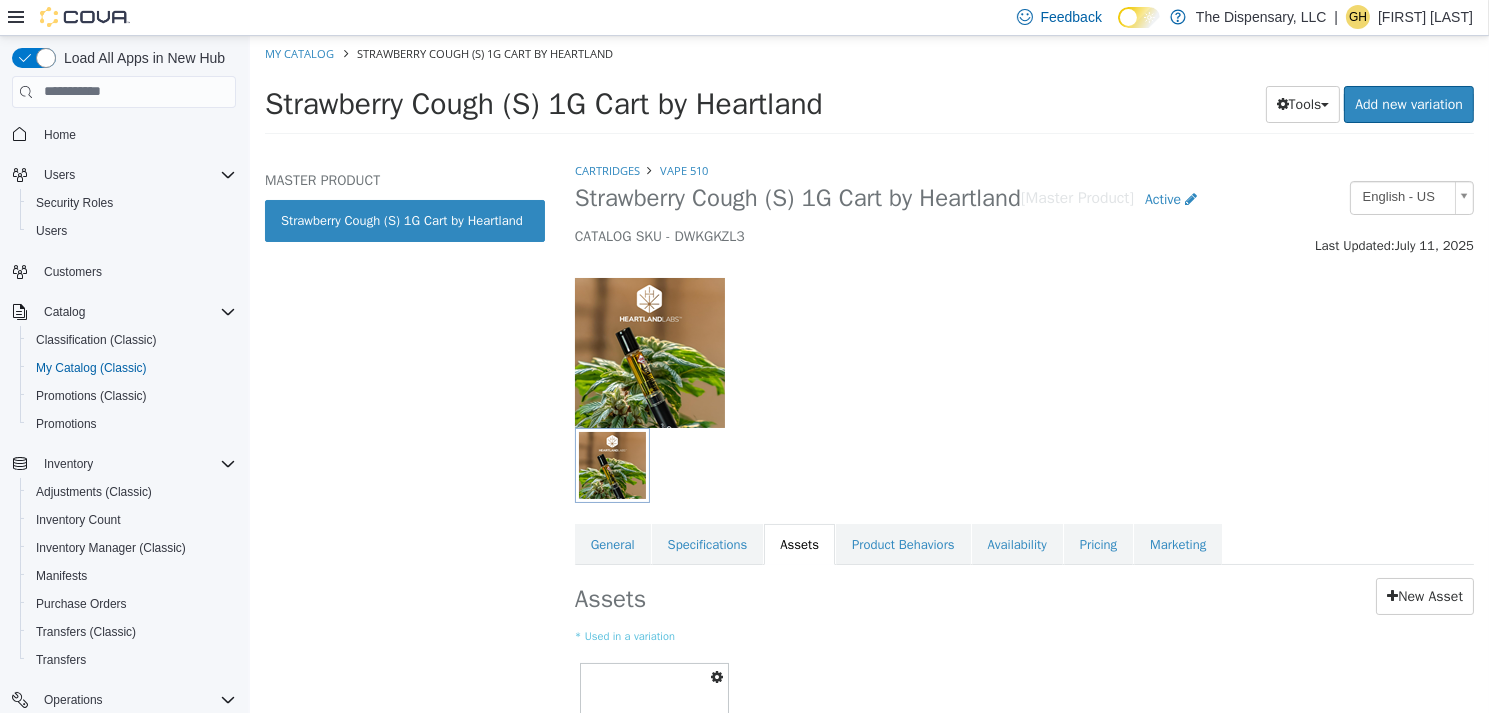 scroll, scrollTop: 0, scrollLeft: 0, axis: both 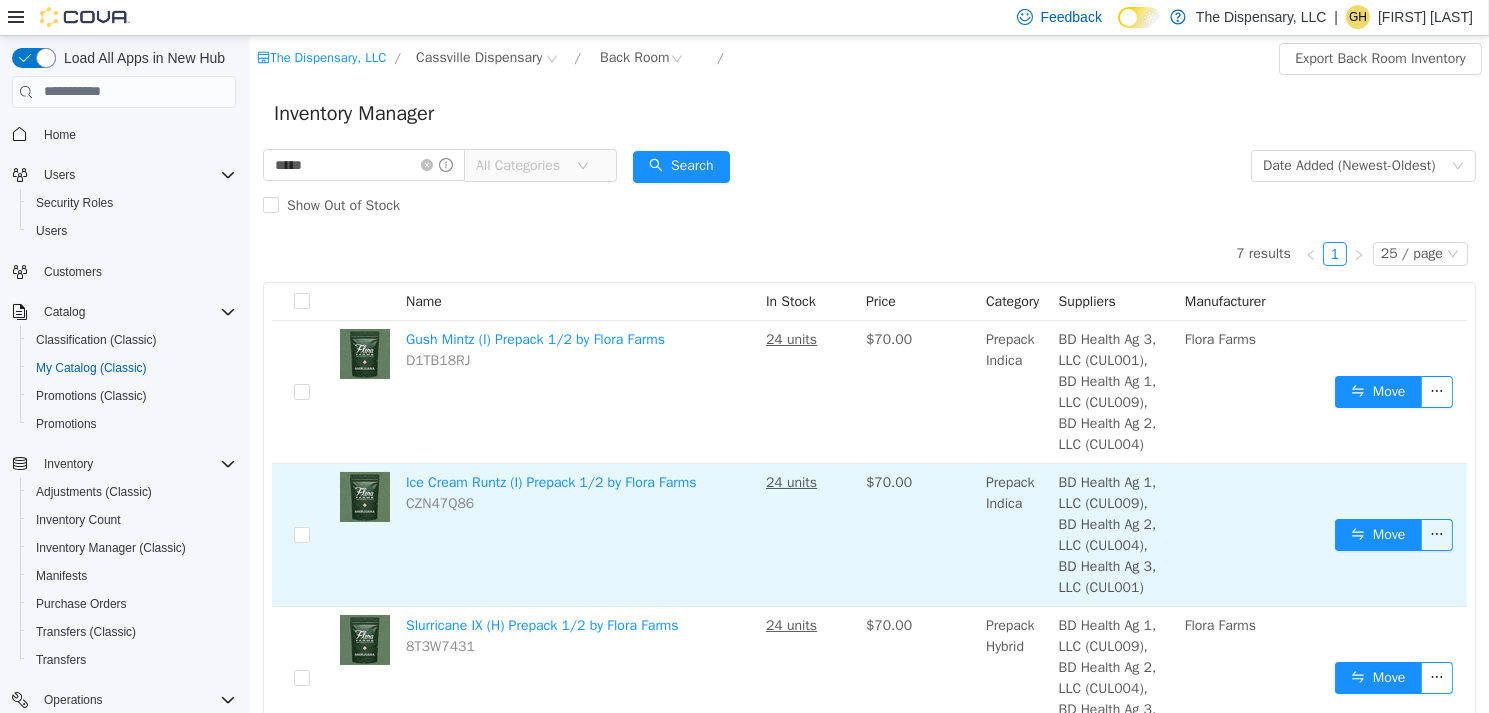 click on "24 units" at bounding box center (790, 481) 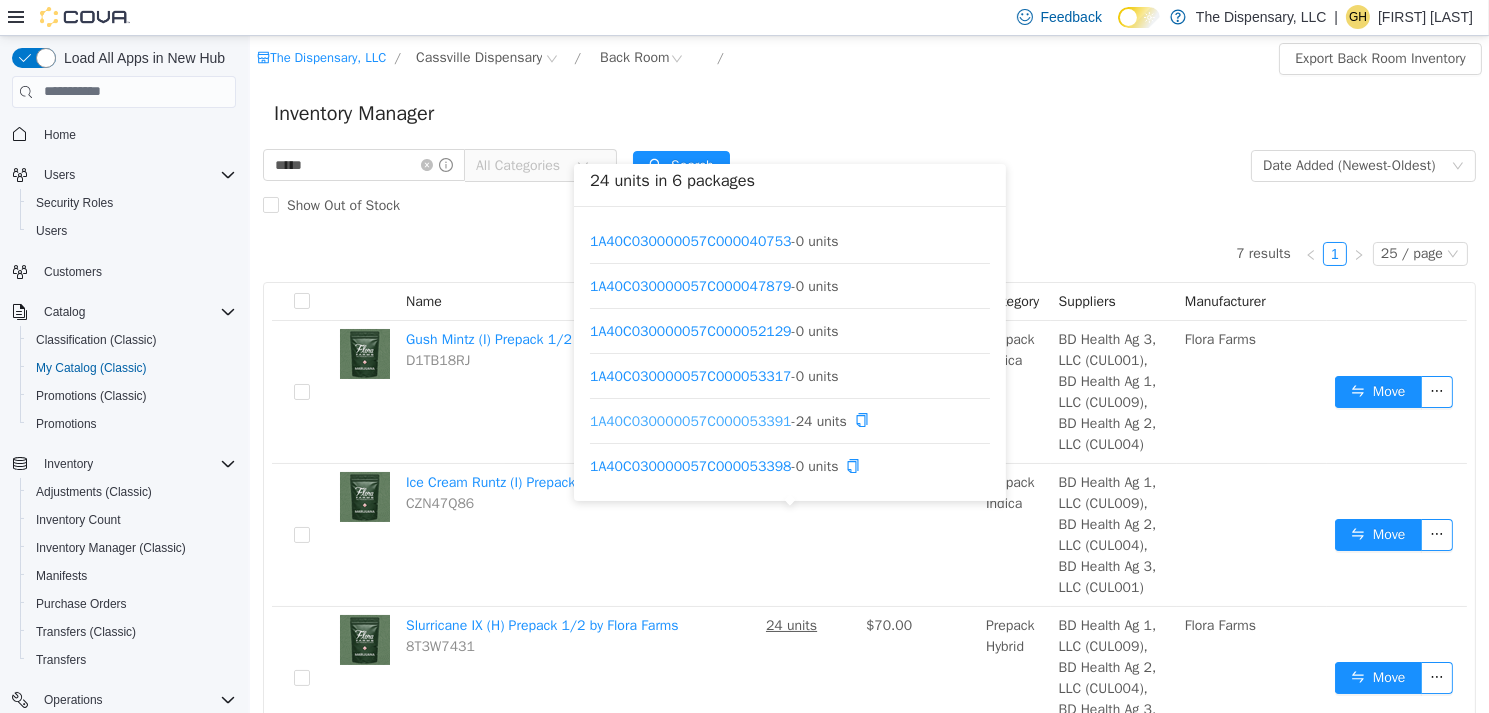 click on "1A40C030000057C000053391" at bounding box center [689, 419] 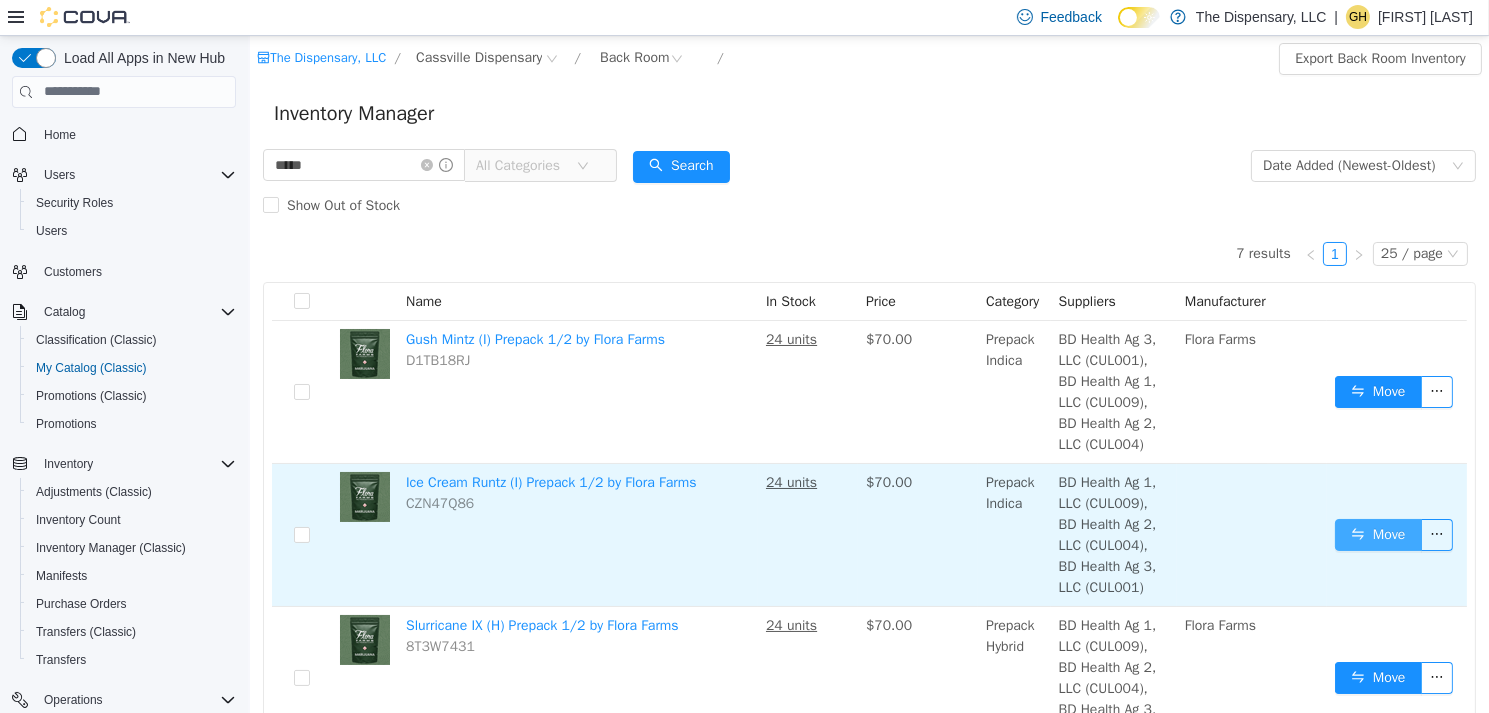 click on "Move" at bounding box center (1377, 534) 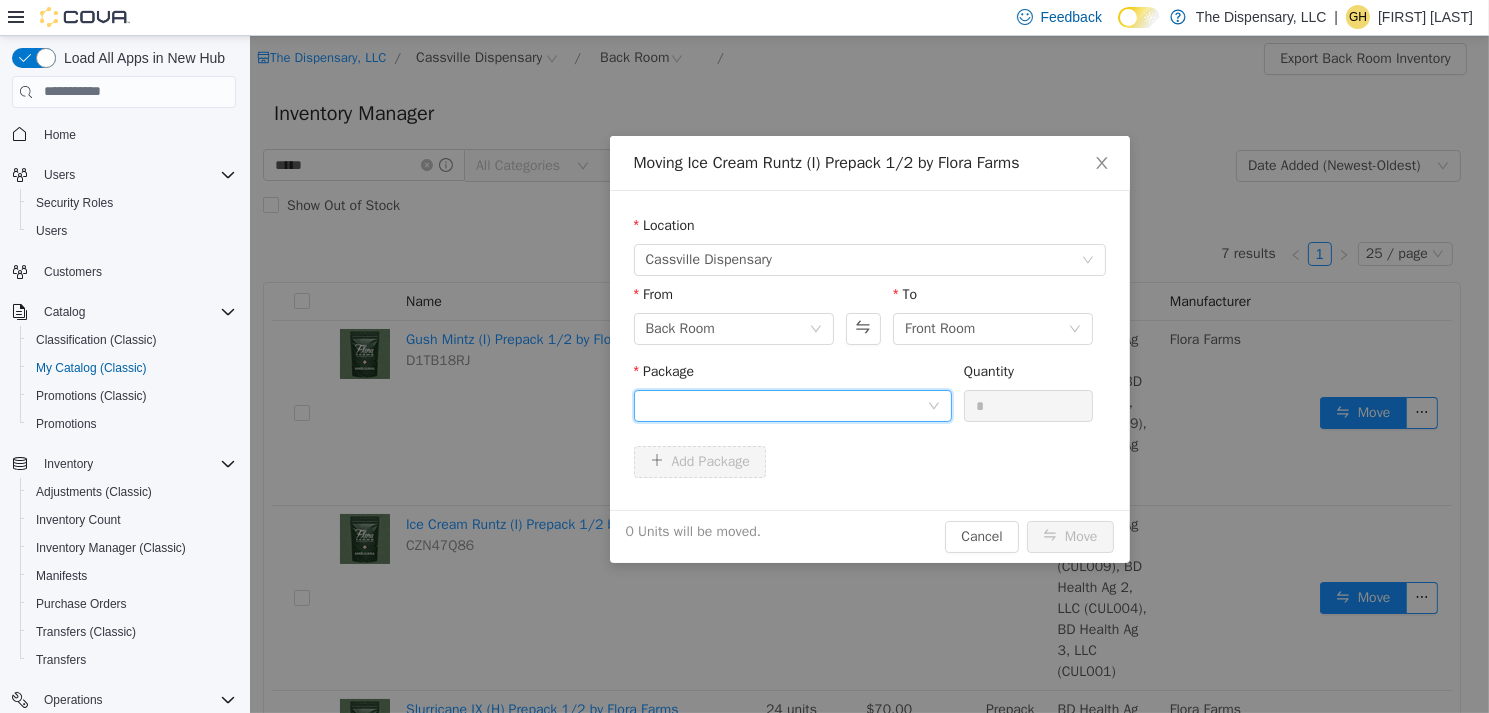 click at bounding box center (785, 405) 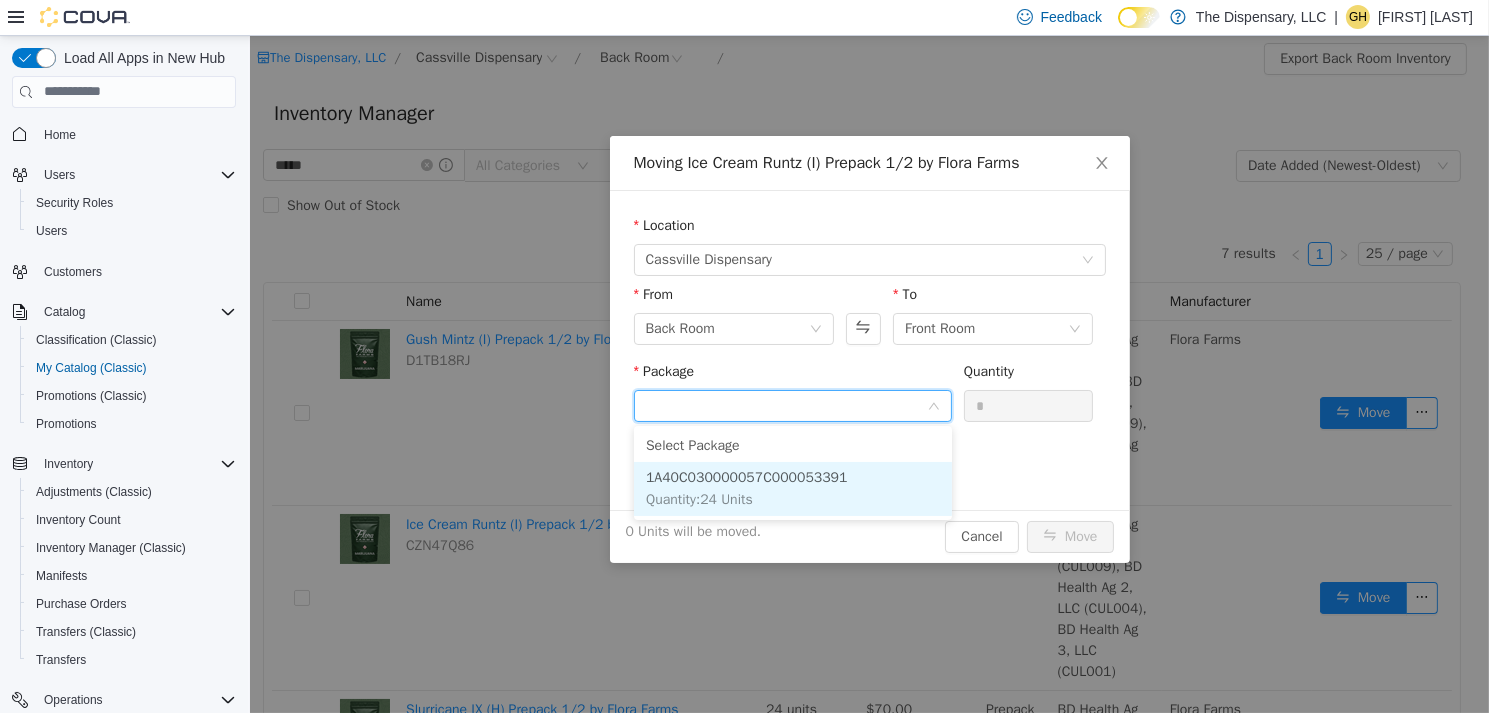 click on "Quantity :  24 Units" at bounding box center (698, 498) 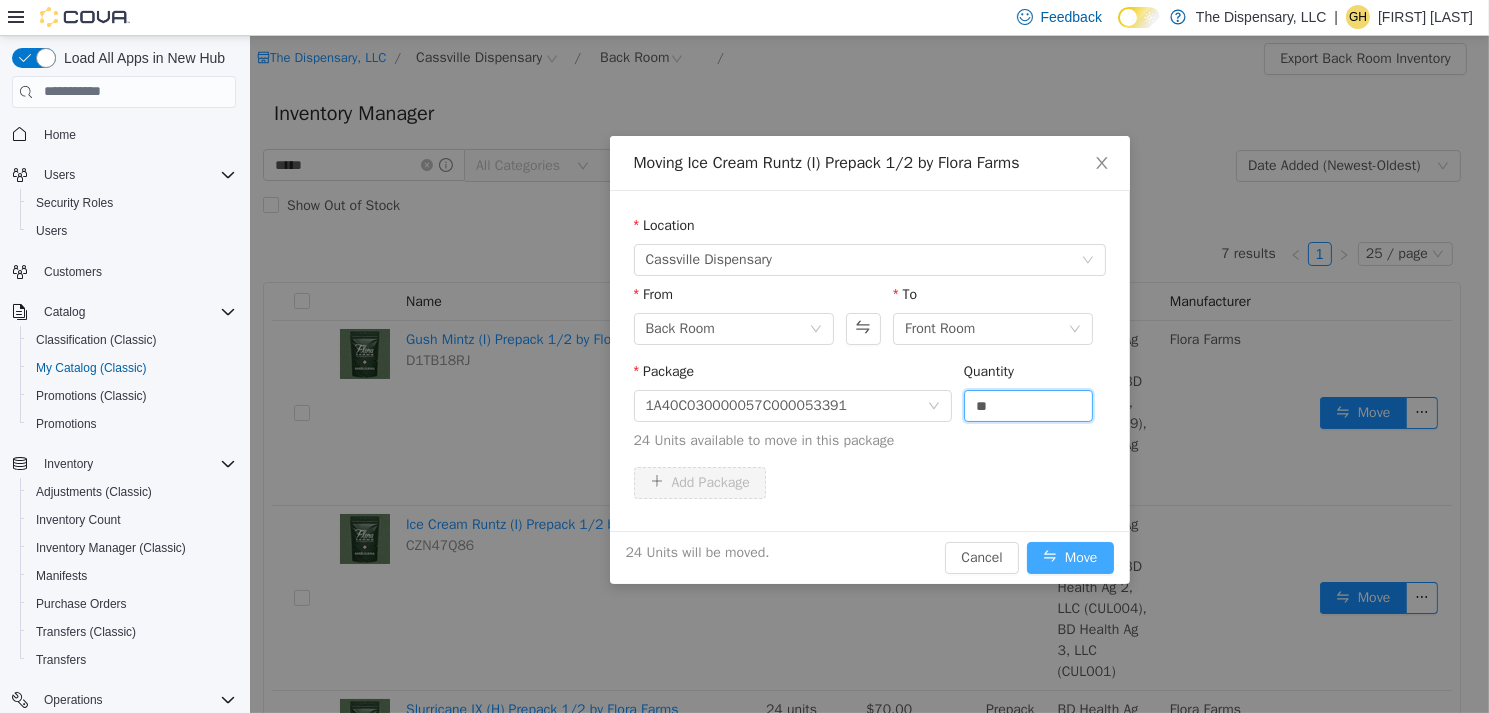 type on "**" 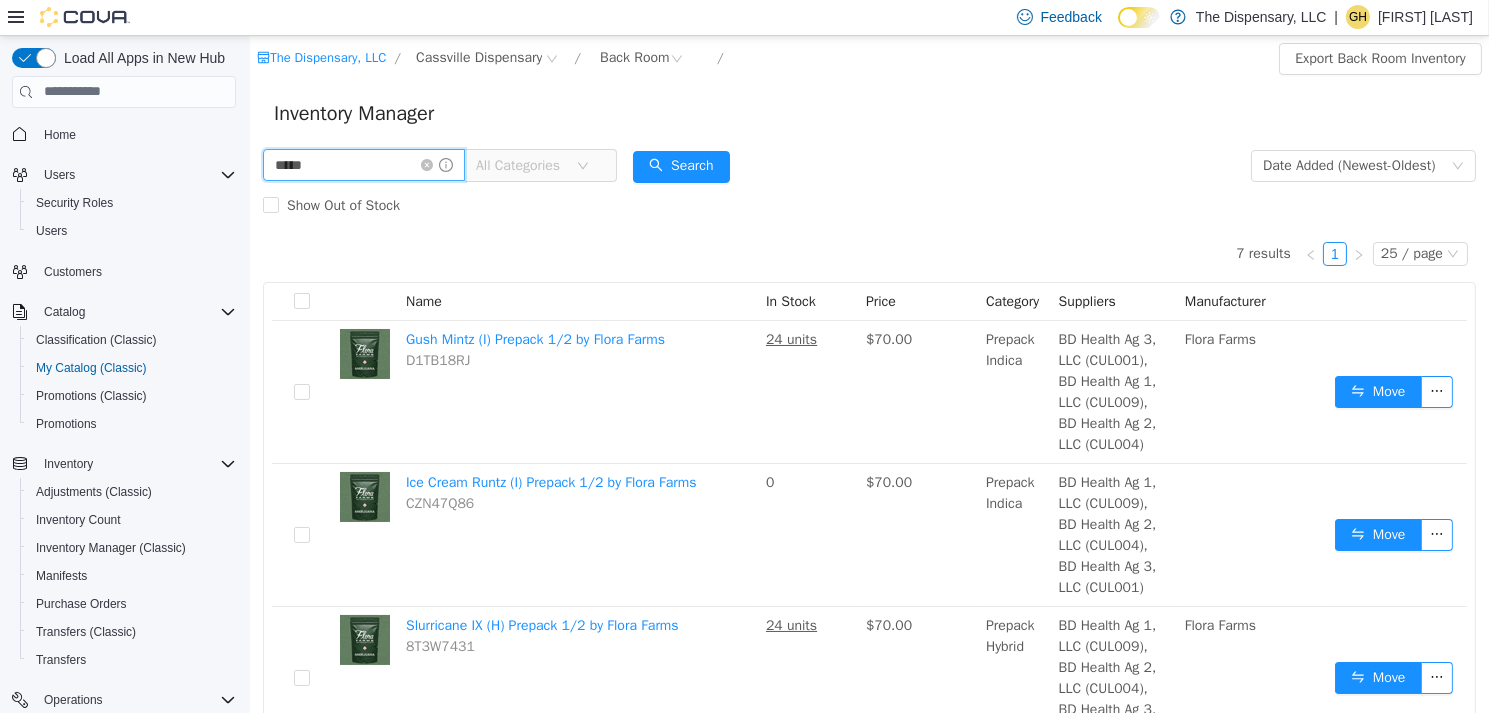 drag, startPoint x: 216, startPoint y: 151, endPoint x: 203, endPoint y: 151, distance: 13 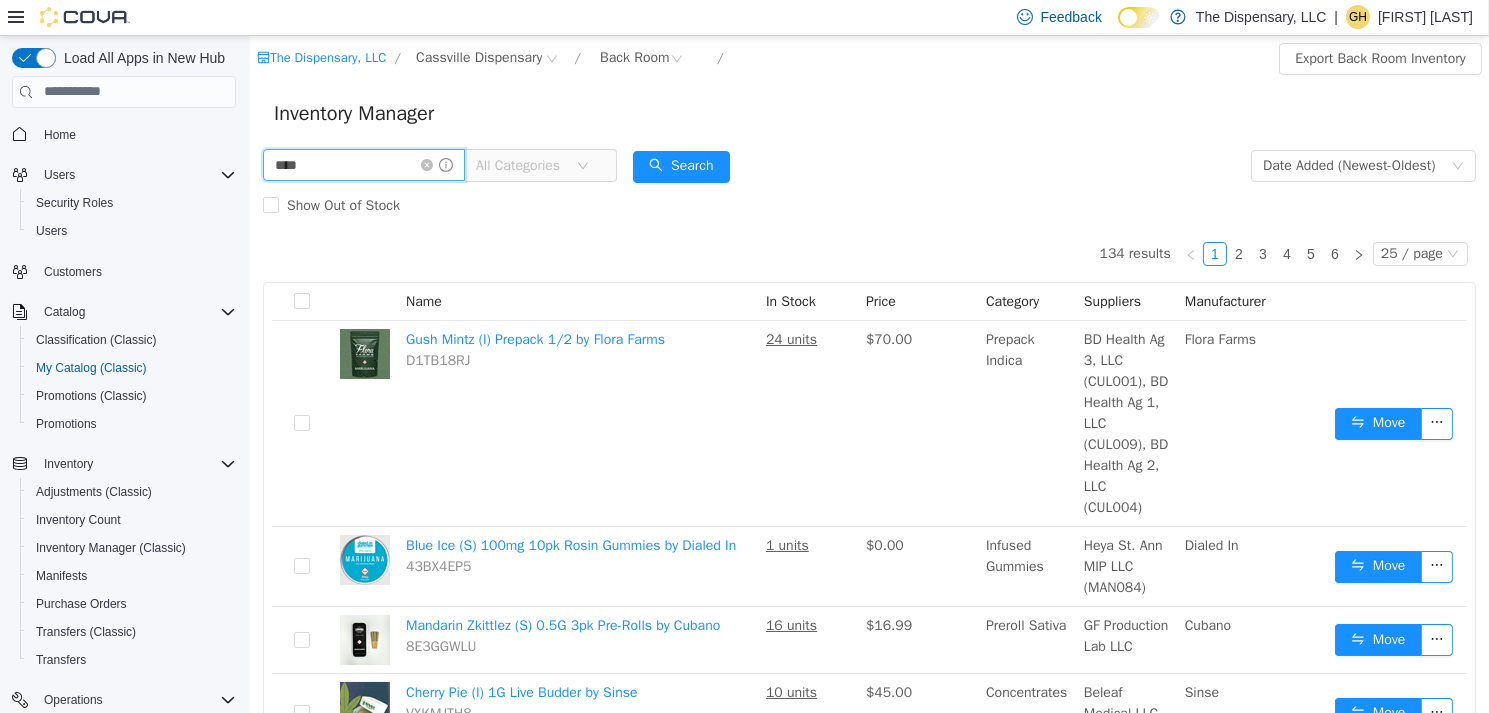 type on "****" 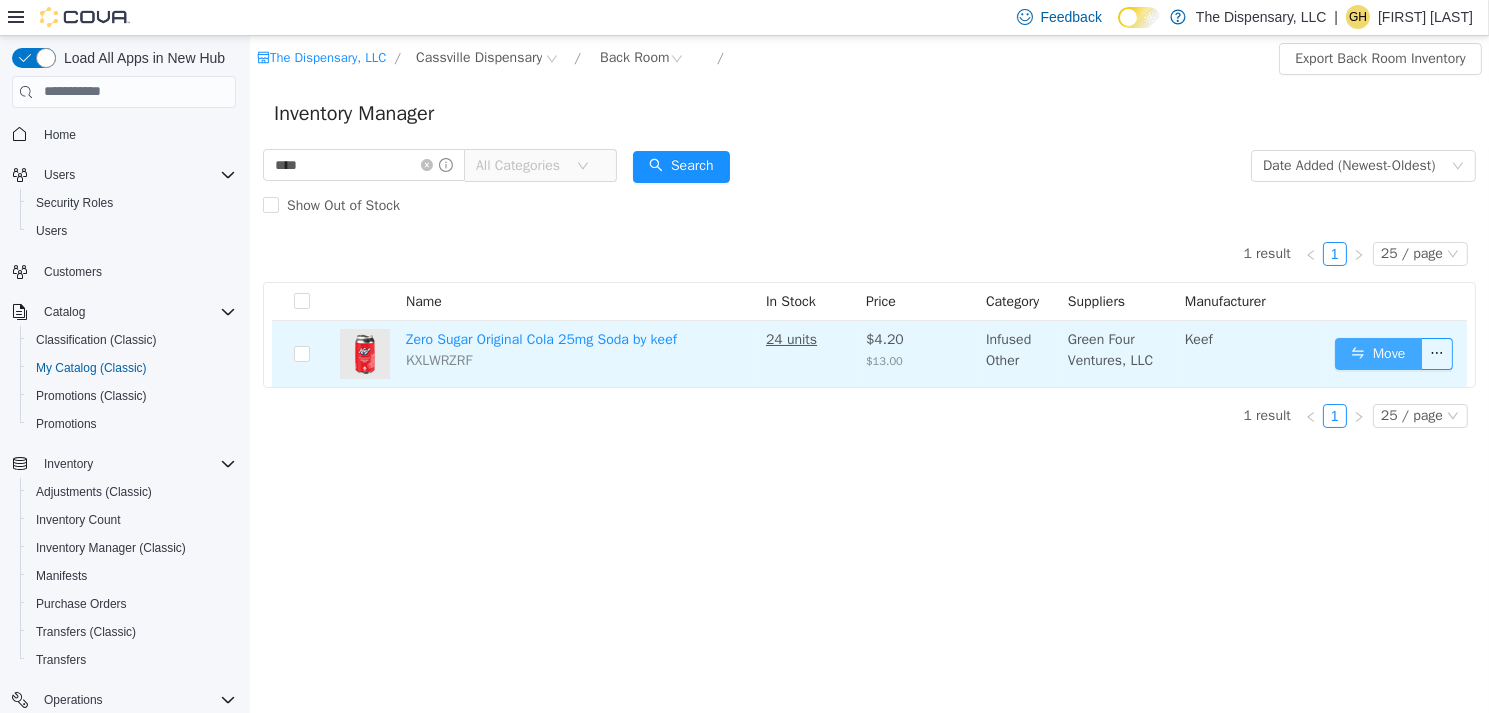 click on "Move" at bounding box center (1377, 353) 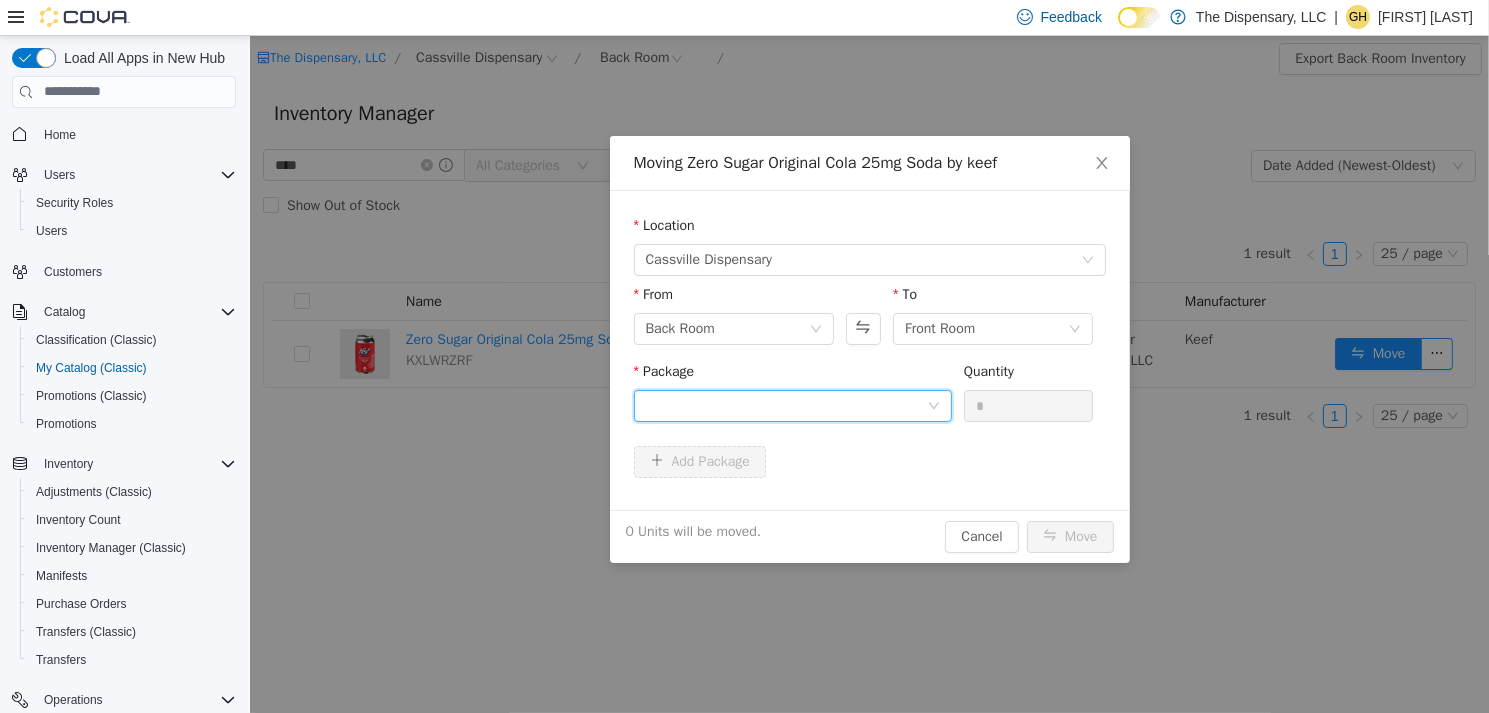 click at bounding box center (785, 405) 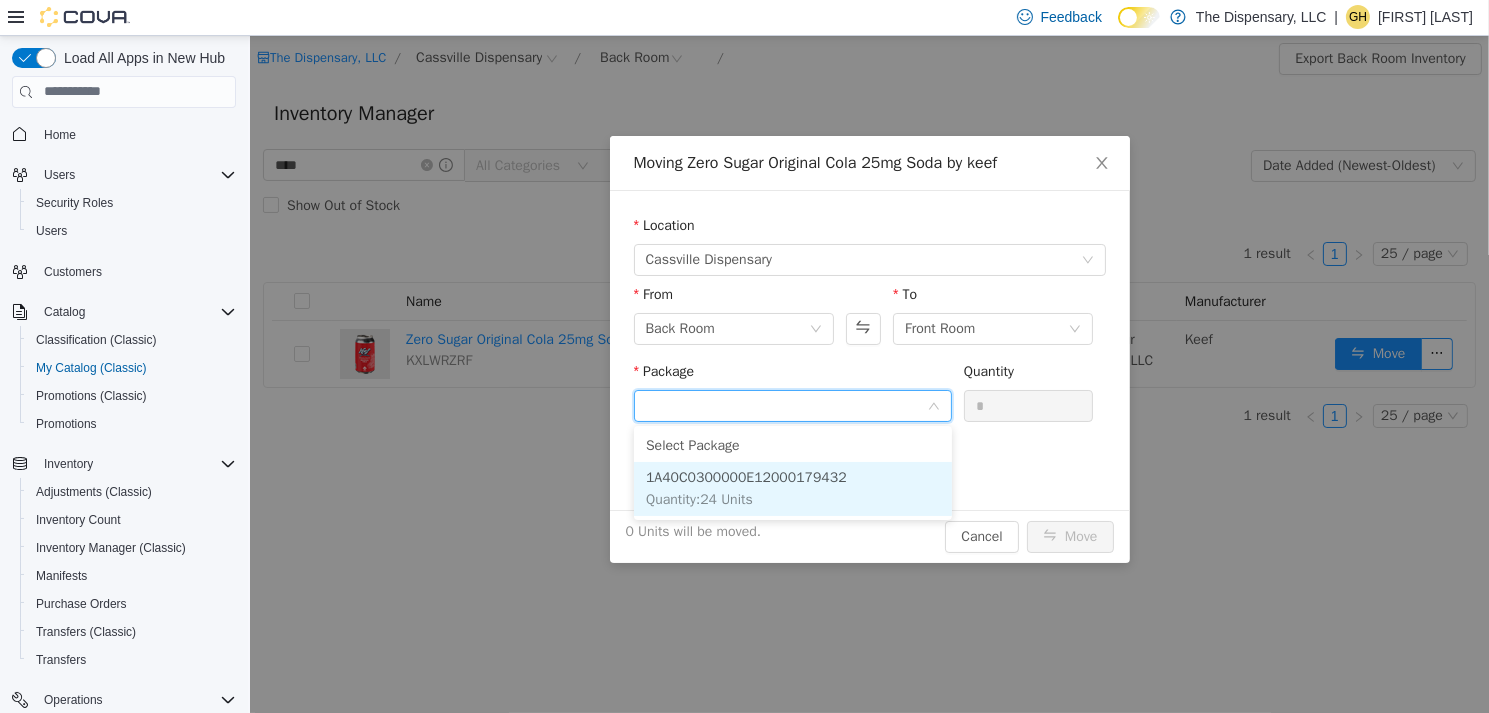 click on "1A40C0300000E12000179432" at bounding box center [745, 476] 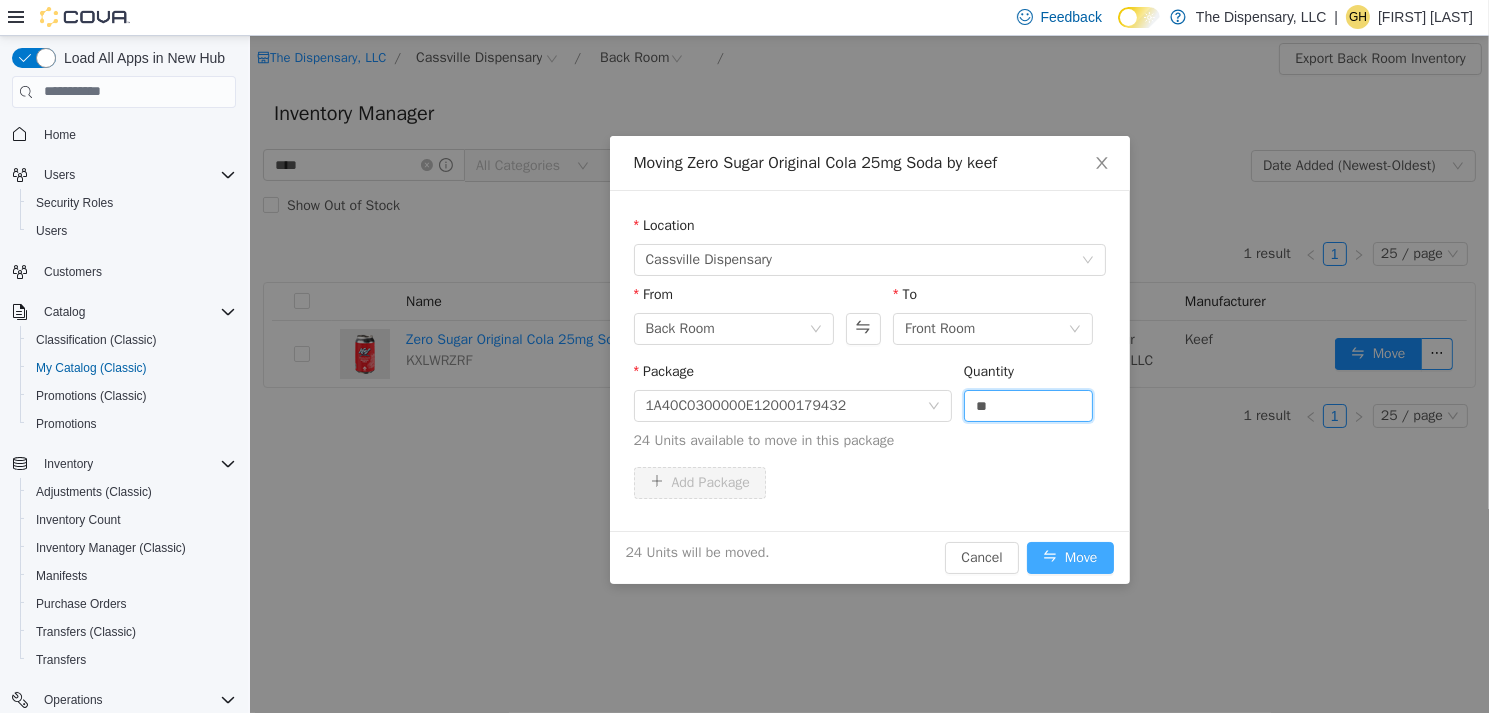 type on "**" 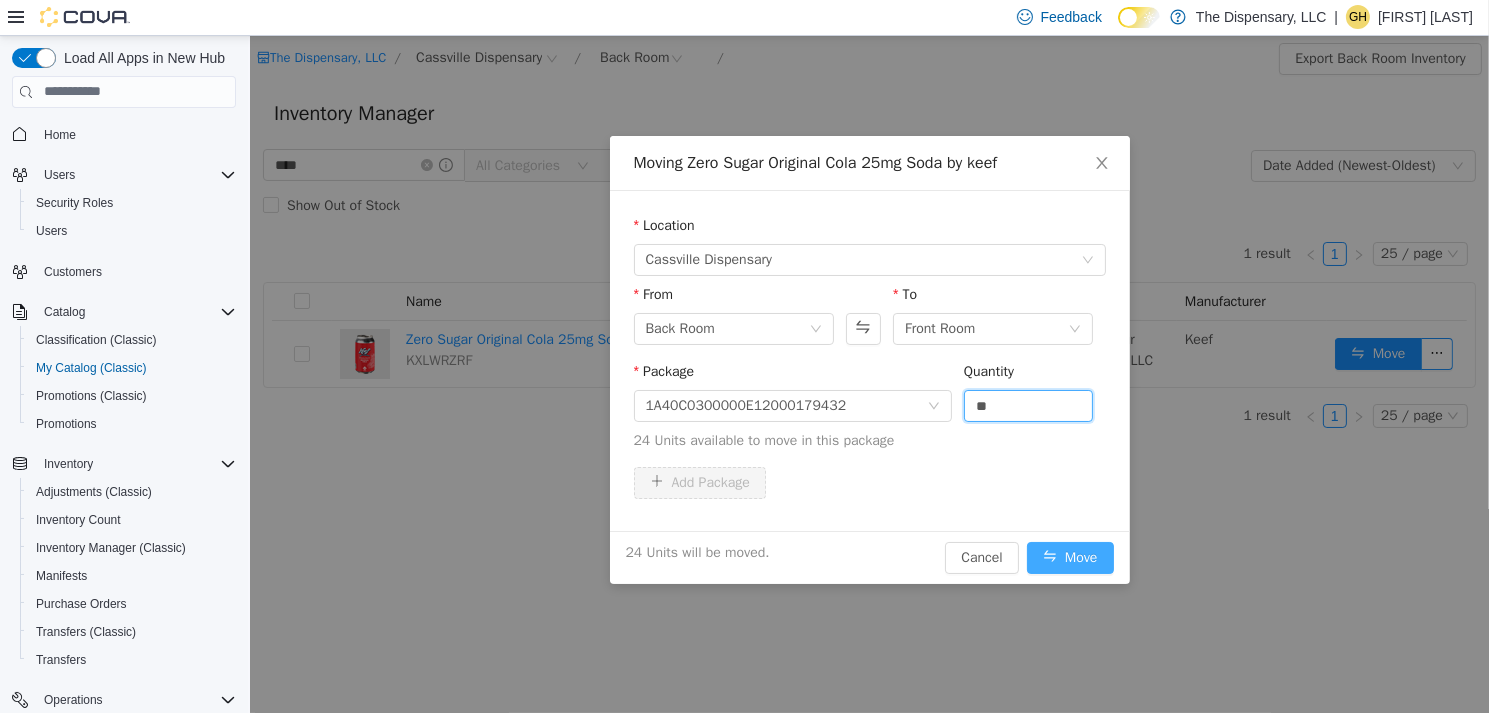 click on "Move" at bounding box center (1069, 557) 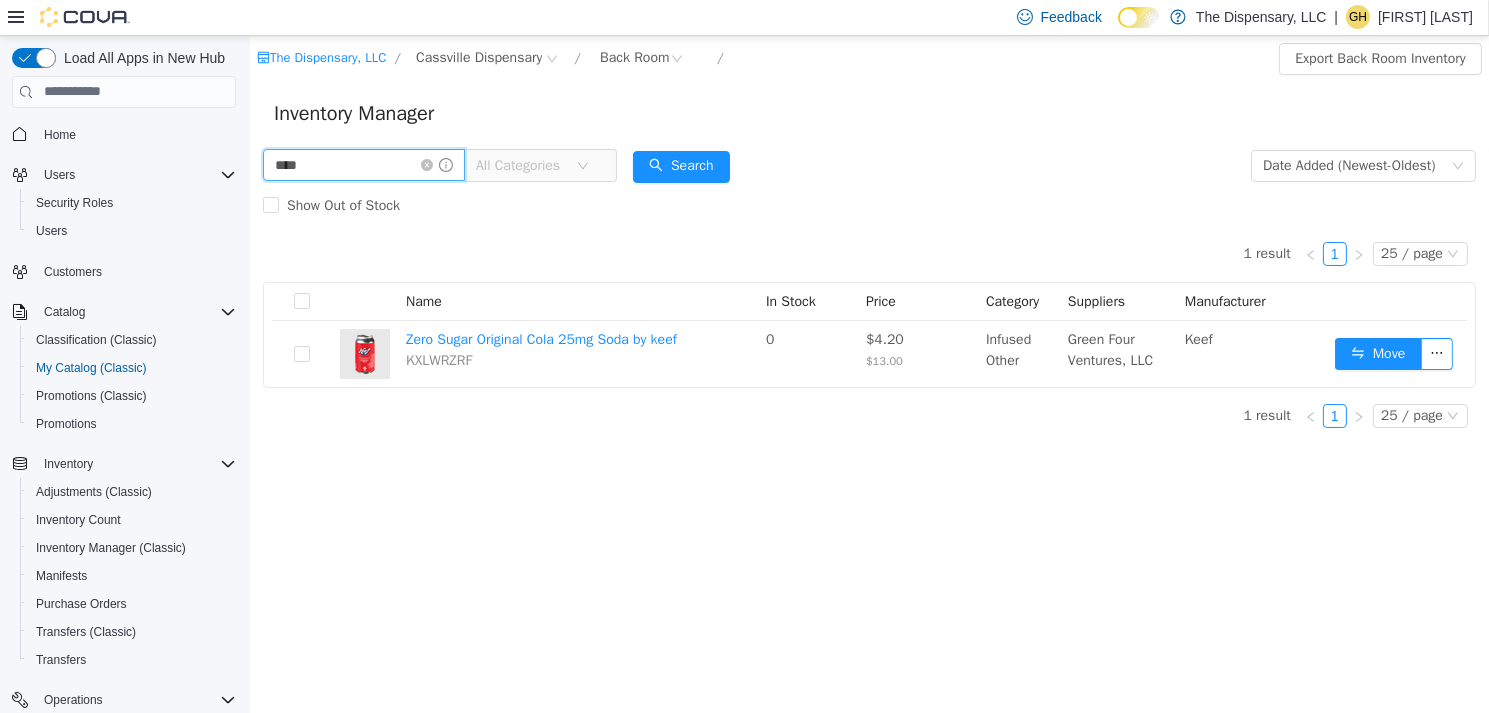 drag, startPoint x: 316, startPoint y: 160, endPoint x: 256, endPoint y: 160, distance: 60 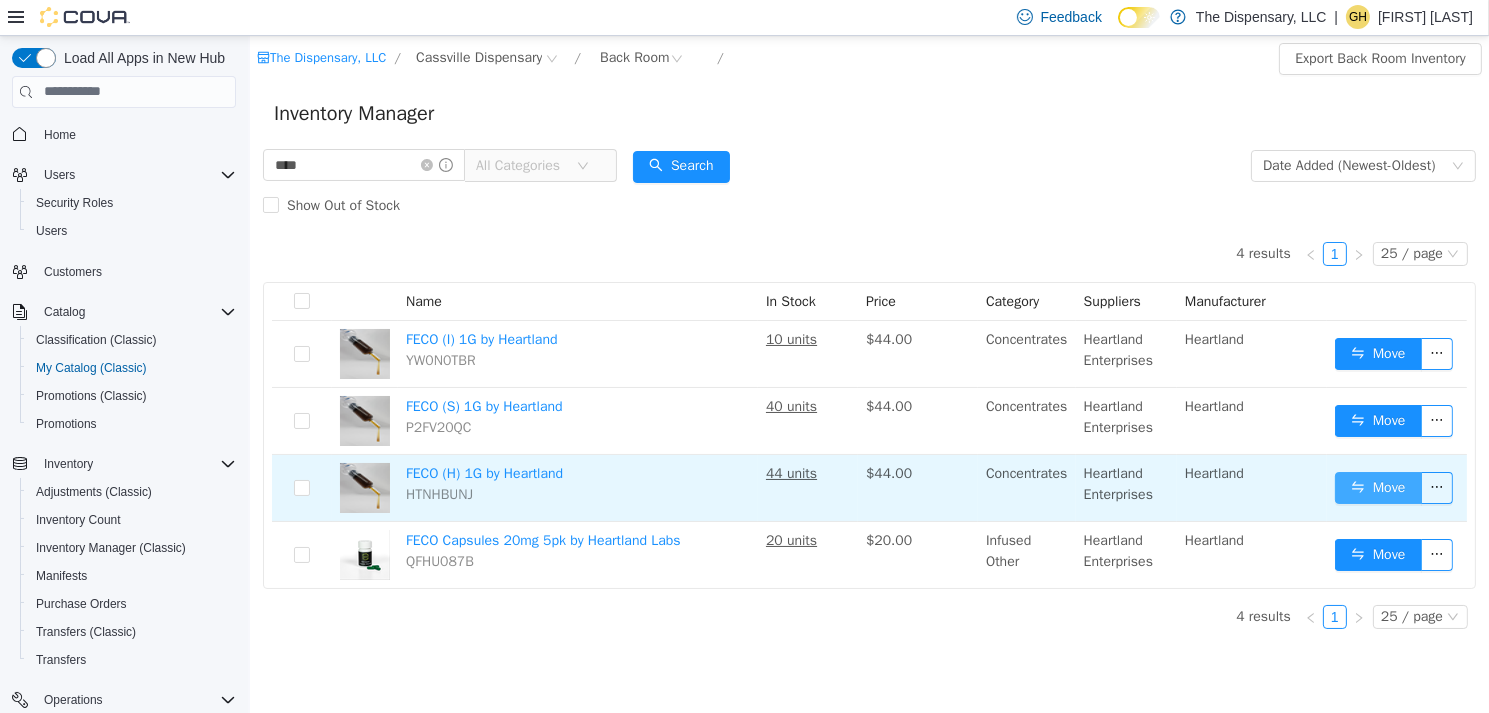 click on "Move" at bounding box center (1377, 487) 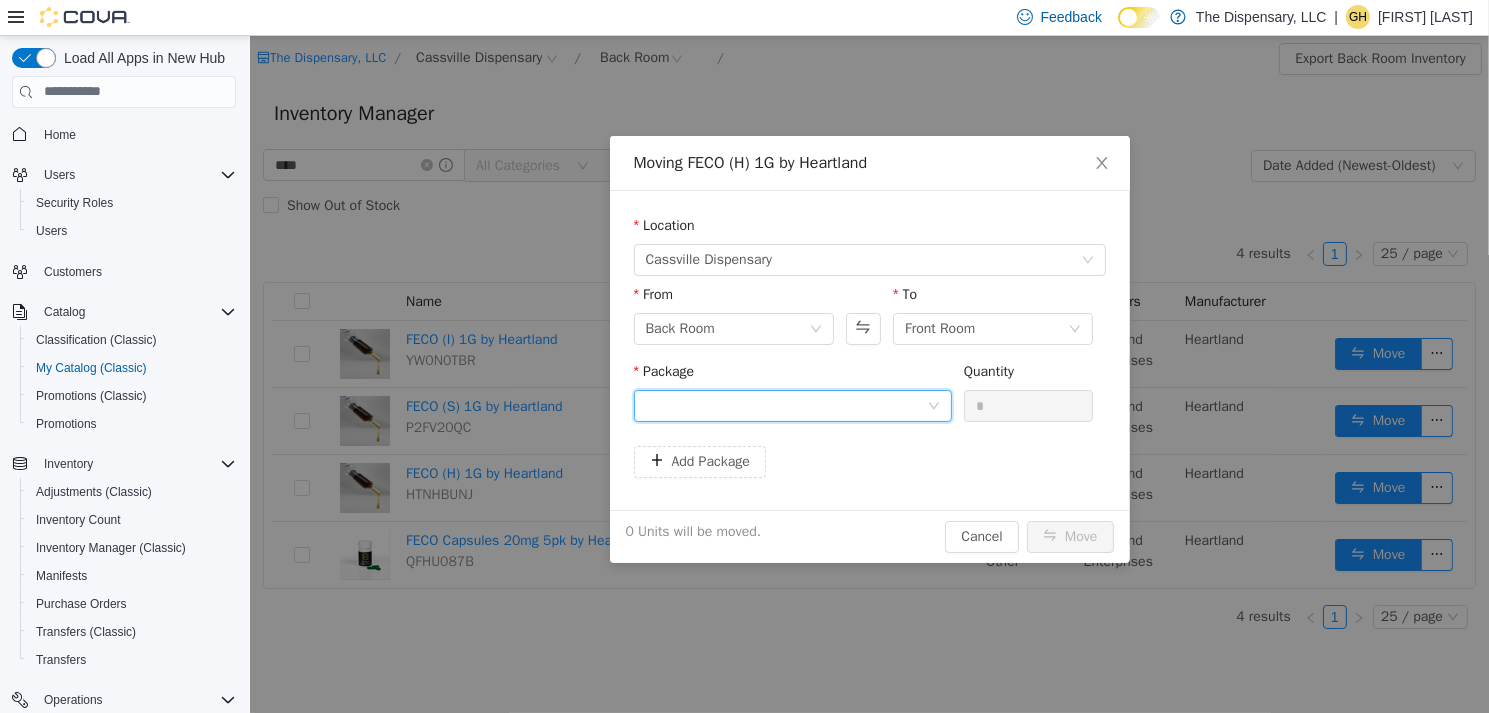 click at bounding box center (785, 405) 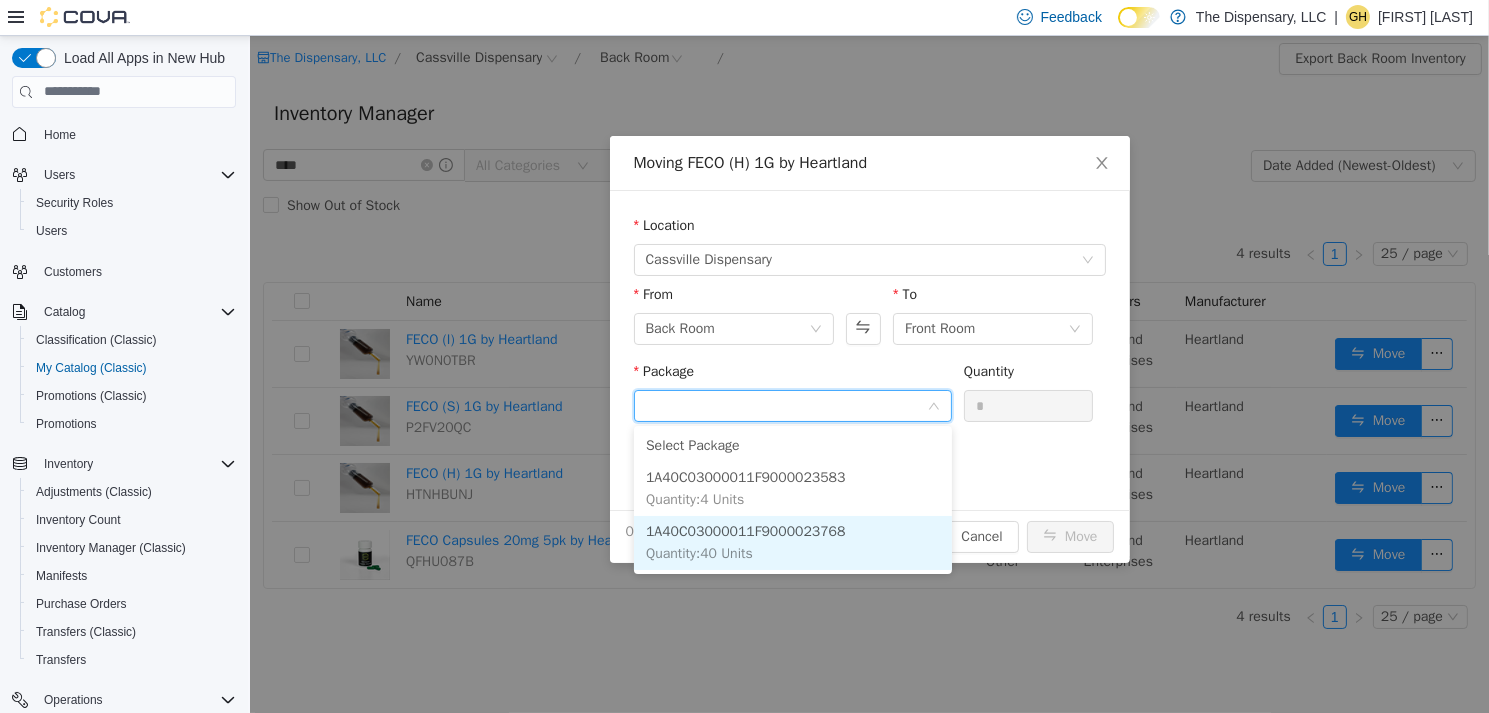 click on "1A40C03000011F9000023768" at bounding box center (745, 530) 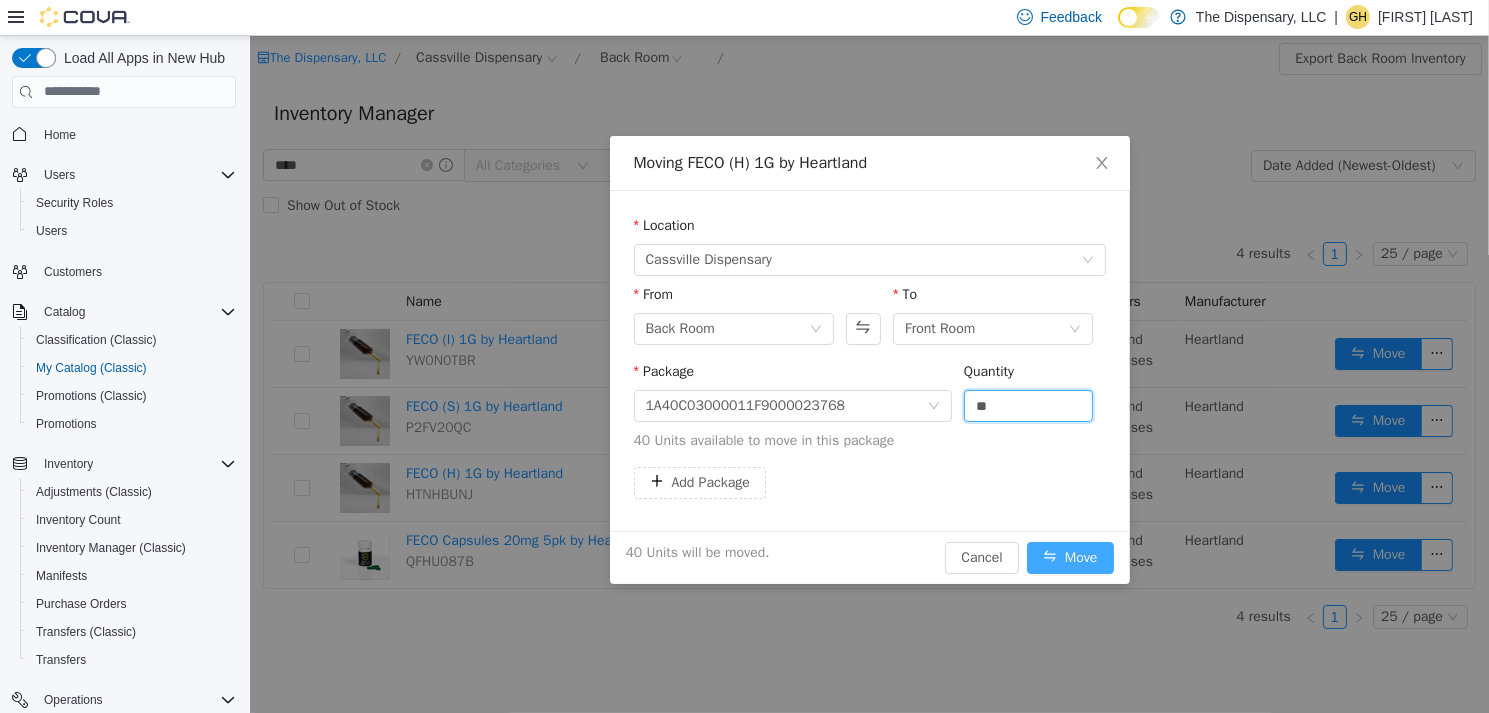 type on "**" 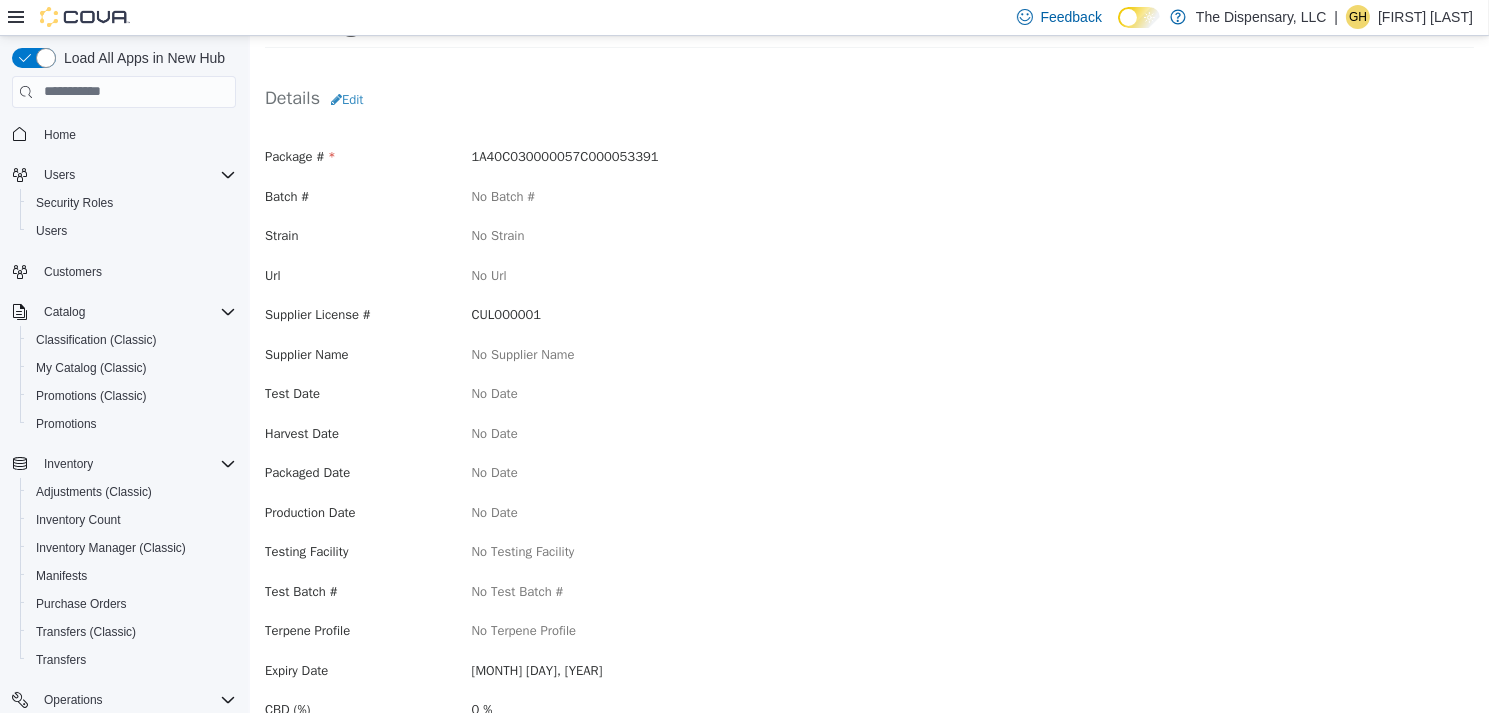 scroll, scrollTop: 0, scrollLeft: 0, axis: both 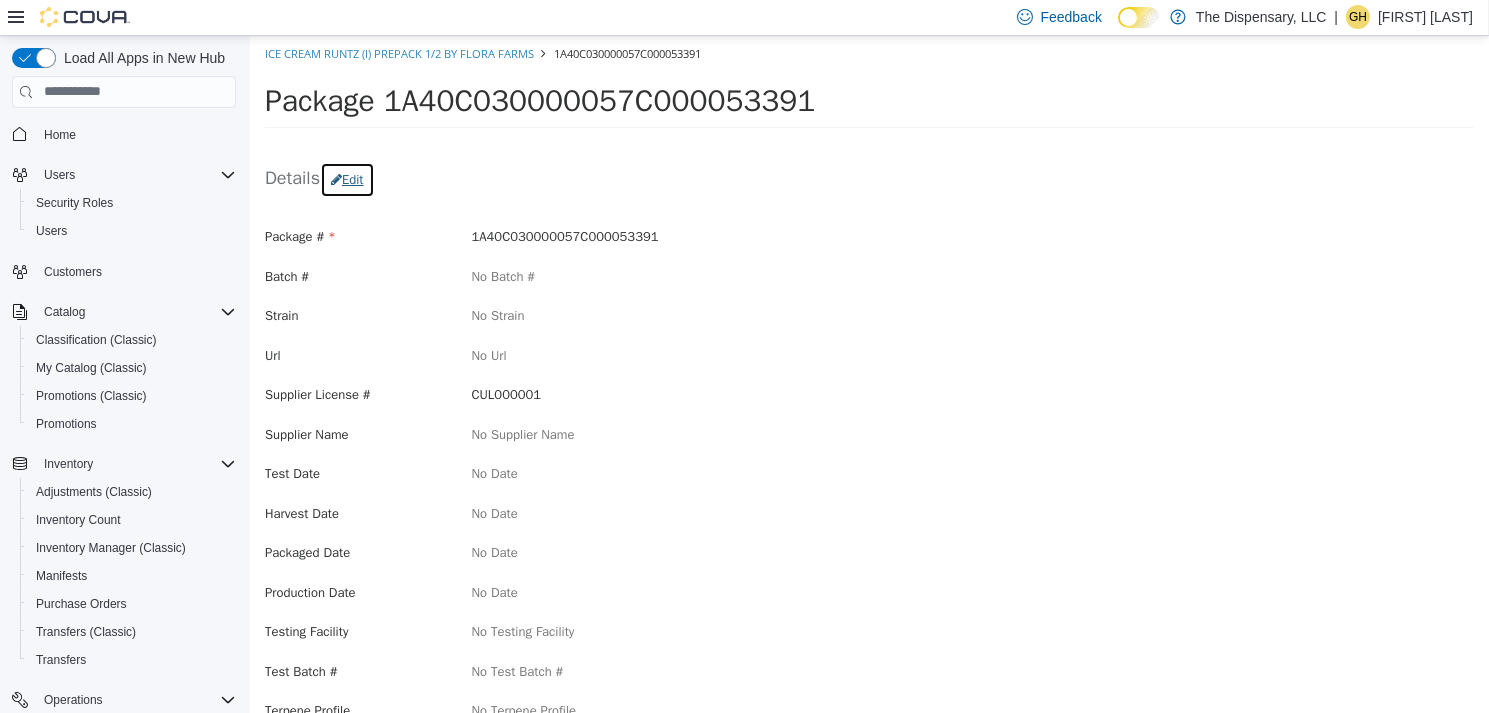 click on "Edit" at bounding box center [346, 179] 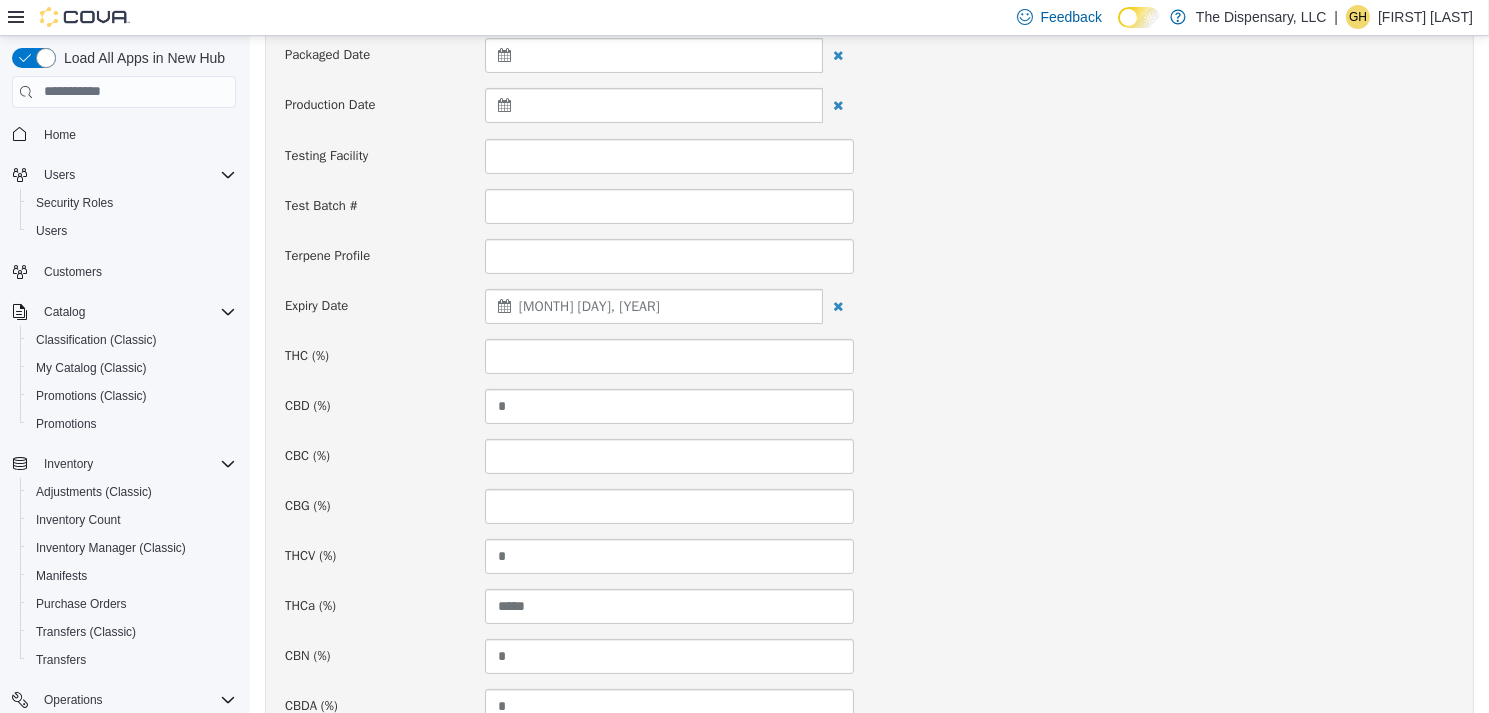 scroll, scrollTop: 900, scrollLeft: 0, axis: vertical 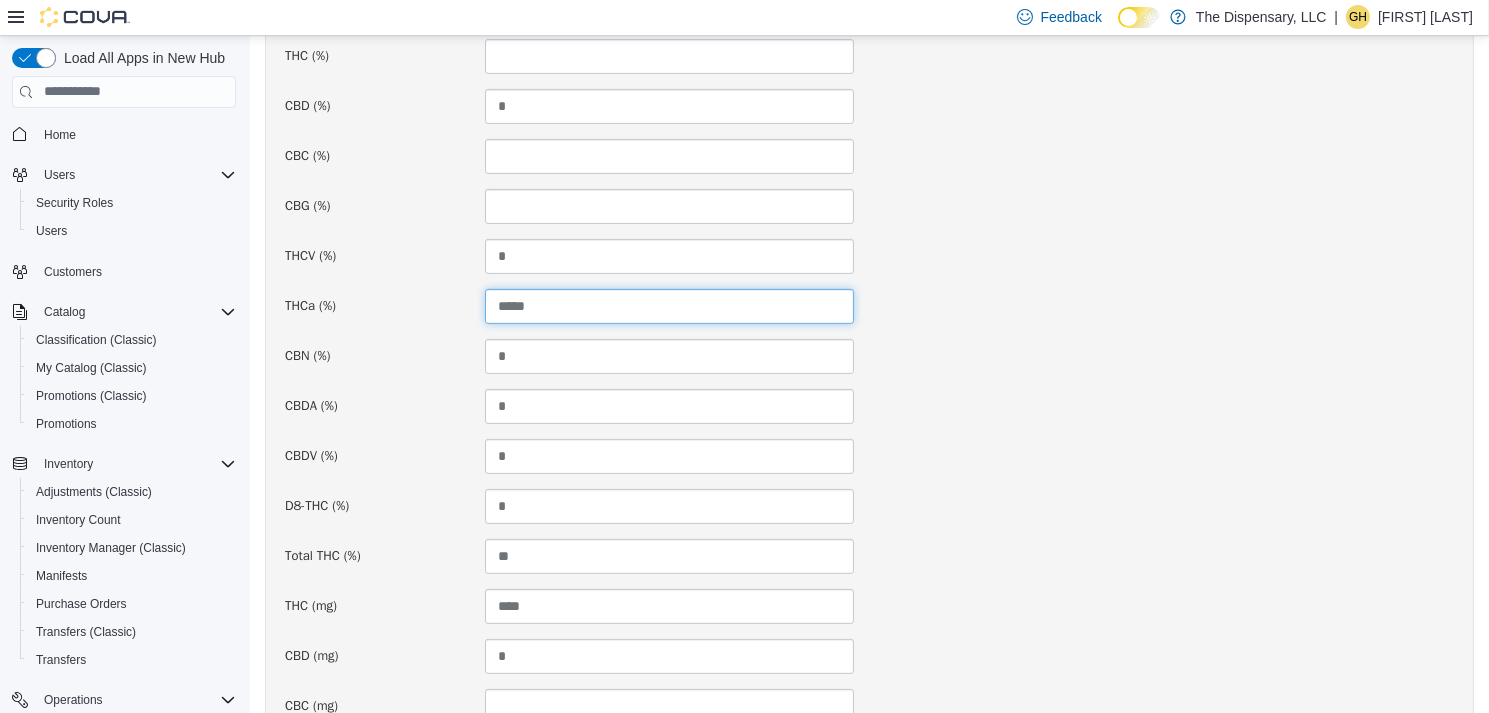drag, startPoint x: 549, startPoint y: 294, endPoint x: 405, endPoint y: 288, distance: 144.12494 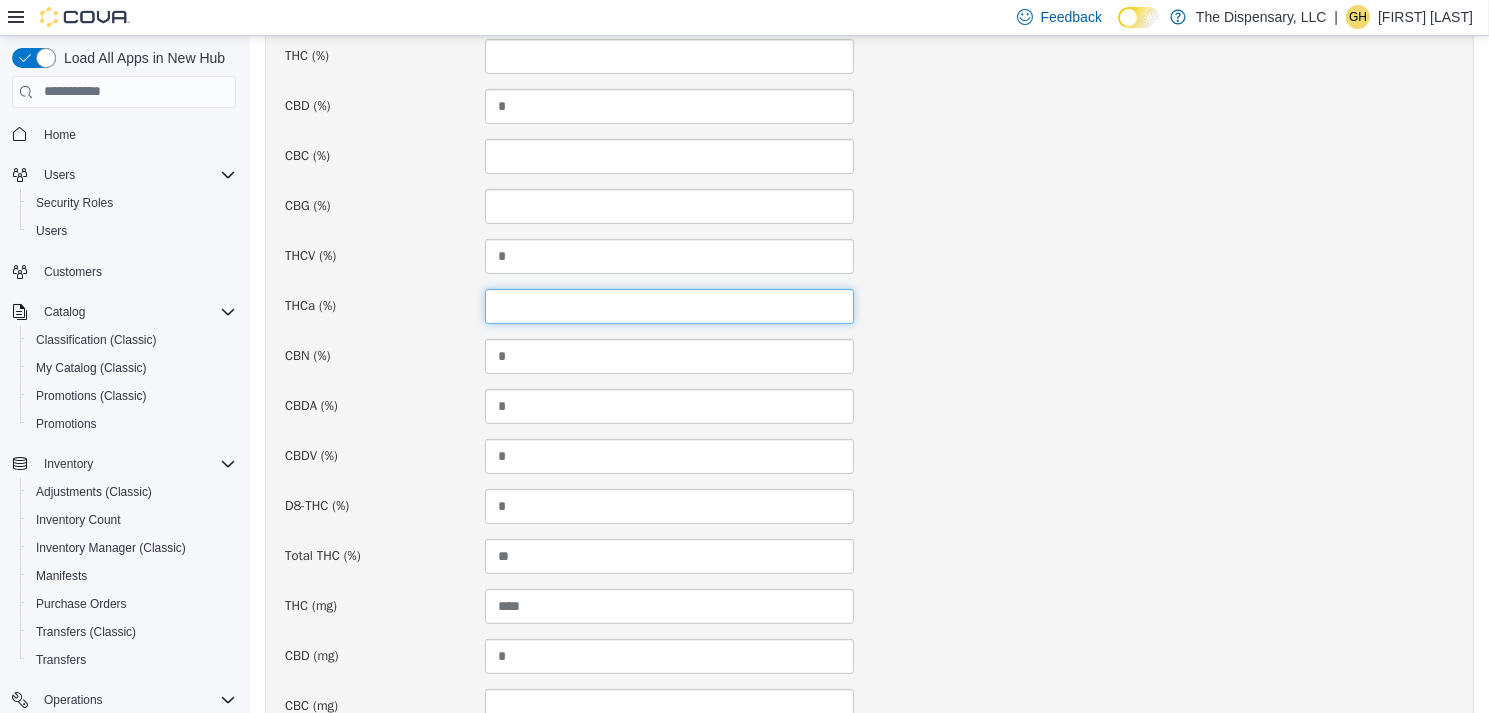 type 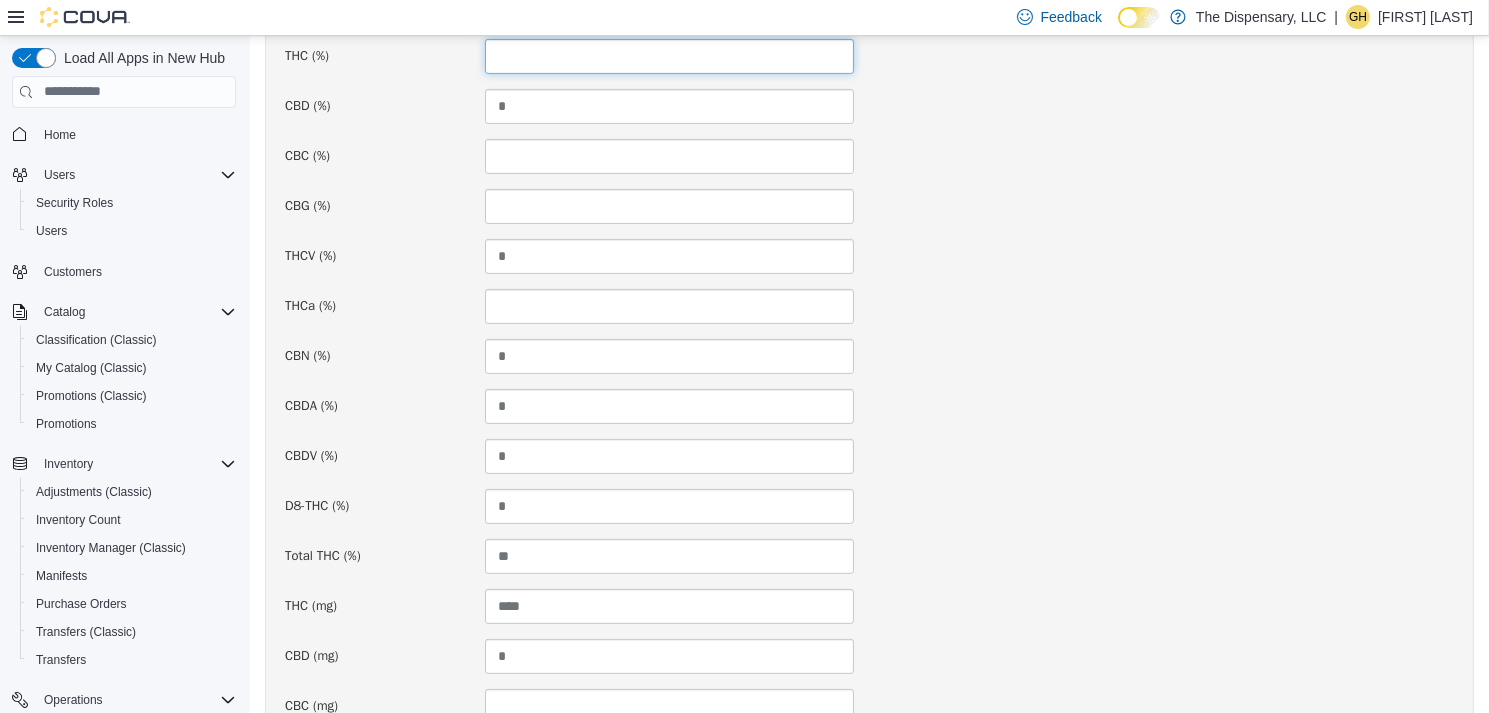 click at bounding box center [669, 55] 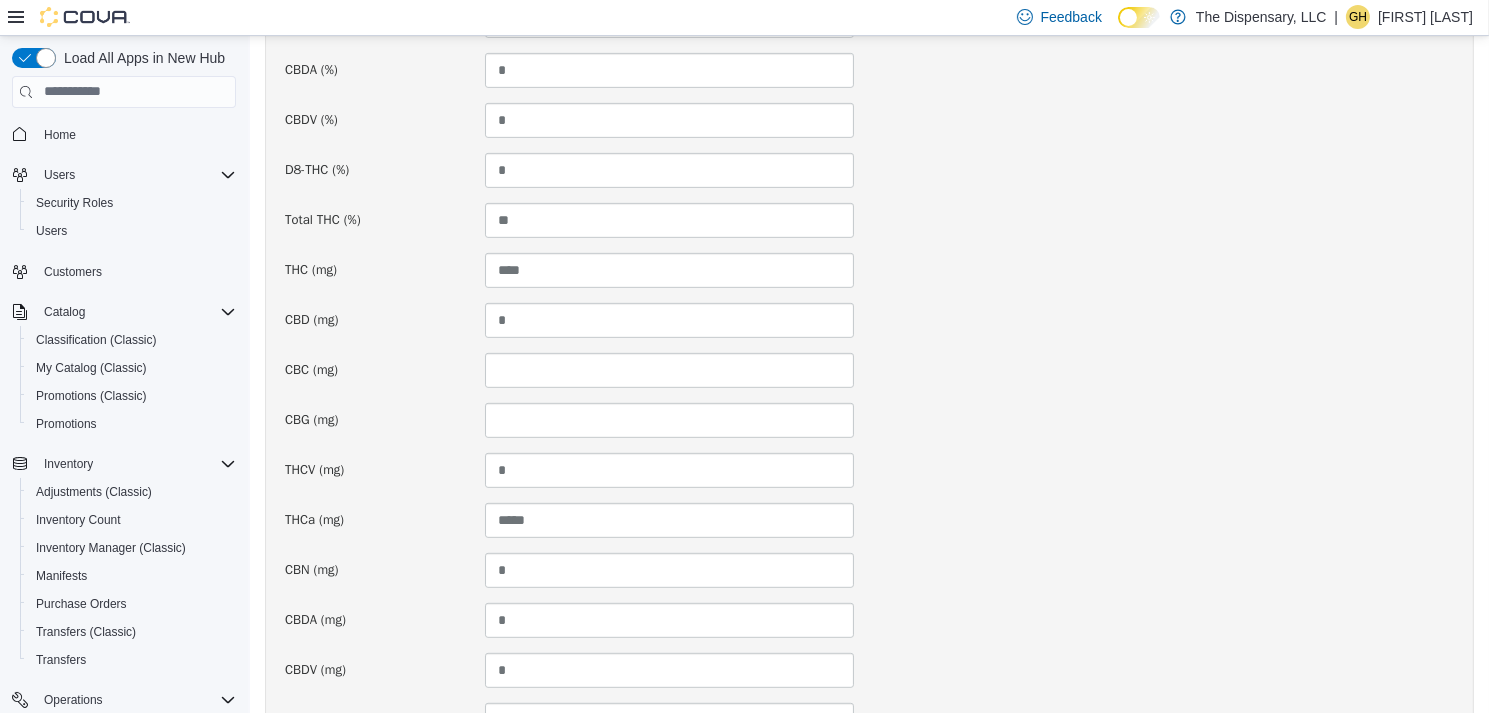 scroll, scrollTop: 1451, scrollLeft: 0, axis: vertical 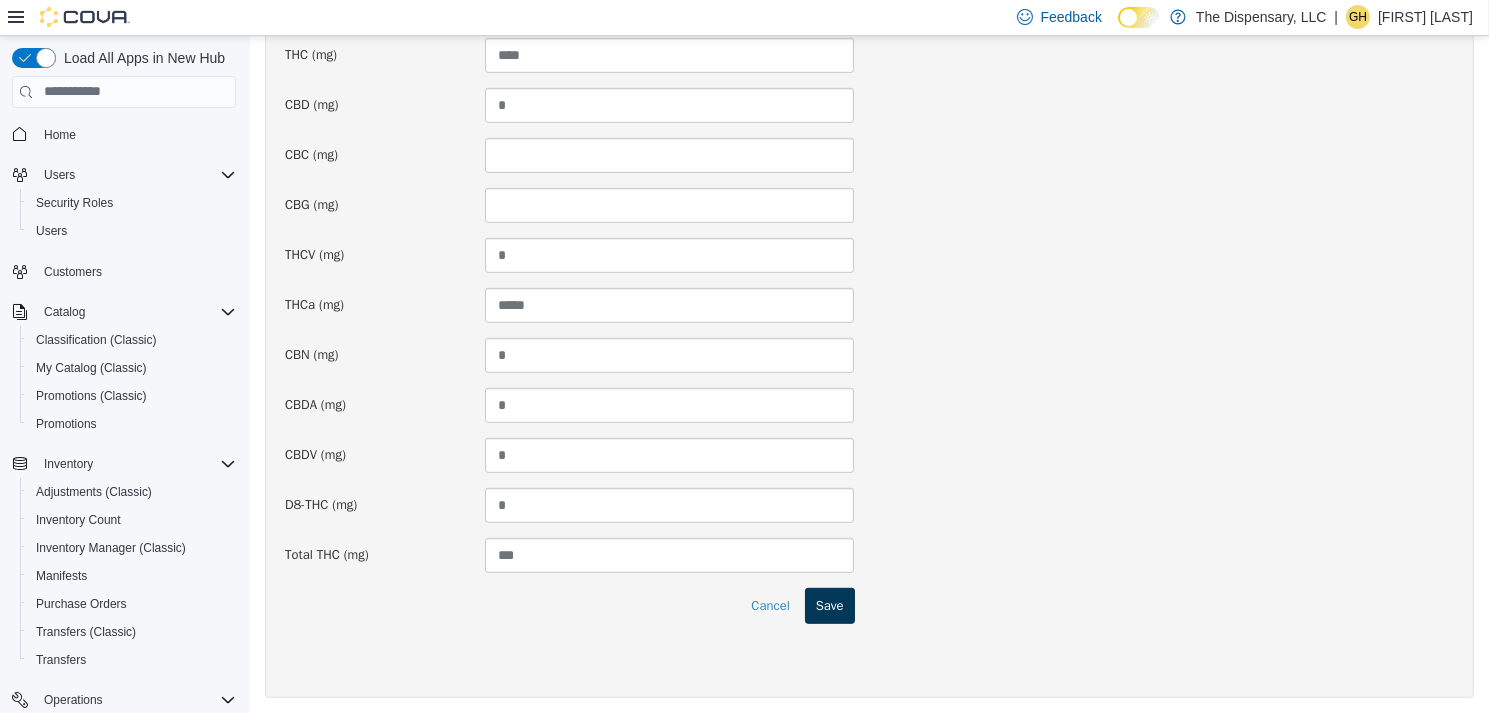 type on "**" 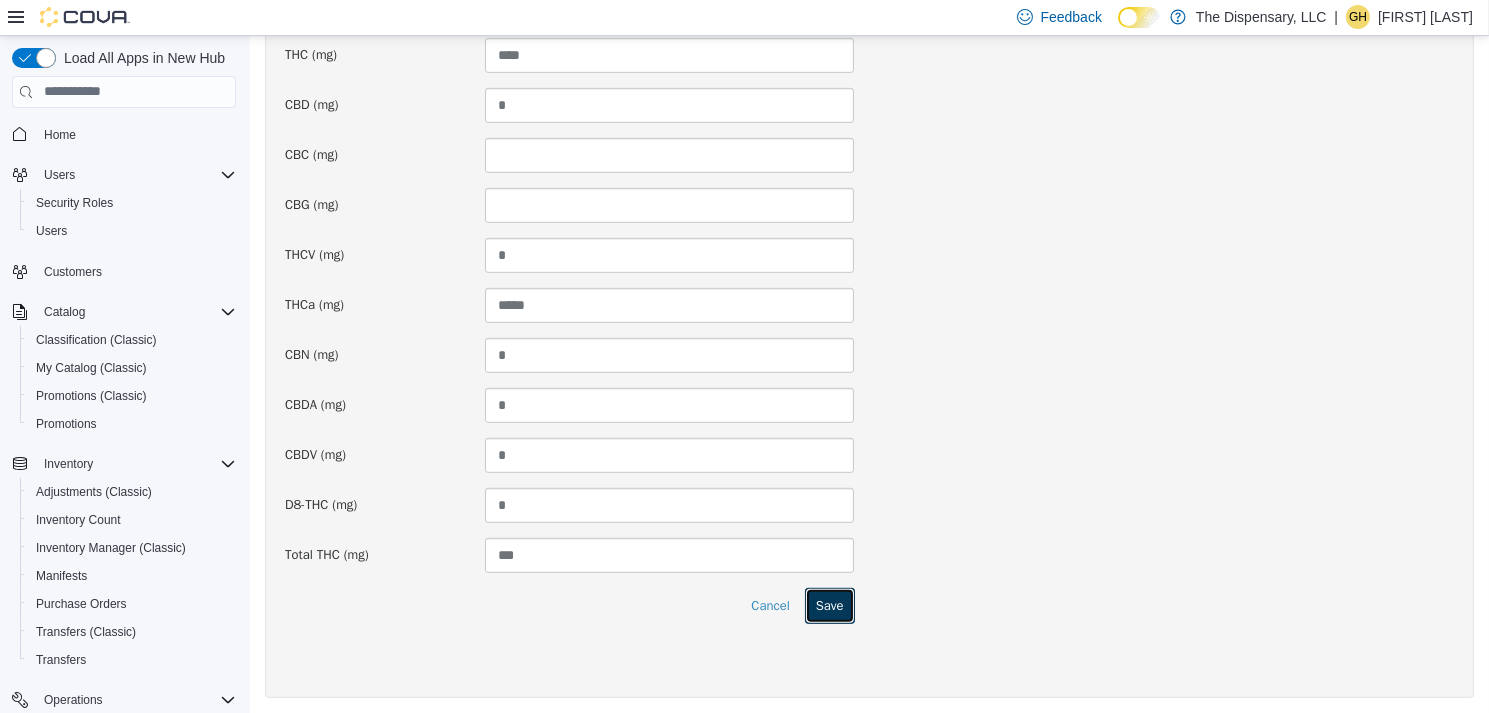 click on "Save" at bounding box center (829, 605) 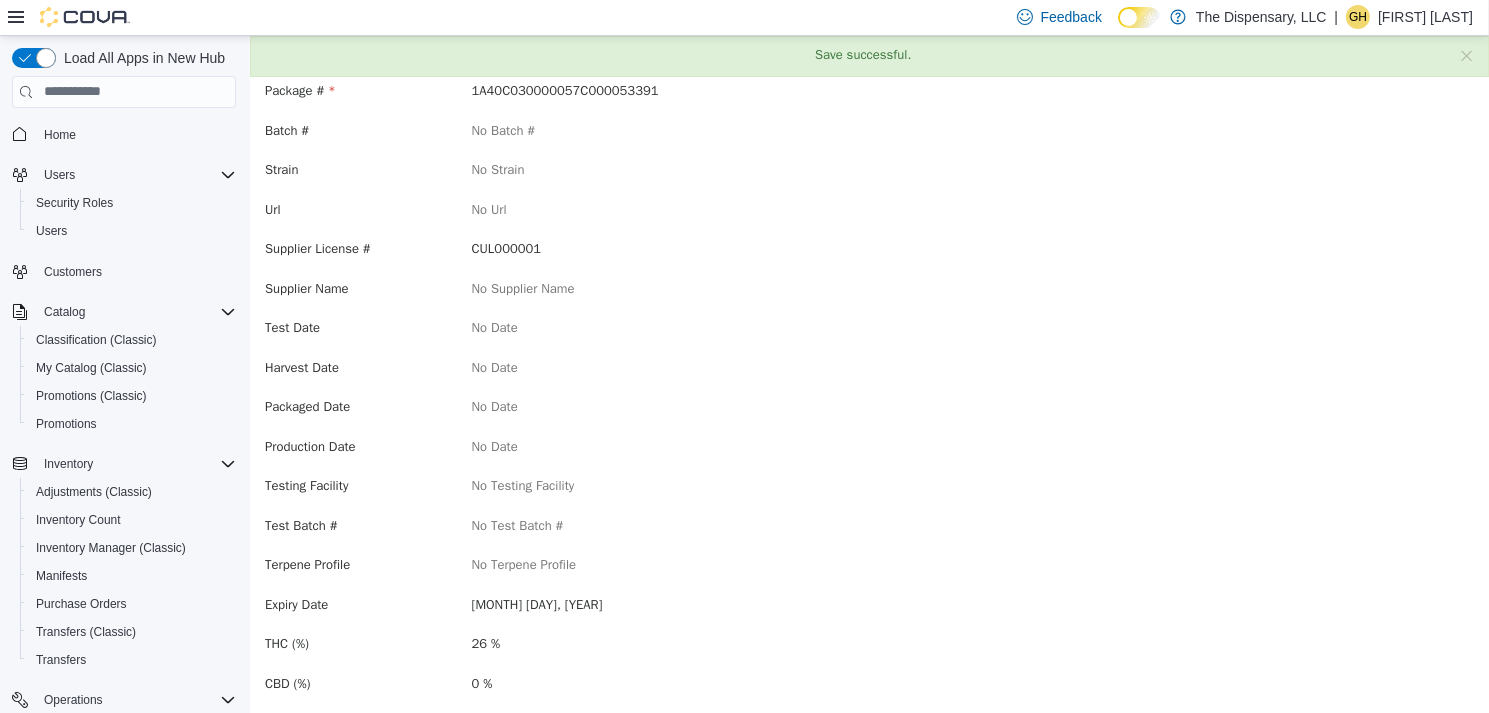 scroll, scrollTop: 400, scrollLeft: 0, axis: vertical 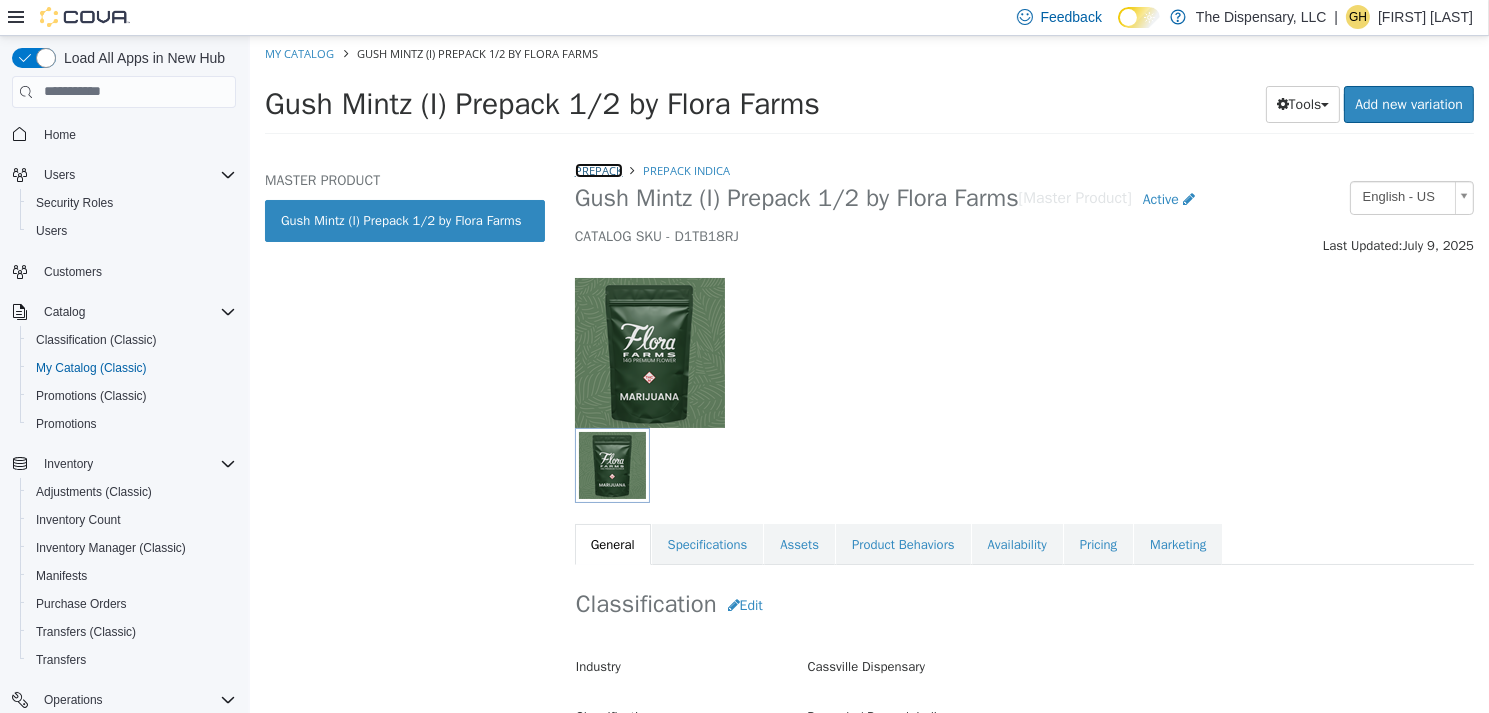 click on "Prepack" at bounding box center [598, 169] 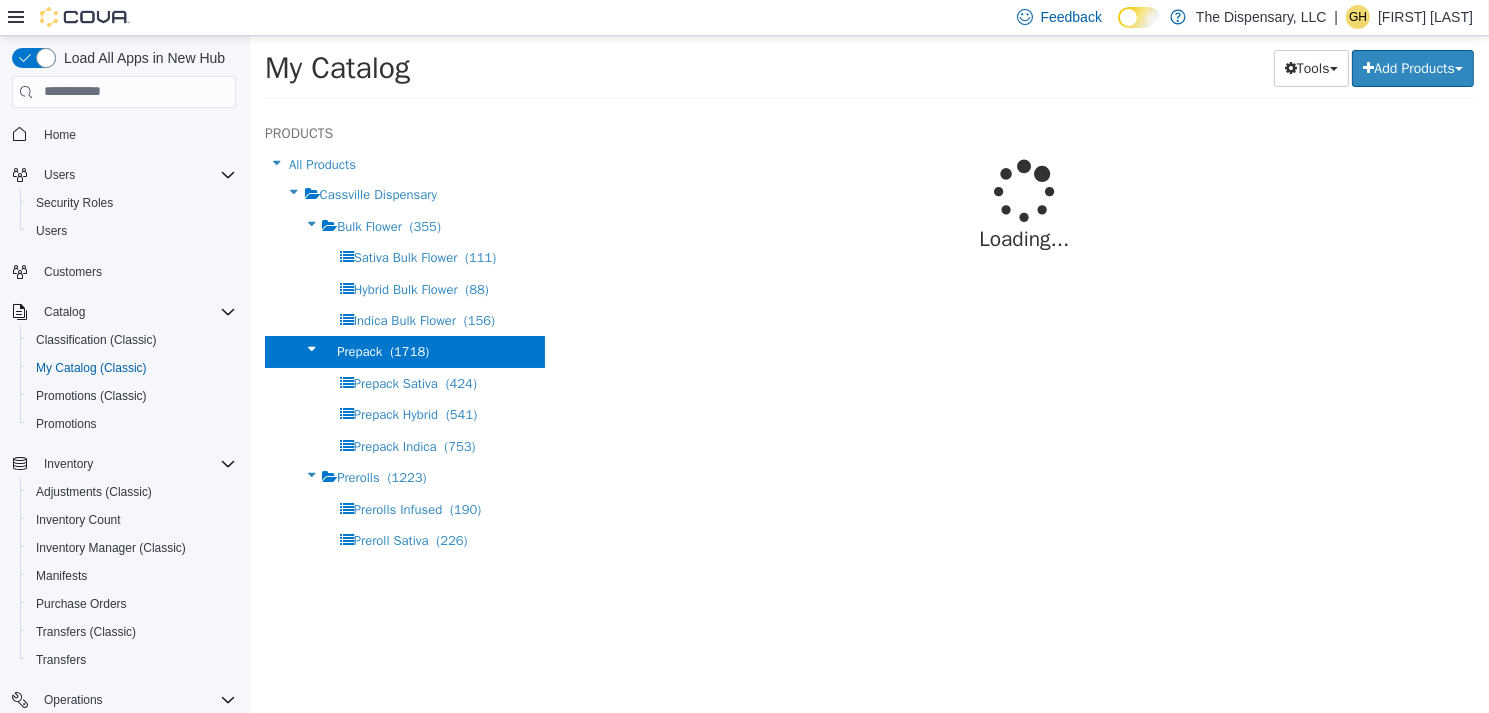 select on "**********" 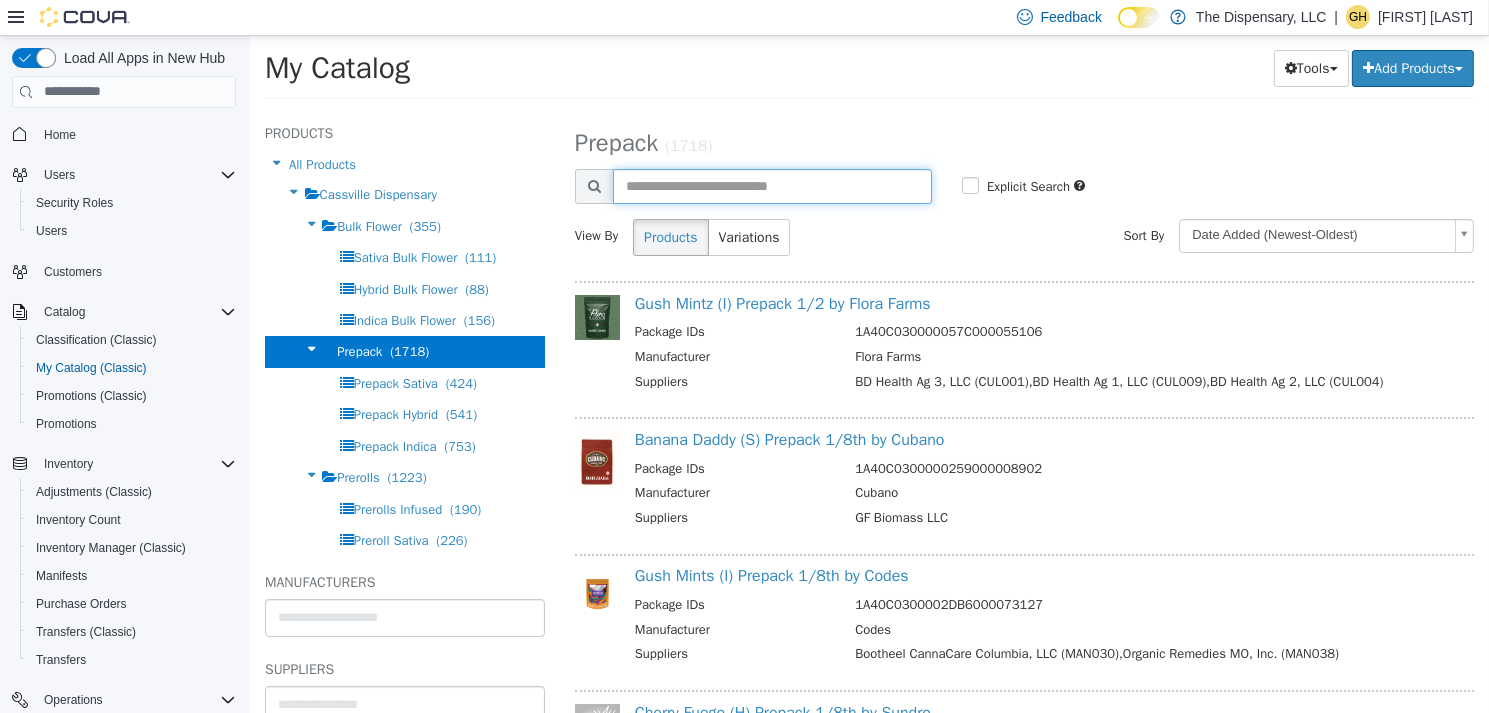 click at bounding box center (771, 185) 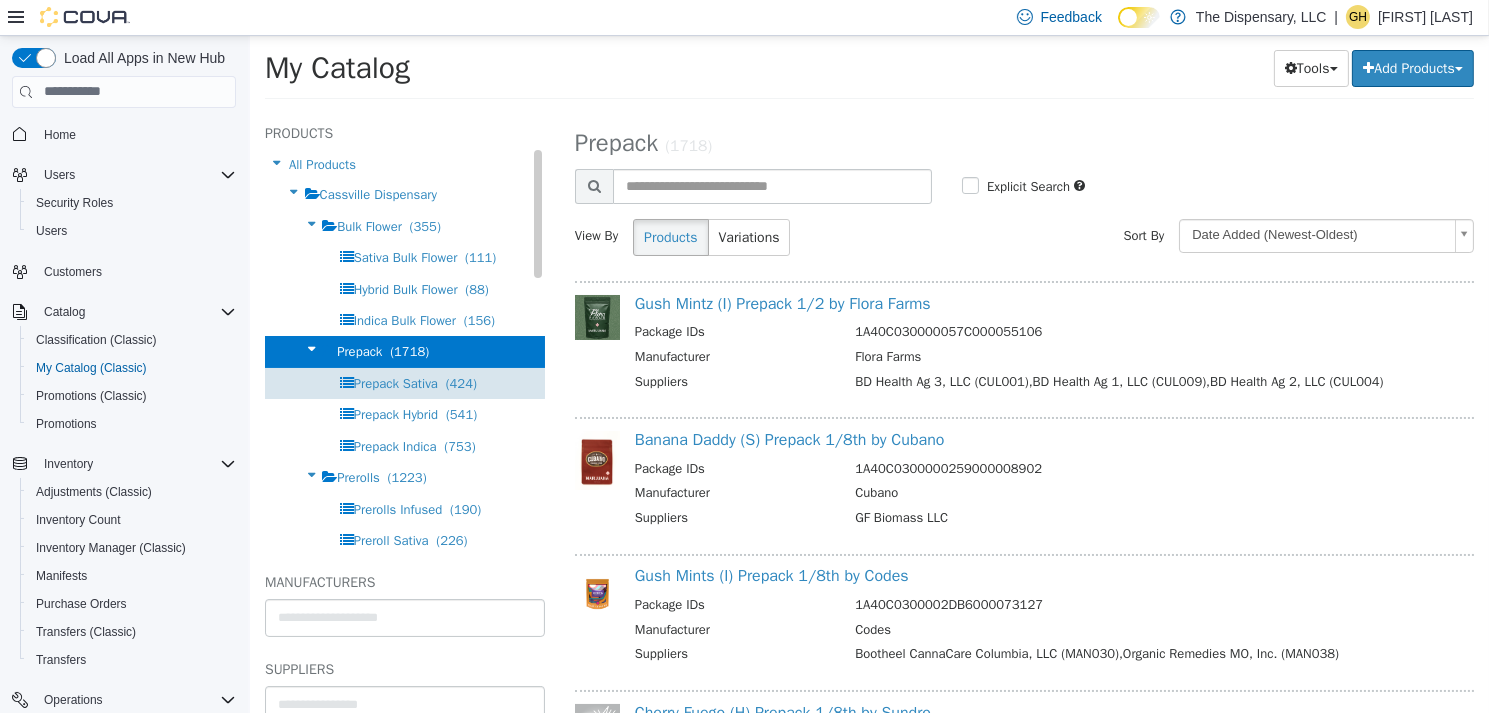 click on "Prepack Sativa" at bounding box center [395, 382] 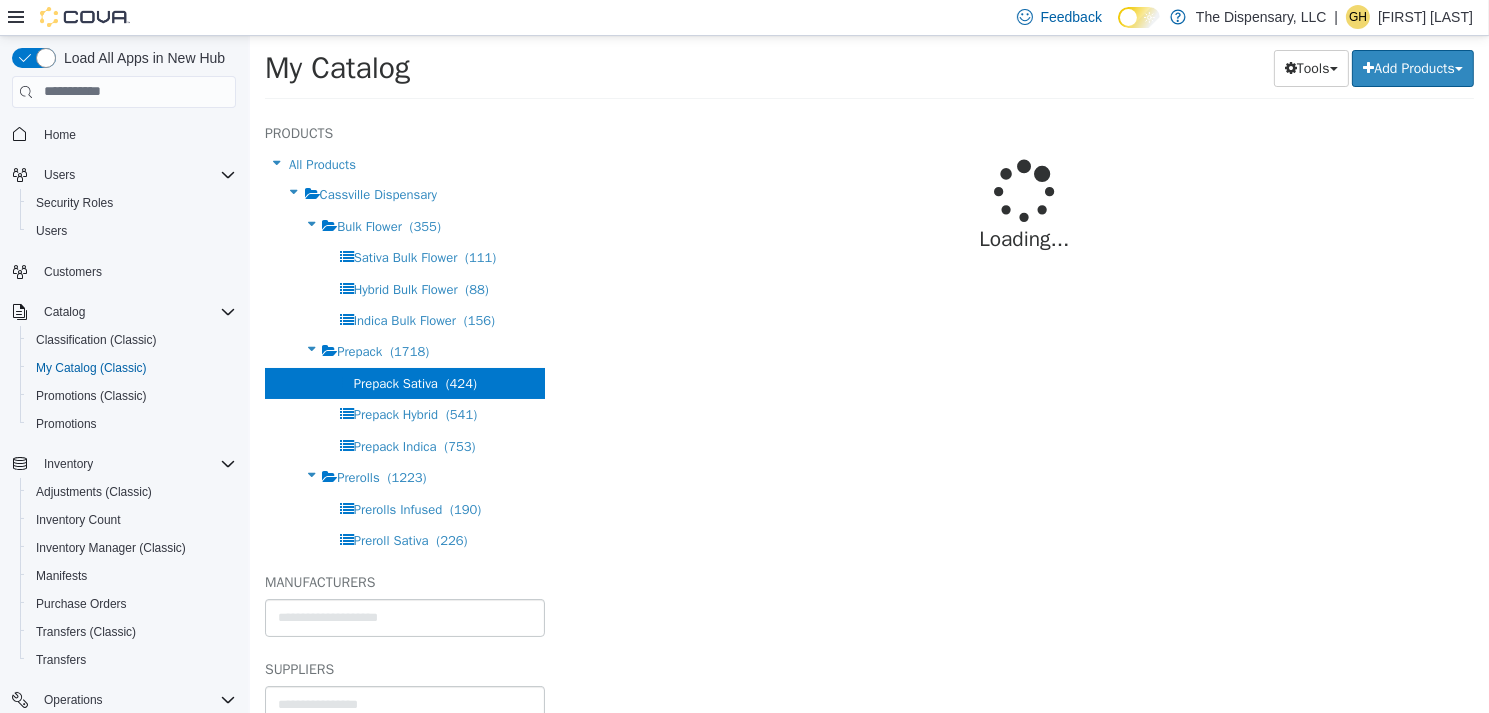 select on "**********" 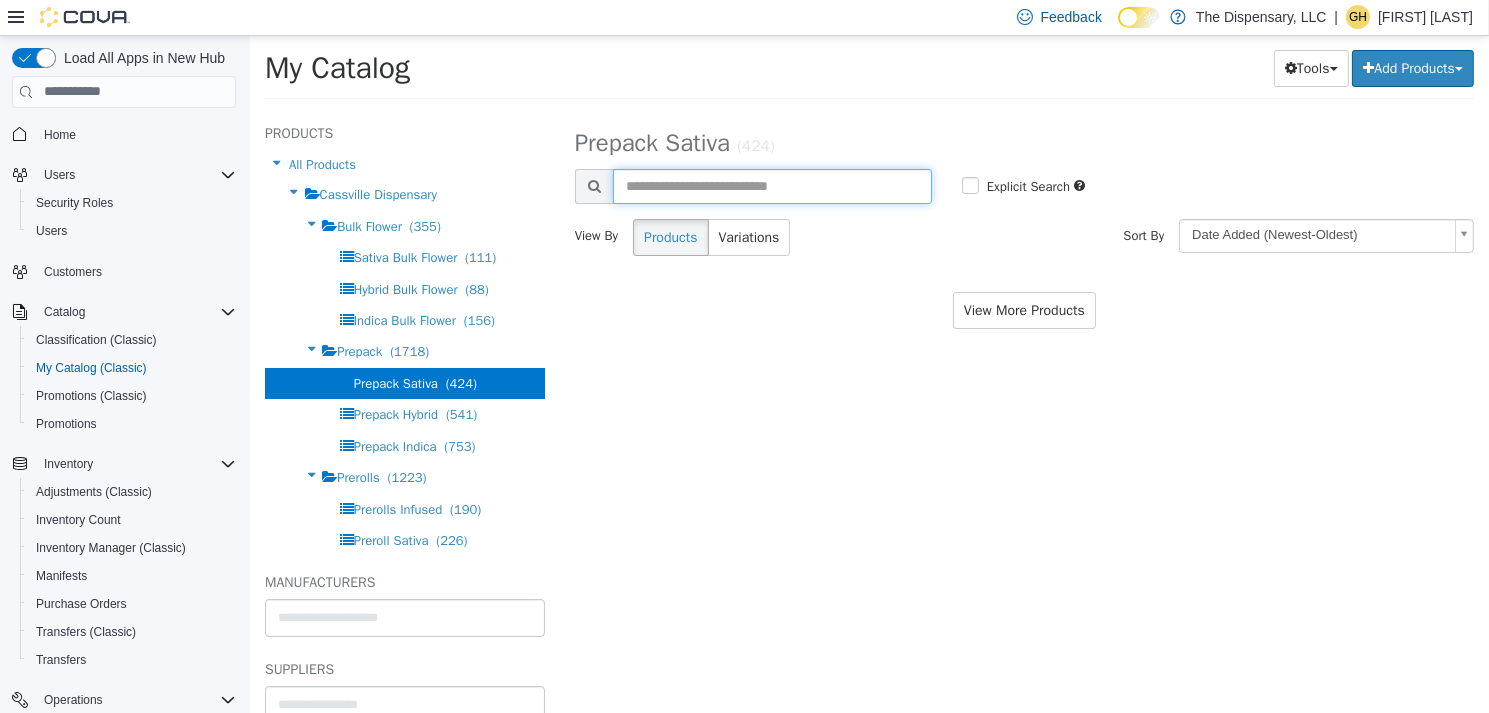 click at bounding box center (771, 185) 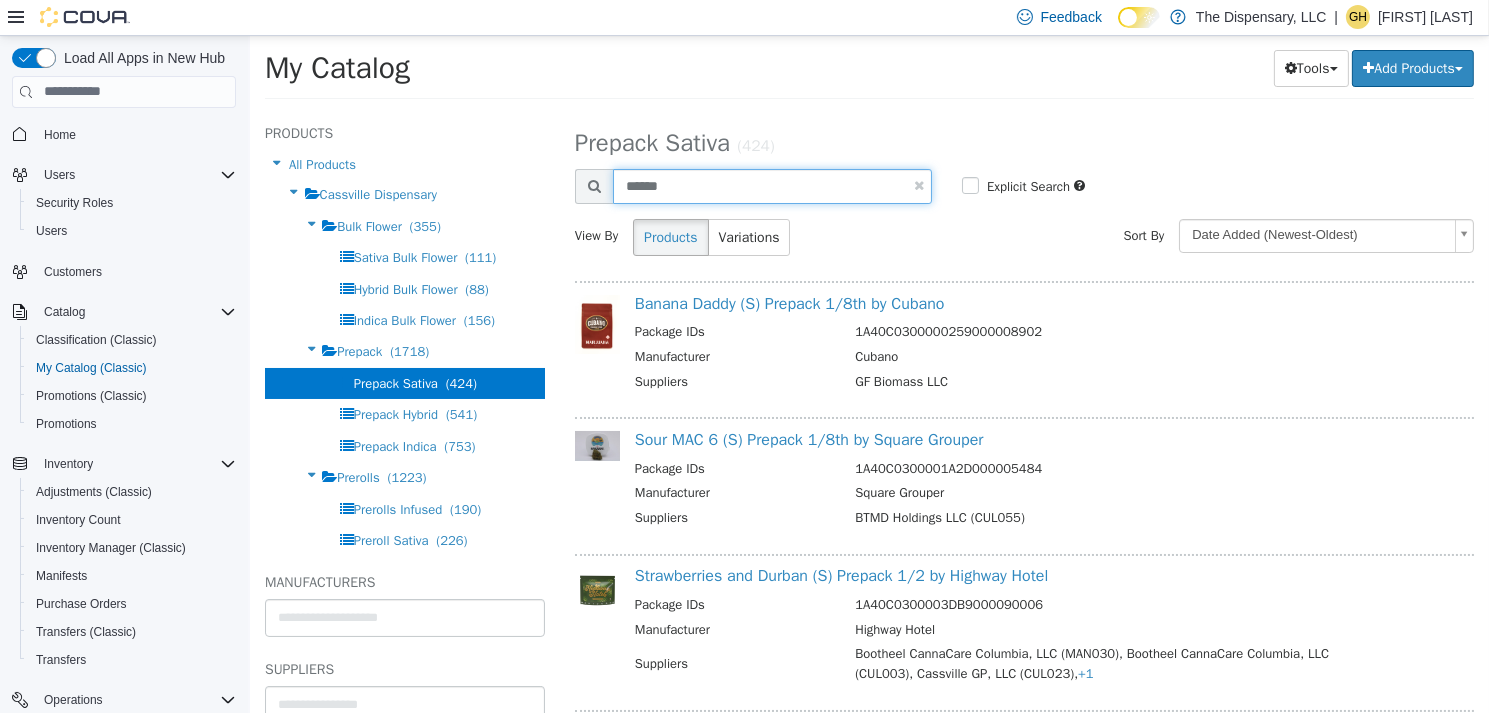 type on "******" 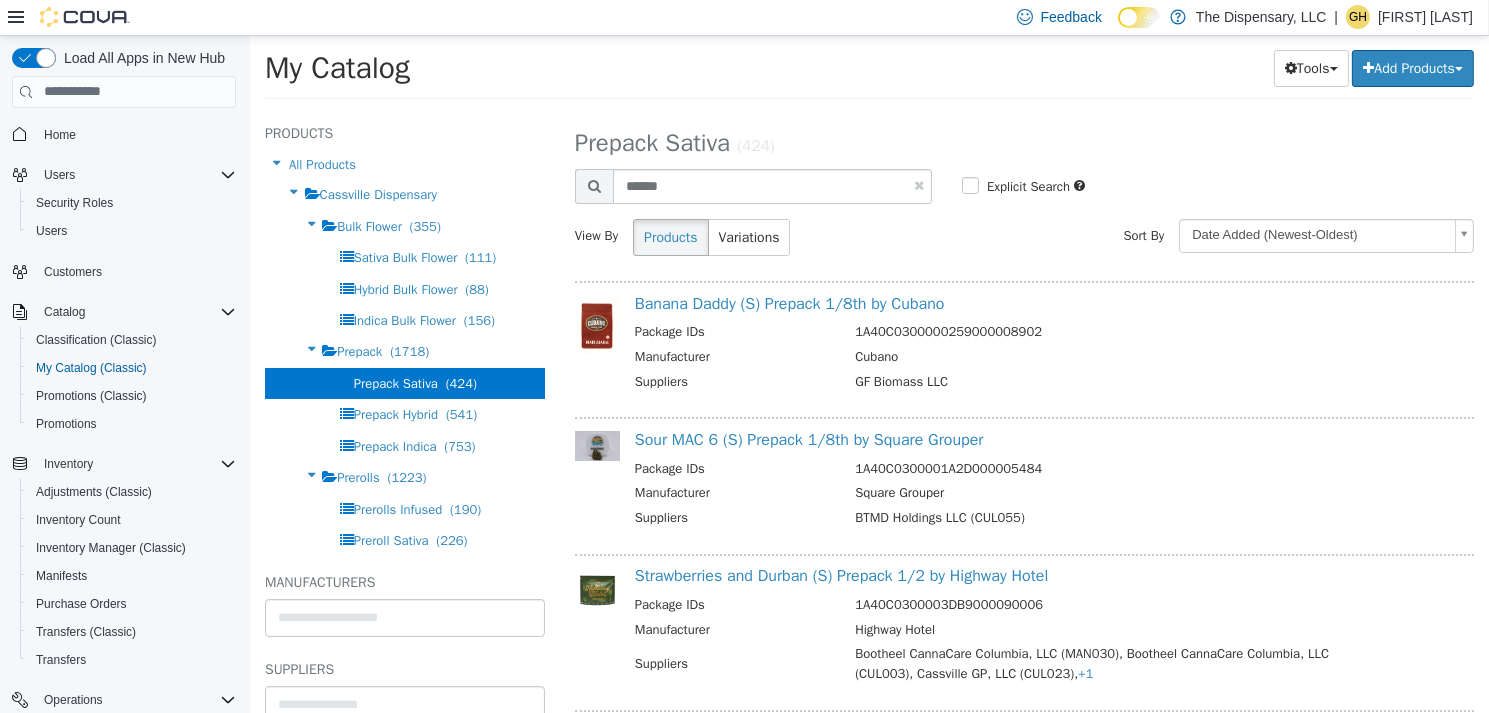 select on "**********" 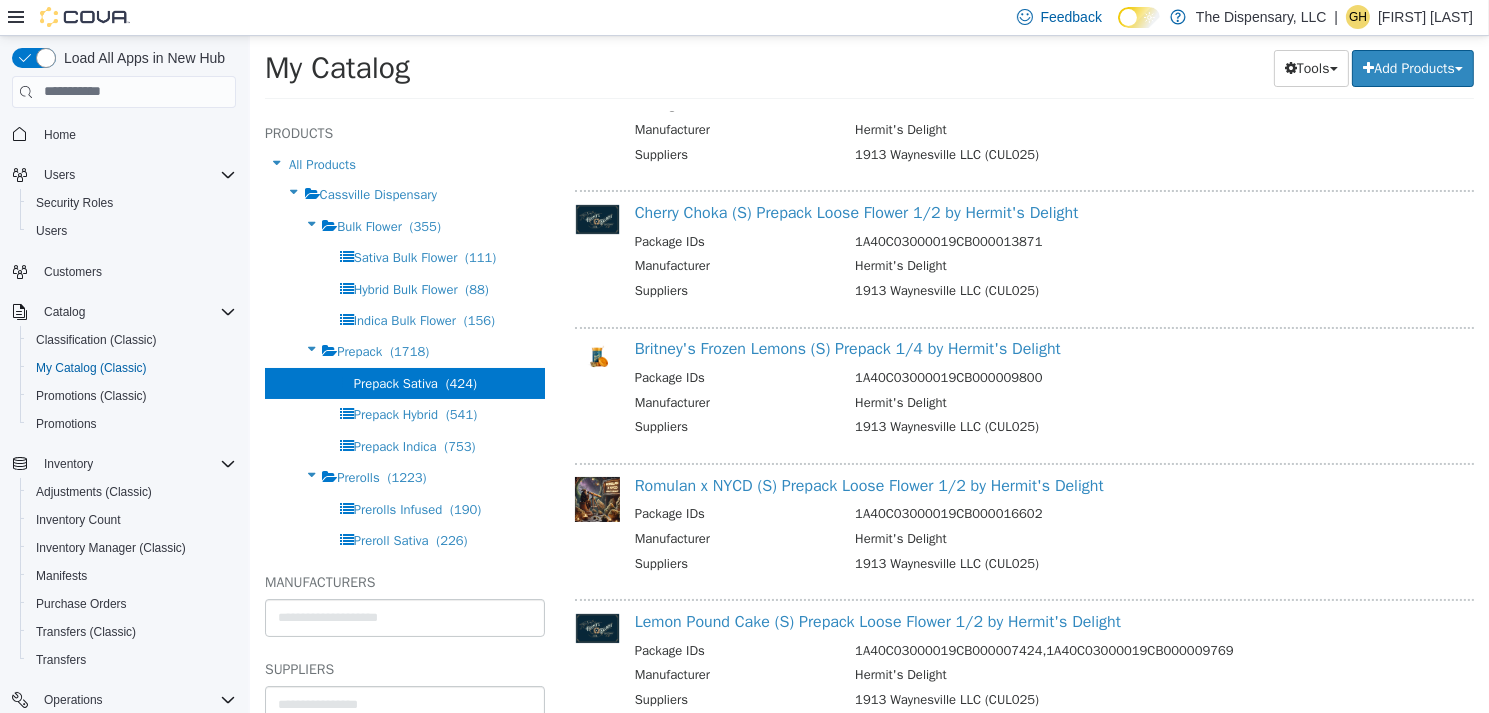 scroll, scrollTop: 1513, scrollLeft: 0, axis: vertical 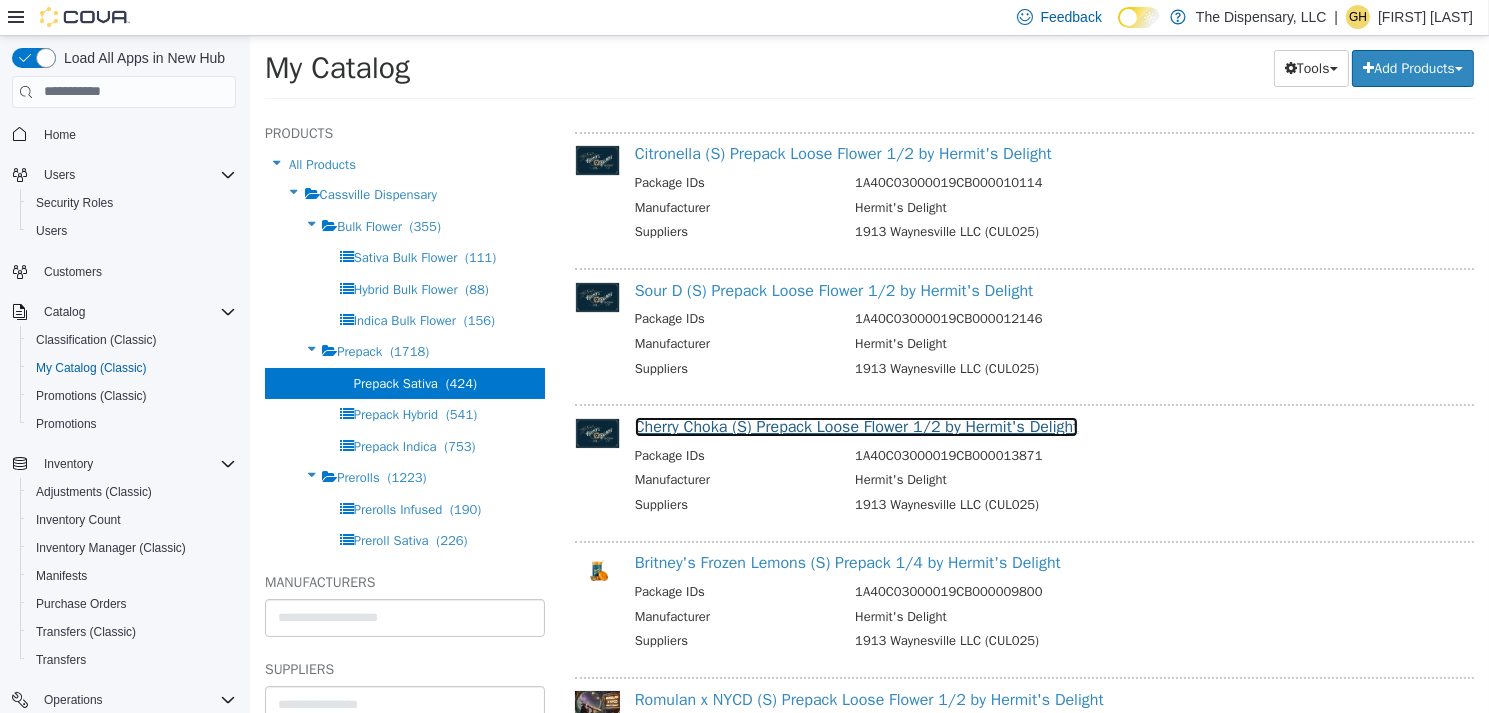 click on "Cherry Choka (S) Prepack Loose Flower 1/2 by Hermit's Delight" at bounding box center (856, 426) 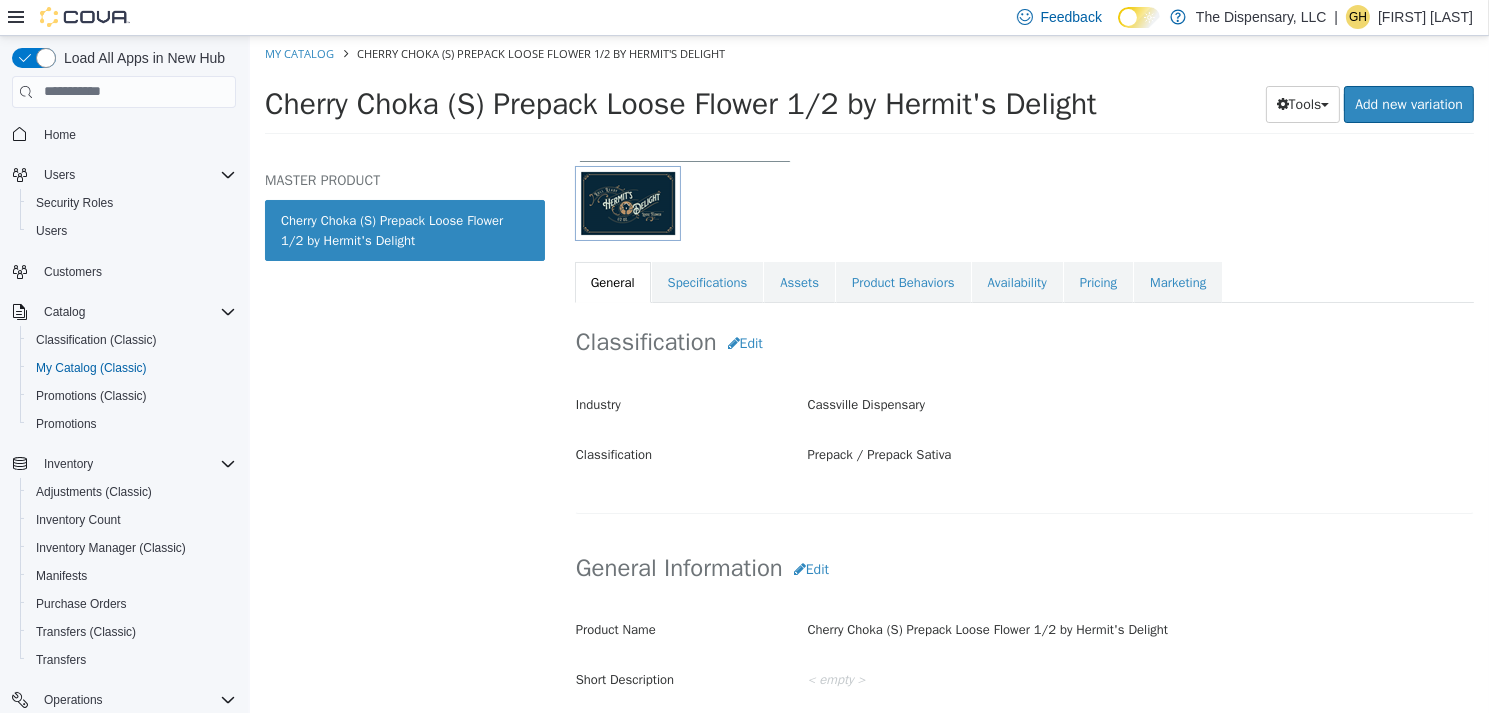 scroll, scrollTop: 0, scrollLeft: 0, axis: both 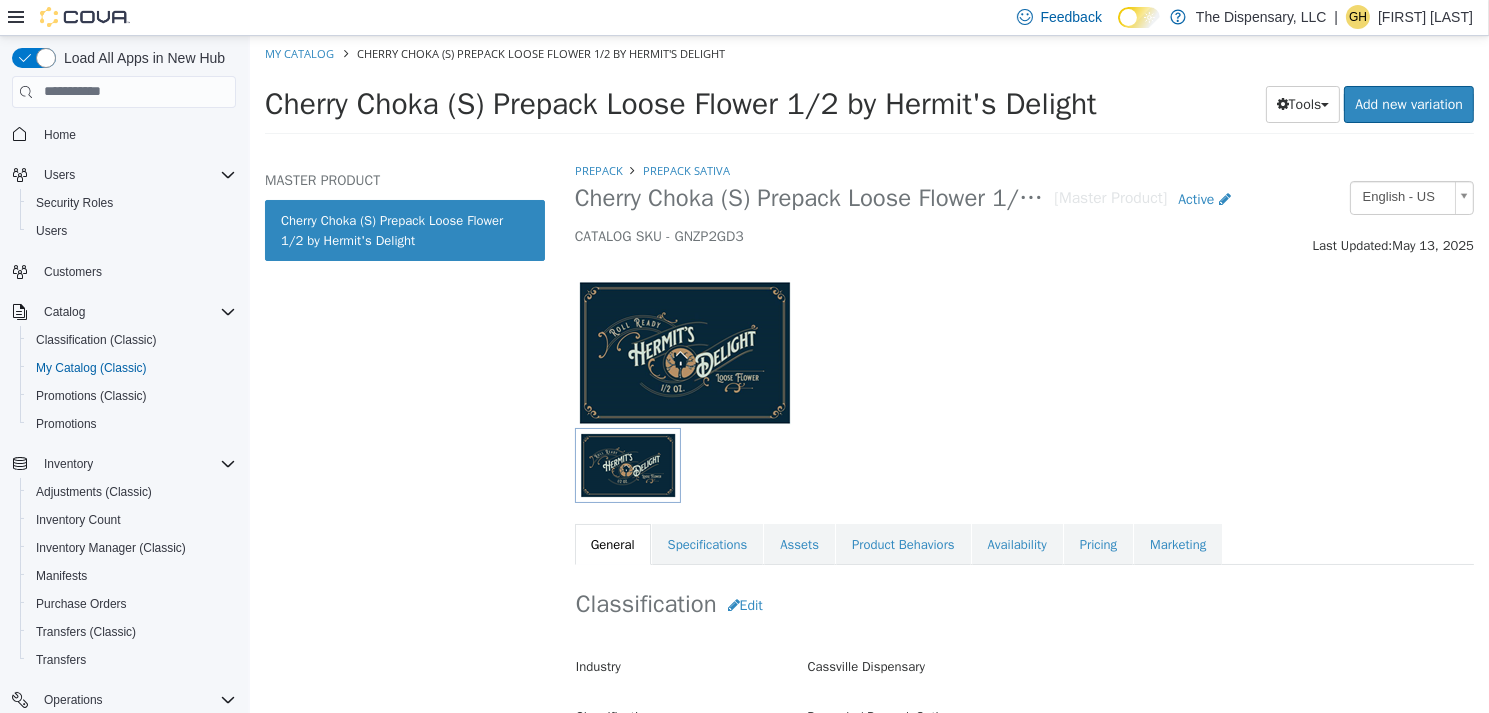 click on "Prepack" at bounding box center [598, 170] 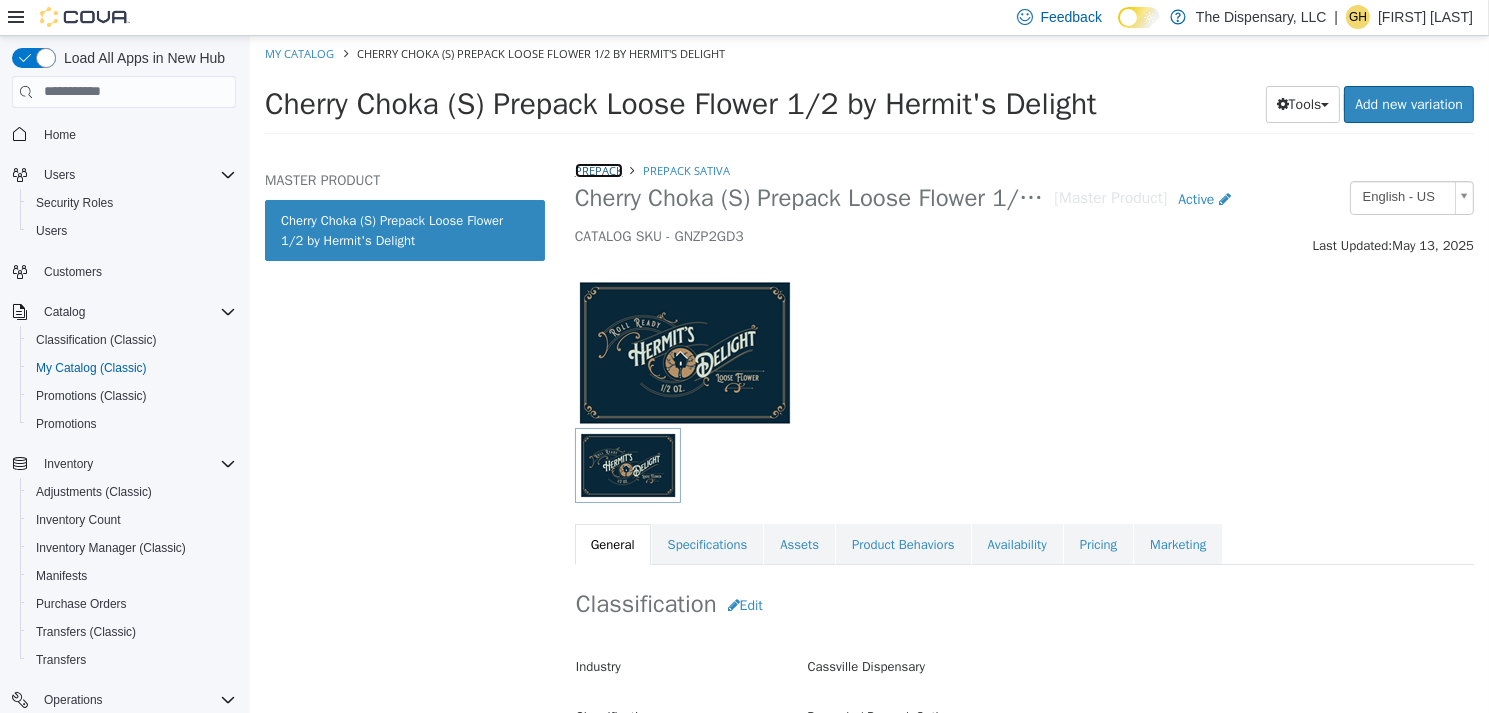 click on "Prepack" at bounding box center [598, 169] 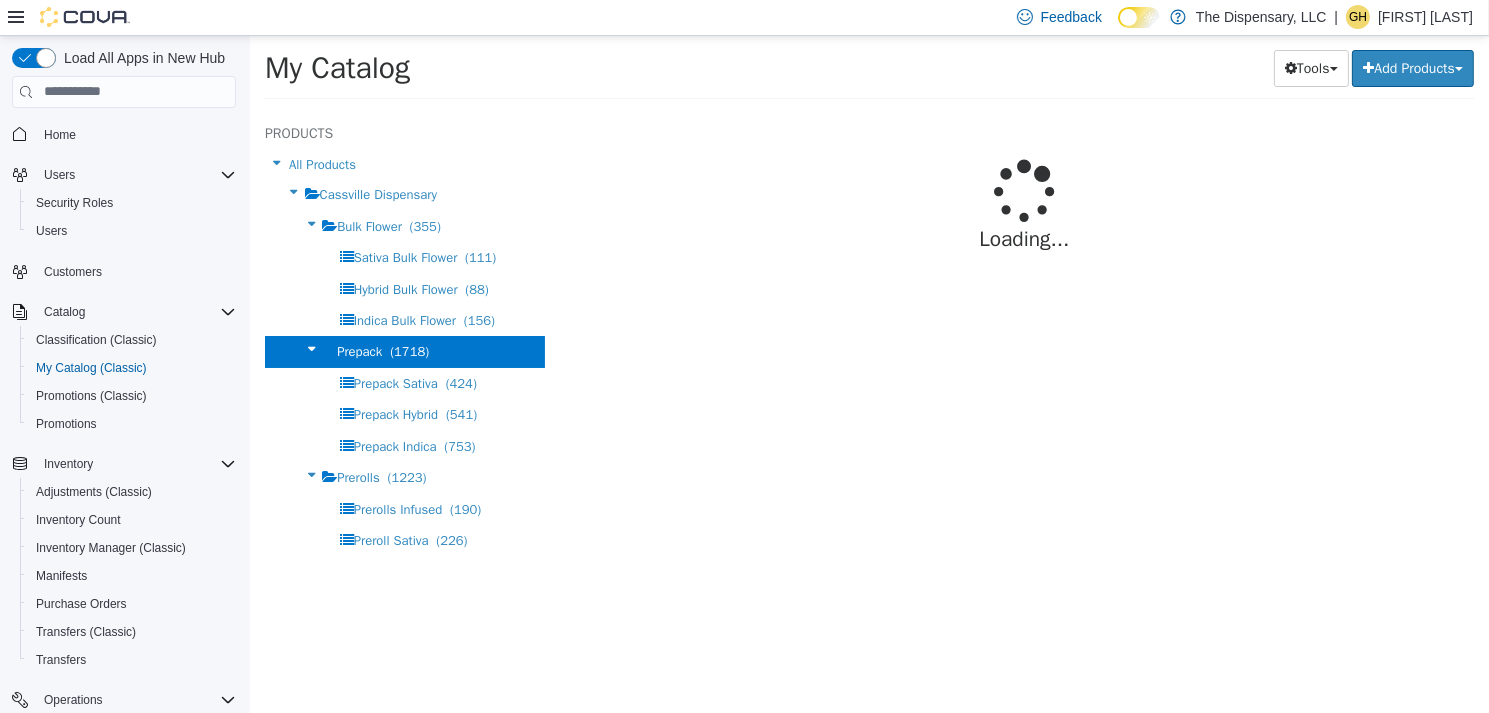 select on "**********" 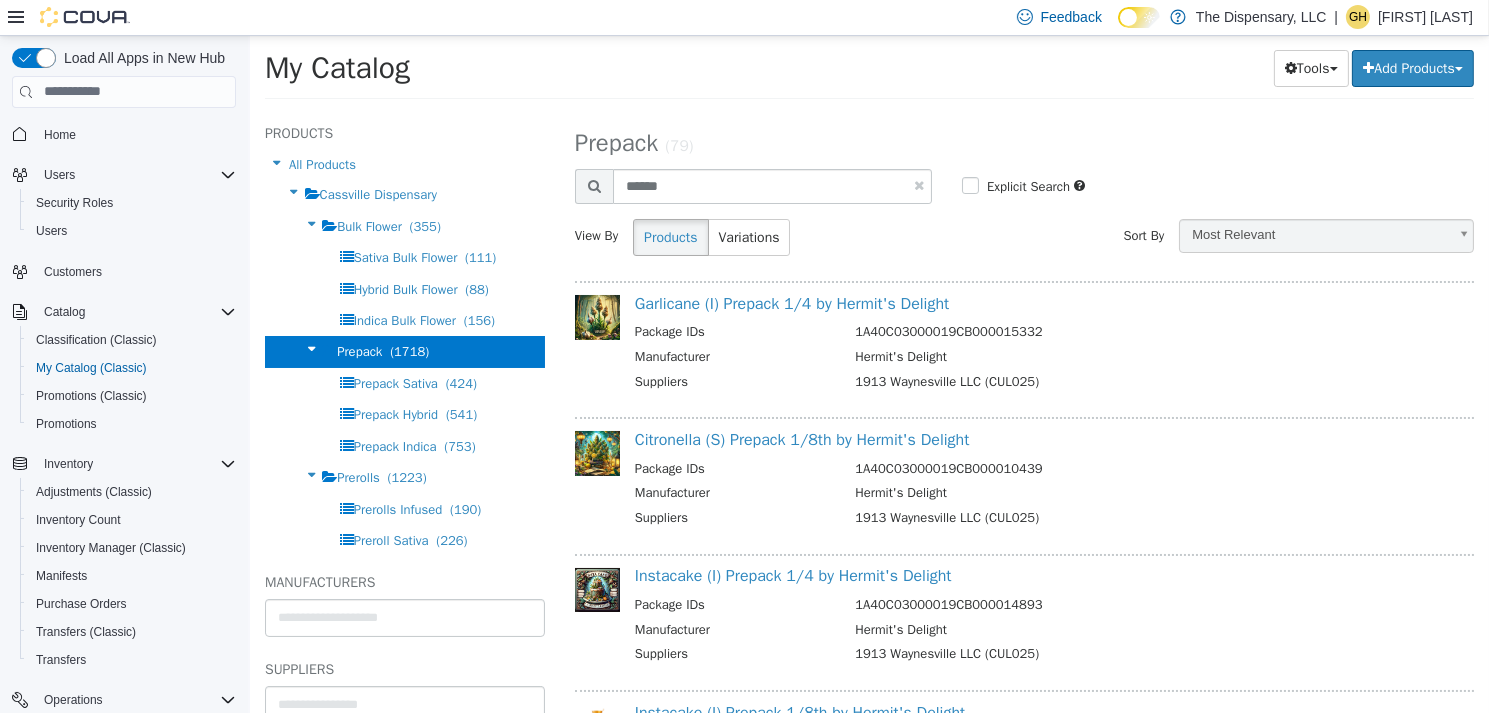 scroll, scrollTop: 100, scrollLeft: 0, axis: vertical 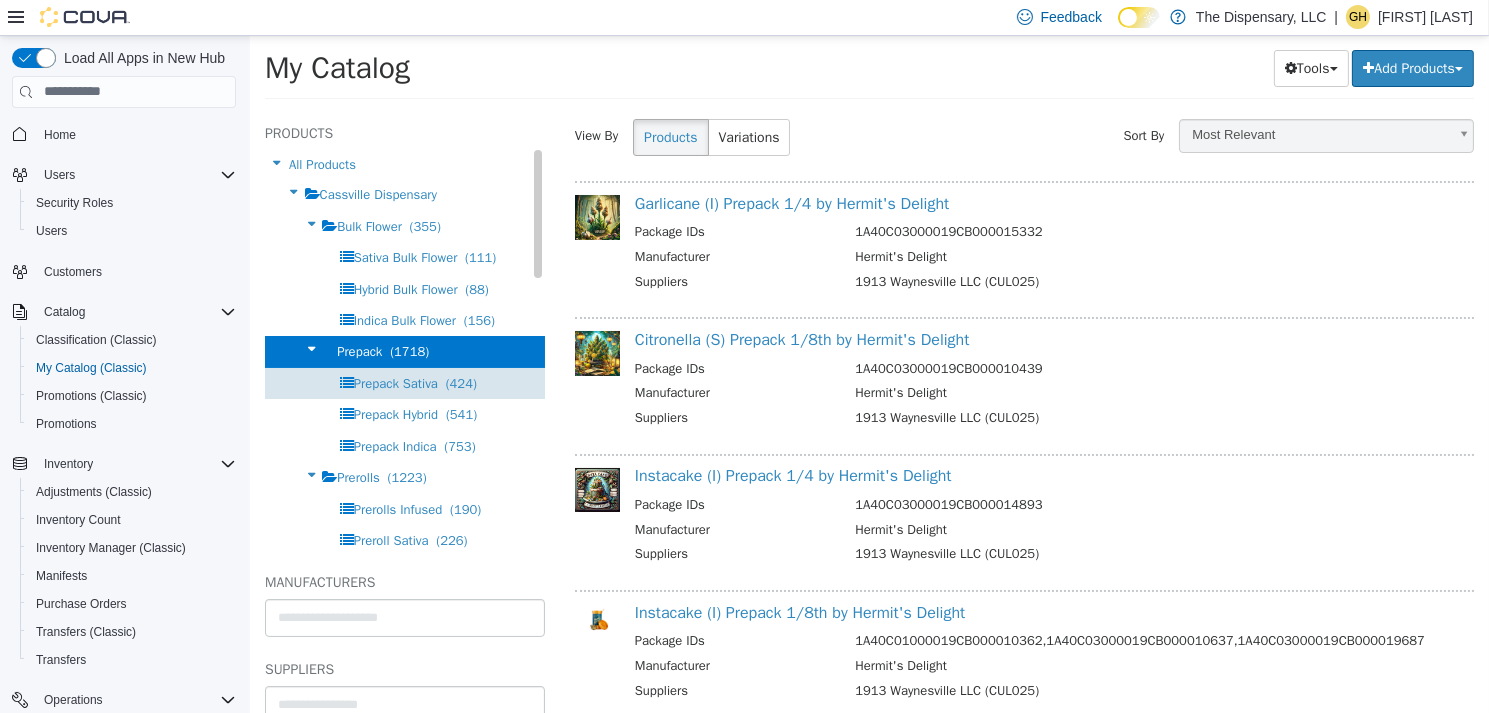 click on "(424)" at bounding box center (460, 382) 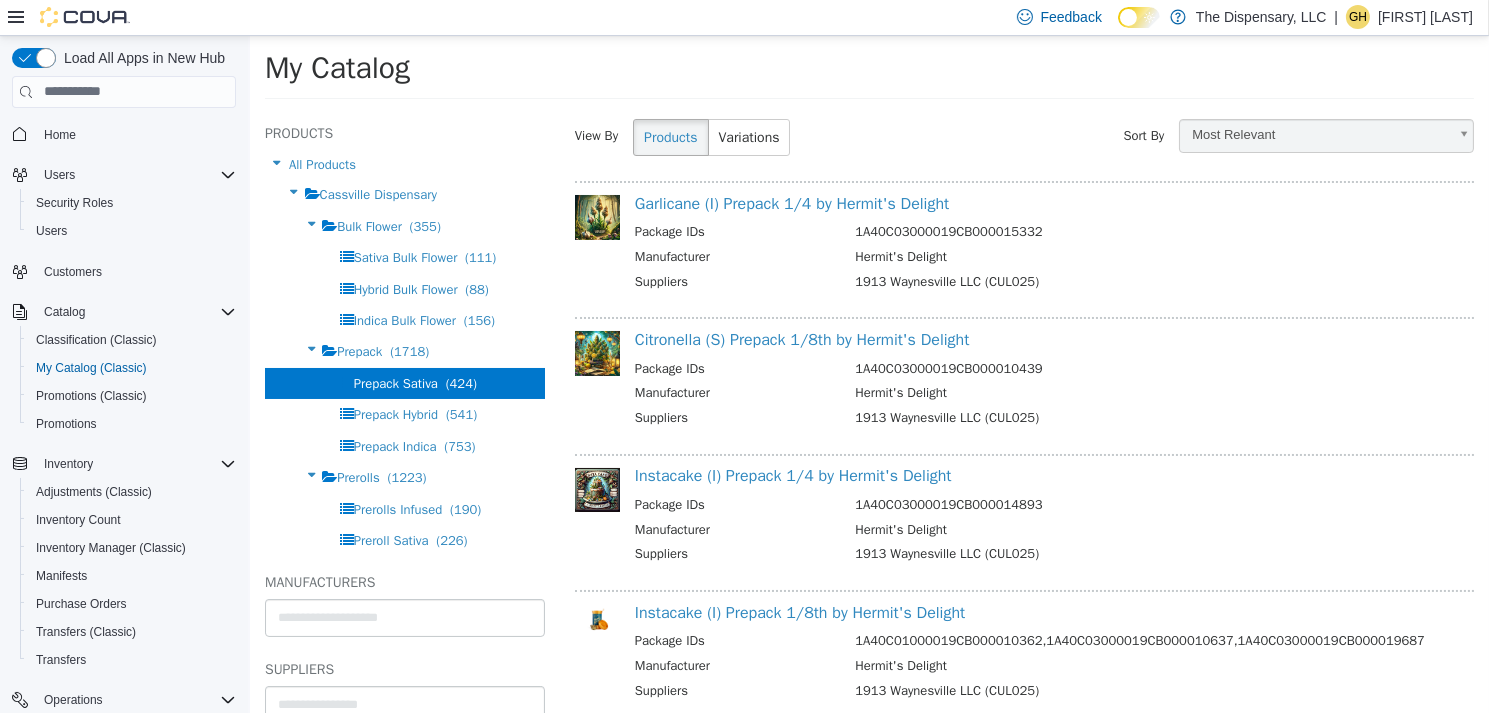 scroll, scrollTop: 0, scrollLeft: 0, axis: both 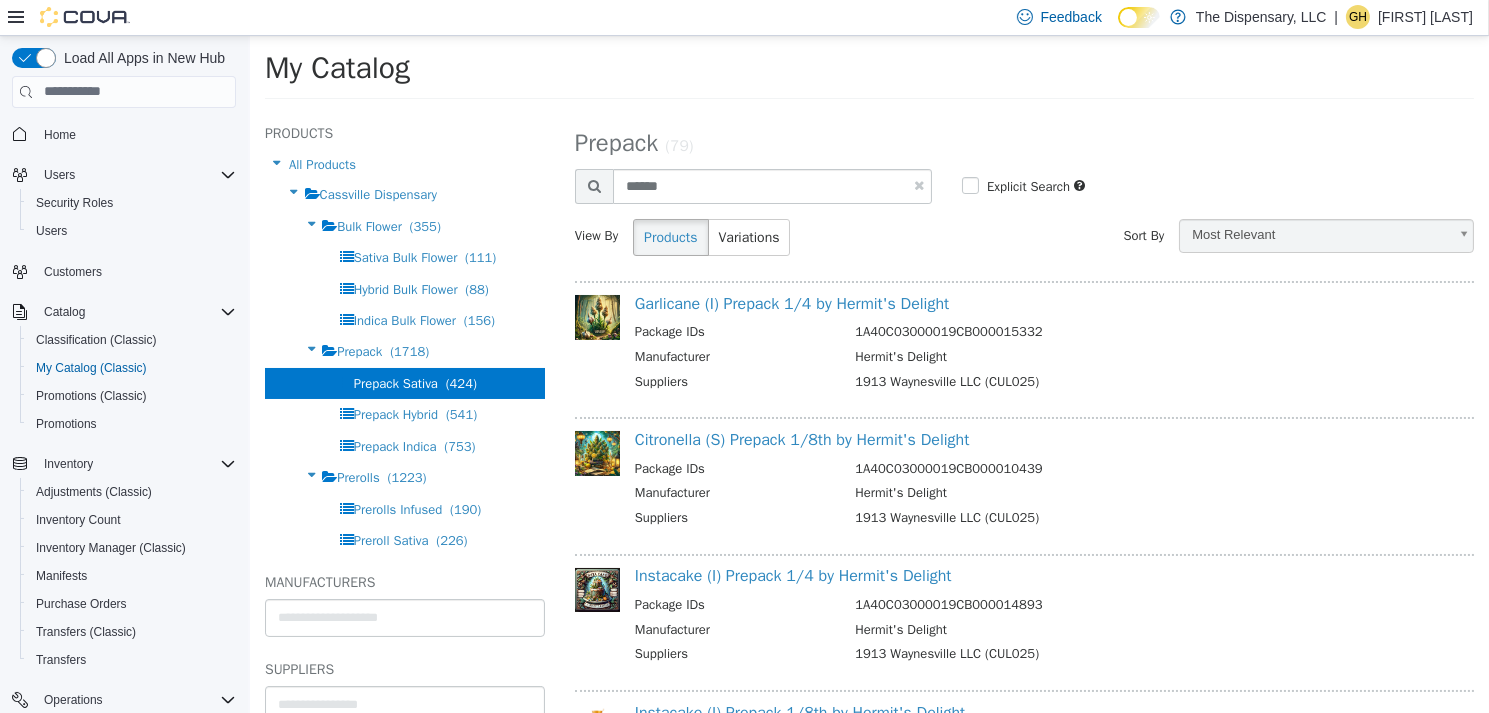 select on "**********" 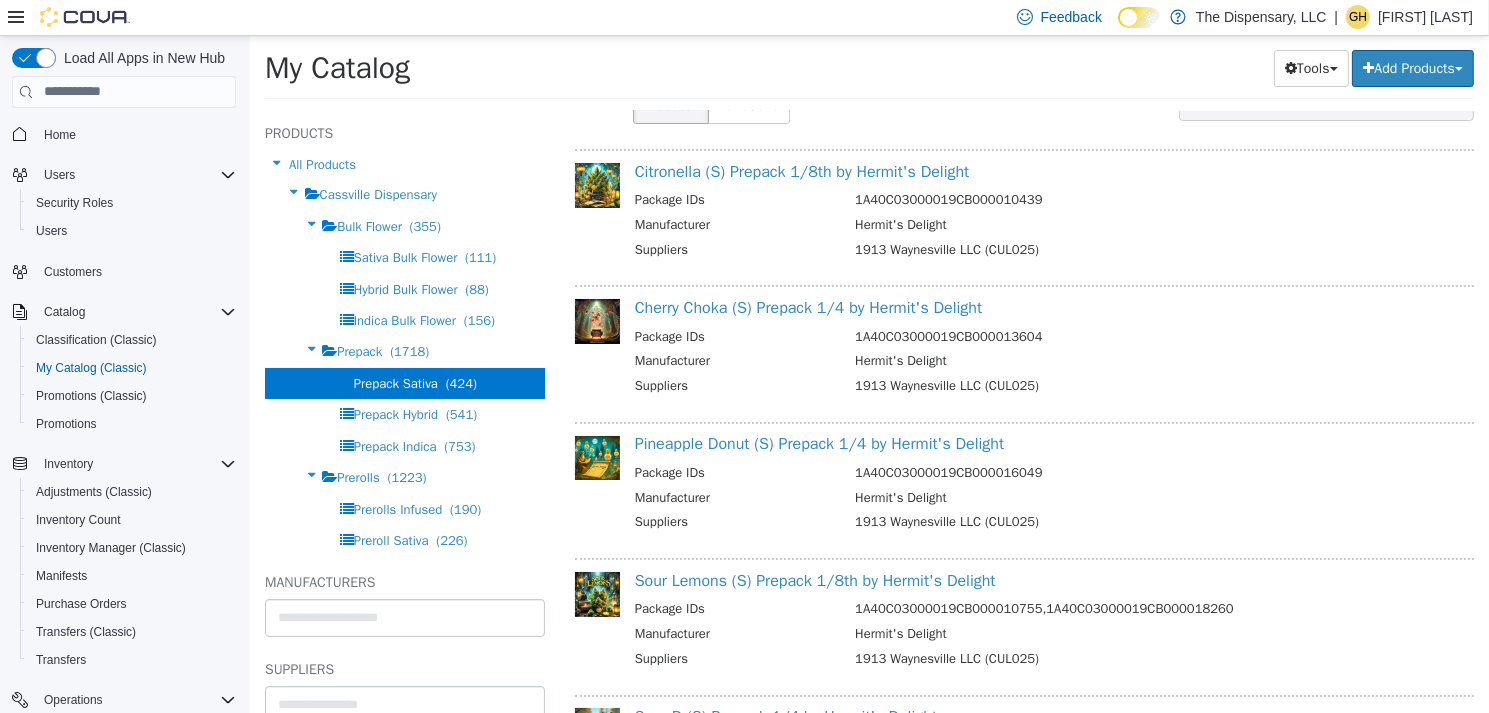 scroll, scrollTop: 0, scrollLeft: 0, axis: both 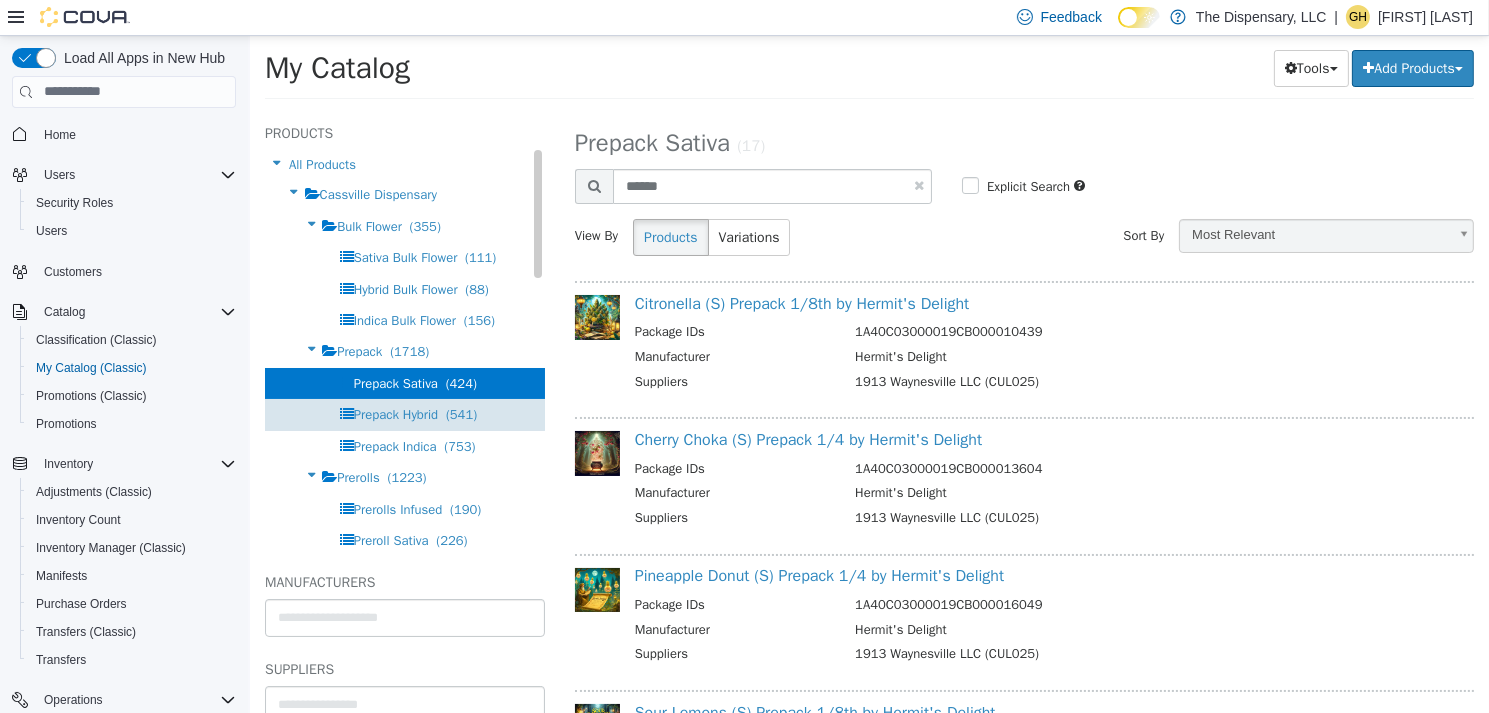 click on "(541)" at bounding box center [460, 413] 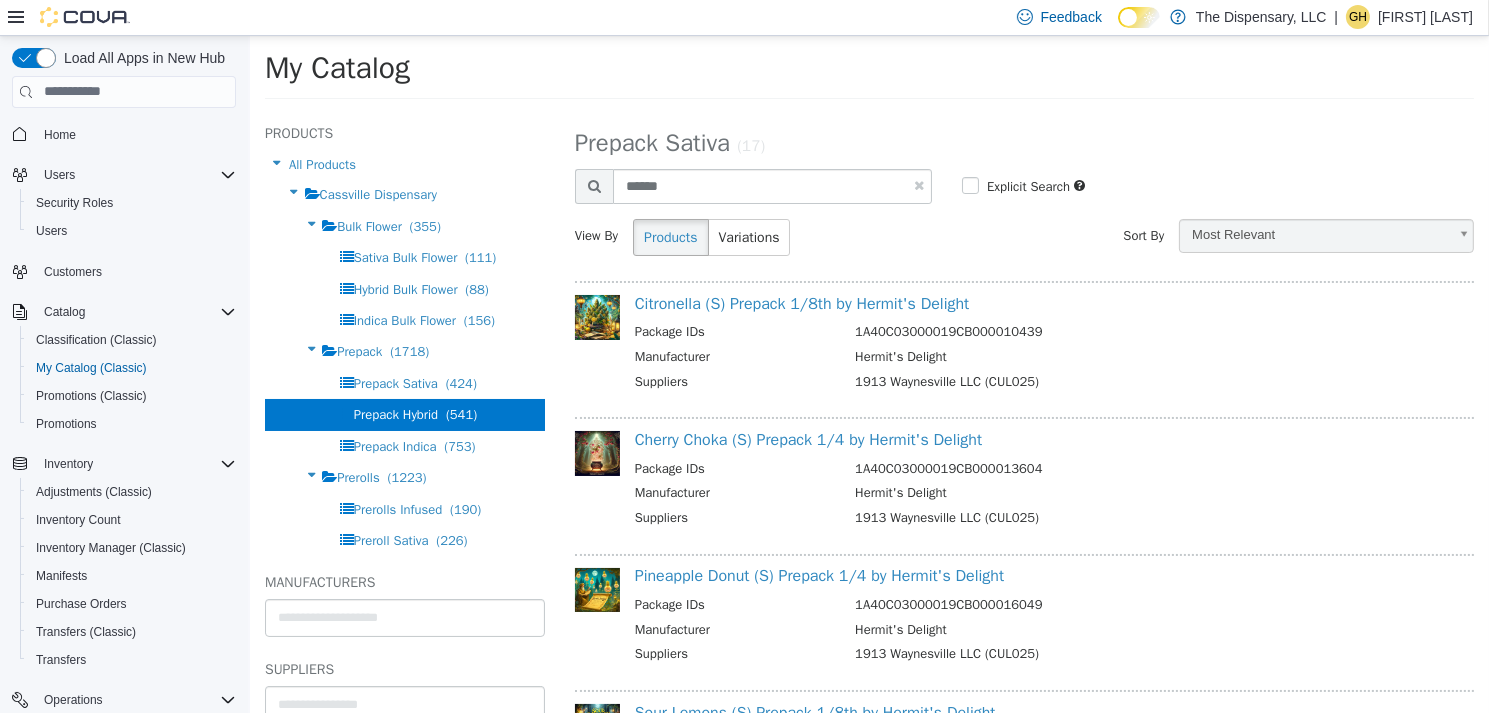 select on "**********" 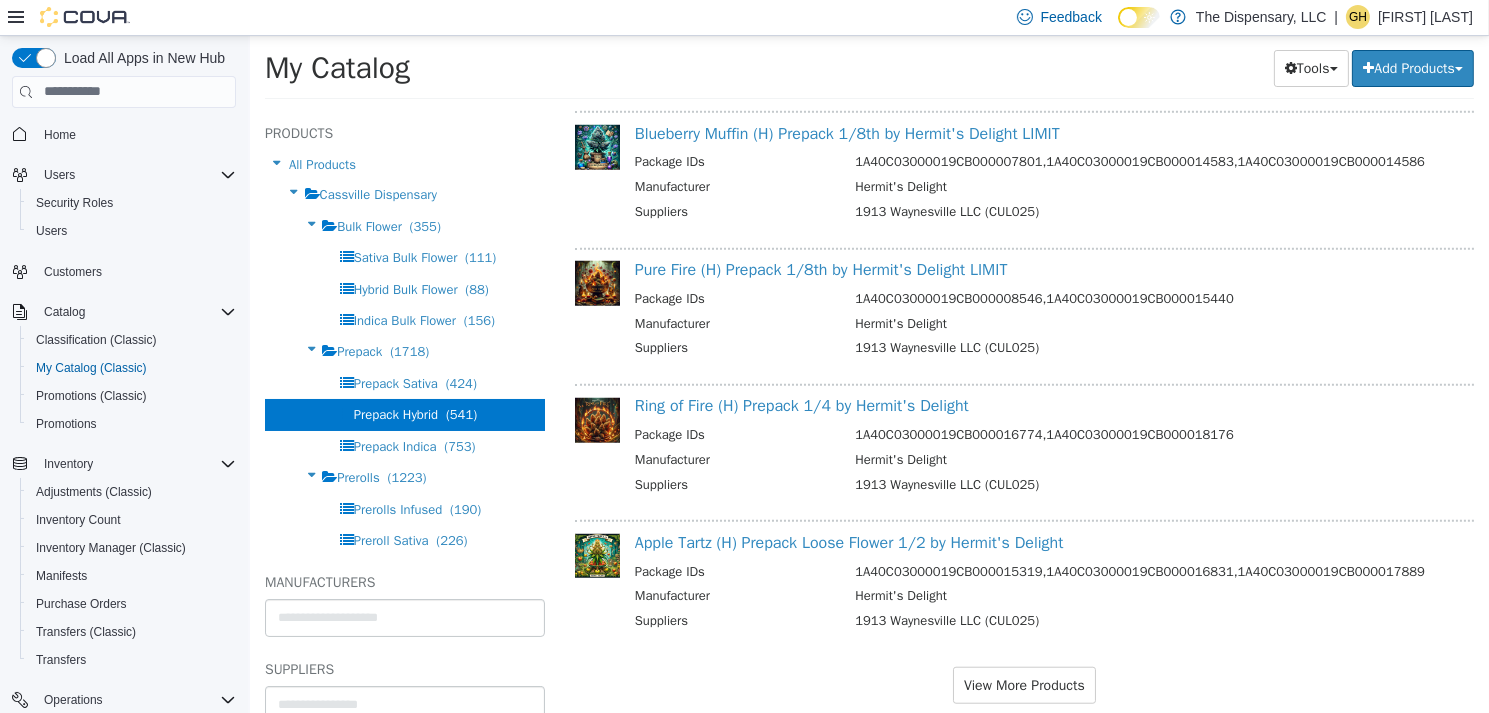 scroll, scrollTop: 2353, scrollLeft: 0, axis: vertical 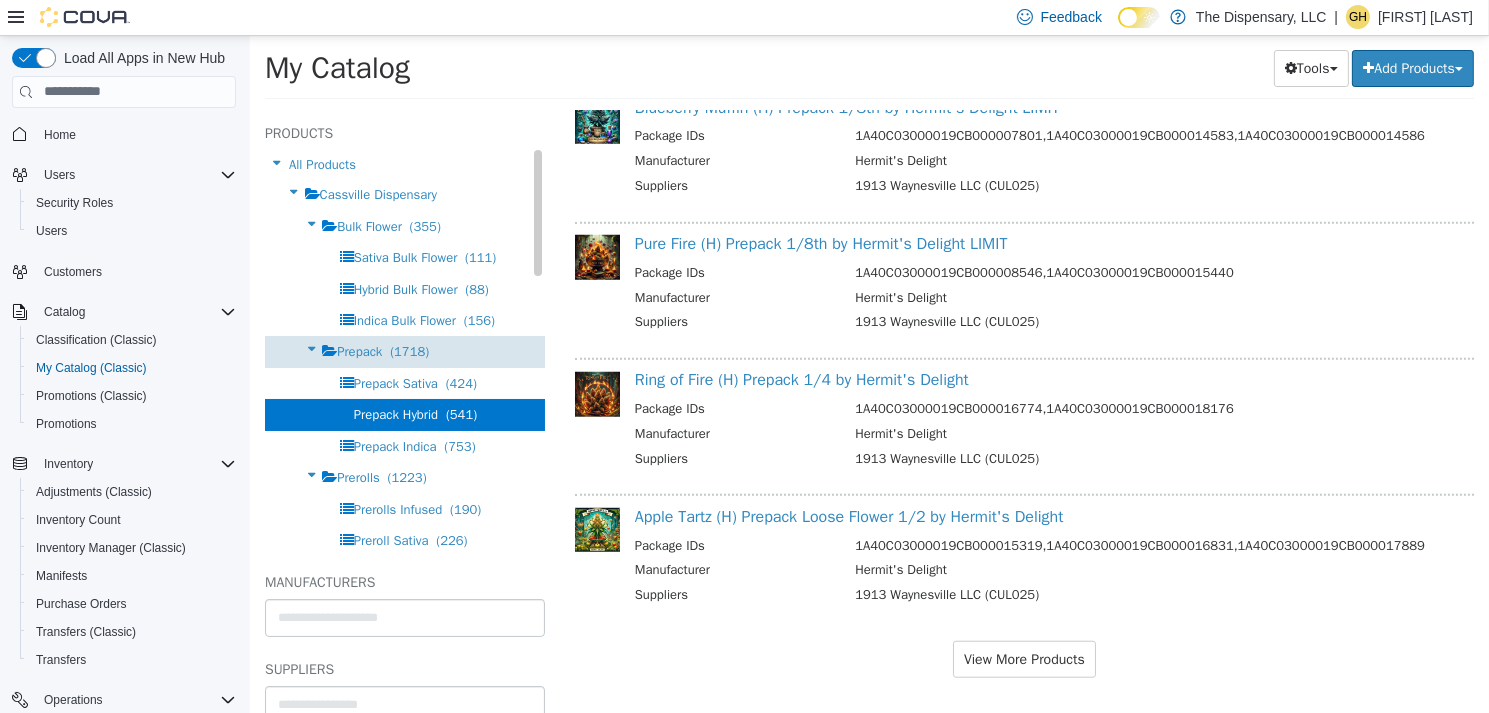 click on "(1718)" at bounding box center [408, 350] 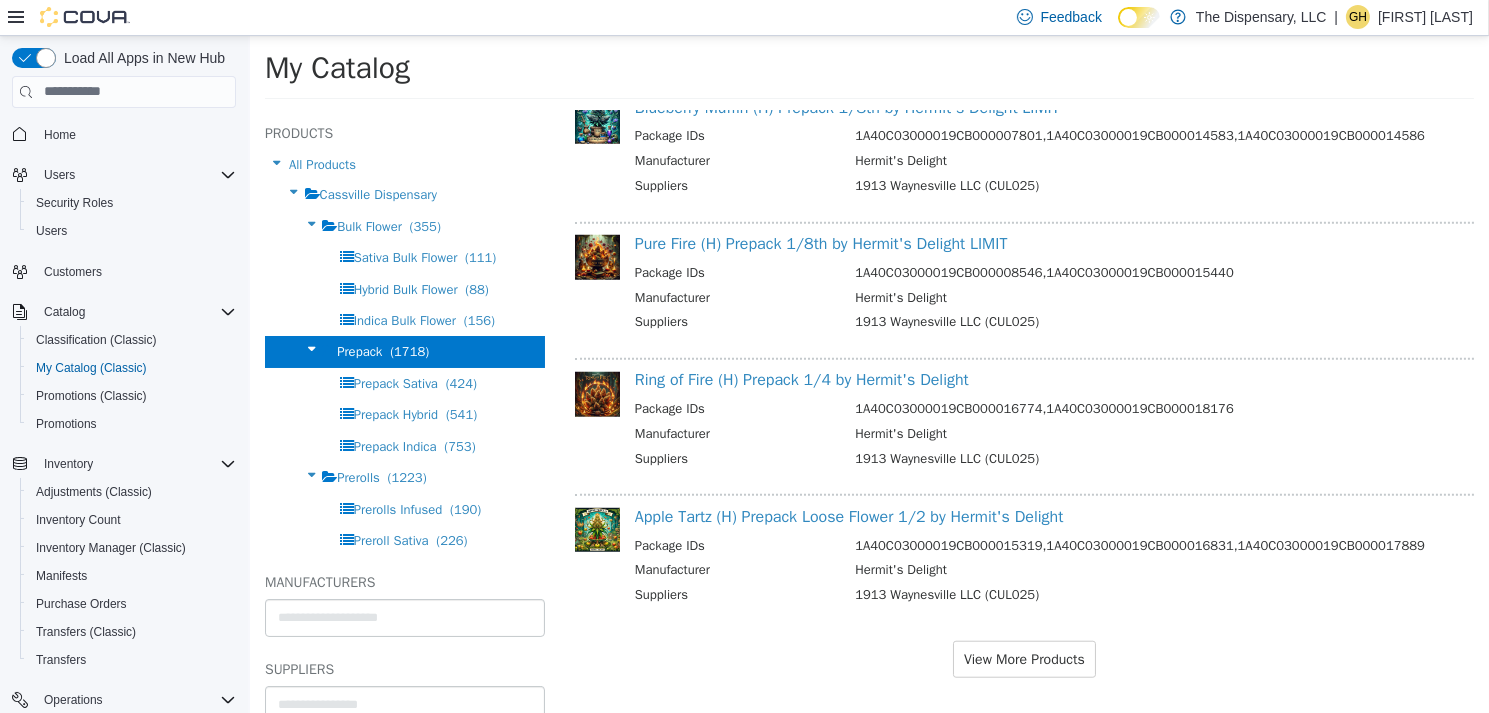 scroll, scrollTop: 0, scrollLeft: 0, axis: both 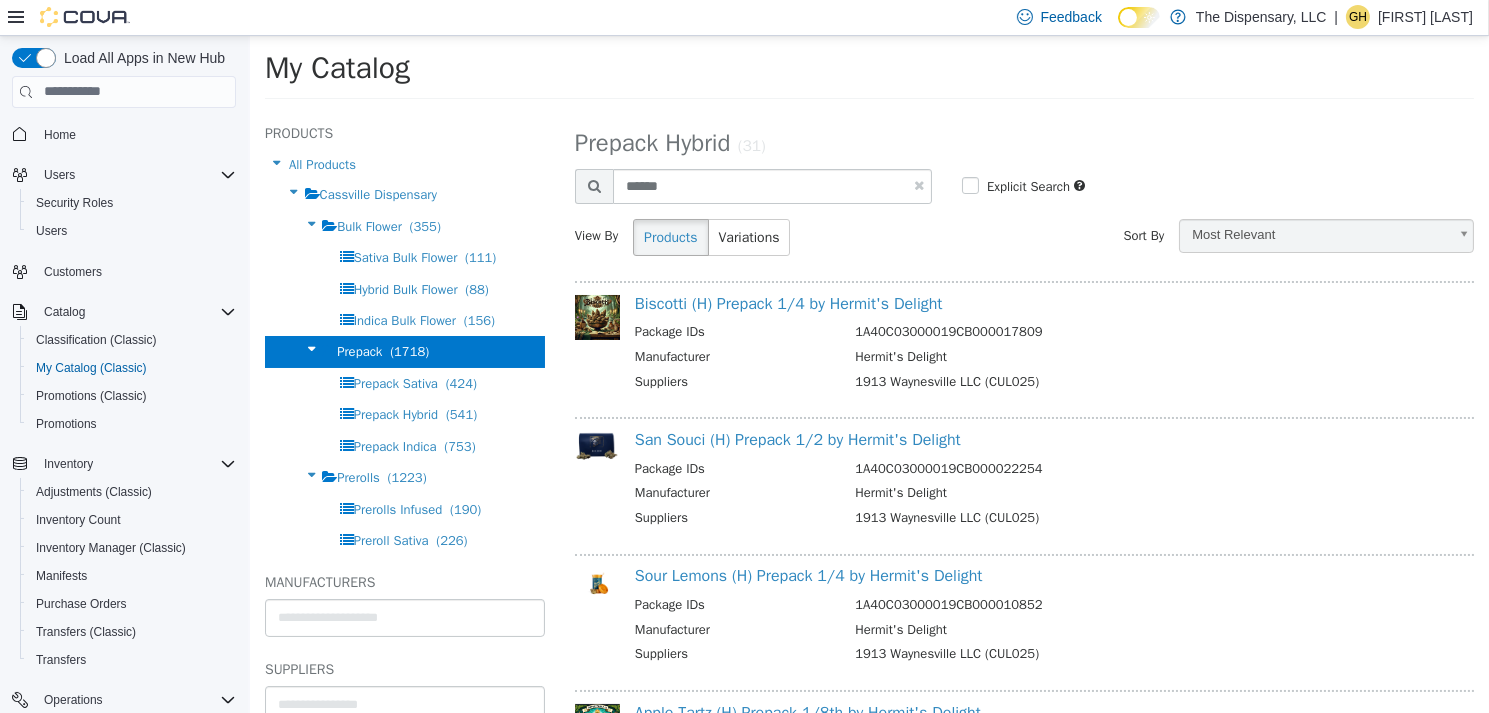 select on "**********" 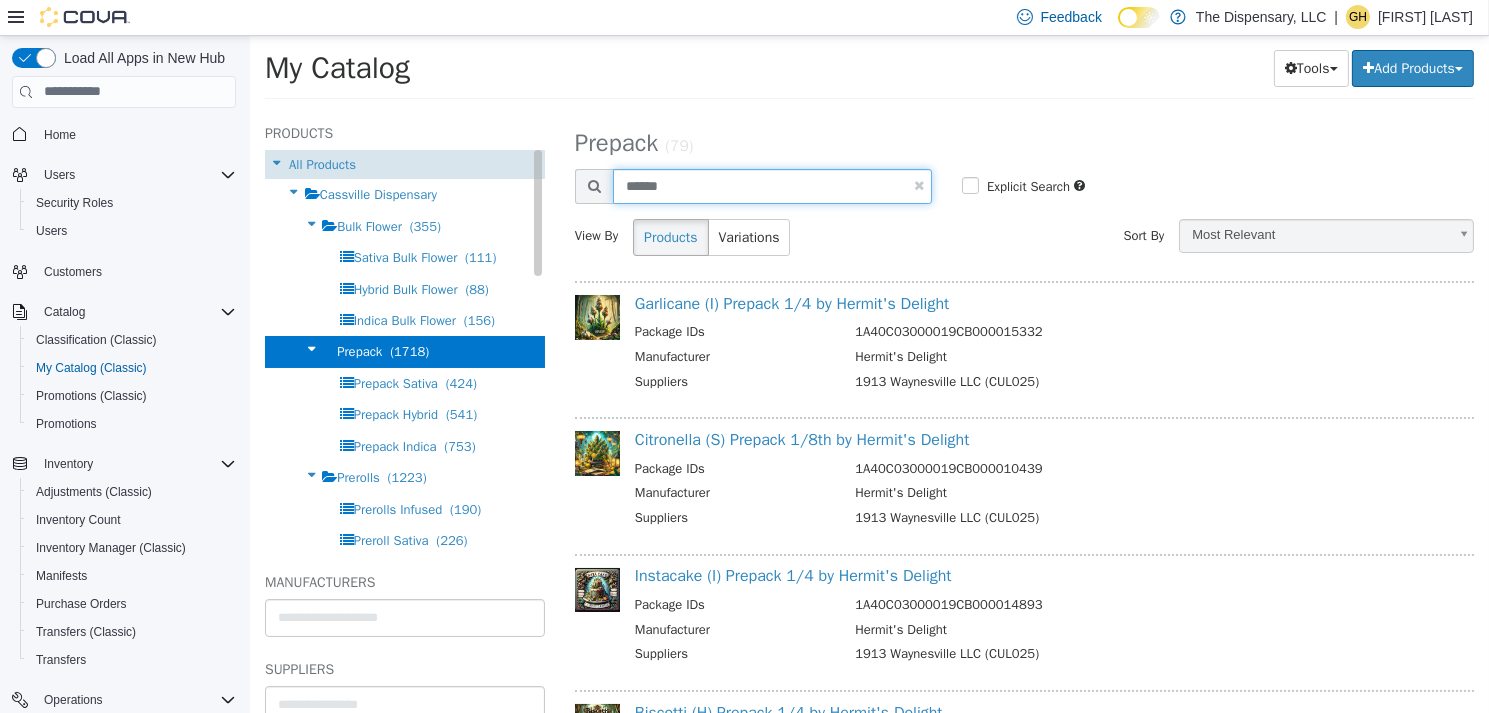 drag, startPoint x: 650, startPoint y: 185, endPoint x: 462, endPoint y: 154, distance: 190.53871 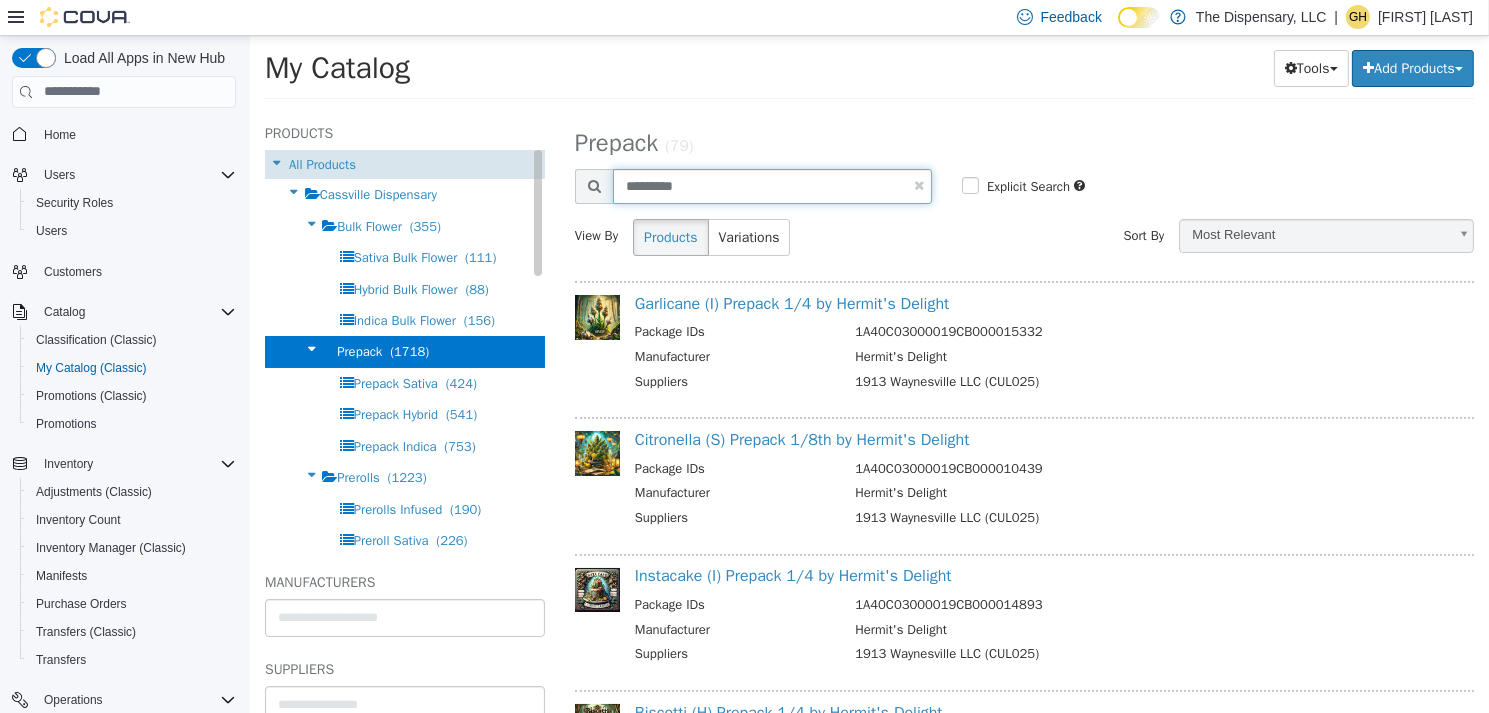 type on "*********" 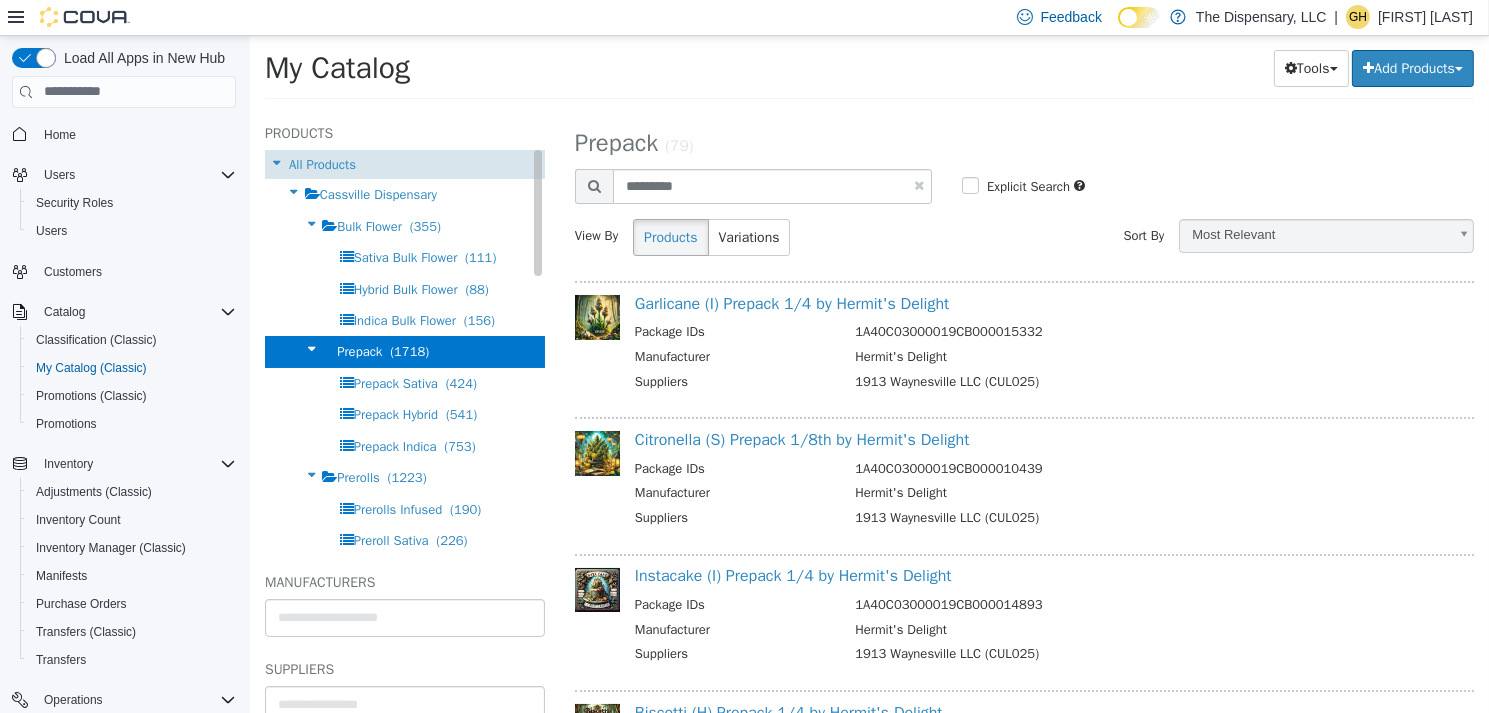 select on "**********" 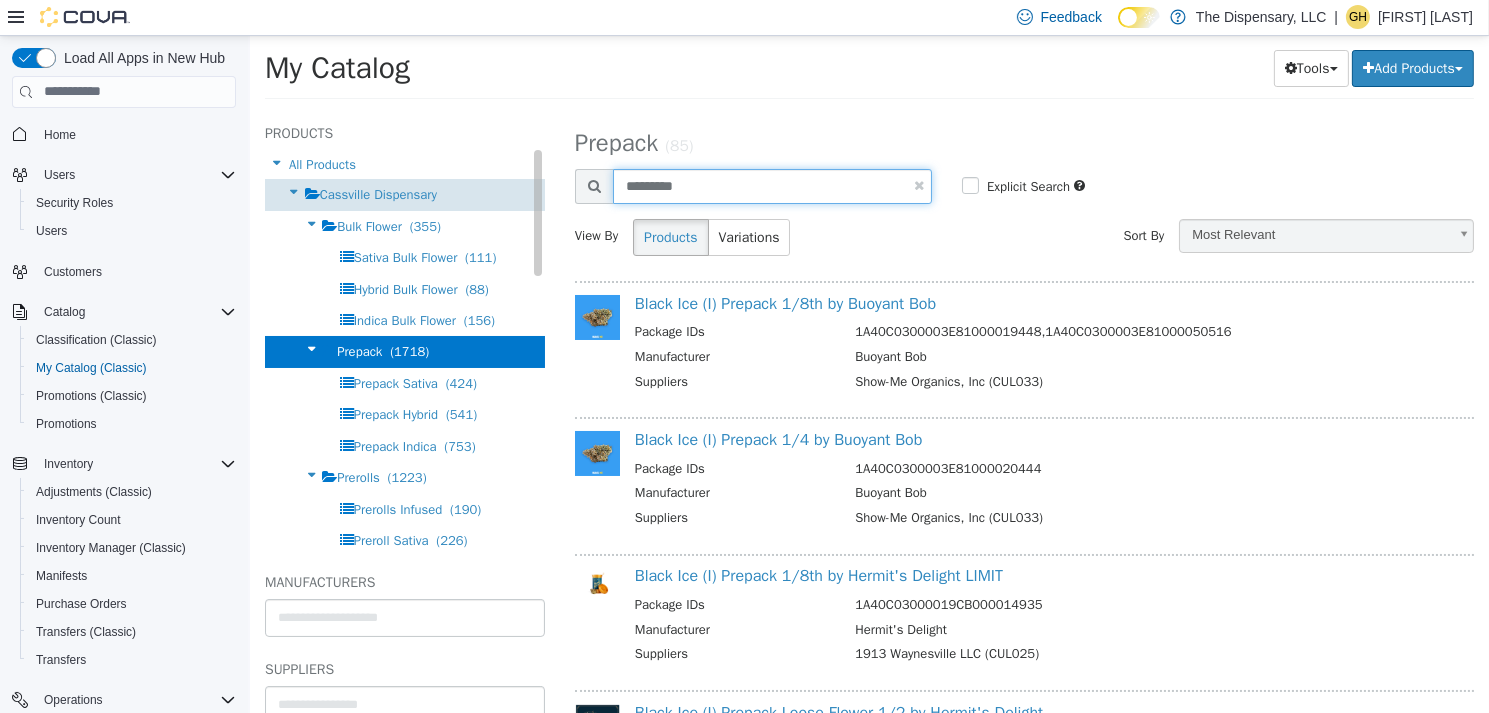 drag, startPoint x: 746, startPoint y: 197, endPoint x: 500, endPoint y: 185, distance: 246.29251 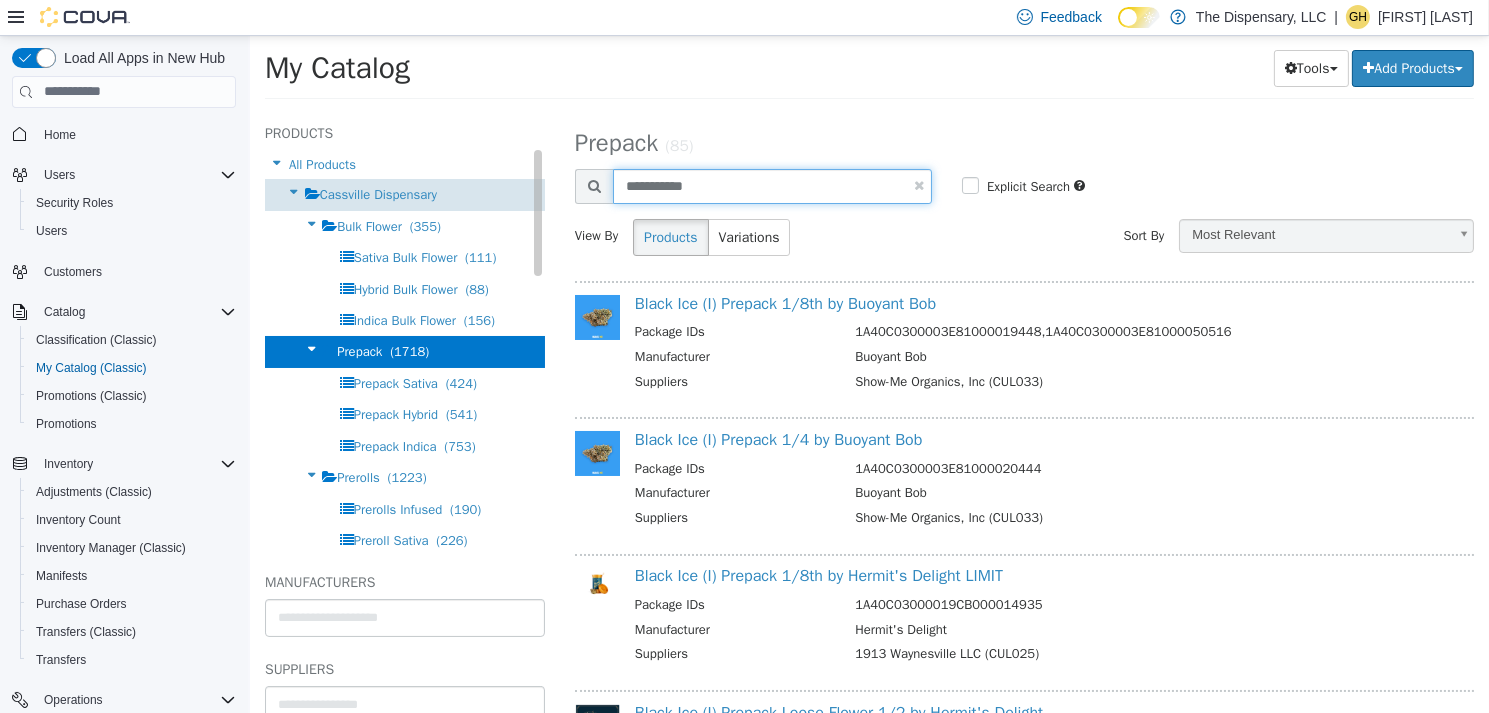 type on "**********" 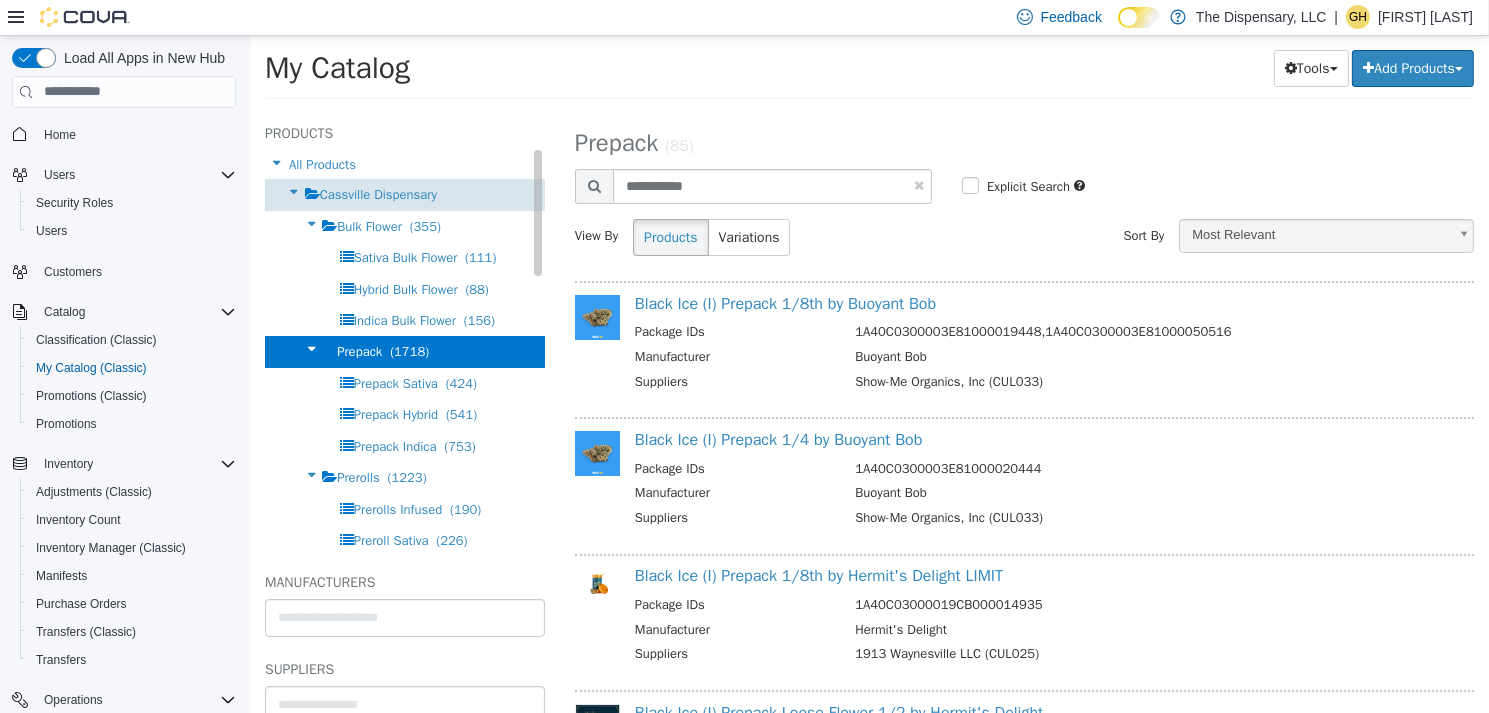 select on "**********" 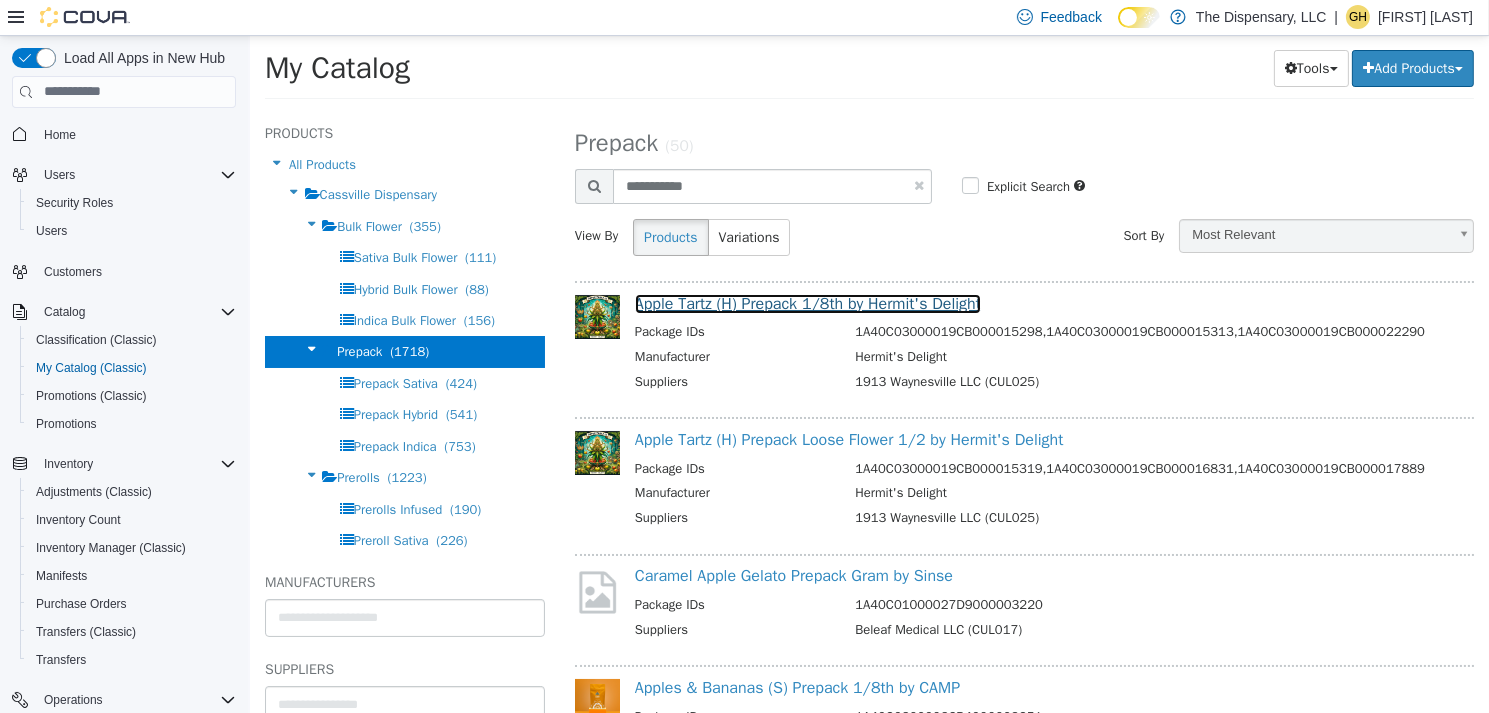 click on "Apple Tartz (H) Prepack 1/8th by Hermit's Delight" at bounding box center [807, 303] 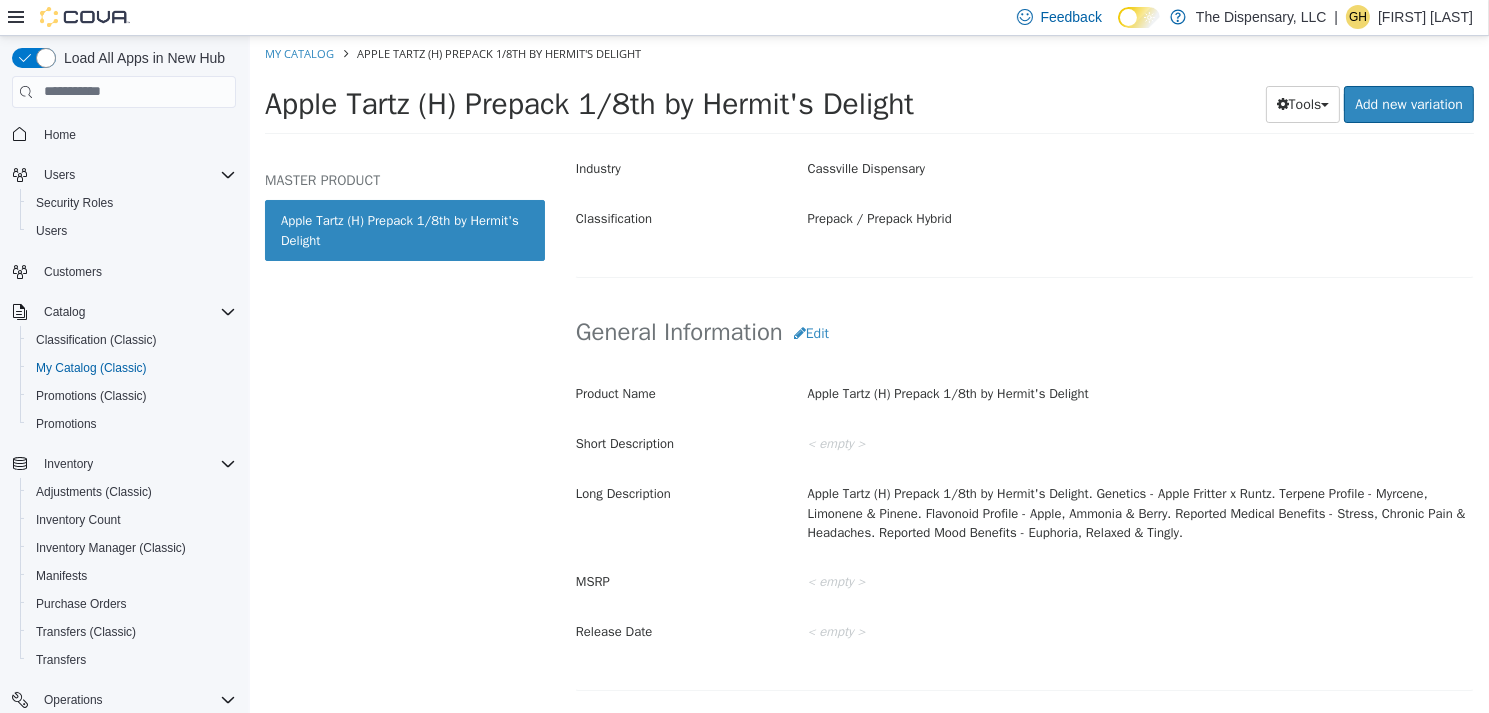 scroll, scrollTop: 500, scrollLeft: 0, axis: vertical 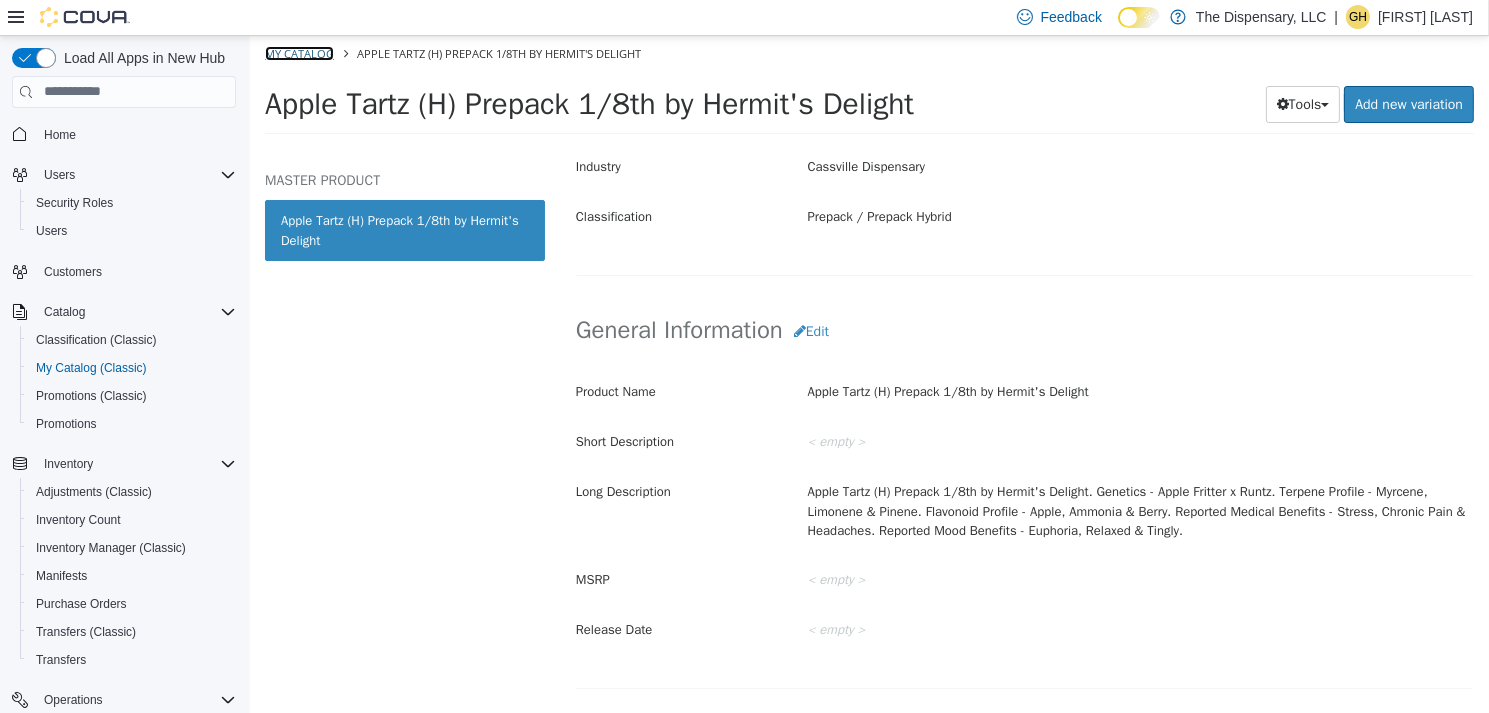 click on "My Catalog" at bounding box center (298, 52) 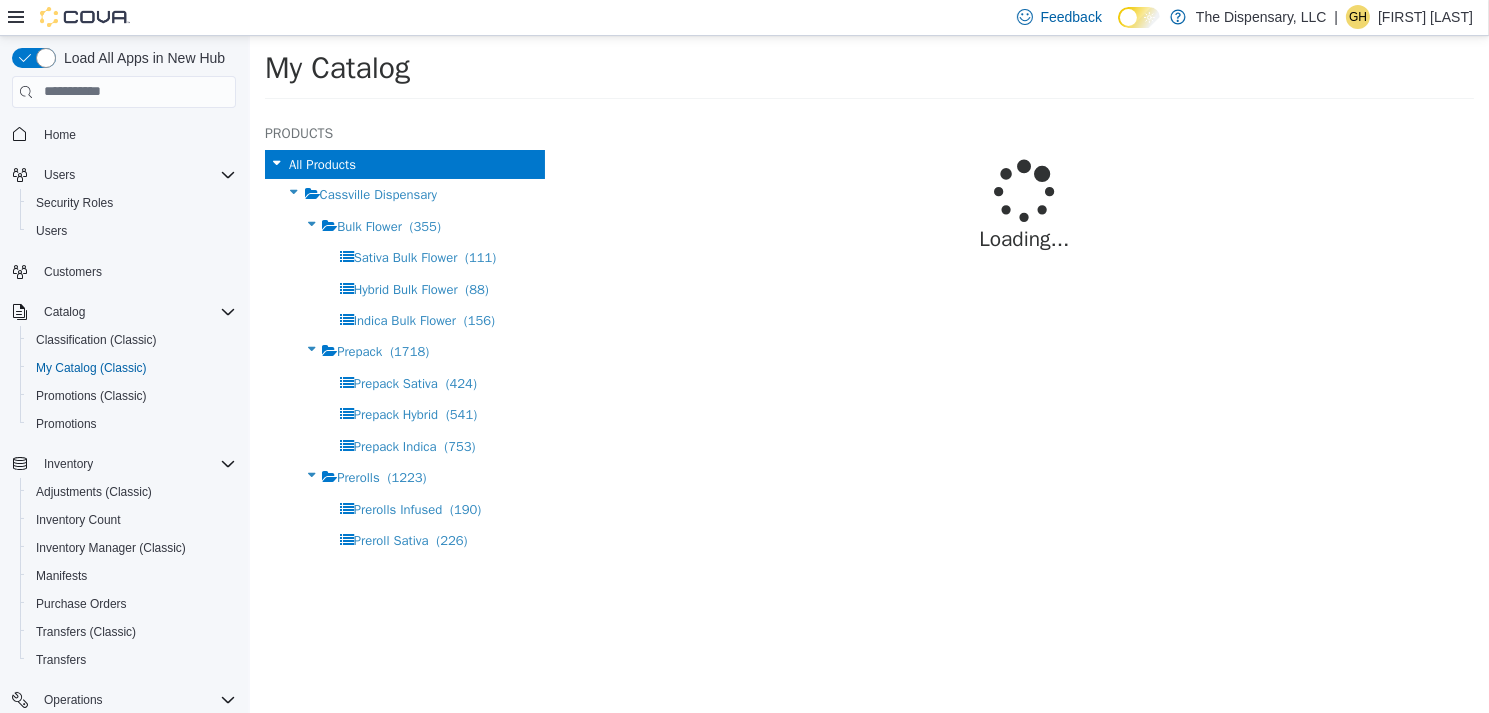 select on "**********" 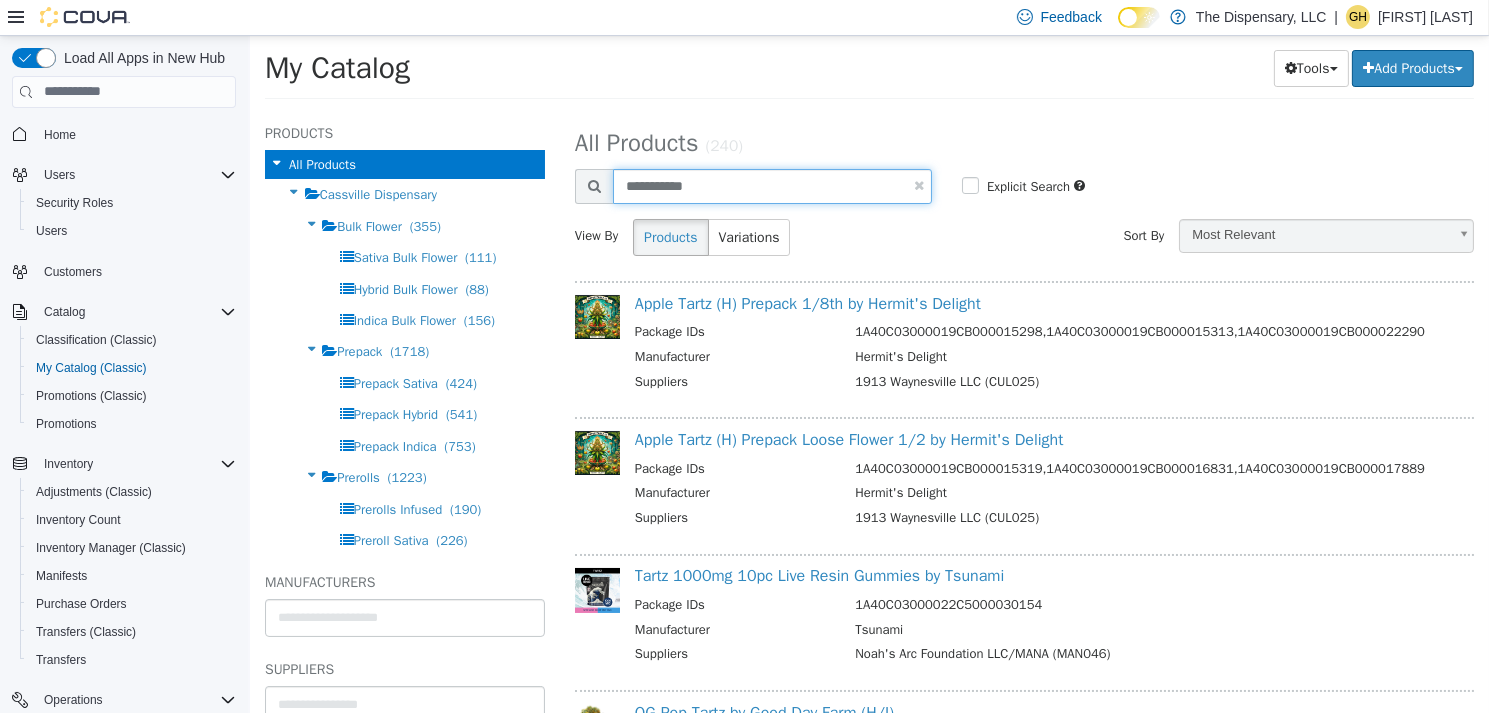 drag, startPoint x: 581, startPoint y: 168, endPoint x: 571, endPoint y: 166, distance: 10.198039 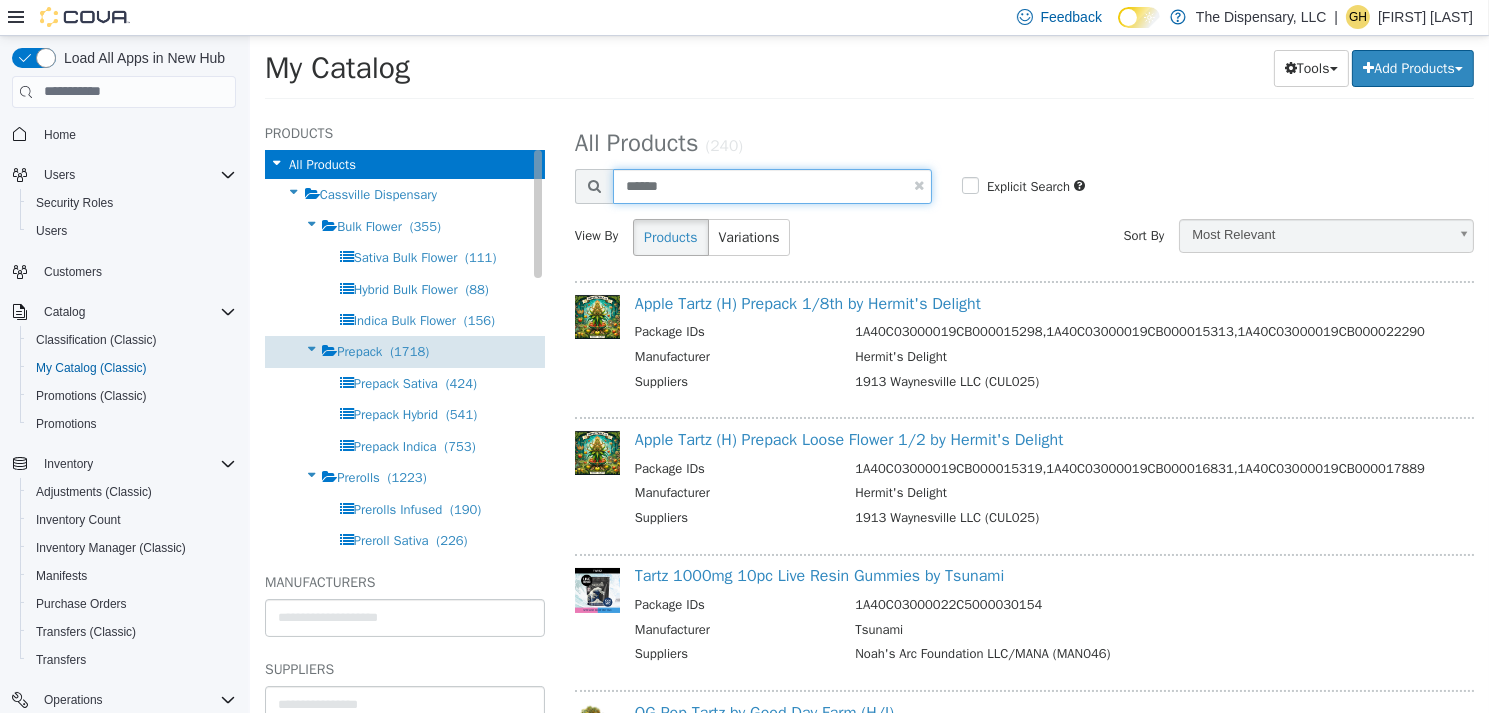 type on "*****" 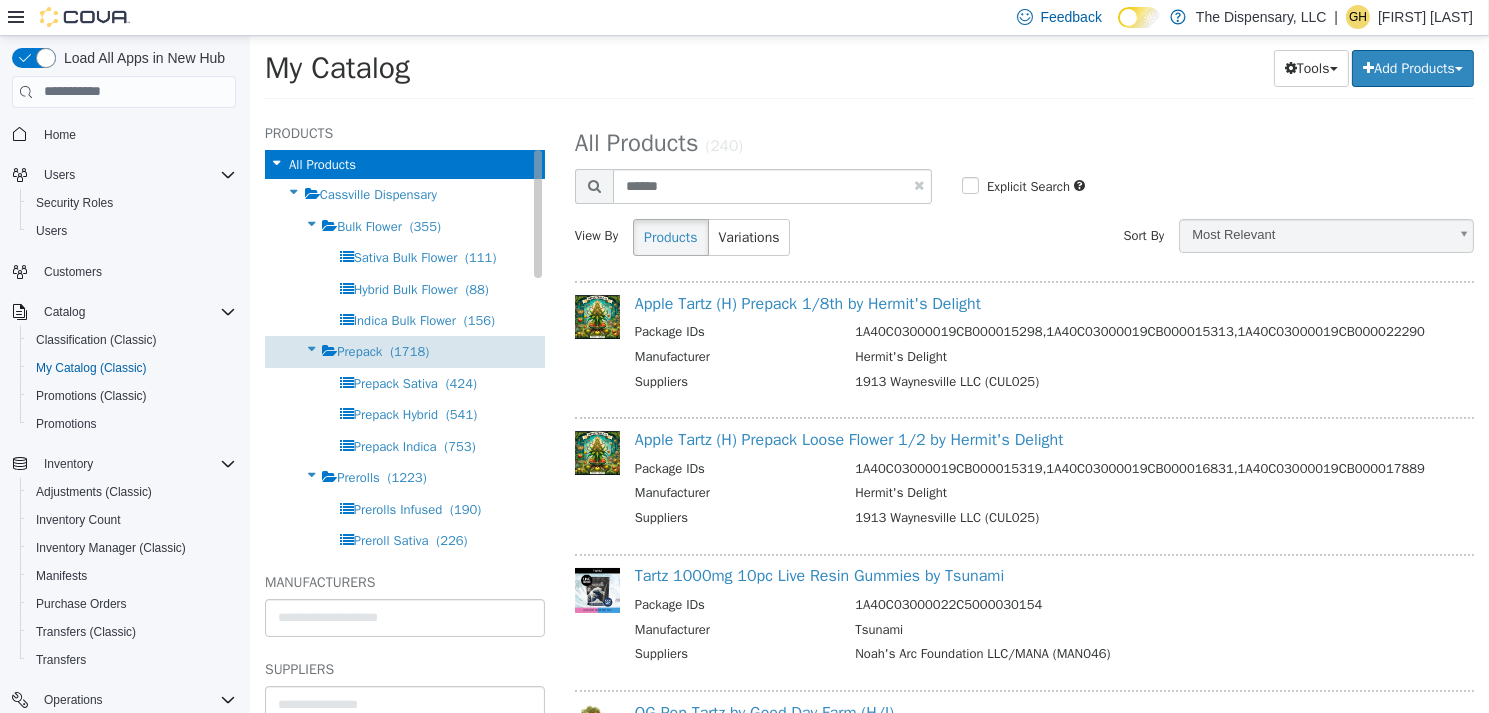 click on "Prepack
(1718)" at bounding box center [404, 350] 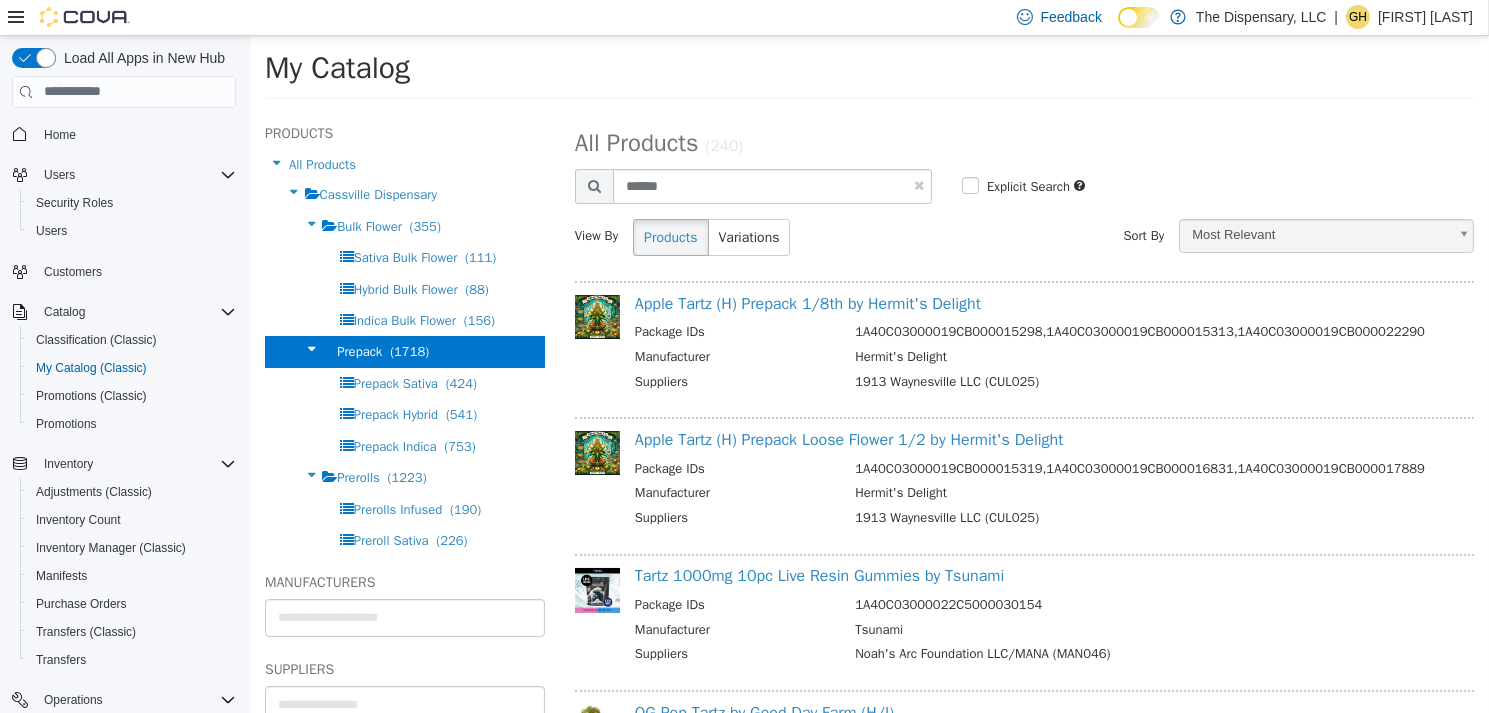 select on "**********" 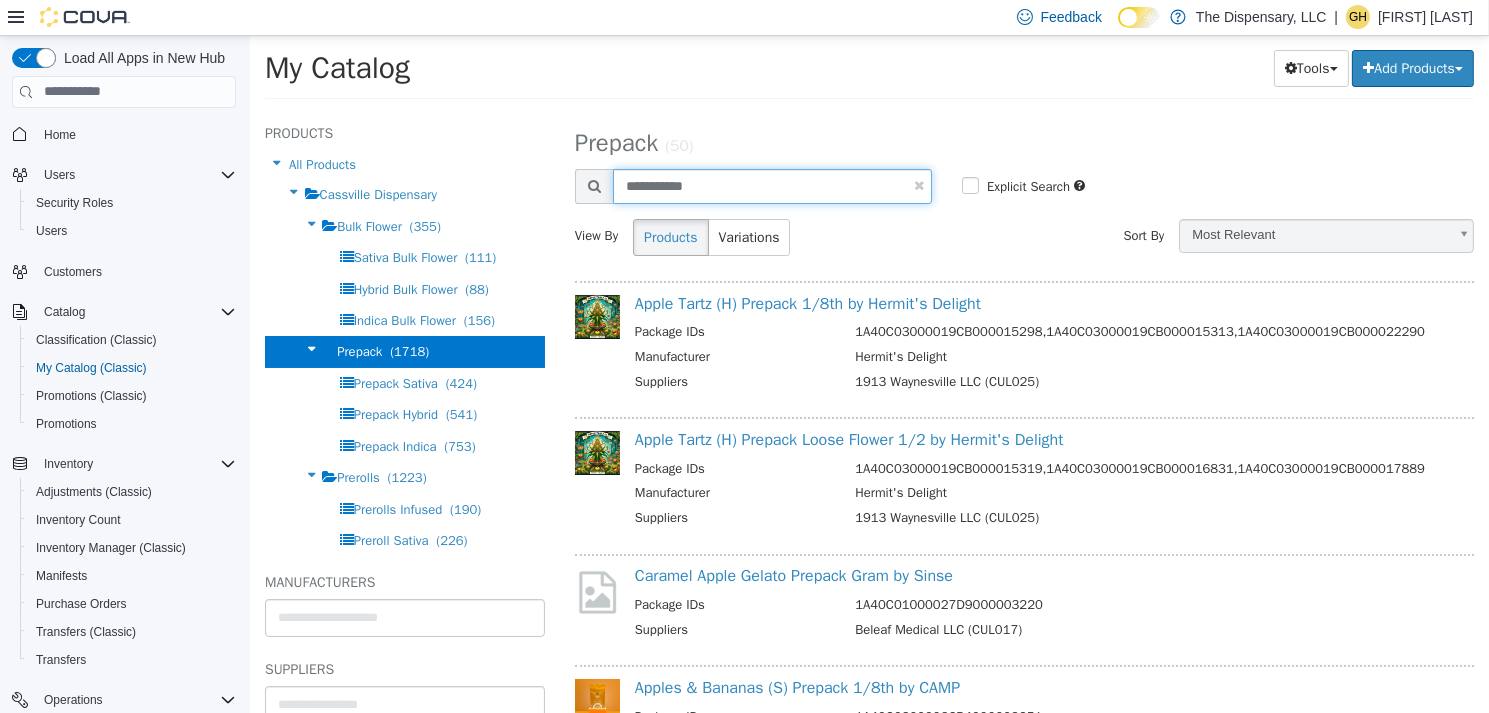drag, startPoint x: 716, startPoint y: 187, endPoint x: 568, endPoint y: 171, distance: 148.86235 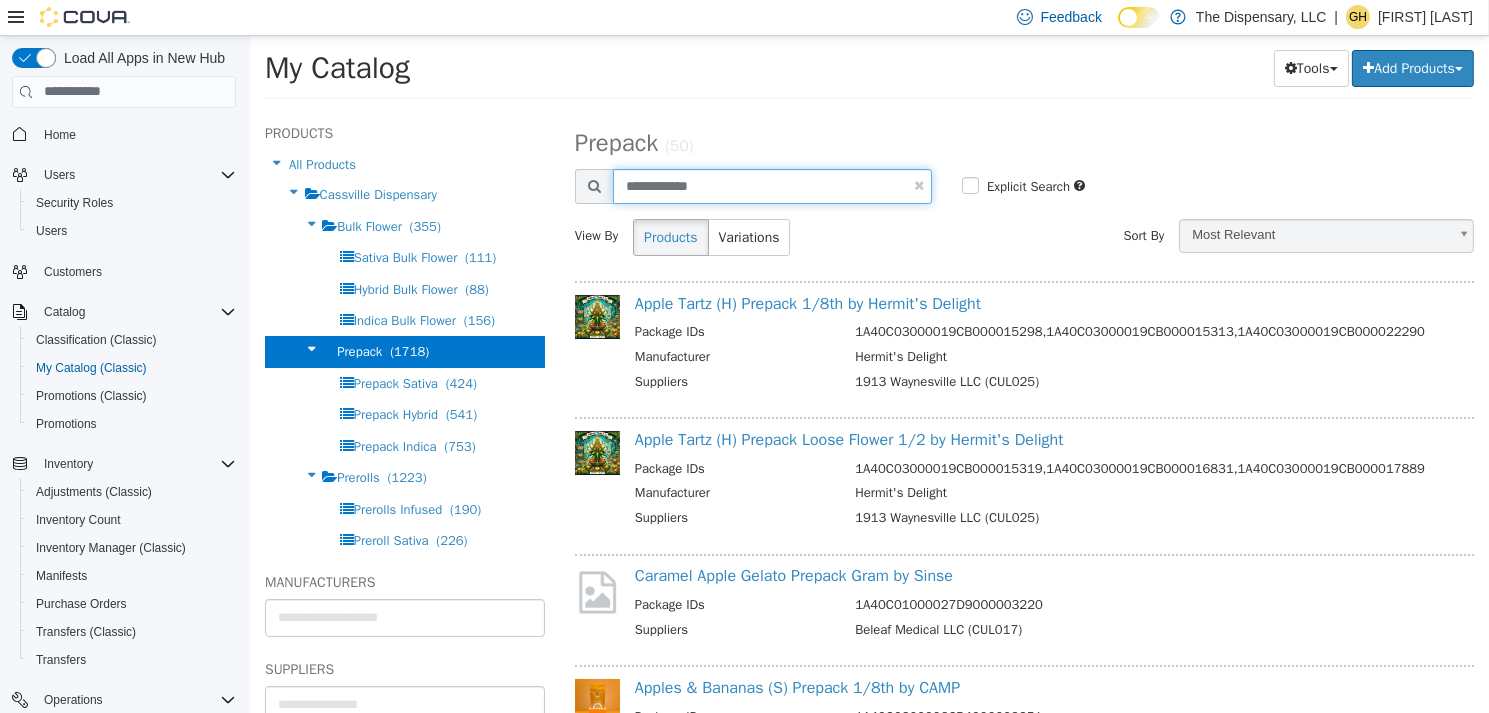 type on "**********" 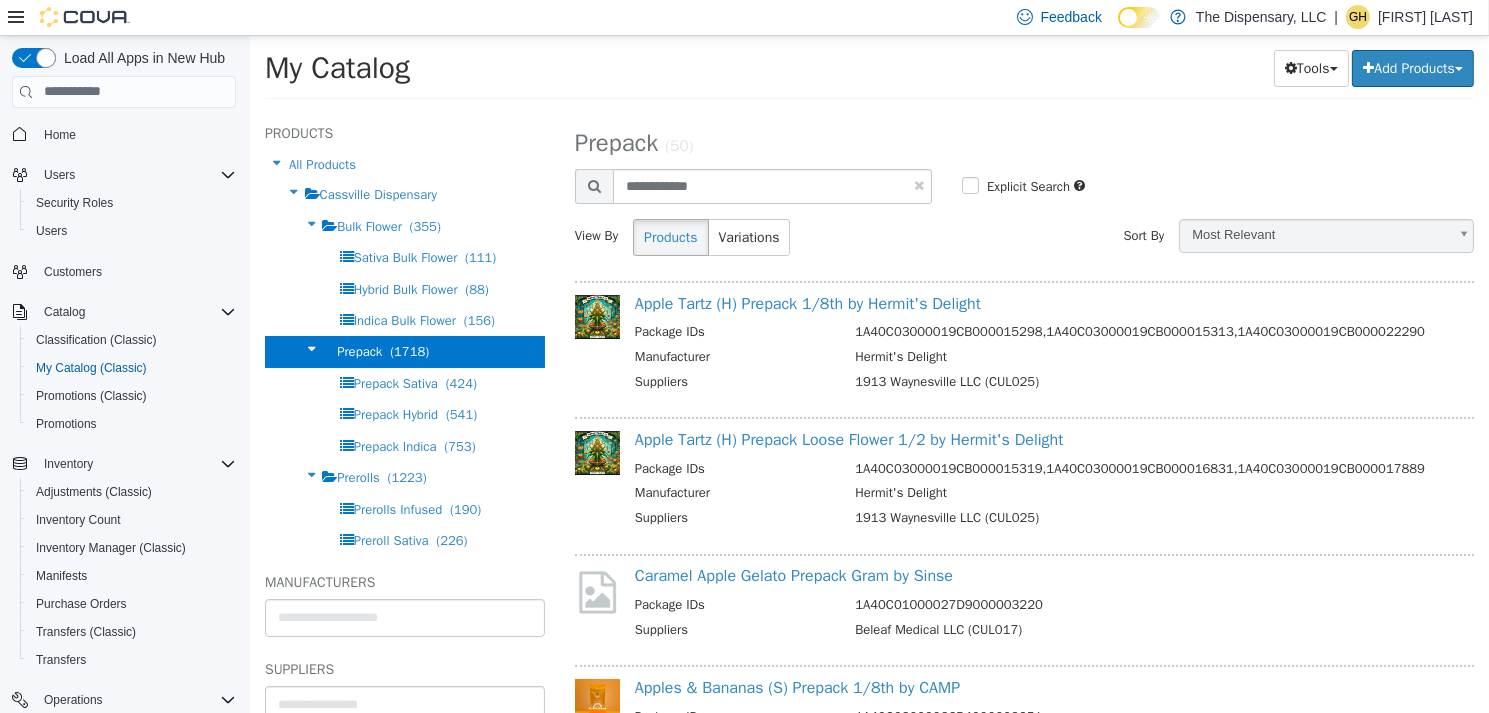 select on "**********" 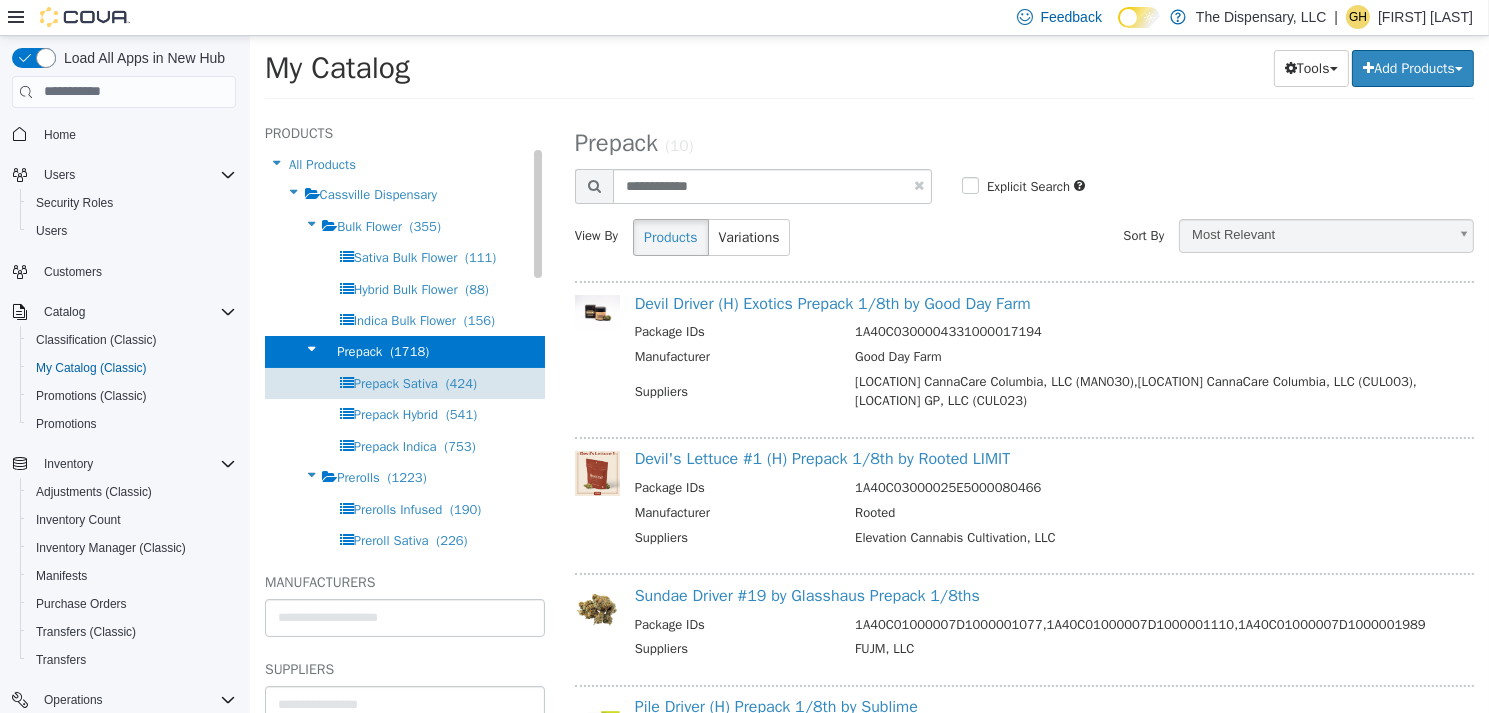 click on "Prepack Sativa" at bounding box center [395, 382] 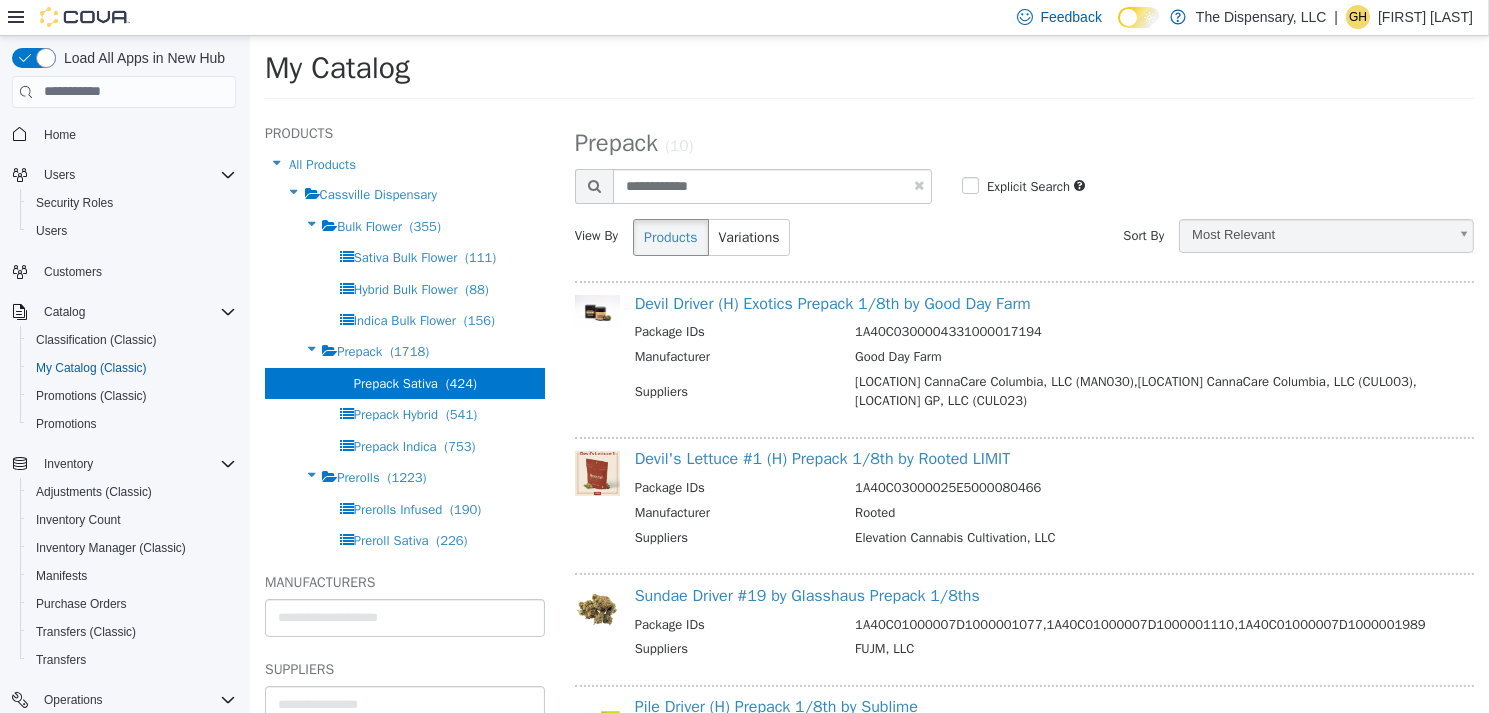 select on "**********" 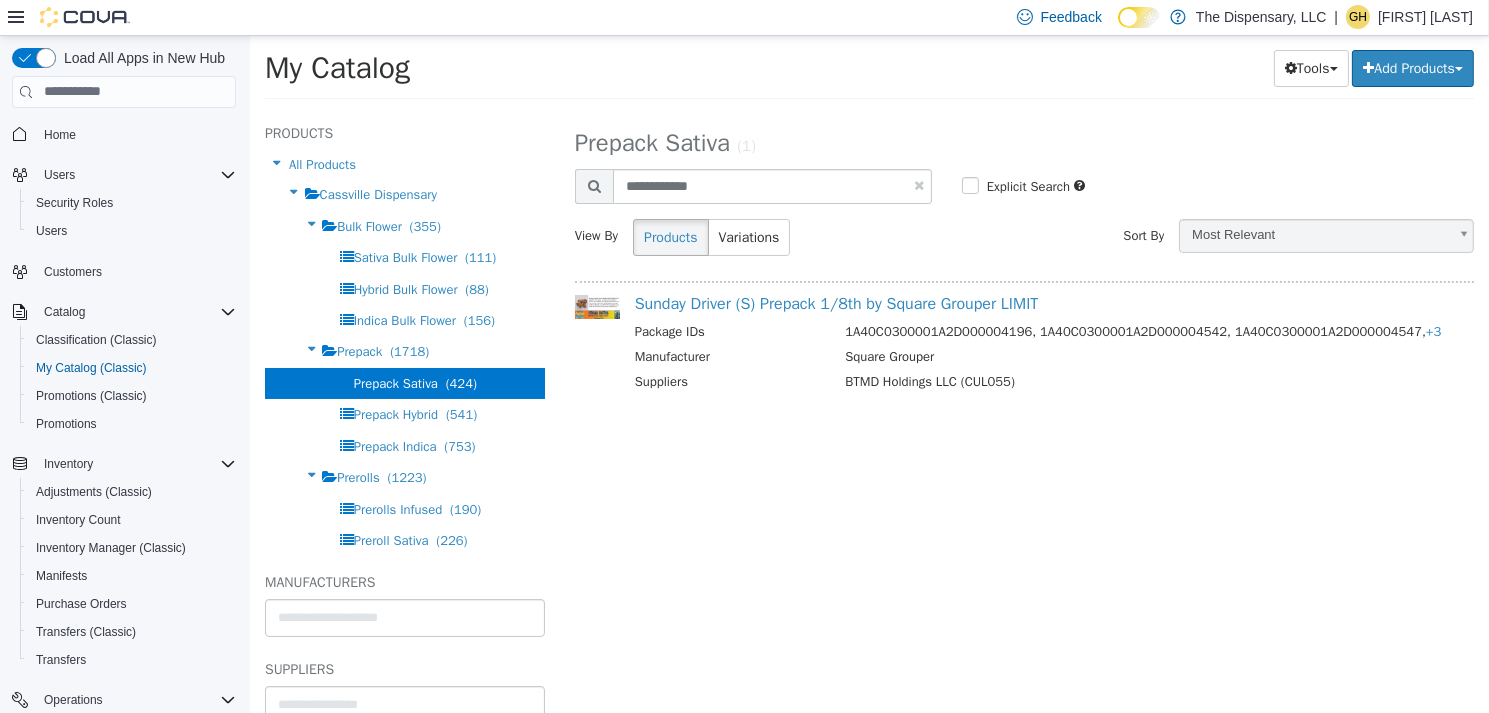 drag, startPoint x: 752, startPoint y: 165, endPoint x: 663, endPoint y: 165, distance: 89 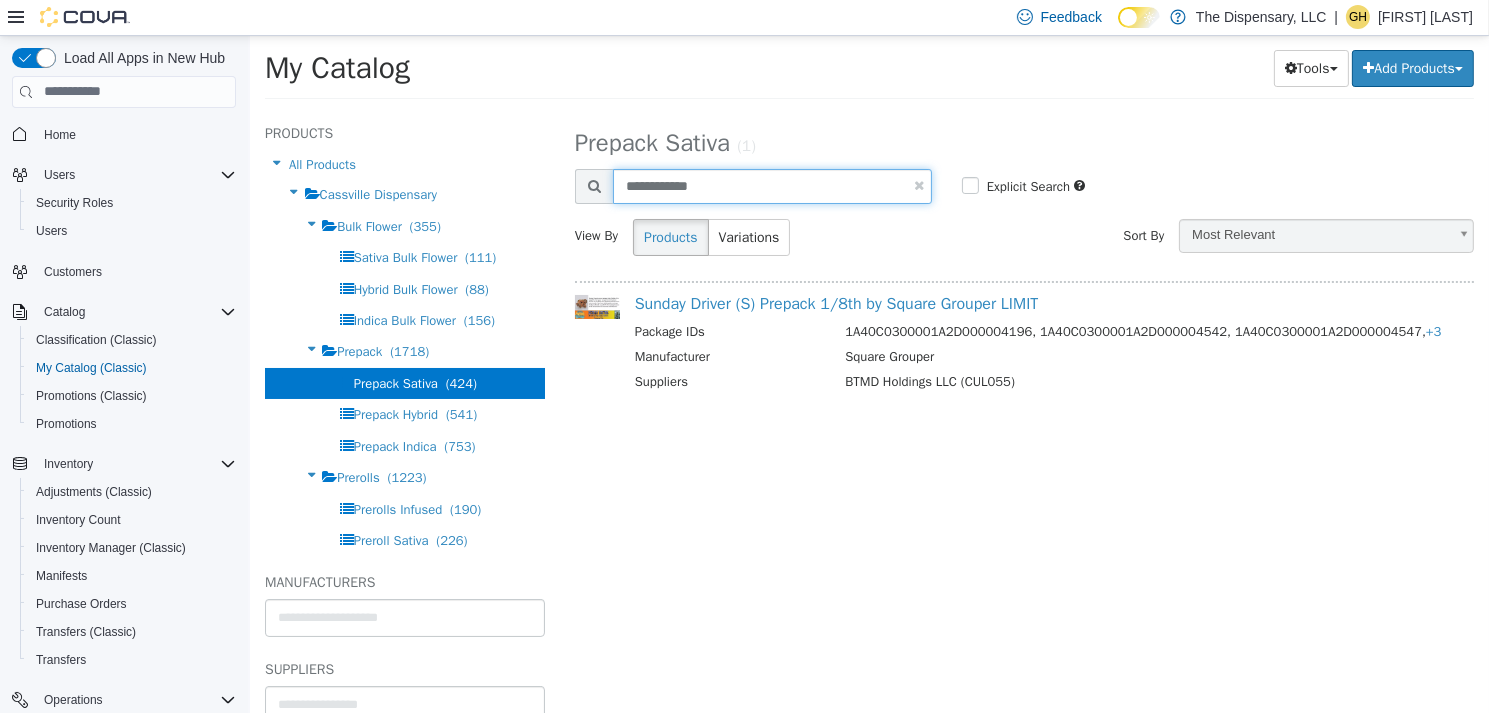 drag, startPoint x: 713, startPoint y: 187, endPoint x: 555, endPoint y: 183, distance: 158.05063 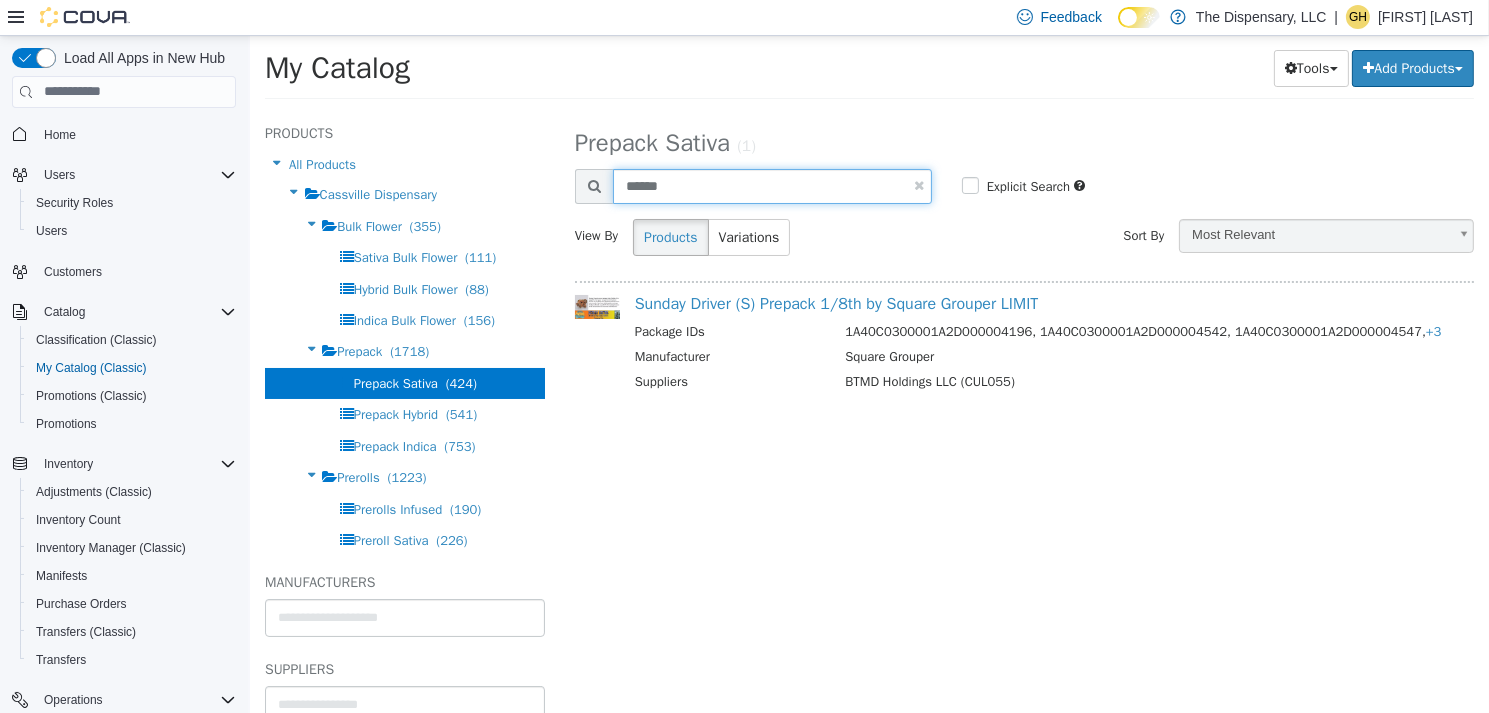 type on "******" 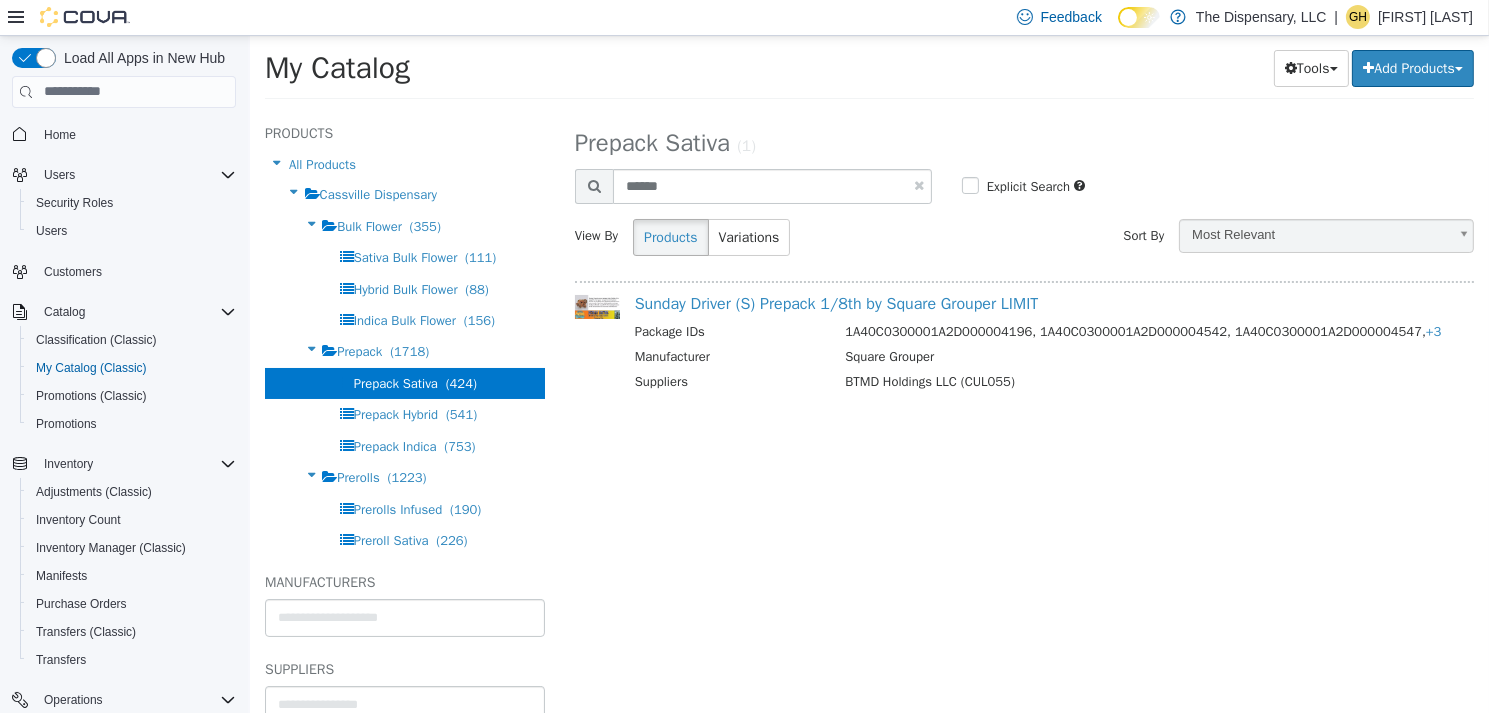 select on "**********" 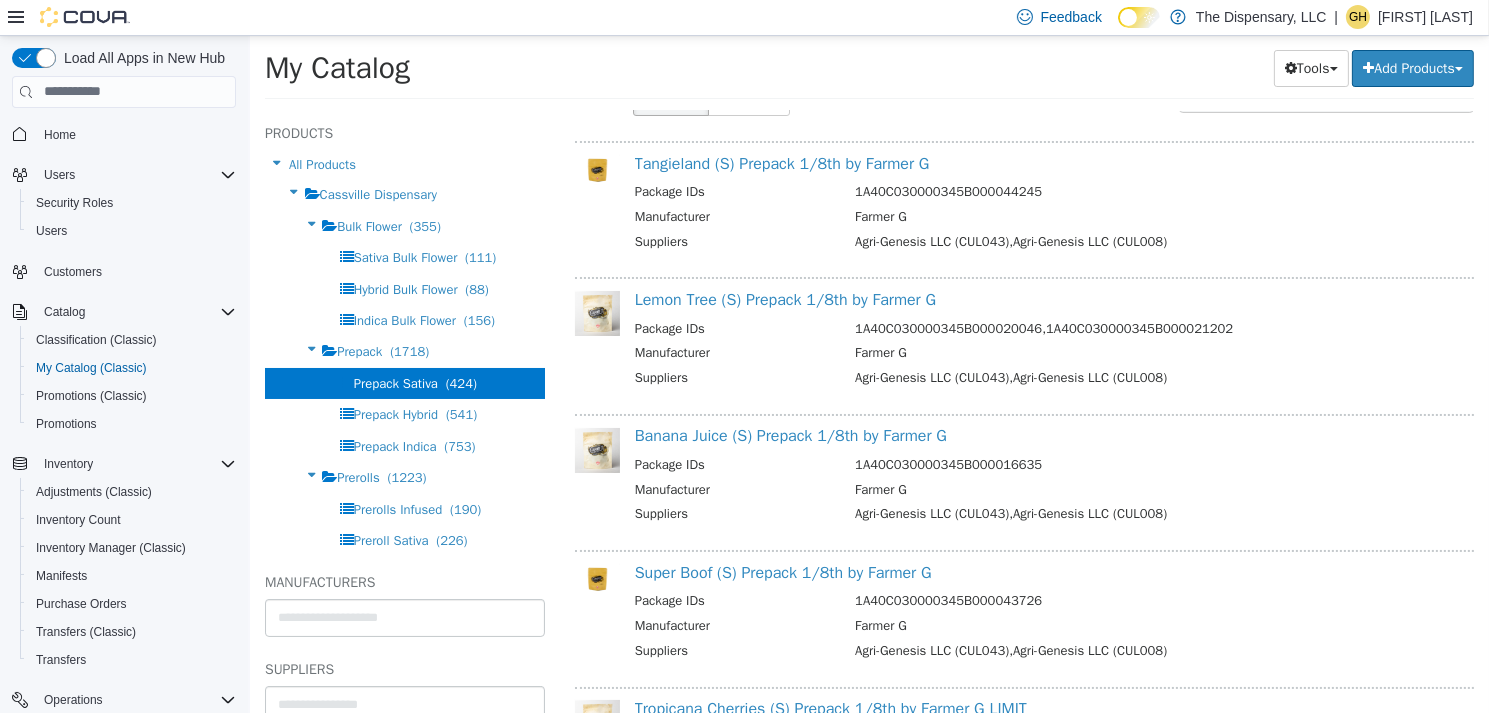 scroll, scrollTop: 0, scrollLeft: 0, axis: both 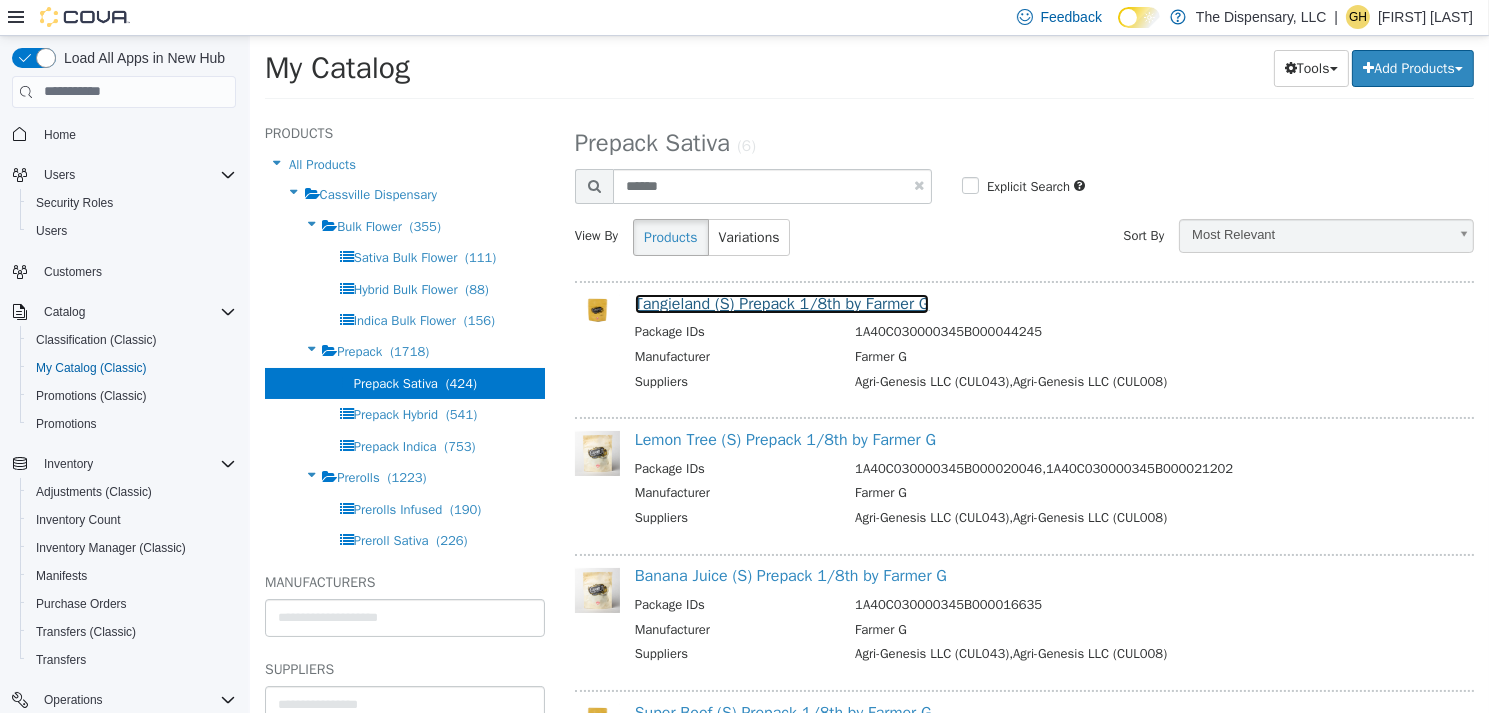 click on "Tangieland (S) Prepack 1/8th by Farmer G" at bounding box center (781, 303) 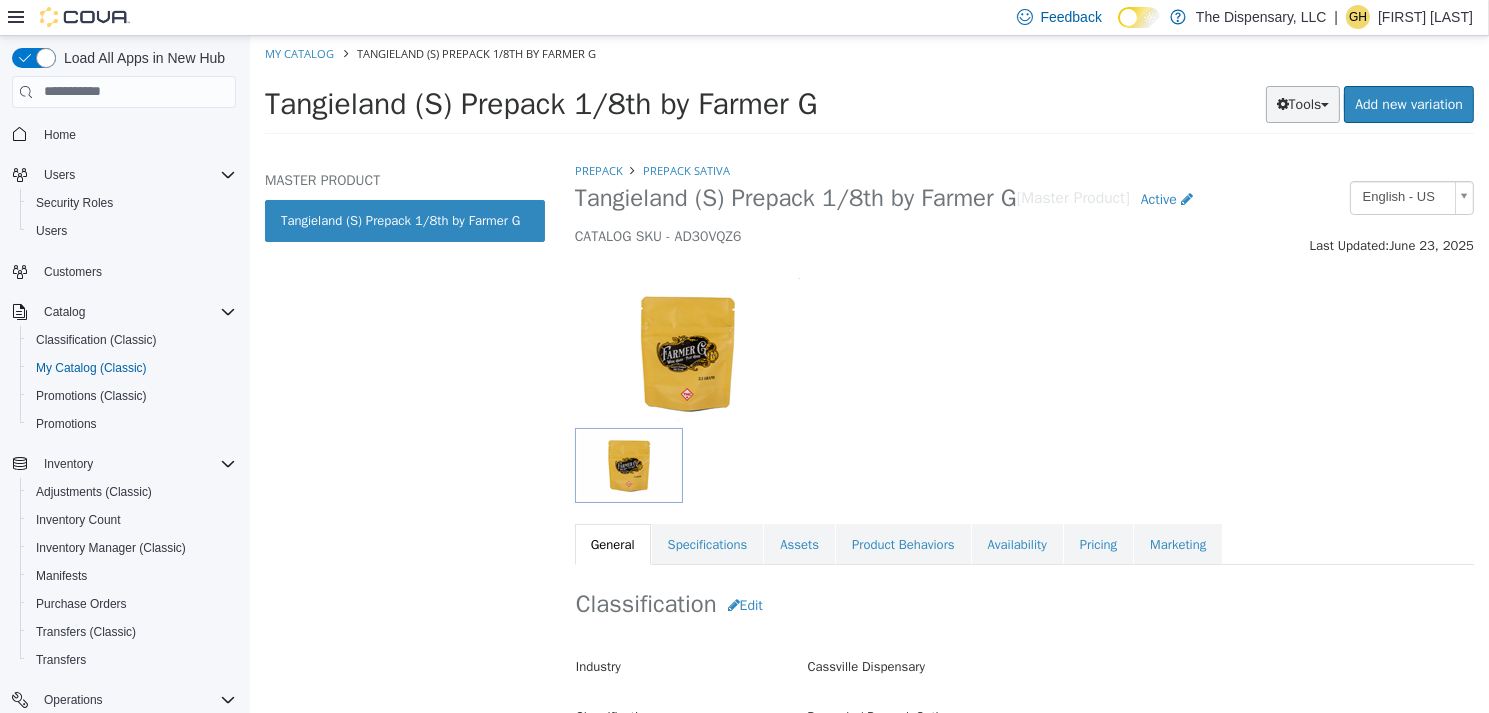 click on "Tools" at bounding box center [1302, 103] 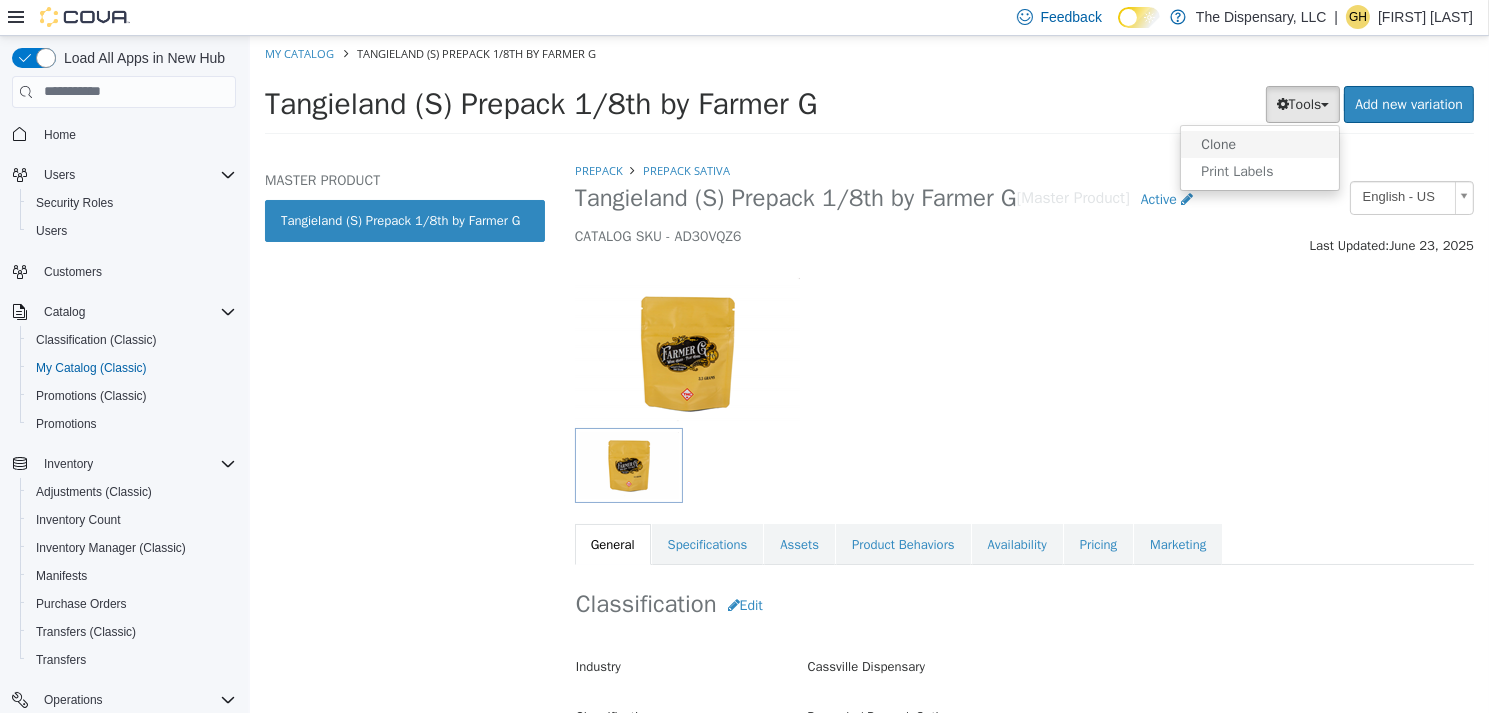 click on "Clone" at bounding box center (1259, 143) 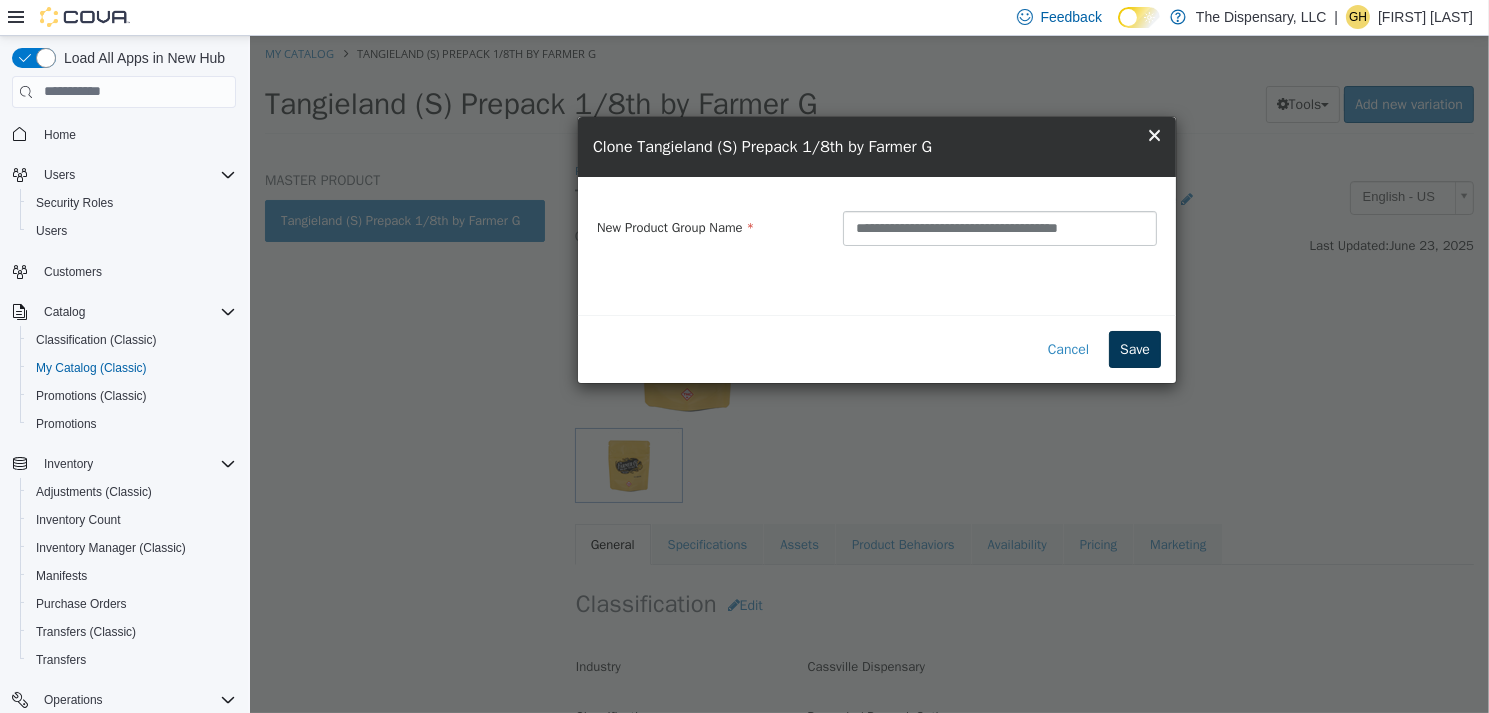 type on "**********" 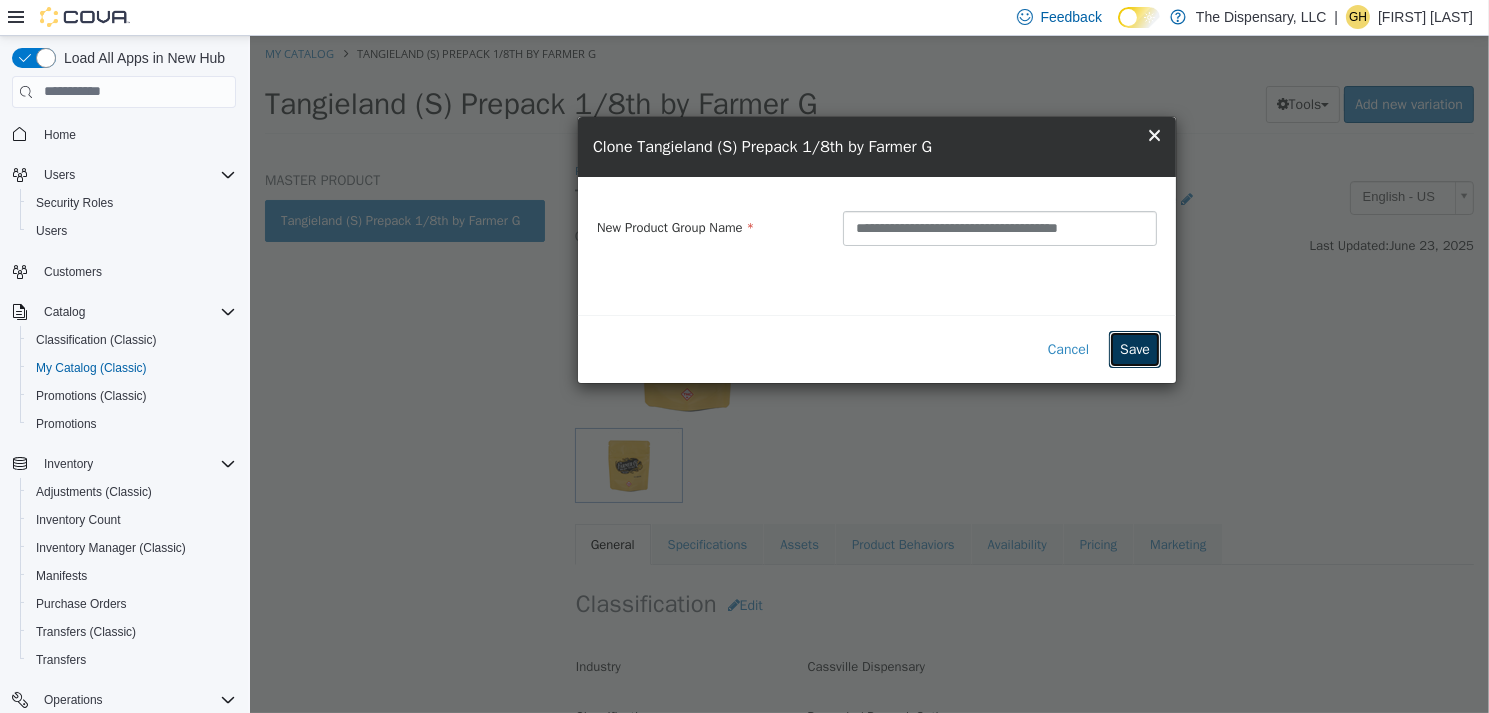 click on "Save" at bounding box center [1134, 348] 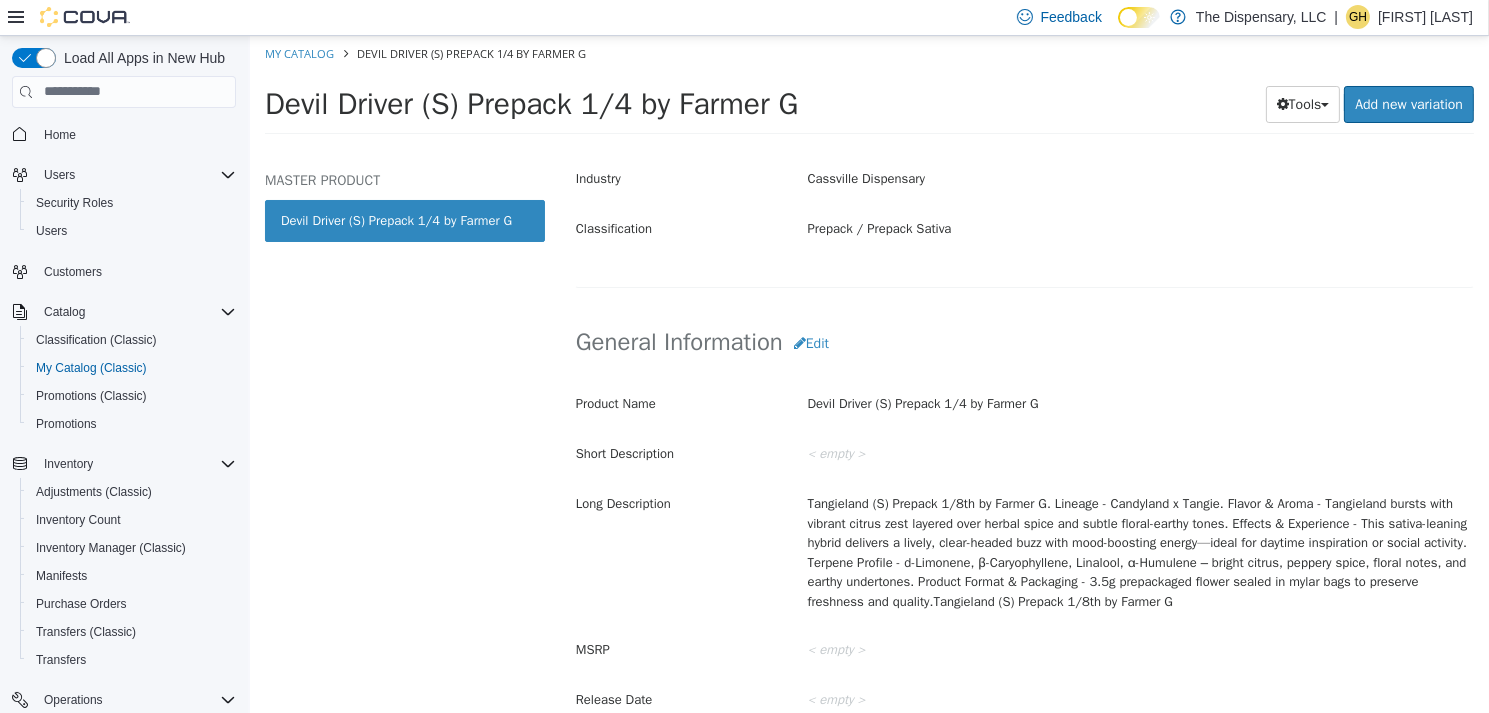 scroll, scrollTop: 500, scrollLeft: 0, axis: vertical 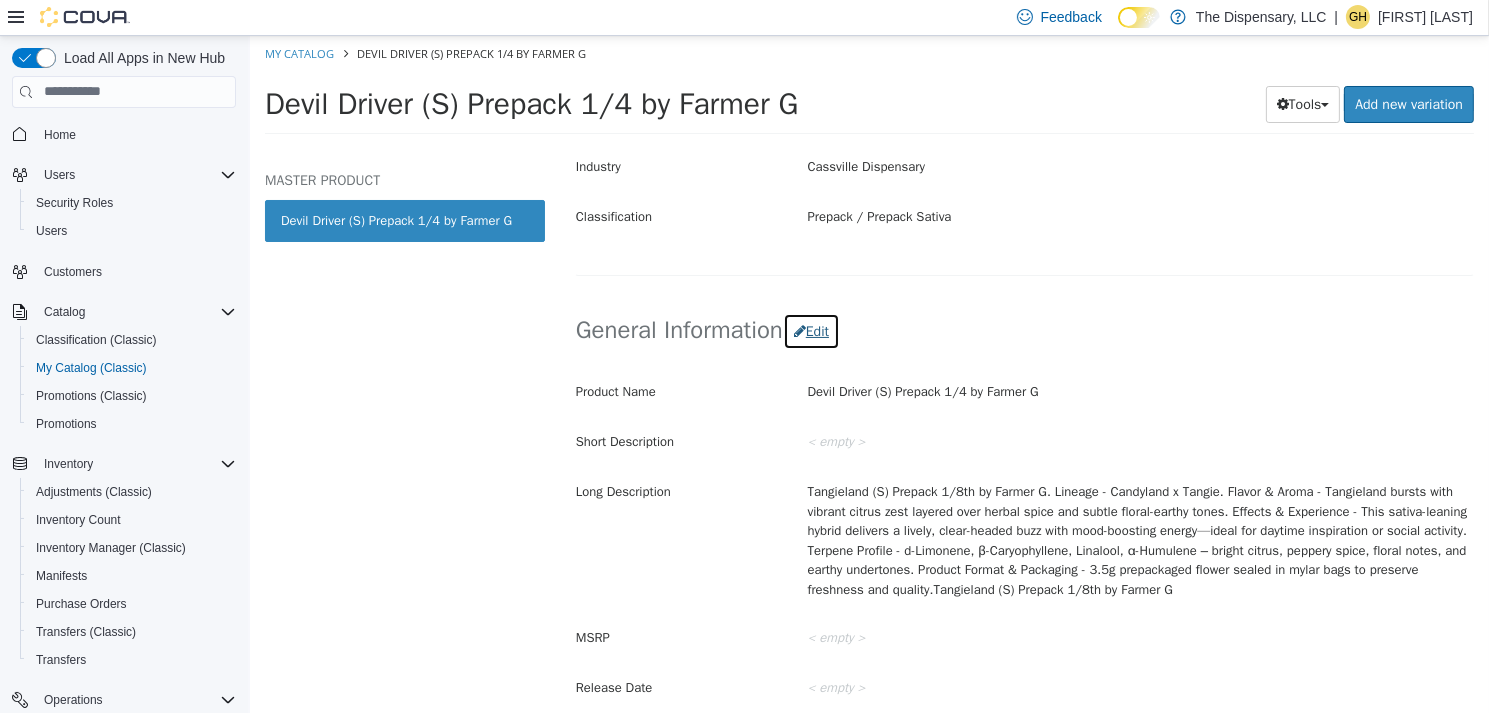 click on "Edit" at bounding box center [810, 330] 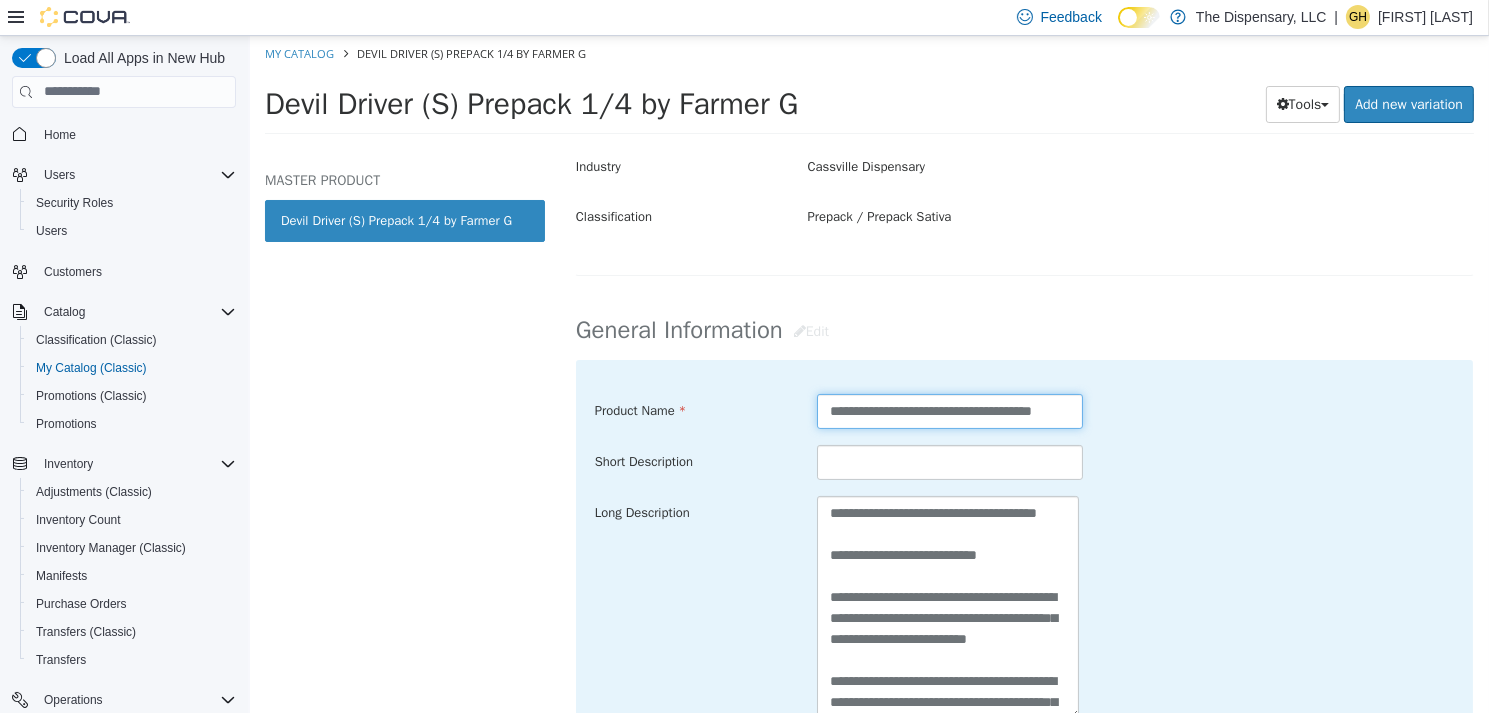 scroll, scrollTop: 0, scrollLeft: 10, axis: horizontal 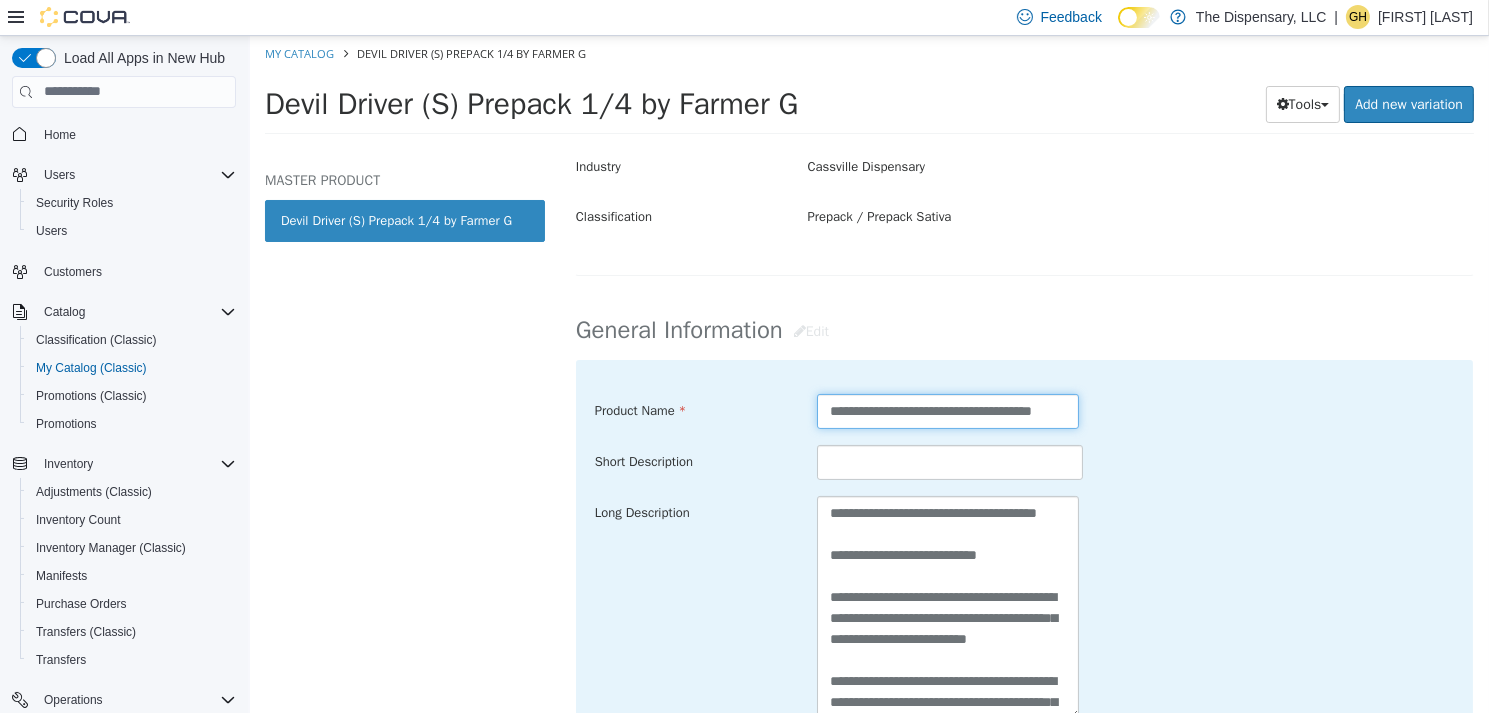 drag, startPoint x: 819, startPoint y: 407, endPoint x: 1194, endPoint y: 399, distance: 375.08533 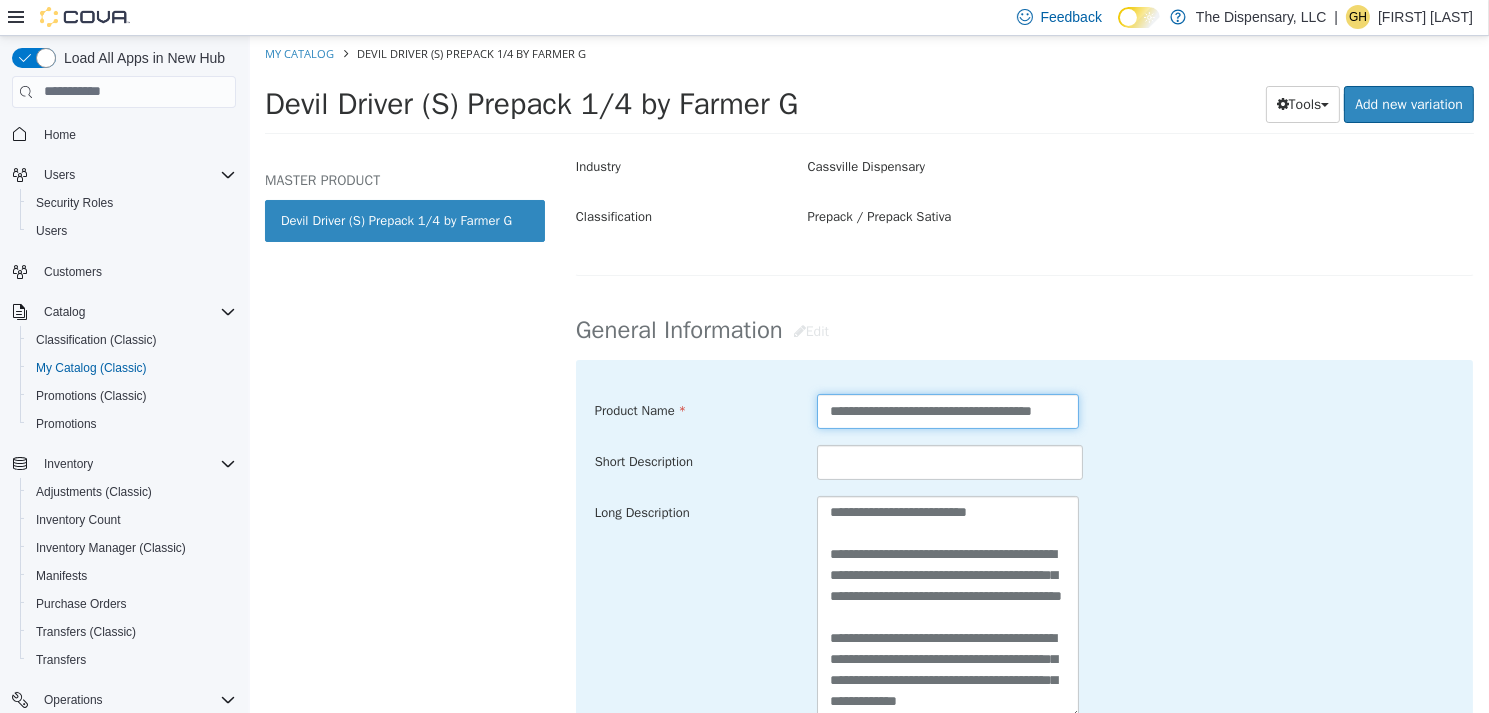 scroll, scrollTop: 357, scrollLeft: 0, axis: vertical 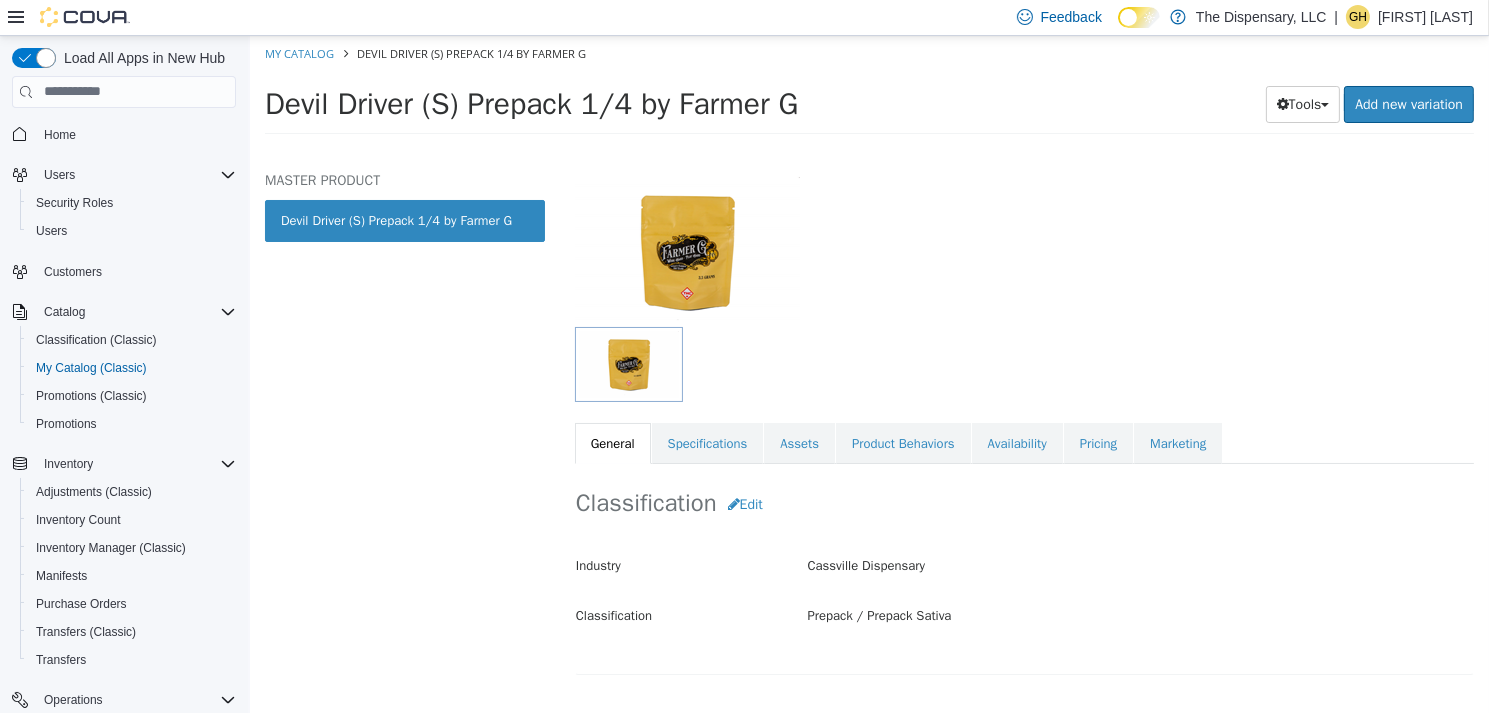 drag, startPoint x: 933, startPoint y: 299, endPoint x: 778, endPoint y: 129, distance: 230.05434 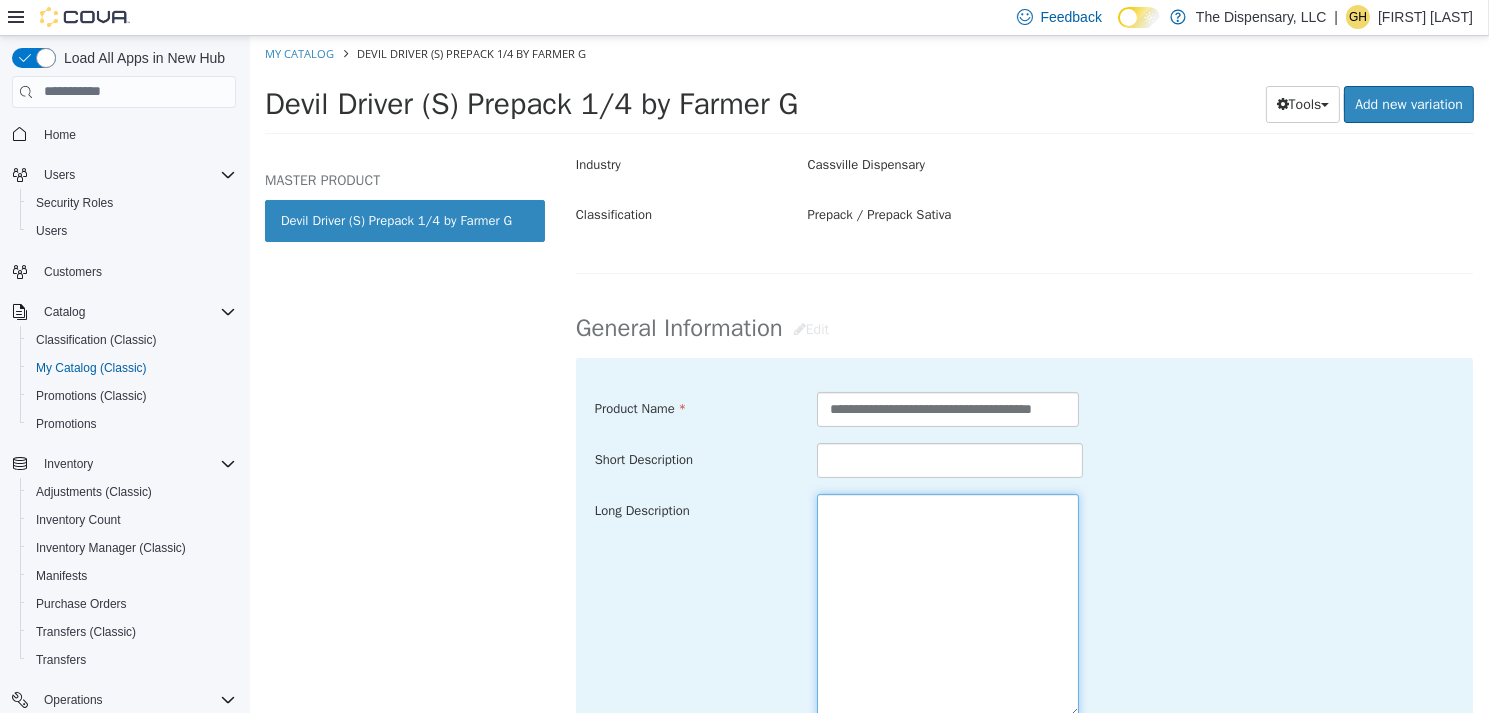 scroll, scrollTop: 509, scrollLeft: 0, axis: vertical 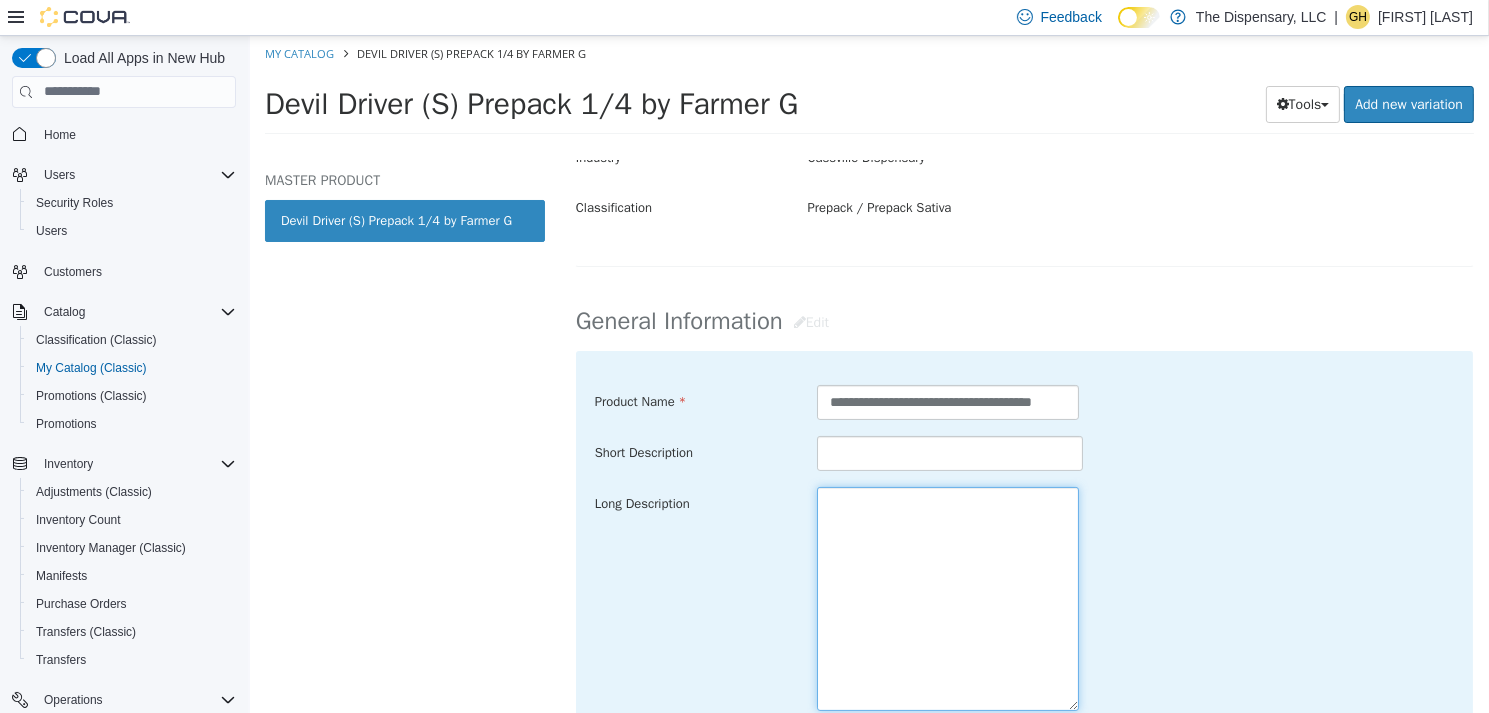 paste on "**********" 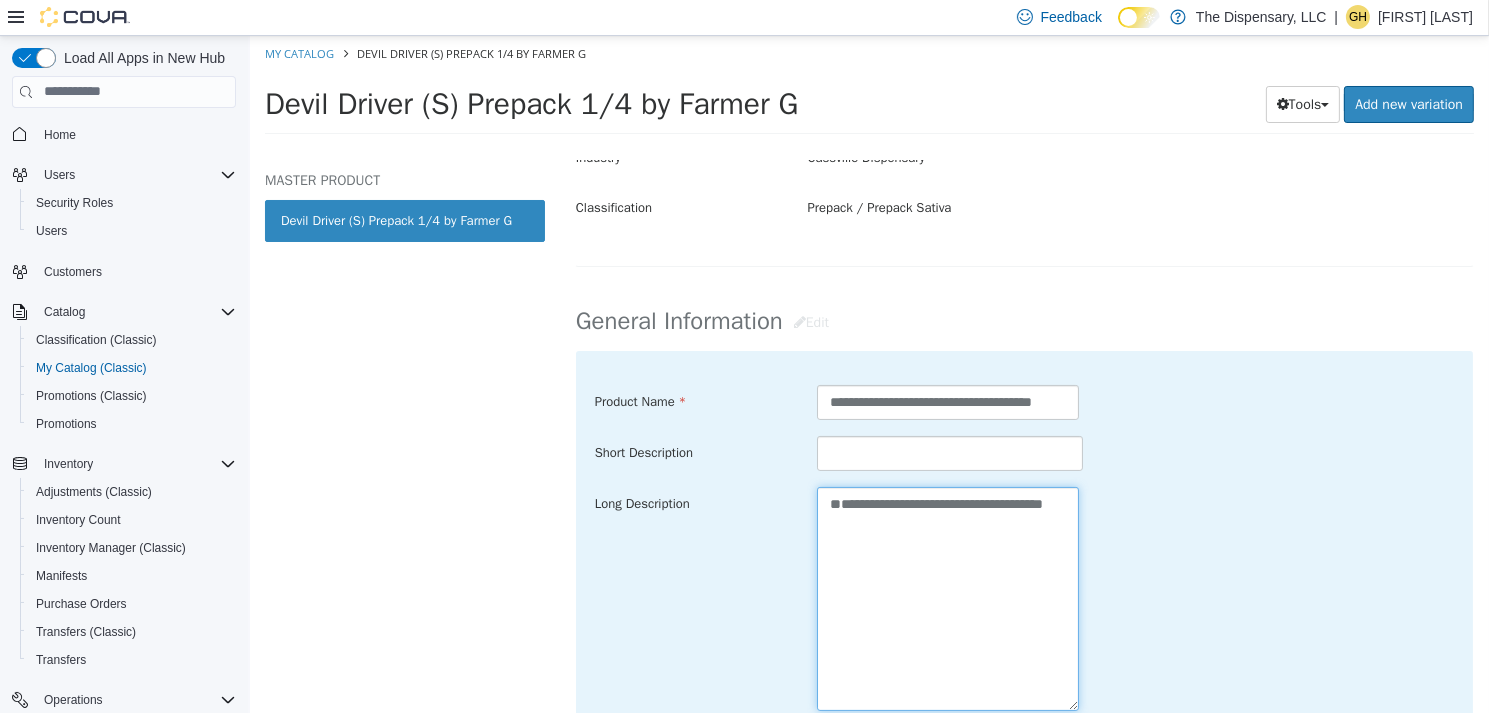 click on "**********" at bounding box center [947, 597] 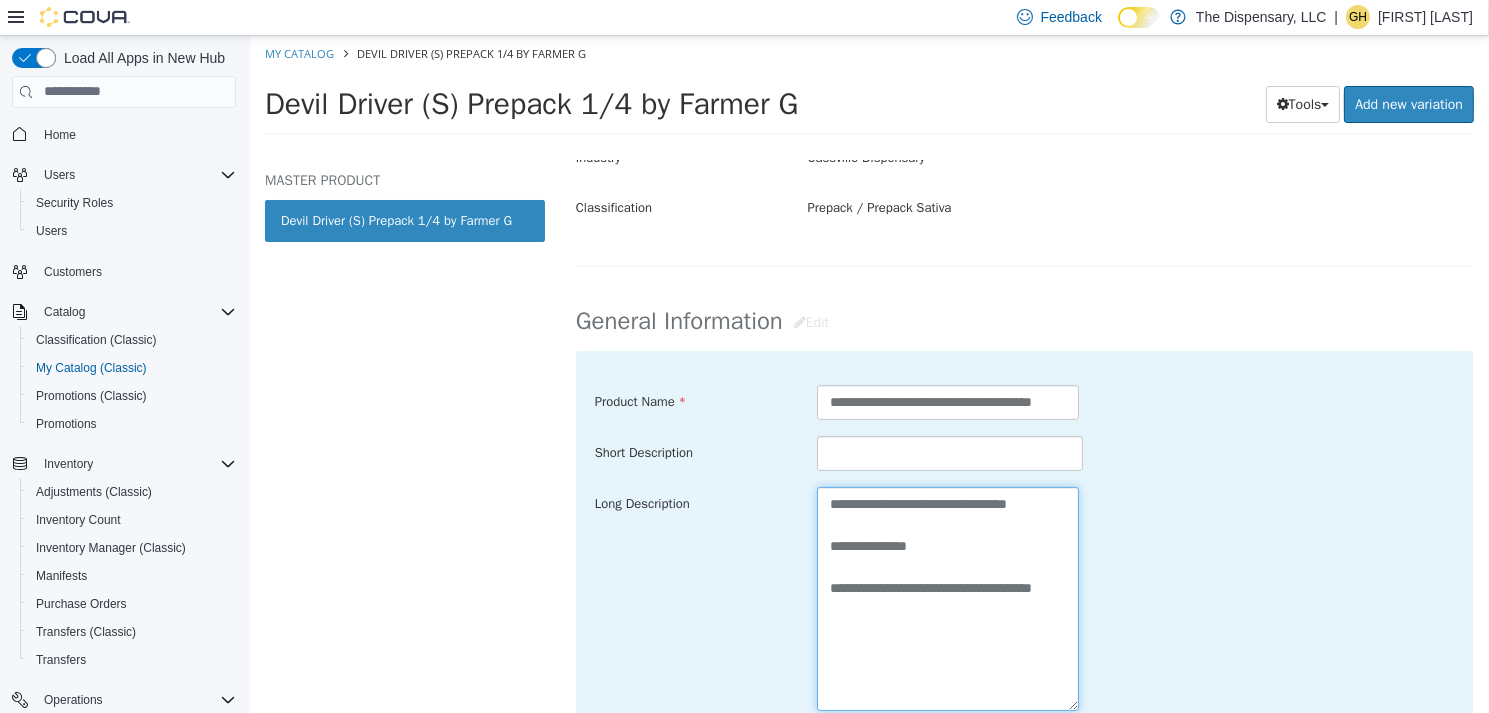 paste on "**********" 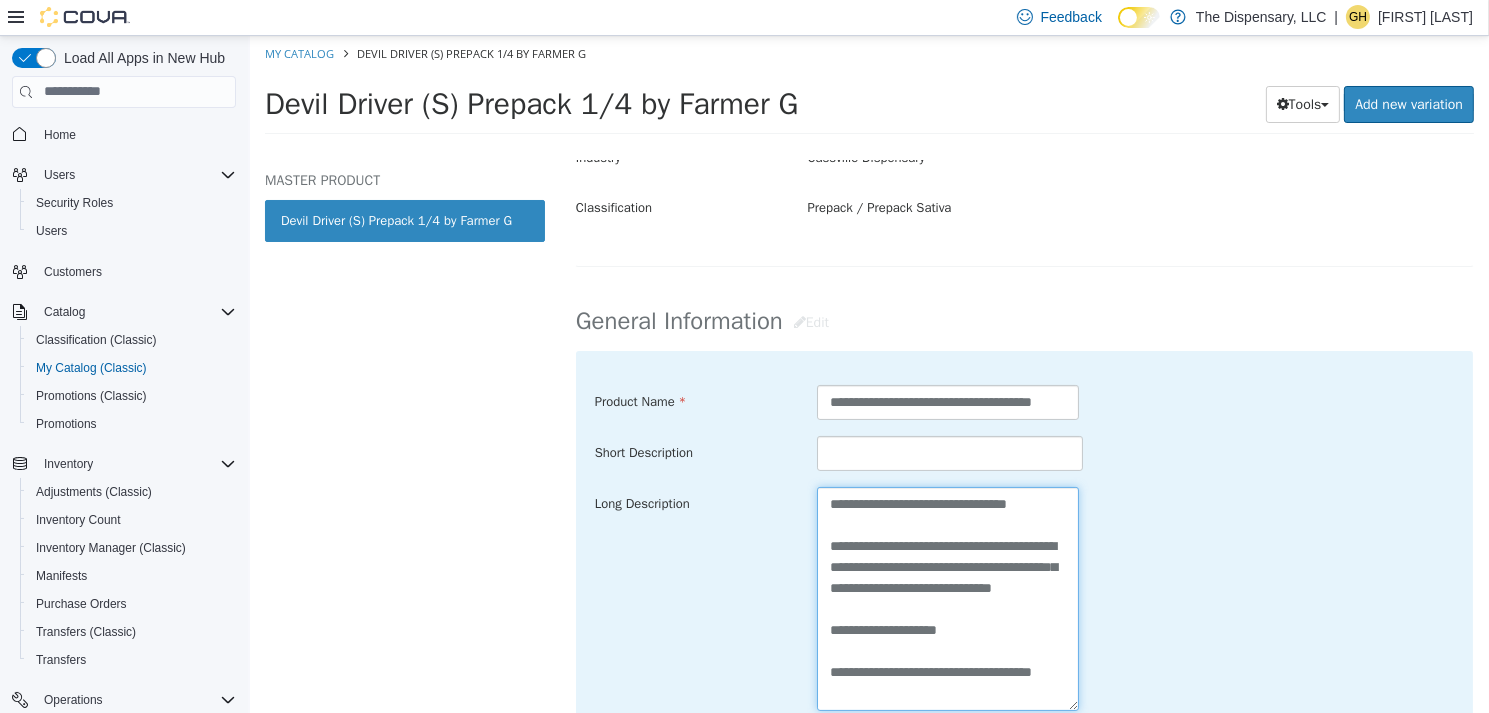 paste on "**********" 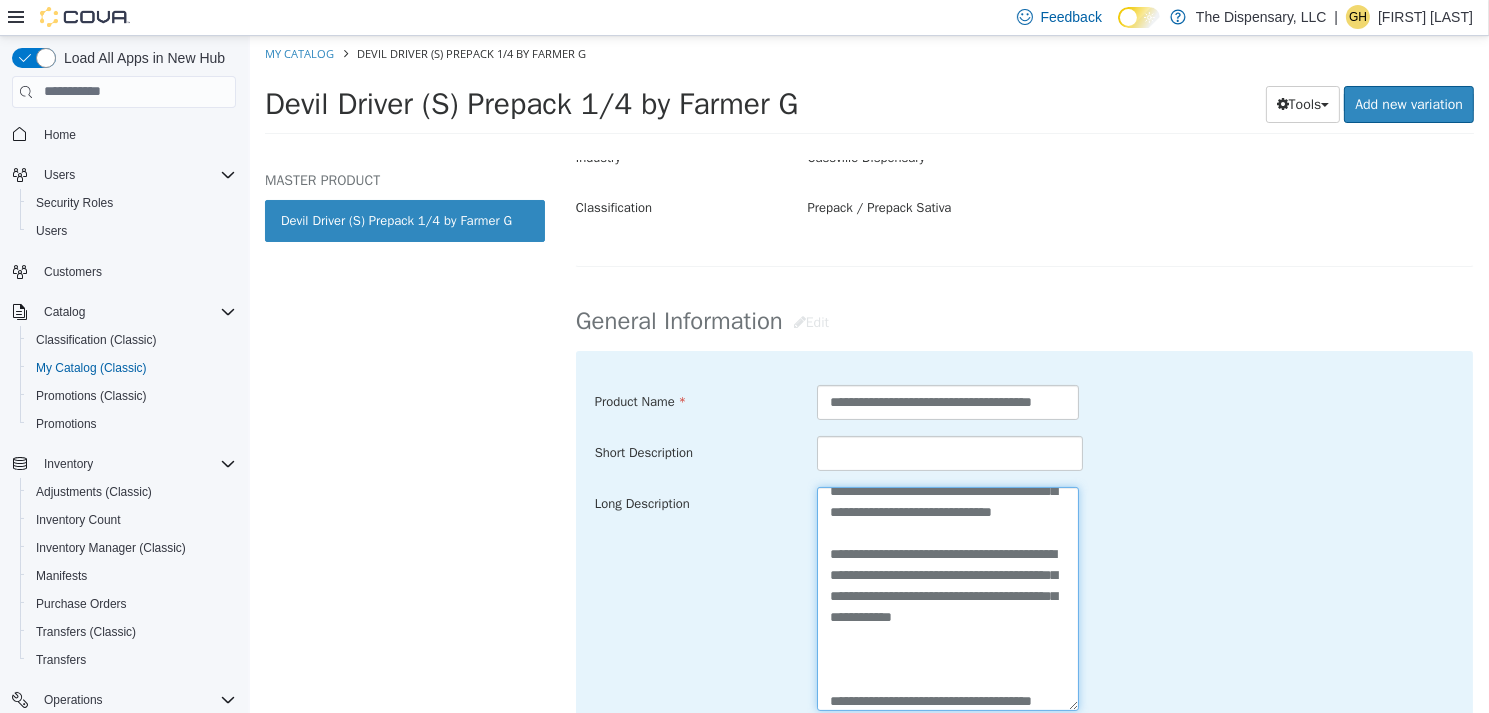 scroll, scrollTop: 98, scrollLeft: 0, axis: vertical 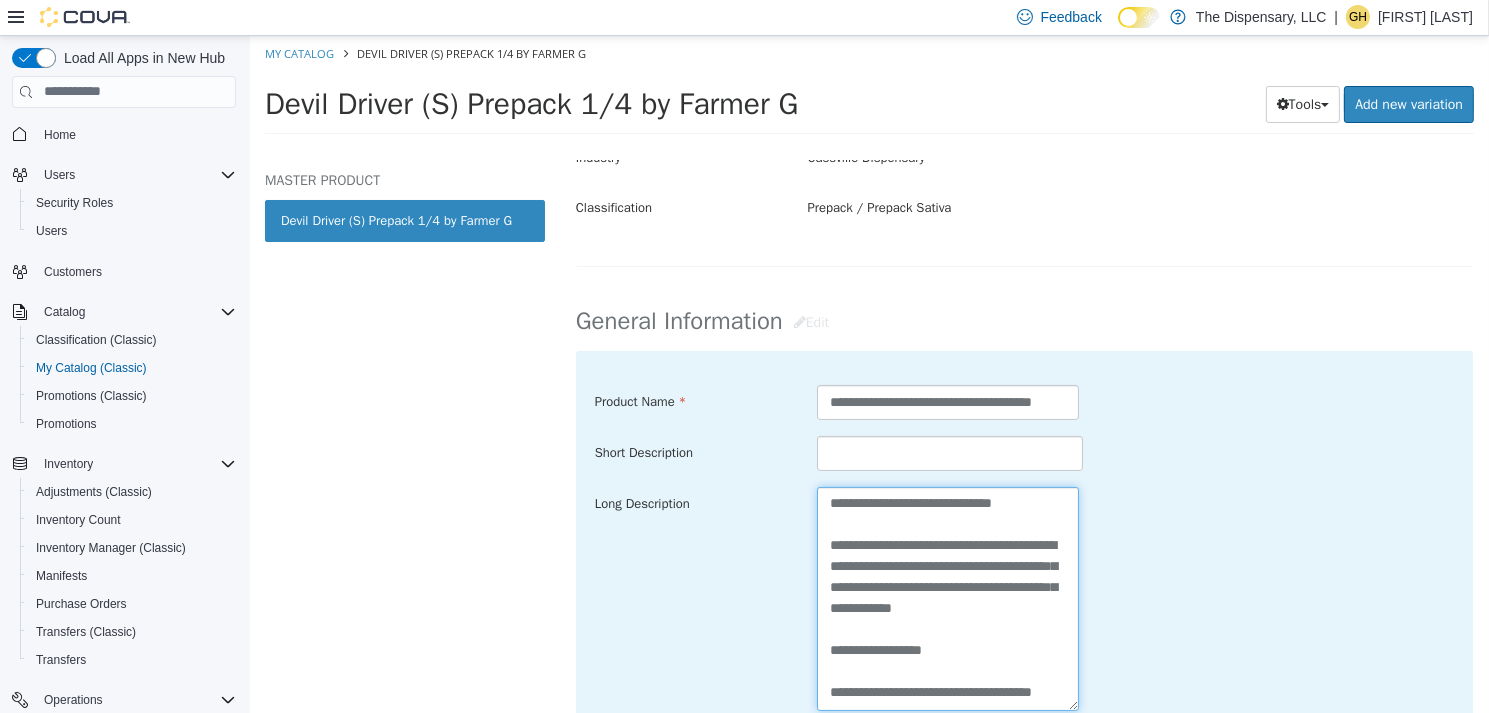 paste on "**********" 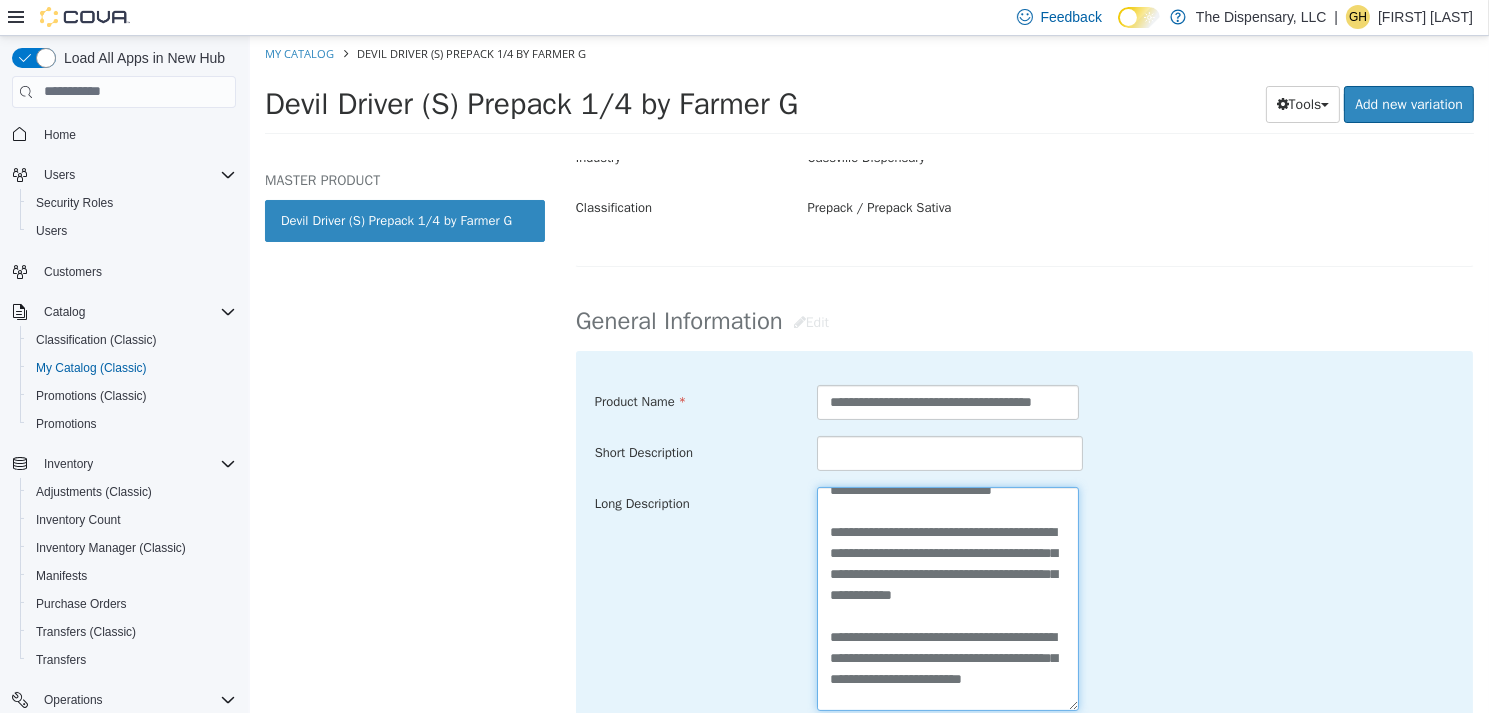 scroll, scrollTop: 161, scrollLeft: 0, axis: vertical 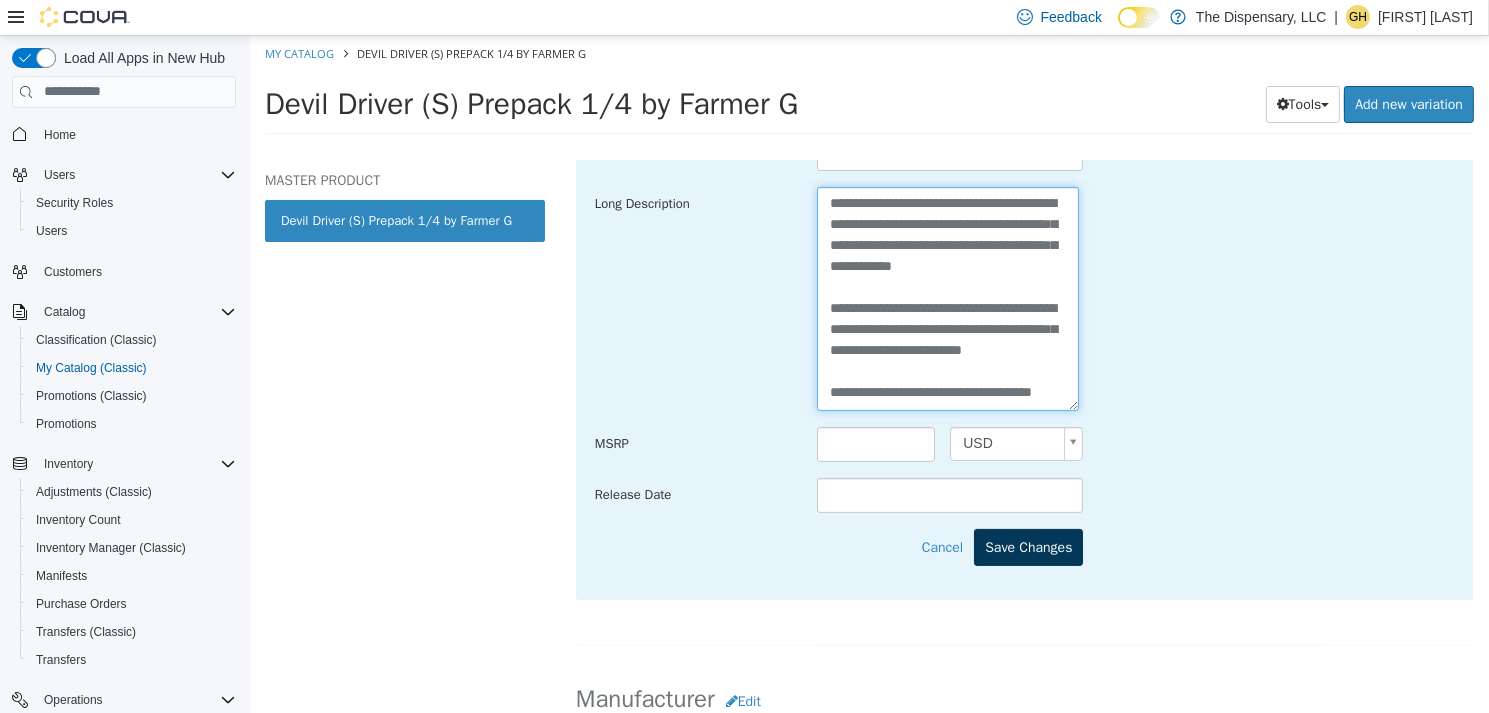 type on "**********" 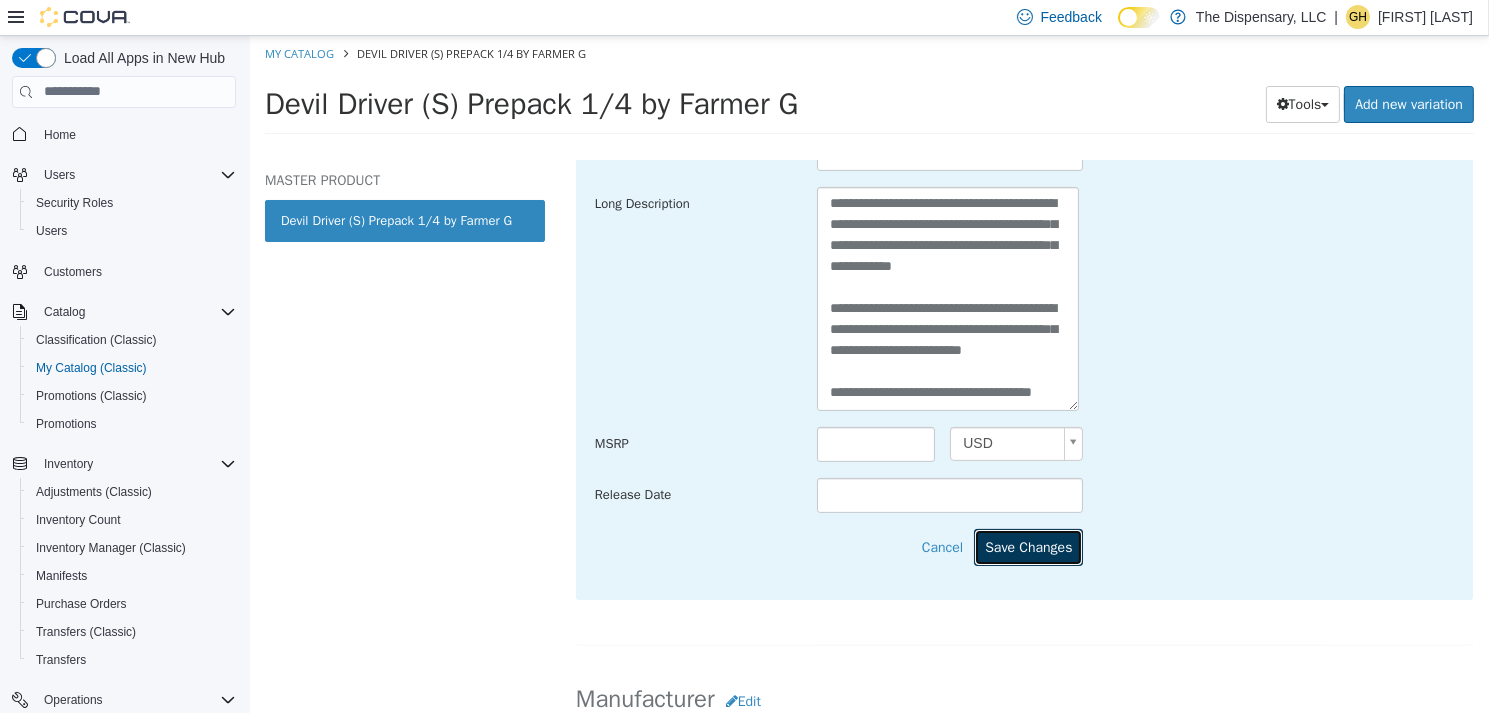 click on "Save Changes" at bounding box center (1027, 546) 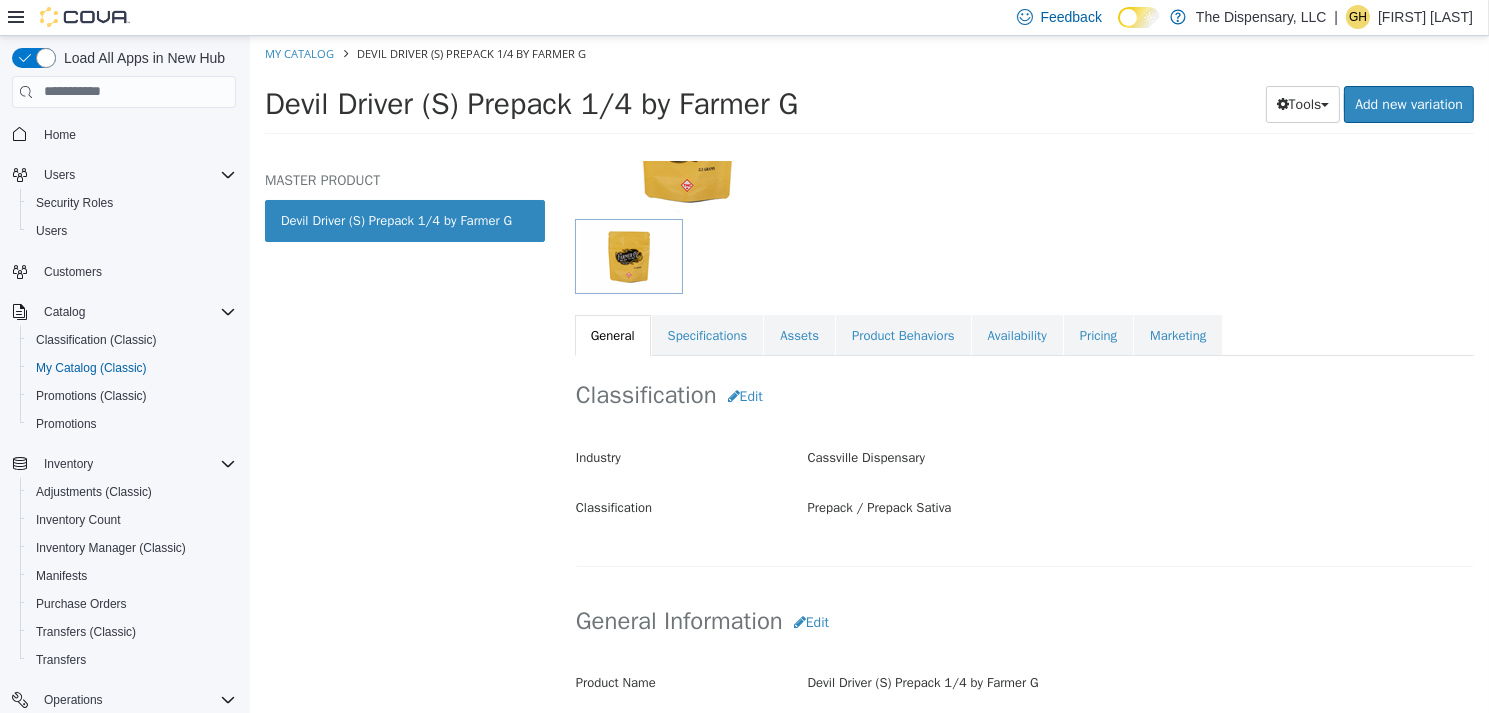 scroll, scrollTop: 109, scrollLeft: 0, axis: vertical 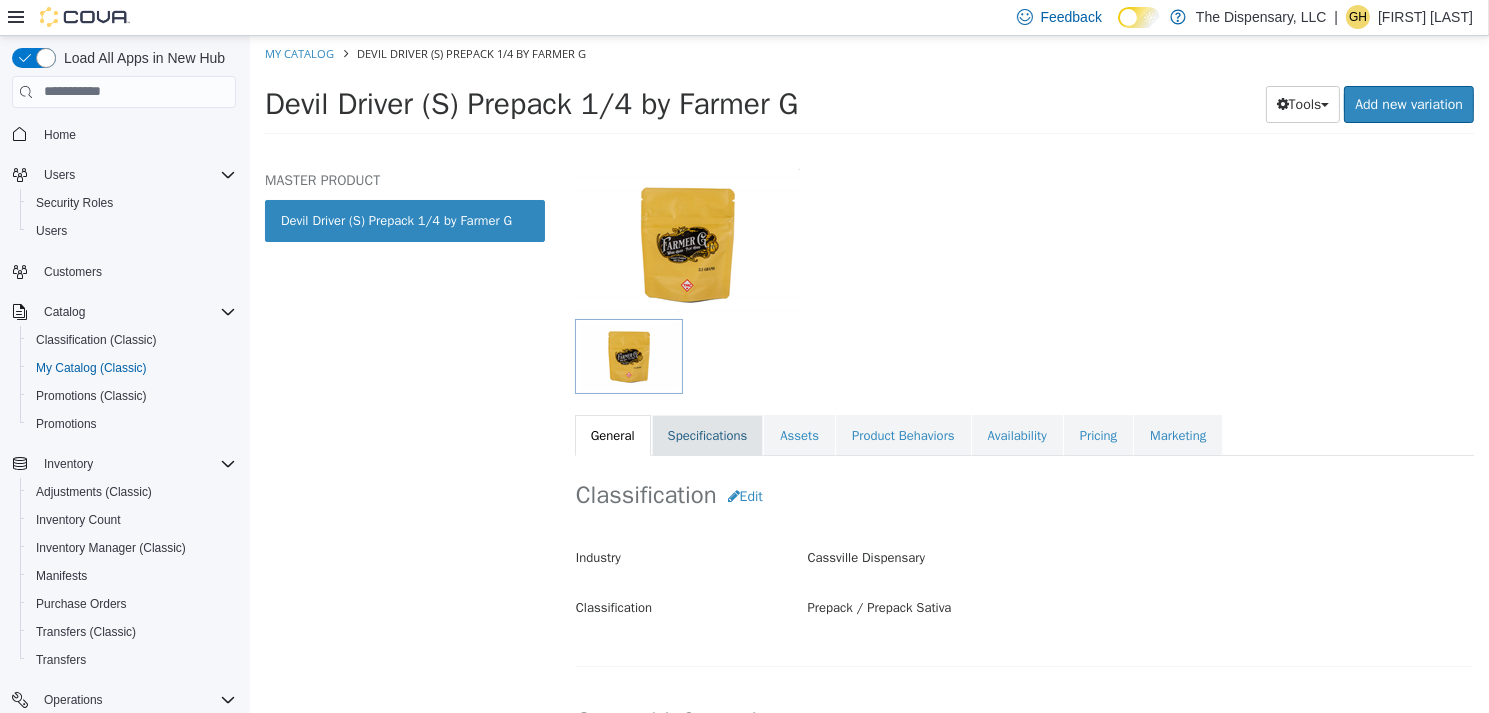 click on "Specifications" at bounding box center [707, 435] 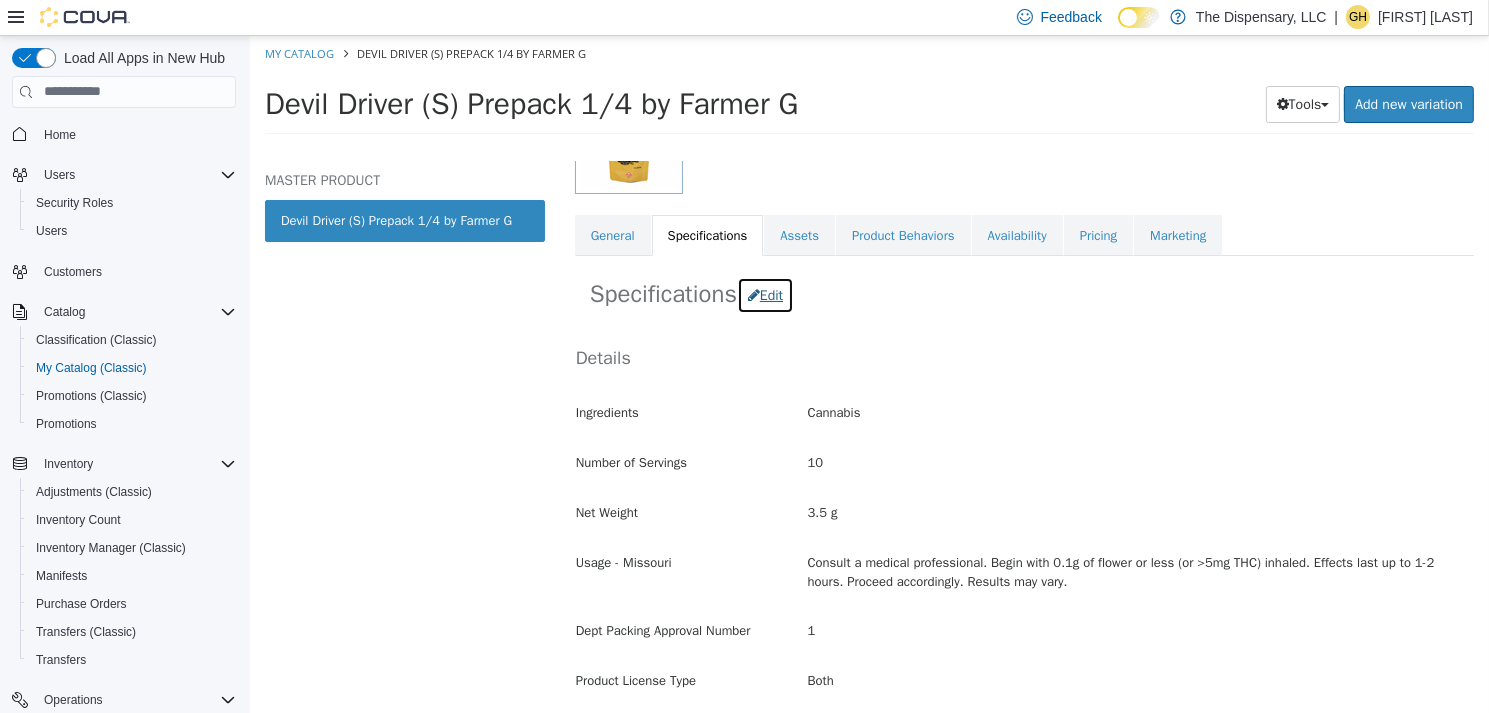 drag, startPoint x: 769, startPoint y: 285, endPoint x: 880, endPoint y: 364, distance: 136.24243 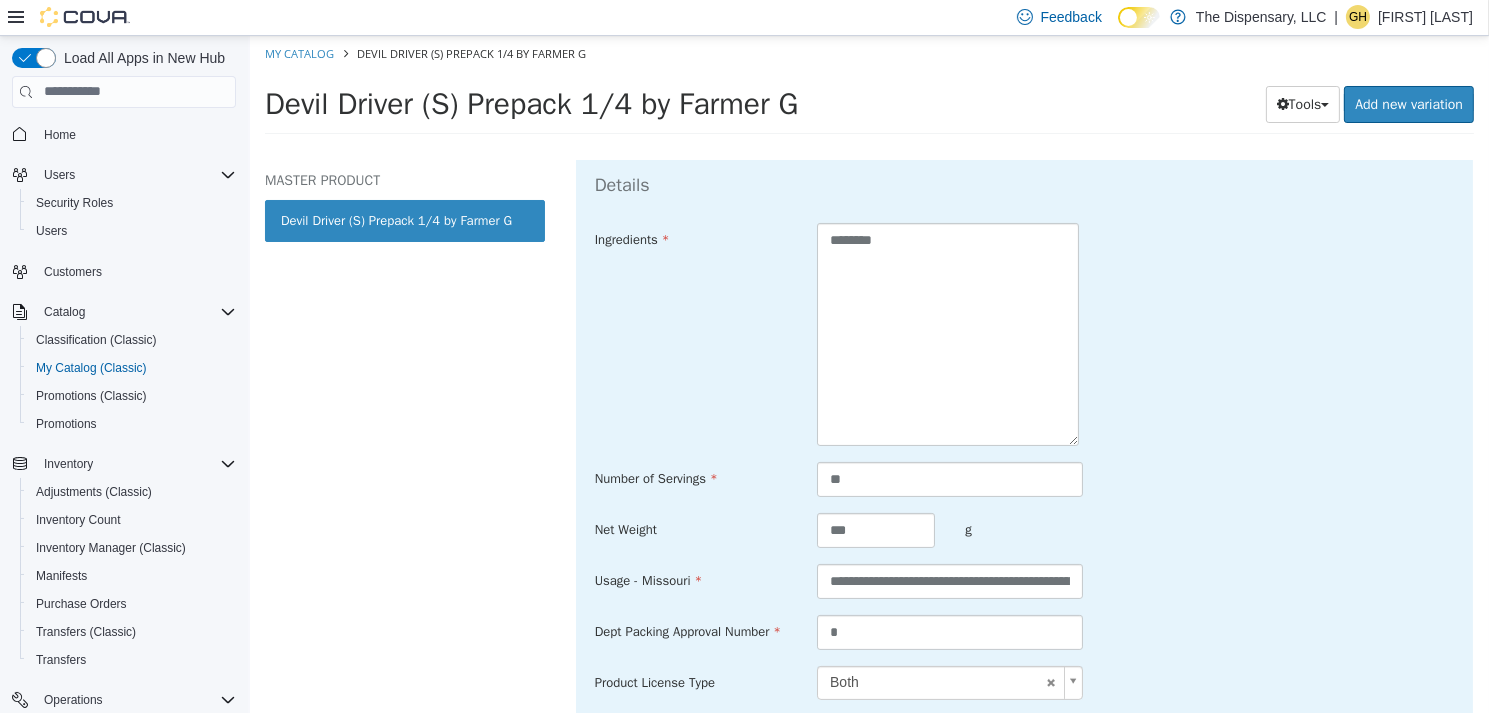 scroll, scrollTop: 509, scrollLeft: 0, axis: vertical 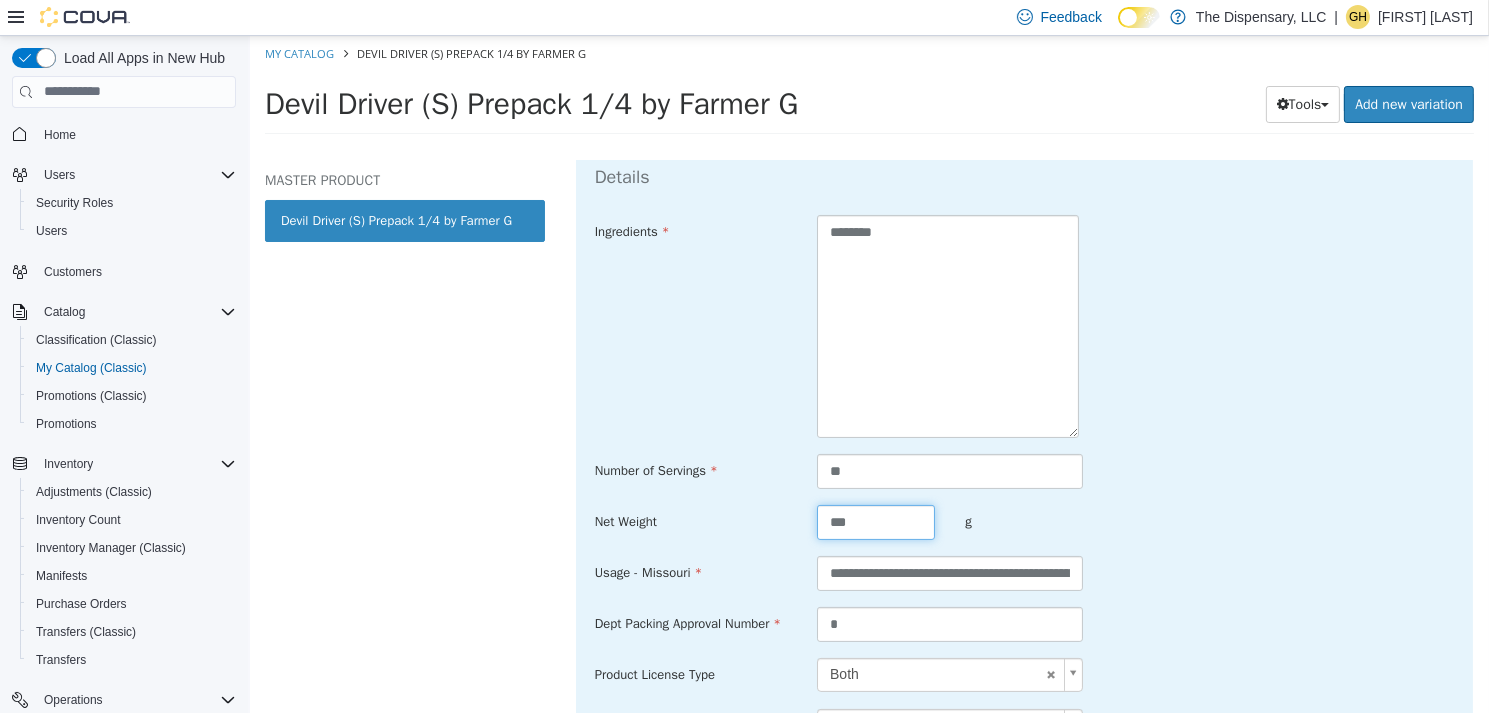 click on "**********" at bounding box center [1023, 504] 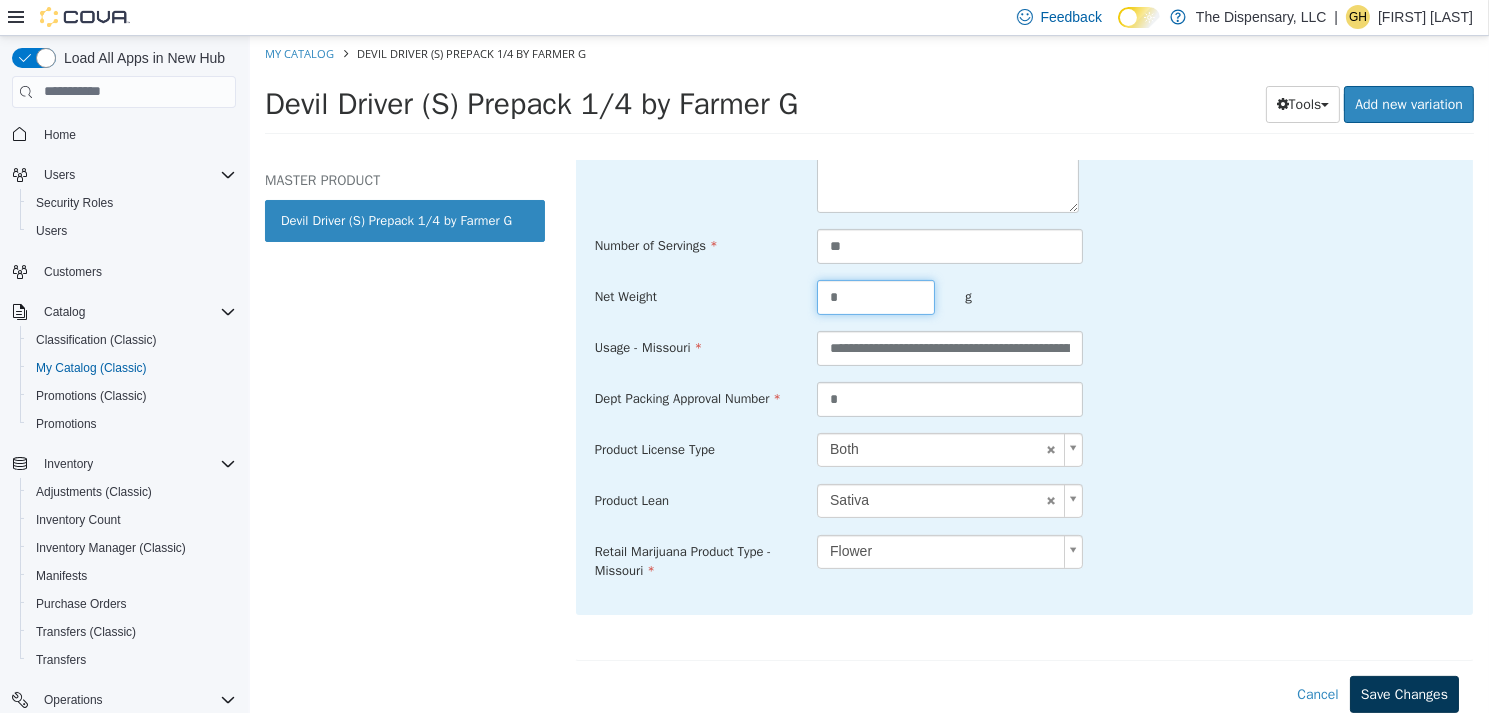 type on "*" 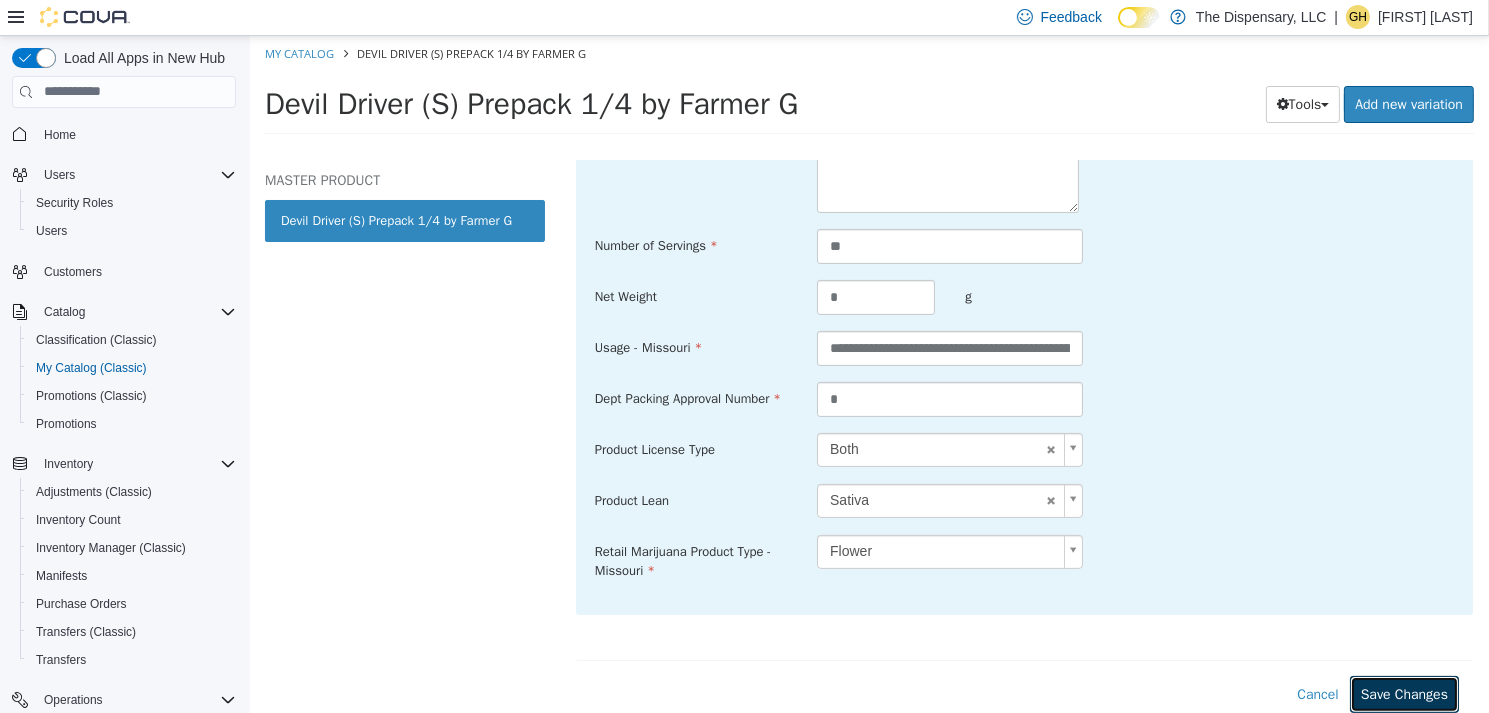click on "Save Changes" at bounding box center [1403, 693] 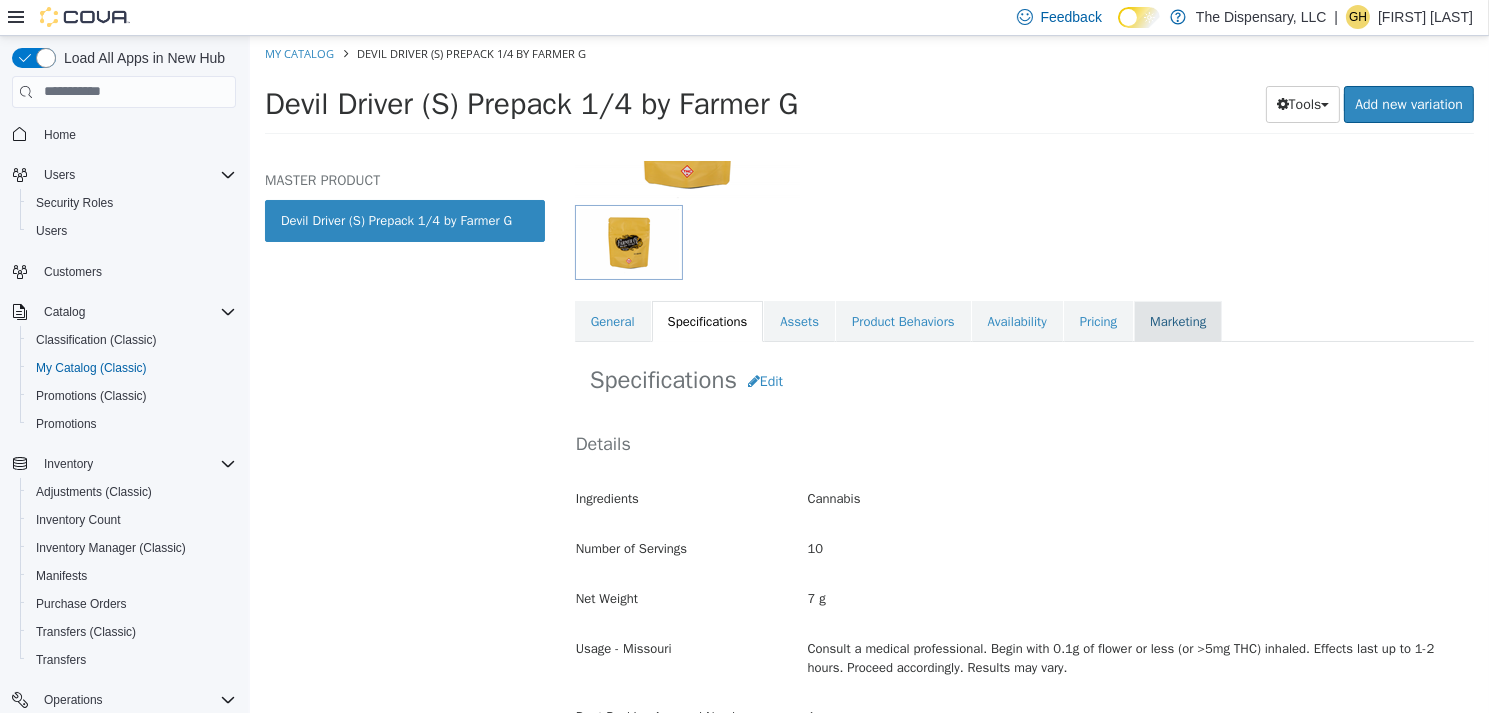 scroll, scrollTop: 0, scrollLeft: 0, axis: both 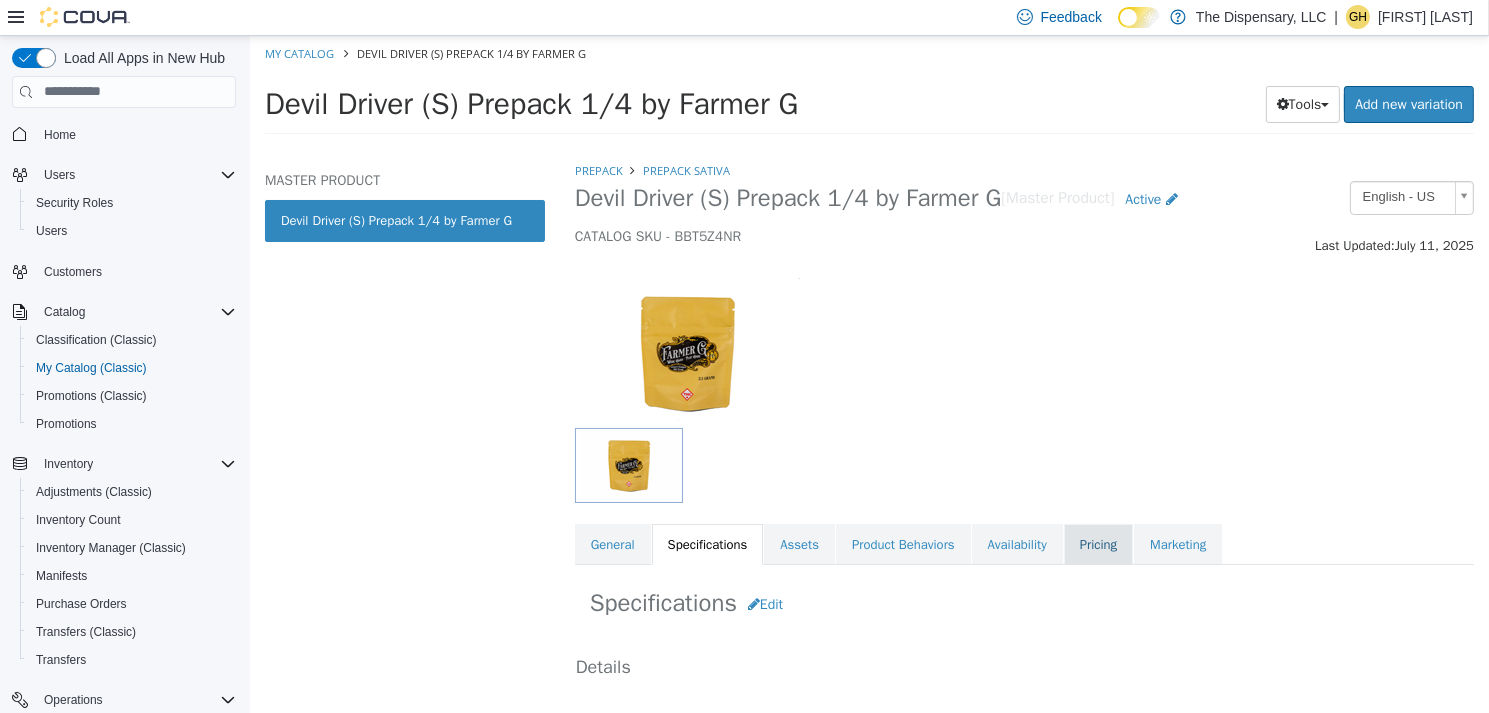 click on "Pricing" at bounding box center (1097, 544) 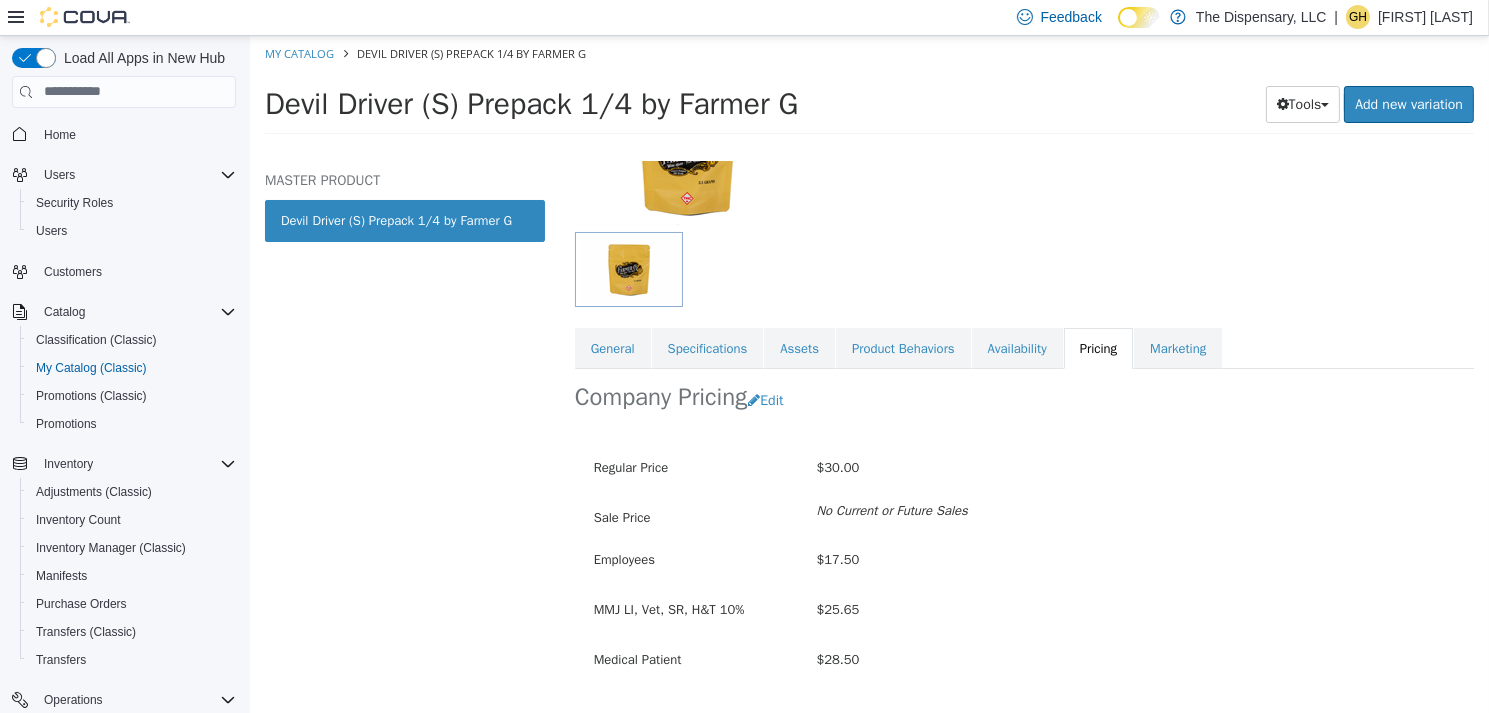 scroll, scrollTop: 200, scrollLeft: 0, axis: vertical 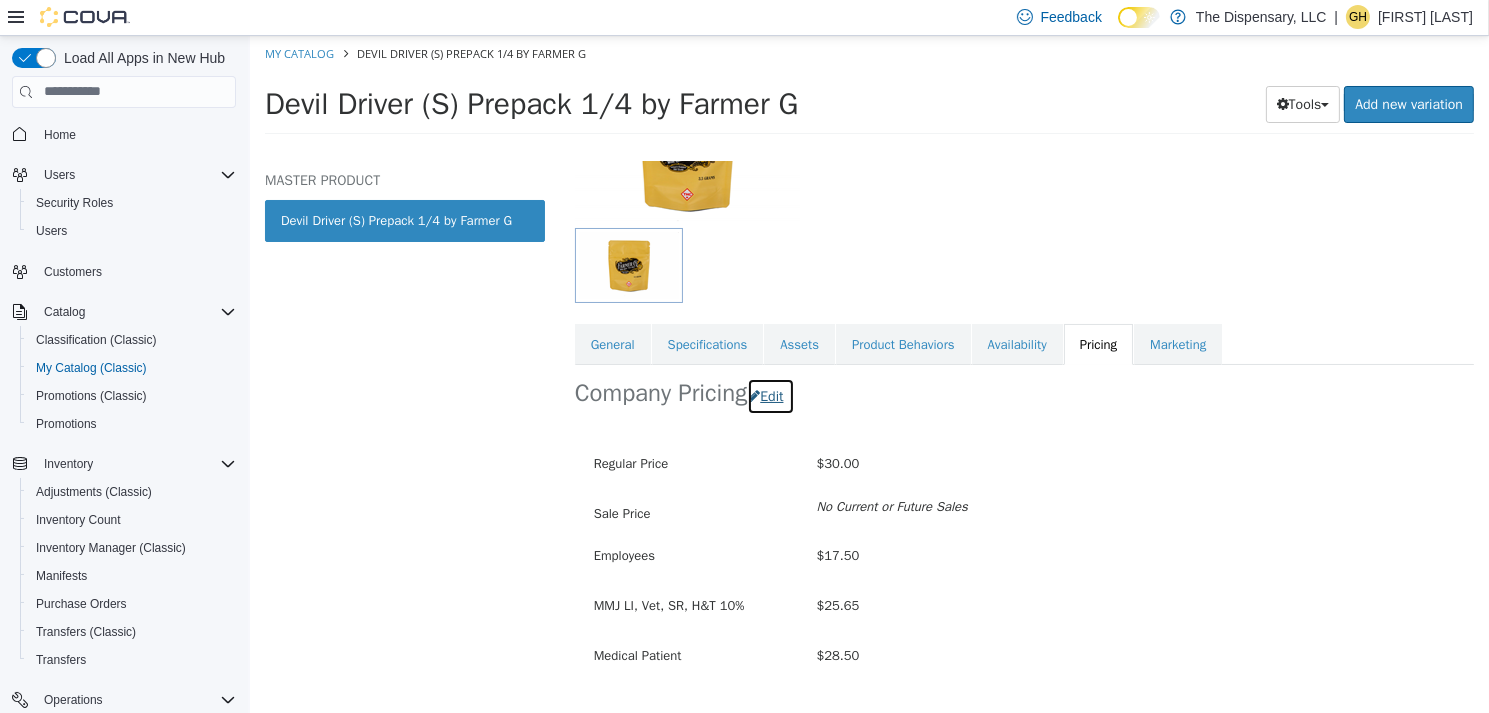 click on "Edit" at bounding box center (769, 395) 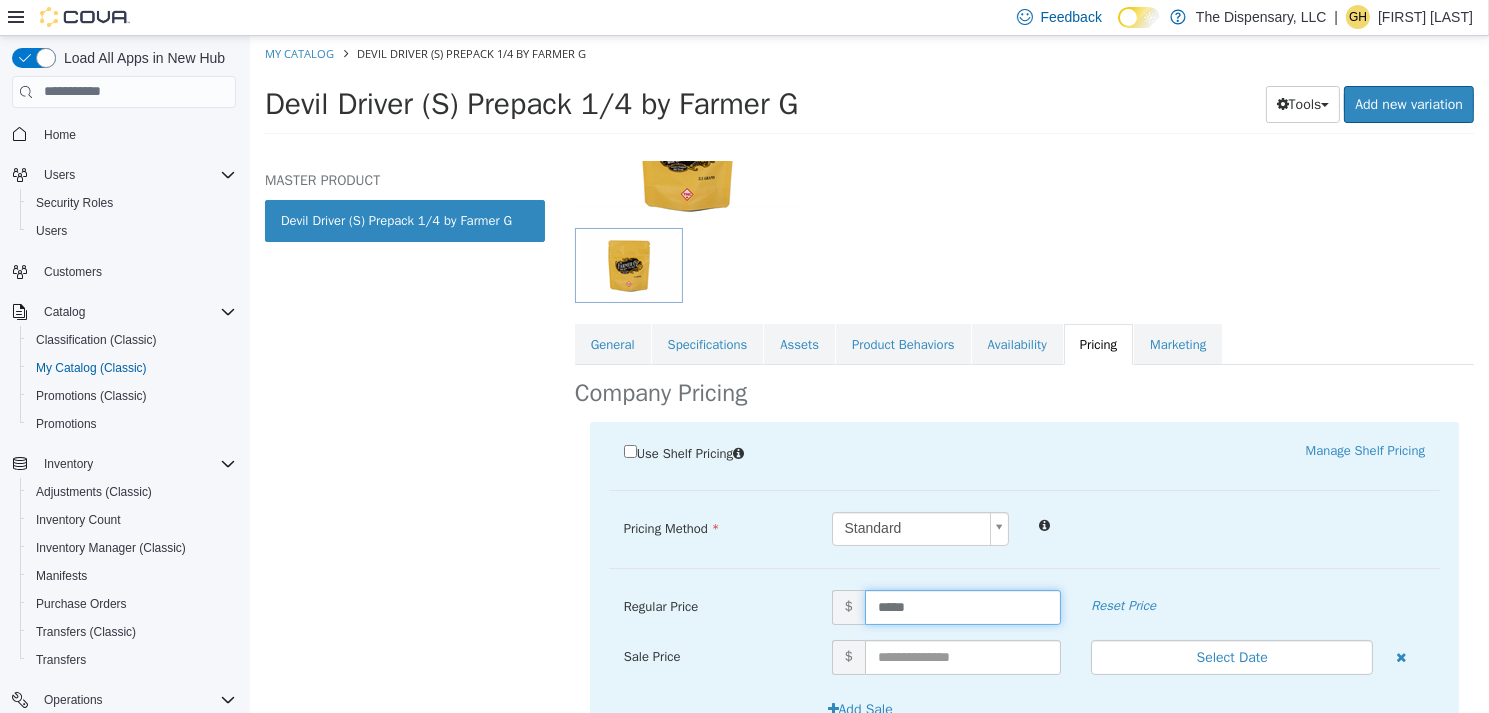 drag, startPoint x: 934, startPoint y: 602, endPoint x: 778, endPoint y: 599, distance: 156.02884 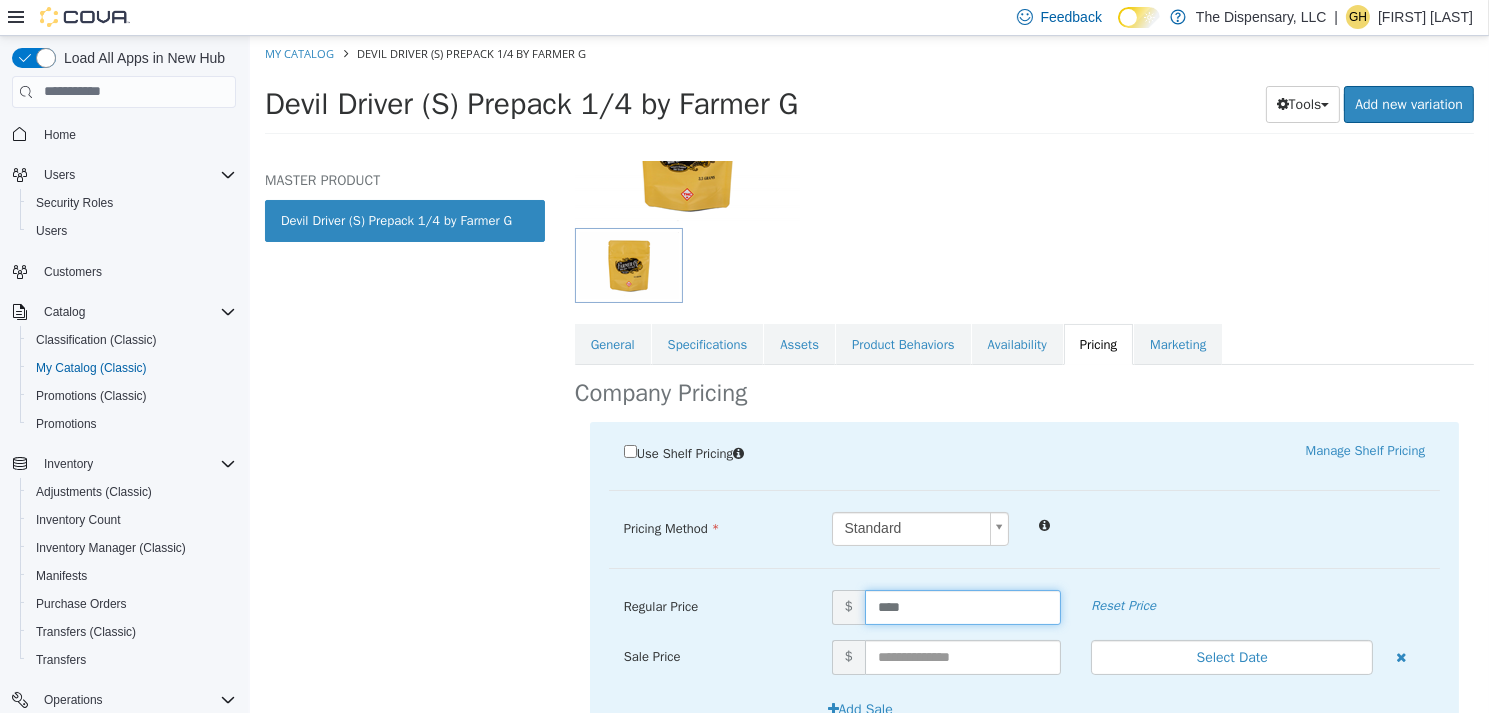 type on "*****" 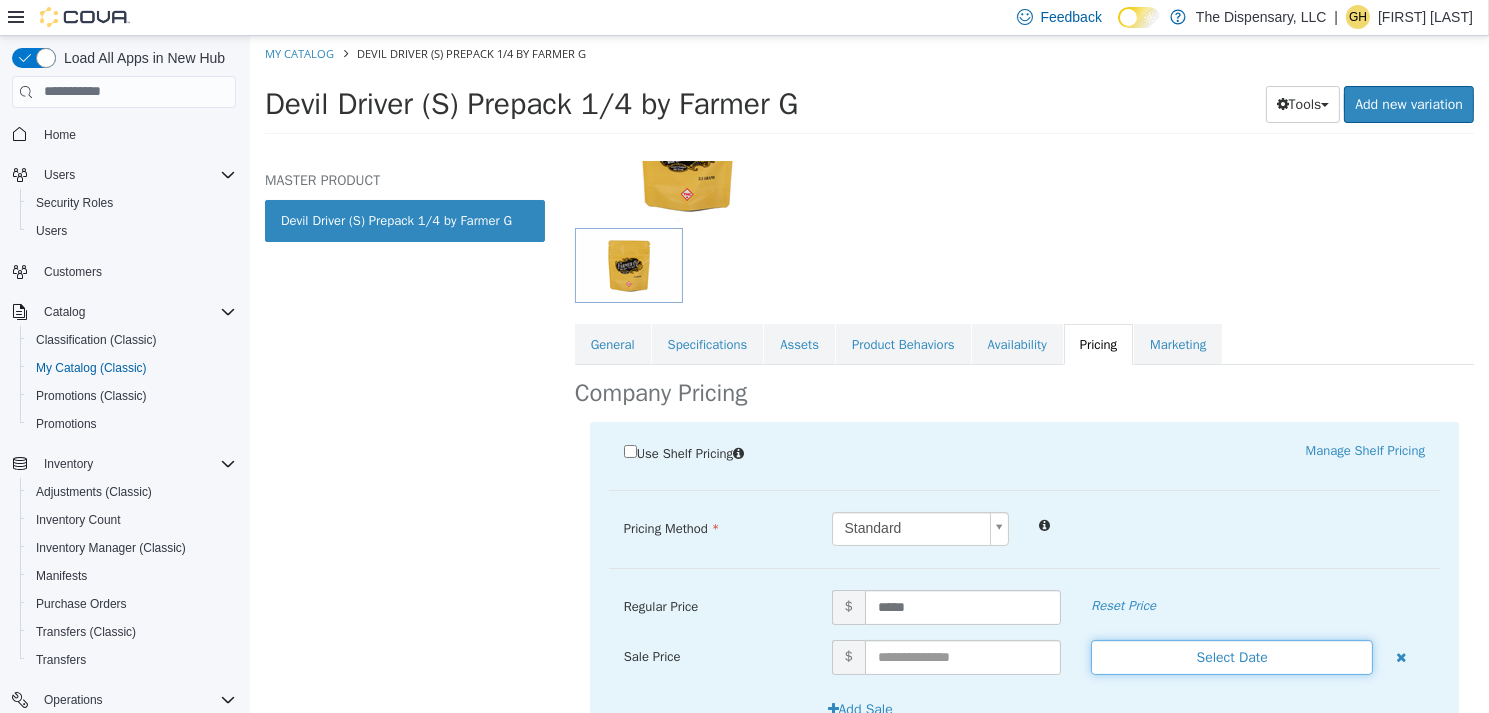 type 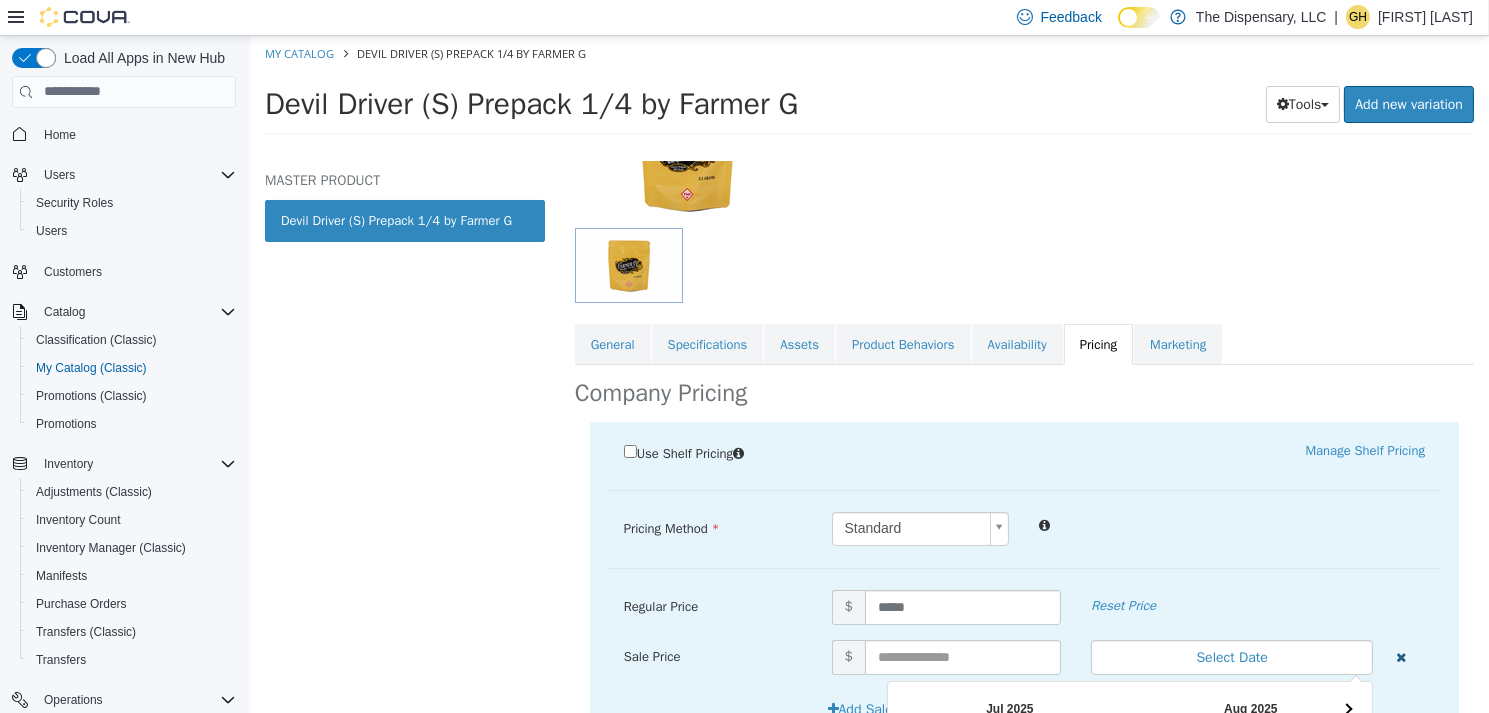 type 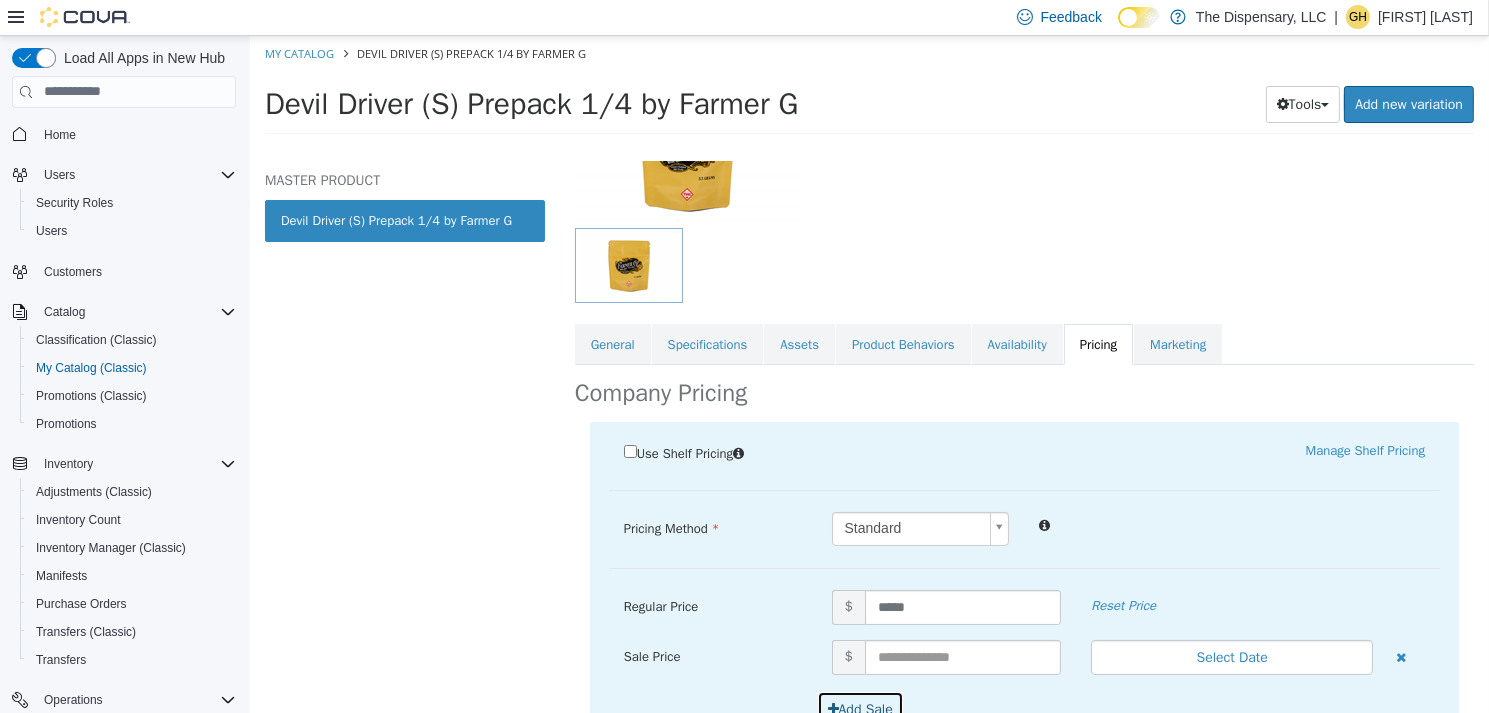 type 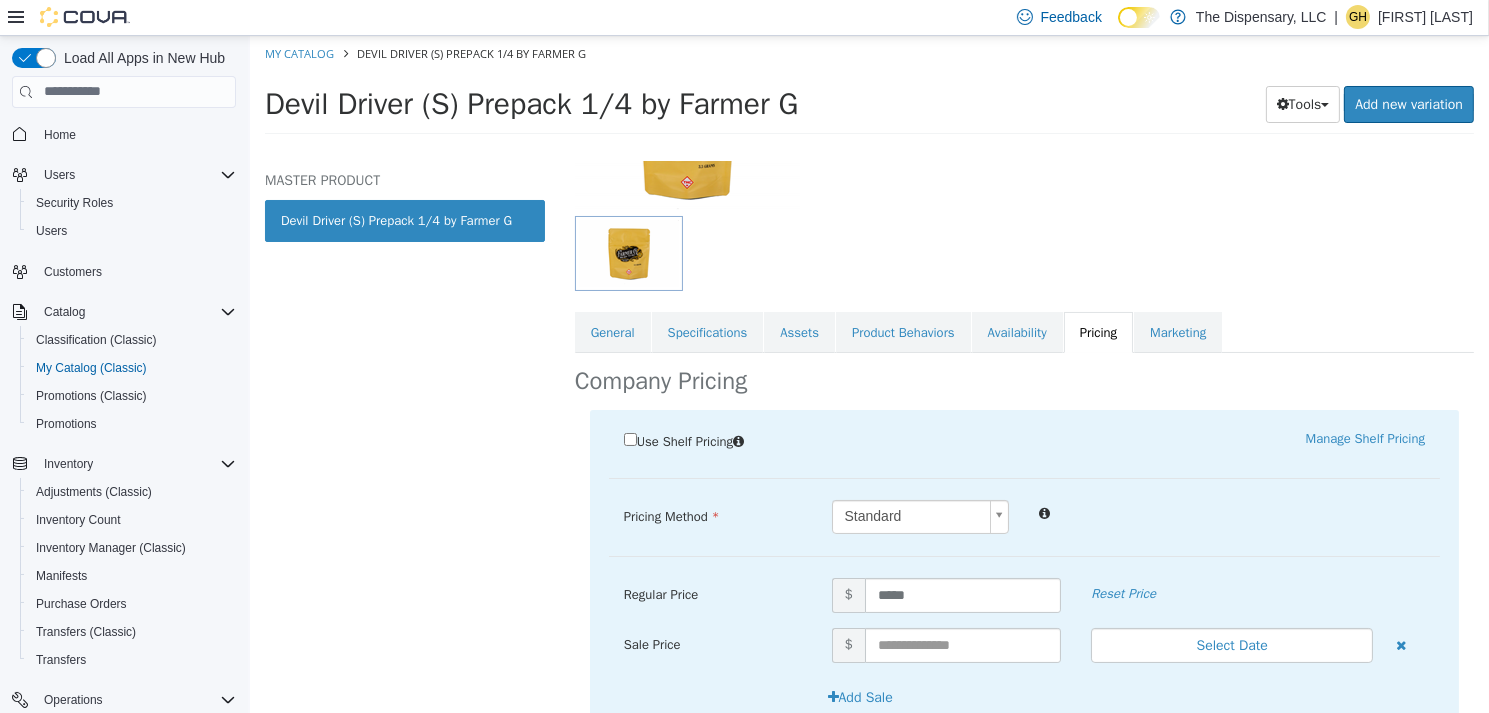 scroll, scrollTop: 487, scrollLeft: 0, axis: vertical 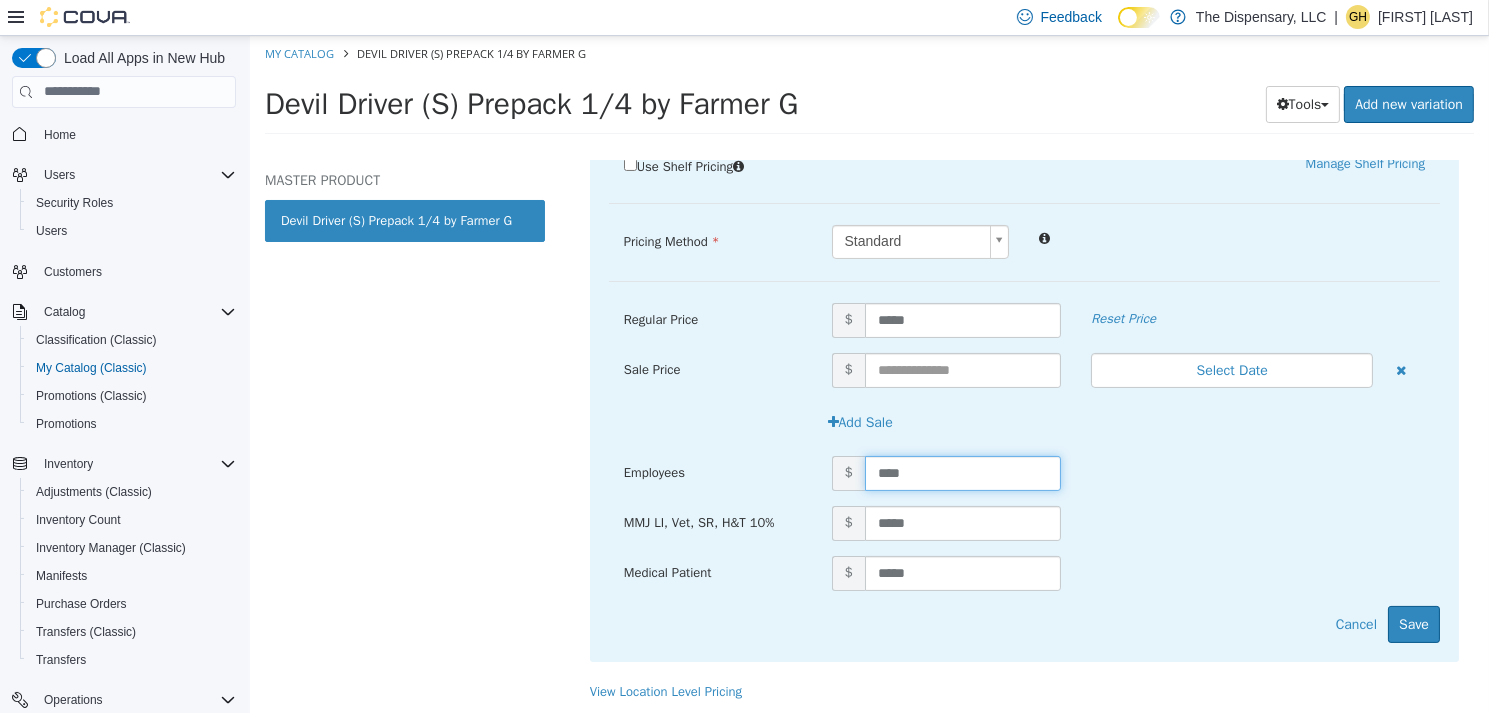 type on "*****" 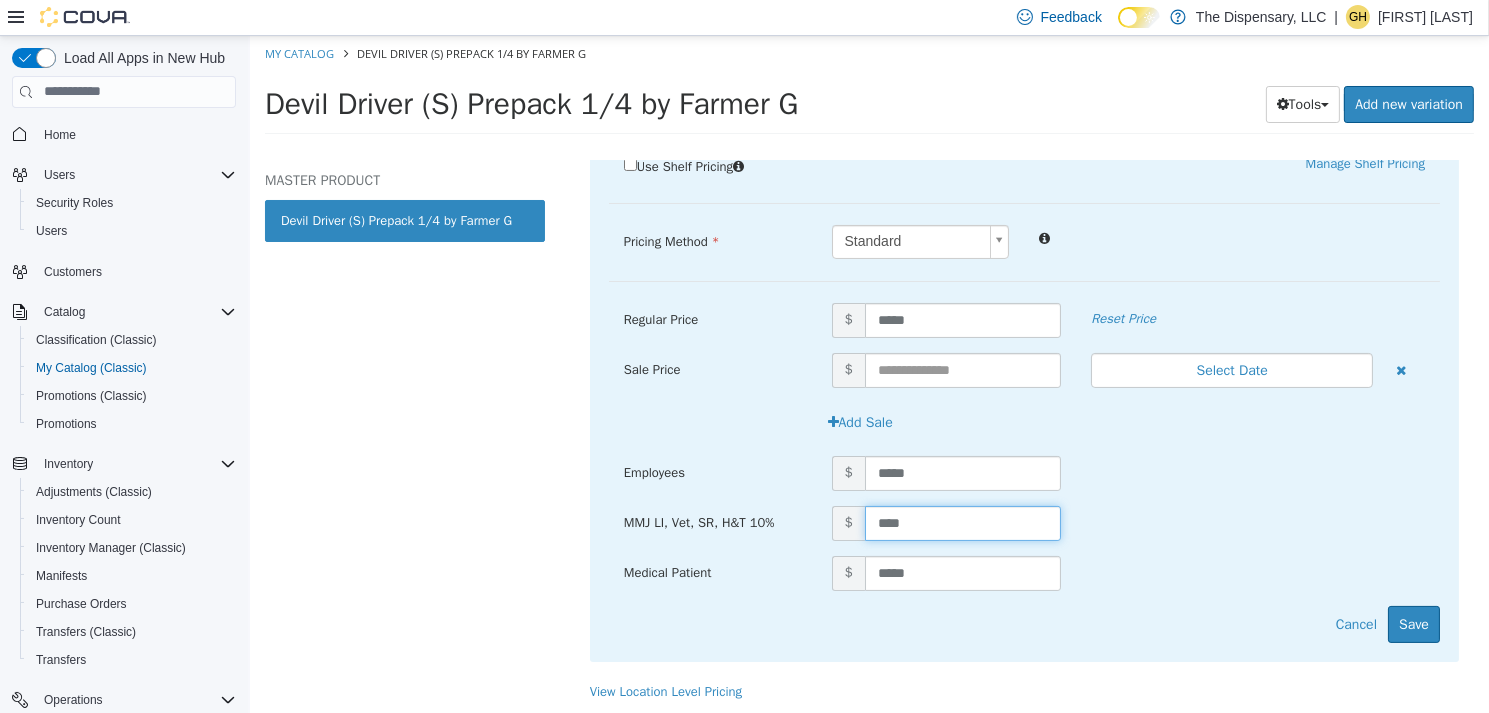 type on "*****" 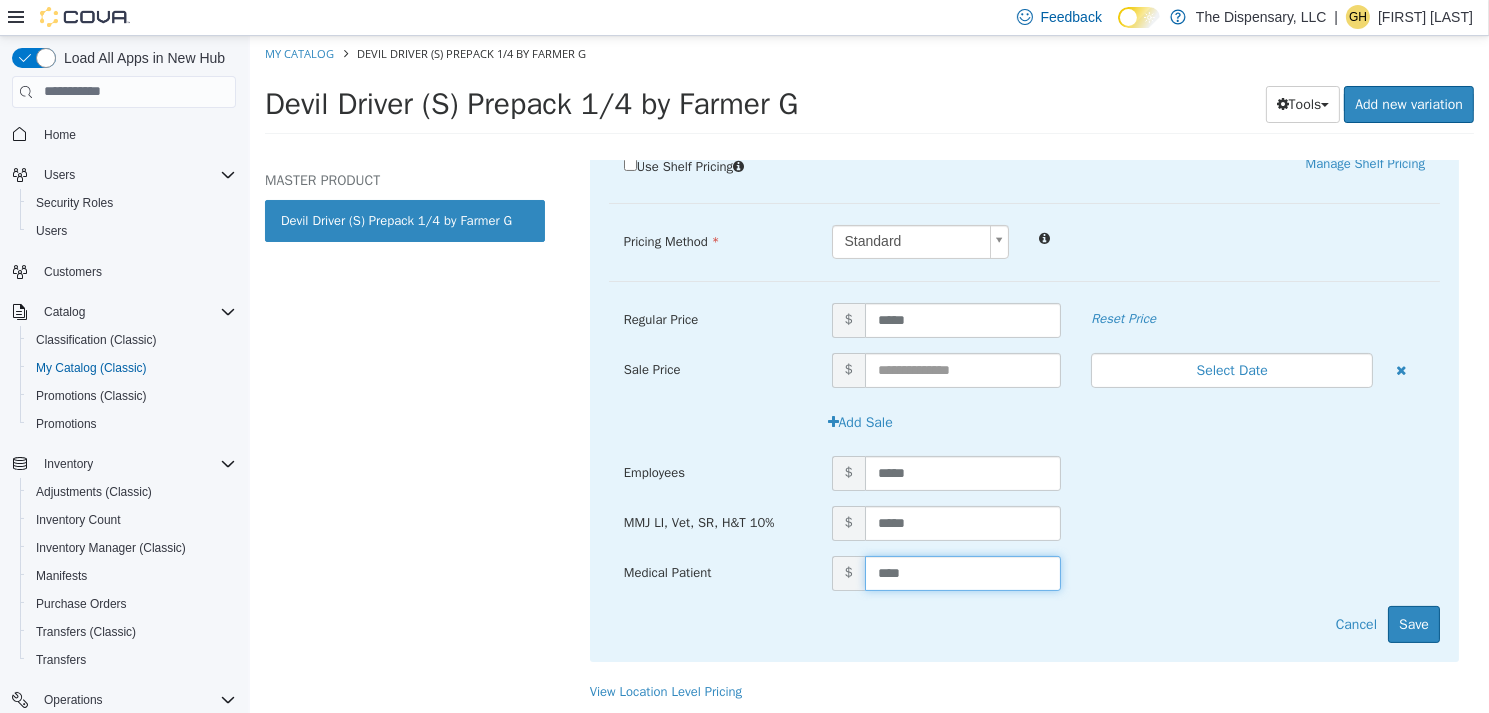 type on "*****" 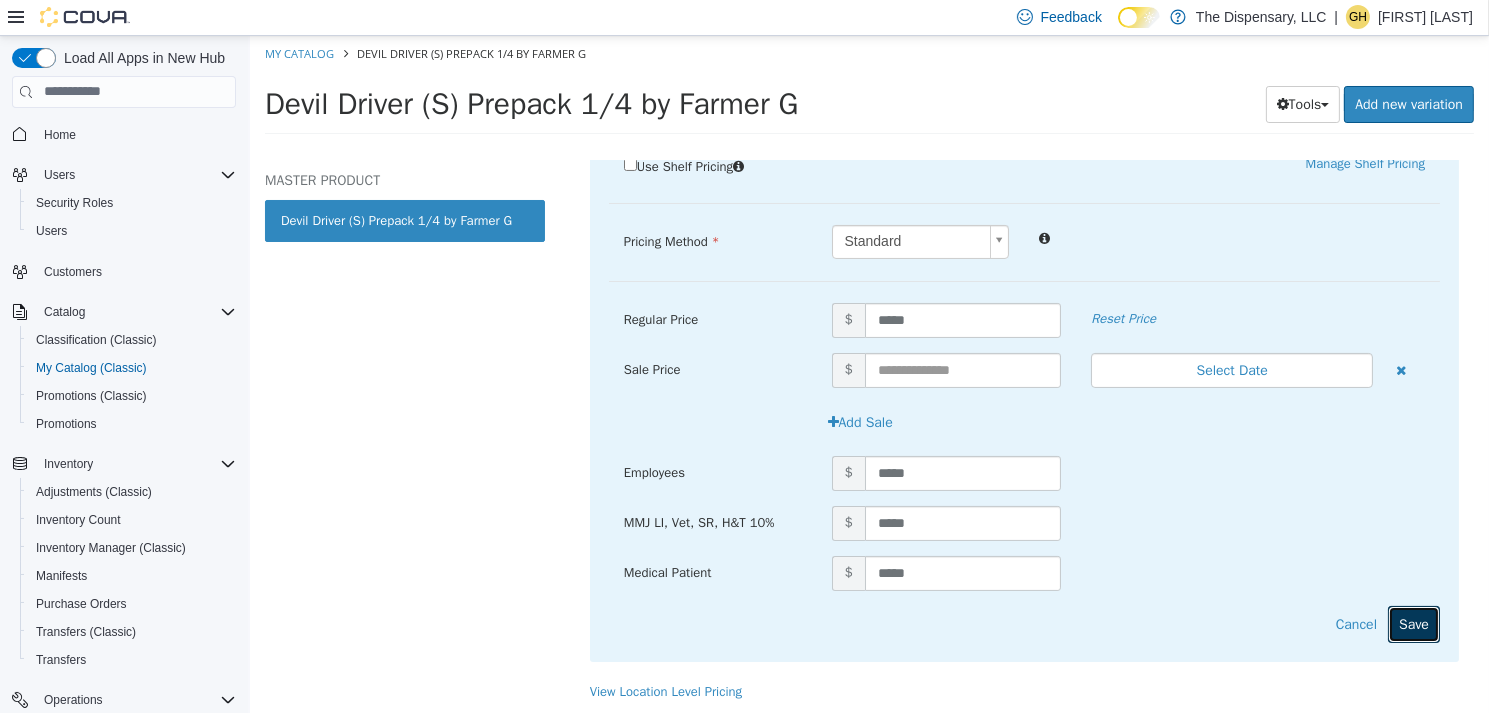 click on "Save" at bounding box center [1413, 623] 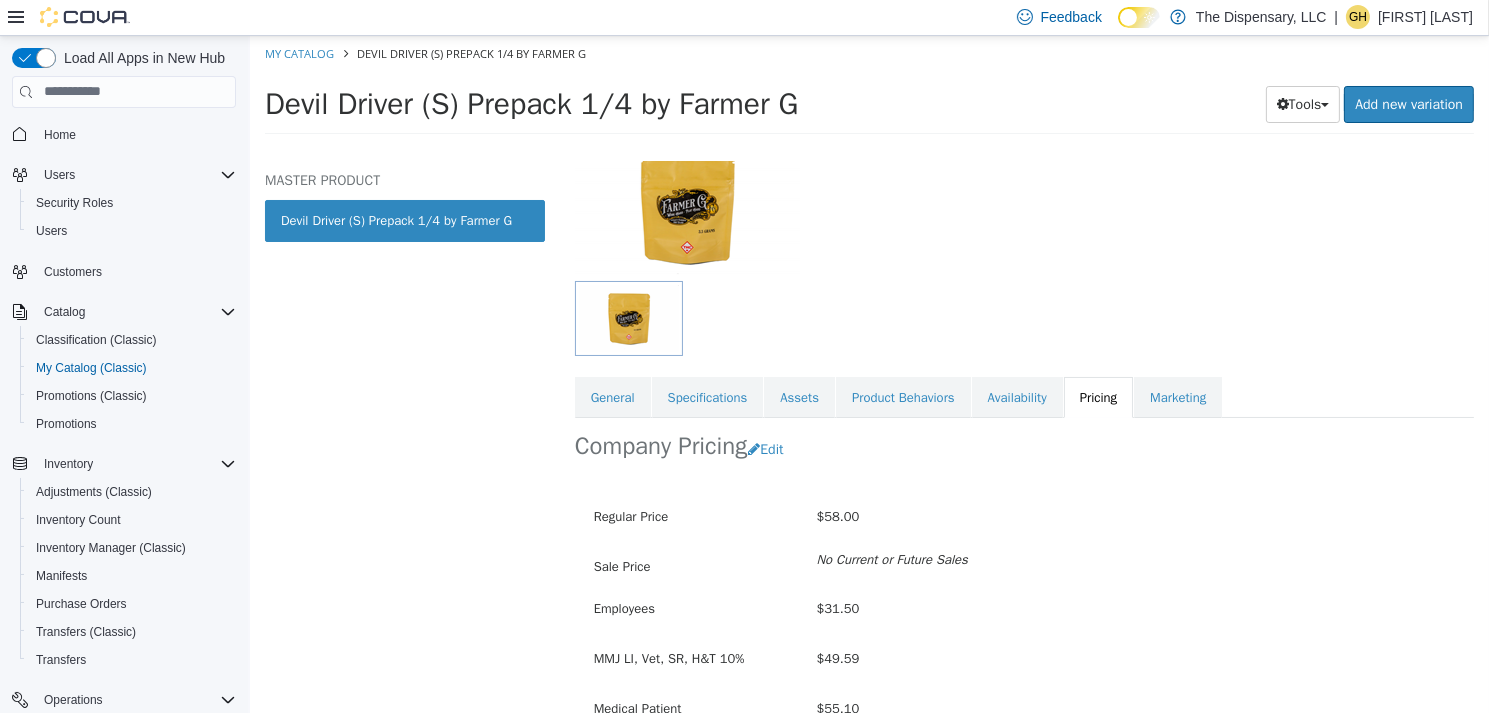 scroll, scrollTop: 0, scrollLeft: 0, axis: both 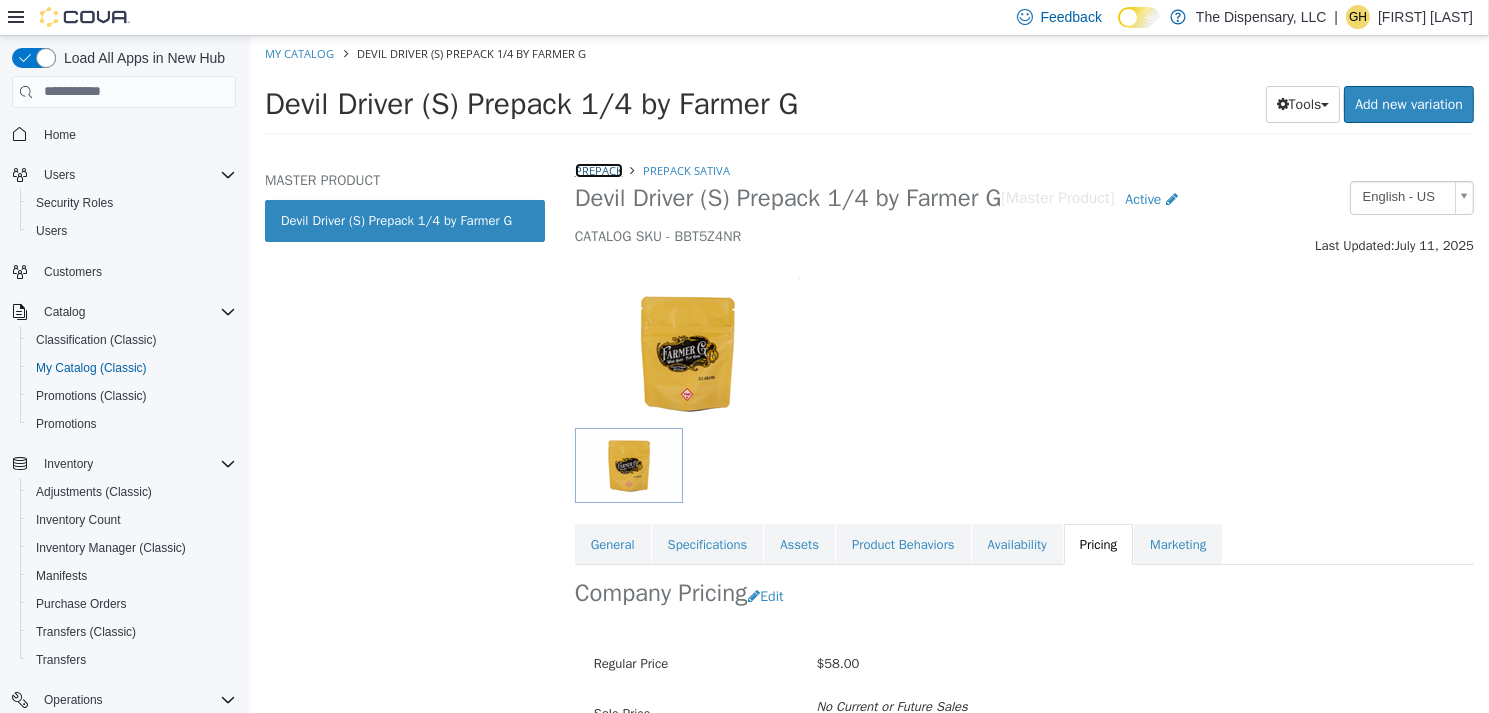 click on "Prepack" at bounding box center [598, 169] 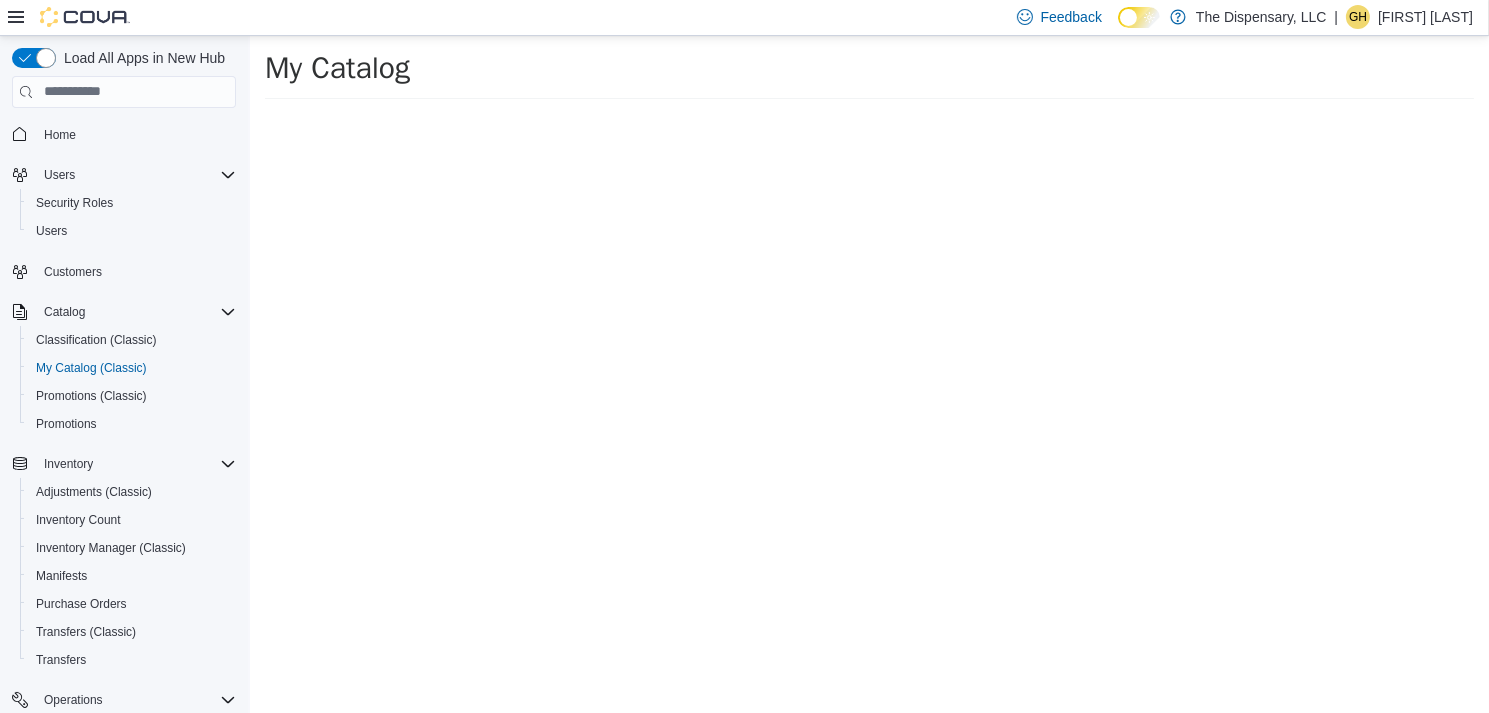 select on "**********" 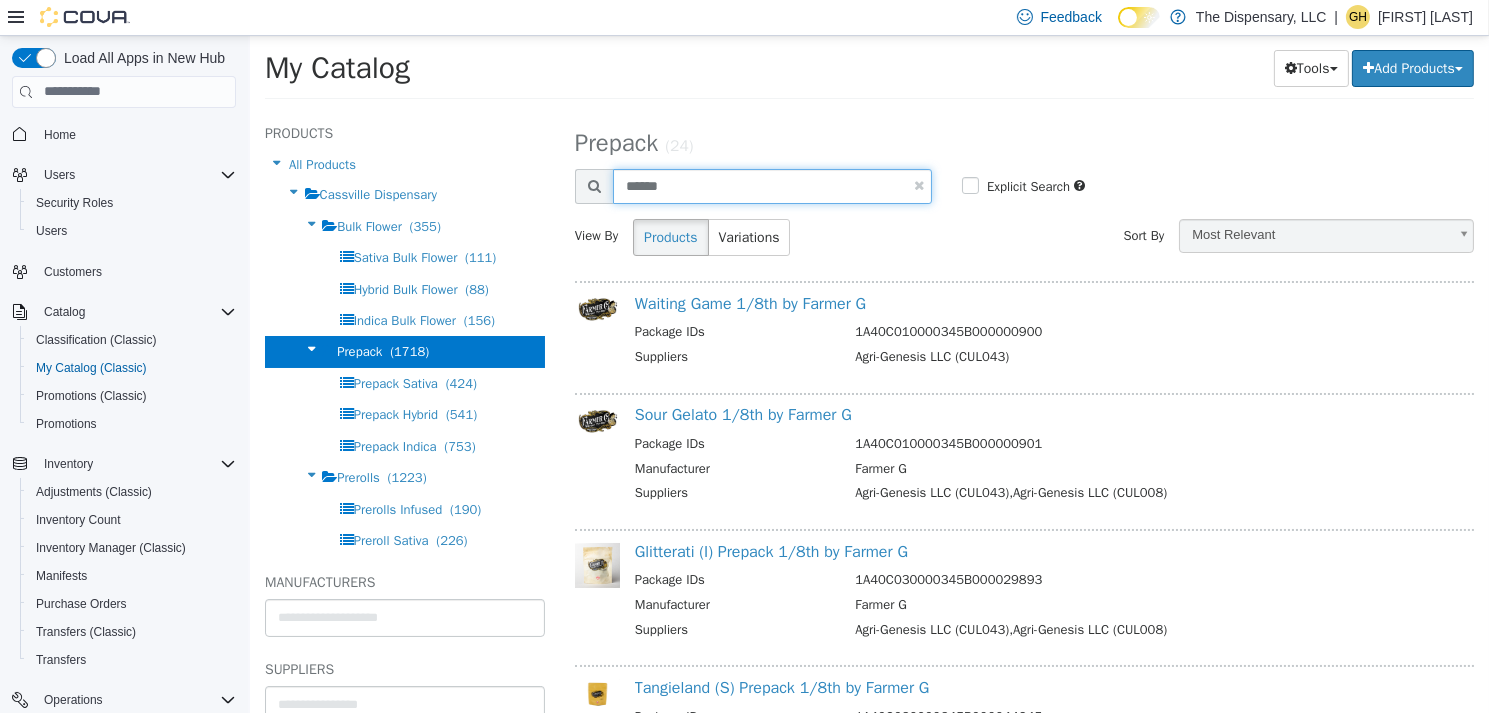 drag, startPoint x: 698, startPoint y: 187, endPoint x: 571, endPoint y: 181, distance: 127.141655 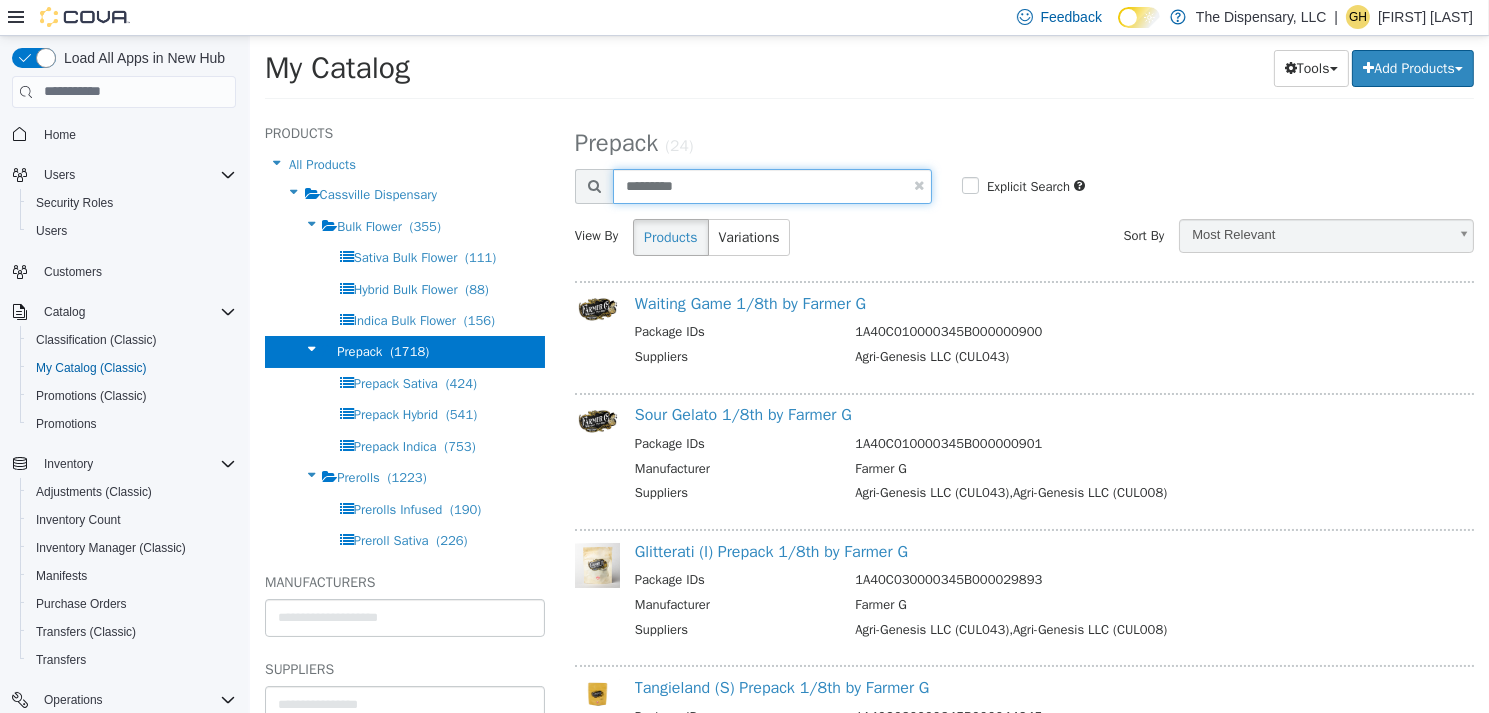 type on "*********" 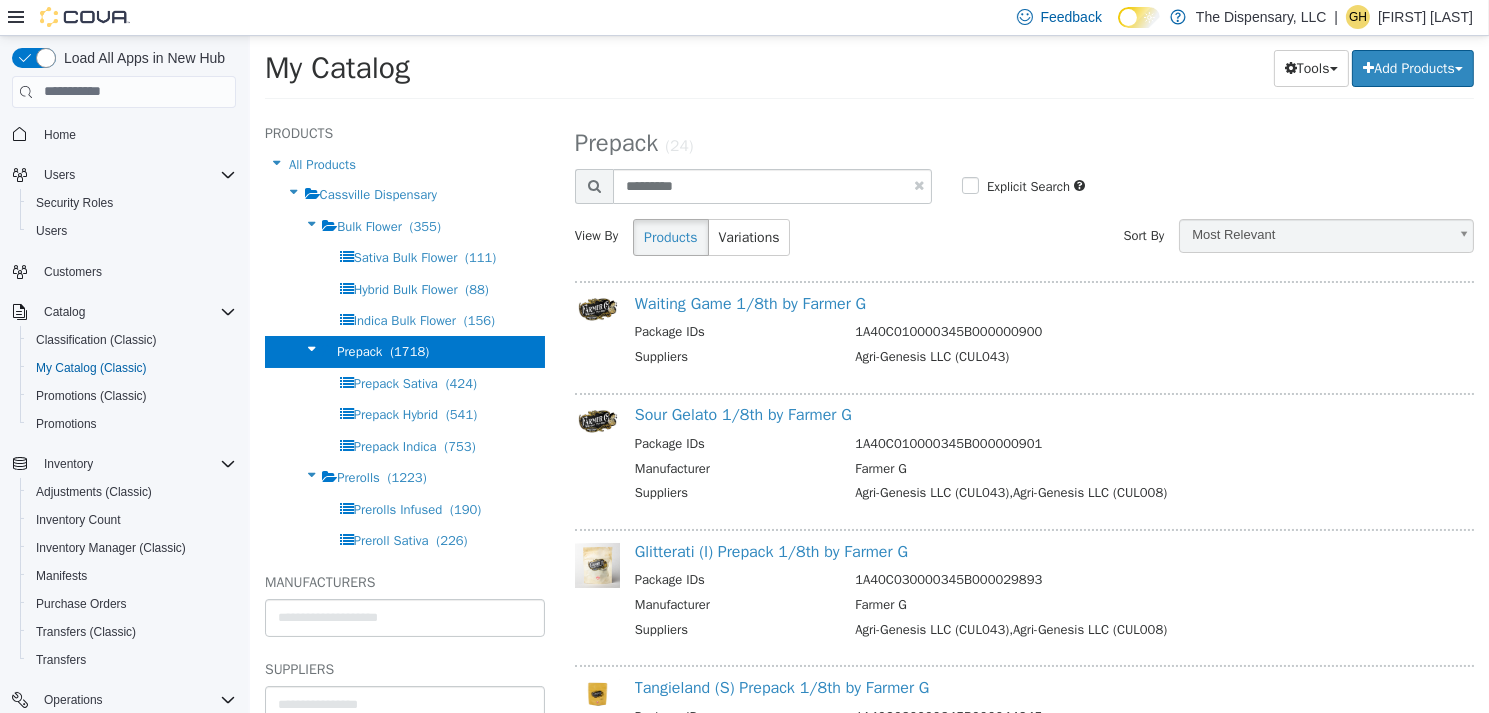 select on "**********" 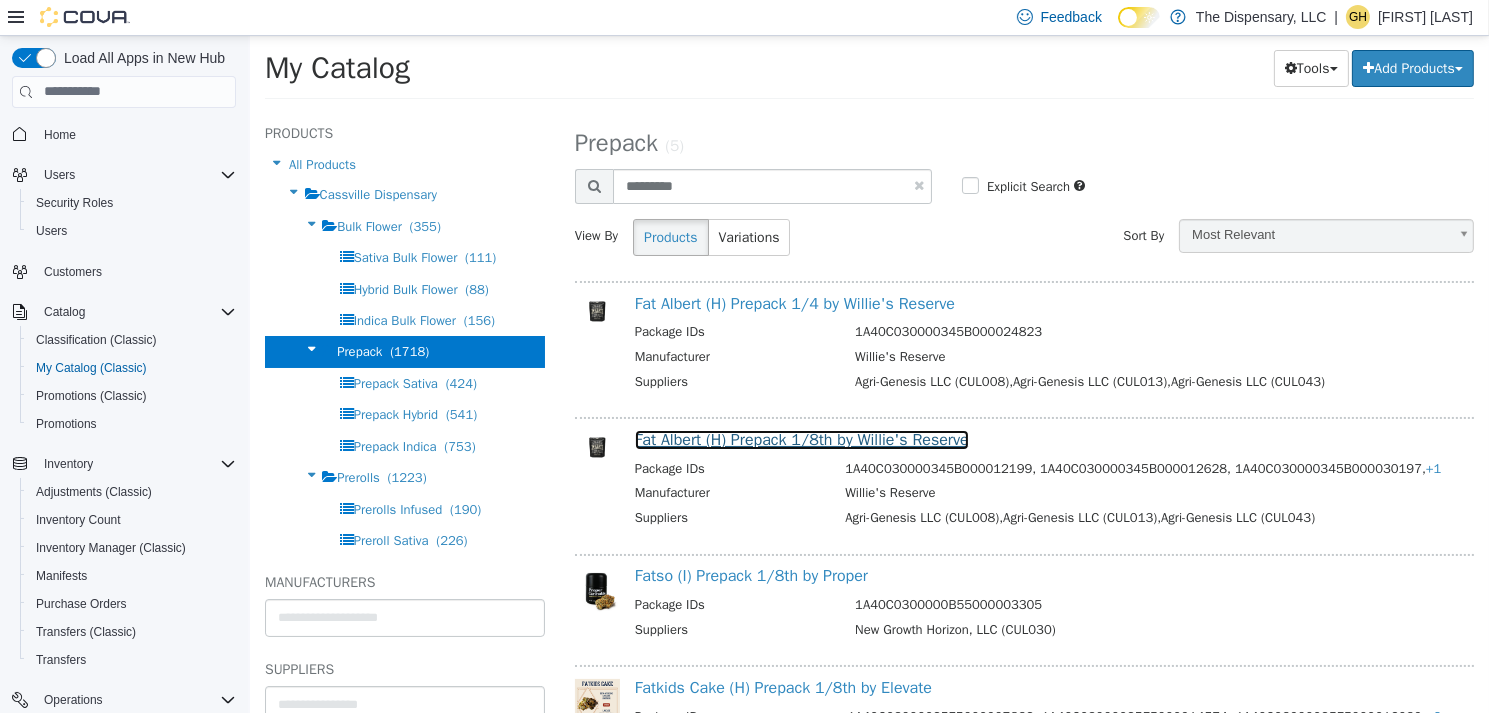 click on "Fat Albert (H) Prepack 1/8th by Willie's Reserve" at bounding box center [801, 439] 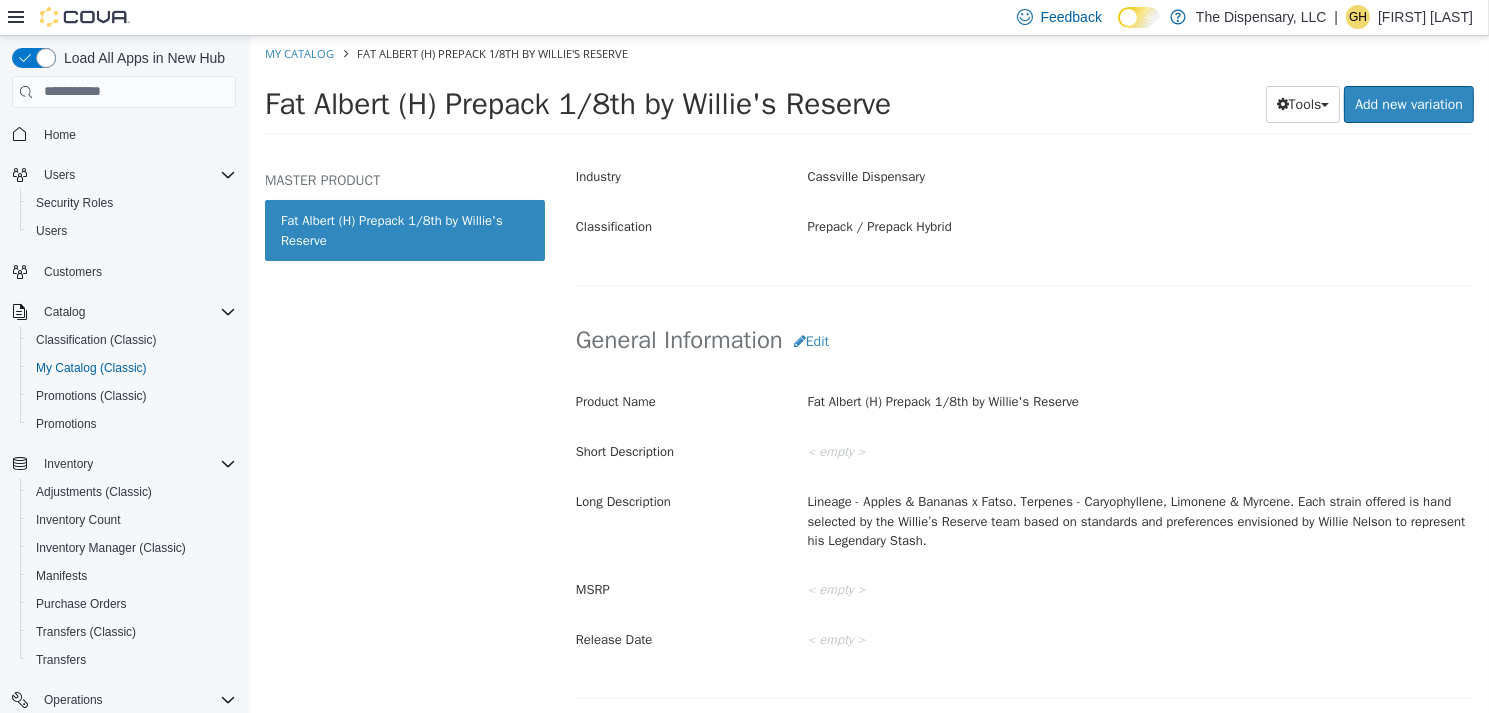 scroll, scrollTop: 500, scrollLeft: 0, axis: vertical 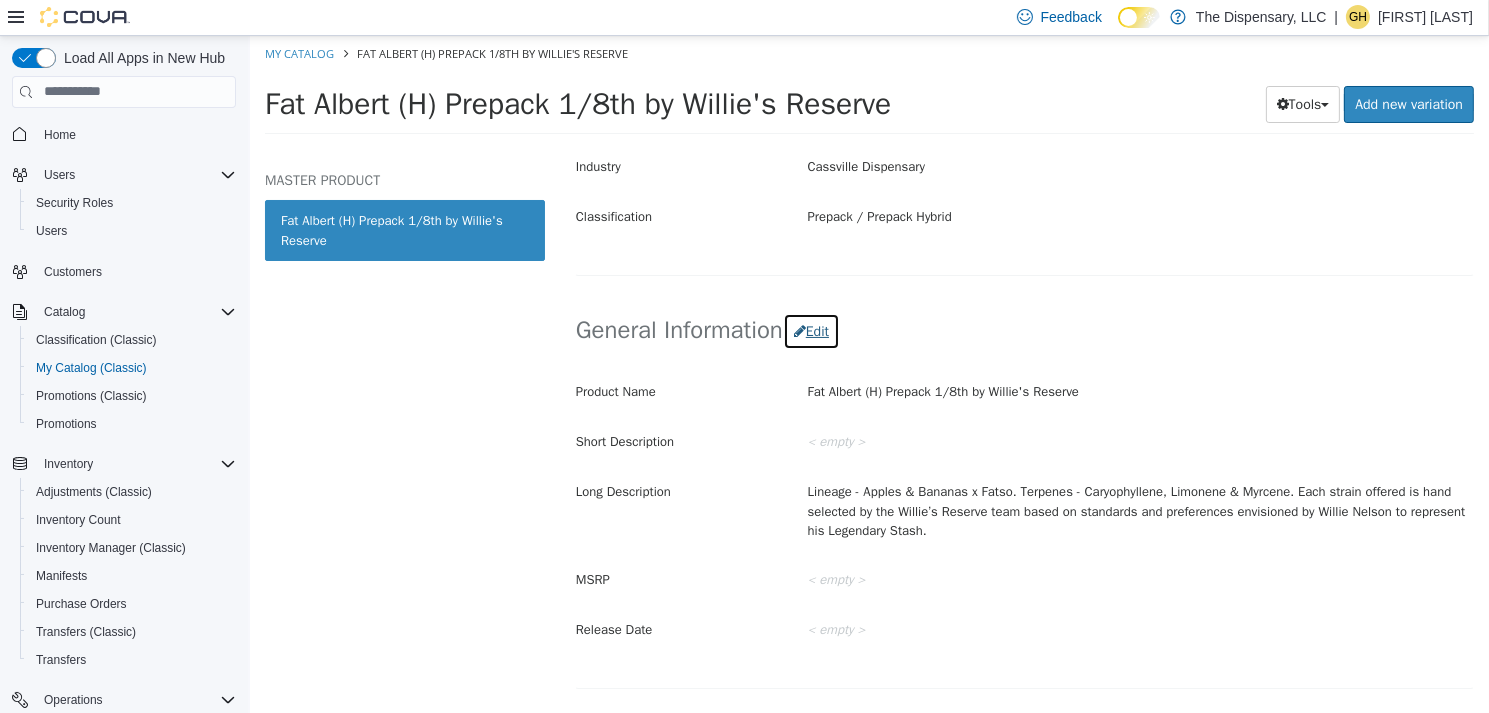 click on "Edit" at bounding box center [810, 330] 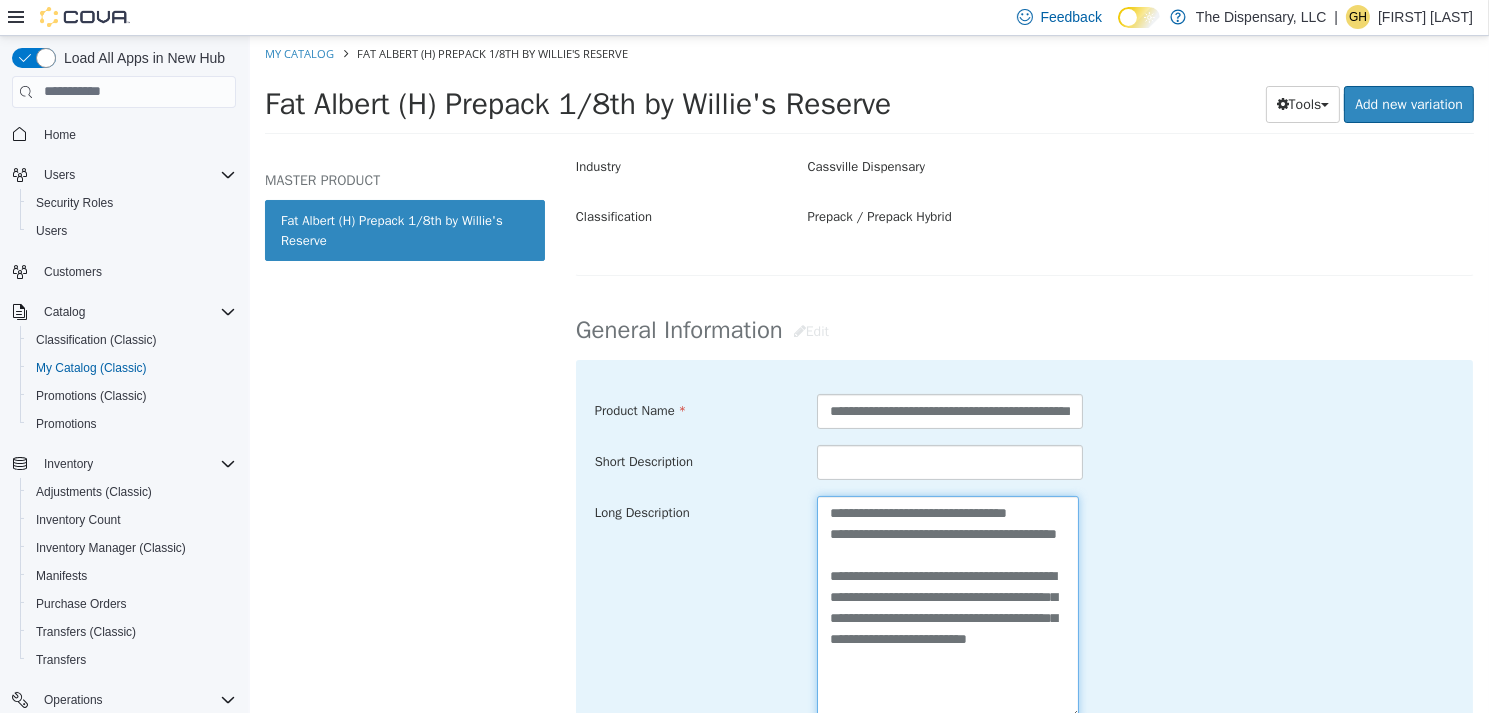 drag, startPoint x: 916, startPoint y: 556, endPoint x: 885, endPoint y: 510, distance: 55.470715 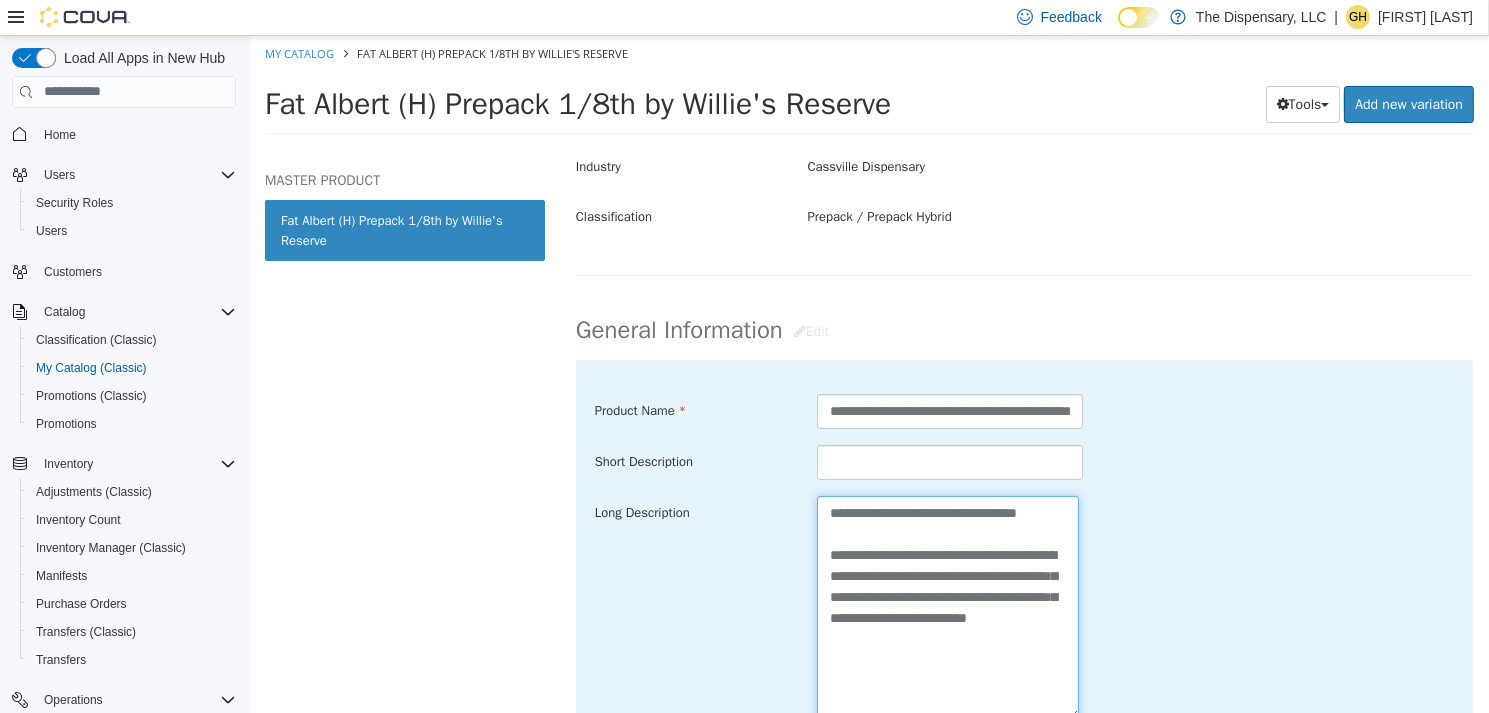 type on "**********" 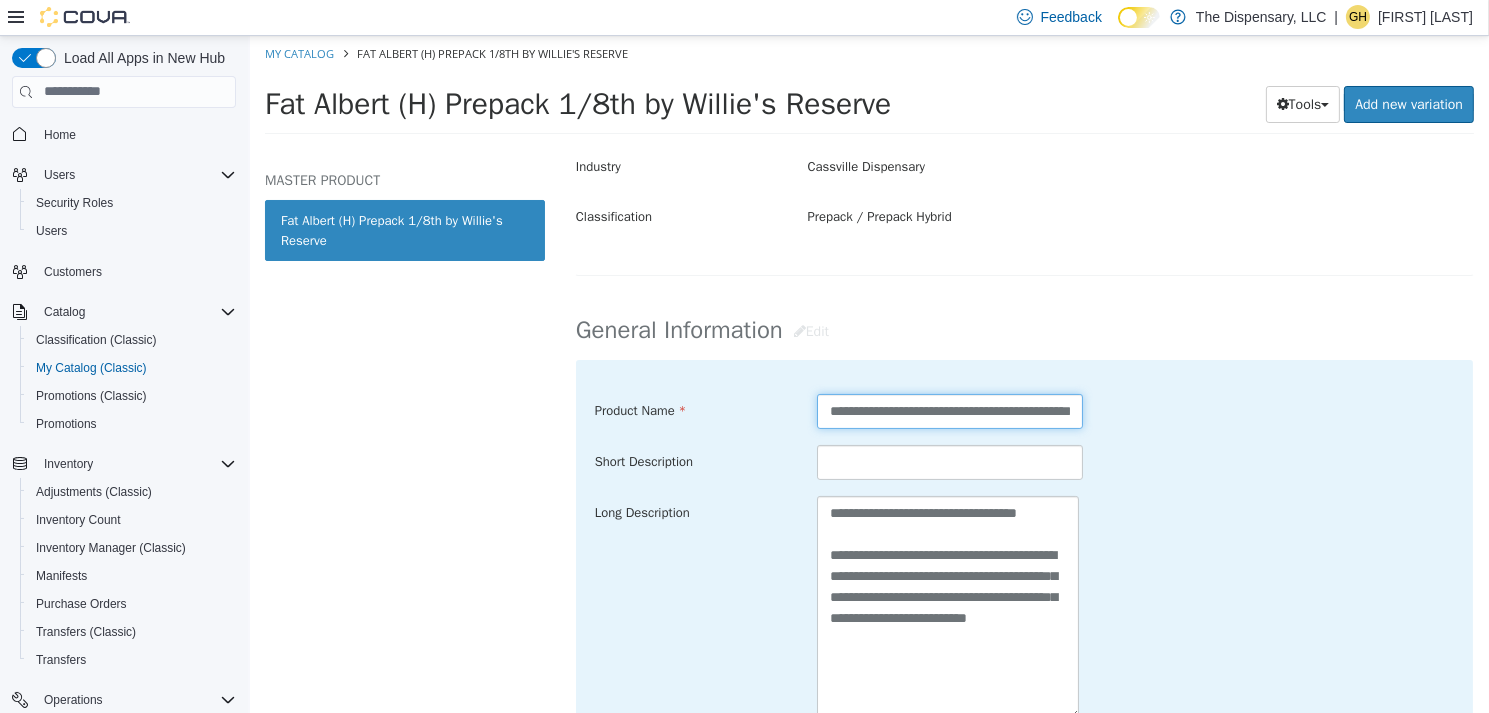 click on "**********" at bounding box center [949, 410] 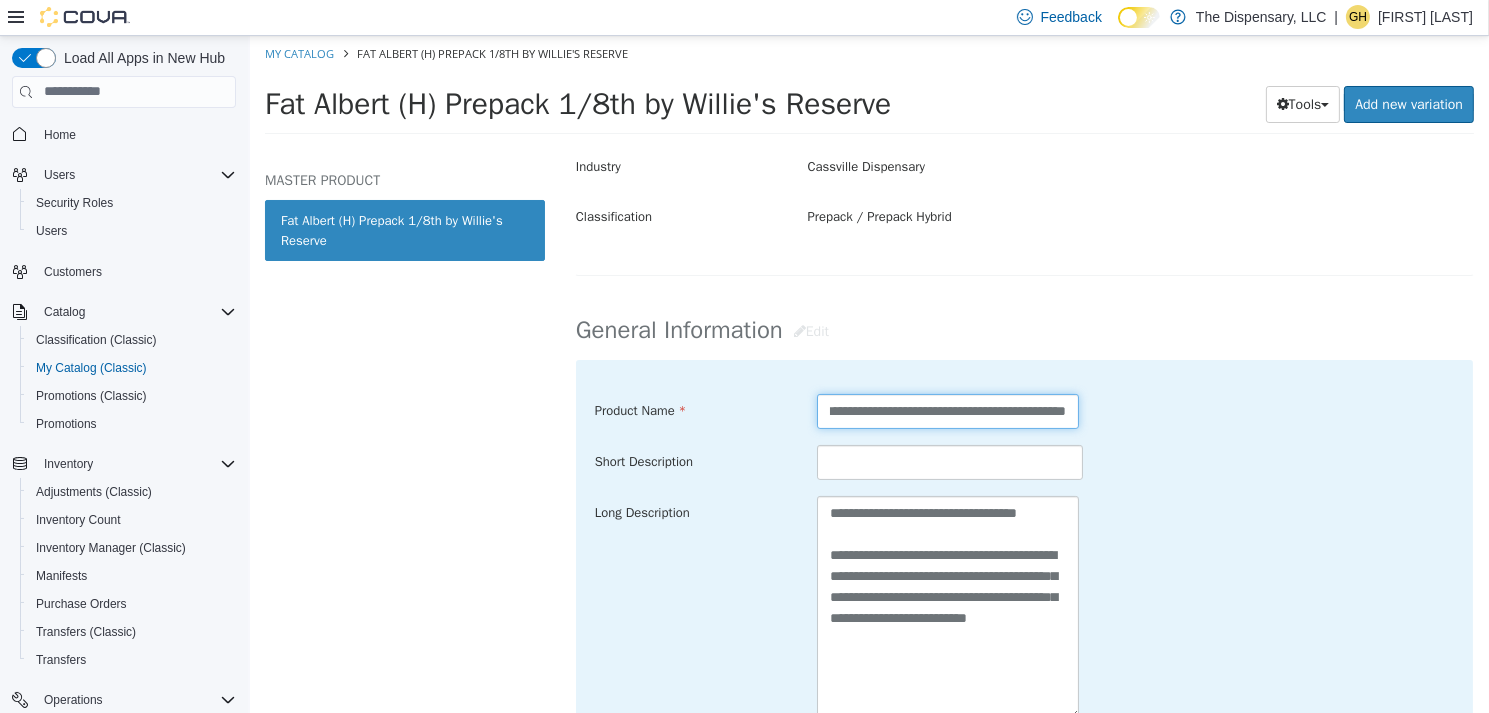 drag, startPoint x: 821, startPoint y: 411, endPoint x: 1195, endPoint y: 420, distance: 374.10828 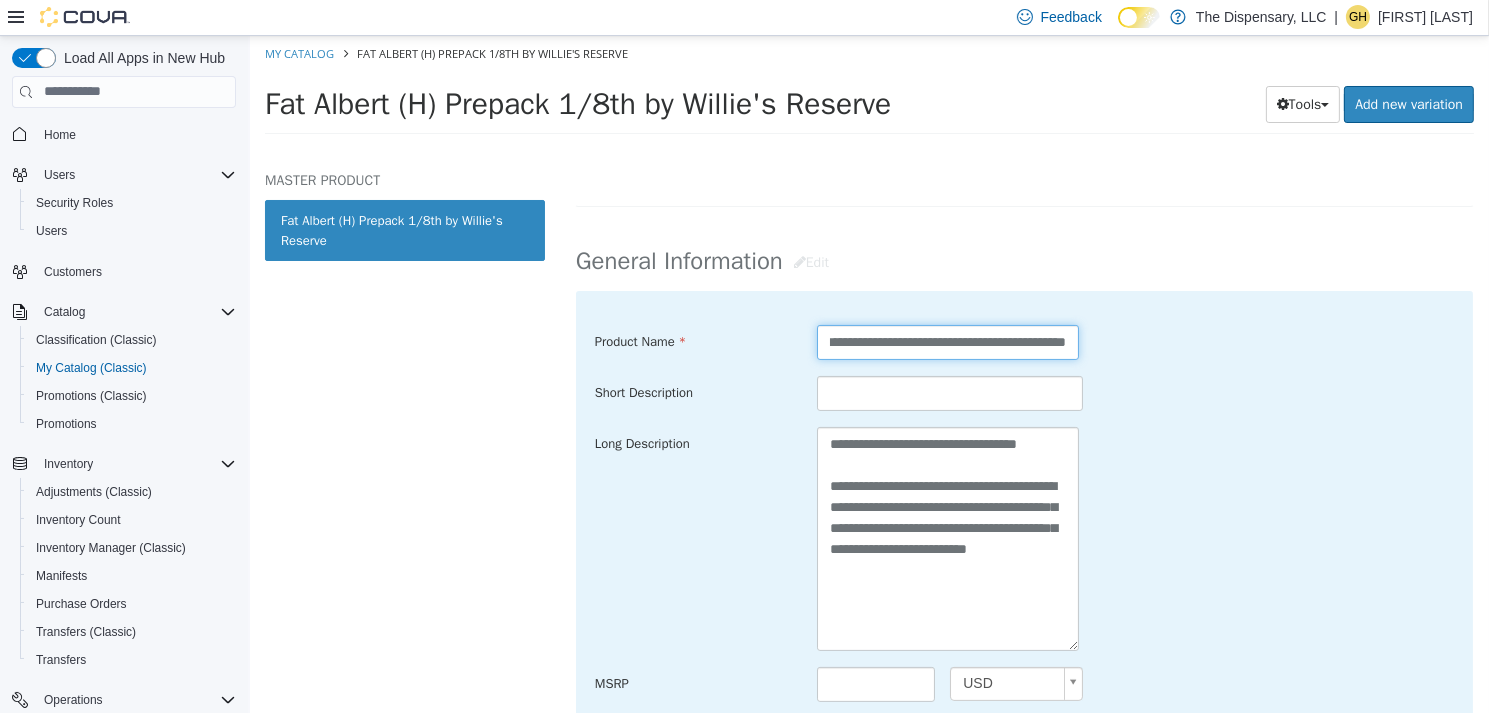 scroll, scrollTop: 600, scrollLeft: 0, axis: vertical 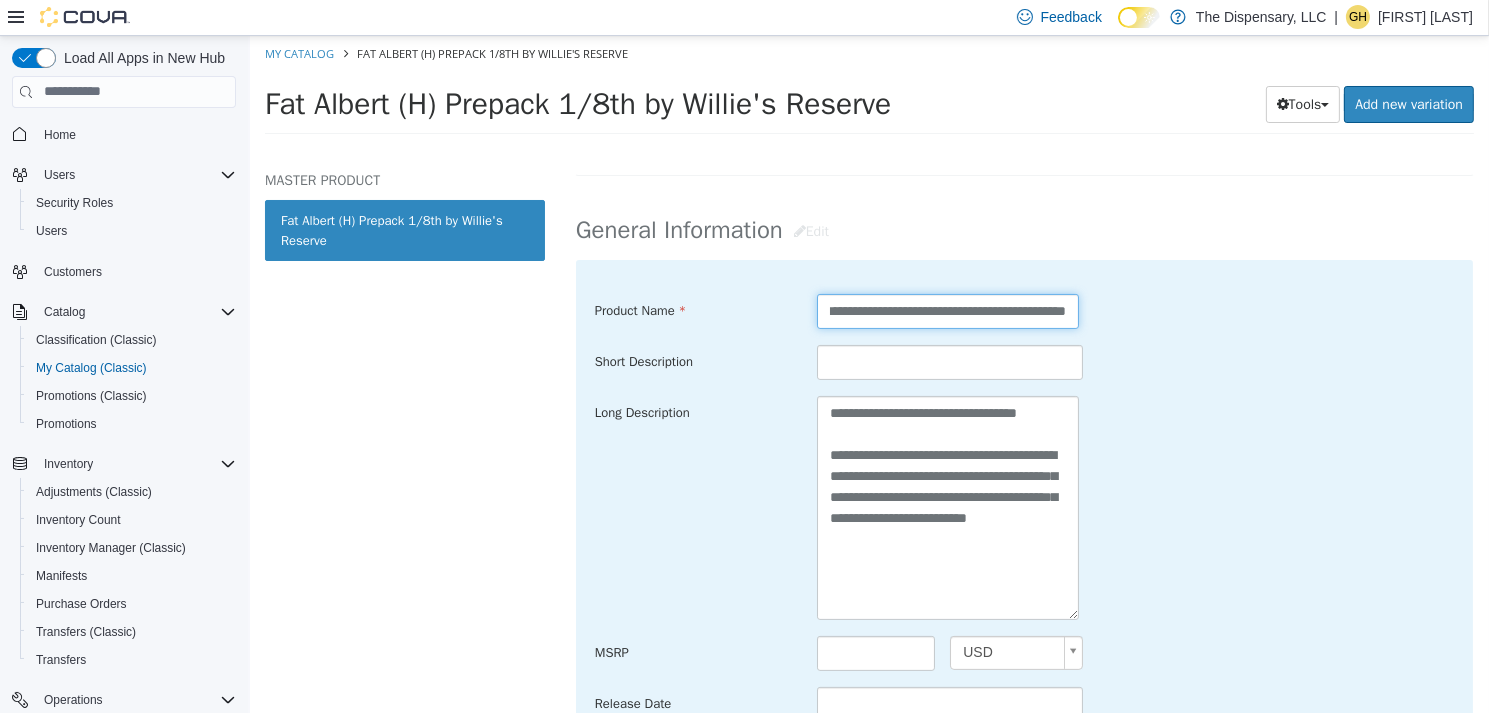 type on "**********" 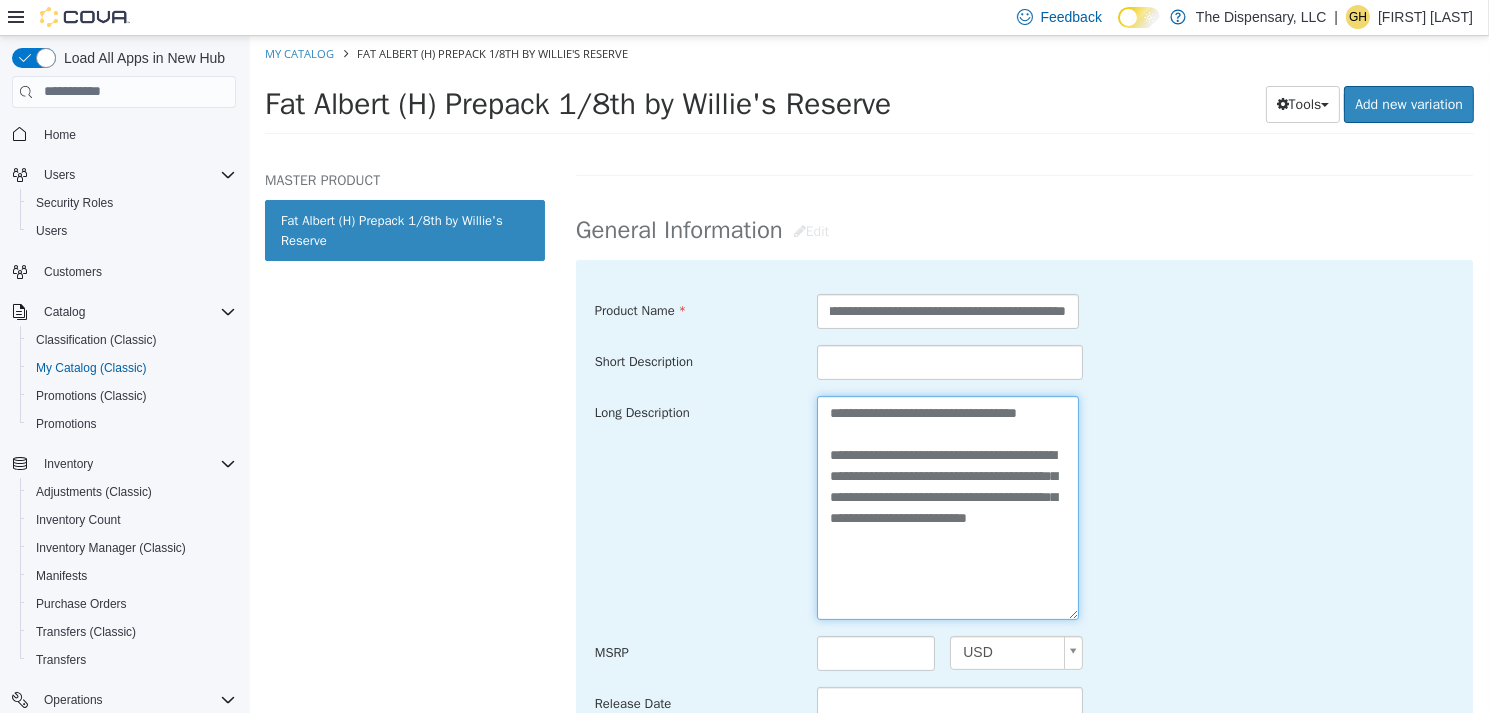 scroll, scrollTop: 0, scrollLeft: 0, axis: both 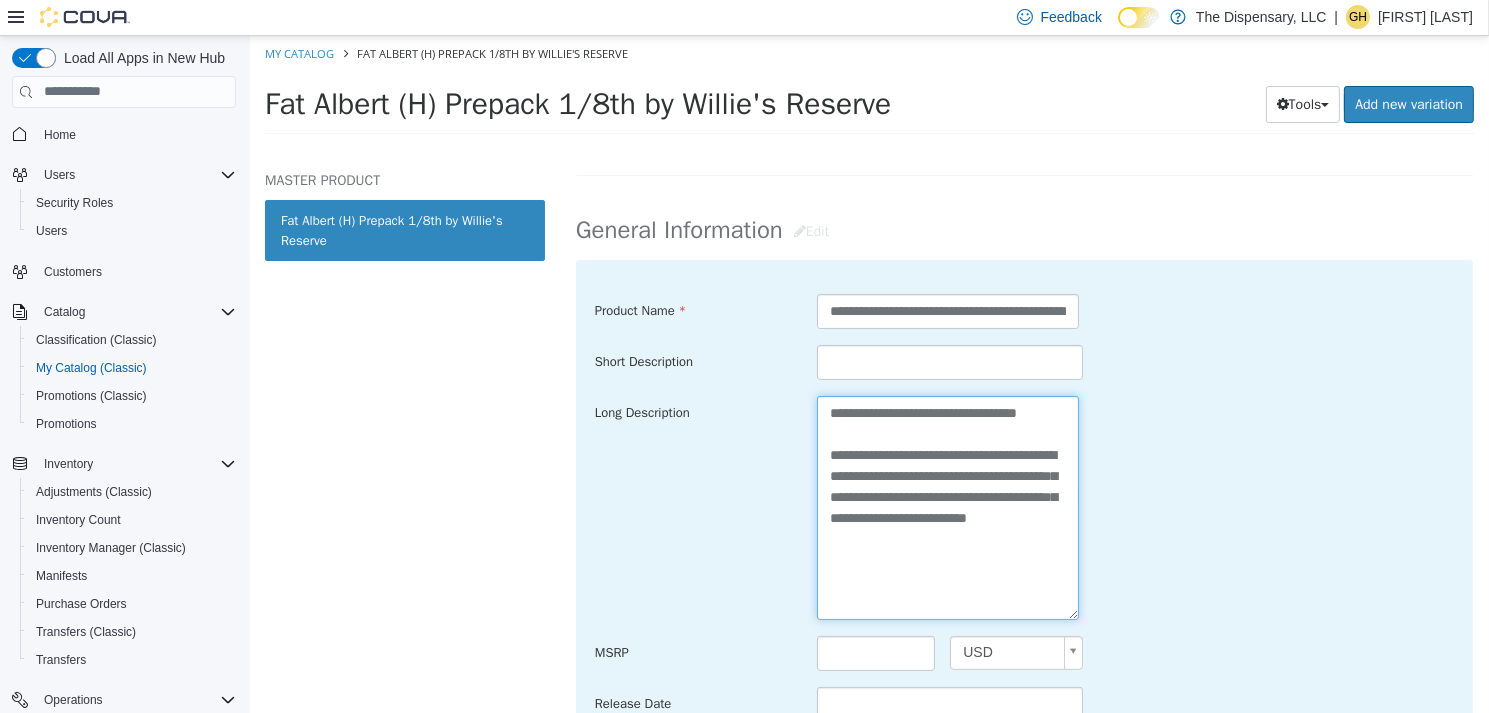 click on "**********" at bounding box center [947, 506] 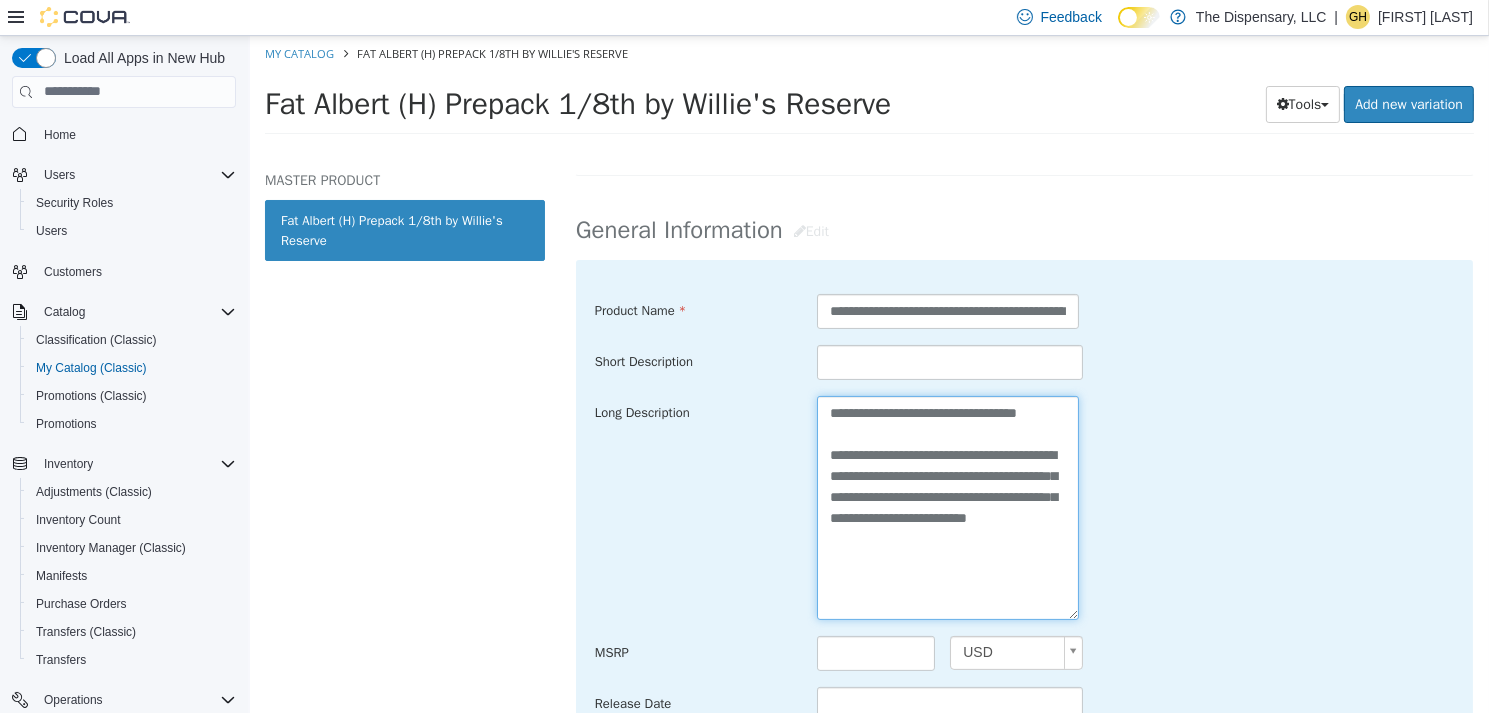 click on "**********" at bounding box center [947, 506] 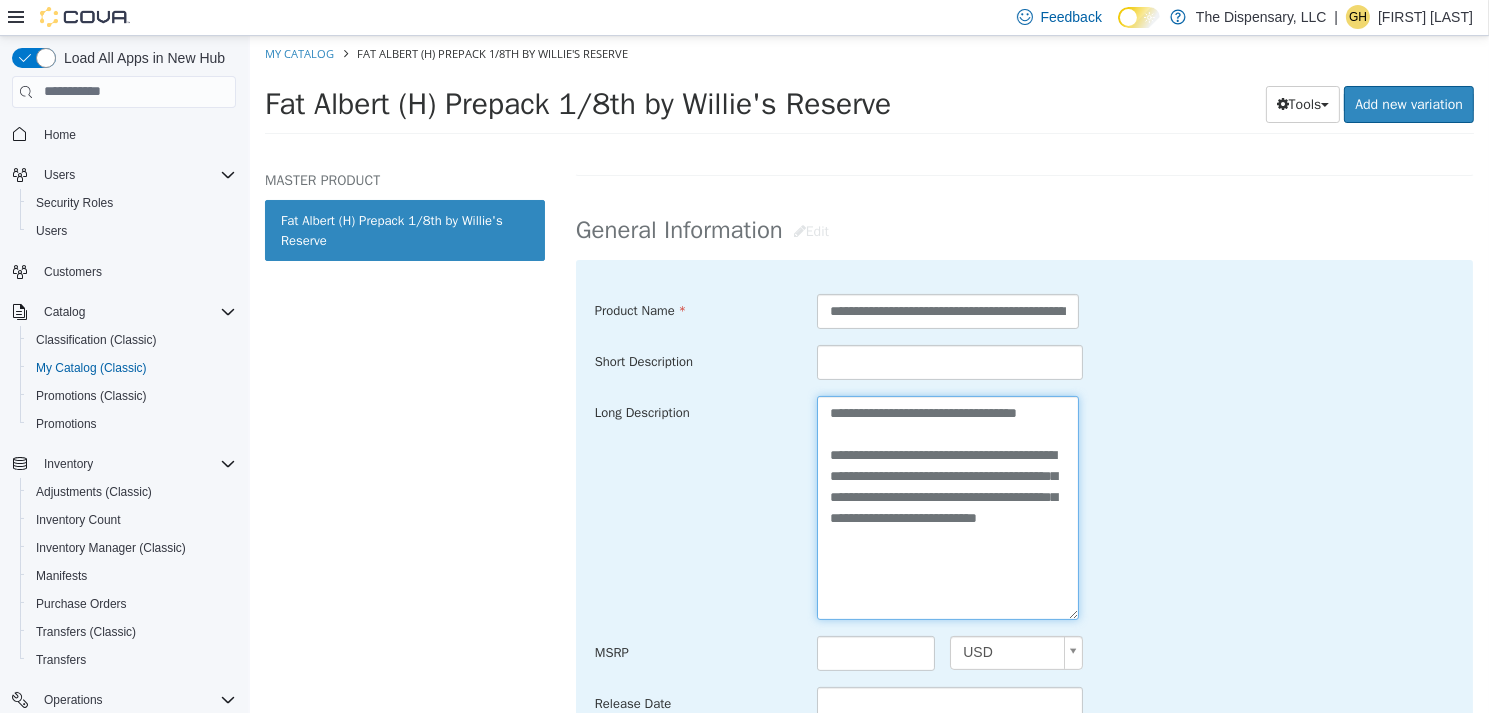 paste on "**********" 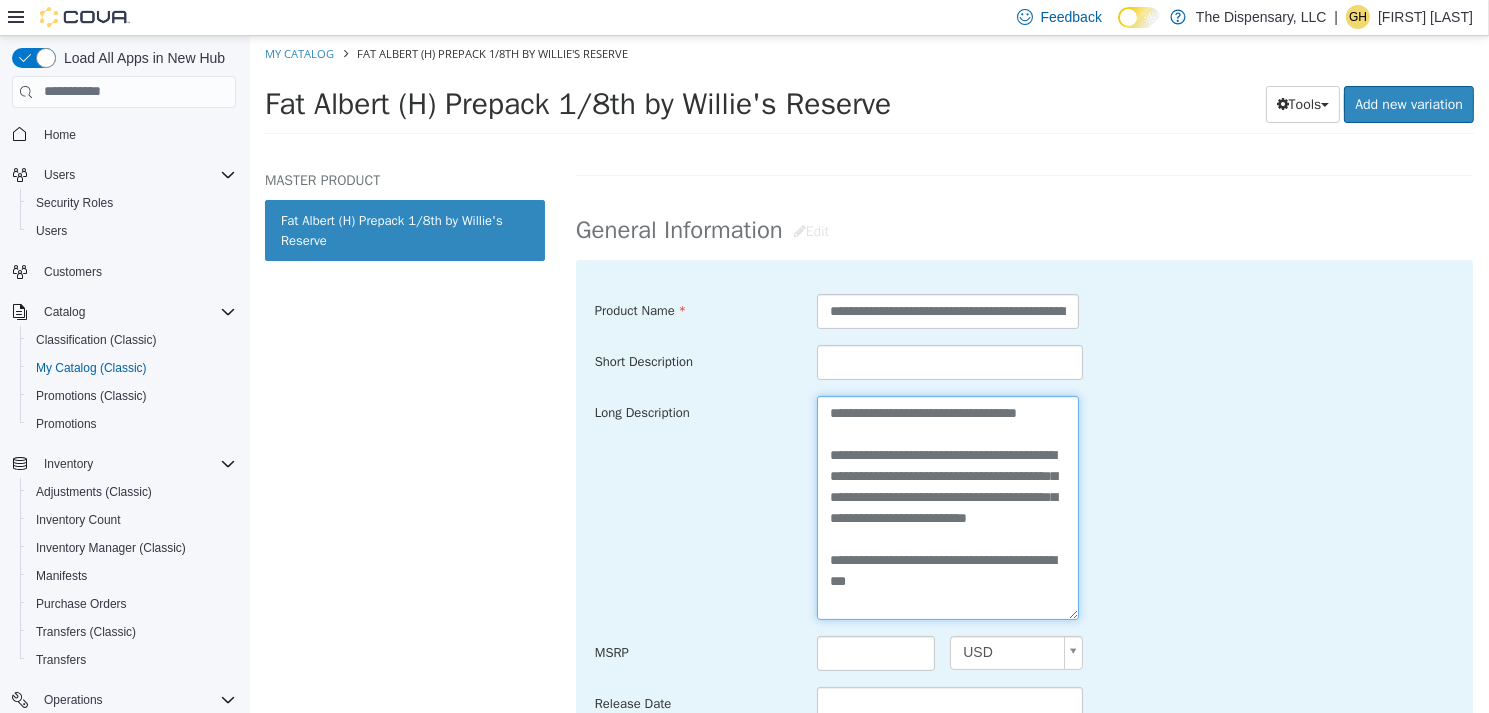 scroll, scrollTop: 13, scrollLeft: 0, axis: vertical 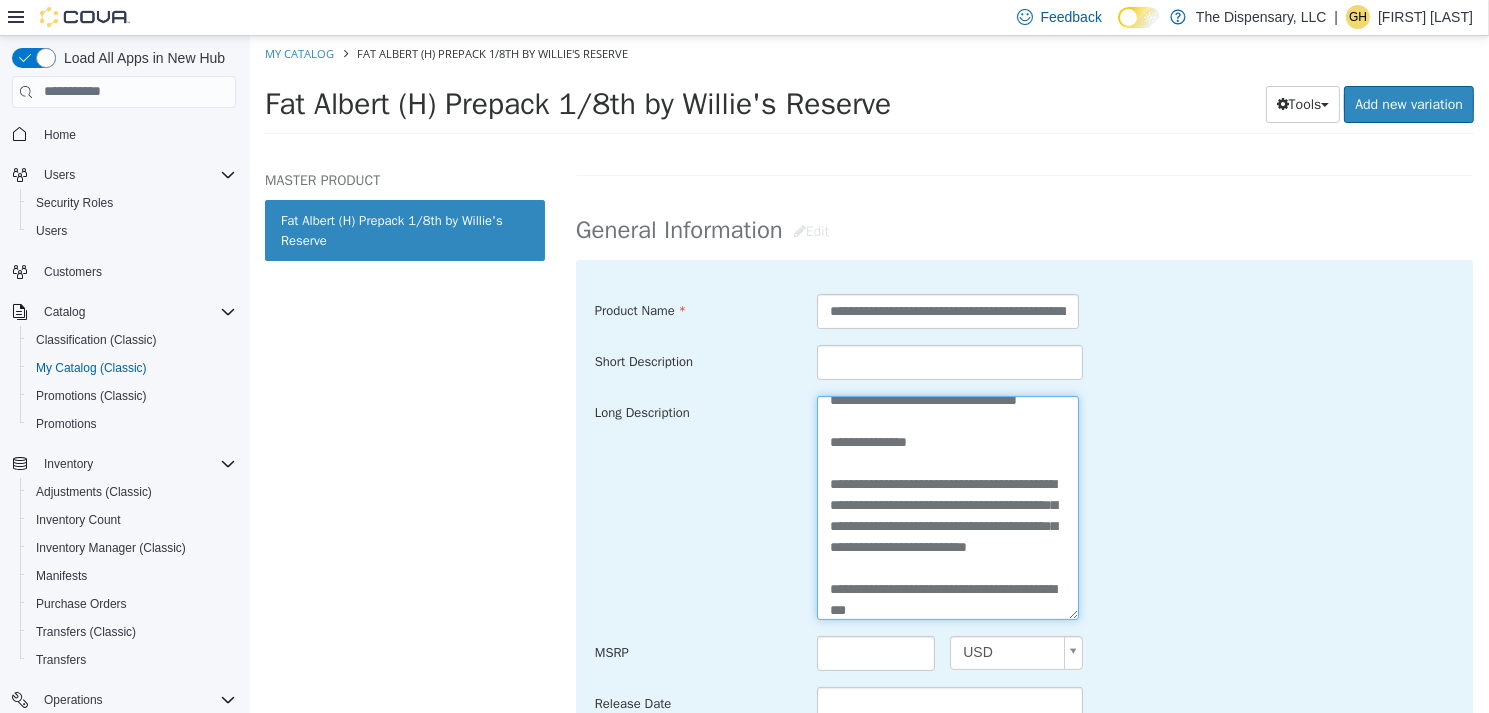 paste on "**********" 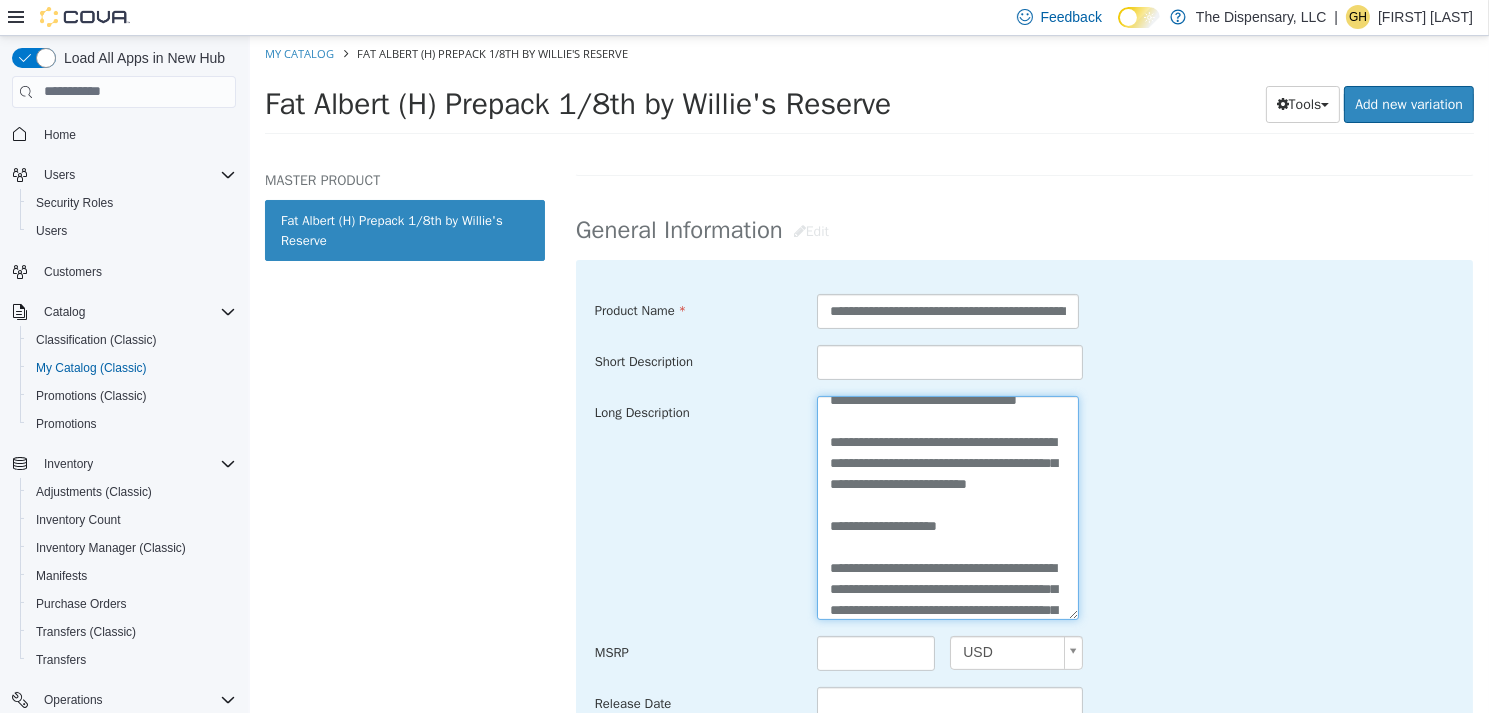 paste on "**********" 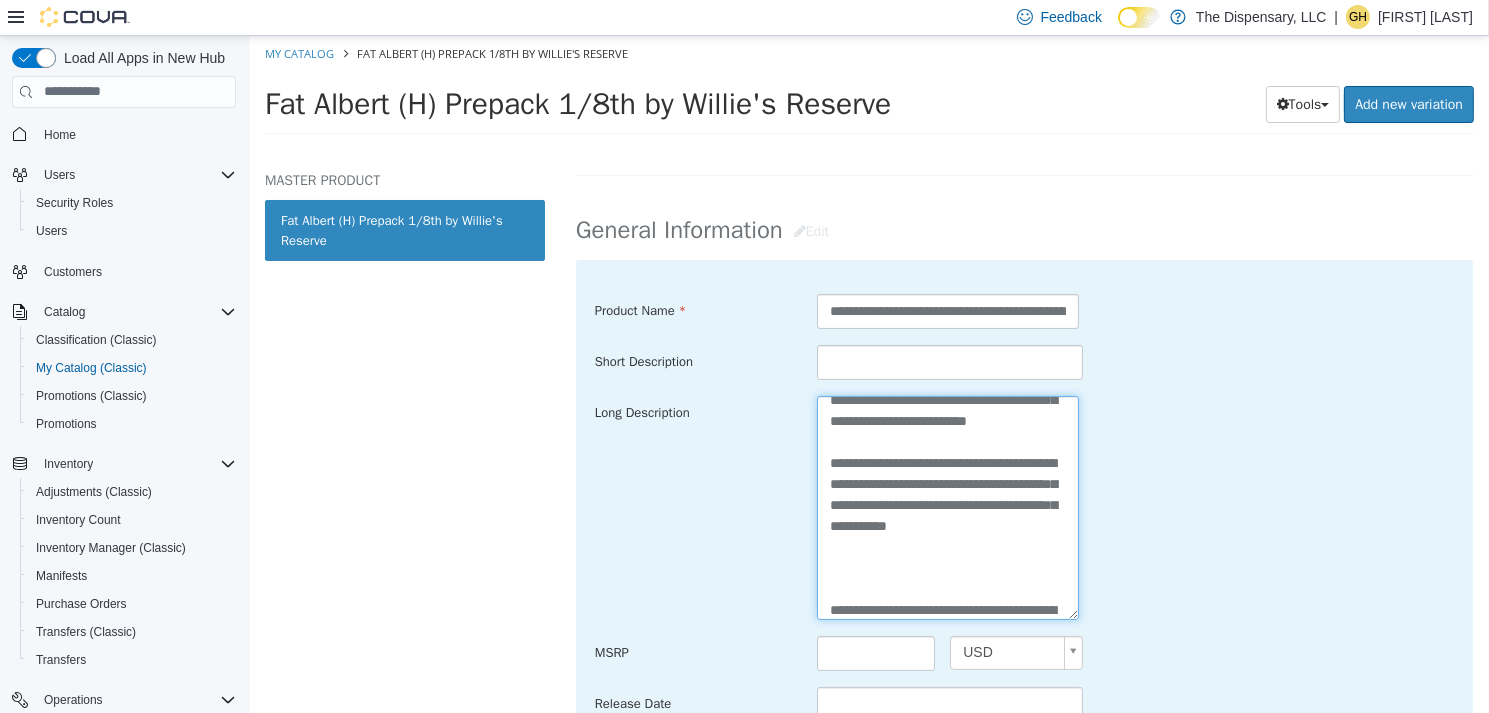 scroll, scrollTop: 98, scrollLeft: 0, axis: vertical 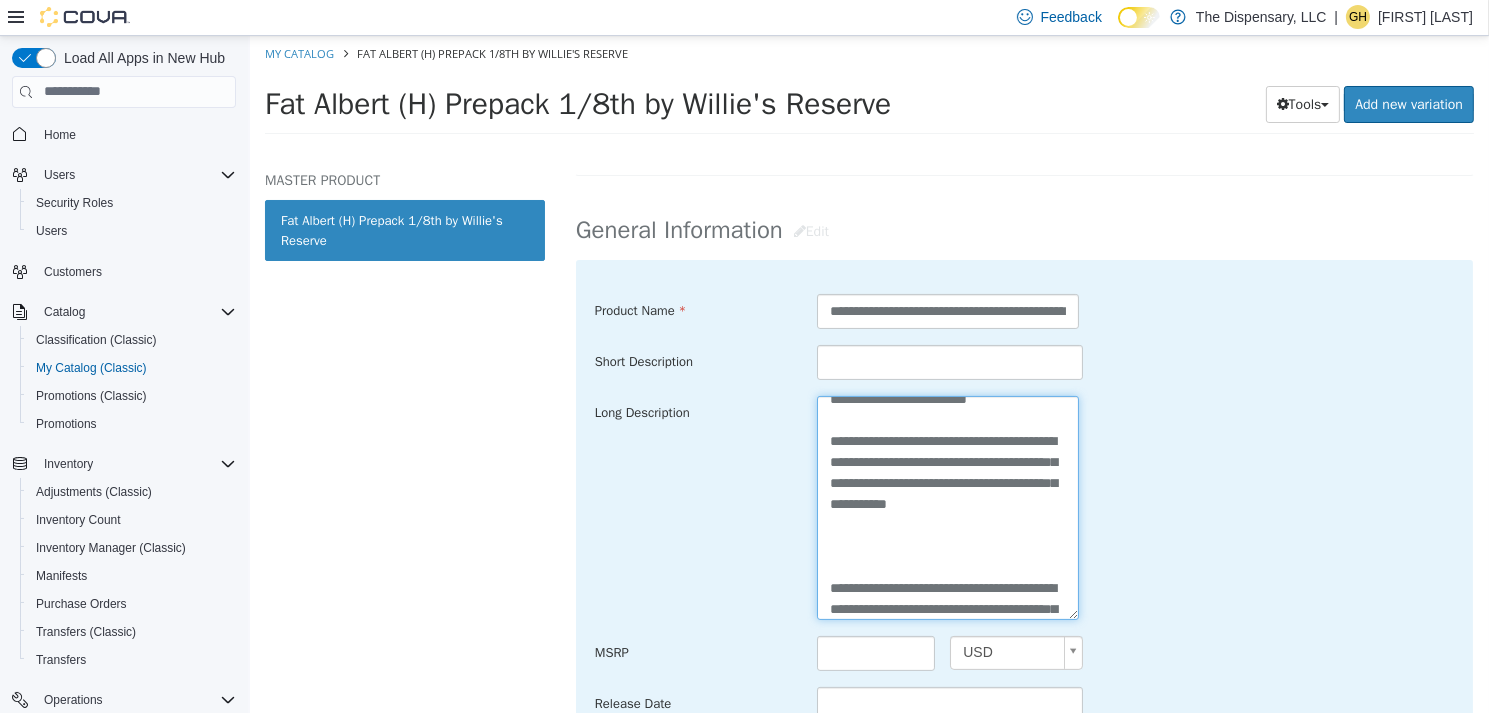 click on "**********" at bounding box center (947, 506) 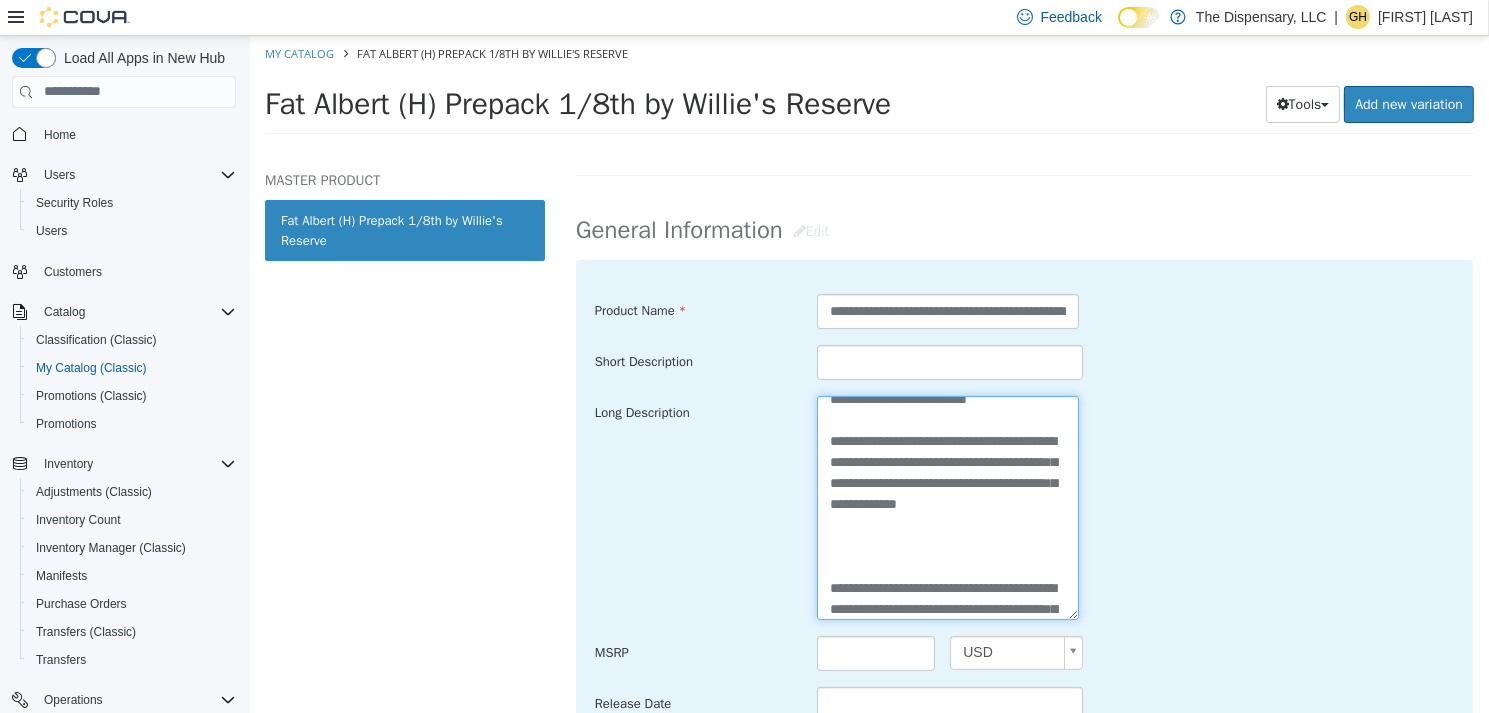 paste on "**********" 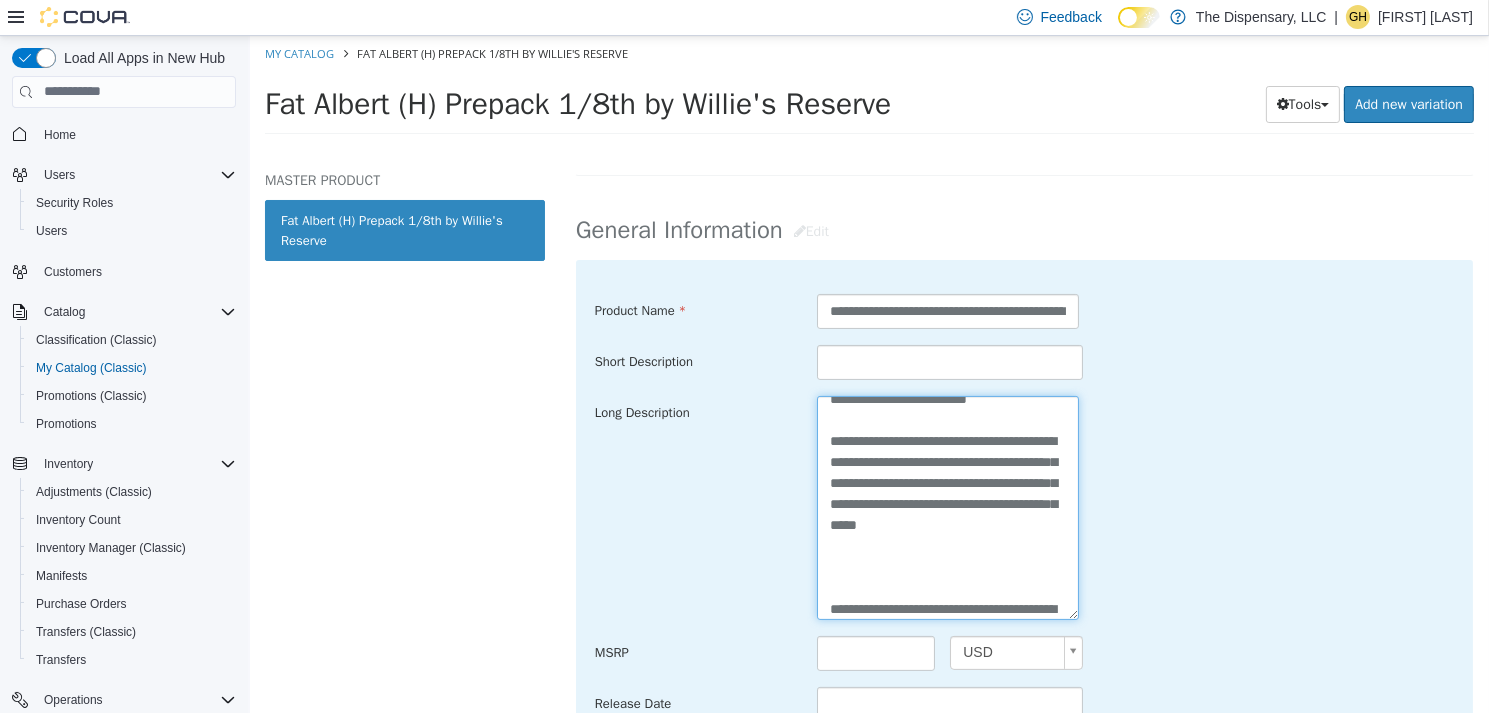 scroll, scrollTop: 119, scrollLeft: 0, axis: vertical 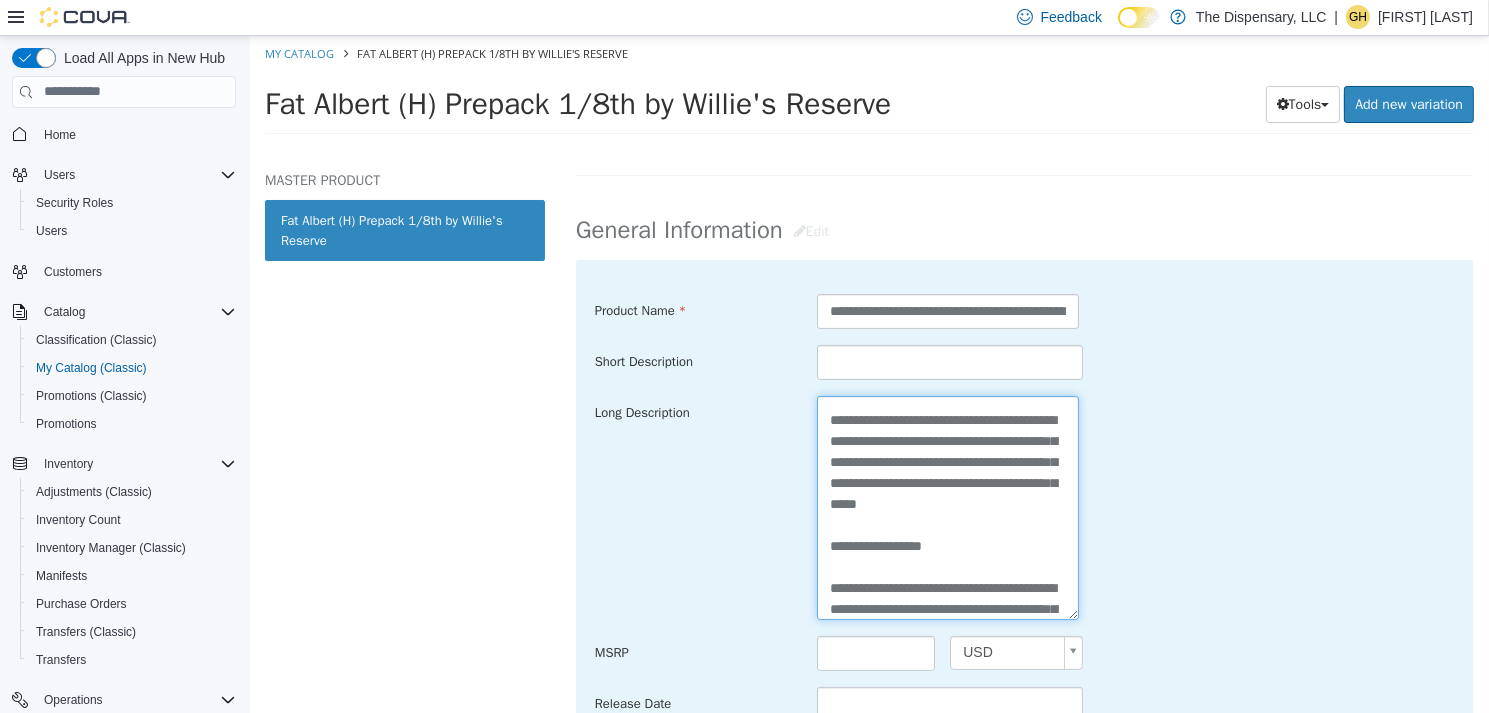 paste on "**********" 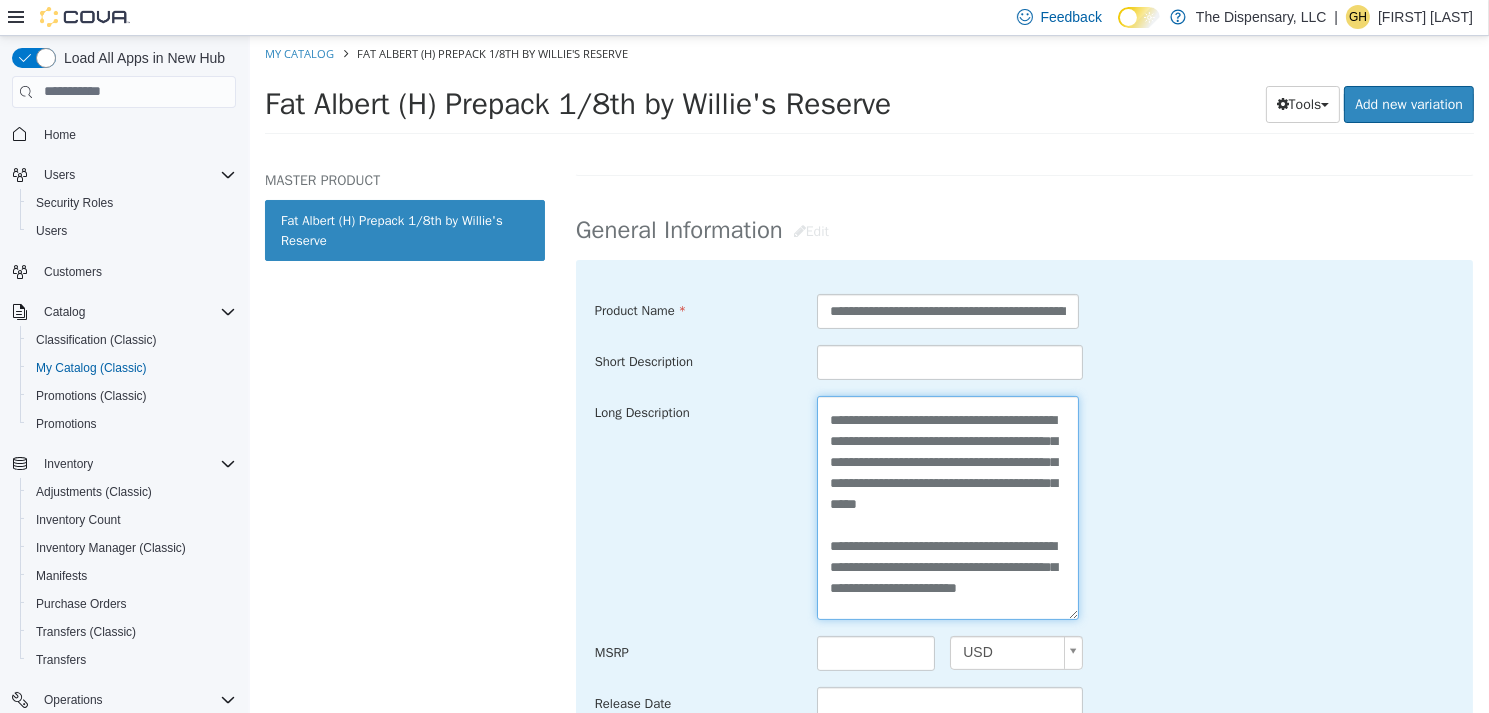 scroll, scrollTop: 182, scrollLeft: 0, axis: vertical 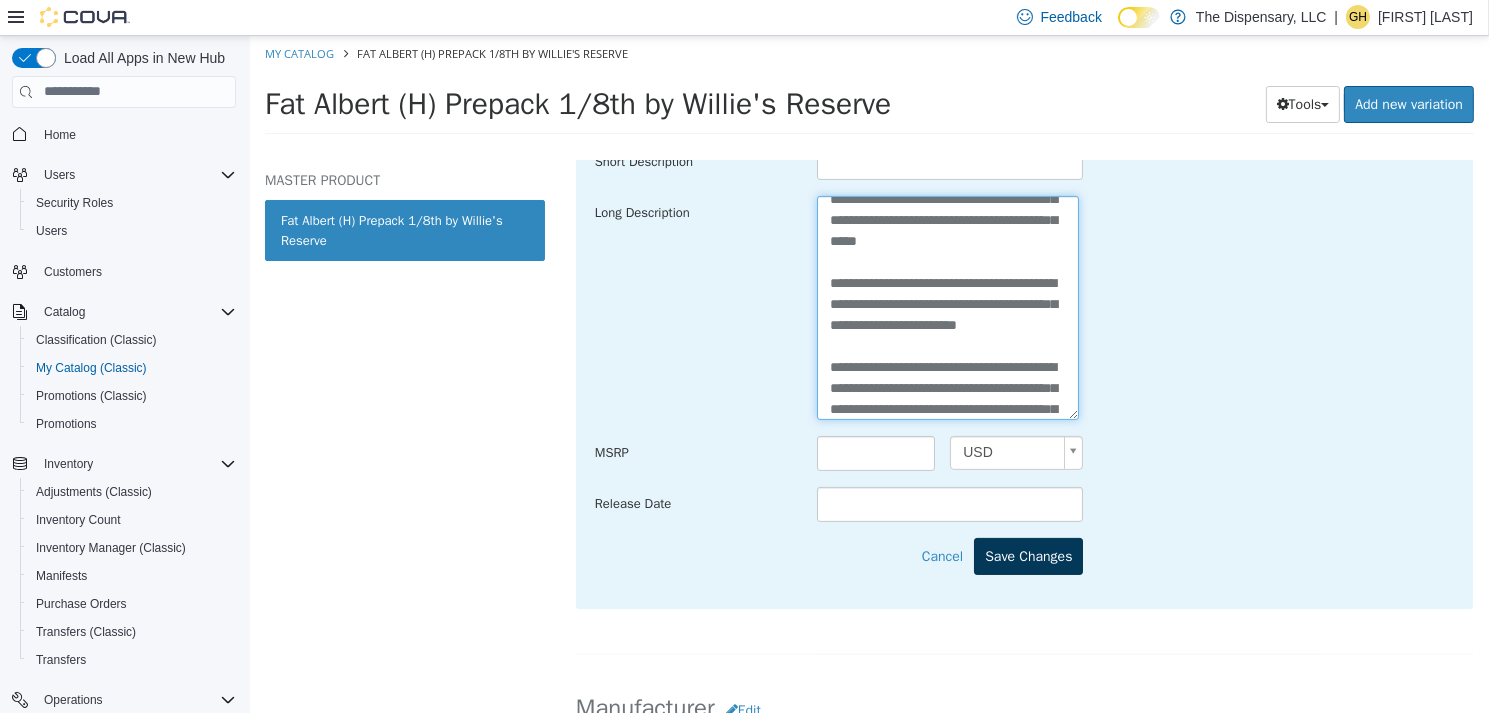 type on "**********" 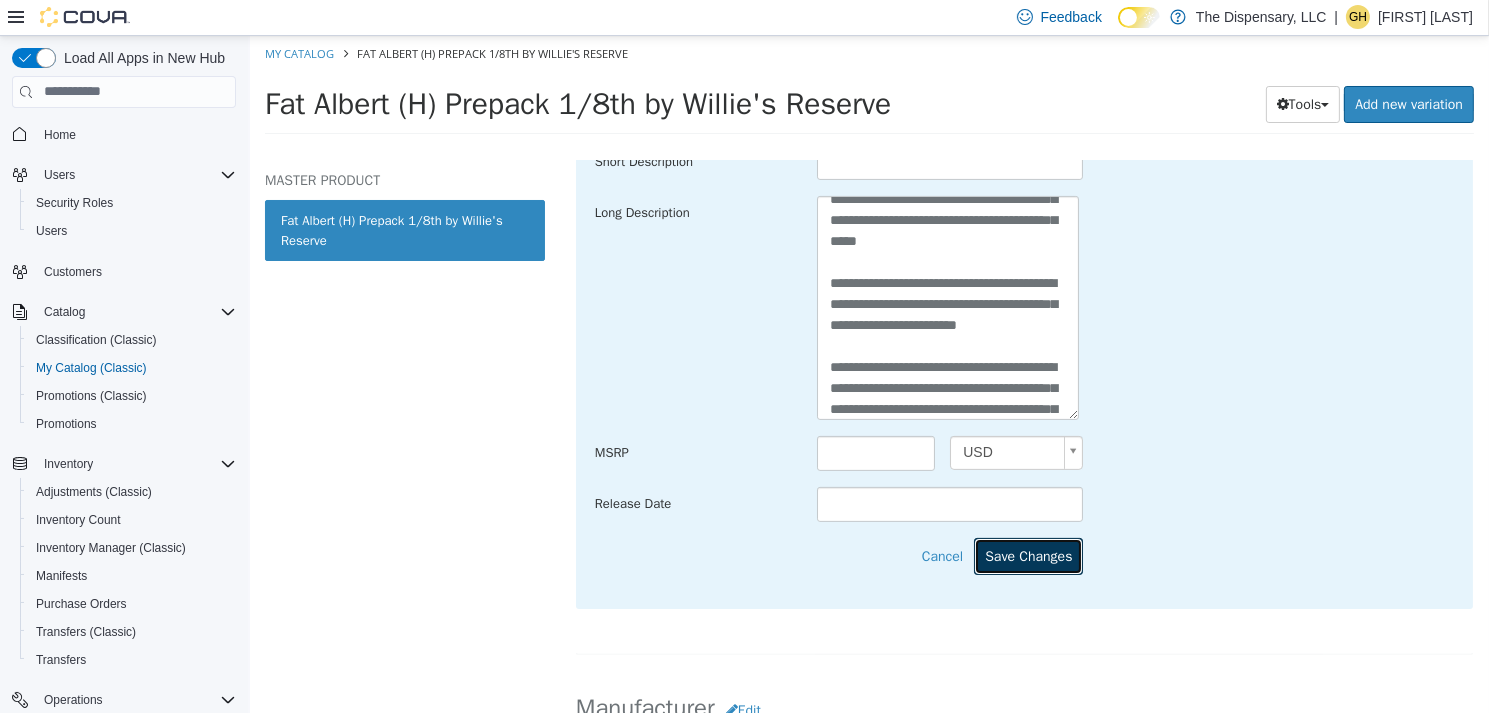 click on "Save Changes" at bounding box center [1027, 555] 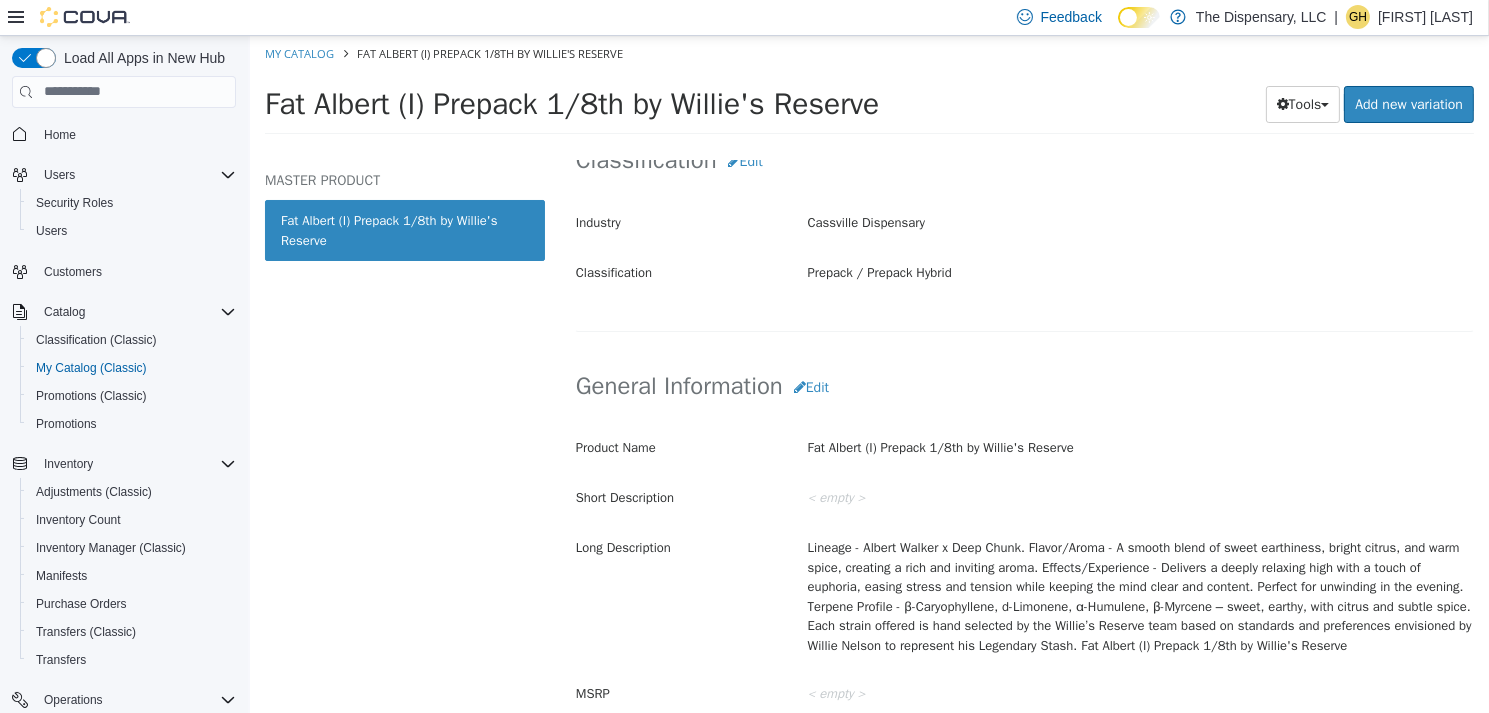 scroll, scrollTop: 400, scrollLeft: 0, axis: vertical 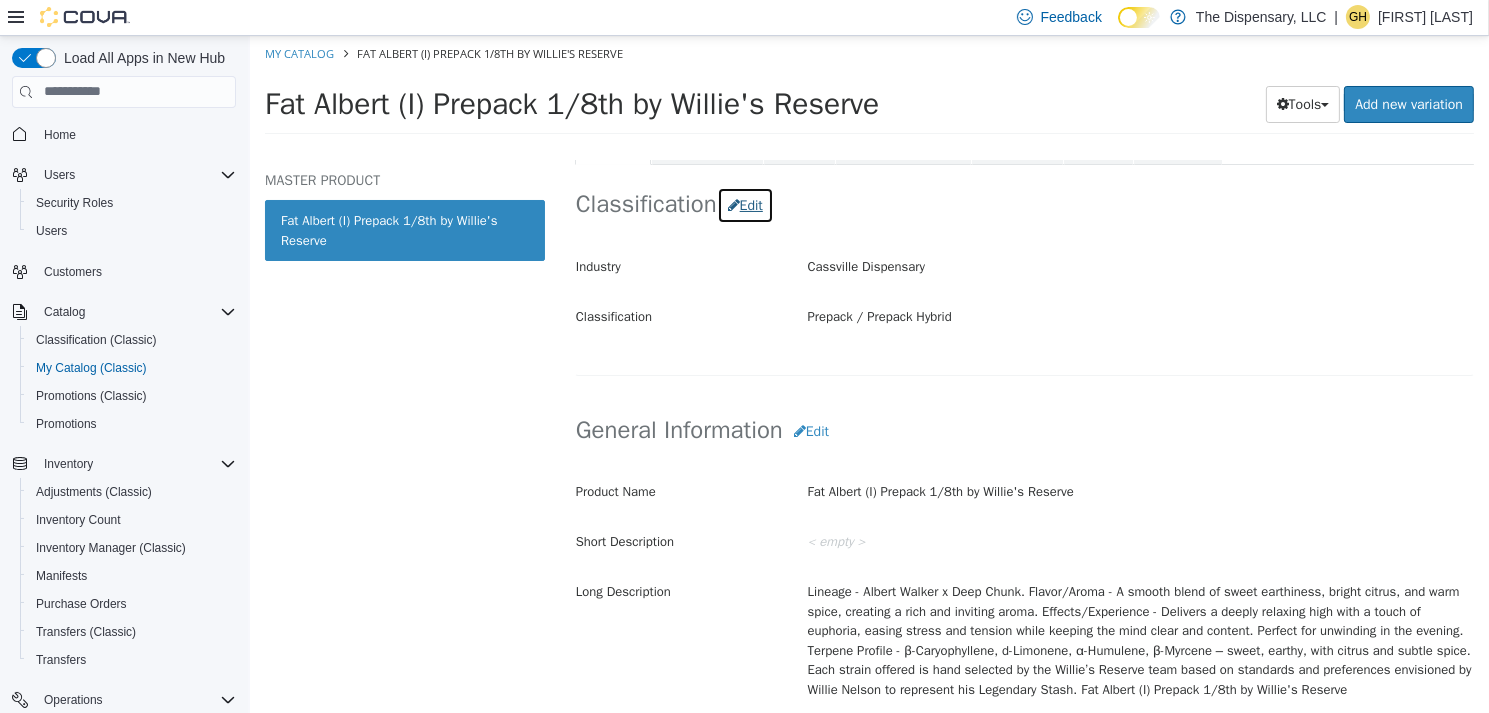 drag, startPoint x: 752, startPoint y: 205, endPoint x: 761, endPoint y: 213, distance: 12.0415945 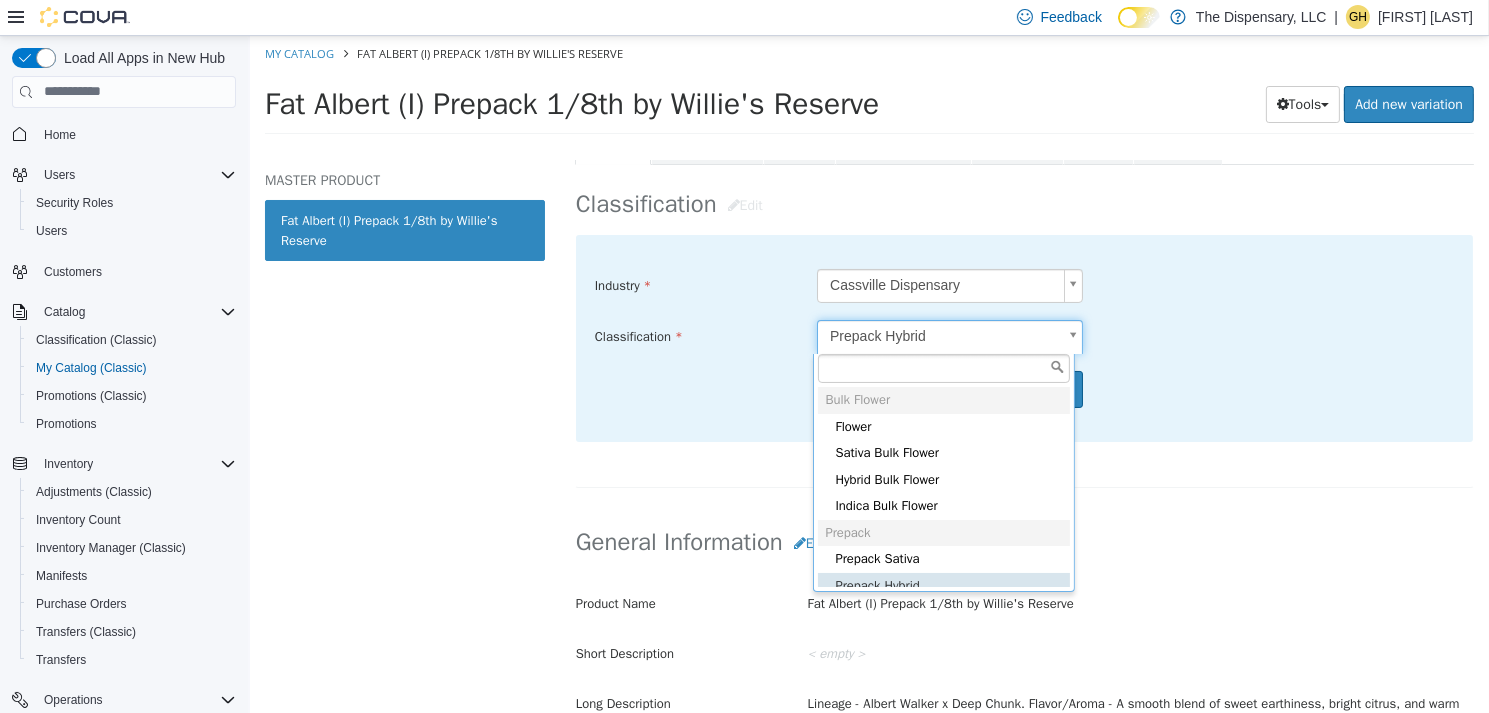 click on "Saving Bulk Changes...
×
Saved changes
My Catalog
Fat Albert (I) Prepack 1/8th by Willie's Reserve
Fat Albert (I) Prepack 1/8th by Willie's Reserve
Tools
Clone Print Labels   Add new variation
MASTER PRODUCT Fat Albert (I) Prepack 1/8th by Willie's Reserve
Prepack
Prepack Hybrid
Fat Albert (I) Prepack 1/8th by Willie's Reserve  [Master Product] Active   CATALOG SKU - QQZW0HEL     English - US                             Last Updated:  May 16, 2025
General Specifications Assets Product Behaviors Availability Pricing
Marketing Classification  Edit Industry
Cassville Dispensary                             ***** Classification
Prepack Hybrid     ***** Cancel Save Changes General Information  Edit Product Name
Fat Albert (I) Prepack 1/8th by Willie's Reserve
Short Description
< empty >
Long Description
MSRP
< empty >
Release Date
< empty >
Cancel Save Changes Save" at bounding box center [868, 90] 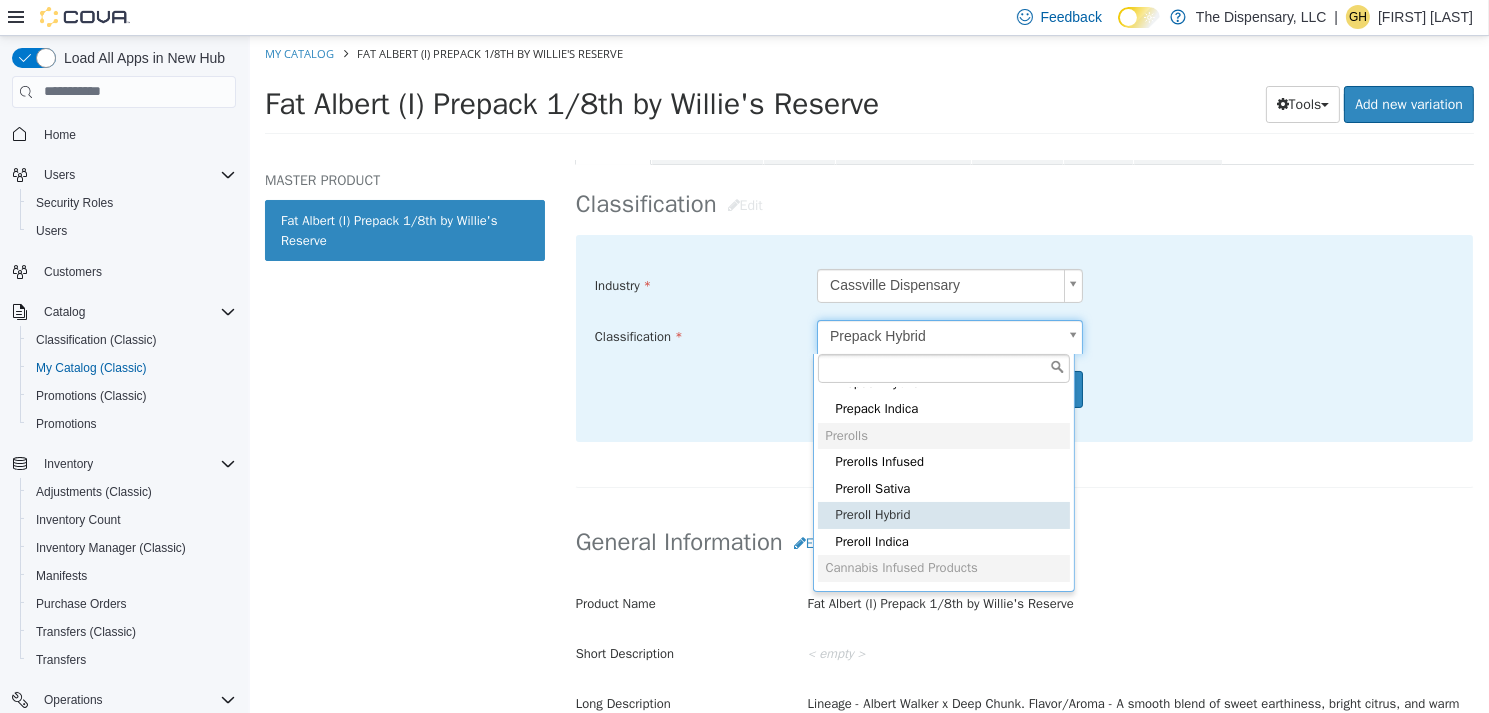 scroll, scrollTop: 103, scrollLeft: 0, axis: vertical 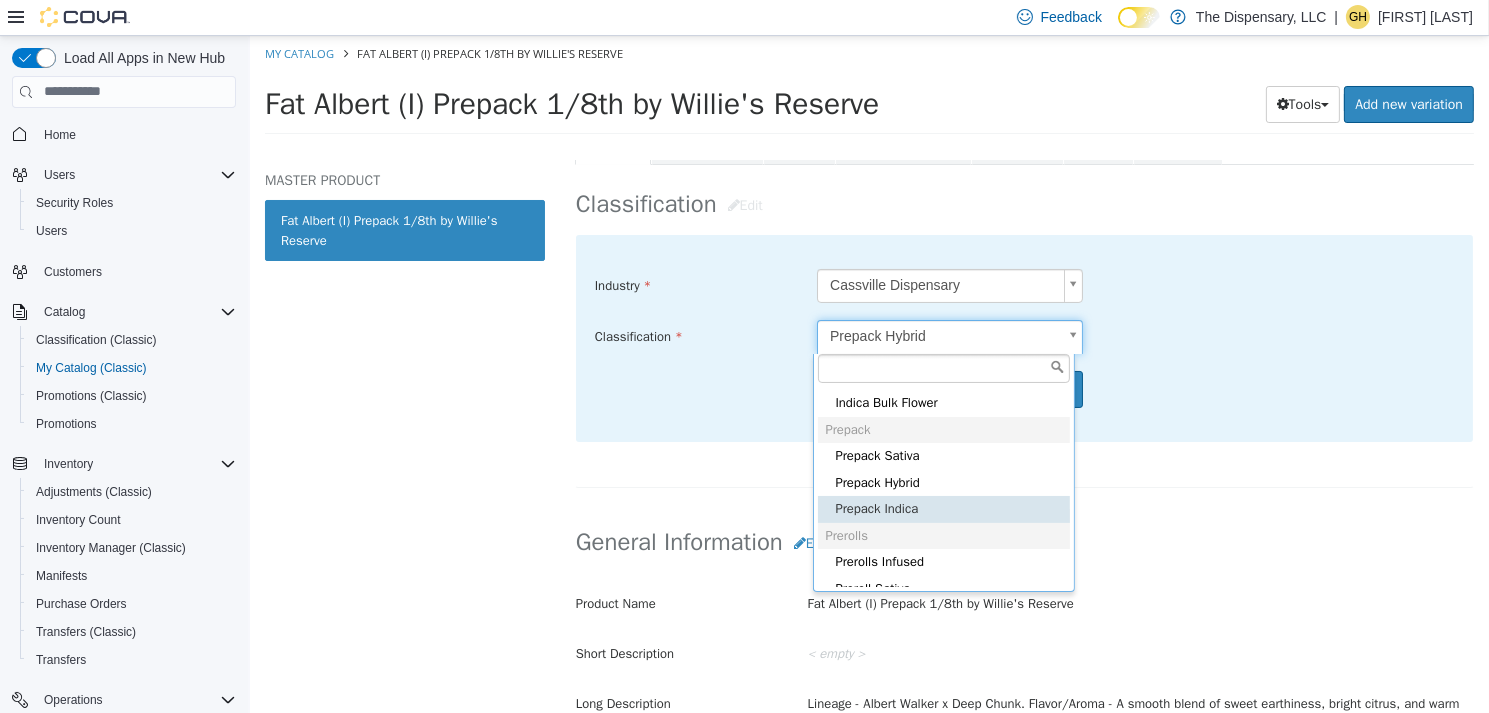 type on "*****" 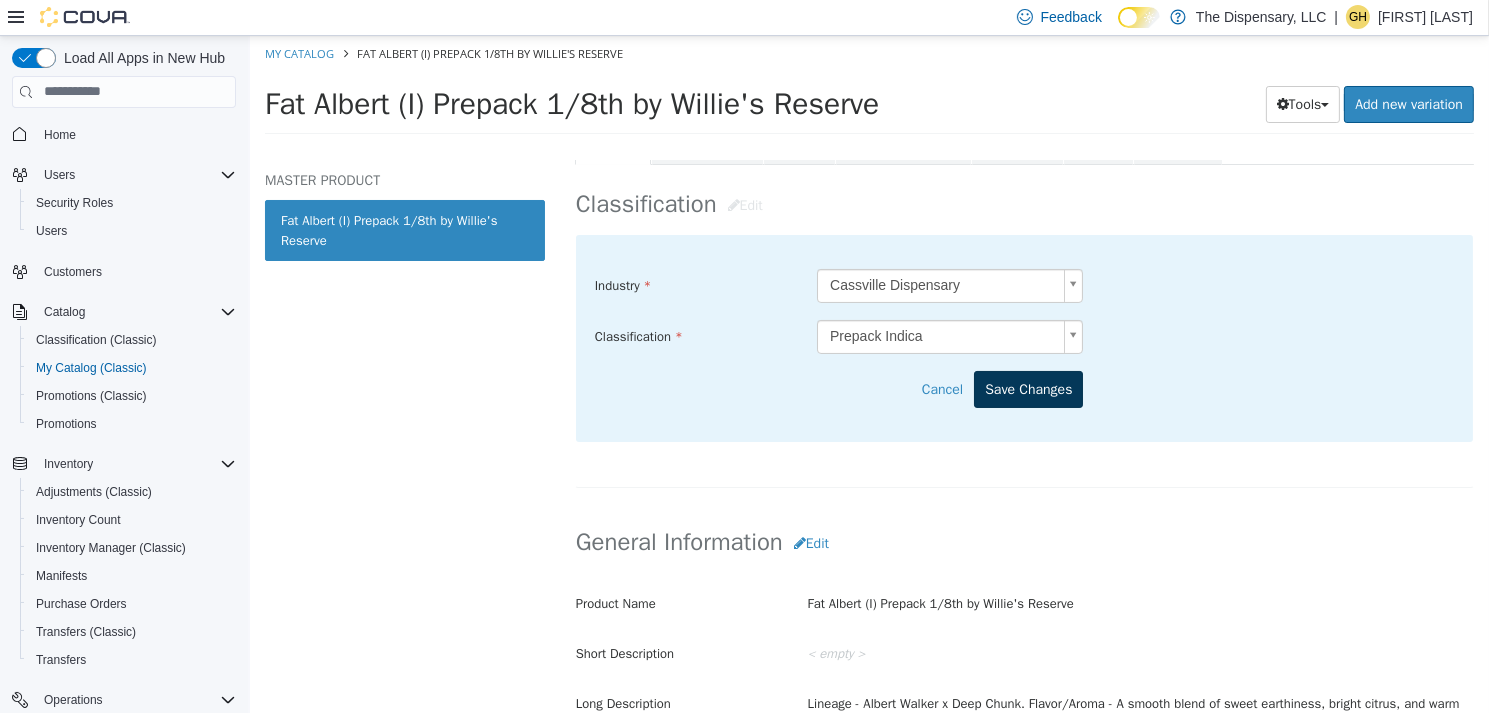click on "Industry
Cassville Dispensary                             ***** Classification
Prepack Indica     ***** Cancel Save Changes" at bounding box center [1023, 337] 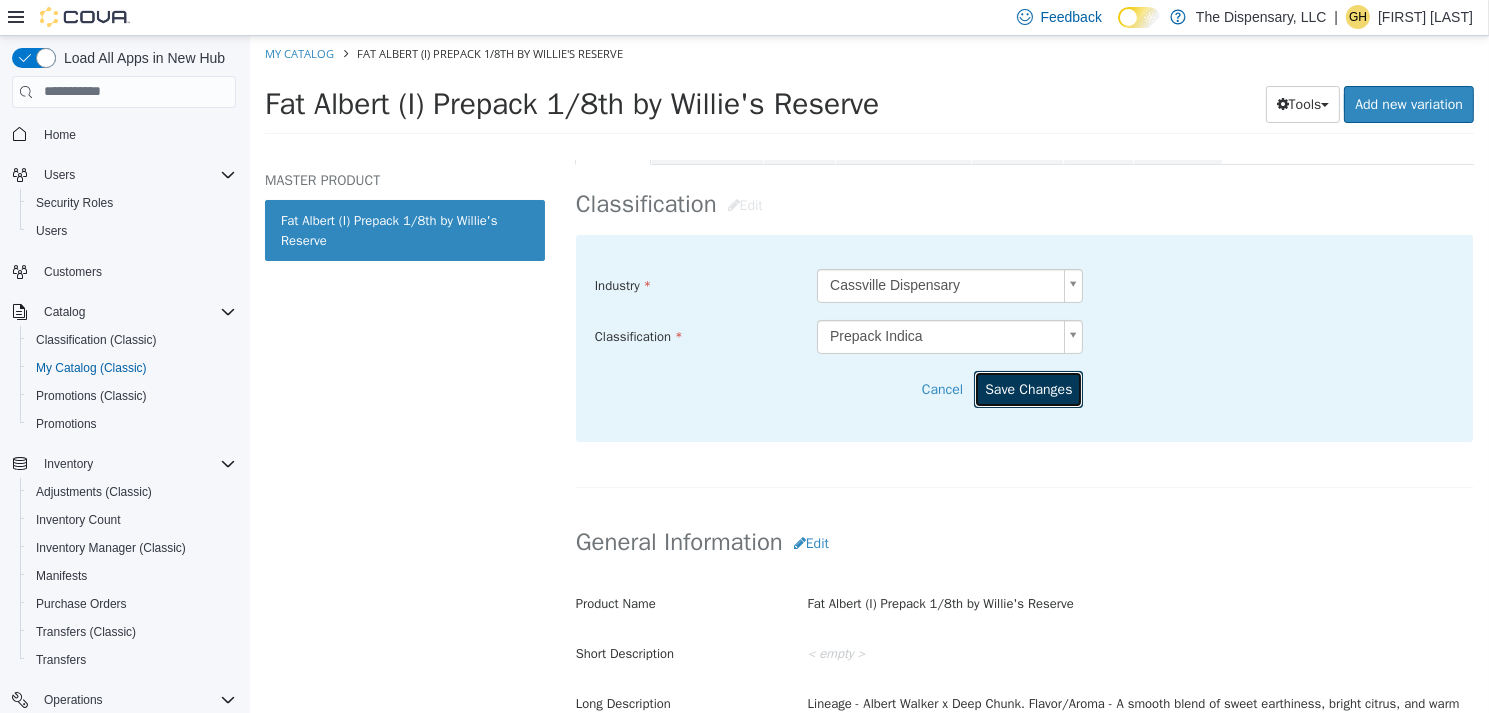click on "Save Changes" at bounding box center (1027, 388) 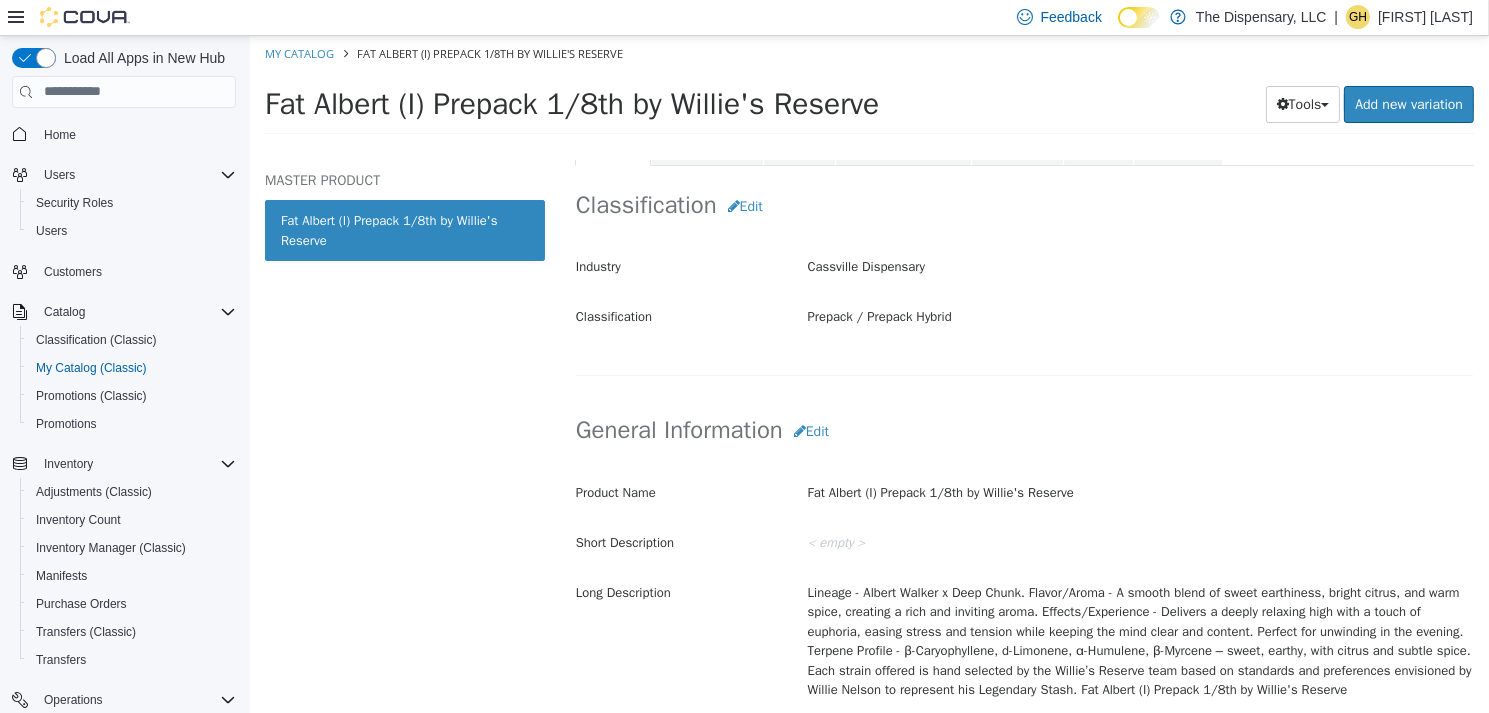 scroll, scrollTop: 400, scrollLeft: 0, axis: vertical 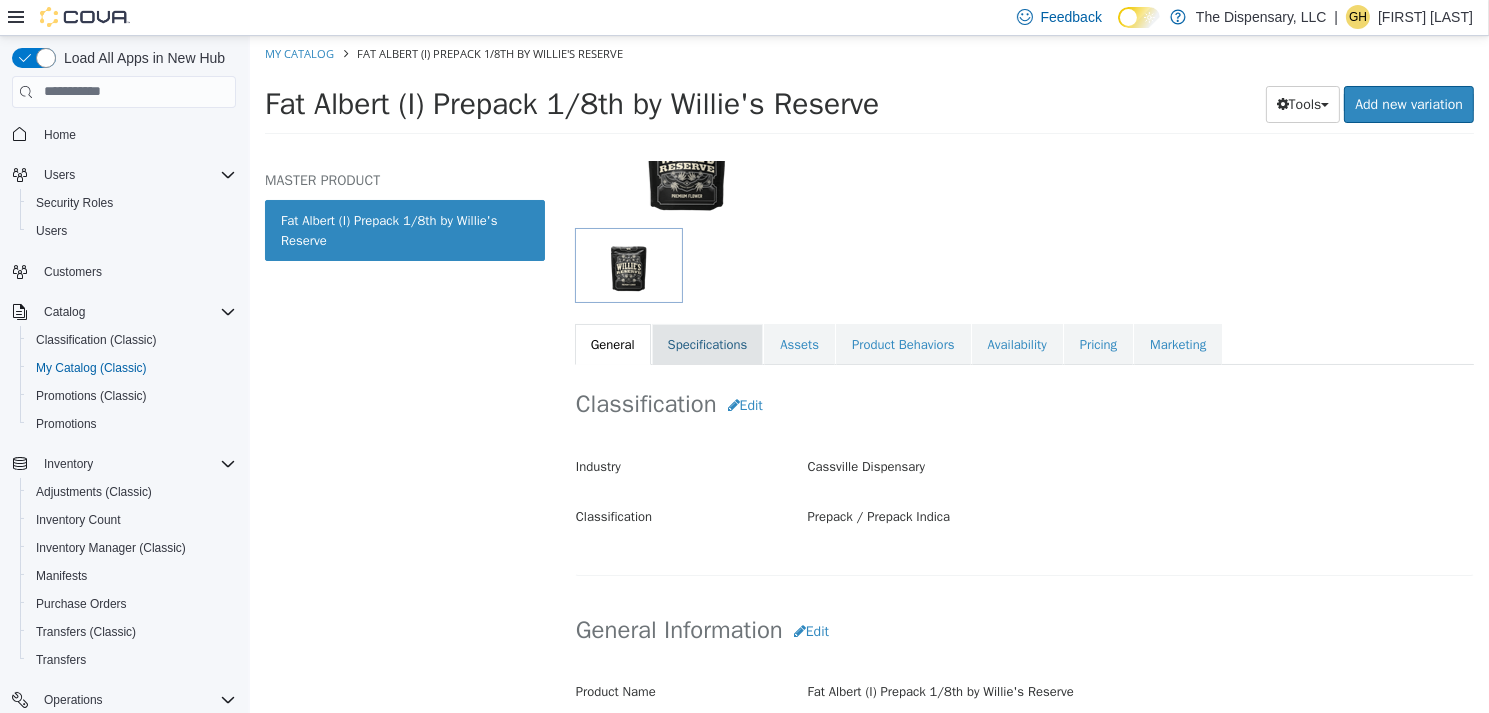 click on "Specifications" at bounding box center (707, 344) 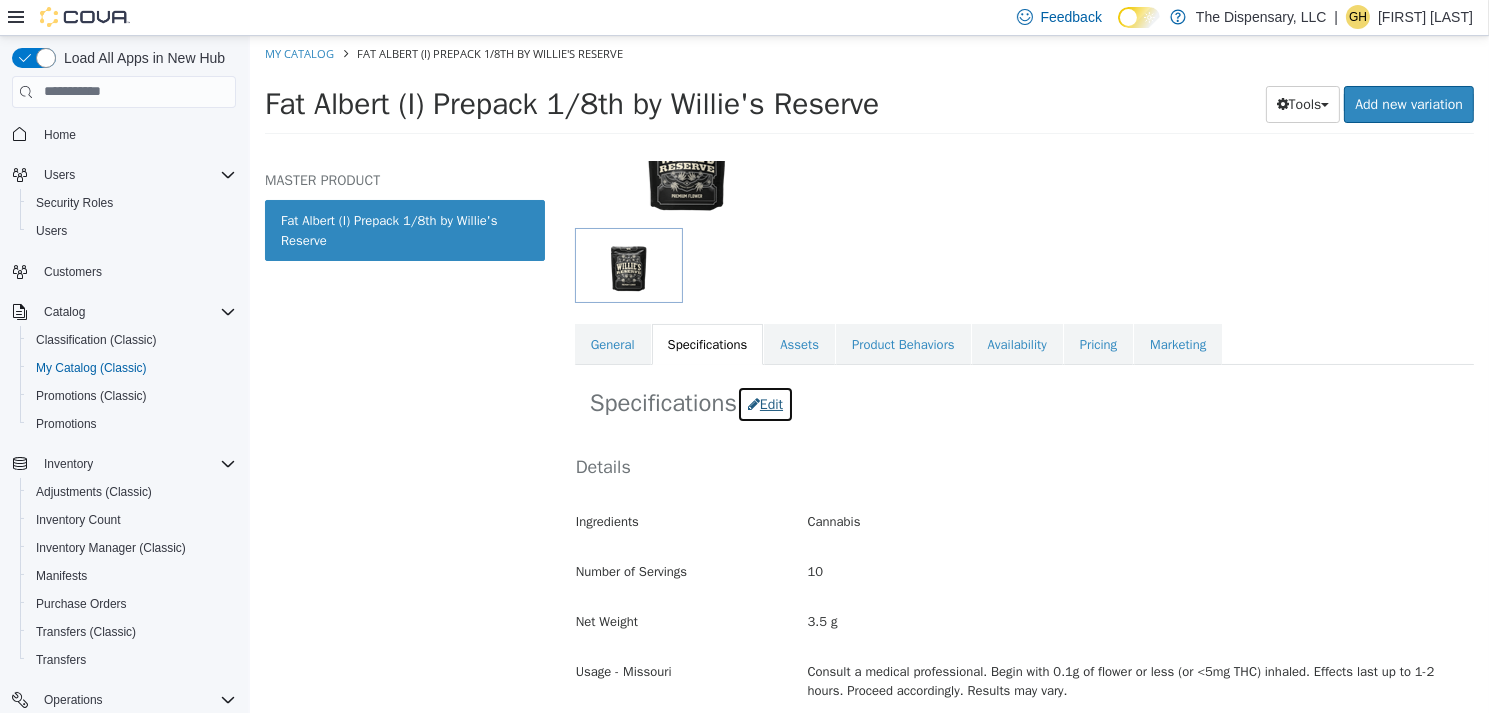 click on "Edit" at bounding box center [764, 403] 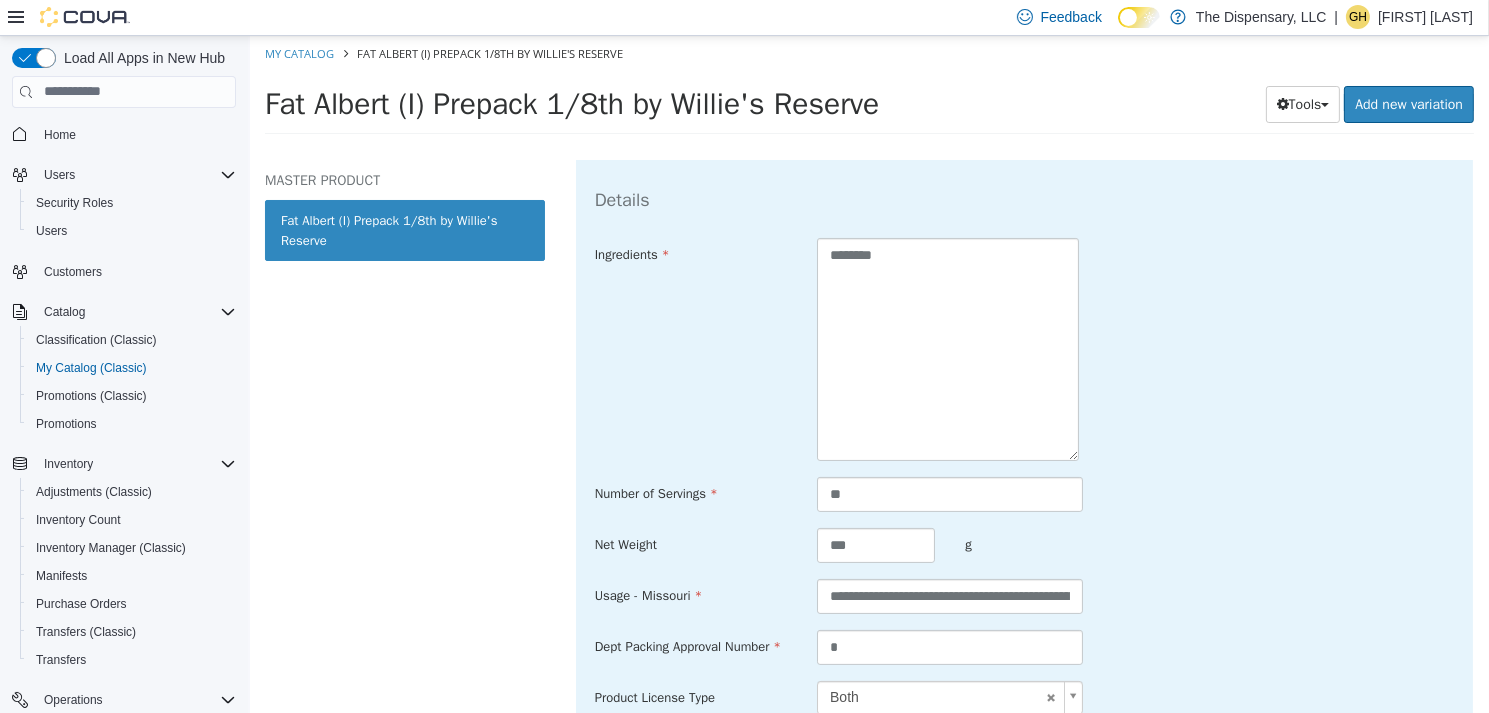 scroll, scrollTop: 700, scrollLeft: 0, axis: vertical 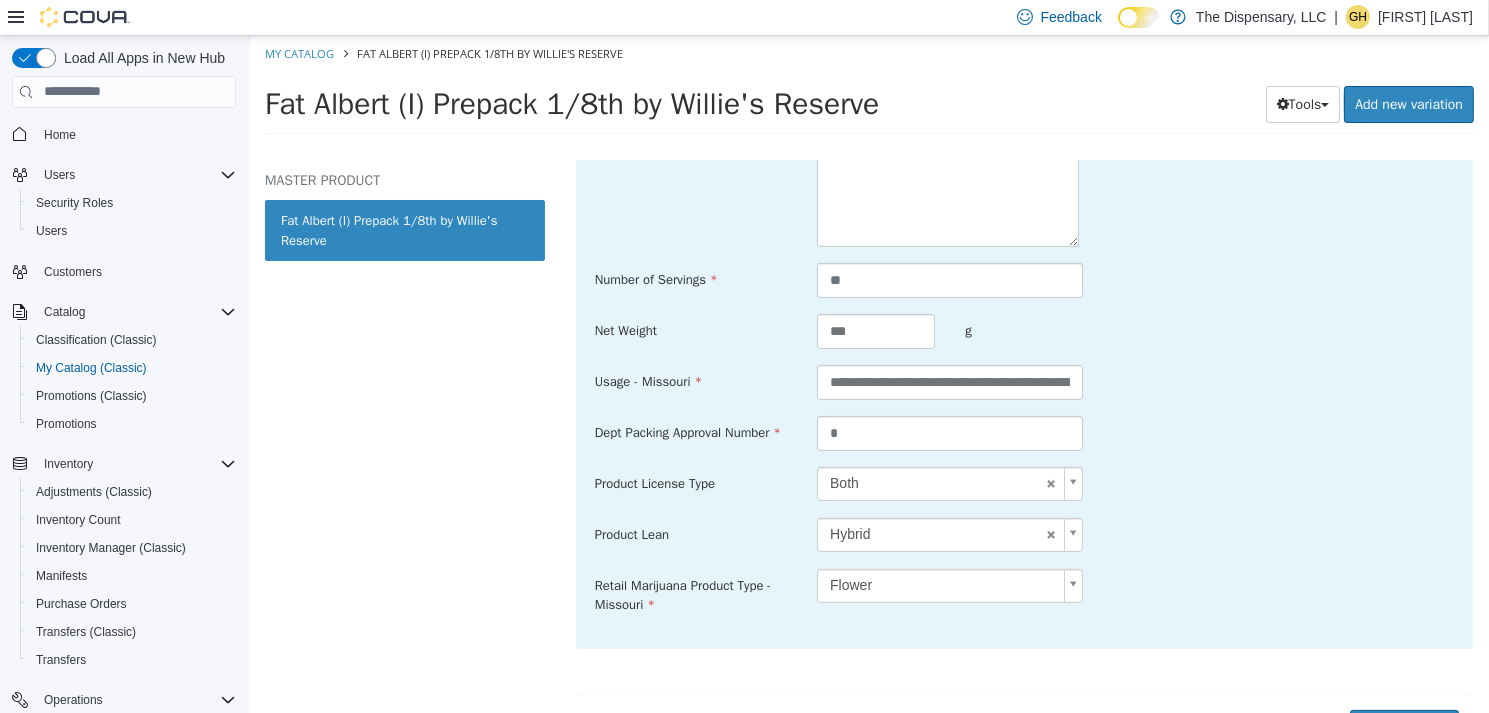 click on "**********" at bounding box center [868, 90] 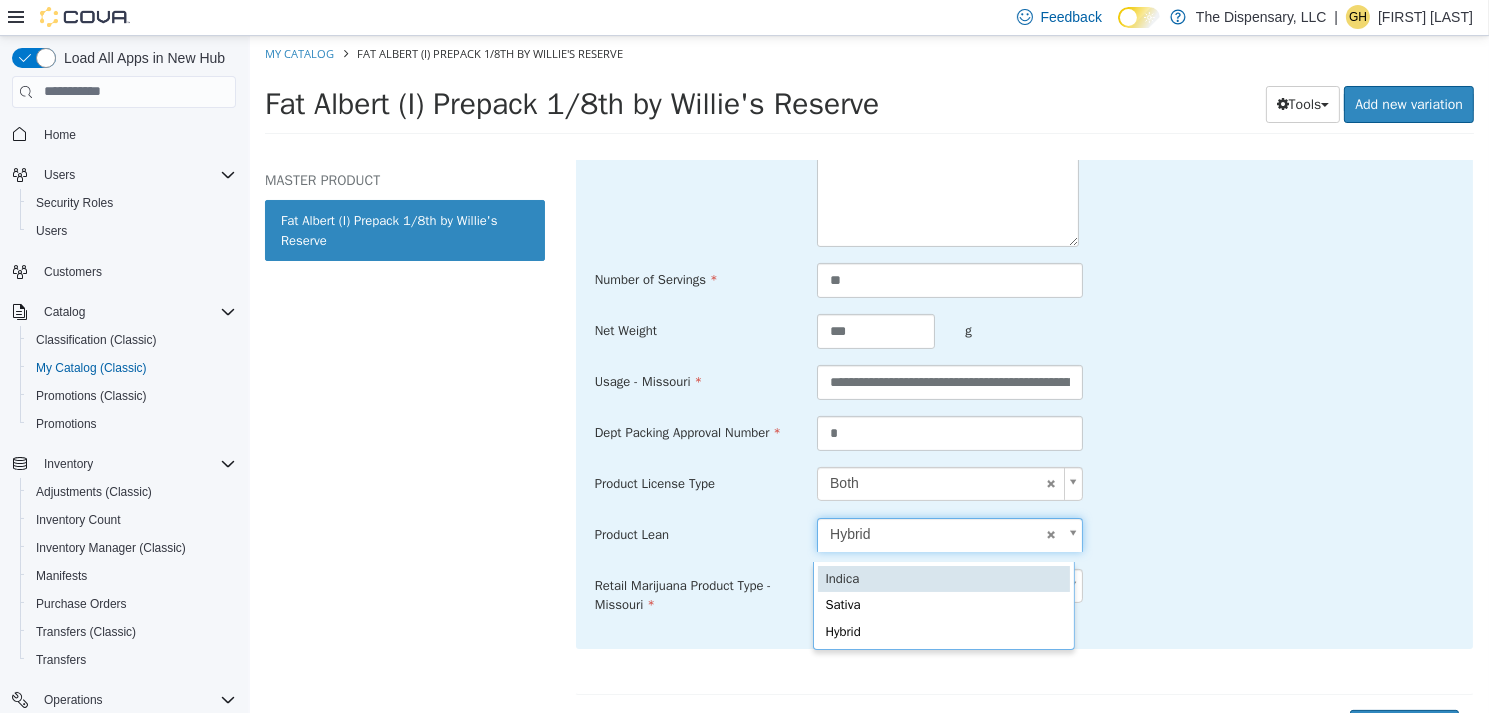 type on "******" 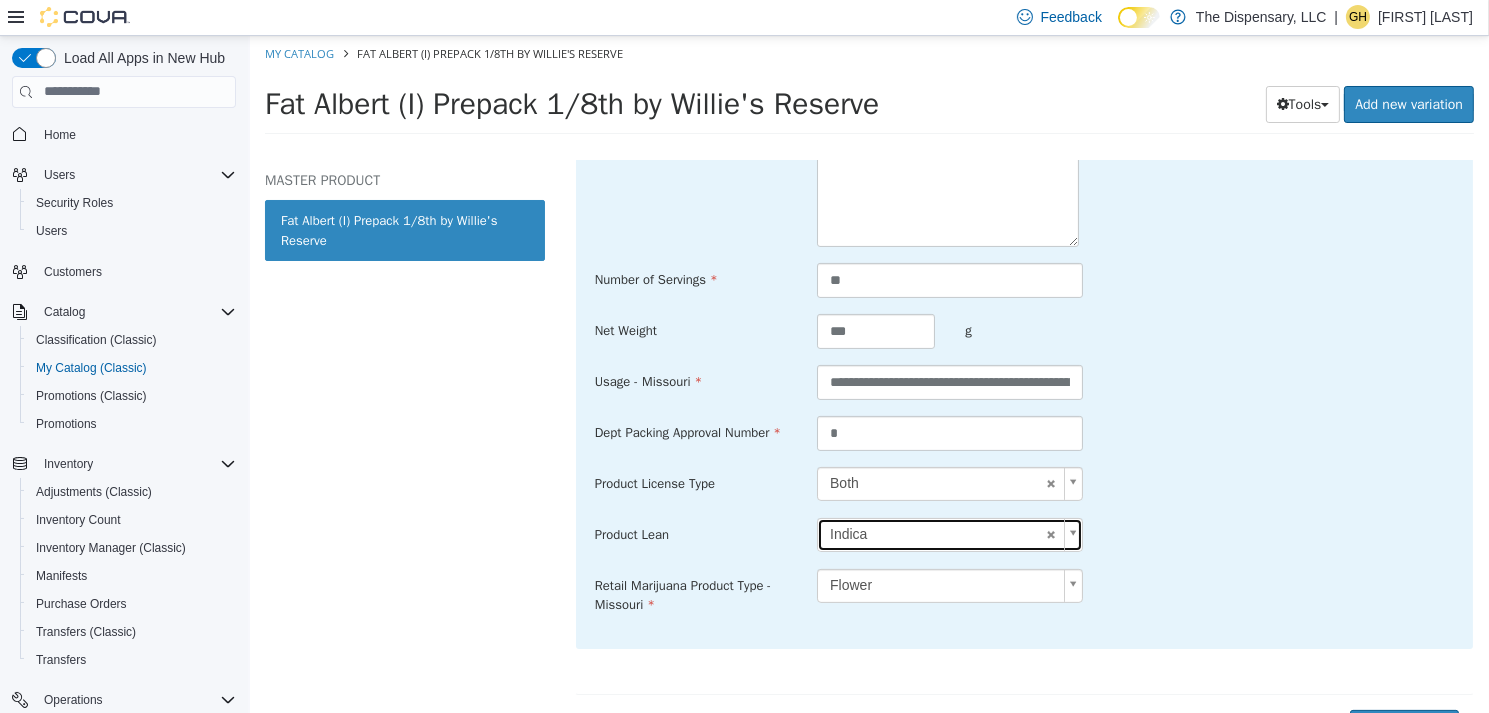 scroll, scrollTop: 0, scrollLeft: 0, axis: both 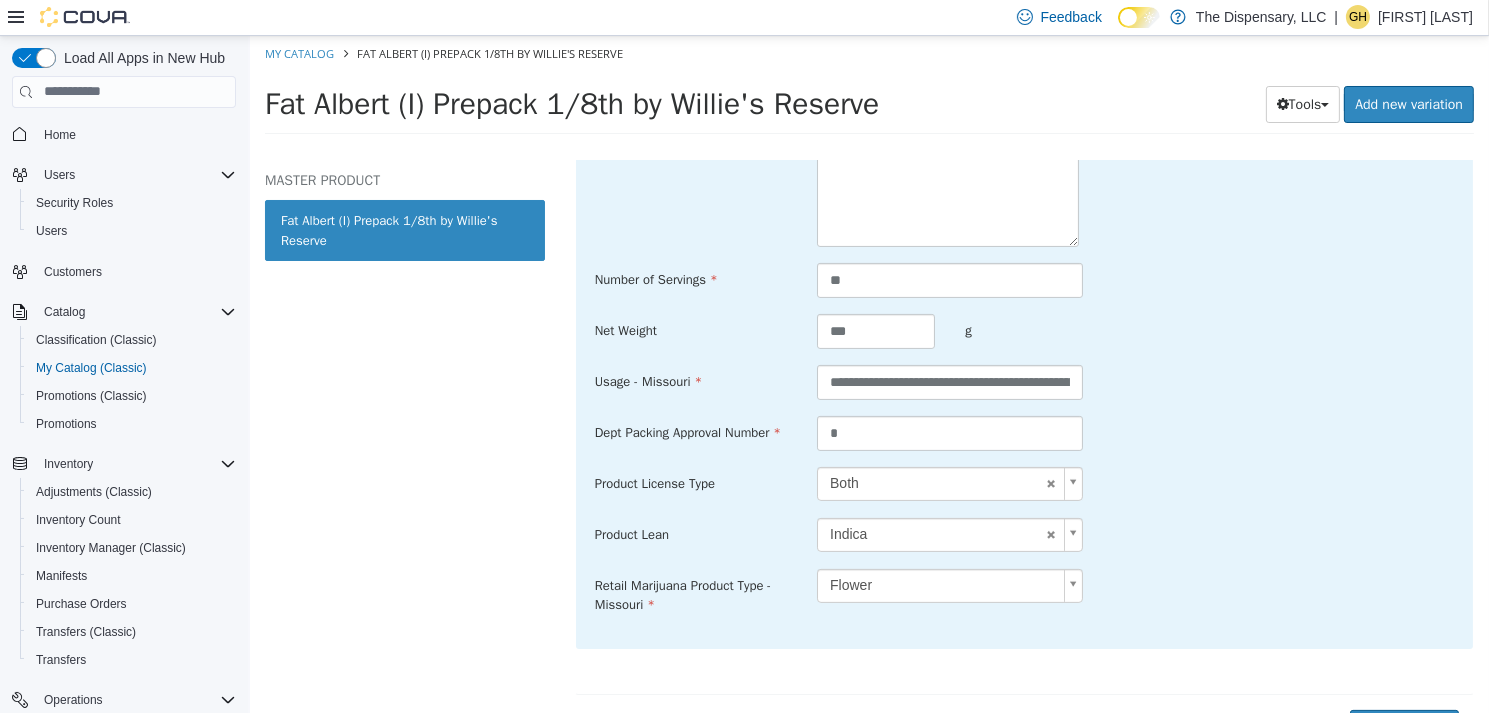 click on "Product Lean
Indica     ******" at bounding box center [1023, 535] 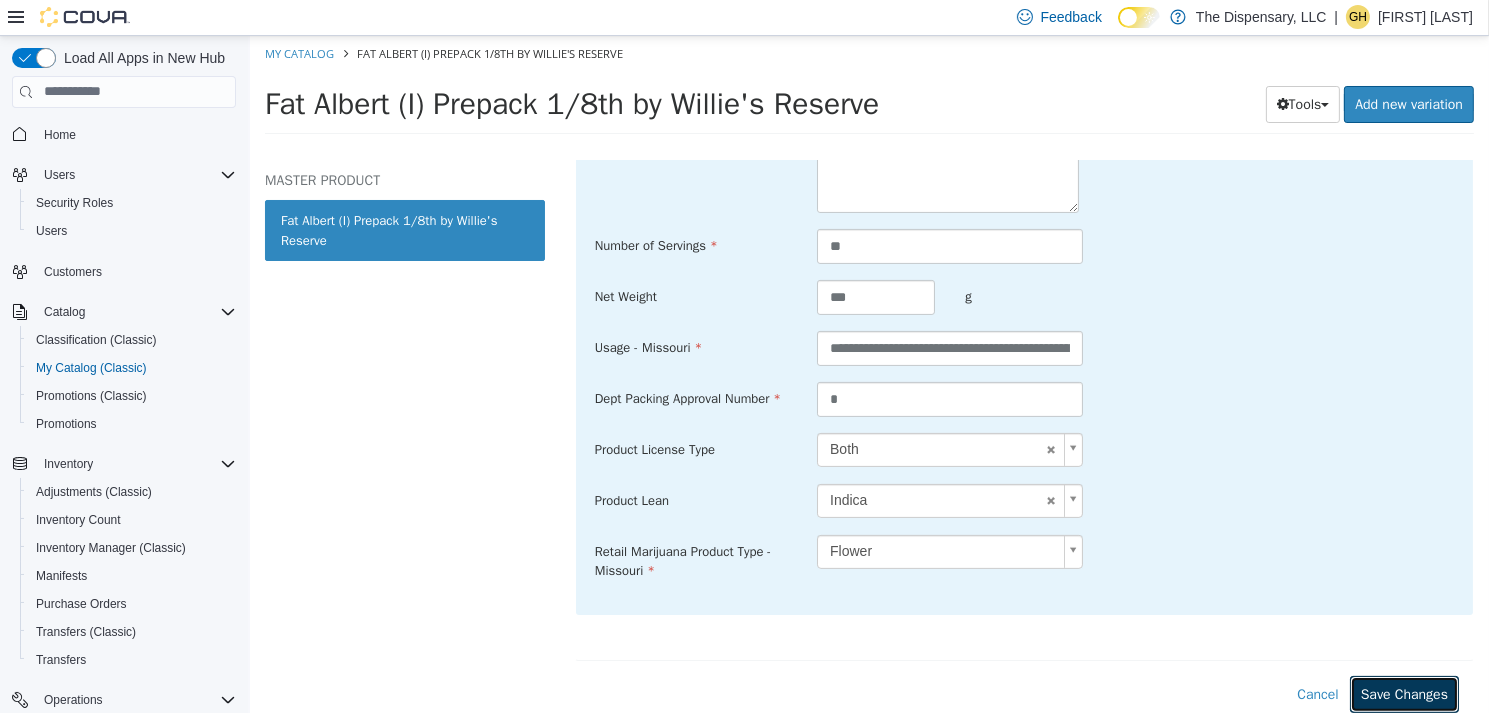 click on "Save Changes" at bounding box center (1403, 693) 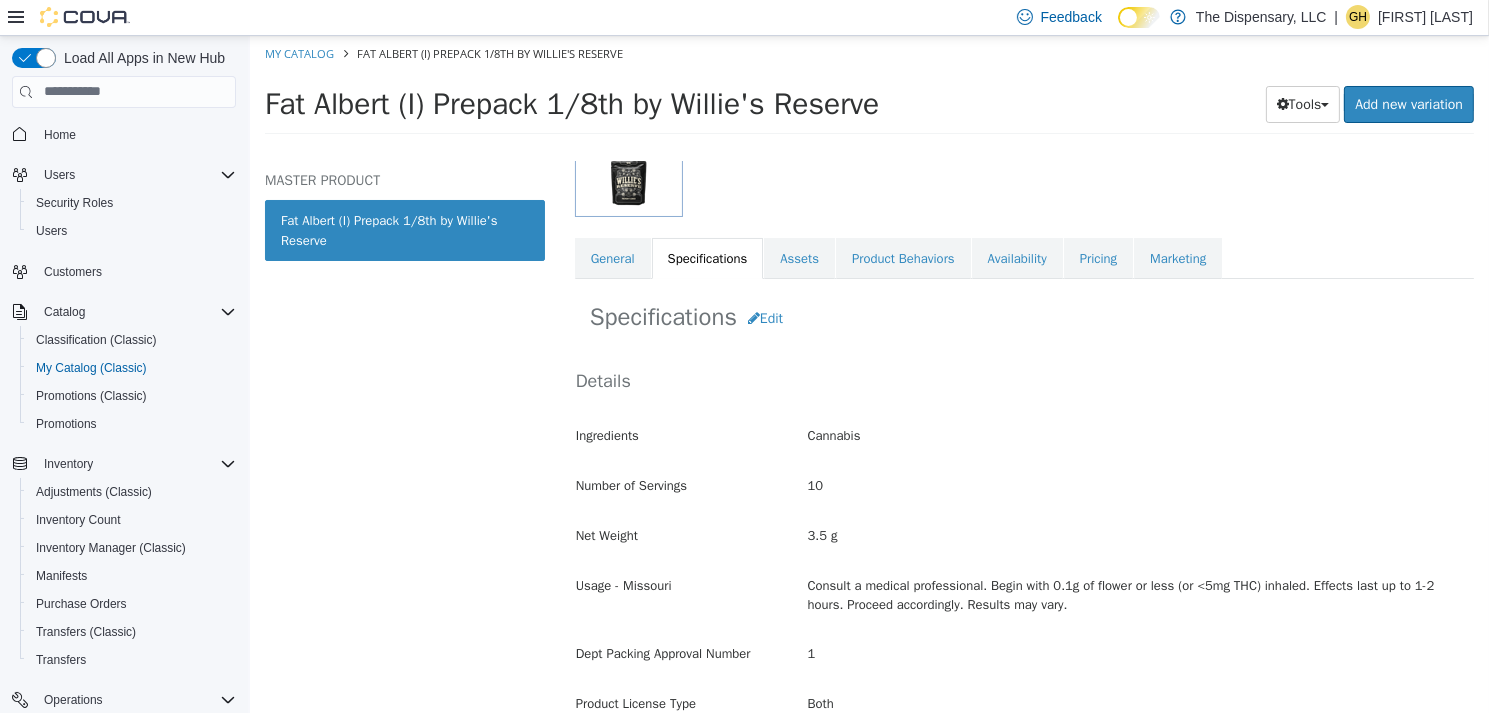 scroll, scrollTop: 60, scrollLeft: 0, axis: vertical 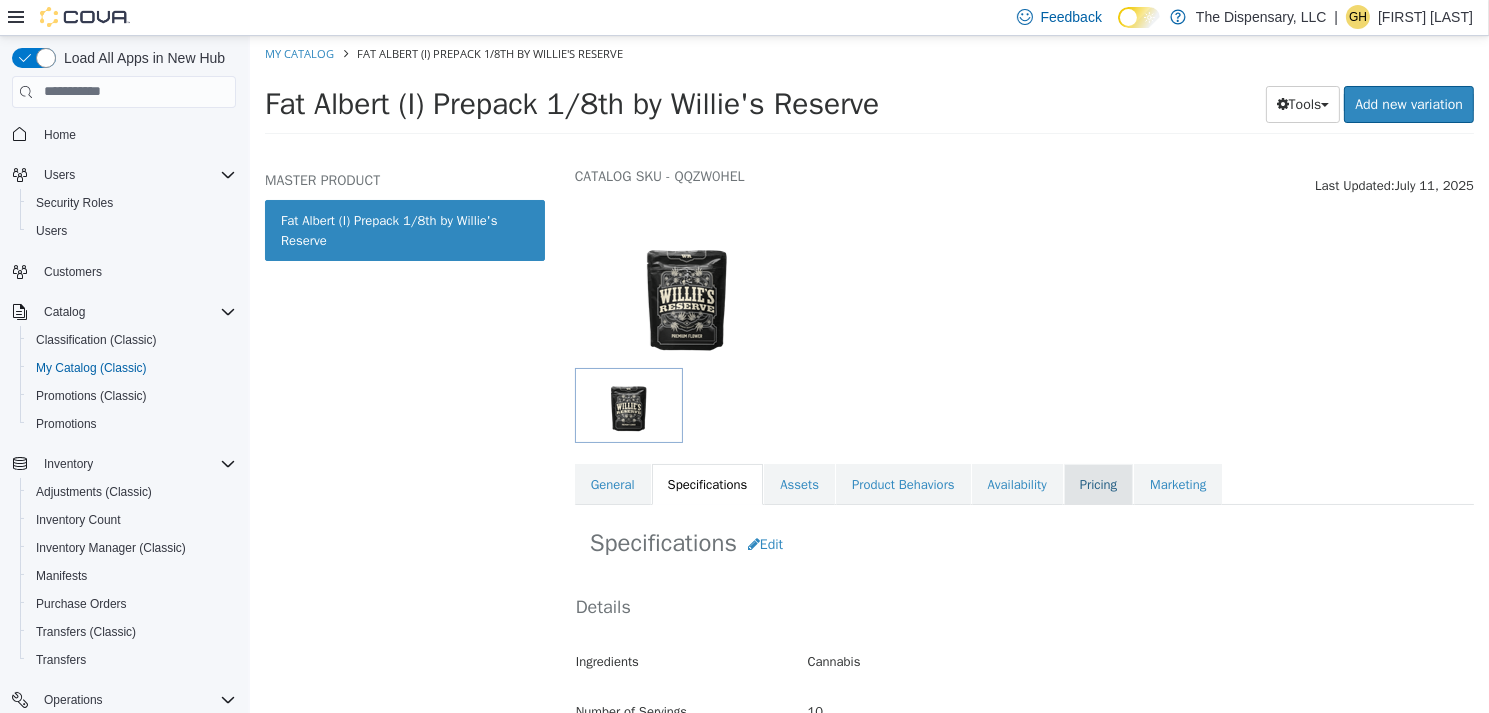 click on "Pricing" at bounding box center (1097, 484) 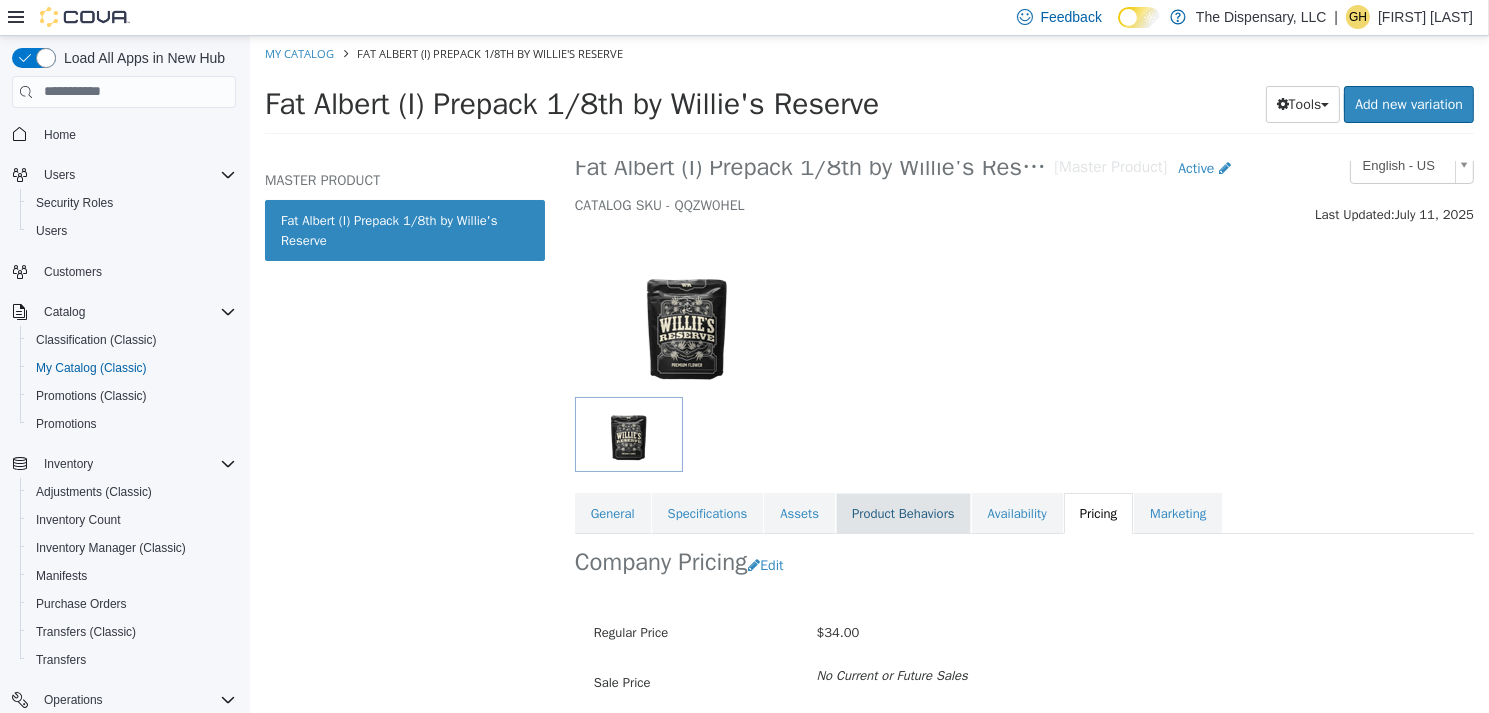 scroll, scrollTop: 0, scrollLeft: 0, axis: both 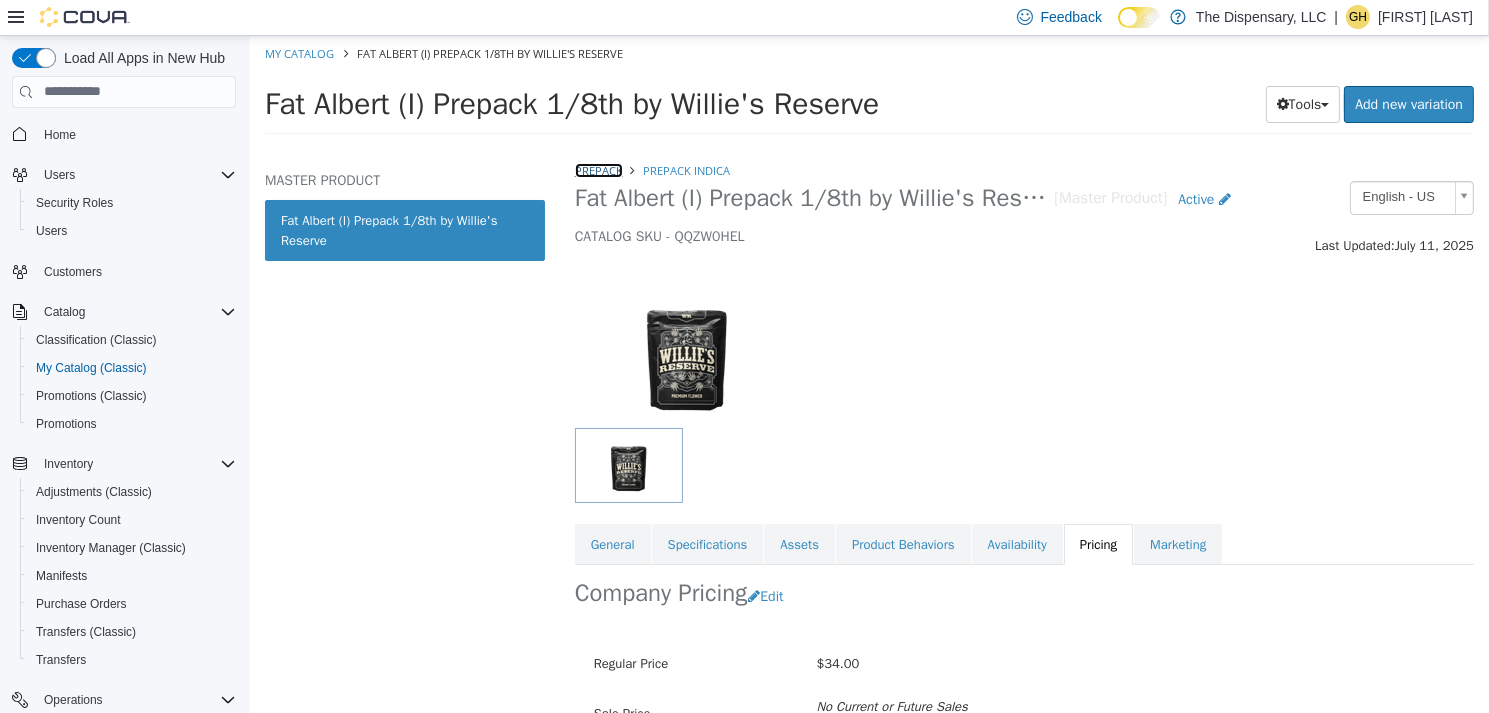 click on "Prepack" at bounding box center (598, 169) 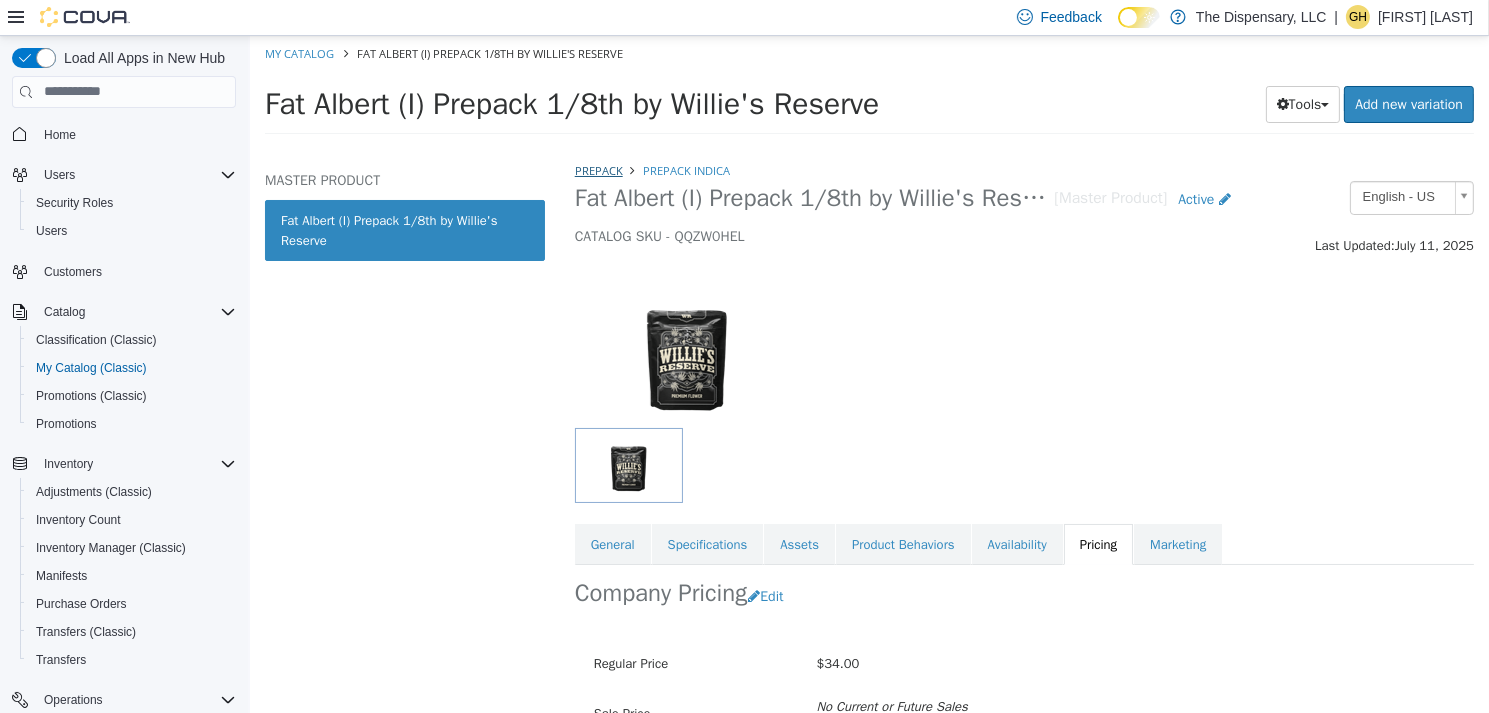 select on "**********" 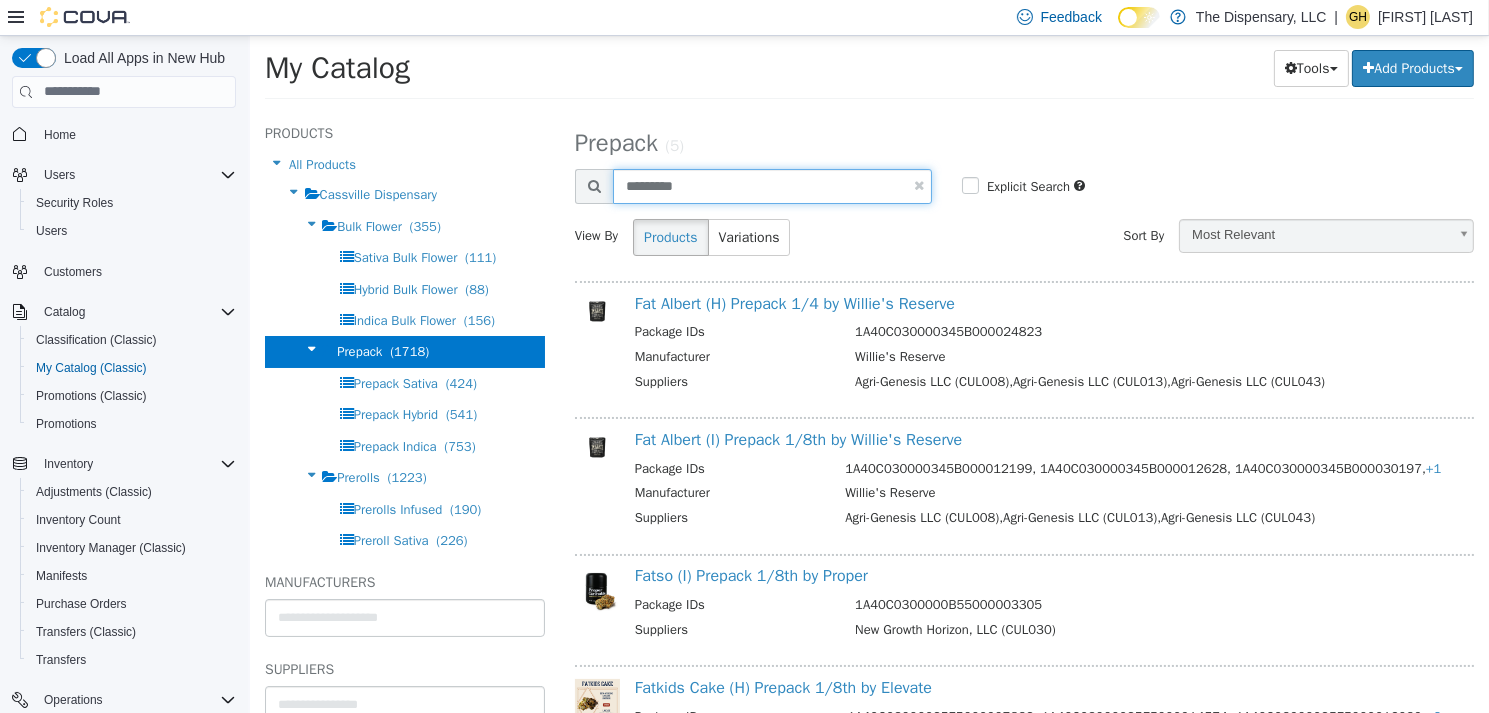 drag, startPoint x: 599, startPoint y: 199, endPoint x: 587, endPoint y: 201, distance: 12.165525 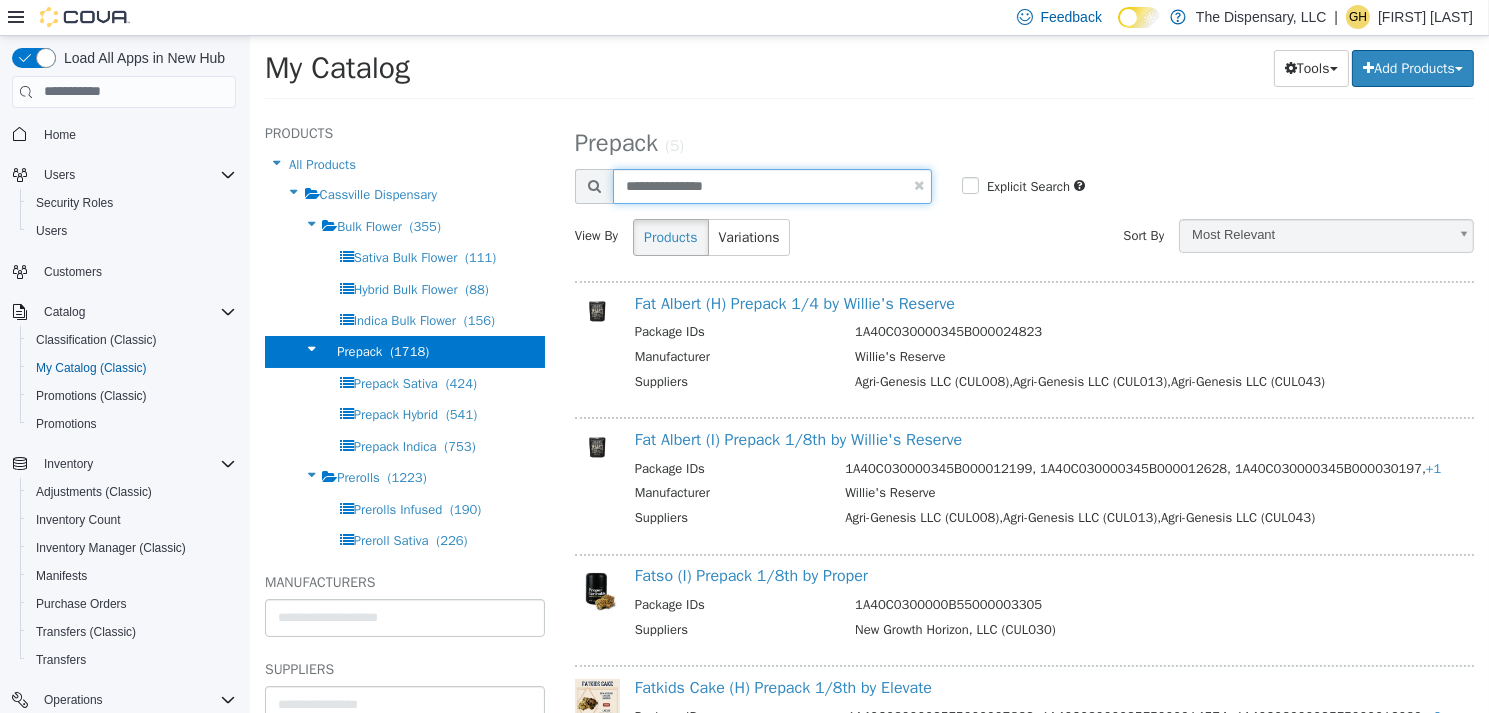 type on "**********" 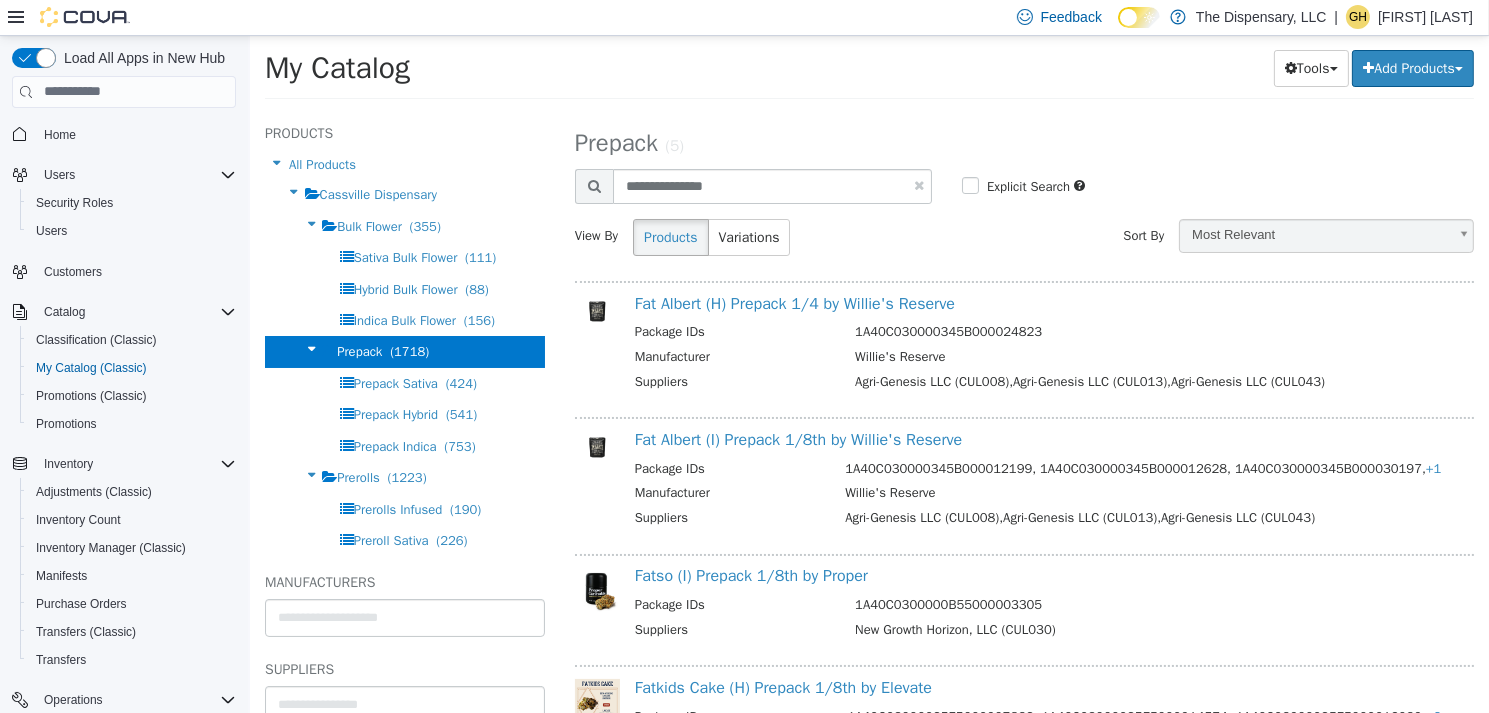 select on "**********" 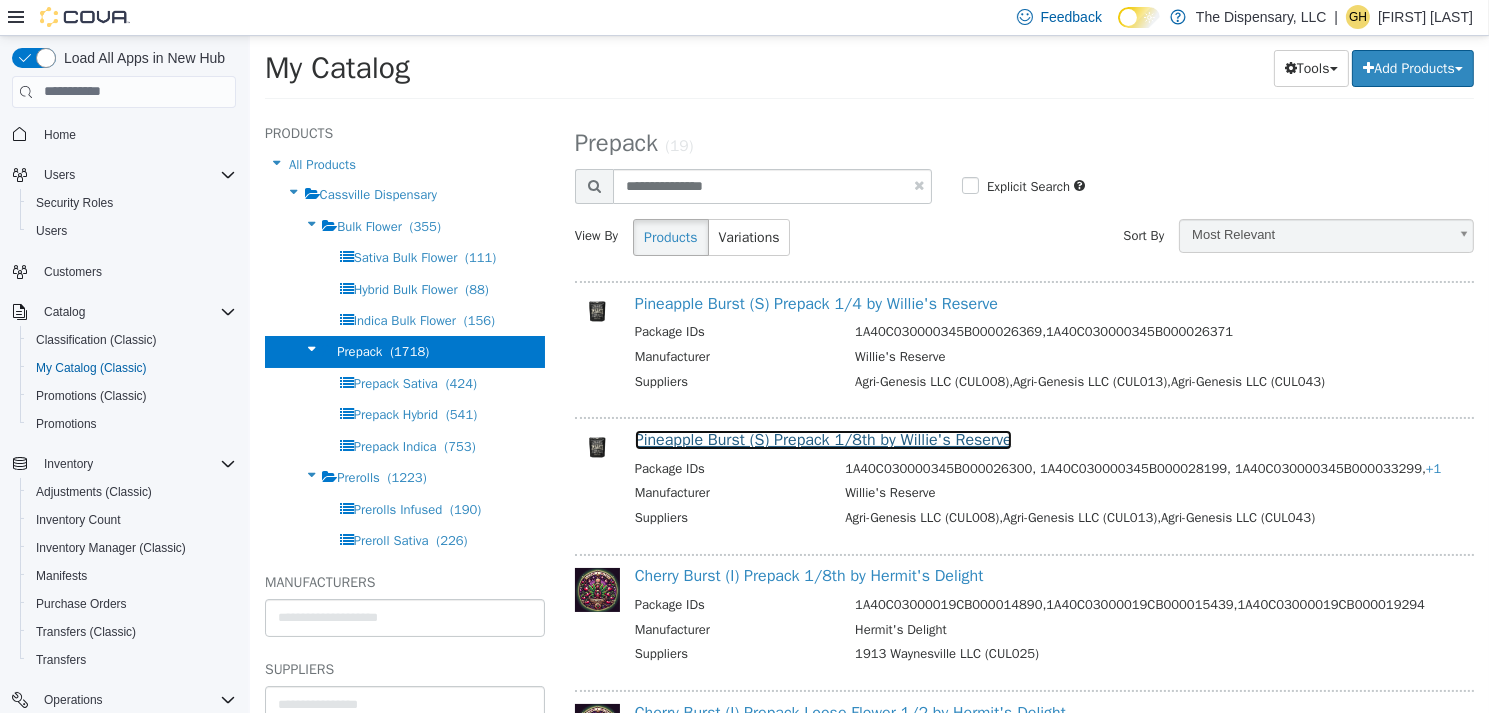 click on "Pineapple Burst (S) Prepack 1/8th by Willie's Reserve" at bounding box center [822, 439] 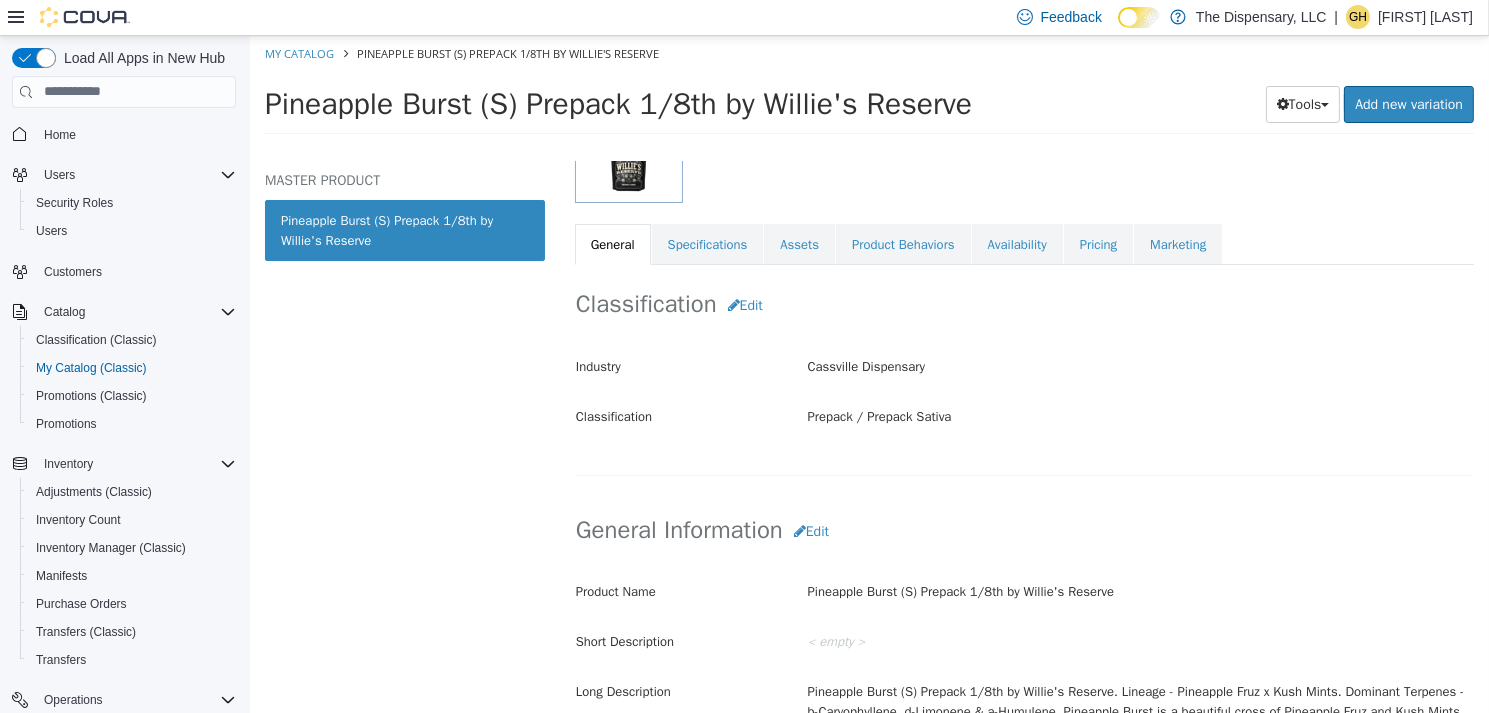 scroll, scrollTop: 500, scrollLeft: 0, axis: vertical 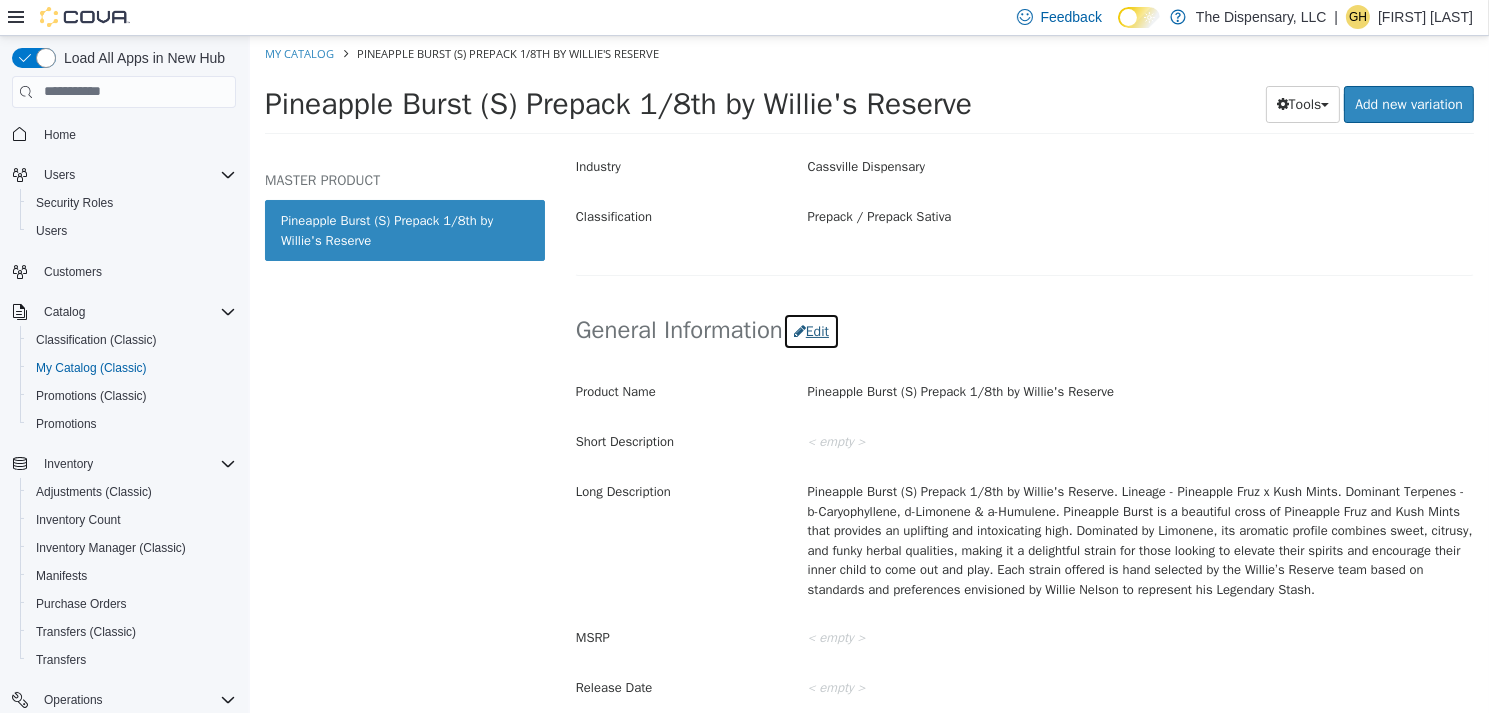 click on "Edit" at bounding box center (810, 330) 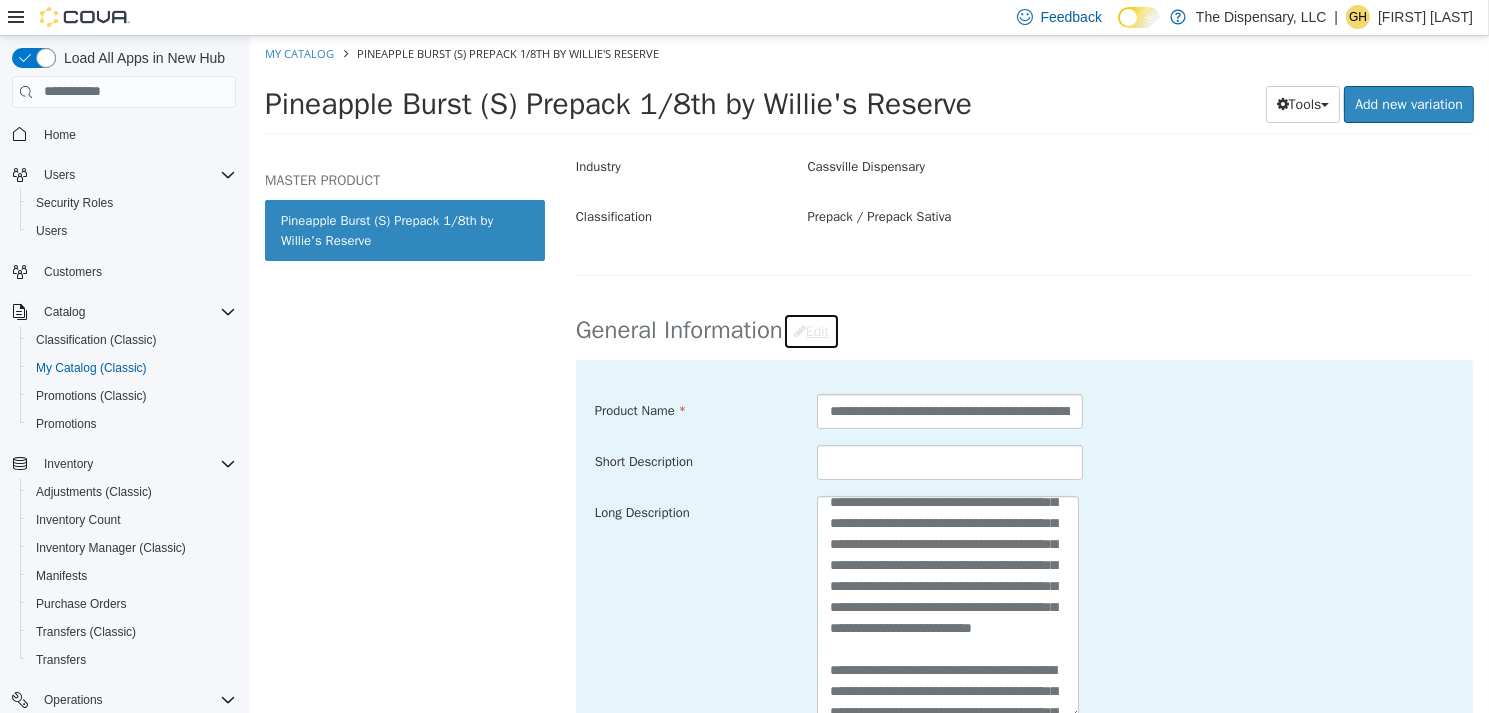 scroll, scrollTop: 100, scrollLeft: 0, axis: vertical 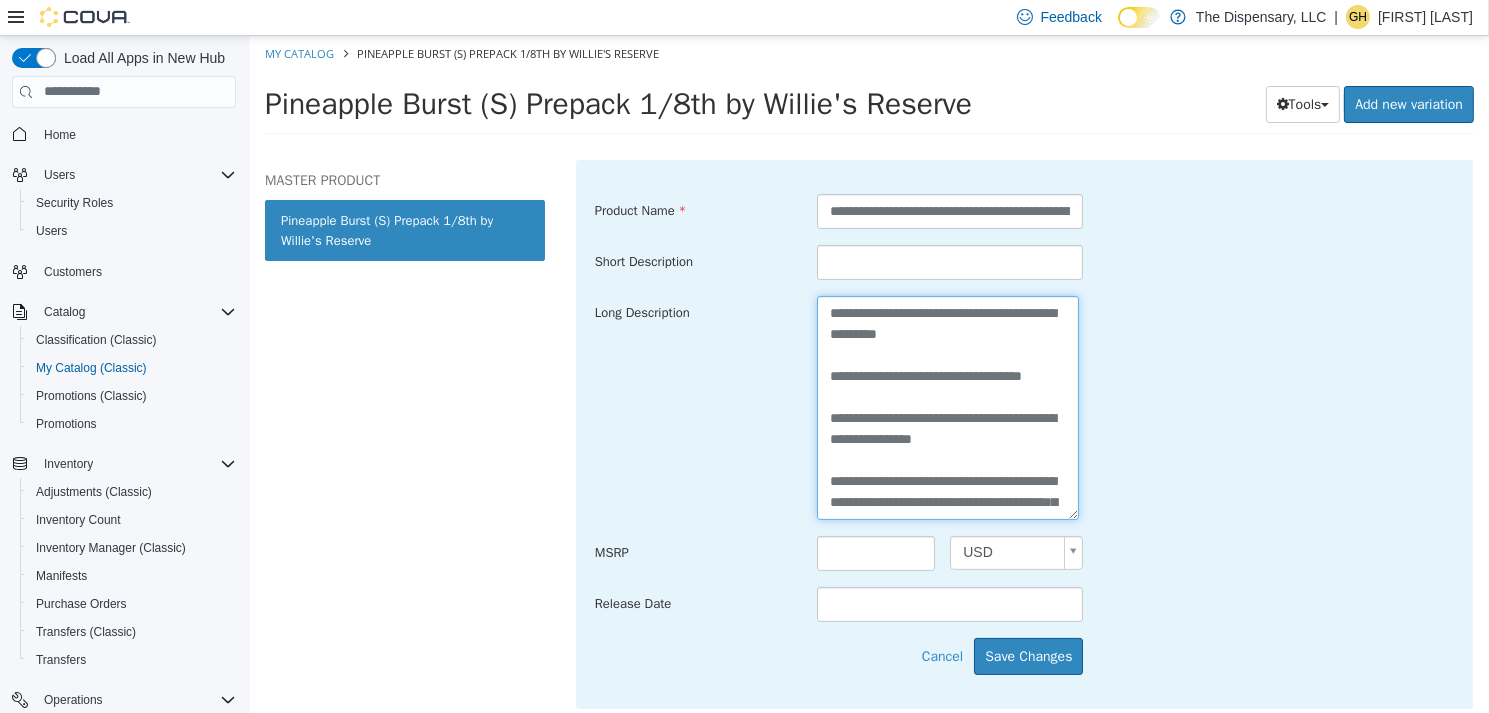 drag, startPoint x: 960, startPoint y: 334, endPoint x: 750, endPoint y: 285, distance: 215.6409 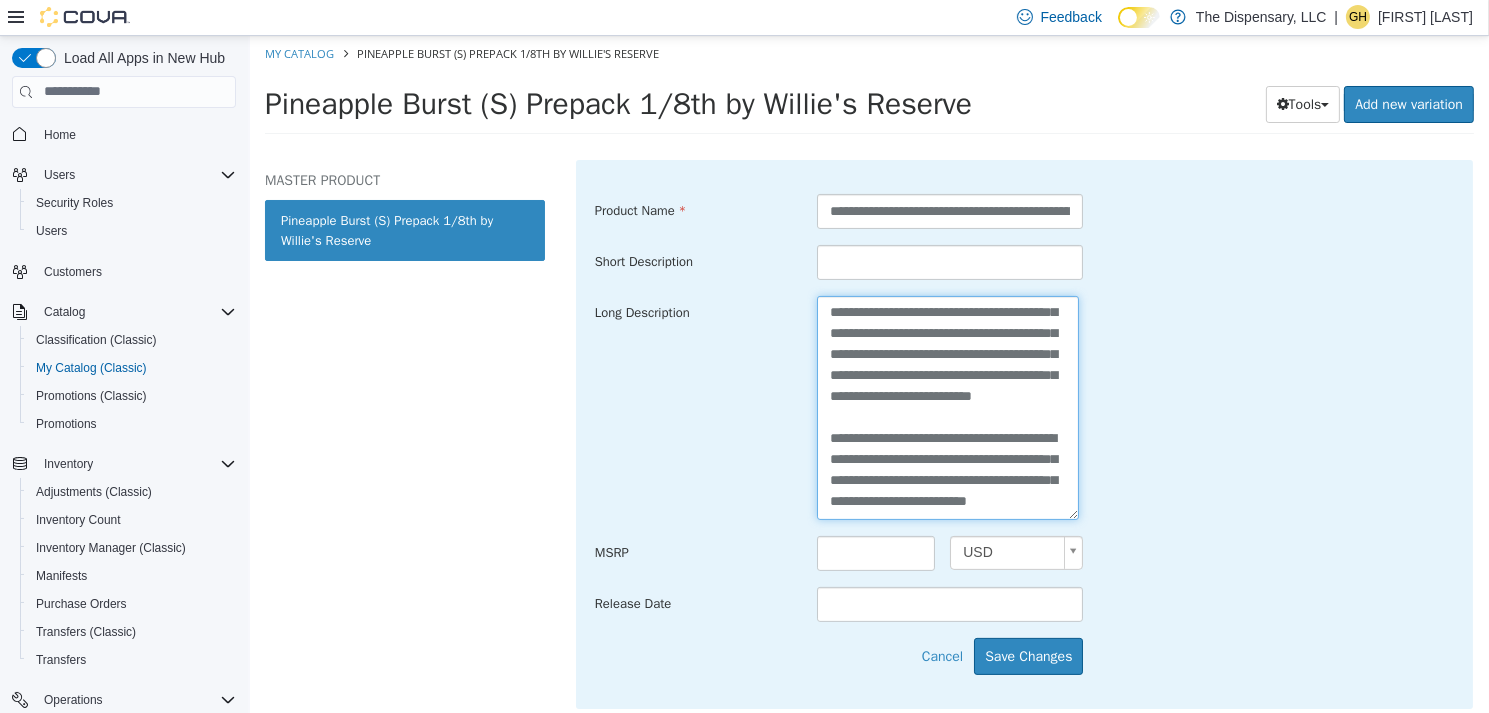 scroll, scrollTop: 294, scrollLeft: 0, axis: vertical 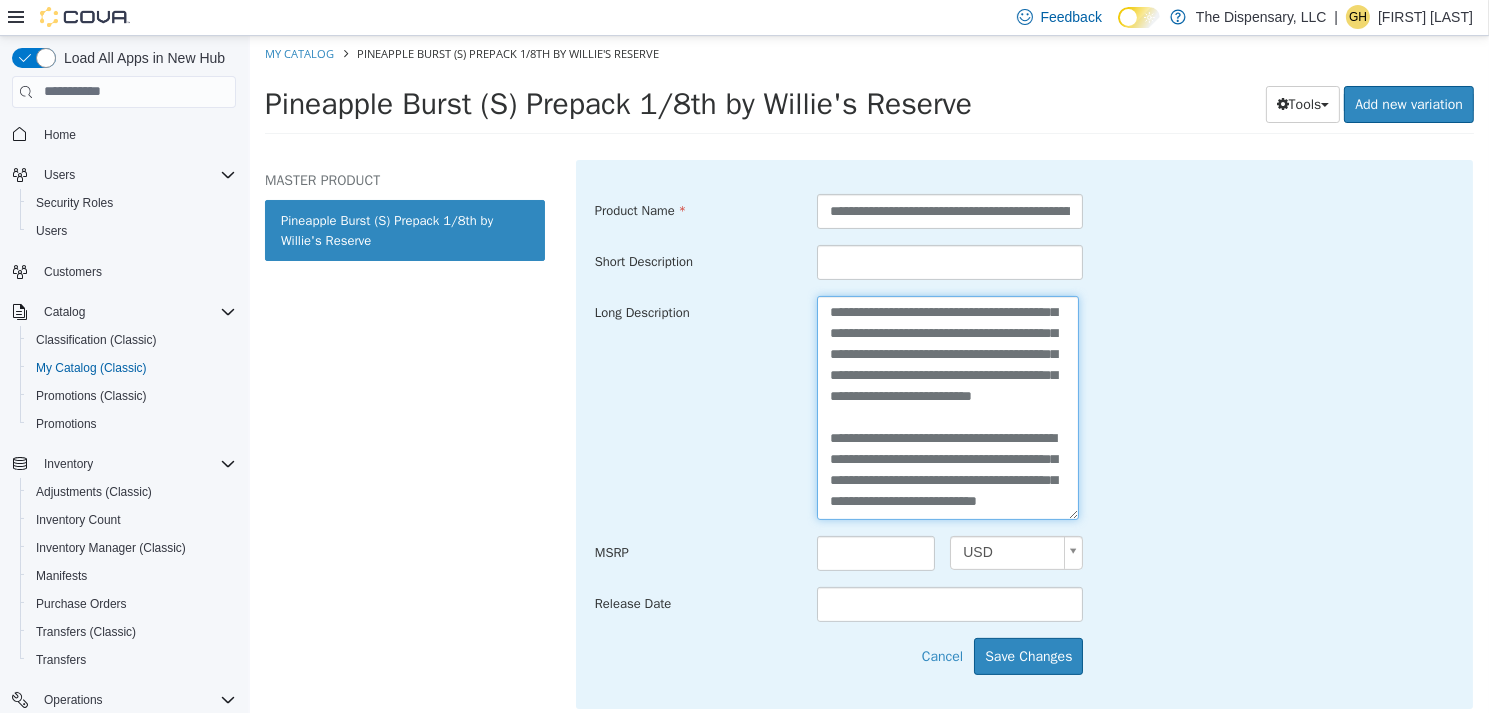 paste on "**********" 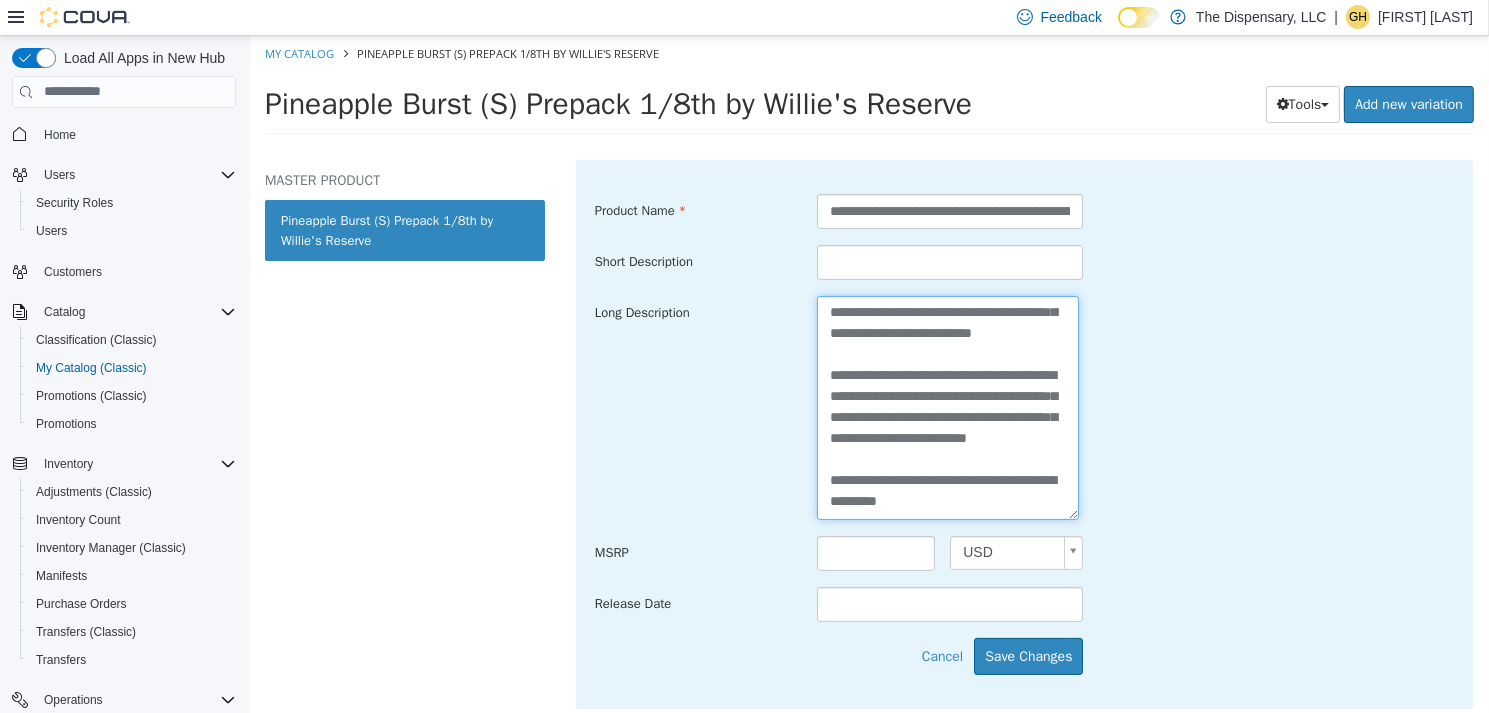 scroll, scrollTop: 350, scrollLeft: 0, axis: vertical 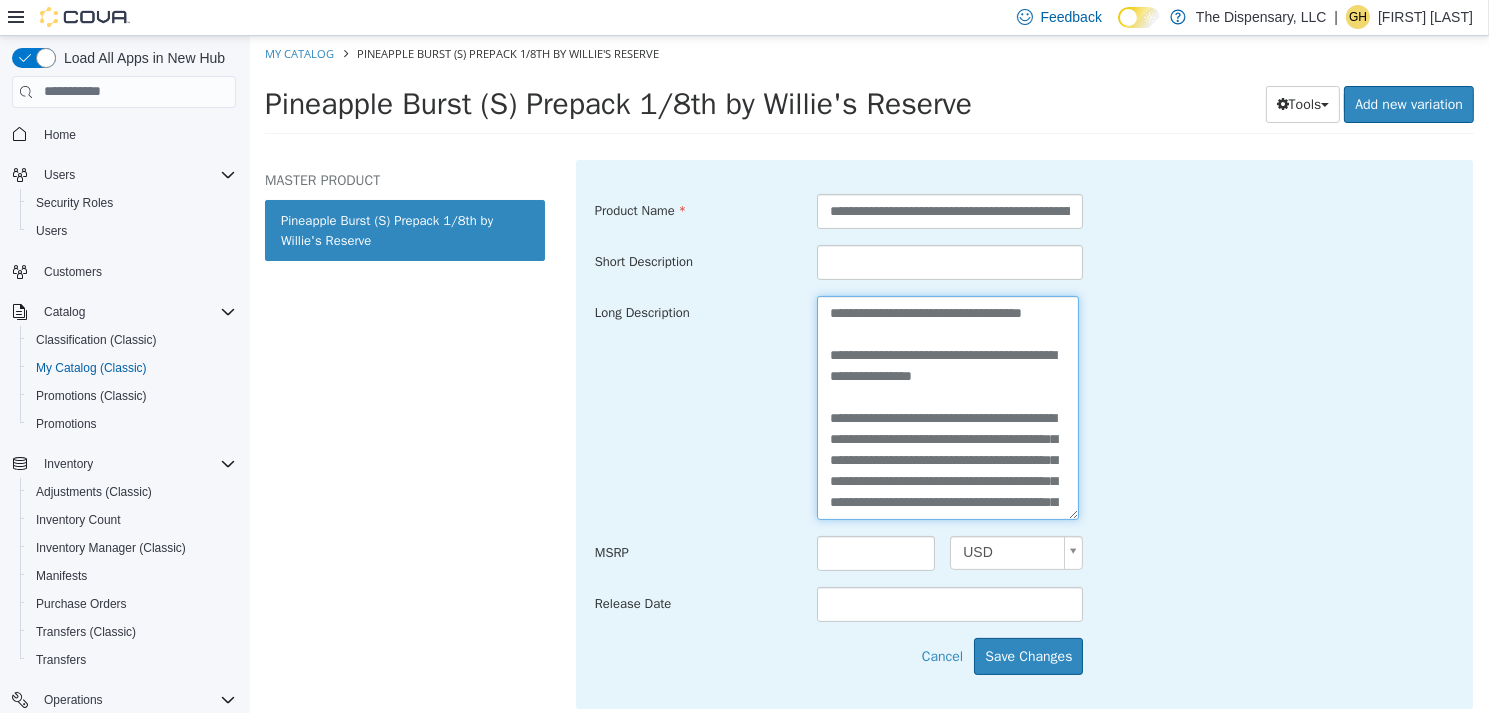 click on "**********" at bounding box center [947, 406] 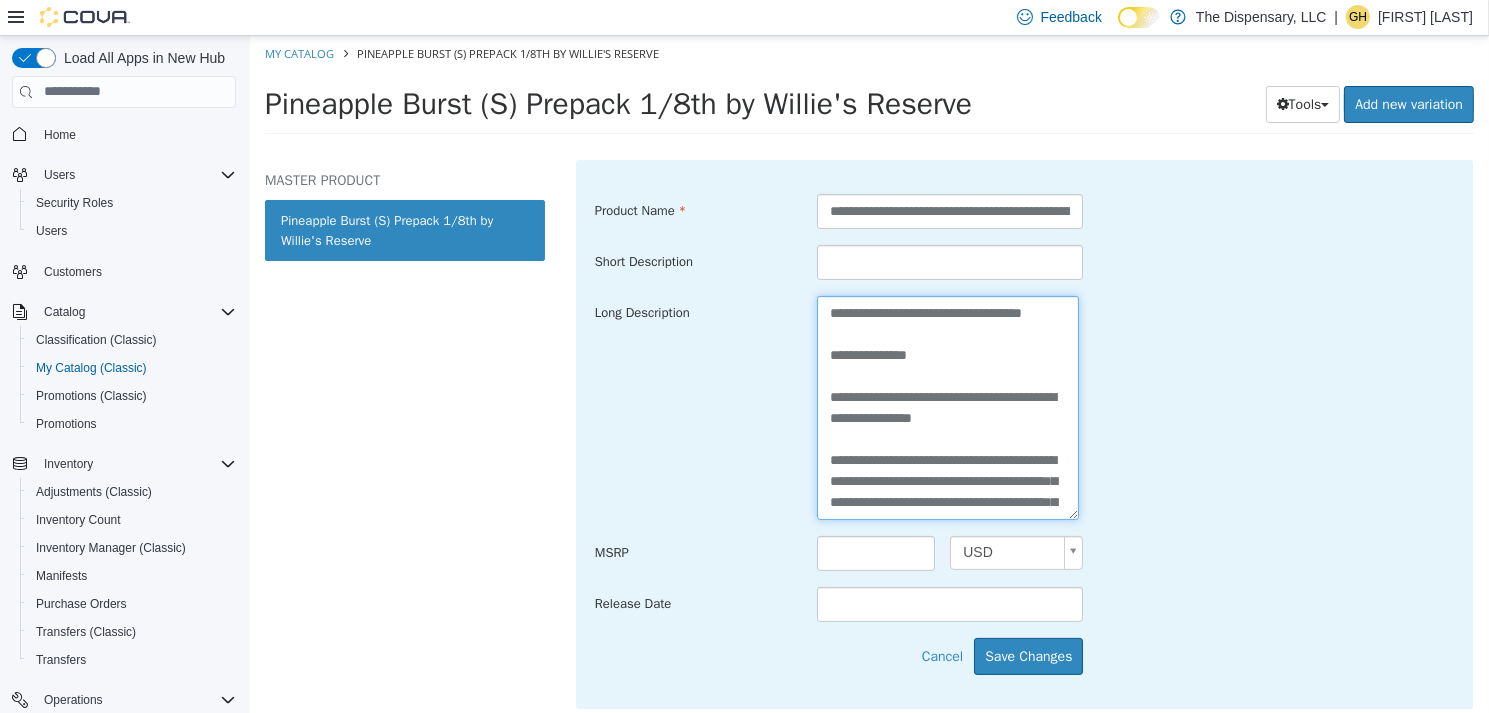 paste on "**********" 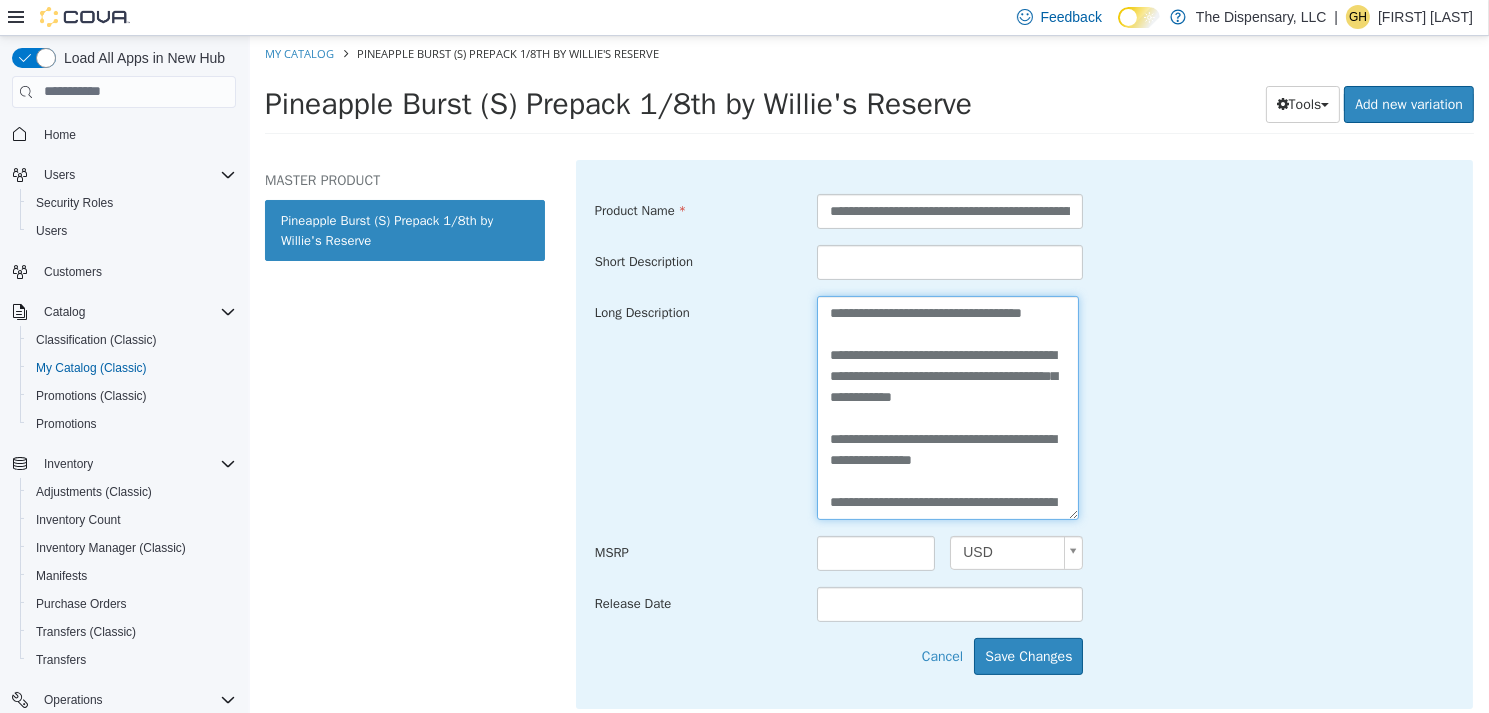 drag, startPoint x: 908, startPoint y: 502, endPoint x: 773, endPoint y: 449, distance: 145.03104 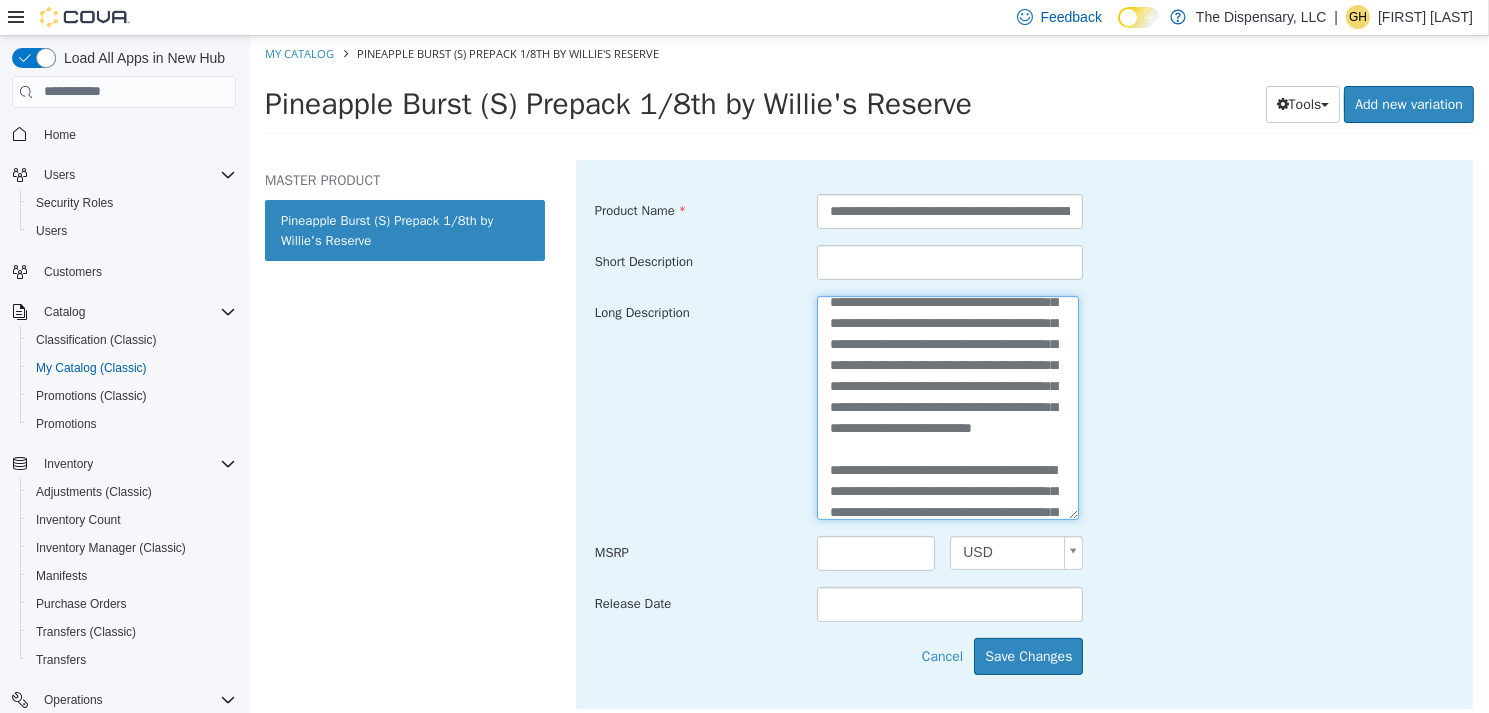 scroll, scrollTop: 300, scrollLeft: 0, axis: vertical 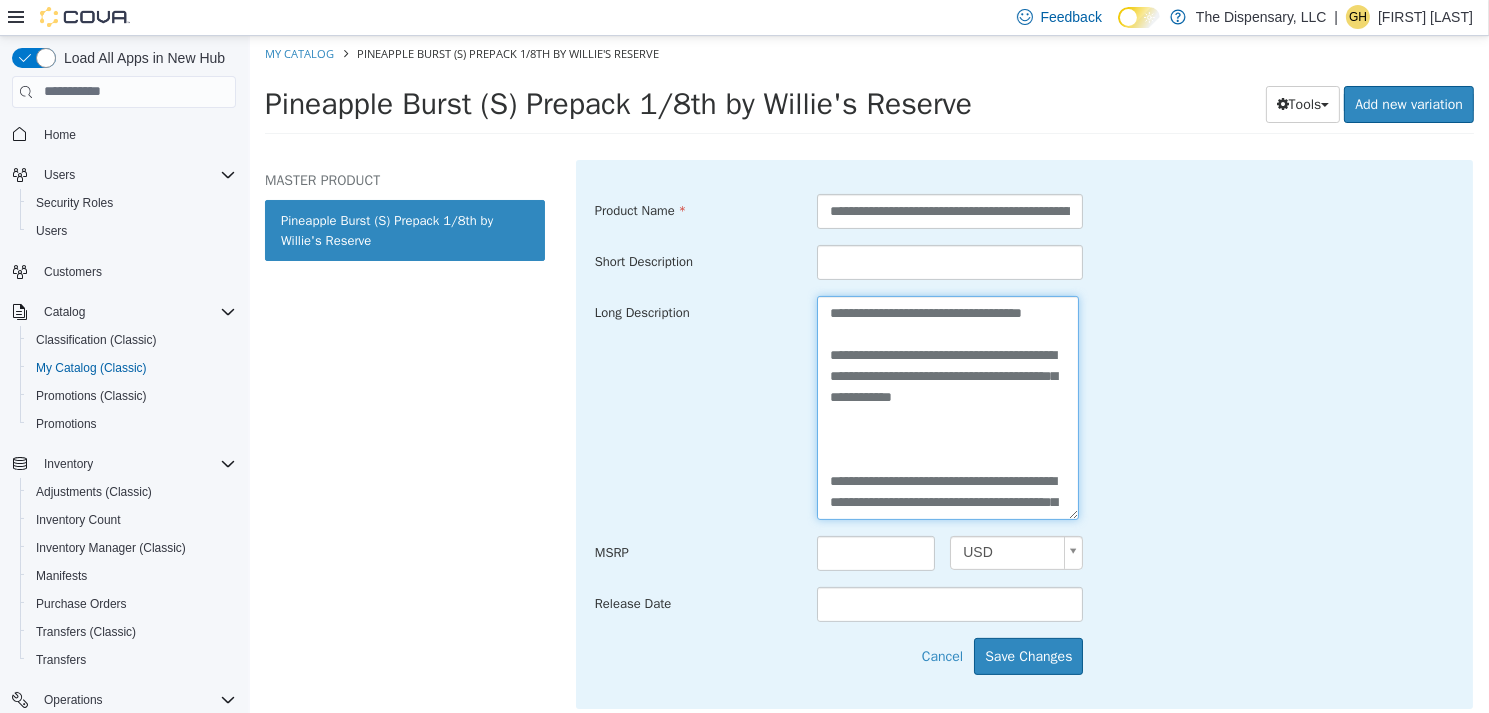 drag, startPoint x: 939, startPoint y: 403, endPoint x: 834, endPoint y: 496, distance: 140.26404 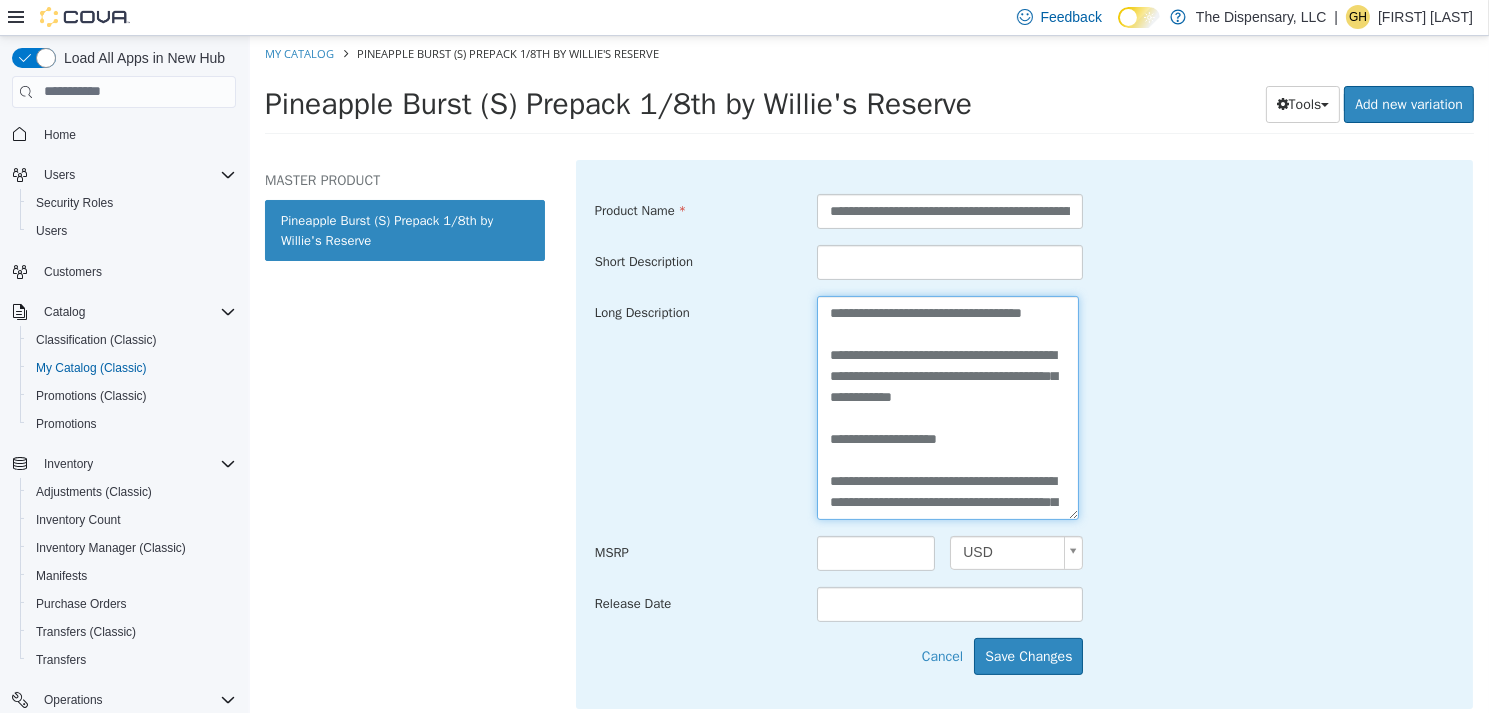 paste on "**********" 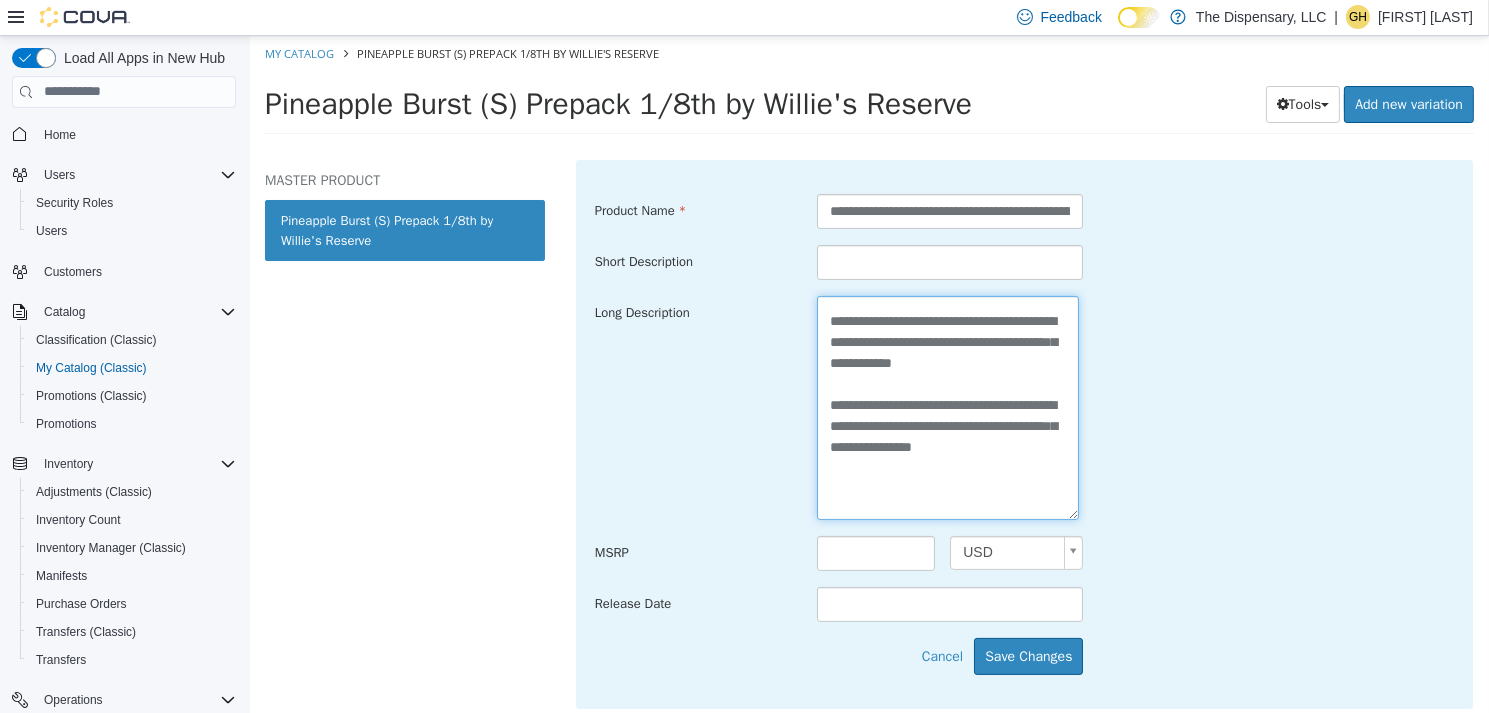 scroll, scrollTop: 55, scrollLeft: 0, axis: vertical 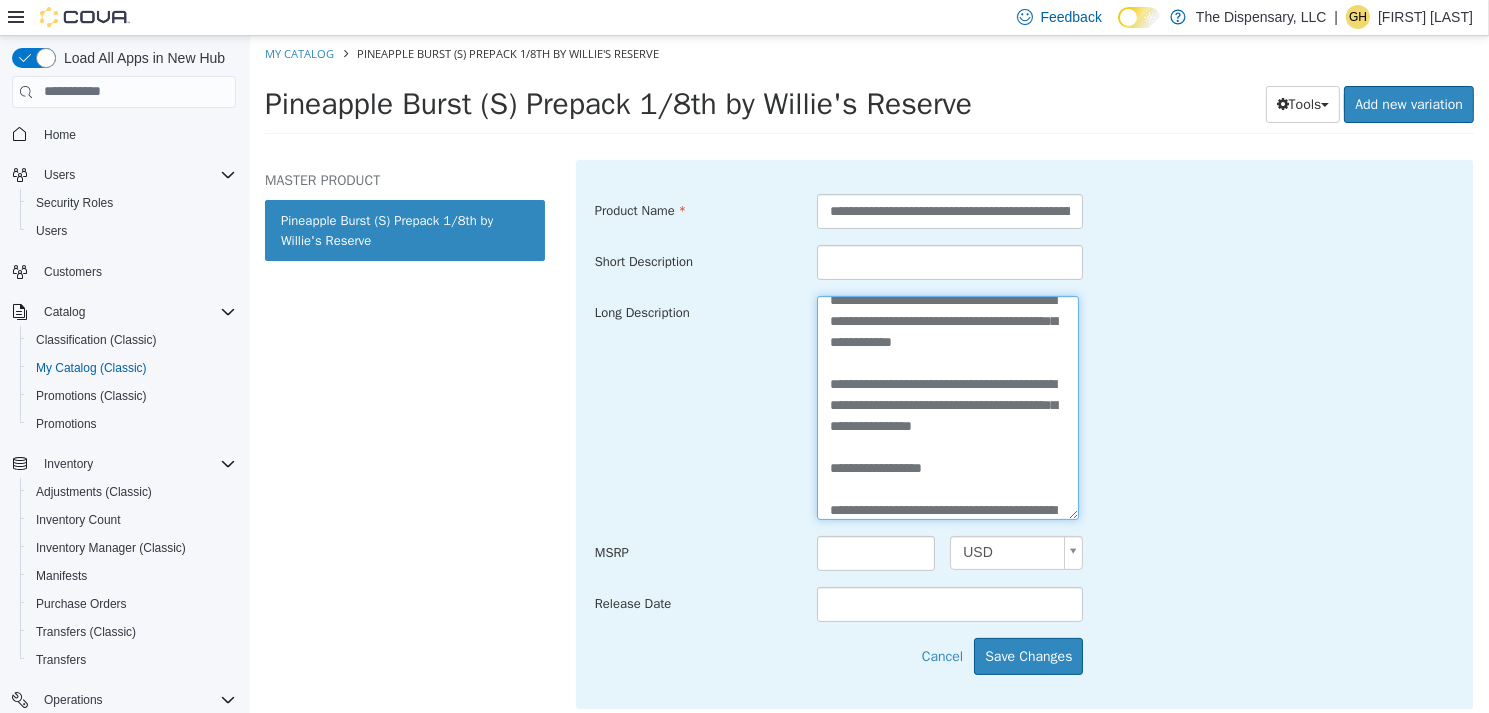 paste on "**********" 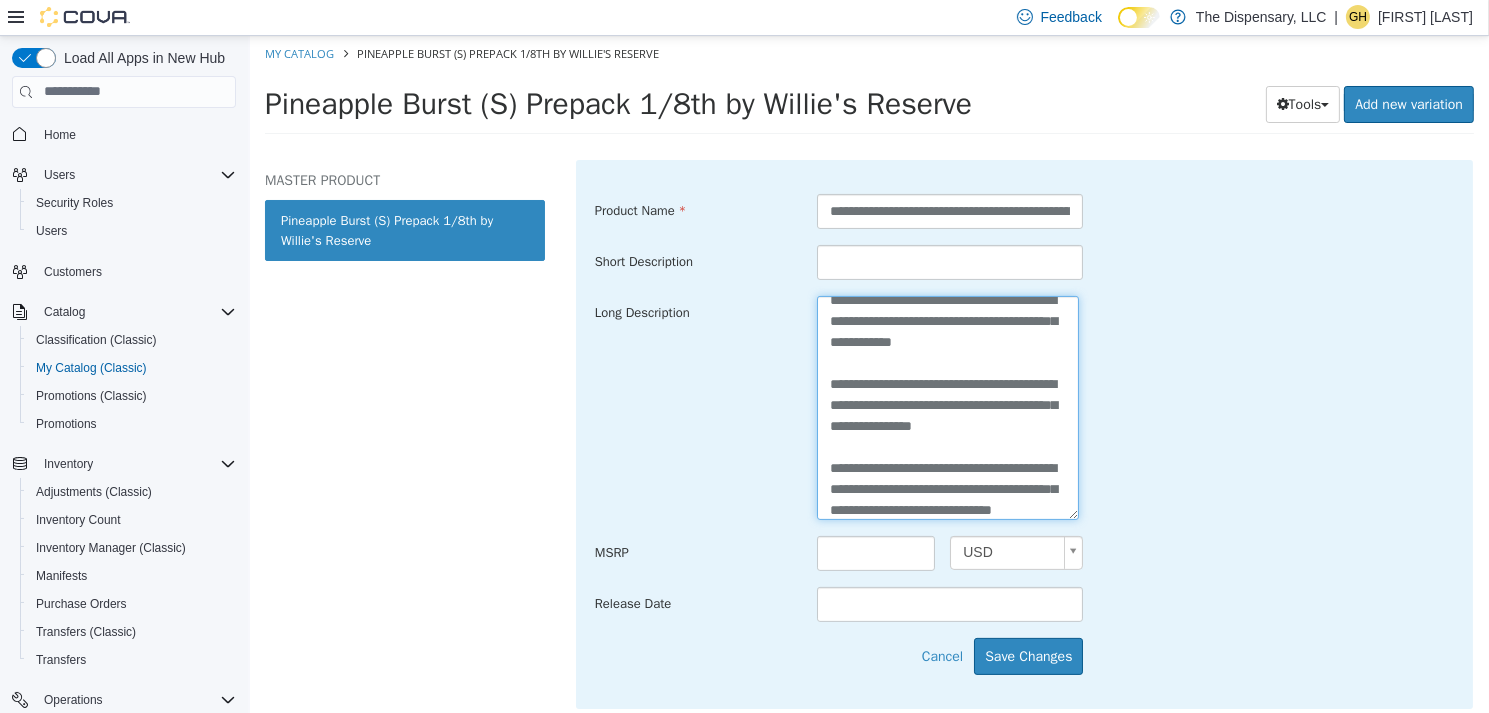 scroll, scrollTop: 119, scrollLeft: 0, axis: vertical 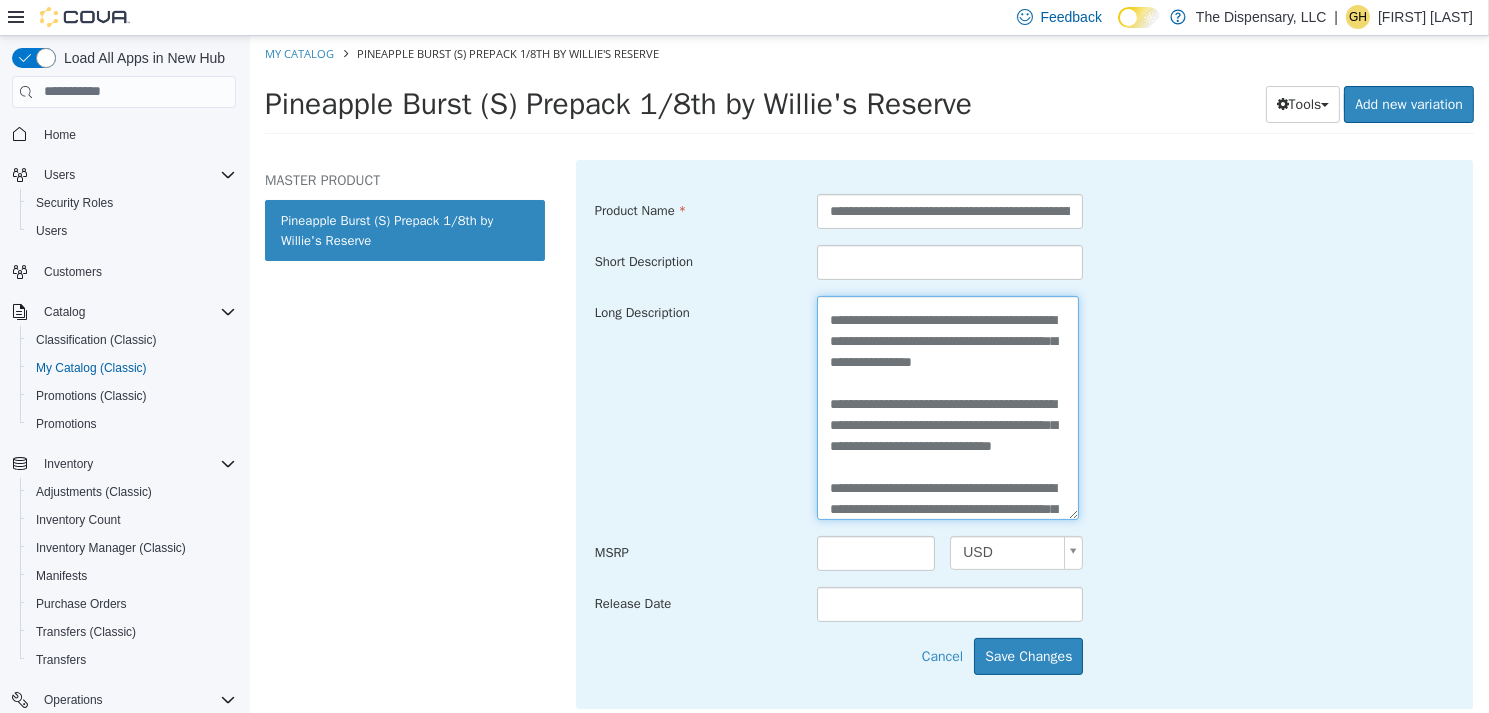 type on "**********" 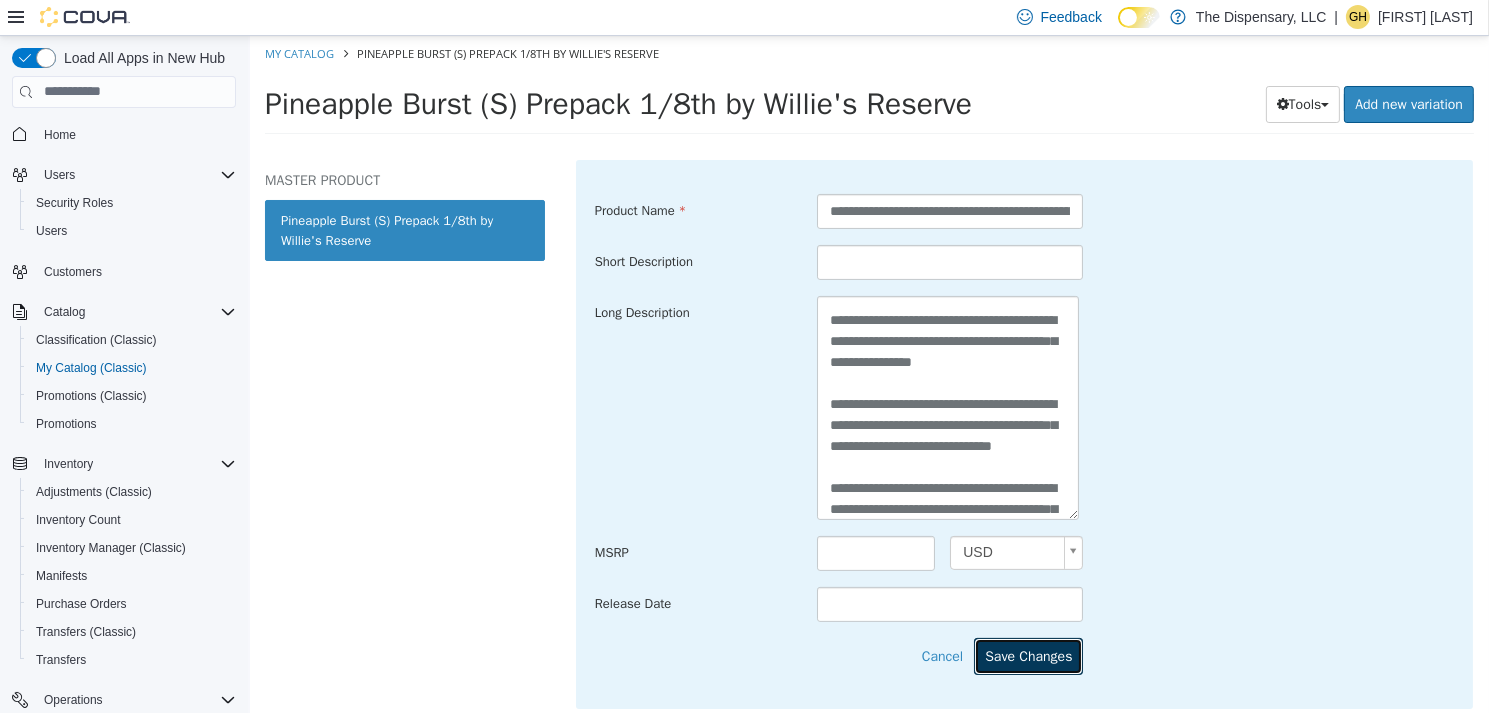 click on "Save Changes" at bounding box center (1027, 655) 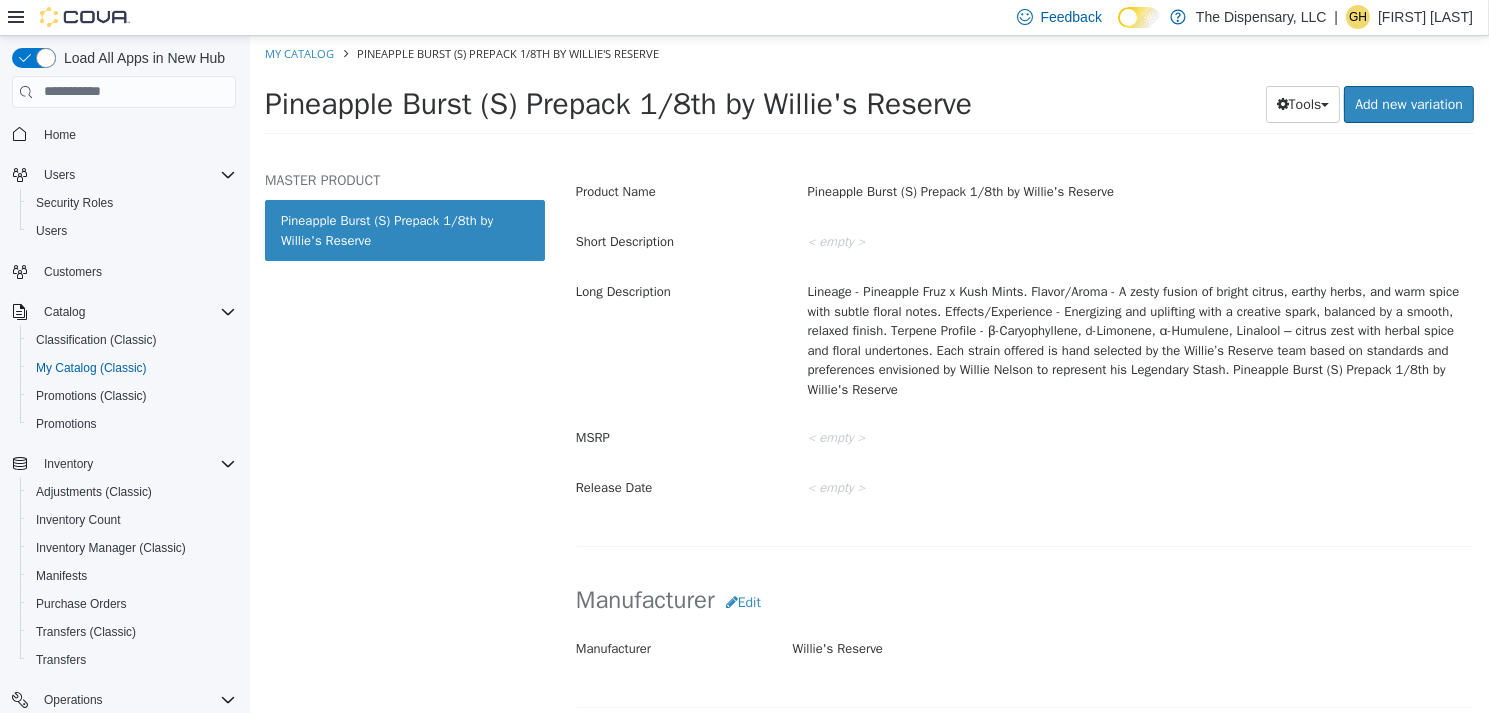 drag, startPoint x: 1316, startPoint y: 366, endPoint x: 1135, endPoint y: 352, distance: 181.54063 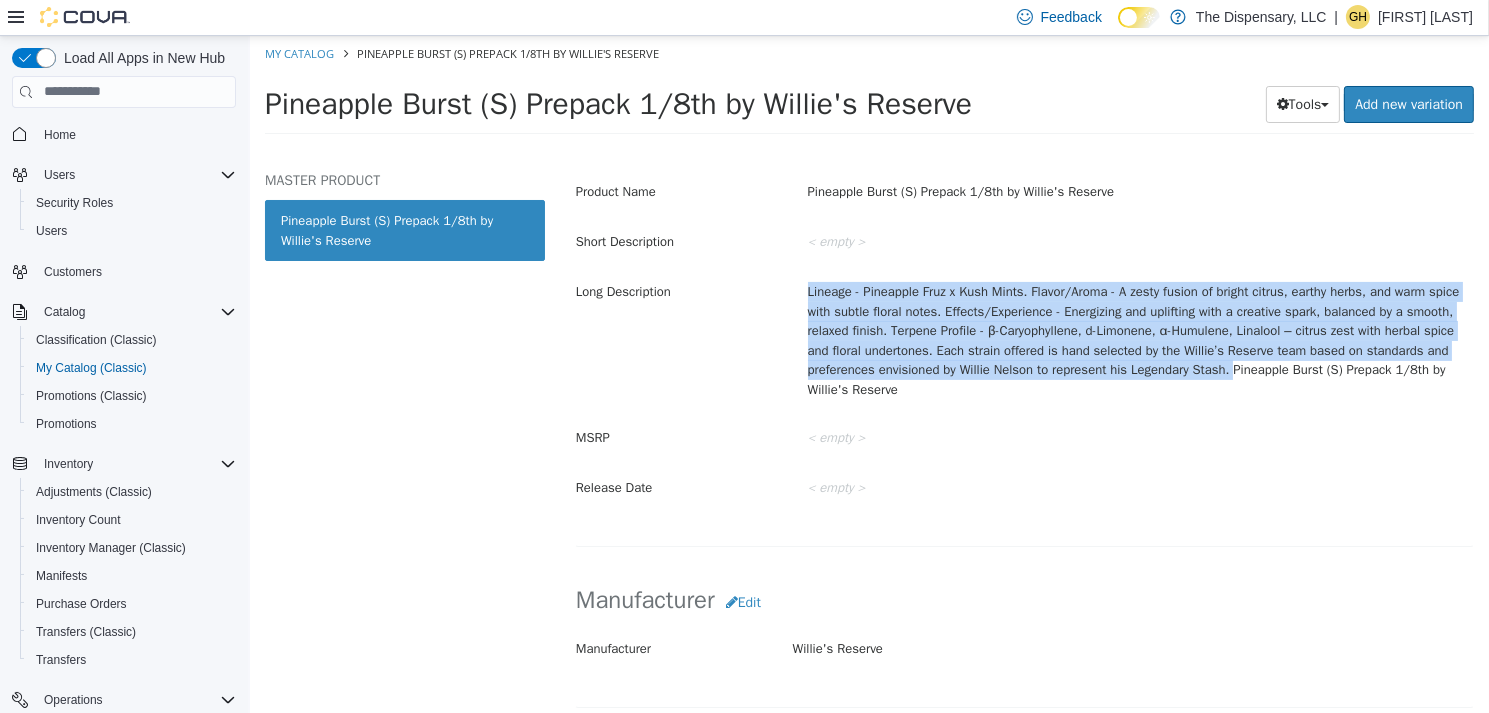 drag, startPoint x: 1312, startPoint y: 362, endPoint x: 792, endPoint y: 289, distance: 525.09906 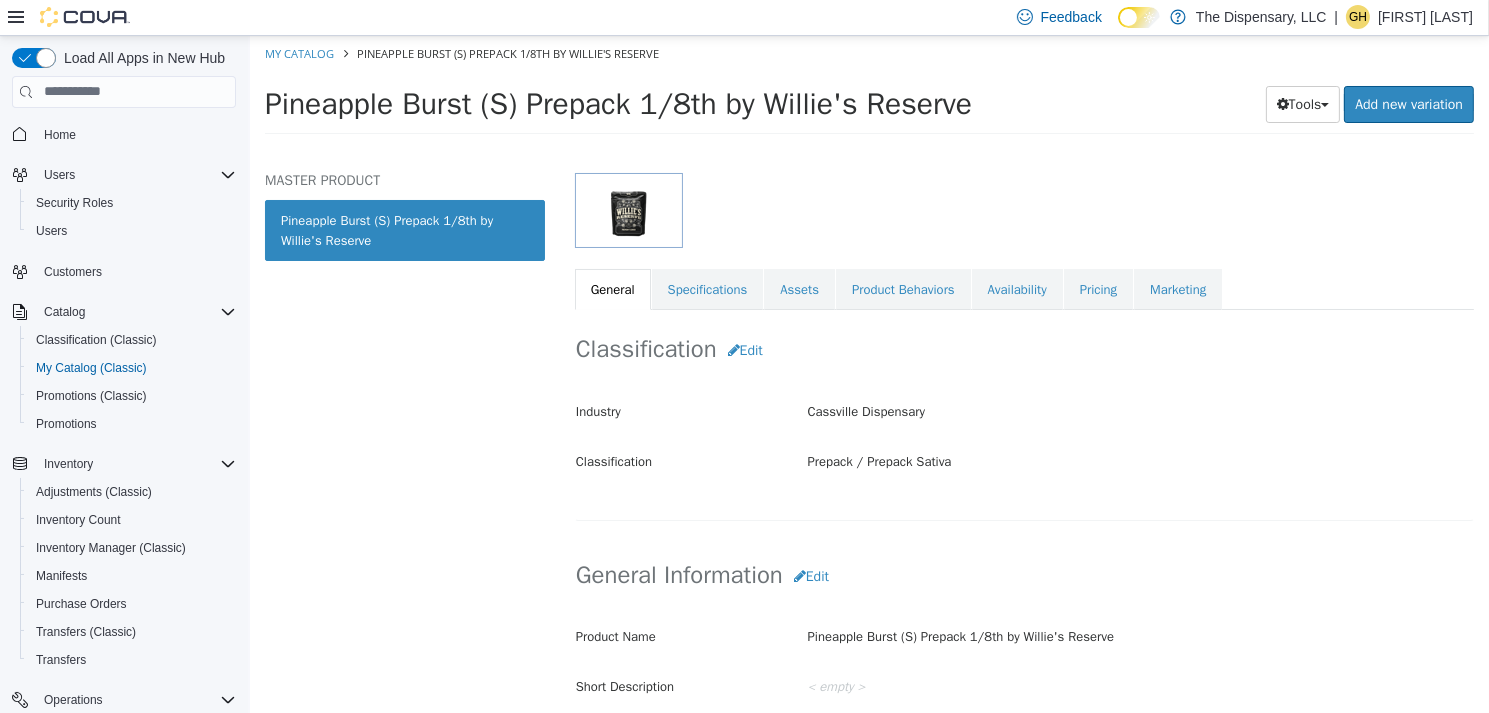 scroll, scrollTop: 0, scrollLeft: 0, axis: both 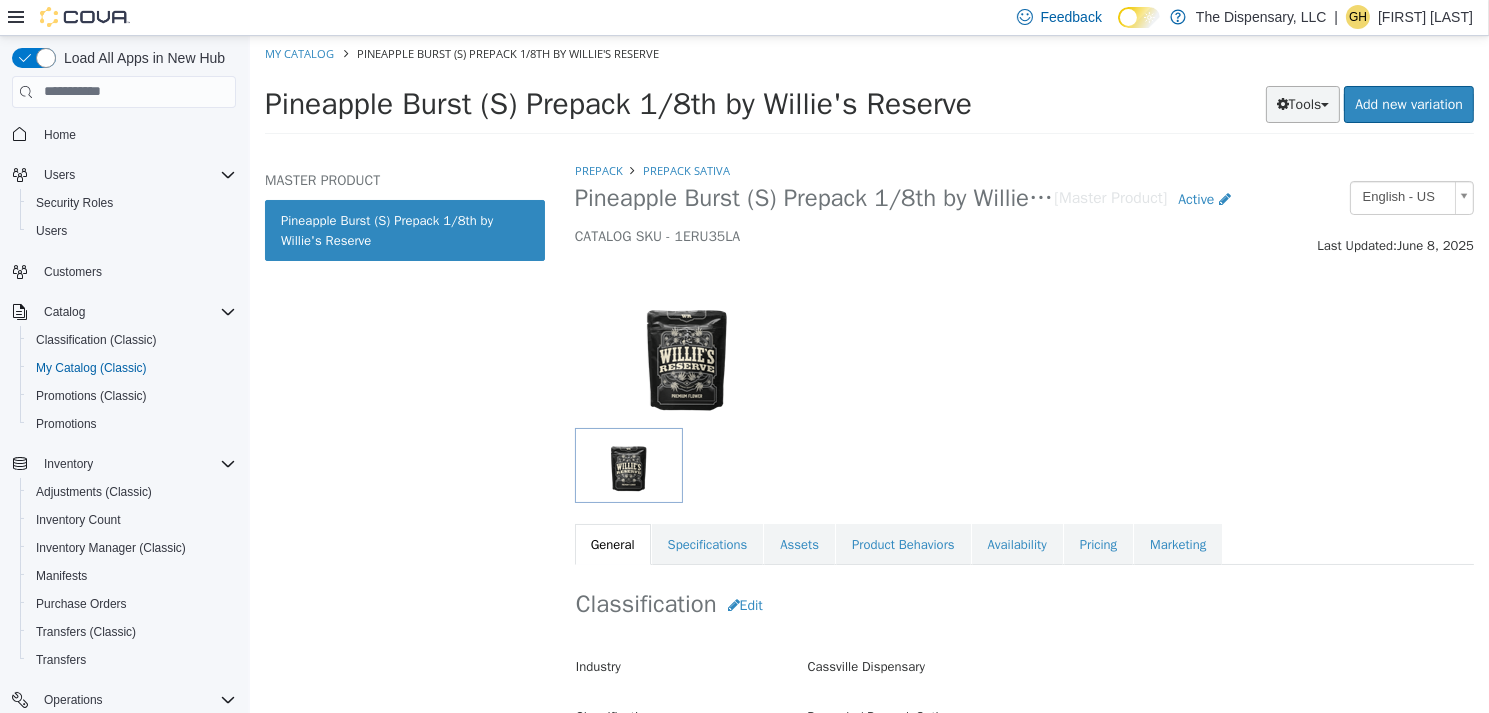 click at bounding box center [1282, 103] 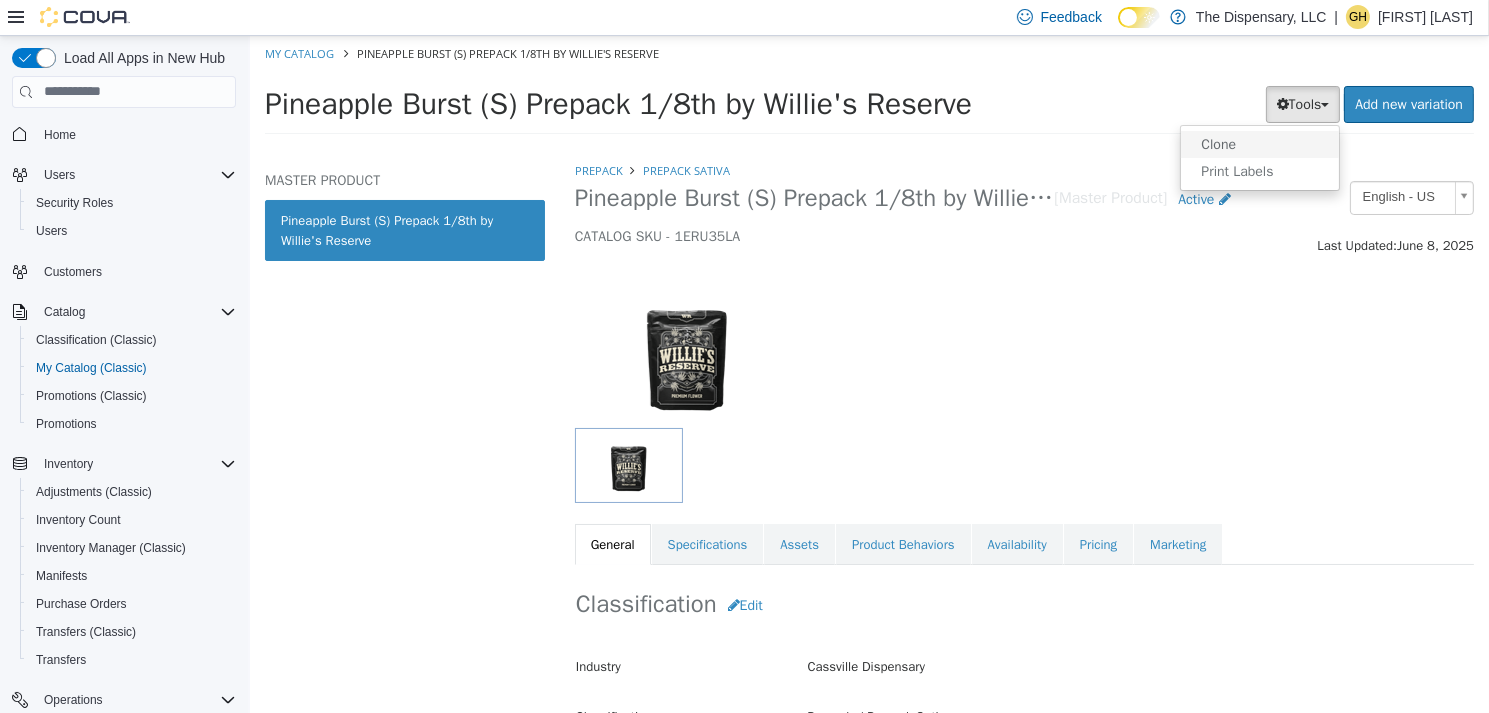 click on "Clone" at bounding box center (1259, 143) 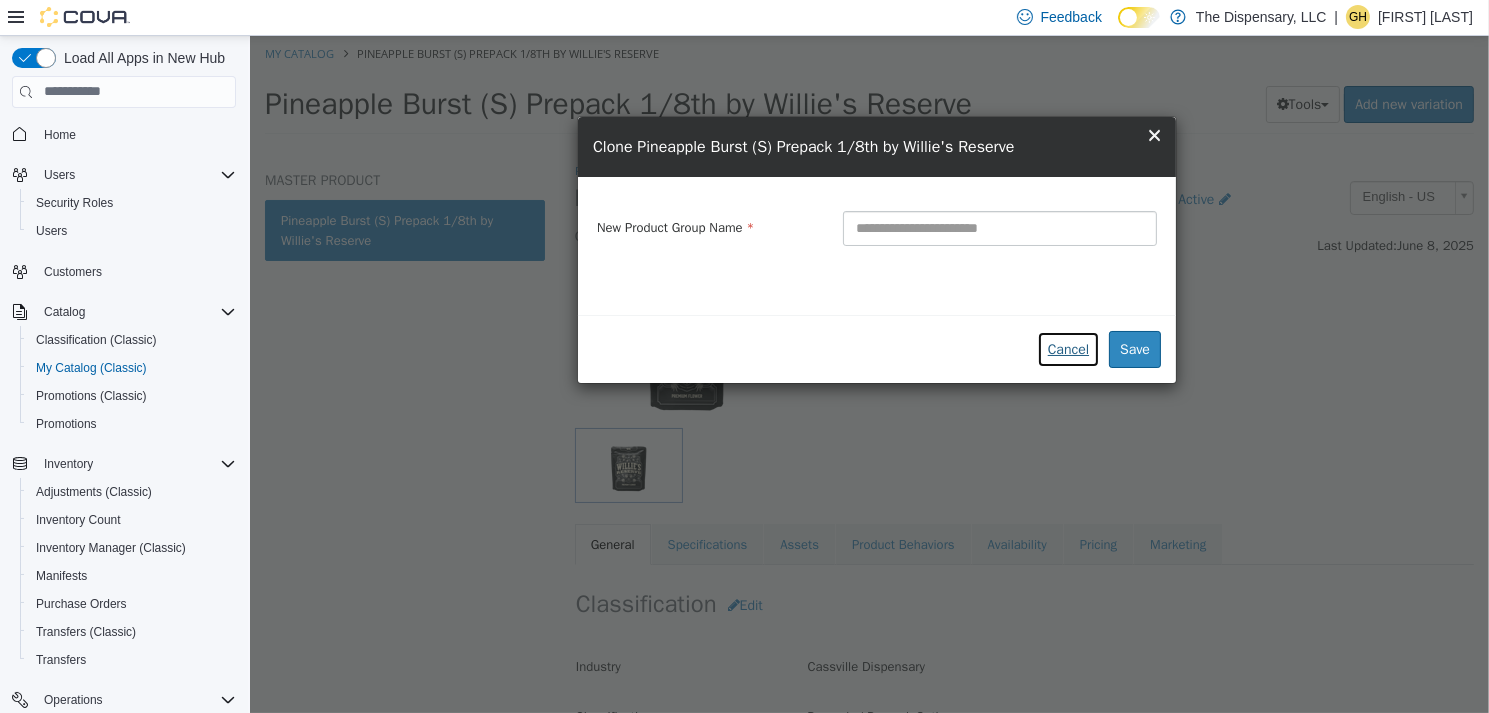 click on "Cancel" at bounding box center (1067, 348) 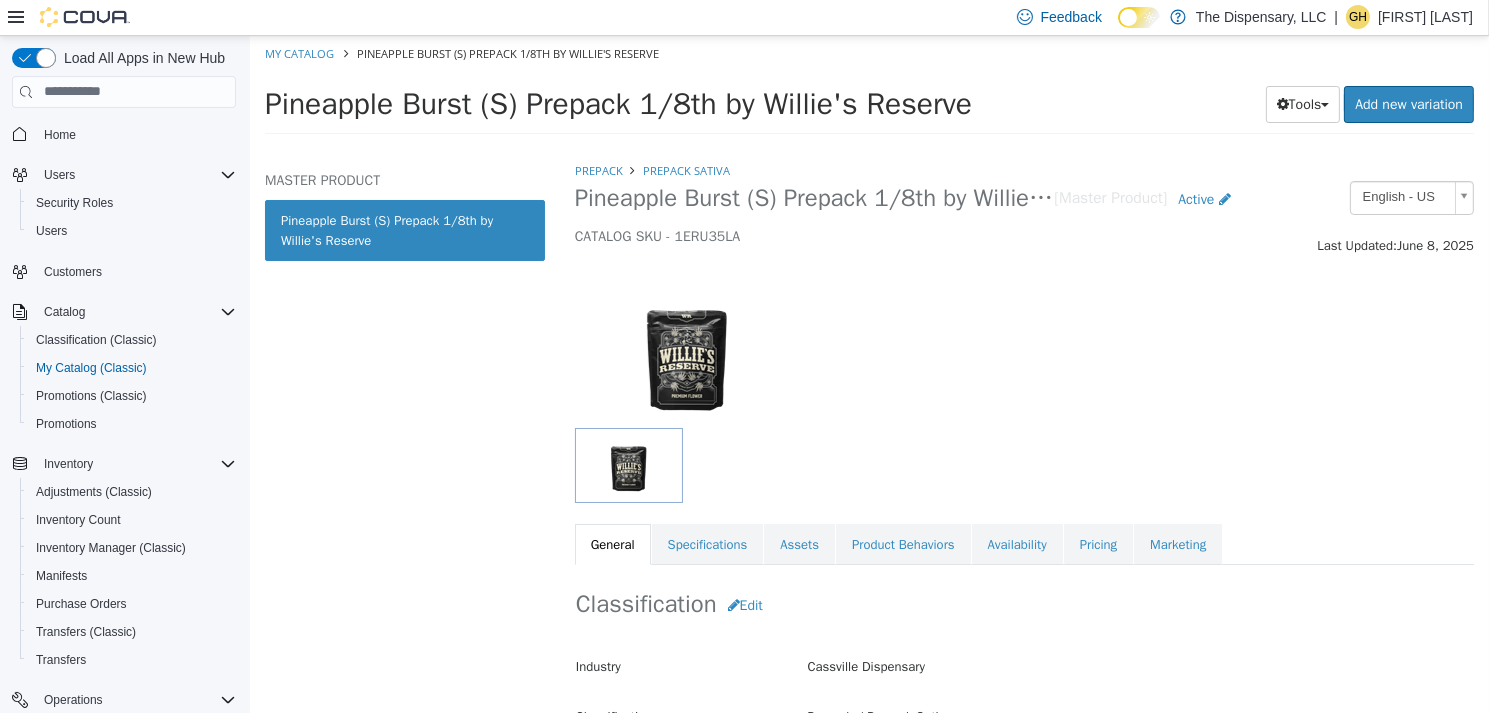drag, startPoint x: 1095, startPoint y: 558, endPoint x: 1167, endPoint y: 495, distance: 95.67131 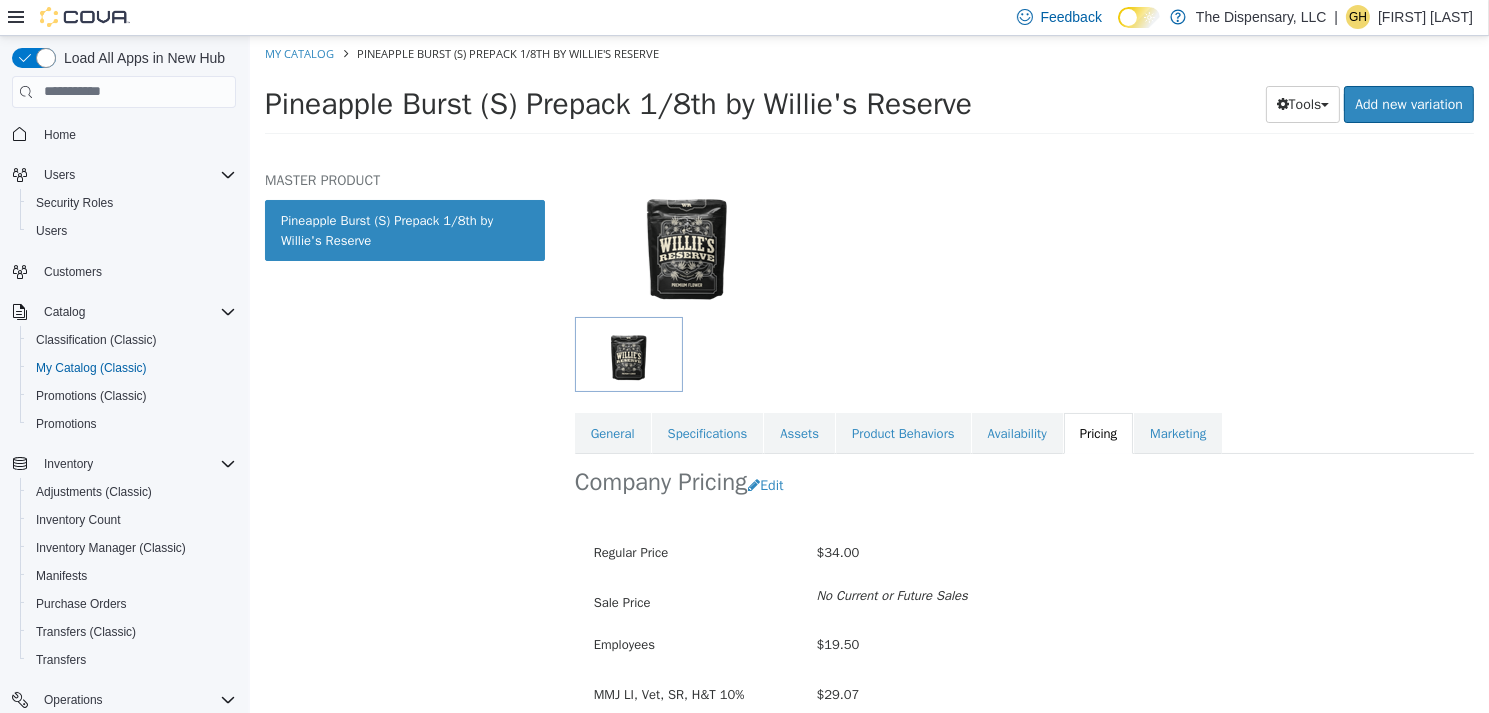 scroll, scrollTop: 0, scrollLeft: 0, axis: both 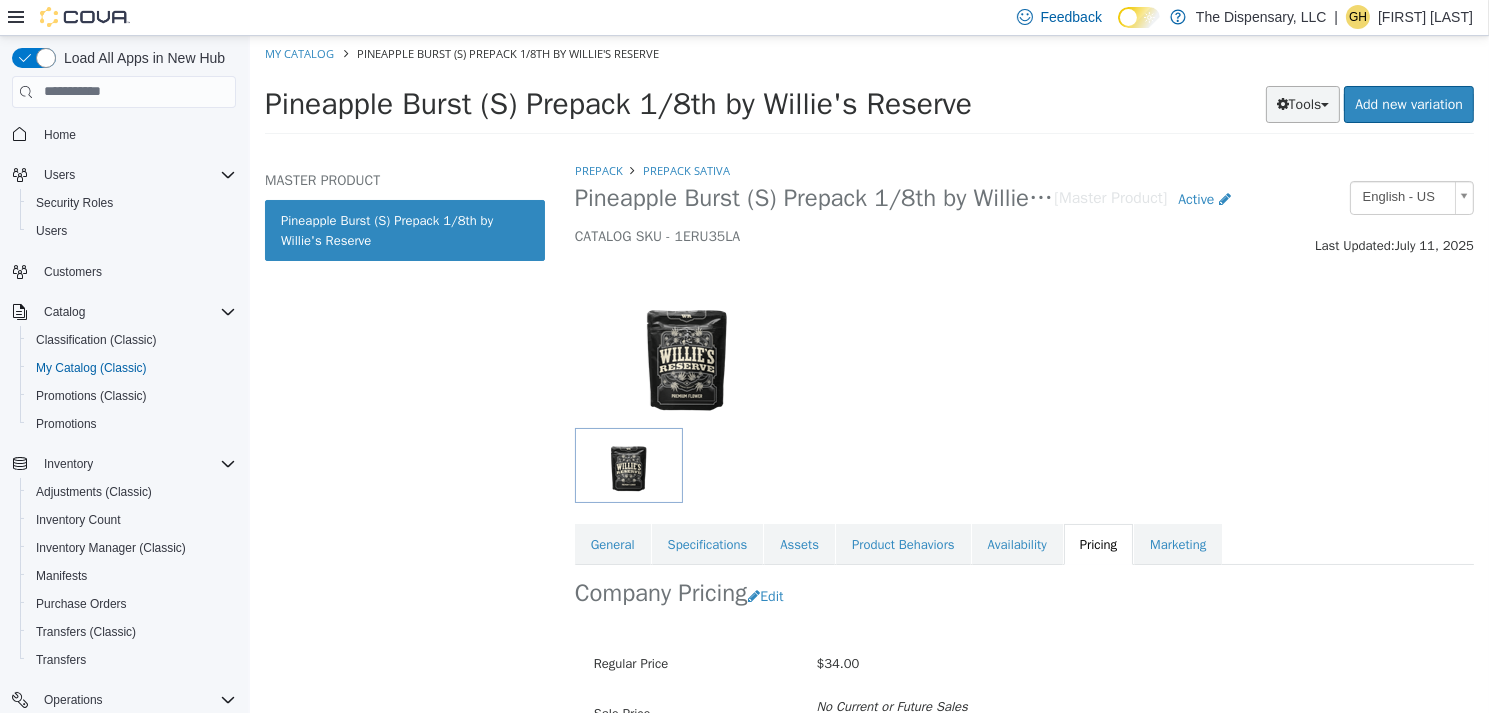 click on "Tools" at bounding box center (1302, 103) 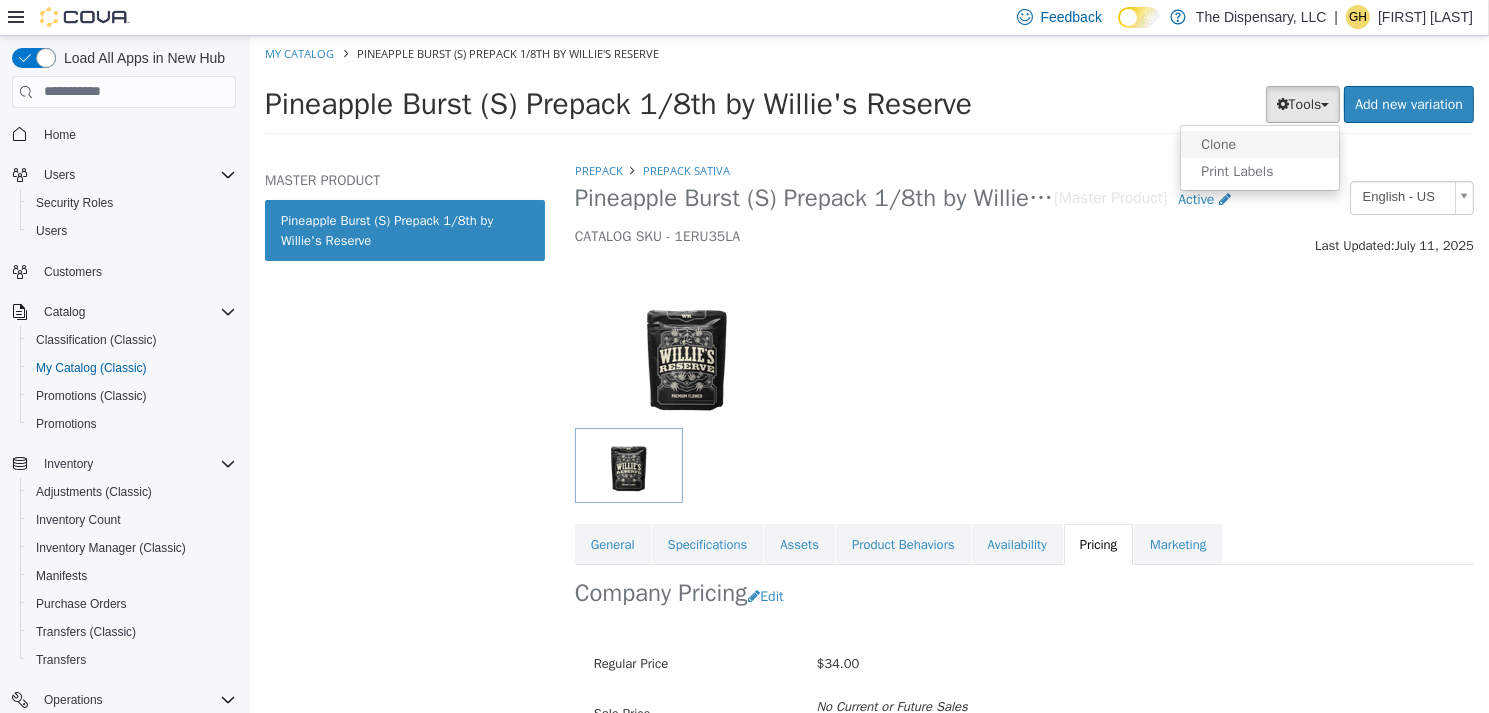 click on "Clone" at bounding box center (1259, 143) 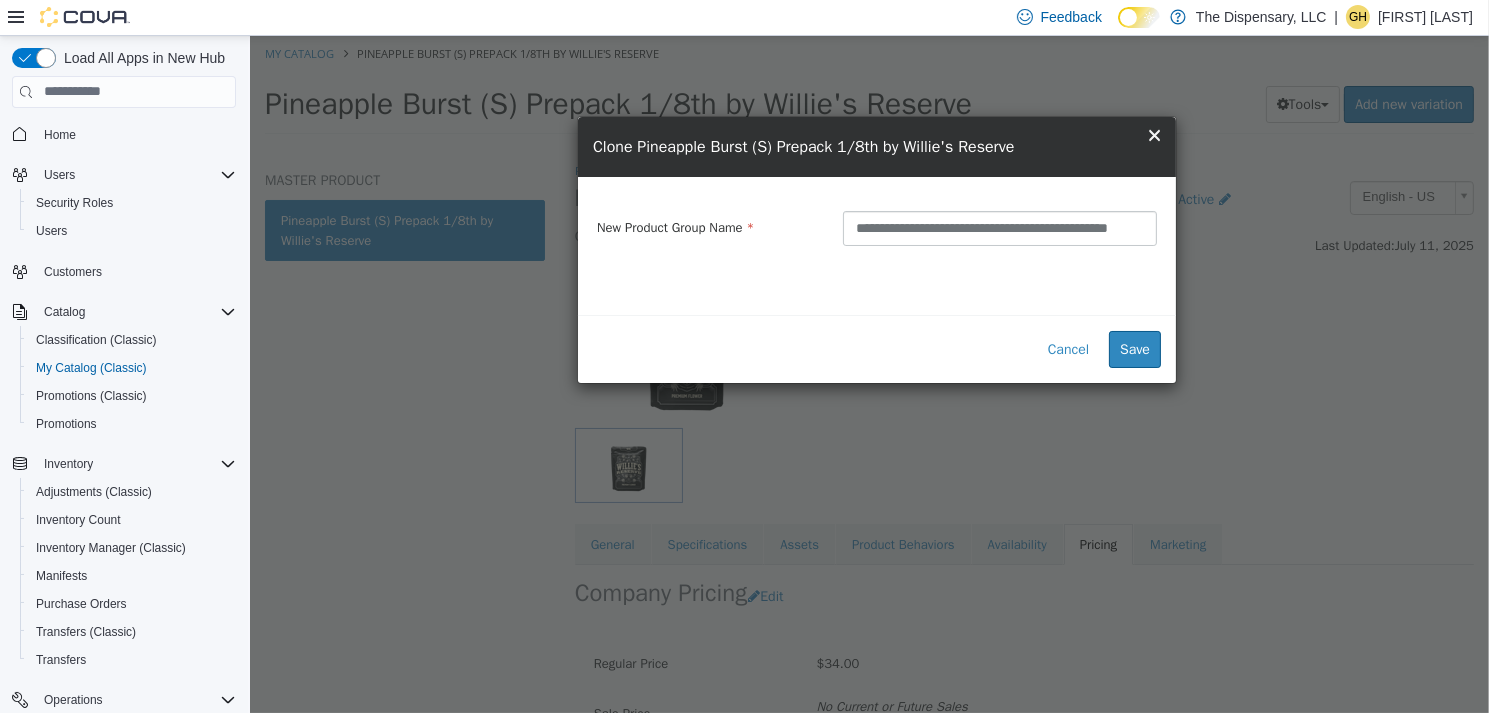 scroll, scrollTop: 0, scrollLeft: 20, axis: horizontal 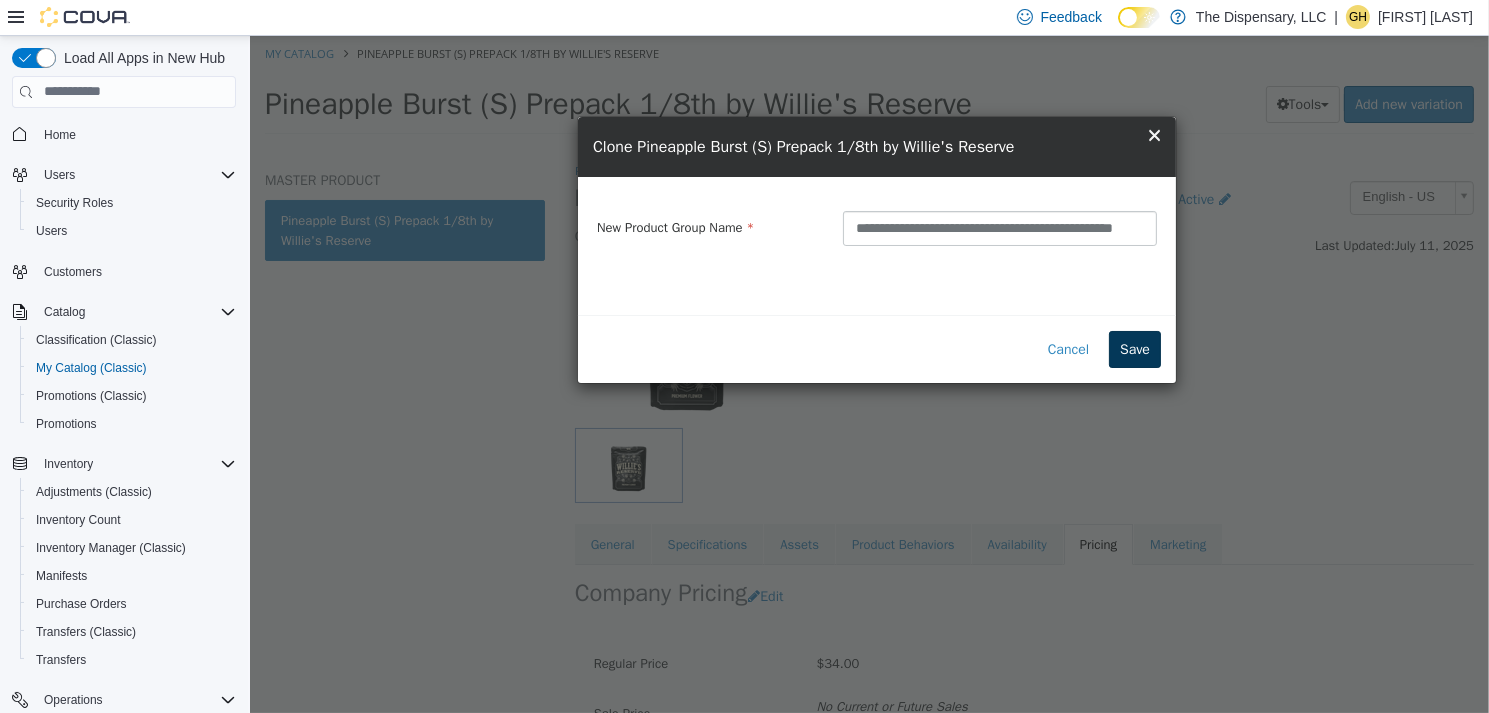 type on "**********" 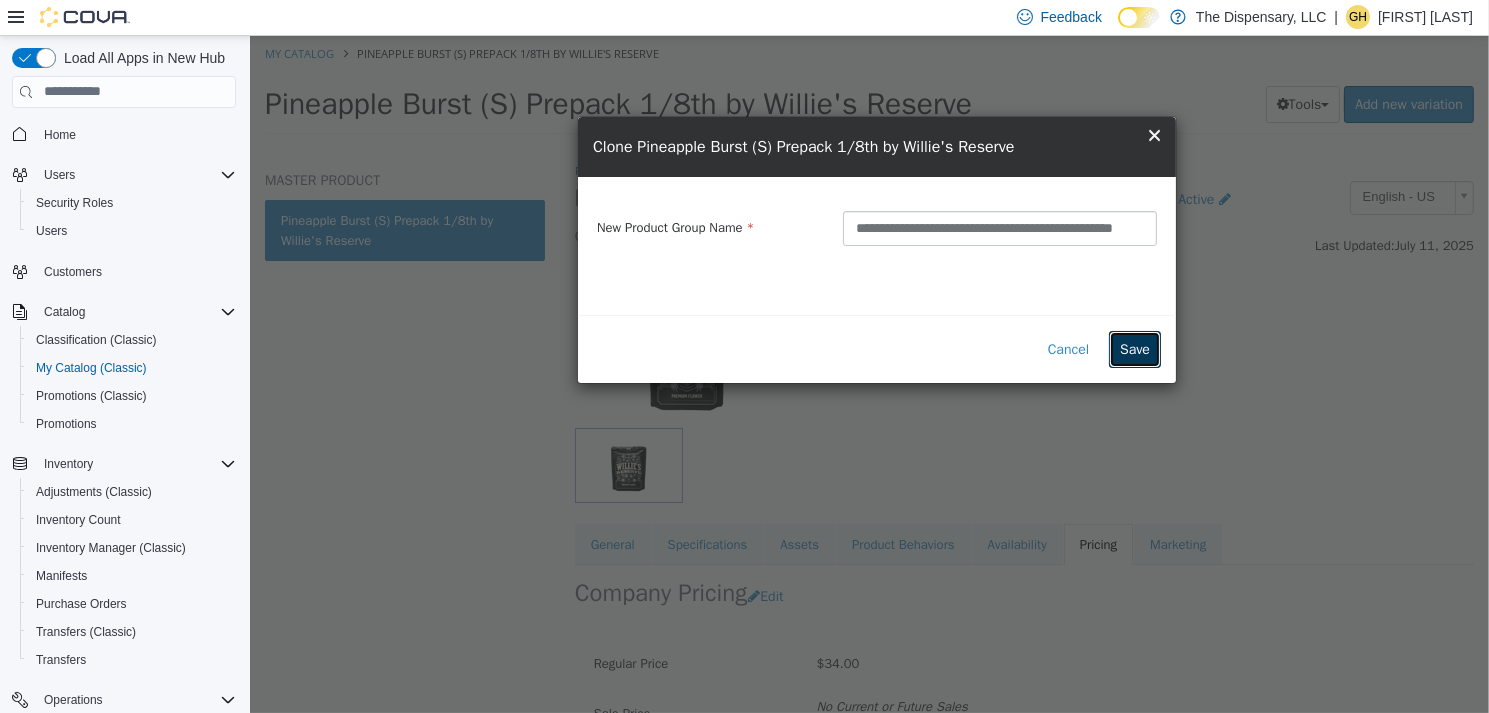 click on "Save" at bounding box center (1134, 348) 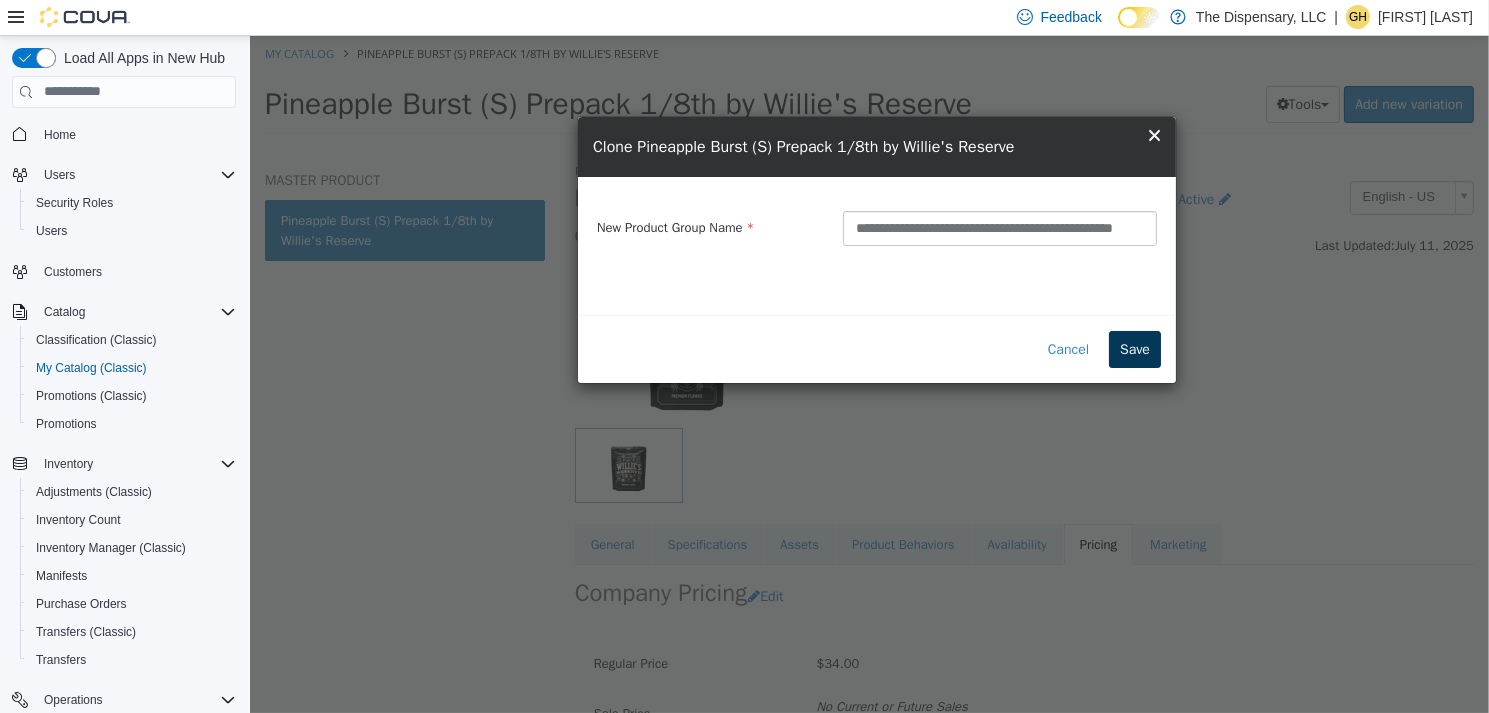scroll, scrollTop: 0, scrollLeft: 0, axis: both 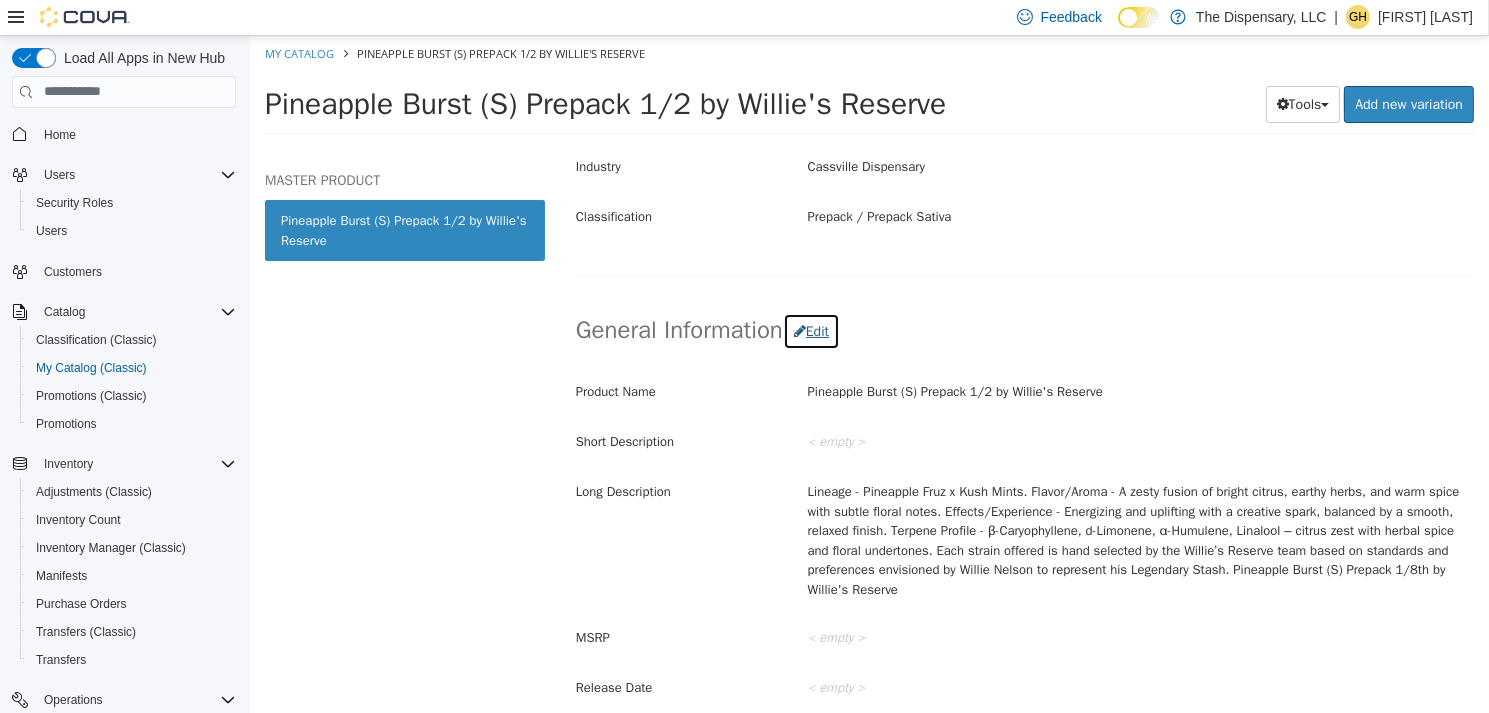 drag, startPoint x: 819, startPoint y: 326, endPoint x: 833, endPoint y: 364, distance: 40.496914 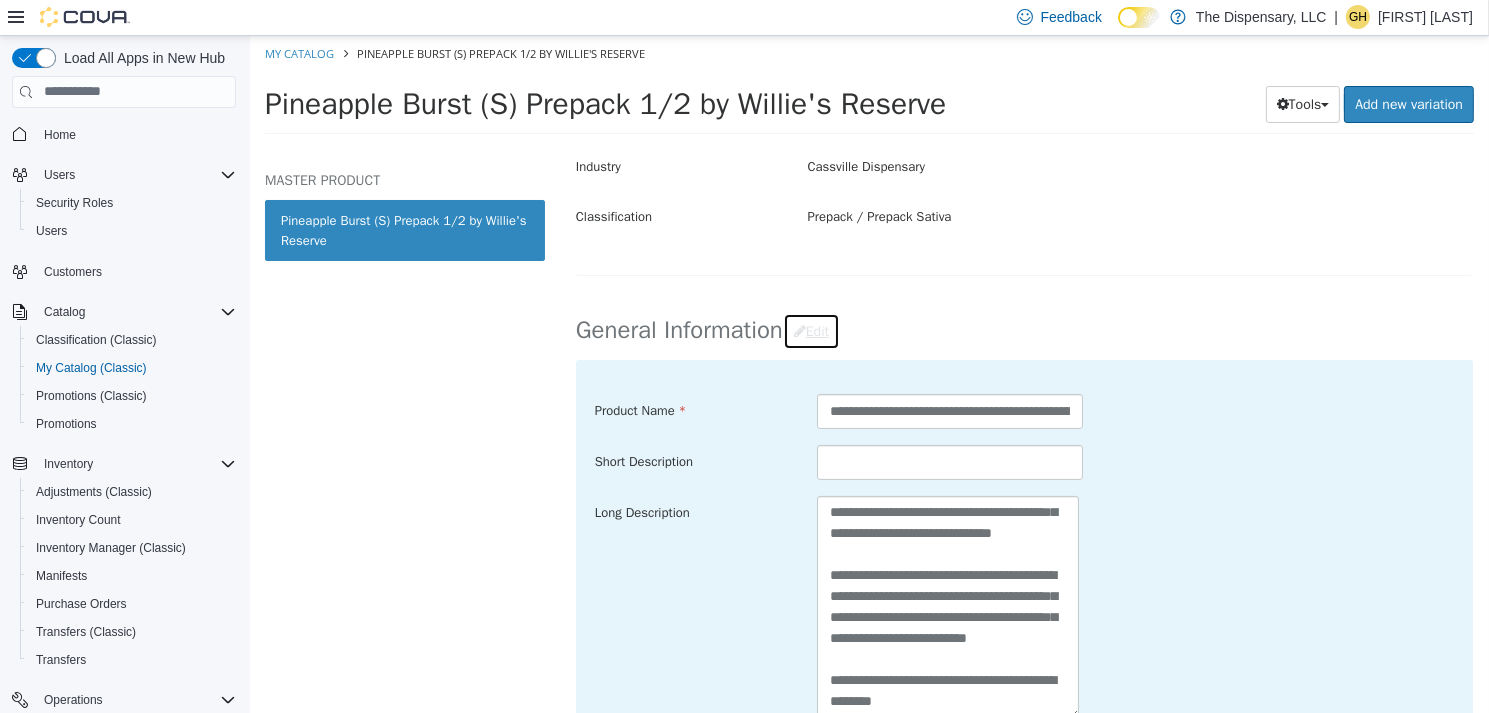 scroll, scrollTop: 315, scrollLeft: 0, axis: vertical 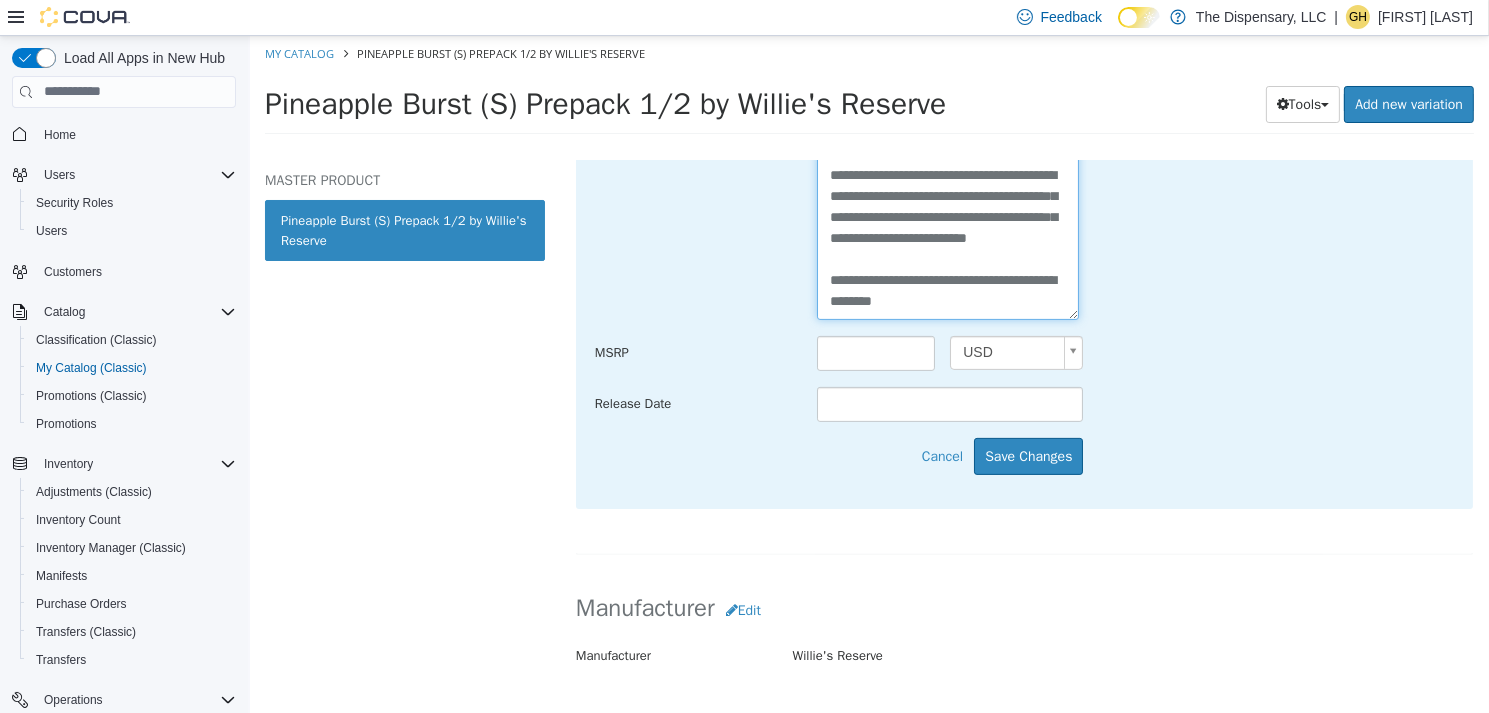 click on "**********" at bounding box center (947, 206) 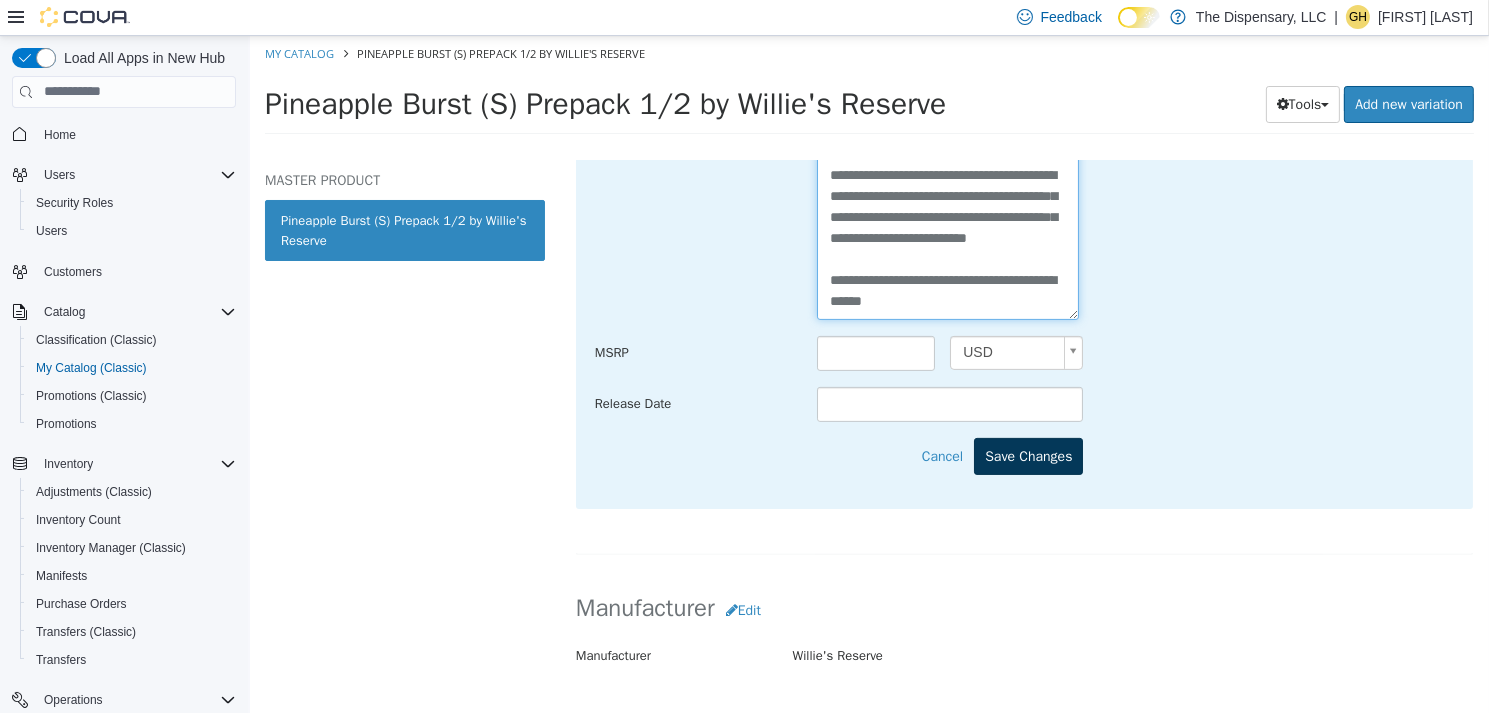 type on "**********" 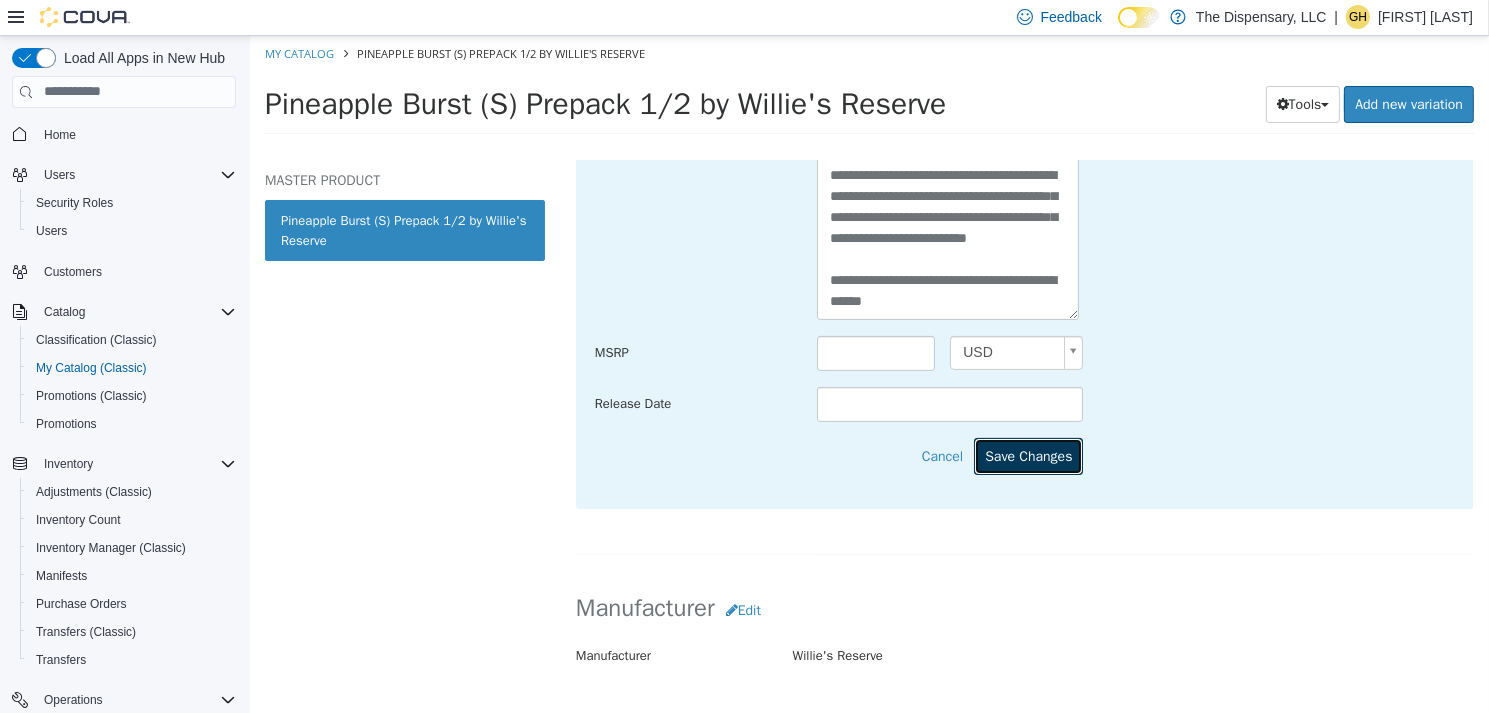 click on "Save Changes" at bounding box center [1027, 455] 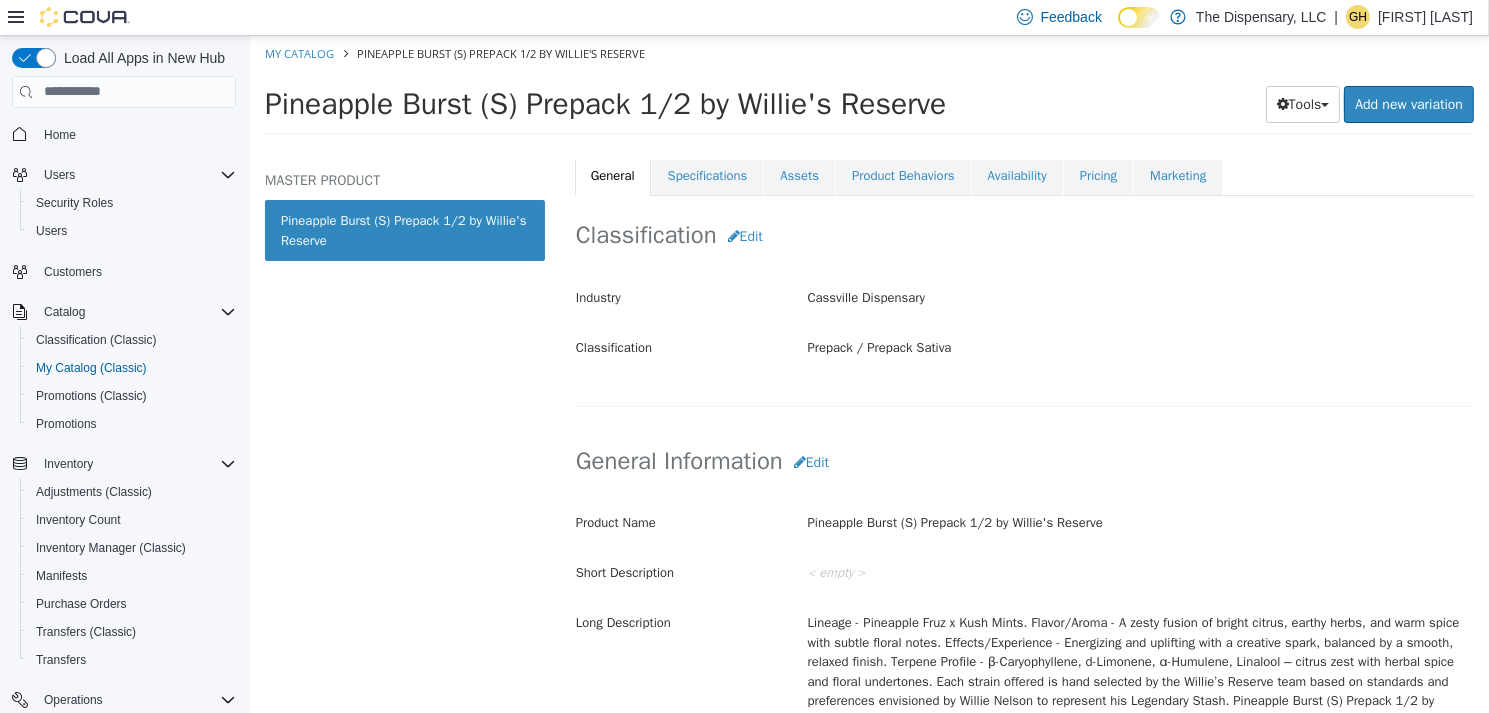 scroll, scrollTop: 200, scrollLeft: 0, axis: vertical 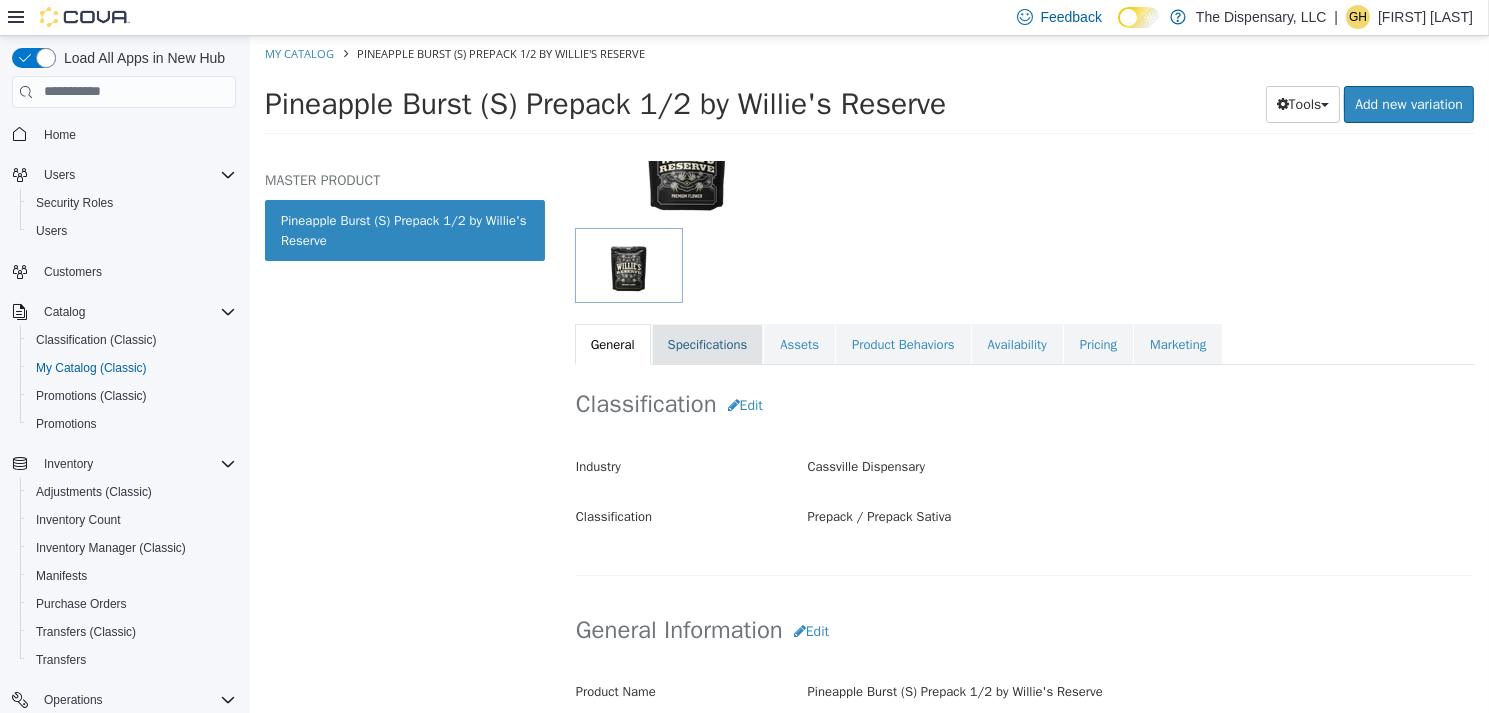 click on "Specifications" at bounding box center [707, 344] 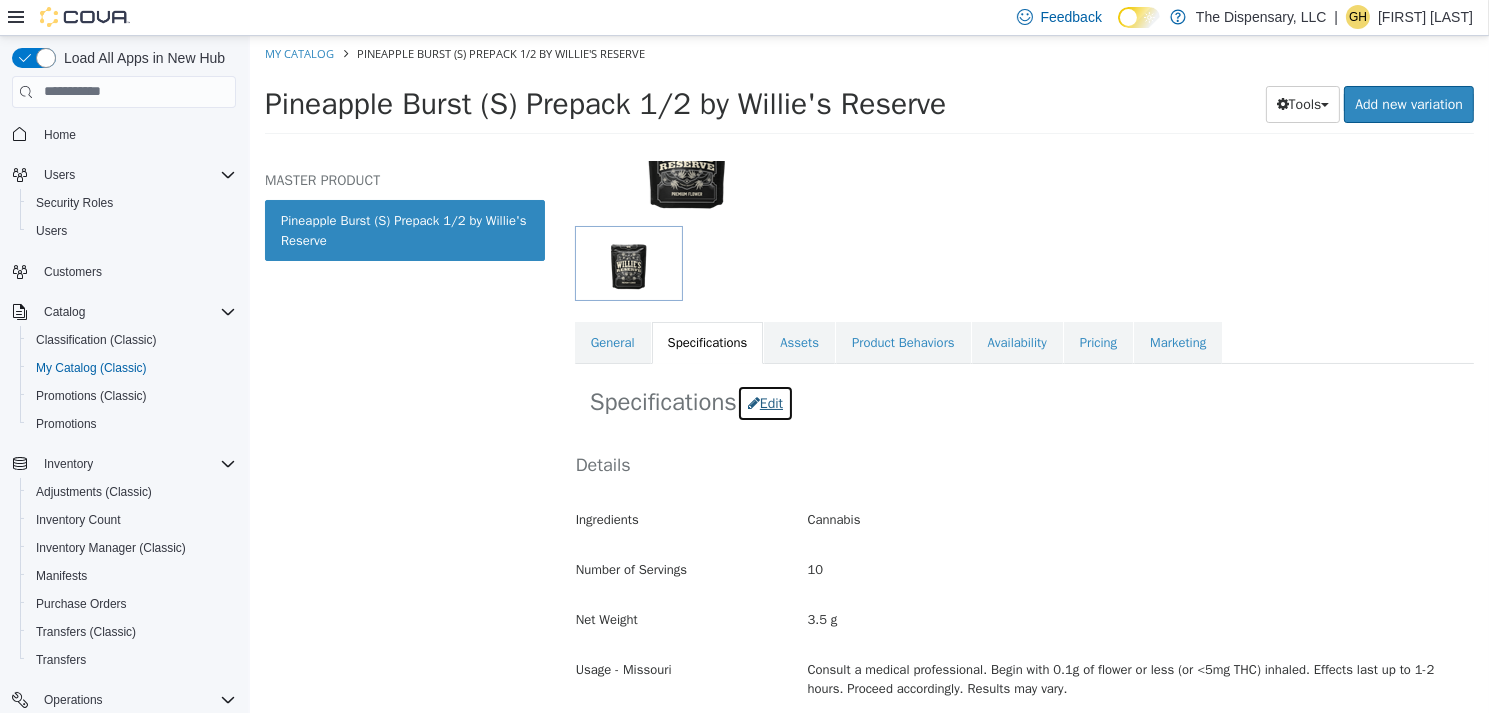 click at bounding box center [753, 402] 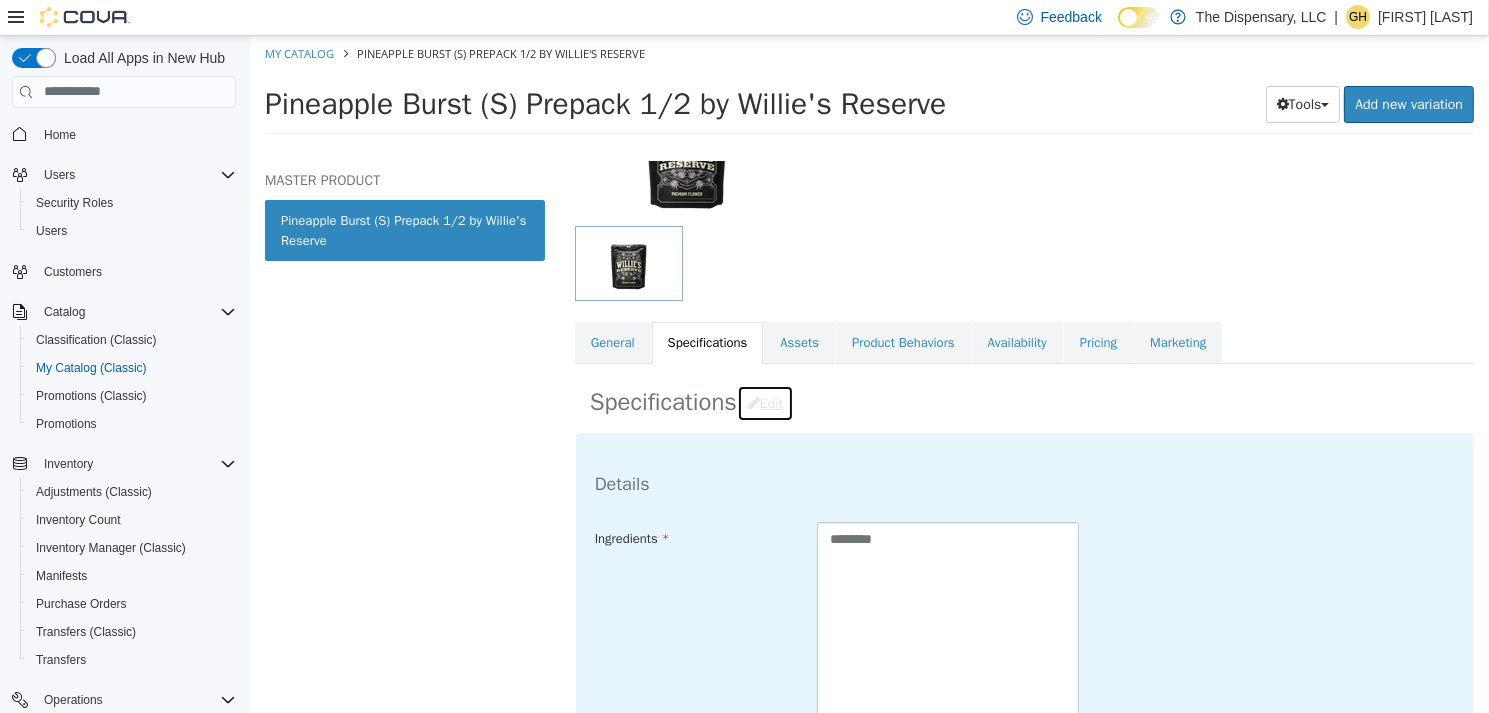scroll, scrollTop: 500, scrollLeft: 0, axis: vertical 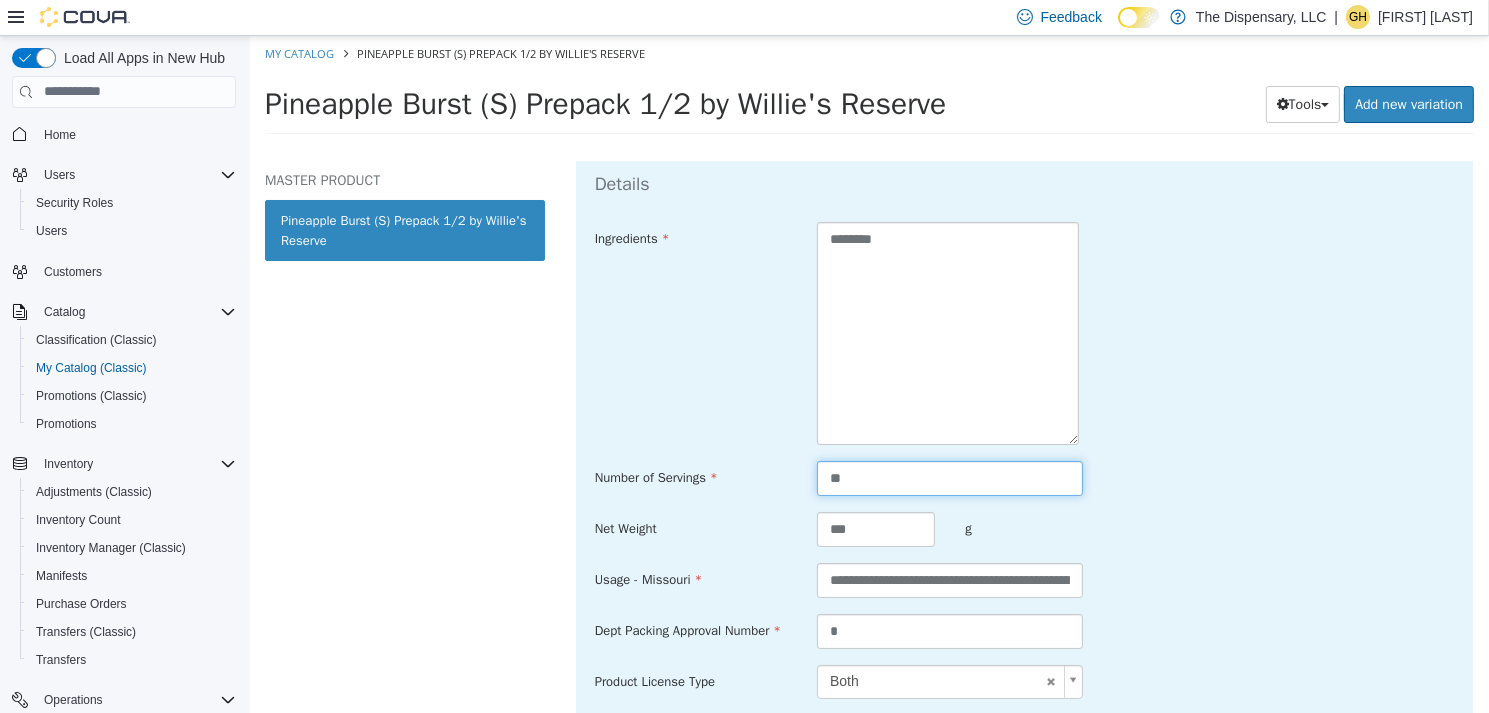 drag, startPoint x: 848, startPoint y: 483, endPoint x: 781, endPoint y: 472, distance: 67.89698 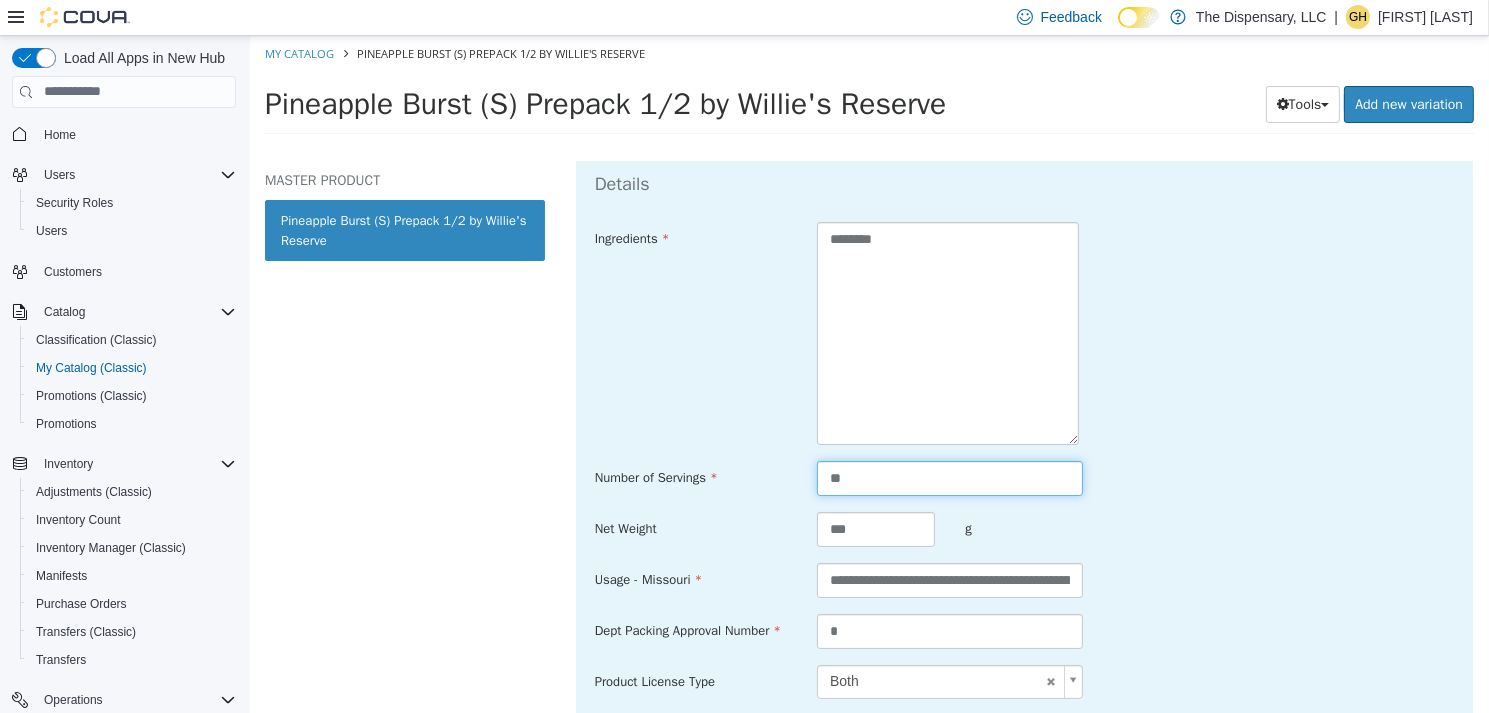 click on "Number of Servings
**" at bounding box center [1023, 478] 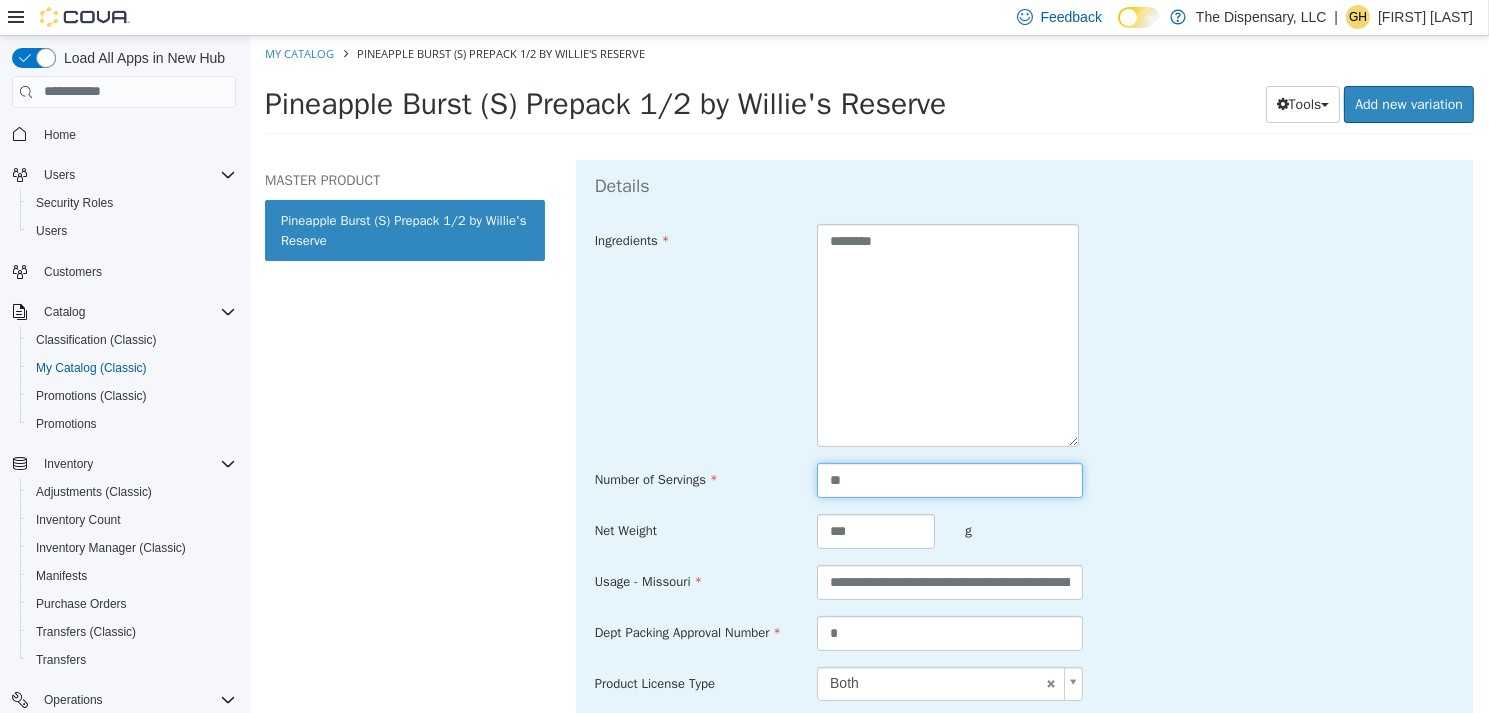 scroll, scrollTop: 502, scrollLeft: 0, axis: vertical 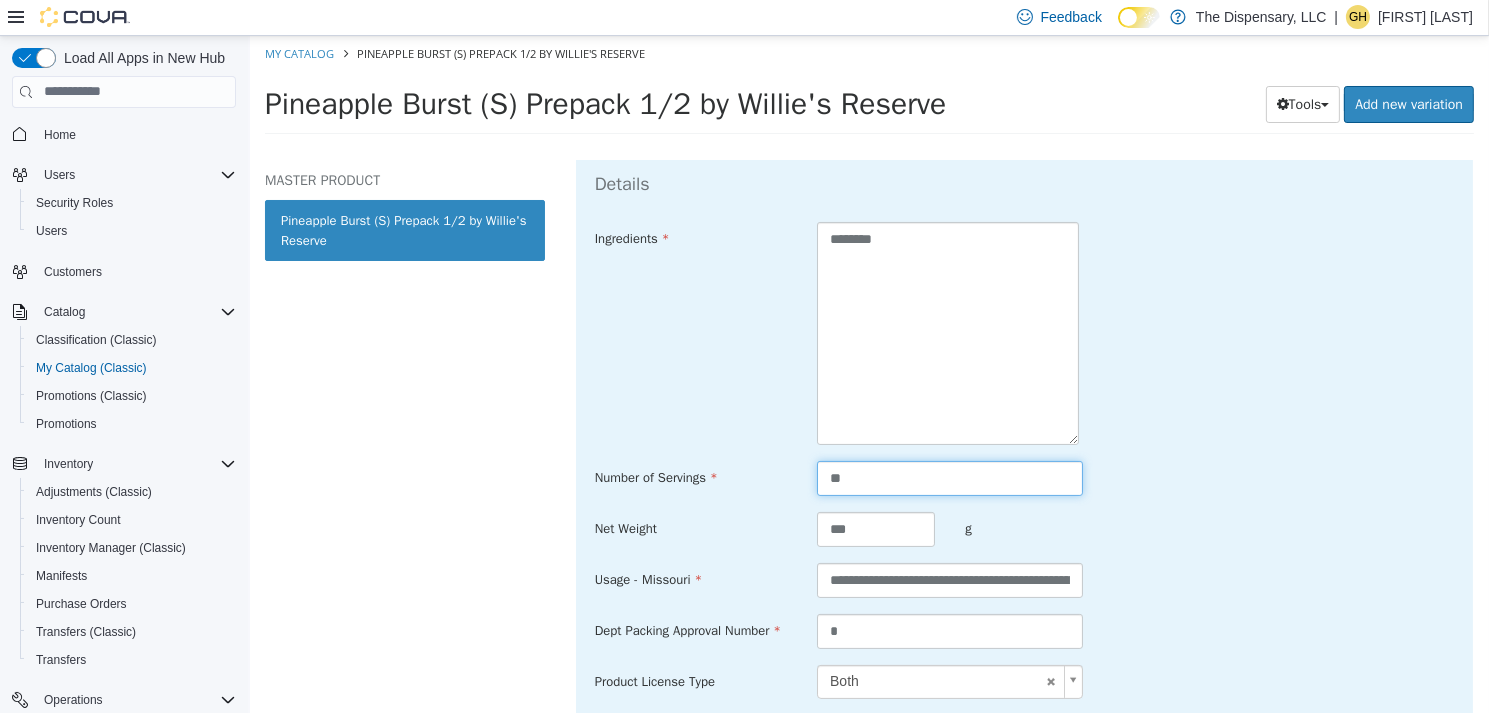 type on "**" 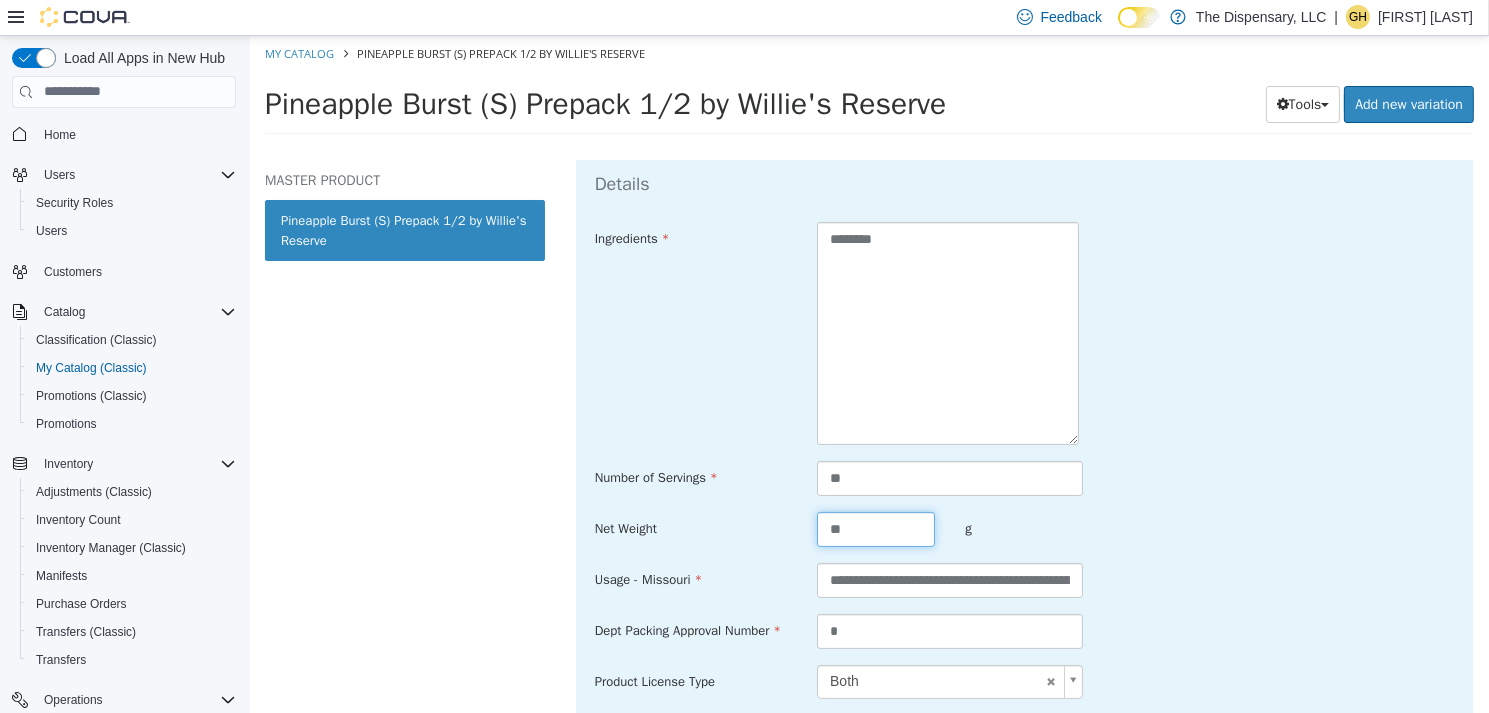 type on "**" 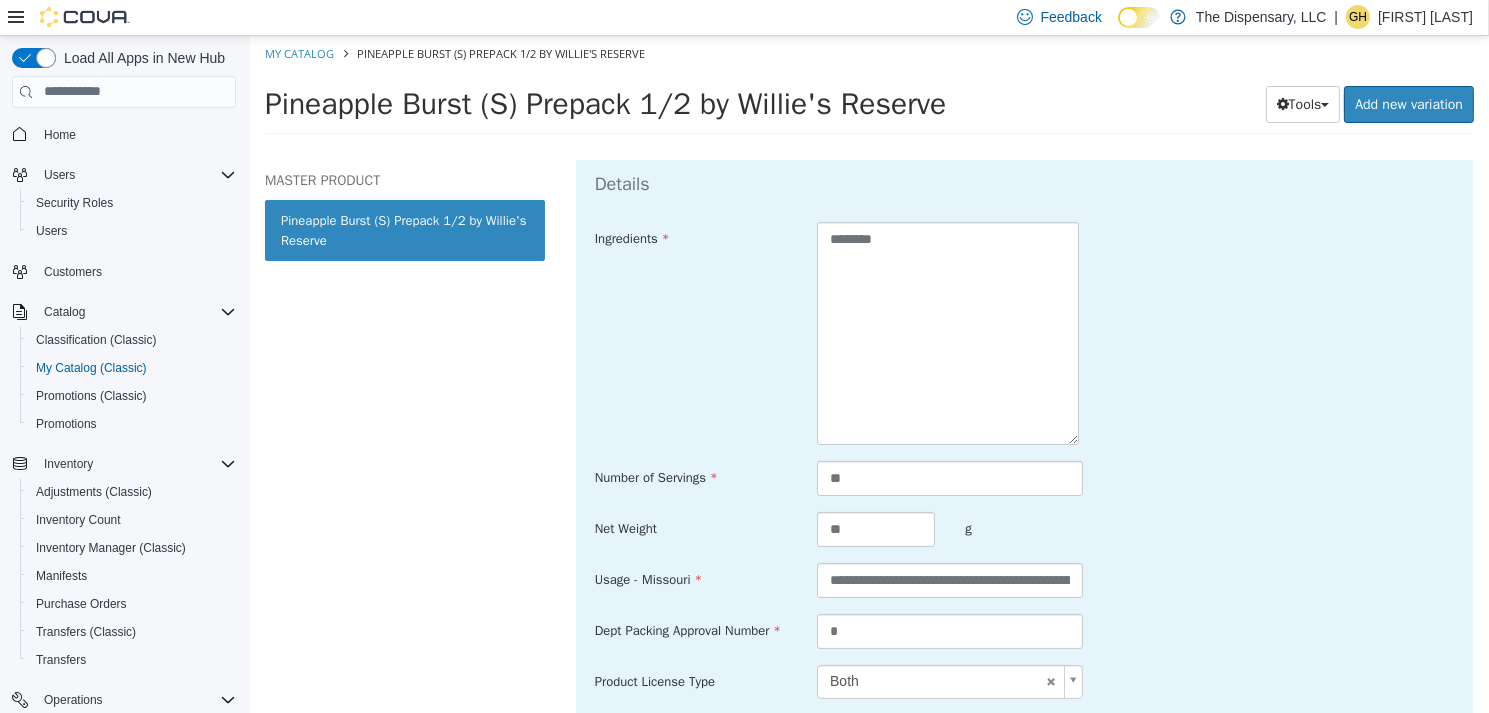 click on "**********" at bounding box center (1023, 516) 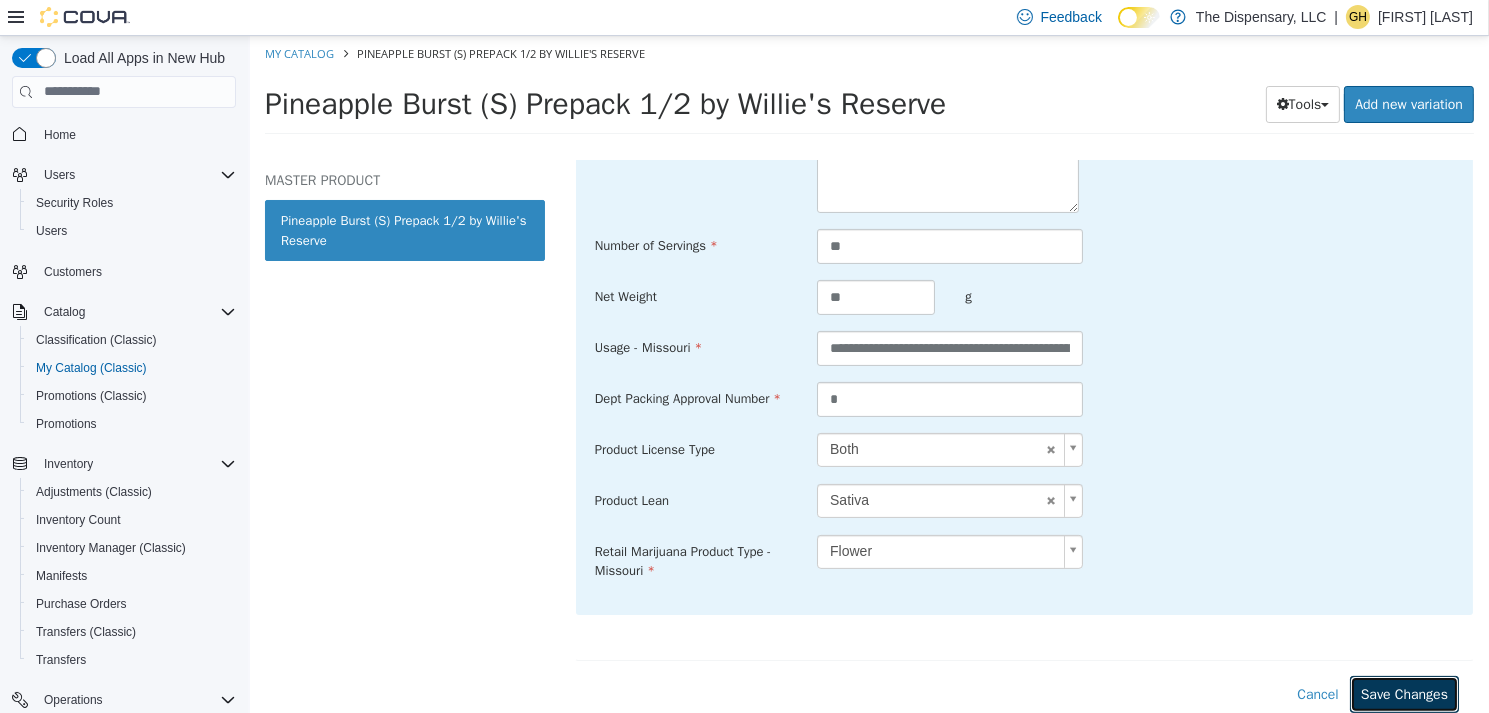 click on "Save Changes" at bounding box center [1403, 693] 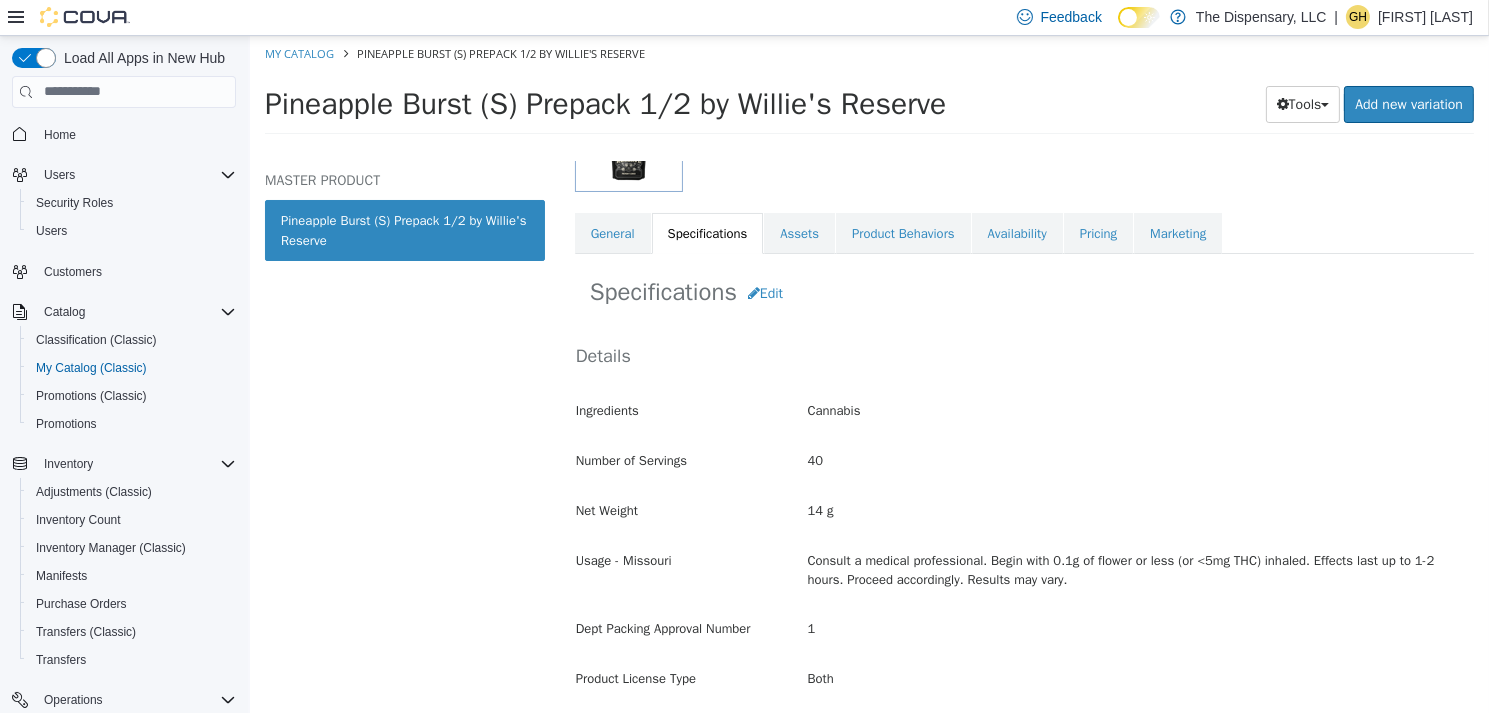 scroll, scrollTop: 60, scrollLeft: 0, axis: vertical 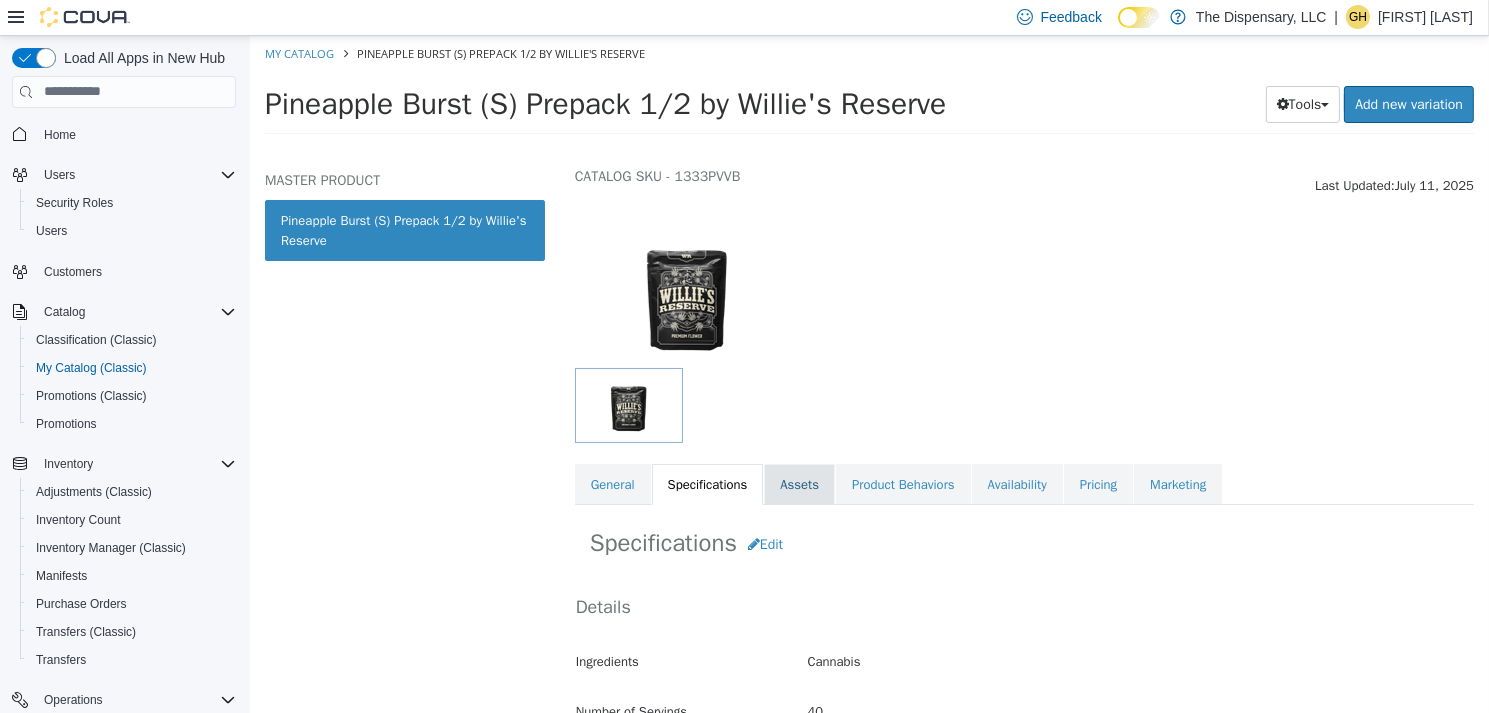 click on "Assets" at bounding box center (798, 484) 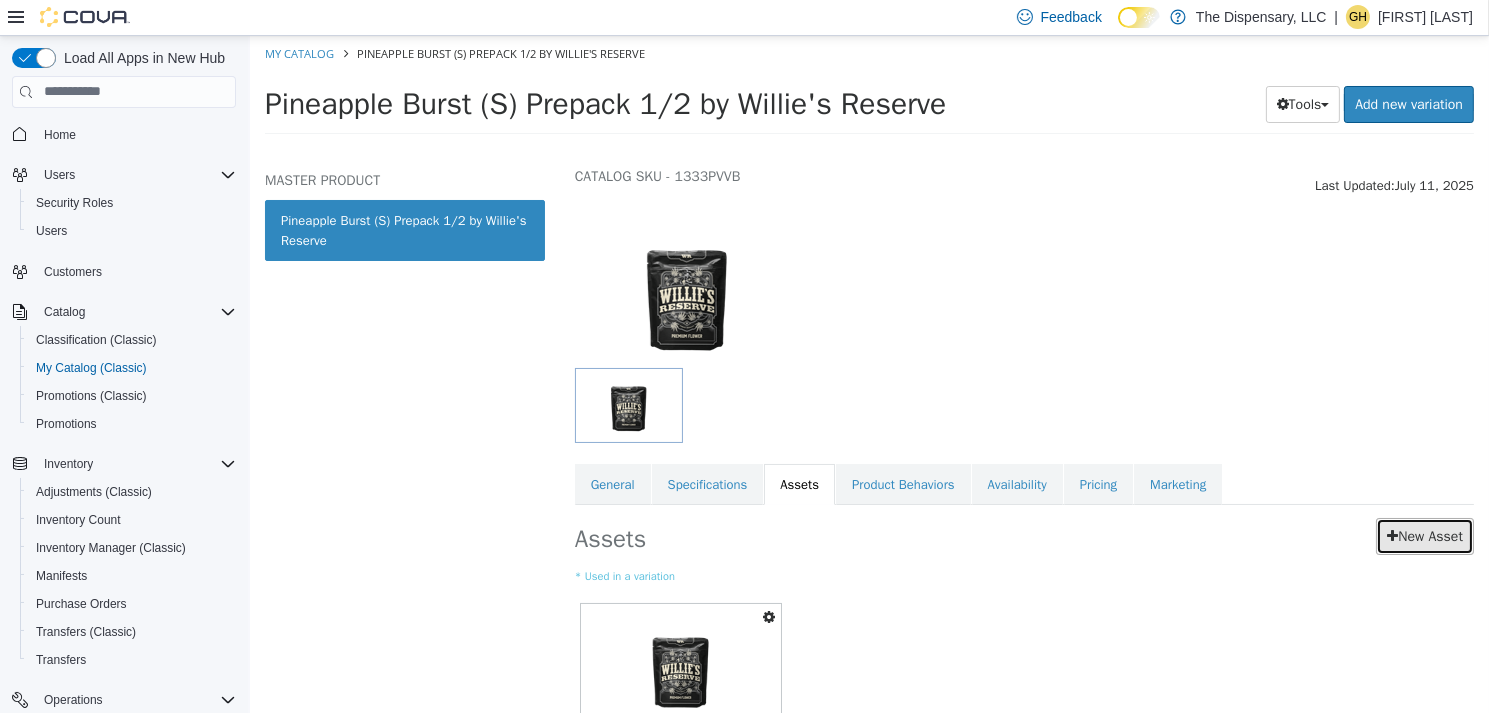 click on "New Asset" at bounding box center [1424, 535] 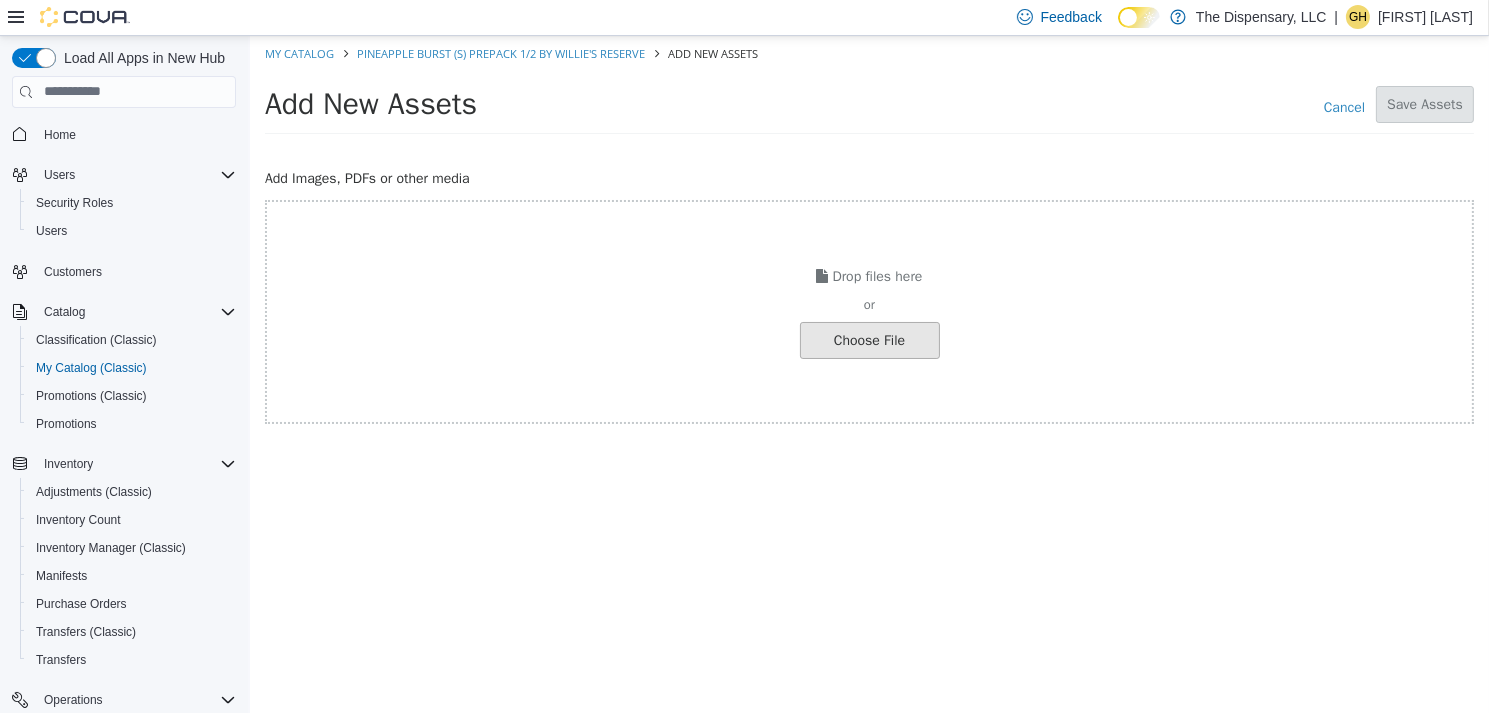 click at bounding box center [-178, 339] 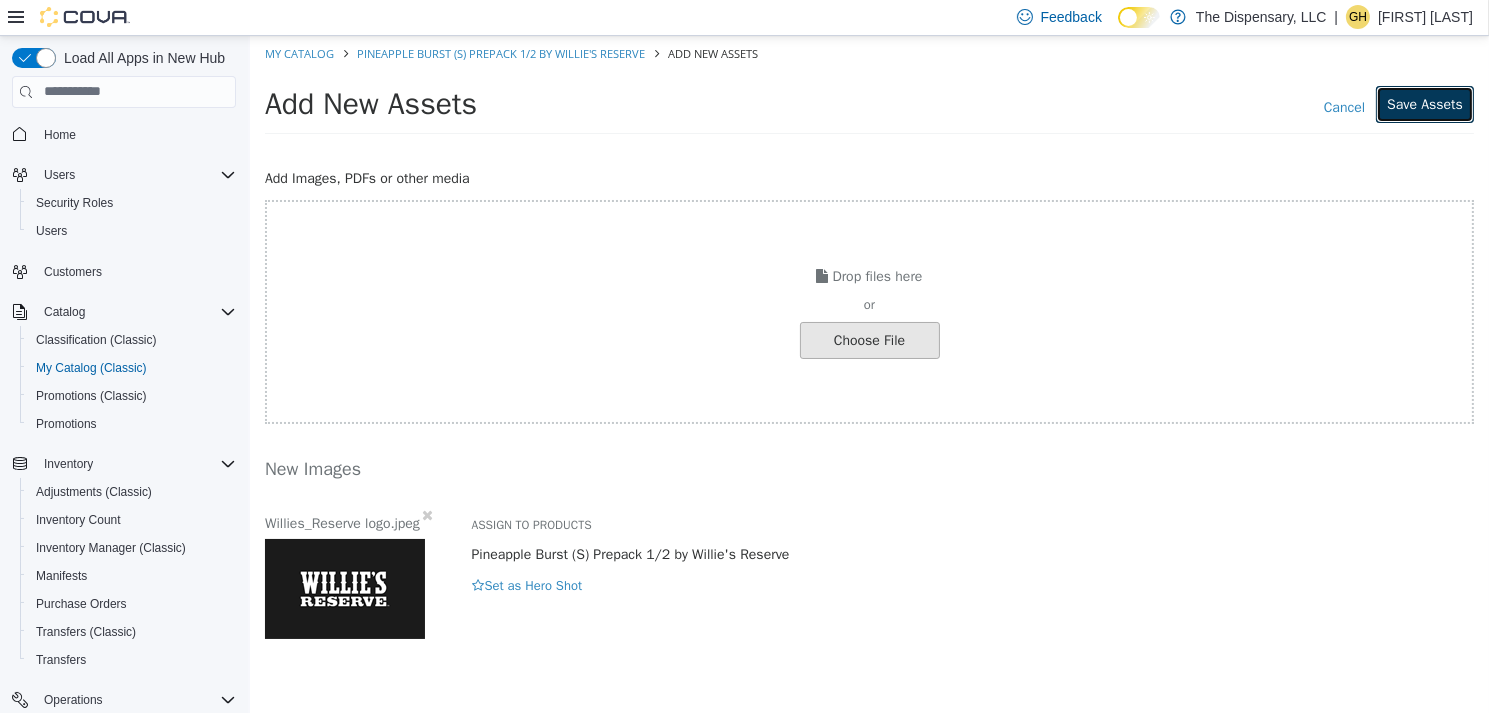 click on "Save Assets" at bounding box center (1424, 103) 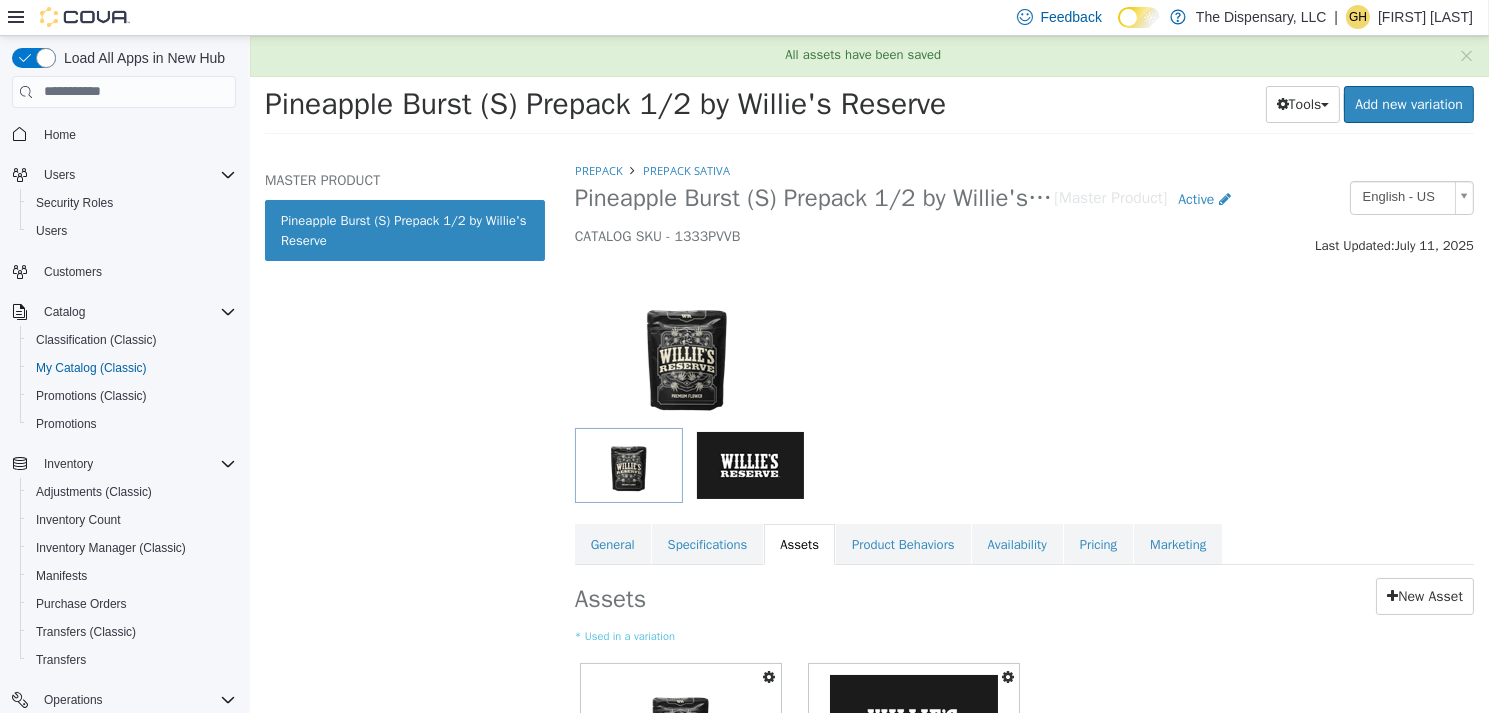 scroll, scrollTop: 184, scrollLeft: 0, axis: vertical 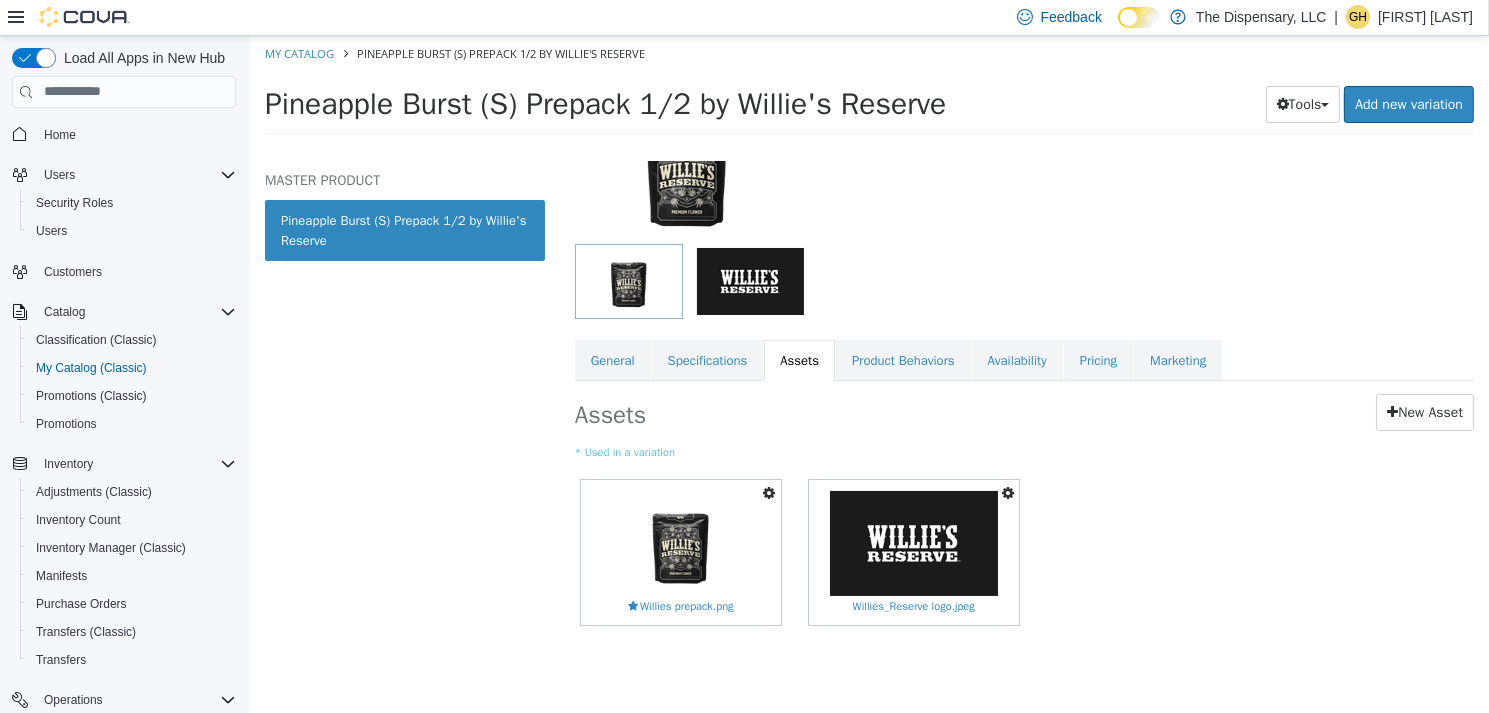 click at bounding box center (769, 492) 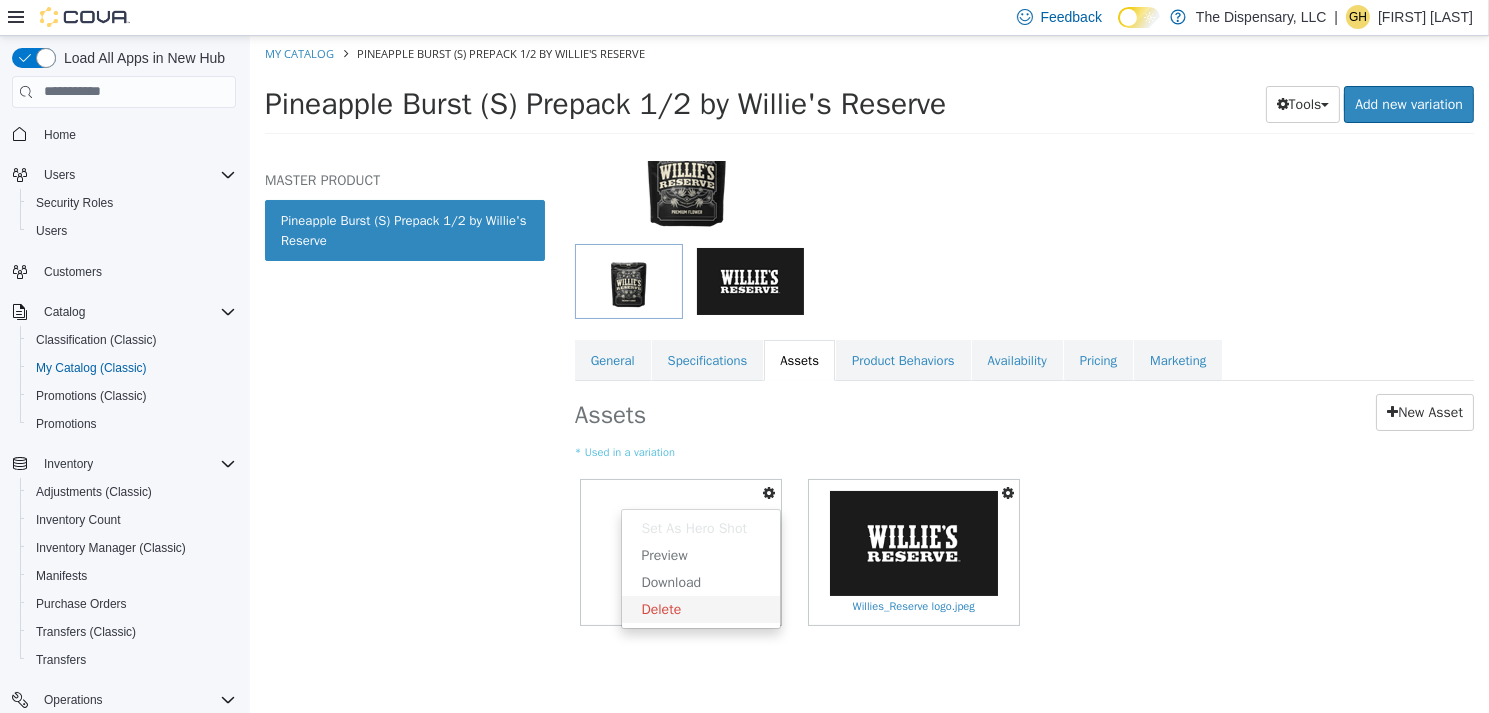 click on "Delete" at bounding box center [700, 608] 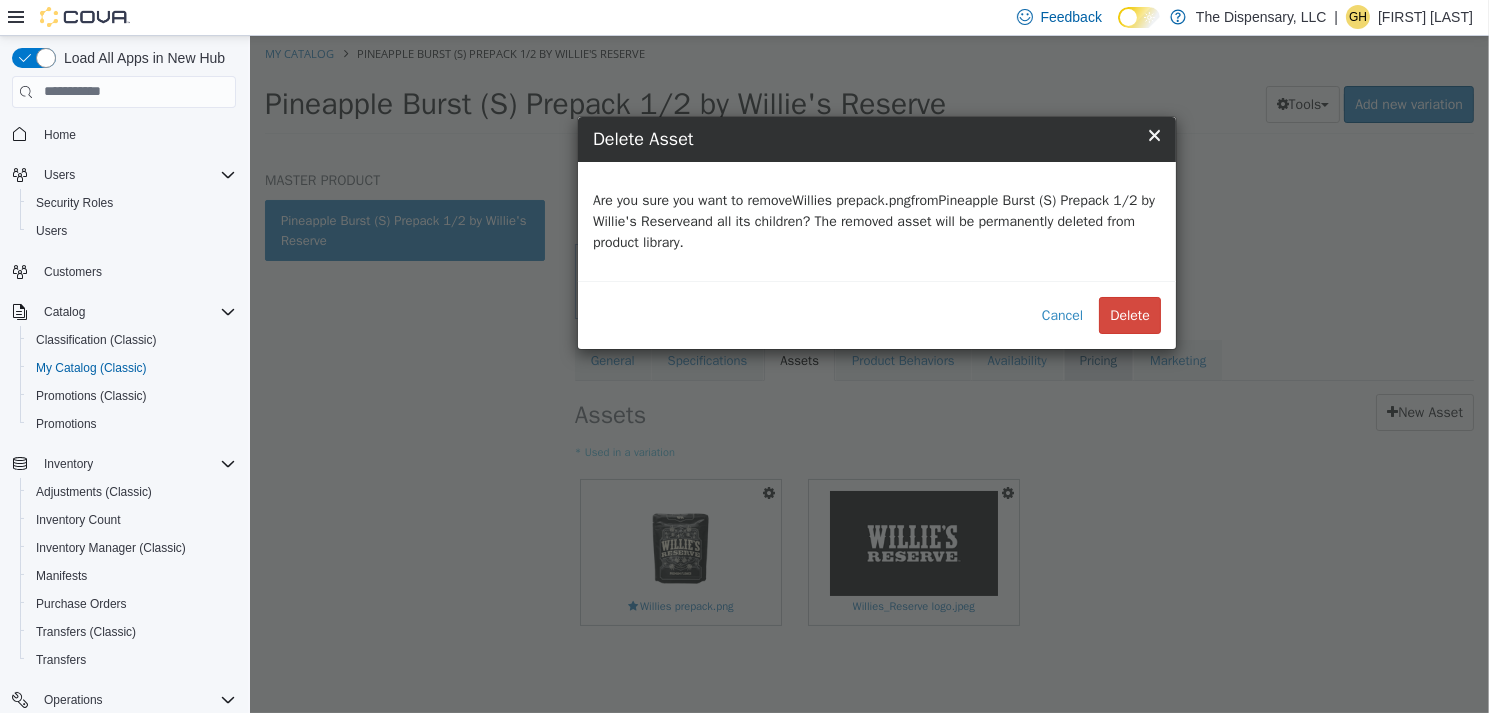 drag, startPoint x: 1136, startPoint y: 319, endPoint x: 1081, endPoint y: 354, distance: 65.192024 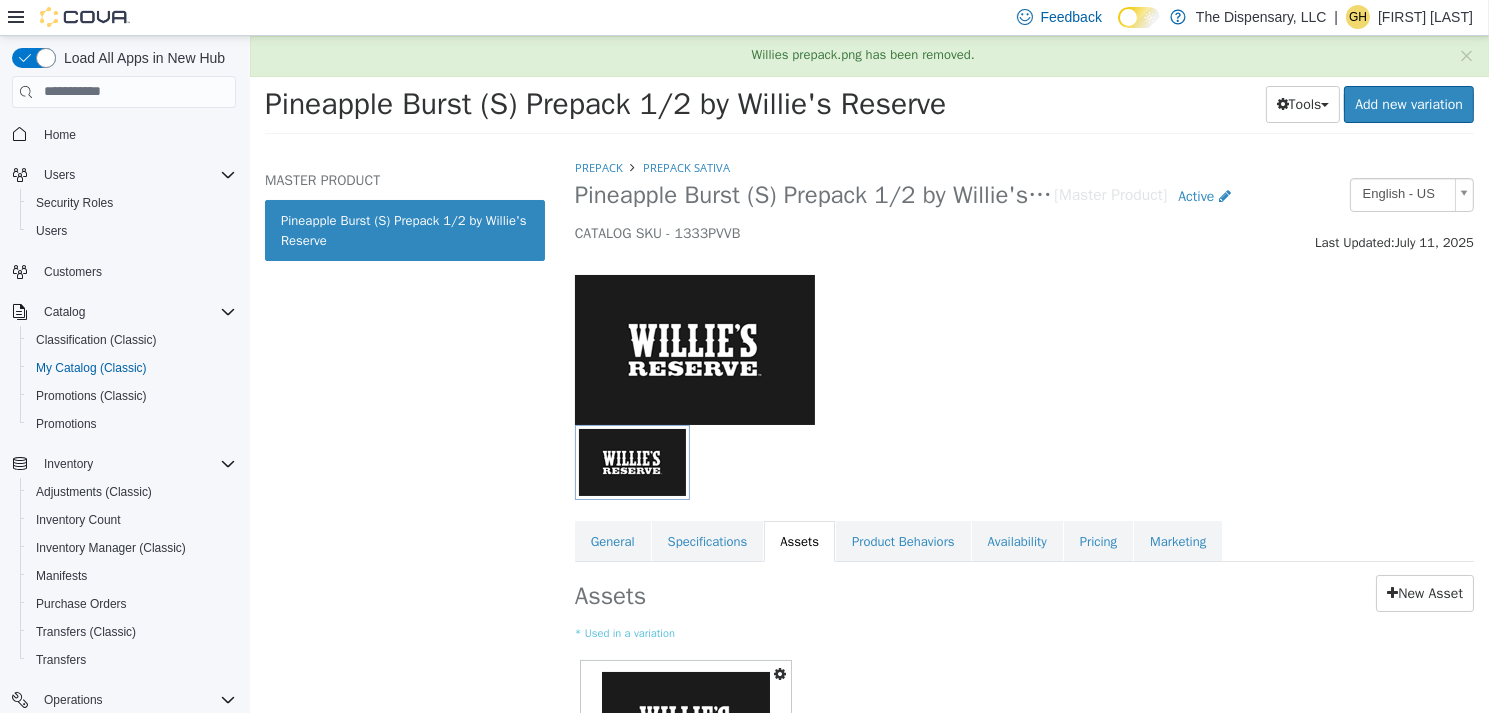 scroll, scrollTop: 0, scrollLeft: 0, axis: both 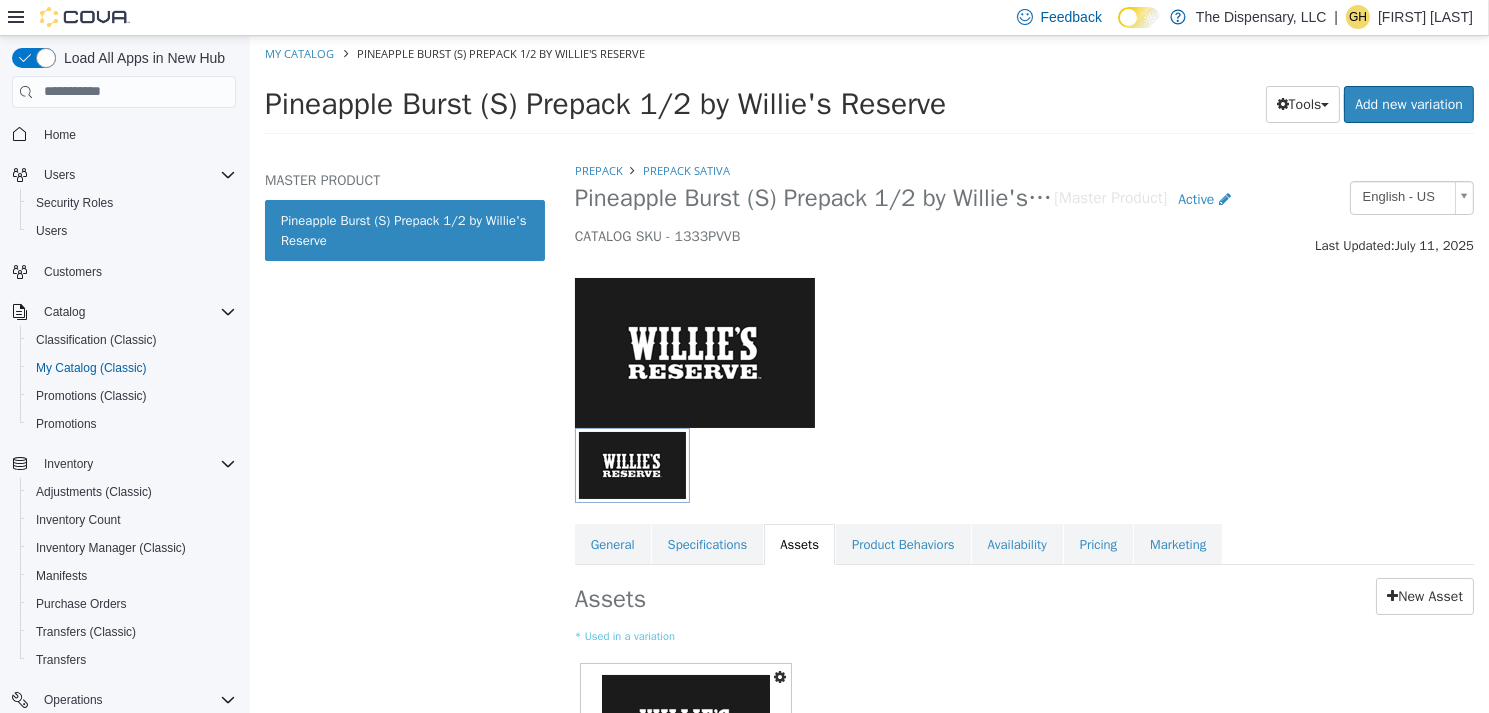 drag, startPoint x: 1085, startPoint y: 543, endPoint x: 995, endPoint y: 571, distance: 94.254974 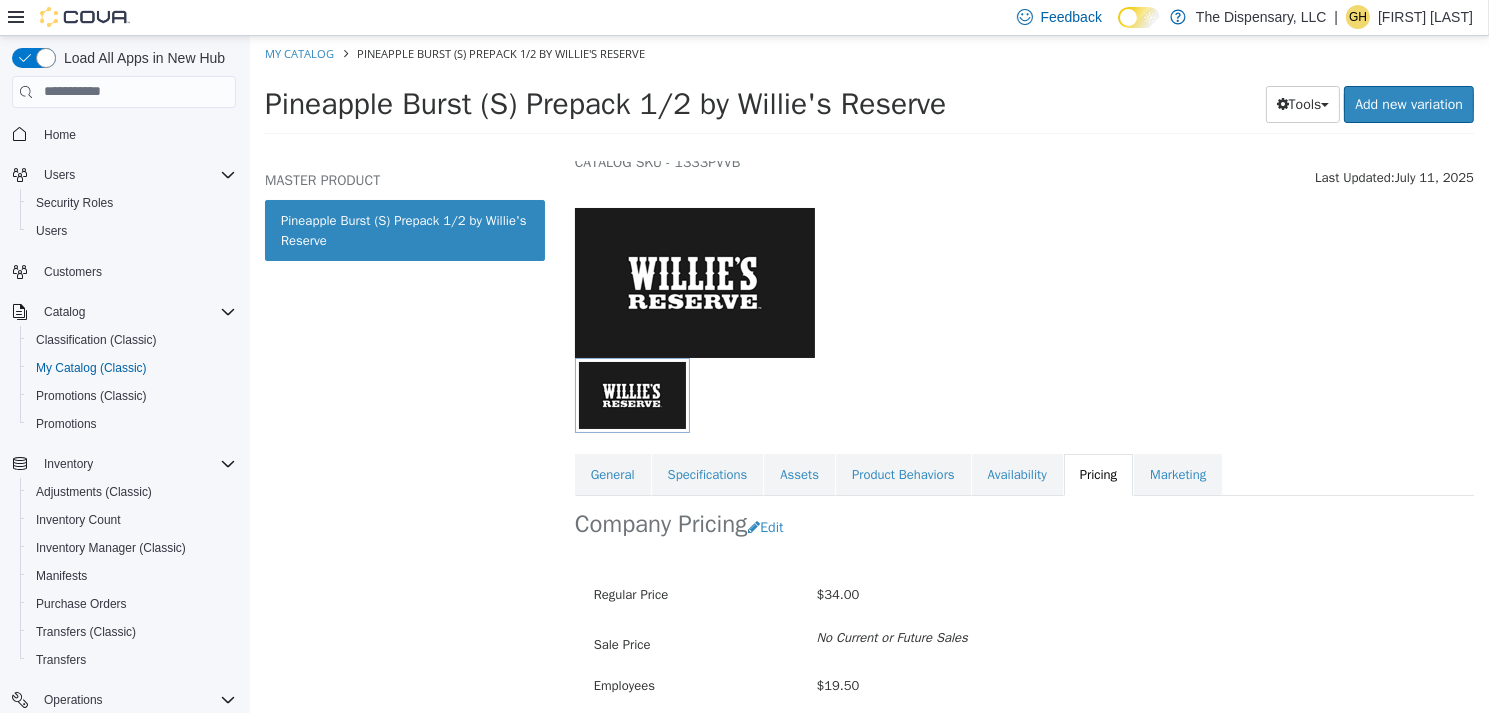 scroll, scrollTop: 100, scrollLeft: 0, axis: vertical 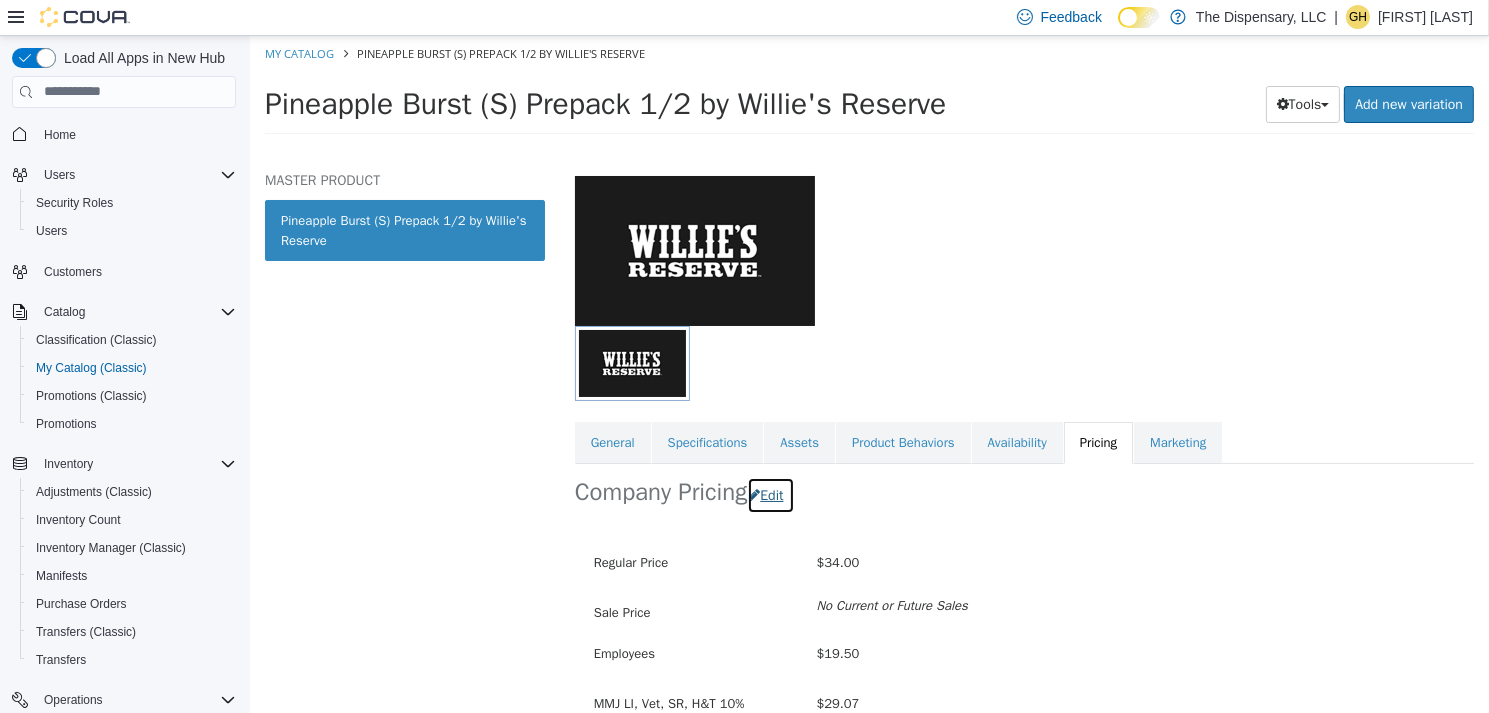 click on "Edit" at bounding box center [769, 494] 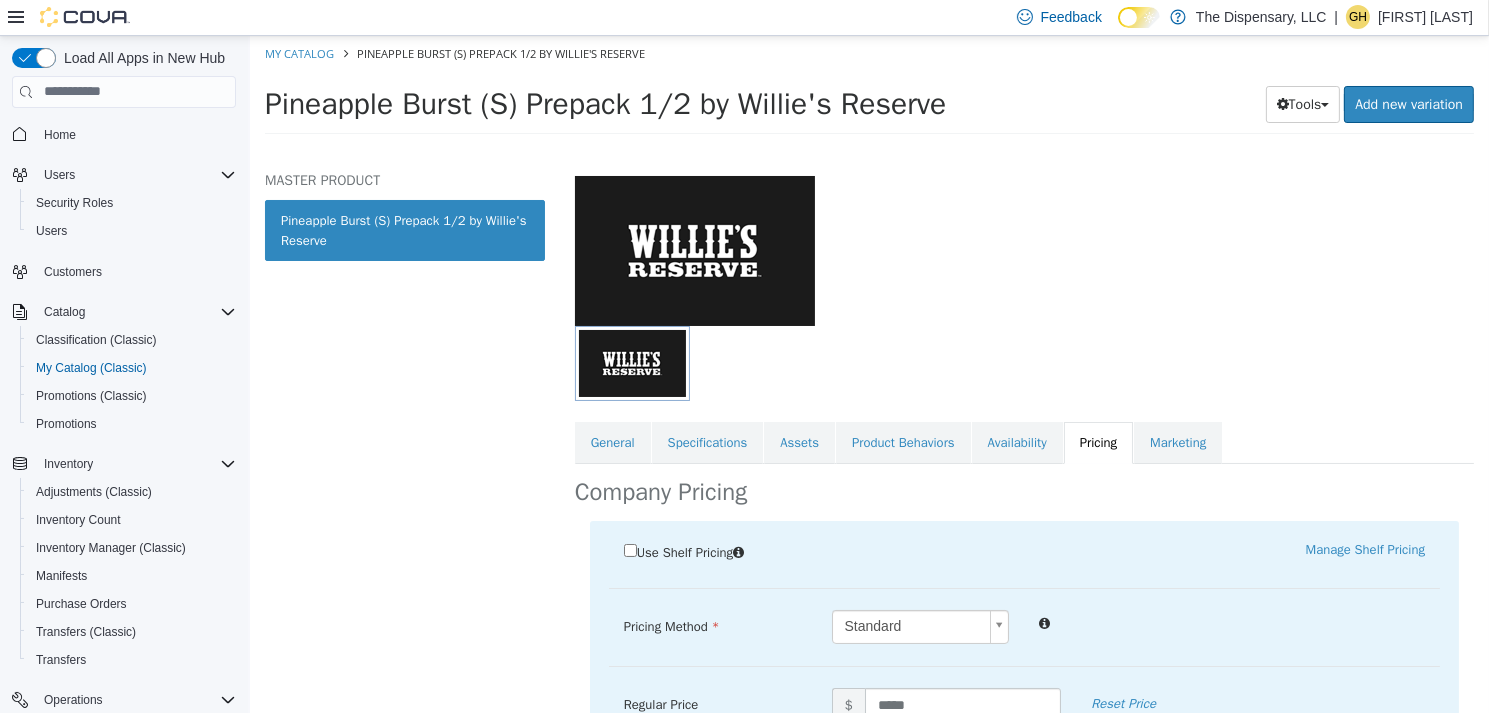 scroll, scrollTop: 300, scrollLeft: 0, axis: vertical 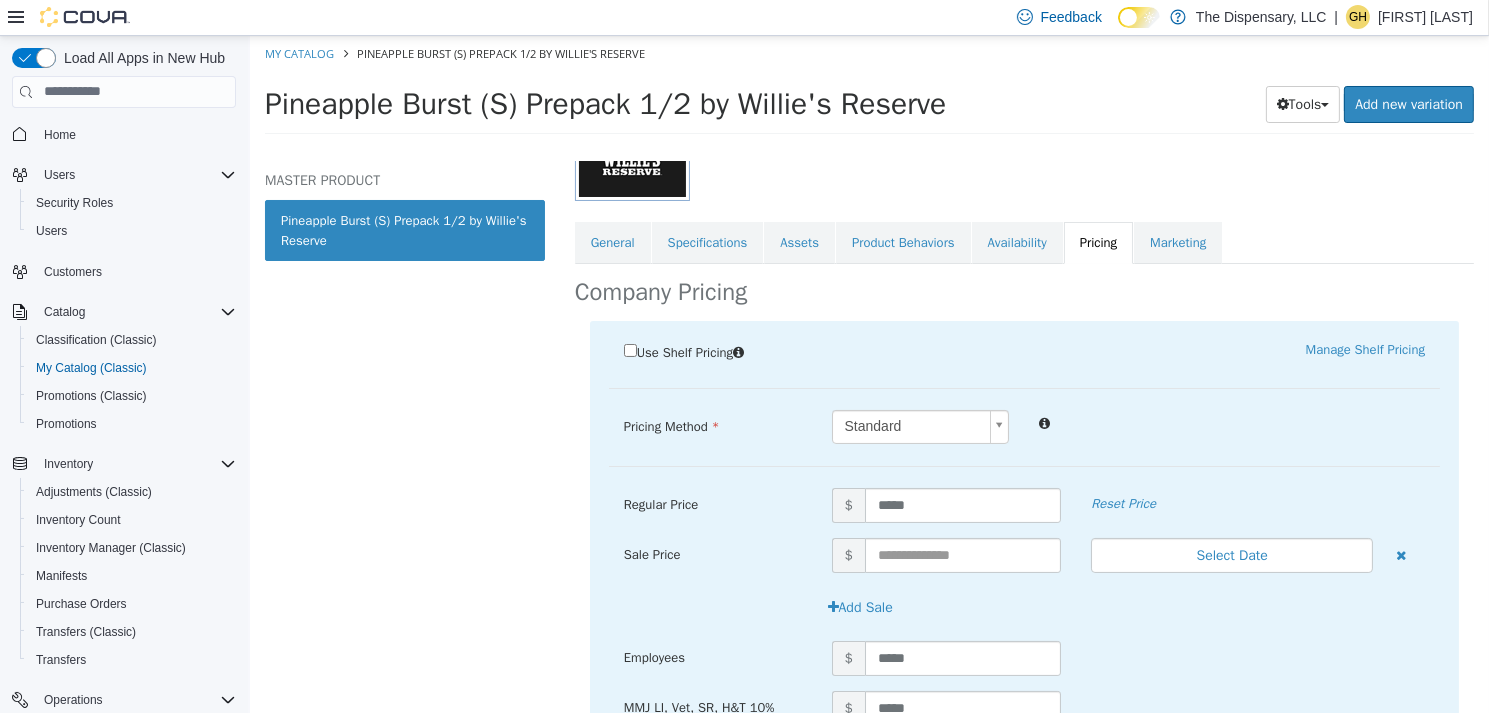 drag, startPoint x: 942, startPoint y: 483, endPoint x: 799, endPoint y: 470, distance: 143.58969 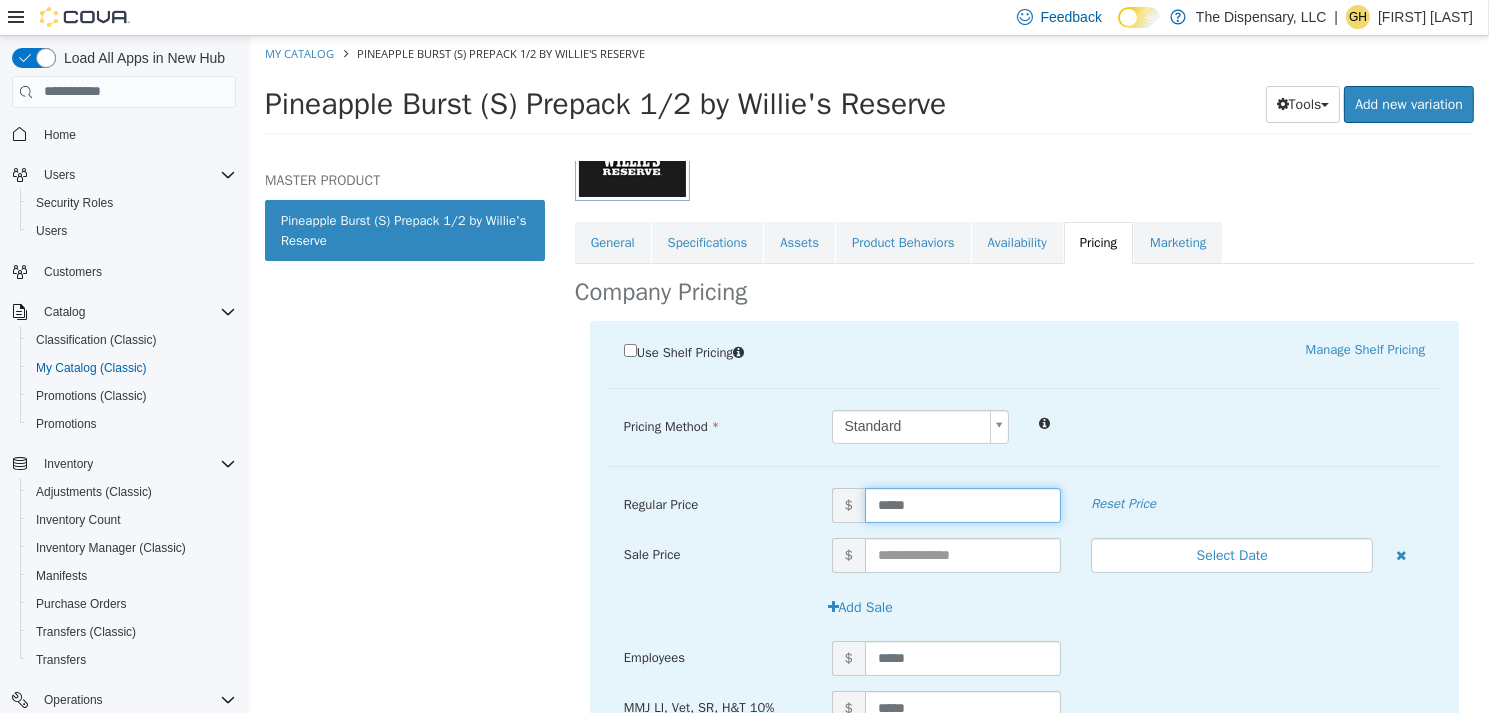 drag, startPoint x: 844, startPoint y: 487, endPoint x: 793, endPoint y: 479, distance: 51.62364 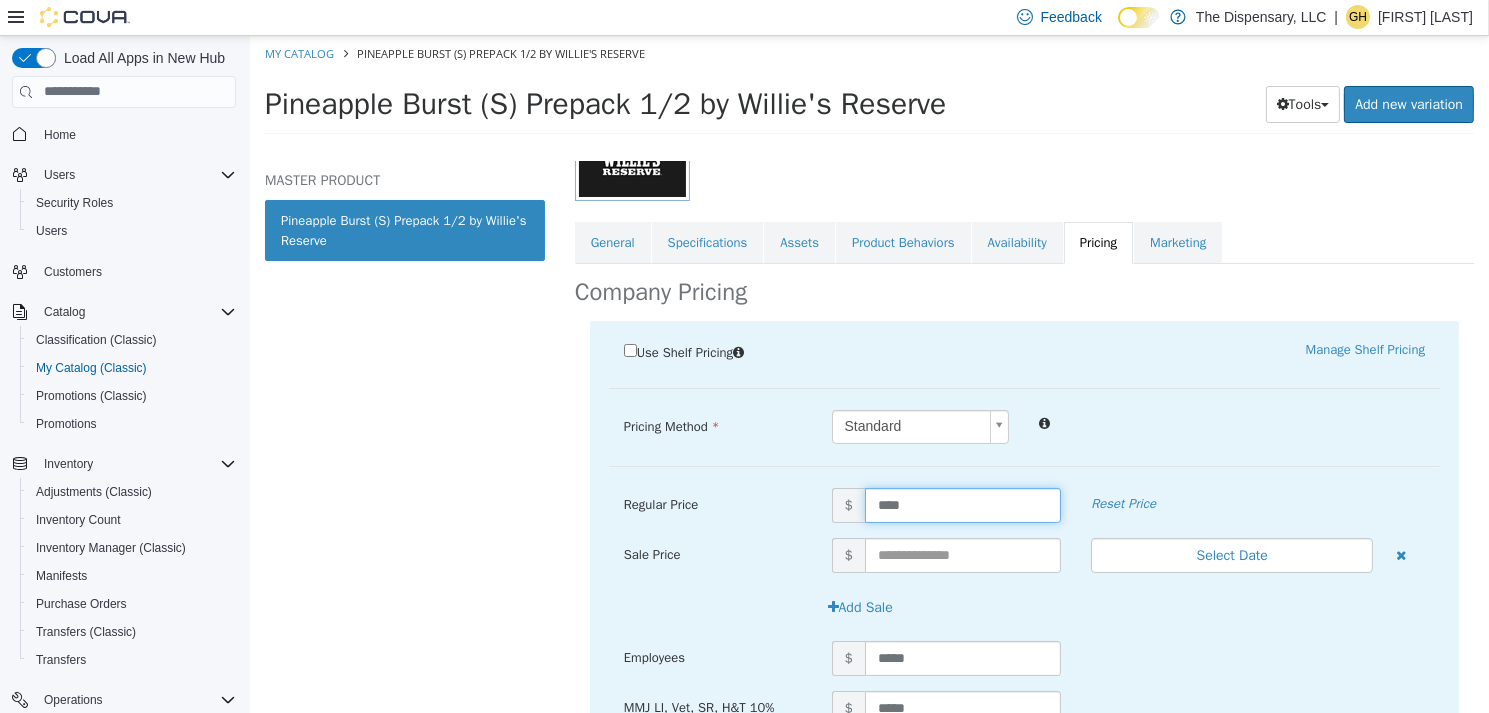type on "*****" 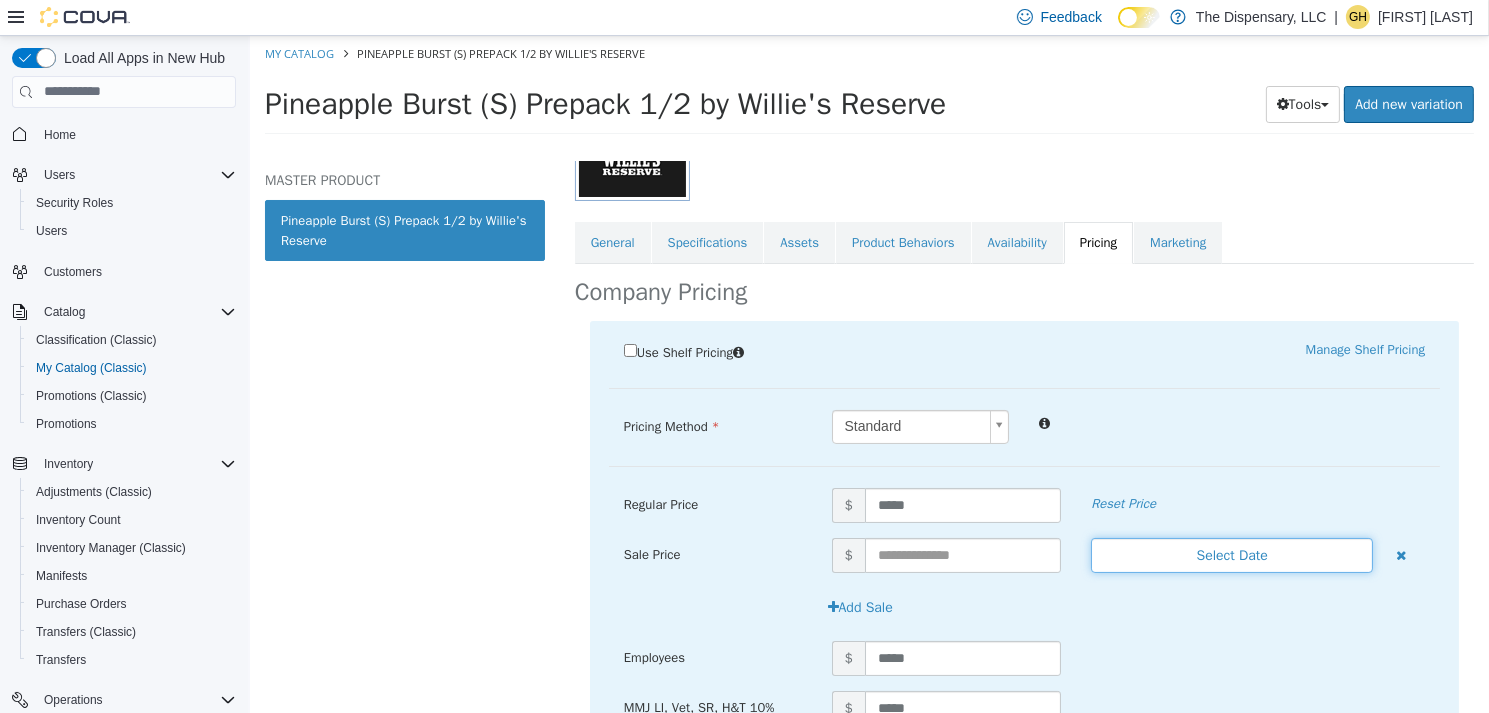 type 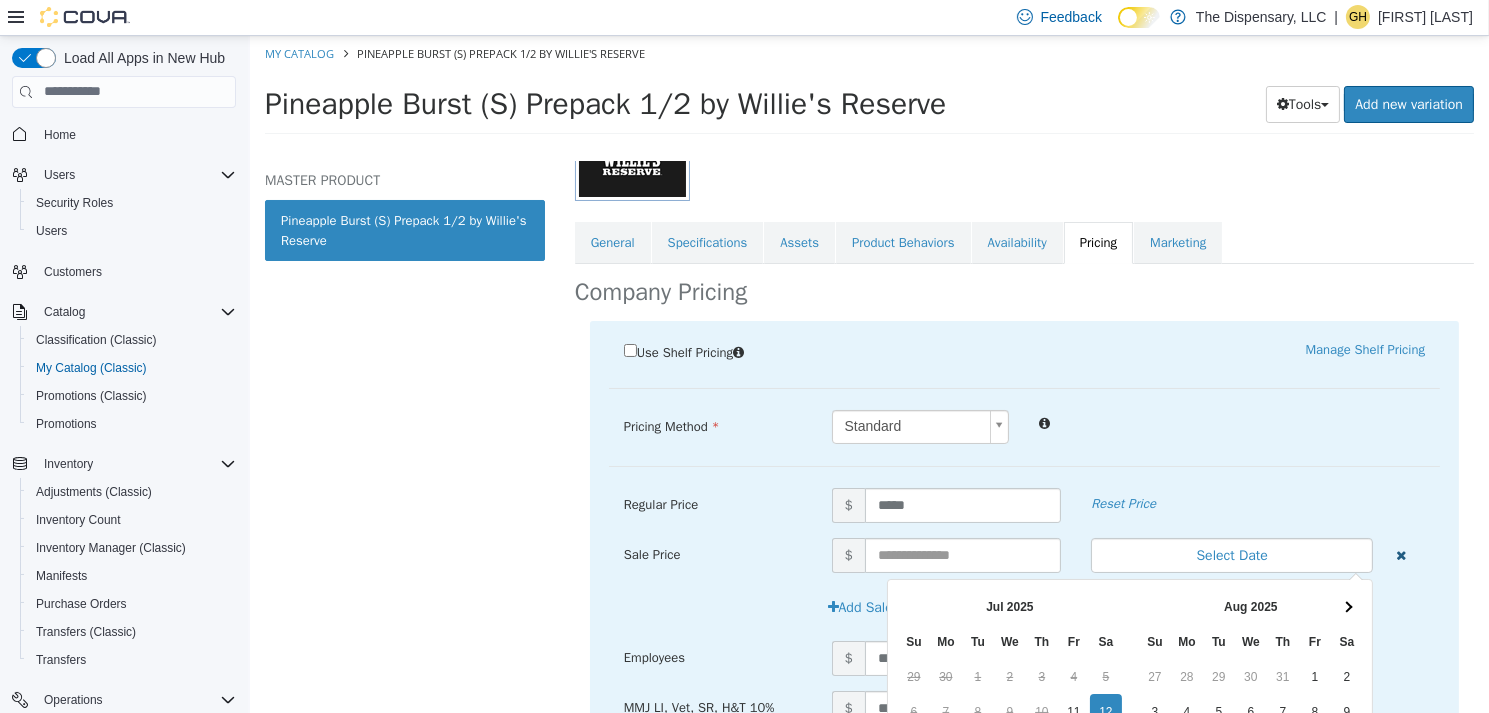 type 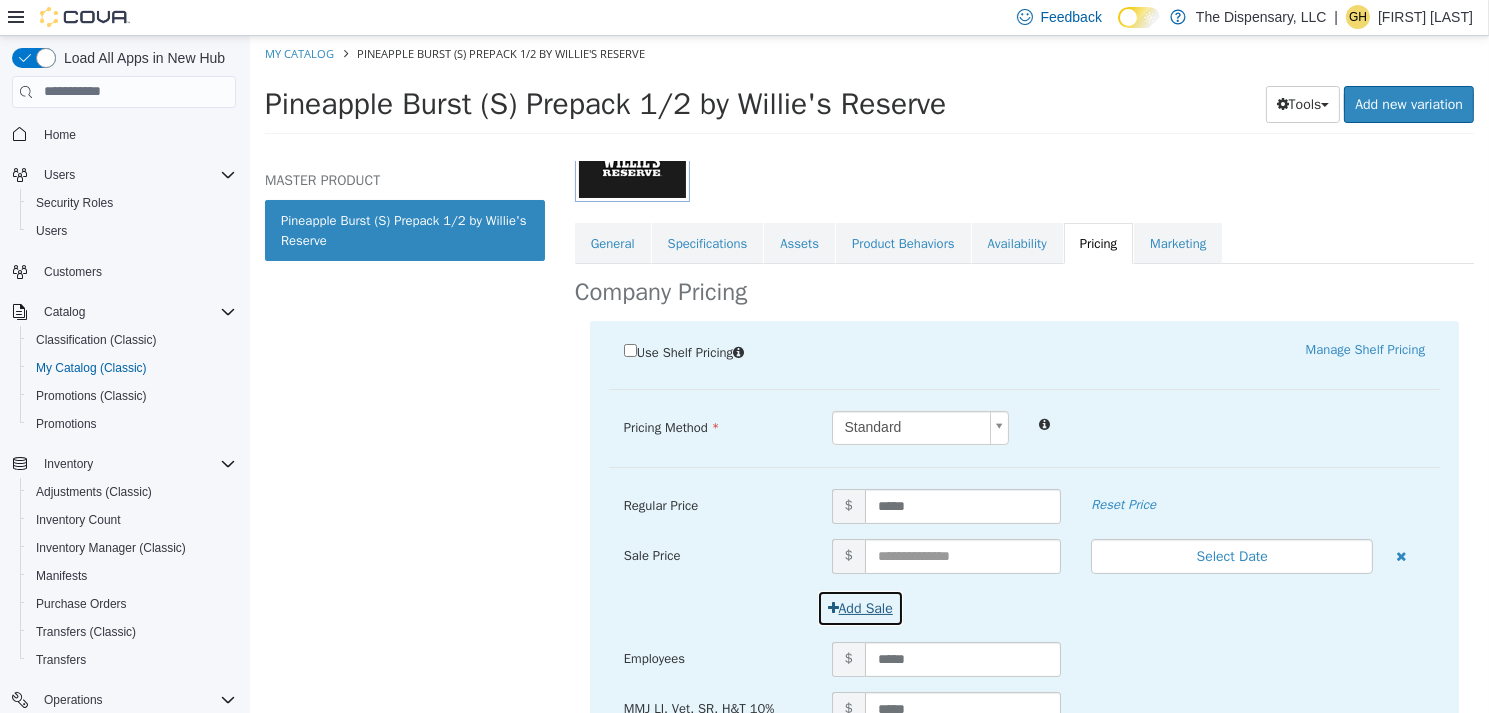 type 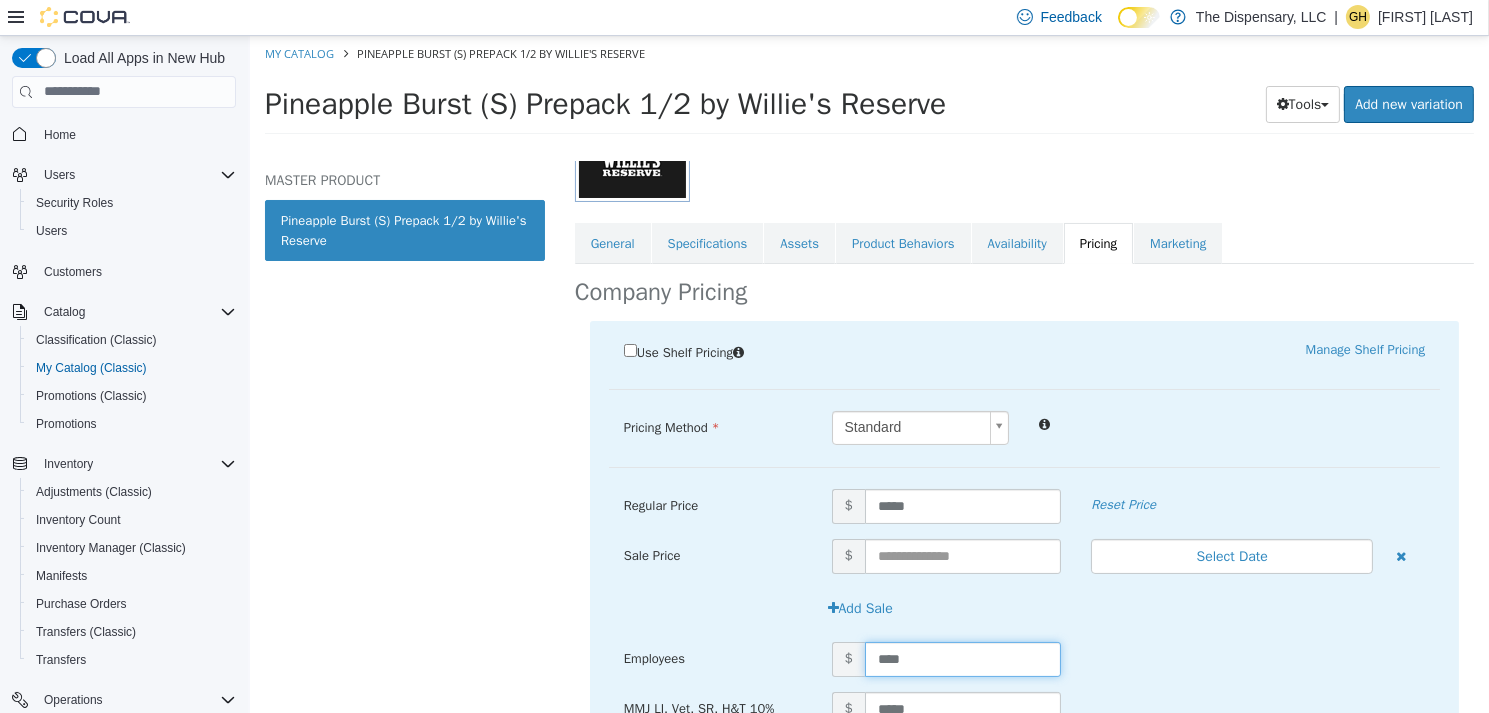 type on "*****" 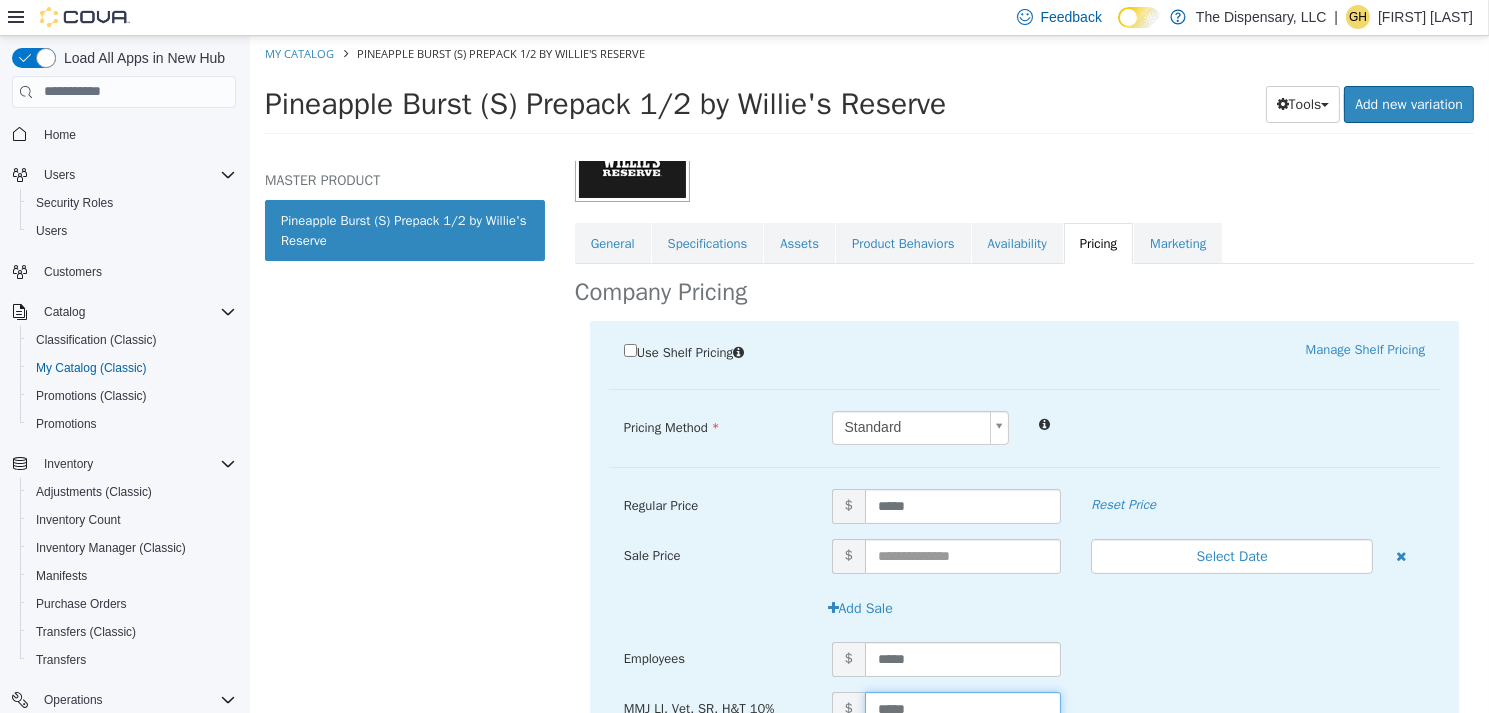 scroll, scrollTop: 312, scrollLeft: 0, axis: vertical 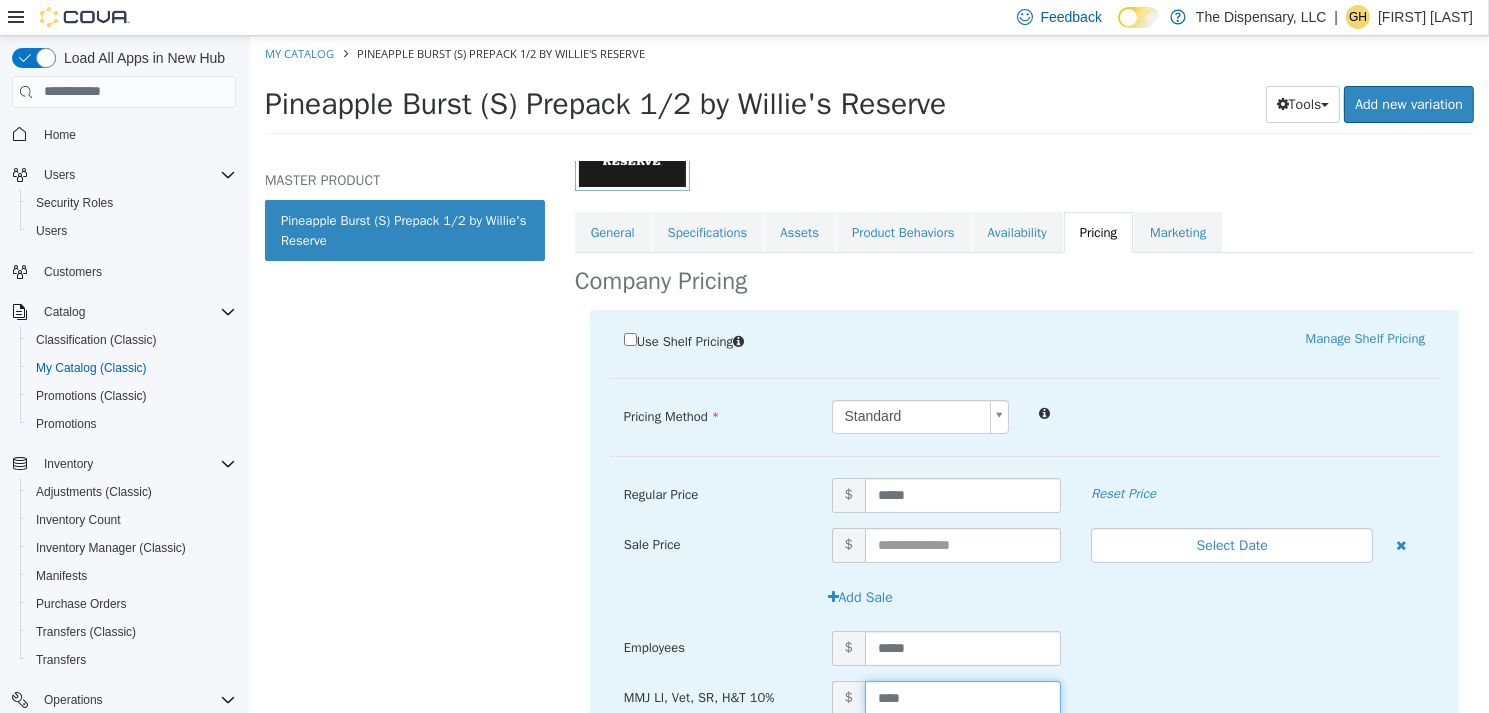 type on "*****" 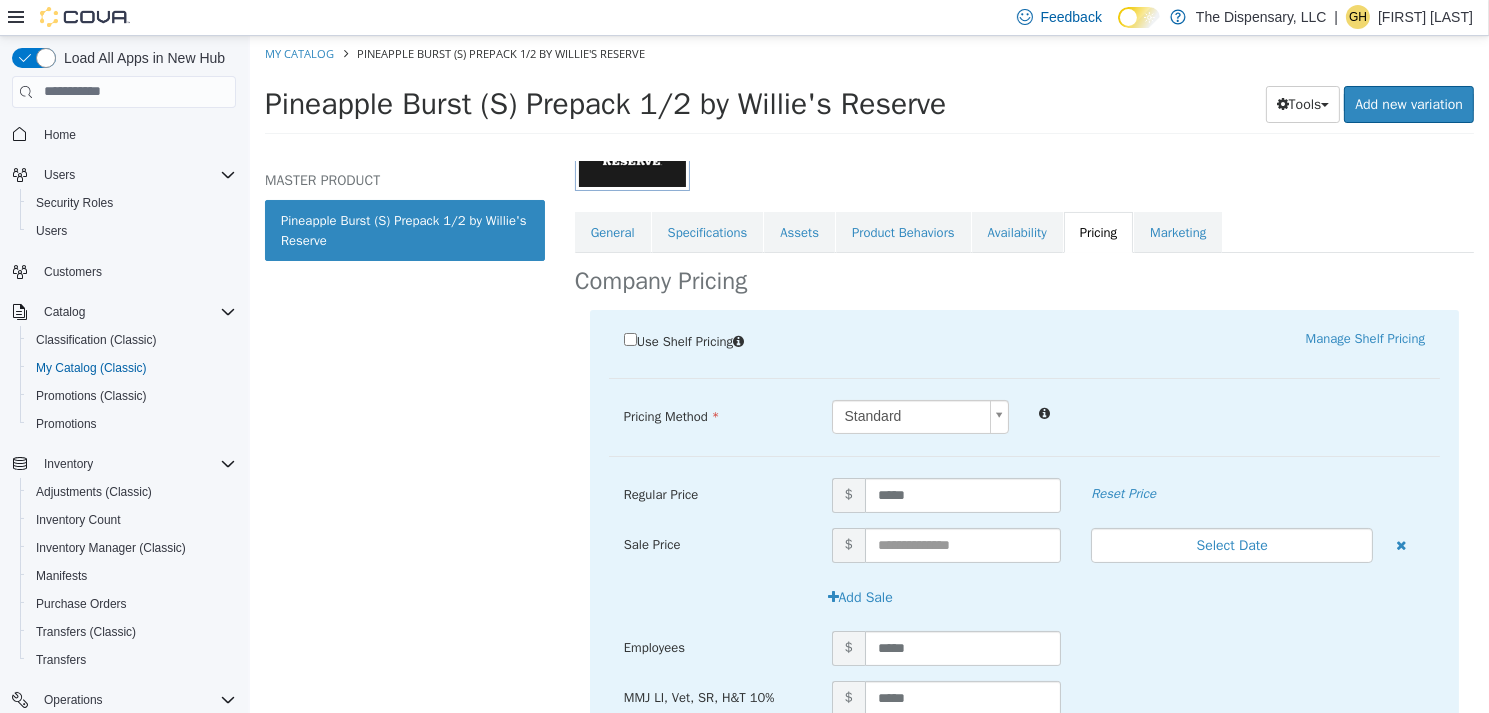 scroll, scrollTop: 487, scrollLeft: 0, axis: vertical 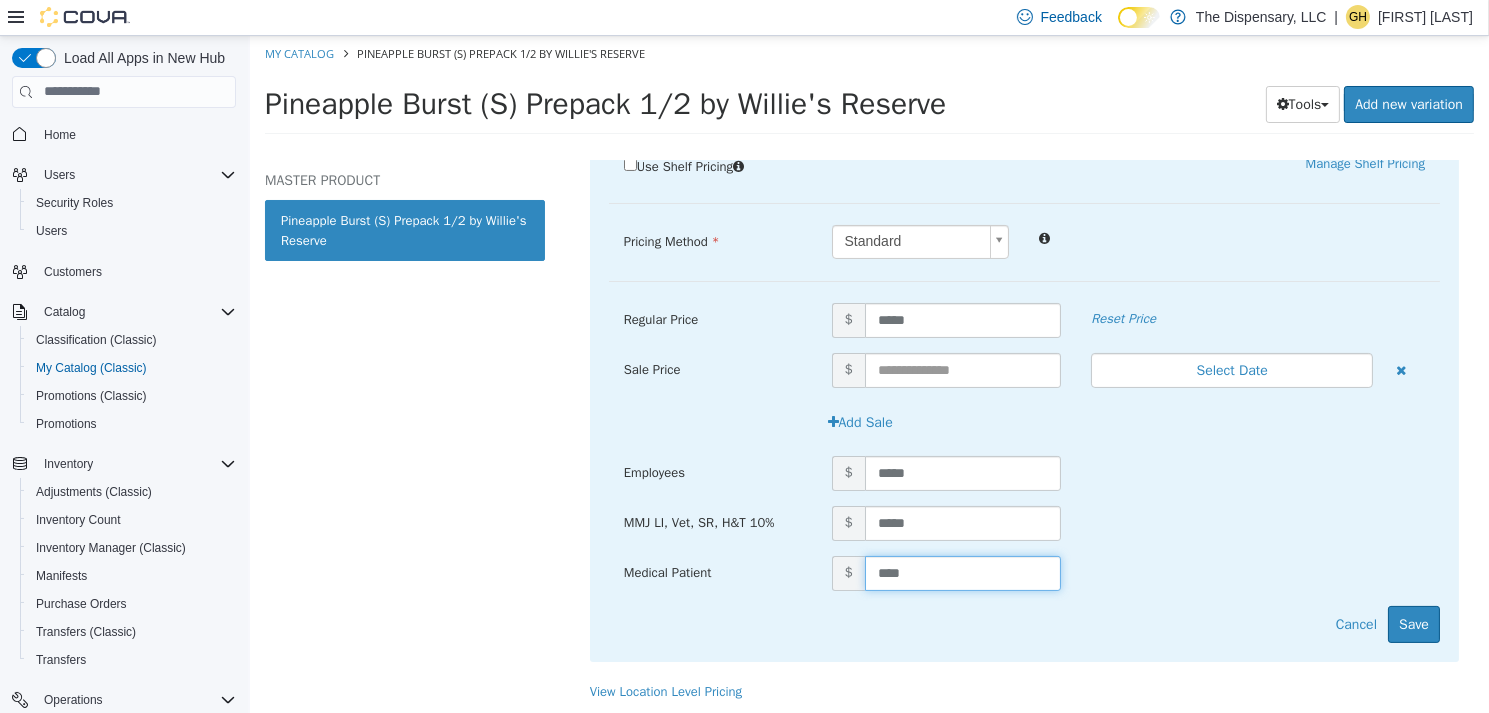 type on "*****" 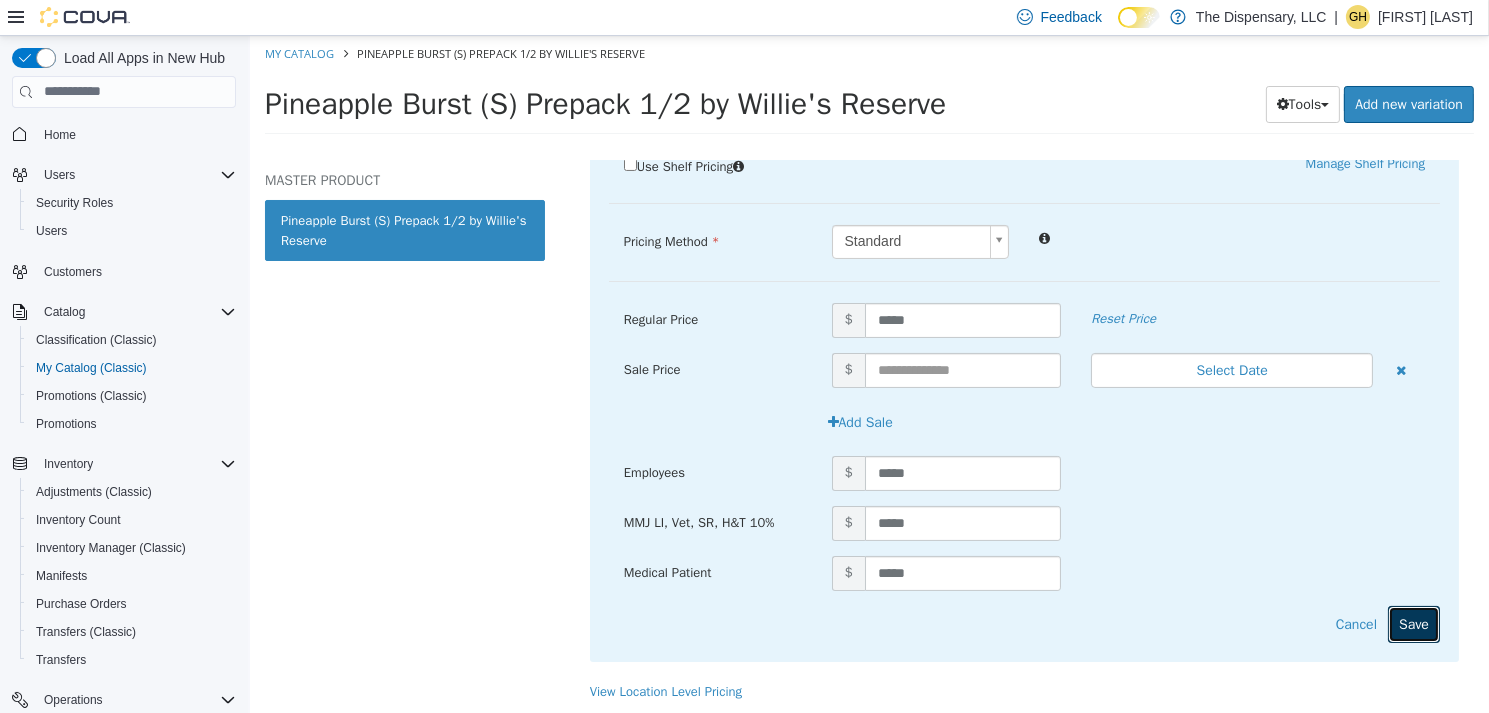 click on "Save" at bounding box center [1413, 623] 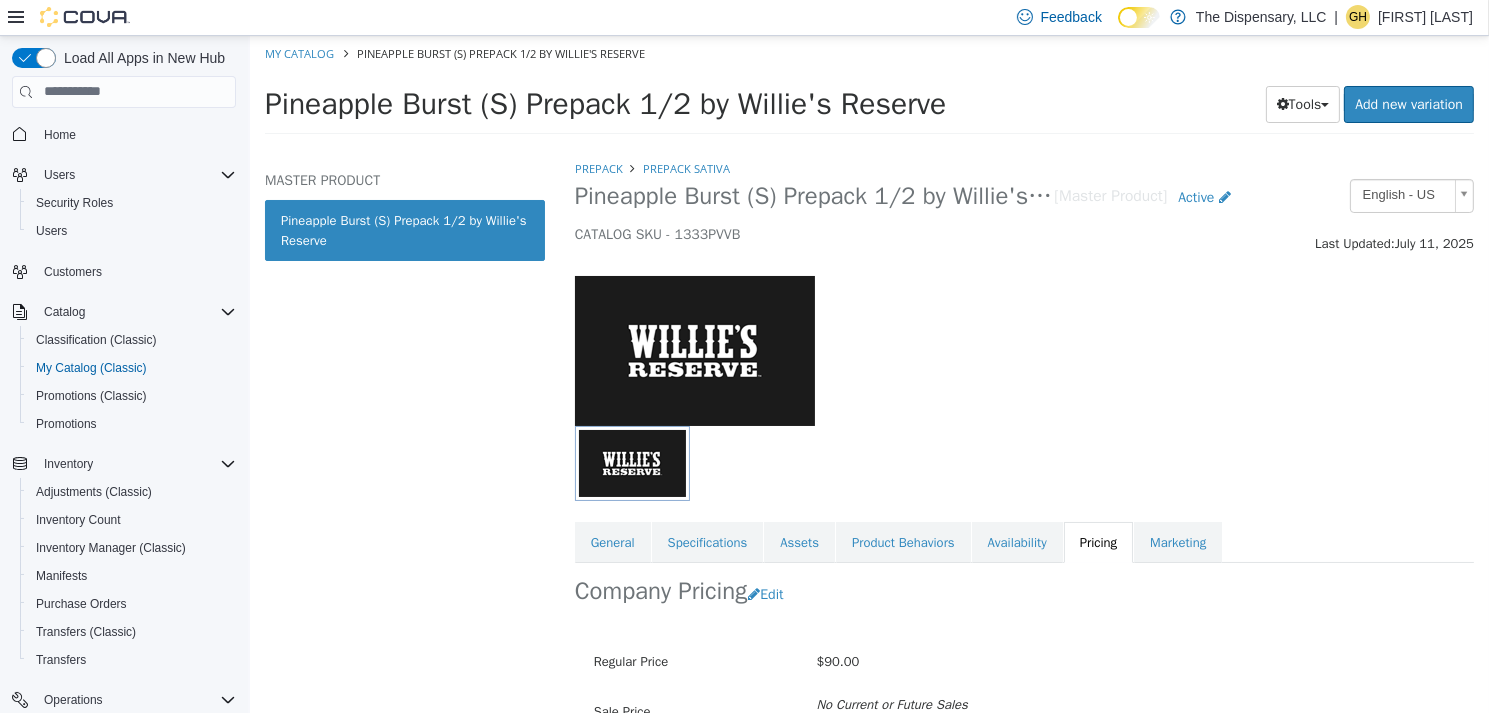 scroll, scrollTop: 0, scrollLeft: 0, axis: both 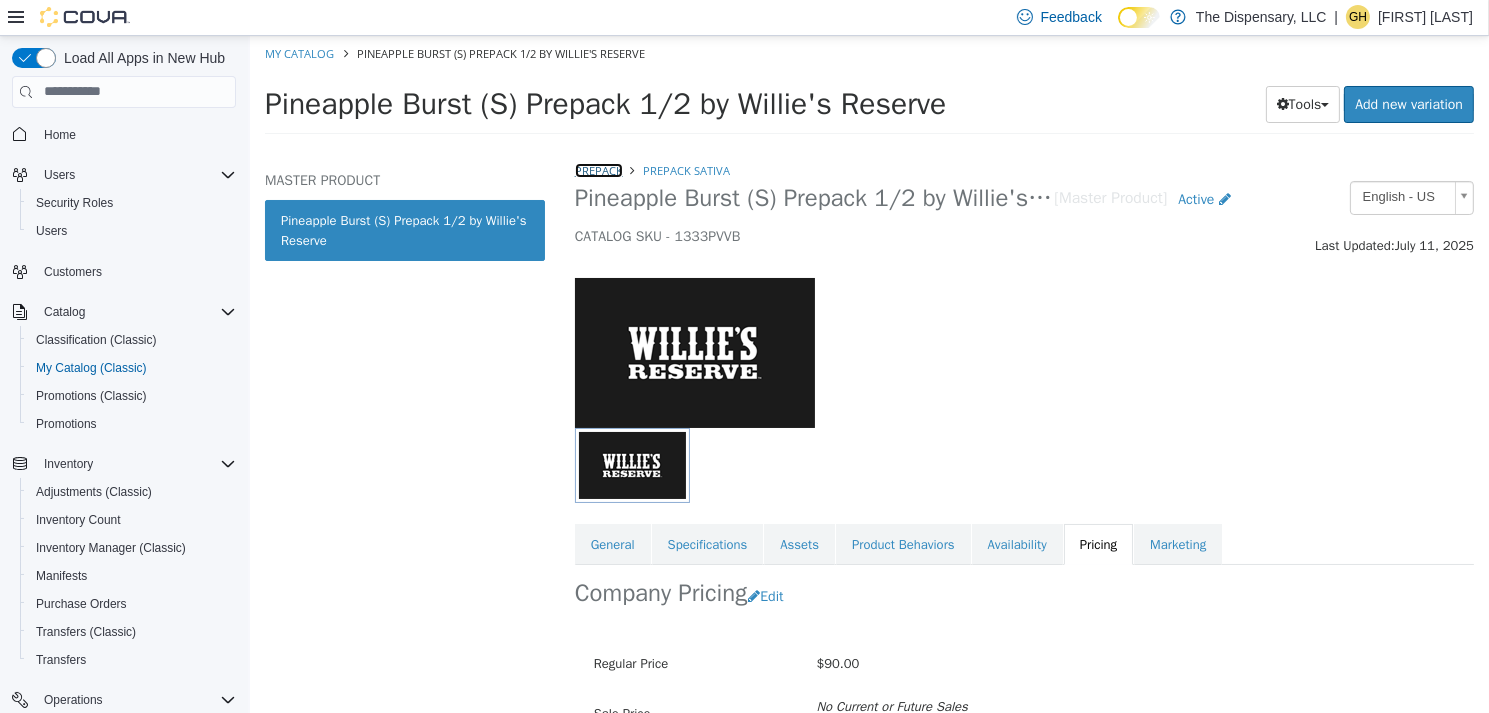 click on "Prepack" at bounding box center [598, 169] 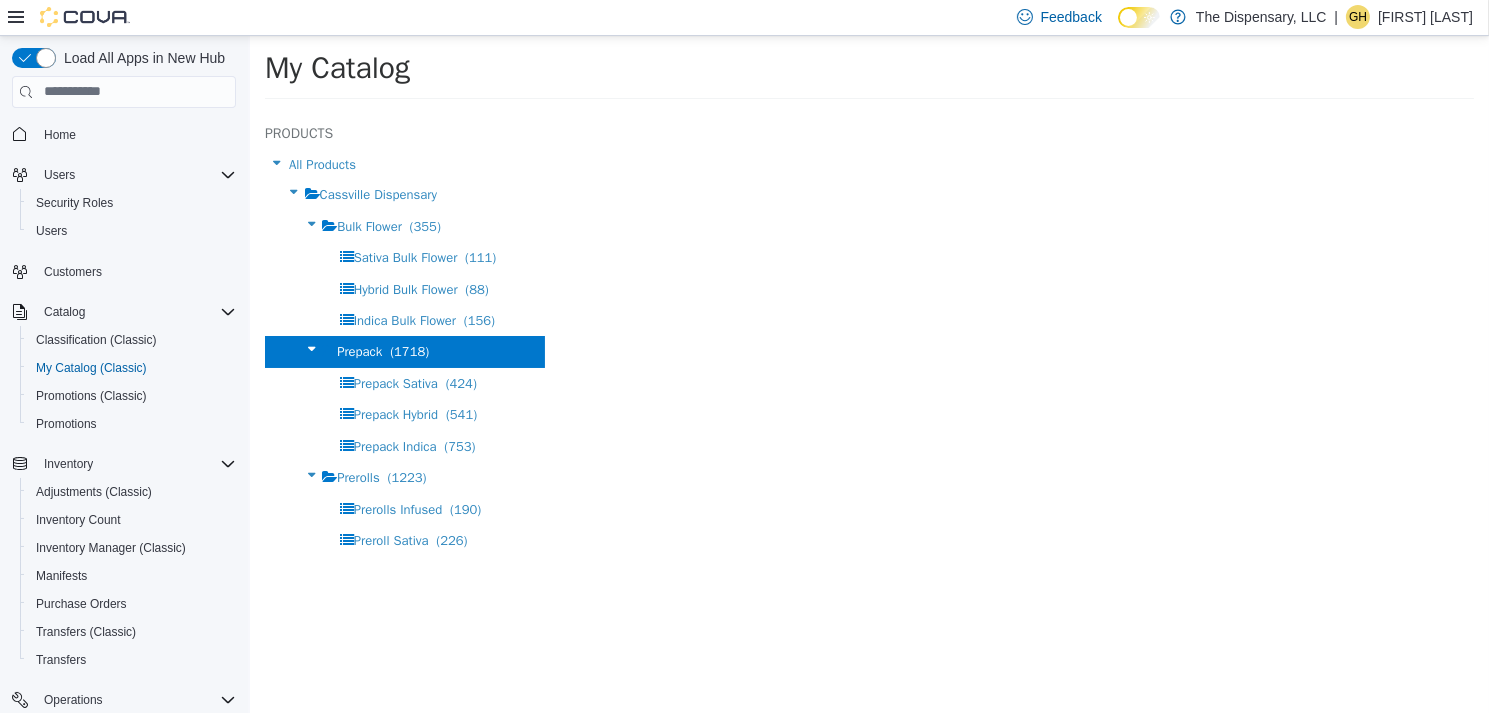 select on "**********" 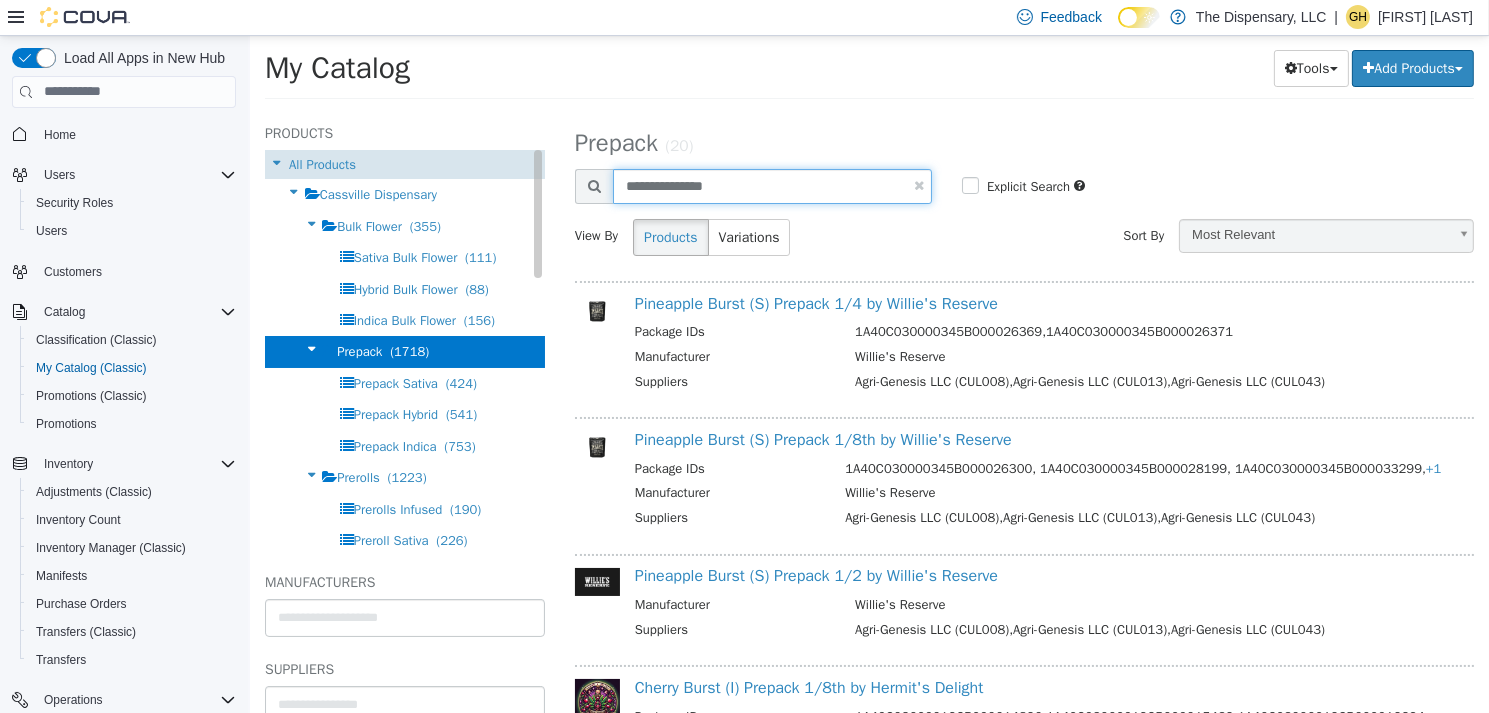 drag, startPoint x: 623, startPoint y: 172, endPoint x: 400, endPoint y: 175, distance: 223.02017 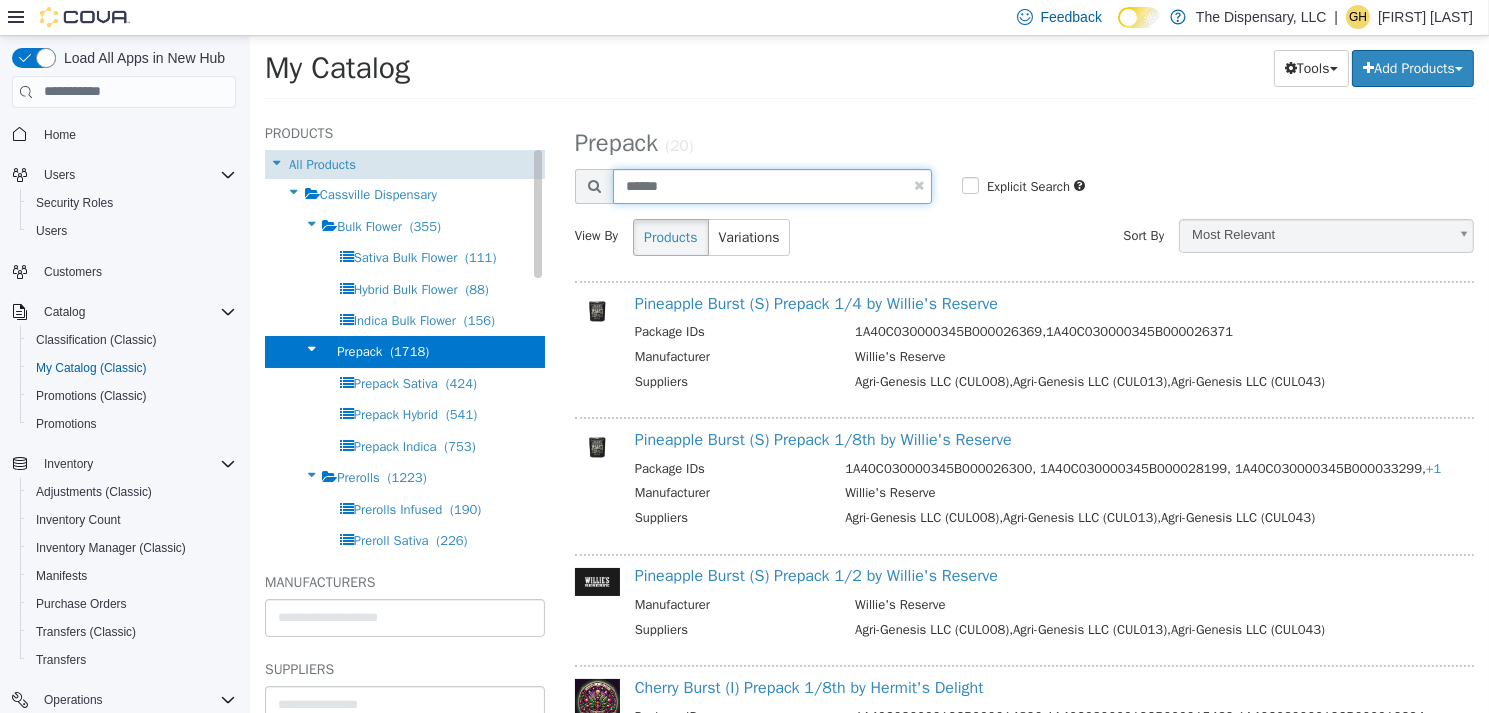 type on "******" 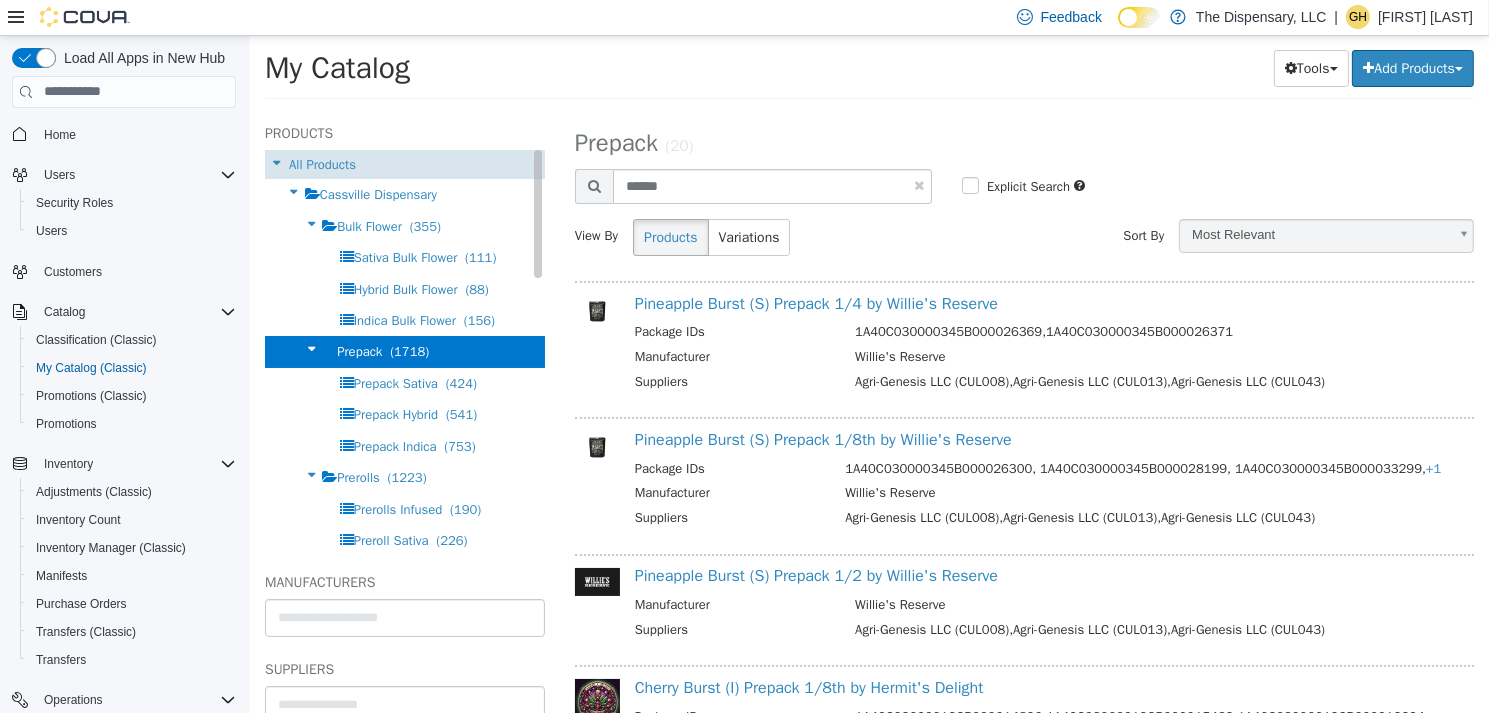 select on "**********" 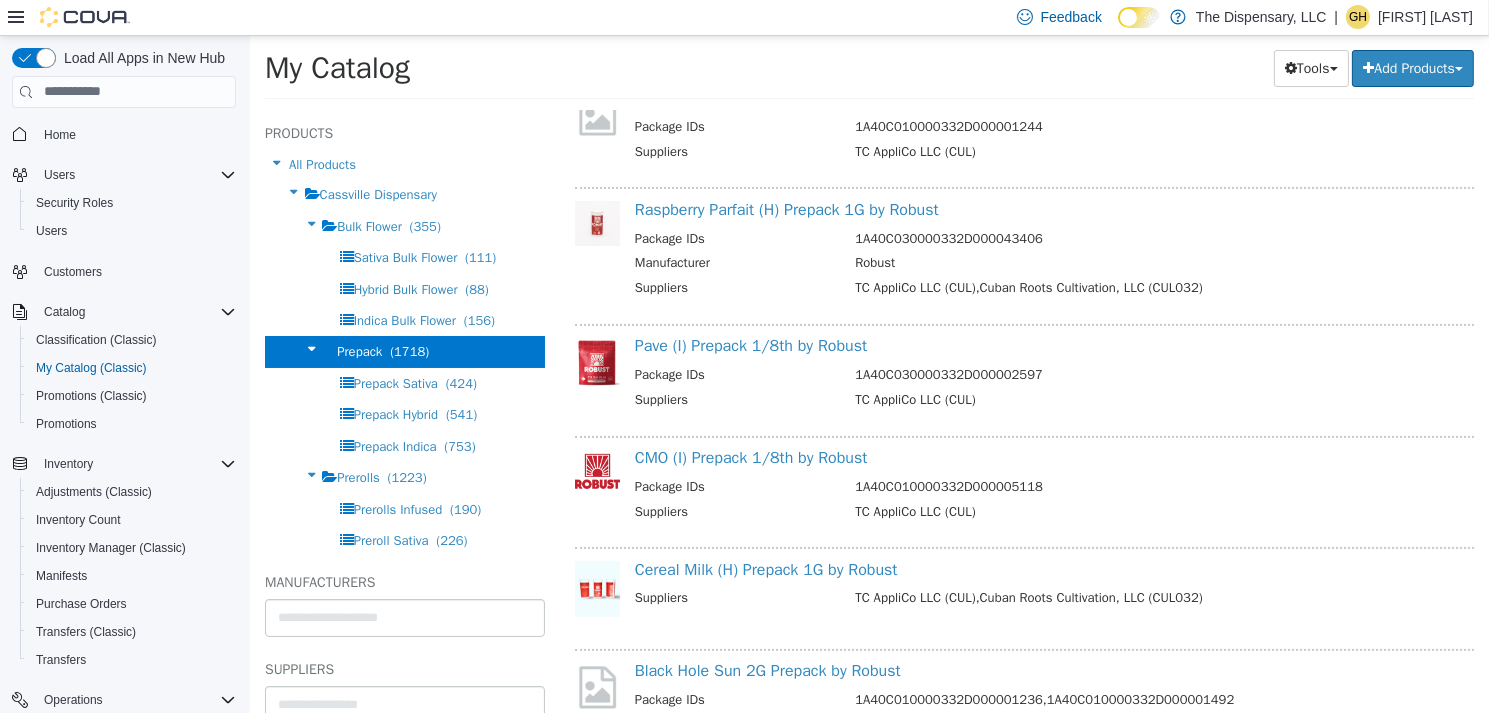 scroll, scrollTop: 1000, scrollLeft: 0, axis: vertical 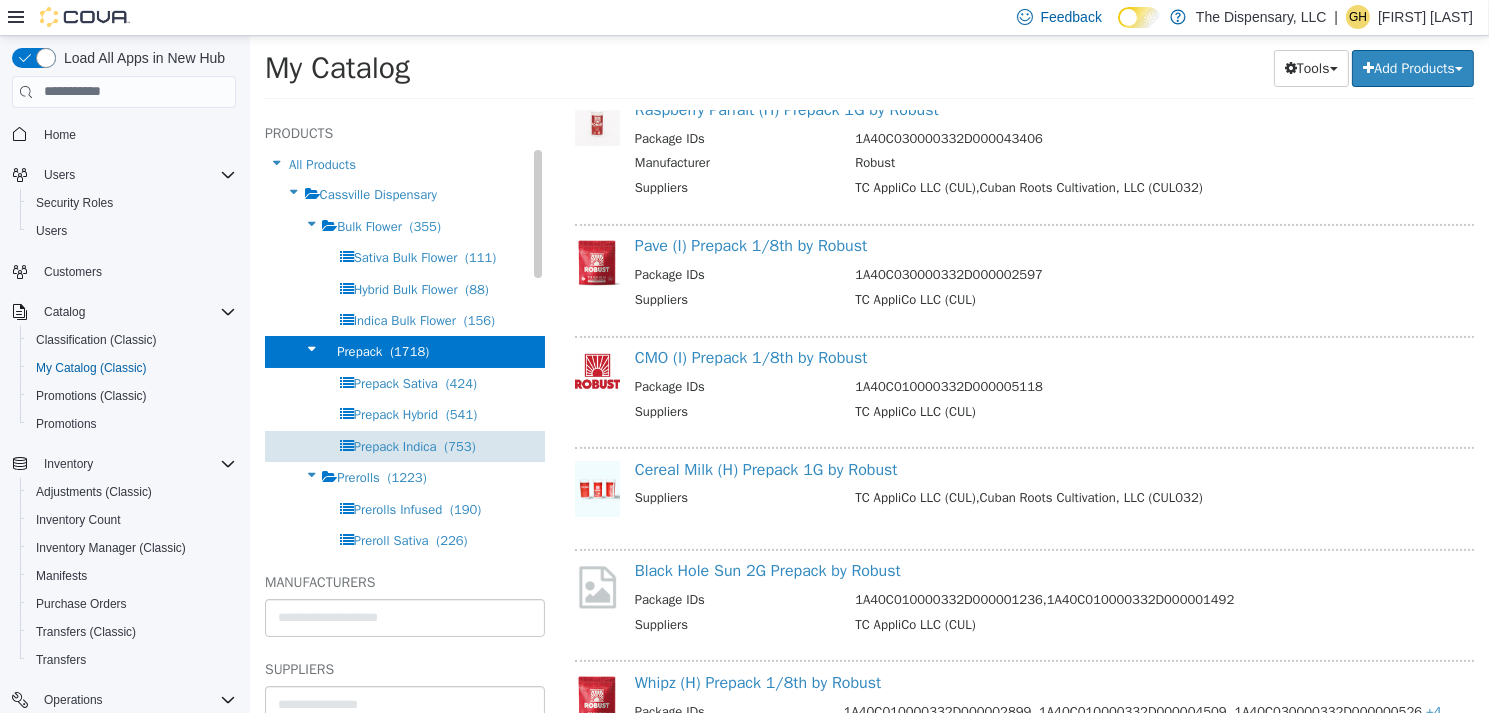 click on "(753)" at bounding box center (458, 445) 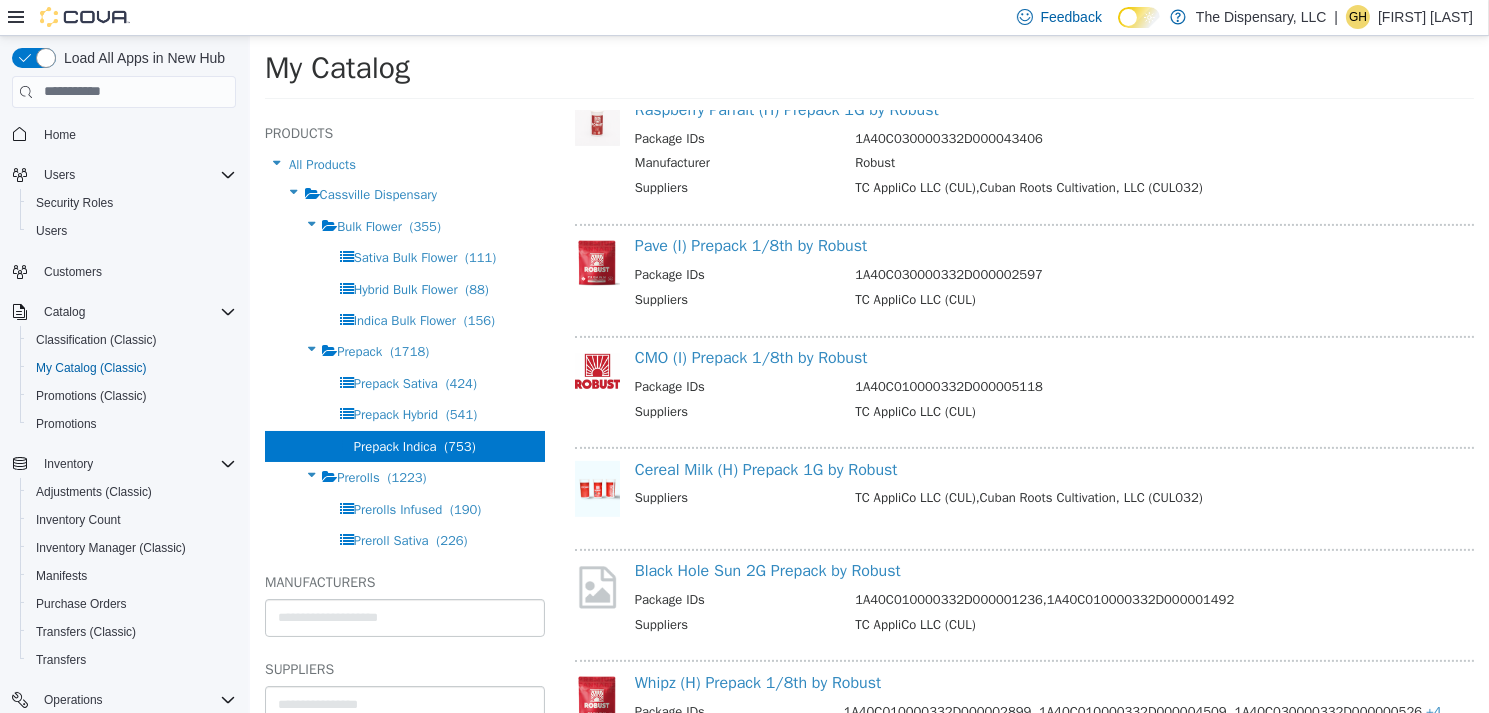 select on "**********" 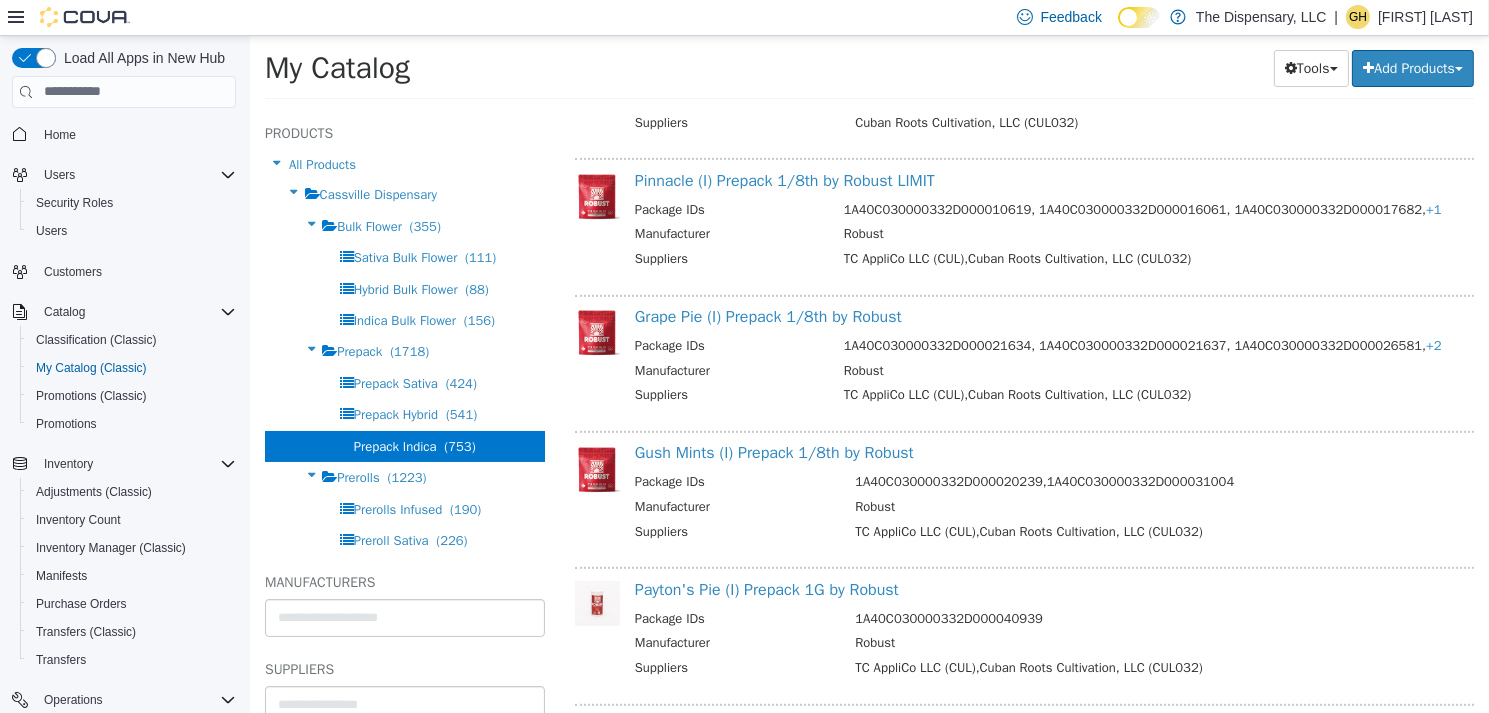 scroll, scrollTop: 1600, scrollLeft: 0, axis: vertical 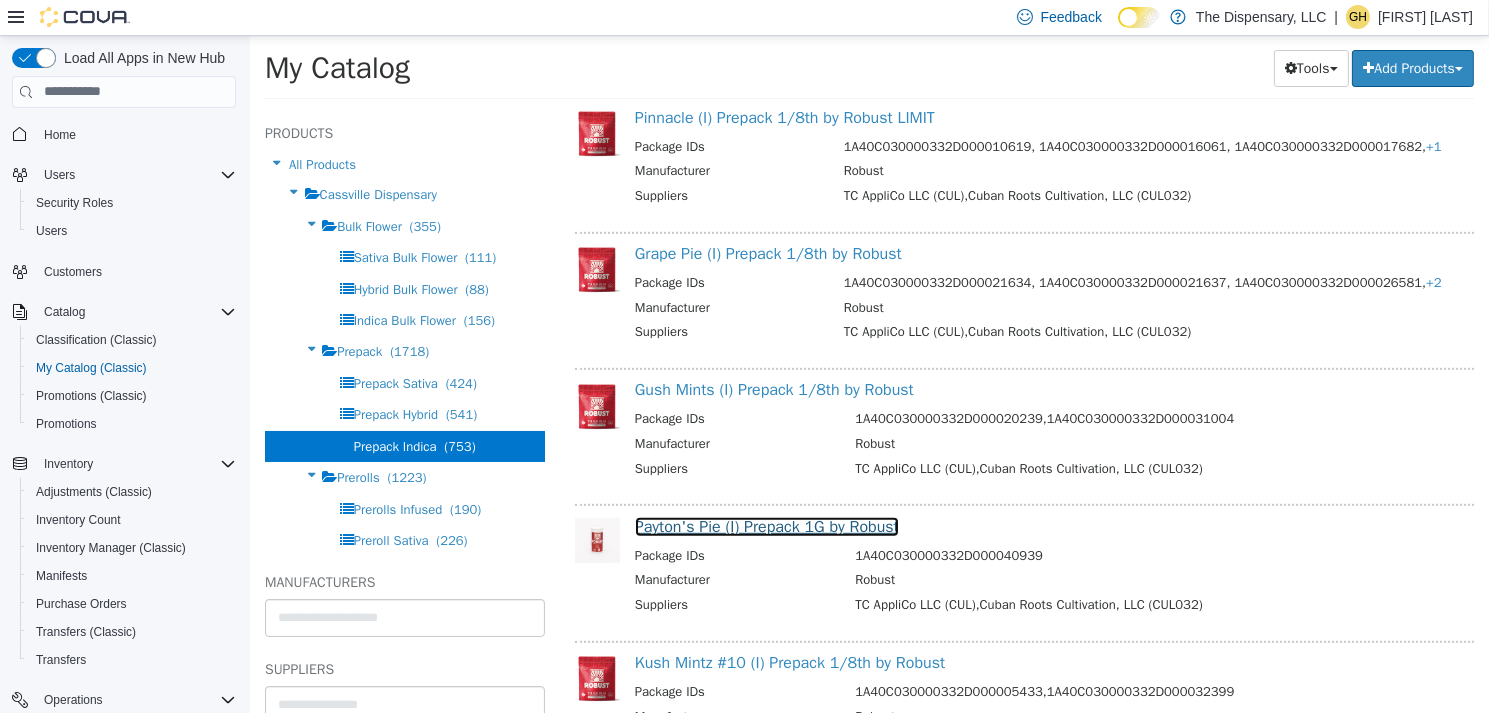 click on "Payton's Pie (I) Prepack 1G by Robust" at bounding box center (766, 526) 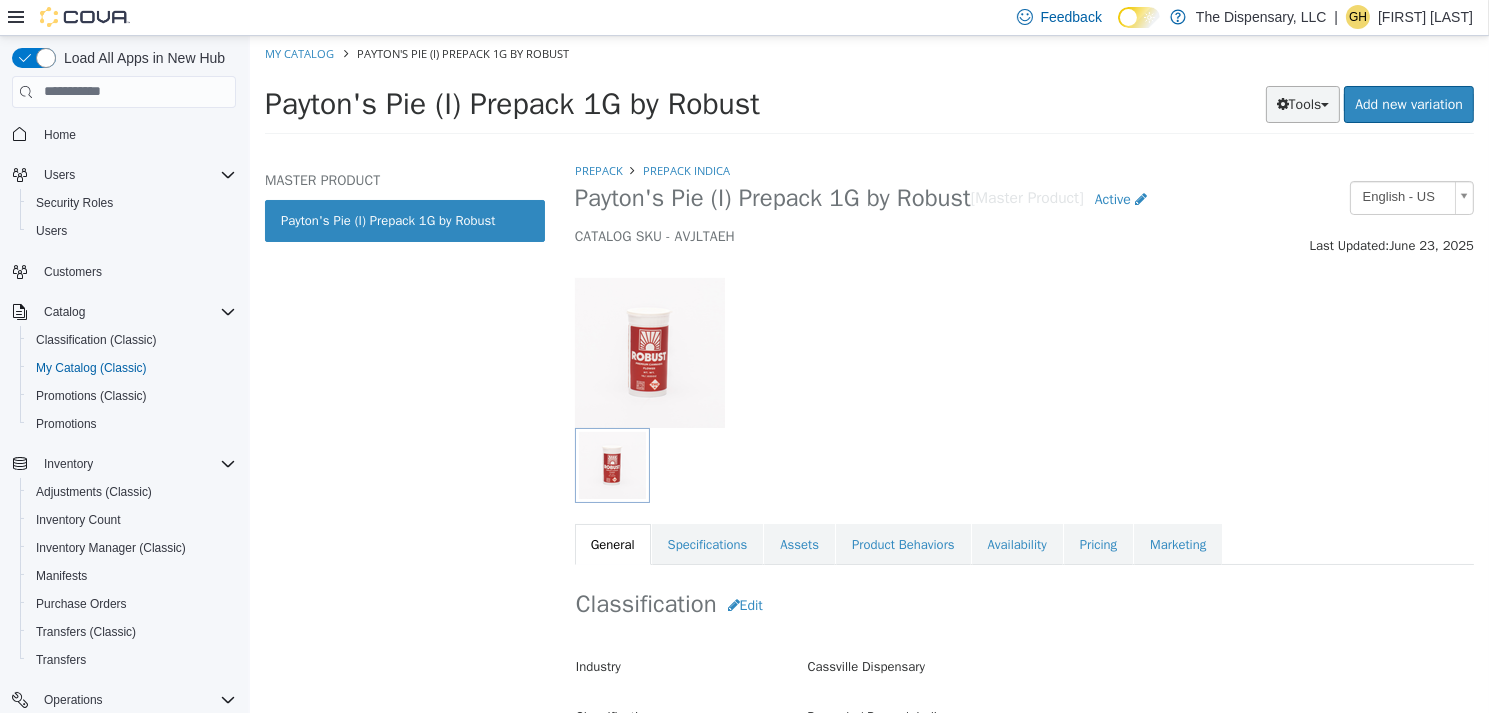 click on "Tools" at bounding box center (1302, 103) 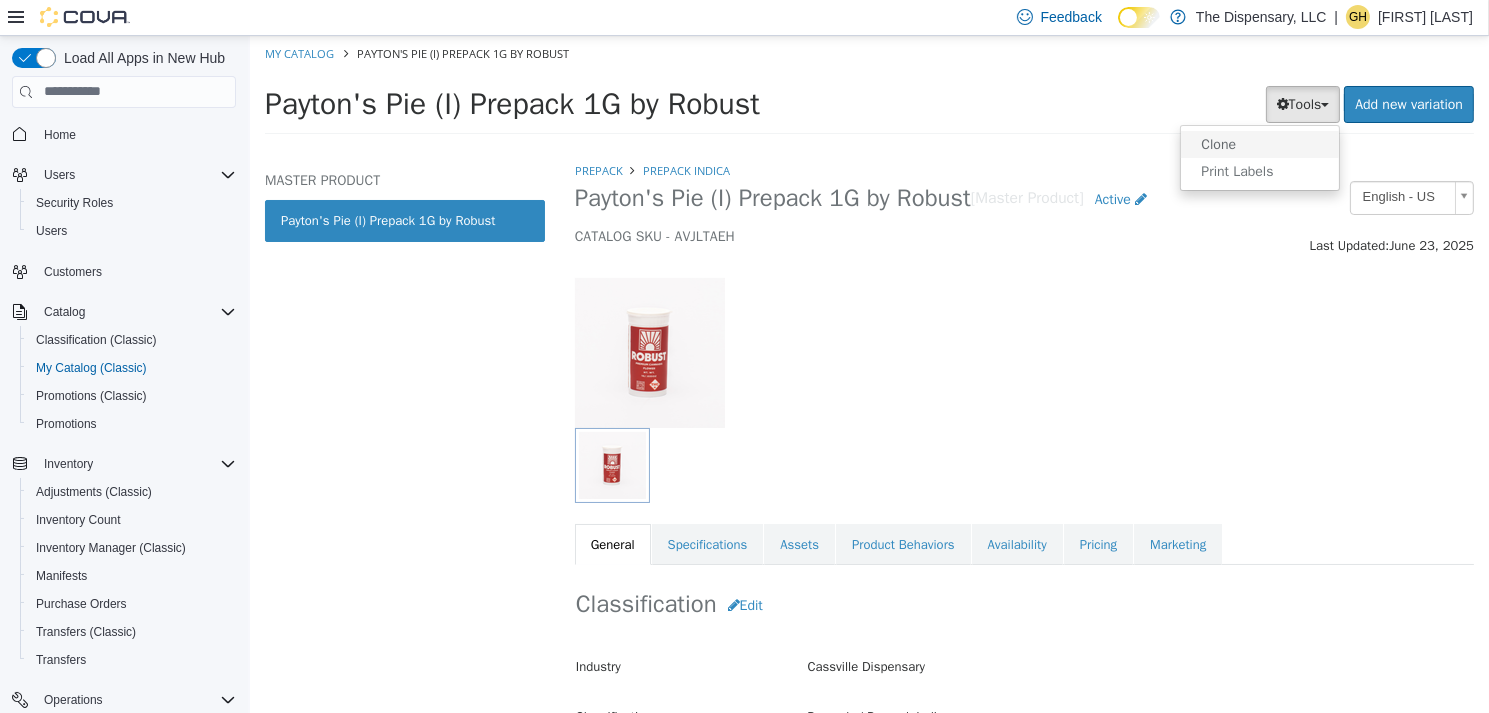 click on "Clone" at bounding box center [1259, 143] 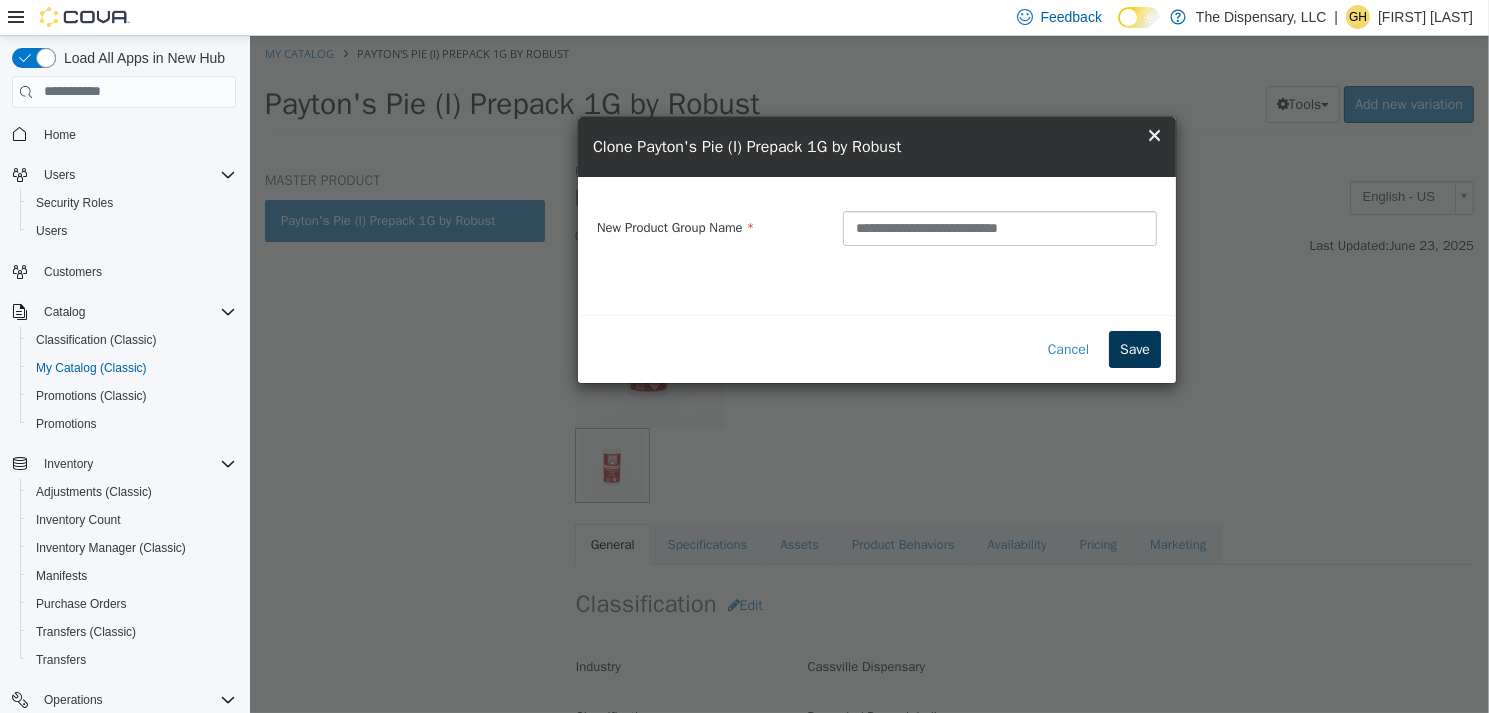 type on "**********" 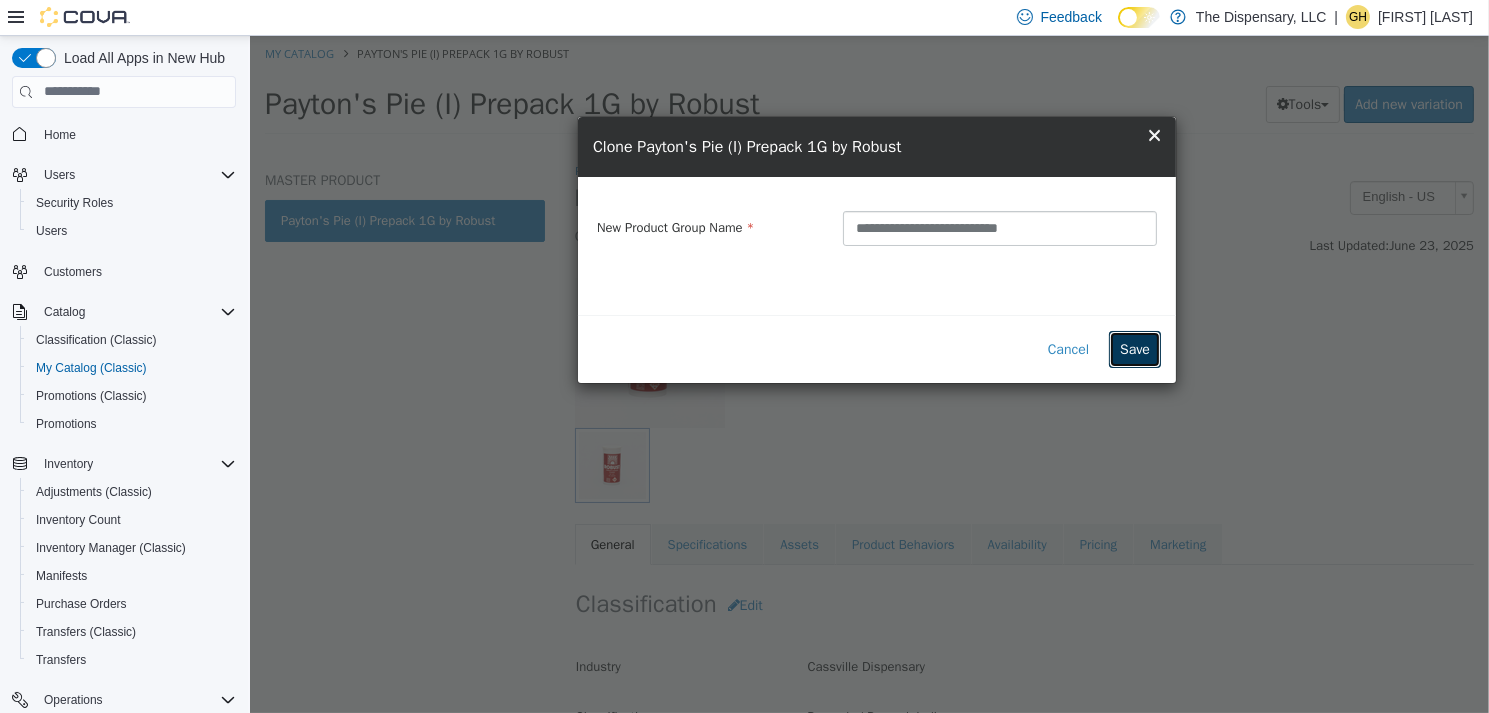 click on "Save" at bounding box center [1134, 348] 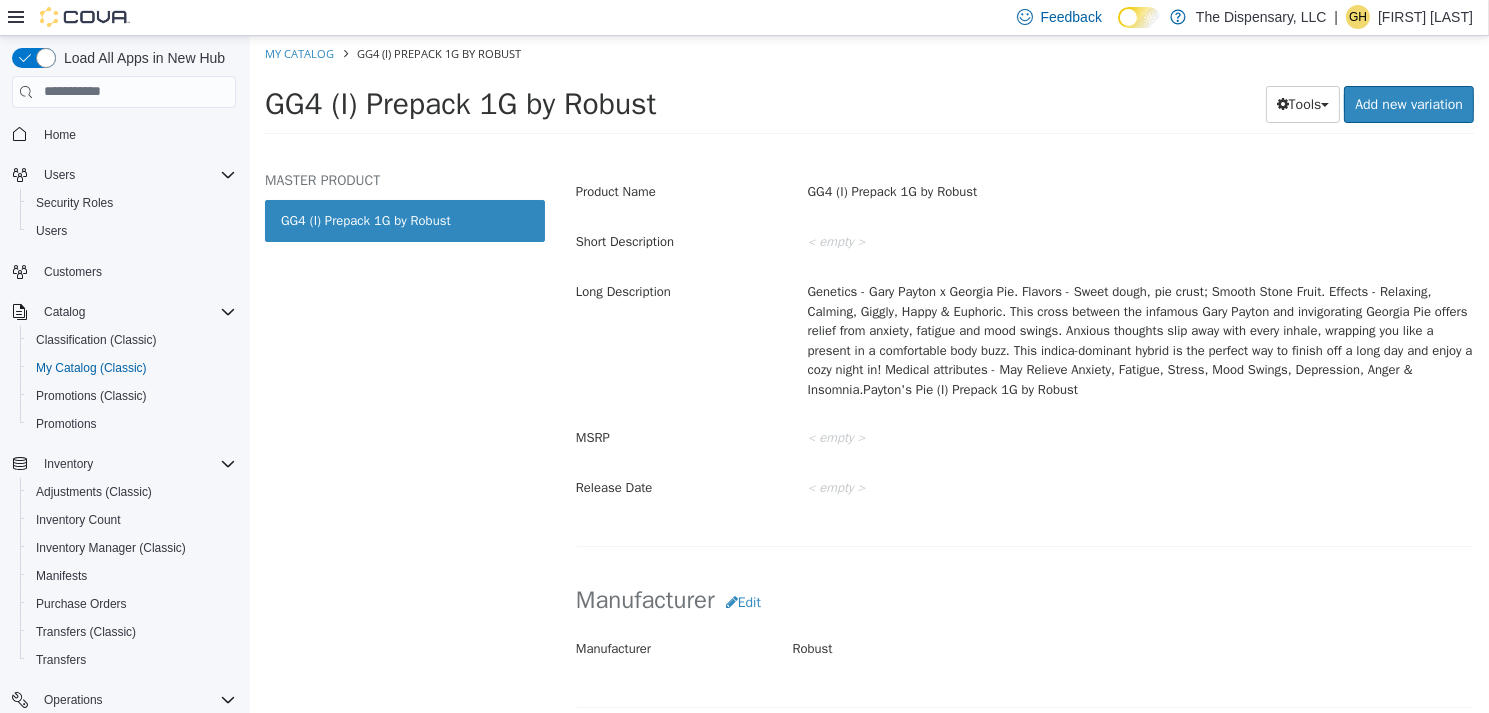 scroll, scrollTop: 600, scrollLeft: 0, axis: vertical 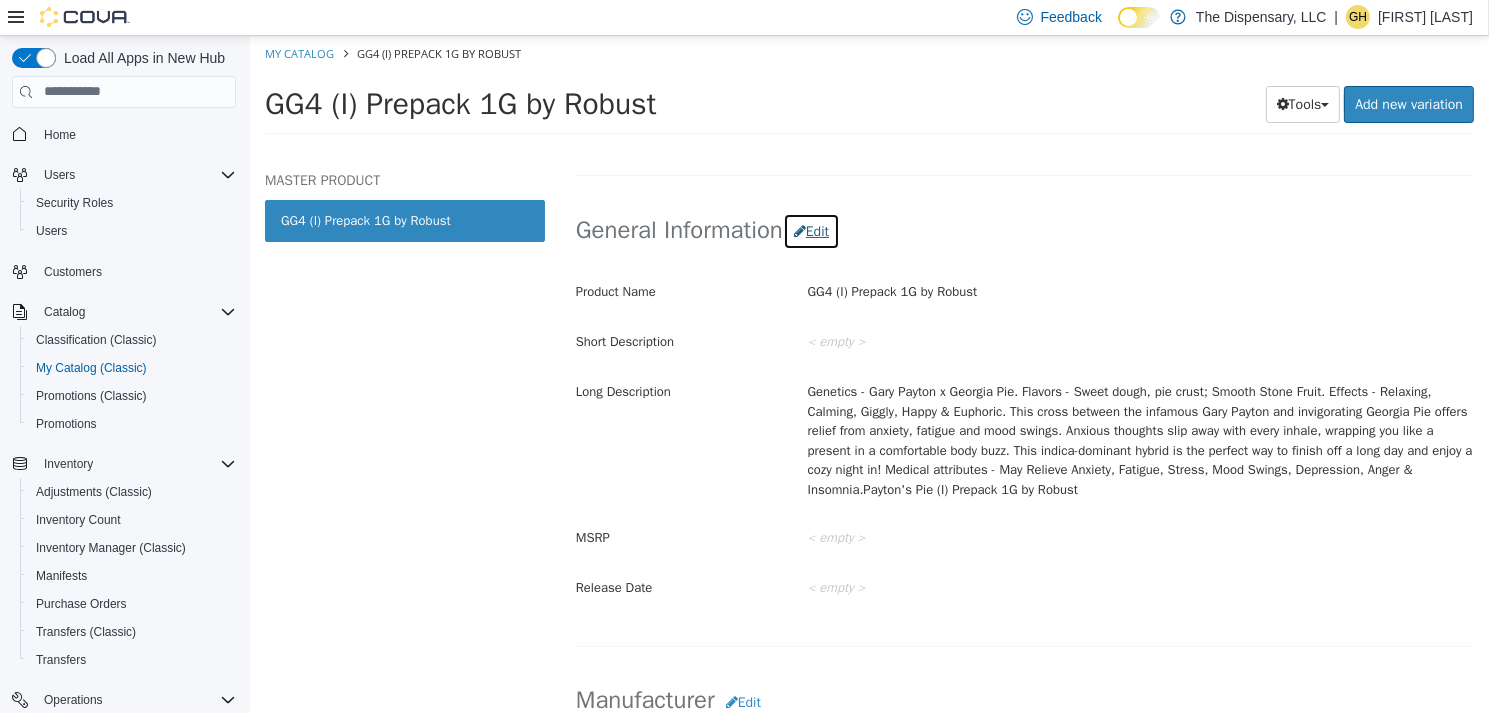 click on "Edit" at bounding box center [810, 230] 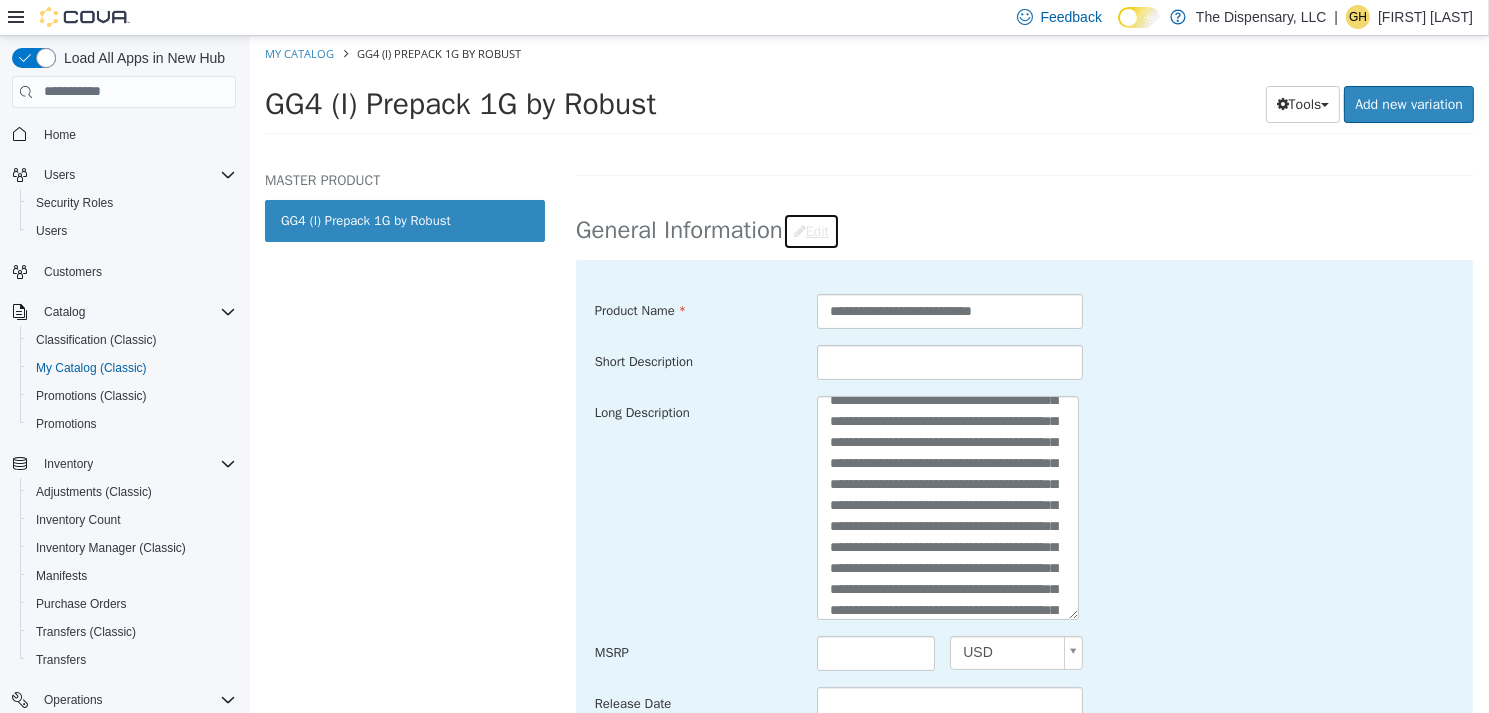 scroll, scrollTop: 0, scrollLeft: 0, axis: both 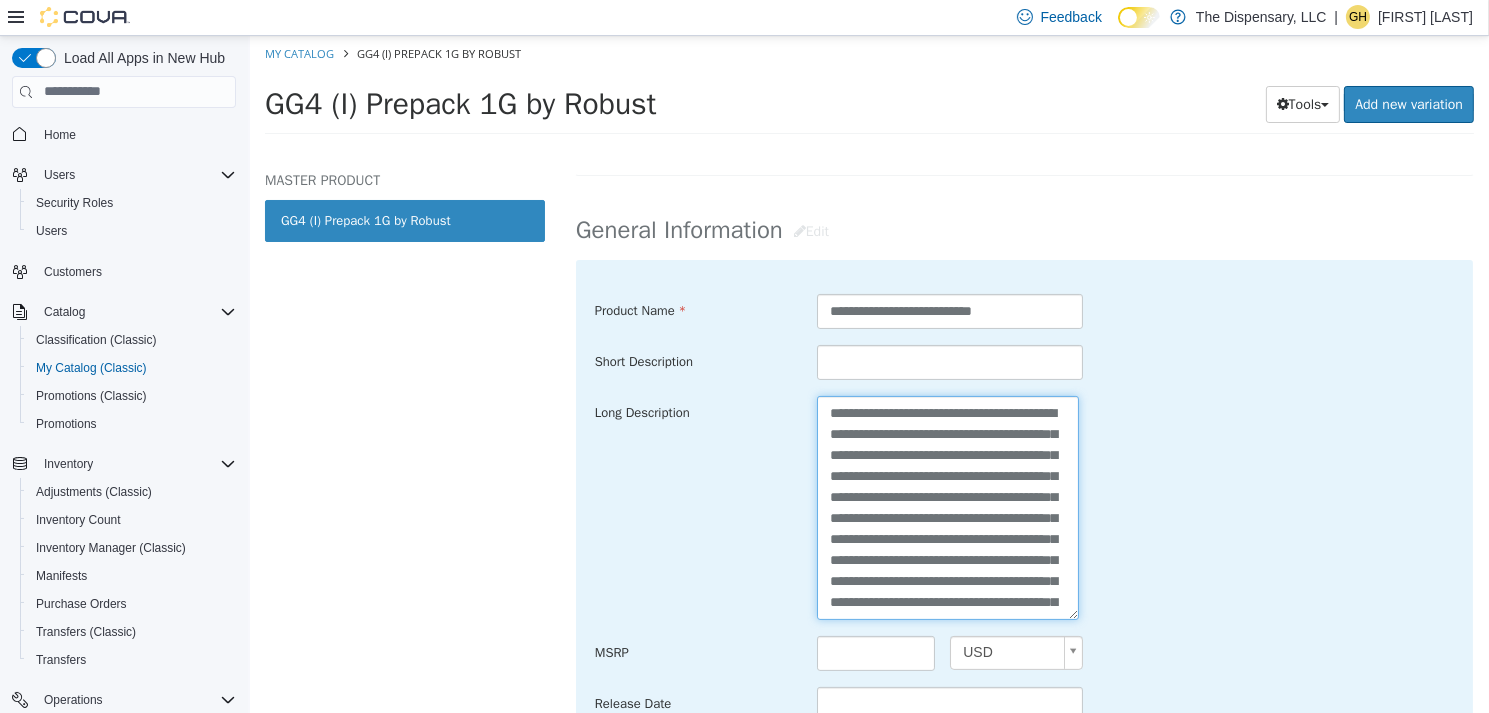 click on "**********" at bounding box center (947, 506) 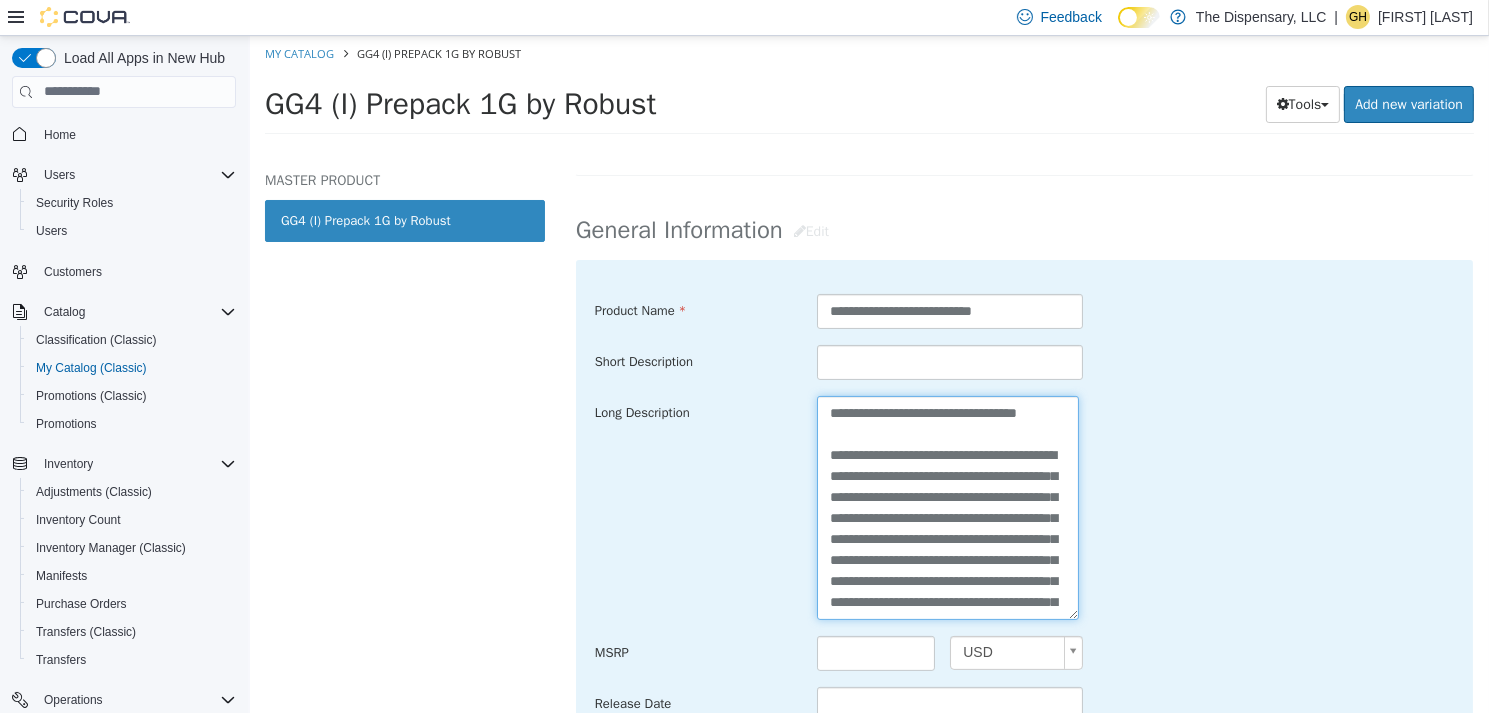 drag, startPoint x: 949, startPoint y: 494, endPoint x: 974, endPoint y: 494, distance: 25 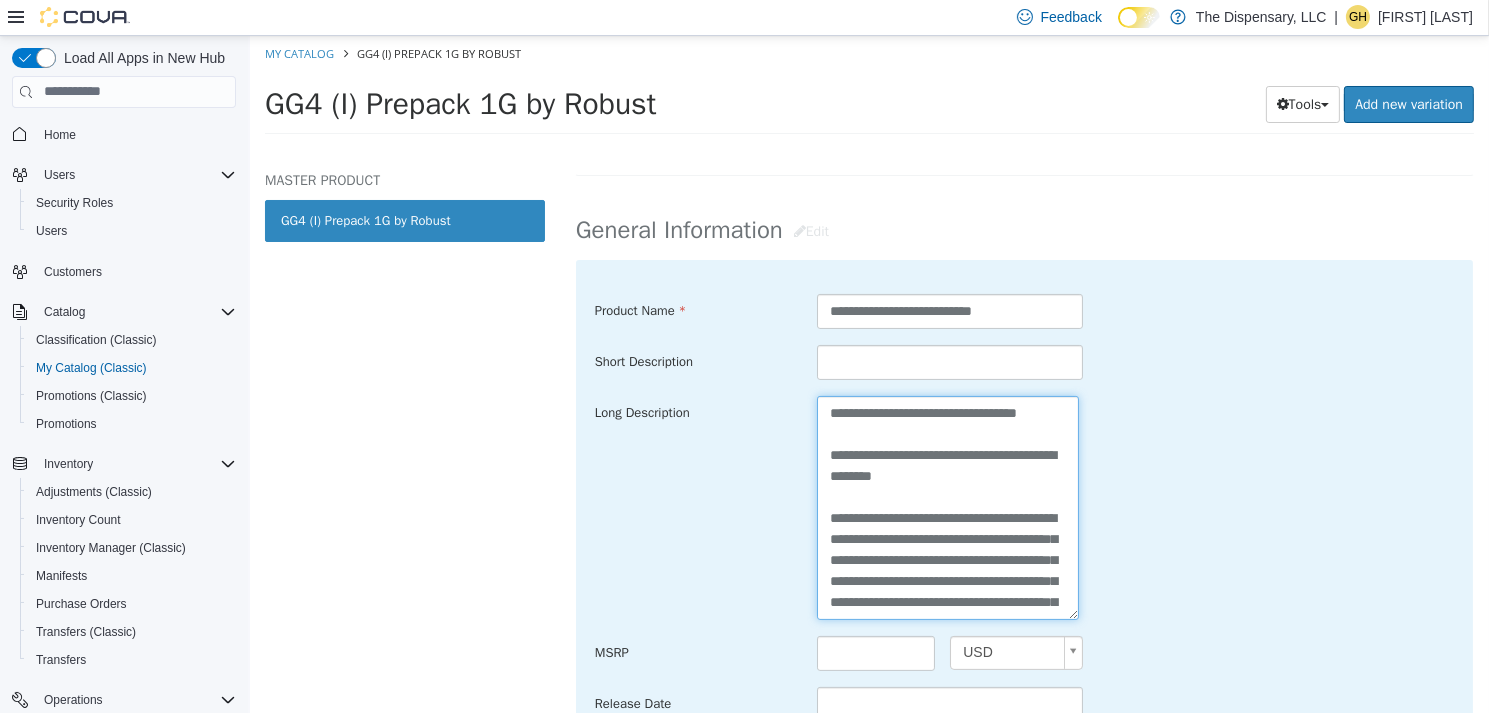 click on "**********" at bounding box center [947, 506] 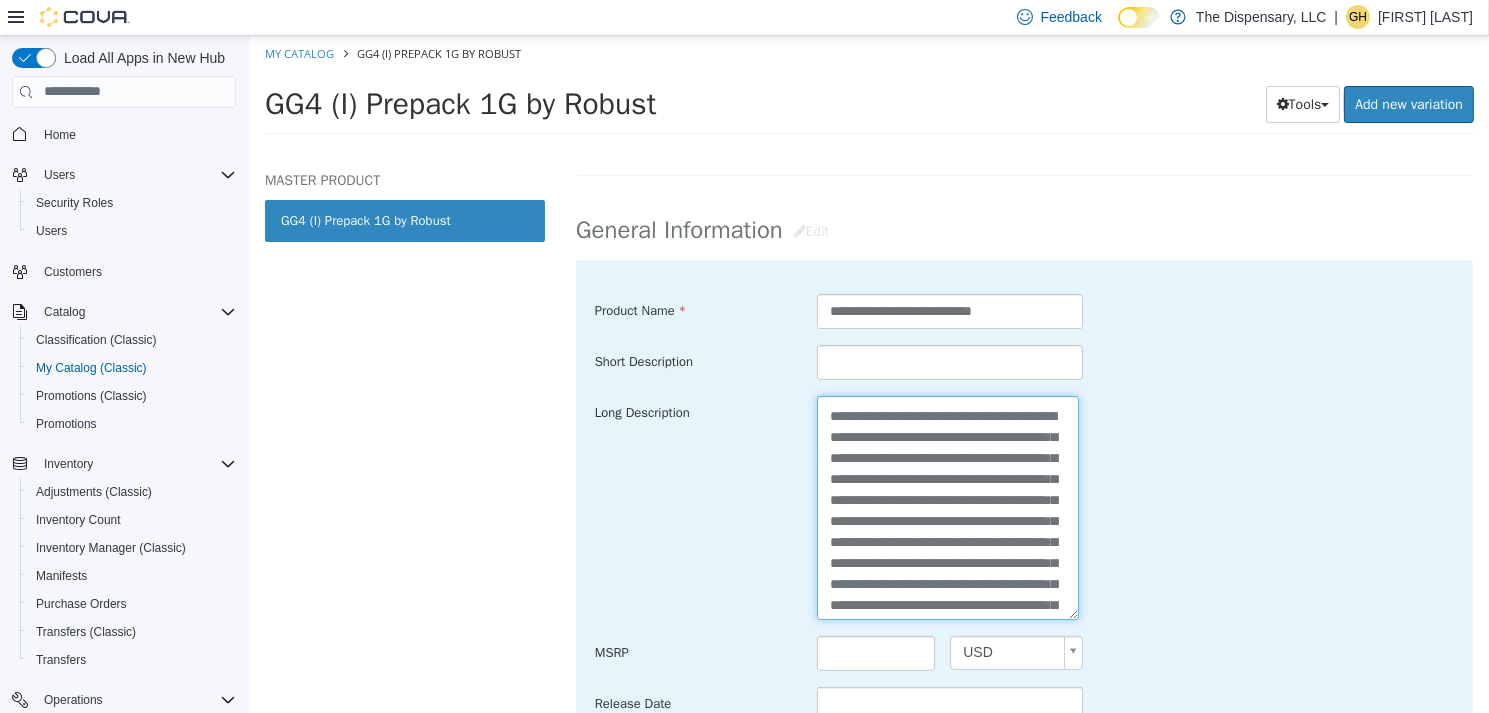 scroll, scrollTop: 294, scrollLeft: 0, axis: vertical 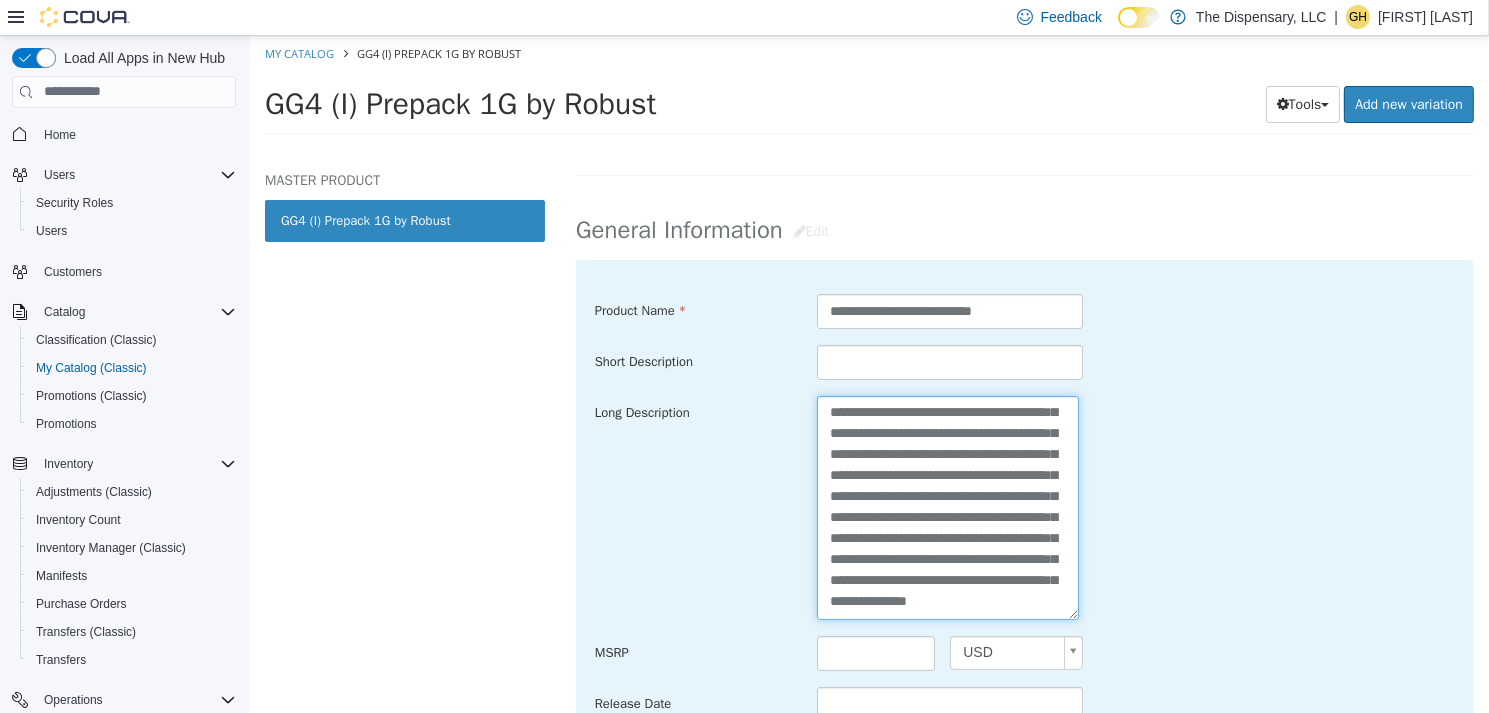 click on "**********" at bounding box center [947, 506] 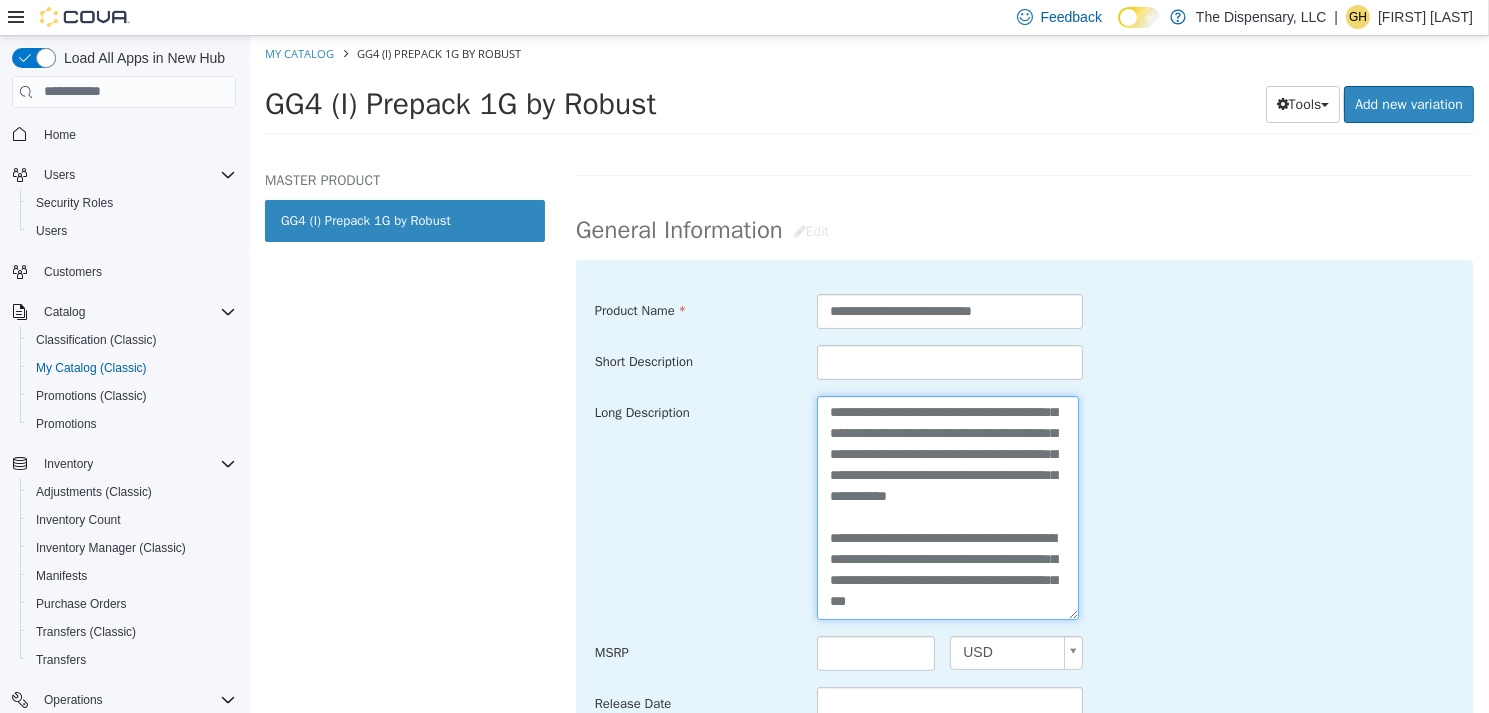 scroll, scrollTop: 315, scrollLeft: 0, axis: vertical 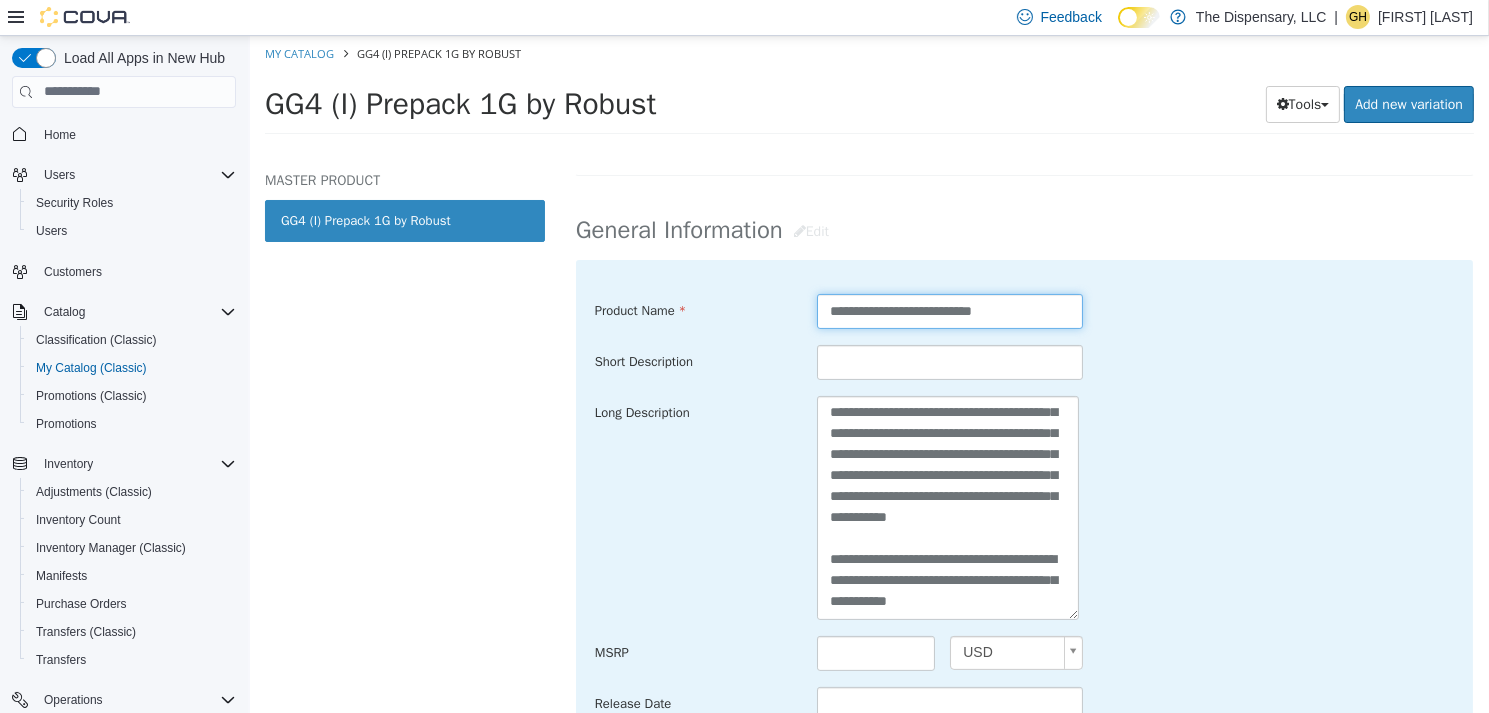 drag, startPoint x: 1026, startPoint y: 311, endPoint x: 662, endPoint y: 275, distance: 365.77588 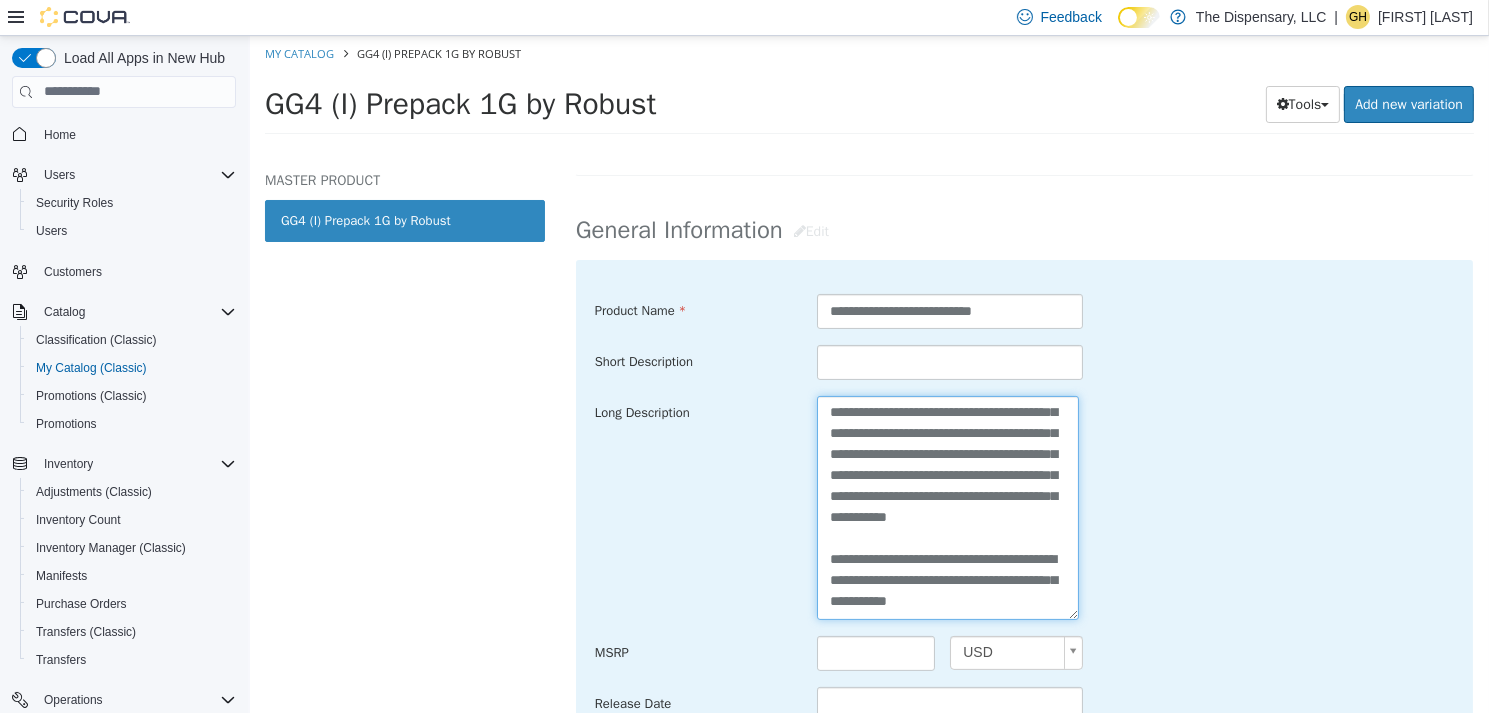 click on "**********" at bounding box center (947, 506) 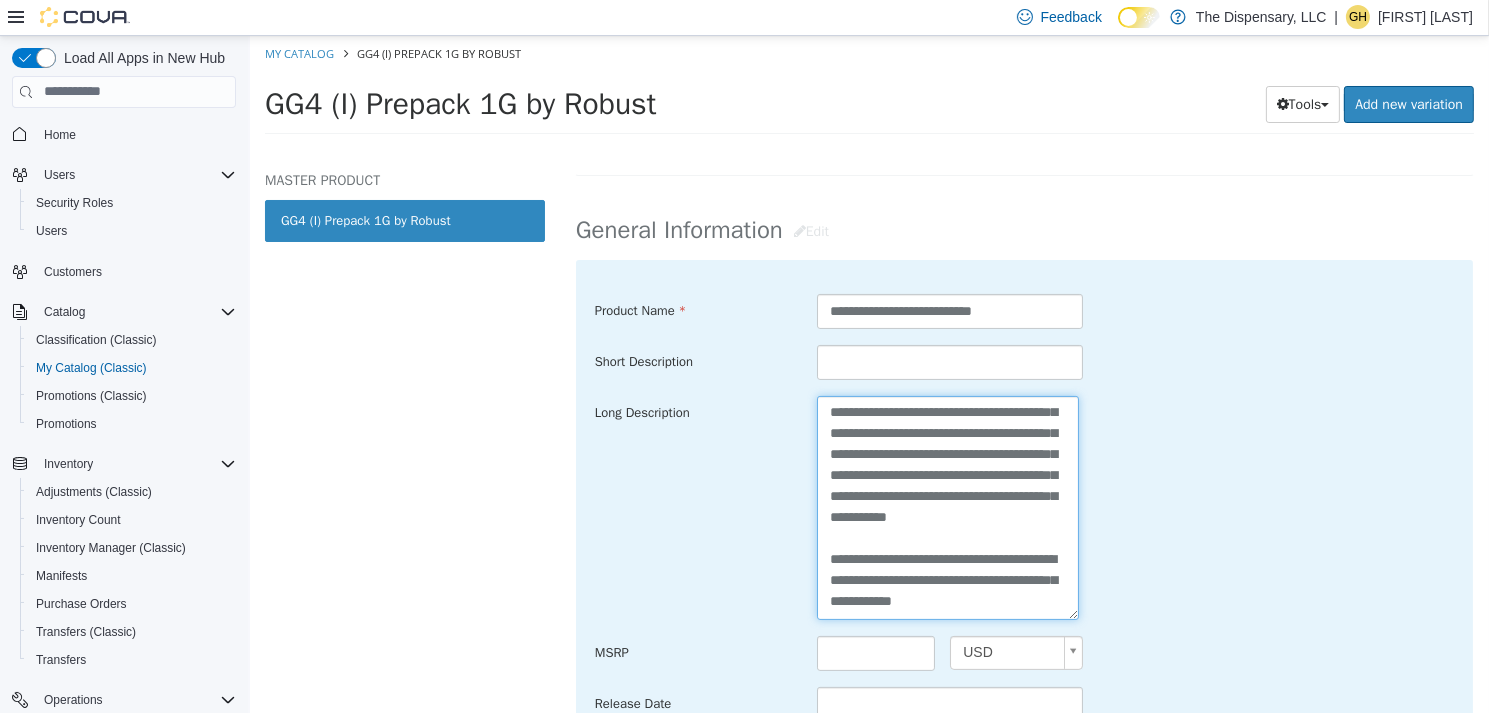 scroll, scrollTop: 336, scrollLeft: 0, axis: vertical 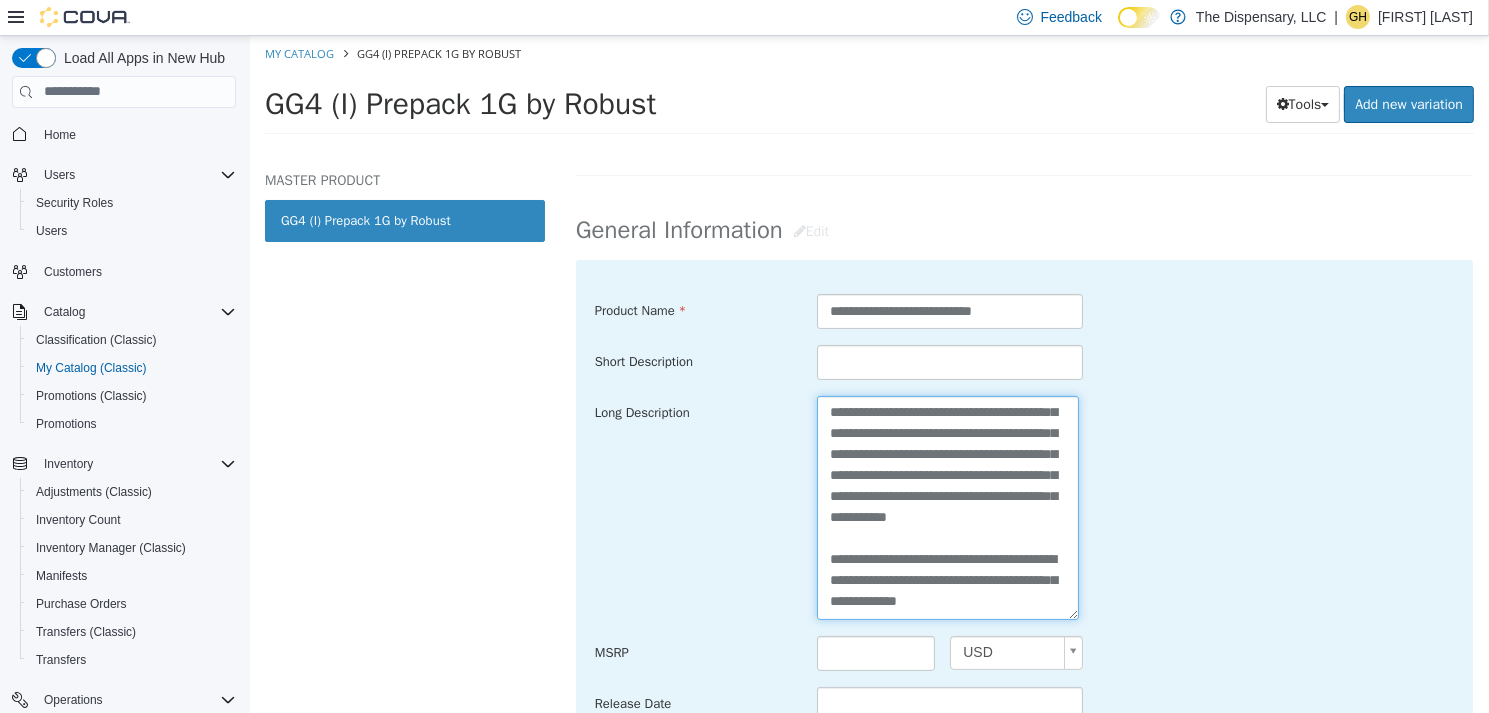 paste on "**********" 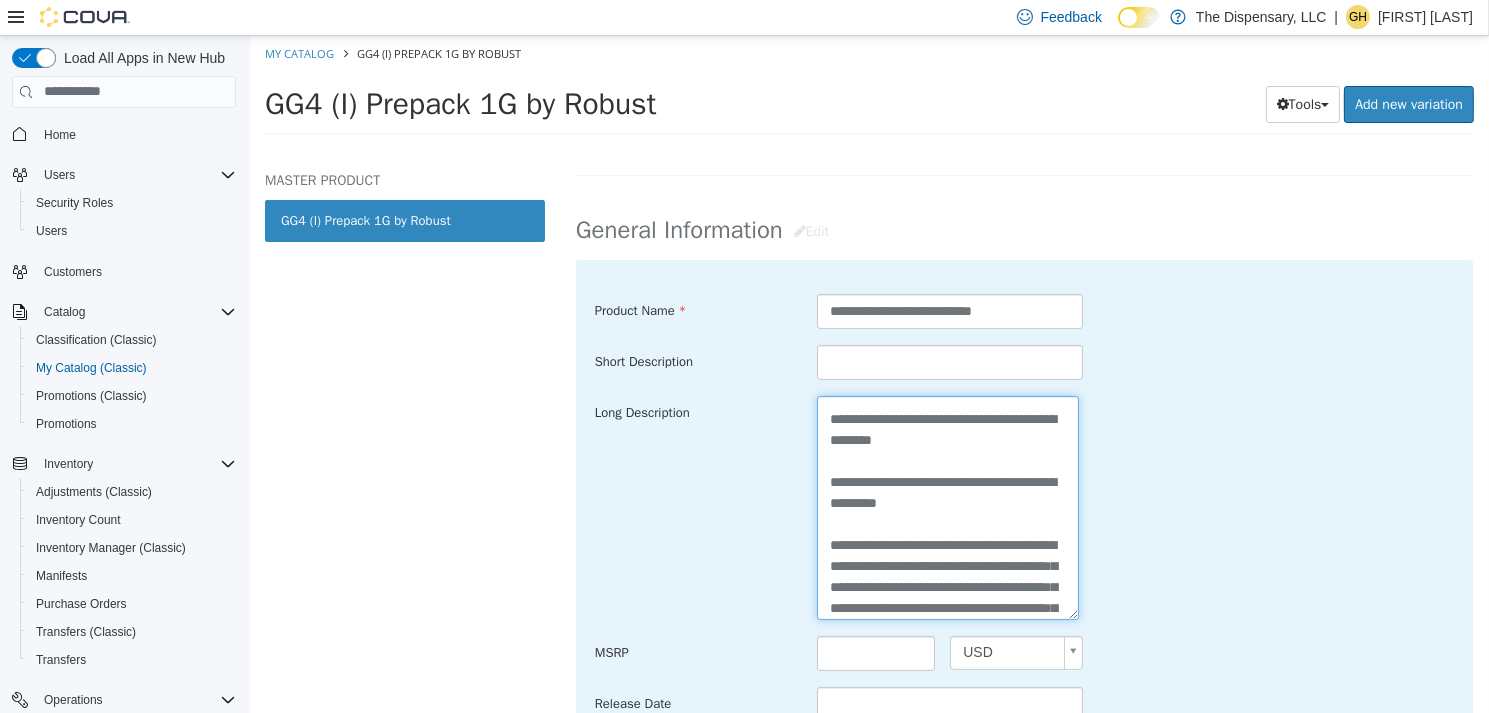 scroll, scrollTop: 0, scrollLeft: 0, axis: both 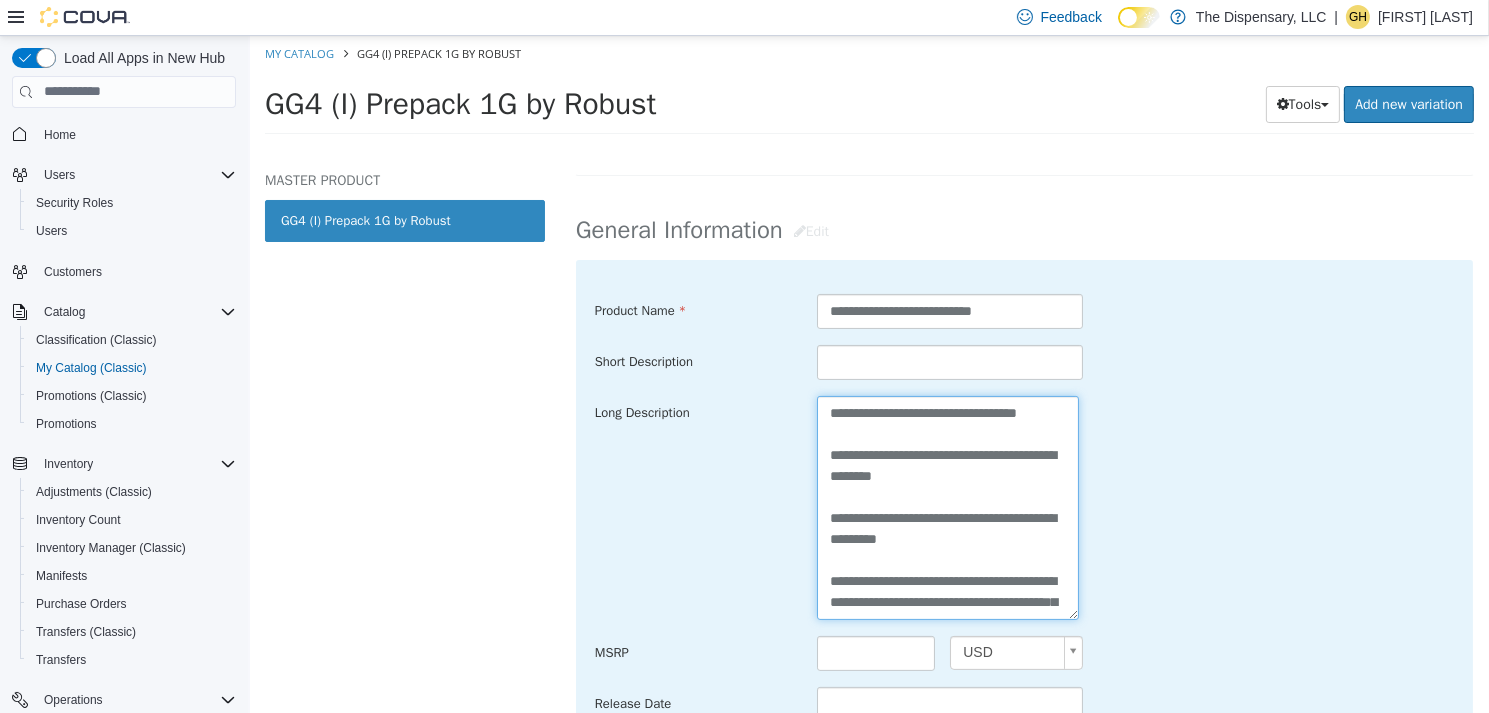 click on "**********" at bounding box center (947, 506) 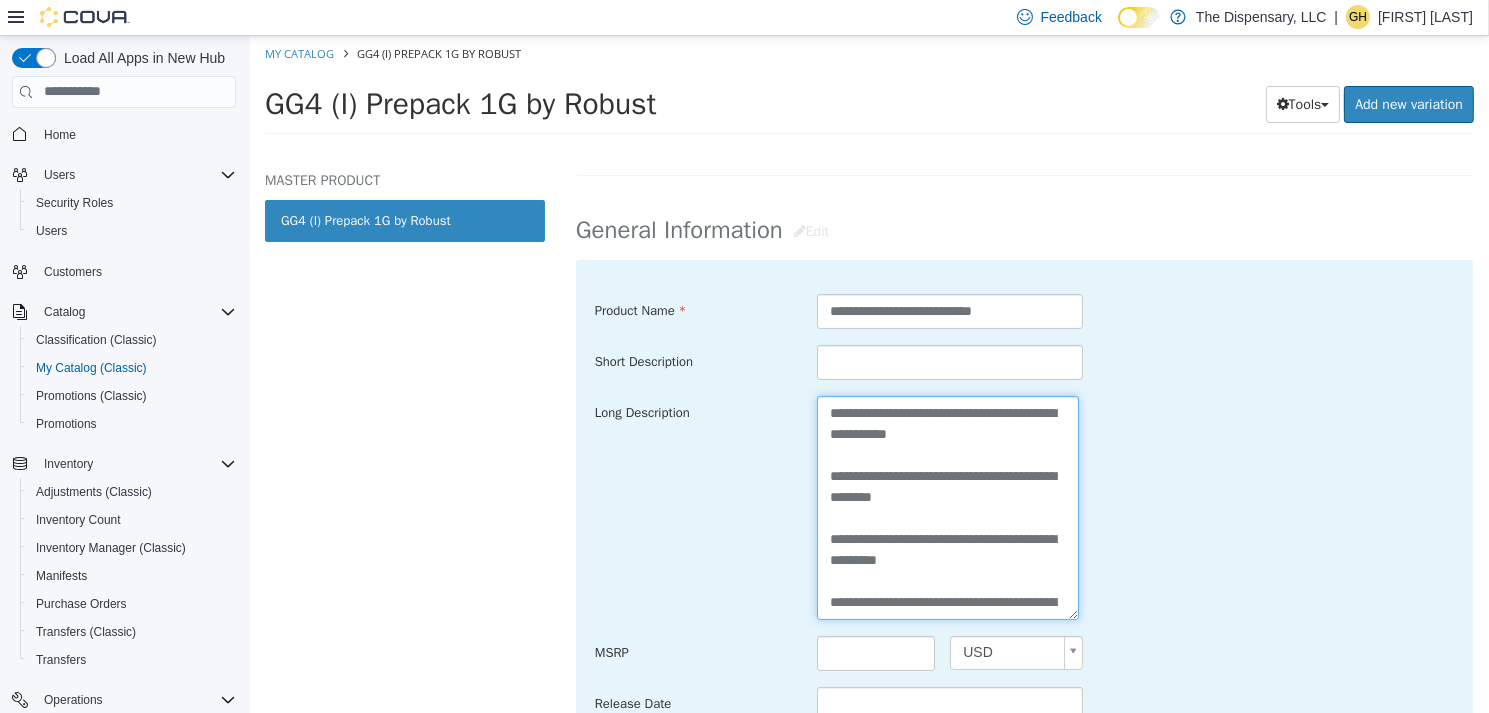 drag, startPoint x: 961, startPoint y: 493, endPoint x: 884, endPoint y: 477, distance: 78.64477 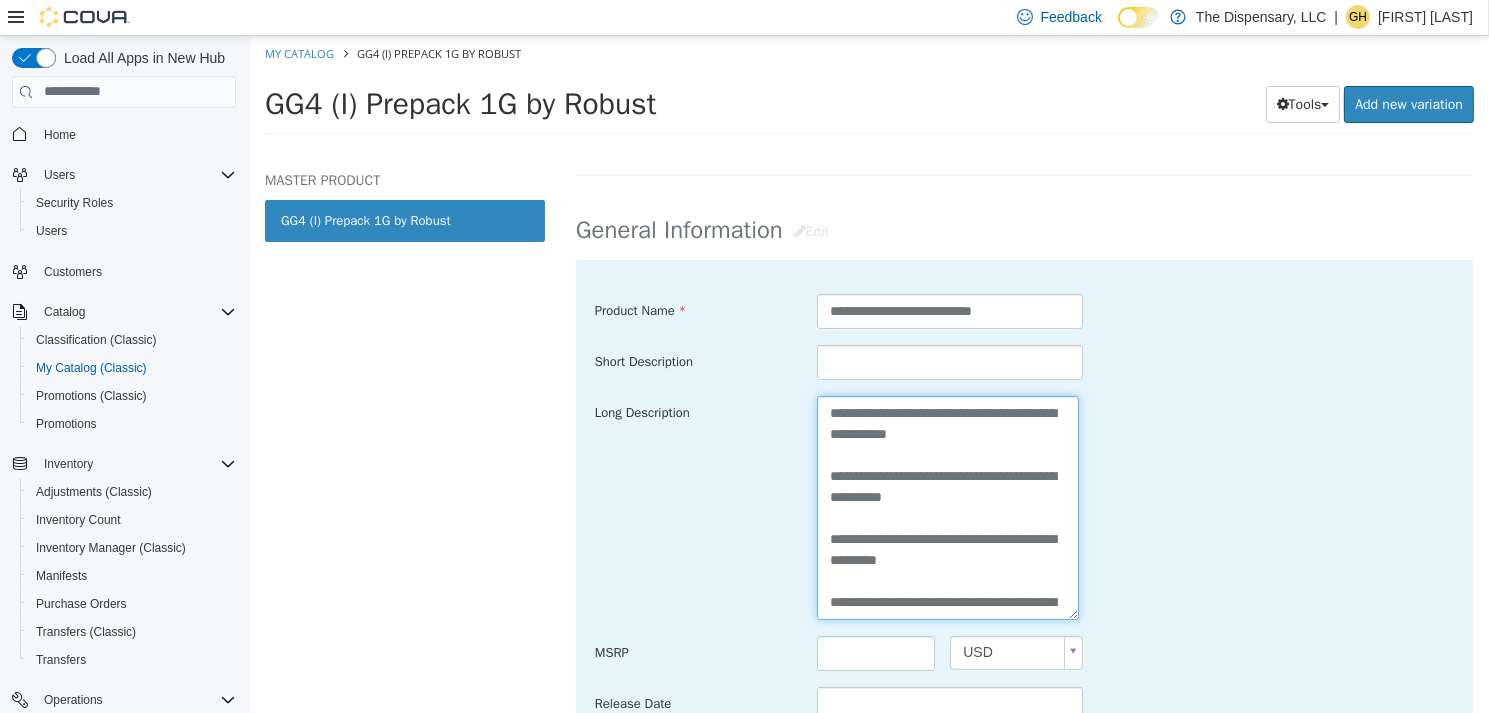 click on "**********" at bounding box center (947, 506) 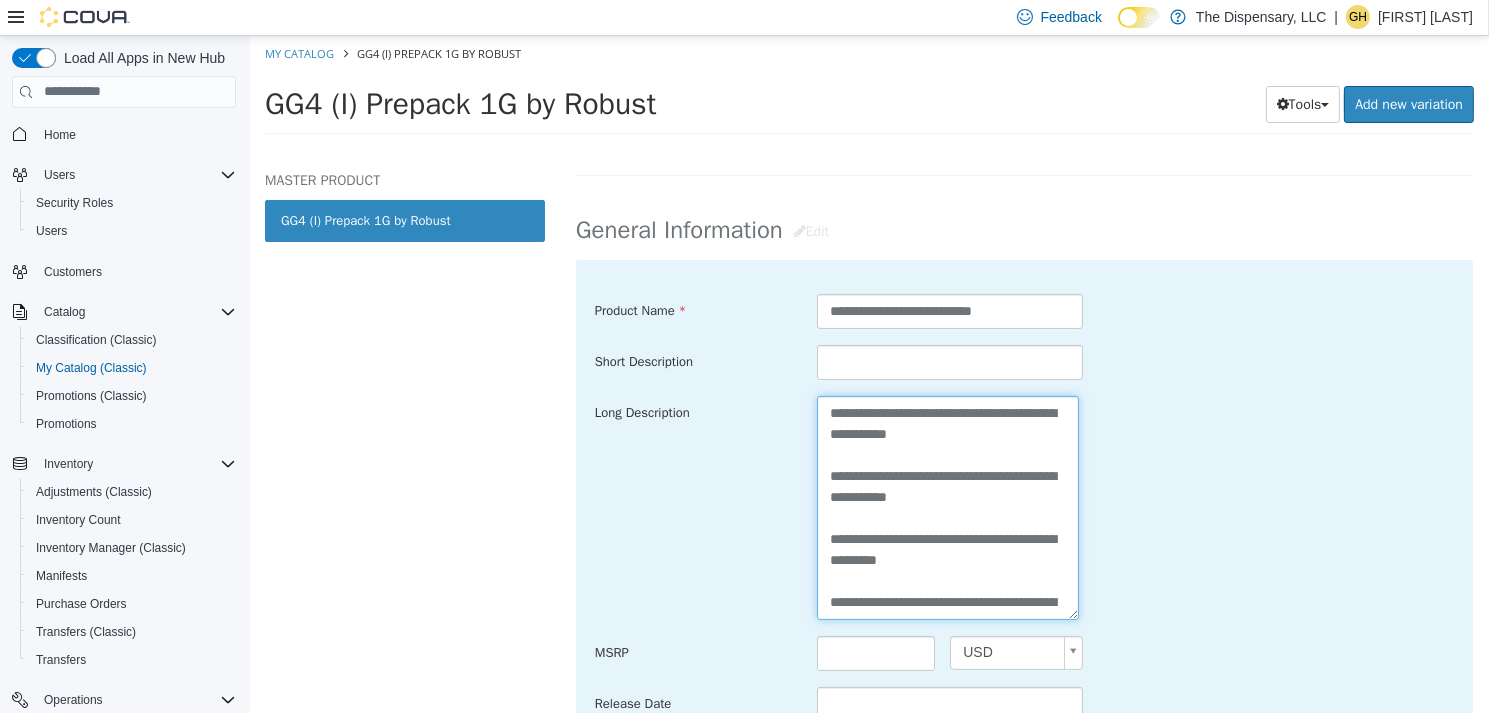 drag, startPoint x: 1037, startPoint y: 476, endPoint x: 1037, endPoint y: 494, distance: 18 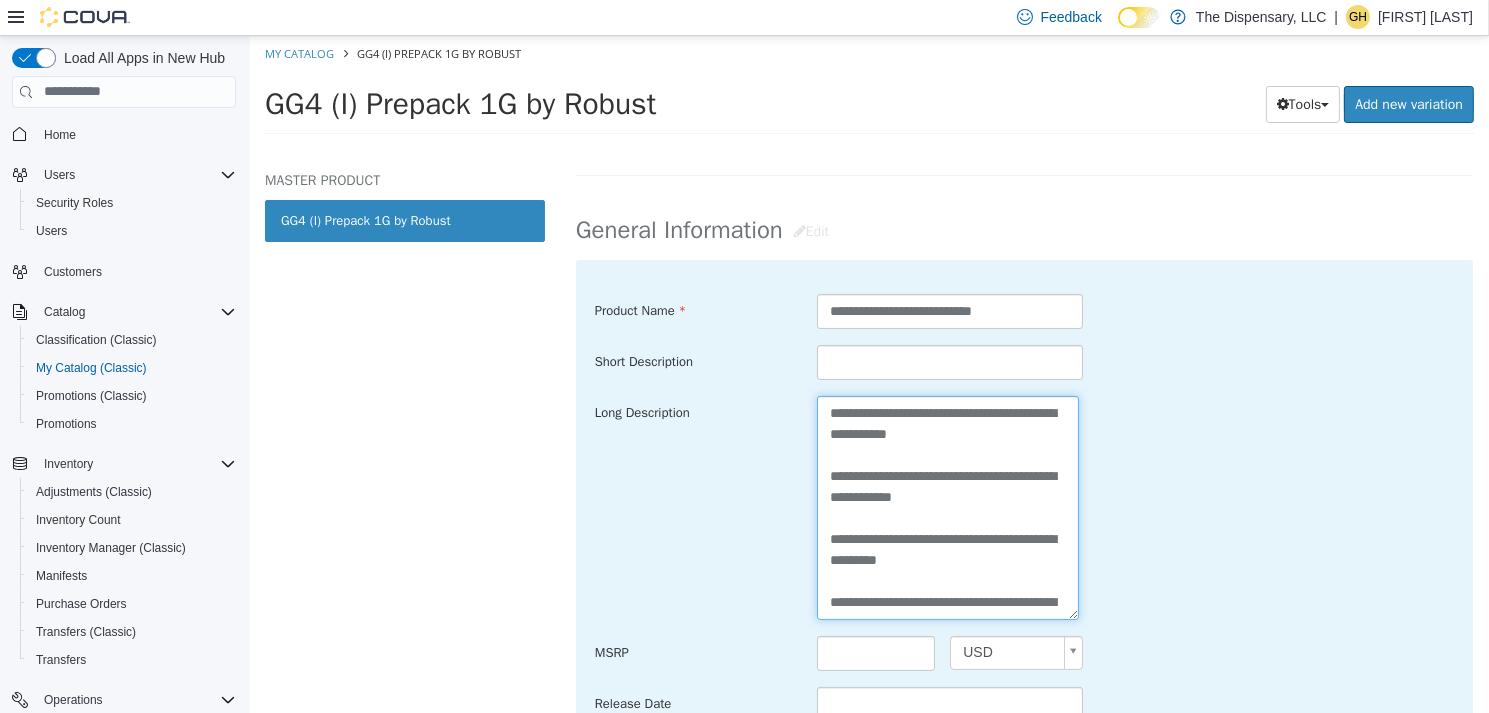 drag, startPoint x: 961, startPoint y: 555, endPoint x: 880, endPoint y: 535, distance: 83.43261 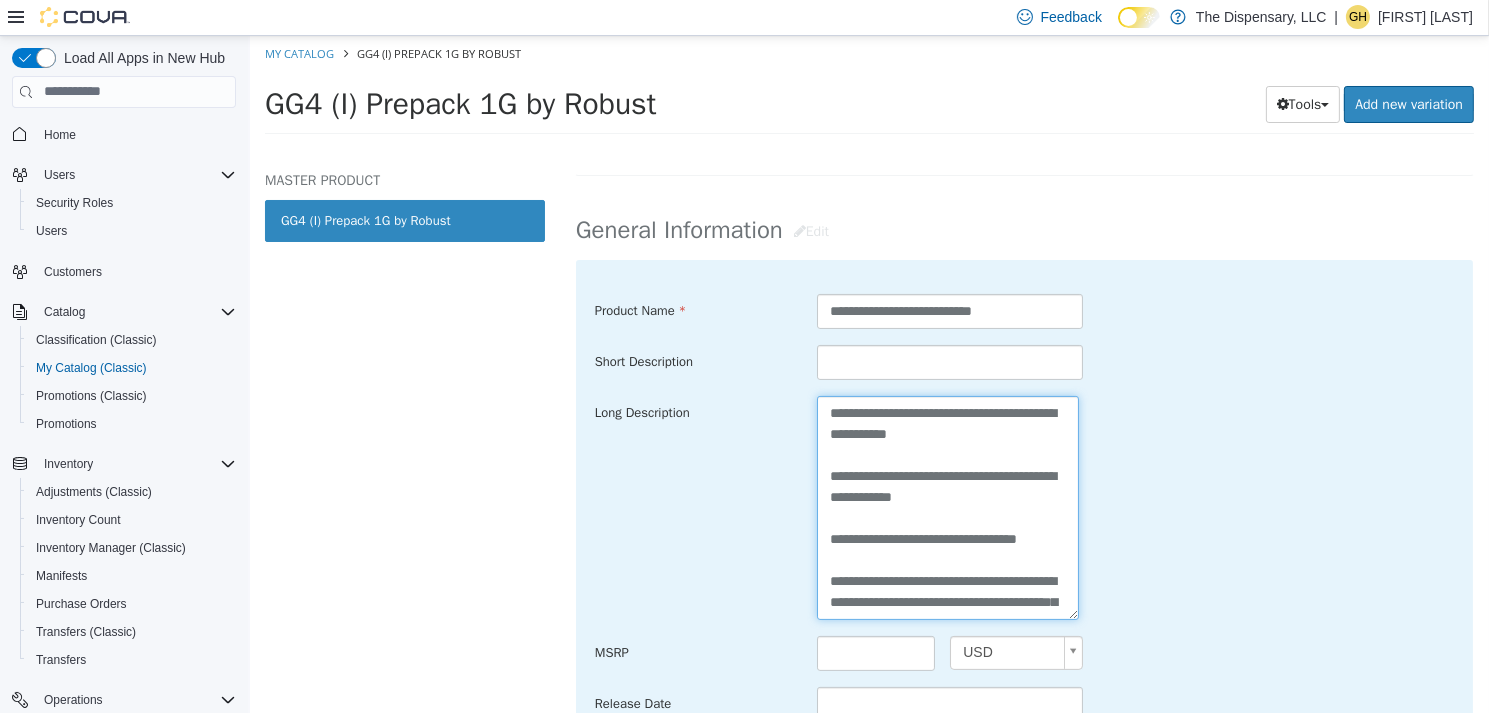 click on "**********" at bounding box center (947, 506) 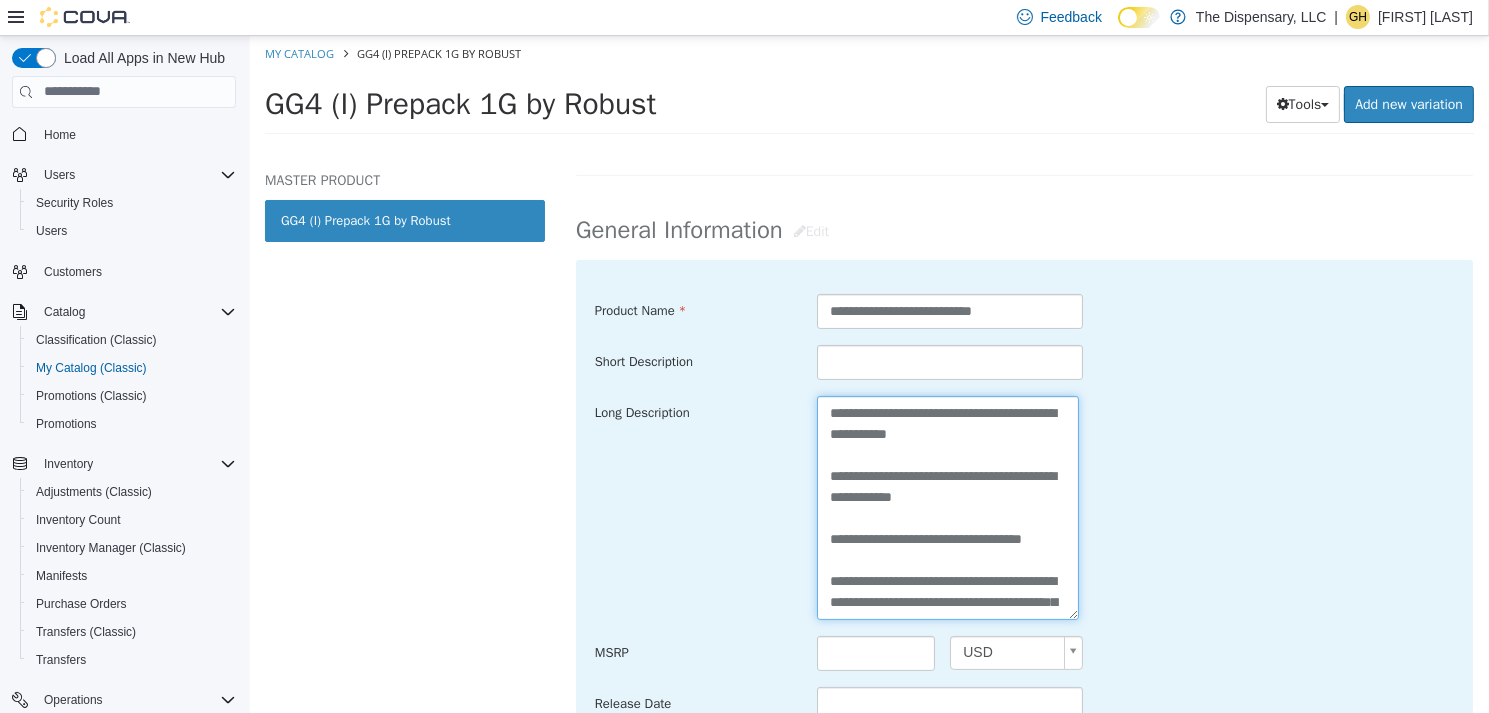 click on "**********" at bounding box center [947, 506] 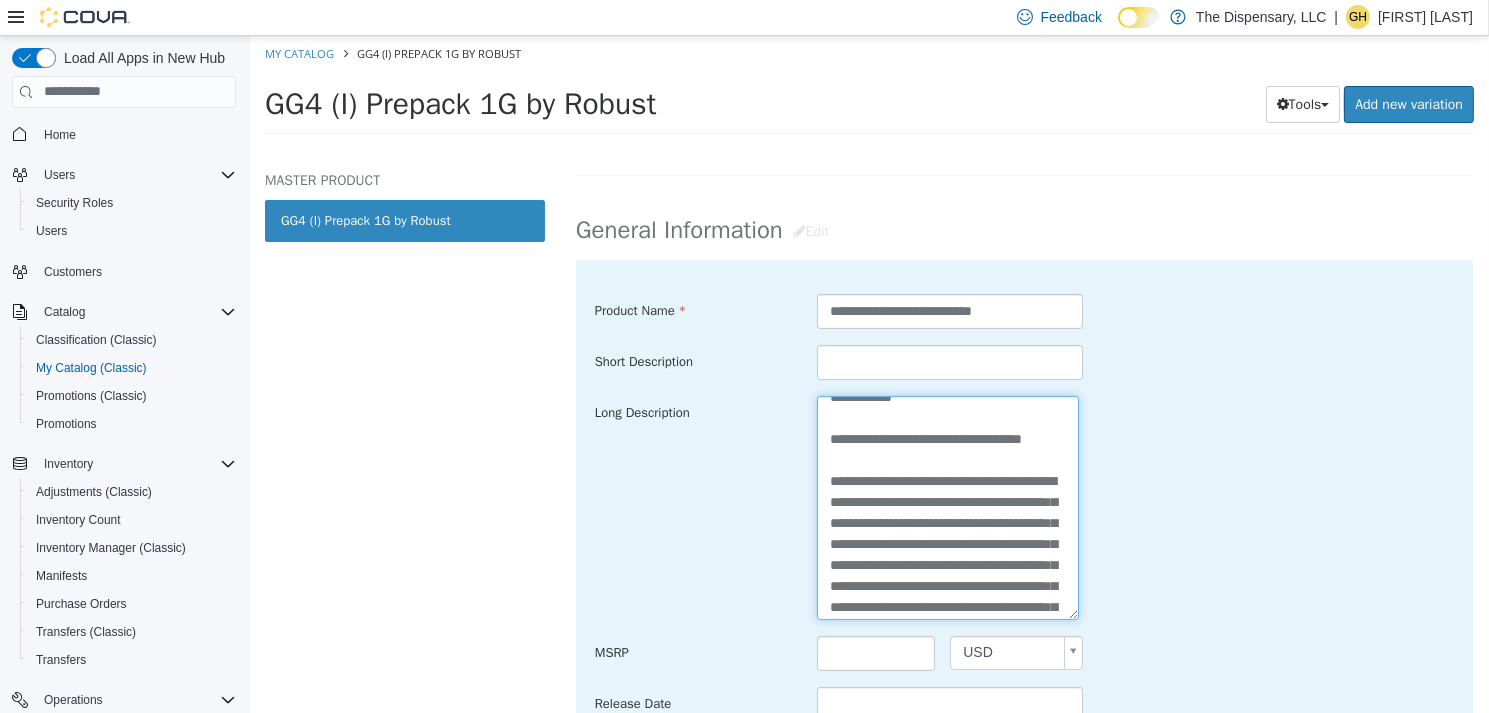 scroll, scrollTop: 200, scrollLeft: 0, axis: vertical 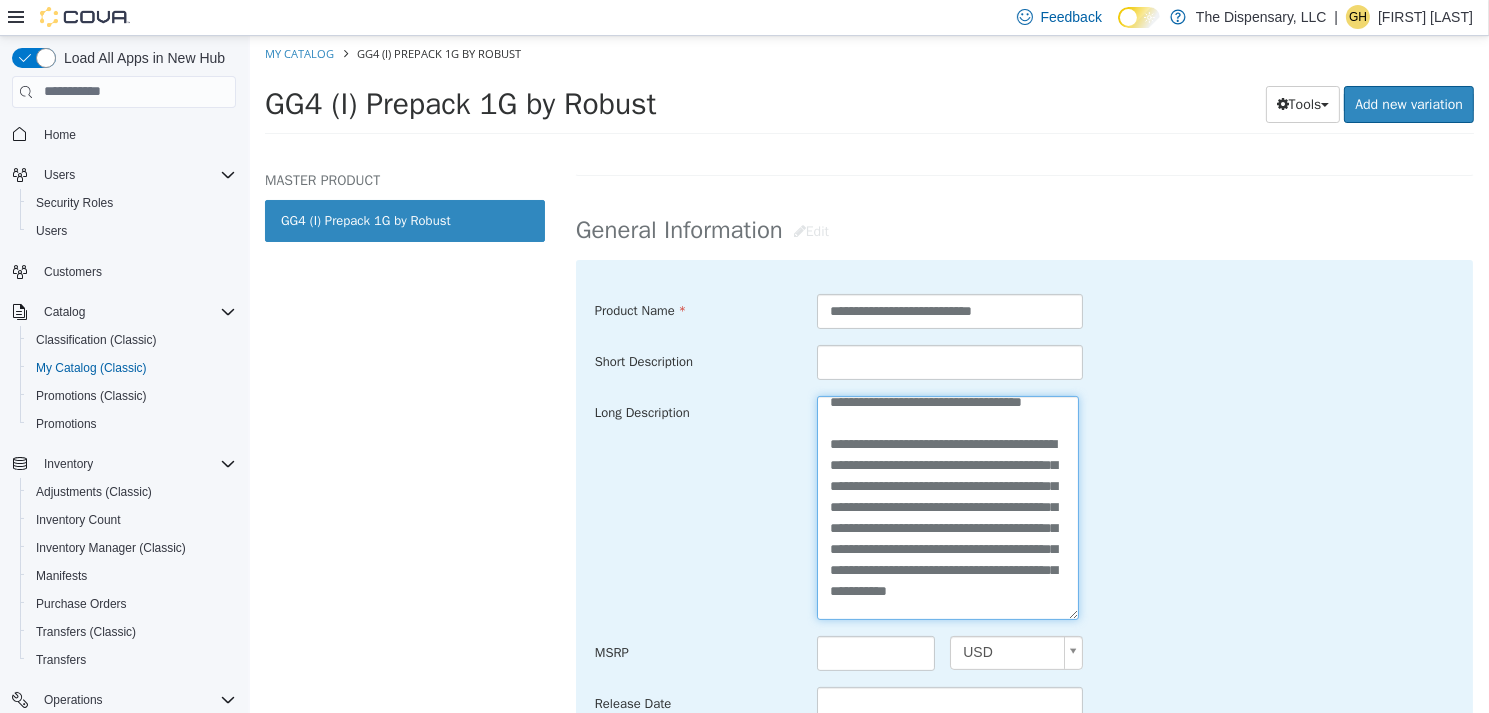 drag, startPoint x: 1045, startPoint y: 582, endPoint x: 813, endPoint y: 457, distance: 263.53177 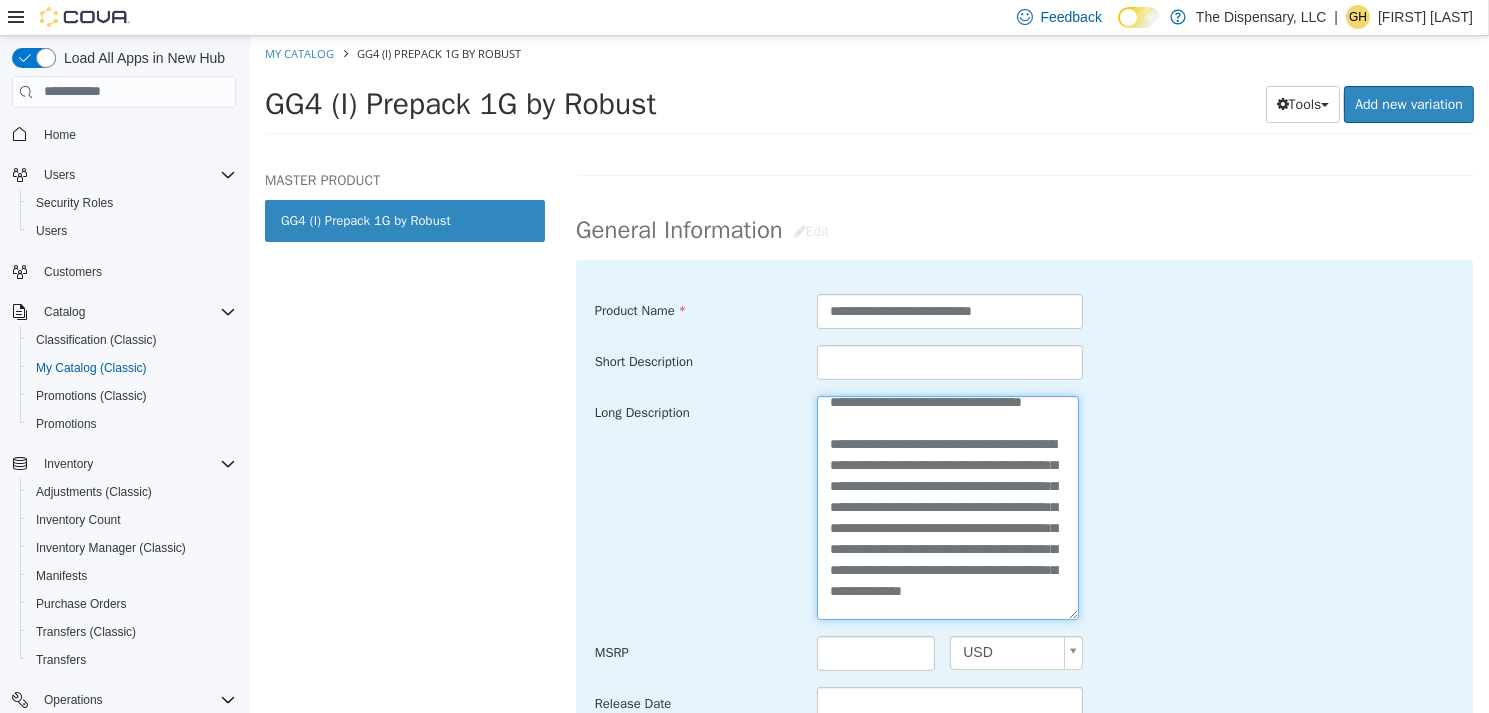 scroll, scrollTop: 182, scrollLeft: 0, axis: vertical 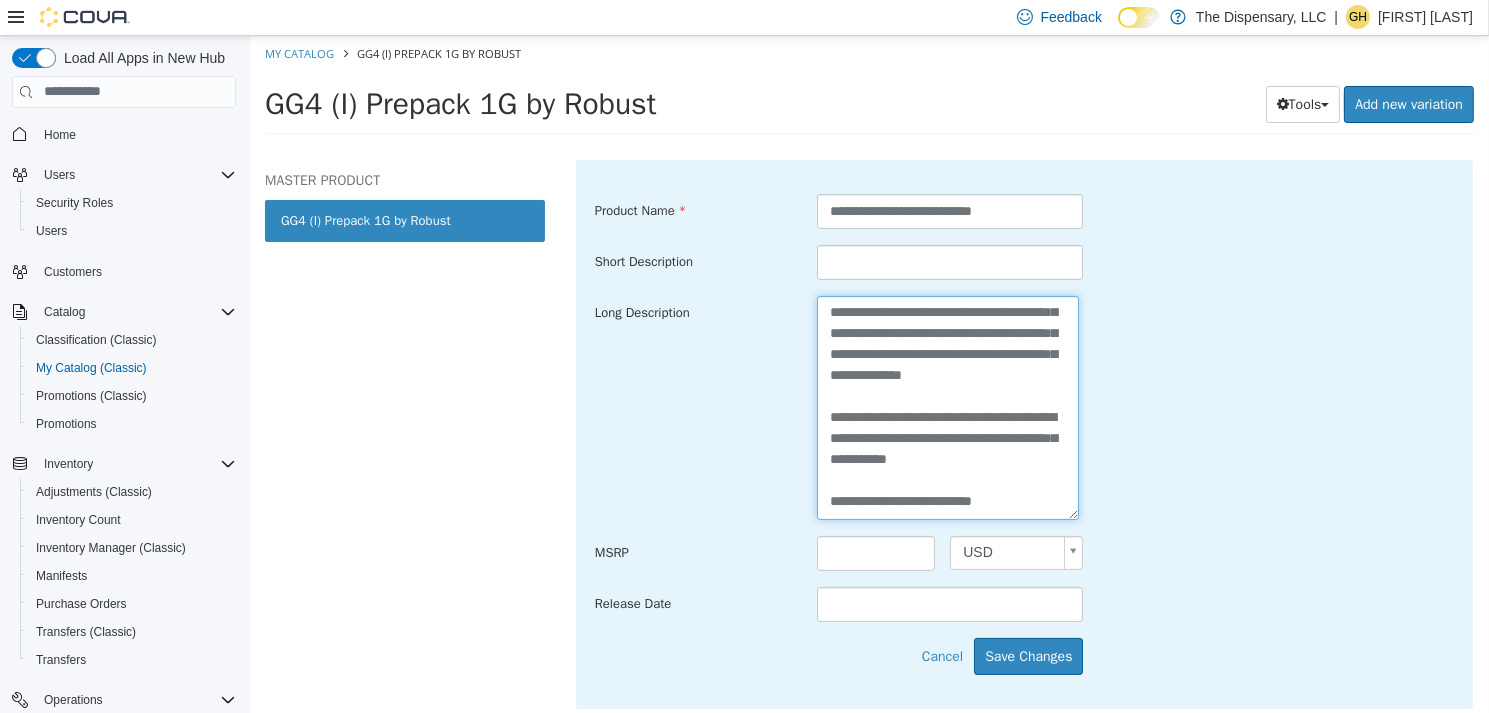 drag, startPoint x: 895, startPoint y: 454, endPoint x: 950, endPoint y: 394, distance: 81.394104 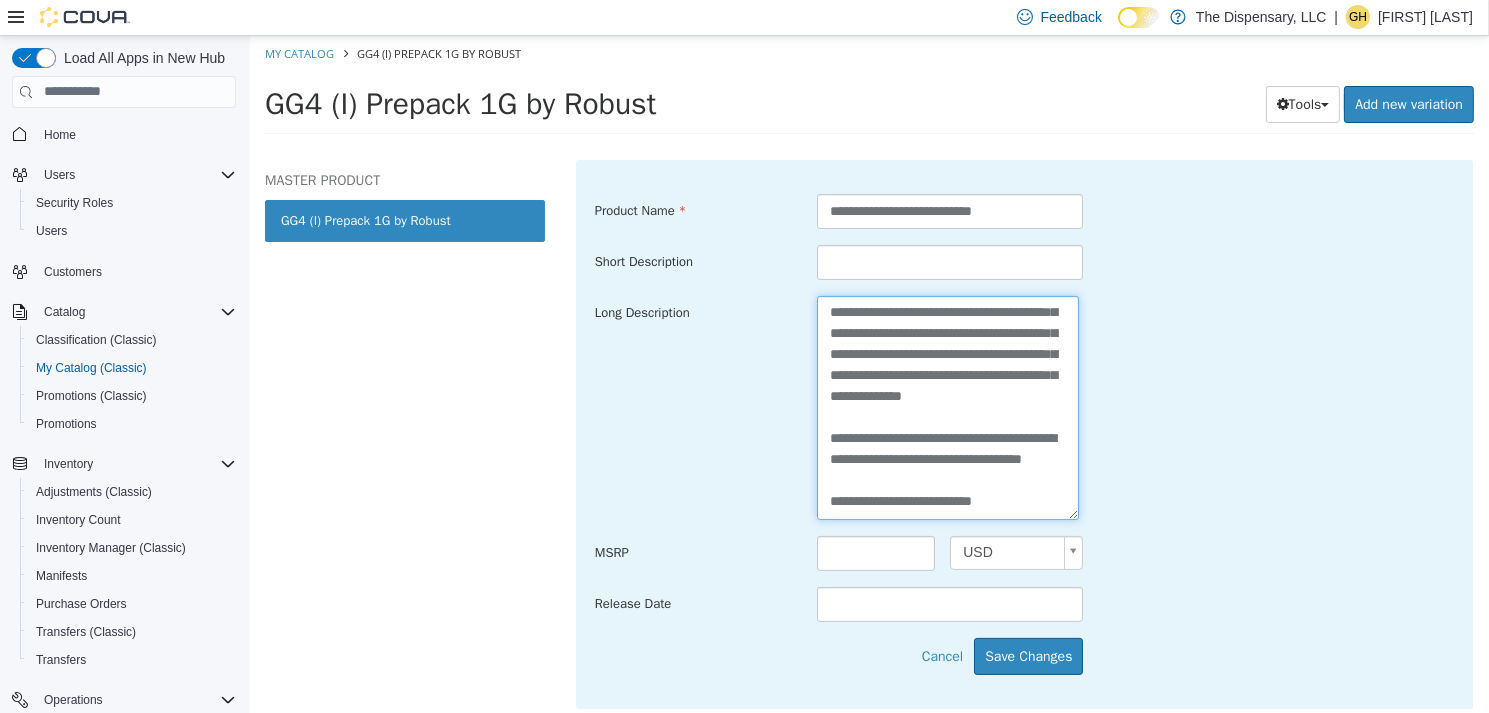 scroll, scrollTop: 315, scrollLeft: 0, axis: vertical 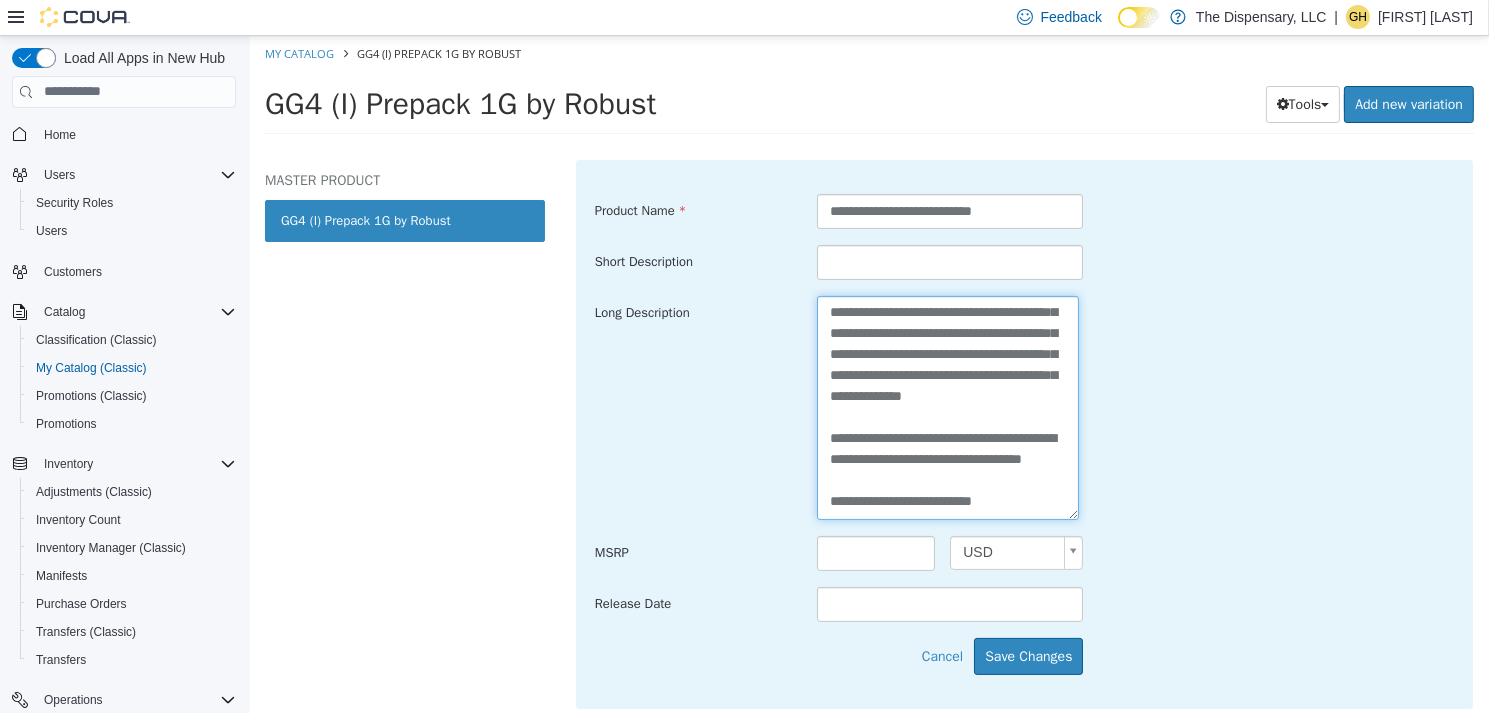 drag, startPoint x: 869, startPoint y: 455, endPoint x: 886, endPoint y: 451, distance: 17.464249 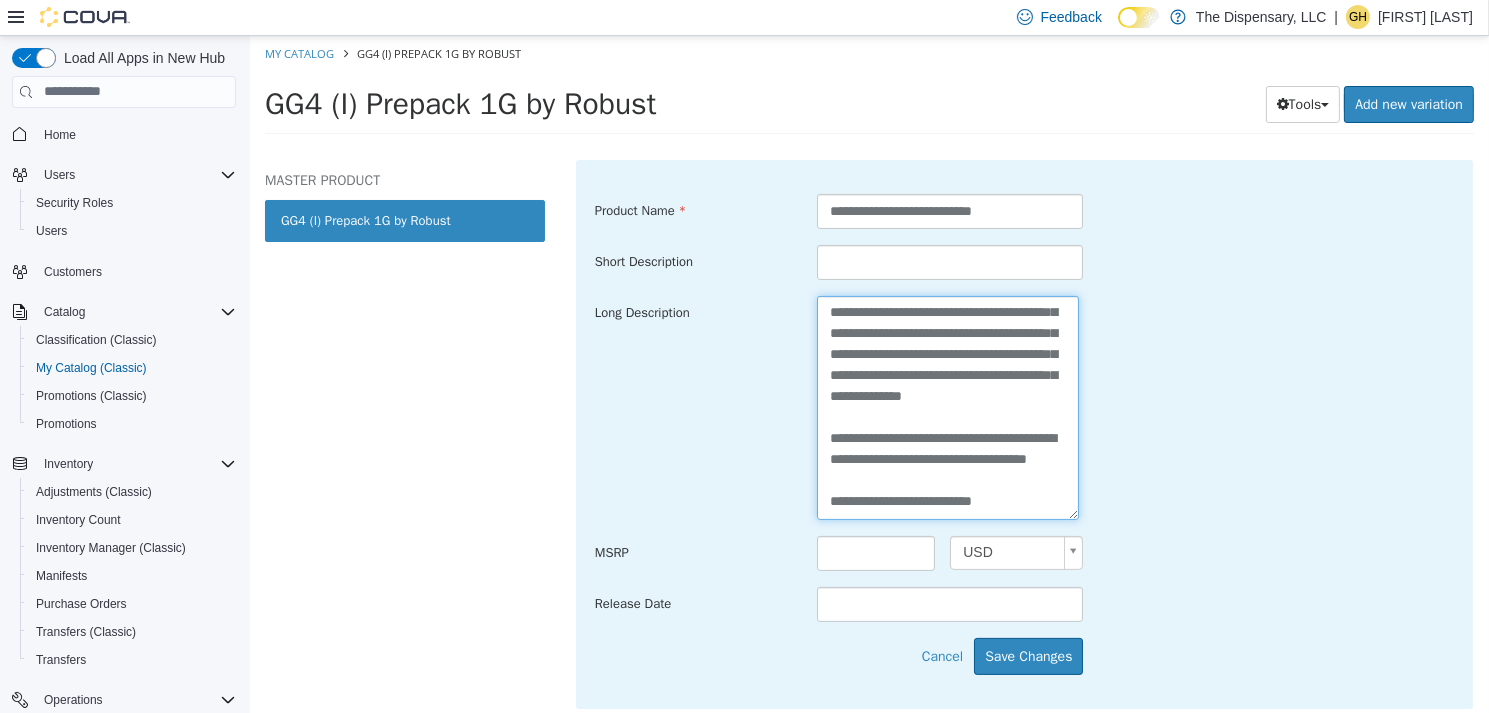 click on "**********" at bounding box center [947, 406] 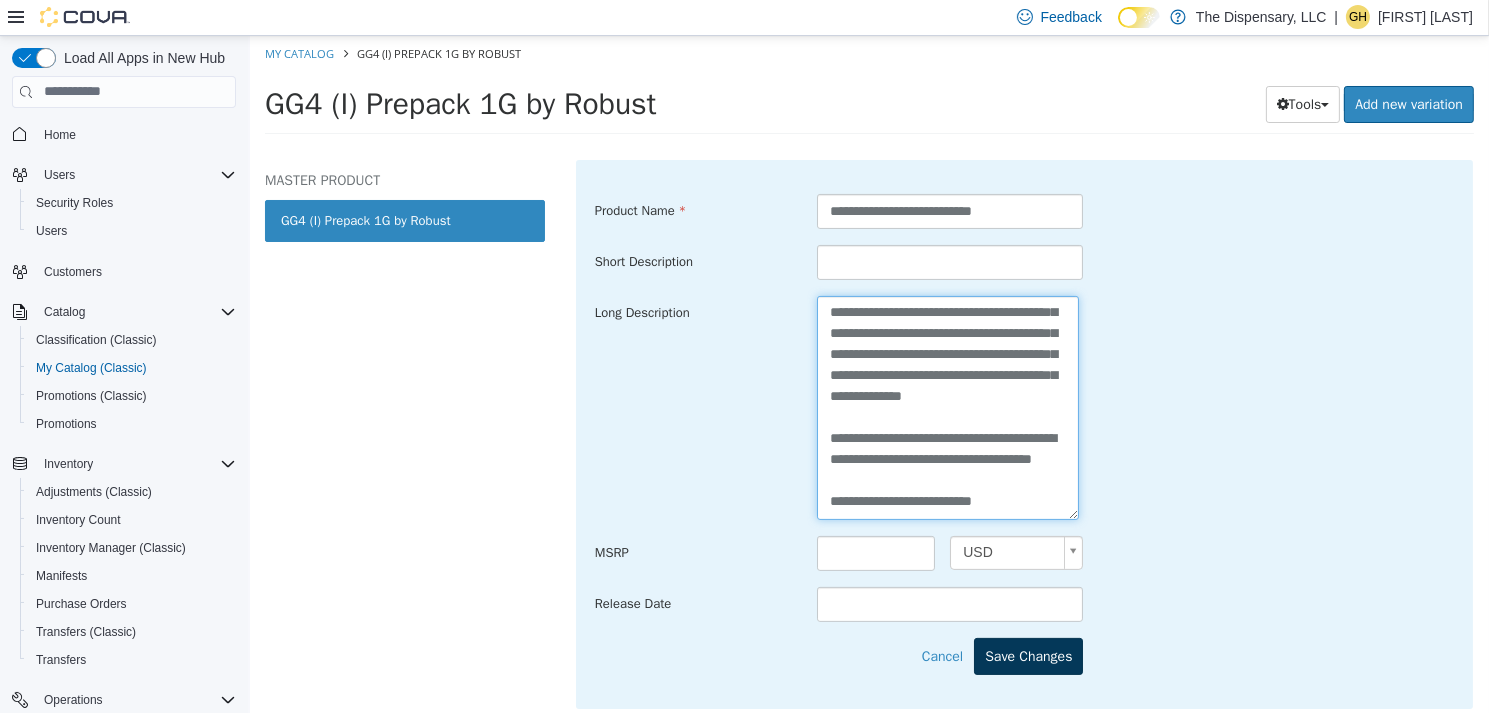 type on "**********" 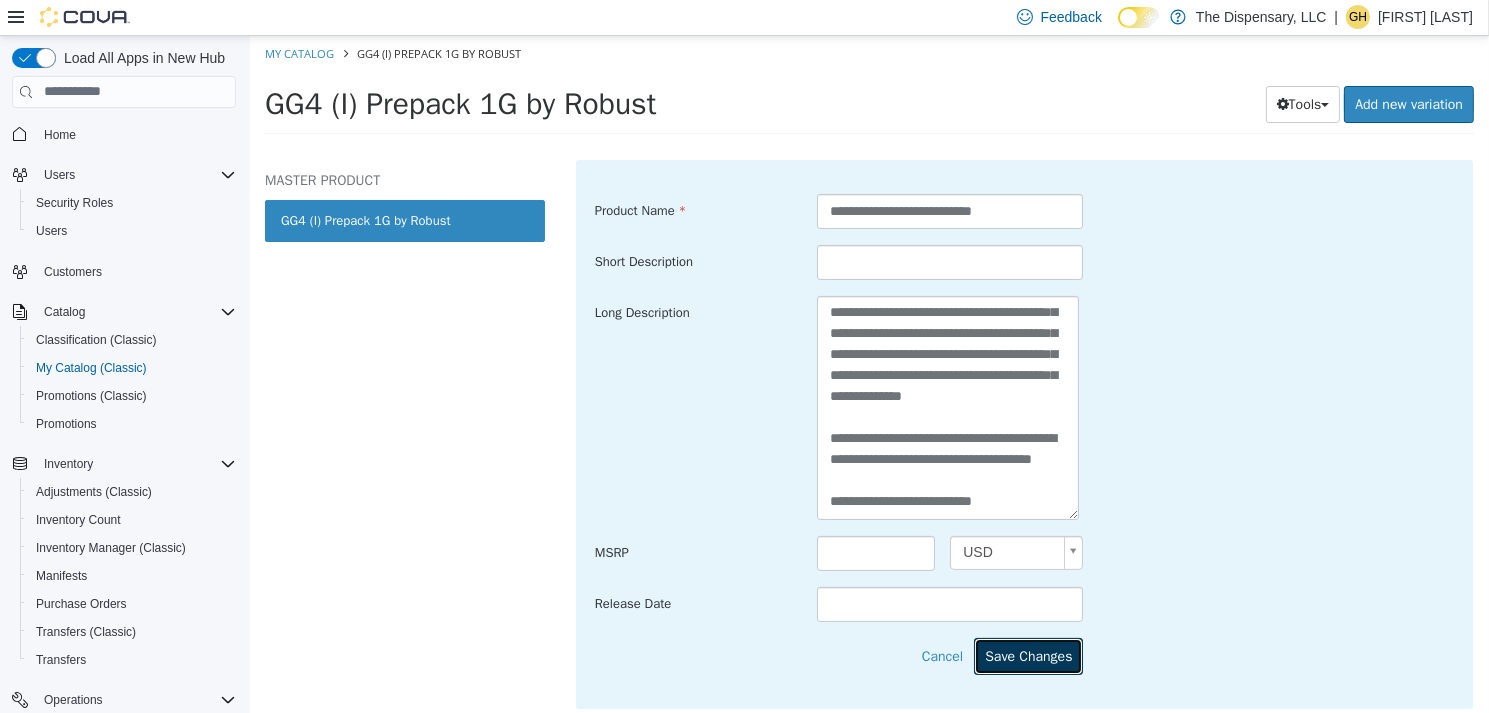 click on "Save Changes" at bounding box center (1027, 655) 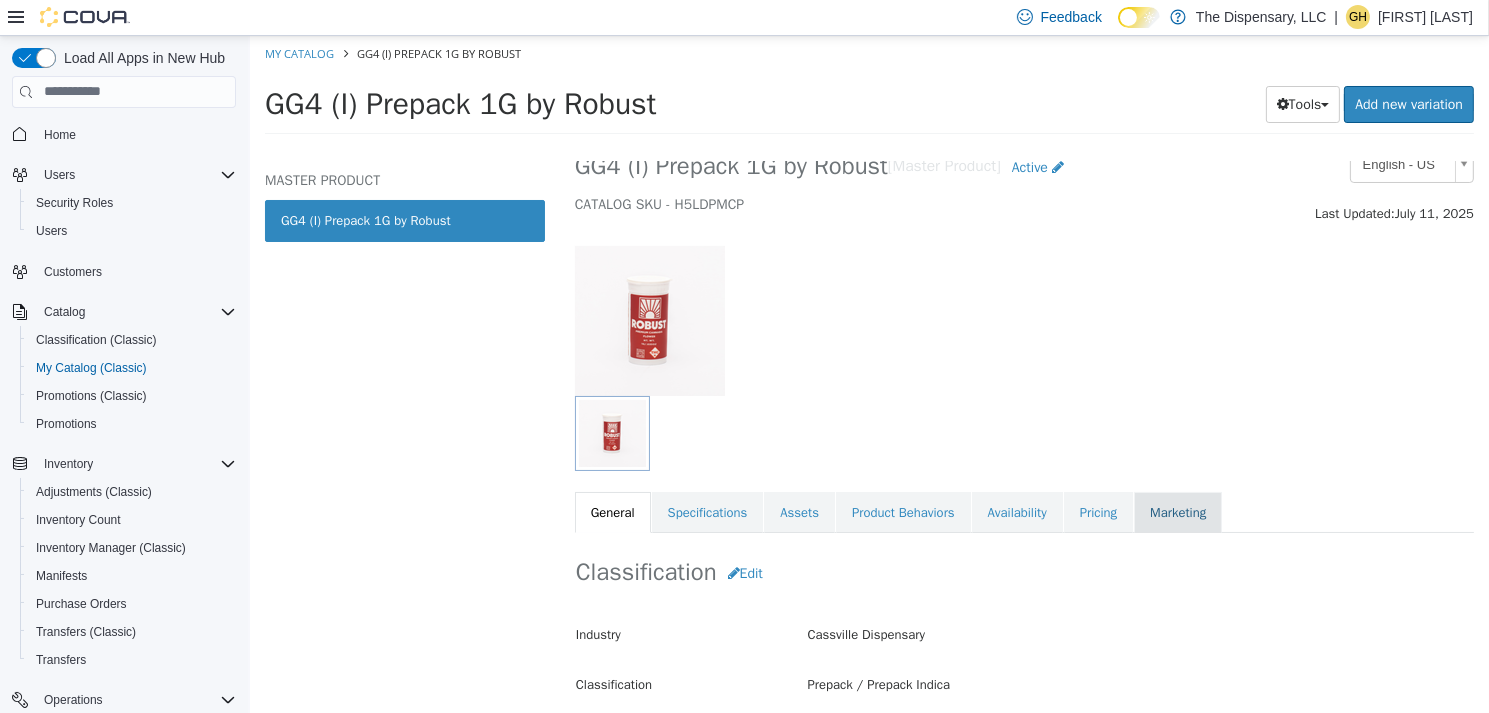 scroll, scrollTop: 0, scrollLeft: 0, axis: both 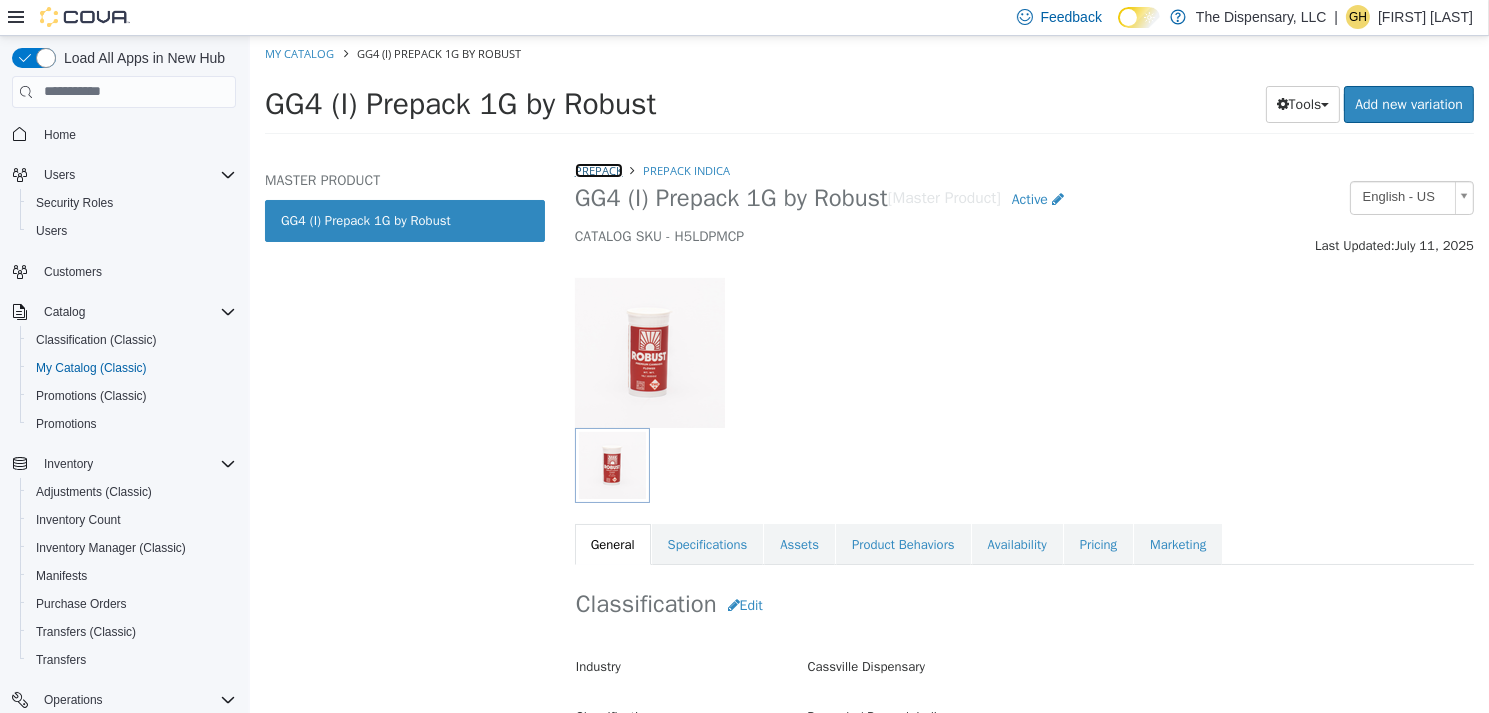 click on "Prepack" at bounding box center [598, 169] 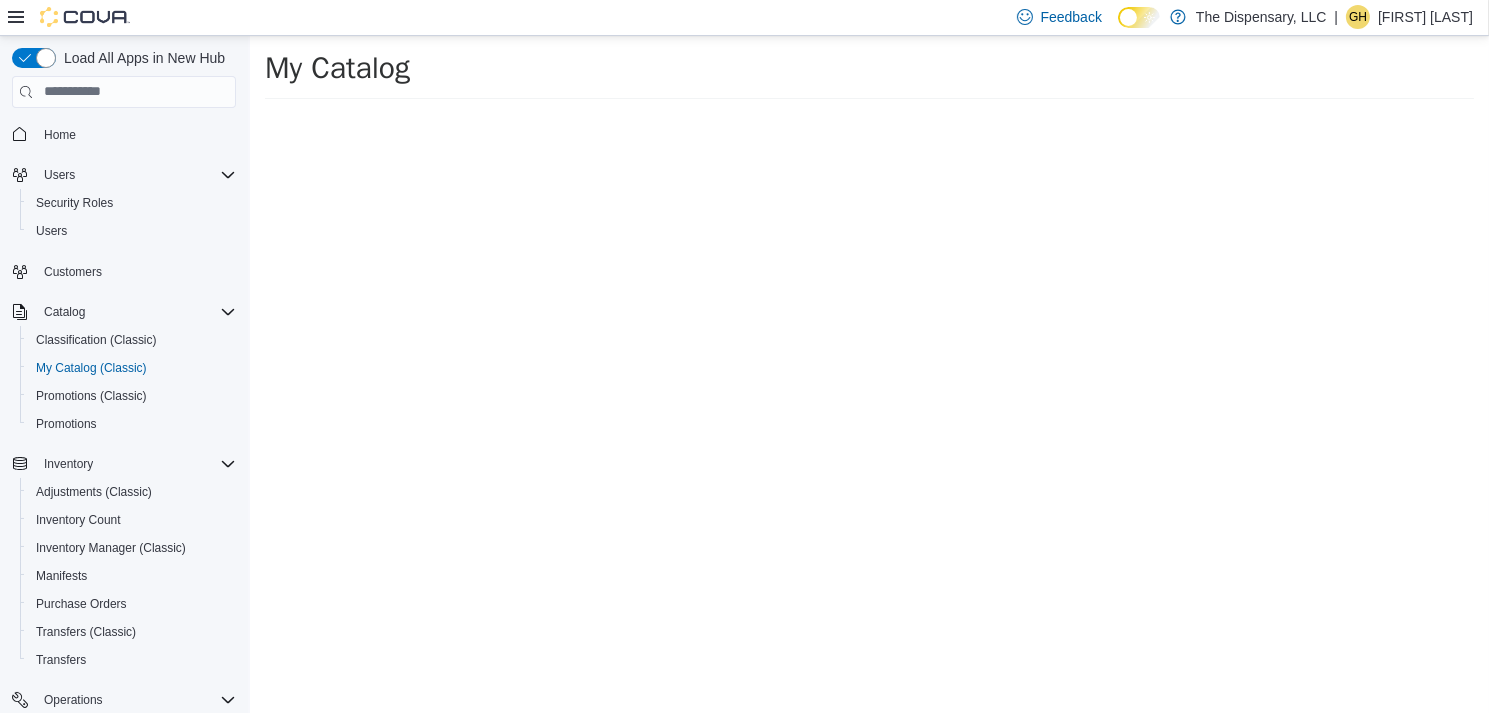 select on "**********" 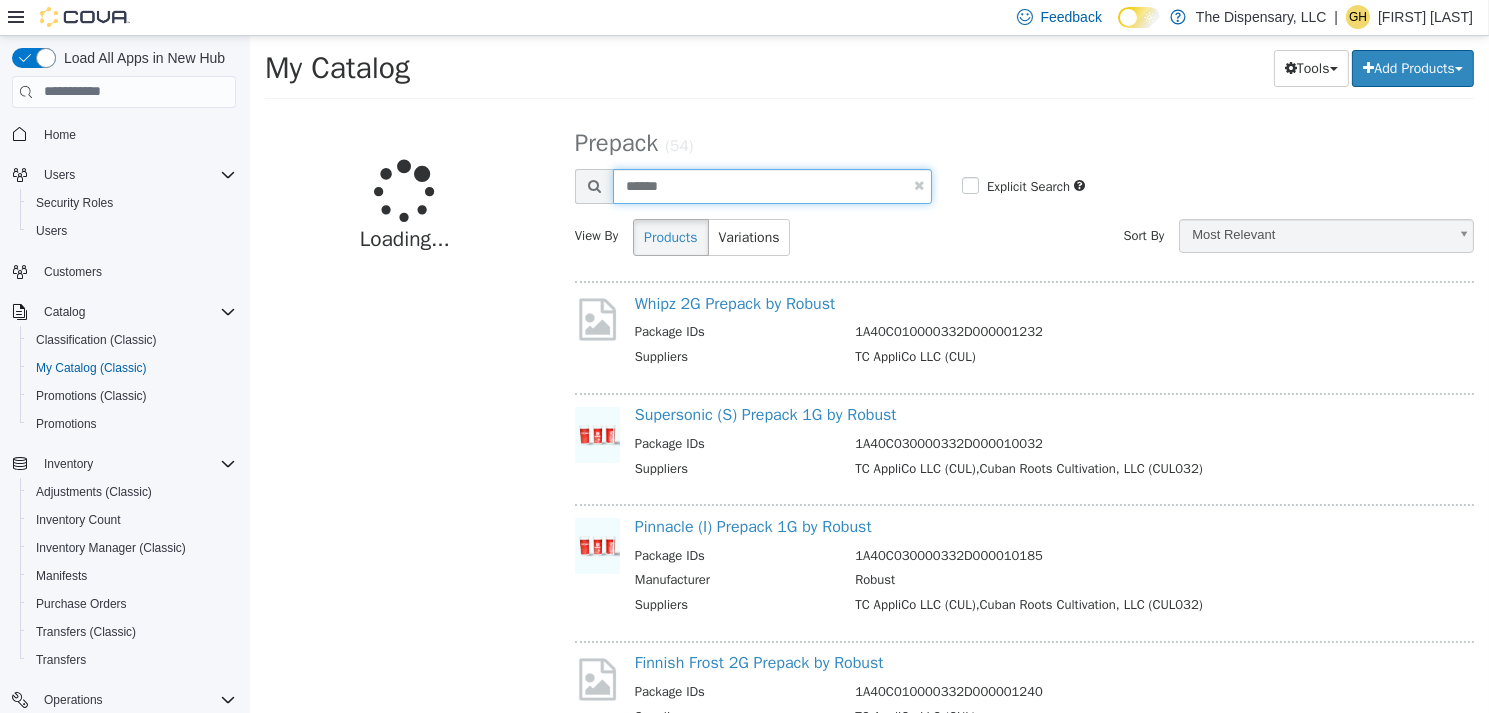 drag, startPoint x: 685, startPoint y: 188, endPoint x: 530, endPoint y: 159, distance: 157.68958 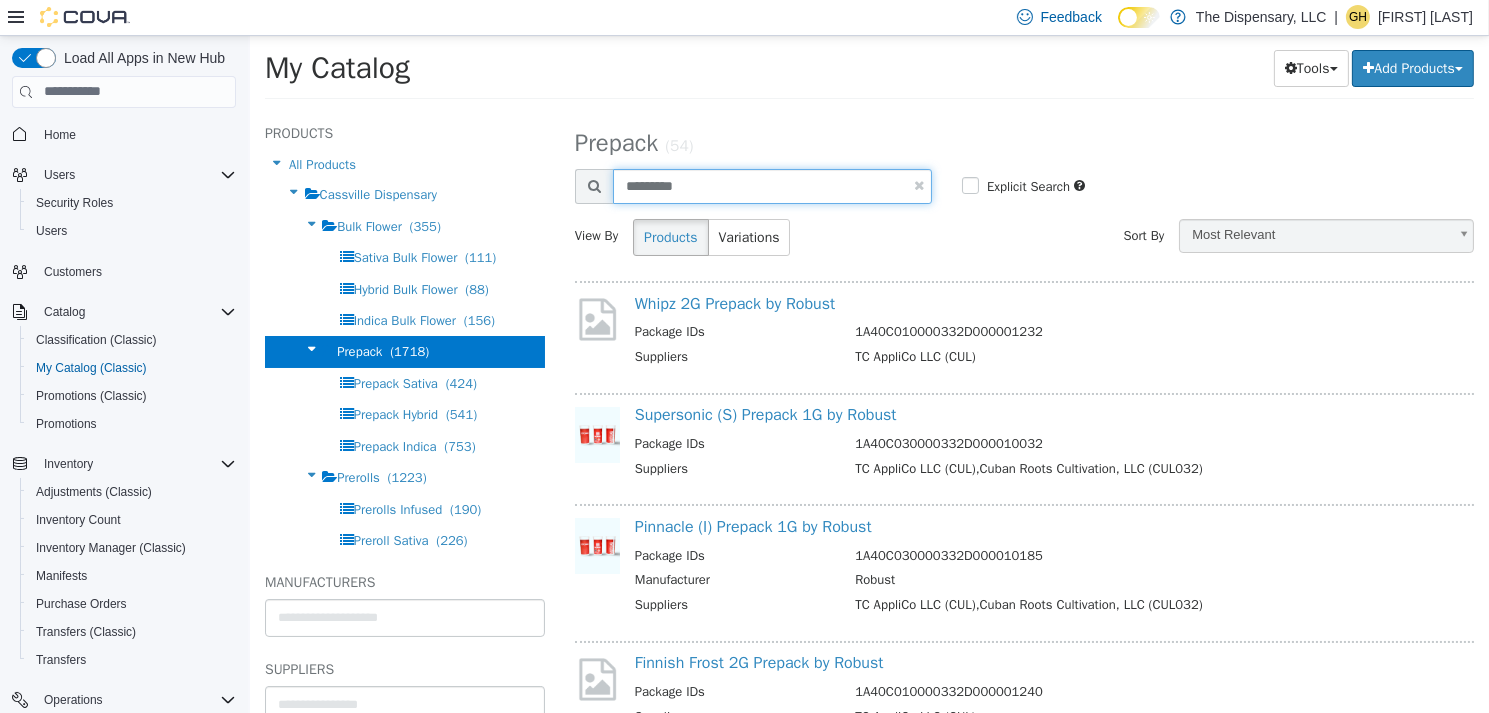type on "*********" 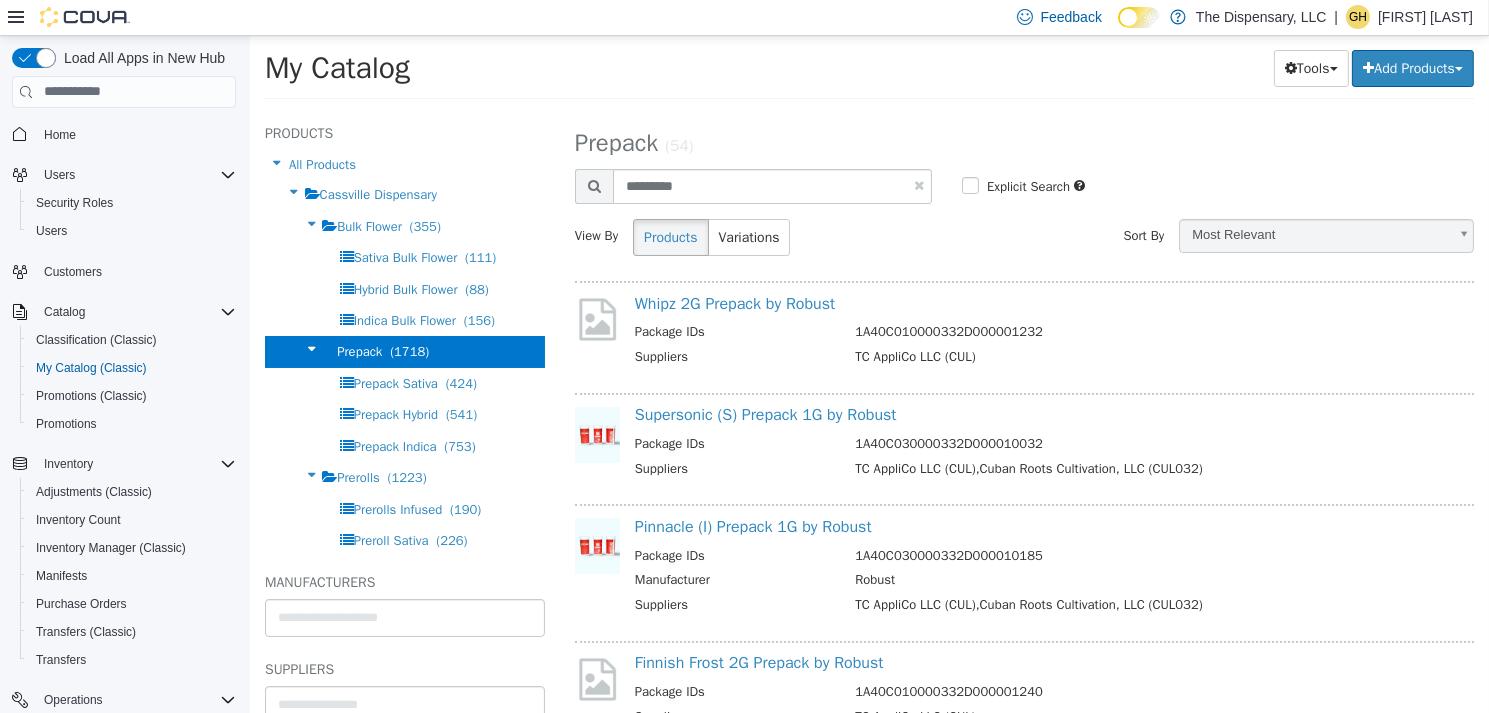 select on "**********" 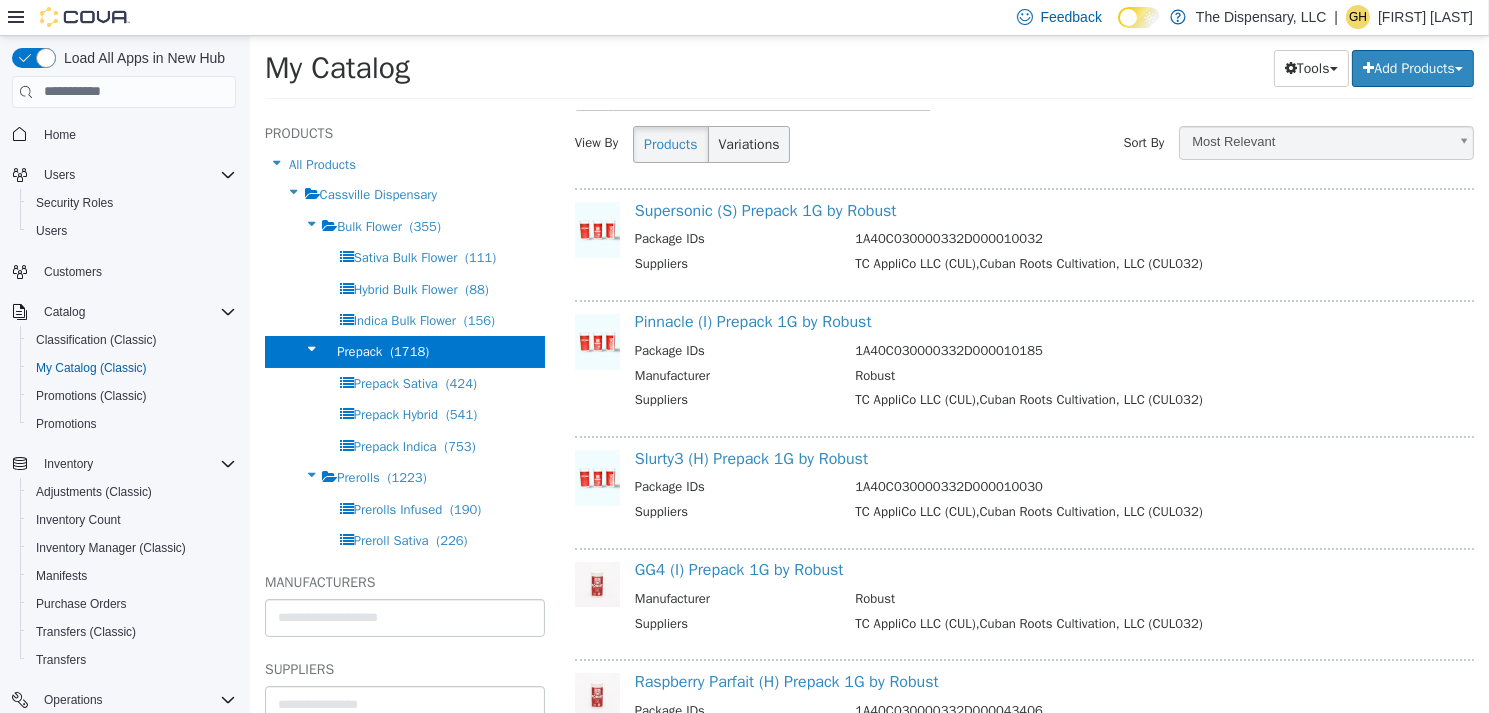 scroll, scrollTop: 200, scrollLeft: 0, axis: vertical 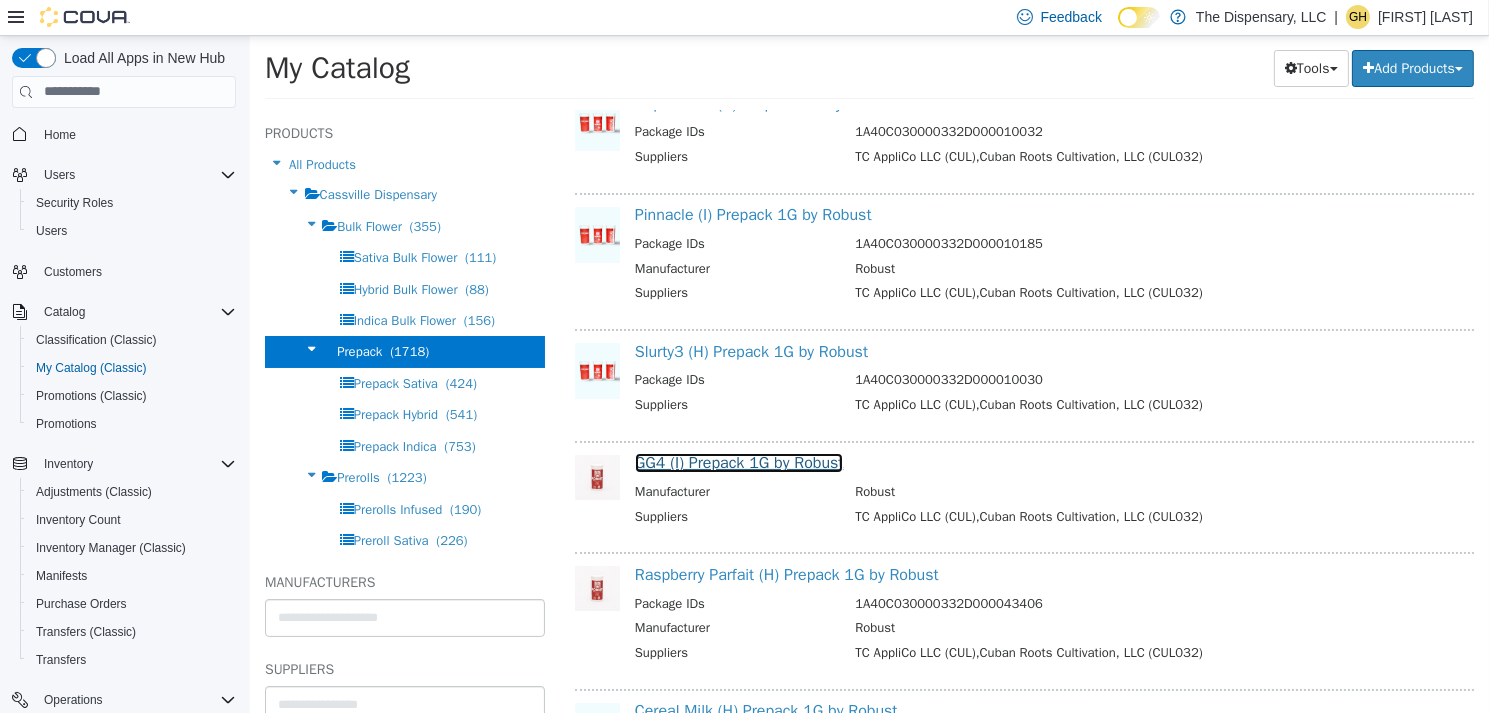 click on "GG4 (I) Prepack 1G by Robust" at bounding box center (738, 462) 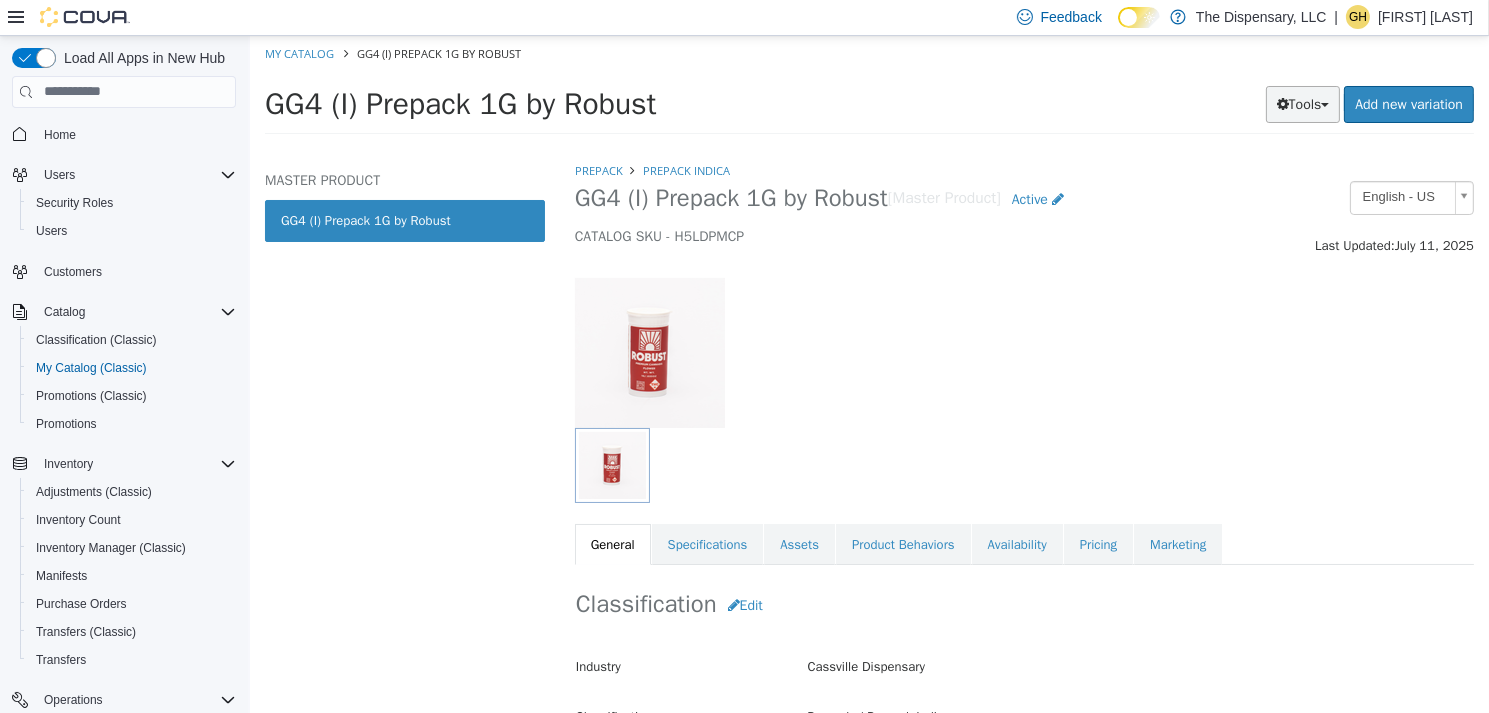 click on "Tools" at bounding box center [1302, 103] 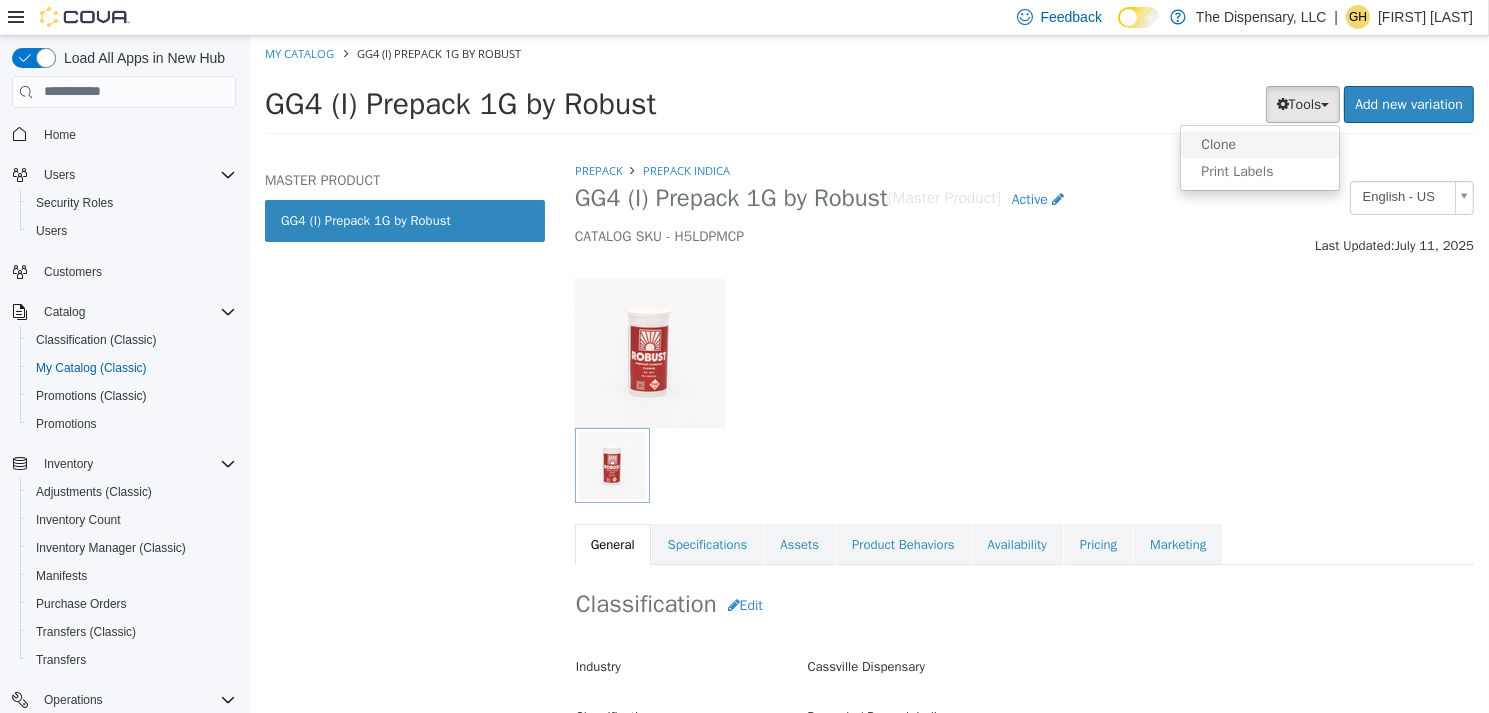 click on "Clone" at bounding box center [1259, 143] 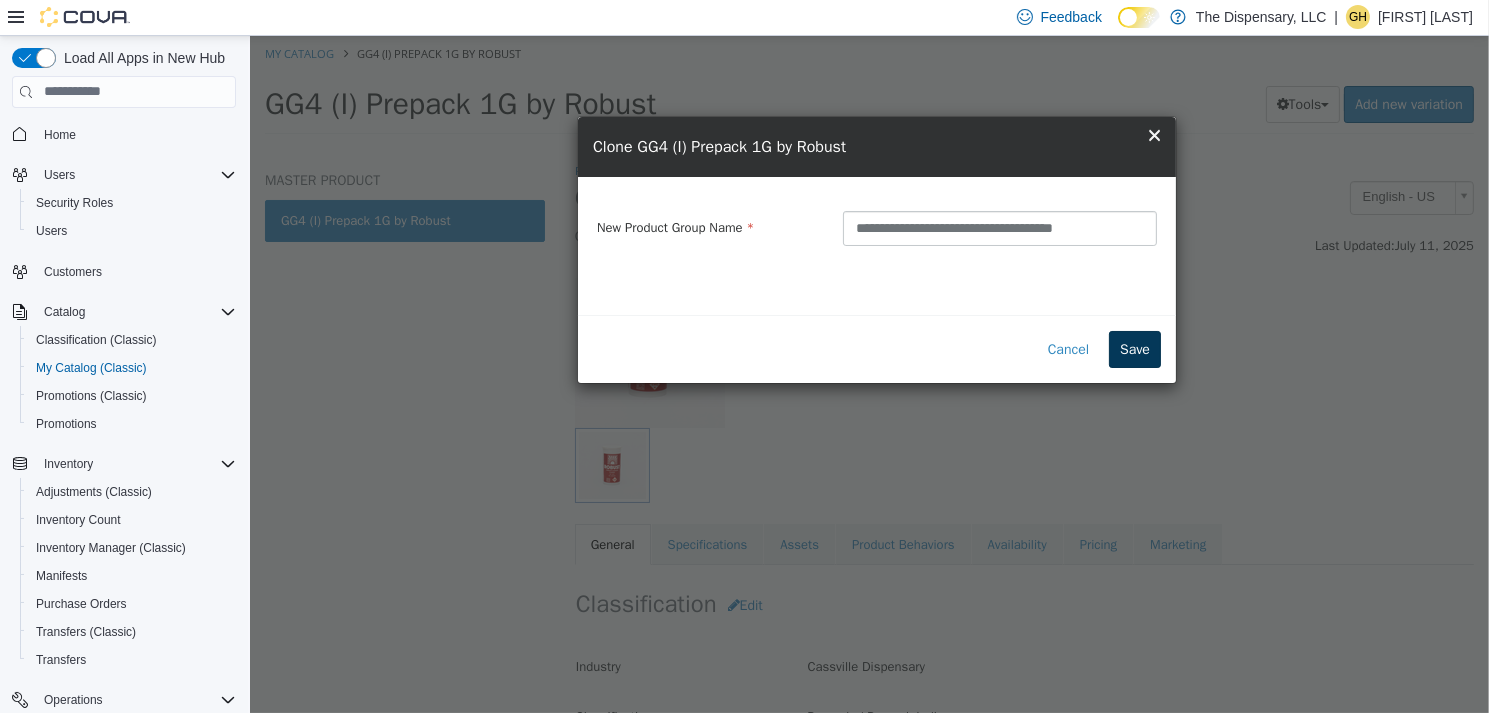 type on "**********" 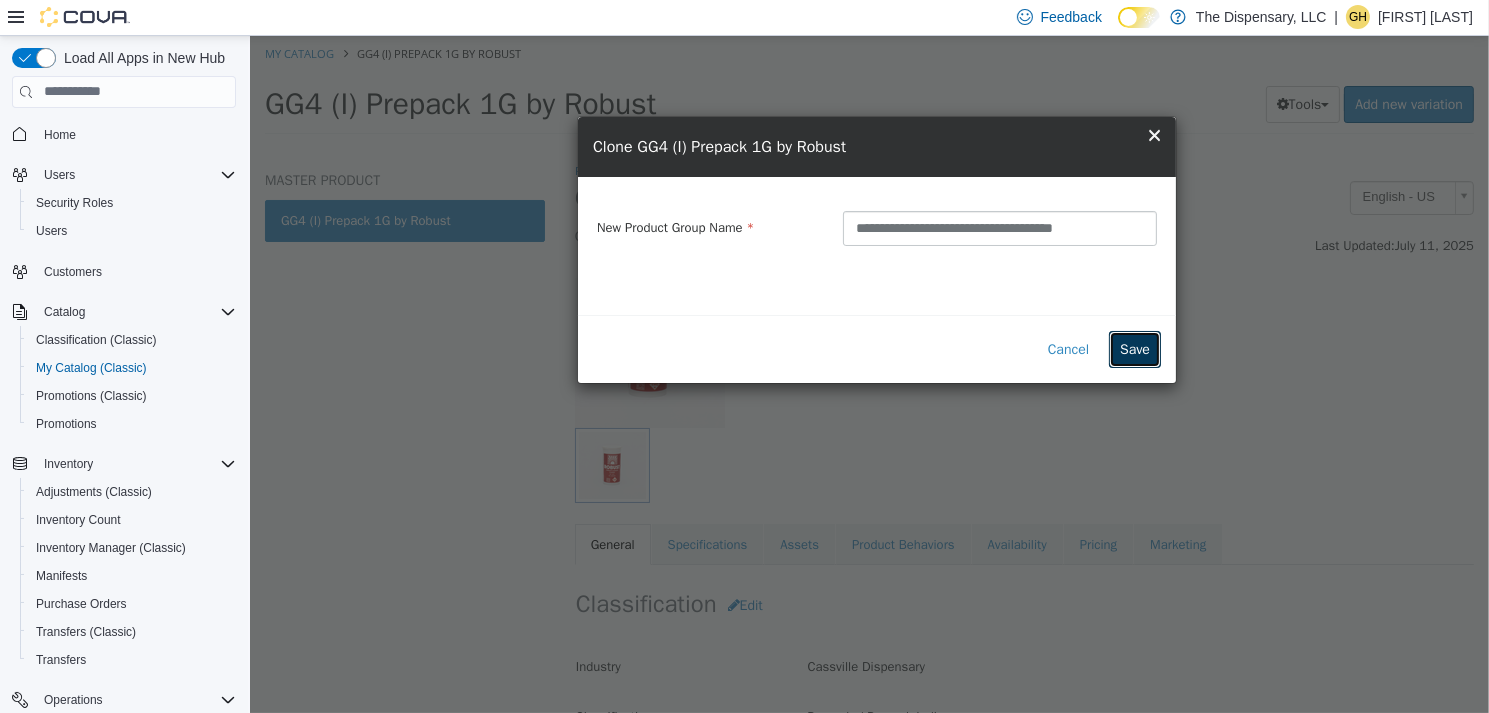 click on "Save" at bounding box center [1134, 348] 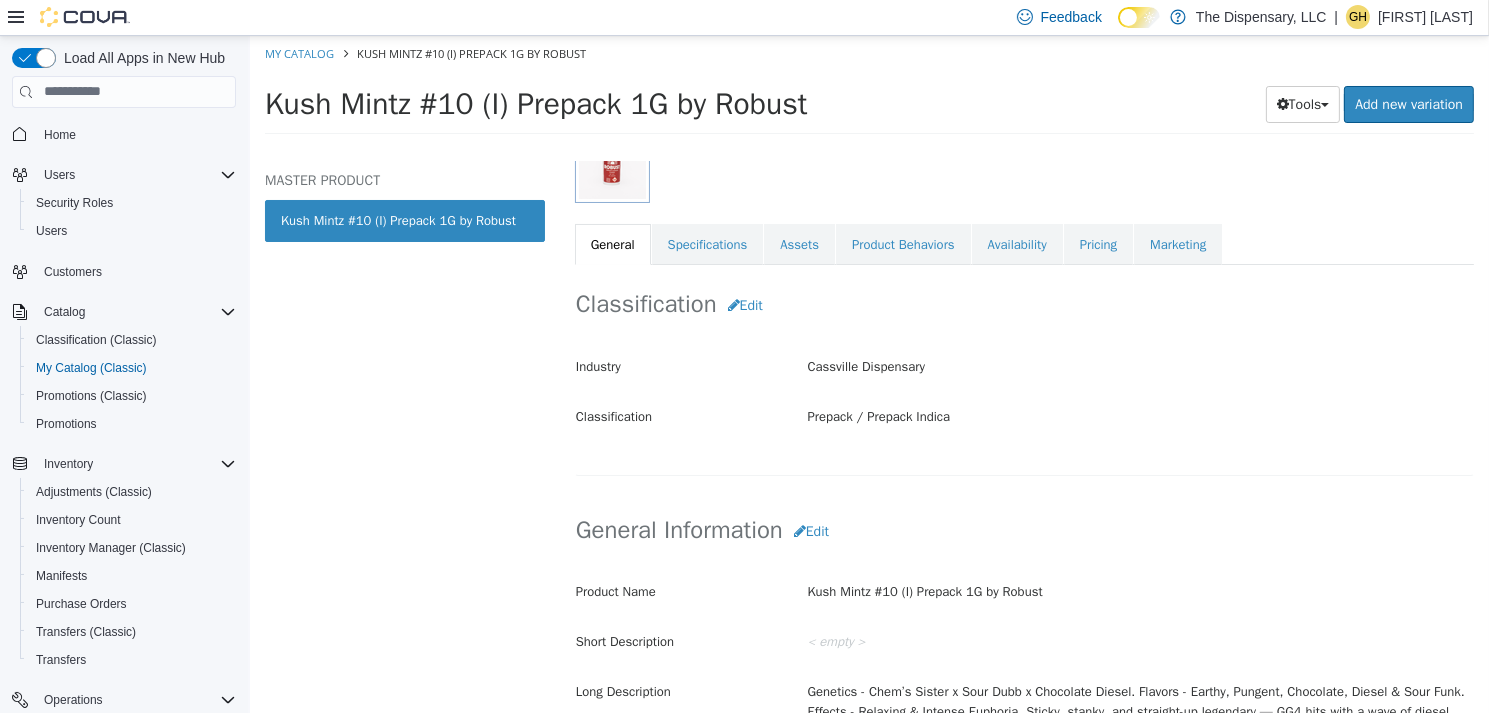 scroll, scrollTop: 400, scrollLeft: 0, axis: vertical 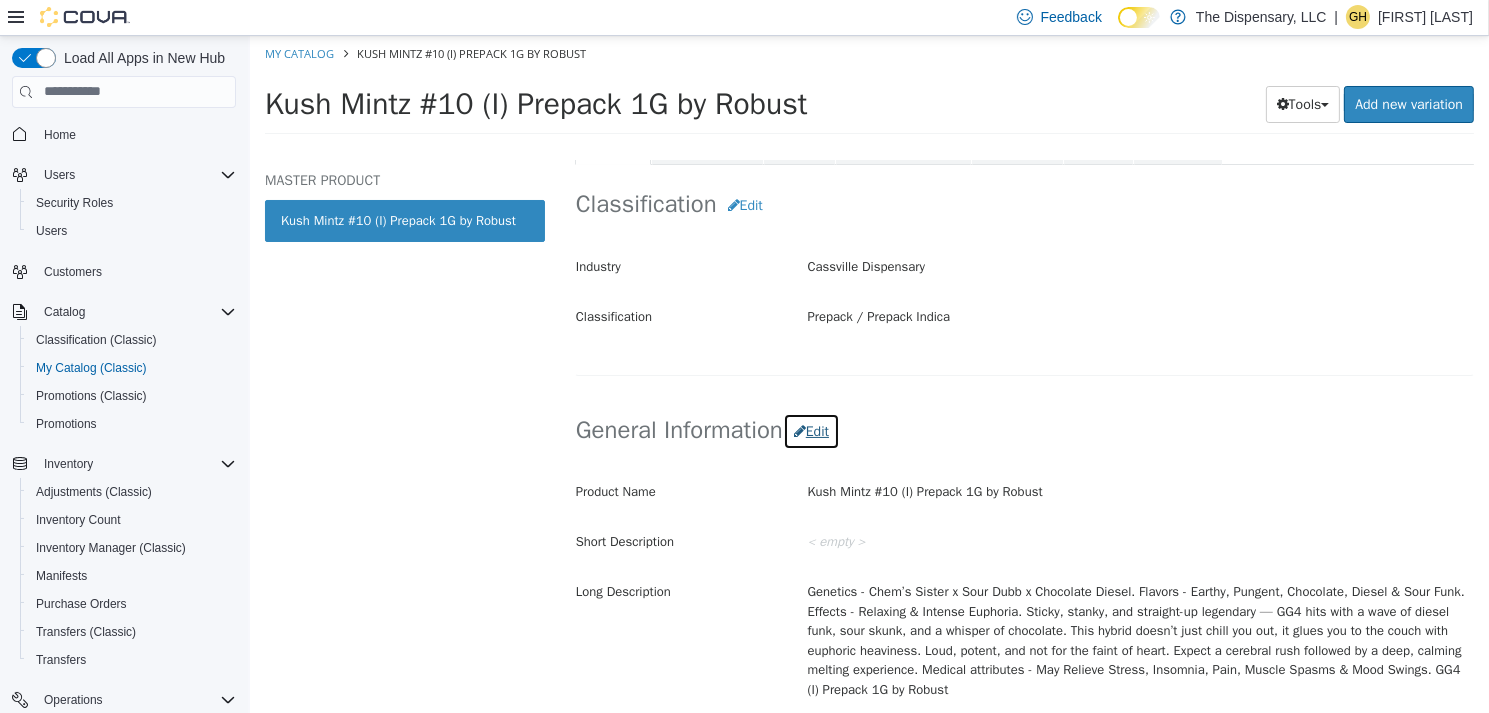 click on "Edit" at bounding box center [810, 430] 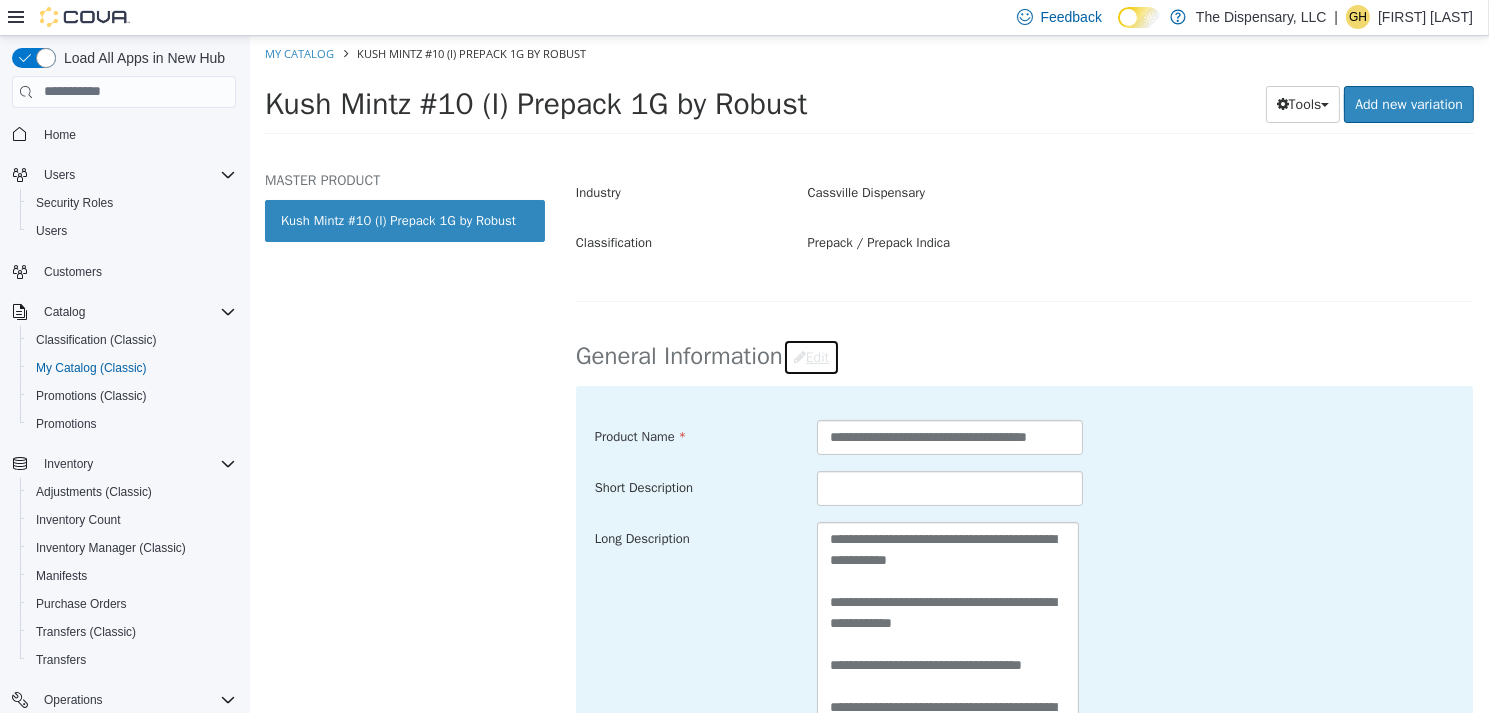scroll, scrollTop: 600, scrollLeft: 0, axis: vertical 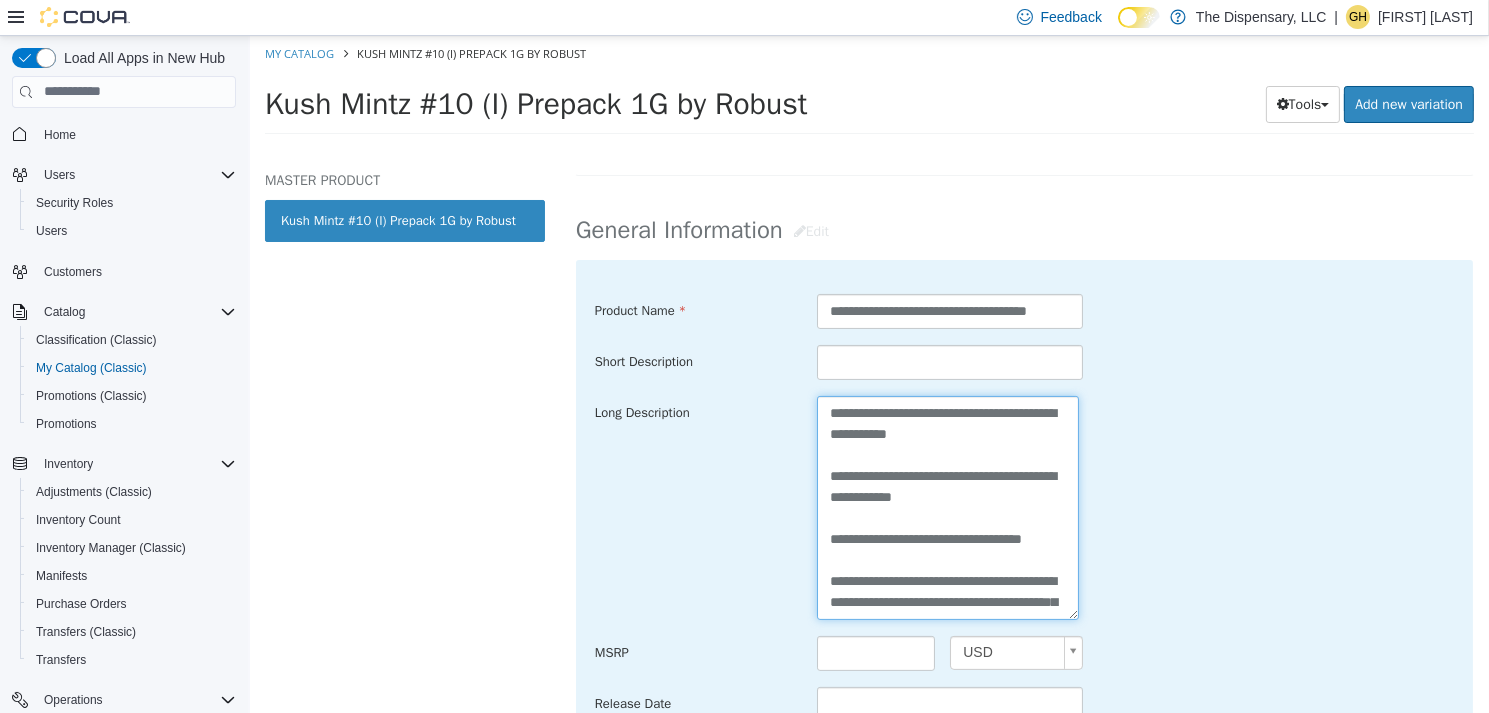 drag, startPoint x: 1002, startPoint y: 561, endPoint x: 739, endPoint y: 341, distance: 342.88336 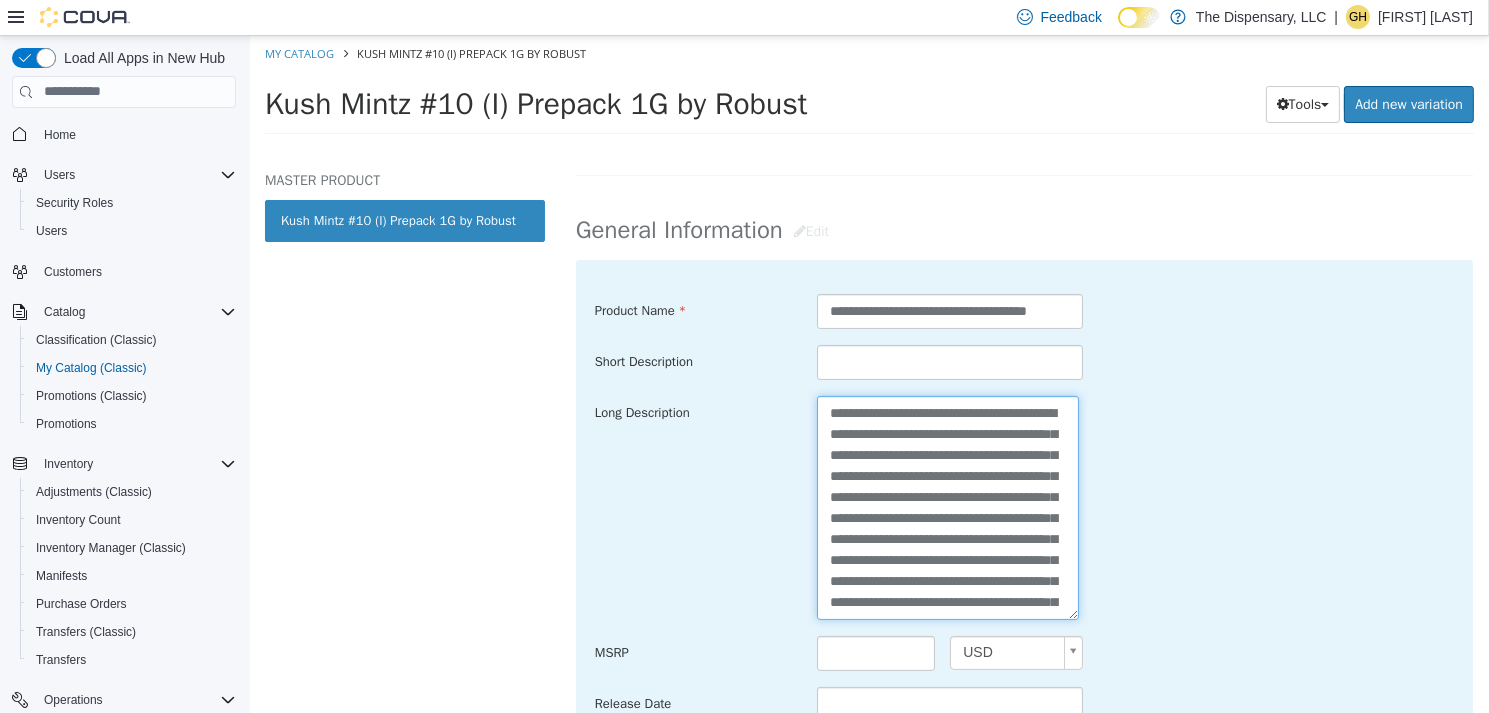 scroll, scrollTop: 244, scrollLeft: 0, axis: vertical 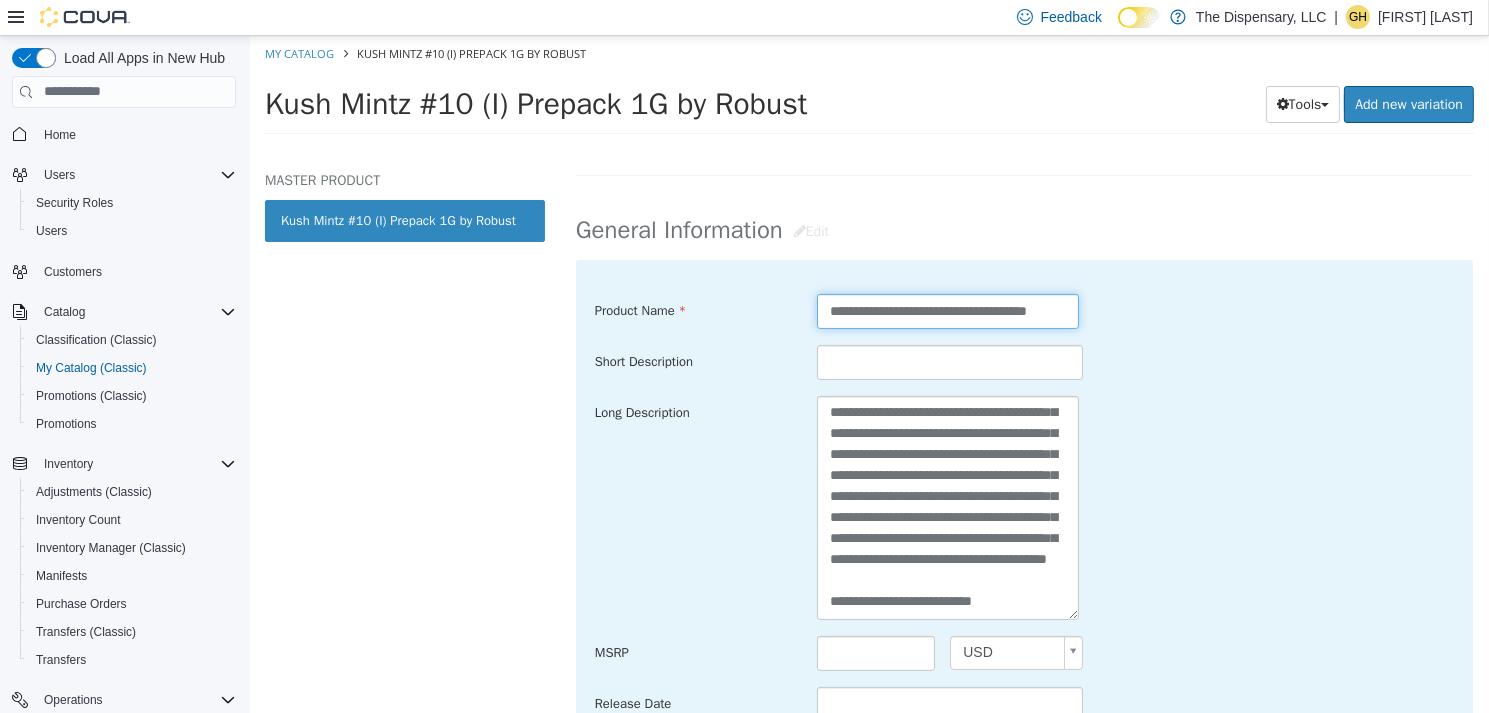drag, startPoint x: 812, startPoint y: 303, endPoint x: 1149, endPoint y: 314, distance: 337.17947 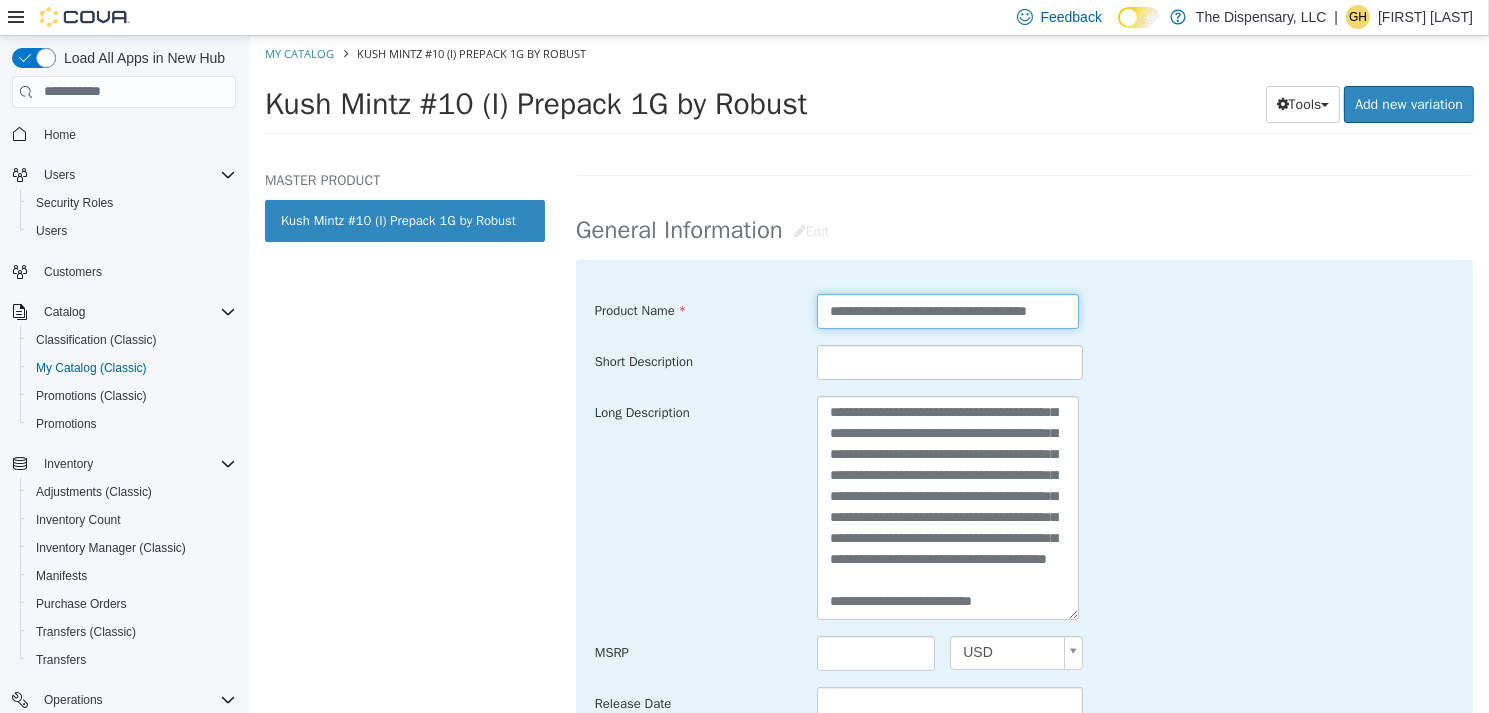 scroll, scrollTop: 294, scrollLeft: 0, axis: vertical 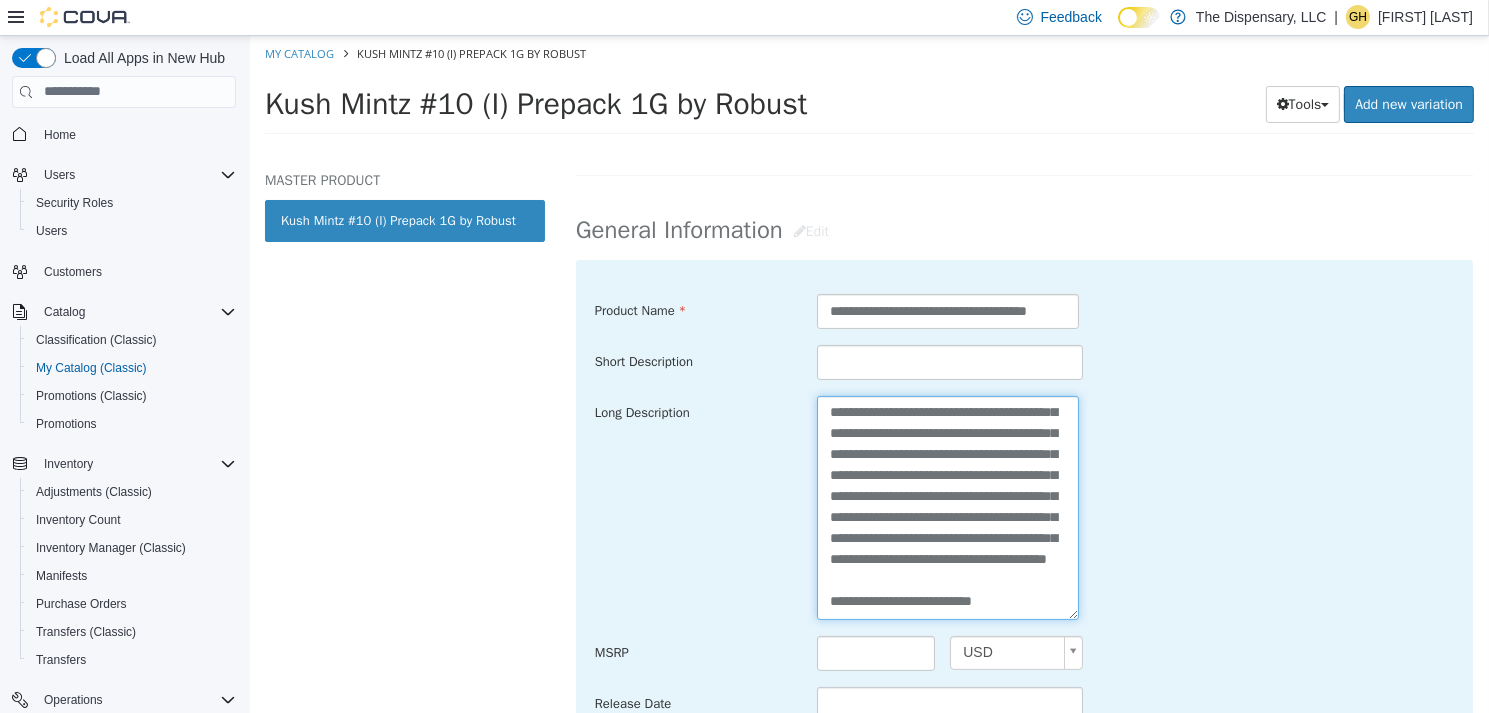 drag, startPoint x: 1005, startPoint y: 600, endPoint x: 804, endPoint y: 609, distance: 201.20139 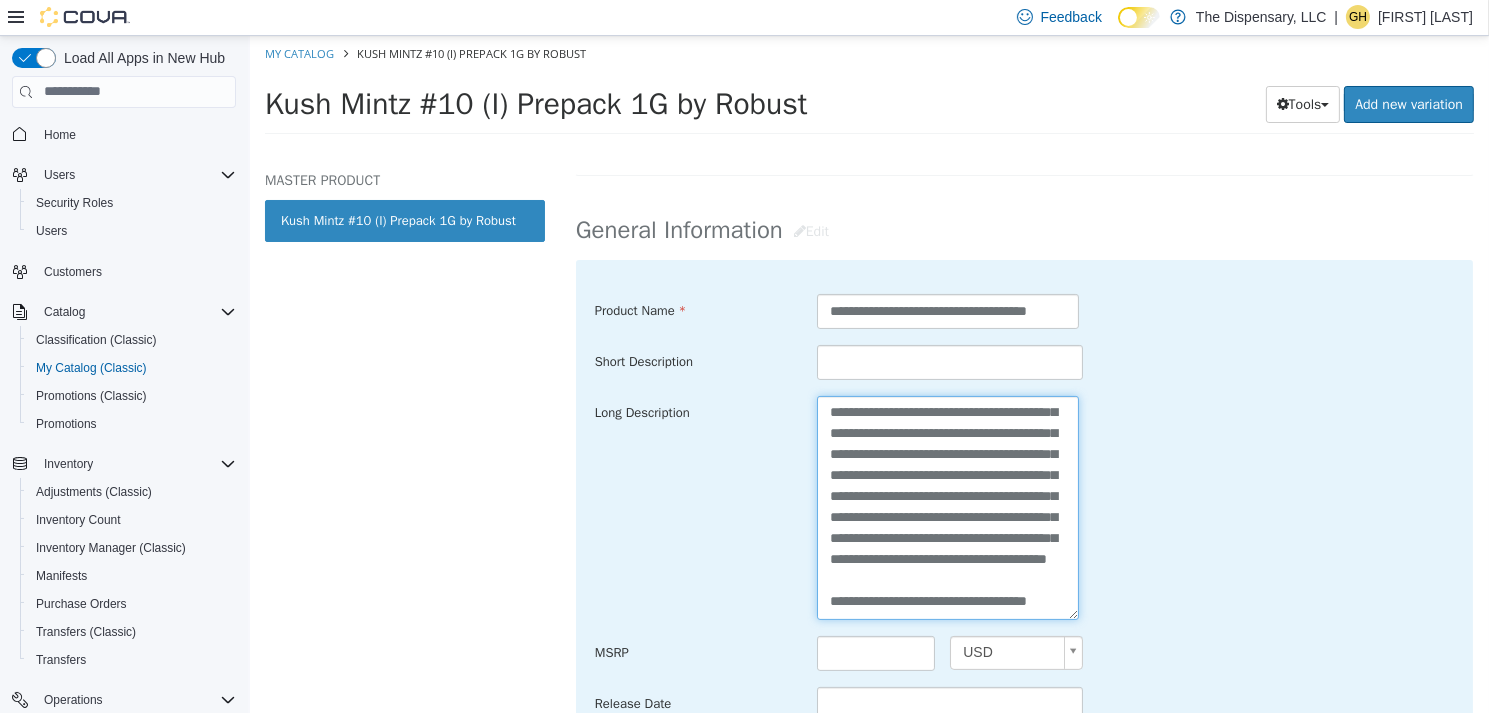 scroll, scrollTop: 307, scrollLeft: 0, axis: vertical 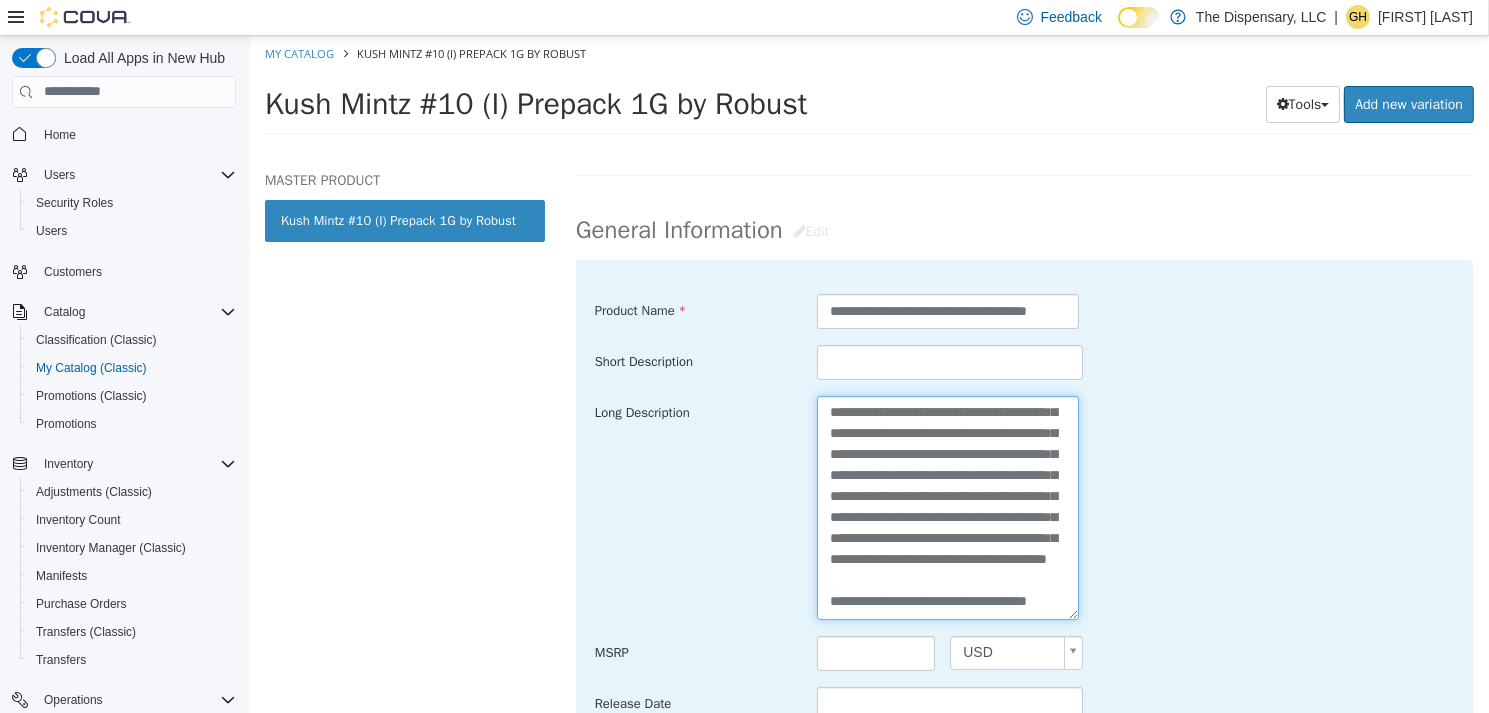 click on "**********" at bounding box center (947, 506) 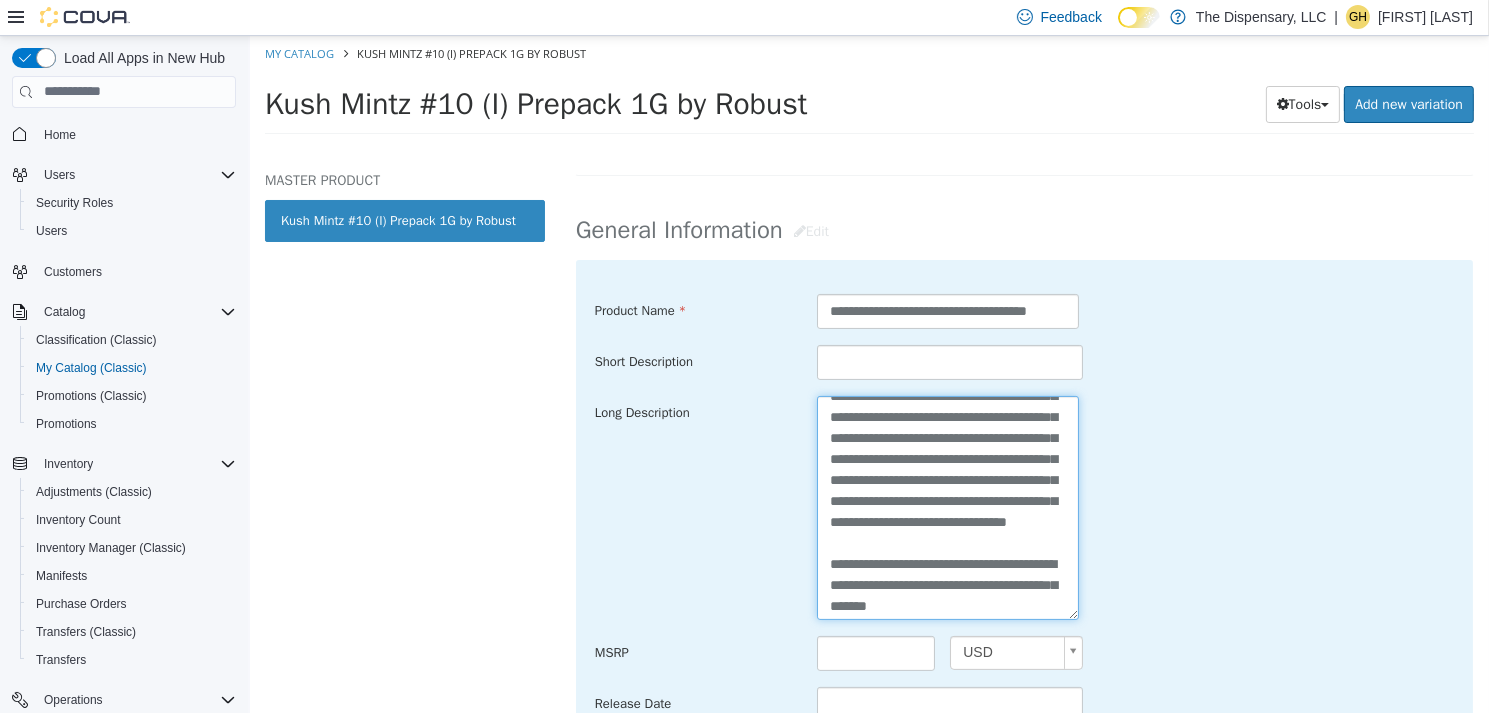 scroll, scrollTop: 57, scrollLeft: 0, axis: vertical 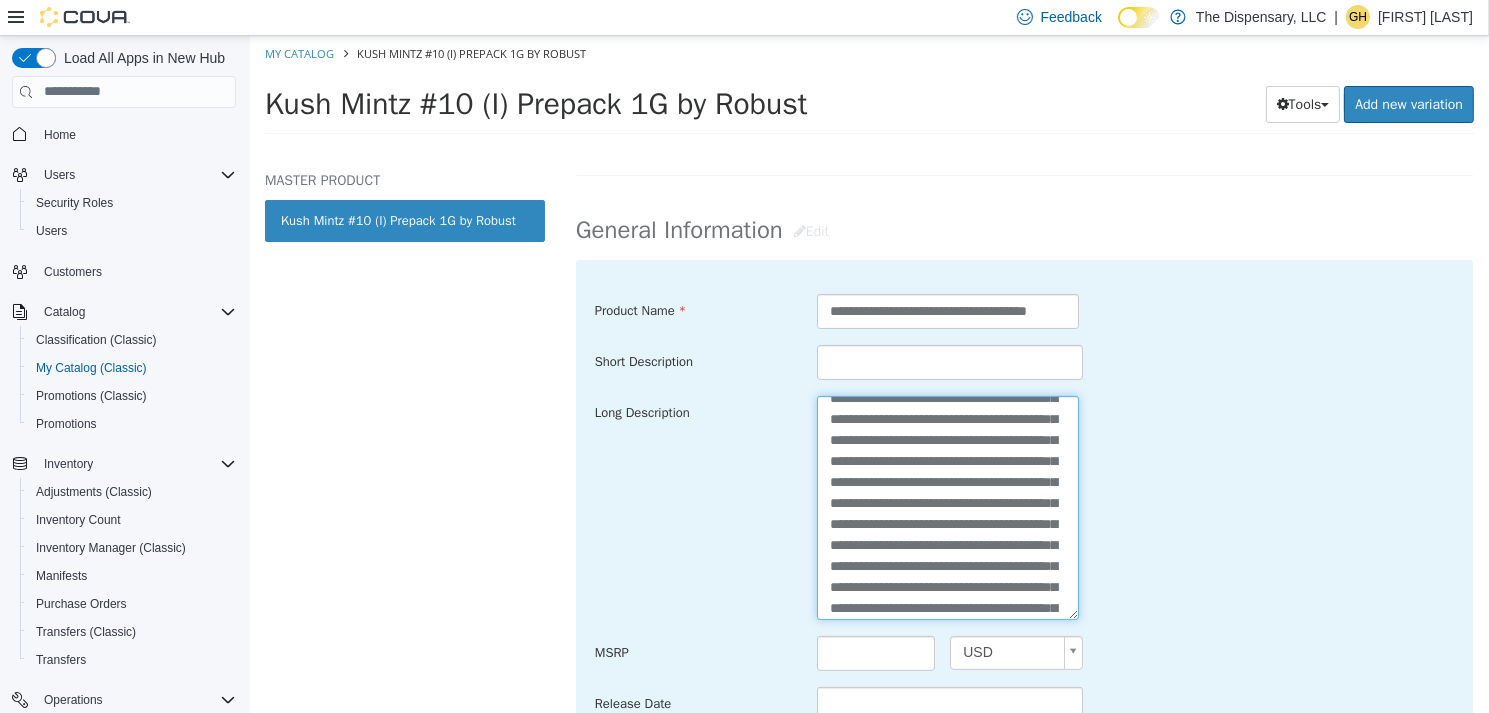 click on "**********" at bounding box center [947, 506] 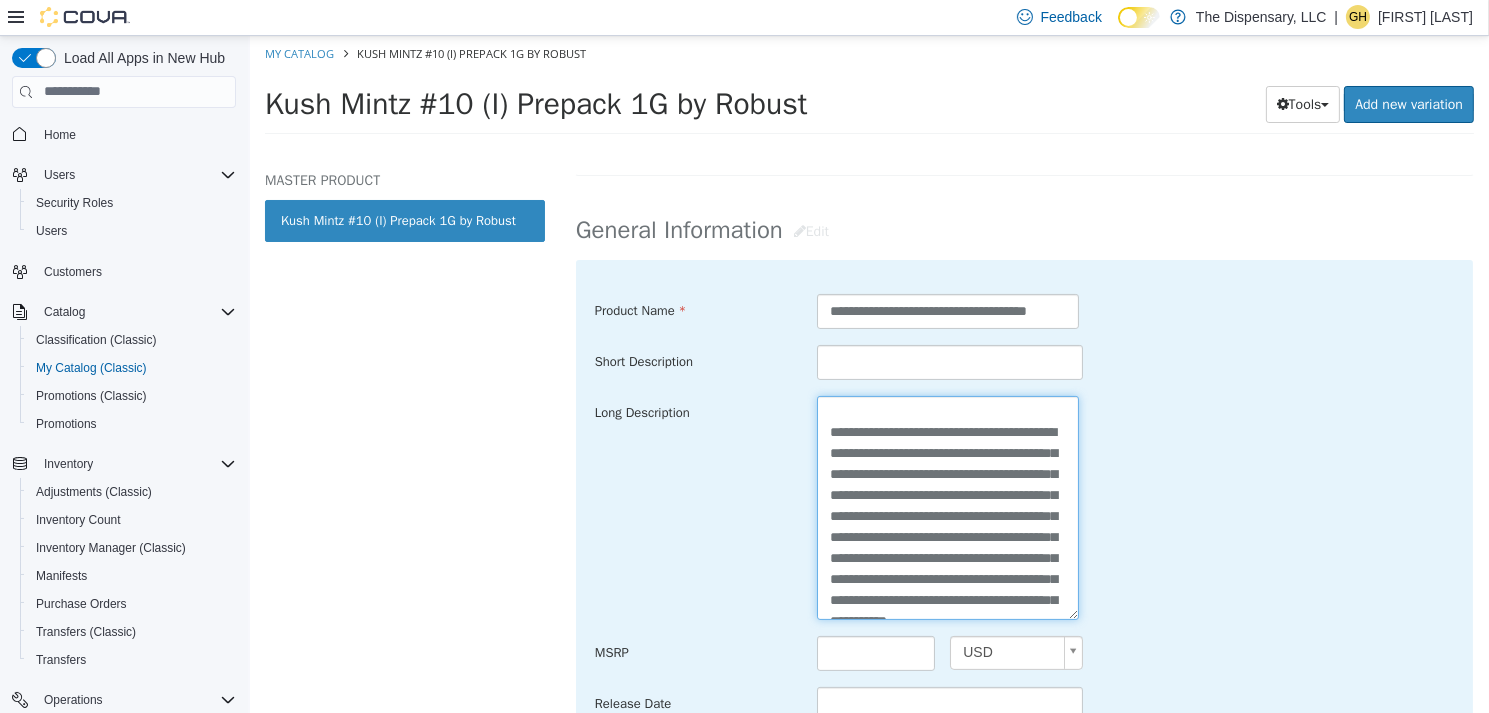 scroll, scrollTop: 74, scrollLeft: 0, axis: vertical 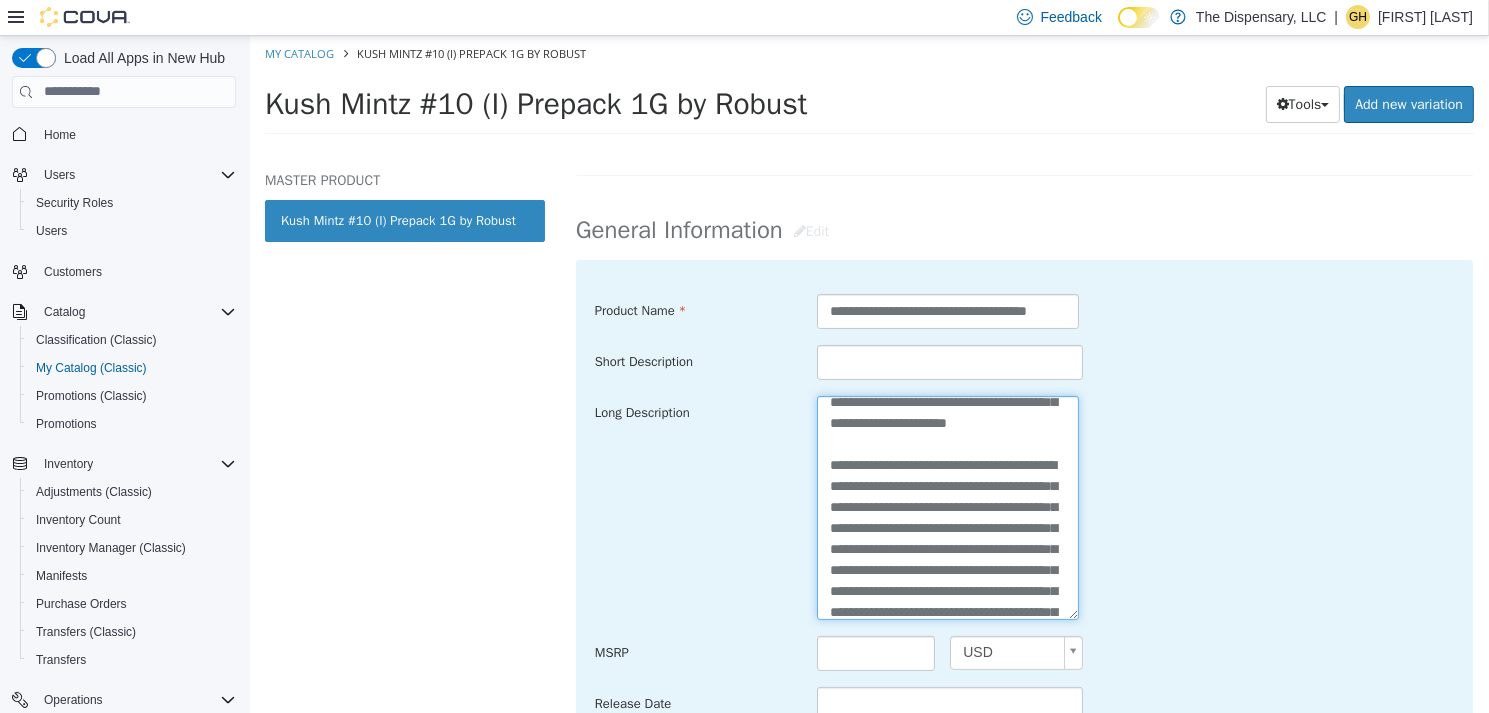 click on "**********" at bounding box center (947, 506) 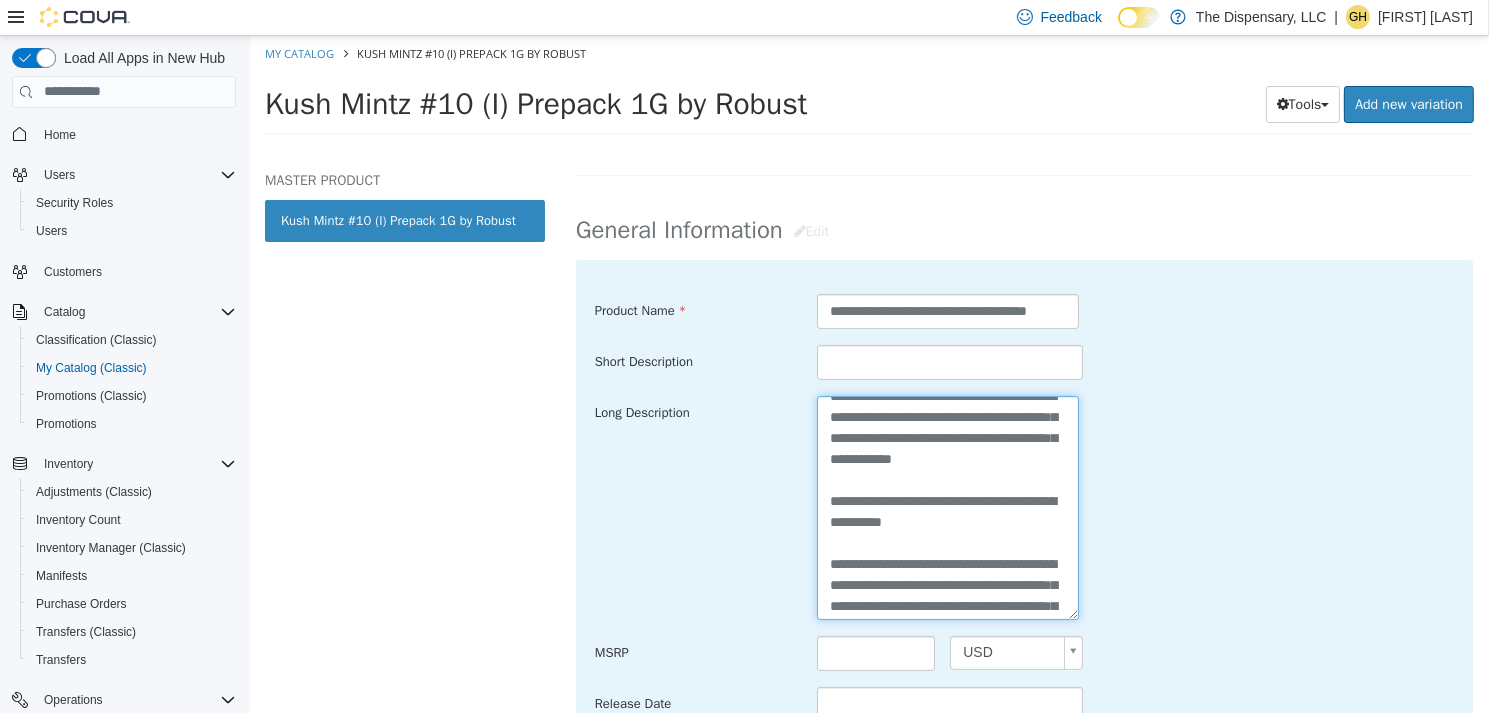 scroll, scrollTop: 0, scrollLeft: 0, axis: both 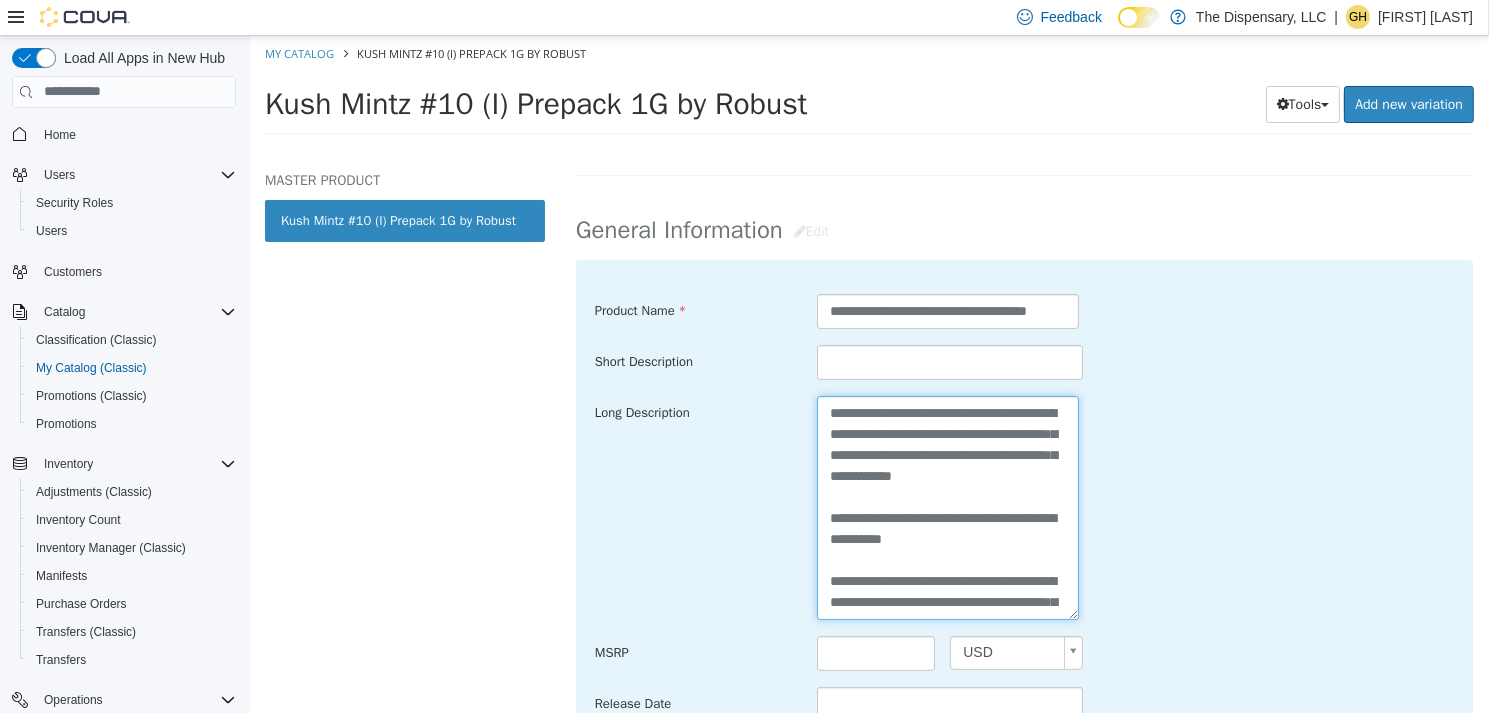 click on "**********" at bounding box center (947, 506) 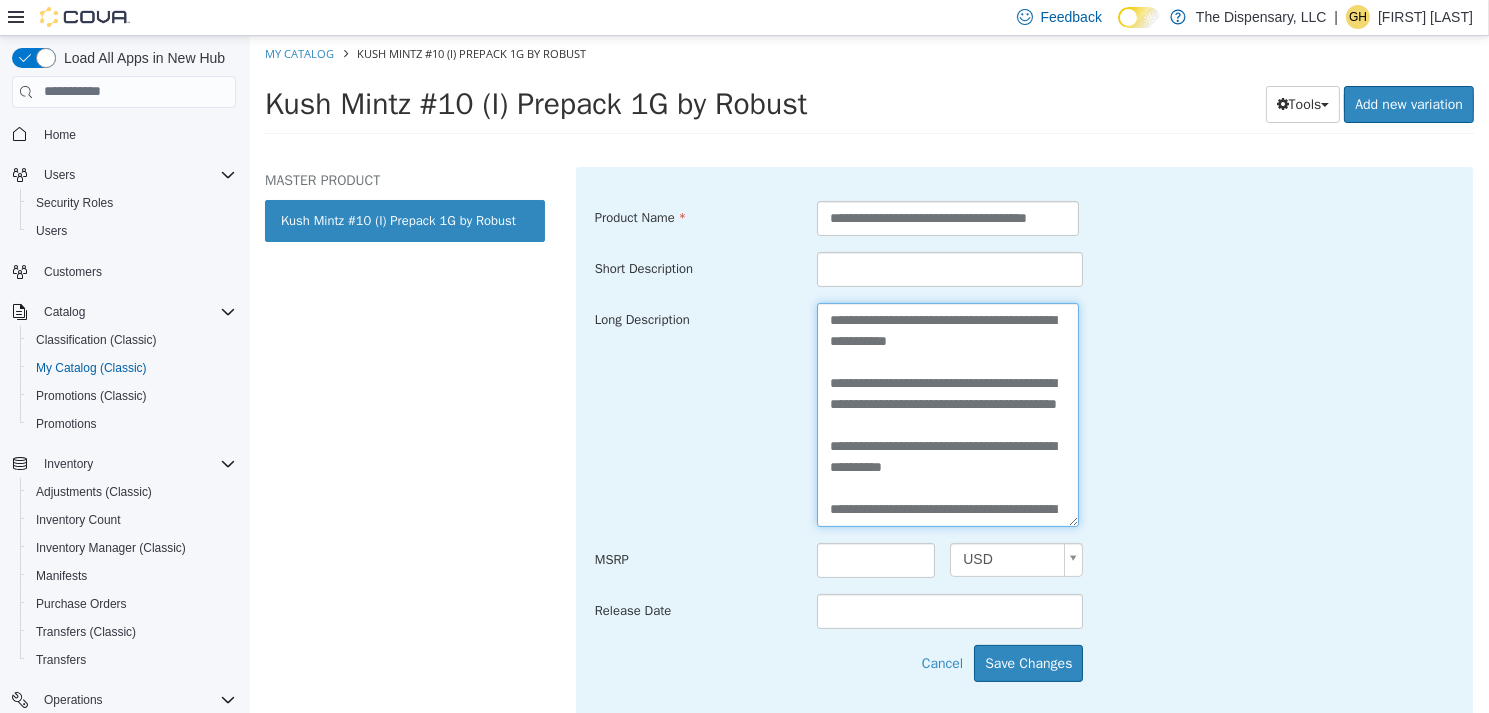 scroll, scrollTop: 900, scrollLeft: 0, axis: vertical 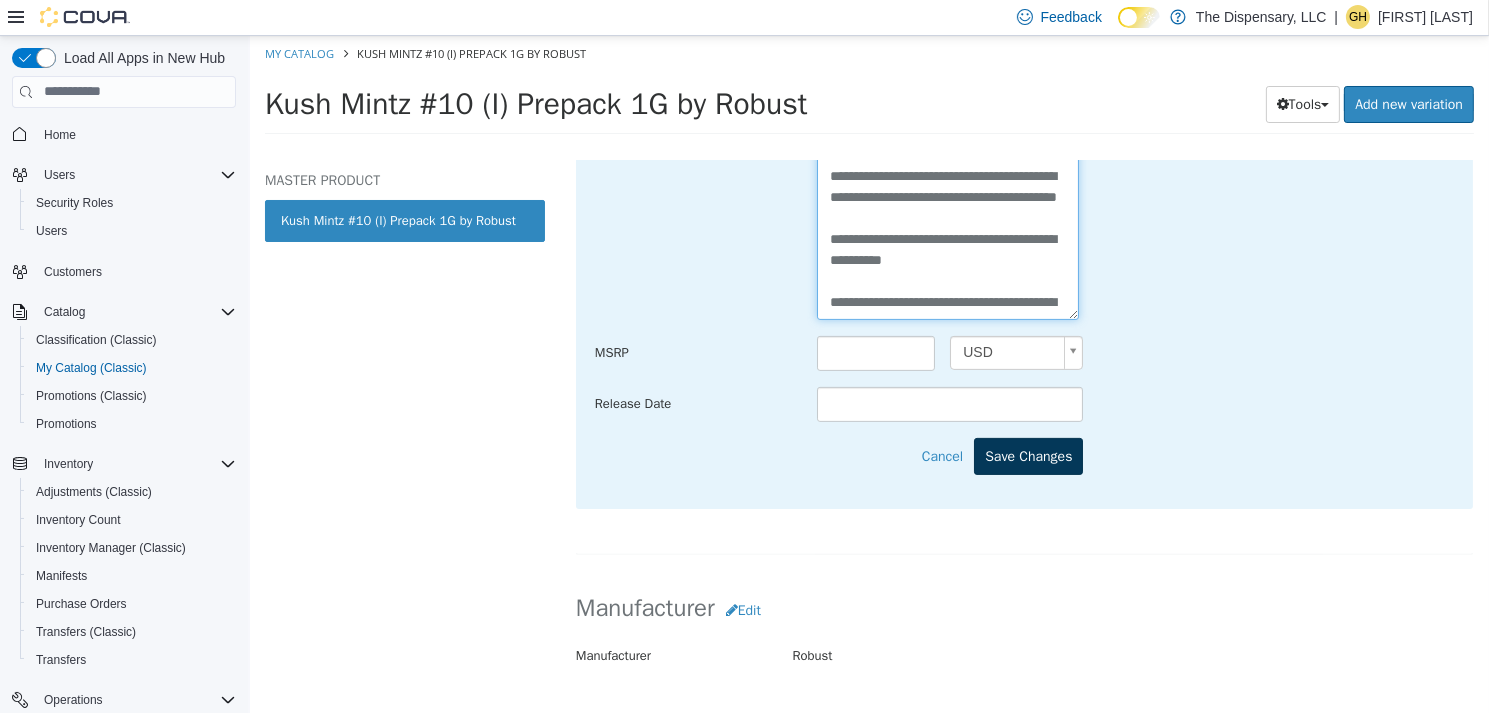 type on "**********" 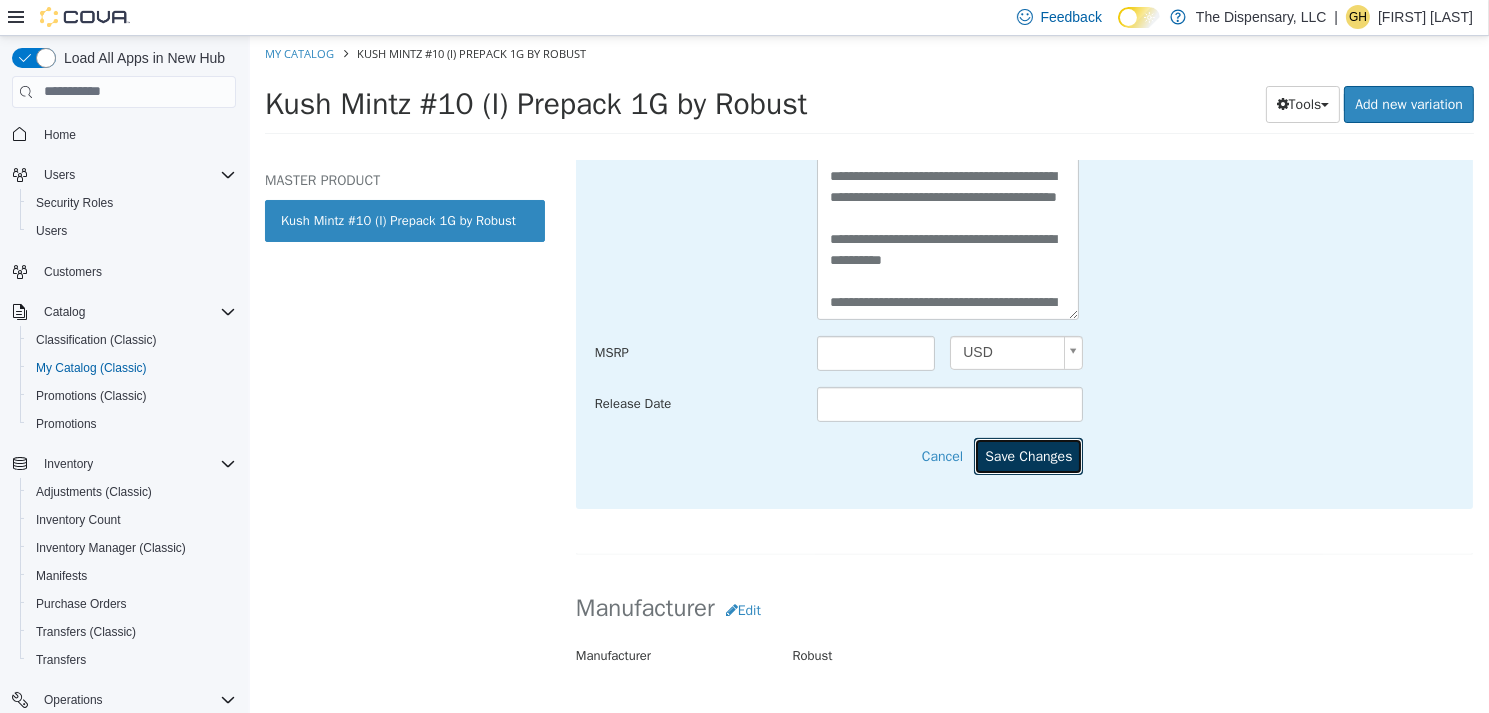 click on "Save Changes" at bounding box center (1027, 455) 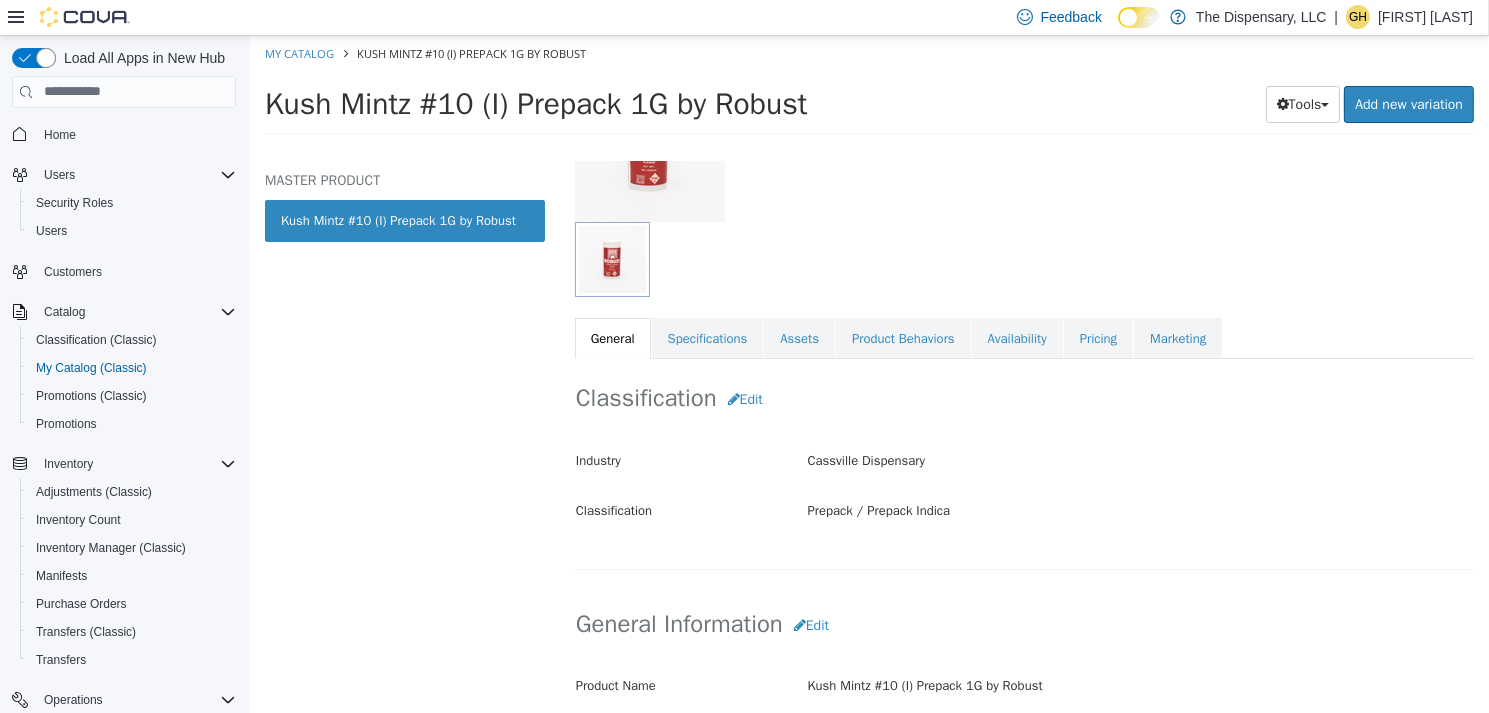 scroll, scrollTop: 200, scrollLeft: 0, axis: vertical 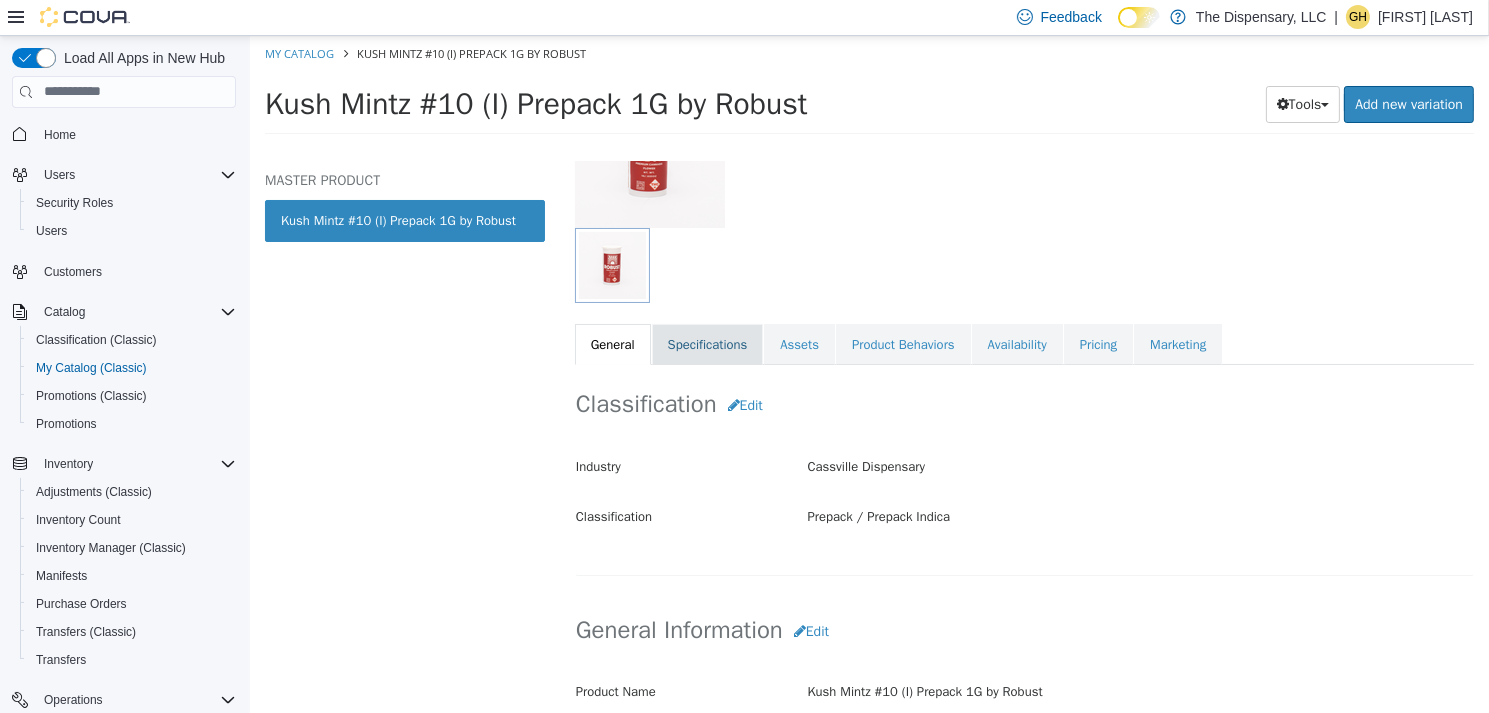click on "Specifications" at bounding box center [707, 344] 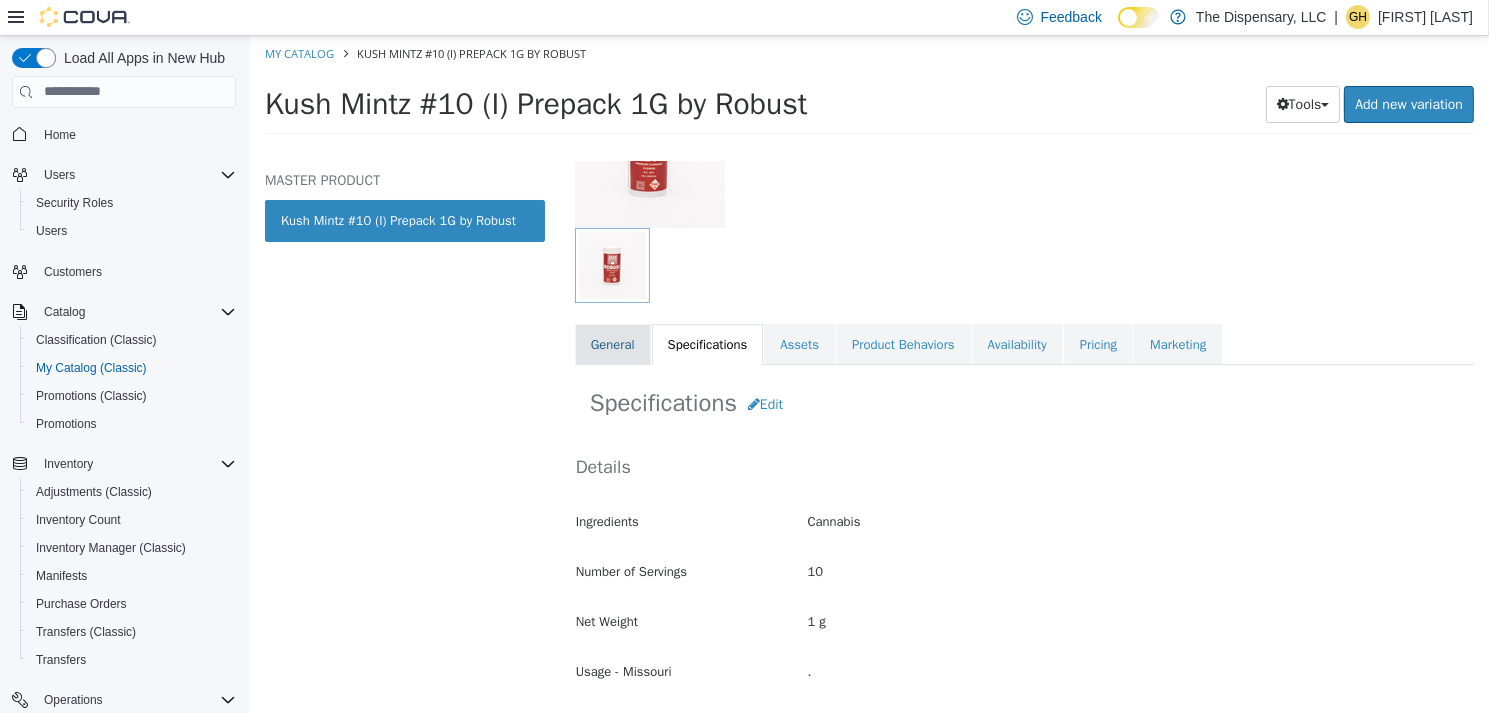 click on "General" at bounding box center [612, 344] 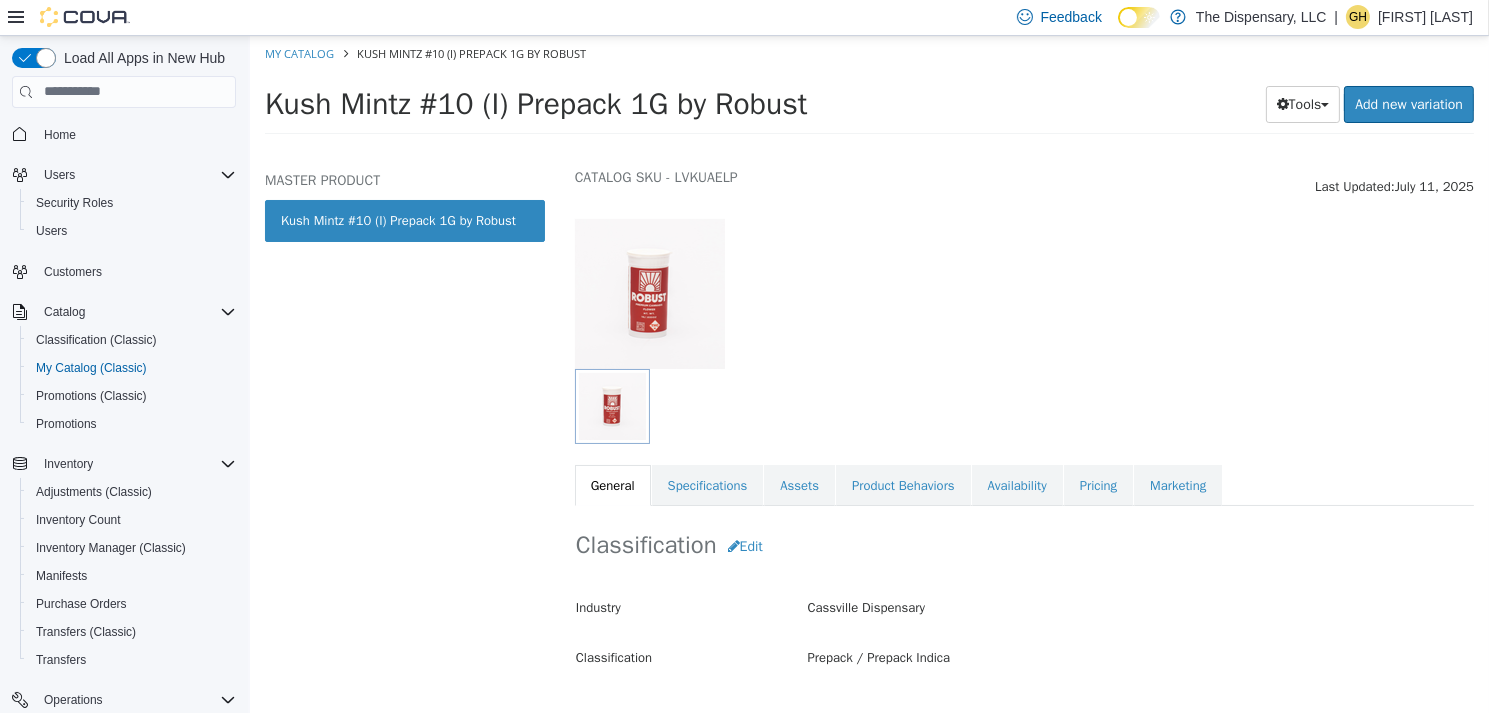 scroll, scrollTop: 0, scrollLeft: 0, axis: both 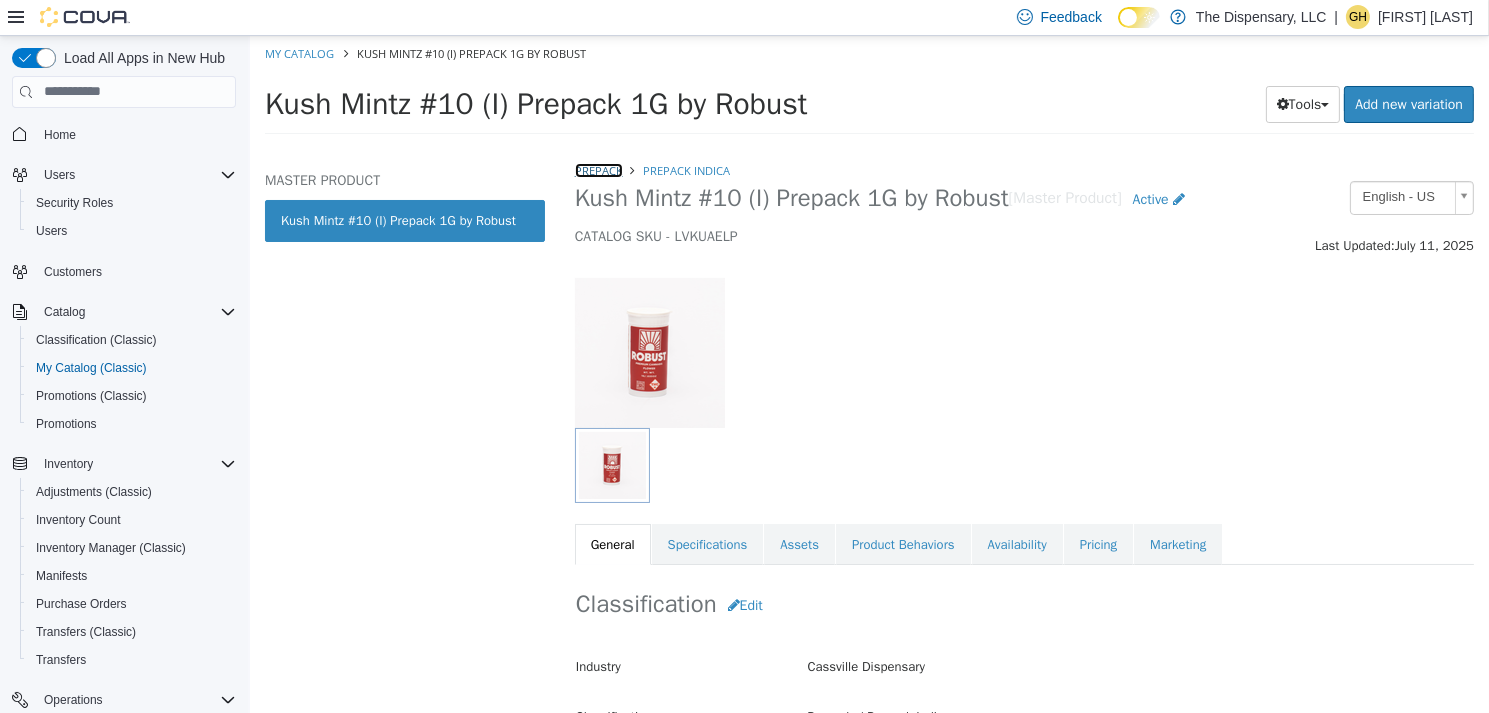 click on "Prepack" at bounding box center [598, 169] 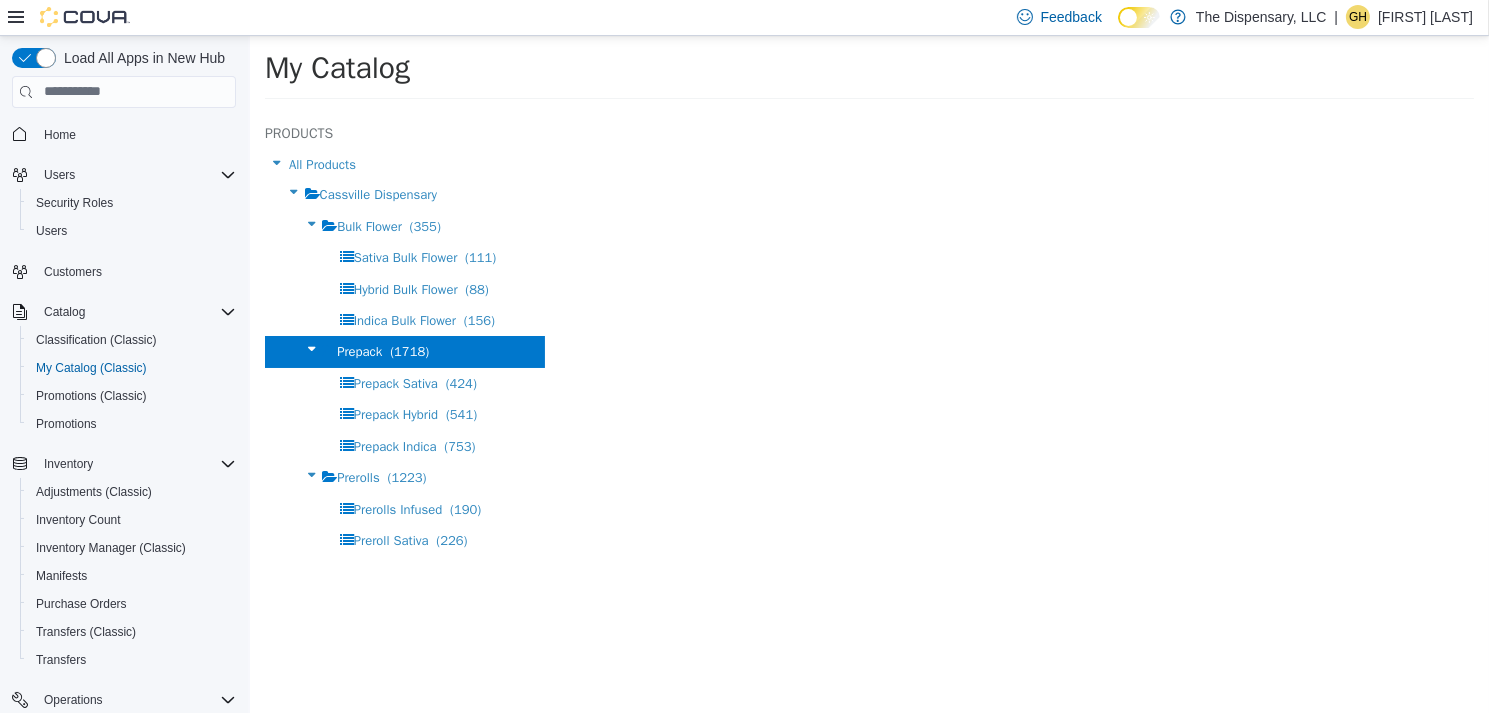 select on "**********" 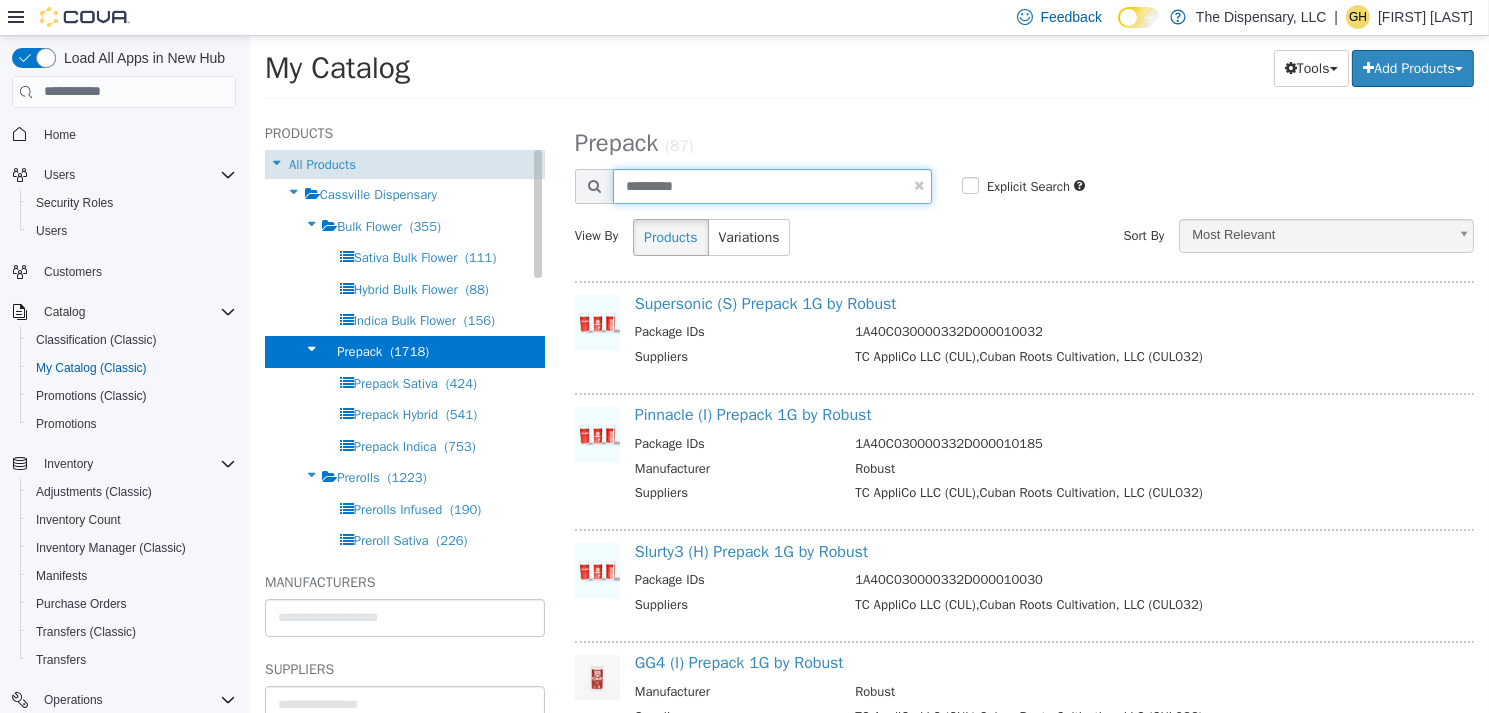 drag, startPoint x: 690, startPoint y: 188, endPoint x: 479, endPoint y: 168, distance: 211.94576 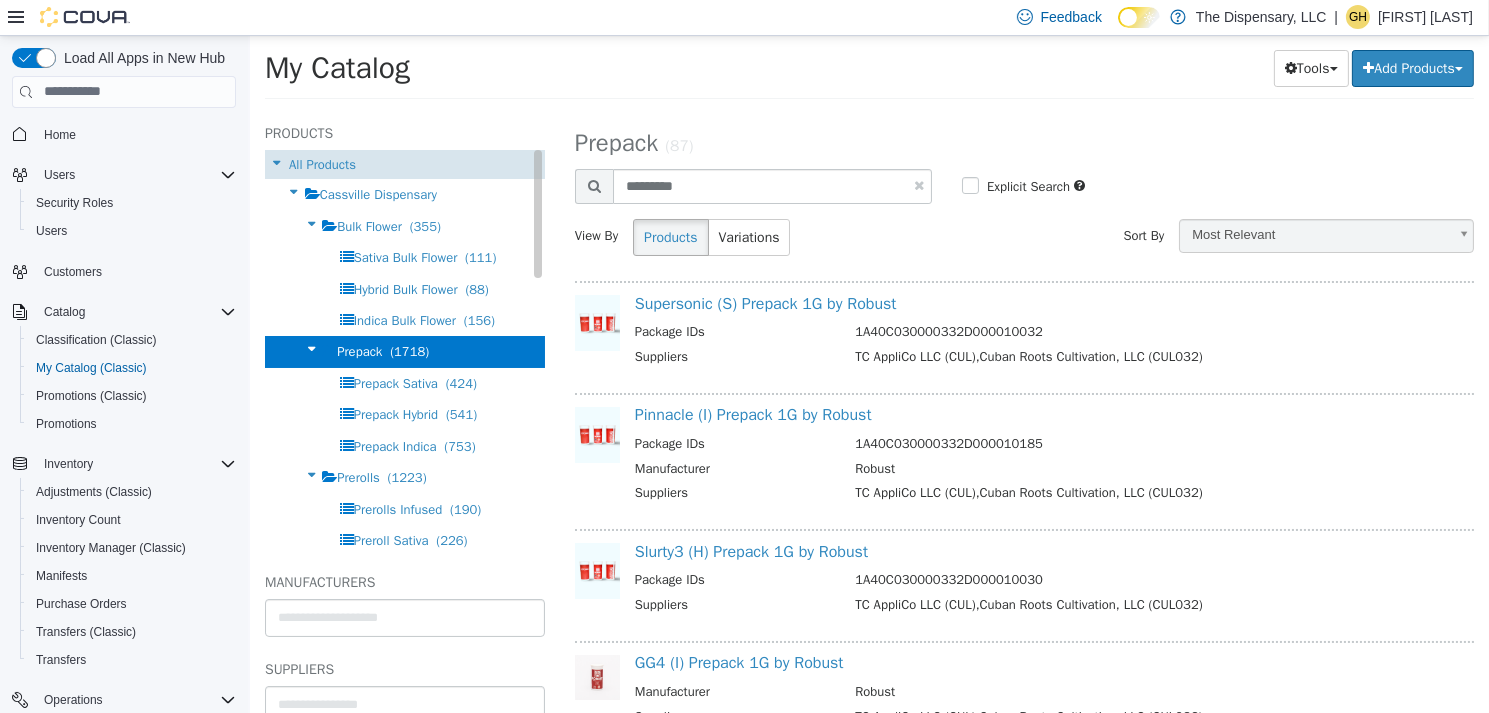 select on "**********" 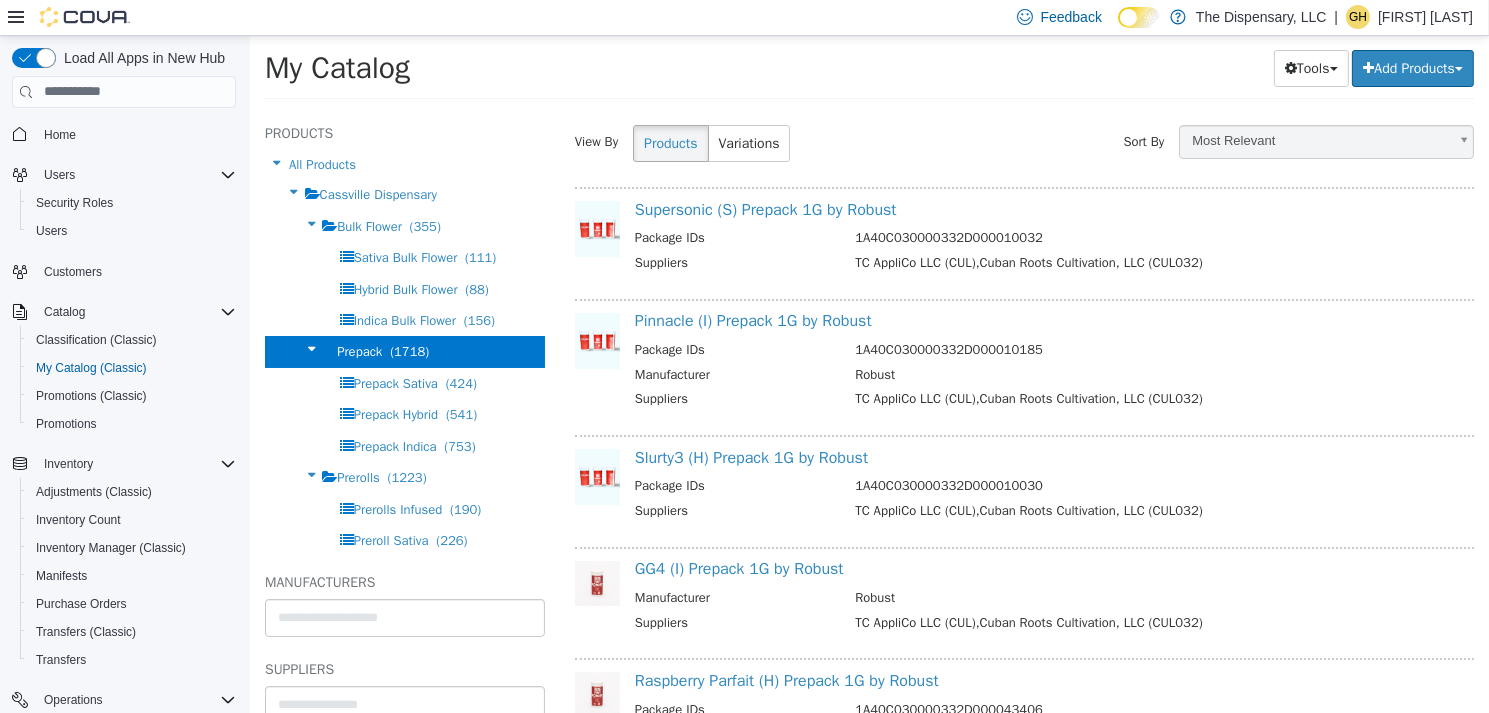 scroll, scrollTop: 200, scrollLeft: 0, axis: vertical 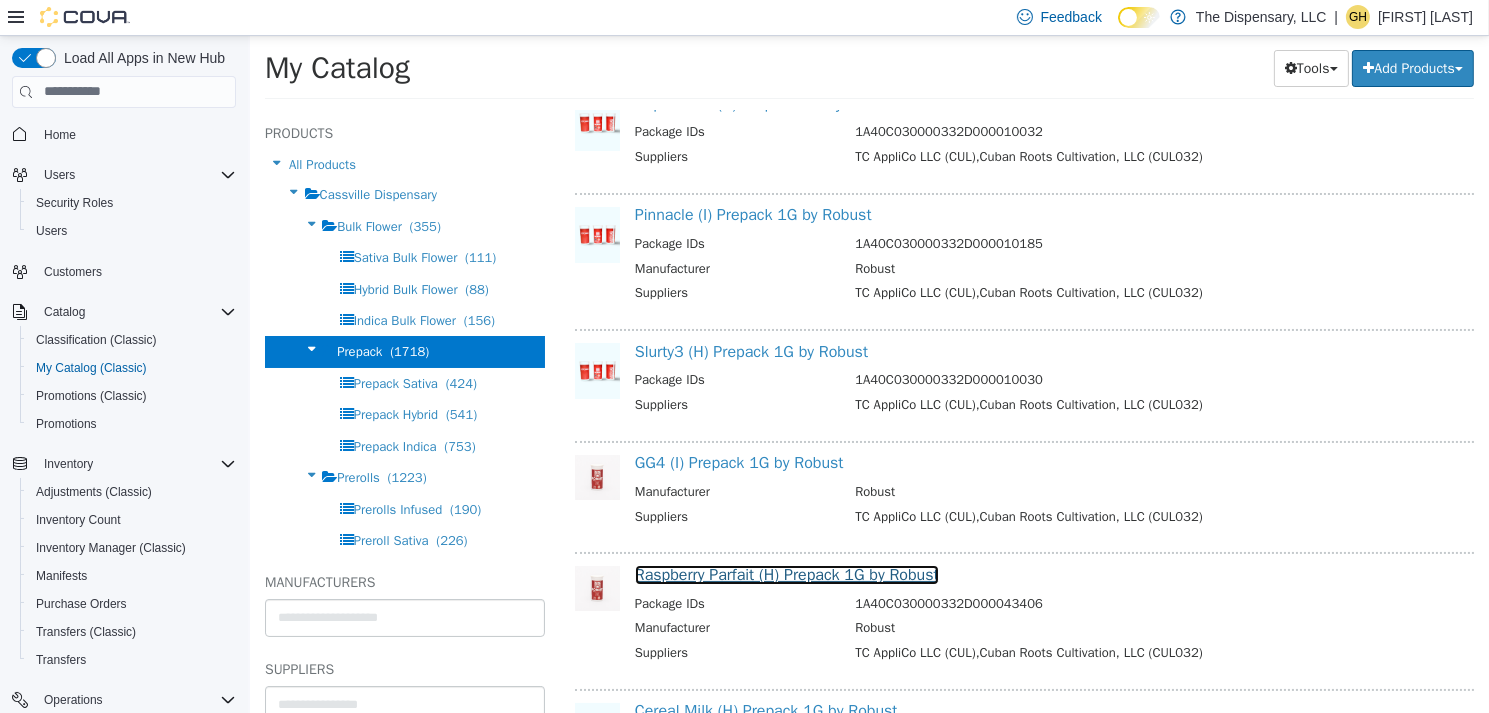 click on "Raspberry Parfait (H) Prepack 1G by Robust" at bounding box center [786, 574] 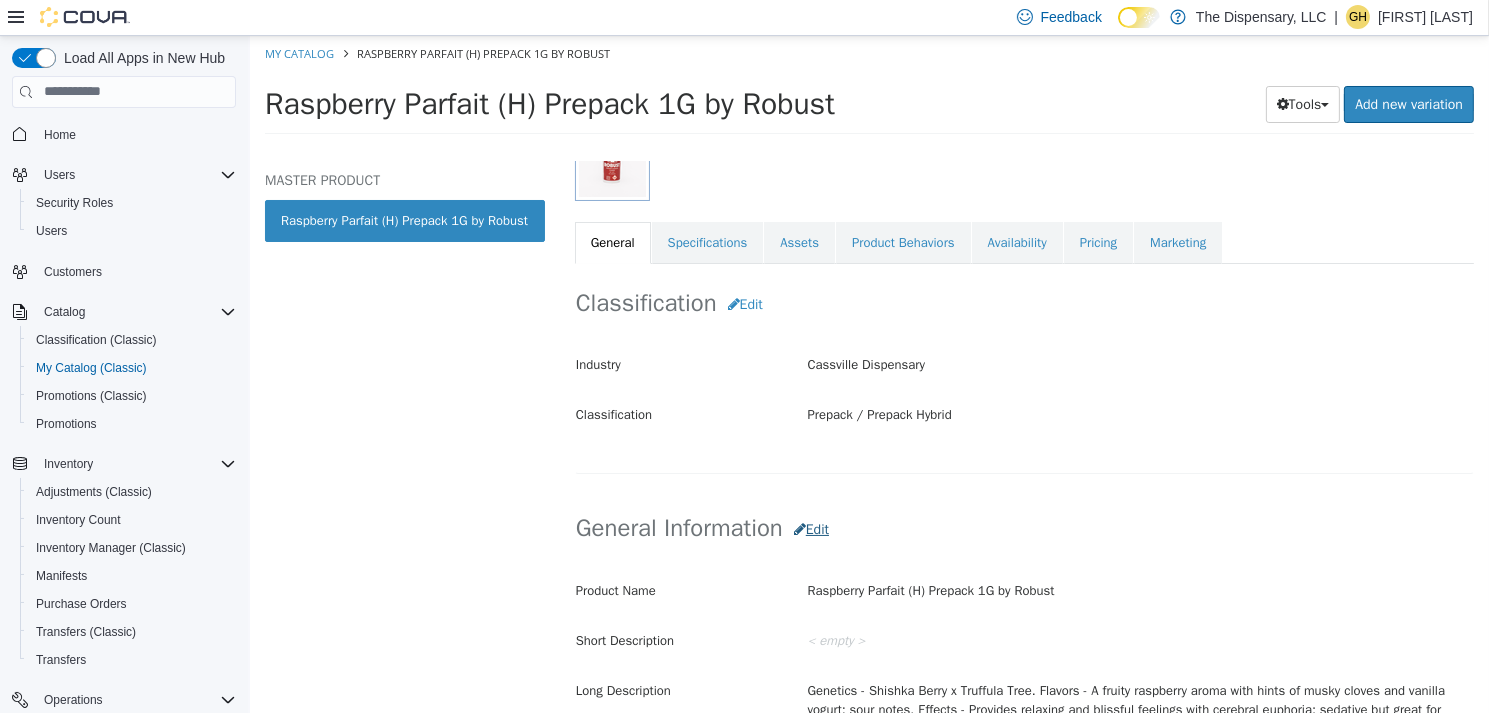 scroll, scrollTop: 301, scrollLeft: 0, axis: vertical 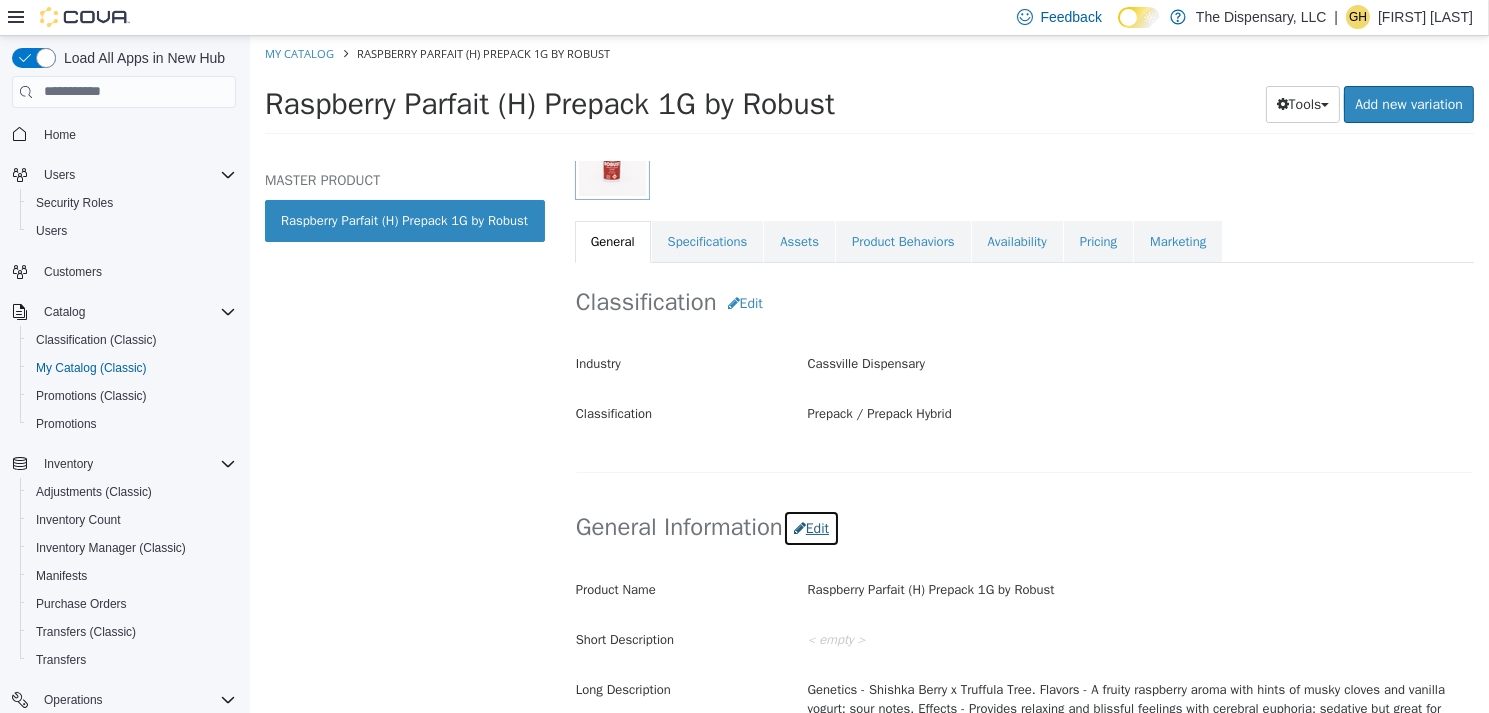 click on "Edit" at bounding box center (810, 527) 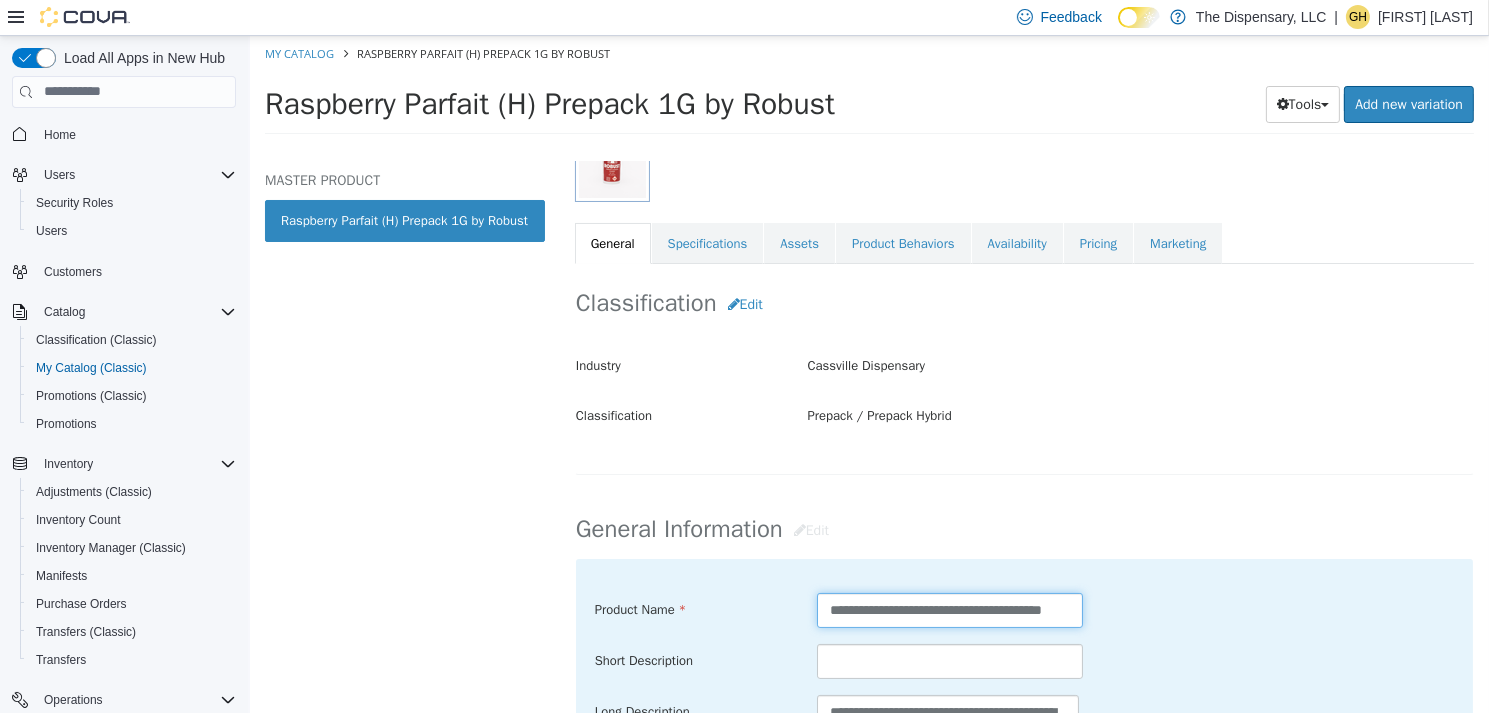 click on "**********" at bounding box center [949, 609] 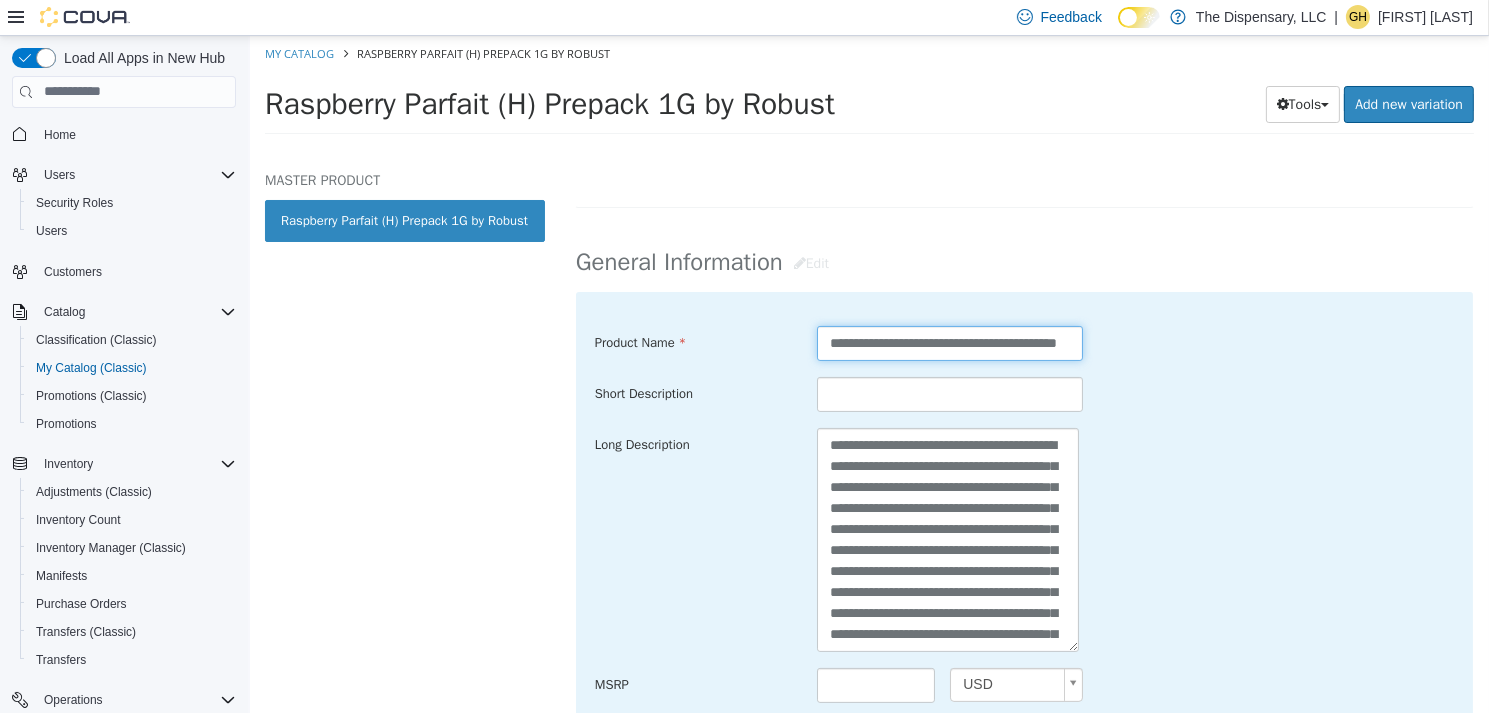 scroll, scrollTop: 601, scrollLeft: 0, axis: vertical 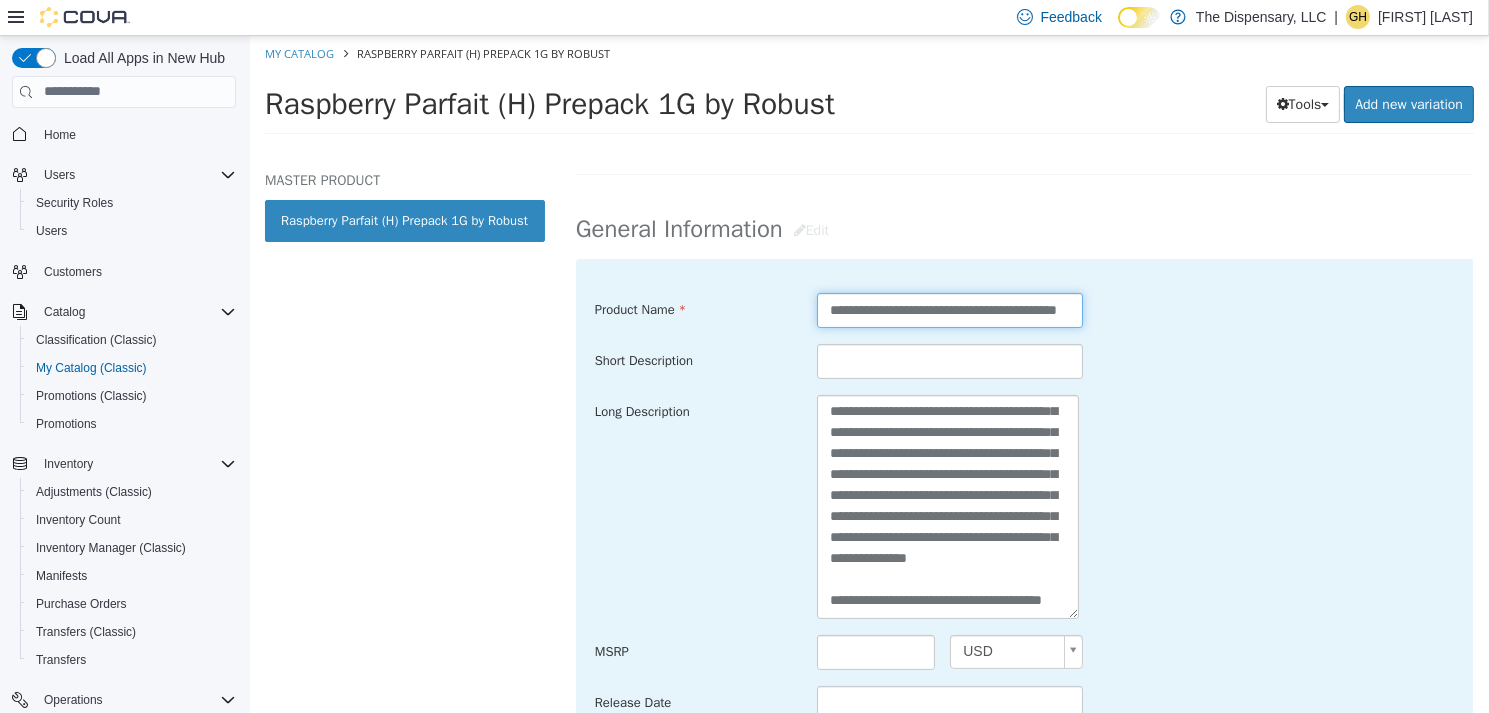 type on "**********" 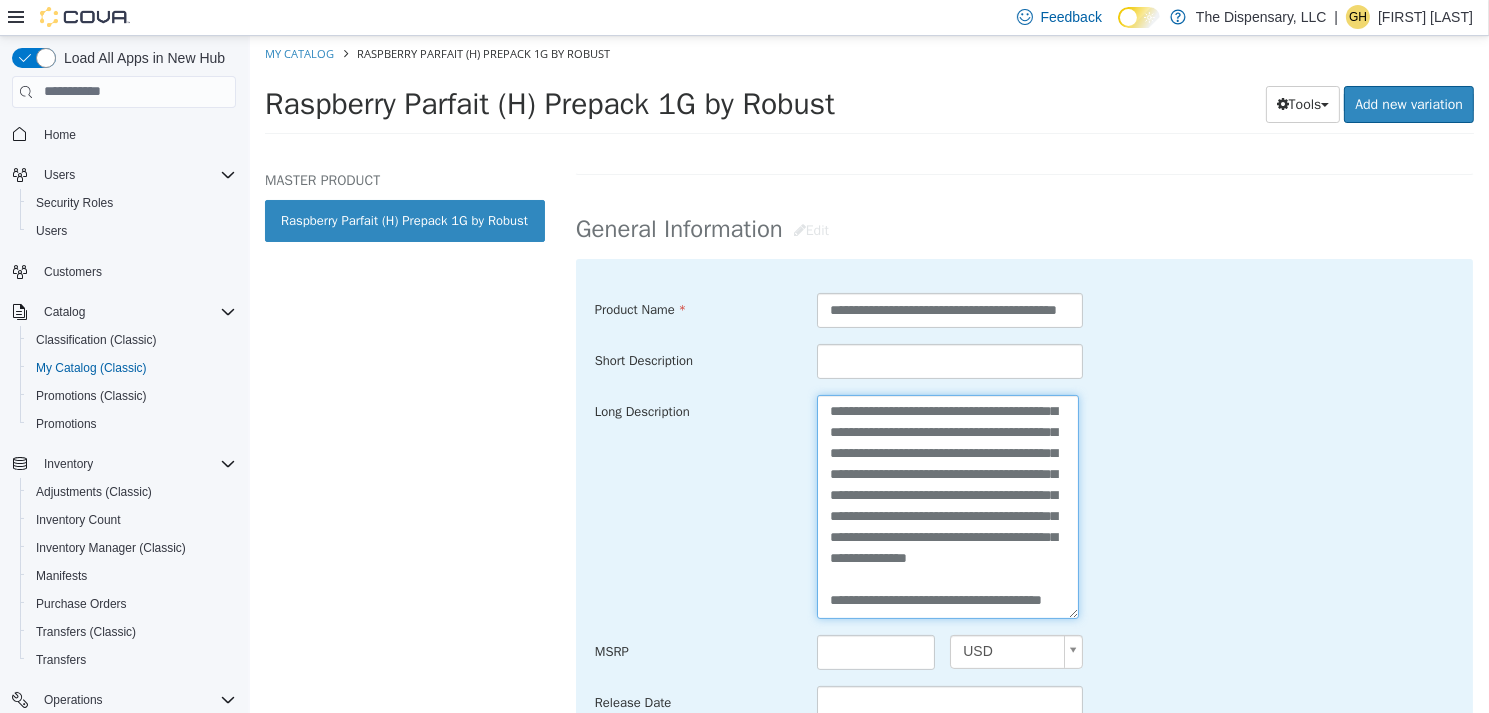click on "**********" at bounding box center (947, 505) 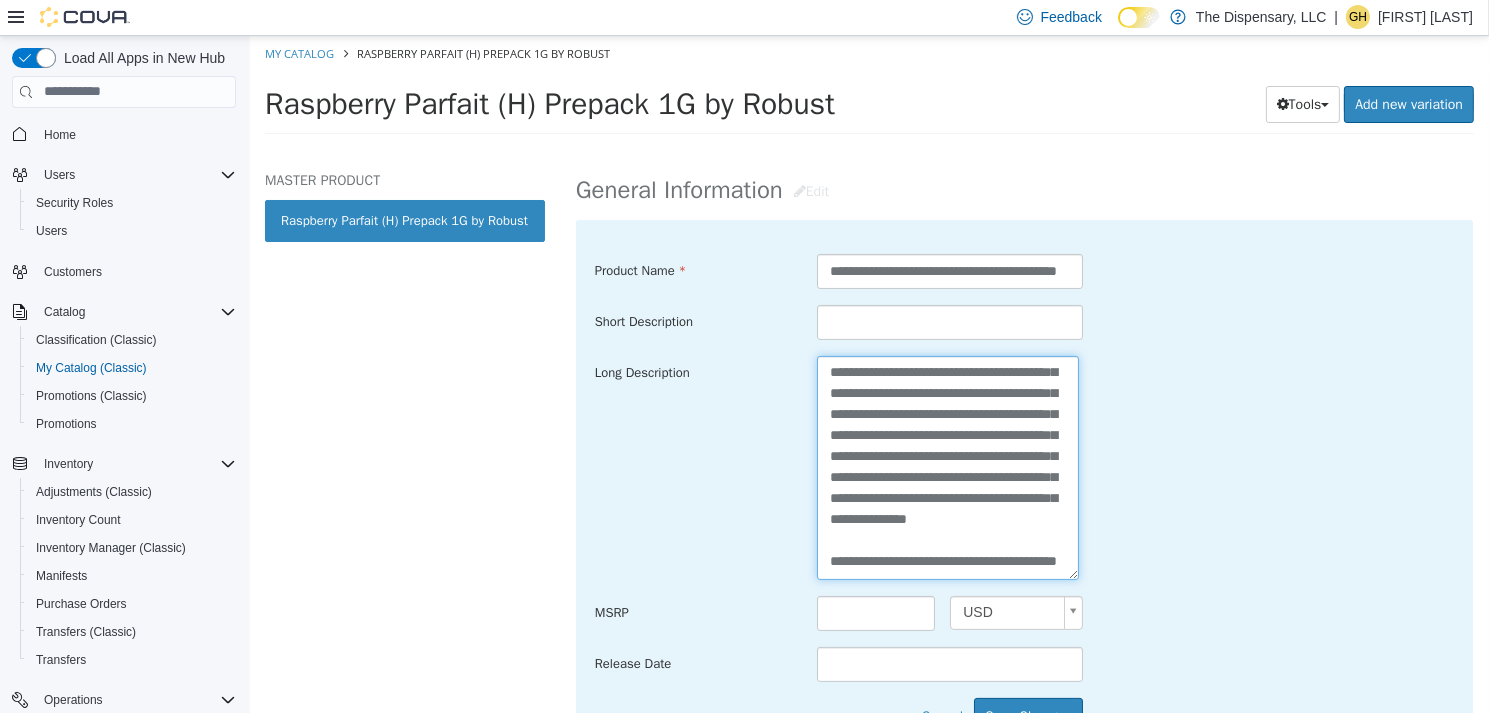 scroll, scrollTop: 701, scrollLeft: 0, axis: vertical 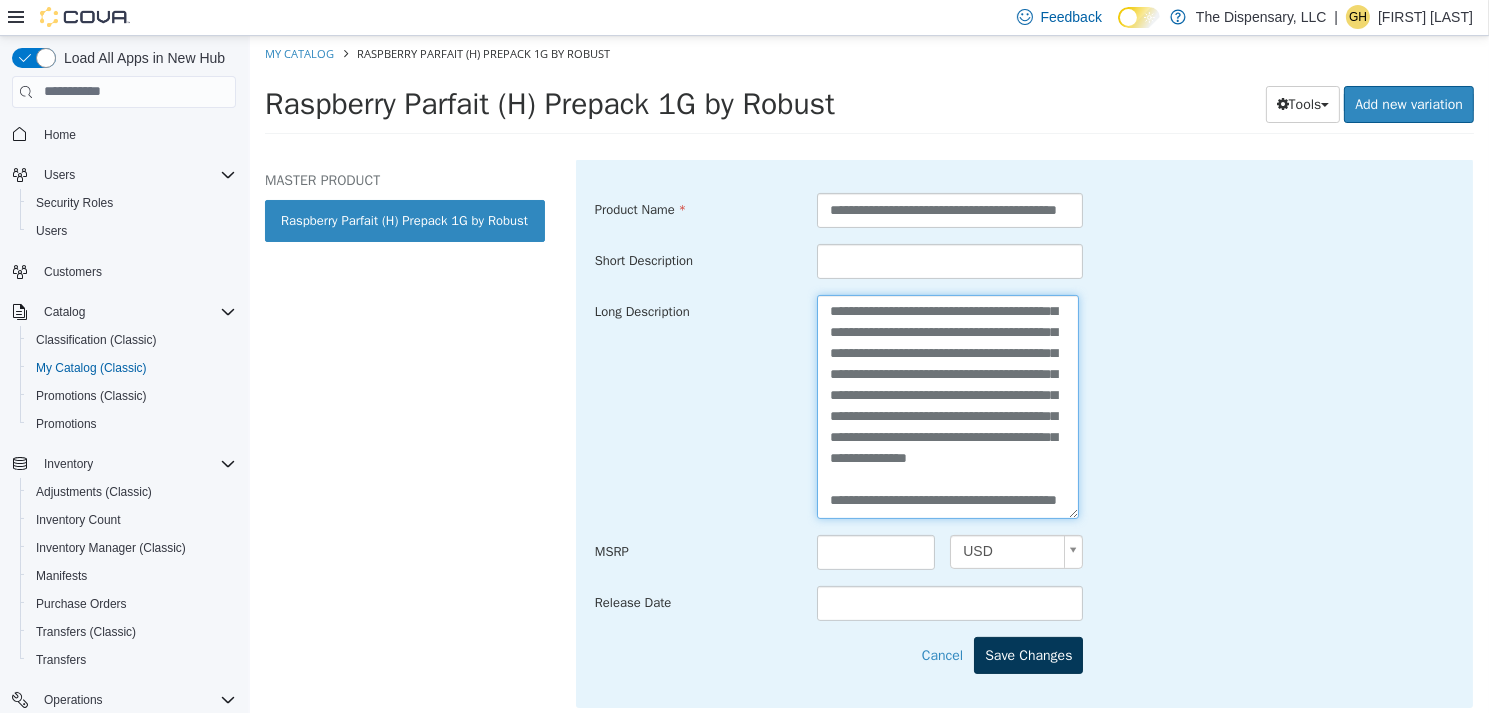 type on "**********" 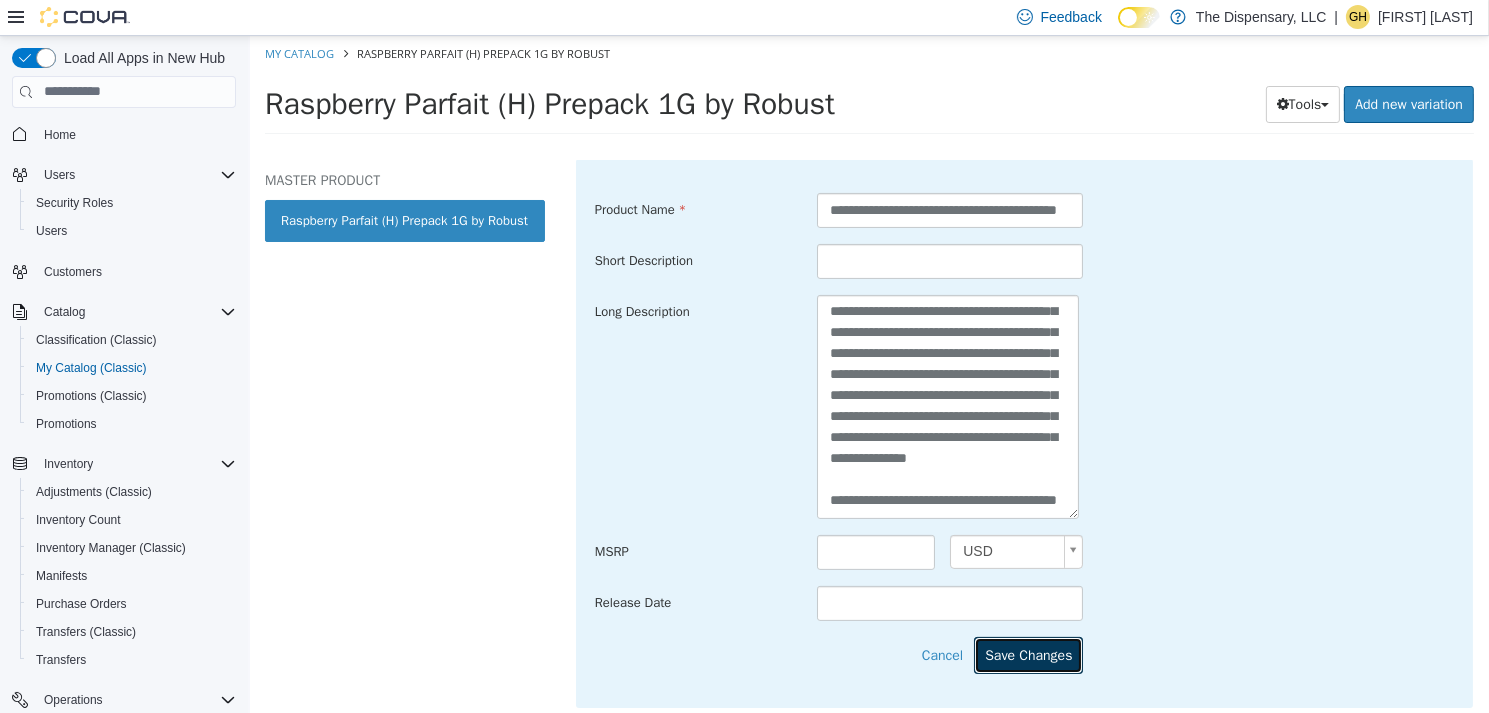 click on "Save Changes" at bounding box center [1027, 654] 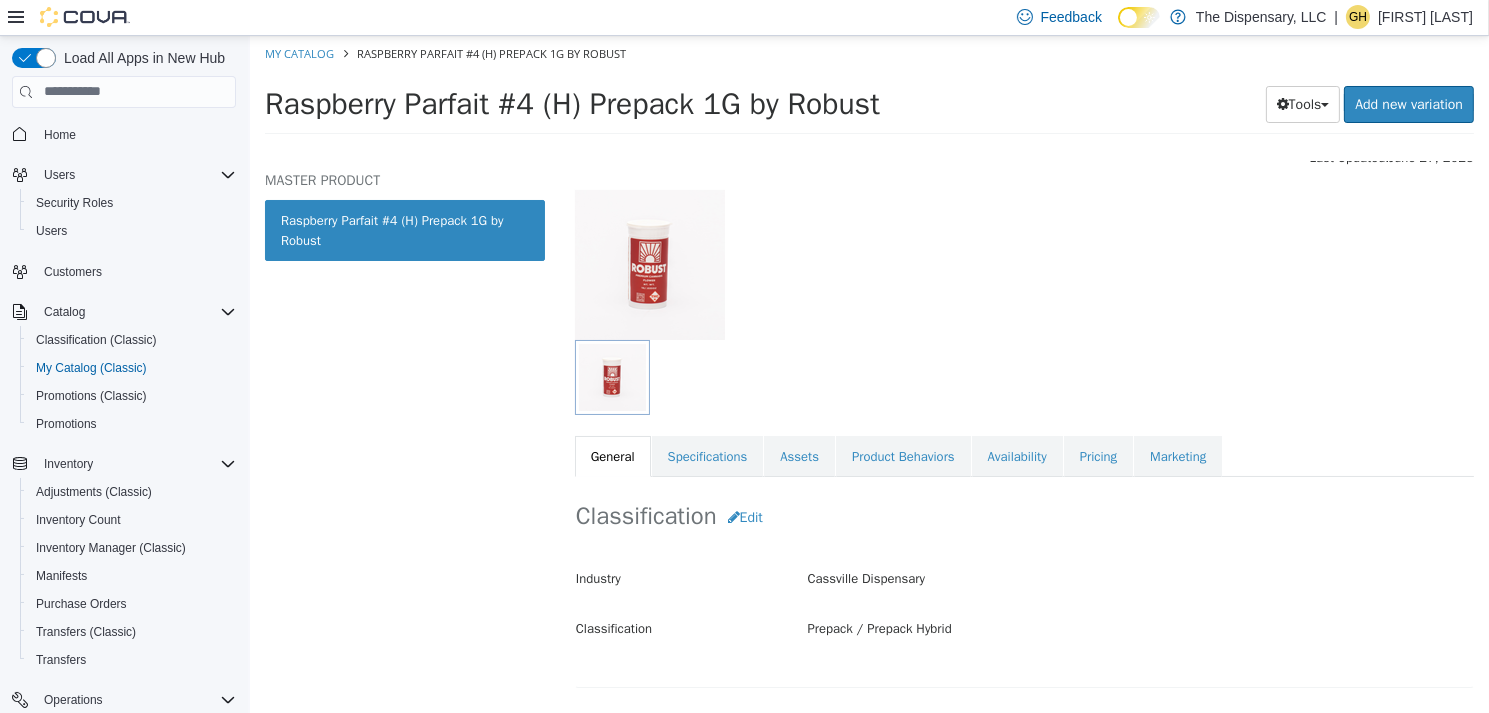 scroll, scrollTop: 1, scrollLeft: 0, axis: vertical 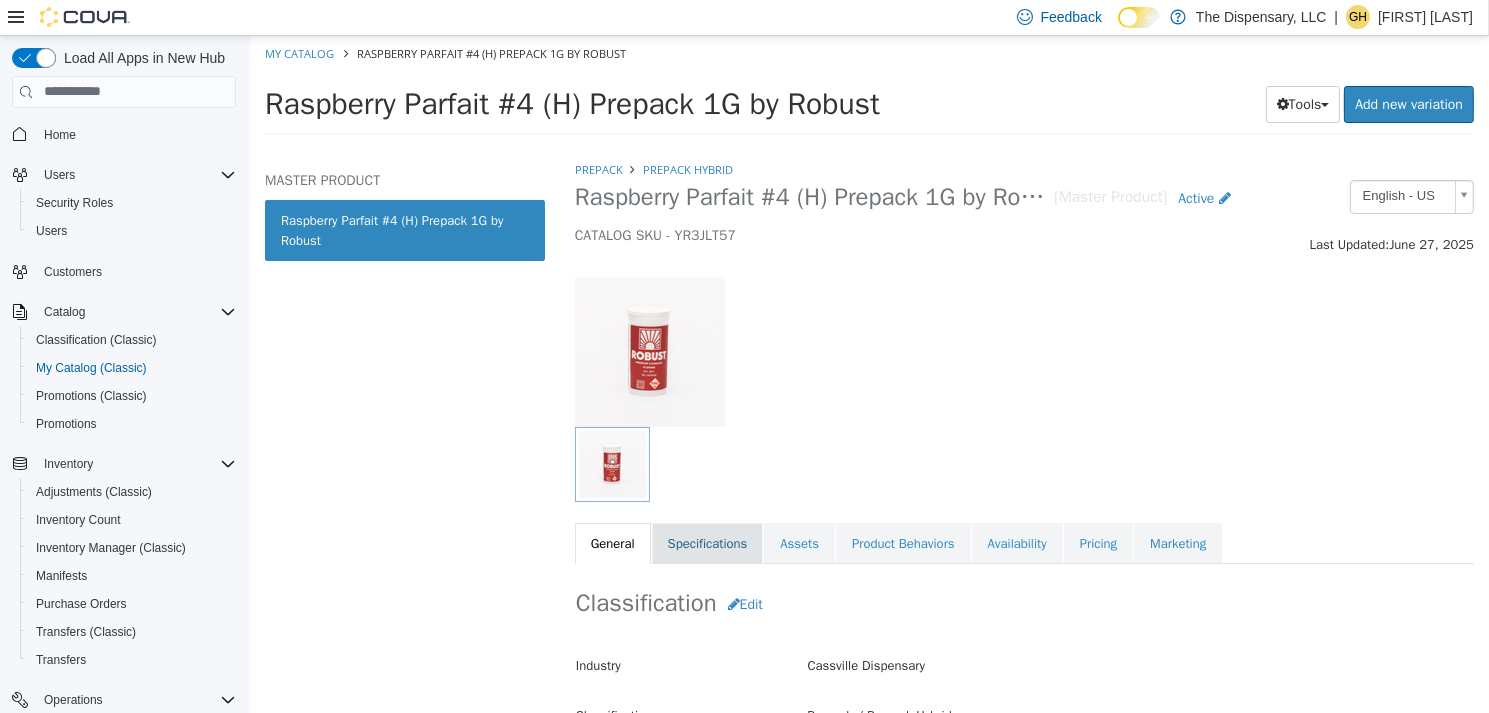 click on "Specifications" at bounding box center [707, 543] 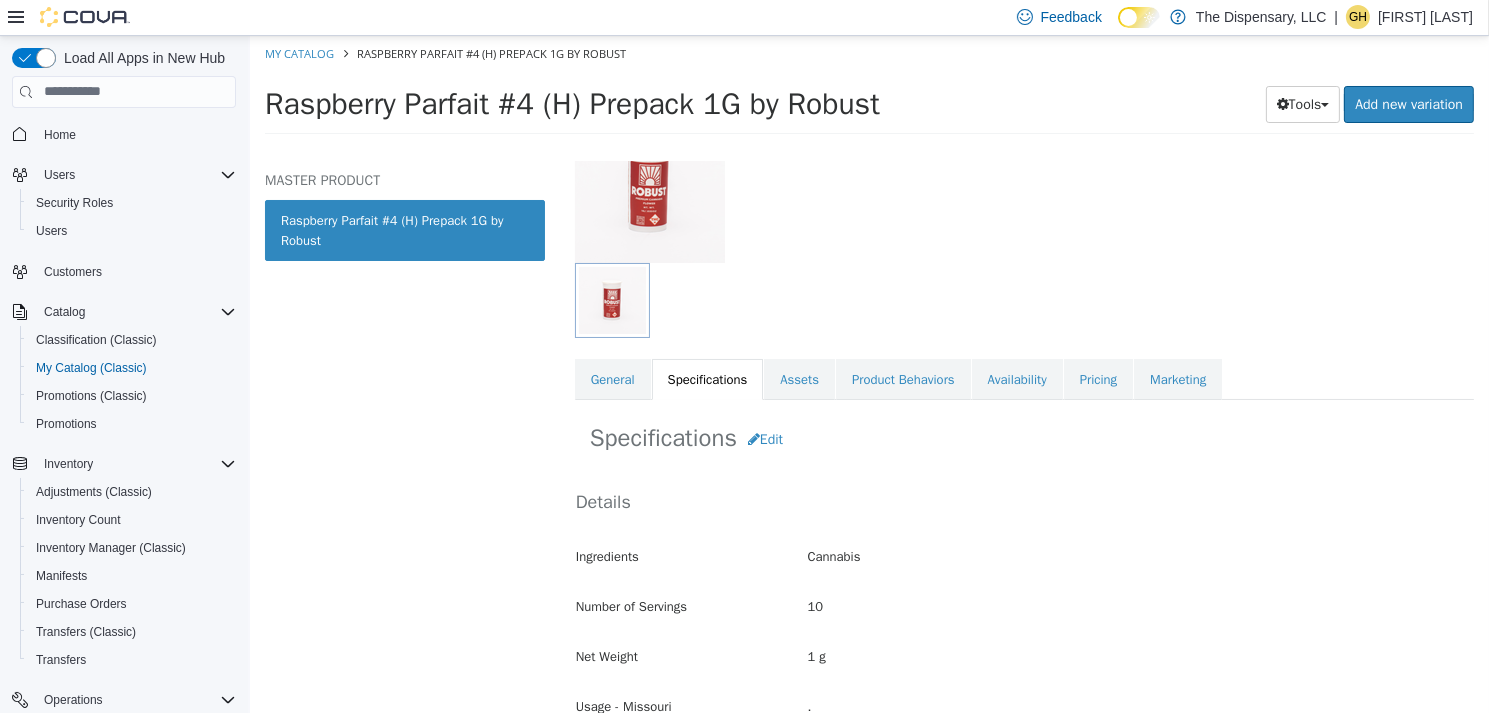 scroll, scrollTop: 0, scrollLeft: 0, axis: both 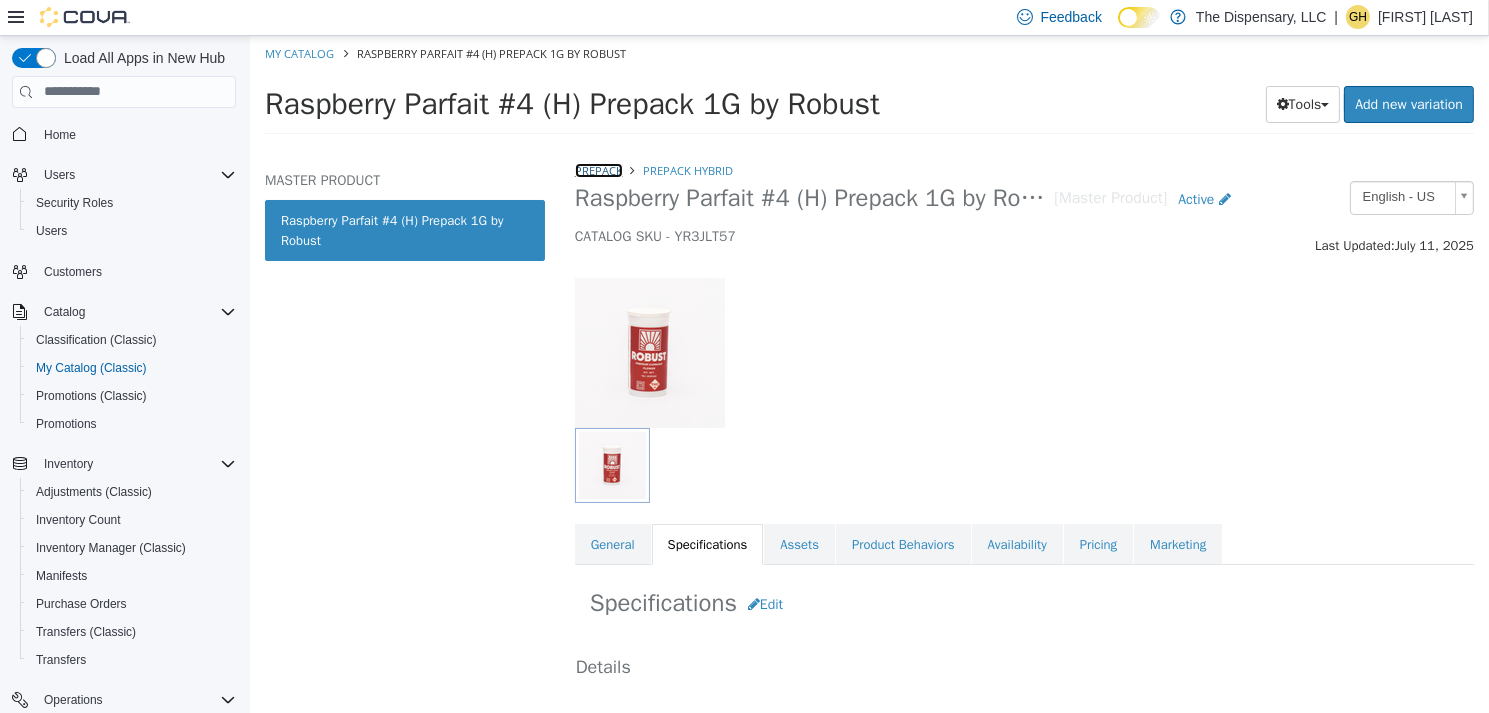 click on "Prepack" at bounding box center (598, 169) 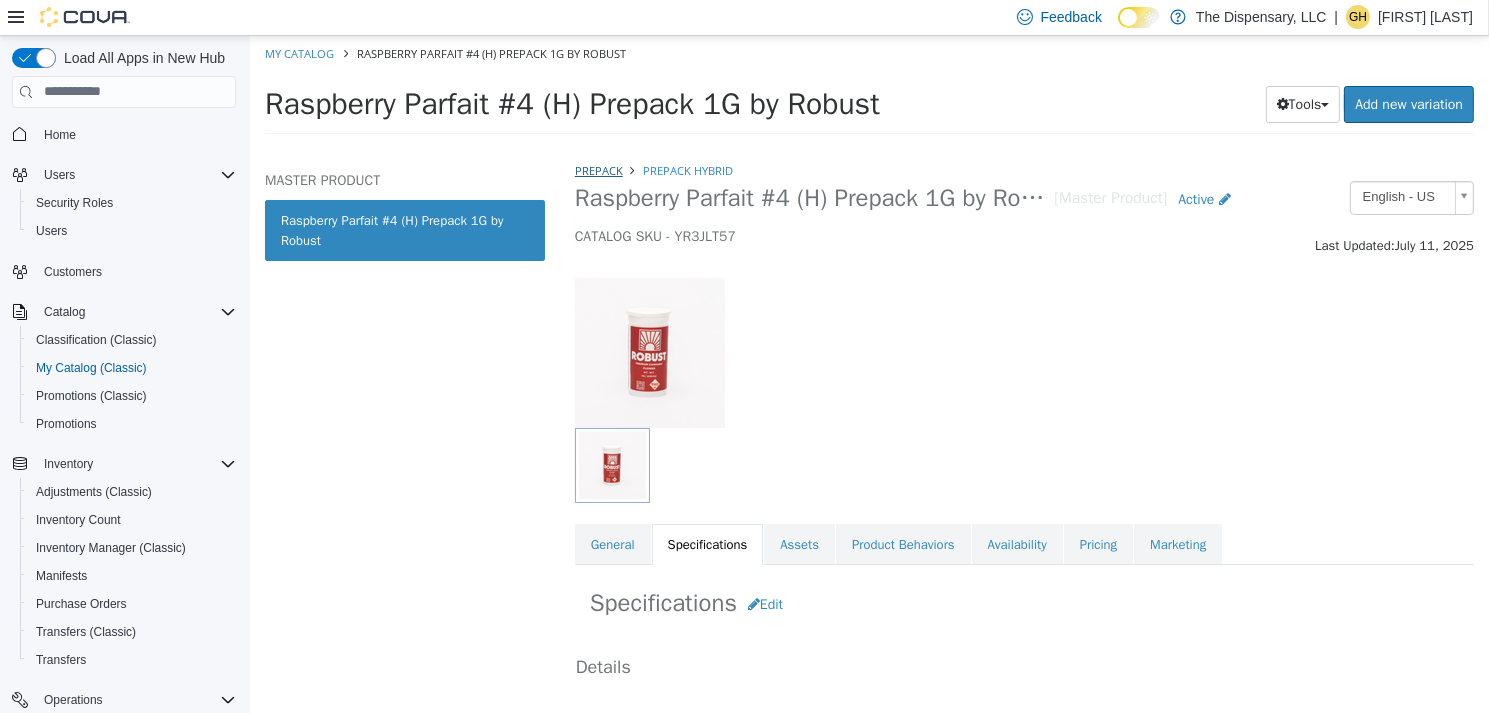 select on "**********" 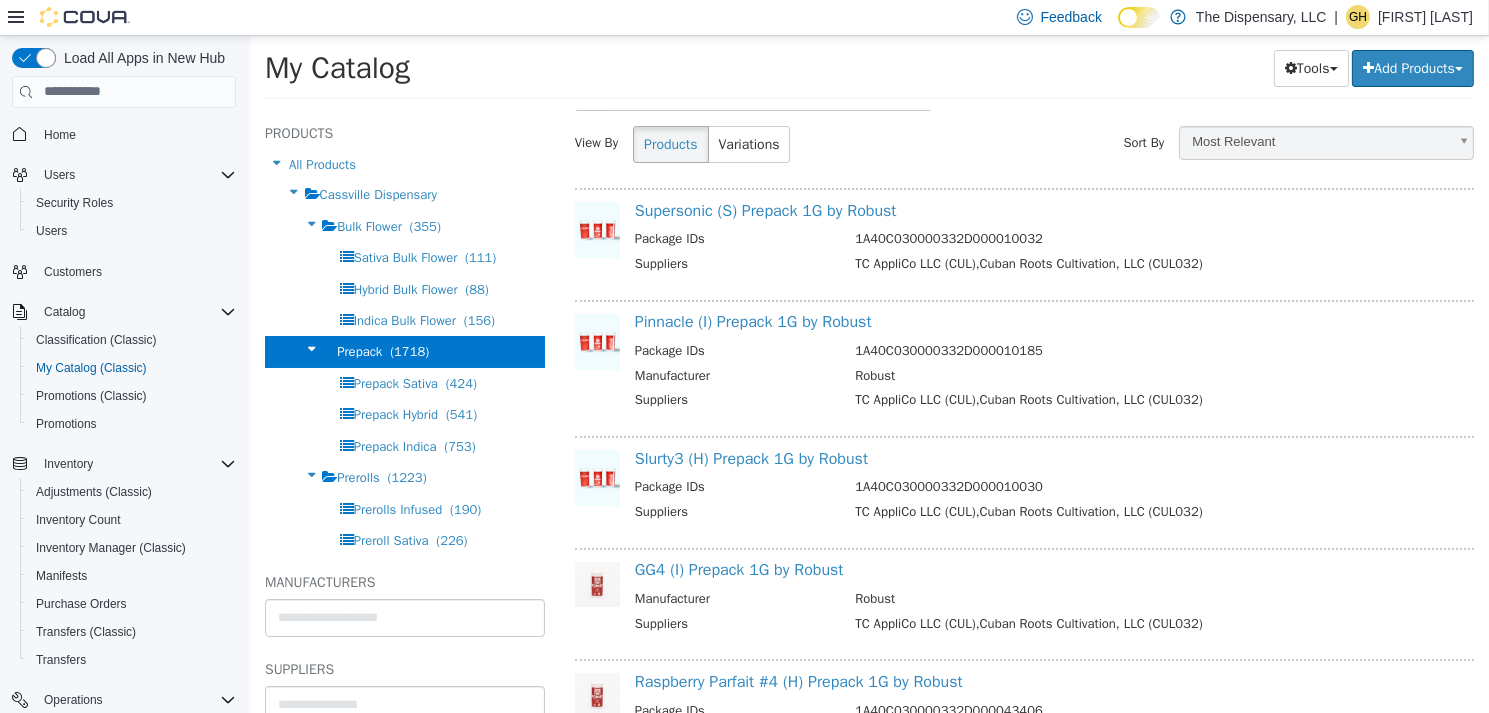 scroll, scrollTop: 0, scrollLeft: 0, axis: both 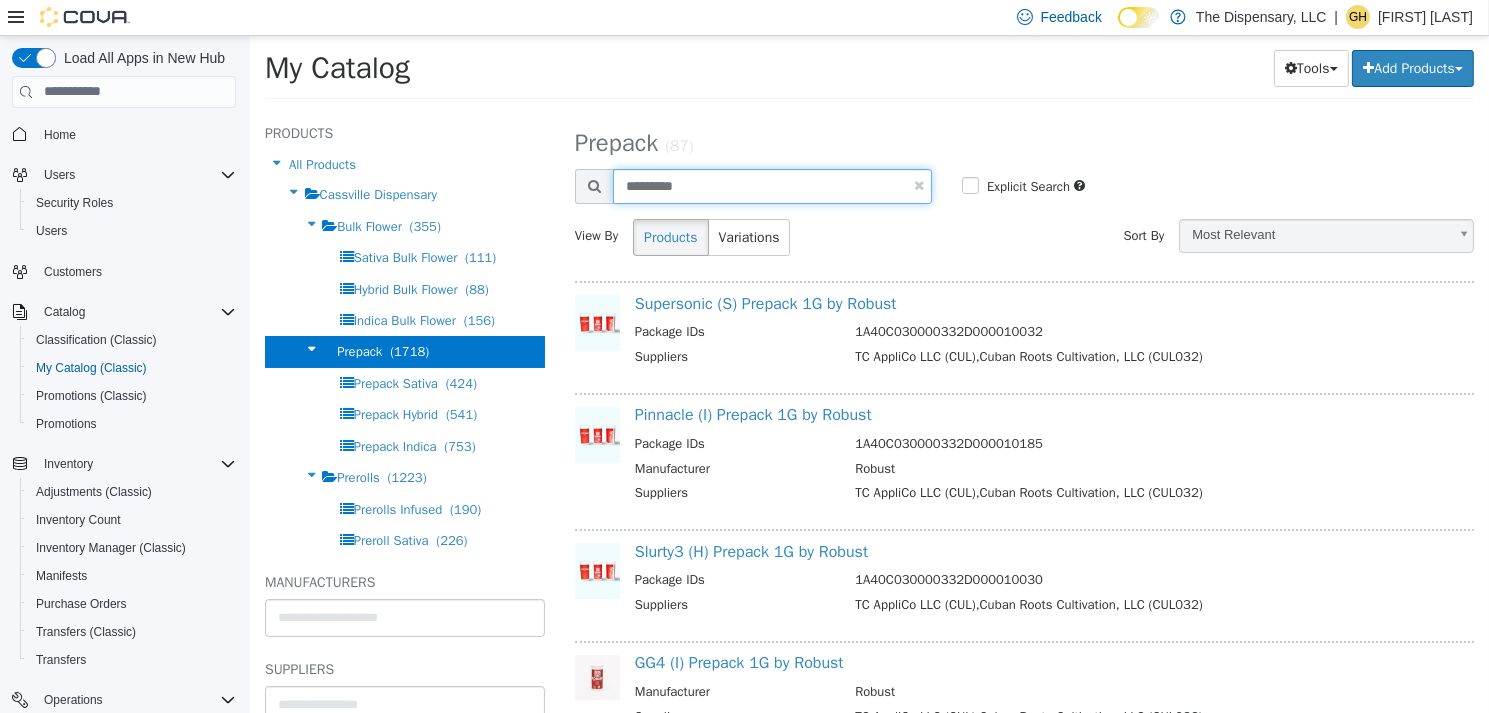 drag, startPoint x: 733, startPoint y: 181, endPoint x: 644, endPoint y: 182, distance: 89.005615 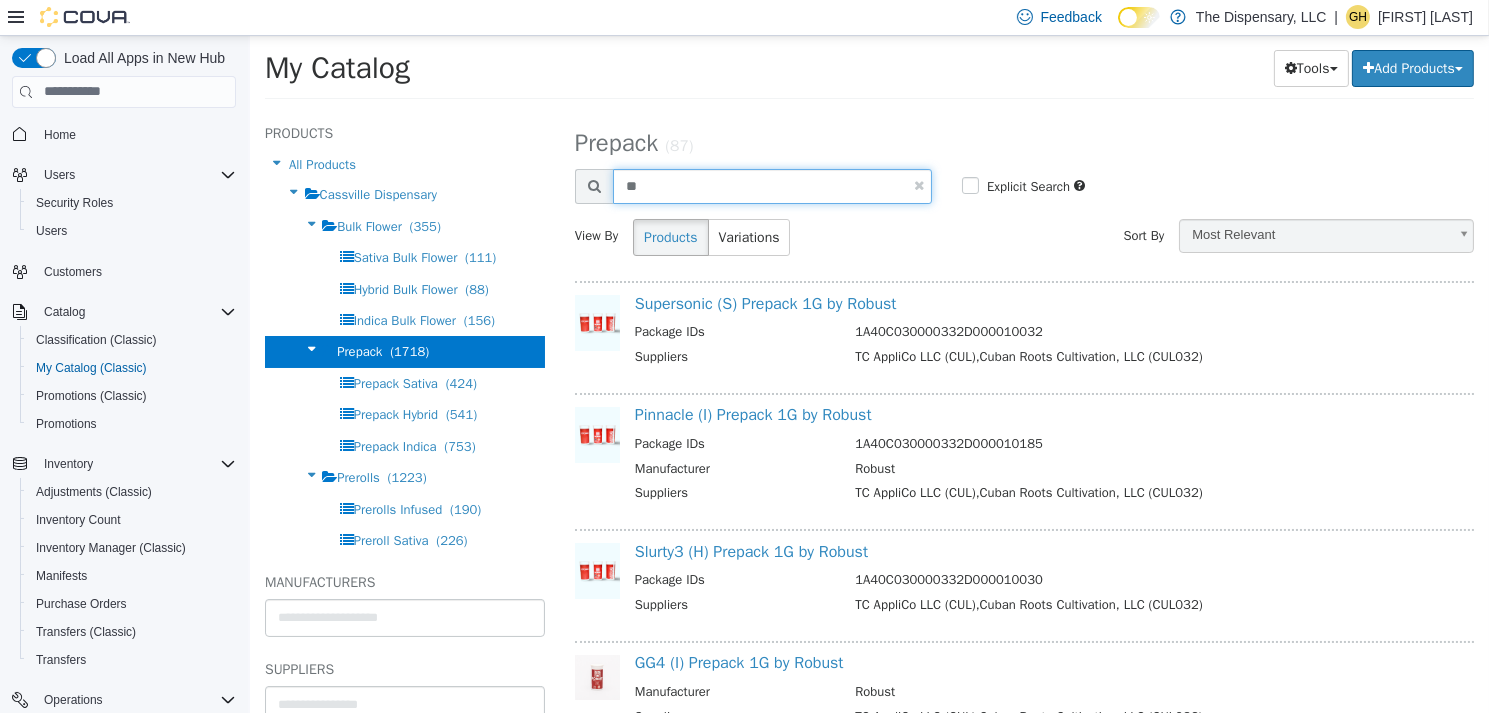 type on "*" 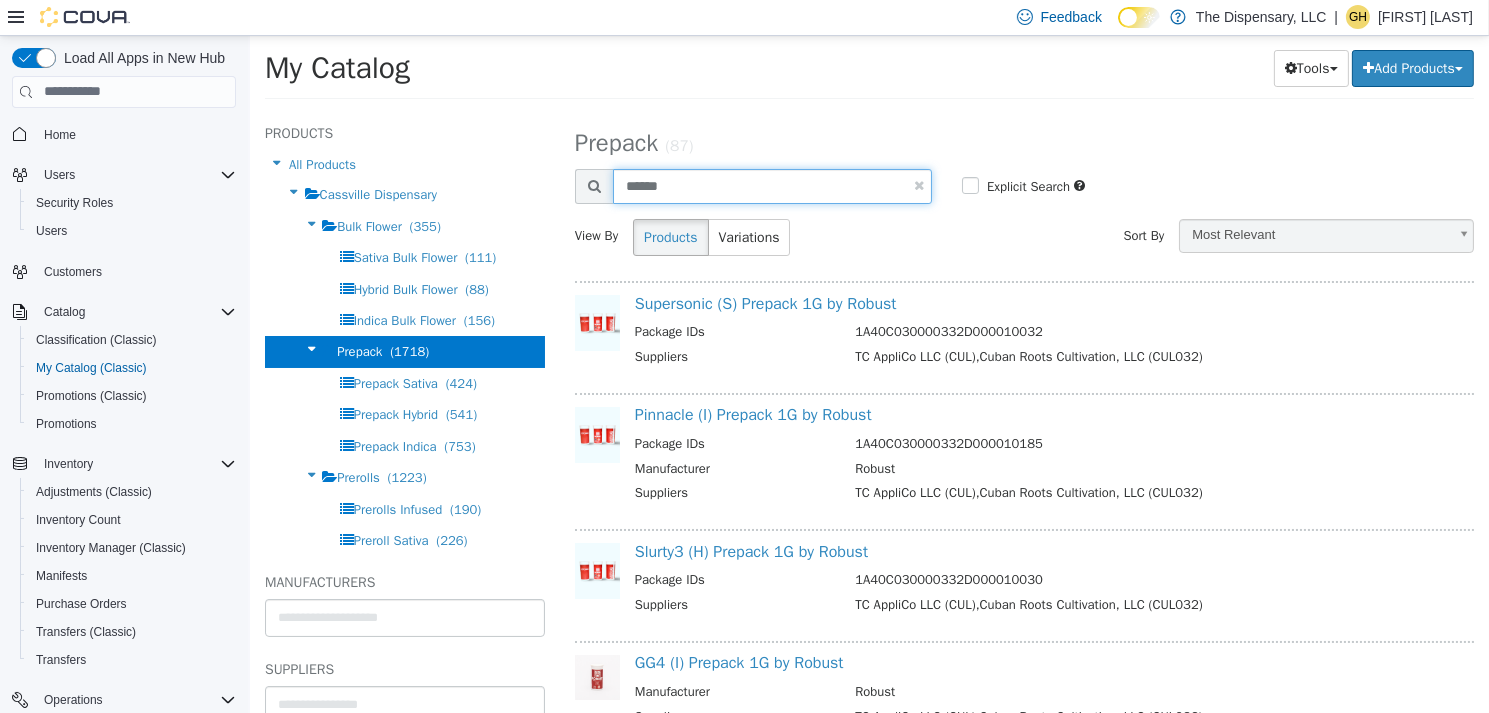 type on "******" 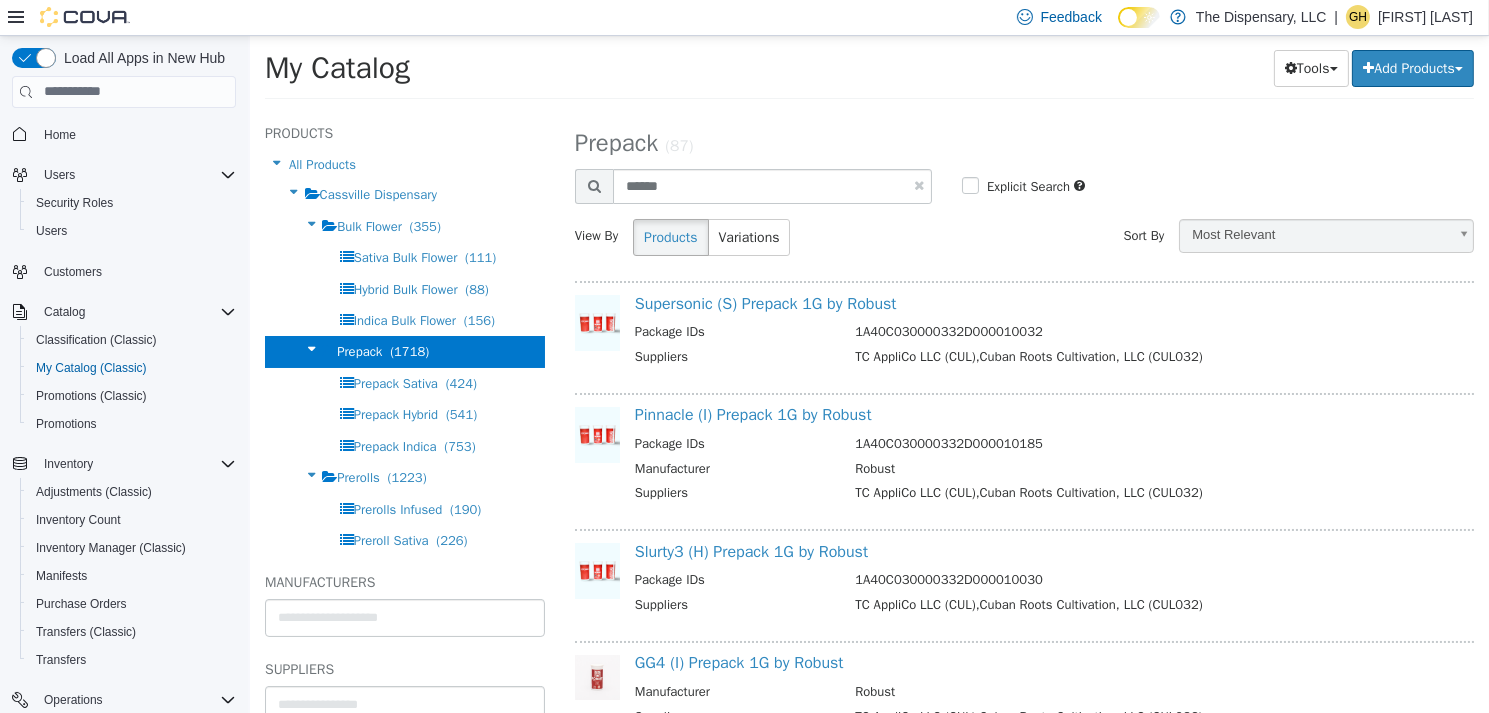 select on "**********" 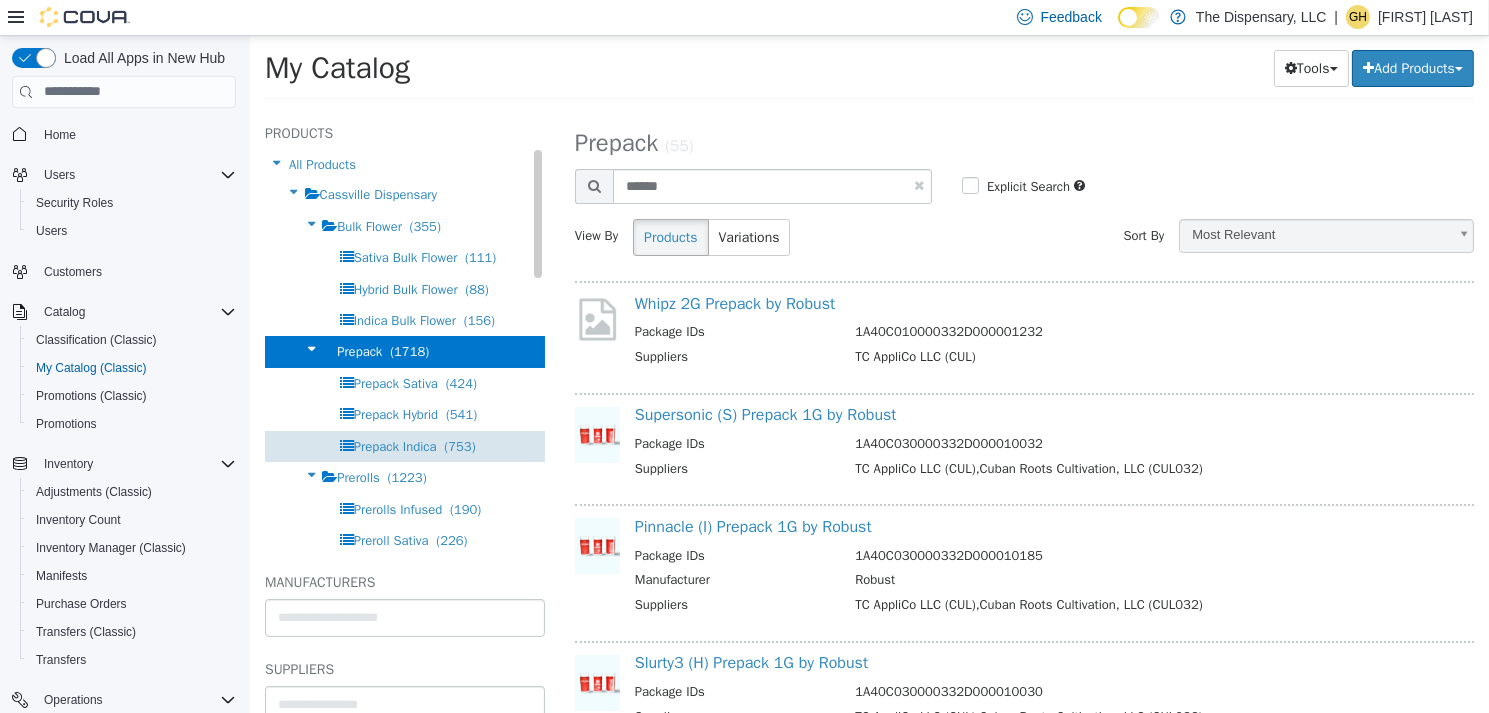 click on "Prepack Indica" at bounding box center [394, 445] 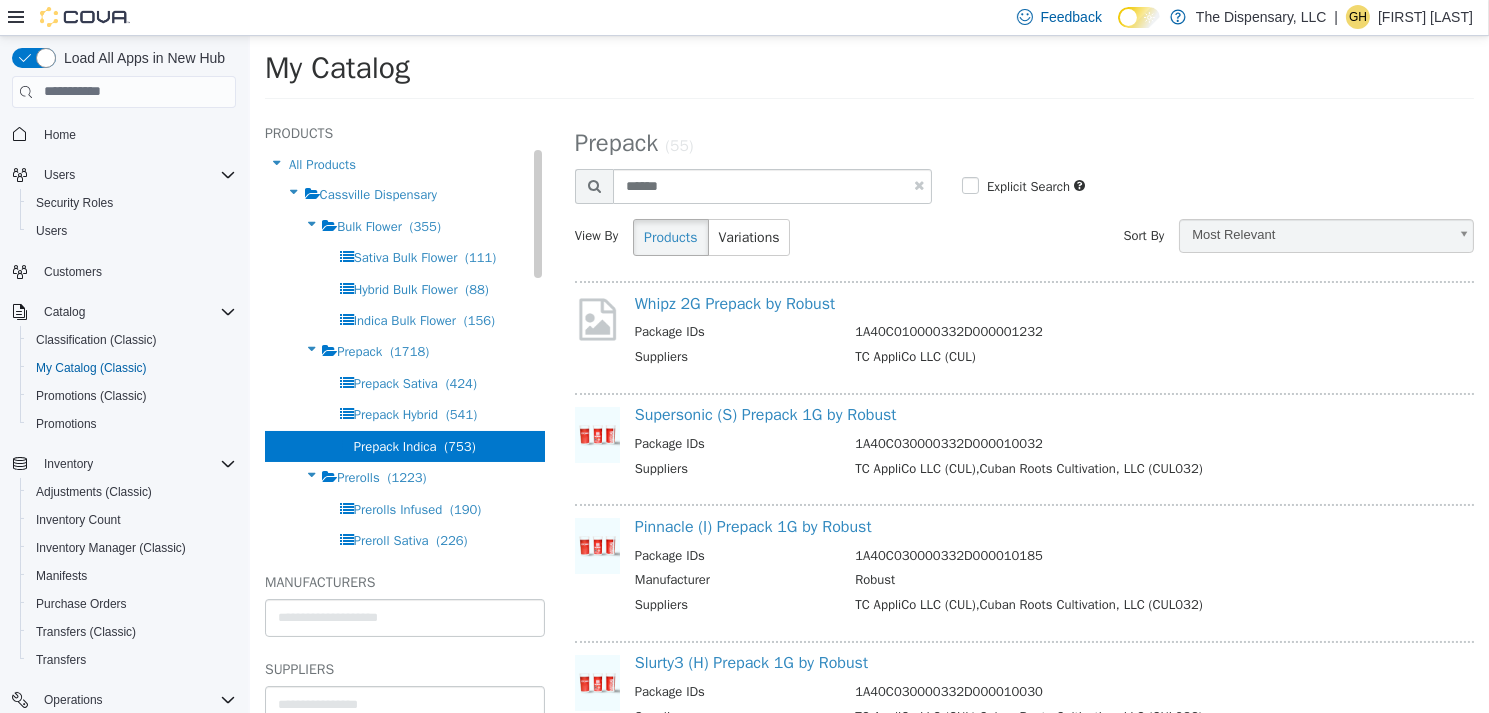 select on "**********" 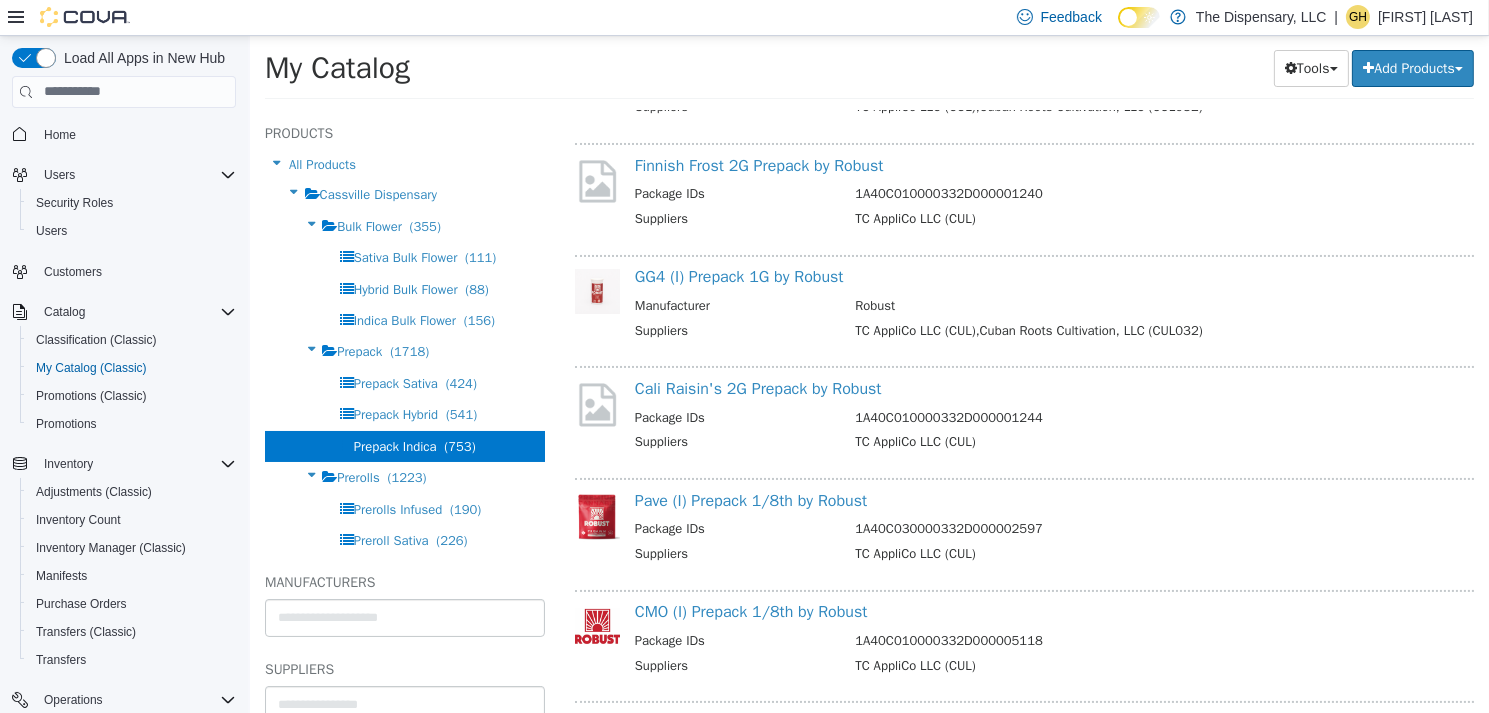 scroll, scrollTop: 400, scrollLeft: 0, axis: vertical 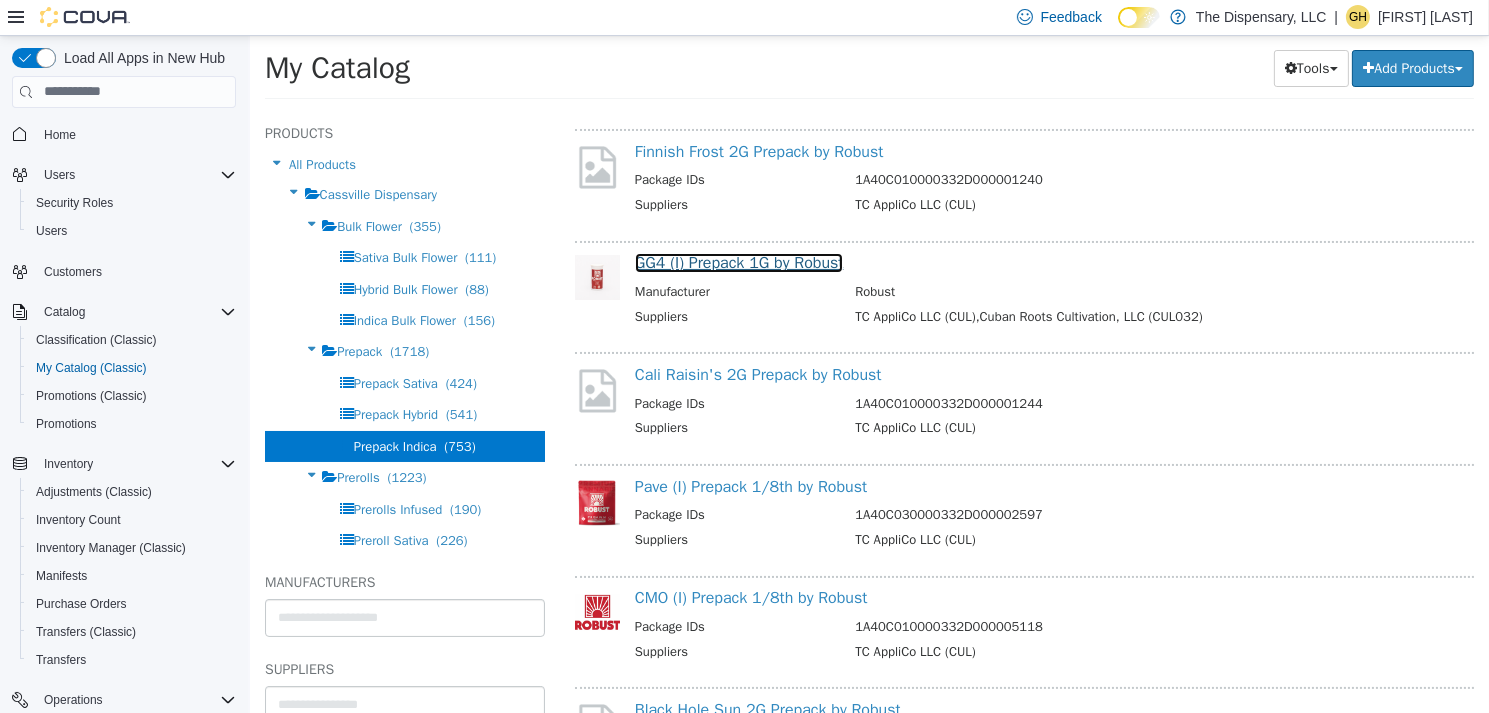 click on "GG4 (I) Prepack 1G by Robust" at bounding box center [738, 262] 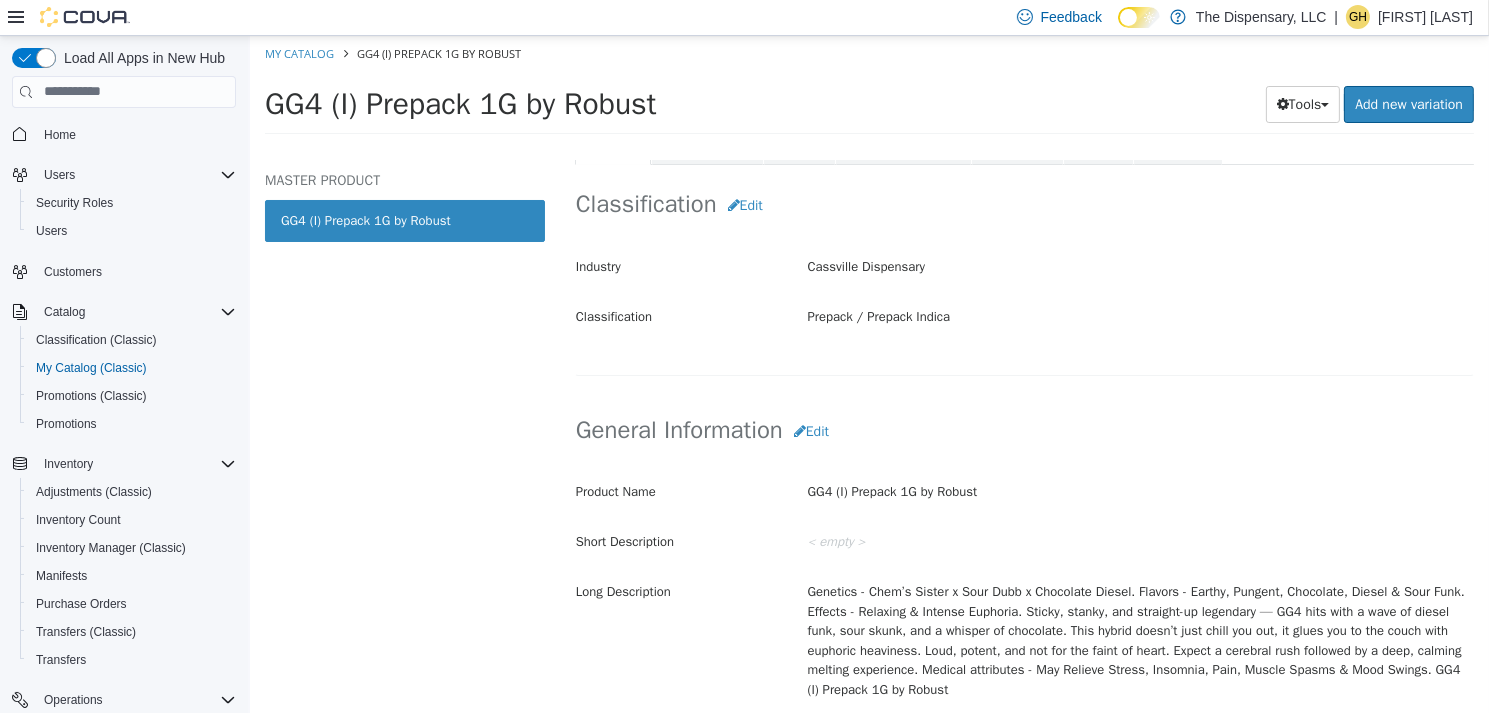 scroll, scrollTop: 600, scrollLeft: 0, axis: vertical 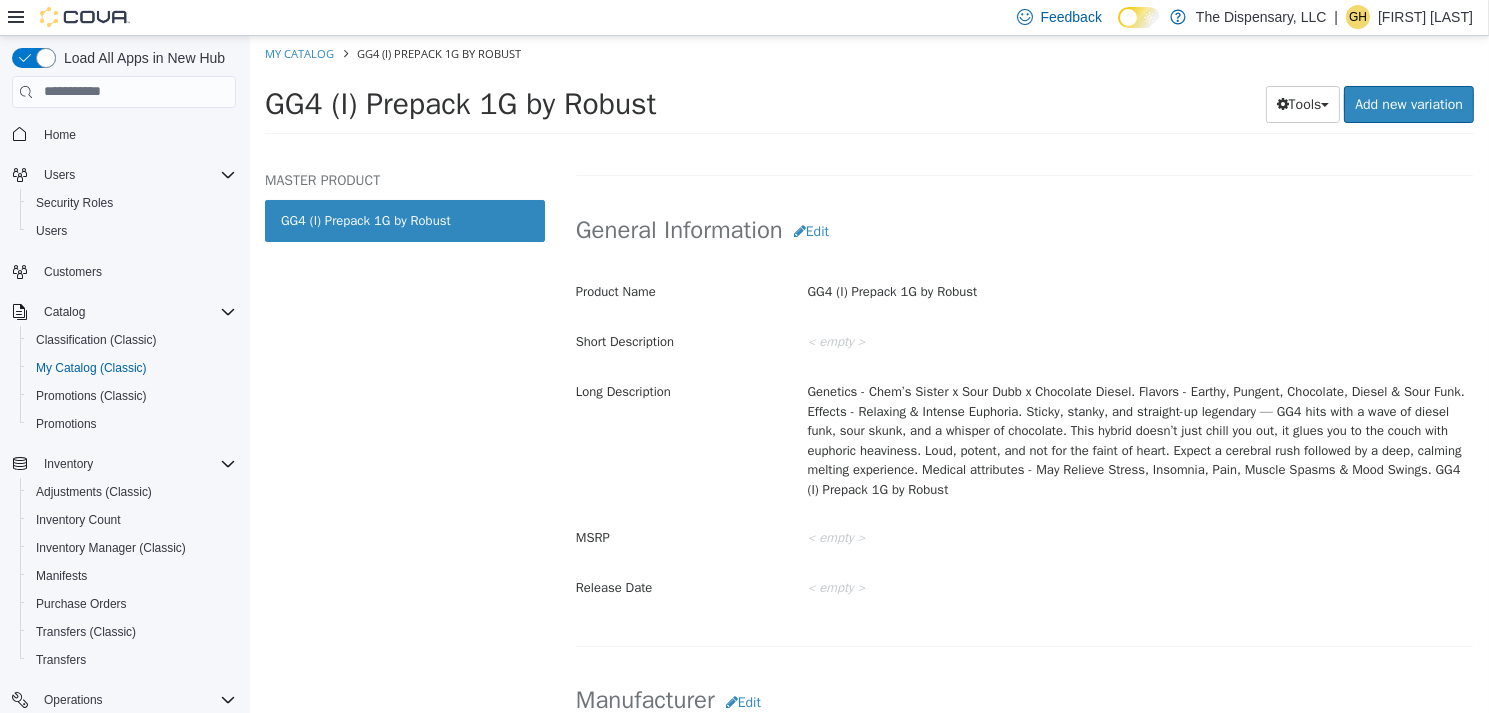 click on "Genetics - Chem’s Sister x Sour Dubb x Chocolate Diesel.
Flavors - Earthy, Pungent, Chocolate, Diesel & Sour Funk.
Effects - Relaxing & Intense Euphoria.
Sticky, stanky, and straight-up legendary — GG4 hits with a wave of diesel funk, sour skunk, and a whisper of chocolate. This hybrid doesn’t just chill you out, it glues you to the couch with euphoric heaviness. Loud, potent, and not for the faint of heart. Expect a cerebral rush followed by a deep, calming melting experience.
Medical attributes - May Relieve Stress, Insomnia, Pain, Muscle Spasms & Mood Swings.
GG4 (I) Prepack 1G by Robust" at bounding box center [1139, 439] 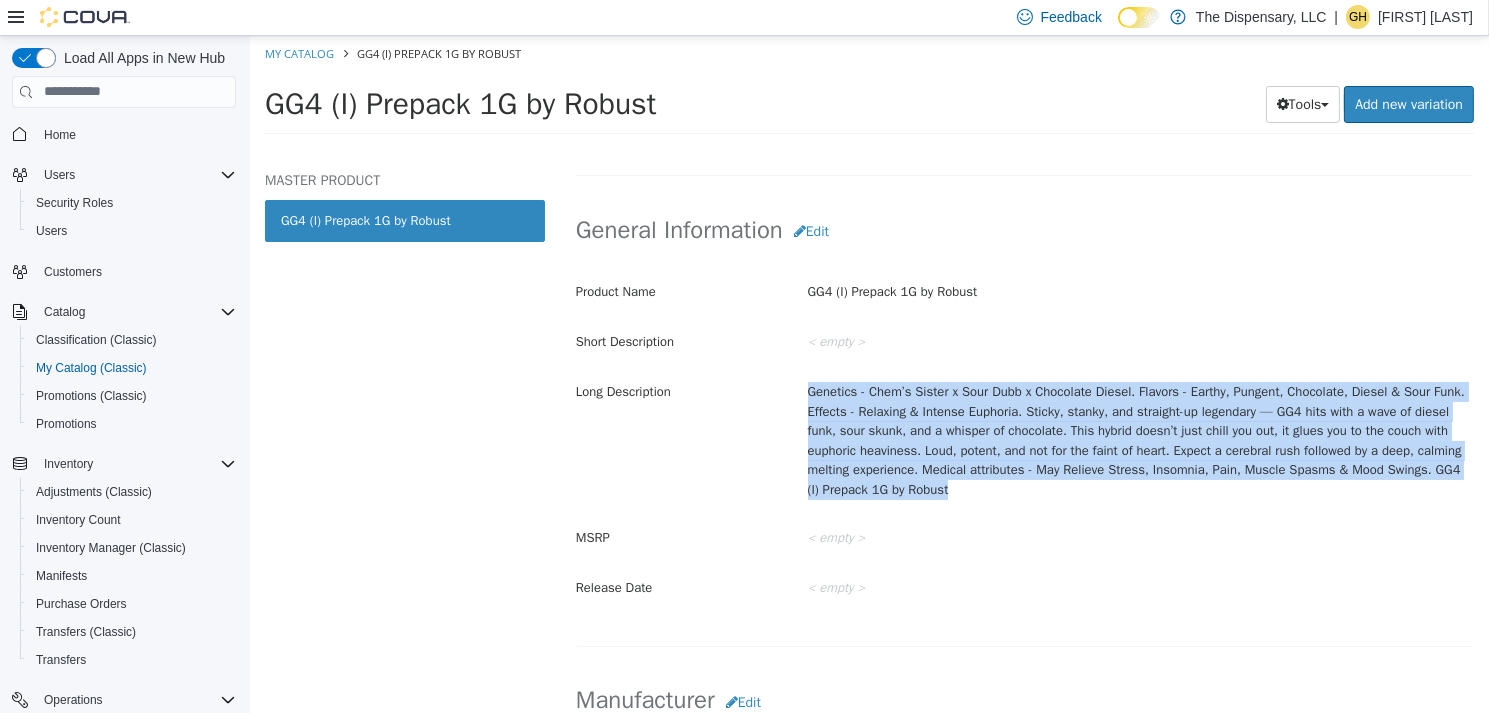 drag, startPoint x: 1046, startPoint y: 485, endPoint x: 768, endPoint y: 385, distance: 295.43866 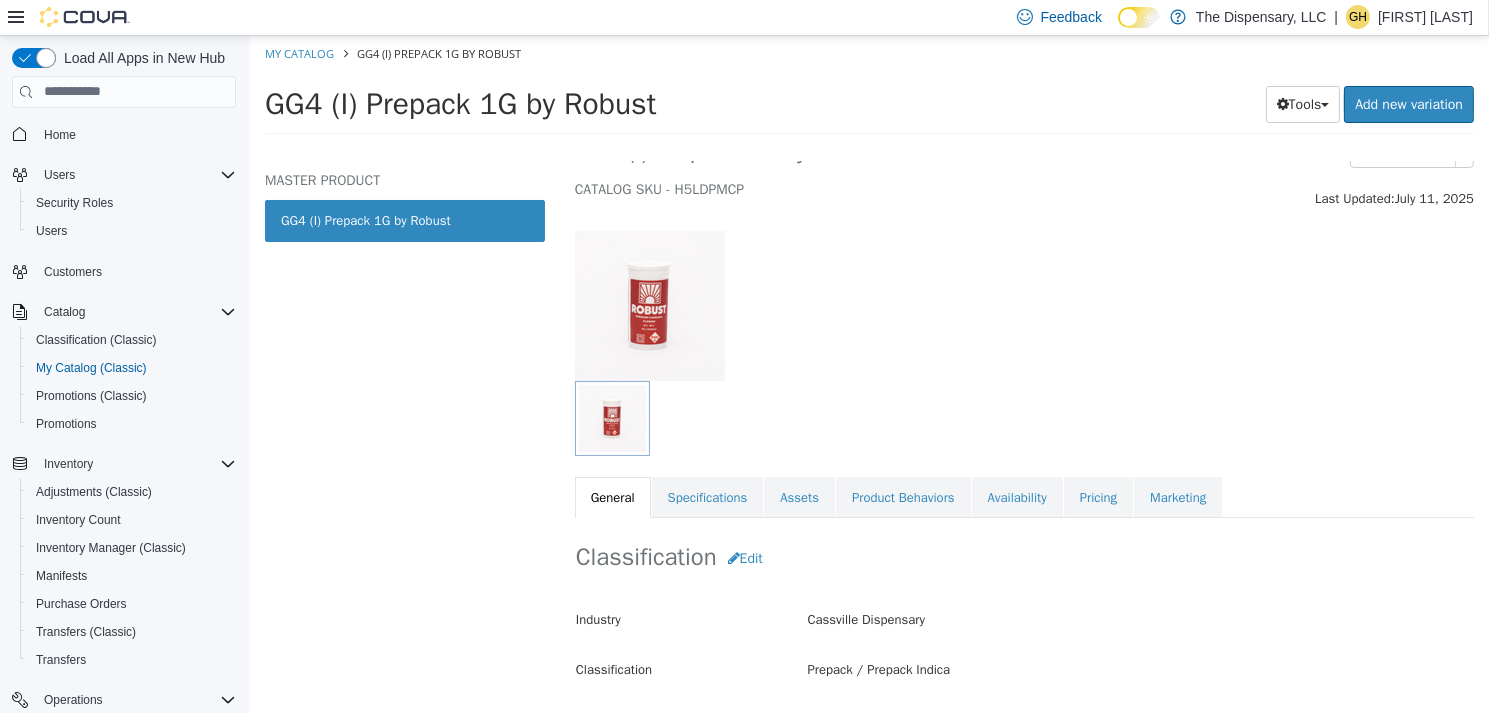 scroll, scrollTop: 0, scrollLeft: 0, axis: both 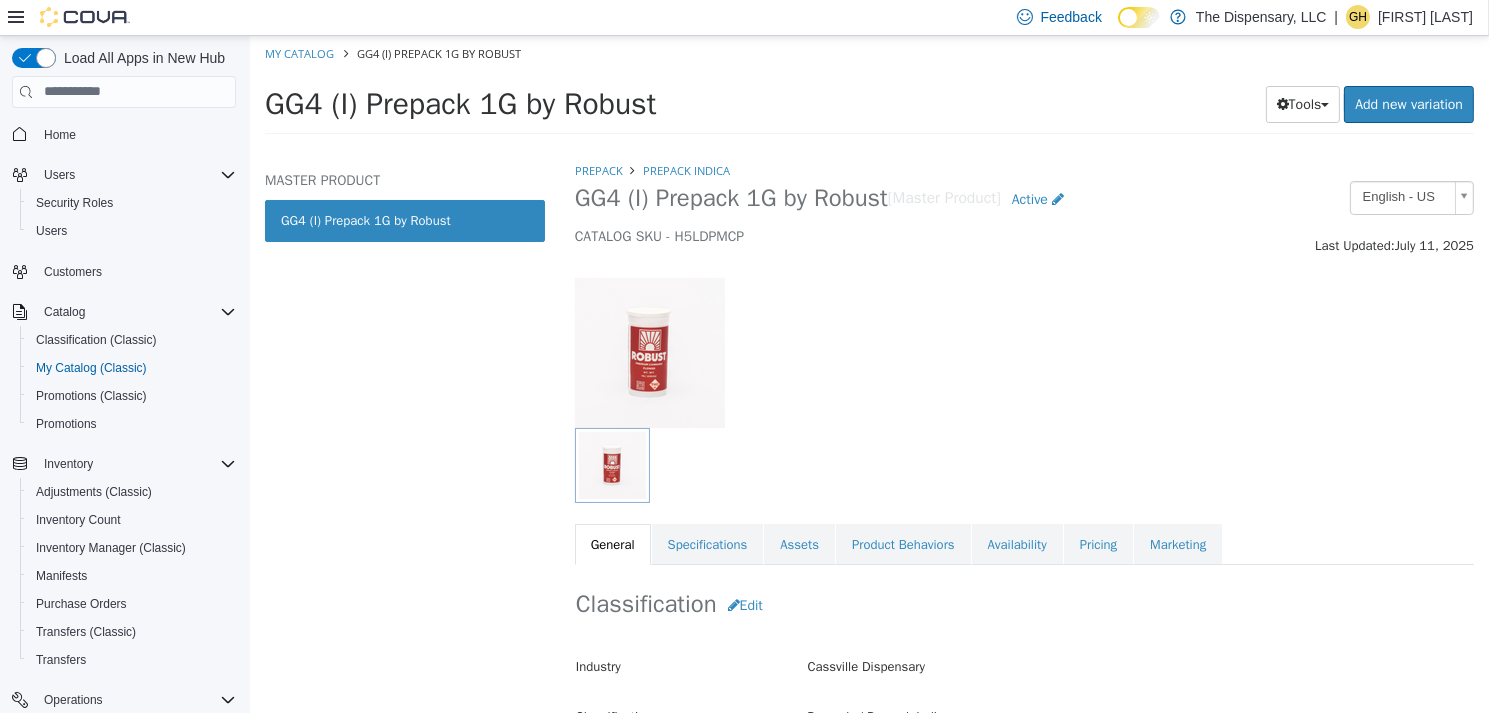 click on "Saving Bulk Changes...
×
Save successful.
My Catalog
GG4 (I) Prepack 1G by Robust
GG4 (I) Prepack 1G by Robust
Tools
Clone Print Labels   Add new variation
MASTER PRODUCT
GG4 (I) Prepack 1G by Robust
Prepack
Prepack Indica
GG4 (I) Prepack 1G by Robust
[Master Product] Active   CATALOG SKU - H5LDPMCP     English - US                             Last Updated:  July 11, 2025
General Specifications Assets Product Behaviors Availability Pricing
Marketing Classification  Edit Industry
Cassville Dispensary
Classification
Prepack / Prepack Indica
Cancel Save Changes General Information  Edit Product Name
GG4 (I) Prepack 1G by Robust
Short Description
< empty >
Long Description
MSRP
< empty >
Release Date
< empty >
Cancel Save Changes Manufacturer  Edit Manufacturer
Robust
Cancel Save Manufacturer SKUs  Edit SKU Description Cancel Save Supplier SKUs SKU" at bounding box center (868, 90) 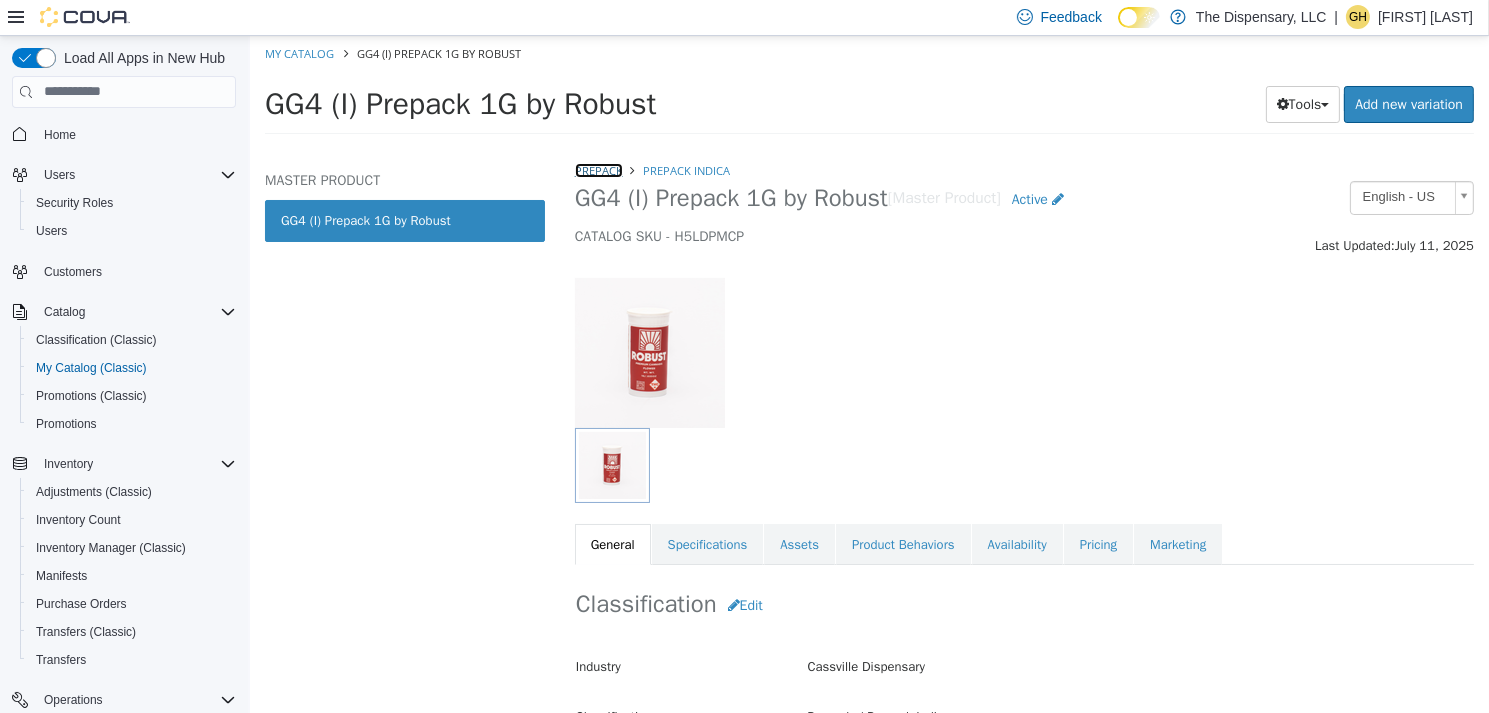 click on "Prepack" at bounding box center (598, 169) 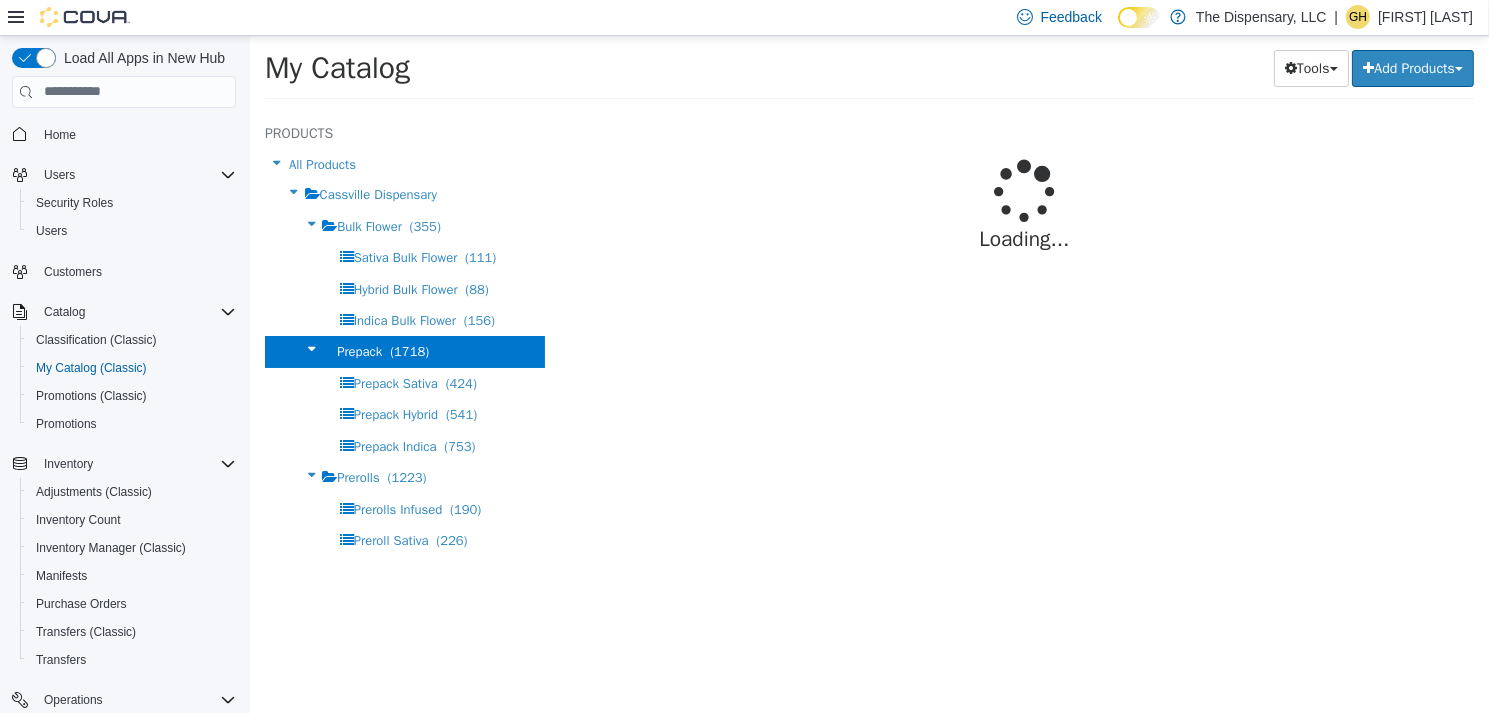 select on "**********" 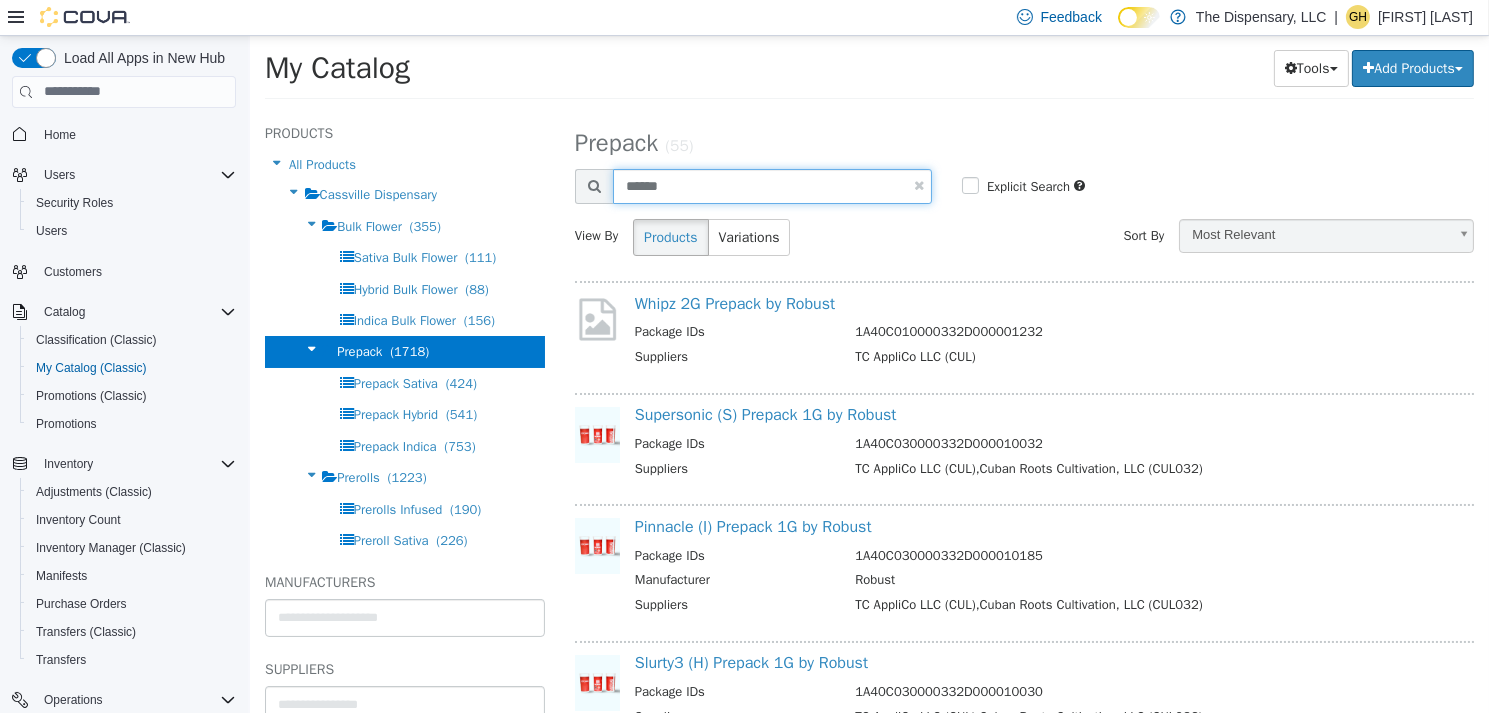 drag, startPoint x: 733, startPoint y: 189, endPoint x: 464, endPoint y: 142, distance: 273.07507 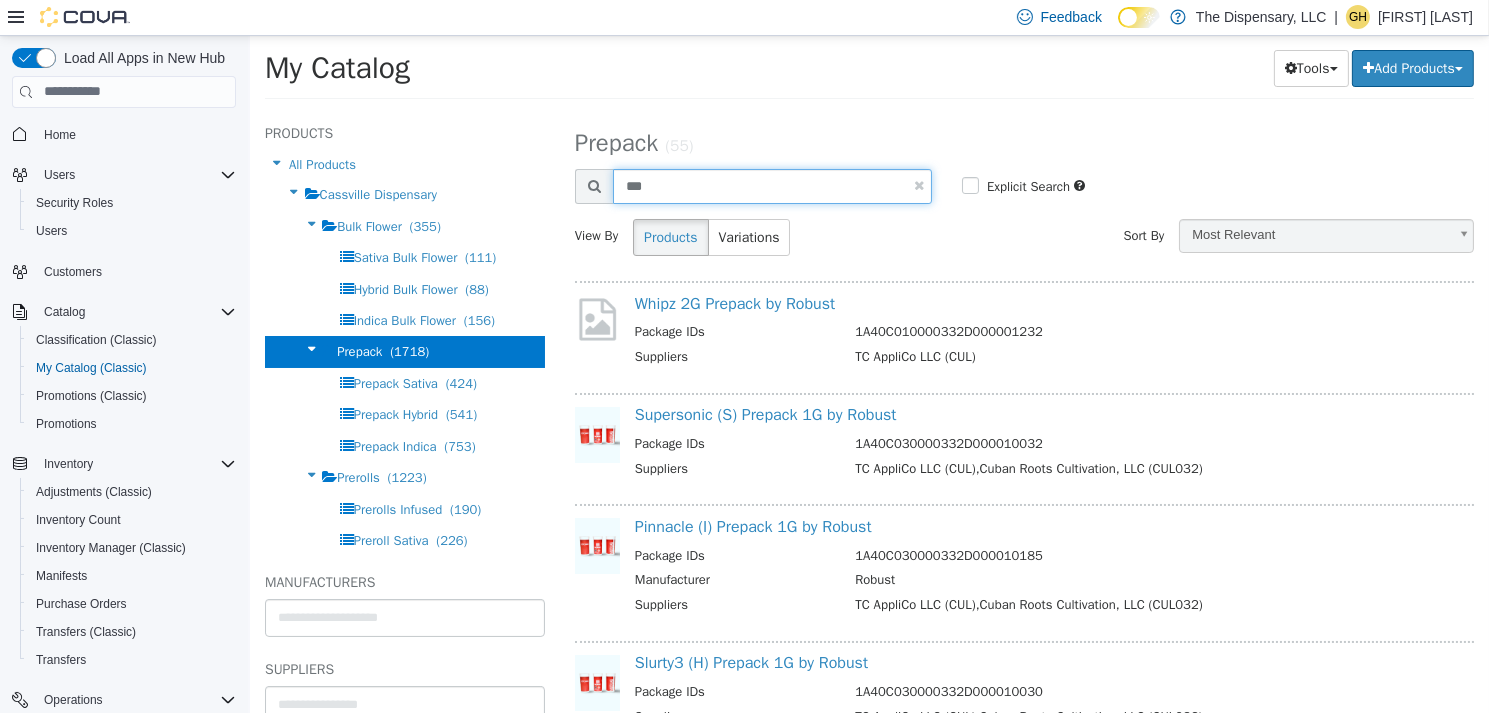 type on "***" 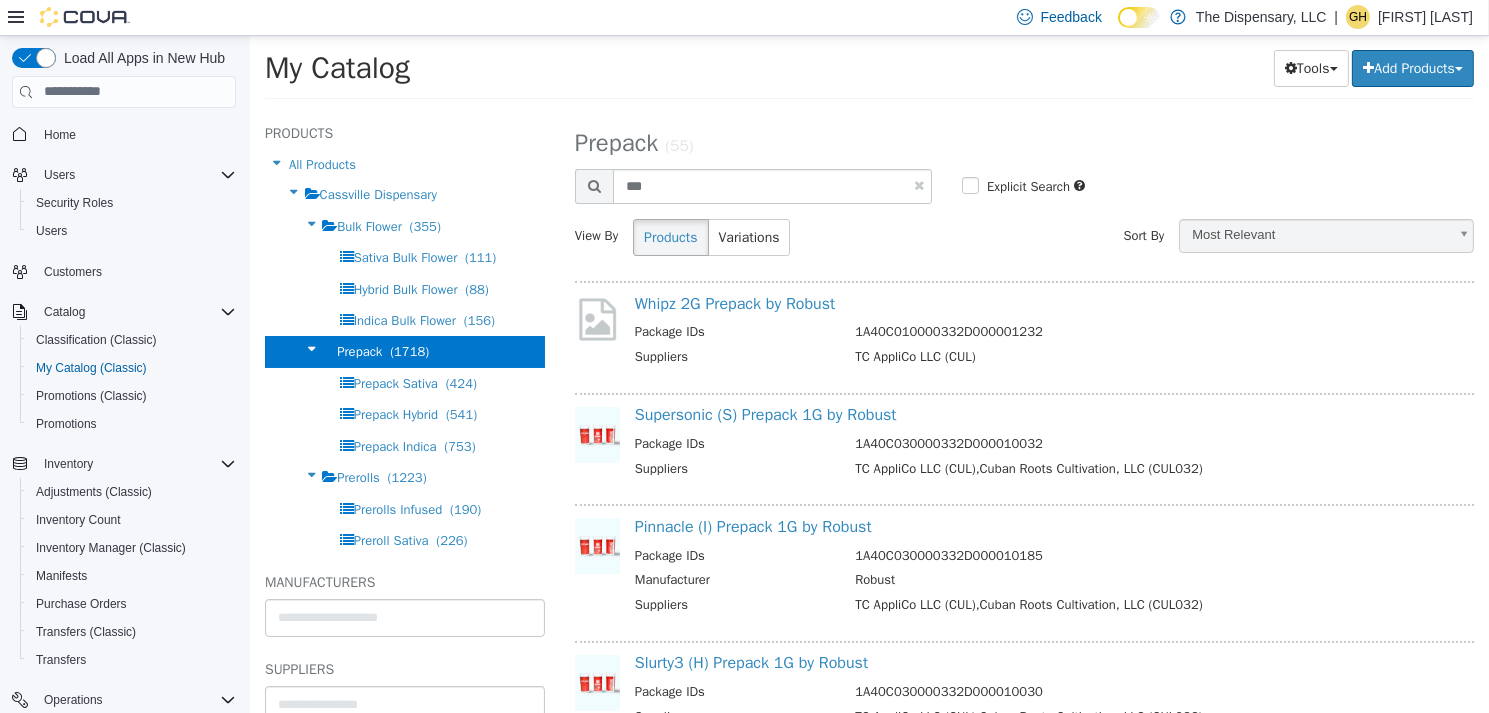 select on "**********" 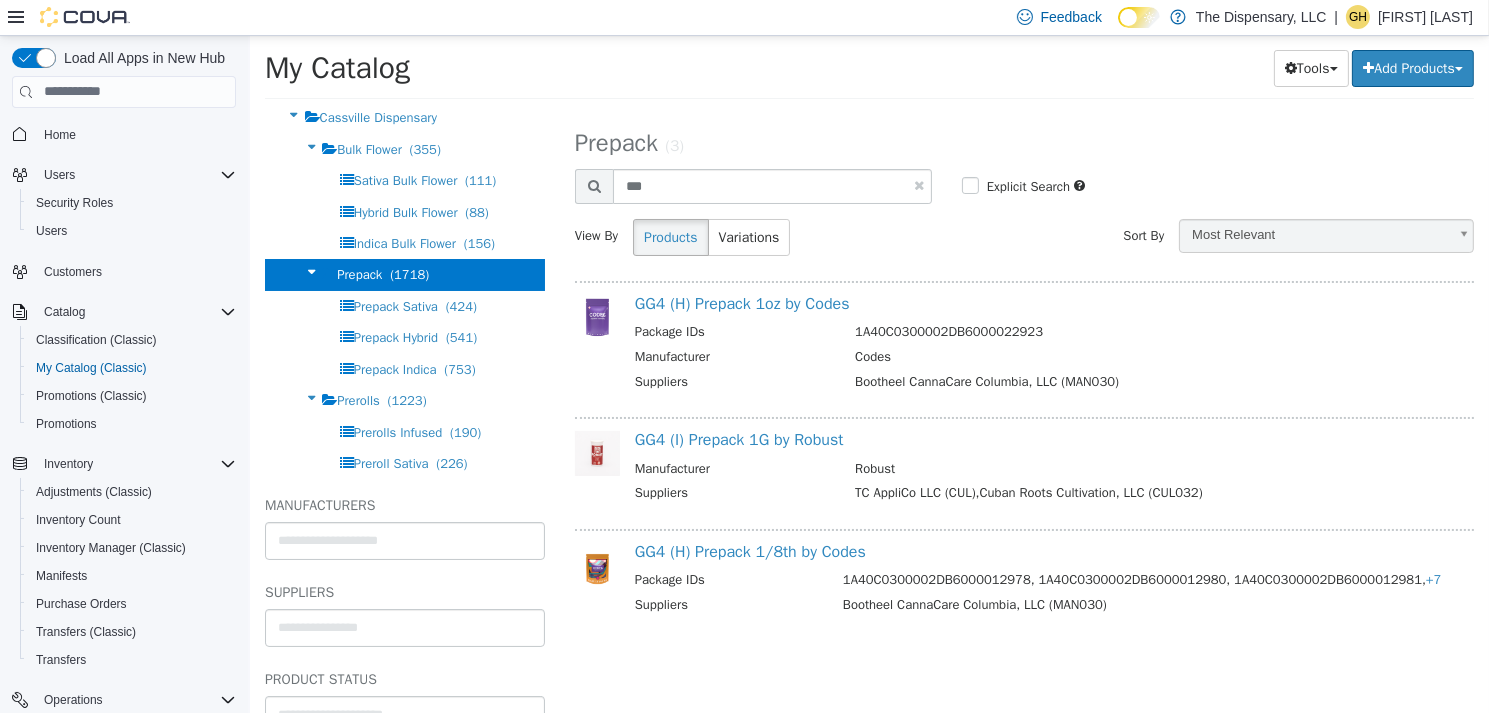 scroll, scrollTop: 100, scrollLeft: 0, axis: vertical 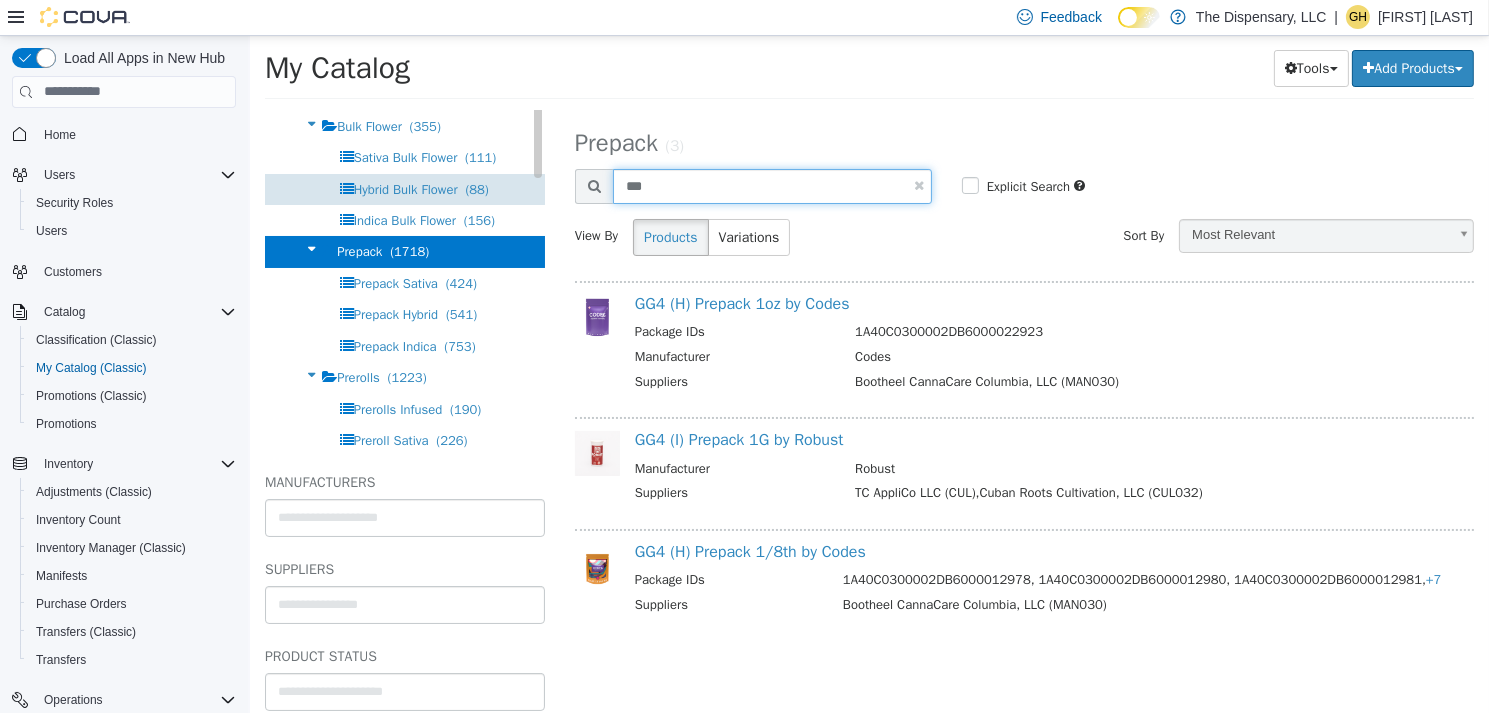 drag, startPoint x: 682, startPoint y: 177, endPoint x: 478, endPoint y: 188, distance: 204.29636 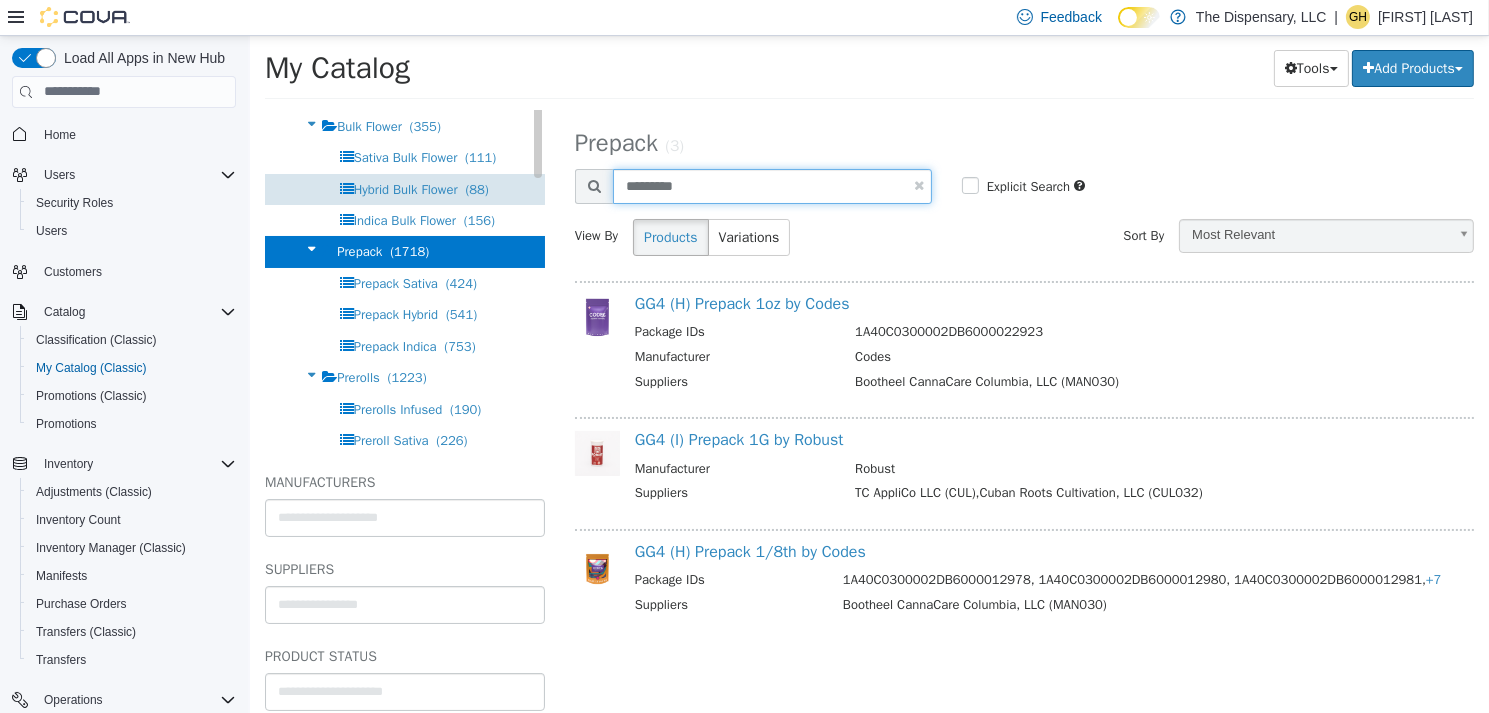 type on "*********" 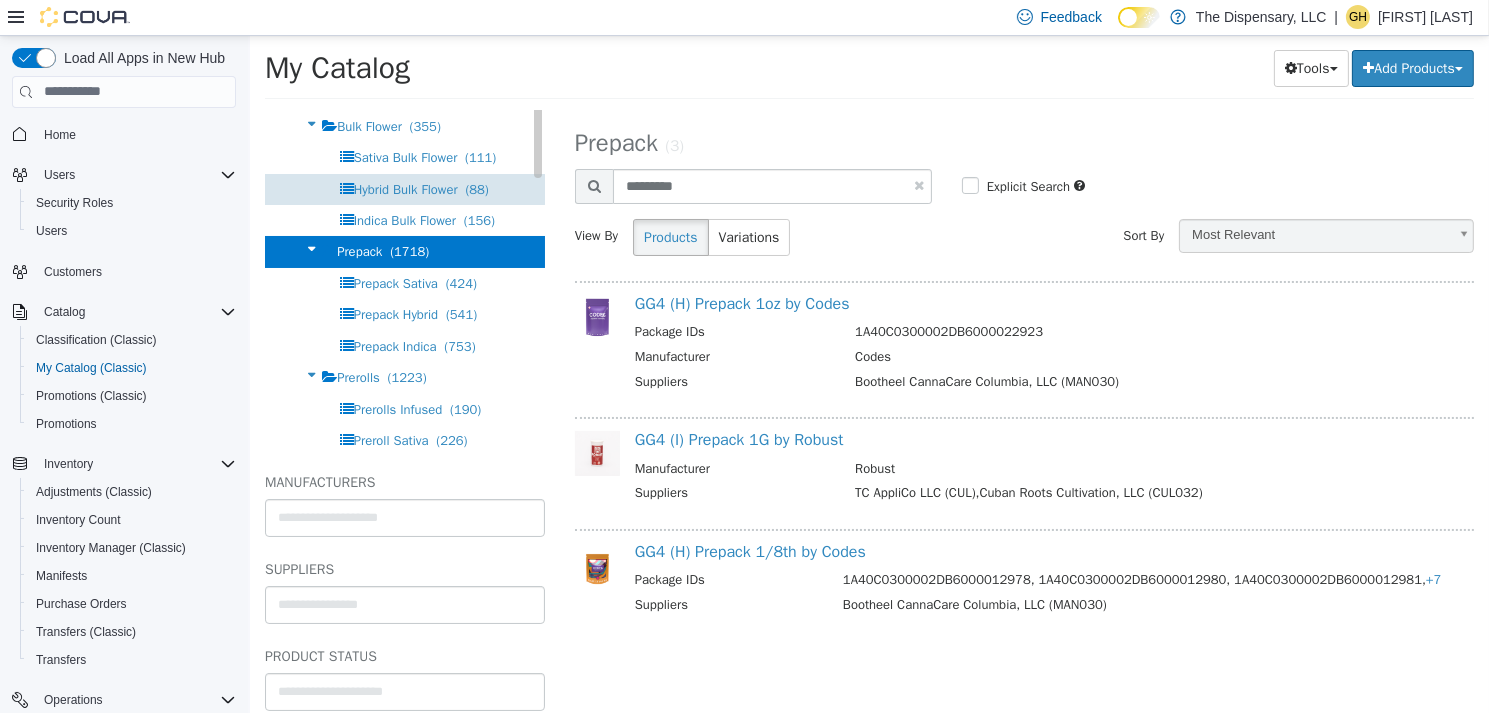 select on "**********" 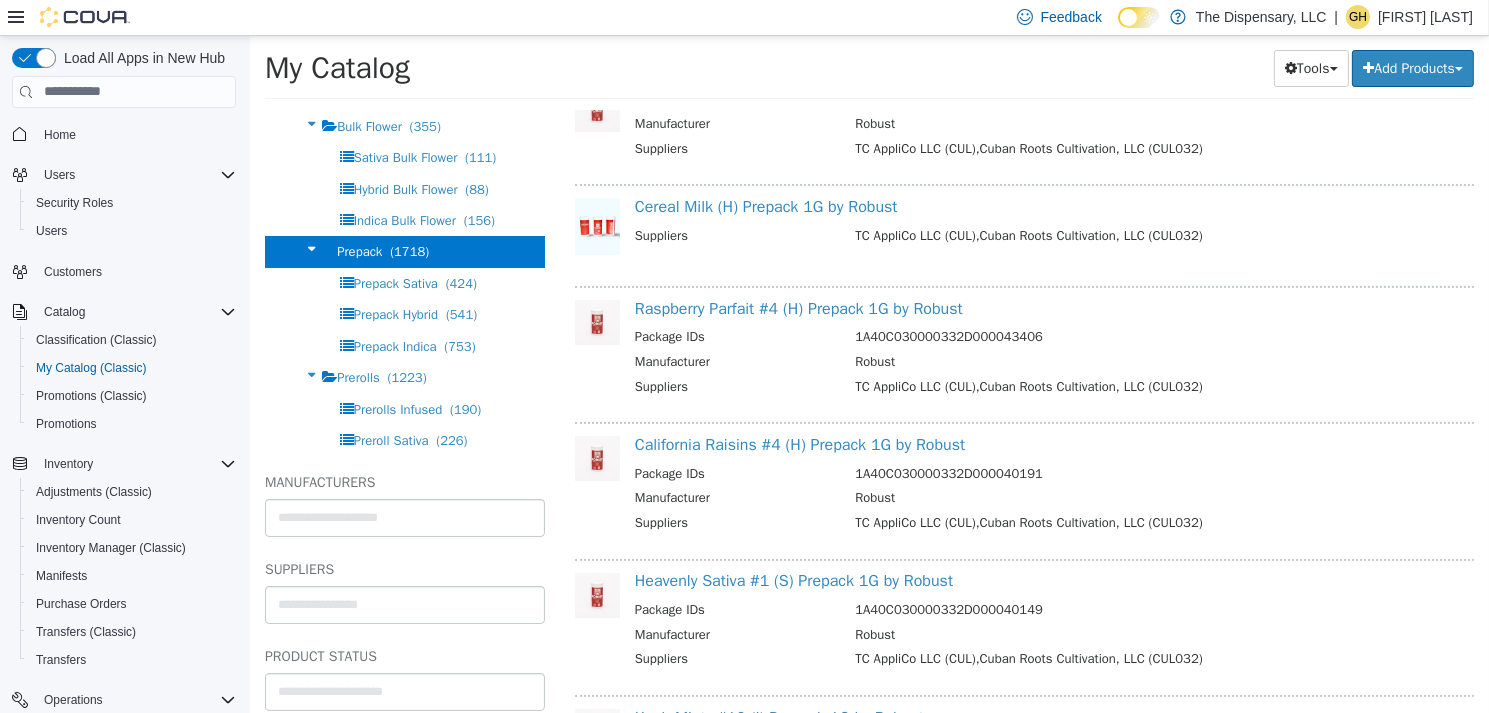 scroll, scrollTop: 600, scrollLeft: 0, axis: vertical 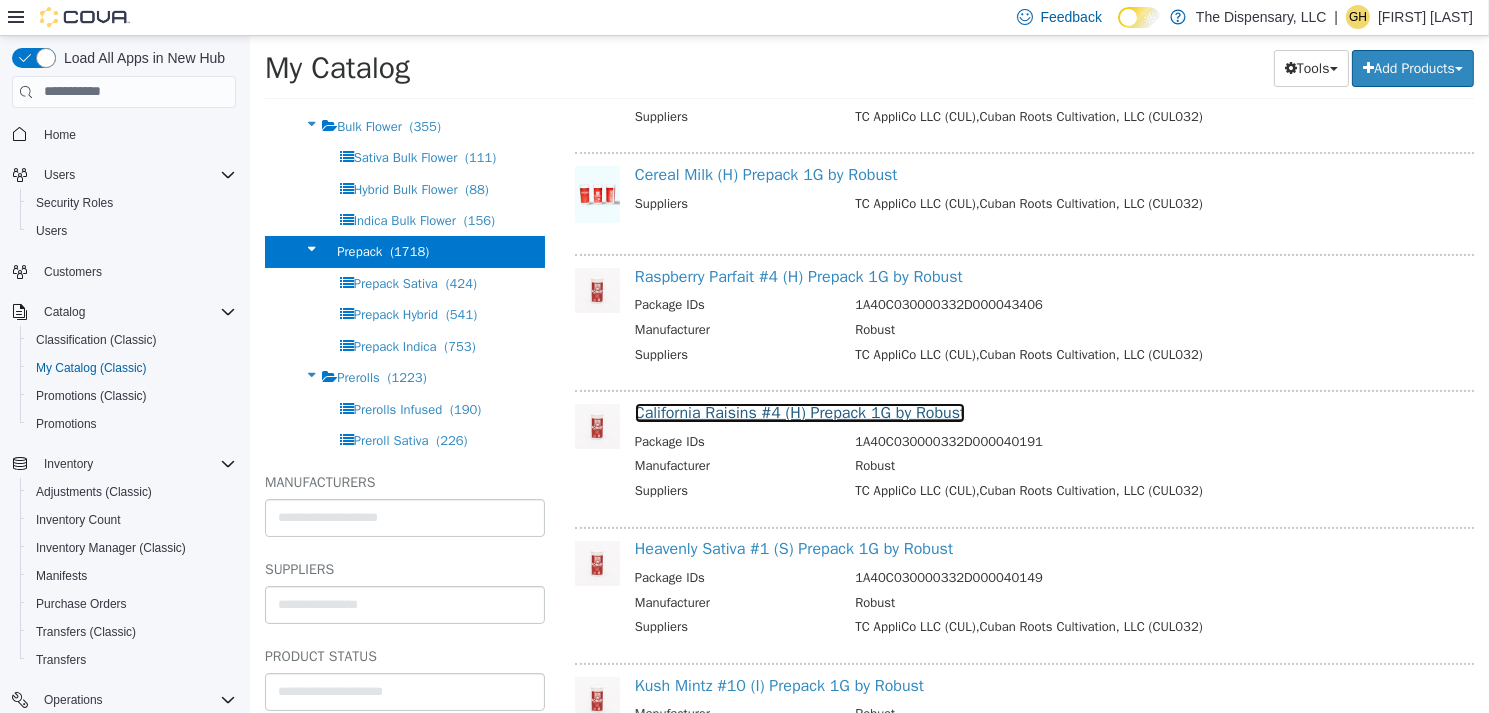 click on "California Raisins #4 (H) Prepack 1G by Robust" at bounding box center (799, 412) 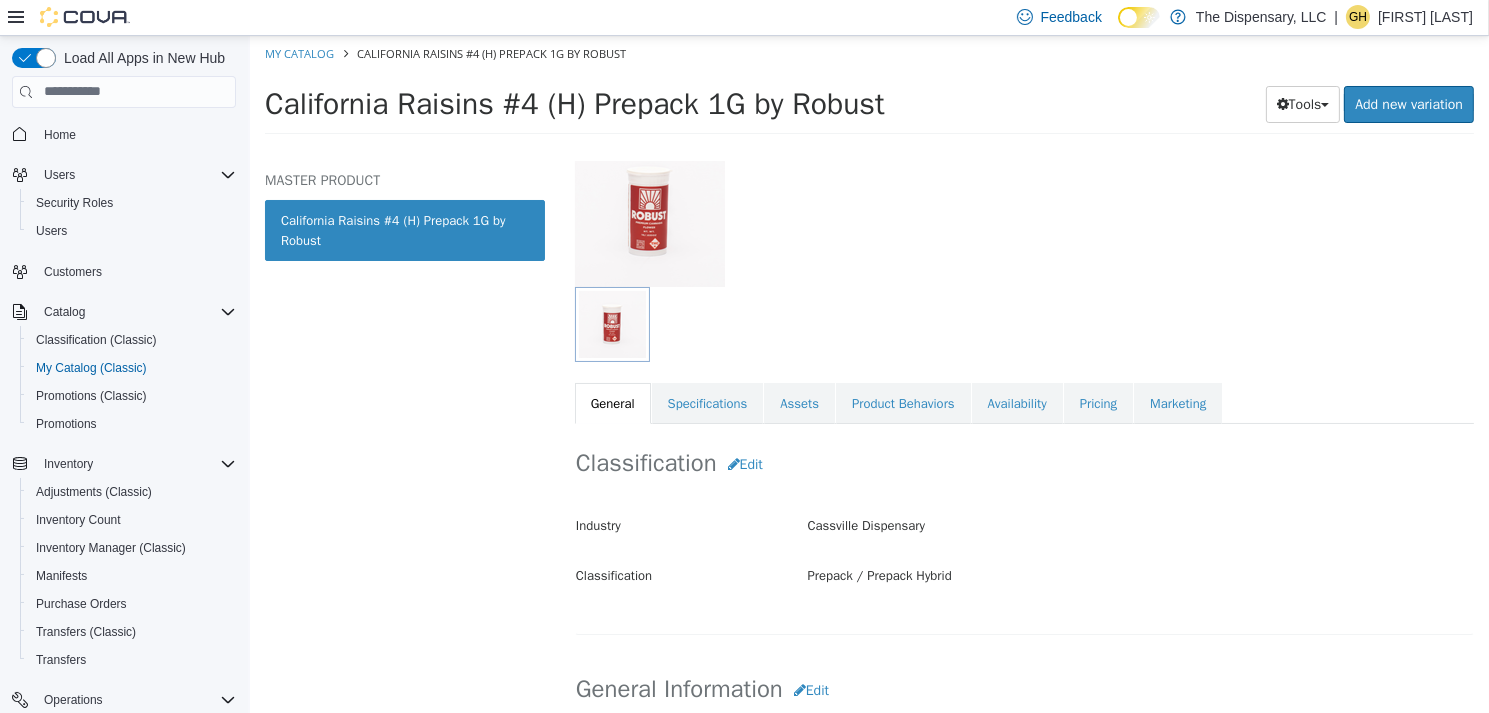 scroll, scrollTop: 100, scrollLeft: 0, axis: vertical 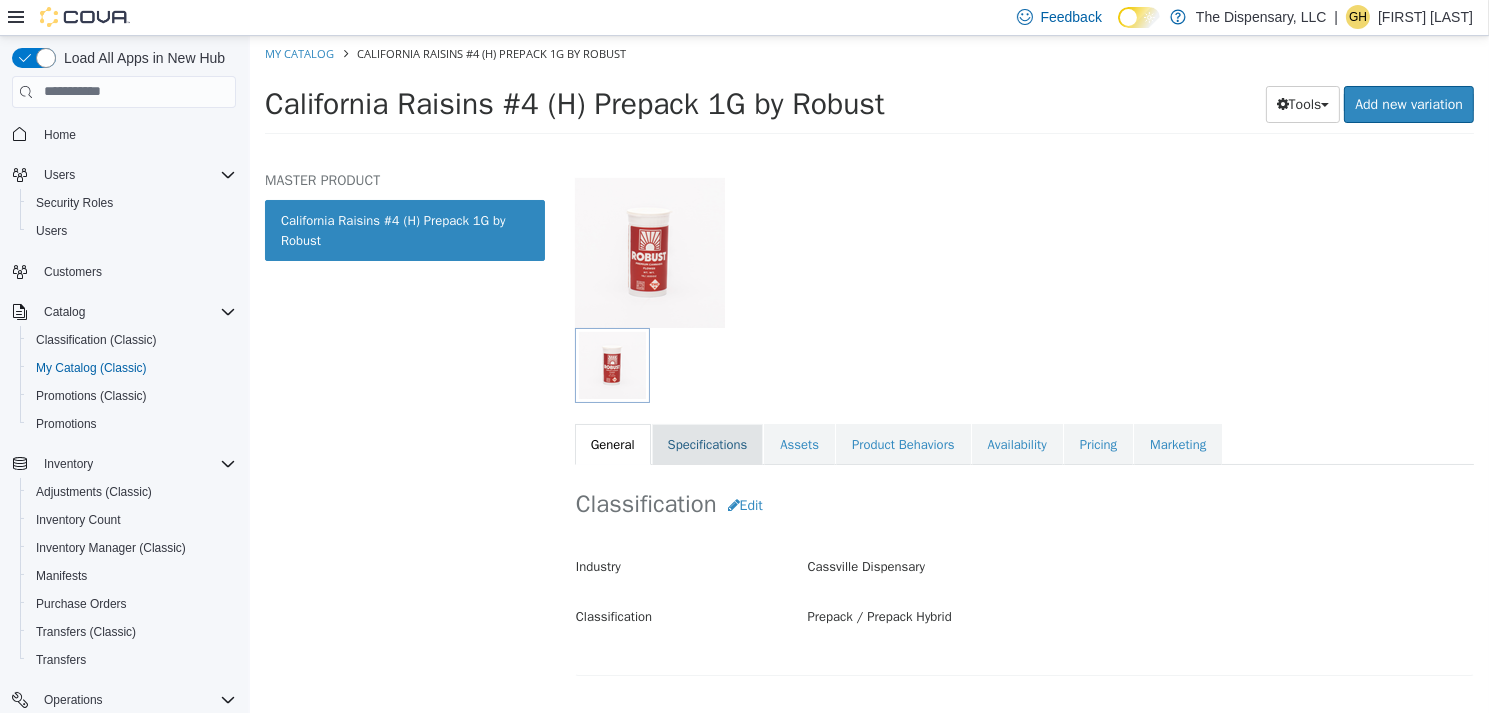 click on "Specifications" at bounding box center [707, 444] 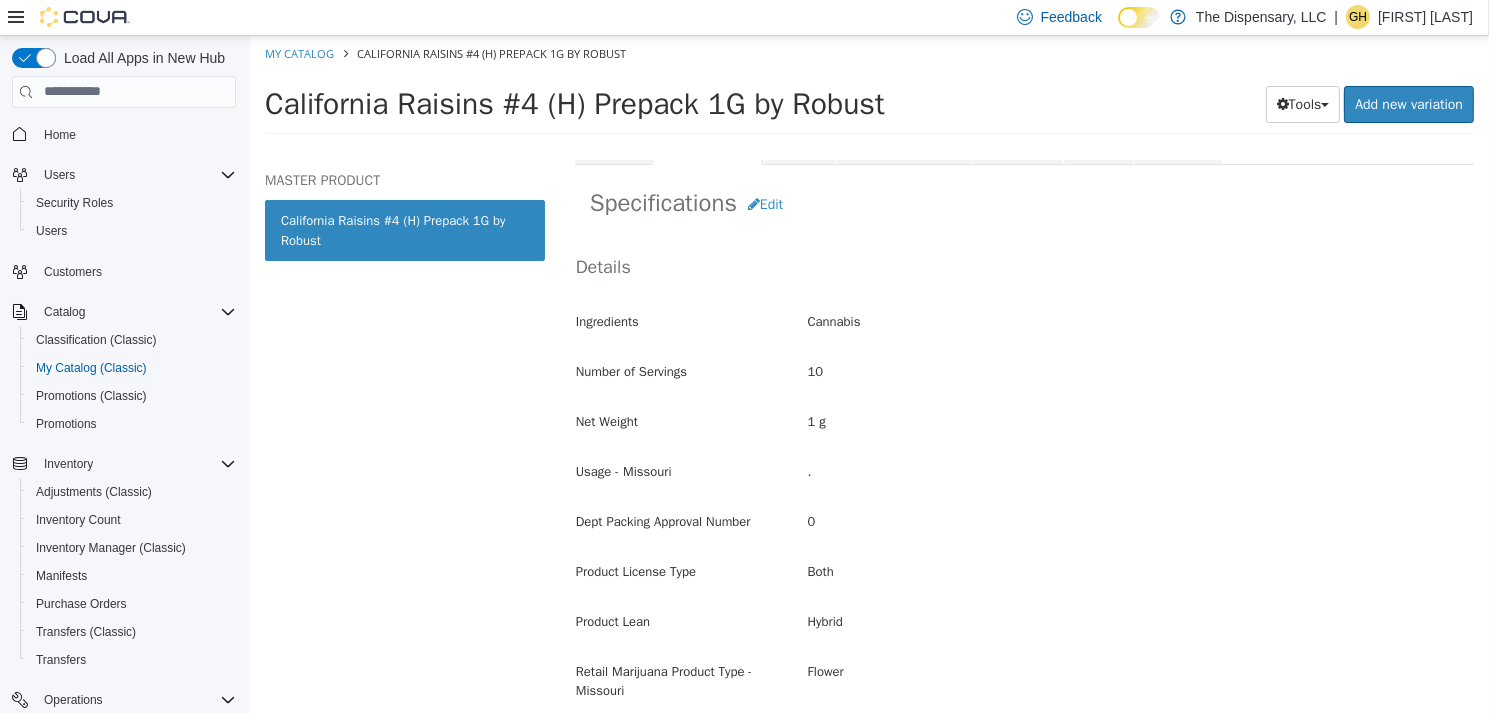 scroll, scrollTop: 0, scrollLeft: 0, axis: both 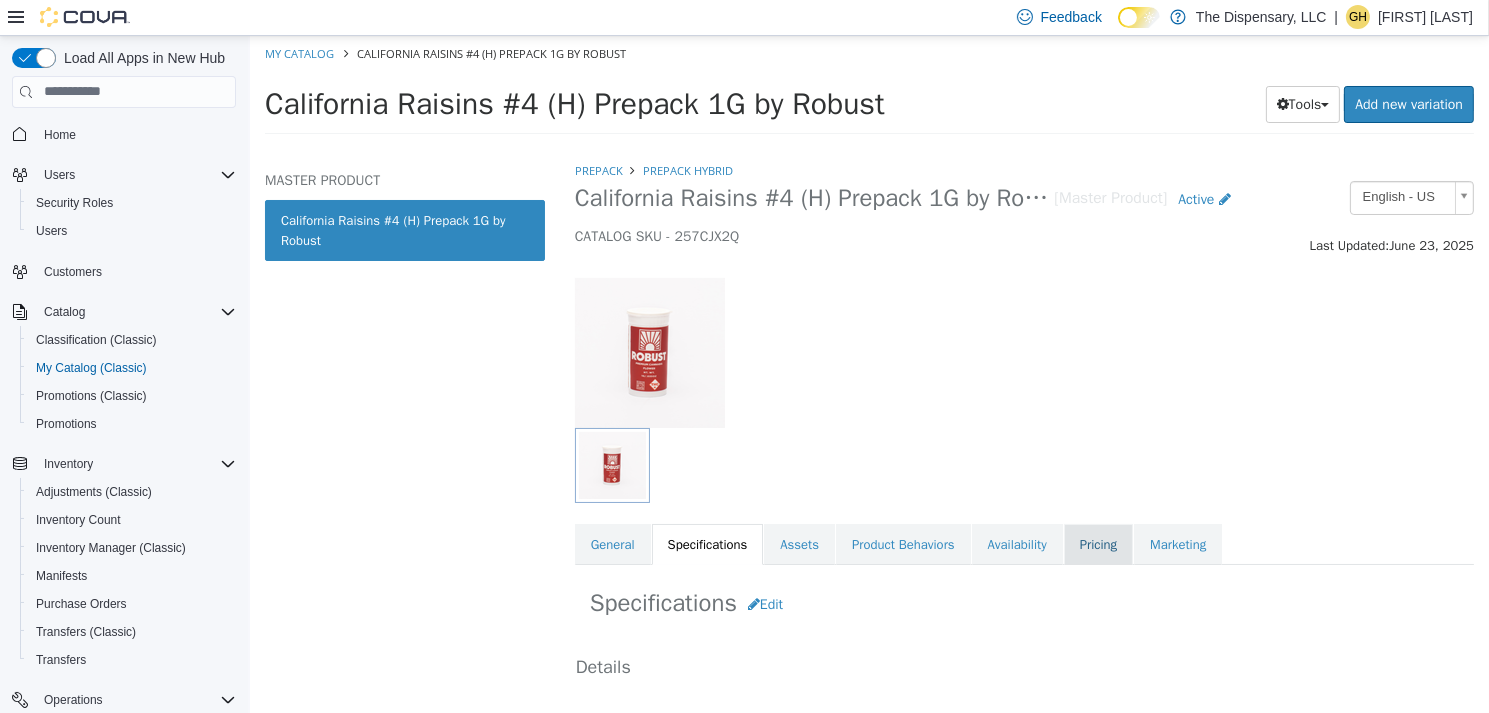 click on "Pricing" at bounding box center [1097, 544] 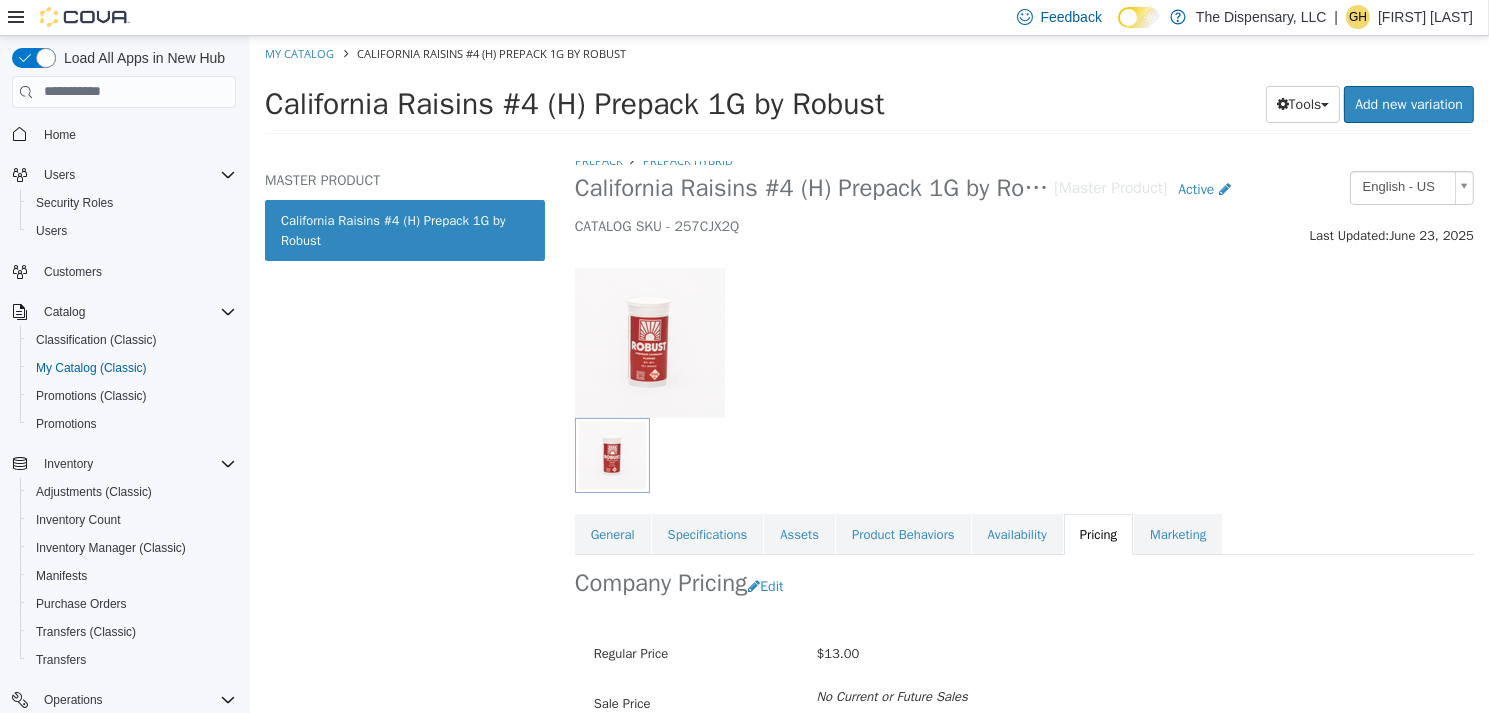 scroll, scrollTop: 0, scrollLeft: 0, axis: both 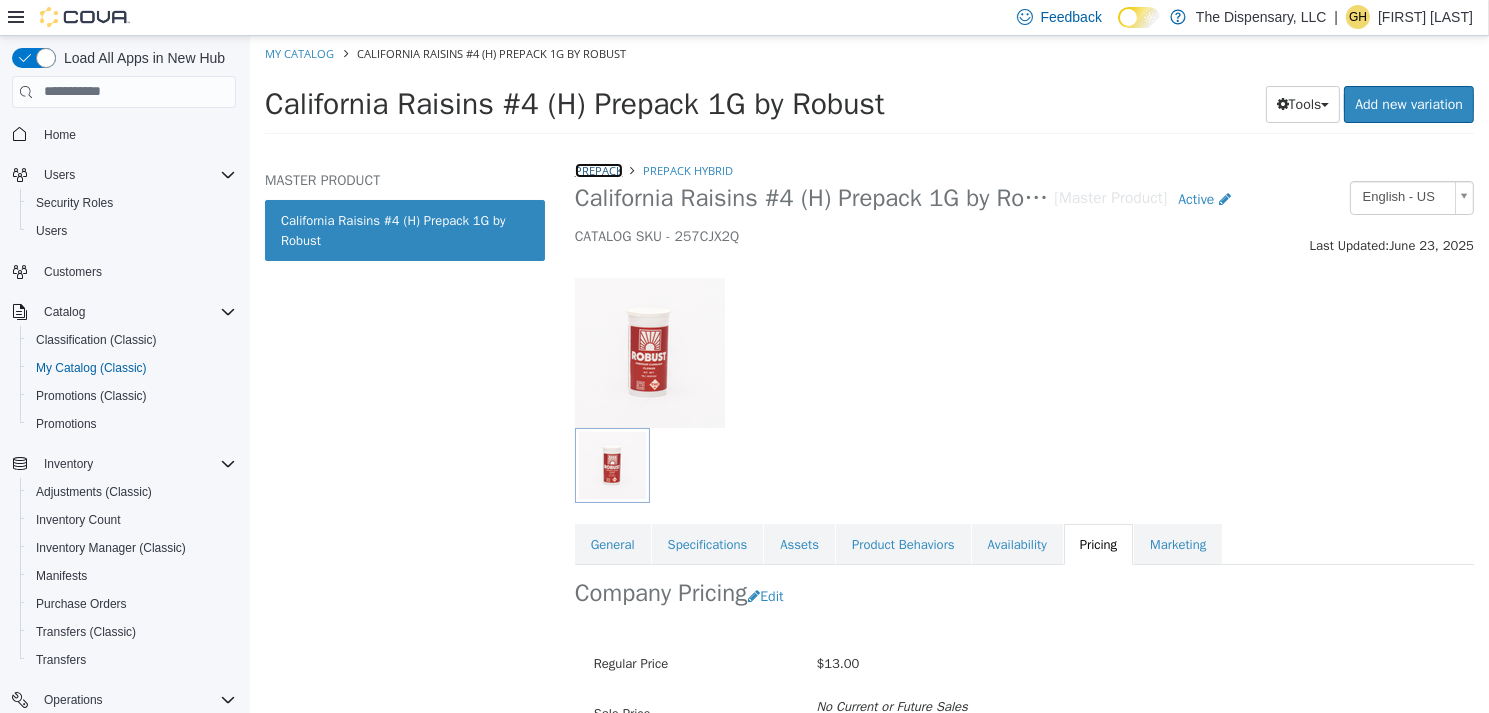 click on "Prepack" at bounding box center (598, 169) 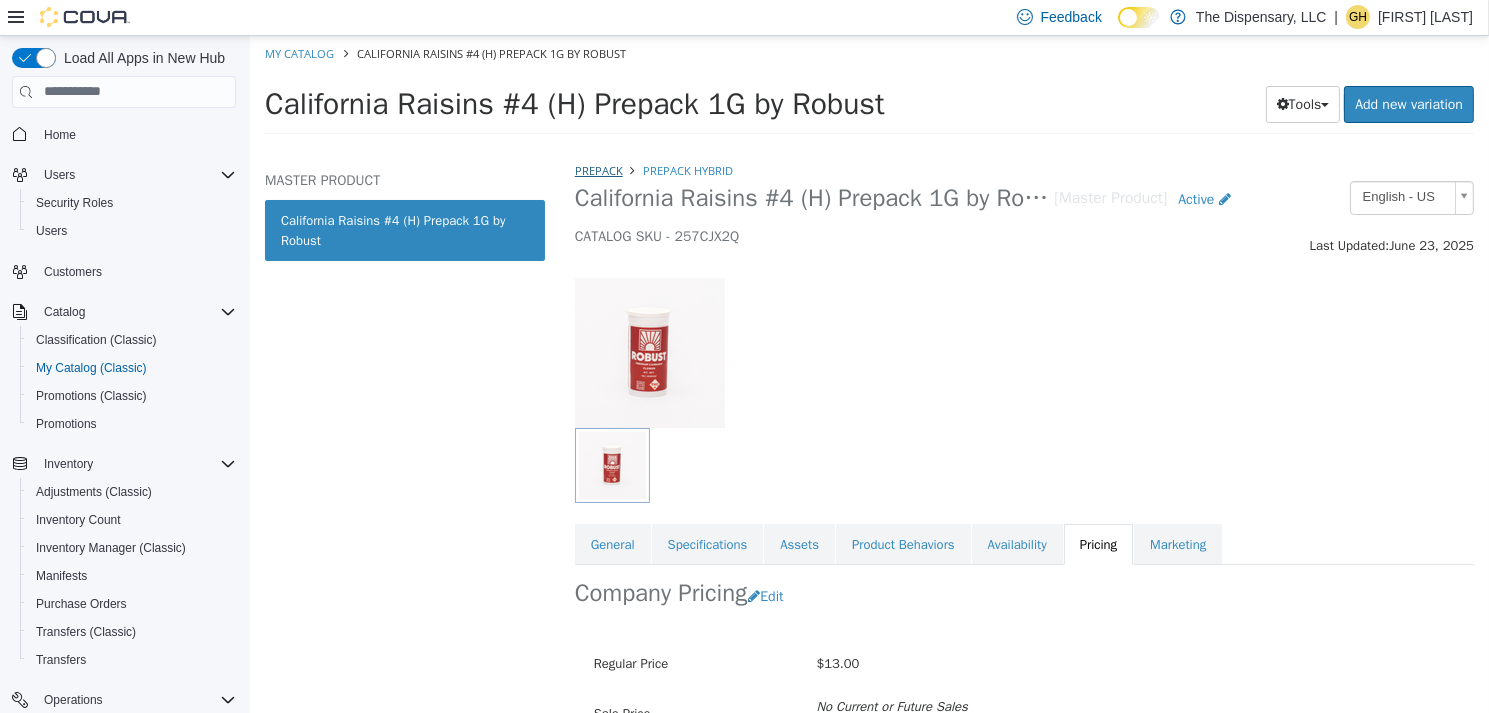 select on "**********" 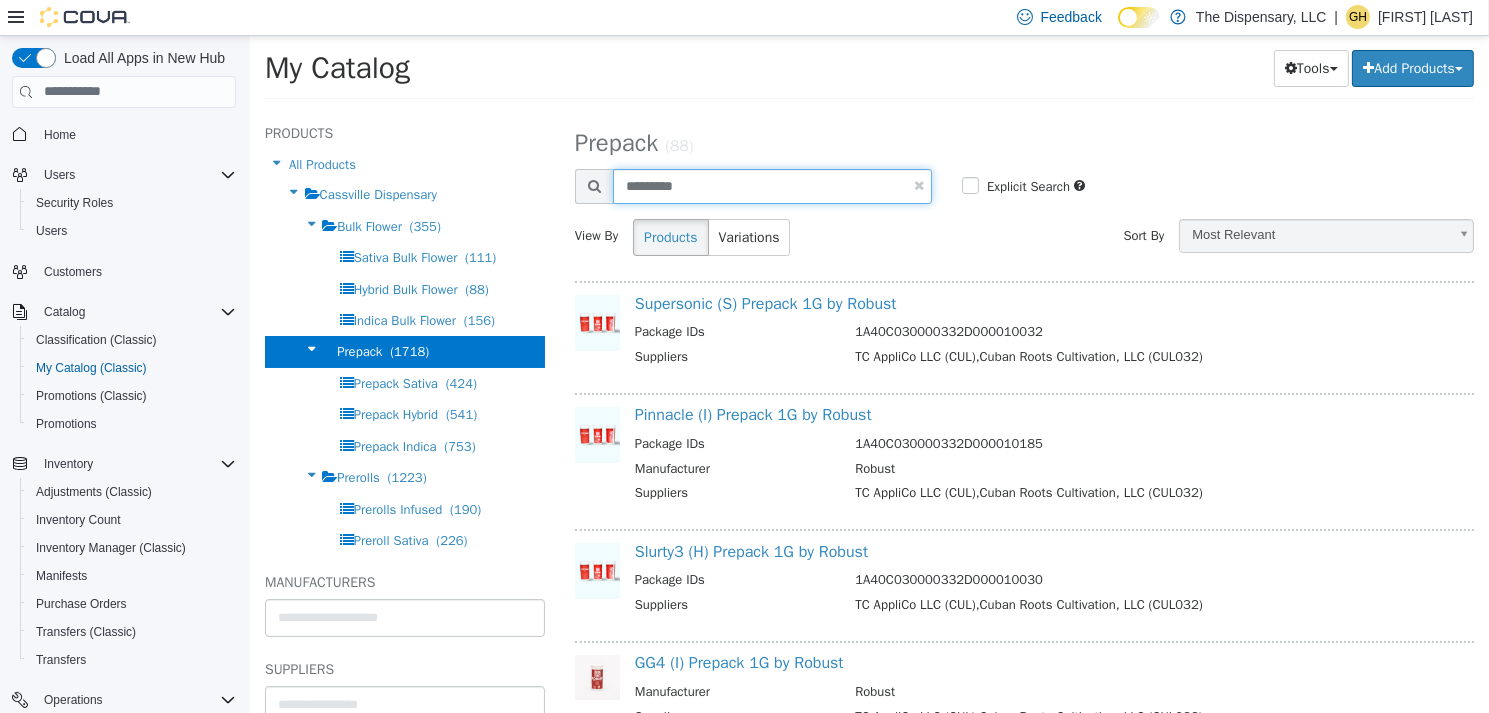 drag, startPoint x: 494, startPoint y: 127, endPoint x: 451, endPoint y: 123, distance: 43.185646 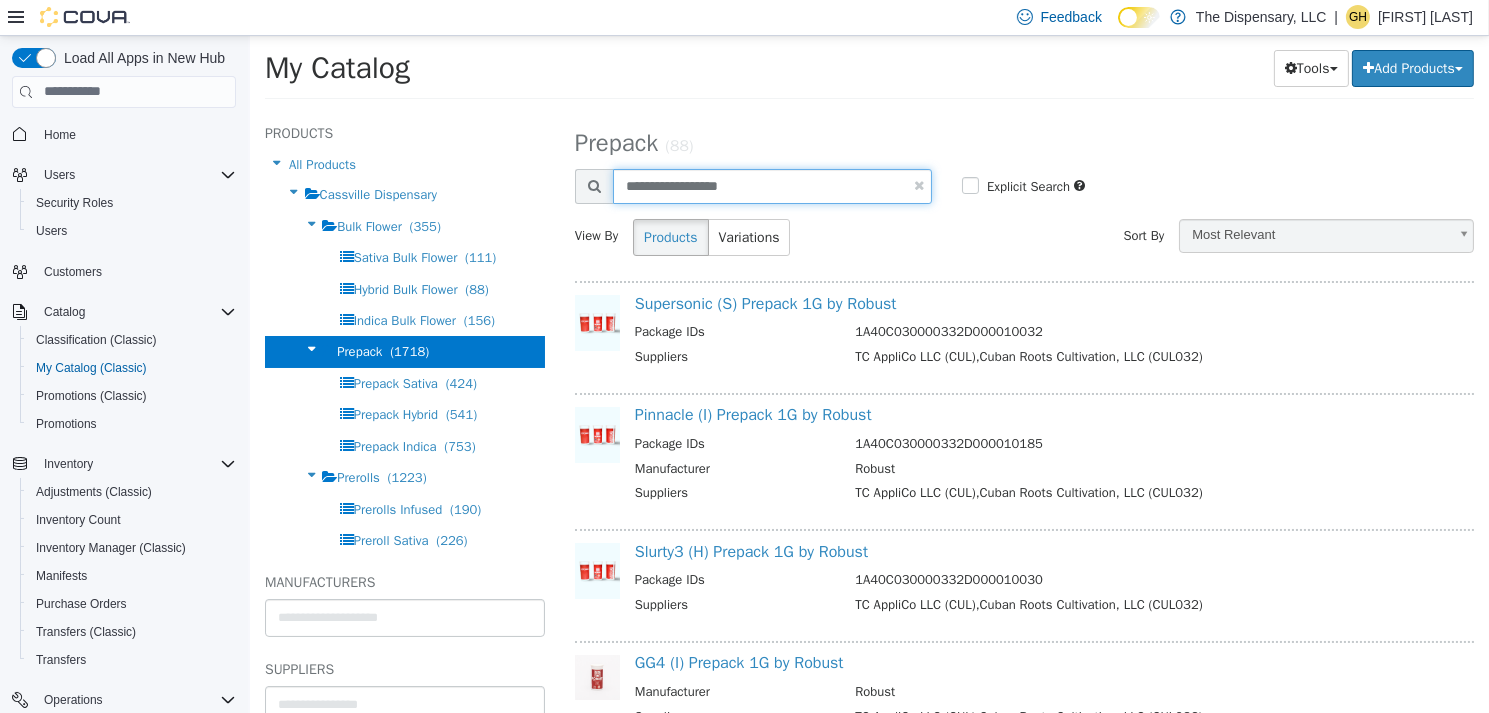 type on "**********" 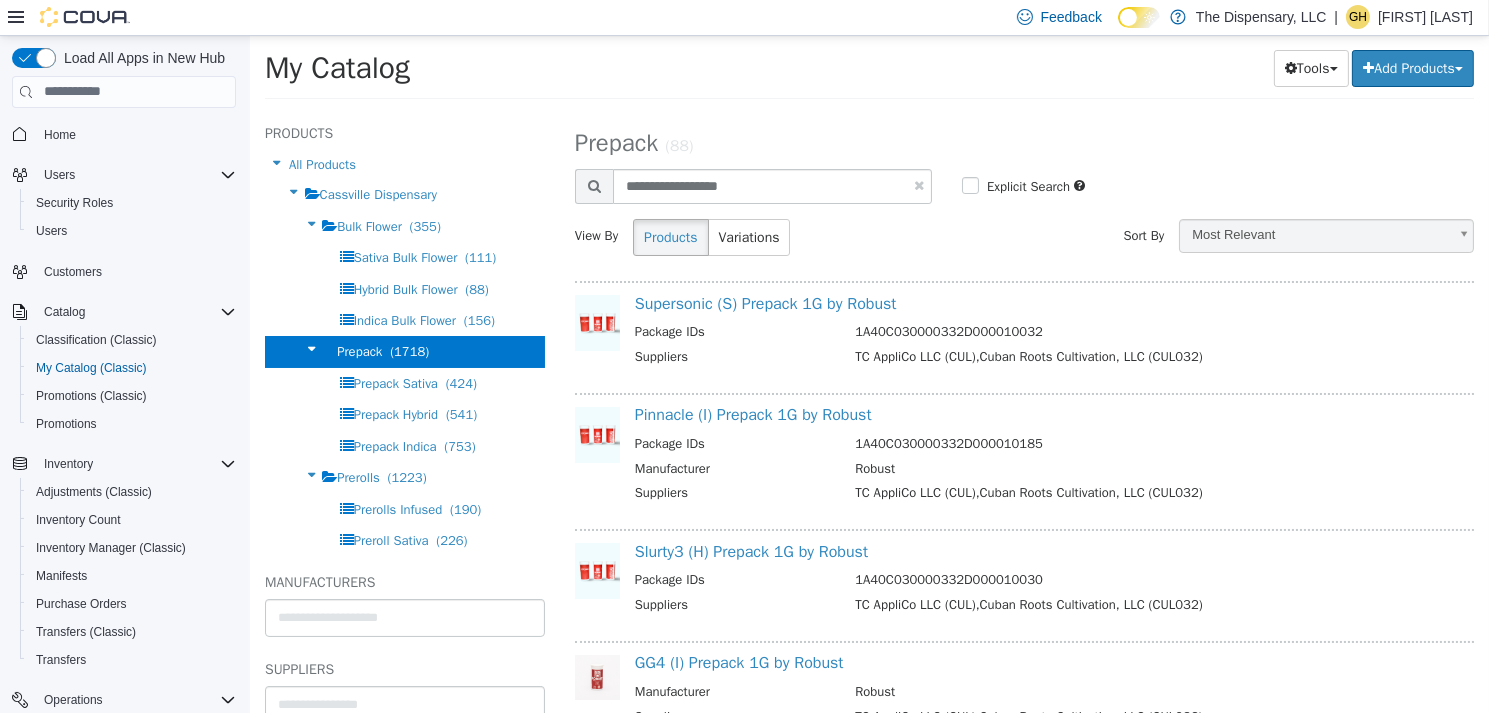 select on "**********" 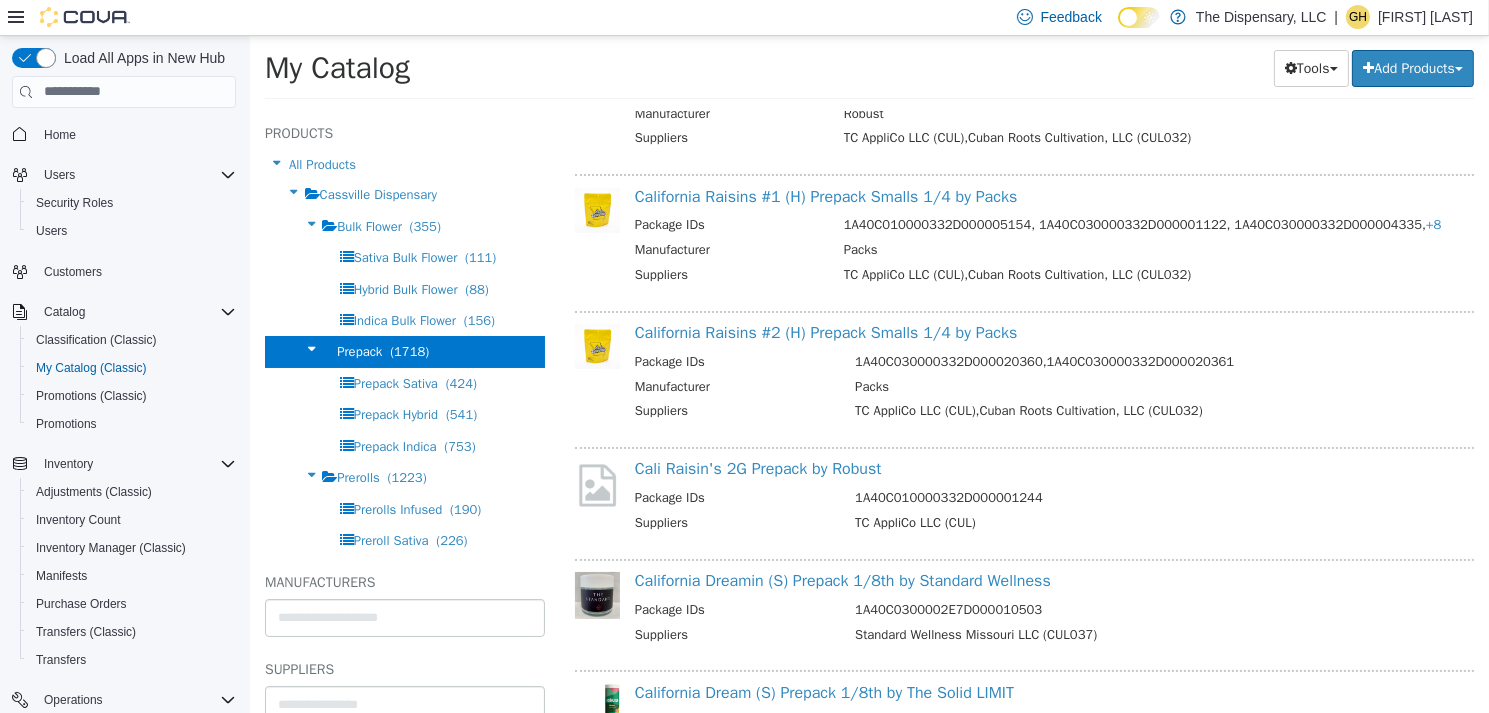 scroll, scrollTop: 316, scrollLeft: 0, axis: vertical 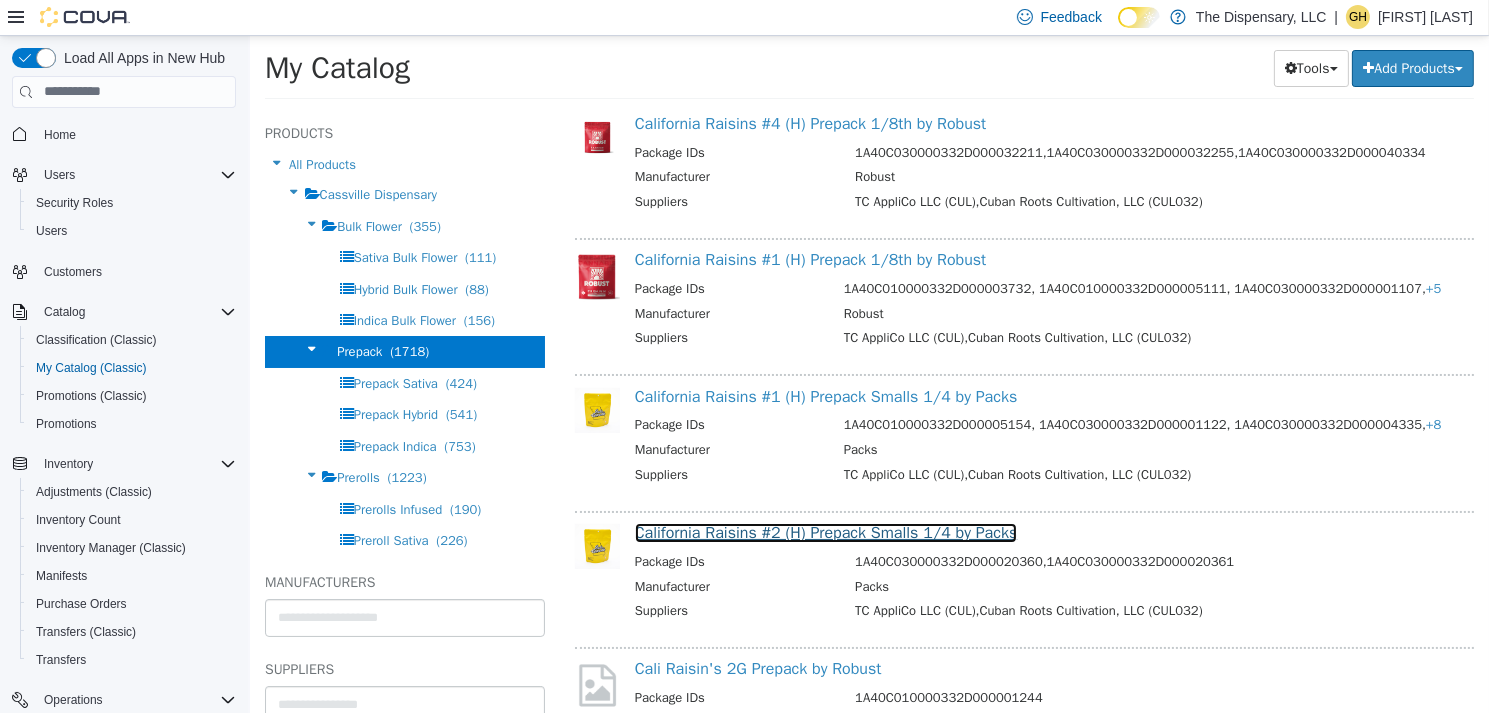 click on "California Raisins #2 (H) Prepack Smalls 1/4 by Packs" at bounding box center [825, 532] 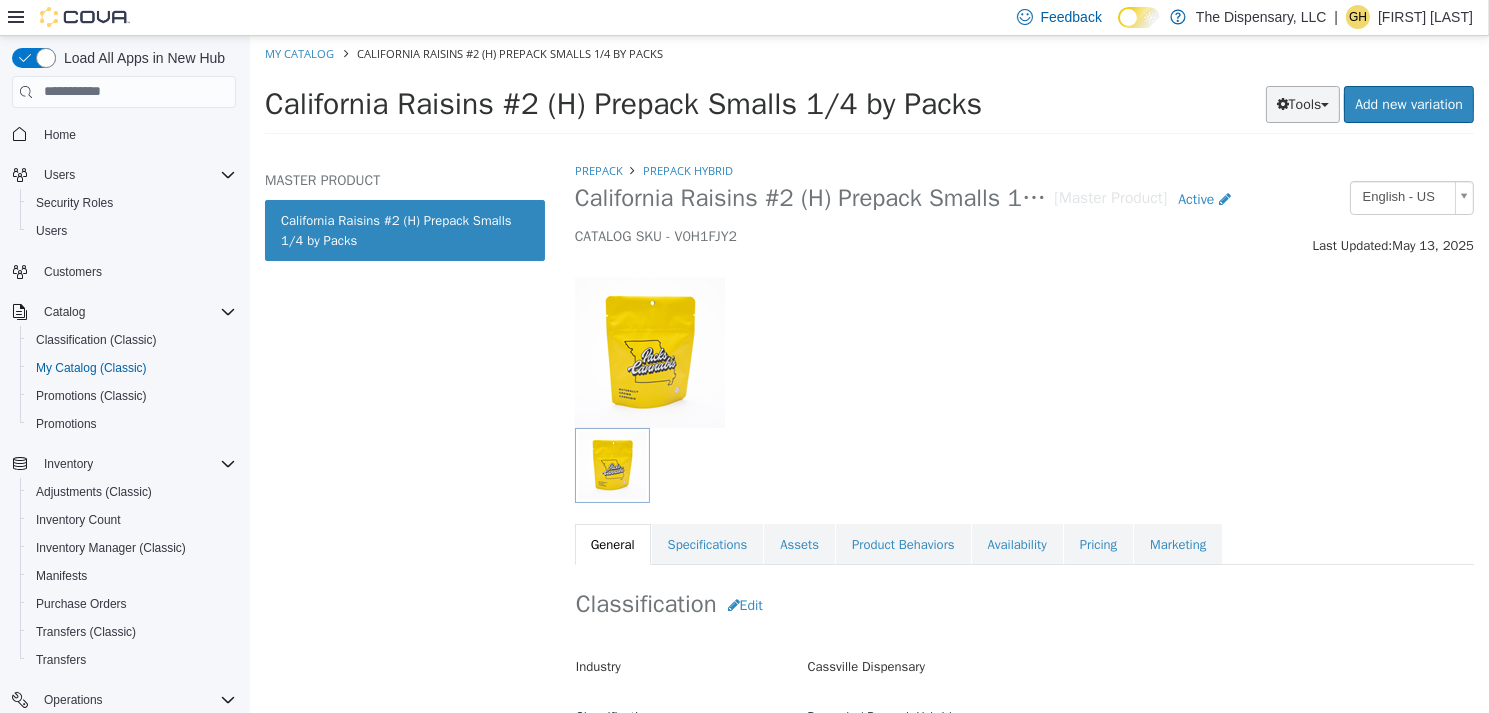 click on "Tools" at bounding box center (1302, 103) 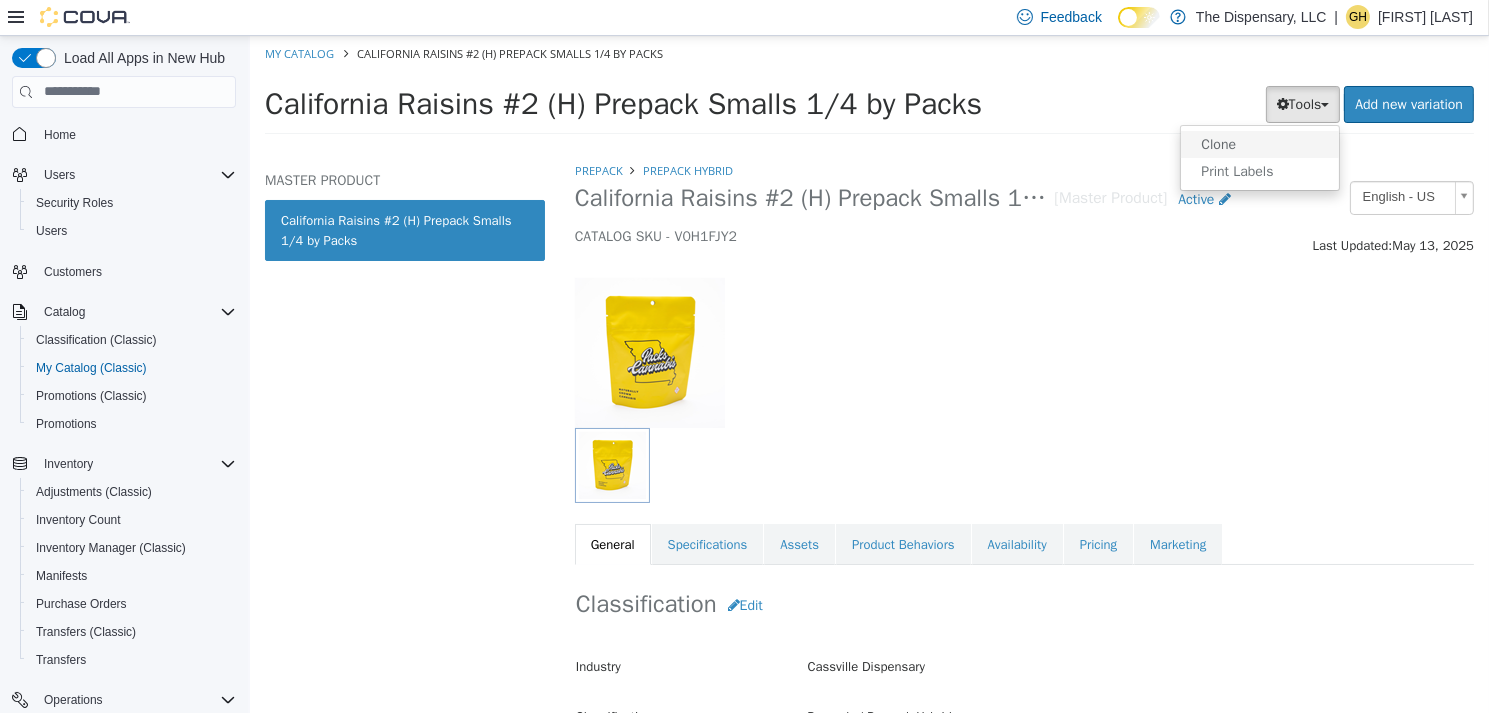 click on "Clone" at bounding box center (1259, 143) 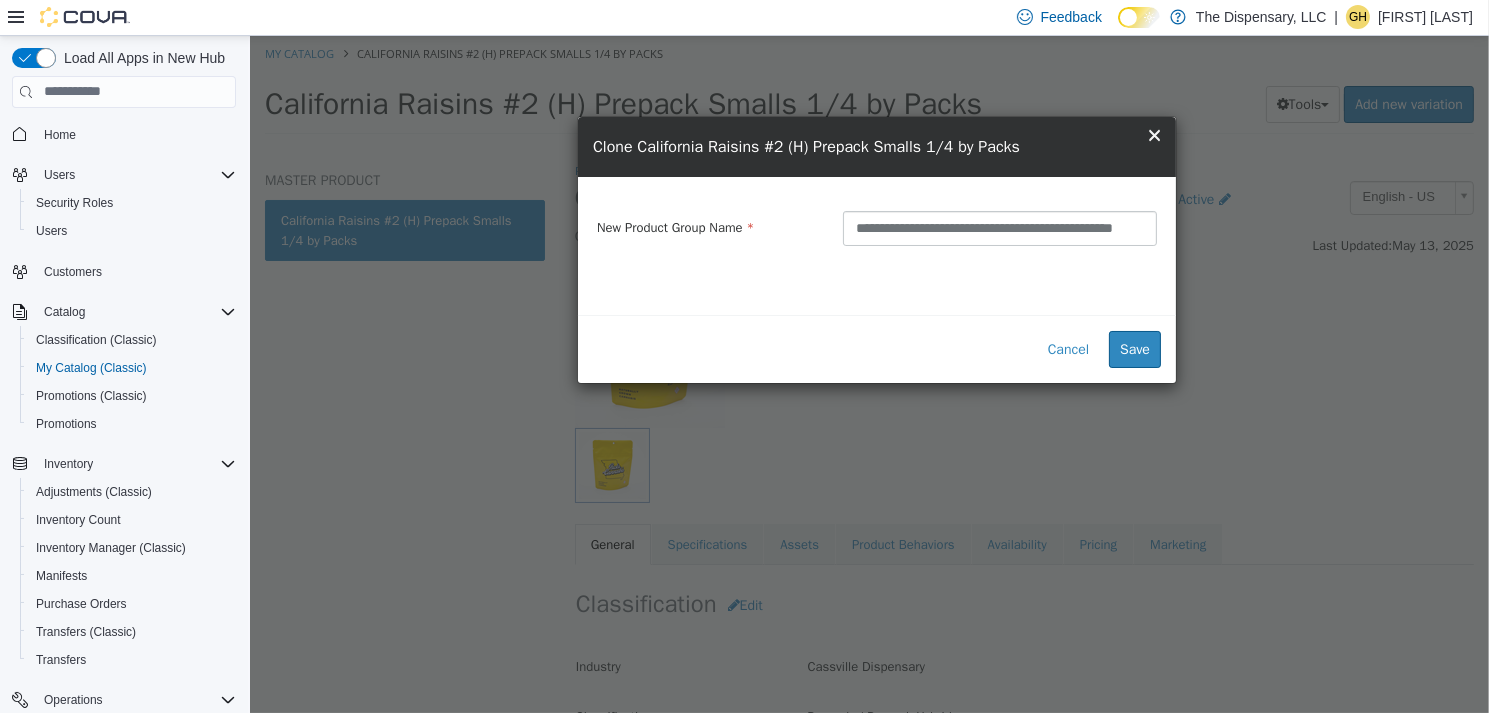 scroll, scrollTop: 0, scrollLeft: 34, axis: horizontal 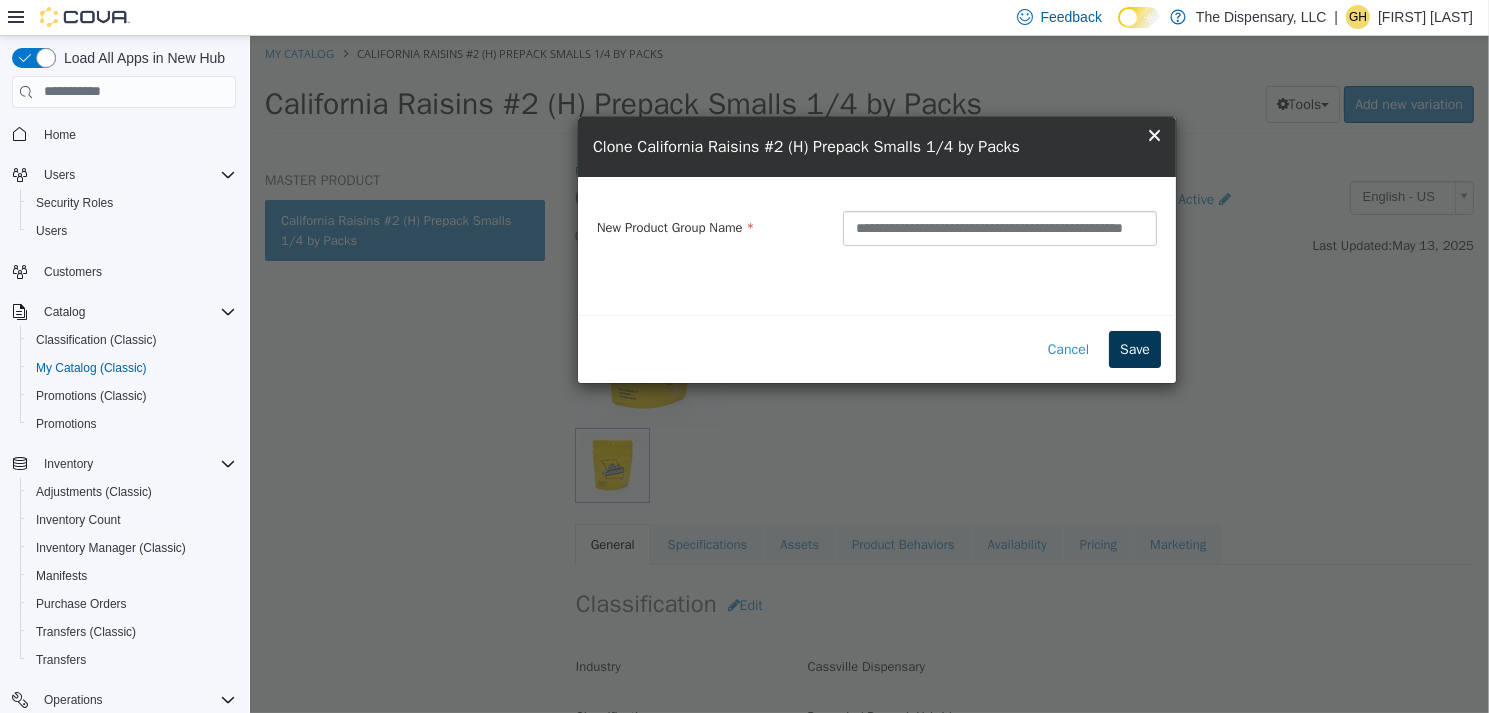 type on "**********" 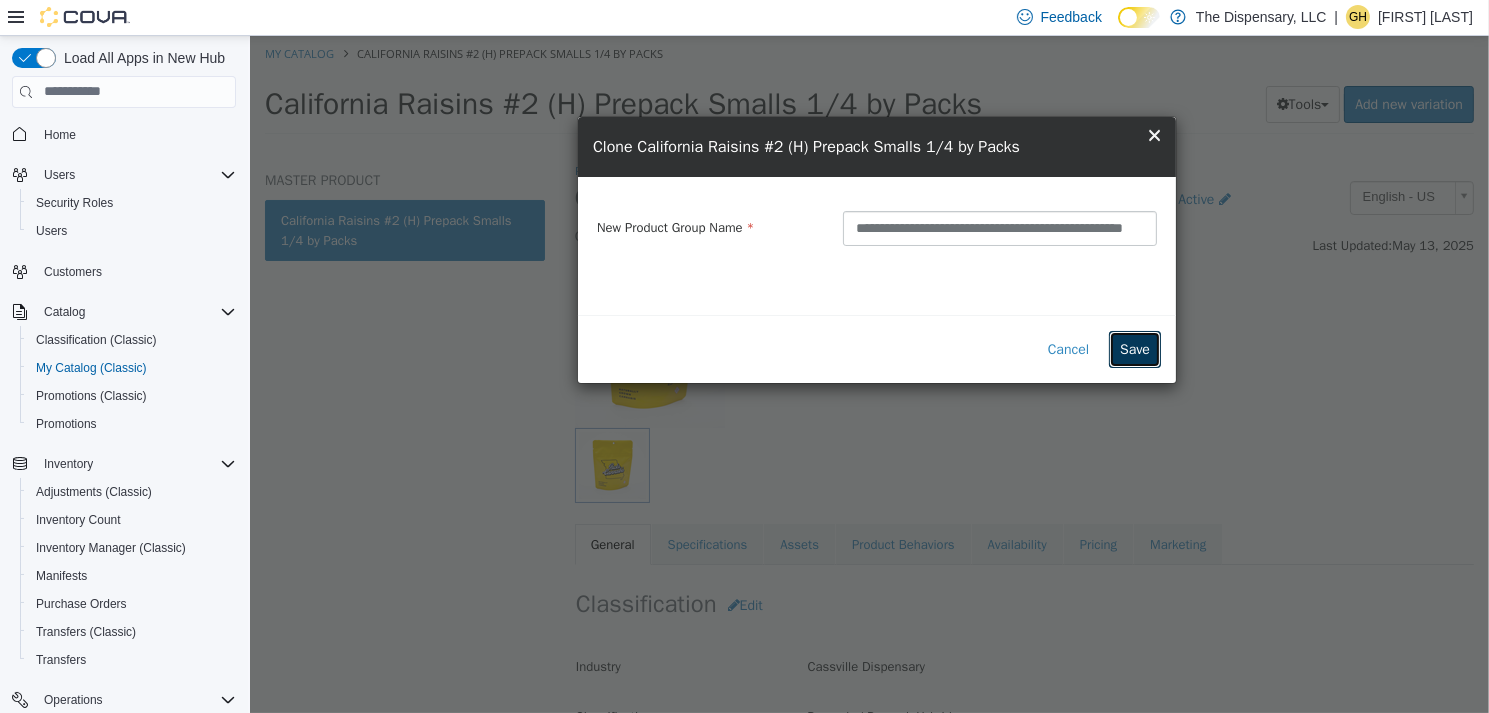 click on "Save" at bounding box center [1134, 348] 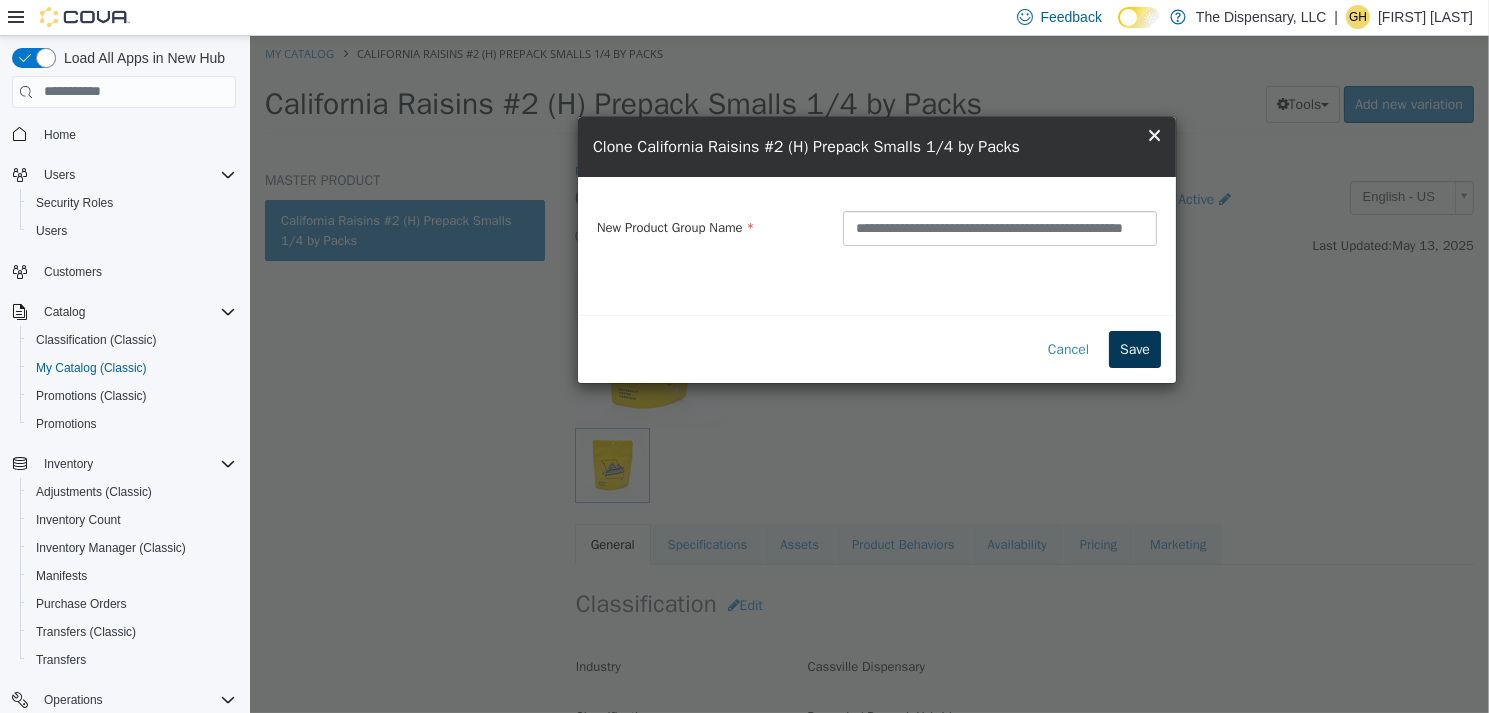 scroll, scrollTop: 0, scrollLeft: 0, axis: both 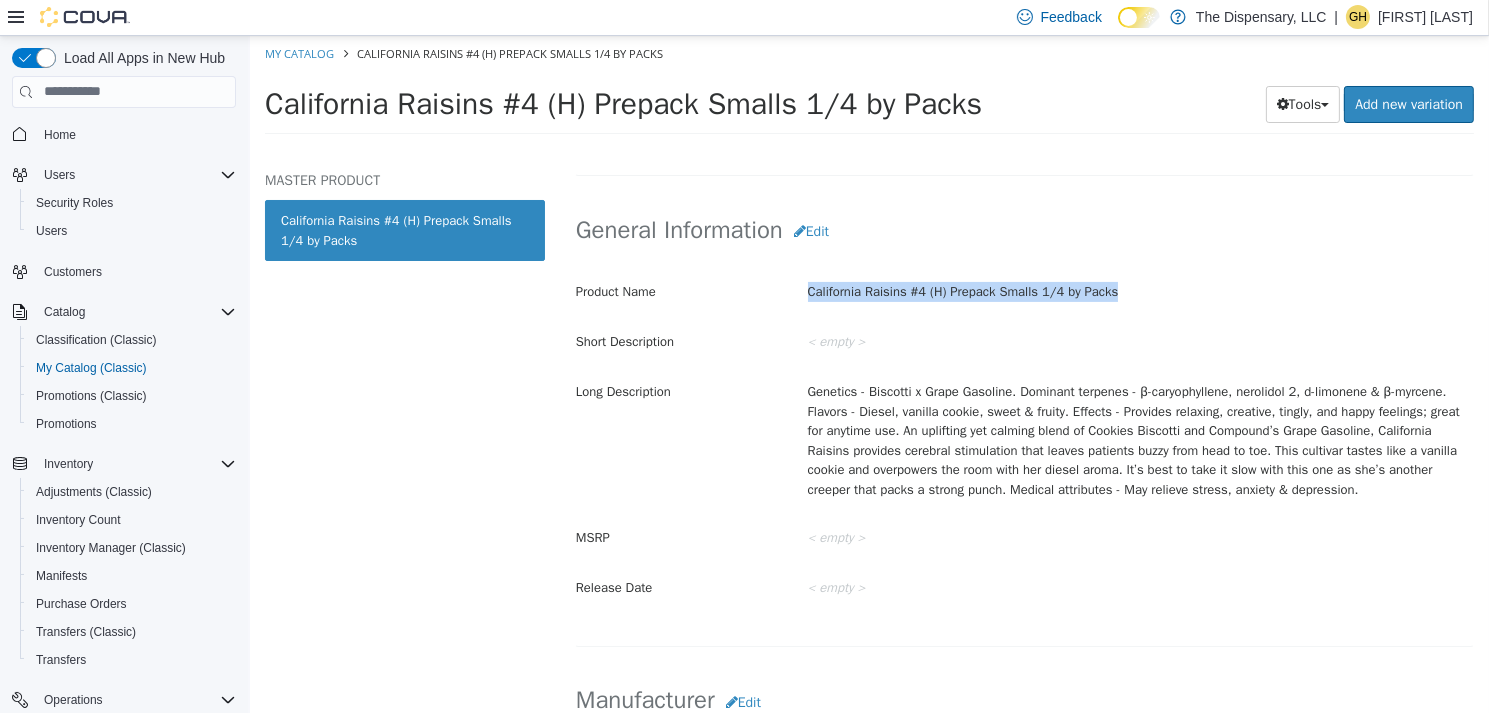 drag, startPoint x: 802, startPoint y: 289, endPoint x: 1146, endPoint y: 282, distance: 344.07123 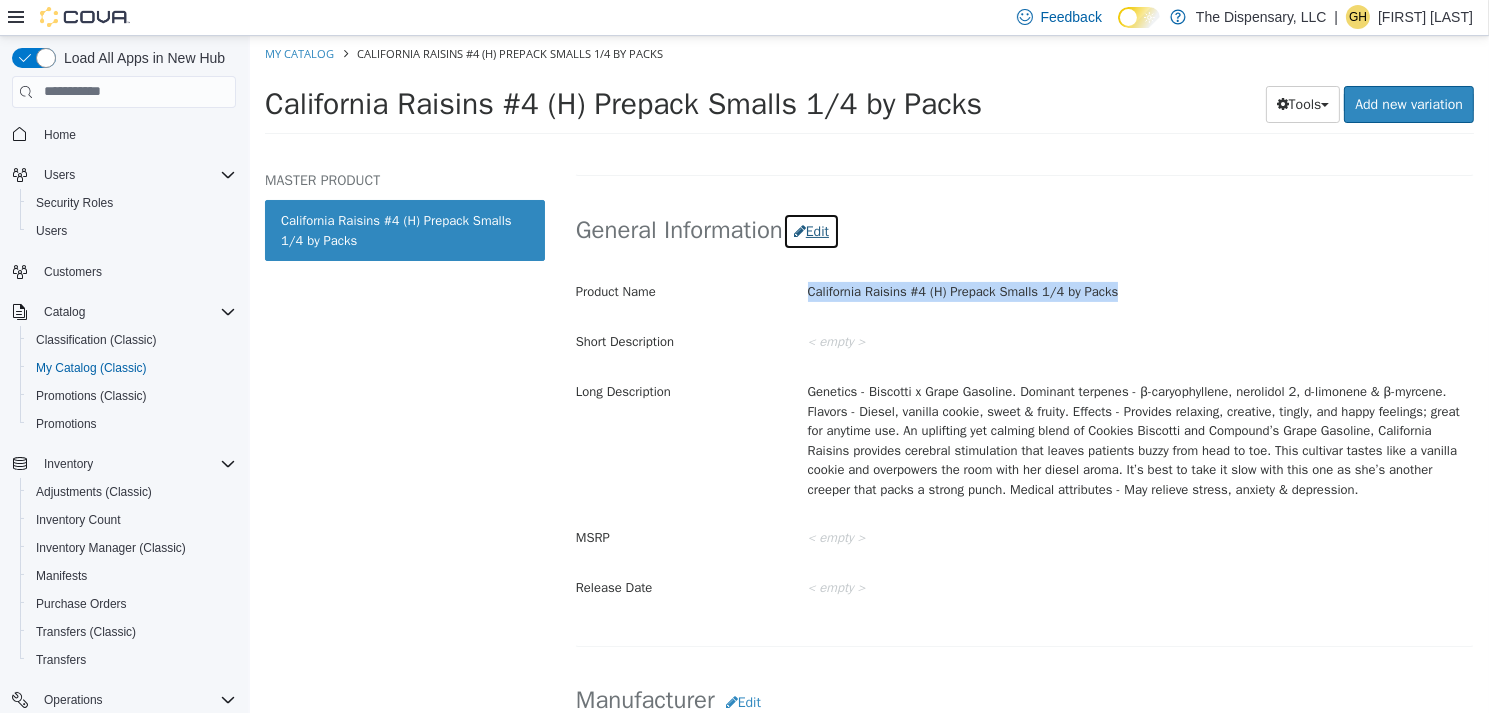 click on "Edit" at bounding box center (810, 230) 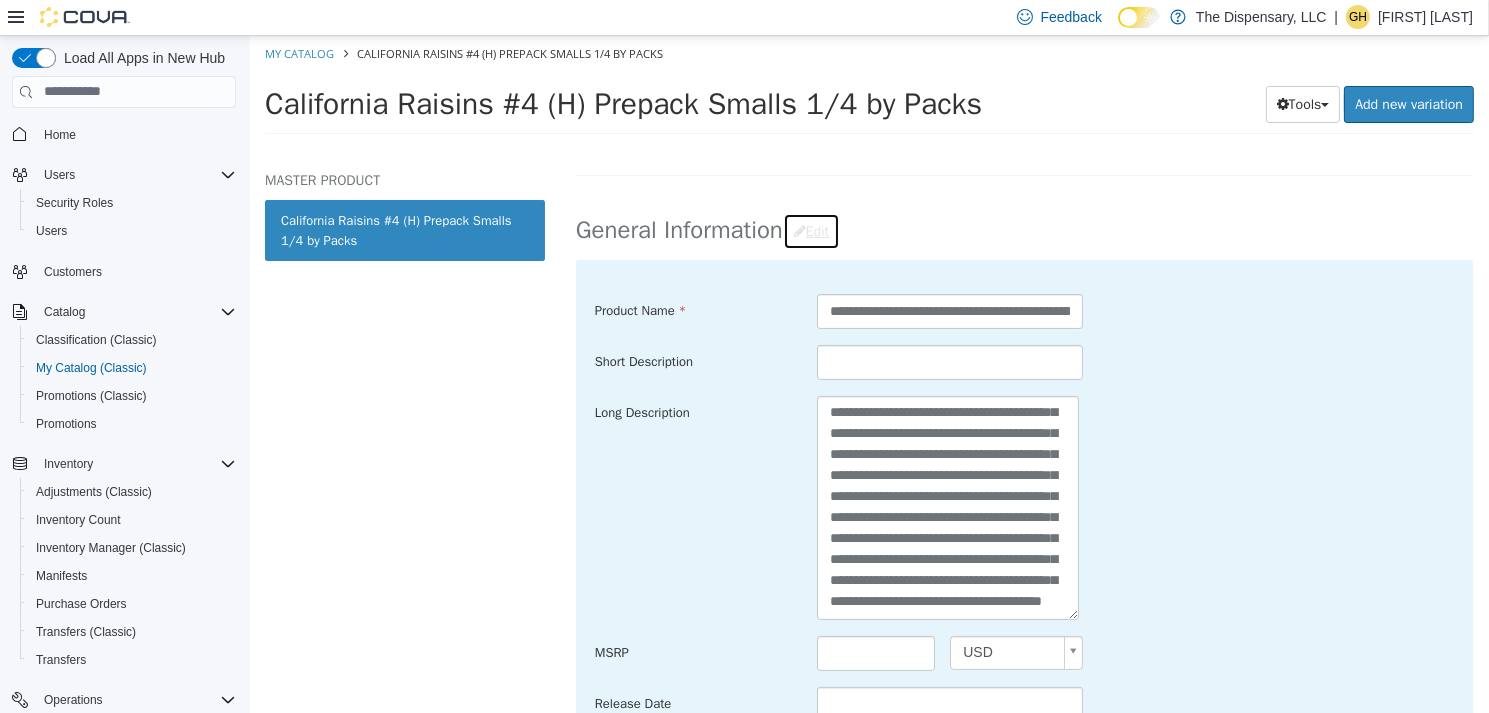 scroll, scrollTop: 210, scrollLeft: 0, axis: vertical 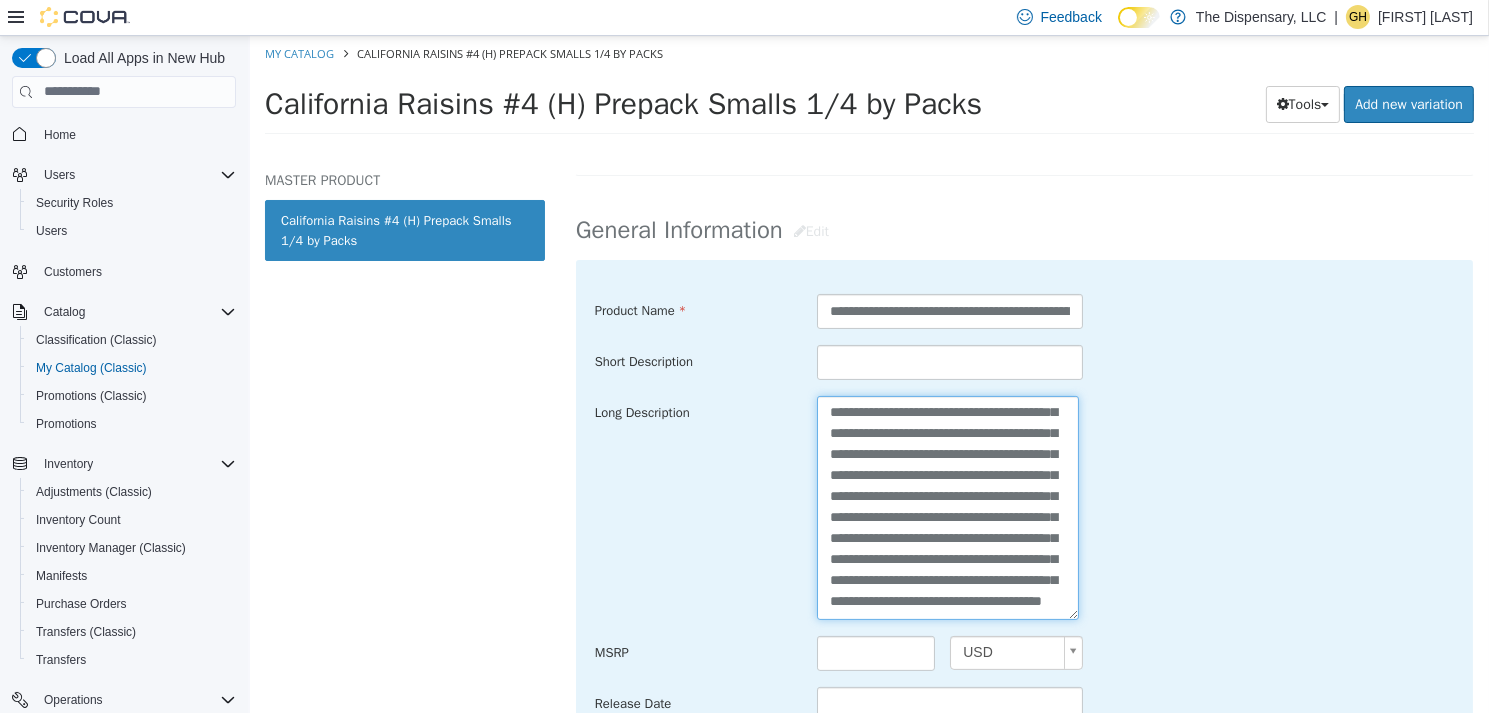 click on "**********" at bounding box center [947, 506] 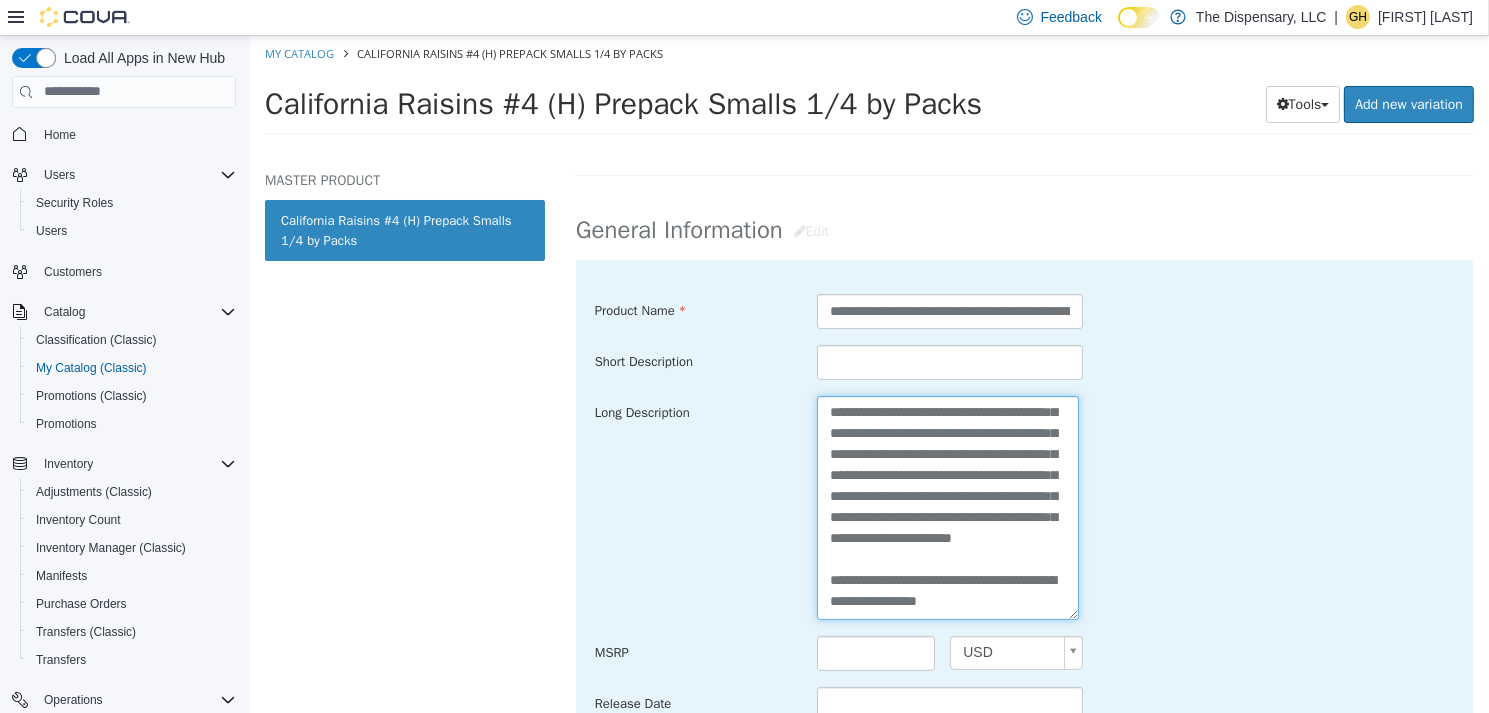 scroll, scrollTop: 252, scrollLeft: 0, axis: vertical 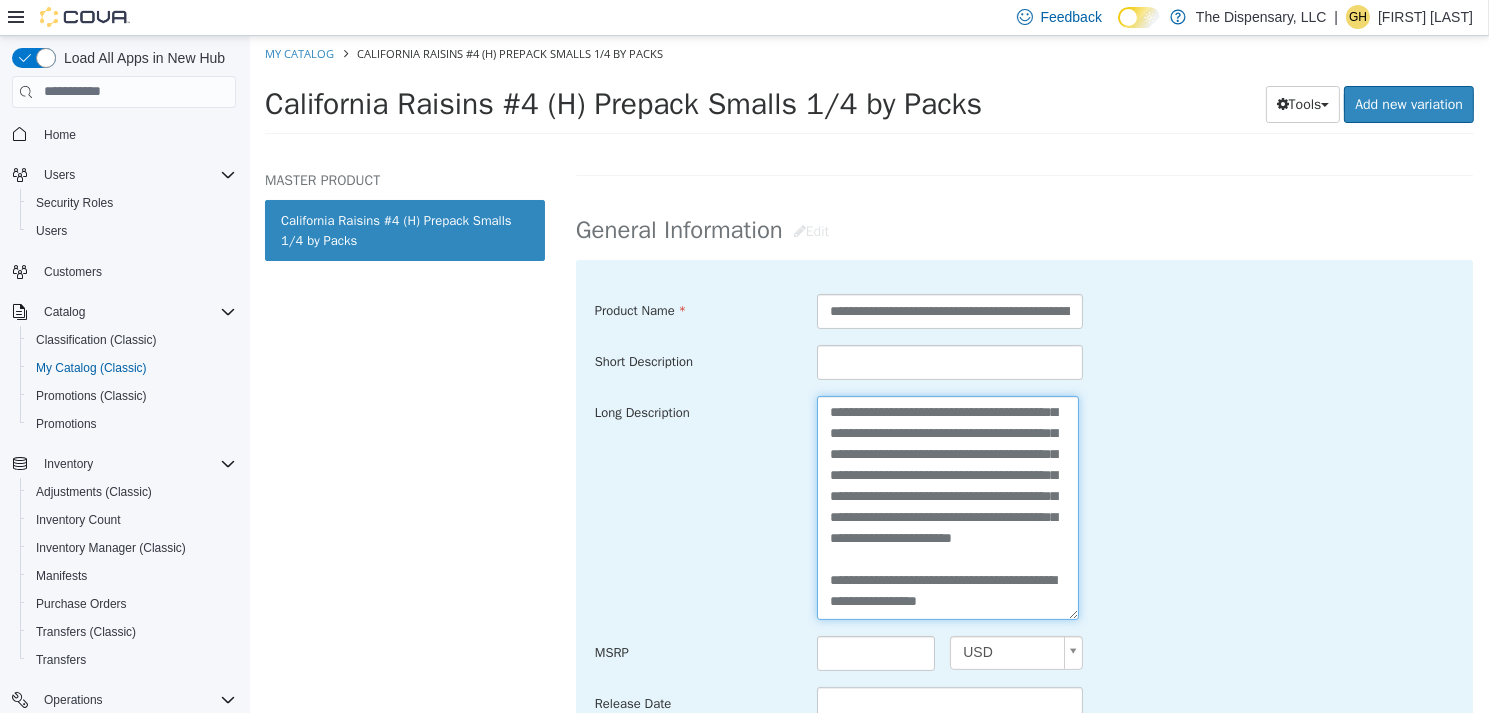 click on "**********" at bounding box center (947, 506) 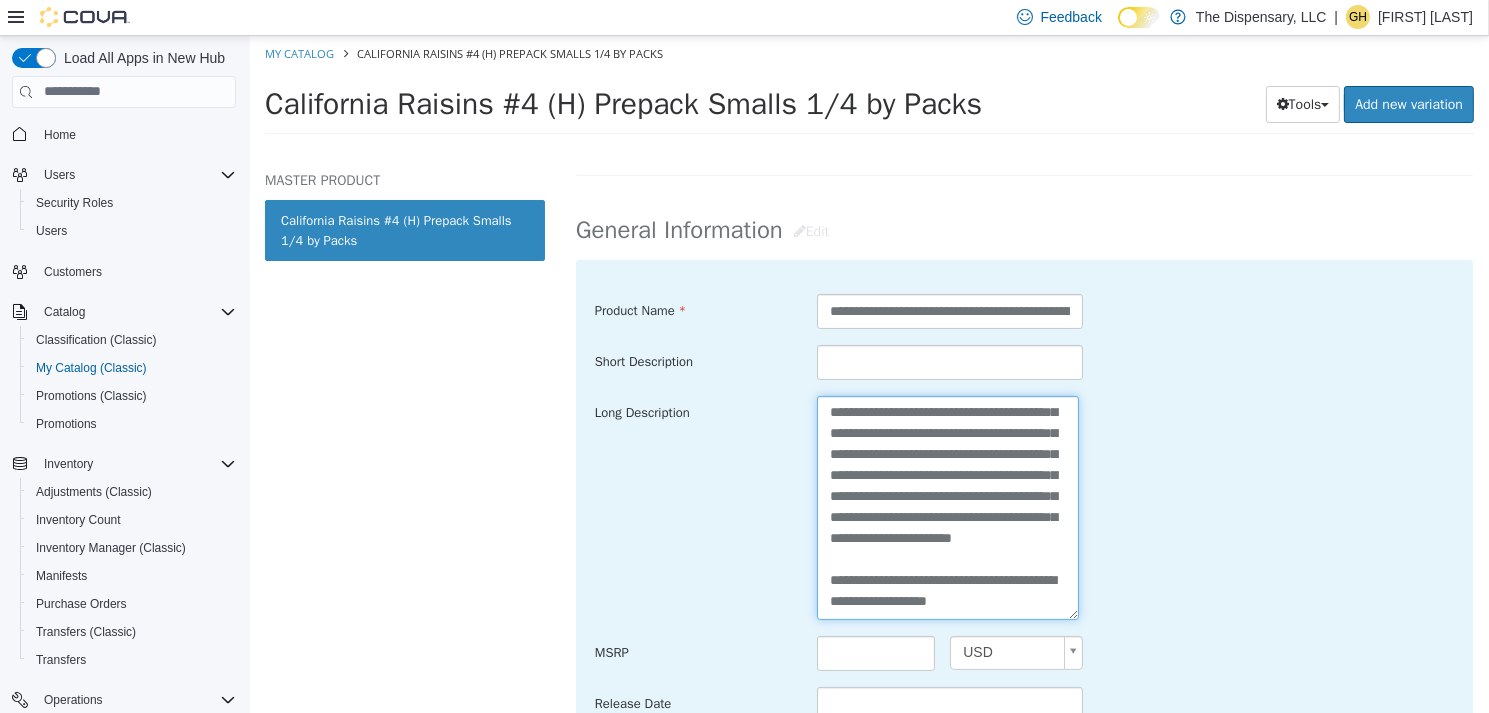 paste on "**********" 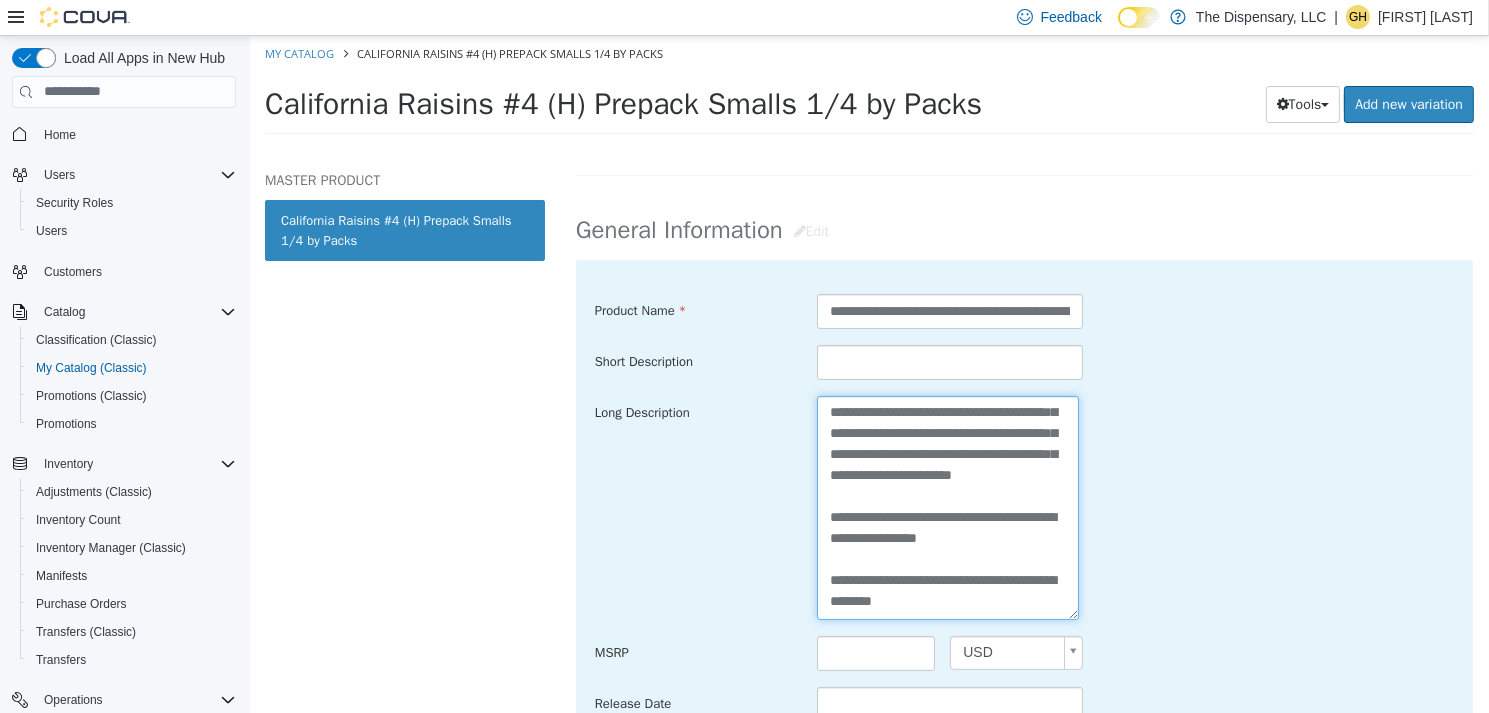 scroll, scrollTop: 315, scrollLeft: 0, axis: vertical 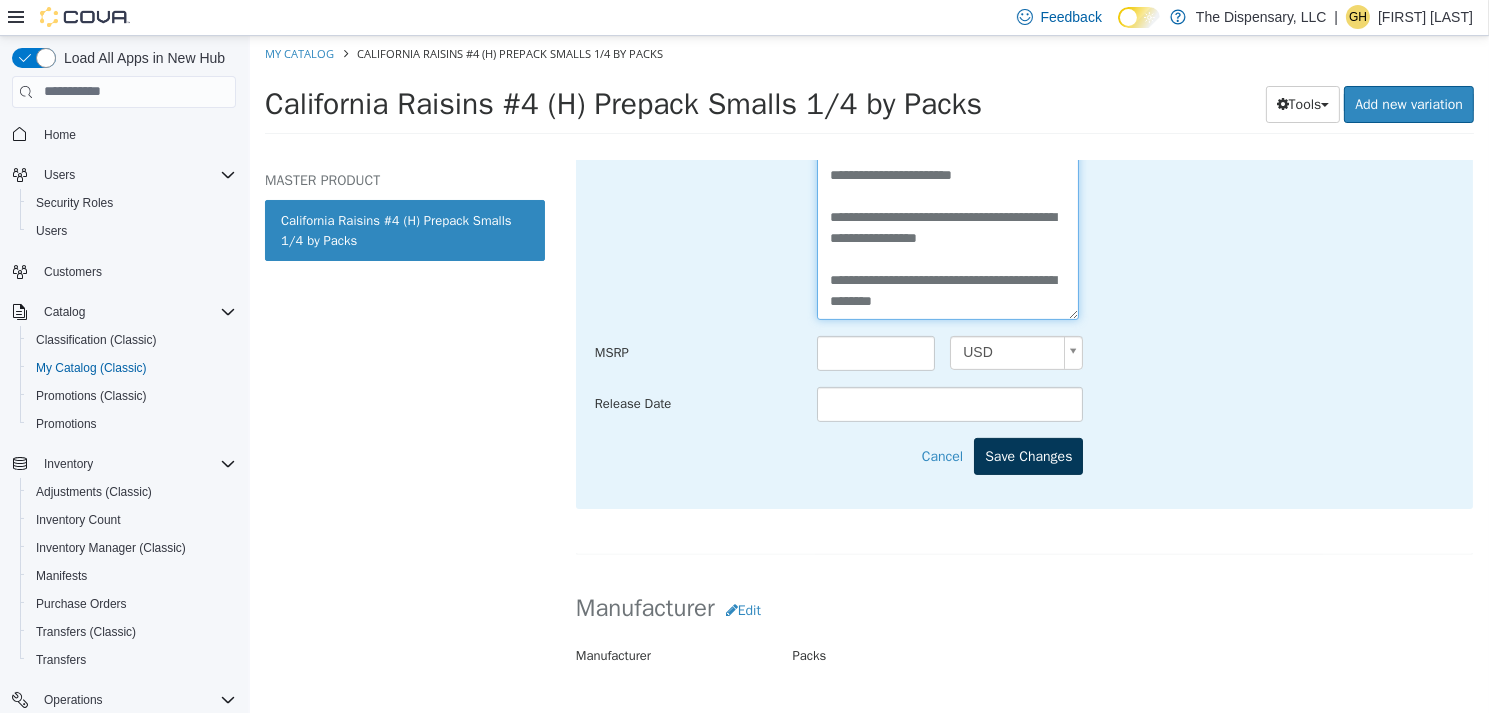 type on "**********" 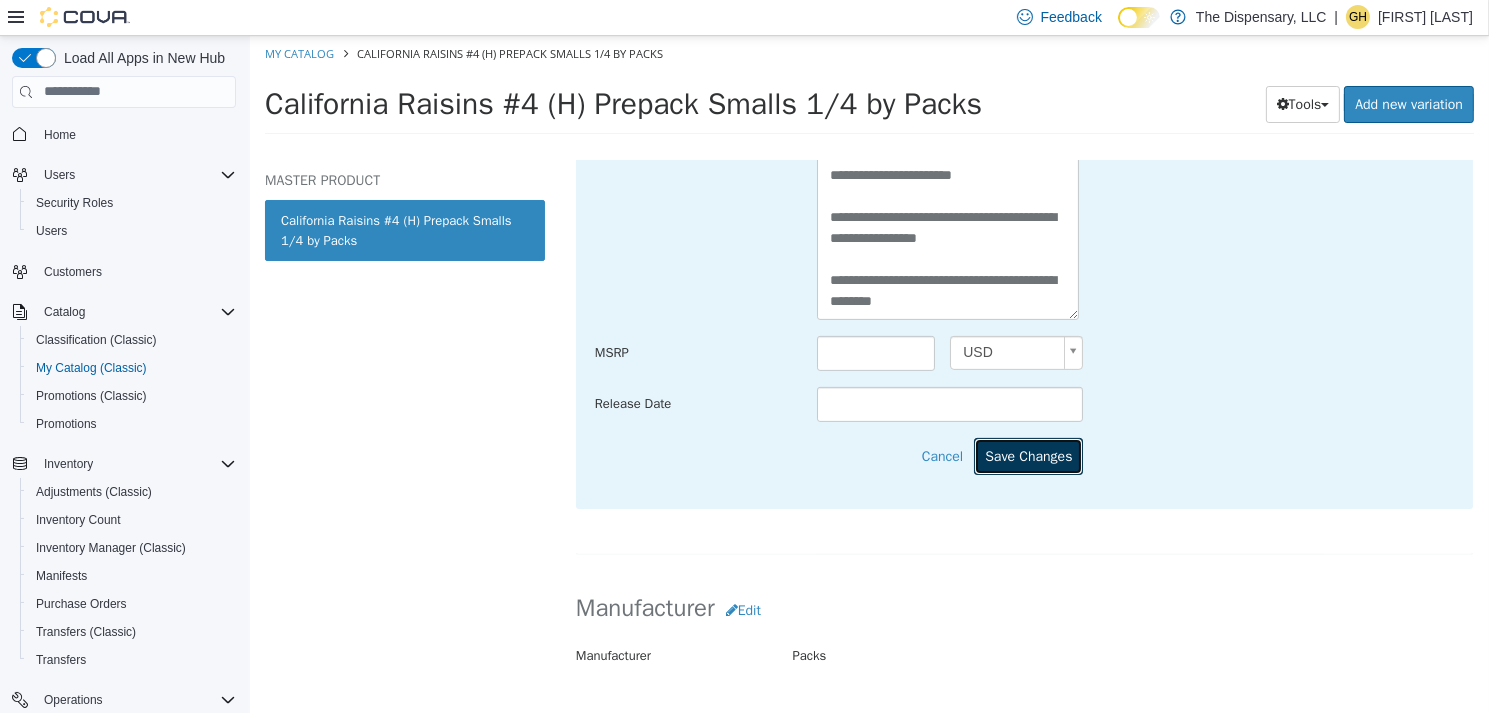 click on "Save Changes" at bounding box center [1027, 455] 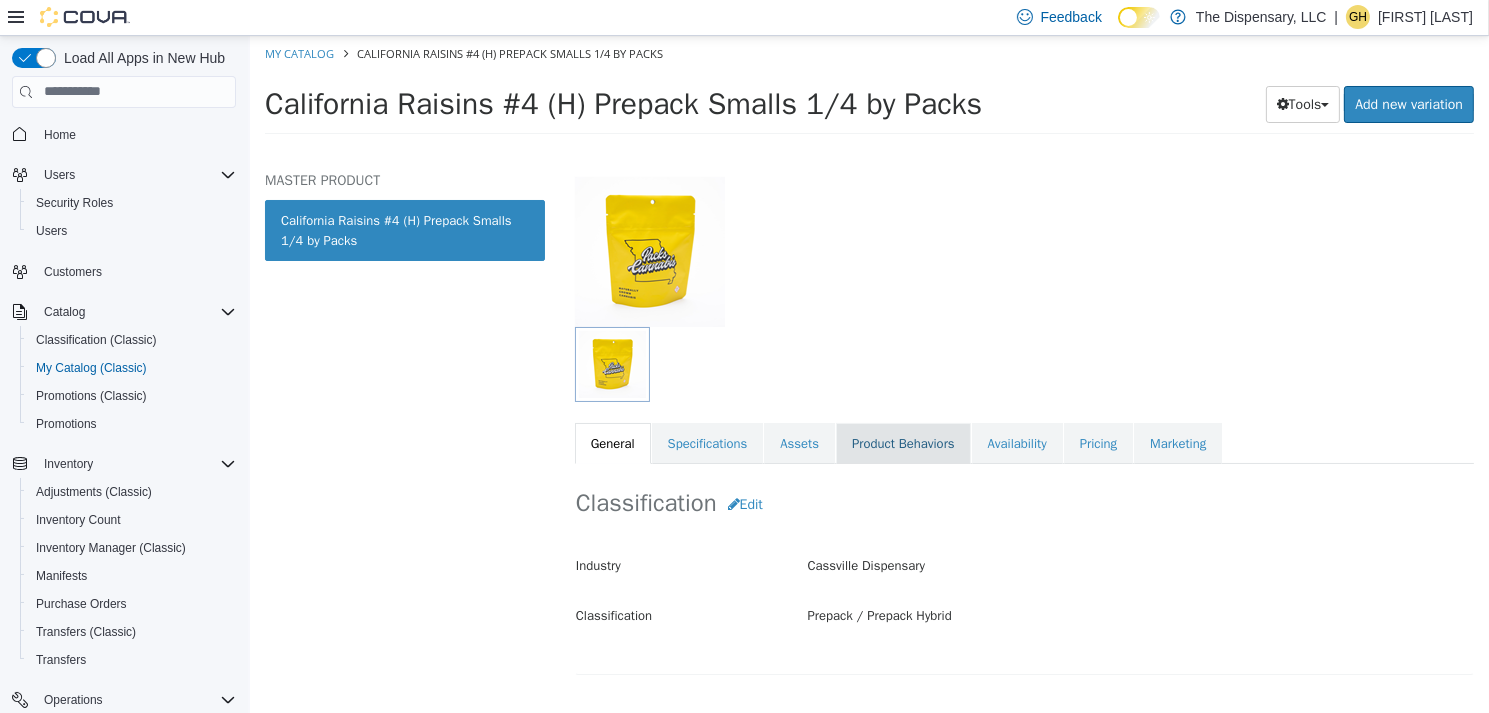 scroll, scrollTop: 100, scrollLeft: 0, axis: vertical 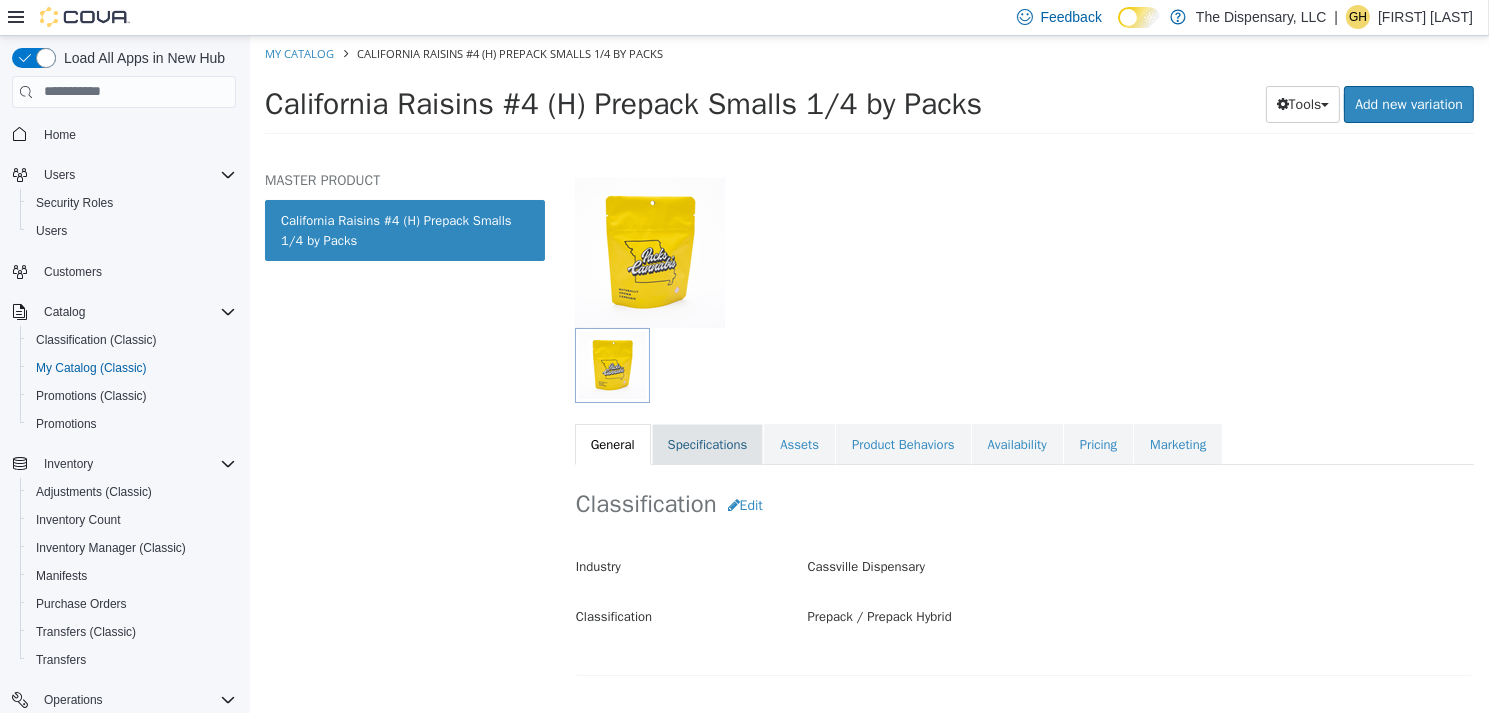 click on "Specifications" at bounding box center (707, 444) 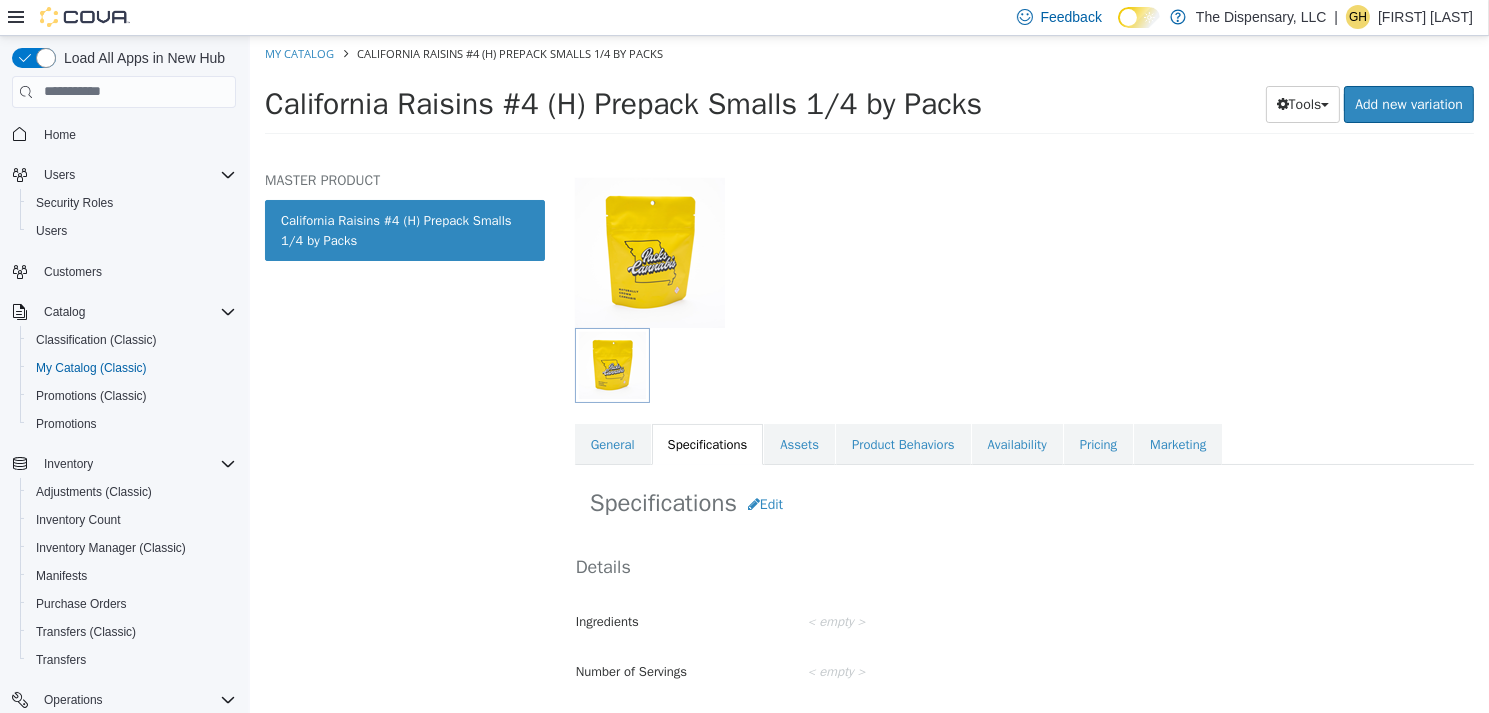 scroll, scrollTop: 300, scrollLeft: 0, axis: vertical 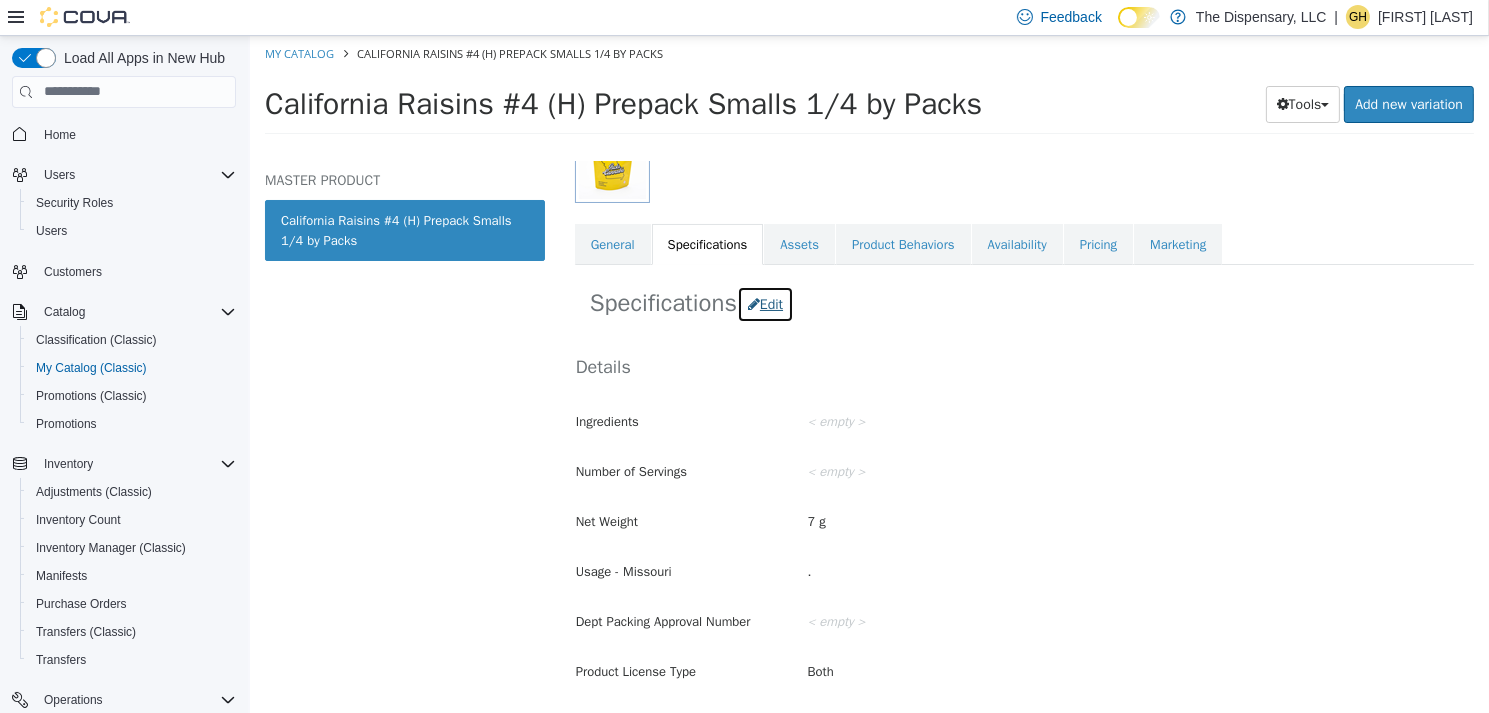 click on "Edit" at bounding box center (764, 303) 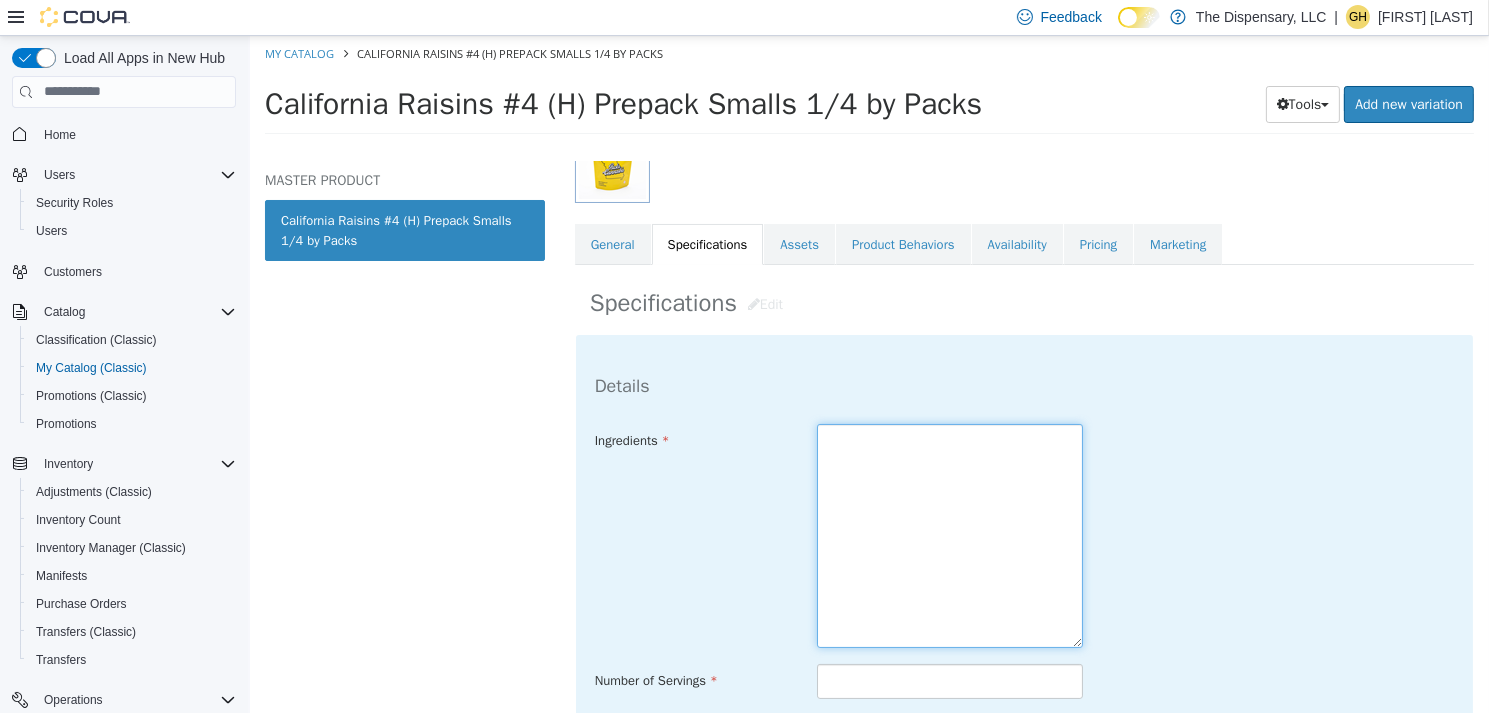 click at bounding box center [949, 535] 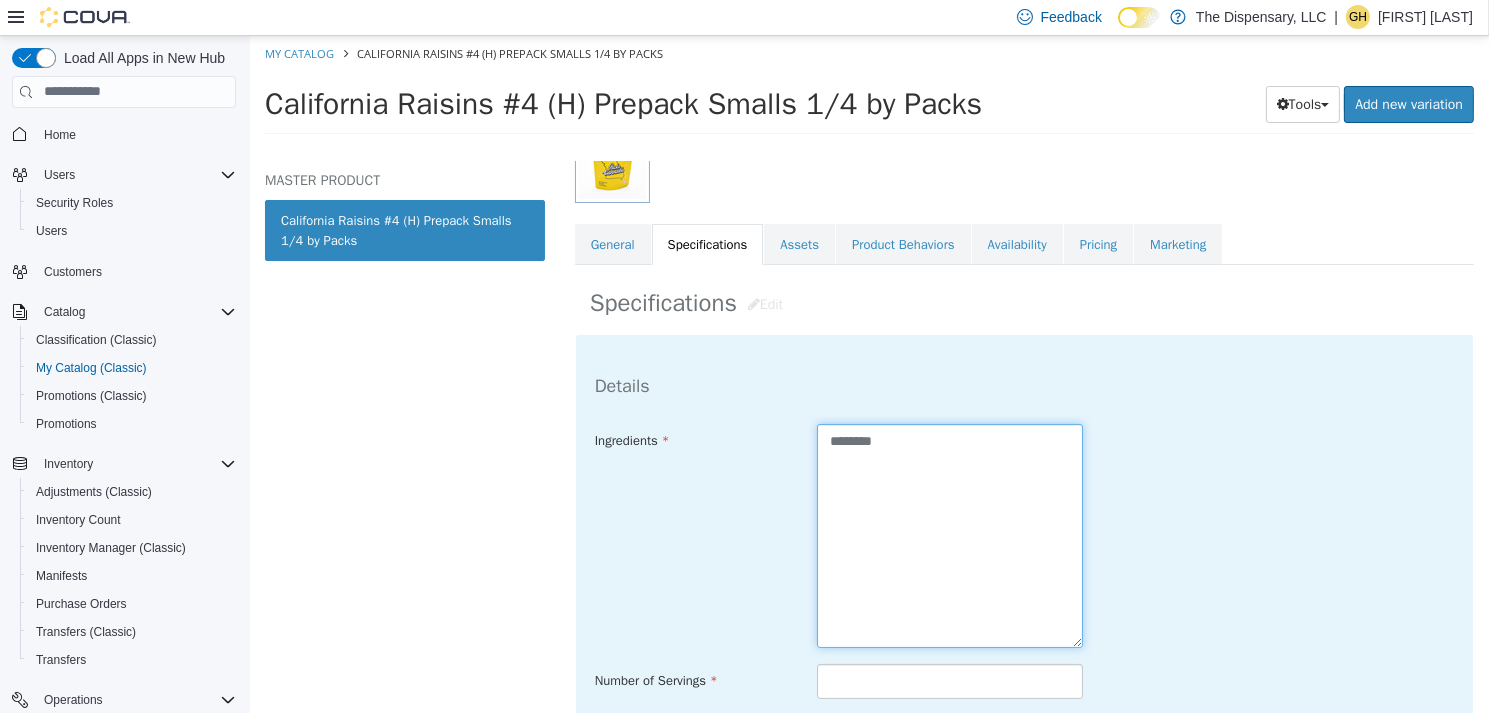 type on "********" 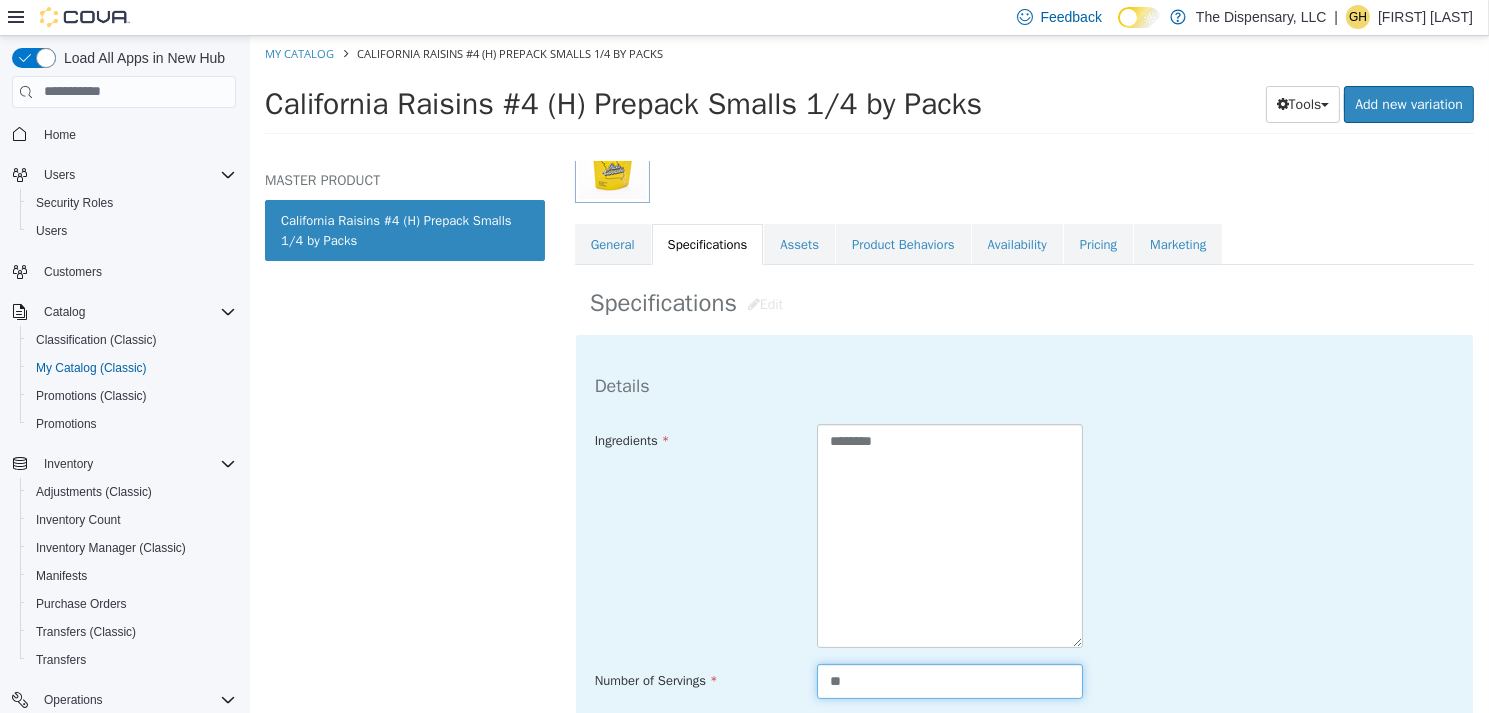 type on "**" 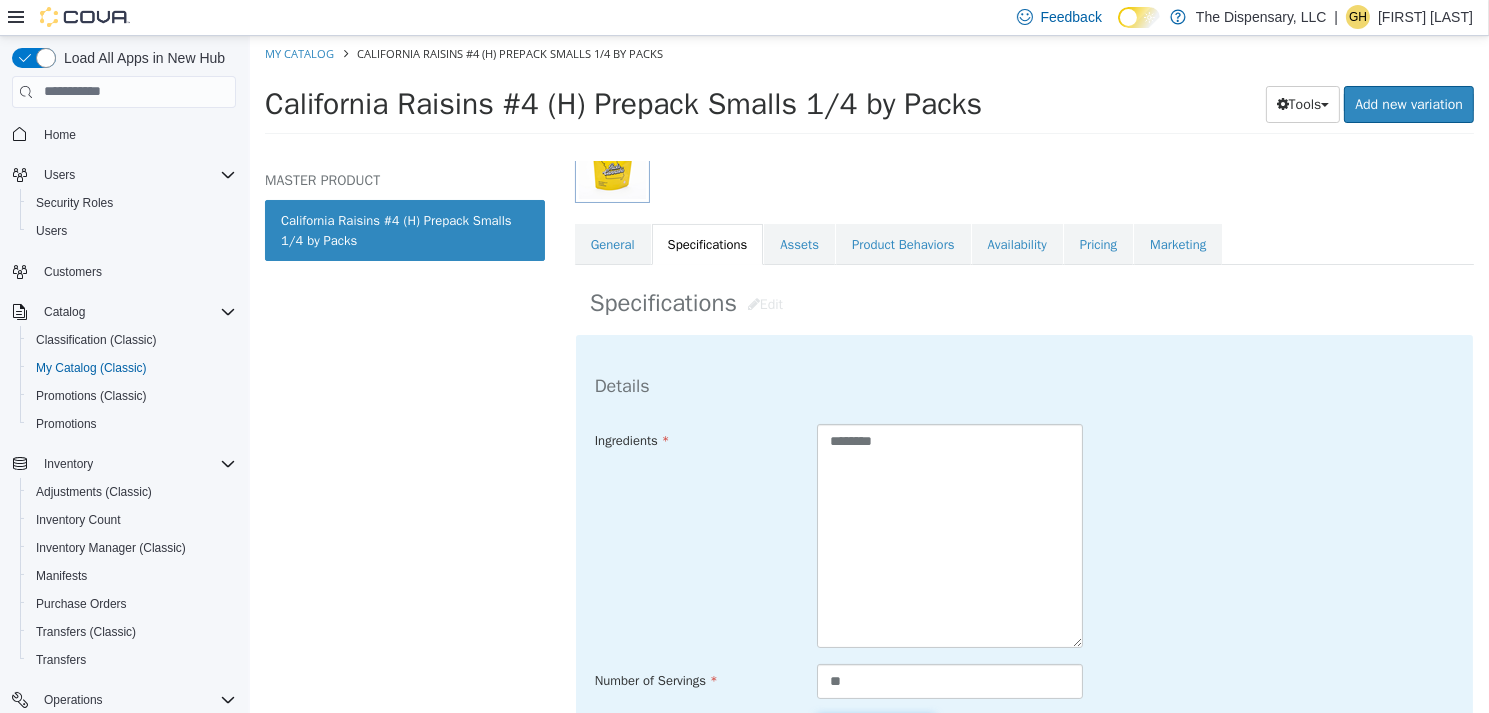 scroll, scrollTop: 593, scrollLeft: 0, axis: vertical 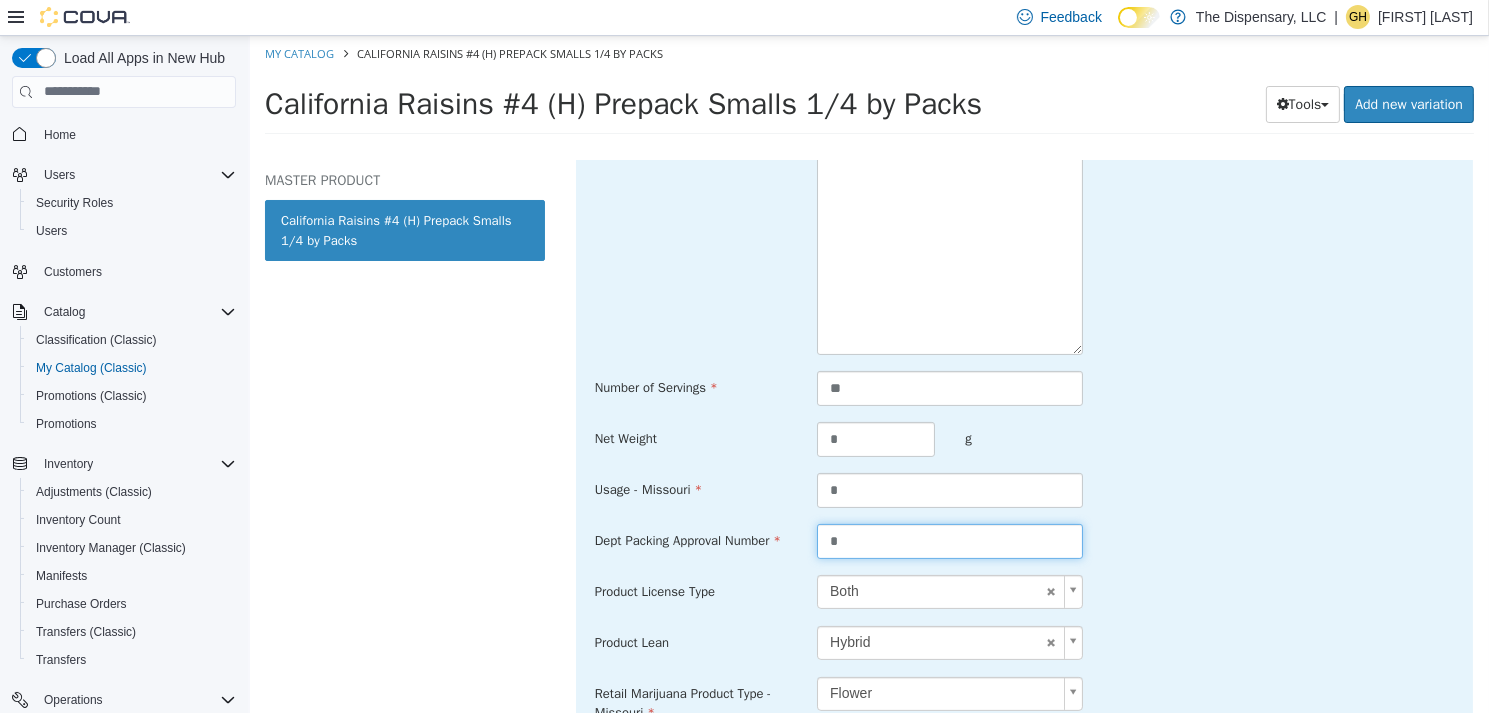type on "*" 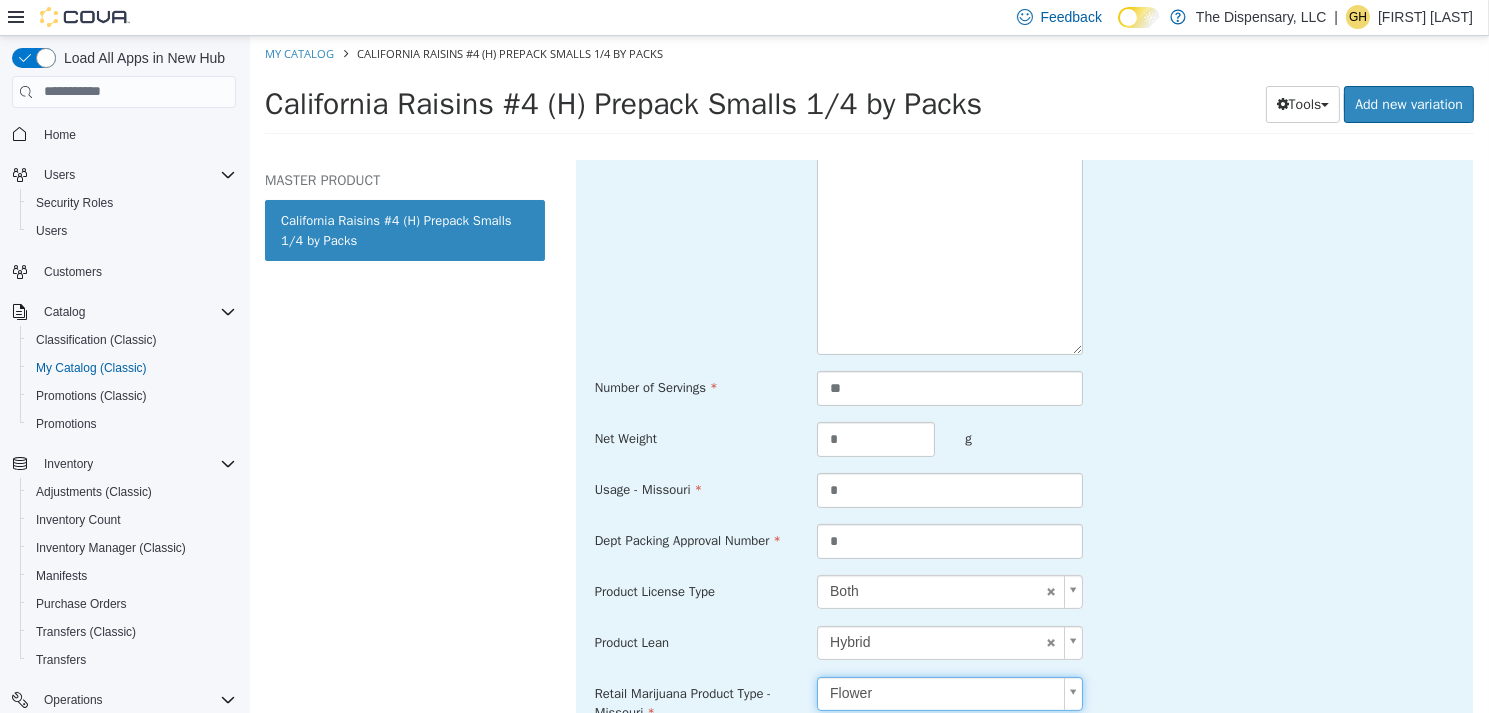 scroll, scrollTop: 741, scrollLeft: 0, axis: vertical 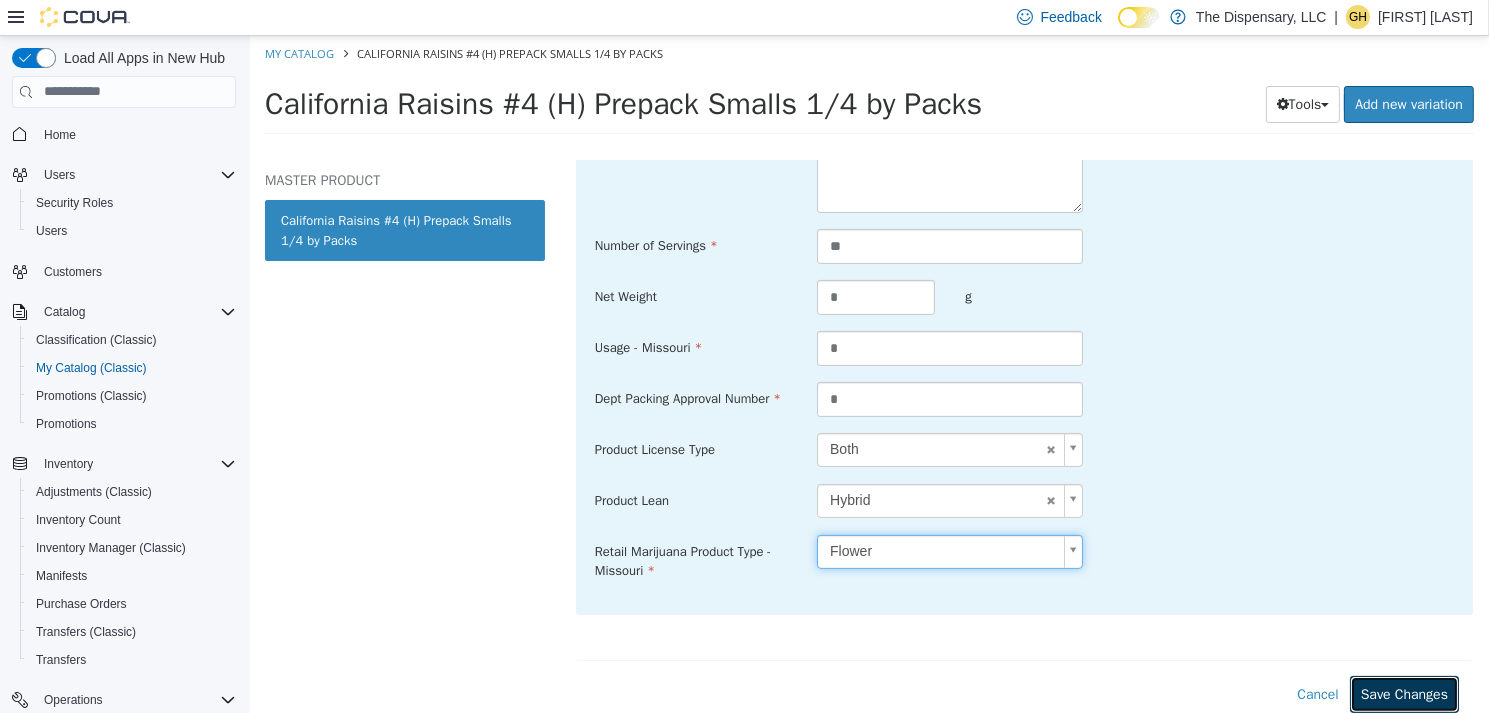 click on "Save Changes" at bounding box center [1403, 693] 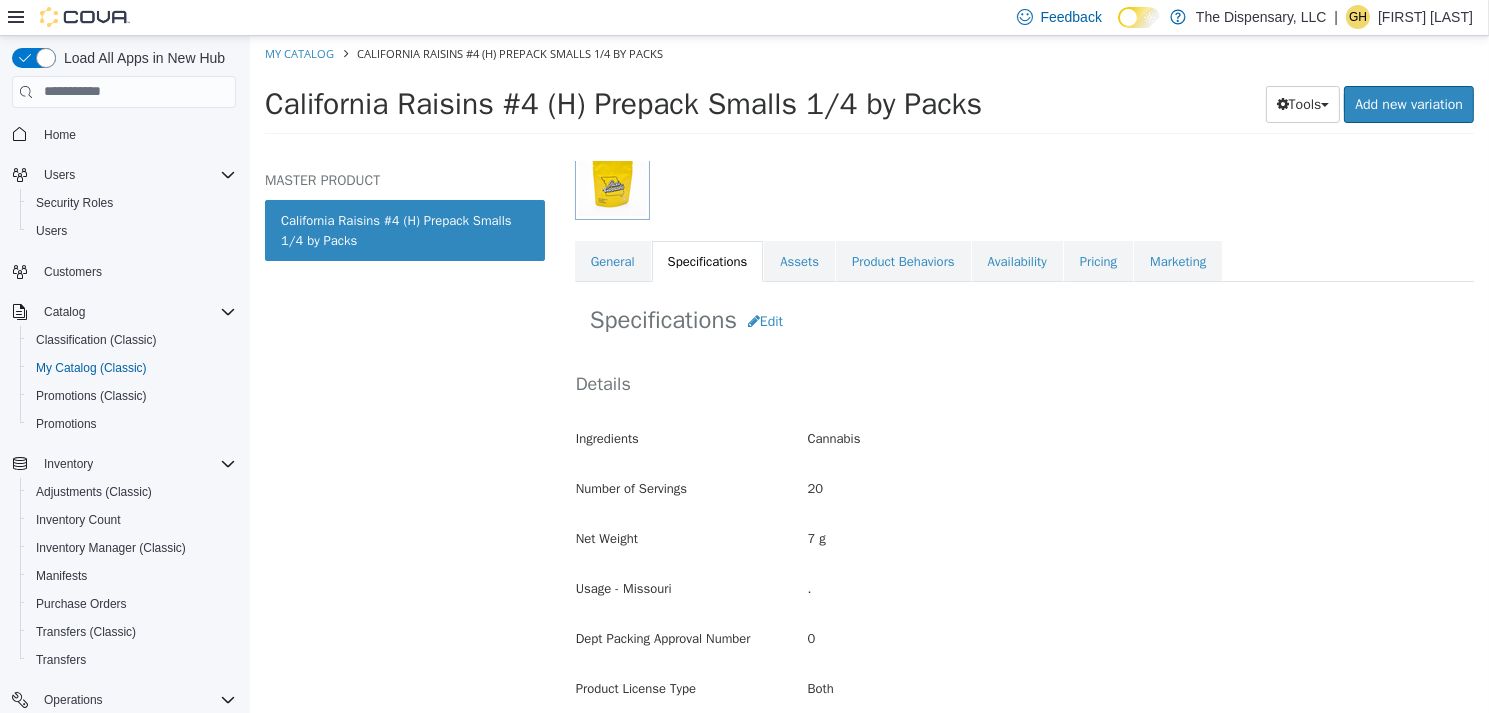 scroll, scrollTop: 0, scrollLeft: 0, axis: both 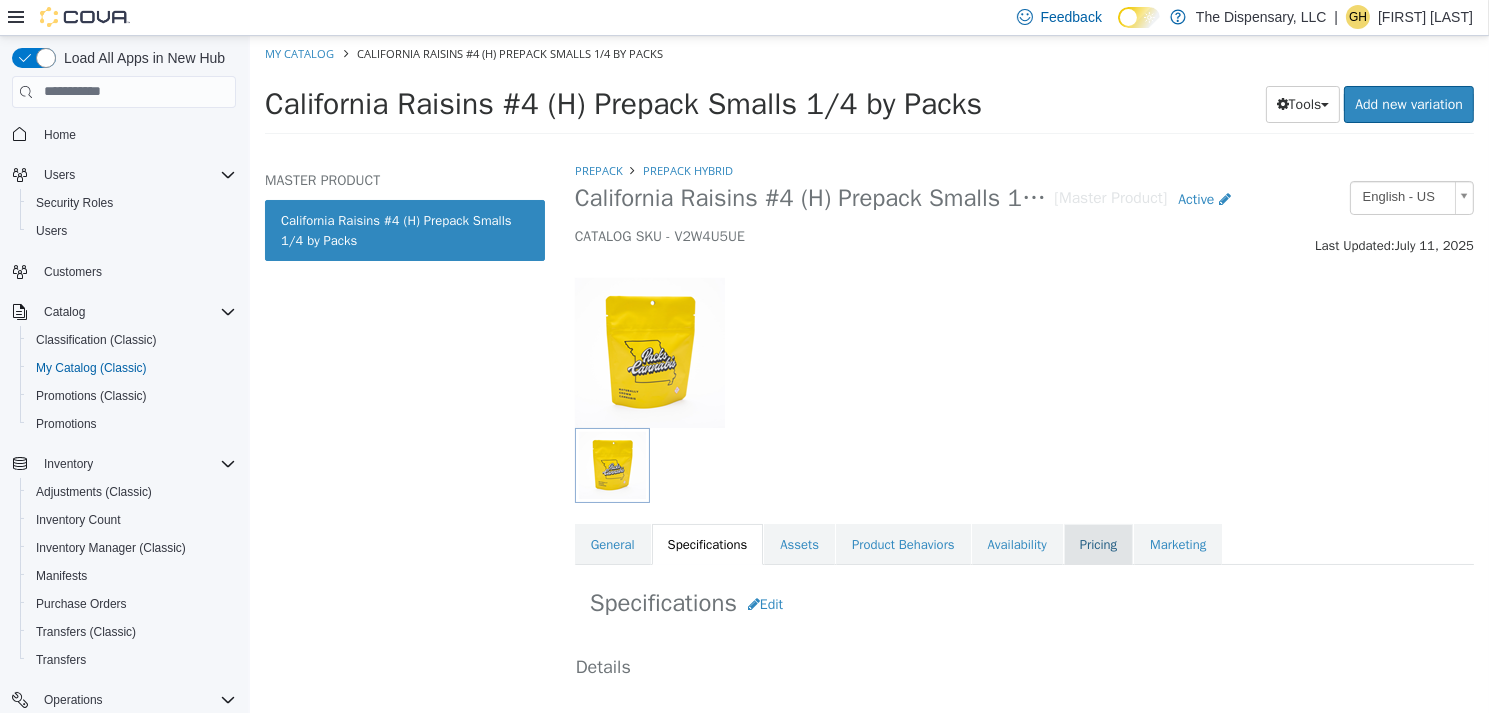 click on "Pricing" at bounding box center [1097, 544] 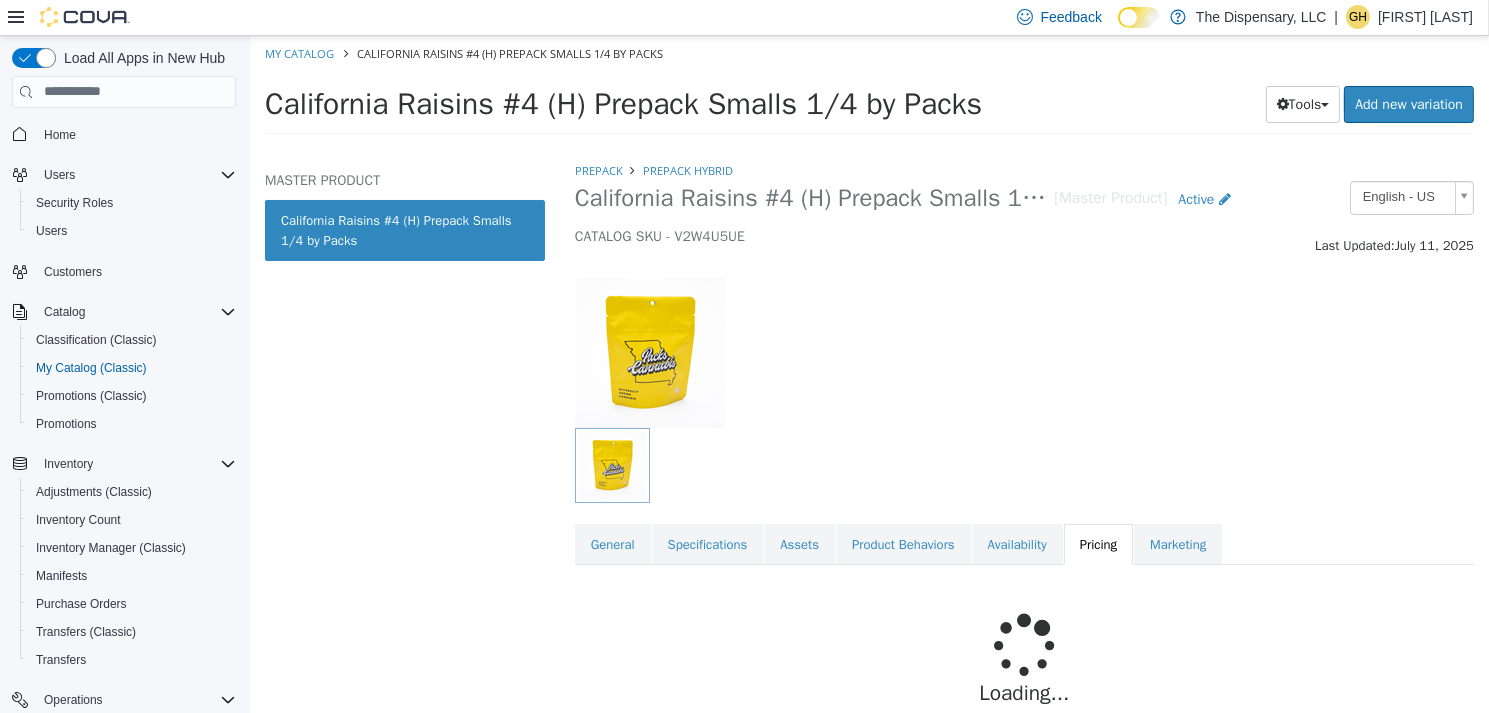 scroll, scrollTop: 215, scrollLeft: 0, axis: vertical 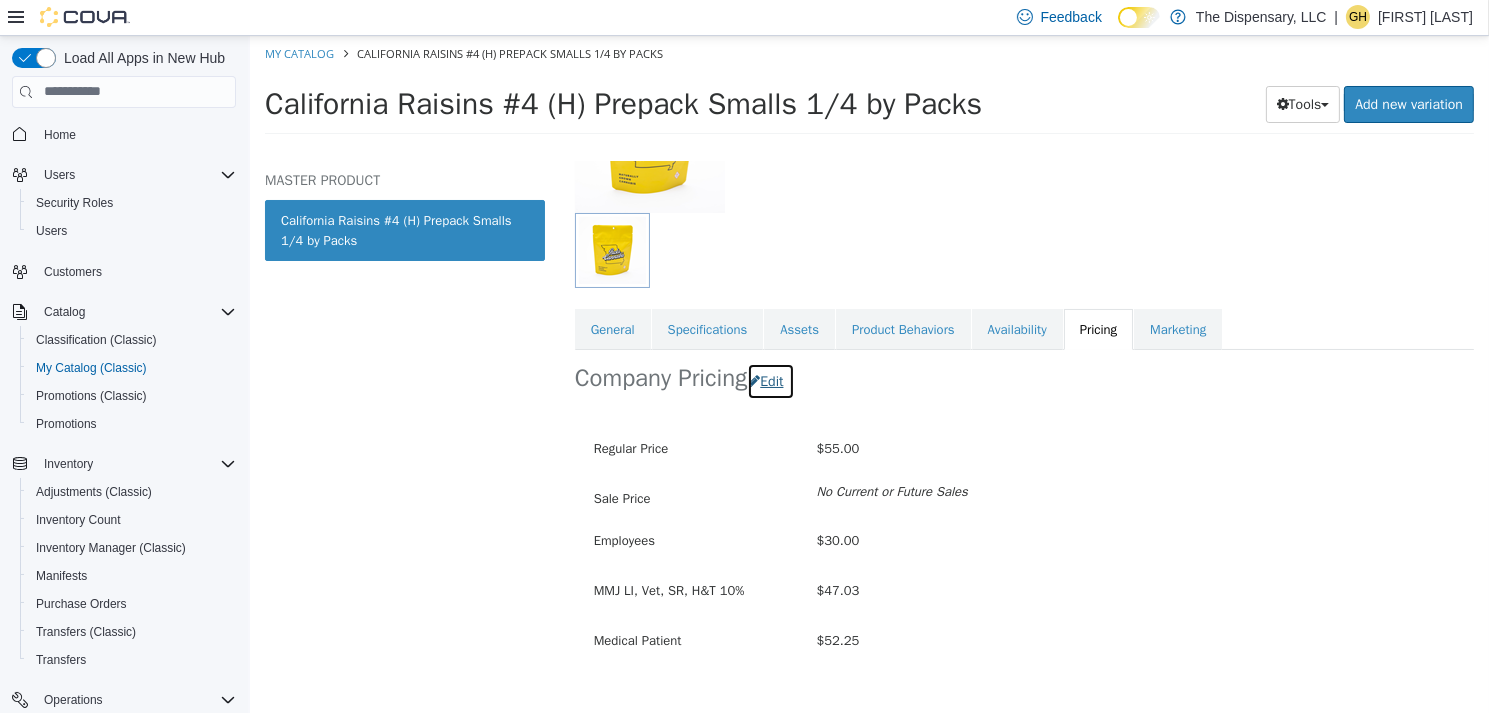 click on "Edit" at bounding box center [769, 380] 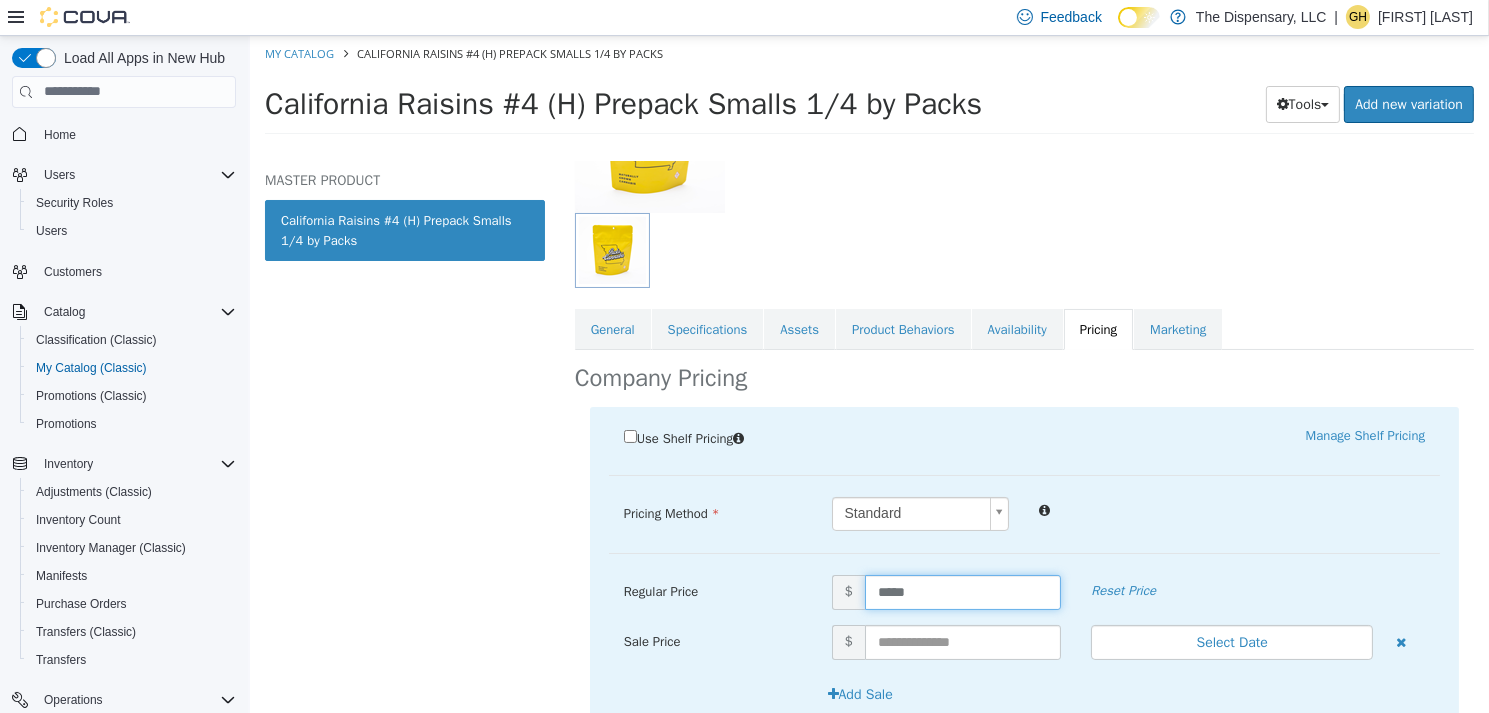 drag, startPoint x: 911, startPoint y: 579, endPoint x: 824, endPoint y: 575, distance: 87.0919 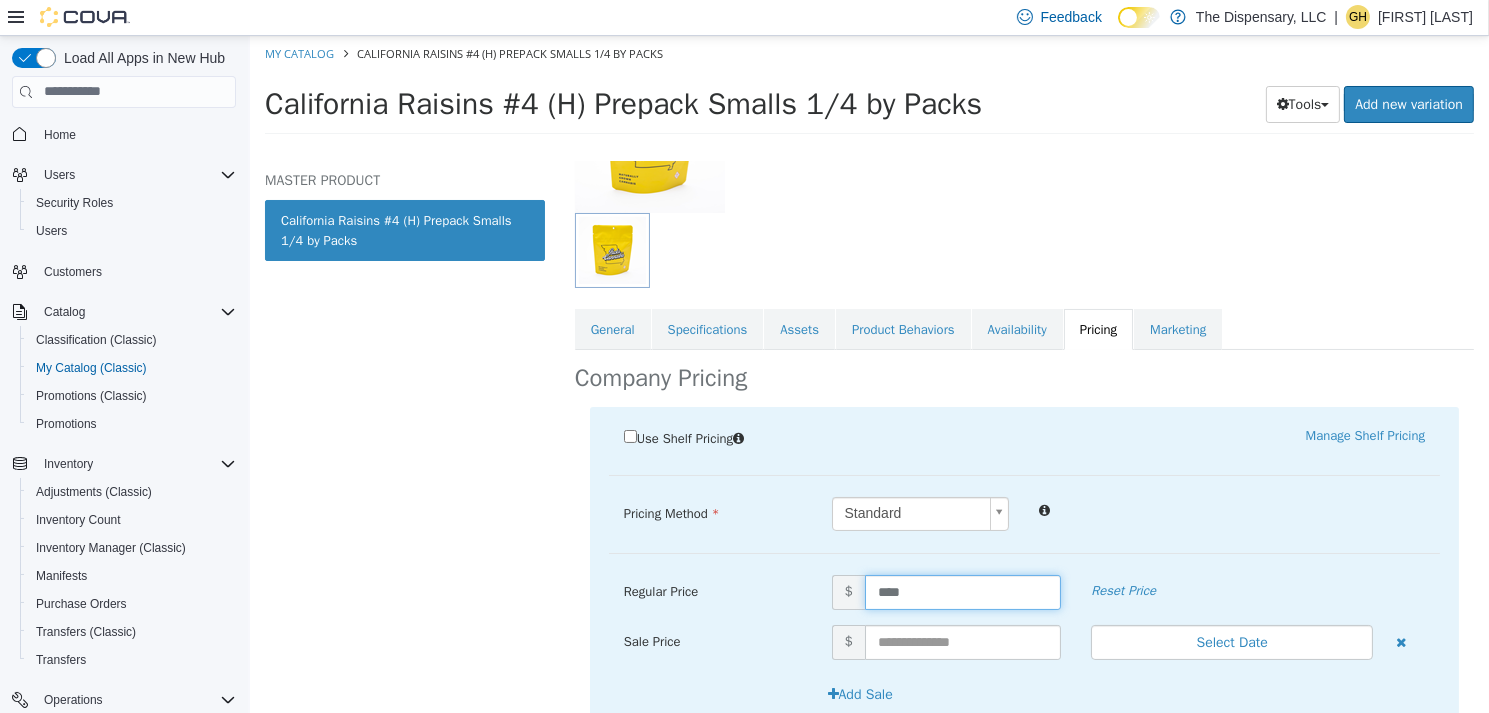 type on "*****" 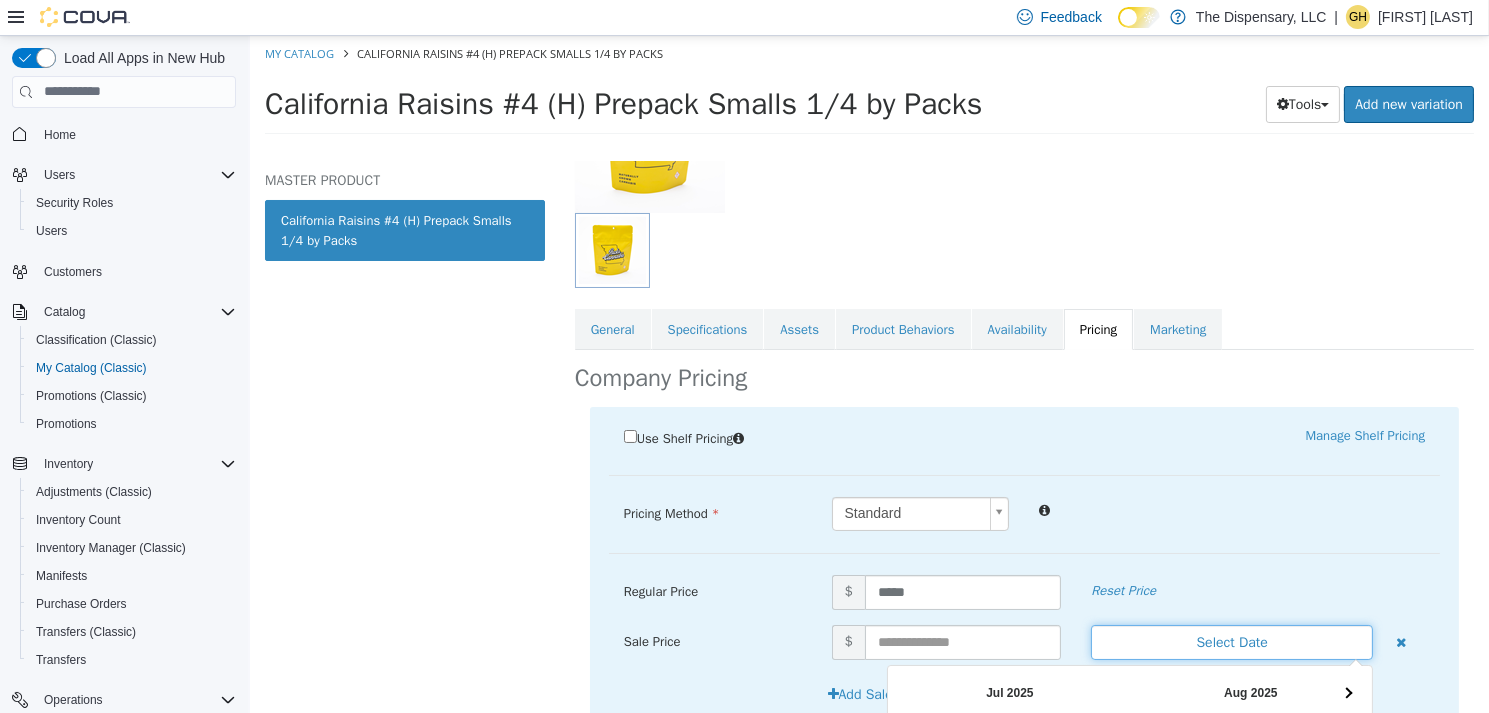 type 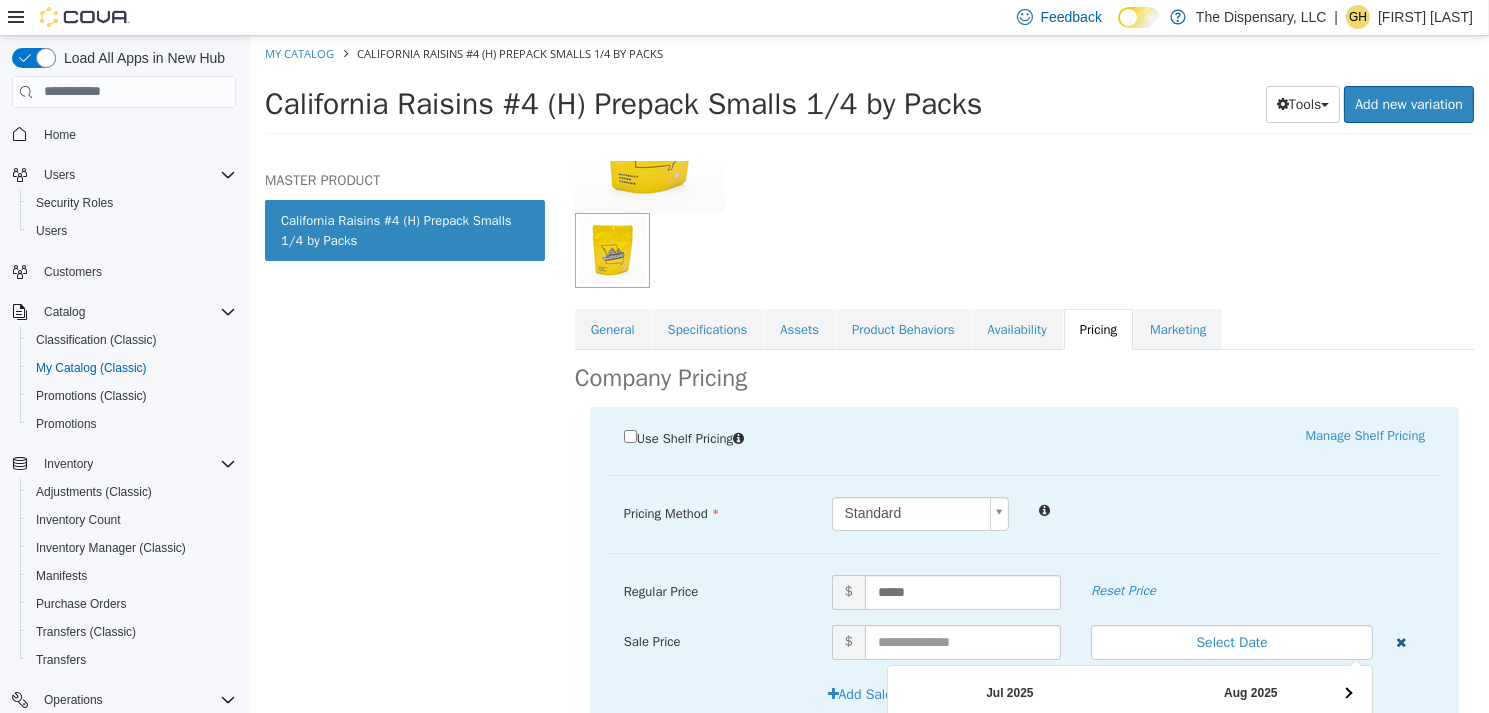 type 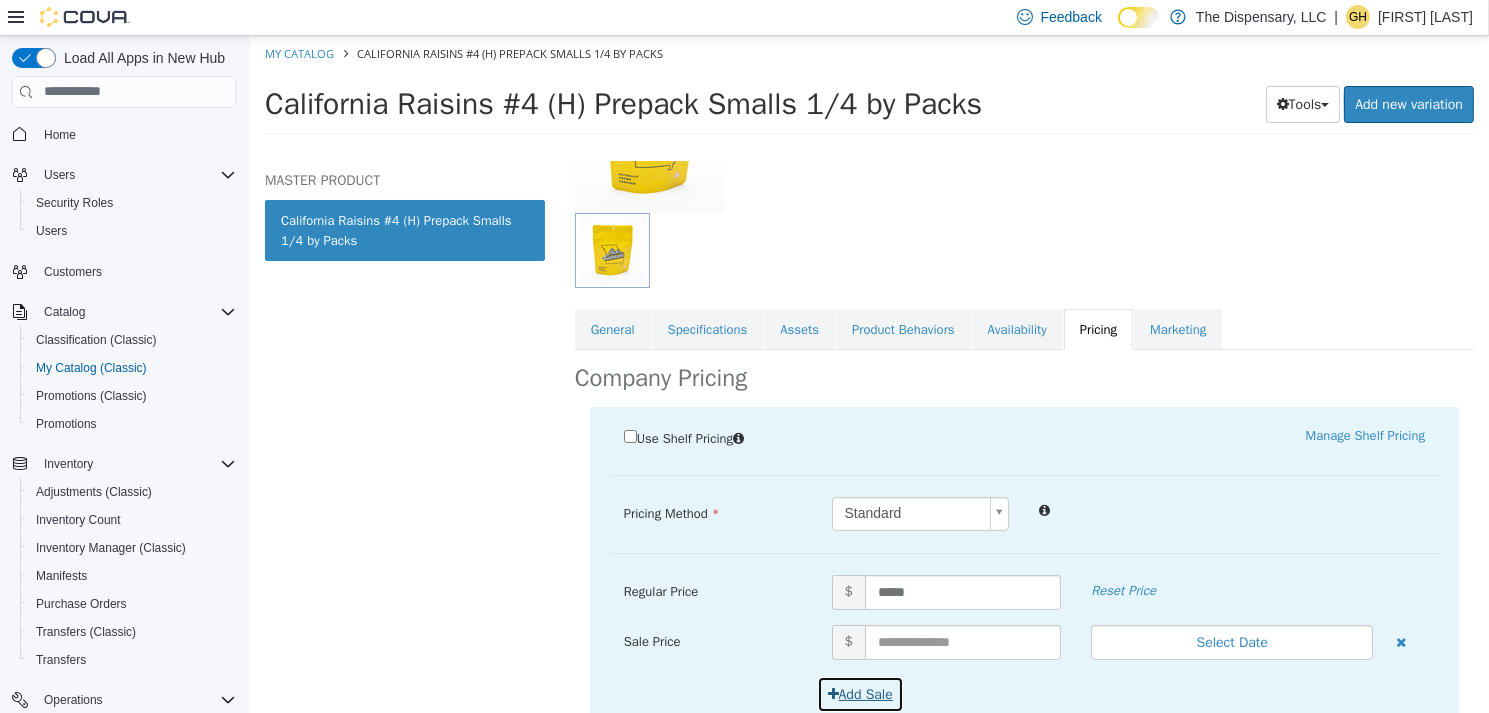 type 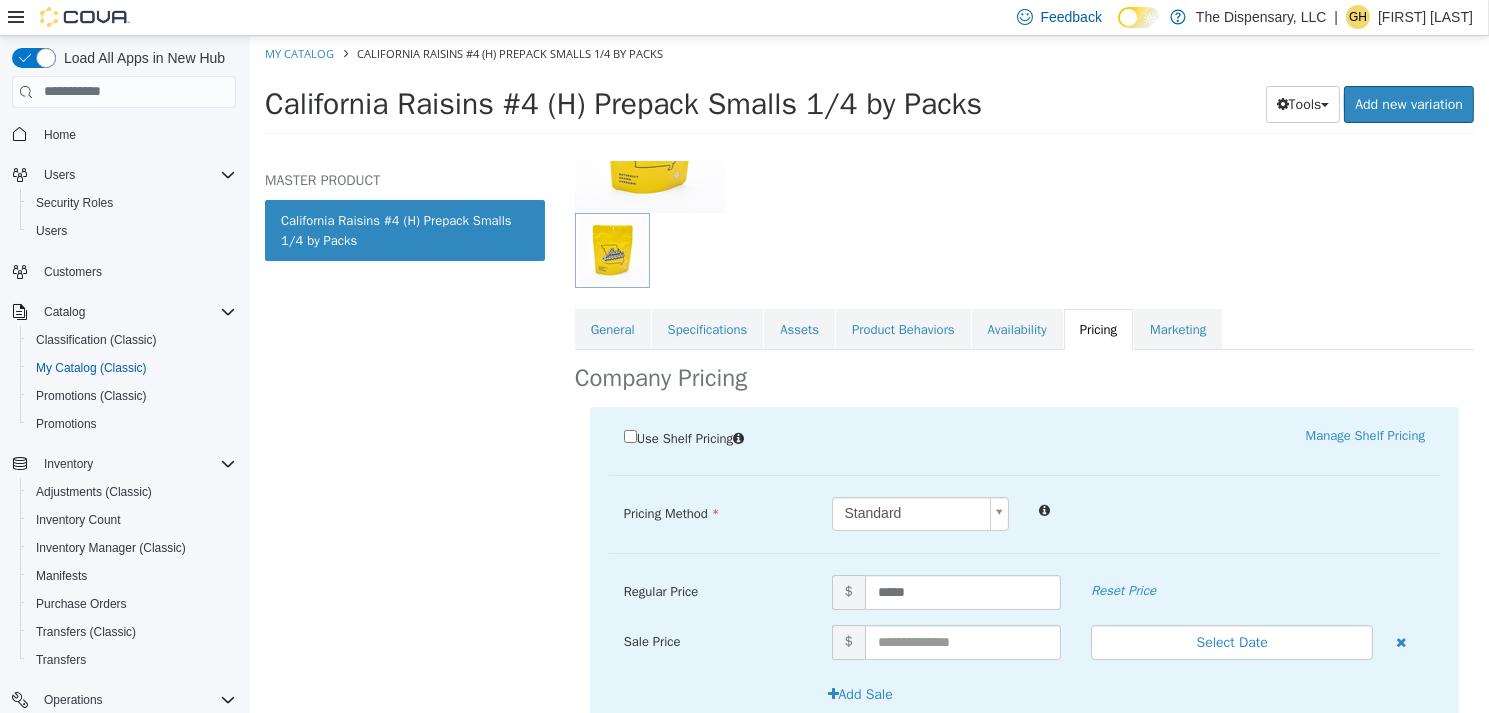 scroll, scrollTop: 487, scrollLeft: 0, axis: vertical 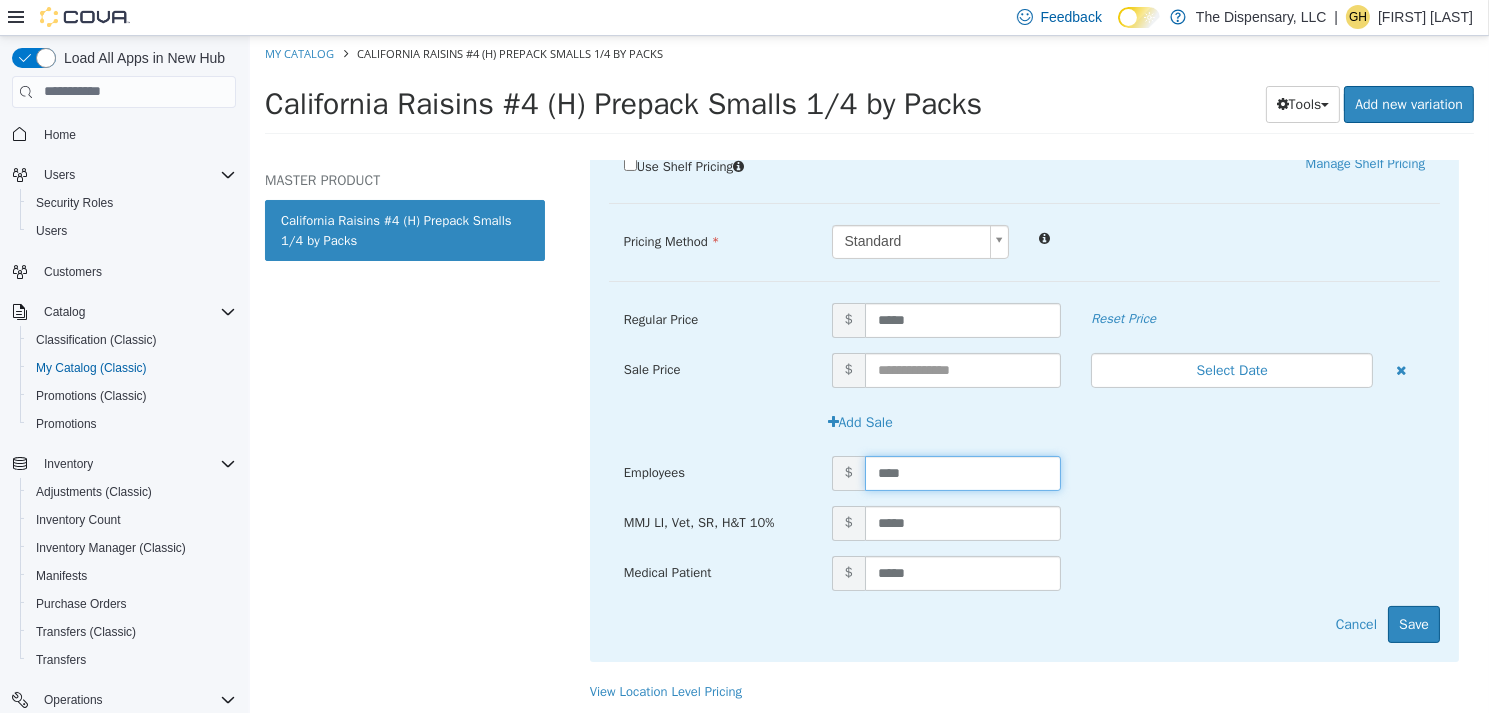 type on "*****" 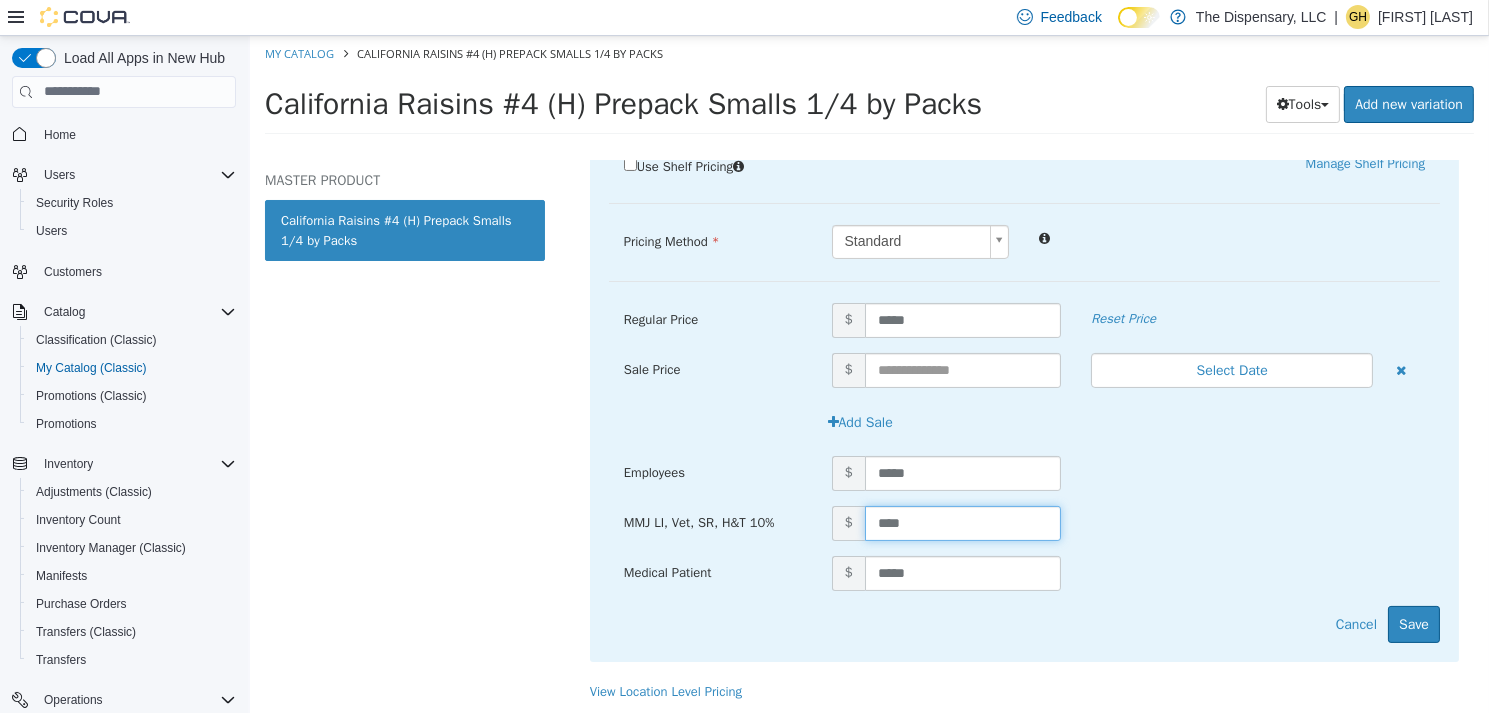 type on "*****" 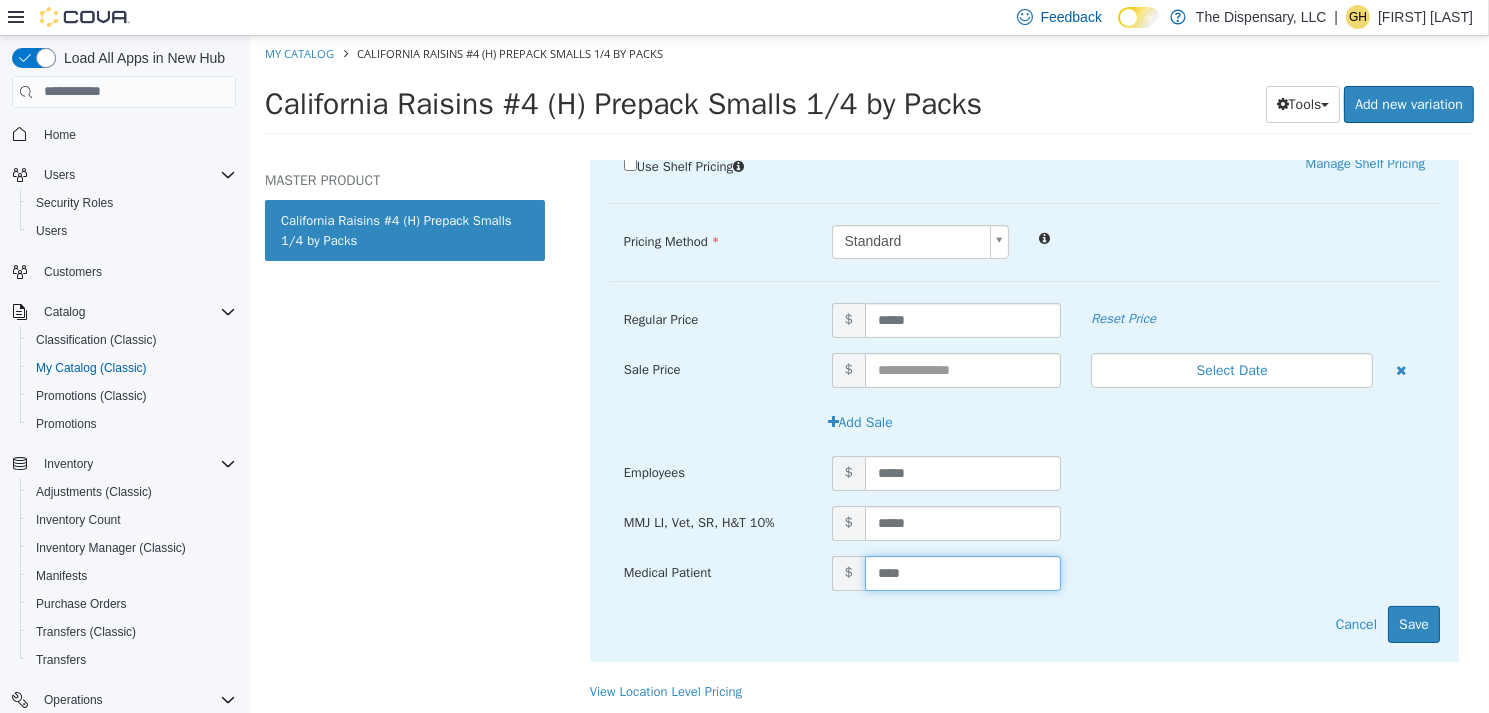 type on "*****" 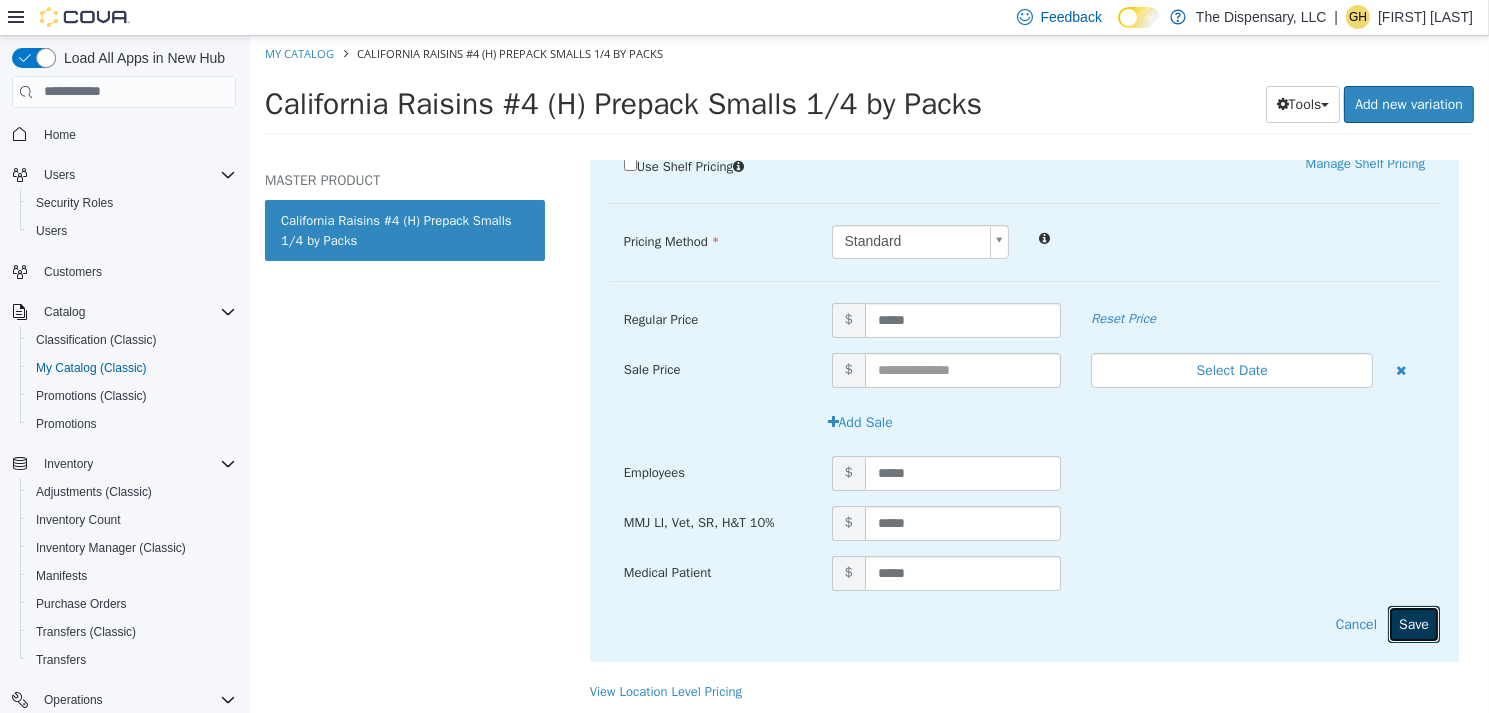 click on "Save" at bounding box center [1413, 623] 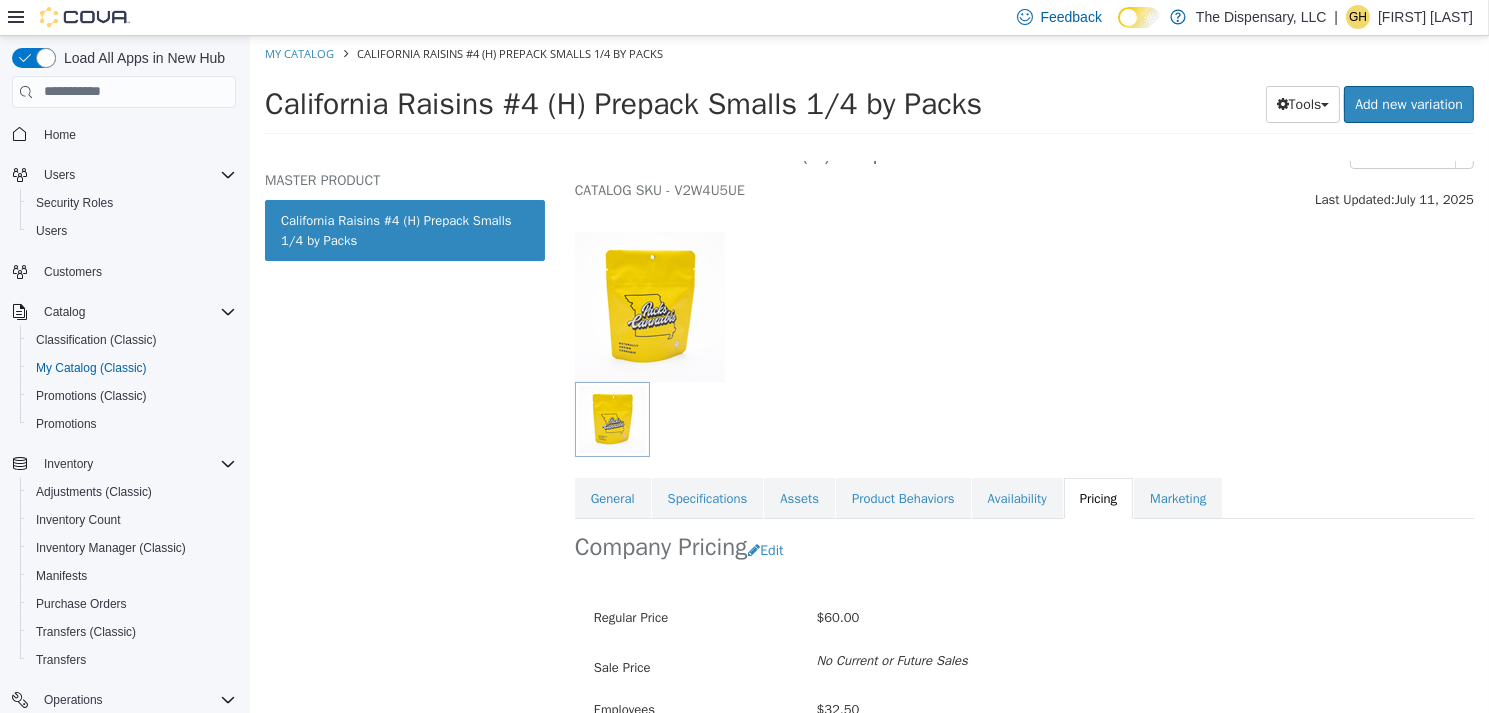 scroll, scrollTop: 0, scrollLeft: 0, axis: both 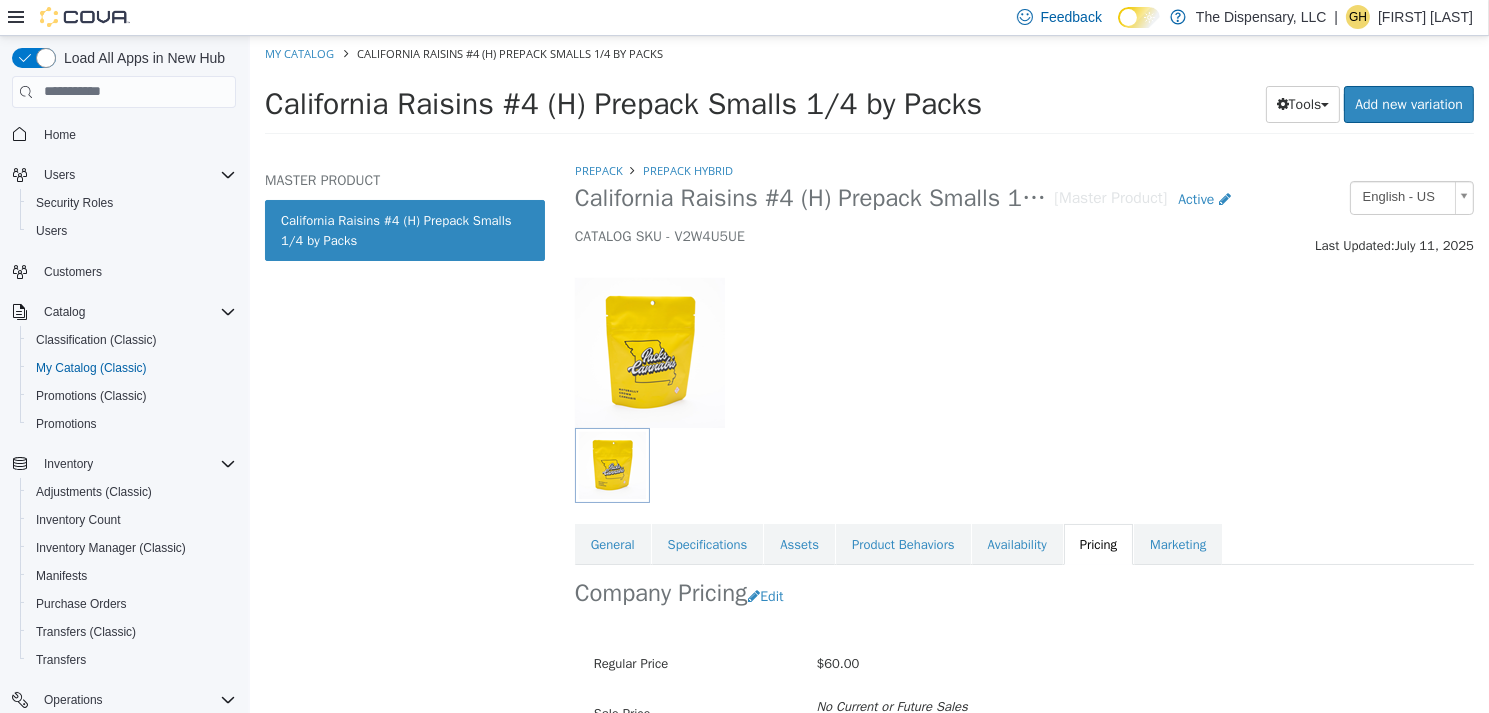 click on "Saving Bulk Changes...
×
Saved changes
My Catalog
California Raisins #4 (H) Prepack Smalls 1/4 by Packs
California Raisins #4 (H) Prepack Smalls 1/4 by Packs
Tools
Clone Print Labels   Add new variation
MASTER PRODUCT
California Raisins #4 (H) Prepack Smalls 1/4 by Packs
Prepack
Prepack Hybrid
California Raisins #4 (H) Prepack Smalls 1/4 by Packs
[Master Product] Active   CATALOG SKU - V2W4U5UE     English - US                             Last Updated:  July 11, 2025
General Specifications Assets Product Behaviors Availability Pricing
Marketing Company Pricing   Edit
Regular Price $60.00
Sale Price No Current or Future Sales Employees $32.50
MMJ LI, Vet, SR, H&T 10% $51.30
Medical Patient $57.00
View Location Level Pricing
Jul 2025 Su Mo Tu We Th Fr Sa 29 30 1 2 3 4 5 6 7 8 9 10 11 12 13 14 15 16 17 18 19 20 21 22 23 24 25 26 27 28 29 30 1" at bounding box center [868, 90] 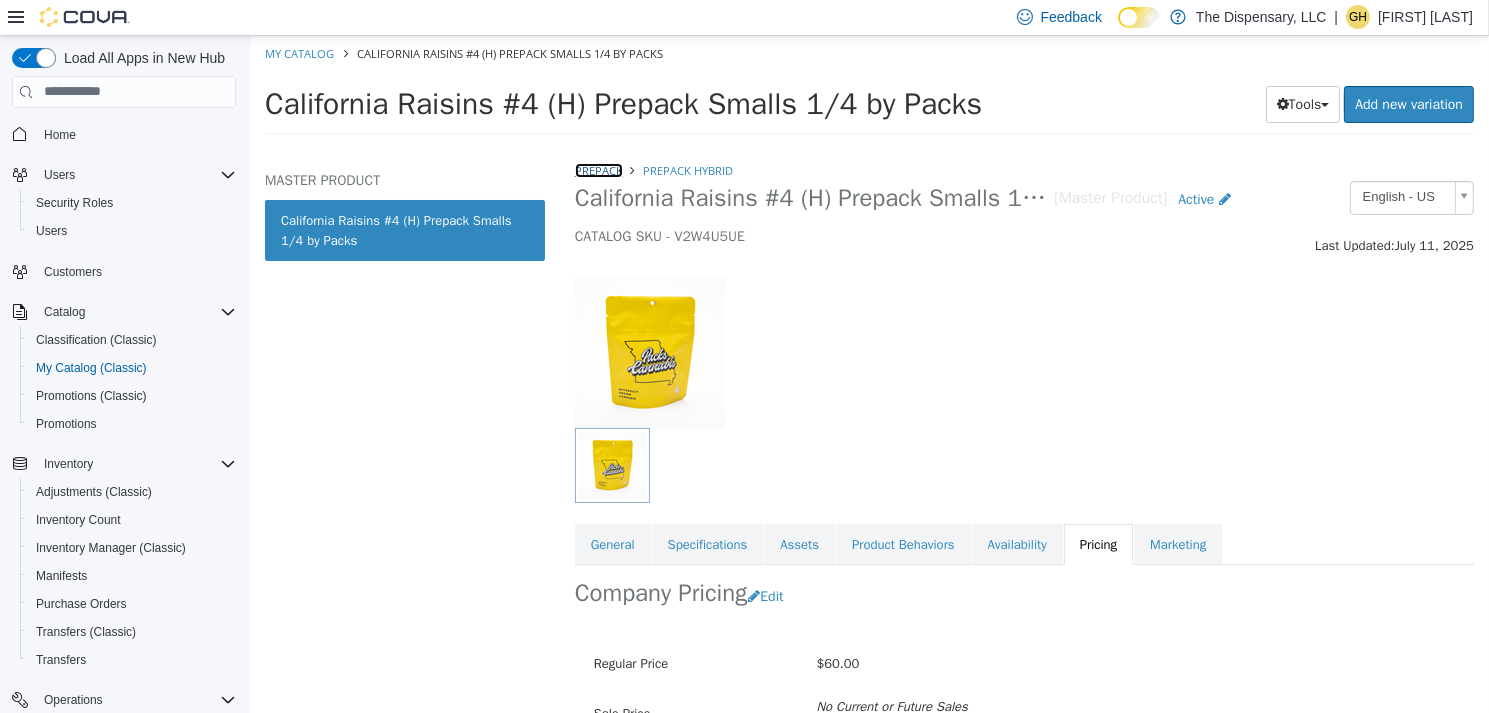 click on "Prepack" at bounding box center (598, 169) 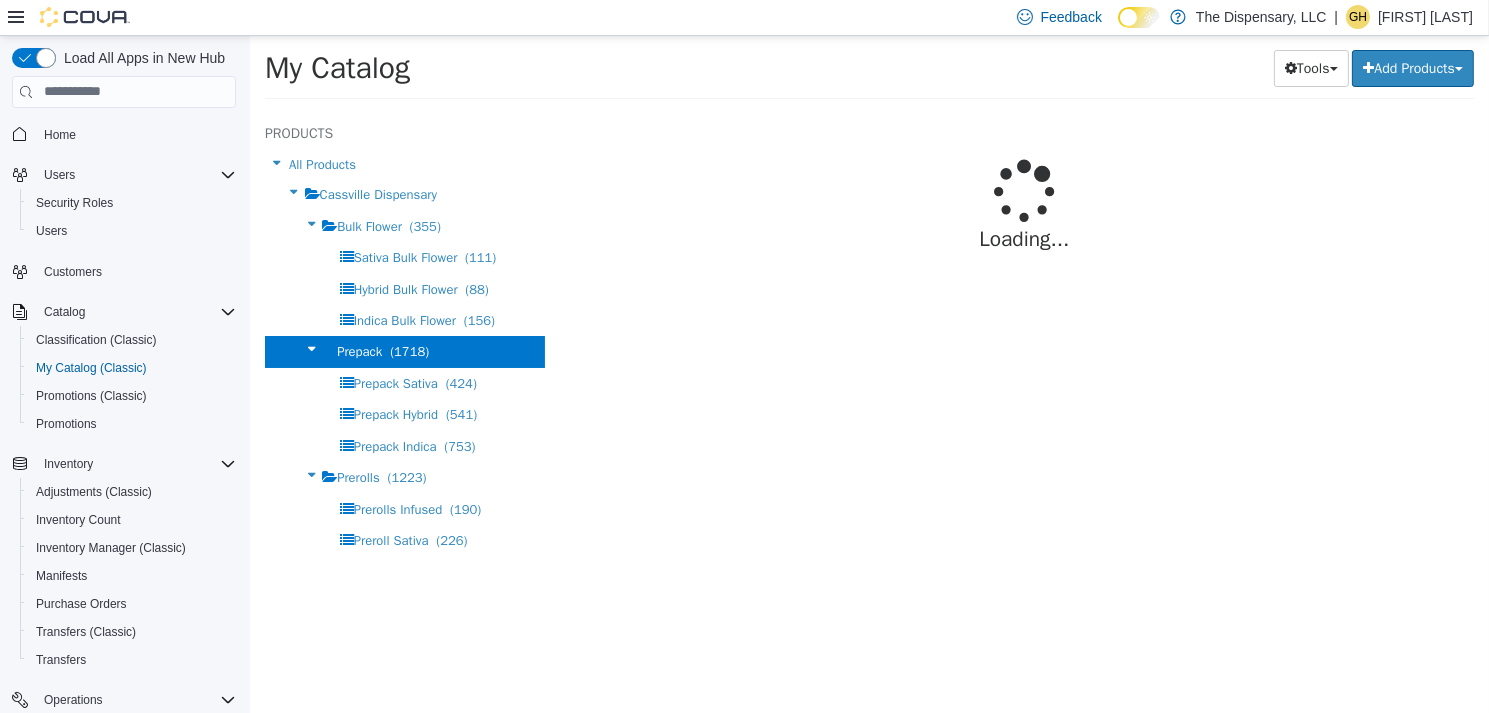 select on "**********" 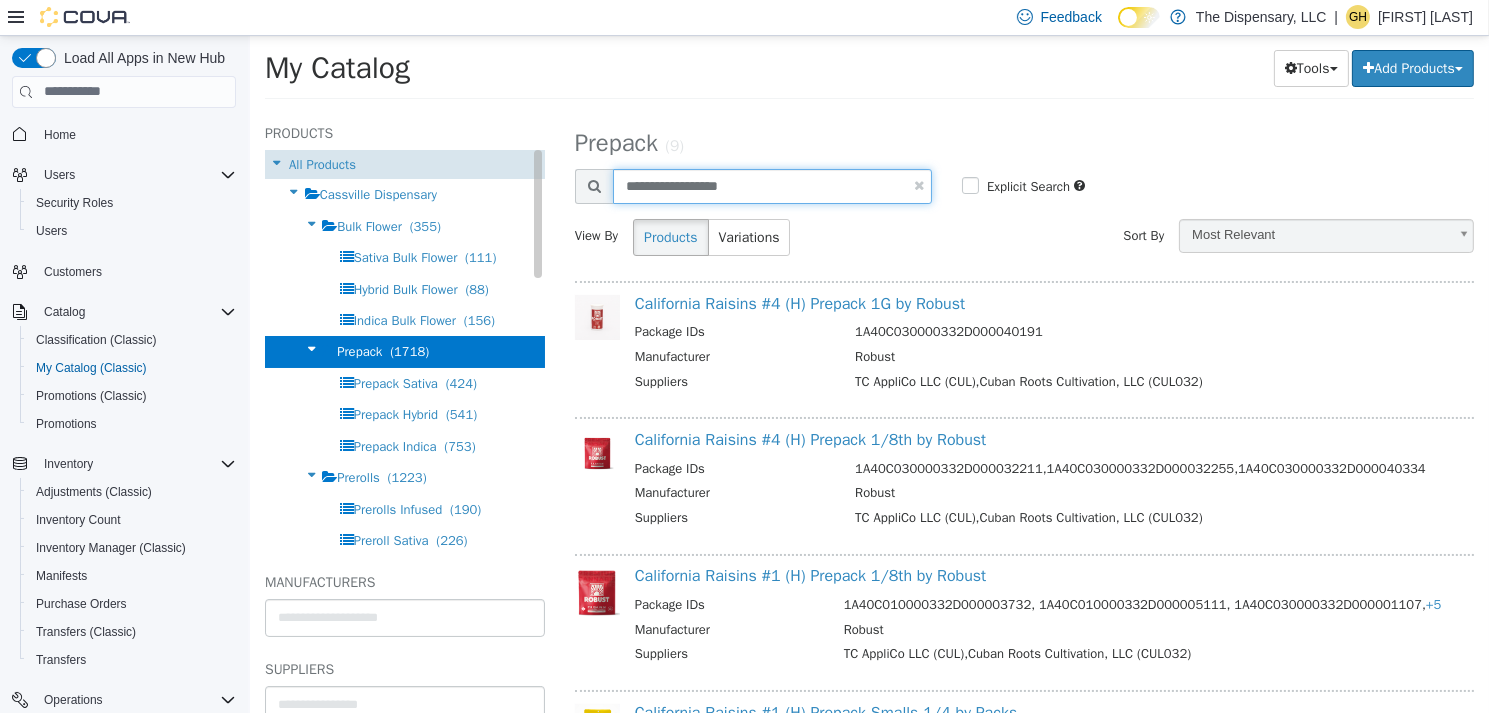 drag, startPoint x: 743, startPoint y: 195, endPoint x: 512, endPoint y: 151, distance: 235.15314 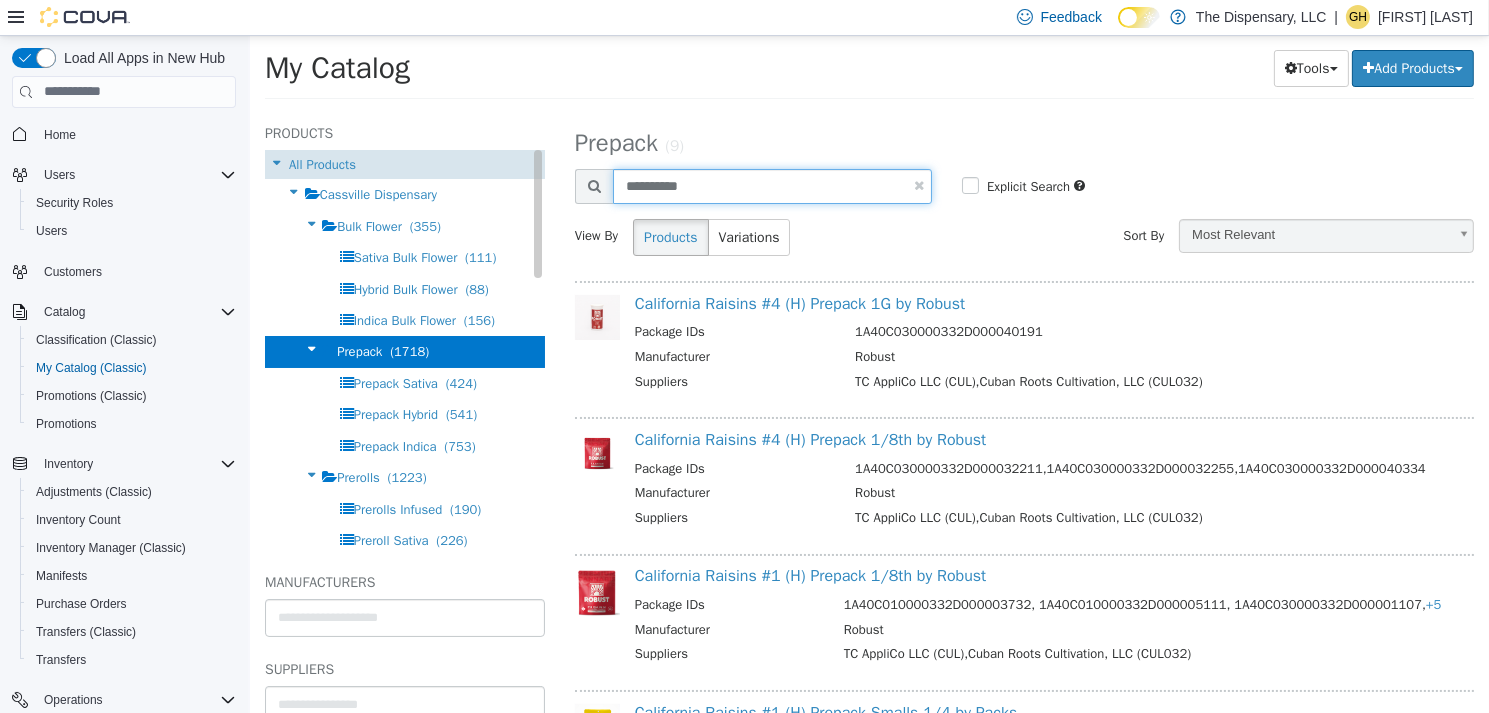 type on "**********" 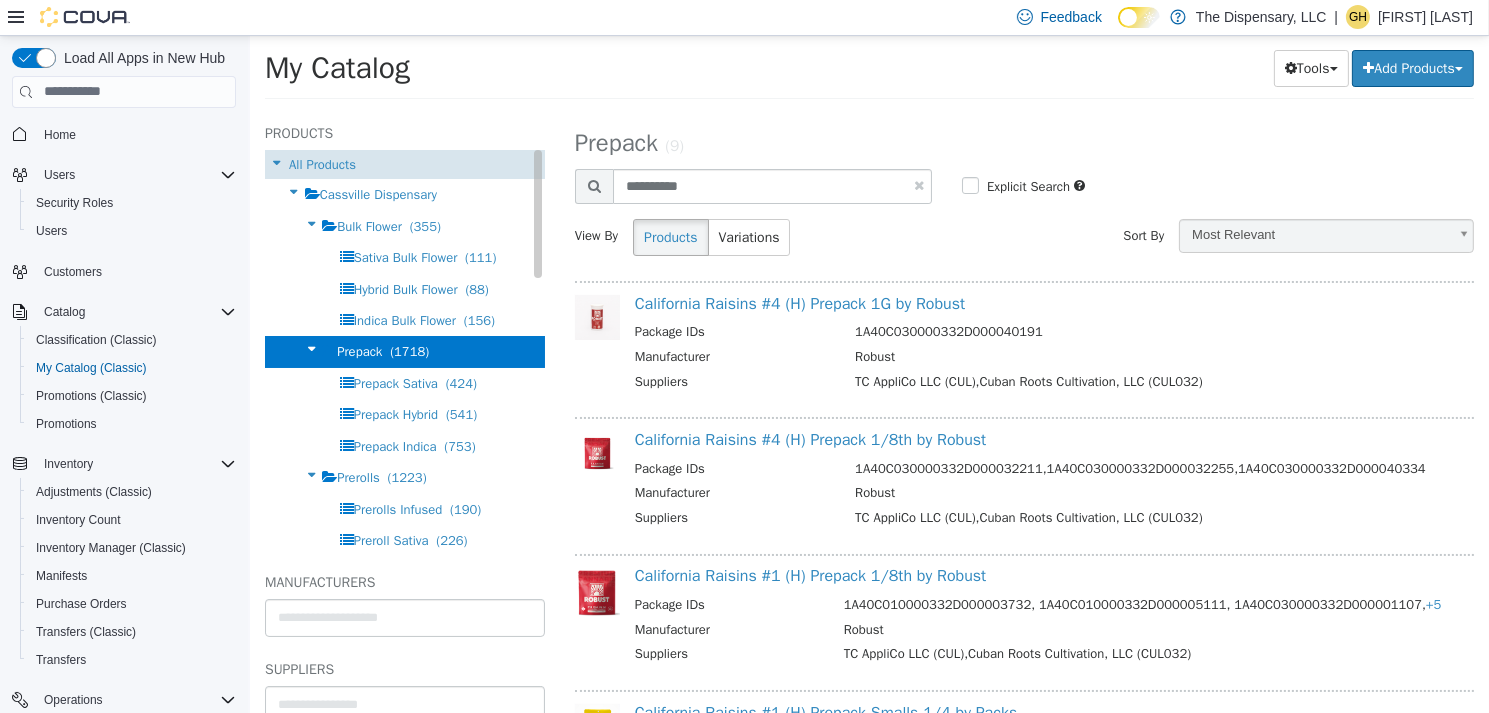 select on "**********" 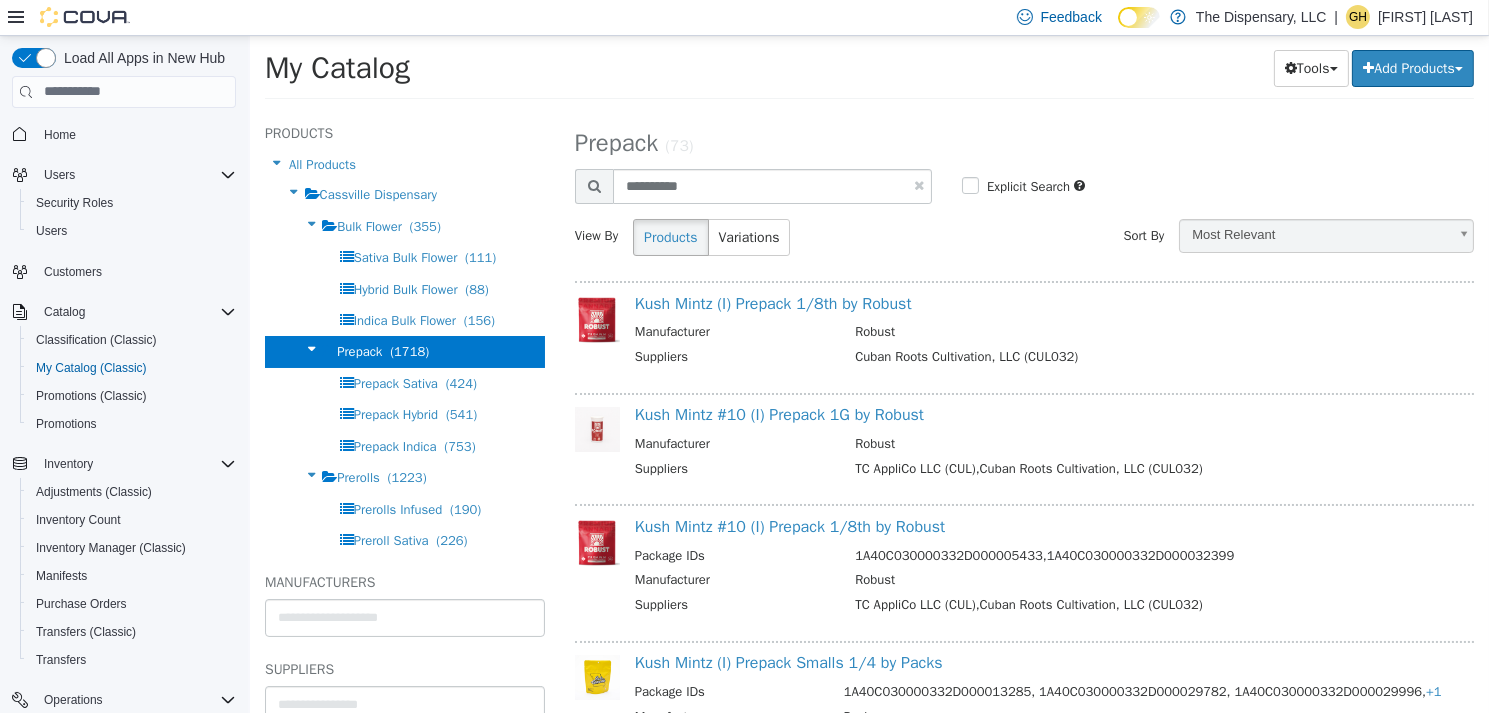 scroll, scrollTop: 100, scrollLeft: 0, axis: vertical 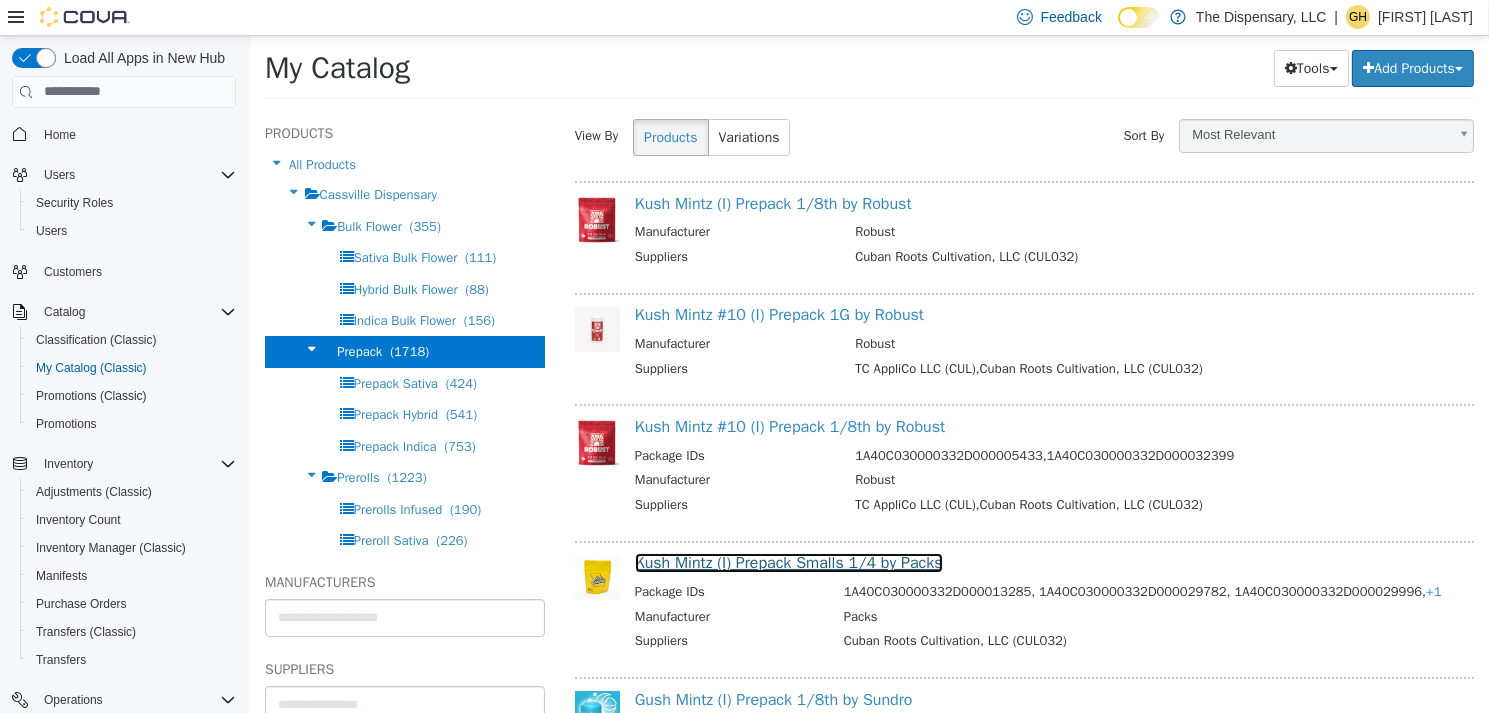 click on "Kush Mintz (I) Prepack Smalls 1/4 by Packs" at bounding box center (788, 562) 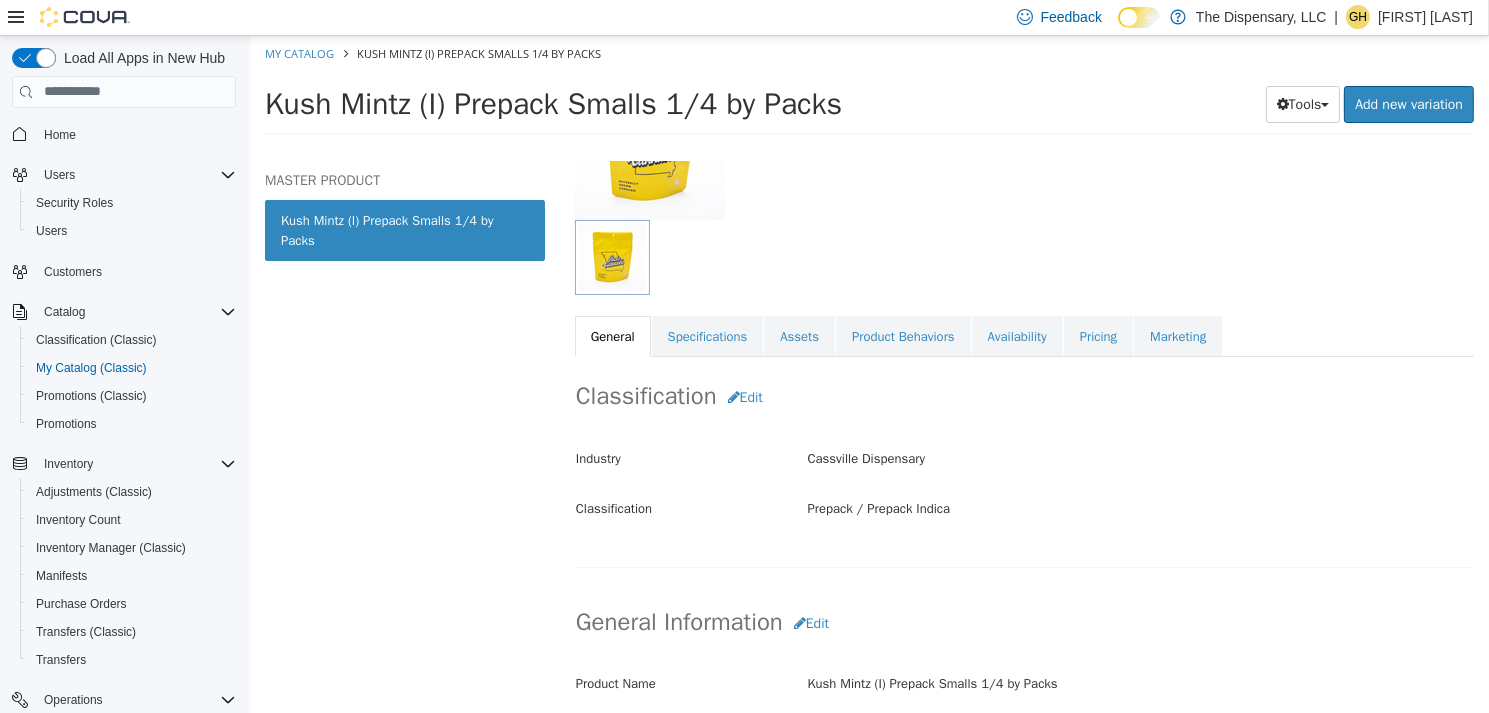 scroll, scrollTop: 200, scrollLeft: 0, axis: vertical 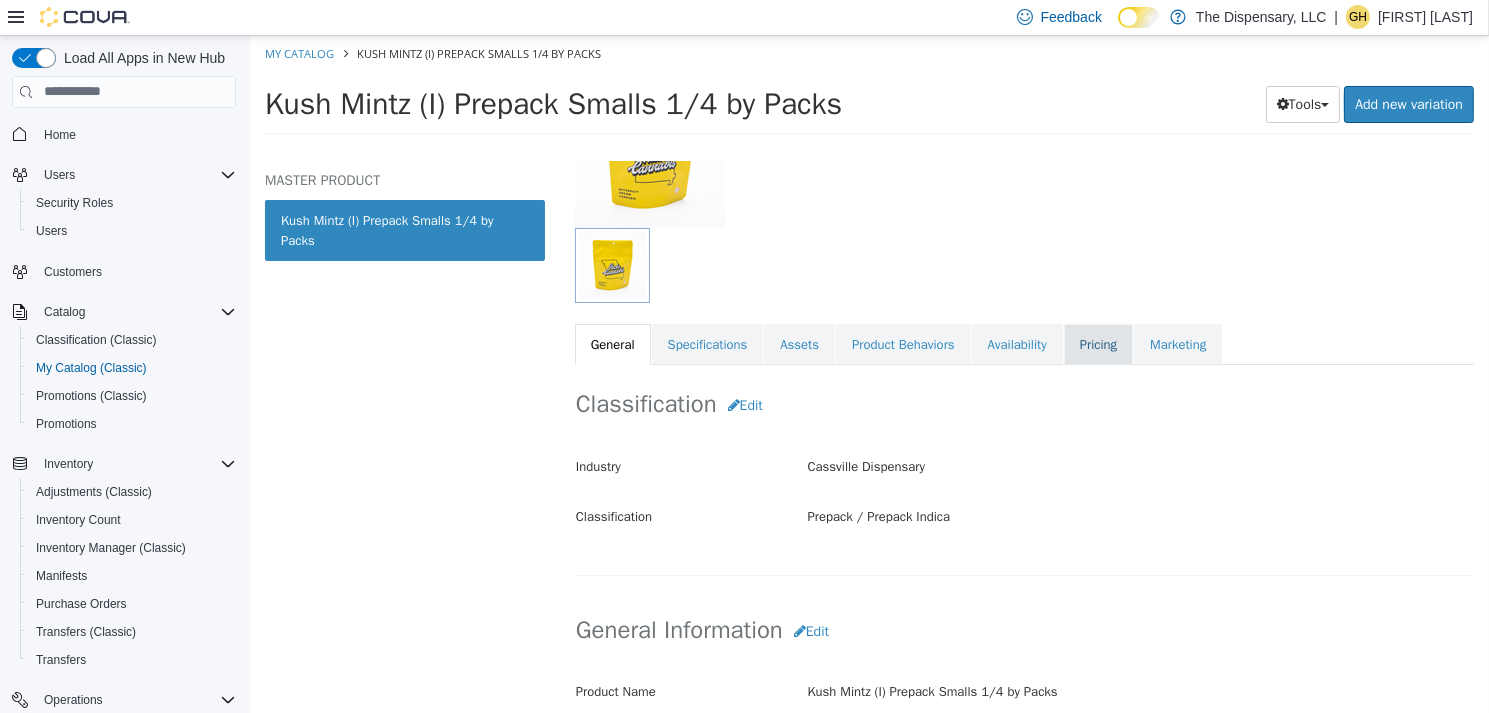 click on "Pricing" at bounding box center (1097, 344) 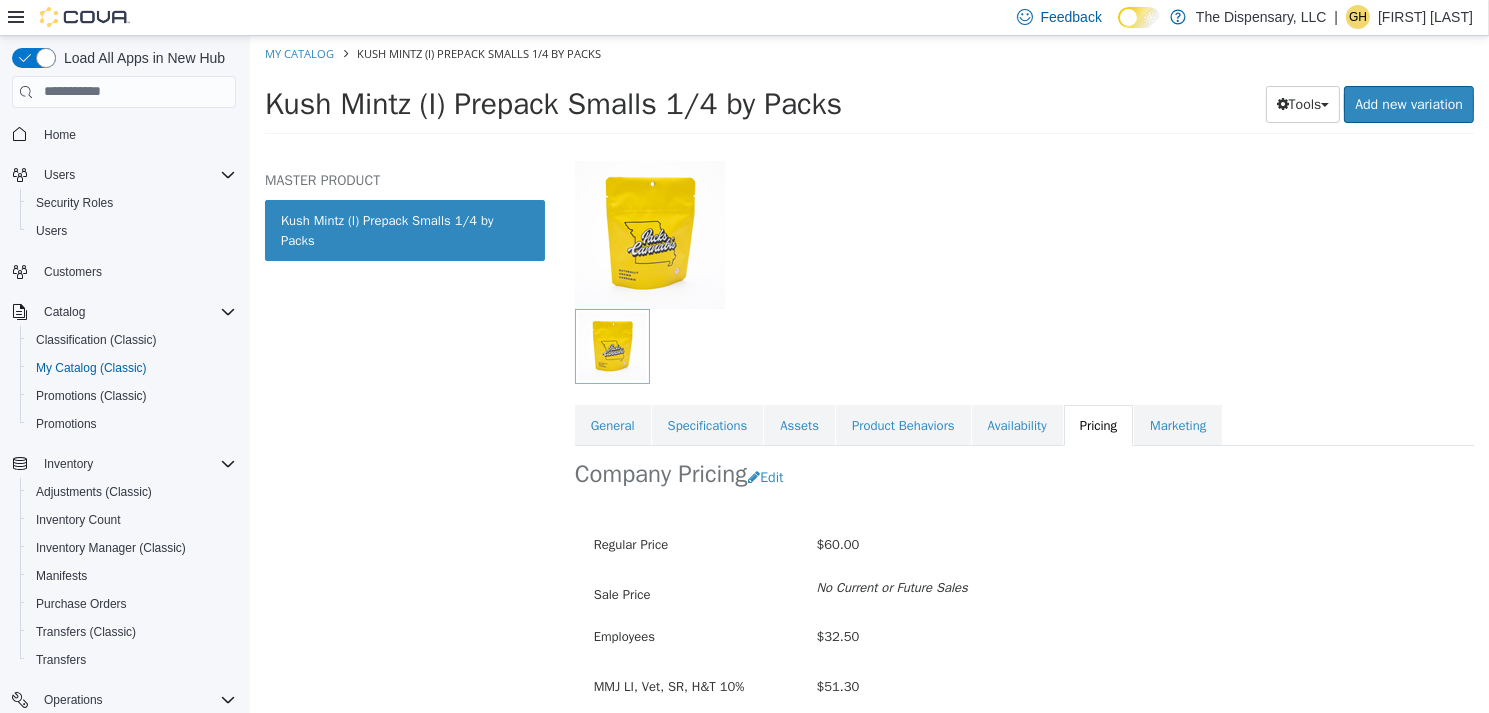 scroll, scrollTop: 0, scrollLeft: 0, axis: both 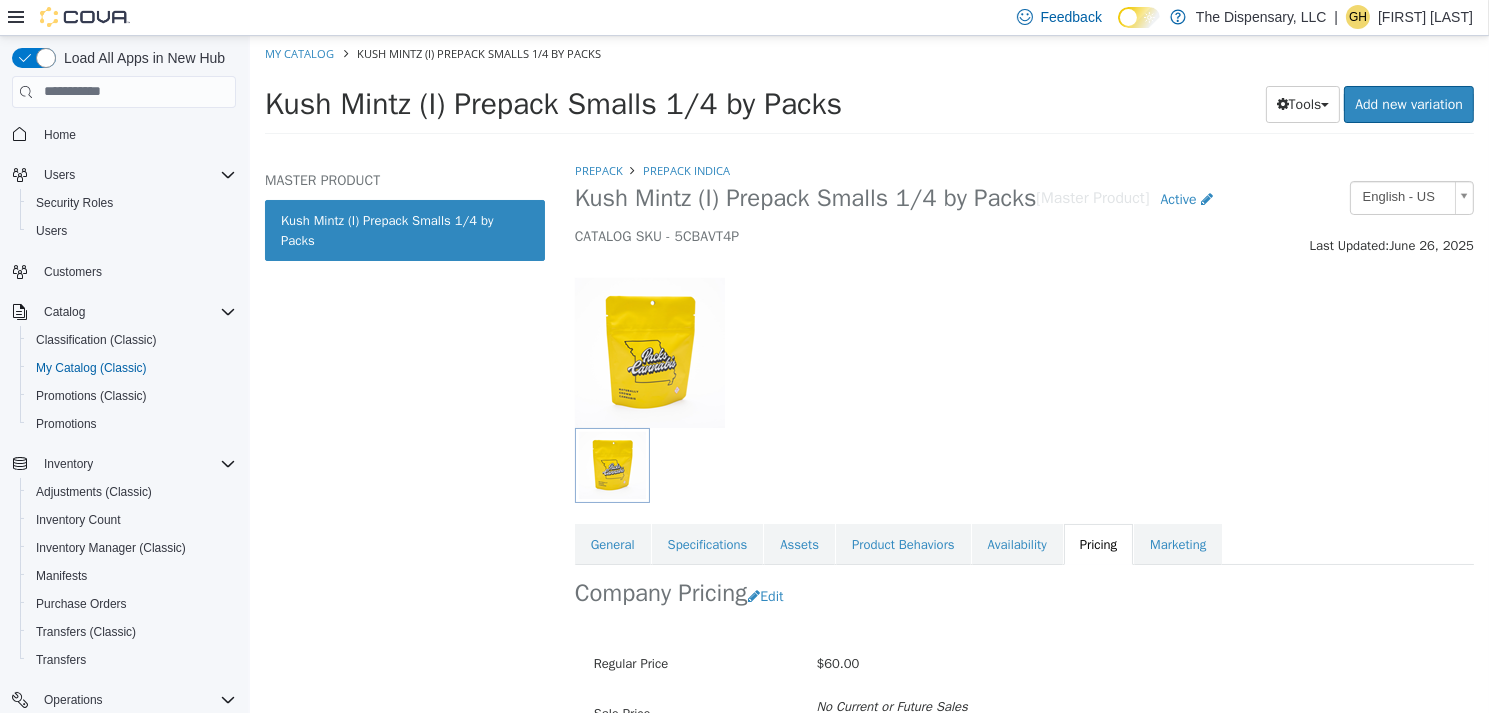 click on "Kush Mintz (I) Prepack Smalls 1/4 by Packs
[Master Product] Active" at bounding box center (907, 198) 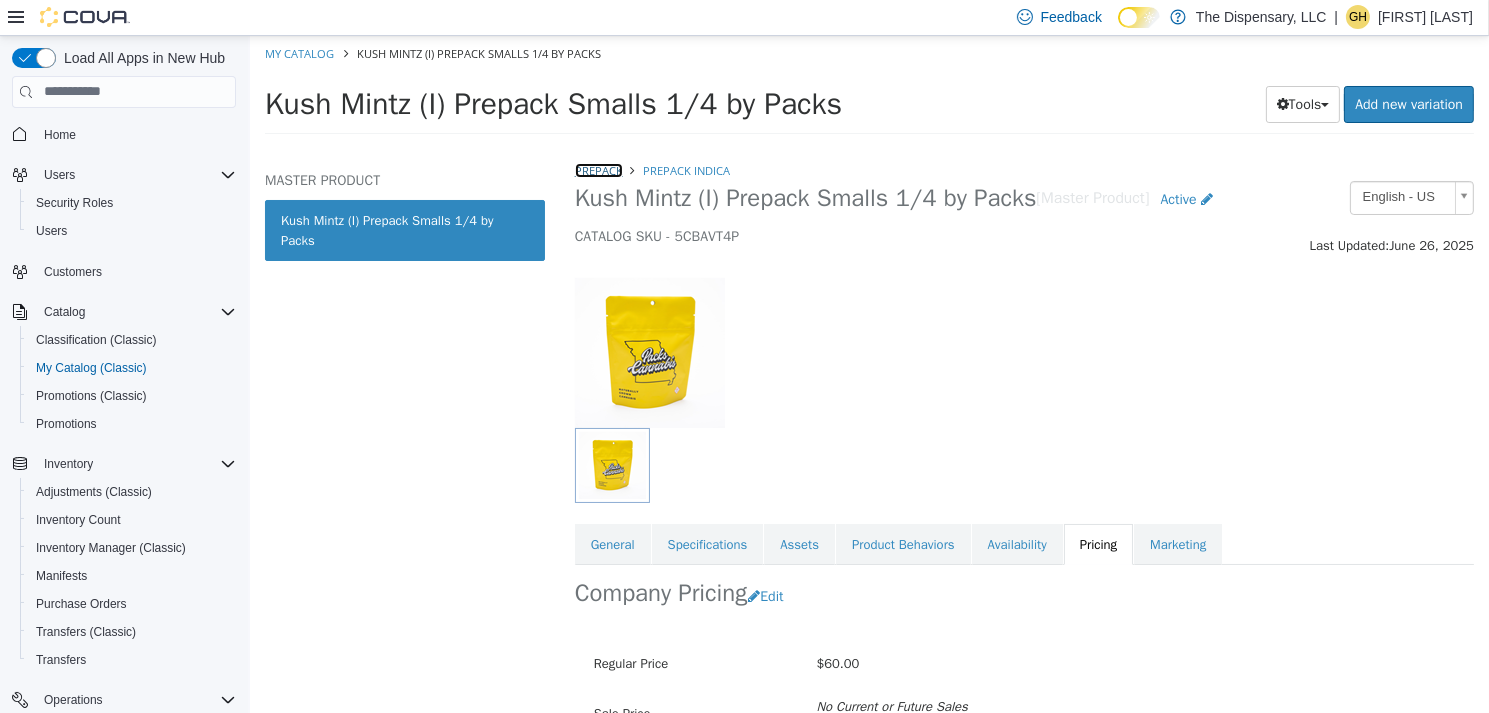 click on "Prepack" at bounding box center (598, 169) 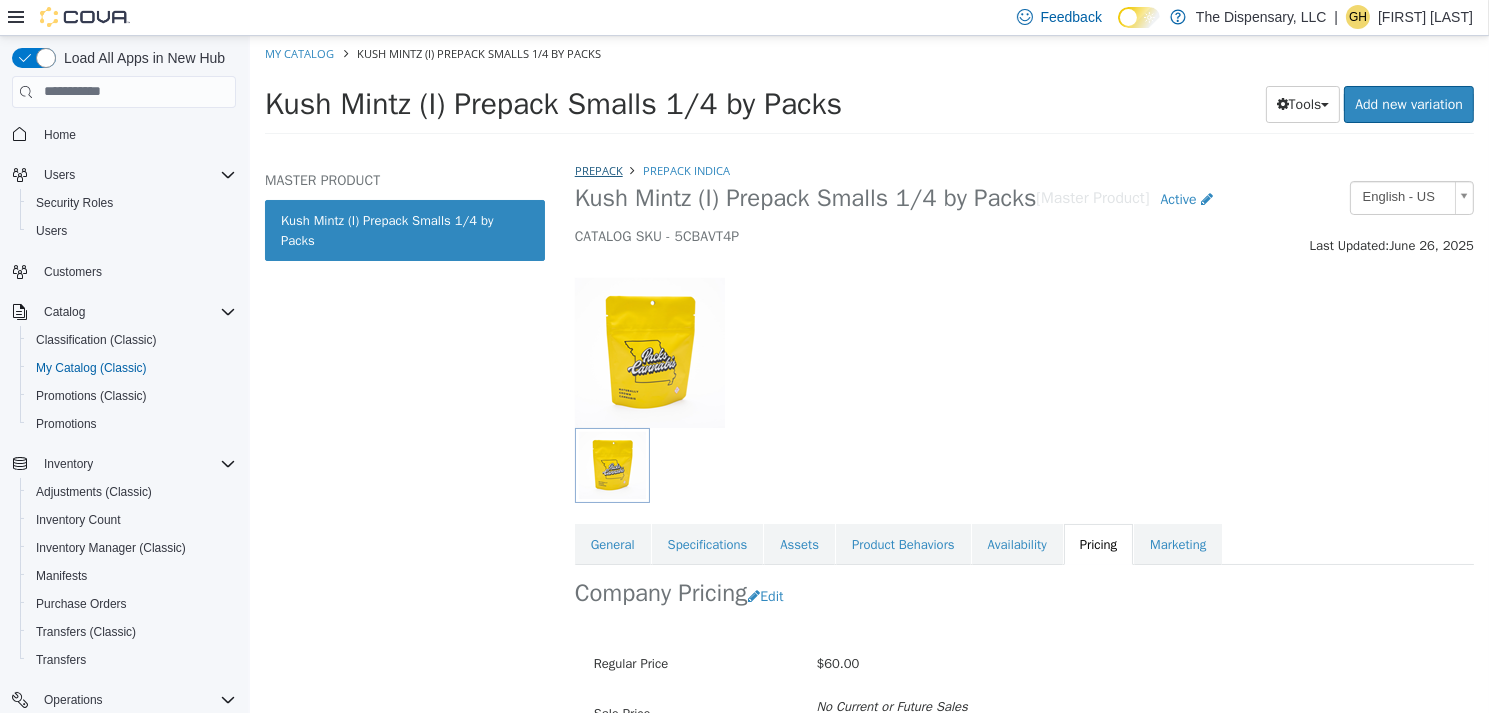 select on "**********" 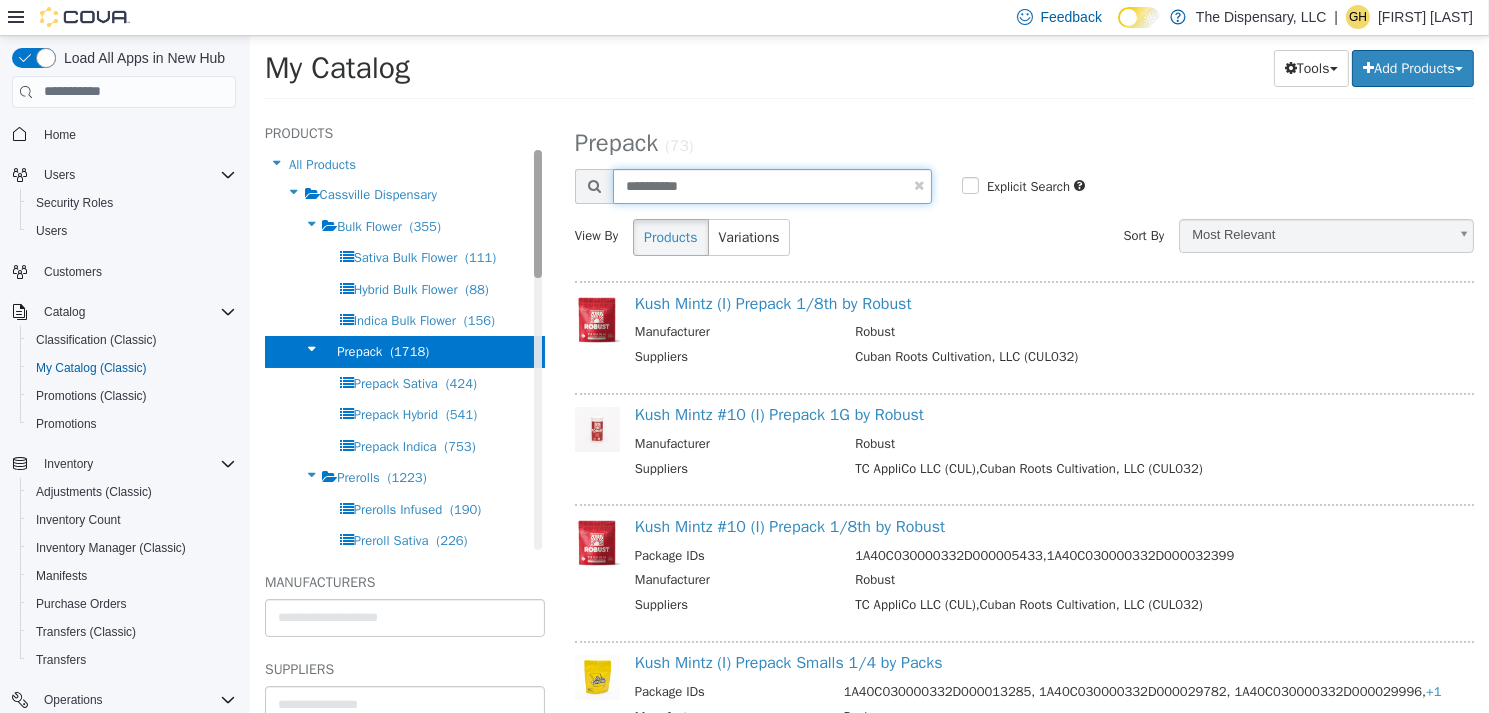drag, startPoint x: 644, startPoint y: 184, endPoint x: 526, endPoint y: 193, distance: 118.34272 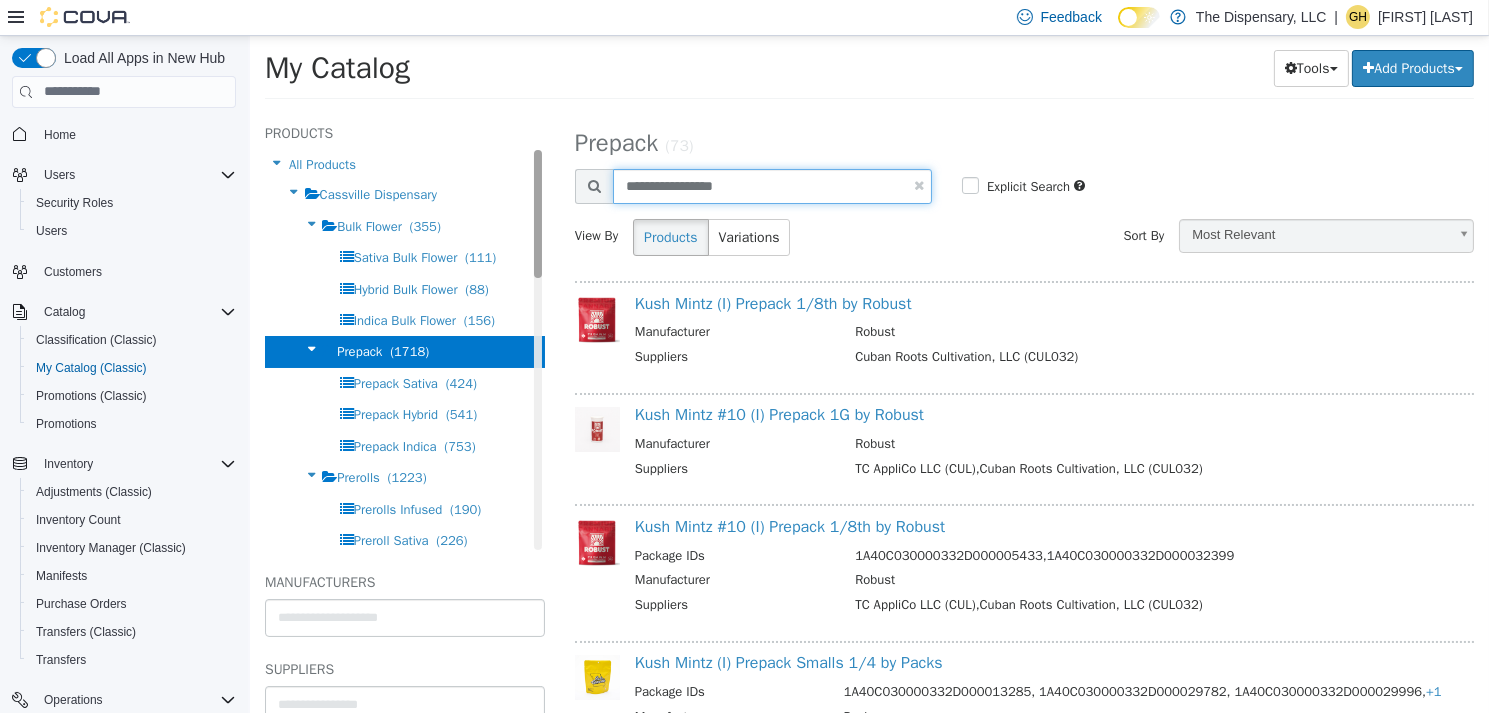 type on "**********" 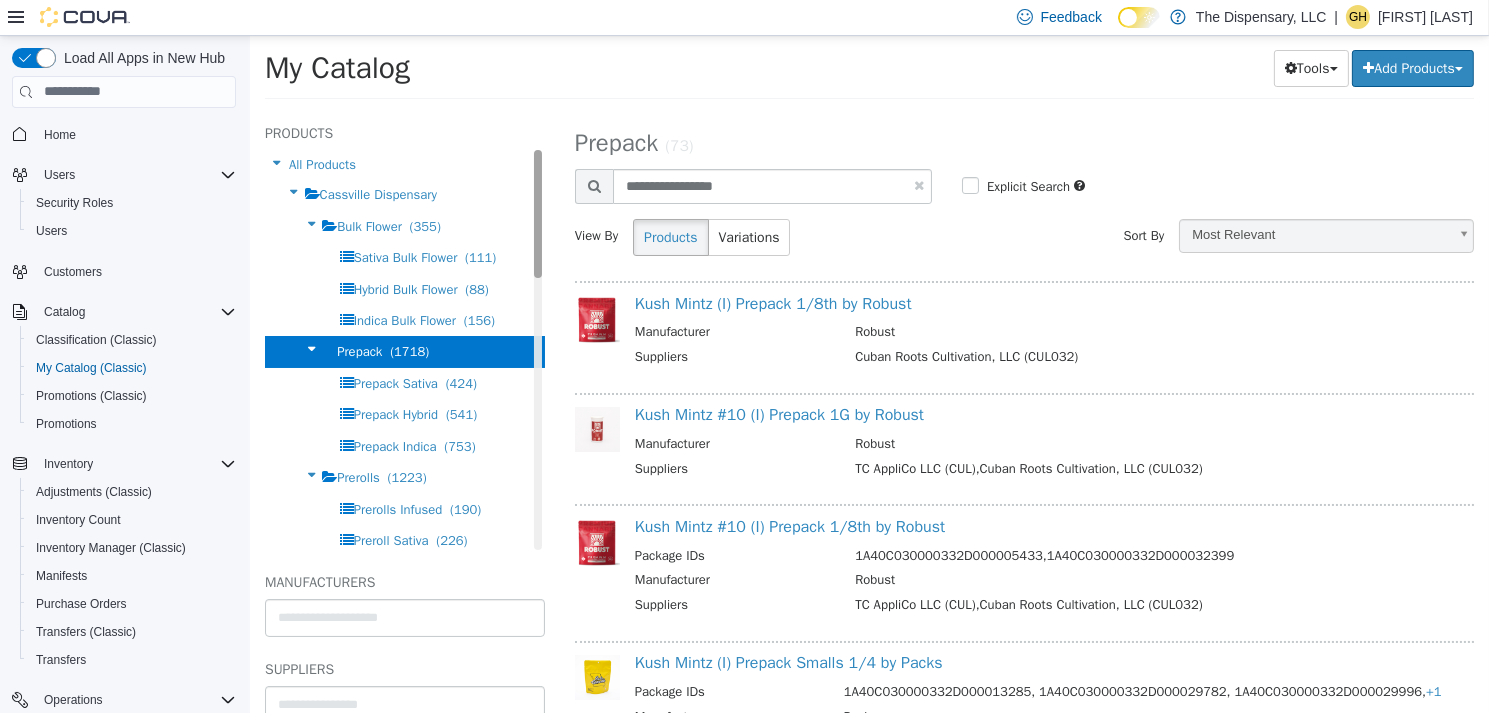 select on "**********" 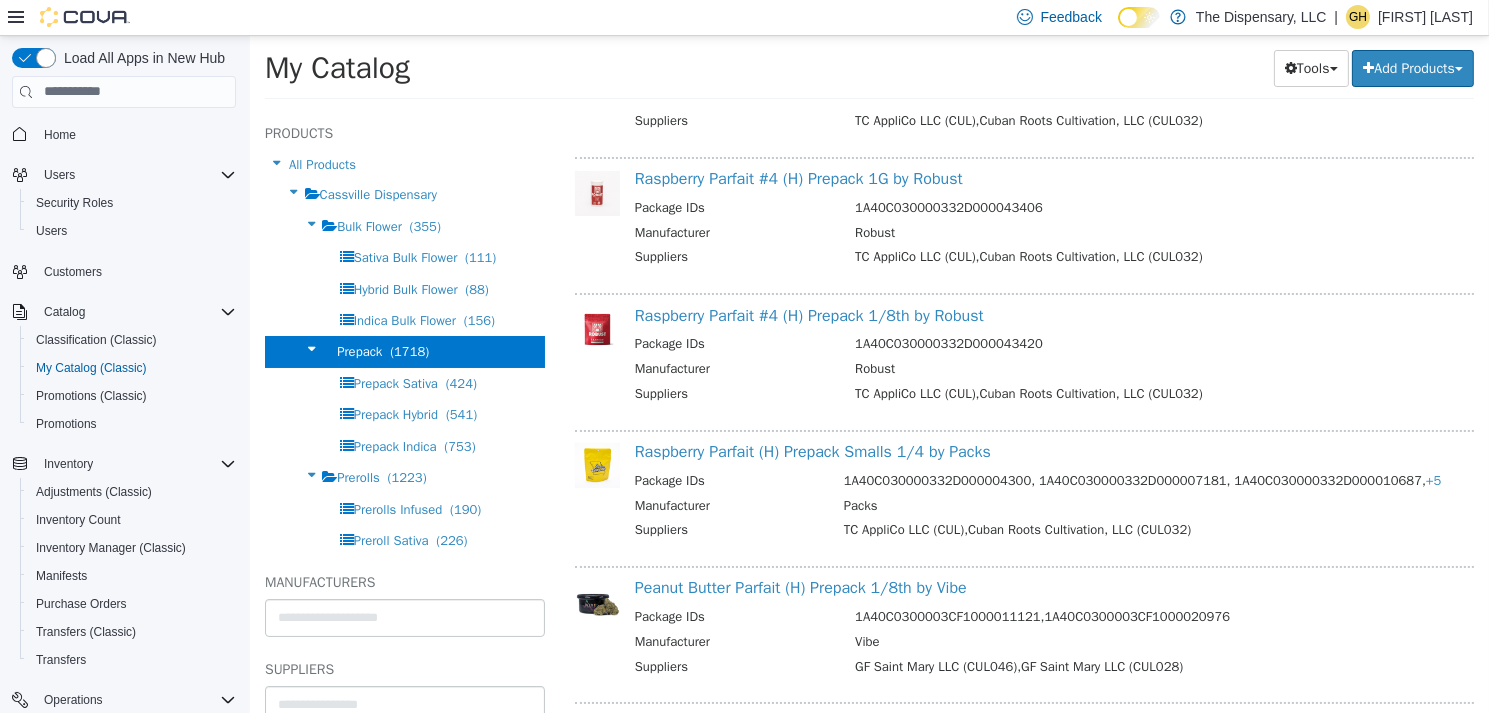 scroll, scrollTop: 400, scrollLeft: 0, axis: vertical 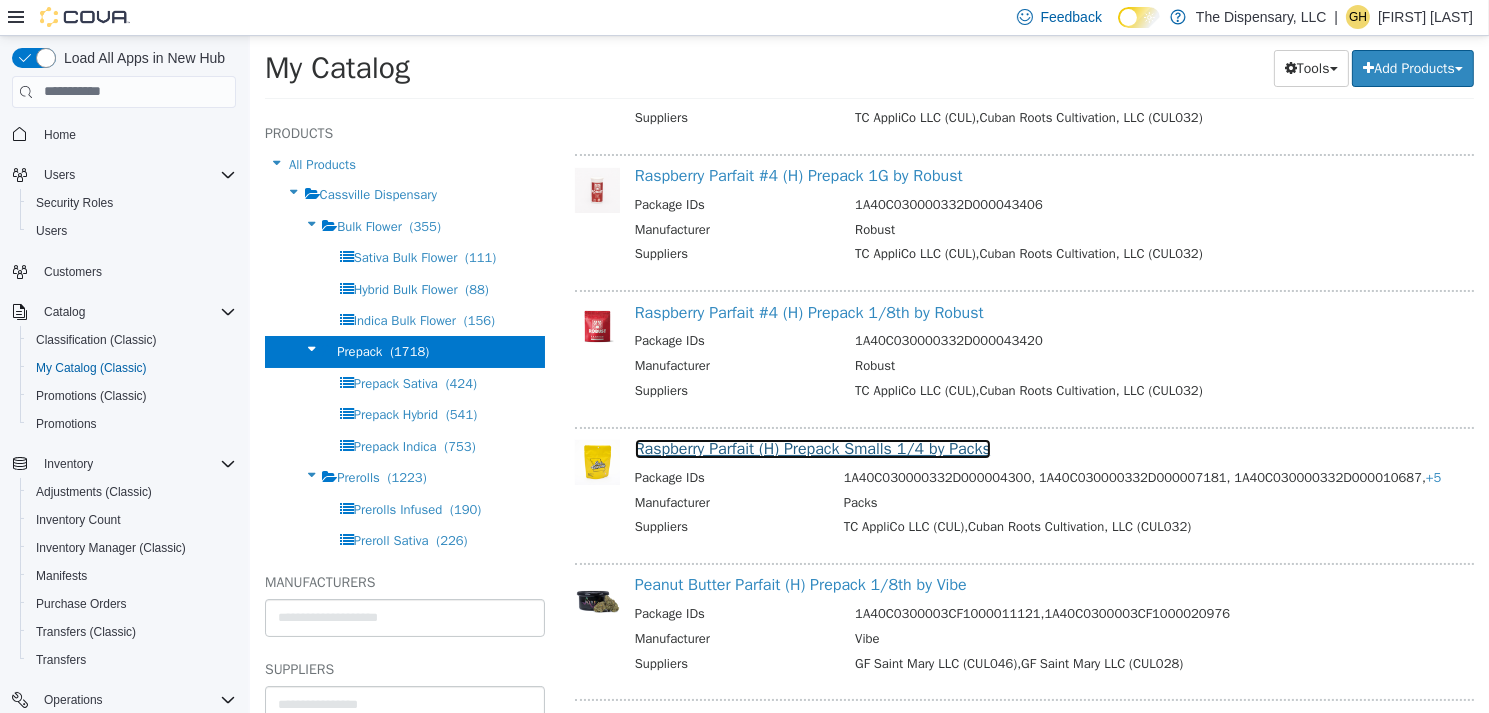 click on "Raspberry Parfait (H) Prepack Smalls 1/4 by Packs" at bounding box center [812, 448] 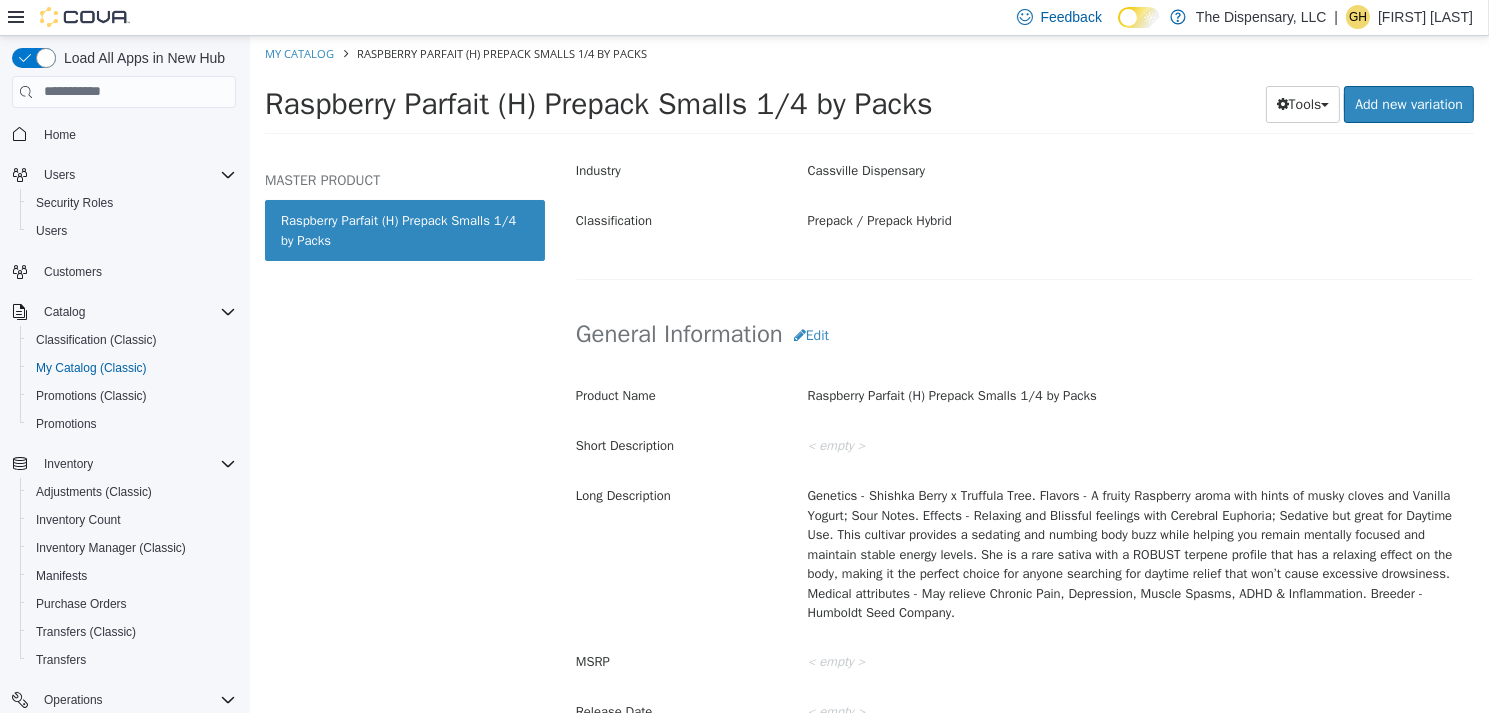 scroll, scrollTop: 500, scrollLeft: 0, axis: vertical 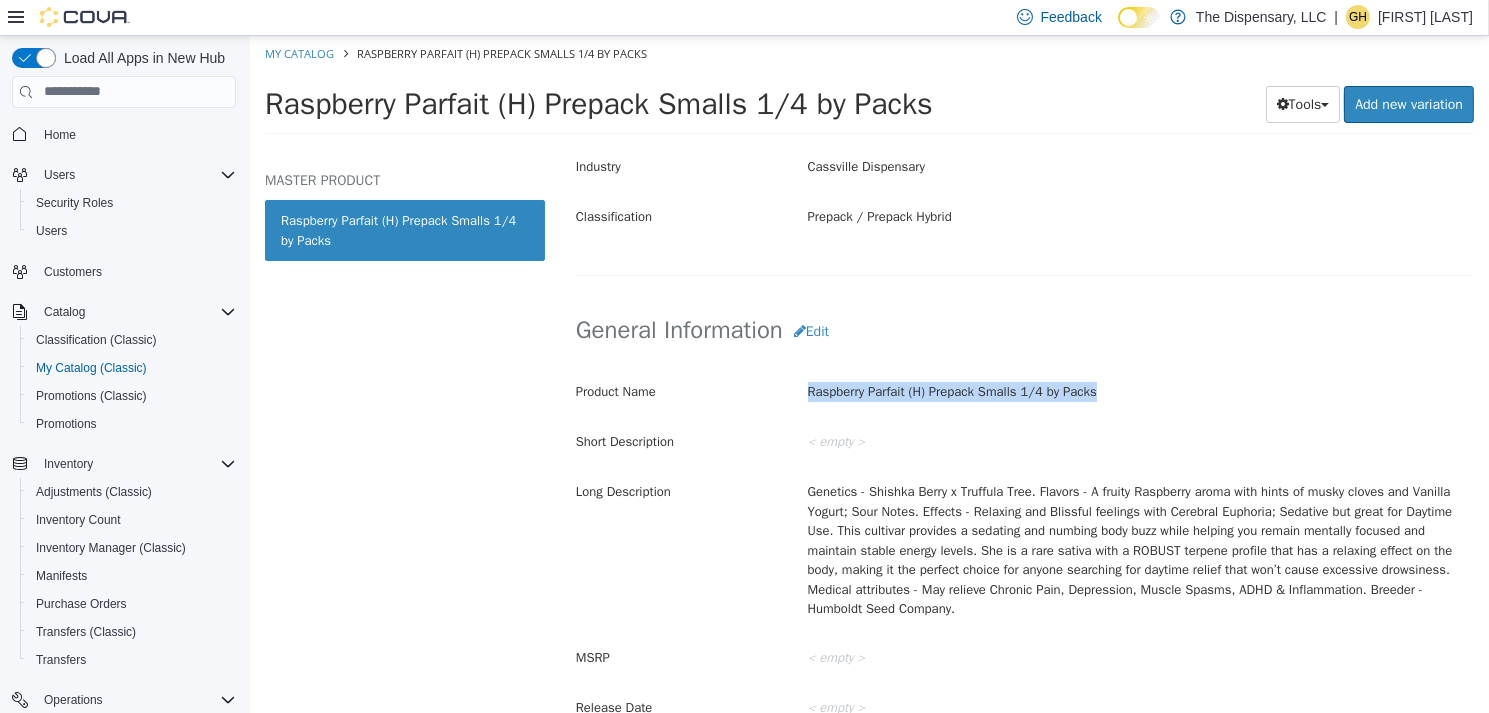 drag, startPoint x: 1106, startPoint y: 385, endPoint x: 776, endPoint y: 369, distance: 330.38766 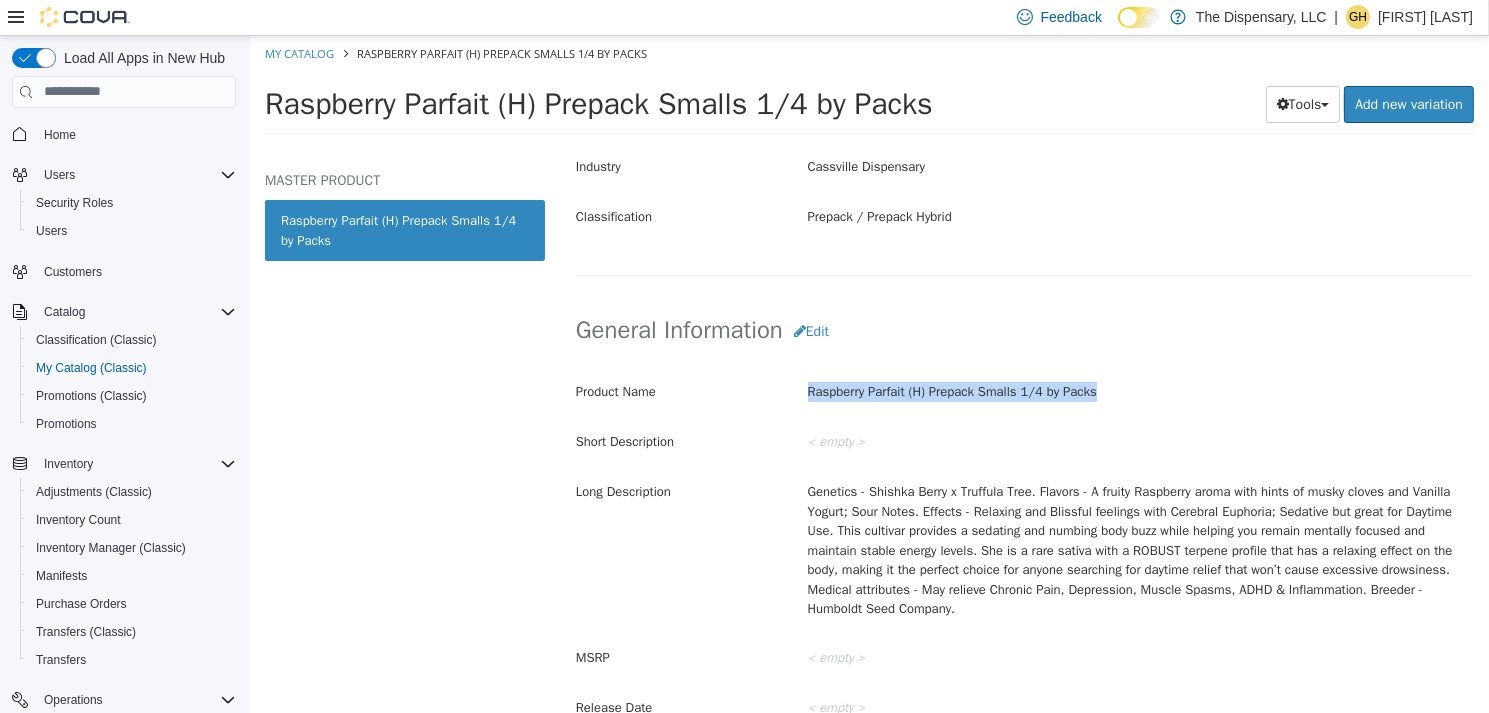 copy on "Raspberry Parfait (H) Prepack Smalls 1/4 by Packs" 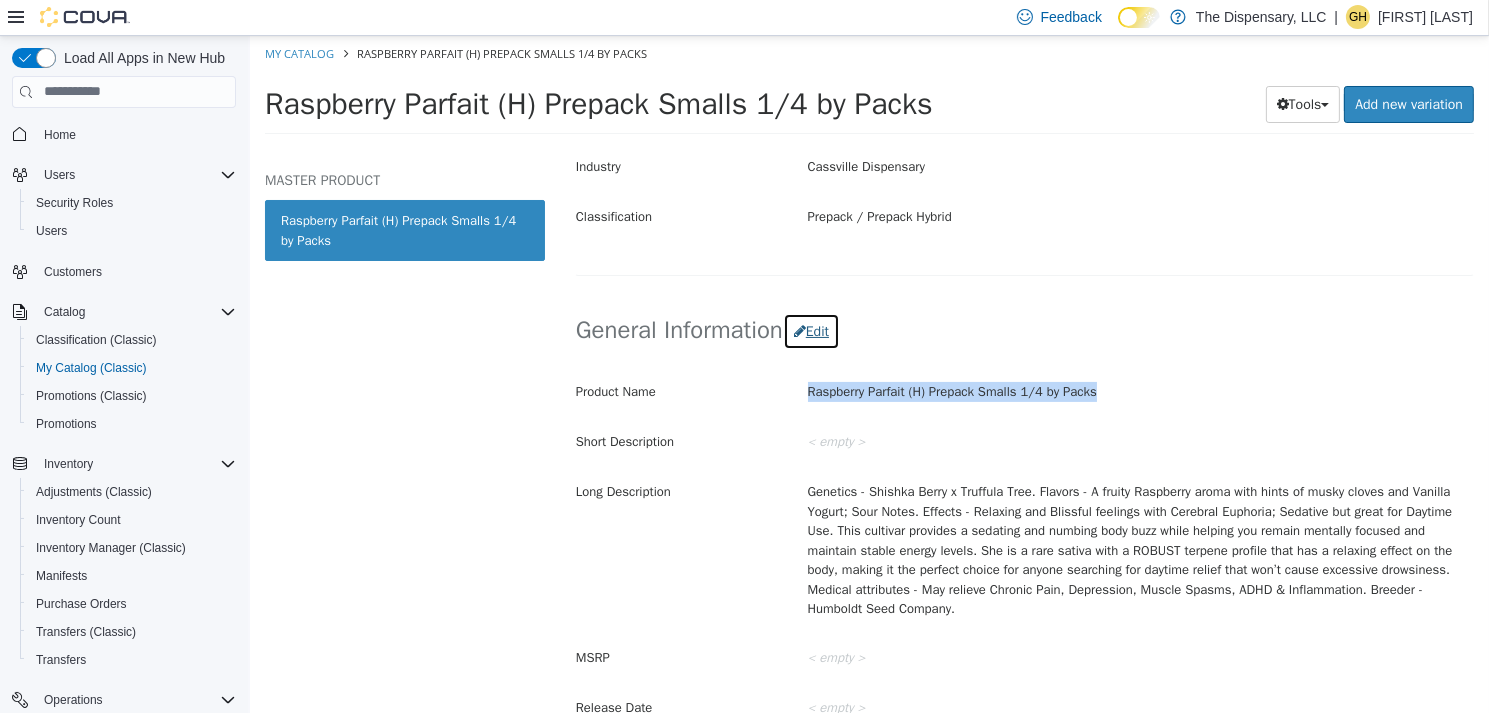 click on "Edit" at bounding box center (810, 330) 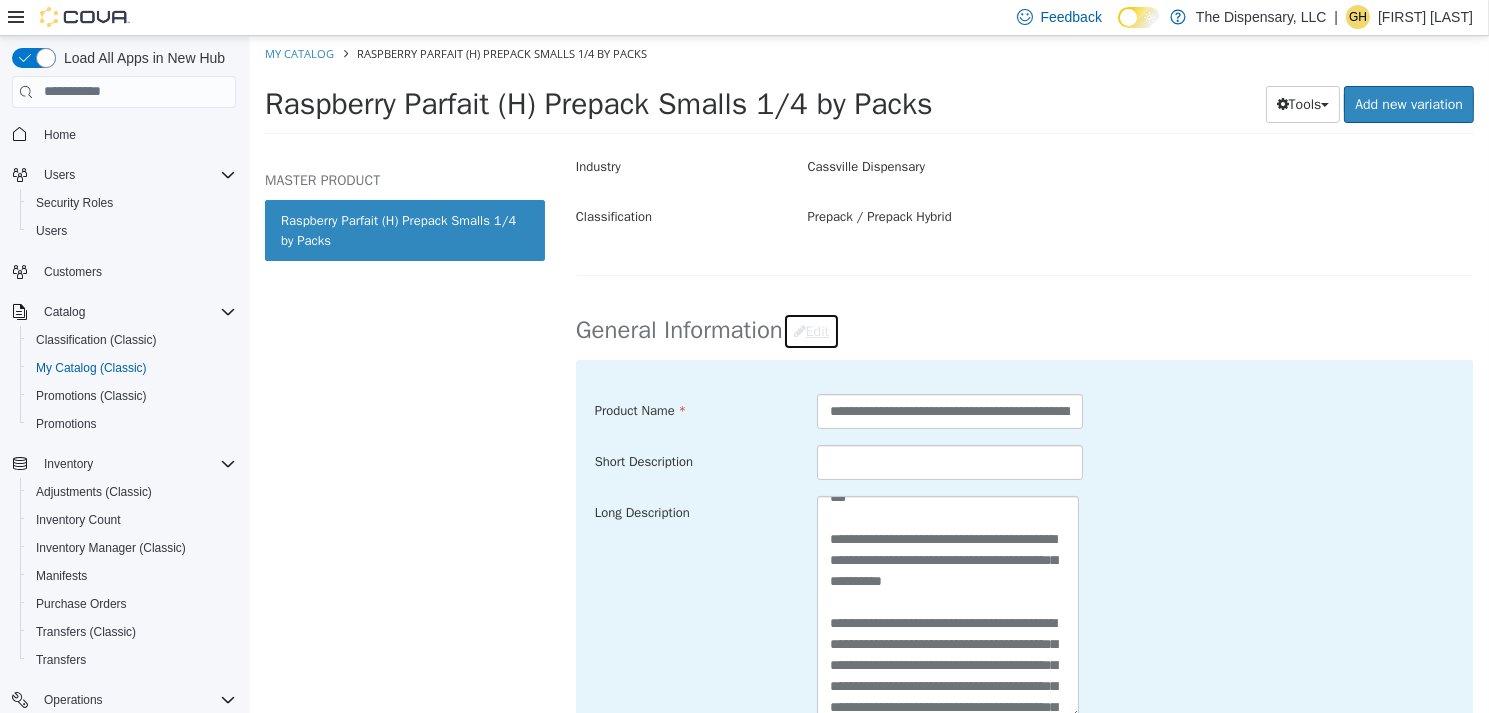 scroll, scrollTop: 378, scrollLeft: 0, axis: vertical 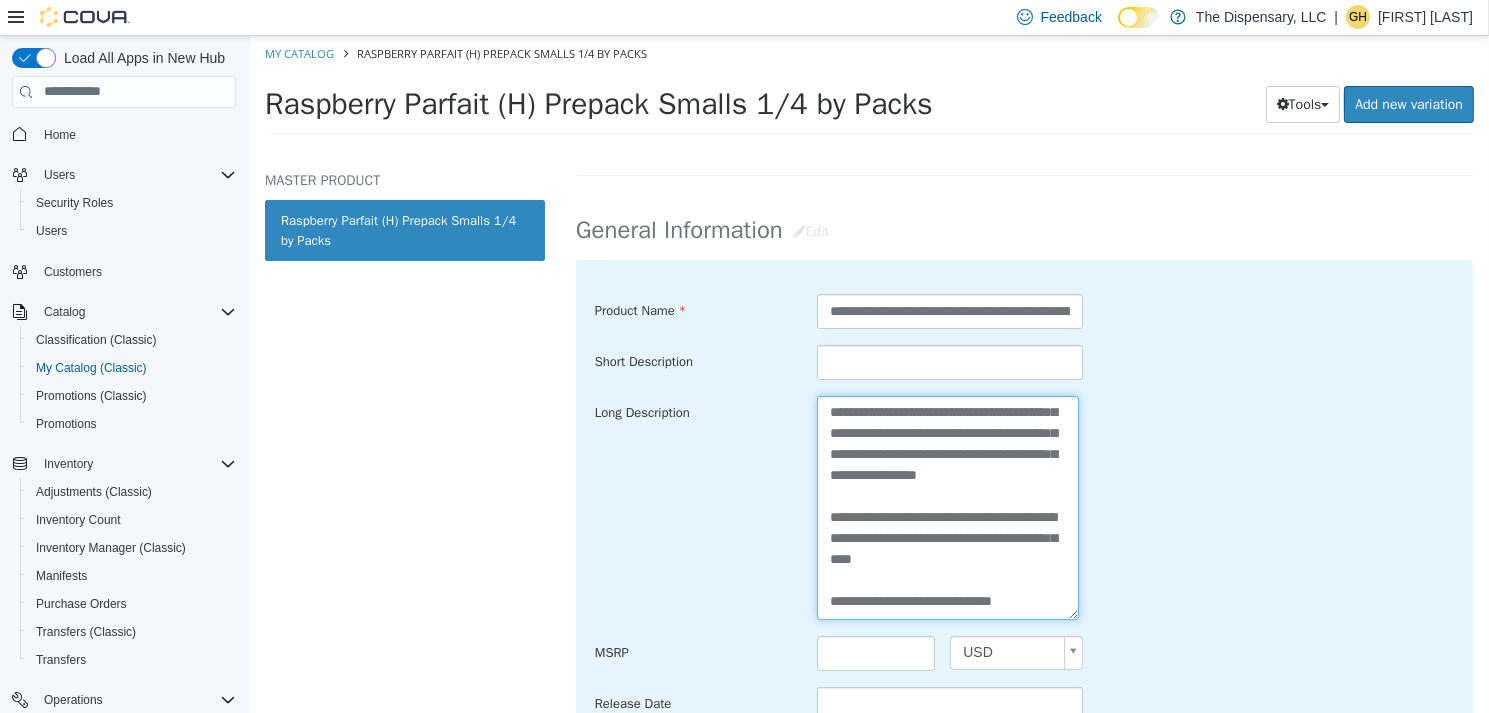 click on "**********" at bounding box center (947, 506) 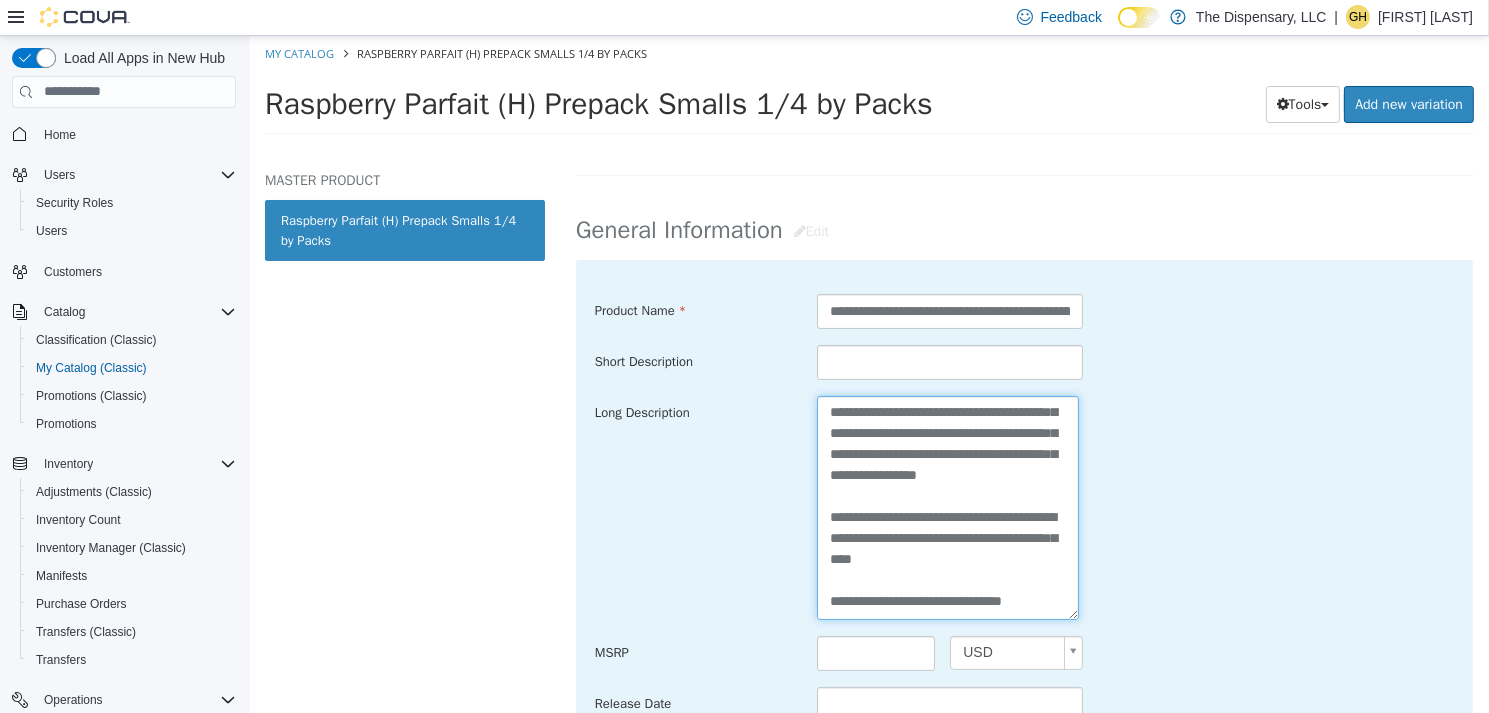 paste on "**********" 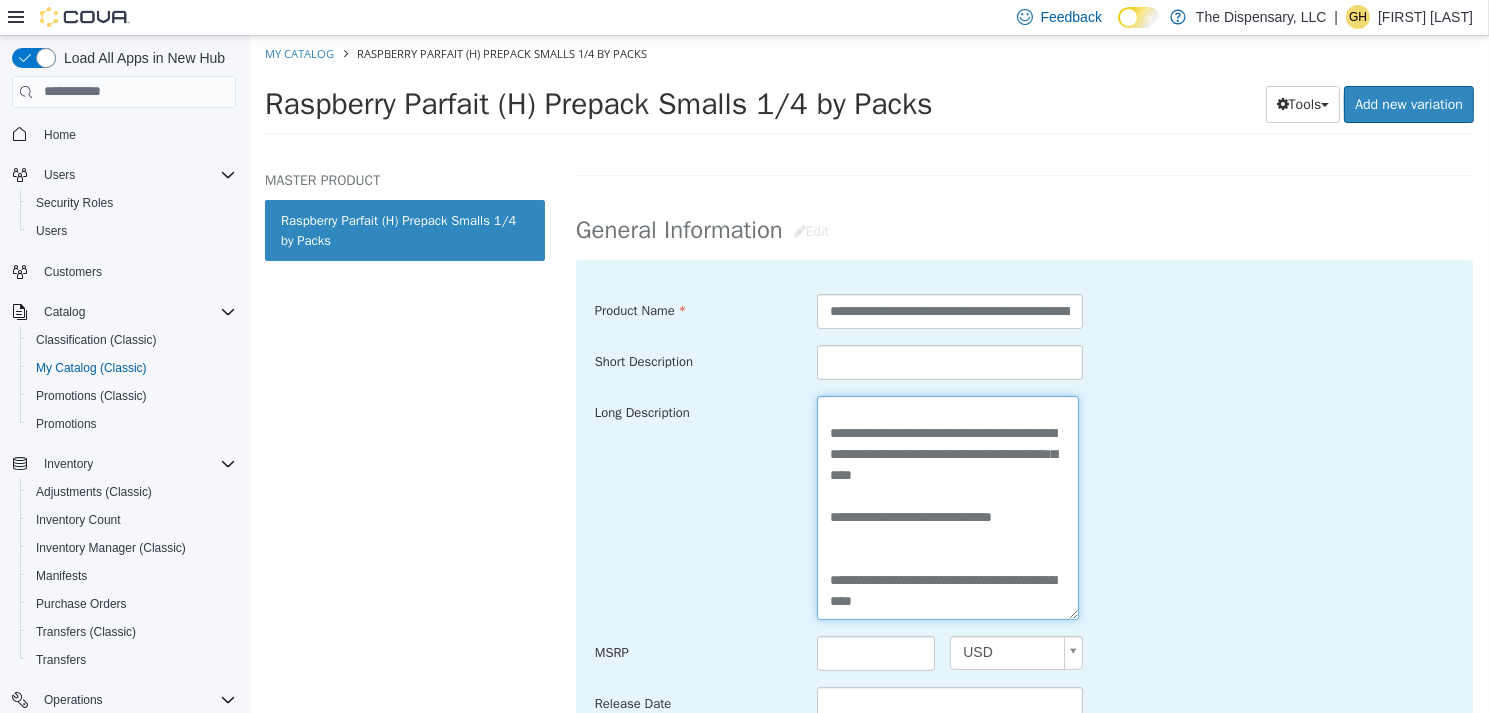scroll, scrollTop: 462, scrollLeft: 0, axis: vertical 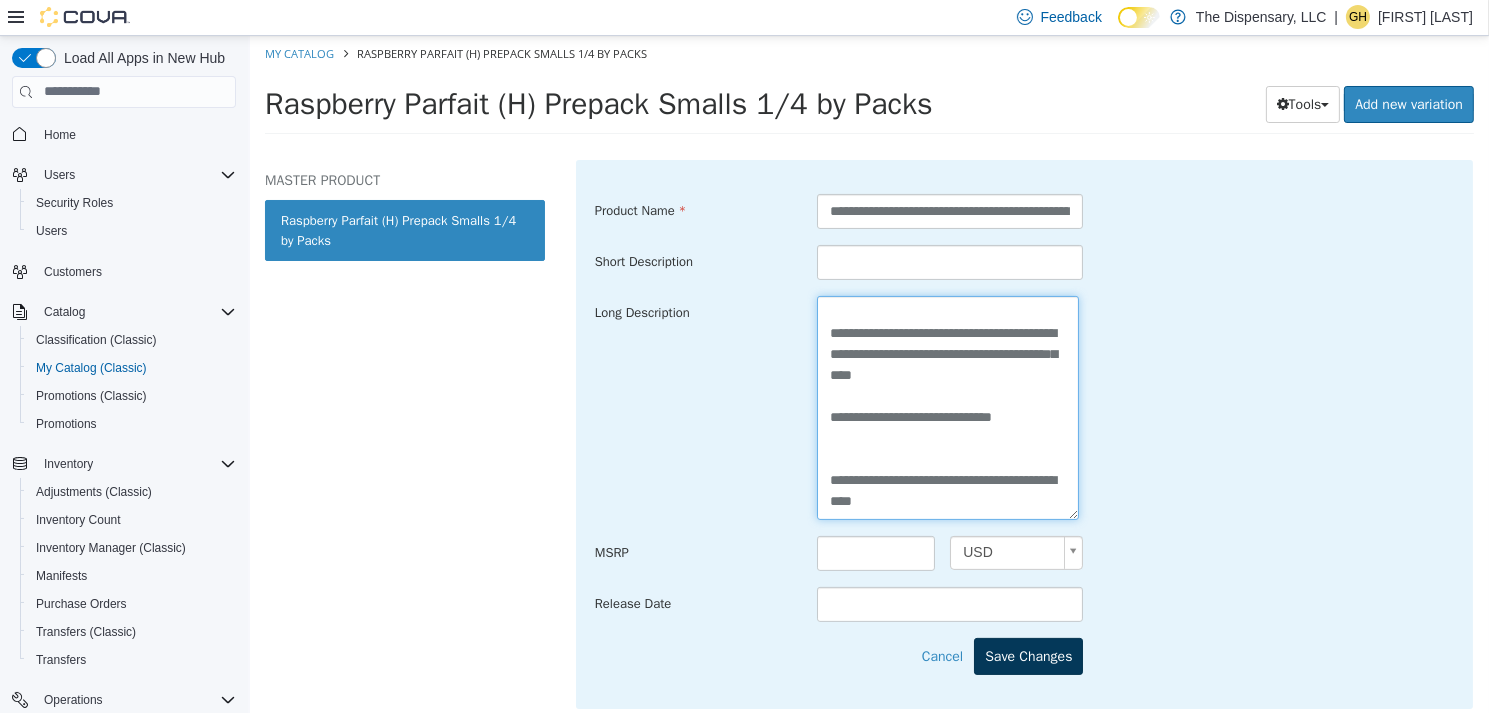 type on "**********" 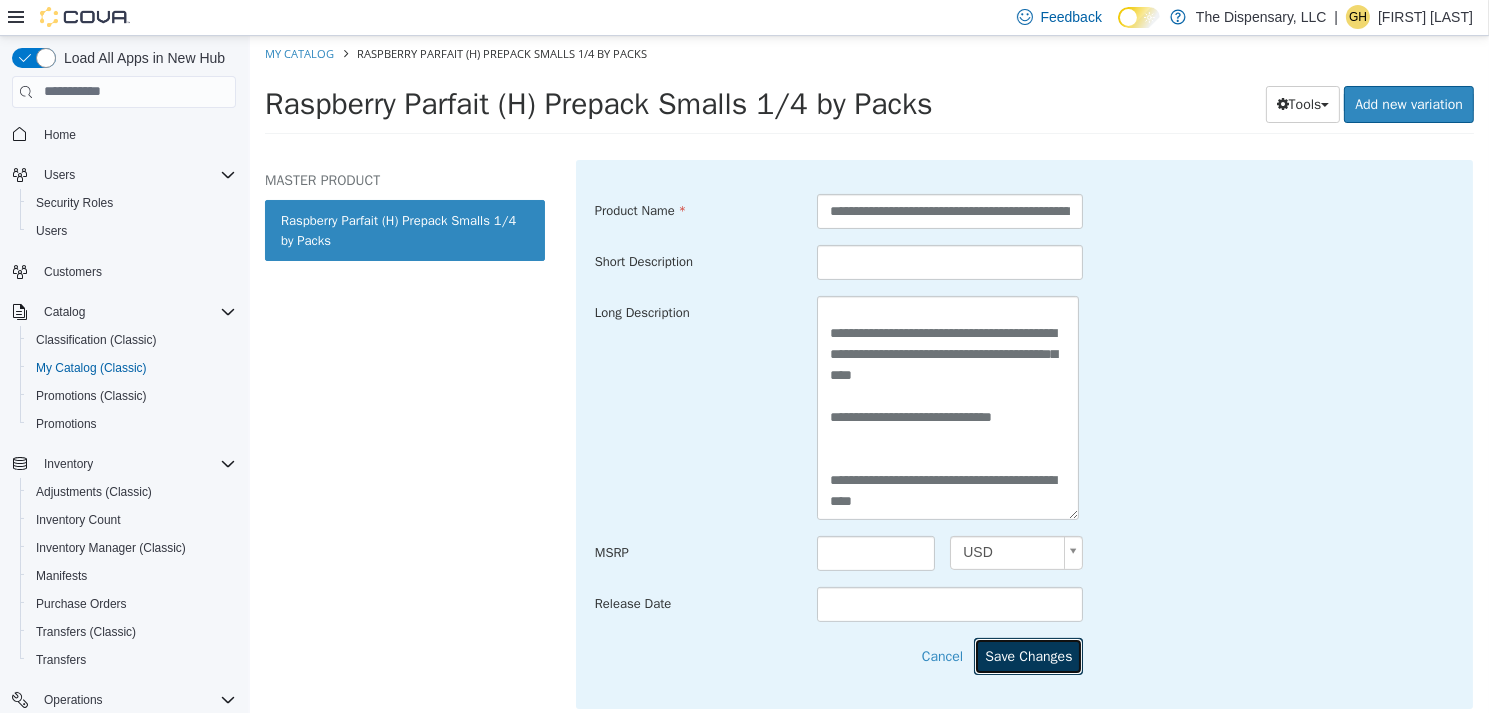 click on "Save Changes" at bounding box center [1027, 655] 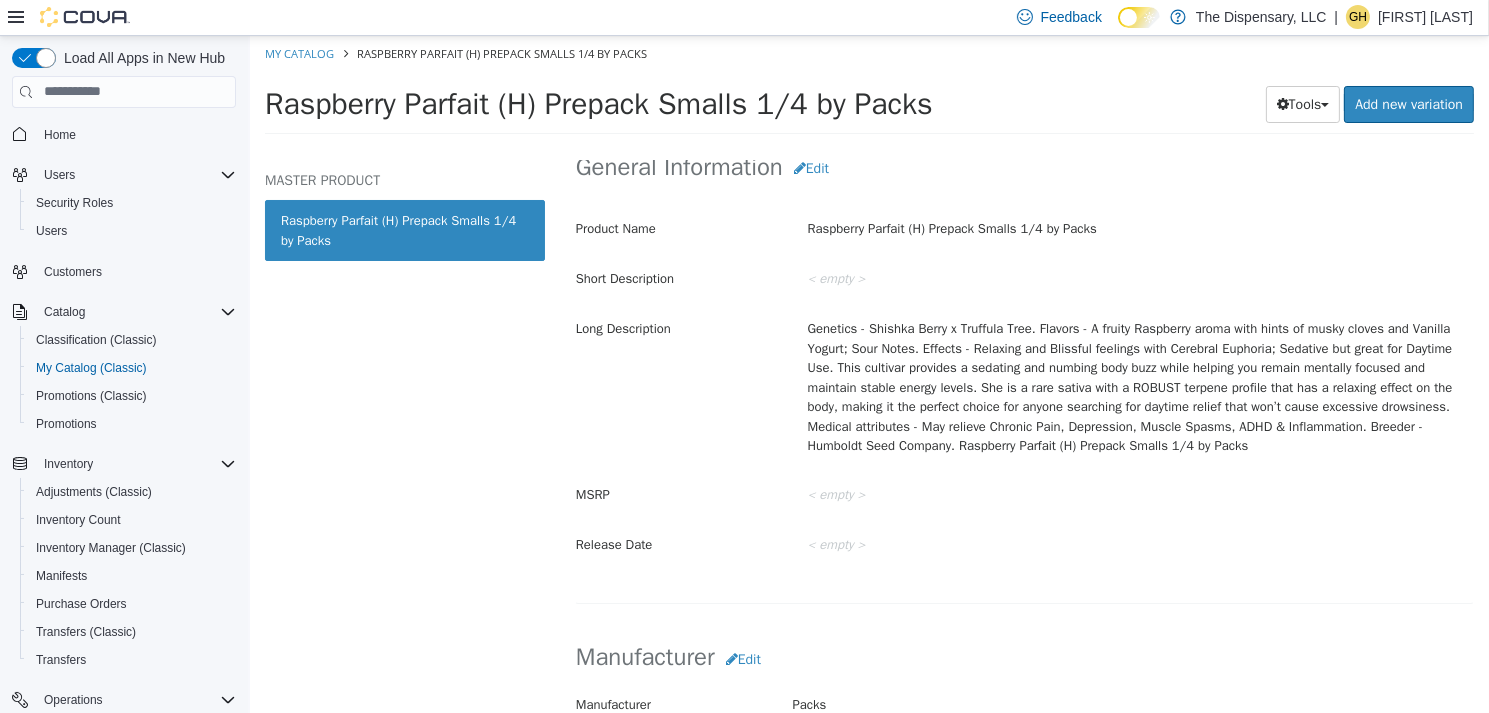 scroll, scrollTop: 300, scrollLeft: 0, axis: vertical 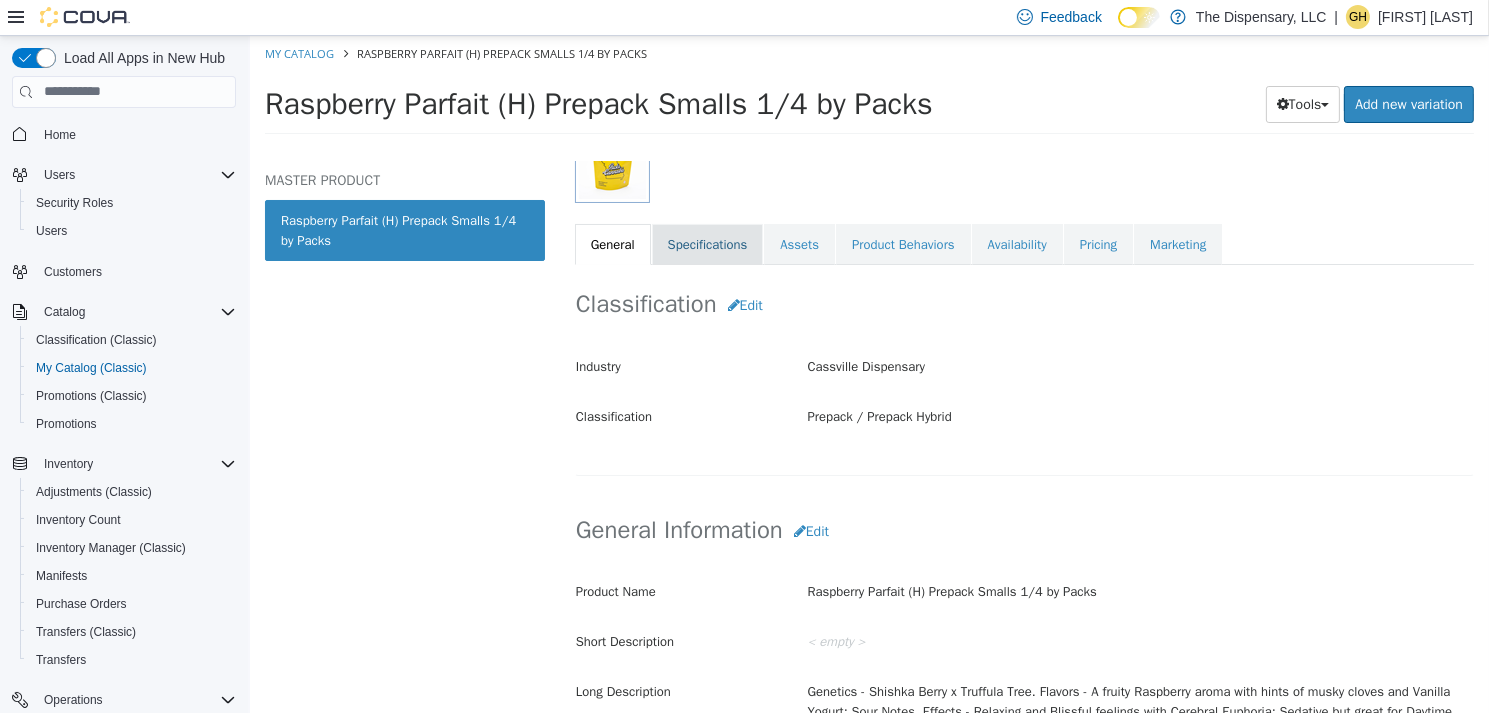 click on "Specifications" at bounding box center [707, 244] 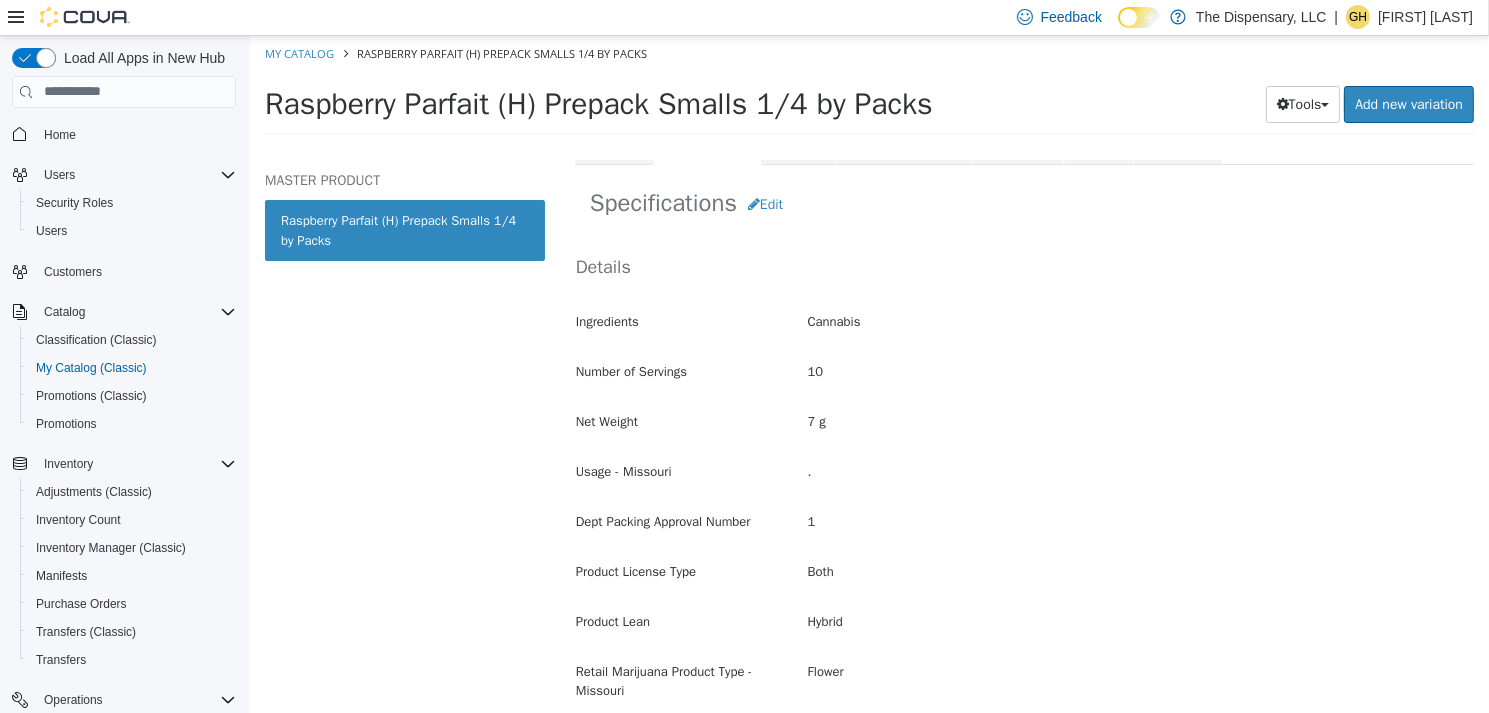 scroll, scrollTop: 100, scrollLeft: 0, axis: vertical 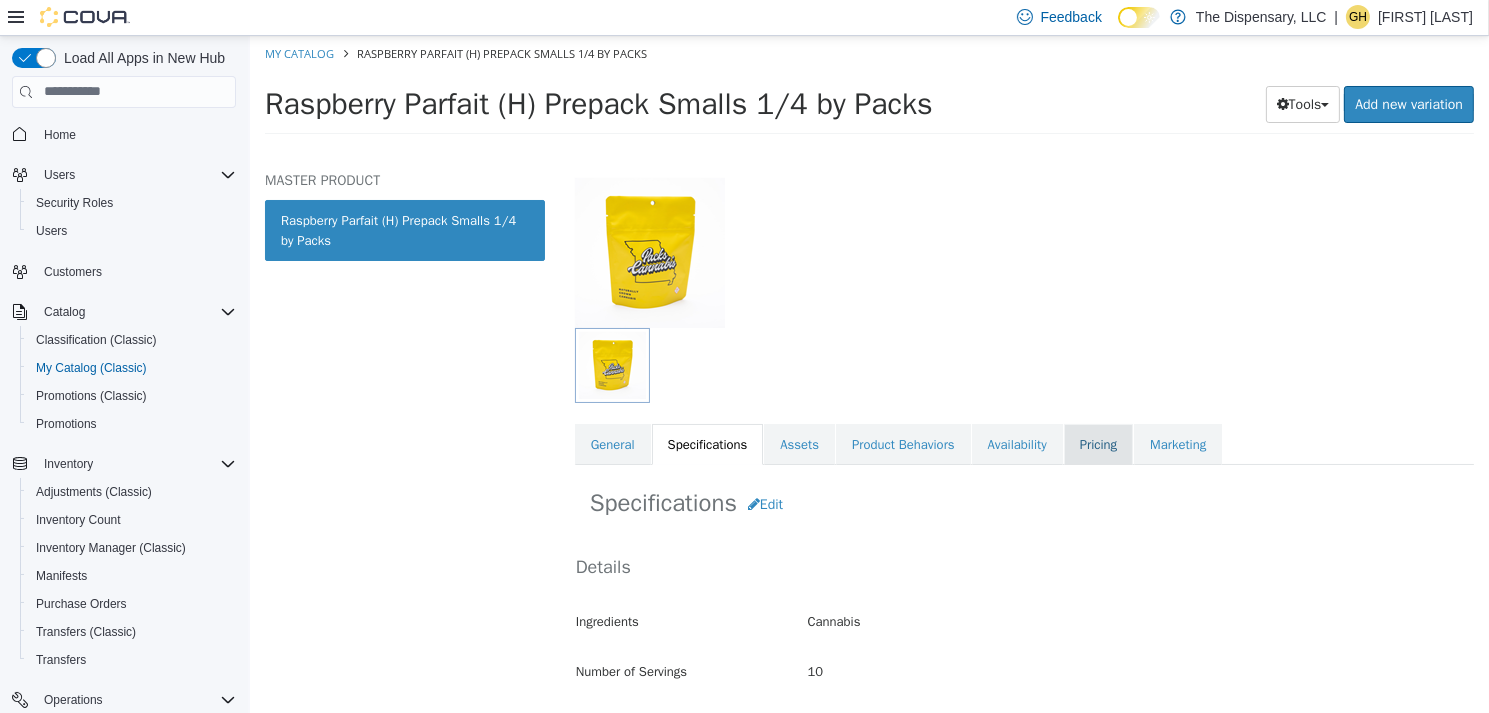 click on "Pricing" at bounding box center [1097, 444] 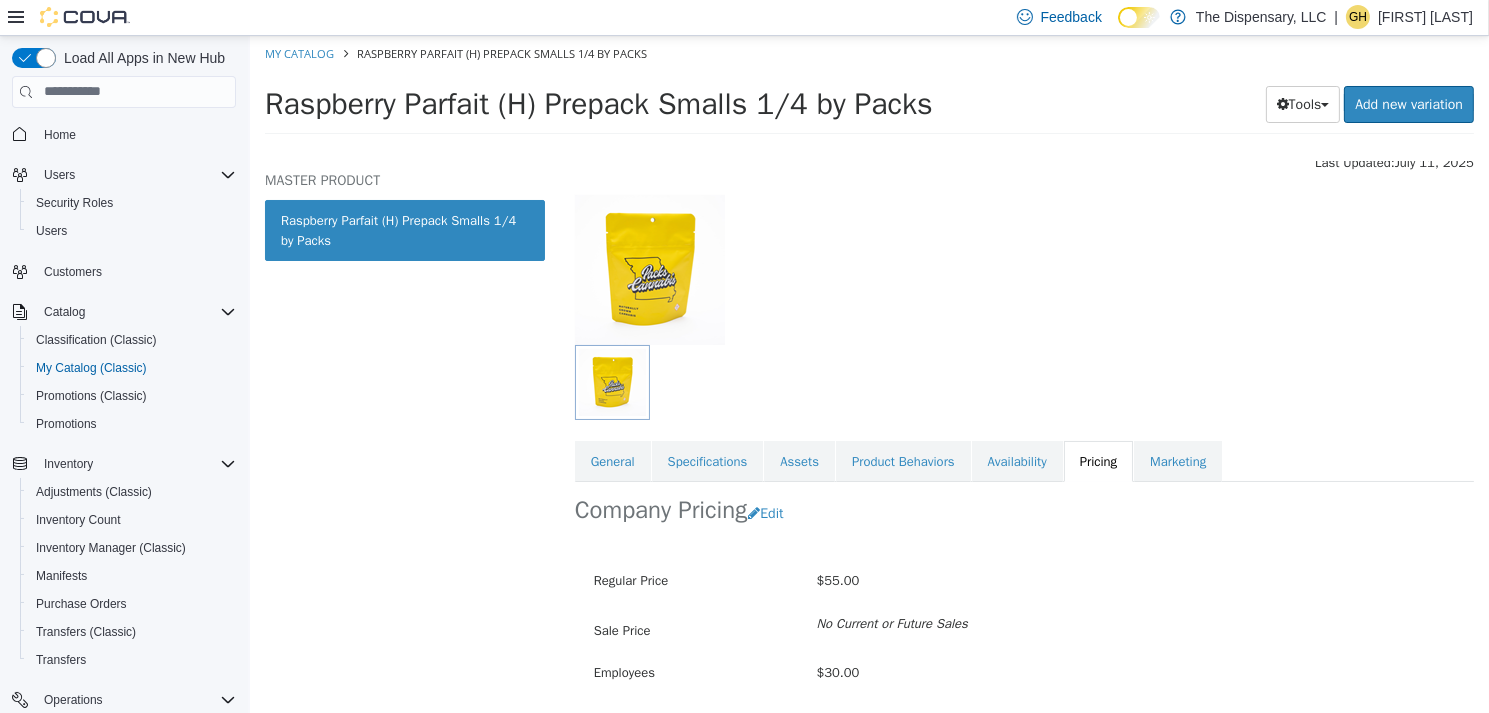 scroll, scrollTop: 0, scrollLeft: 0, axis: both 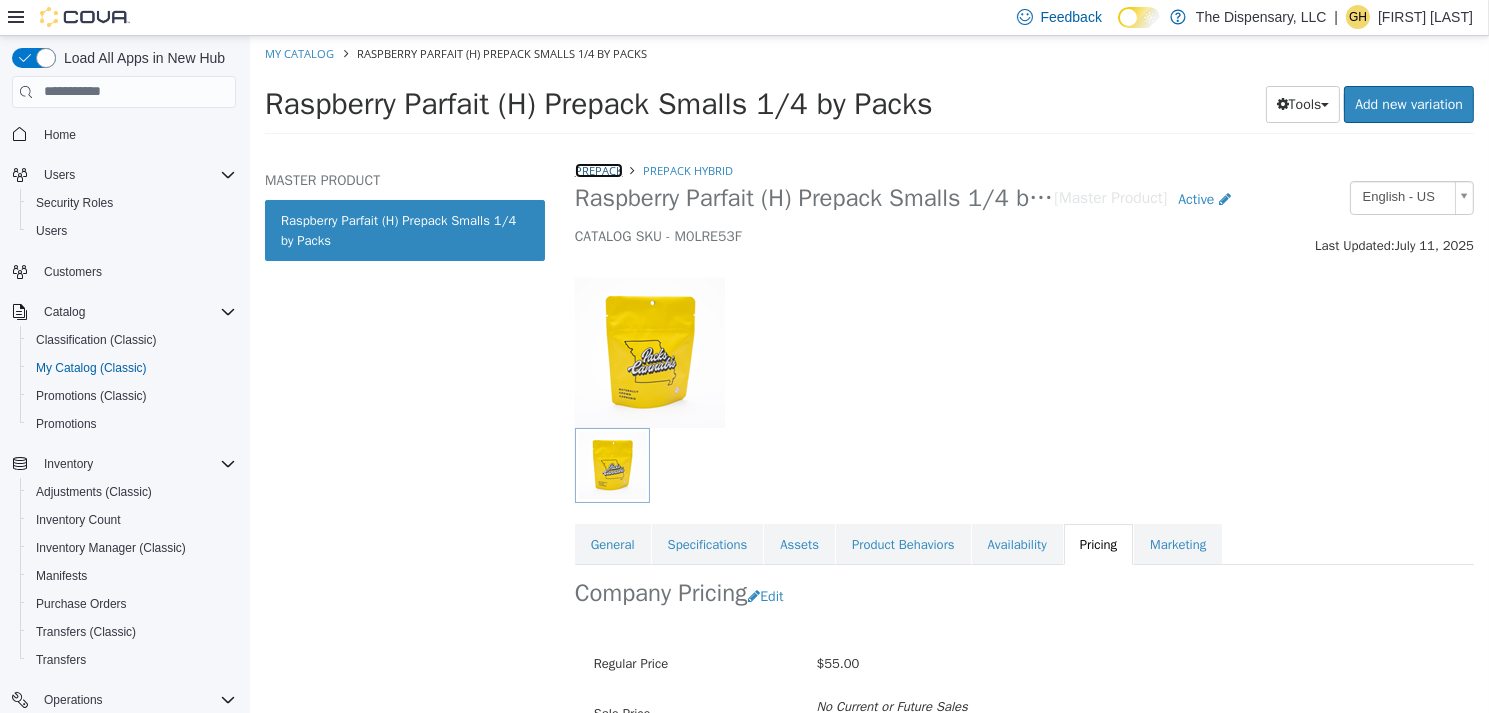 click on "Prepack" at bounding box center [598, 169] 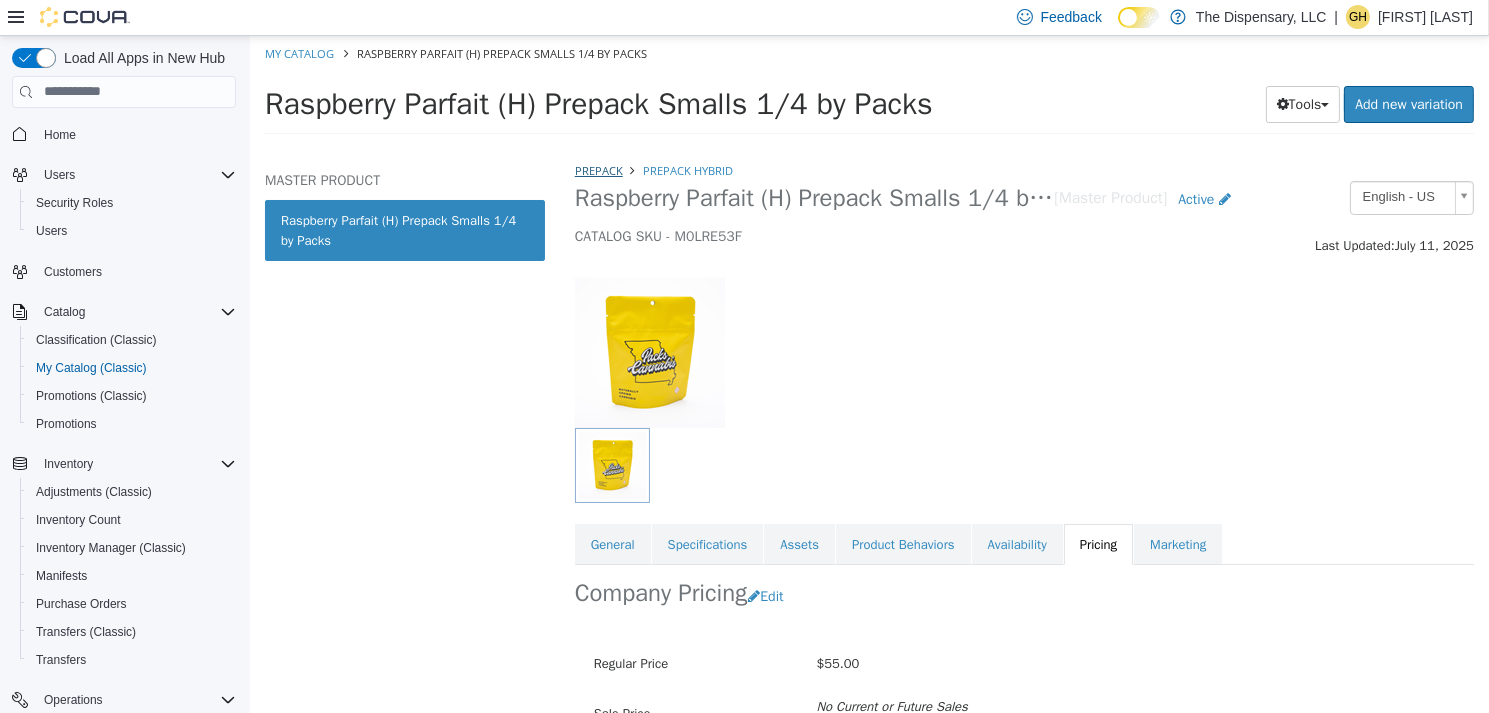 select on "**********" 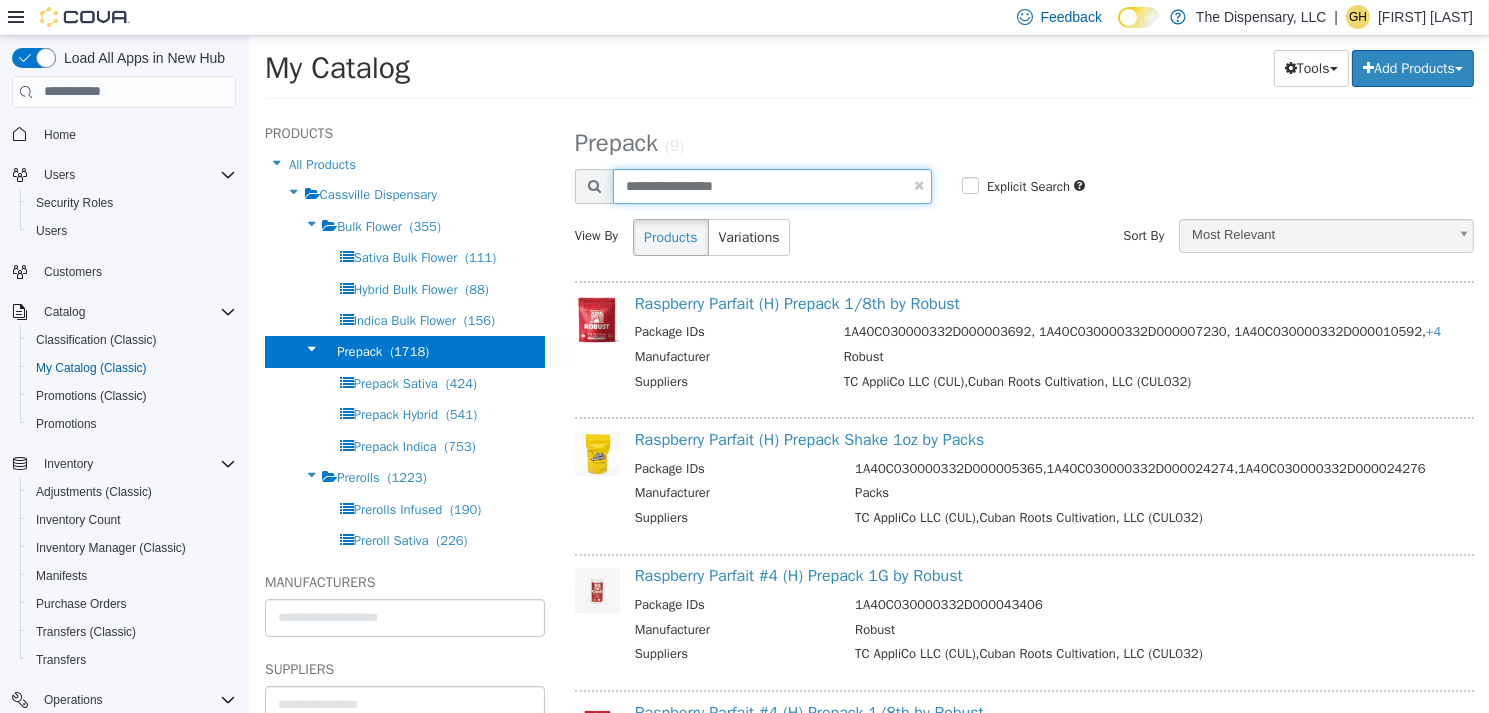 drag, startPoint x: 736, startPoint y: 181, endPoint x: 602, endPoint y: 192, distance: 134.45073 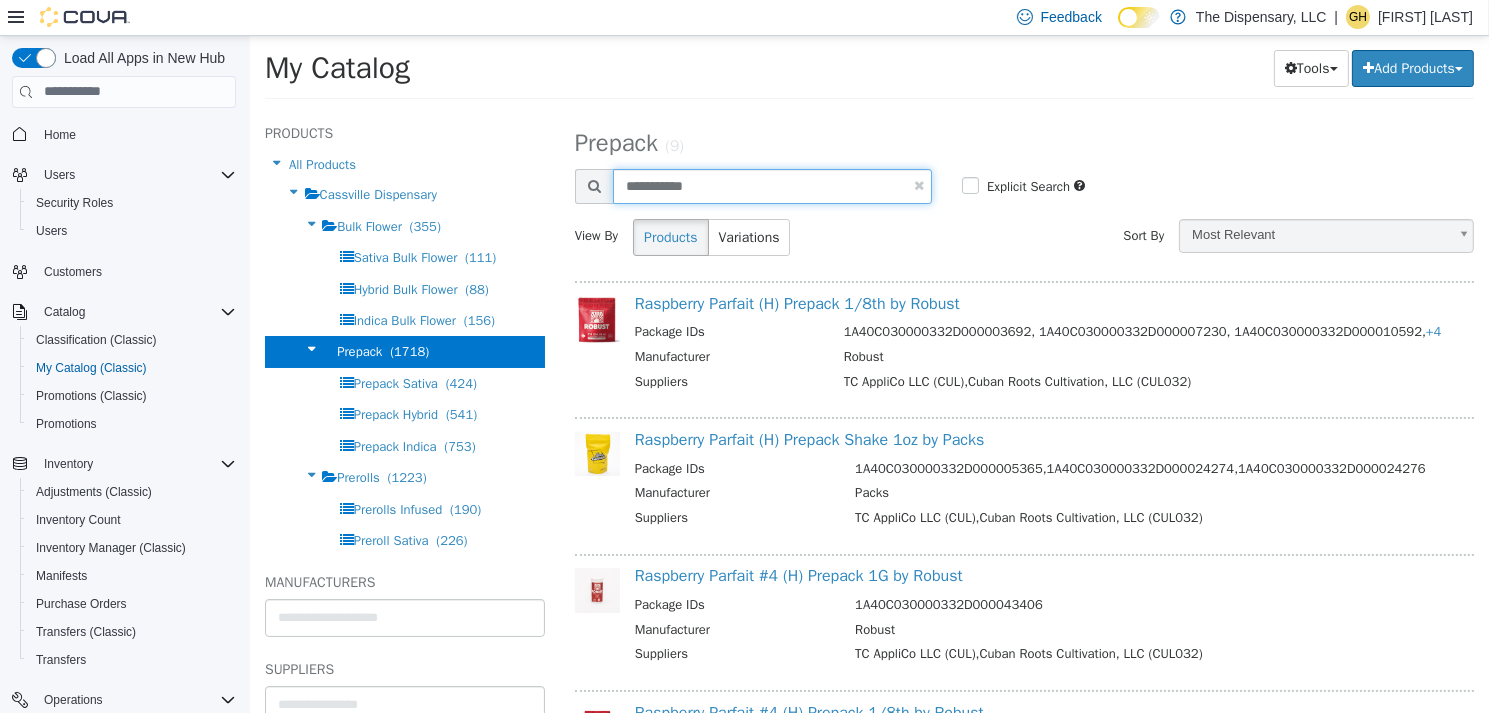 type on "**********" 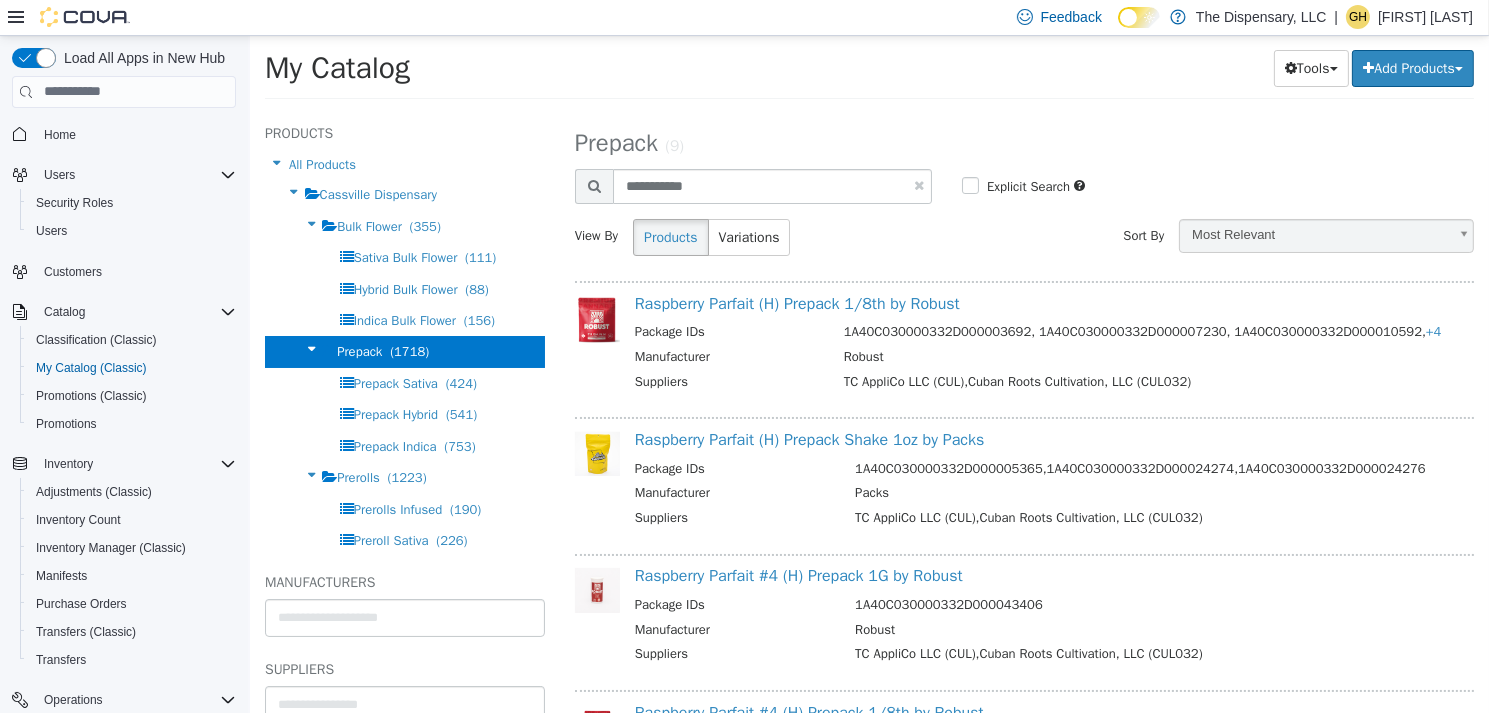 select on "**********" 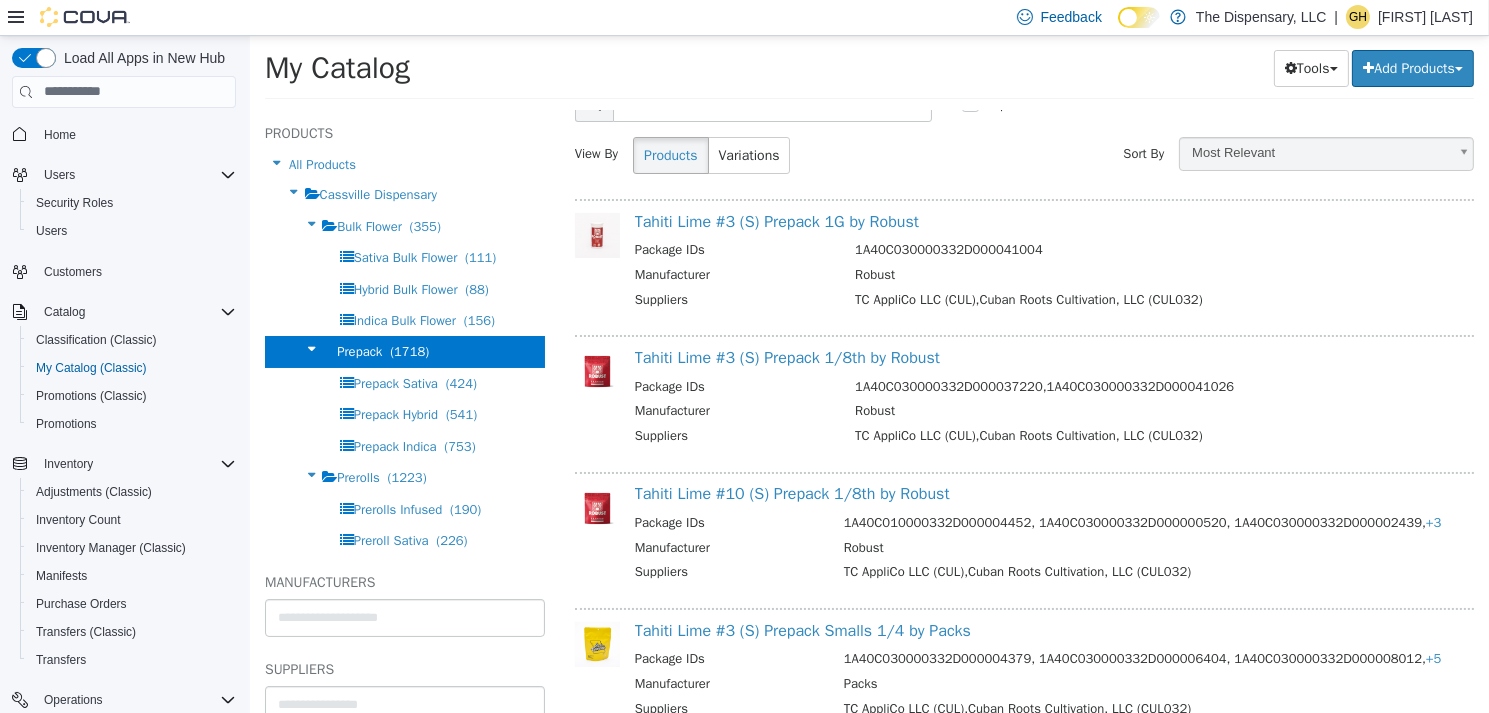 scroll, scrollTop: 200, scrollLeft: 0, axis: vertical 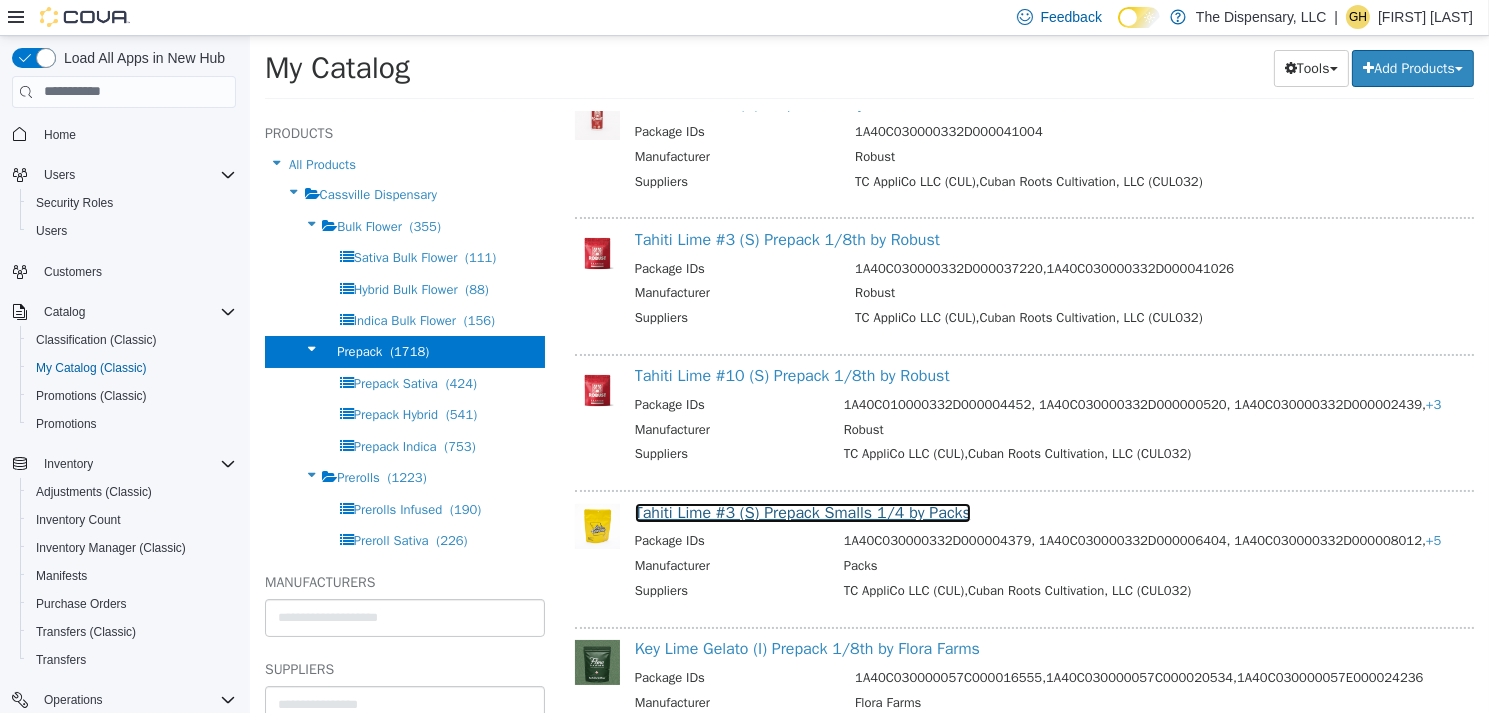 click on "Tahiti Lime #3 (S) Prepack Smalls 1/4 by Packs" at bounding box center [802, 512] 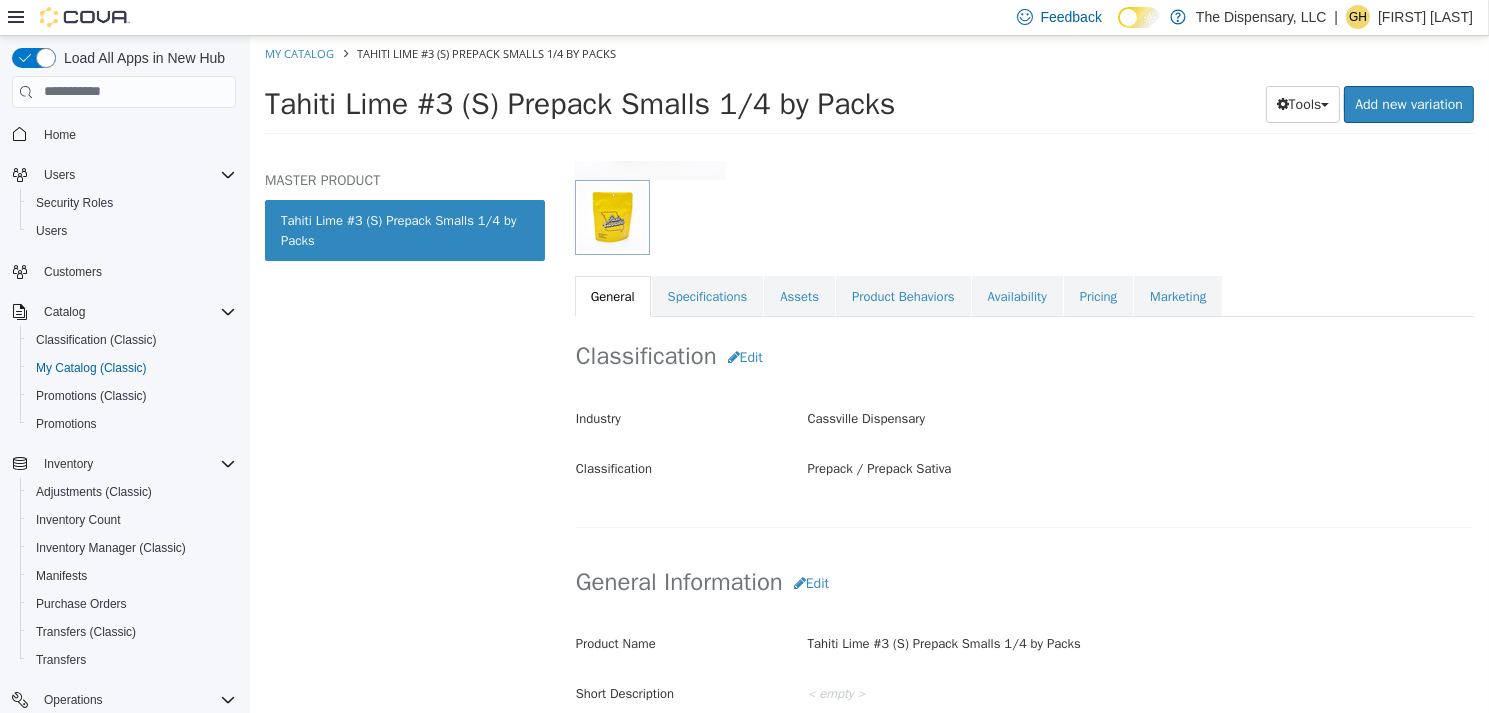 scroll, scrollTop: 200, scrollLeft: 0, axis: vertical 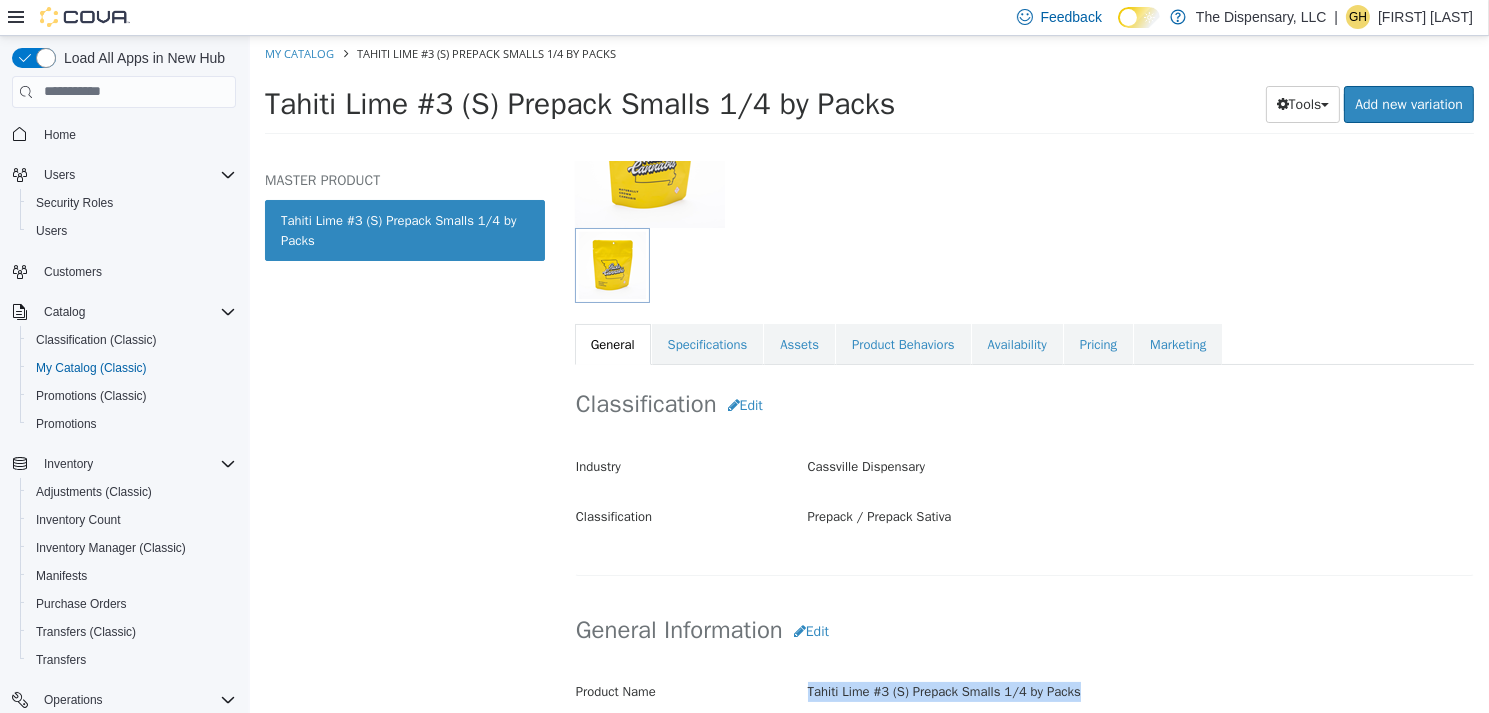 drag, startPoint x: 1078, startPoint y: 684, endPoint x: 754, endPoint y: 689, distance: 324.03857 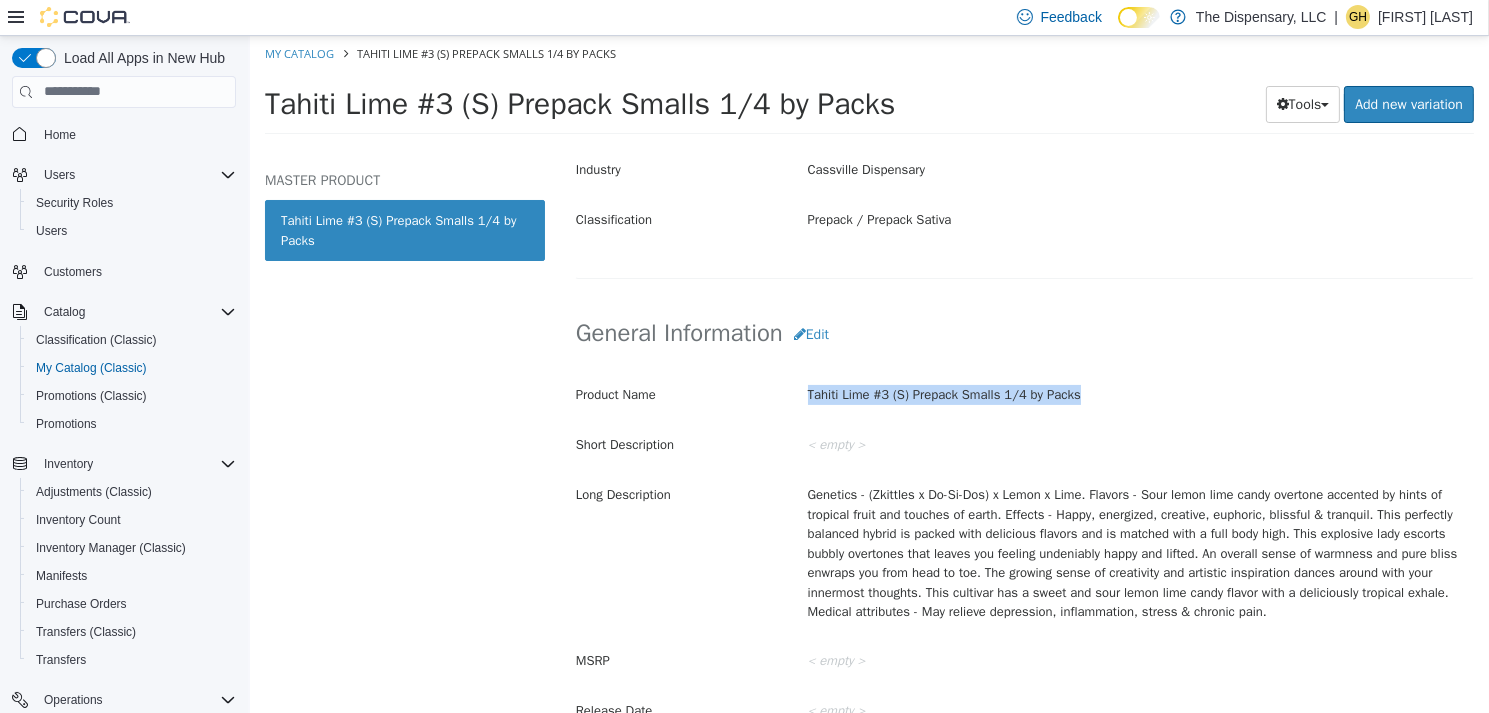 scroll, scrollTop: 500, scrollLeft: 0, axis: vertical 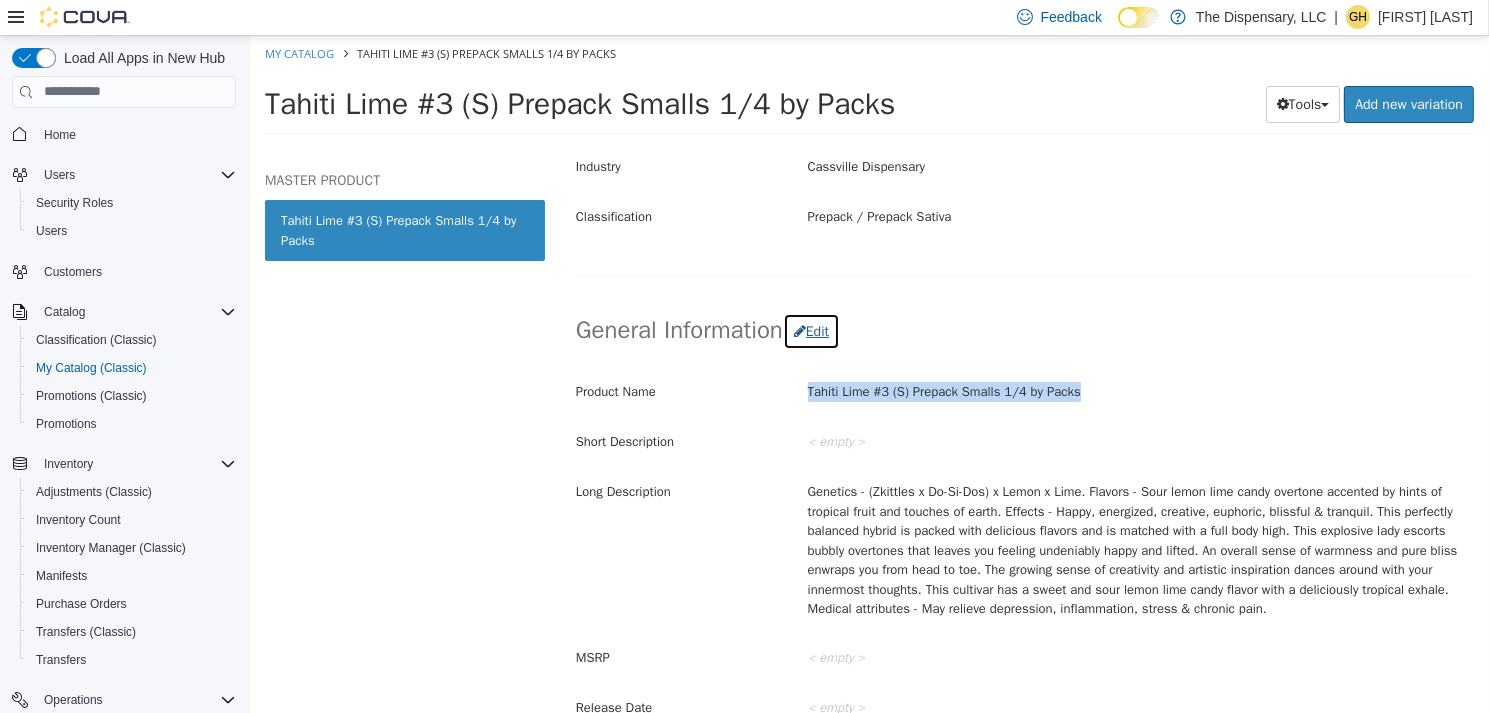click on "Edit" at bounding box center (810, 330) 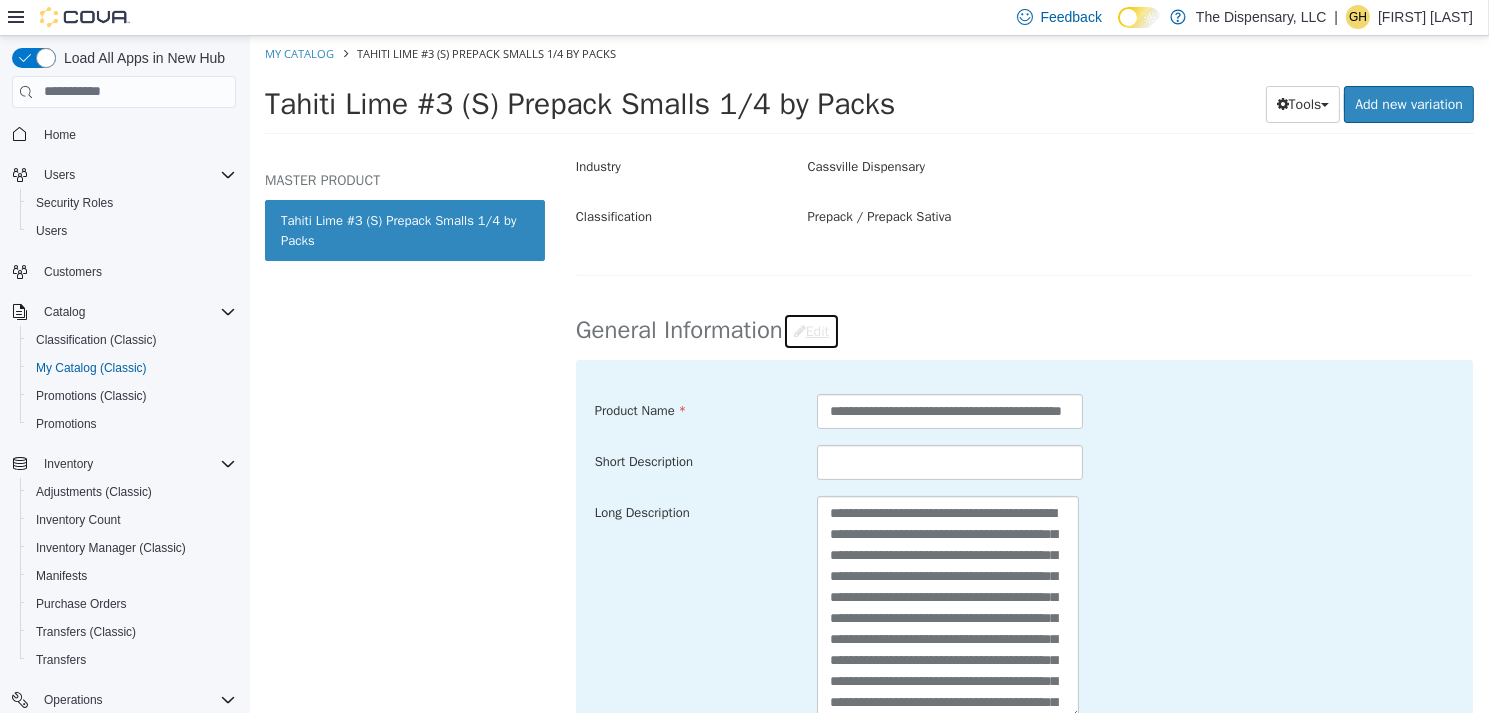 scroll, scrollTop: 273, scrollLeft: 0, axis: vertical 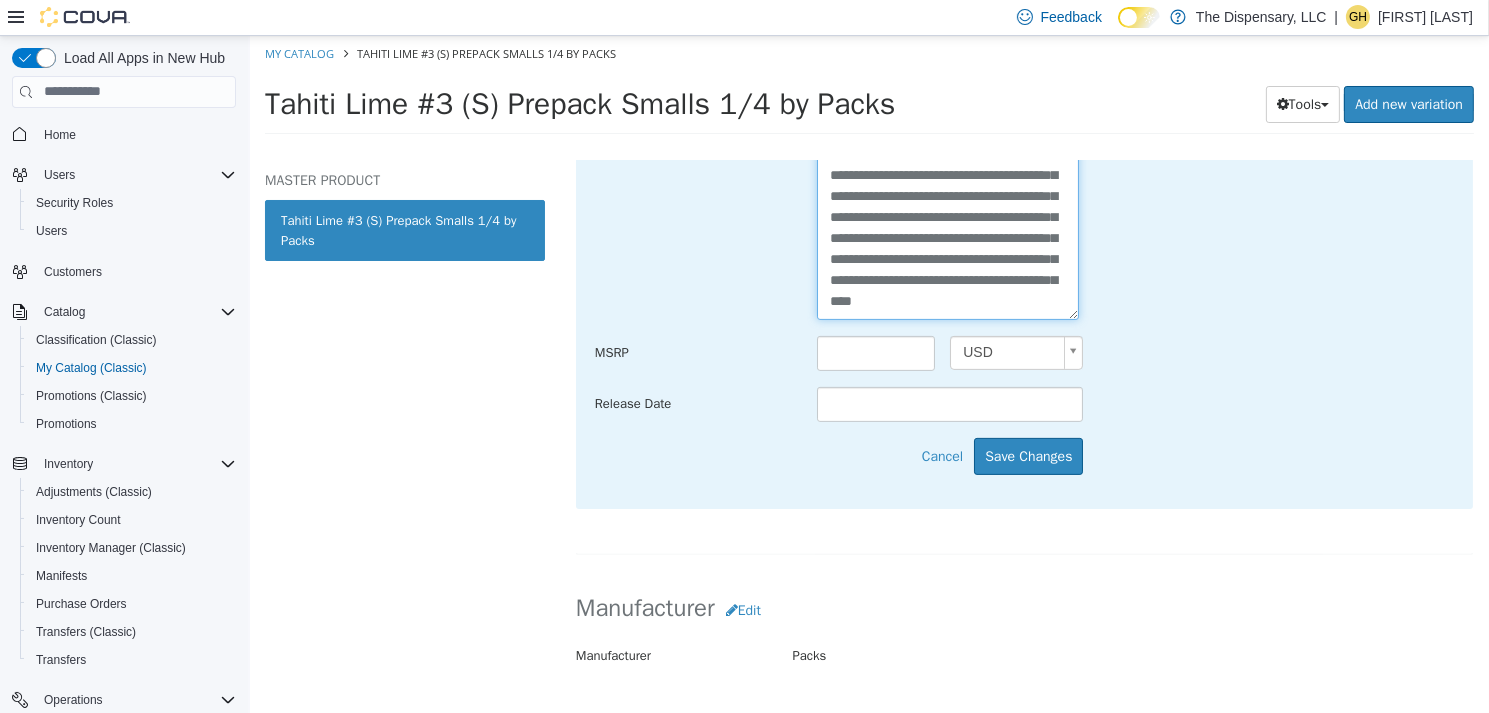 click on "**********" at bounding box center [947, 206] 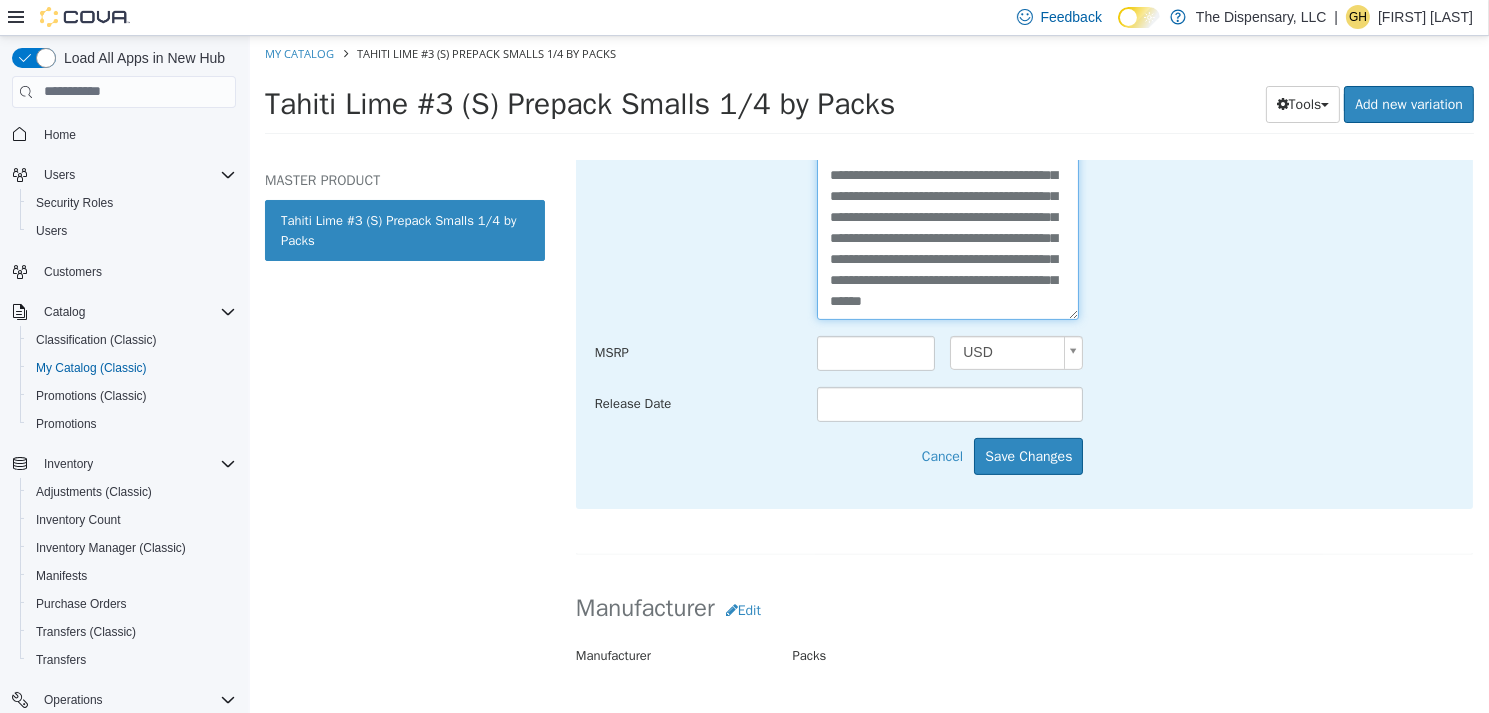 paste on "**********" 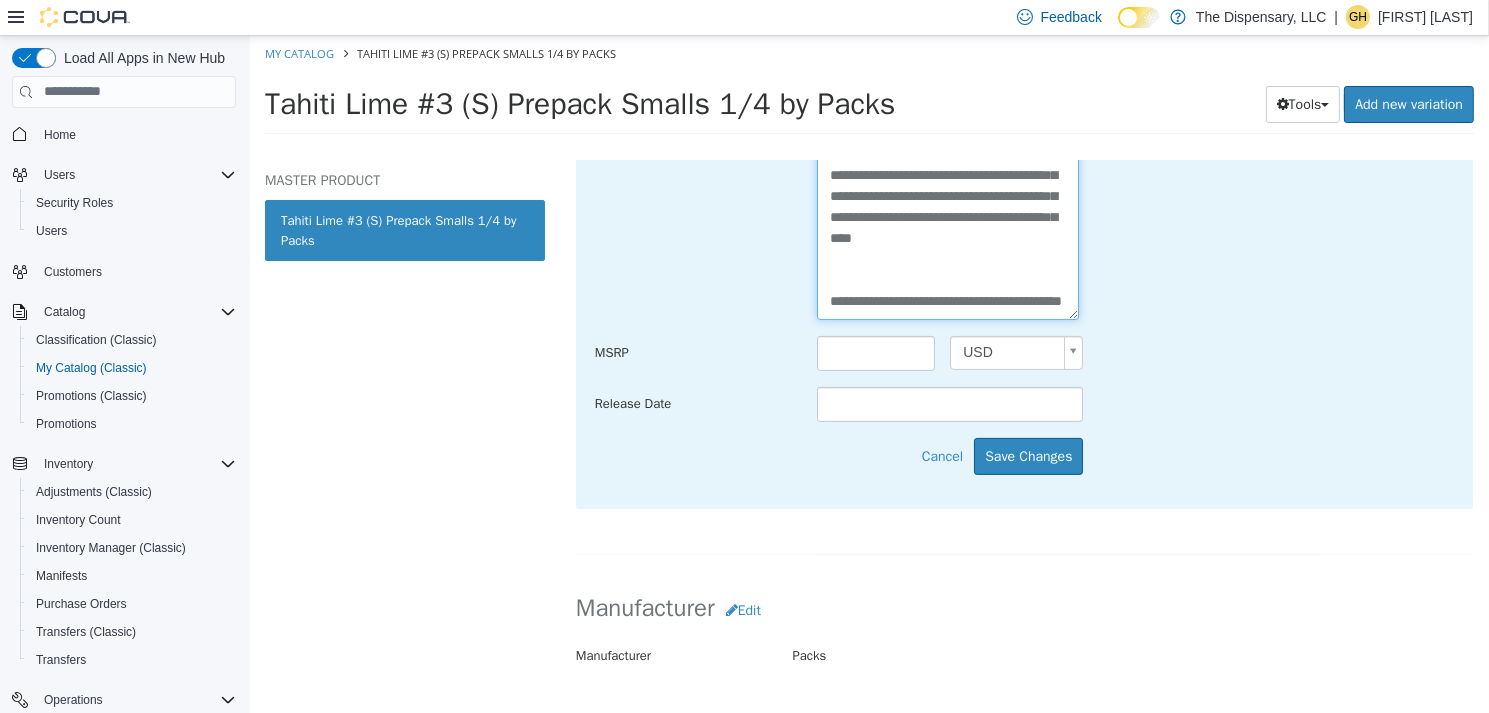 scroll, scrollTop: 350, scrollLeft: 0, axis: vertical 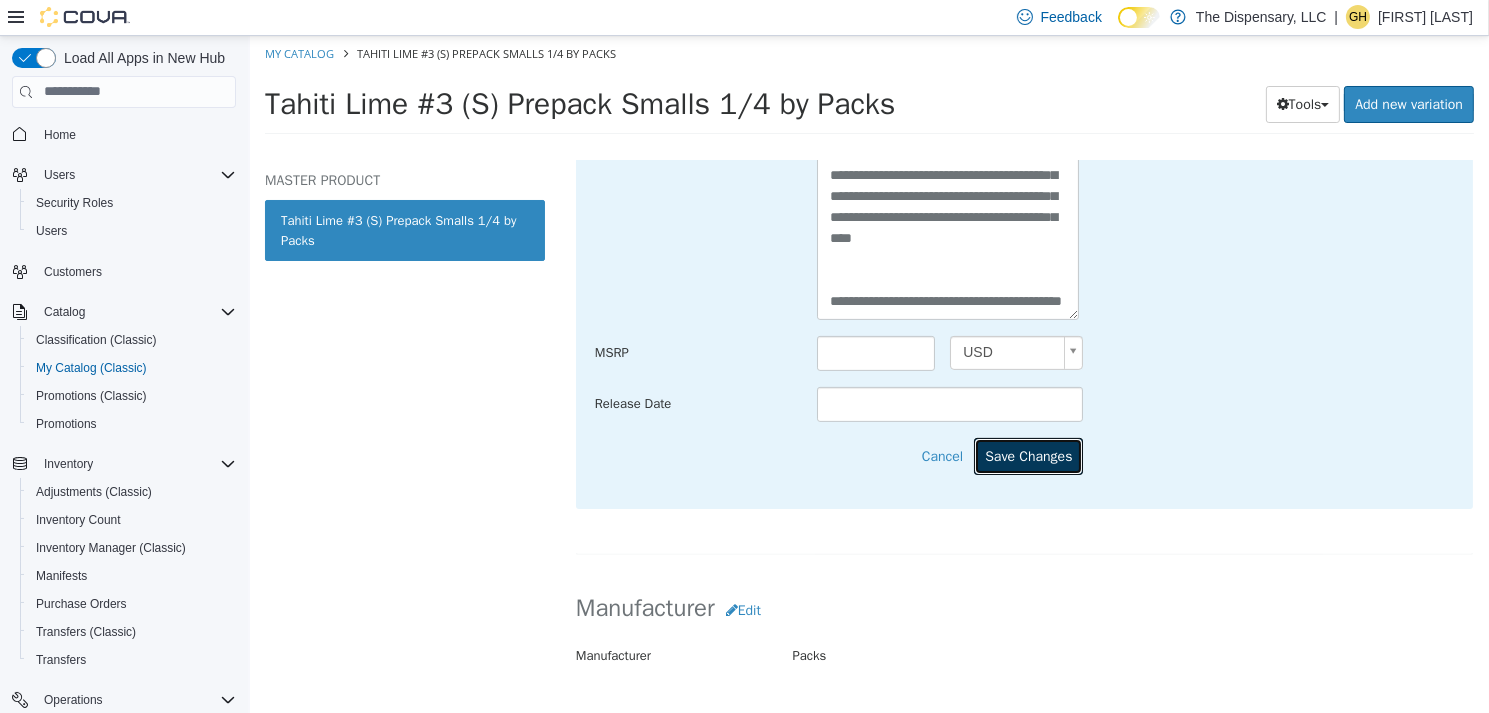 click on "Save Changes" at bounding box center (1027, 455) 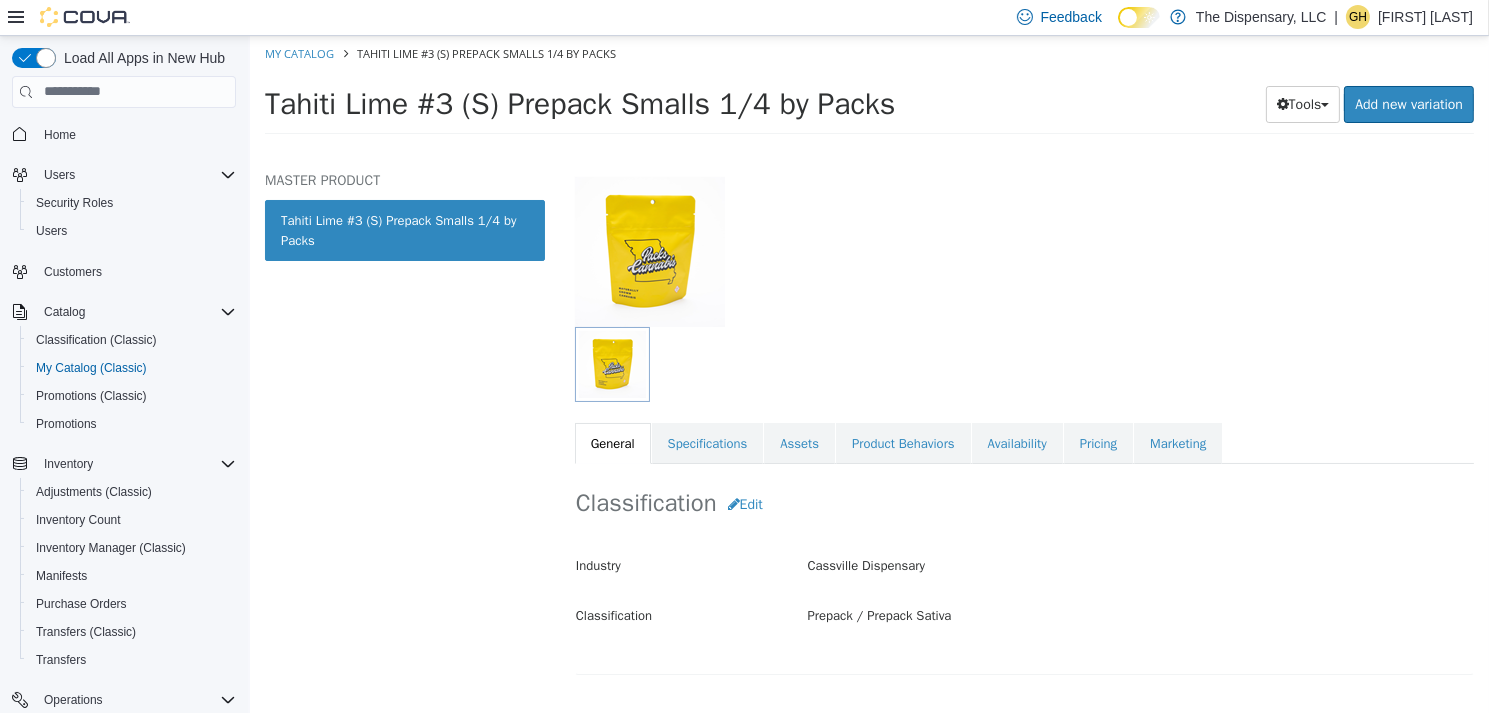 scroll, scrollTop: 100, scrollLeft: 0, axis: vertical 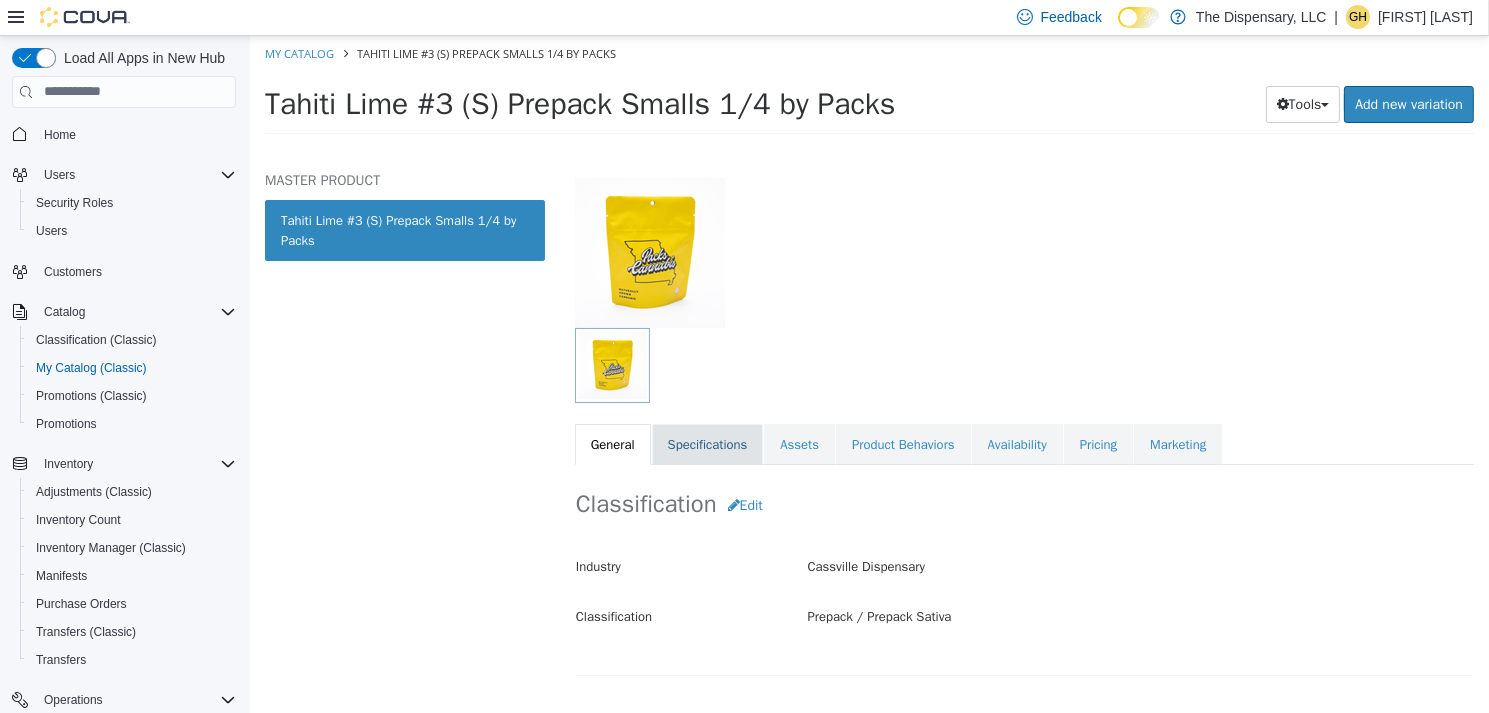 click on "Specifications" at bounding box center [707, 444] 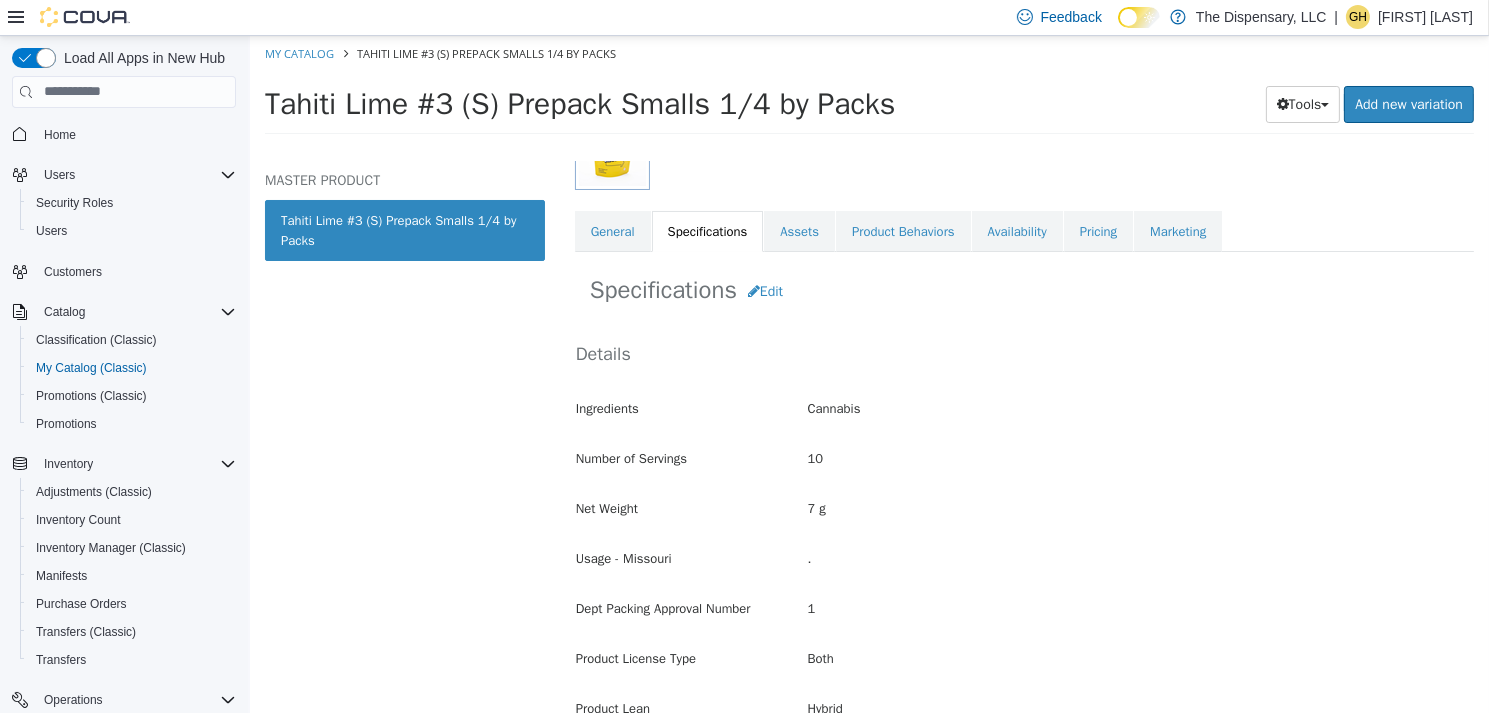 scroll, scrollTop: 400, scrollLeft: 0, axis: vertical 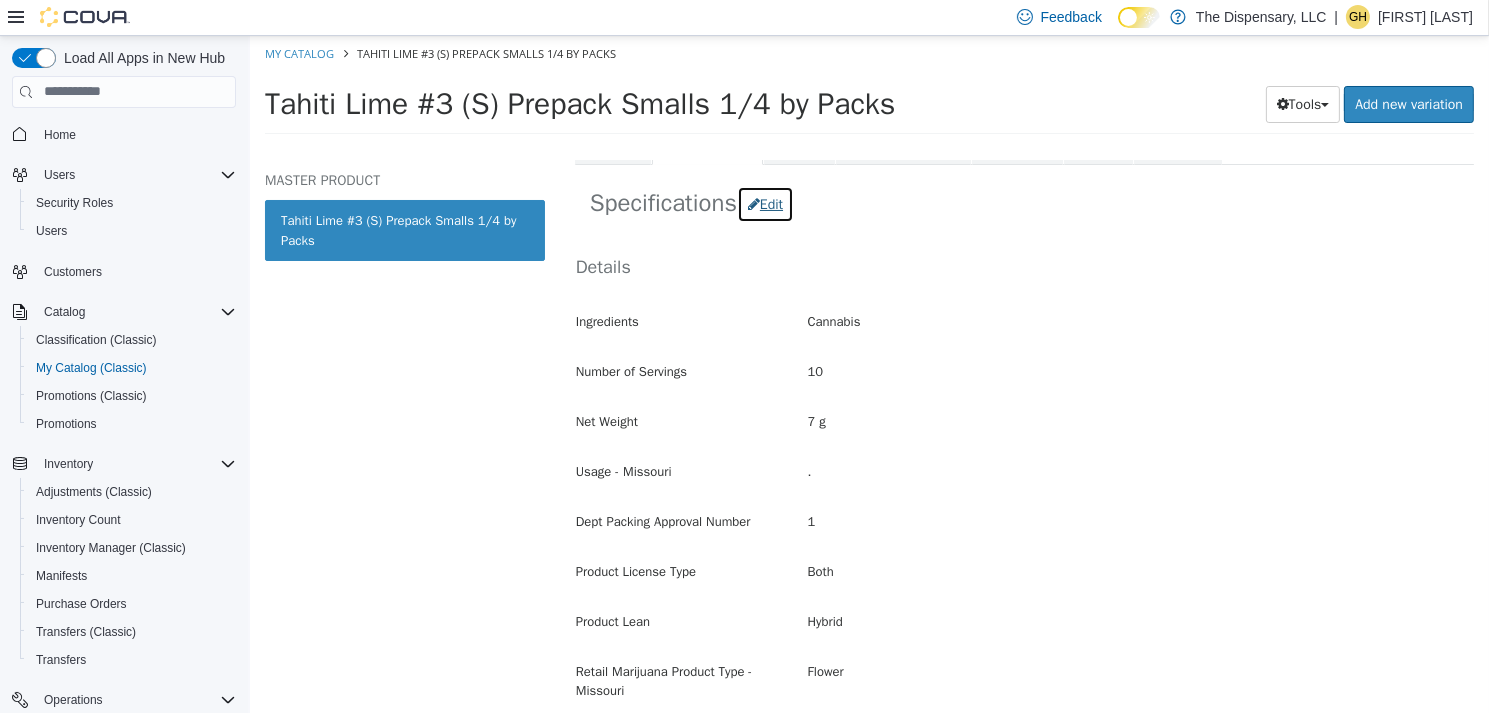 click on "Edit" at bounding box center (764, 203) 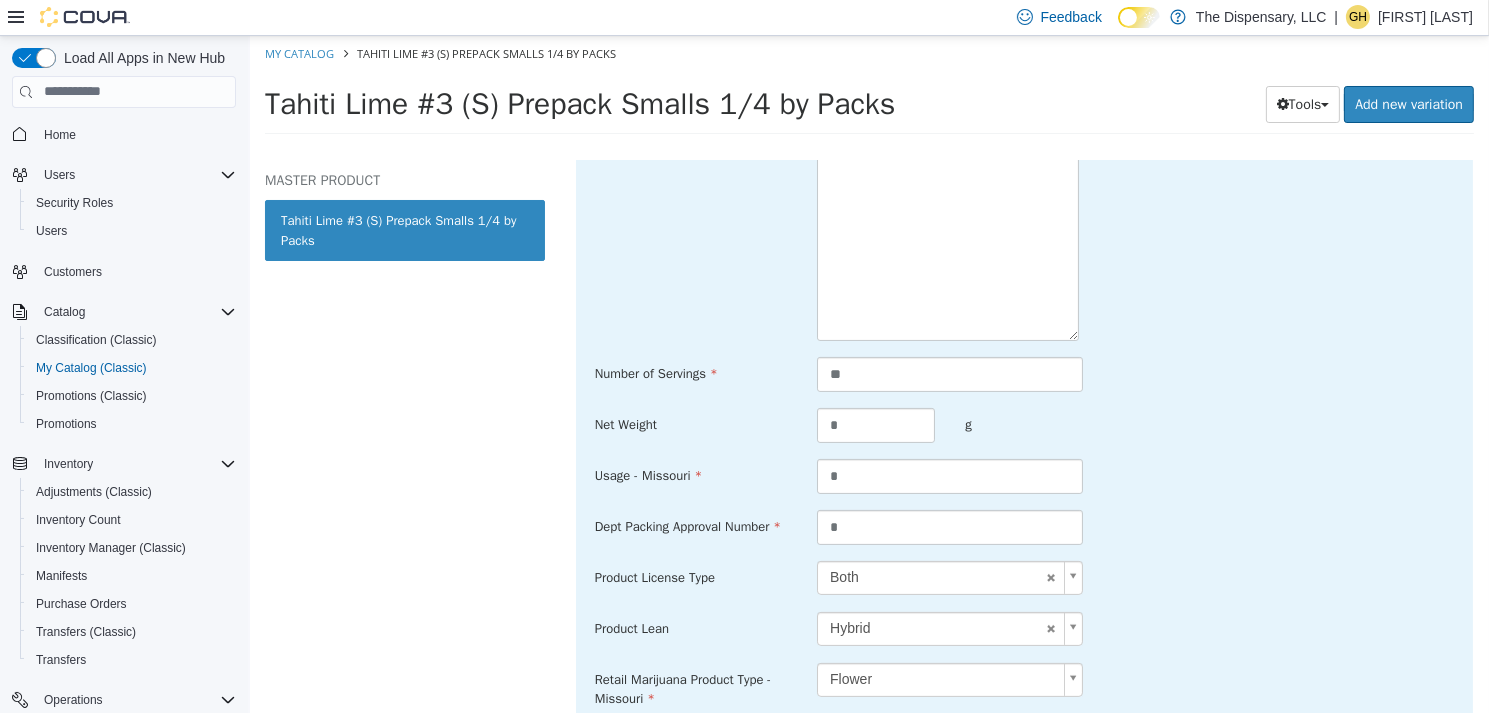 scroll, scrollTop: 700, scrollLeft: 0, axis: vertical 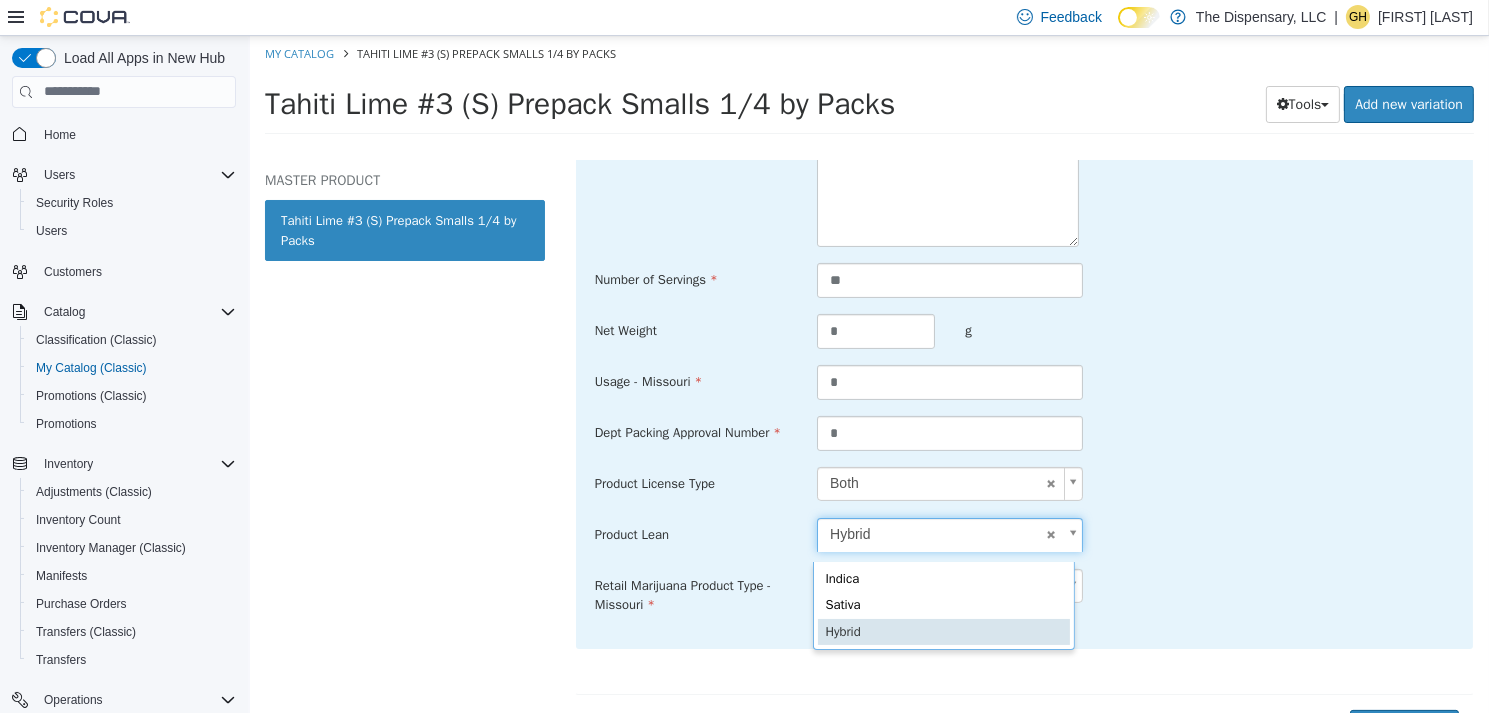 click on "Saving Bulk Changes...
×
Saved changes
My Catalog
Tahiti Lime #3 (S) Prepack Smalls 1/4 by Packs
Tahiti Lime #3 (S) Prepack Smalls 1/4 by Packs
Tools
Clone Print Labels   Add new variation
MASTER PRODUCT
Tahiti Lime #3 (S) Prepack Smalls 1/4 by Packs
Prepack
Prepack Sativa
Tahiti Lime #3 (S) Prepack Smalls 1/4 by Packs
[Master Product] Active   CATALOG SKU - GZCK3NFE     English - US                             Last Updated:  July 11, 2025
General Specifications Assets Product Behaviors Availability Pricing
Marketing Specifications  Edit Details Ingredients
******** Number of Servings
** Net Weight
*
g
Usage - Missouri
* Dept Packing Approval Number
* Product License Type
Both                             **** Product Lean
Hybrid     ****** Retail Marijuana Product Type - Missouri
Flower                             ******  Cancel  Save Changes
1" at bounding box center (868, 90) 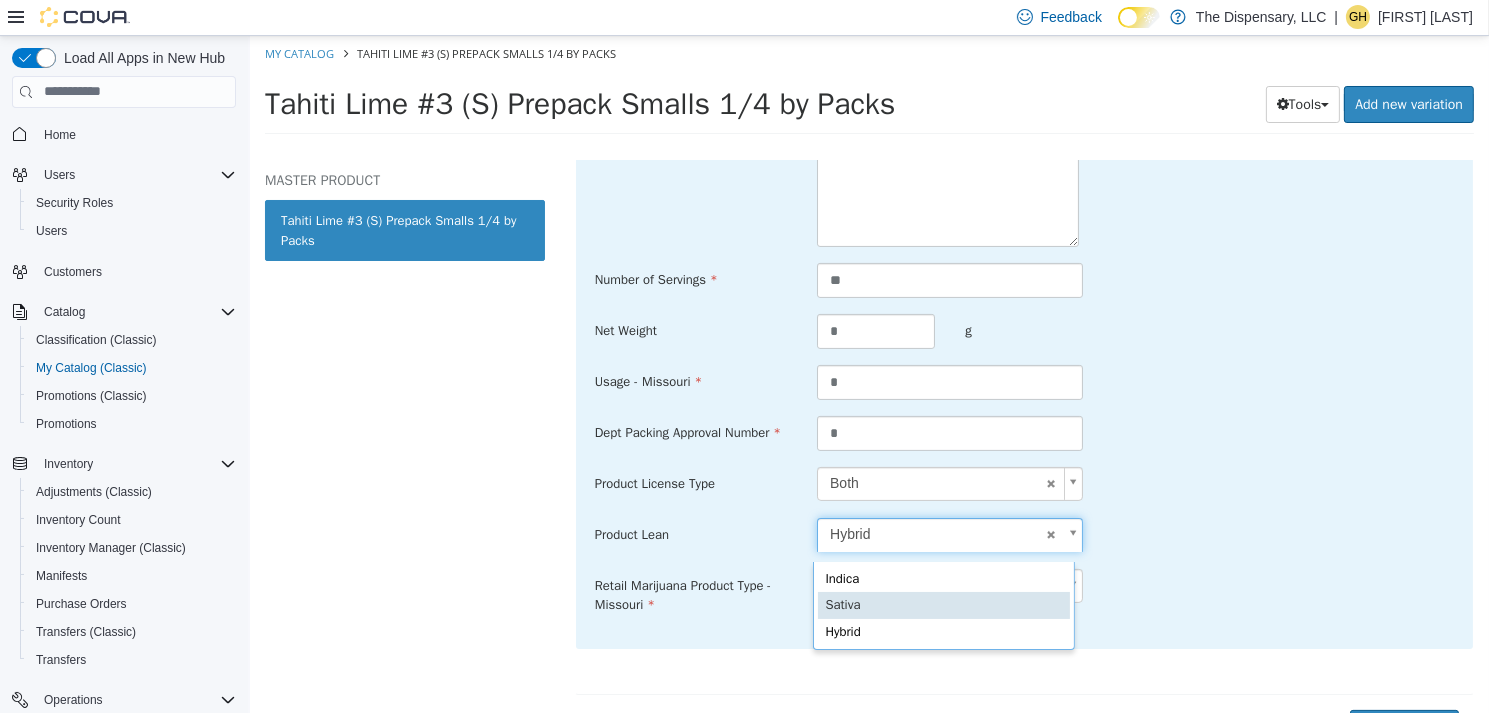 type on "******" 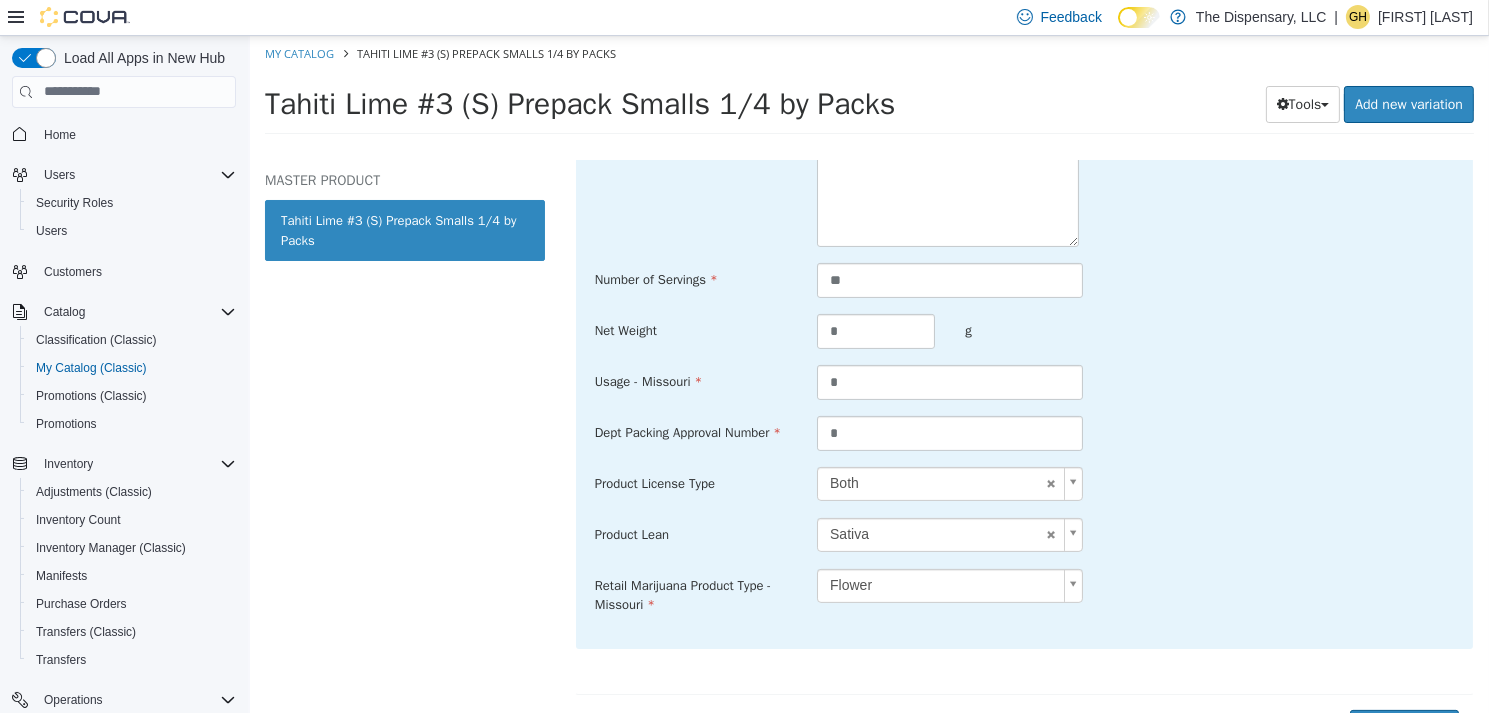 click on "Product Lean
Sativa     ******" at bounding box center [1023, 535] 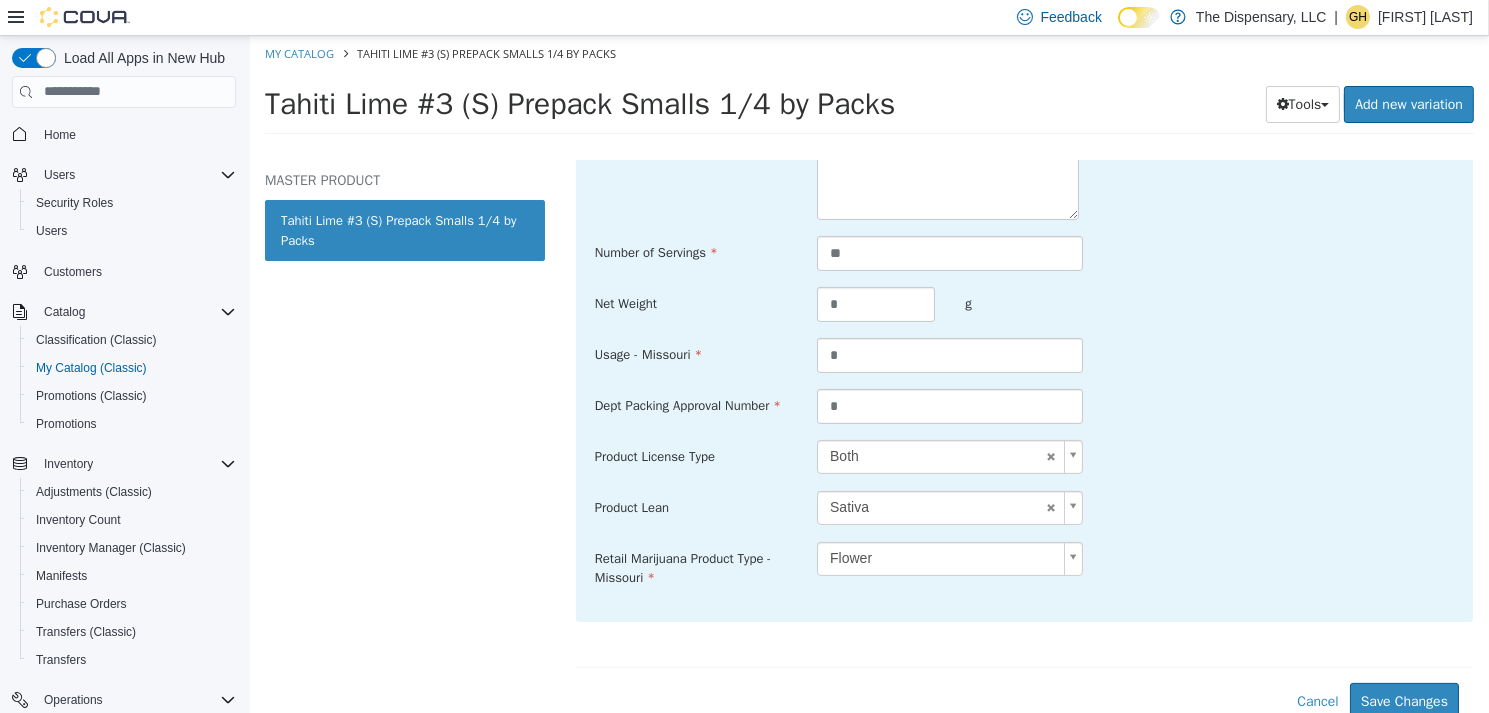 scroll, scrollTop: 741, scrollLeft: 0, axis: vertical 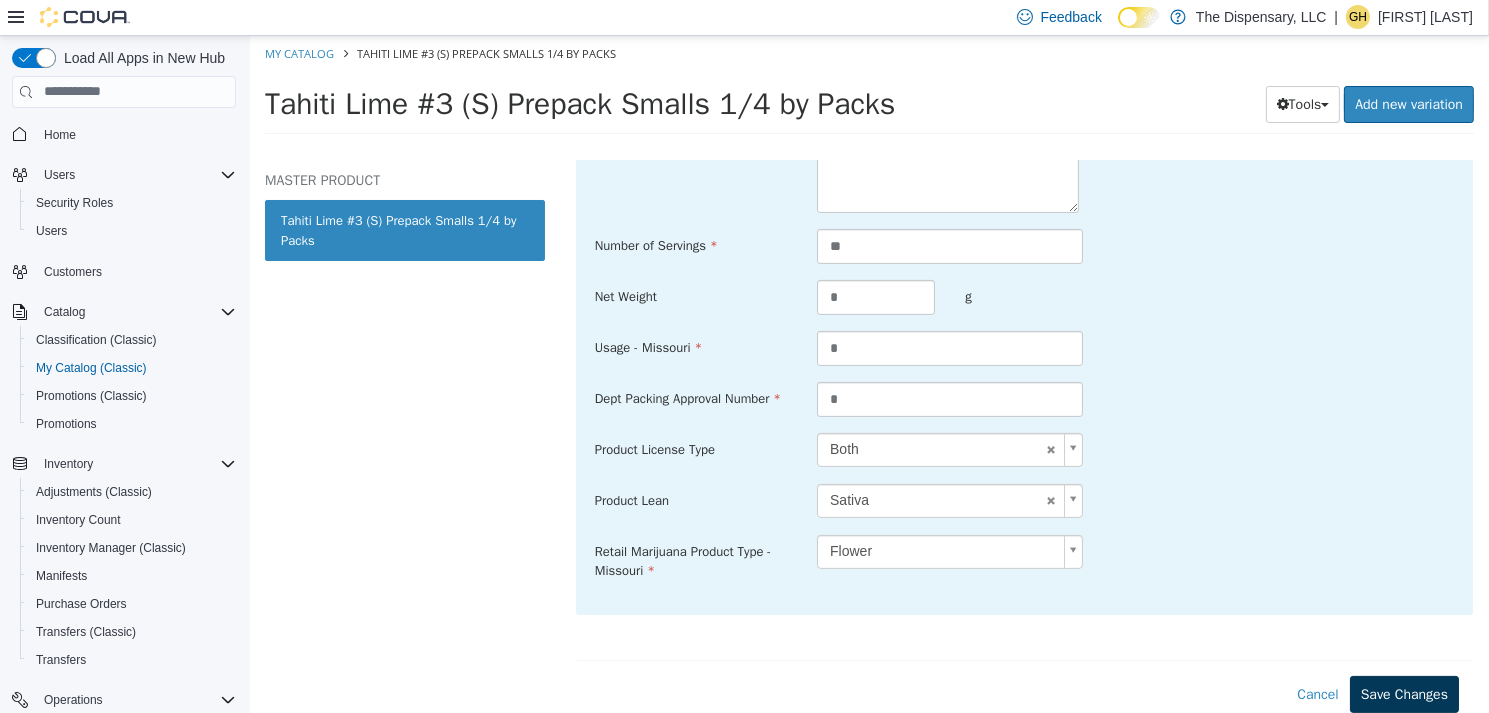 drag, startPoint x: 1450, startPoint y: 692, endPoint x: 1403, endPoint y: 681, distance: 48.270073 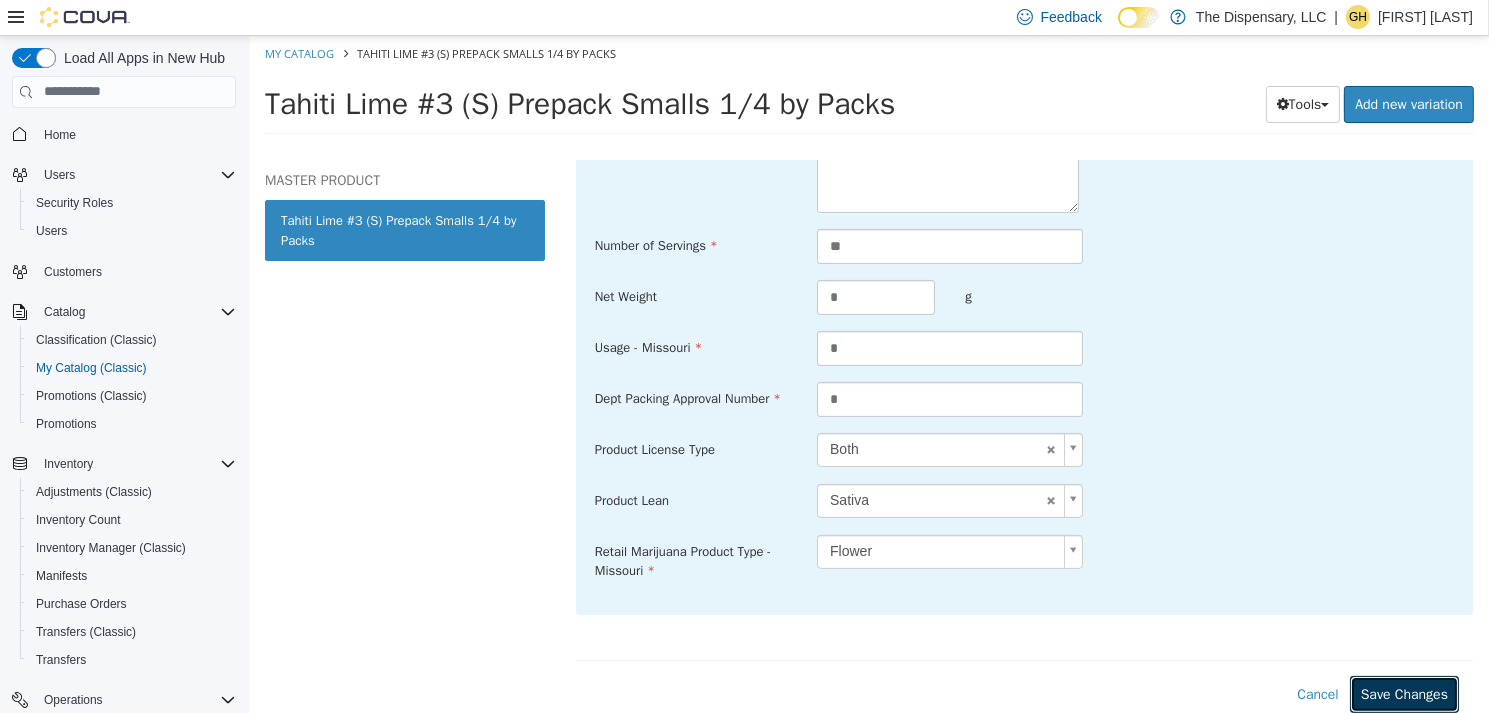 click on "Save Changes" at bounding box center (1403, 693) 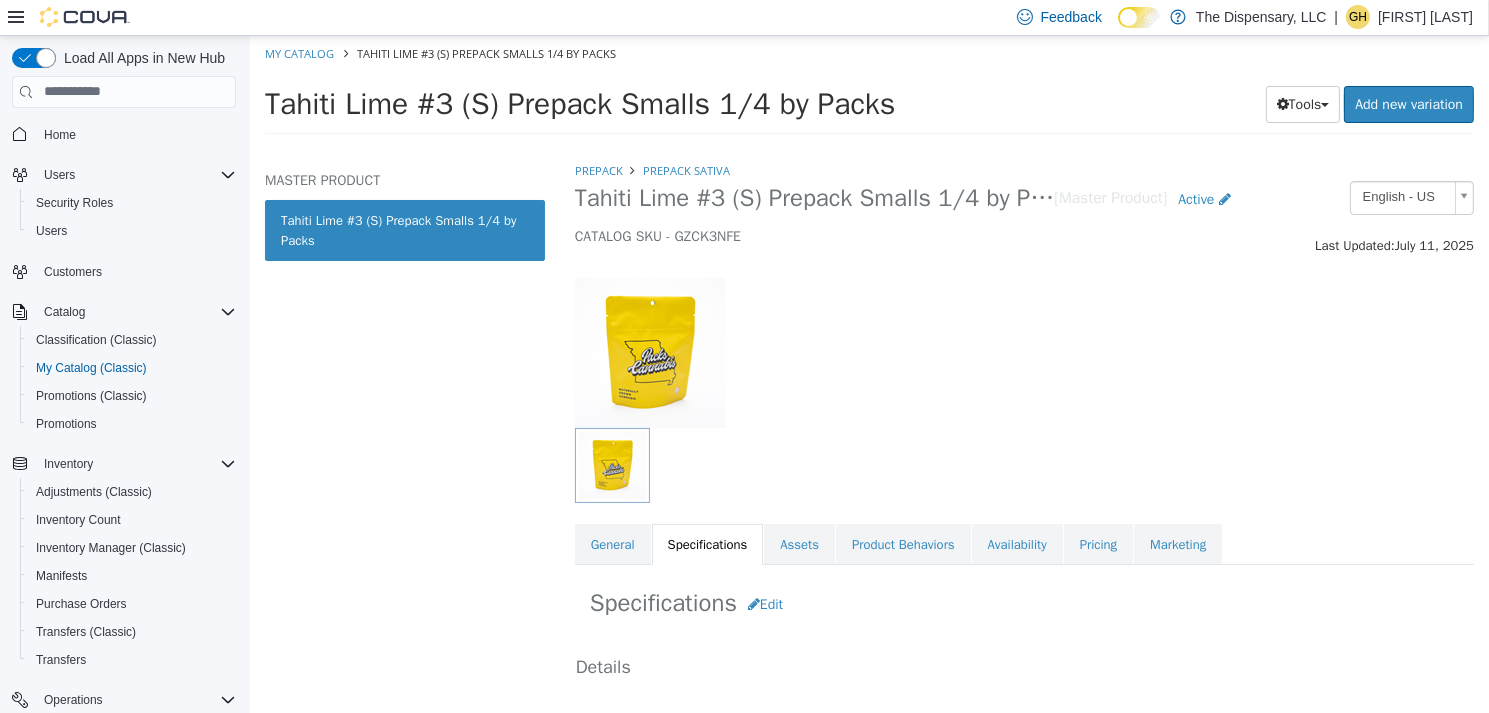 scroll, scrollTop: 0, scrollLeft: 0, axis: both 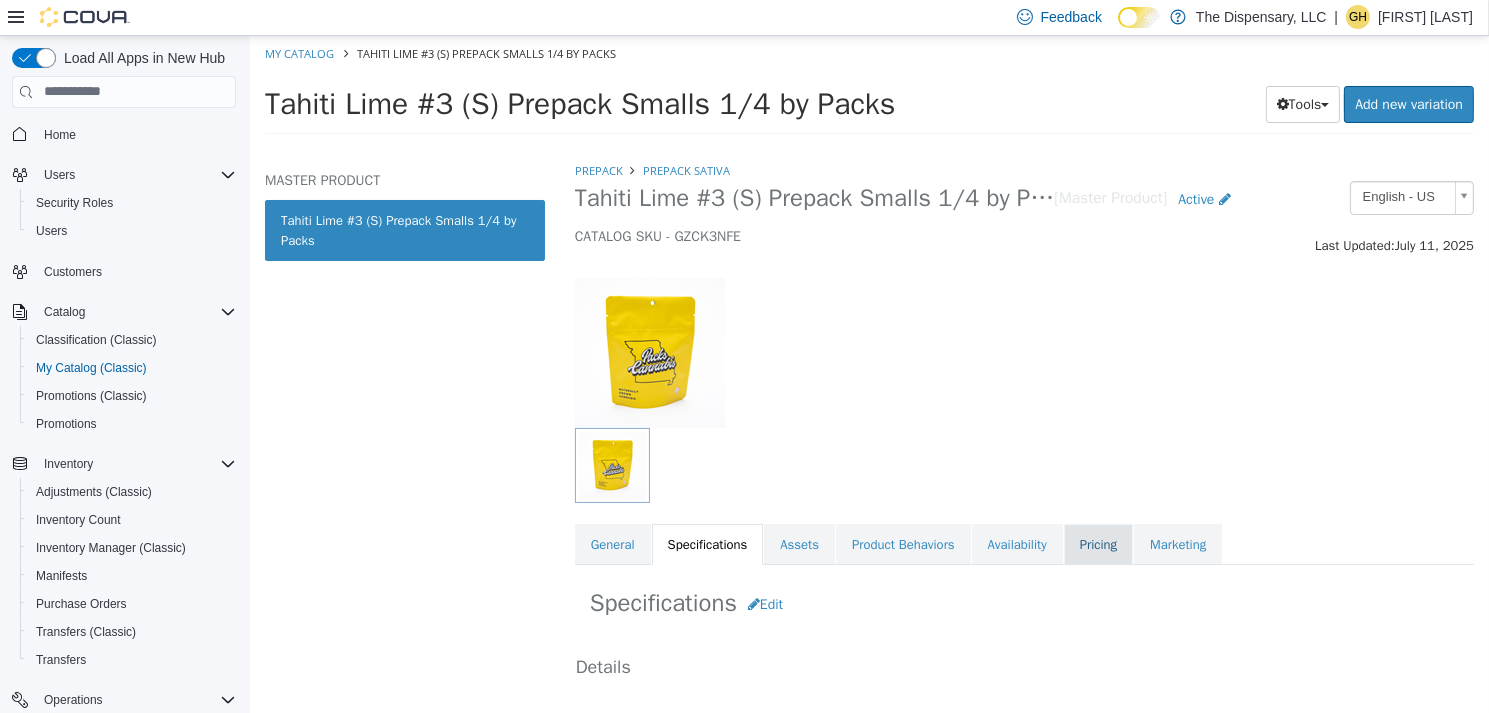 click on "Pricing" at bounding box center (1097, 544) 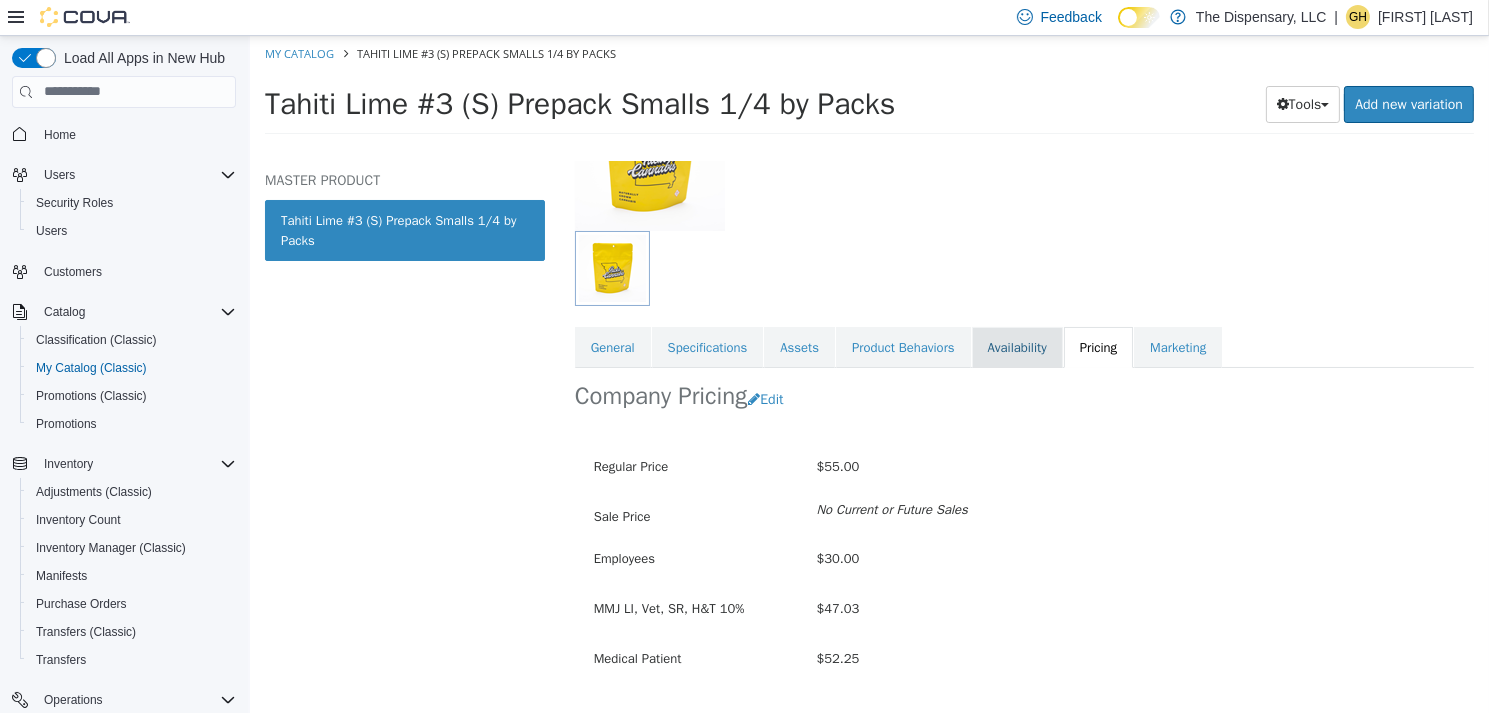 scroll, scrollTop: 200, scrollLeft: 0, axis: vertical 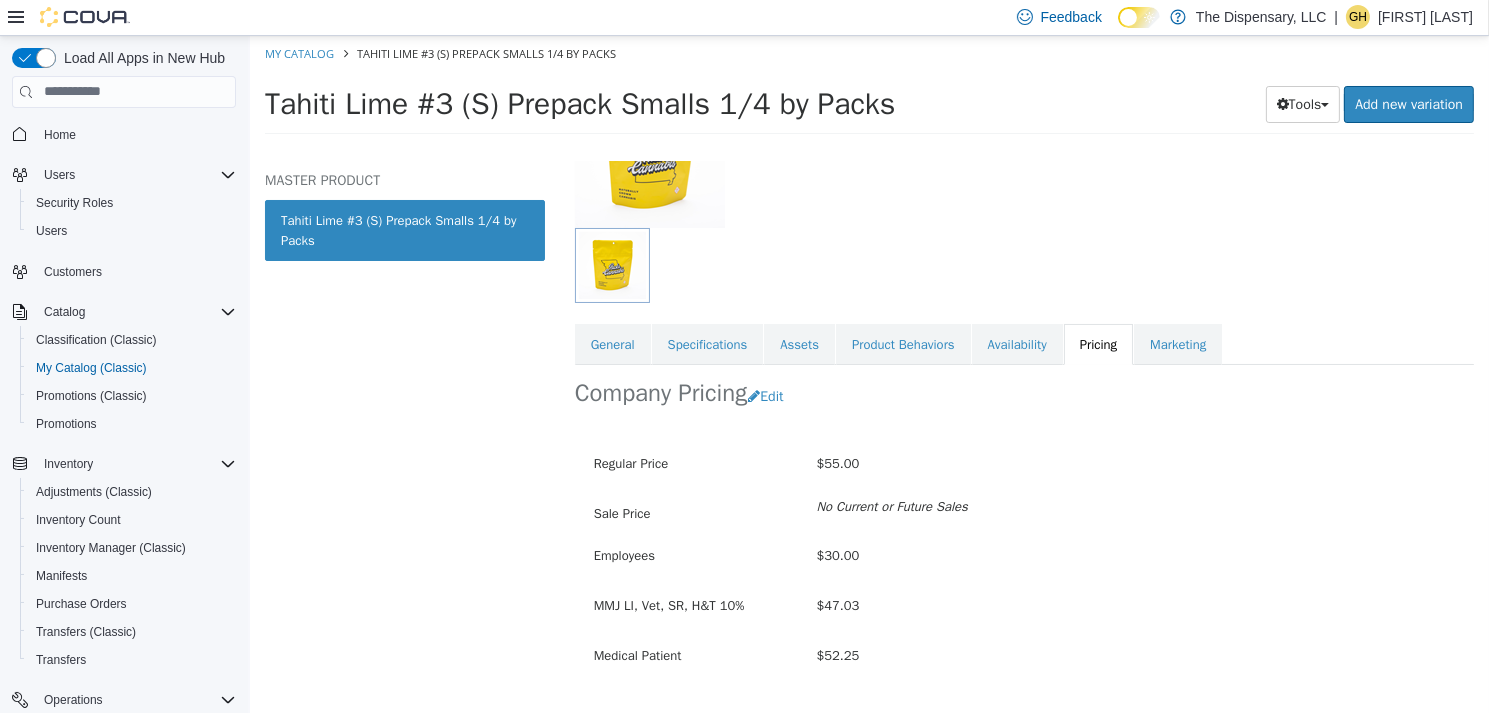click on "My Catalog" at bounding box center [300, 52] 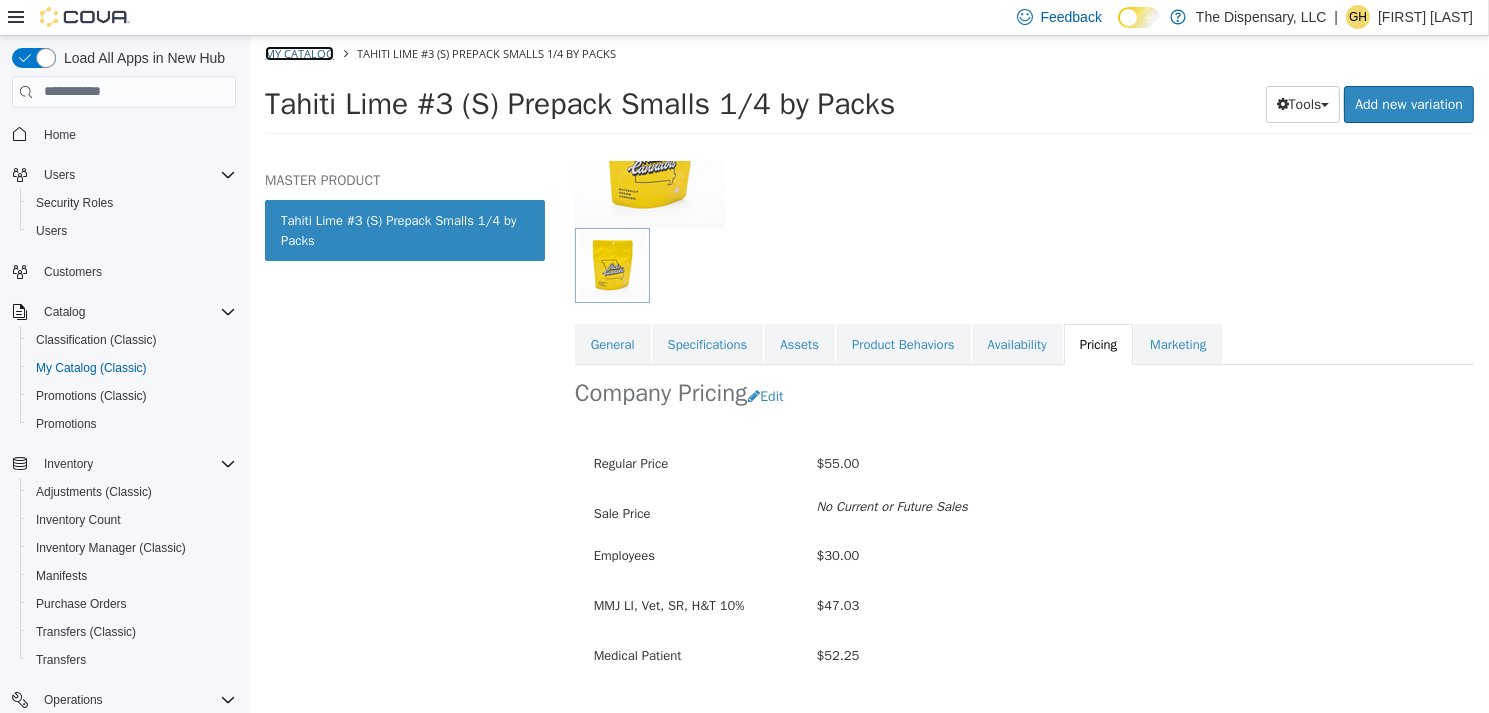 click on "My Catalog" at bounding box center (298, 52) 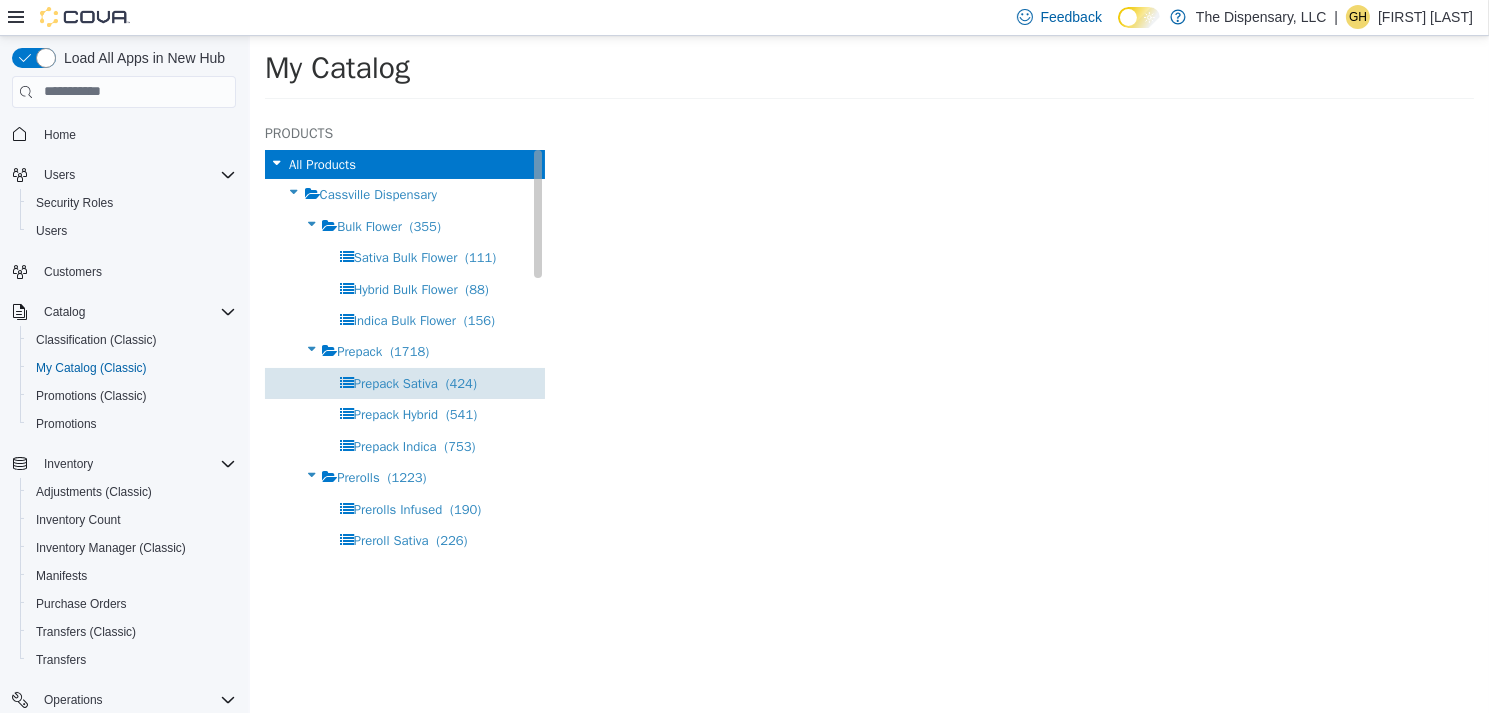 select on "**********" 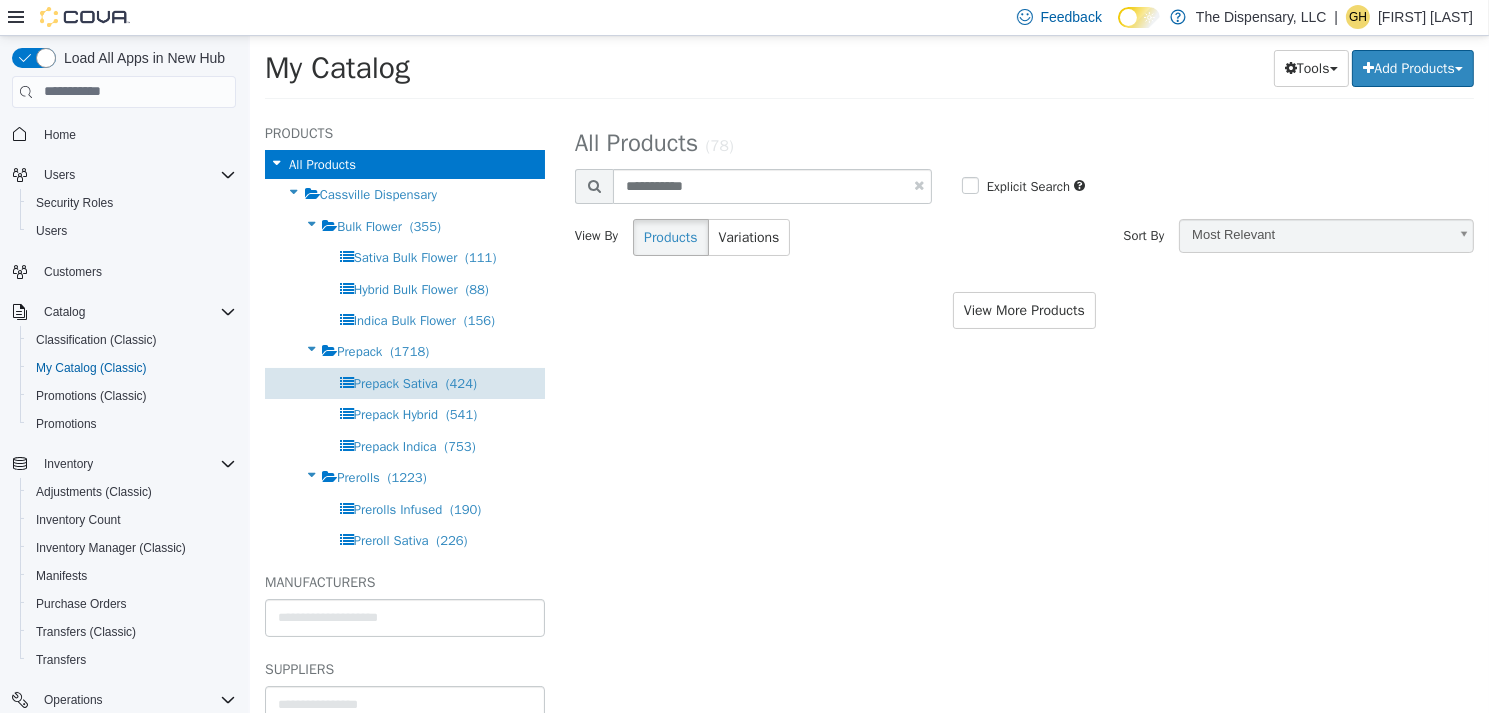 scroll, scrollTop: 600, scrollLeft: 0, axis: vertical 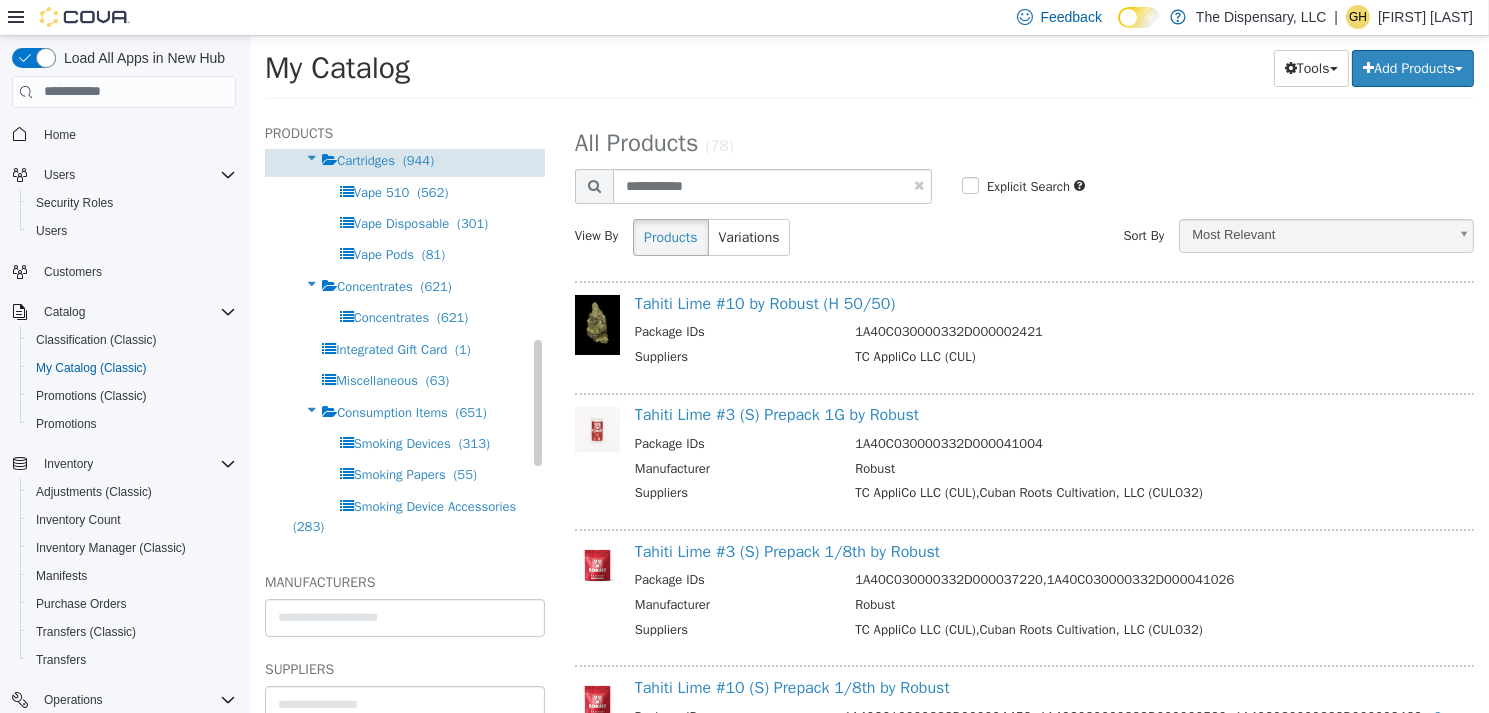 click on "Cartridges" at bounding box center [365, 159] 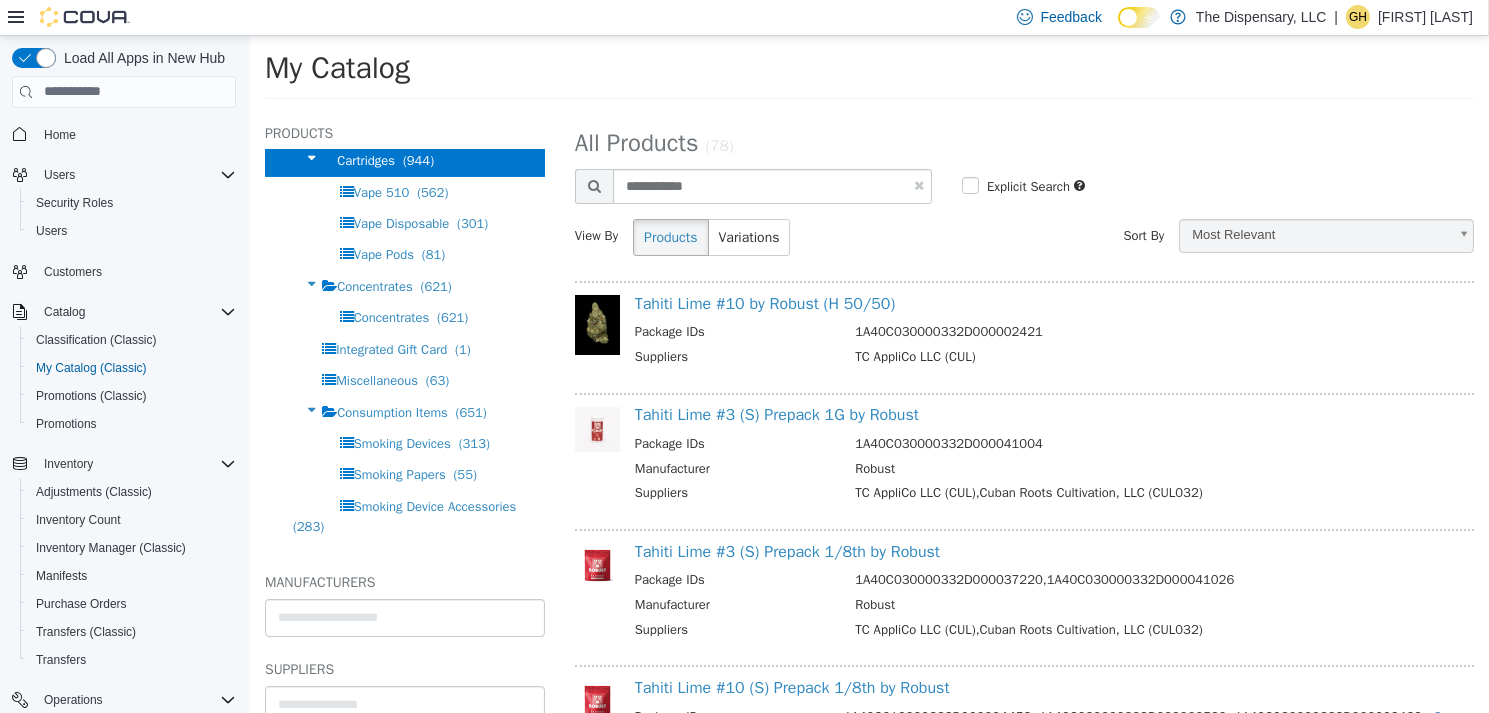 select on "**********" 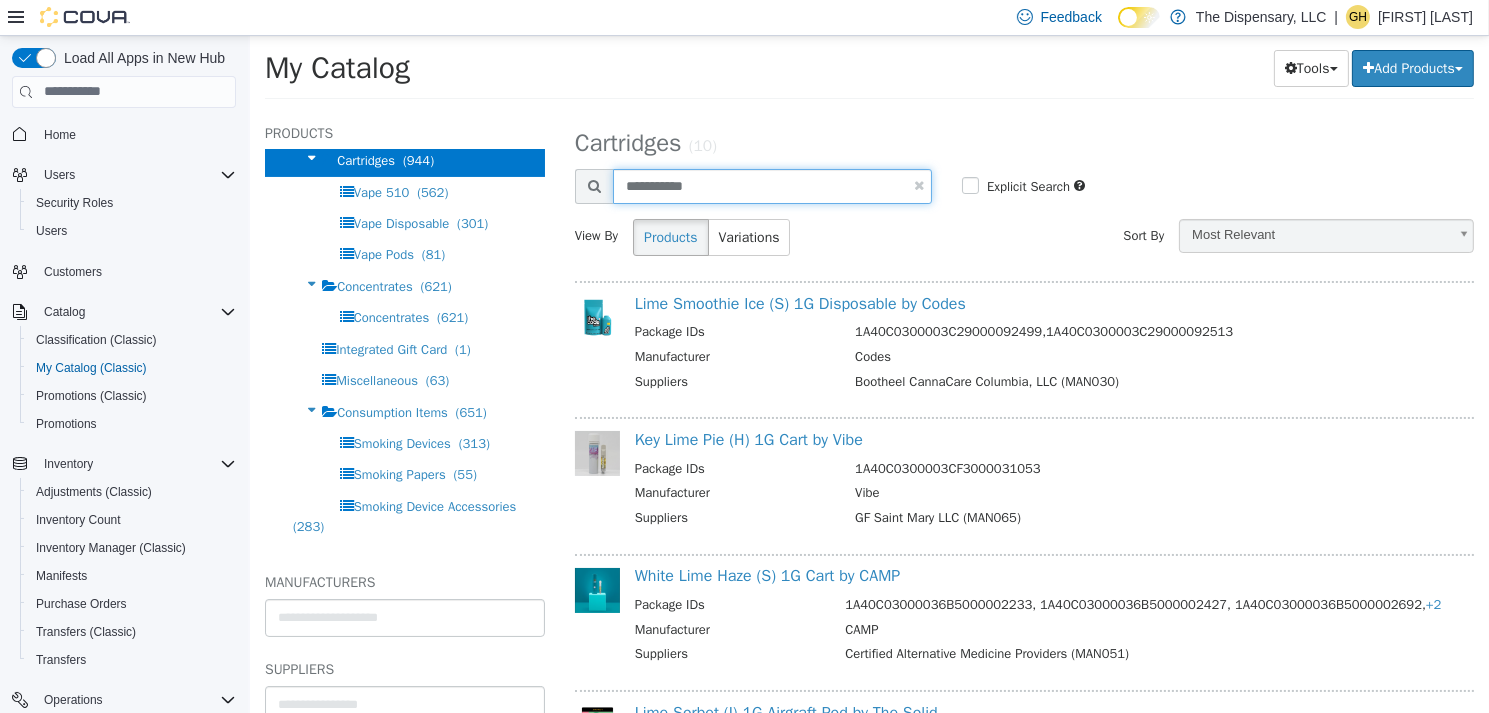 drag, startPoint x: 641, startPoint y: 185, endPoint x: 560, endPoint y: 185, distance: 81 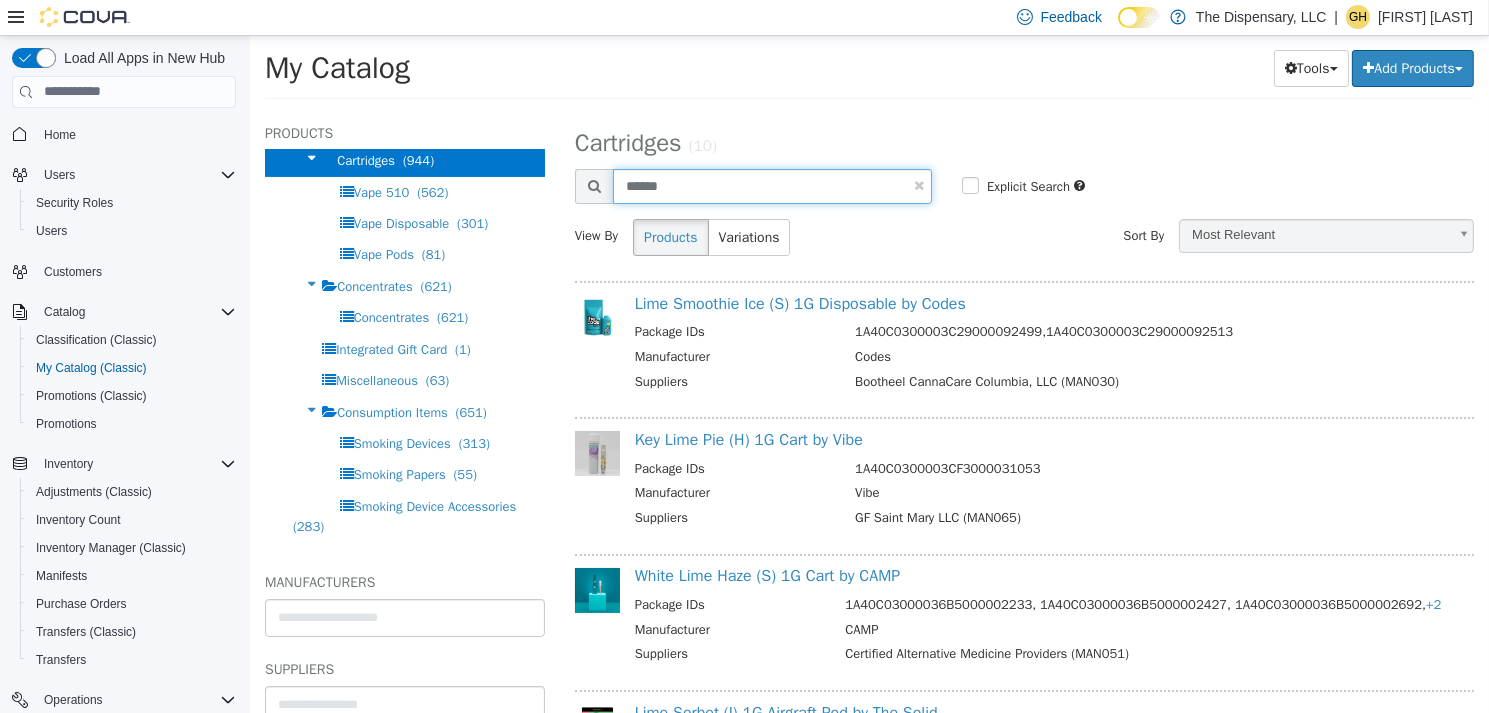 type on "******" 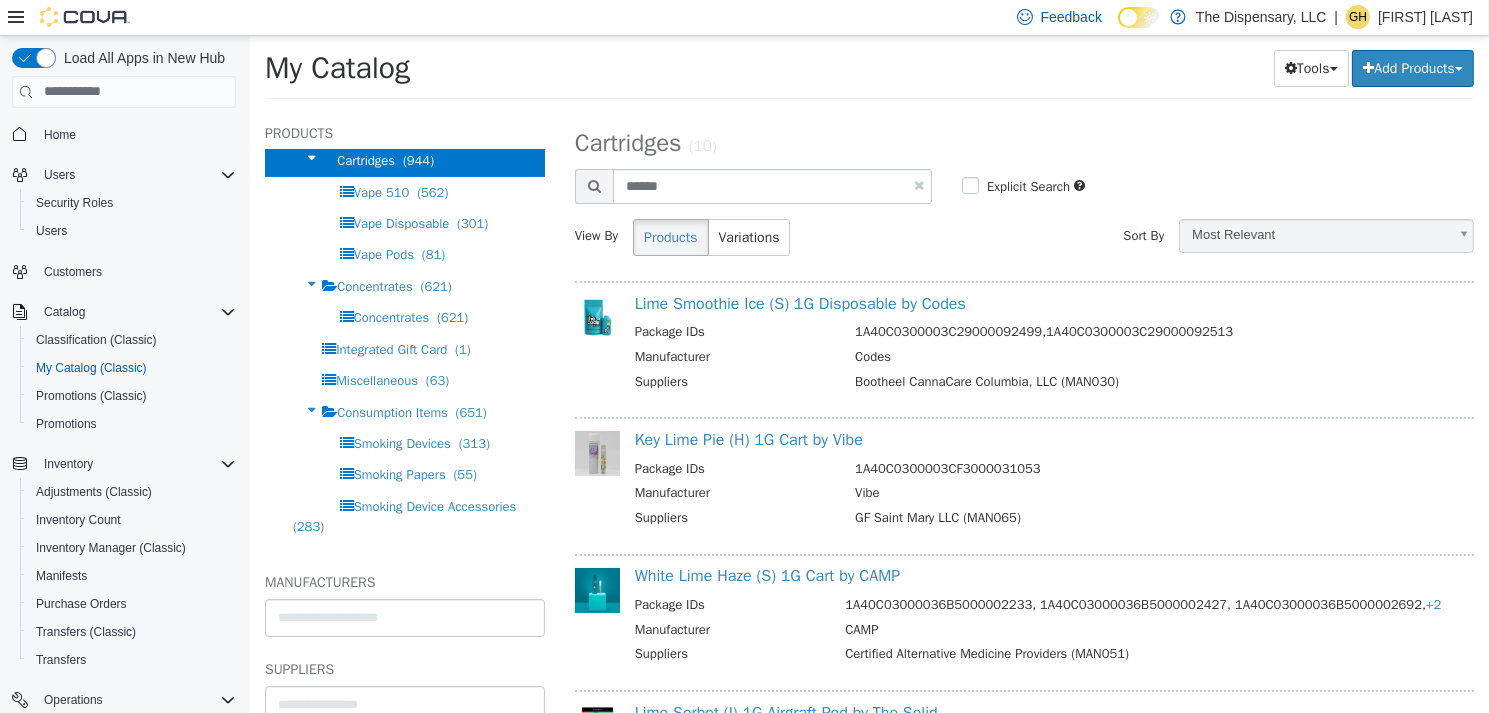 select on "**********" 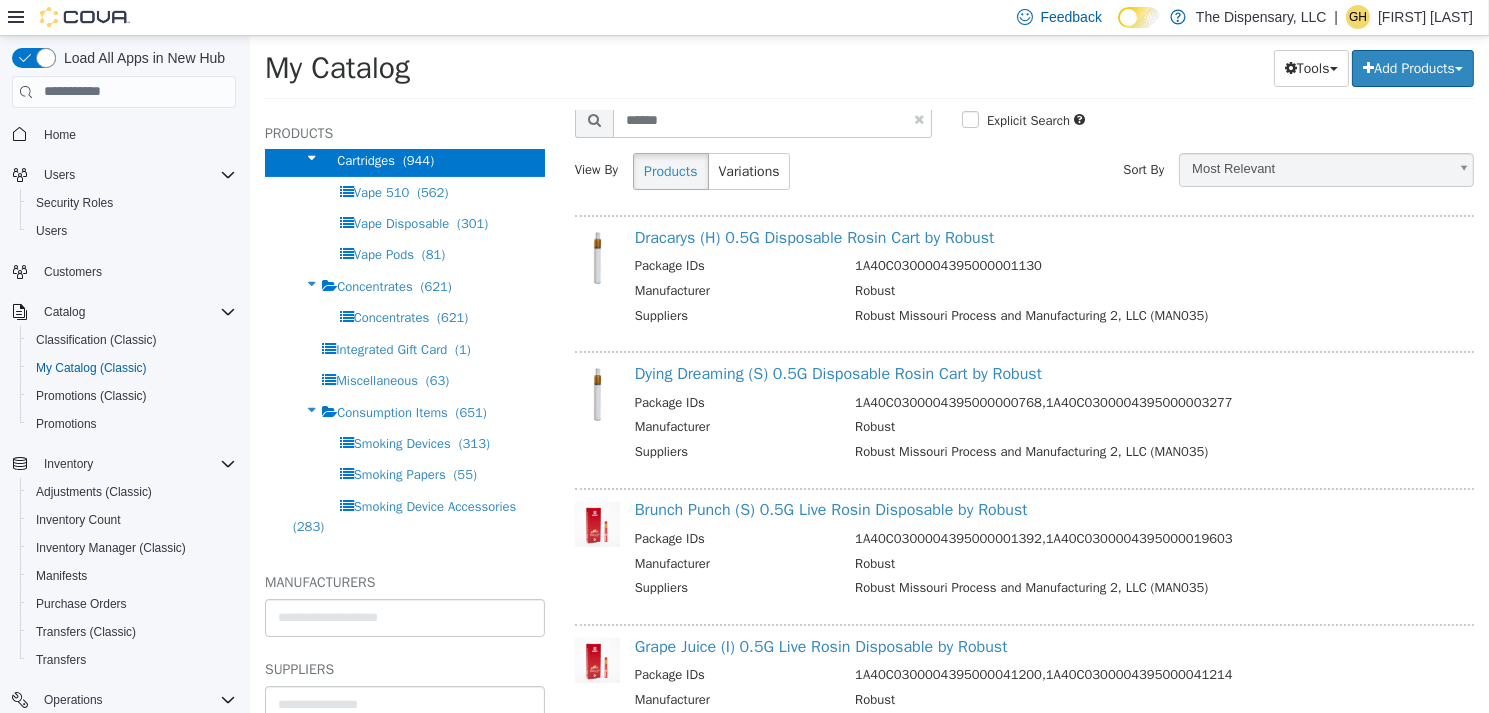 scroll, scrollTop: 100, scrollLeft: 0, axis: vertical 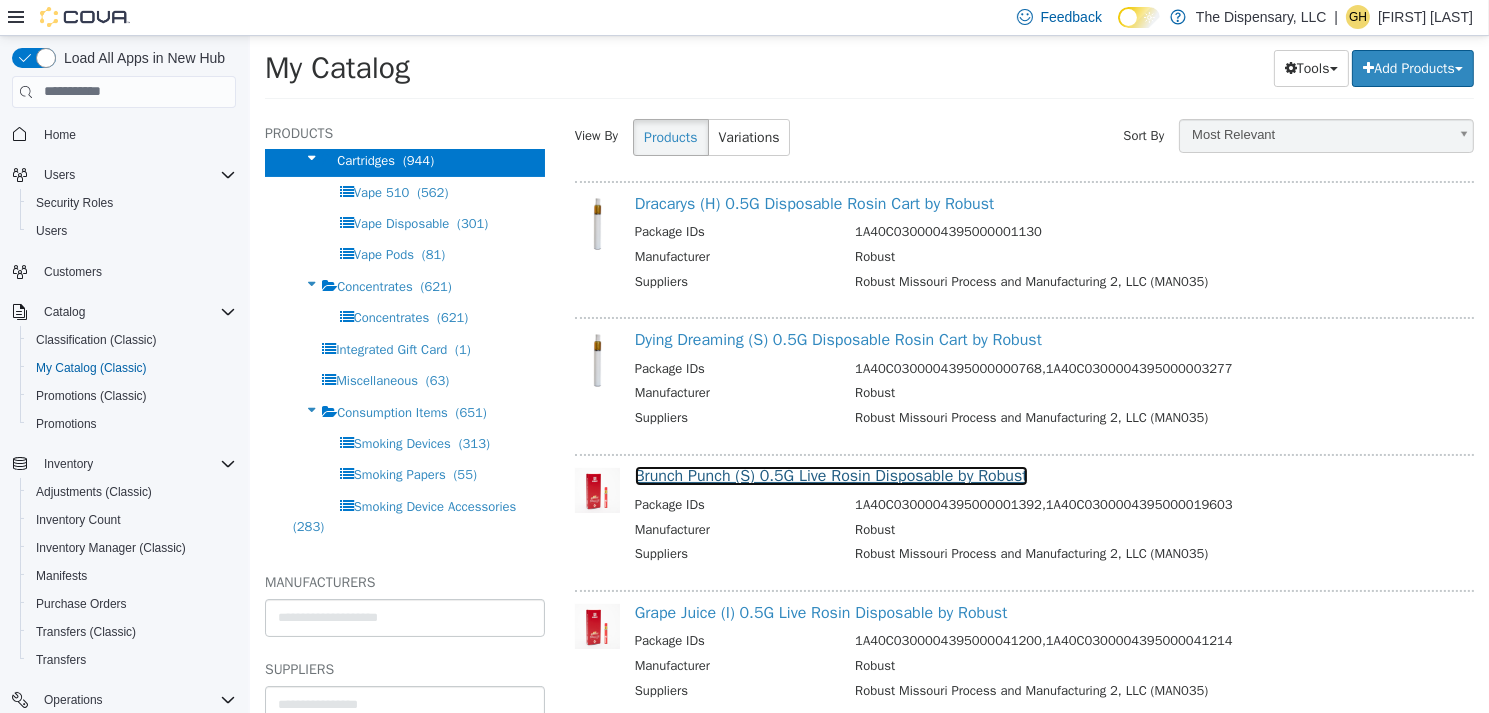click on "Brunch Punch (S) 0.5G Live Rosin Disposable by Robust" at bounding box center [830, 475] 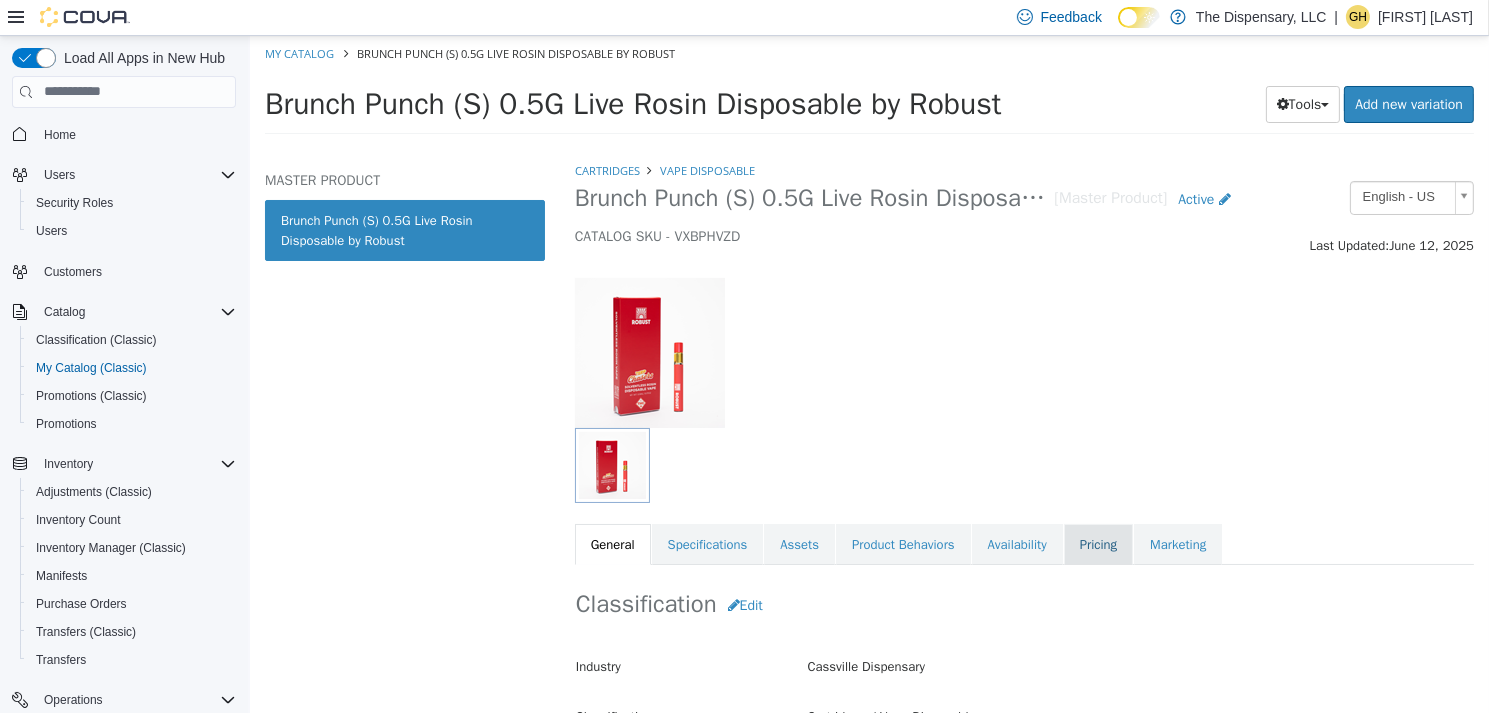 click on "Pricing" at bounding box center (1097, 544) 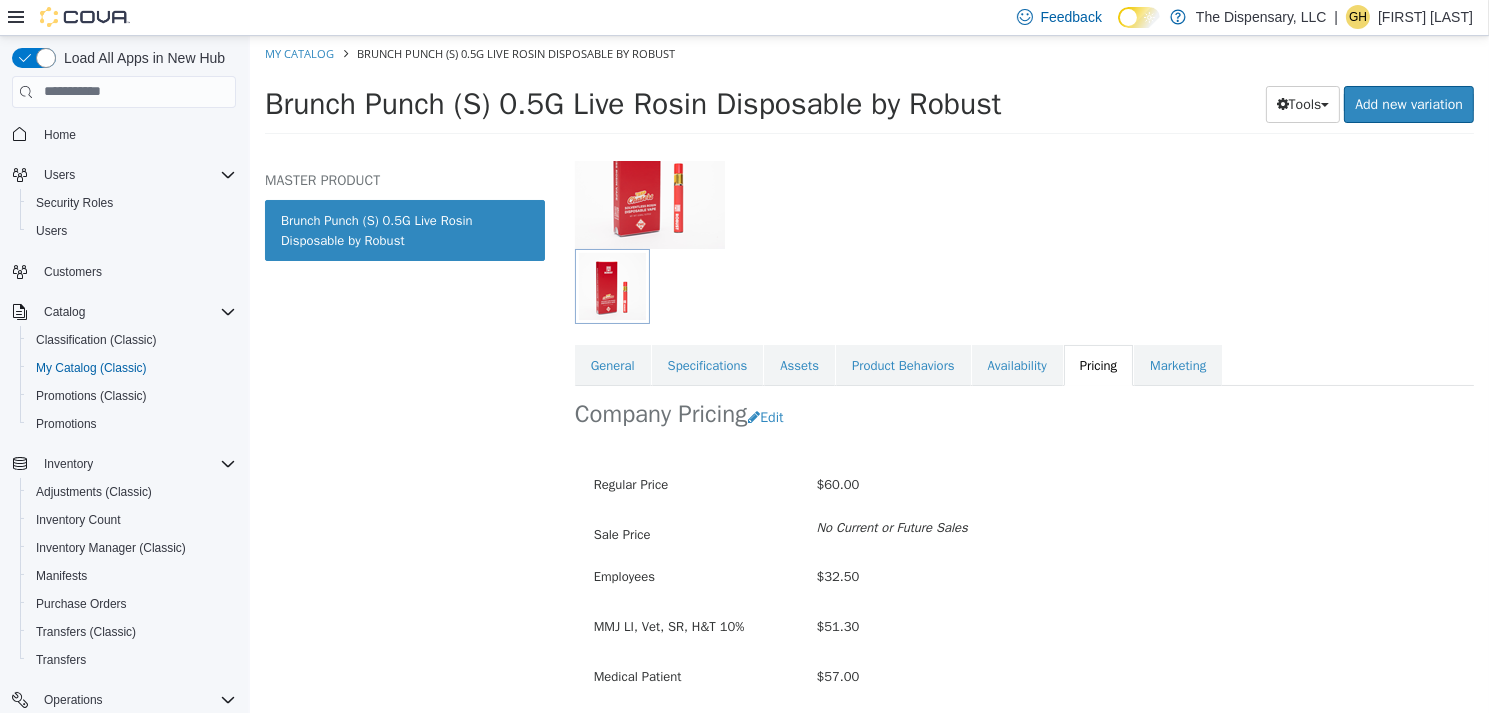 scroll, scrollTop: 0, scrollLeft: 0, axis: both 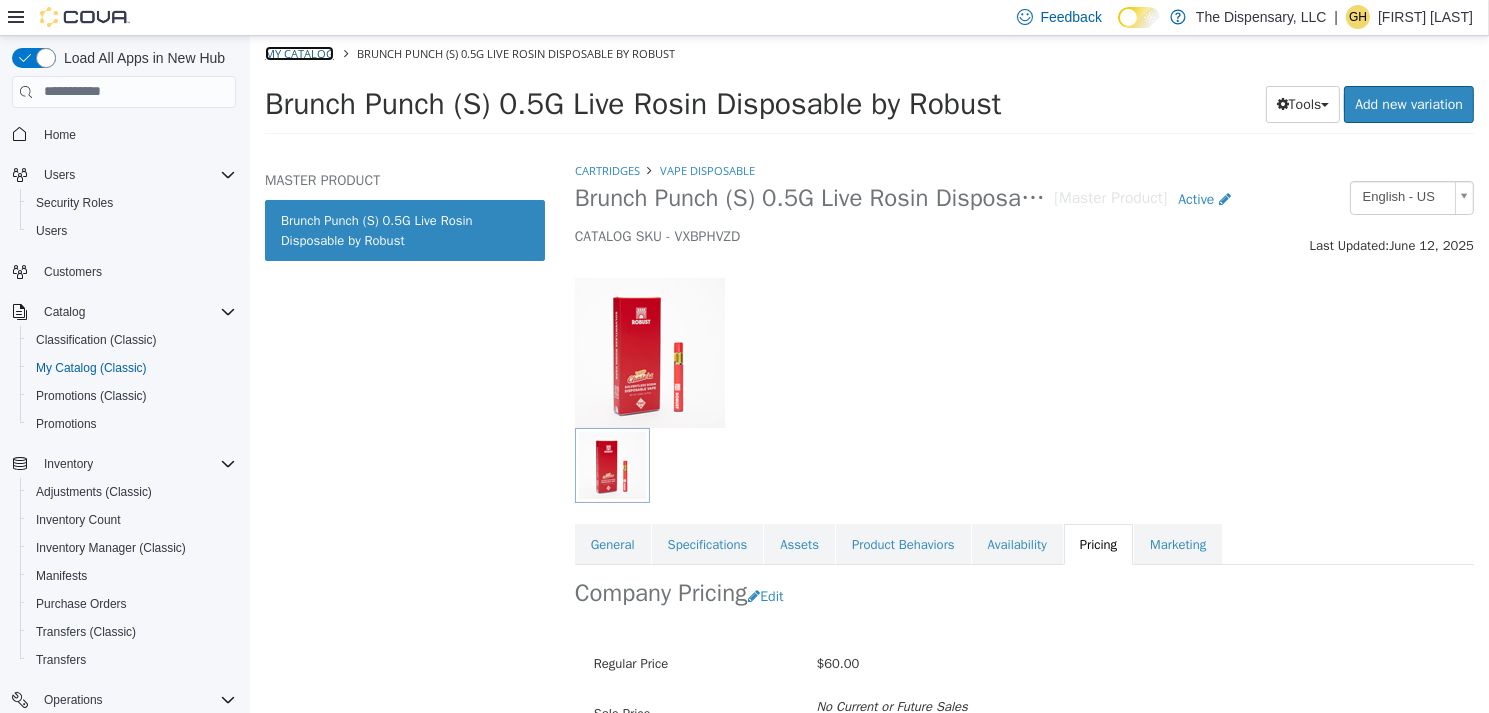 click on "My Catalog" at bounding box center (298, 52) 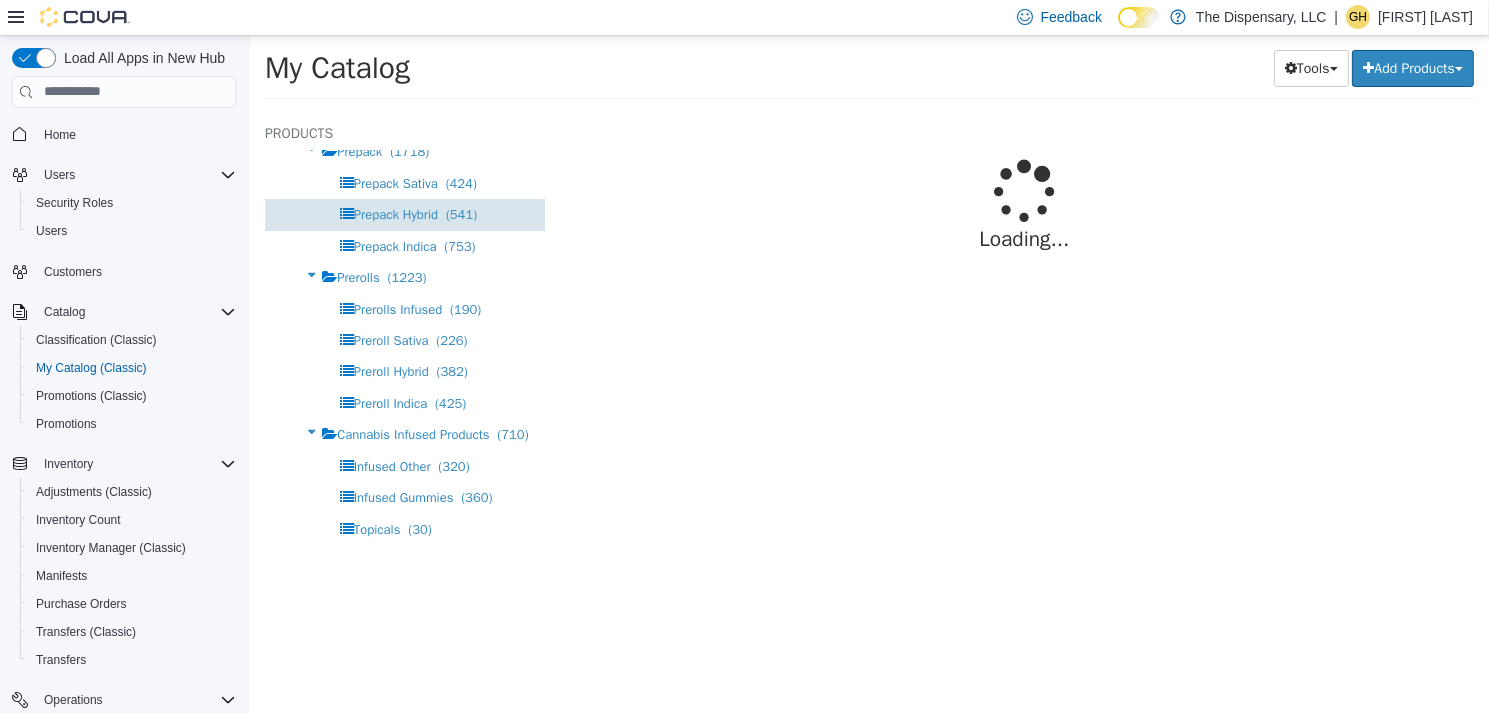 select on "**********" 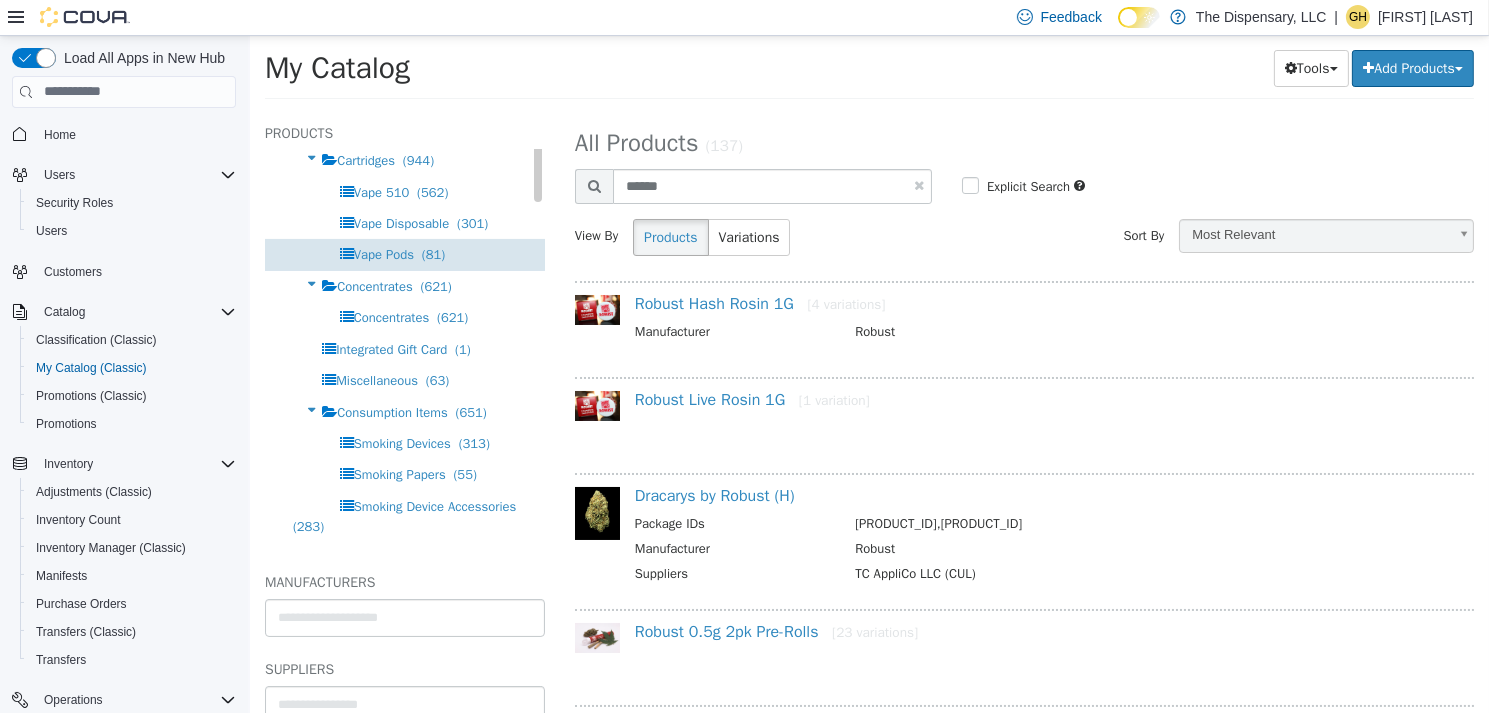 scroll, scrollTop: 200, scrollLeft: 0, axis: vertical 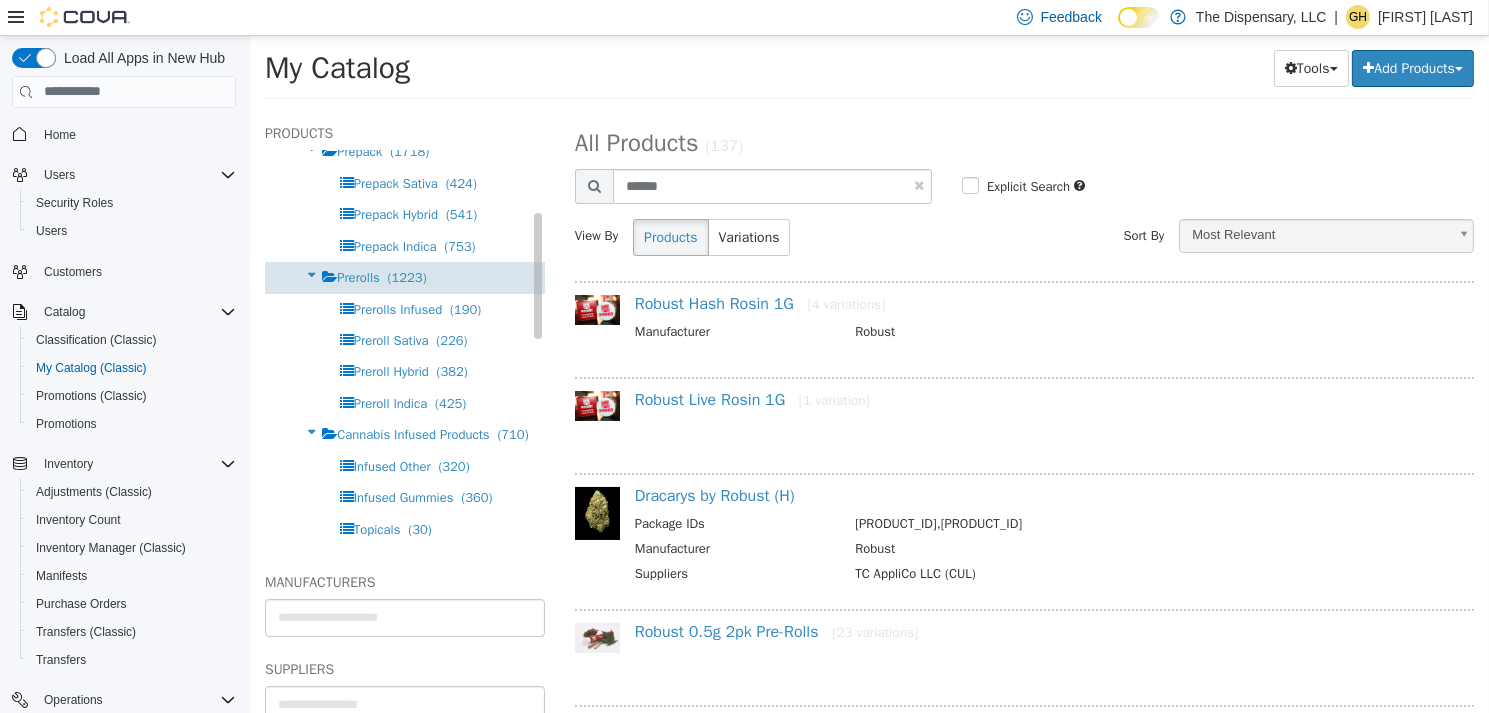 click on "Prerolls
(1223)" at bounding box center (380, 276) 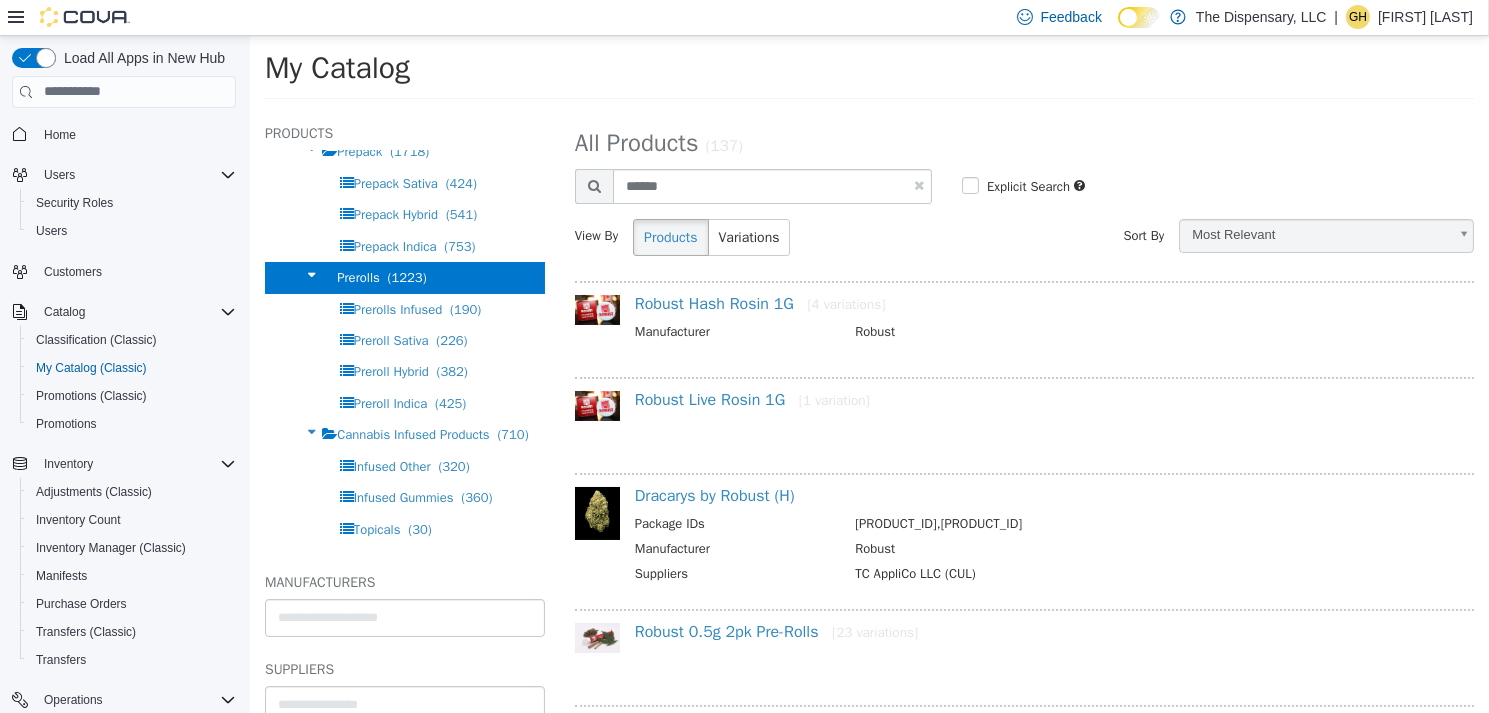 select on "**********" 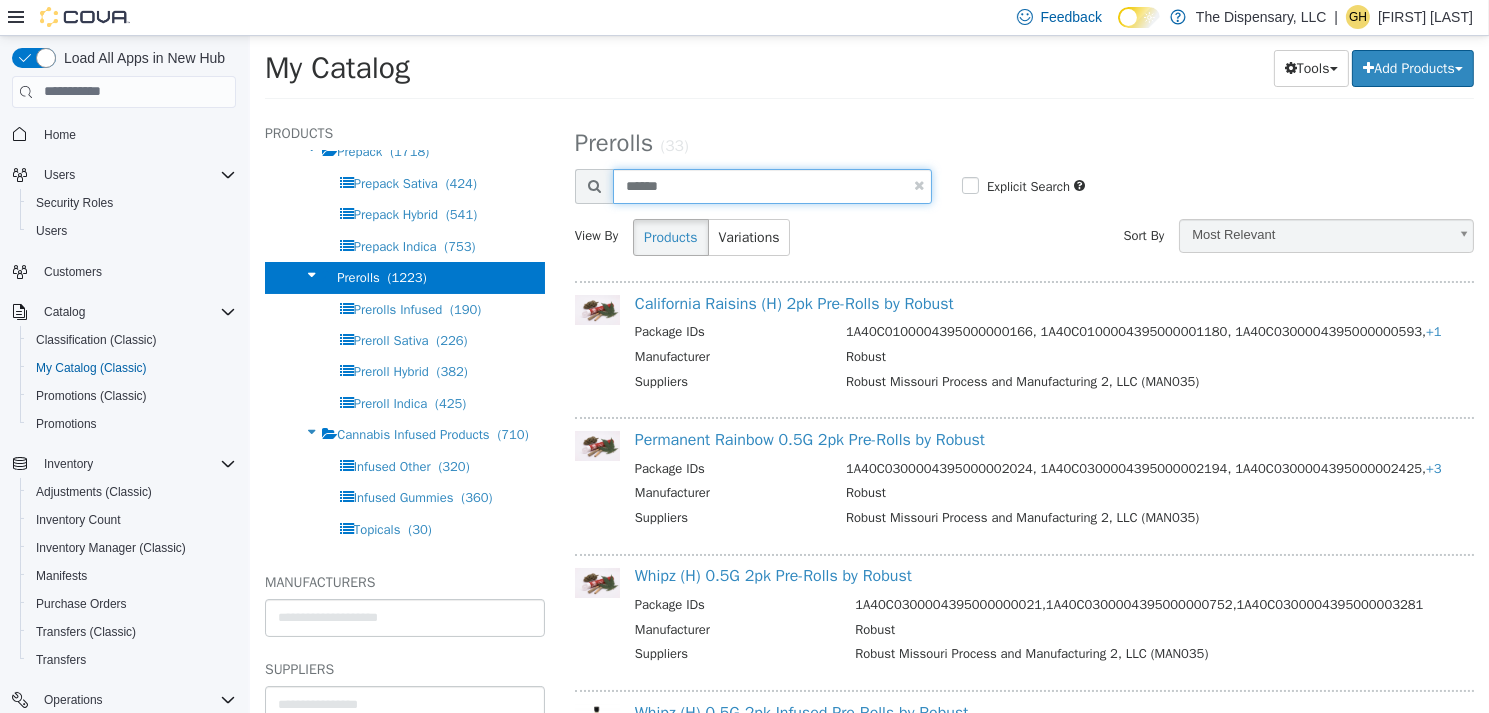 drag, startPoint x: 733, startPoint y: 185, endPoint x: 567, endPoint y: 176, distance: 166.24379 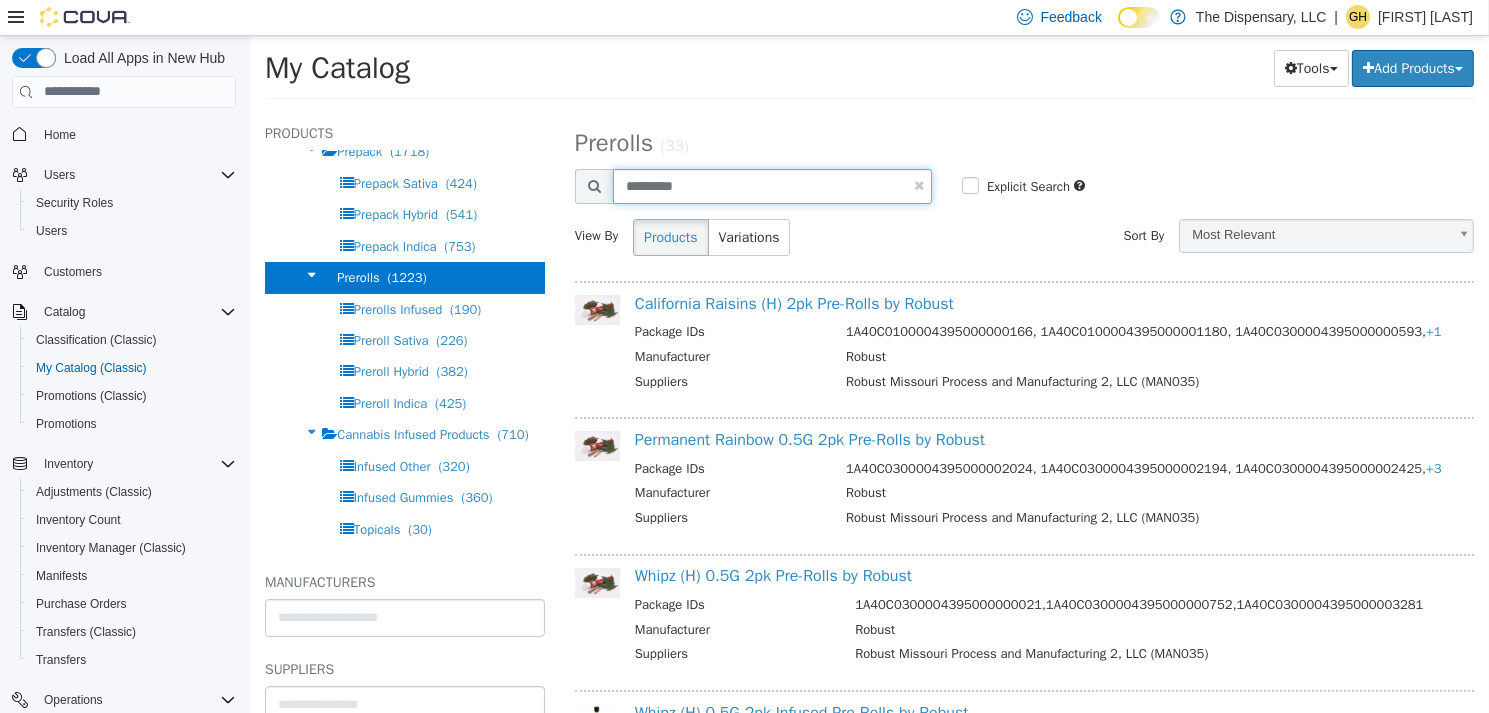 type on "*********" 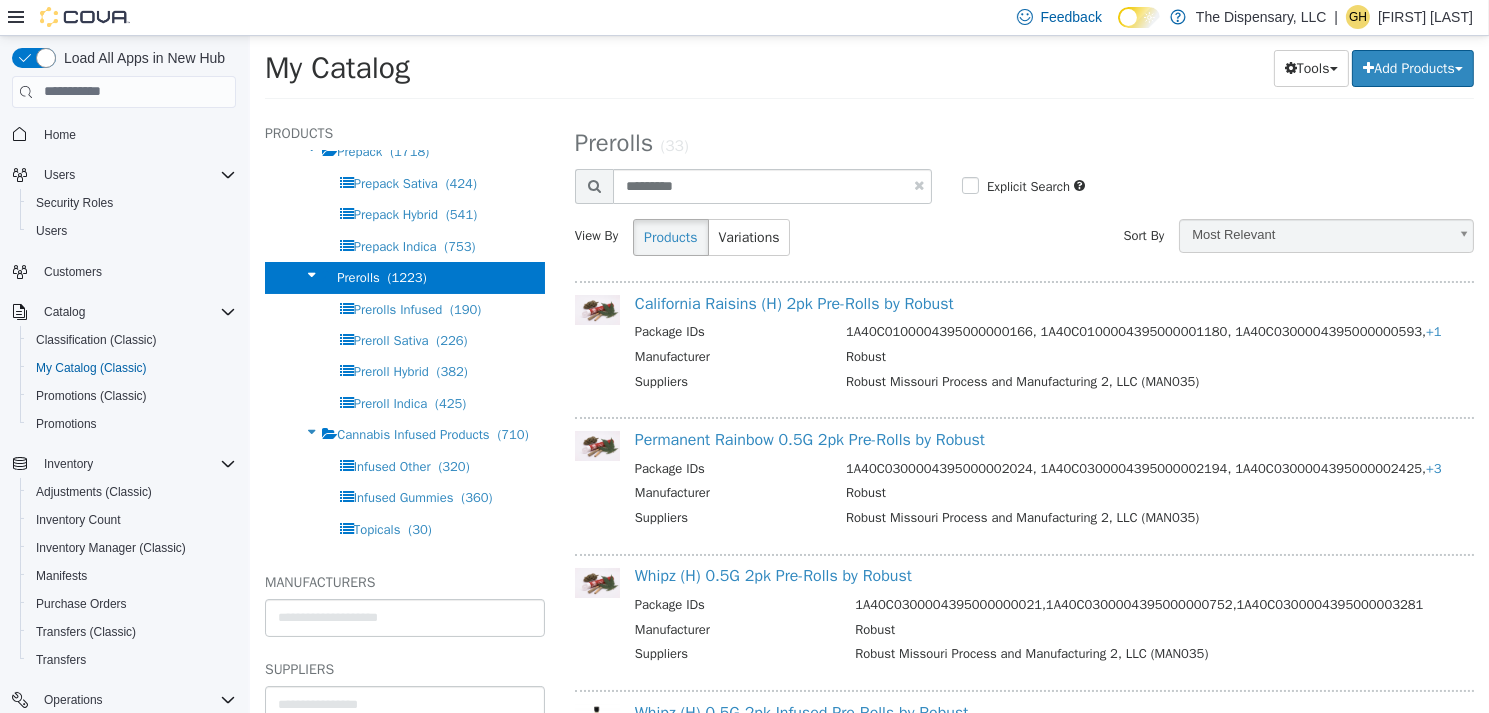 select on "**********" 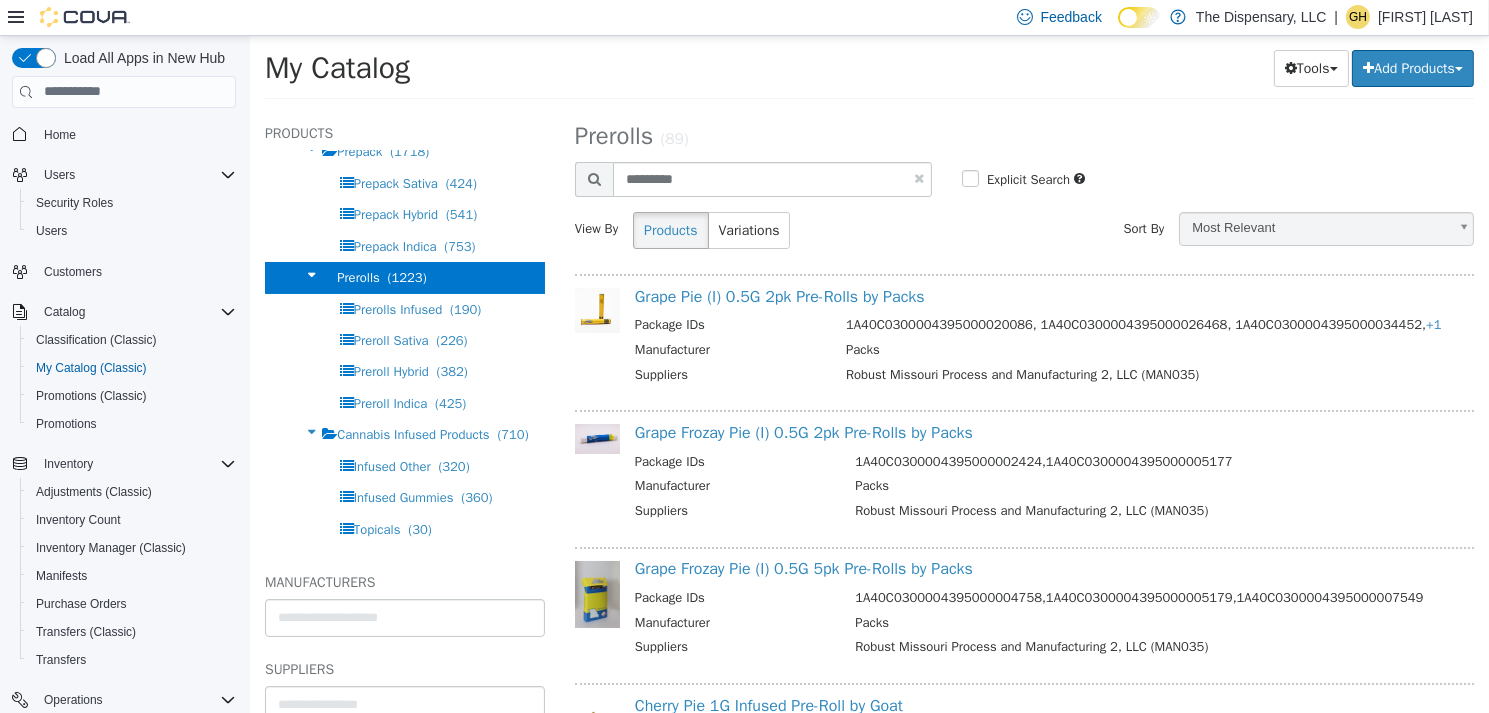 scroll, scrollTop: 0, scrollLeft: 0, axis: both 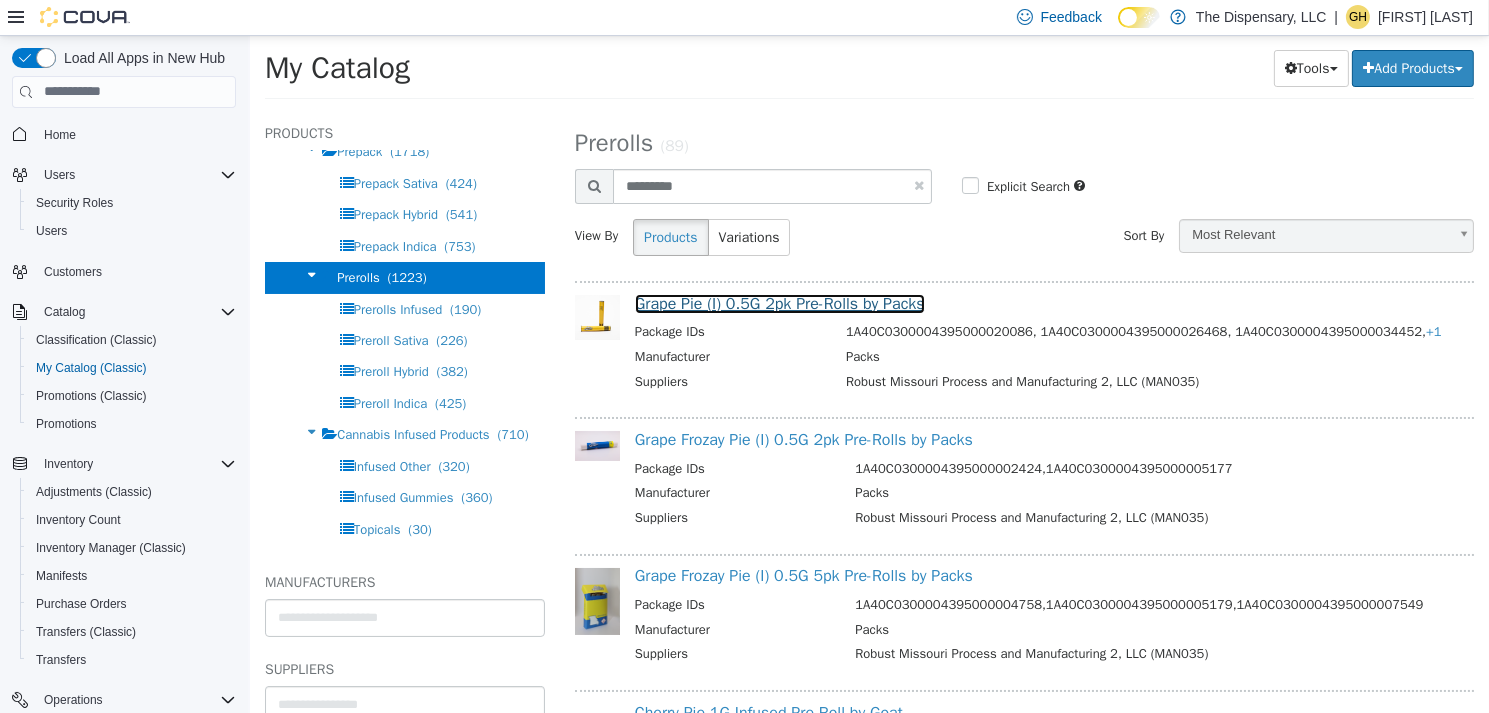click on "Grape Pie (I) 0.5G 2pk Pre-Rolls by Packs" at bounding box center [779, 303] 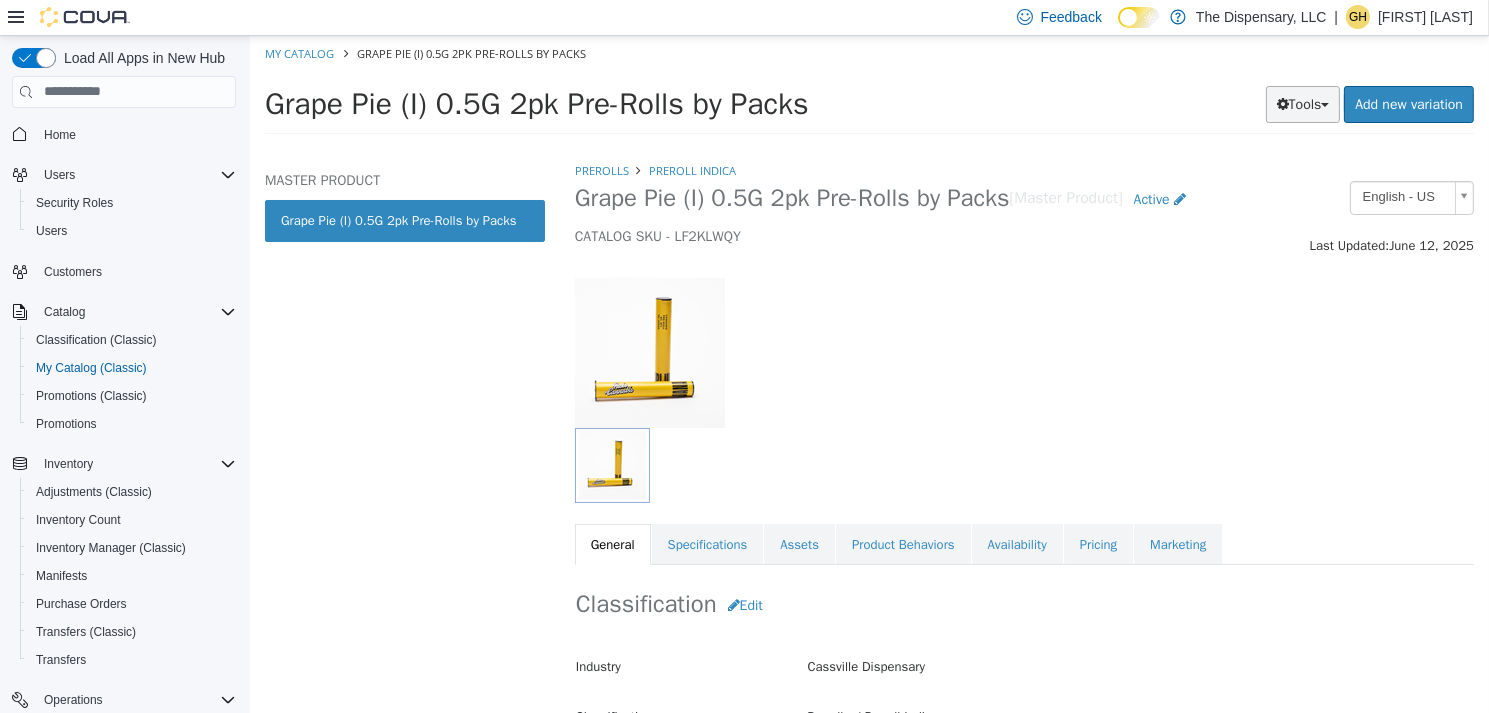 click on "Tools" at bounding box center (1302, 103) 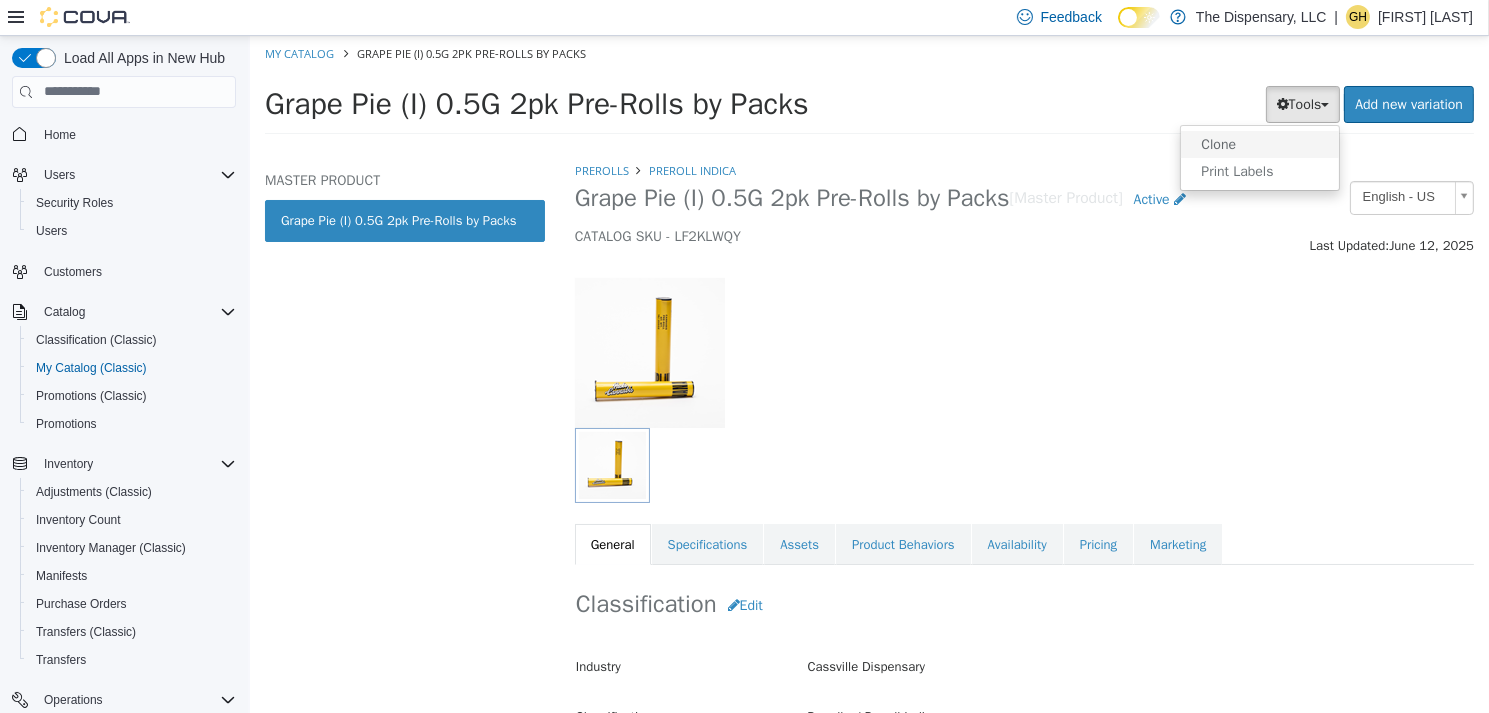 click on "Clone" at bounding box center [1259, 143] 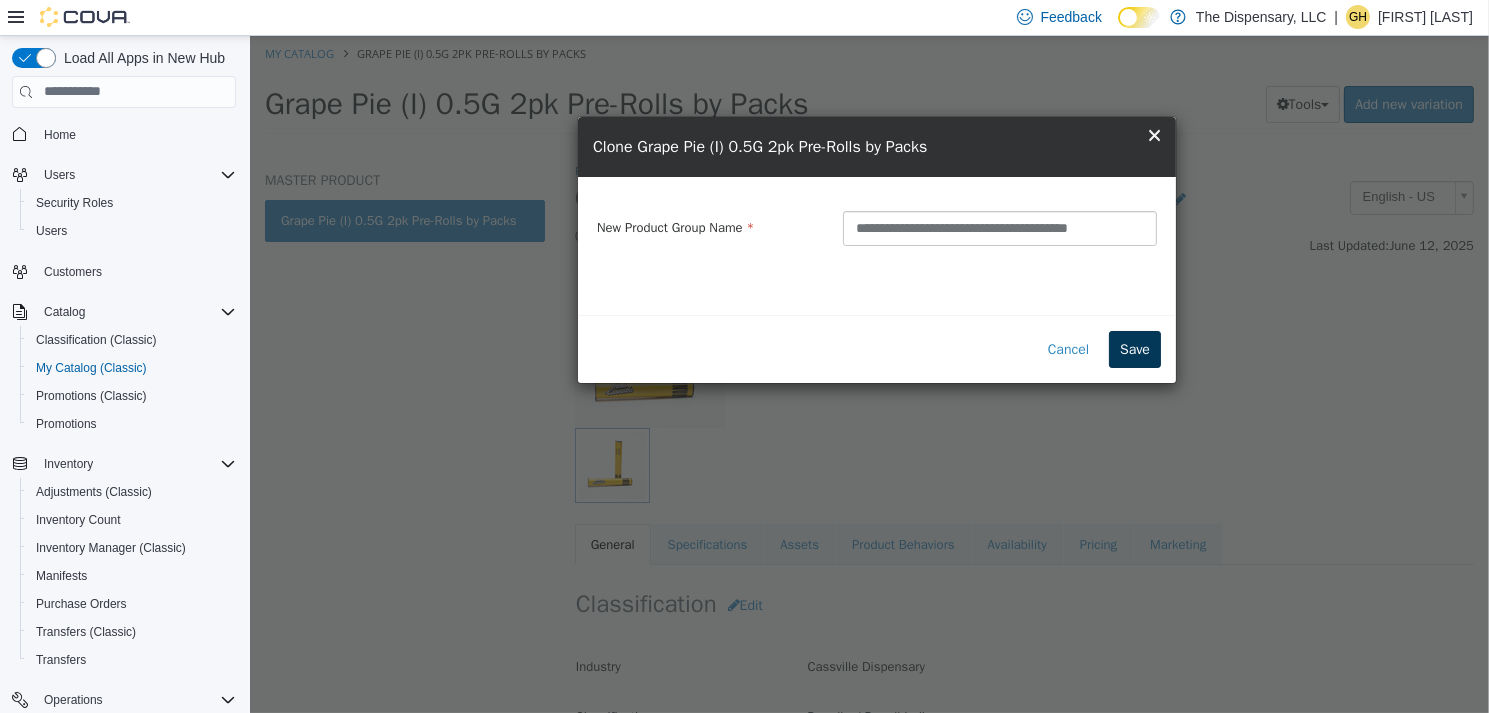 type on "**********" 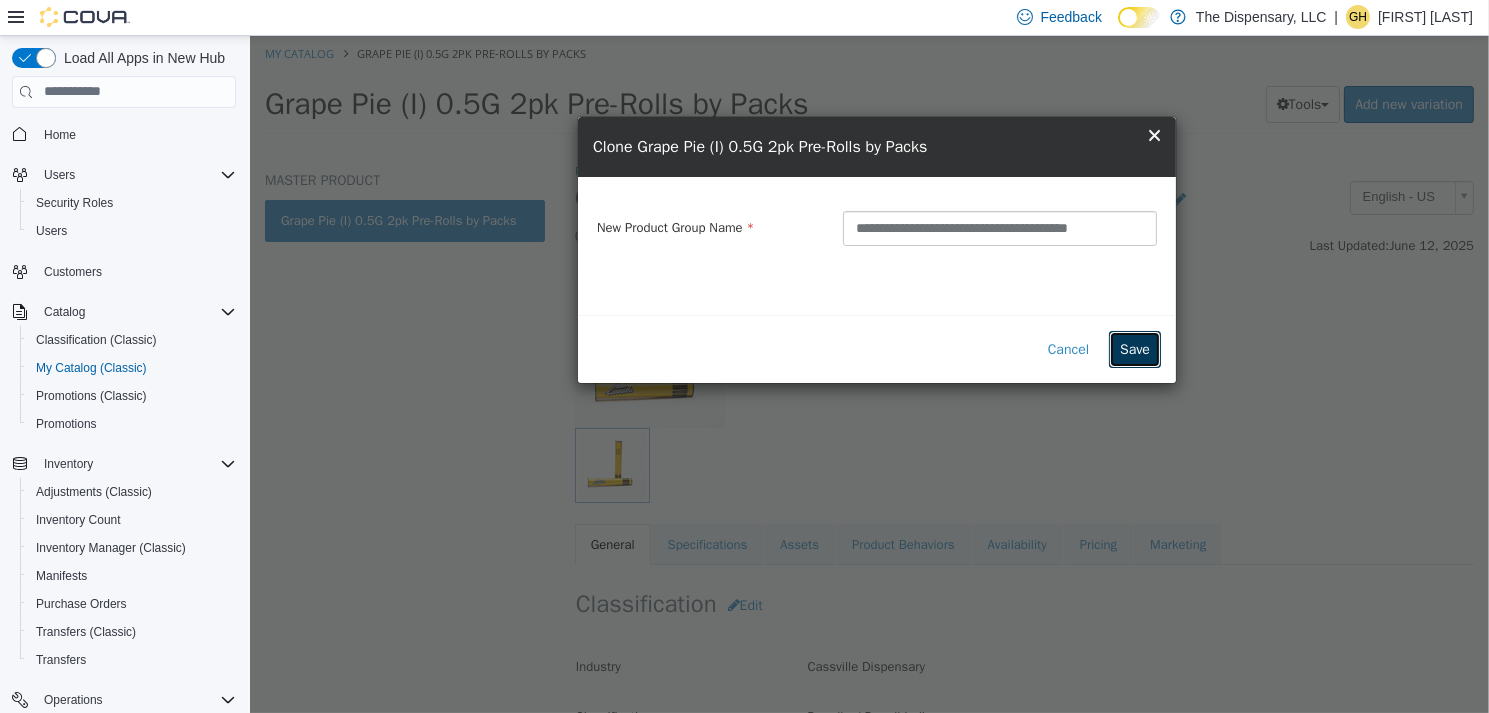 drag, startPoint x: 1145, startPoint y: 360, endPoint x: 1151, endPoint y: 350, distance: 11.661903 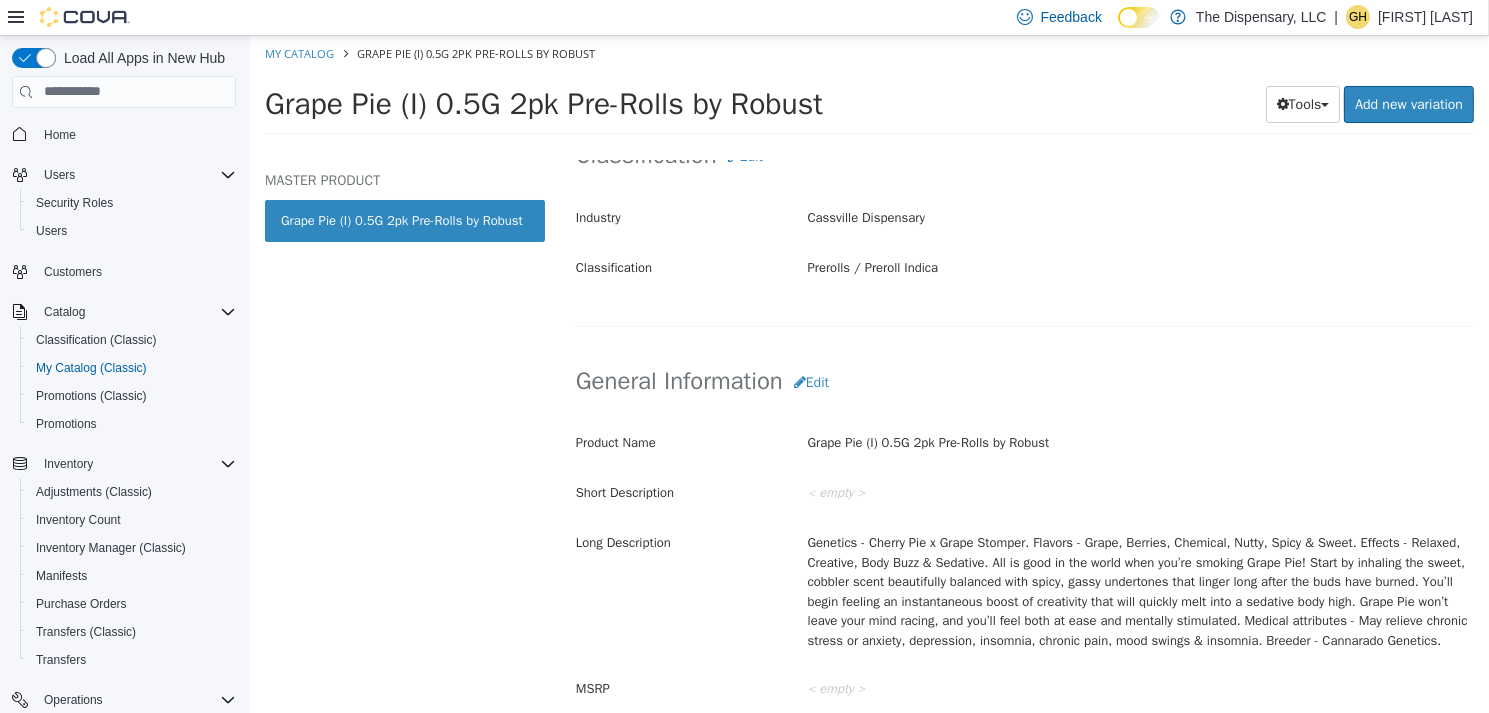 scroll, scrollTop: 500, scrollLeft: 0, axis: vertical 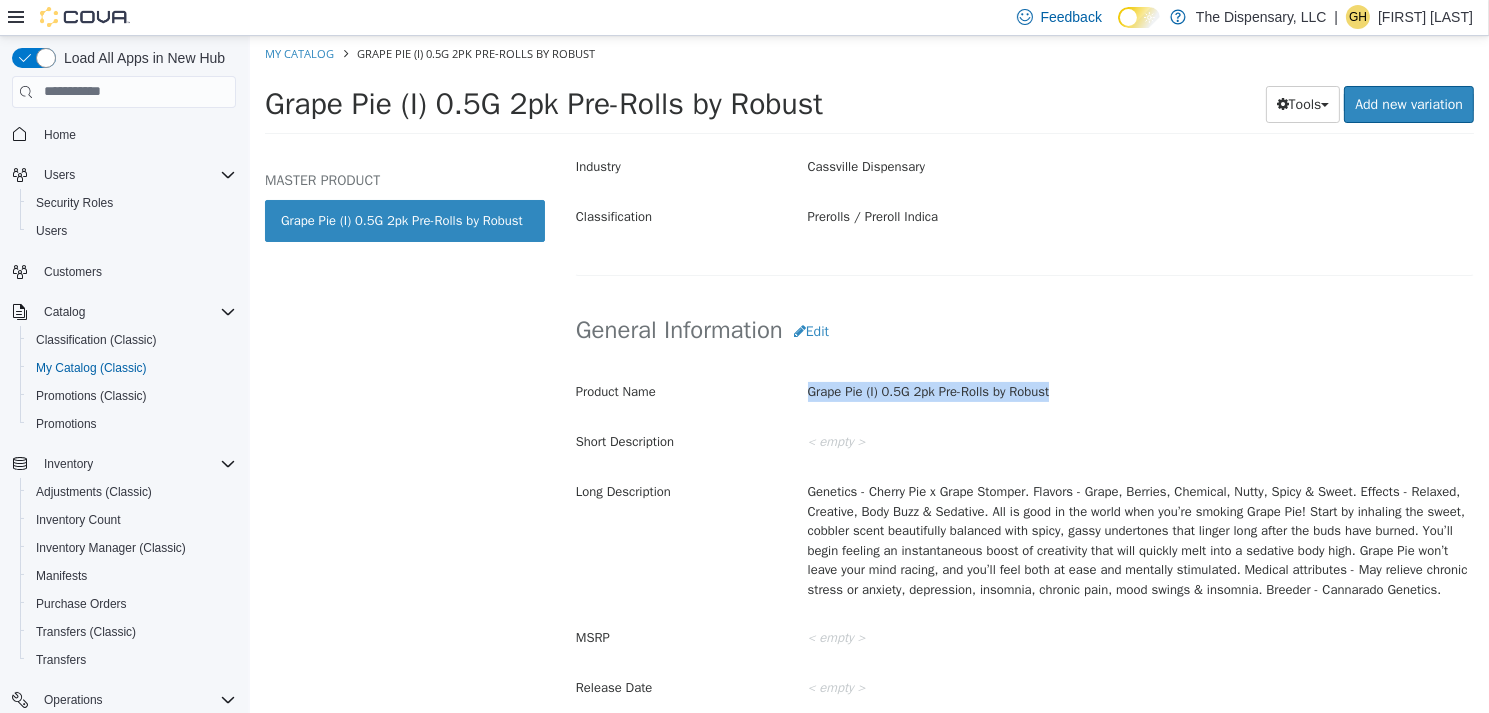 drag, startPoint x: 1057, startPoint y: 395, endPoint x: 779, endPoint y: 390, distance: 278.04495 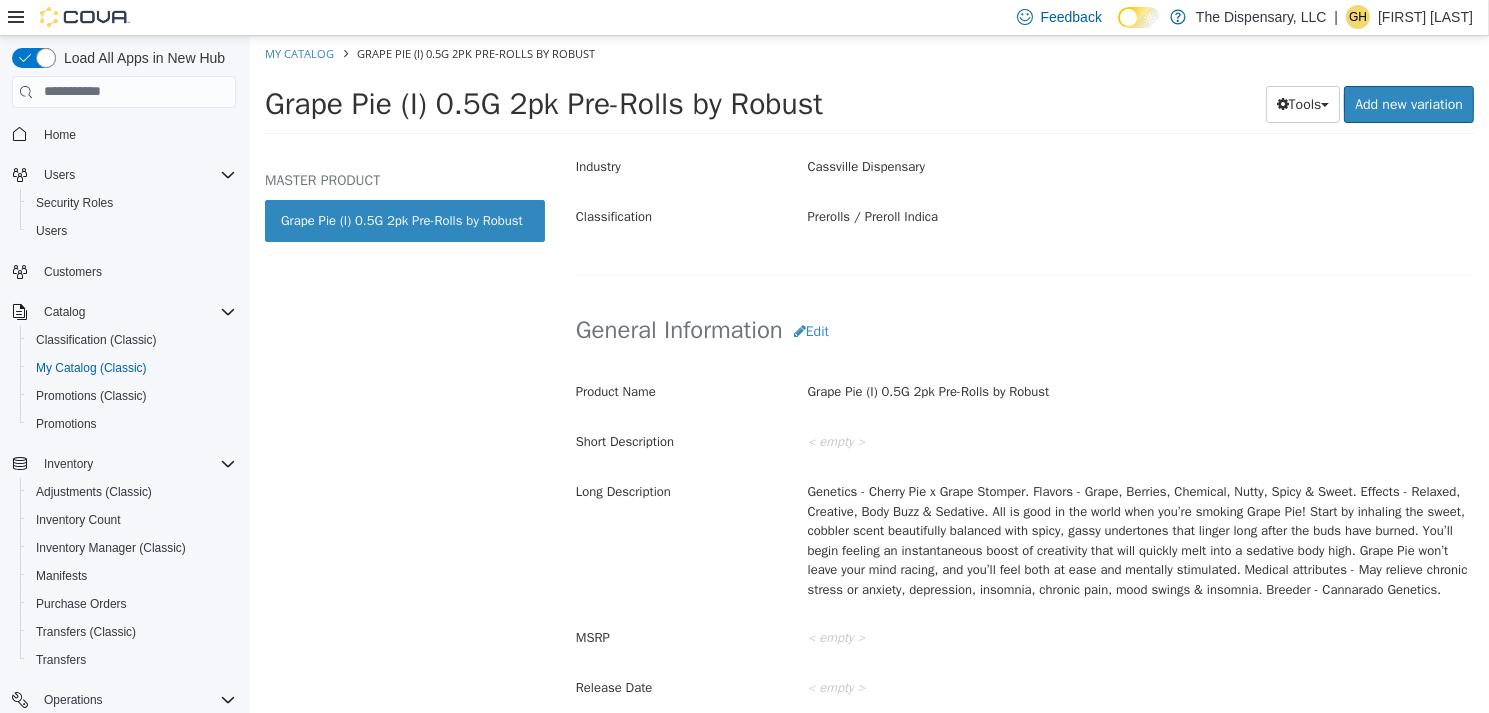 click on "General Information  Edit Product Name
Grape Pie (I) 0.5G 2pk Pre-Rolls by Robust
Short Description
< empty >
Long Description
Genetics - Cherry Pie x Grape Stomper. Flavors - Grape, Berries, Chemical, Nutty, Spicy & Sweet. Effects - Relaxed, Creative, Body Buzz & Sedative. All is good in the world when you’re smoking Grape Pie! Start by inhaling the sweet, cobbler scent beautifully balanced with spicy, gassy undertones that linger long after the buds have burned. You’ll begin feeling an instantaneous boost of creativity that will quickly melt into a sedative body high. Grape Pie won’t leave your mind racing, and you’ll feel both at ease and mentally stimulated. Medical attributes - May relieve chronic stress or anxiety, depression, insomnia, chronic pain, mood swings & insomnia. Breeder - Cannarado Genetics.
MSRP
< empty >
Release Date
< empty >
Cancel Save Changes" at bounding box center (1023, 518) 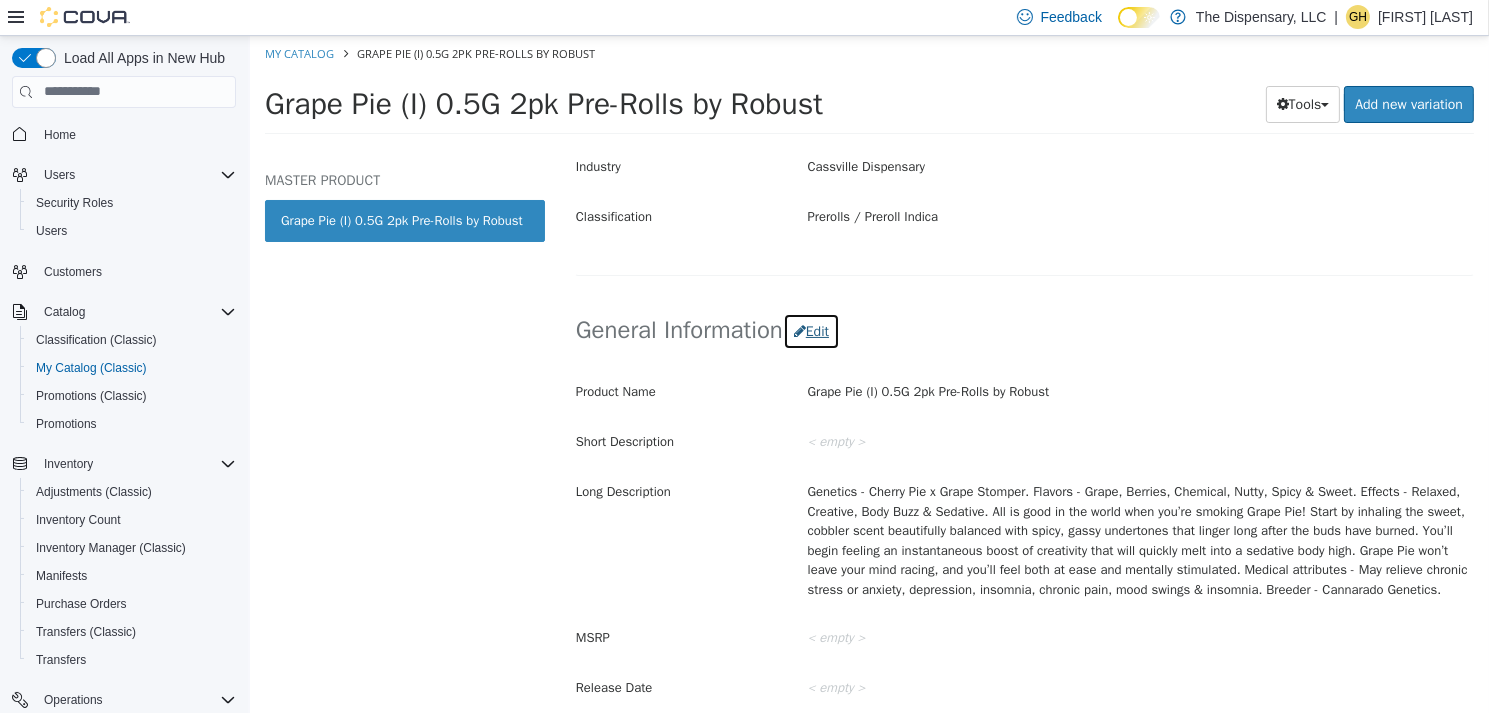 click on "Edit" at bounding box center [810, 330] 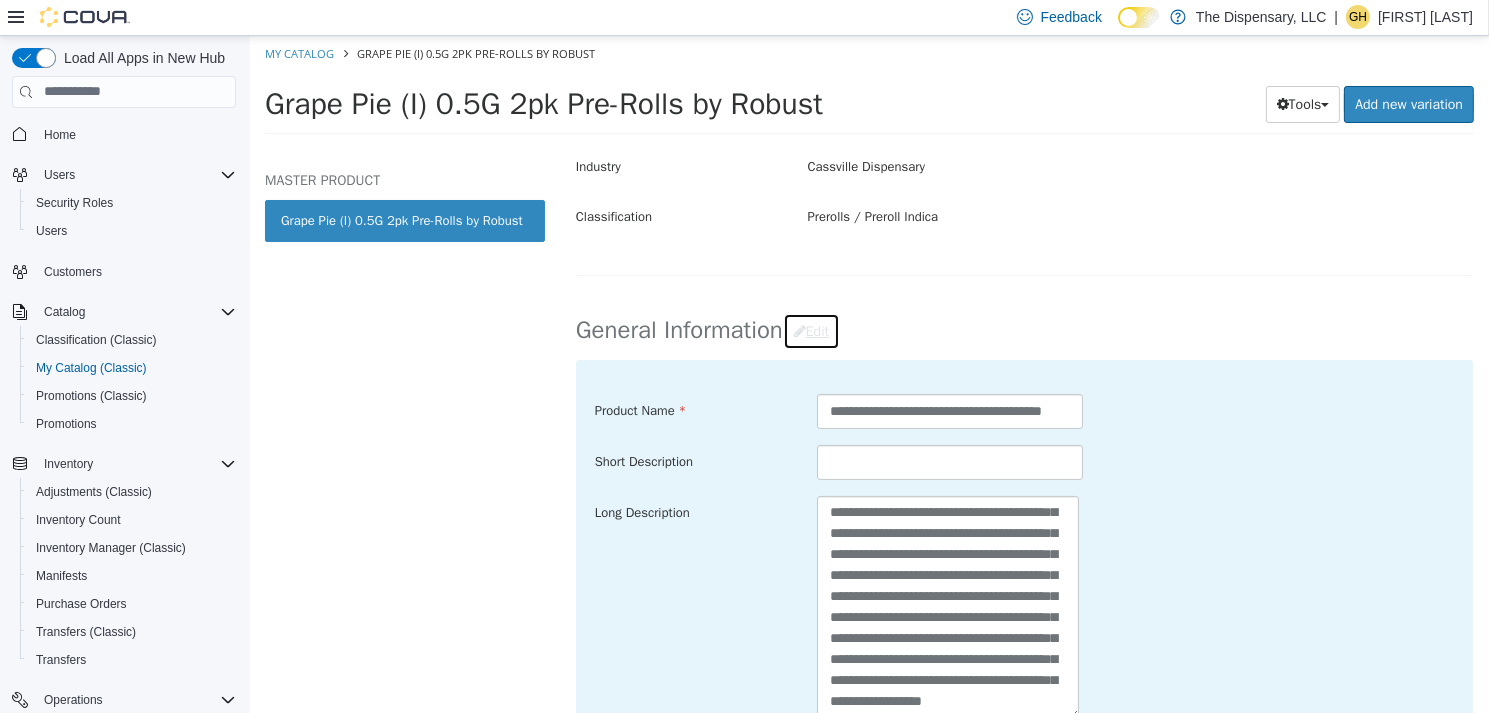 scroll, scrollTop: 252, scrollLeft: 0, axis: vertical 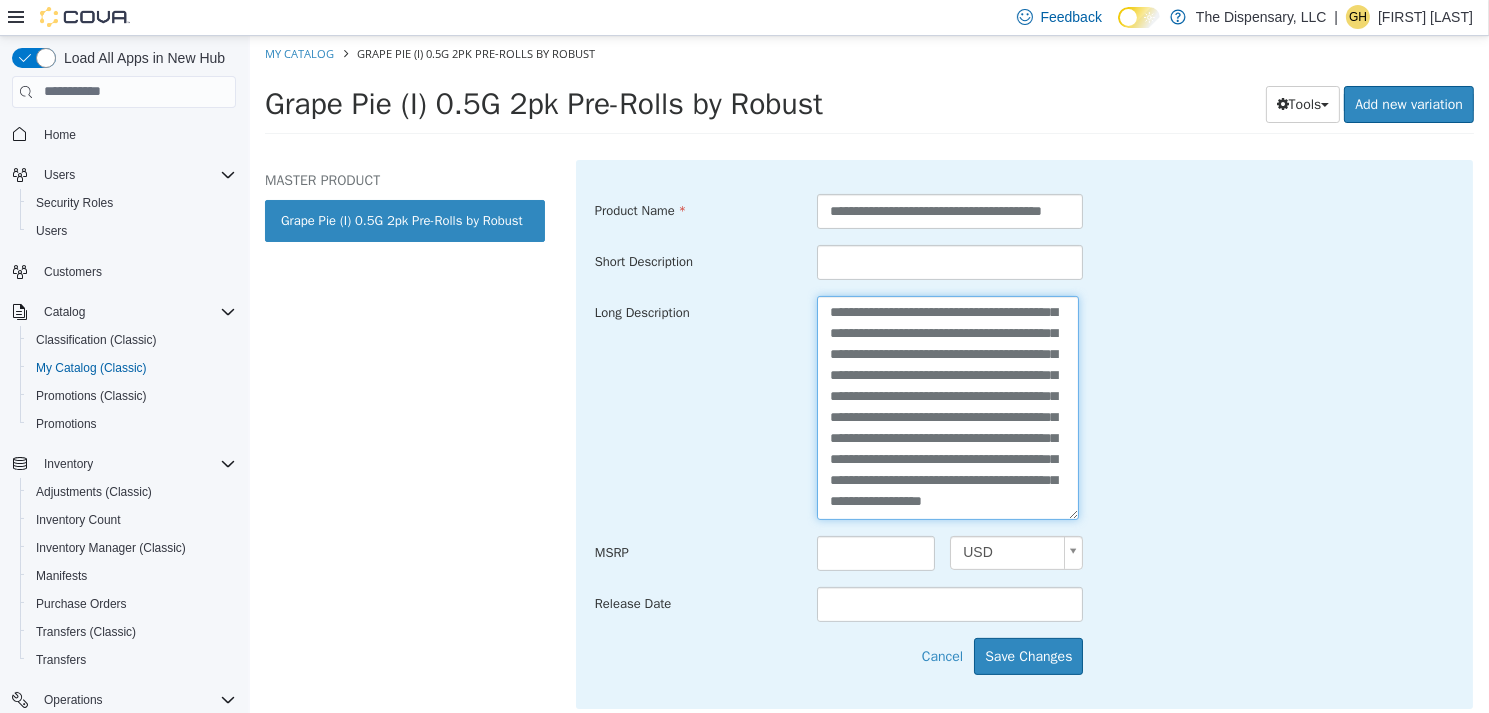 click on "**********" at bounding box center (947, 406) 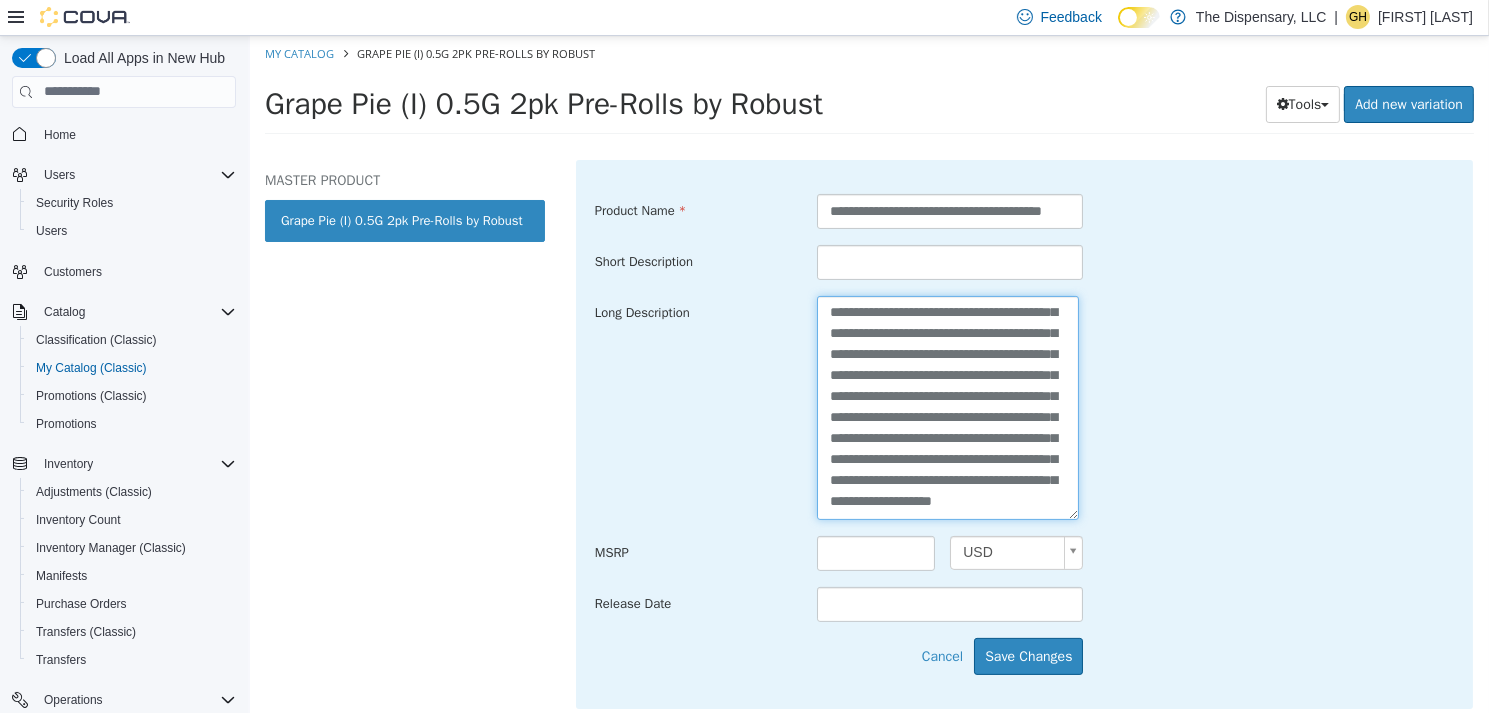 paste on "**********" 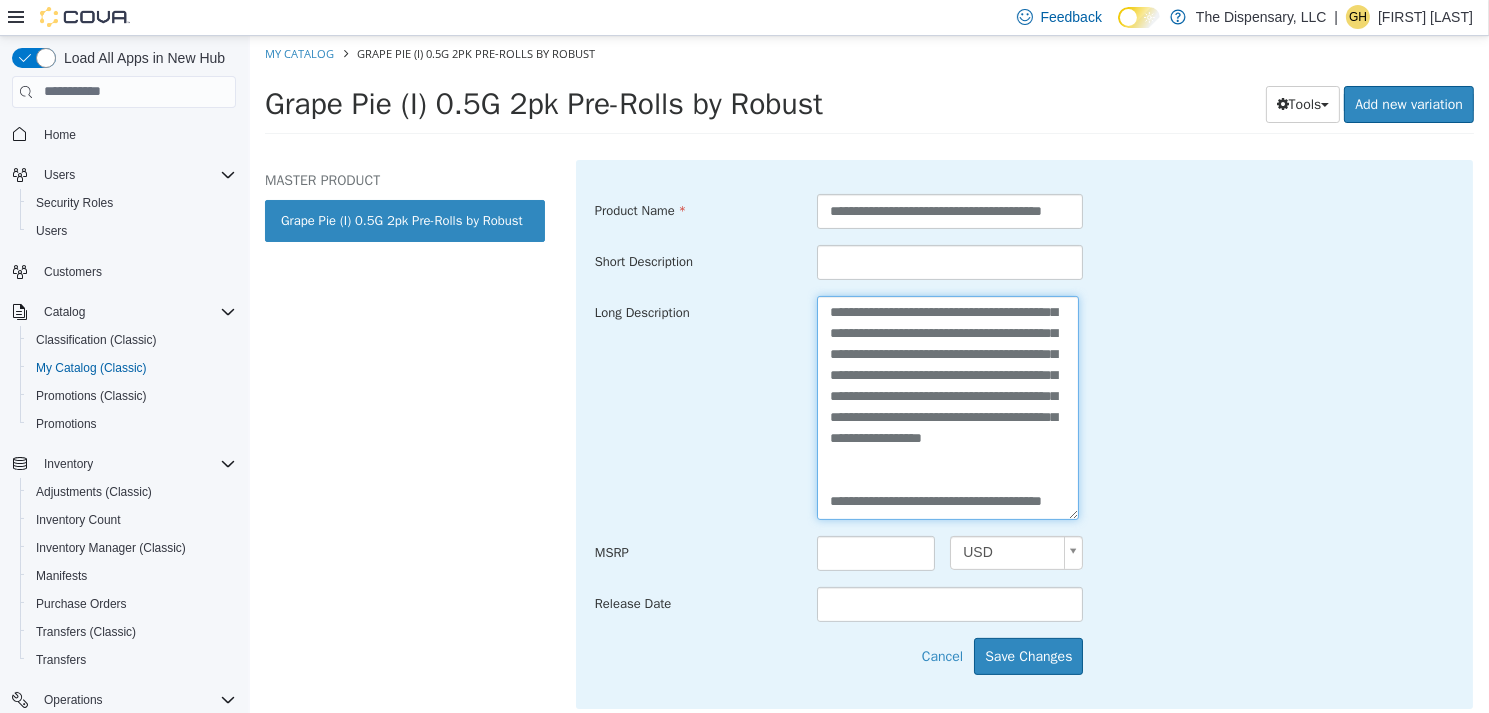 scroll, scrollTop: 329, scrollLeft: 0, axis: vertical 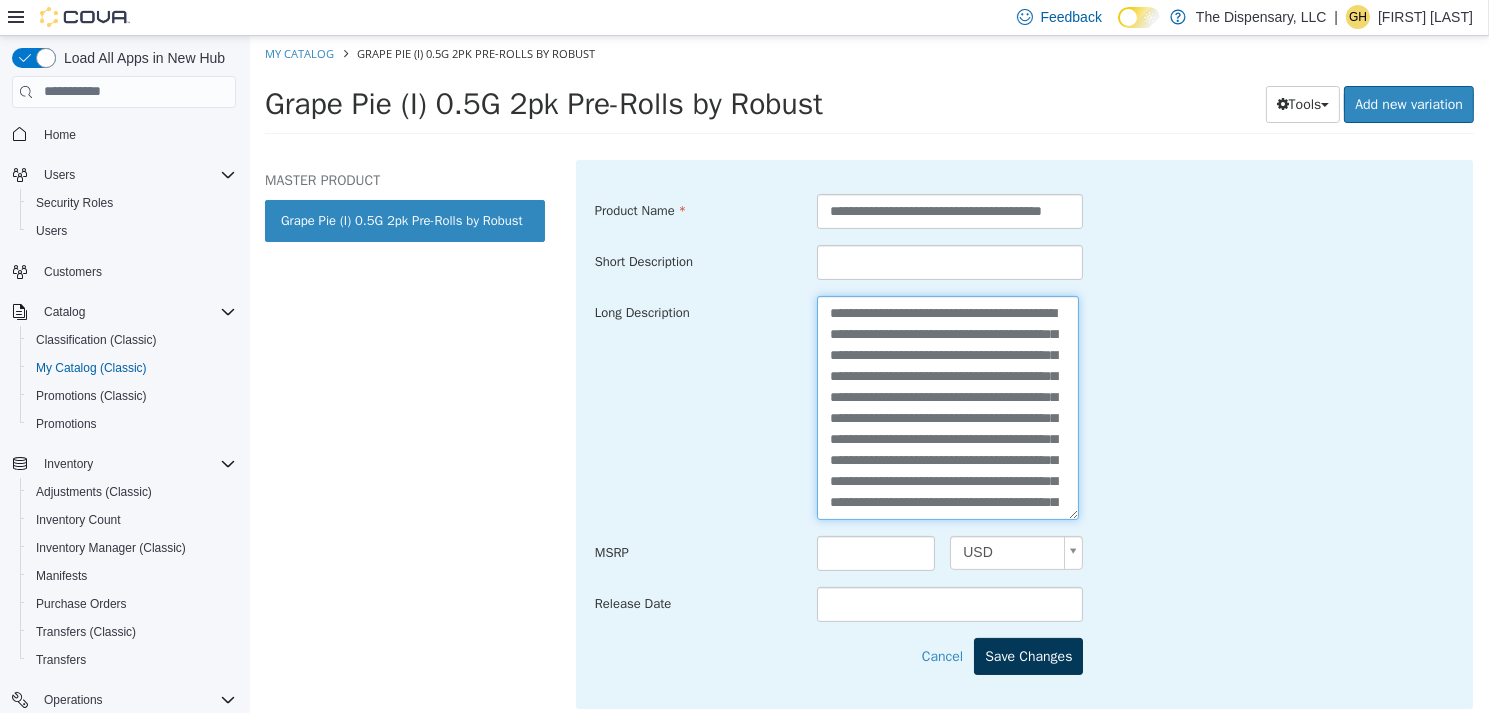 type on "**********" 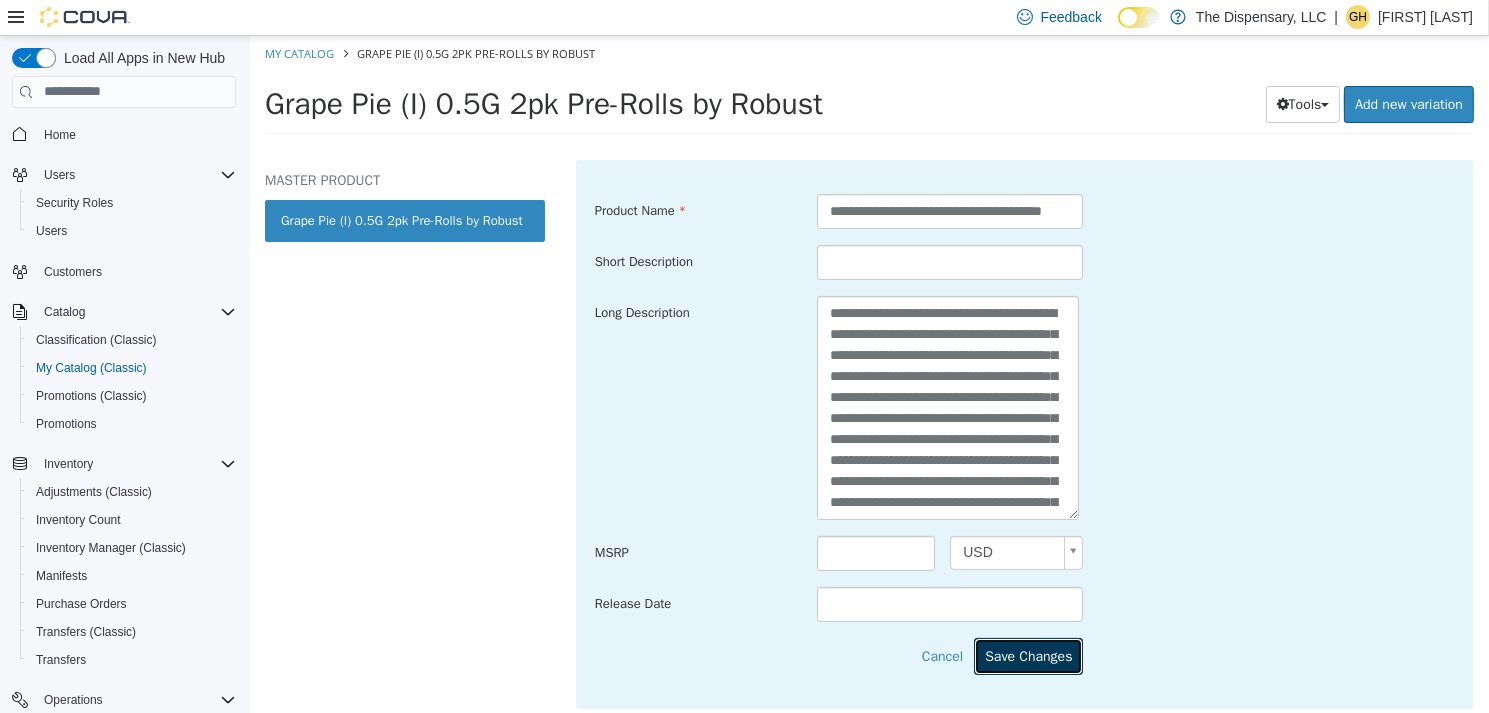 click on "Save Changes" at bounding box center (1027, 655) 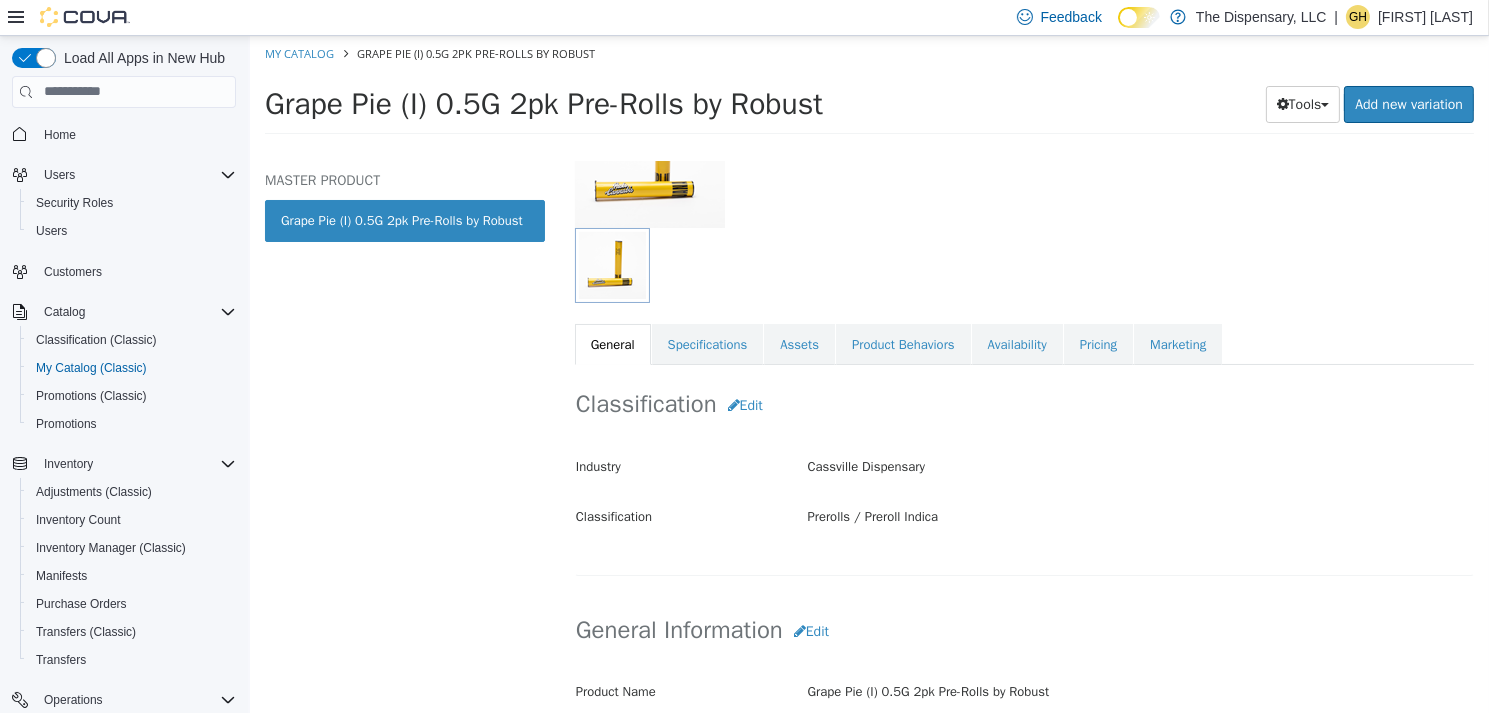 scroll, scrollTop: 200, scrollLeft: 0, axis: vertical 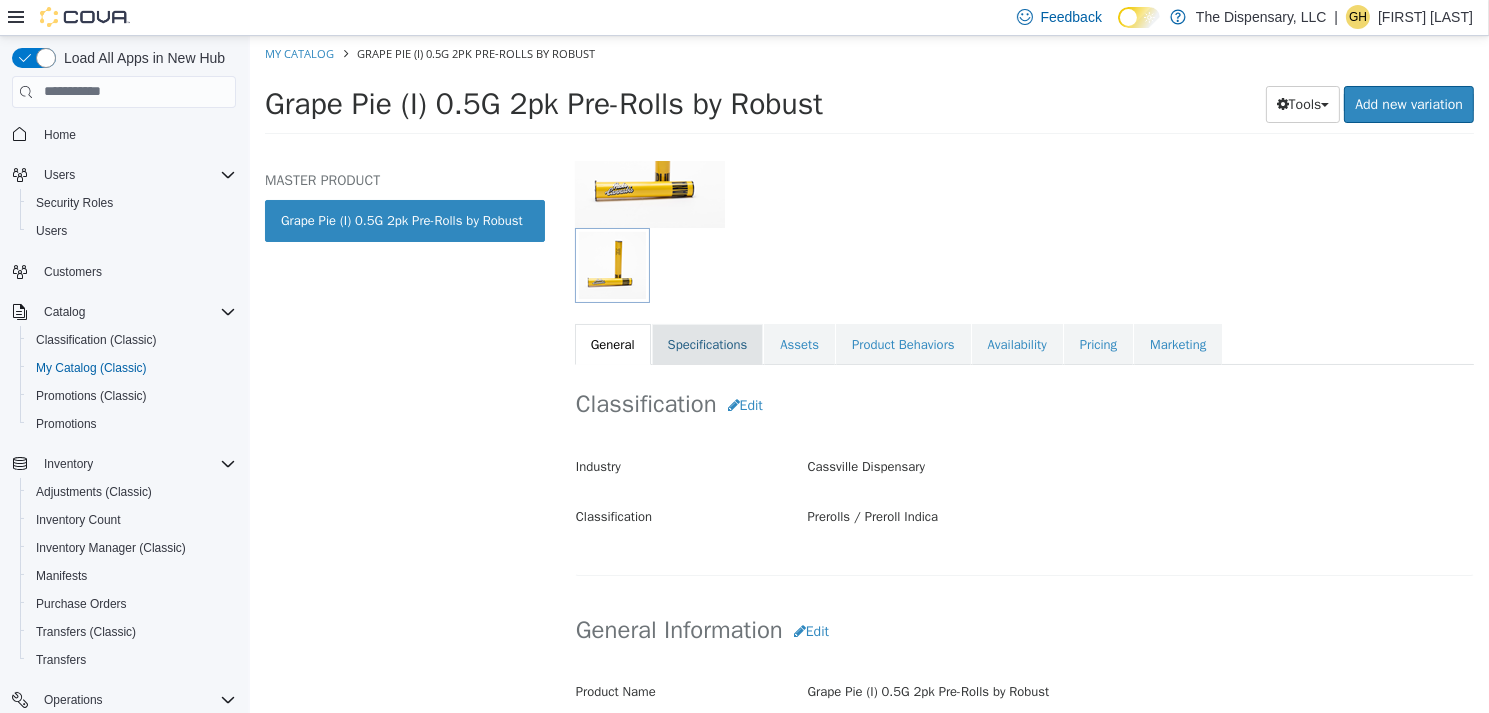 click on "Specifications" at bounding box center [707, 344] 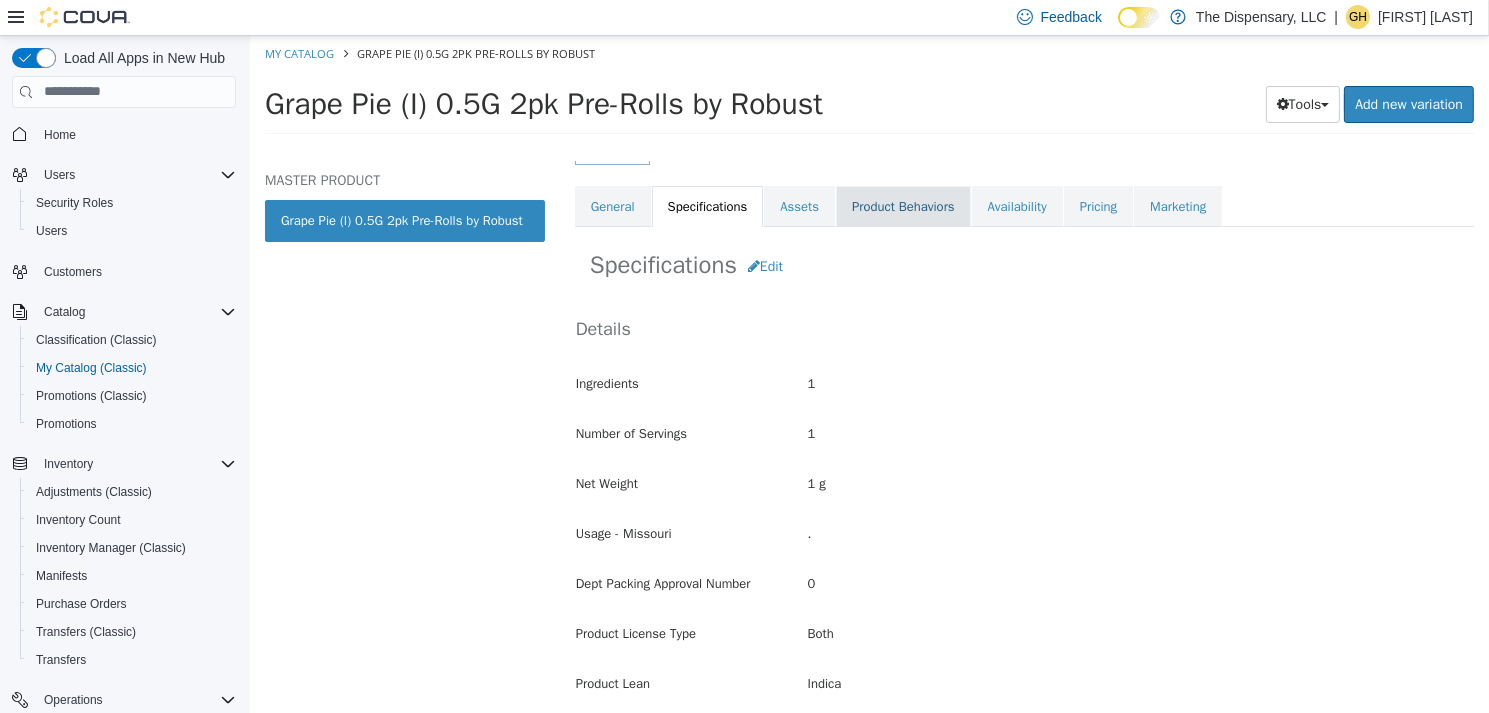 scroll, scrollTop: 142, scrollLeft: 0, axis: vertical 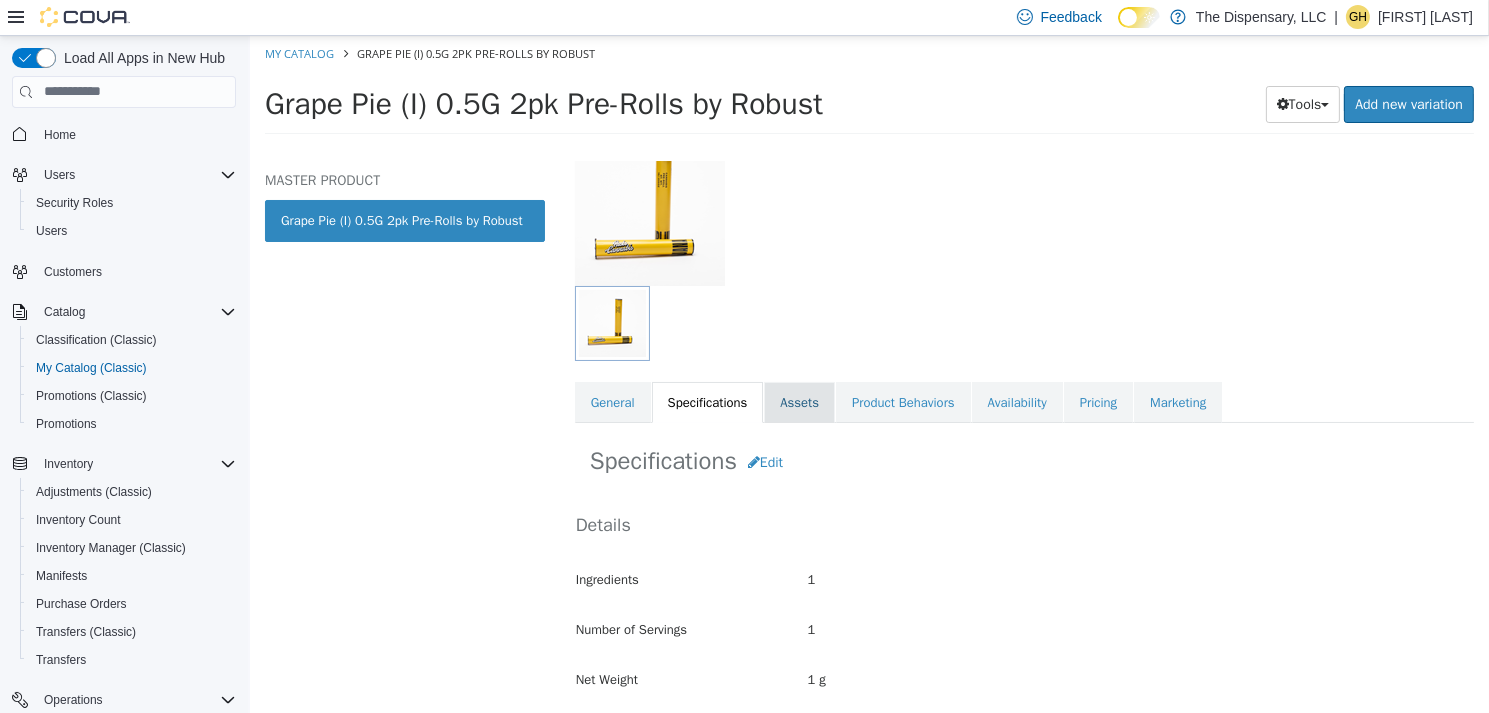 click on "Assets" at bounding box center [798, 402] 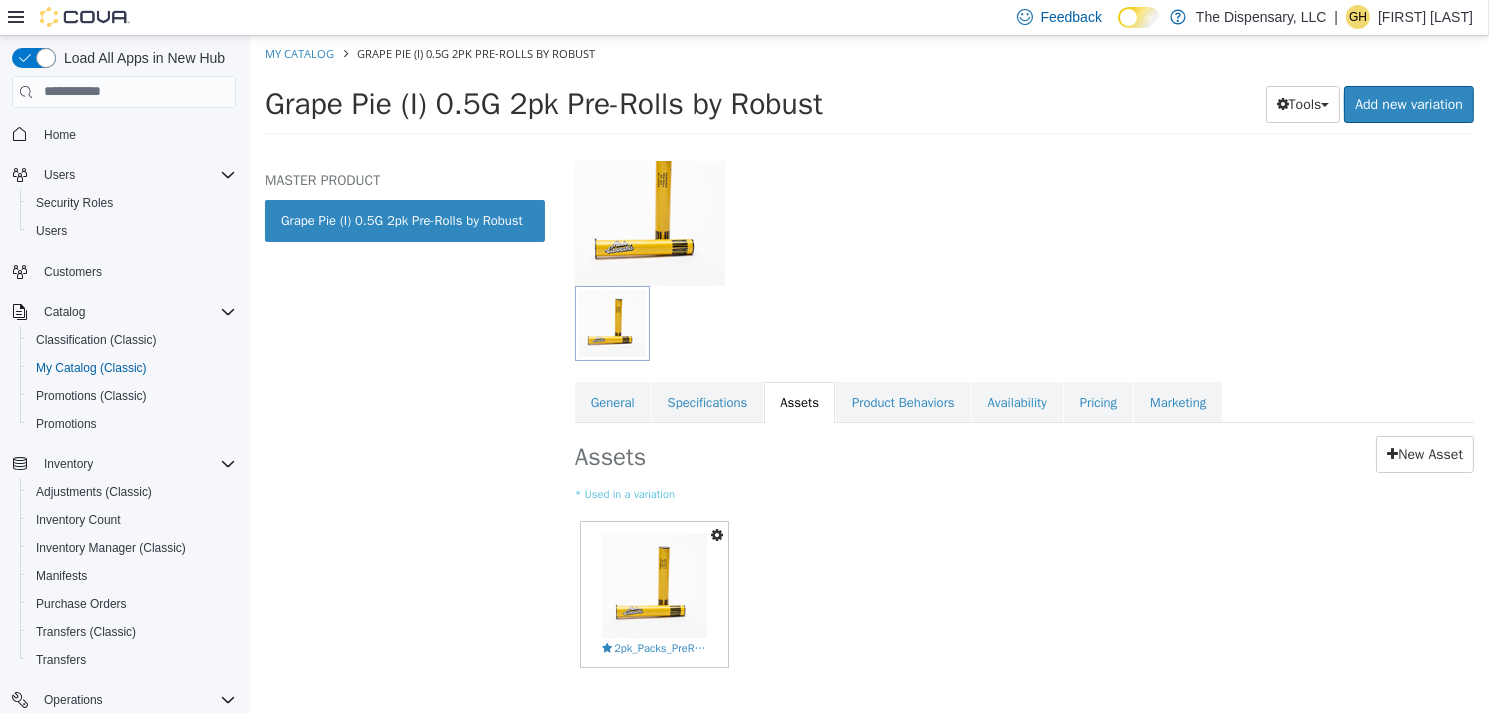 click at bounding box center (716, 534) 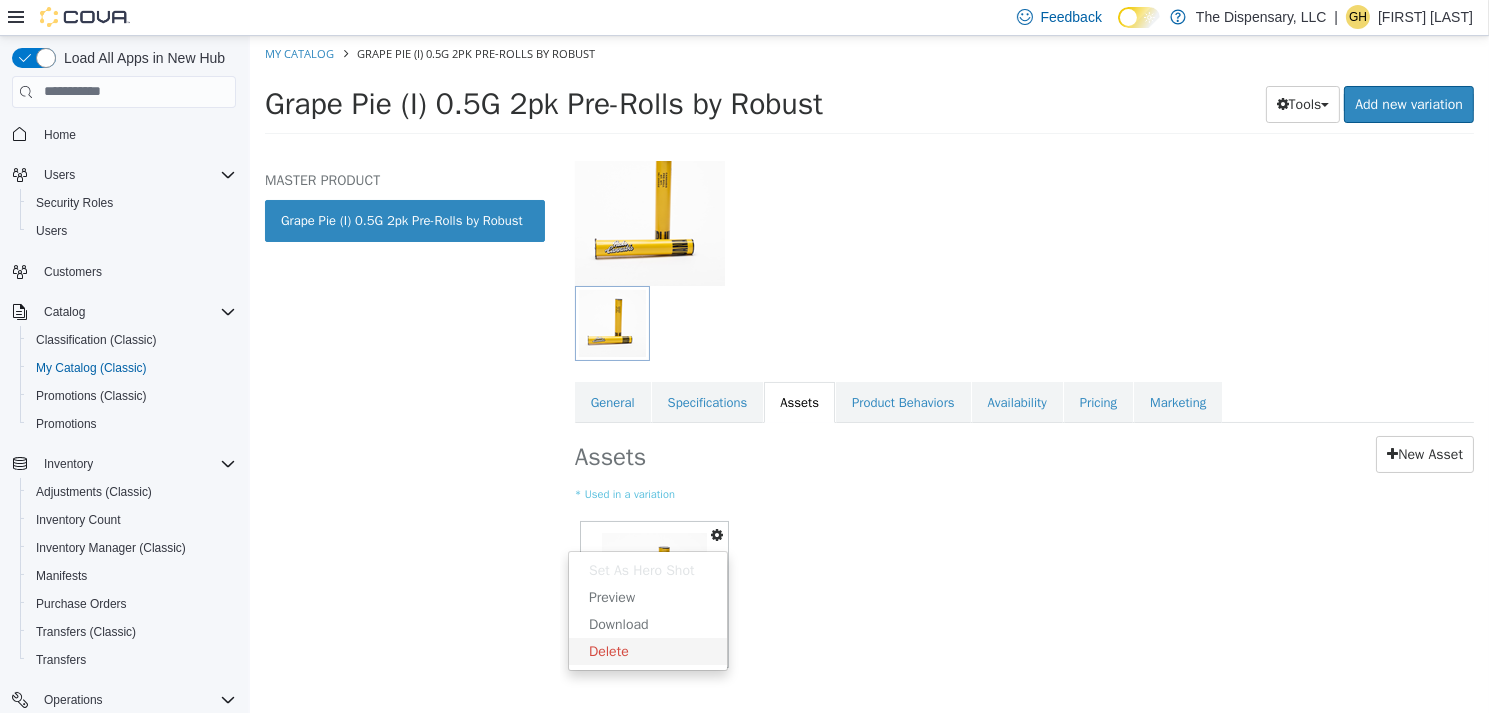 click on "Delete" at bounding box center (647, 650) 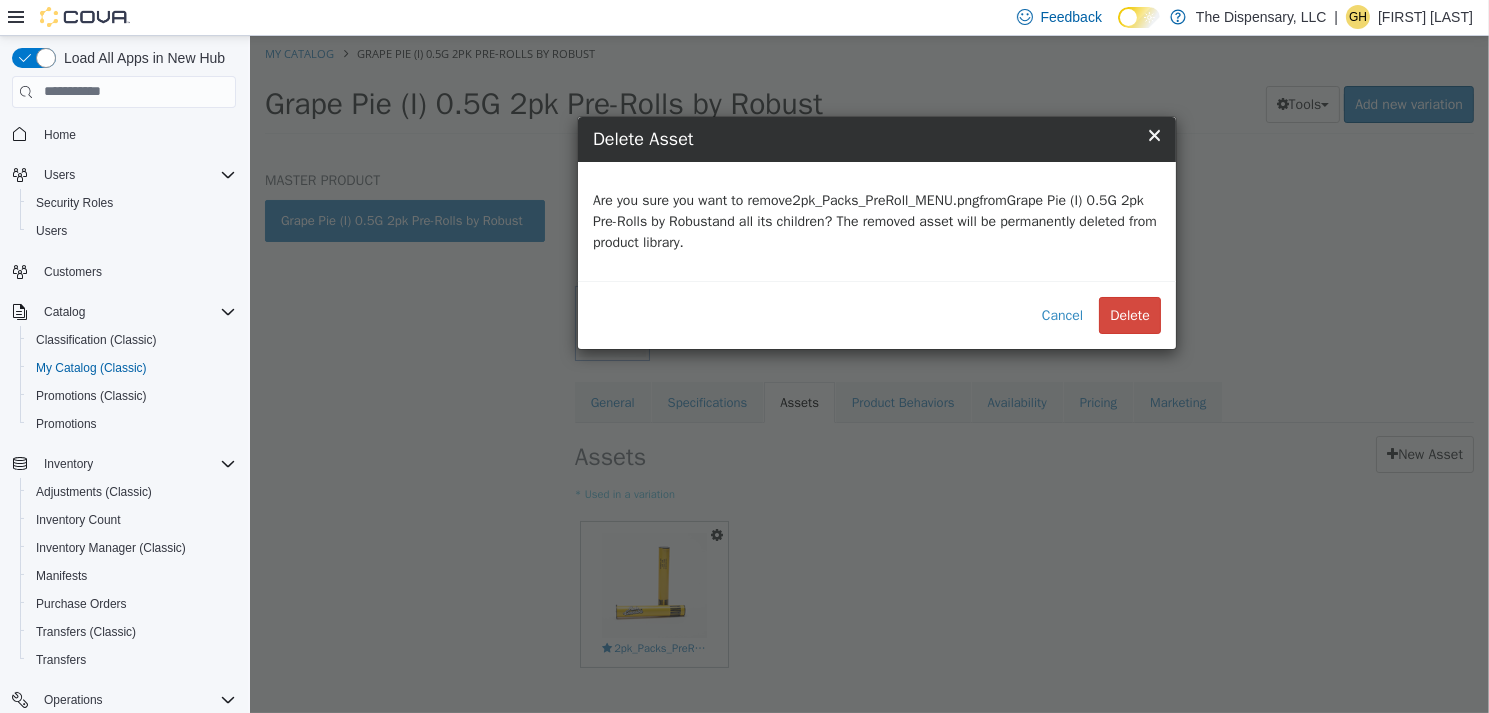 click on "Delete" at bounding box center (1129, 314) 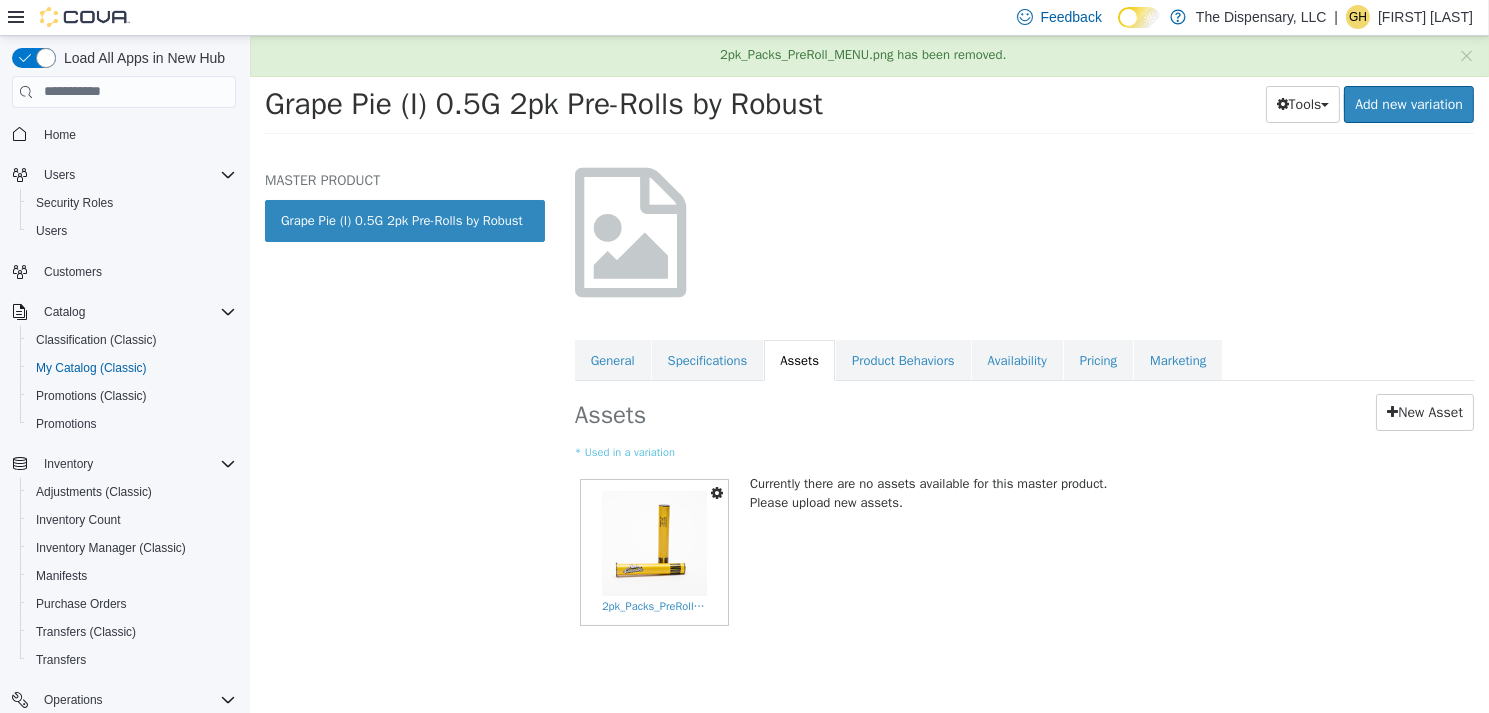 scroll, scrollTop: 0, scrollLeft: 0, axis: both 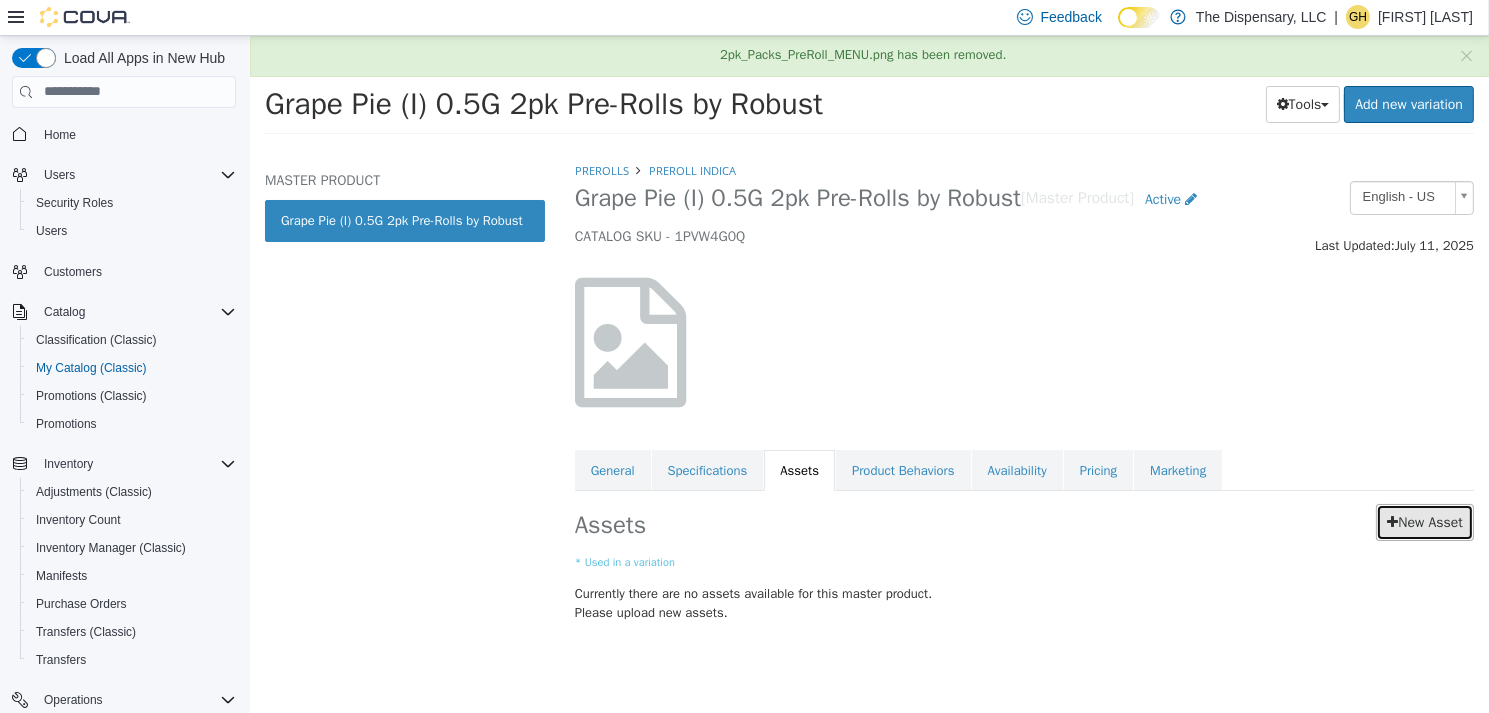 click on "New Asset" at bounding box center (1424, 521) 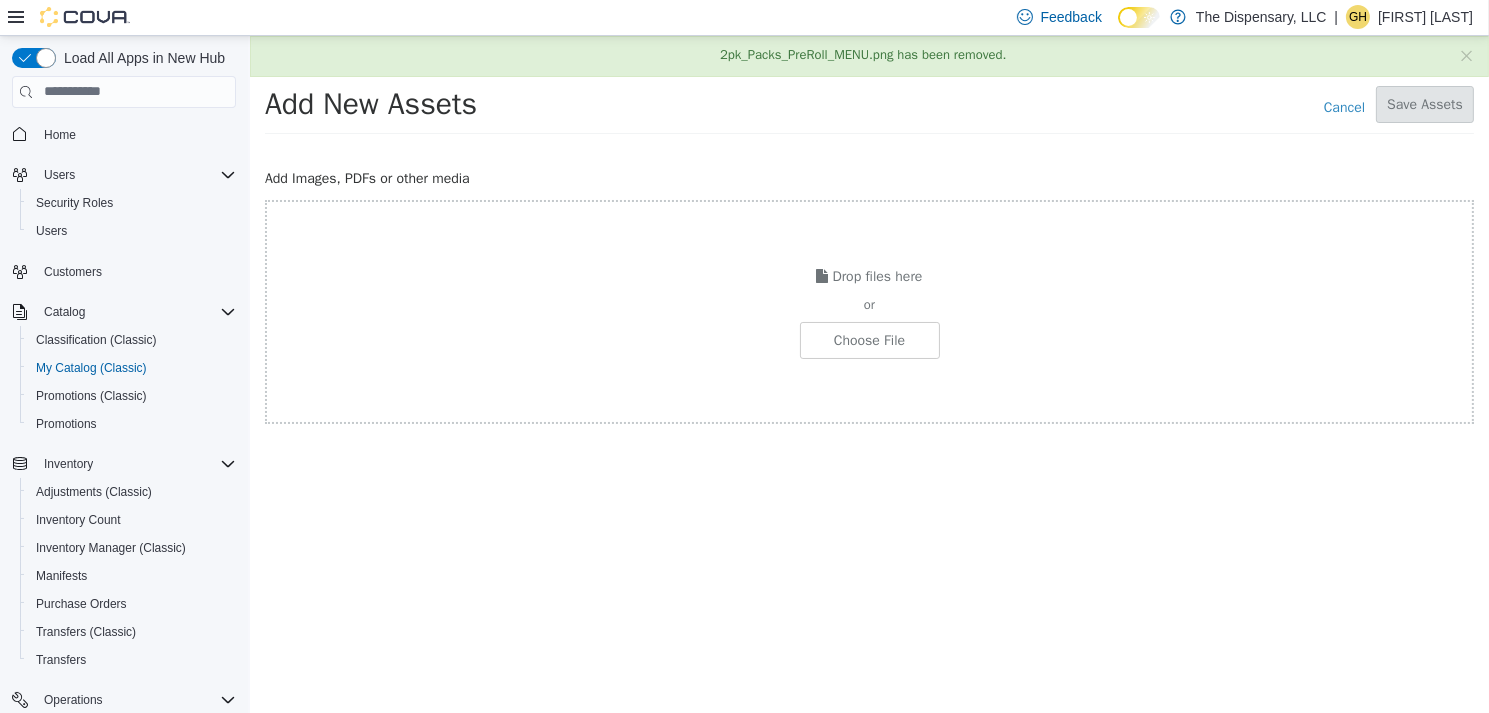 click on "Drop files here or Choose File" at bounding box center [868, 311] 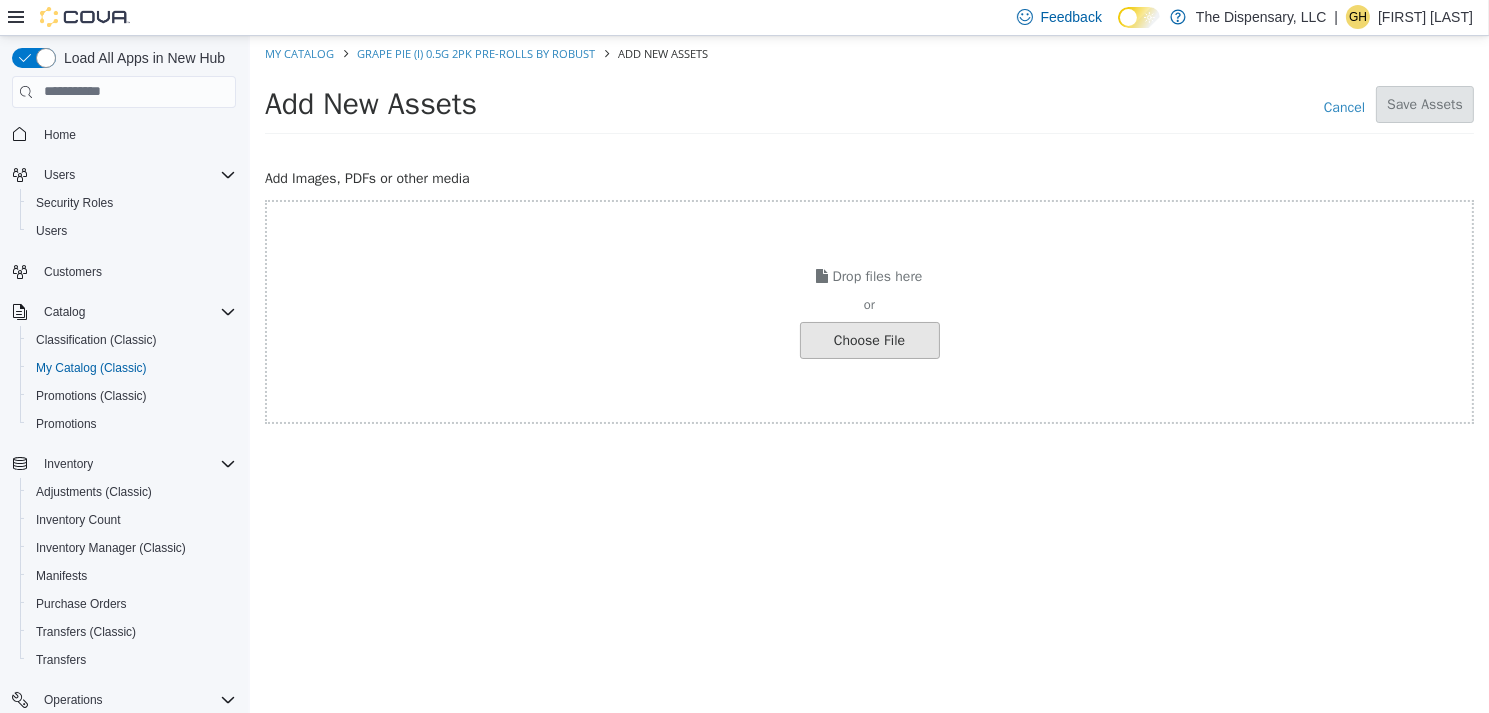 click at bounding box center [-178, 339] 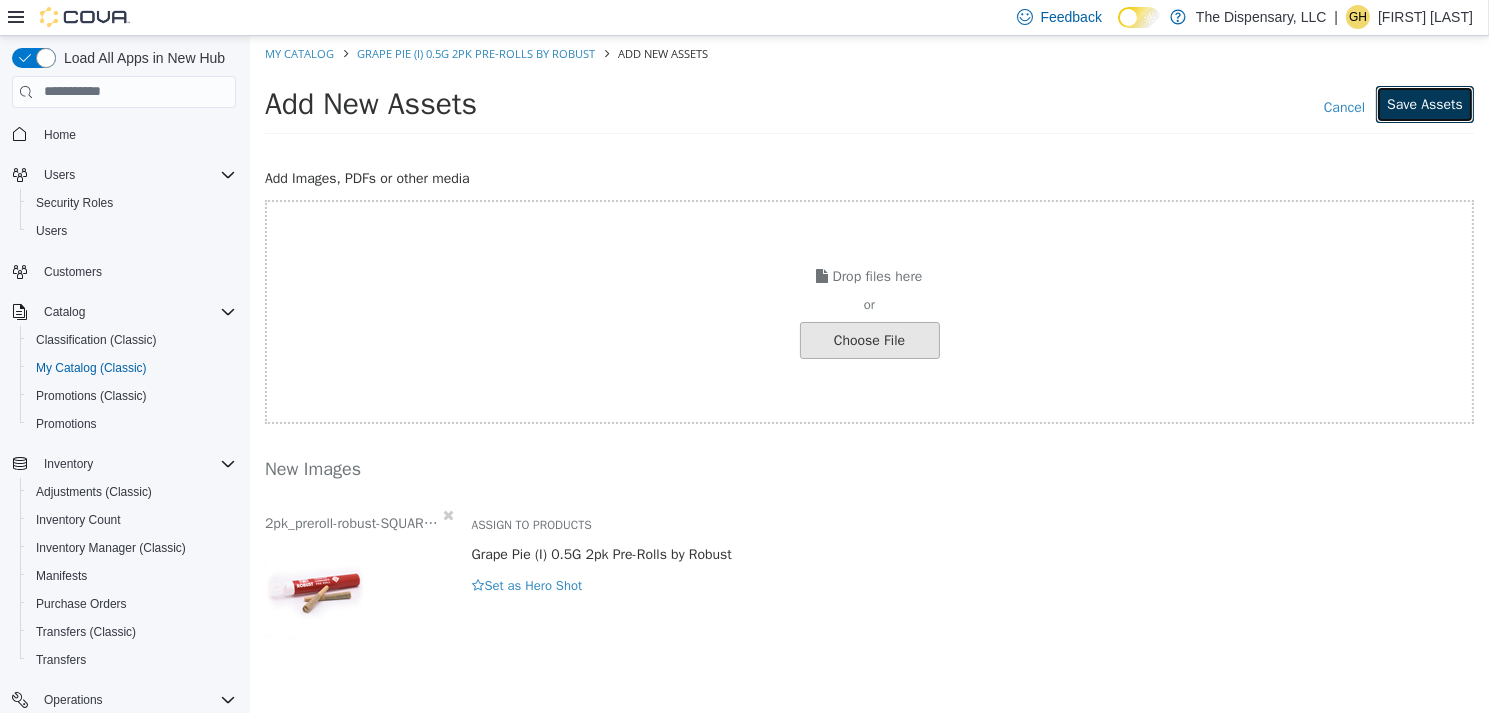 click on "Save Assets" at bounding box center (1424, 103) 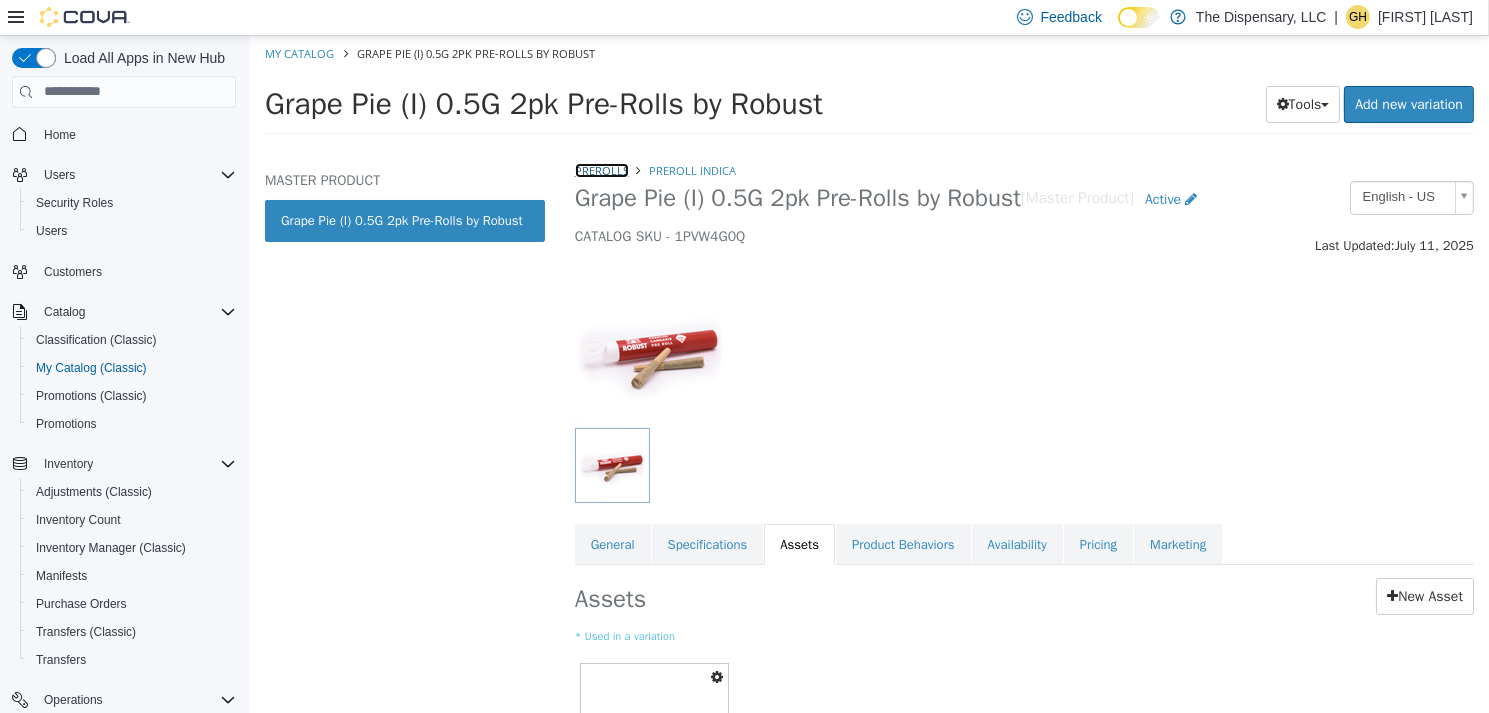 click on "Prerolls" at bounding box center (601, 169) 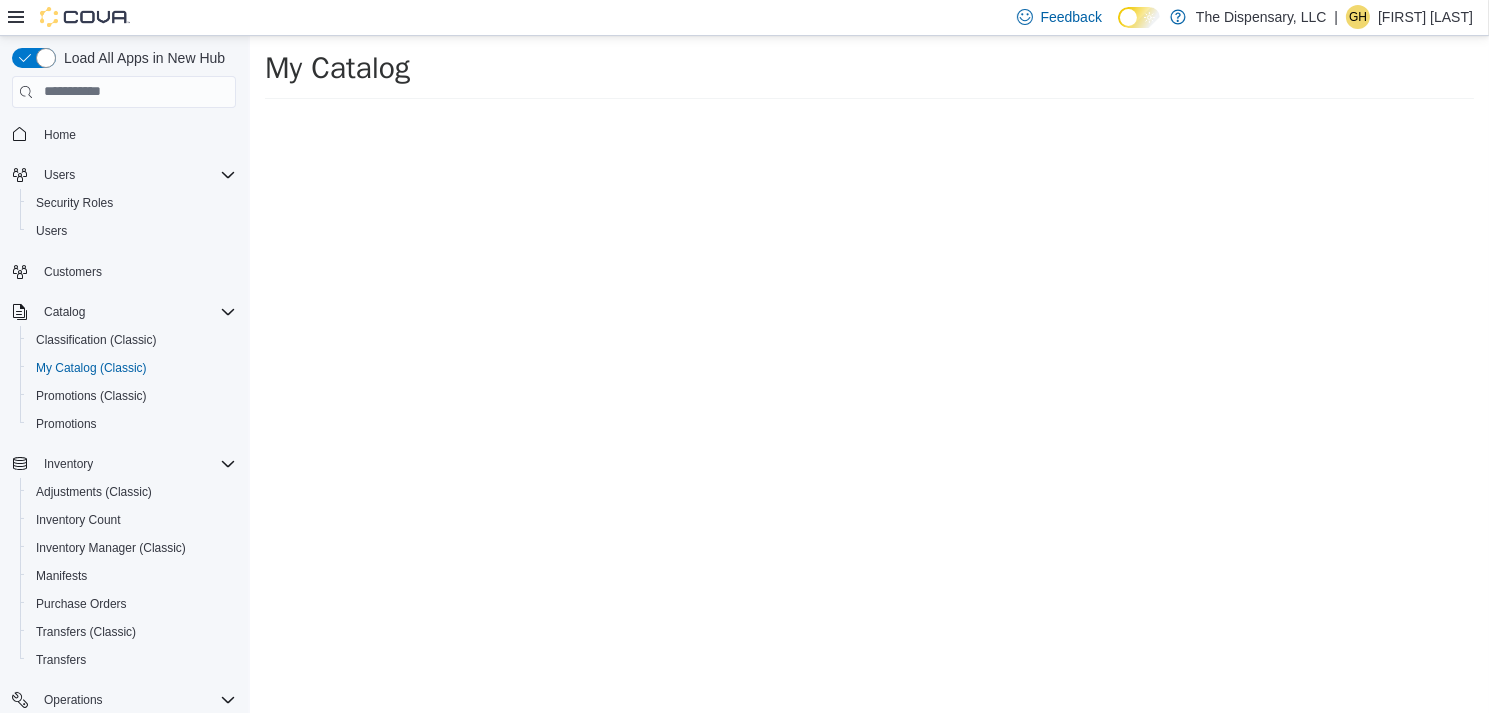 select on "**********" 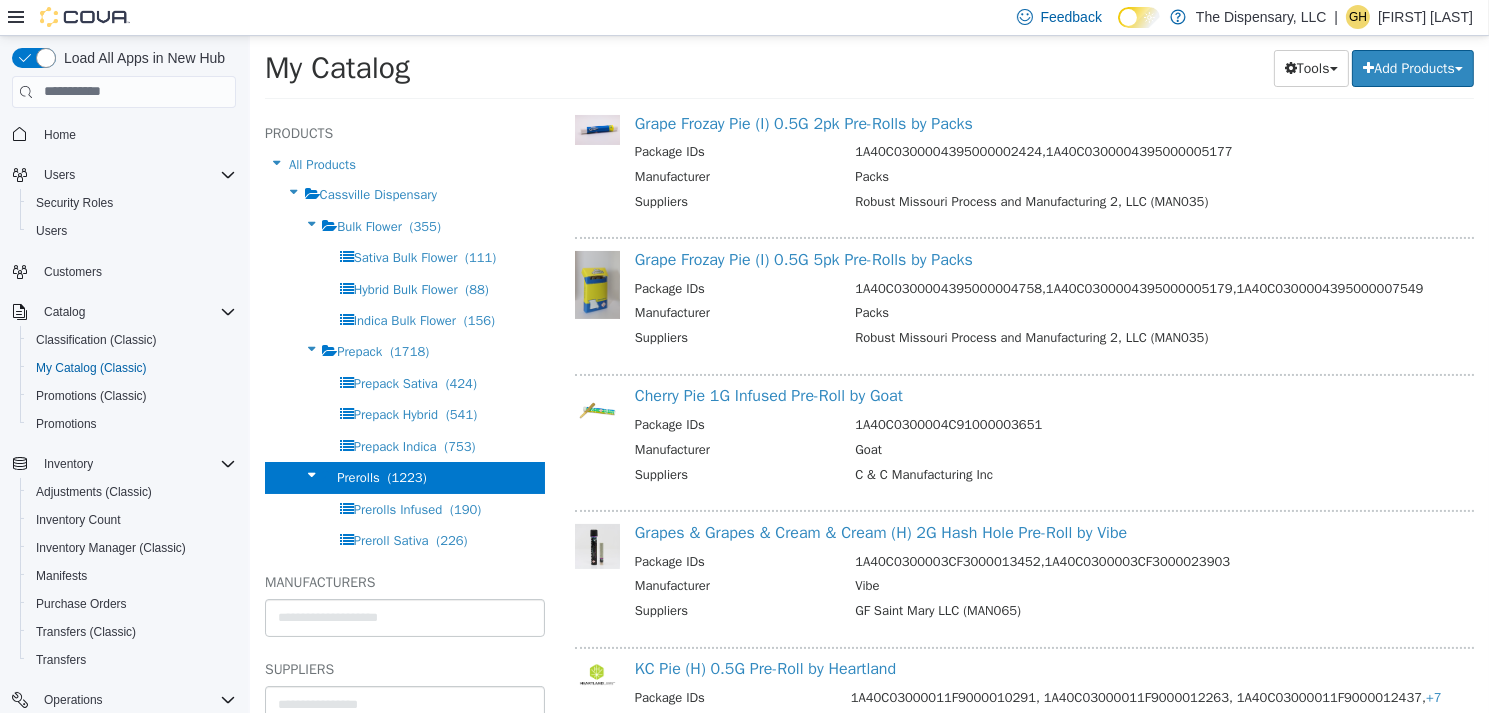 scroll, scrollTop: 0, scrollLeft: 0, axis: both 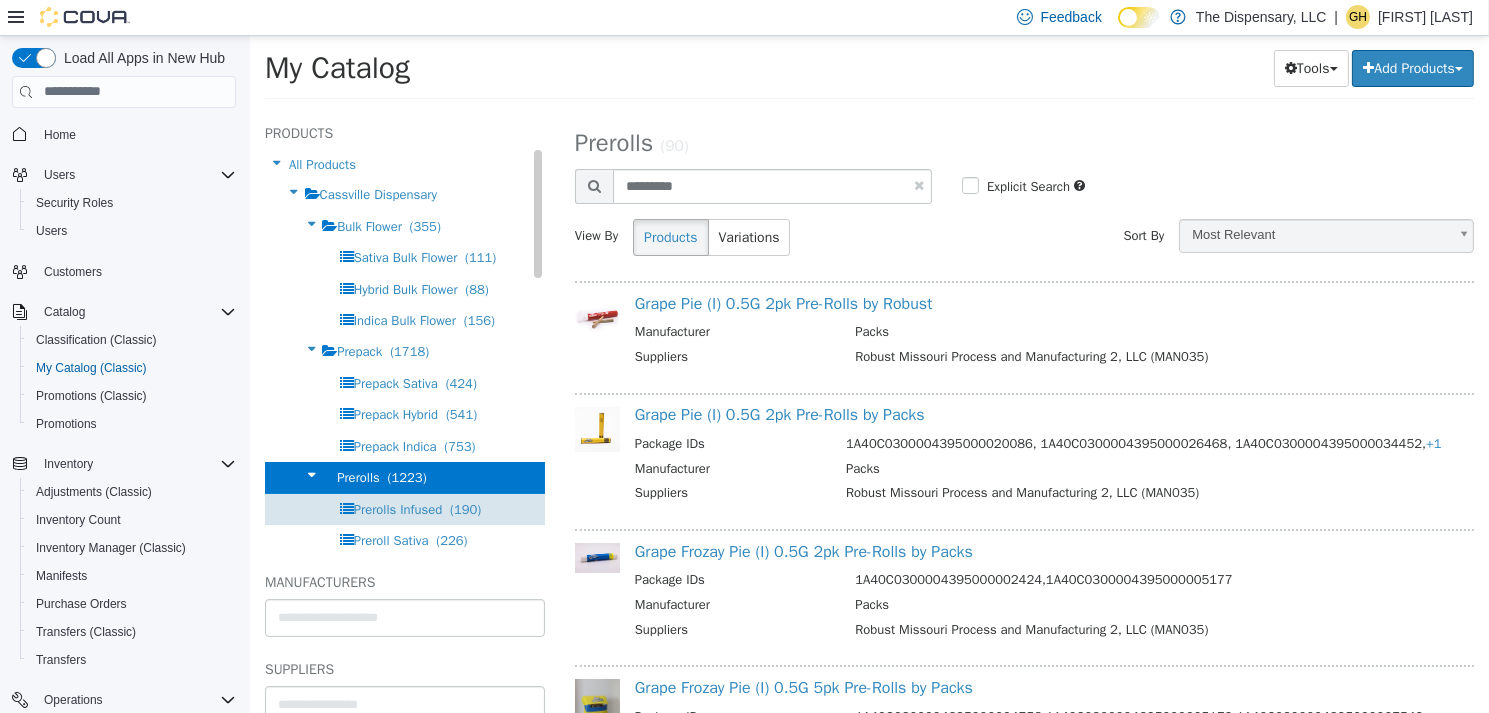 click on "Prerolls Infused" at bounding box center (397, 508) 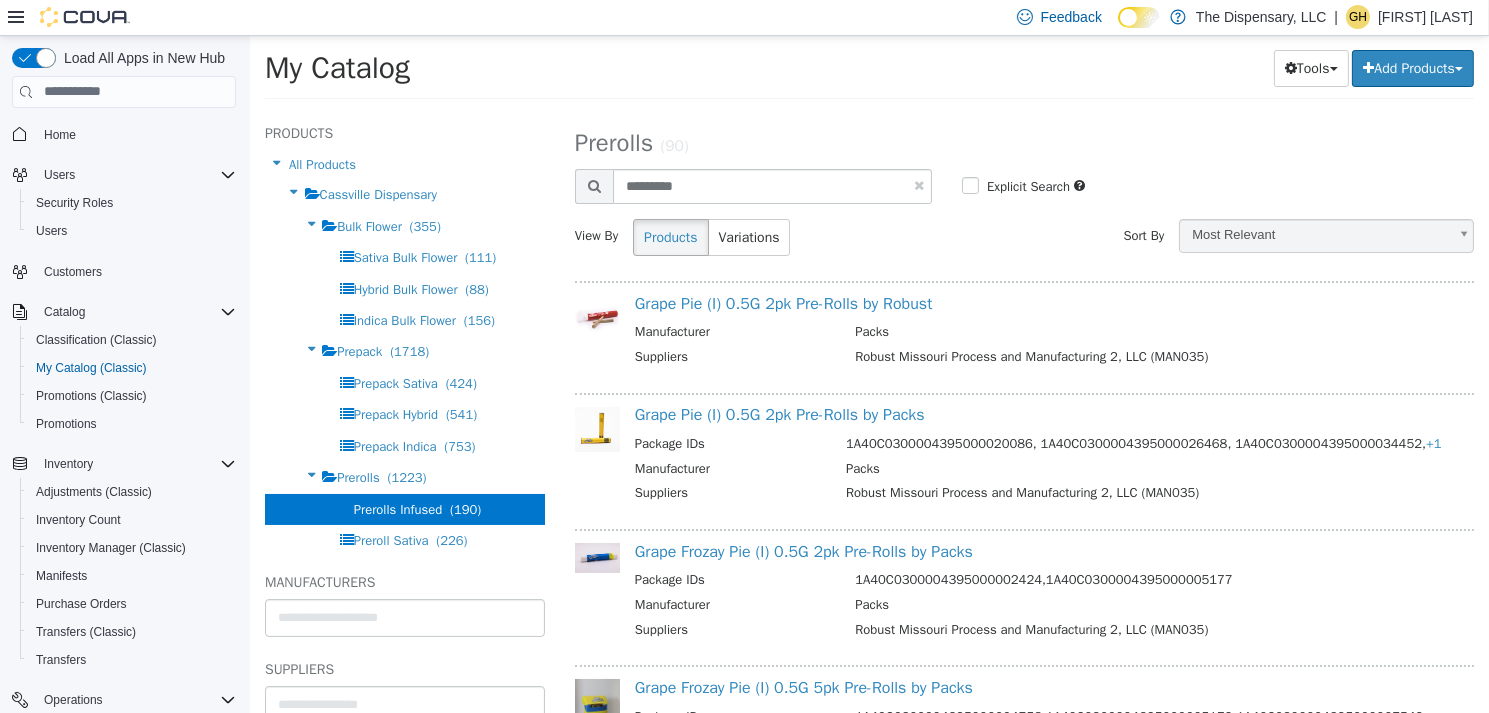 select on "**********" 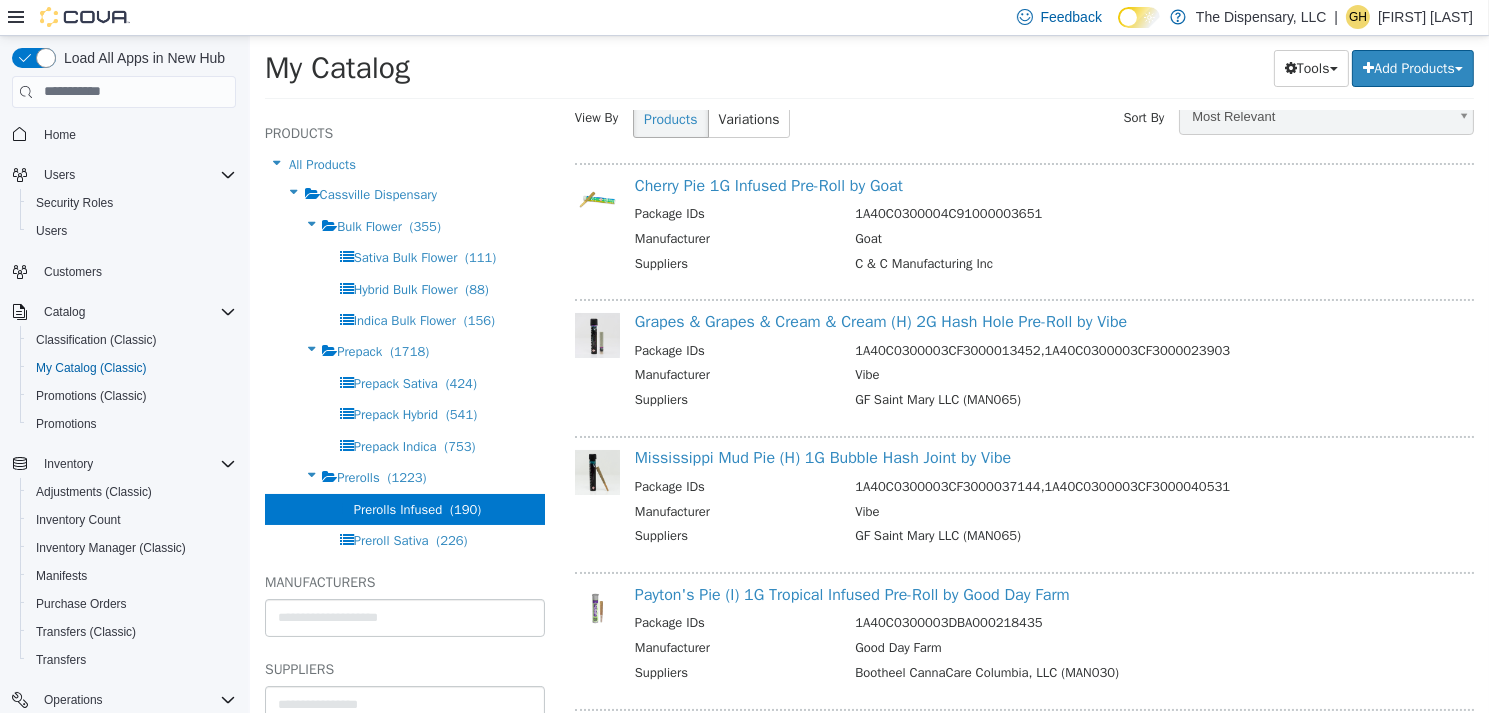 scroll, scrollTop: 0, scrollLeft: 0, axis: both 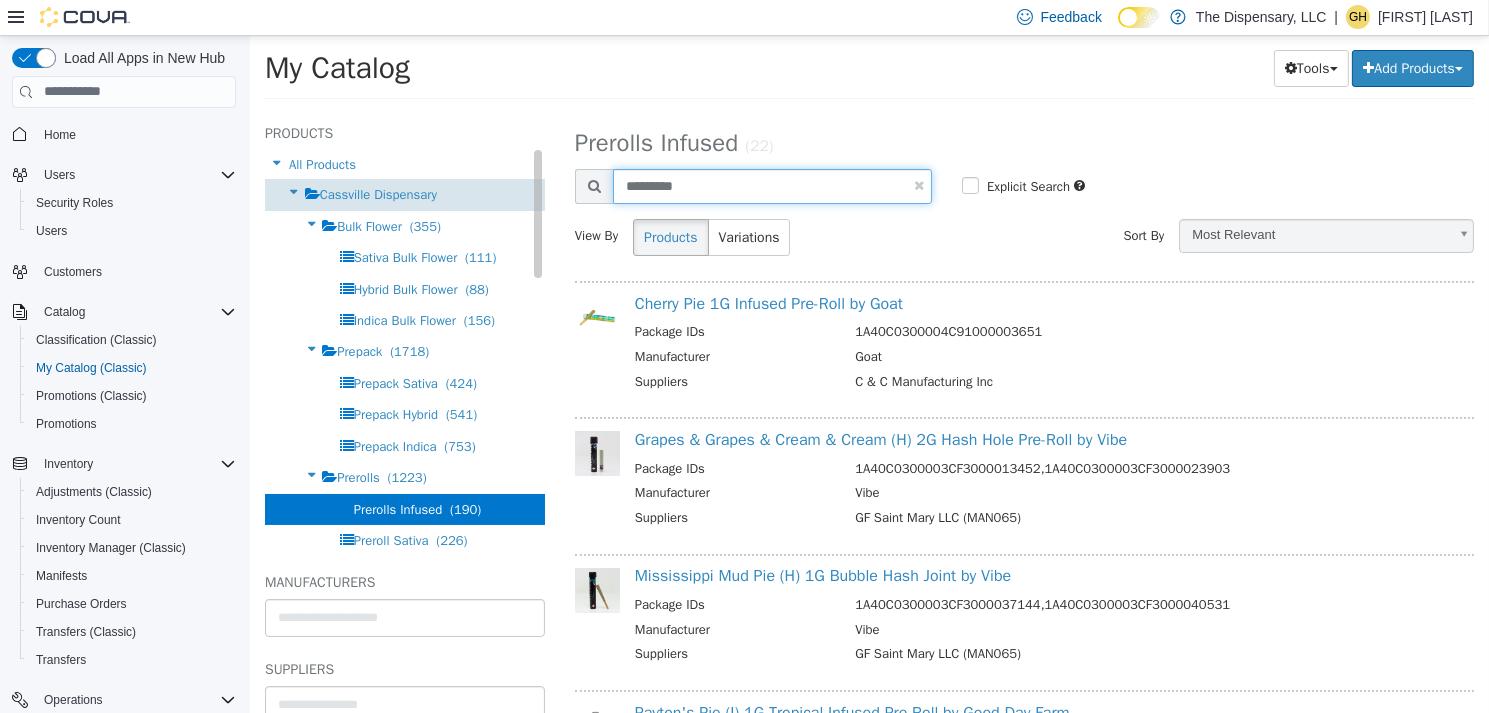 drag, startPoint x: 702, startPoint y: 186, endPoint x: 491, endPoint y: 183, distance: 211.02133 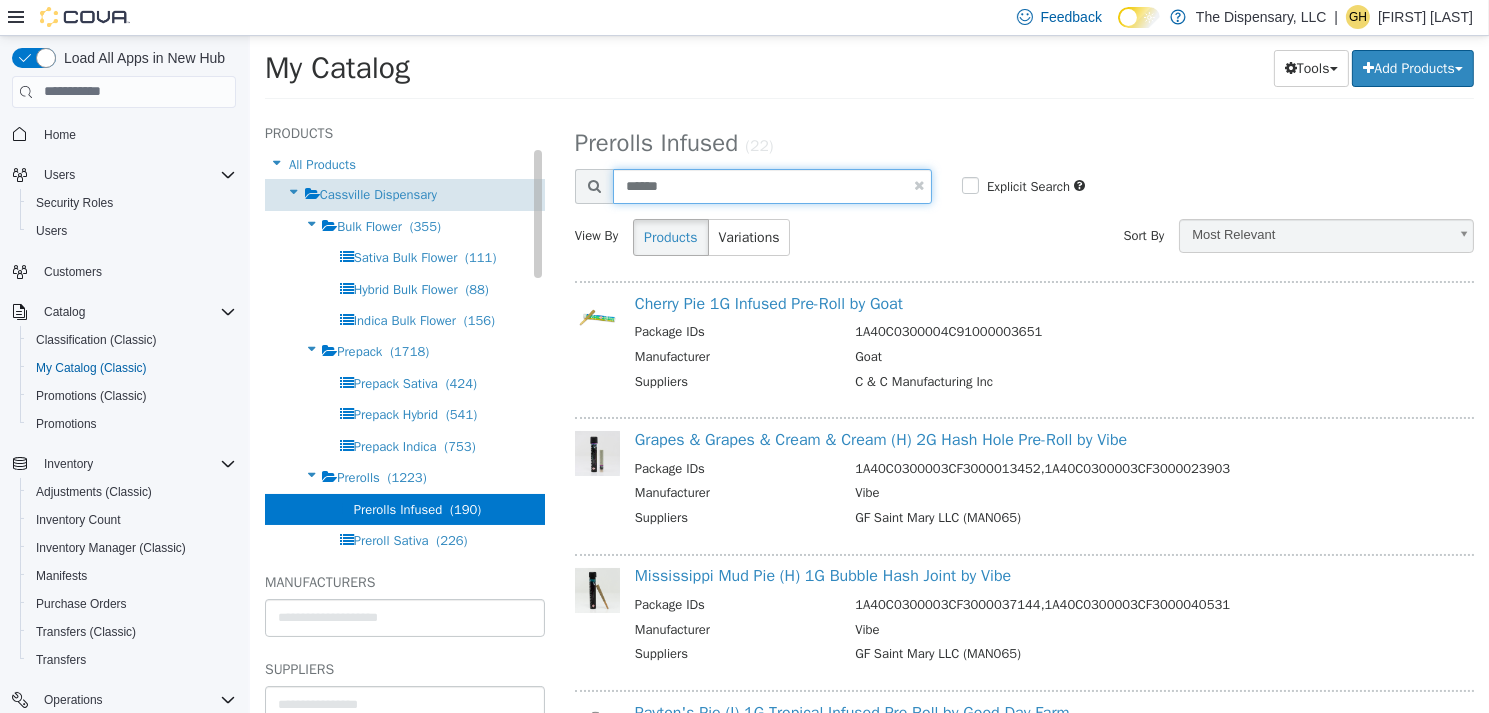 type on "******" 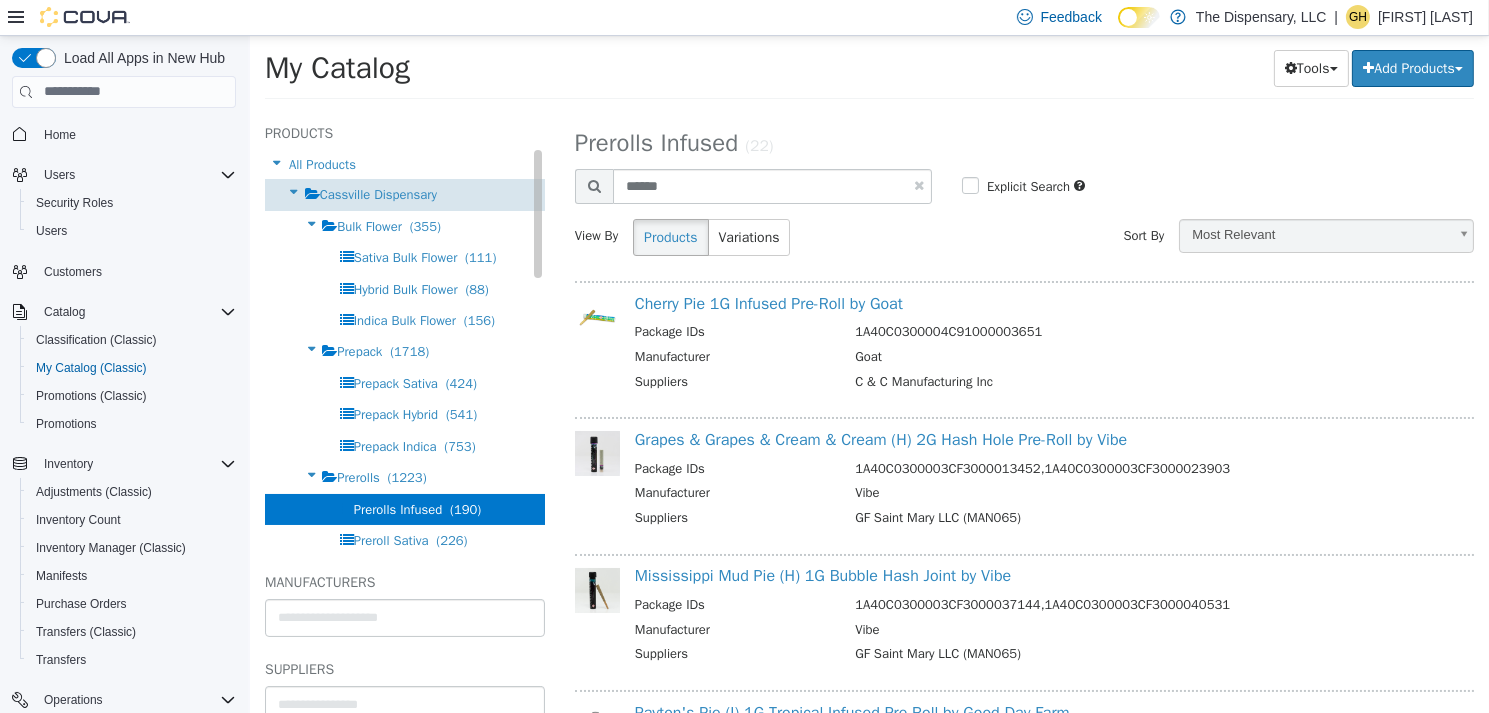 select on "**********" 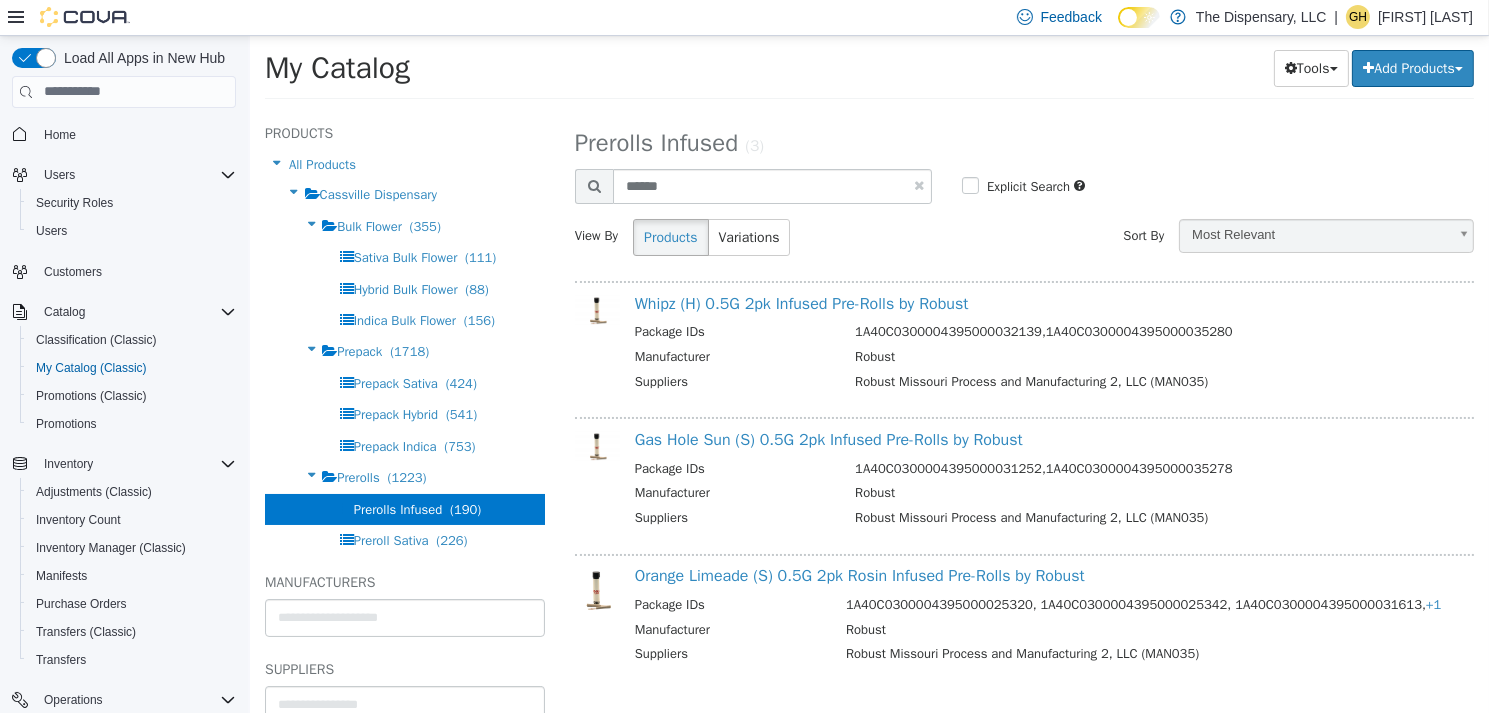 scroll, scrollTop: 10, scrollLeft: 0, axis: vertical 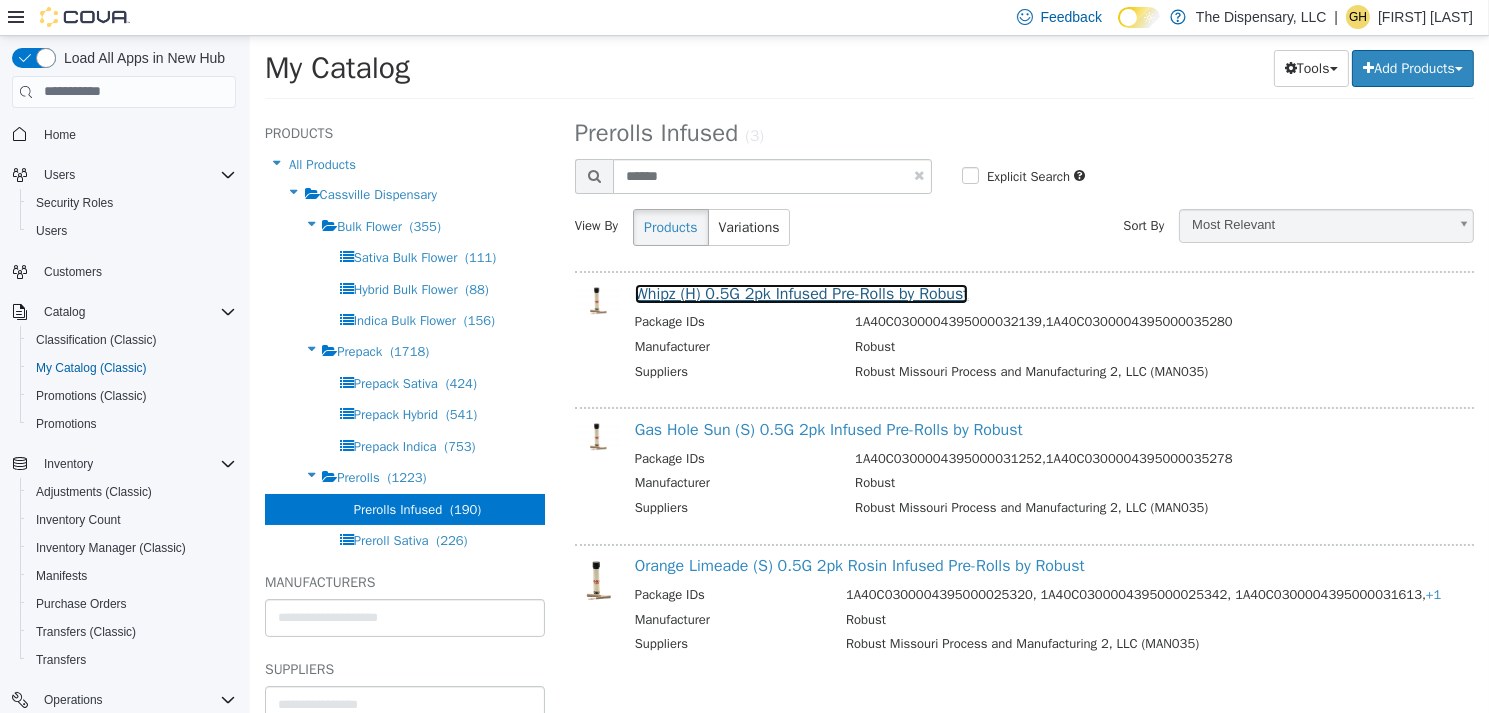 click on "Whipz (H) 0.5G 2pk Infused Pre-Rolls by Robust" at bounding box center (801, 293) 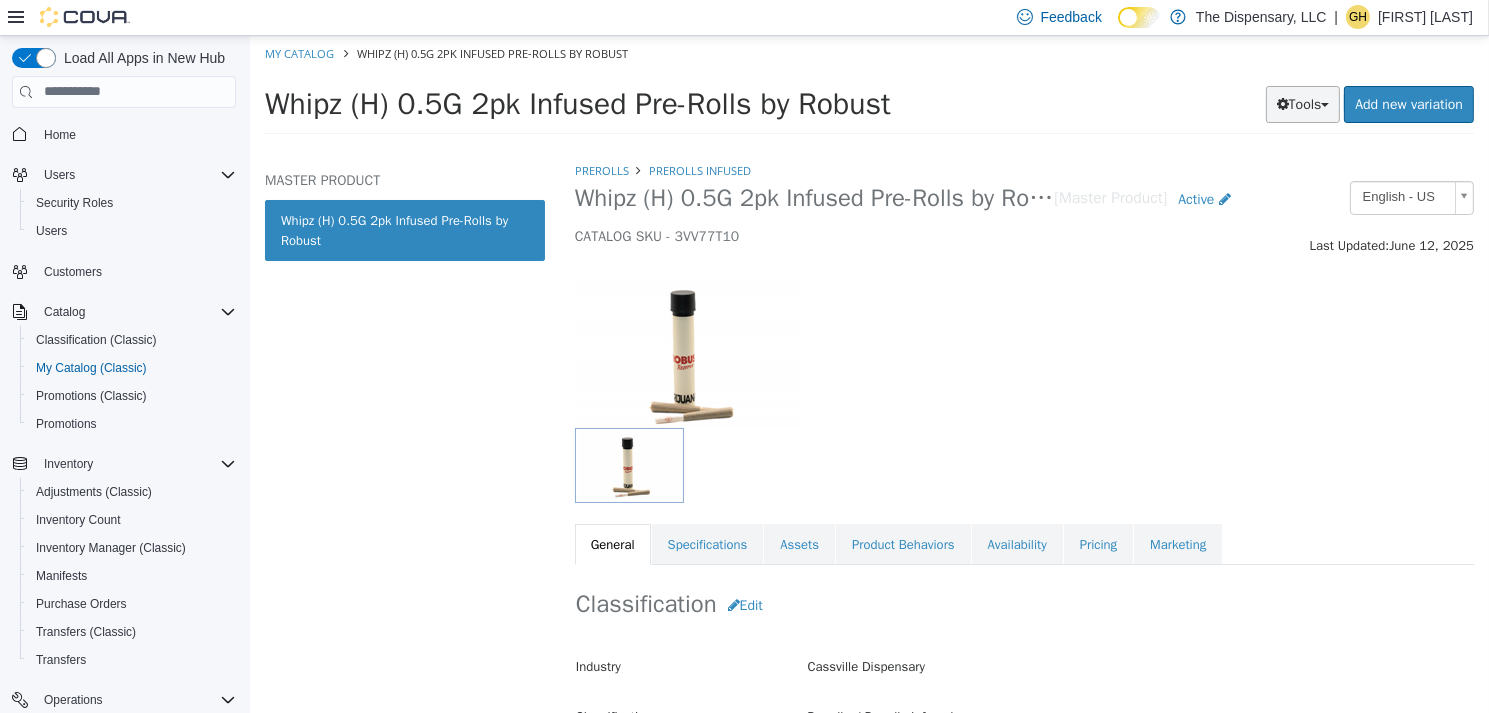 click on "Tools" at bounding box center (1302, 103) 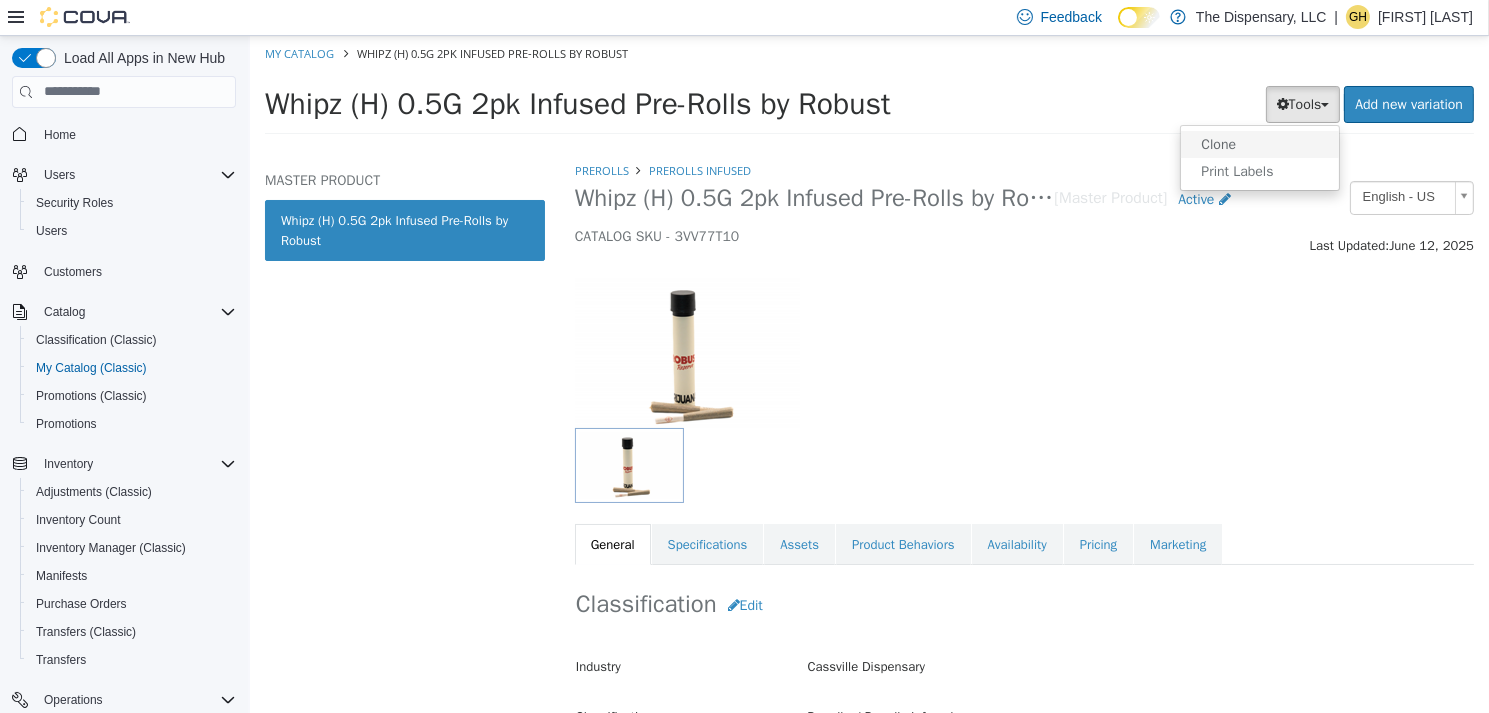 click on "Clone" at bounding box center (1259, 143) 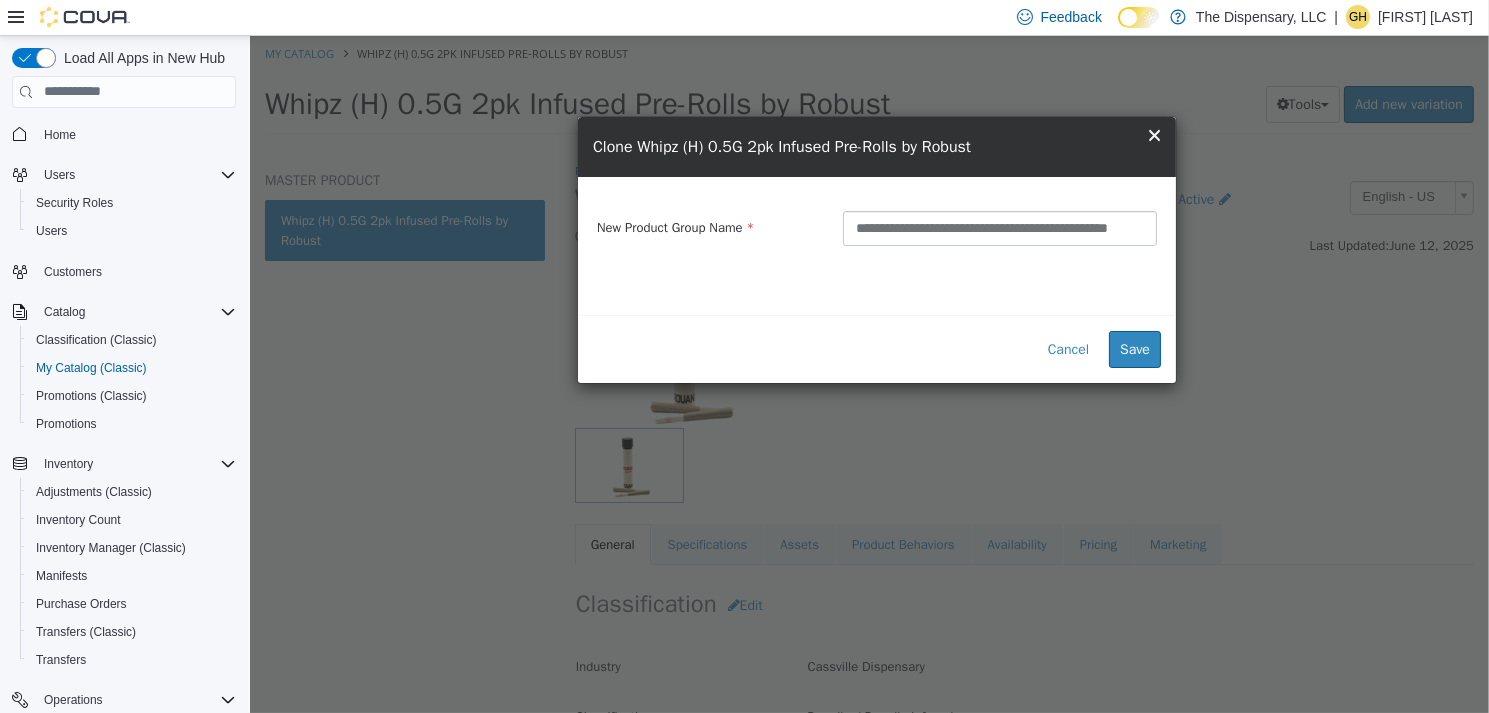 scroll, scrollTop: 0, scrollLeft: 17, axis: horizontal 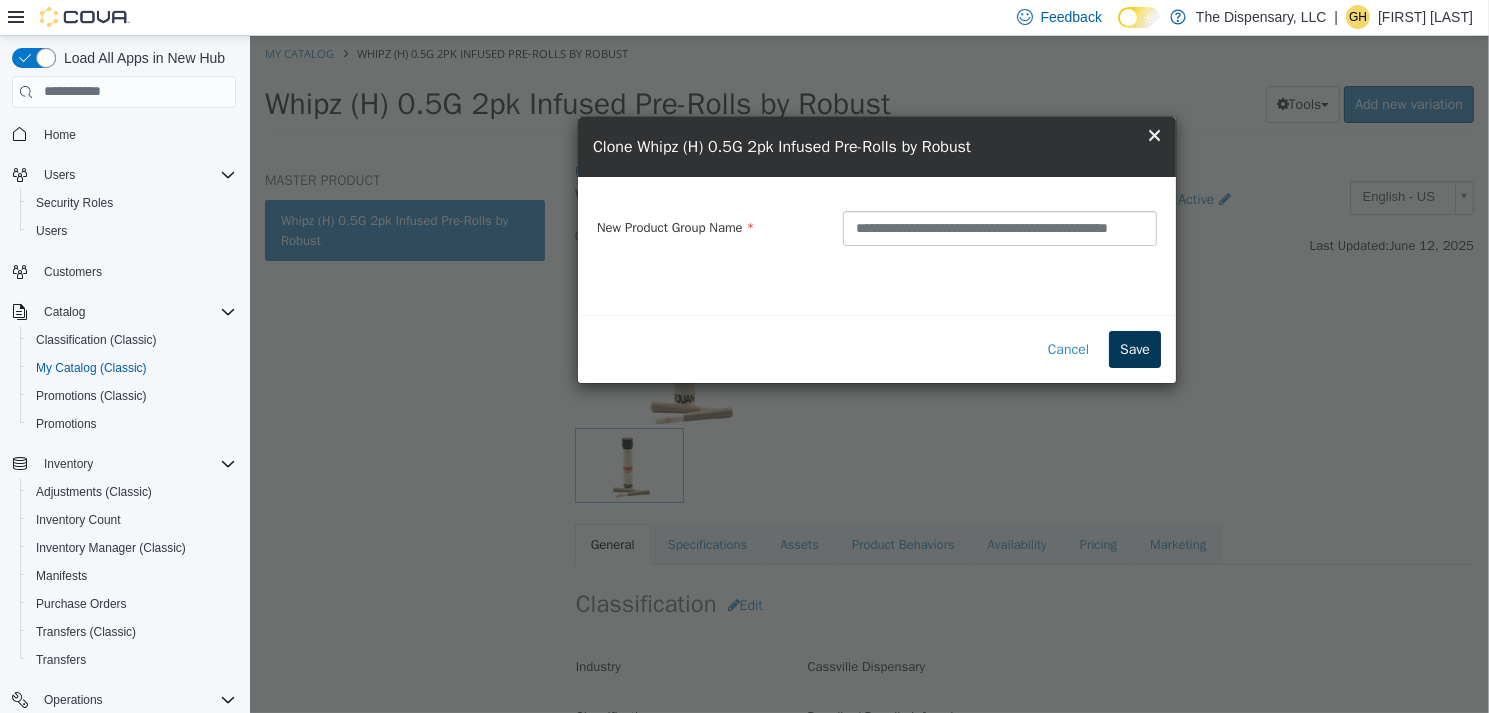 type on "**********" 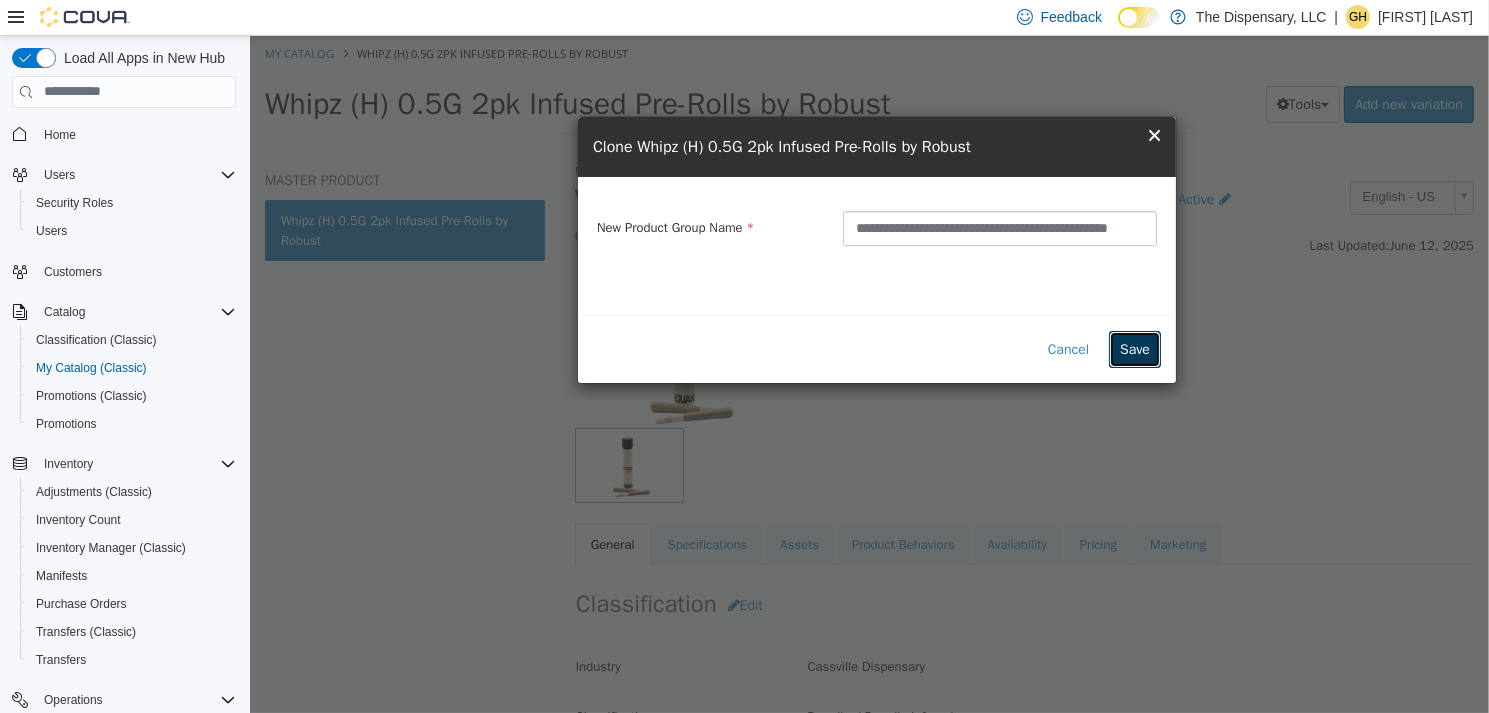 click on "Save" at bounding box center (1134, 348) 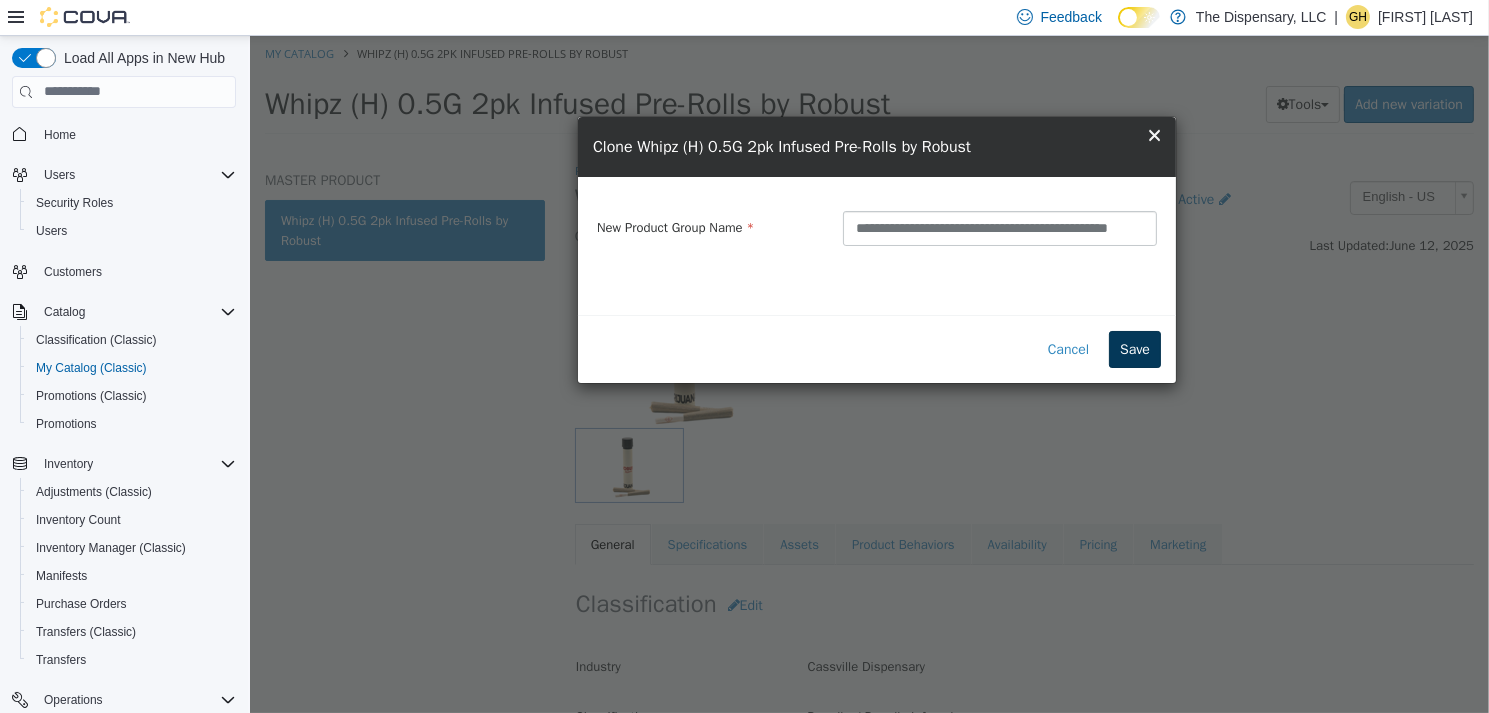 scroll, scrollTop: 0, scrollLeft: 0, axis: both 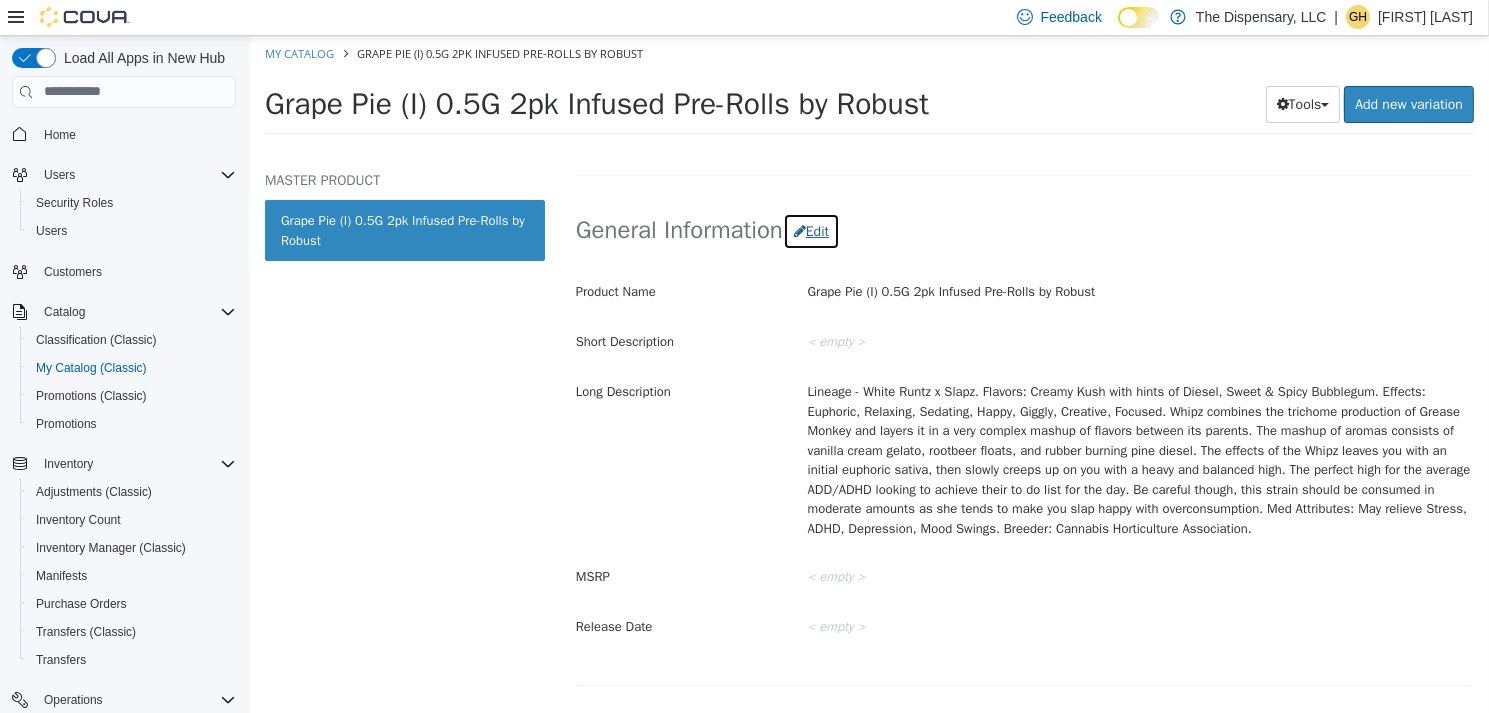 click on "Edit" at bounding box center (810, 230) 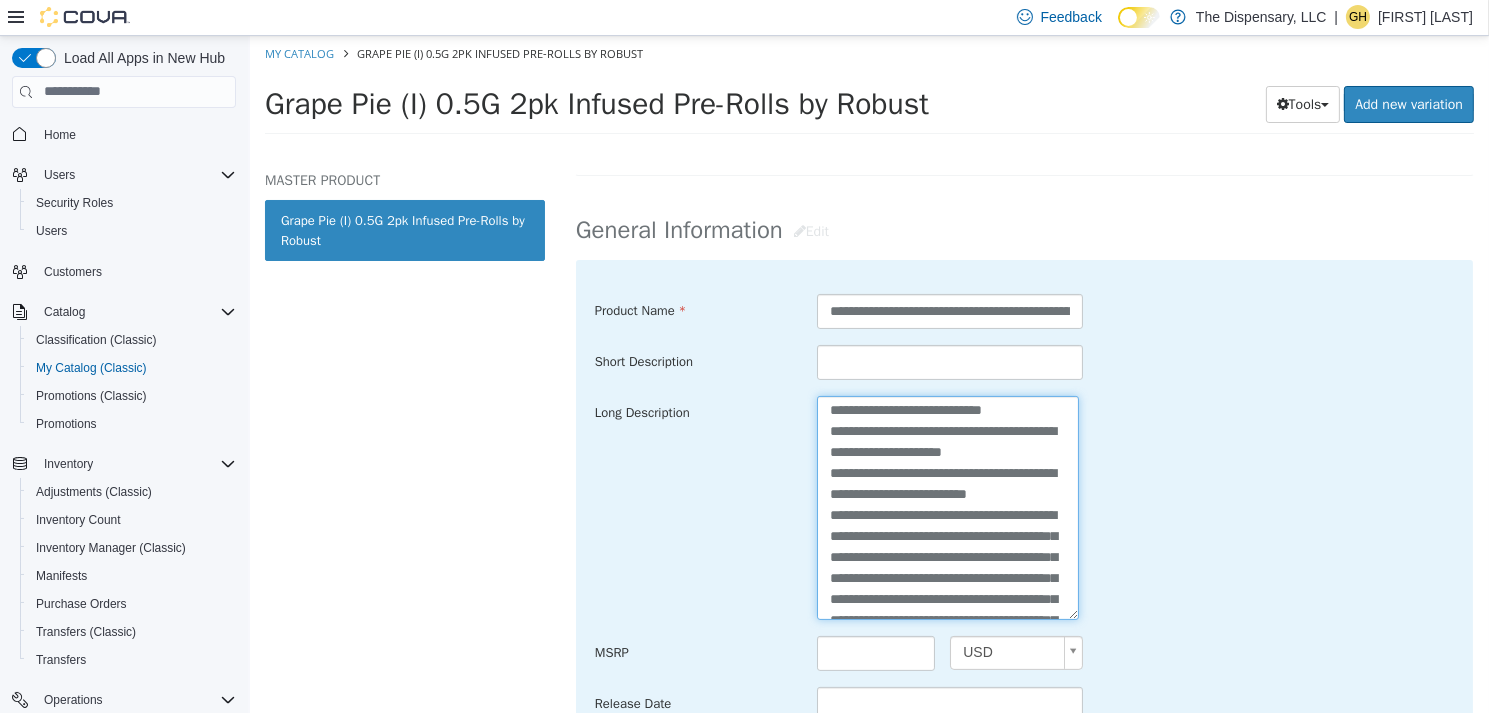 scroll, scrollTop: 0, scrollLeft: 0, axis: both 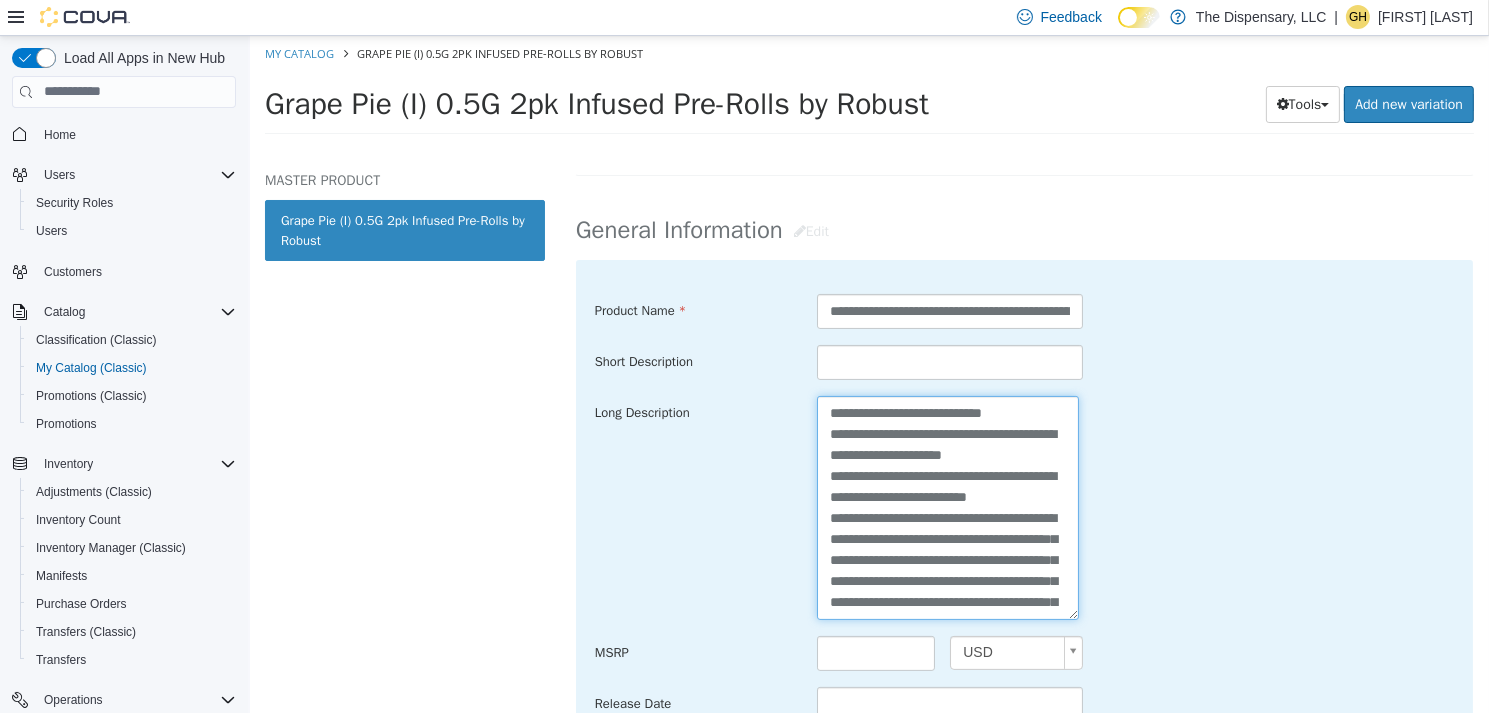 drag, startPoint x: 938, startPoint y: 596, endPoint x: 770, endPoint y: 314, distance: 328.2499 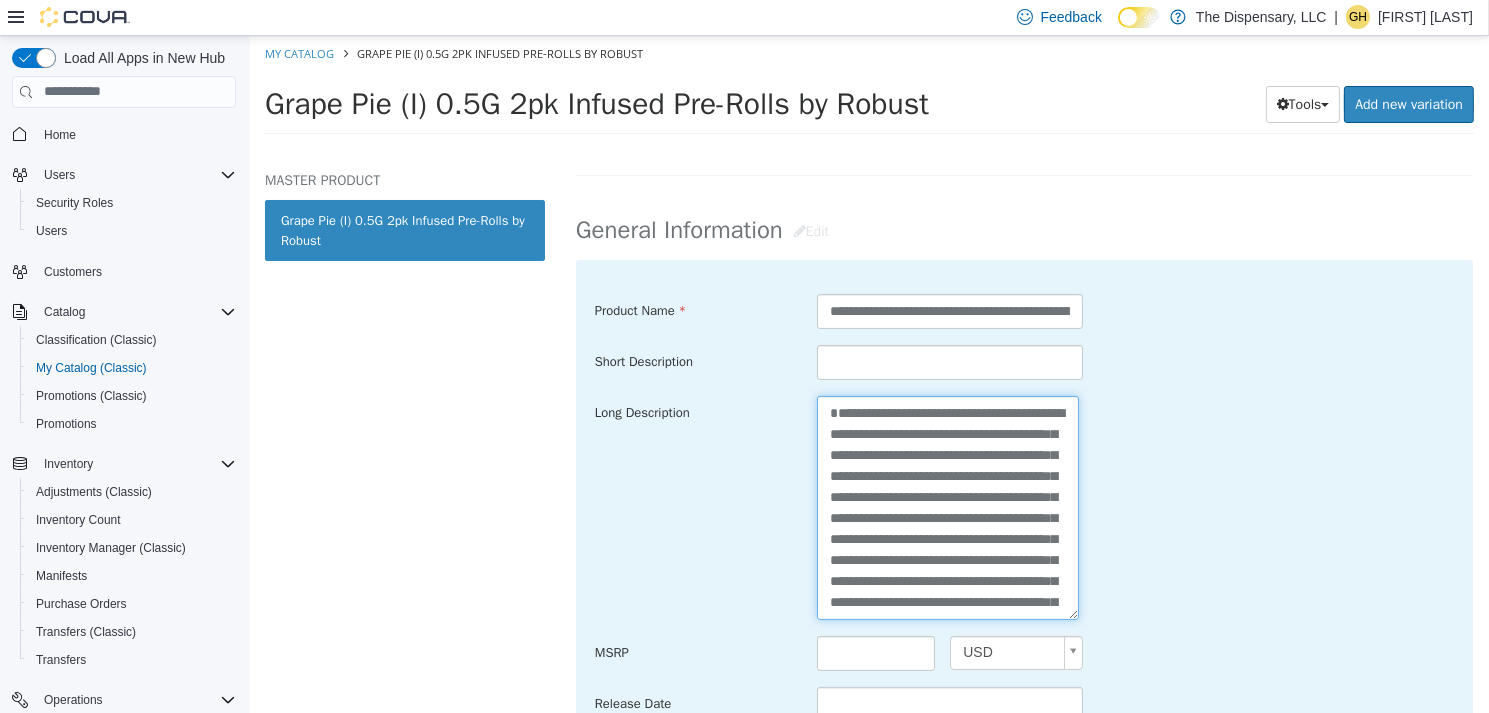 scroll, scrollTop: 265, scrollLeft: 0, axis: vertical 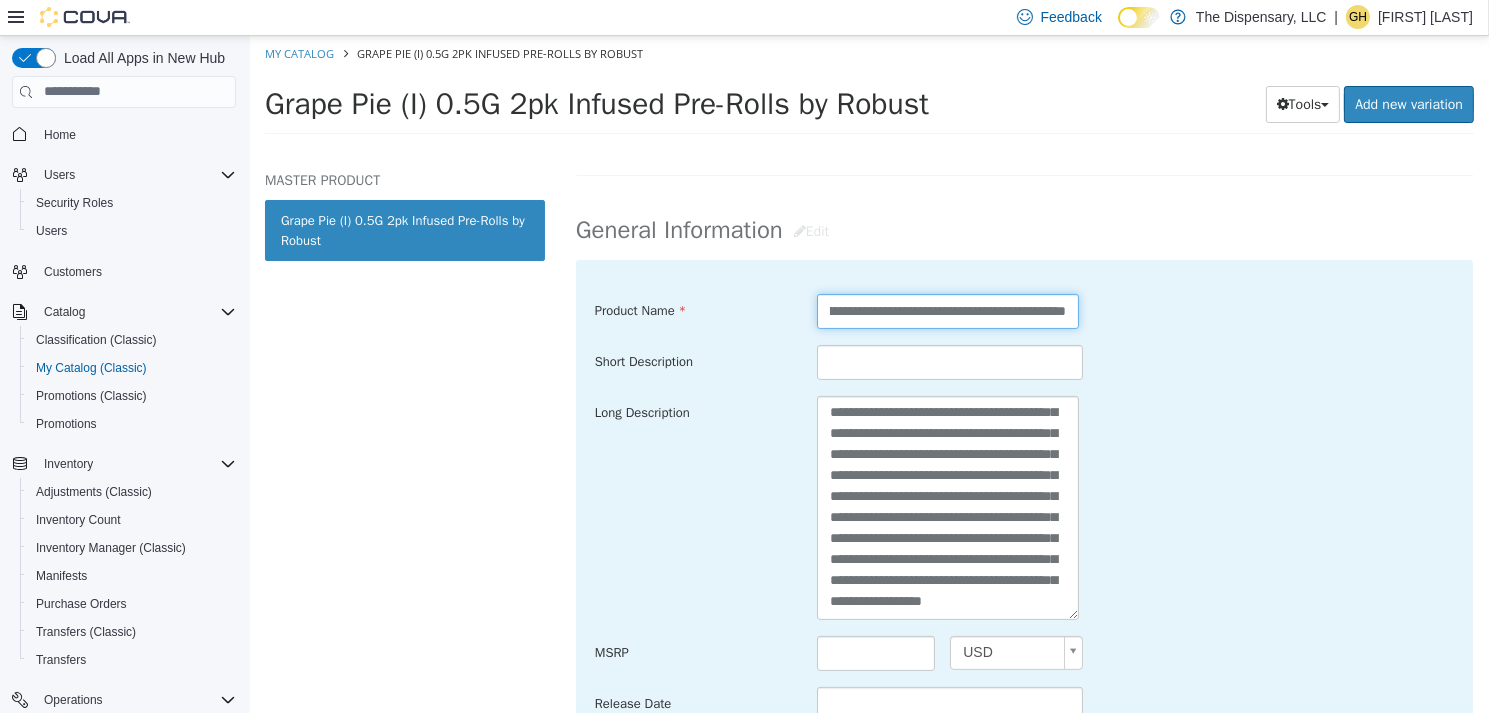 drag, startPoint x: 817, startPoint y: 301, endPoint x: 1241, endPoint y: 355, distance: 427.42484 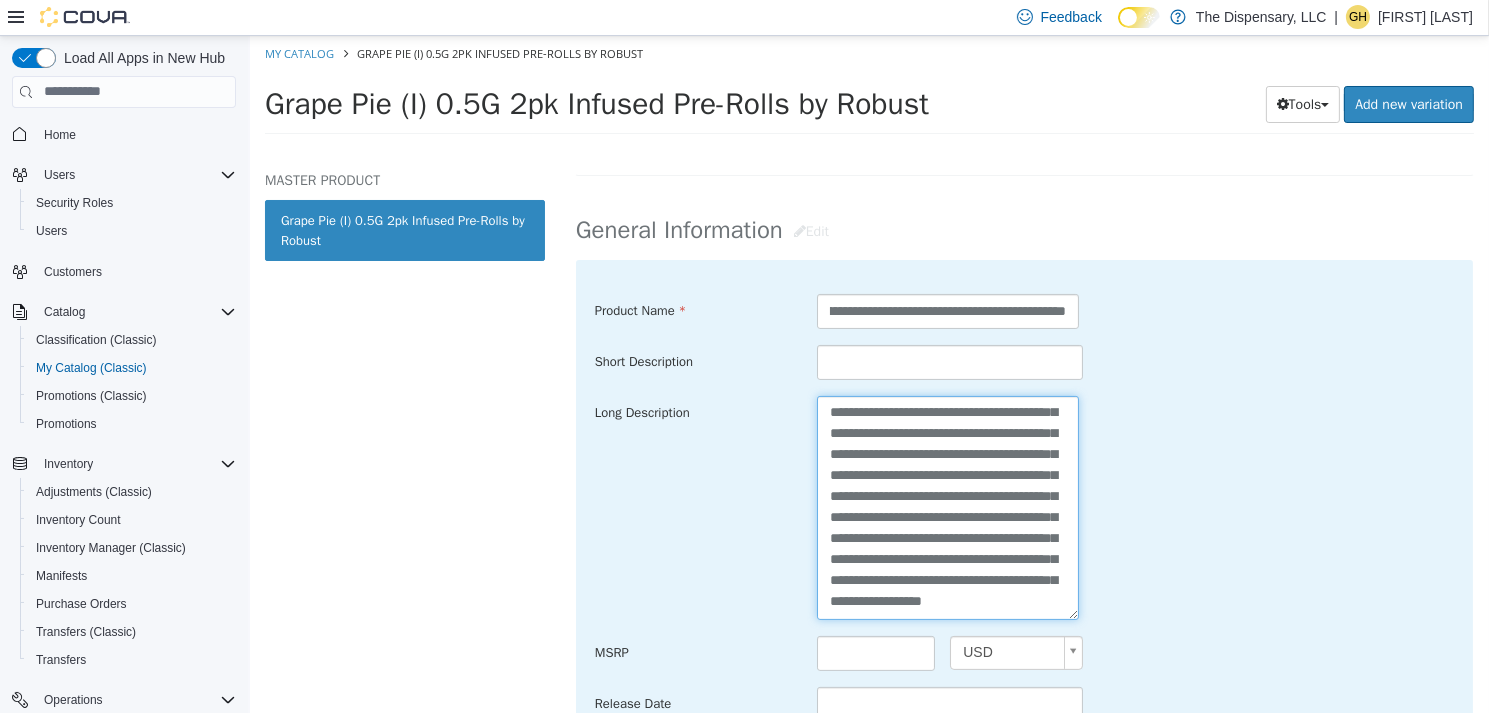 click on "**********" at bounding box center [947, 506] 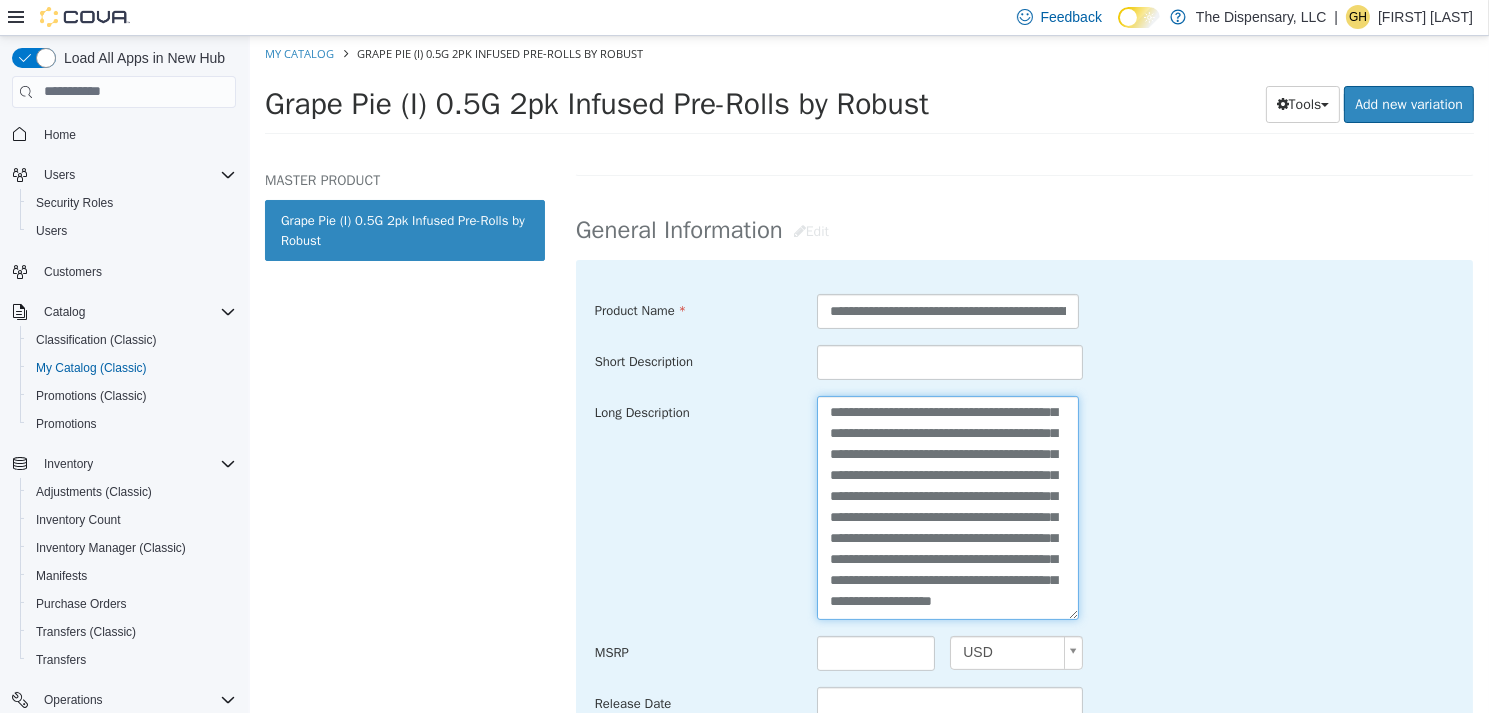 paste on "**********" 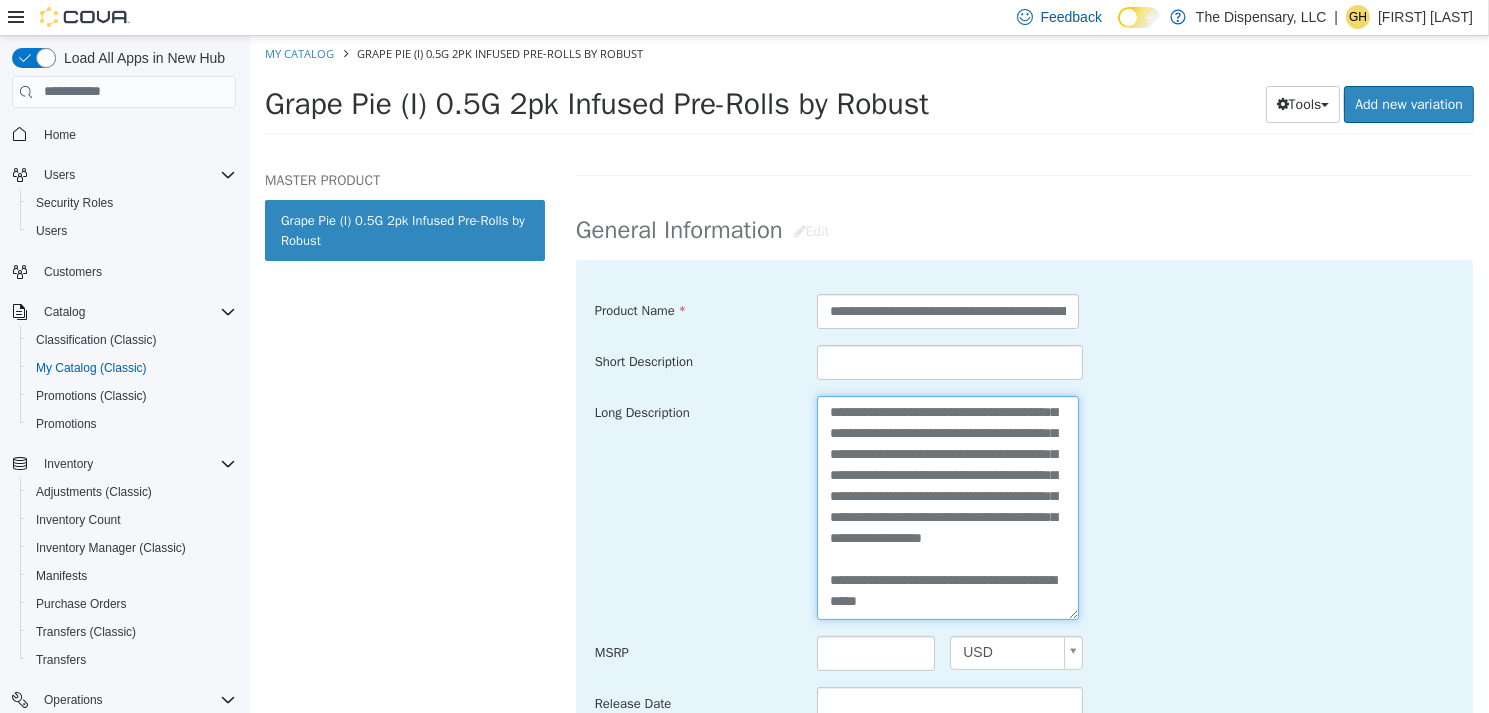 scroll, scrollTop: 329, scrollLeft: 0, axis: vertical 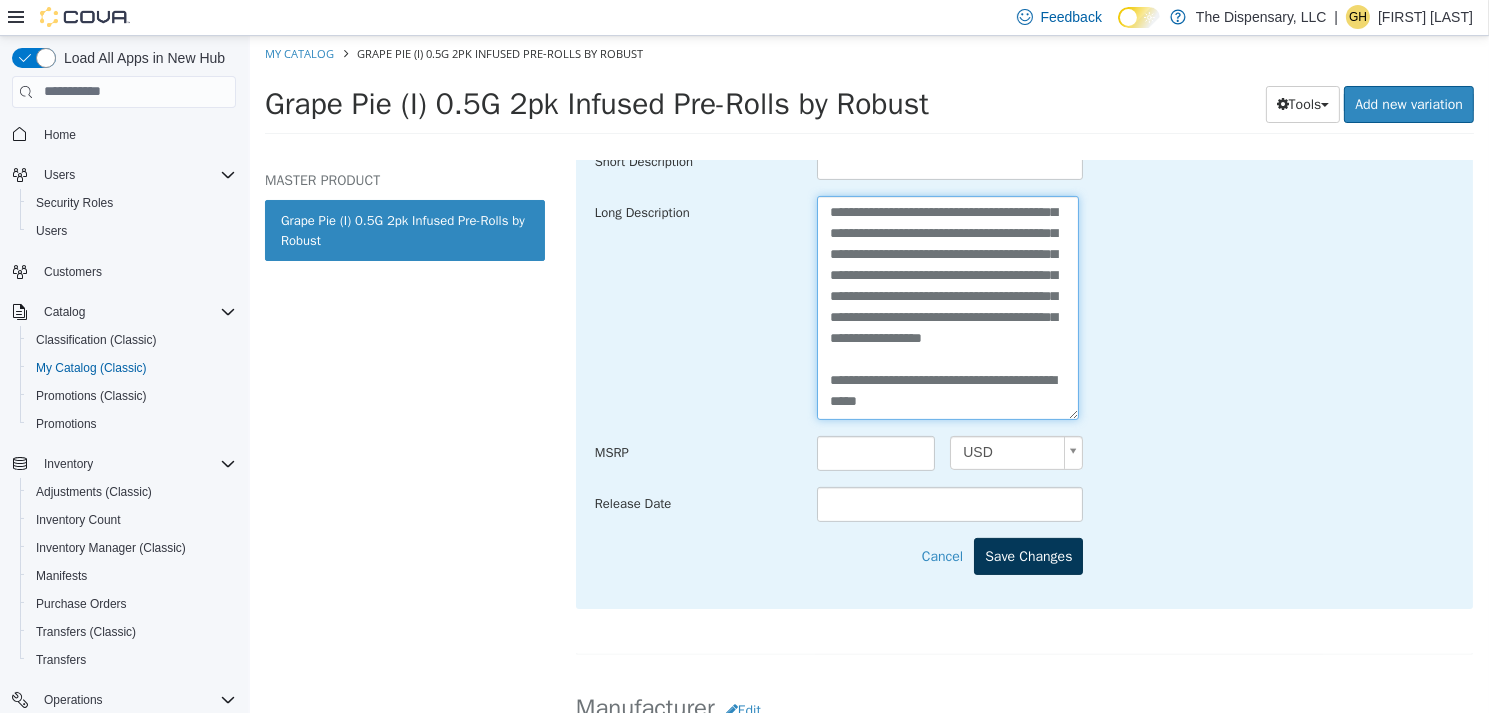 type on "**********" 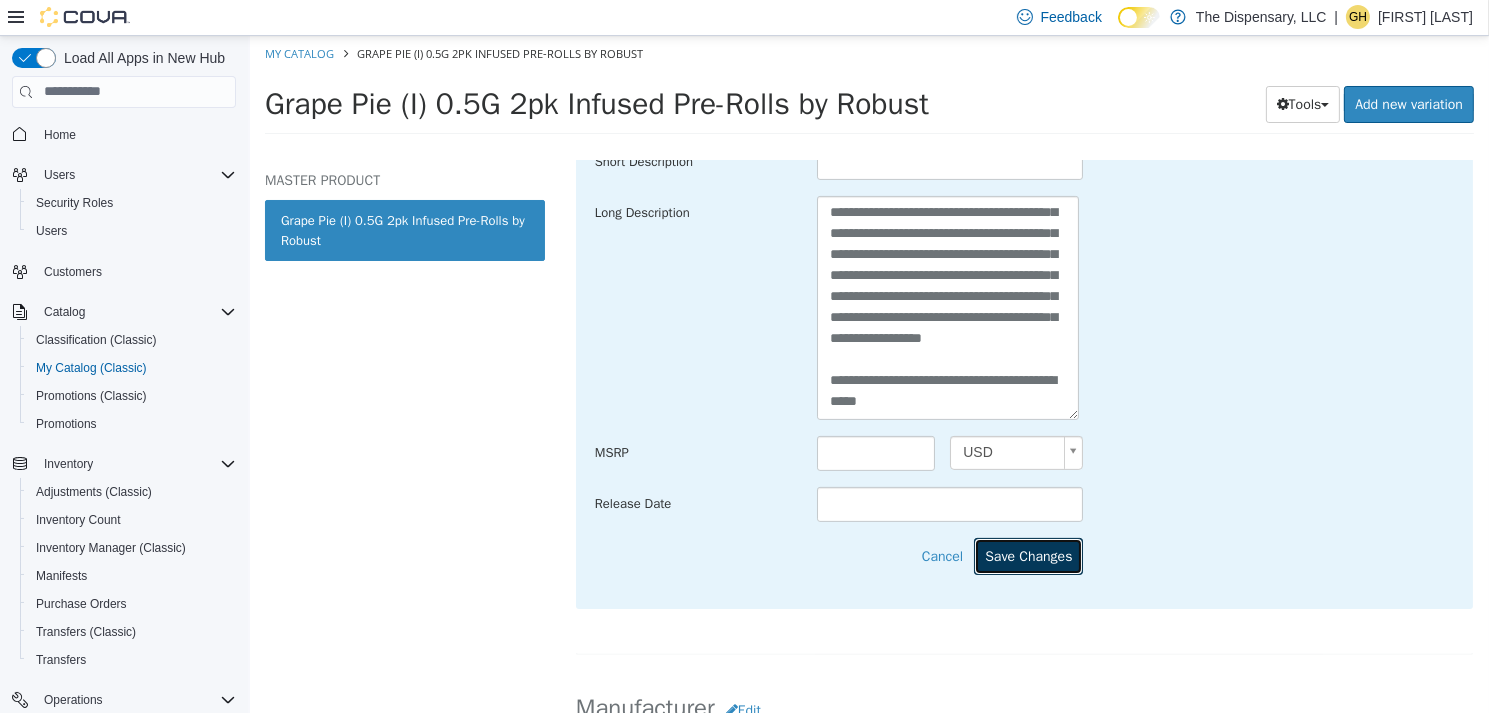 click on "Save Changes" at bounding box center (1027, 555) 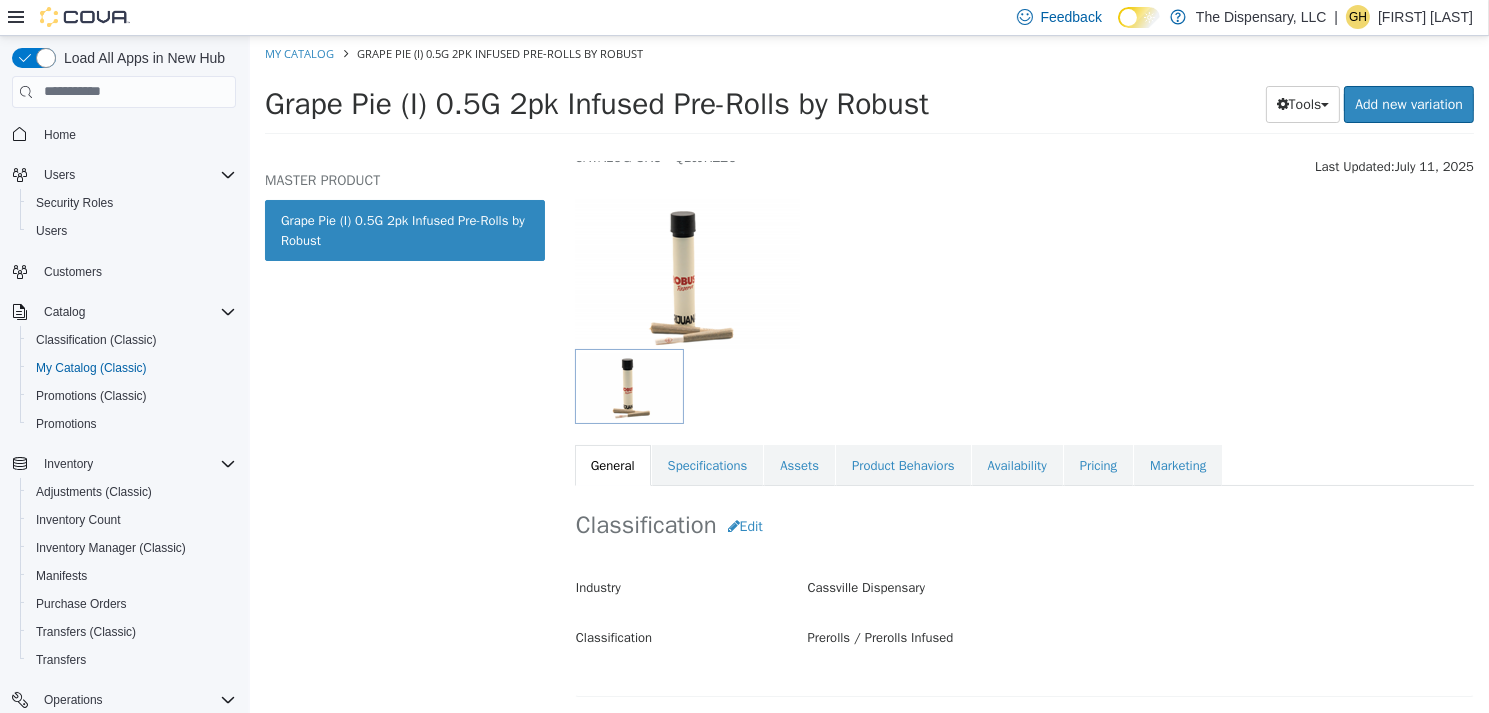 scroll, scrollTop: 0, scrollLeft: 0, axis: both 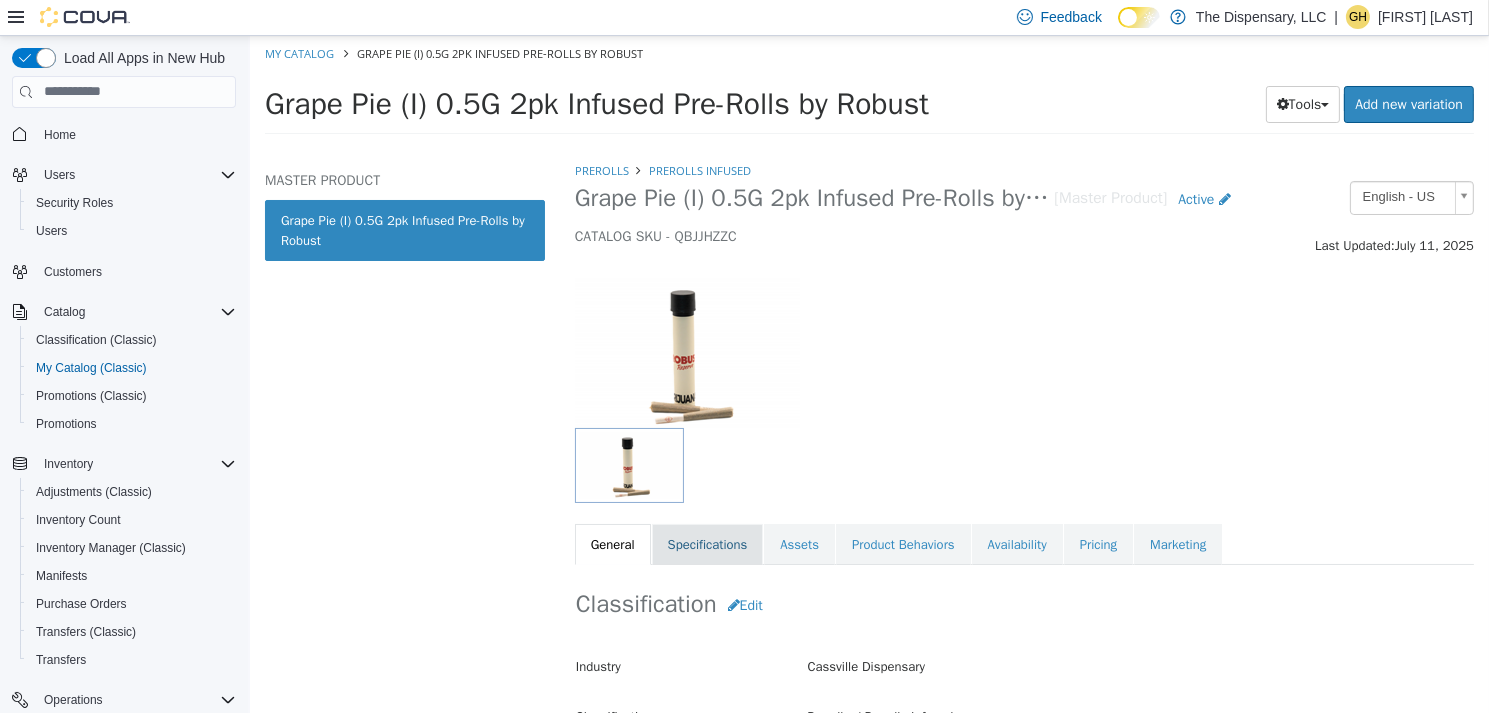 click on "Specifications" at bounding box center [707, 544] 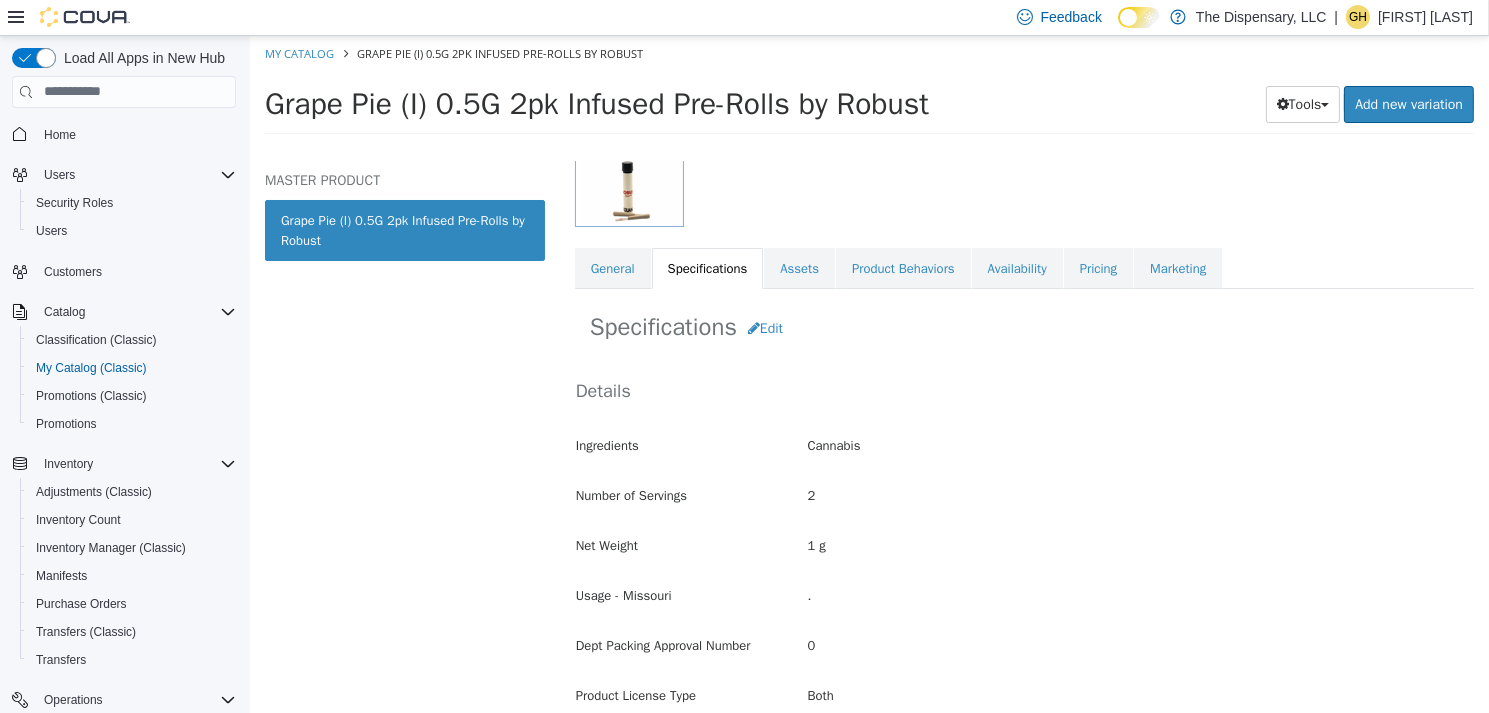 scroll, scrollTop: 242, scrollLeft: 0, axis: vertical 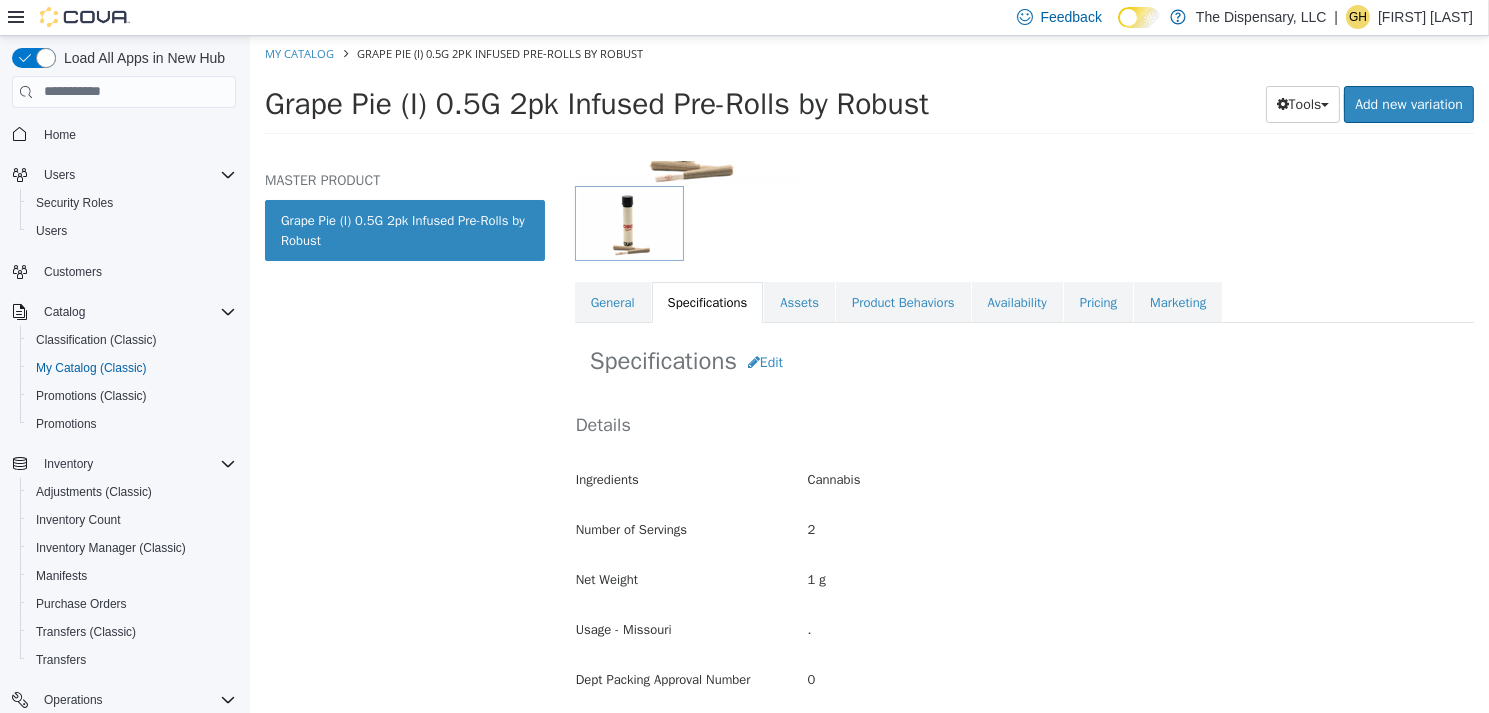 click on "Specifications  Edit" at bounding box center [1023, 361] 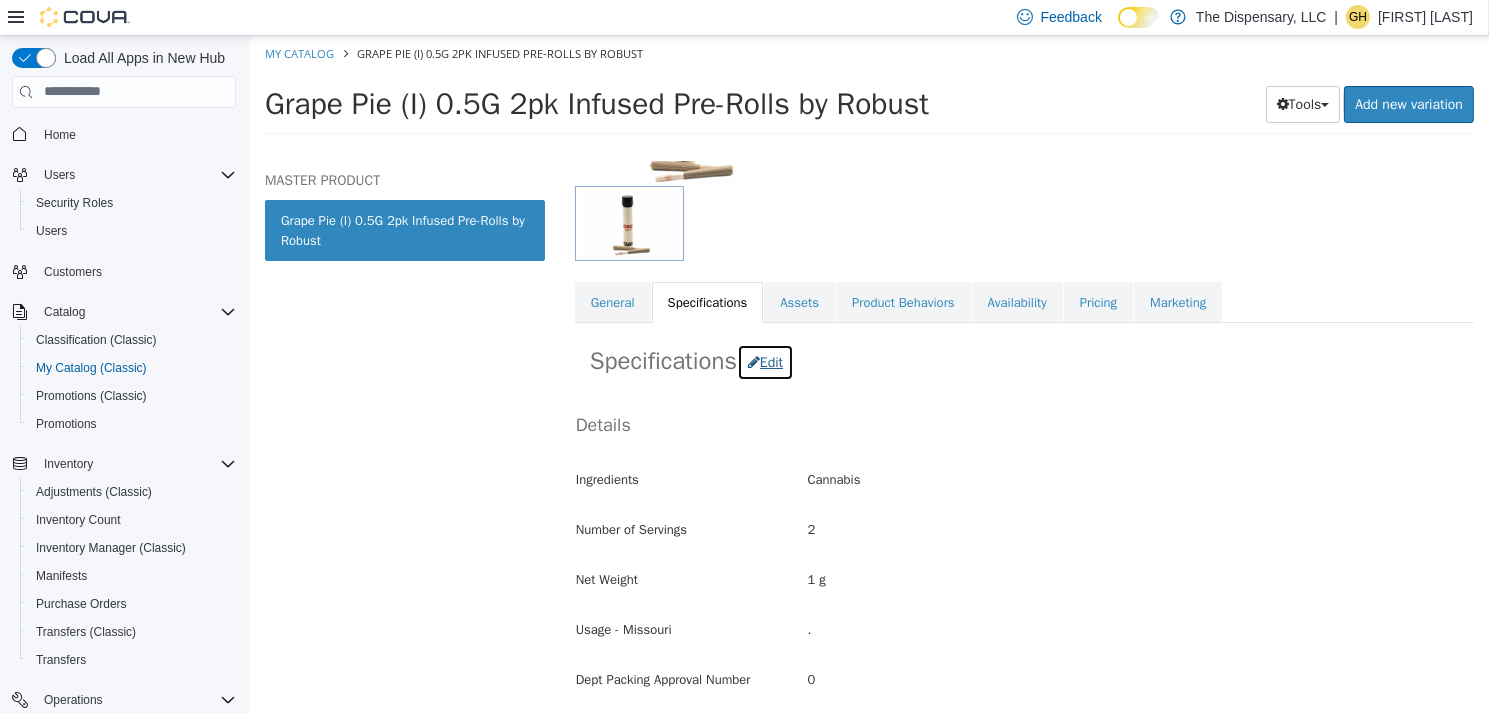 click on "Edit" at bounding box center (764, 361) 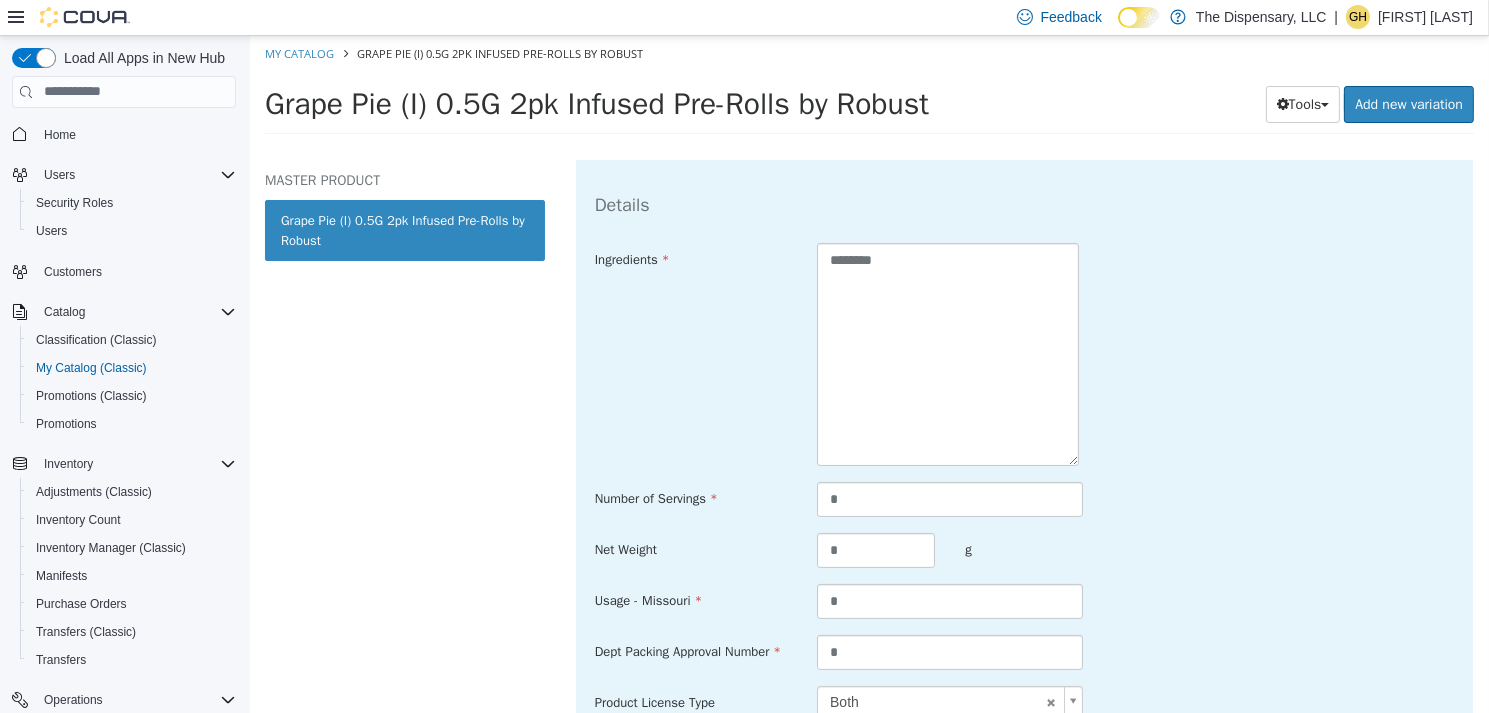 scroll, scrollTop: 741, scrollLeft: 0, axis: vertical 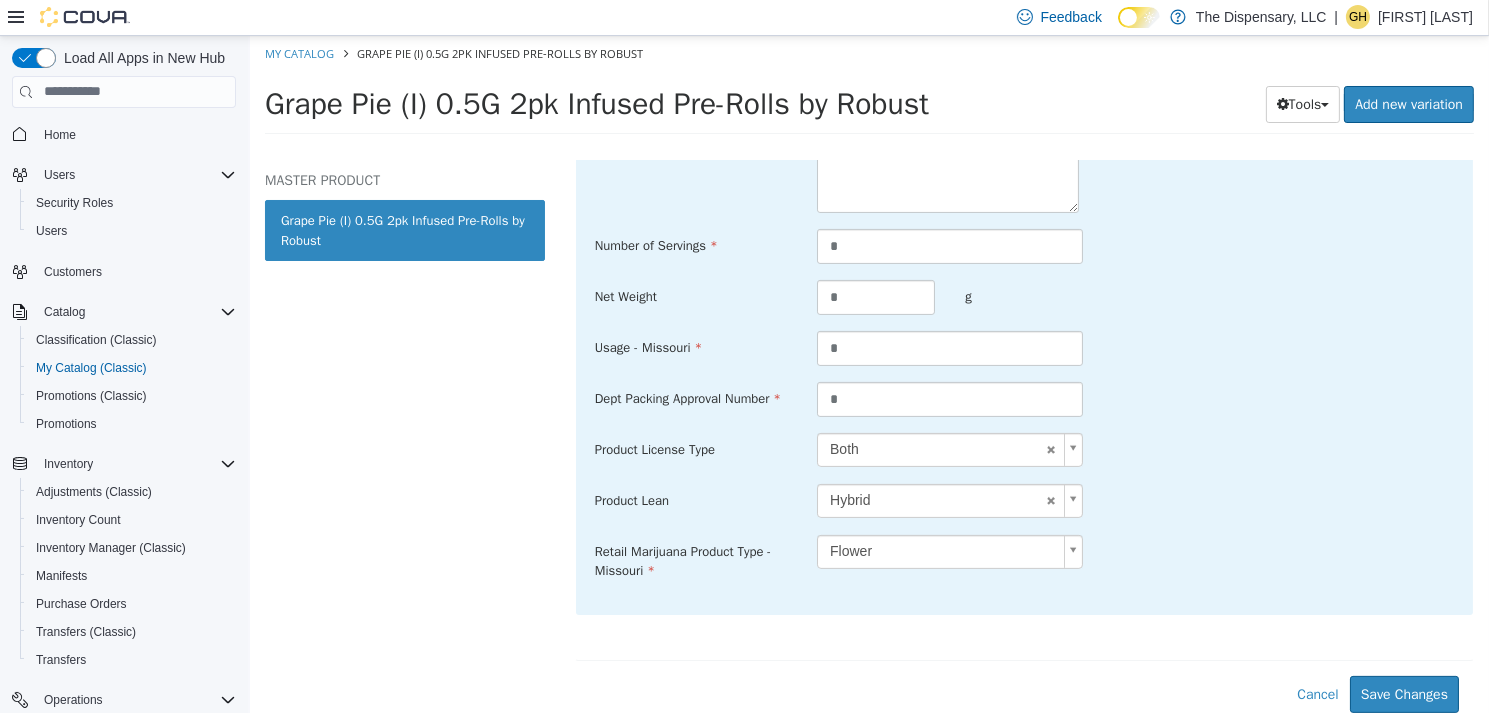 click on "Saving Bulk Changes...
×
Save successful.
My Catalog
Grape Pie (I) 0.5G 2pk Infused Pre-Rolls by Robust
Grape Pie (I) 0.5G 2pk Infused Pre-Rolls by Robust
Tools
Clone Print Labels   Add new variation
MASTER PRODUCT
Grape Pie (I) 0.5G 2pk Infused Pre-Rolls by Robust
Prerolls
Prerolls Infused
Grape Pie (I) 0.5G 2pk Infused Pre-Rolls by Robust
[Master Product] Active   CATALOG SKU - QBJJHZZC     English - US                             Last Updated:  July 11, 2025
General Specifications Assets Product Behaviors Availability Pricing
Marketing Specifications  Edit Details Ingredients
******** Number of Servings
* Net Weight
*
g
Usage - Missouri
* Dept Packing Approval Number
* Product License Type
Both                             **** Product Lean
Hybrid                             ****** Retail Marijuana Product Type - Missouri
Flower" at bounding box center (868, 90) 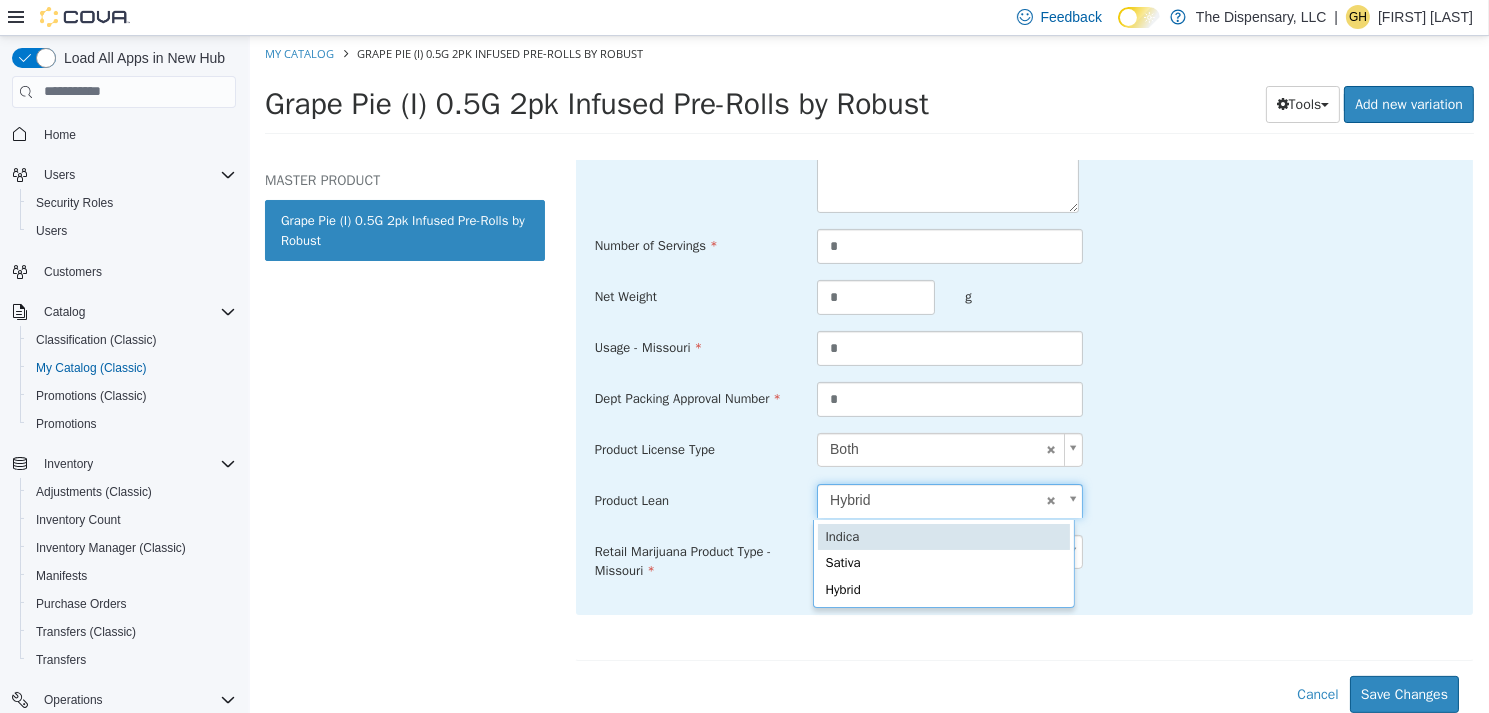 type on "******" 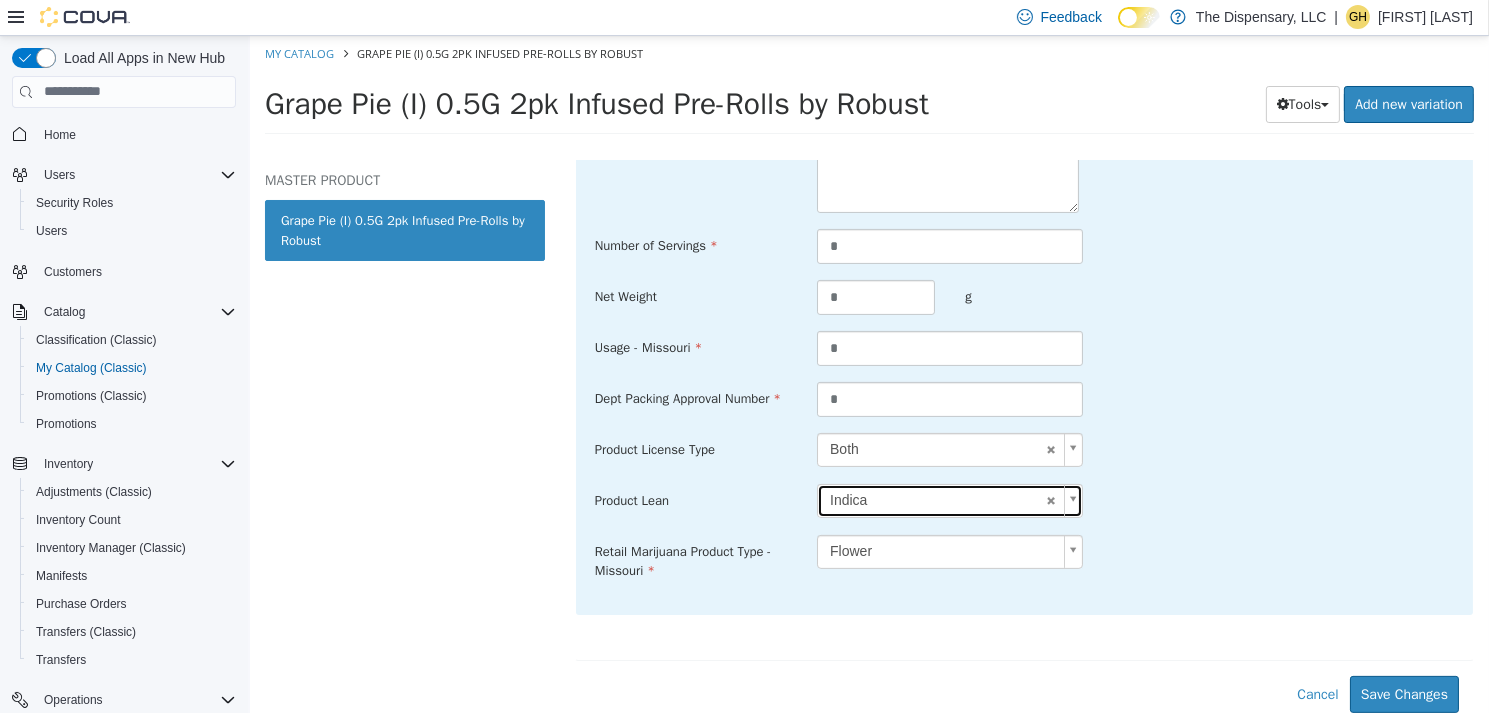 scroll, scrollTop: 0, scrollLeft: 0, axis: both 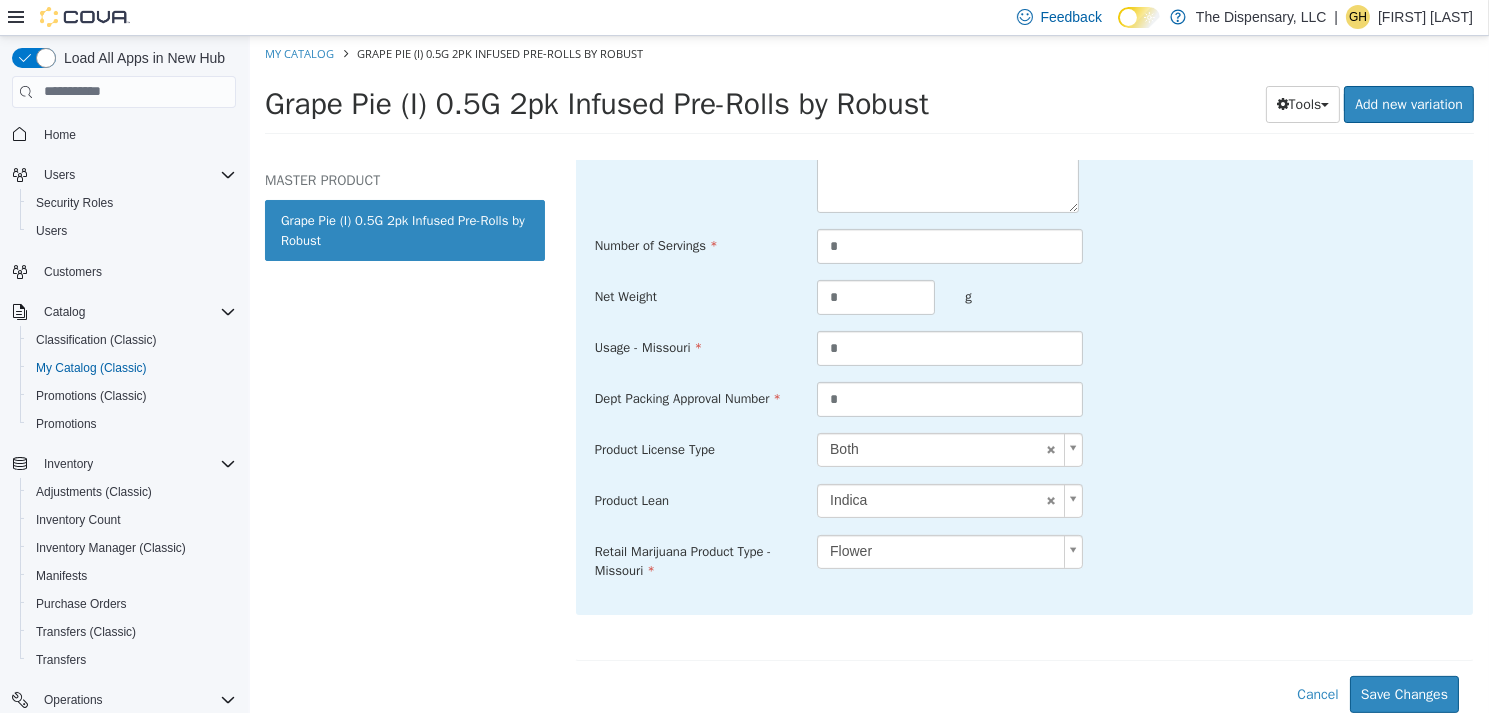 click on "Product Lean
Indica     ******" at bounding box center [1023, 501] 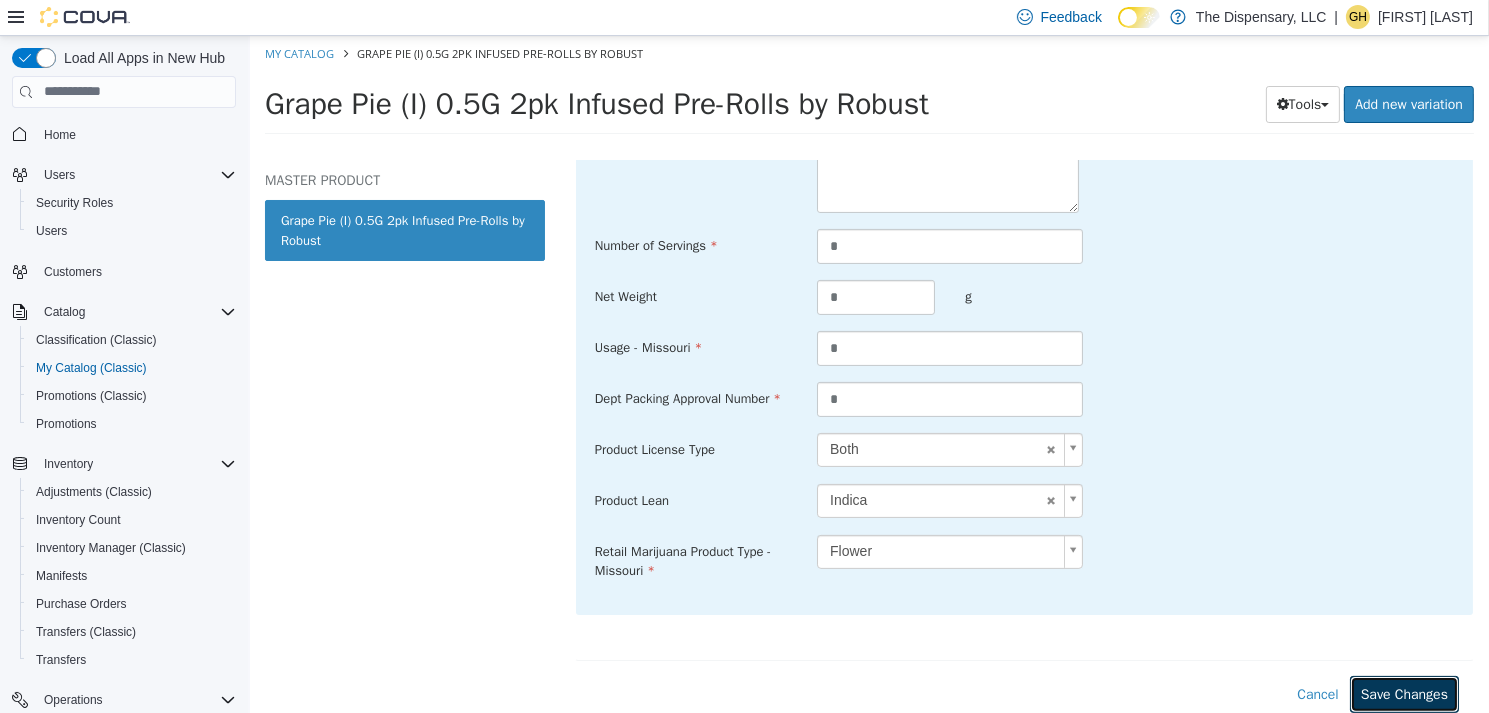 click on "Save Changes" at bounding box center [1403, 693] 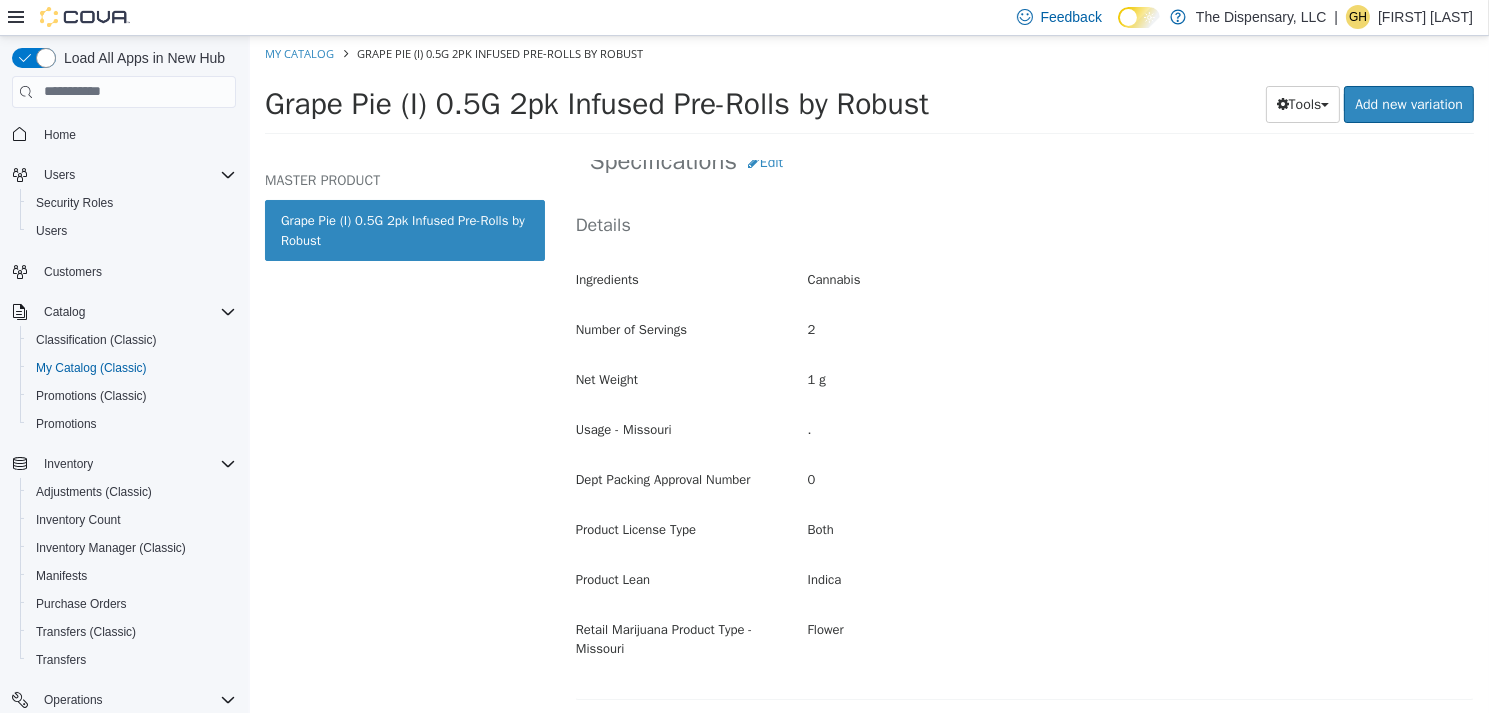 scroll, scrollTop: 42, scrollLeft: 0, axis: vertical 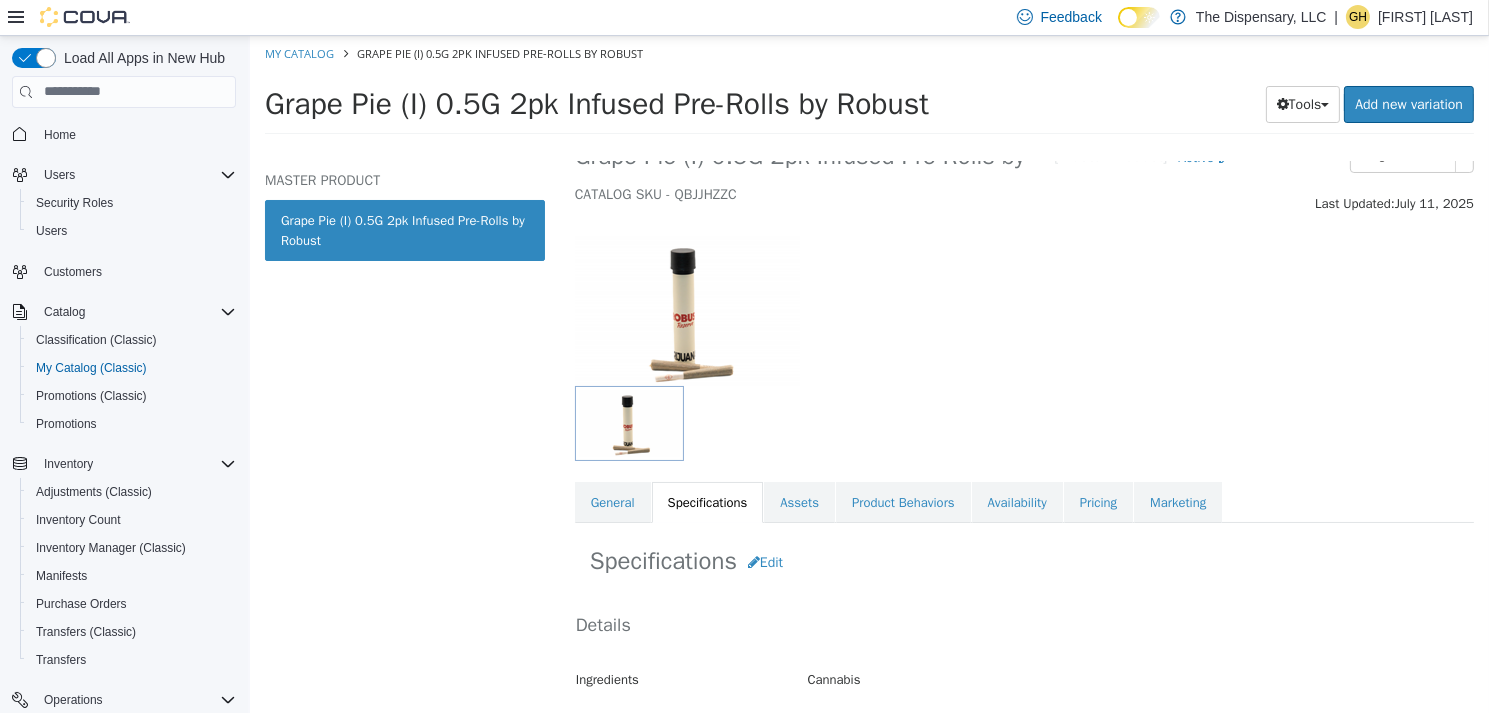 click on "Prerolls
Prerolls Infused
Grape Pie (I) 0.5G 2pk Infused Pre-Rolls by Robust
[Master Product] Active   CATALOG SKU - QBJJHZZC     English - US                             Last Updated:  July 11, 2025
General Specifications Assets Product Behaviors Availability Pricing
Marketing Specifications  Edit Details Ingredients
Cannabis
Number of Servings
2
Net Weight
1 g
Usage - Missouri
.
Dept Packing Approval Number
0
Product License Type
Both
Product Lean
Indica
Retail Marijuana Product Type - Missouri
Flower
Cancel  Save Changes" at bounding box center (1023, 320) 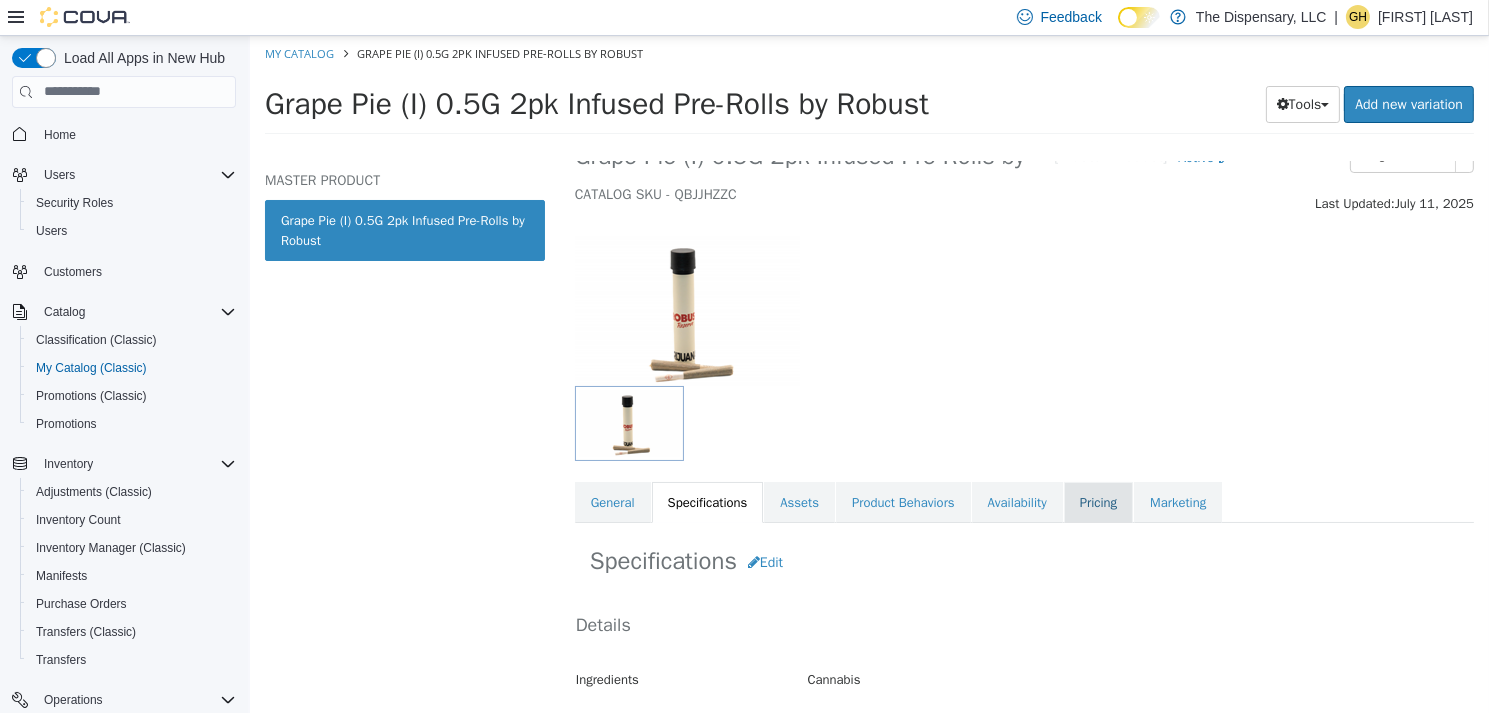 click on "Pricing" at bounding box center (1097, 502) 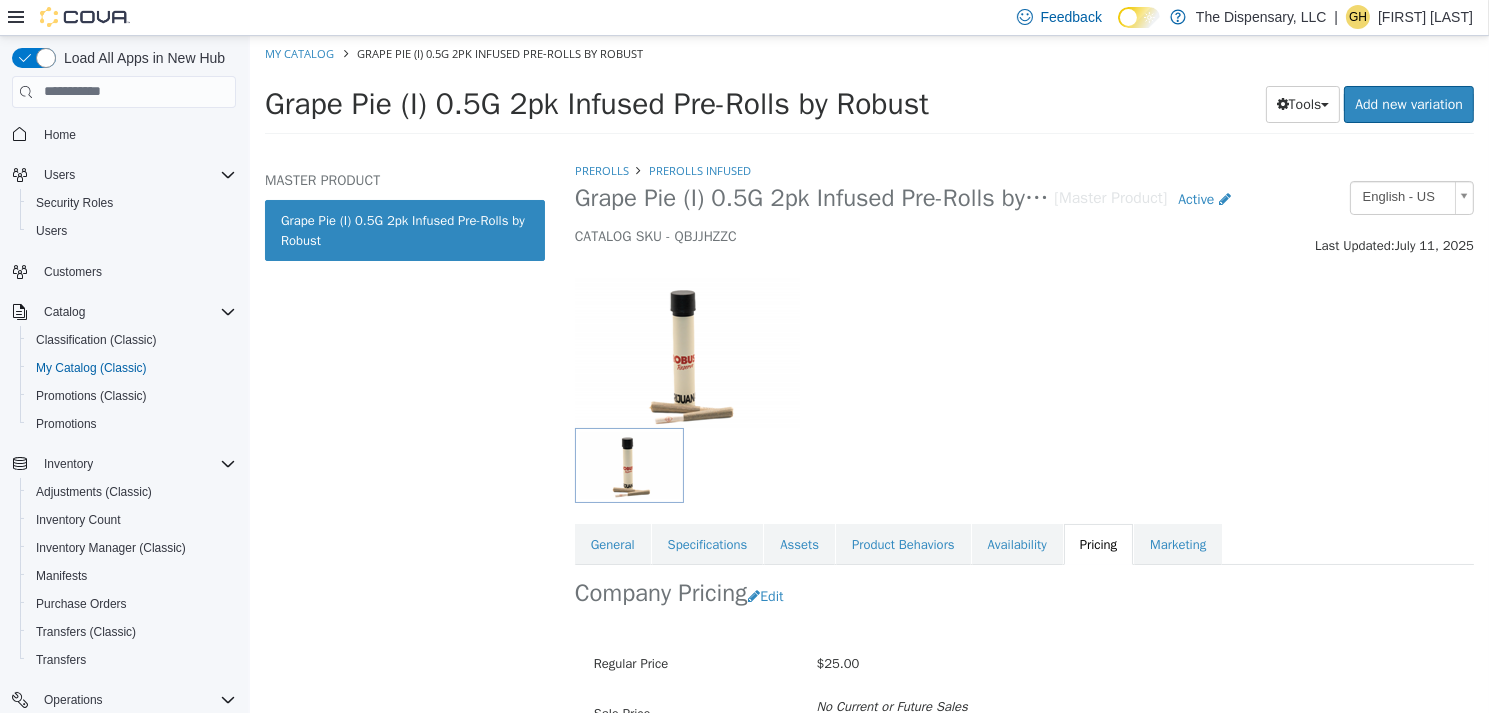 scroll, scrollTop: 0, scrollLeft: 0, axis: both 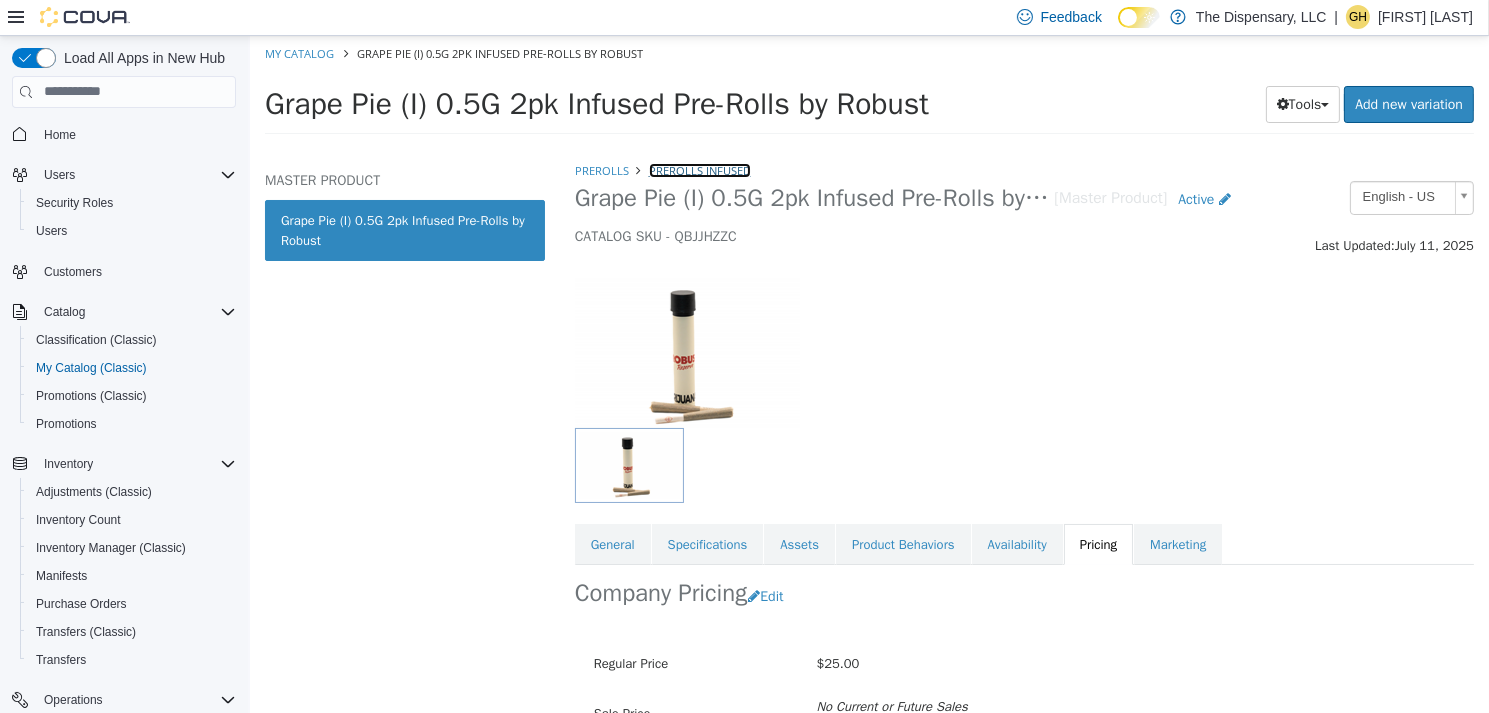 click on "Prerolls Infused" at bounding box center [699, 169] 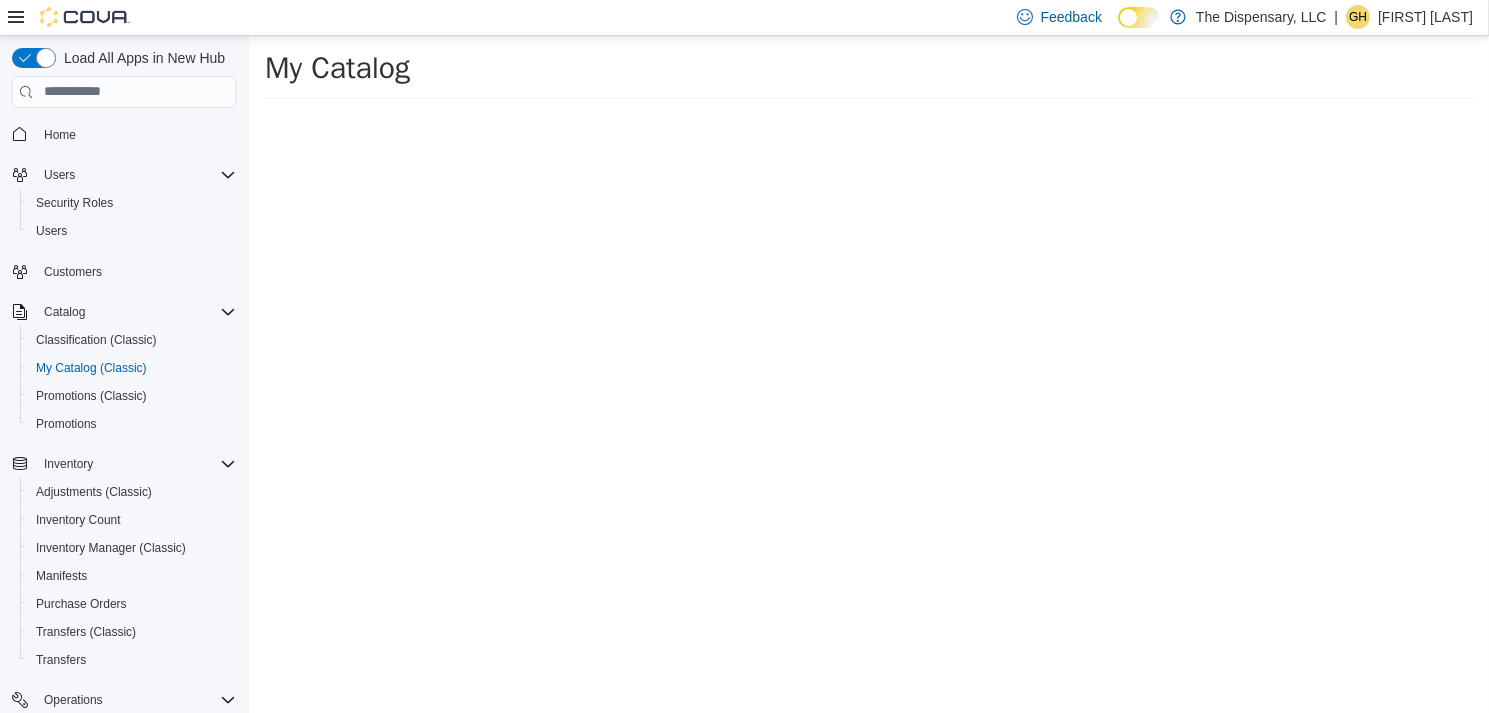 select on "**********" 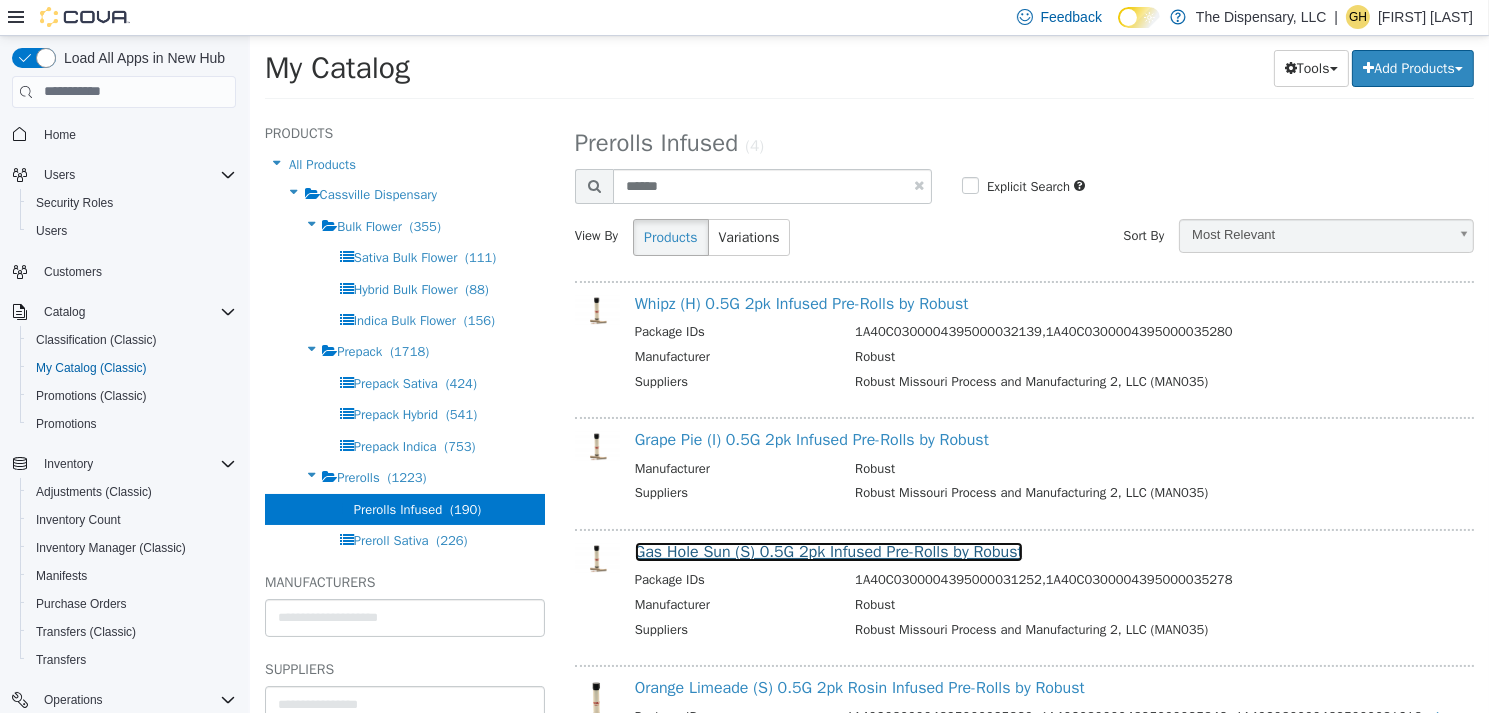 click on "Gas Hole Sun (S) 0.5G 2pk Infused Pre-Rolls by Robust" at bounding box center [828, 551] 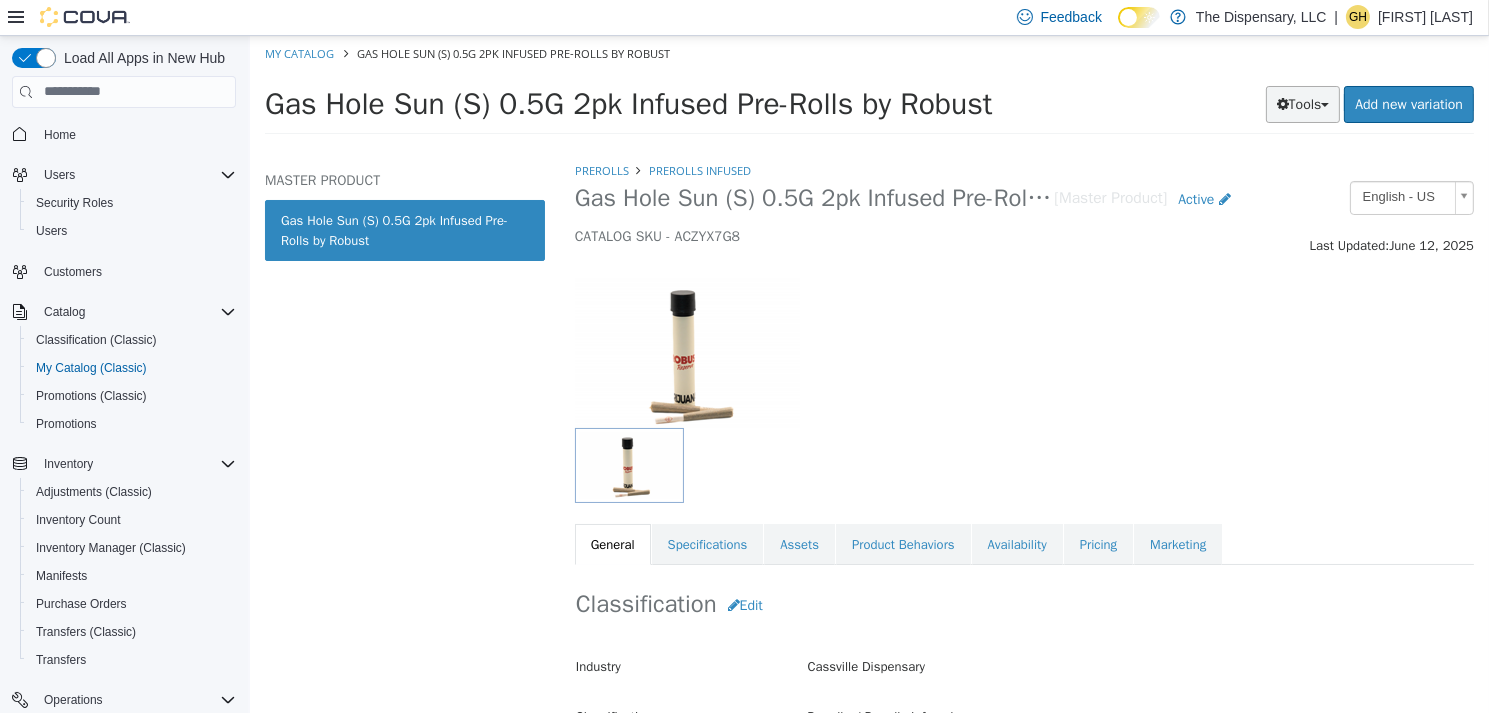click on "Tools" at bounding box center [1302, 103] 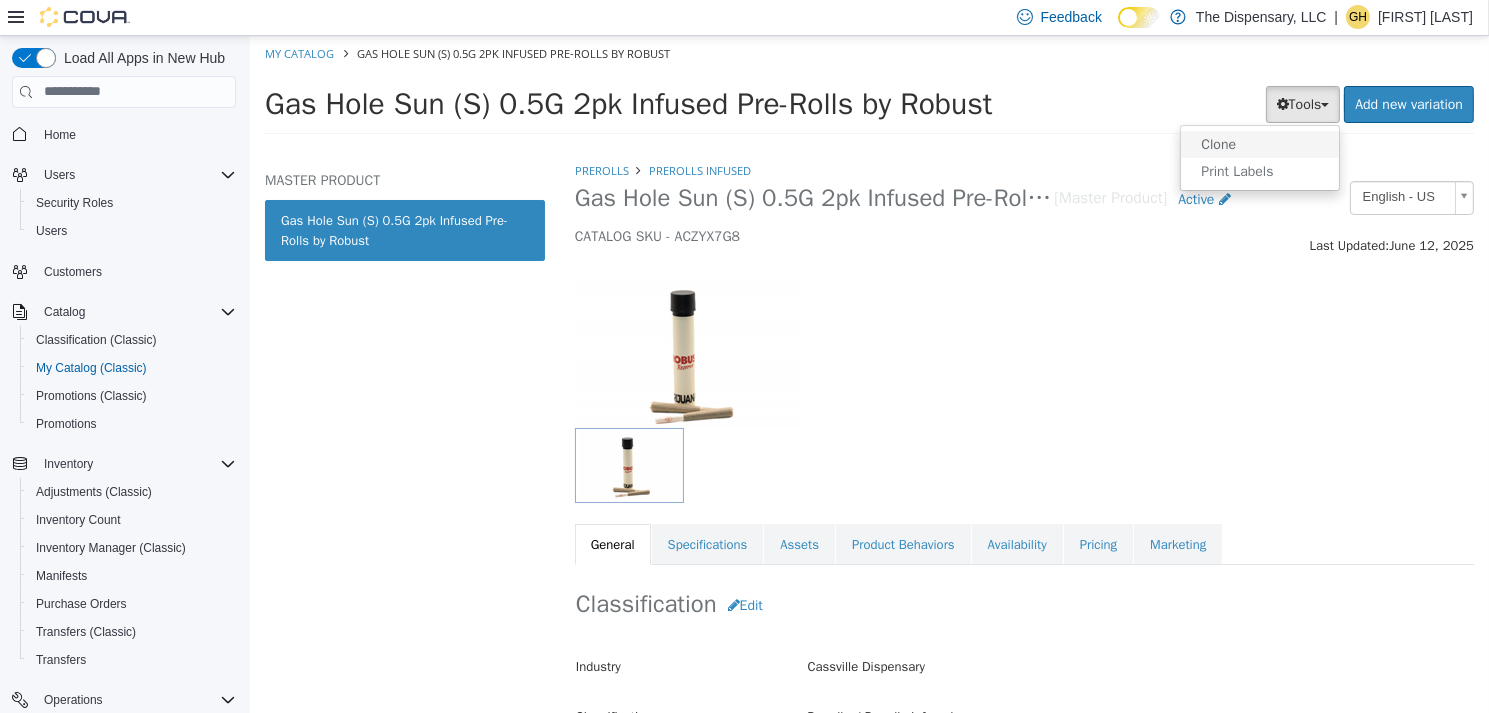 click on "Clone" at bounding box center [1259, 143] 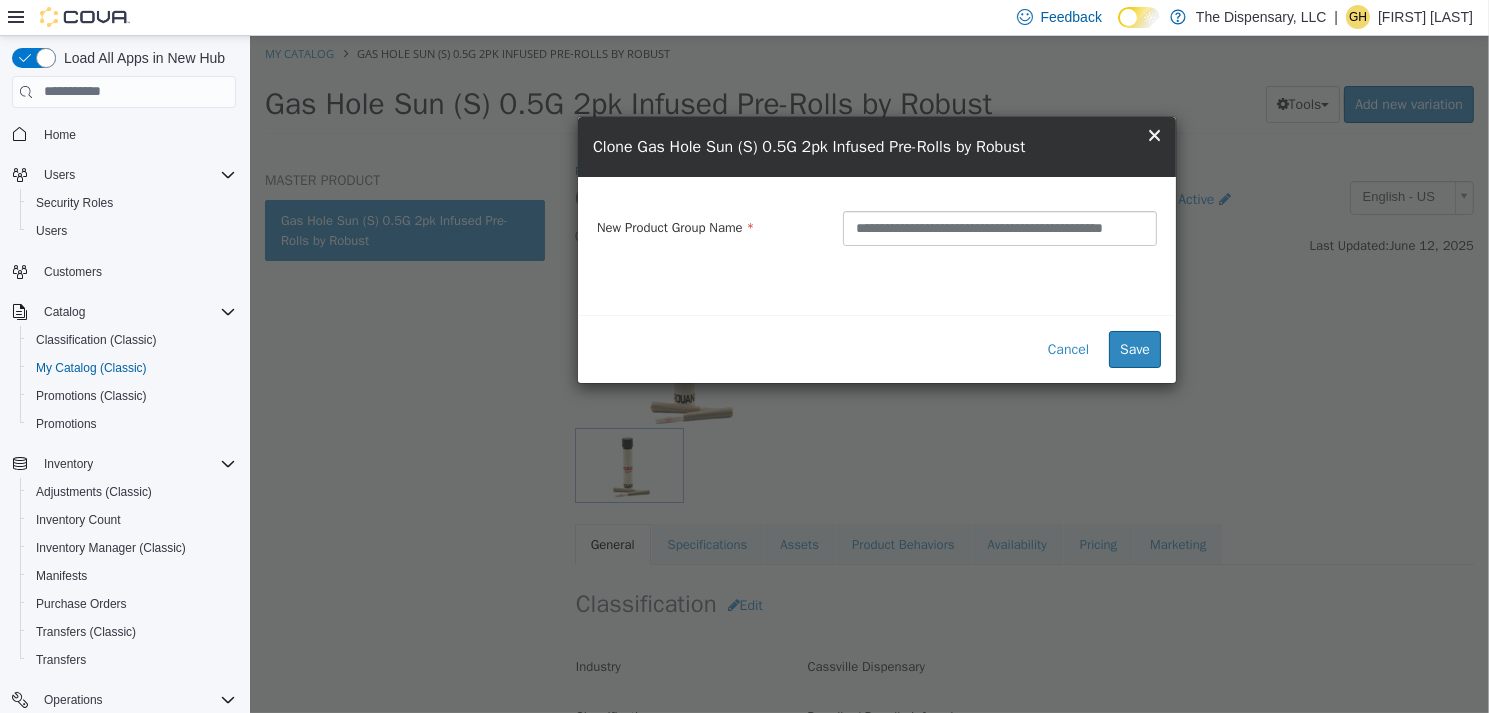 scroll, scrollTop: 0, scrollLeft: 17, axis: horizontal 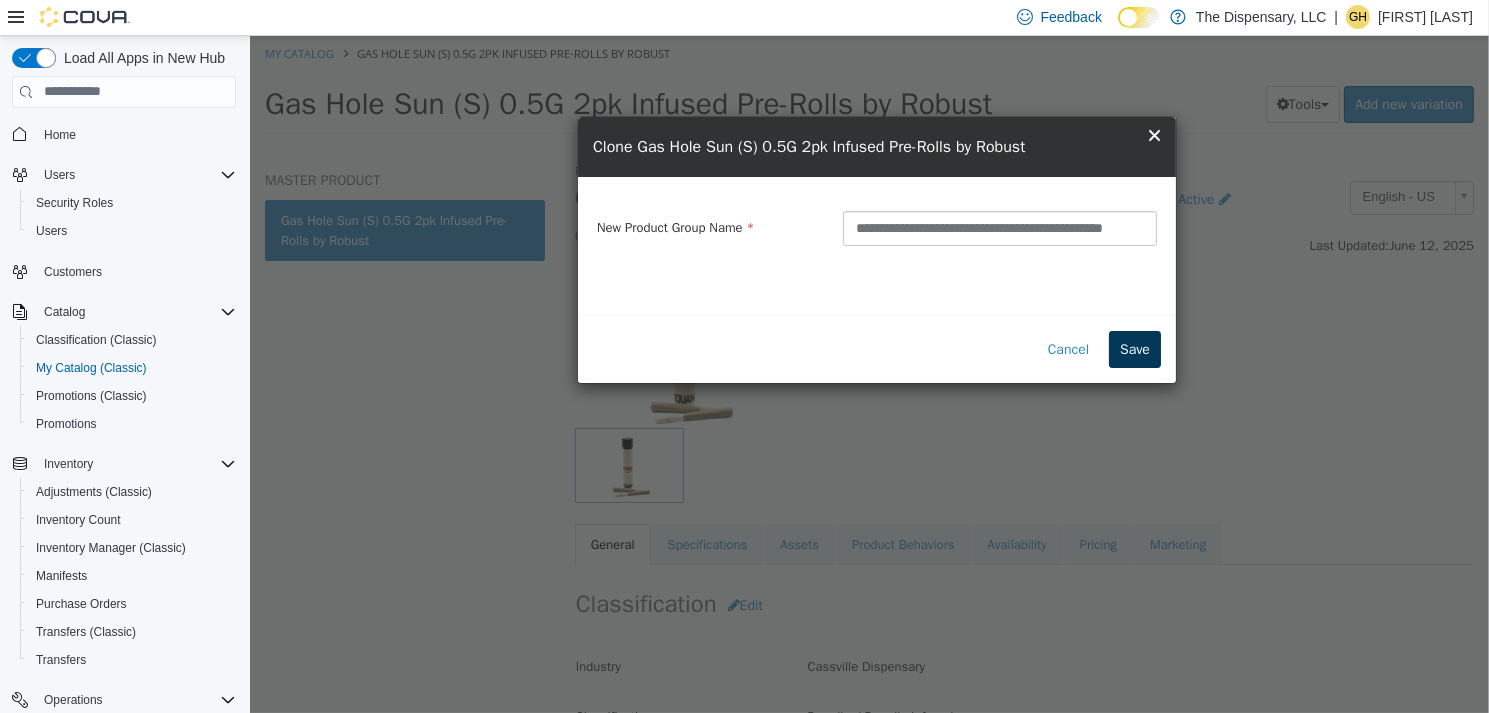 type on "**********" 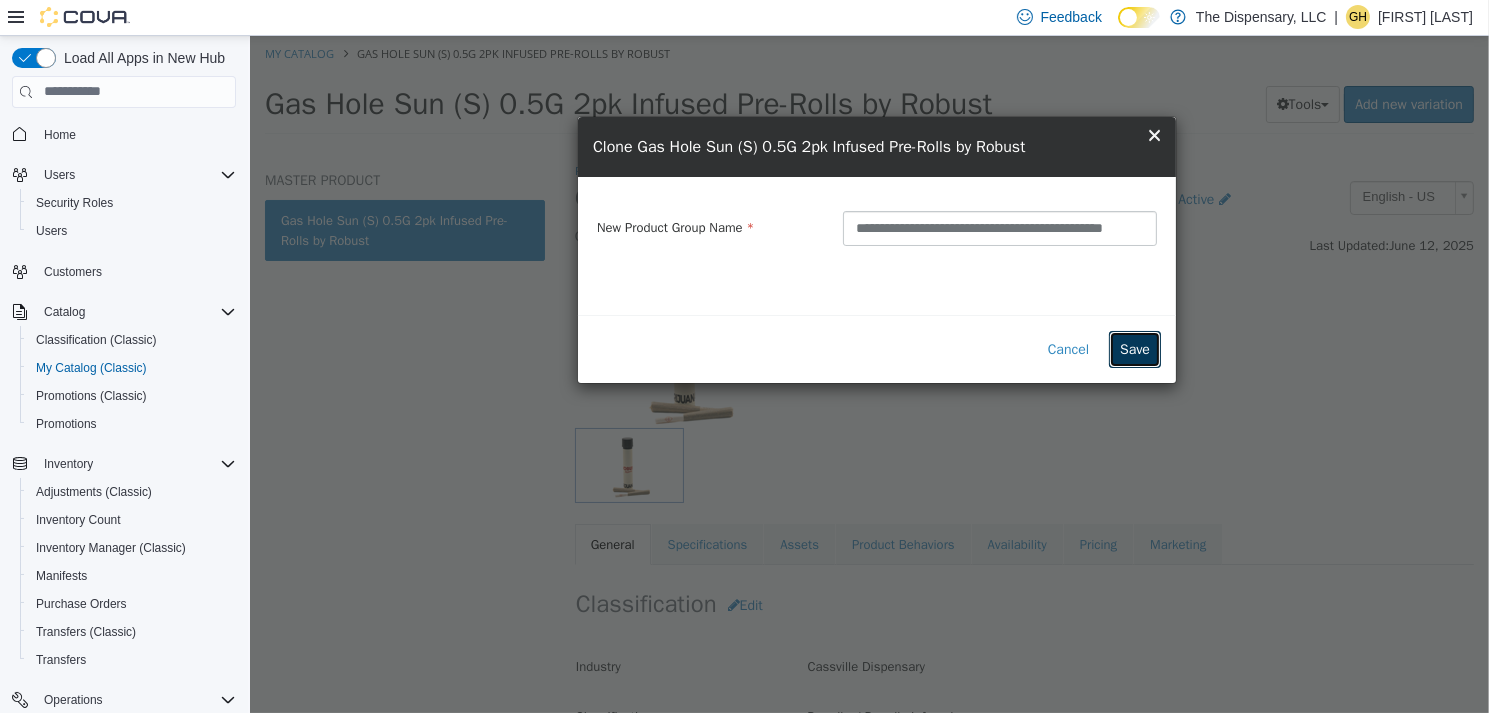 click on "Save" at bounding box center (1134, 348) 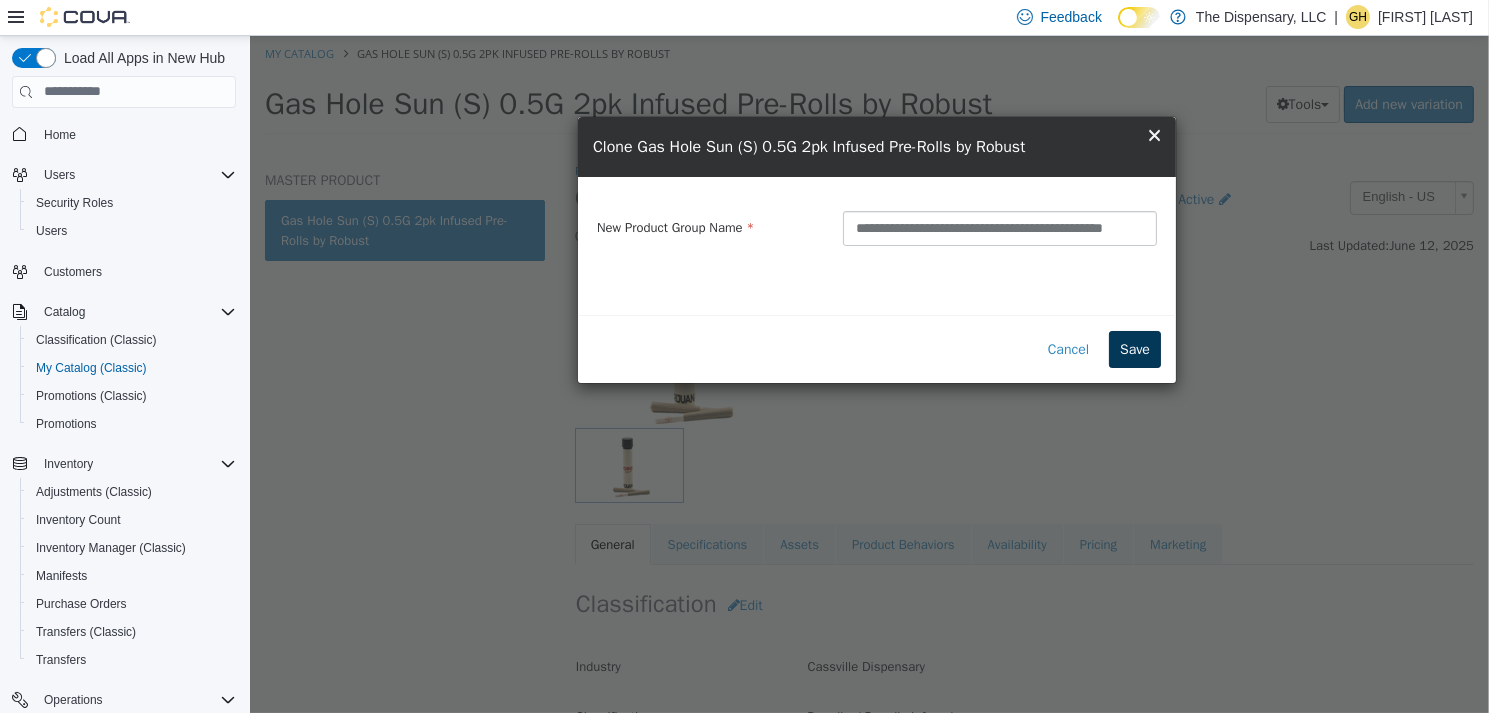 scroll, scrollTop: 0, scrollLeft: 0, axis: both 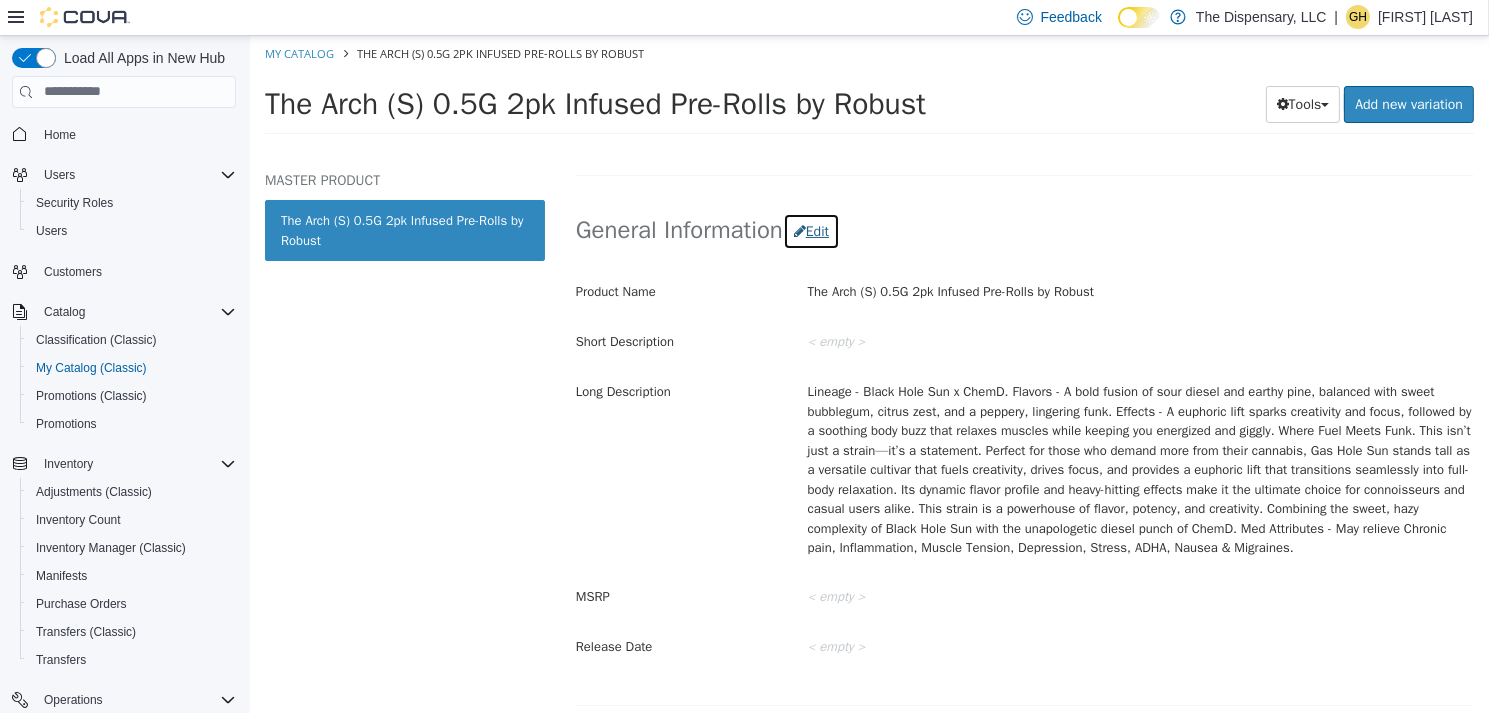 click on "Edit" at bounding box center (810, 230) 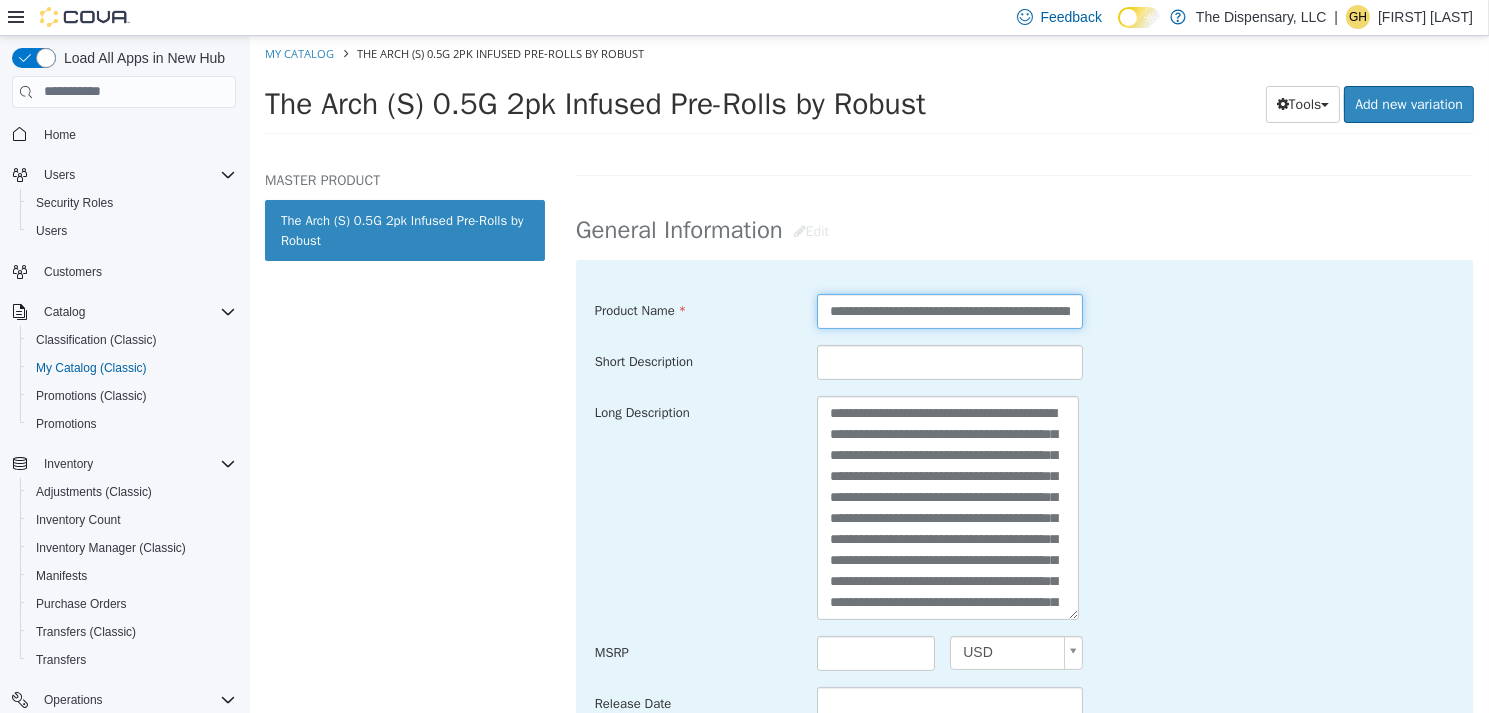 scroll, scrollTop: 0, scrollLeft: 69, axis: horizontal 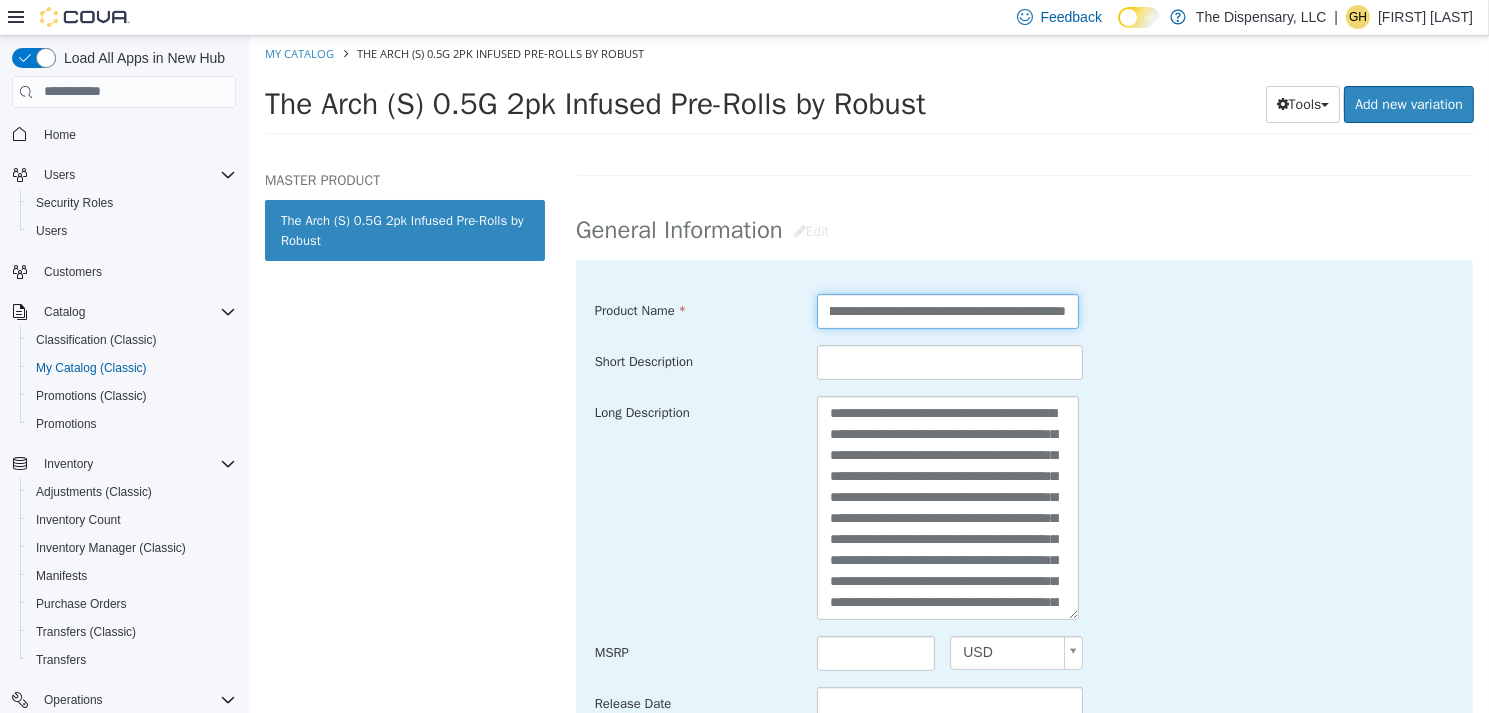 drag, startPoint x: 816, startPoint y: 316, endPoint x: 1275, endPoint y: 303, distance: 459.18405 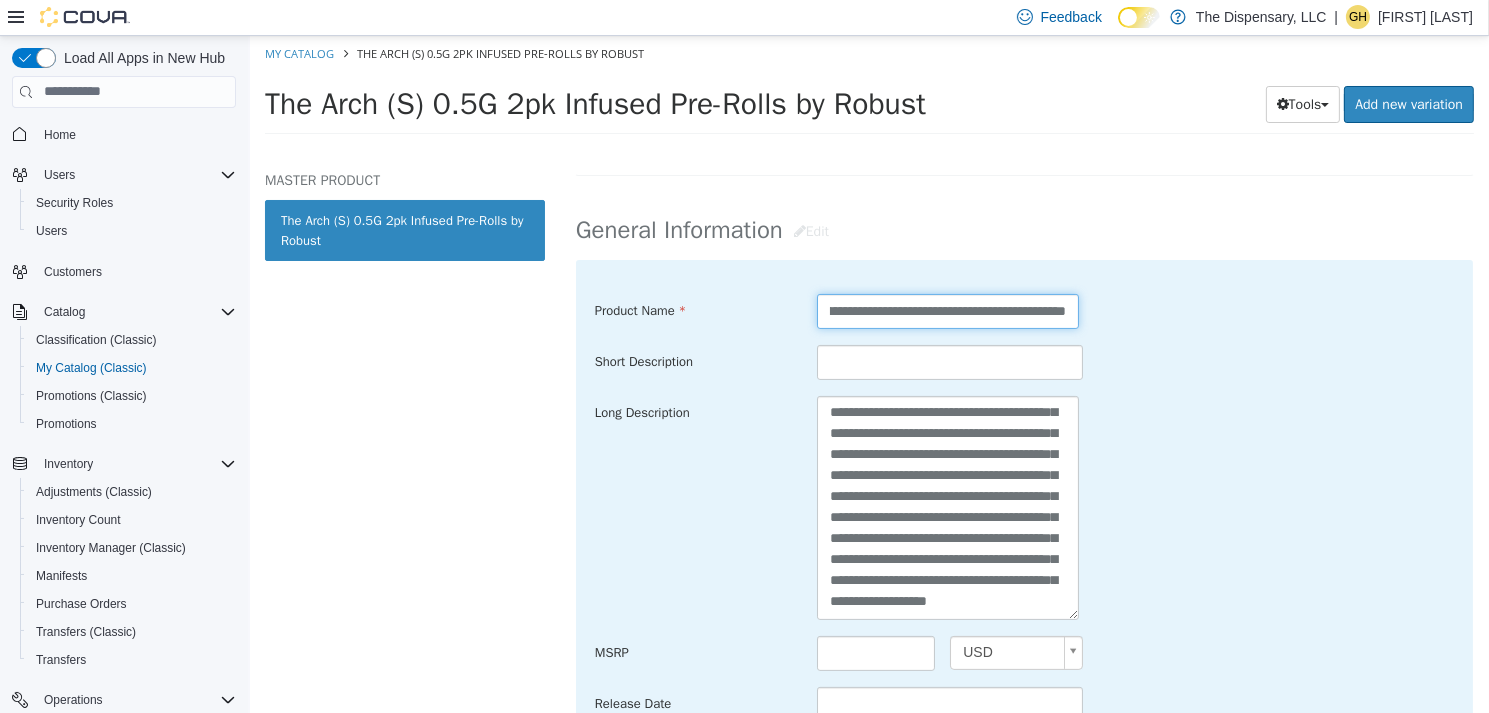 scroll, scrollTop: 441, scrollLeft: 0, axis: vertical 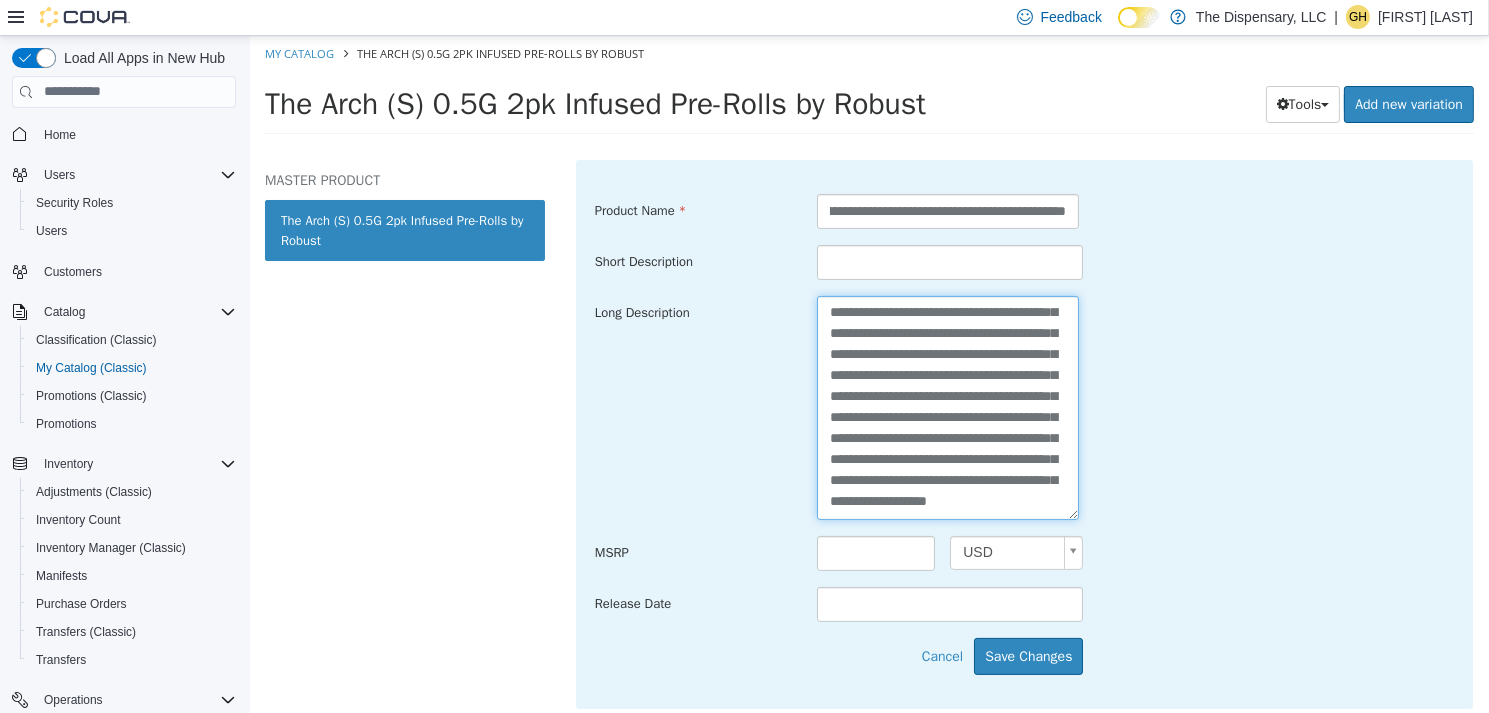 click on "**********" at bounding box center (947, 406) 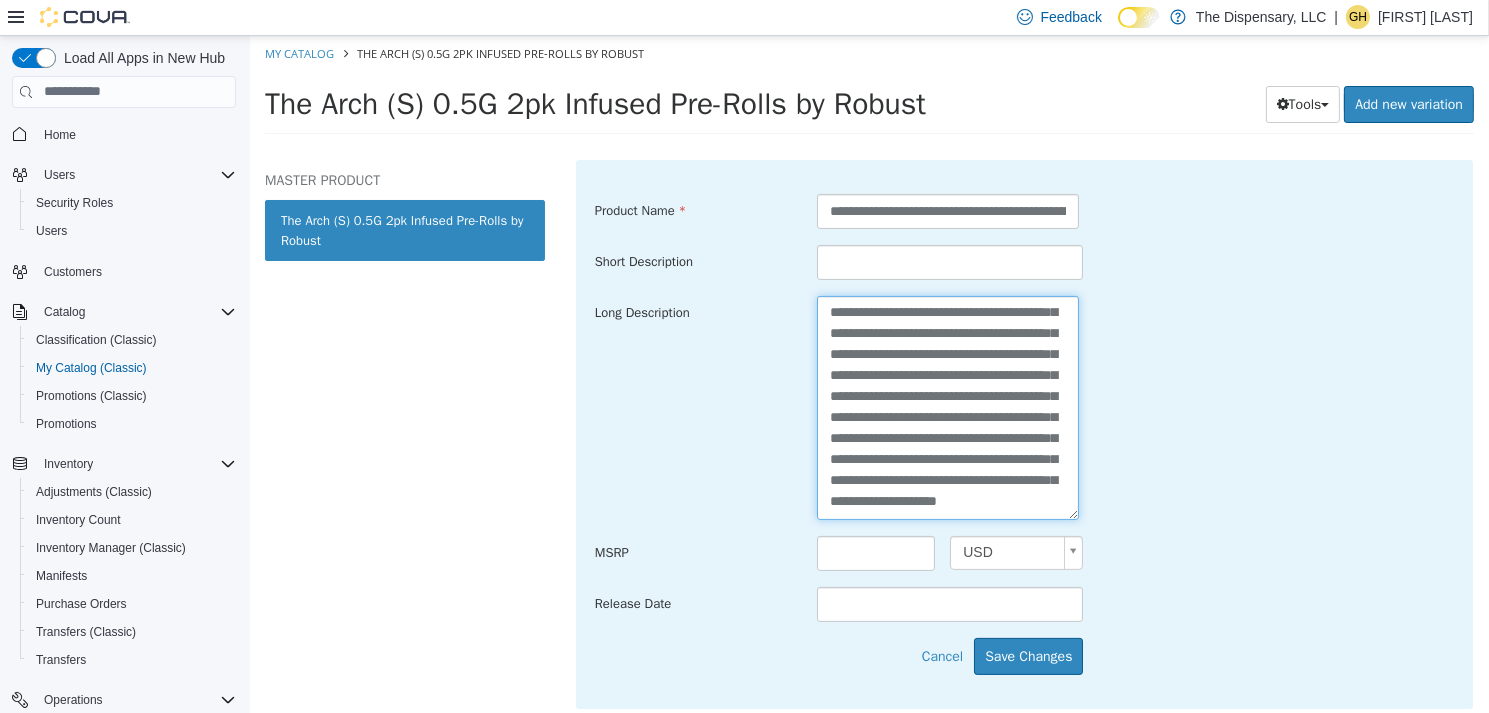 paste on "**********" 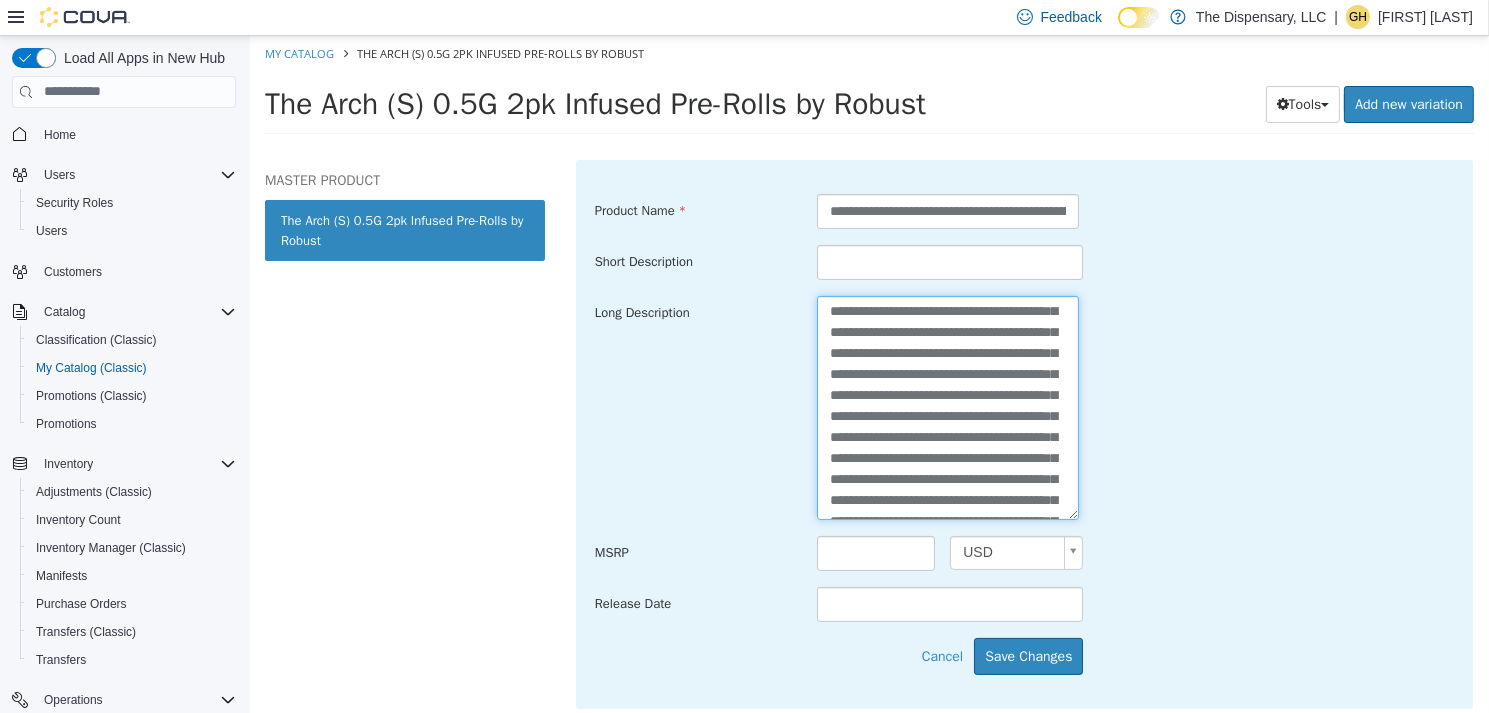 scroll, scrollTop: 0, scrollLeft: 0, axis: both 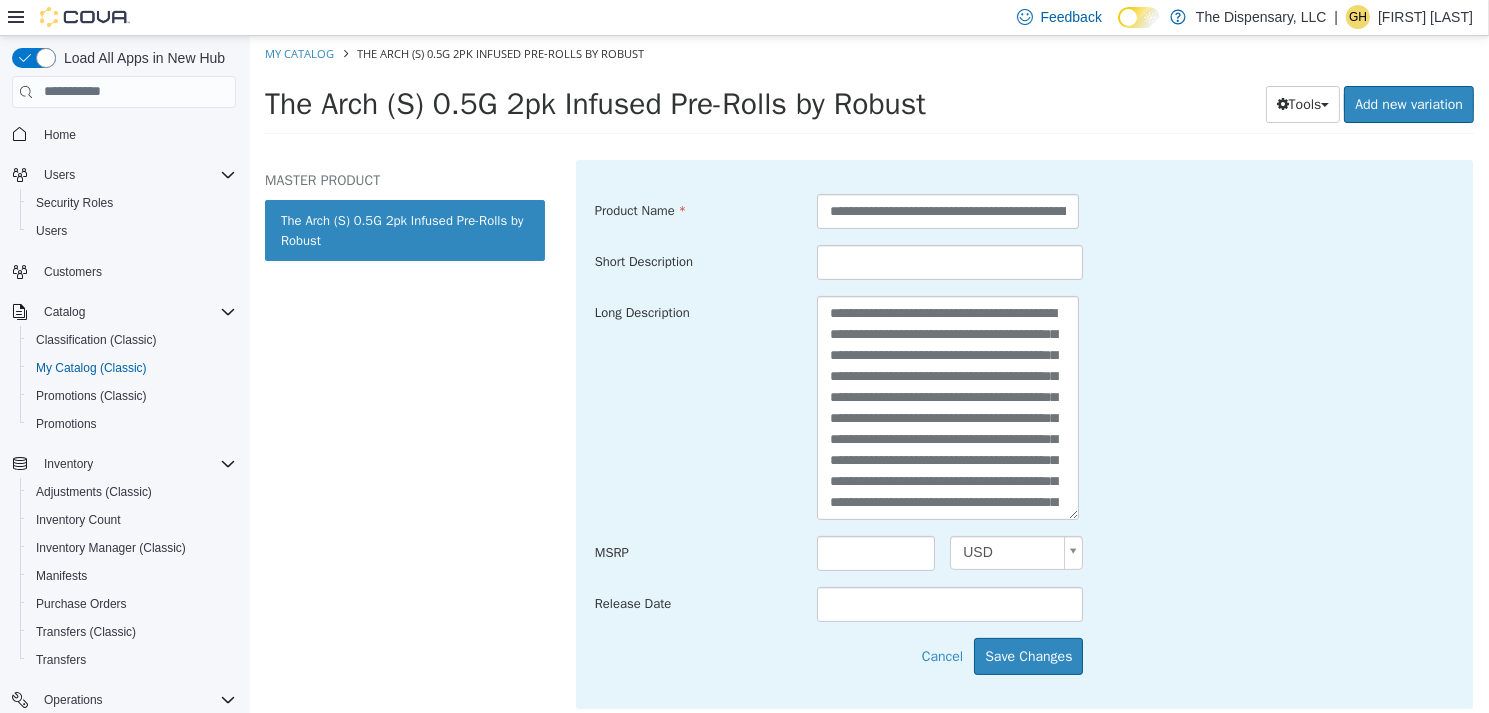 click on "**********" at bounding box center [949, 406] 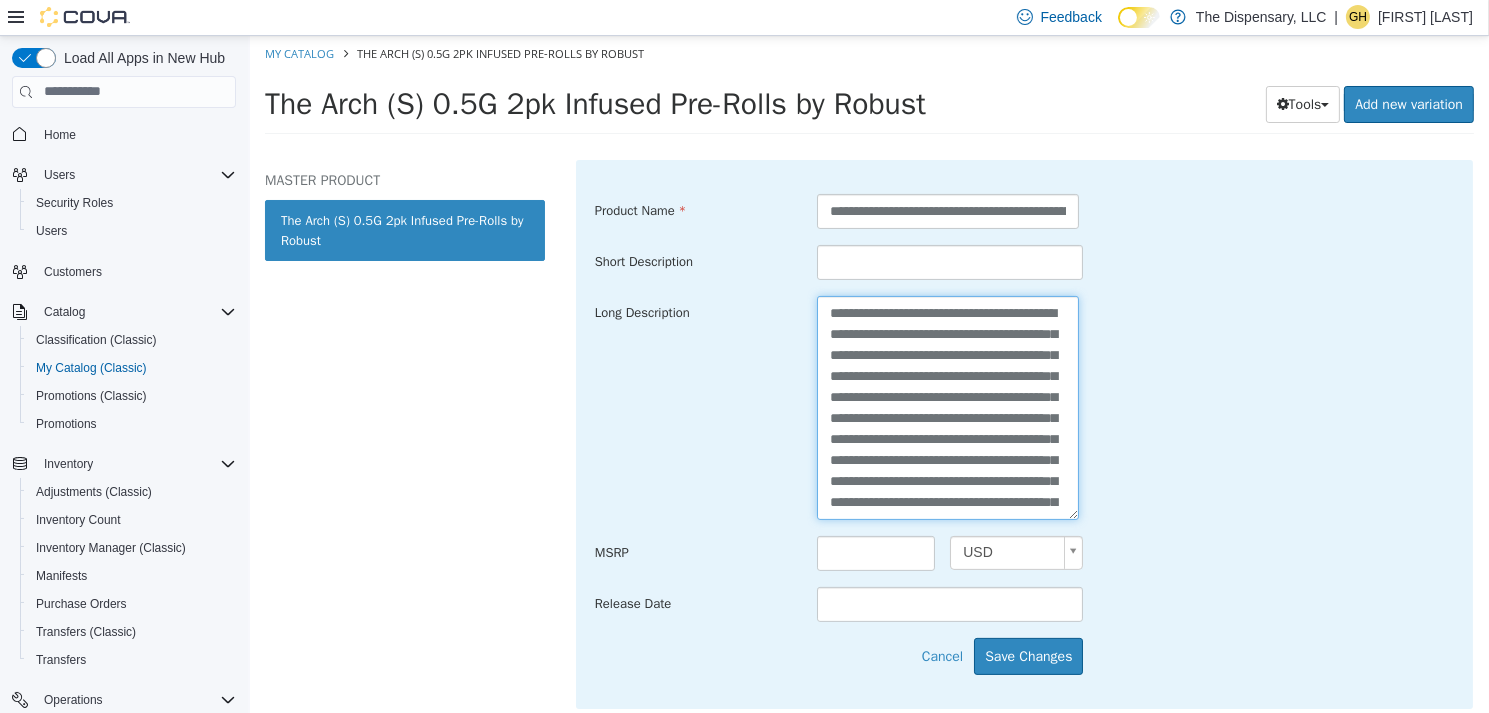 click on "**********" at bounding box center [947, 406] 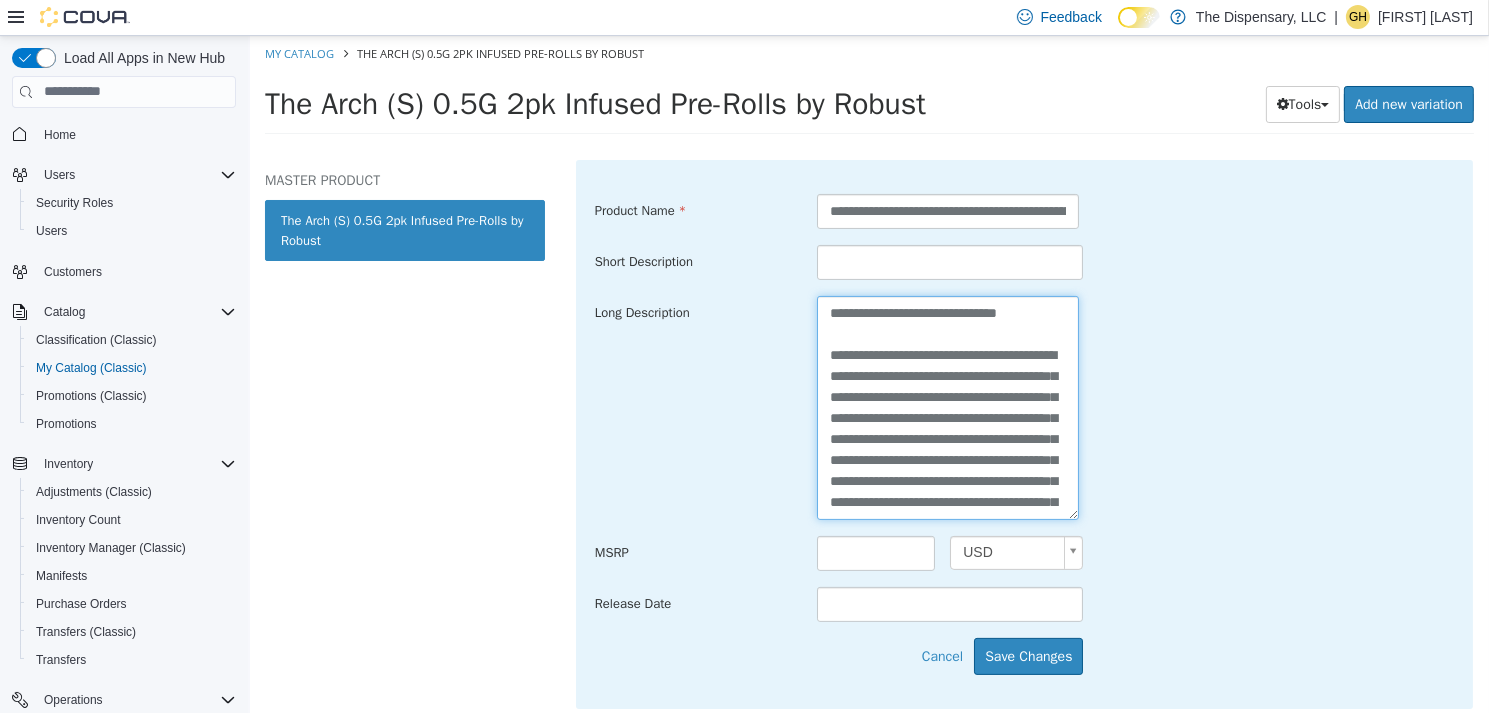click on "**********" at bounding box center (947, 406) 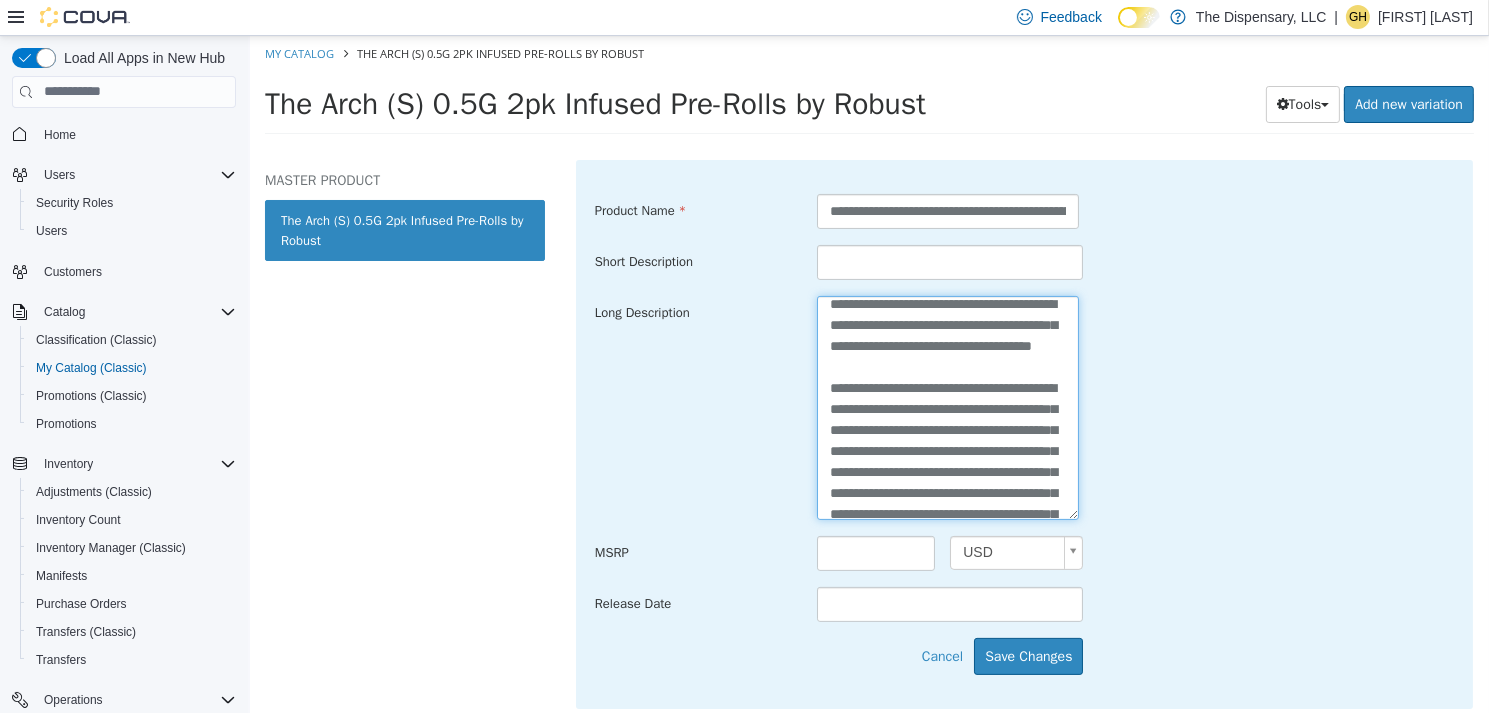 scroll, scrollTop: 100, scrollLeft: 0, axis: vertical 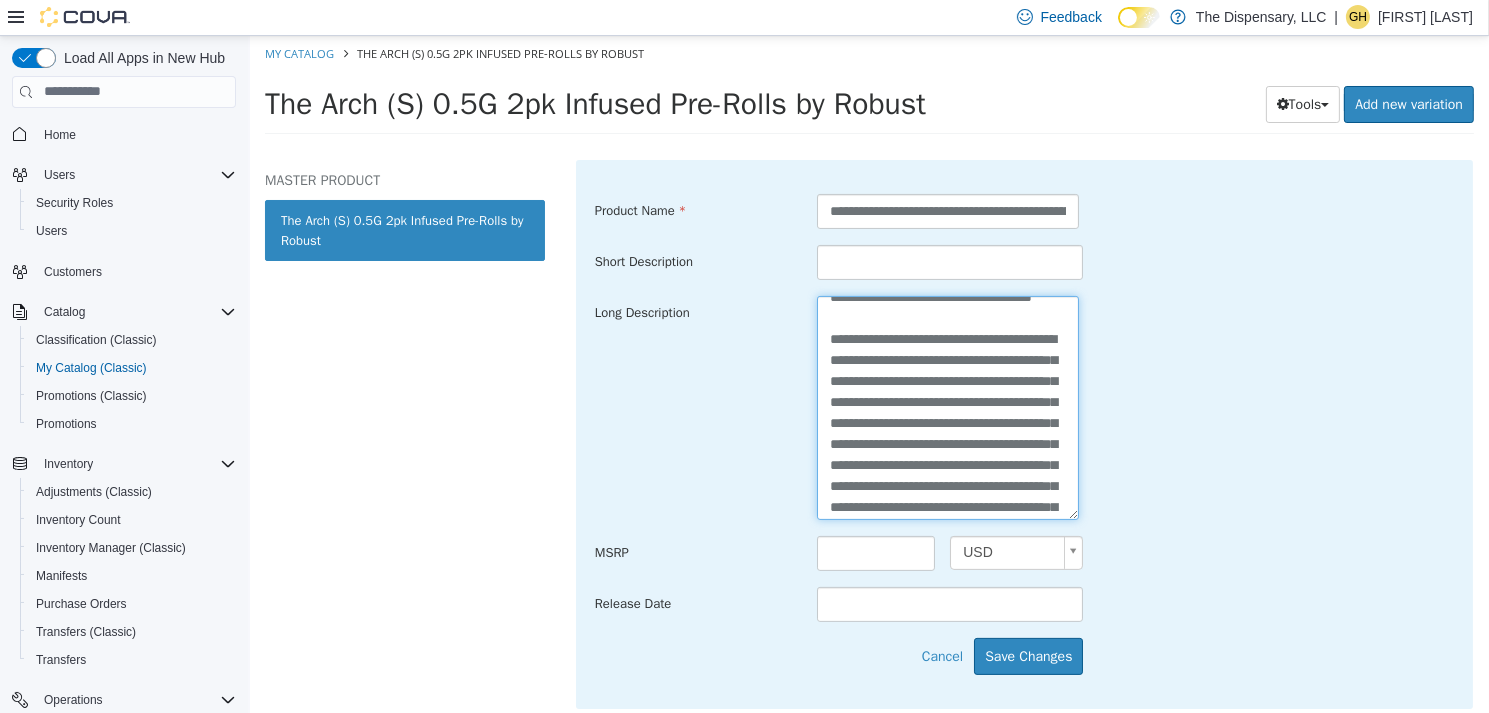 click on "**********" at bounding box center [947, 406] 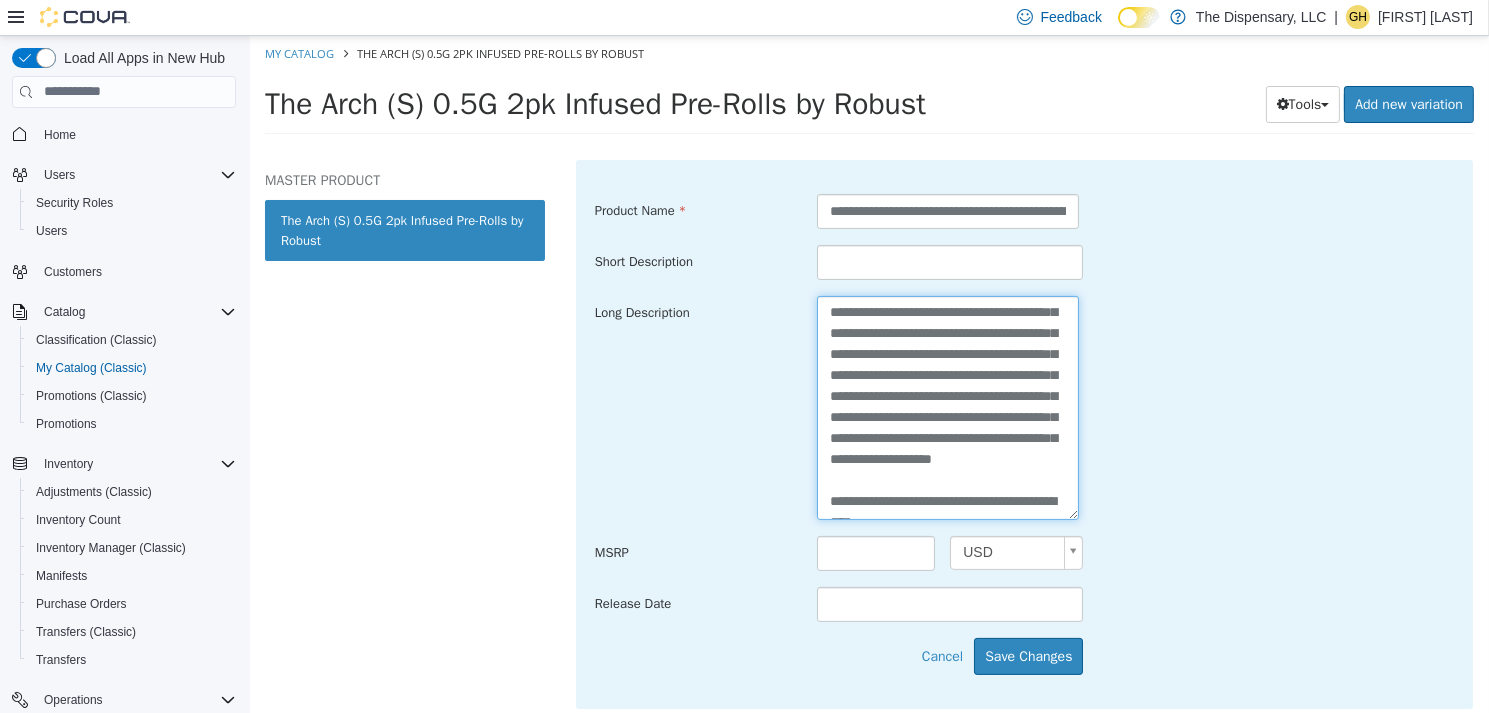 scroll, scrollTop: 500, scrollLeft: 0, axis: vertical 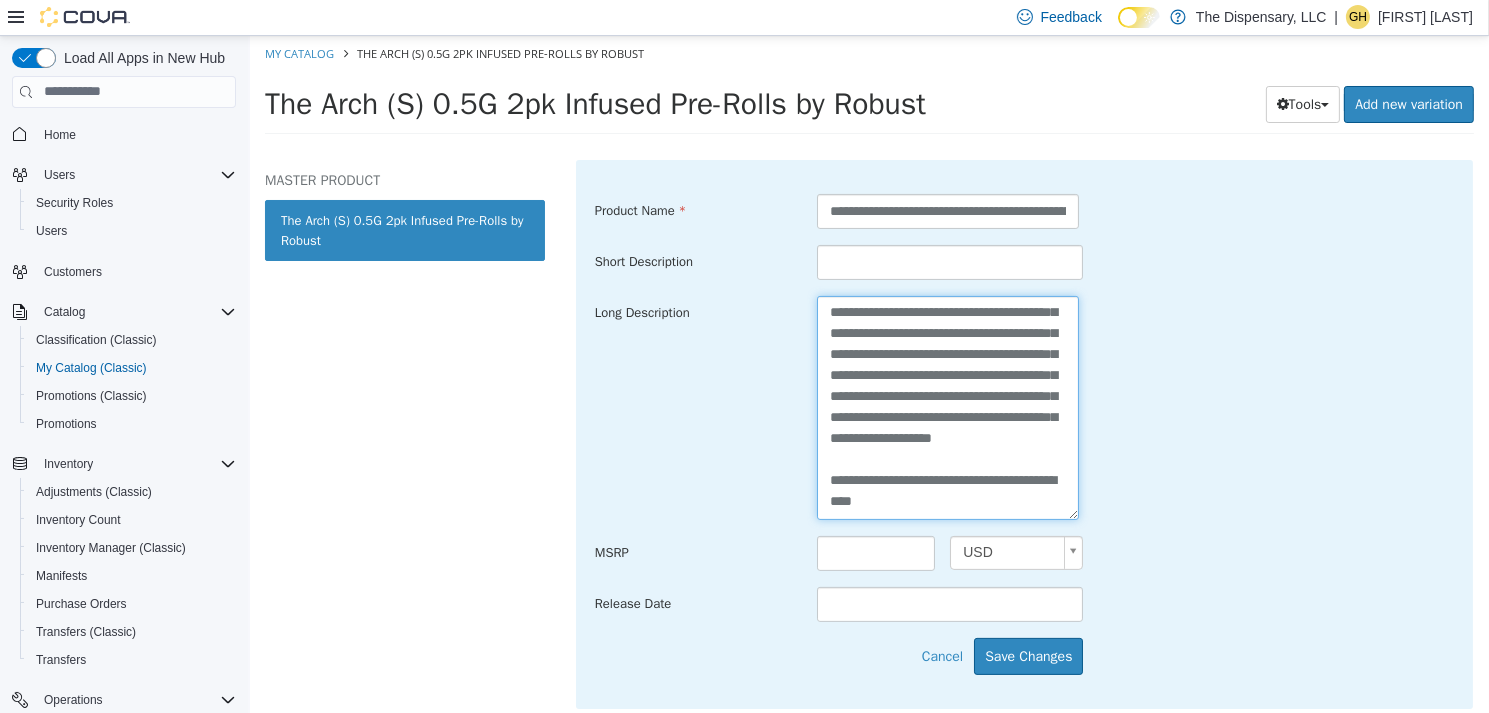 click on "**********" at bounding box center (947, 406) 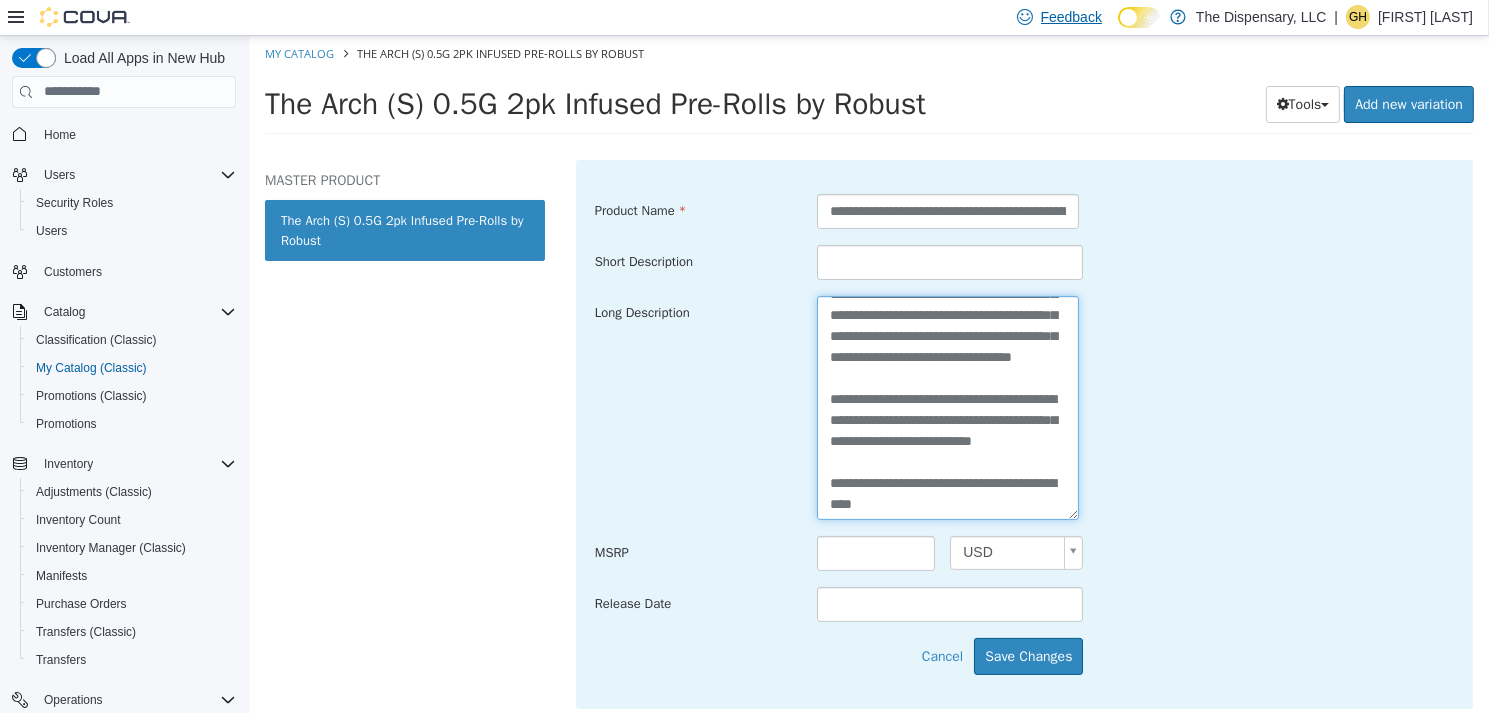 scroll, scrollTop: 509, scrollLeft: 0, axis: vertical 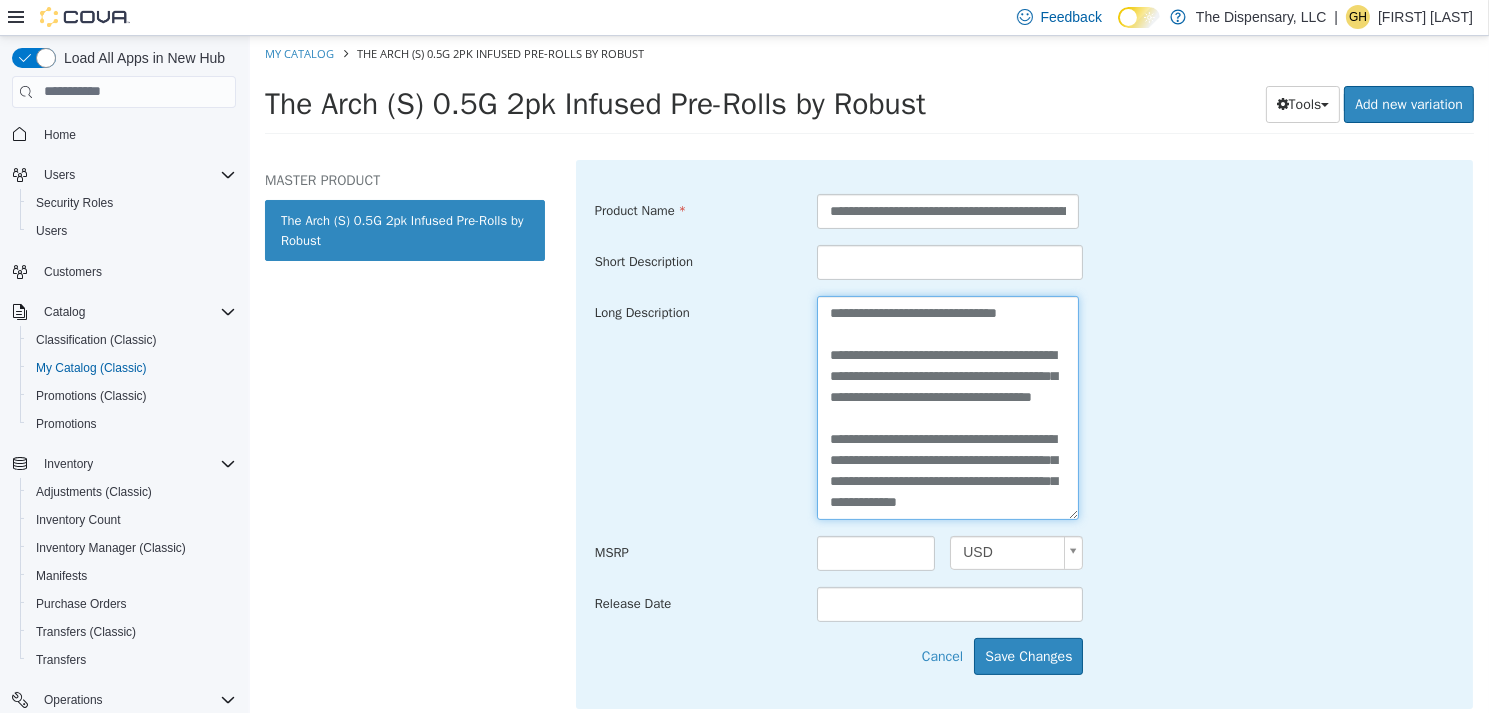 drag, startPoint x: 1040, startPoint y: 309, endPoint x: 886, endPoint y: 303, distance: 154.11684 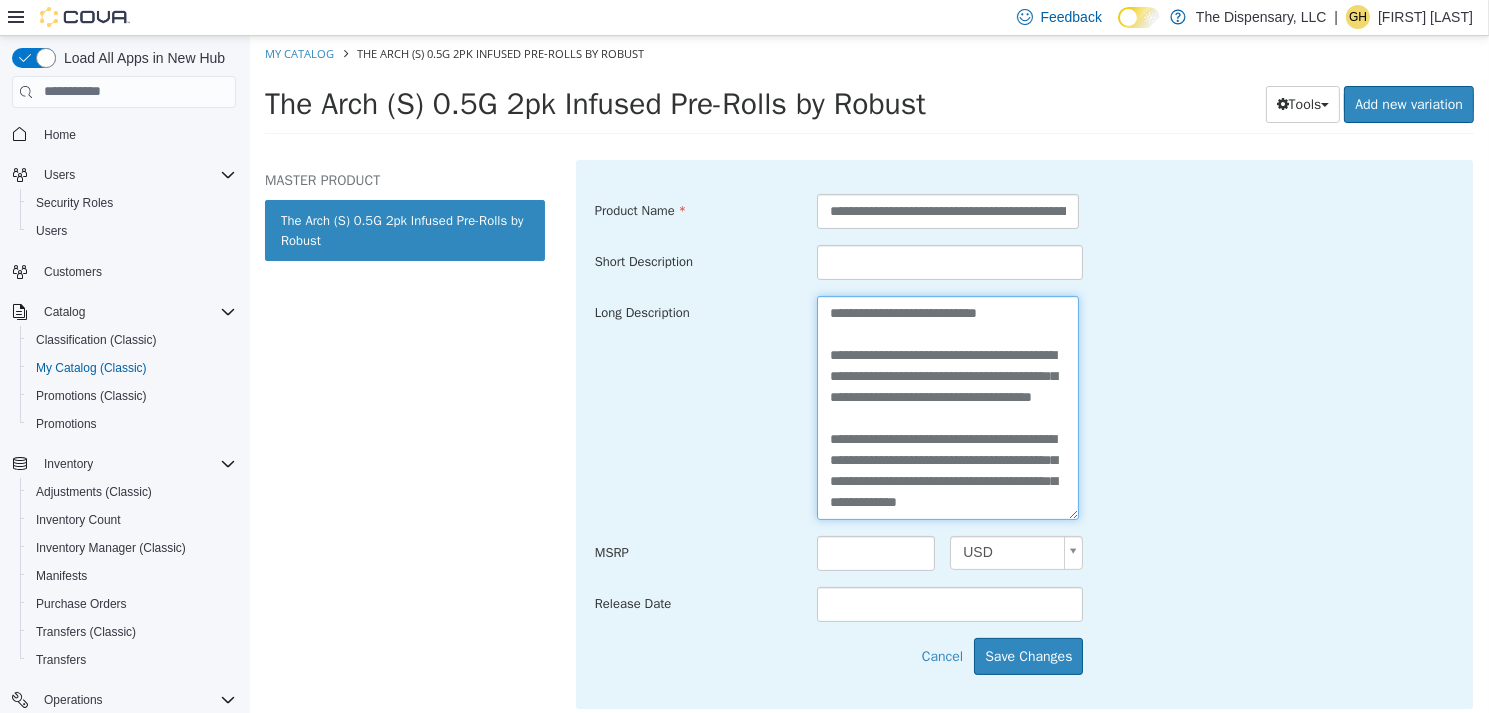 drag, startPoint x: 1012, startPoint y: 413, endPoint x: 881, endPoint y: 347, distance: 146.68674 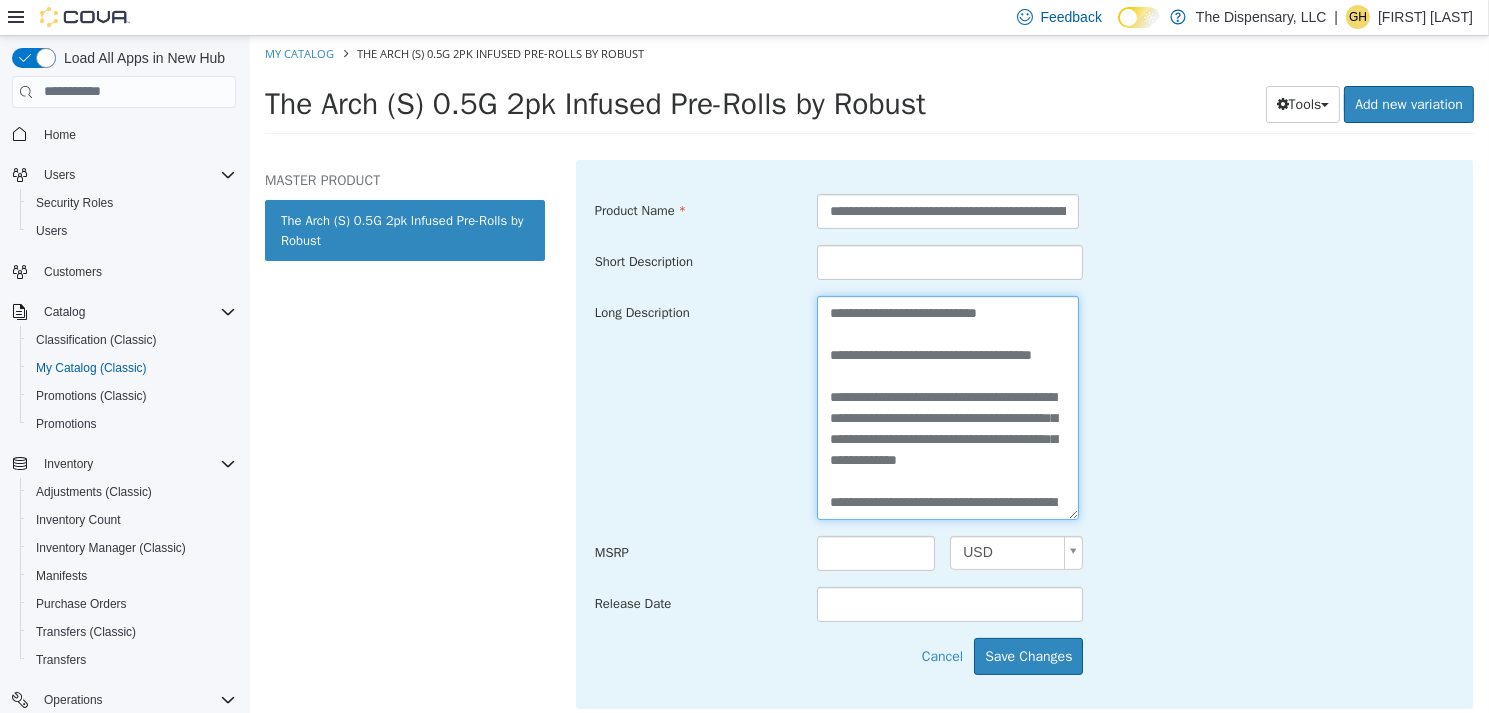 click on "**********" at bounding box center [947, 406] 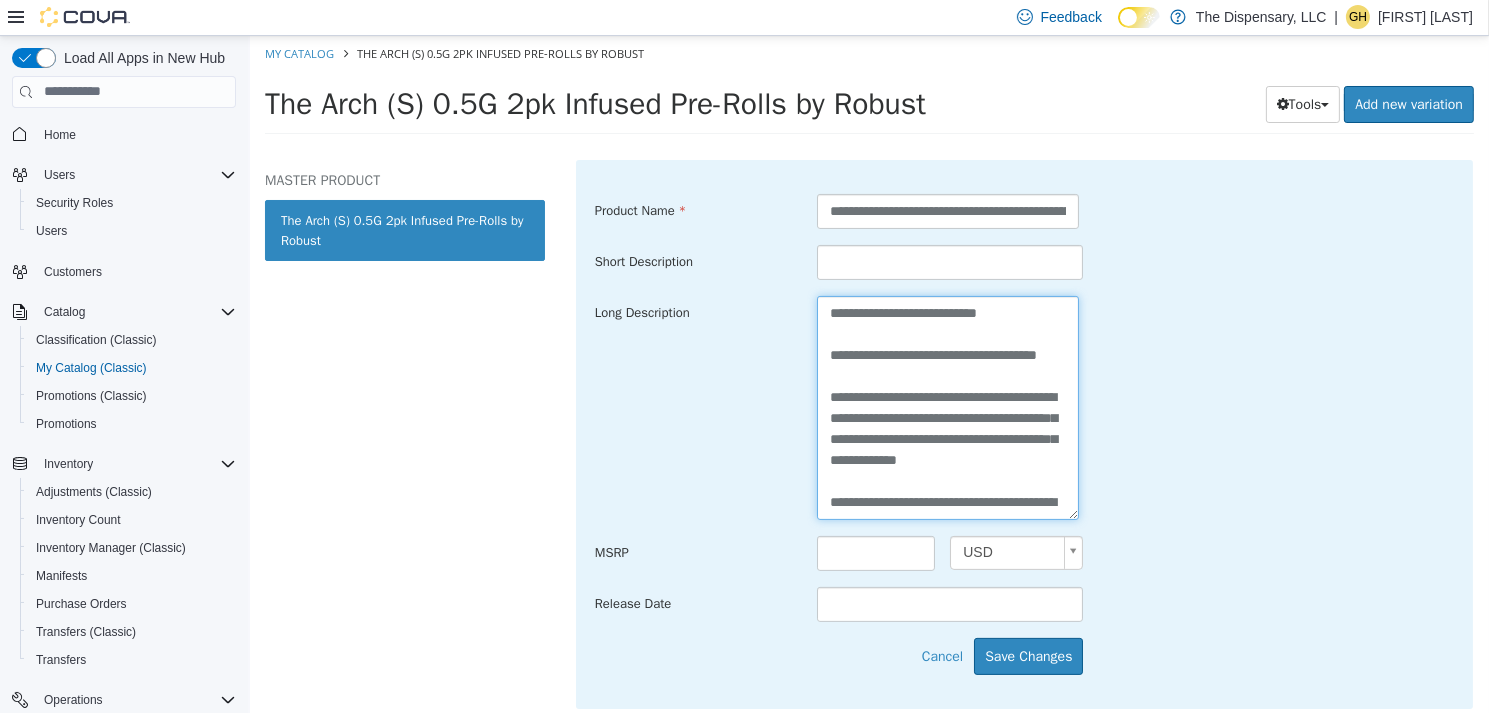 click on "**********" at bounding box center (947, 406) 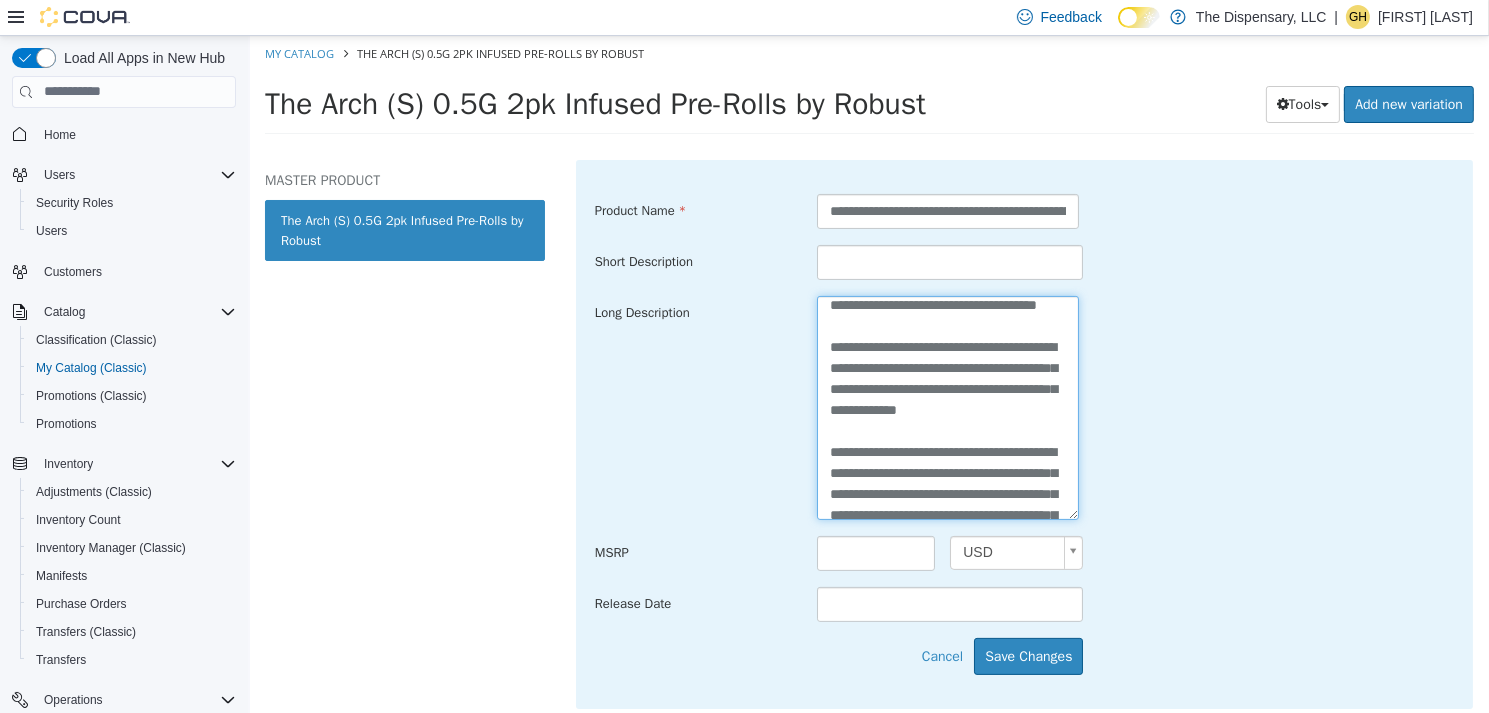 scroll, scrollTop: 0, scrollLeft: 0, axis: both 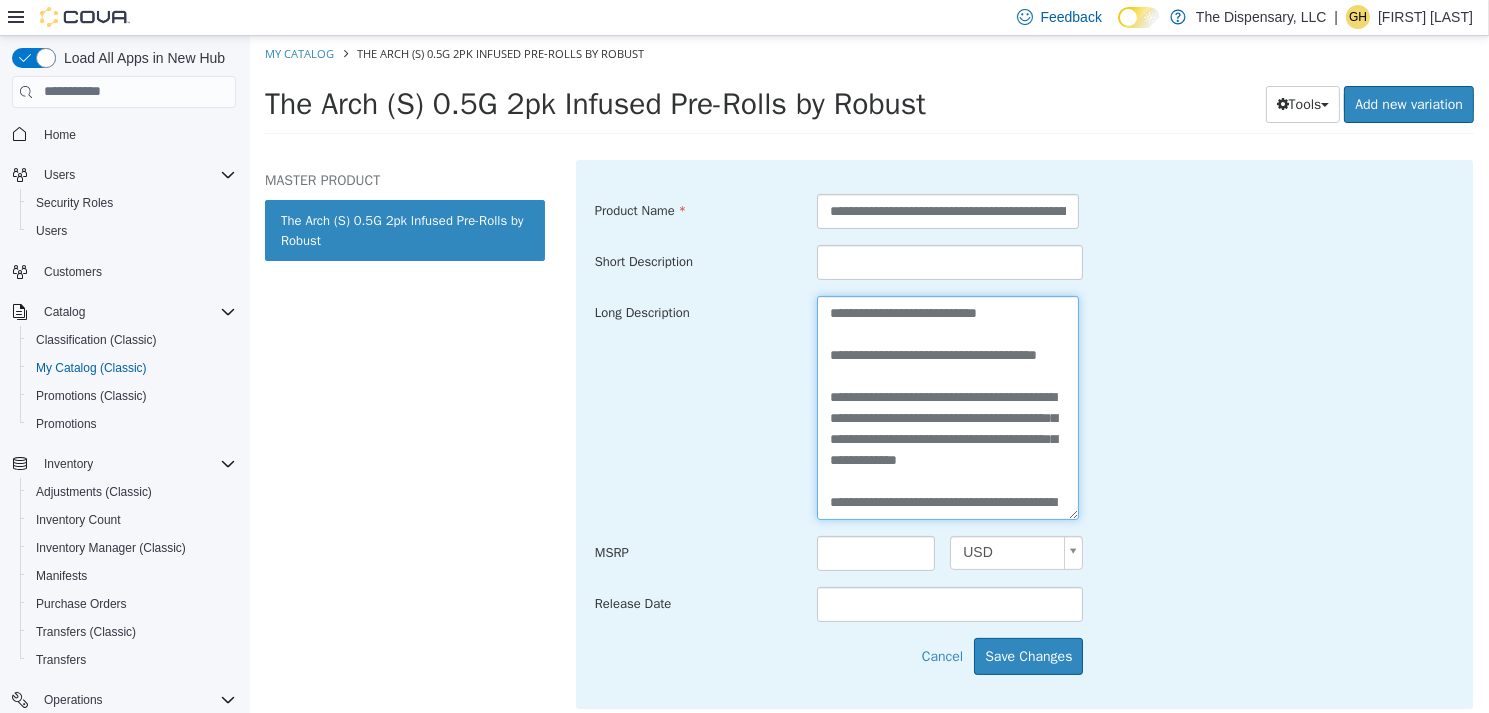 drag, startPoint x: 979, startPoint y: 406, endPoint x: 880, endPoint y: 413, distance: 99.24717 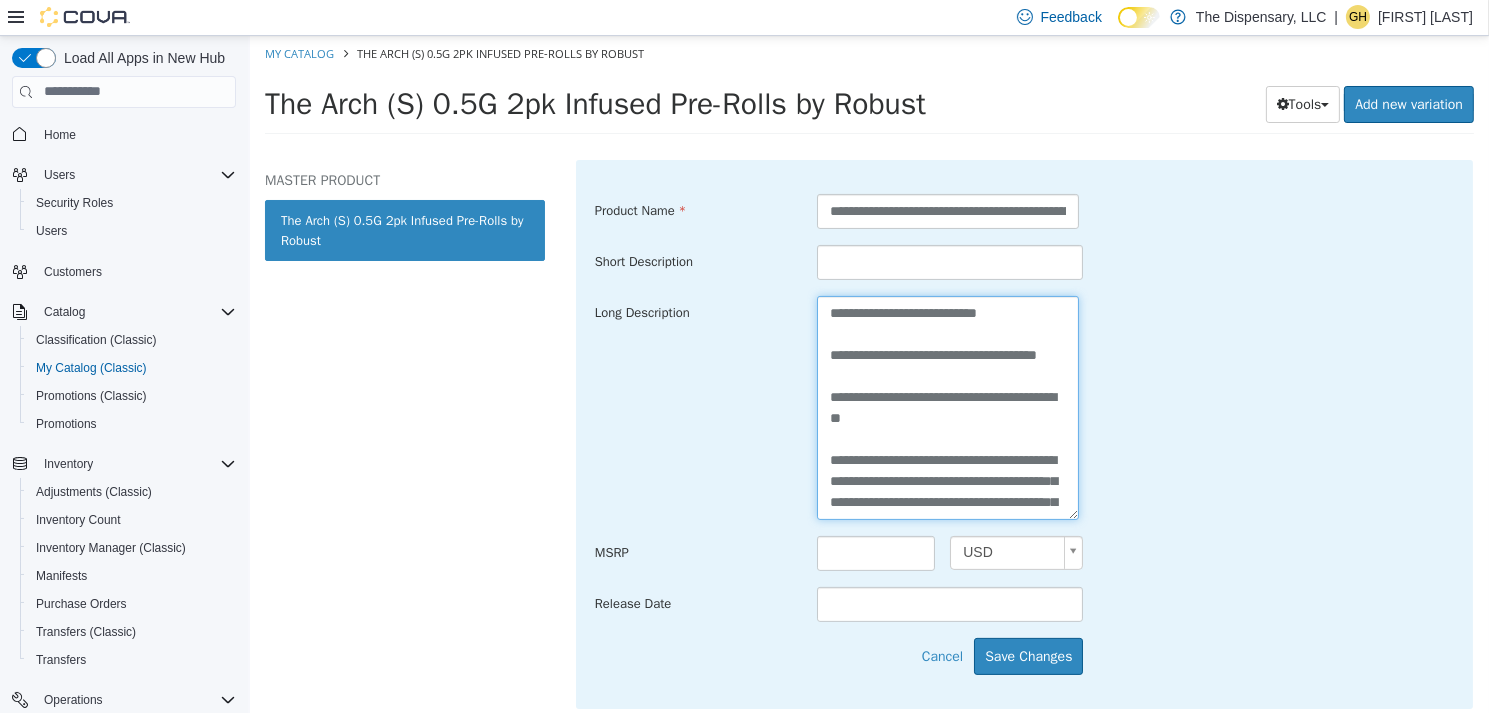 click on "**********" at bounding box center [947, 406] 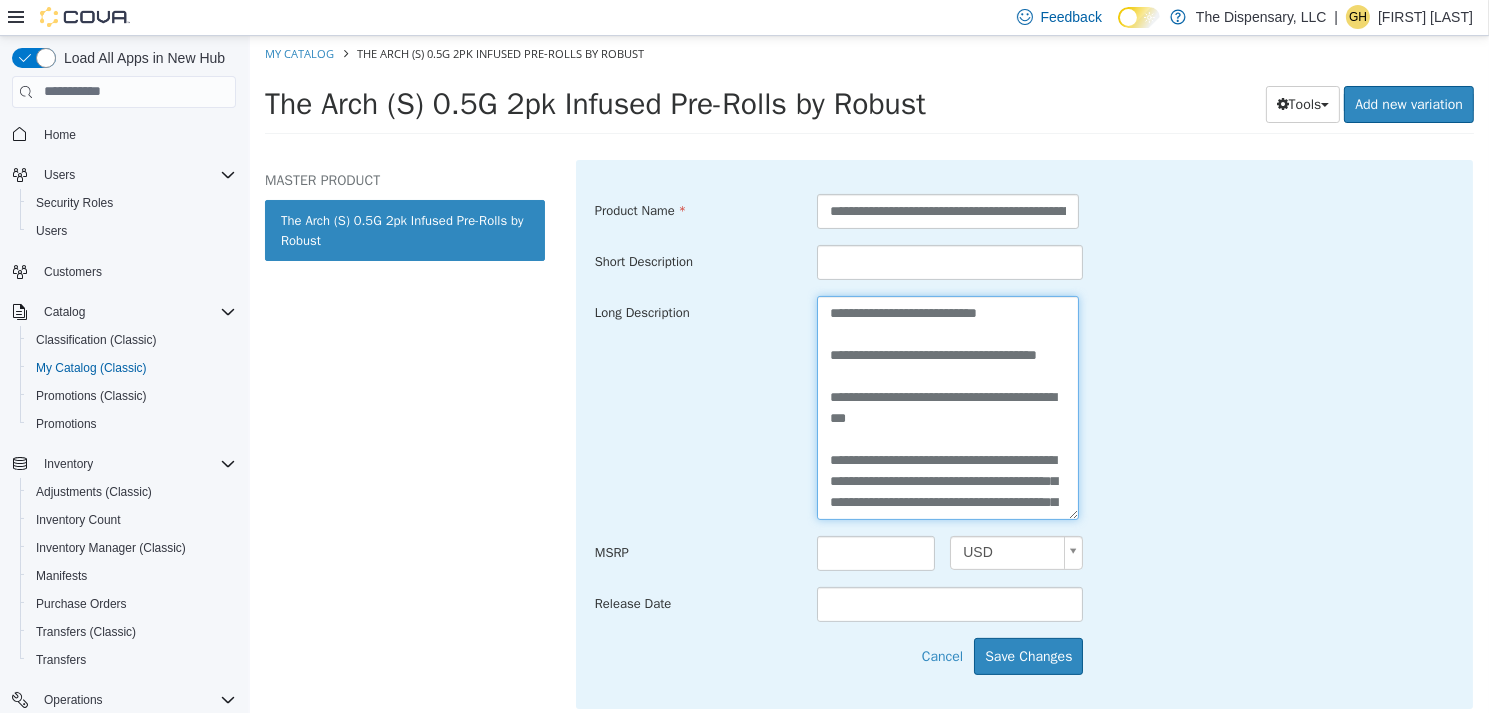 click on "**********" at bounding box center [947, 406] 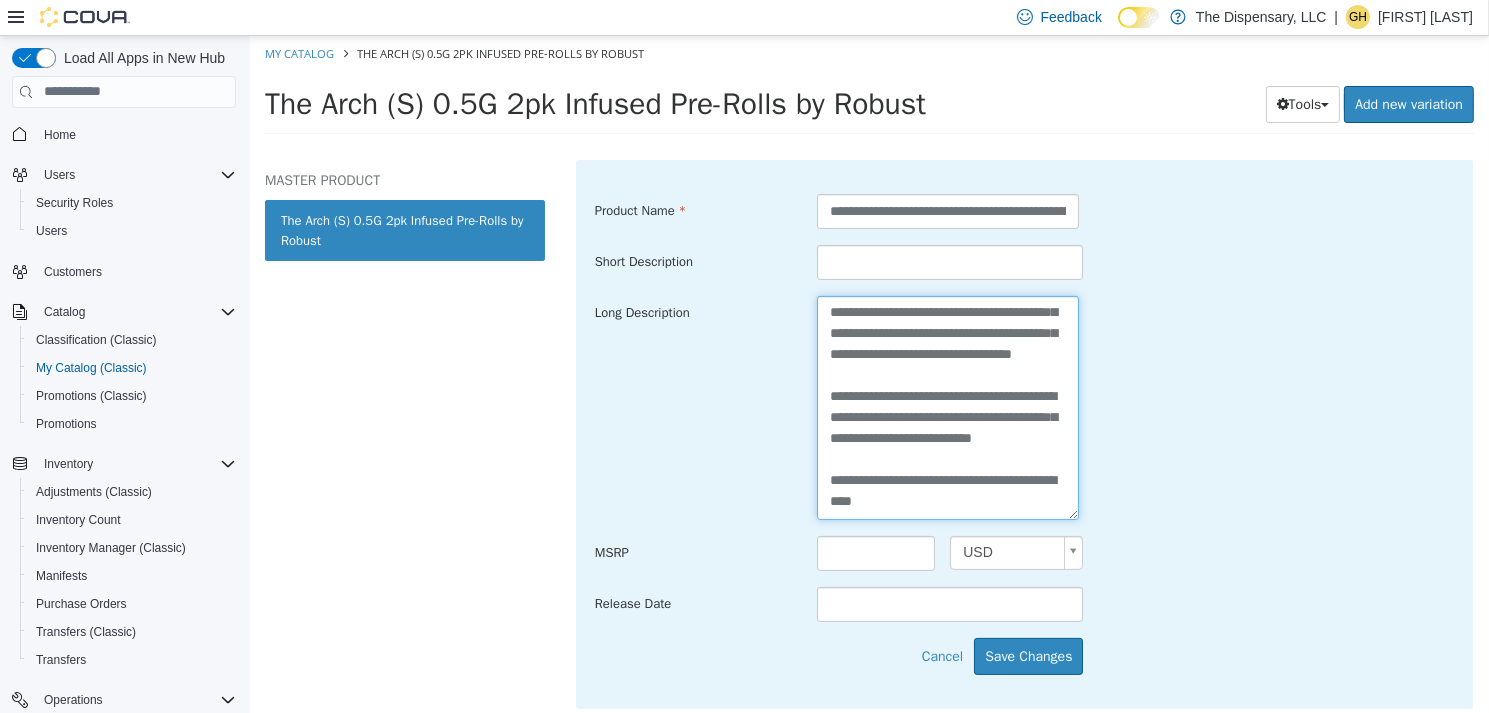 scroll, scrollTop: 400, scrollLeft: 0, axis: vertical 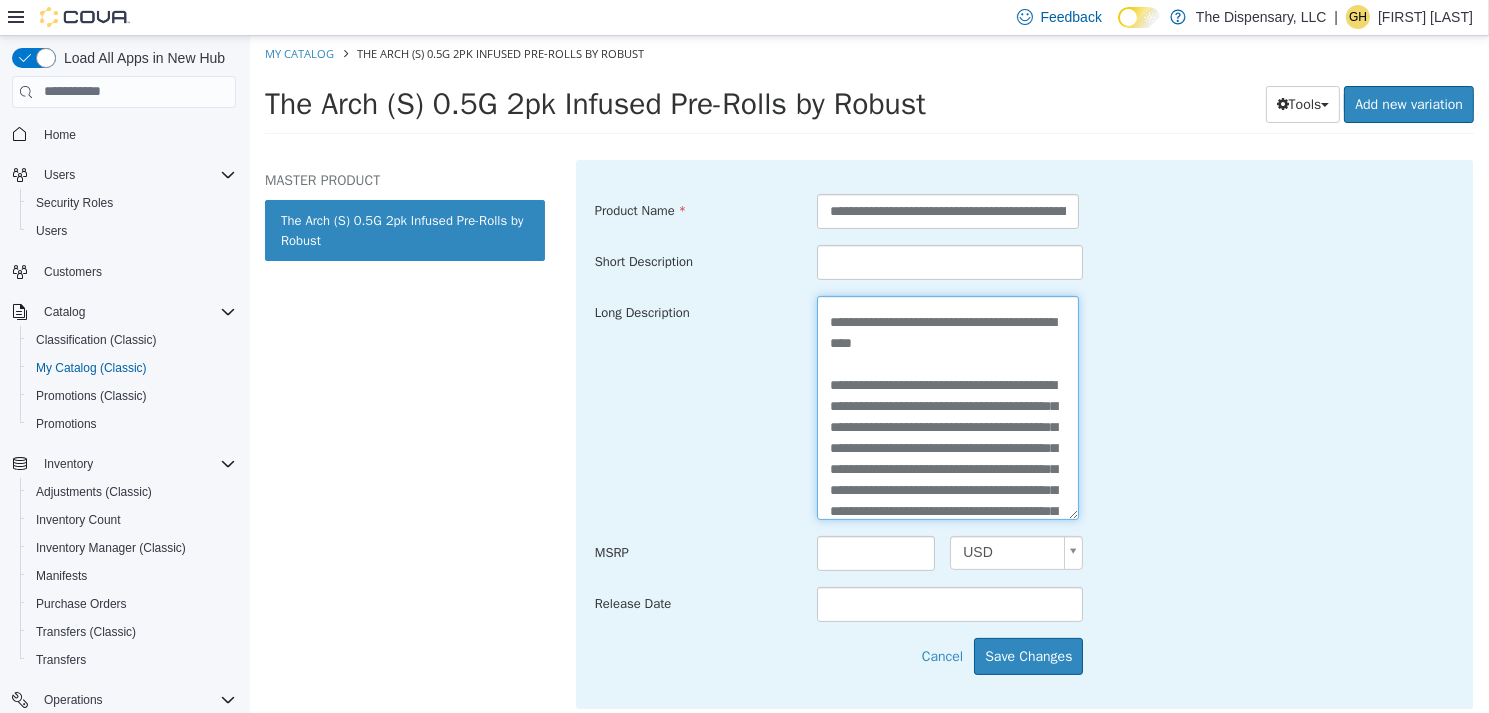 drag, startPoint x: 886, startPoint y: 438, endPoint x: 826, endPoint y: 410, distance: 66.211784 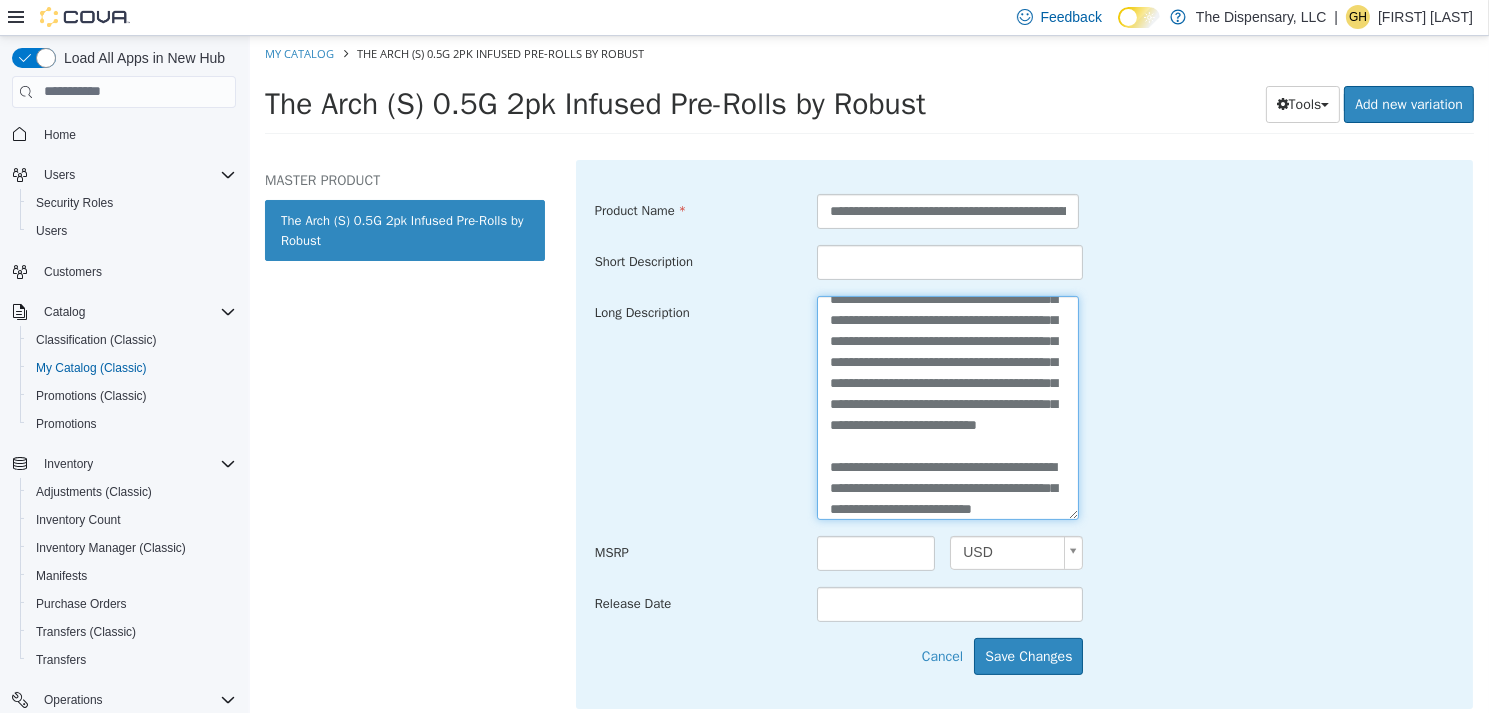 scroll, scrollTop: 378, scrollLeft: 0, axis: vertical 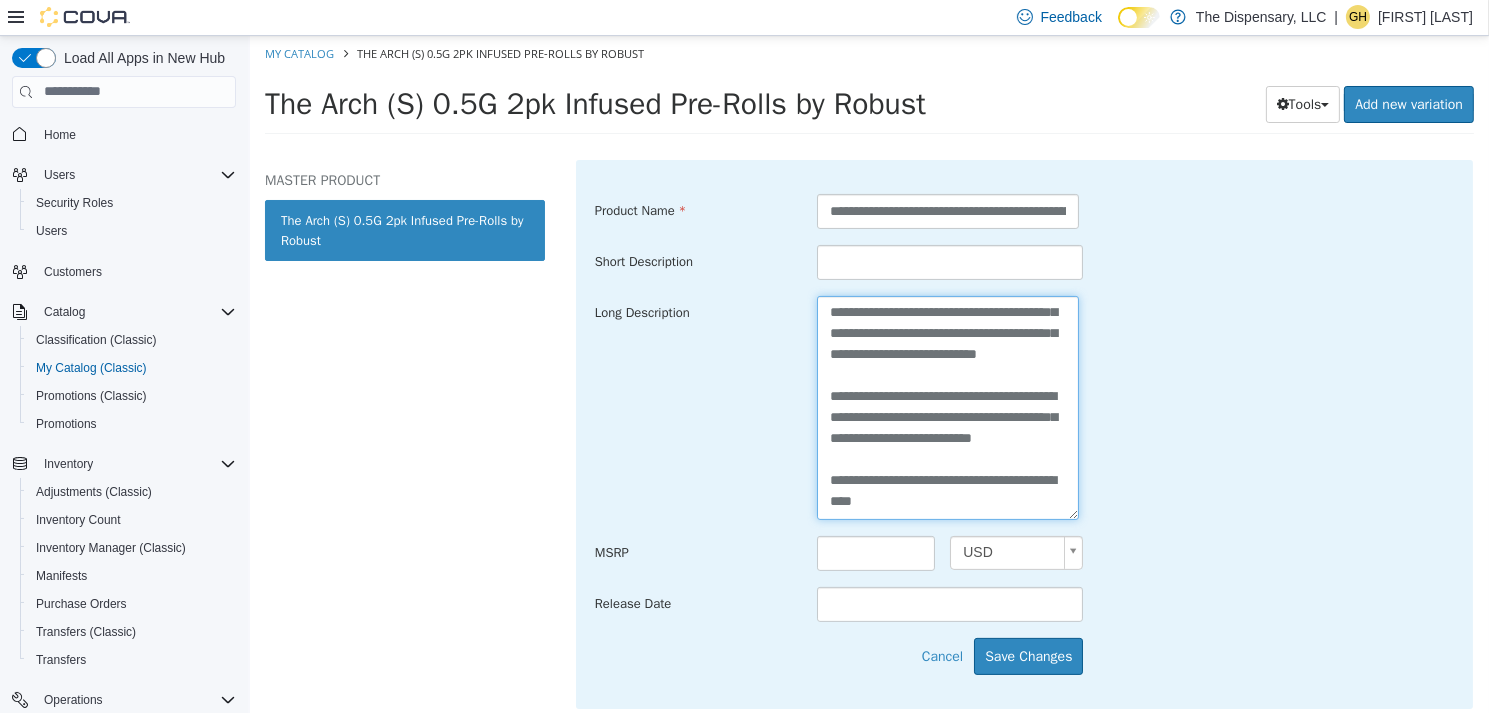 click on "**********" at bounding box center [947, 406] 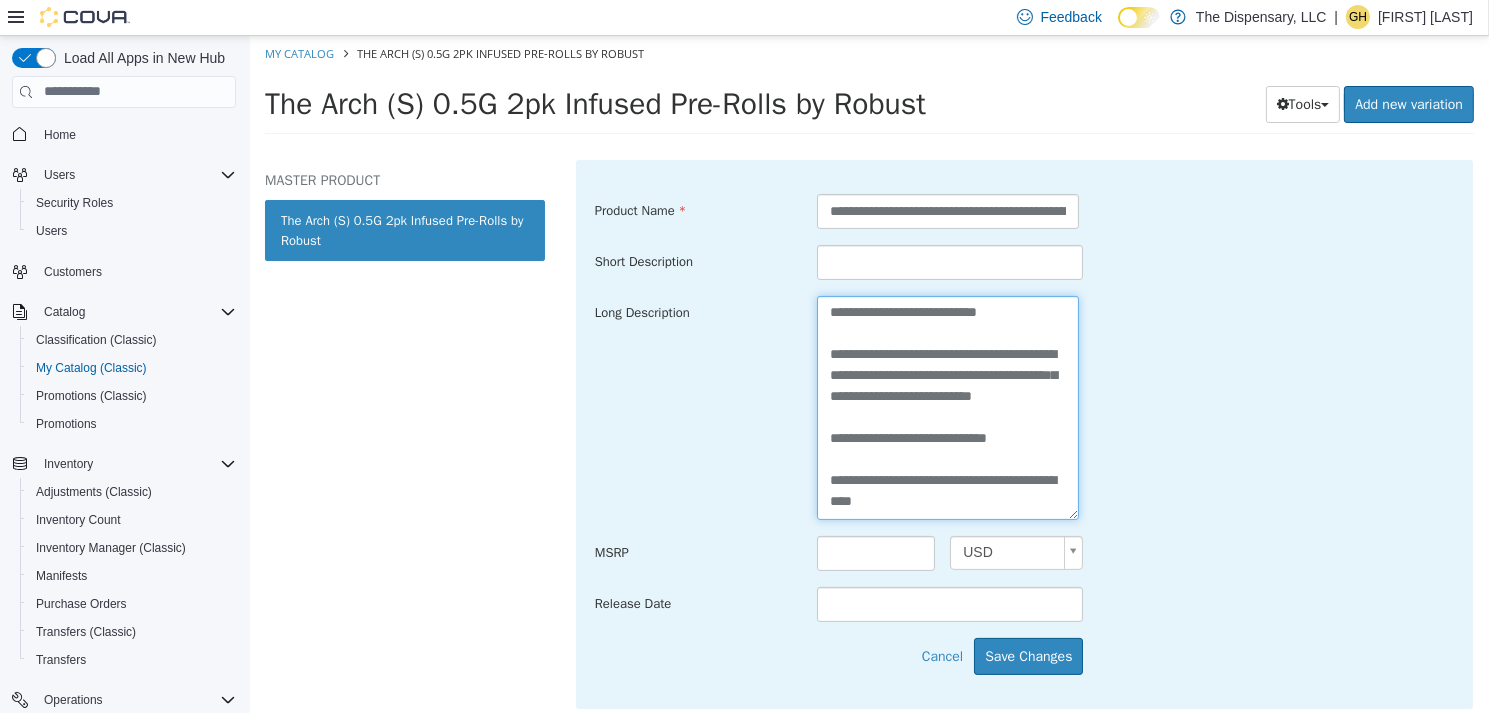drag, startPoint x: 960, startPoint y: 431, endPoint x: 819, endPoint y: 376, distance: 151.34729 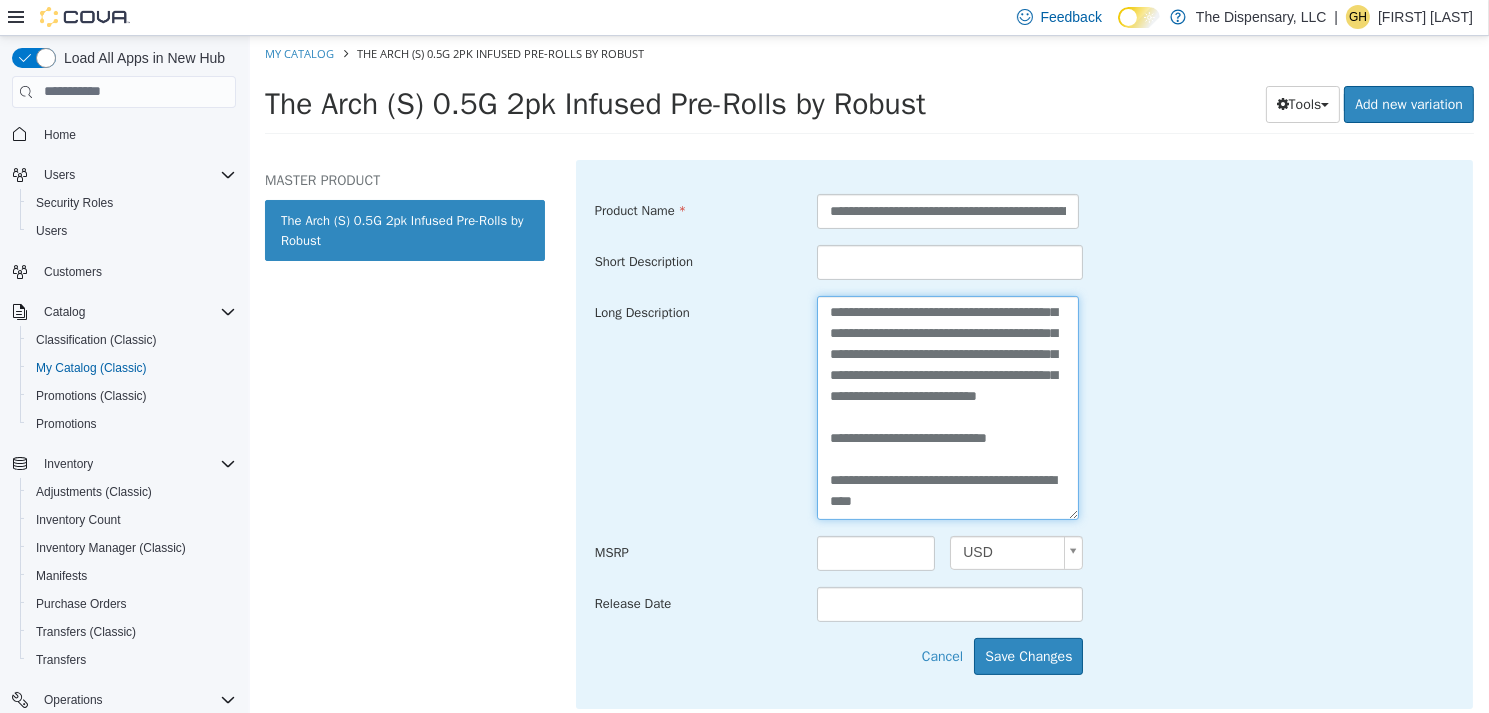 scroll, scrollTop: 315, scrollLeft: 0, axis: vertical 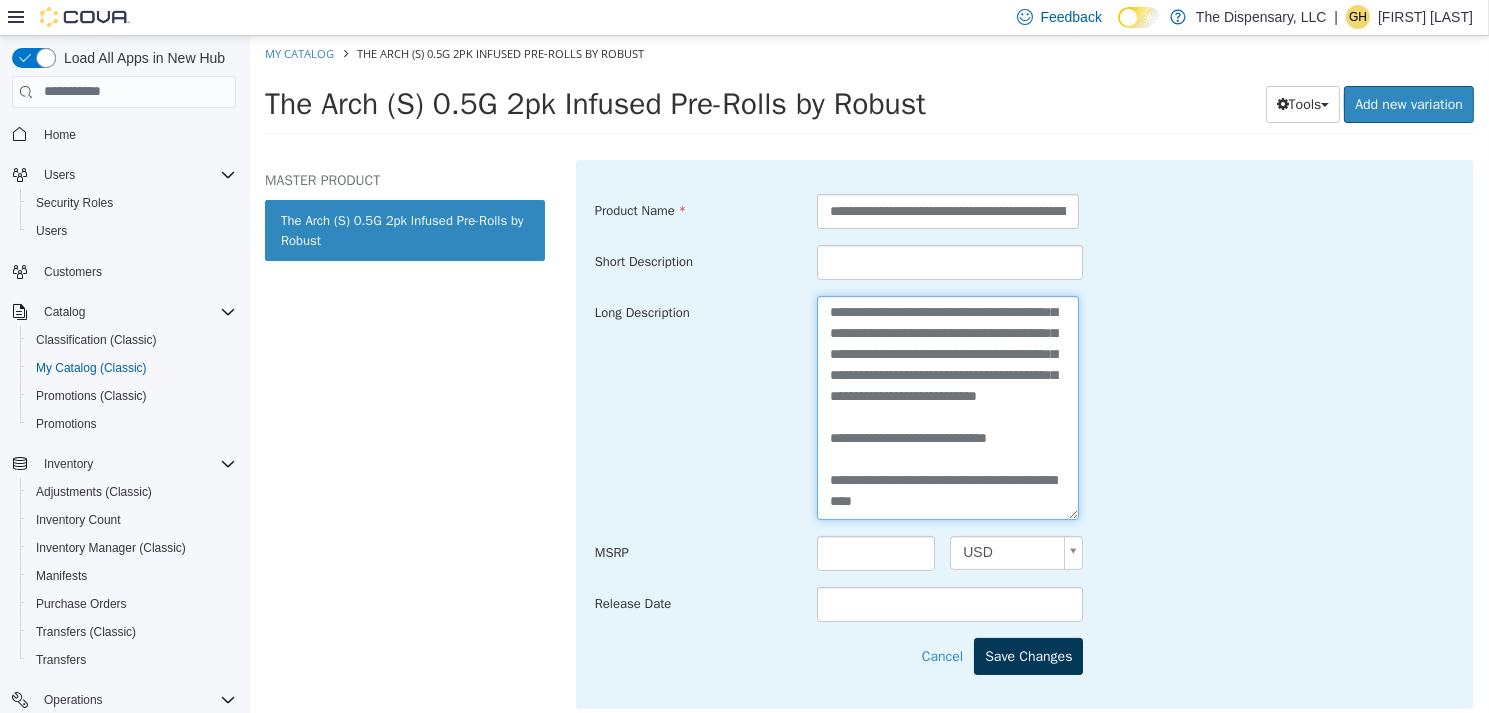type on "**********" 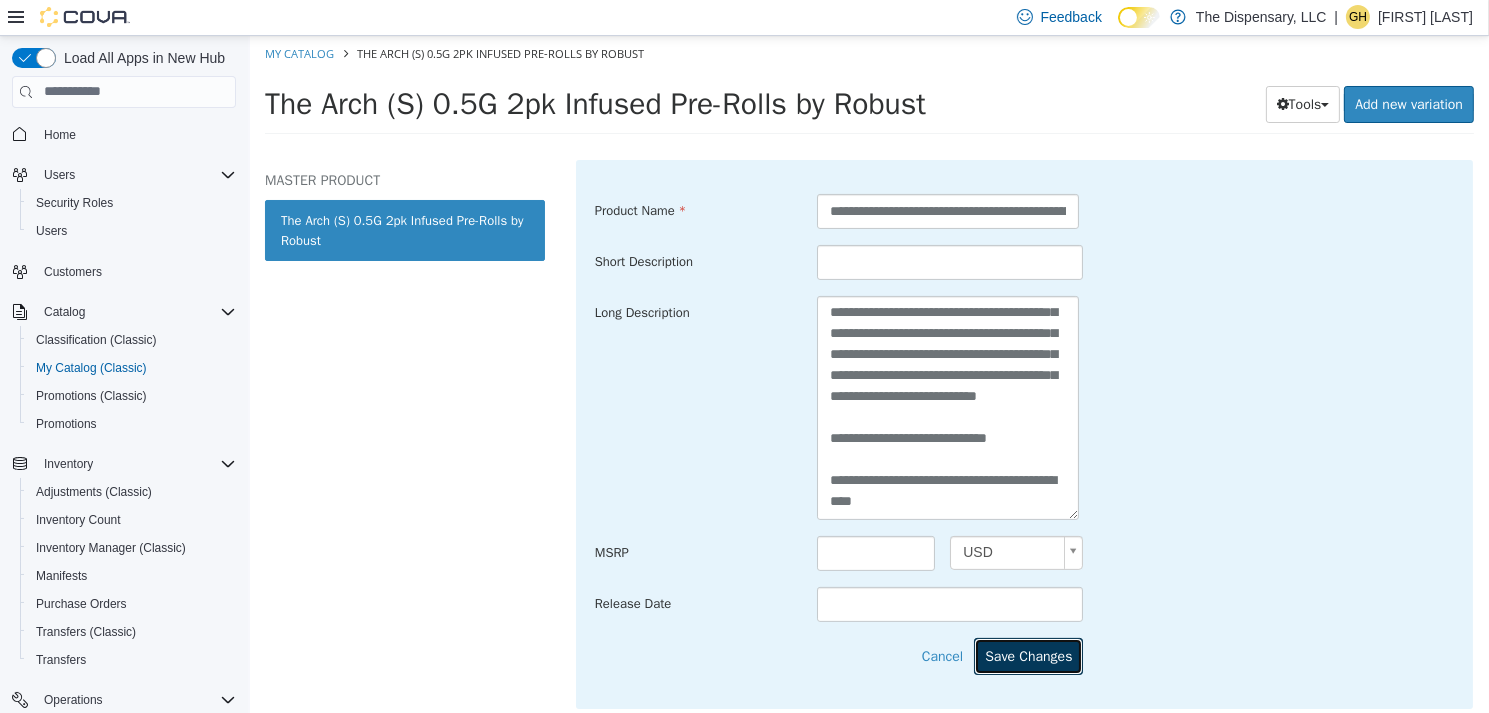 click on "Save Changes" at bounding box center [1027, 655] 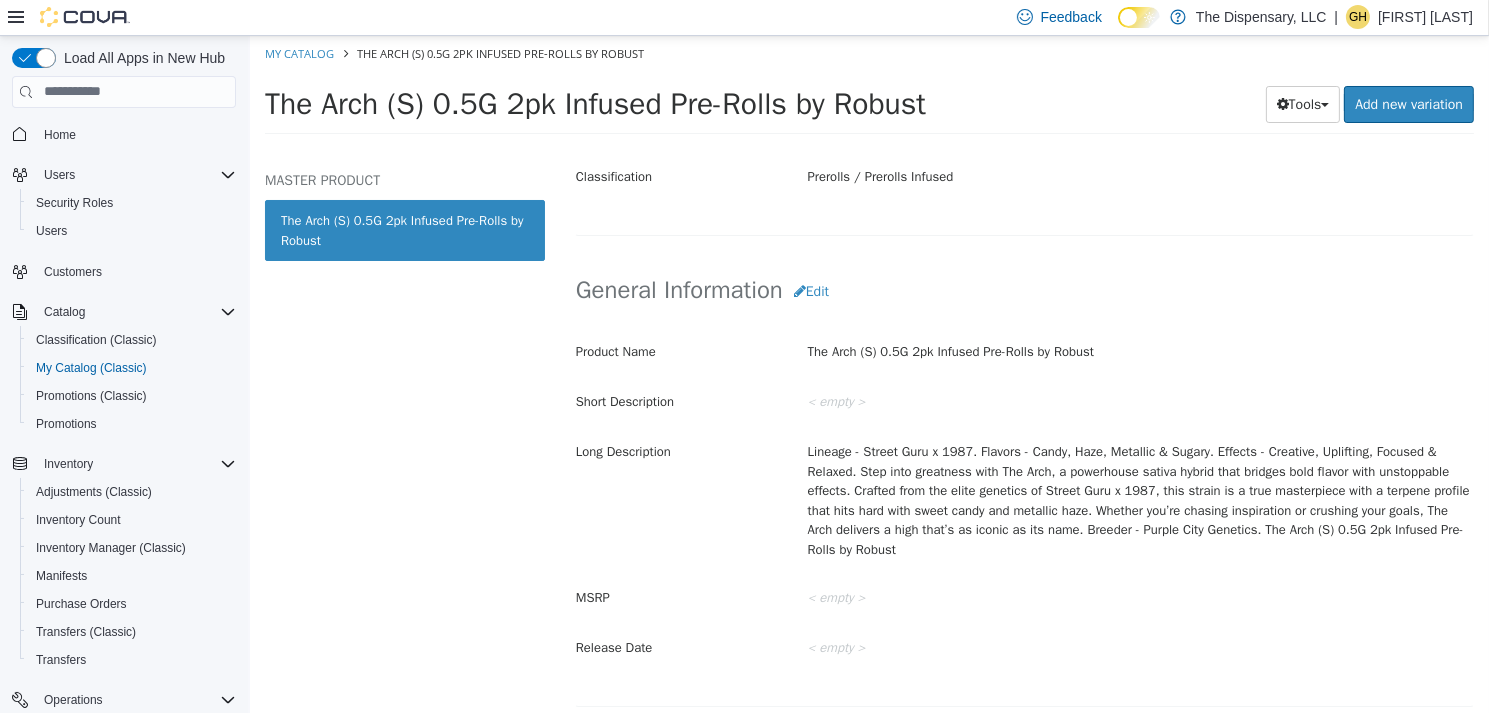 scroll, scrollTop: 300, scrollLeft: 0, axis: vertical 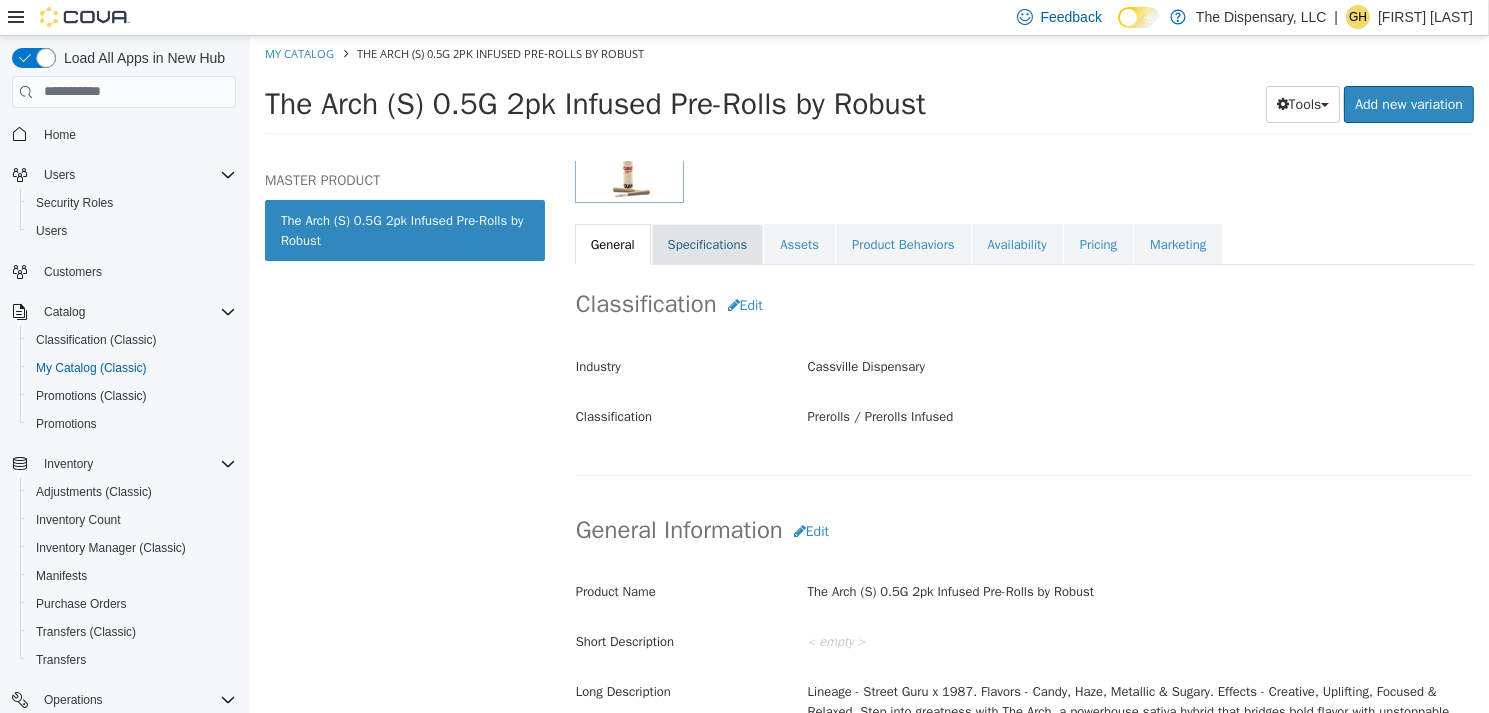 click on "Specifications" at bounding box center (707, 244) 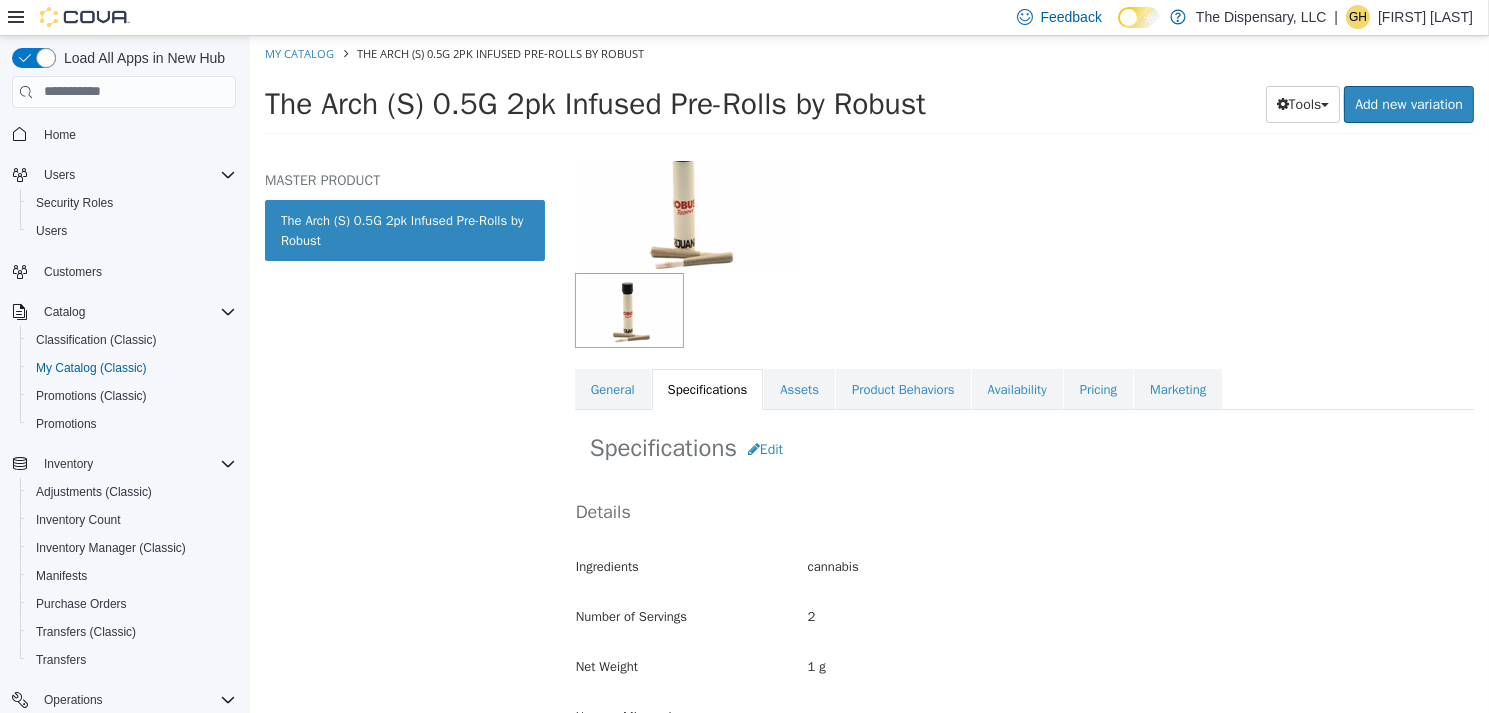 scroll, scrollTop: 42, scrollLeft: 0, axis: vertical 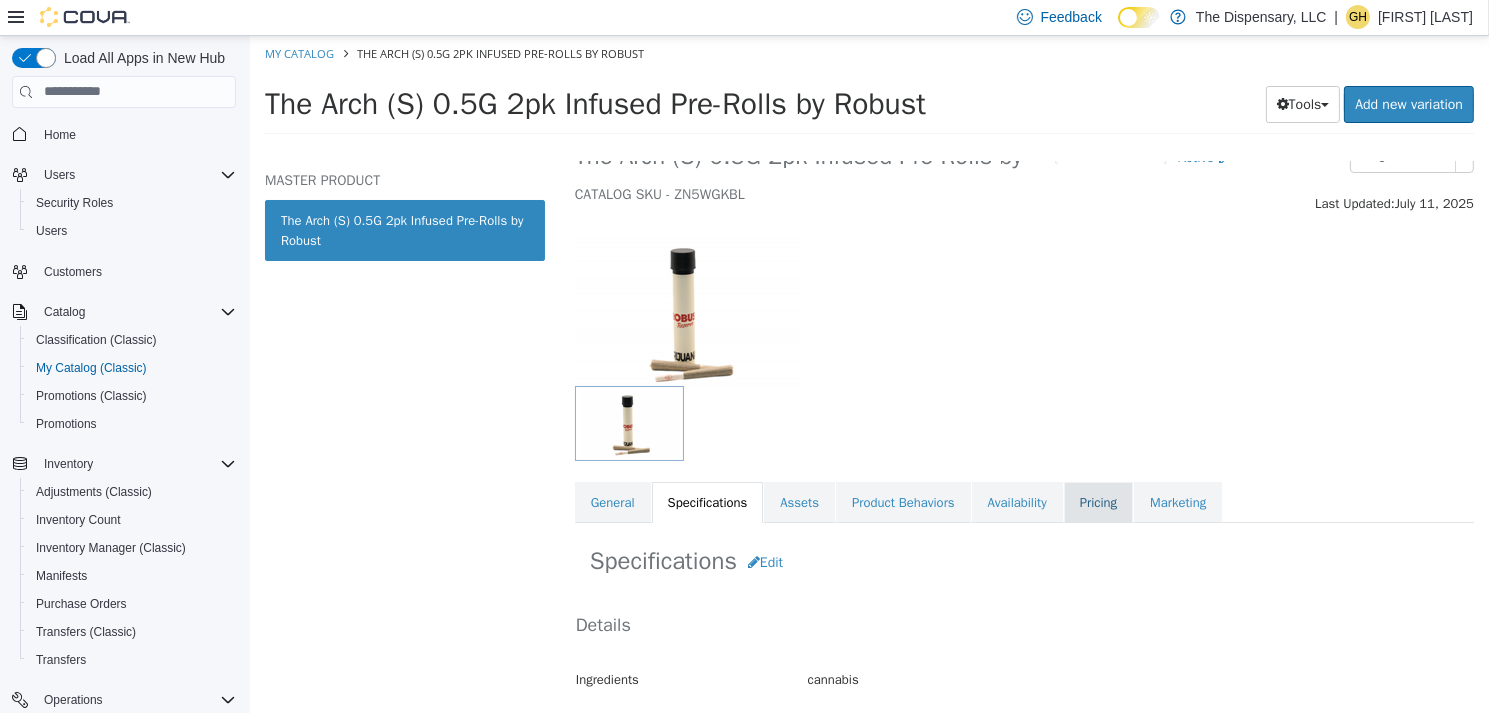 click on "Pricing" at bounding box center [1097, 502] 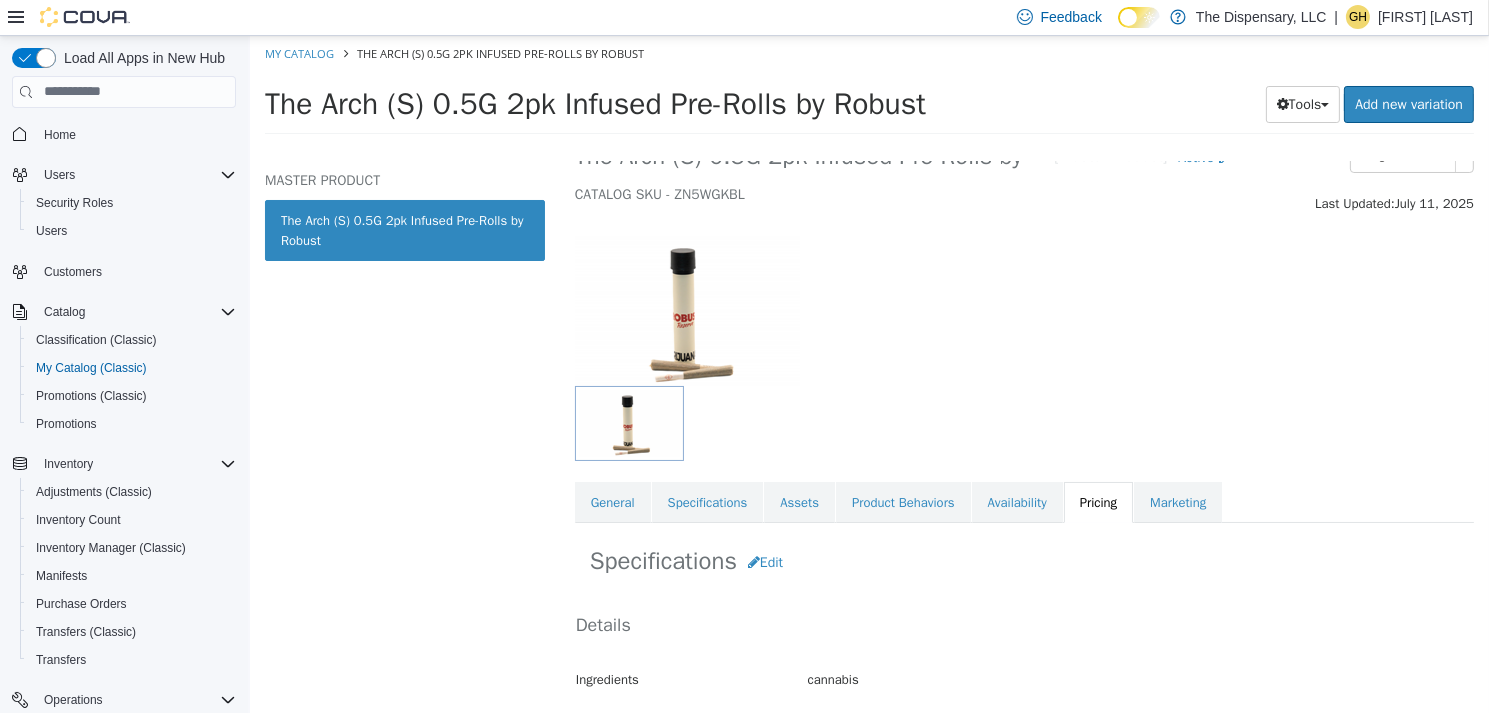 scroll, scrollTop: 0, scrollLeft: 0, axis: both 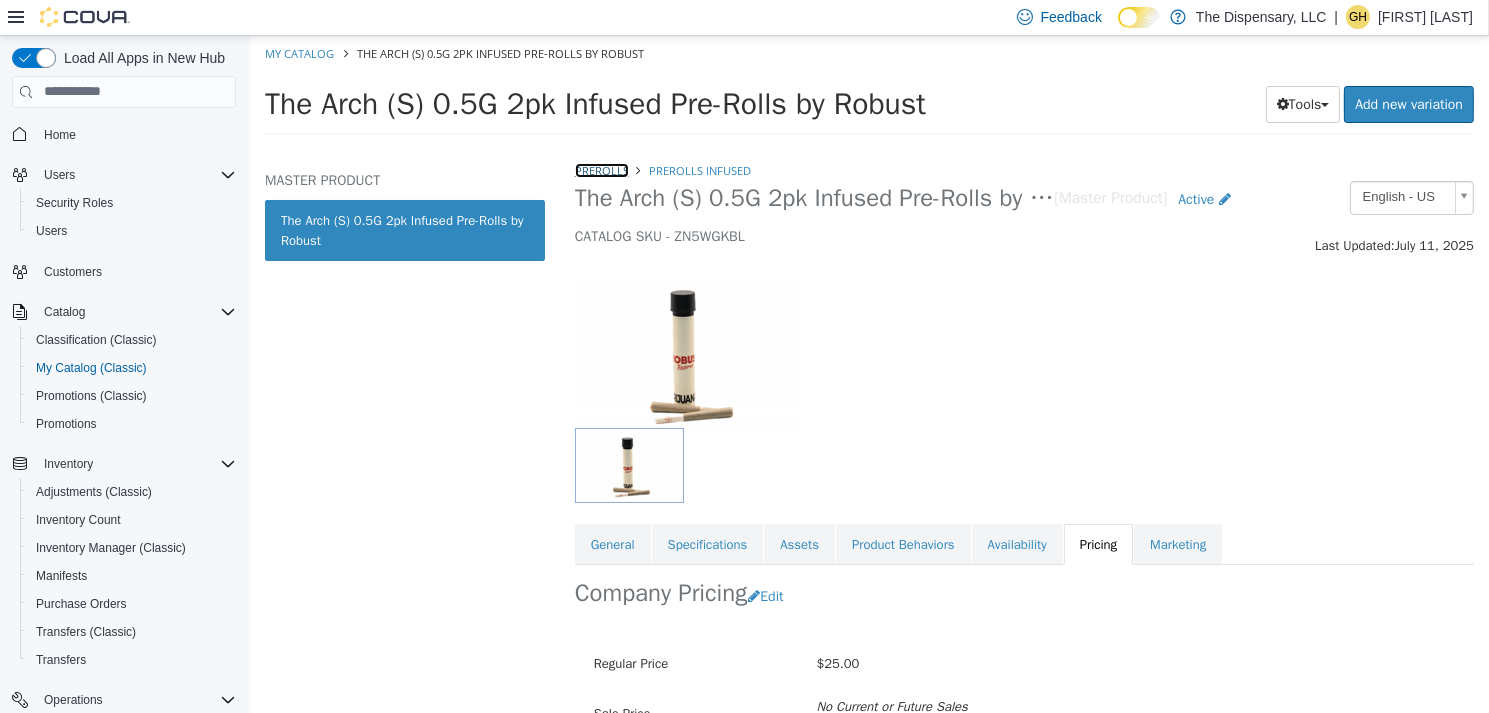 click on "Prerolls" at bounding box center (601, 169) 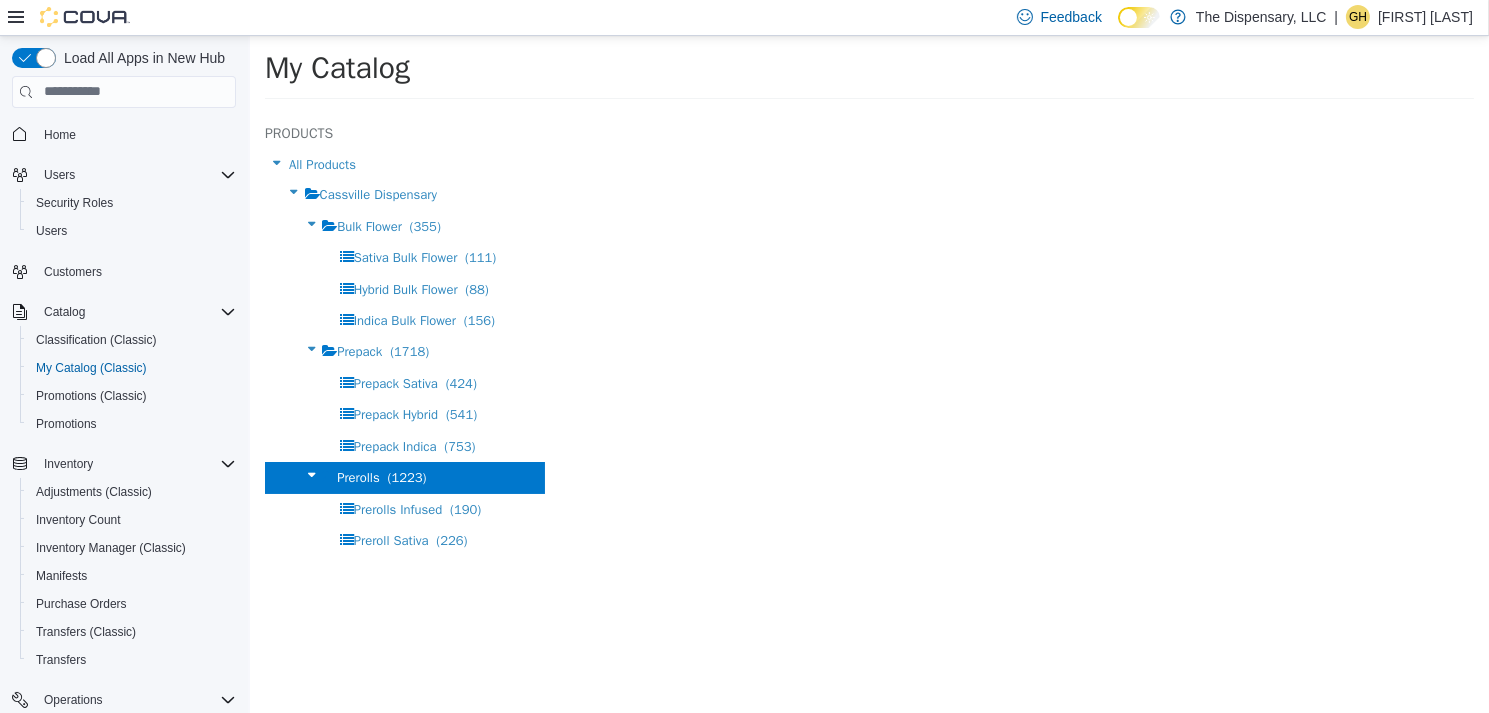 select on "**********" 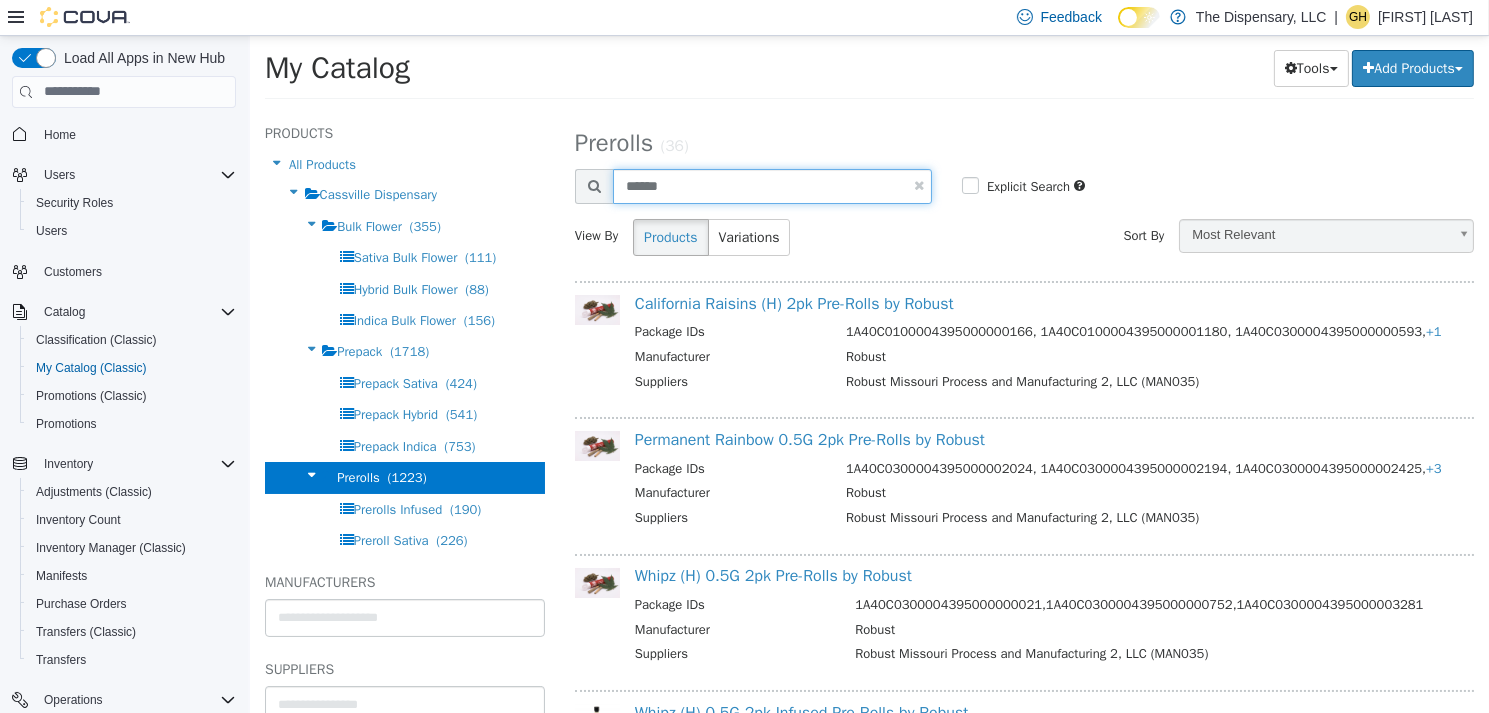 click on "******" at bounding box center [771, 185] 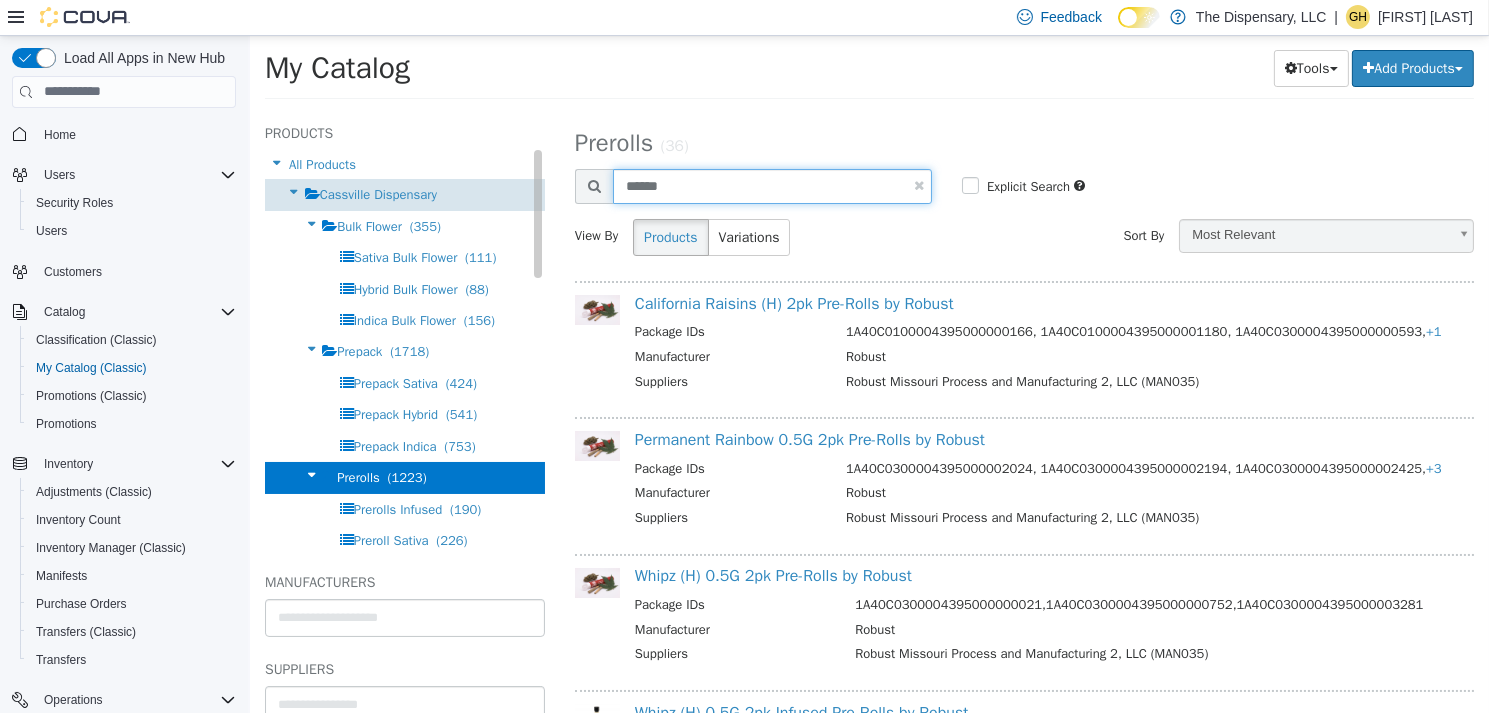 drag, startPoint x: 769, startPoint y: 188, endPoint x: 503, endPoint y: 179, distance: 266.15222 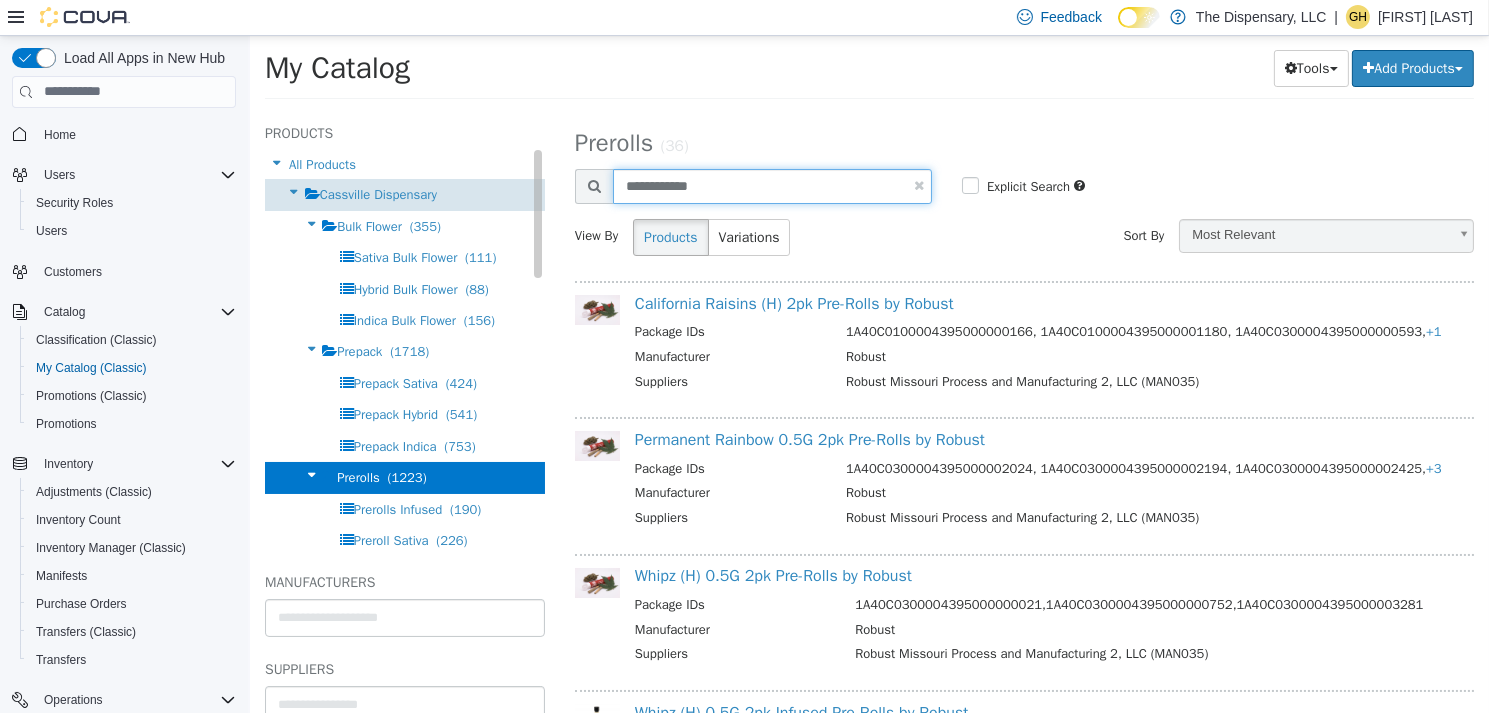 type on "**********" 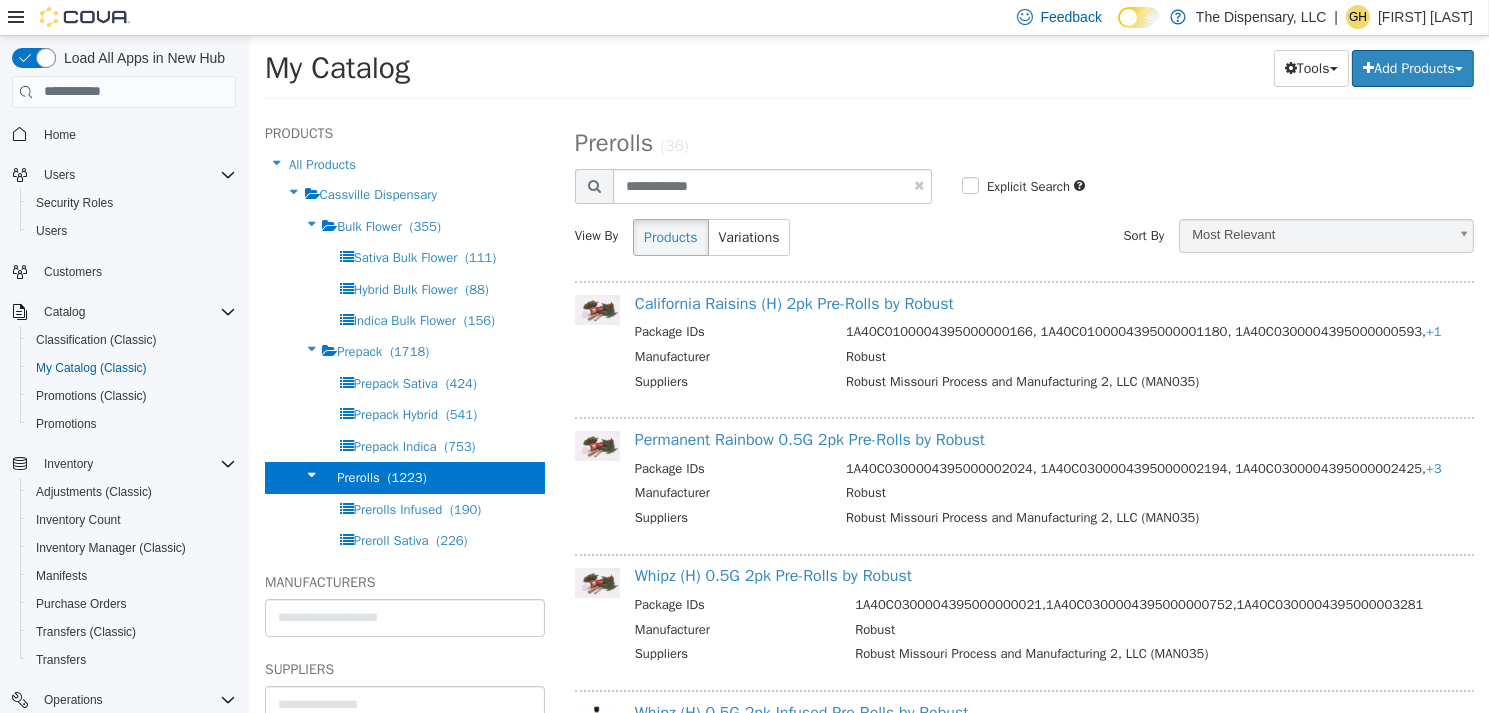 select on "**********" 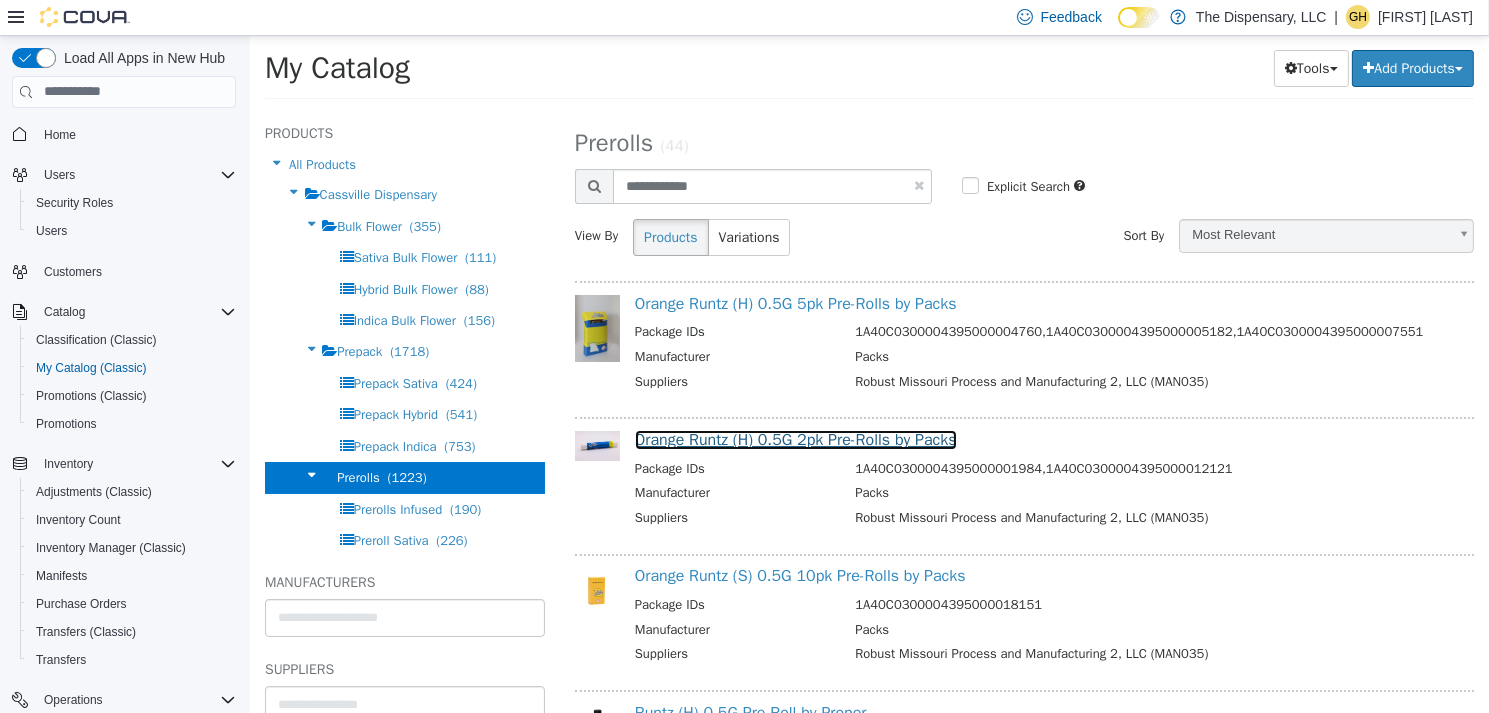 click on "Orange Runtz (H) 0.5G 2pk Pre-Rolls by Packs" at bounding box center (795, 439) 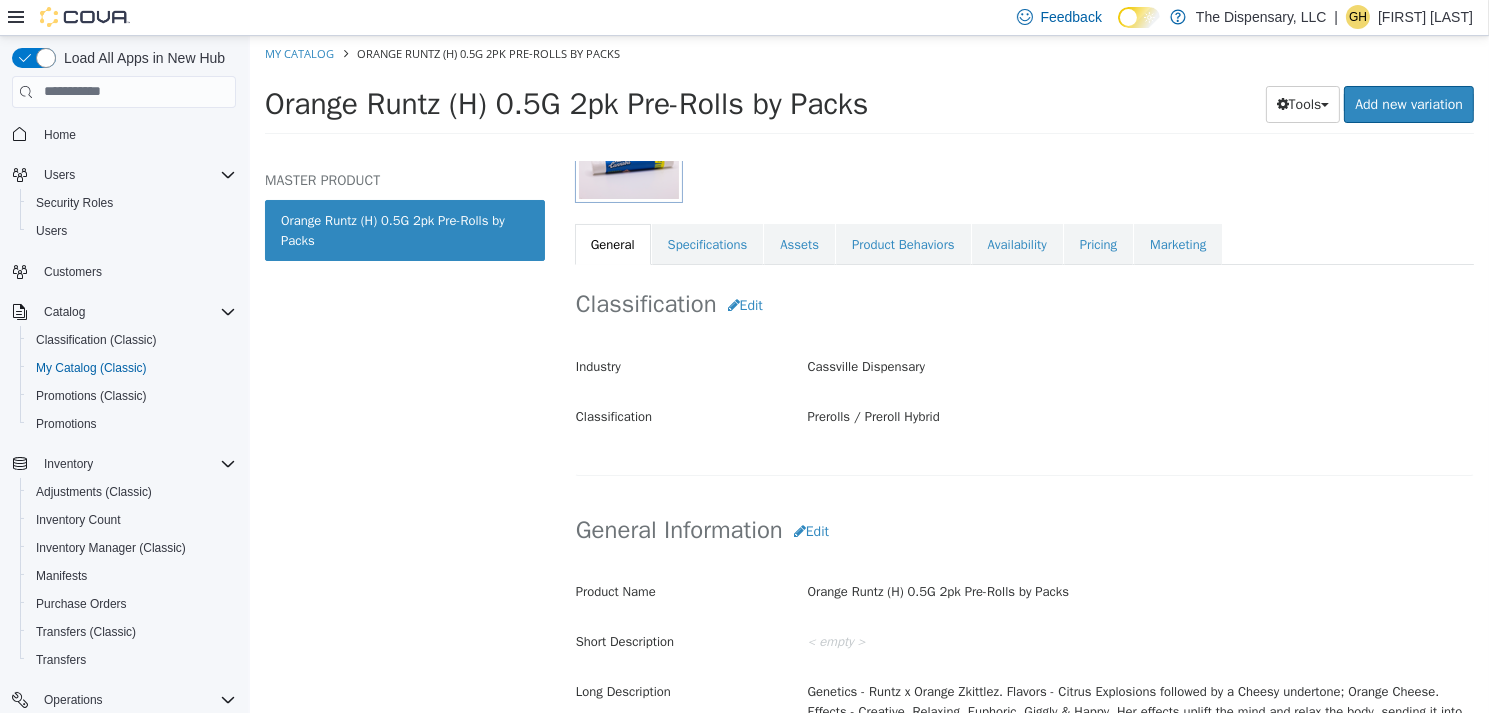 scroll, scrollTop: 400, scrollLeft: 0, axis: vertical 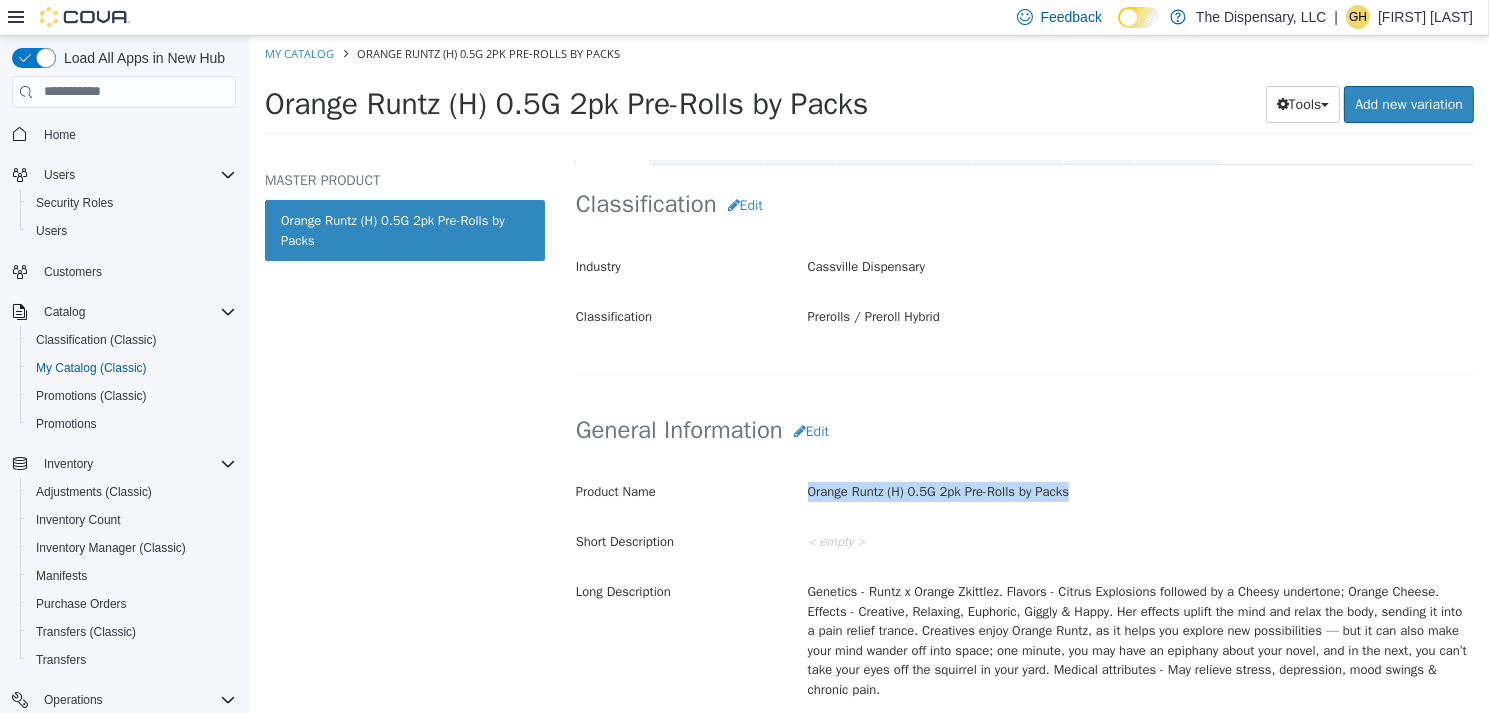drag, startPoint x: 1099, startPoint y: 491, endPoint x: 778, endPoint y: 490, distance: 321.00156 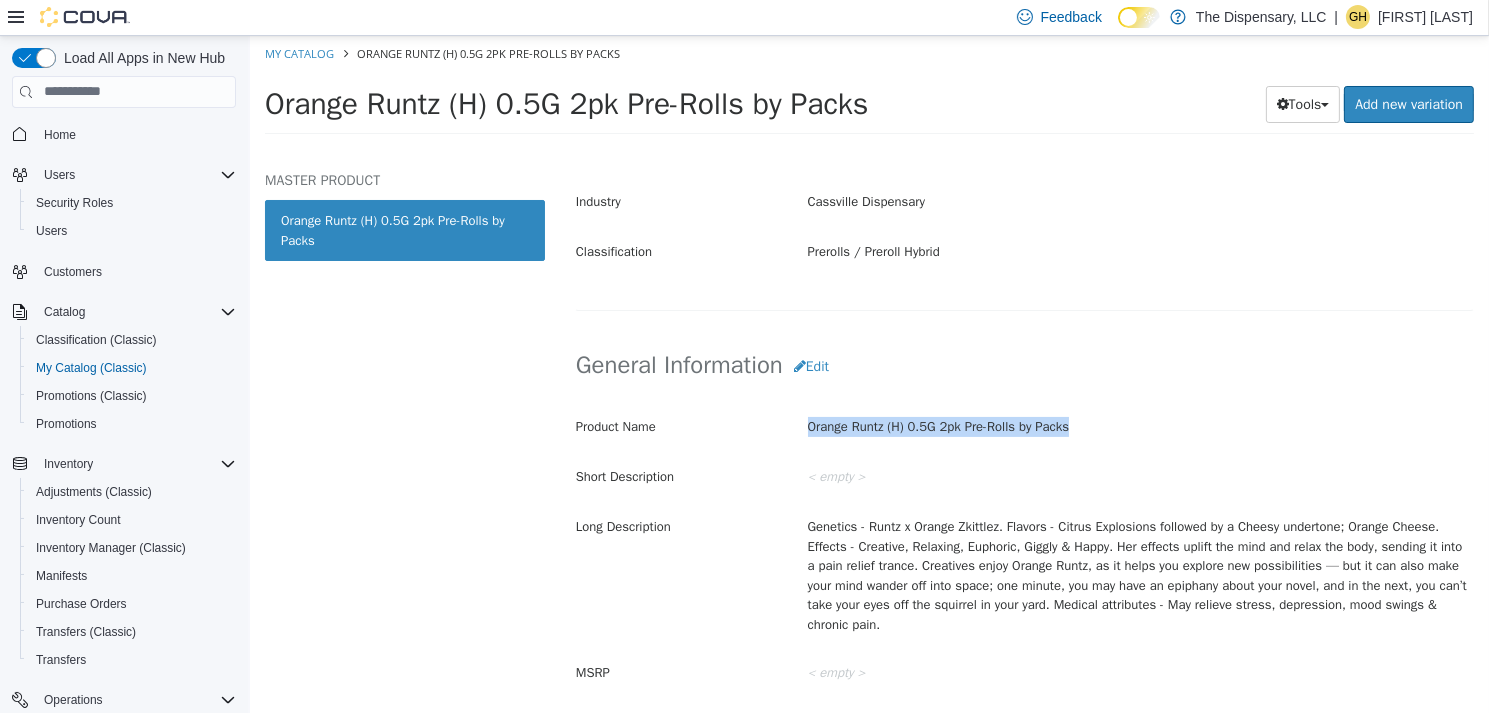 scroll, scrollTop: 500, scrollLeft: 0, axis: vertical 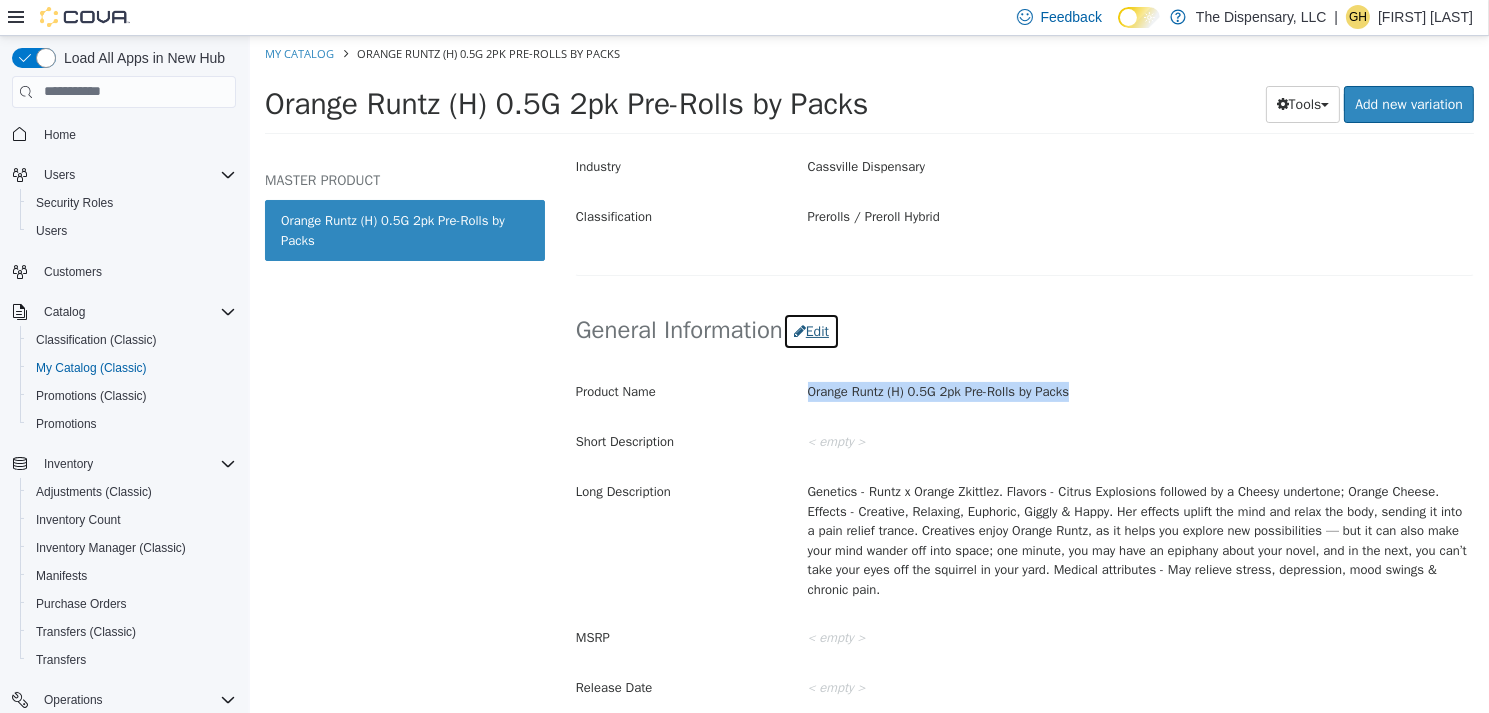 click on "Edit" at bounding box center [810, 330] 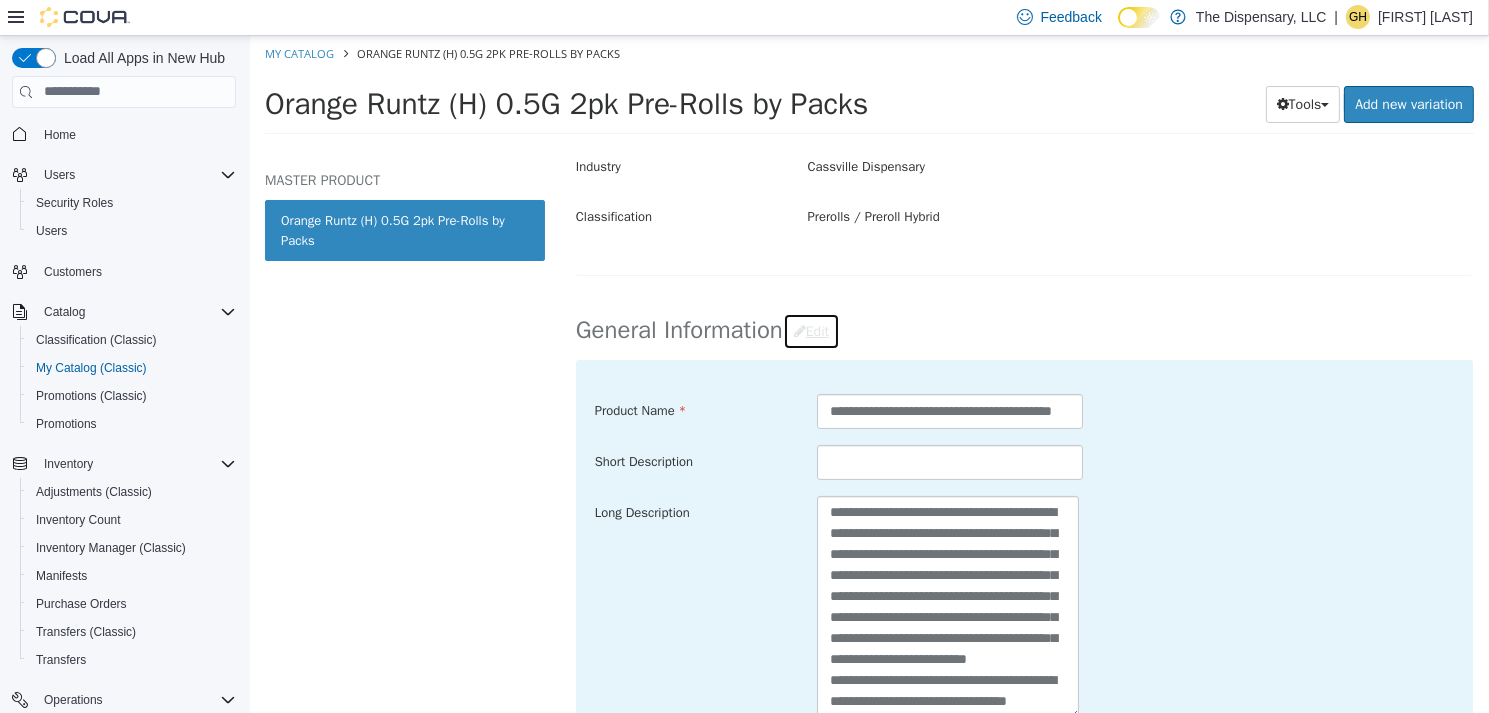 scroll, scrollTop: 168, scrollLeft: 0, axis: vertical 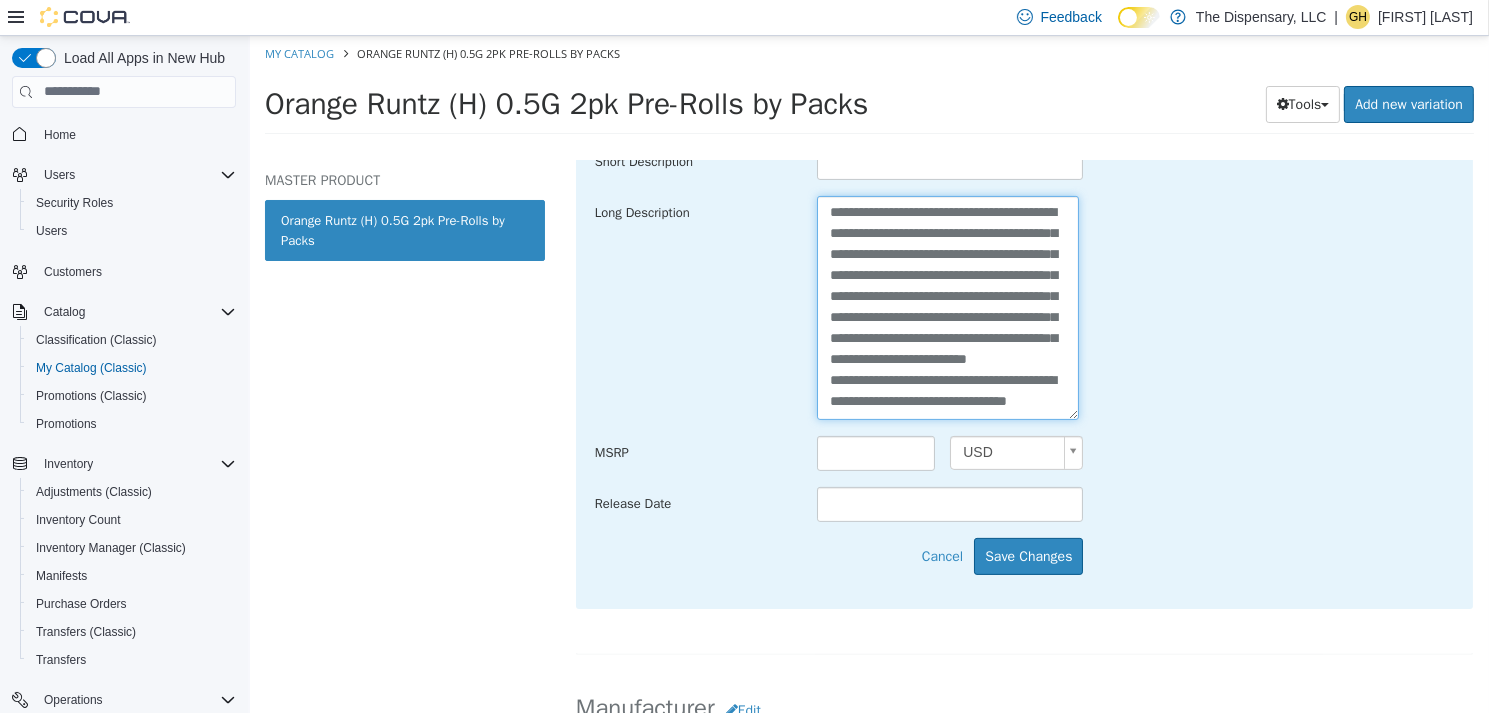 click on "**********" at bounding box center (947, 306) 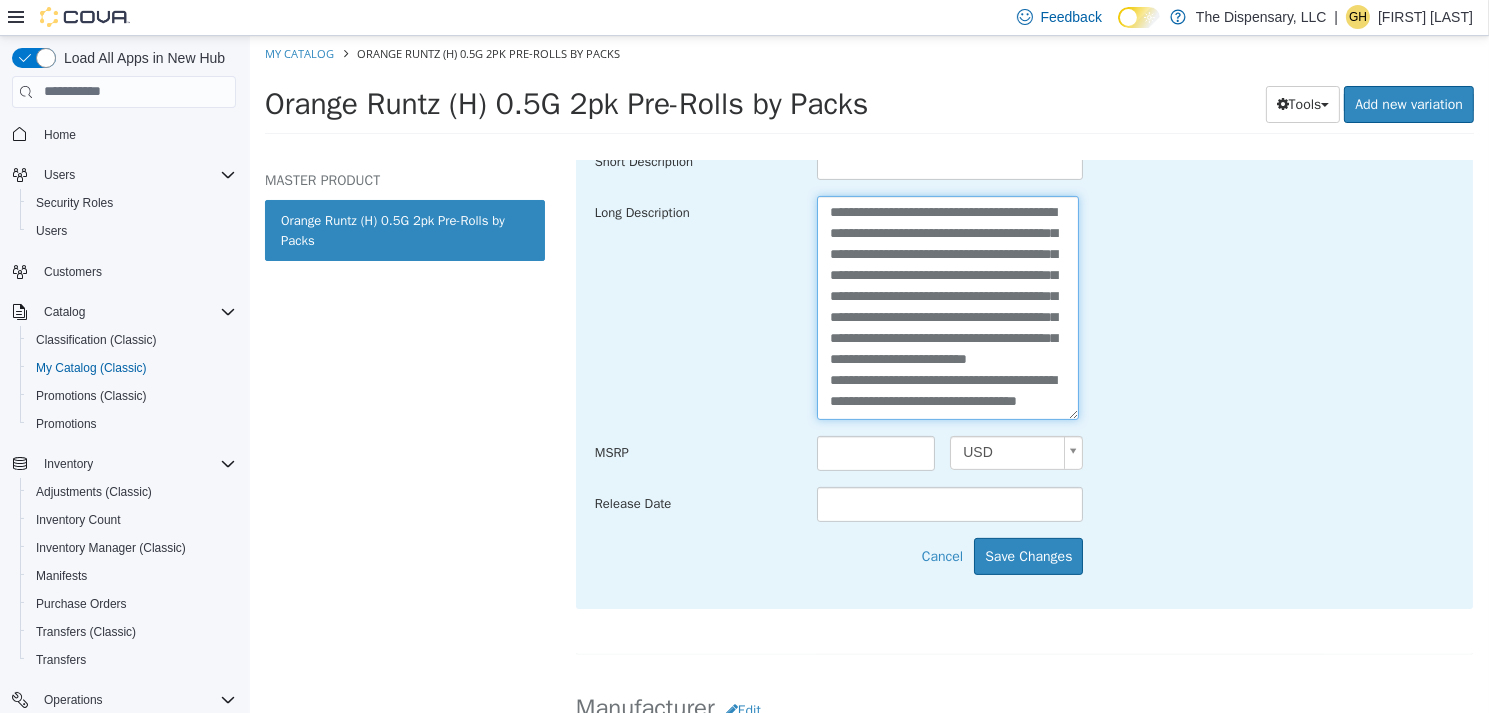 paste on "**********" 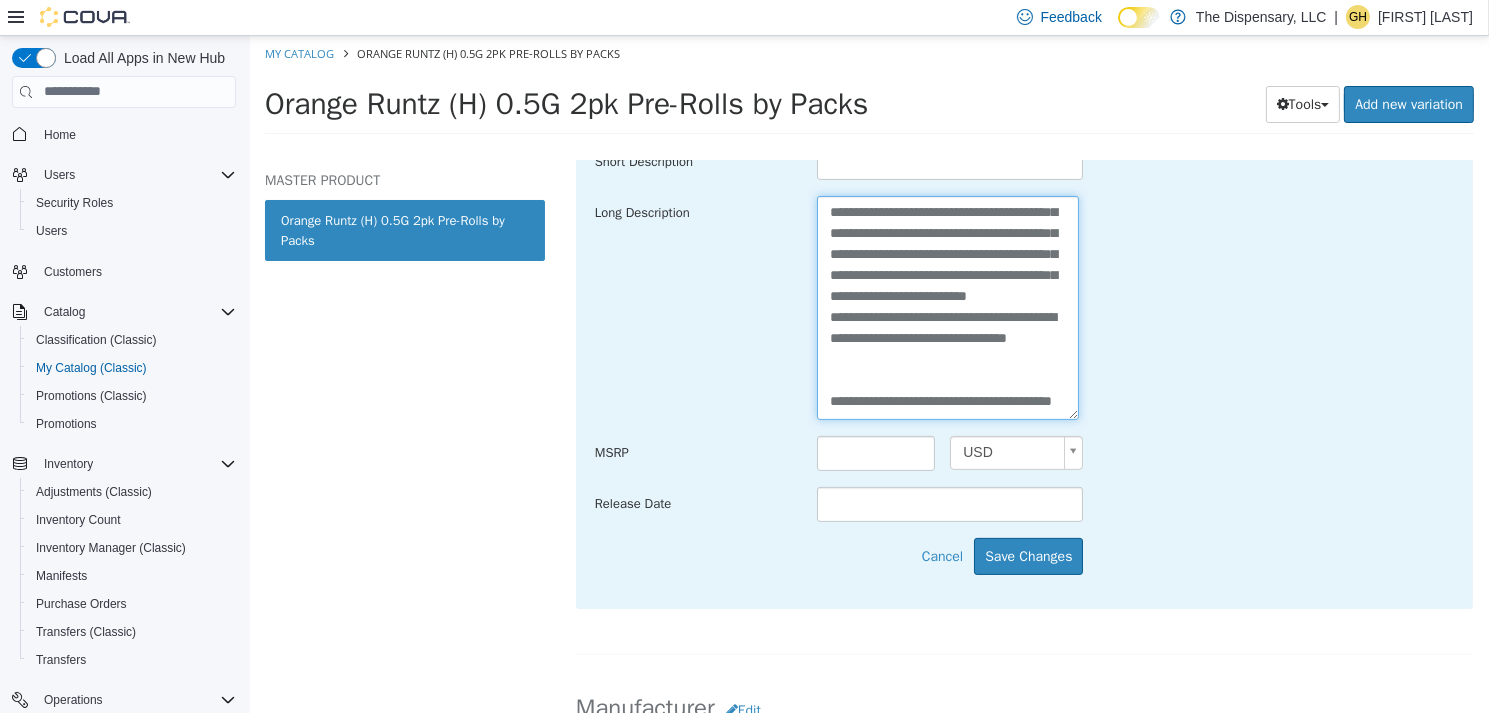 scroll, scrollTop: 244, scrollLeft: 0, axis: vertical 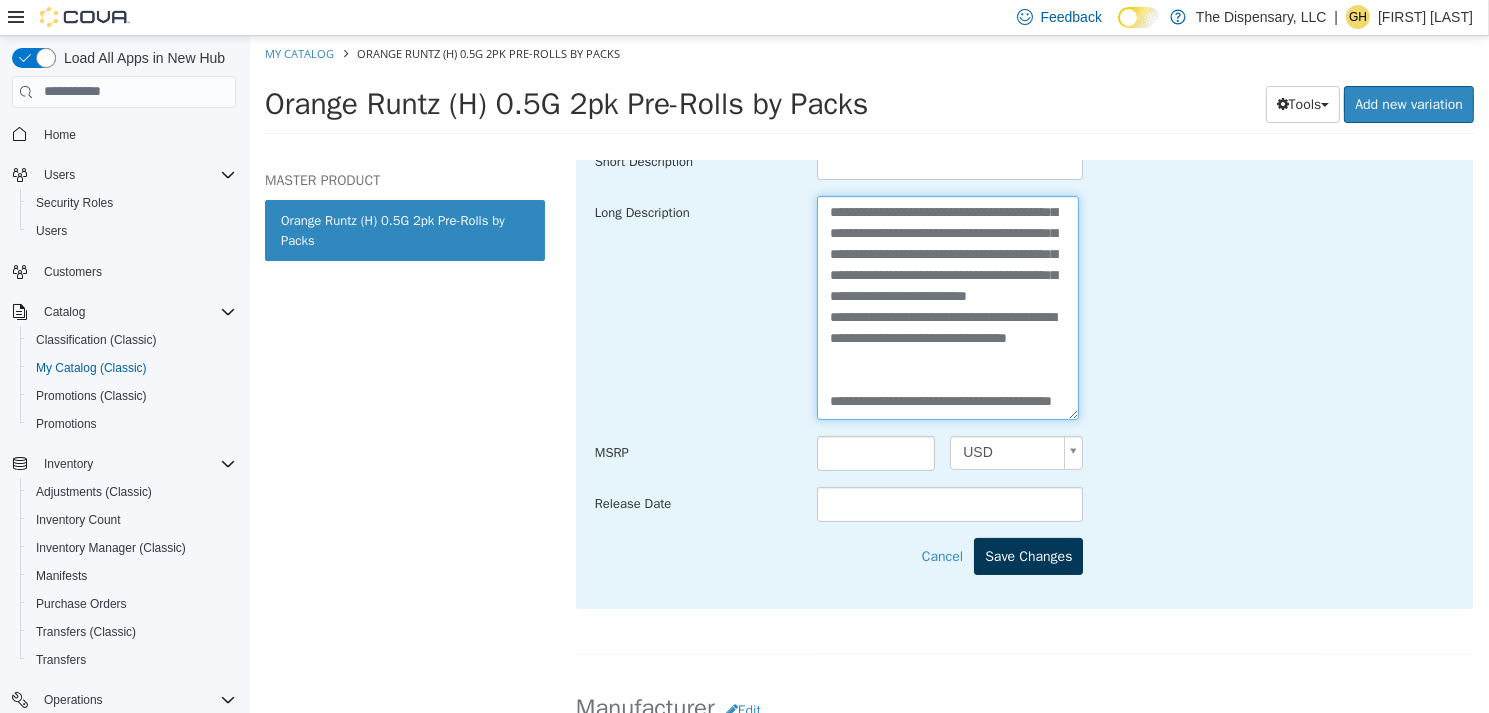 type on "**********" 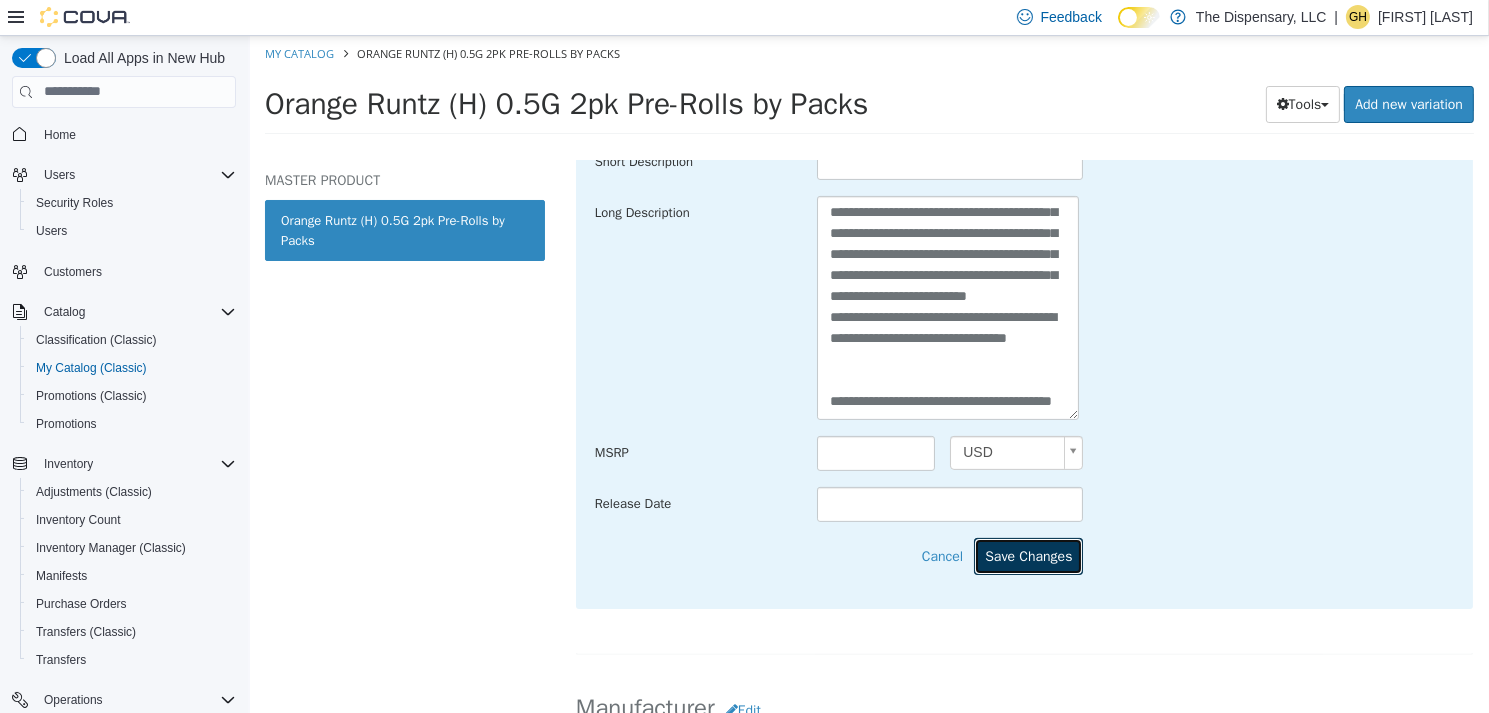 click on "Save Changes" at bounding box center (1027, 555) 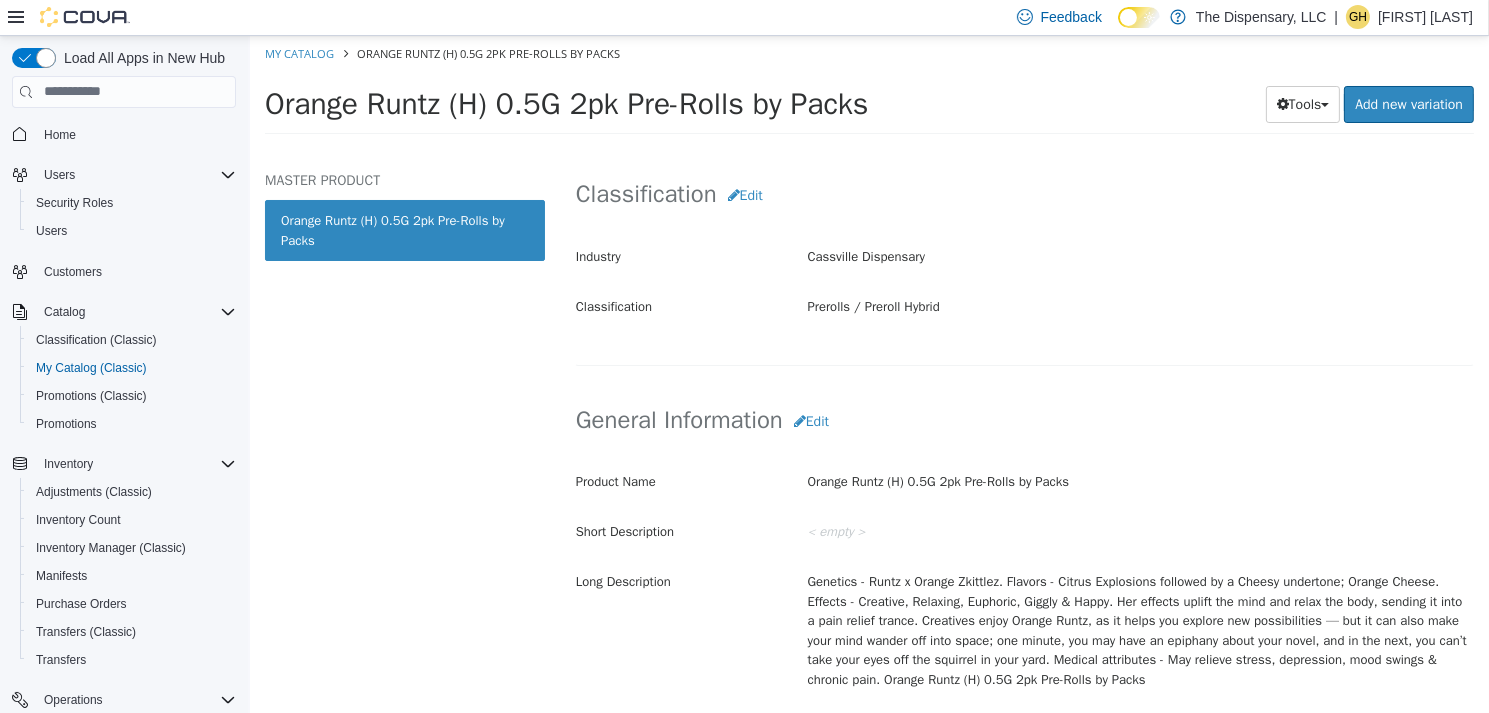 scroll, scrollTop: 300, scrollLeft: 0, axis: vertical 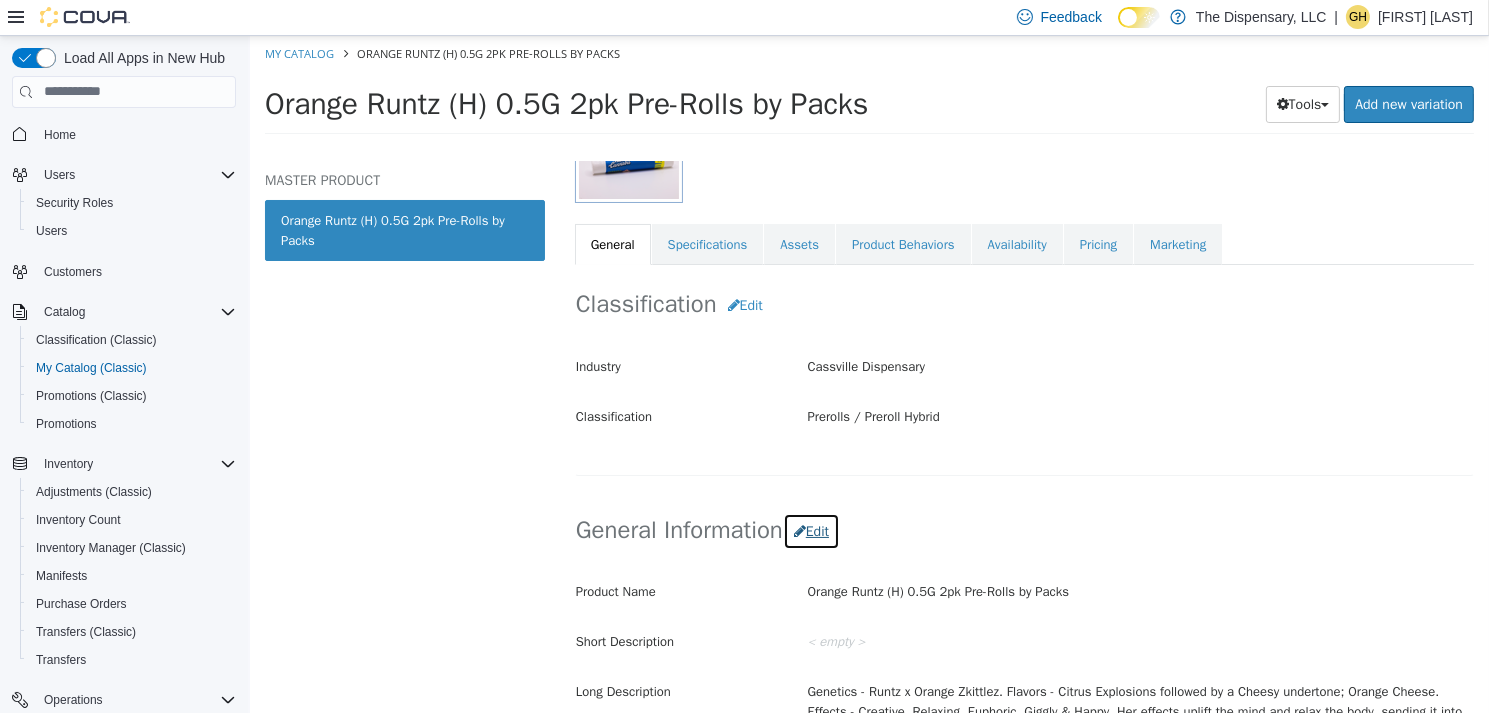 click on "Edit" at bounding box center [810, 530] 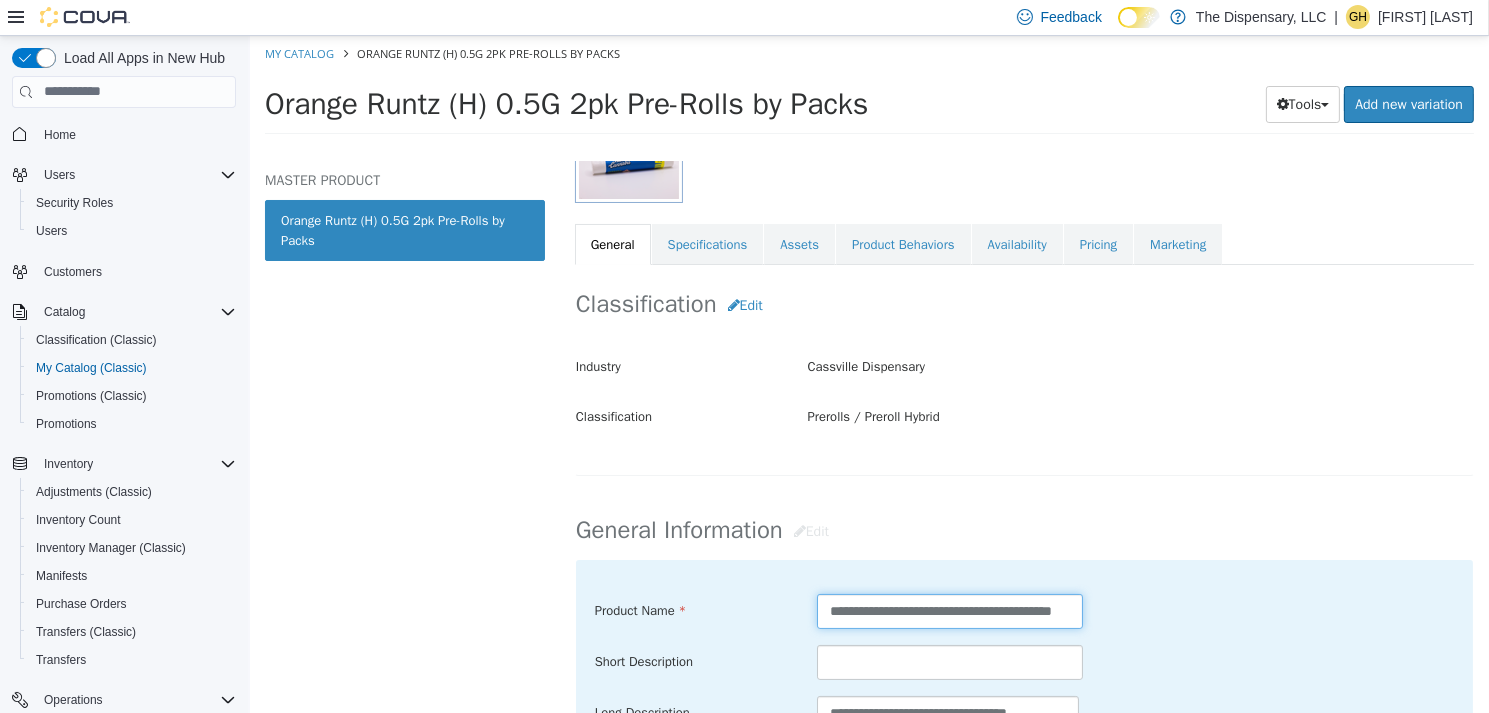 drag, startPoint x: 932, startPoint y: 609, endPoint x: 950, endPoint y: 599, distance: 20.59126 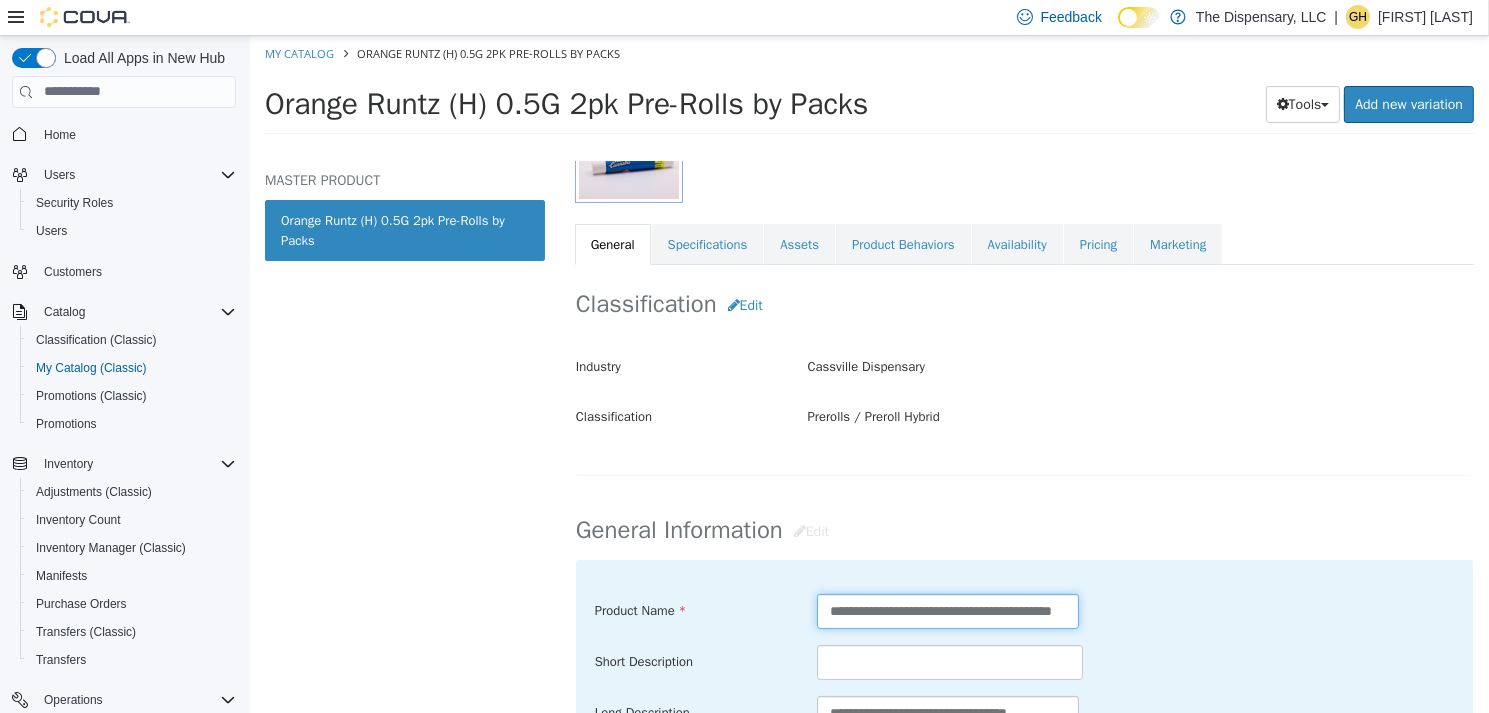 drag, startPoint x: 821, startPoint y: 604, endPoint x: 1197, endPoint y: 604, distance: 376 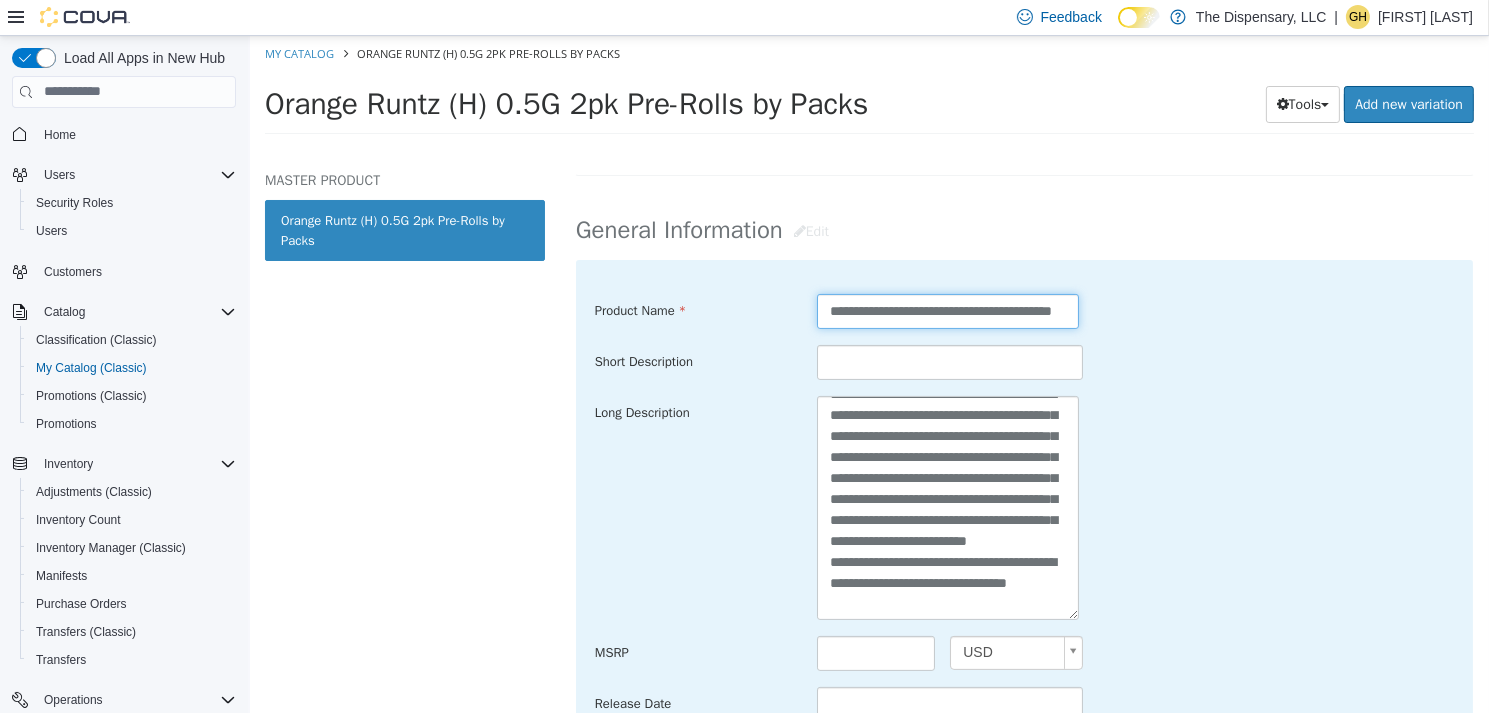 scroll, scrollTop: 252, scrollLeft: 0, axis: vertical 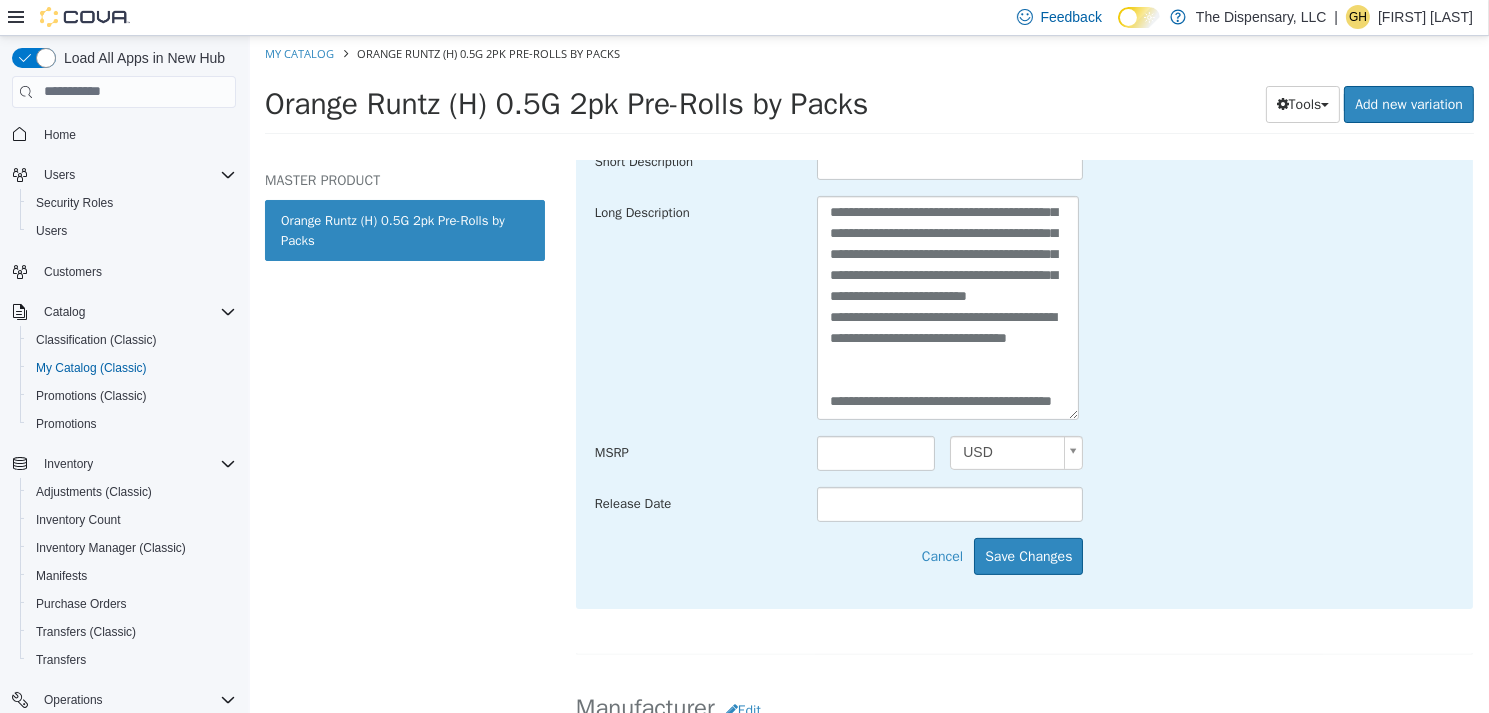 type on "**********" 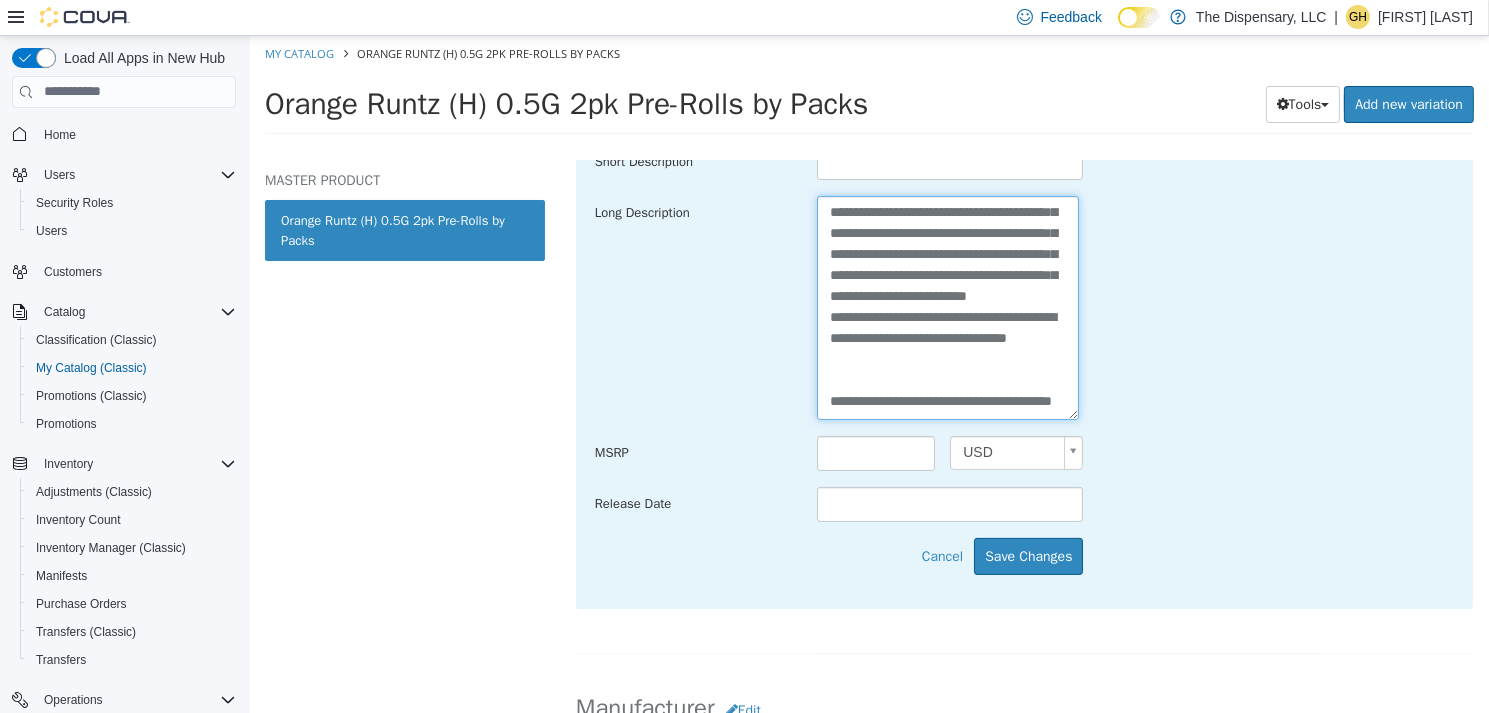 scroll, scrollTop: 0, scrollLeft: 0, axis: both 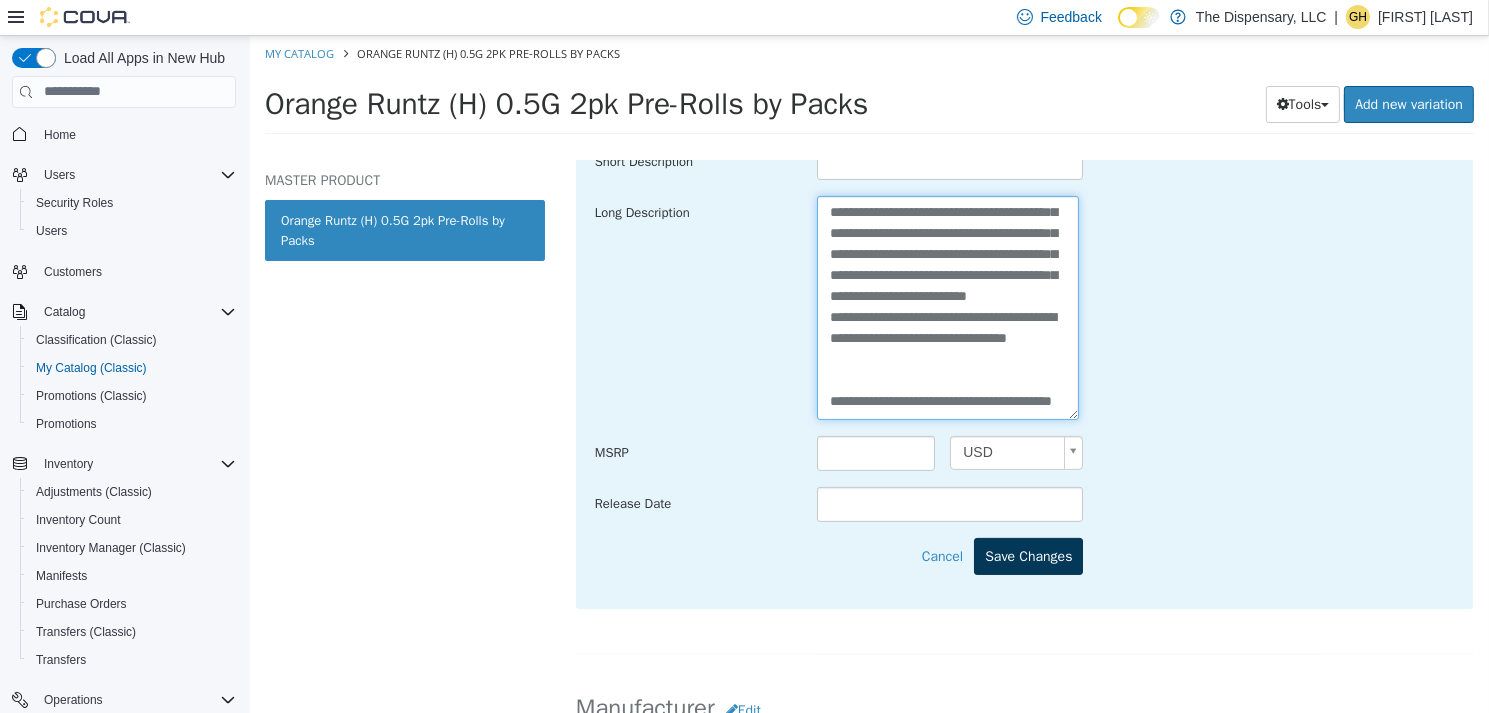 type on "**********" 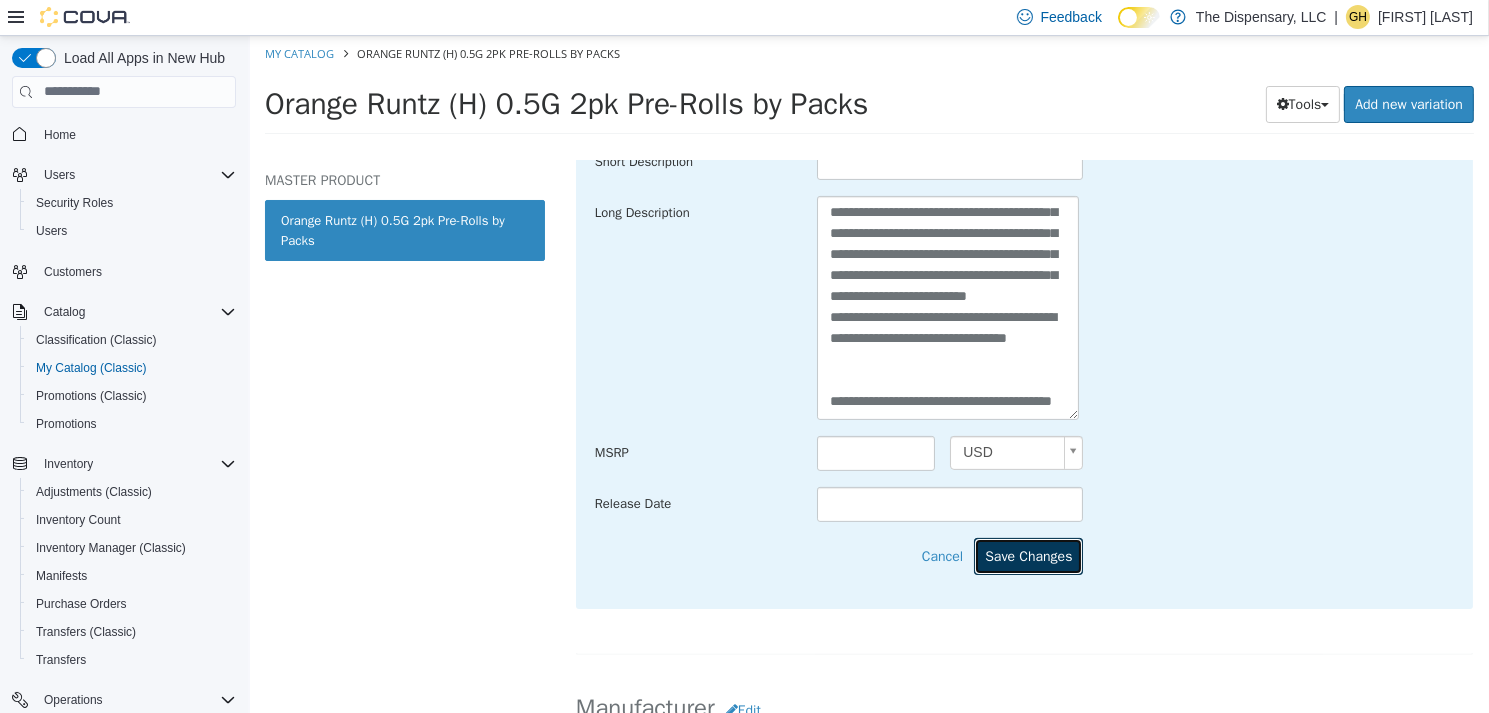 click on "Save Changes" at bounding box center (1027, 555) 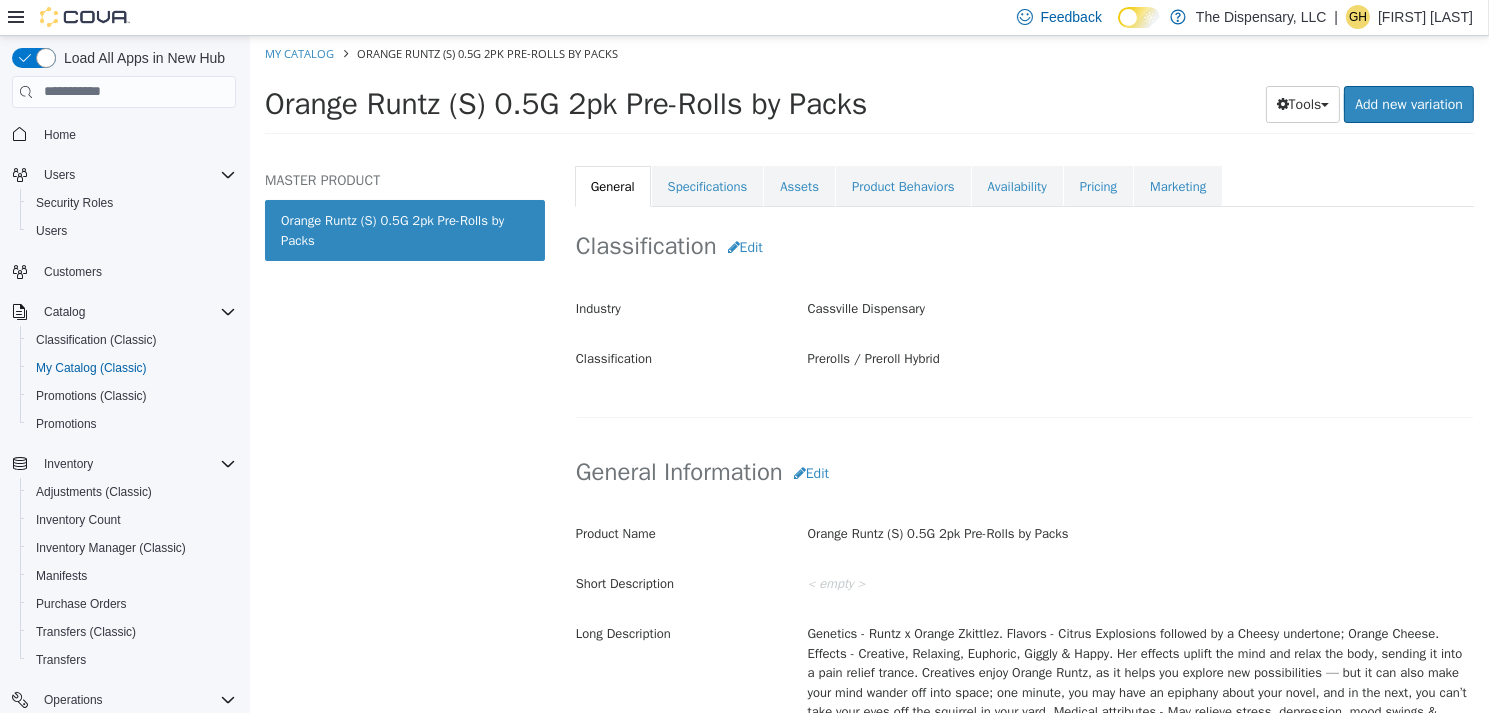 scroll, scrollTop: 300, scrollLeft: 0, axis: vertical 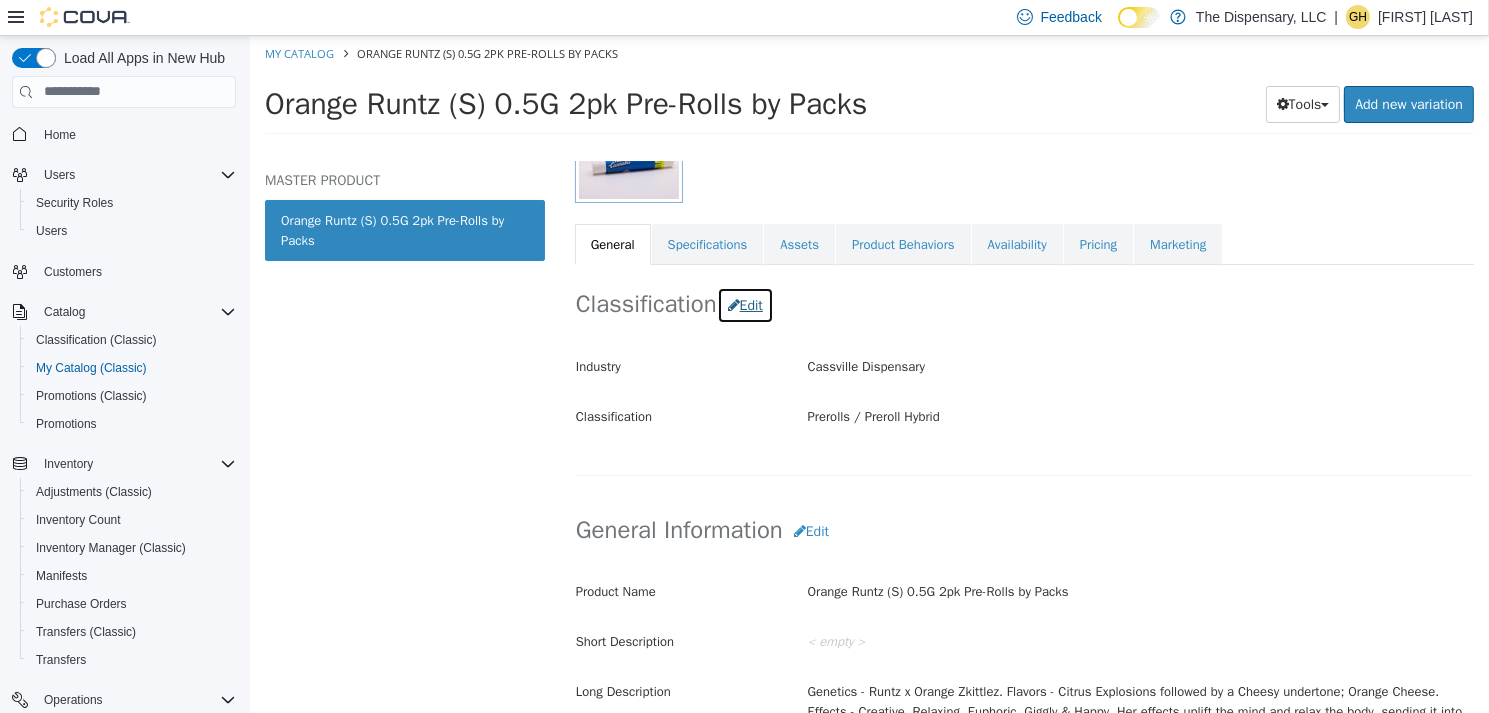 click on "Edit" at bounding box center [744, 304] 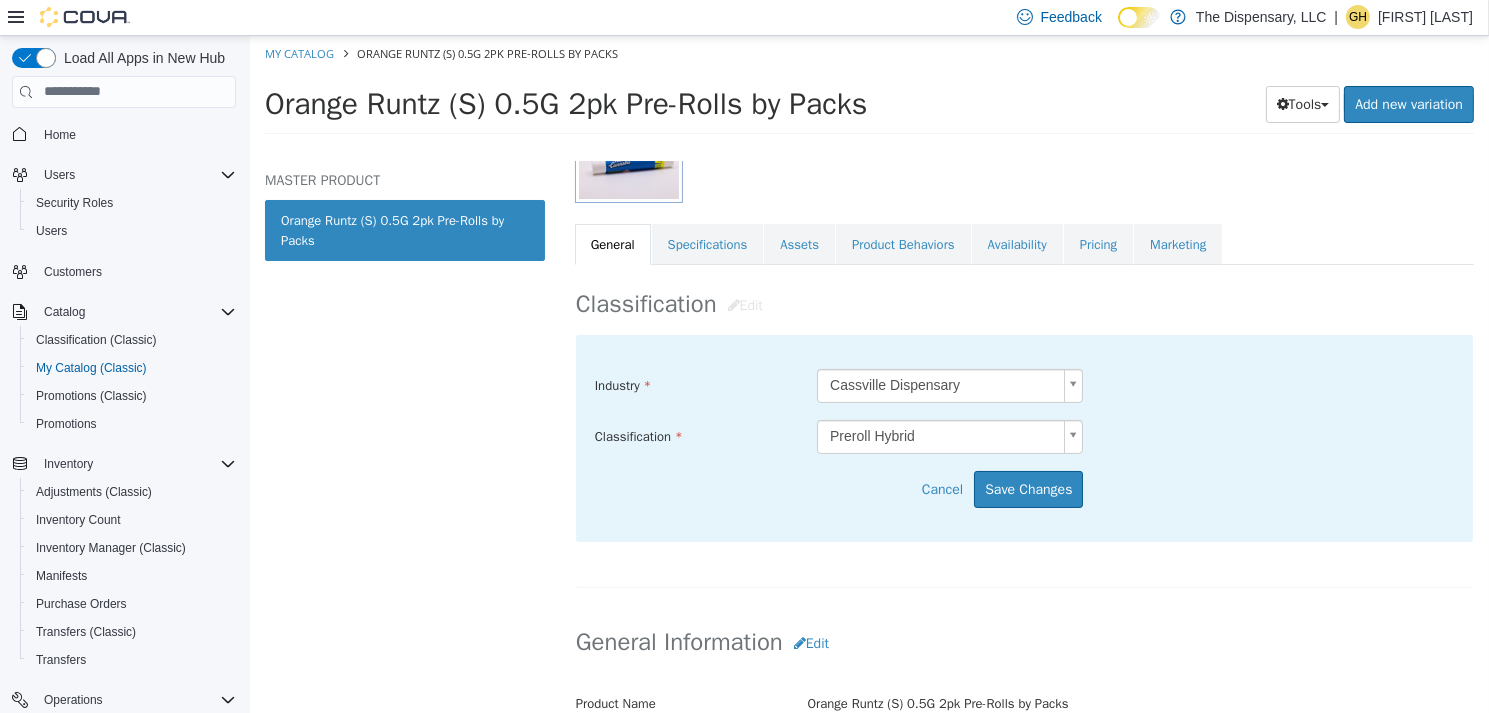 click on "Saving Bulk Changes...
×
Save successful.
My Catalog
Orange Runtz (S) 0.5G 2pk Pre-Rolls by Packs
Orange Runtz (S) 0.5G 2pk Pre-Rolls by Packs
Tools
Clone Print Labels   Add new variation
MASTER PRODUCT Orange Runtz (S) 0.5G 2pk Pre-Rolls by Packs
Prerolls
Preroll Hybrid
Orange Runtz (S) 0.5G 2pk Pre-Rolls by Packs  [Master Product] Active   CATALOG SKU - 0W724GB7     English - US                             Last Updated:  June 12, 2025
General Specifications Assets Product Behaviors Availability Pricing
Marketing Classification  Edit Industry
Cassville Dispensary                             ***** Classification
Preroll Hybrid                             ***** Cancel Save Changes General Information  Edit Product Name
Orange Runtz (S) 0.5G 2pk Pre-Rolls by Packs
Short Description
< empty >
Long Description
MSRP
< empty >
Release Date
< empty >
Cancel  Edit" at bounding box center [868, 90] 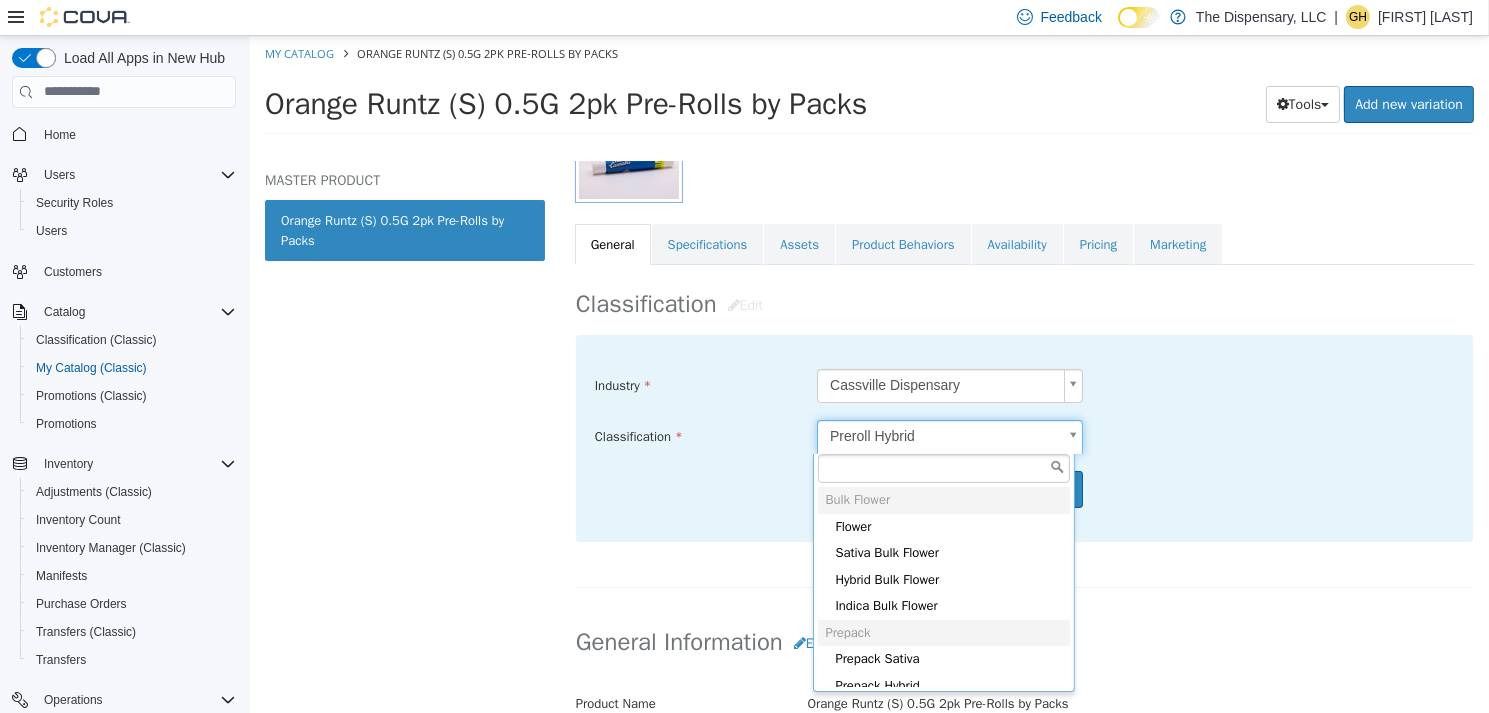 scroll, scrollTop: 135, scrollLeft: 0, axis: vertical 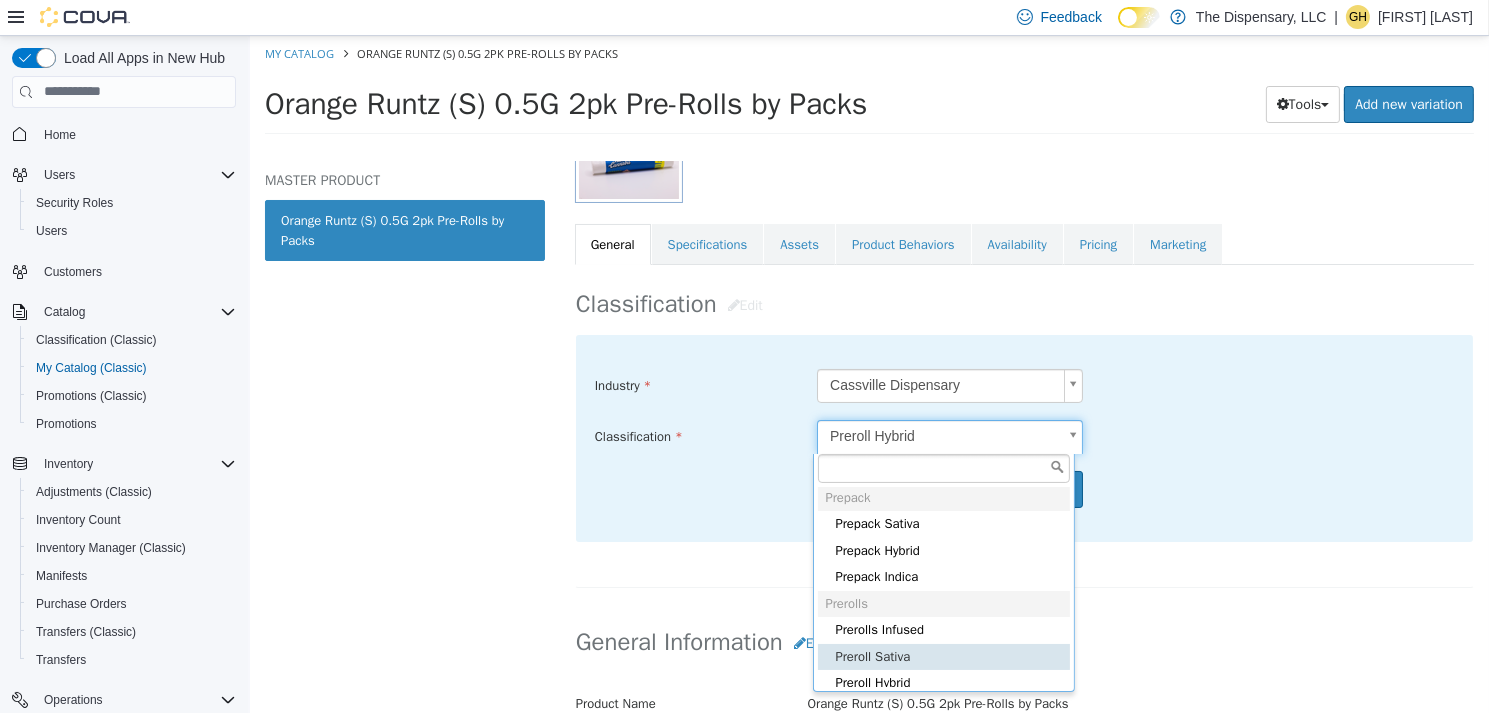 type on "*****" 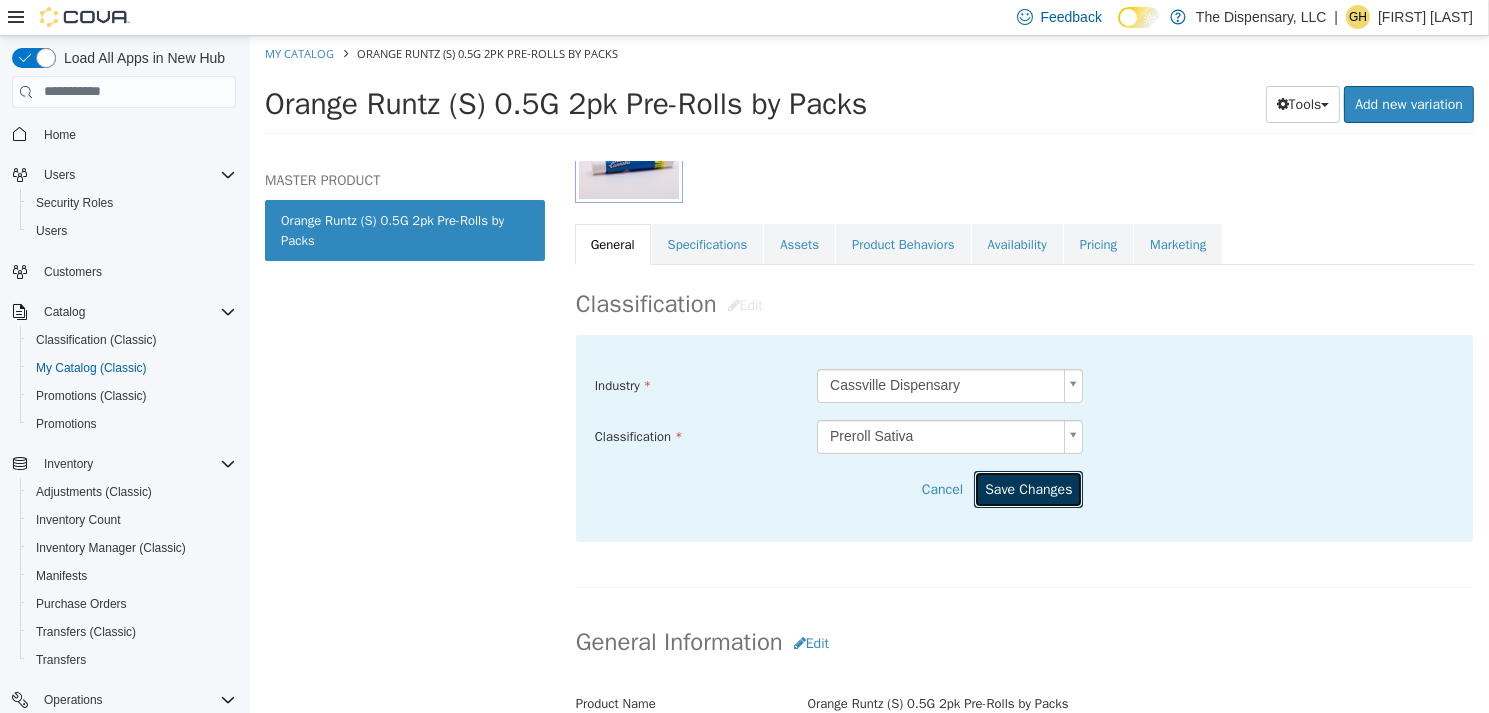 click on "Save Changes" at bounding box center [1027, 488] 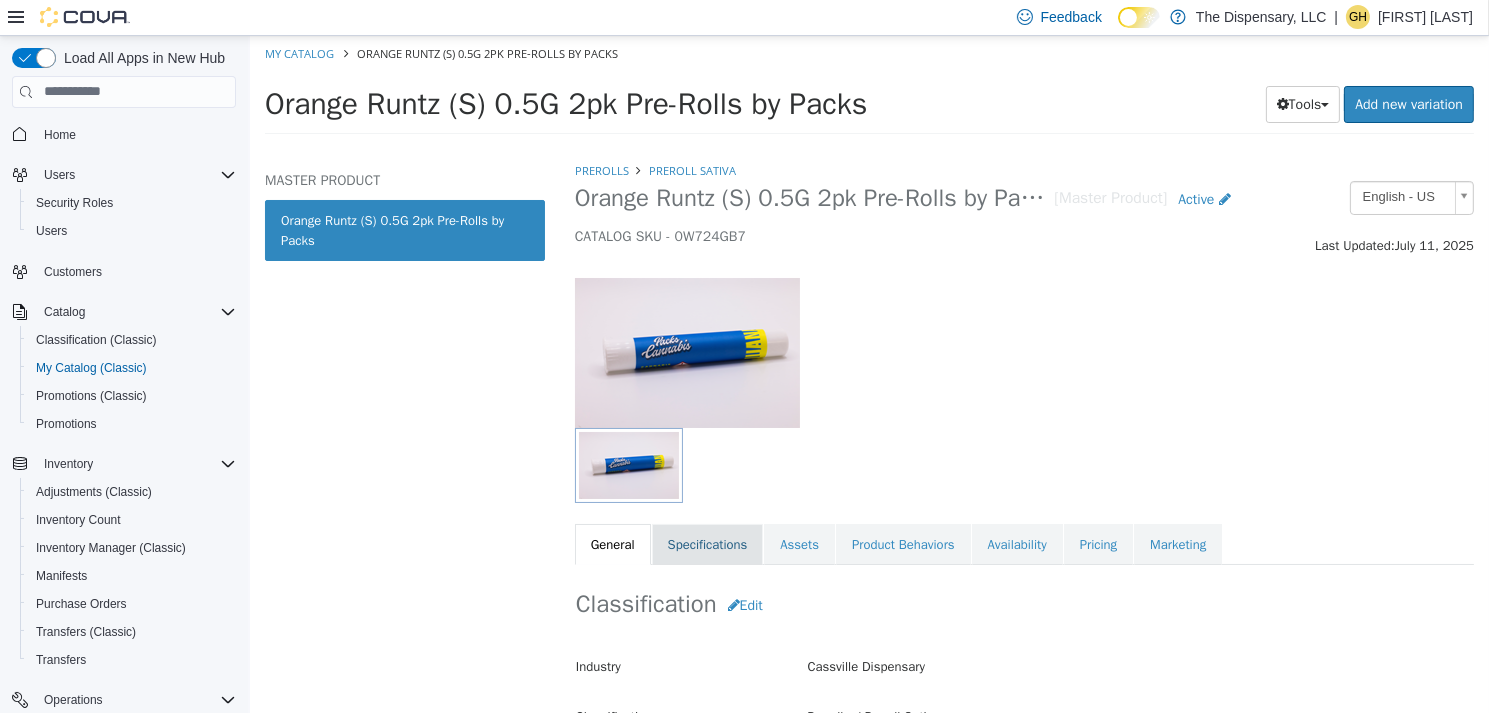 click on "Specifications" at bounding box center [707, 544] 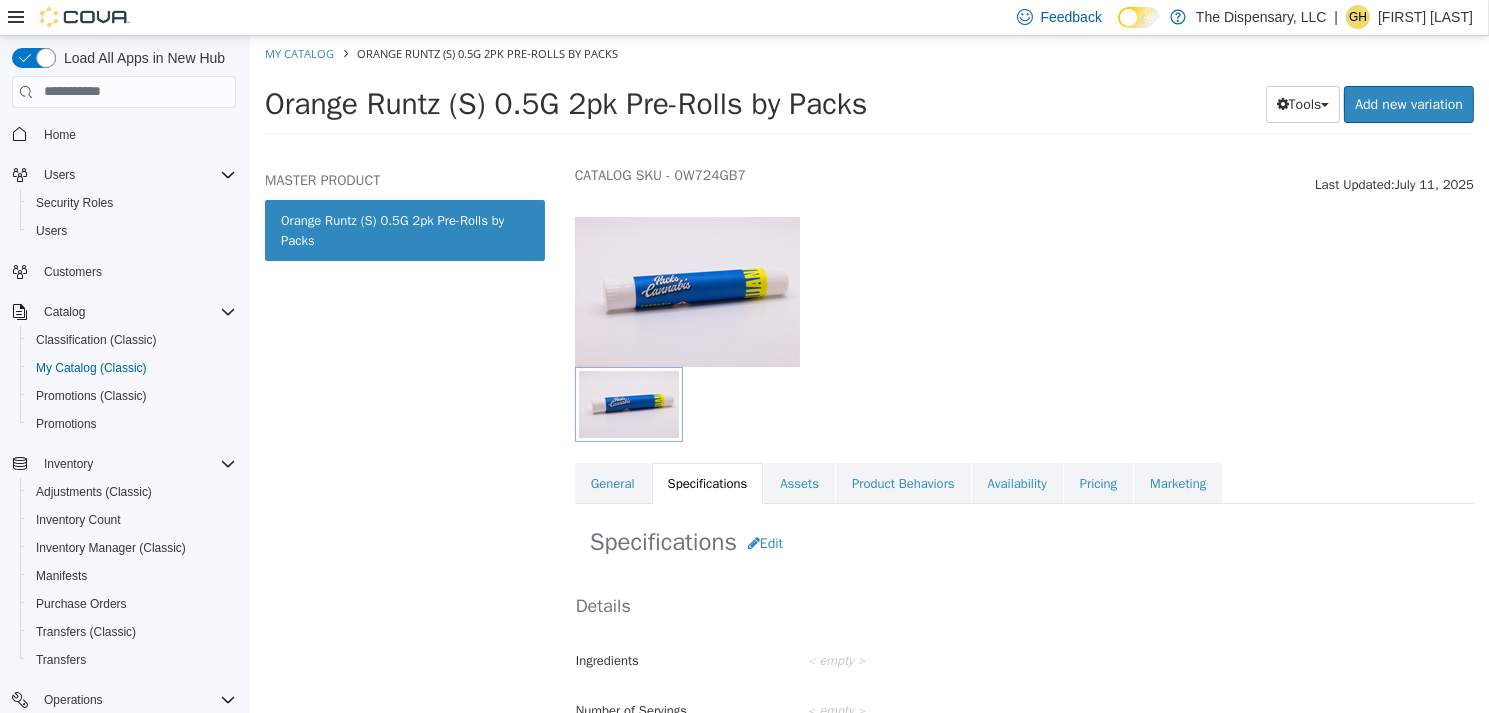 scroll, scrollTop: 300, scrollLeft: 0, axis: vertical 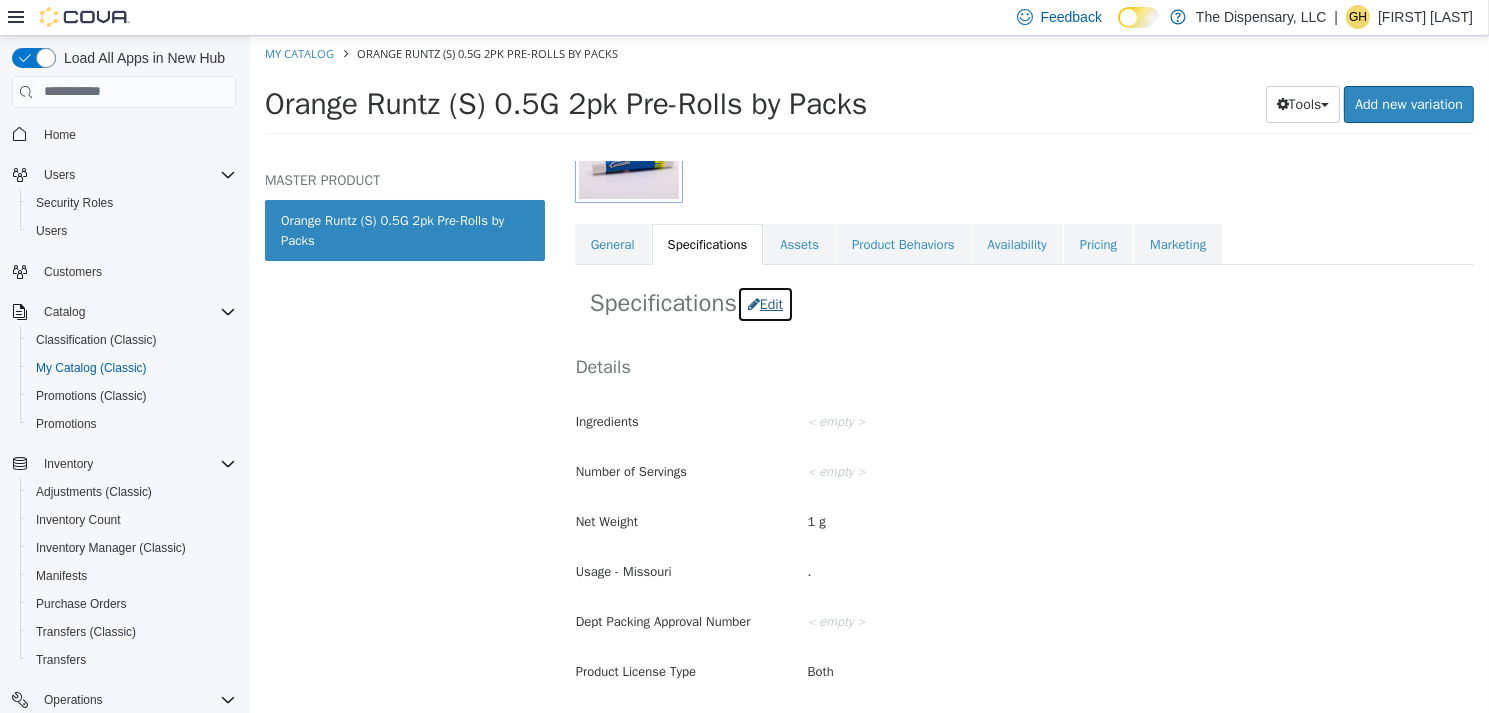 click on "Edit" at bounding box center [764, 303] 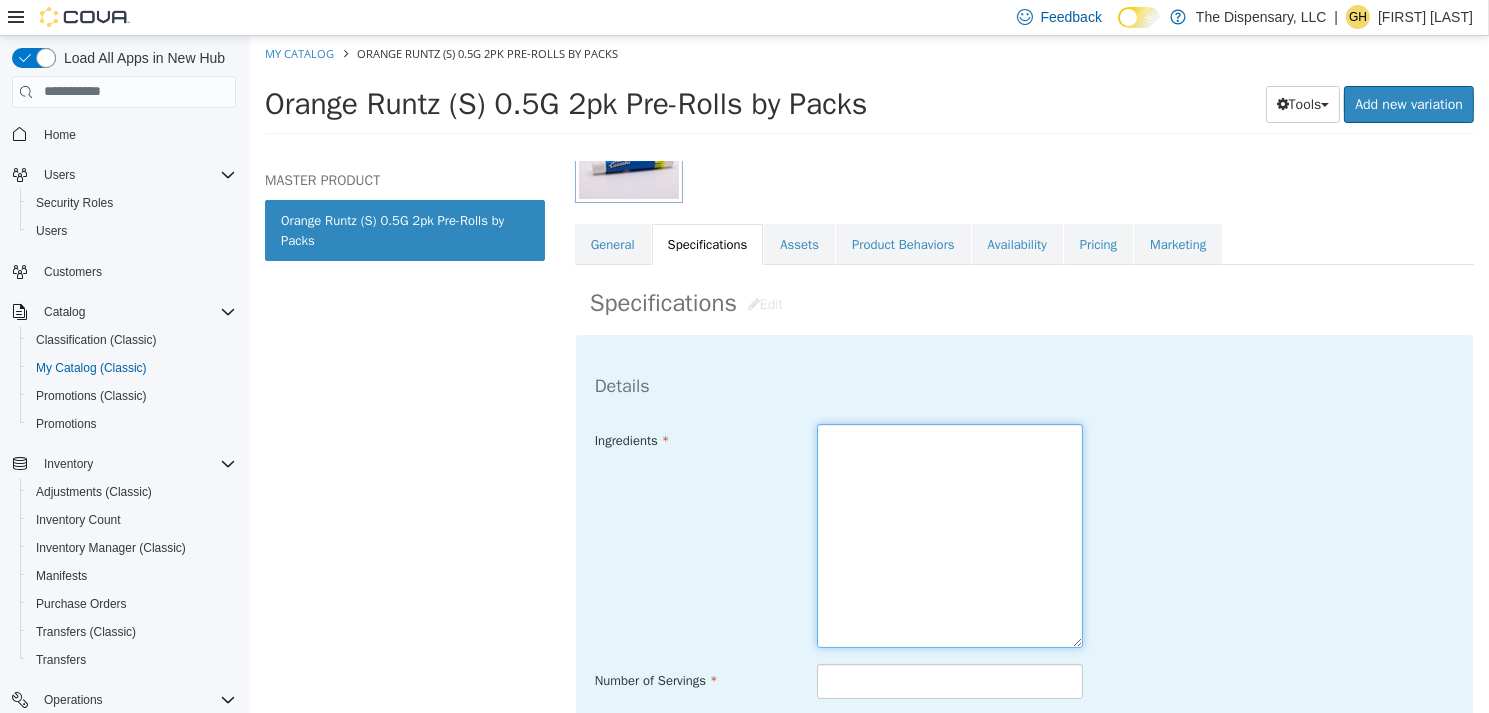 click at bounding box center (949, 535) 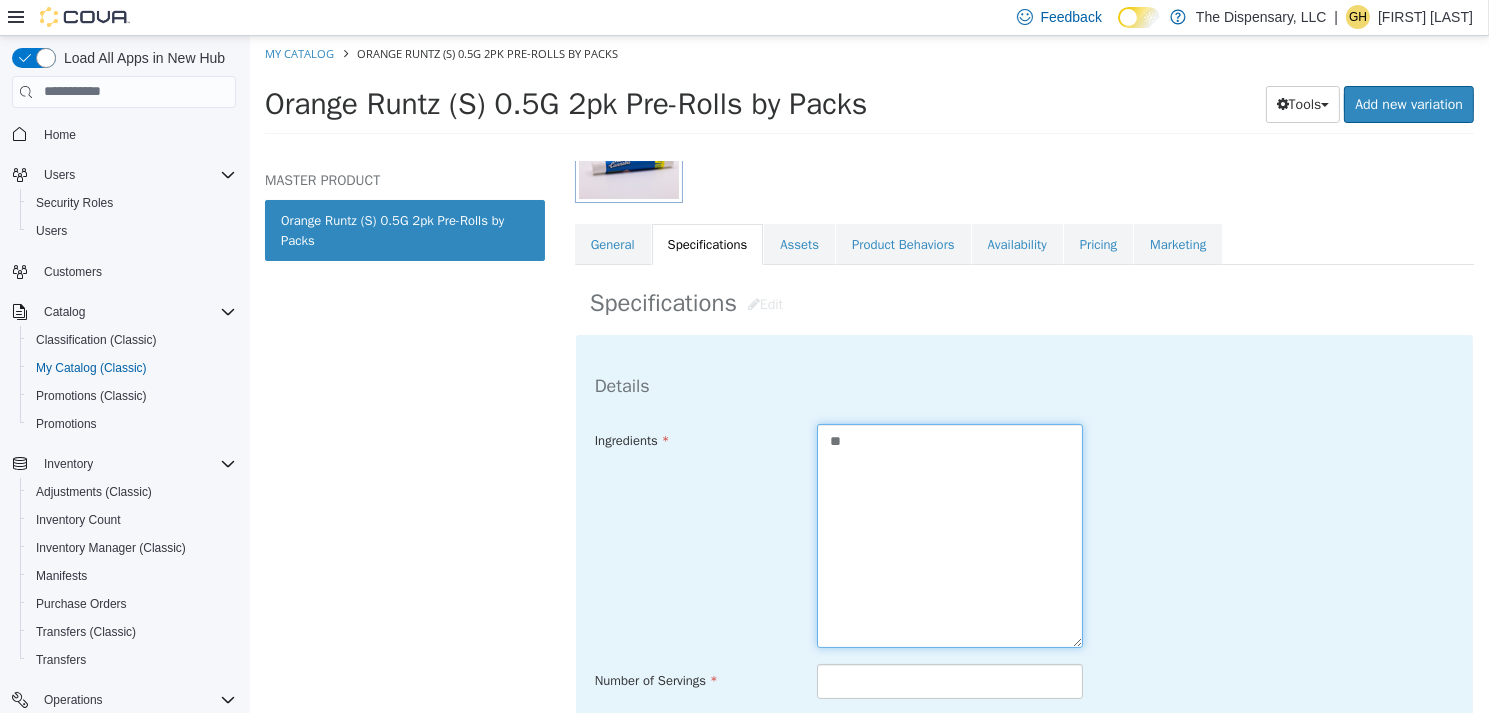 type on "*" 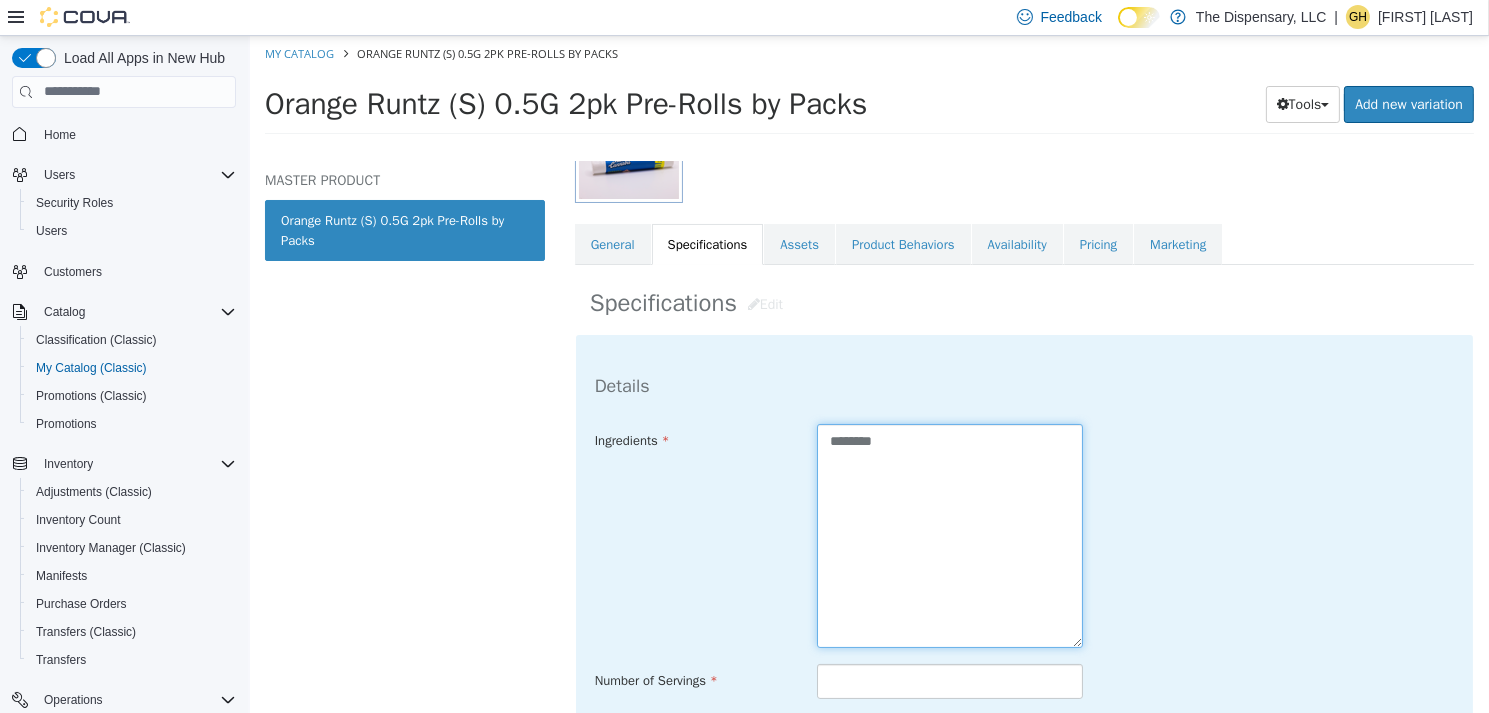 type on "********" 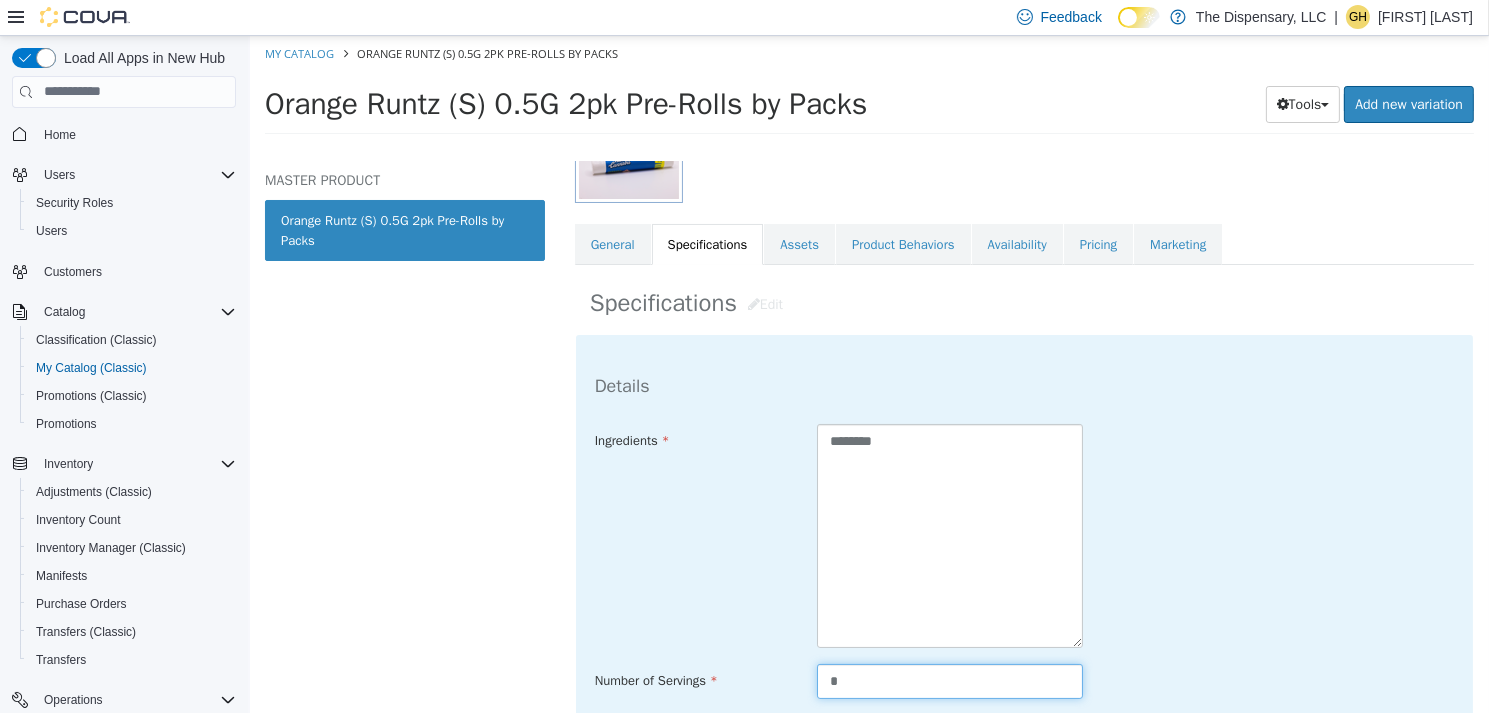type on "*" 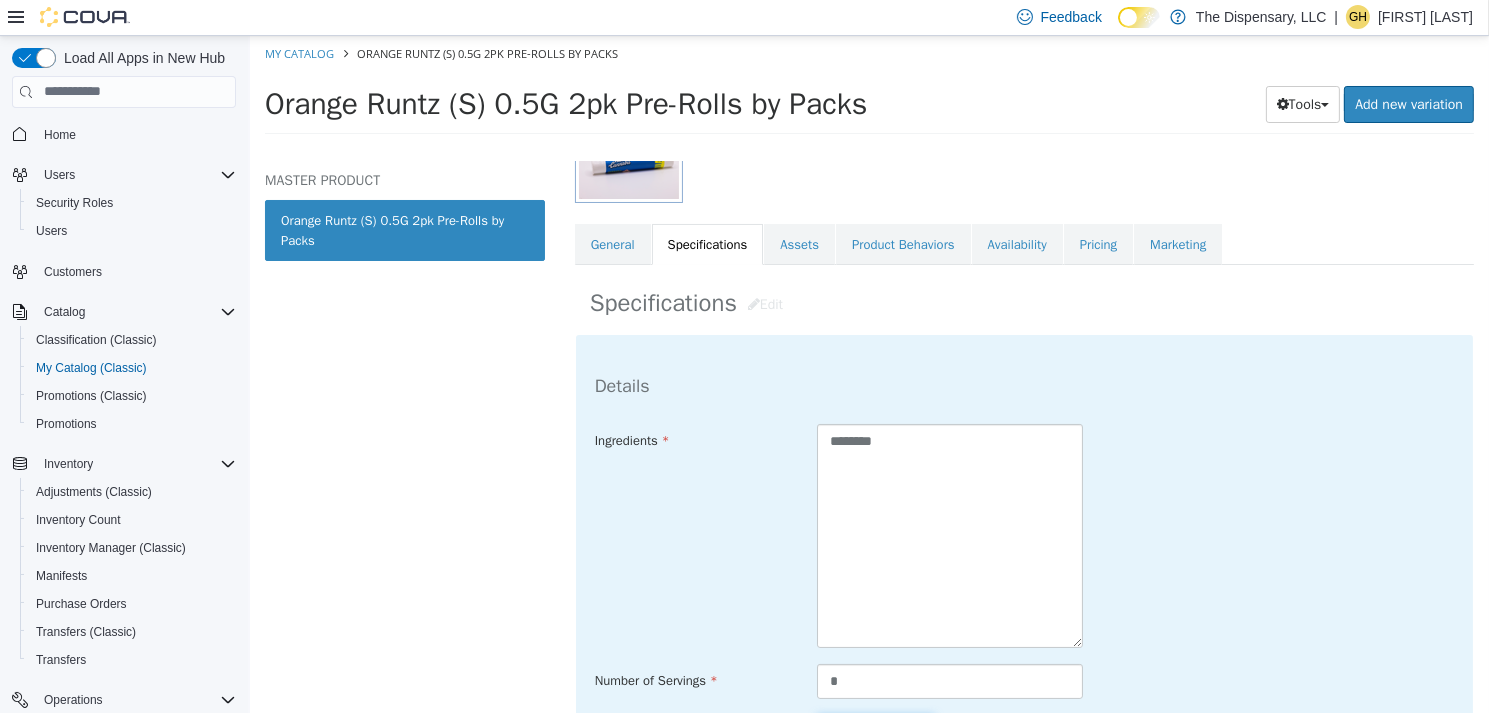 scroll, scrollTop: 593, scrollLeft: 0, axis: vertical 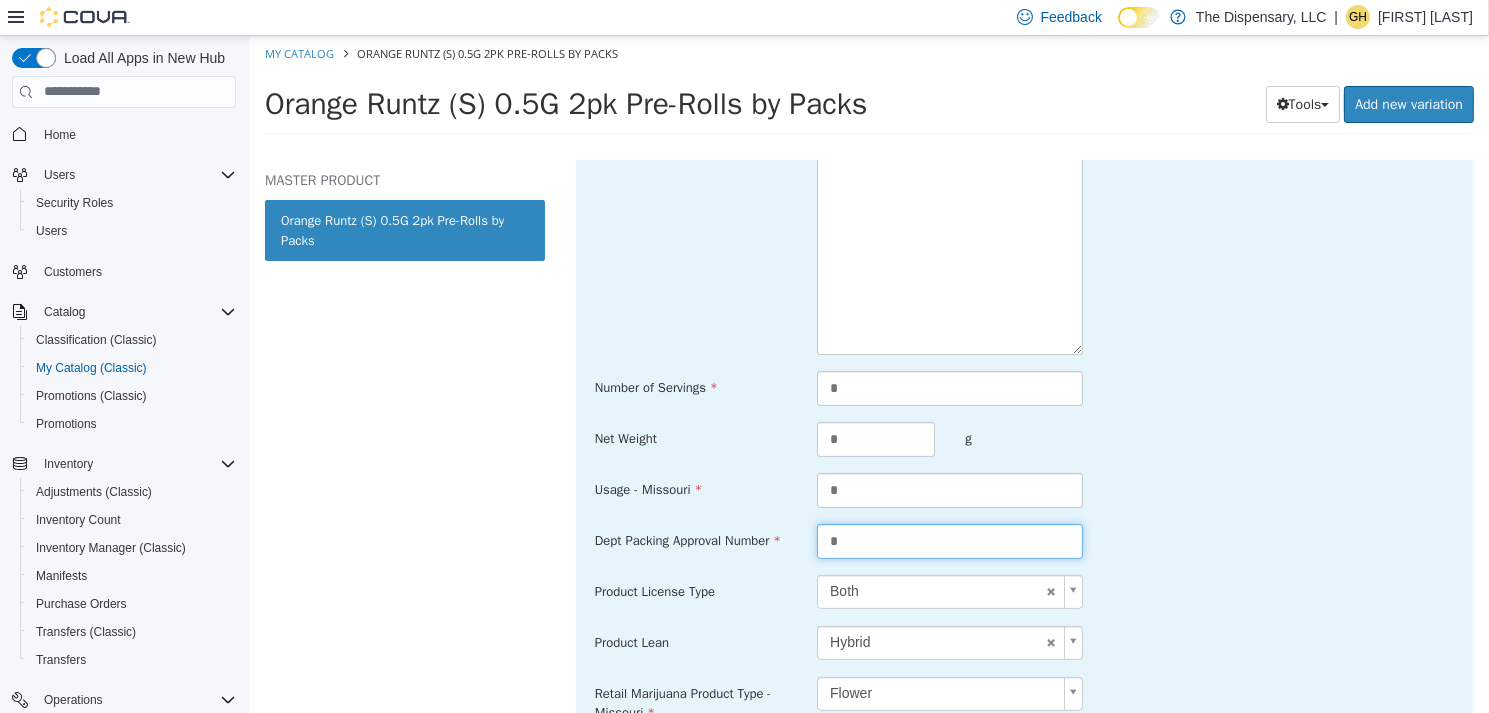 type on "*" 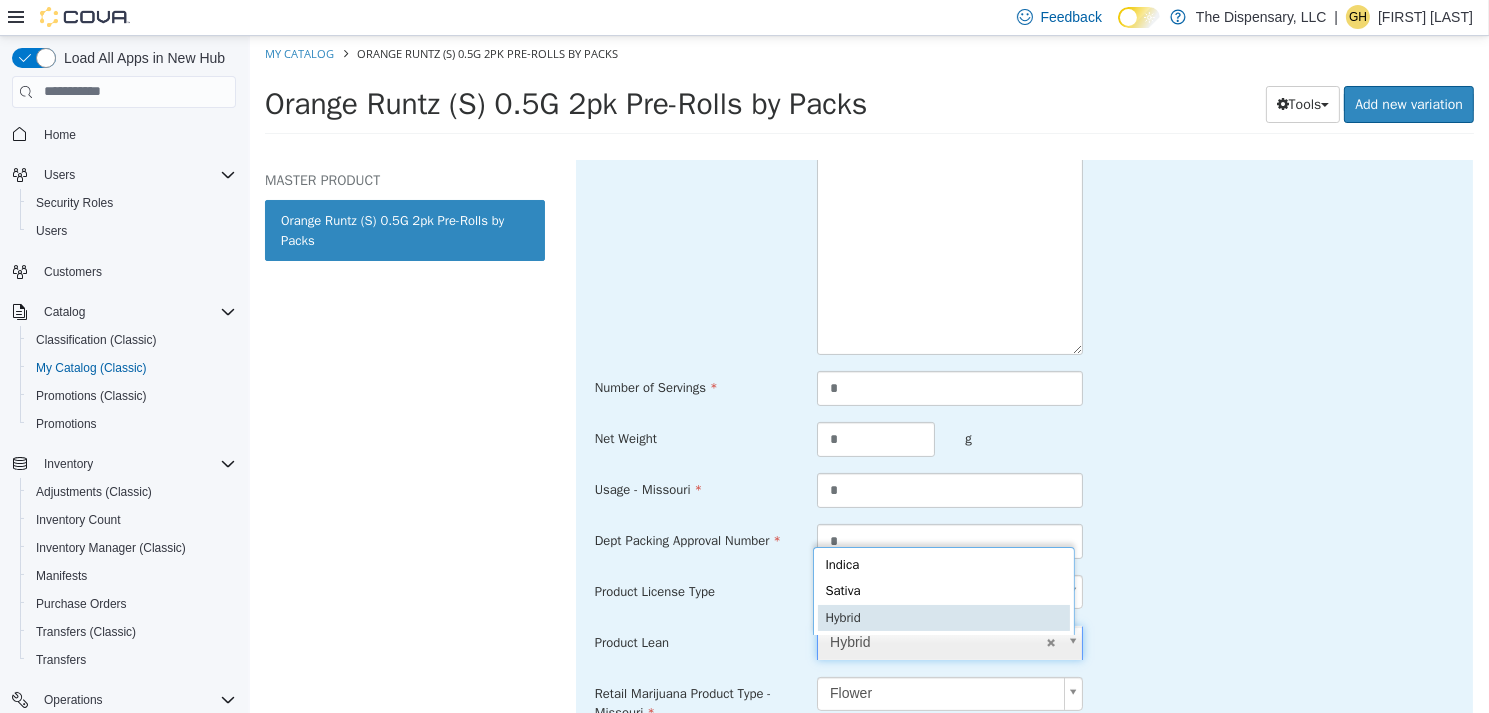 click on "Saving Bulk Changes...
×
Save successful.
My Catalog
Orange Runtz (S) 0.5G 2pk Pre-Rolls by Packs
Orange Runtz (S) 0.5G 2pk Pre-Rolls by Packs
Tools
Clone Print Labels   Add new variation
MASTER PRODUCT
Orange Runtz (S) 0.5G 2pk Pre-Rolls by Packs
Prerolls
Preroll Sativa
Orange Runtz (S) 0.5G 2pk Pre-Rolls by Packs
[Master Product] Active   CATALOG SKU - 0W724GB7     English - US                             Last Updated:  July 11, 2025
General Specifications Assets Product Behaviors Availability Pricing
Marketing Specifications  Edit Details Ingredients
******** Number of Servings
* Net Weight
*
g
Usage - Missouri
* Dept Packing Approval Number
* Product License Type
Both                             **** Product Lean
Hybrid     ****** Retail Marijuana Product Type - Missouri
Flower                             ******  Cancel  Save Changes
Su Mo" at bounding box center (868, 90) 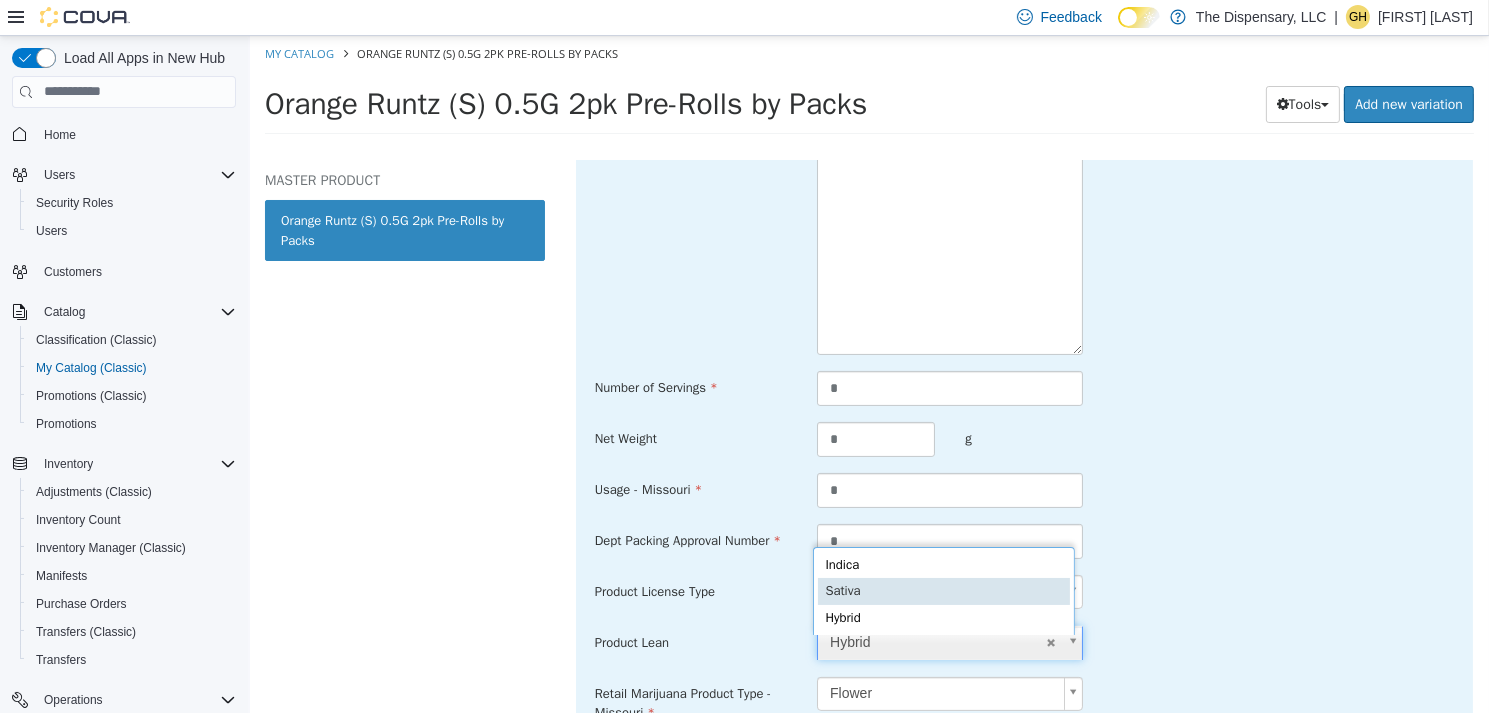 type on "******" 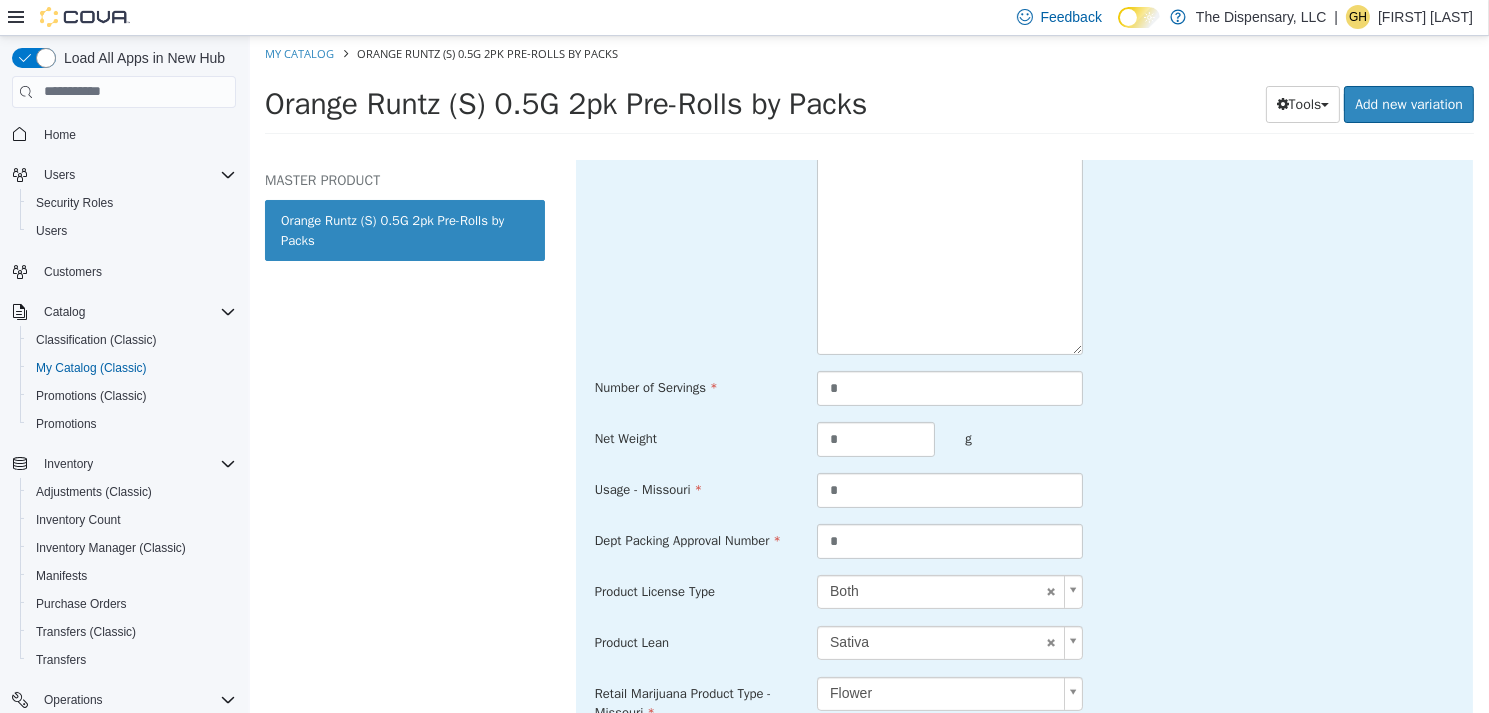 click on "Dept Packing Approval Number
*" at bounding box center (1023, 541) 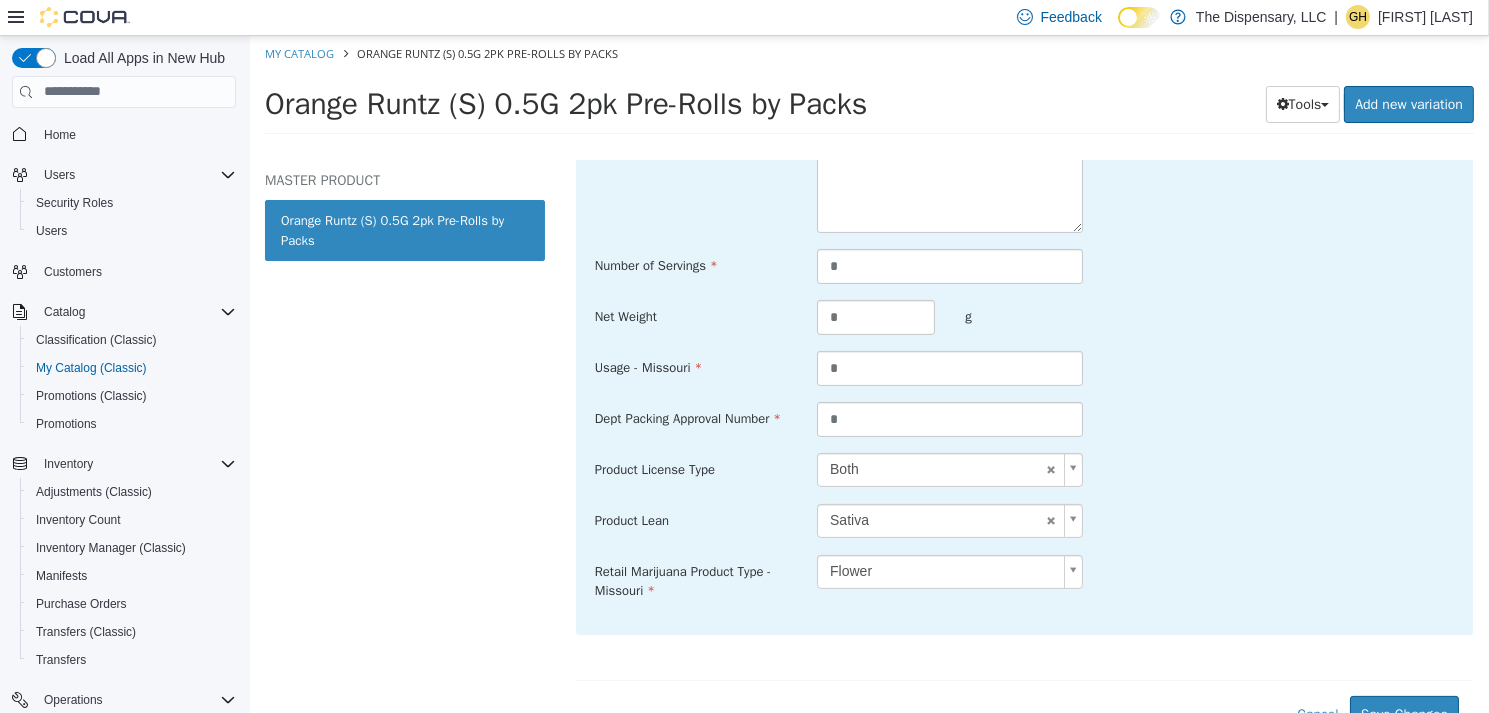 scroll, scrollTop: 741, scrollLeft: 0, axis: vertical 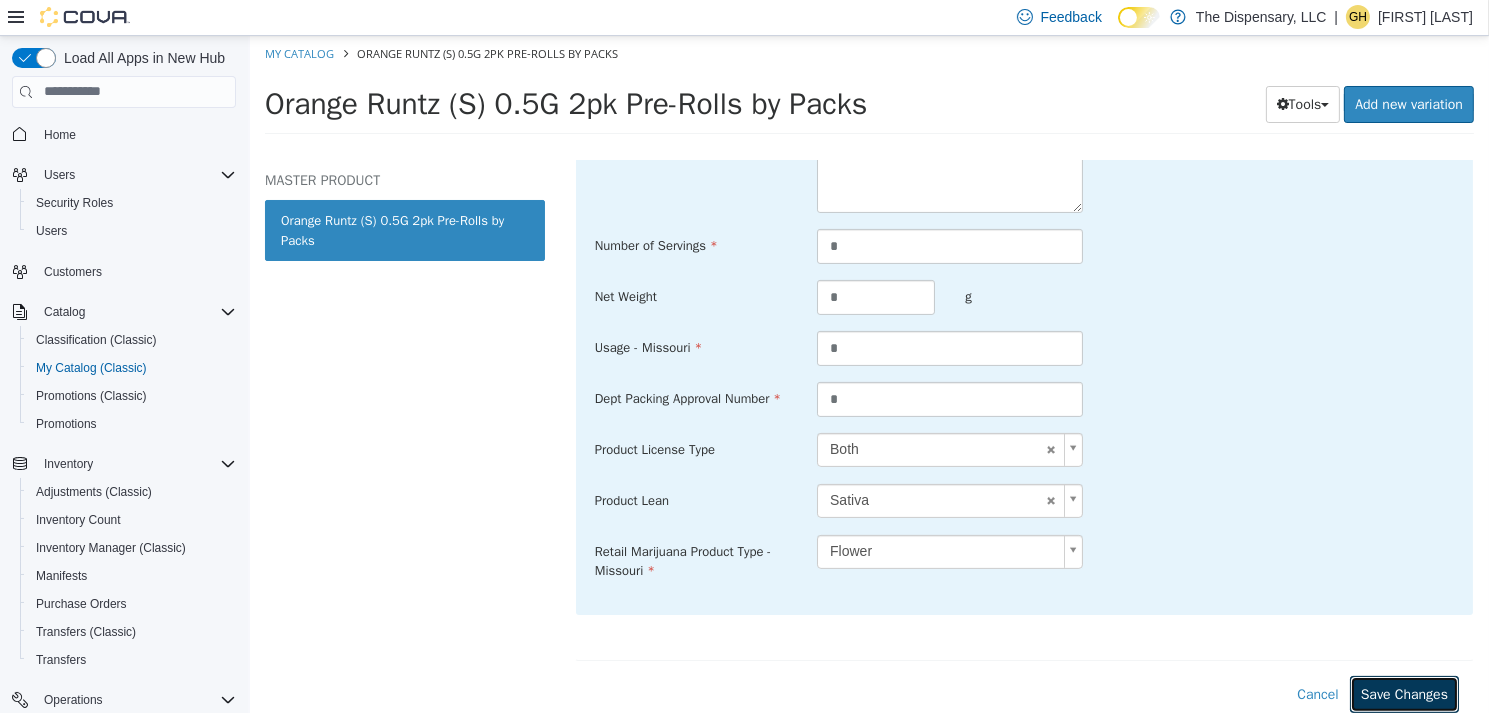 click on "Save Changes" at bounding box center (1403, 693) 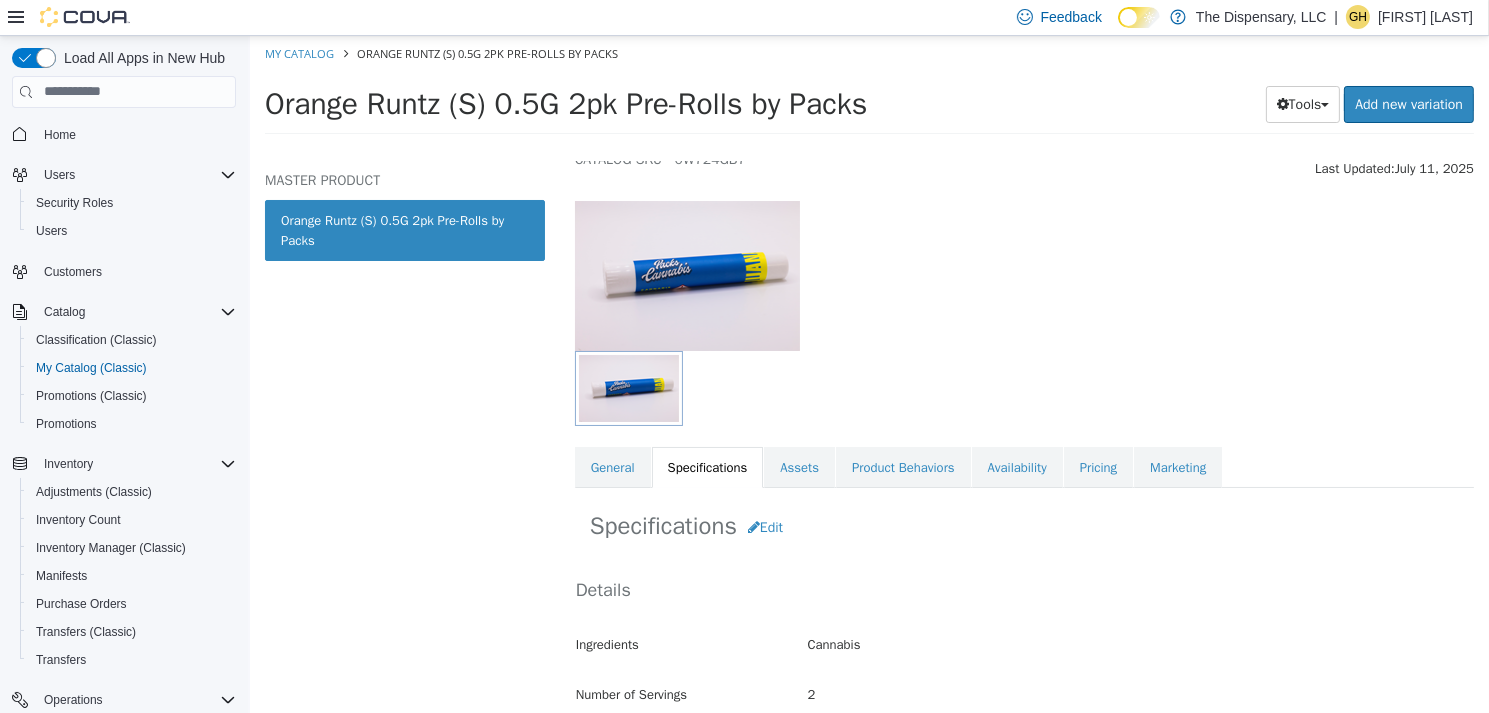 scroll, scrollTop: 42, scrollLeft: 0, axis: vertical 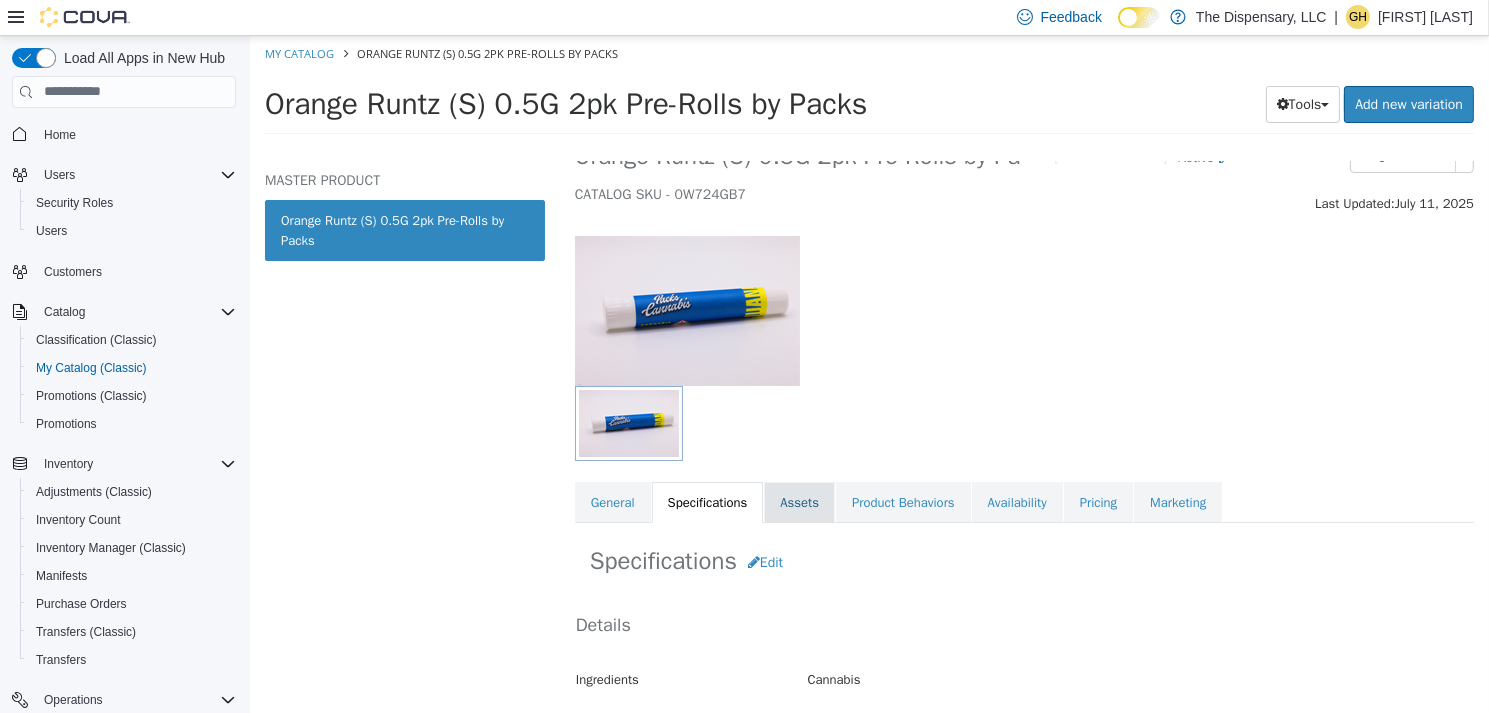 click on "Assets" at bounding box center [798, 502] 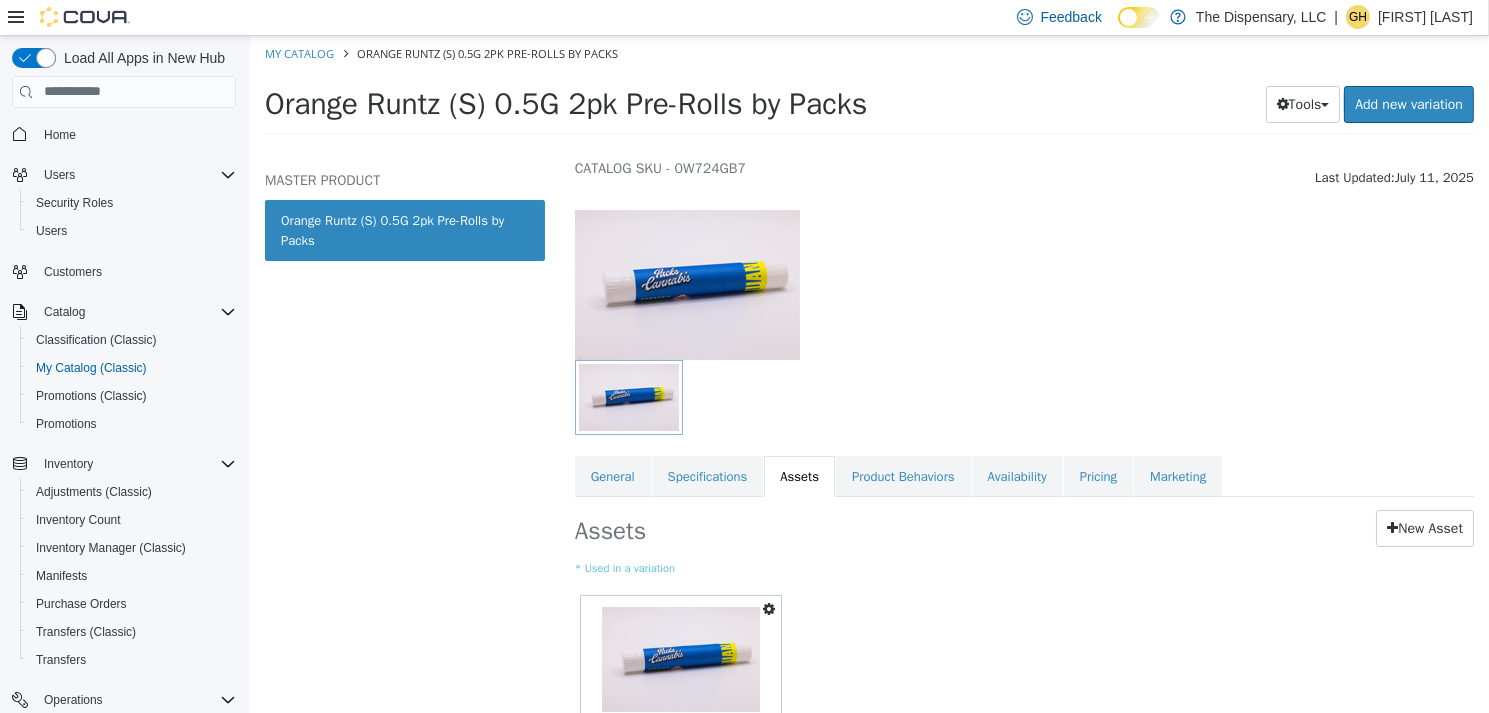 scroll, scrollTop: 142, scrollLeft: 0, axis: vertical 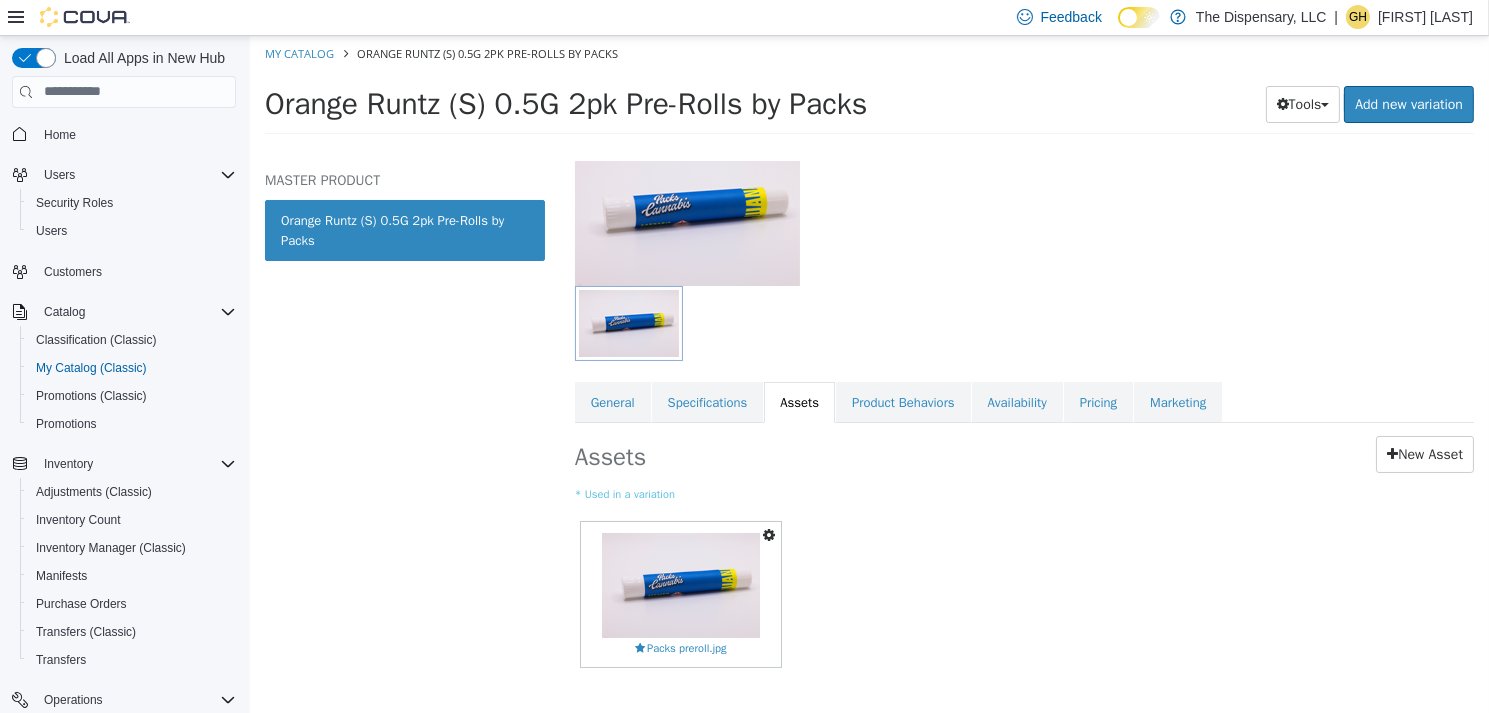 click at bounding box center [769, 534] 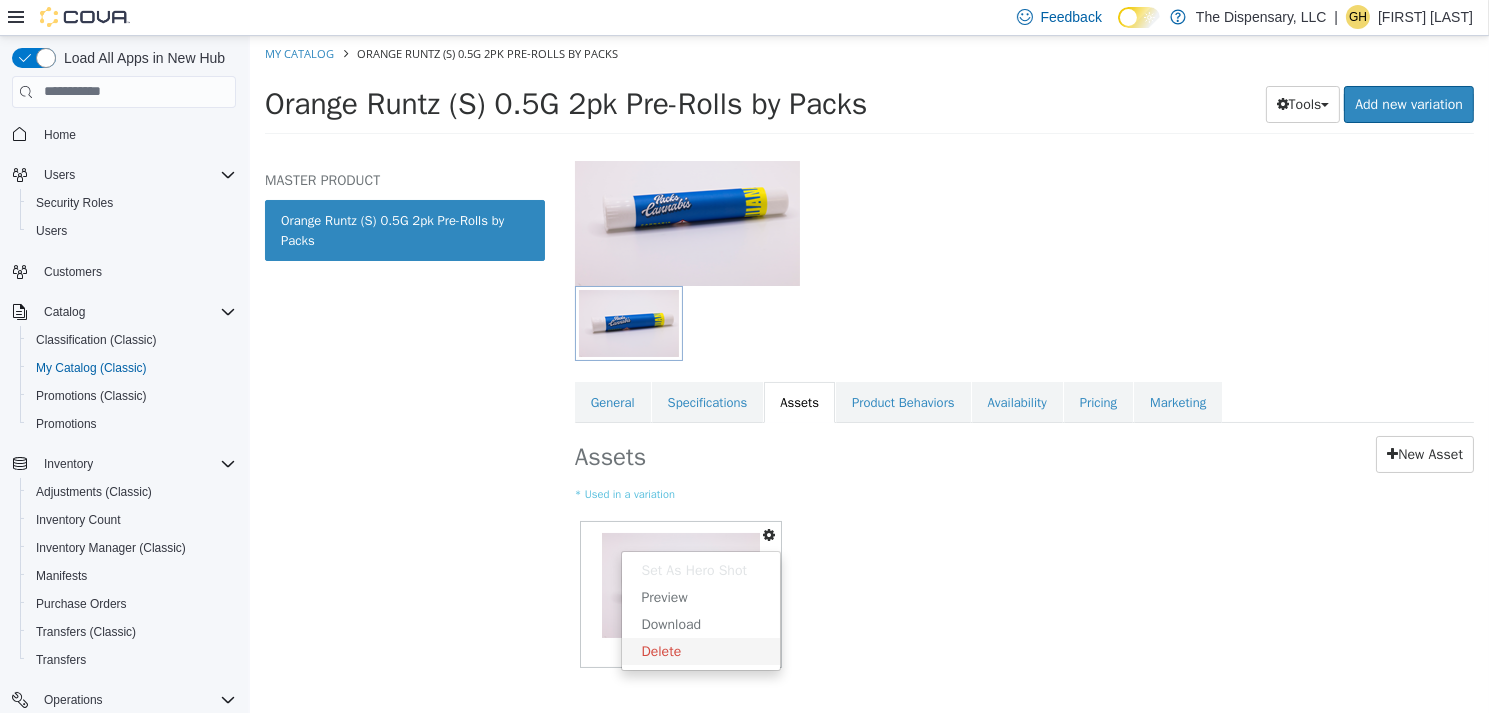 click on "Delete" at bounding box center [700, 650] 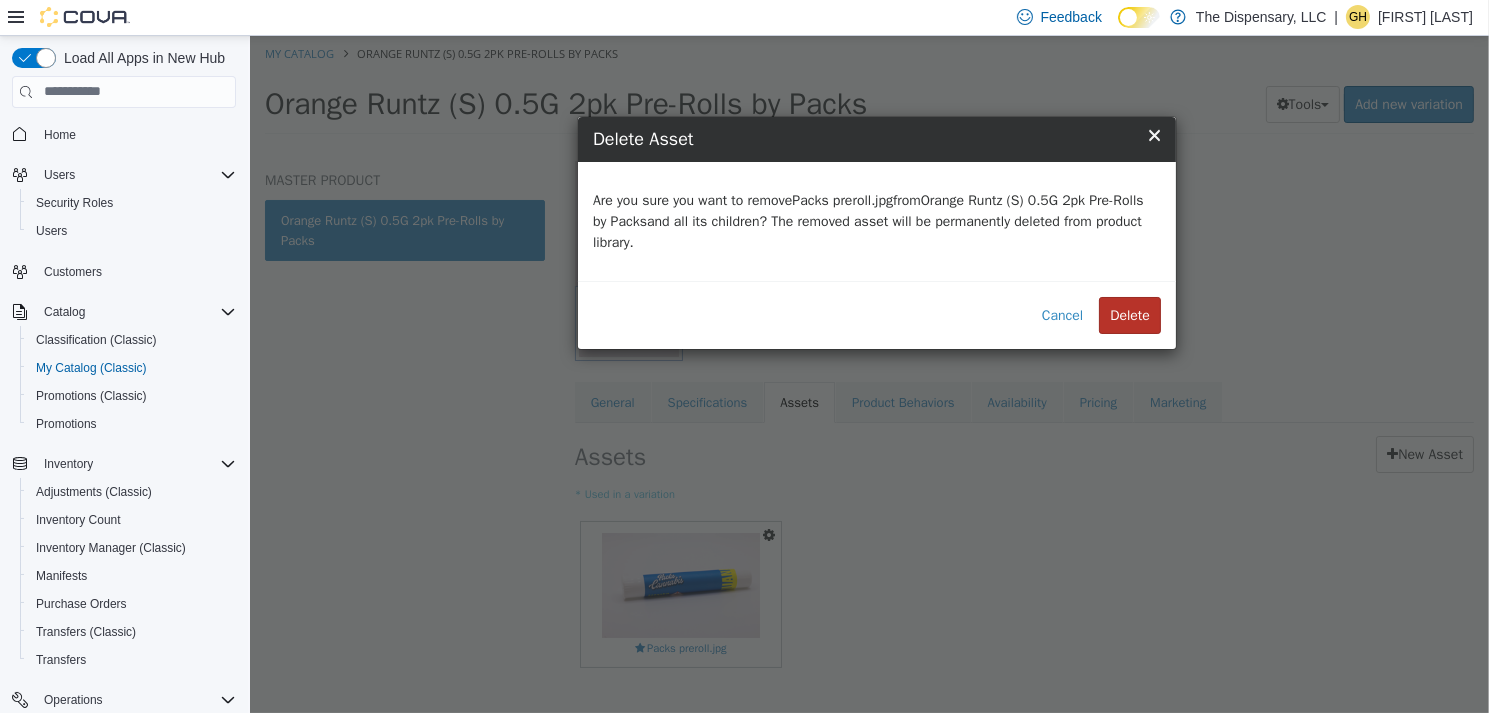 click on "Delete" at bounding box center [1129, 314] 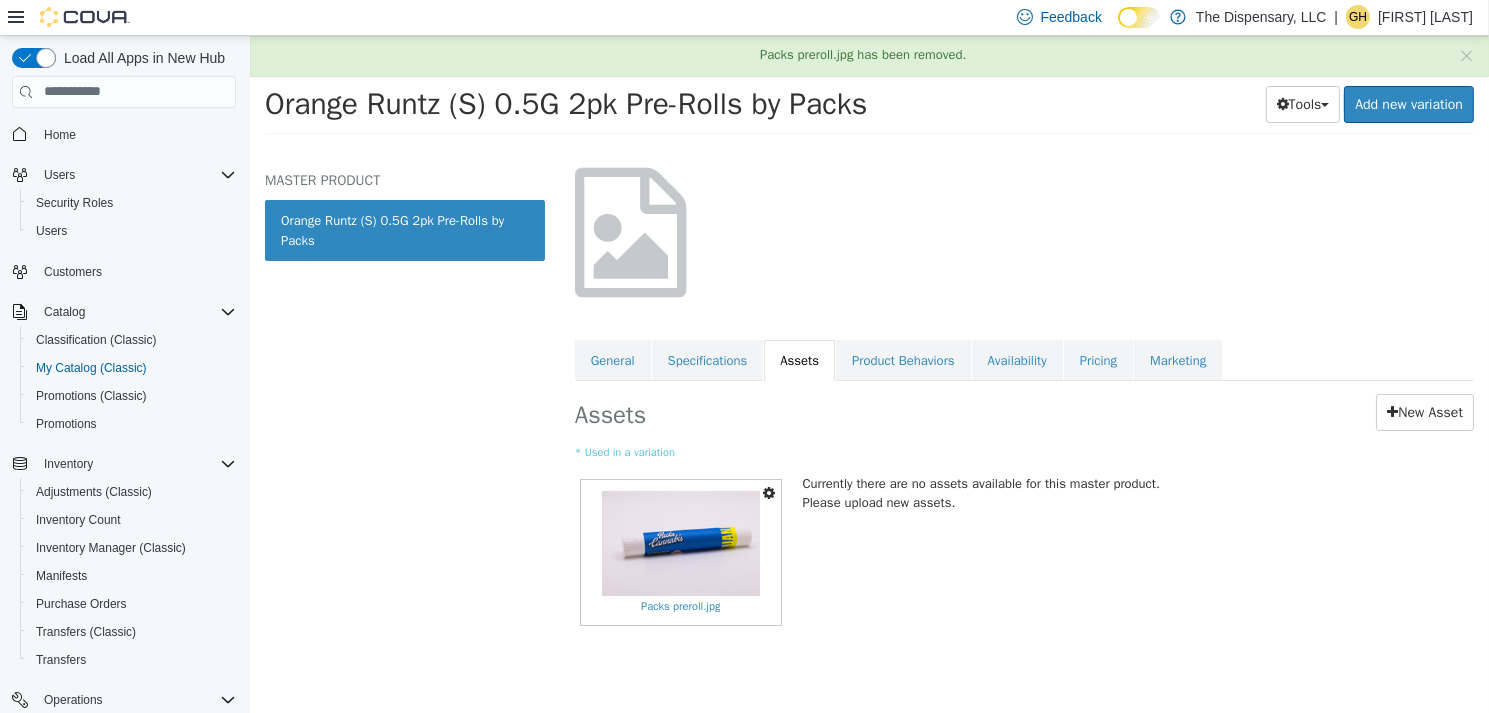 scroll, scrollTop: 0, scrollLeft: 0, axis: both 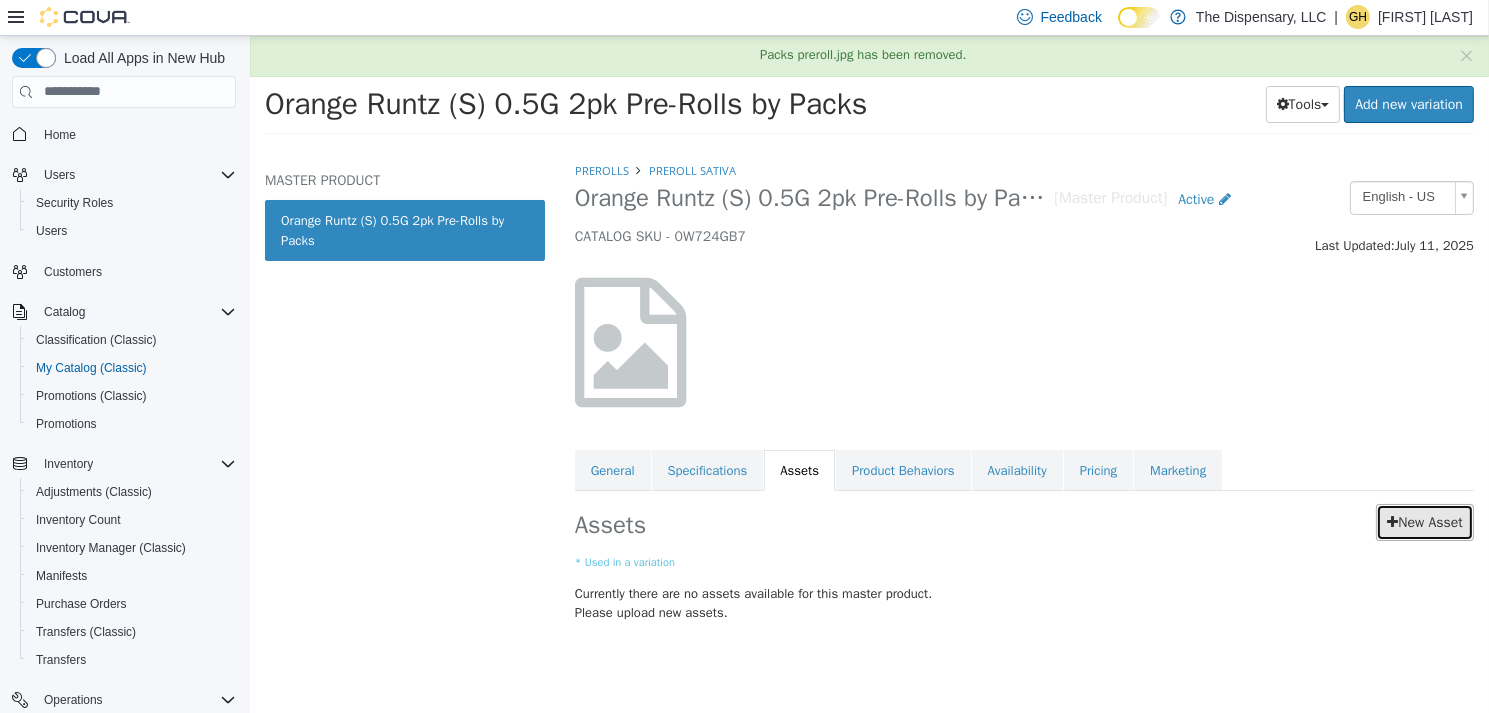click on "New Asset" at bounding box center [1424, 521] 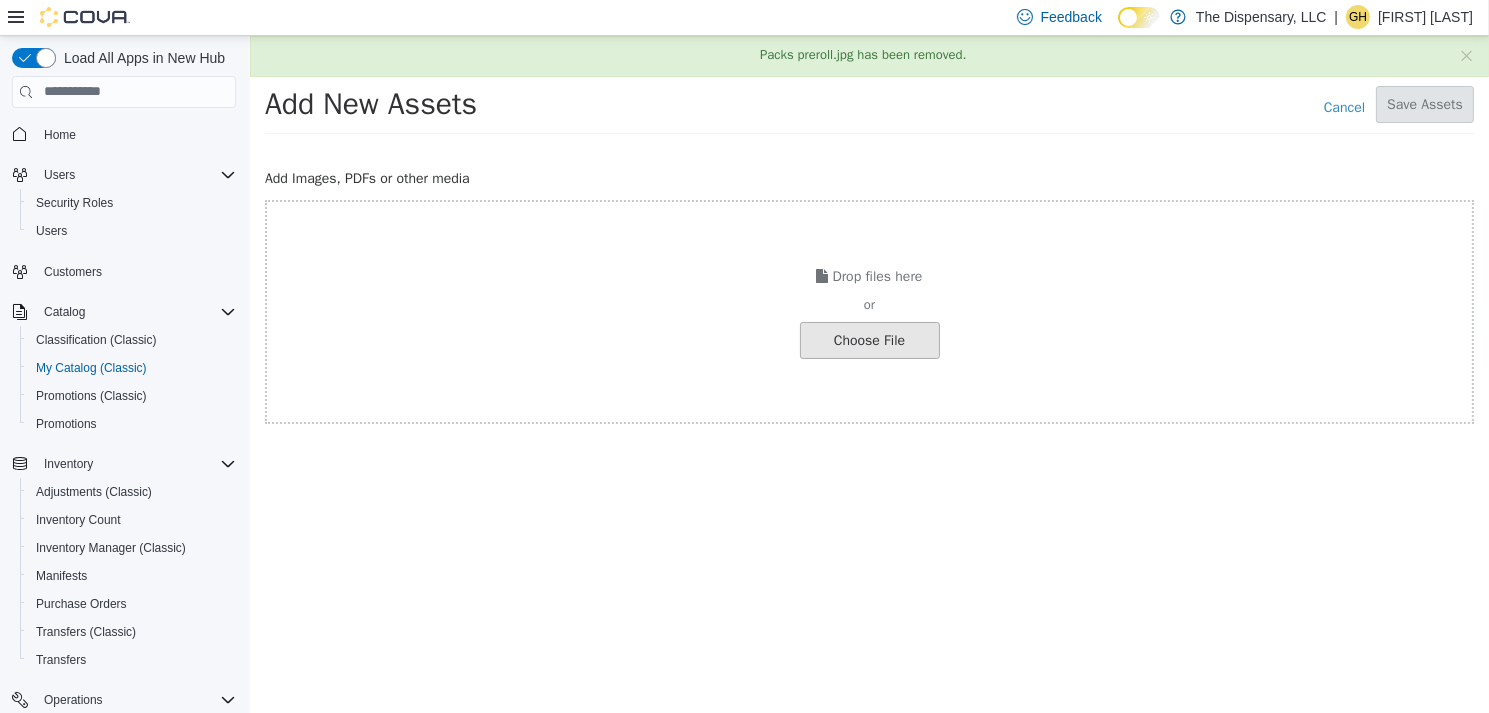 click at bounding box center [-178, 339] 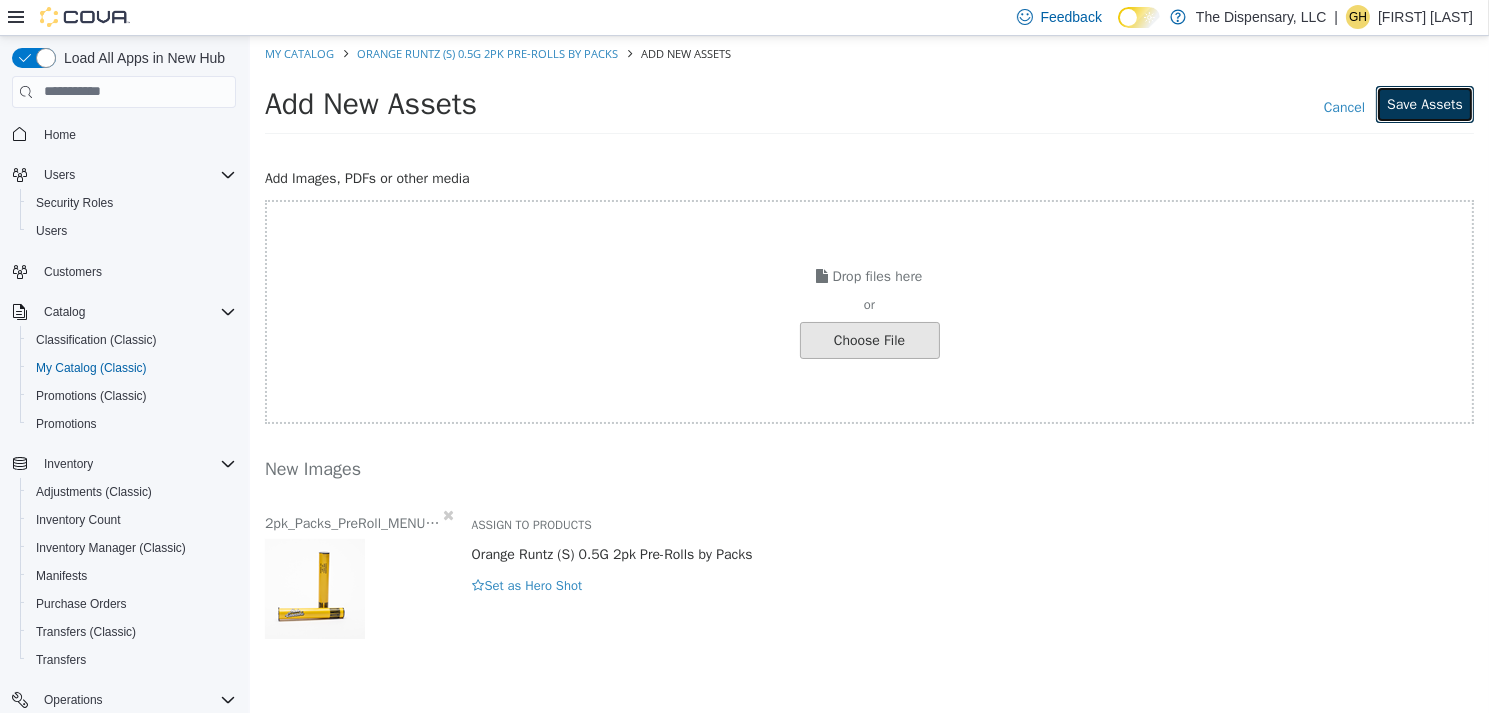 click on "Save Assets" at bounding box center (1424, 103) 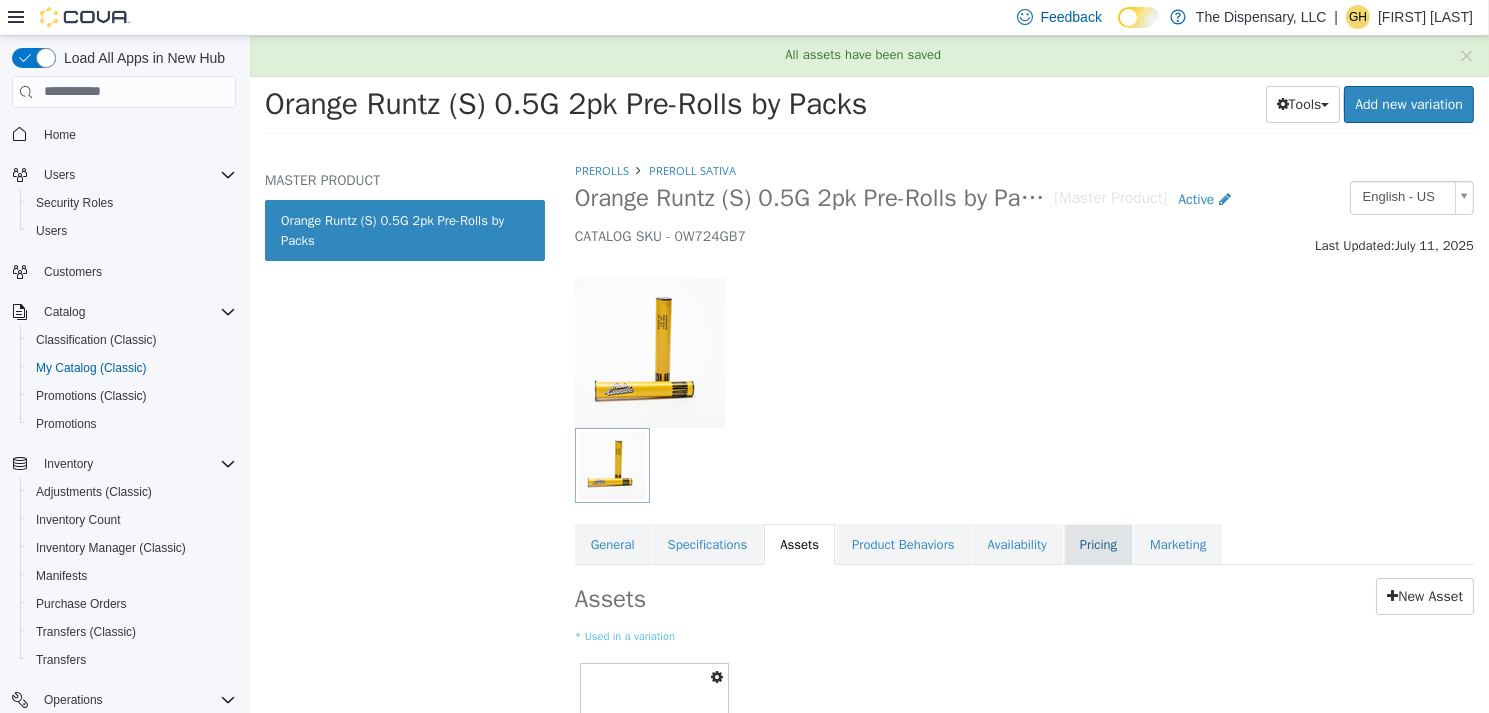 click on "Pricing" at bounding box center [1097, 544] 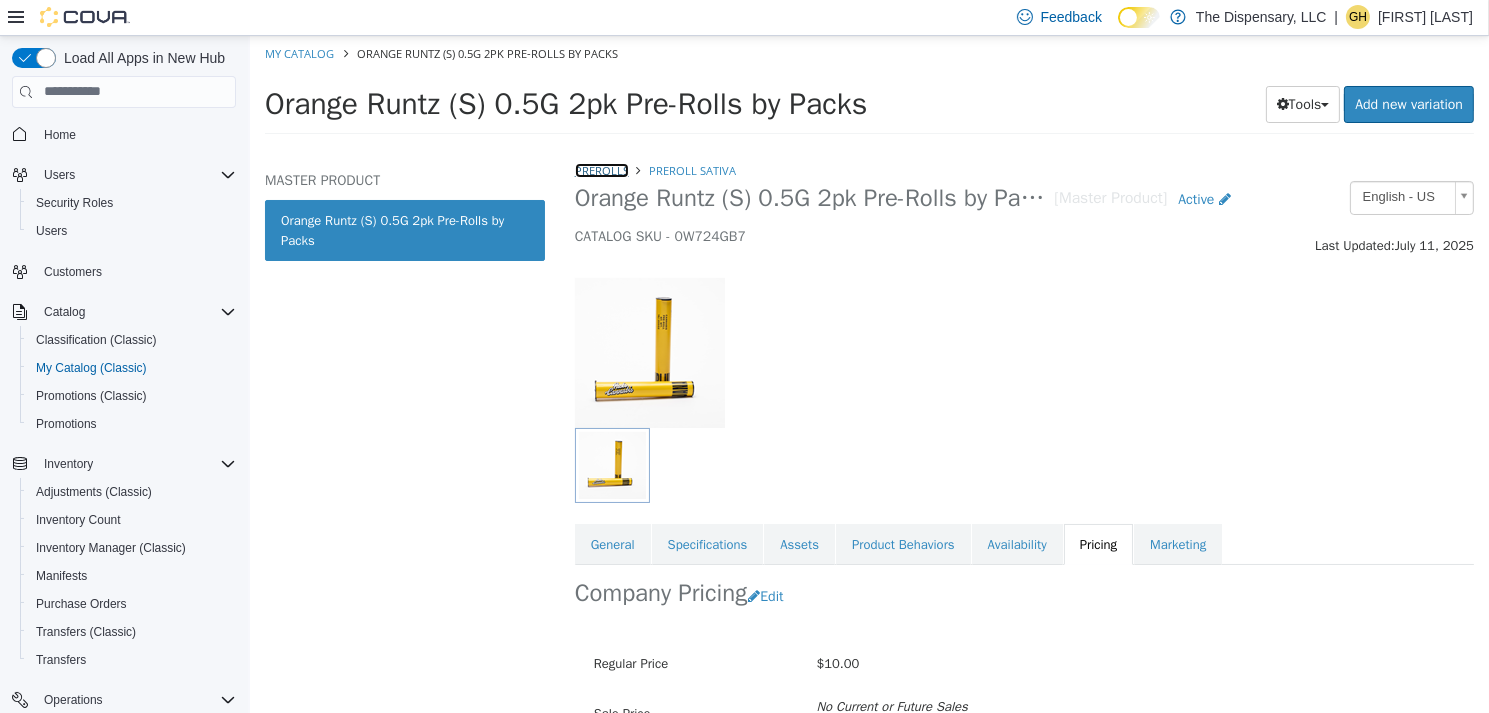 click on "Prerolls" at bounding box center [601, 169] 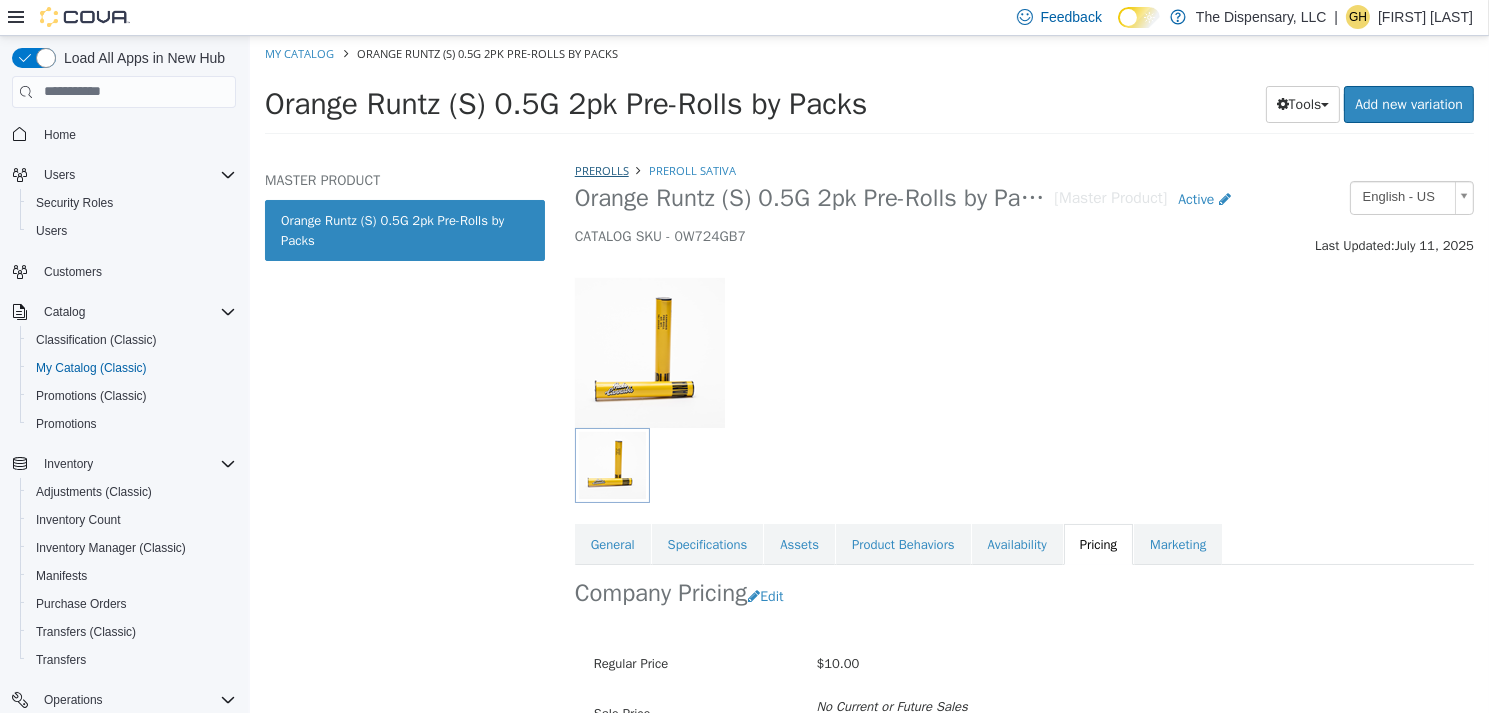 select on "**********" 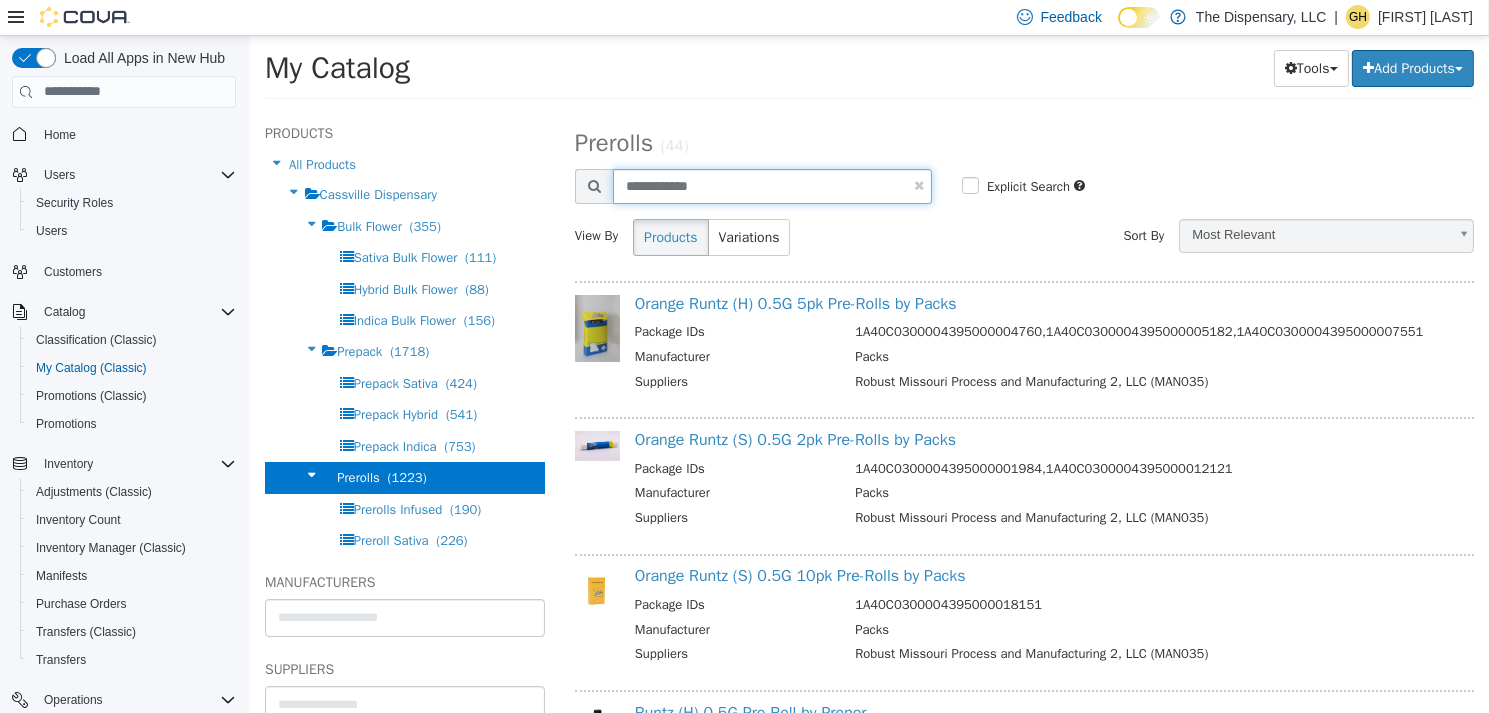 drag, startPoint x: 743, startPoint y: 197, endPoint x: 602, endPoint y: 189, distance: 141.22676 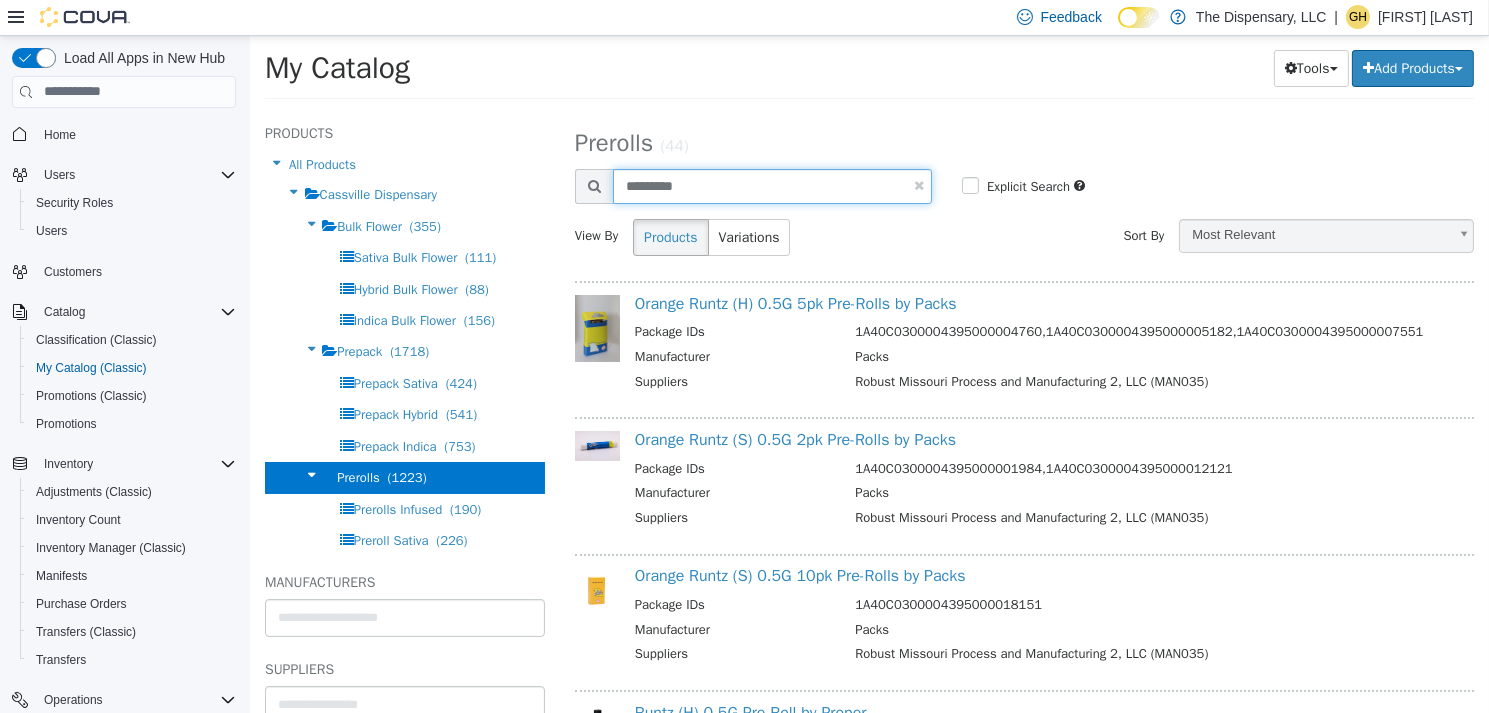 type on "*********" 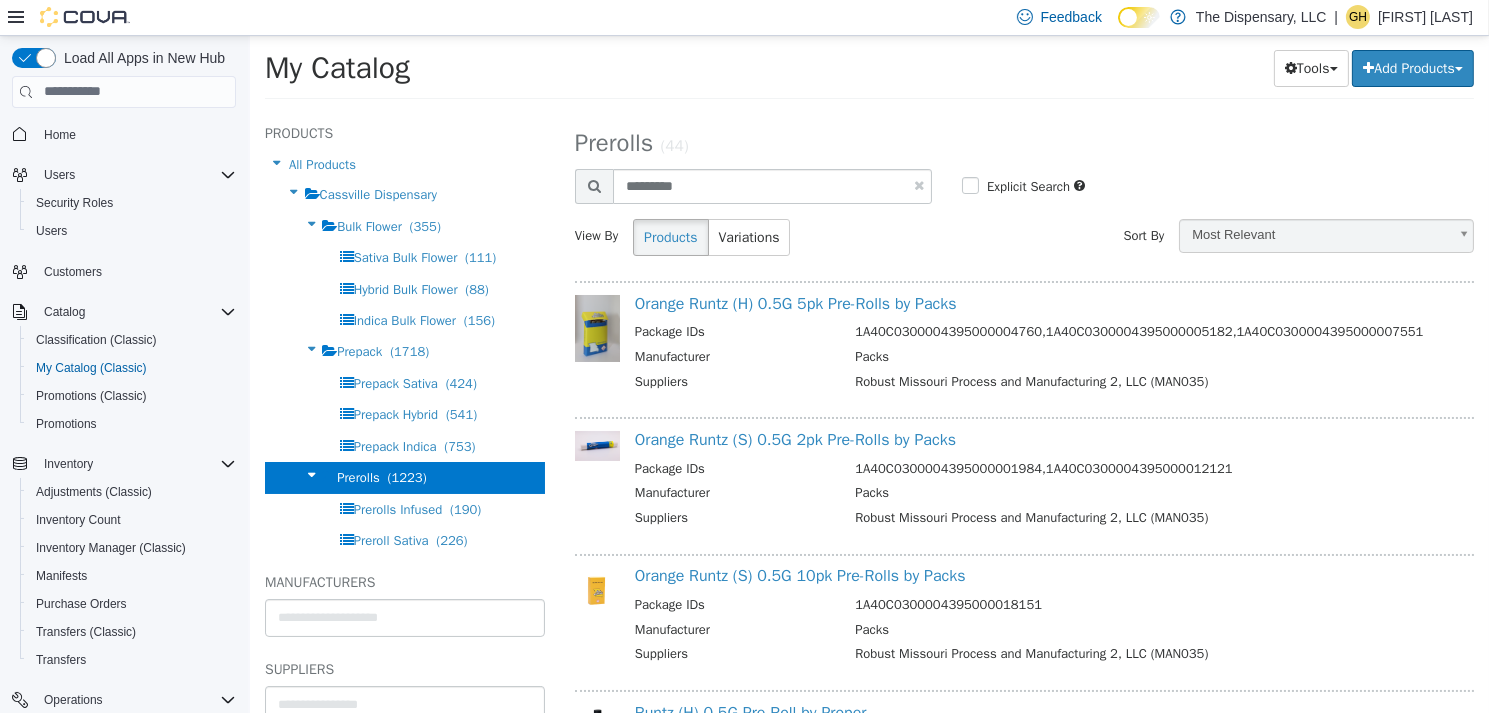 select on "**********" 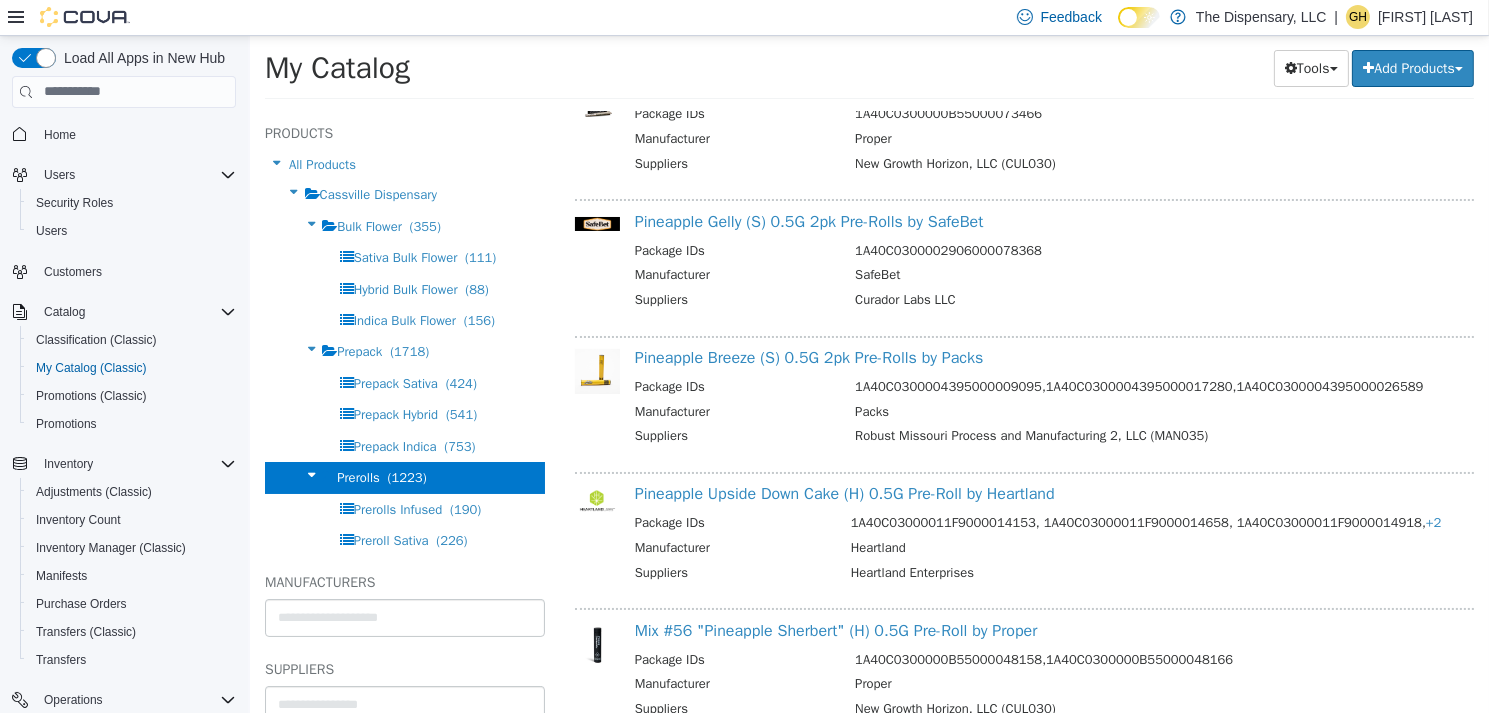 scroll, scrollTop: 1000, scrollLeft: 0, axis: vertical 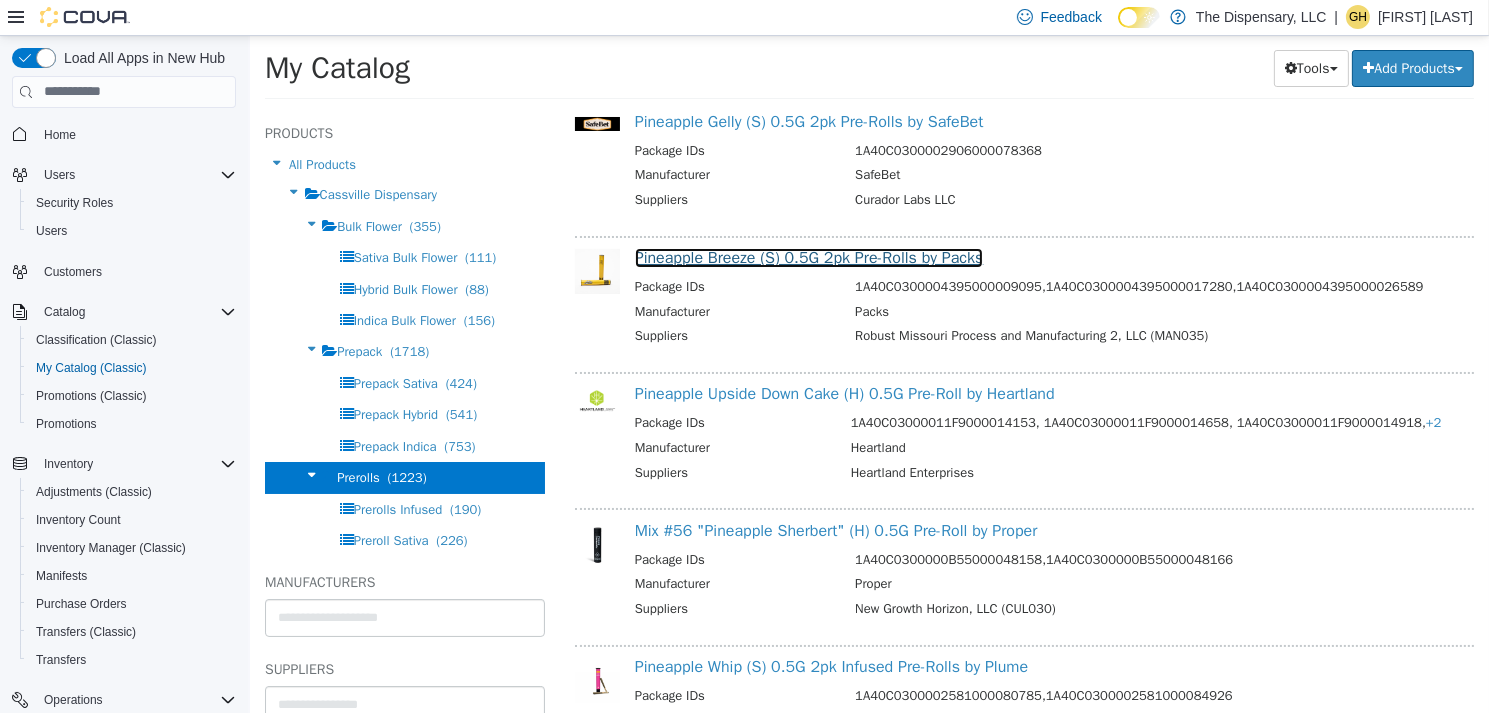 click on "Pineapple Breeze (S) 0.5G 2pk Pre-Rolls by Packs" at bounding box center [808, 257] 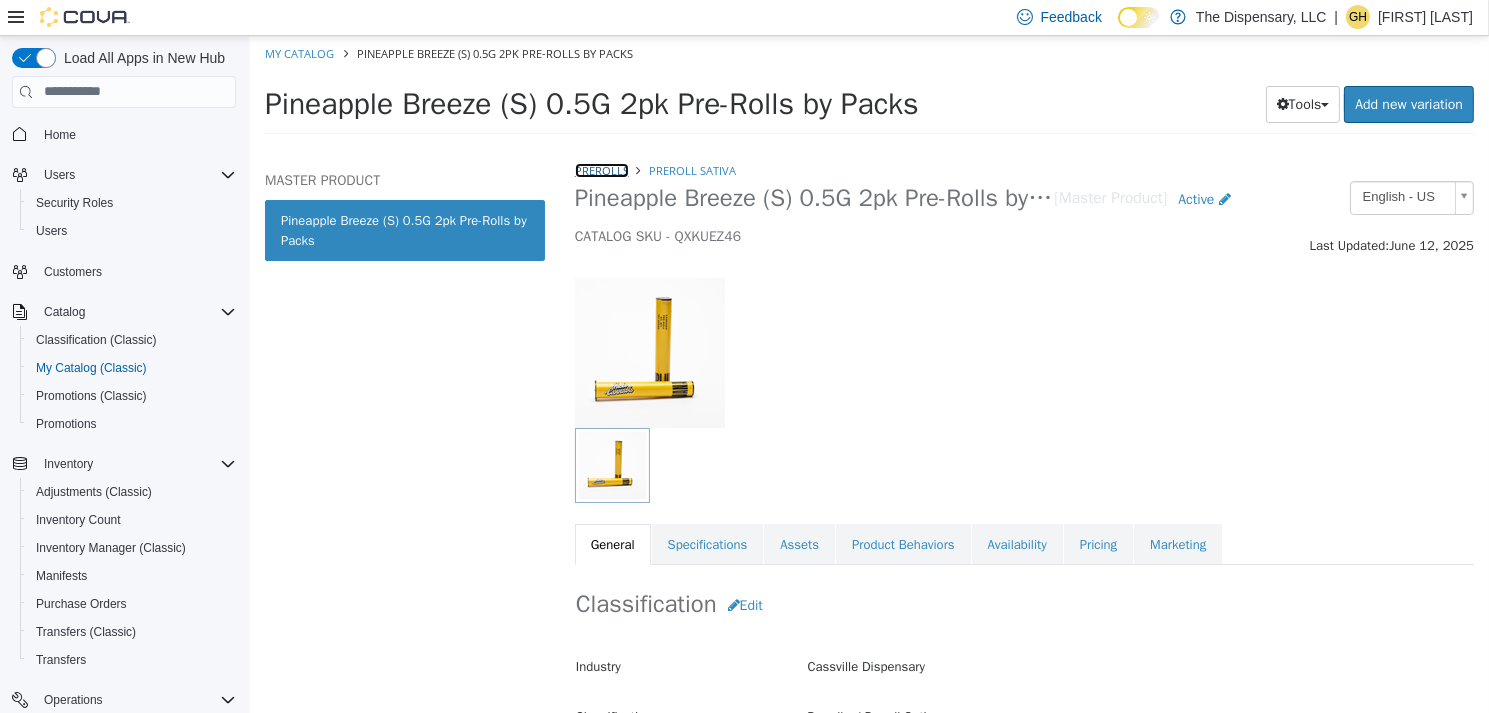 click on "Prerolls" at bounding box center [601, 169] 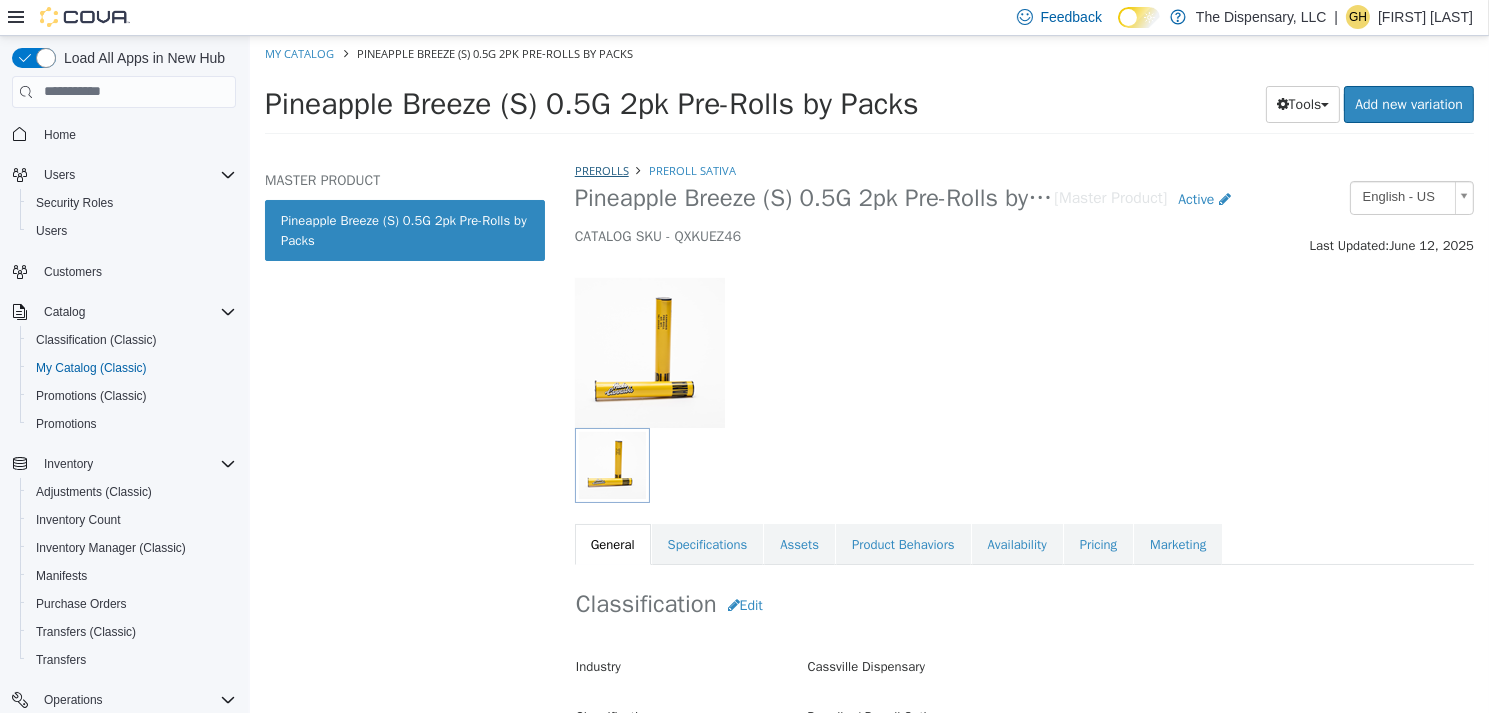 select on "**********" 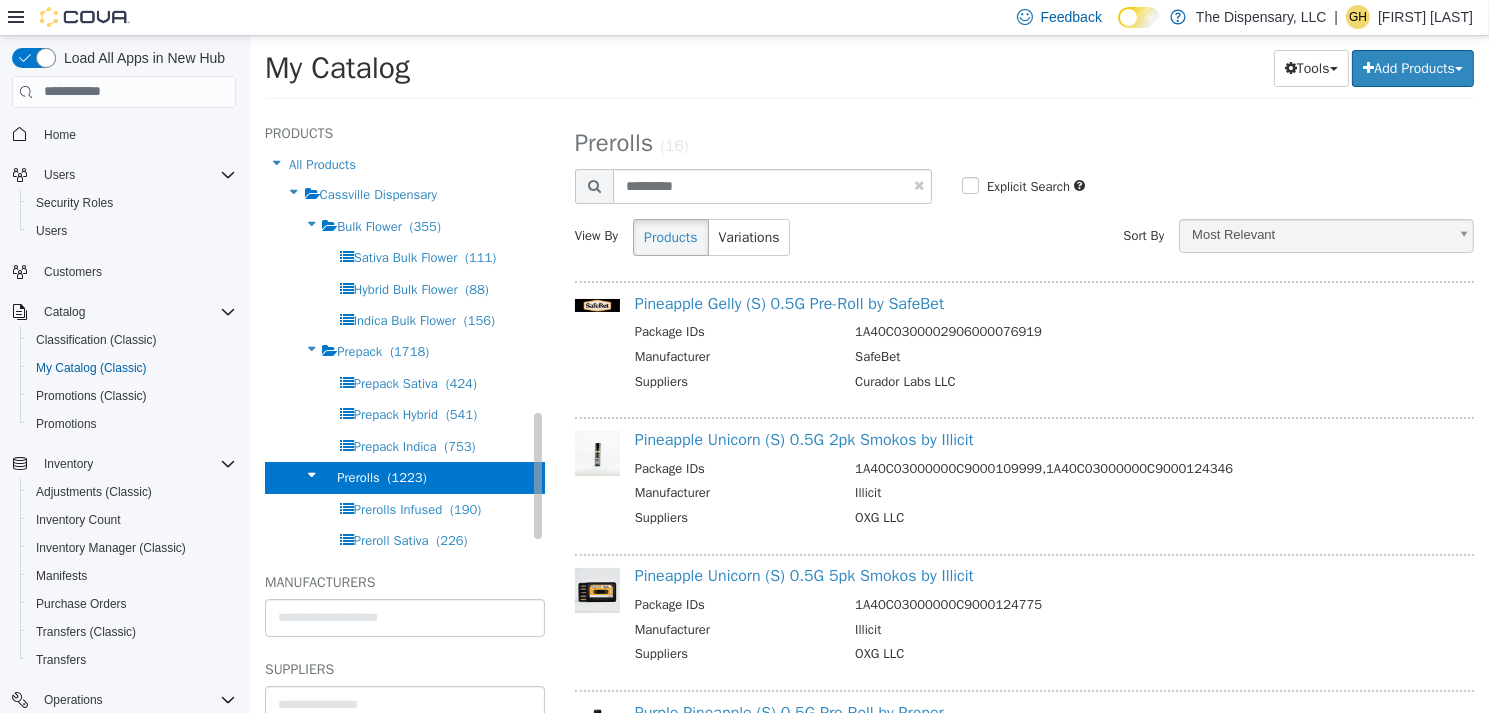 scroll, scrollTop: 200, scrollLeft: 0, axis: vertical 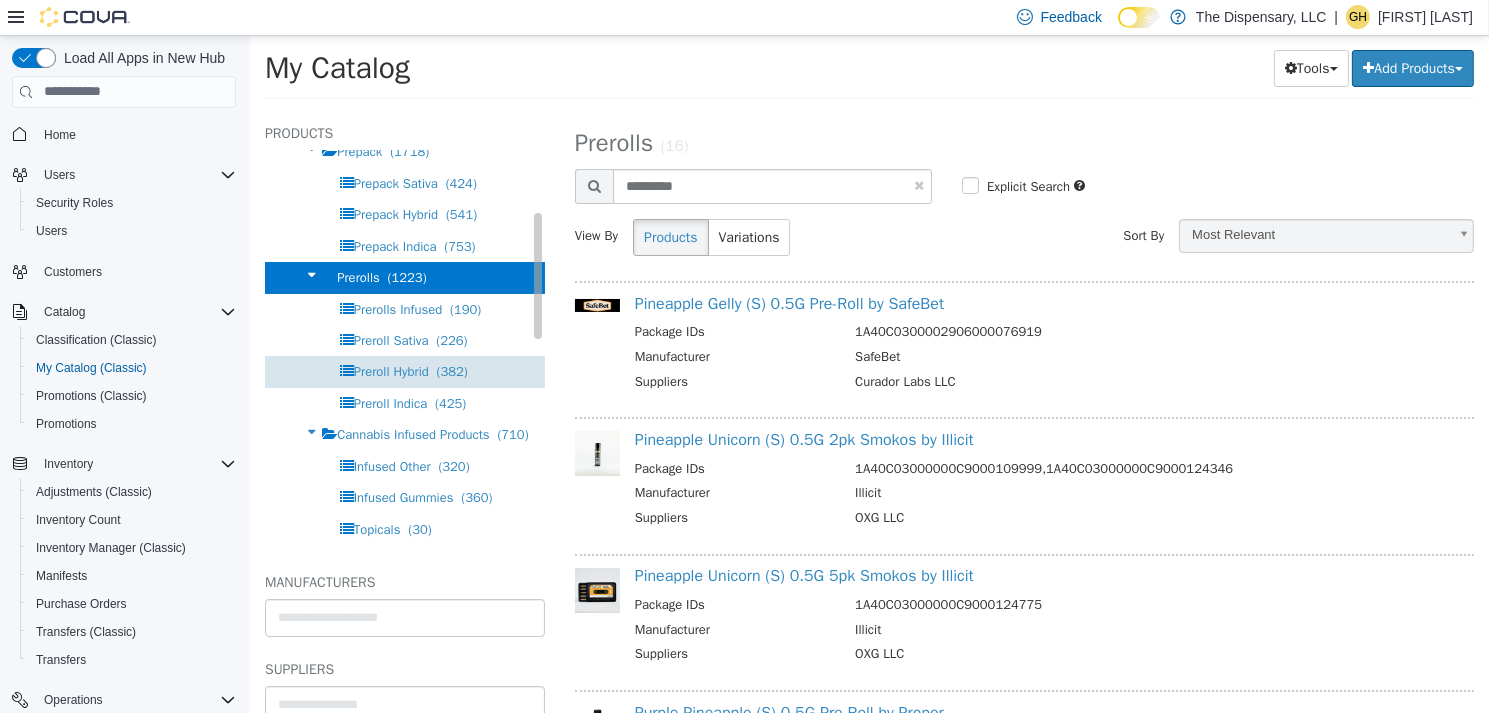 click on "Preroll Hybrid" at bounding box center [390, 370] 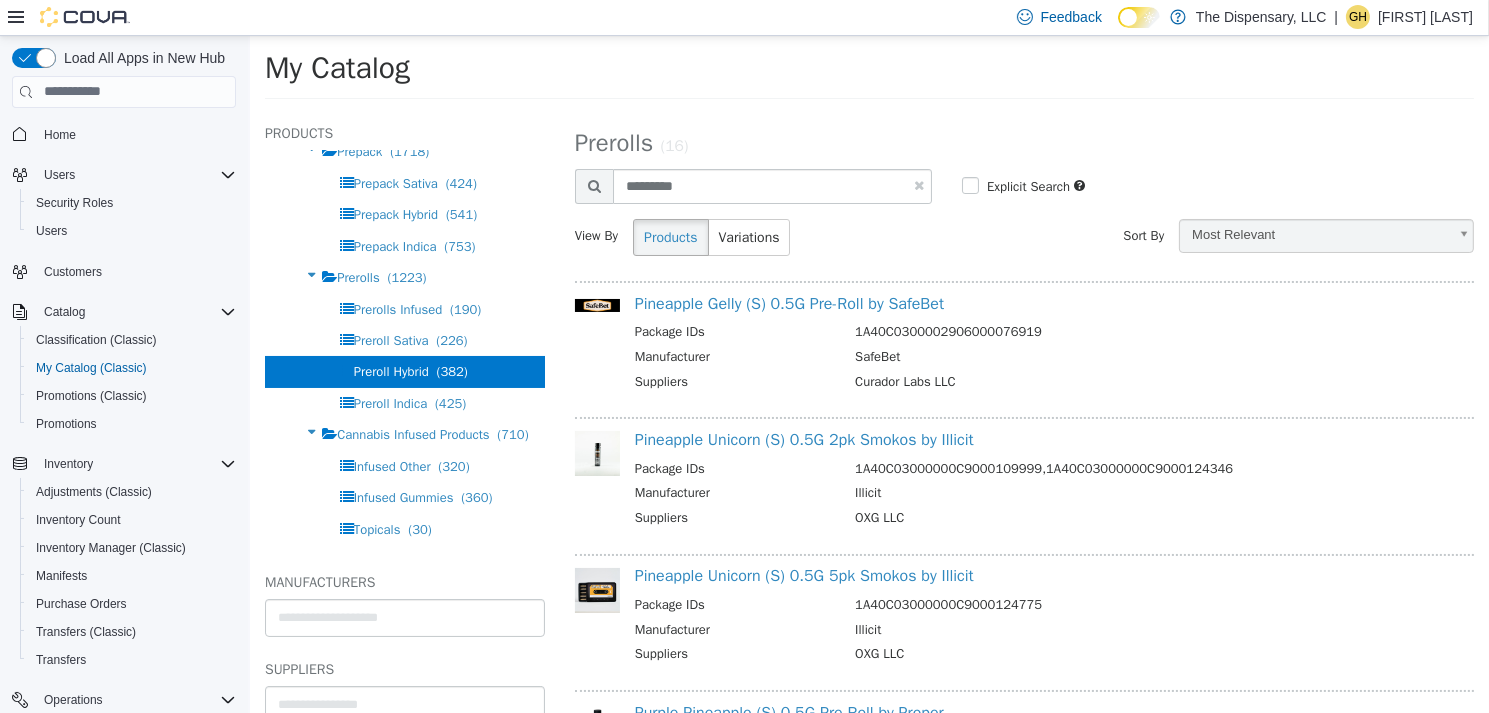 select on "**********" 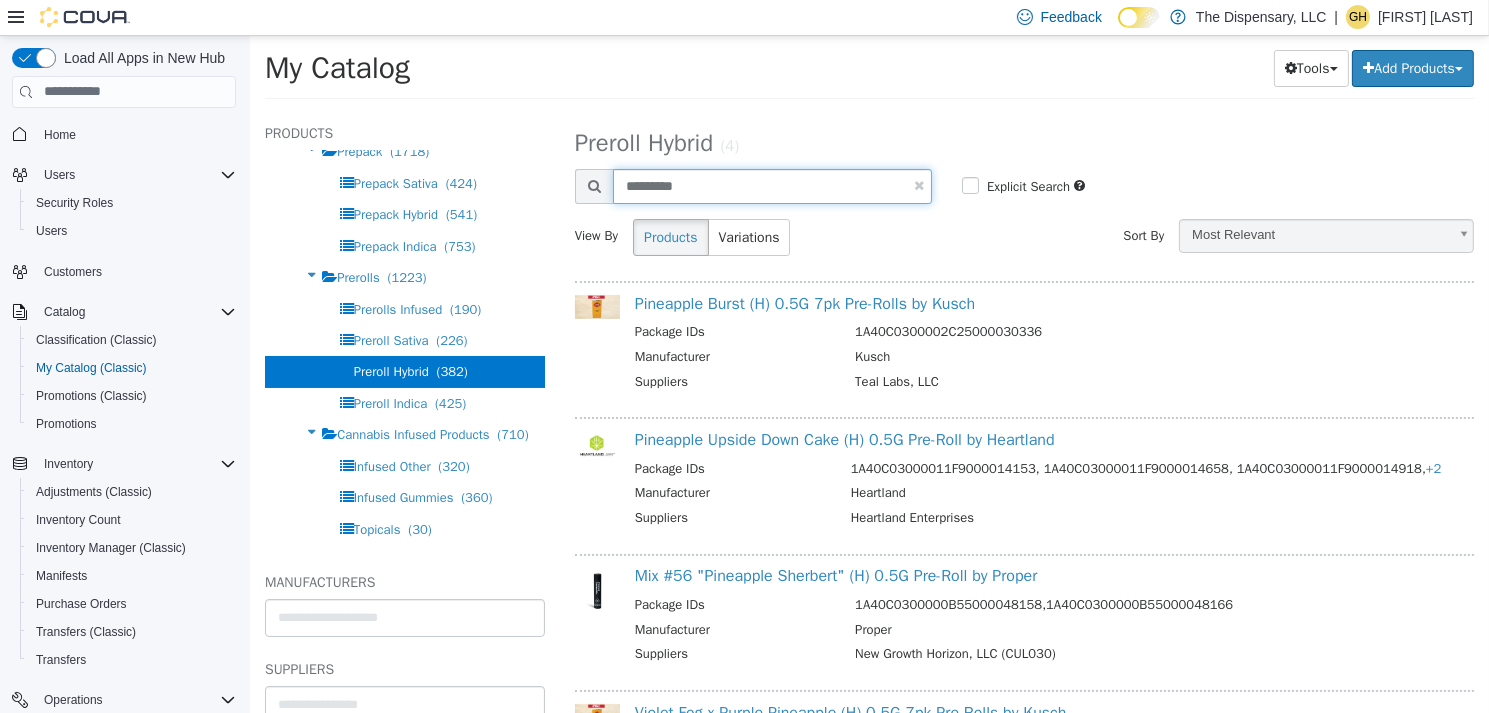 click on "*********" at bounding box center (771, 185) 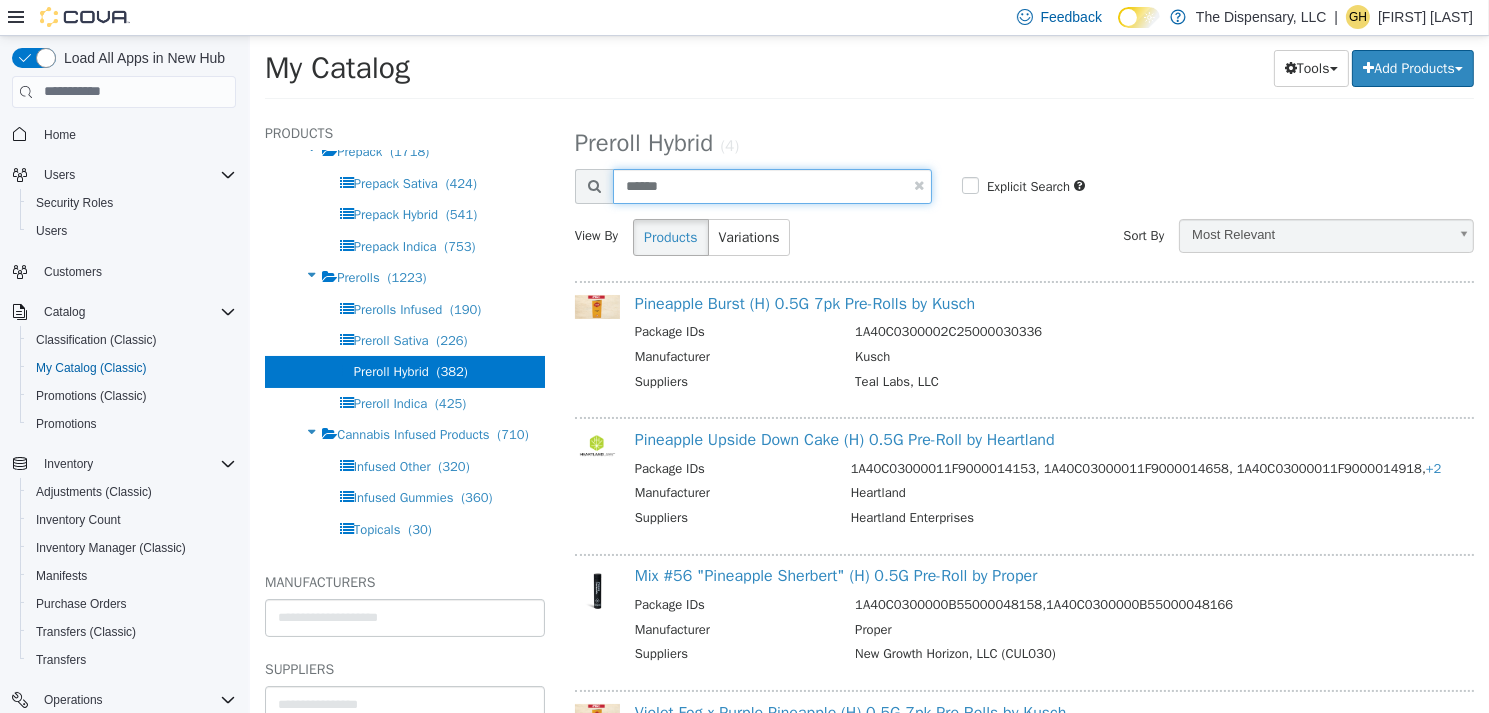type on "******" 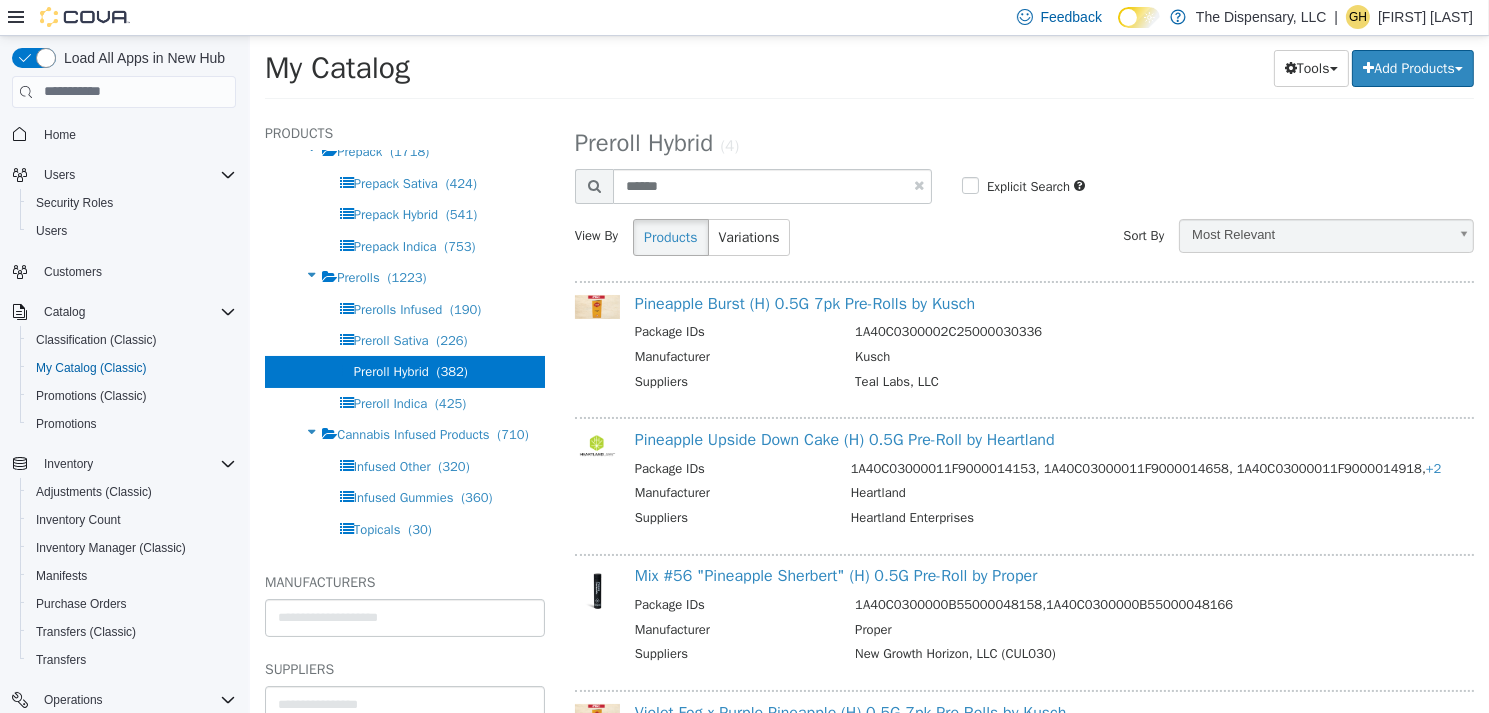 select on "**********" 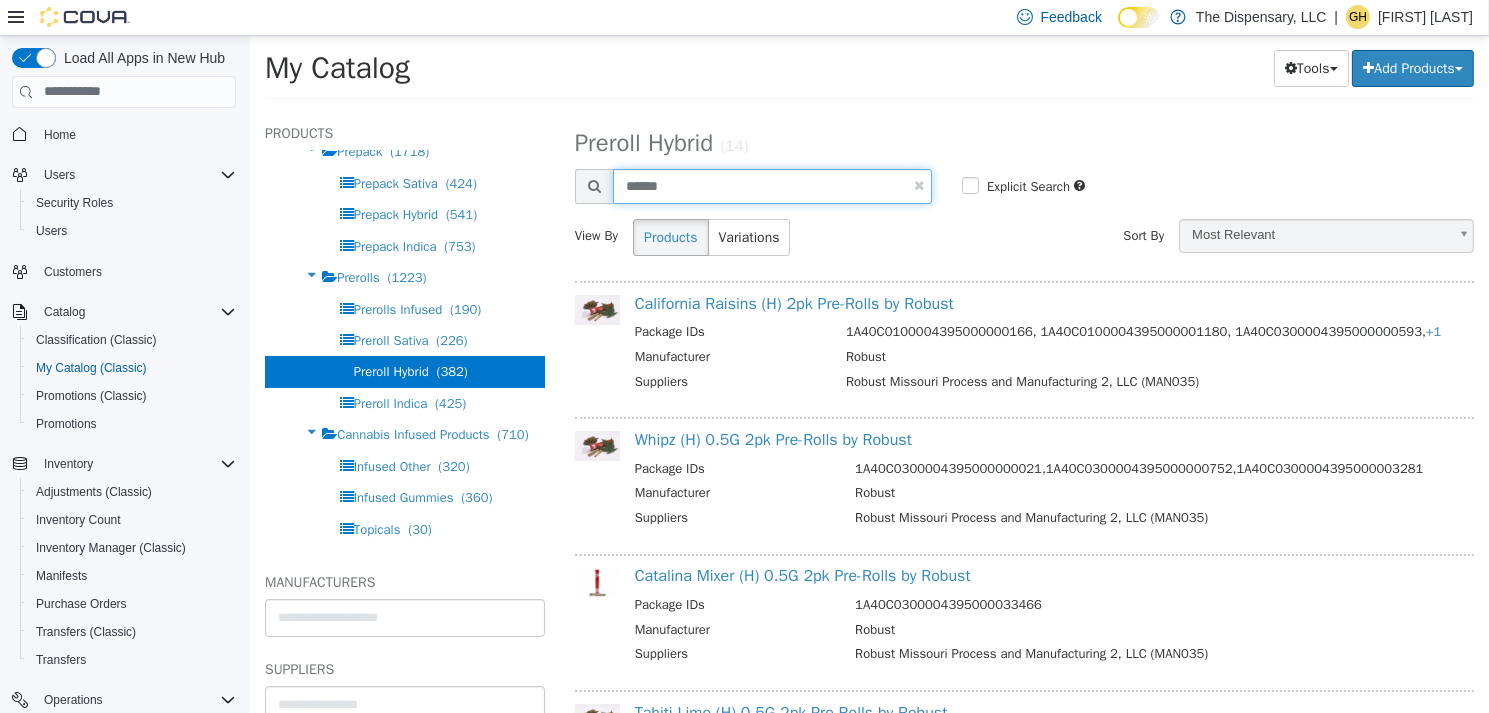 click on "******" at bounding box center (752, 185) 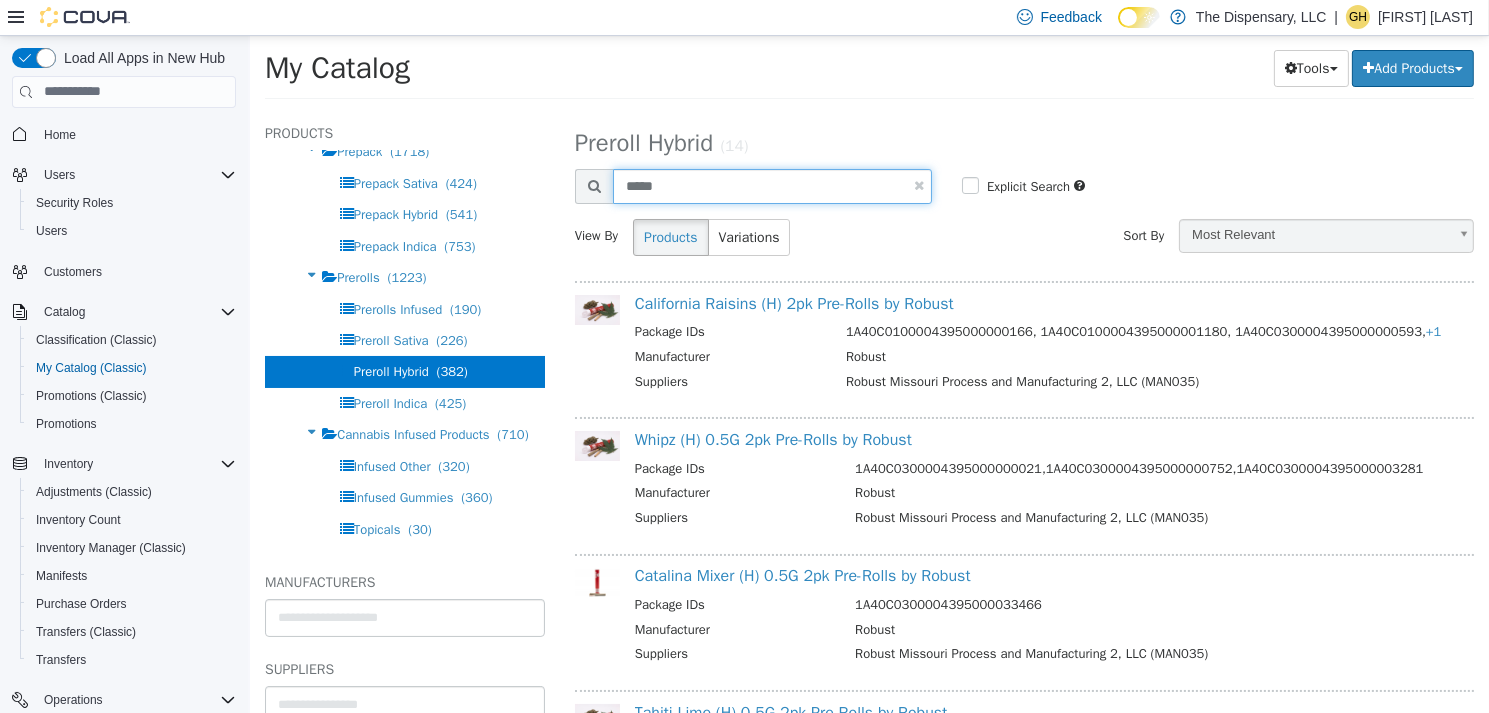 type on "*****" 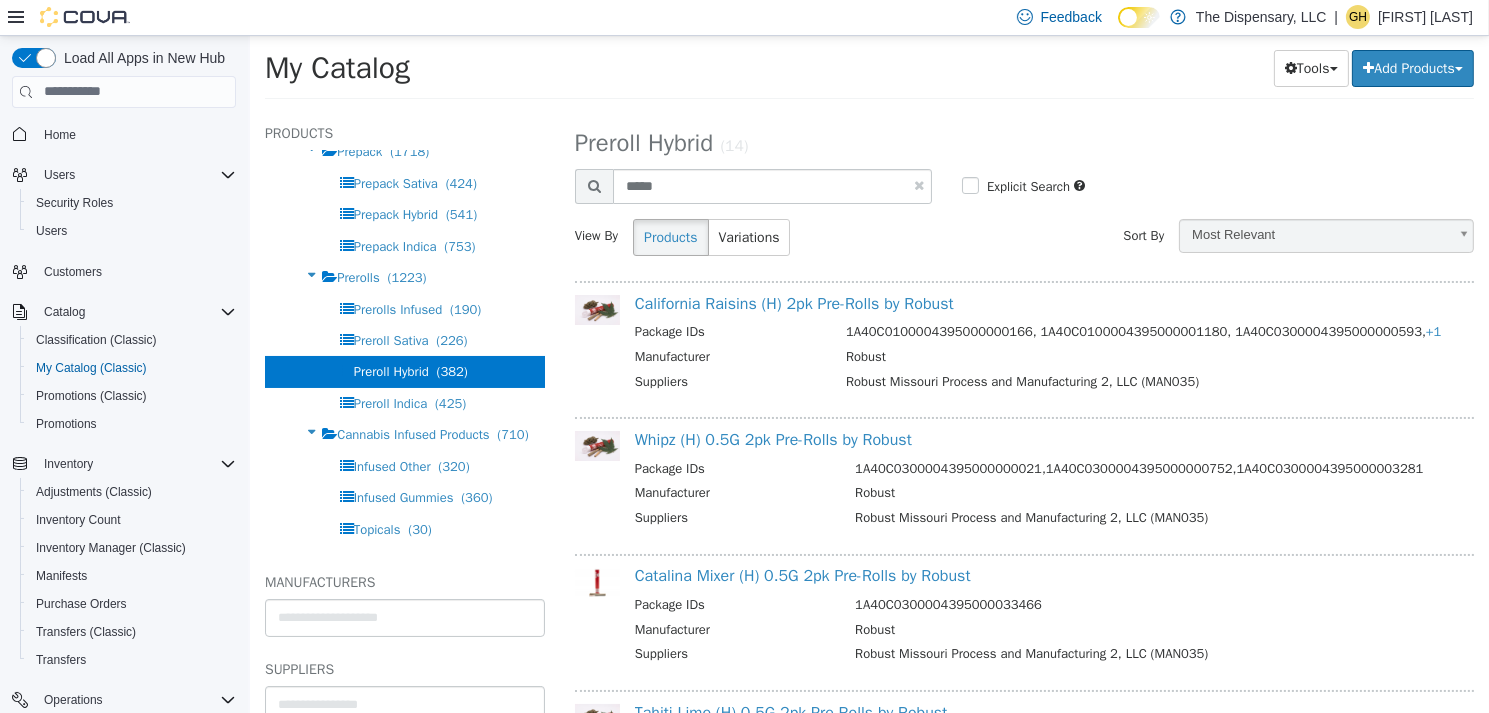 select on "**********" 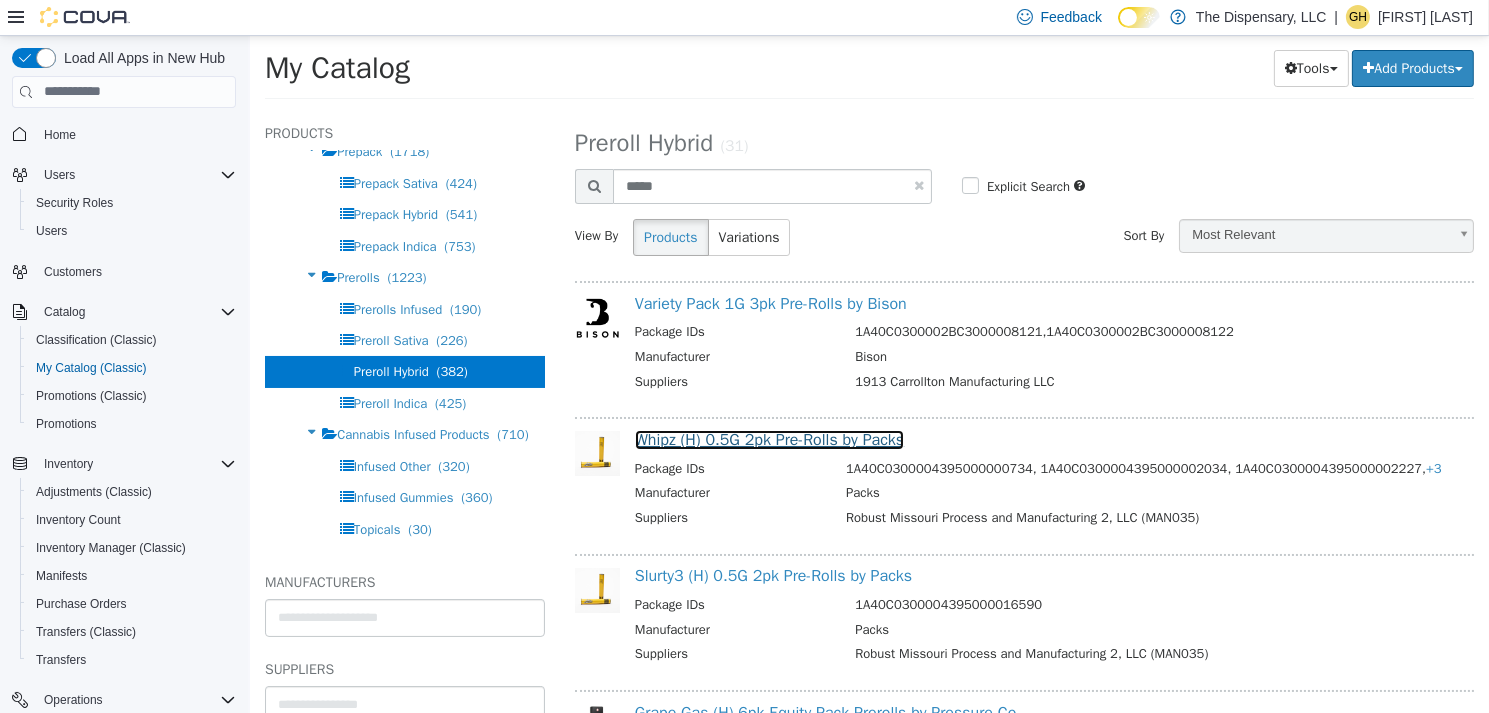 click on "Whipz (H) 0.5G 2pk Pre-Rolls by Packs" at bounding box center [768, 439] 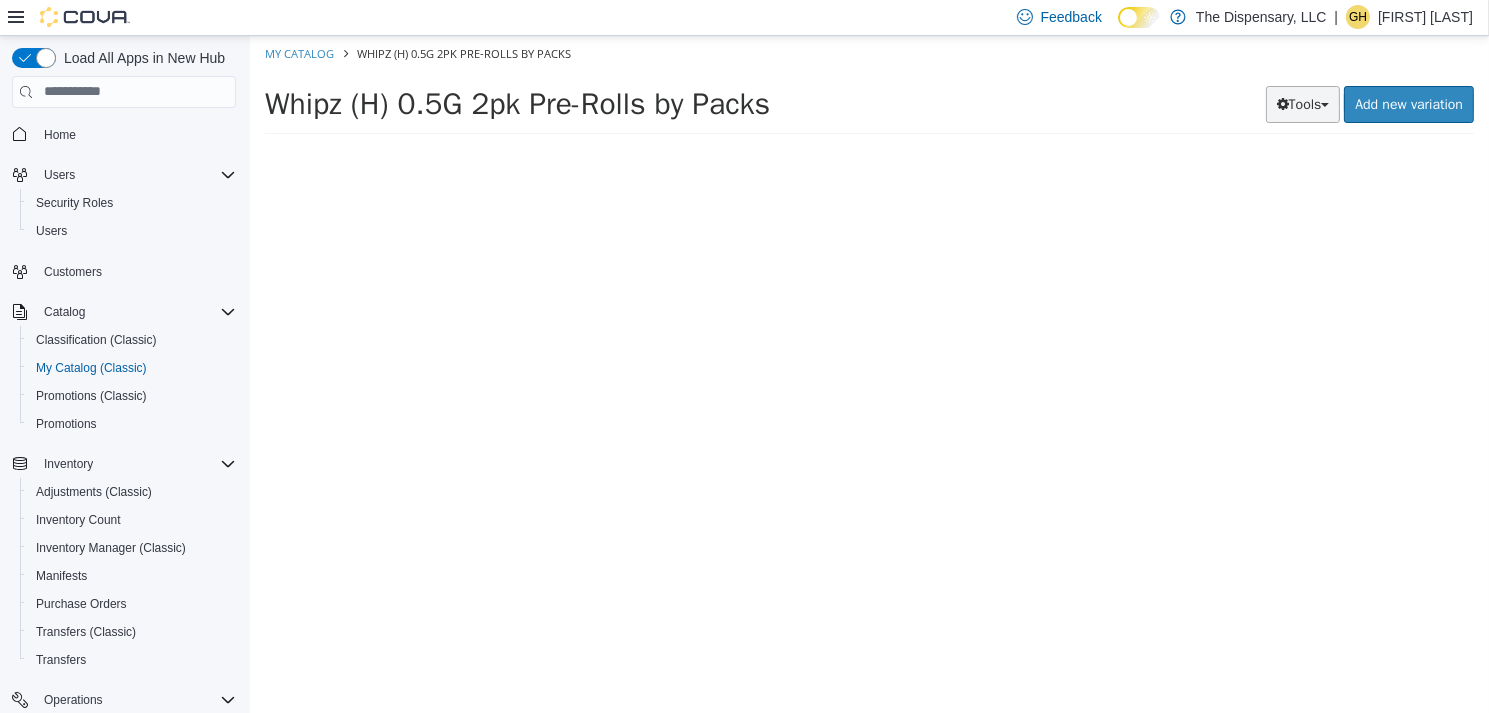 click on "Tools" at bounding box center [1302, 103] 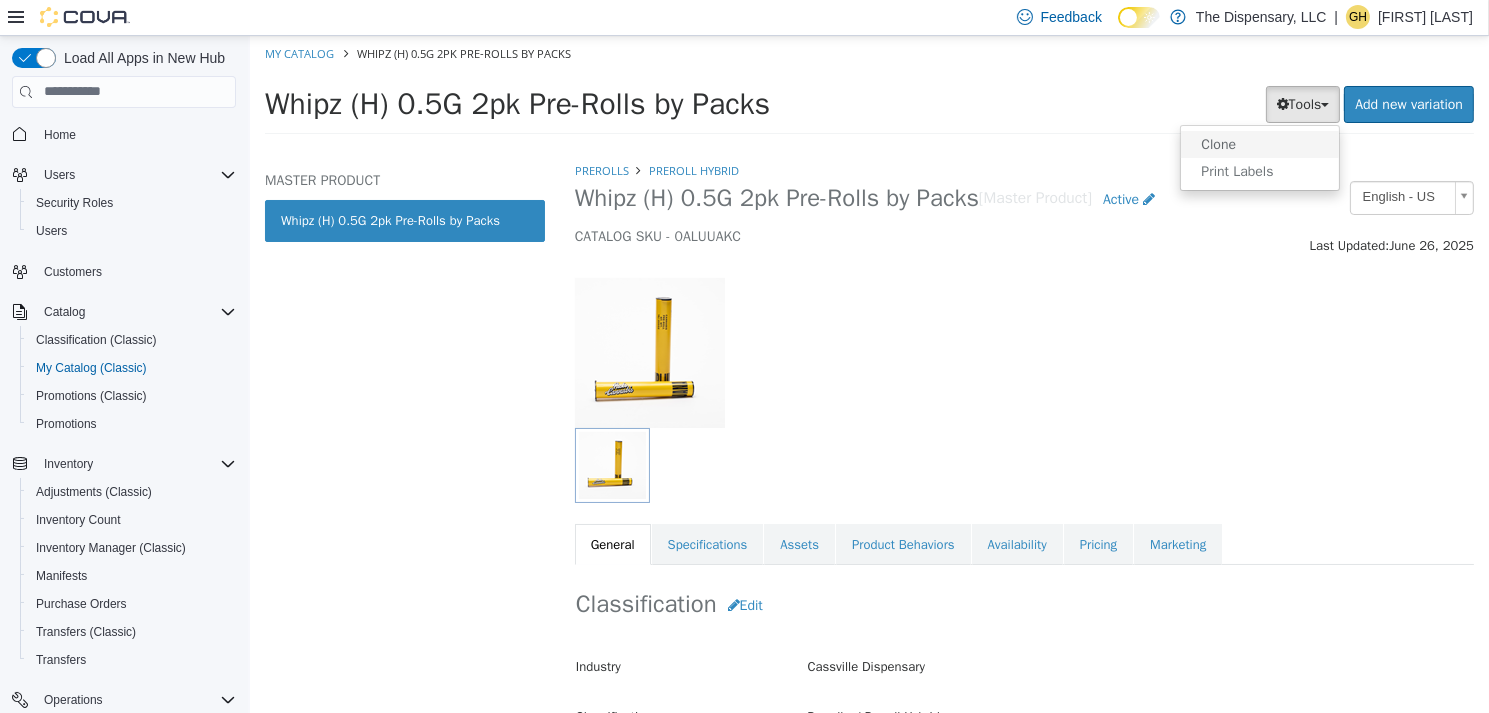 click on "Clone" at bounding box center (1259, 143) 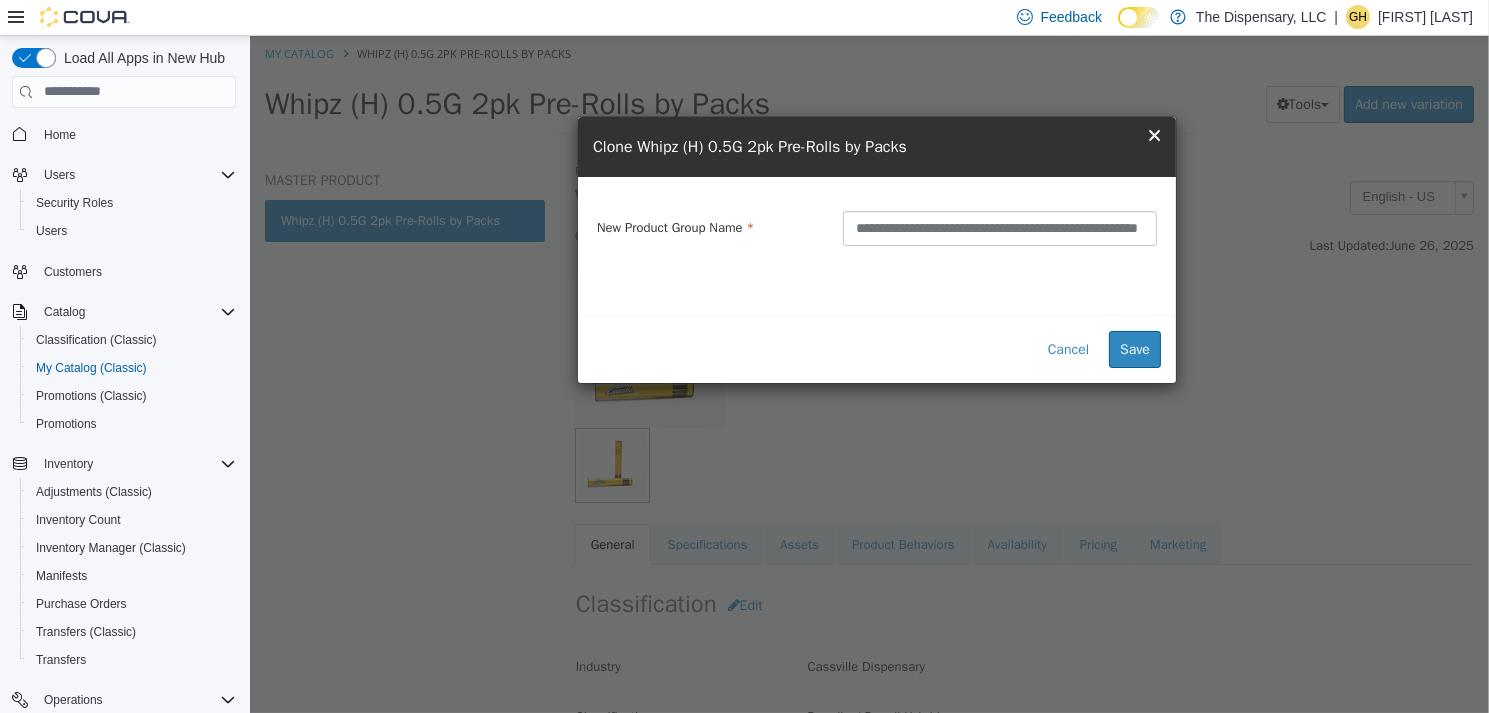 scroll, scrollTop: 0, scrollLeft: 89, axis: horizontal 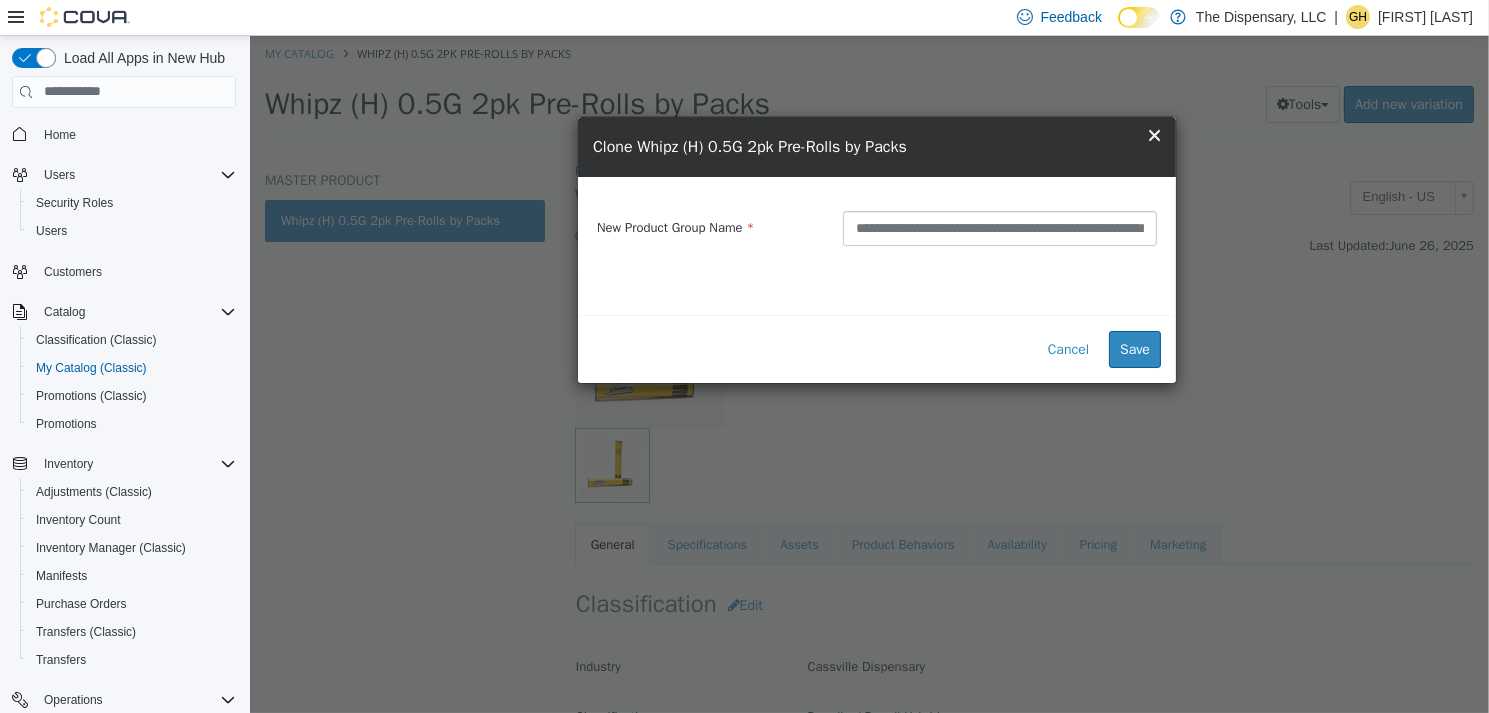 drag, startPoint x: 1153, startPoint y: 227, endPoint x: 590, endPoint y: 213, distance: 563.174 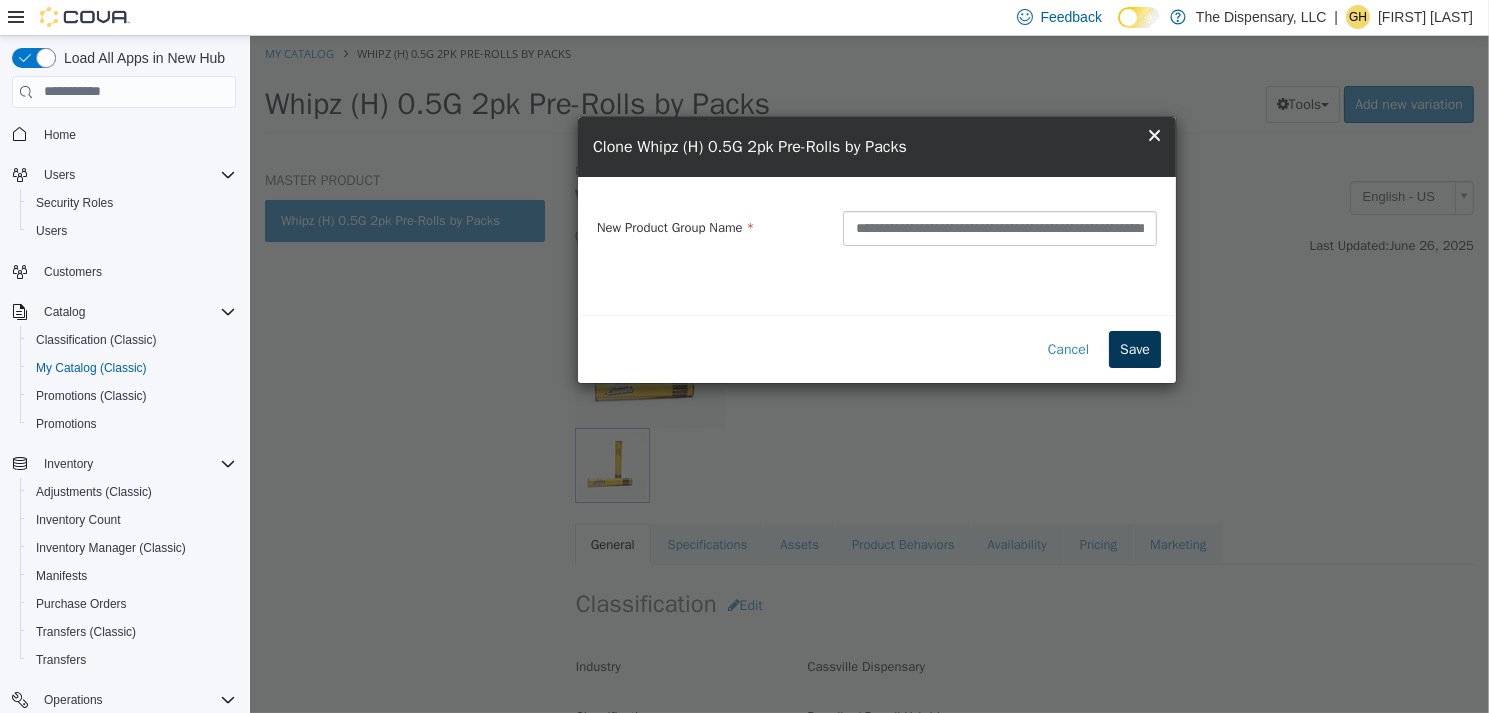 type on "**********" 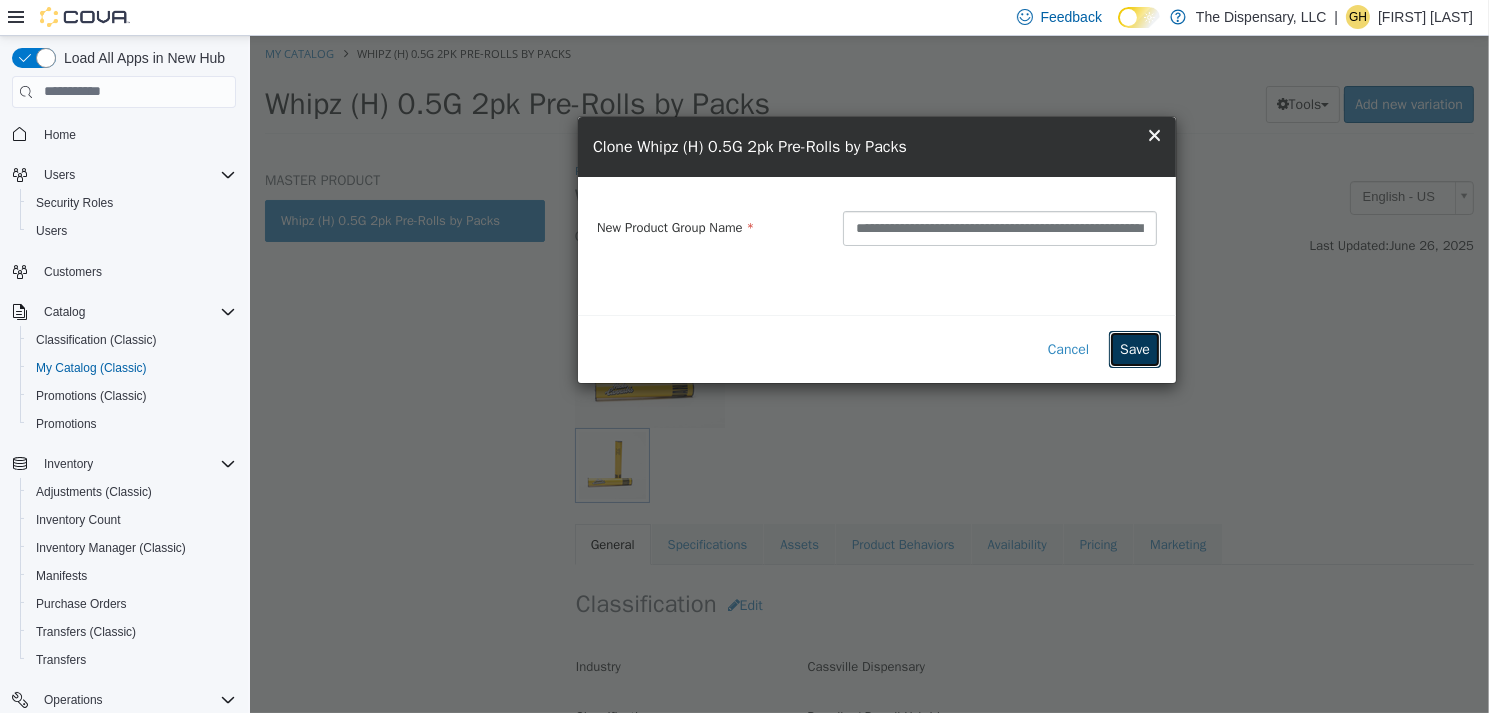 click on "Save" at bounding box center [1134, 348] 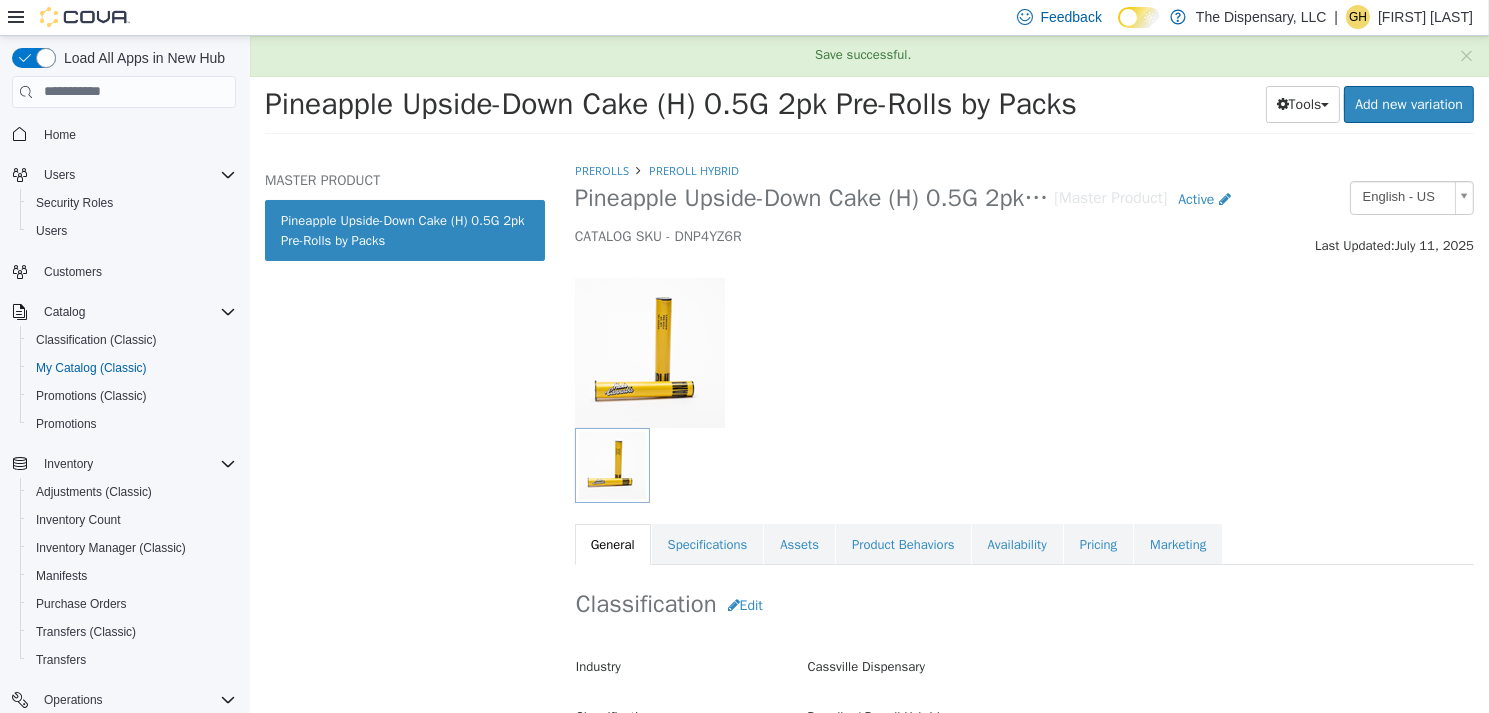 scroll, scrollTop: 500, scrollLeft: 0, axis: vertical 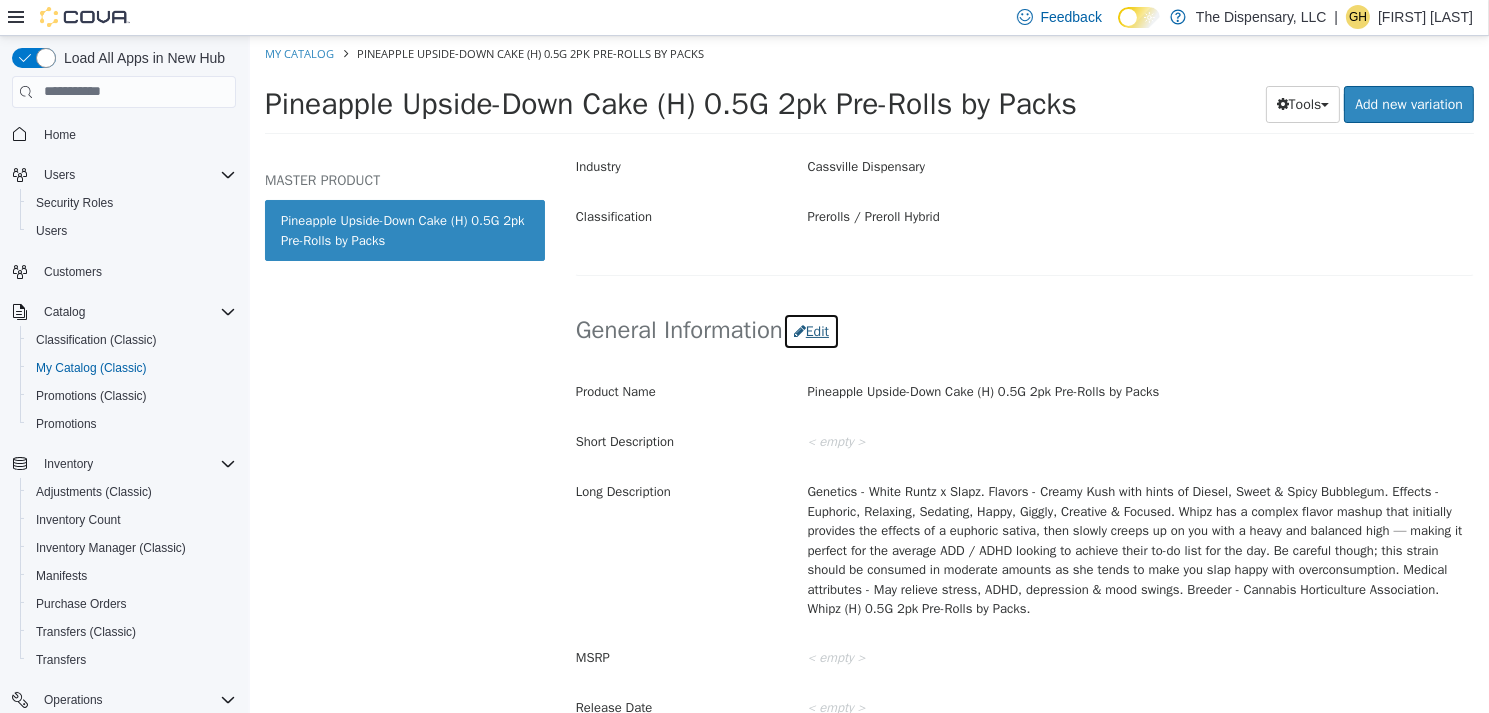 click on "Edit" at bounding box center (810, 330) 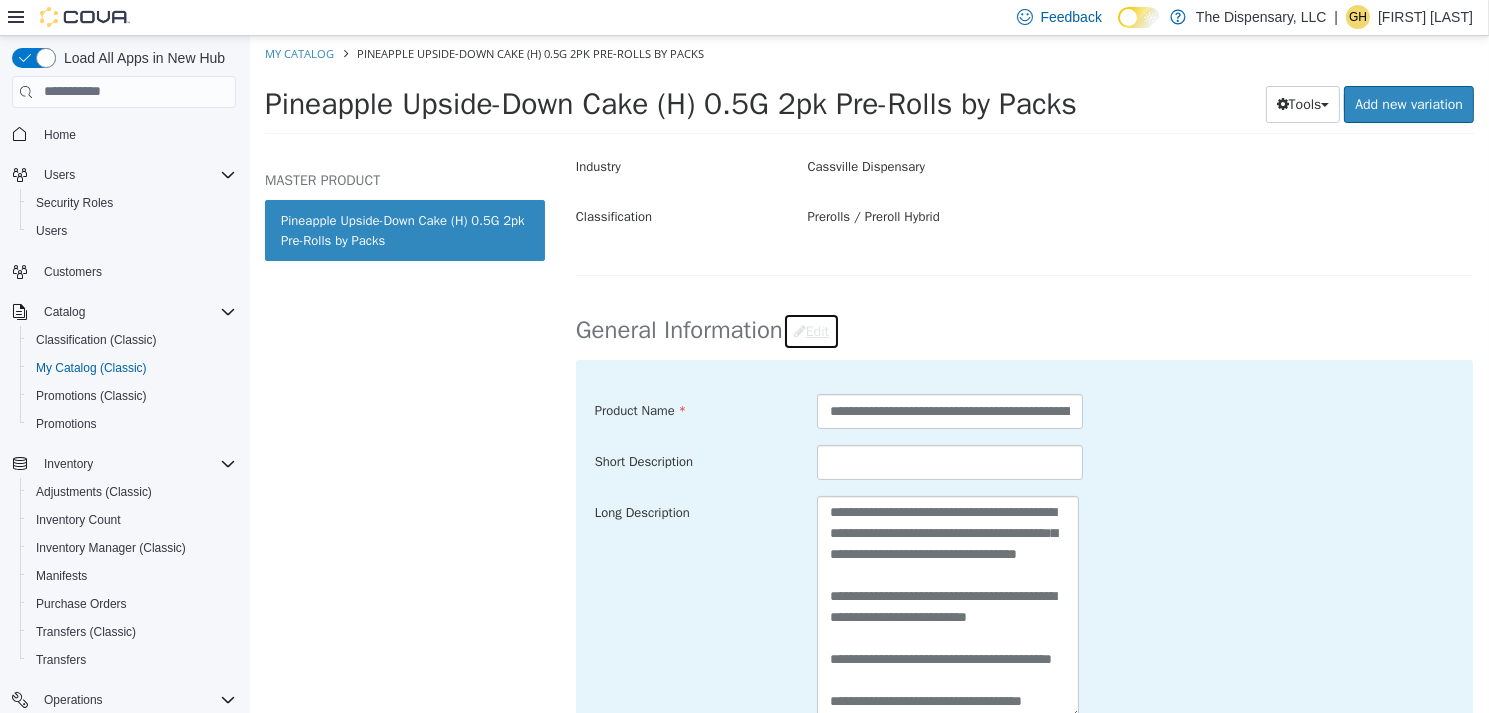 scroll, scrollTop: 441, scrollLeft: 0, axis: vertical 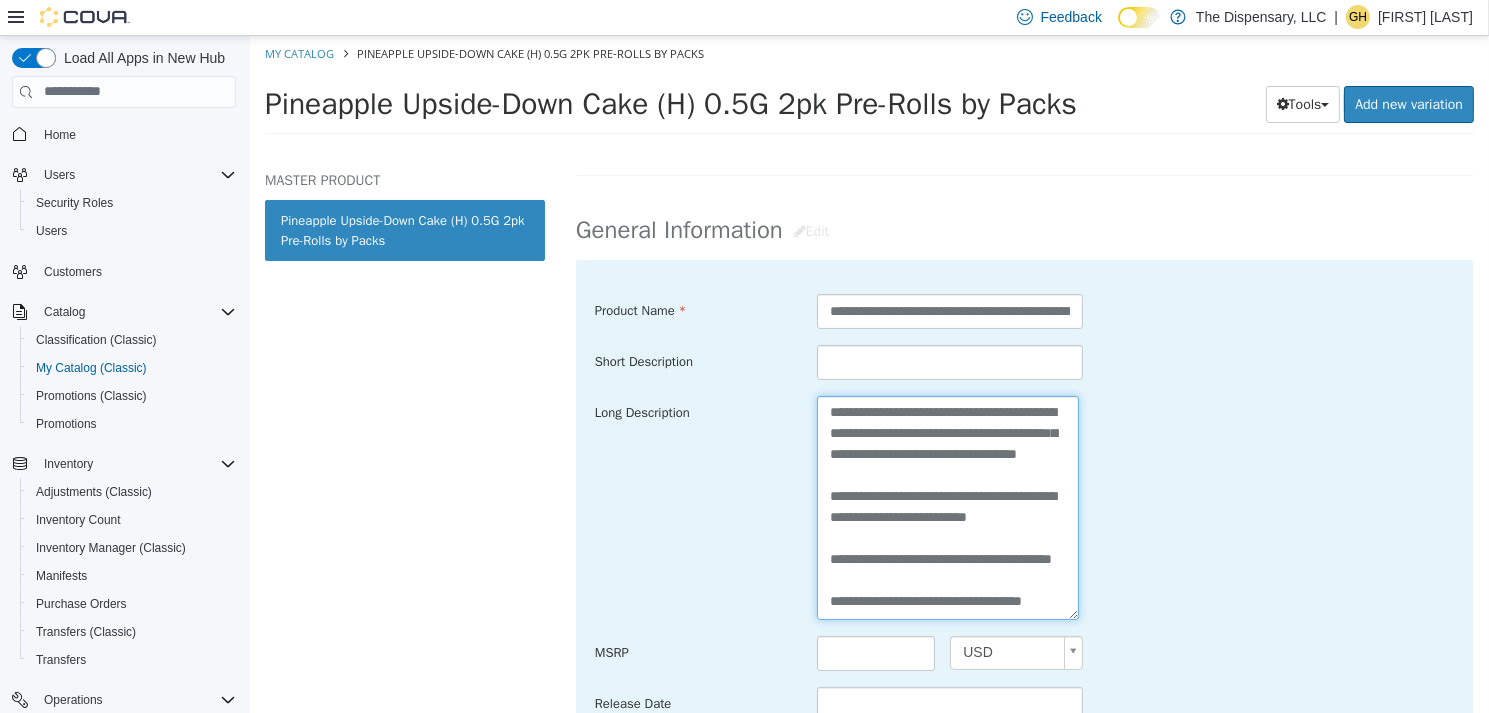 drag, startPoint x: 888, startPoint y: 603, endPoint x: 749, endPoint y: 586, distance: 140.0357 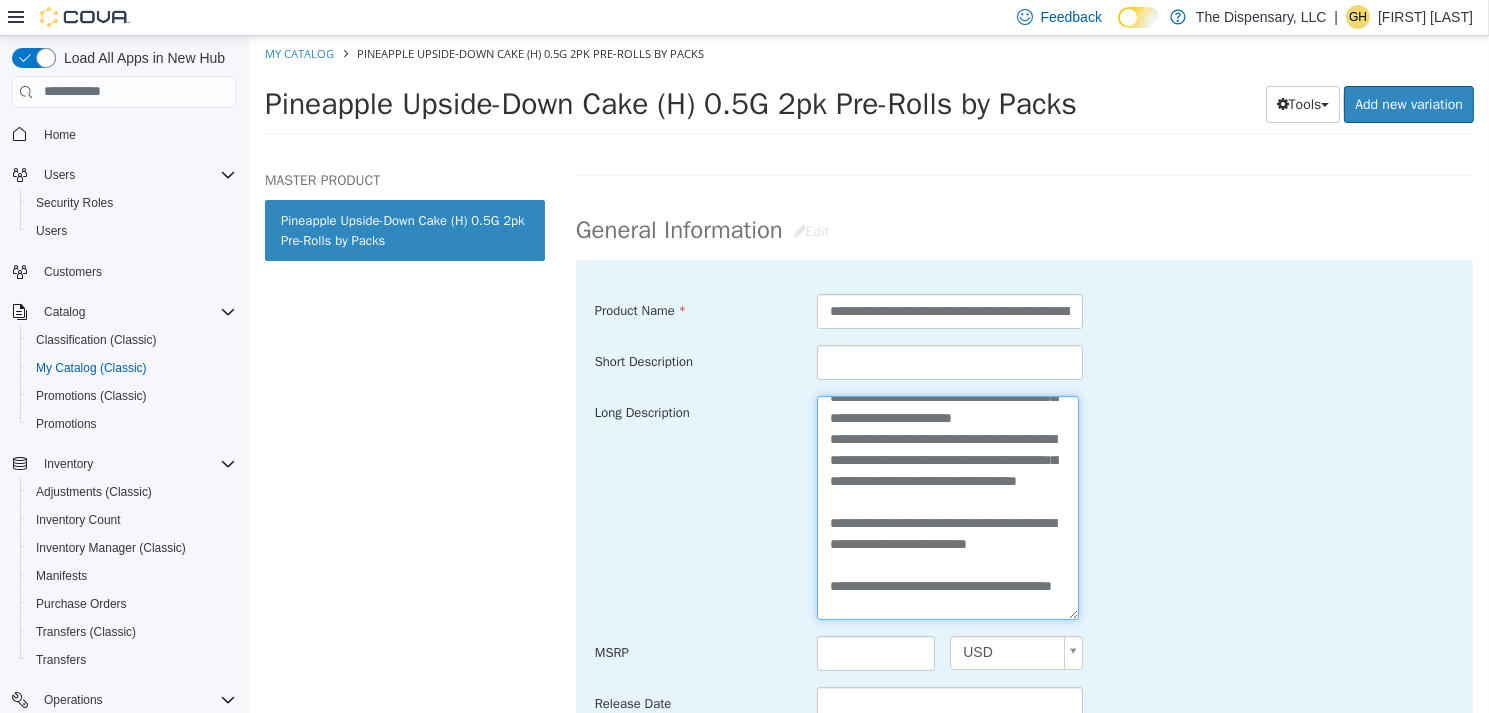 scroll, scrollTop: 0, scrollLeft: 0, axis: both 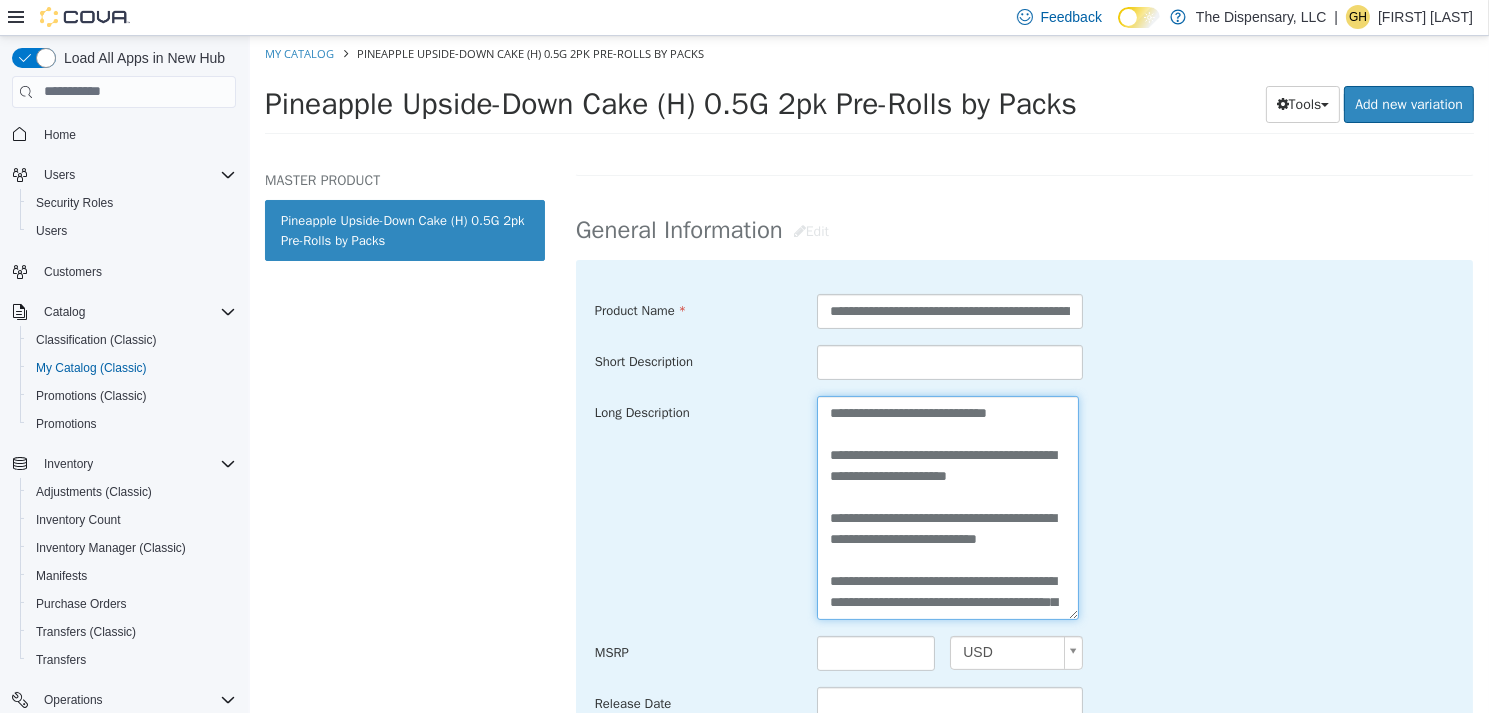 drag, startPoint x: 1014, startPoint y: 413, endPoint x: 888, endPoint y: 409, distance: 126.06348 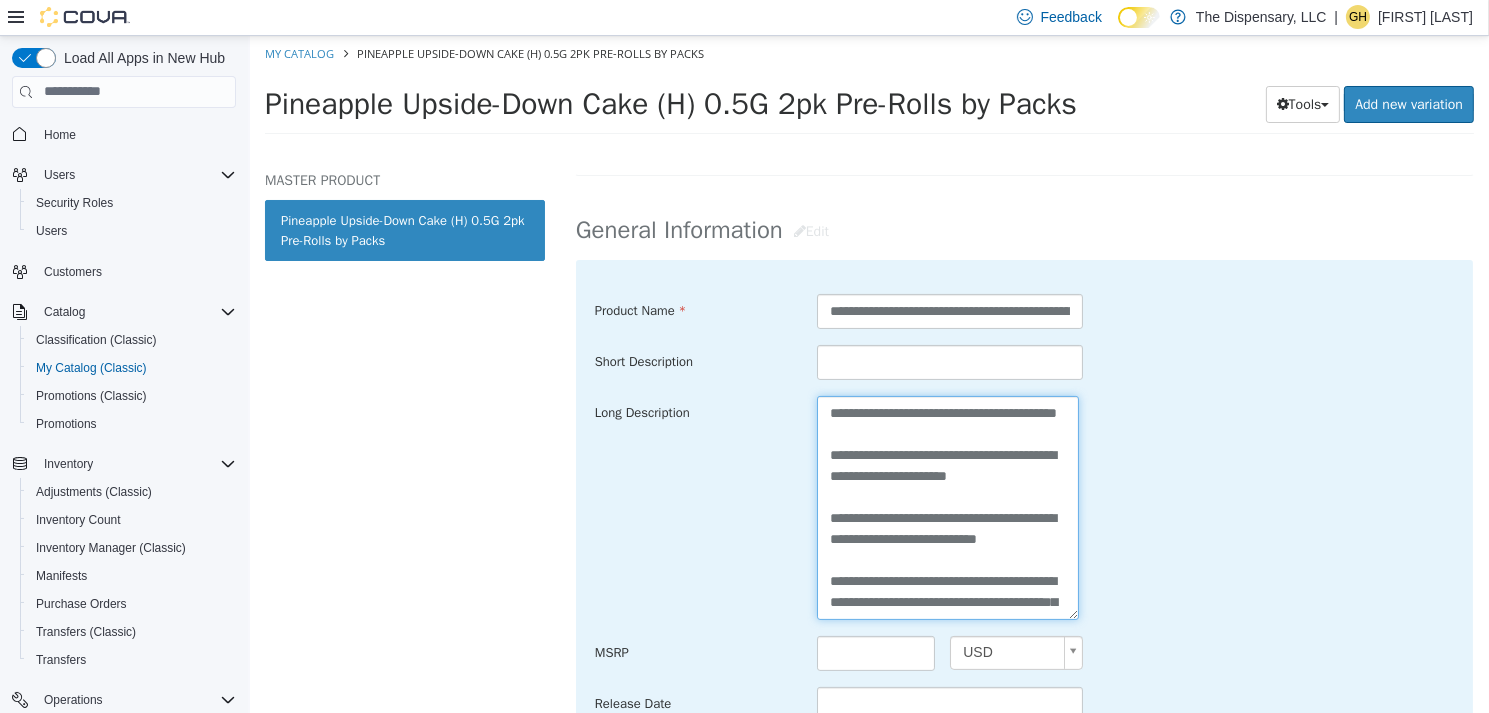 drag, startPoint x: 1039, startPoint y: 499, endPoint x: 881, endPoint y: 473, distance: 160.12495 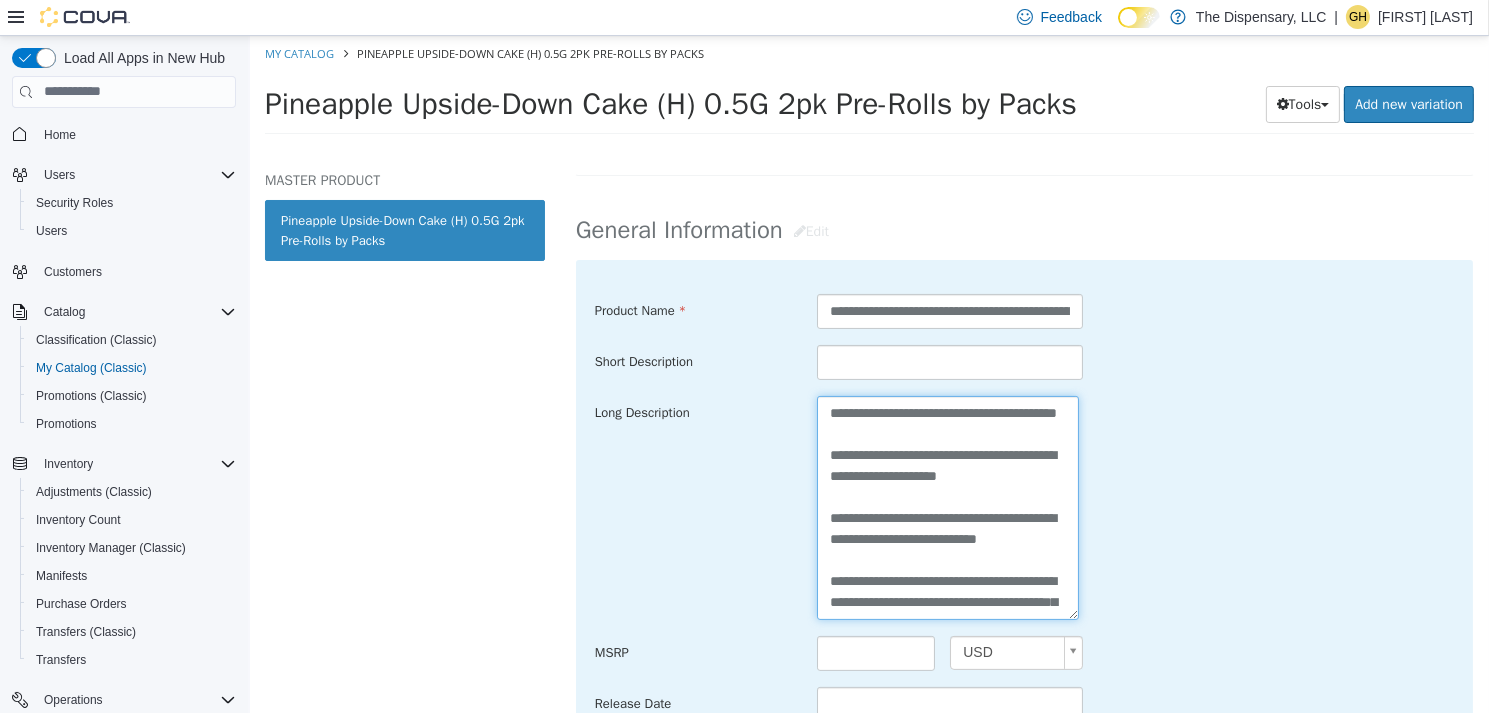 click on "**********" at bounding box center [947, 506] 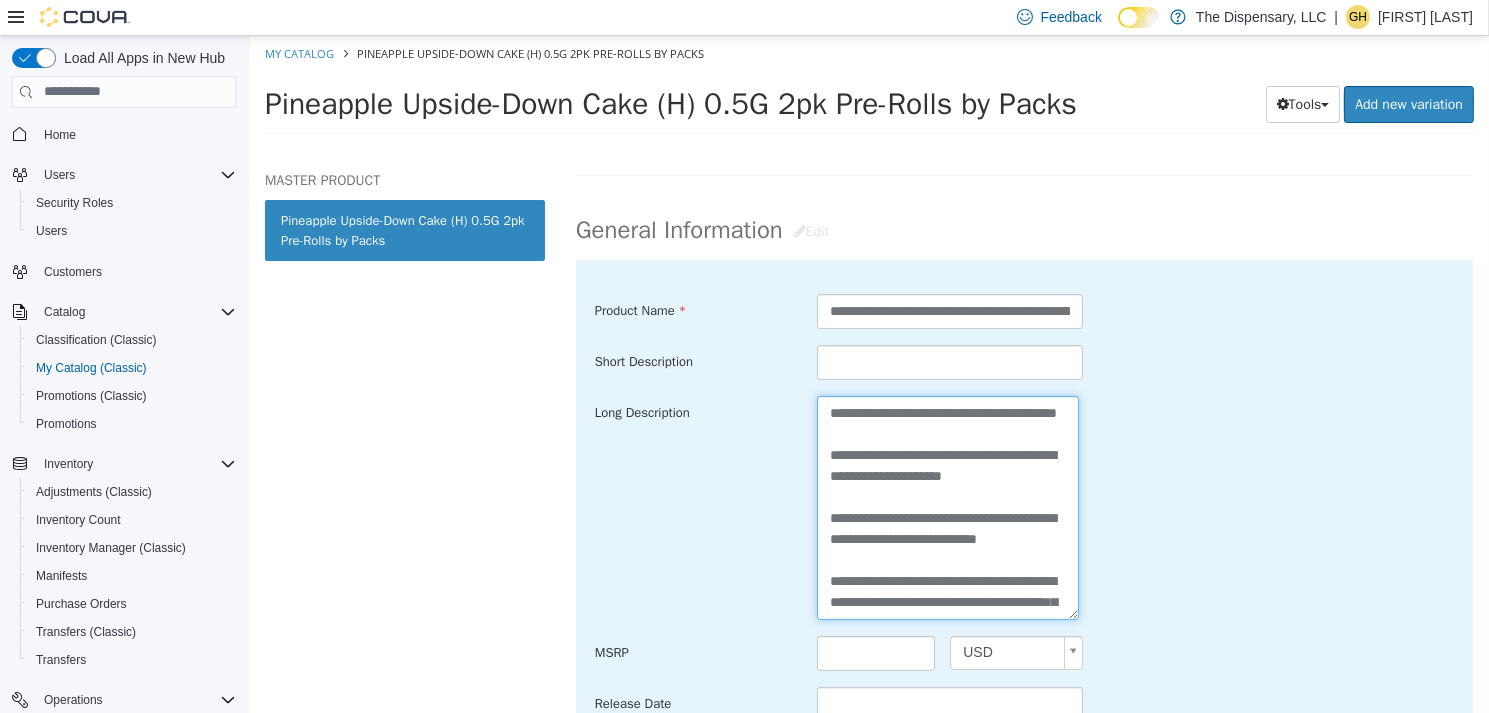 drag, startPoint x: 896, startPoint y: 573, endPoint x: 881, endPoint y: 537, distance: 39 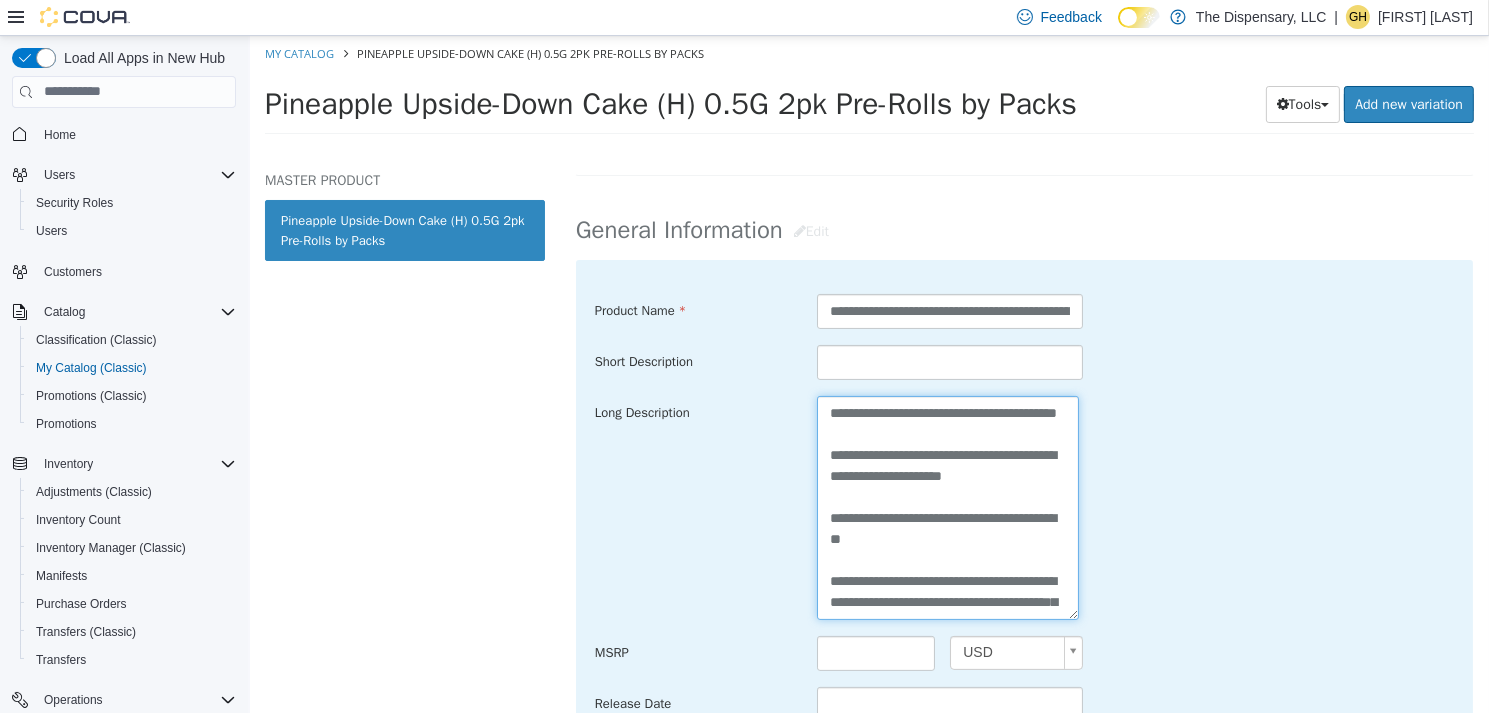 click on "**********" at bounding box center (947, 506) 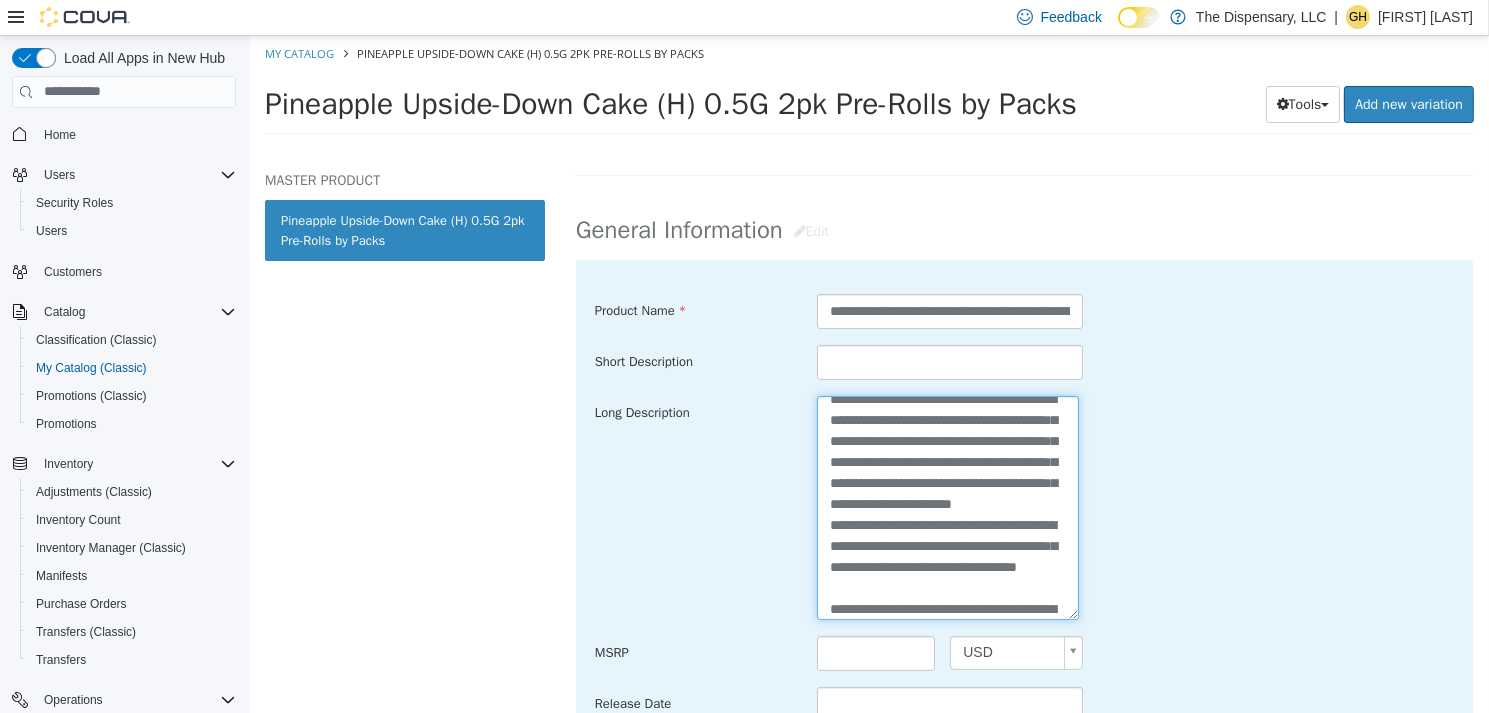 scroll, scrollTop: 300, scrollLeft: 0, axis: vertical 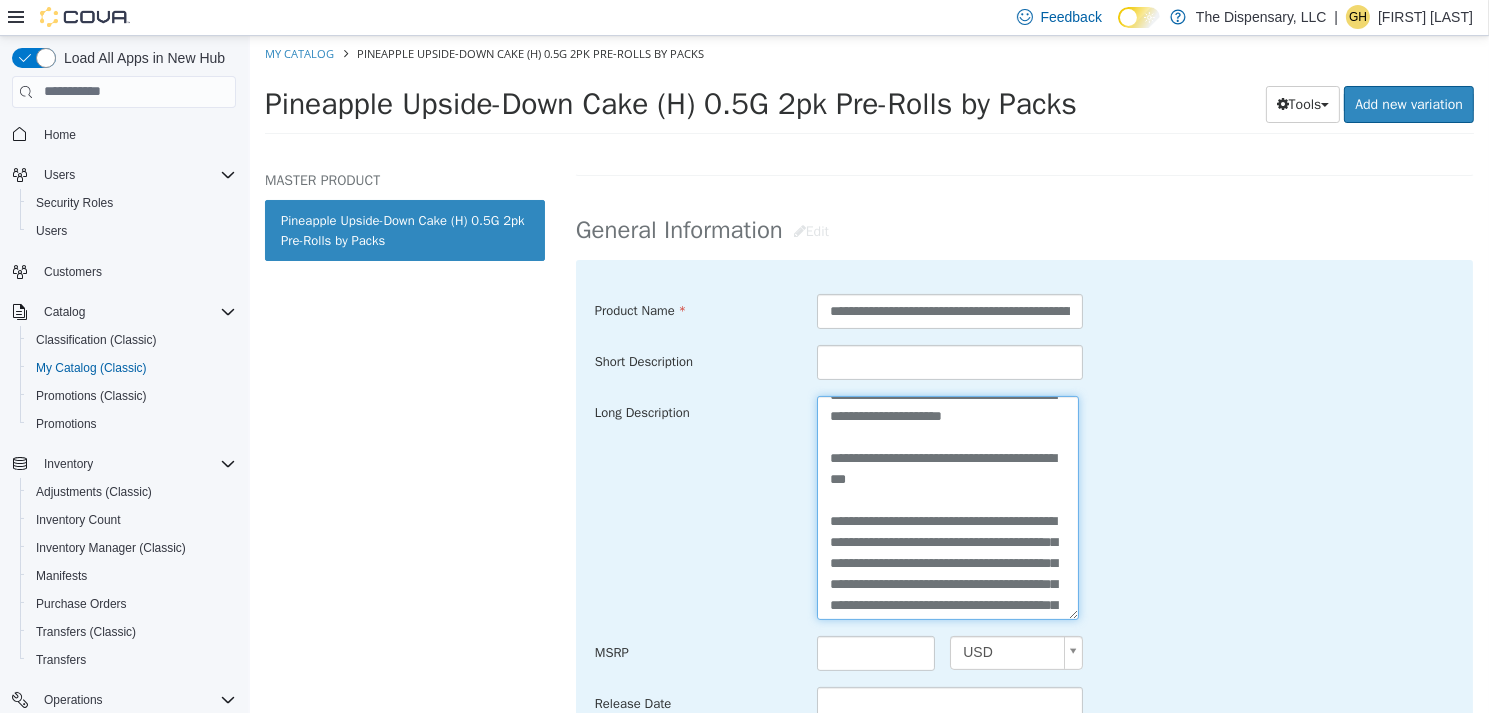 drag, startPoint x: 1026, startPoint y: 524, endPoint x: 822, endPoint y: 537, distance: 204.4138 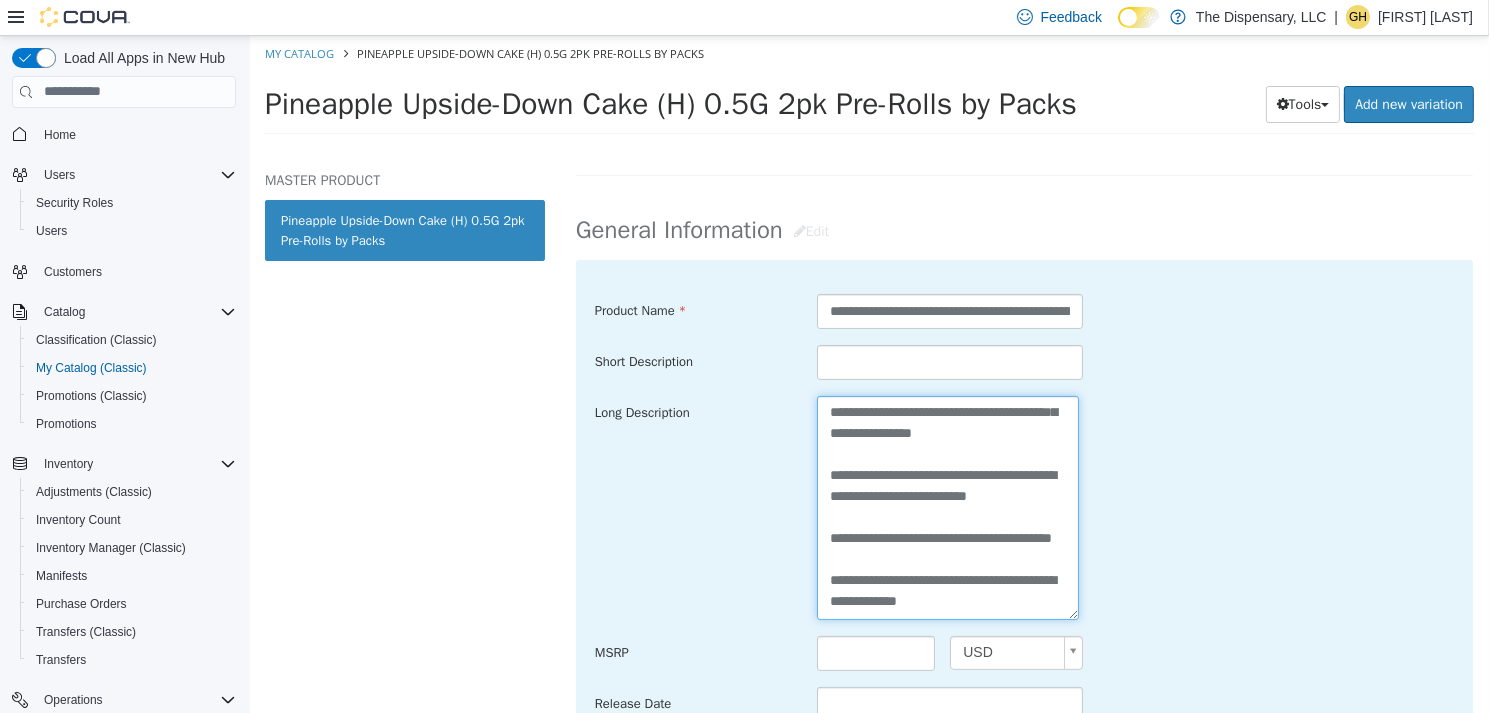 scroll, scrollTop: 424, scrollLeft: 0, axis: vertical 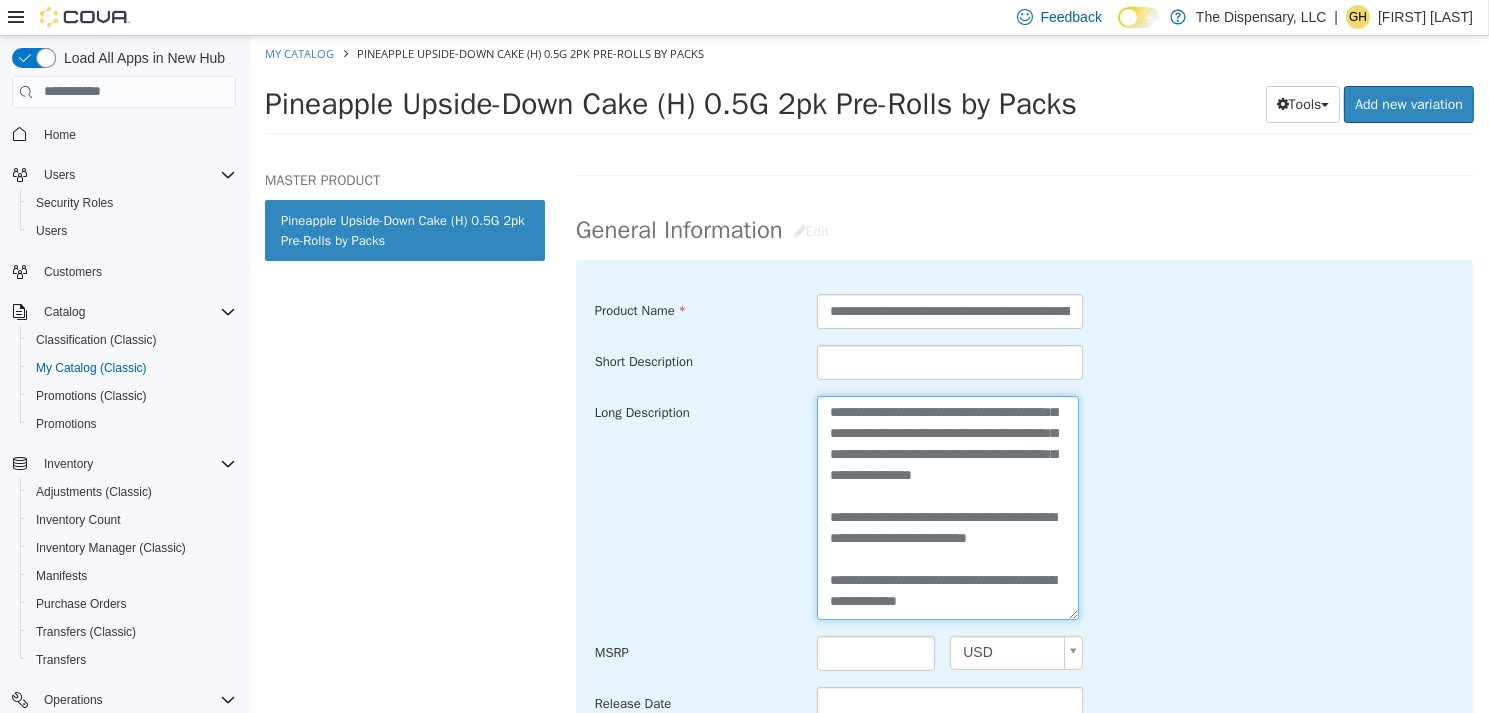 drag, startPoint x: 881, startPoint y: 527, endPoint x: 954, endPoint y: 494, distance: 80.11242 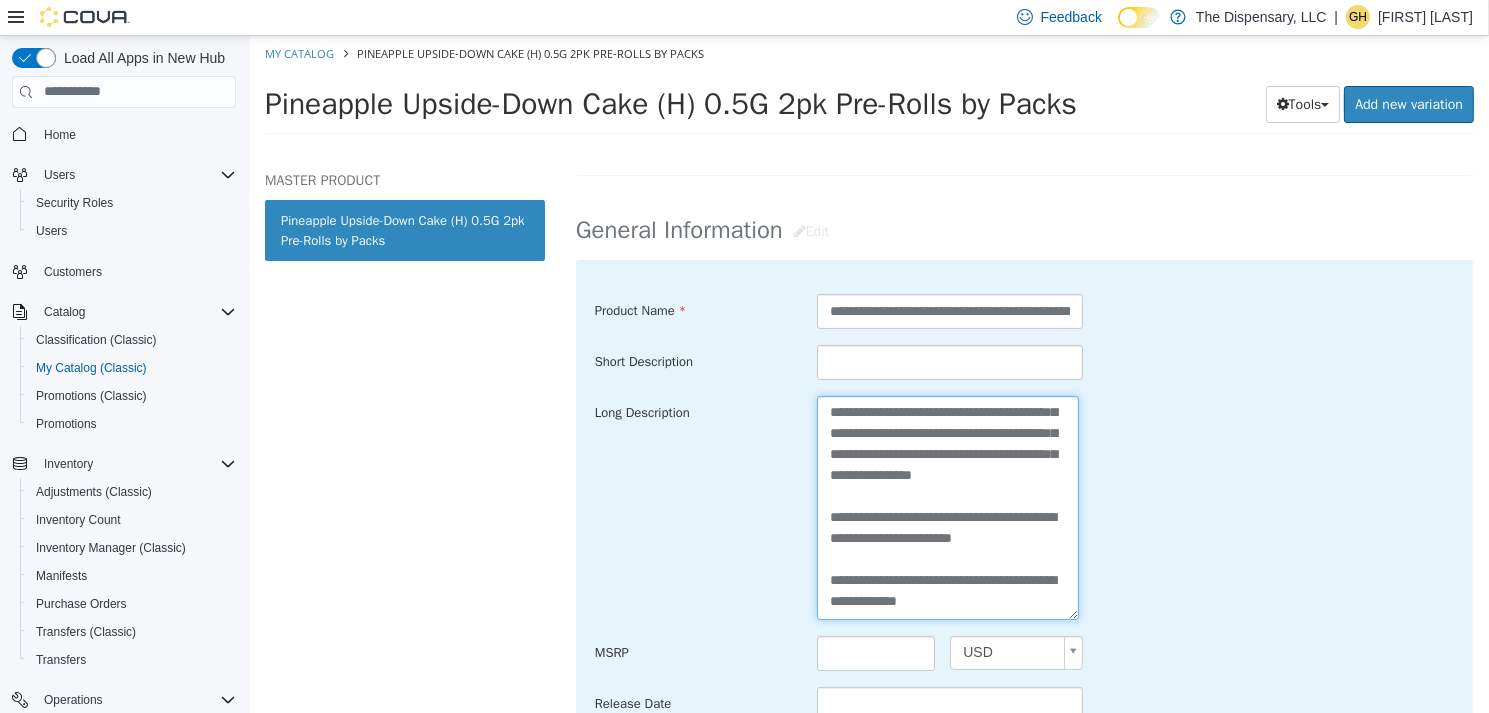 scroll, scrollTop: 357, scrollLeft: 0, axis: vertical 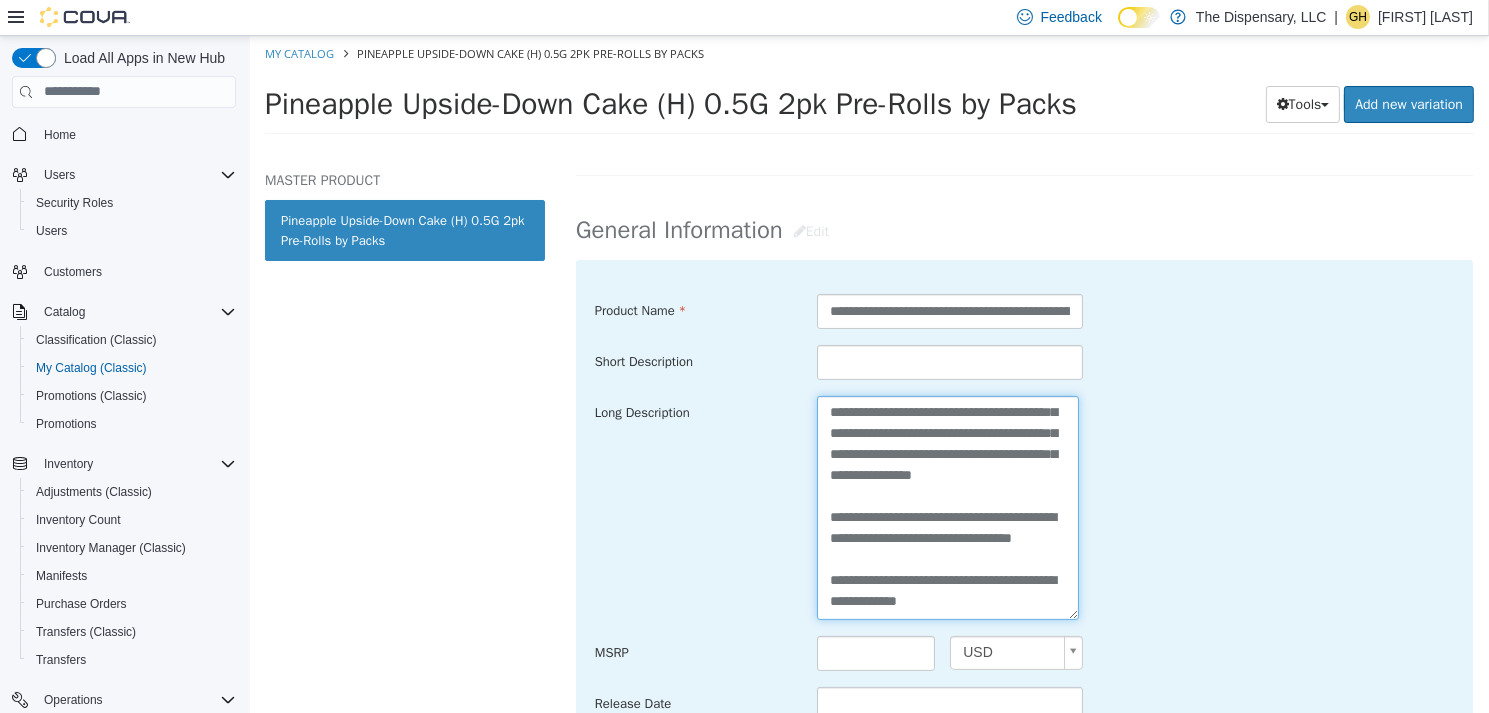 click on "**********" at bounding box center (947, 506) 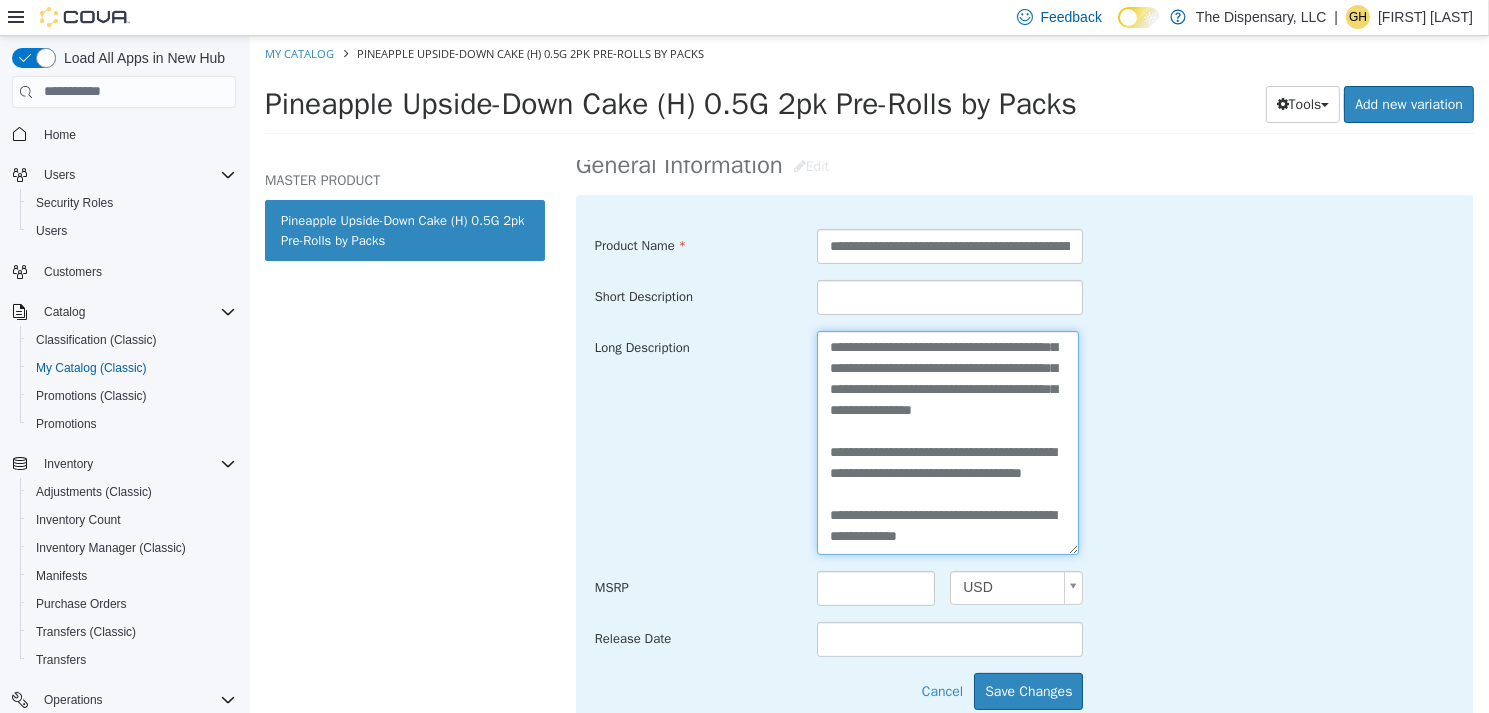 scroll, scrollTop: 700, scrollLeft: 0, axis: vertical 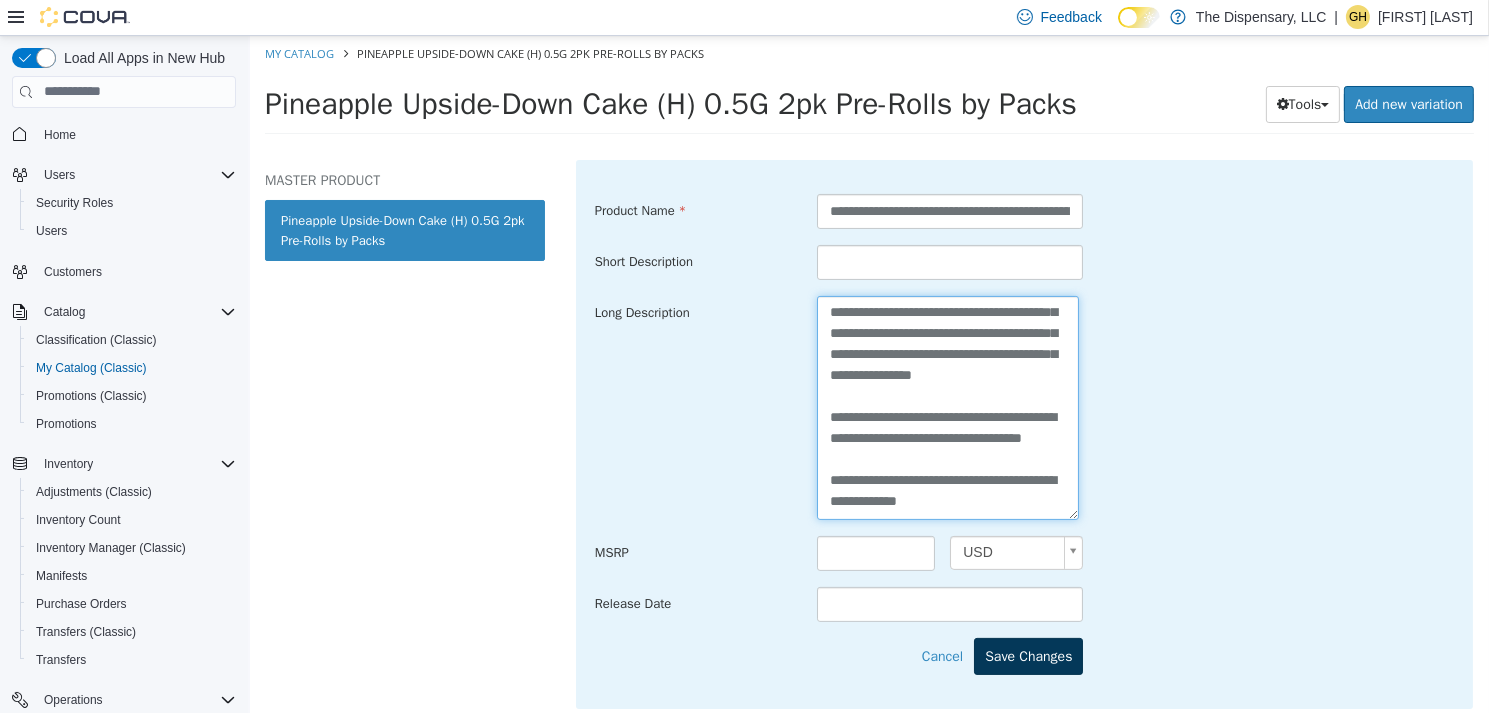 type on "**********" 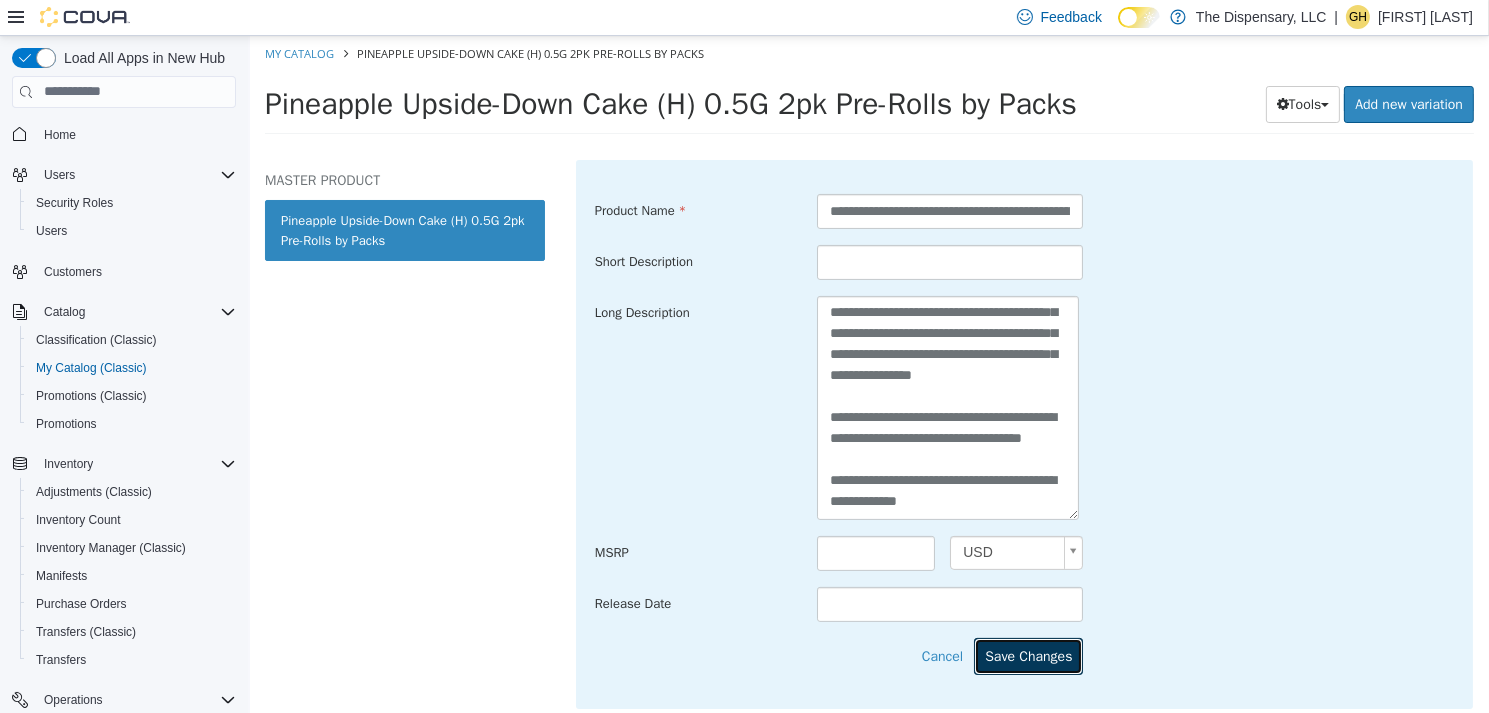 click on "Save Changes" at bounding box center [1027, 655] 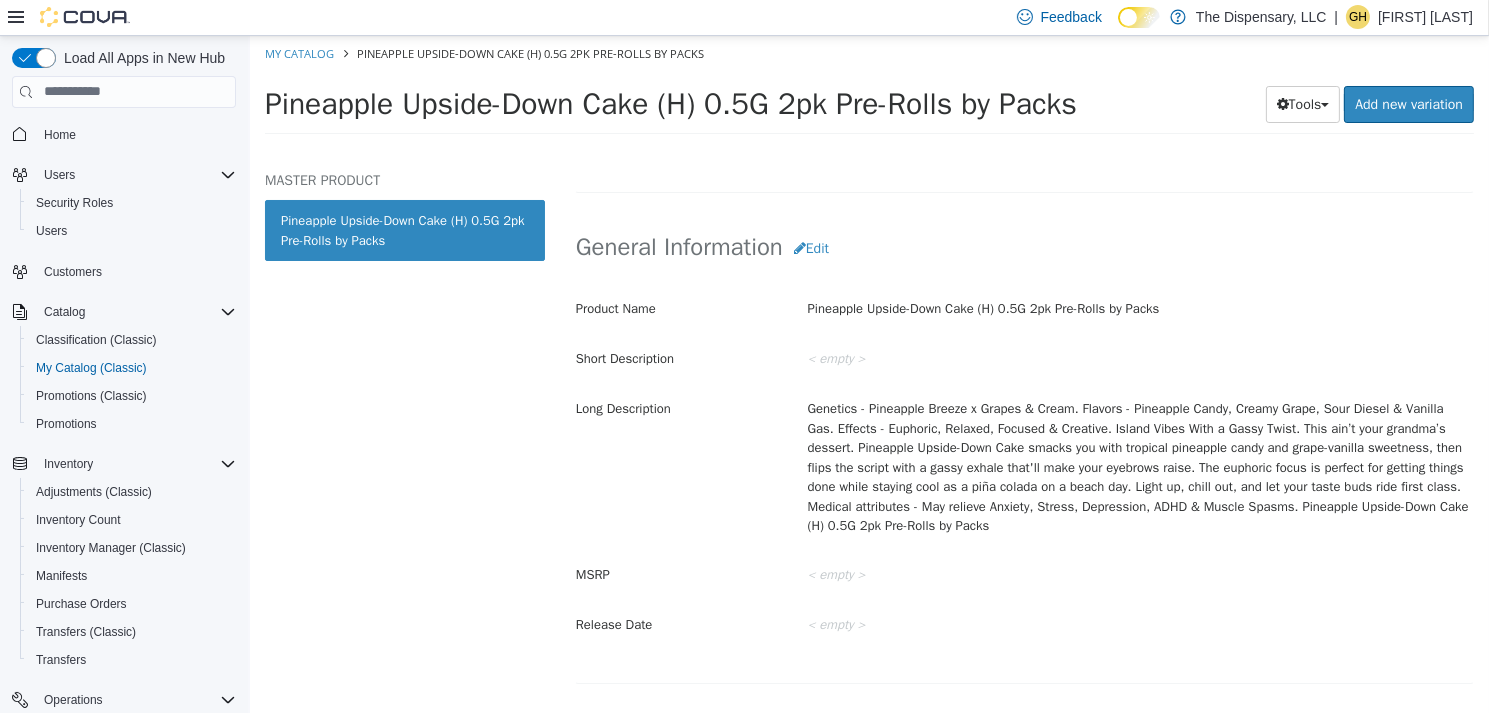scroll, scrollTop: 300, scrollLeft: 0, axis: vertical 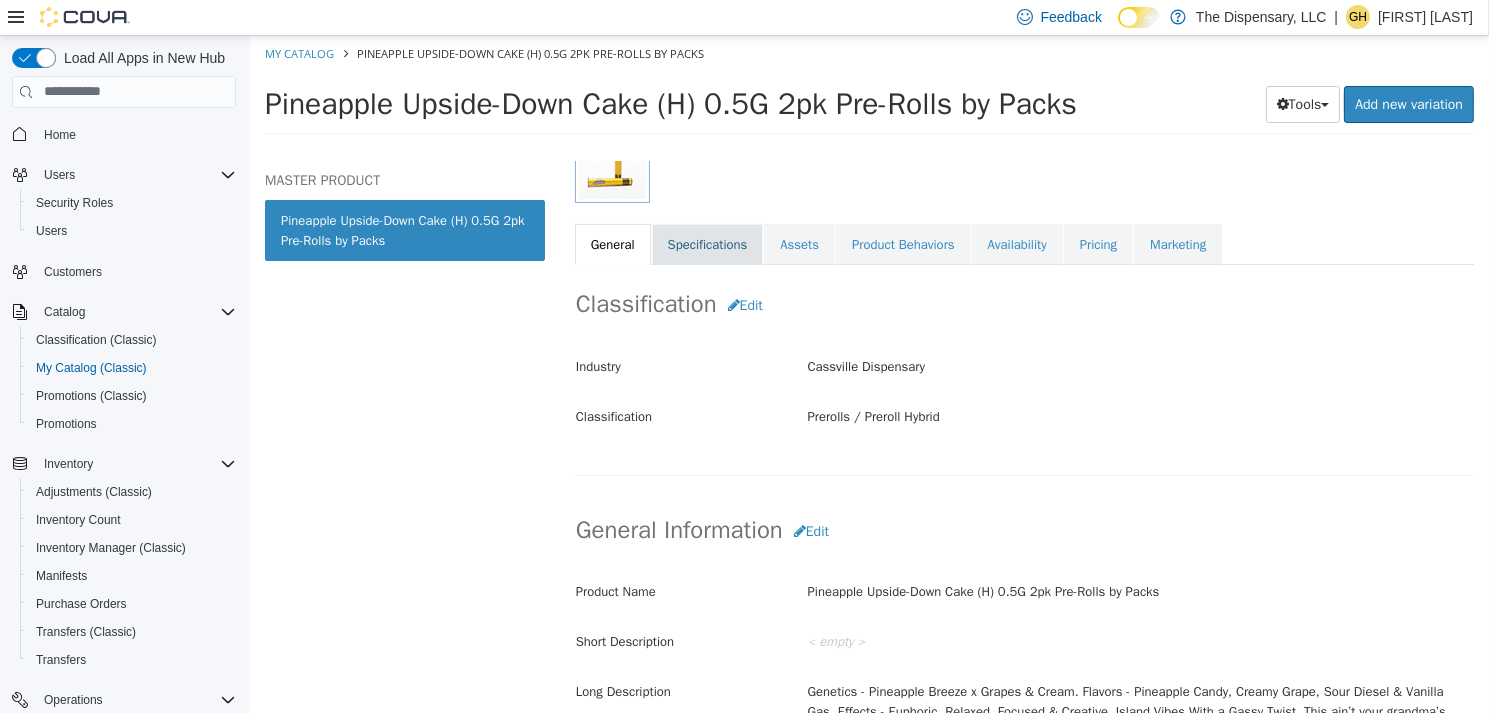 click on "Specifications" at bounding box center (707, 244) 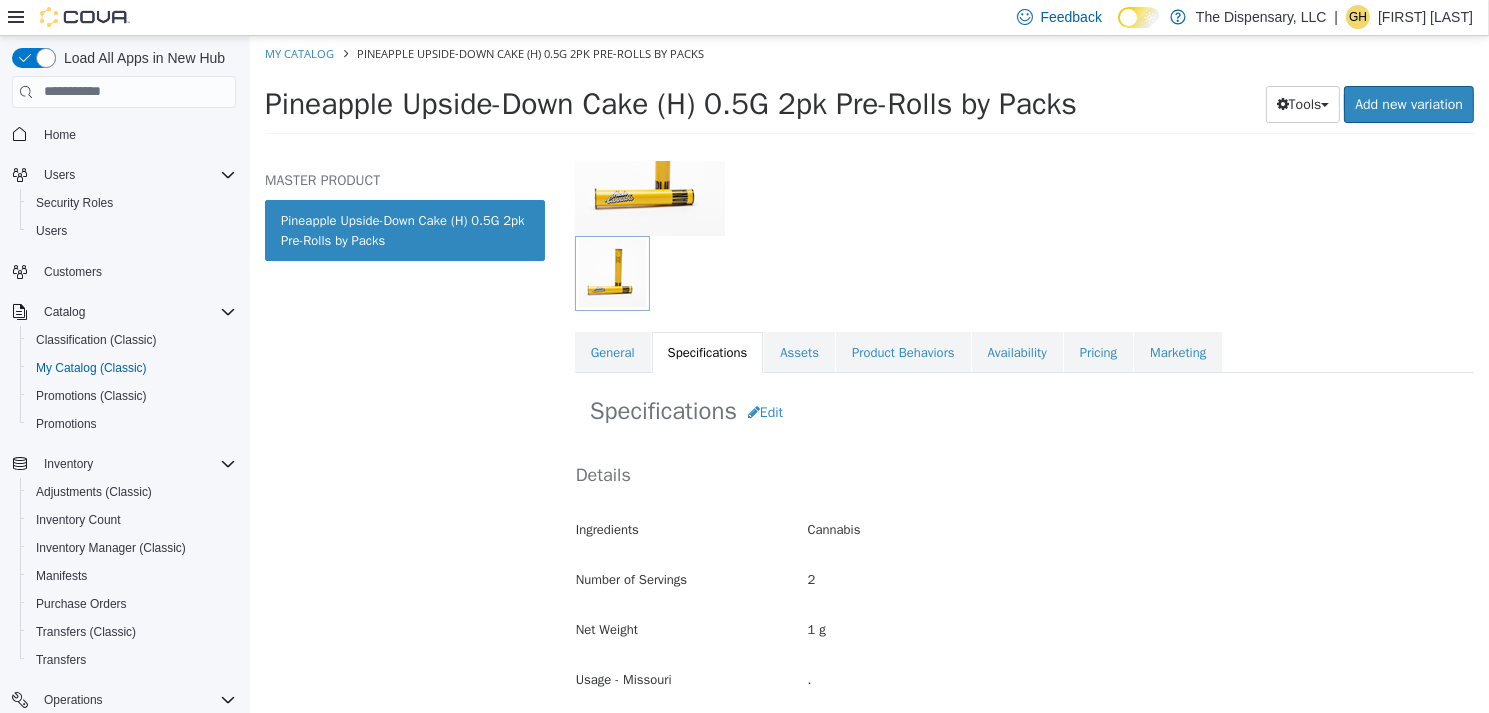 scroll, scrollTop: 142, scrollLeft: 0, axis: vertical 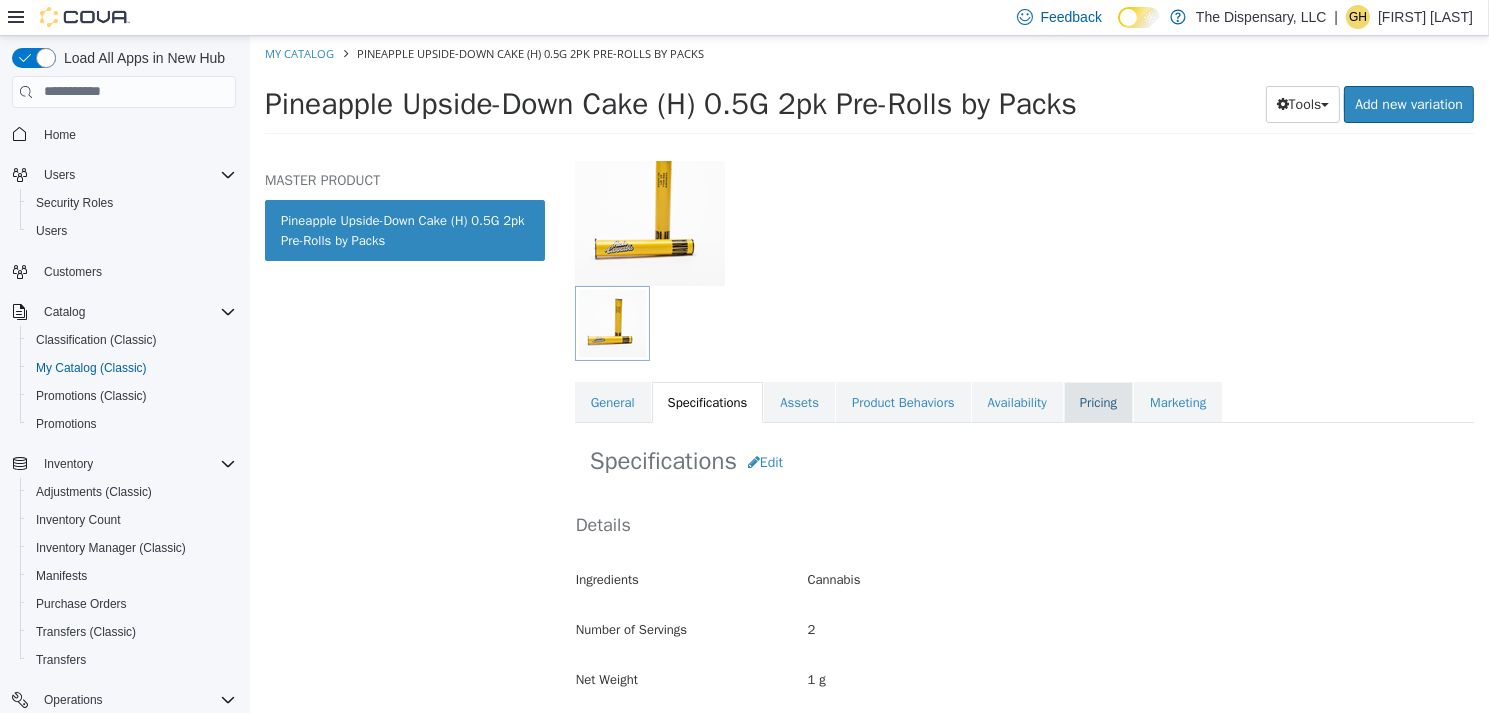 click on "Pricing" at bounding box center (1097, 402) 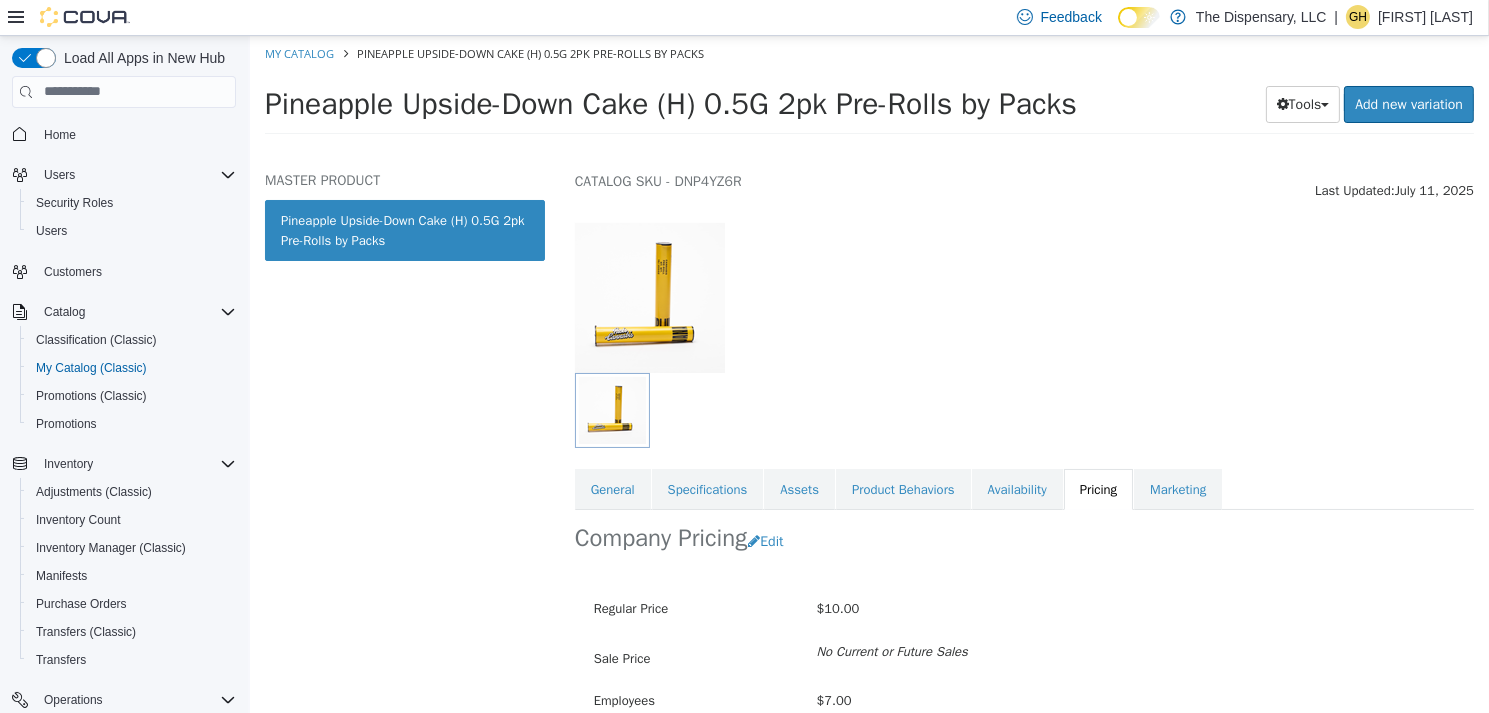 scroll, scrollTop: 0, scrollLeft: 0, axis: both 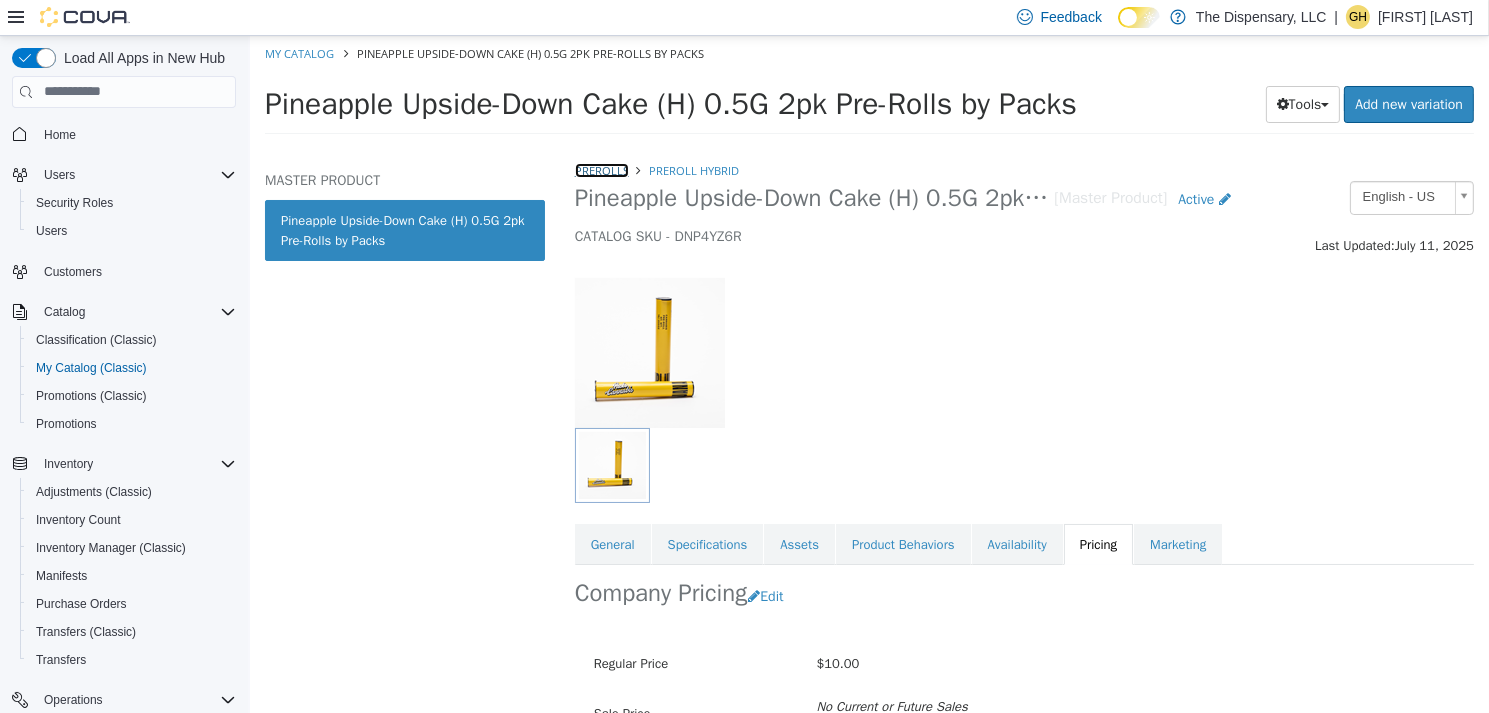 click on "Prerolls" at bounding box center (601, 169) 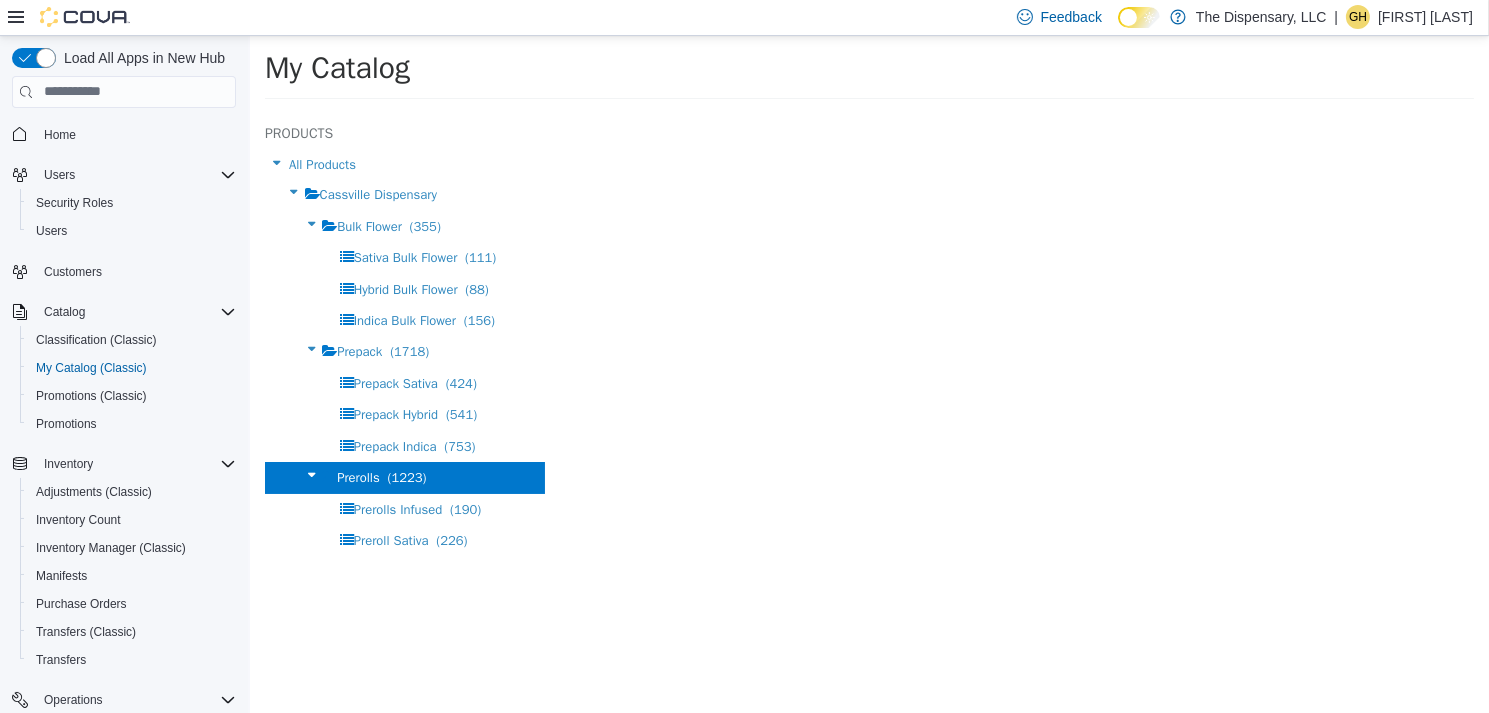select on "**********" 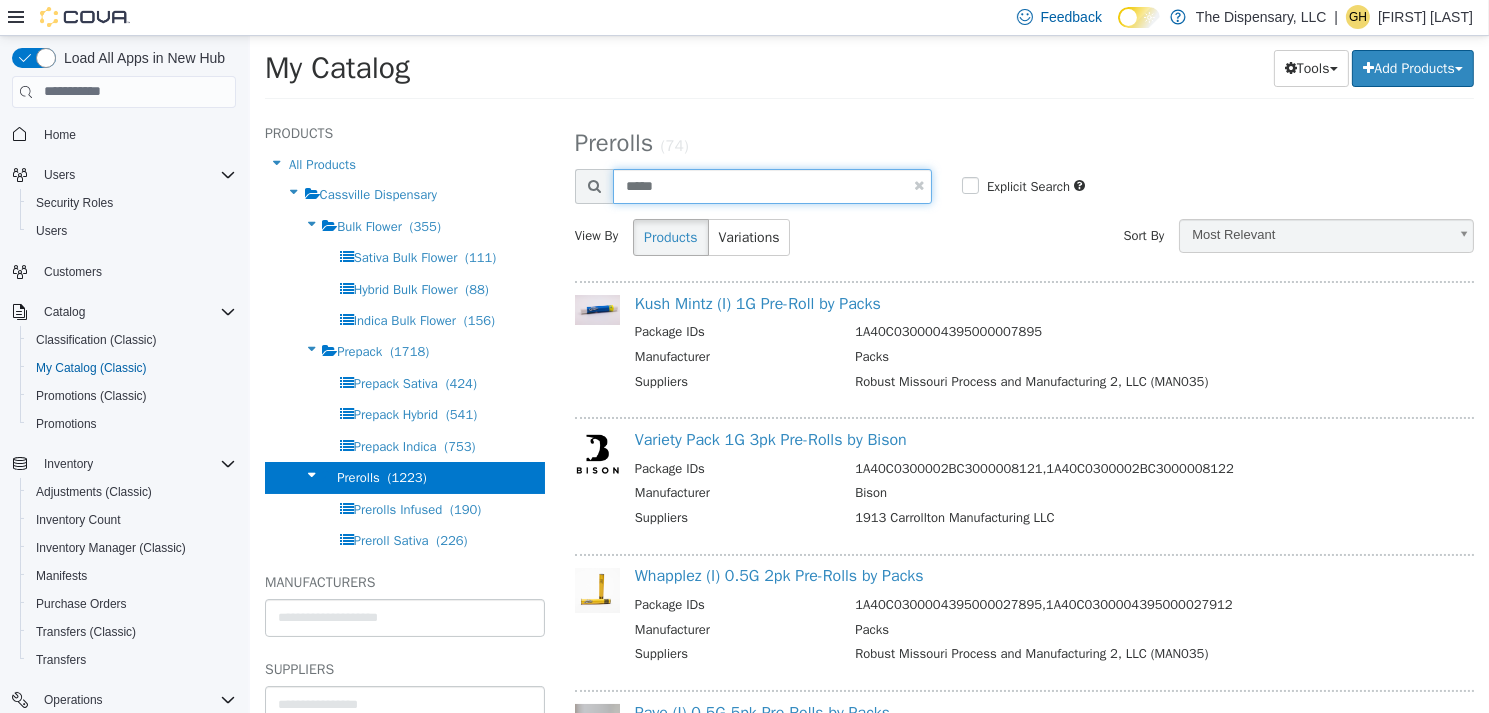 drag, startPoint x: 713, startPoint y: 182, endPoint x: 575, endPoint y: 170, distance: 138.52075 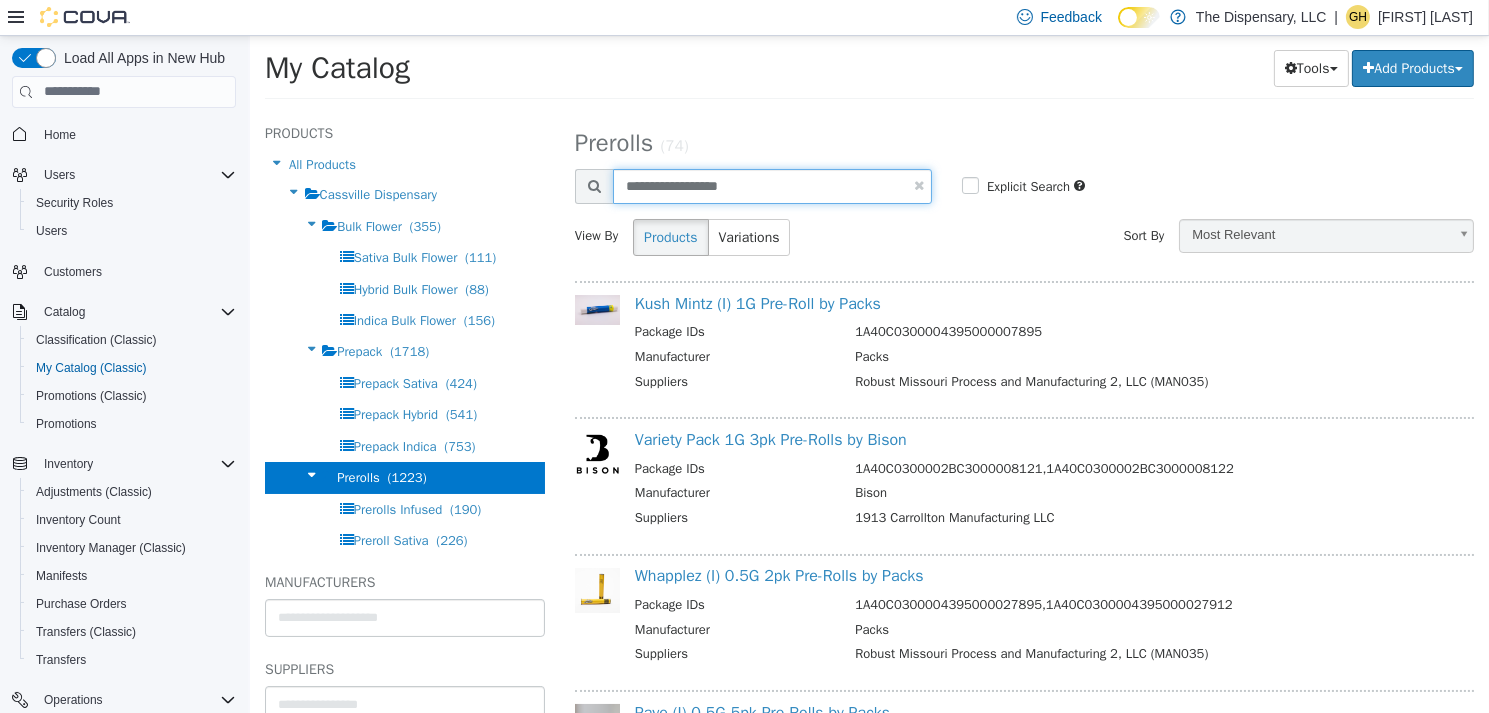 type on "**********" 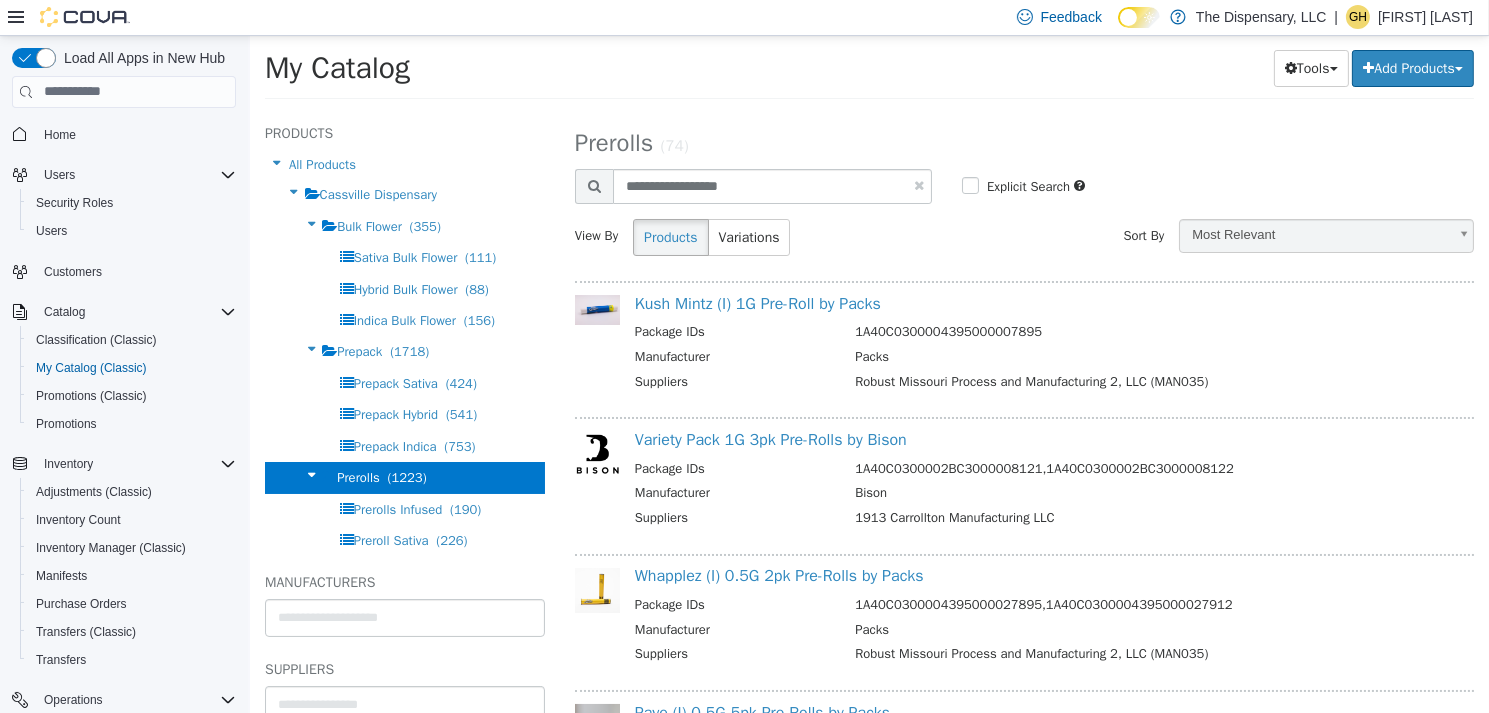 select on "**********" 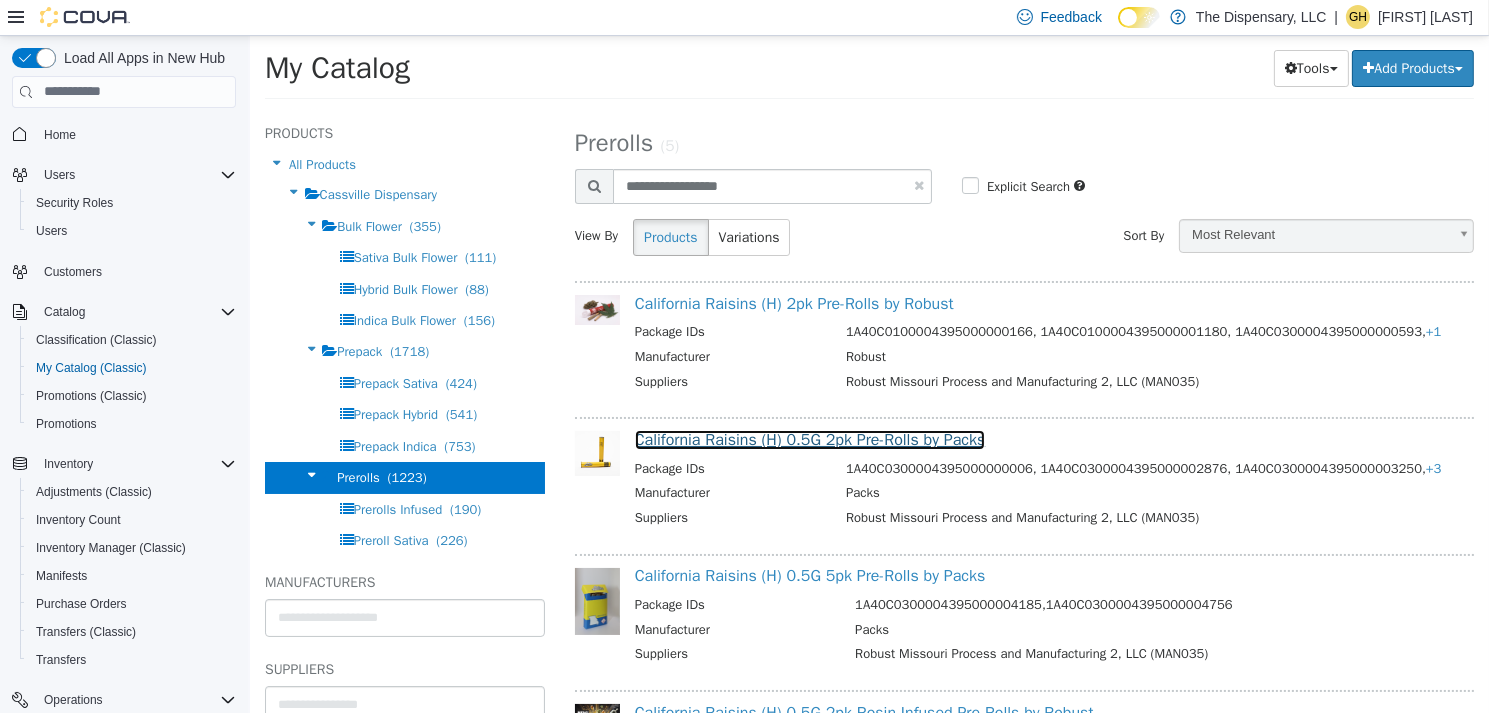 click on "California Raisins (H) 0.5G 2pk Pre-Rolls by Packs" at bounding box center [809, 439] 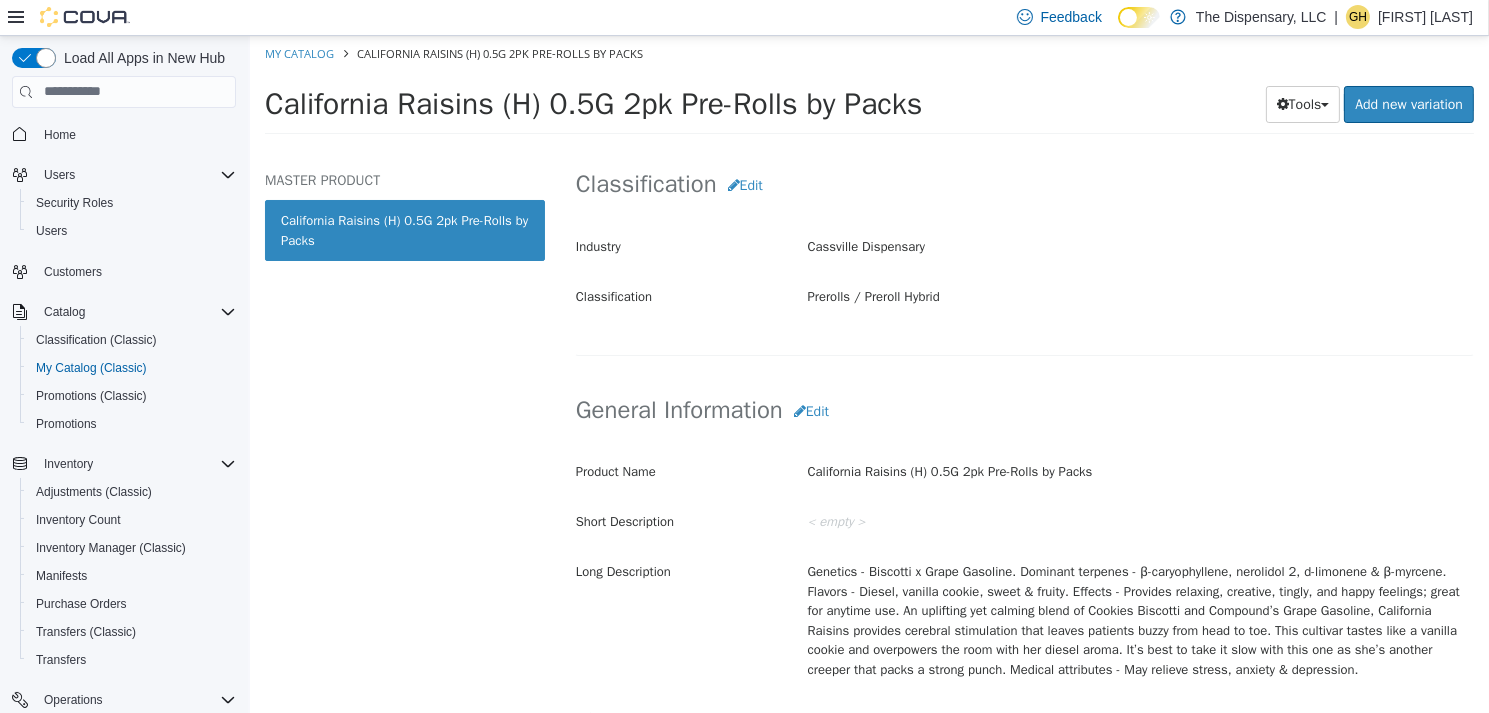 scroll, scrollTop: 400, scrollLeft: 0, axis: vertical 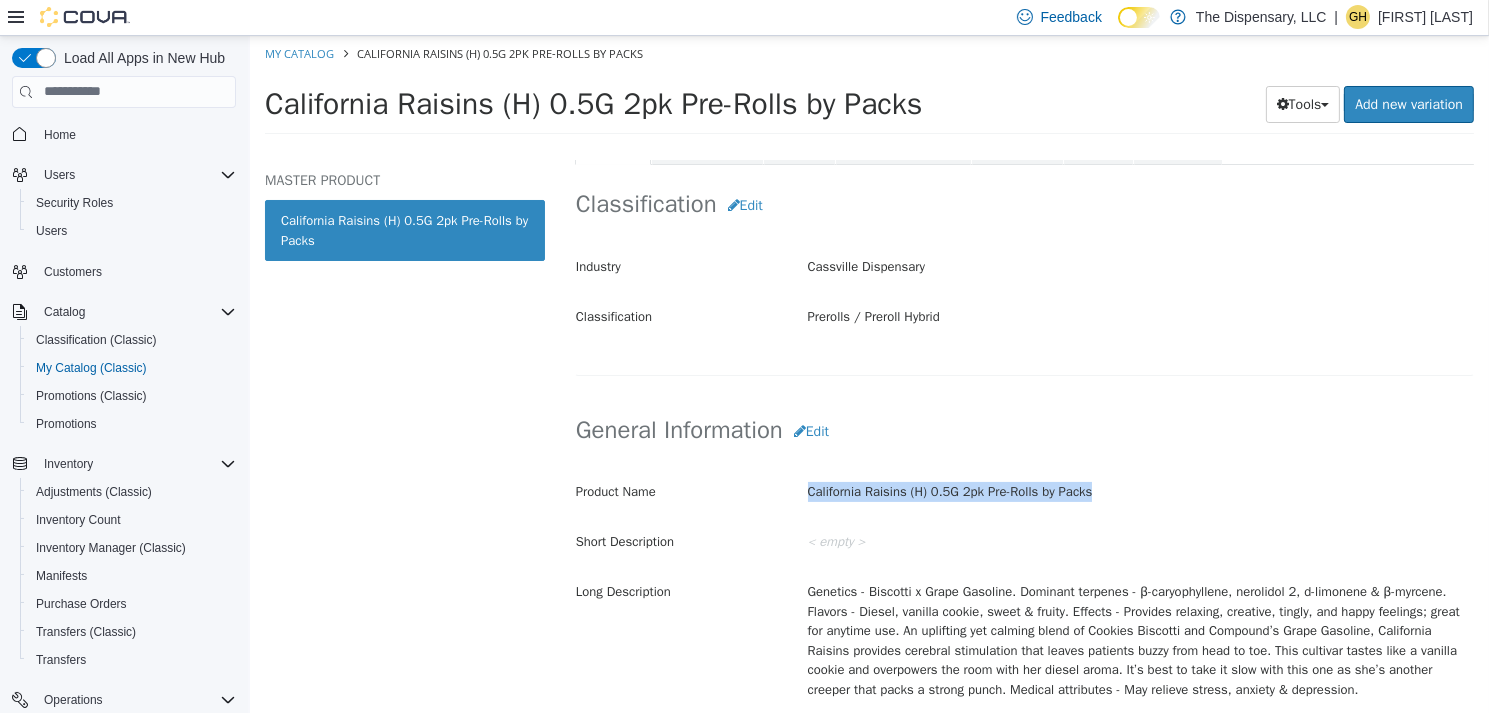 drag, startPoint x: 987, startPoint y: 489, endPoint x: 766, endPoint y: 502, distance: 221.38202 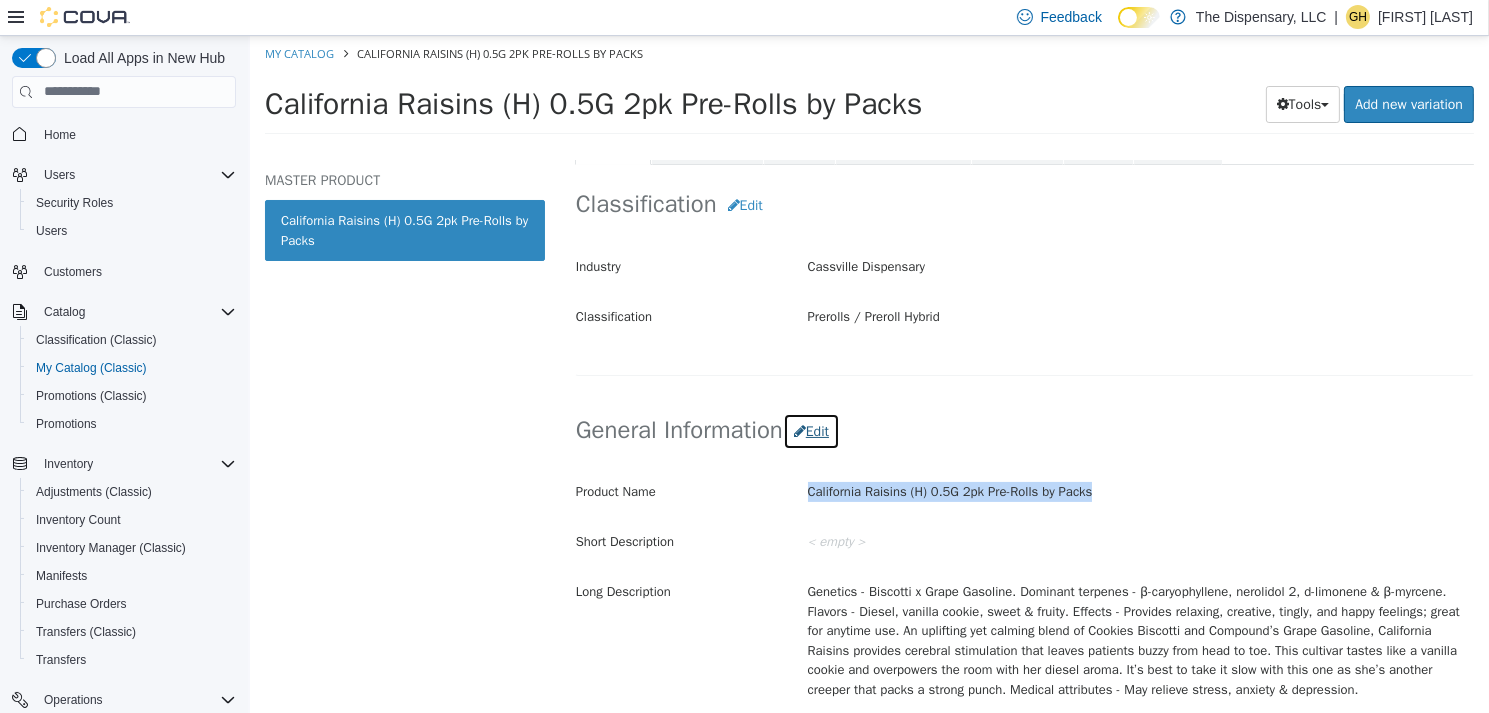 click on "Edit" at bounding box center [810, 430] 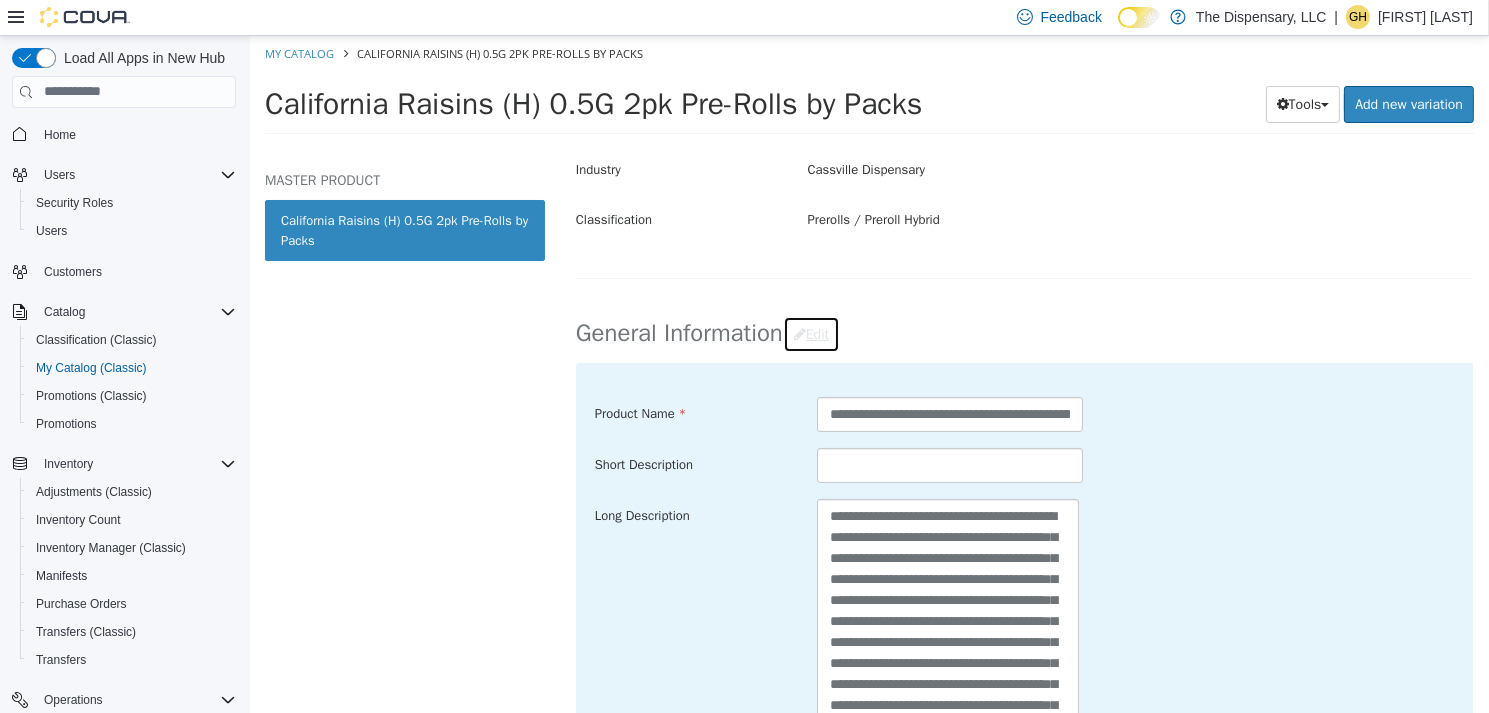 scroll, scrollTop: 700, scrollLeft: 0, axis: vertical 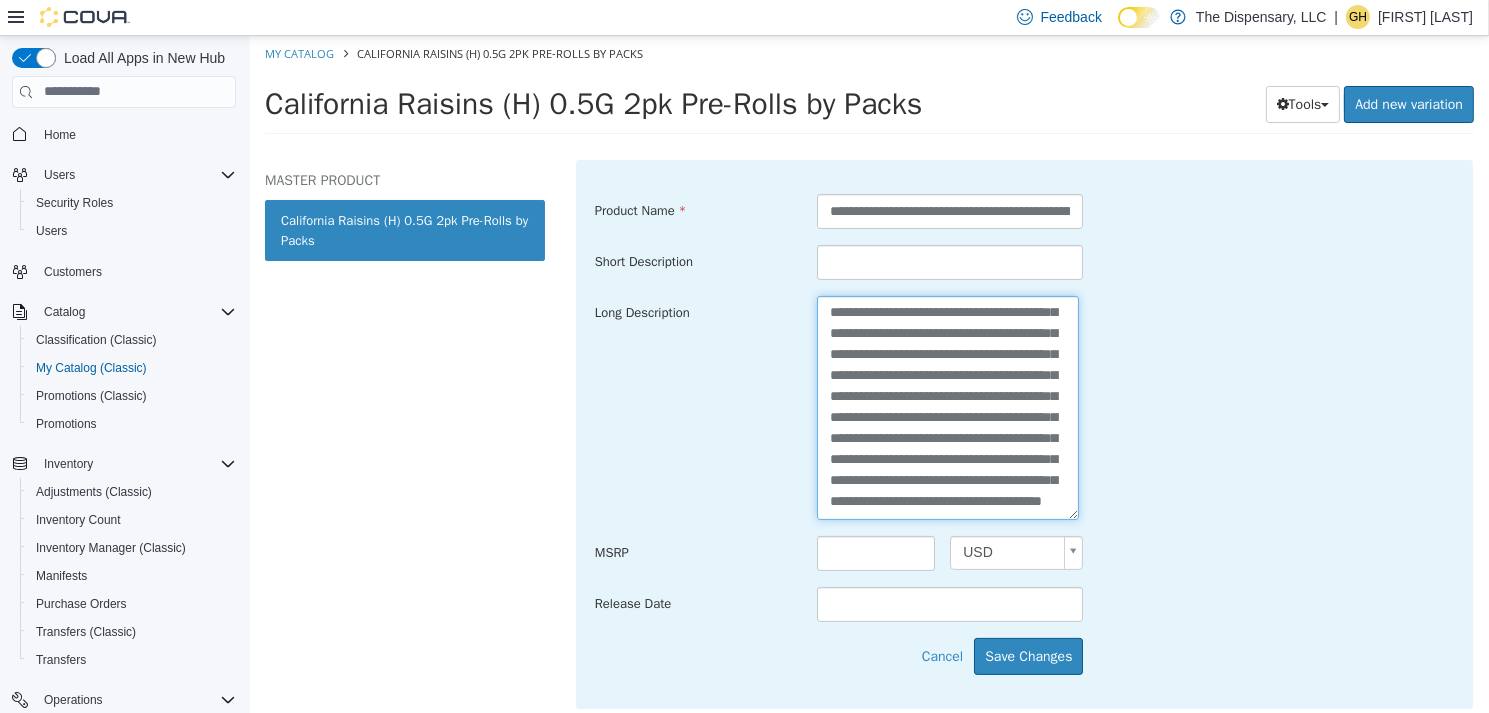 click on "**********" at bounding box center (947, 406) 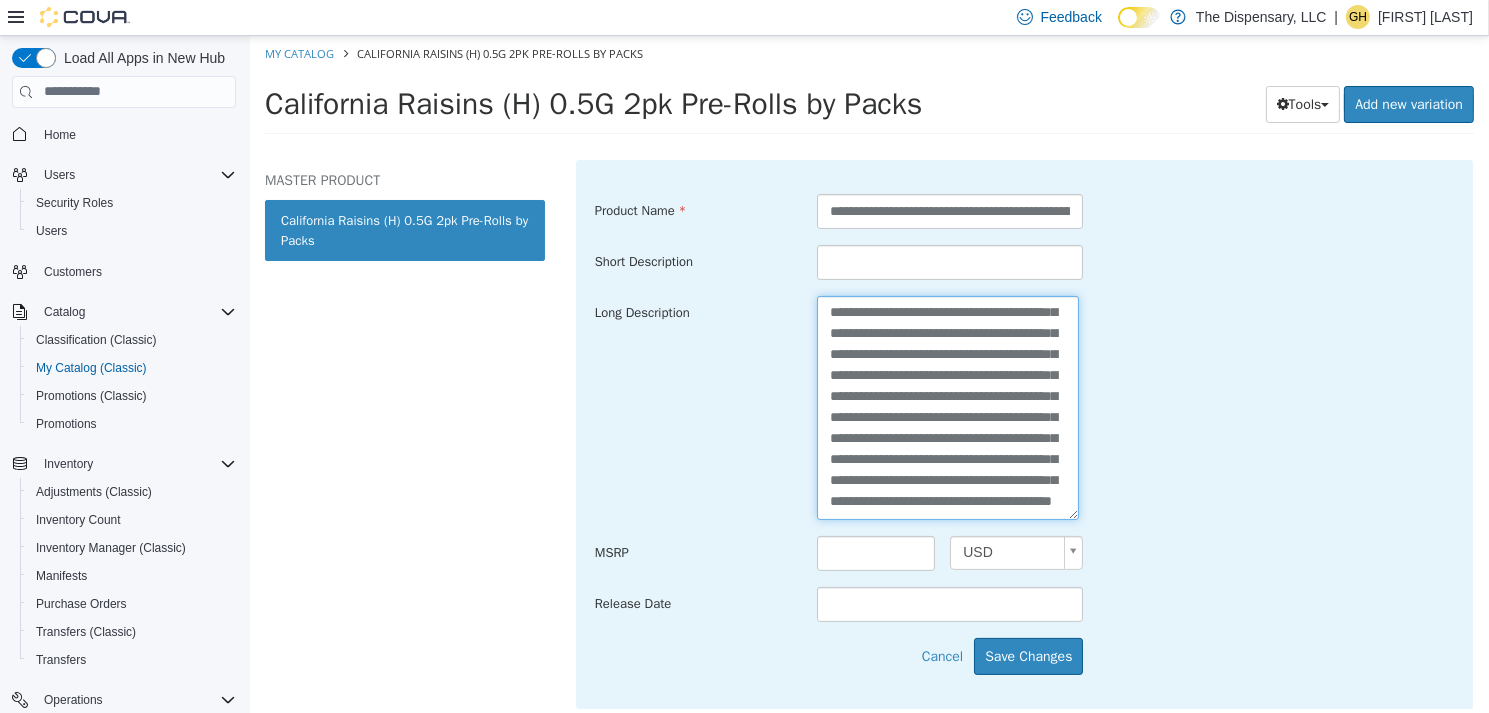 paste on "**********" 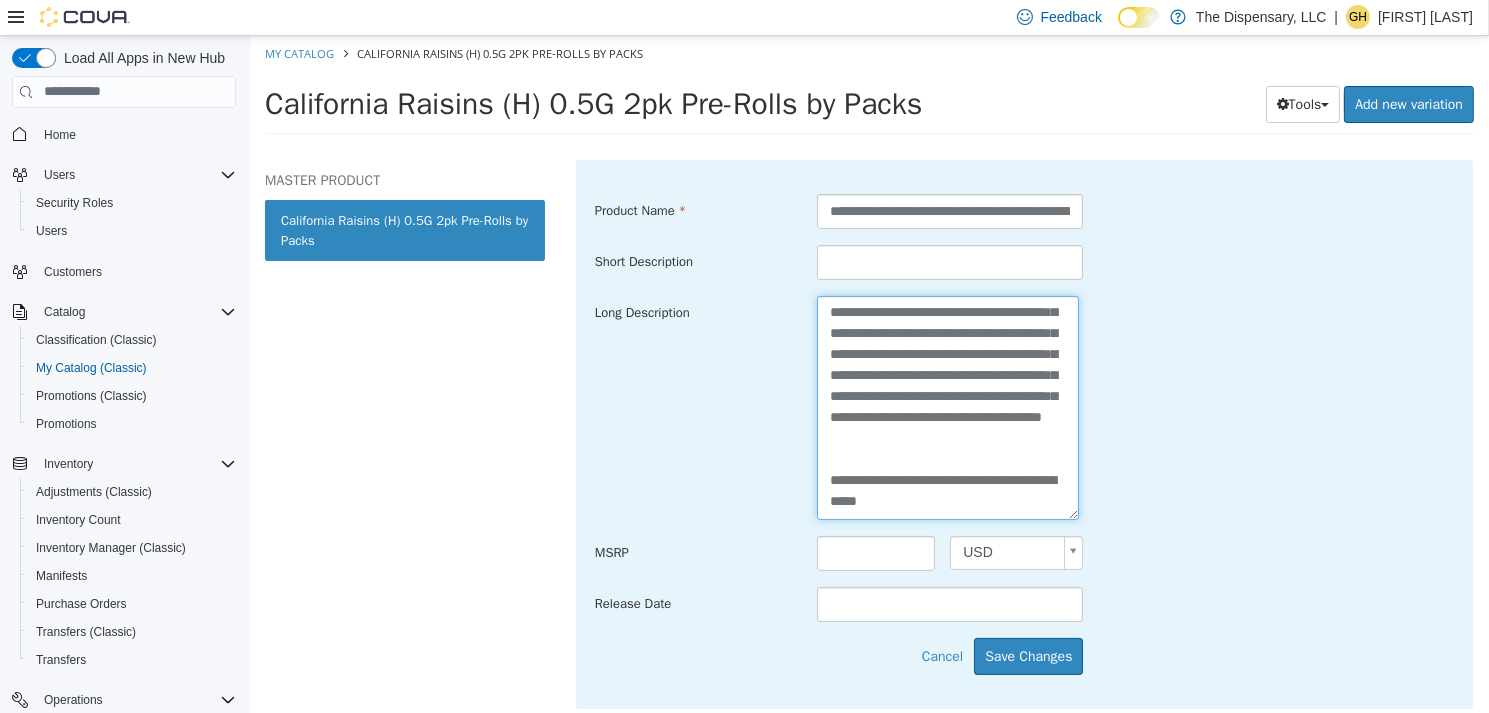 scroll, scrollTop: 286, scrollLeft: 0, axis: vertical 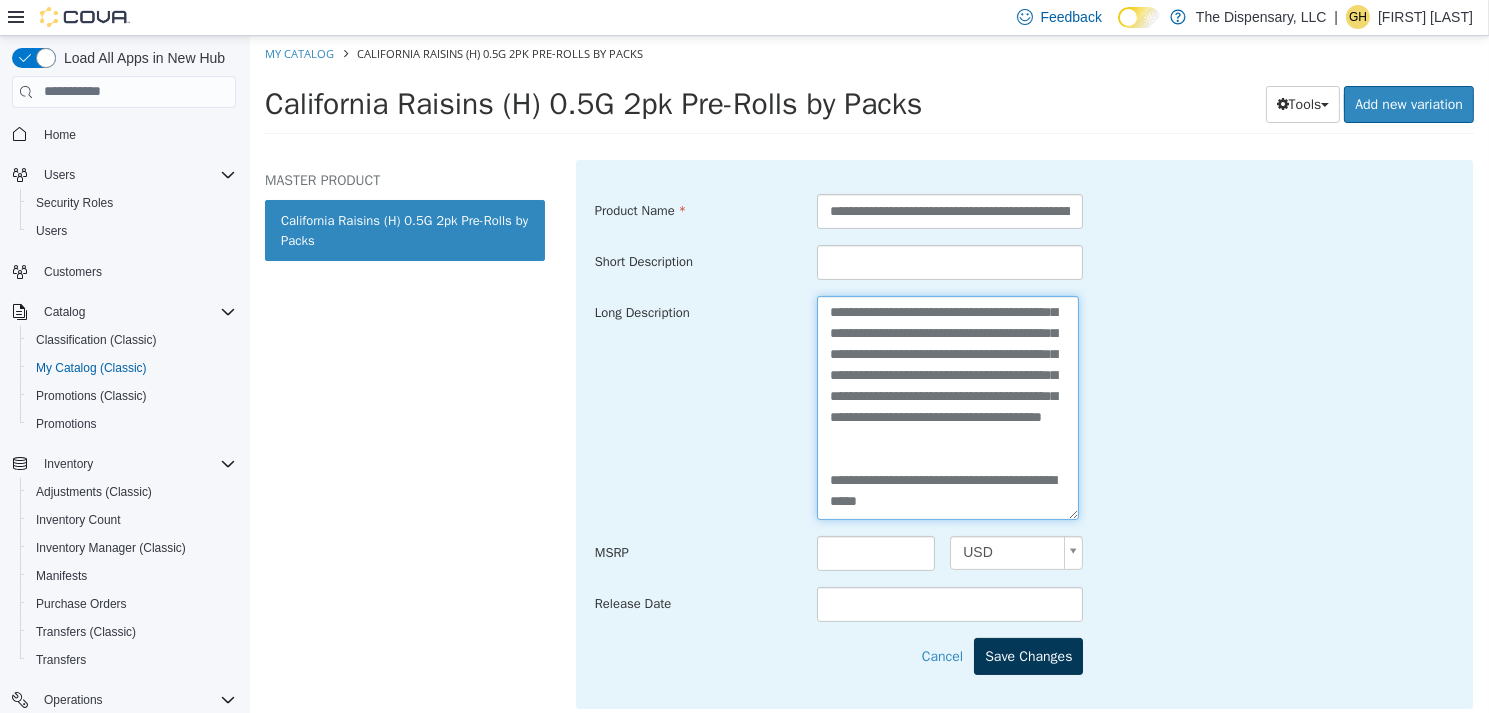 type on "**********" 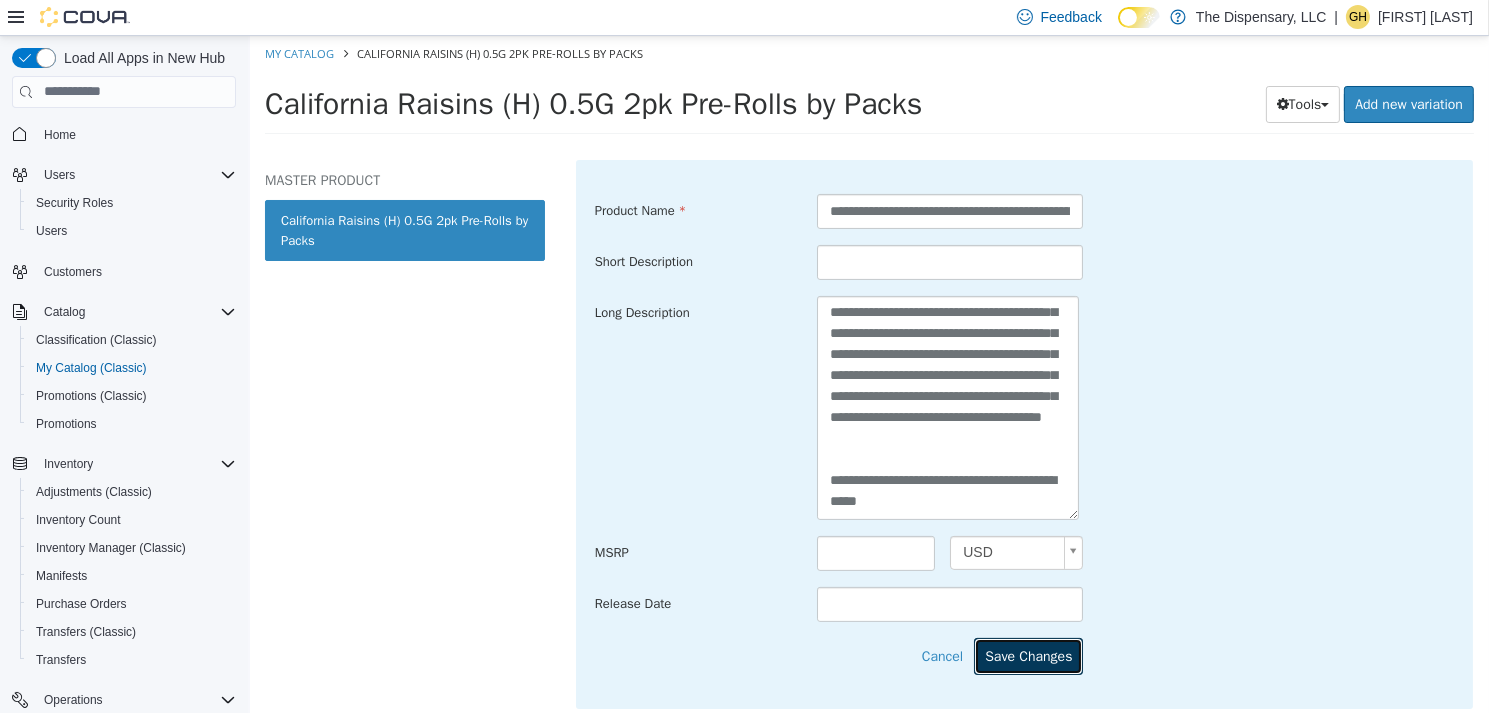 click on "Save Changes" at bounding box center [1027, 655] 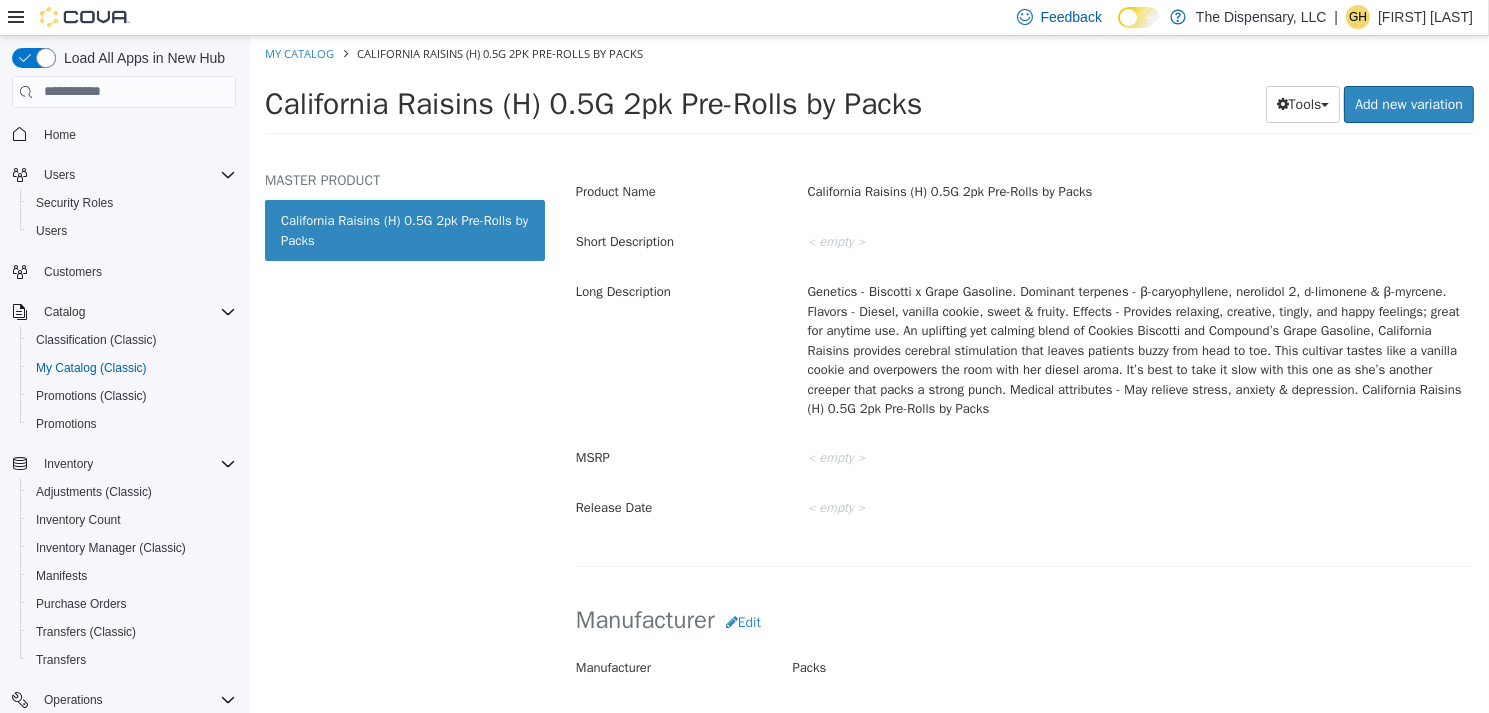 scroll, scrollTop: 200, scrollLeft: 0, axis: vertical 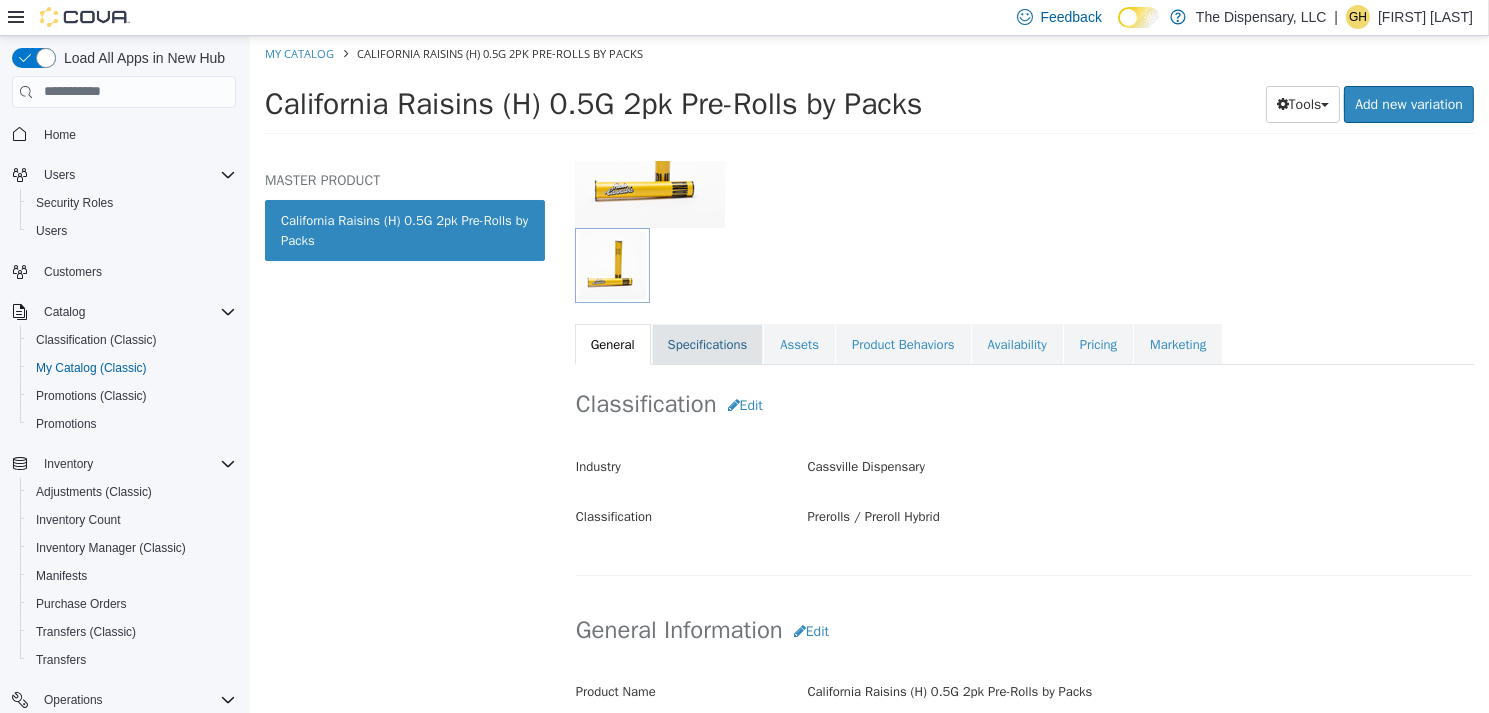 click on "Specifications" at bounding box center [707, 344] 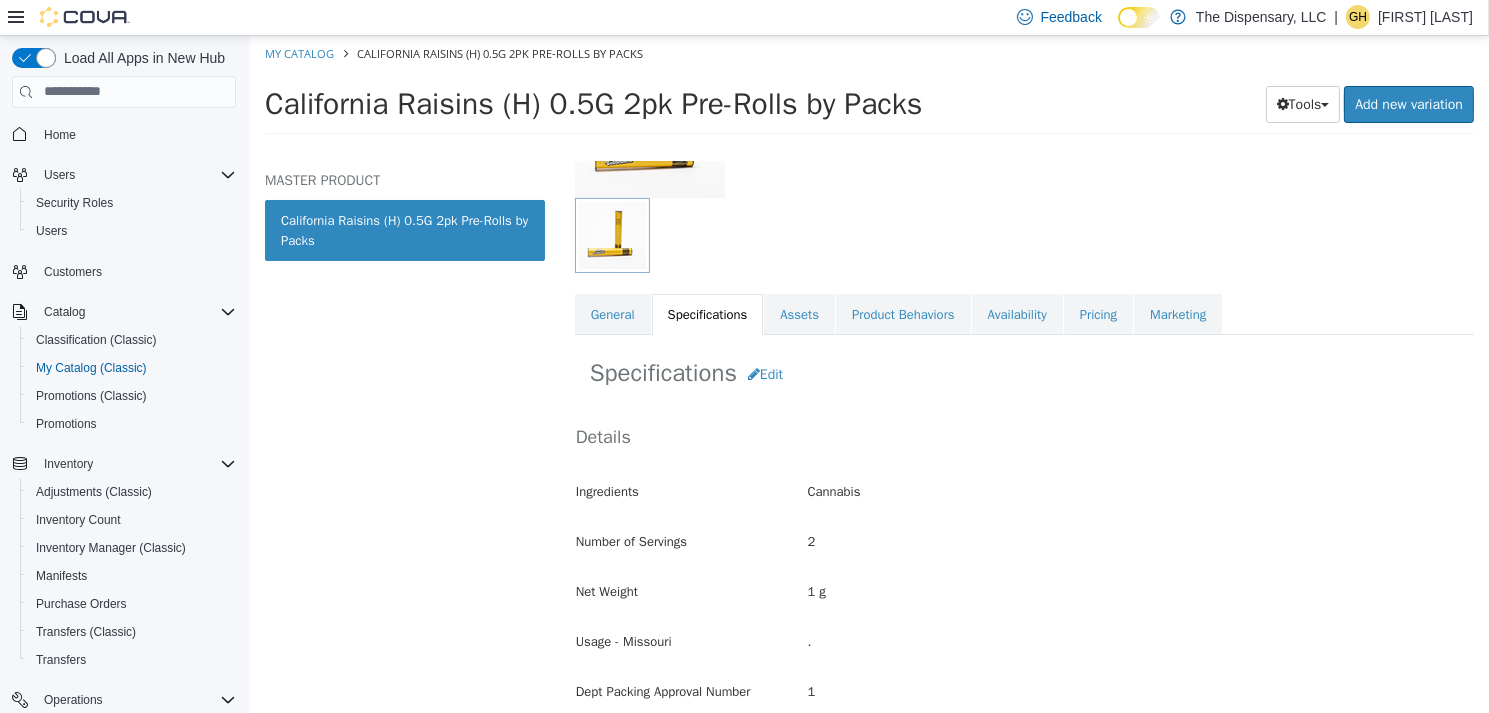 scroll, scrollTop: 42, scrollLeft: 0, axis: vertical 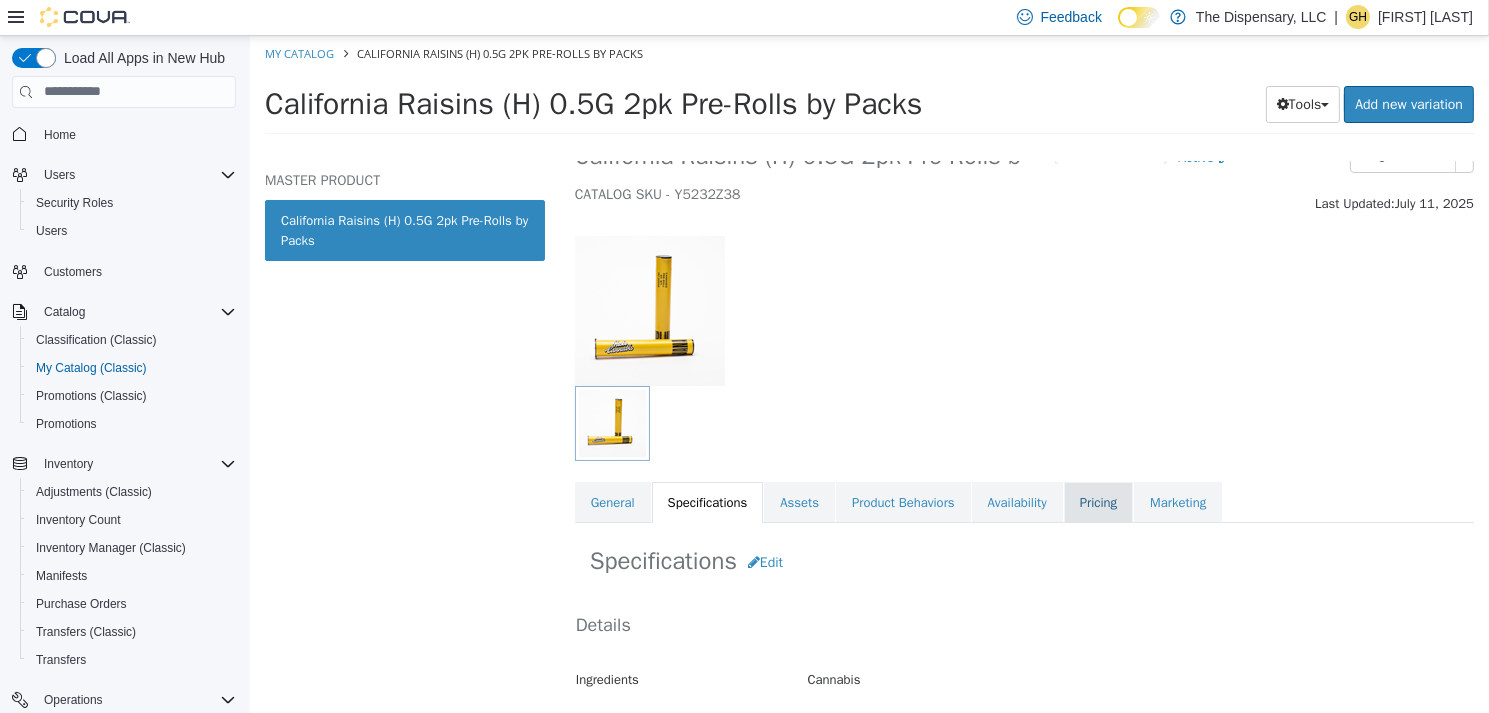 click on "Pricing" at bounding box center (1097, 502) 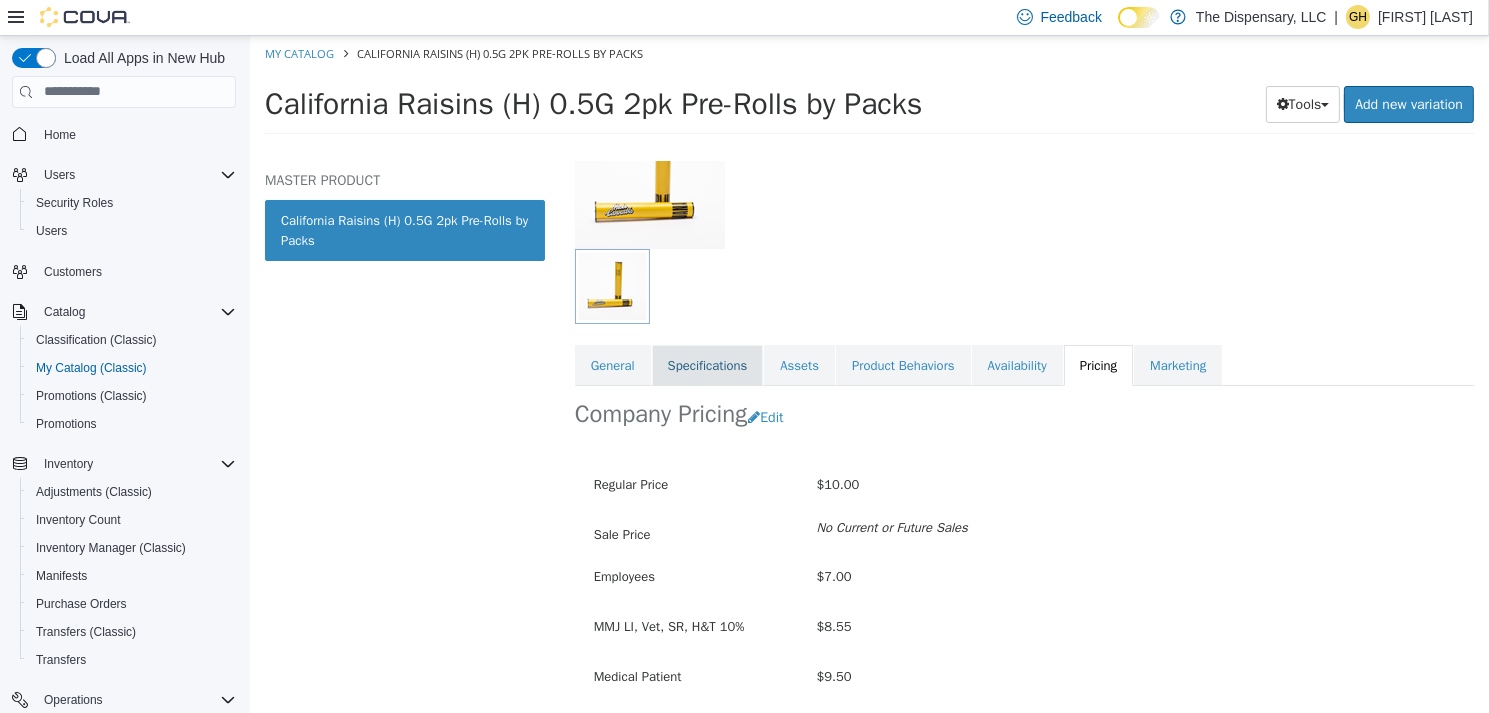 scroll, scrollTop: 313, scrollLeft: 0, axis: vertical 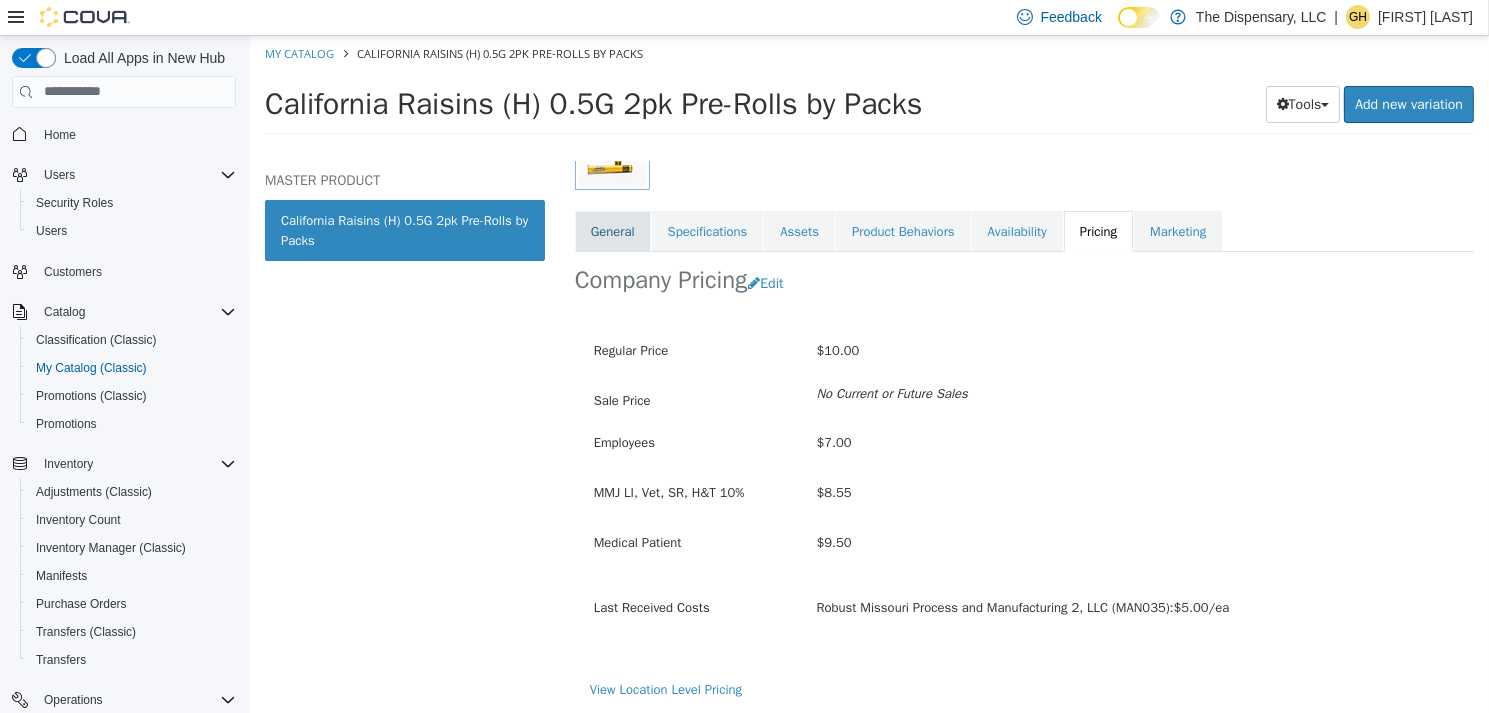 click on "General" at bounding box center (612, 231) 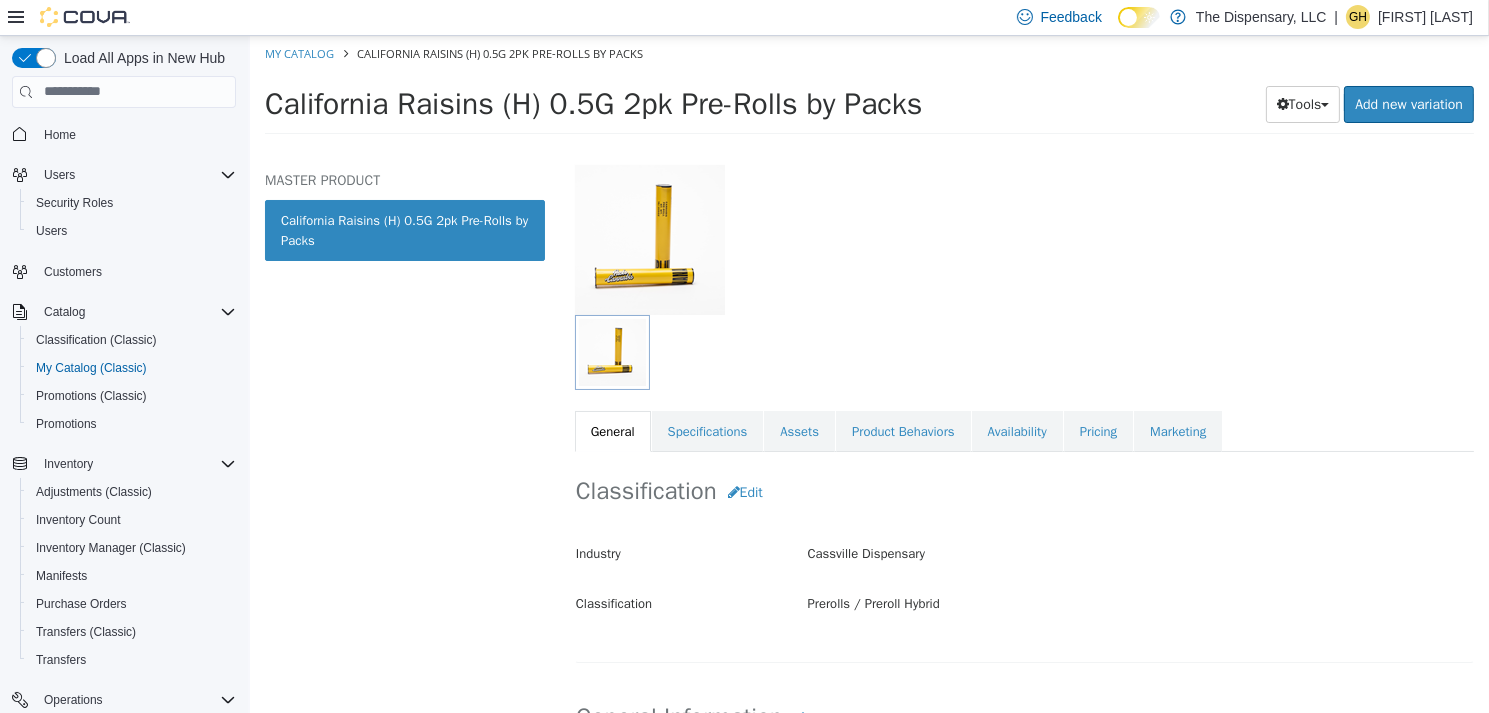 scroll, scrollTop: 0, scrollLeft: 0, axis: both 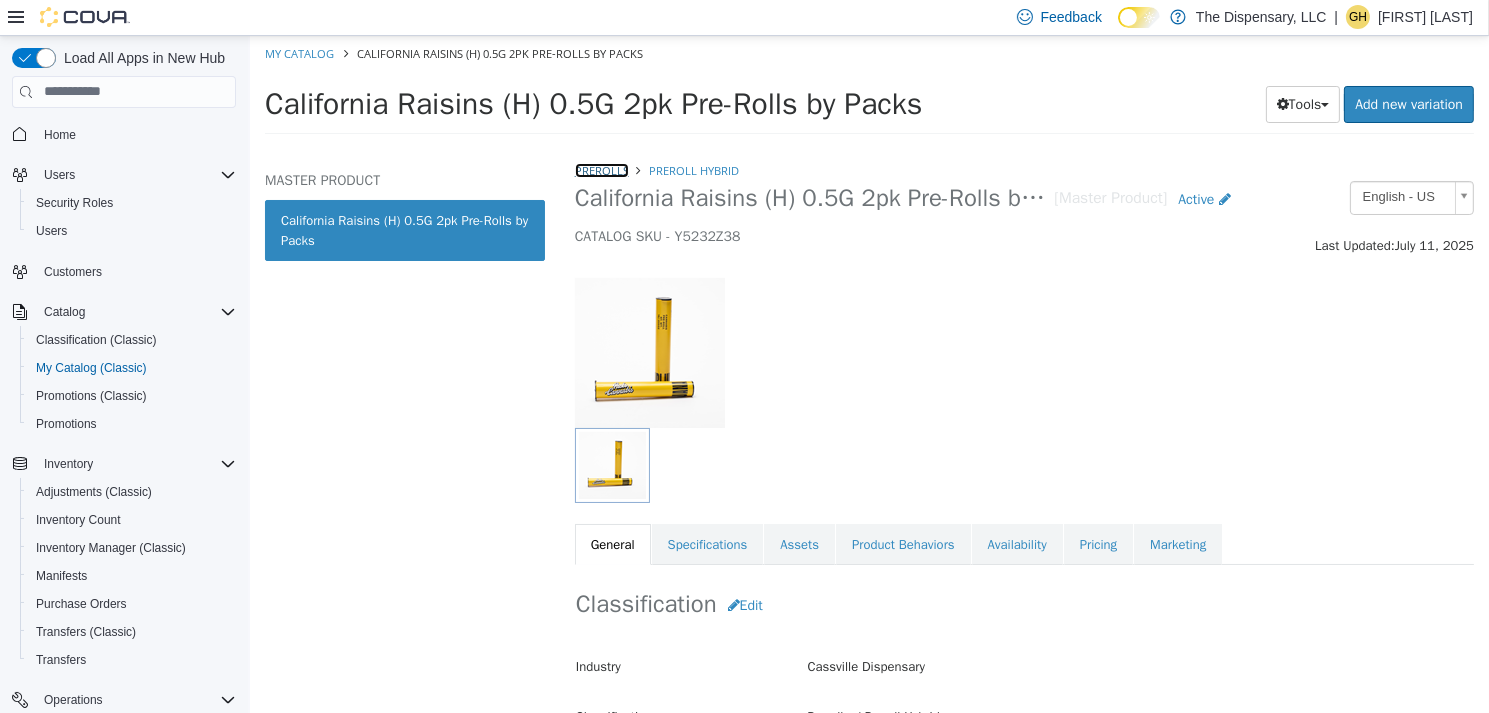 click on "Prerolls" at bounding box center (601, 169) 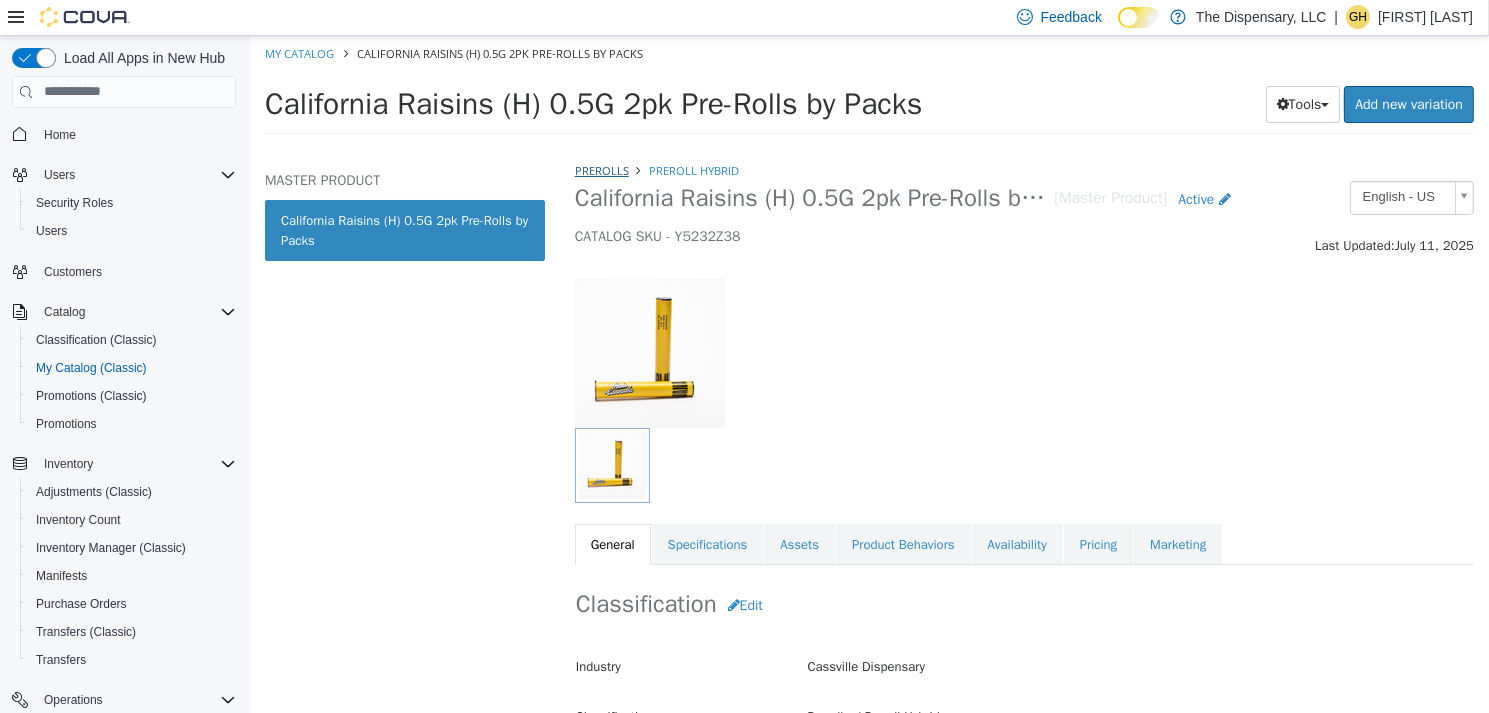 select on "**********" 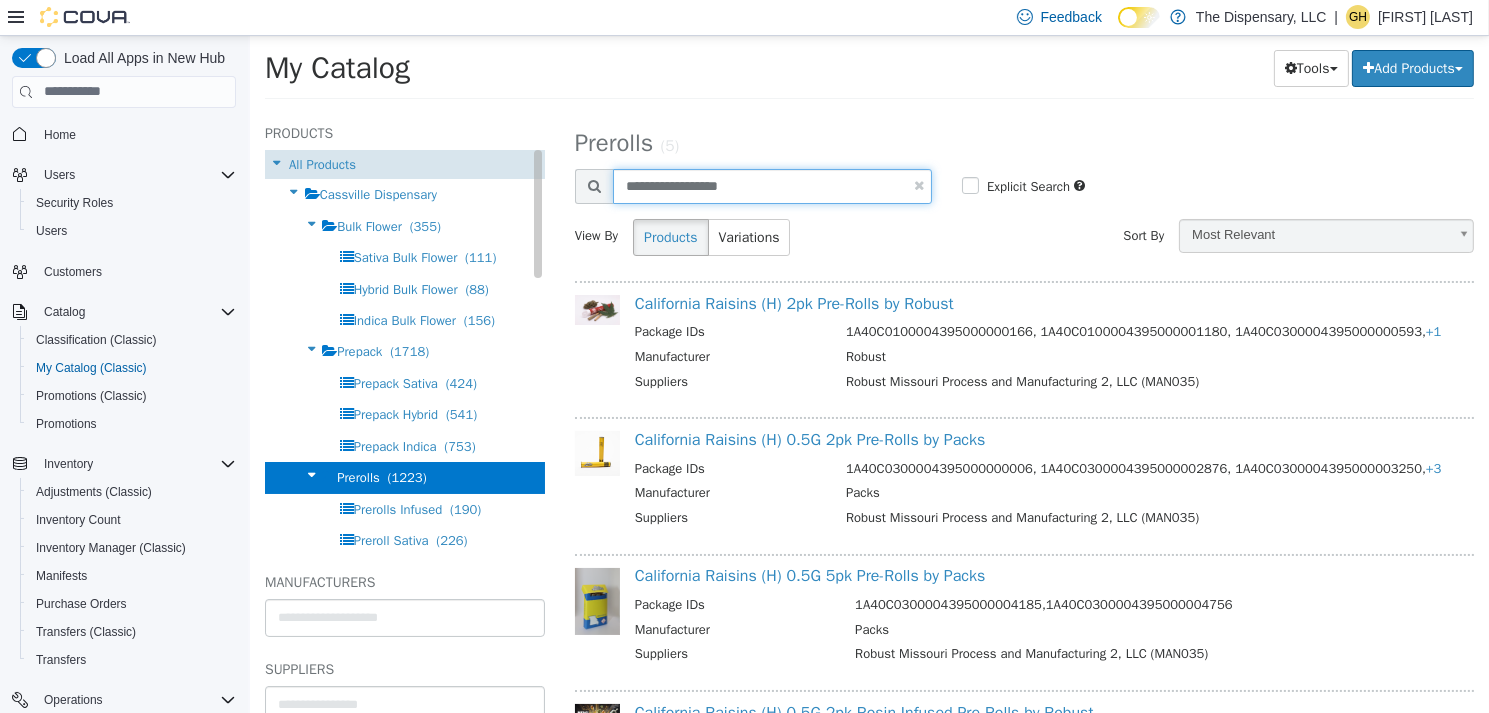 drag, startPoint x: 712, startPoint y: 183, endPoint x: 482, endPoint y: 176, distance: 230.10649 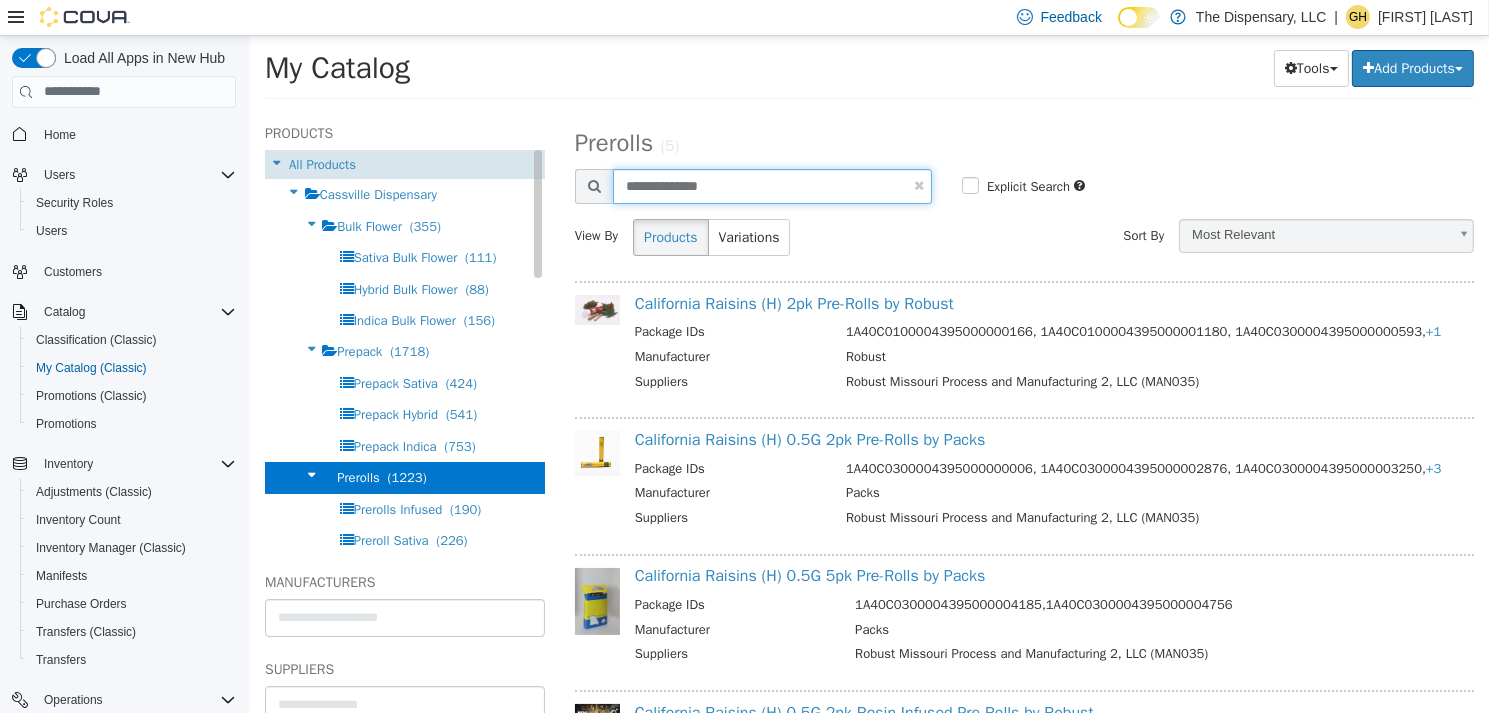 type on "**********" 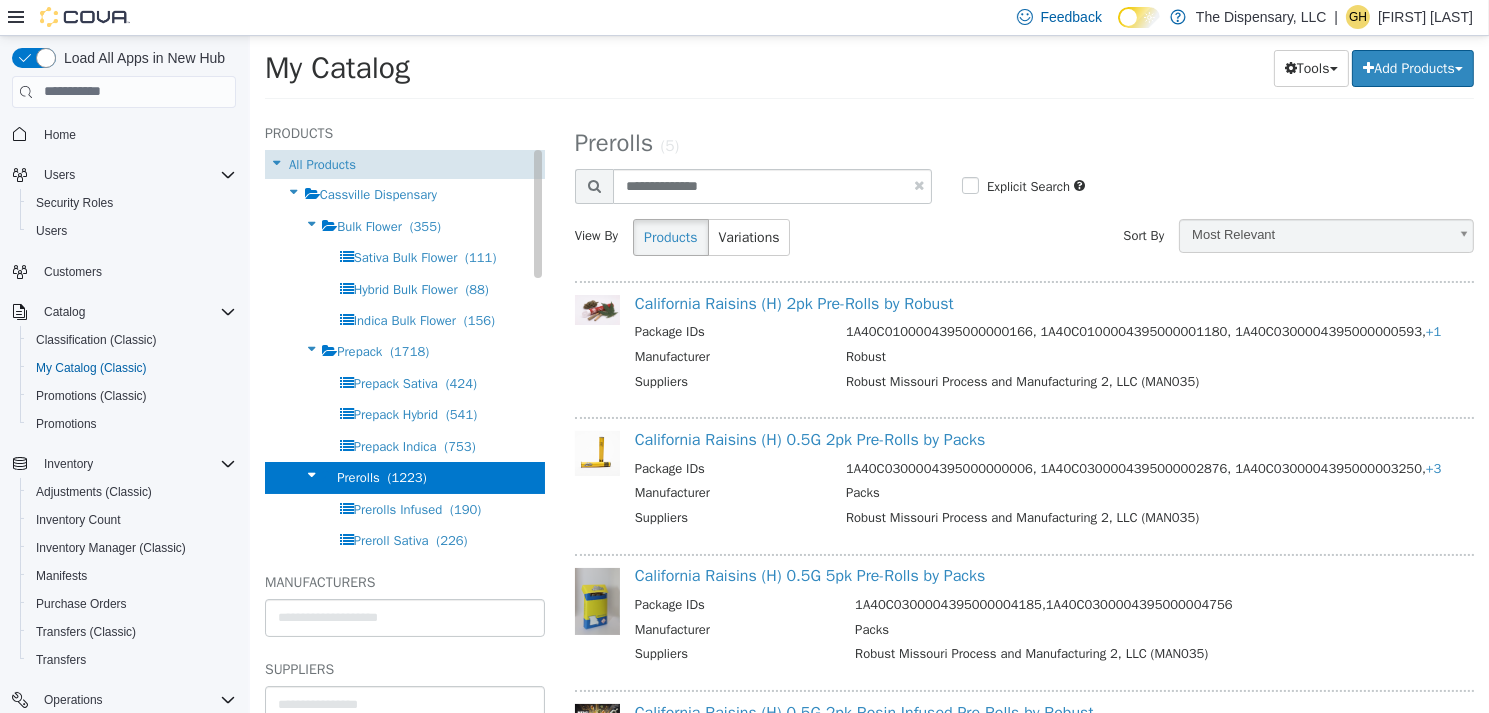 select on "**********" 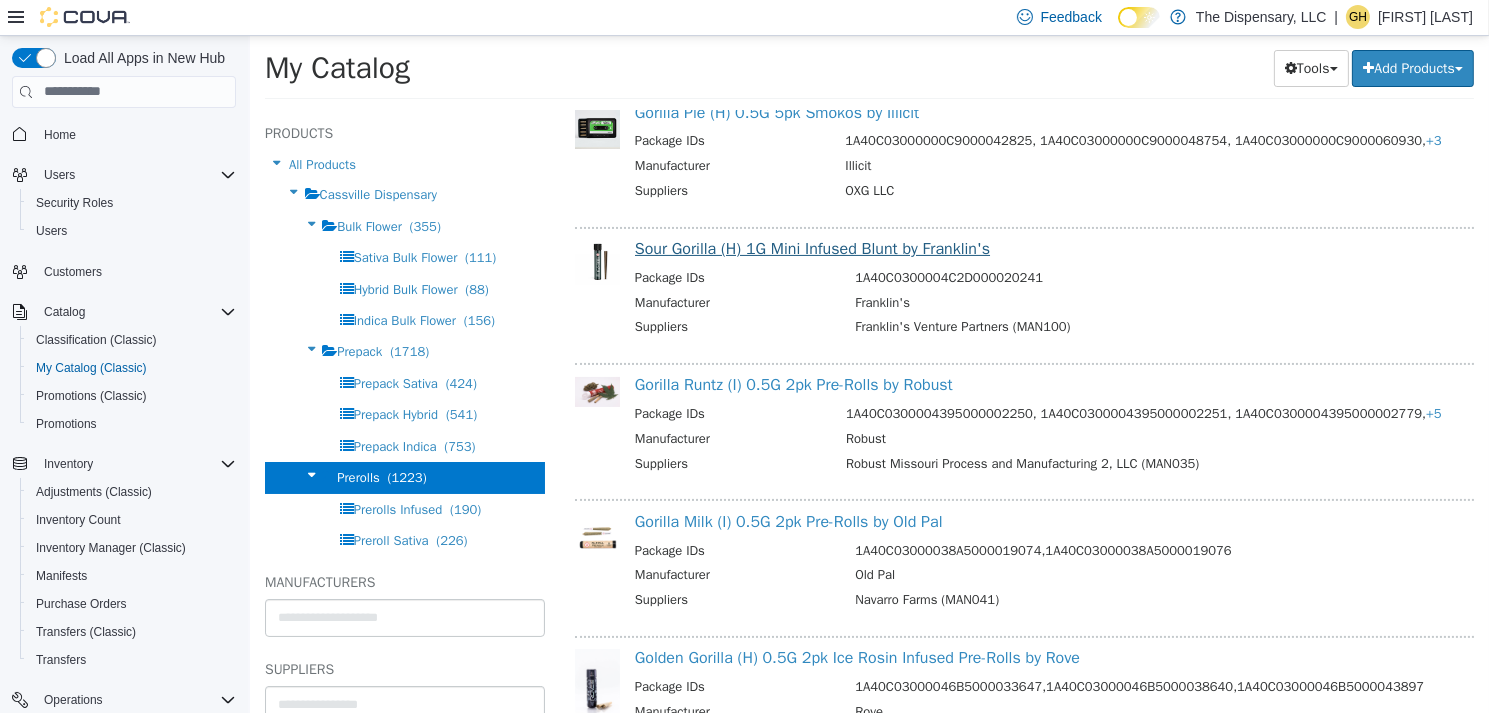 scroll, scrollTop: 0, scrollLeft: 0, axis: both 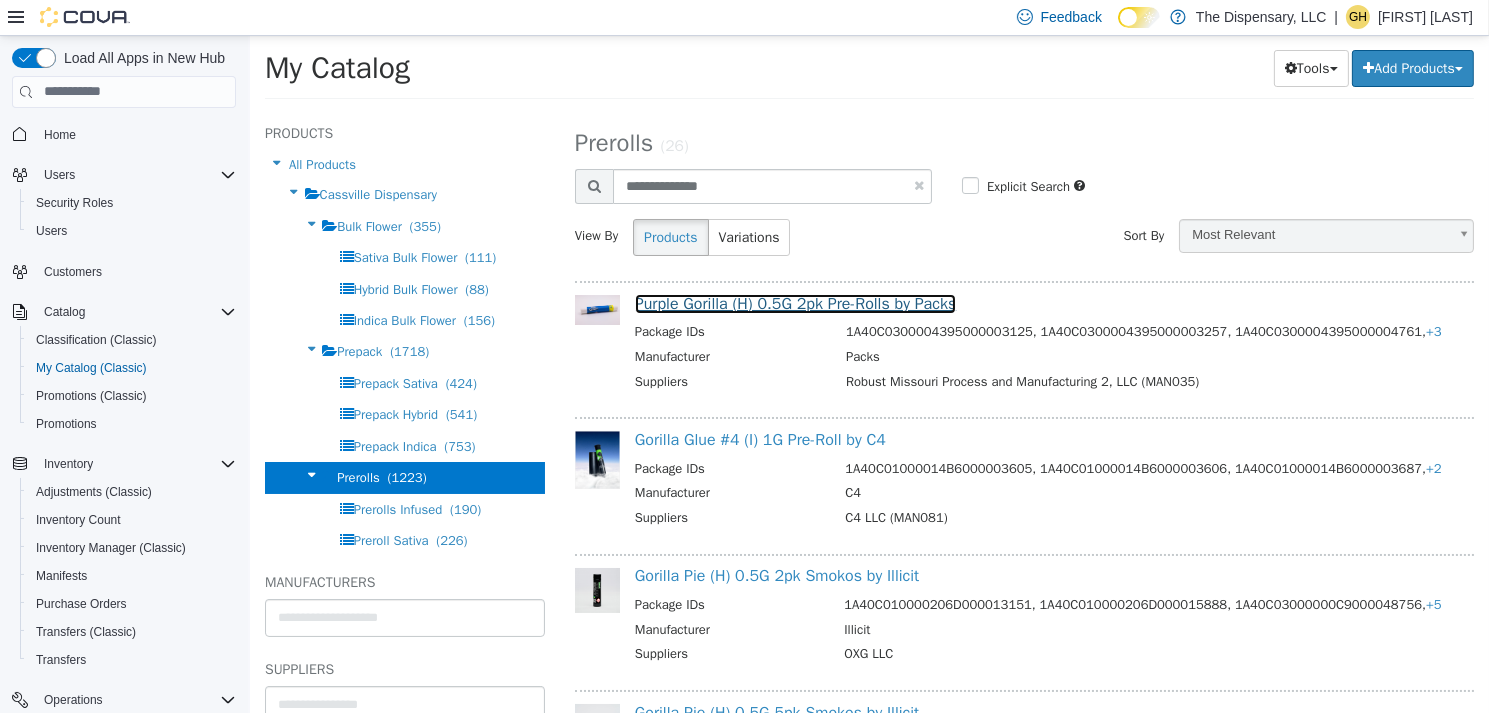 click on "Purple Gorilla (H) 0.5G 2pk Pre-Rolls by Packs" at bounding box center (795, 303) 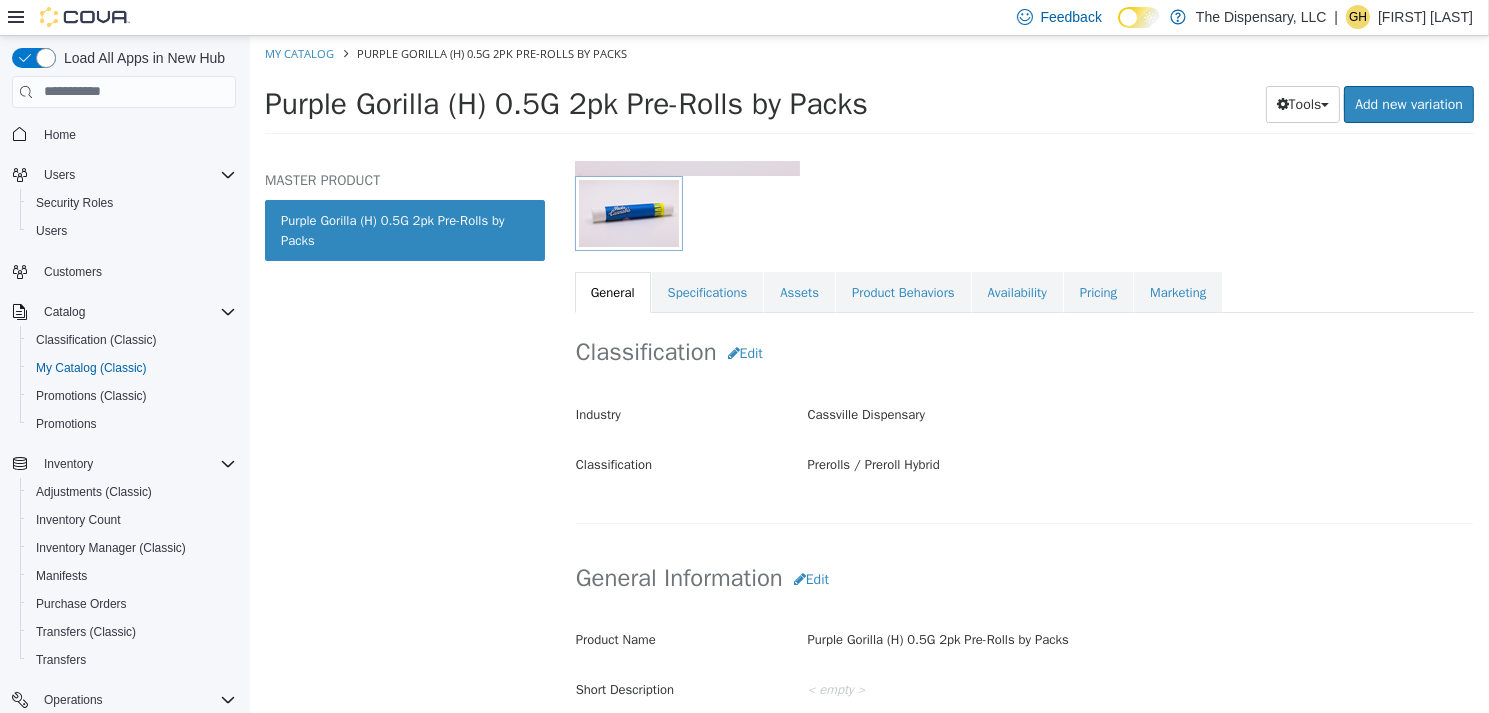 scroll, scrollTop: 300, scrollLeft: 0, axis: vertical 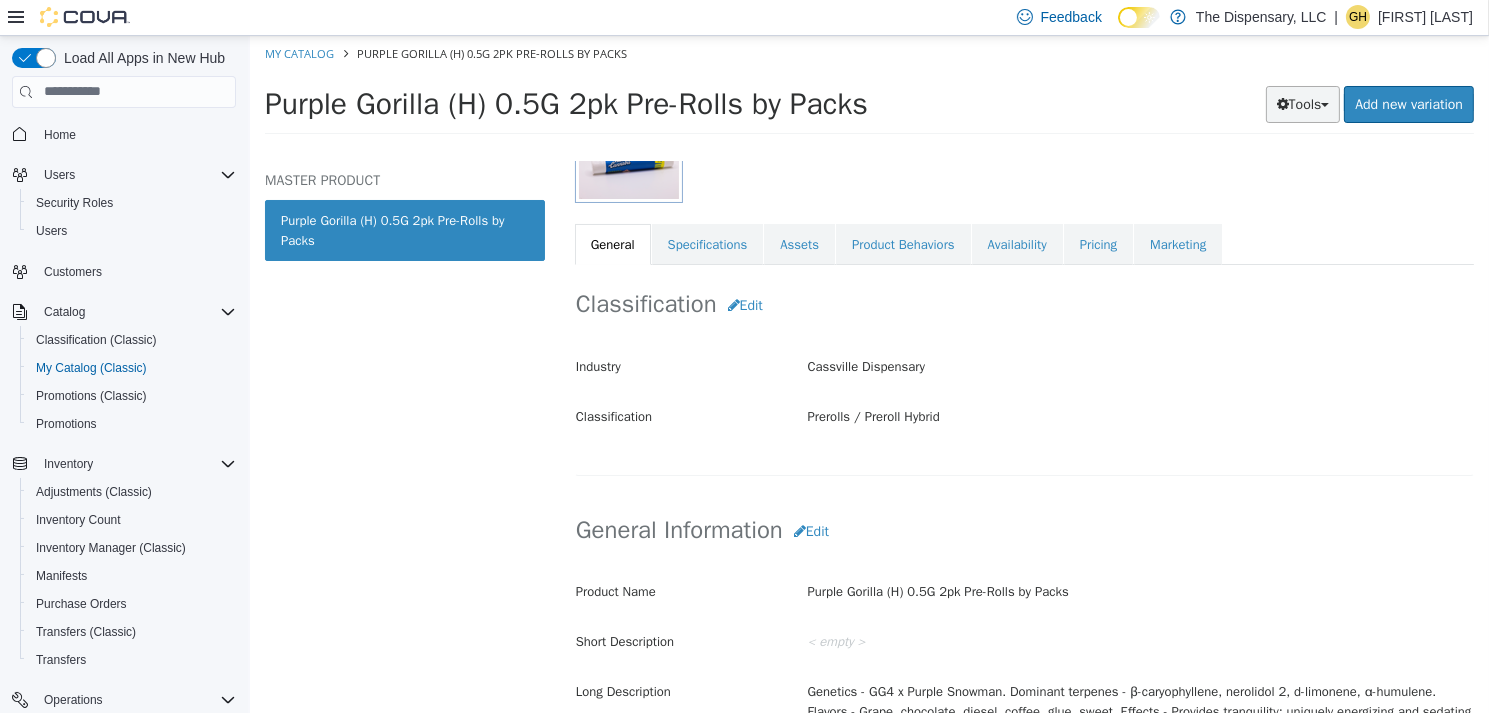 drag, startPoint x: 1302, startPoint y: 96, endPoint x: 1285, endPoint y: 105, distance: 19.235384 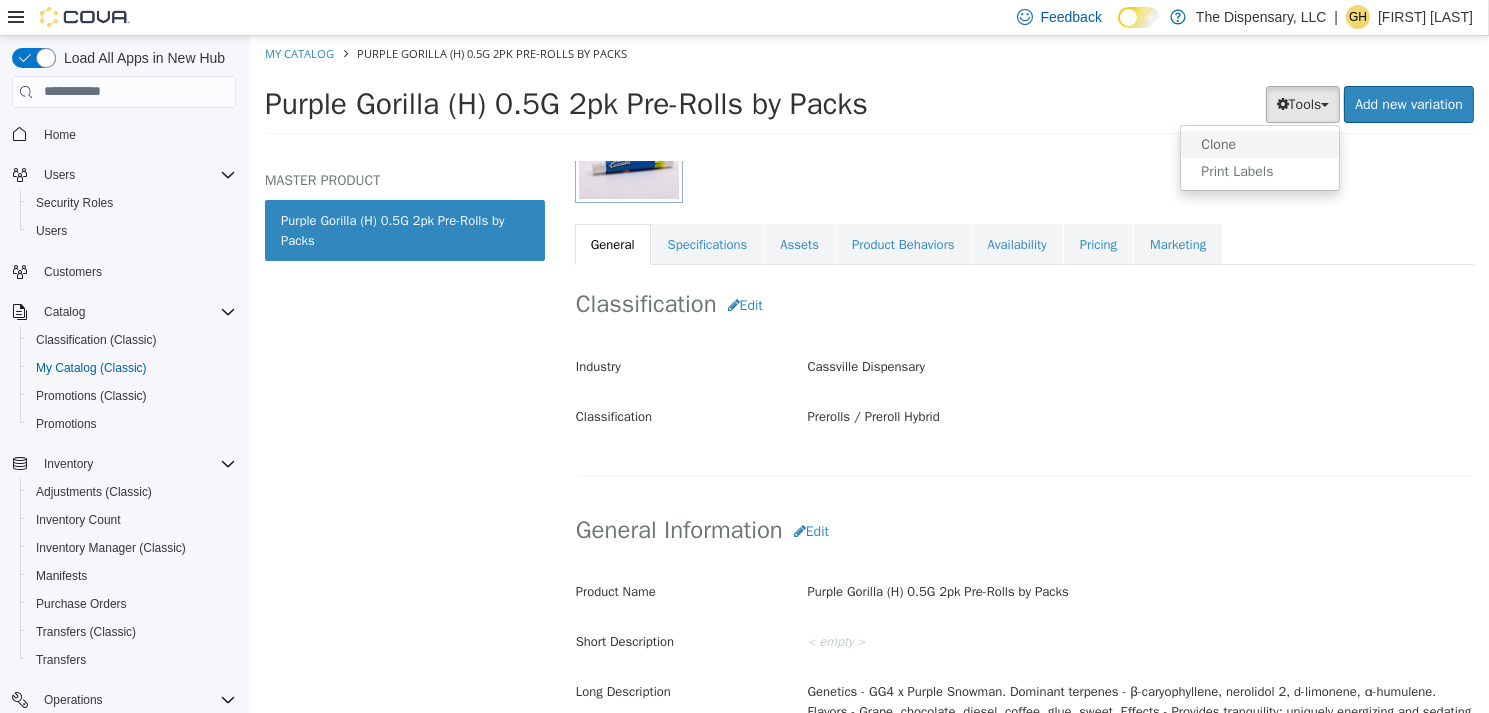 click on "Clone" at bounding box center [1259, 143] 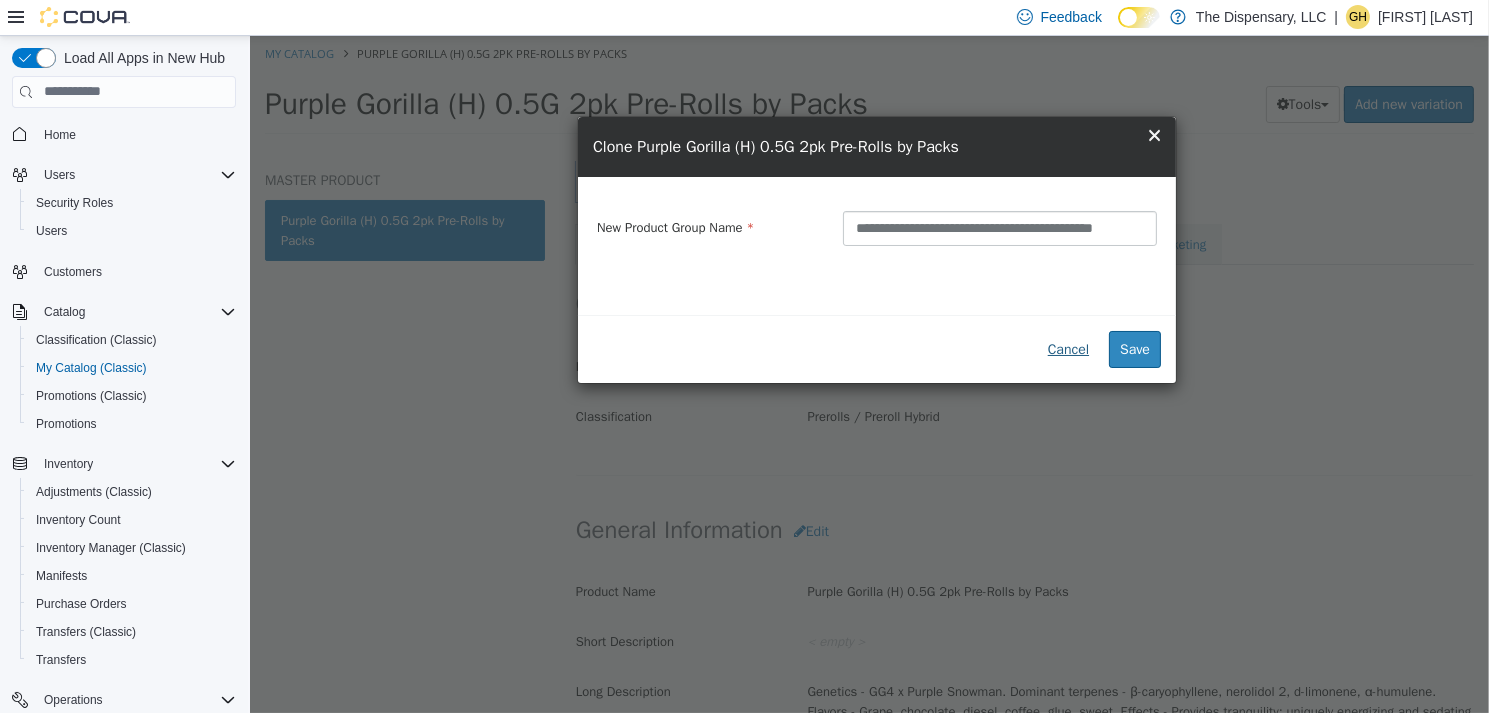 type on "**********" 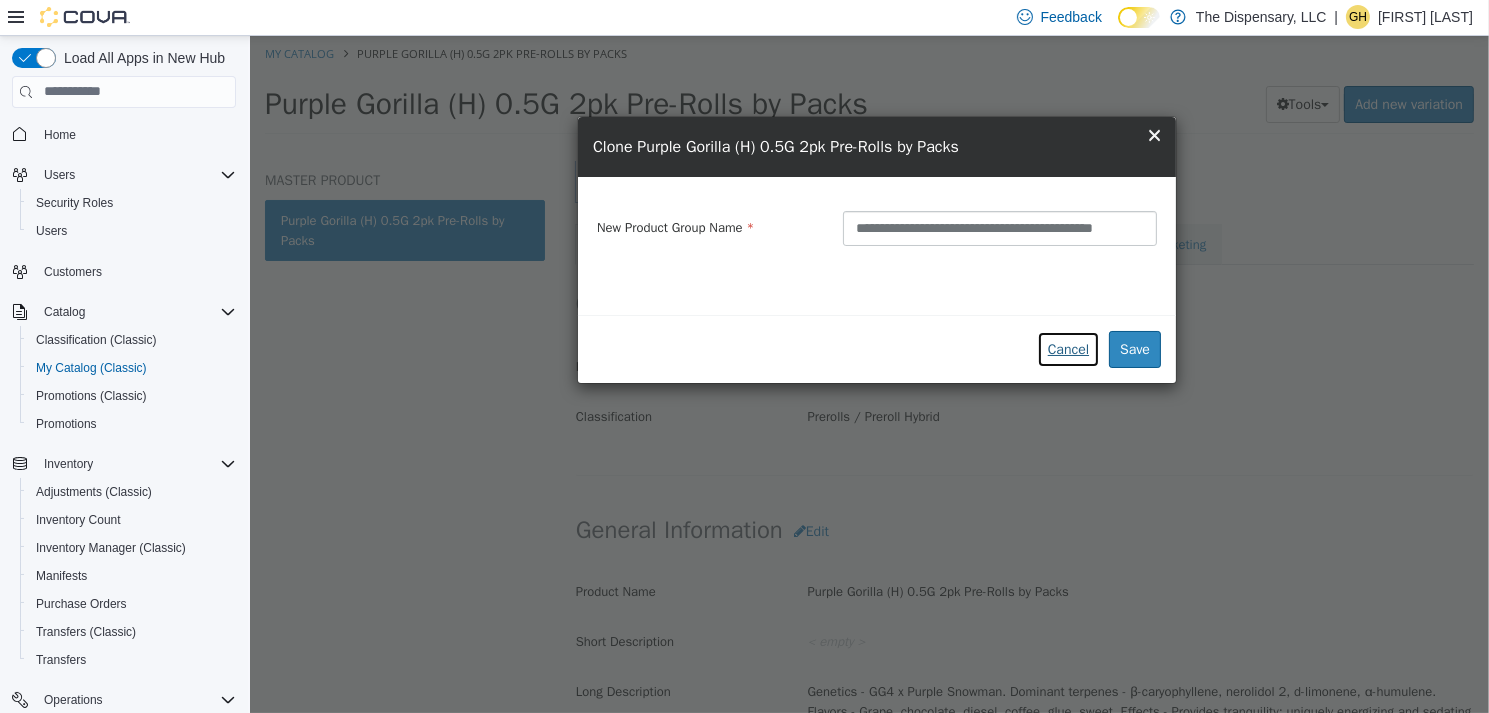 click on "Cancel" at bounding box center [1067, 348] 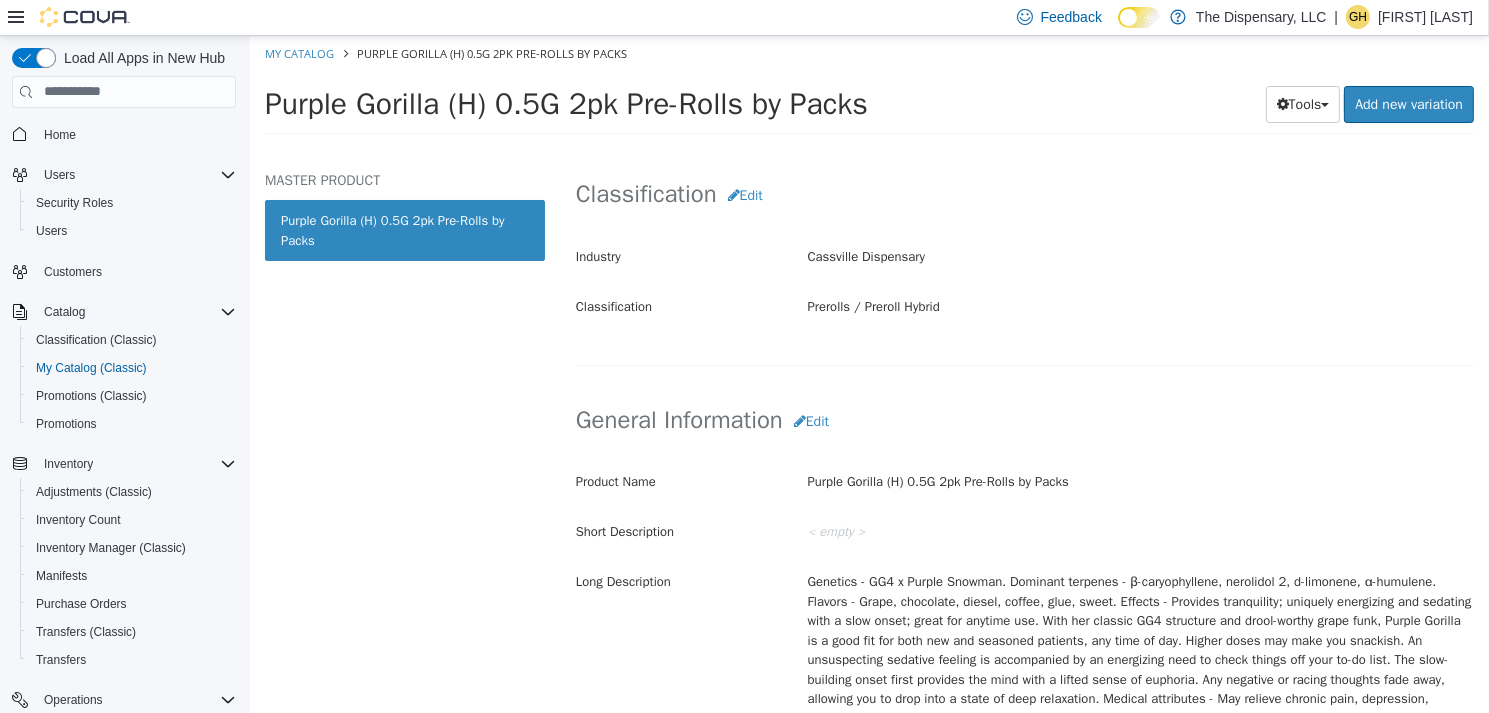 scroll, scrollTop: 600, scrollLeft: 0, axis: vertical 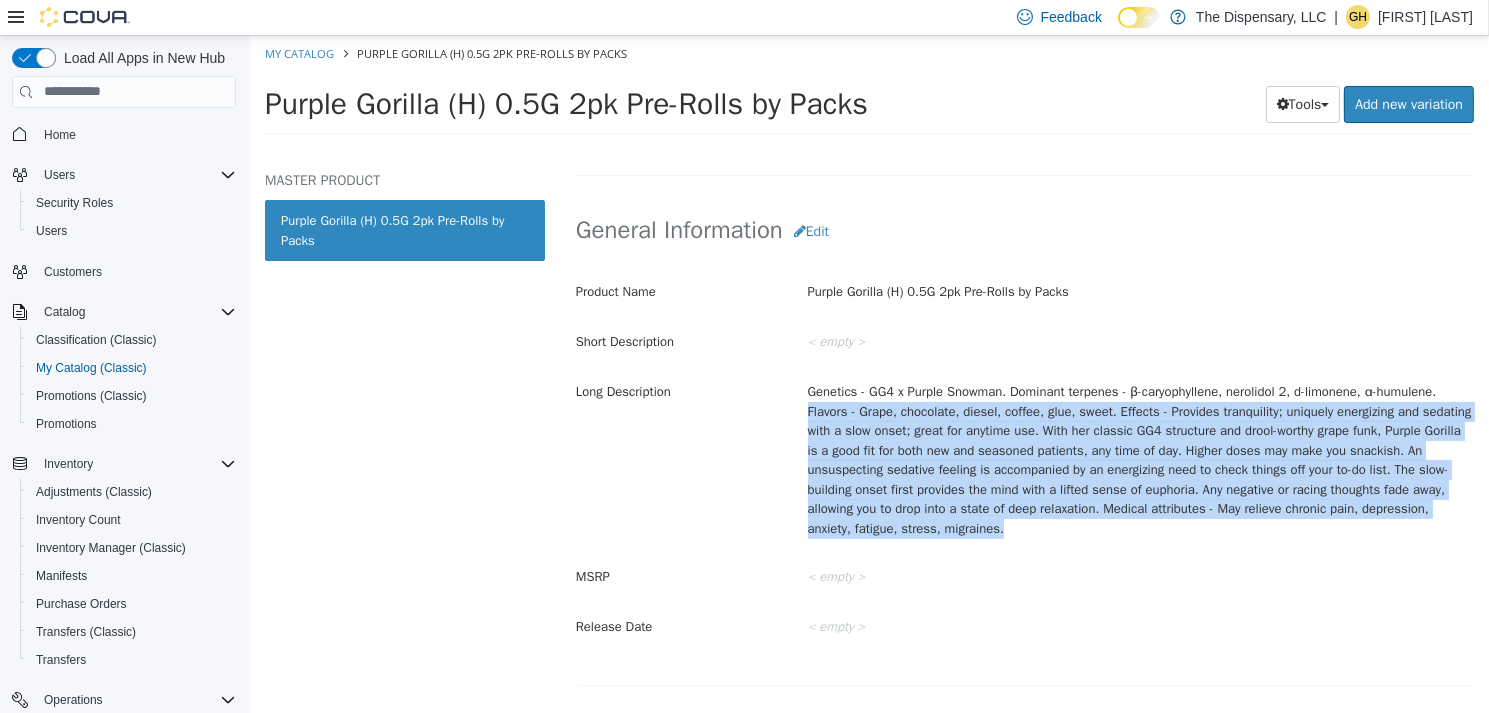 drag, startPoint x: 1116, startPoint y: 528, endPoint x: 774, endPoint y: 419, distance: 358.94986 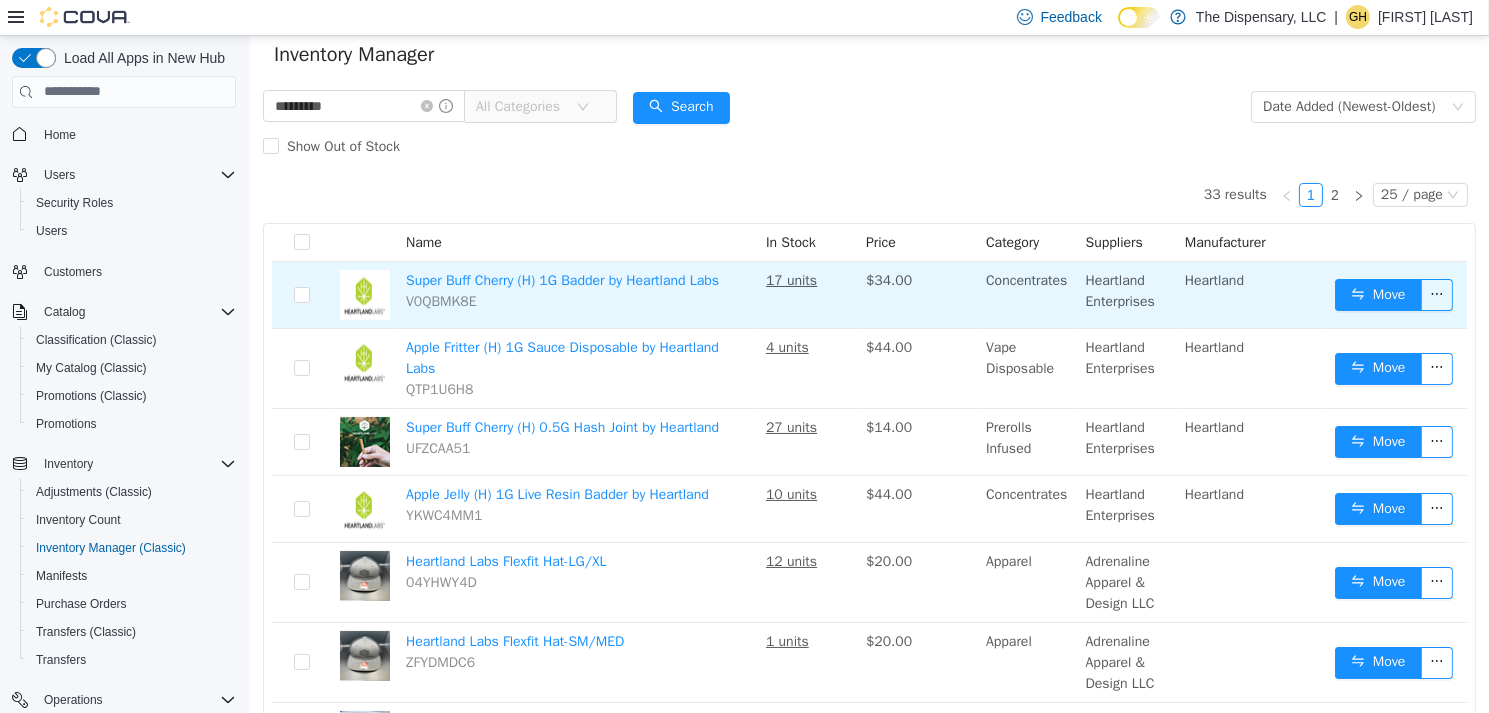 scroll, scrollTop: 0, scrollLeft: 0, axis: both 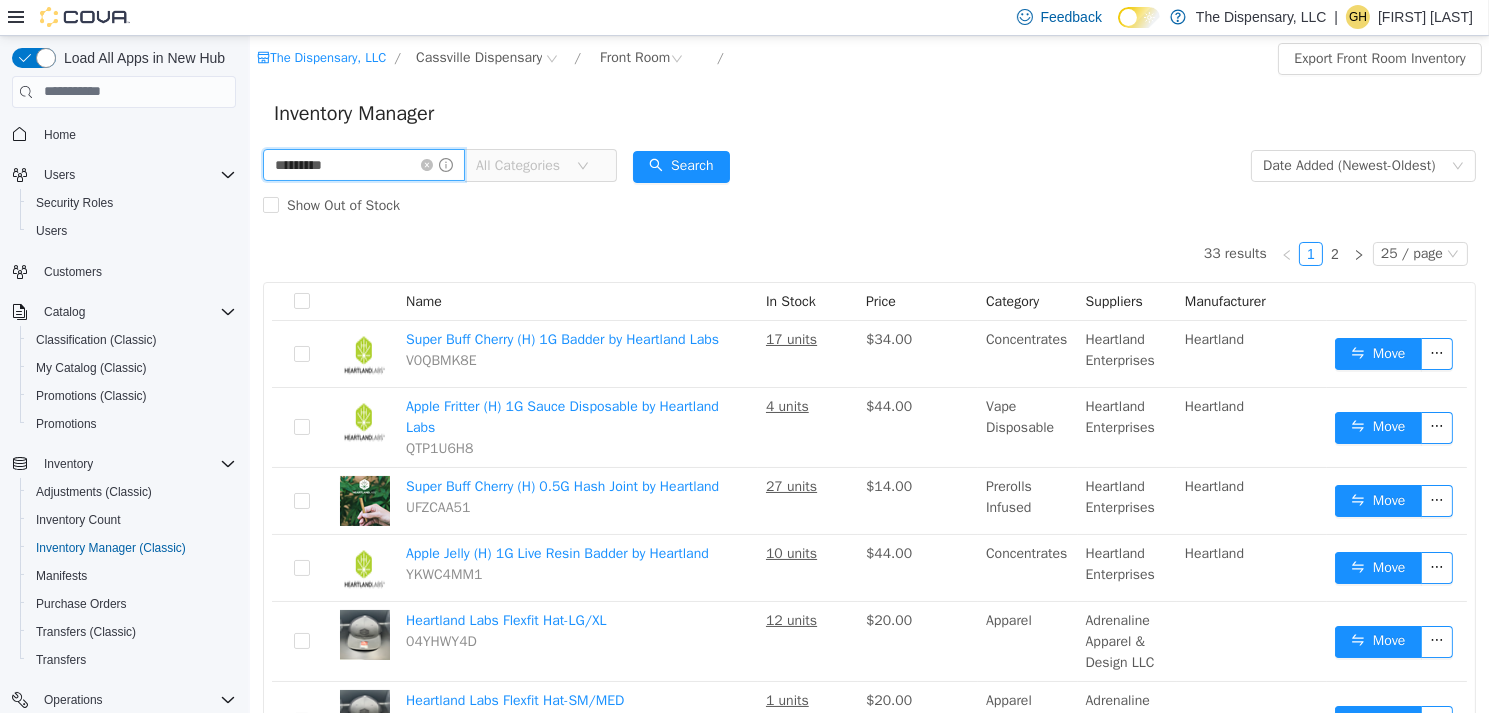 drag, startPoint x: 295, startPoint y: 148, endPoint x: 234, endPoint y: 147, distance: 61.008198 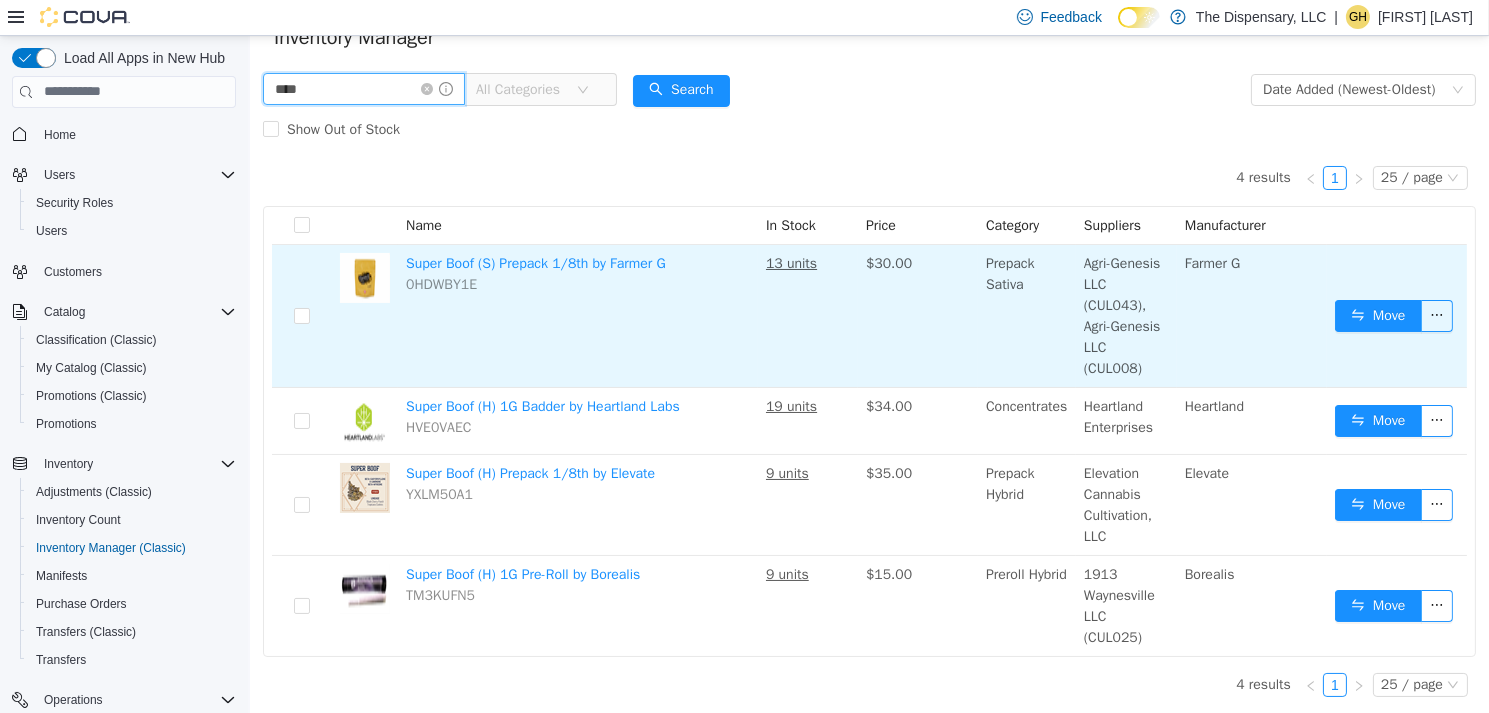 scroll, scrollTop: 116, scrollLeft: 0, axis: vertical 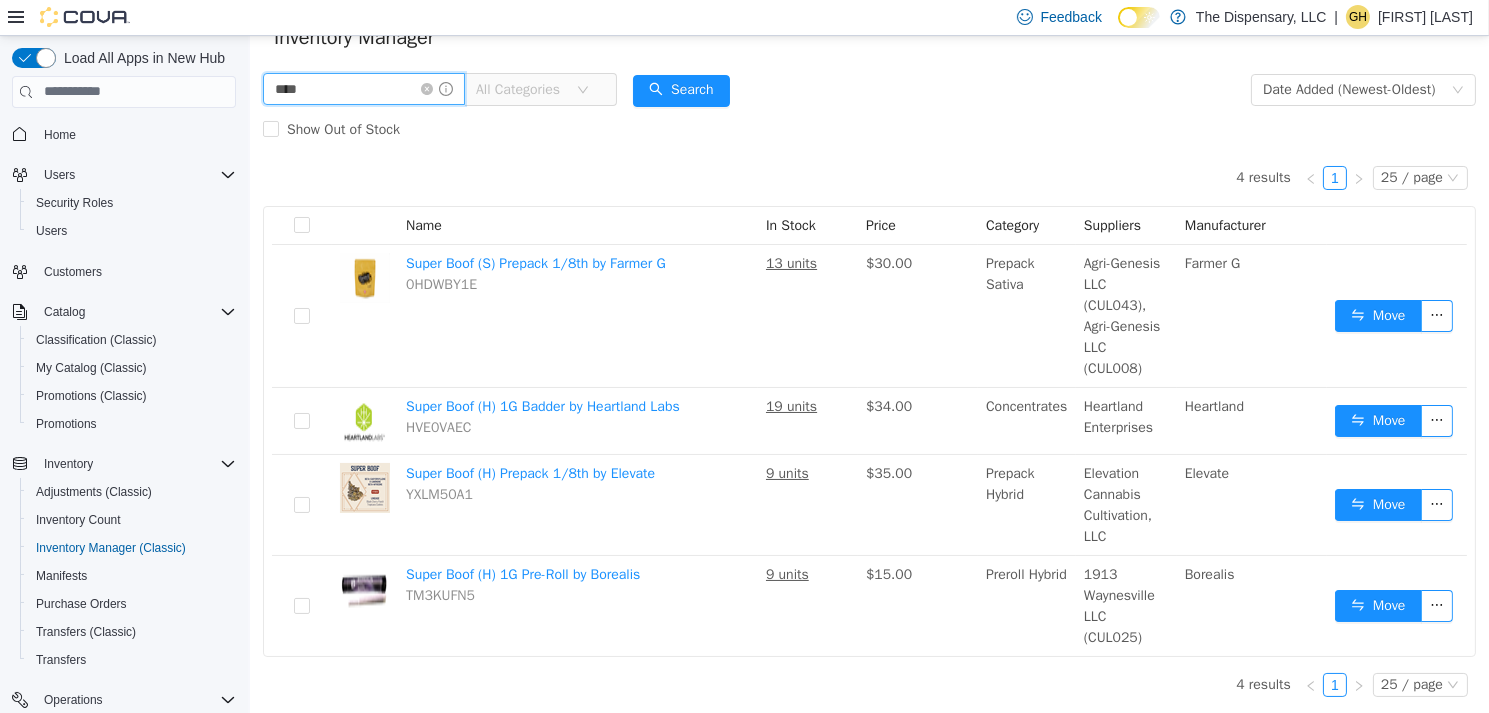 click on "****" at bounding box center [363, 88] 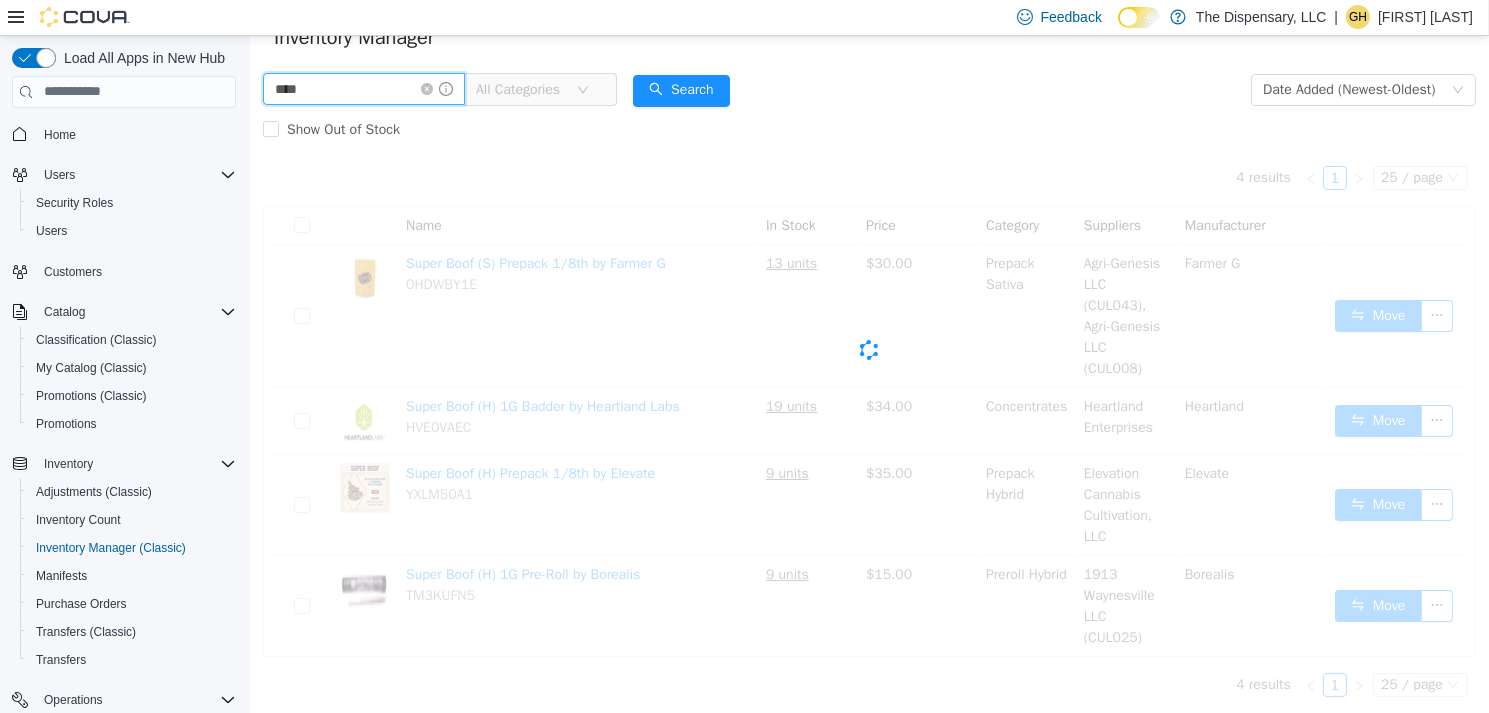 scroll, scrollTop: 0, scrollLeft: 0, axis: both 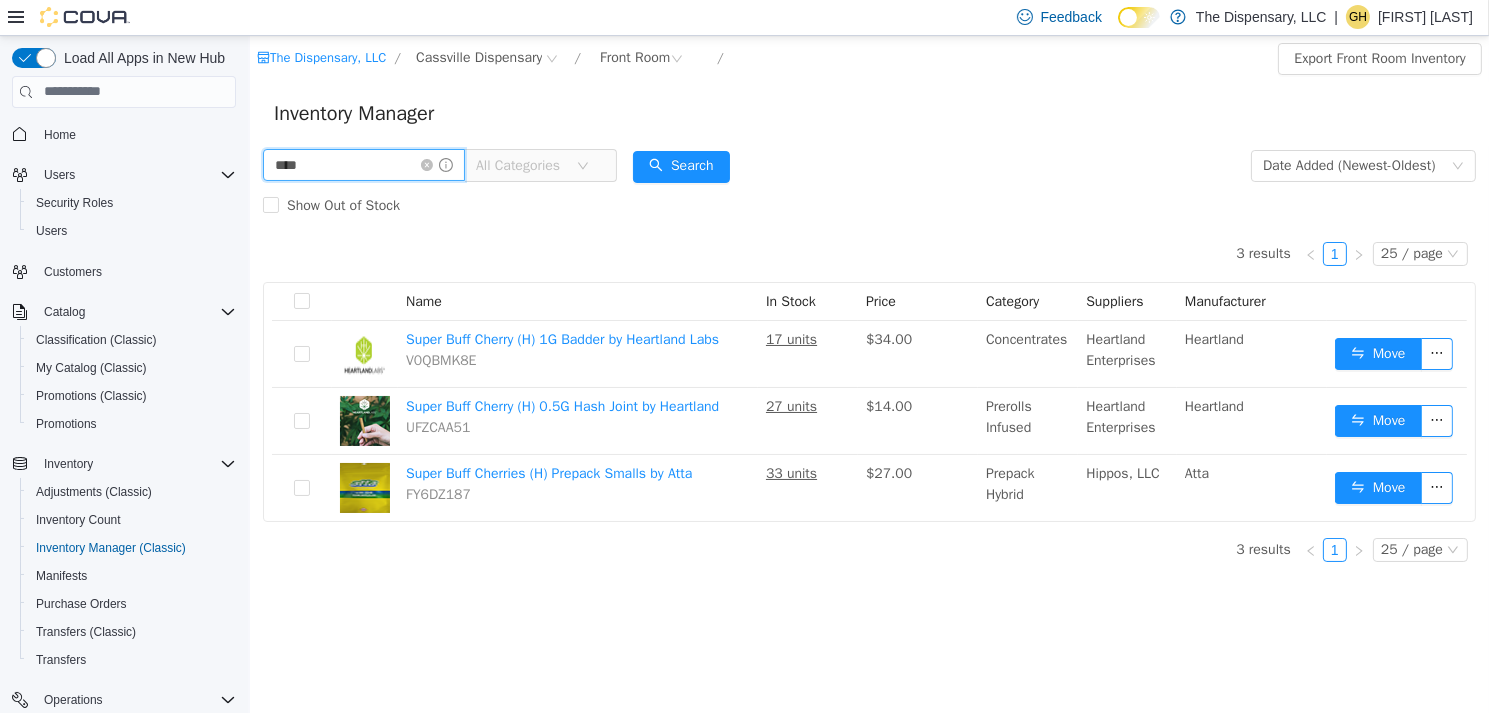drag, startPoint x: 333, startPoint y: 164, endPoint x: 85, endPoint y: 130, distance: 250.3198 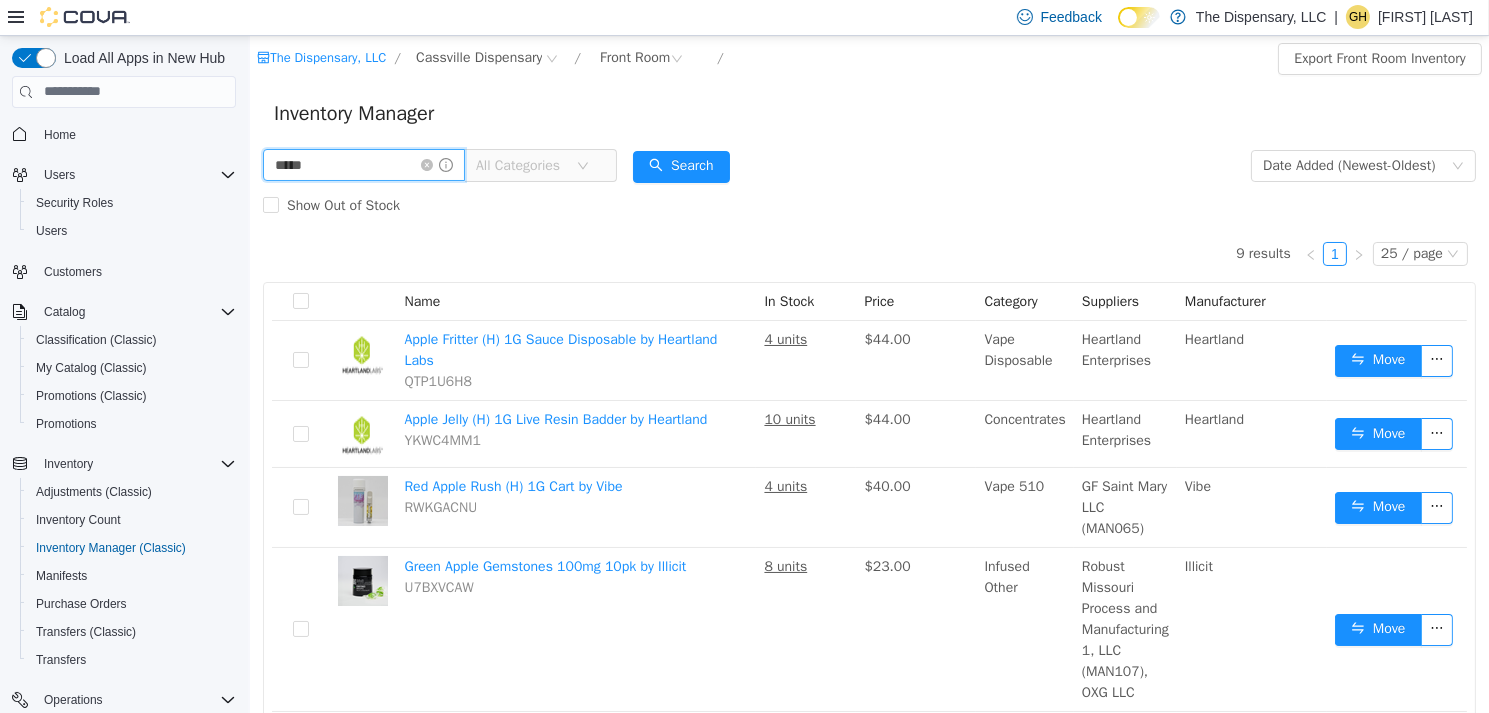 drag, startPoint x: 319, startPoint y: 162, endPoint x: 181, endPoint y: 145, distance: 139.04315 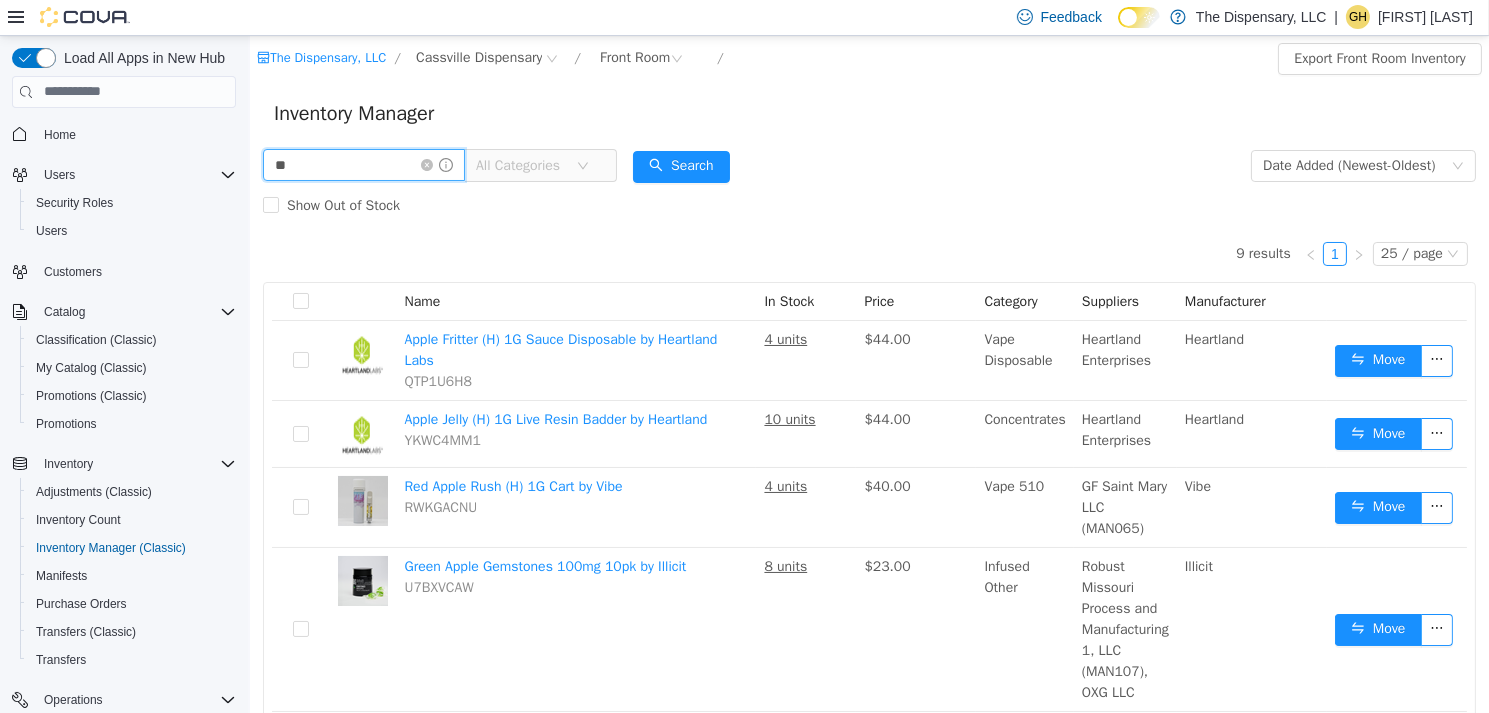 type on "*" 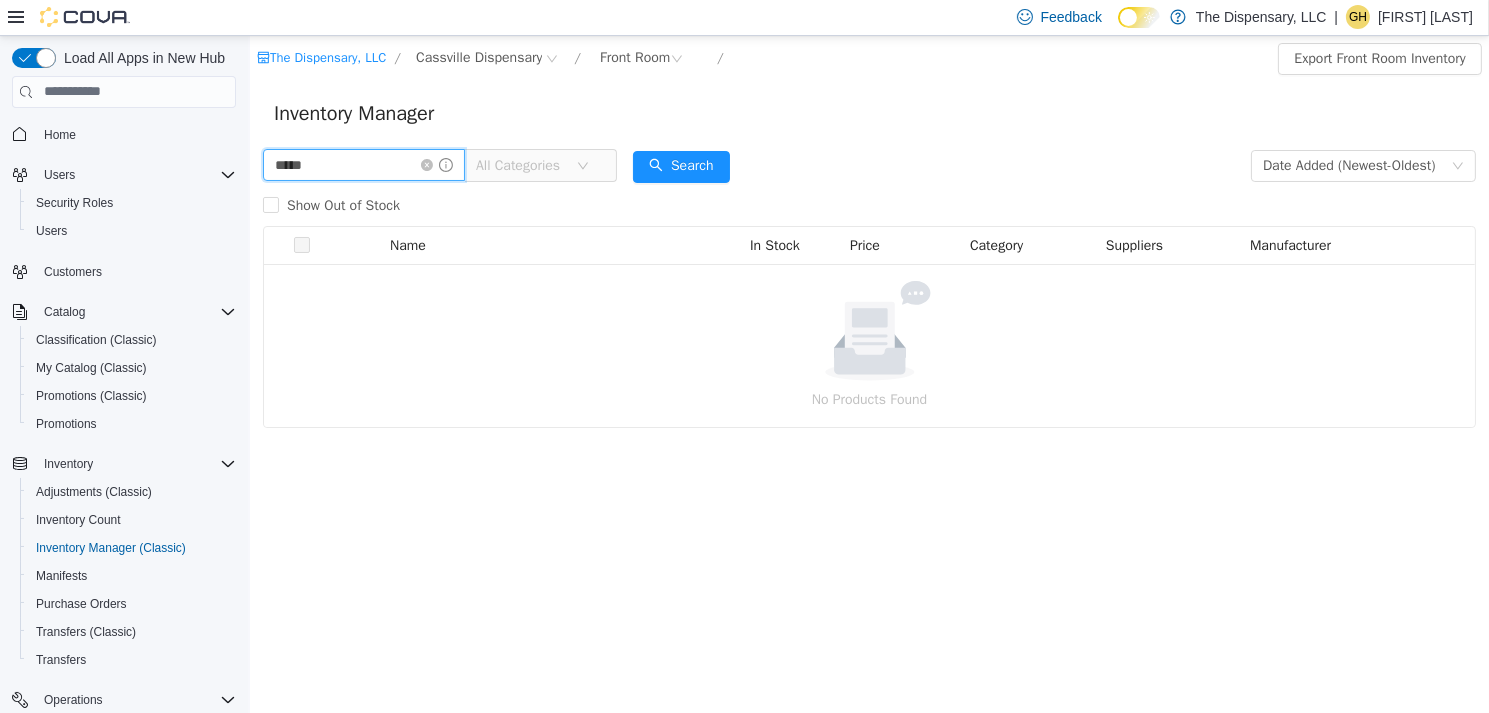 type on "*****" 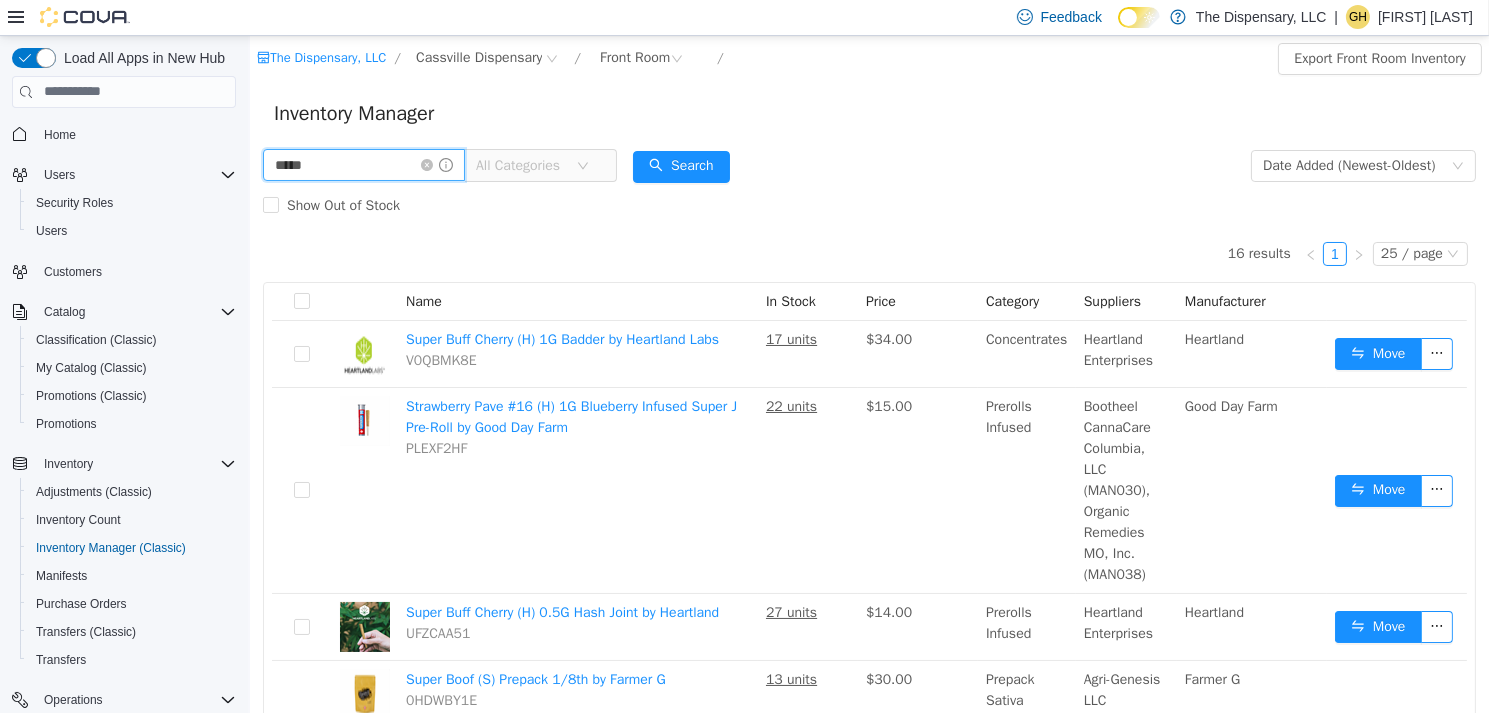 click on "*****" at bounding box center (363, 164) 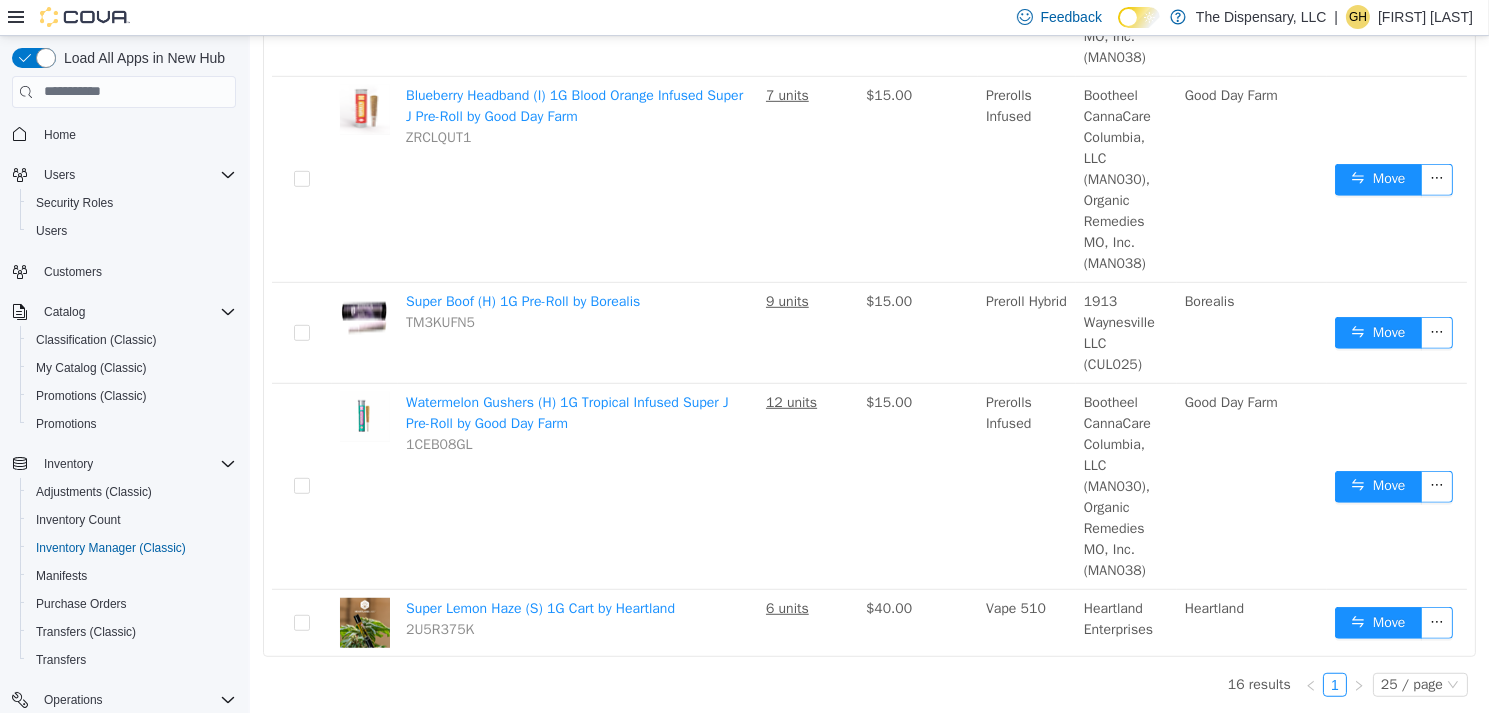 scroll, scrollTop: 1882, scrollLeft: 0, axis: vertical 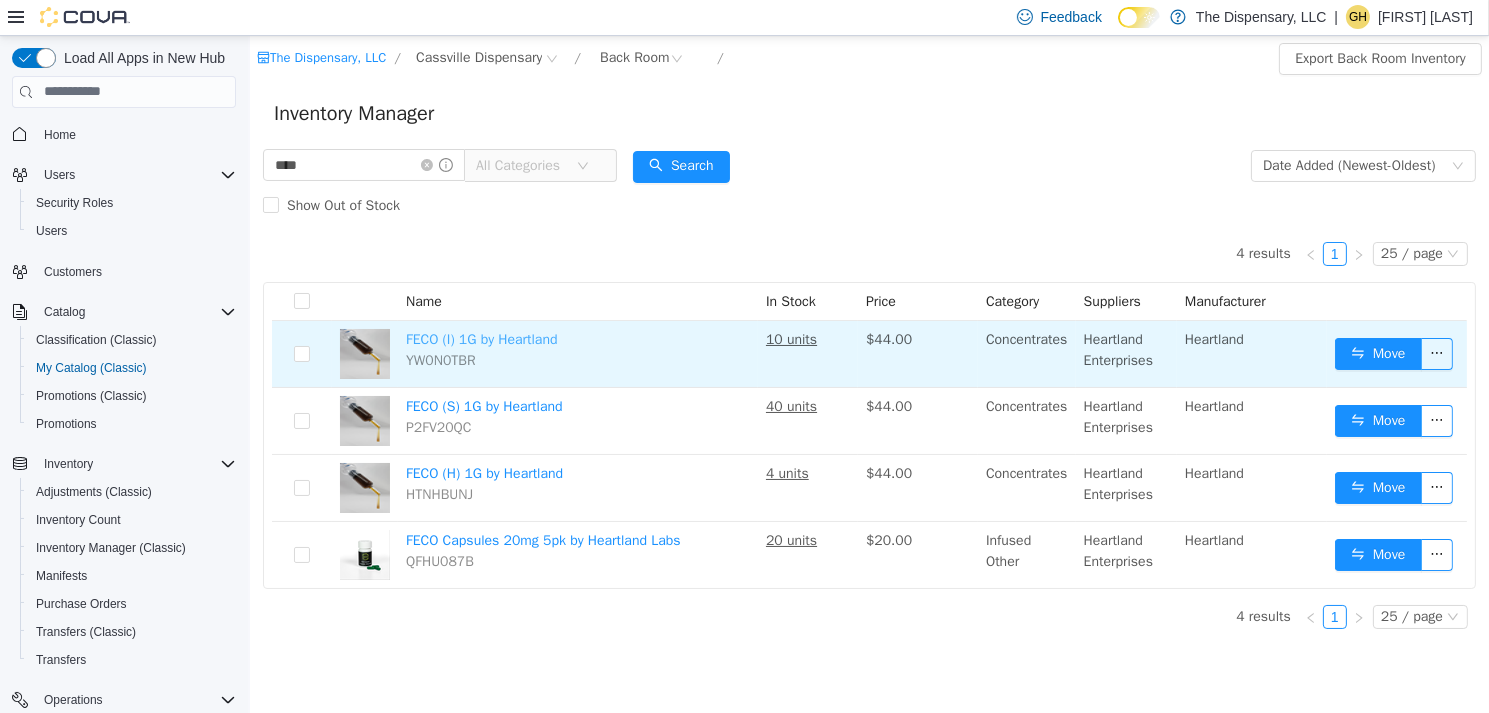 click on "FECO (I) 1G by Heartland" at bounding box center [481, 338] 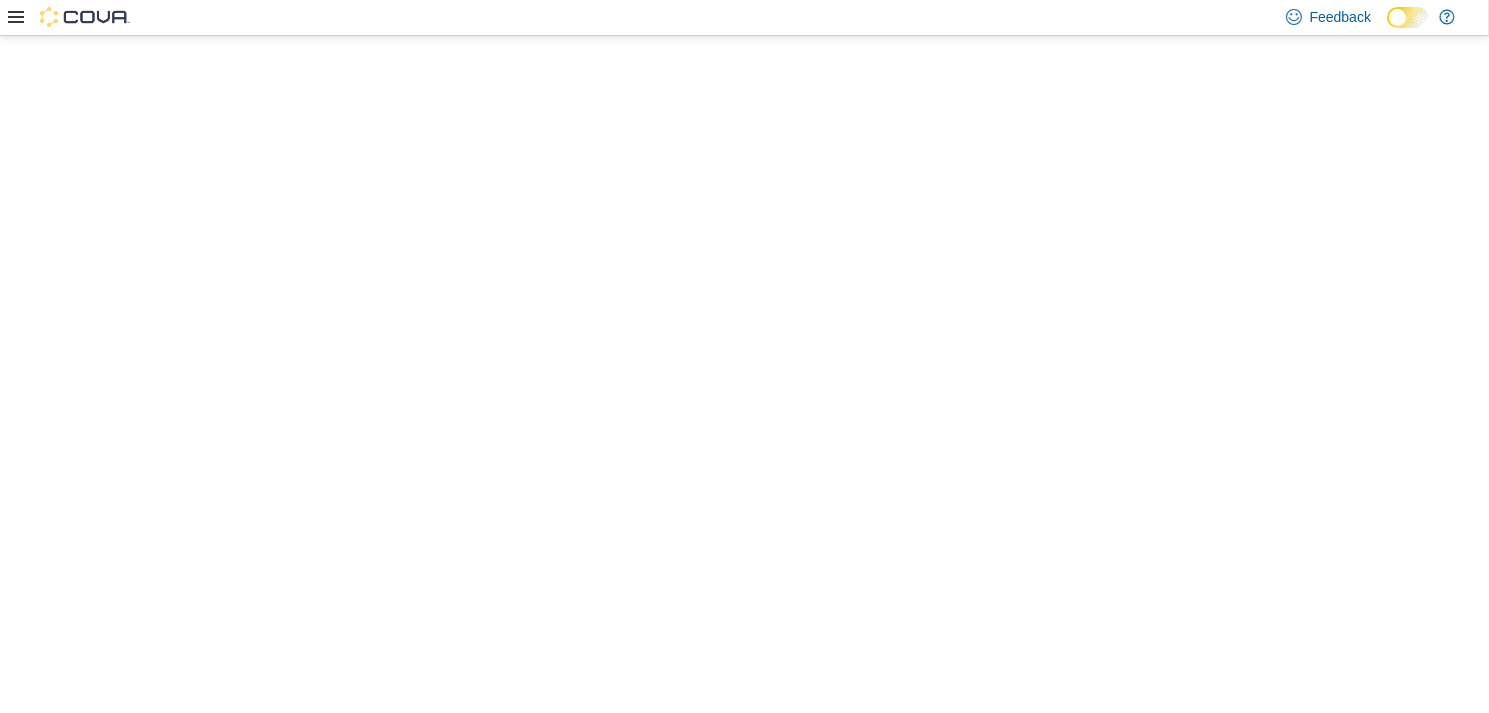 scroll, scrollTop: 0, scrollLeft: 0, axis: both 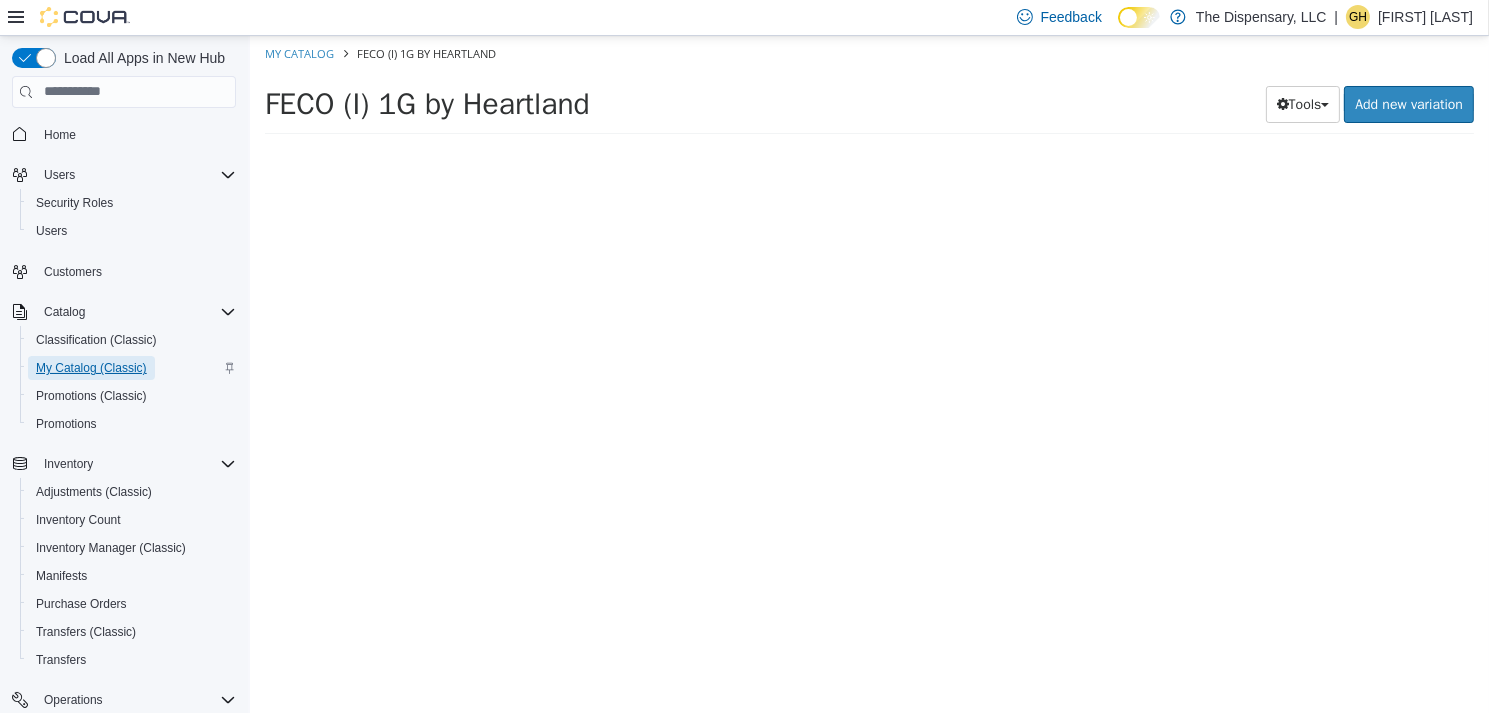 click on "My Catalog (Classic)" at bounding box center (91, 368) 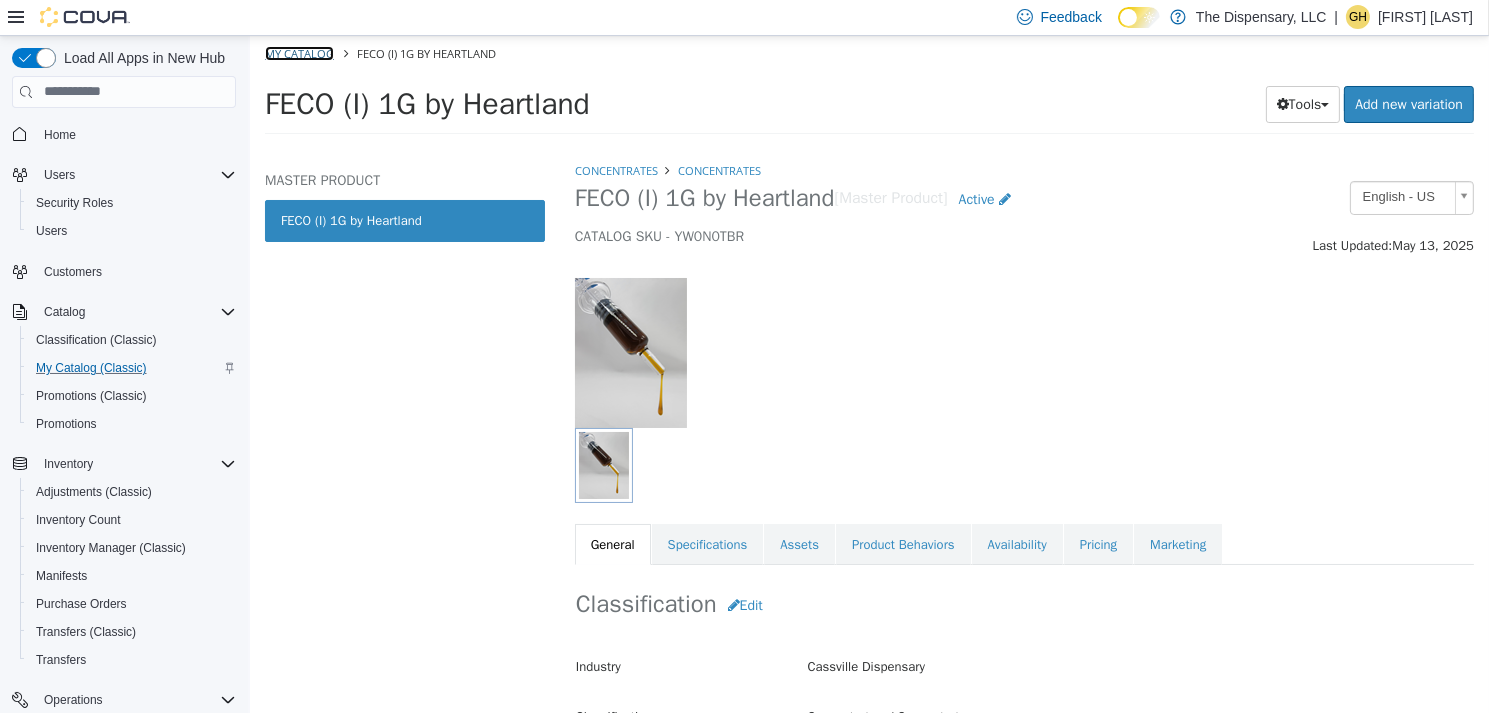 click on "My Catalog" at bounding box center [298, 52] 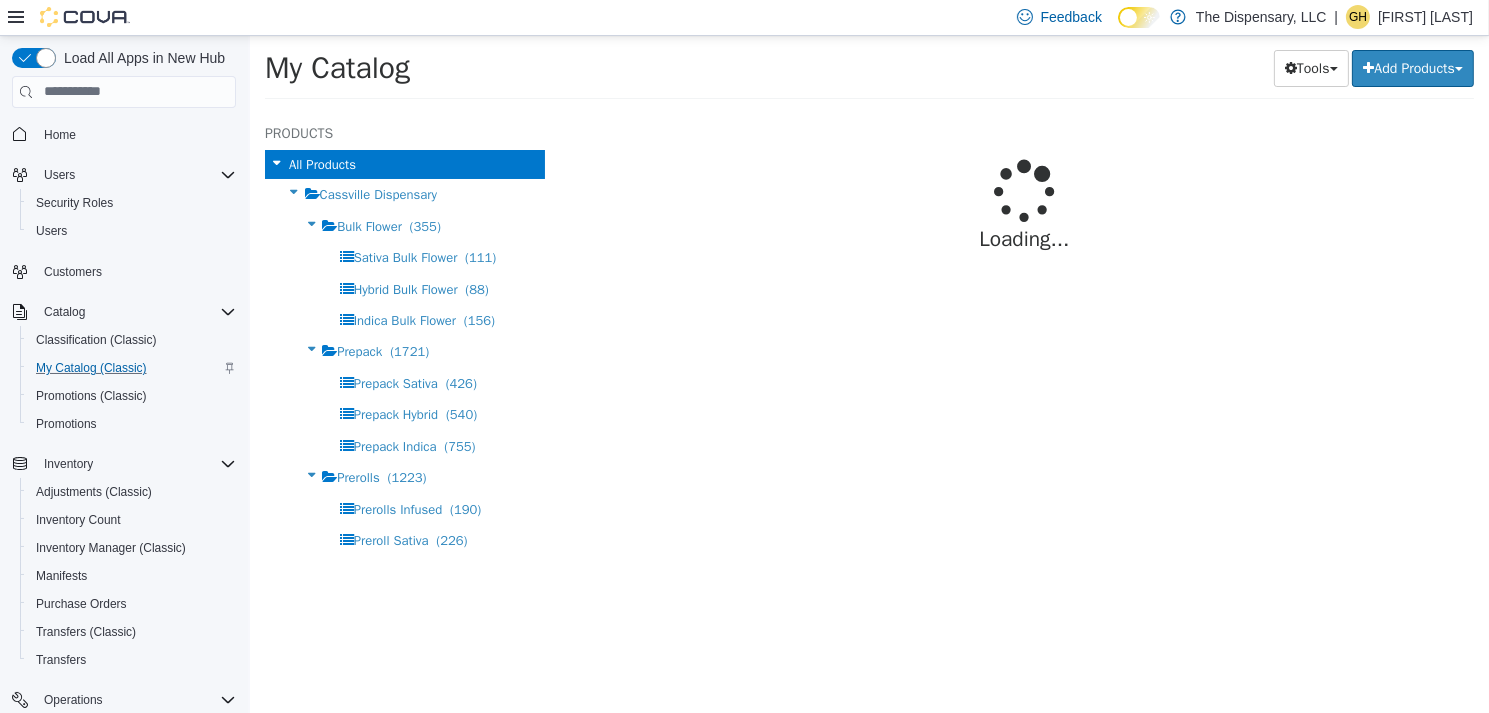 select on "**********" 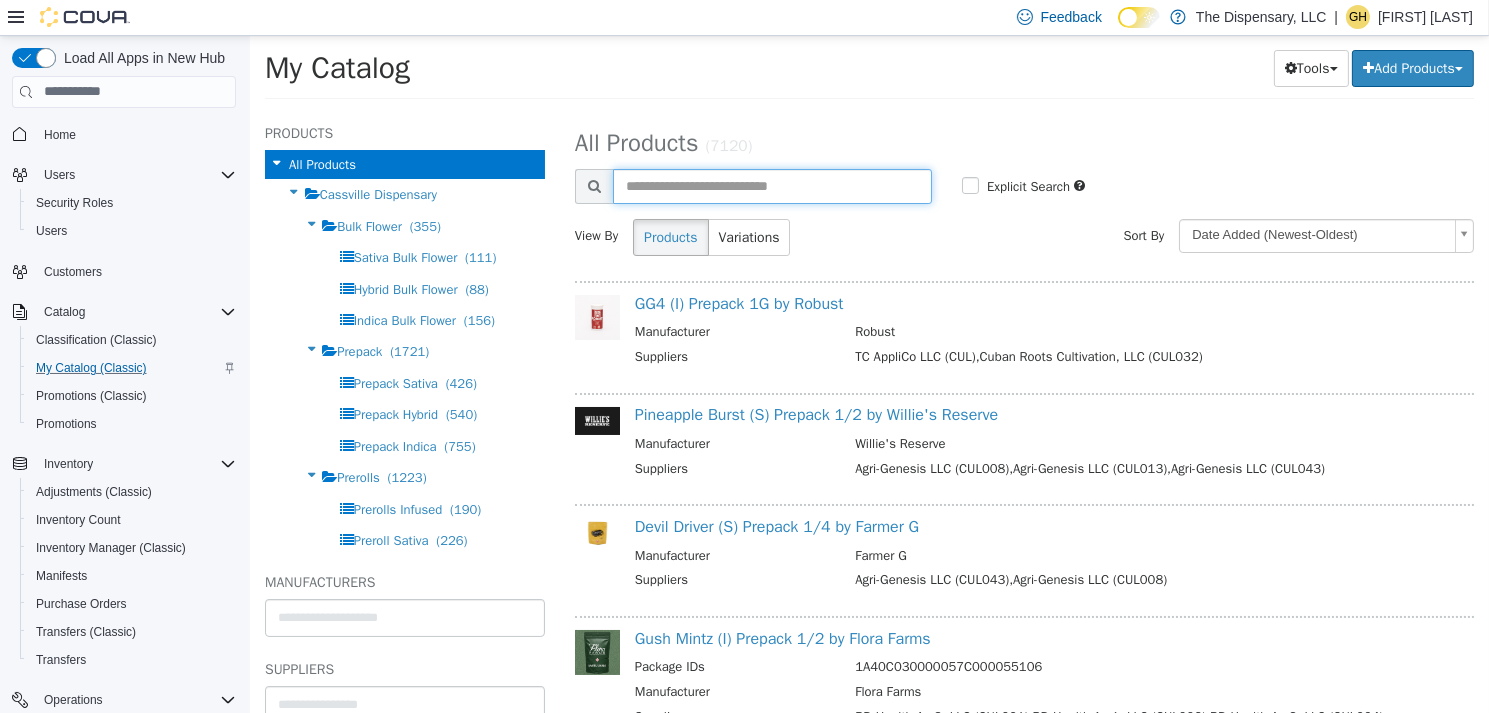 click at bounding box center [771, 185] 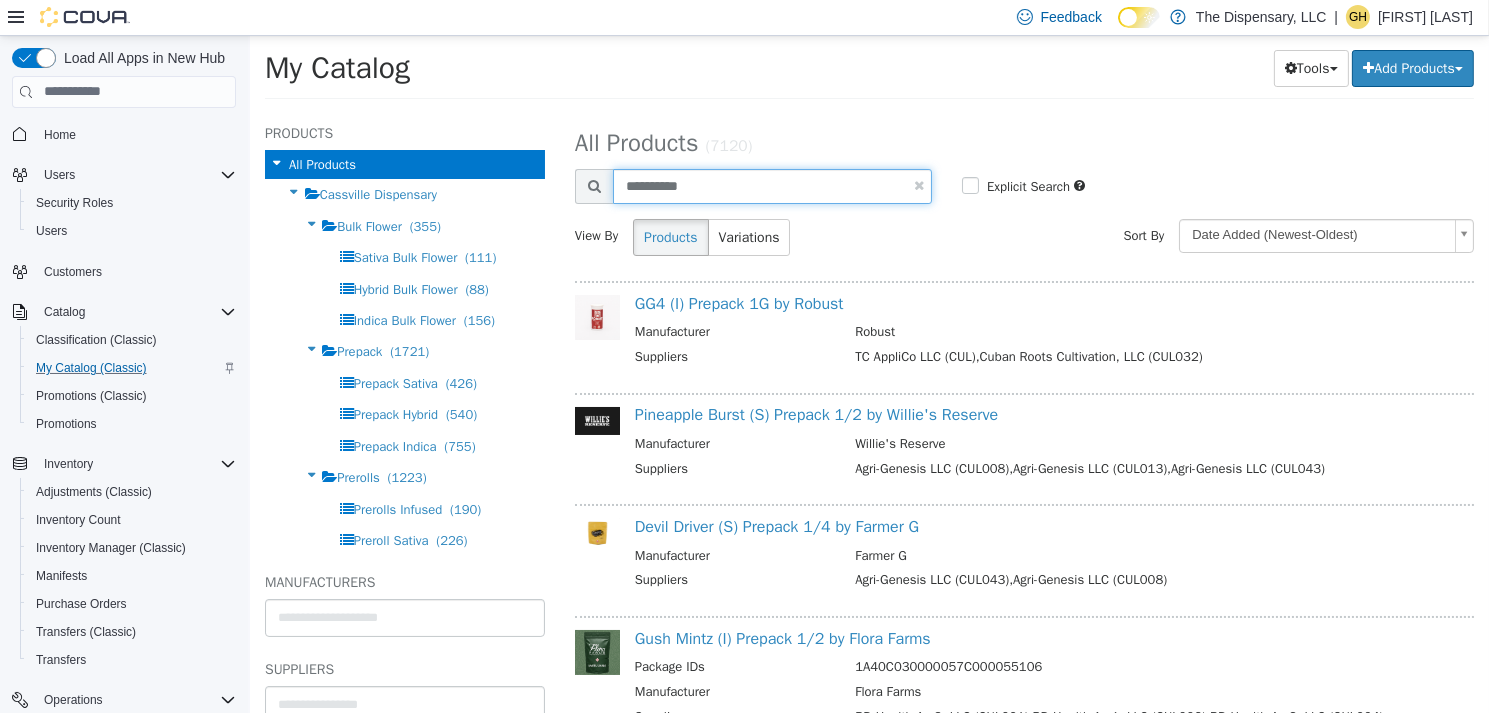 type on "**********" 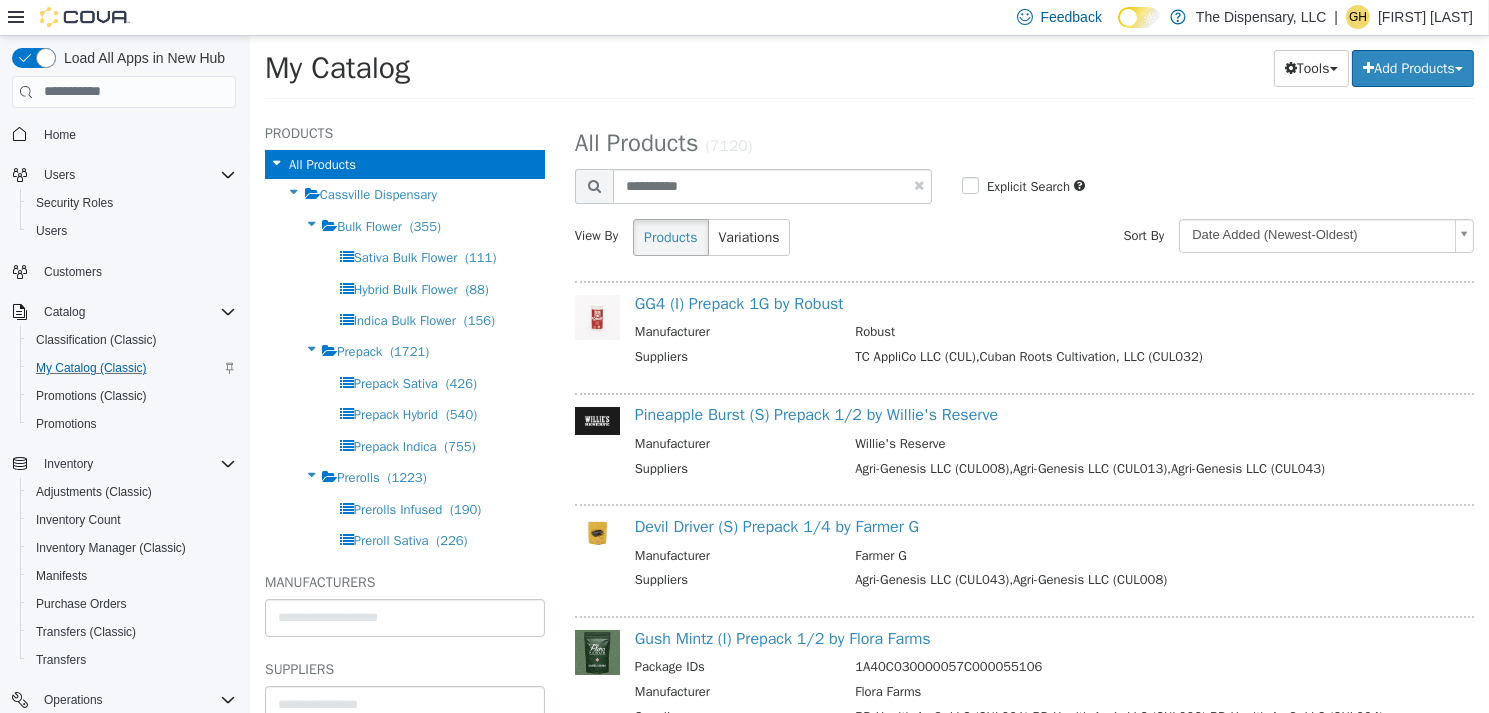 select on "**********" 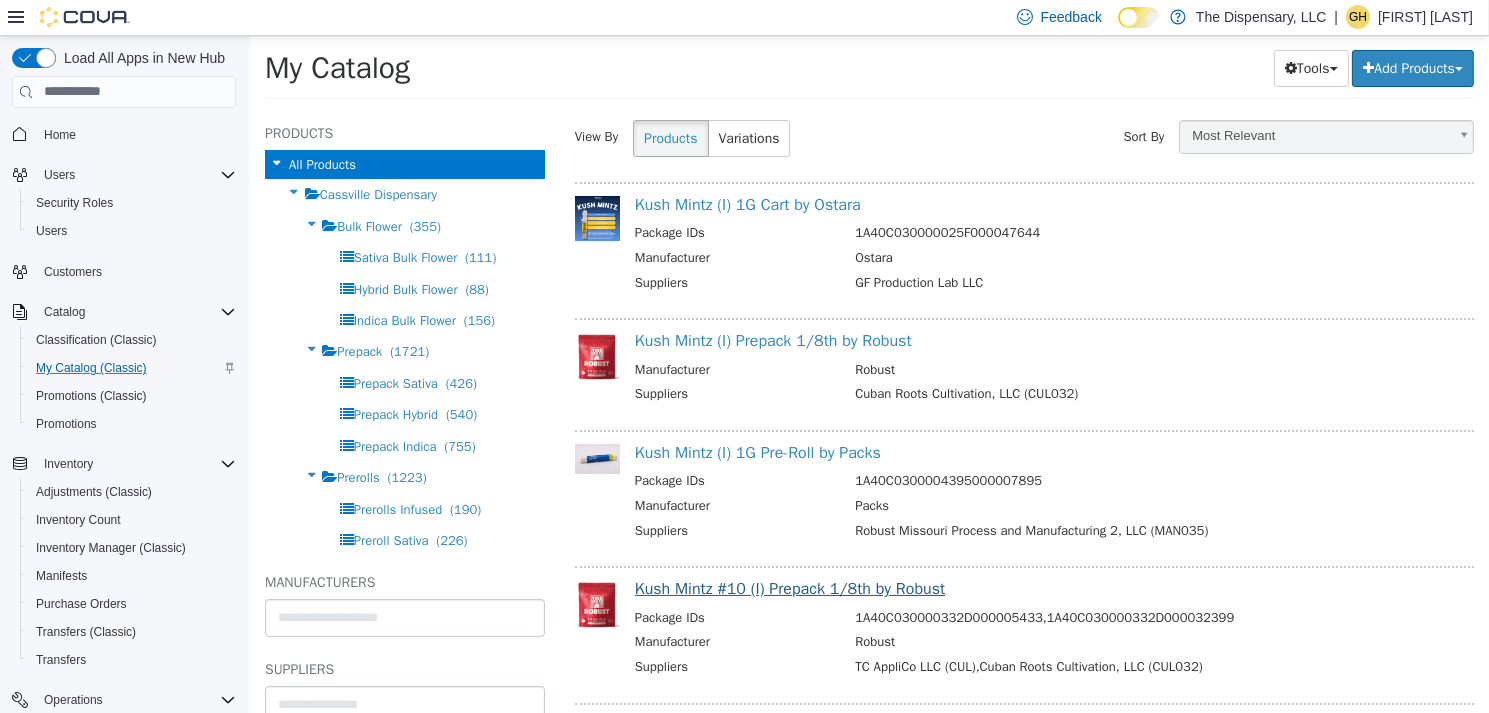 scroll, scrollTop: 100, scrollLeft: 0, axis: vertical 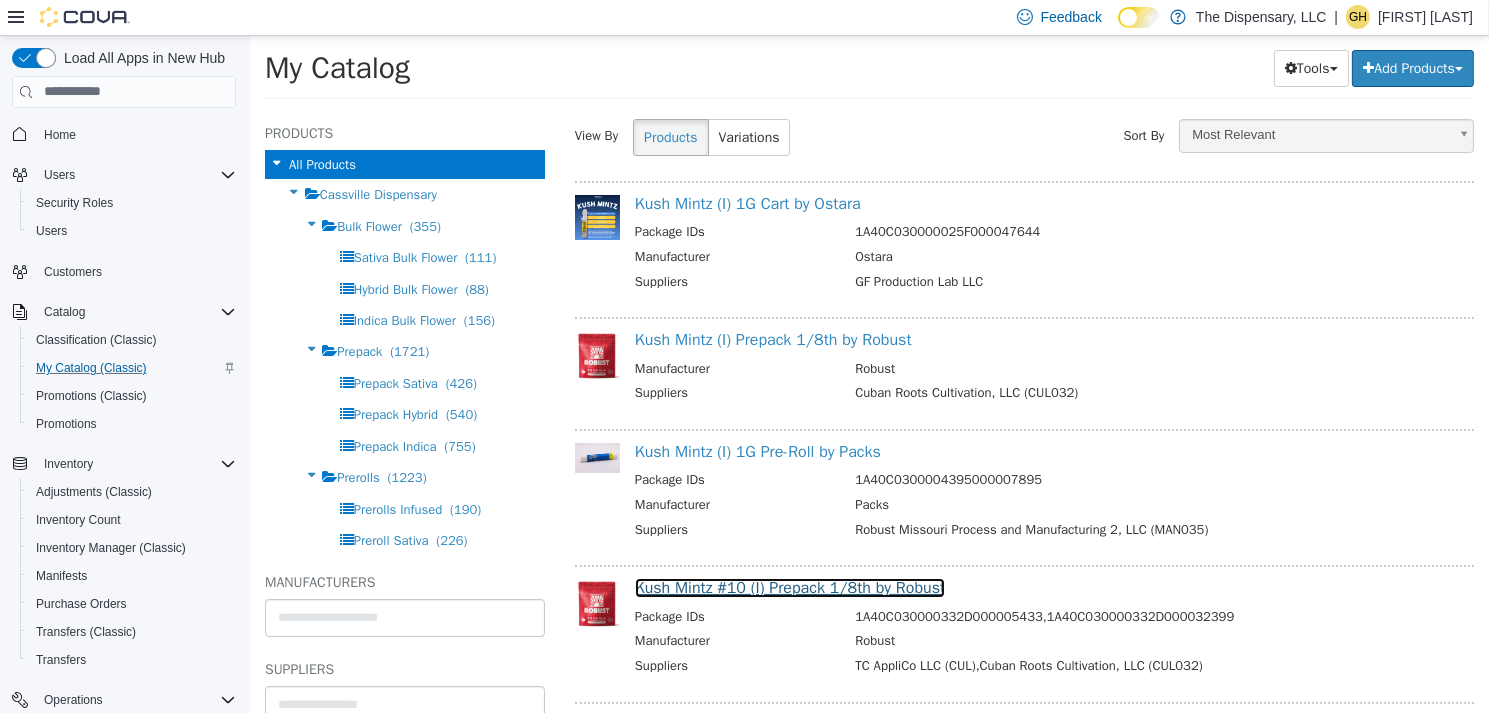 click on "Kush Mintz #10 (I) Prepack 1/8th by Robust" at bounding box center (789, 587) 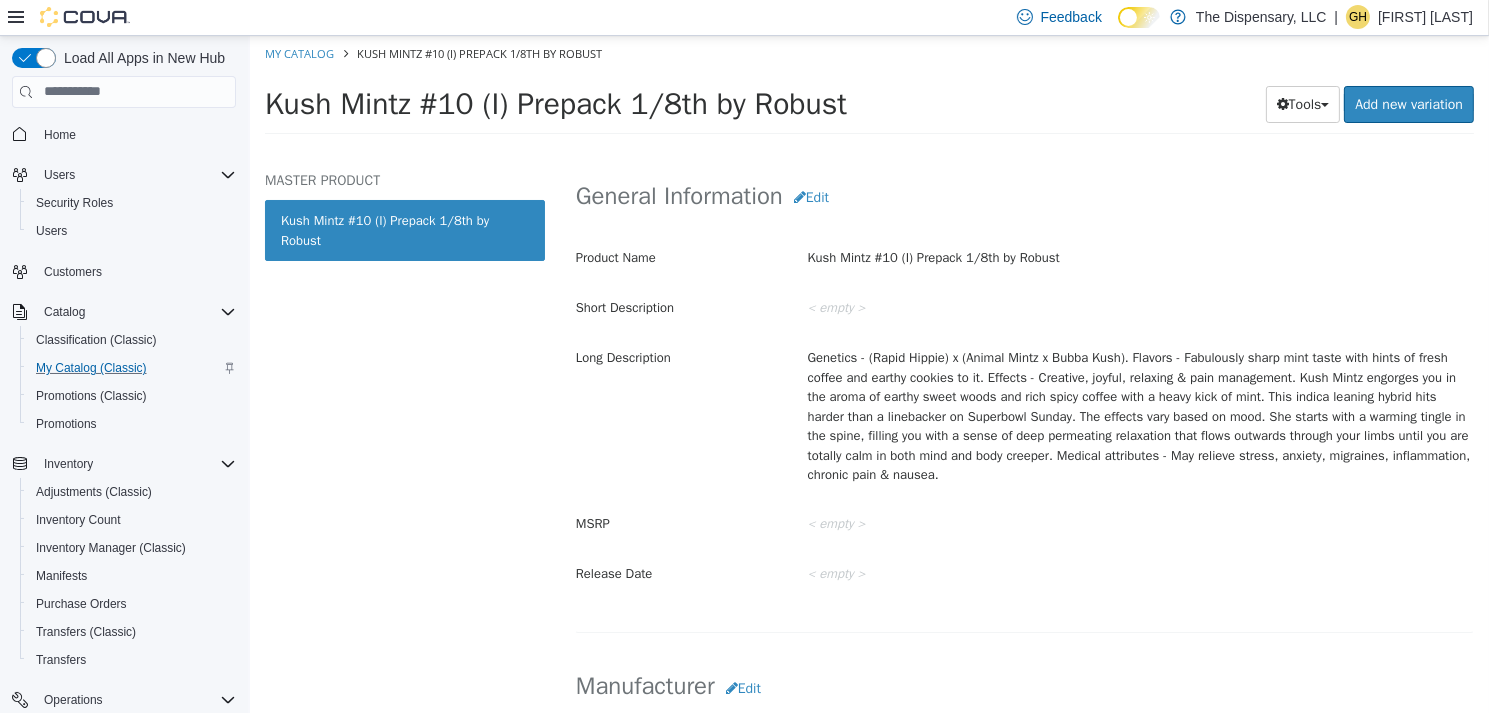 scroll, scrollTop: 601, scrollLeft: 0, axis: vertical 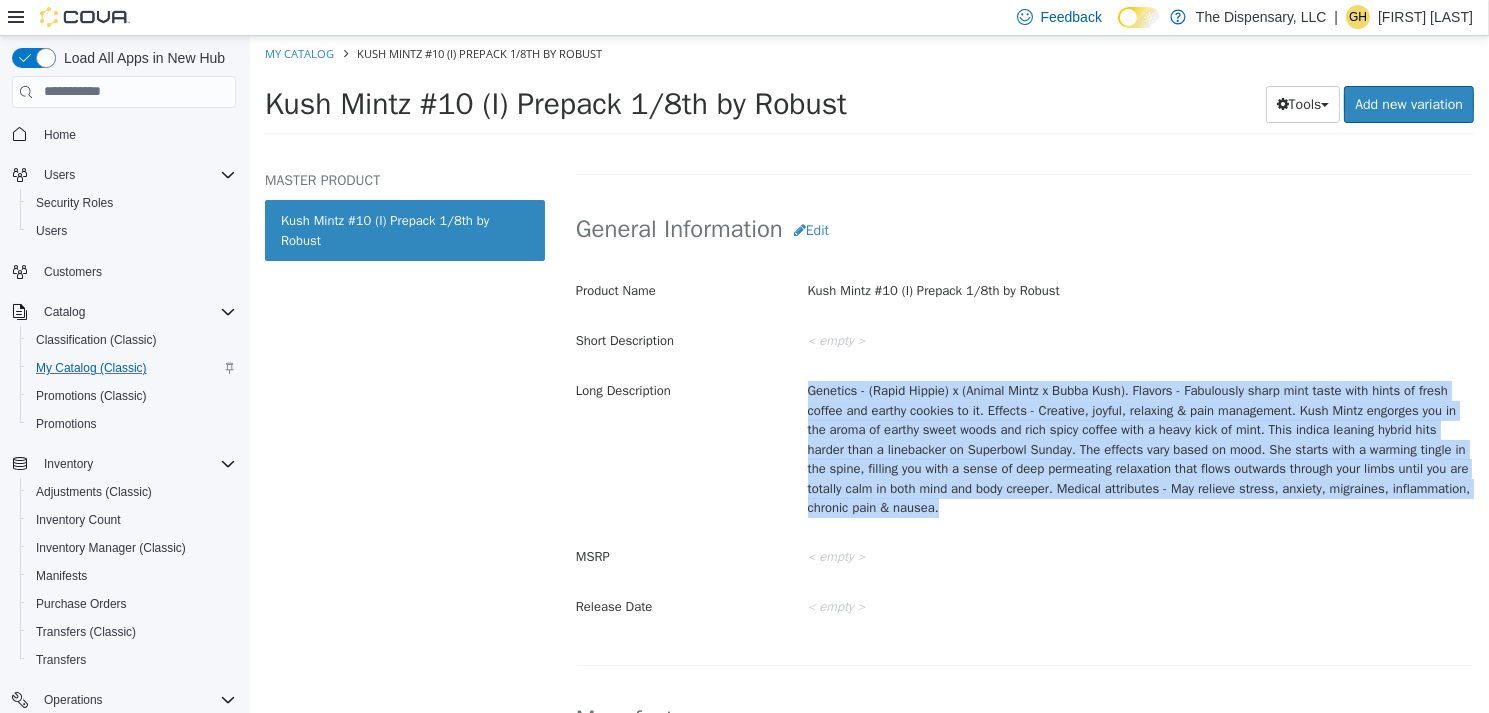 drag, startPoint x: 1044, startPoint y: 507, endPoint x: 798, endPoint y: 395, distance: 270.29614 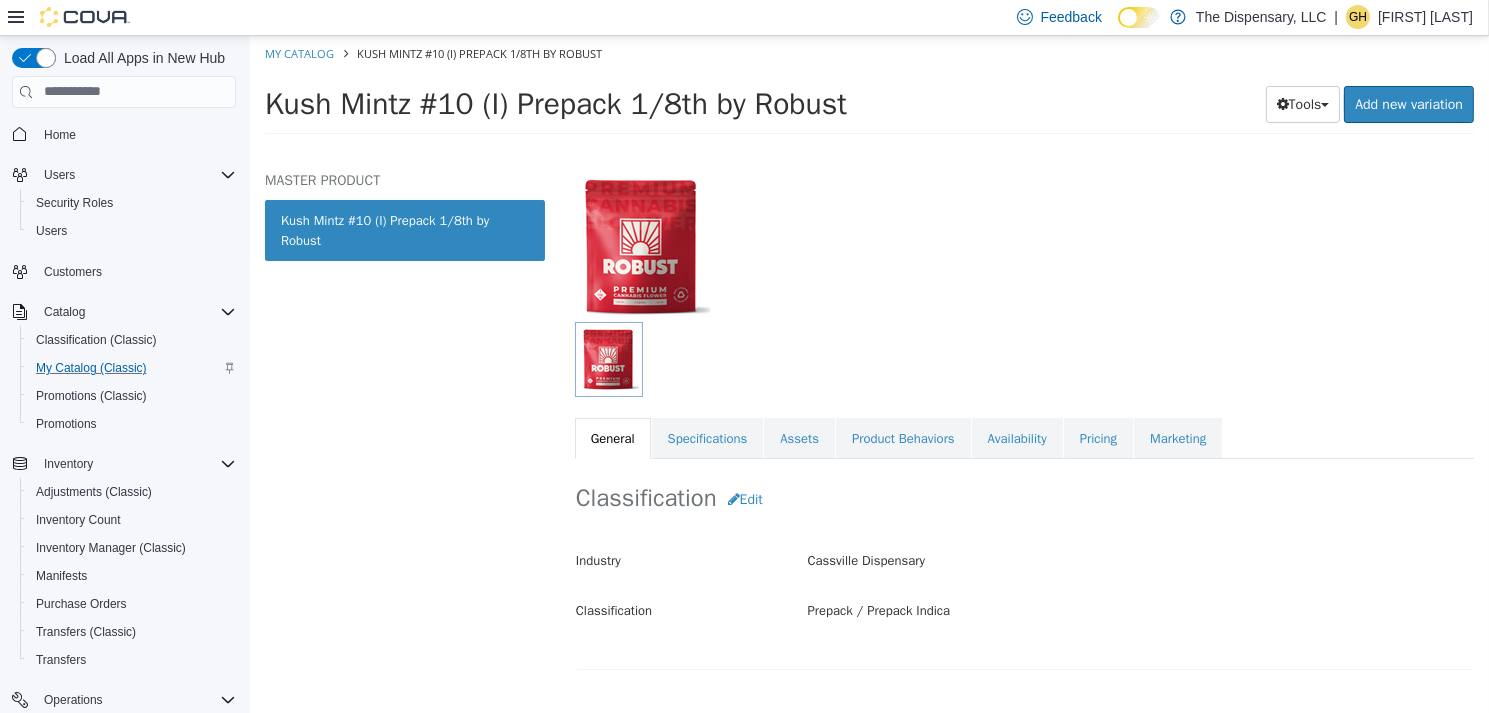 scroll, scrollTop: 0, scrollLeft: 0, axis: both 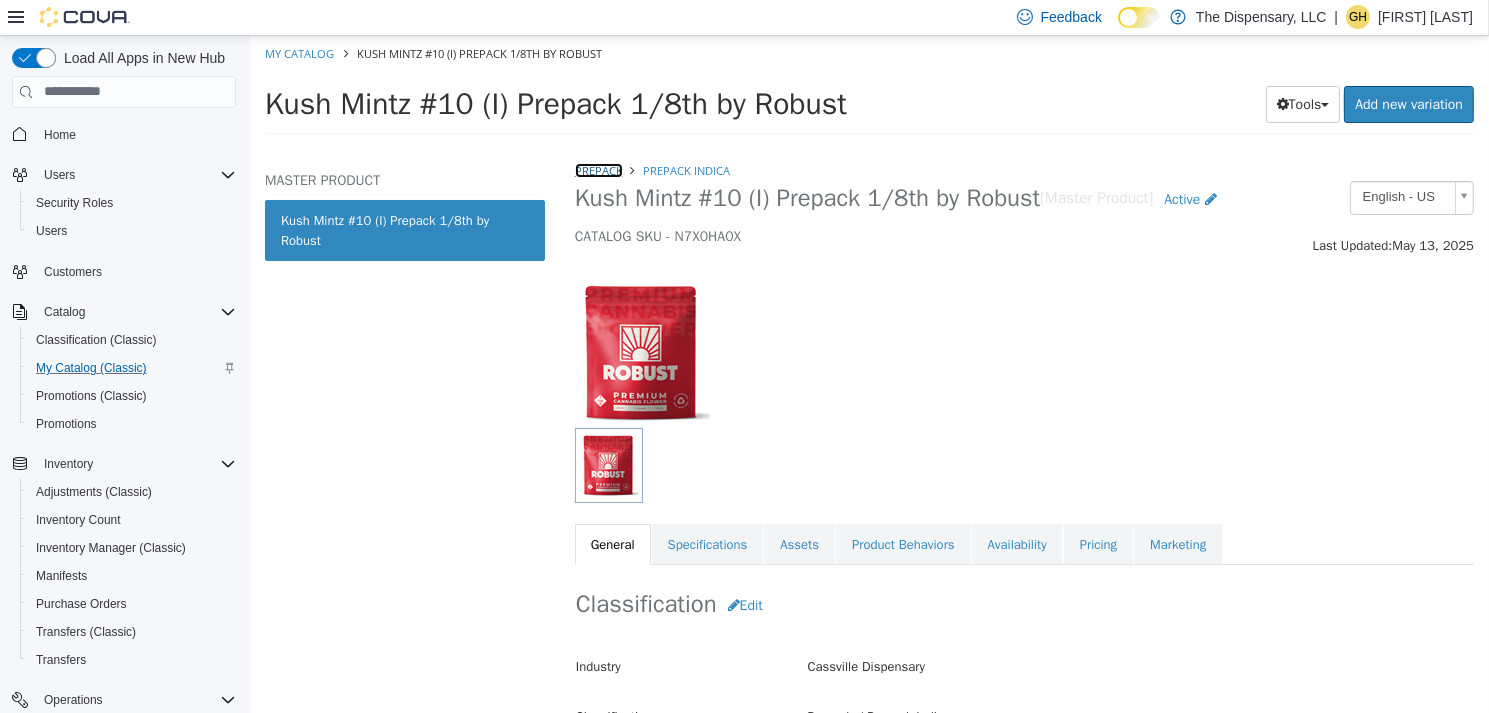 click on "Prepack" at bounding box center [598, 169] 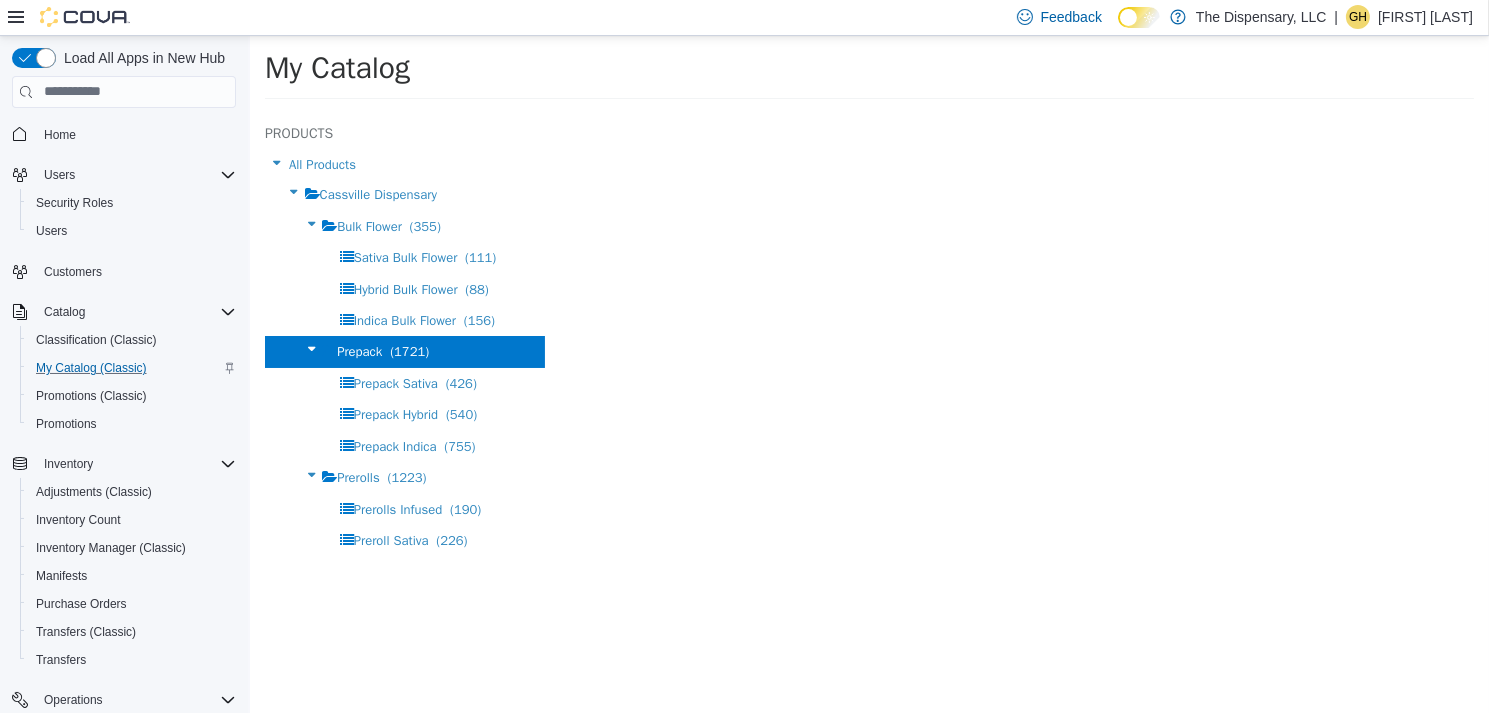 select on "**********" 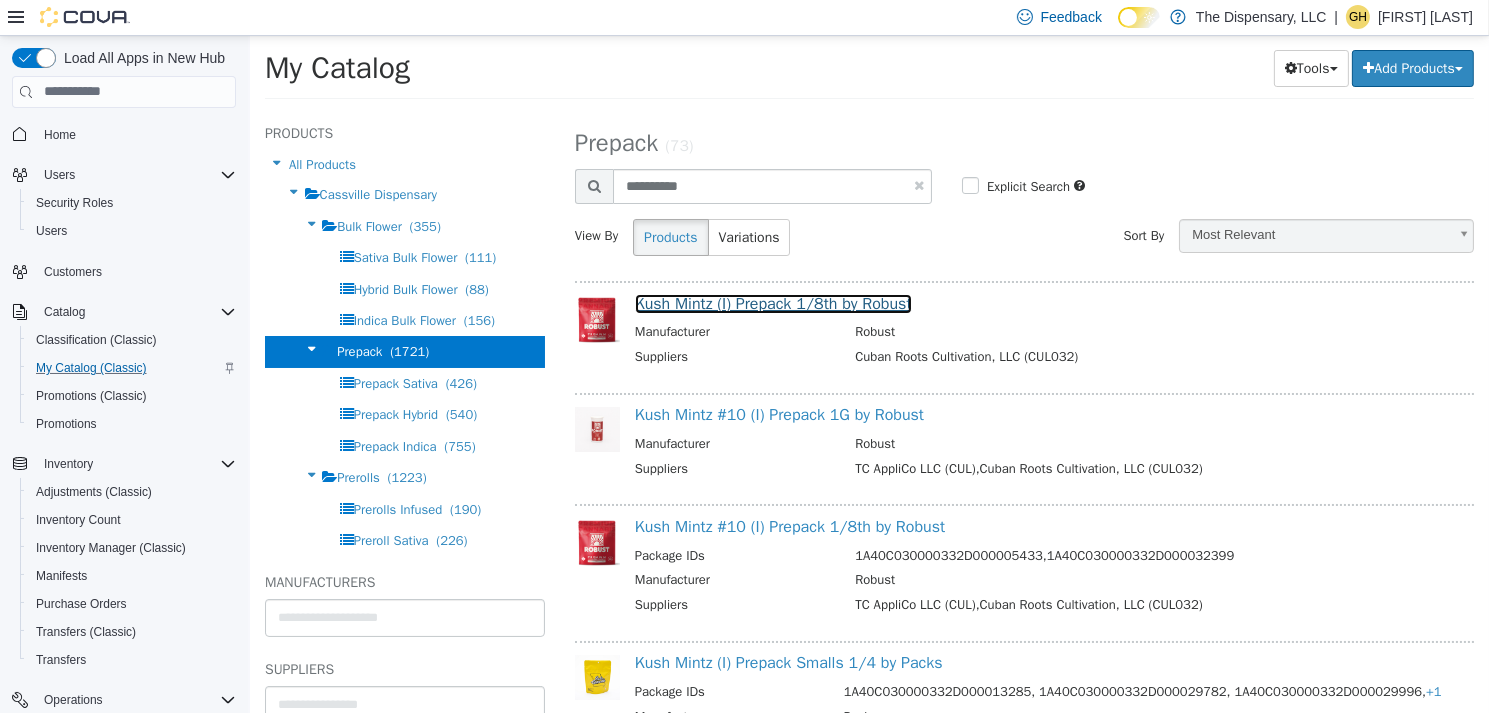 click on "Kush Mintz (I) Prepack 1/8th by Robust" at bounding box center [772, 303] 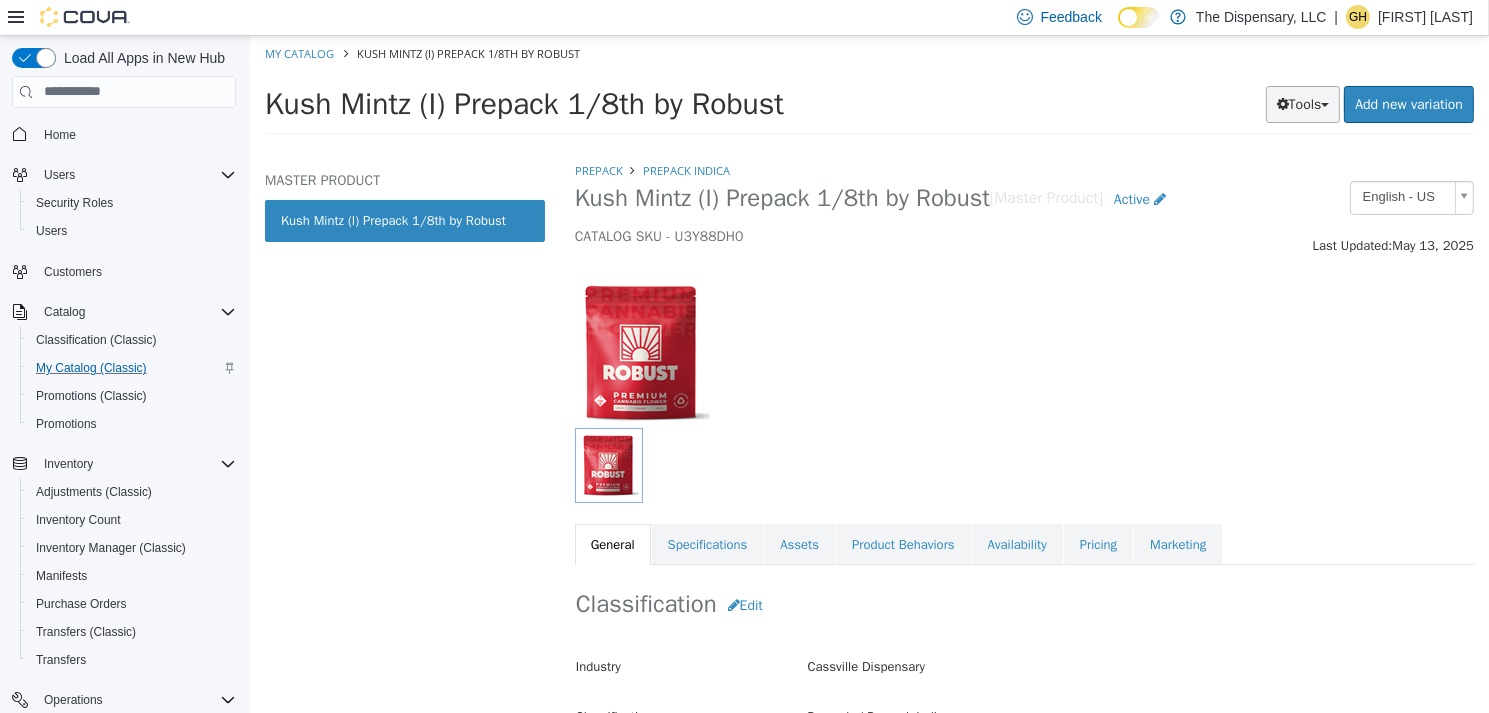 click on "Tools" at bounding box center [1302, 103] 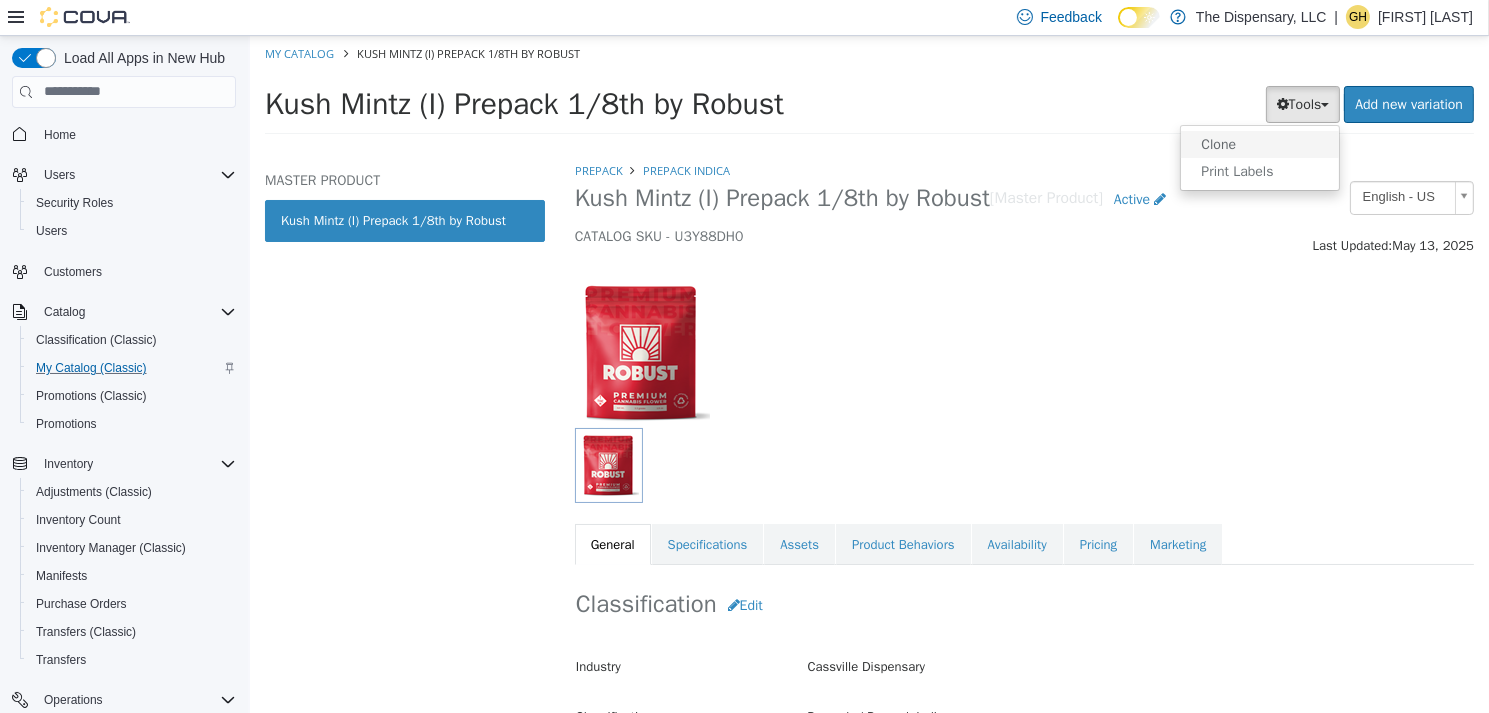 click on "Clone" at bounding box center [1259, 143] 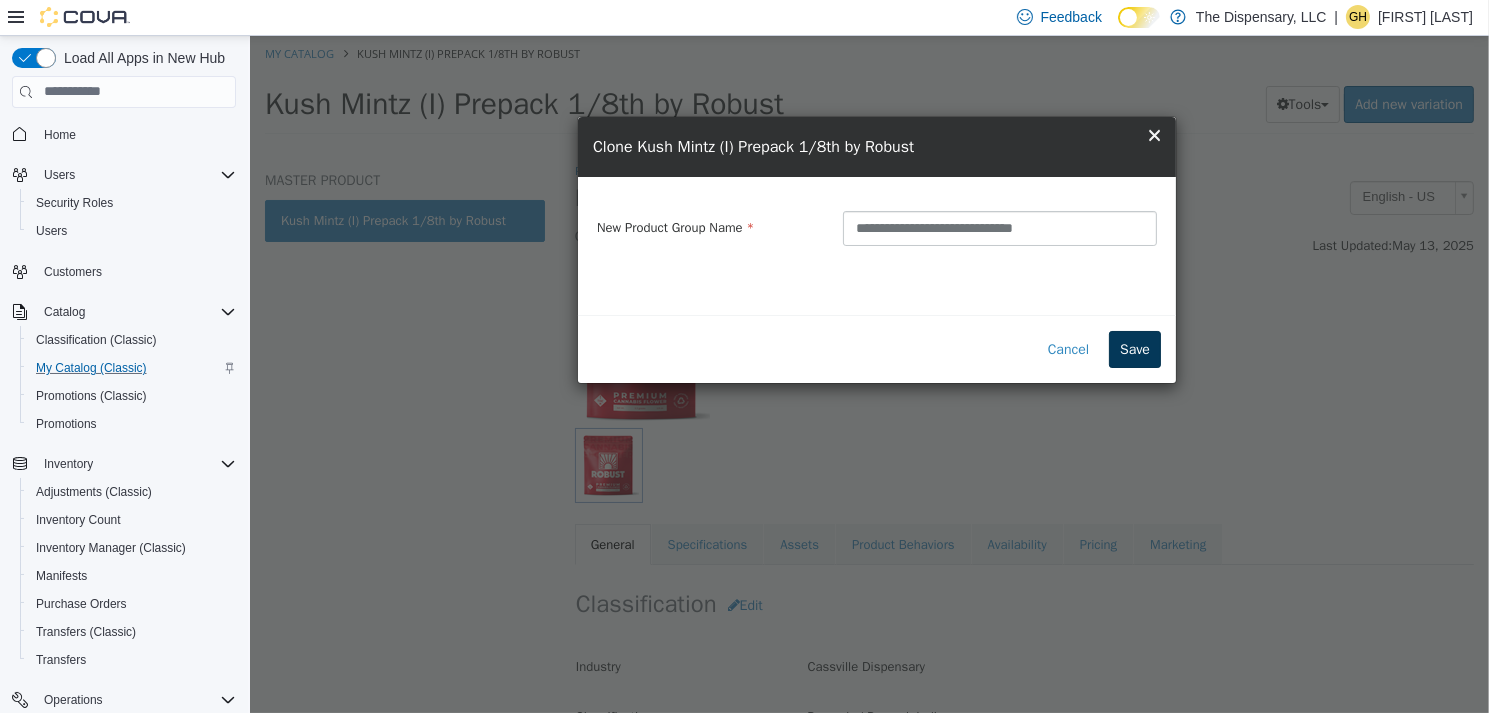 type on "**********" 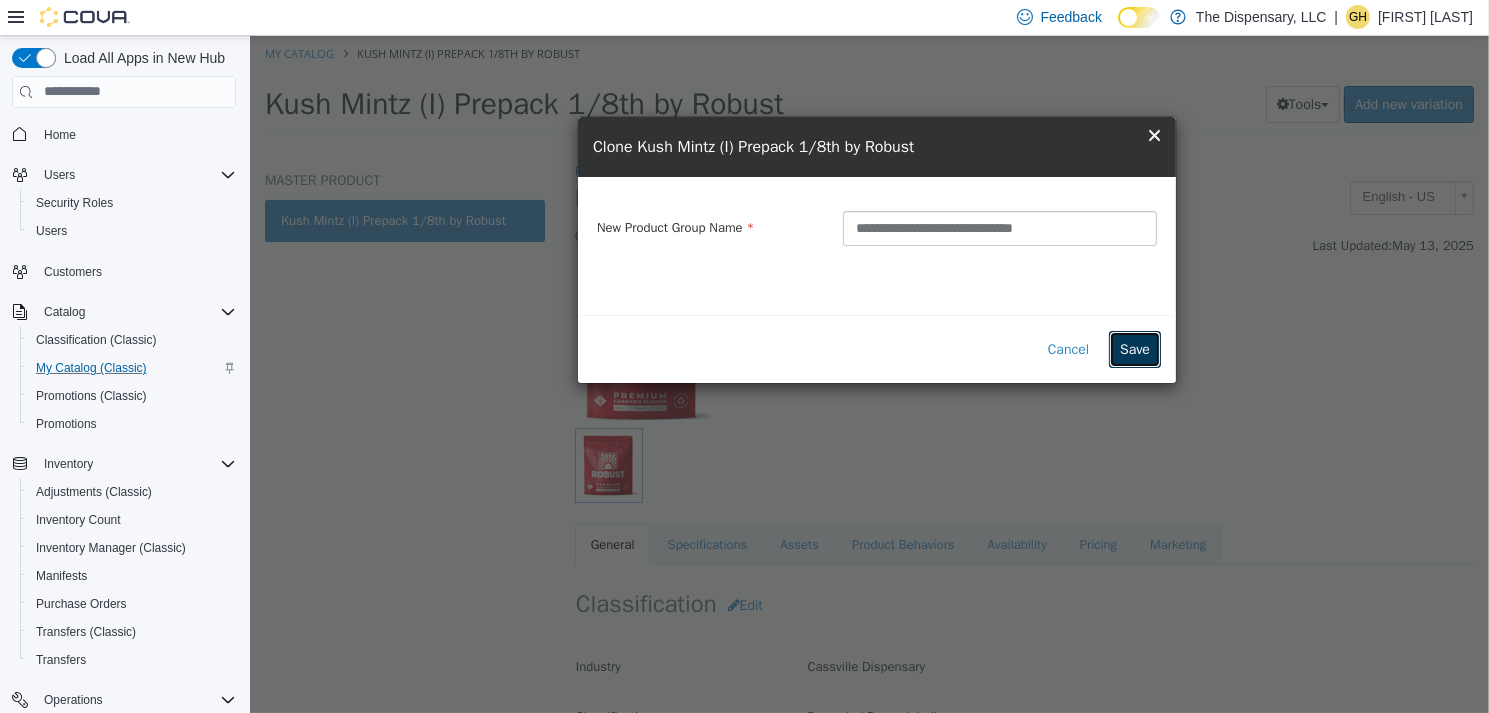 click on "Save" at bounding box center [1134, 348] 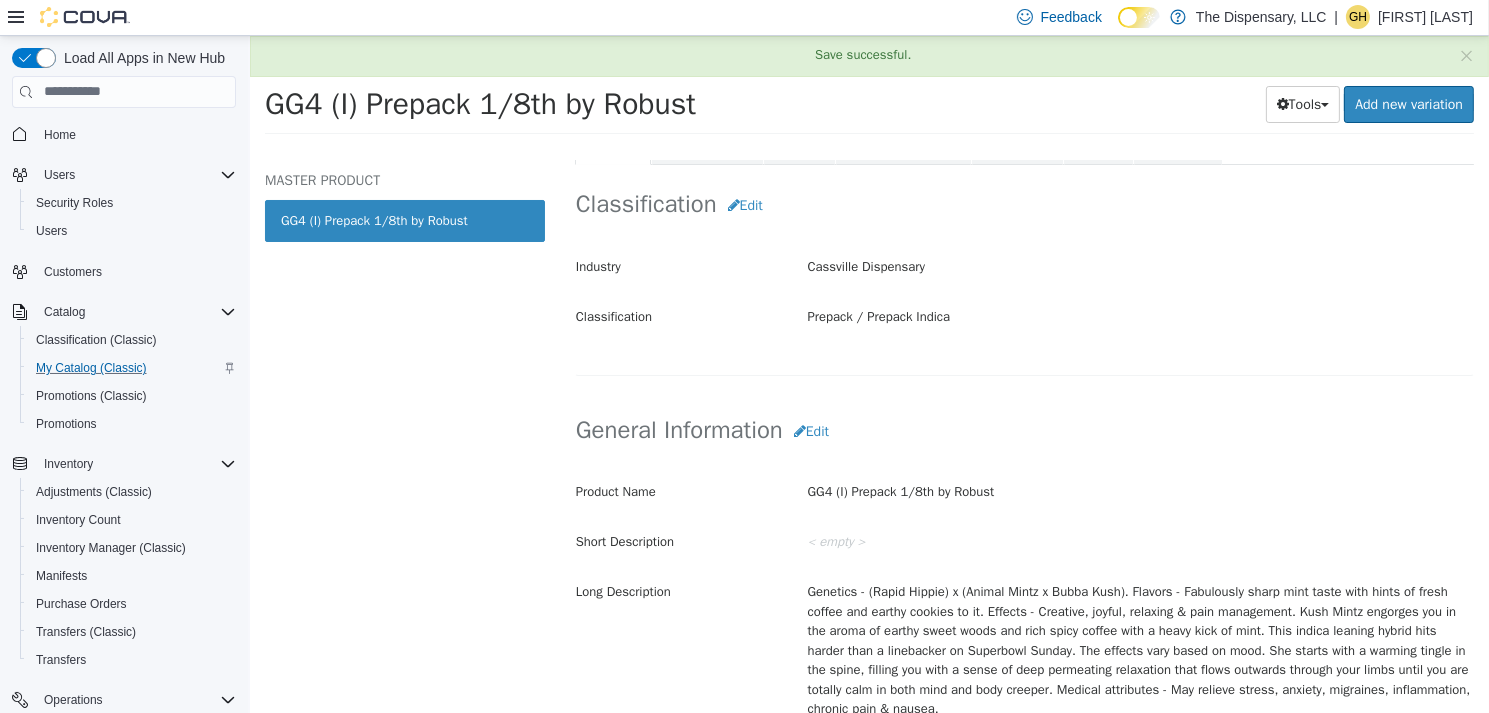 scroll, scrollTop: 500, scrollLeft: 0, axis: vertical 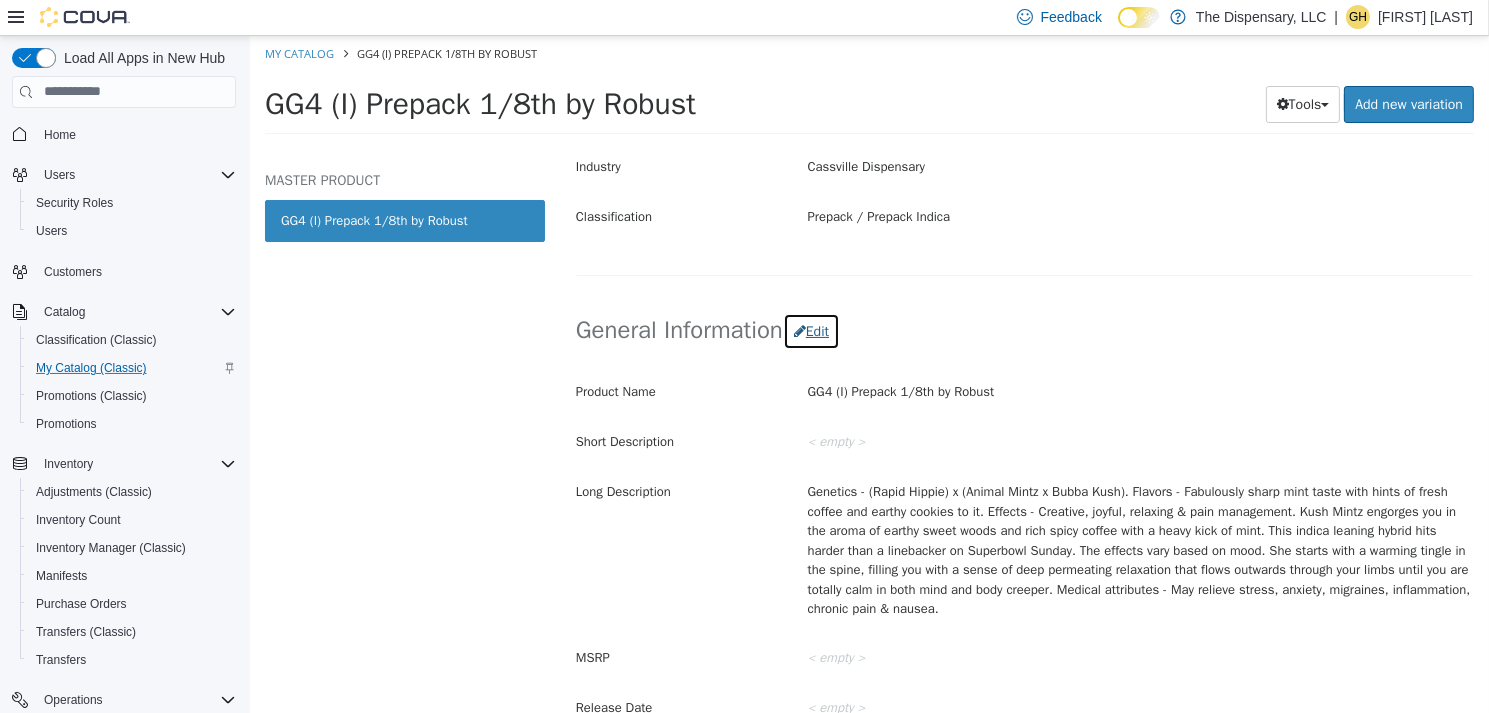 click on "Edit" at bounding box center (810, 330) 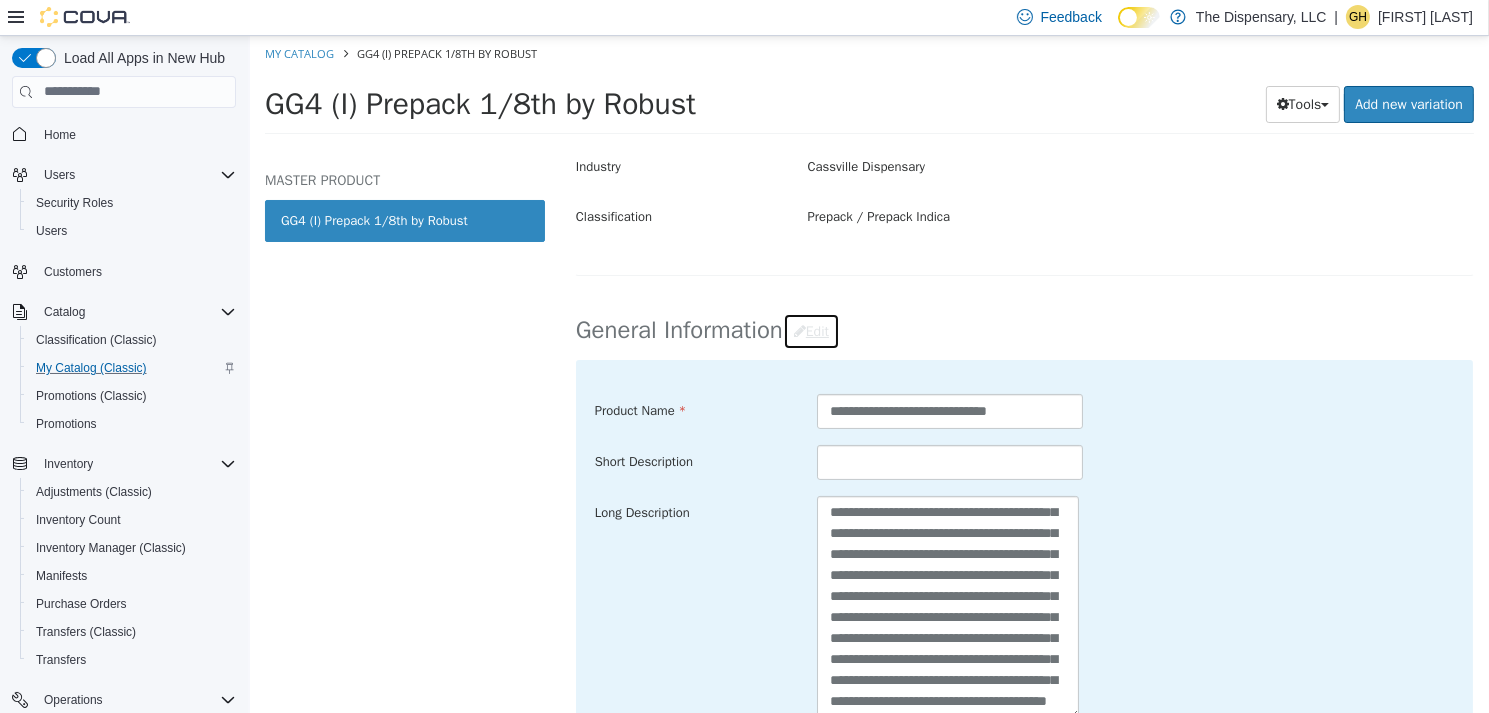 scroll, scrollTop: 252, scrollLeft: 0, axis: vertical 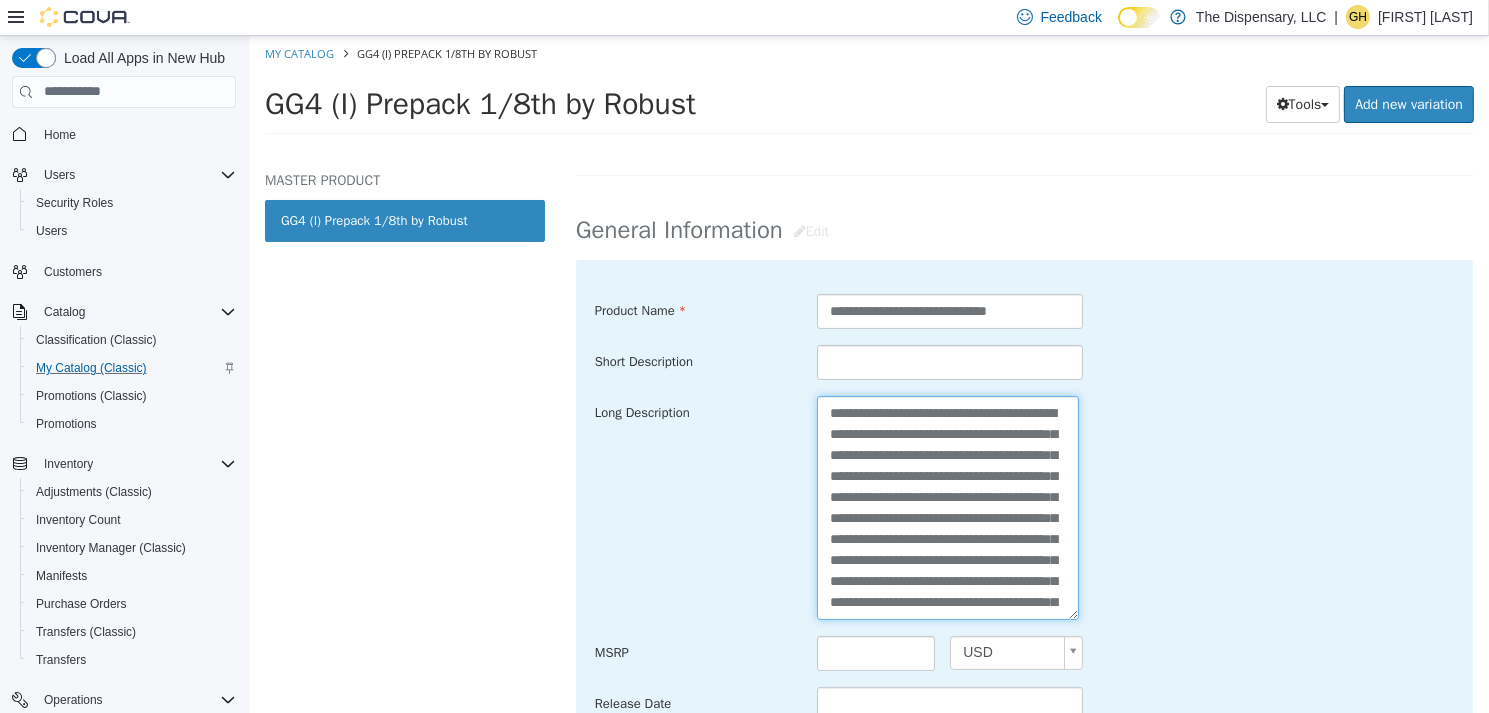 drag, startPoint x: 985, startPoint y: 599, endPoint x: 664, endPoint y: 218, distance: 498.19876 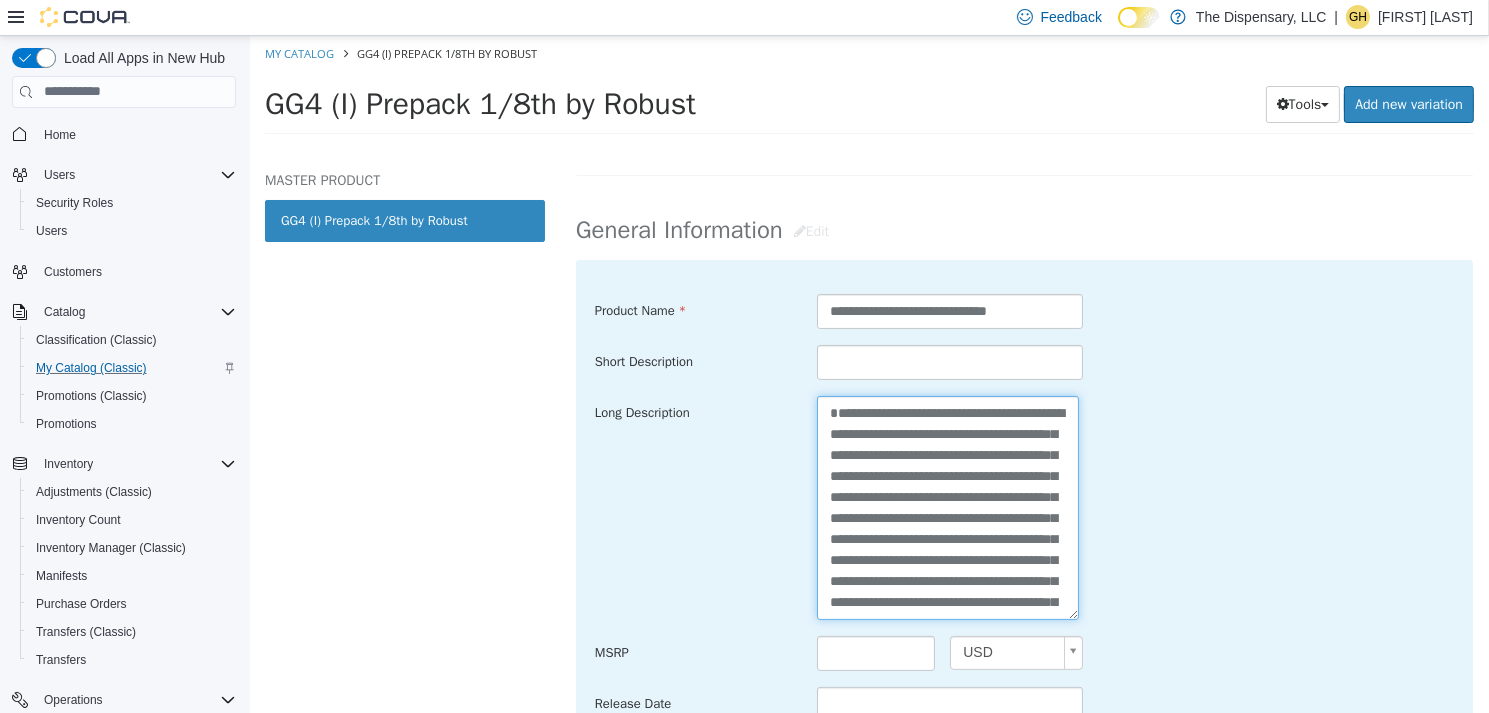 scroll, scrollTop: 182, scrollLeft: 0, axis: vertical 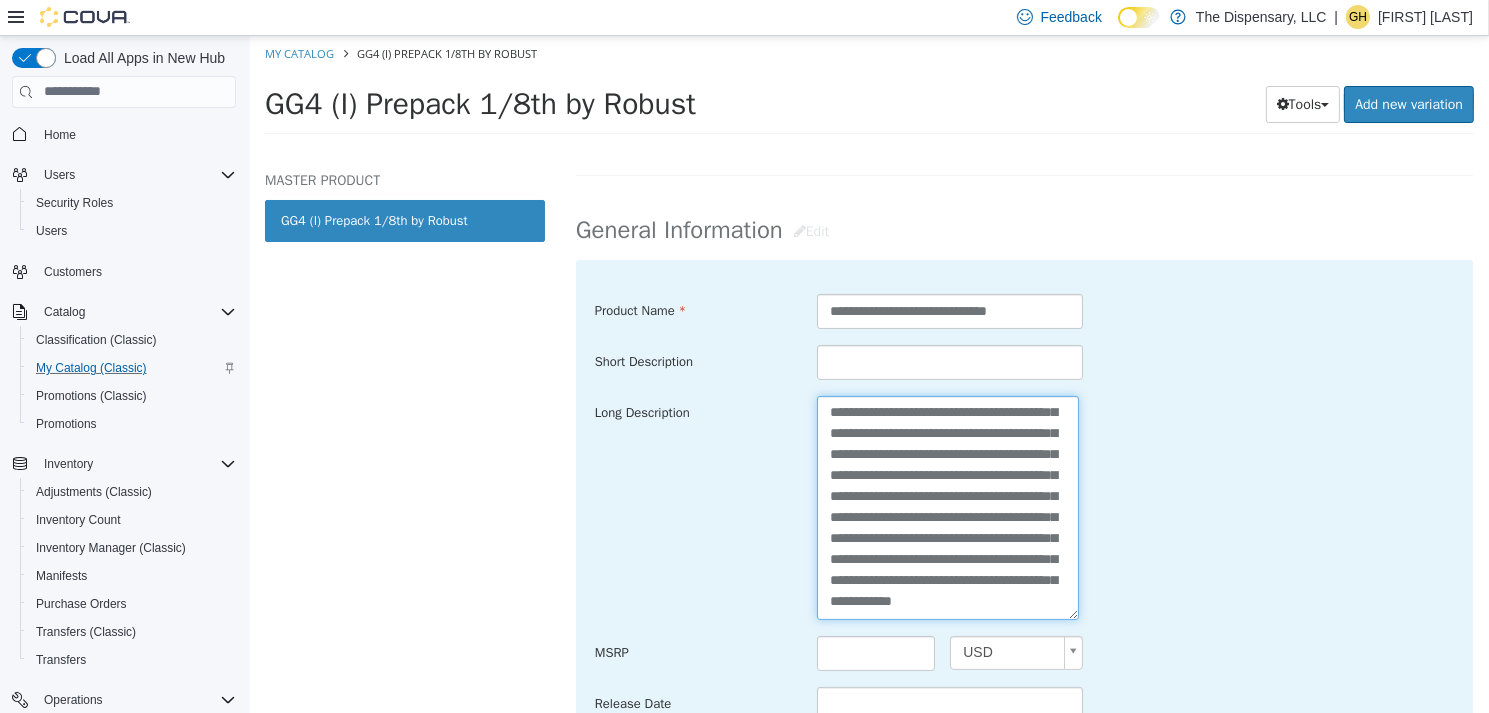 click on "**********" at bounding box center (947, 506) 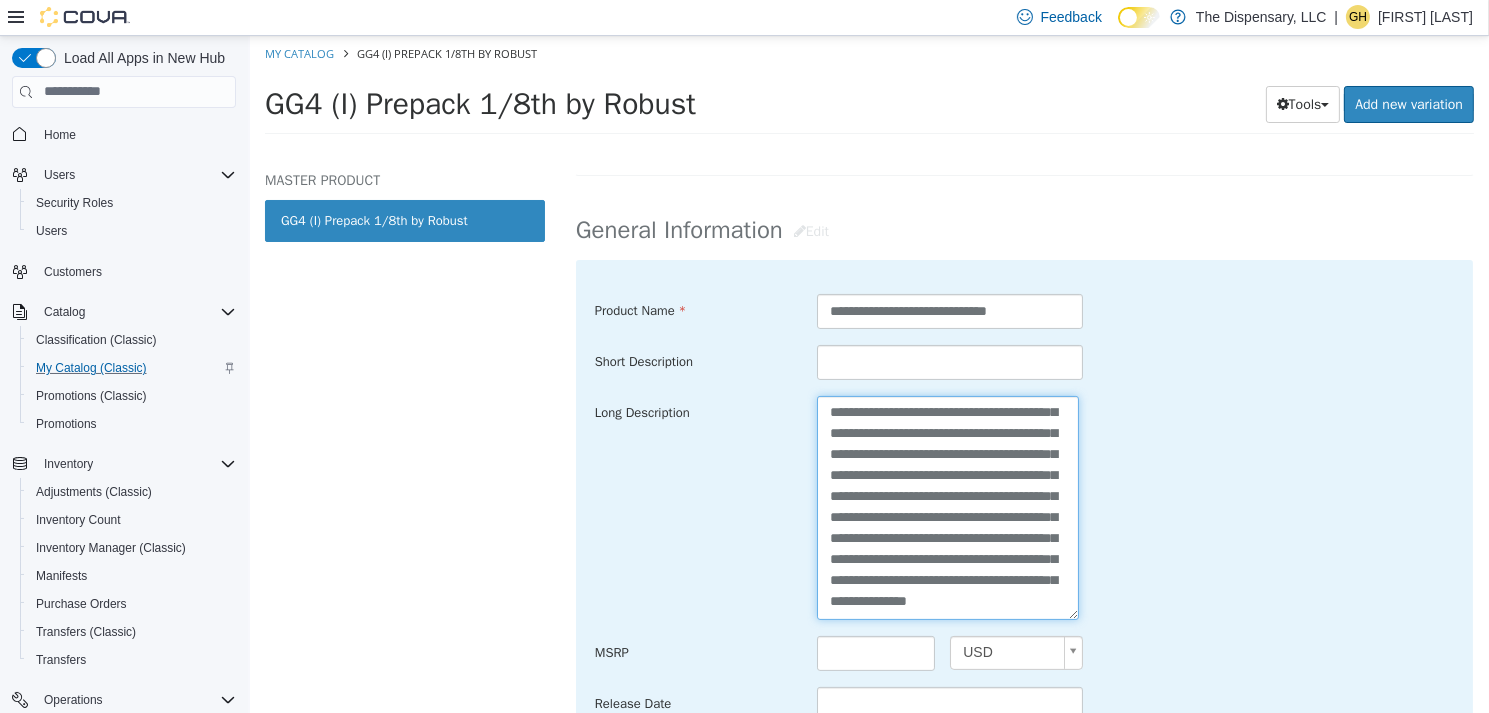 click on "**********" at bounding box center (947, 506) 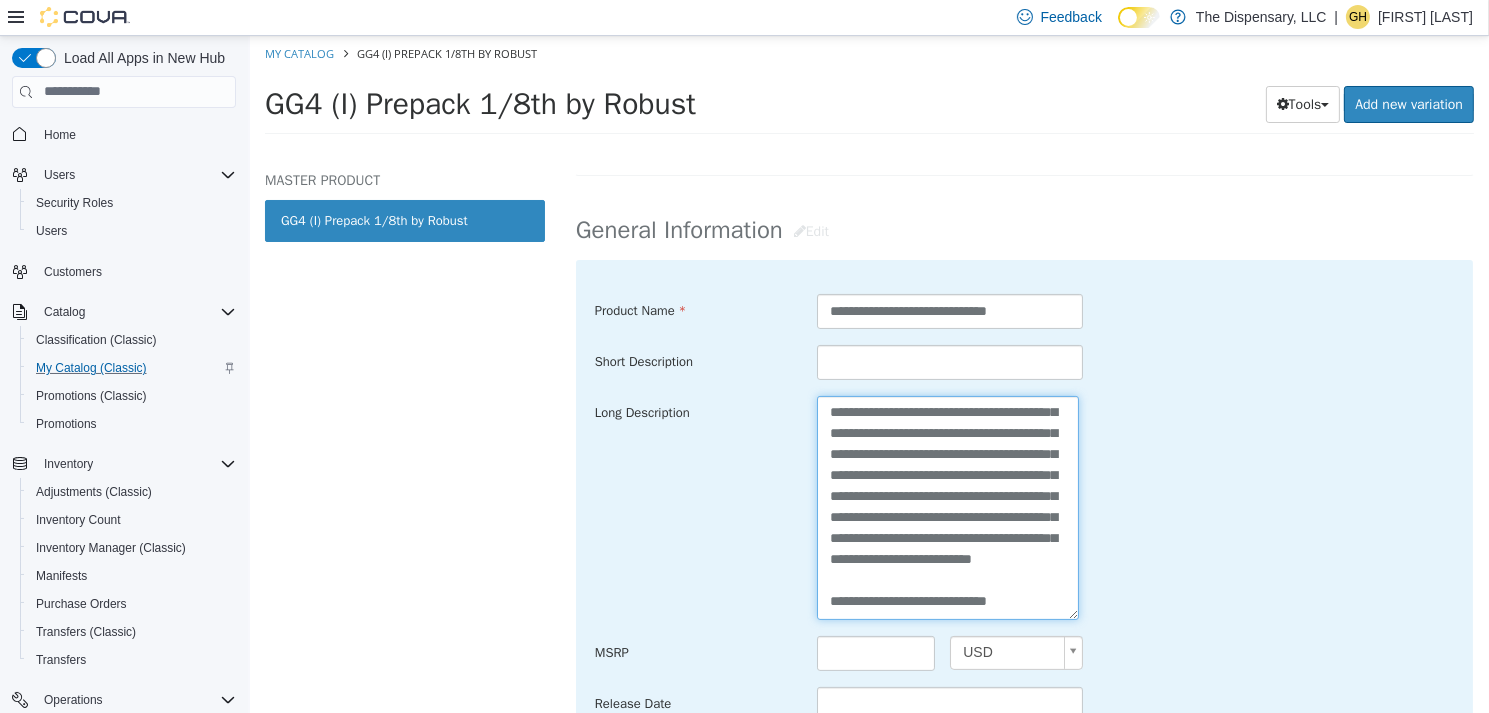 scroll, scrollTop: 203, scrollLeft: 0, axis: vertical 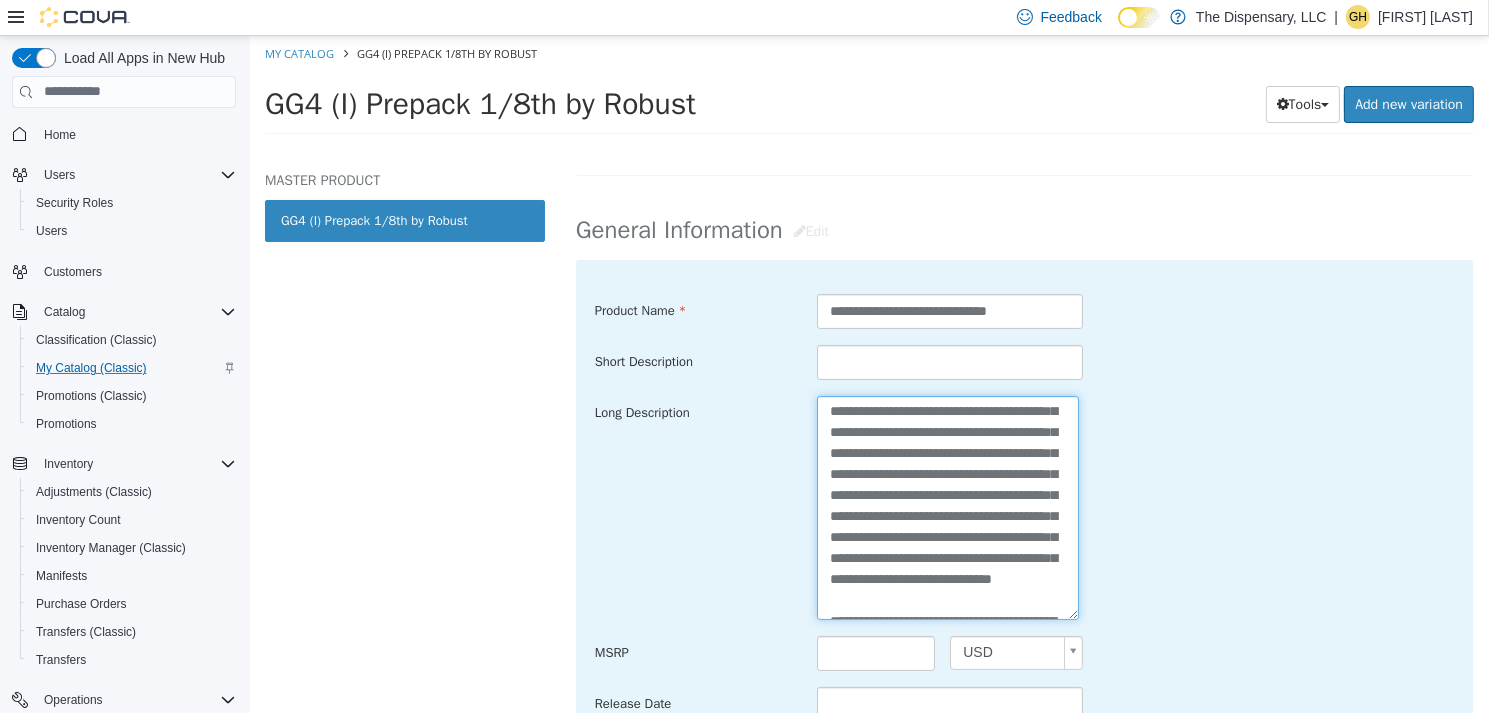 click on "**********" at bounding box center [947, 506] 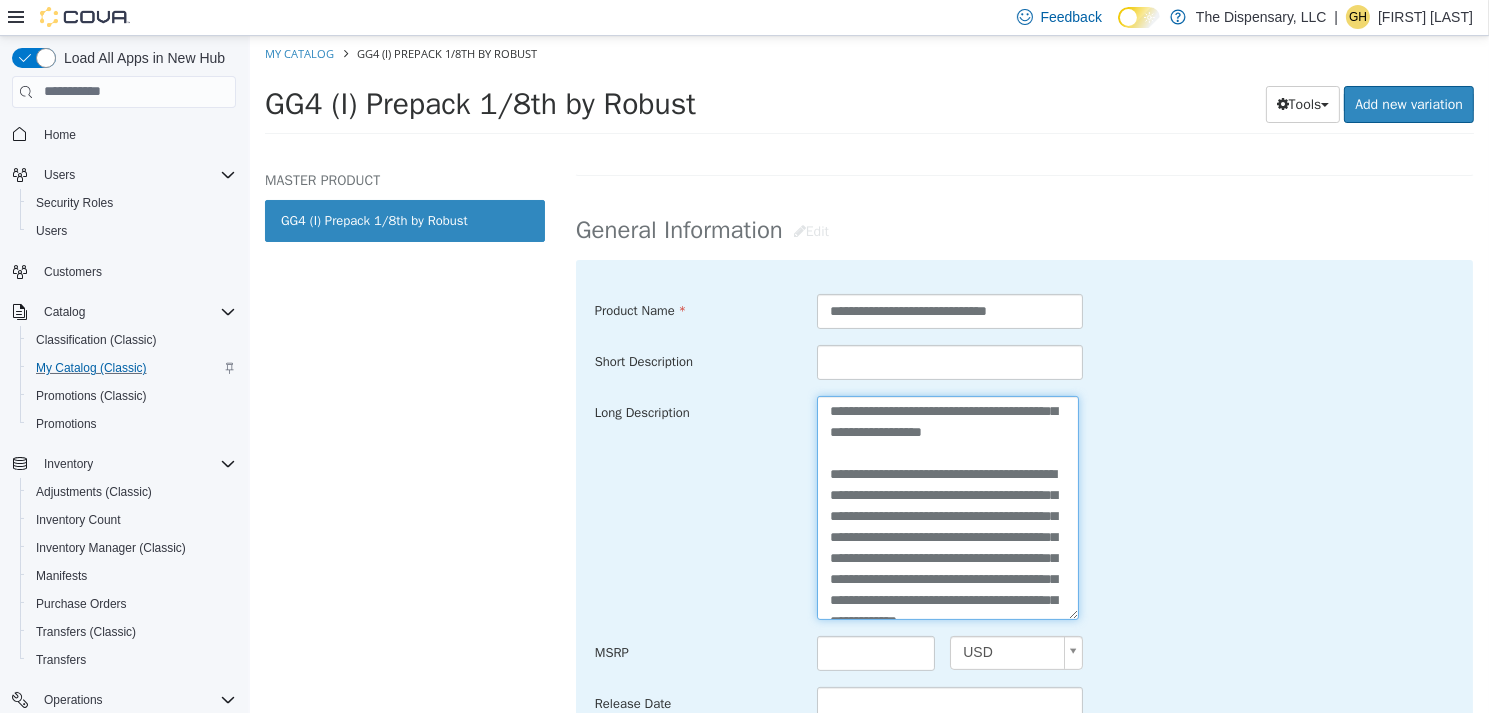 click on "**********" at bounding box center (947, 506) 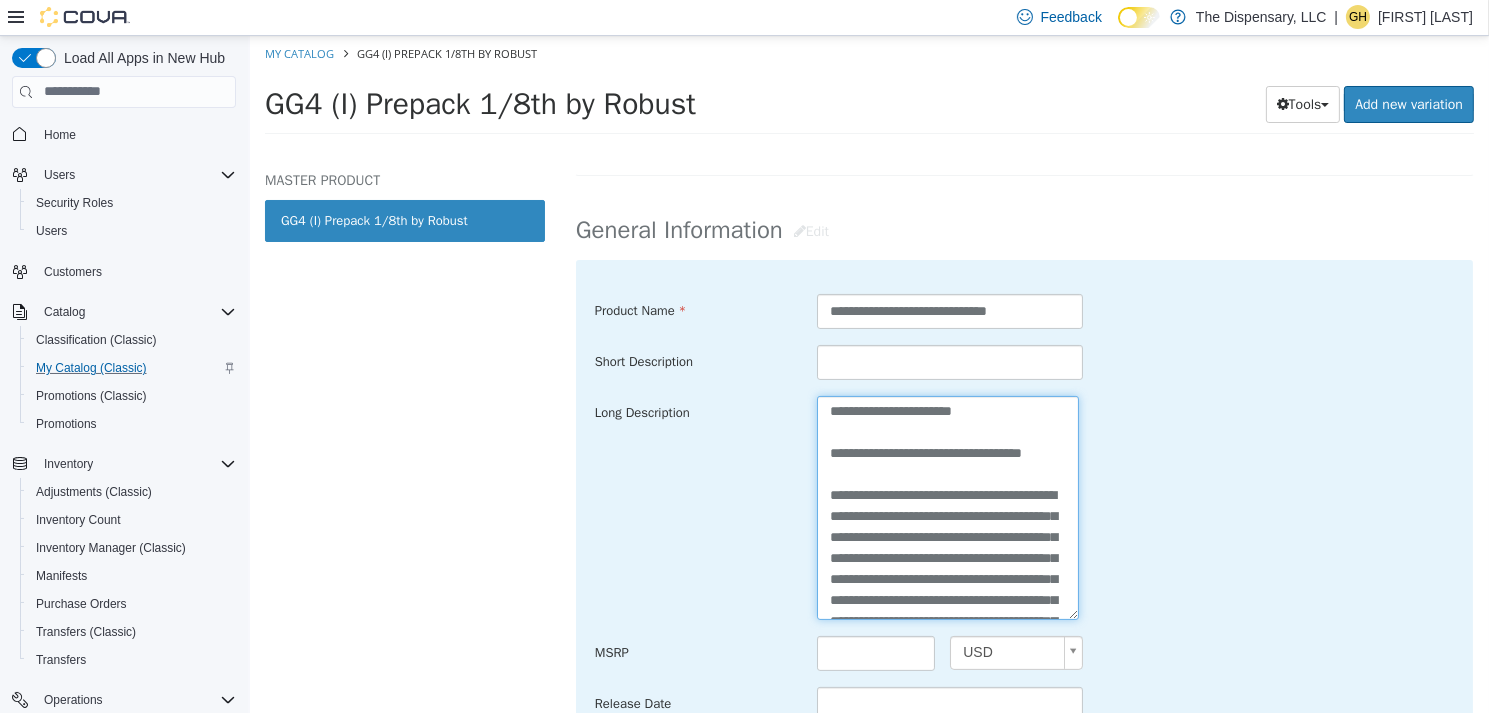 click on "**********" at bounding box center (947, 506) 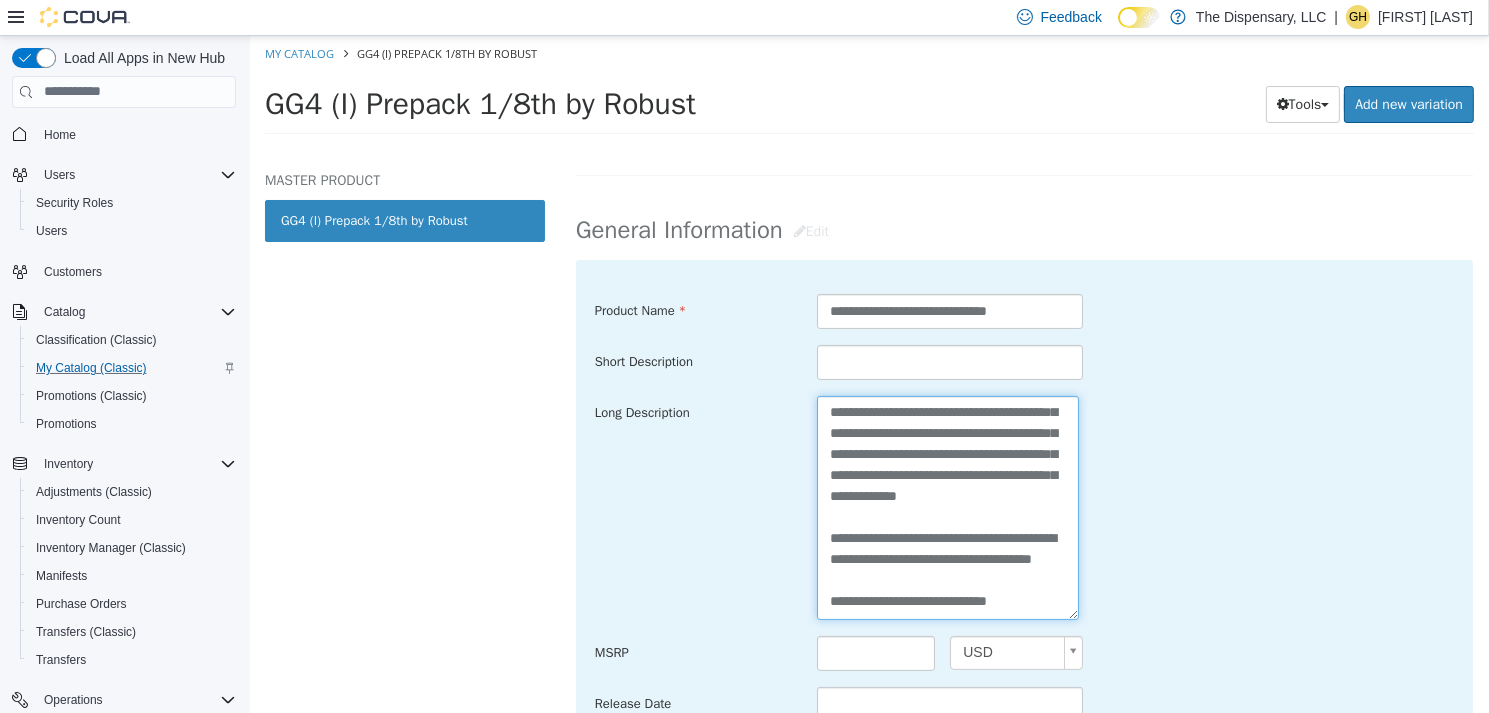 scroll, scrollTop: 244, scrollLeft: 0, axis: vertical 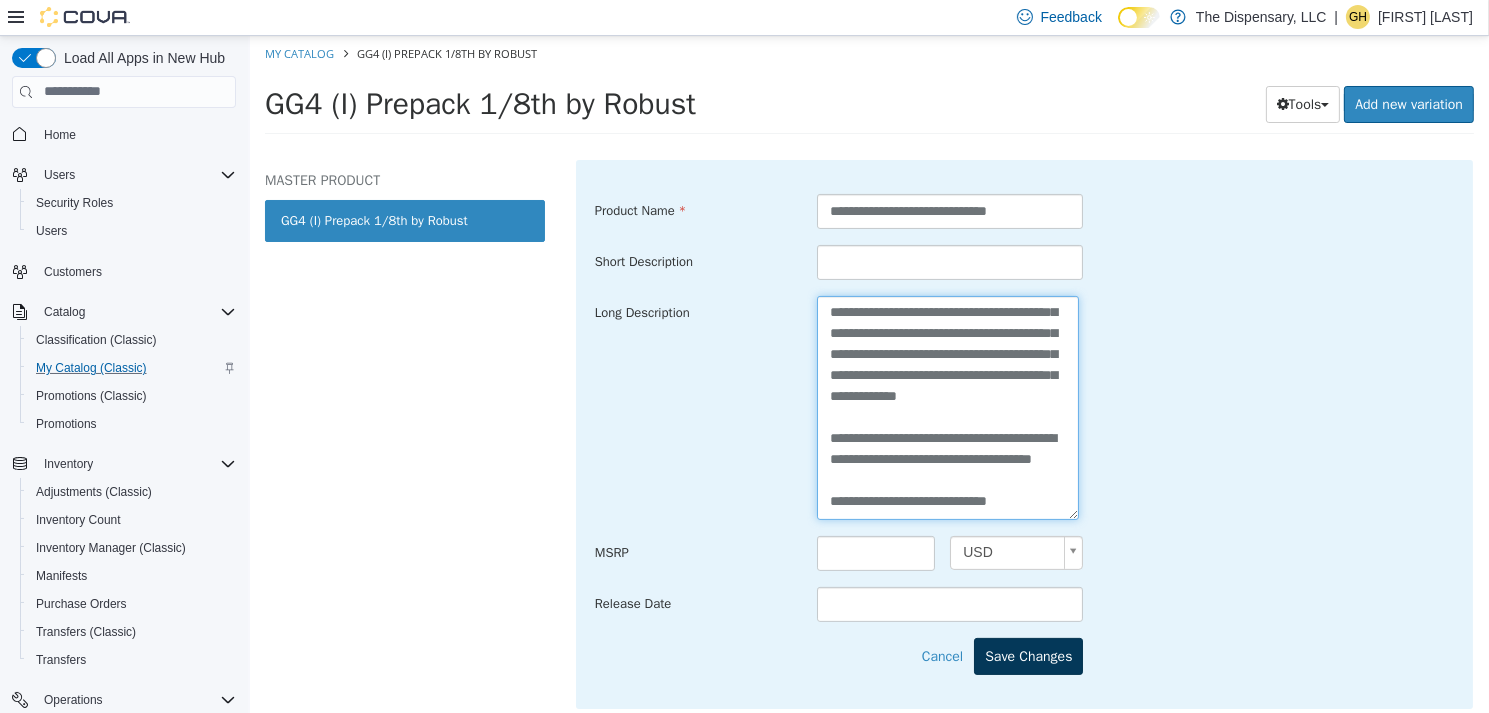 type on "**********" 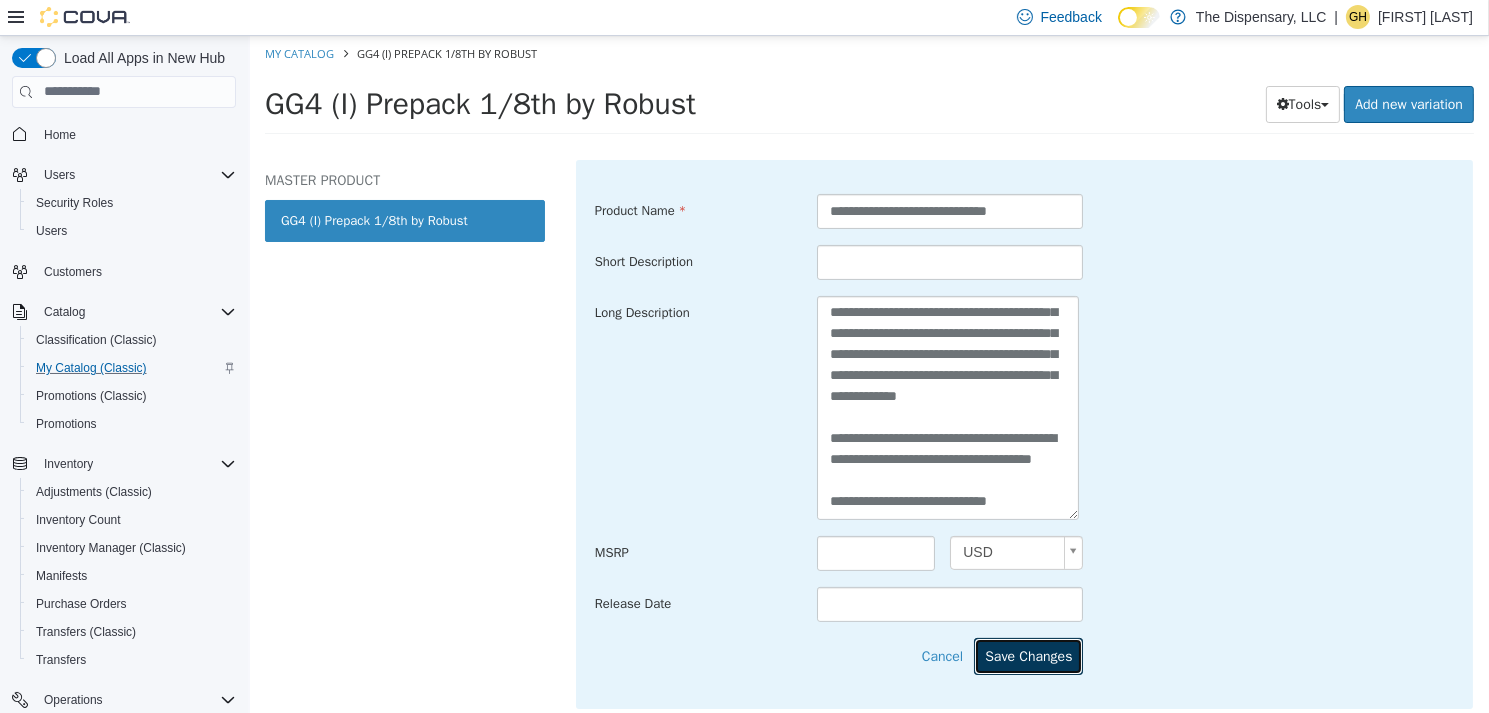 click on "Save Changes" at bounding box center [1027, 655] 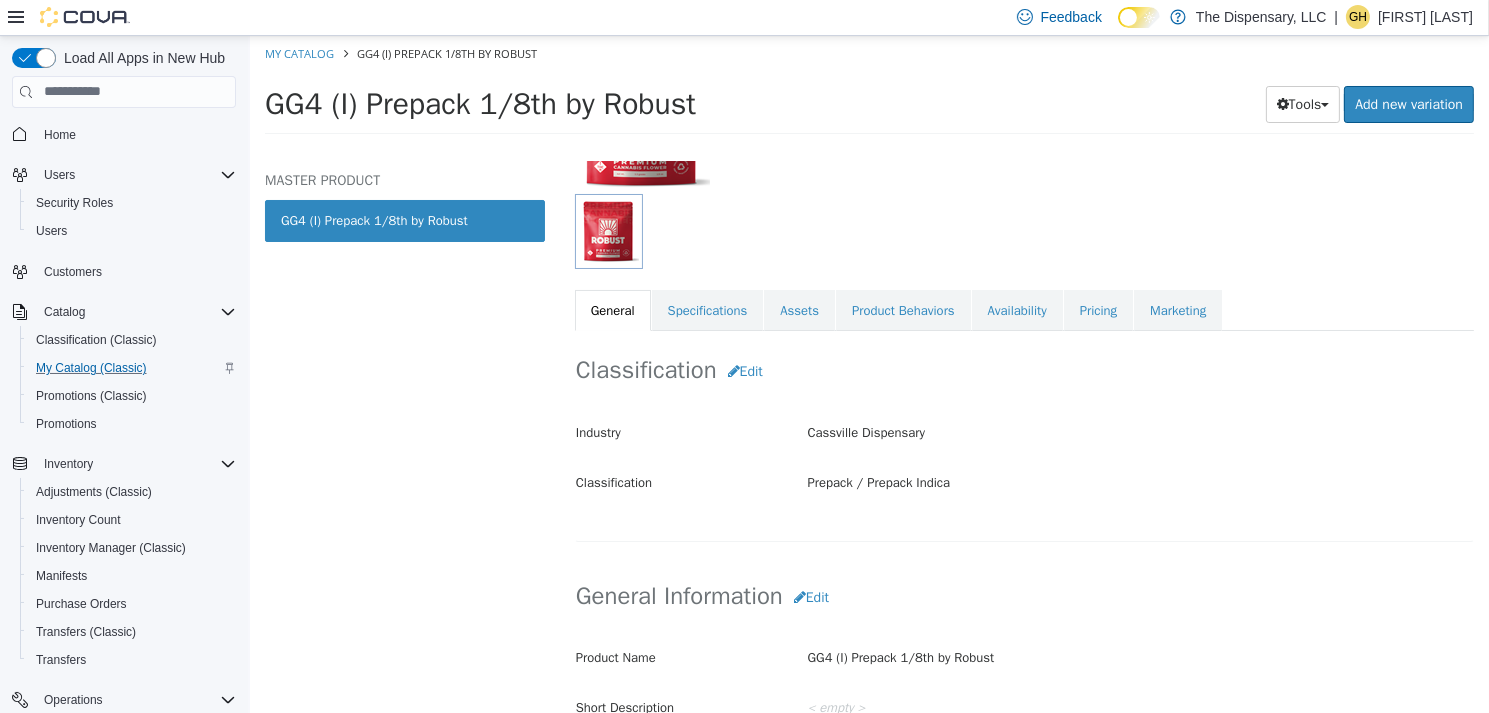 scroll, scrollTop: 200, scrollLeft: 0, axis: vertical 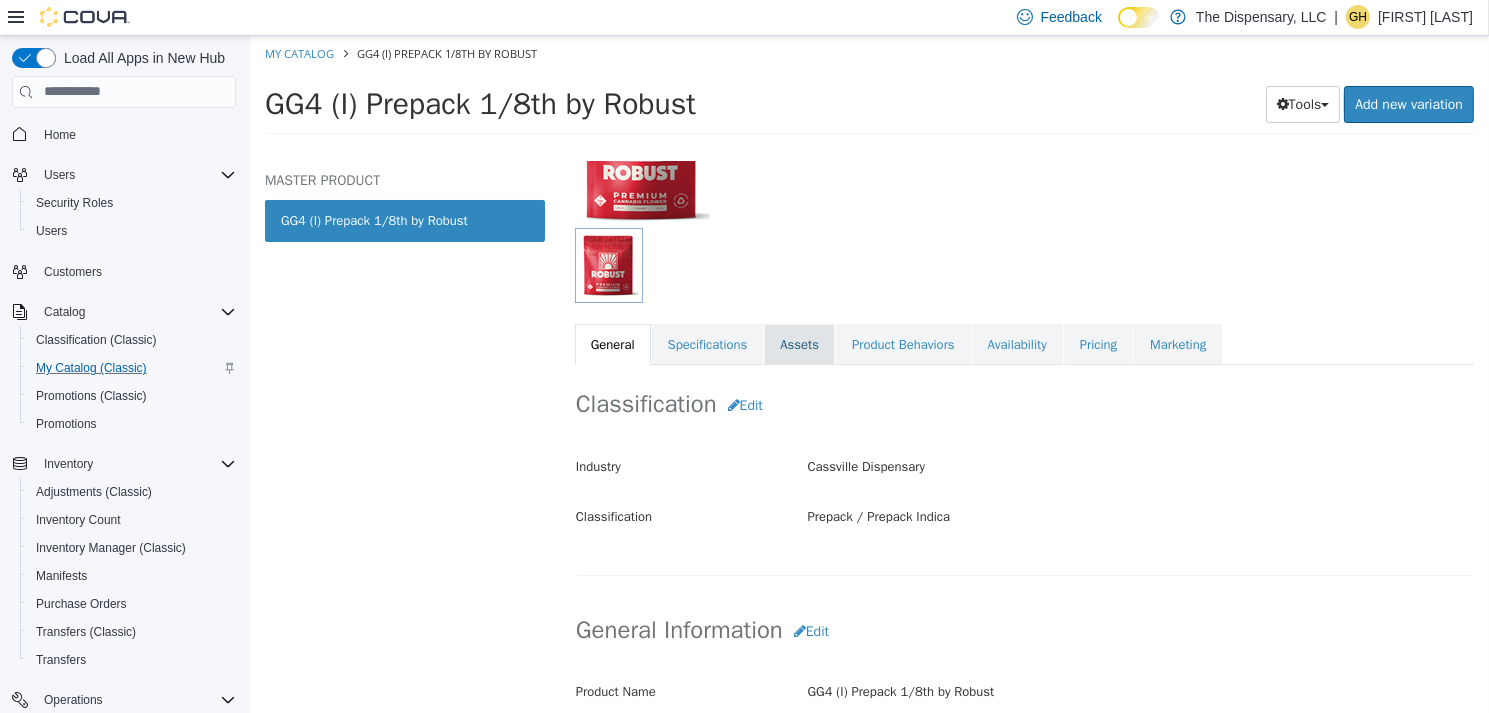 click on "Assets" at bounding box center [798, 344] 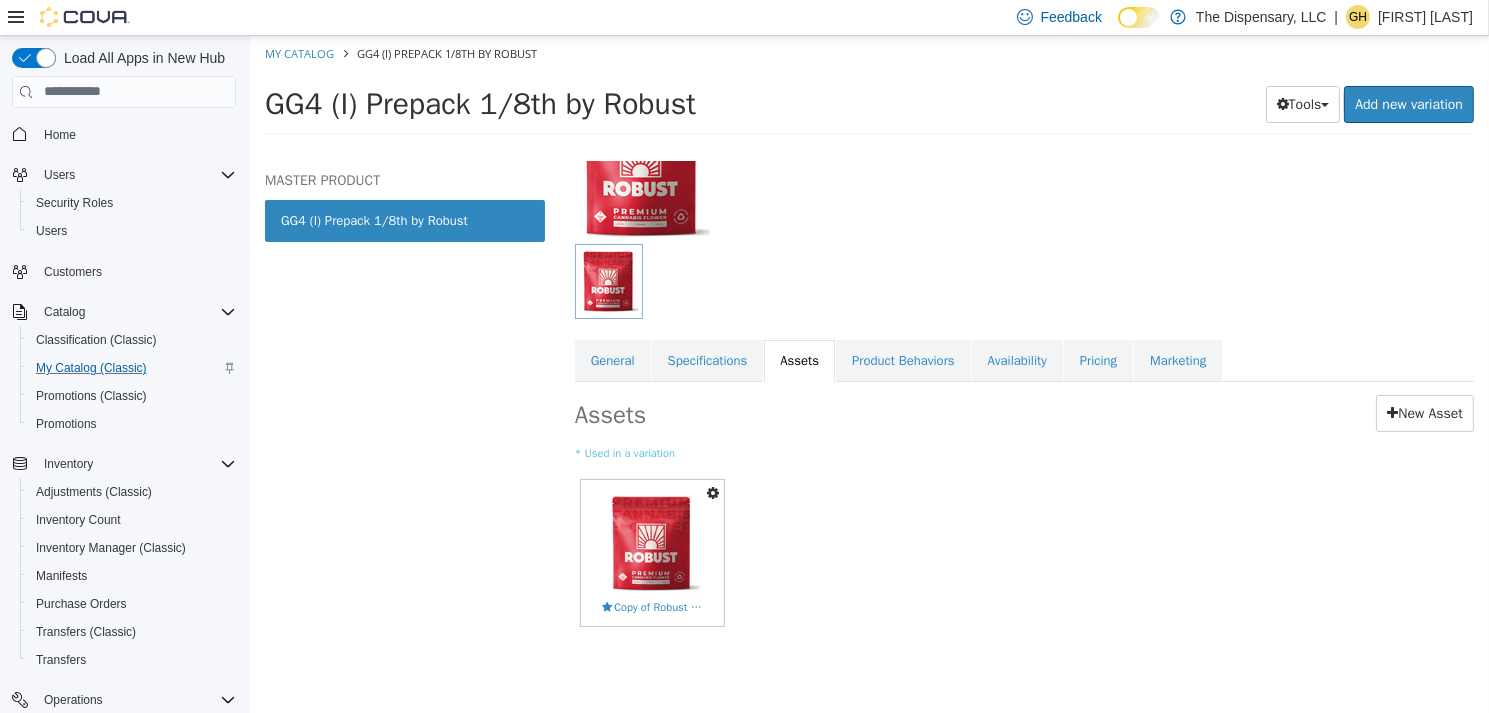 scroll, scrollTop: 184, scrollLeft: 0, axis: vertical 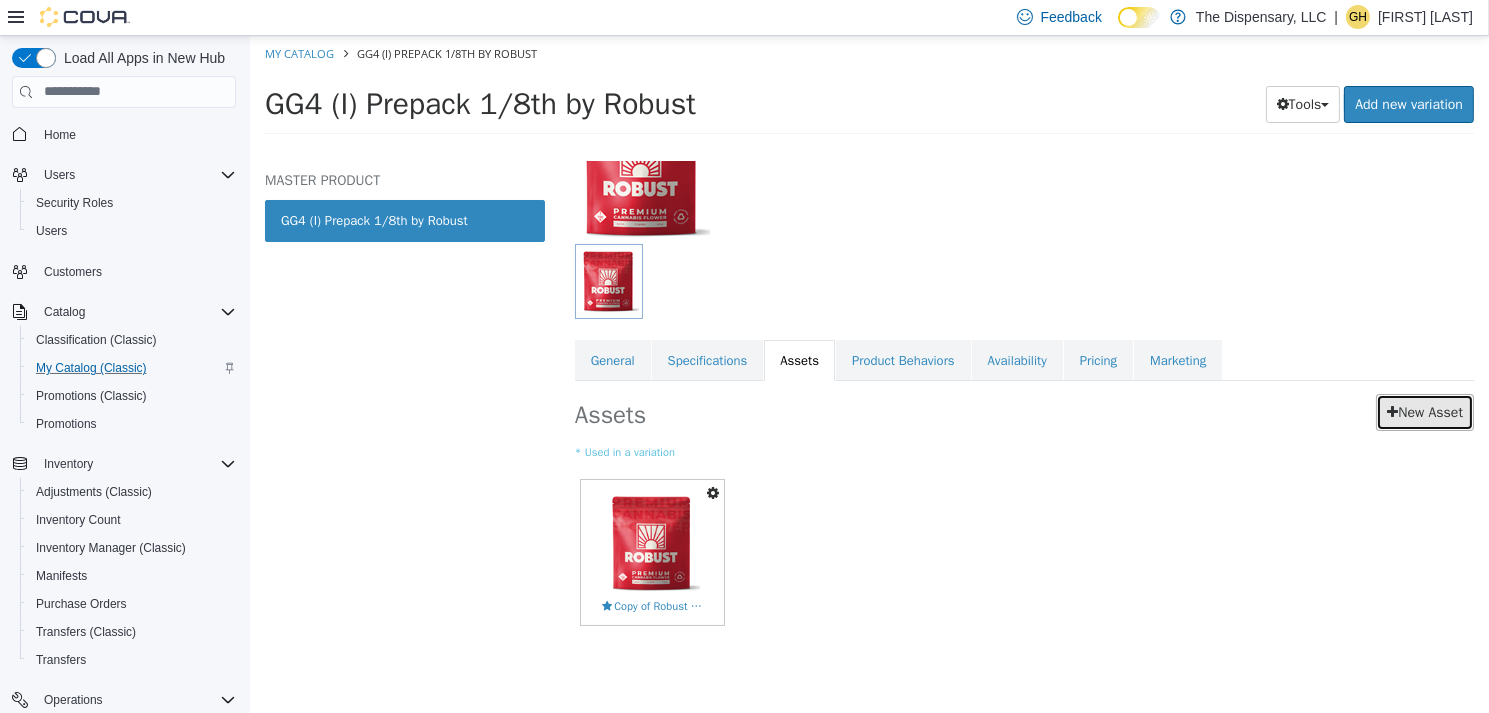 click on "New Asset" at bounding box center [1424, 411] 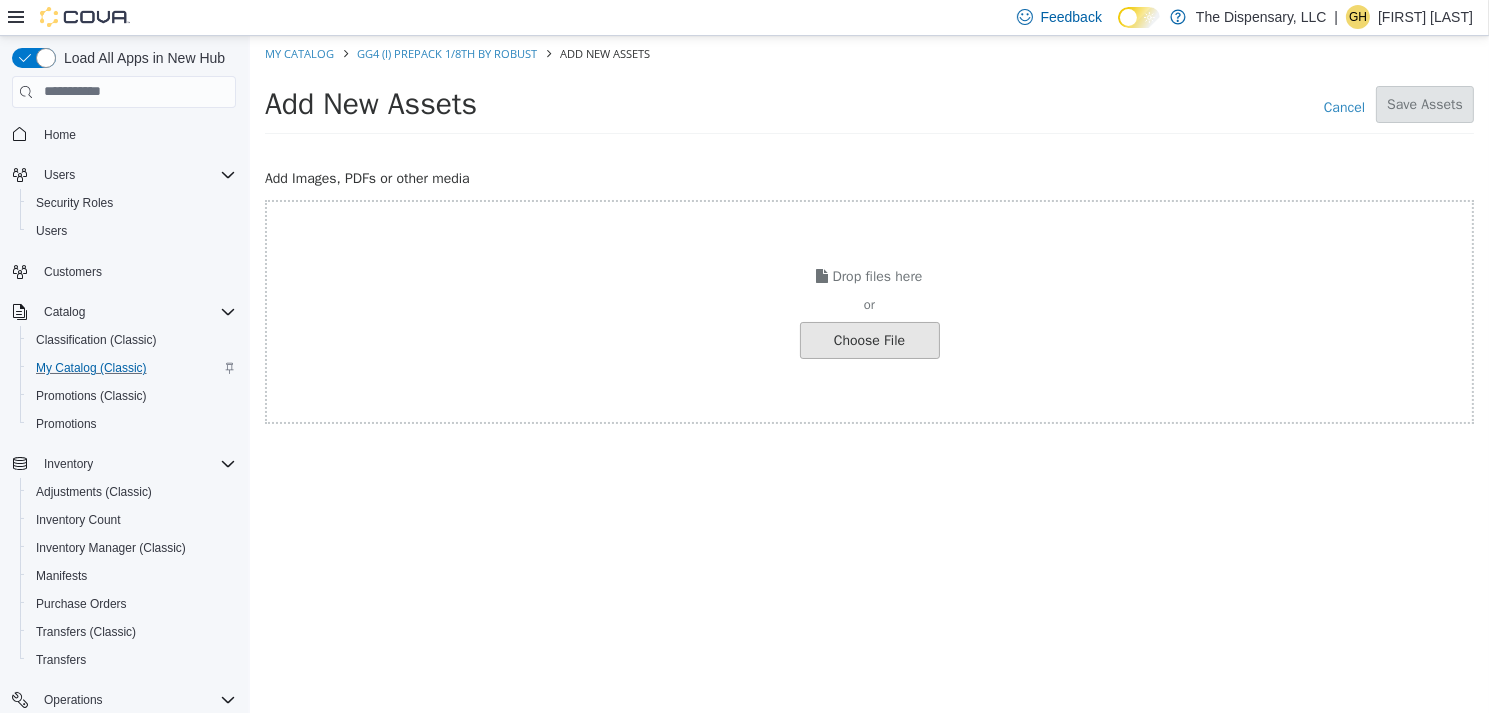 click at bounding box center [-178, 339] 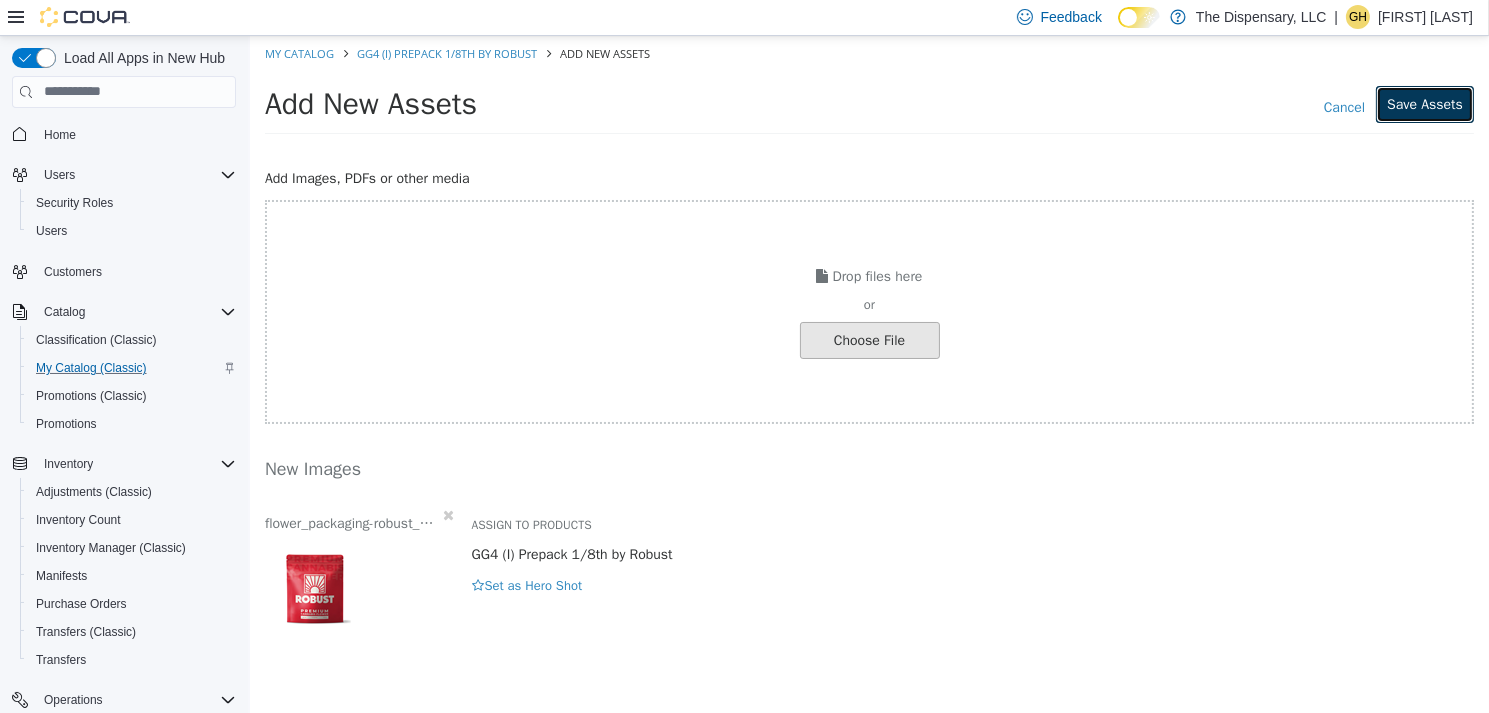 click on "Save Assets" at bounding box center (1424, 103) 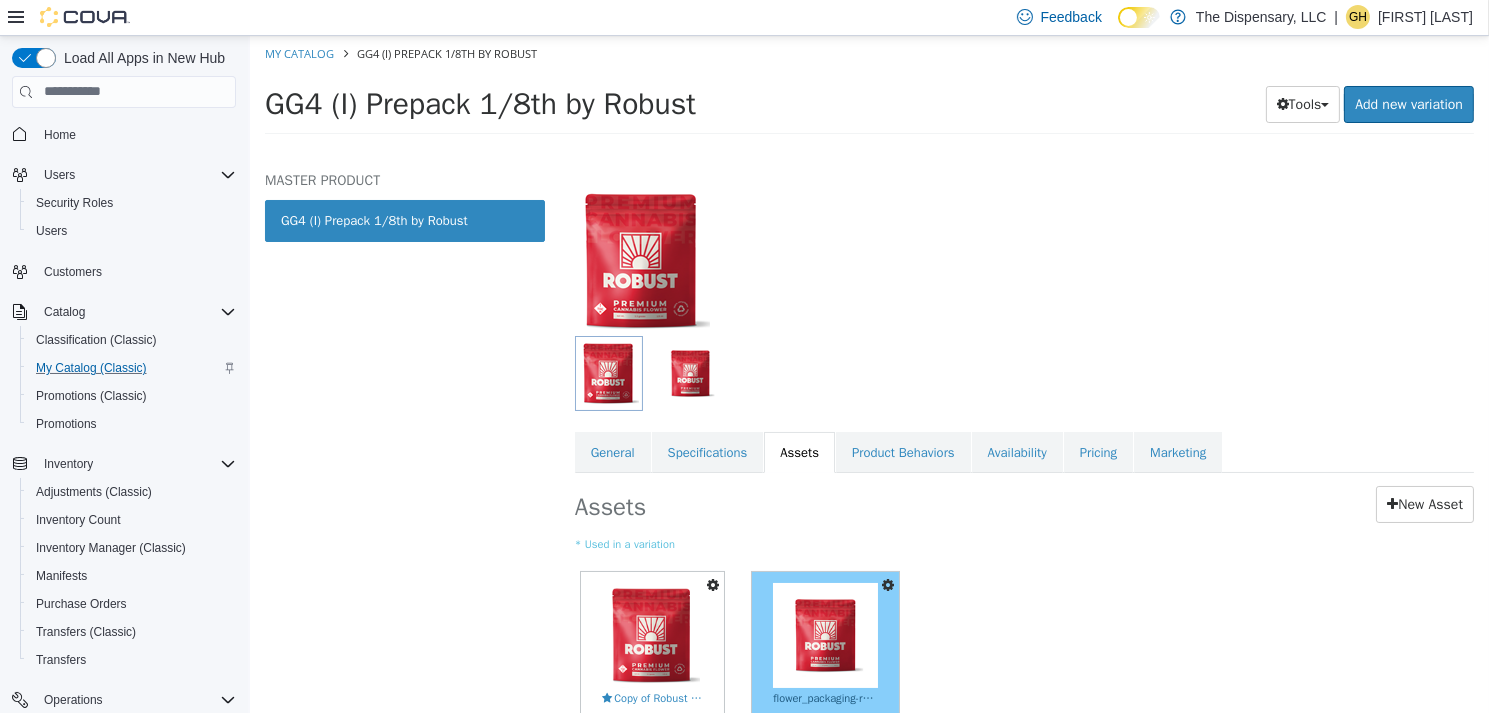 scroll, scrollTop: 184, scrollLeft: 0, axis: vertical 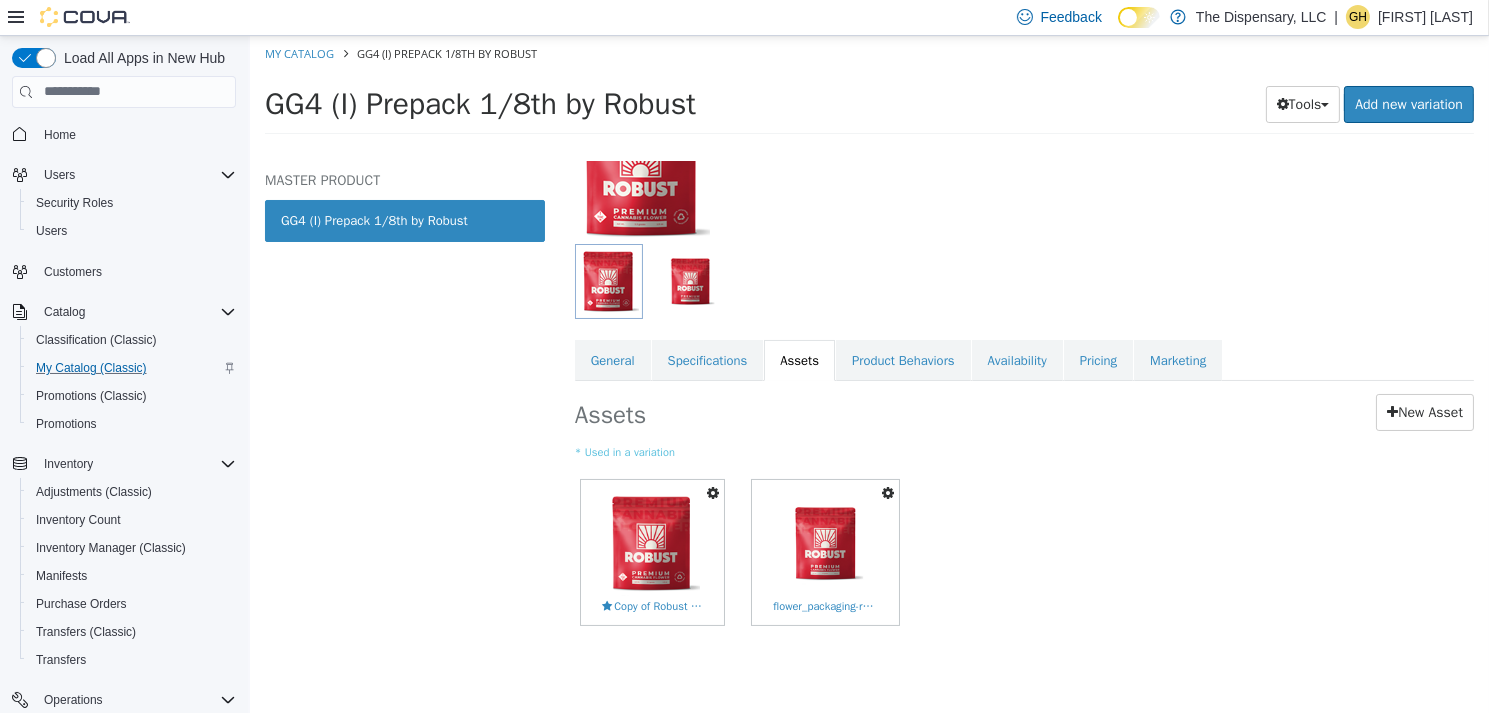 click at bounding box center (712, 492) 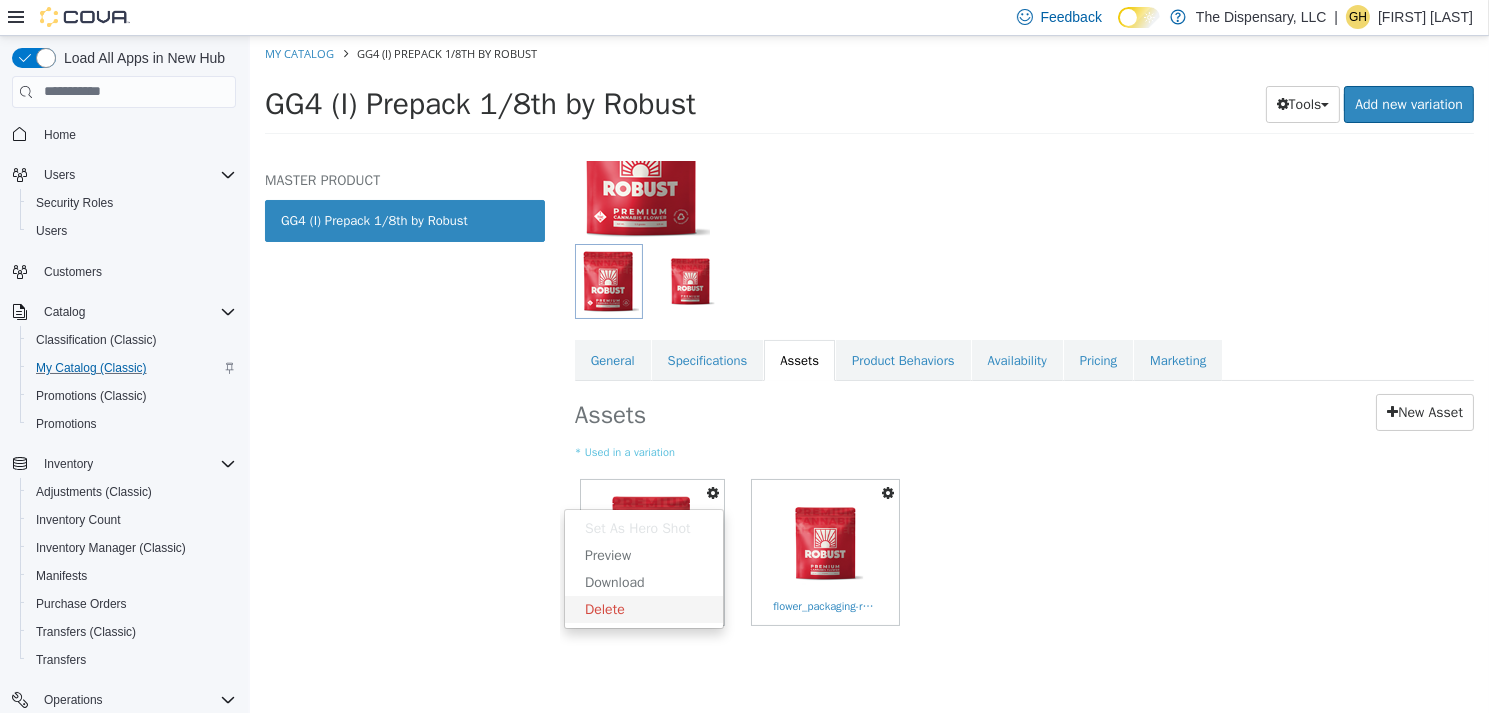 click on "Delete" at bounding box center [643, 608] 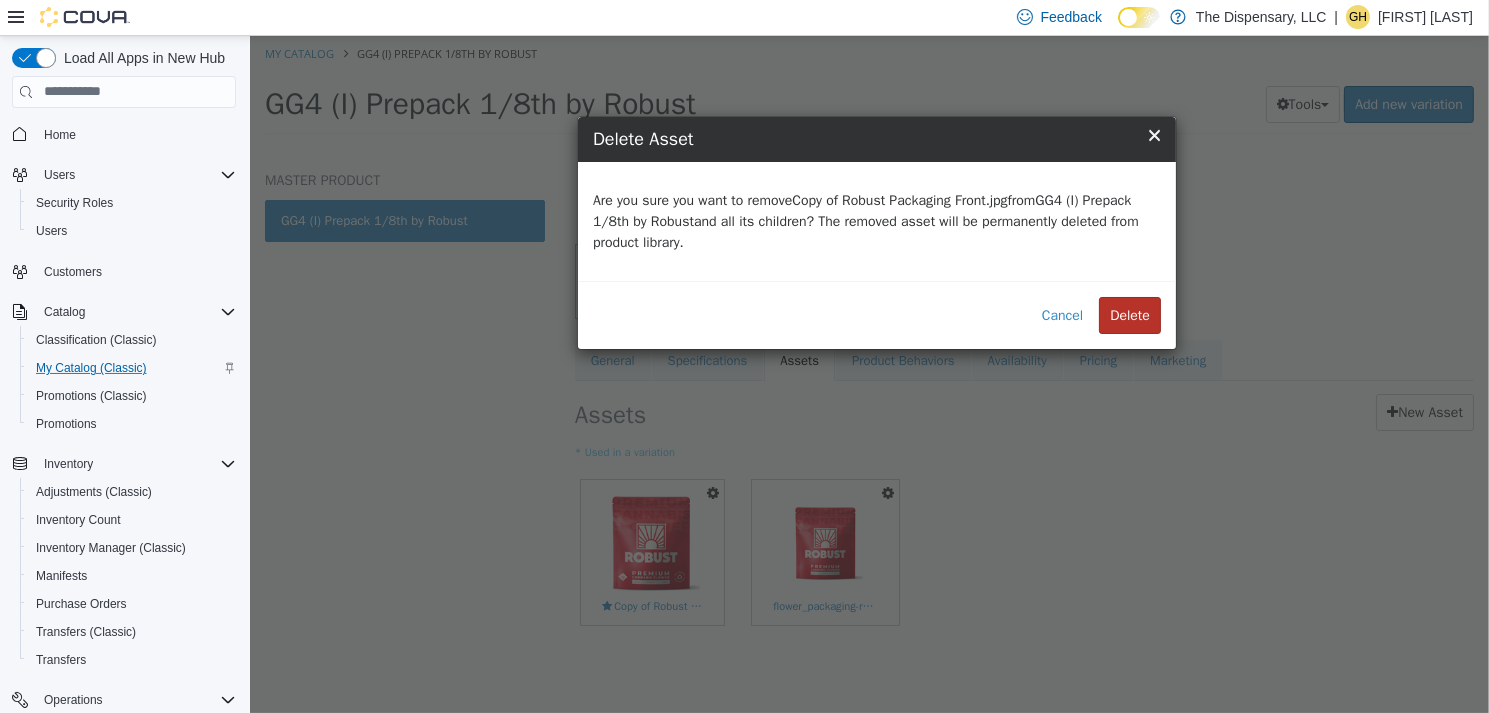 click on "Delete" at bounding box center (1129, 314) 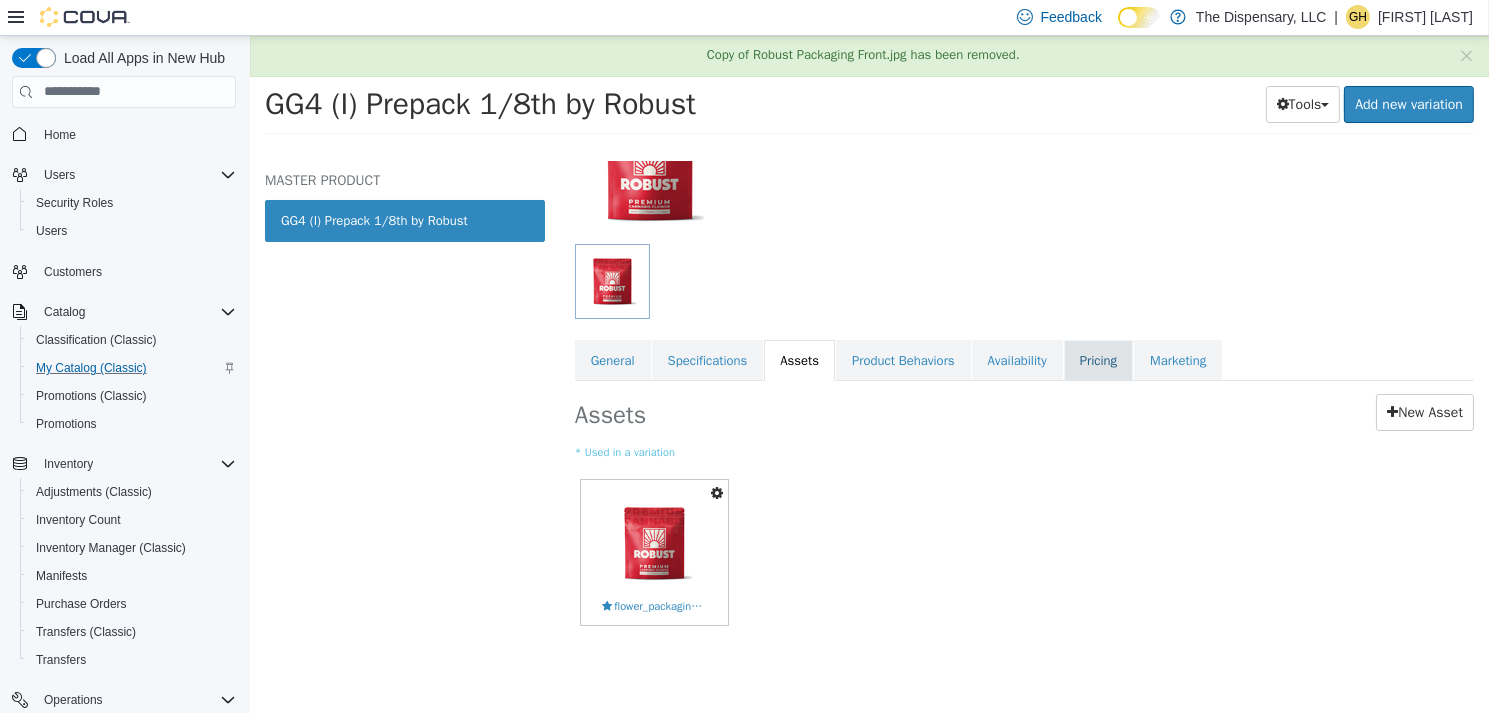 click on "Pricing" at bounding box center [1097, 360] 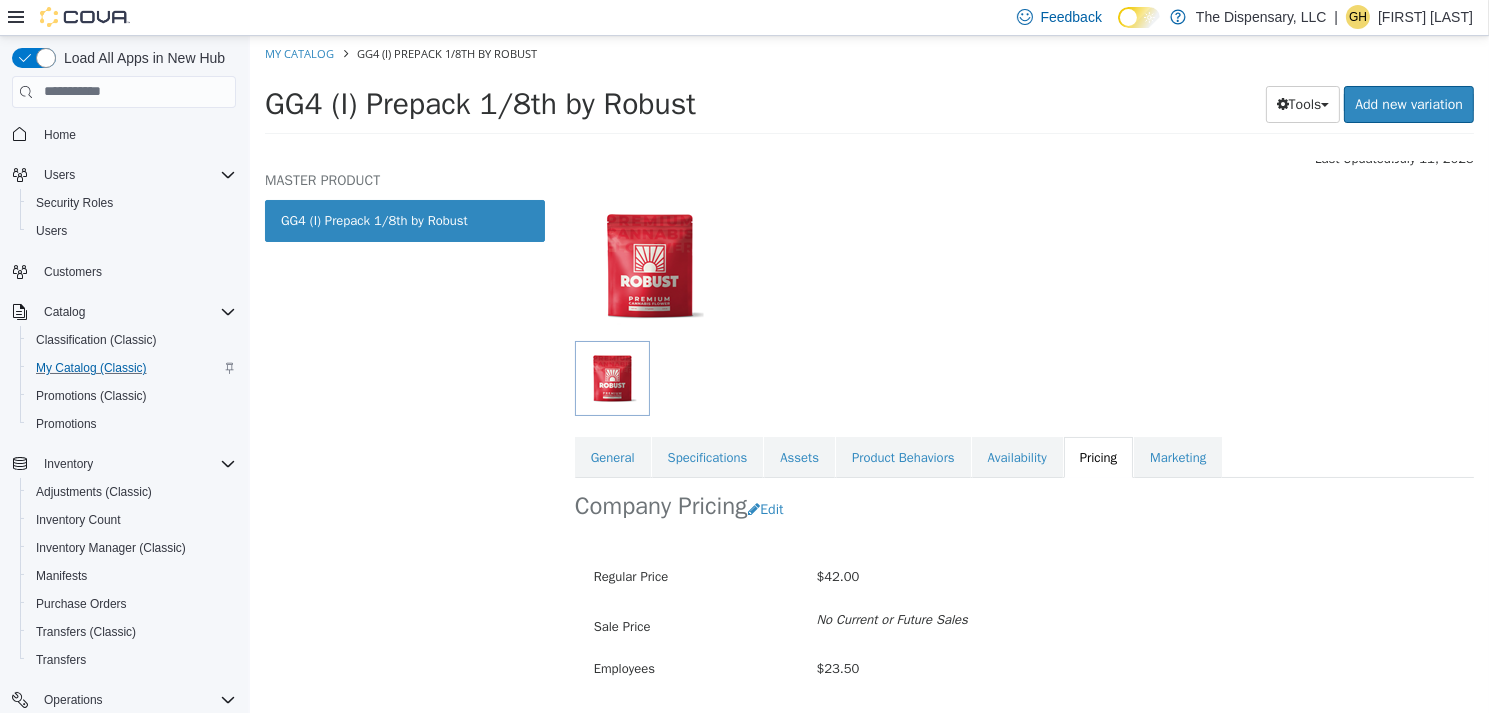 scroll, scrollTop: 0, scrollLeft: 0, axis: both 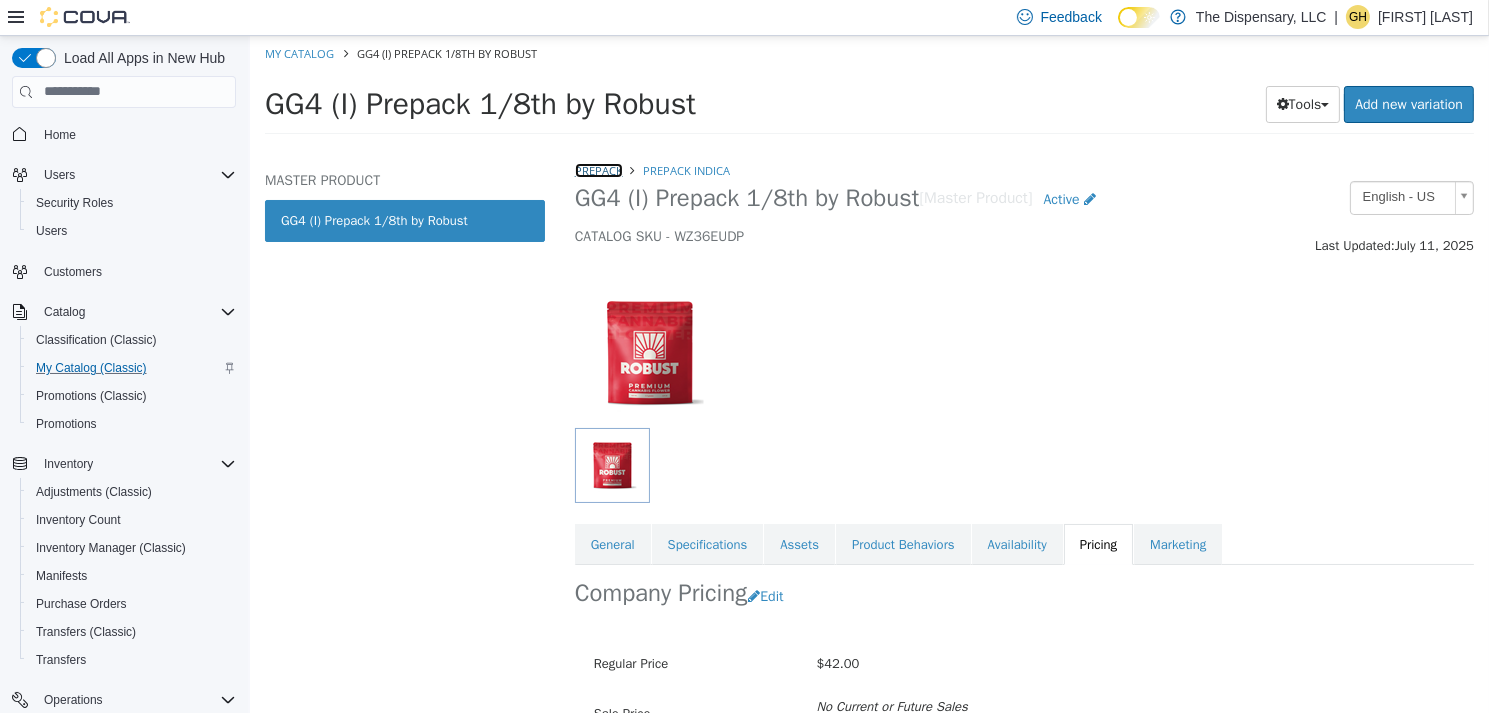 click on "Prepack" at bounding box center (598, 169) 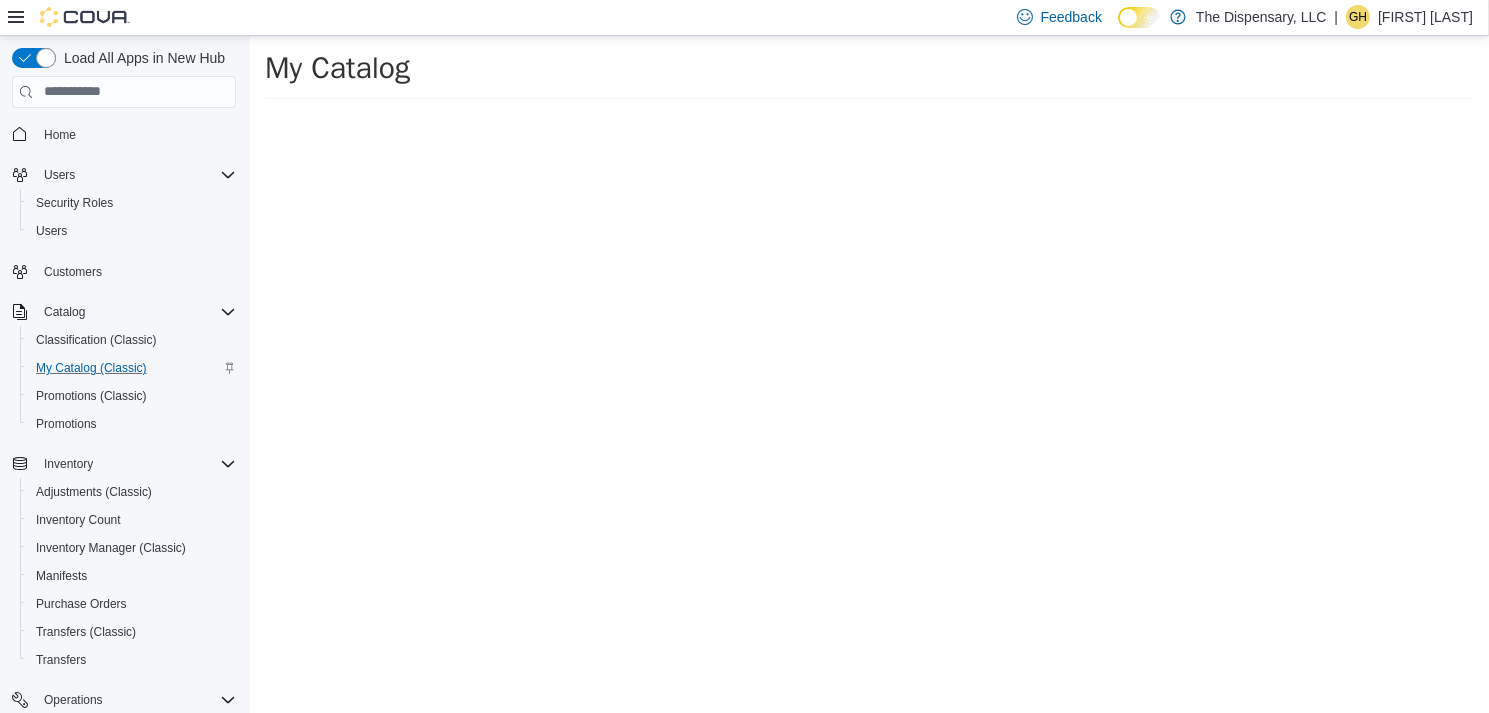 select on "**********" 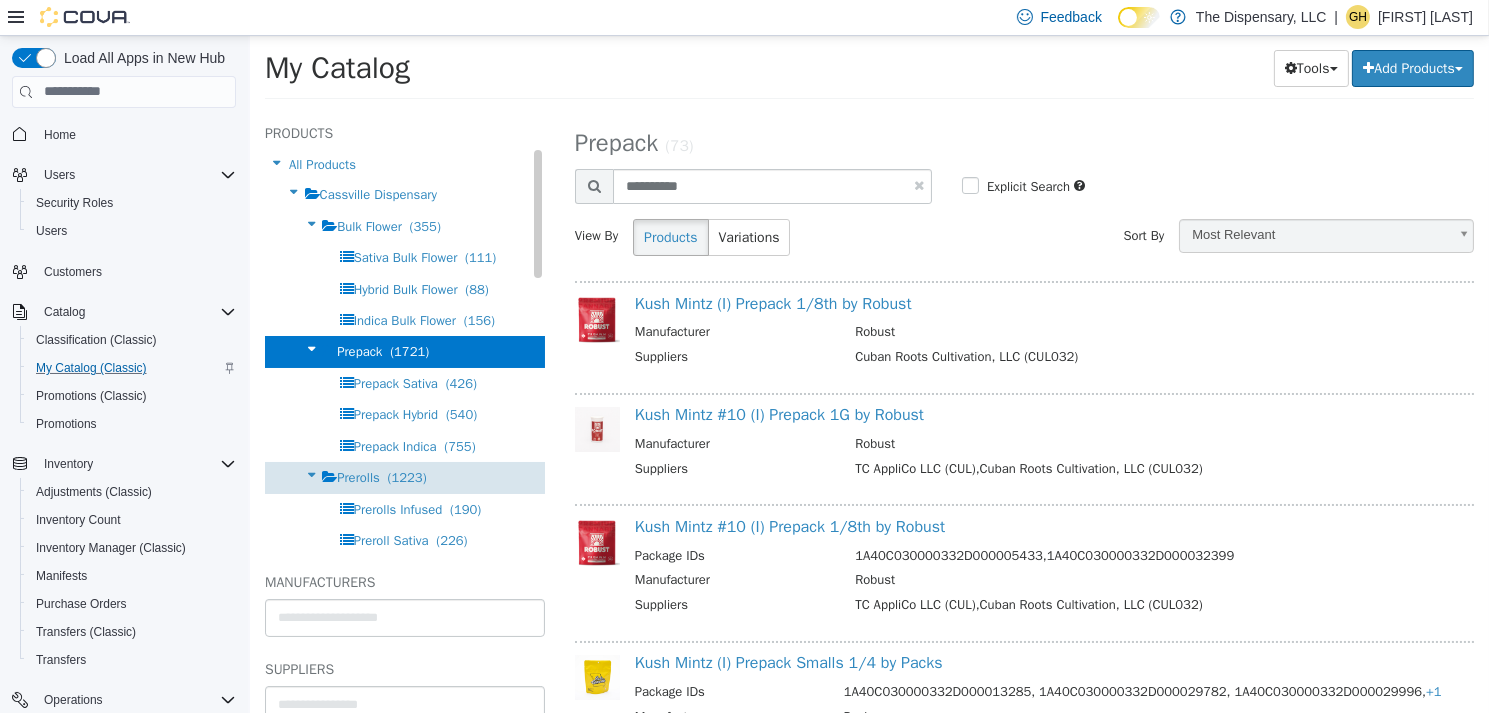 click on "Prerolls
(1223)" at bounding box center [404, 476] 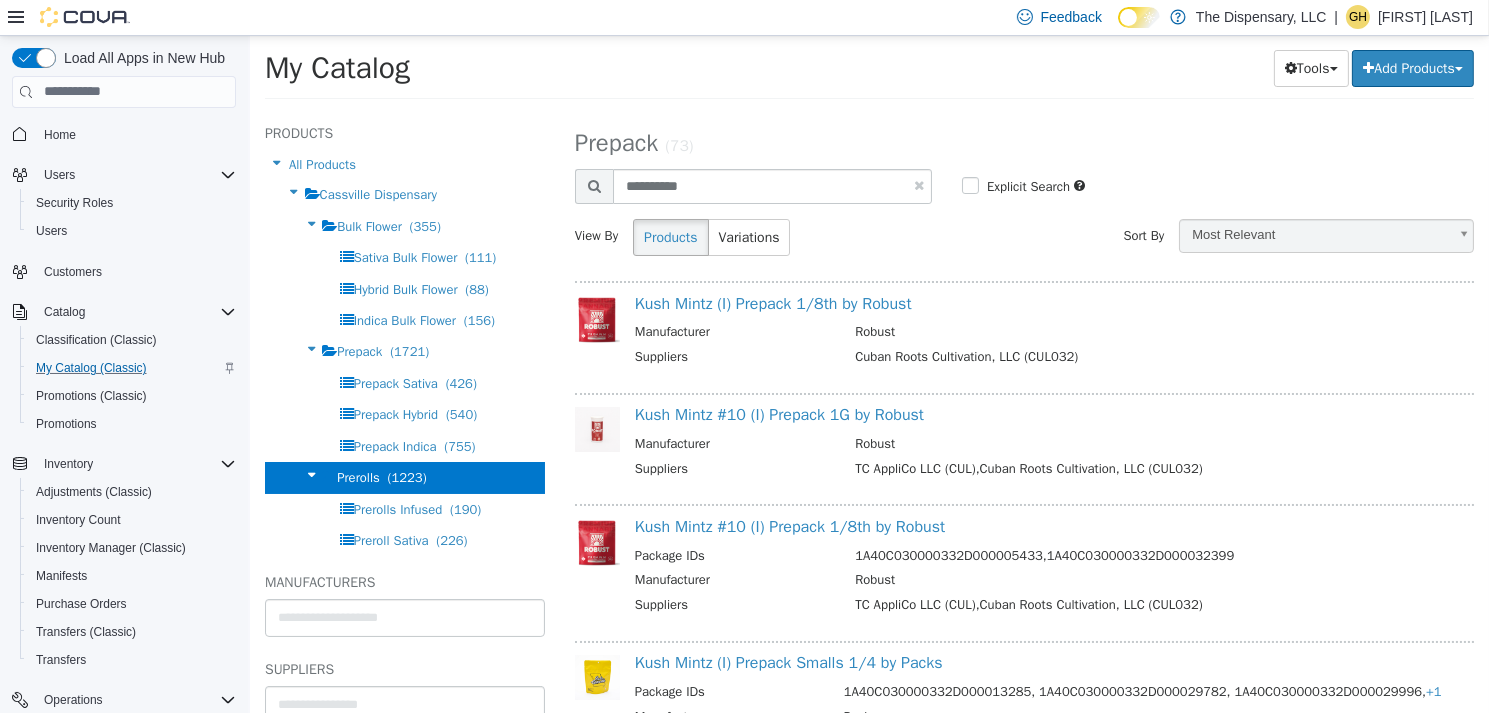 select on "**********" 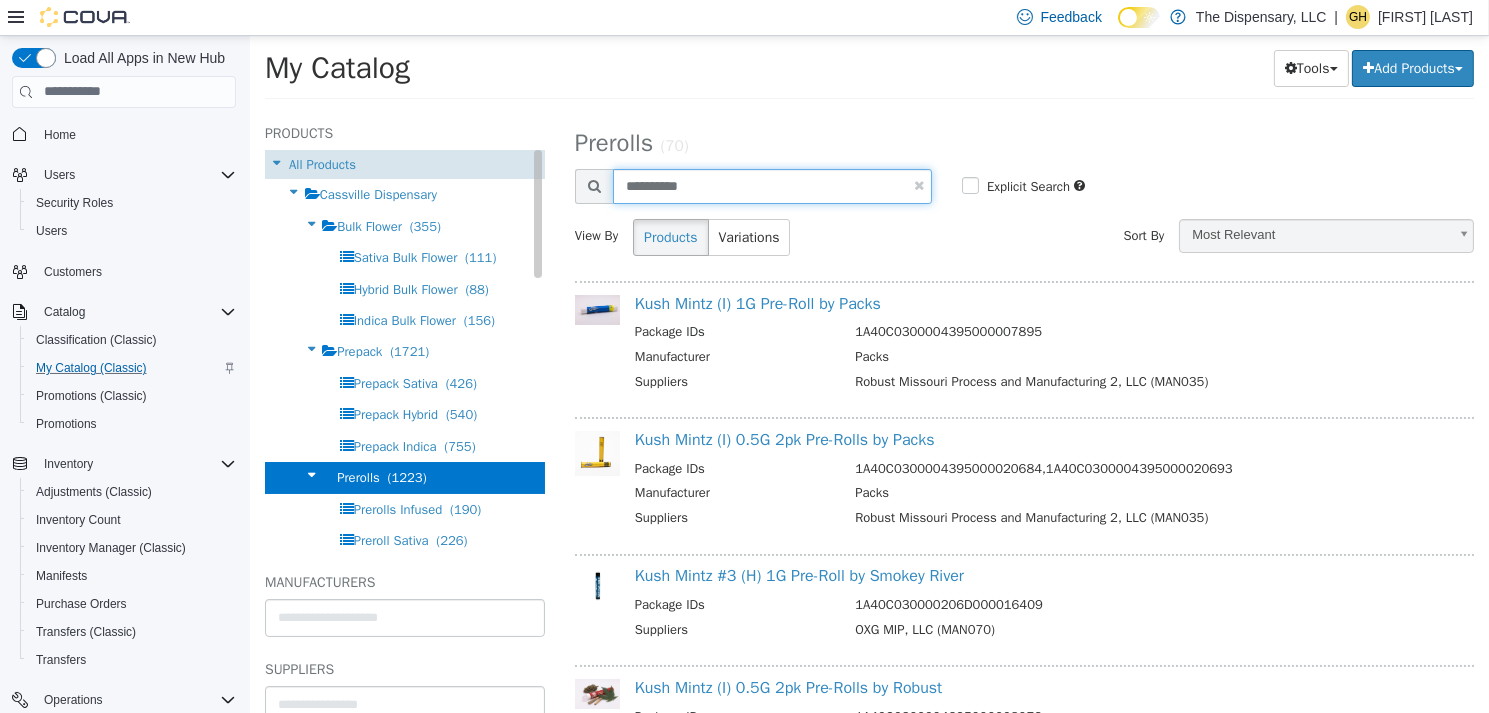 drag, startPoint x: 741, startPoint y: 190, endPoint x: 502, endPoint y: 168, distance: 240.01042 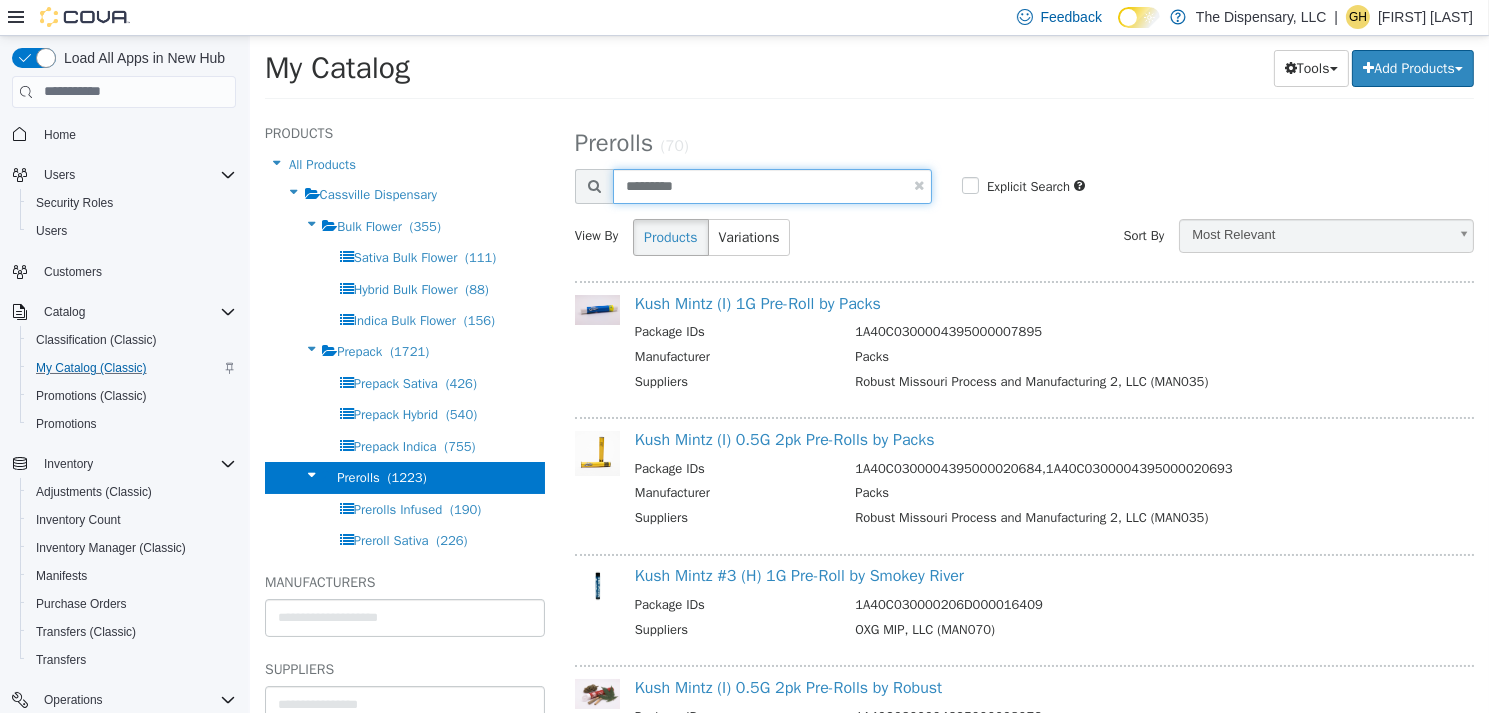 type on "*********" 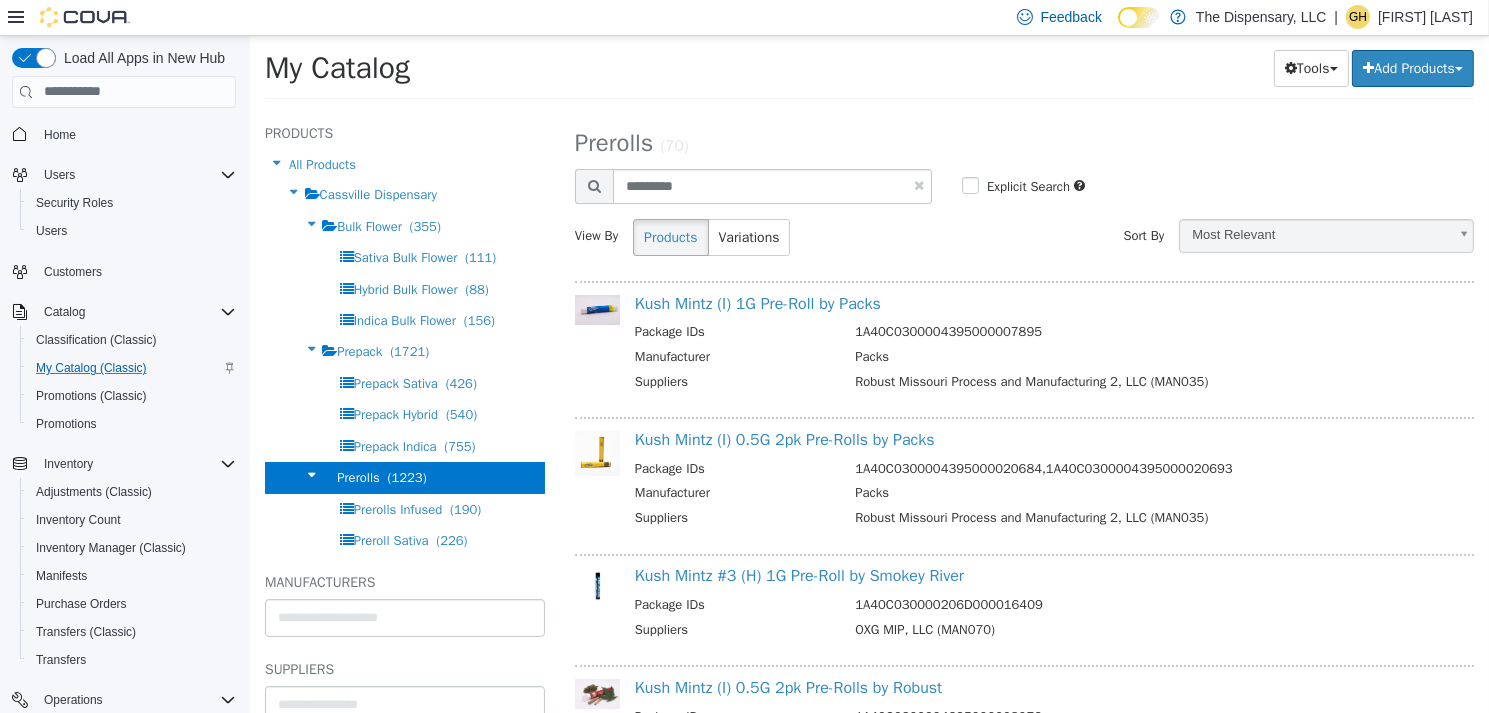 select on "**********" 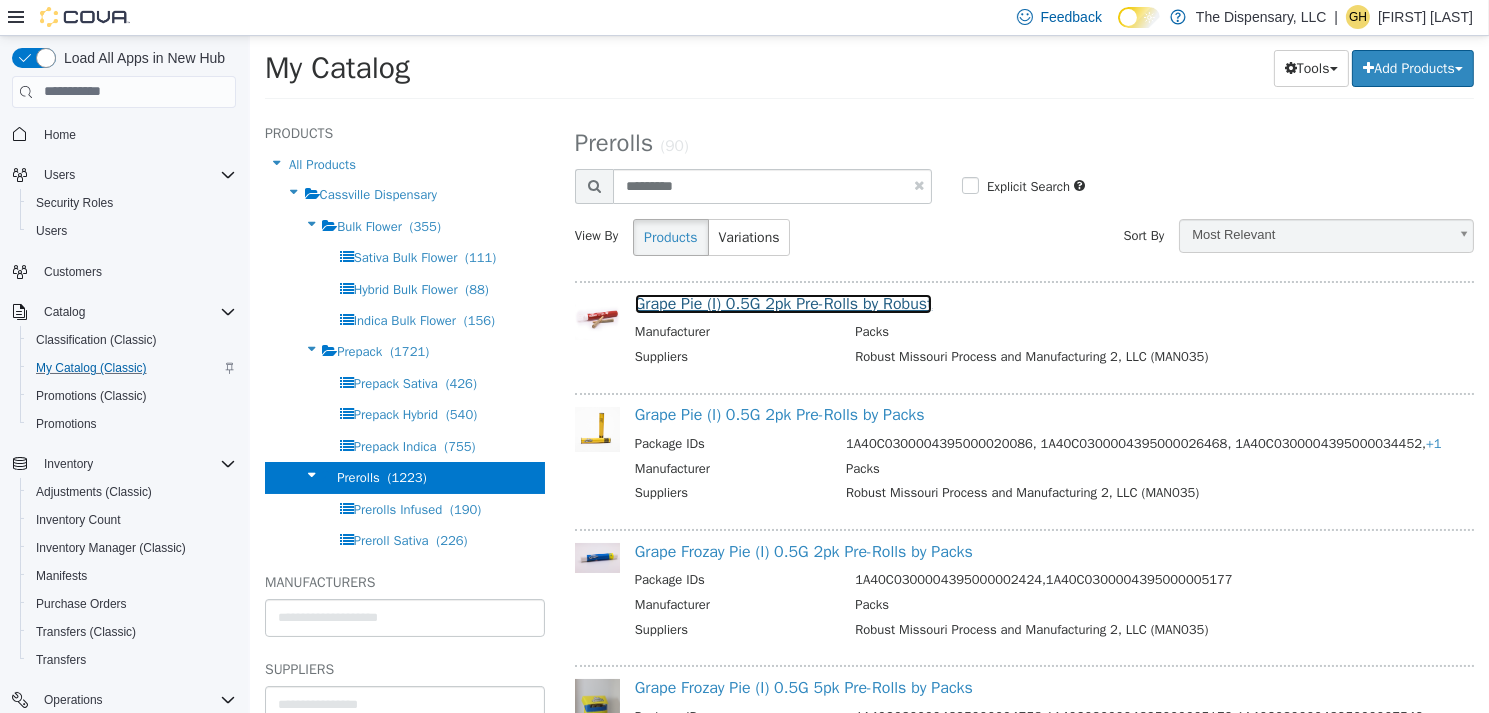 click on "Grape Pie (I) 0.5G 2pk Pre-Rolls by Robust" at bounding box center (783, 303) 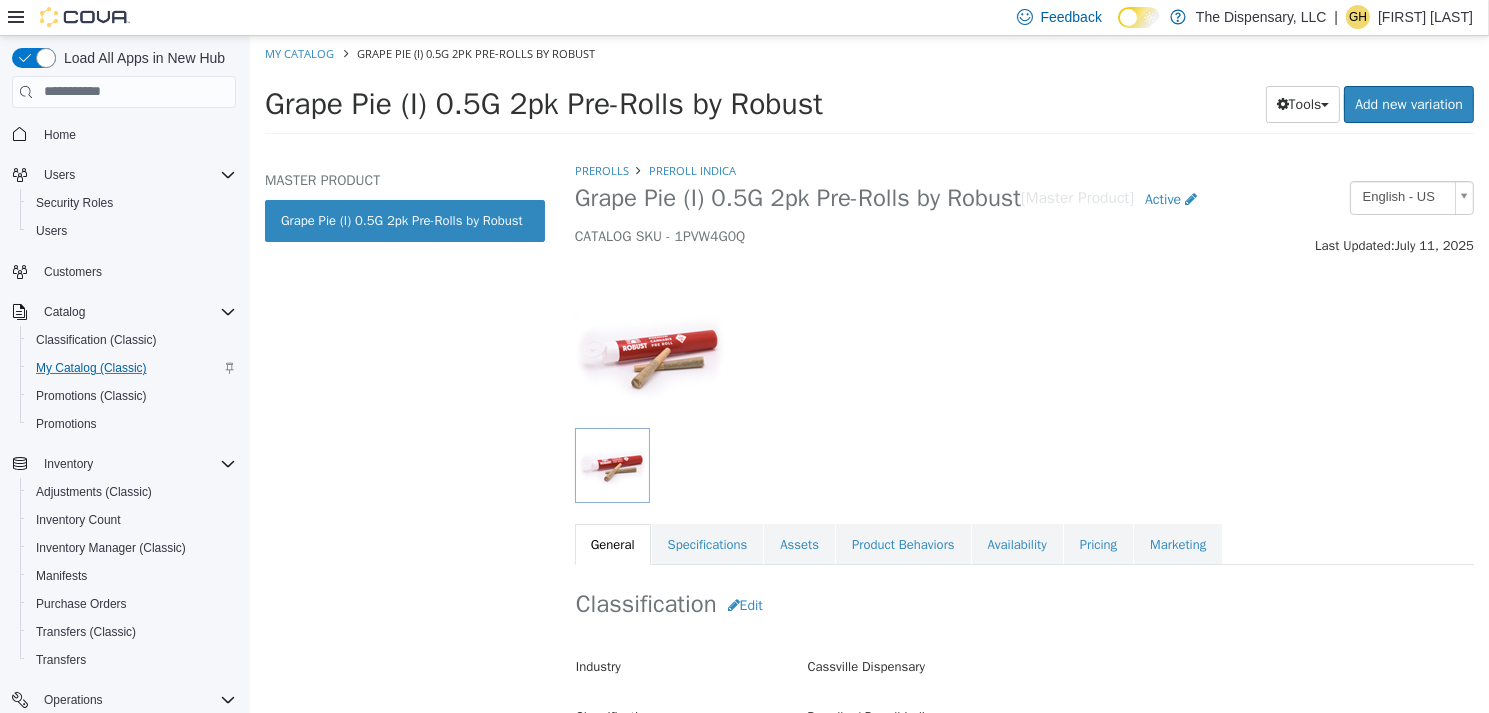 scroll, scrollTop: 500, scrollLeft: 0, axis: vertical 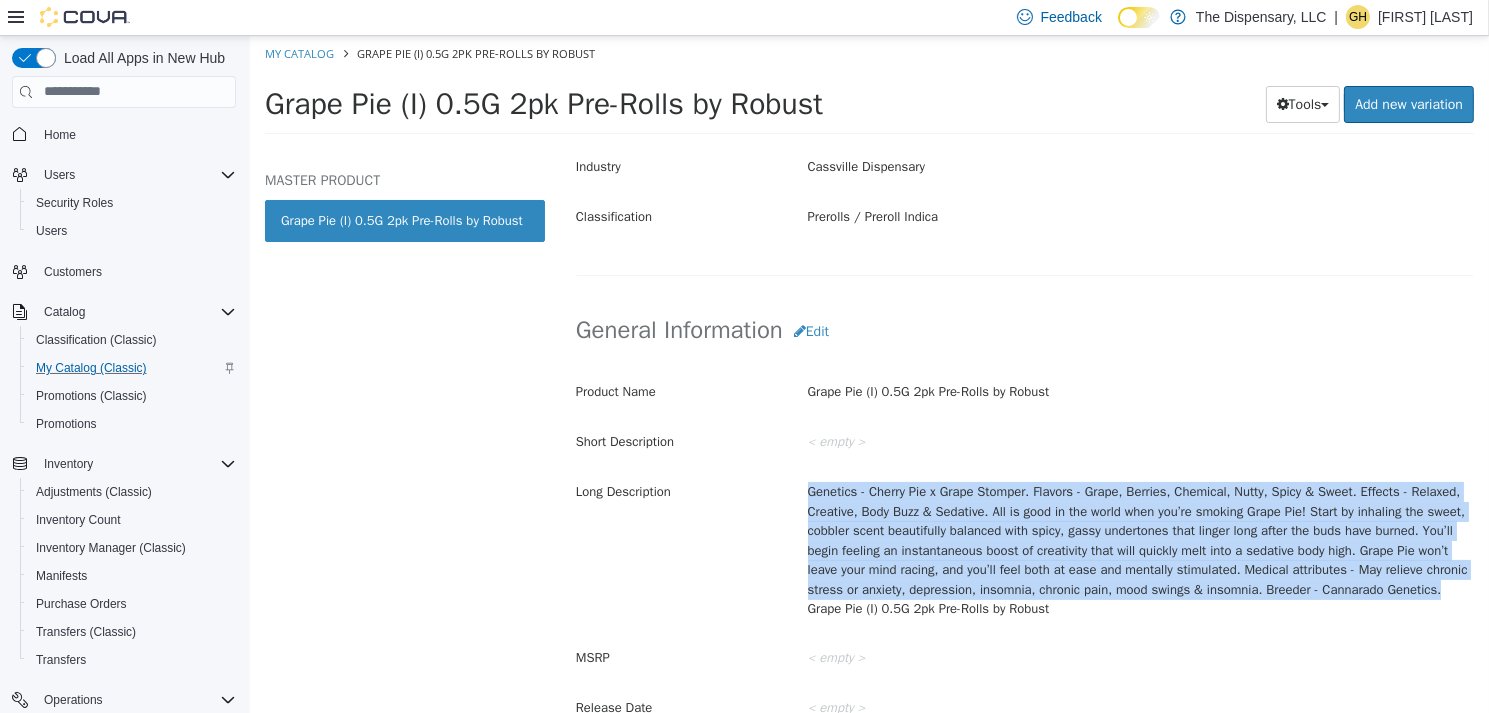 drag, startPoint x: 921, startPoint y: 604, endPoint x: 775, endPoint y: 479, distance: 192.20041 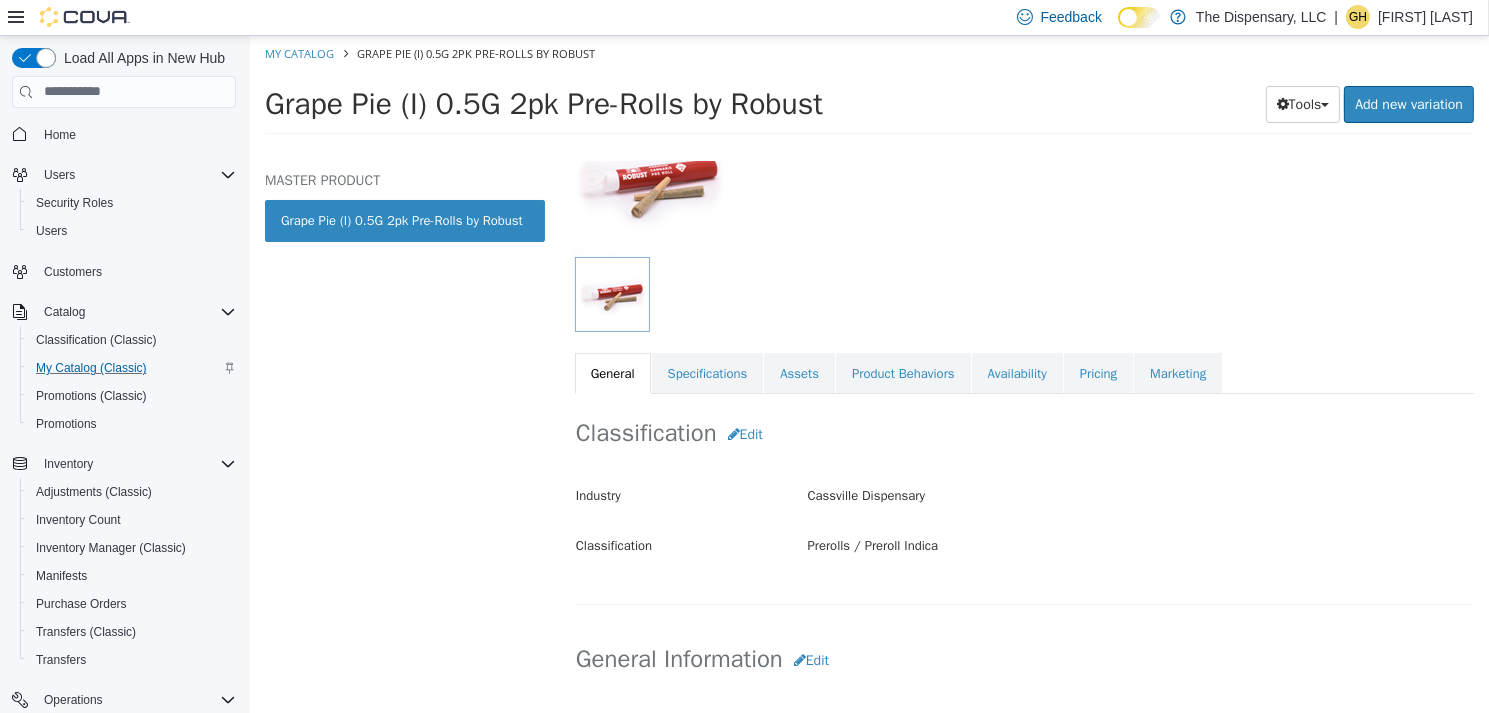 scroll, scrollTop: 0, scrollLeft: 0, axis: both 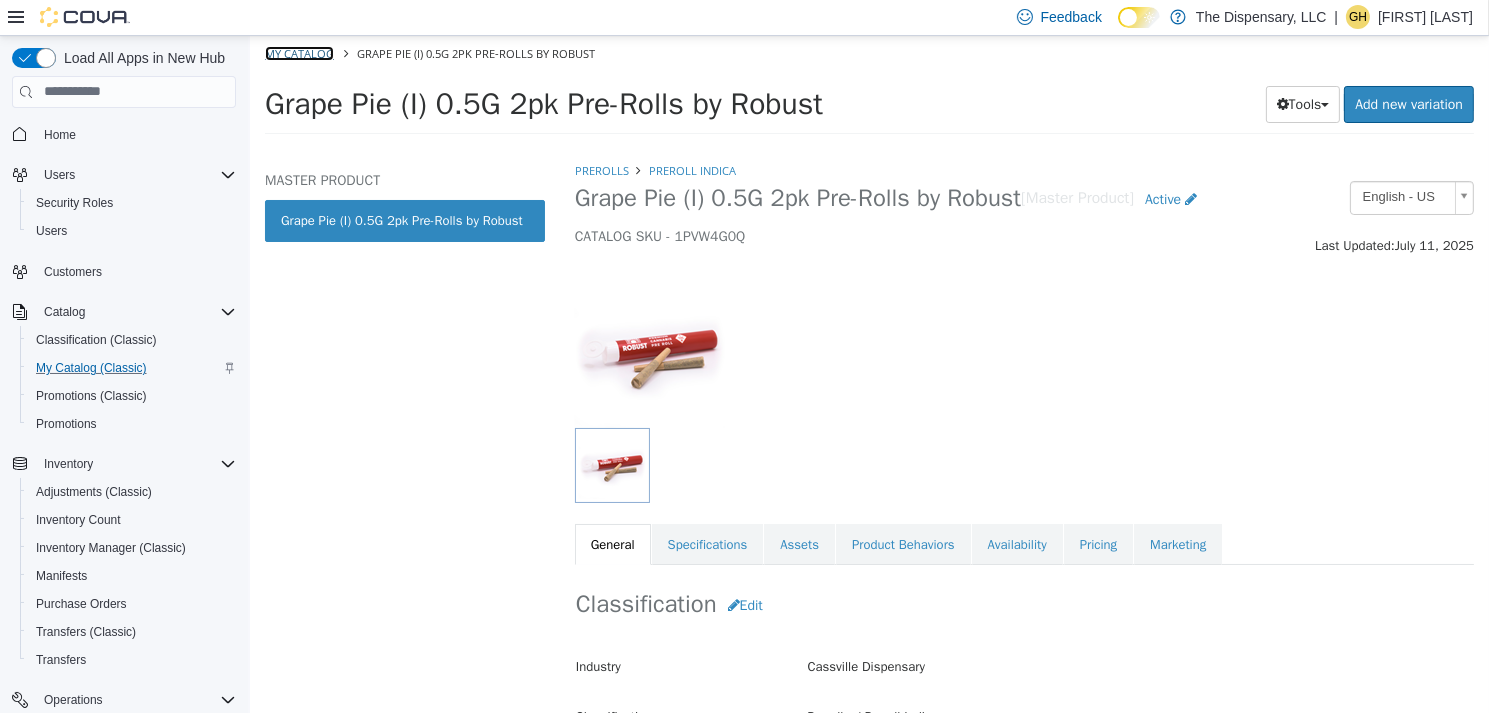 click on "My Catalog" at bounding box center [298, 52] 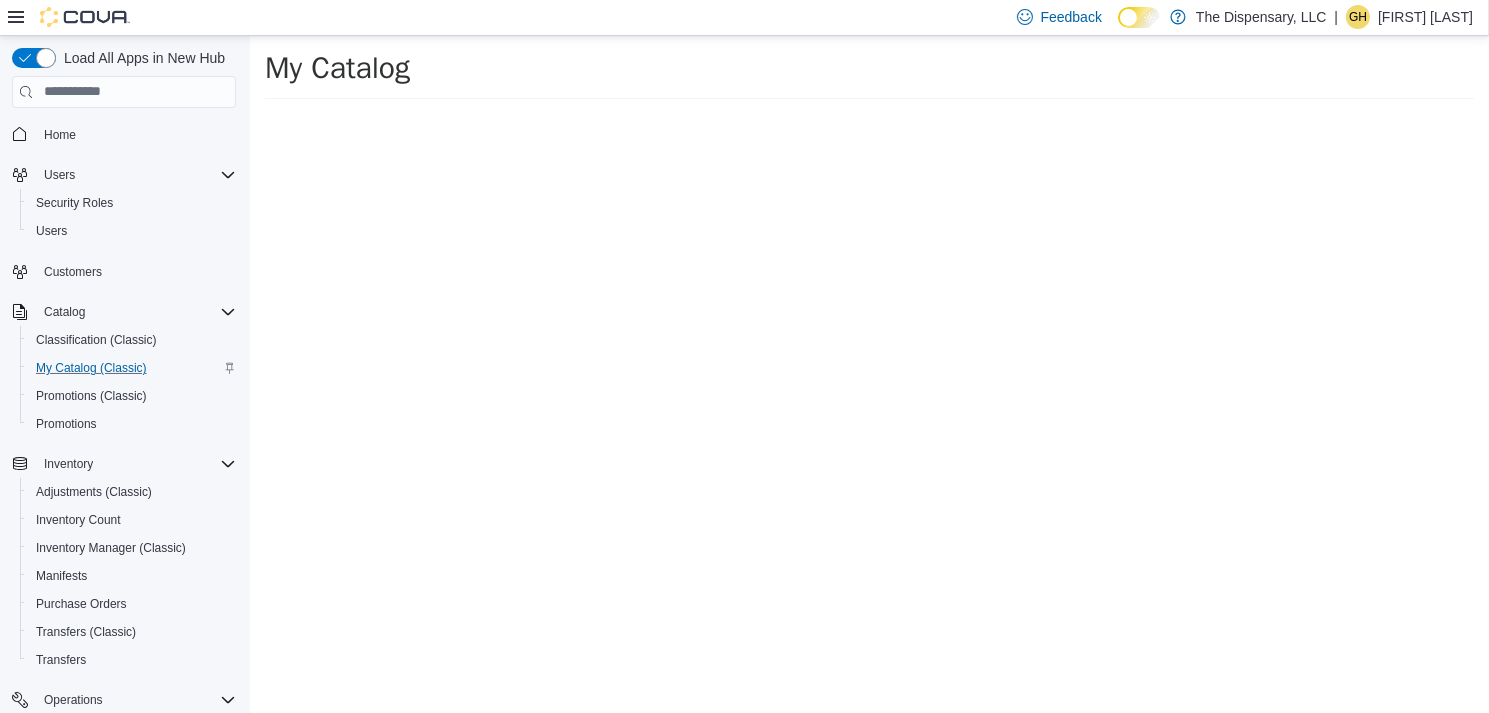 select on "**********" 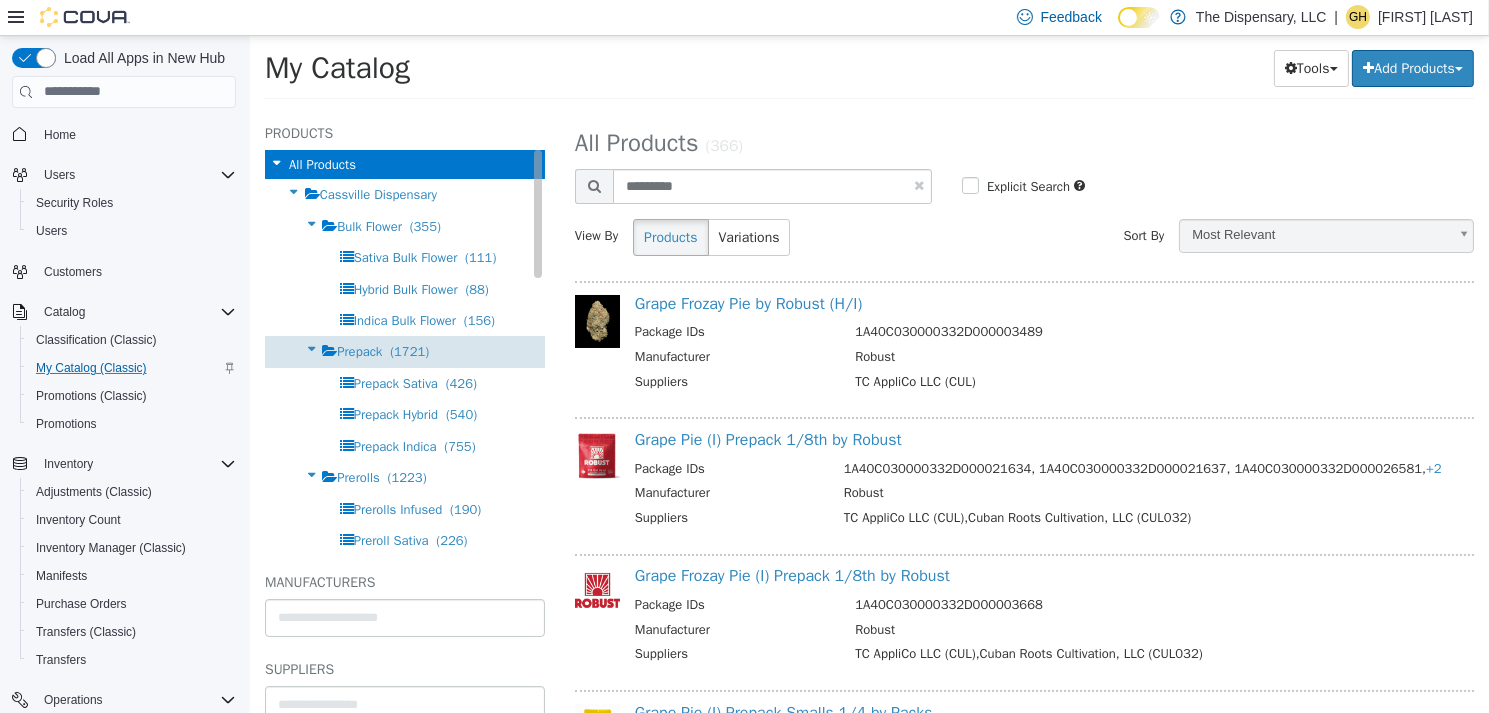 click on "Prepack
(1721)" at bounding box center [382, 350] 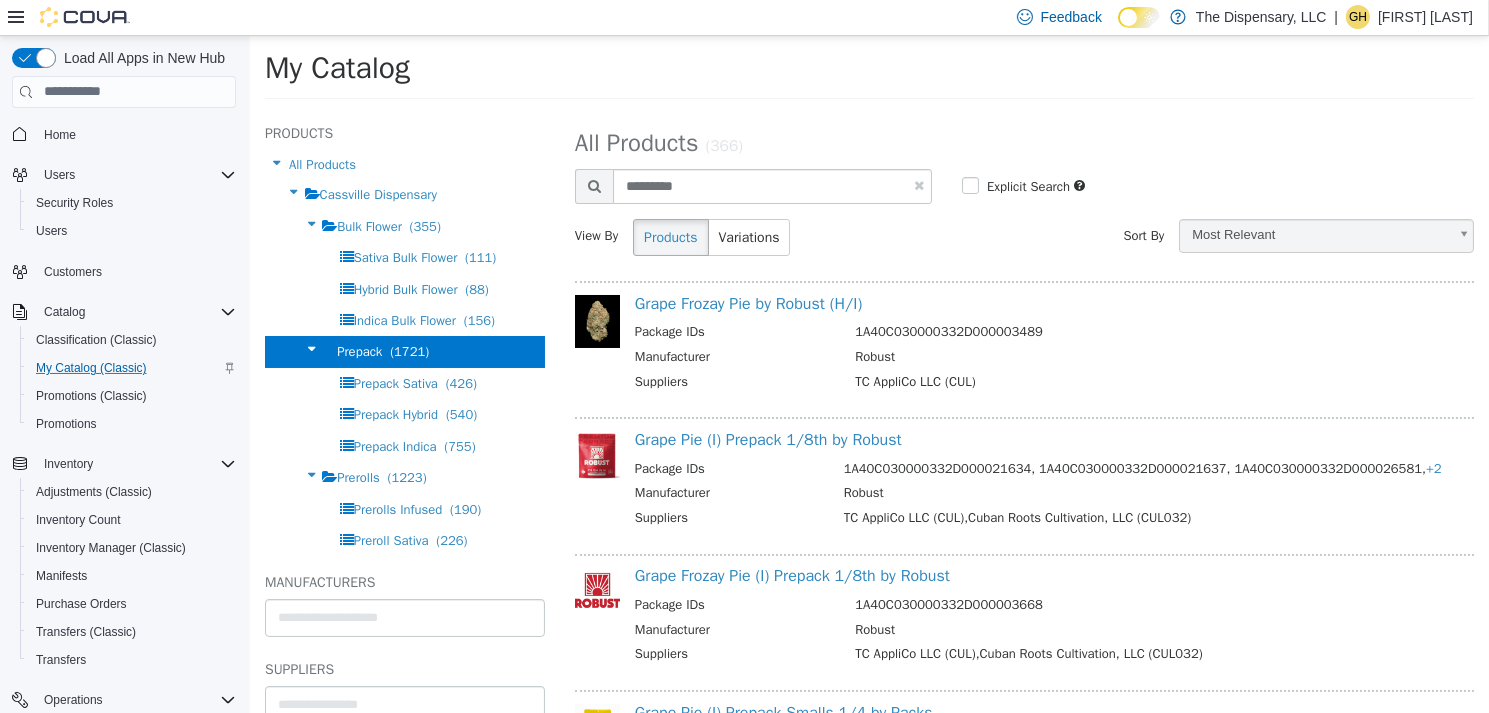 select on "**********" 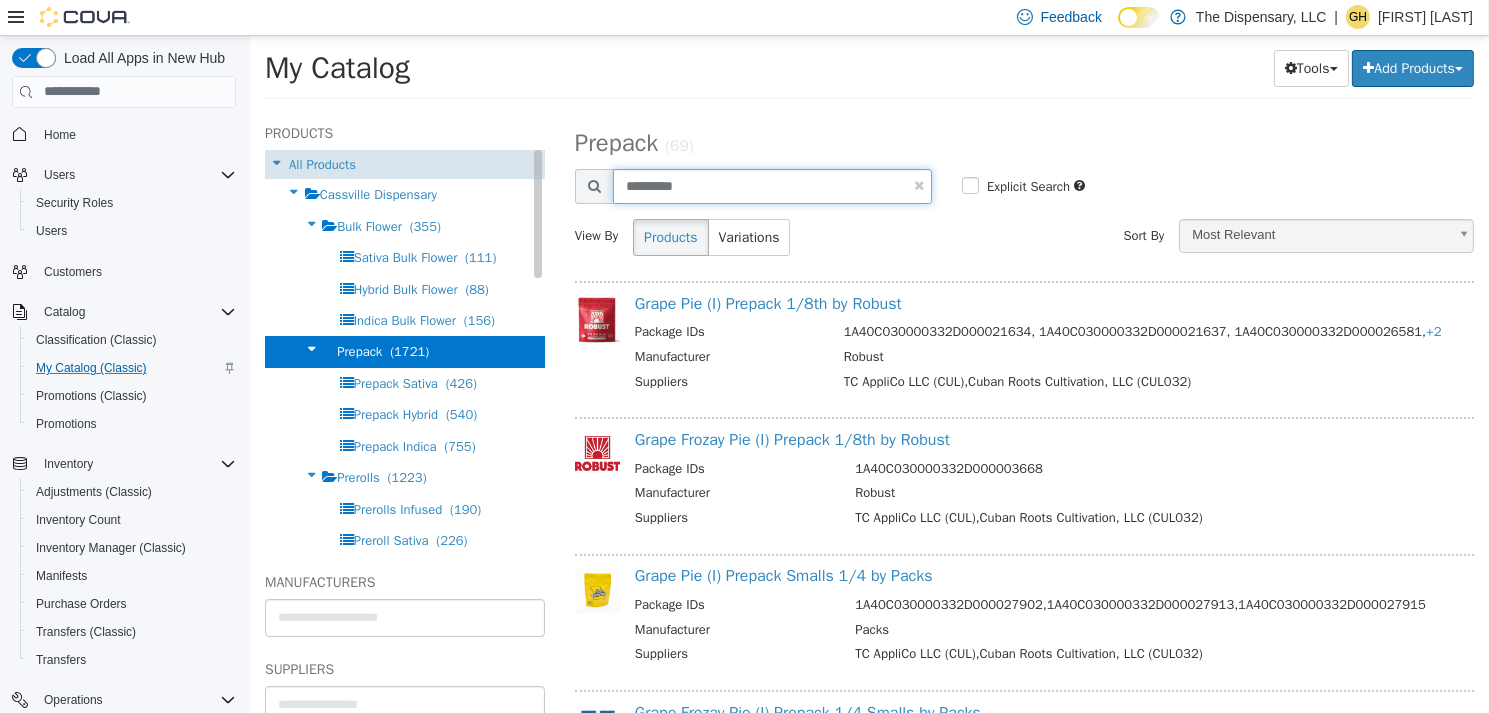 drag, startPoint x: 728, startPoint y: 192, endPoint x: 495, endPoint y: 165, distance: 234.55916 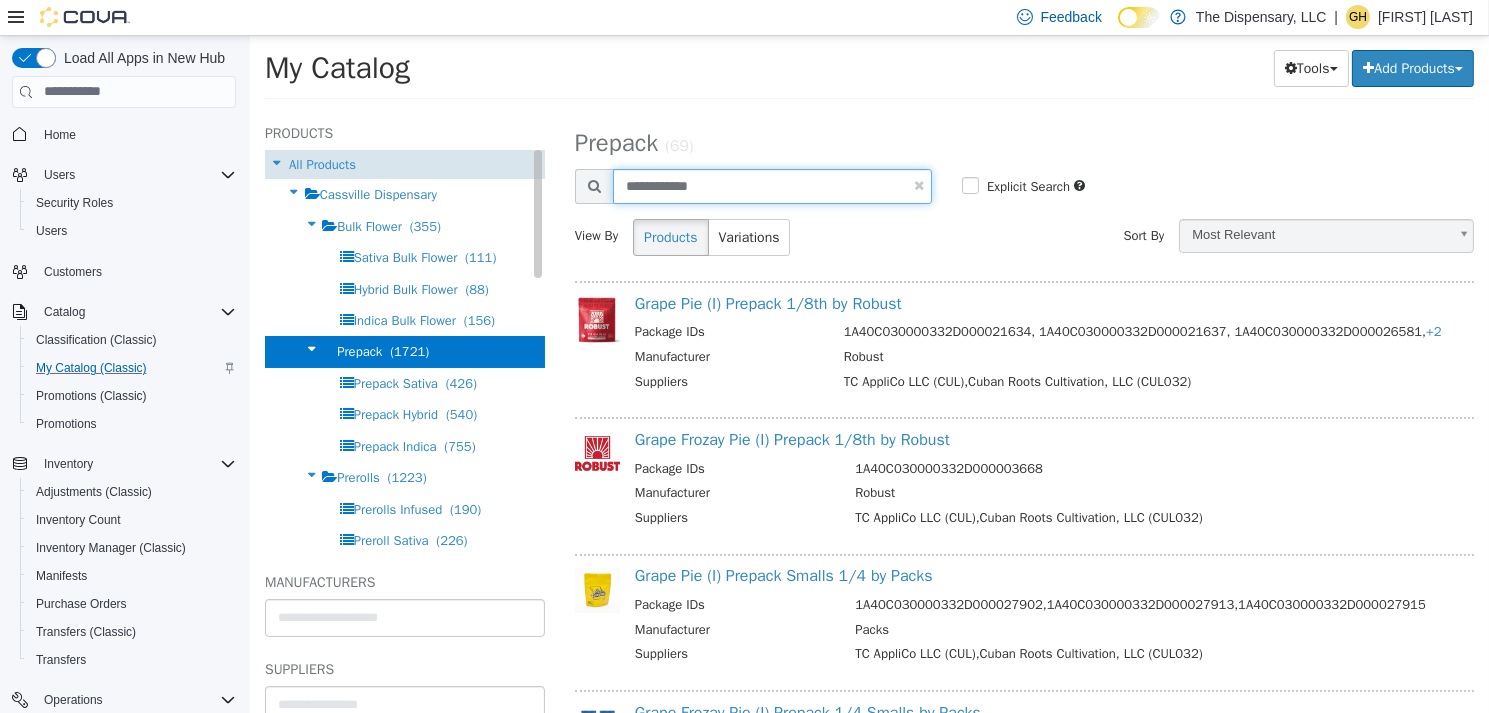 type on "**********" 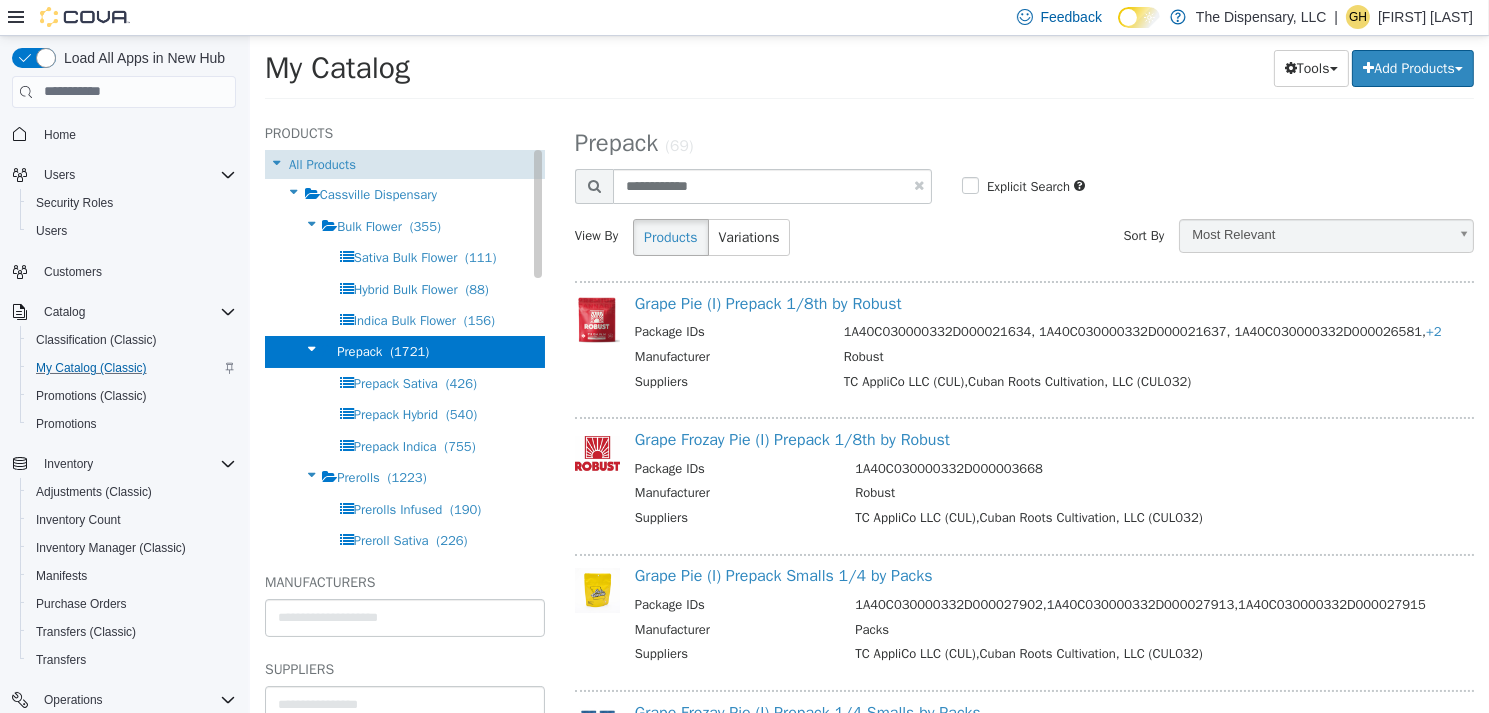 select on "**********" 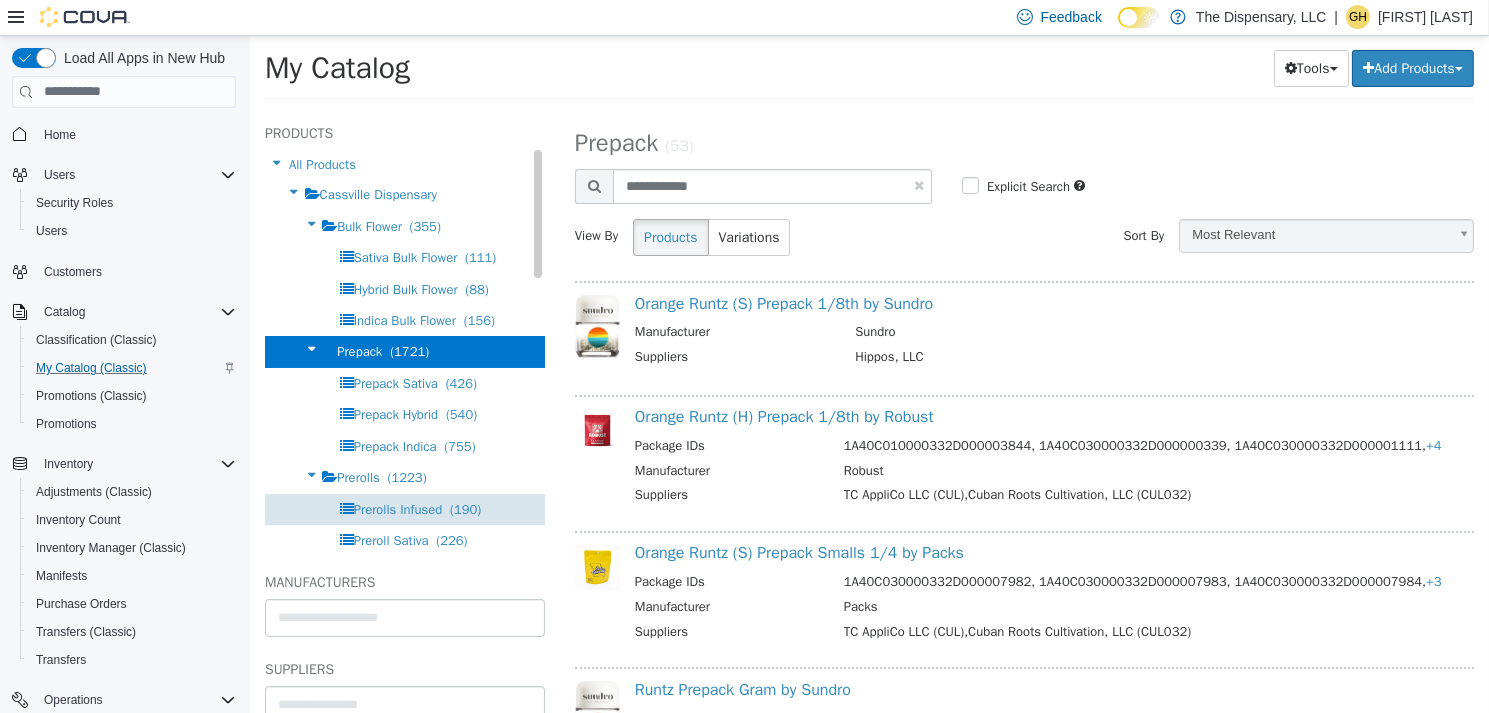 scroll, scrollTop: 200, scrollLeft: 0, axis: vertical 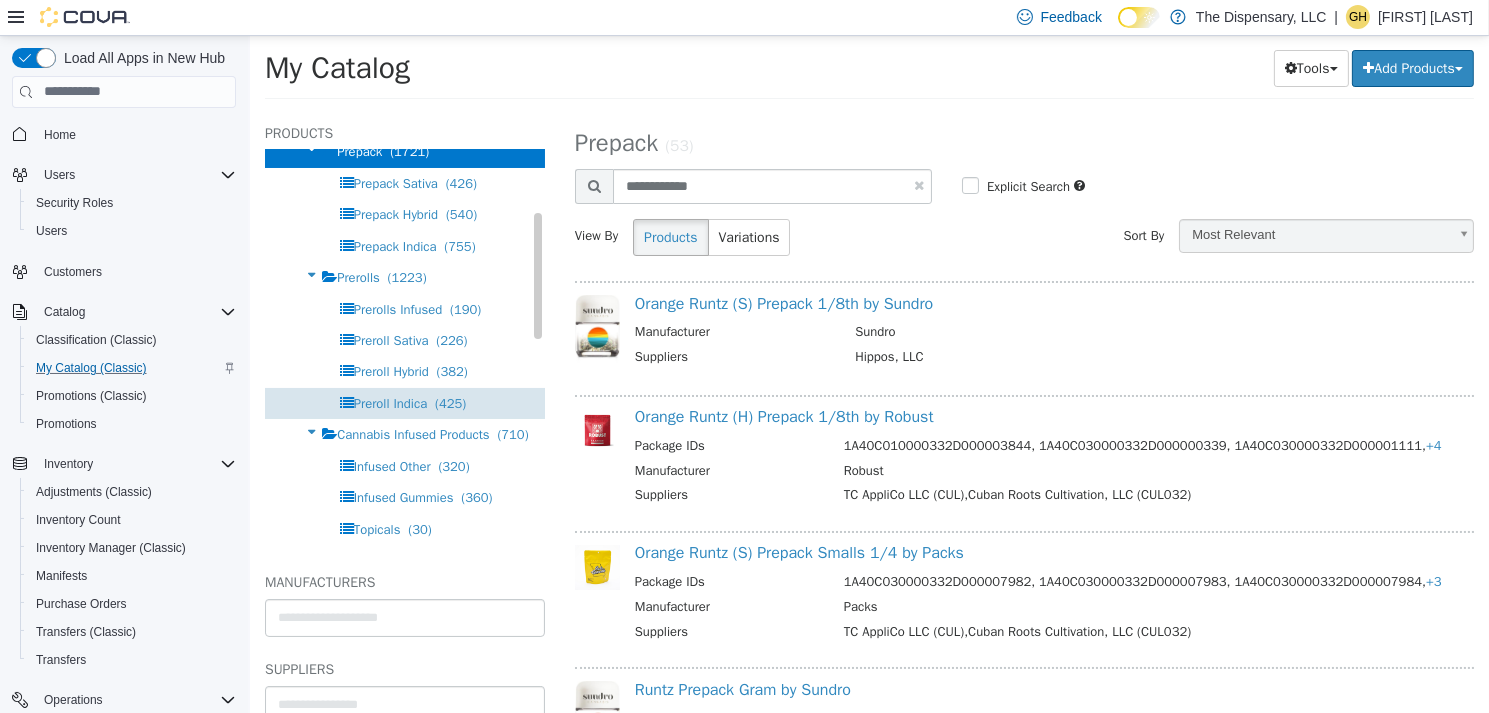 click on "Preroll Indica" at bounding box center [389, 402] 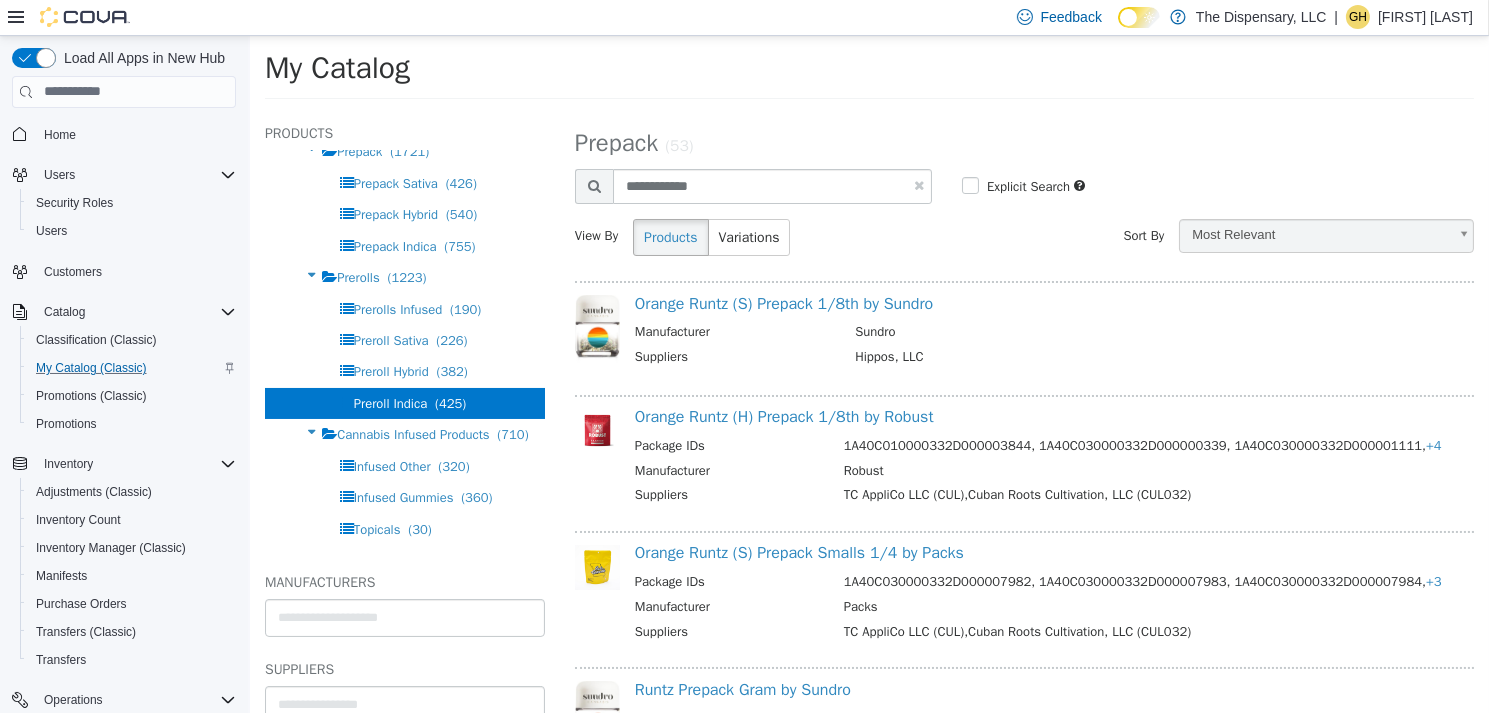 select on "**********" 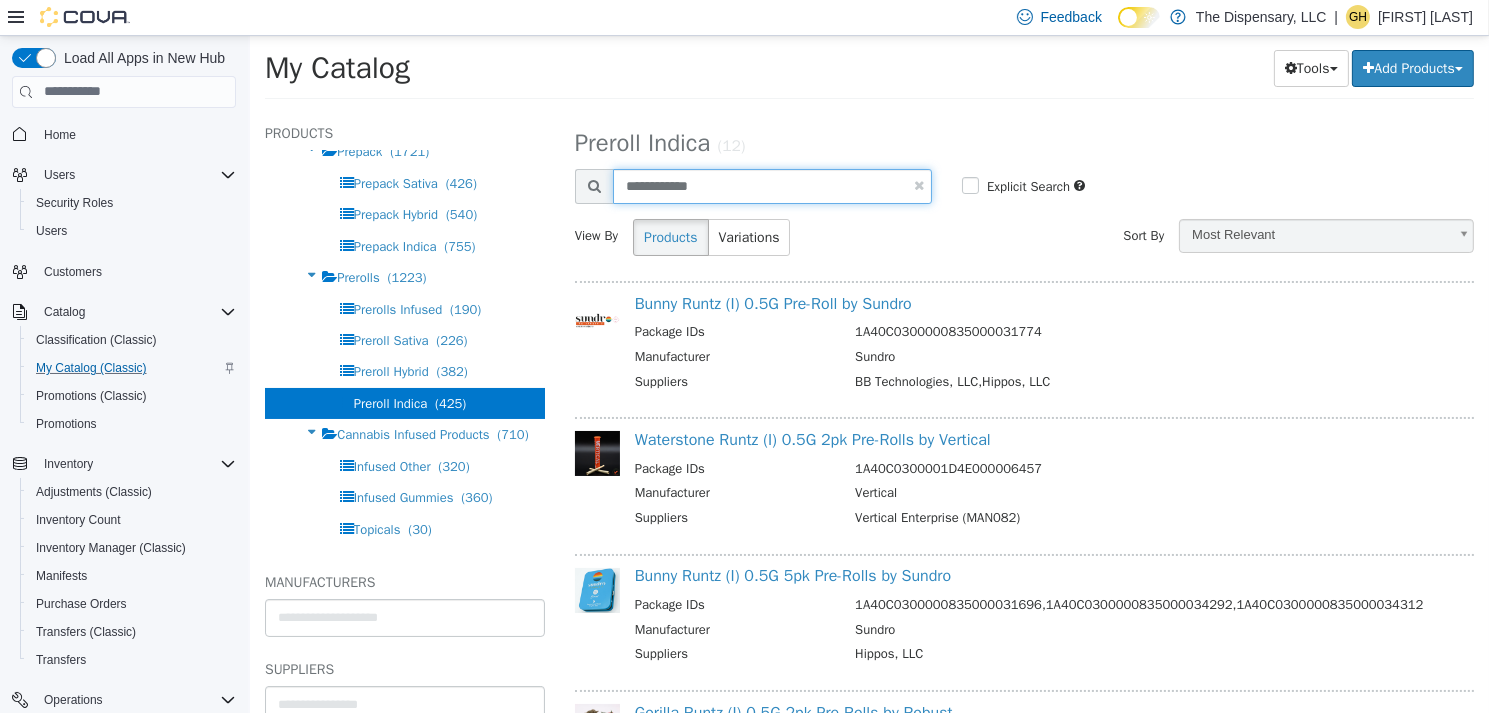 drag, startPoint x: 725, startPoint y: 172, endPoint x: 605, endPoint y: 150, distance: 122 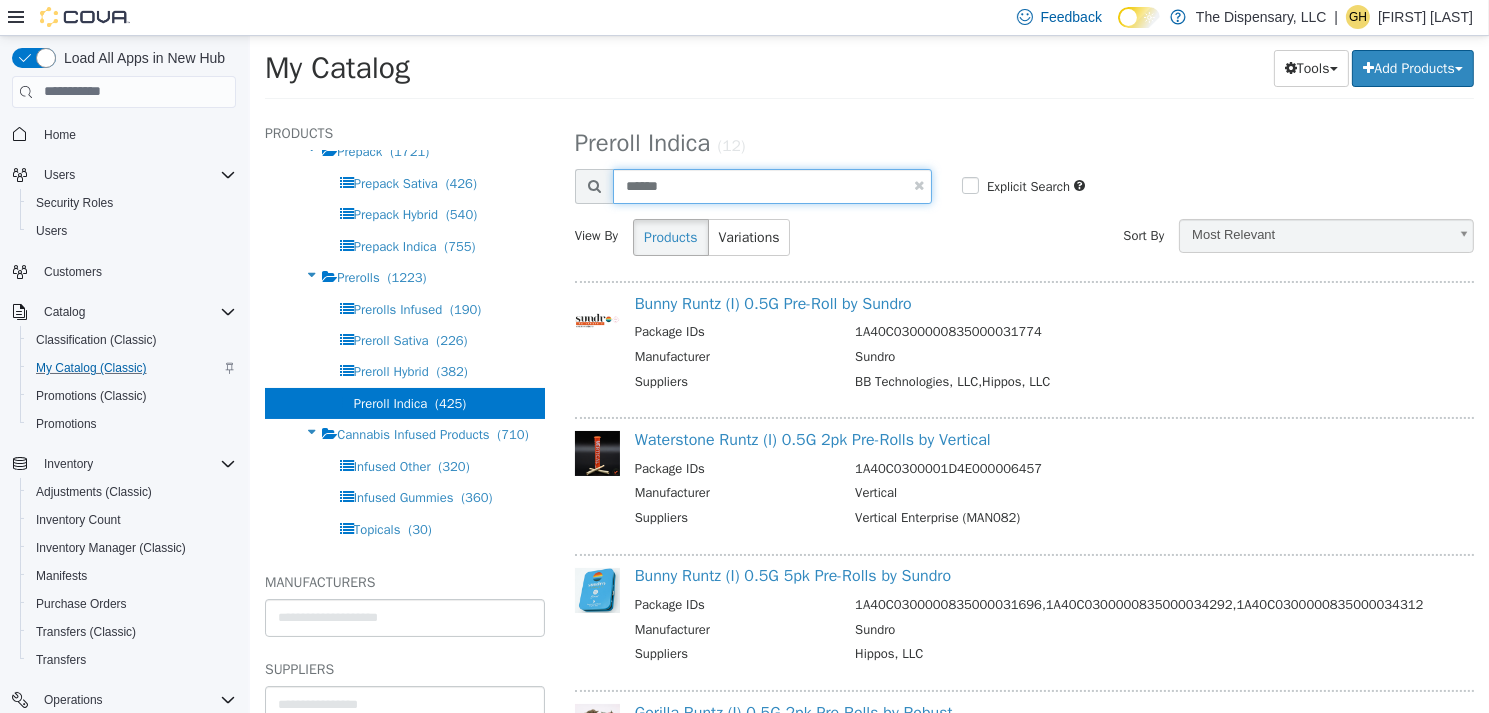 type on "******" 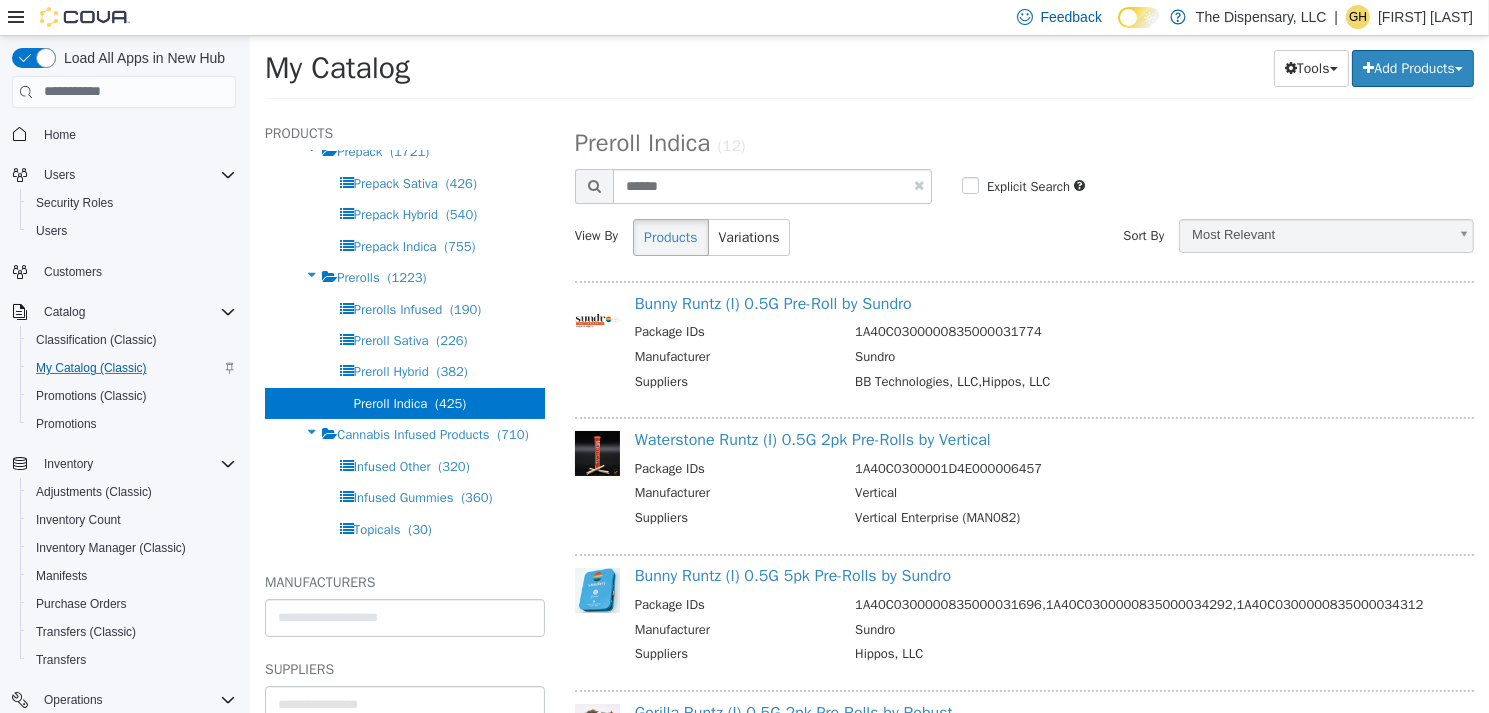 select on "**********" 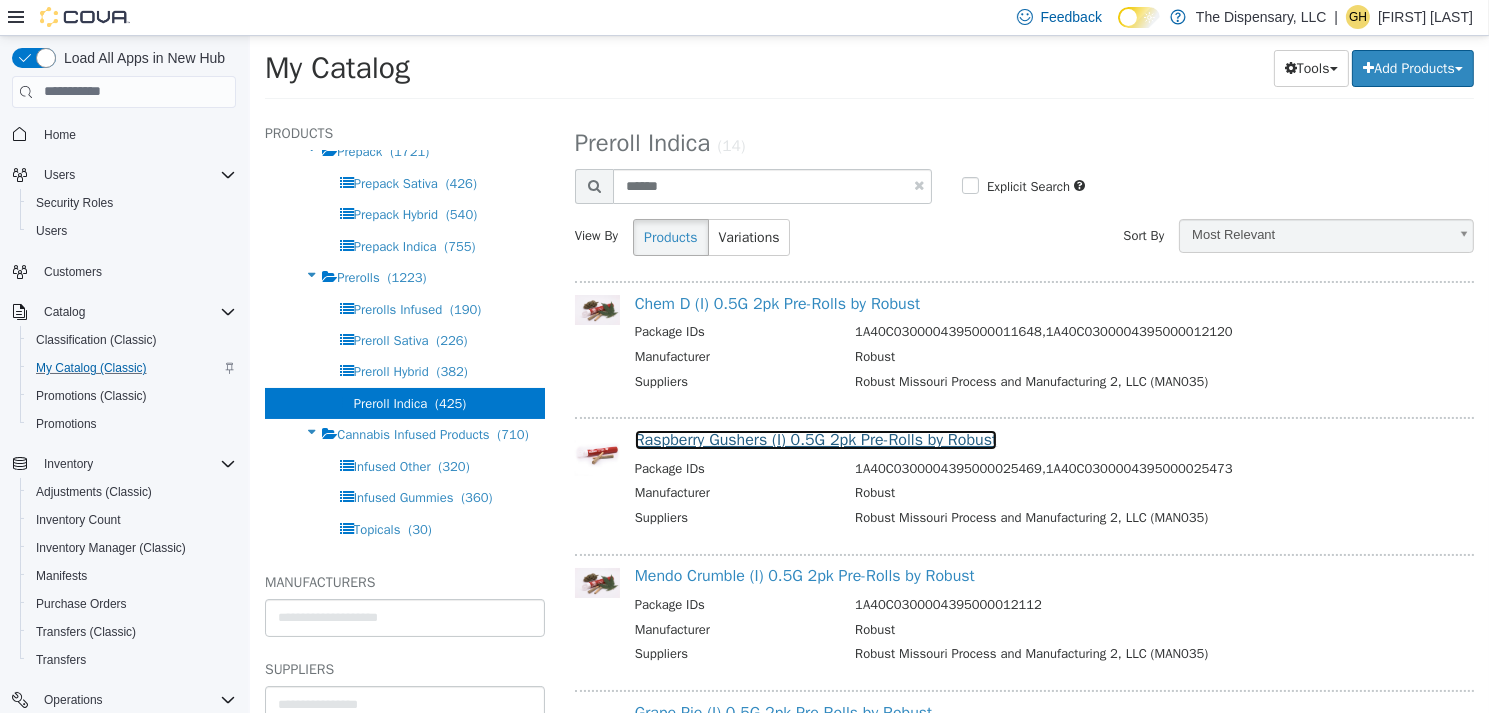 click on "Raspberry Gushers (I) 0.5G 2pk Pre-Rolls by Robust" at bounding box center (815, 439) 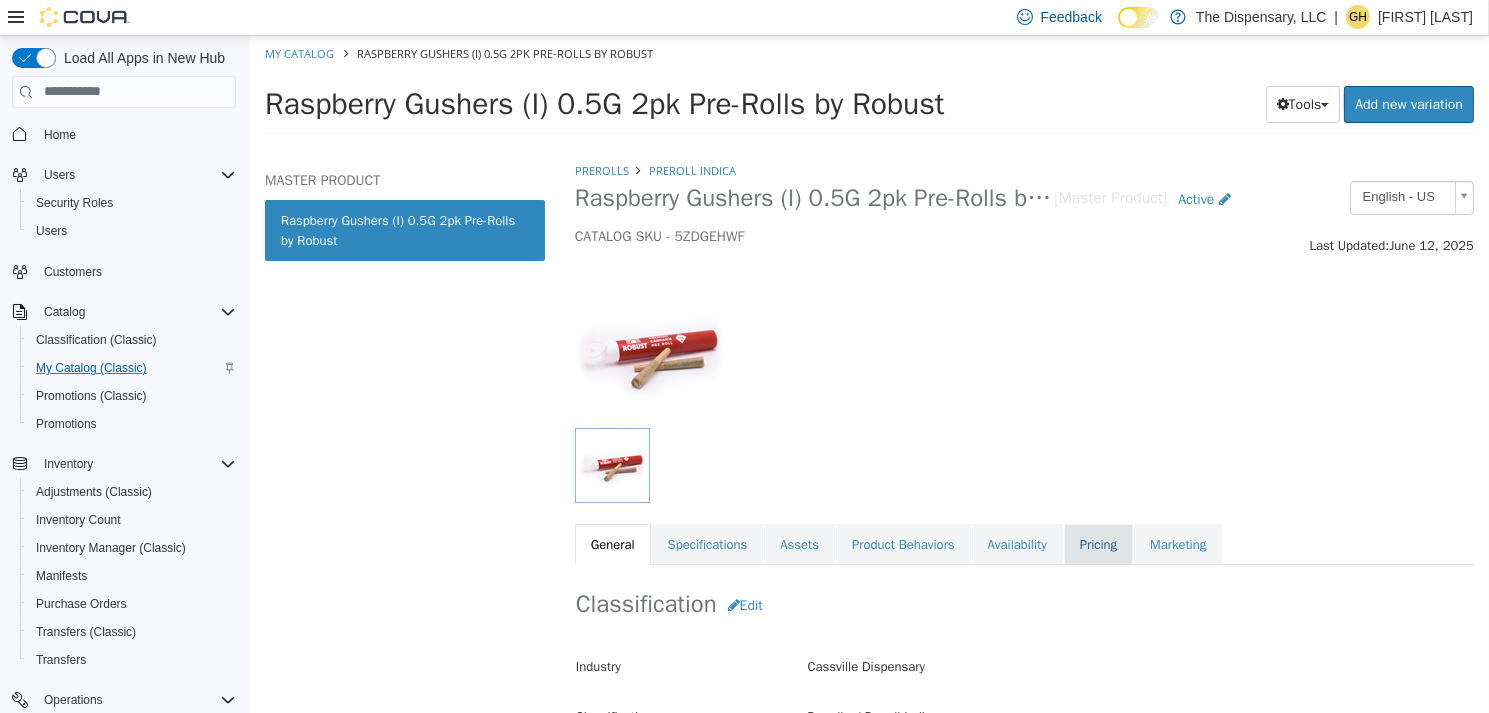 click on "Pricing" at bounding box center [1097, 544] 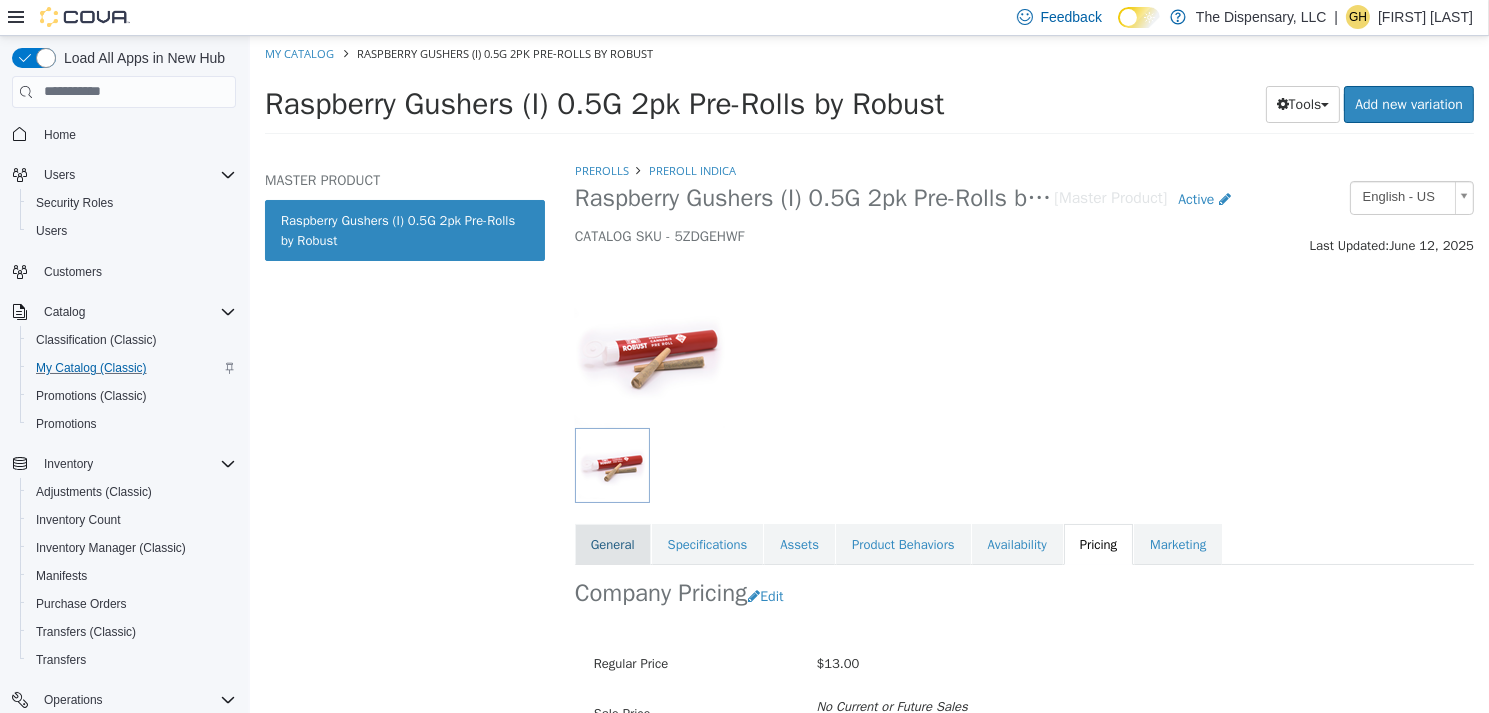 click on "General" at bounding box center (612, 544) 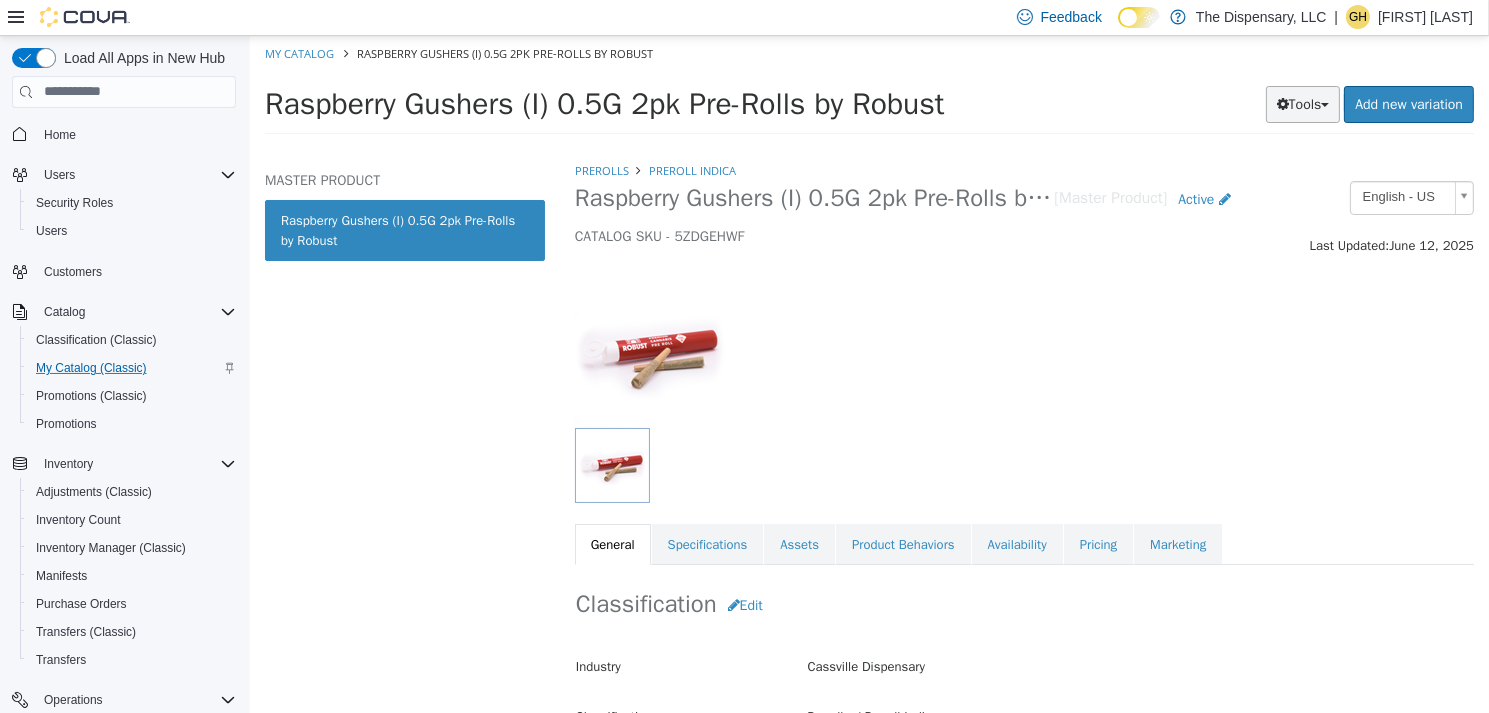 click on "Tools" at bounding box center (1302, 103) 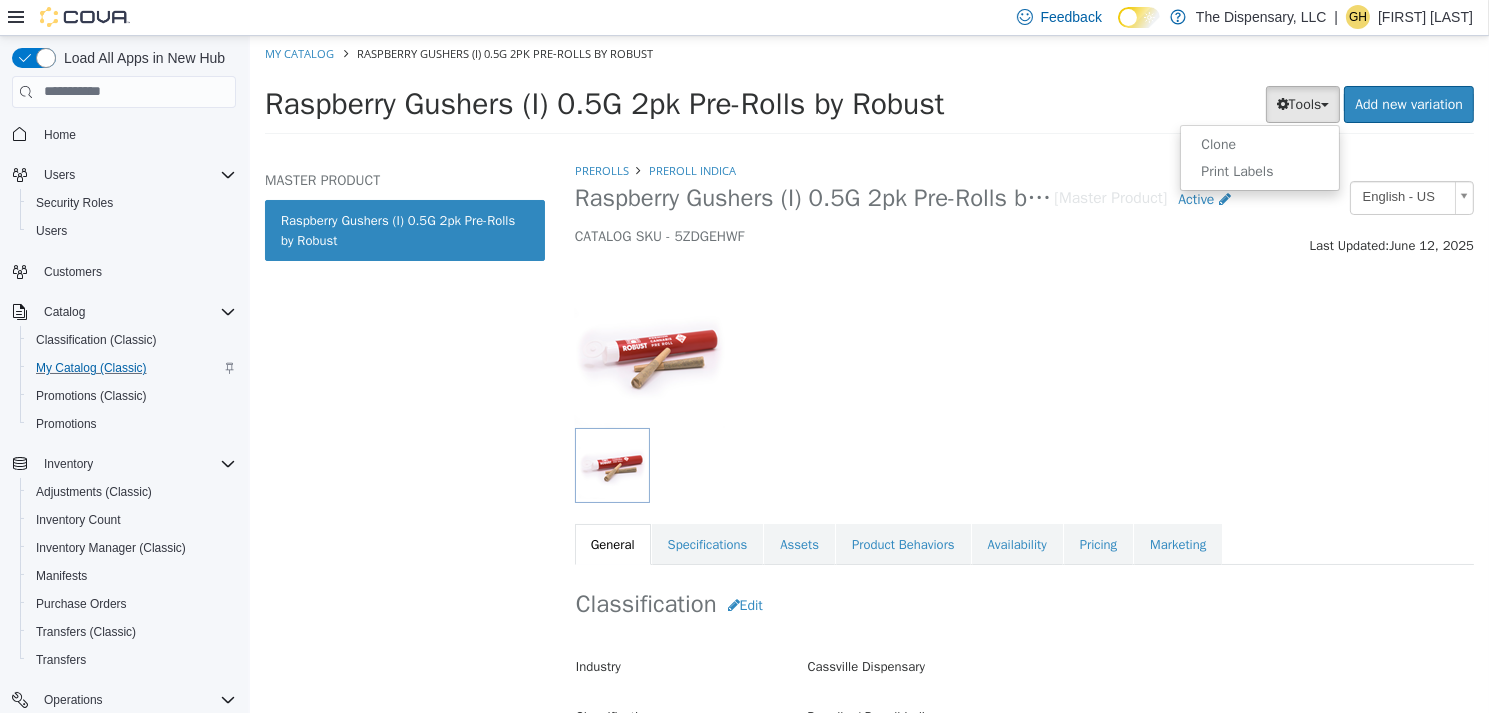 click on "Clone" at bounding box center [1259, 143] 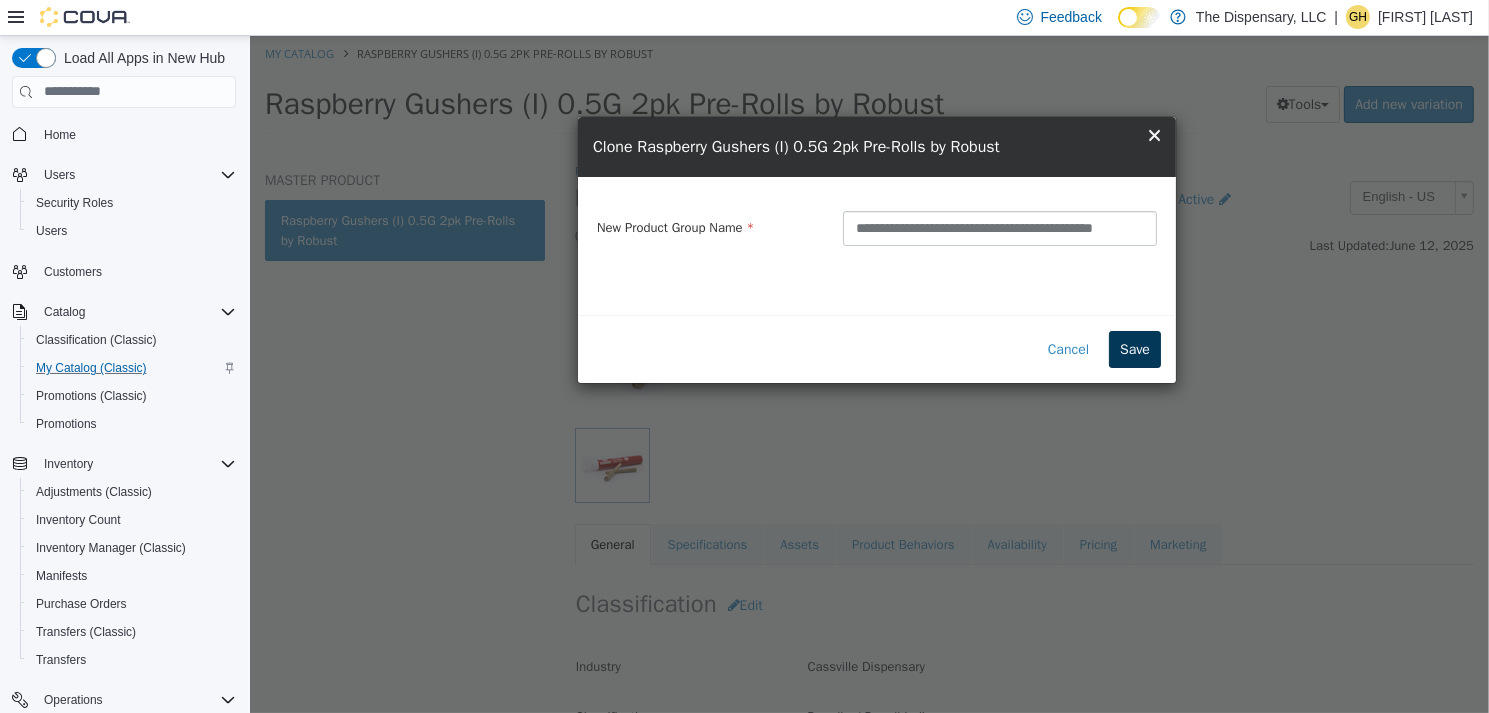 type on "**********" 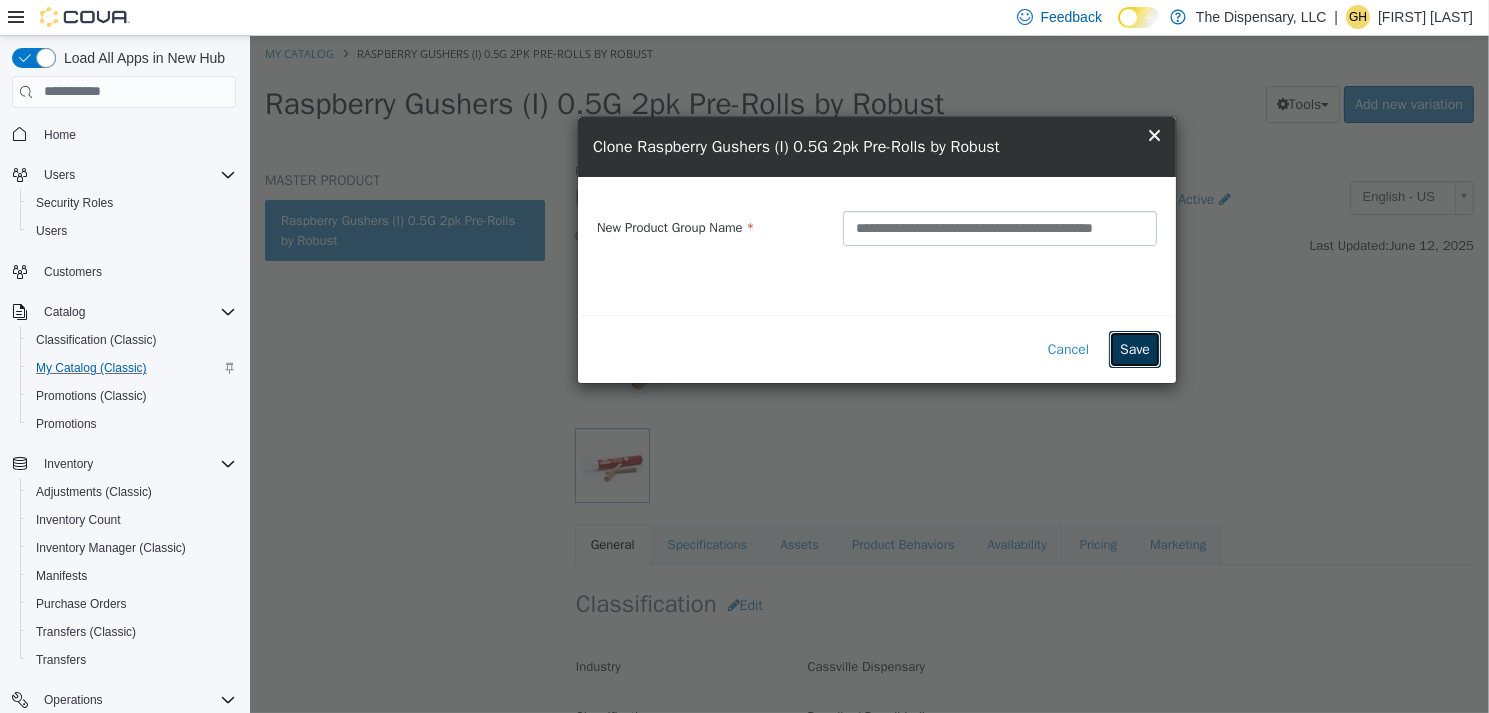 click on "Save" at bounding box center [1134, 348] 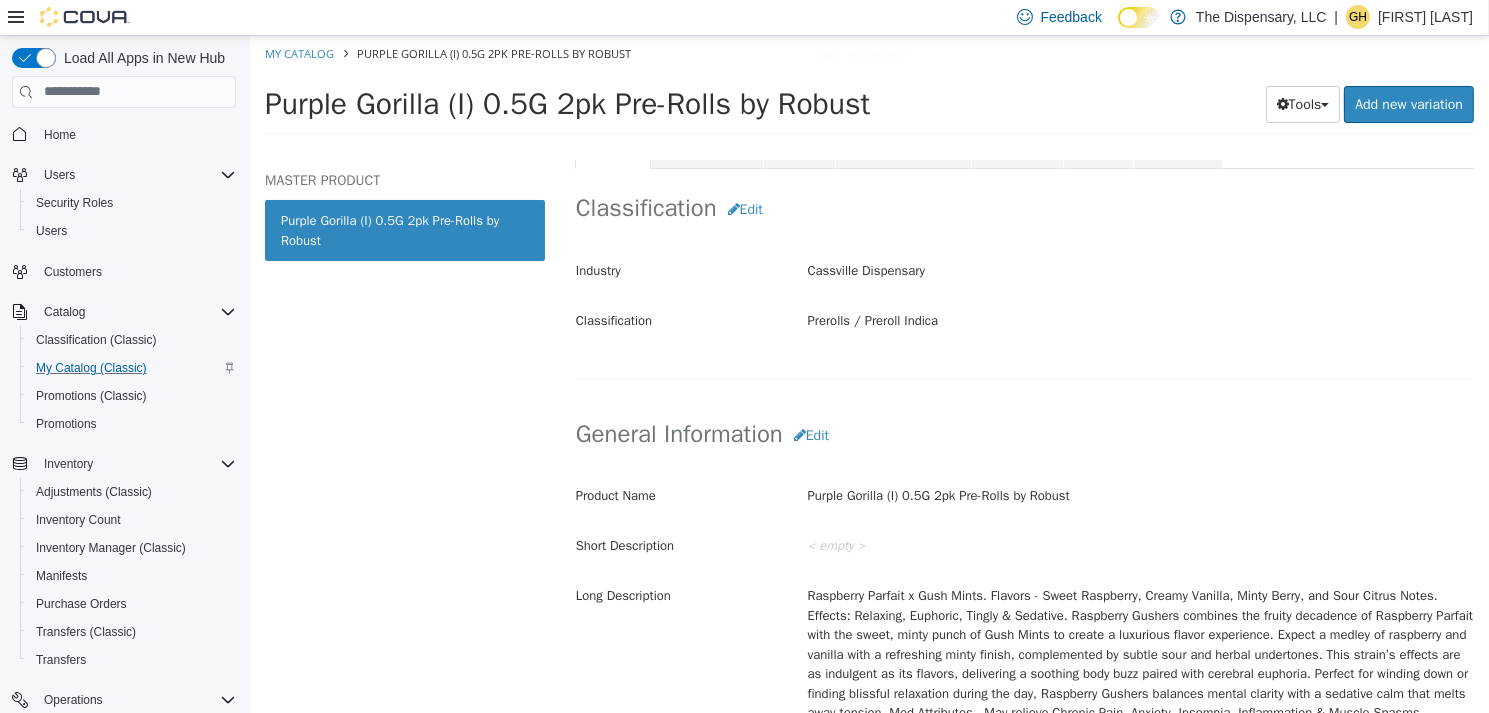 scroll, scrollTop: 400, scrollLeft: 0, axis: vertical 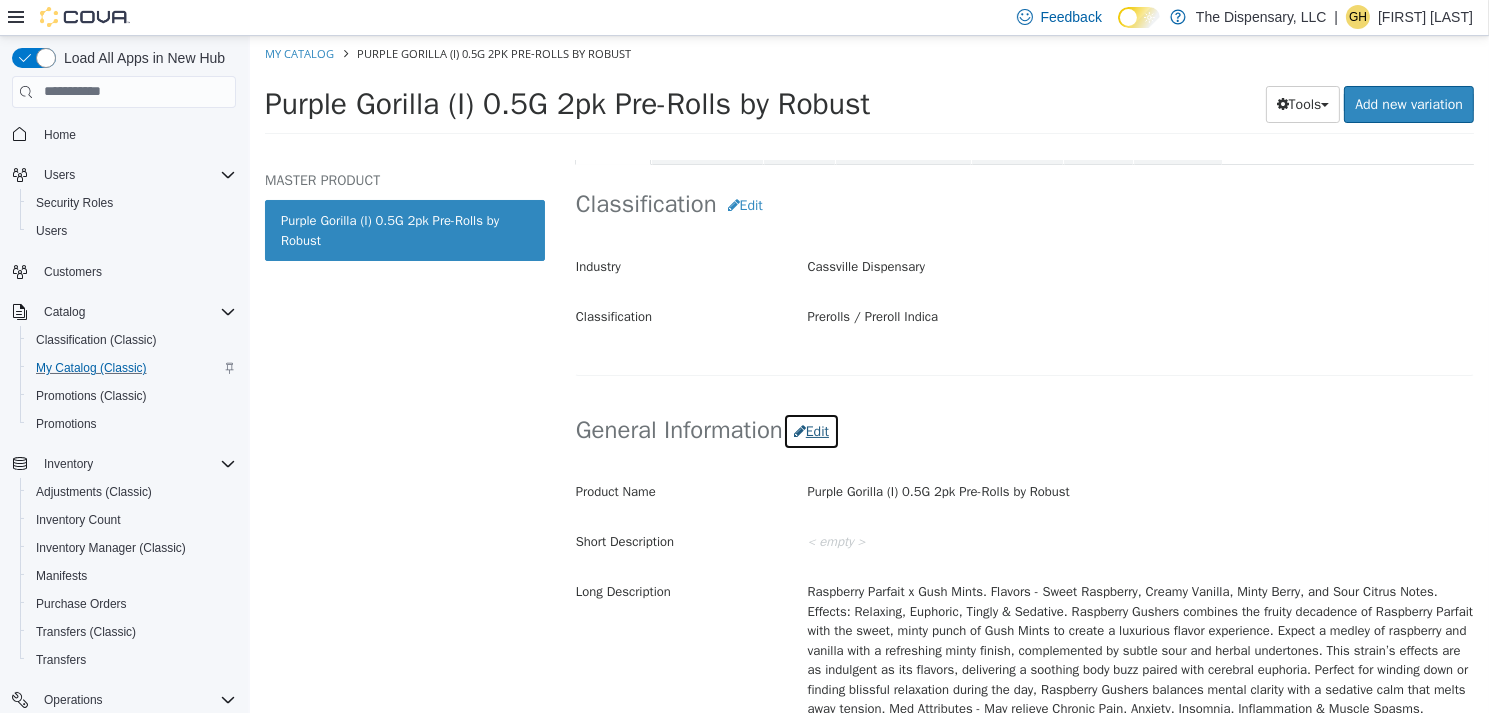click on "Edit" at bounding box center (810, 430) 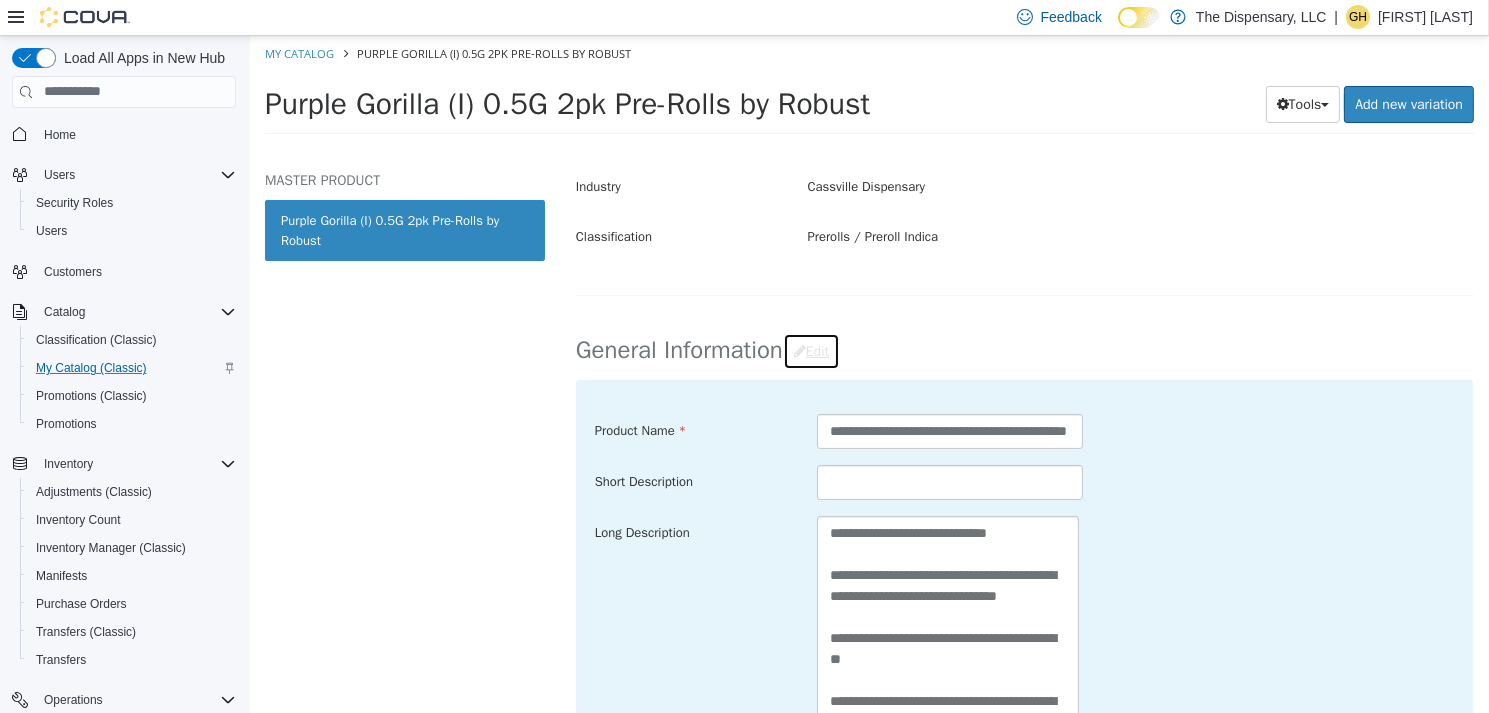 scroll, scrollTop: 600, scrollLeft: 0, axis: vertical 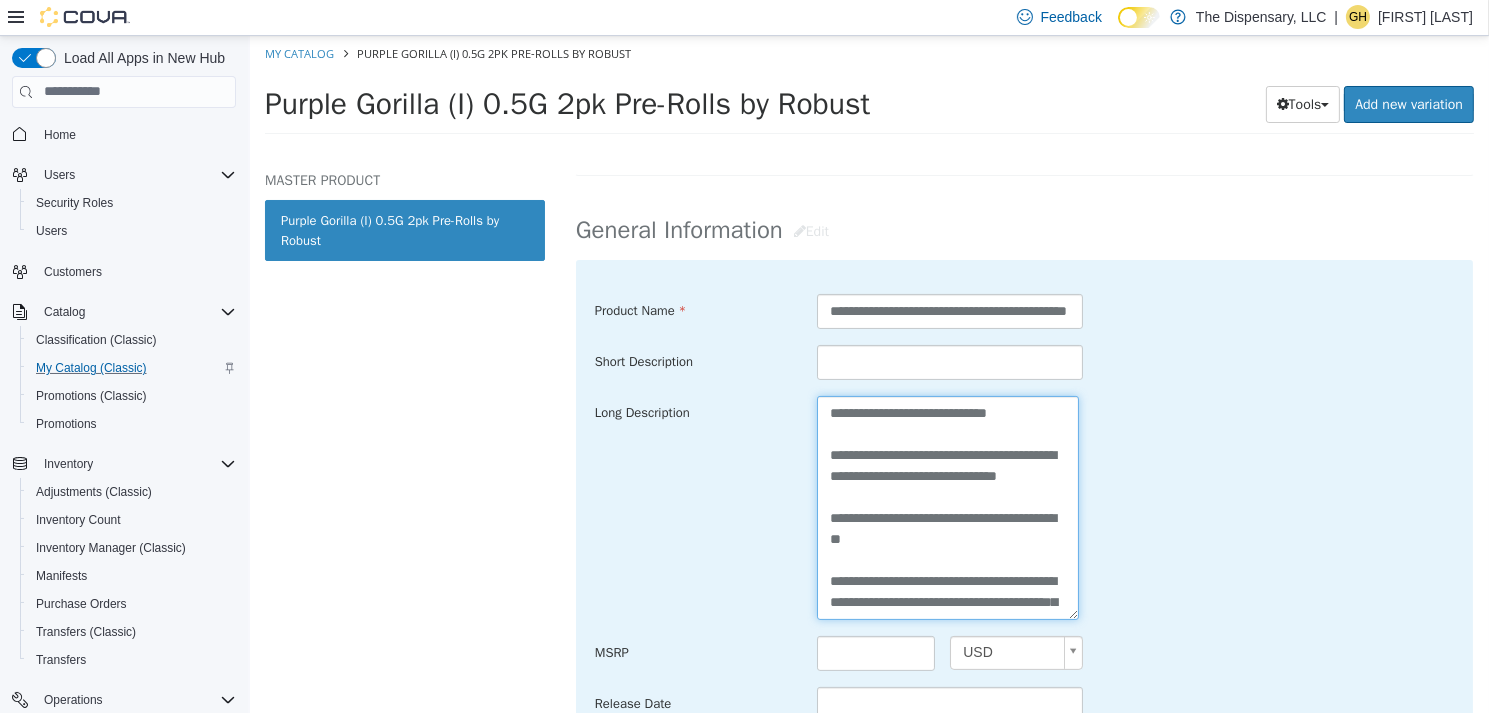 drag, startPoint x: 1004, startPoint y: 406, endPoint x: 702, endPoint y: 393, distance: 302.27966 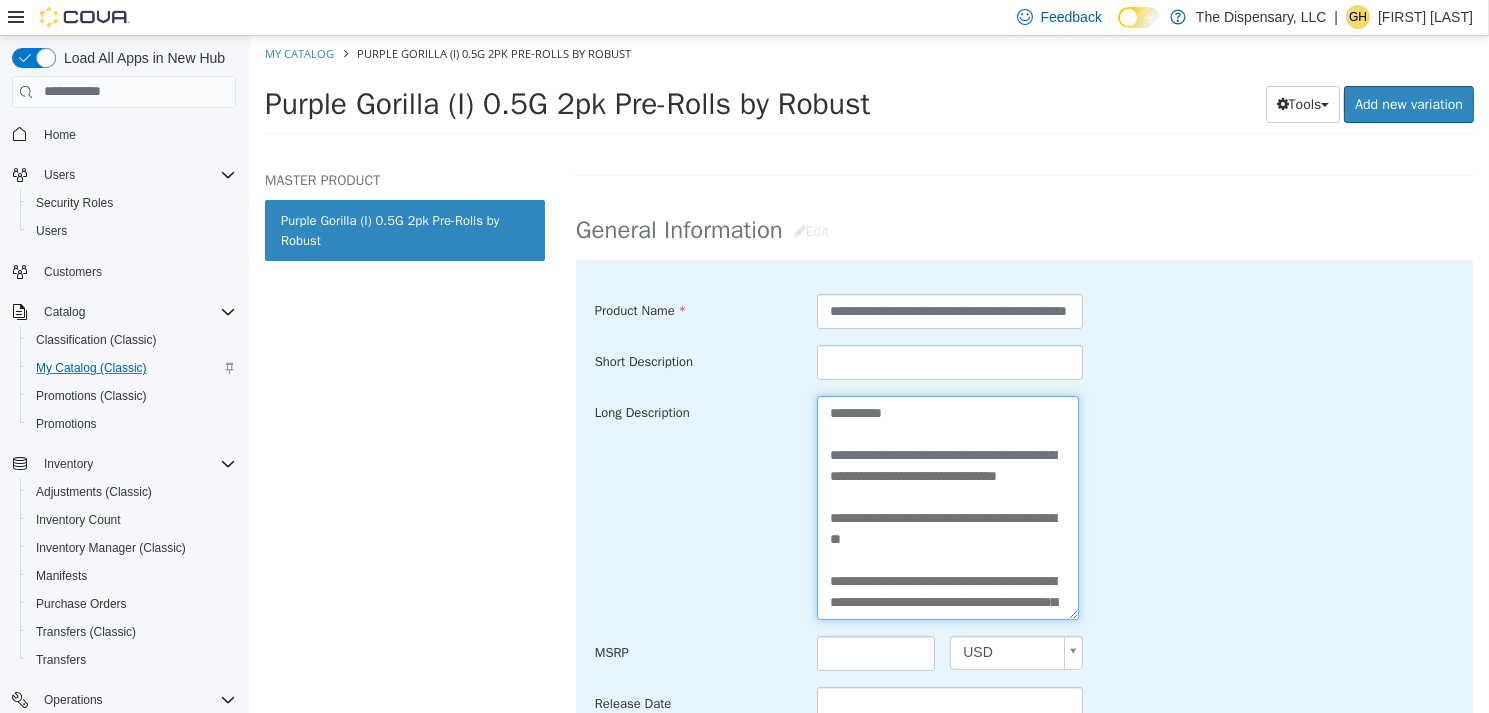 paste on "**********" 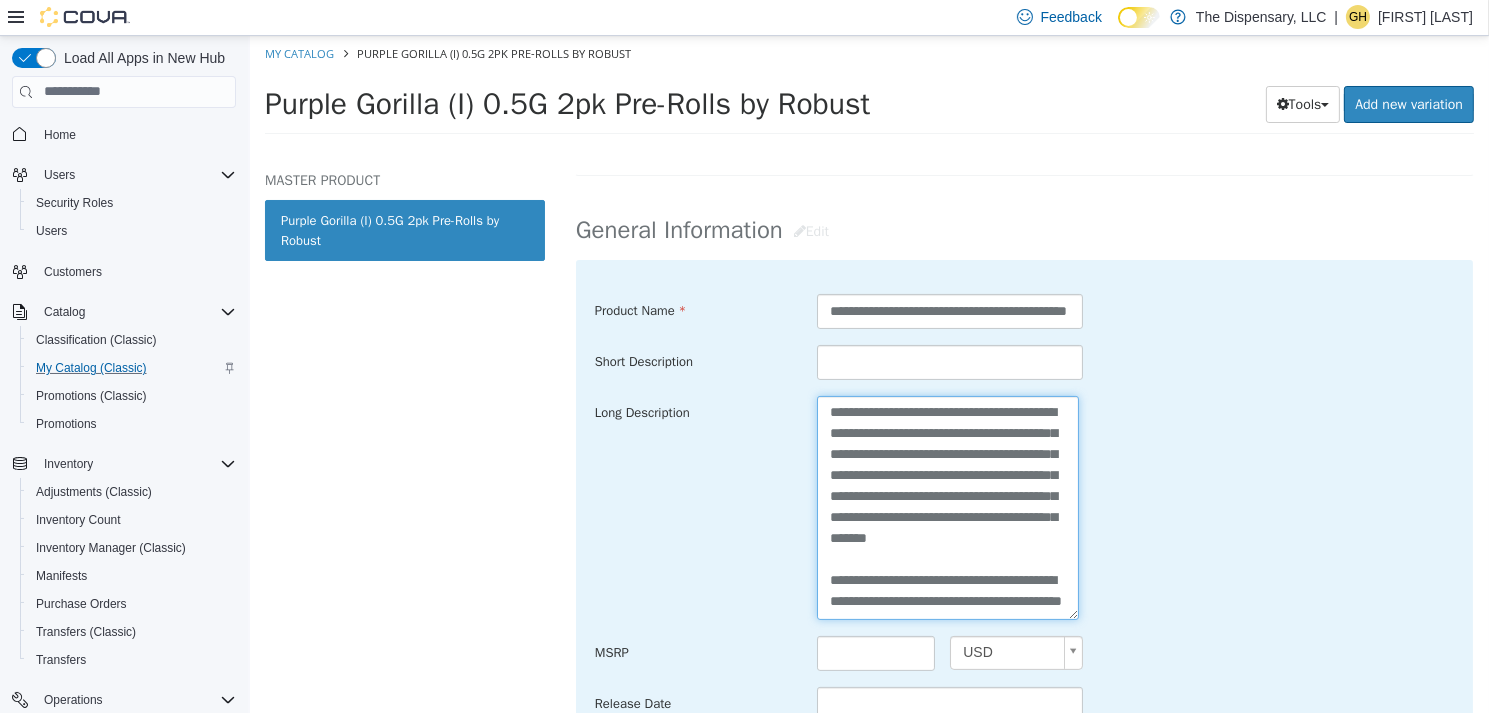 scroll, scrollTop: 462, scrollLeft: 0, axis: vertical 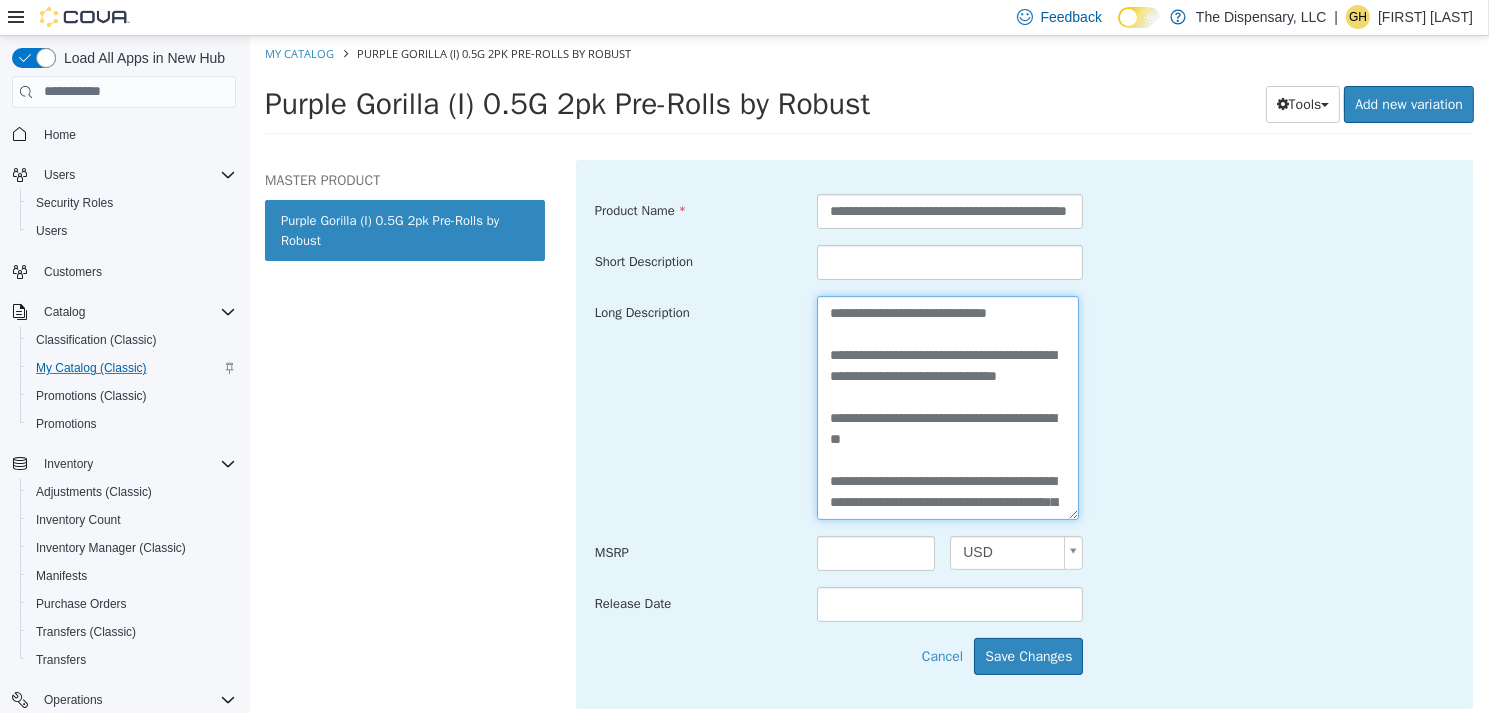 drag, startPoint x: 954, startPoint y: 469, endPoint x: 805, endPoint y: 361, distance: 184.02446 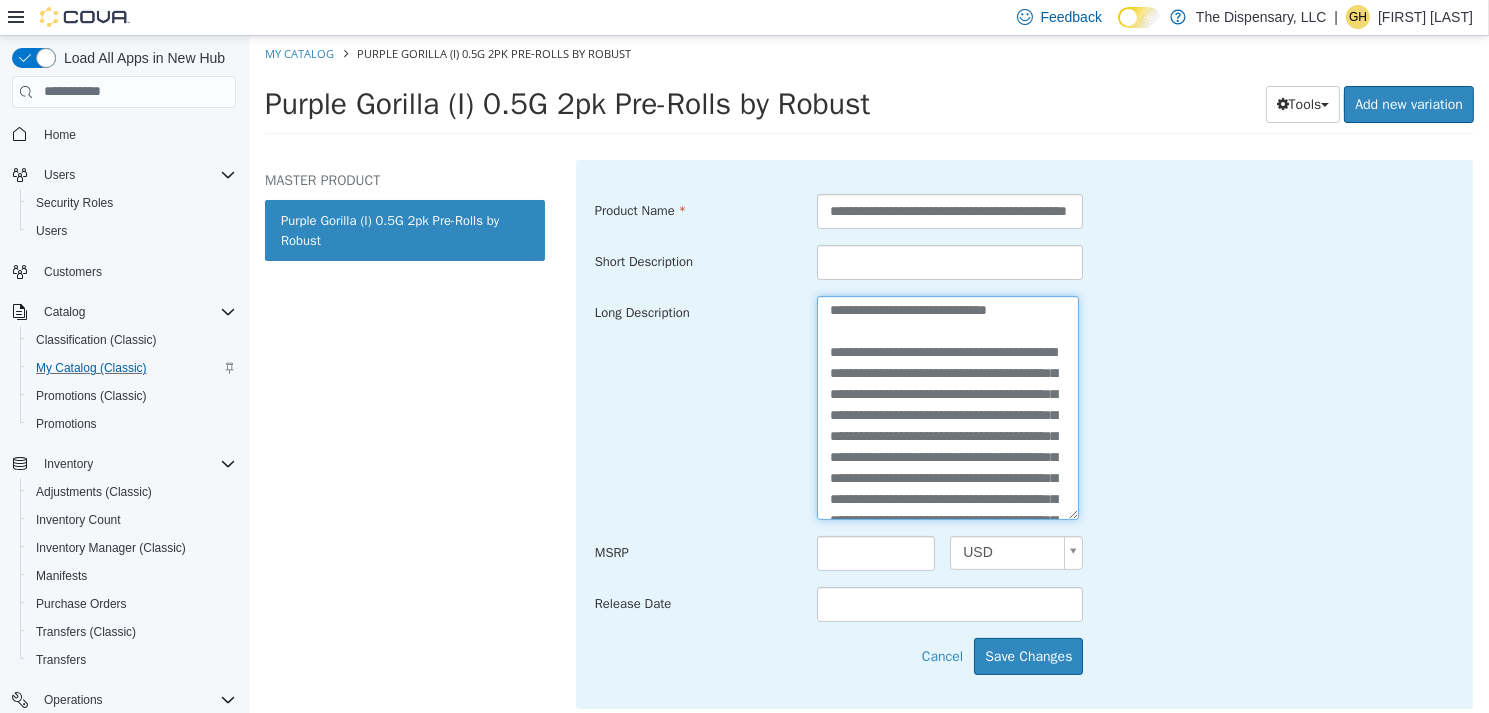 scroll, scrollTop: 0, scrollLeft: 0, axis: both 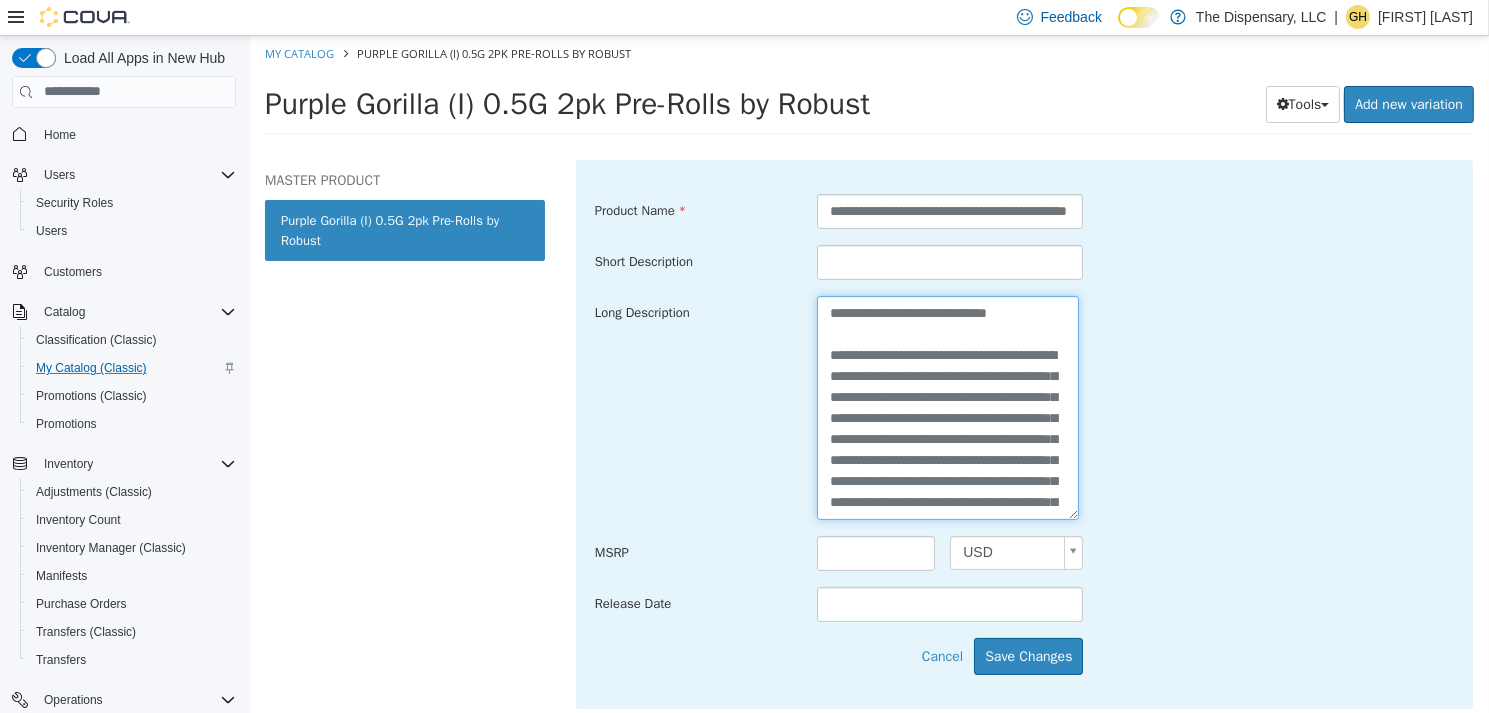 click on "**********" at bounding box center (947, 406) 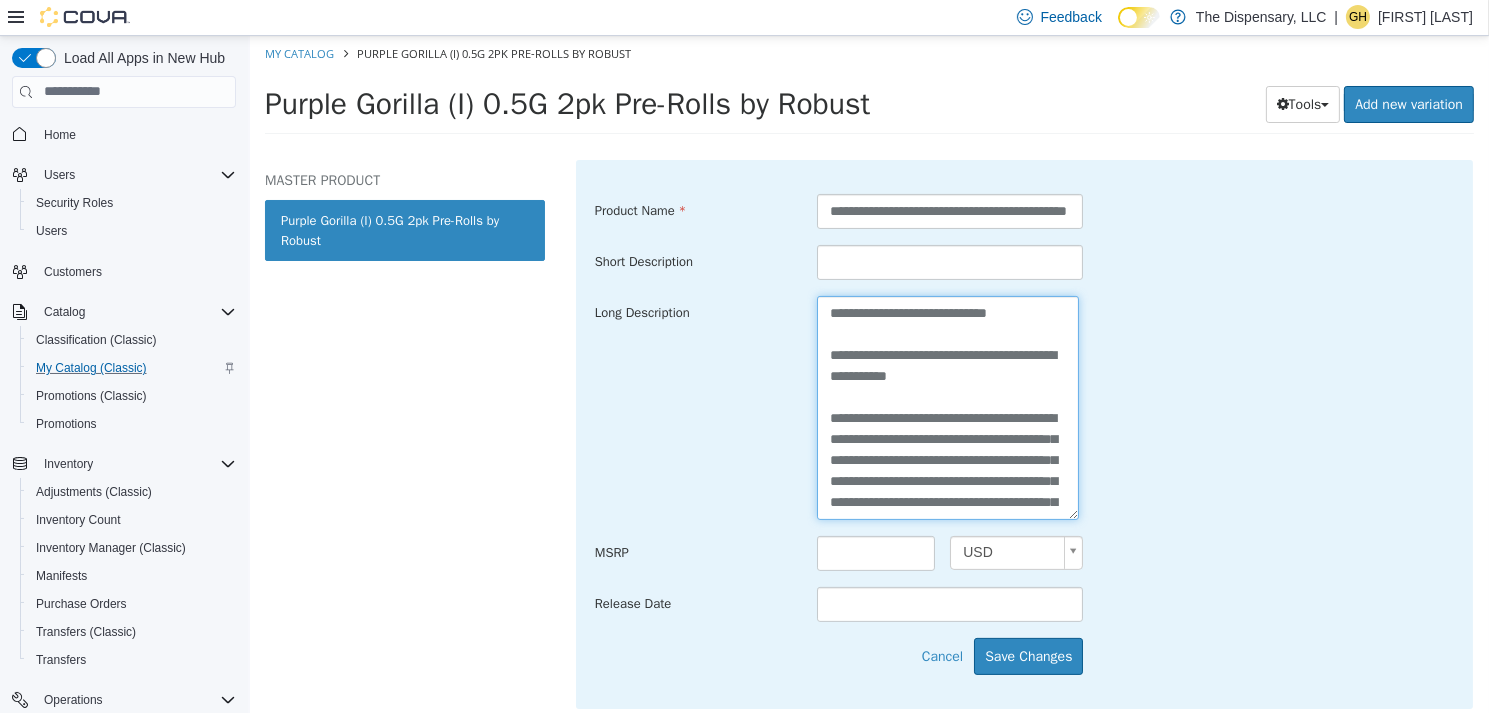 click on "**********" at bounding box center [947, 406] 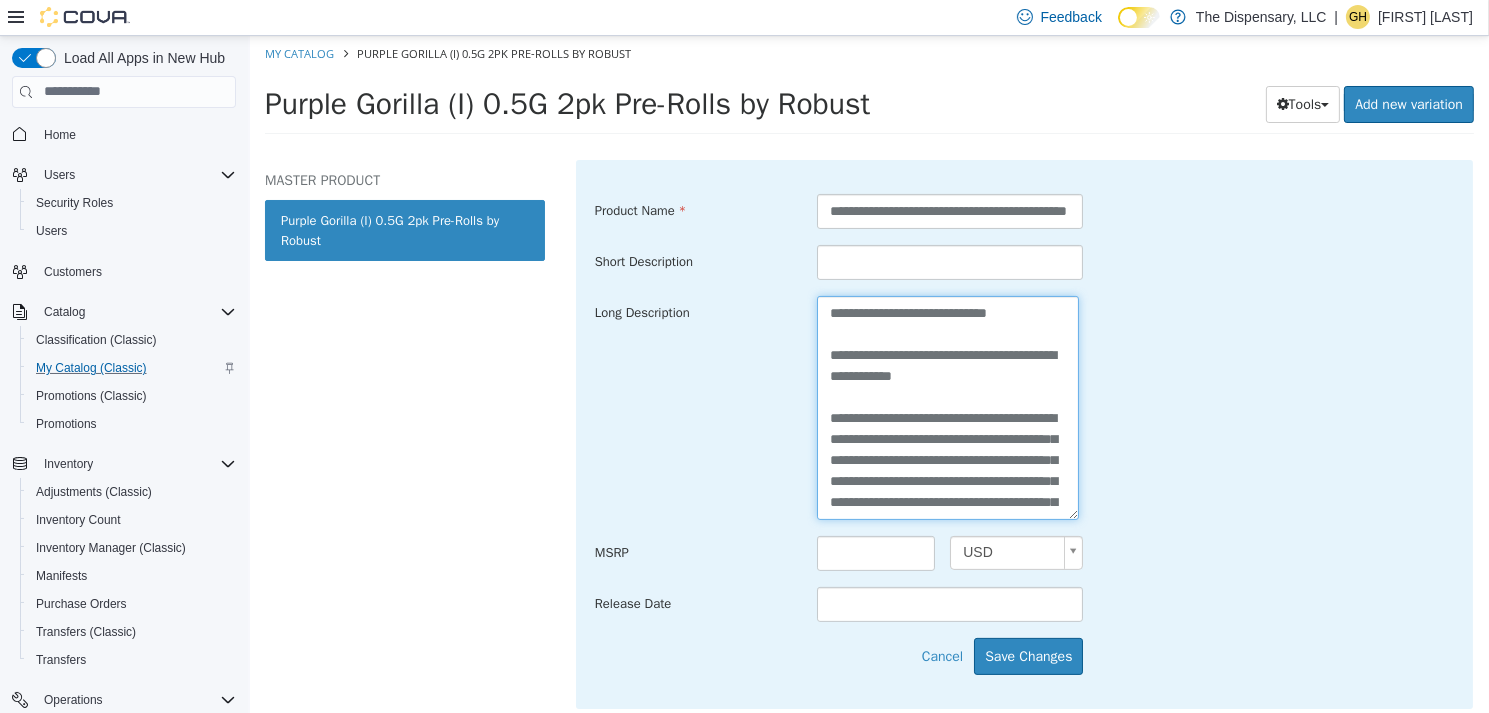 scroll, scrollTop: 100, scrollLeft: 0, axis: vertical 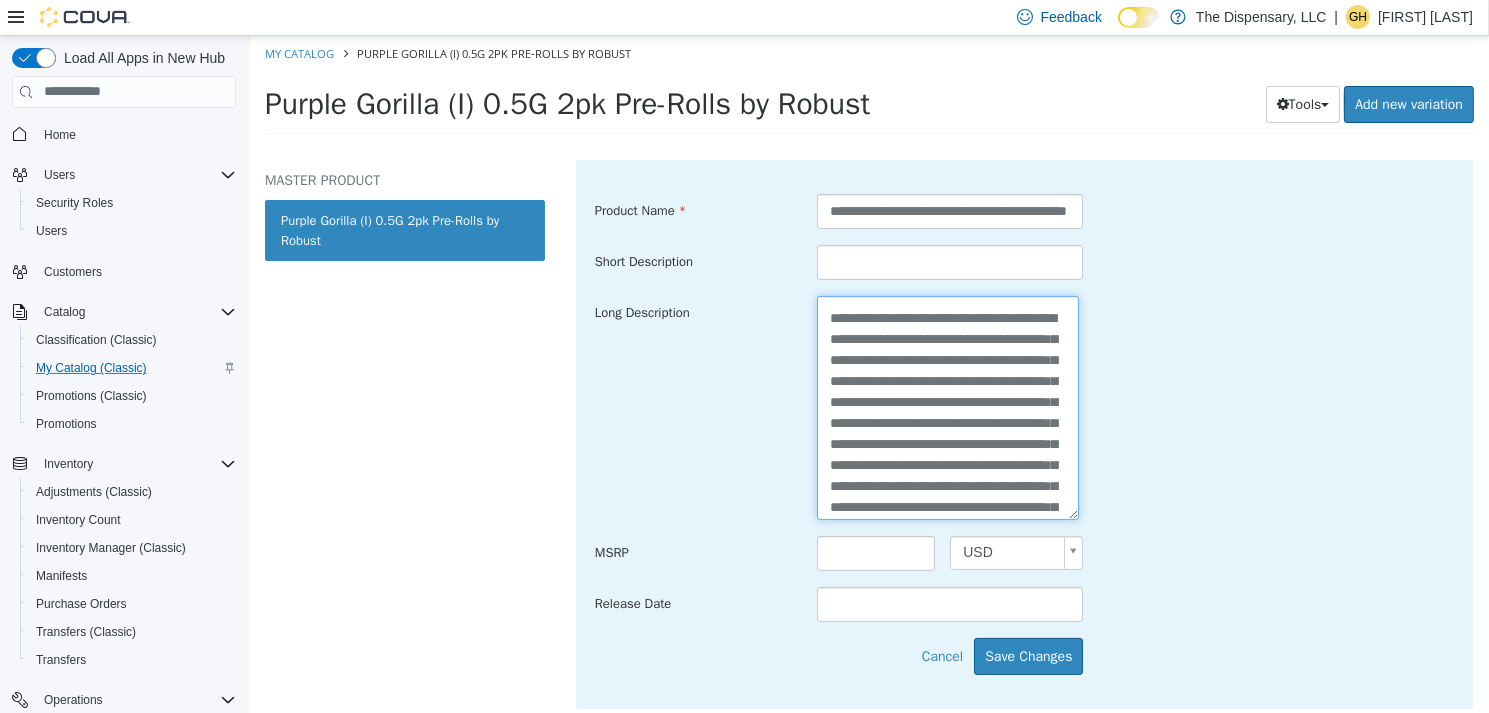 click on "**********" at bounding box center [947, 406] 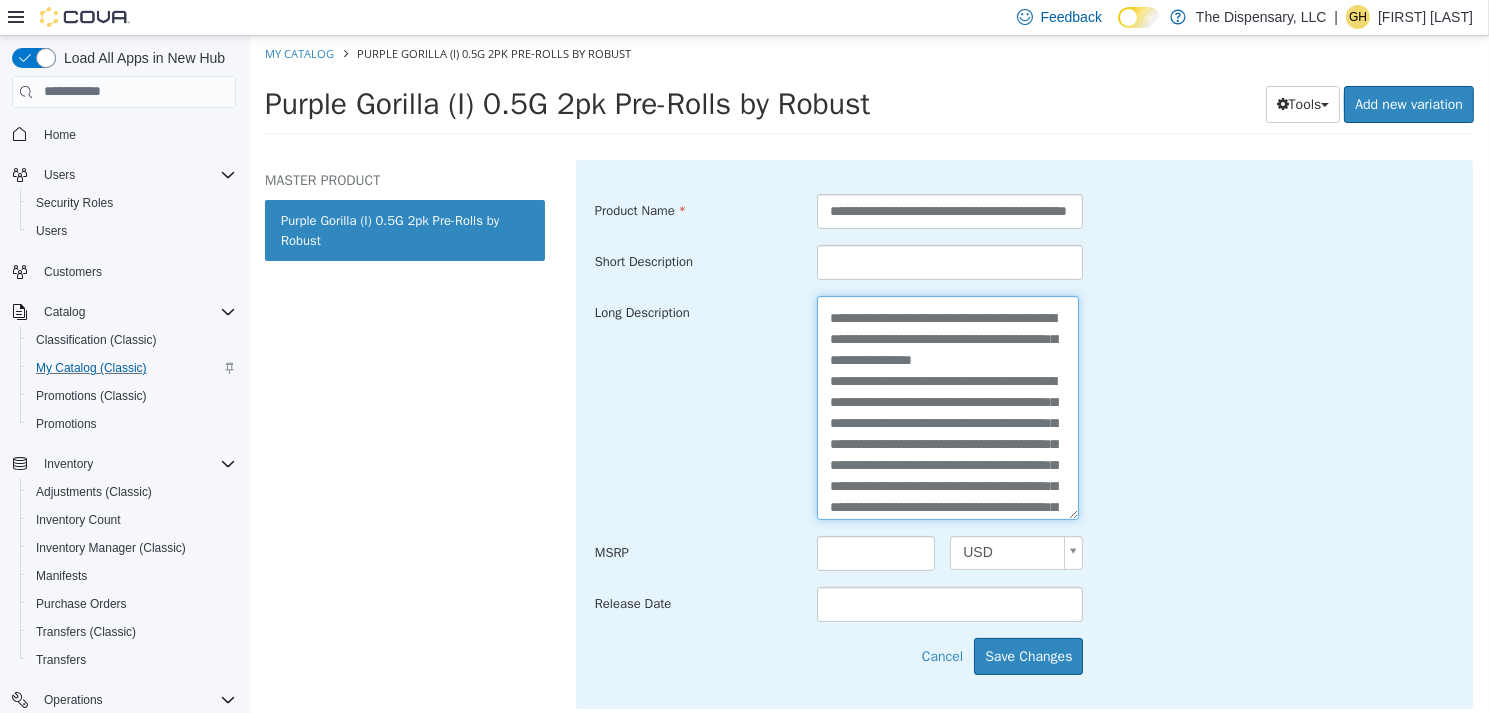 scroll, scrollTop: 205, scrollLeft: 0, axis: vertical 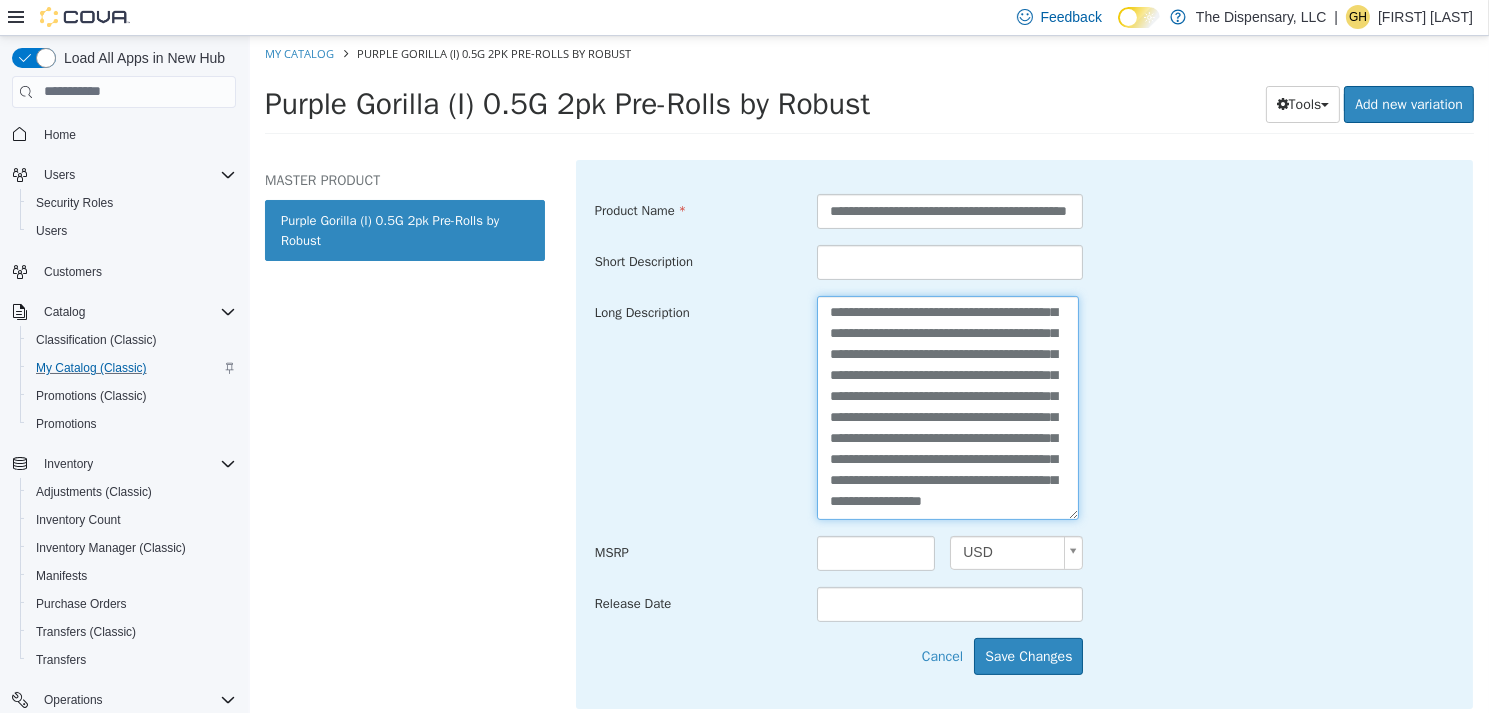 click on "**********" at bounding box center (947, 406) 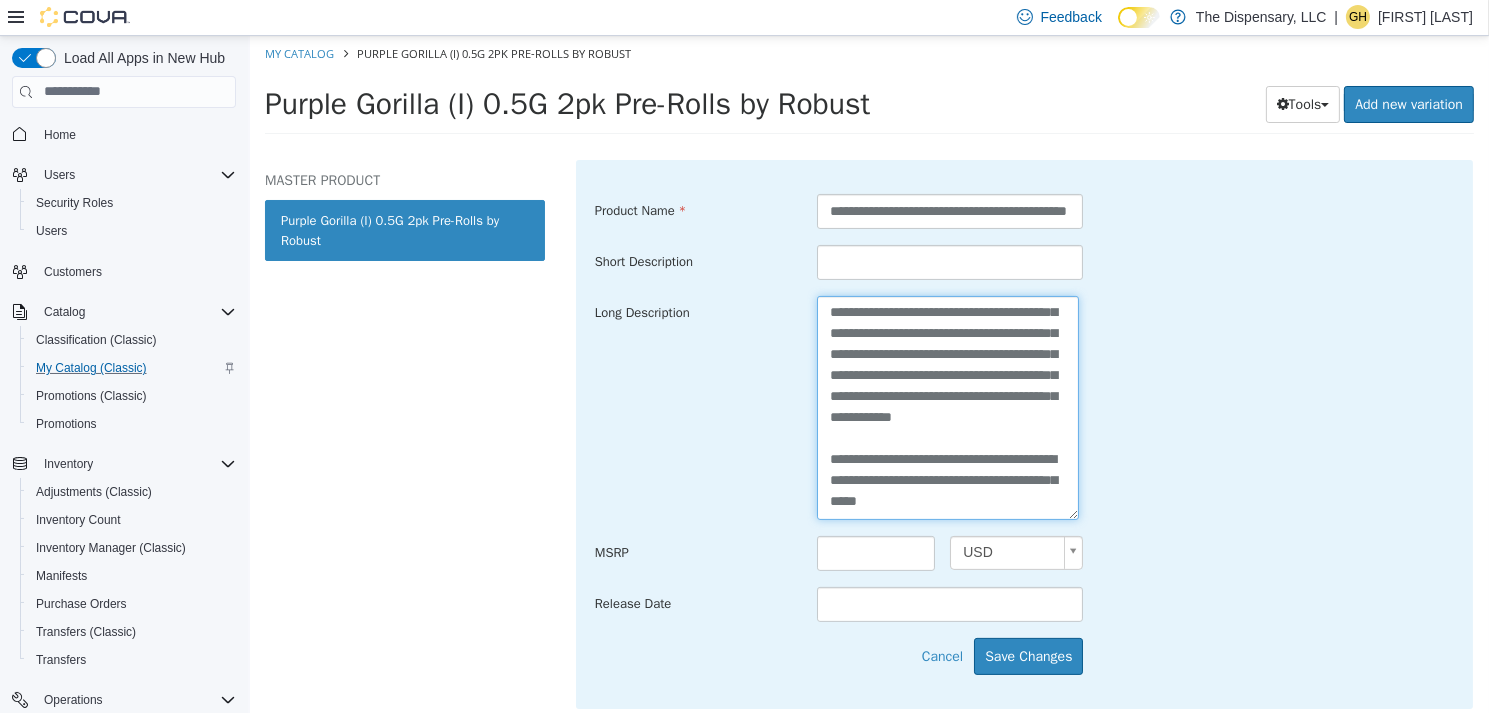 scroll, scrollTop: 378, scrollLeft: 0, axis: vertical 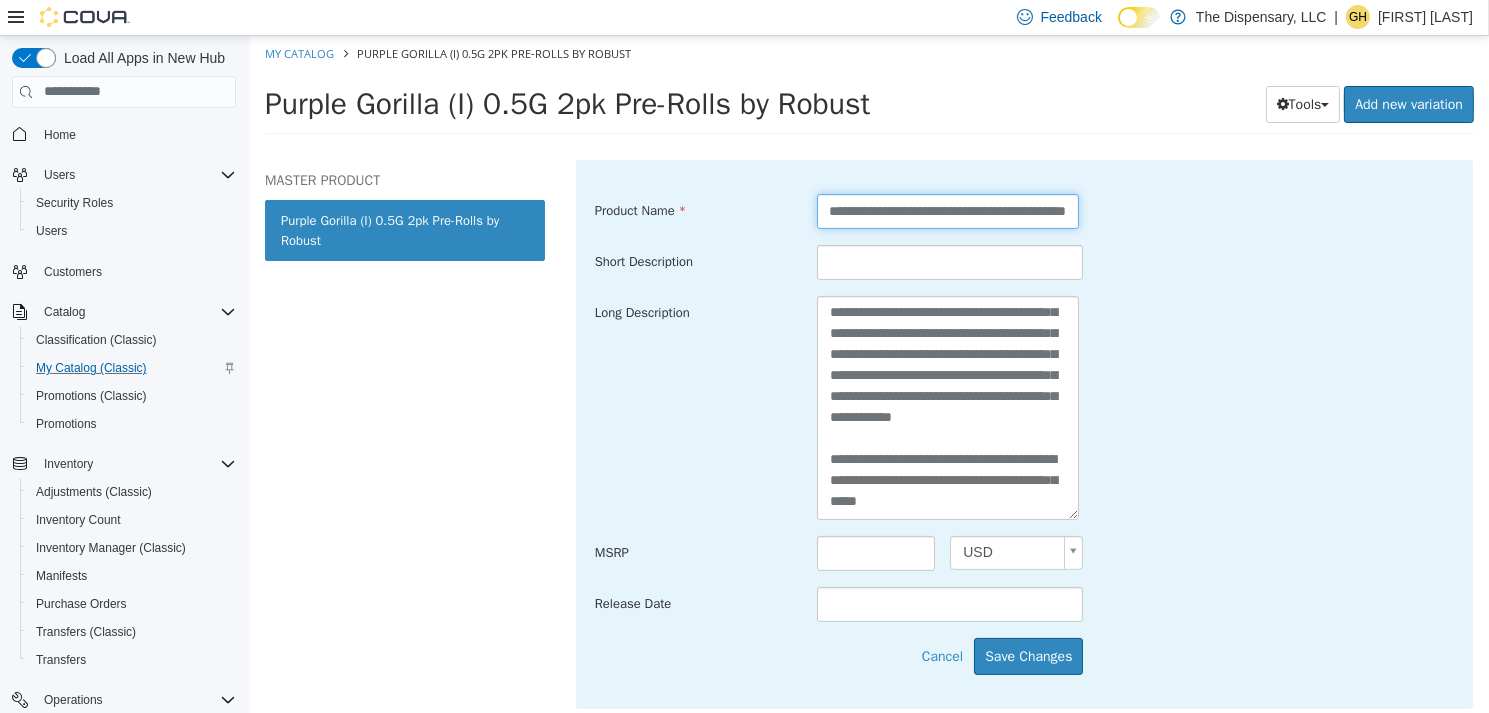 drag, startPoint x: 812, startPoint y: 213, endPoint x: 1296, endPoint y: 226, distance: 484.17456 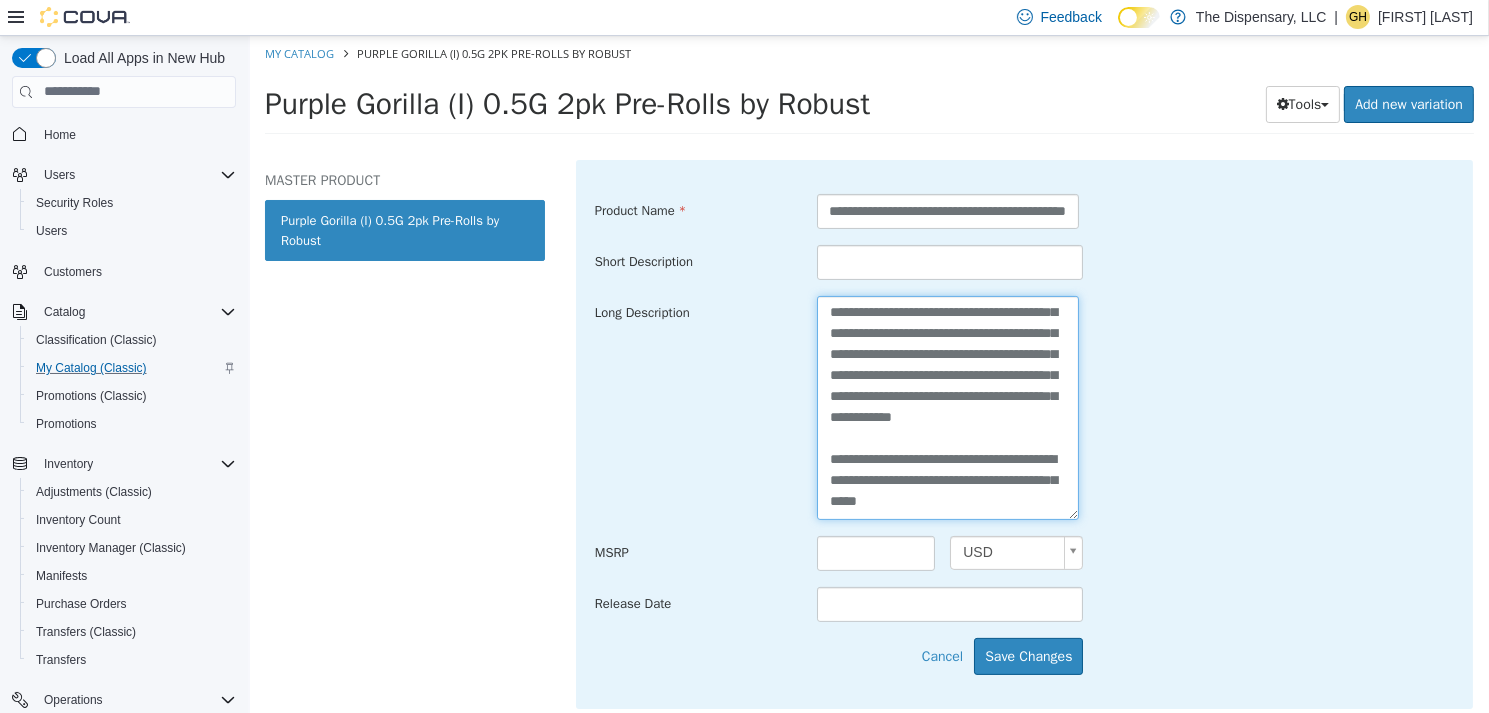 click on "**********" at bounding box center [947, 406] 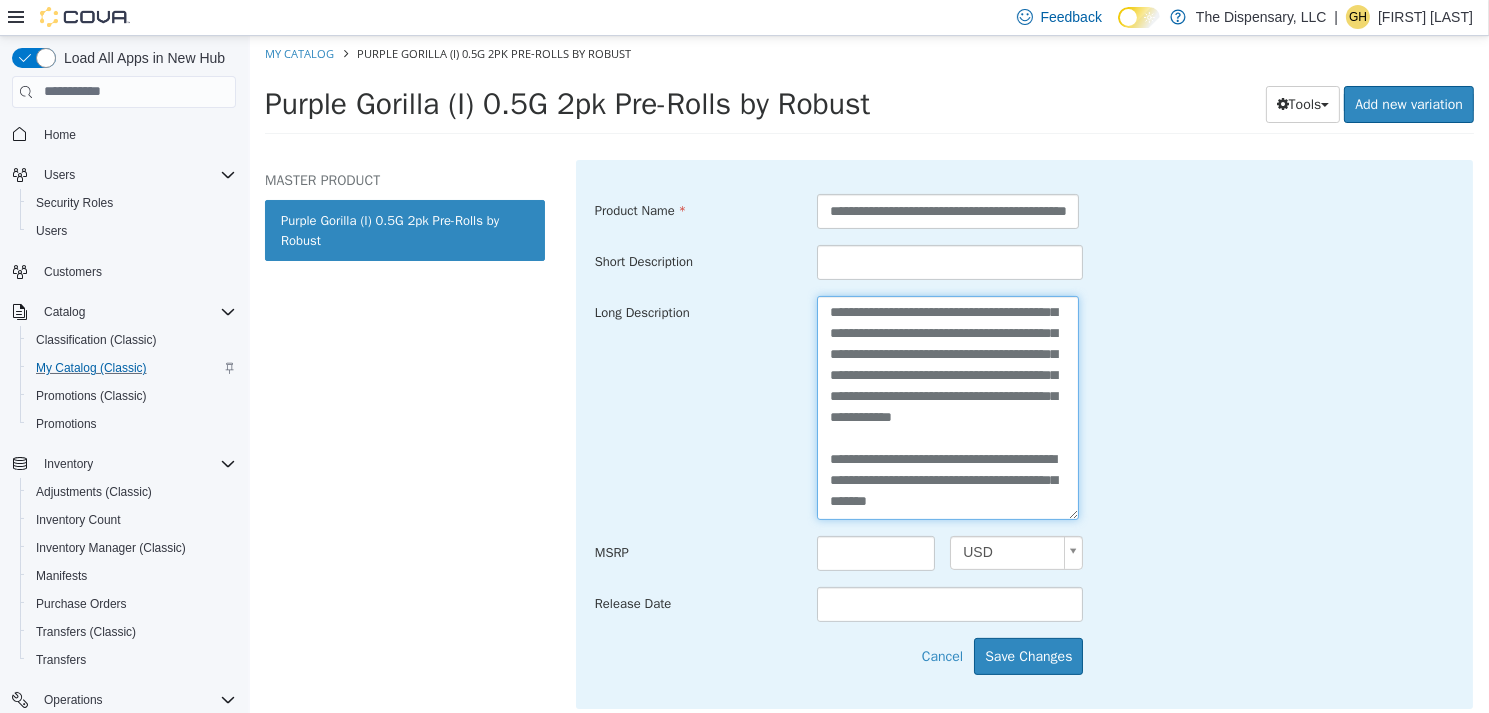 paste on "**********" 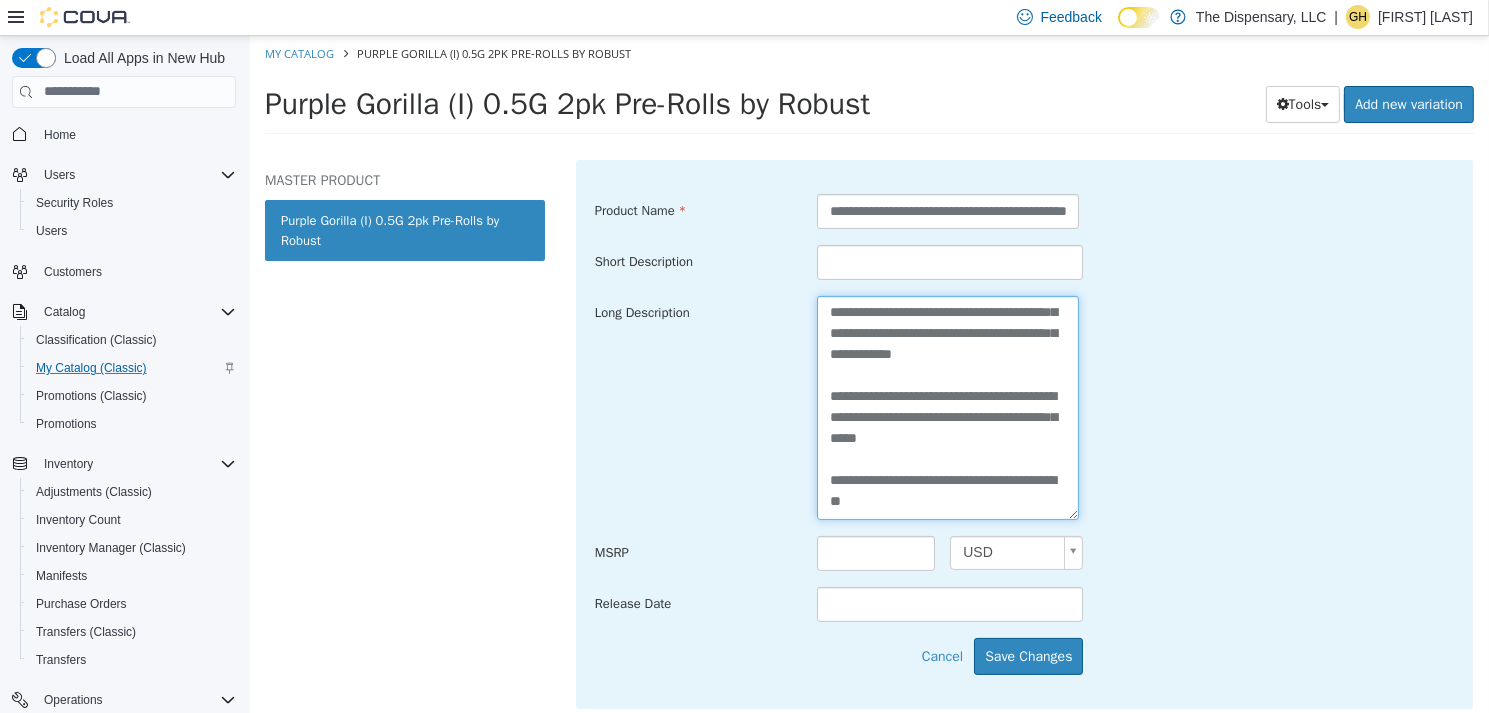 scroll, scrollTop: 441, scrollLeft: 0, axis: vertical 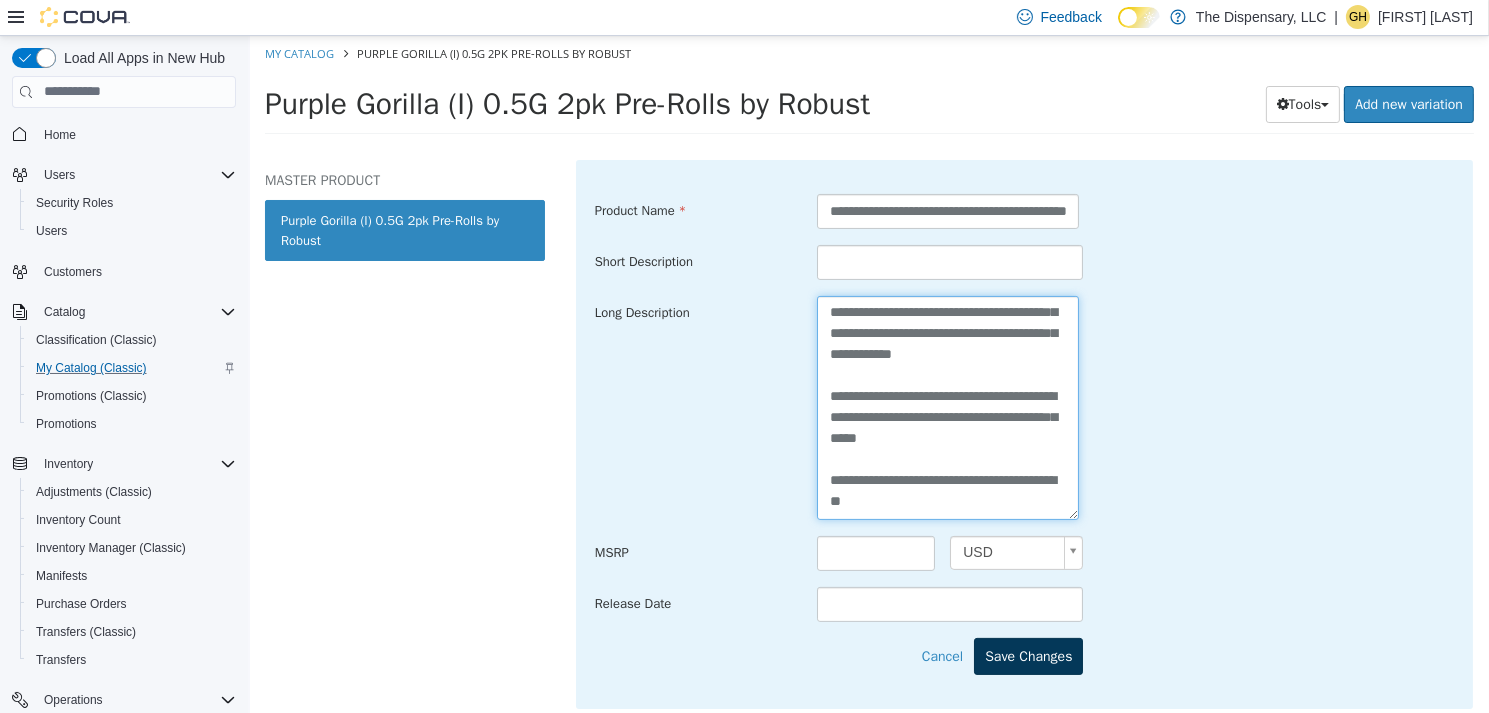 type on "**********" 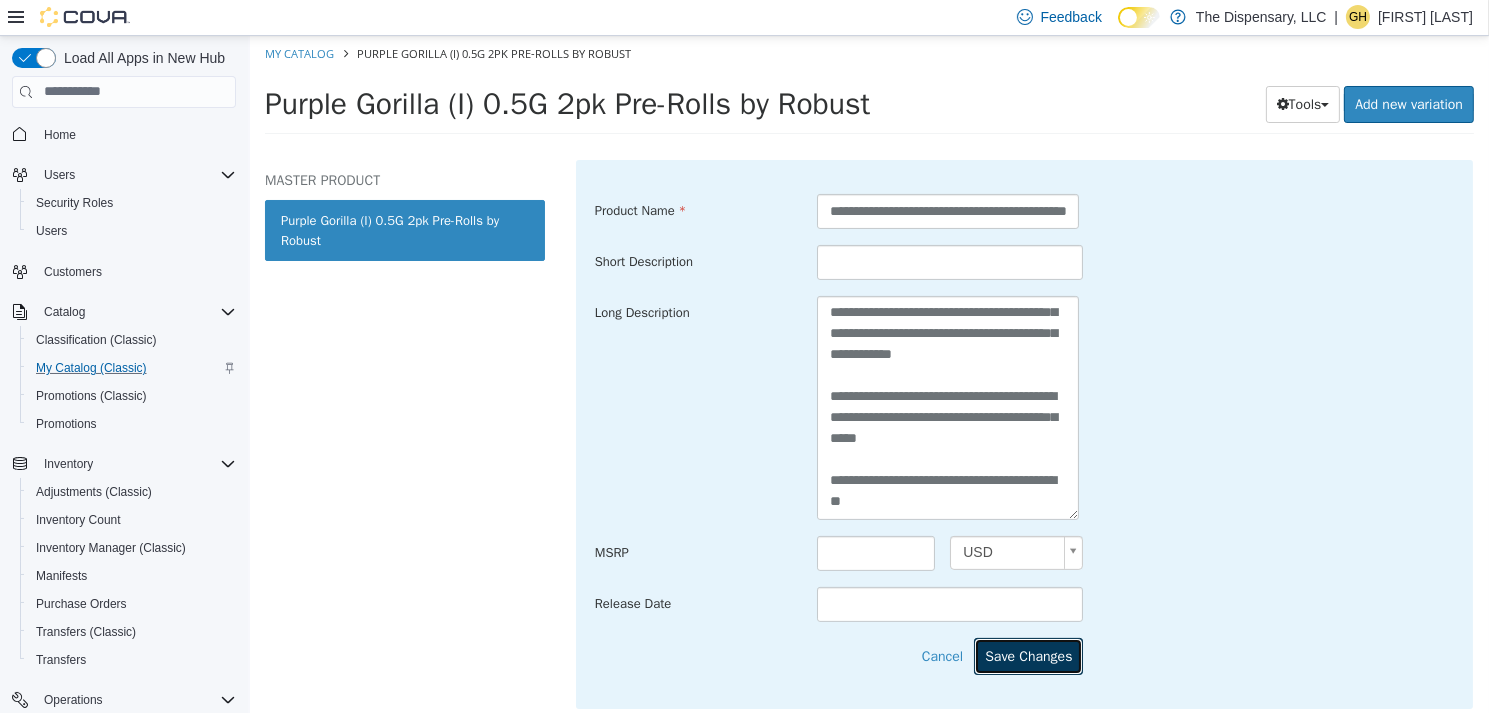 click on "Save Changes" at bounding box center (1027, 655) 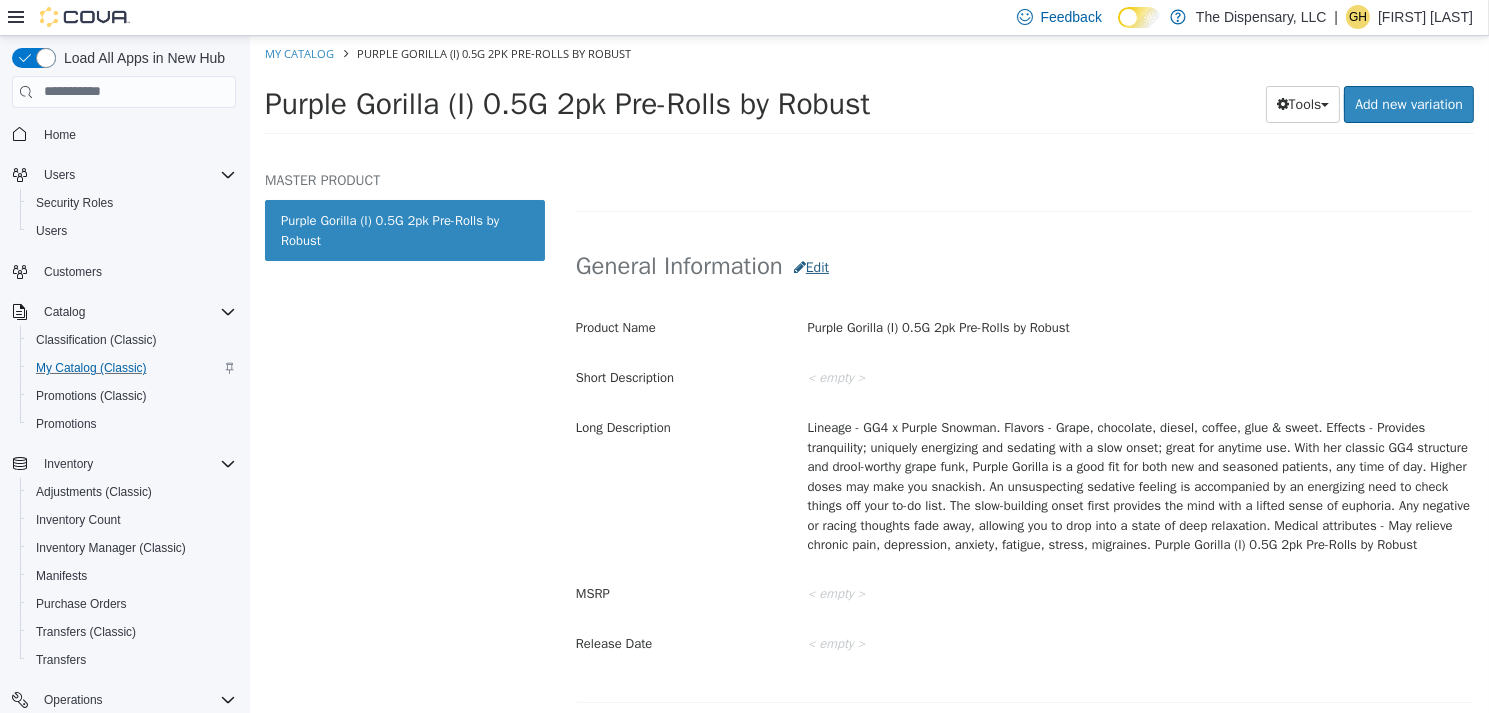 scroll, scrollTop: 100, scrollLeft: 0, axis: vertical 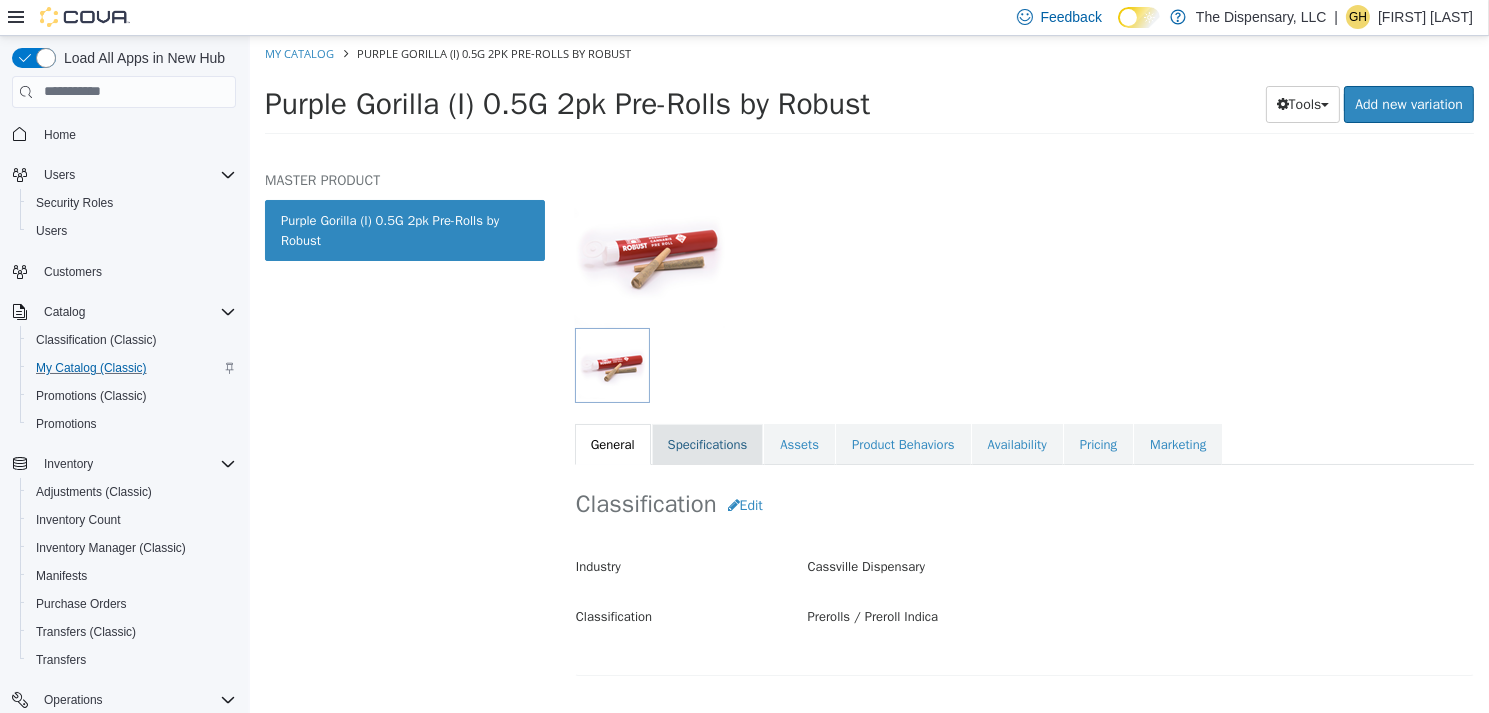 click on "Specifications" at bounding box center (707, 444) 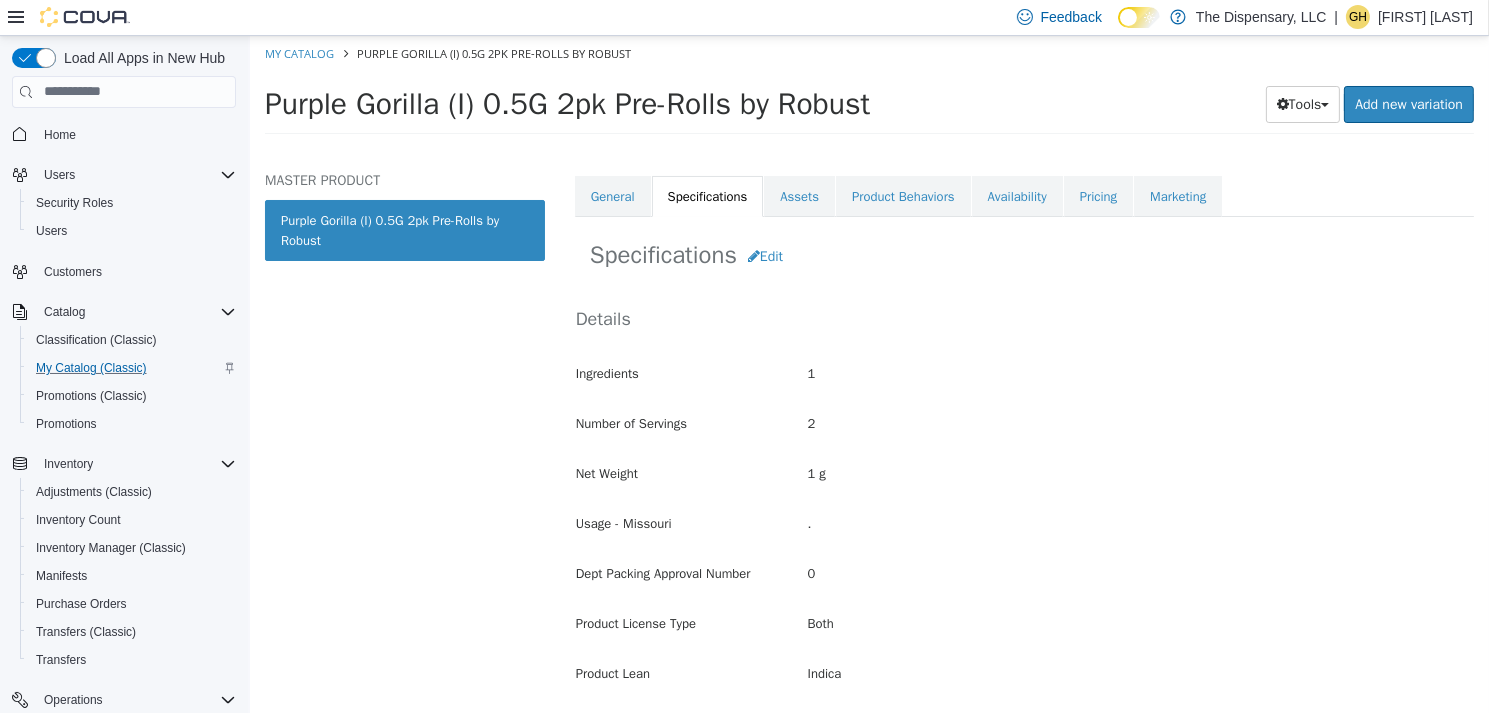 scroll, scrollTop: 242, scrollLeft: 0, axis: vertical 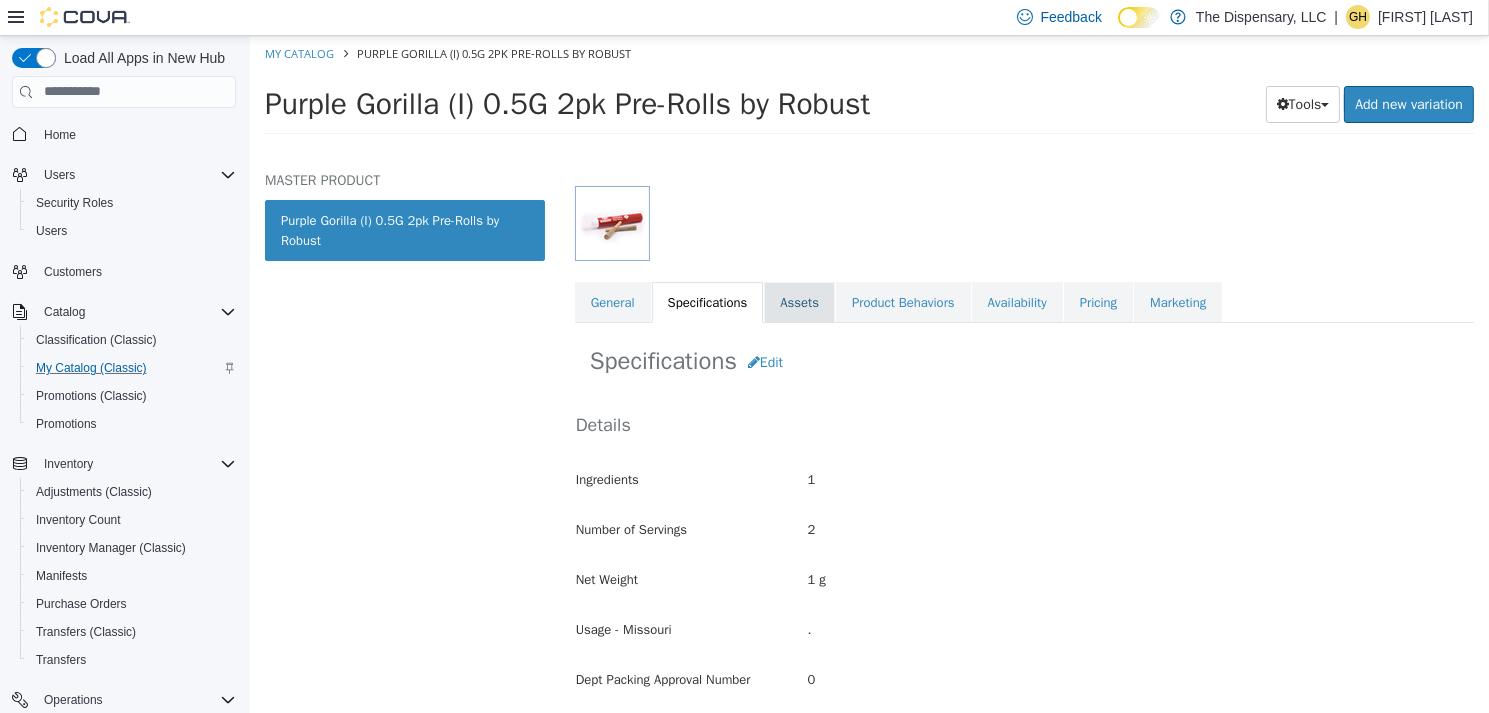 click on "Assets" at bounding box center (798, 302) 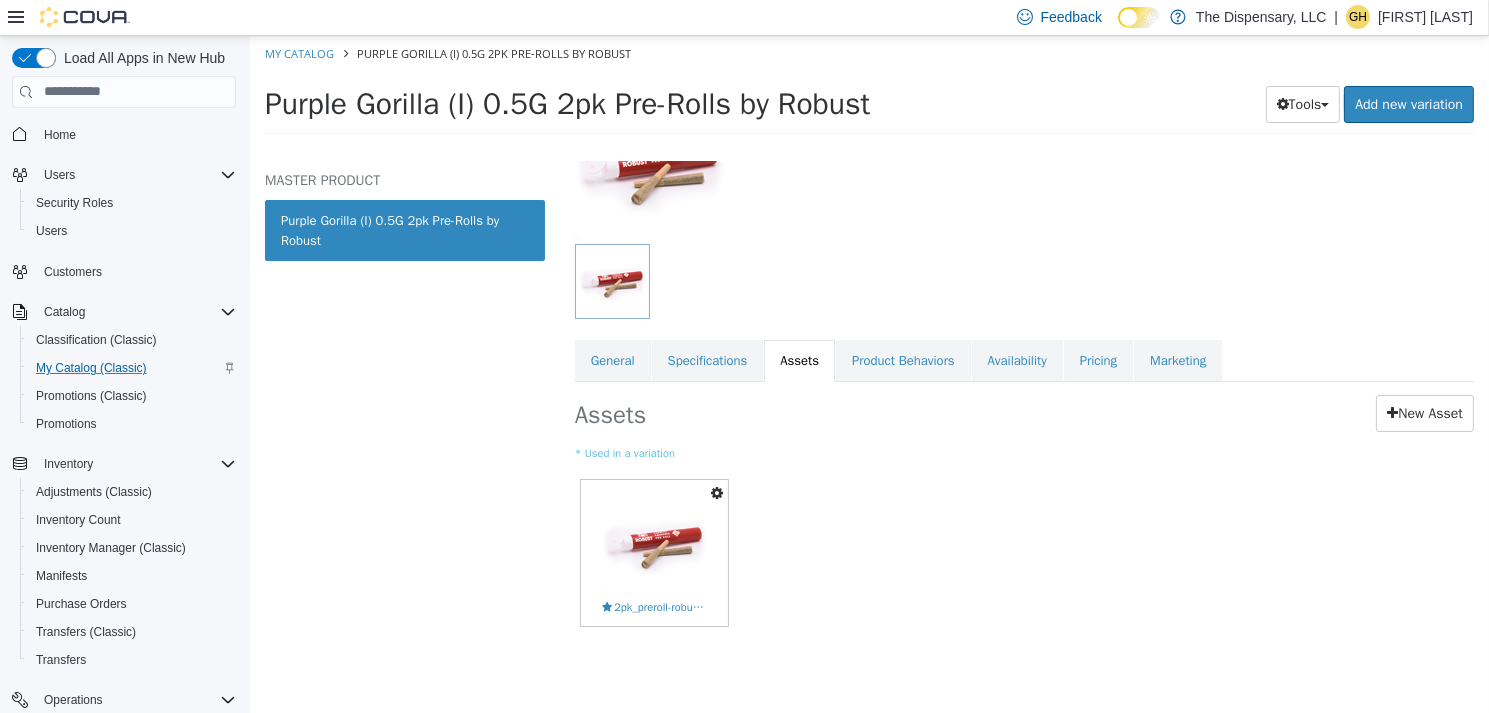scroll, scrollTop: 184, scrollLeft: 0, axis: vertical 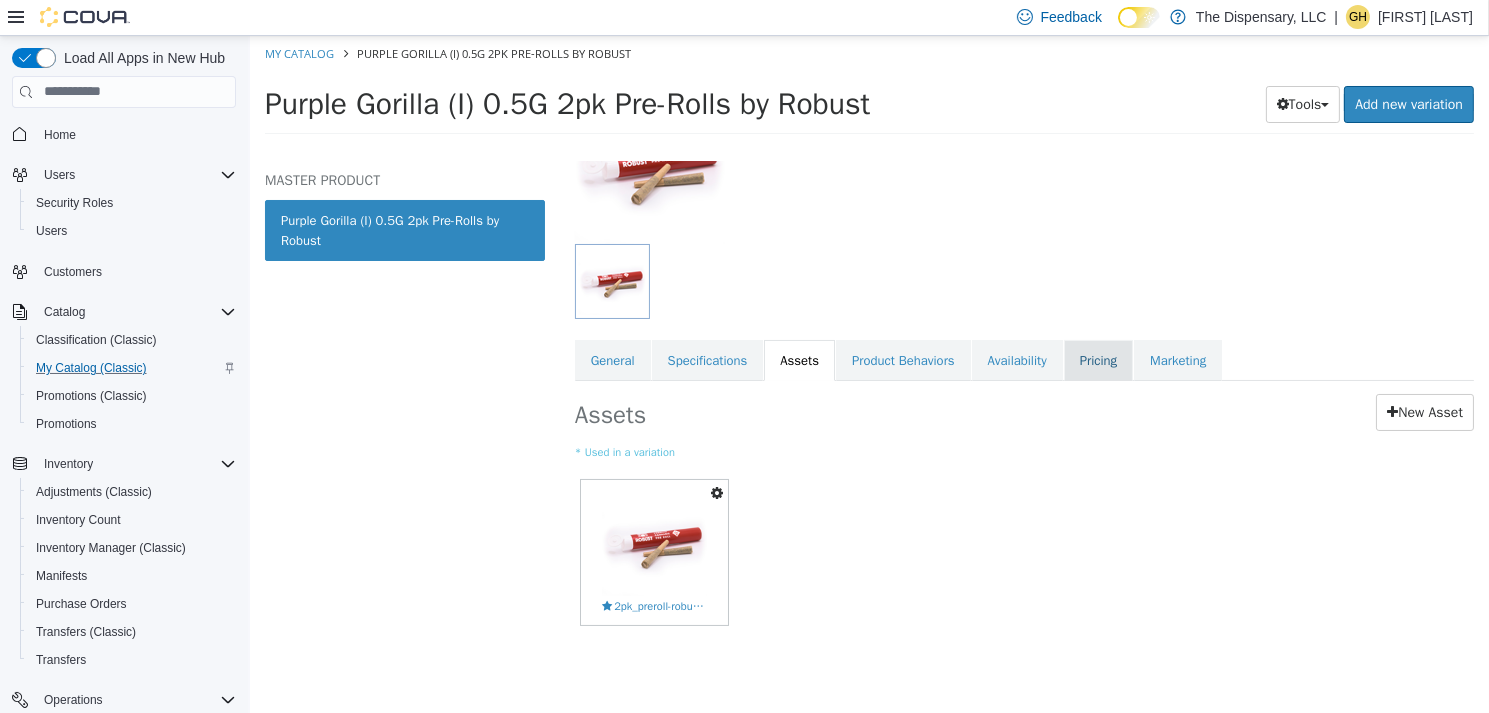 click on "Pricing" at bounding box center (1097, 360) 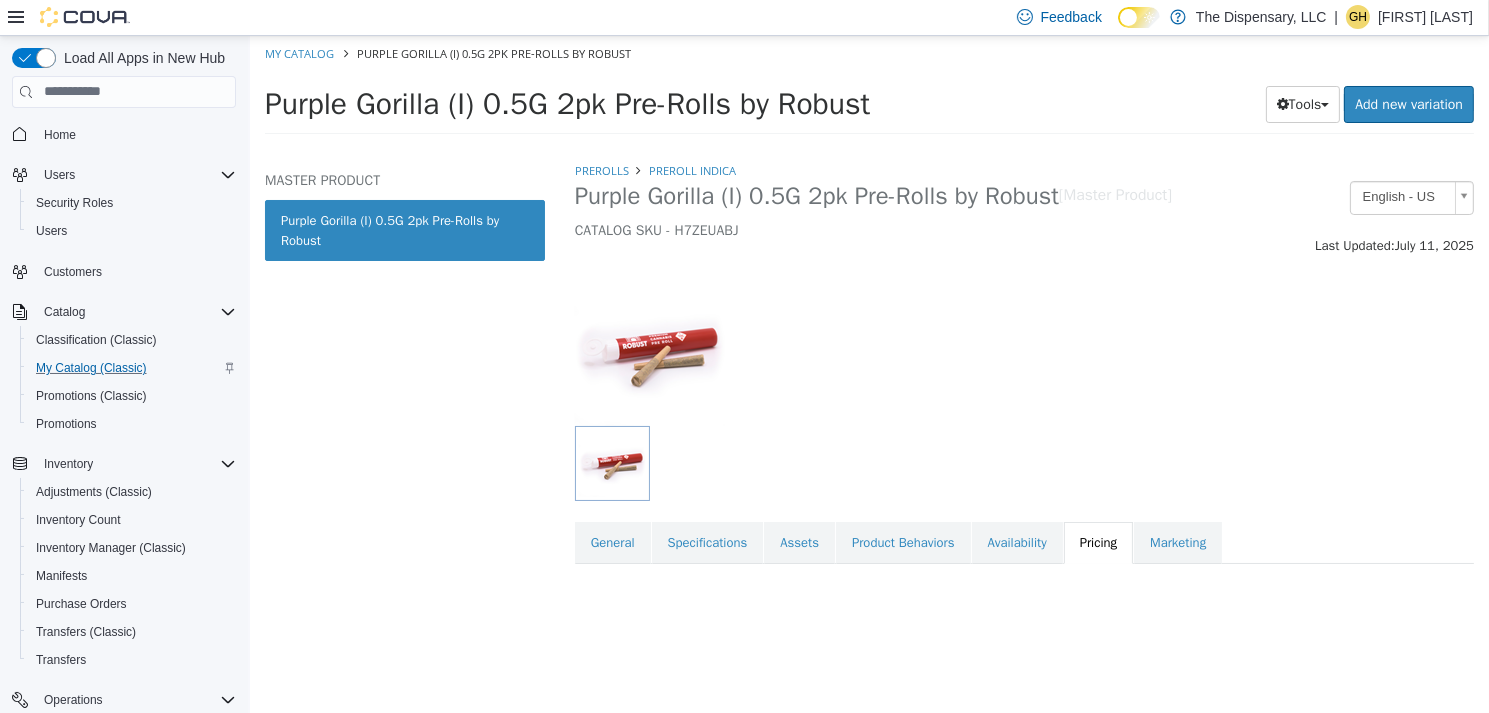 scroll, scrollTop: 0, scrollLeft: 0, axis: both 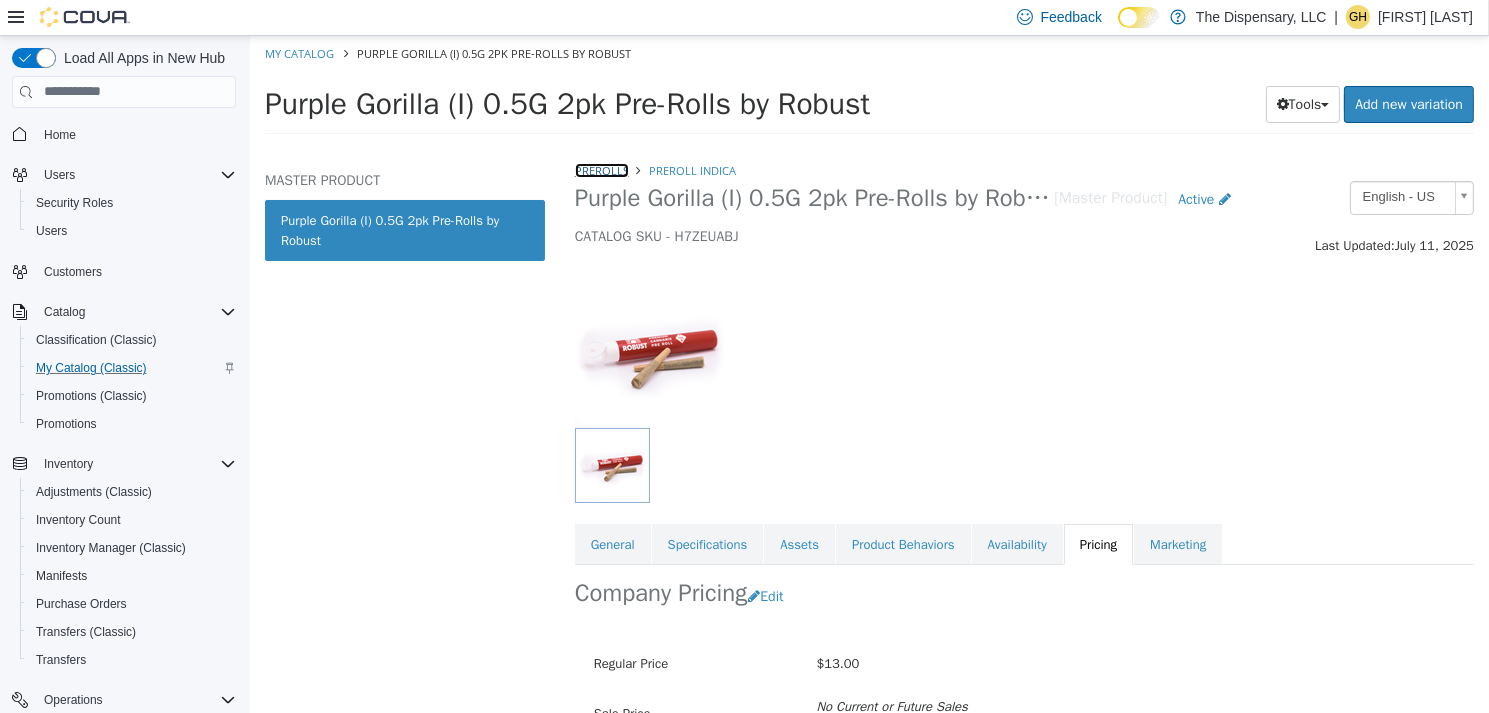 click on "Prerolls" at bounding box center [601, 169] 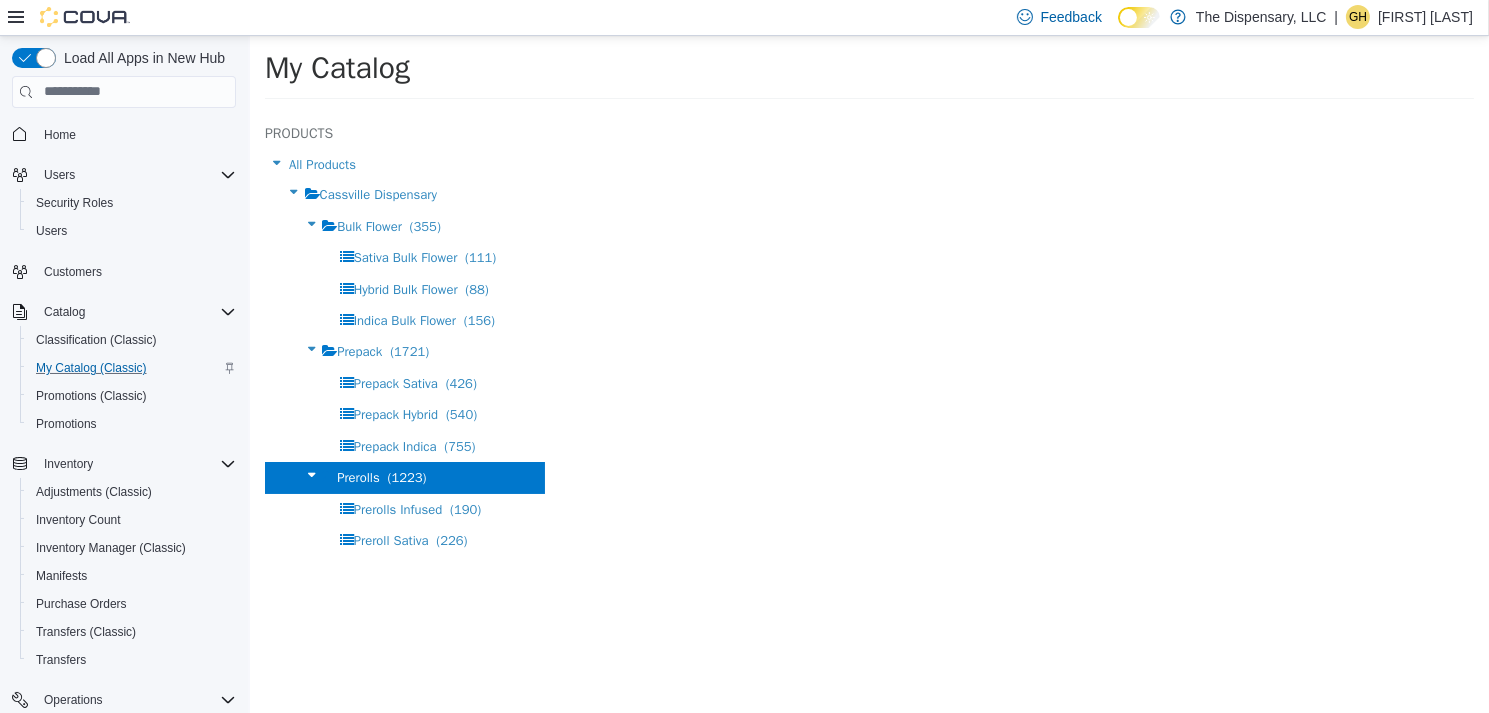 select on "**********" 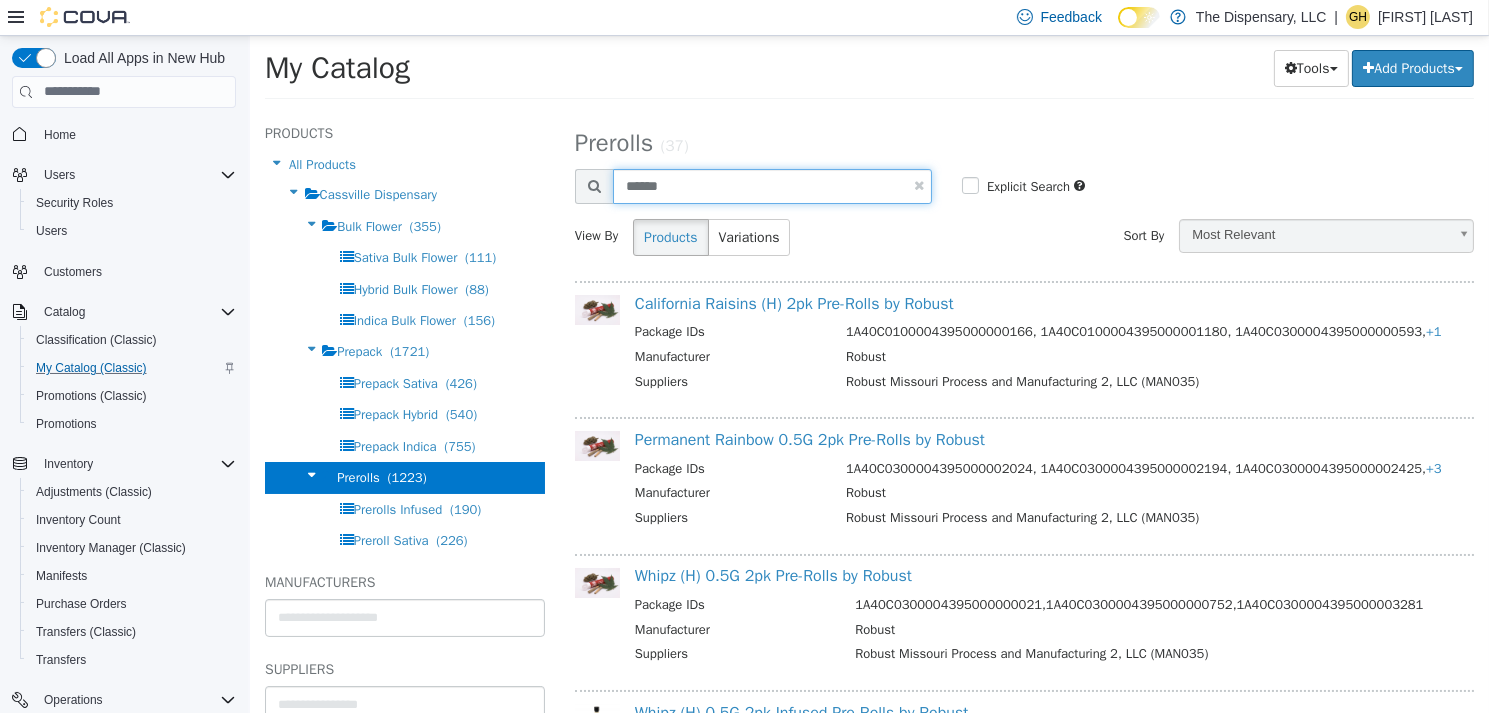 drag, startPoint x: 708, startPoint y: 182, endPoint x: 530, endPoint y: 161, distance: 179.23448 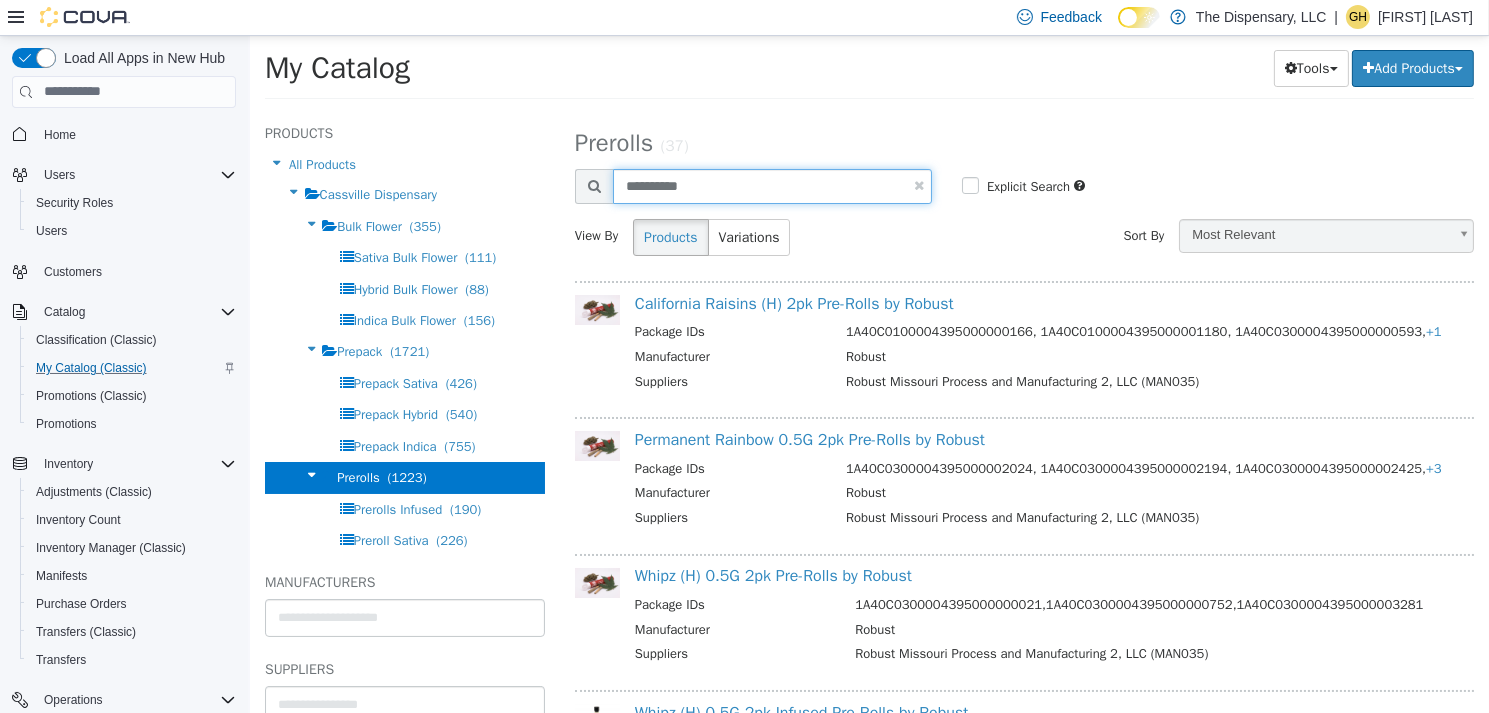 type on "**********" 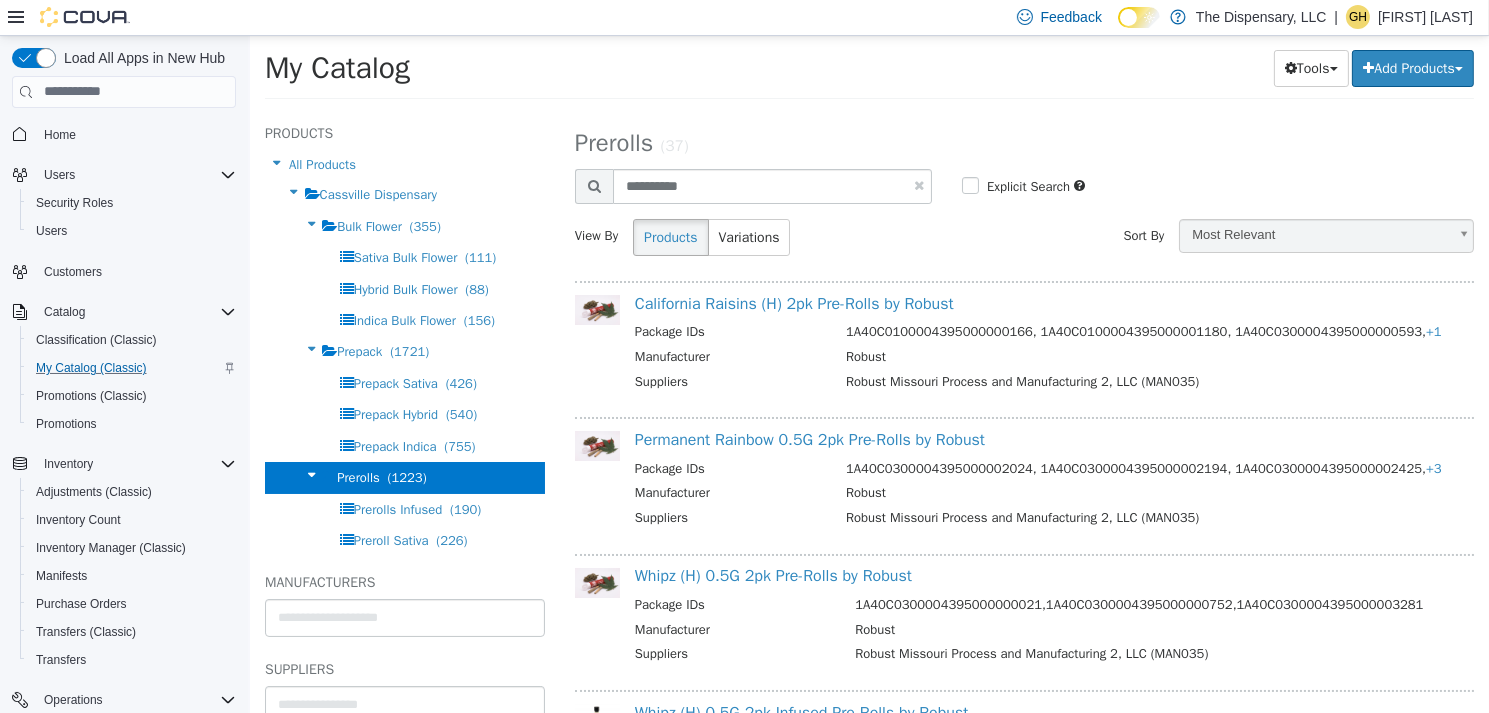 select on "**********" 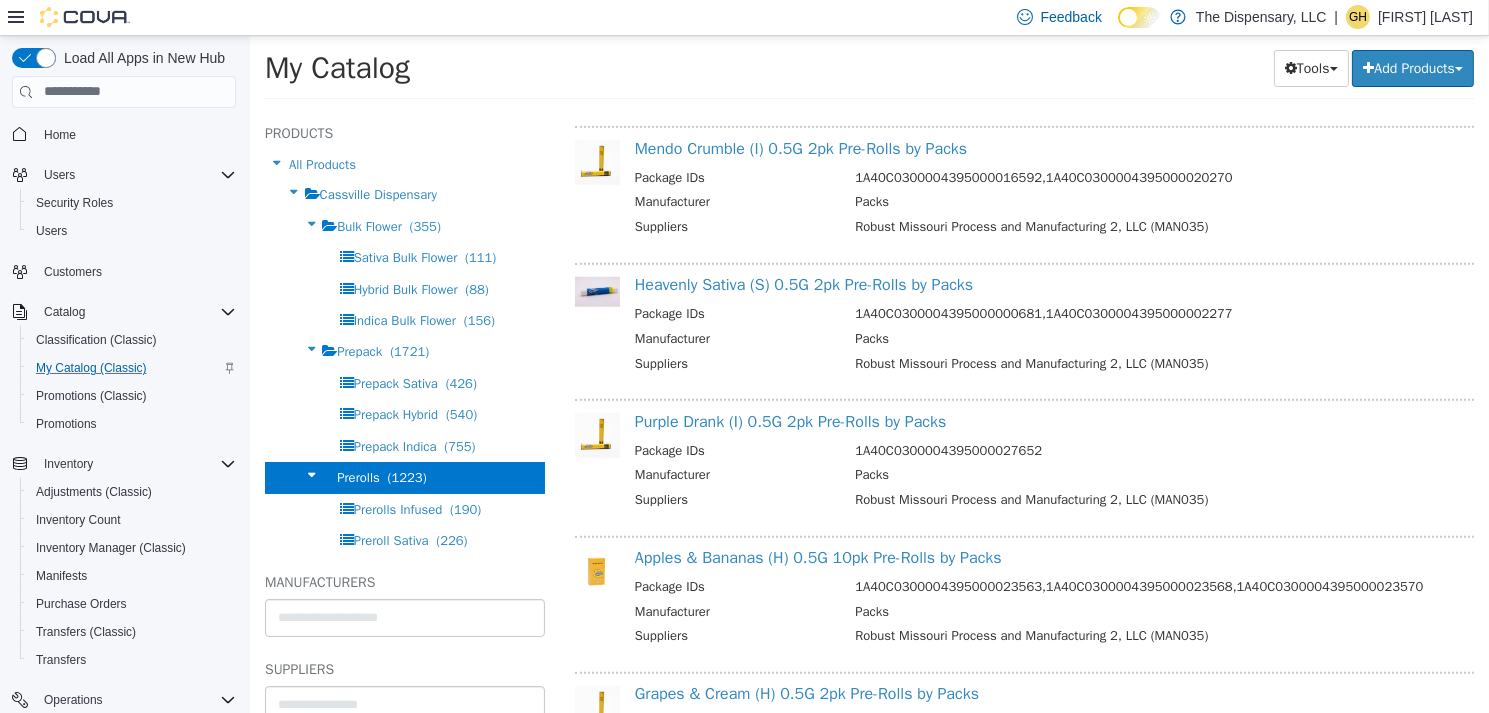 scroll, scrollTop: 2378, scrollLeft: 0, axis: vertical 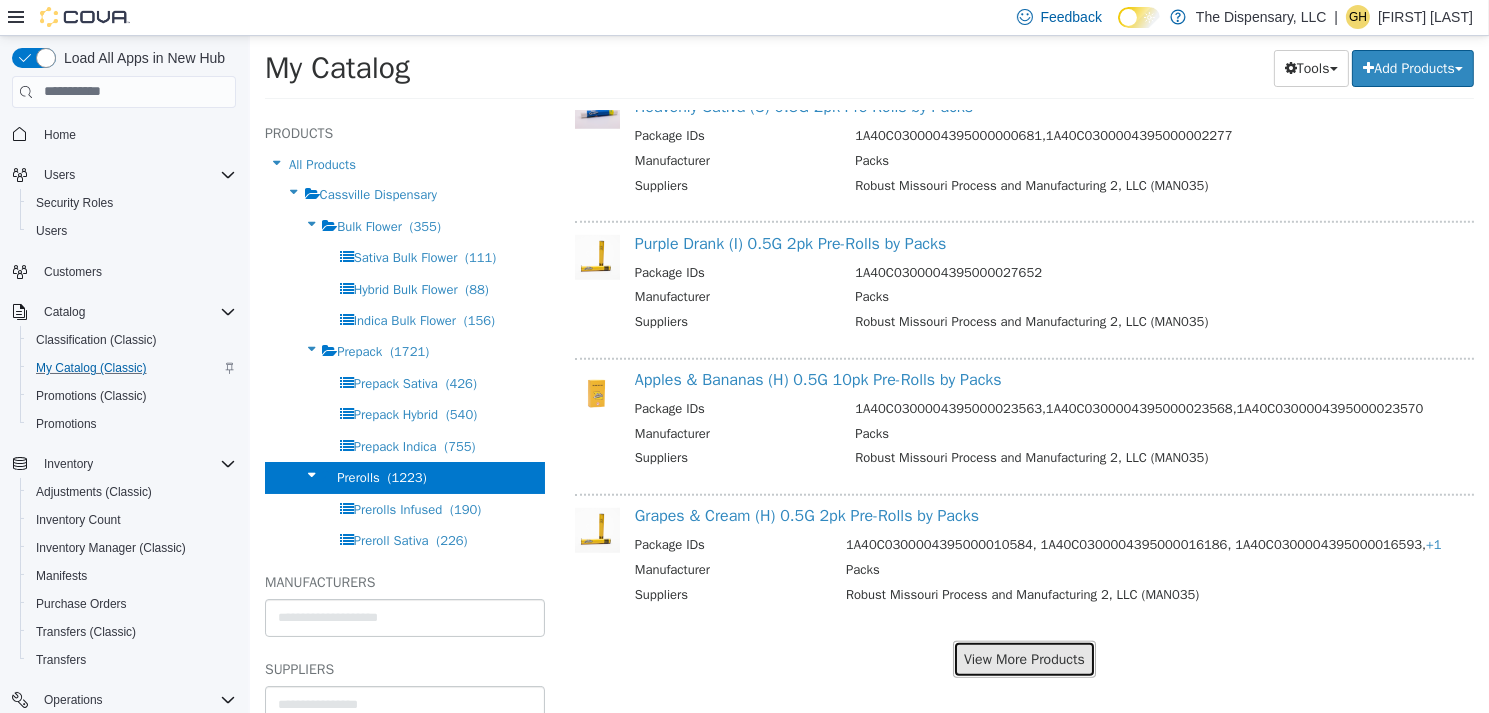 click on "View More Products" at bounding box center [1023, 658] 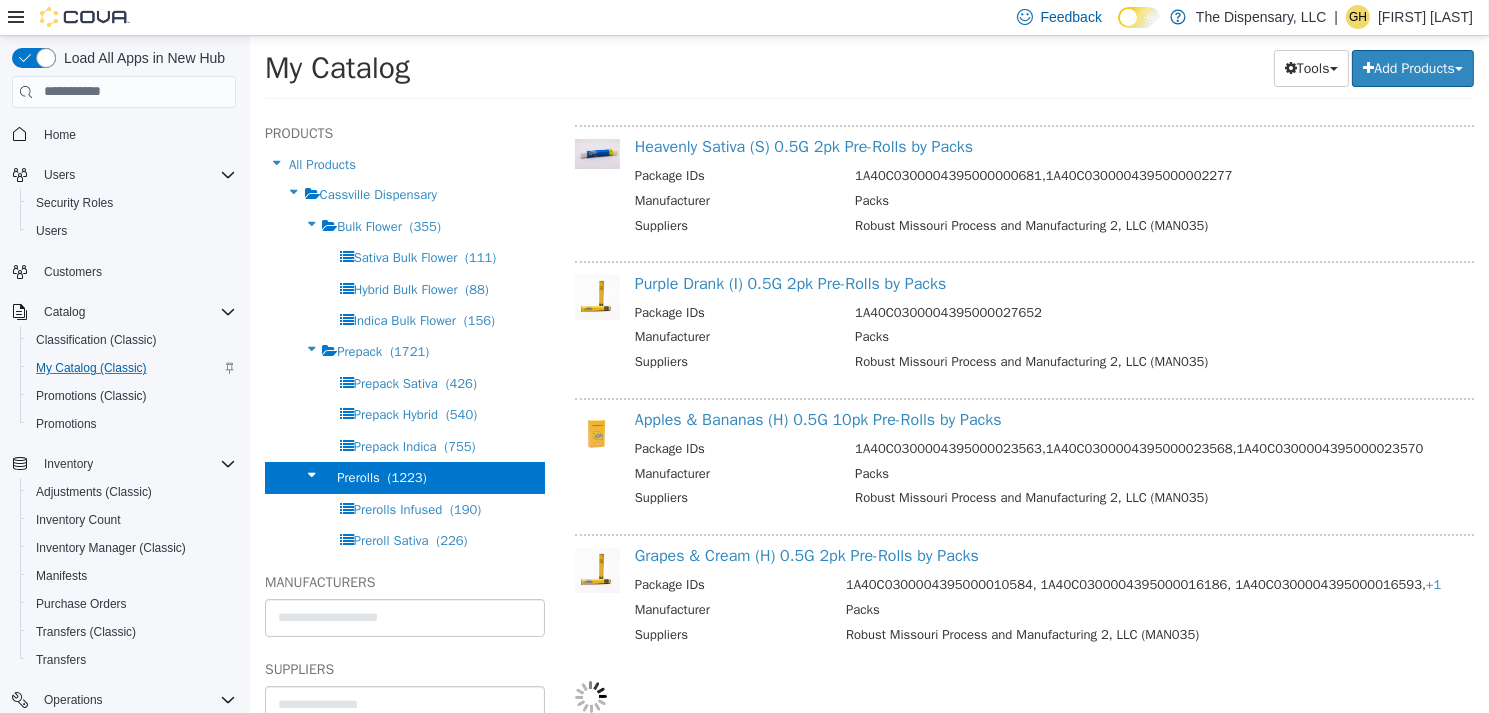 scroll, scrollTop: 2327, scrollLeft: 0, axis: vertical 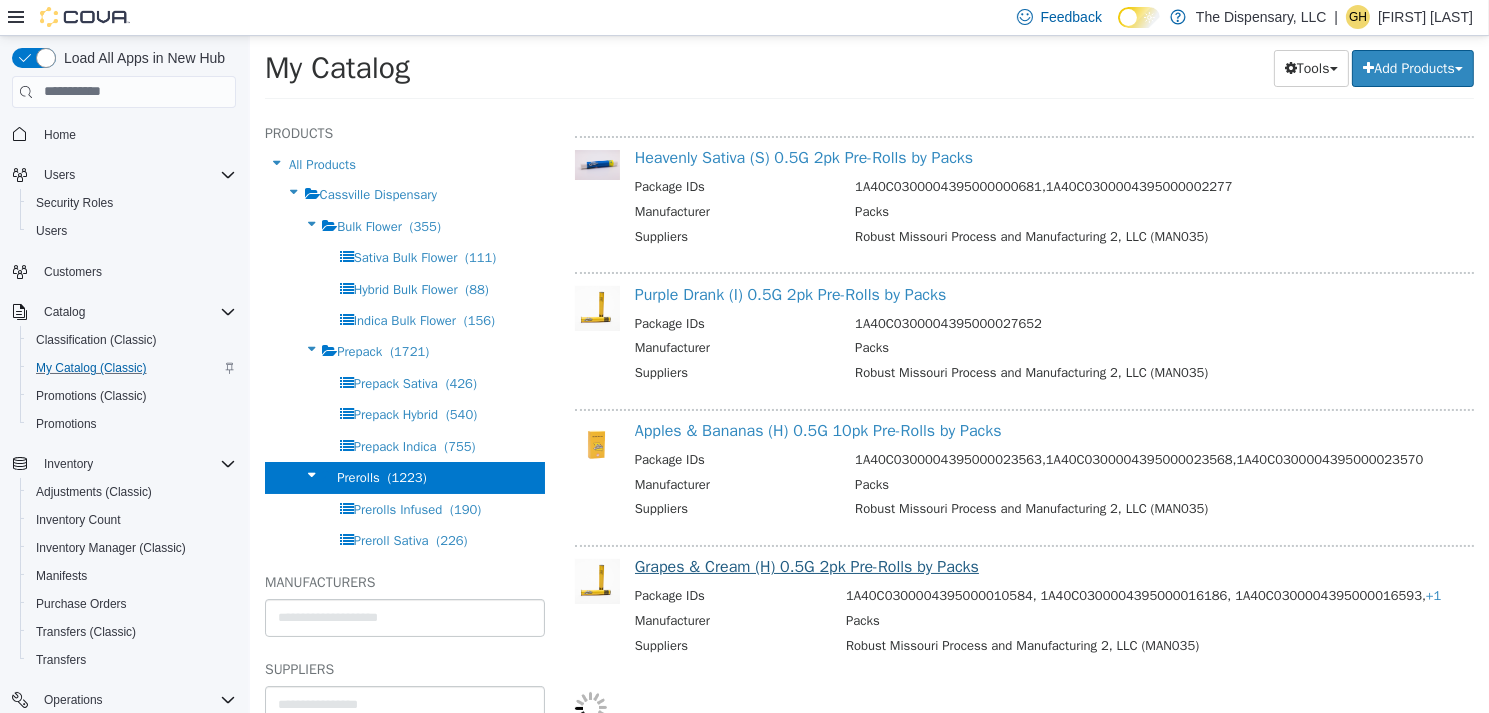 select on "**********" 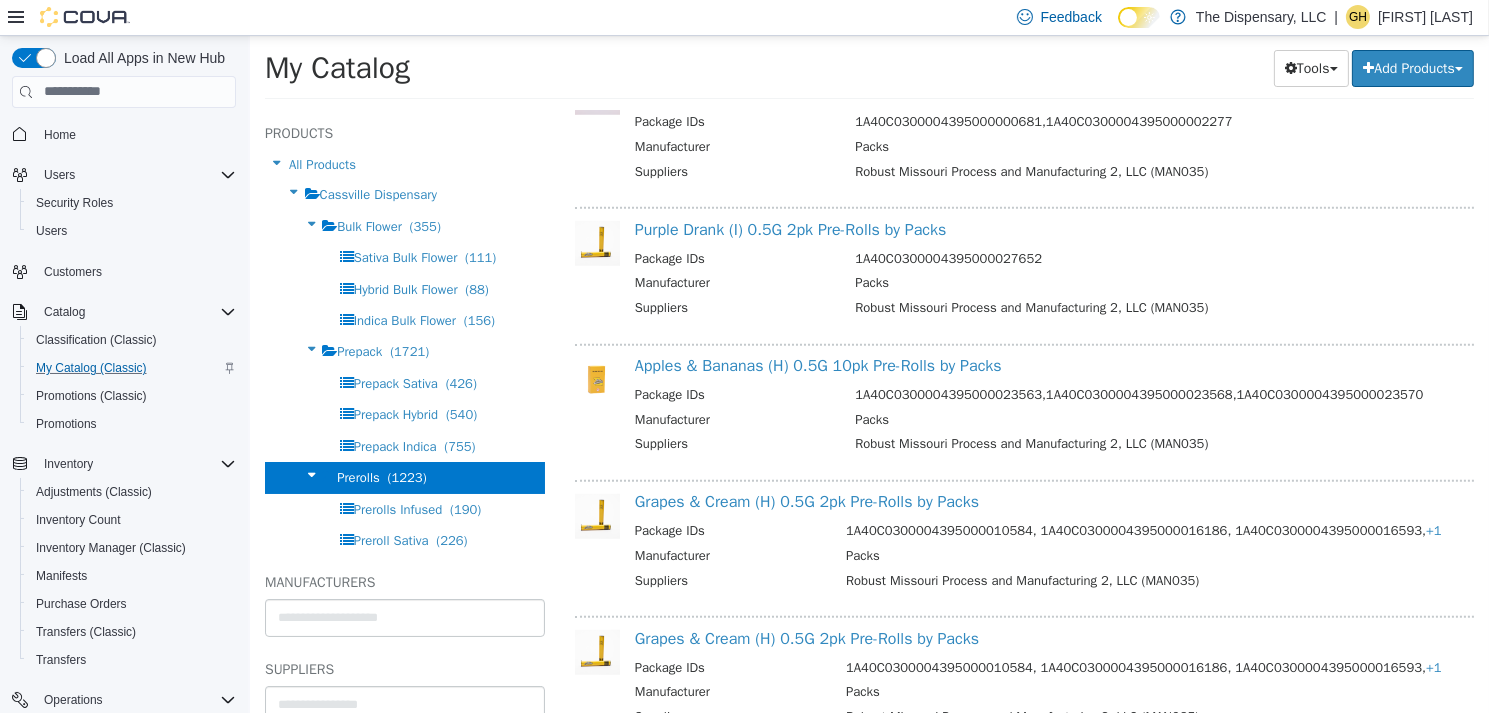 scroll, scrollTop: 2272, scrollLeft: 0, axis: vertical 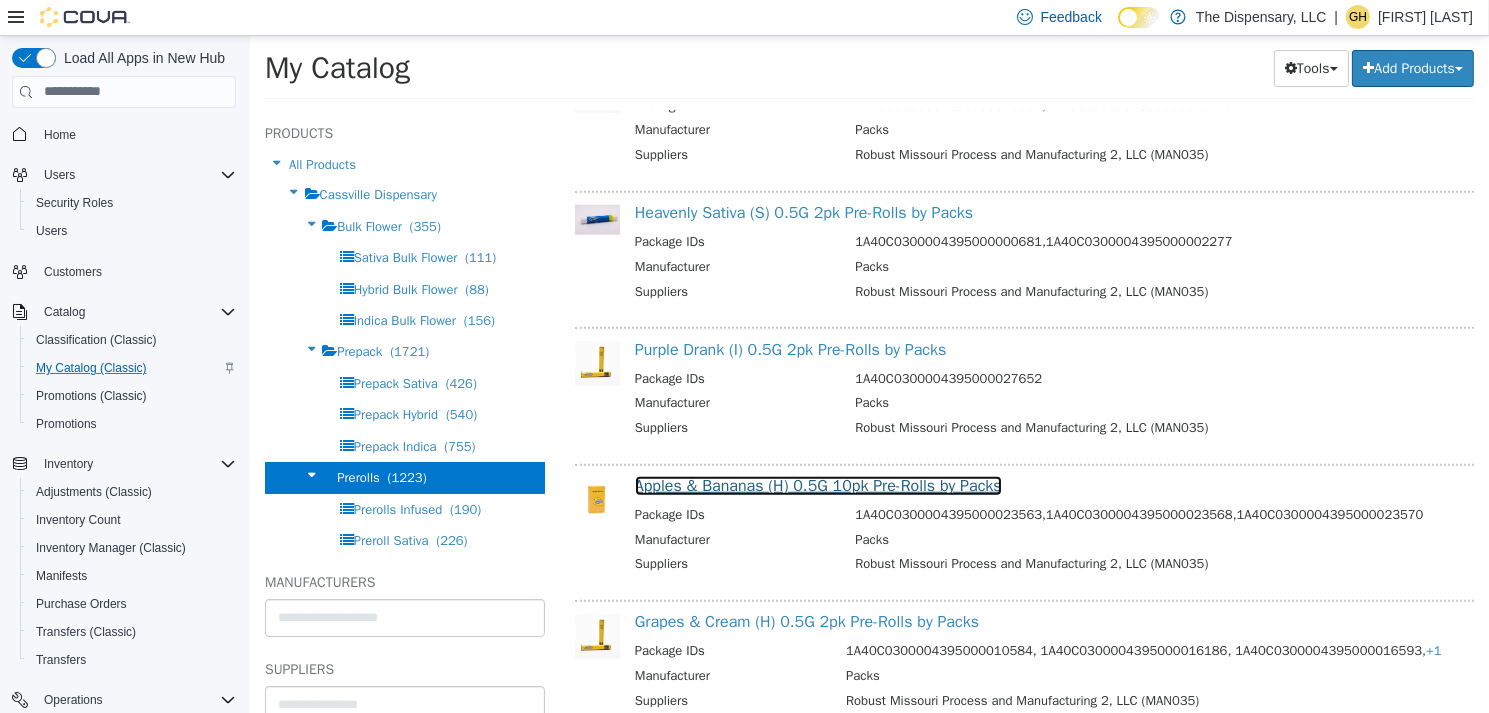 click on "Apples & Bananas (H) 0.5G 10pk Pre-Rolls by Packs" at bounding box center (817, 485) 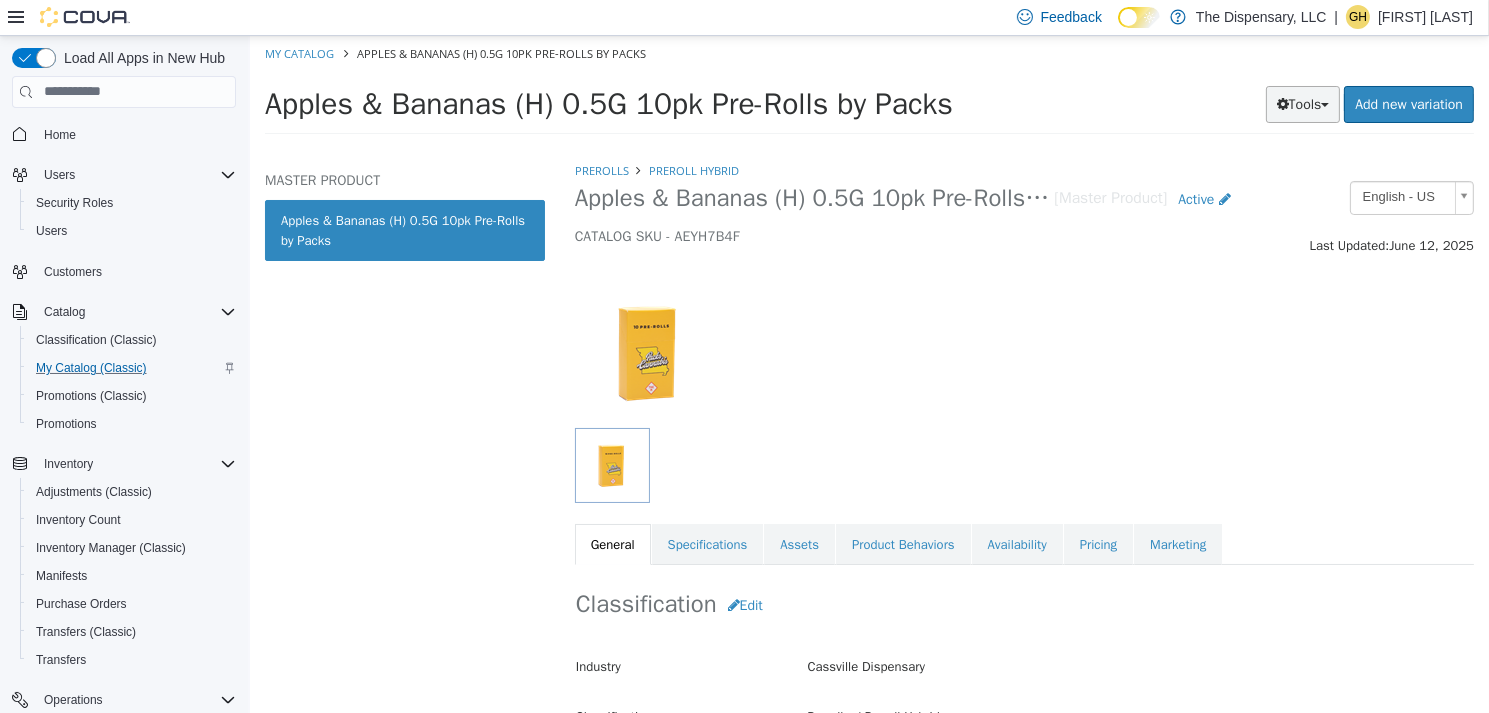 click at bounding box center (1282, 103) 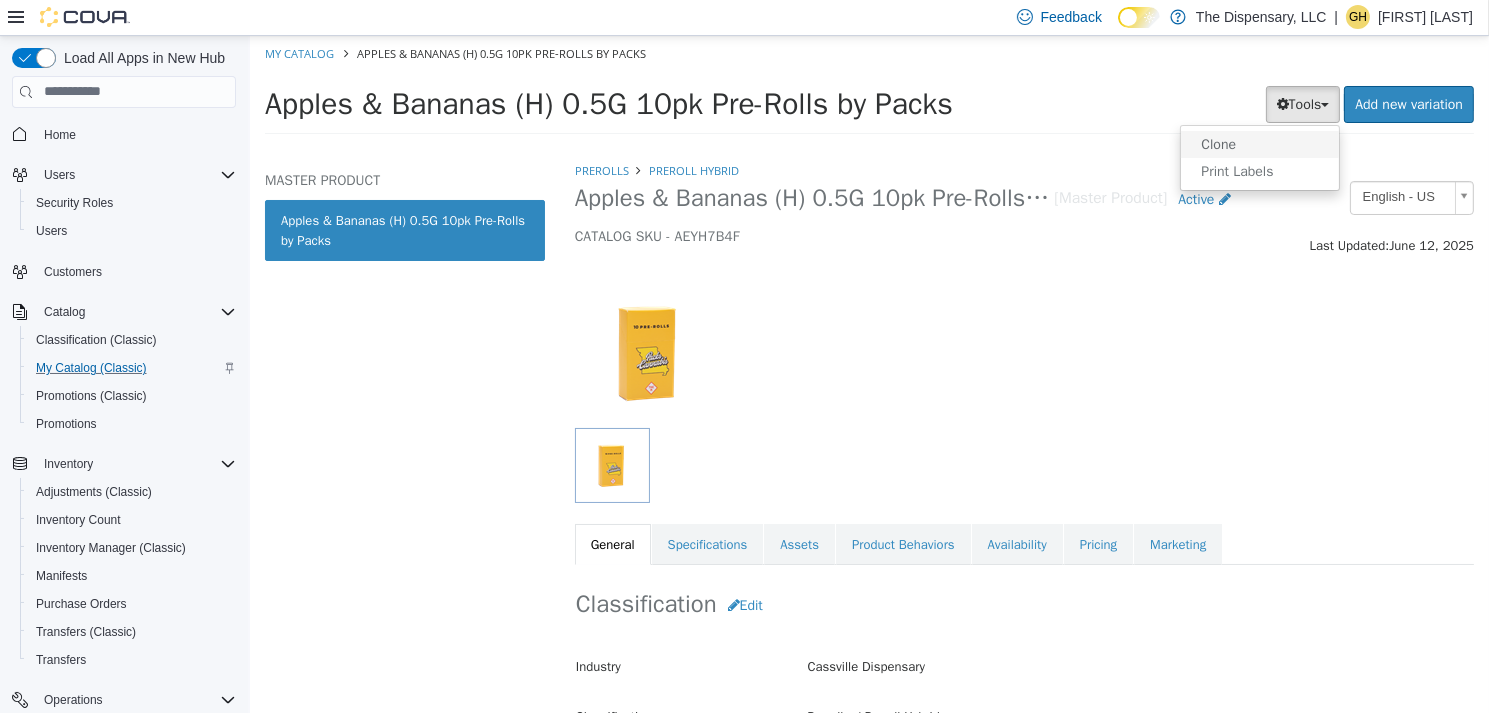 click on "Clone" at bounding box center (1259, 143) 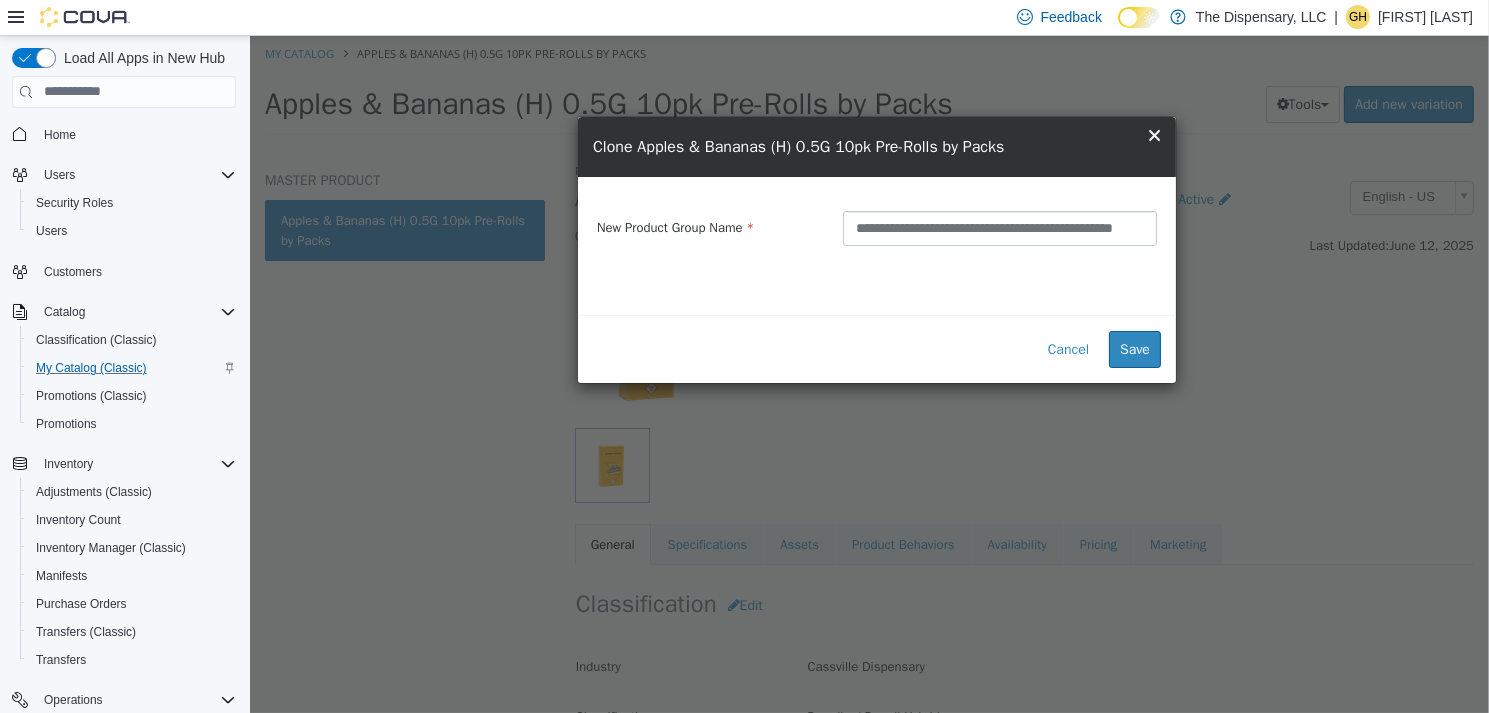scroll, scrollTop: 0, scrollLeft: 31, axis: horizontal 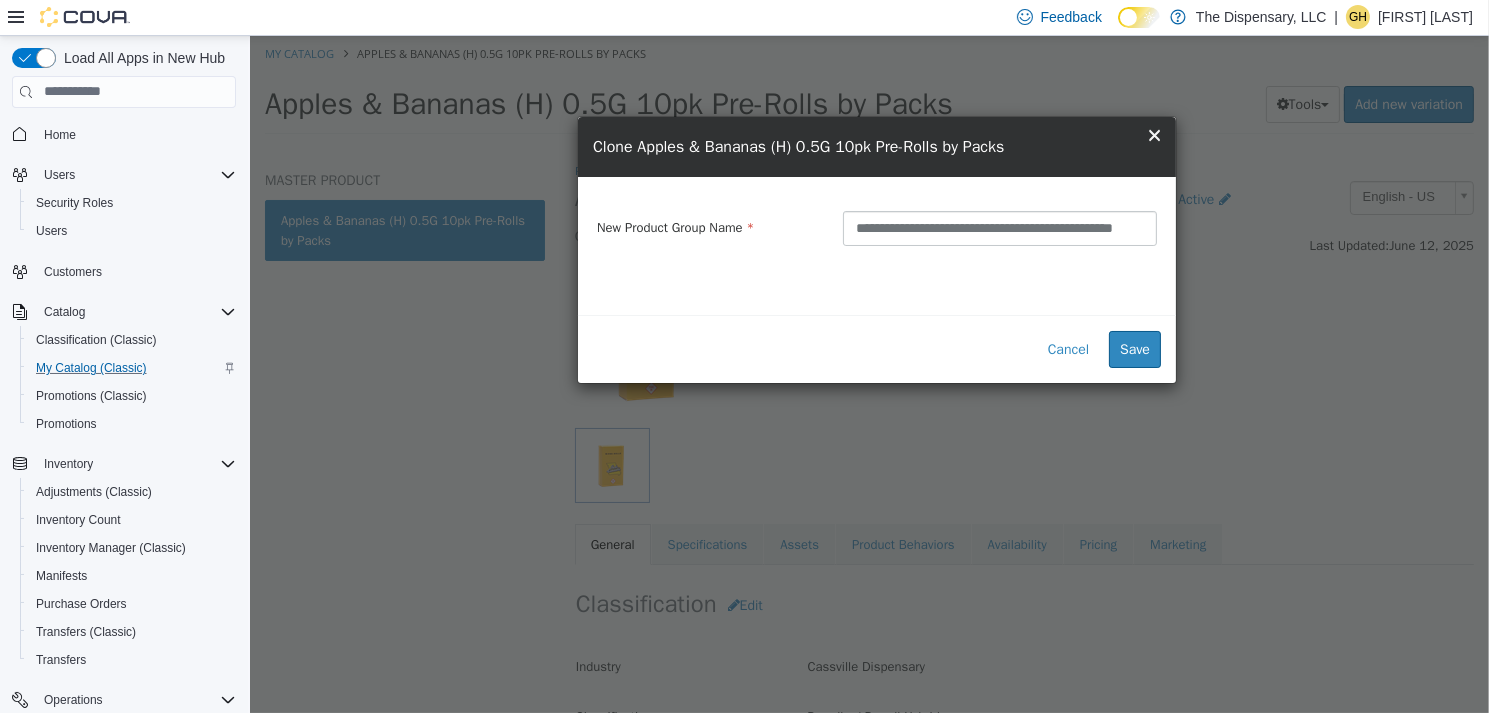 type on "**********" 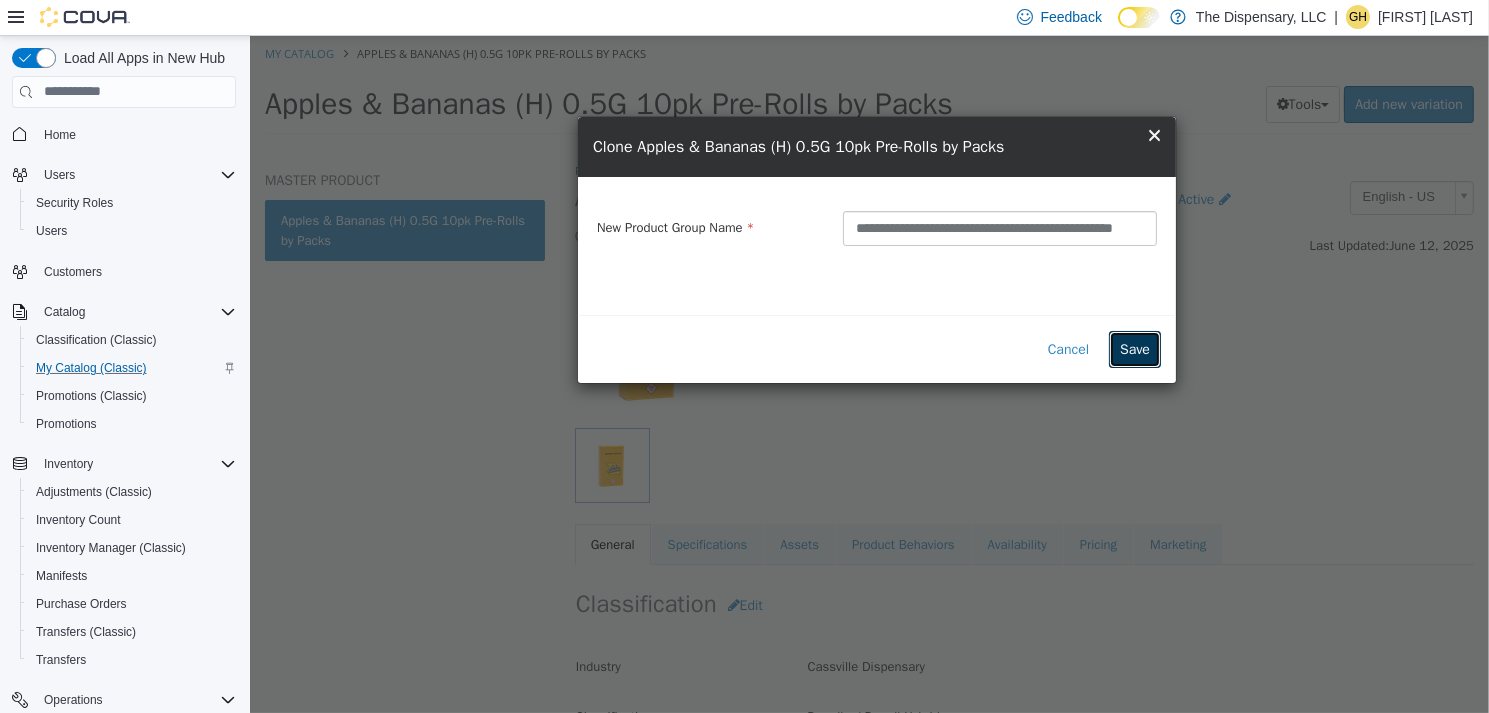 click on "Save" at bounding box center (1134, 348) 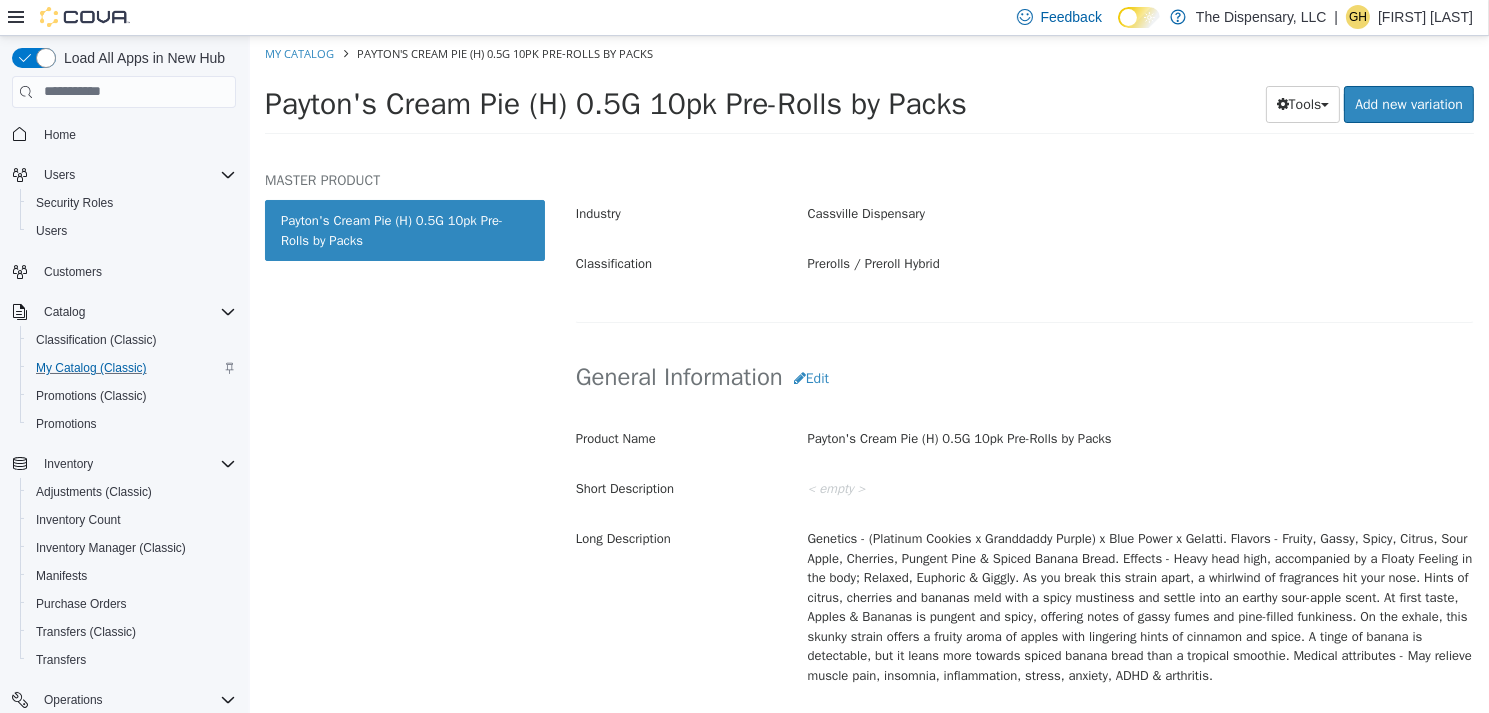 scroll, scrollTop: 500, scrollLeft: 0, axis: vertical 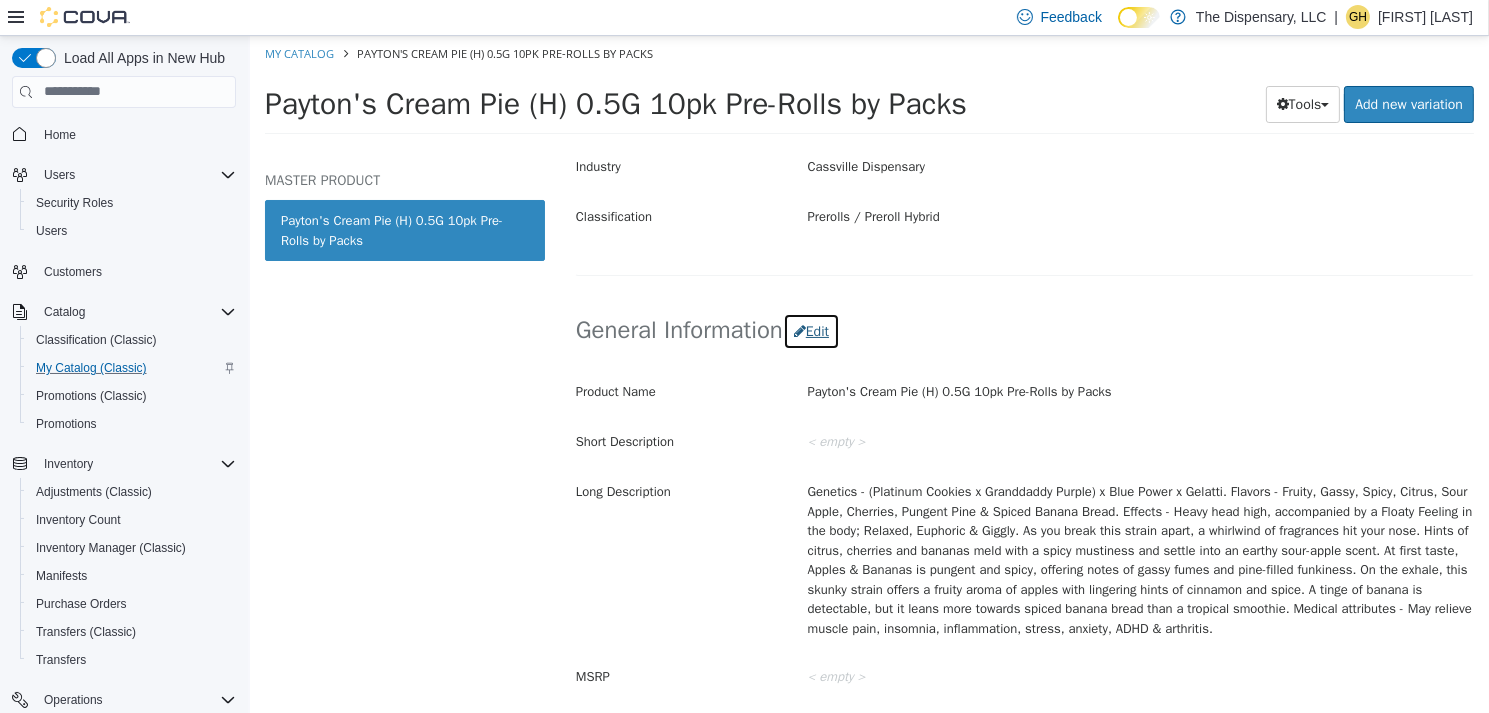 click on "Edit" at bounding box center [810, 330] 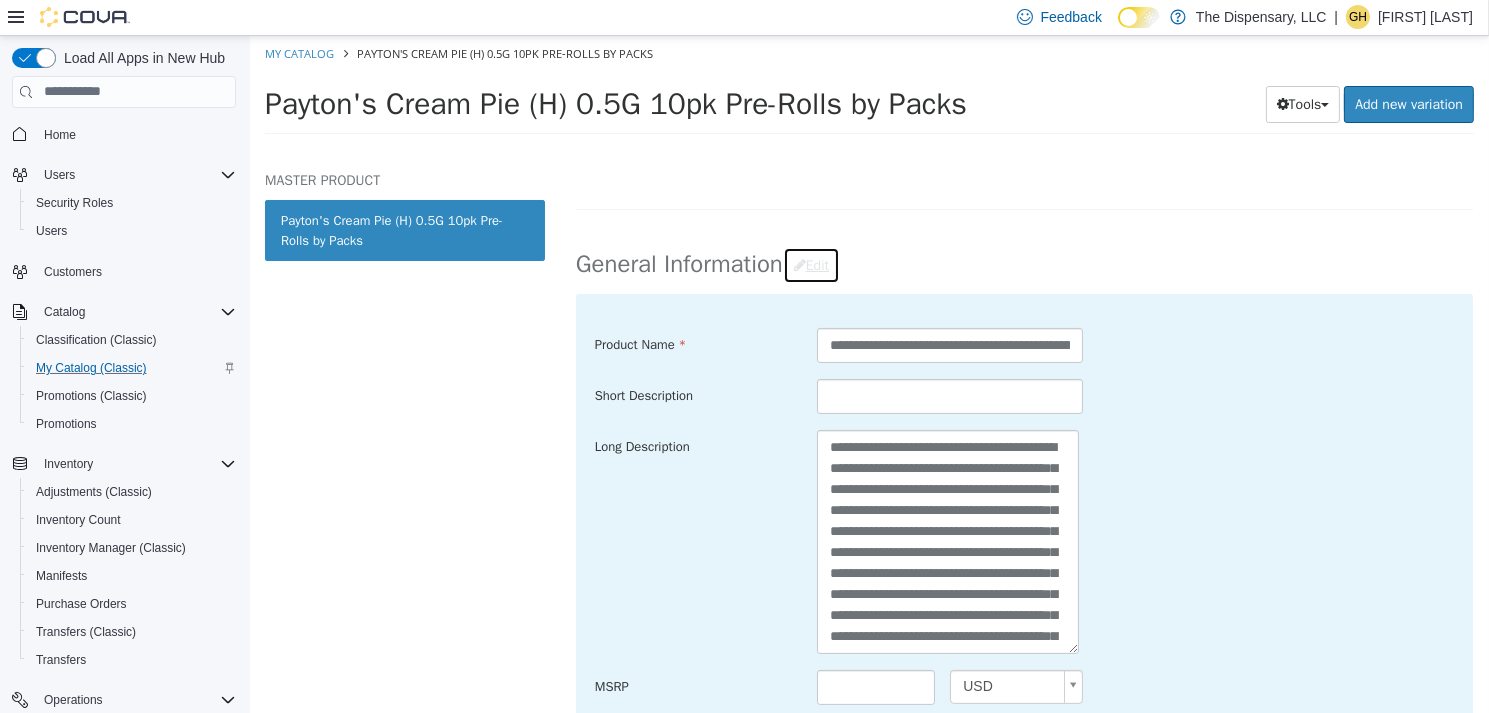 scroll, scrollTop: 600, scrollLeft: 0, axis: vertical 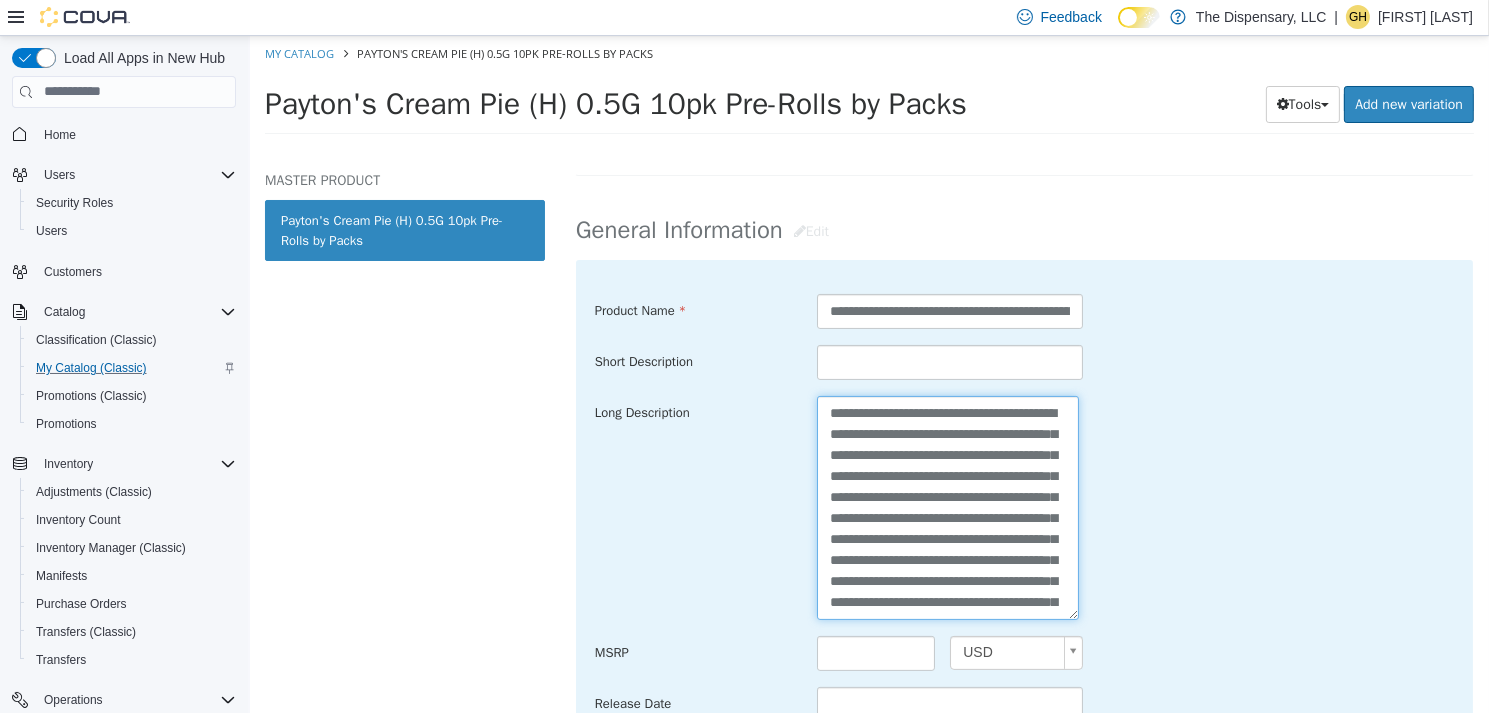 click on "**********" at bounding box center (947, 506) 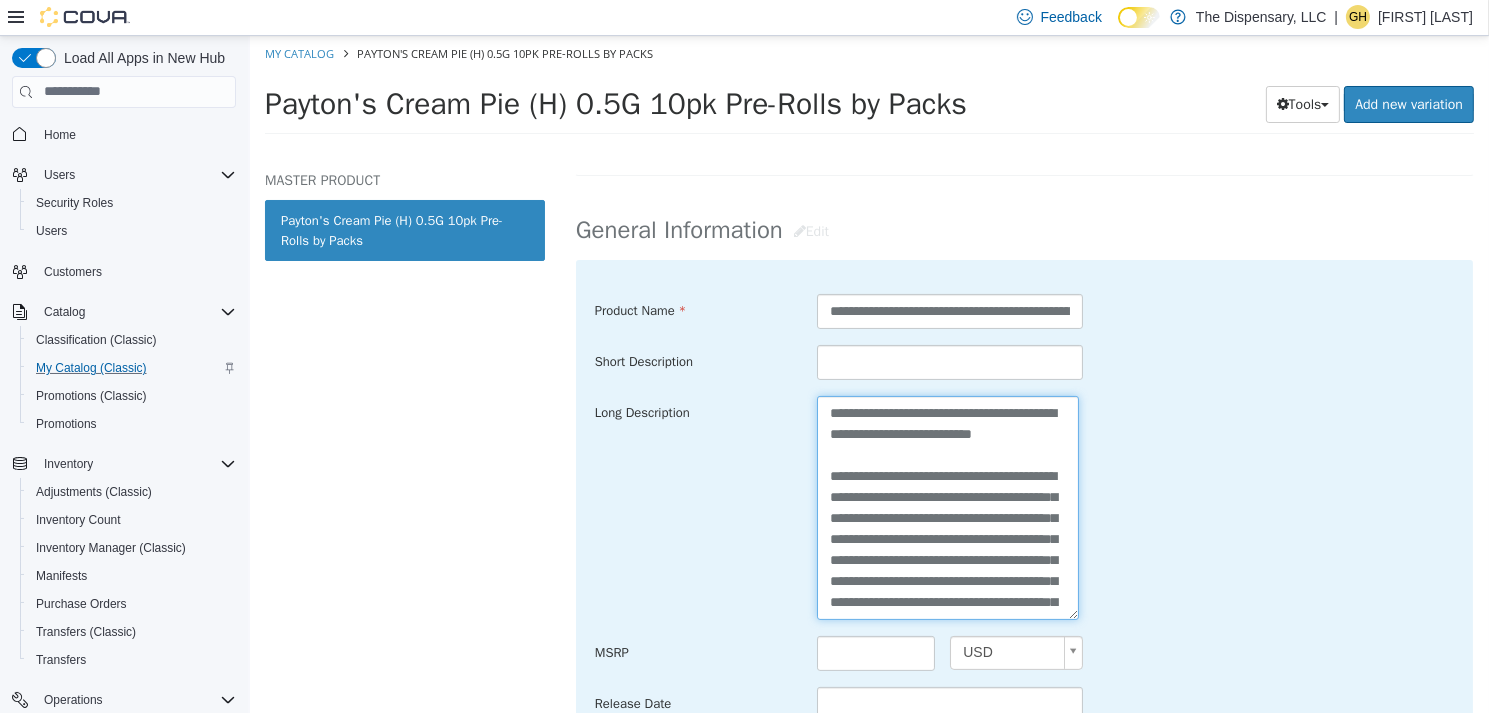 click on "**********" at bounding box center (947, 506) 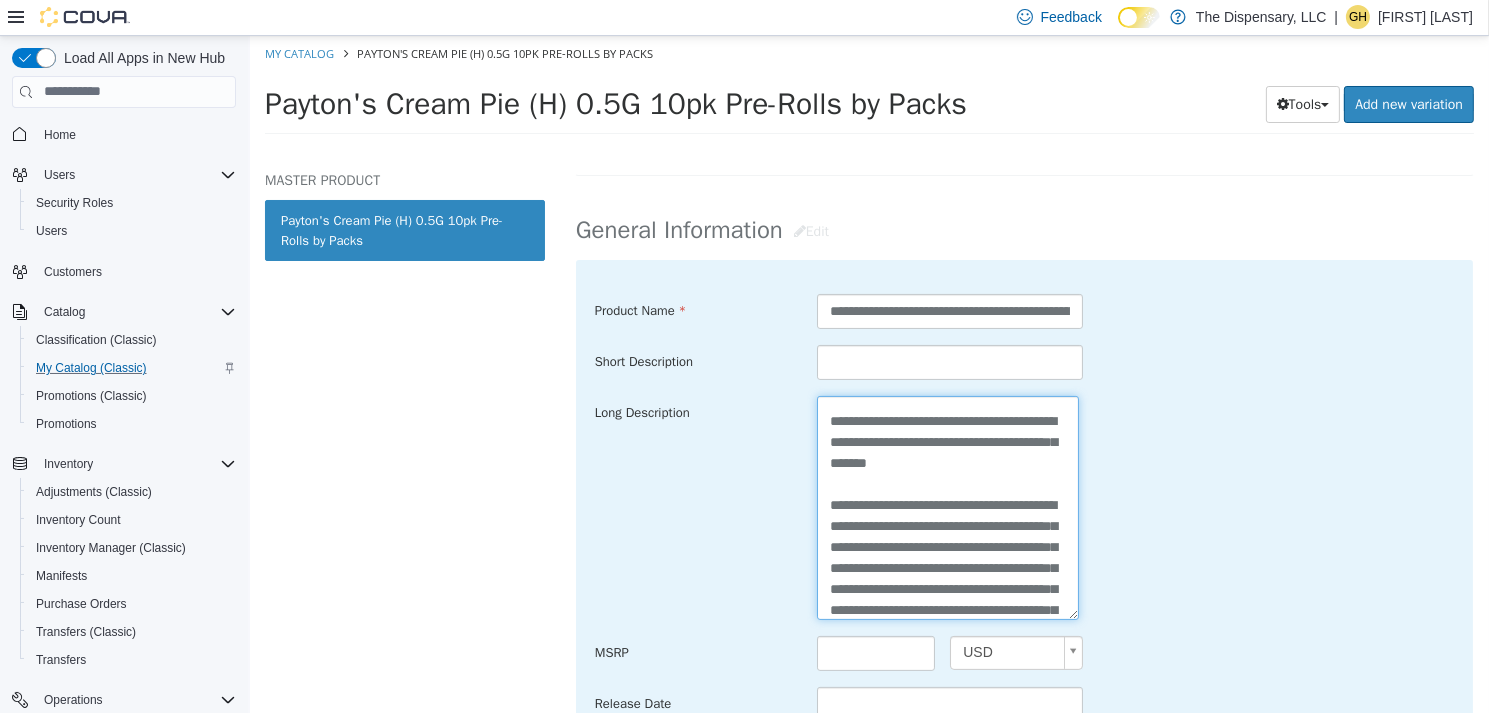 scroll, scrollTop: 100, scrollLeft: 0, axis: vertical 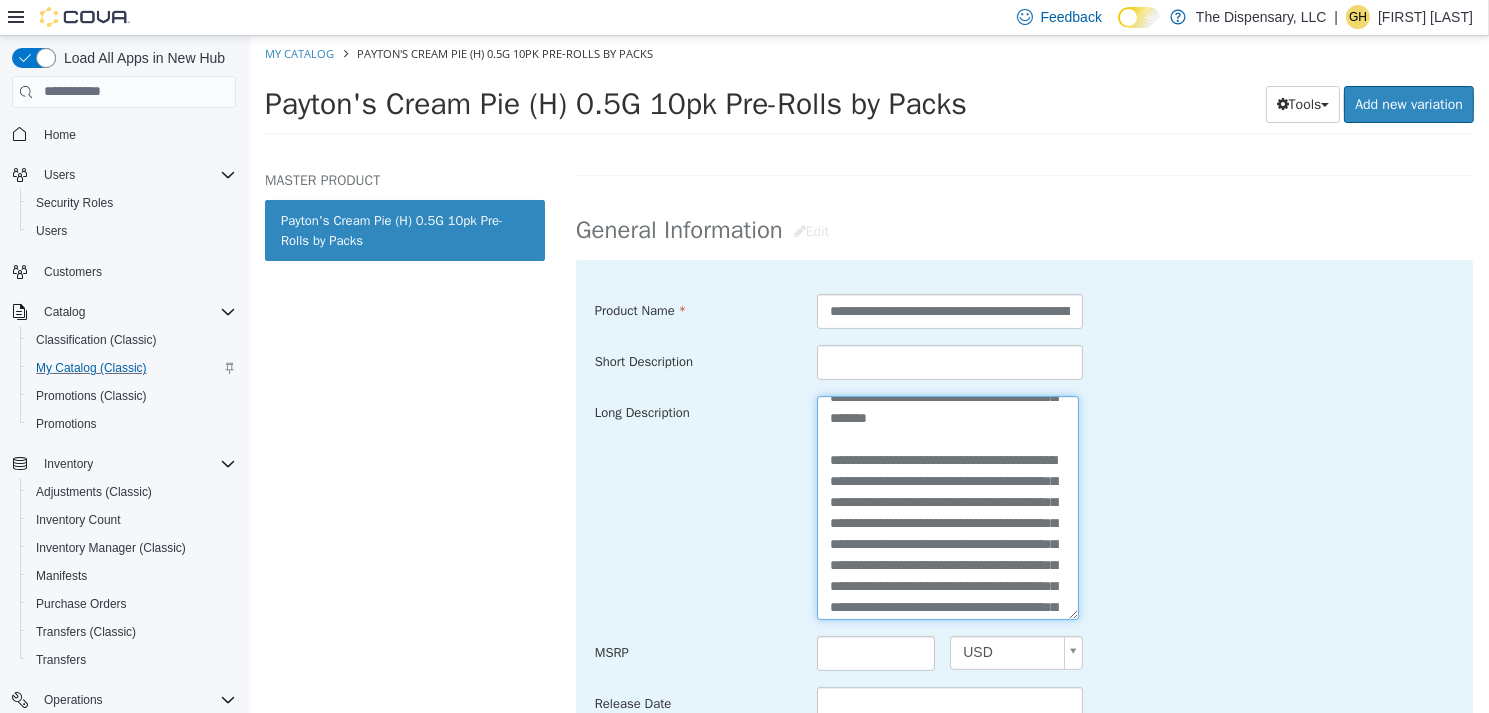 click on "**********" at bounding box center (947, 506) 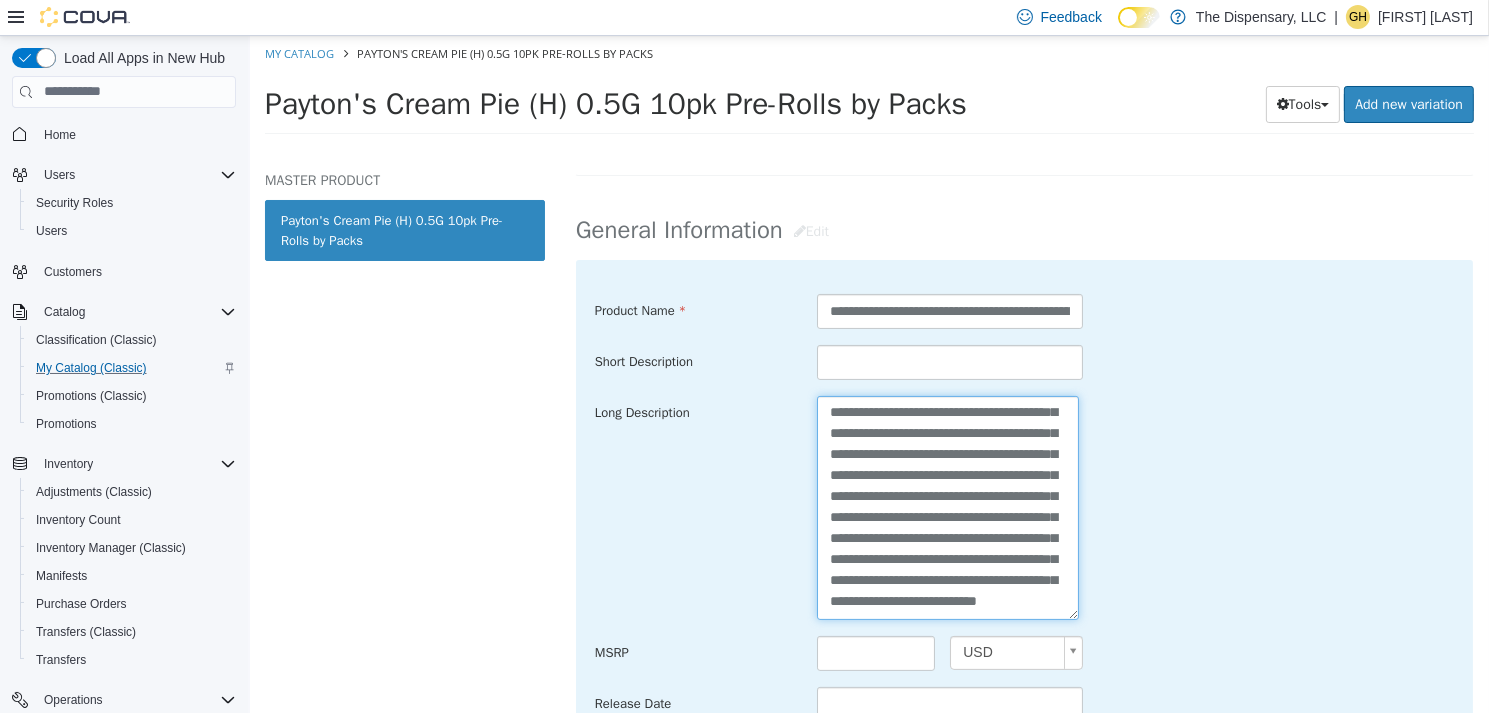 scroll, scrollTop: 462, scrollLeft: 0, axis: vertical 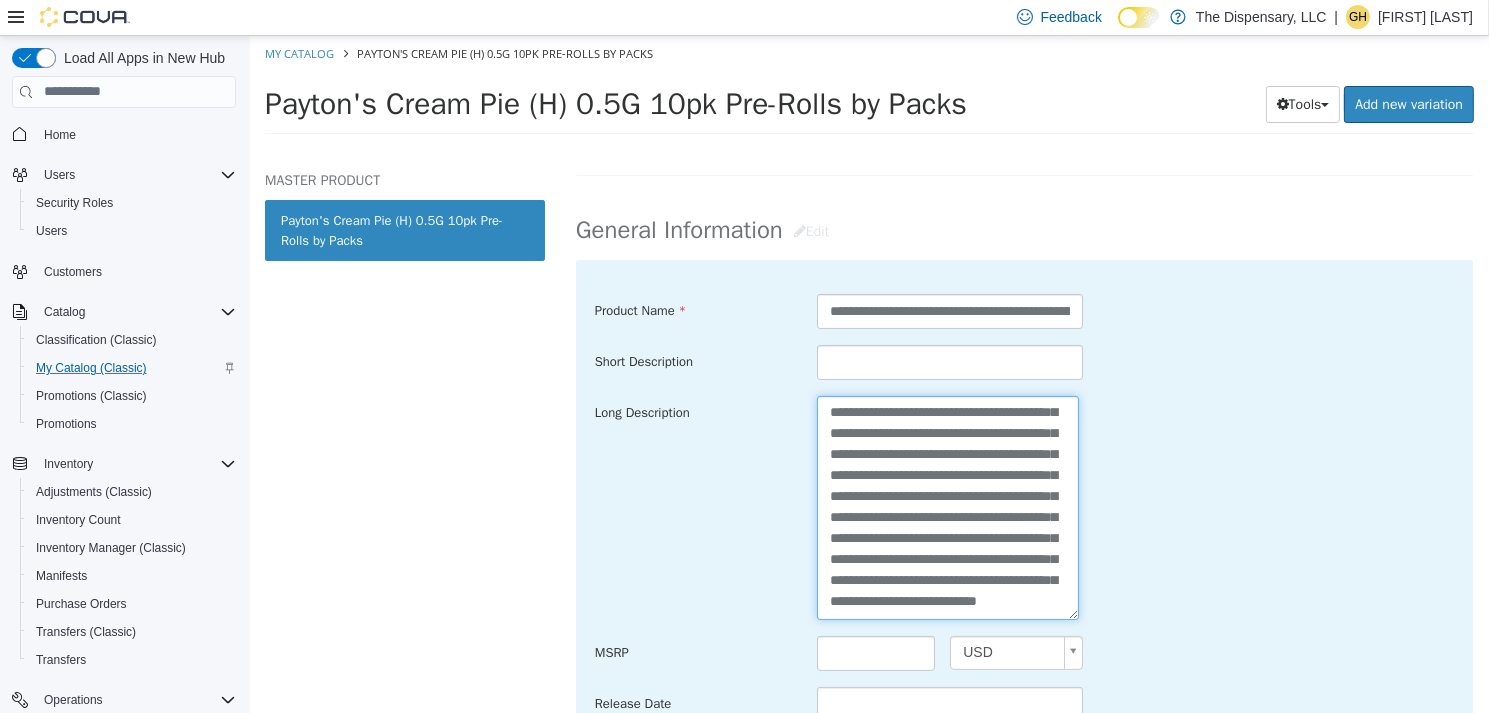 click on "**********" at bounding box center [947, 506] 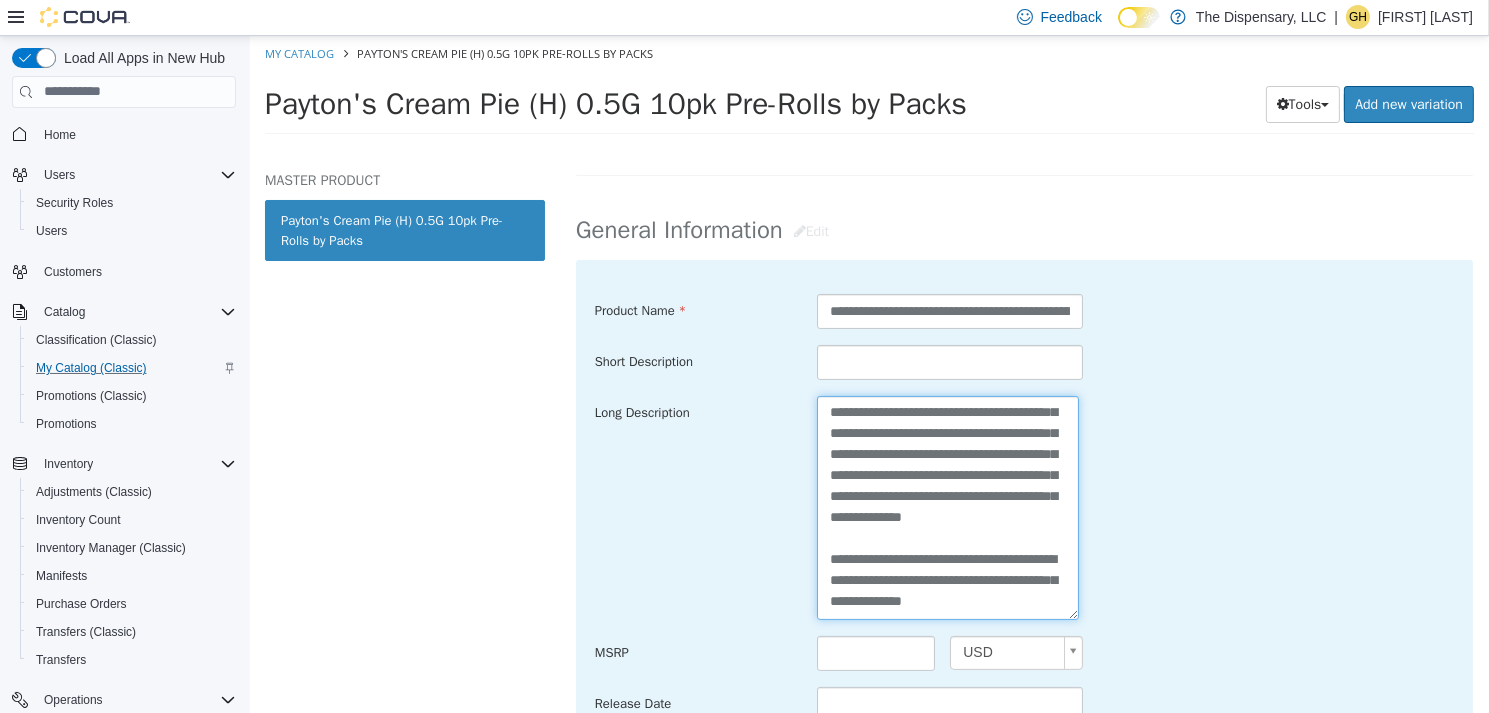 scroll, scrollTop: 504, scrollLeft: 0, axis: vertical 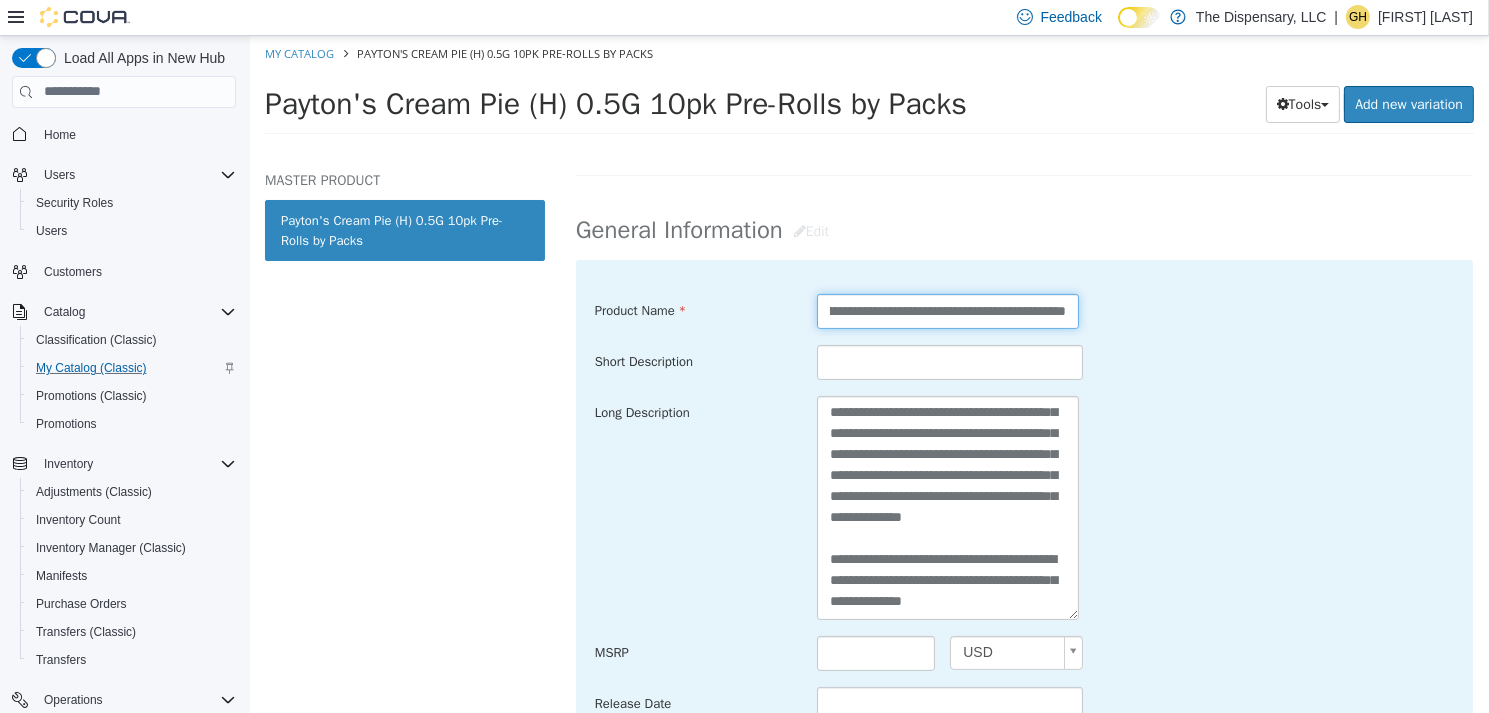 drag, startPoint x: 821, startPoint y: 305, endPoint x: 1346, endPoint y: 335, distance: 525.85645 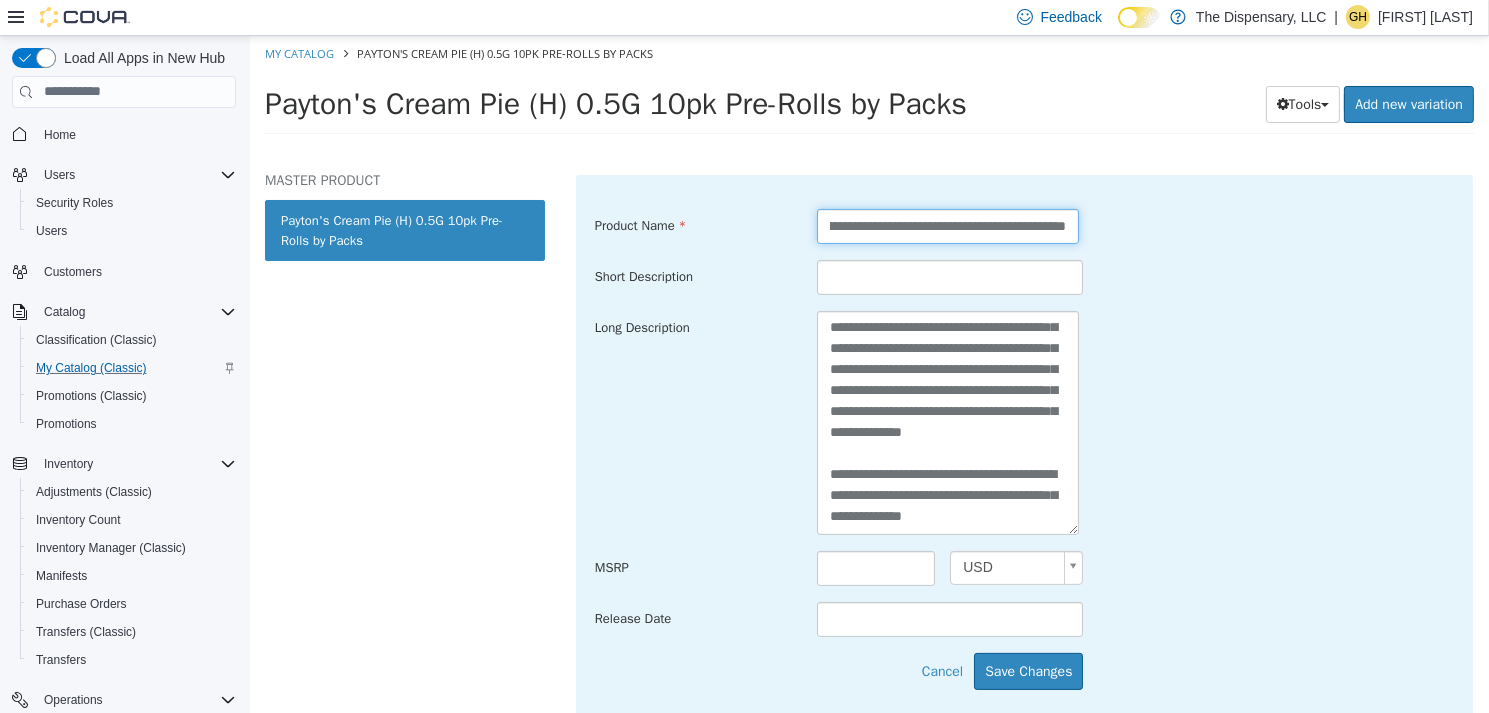 scroll, scrollTop: 800, scrollLeft: 0, axis: vertical 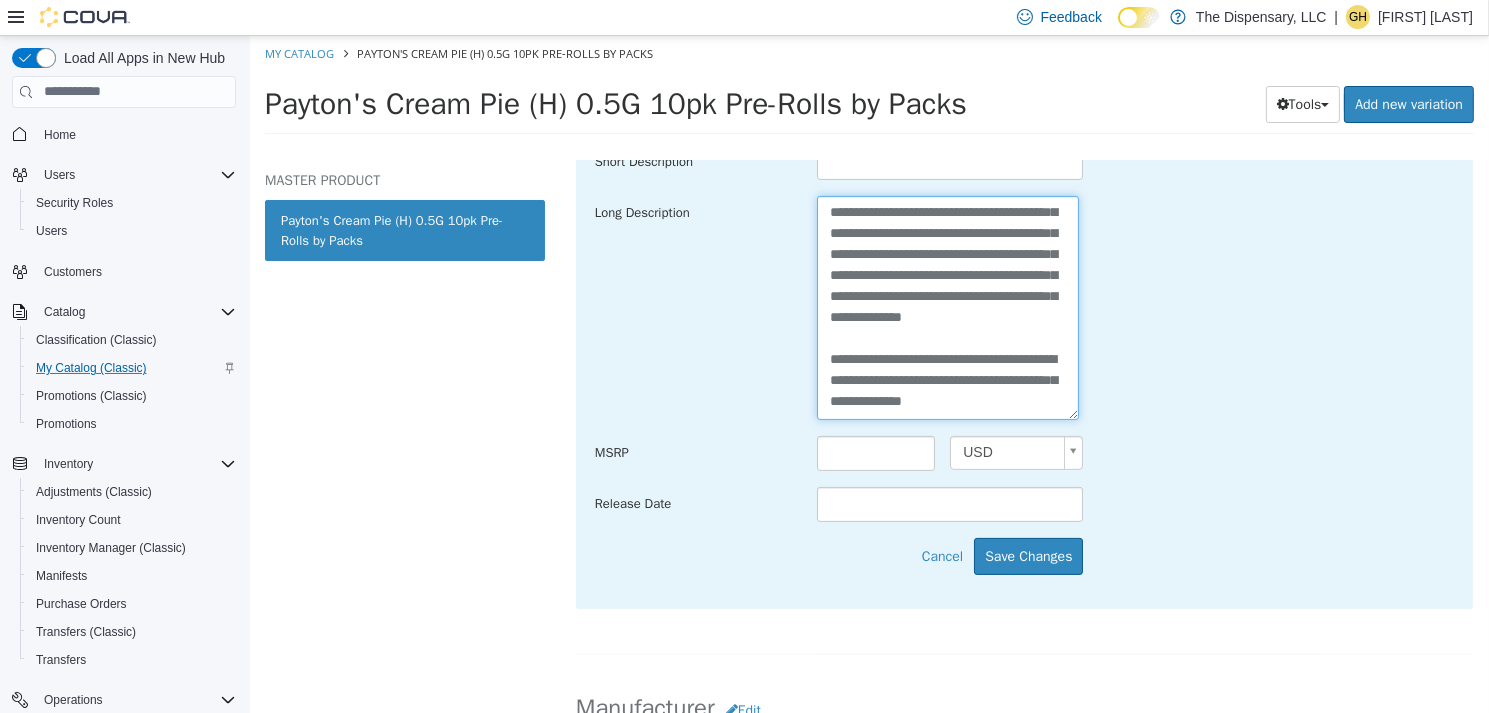 click on "**********" at bounding box center [947, 306] 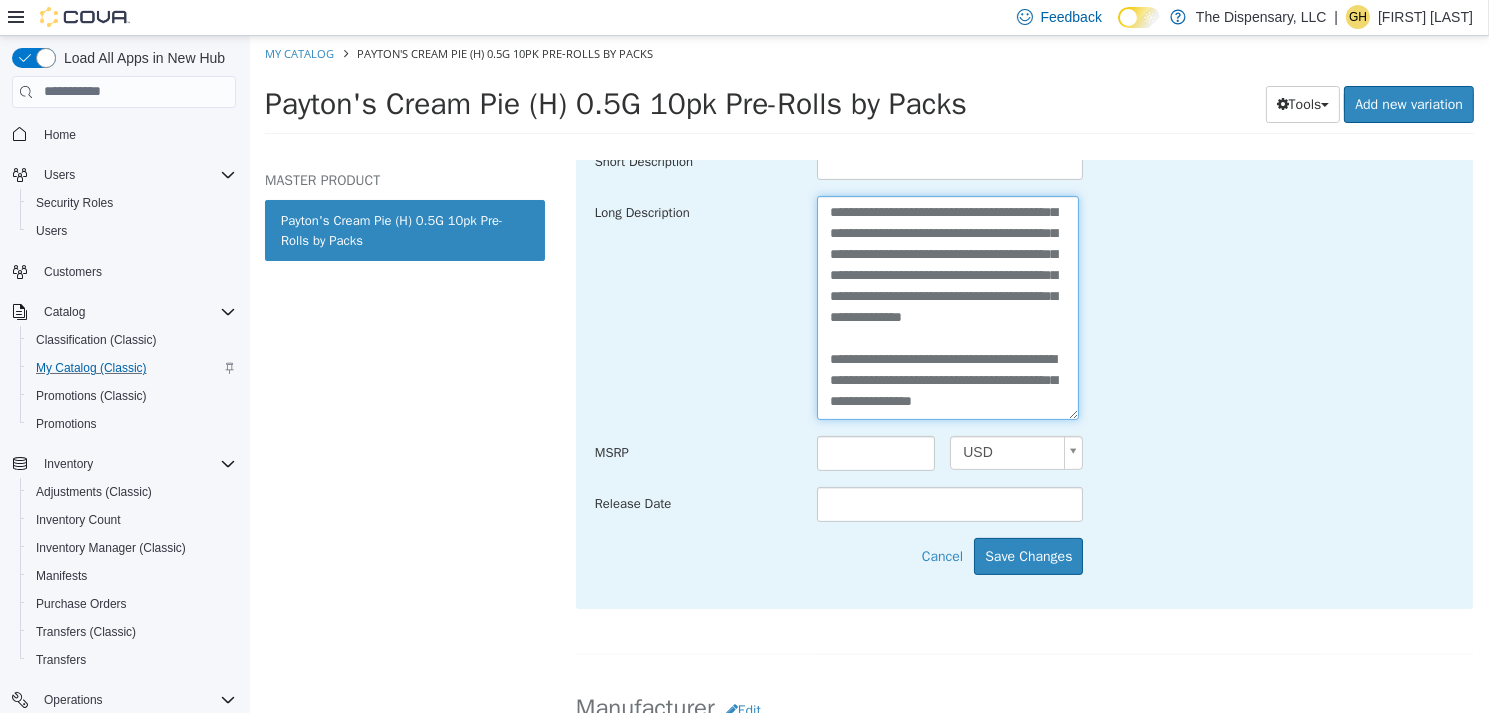 paste on "**********" 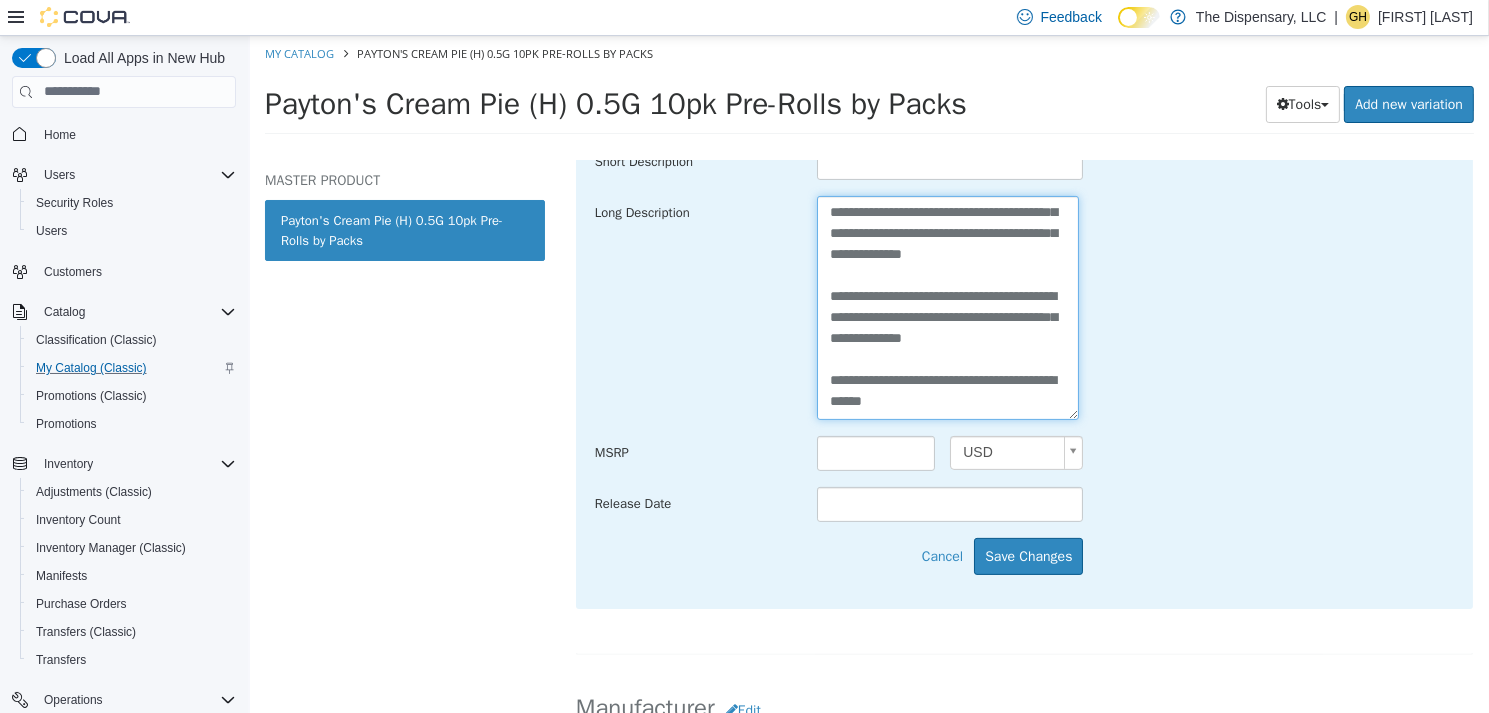 scroll, scrollTop: 567, scrollLeft: 0, axis: vertical 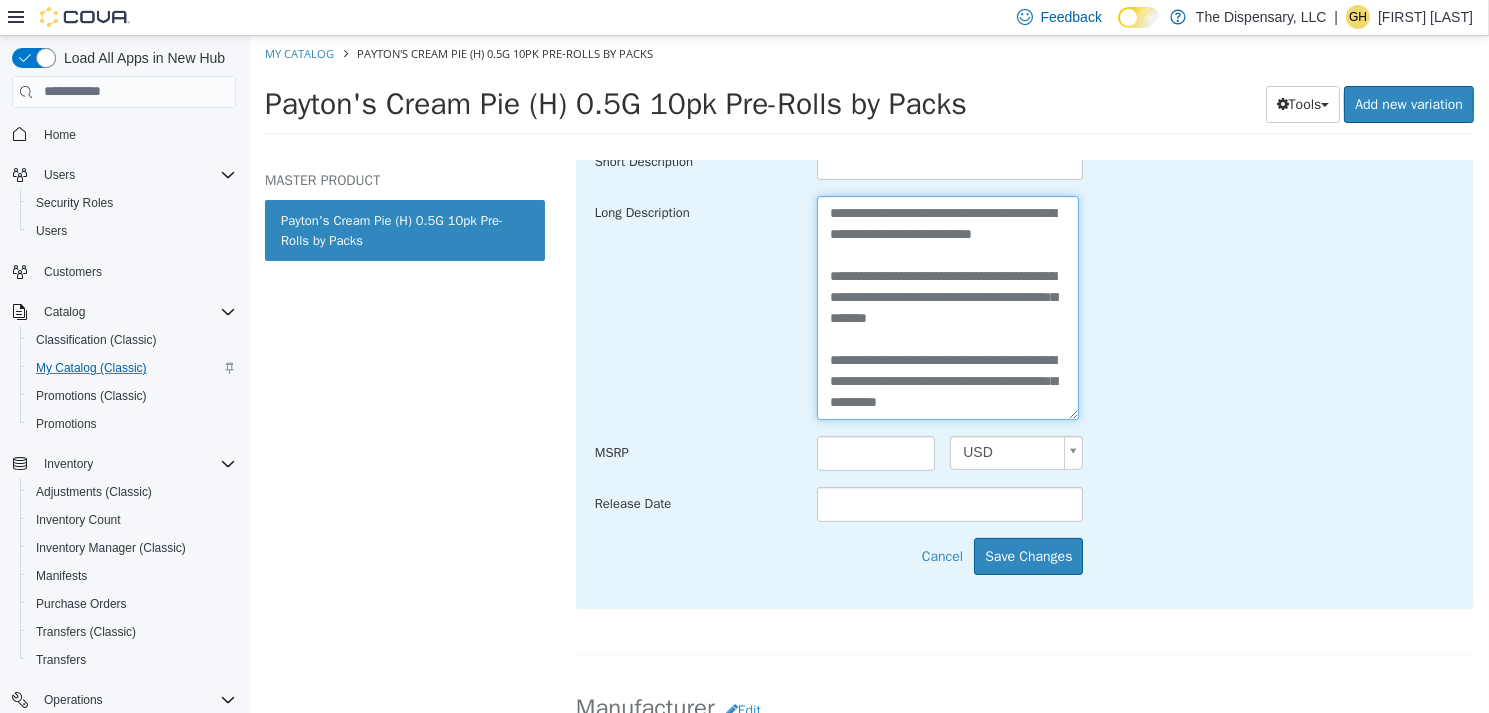 click on "**********" at bounding box center [947, 306] 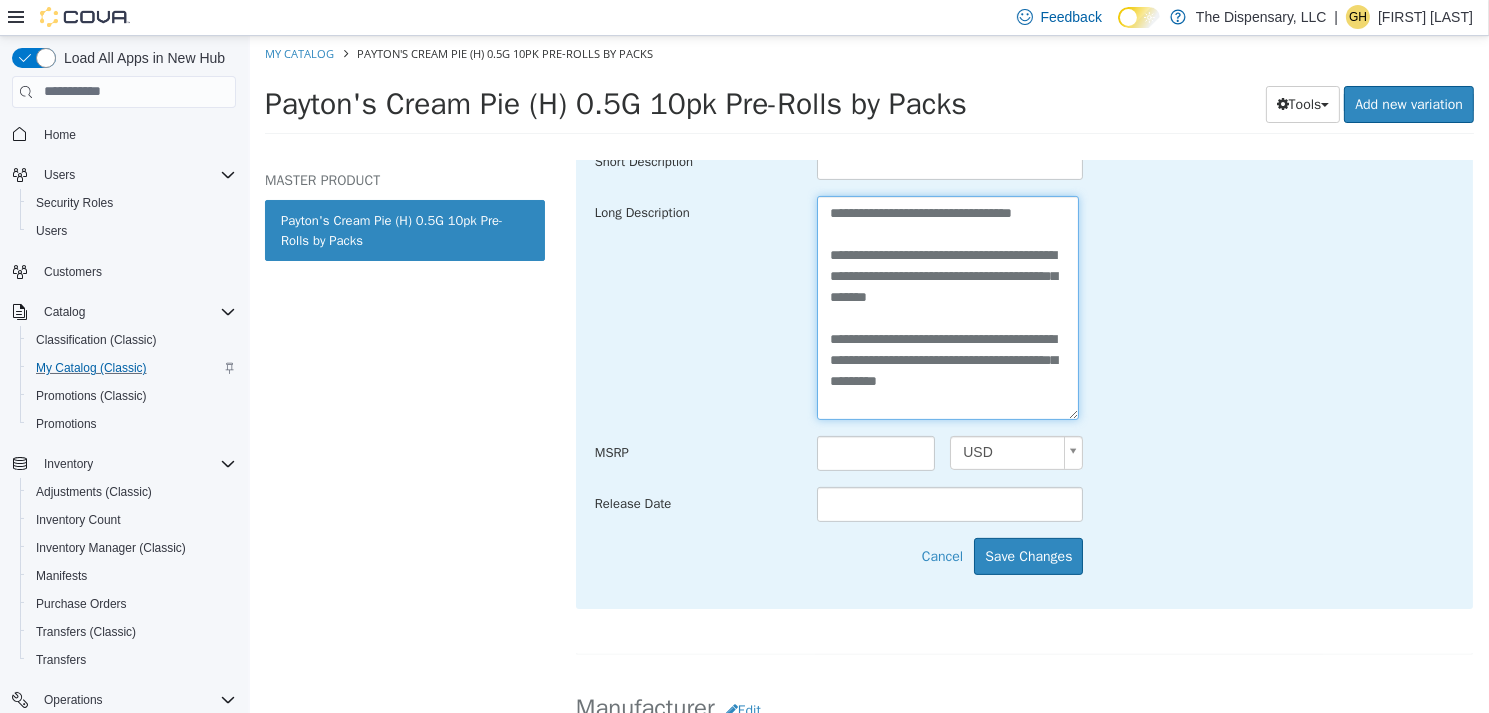 drag, startPoint x: 974, startPoint y: 291, endPoint x: 882, endPoint y: 248, distance: 101.55294 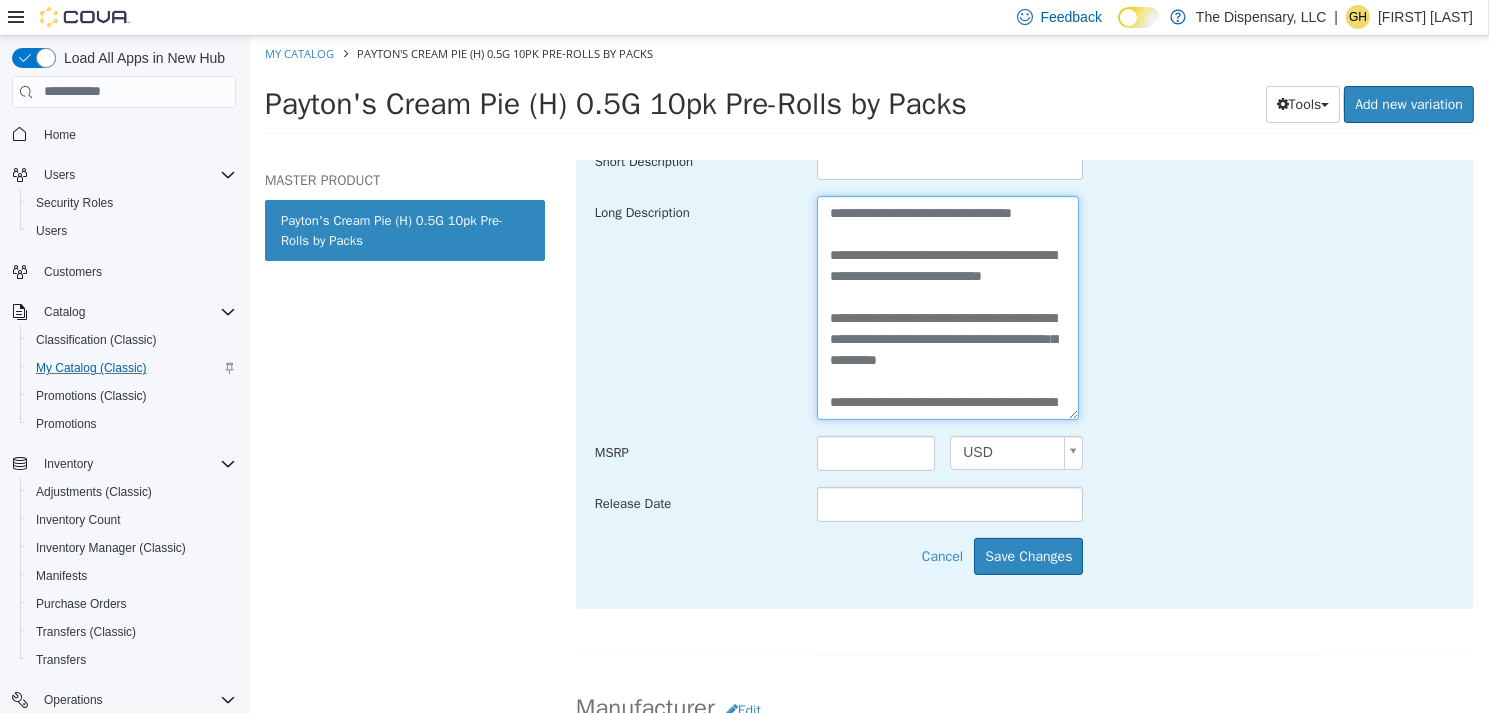 click on "**********" at bounding box center (947, 306) 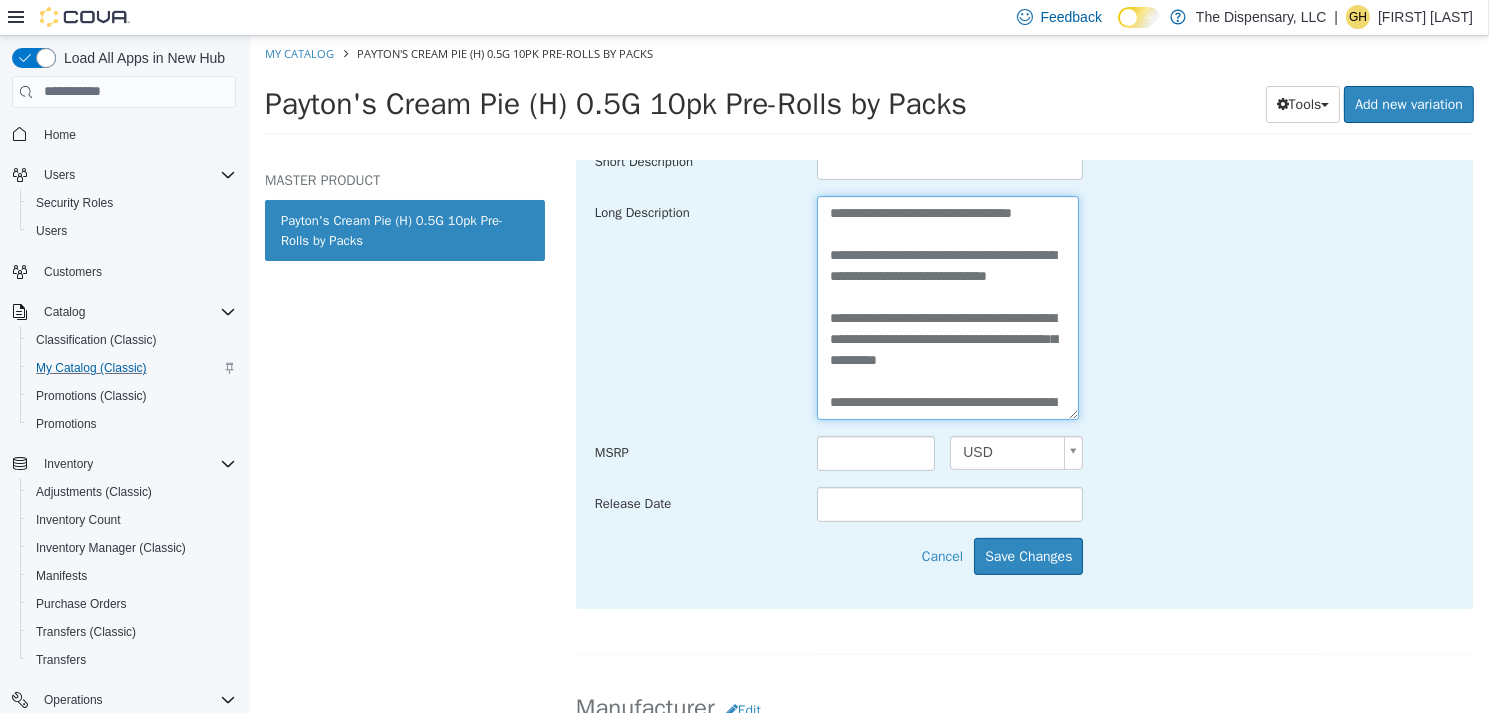 drag, startPoint x: 900, startPoint y: 400, endPoint x: 883, endPoint y: 344, distance: 58.5235 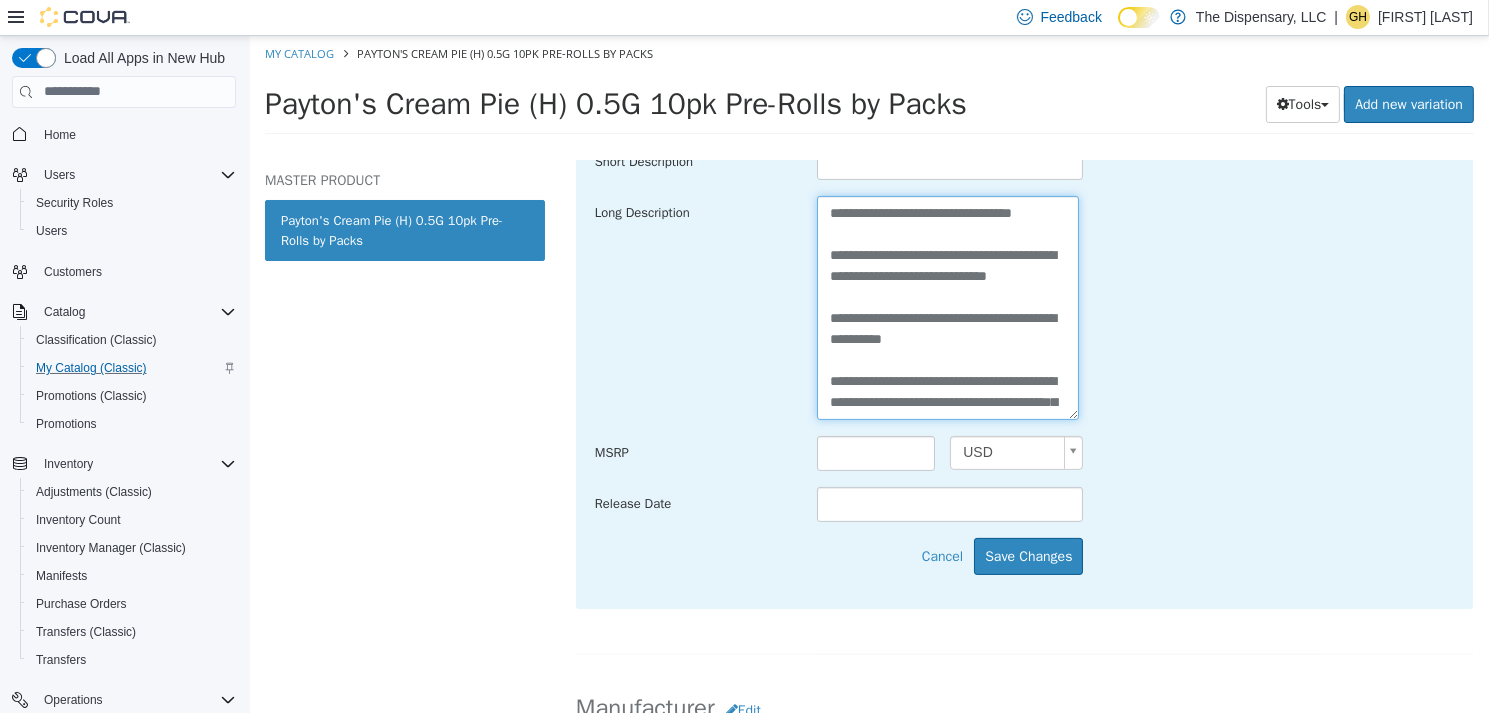 click on "**********" at bounding box center (947, 306) 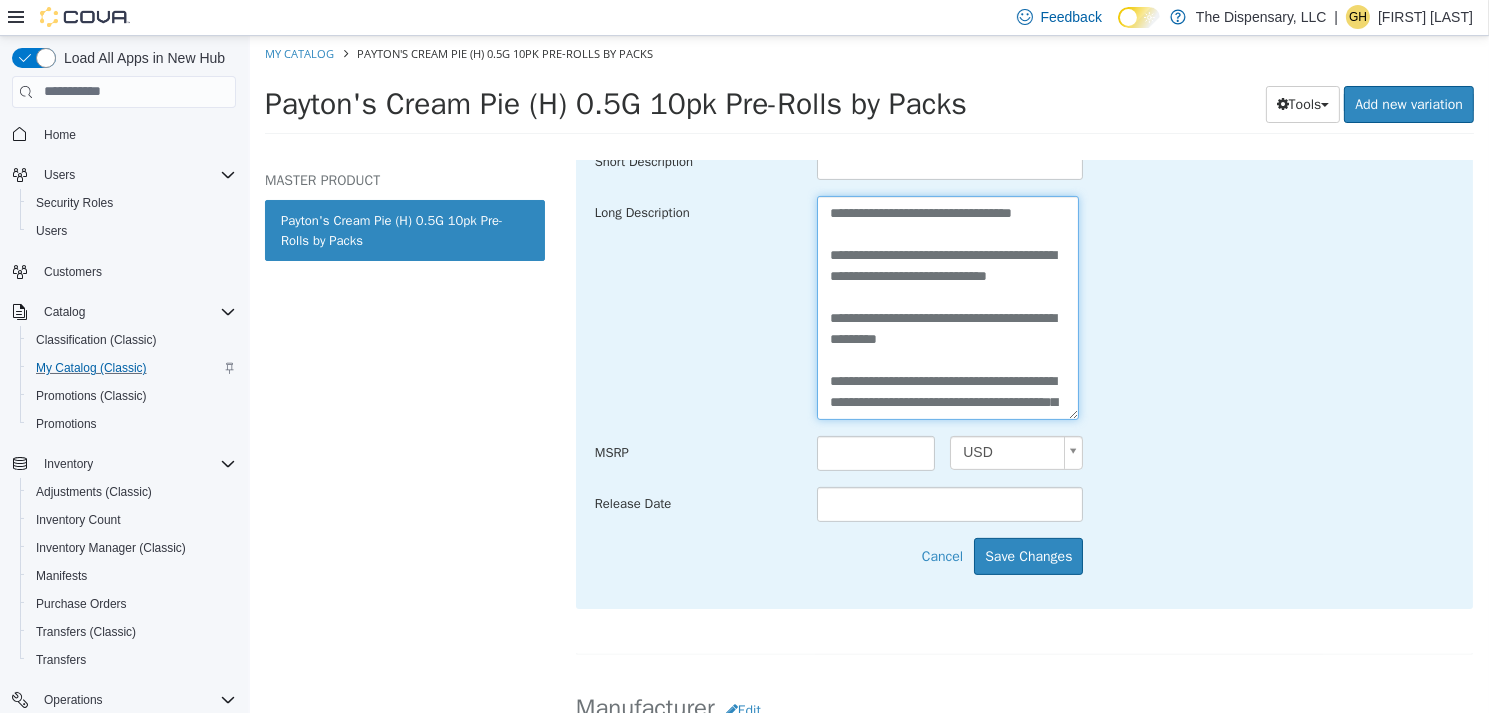 click on "**********" at bounding box center [947, 306] 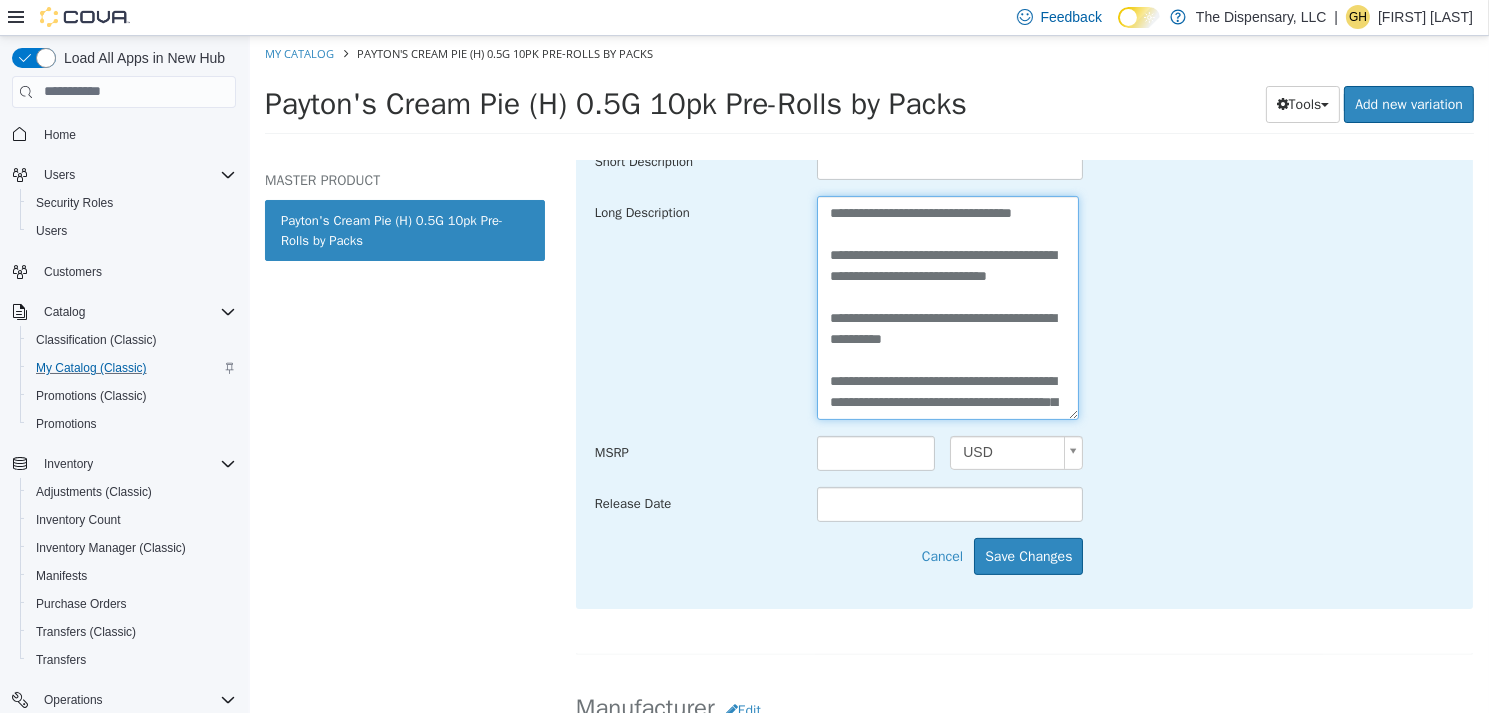 click on "**********" at bounding box center (947, 306) 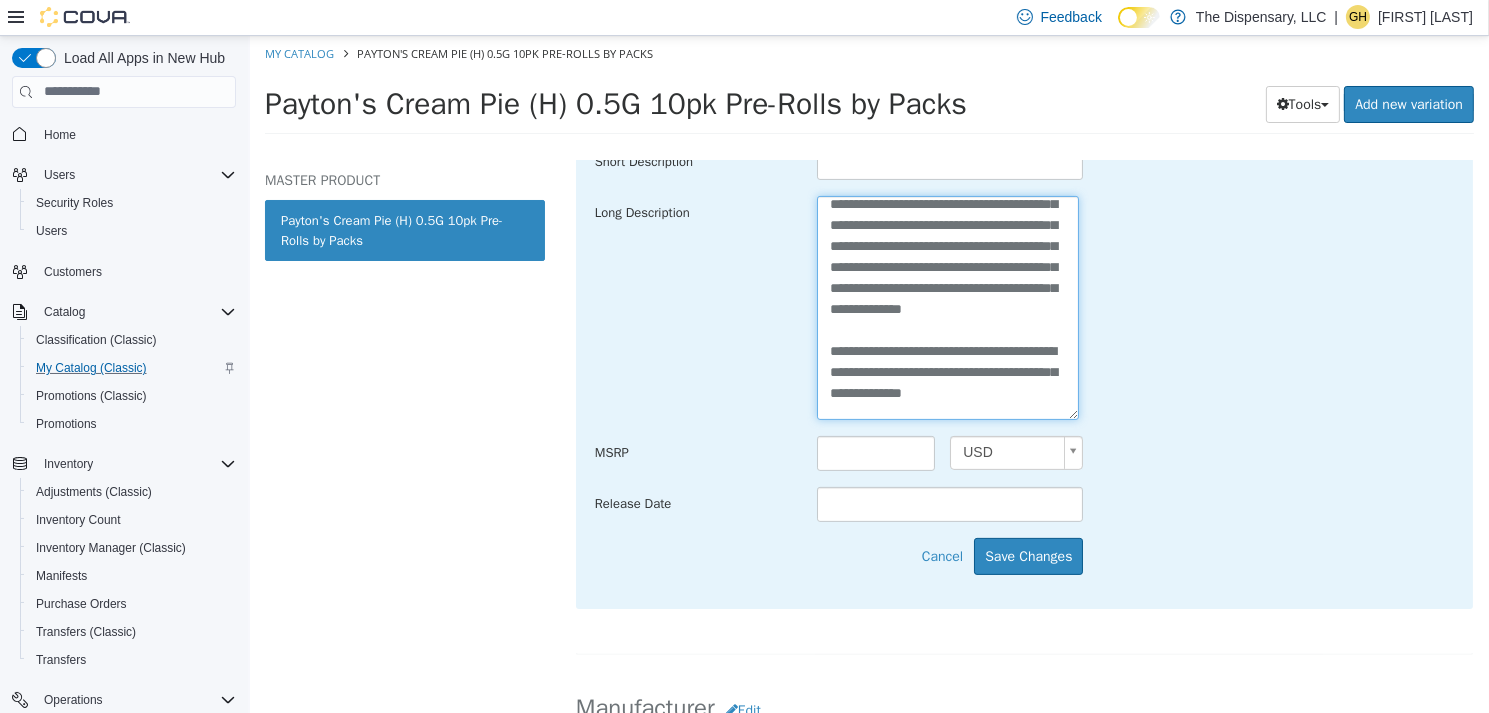 scroll, scrollTop: 400, scrollLeft: 0, axis: vertical 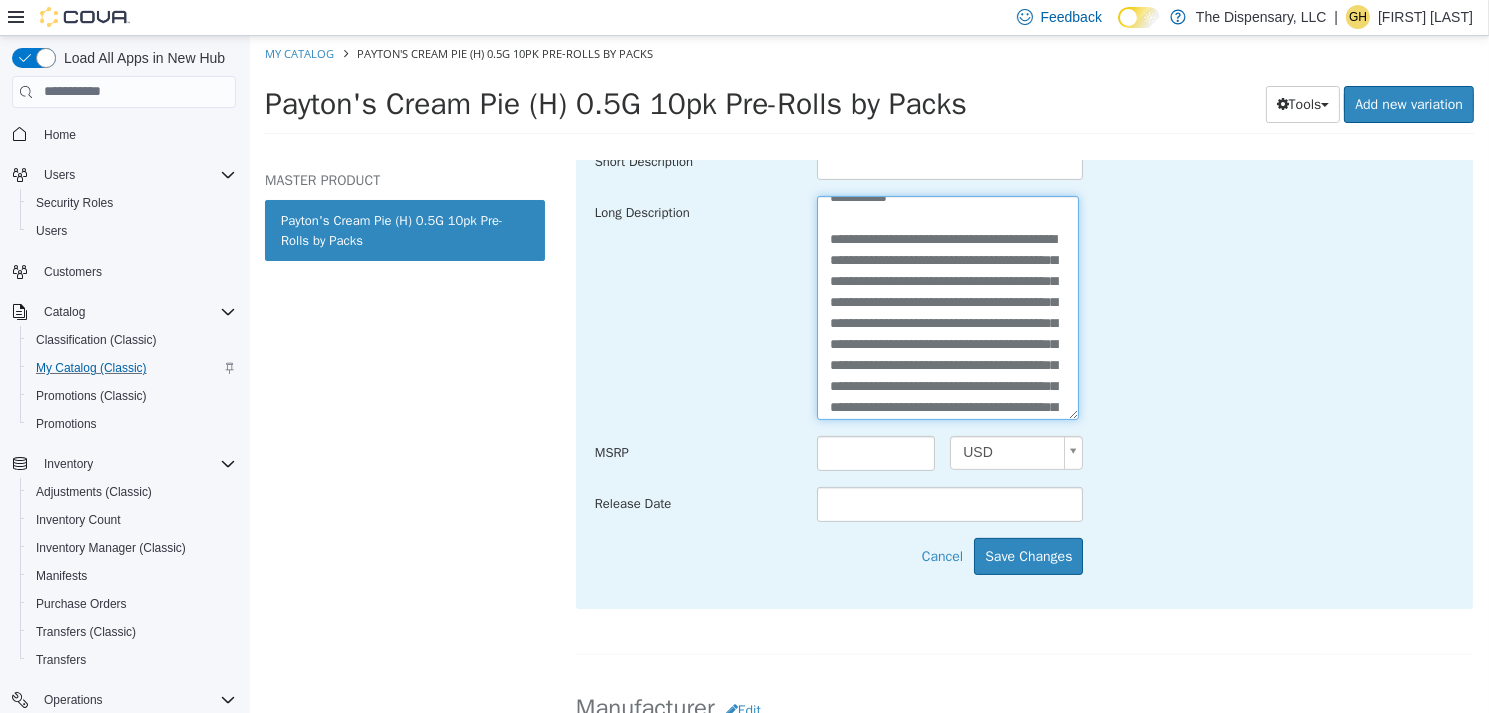 drag, startPoint x: 953, startPoint y: 314, endPoint x: 818, endPoint y: 265, distance: 143.61755 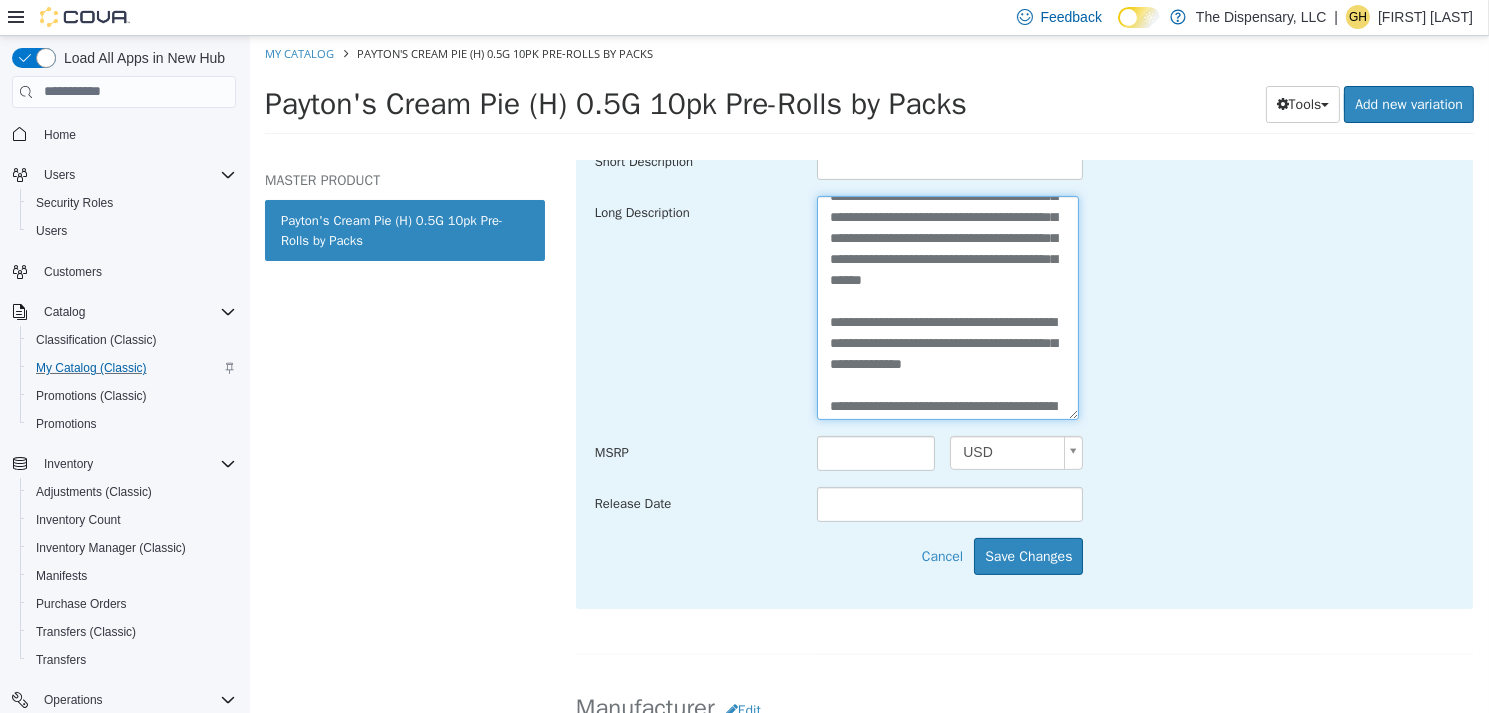 scroll, scrollTop: 282, scrollLeft: 0, axis: vertical 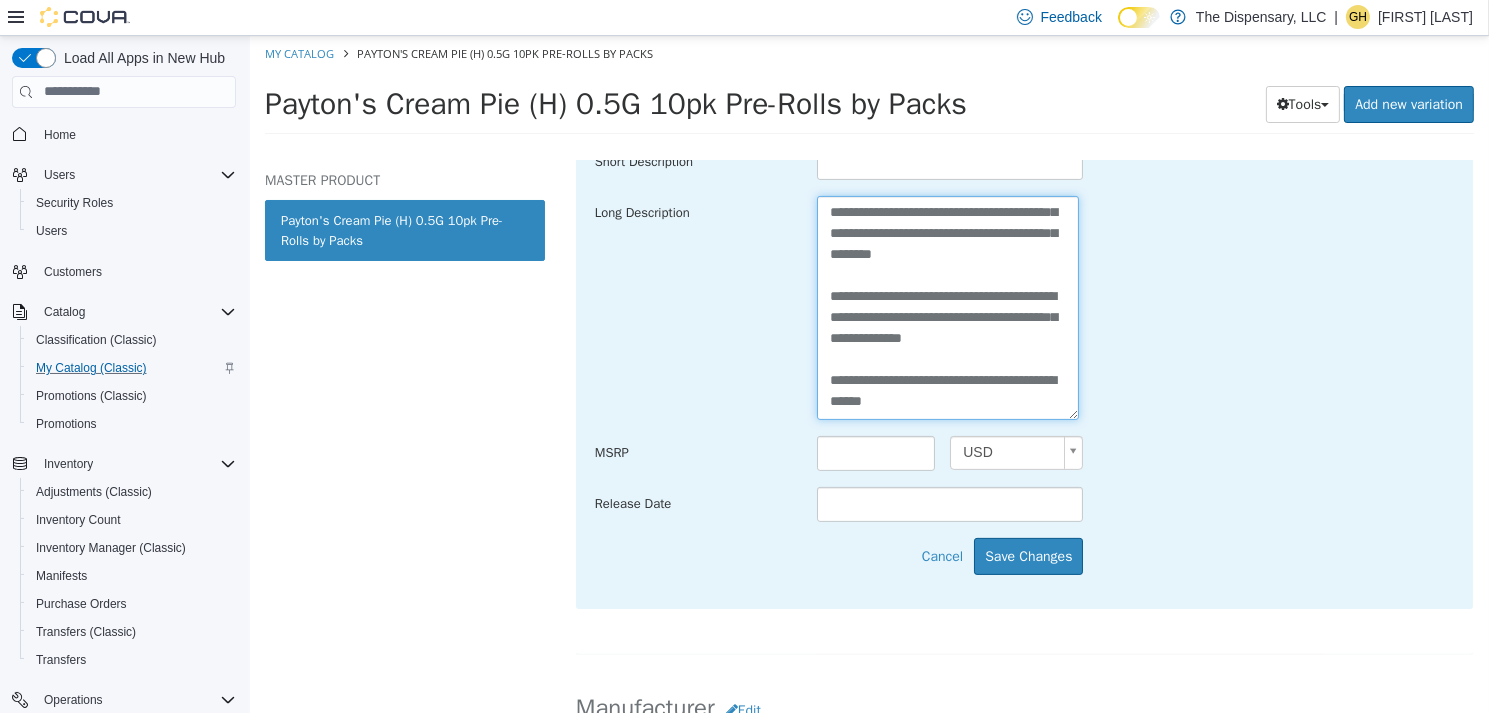 paste on "**********" 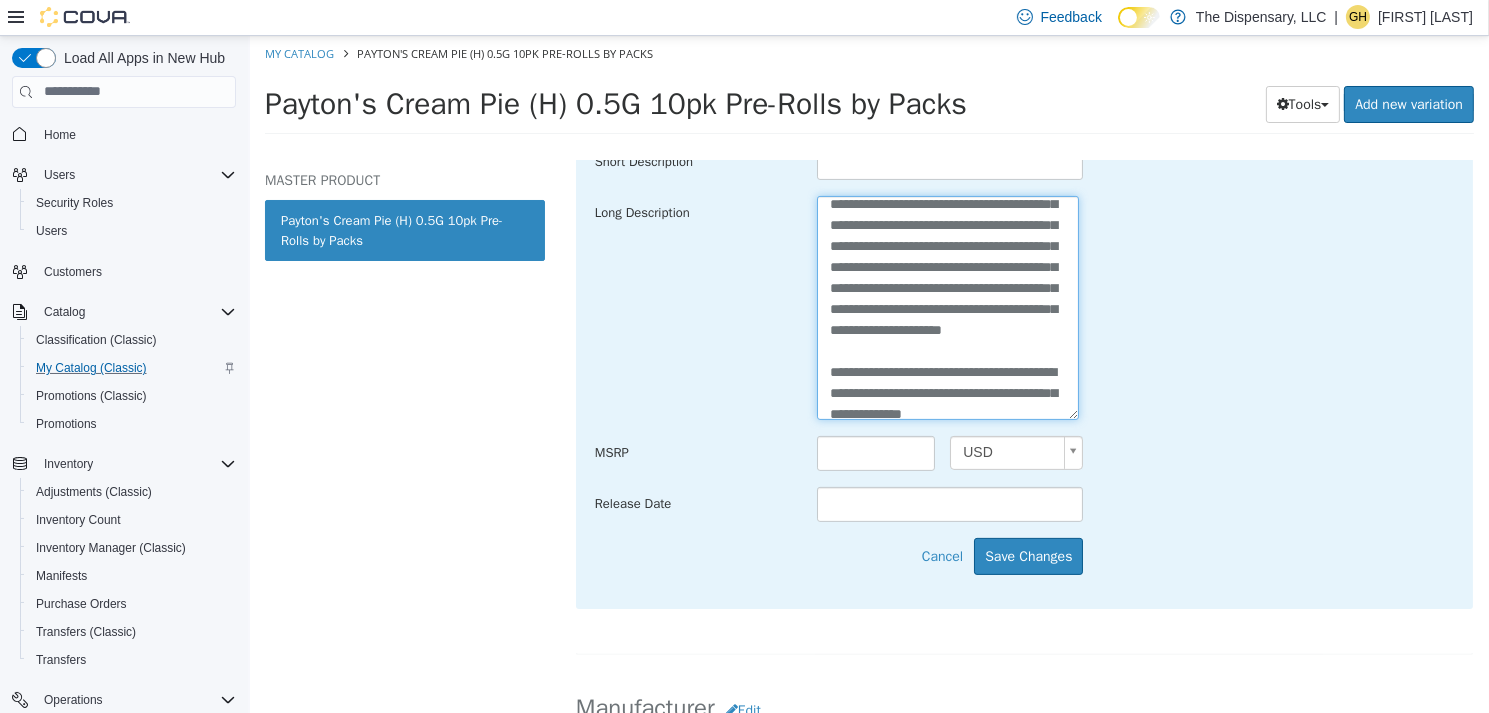 scroll, scrollTop: 286, scrollLeft: 0, axis: vertical 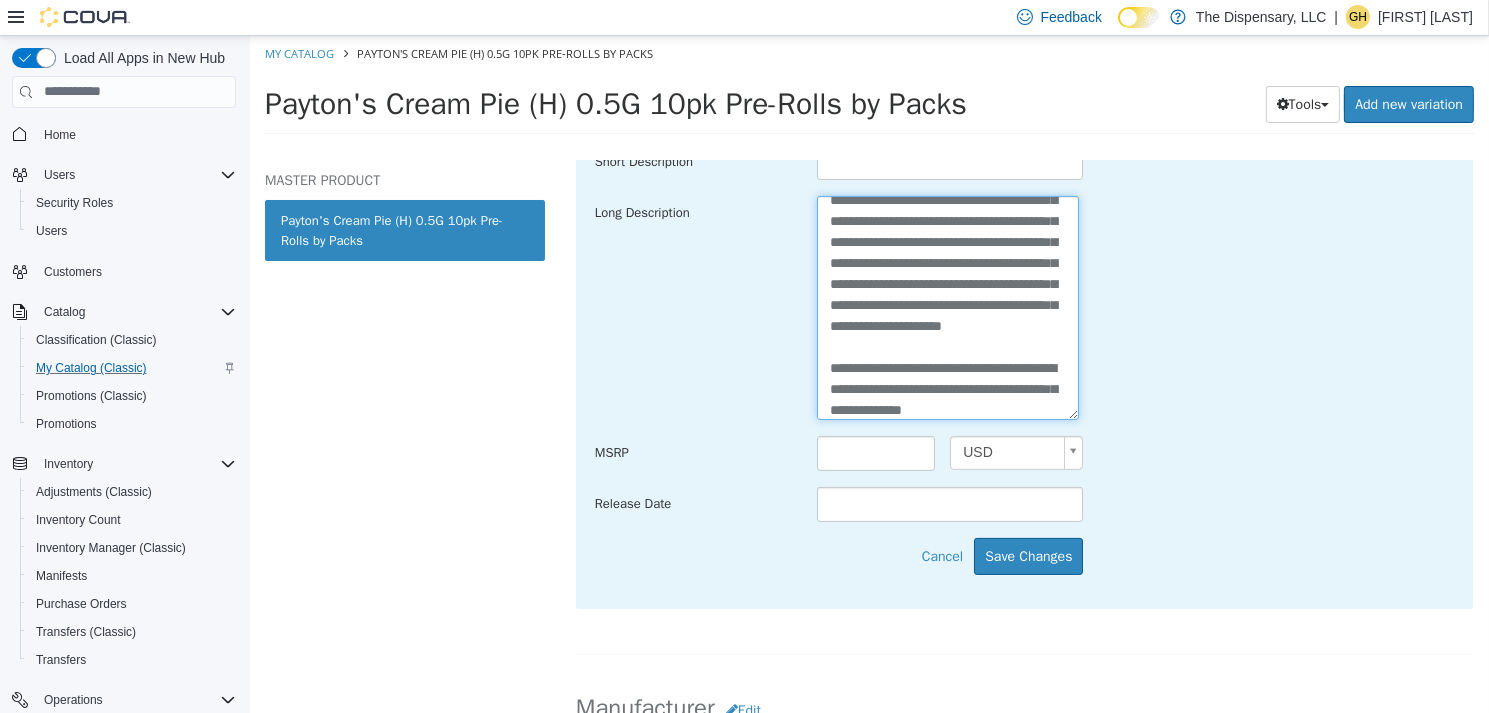 click on "**********" at bounding box center [947, 306] 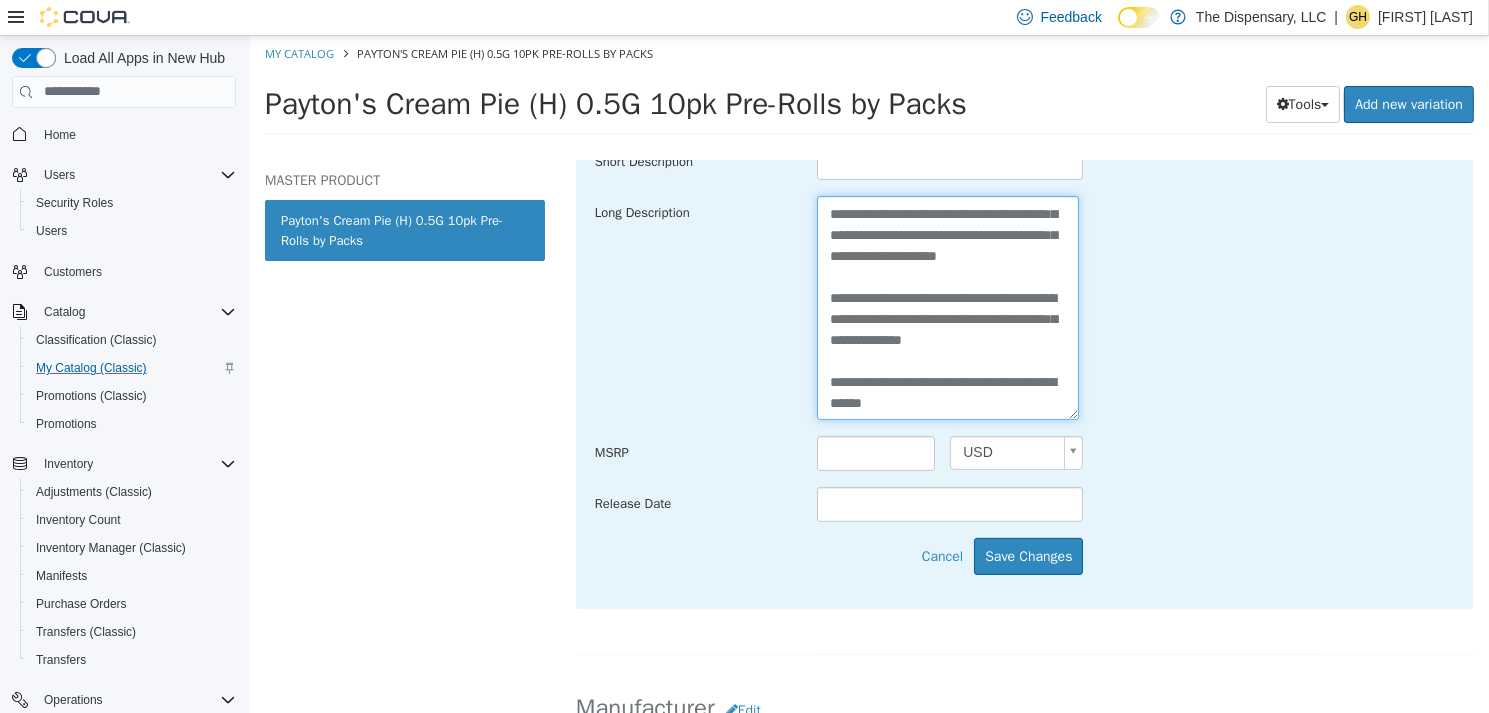 scroll, scrollTop: 386, scrollLeft: 0, axis: vertical 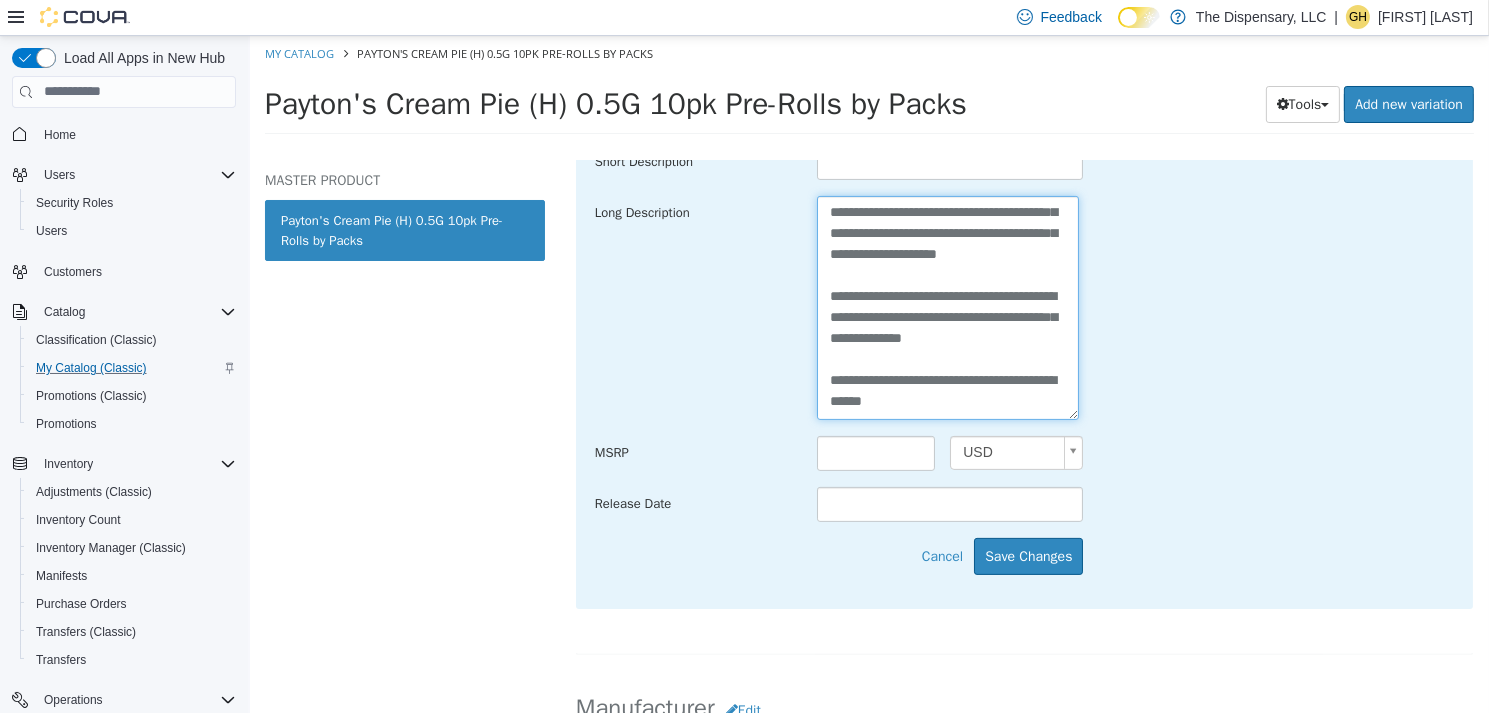 drag, startPoint x: 905, startPoint y: 337, endPoint x: 819, endPoint y: 295, distance: 95.707886 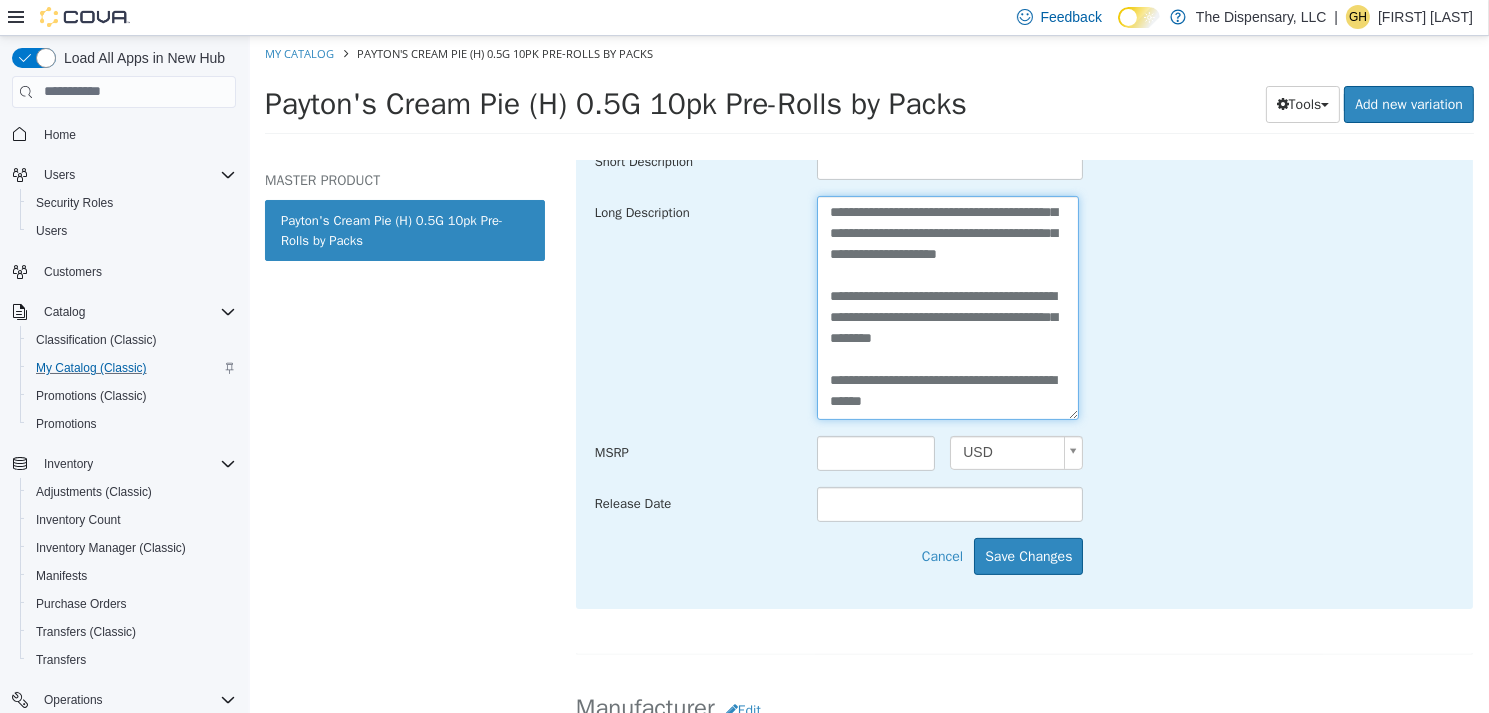 scroll, scrollTop: 441, scrollLeft: 0, axis: vertical 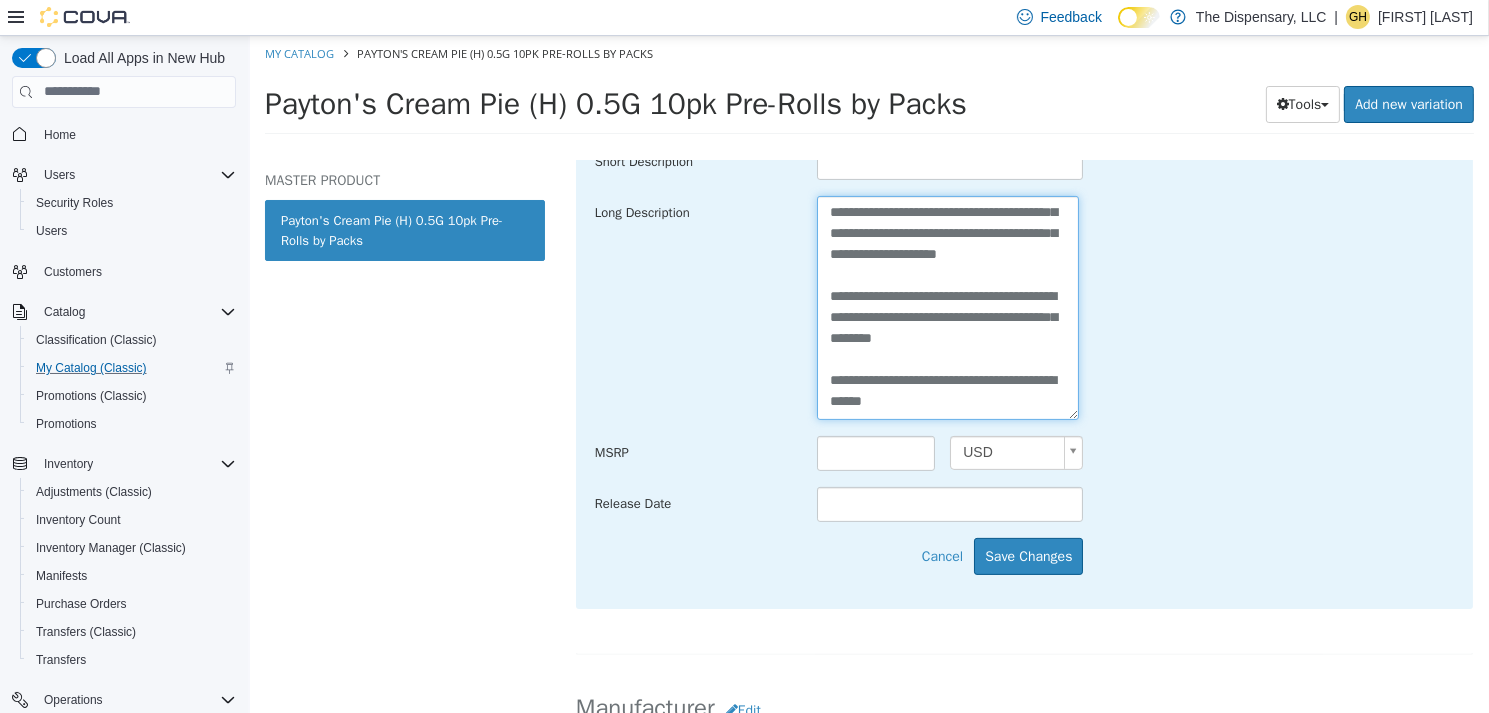 click on "**********" at bounding box center [947, 306] 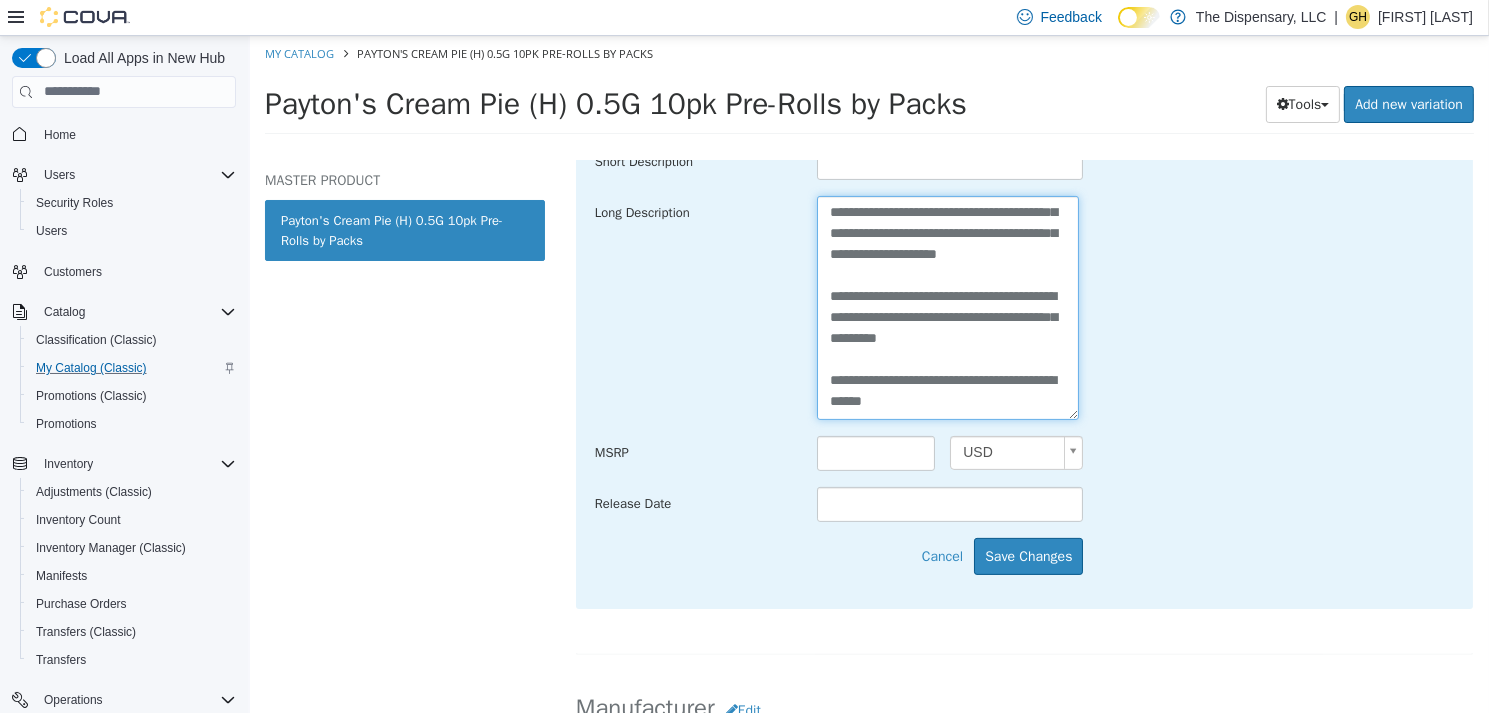 click on "**********" at bounding box center [947, 306] 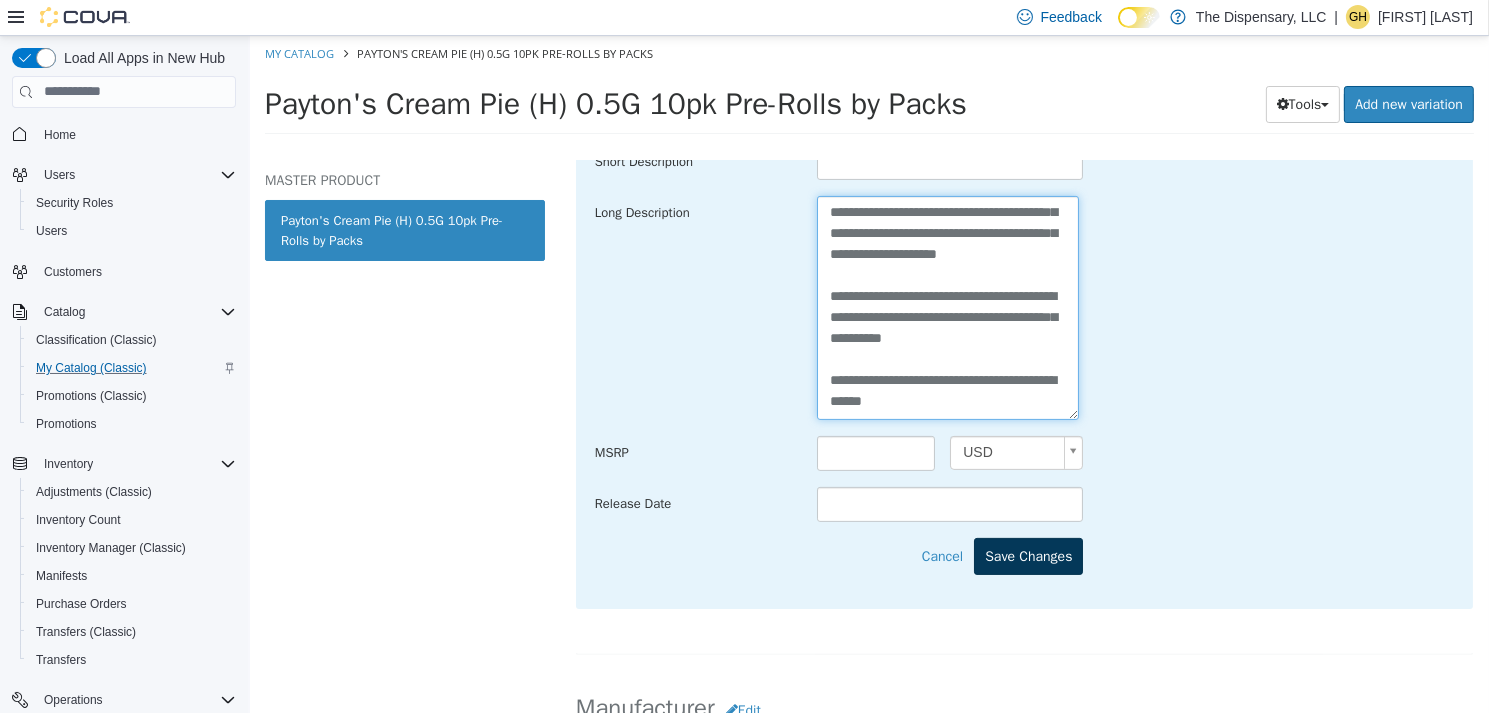 type on "**********" 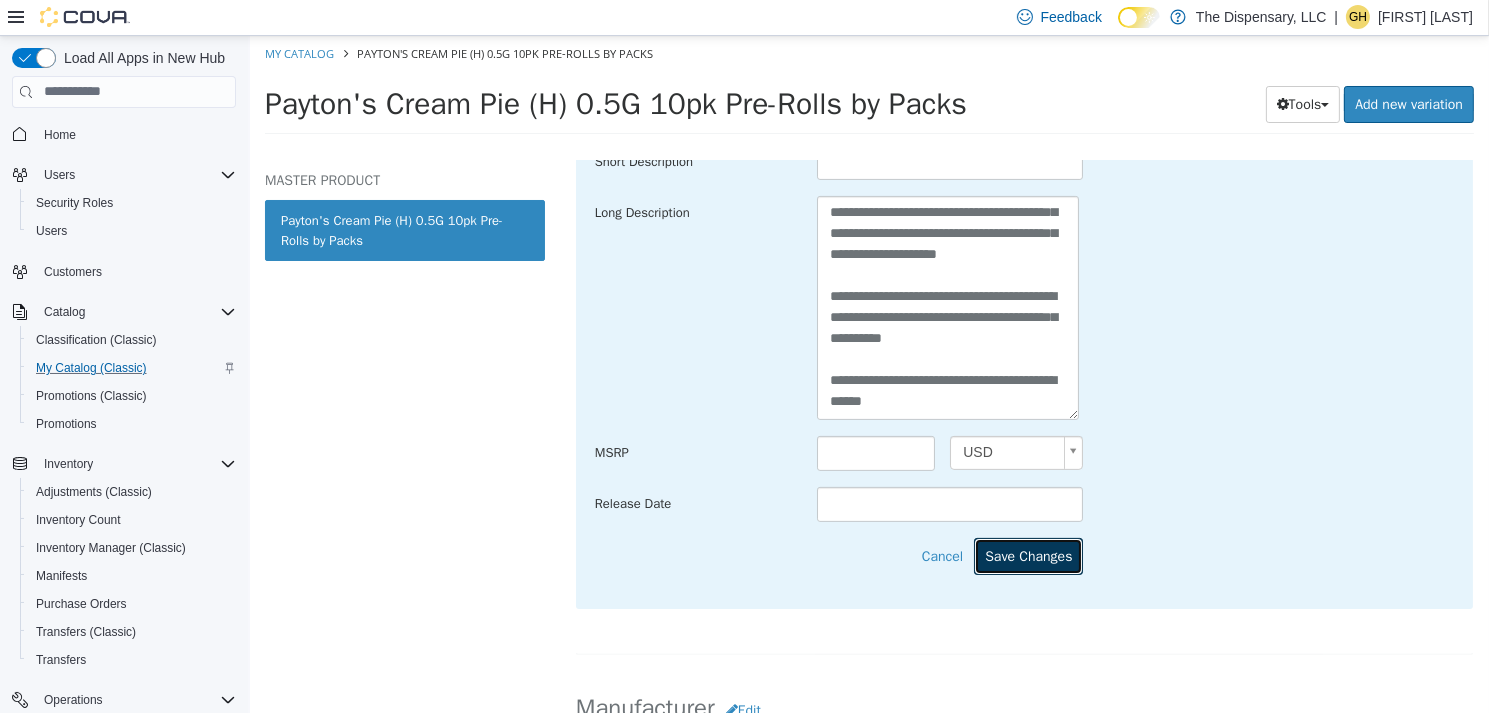 click on "Save Changes" at bounding box center [1027, 555] 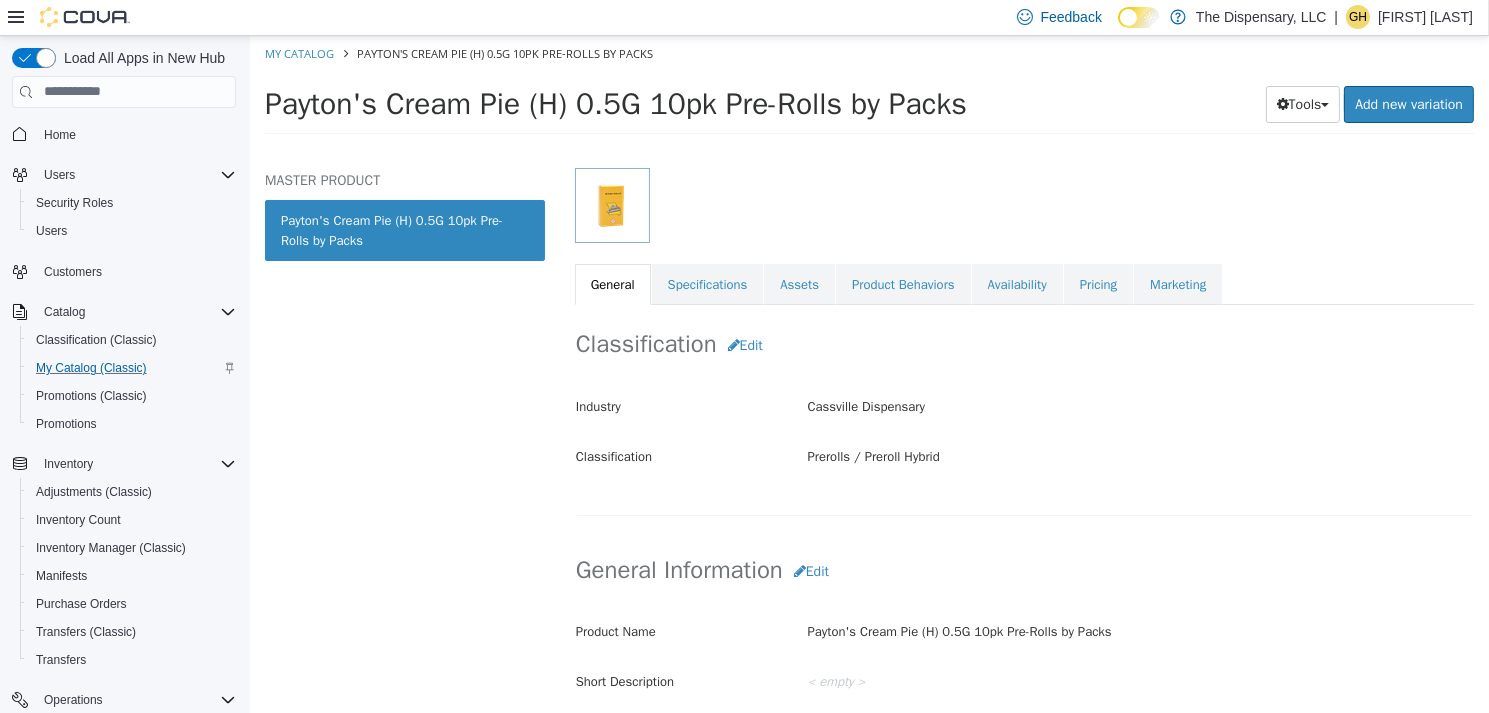 scroll, scrollTop: 100, scrollLeft: 0, axis: vertical 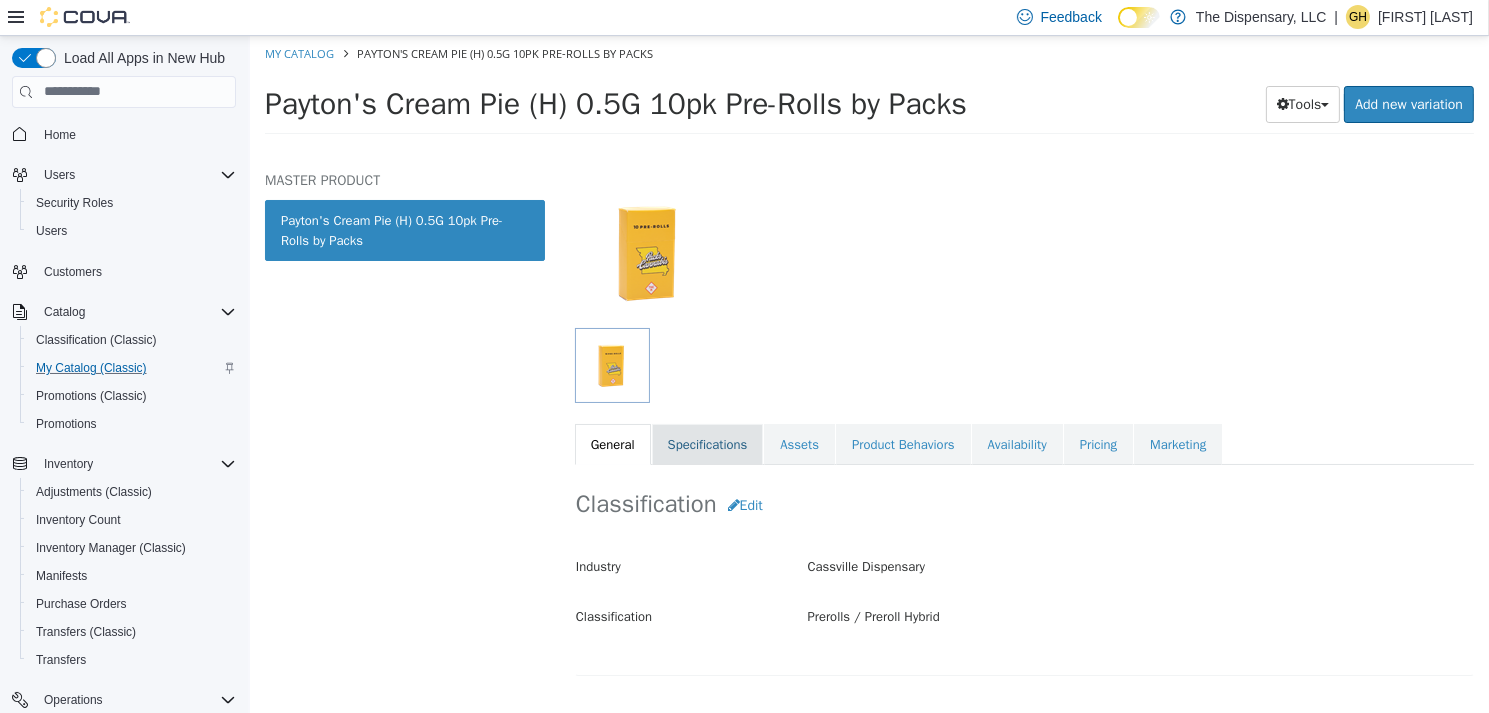 click on "Specifications" at bounding box center (707, 444) 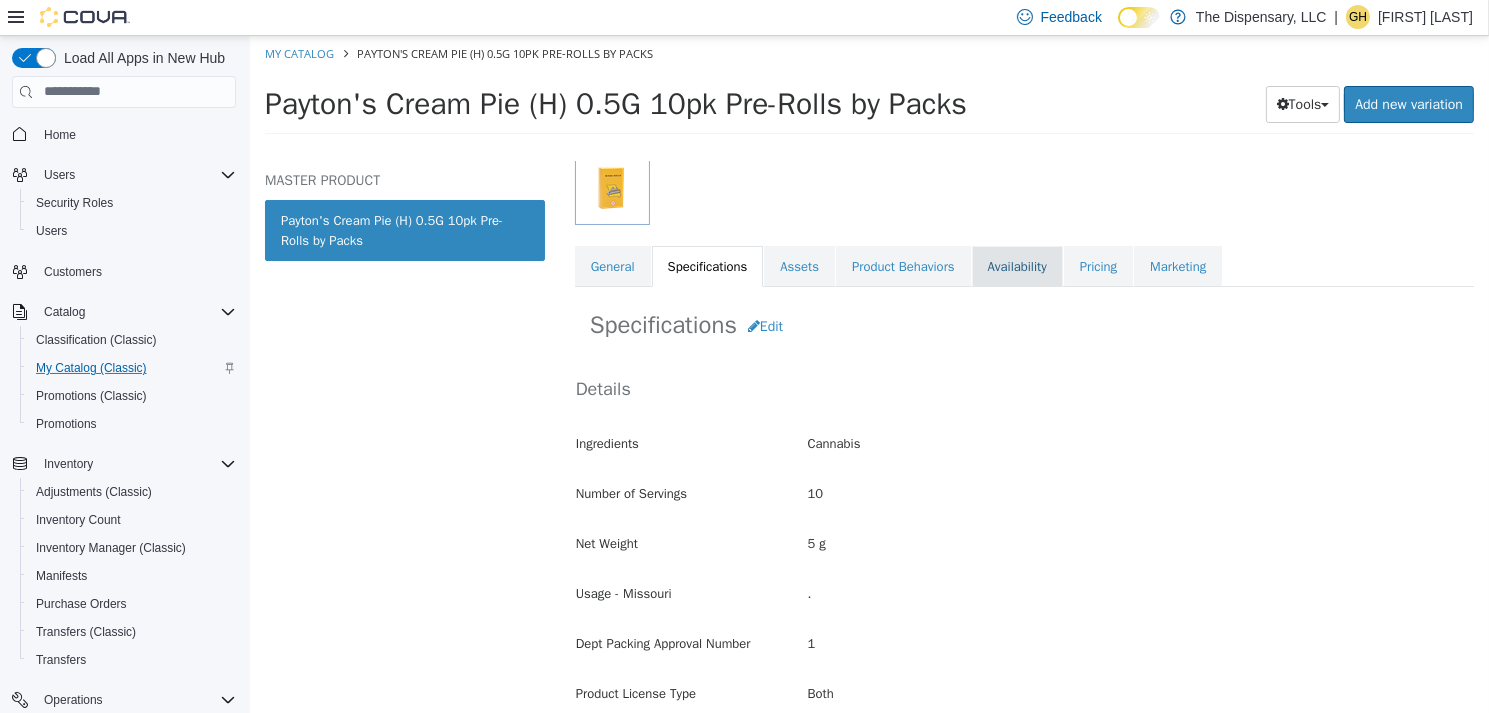scroll, scrollTop: 100, scrollLeft: 0, axis: vertical 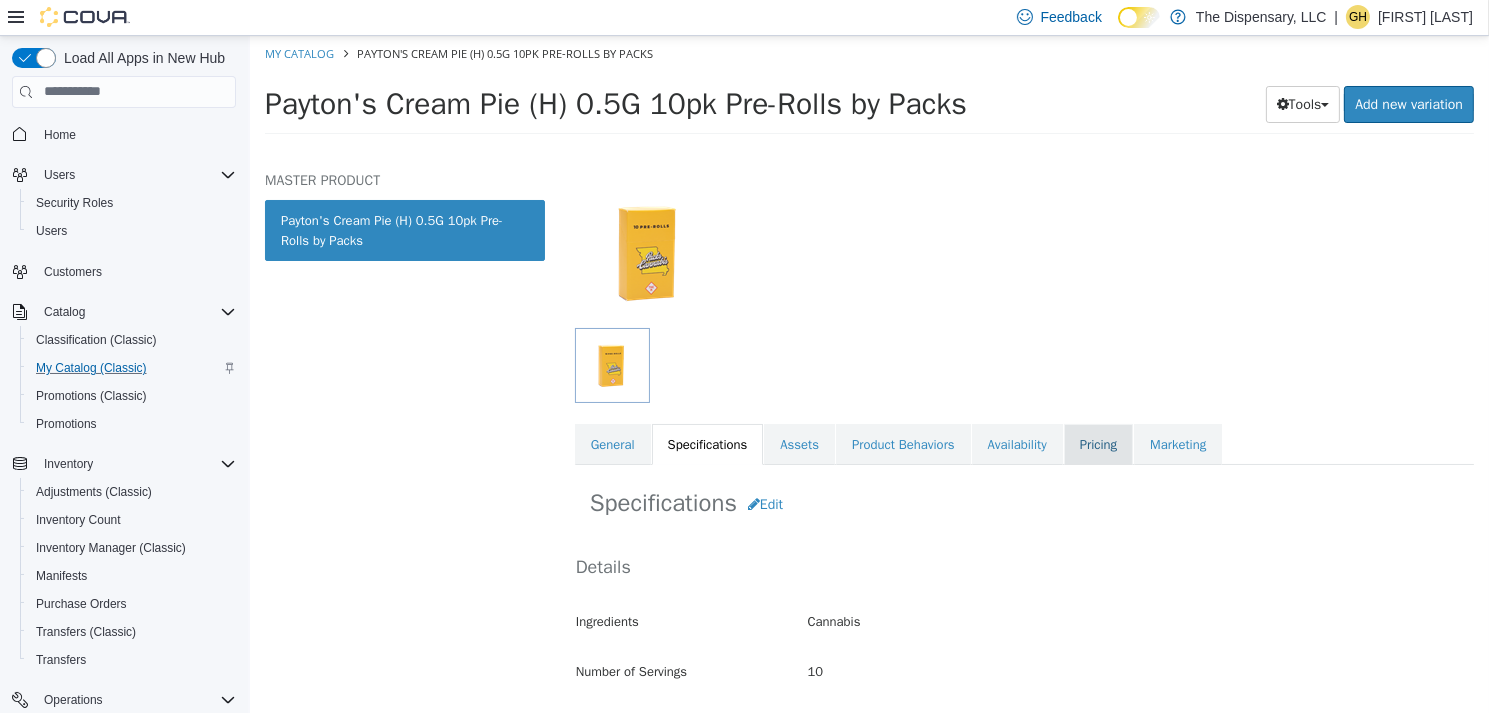 click on "Pricing" at bounding box center [1097, 444] 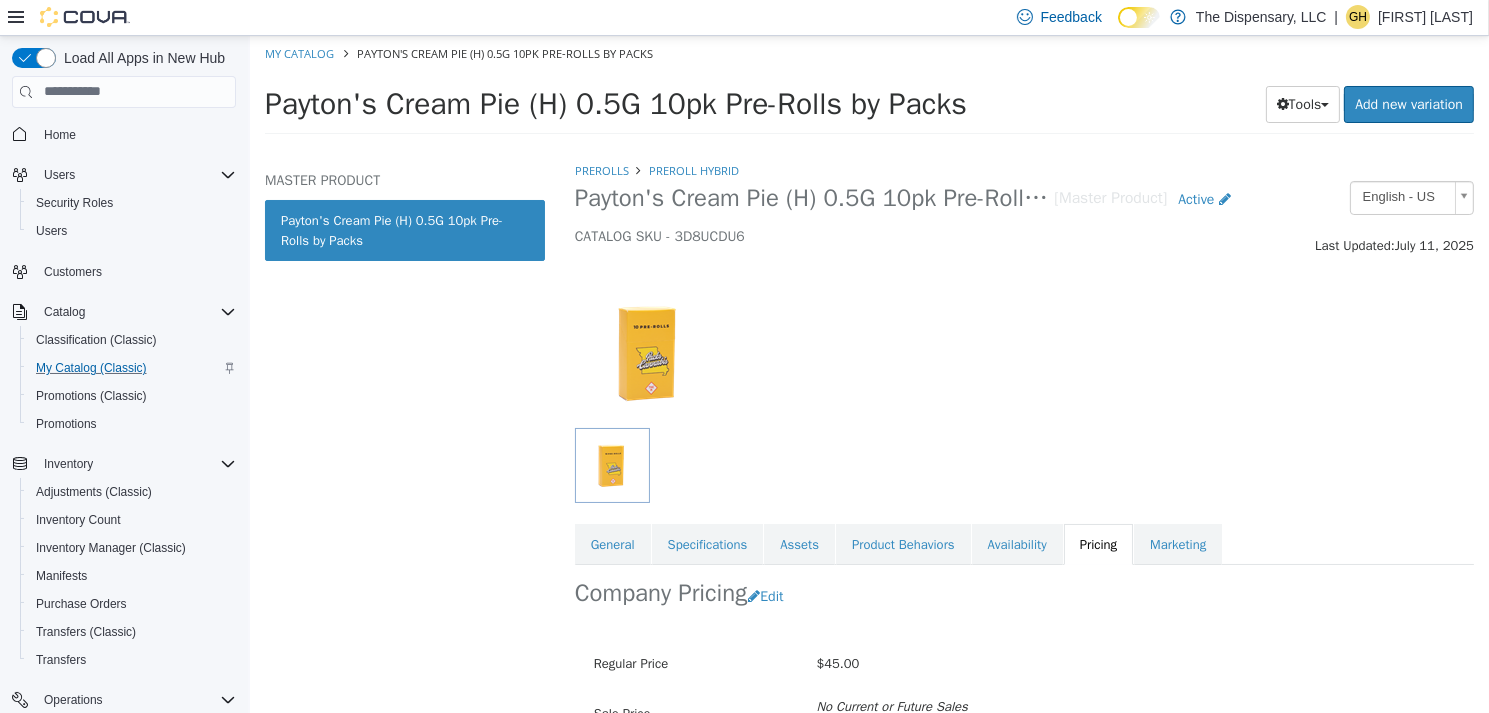 scroll, scrollTop: 200, scrollLeft: 0, axis: vertical 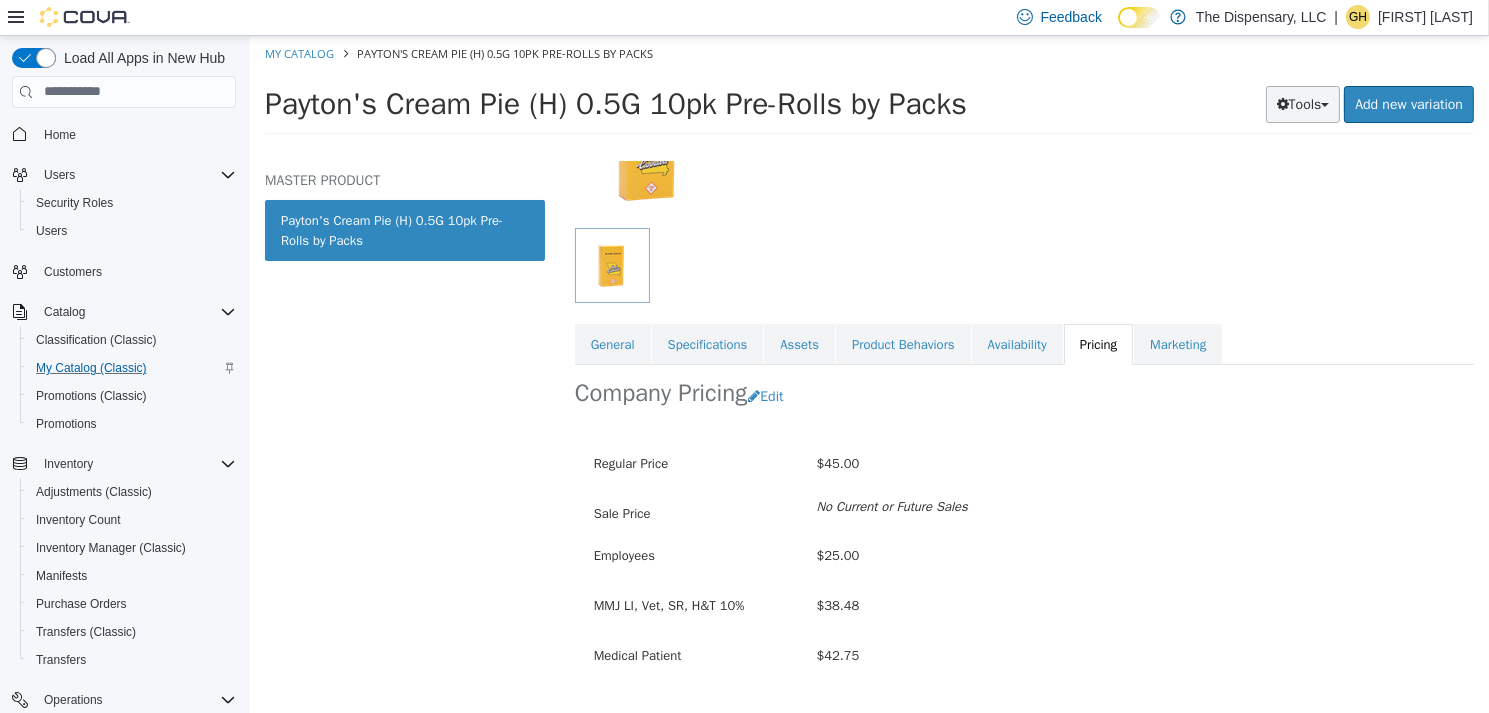 click on "Tools" at bounding box center [1302, 103] 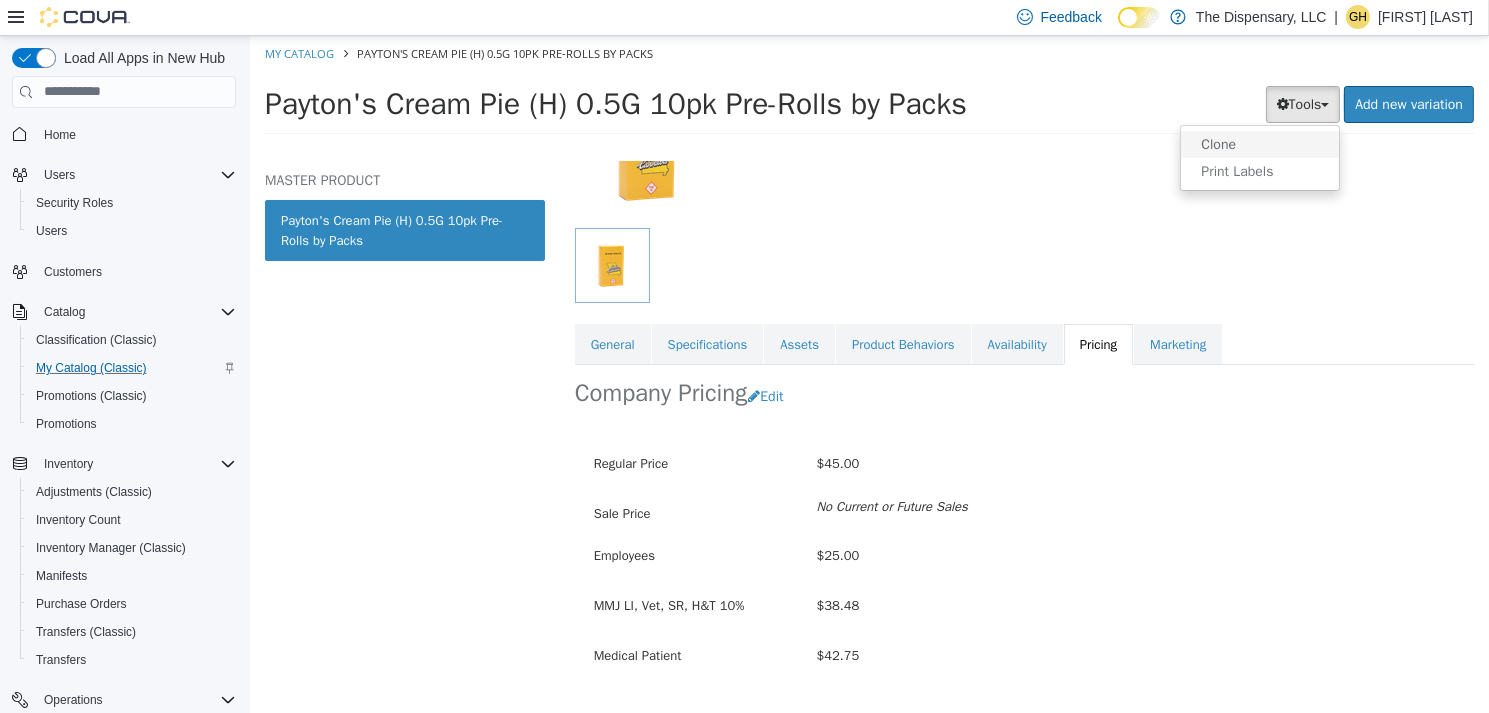 click on "Clone" at bounding box center (1259, 143) 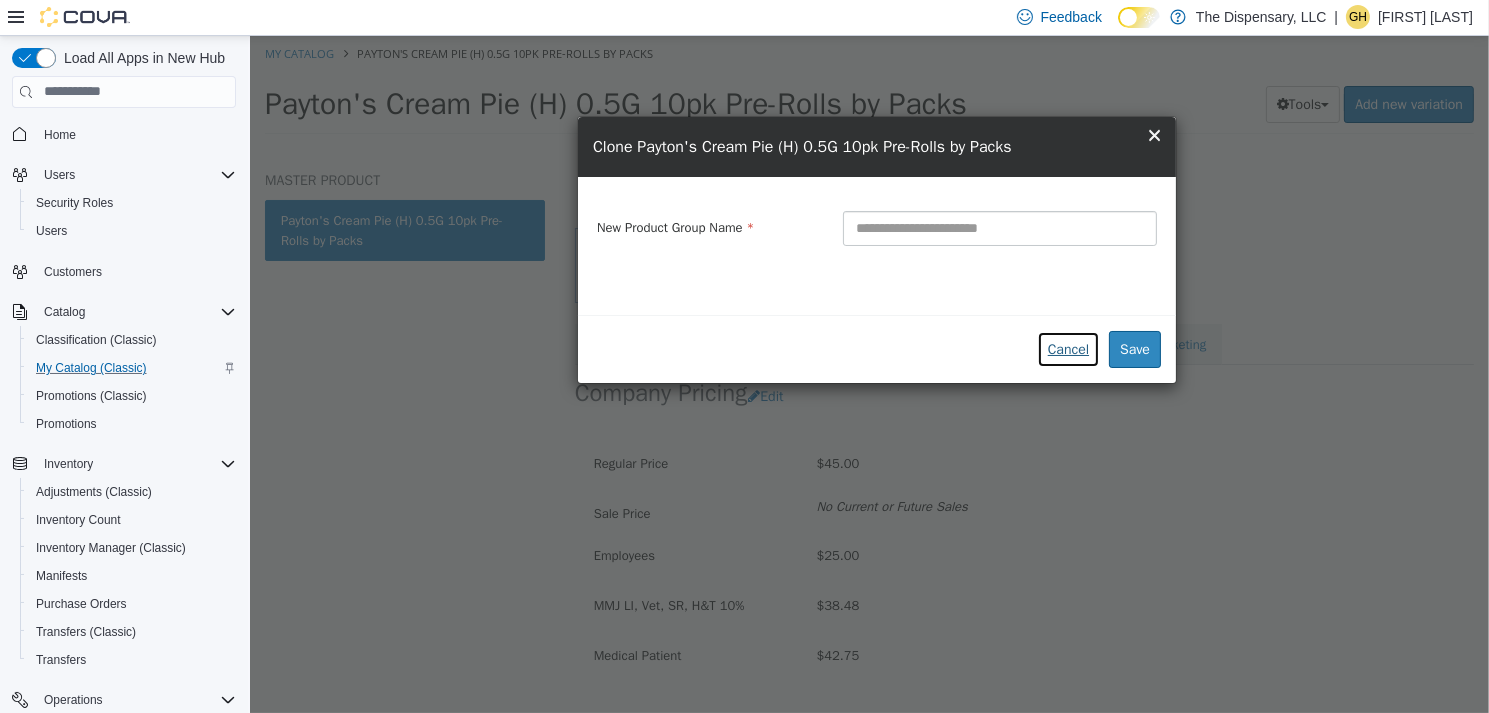 click on "Cancel" at bounding box center (1067, 348) 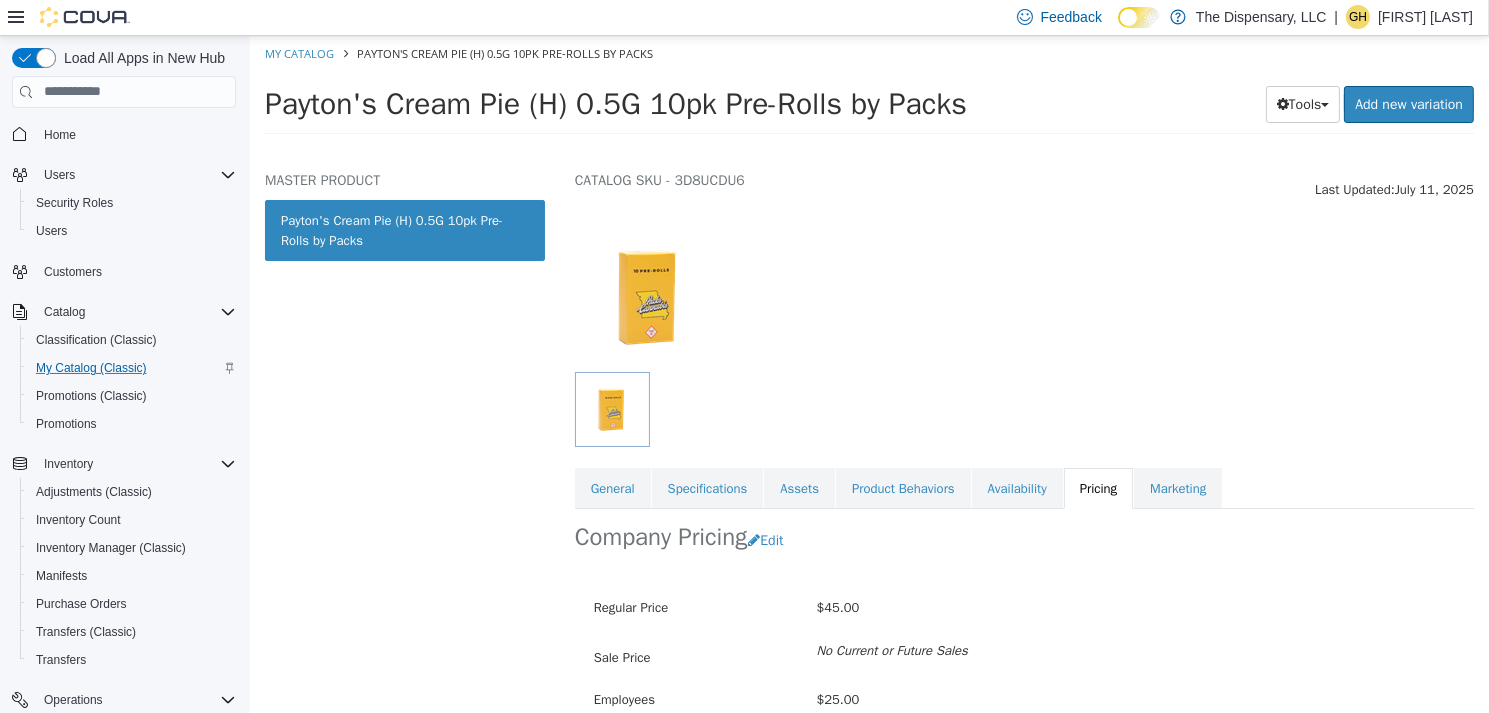 scroll, scrollTop: 0, scrollLeft: 0, axis: both 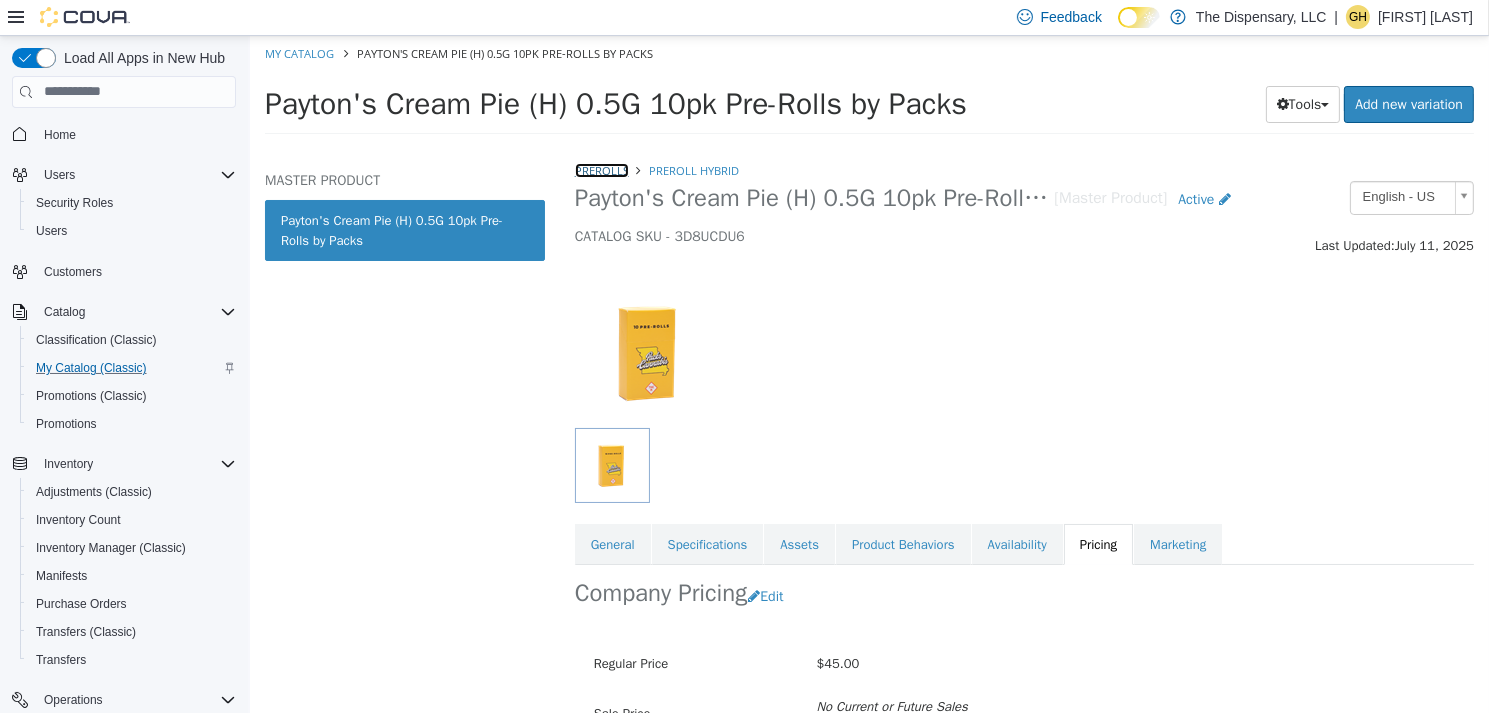 click on "Prerolls" at bounding box center [601, 169] 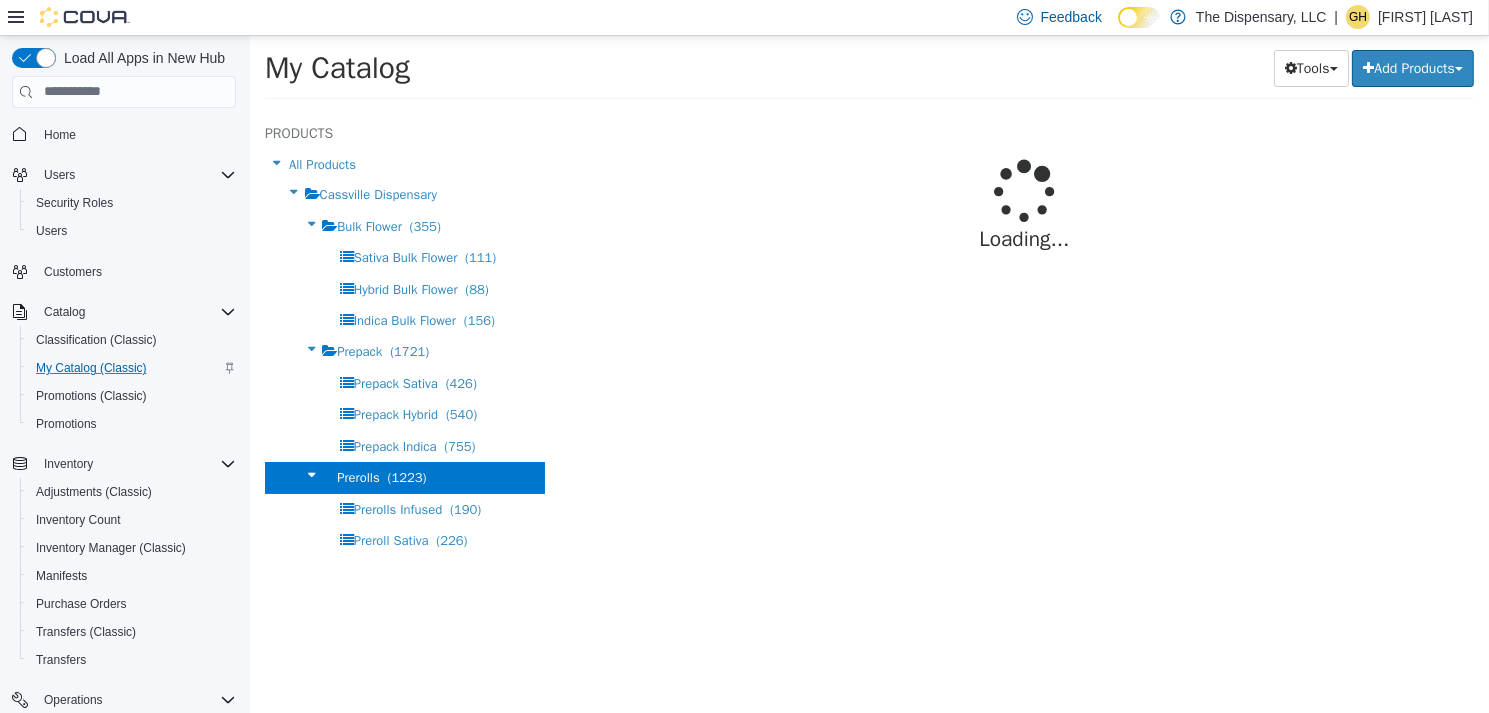 select on "**********" 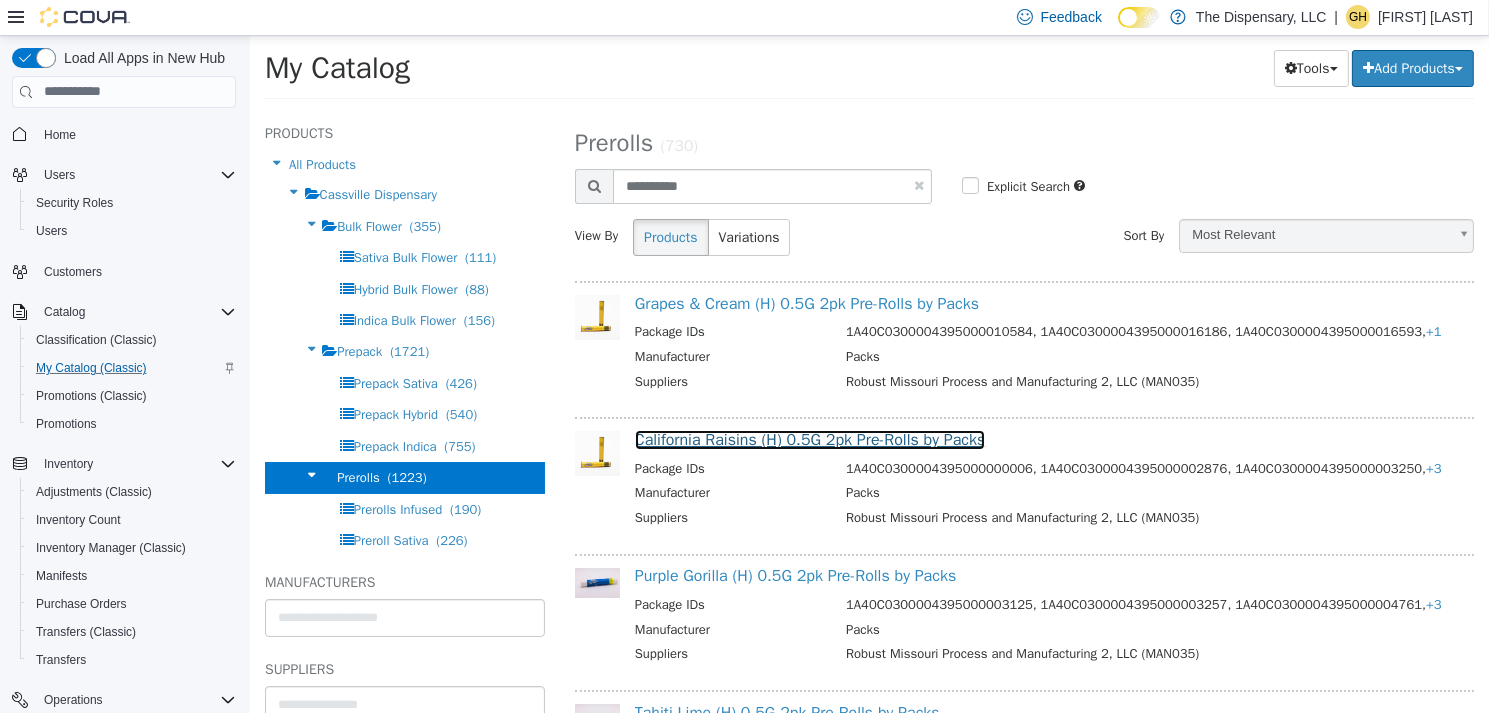 click on "California Raisins (H) 0.5G 2pk Pre-Rolls by Packs" at bounding box center [809, 439] 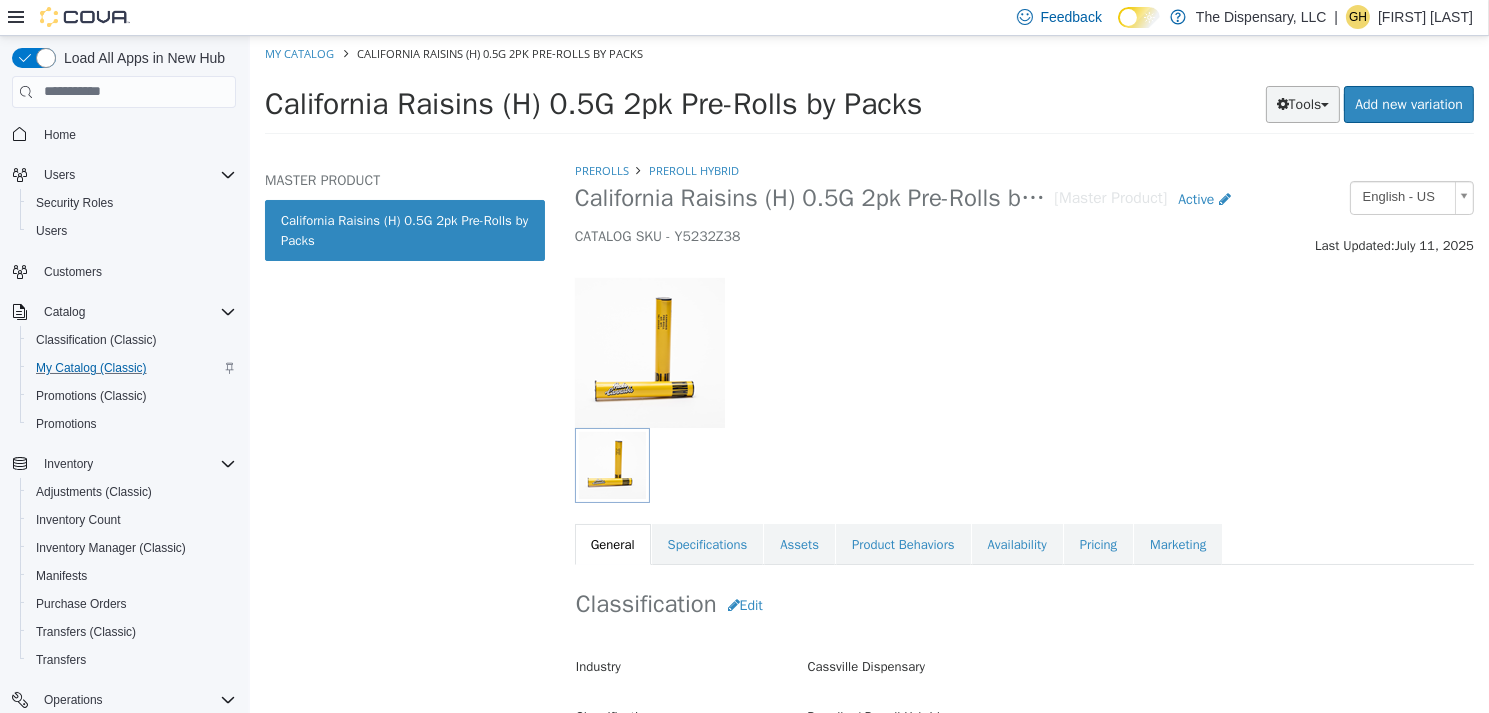 click on "Tools" at bounding box center (1302, 103) 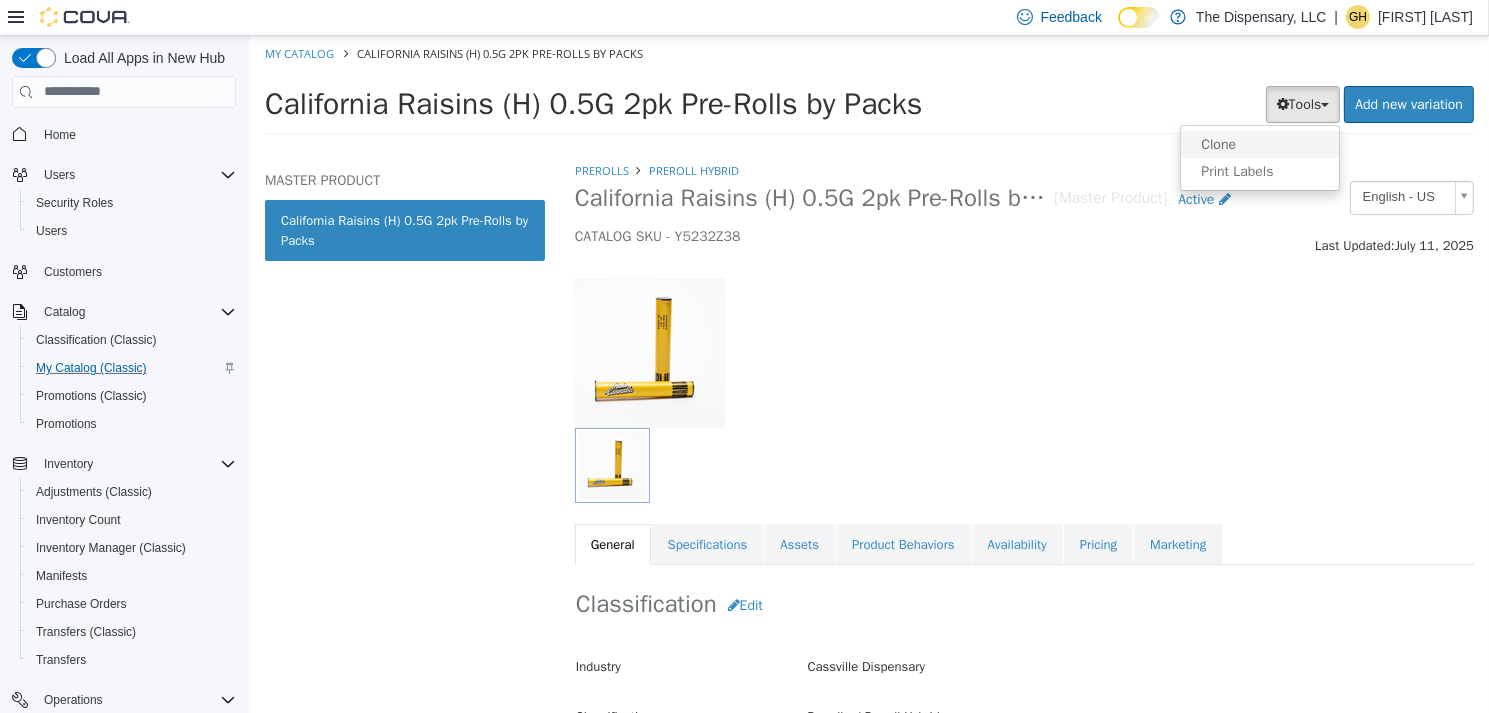 click on "Clone" at bounding box center [1259, 143] 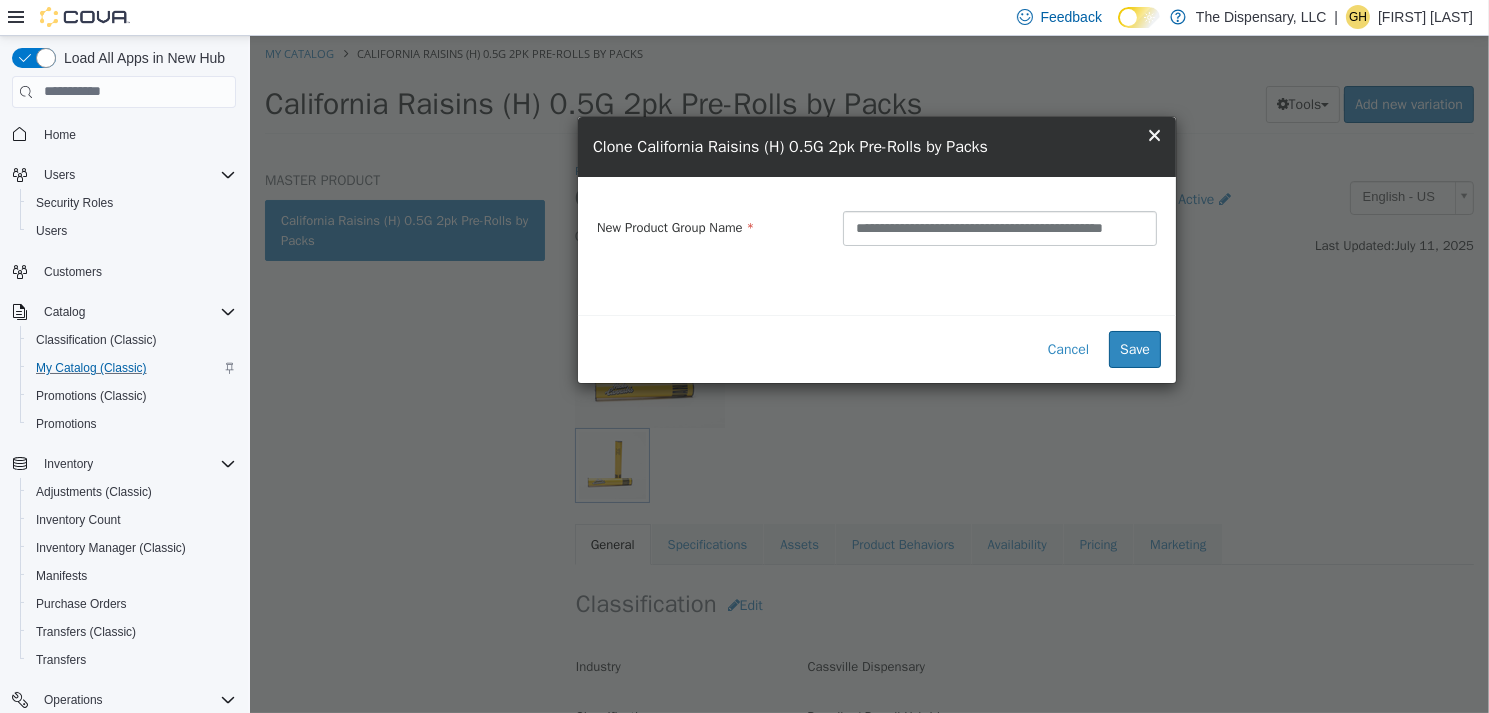 scroll, scrollTop: 0, scrollLeft: 10, axis: horizontal 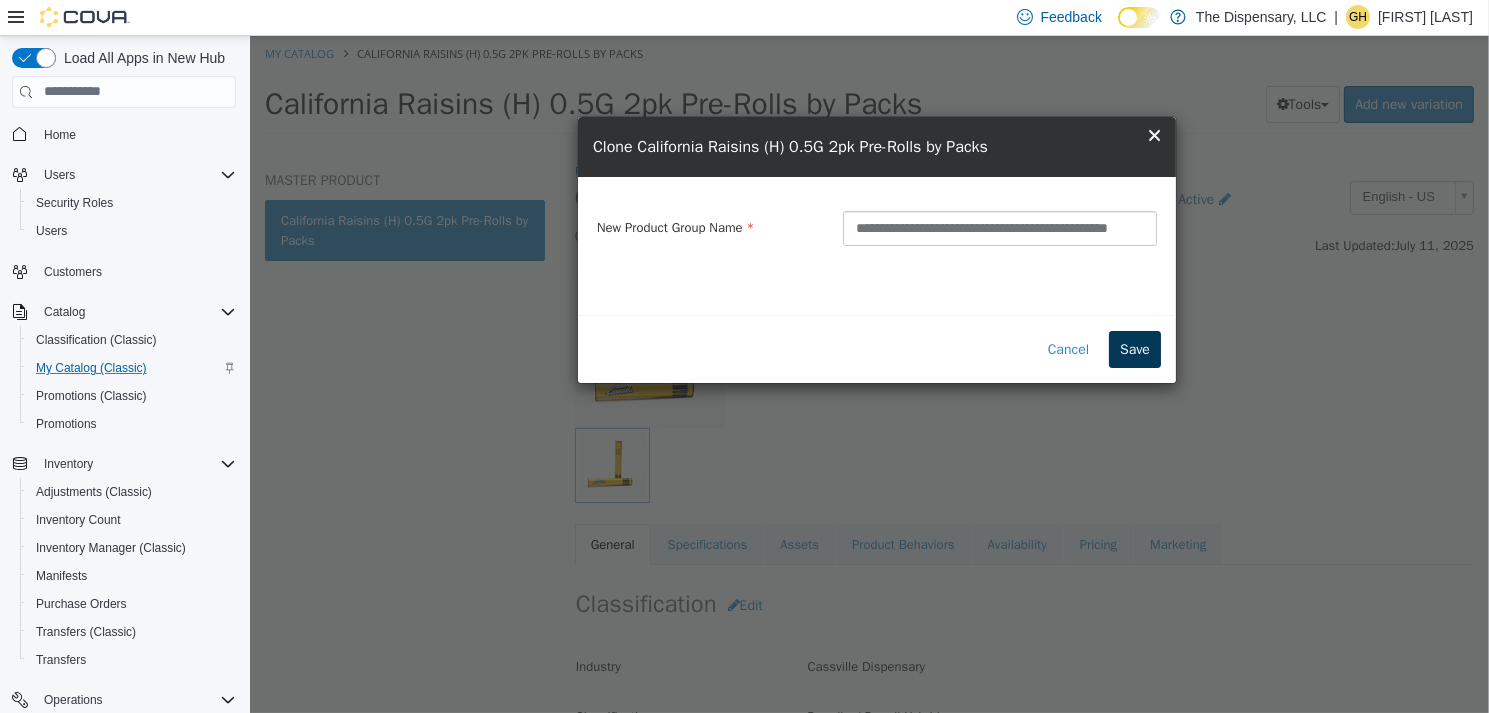 type on "**********" 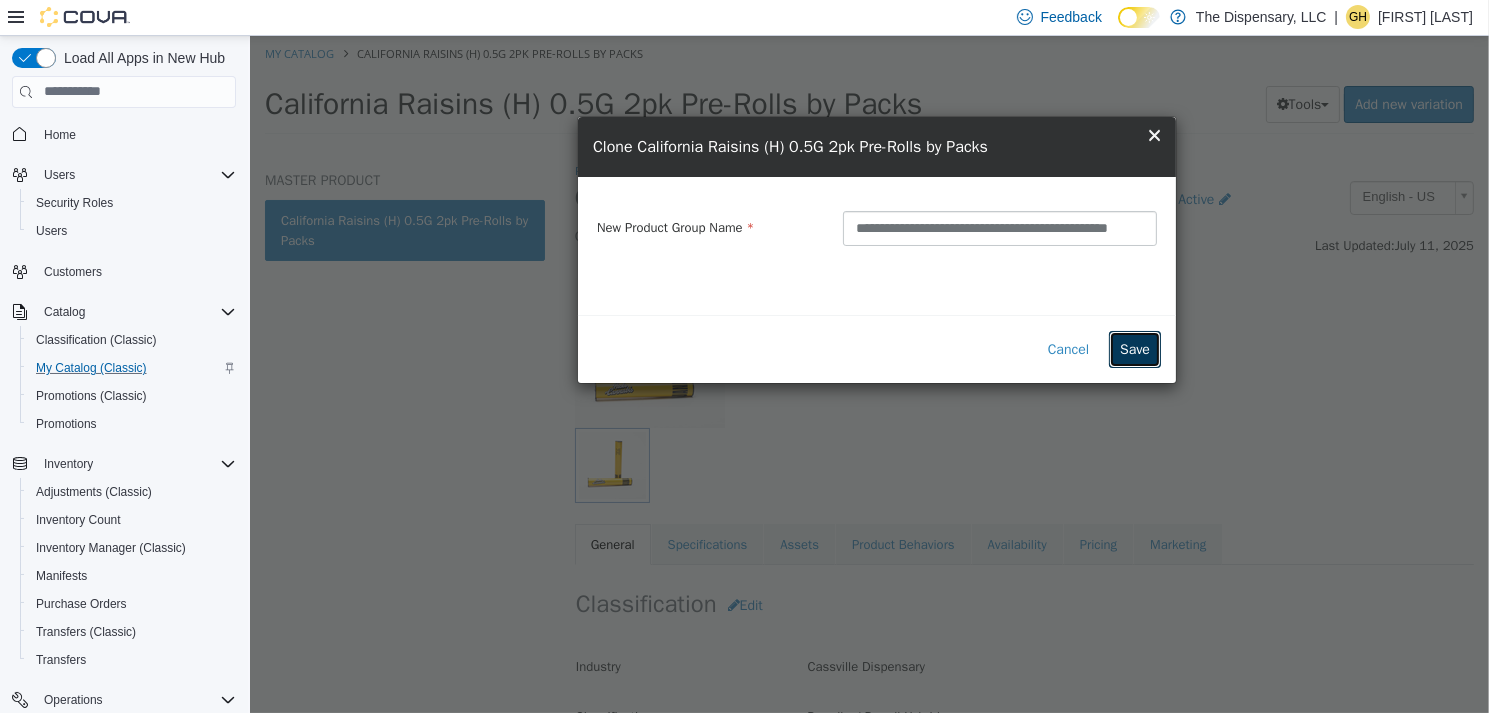 click on "Save" at bounding box center [1134, 348] 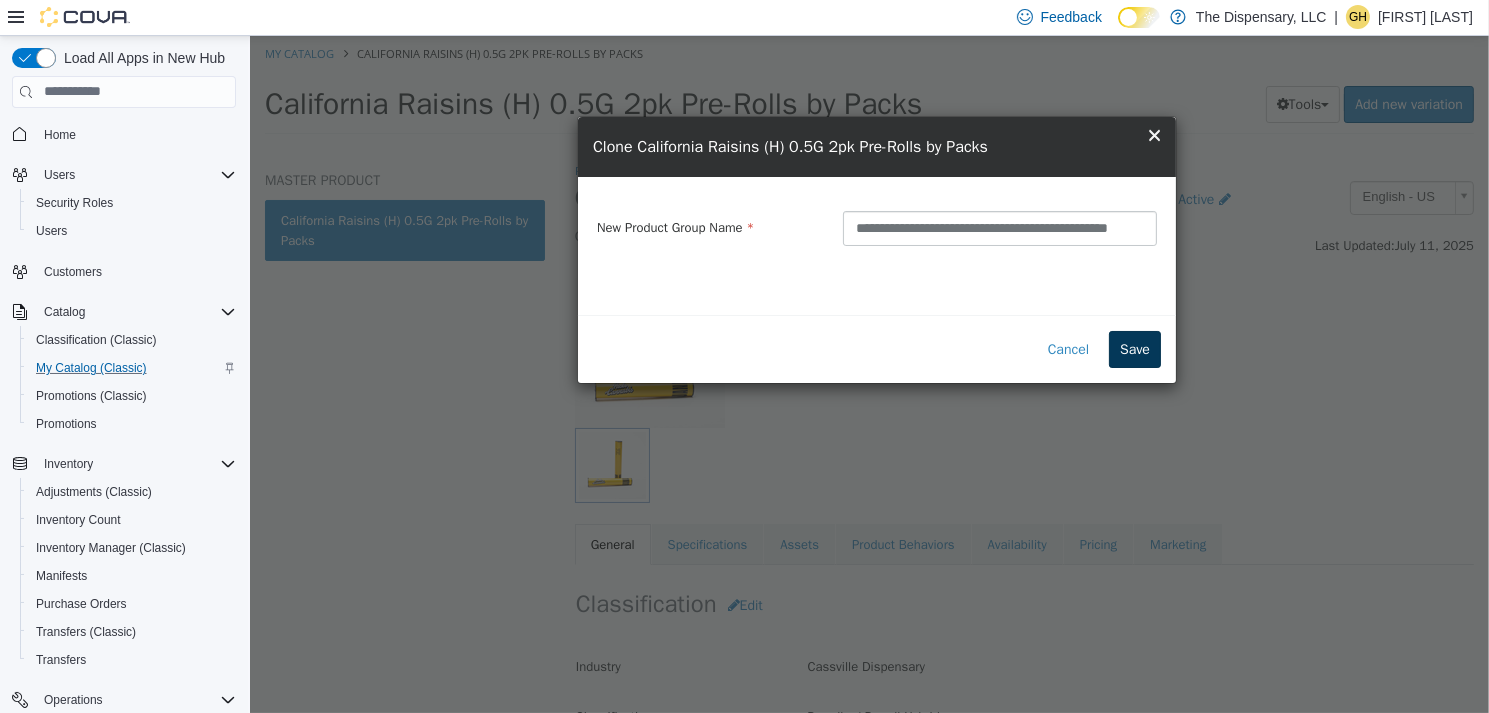 scroll, scrollTop: 0, scrollLeft: 0, axis: both 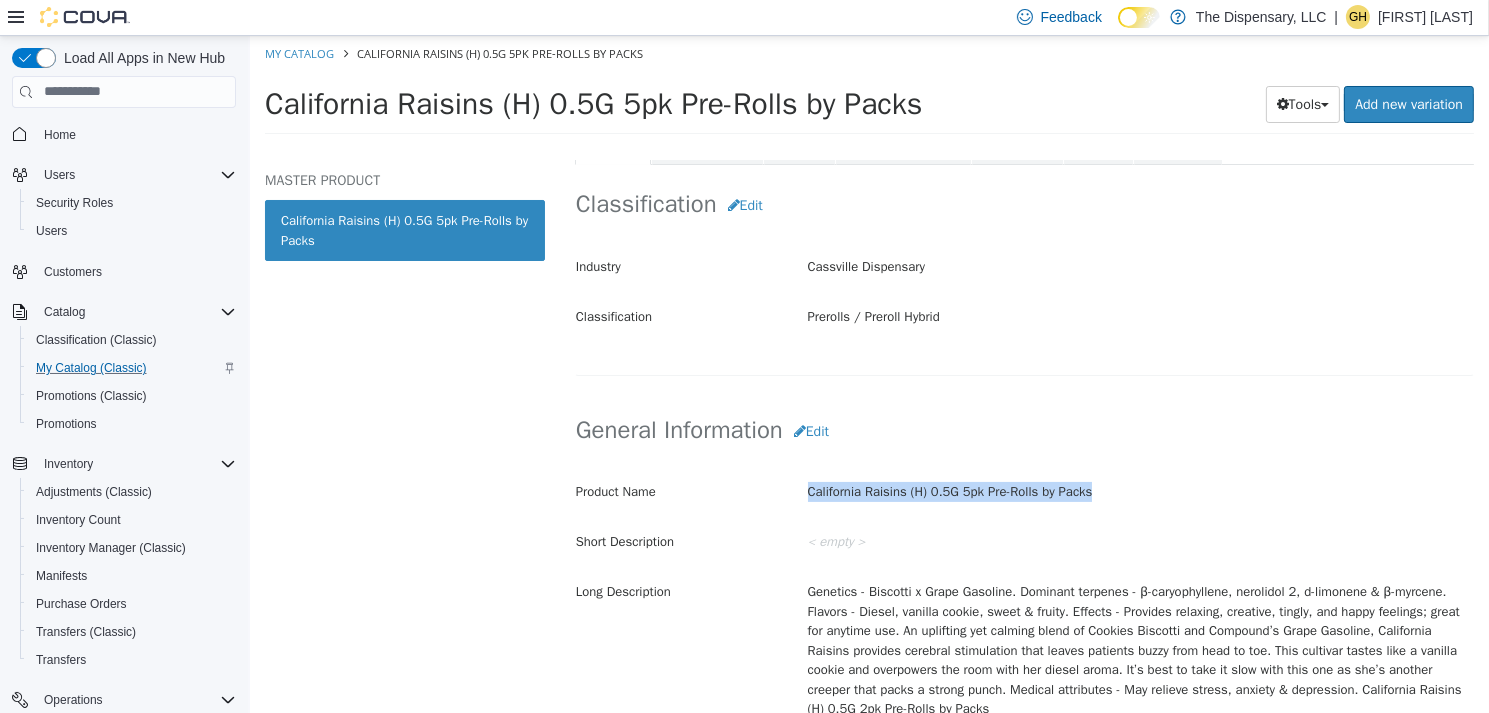 drag, startPoint x: 804, startPoint y: 490, endPoint x: 1078, endPoint y: 503, distance: 274.30823 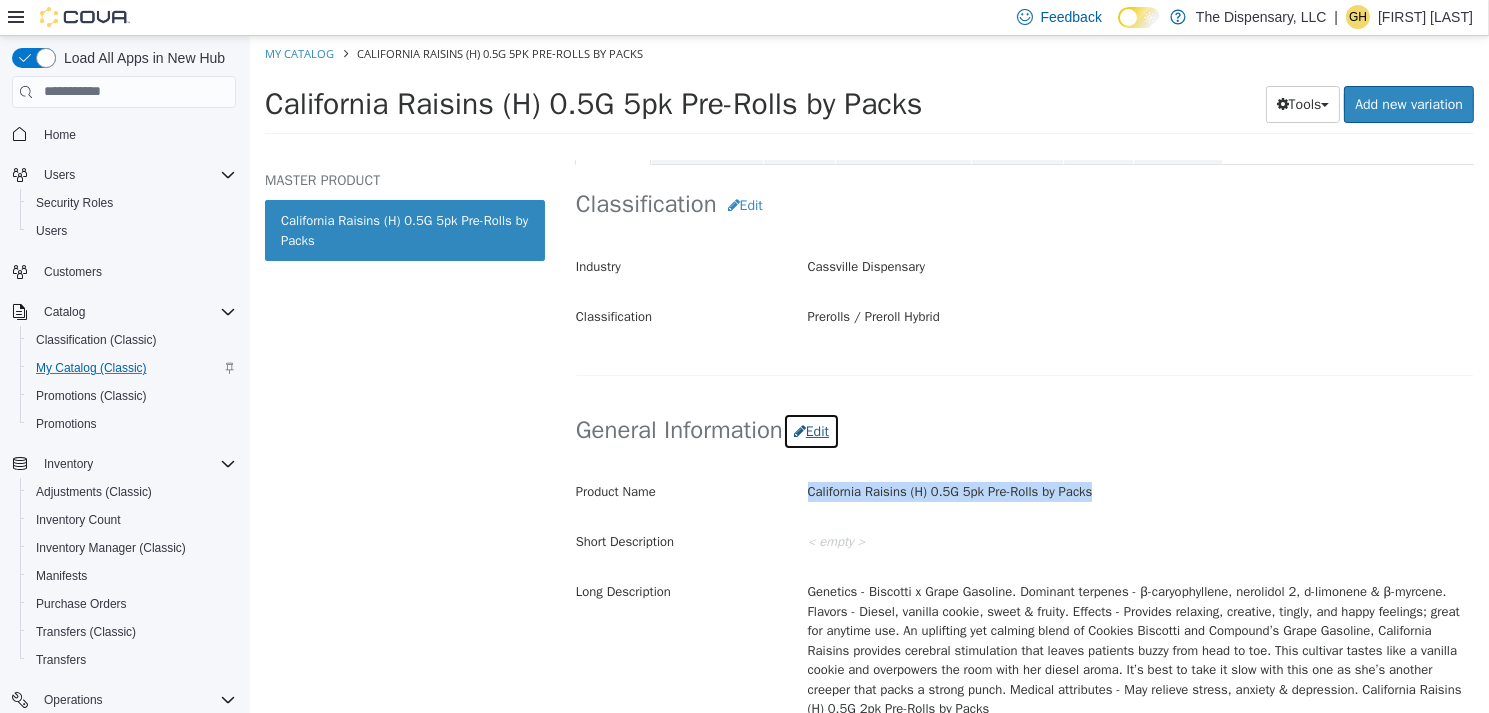 click on "Edit" at bounding box center [810, 430] 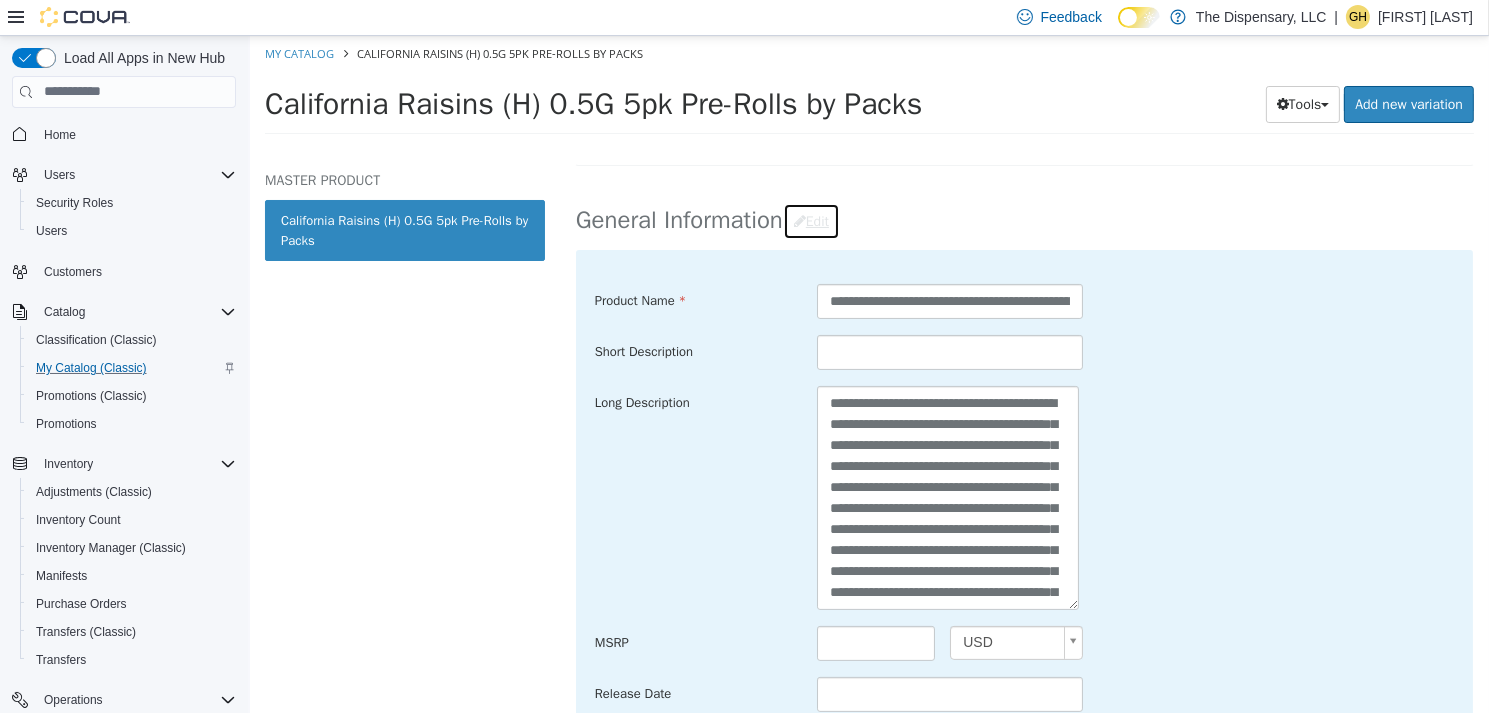 scroll, scrollTop: 700, scrollLeft: 0, axis: vertical 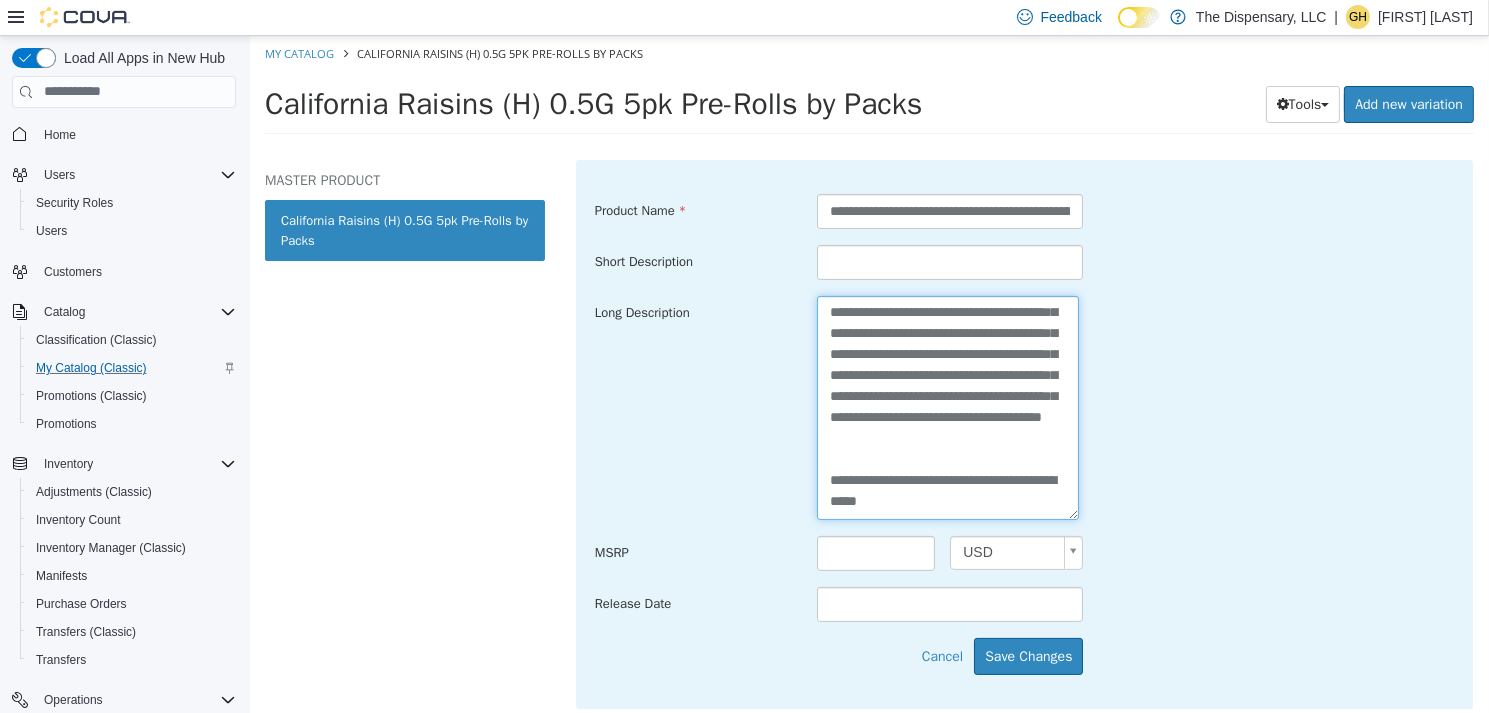 drag, startPoint x: 928, startPoint y: 499, endPoint x: 802, endPoint y: 483, distance: 127.01181 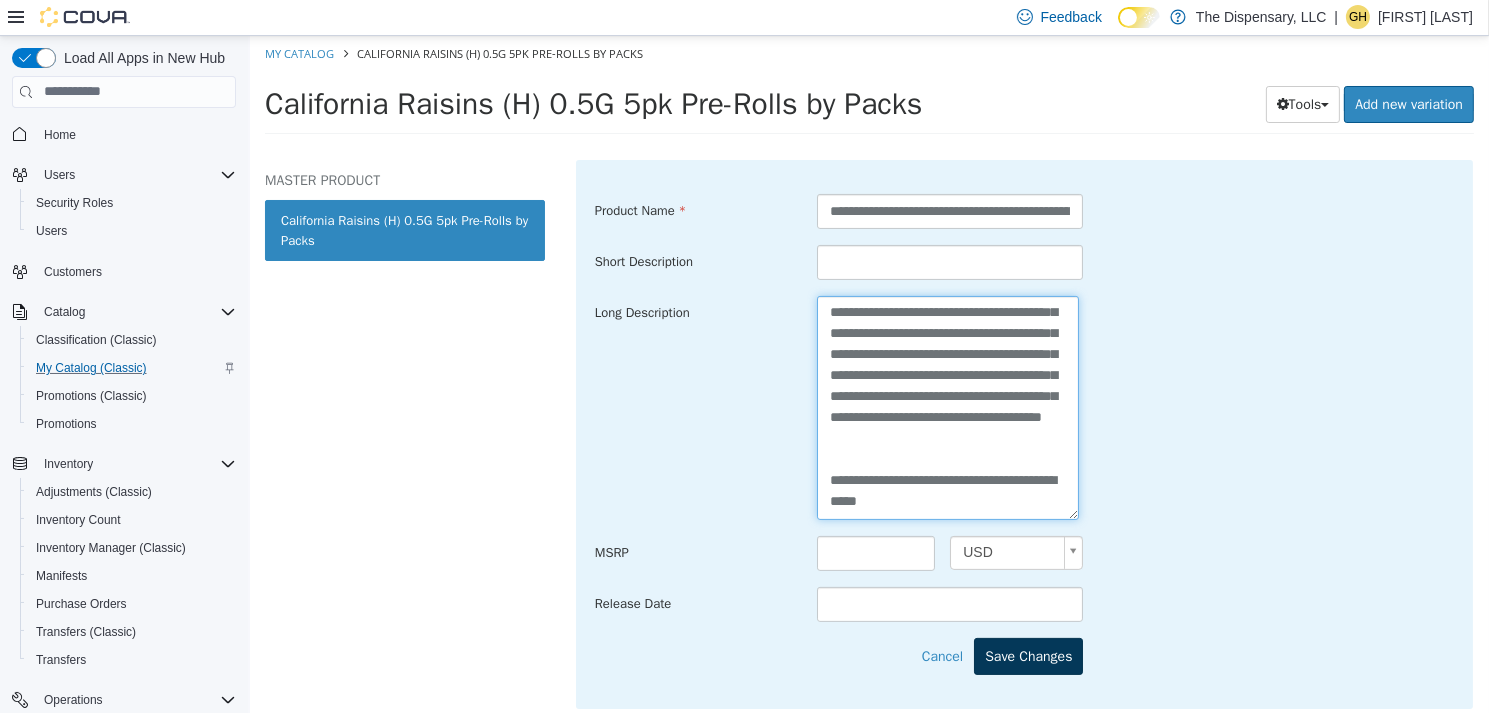 type on "**********" 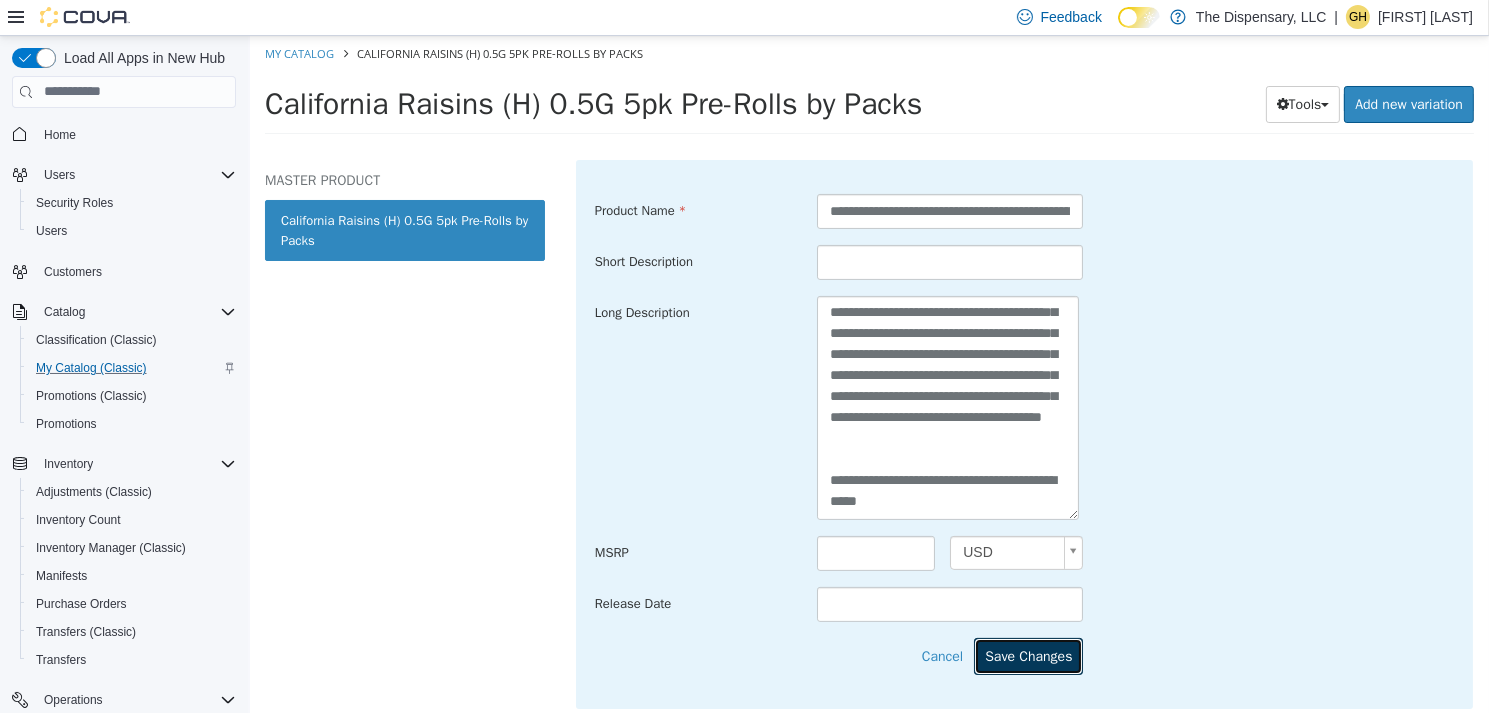 click on "Save Changes" at bounding box center [1027, 655] 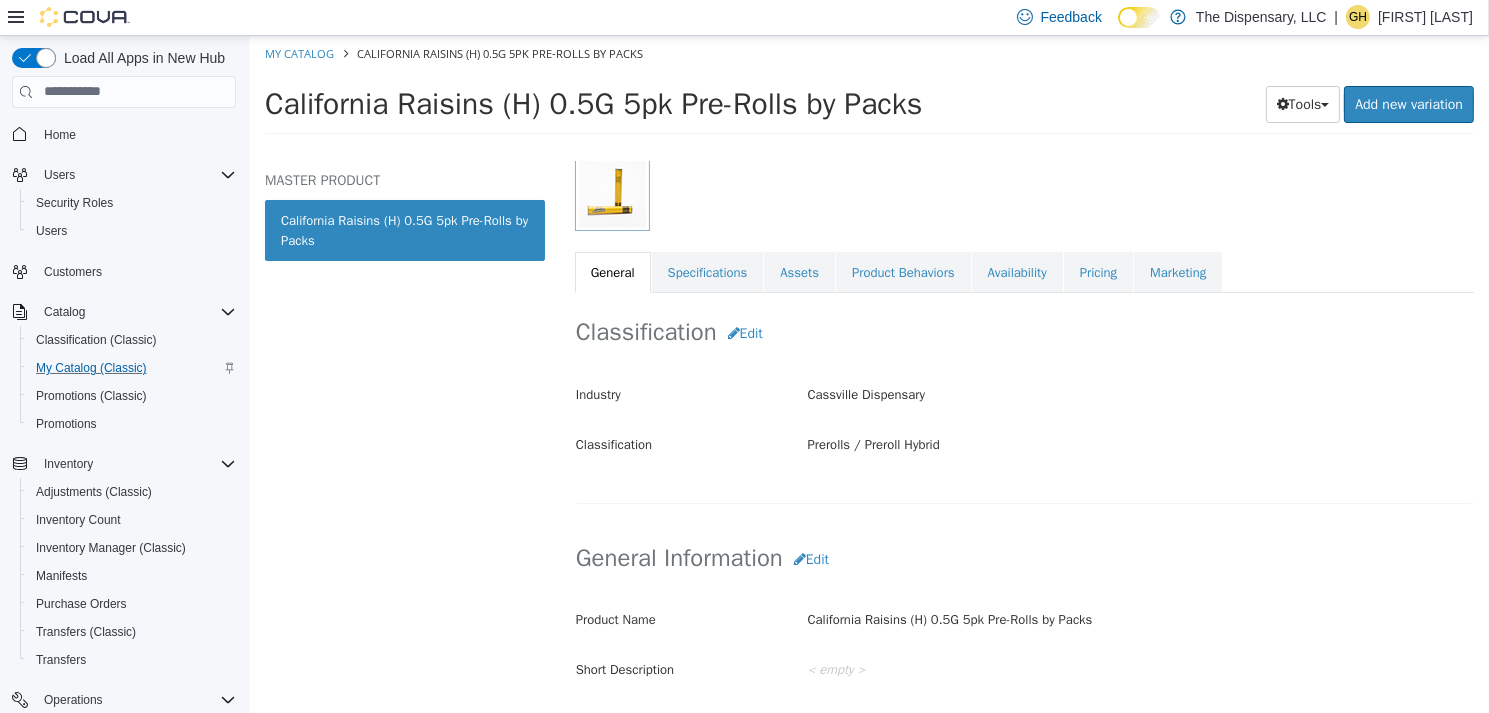scroll, scrollTop: 200, scrollLeft: 0, axis: vertical 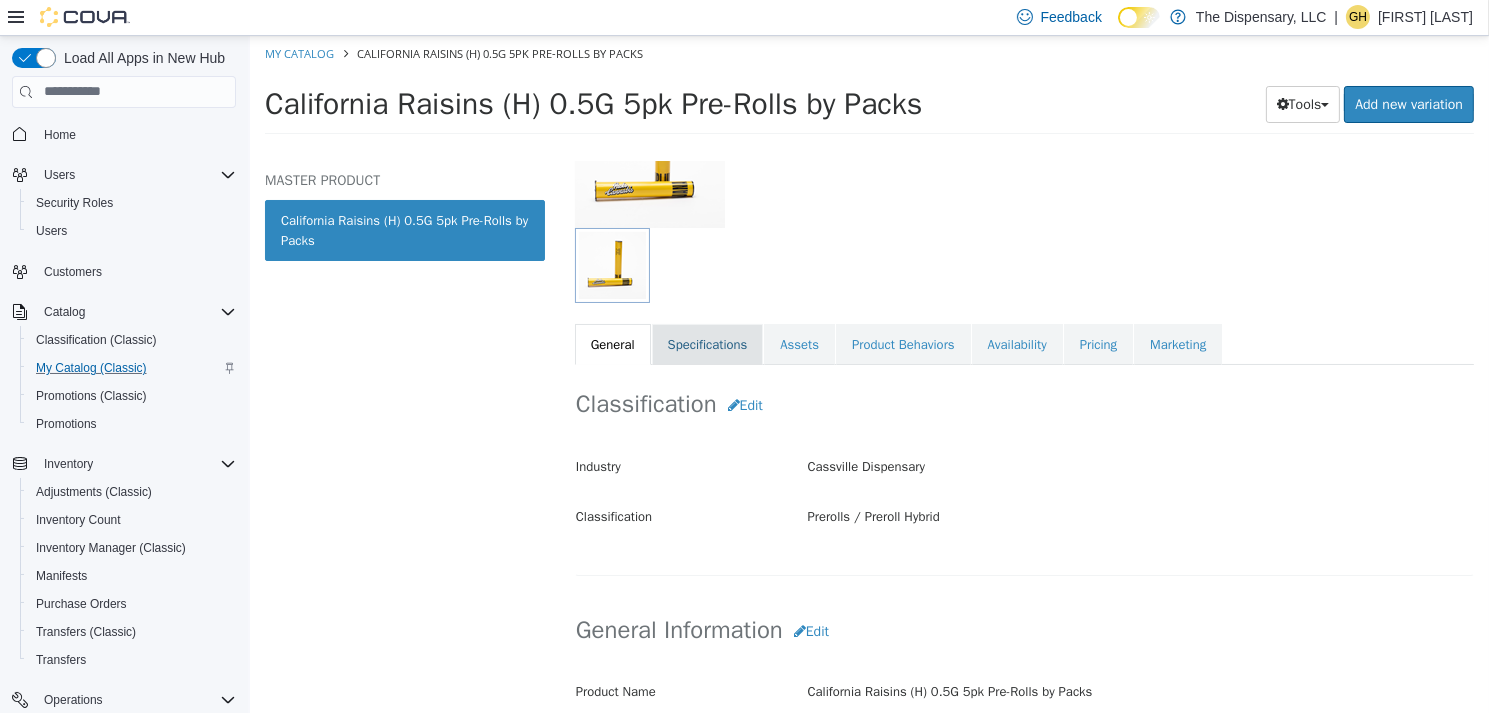 click on "Specifications" at bounding box center [707, 344] 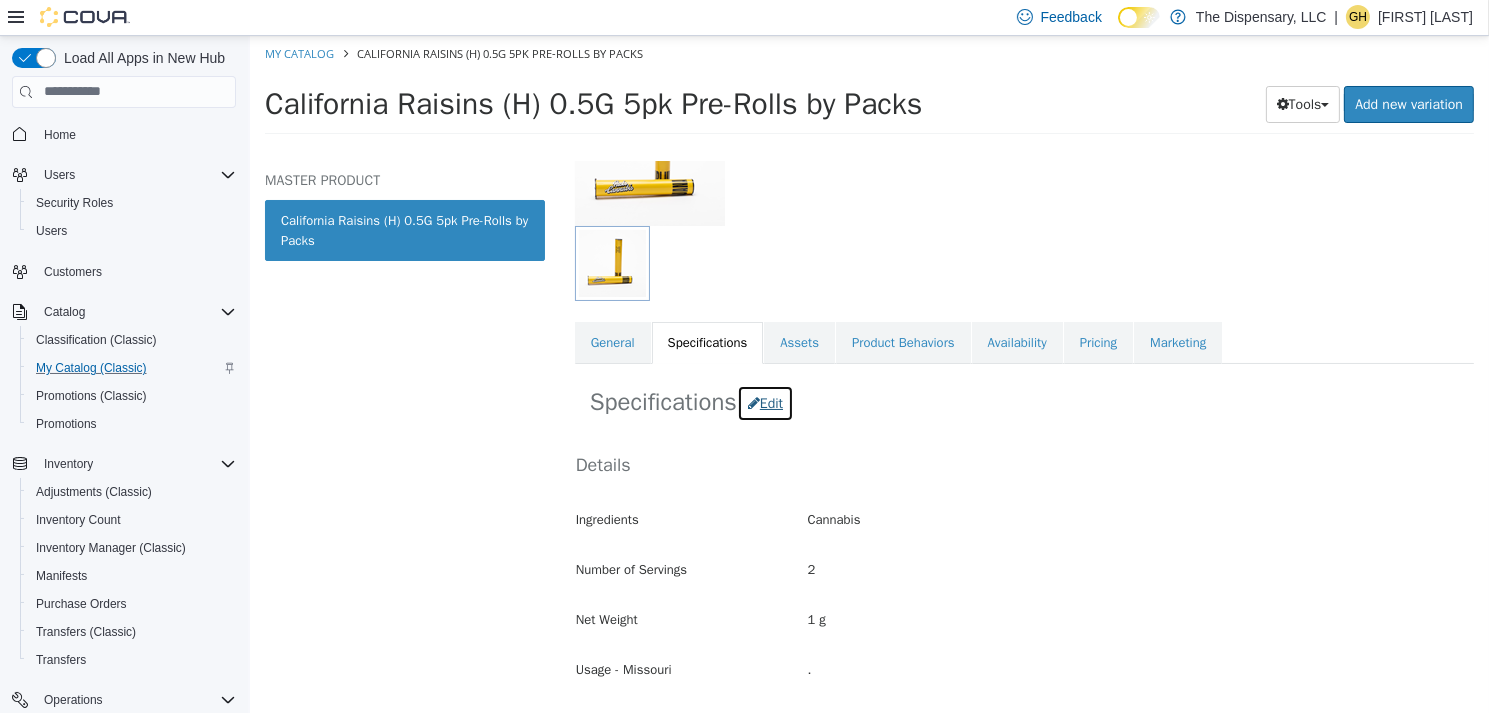 click on "Edit" at bounding box center (764, 402) 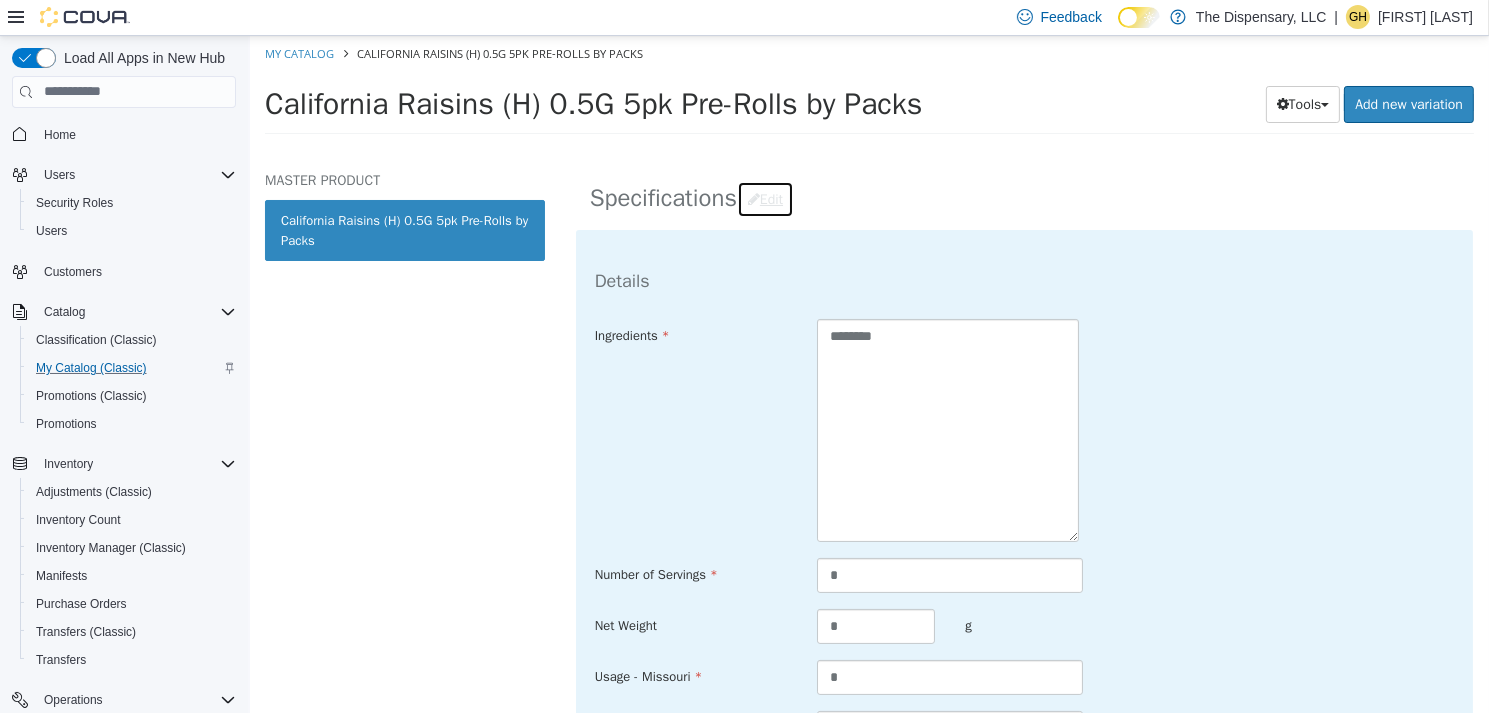 scroll, scrollTop: 602, scrollLeft: 0, axis: vertical 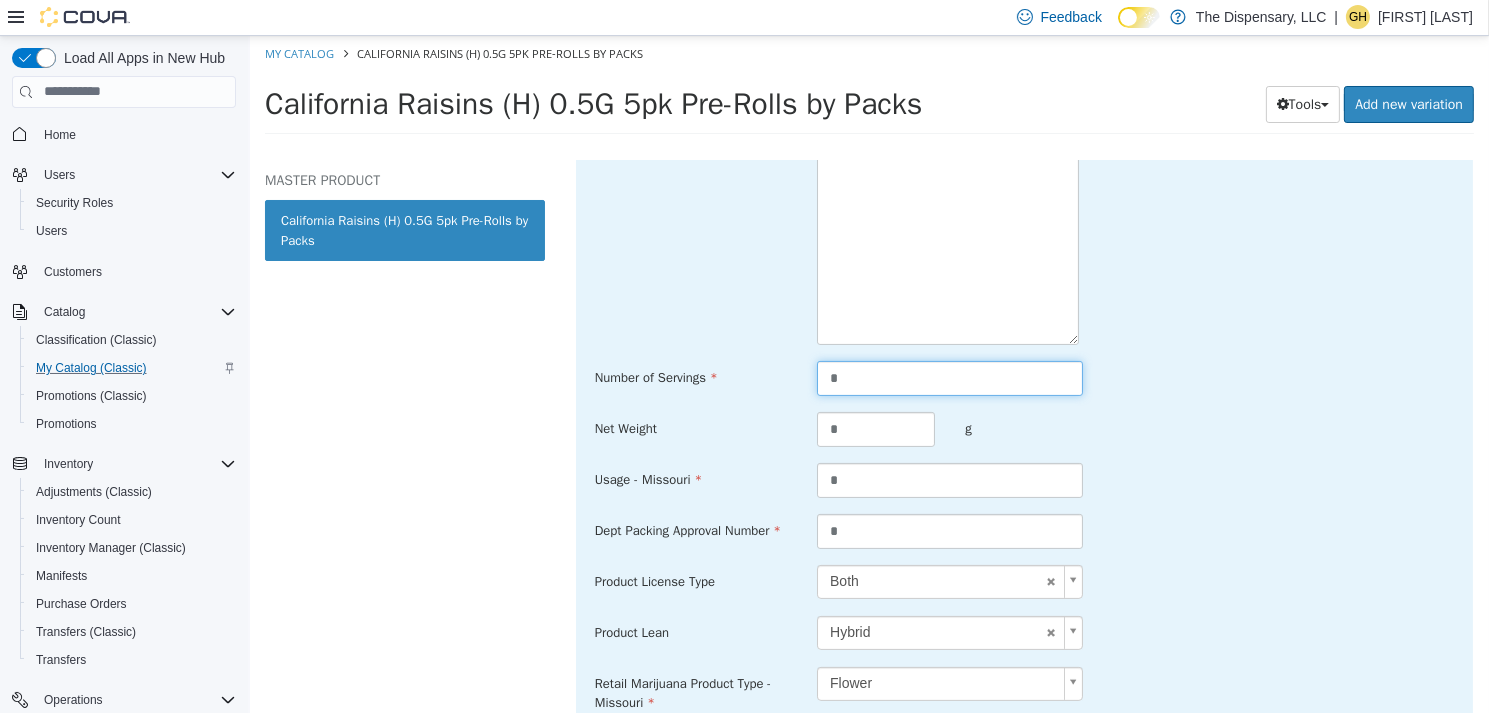 click on "*" at bounding box center [949, 377] 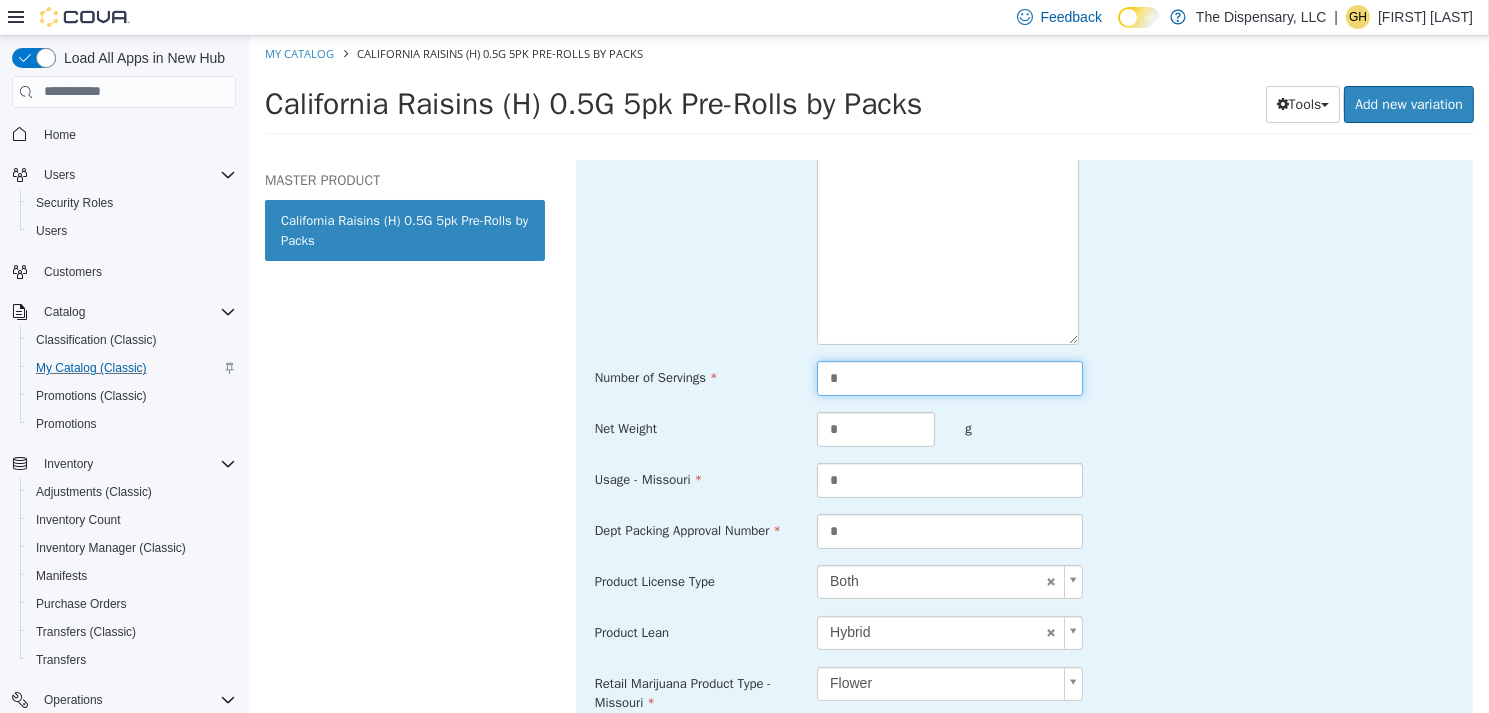 type on "*" 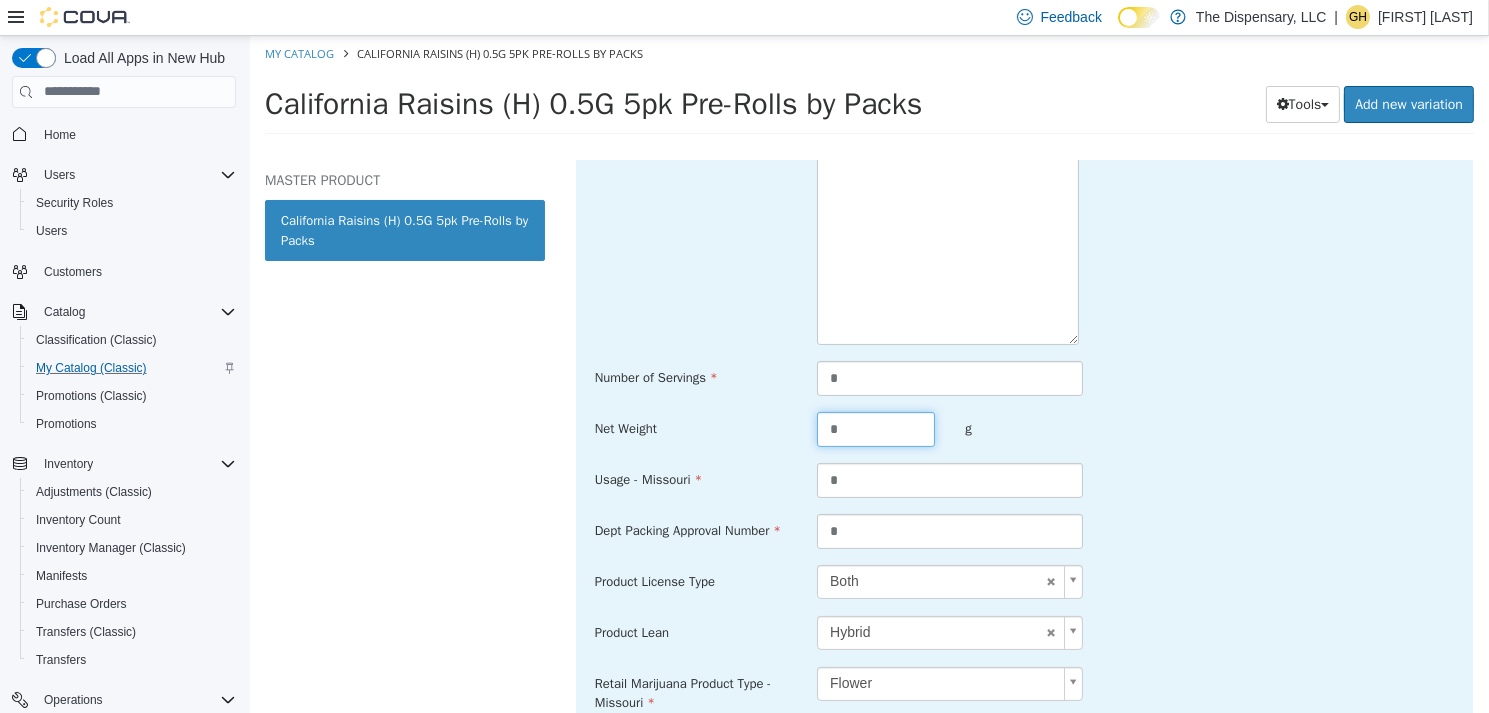 click on "*" at bounding box center (875, 428) 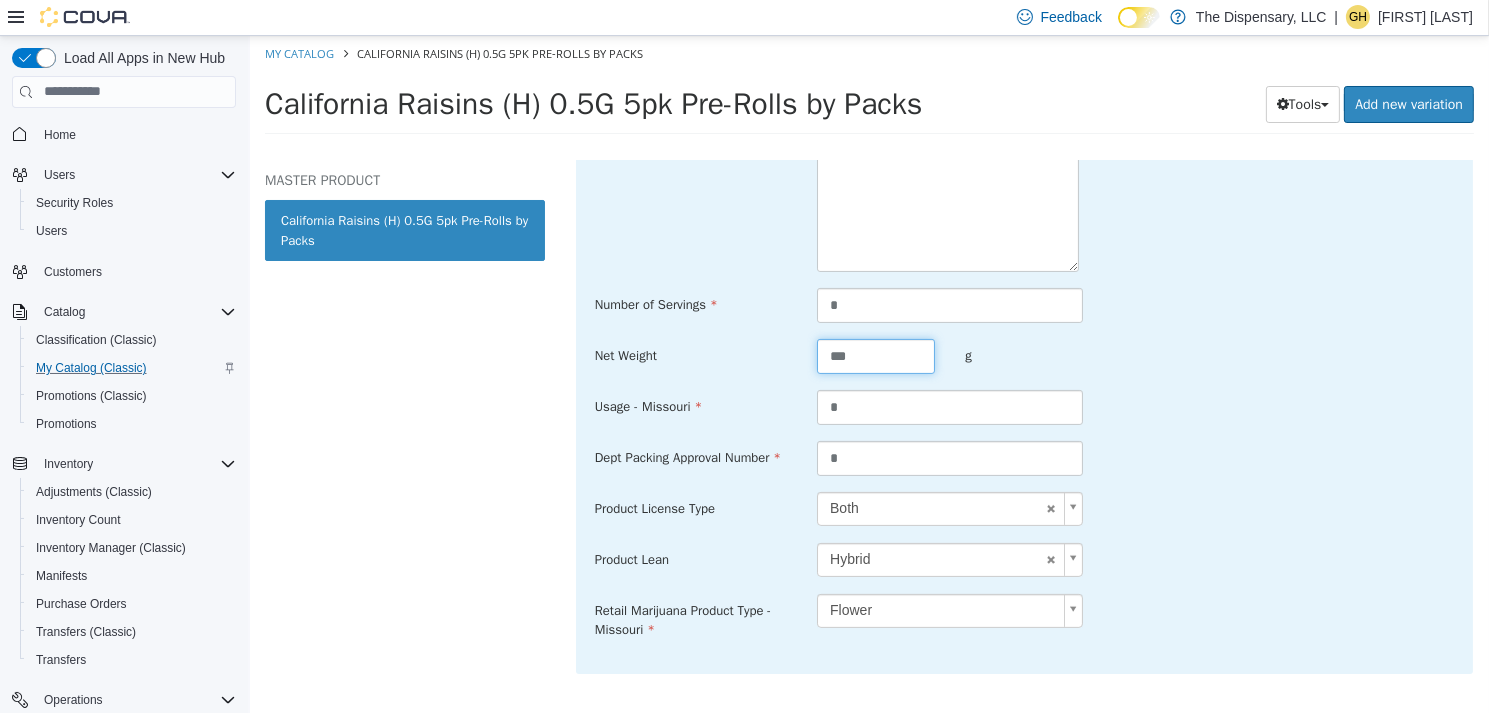 scroll, scrollTop: 741, scrollLeft: 0, axis: vertical 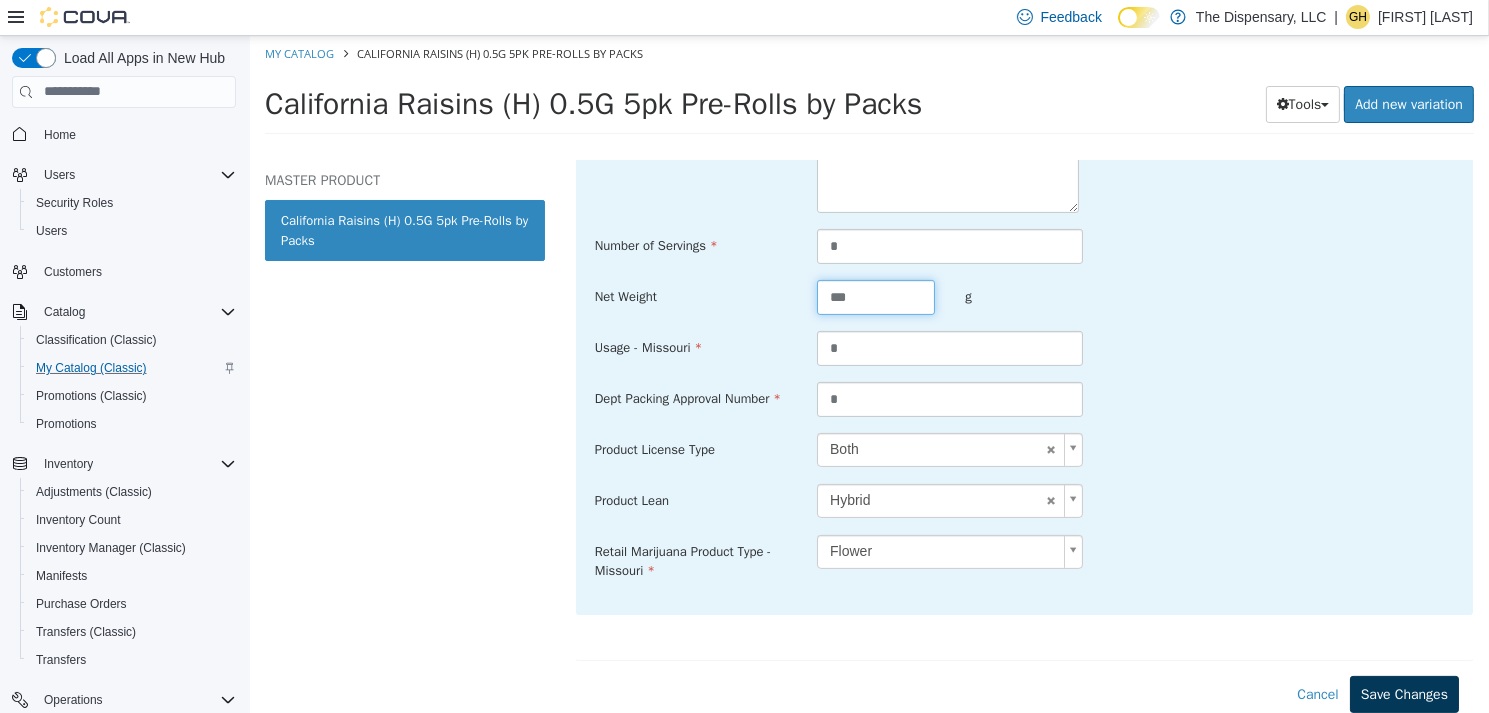 type on "***" 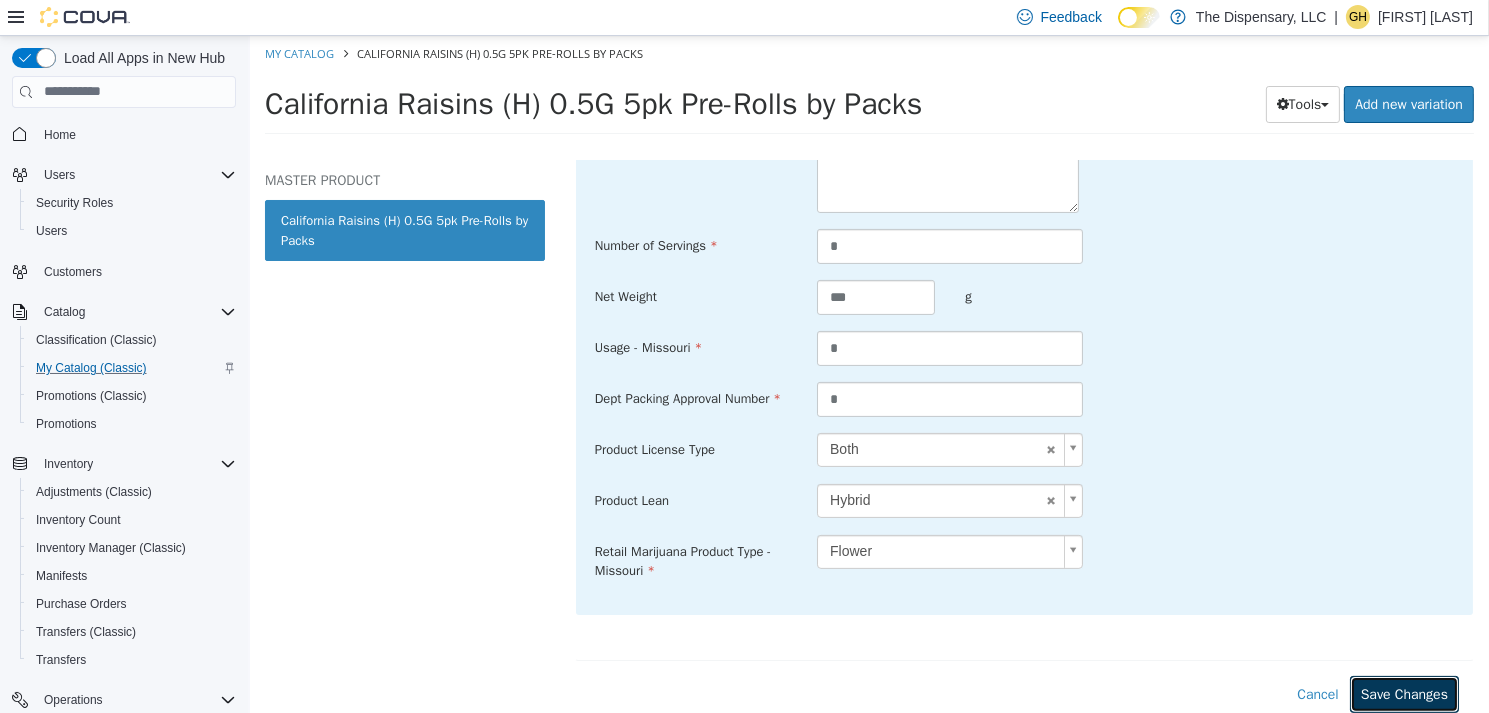 click on "Save Changes" at bounding box center (1403, 693) 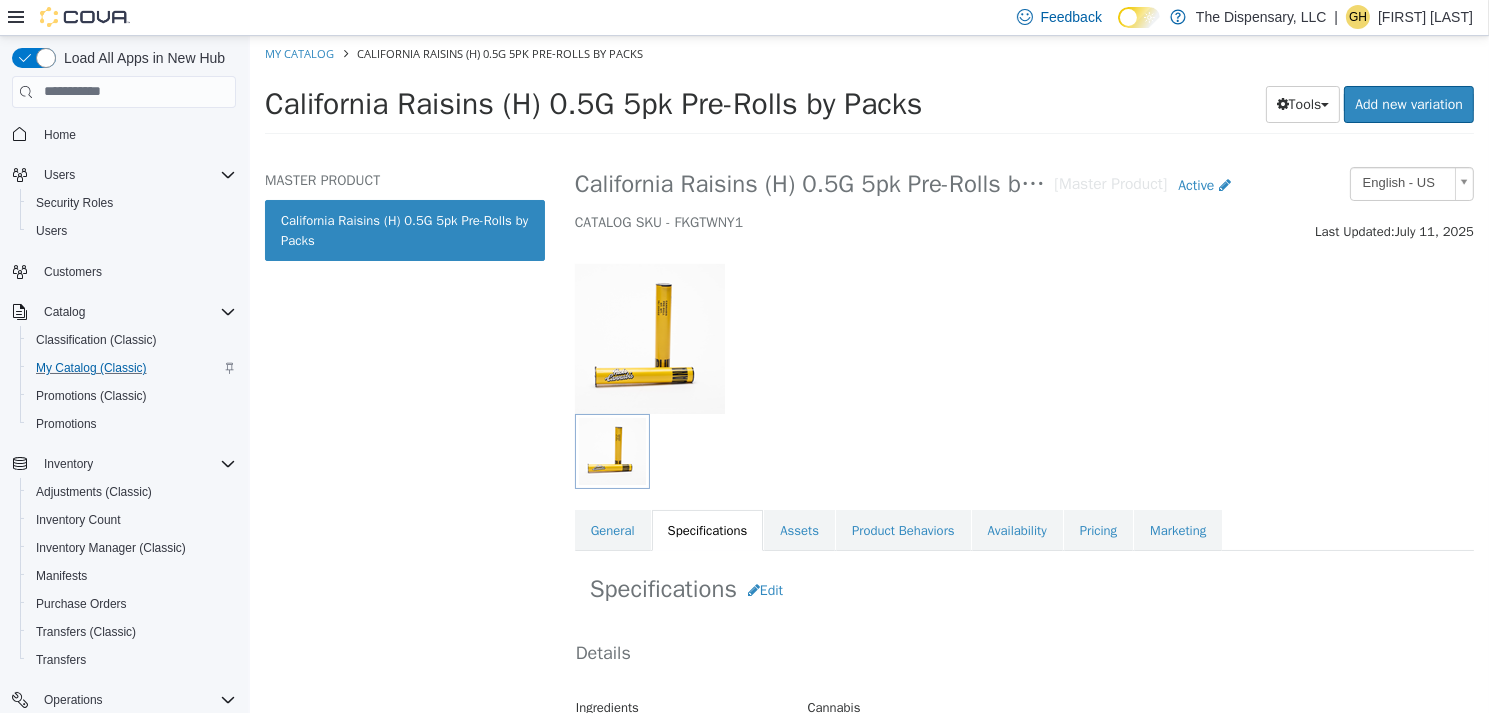 scroll, scrollTop: 0, scrollLeft: 0, axis: both 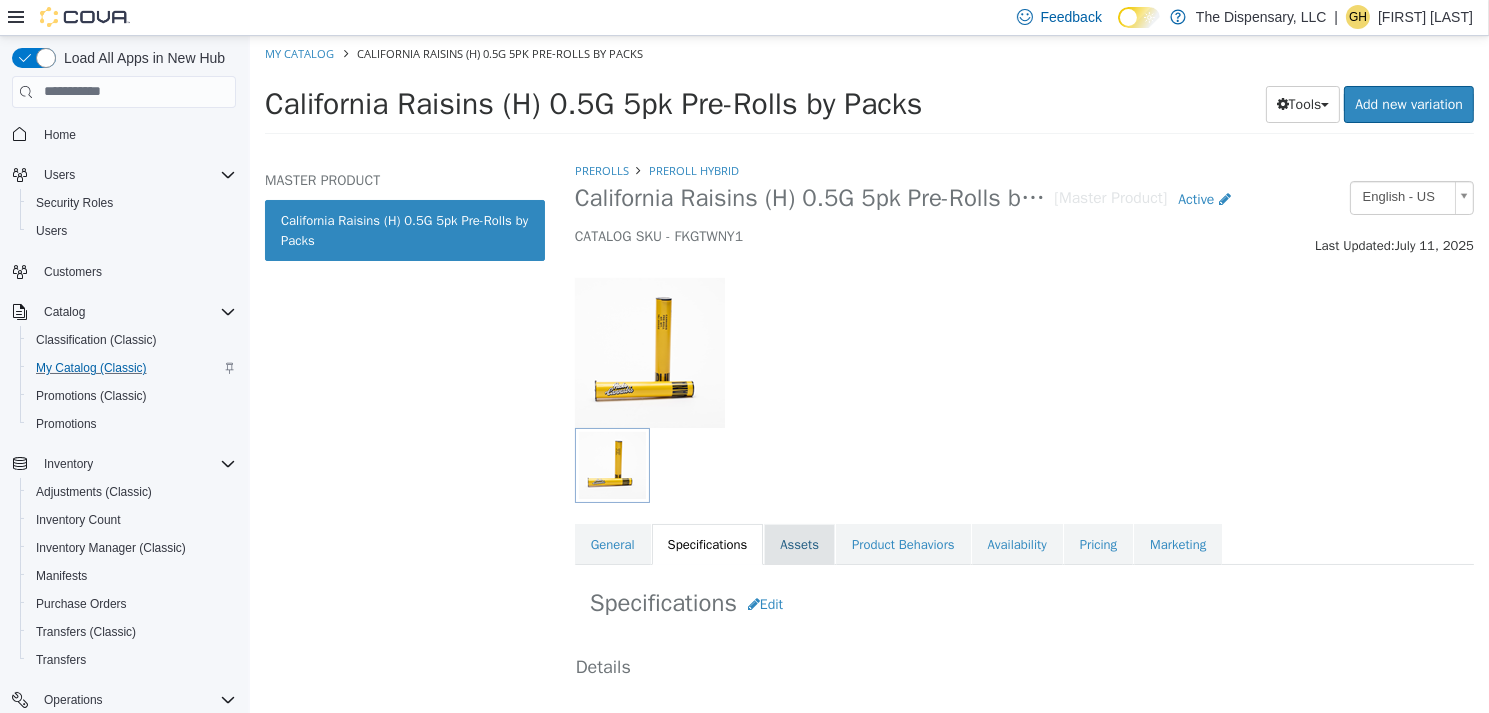 click on "Assets" at bounding box center [798, 544] 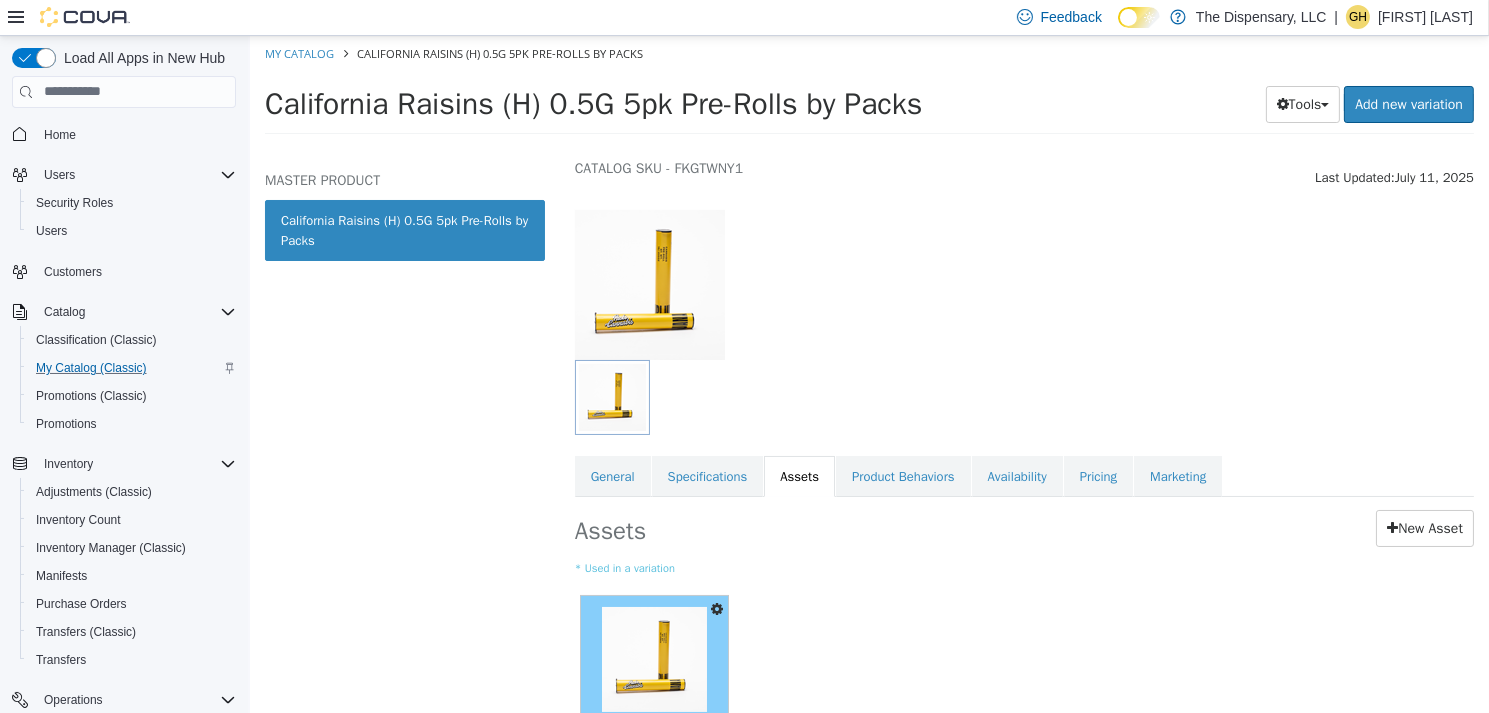 scroll, scrollTop: 100, scrollLeft: 0, axis: vertical 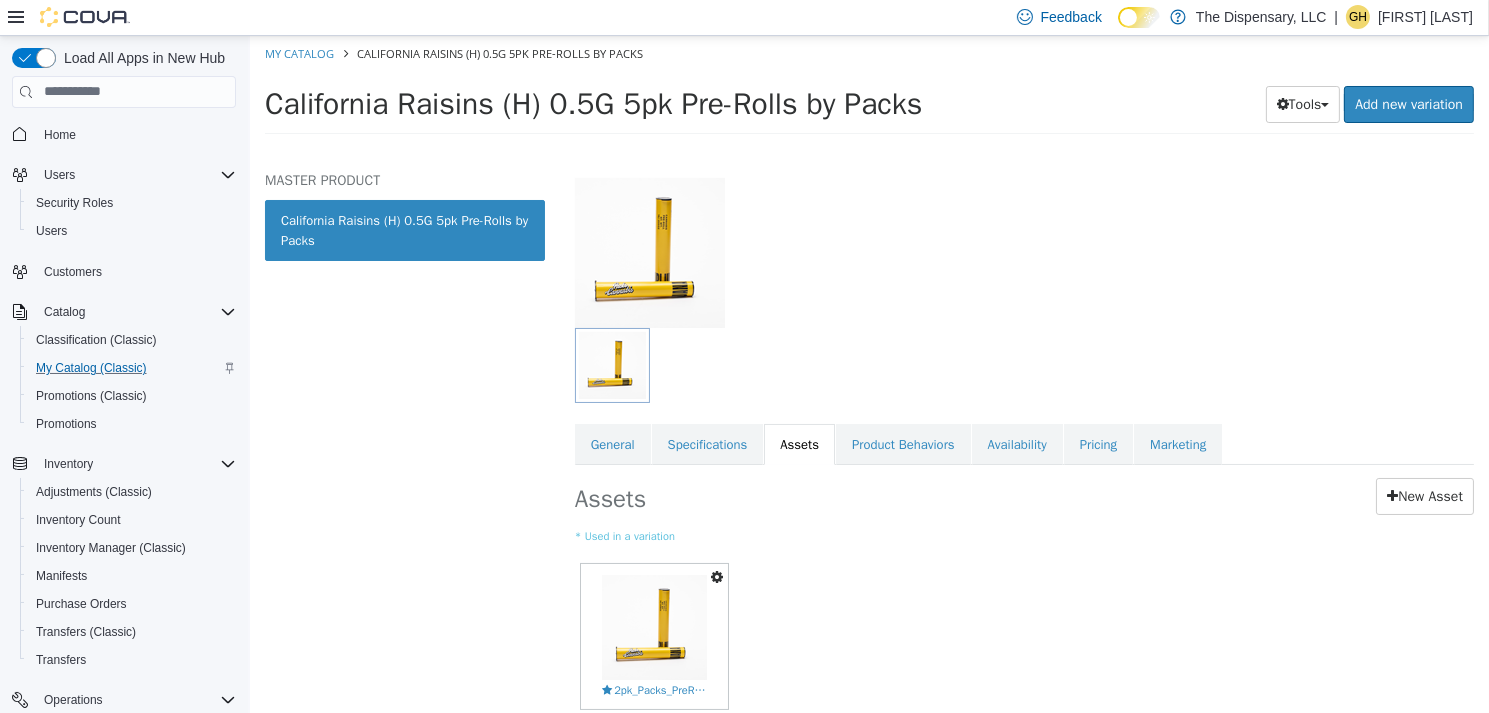 click at bounding box center (716, 576) 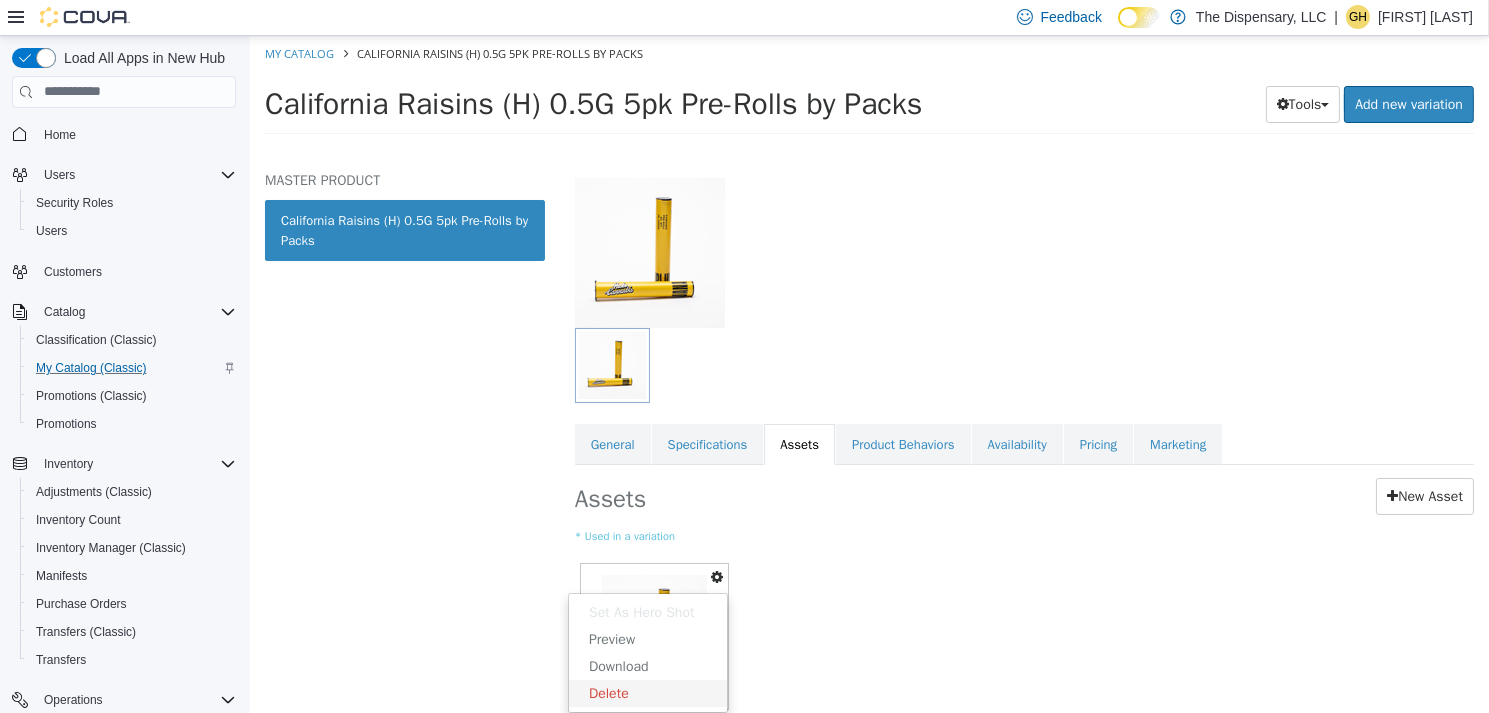 click on "Delete" at bounding box center [647, 692] 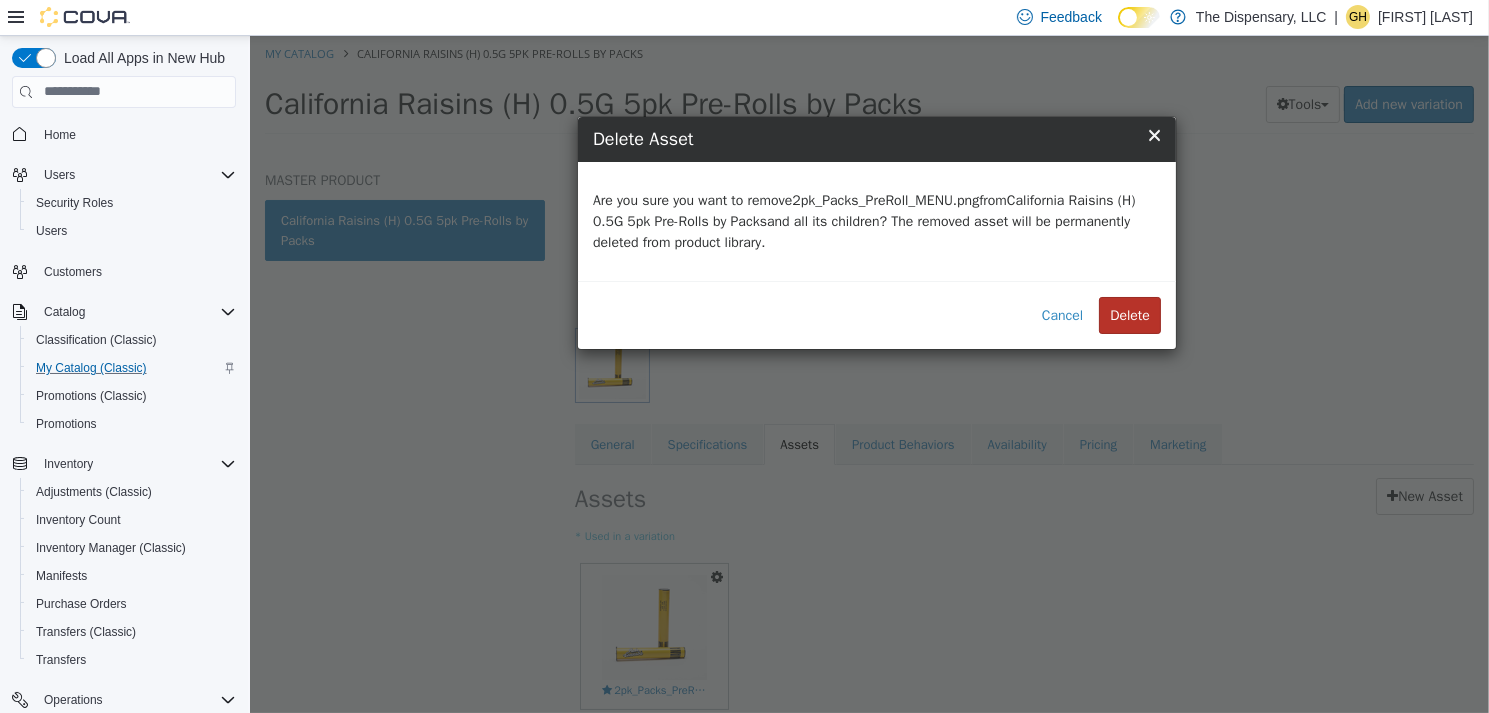 click on "Delete" at bounding box center (1129, 314) 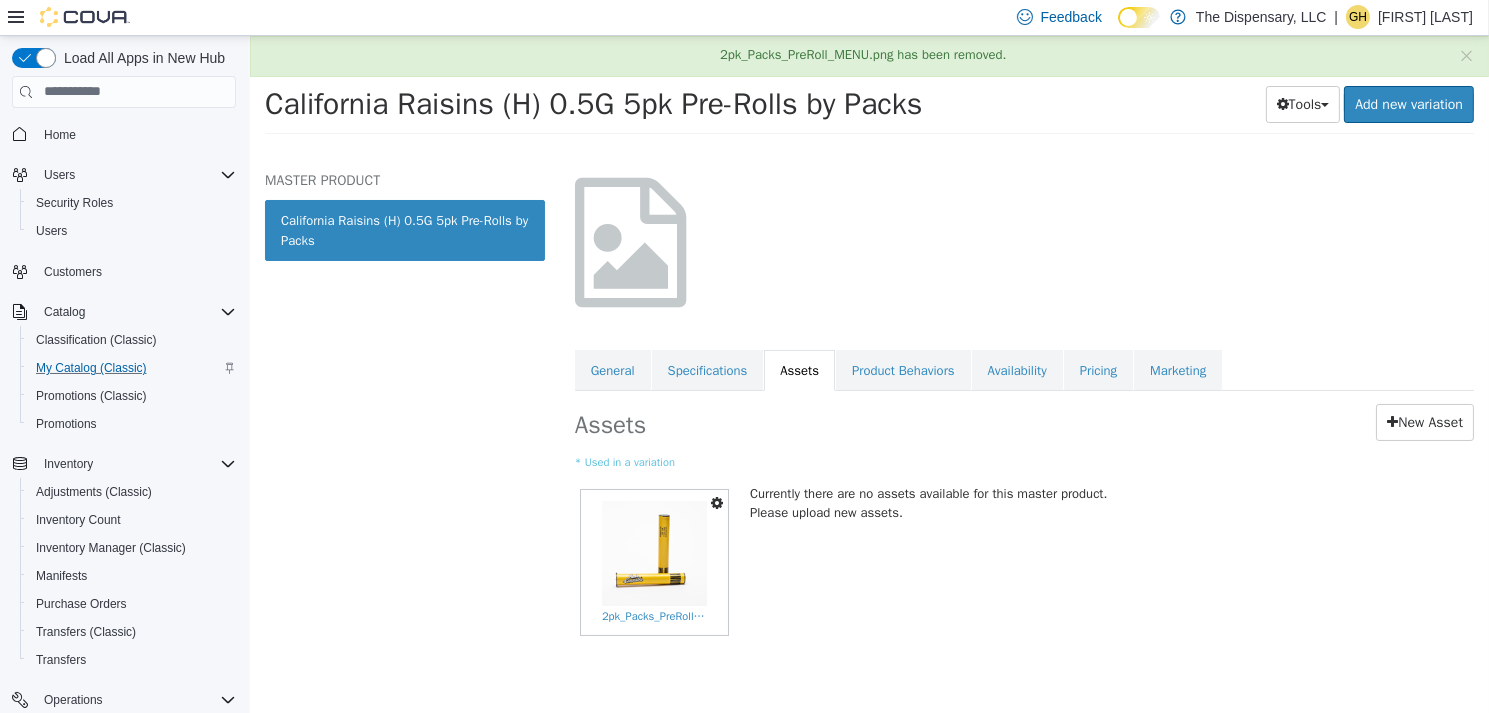 scroll, scrollTop: 0, scrollLeft: 0, axis: both 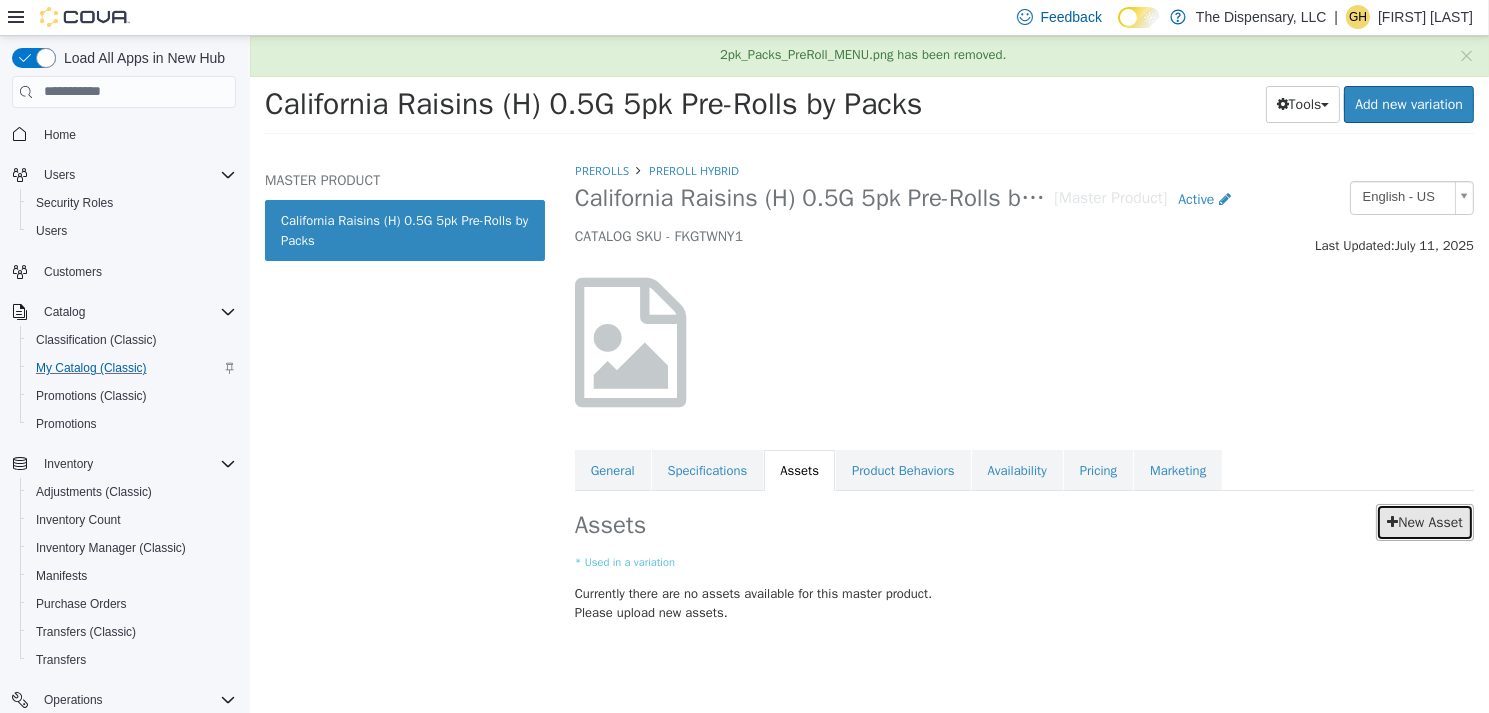 click on "New Asset" at bounding box center [1424, 521] 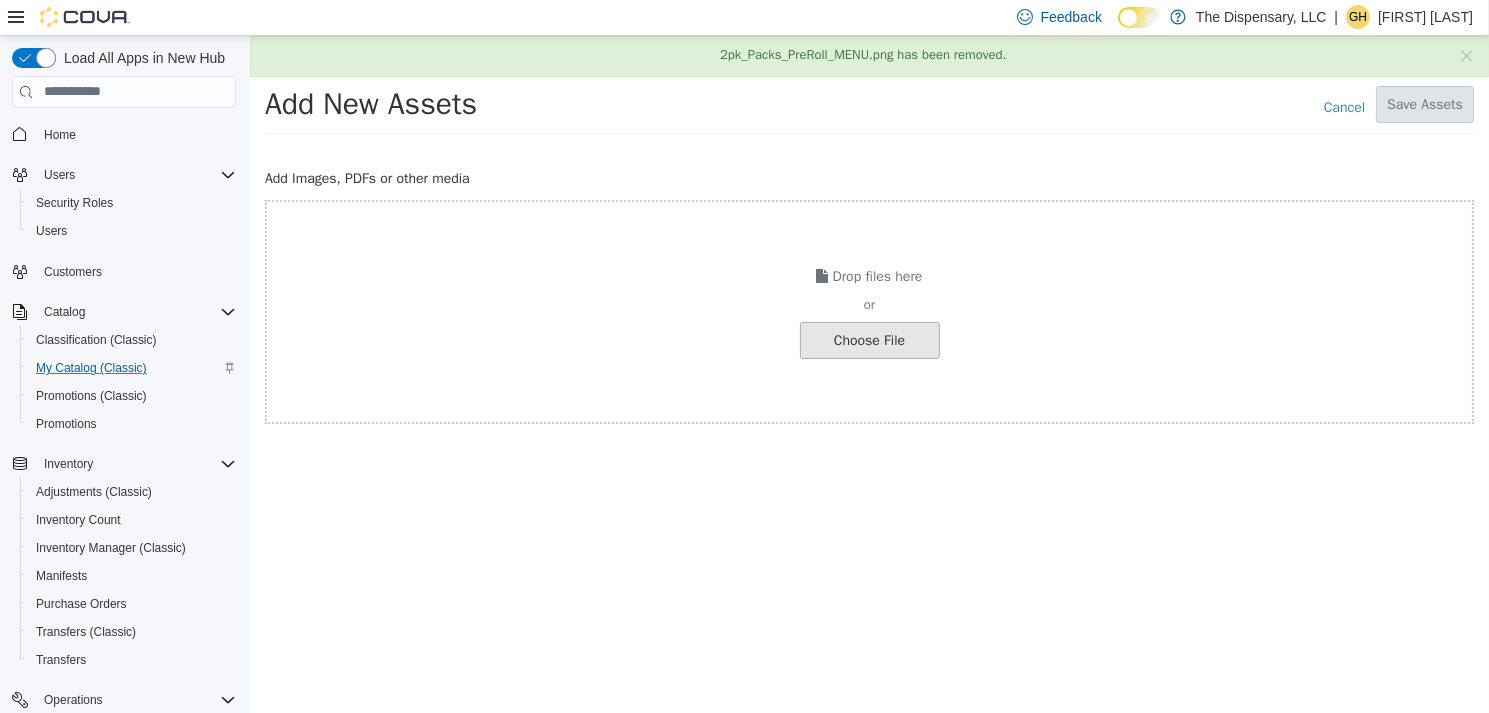click at bounding box center (-178, 339) 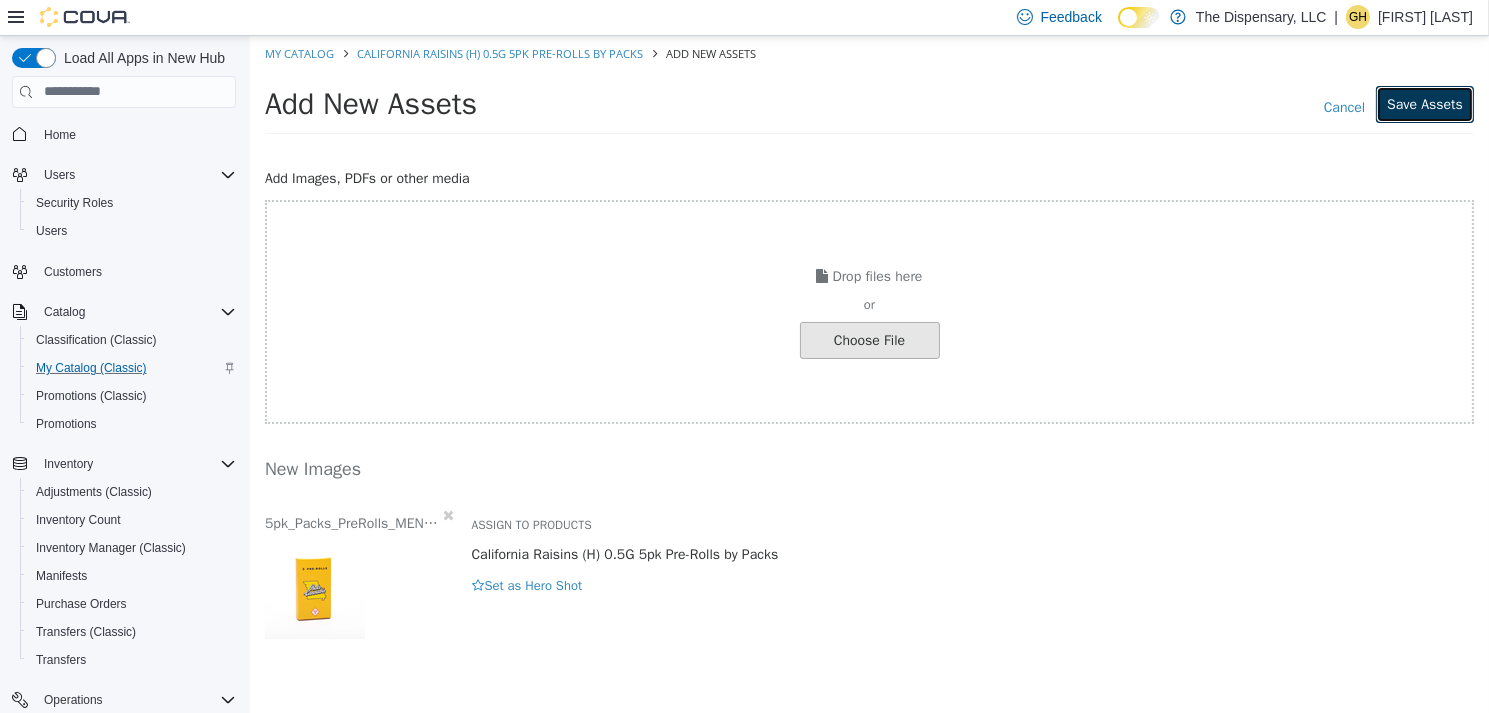 click on "Save Assets" at bounding box center (1424, 103) 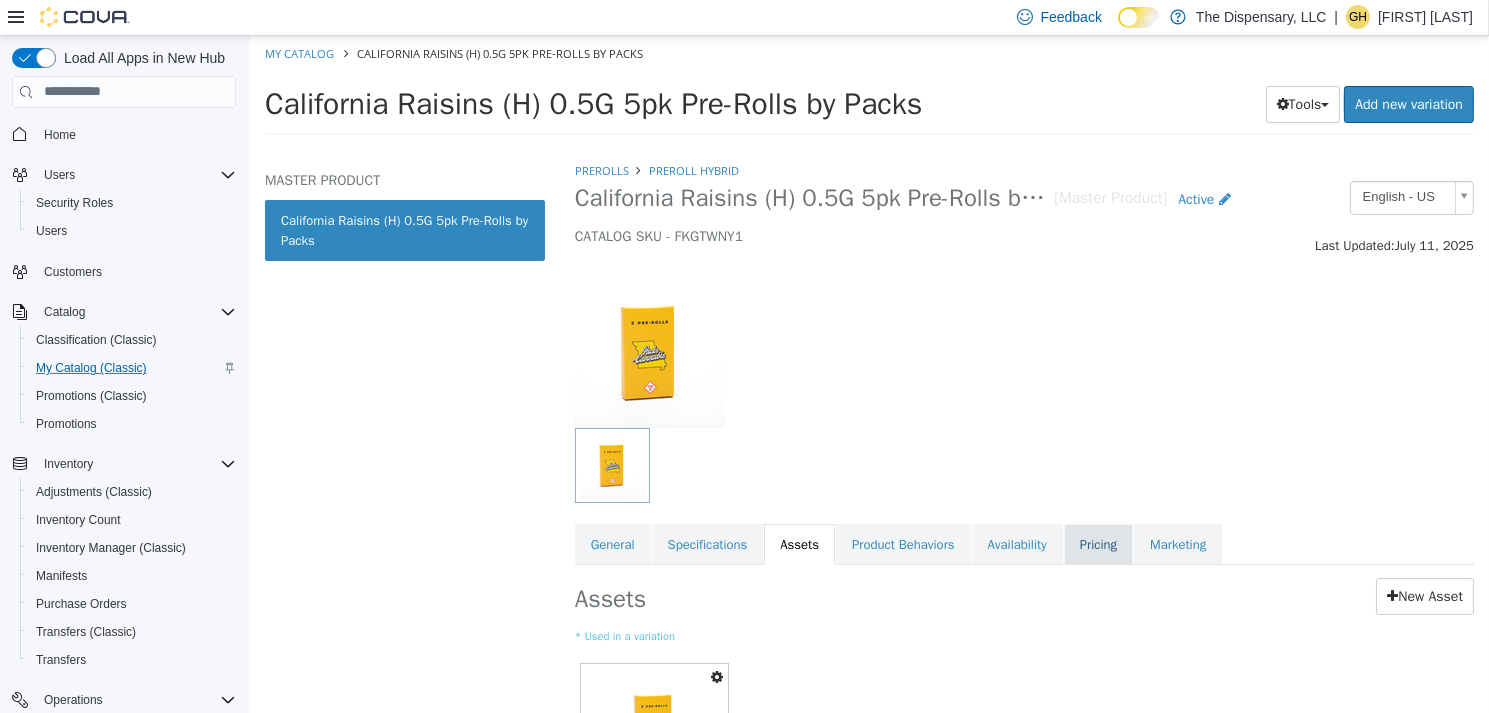 click on "Pricing" at bounding box center [1097, 544] 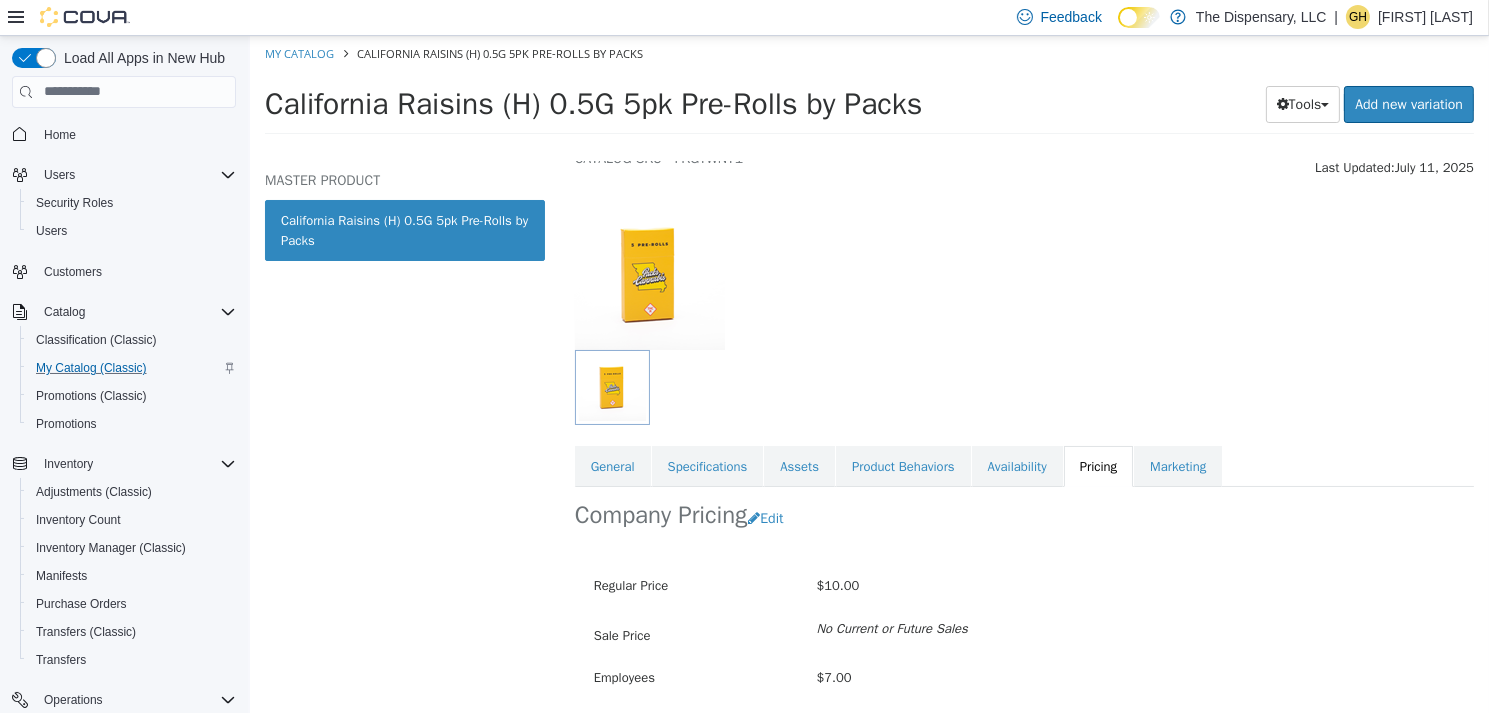 scroll, scrollTop: 200, scrollLeft: 0, axis: vertical 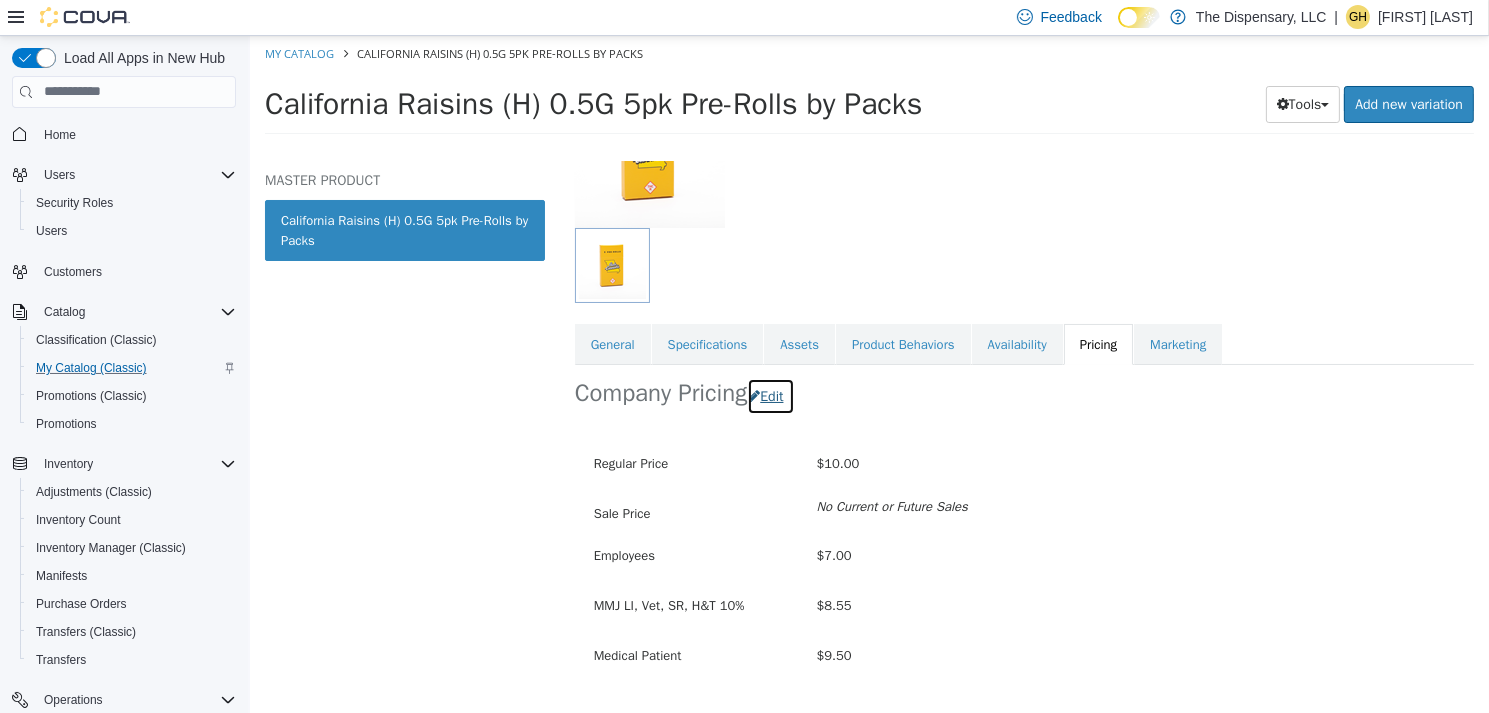 click on "Edit" at bounding box center (769, 395) 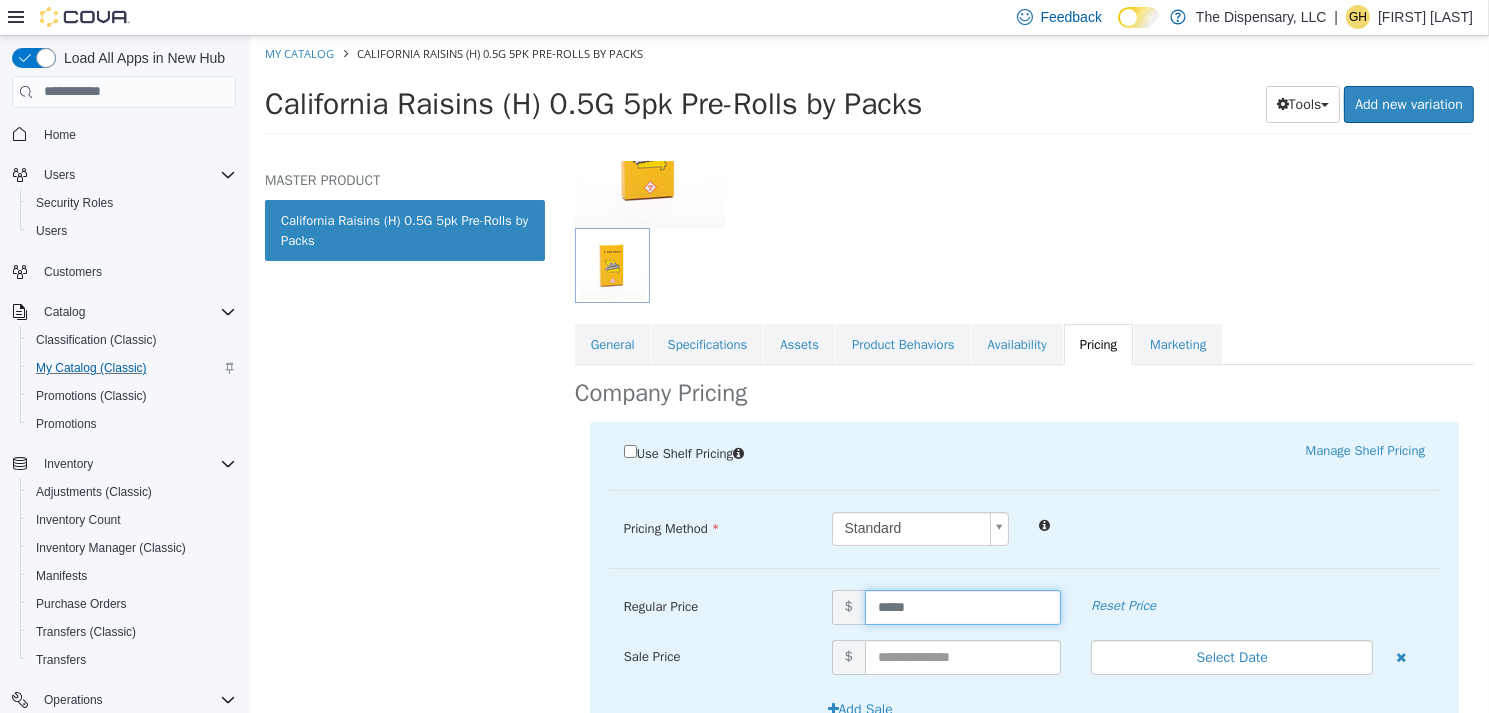 drag, startPoint x: 969, startPoint y: 613, endPoint x: 706, endPoint y: 590, distance: 264.00378 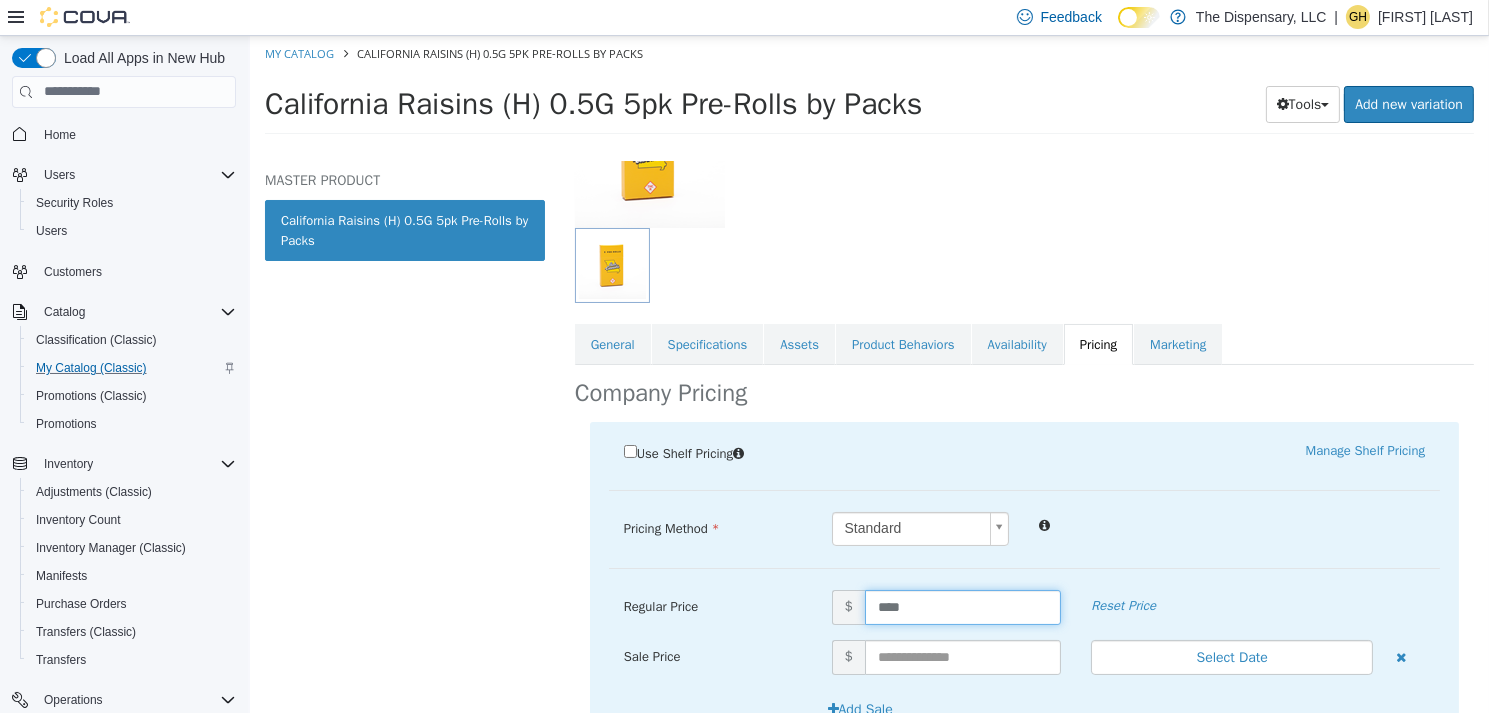 type on "*****" 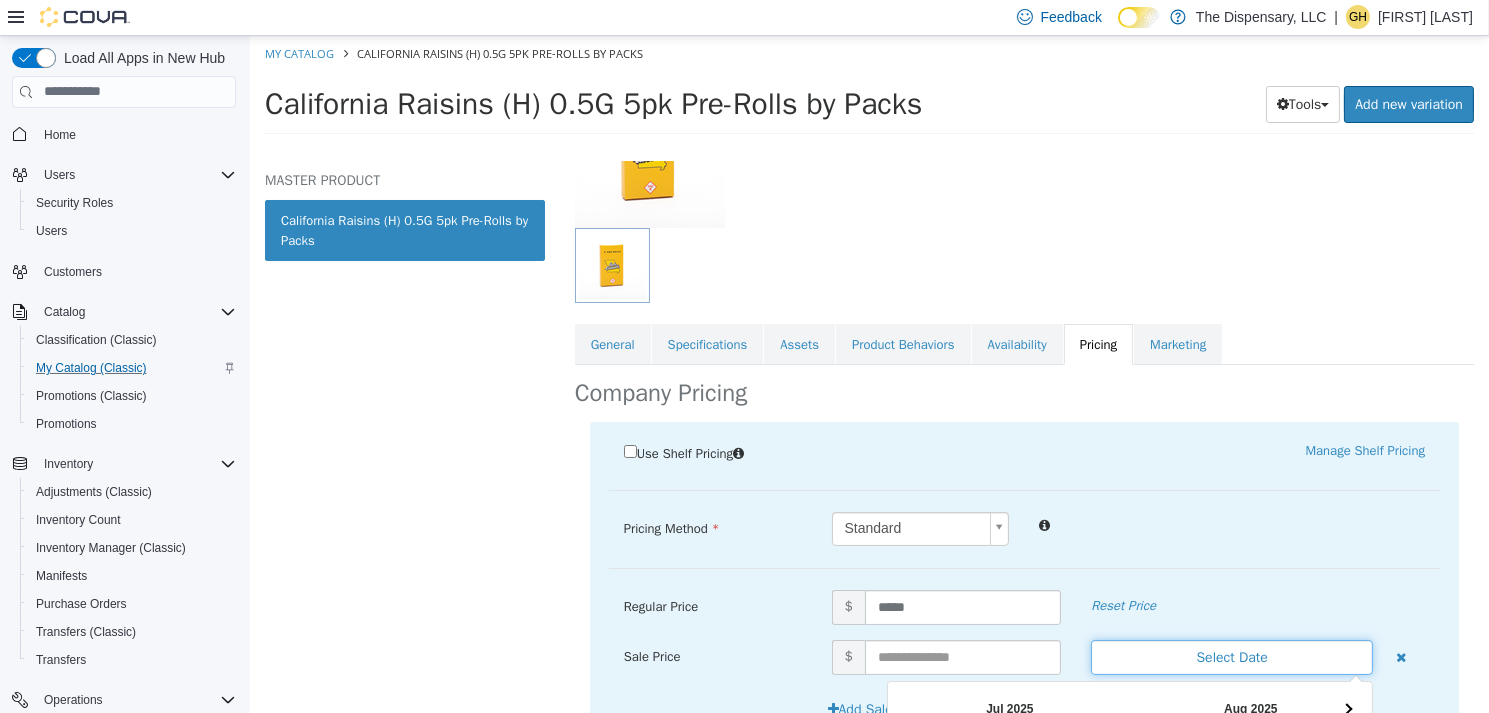 type 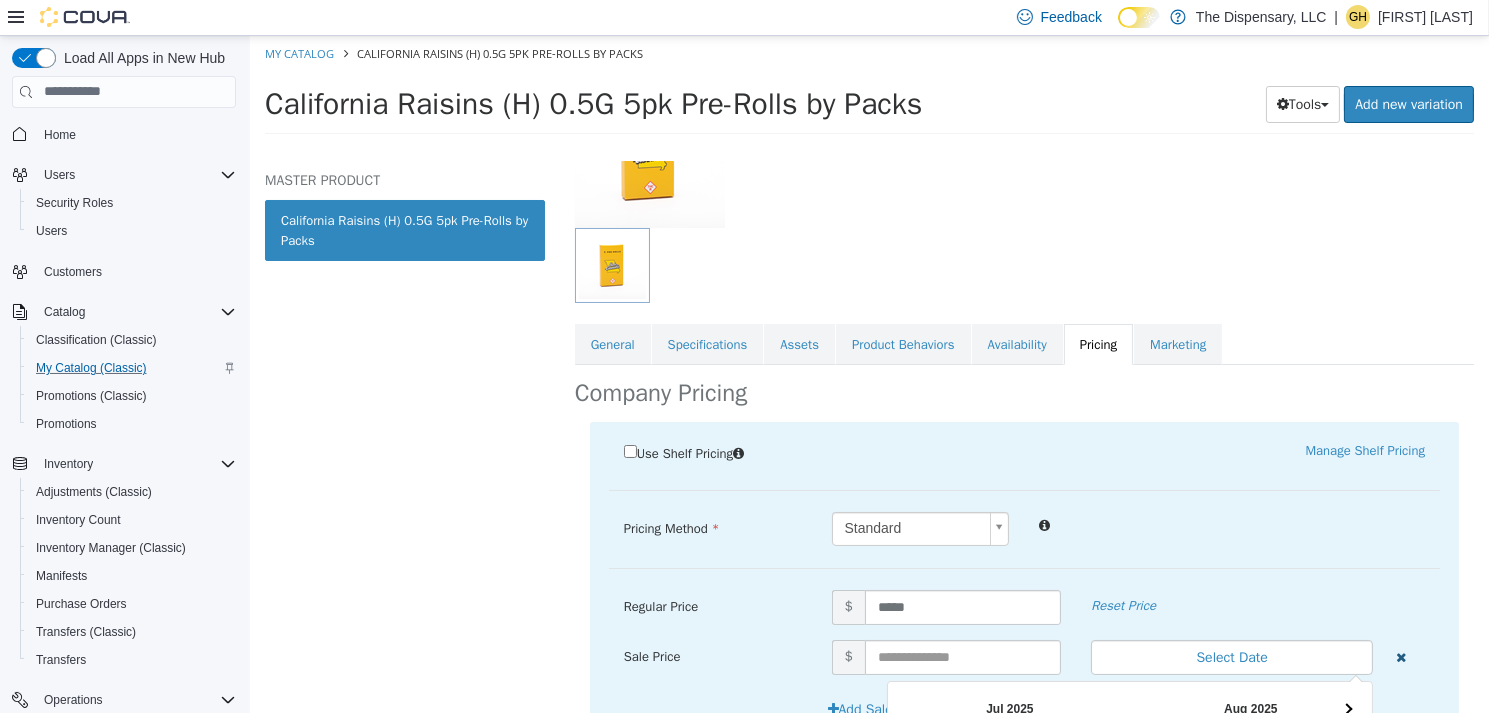 type 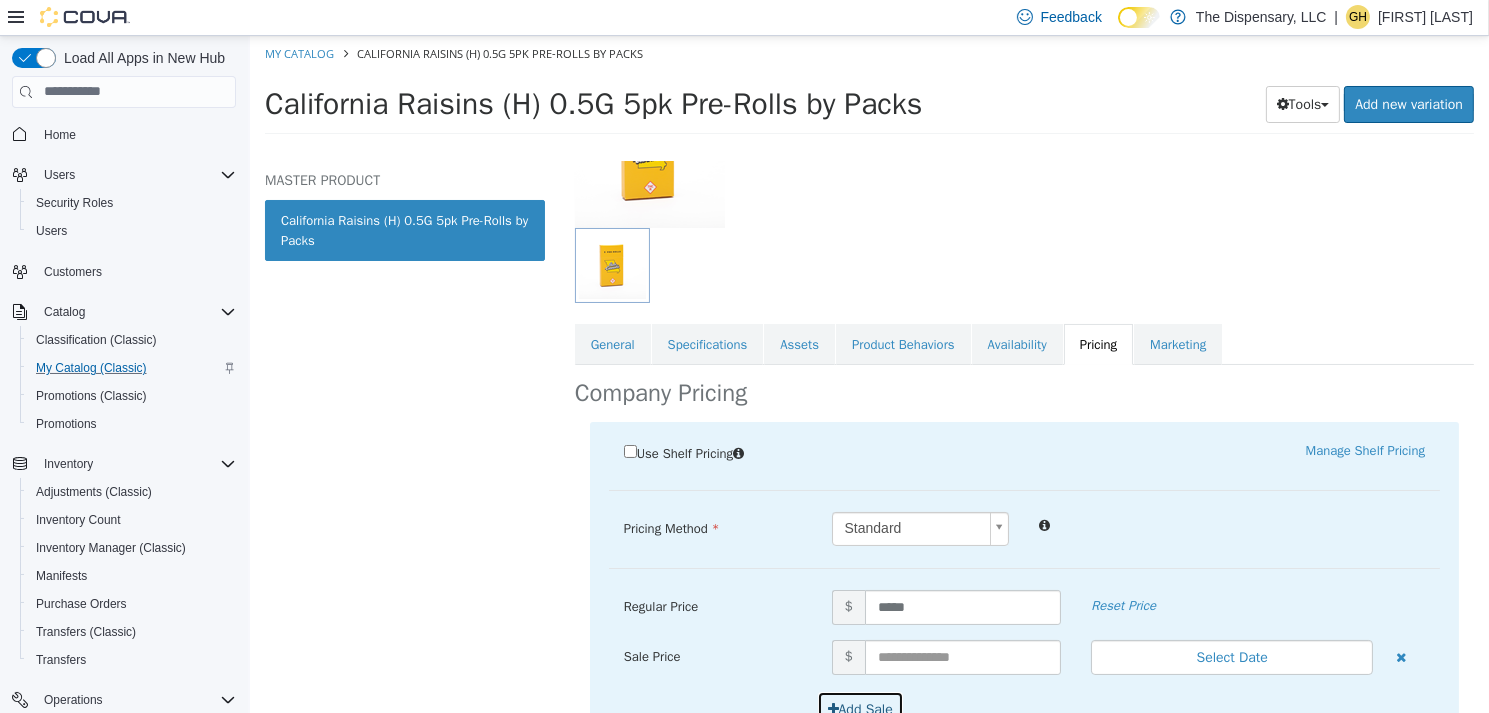 type 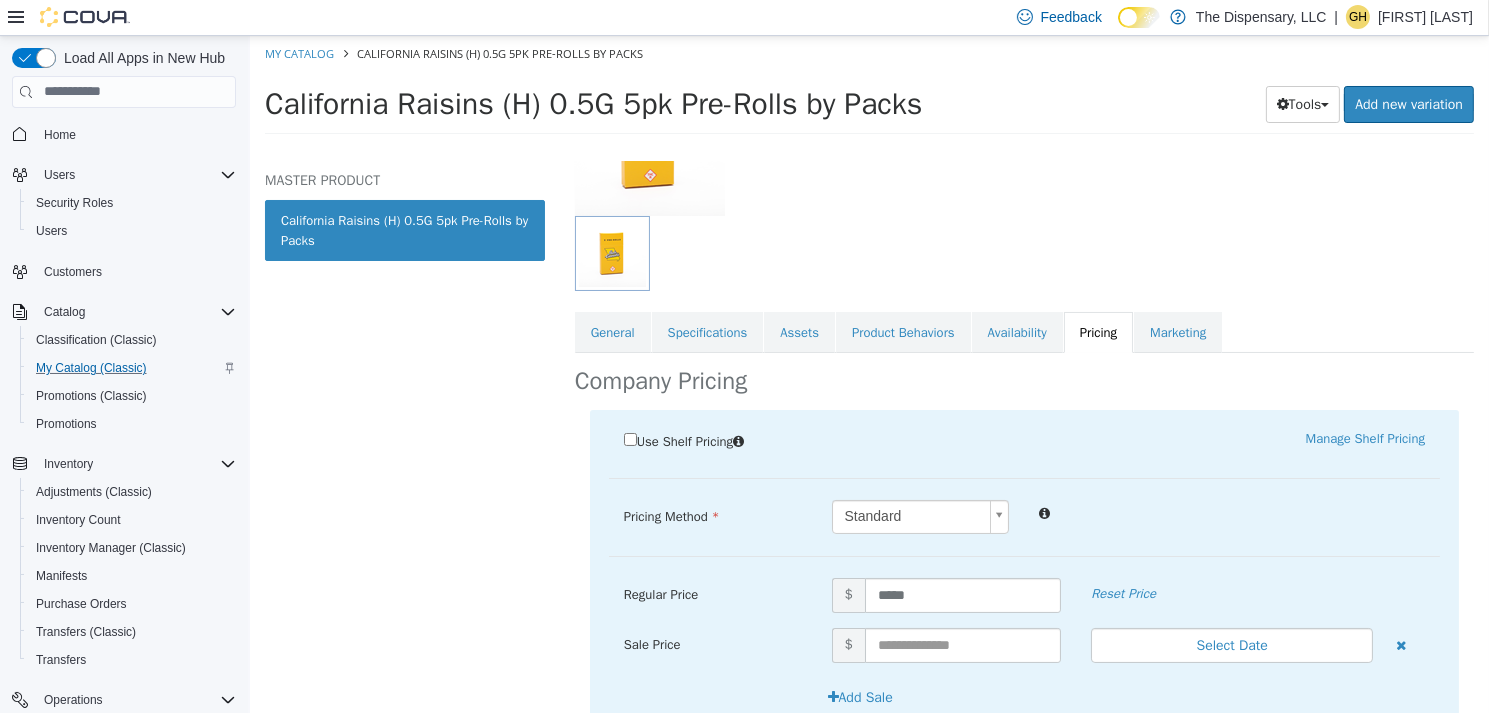 scroll, scrollTop: 487, scrollLeft: 0, axis: vertical 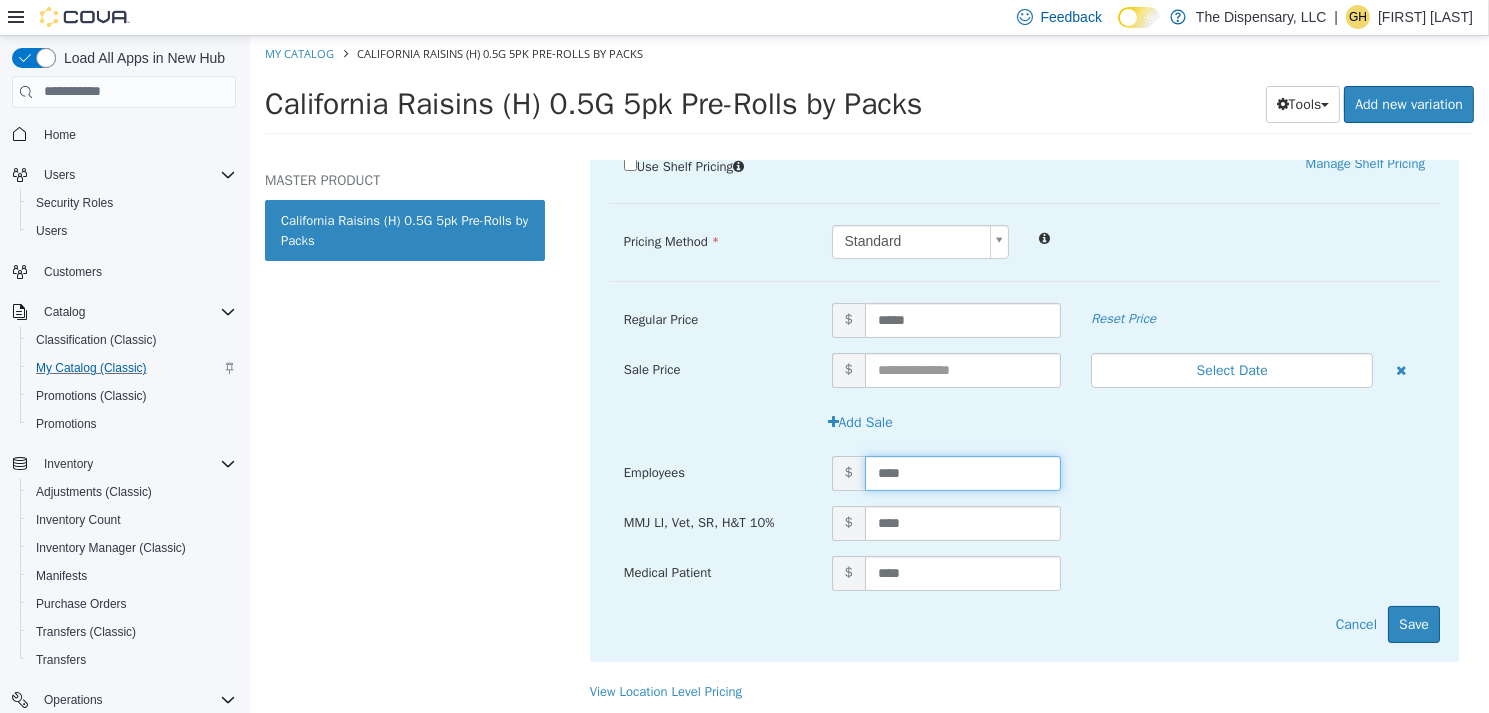 type on "*****" 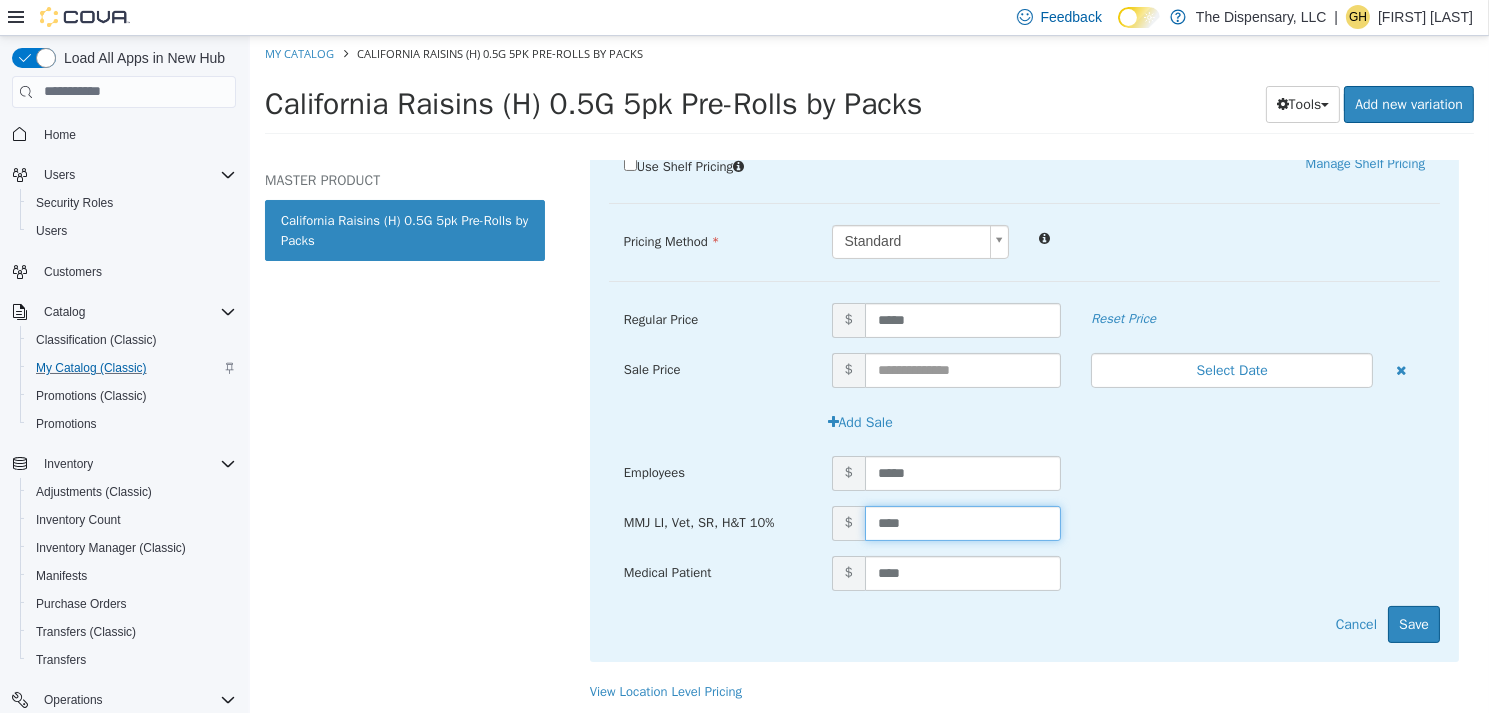 type on "*****" 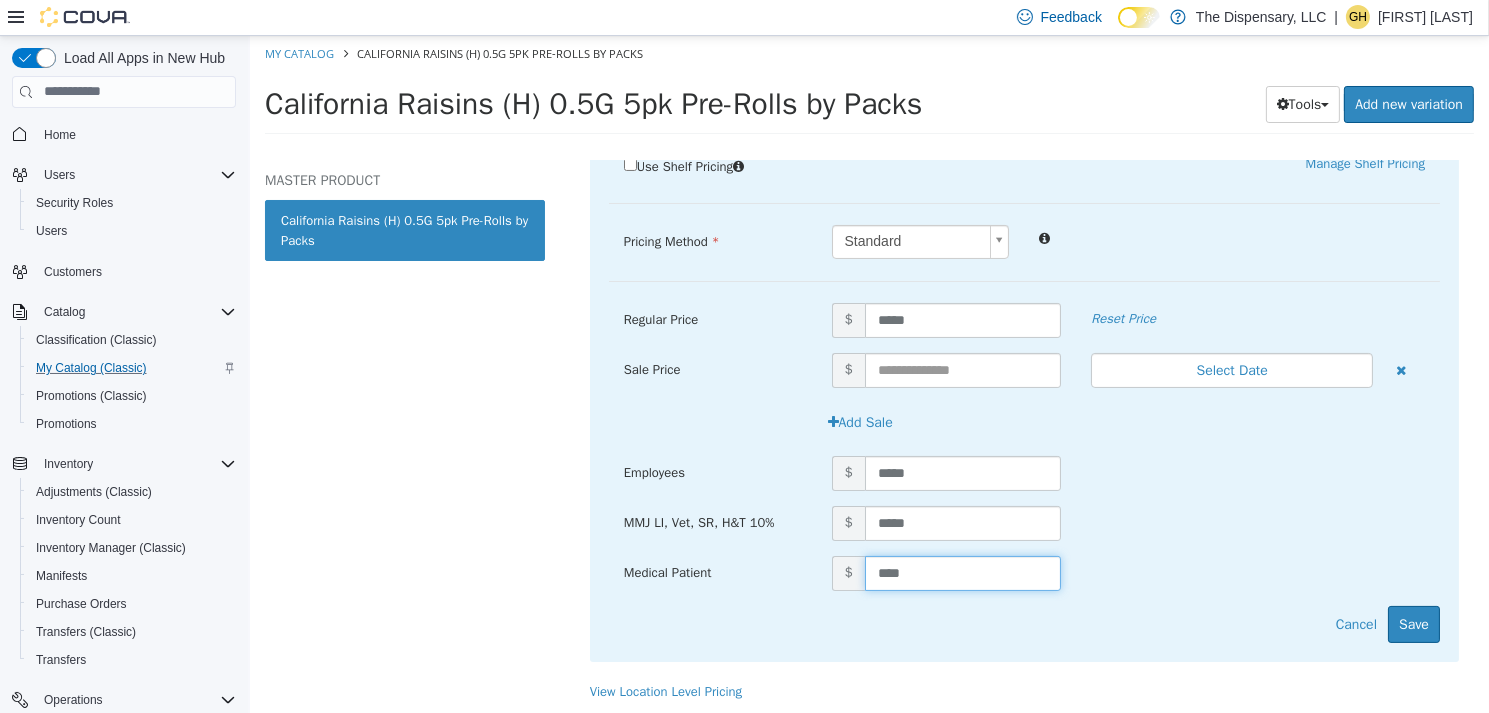 type on "*****" 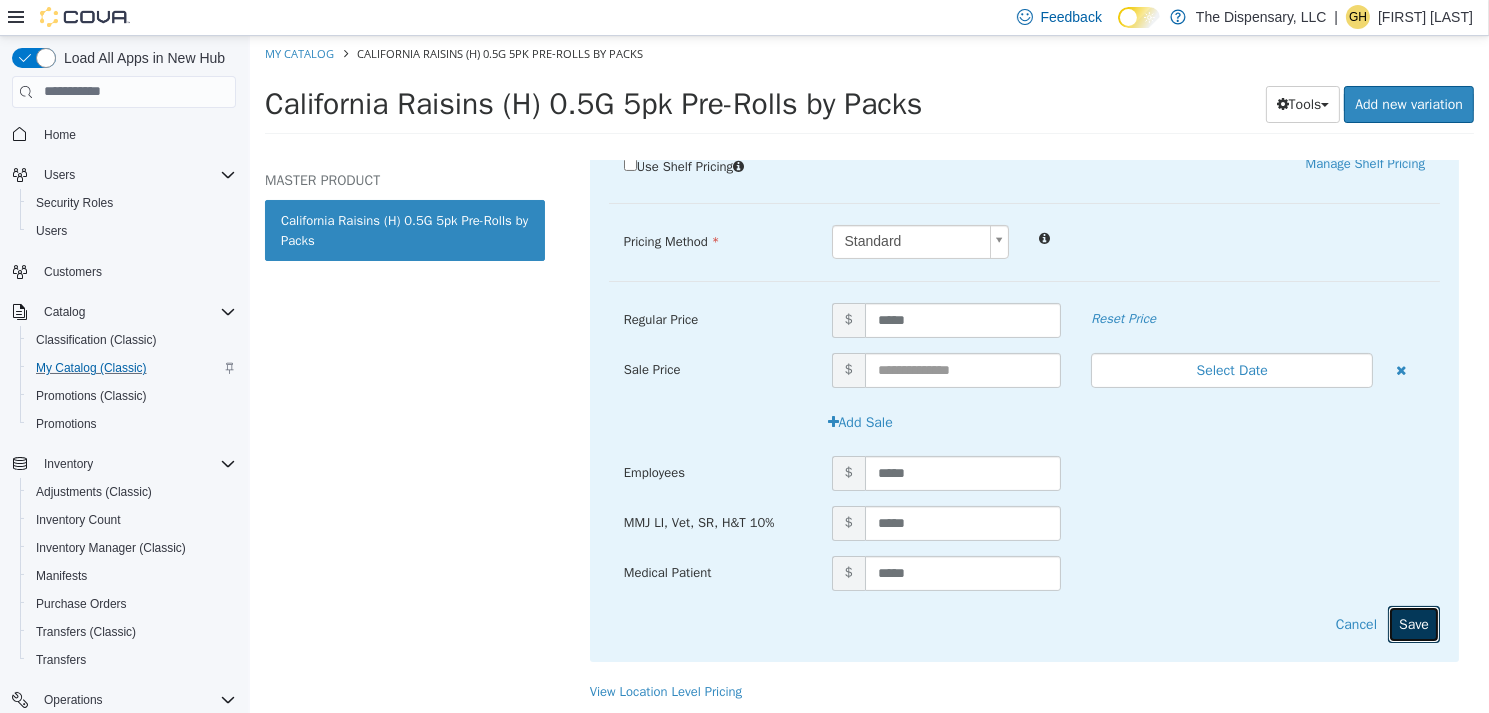 click on "Save" at bounding box center (1413, 623) 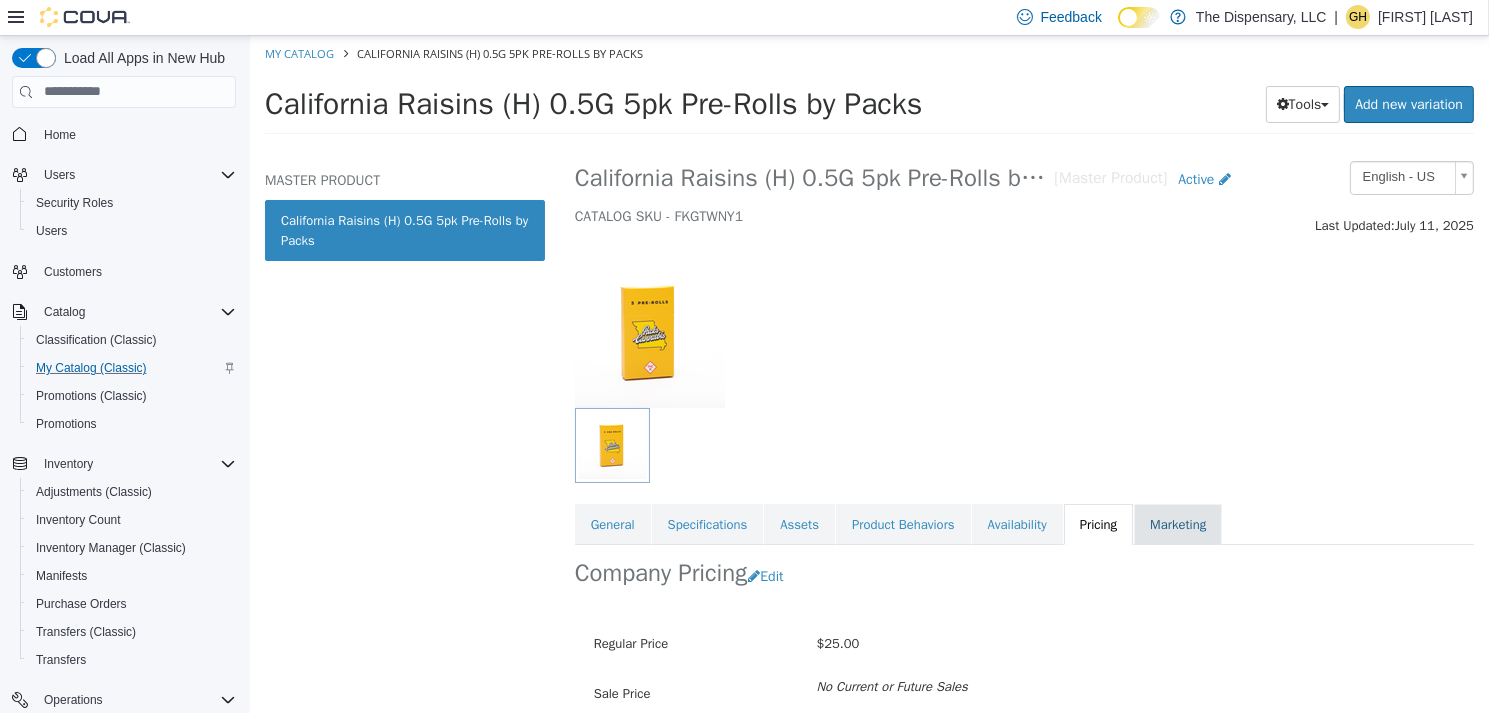 scroll, scrollTop: 0, scrollLeft: 0, axis: both 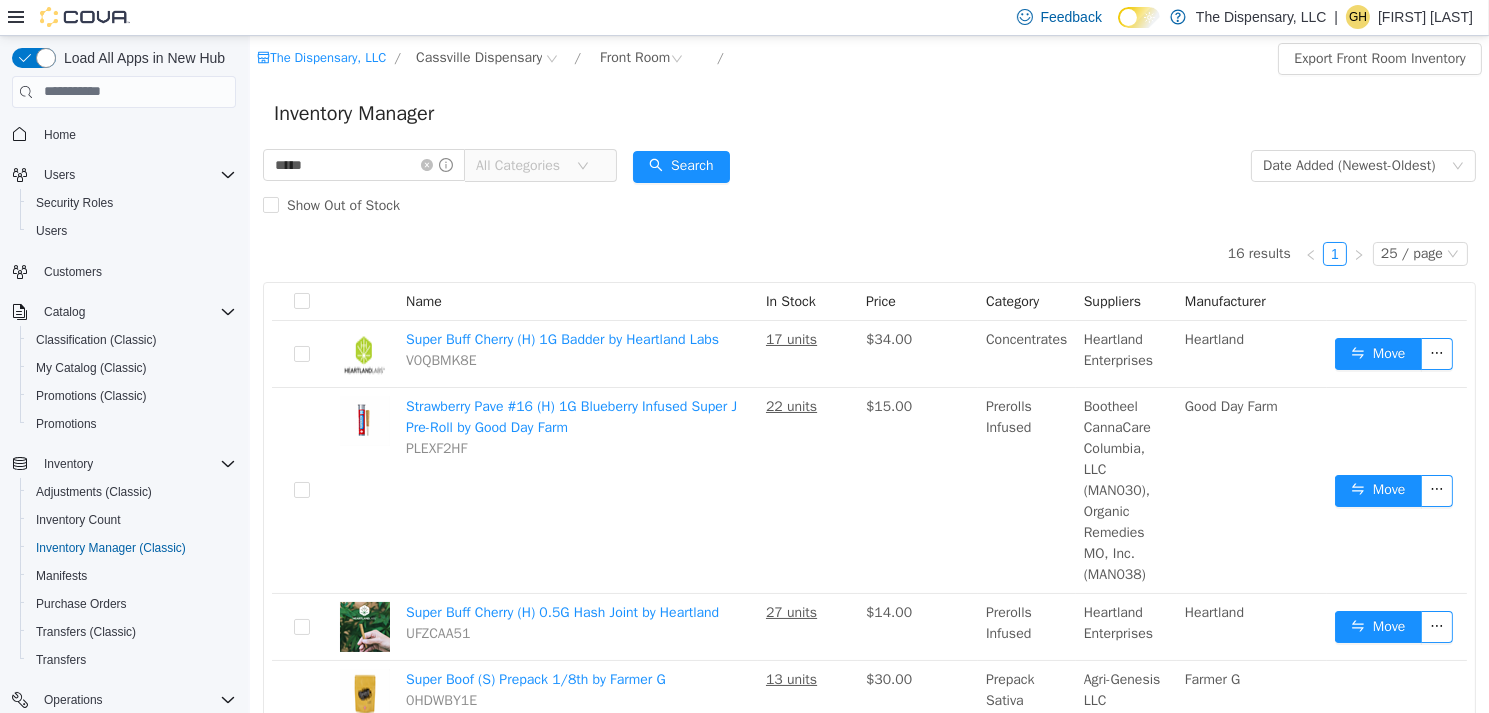 drag, startPoint x: 345, startPoint y: 165, endPoint x: 163, endPoint y: 148, distance: 182.79224 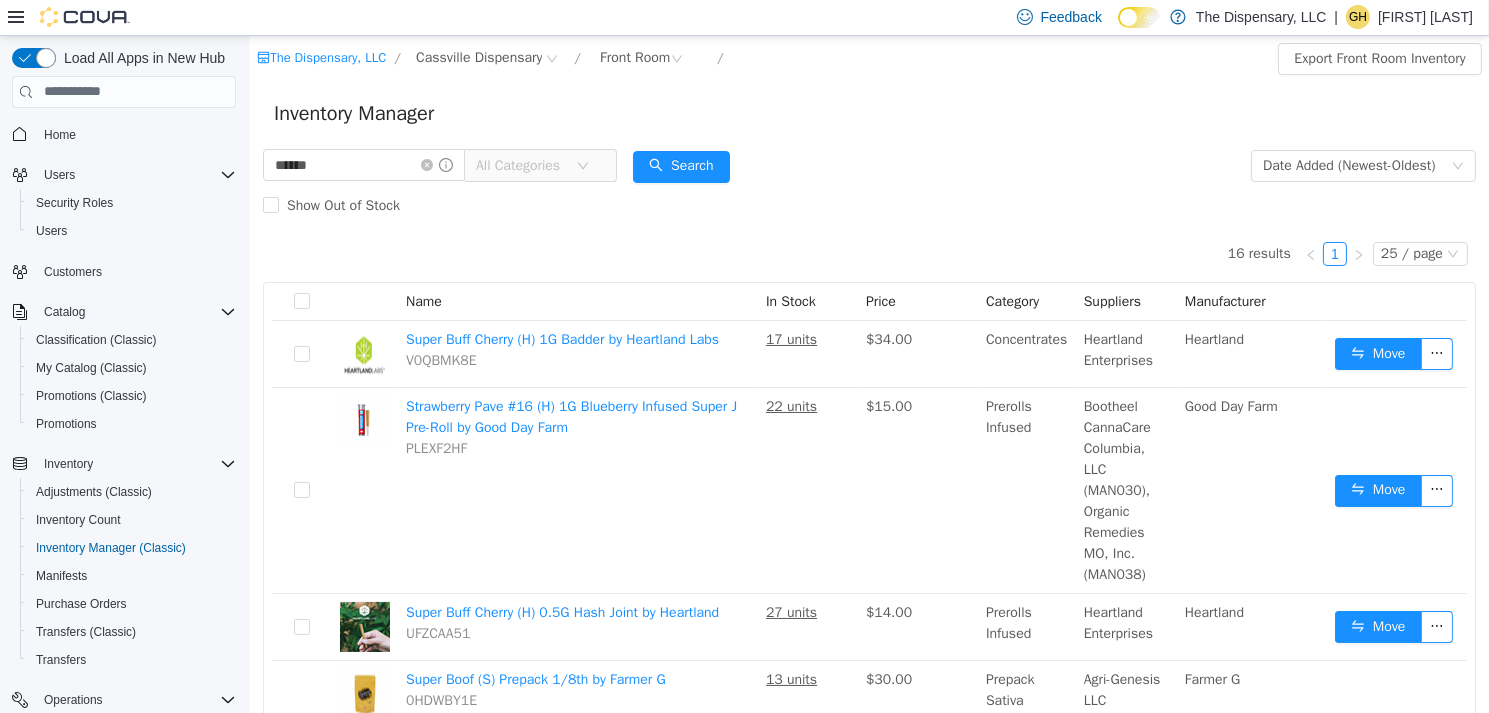type on "******" 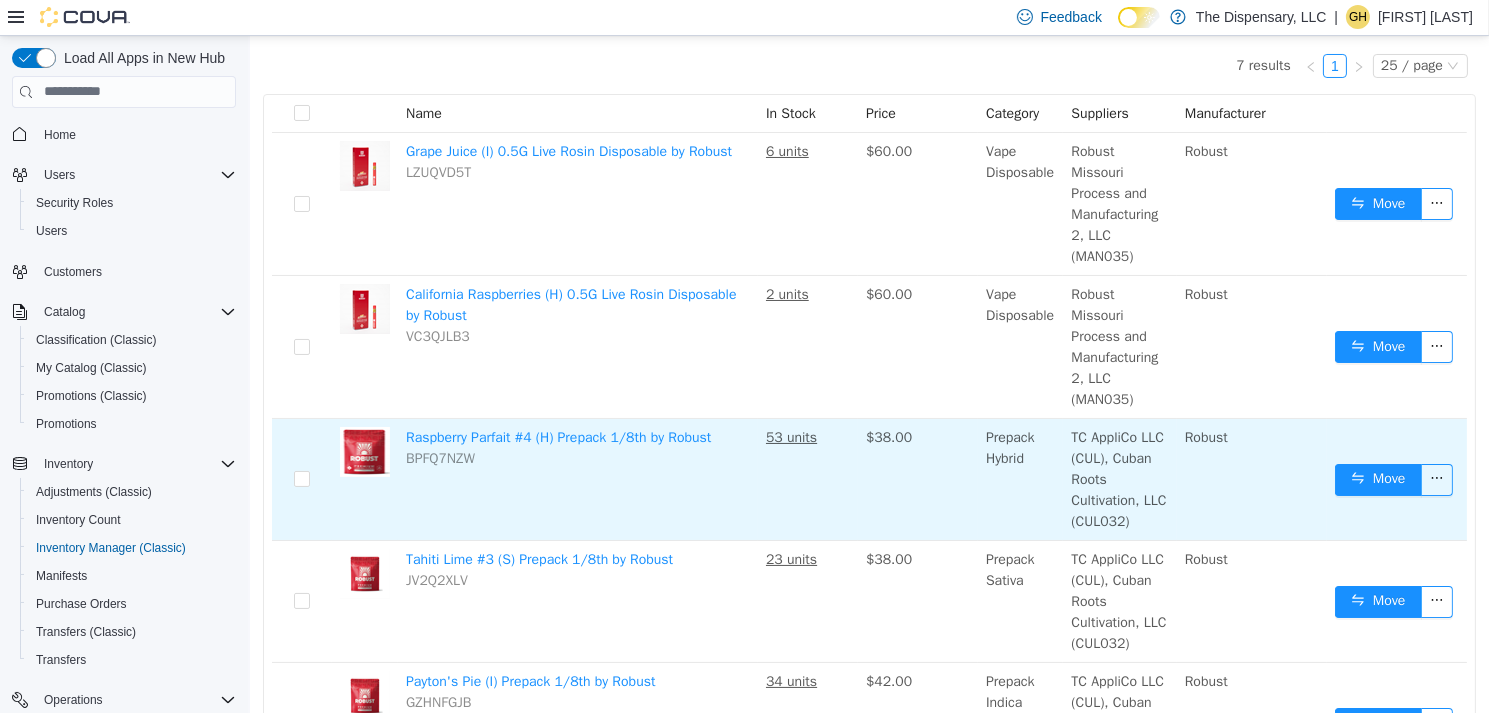 scroll, scrollTop: 200, scrollLeft: 0, axis: vertical 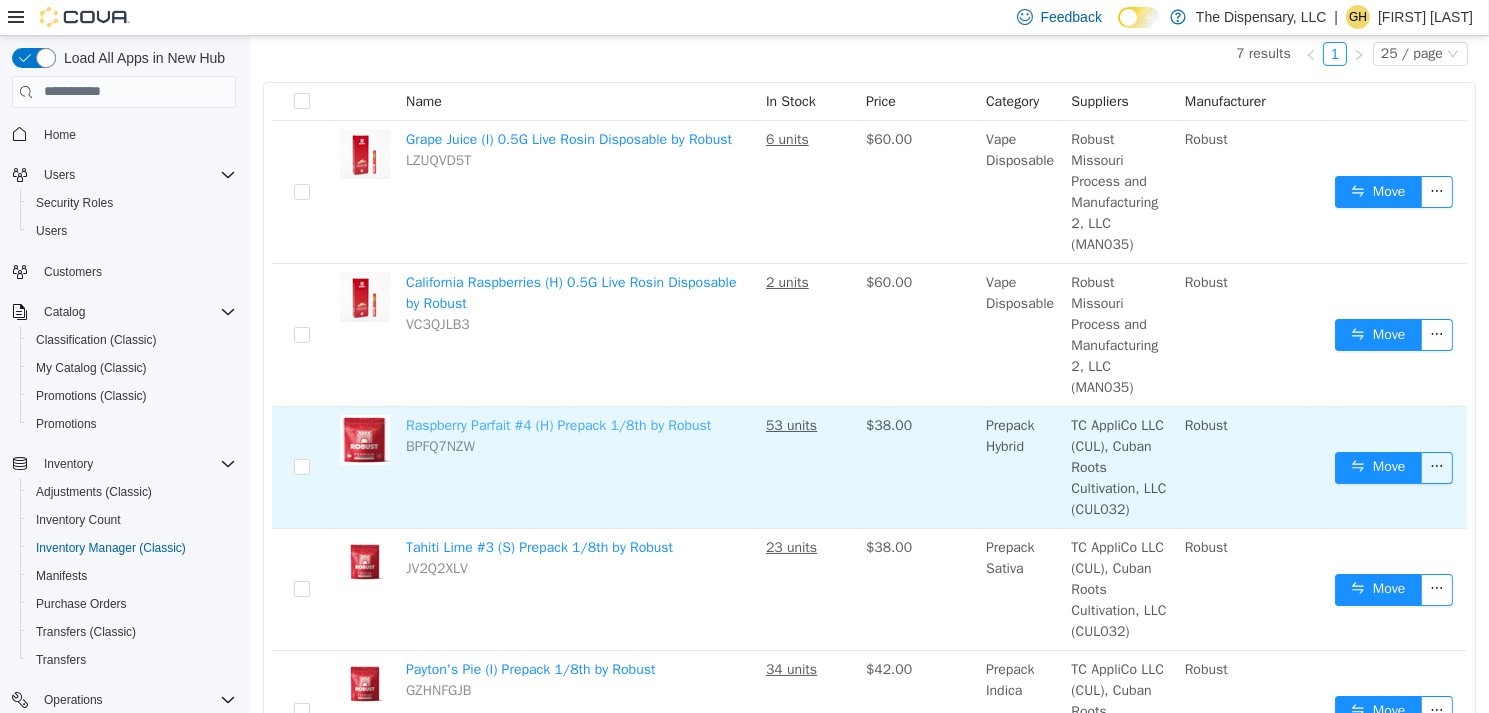 click on "Raspberry Parfait #4 (H) Prepack 1/8th by Robust" at bounding box center [557, 424] 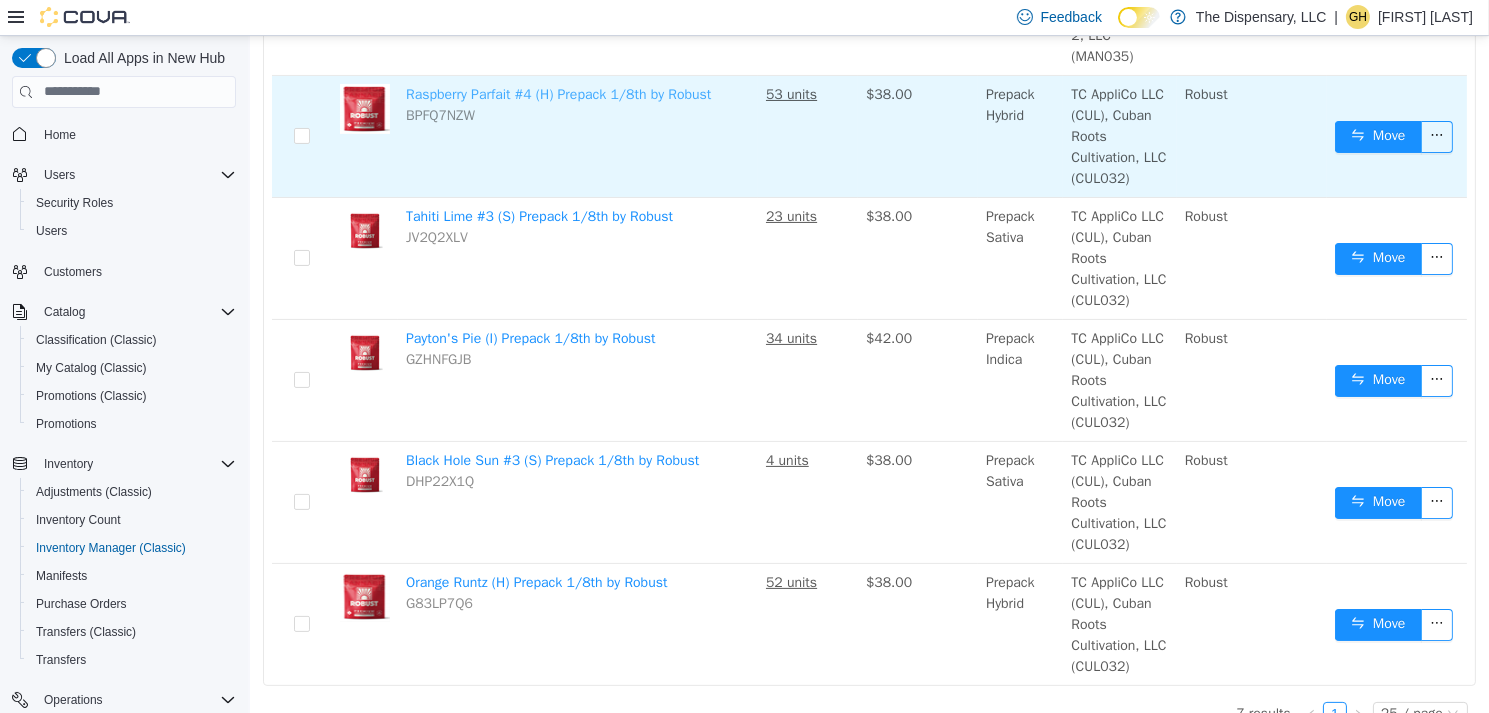scroll, scrollTop: 557, scrollLeft: 0, axis: vertical 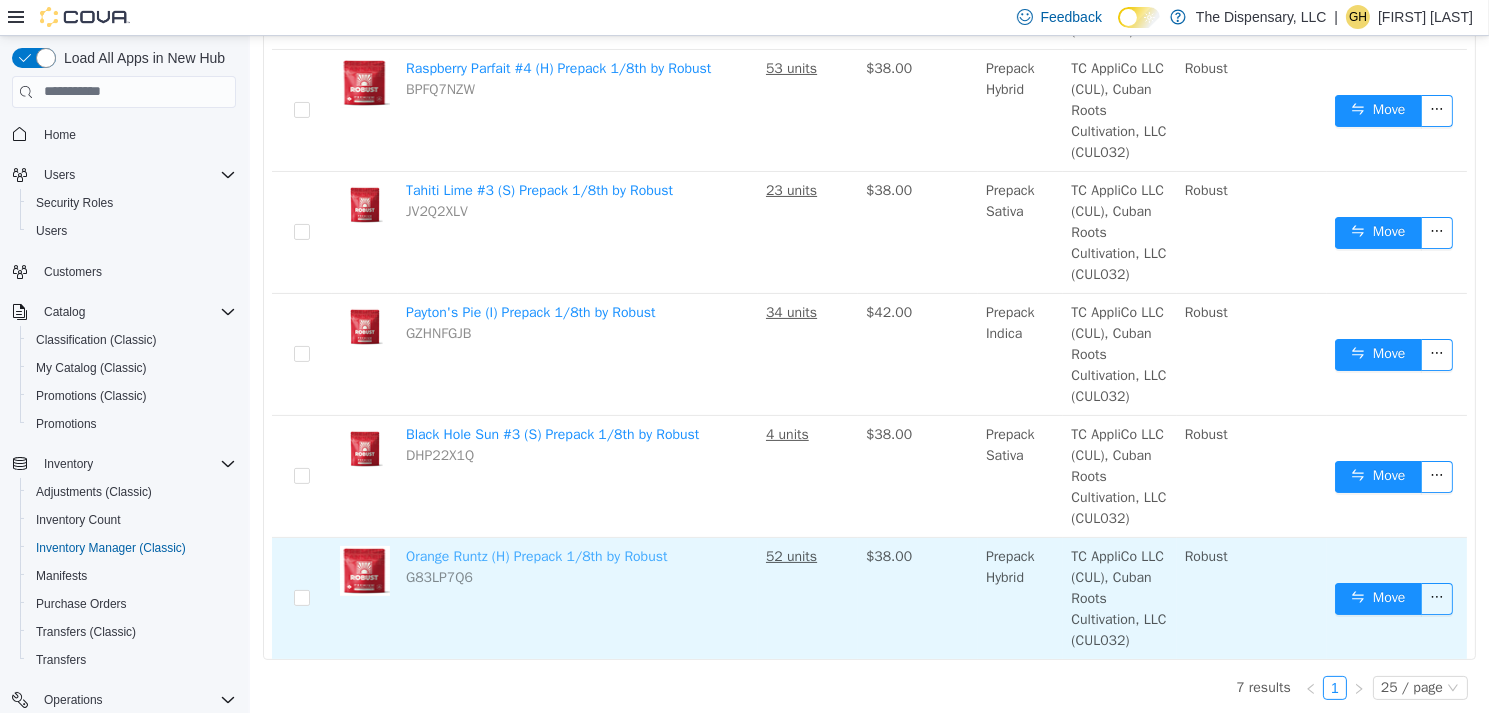 click on "Orange Runtz (H) Prepack 1/8th by Robust" at bounding box center (535, 555) 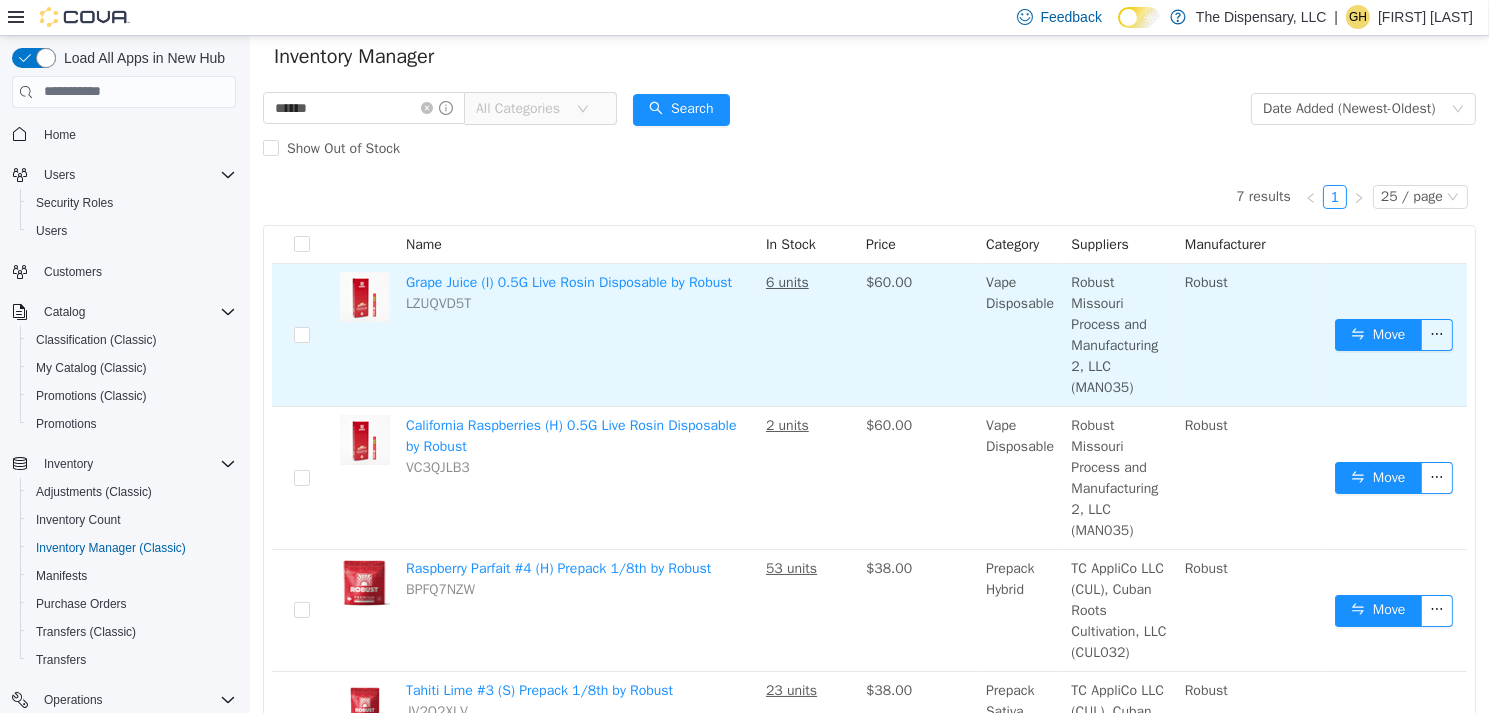 scroll, scrollTop: 0, scrollLeft: 0, axis: both 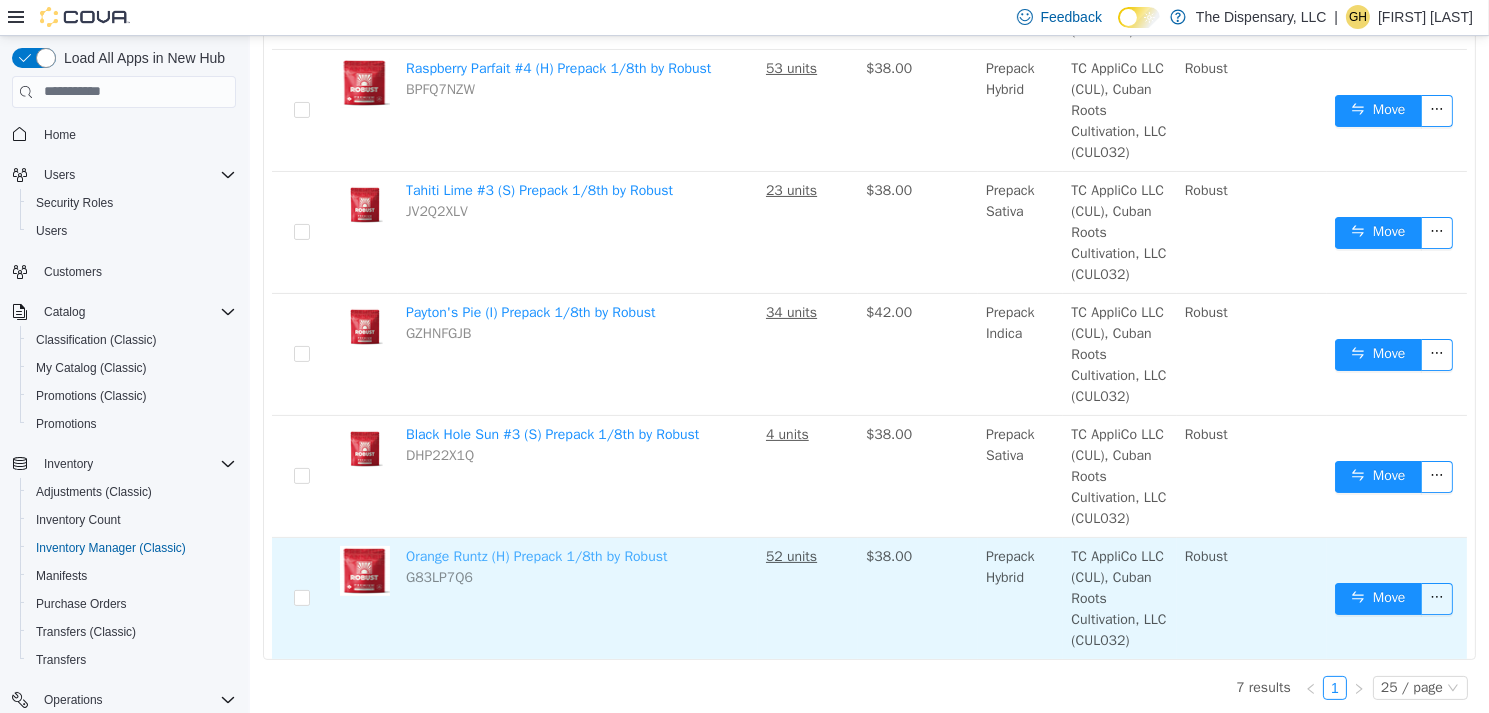 click on "Orange Runtz (H) Prepack 1/8th by Robust" at bounding box center [535, 555] 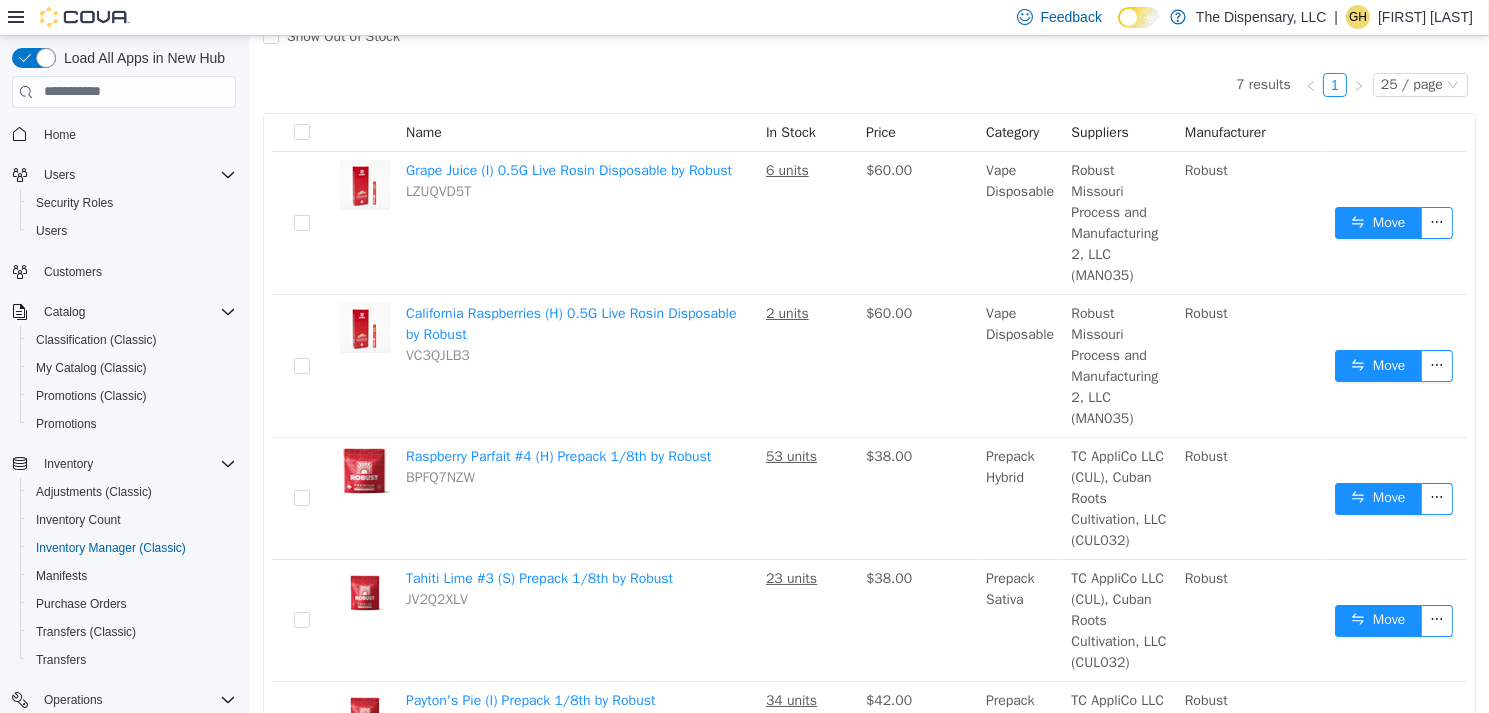 scroll, scrollTop: 157, scrollLeft: 0, axis: vertical 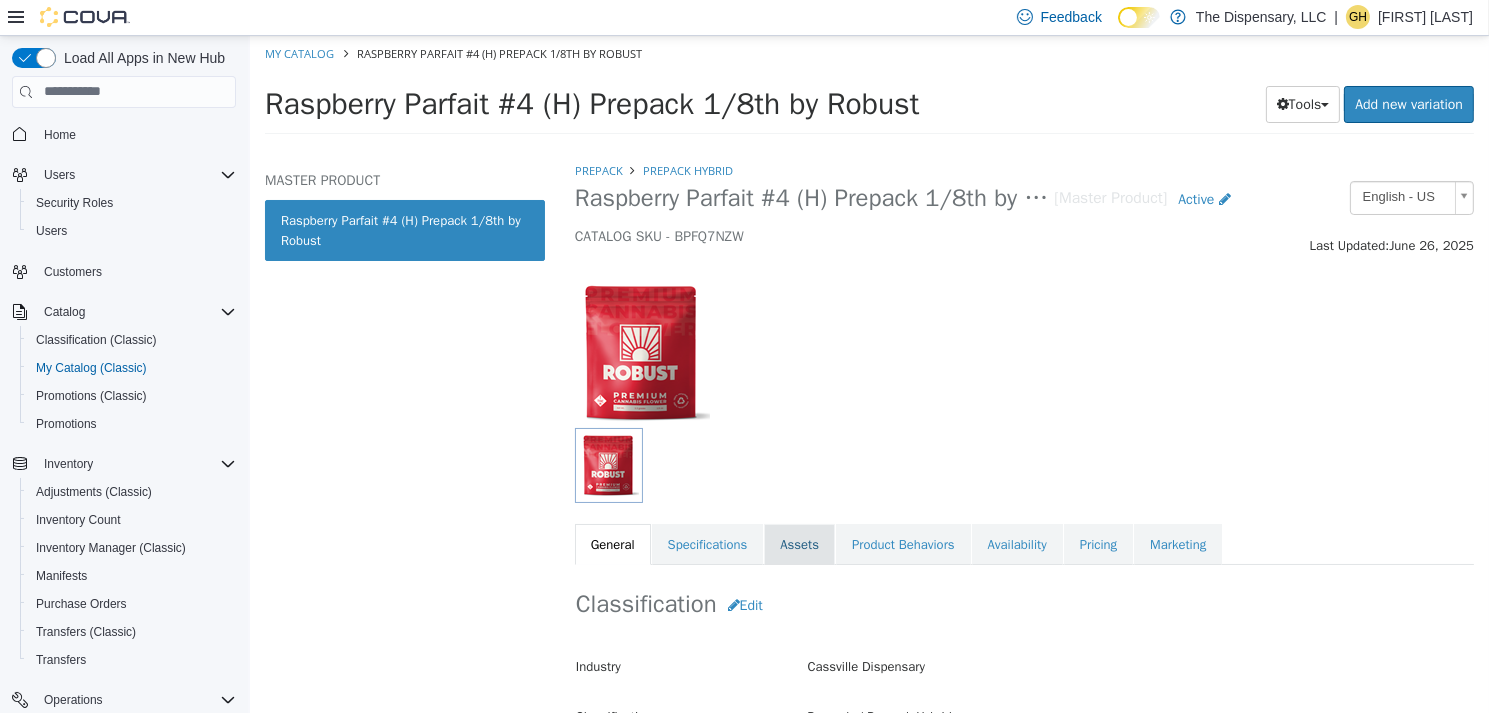 click on "Assets" at bounding box center (798, 544) 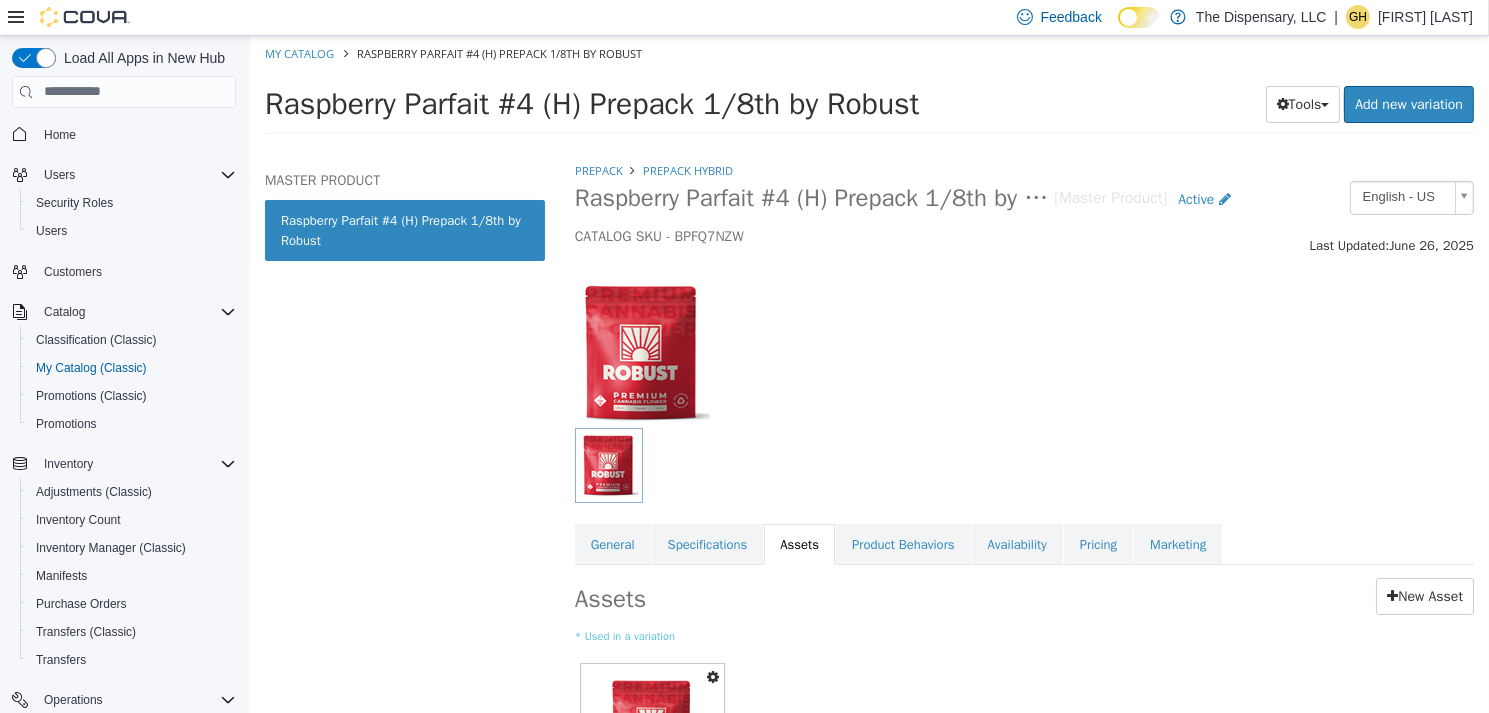 scroll, scrollTop: 184, scrollLeft: 0, axis: vertical 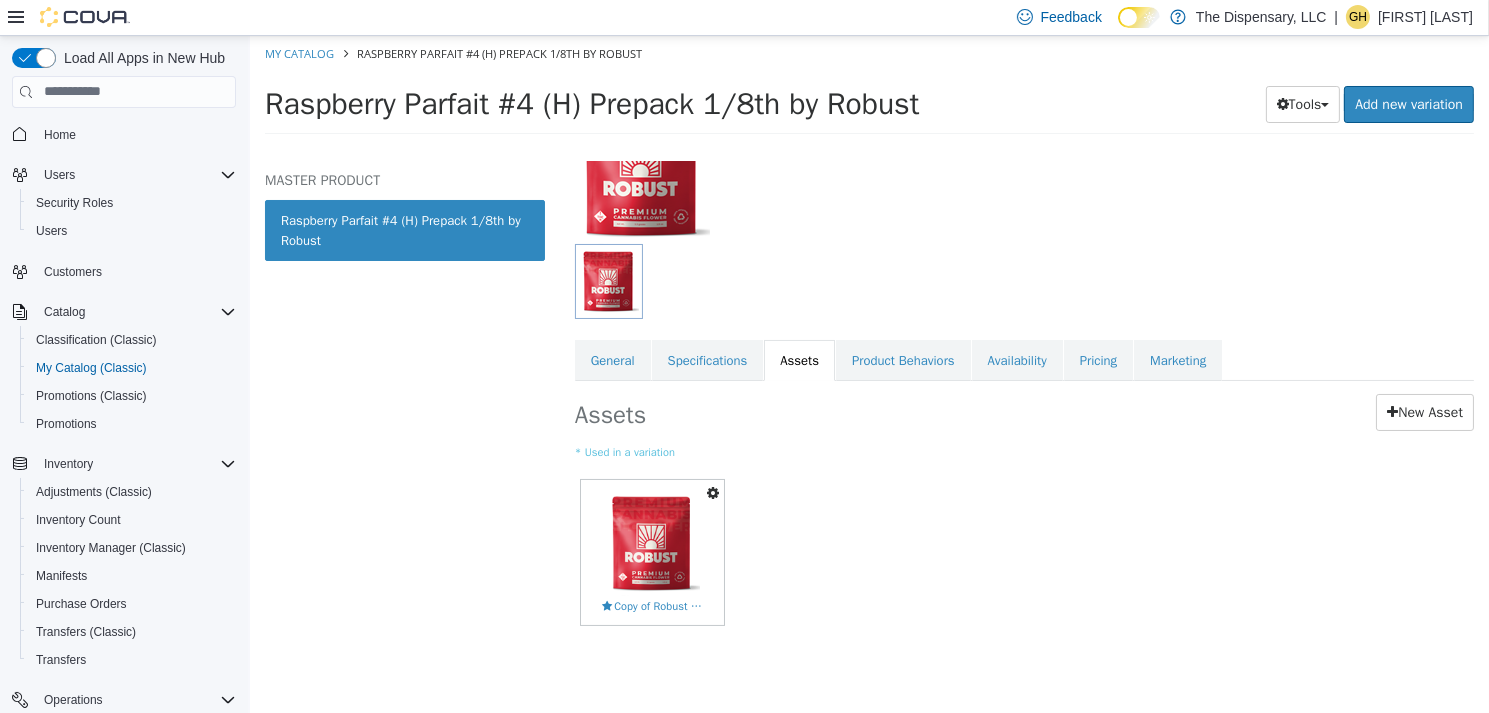 click at bounding box center (712, 492) 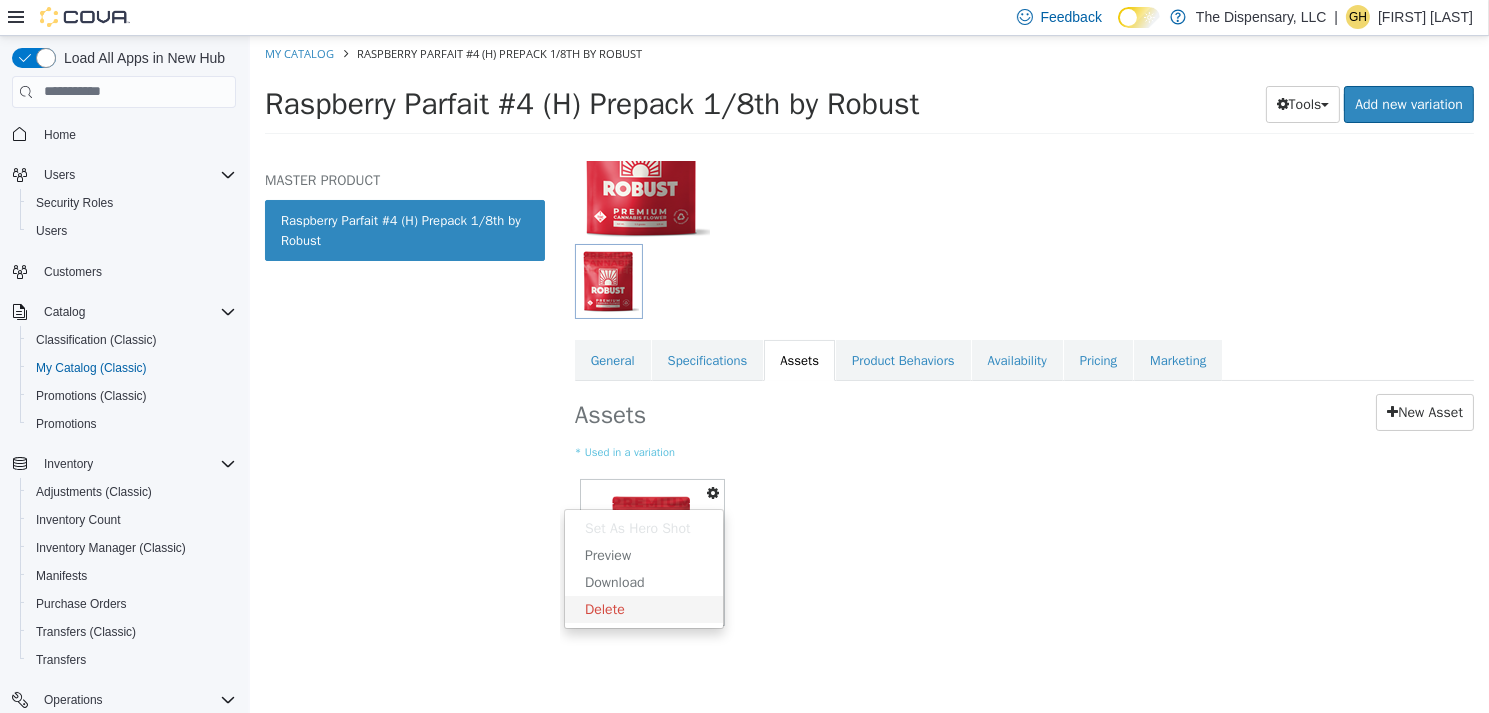 click on "Delete" at bounding box center (643, 608) 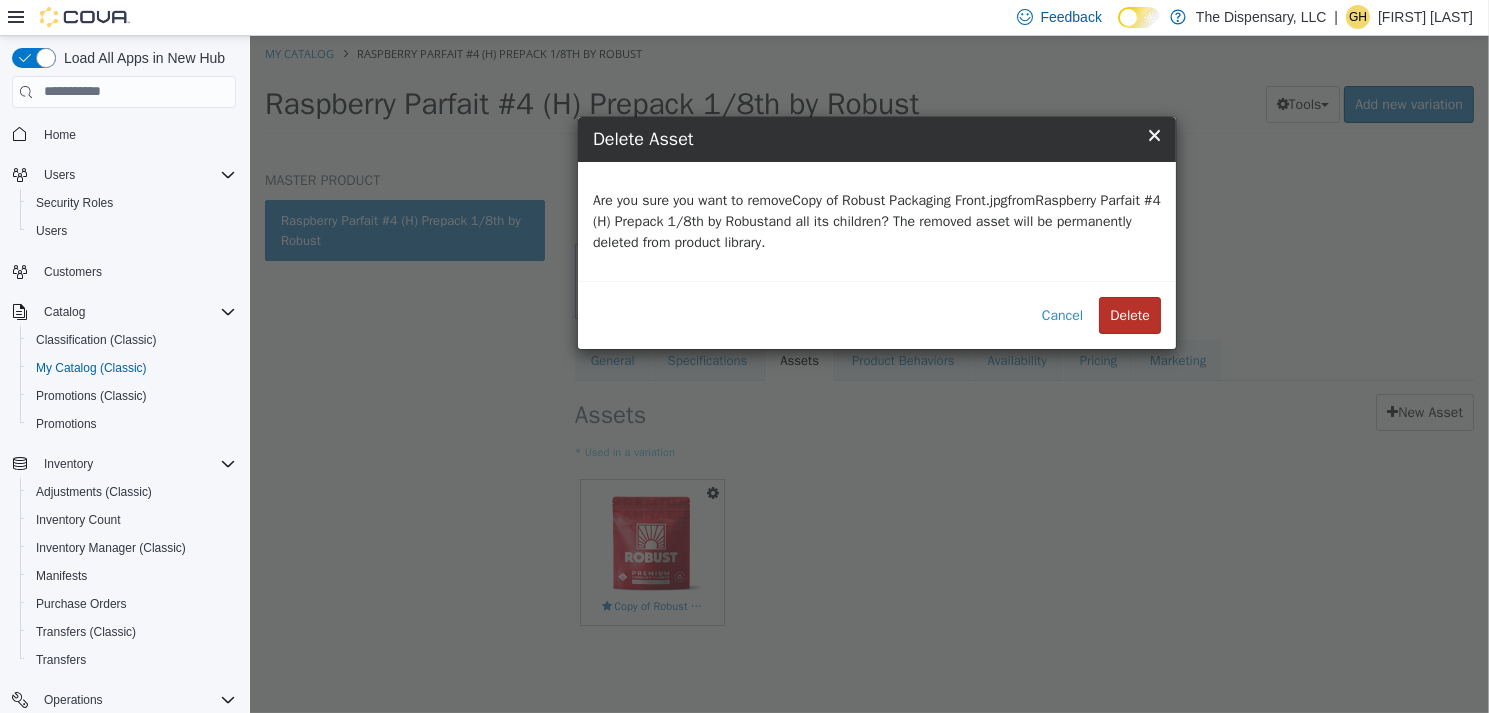 click on "Delete" at bounding box center [1129, 314] 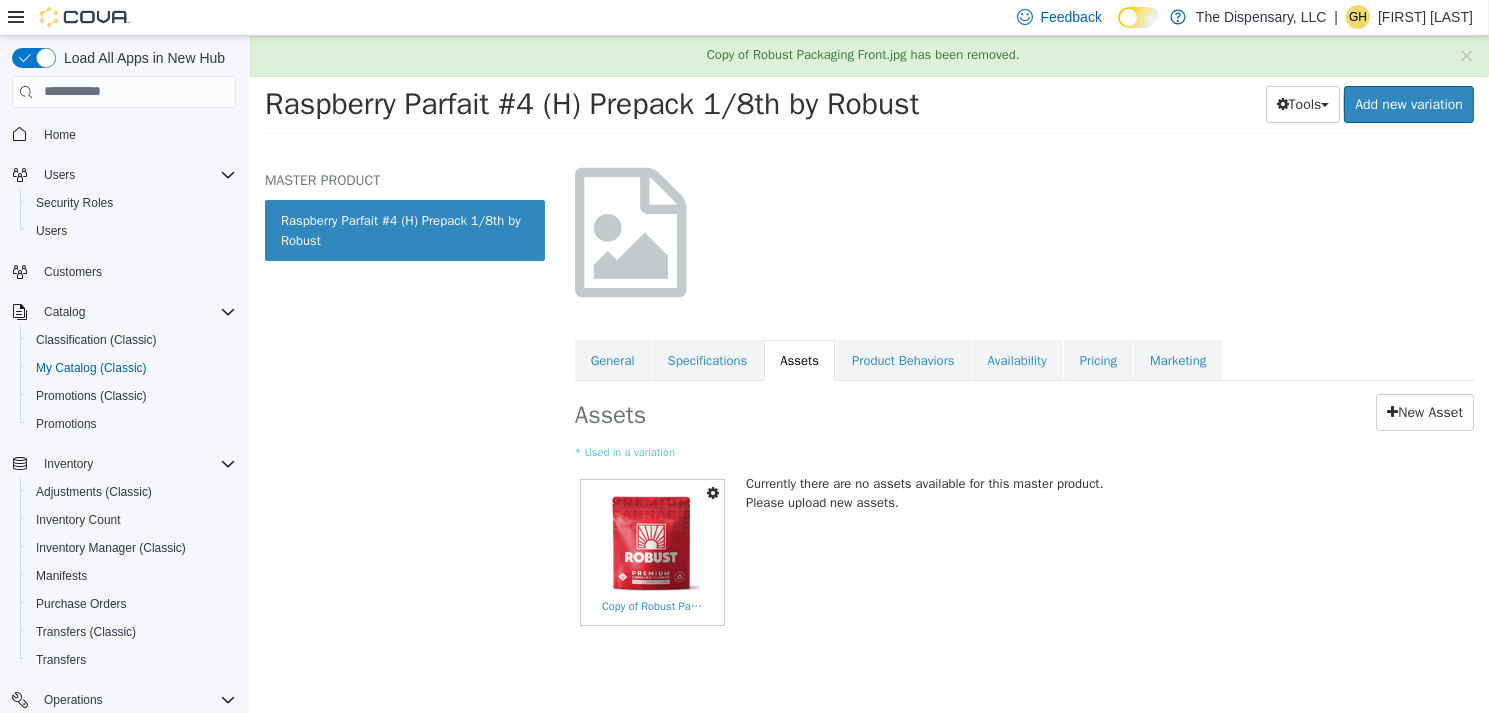 scroll, scrollTop: 0, scrollLeft: 0, axis: both 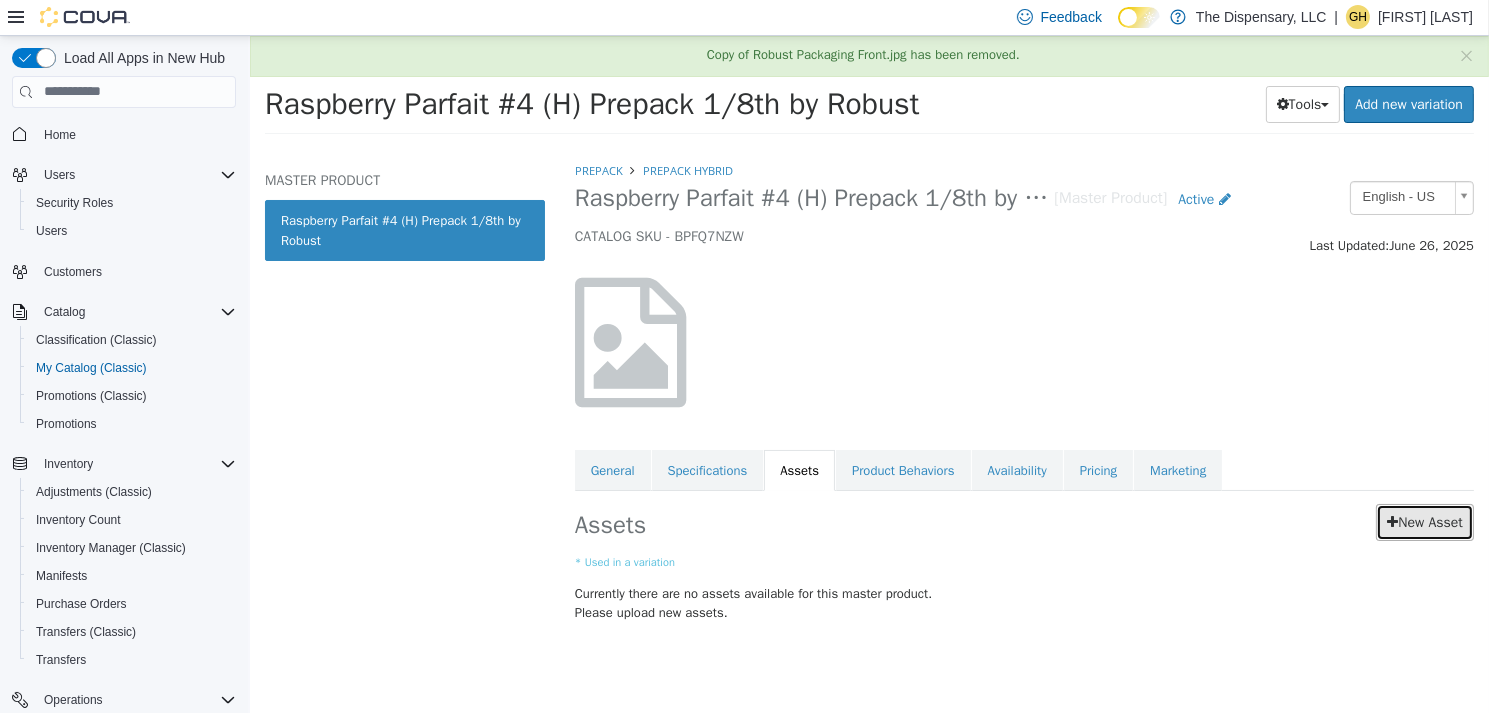 click on "New Asset" at bounding box center (1424, 521) 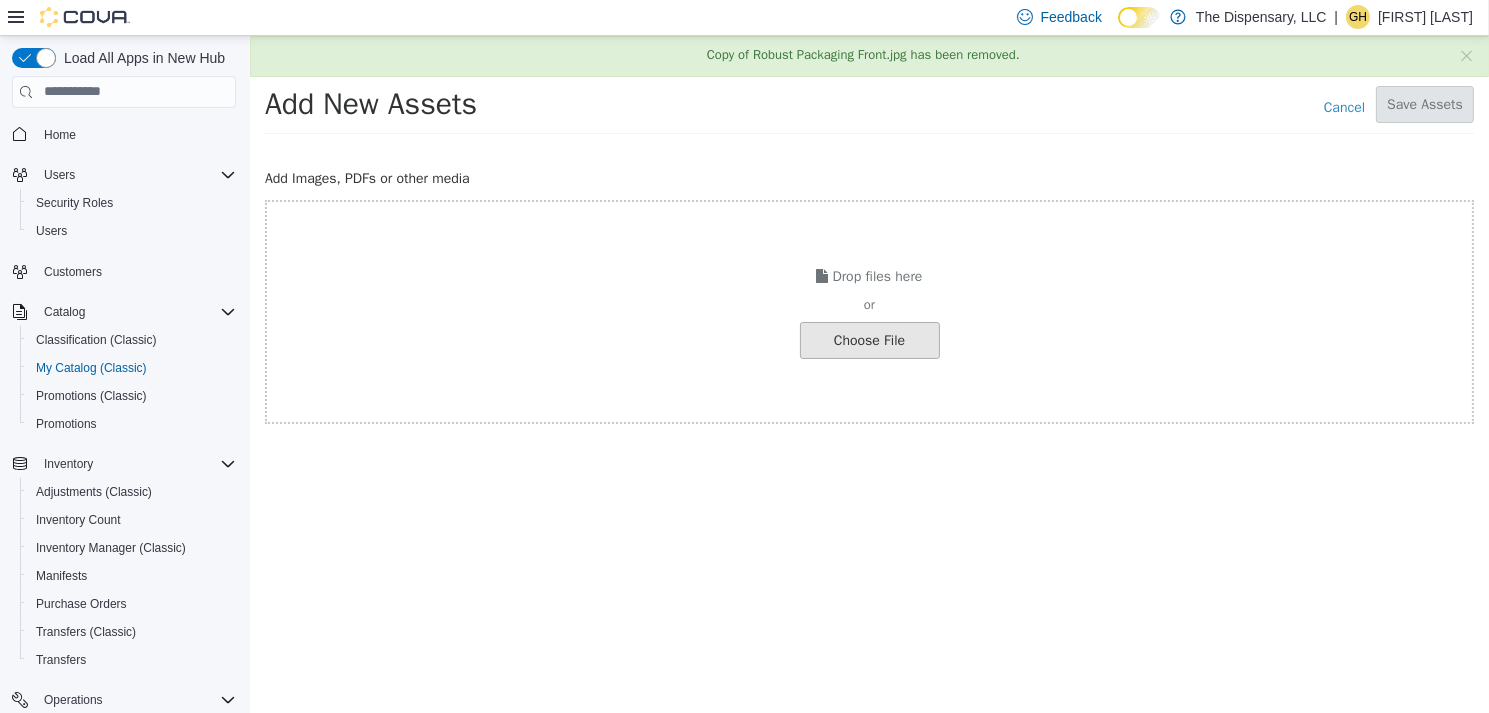 click at bounding box center (-178, 339) 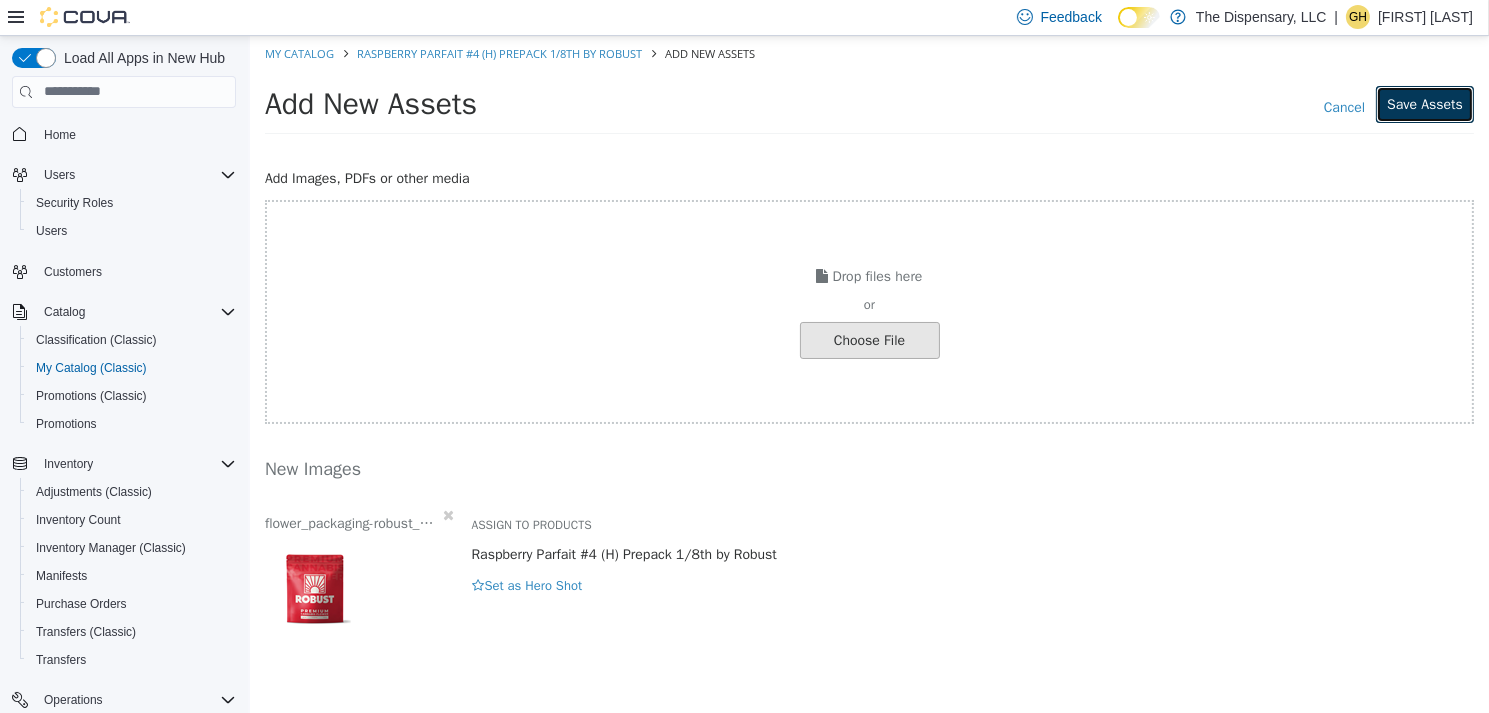 click on "Save Assets" at bounding box center [1424, 103] 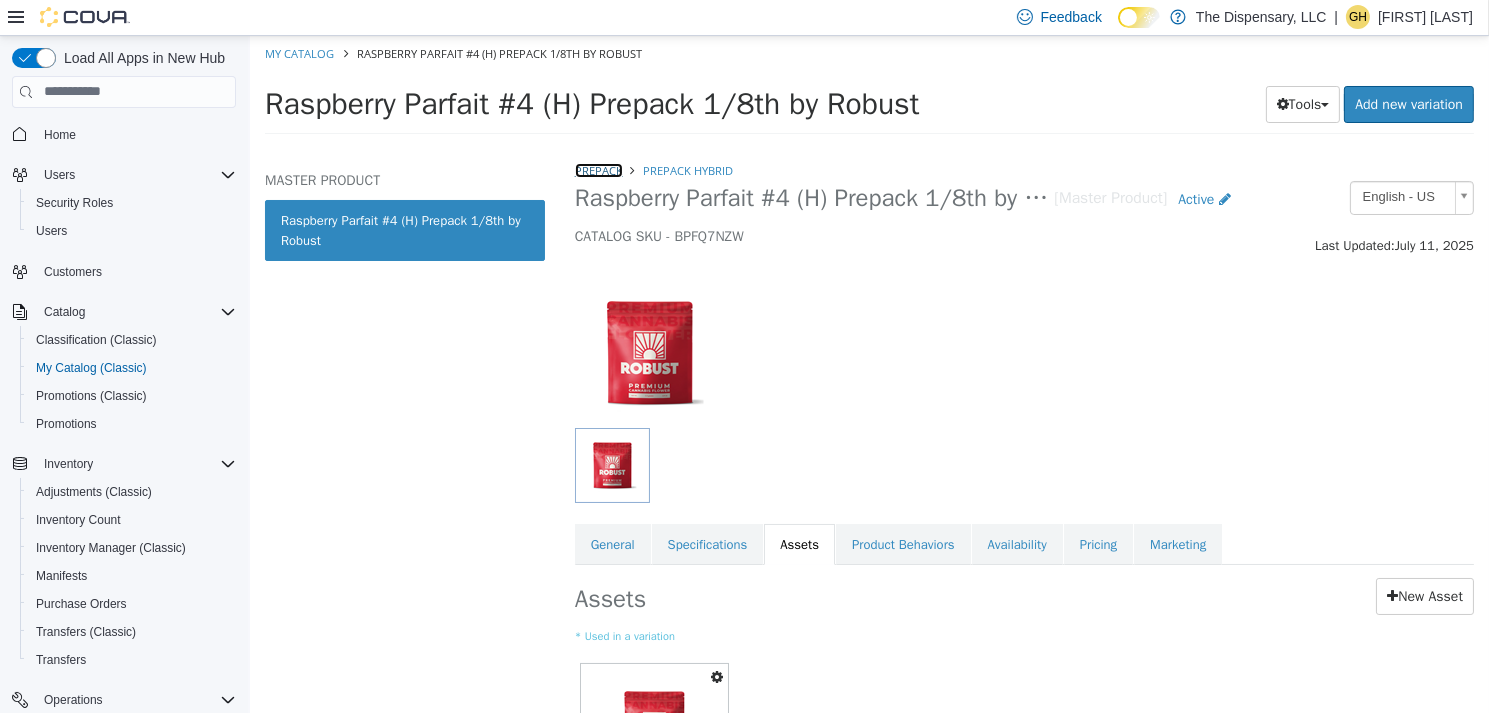 click on "Prepack" at bounding box center (598, 169) 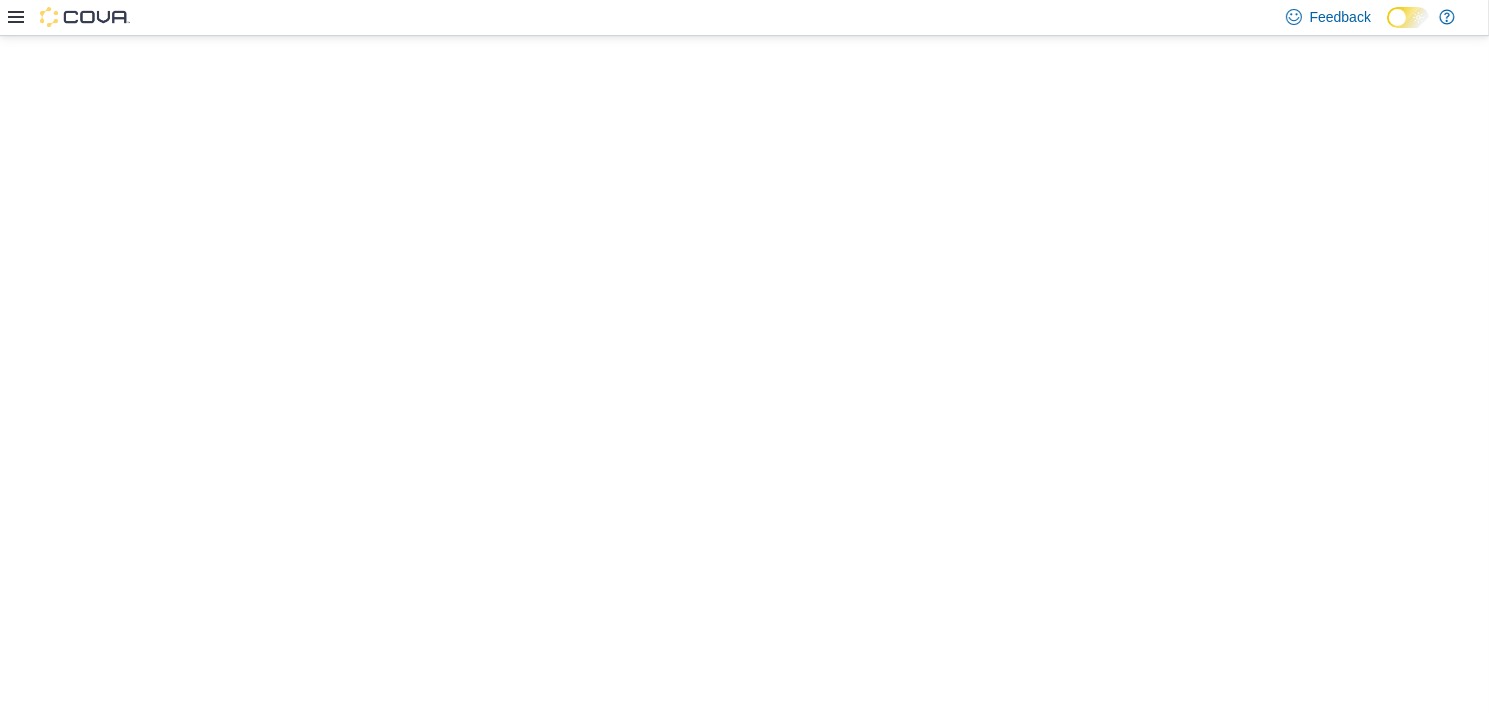 scroll, scrollTop: 0, scrollLeft: 0, axis: both 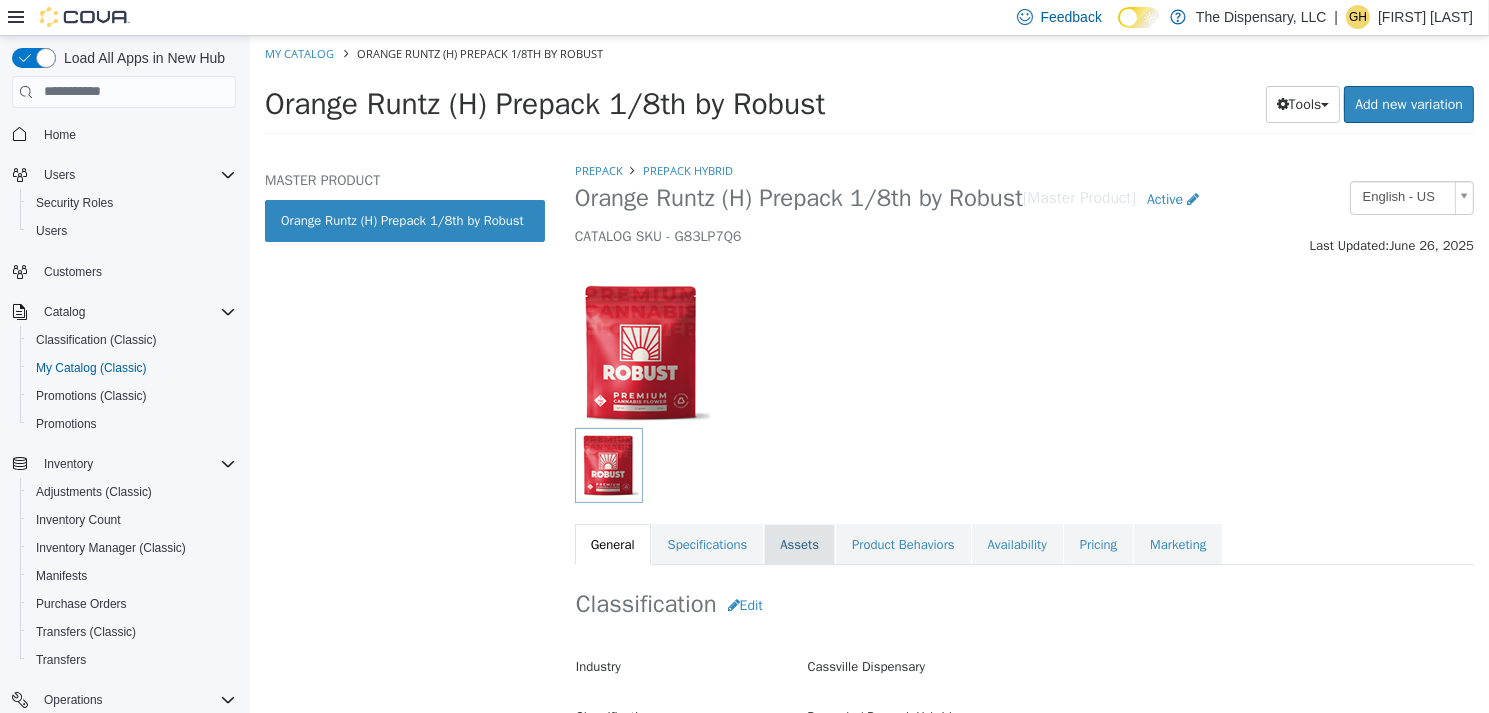 click on "Assets" at bounding box center [798, 544] 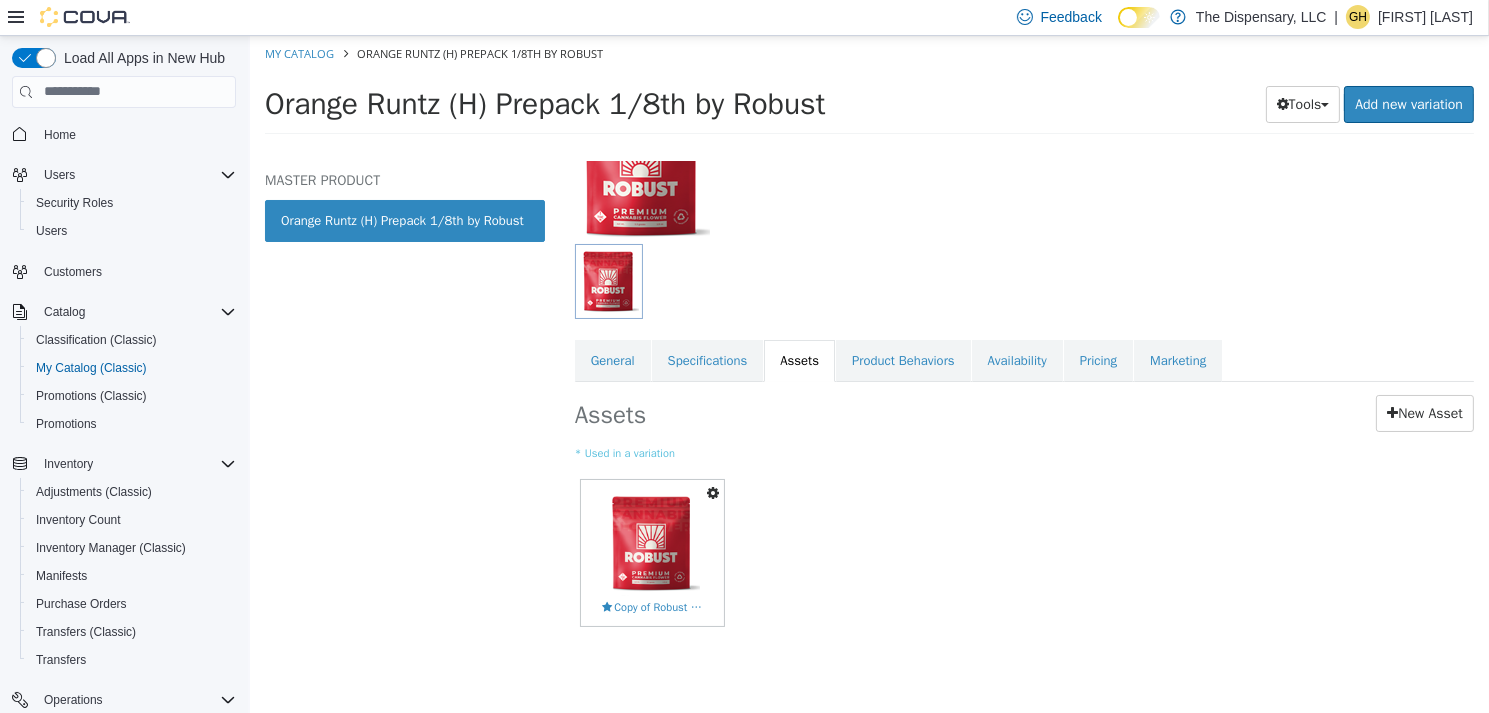 click at bounding box center [712, 492] 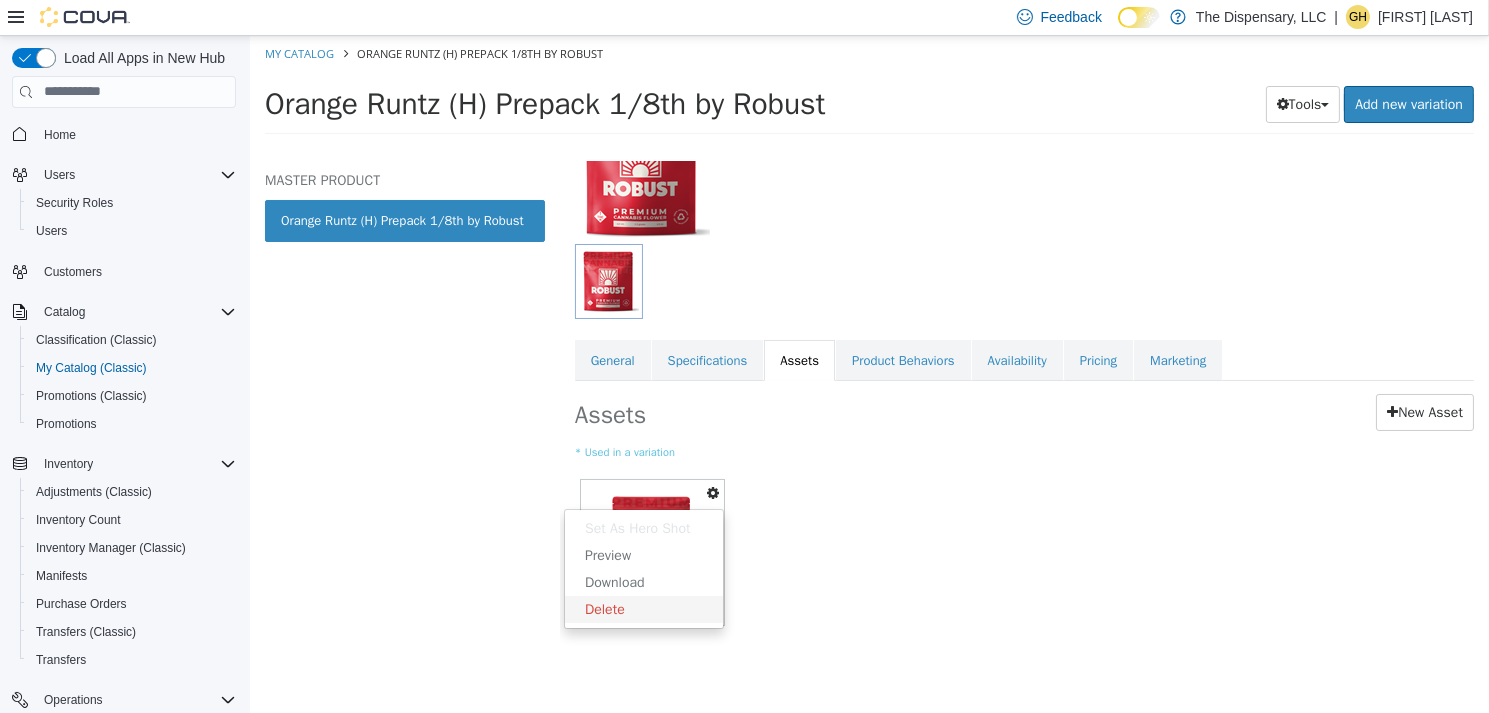 click on "Delete" at bounding box center [643, 608] 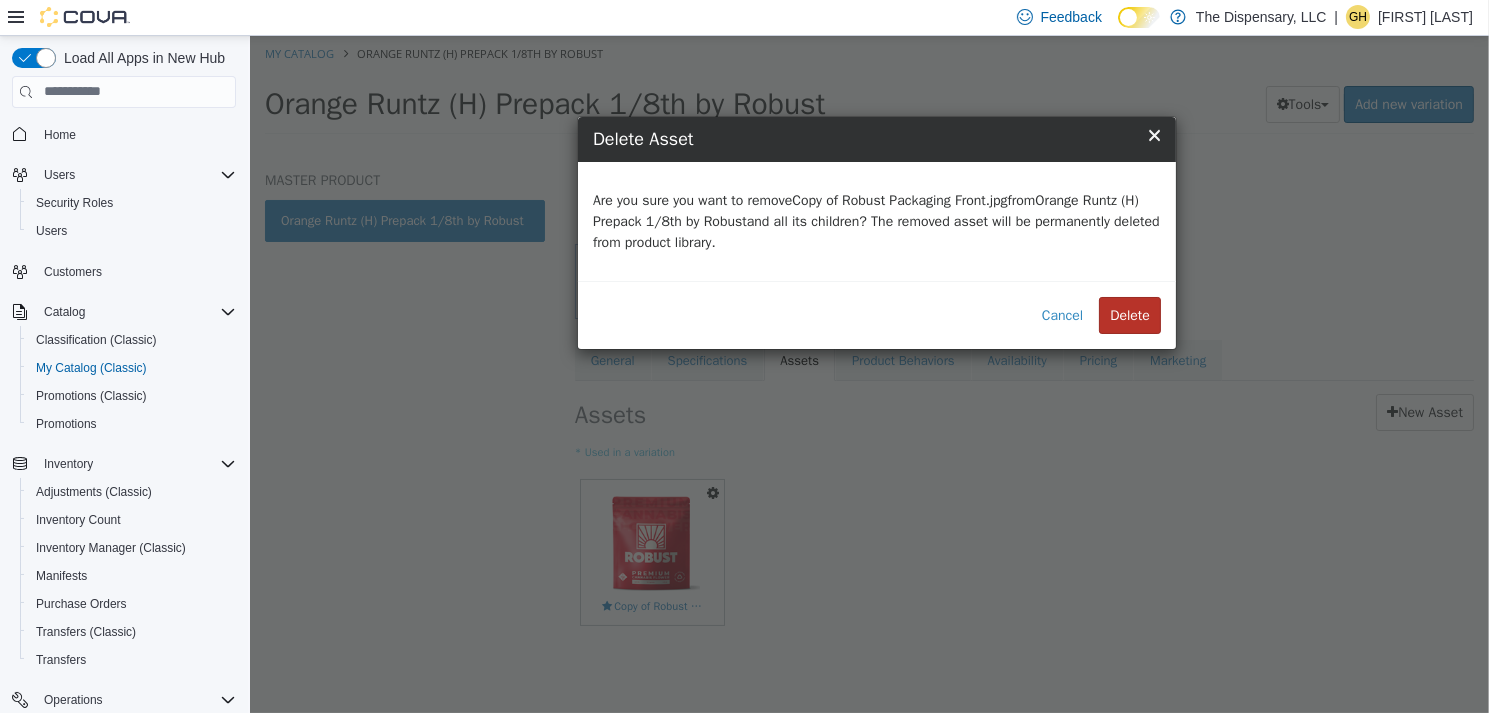 click on "Delete" at bounding box center [1129, 314] 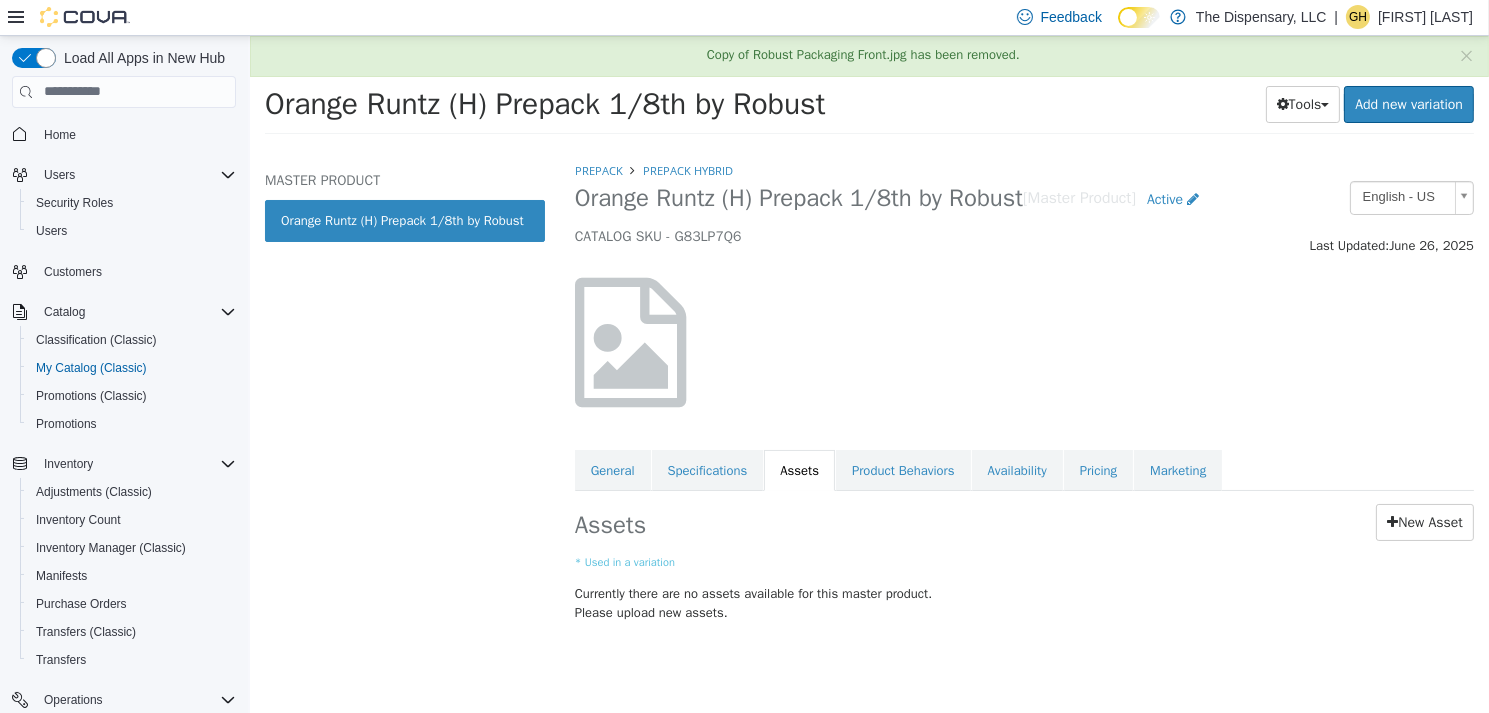 scroll, scrollTop: 0, scrollLeft: 0, axis: both 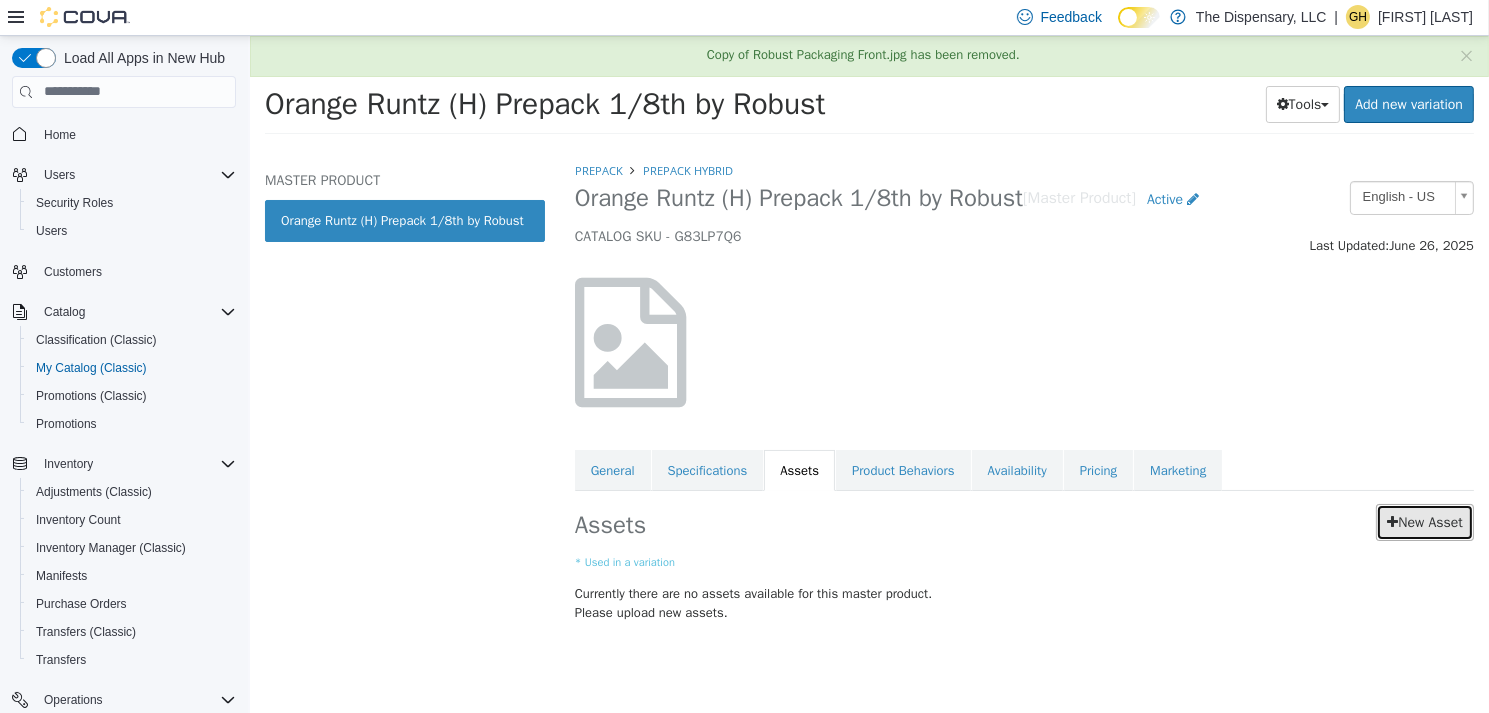 drag, startPoint x: 1435, startPoint y: 520, endPoint x: 1422, endPoint y: 513, distance: 14.764823 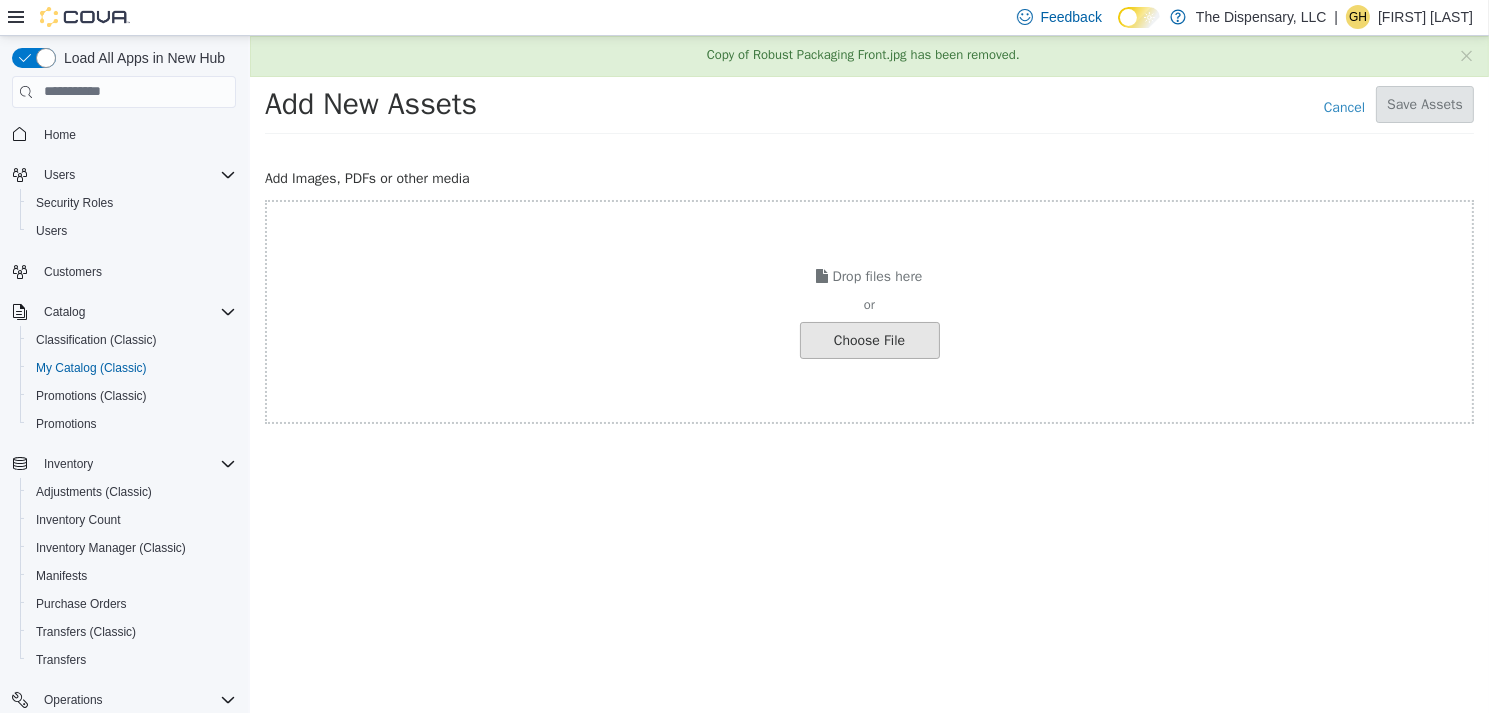 click at bounding box center (-178, 339) 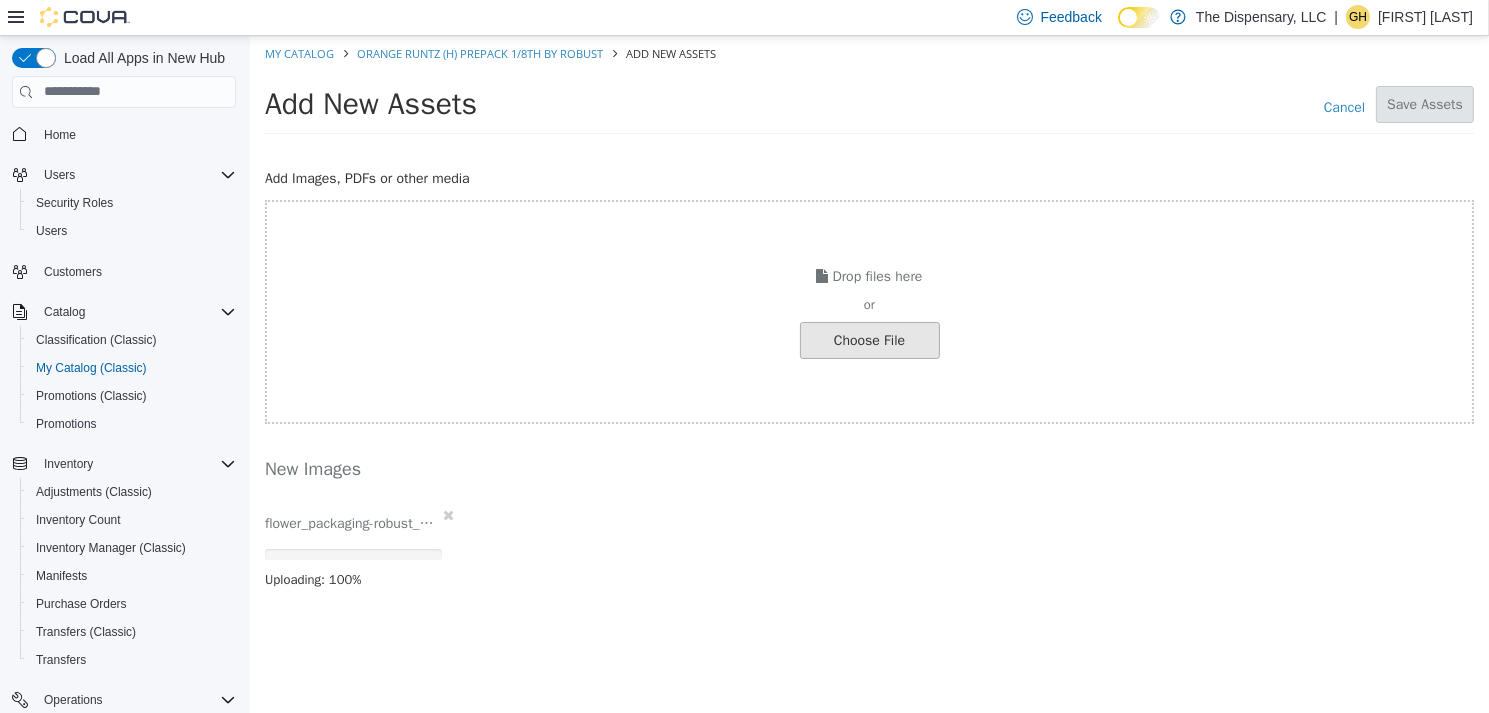 click on "flower_packaging-robust_2024-SQUARE.jpg
Uploading: 100%" at bounding box center (868, 551) 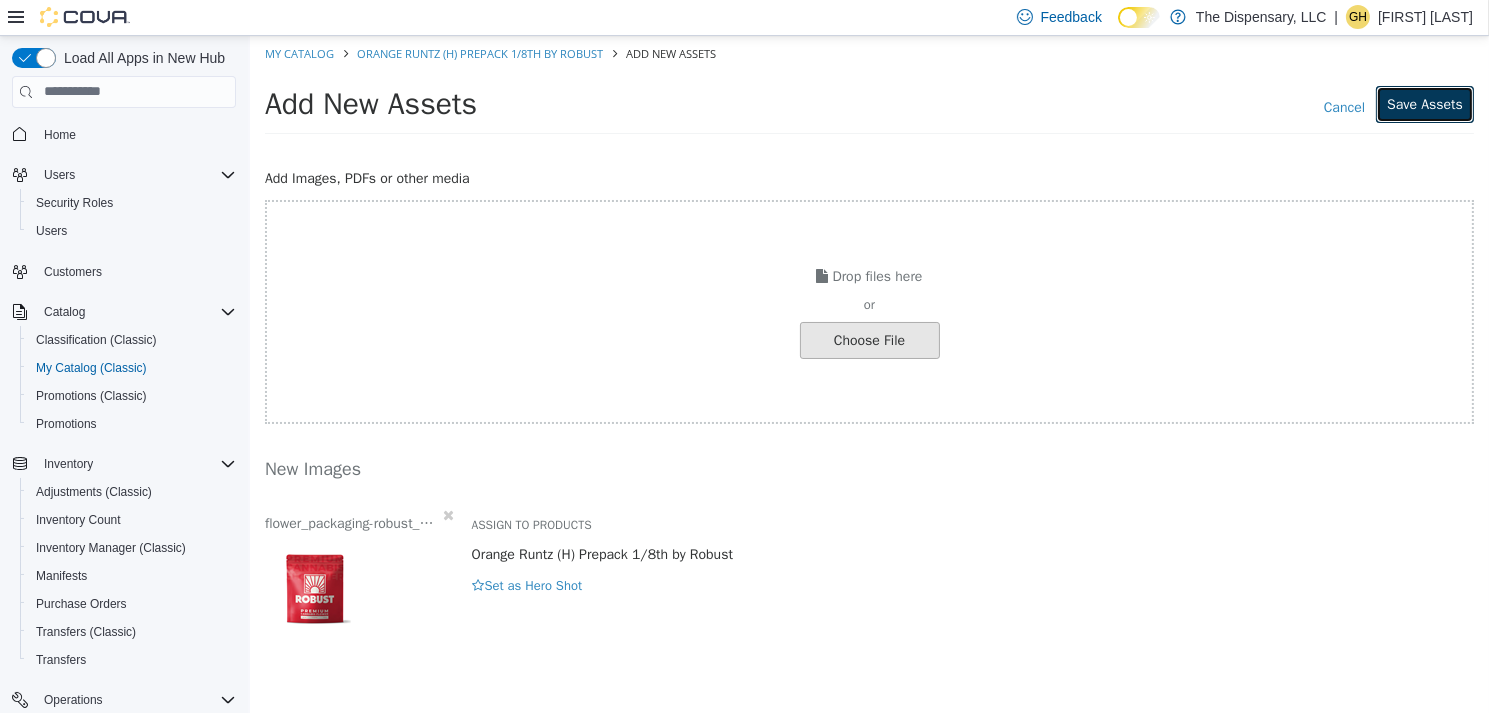 click on "Save Assets" at bounding box center (1424, 103) 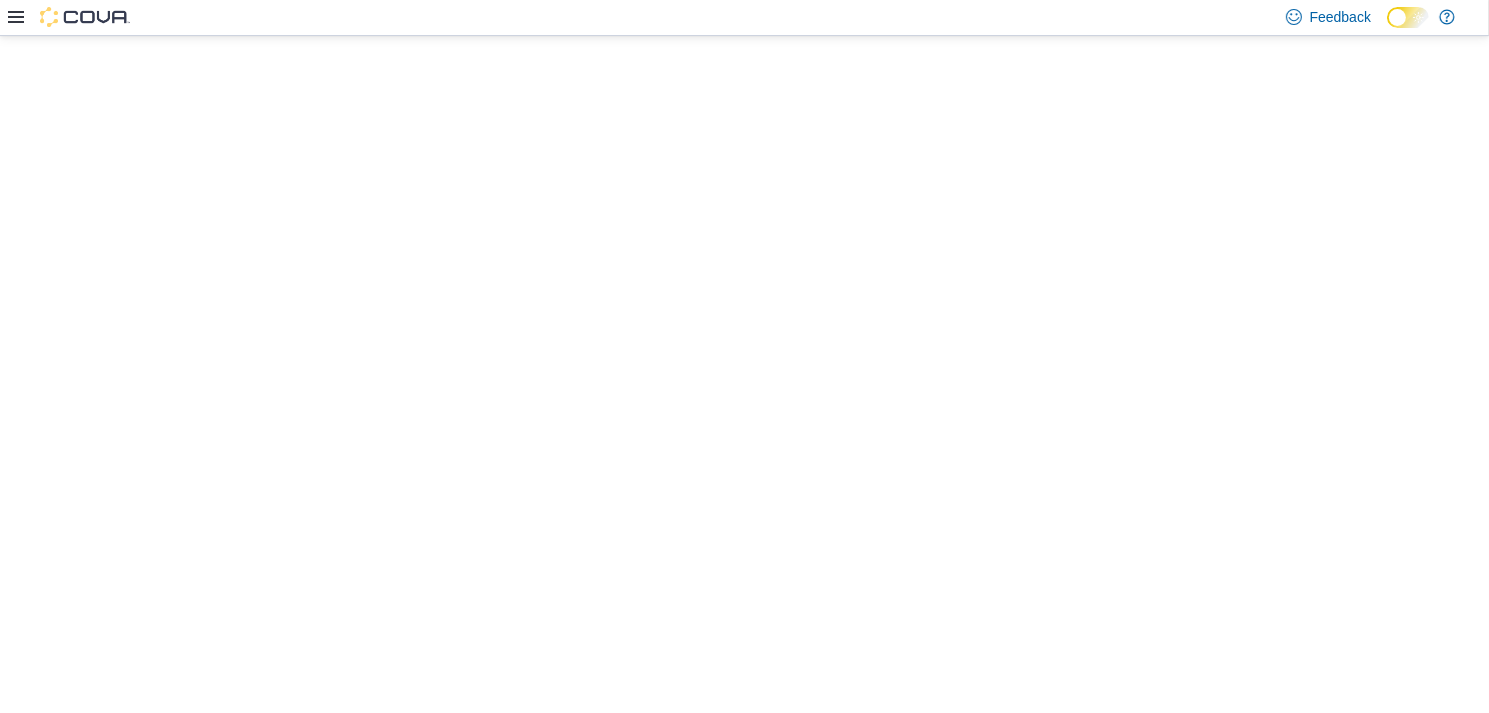 scroll, scrollTop: 0, scrollLeft: 0, axis: both 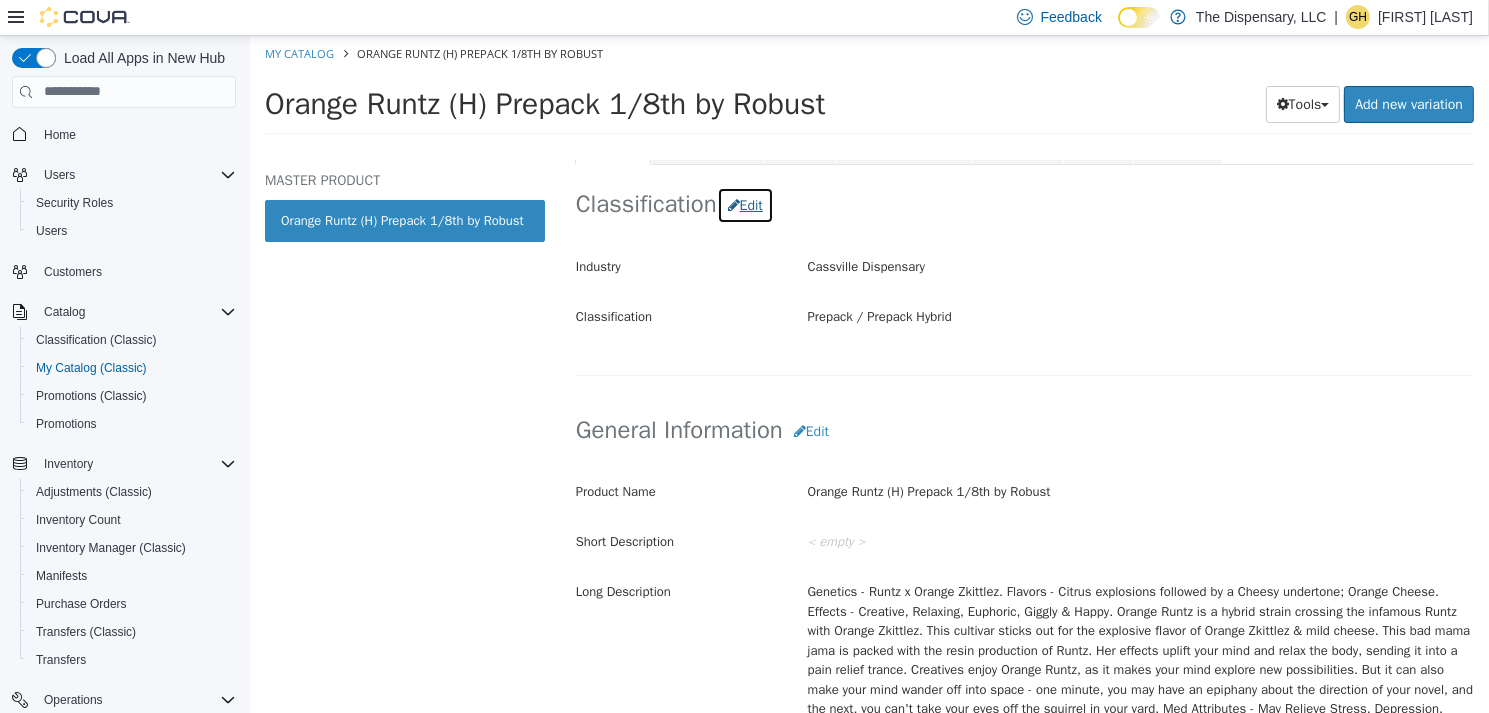 click on "Edit" at bounding box center [744, 204] 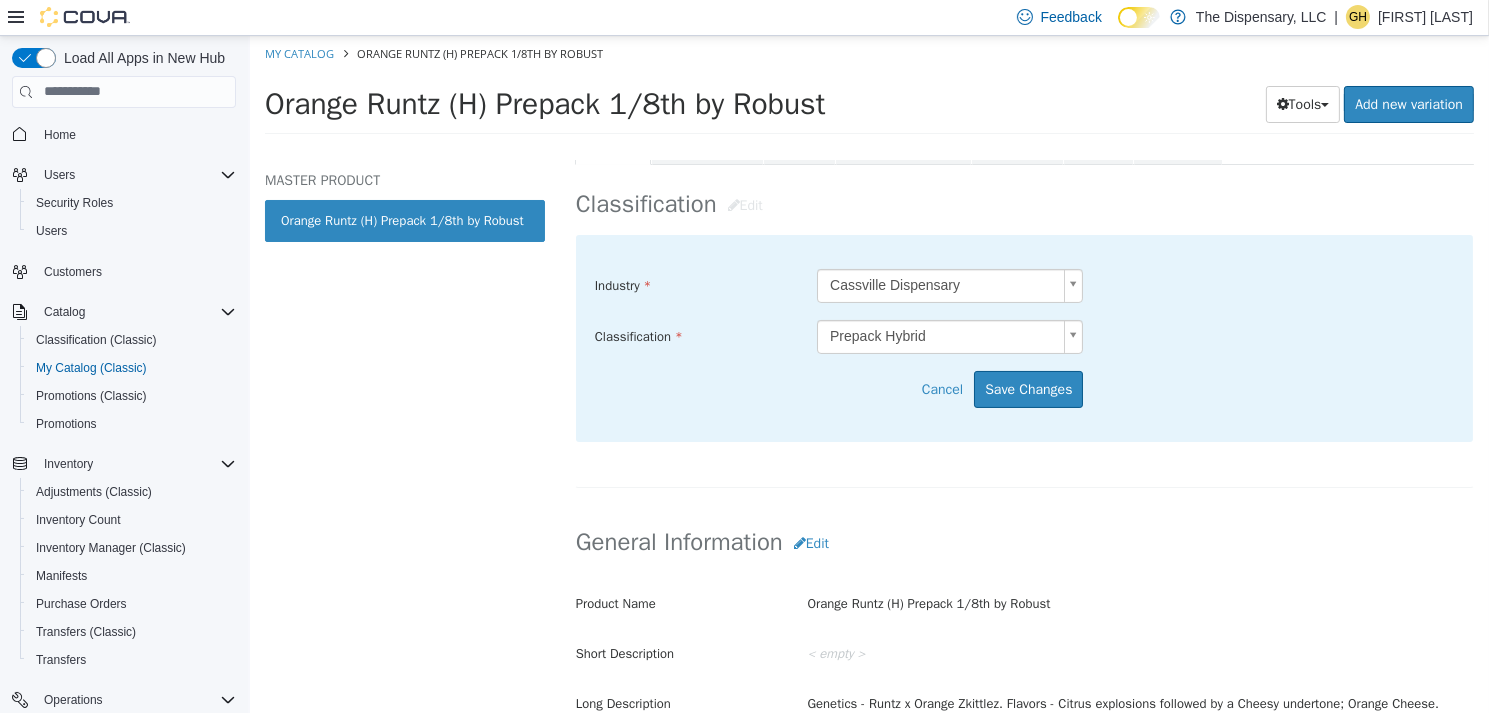 click on "Saving Bulk Changes...
×
My Catalog
Orange Runtz (H) Prepack 1/8th by Robust
Orange Runtz (H) Prepack 1/8th by Robust
Tools
Clone Print Labels   Add new variation
MASTER PRODUCT
Orange Runtz (H) Prepack 1/8th by Robust
Prepack
Prepack Hybrid
Orange Runtz (H) Prepack 1/8th by Robust
[Master Product] Active   CATALOG SKU - G83LP7Q6     English - US                             Last Updated:  July 11, 2025
General Specifications Assets Product Behaviors Availability Pricing
Marketing Classification  Edit Industry
Cassville Dispensary                             ***** Classification
Prepack Hybrid                             ***** Cancel Save Changes General Information  Edit Product Name
Orange Runtz (H) Prepack 1/8th by Robust
Short Description
< empty >
Long Description
MSRP
< empty >
Release Date
< empty >
Cancel Save Changes Manufacturer  Edit
Robust" at bounding box center [868, 90] 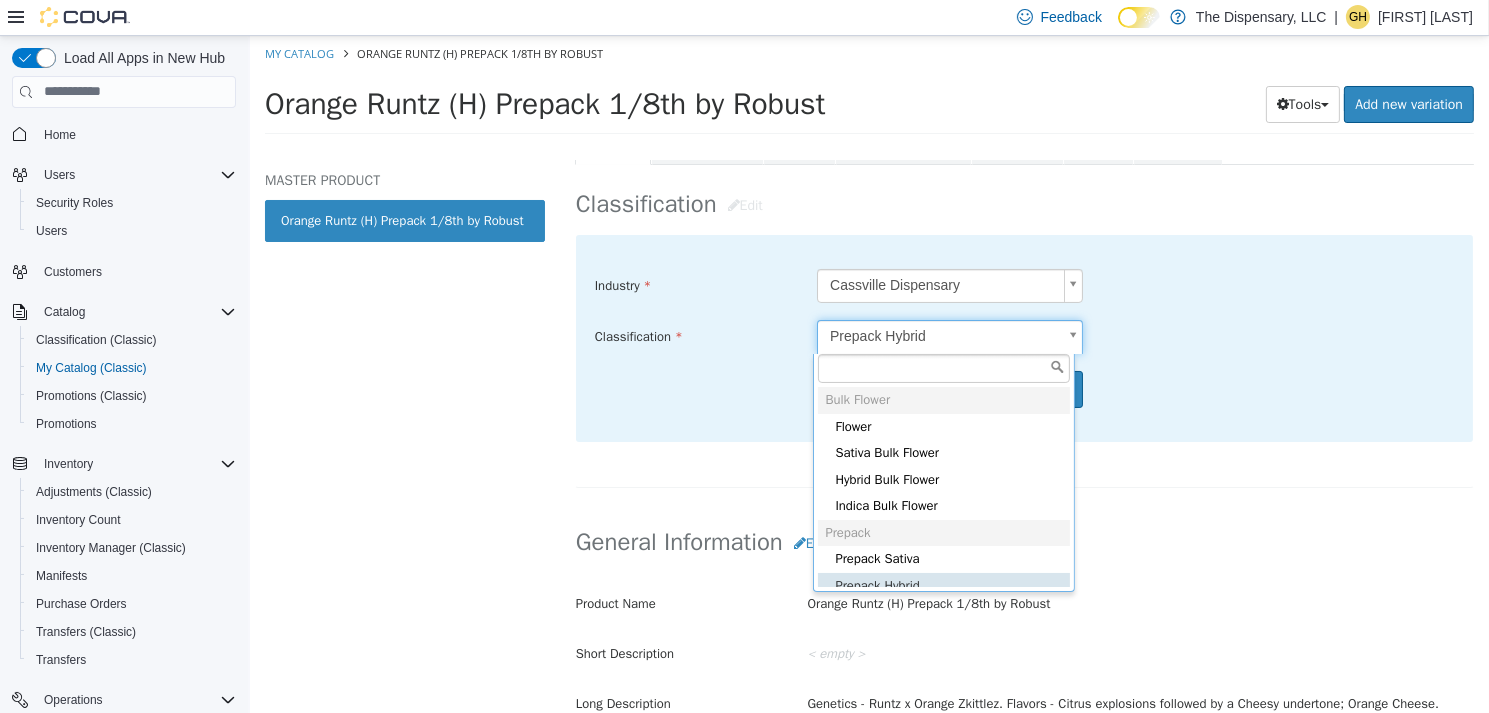scroll, scrollTop: 3, scrollLeft: 0, axis: vertical 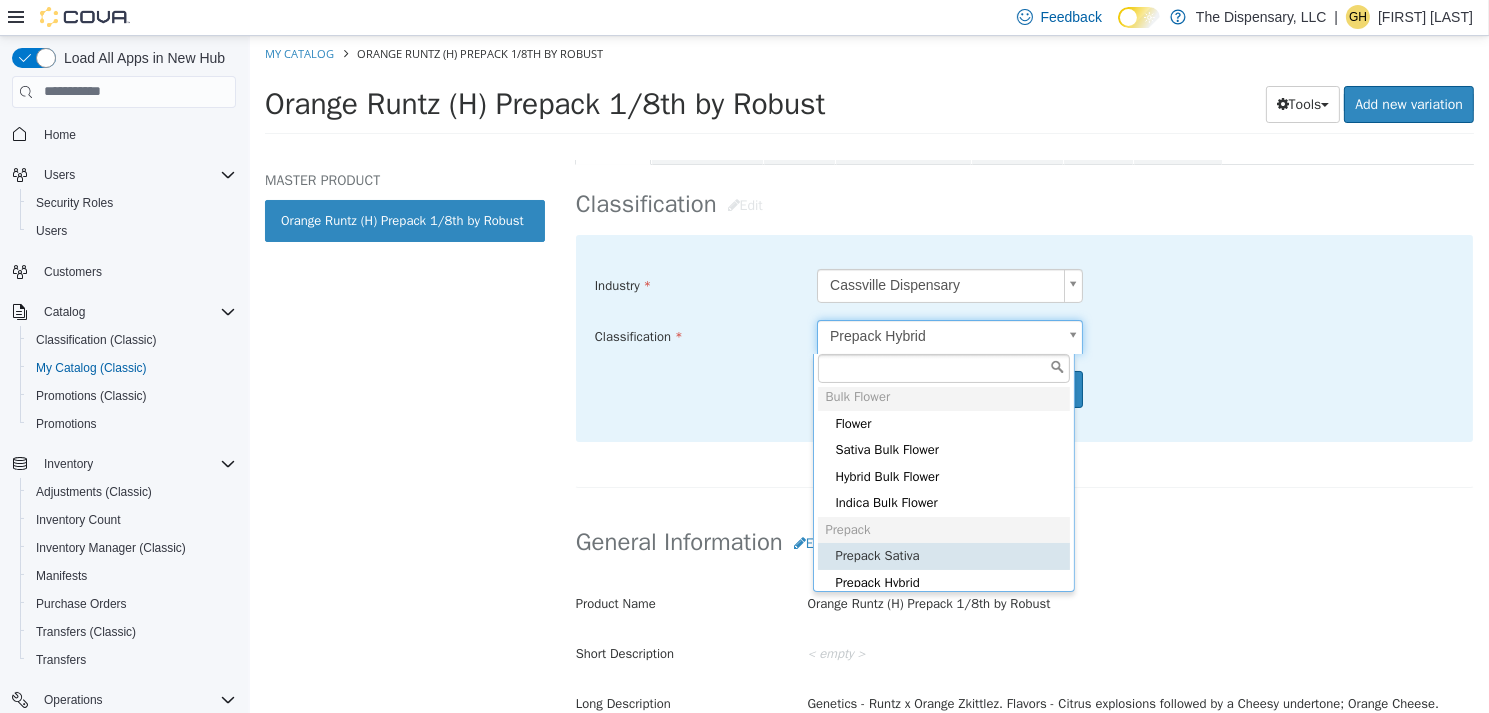 type on "*****" 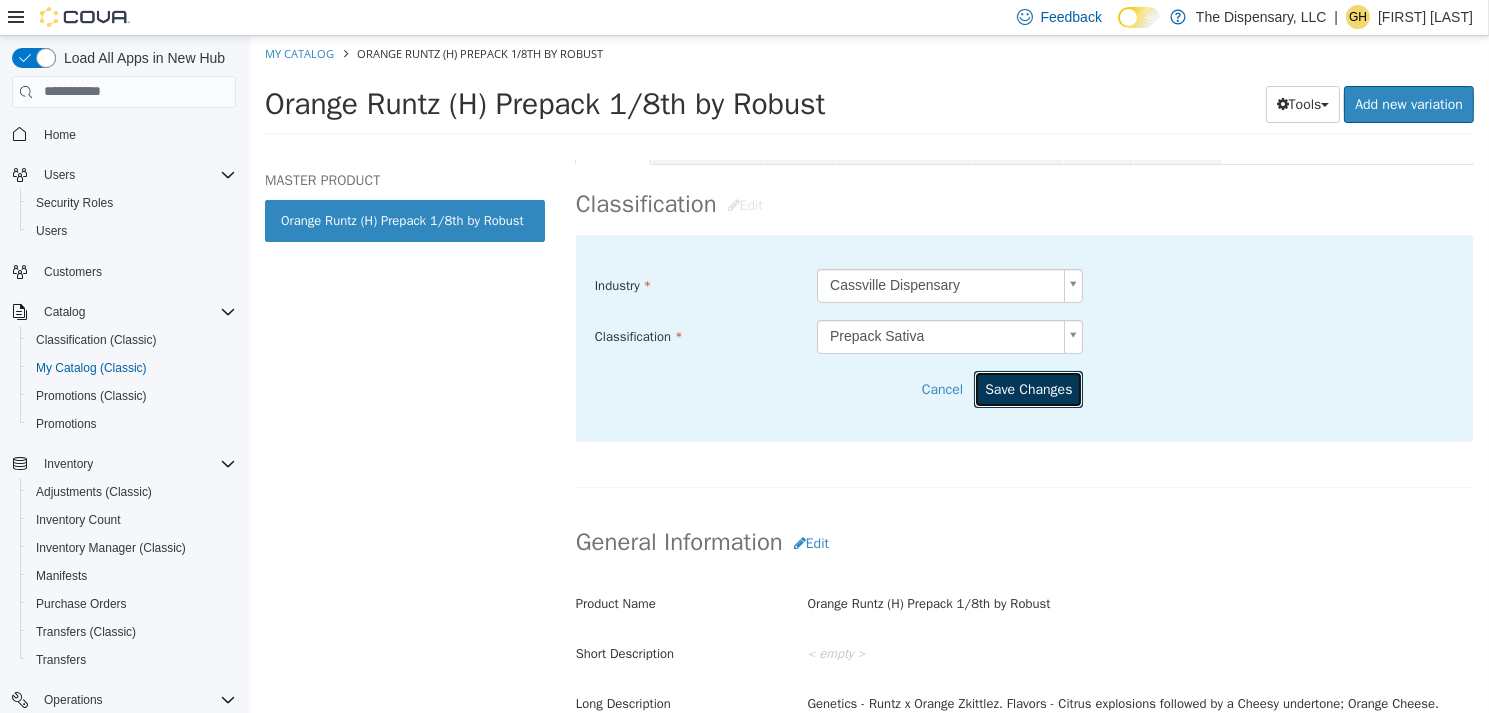click on "Save Changes" at bounding box center (1027, 388) 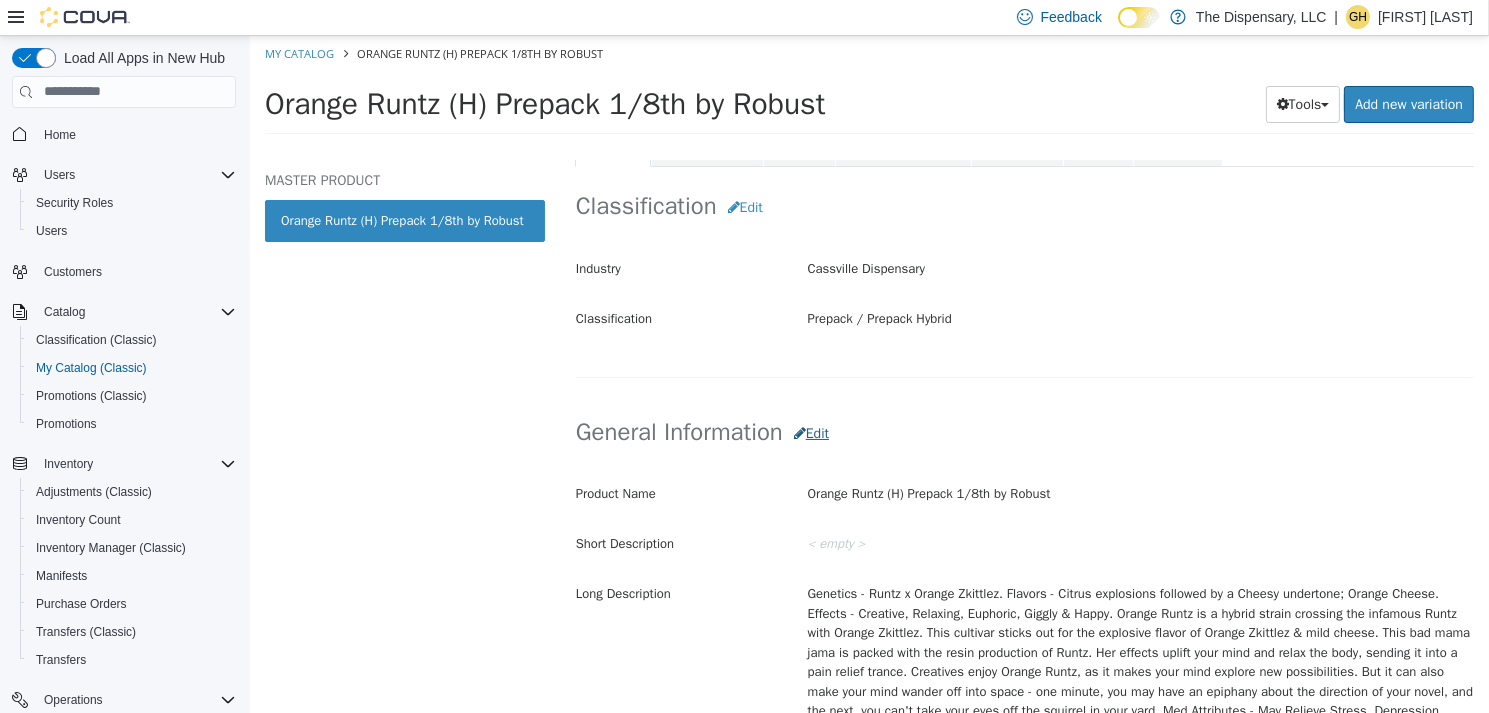 scroll, scrollTop: 0, scrollLeft: 0, axis: both 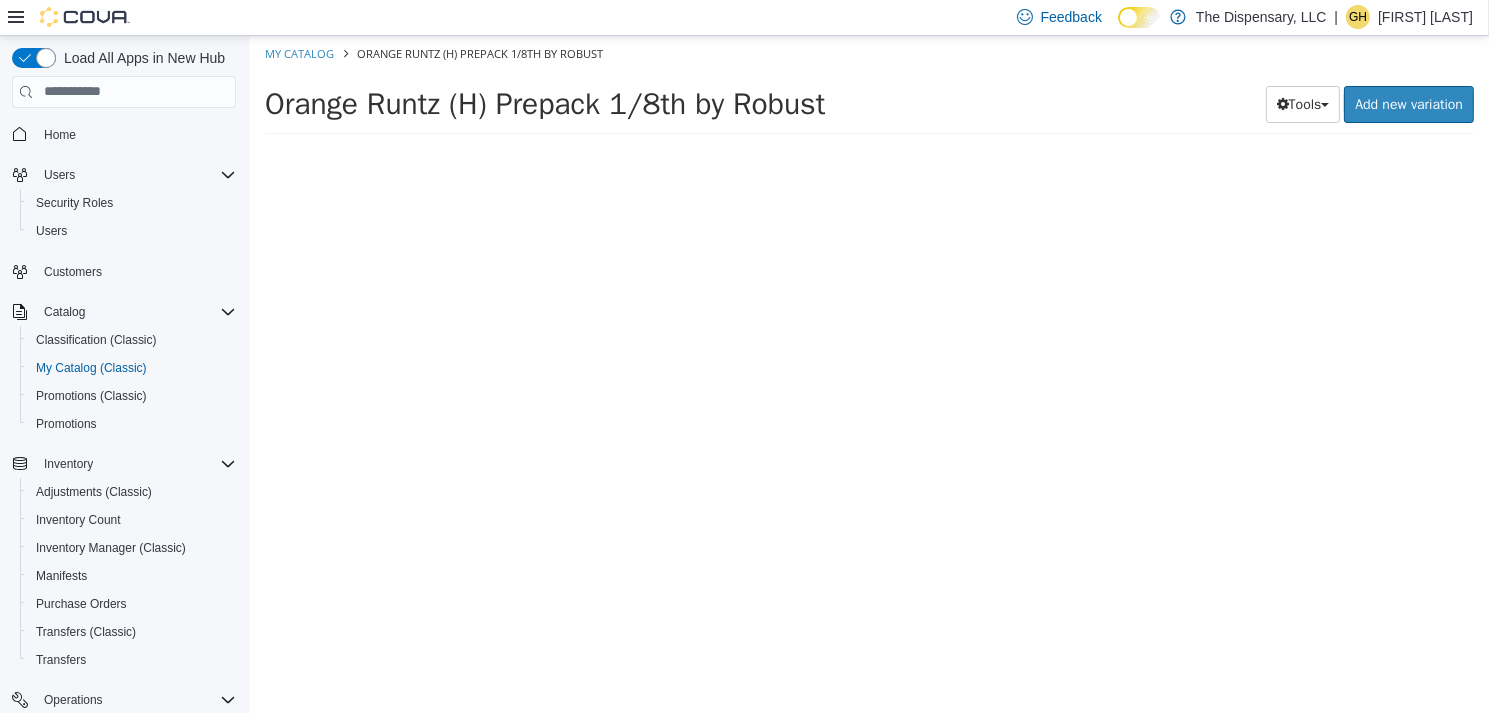 click at bounding box center [1023, 436] 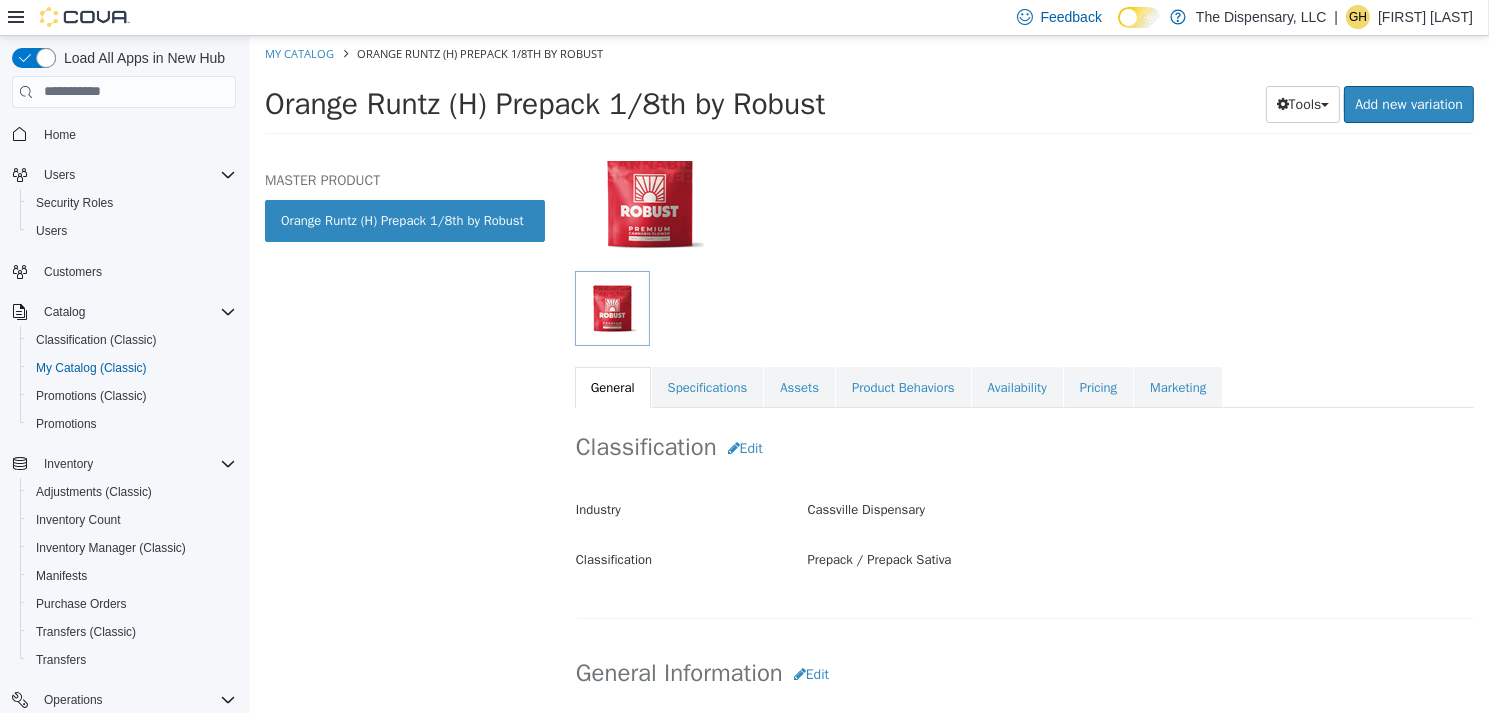 scroll, scrollTop: 400, scrollLeft: 0, axis: vertical 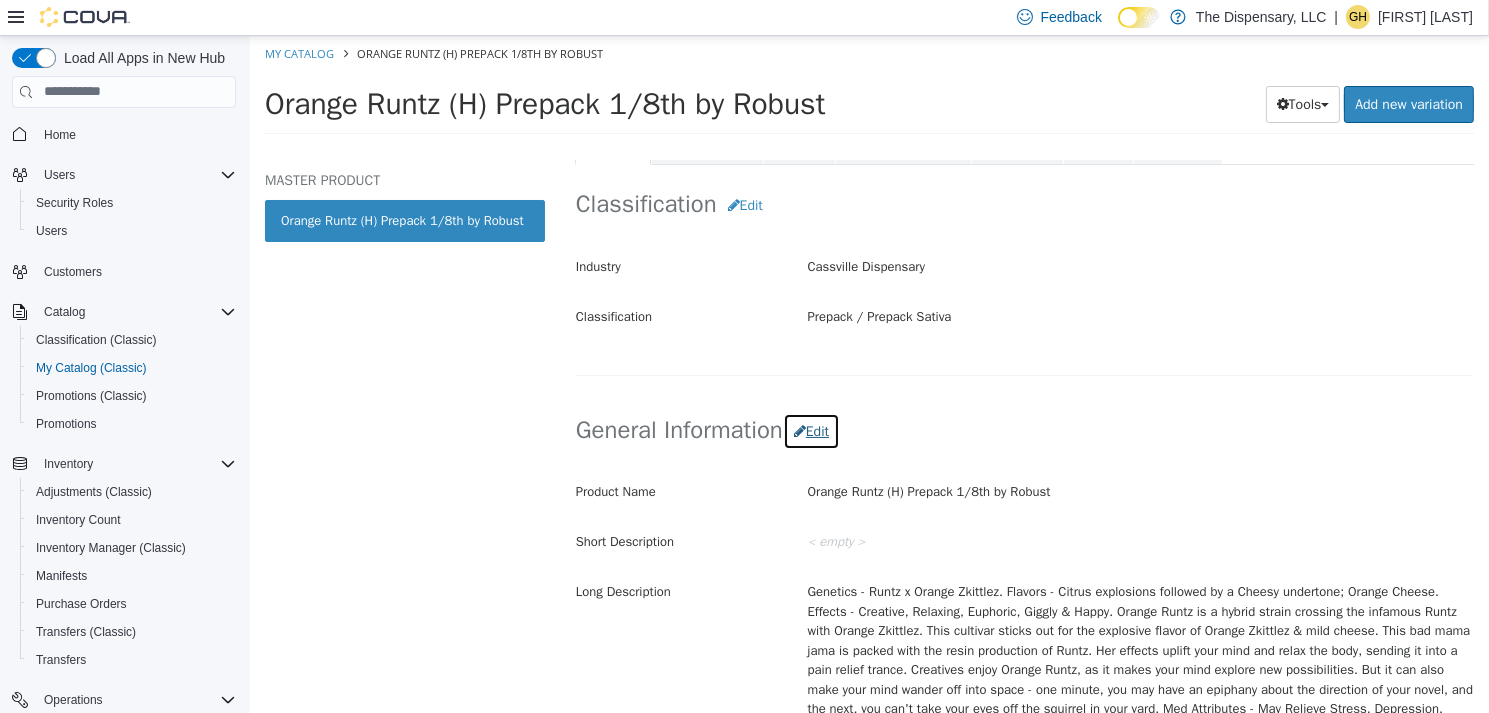 click on "Edit" at bounding box center [810, 430] 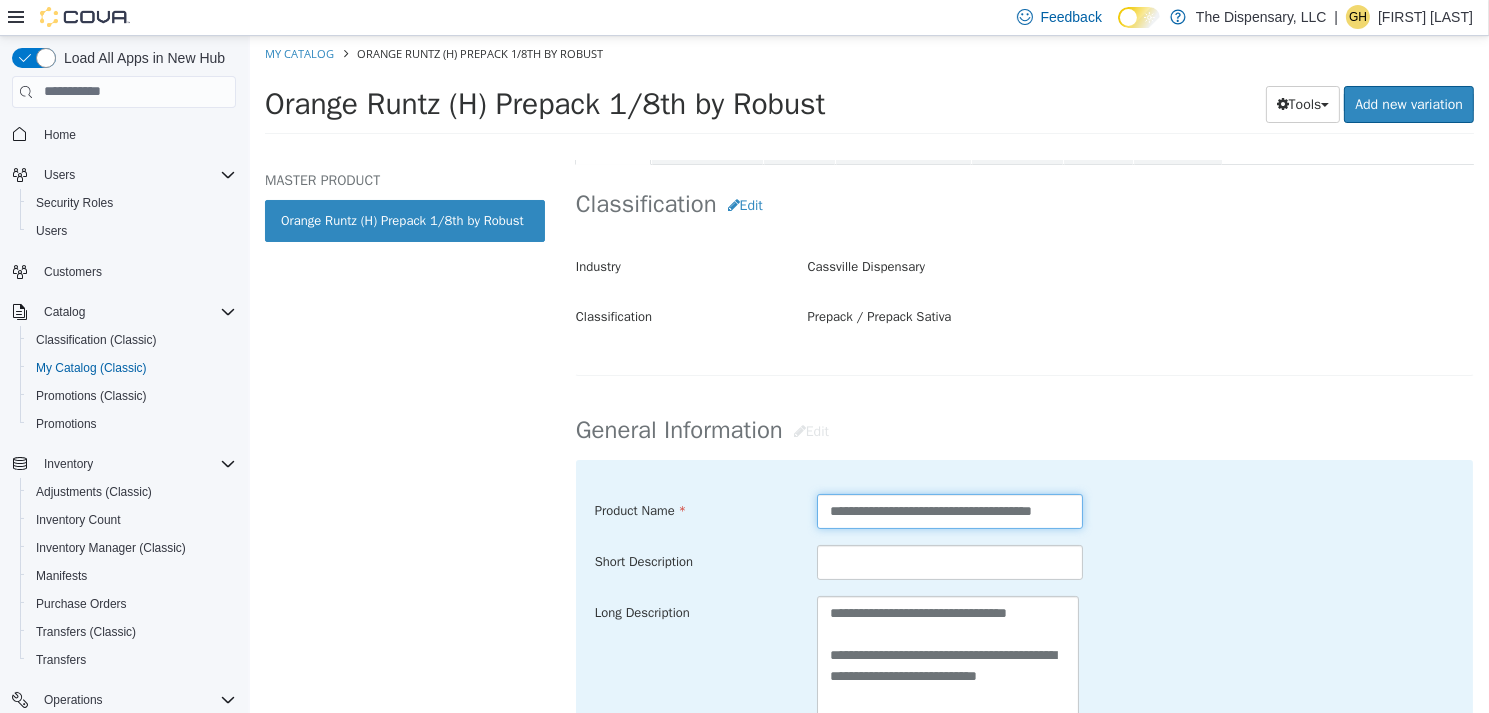 click on "**********" at bounding box center (949, 510) 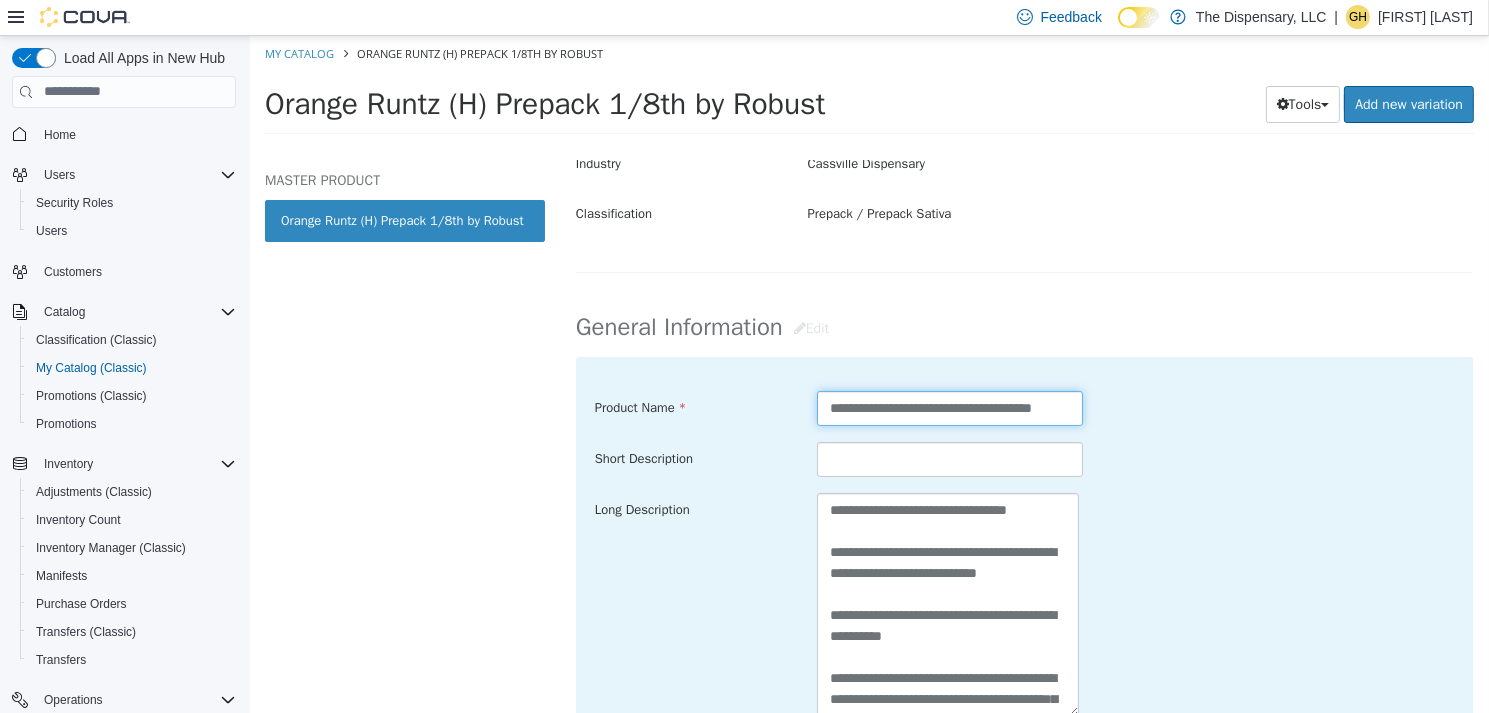 scroll, scrollTop: 700, scrollLeft: 0, axis: vertical 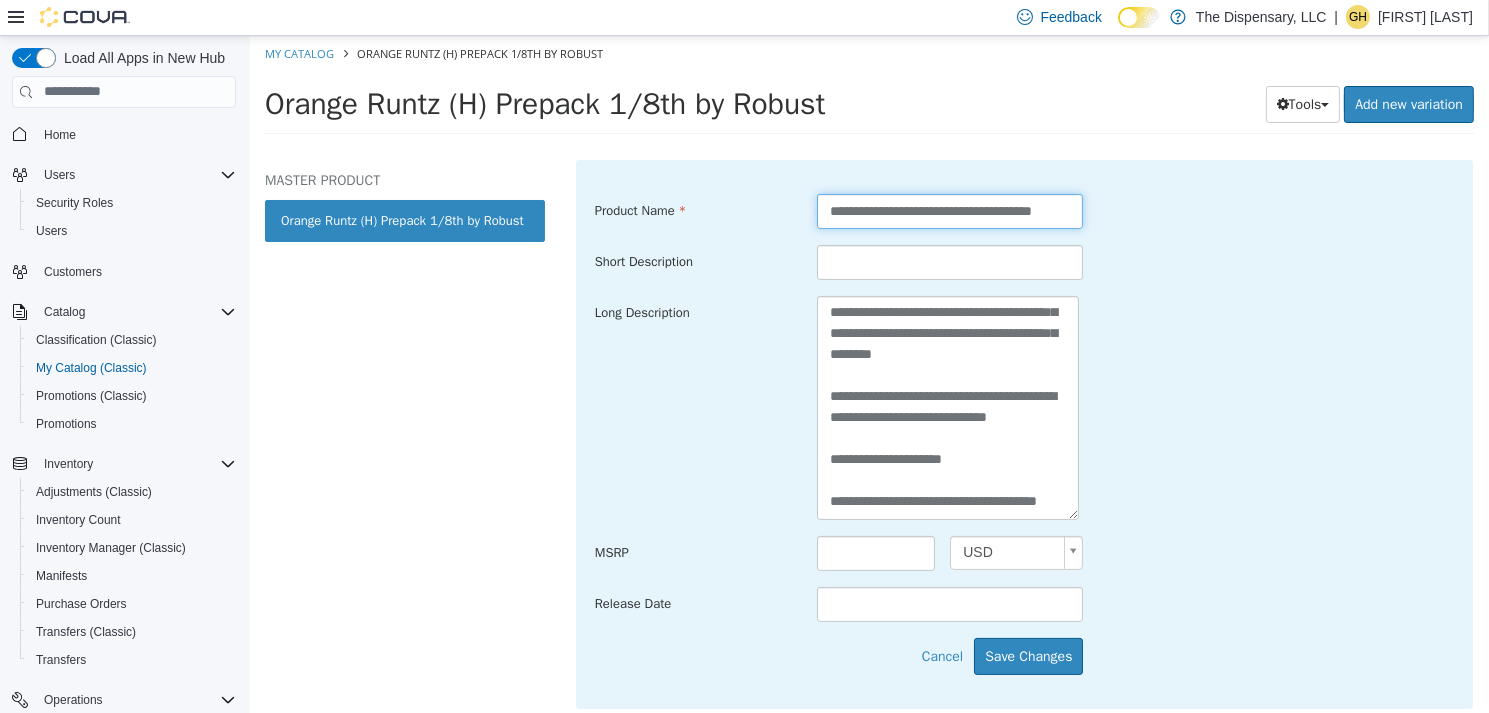 type on "**********" 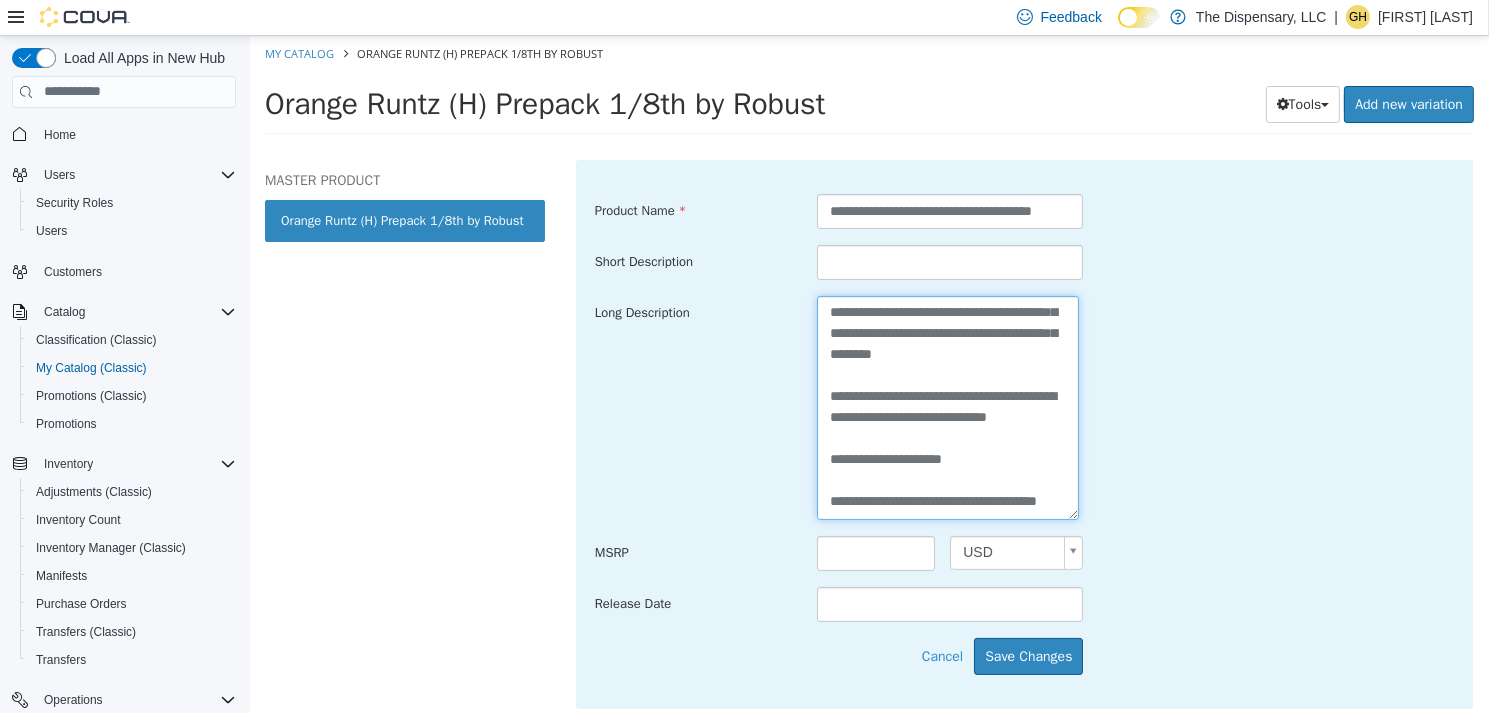 click on "**********" at bounding box center [947, 406] 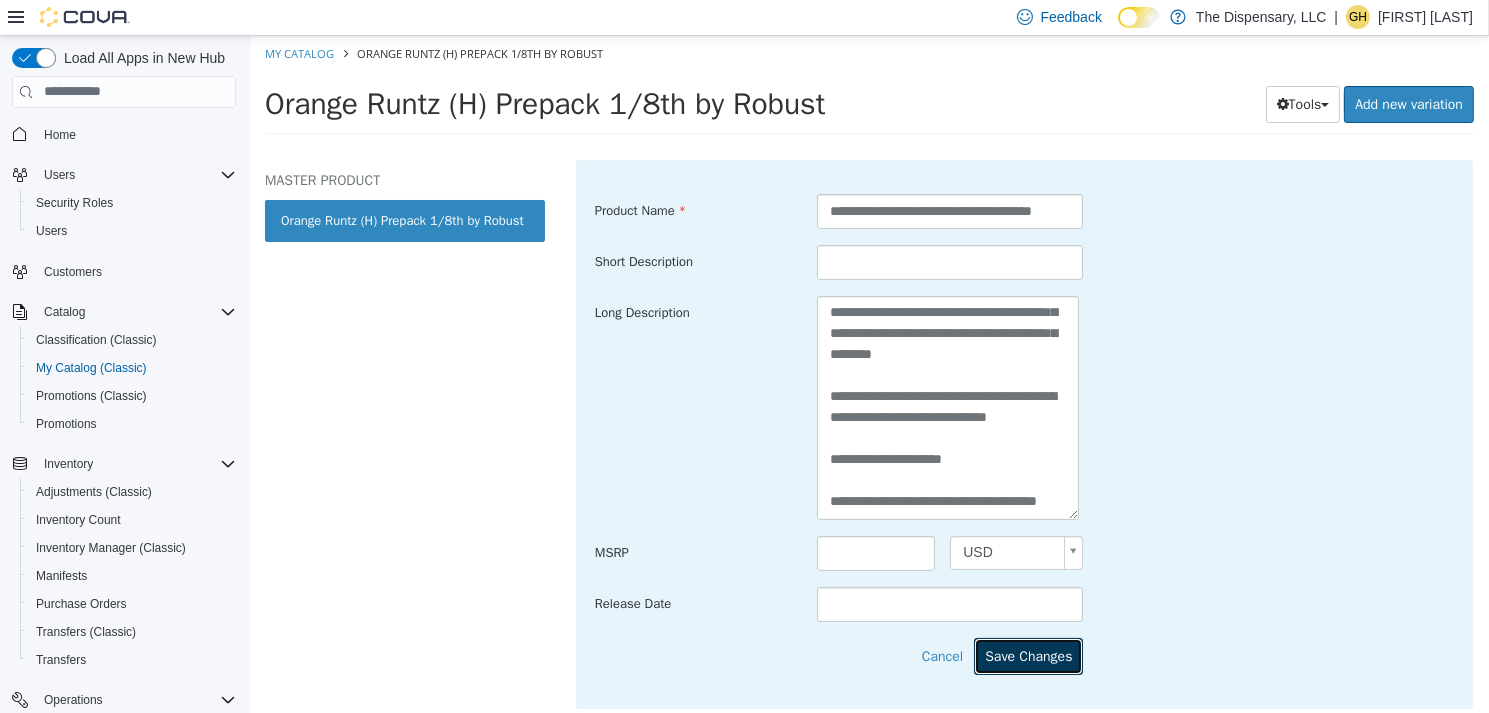 click on "Save Changes" at bounding box center (1027, 655) 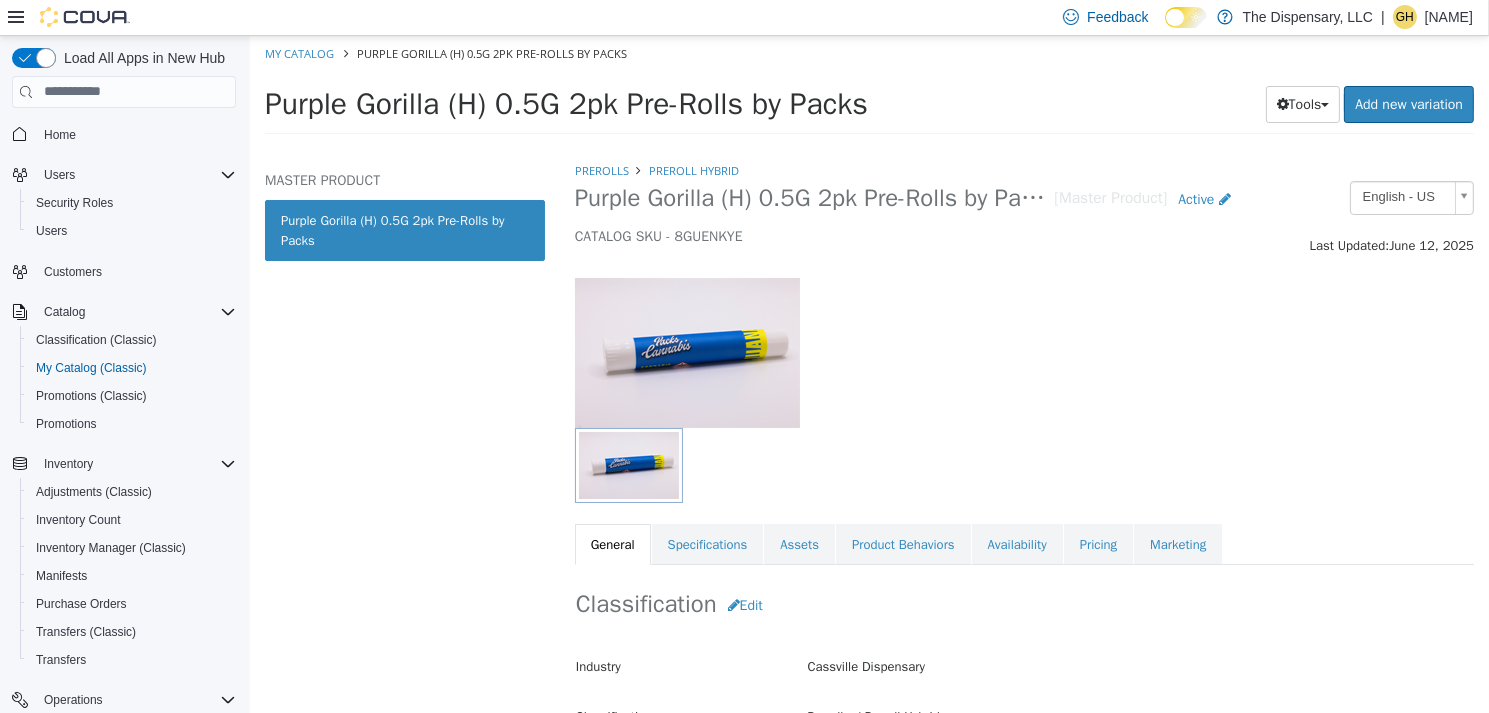 scroll, scrollTop: 0, scrollLeft: 0, axis: both 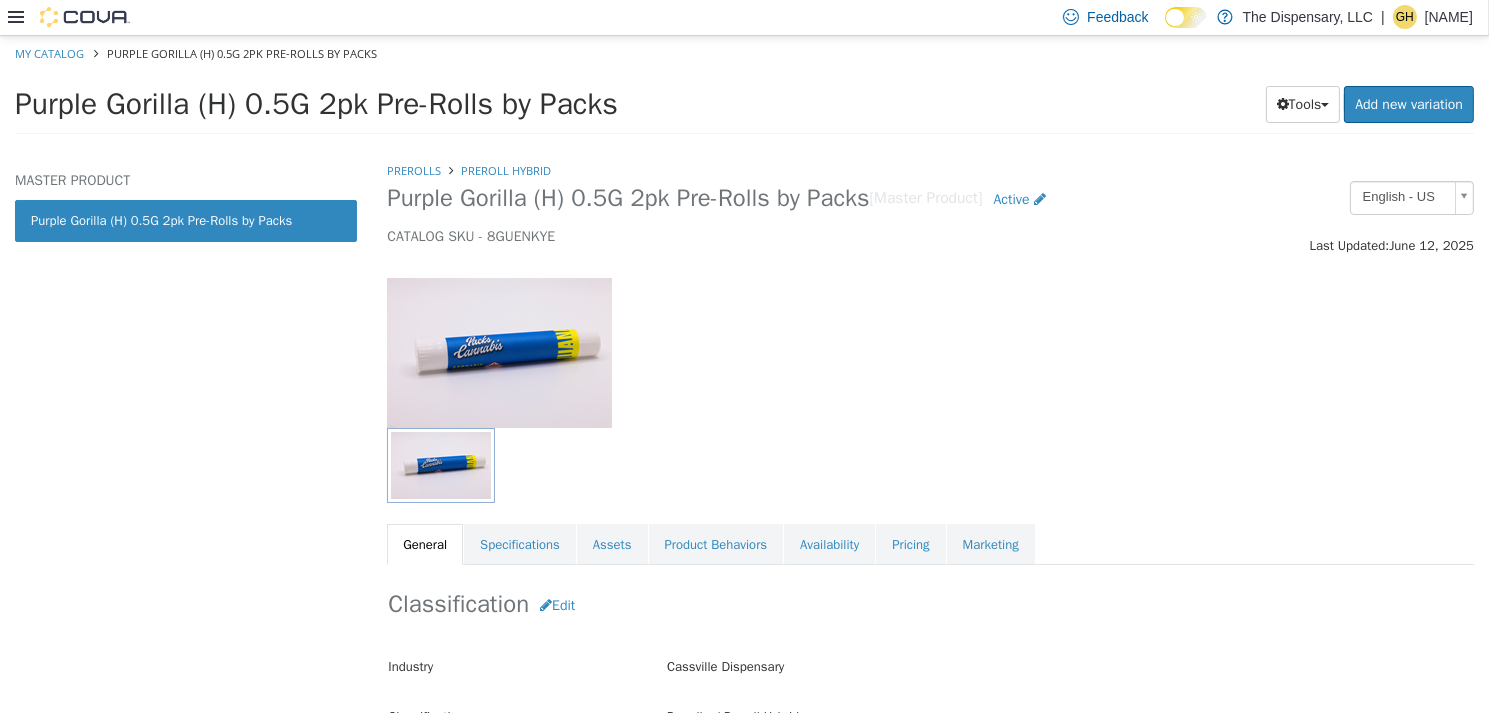 click on "Feedback Dark Mode The Dispensary, LLC | [NAME]" at bounding box center [744, 18] 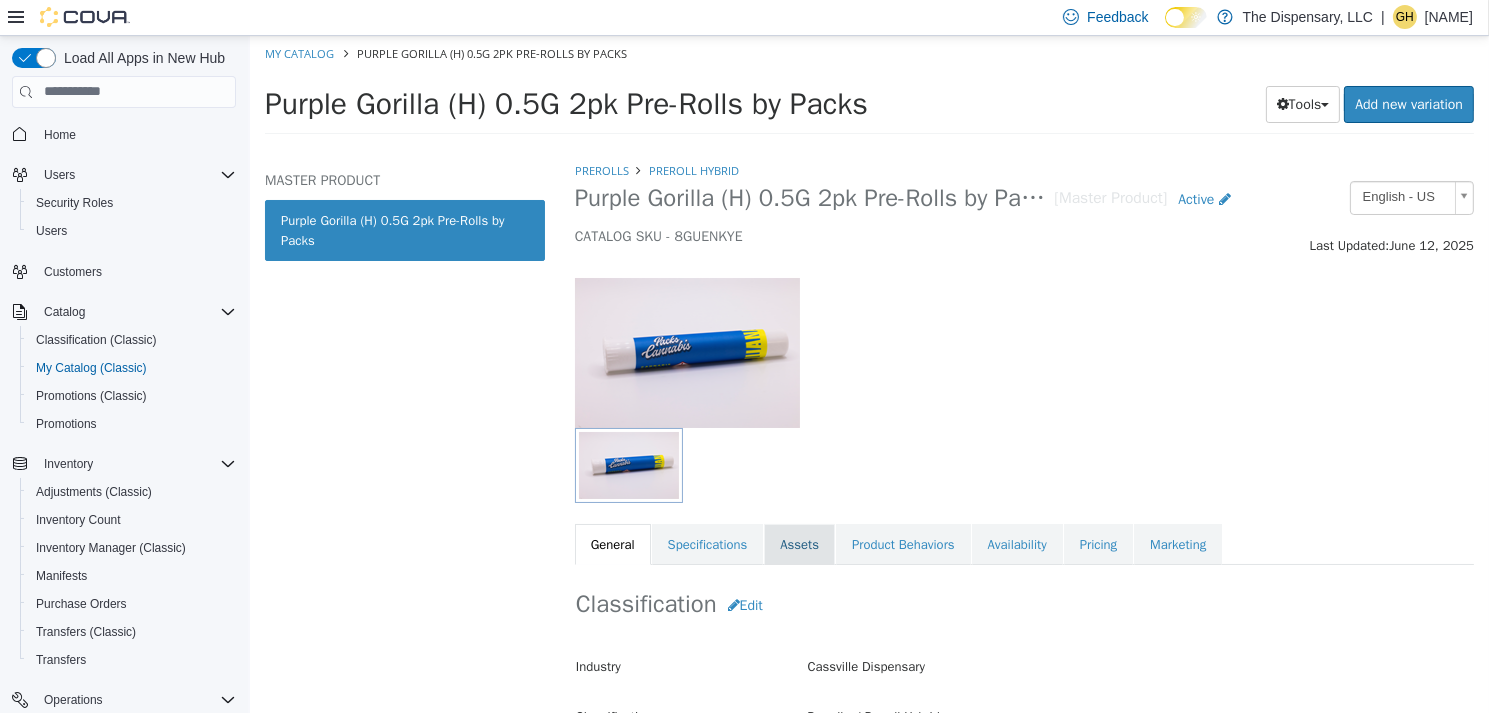 click on "Assets" at bounding box center (798, 544) 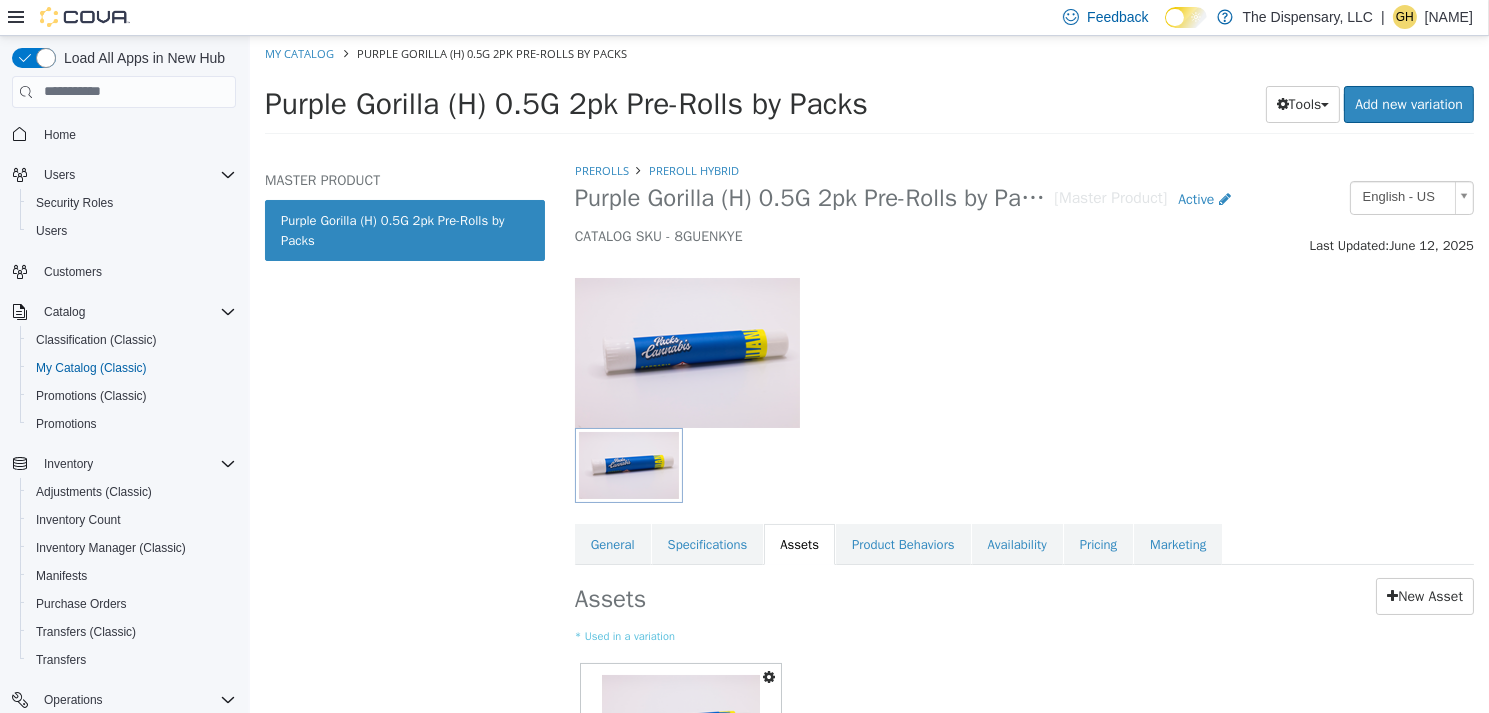 scroll, scrollTop: 100, scrollLeft: 0, axis: vertical 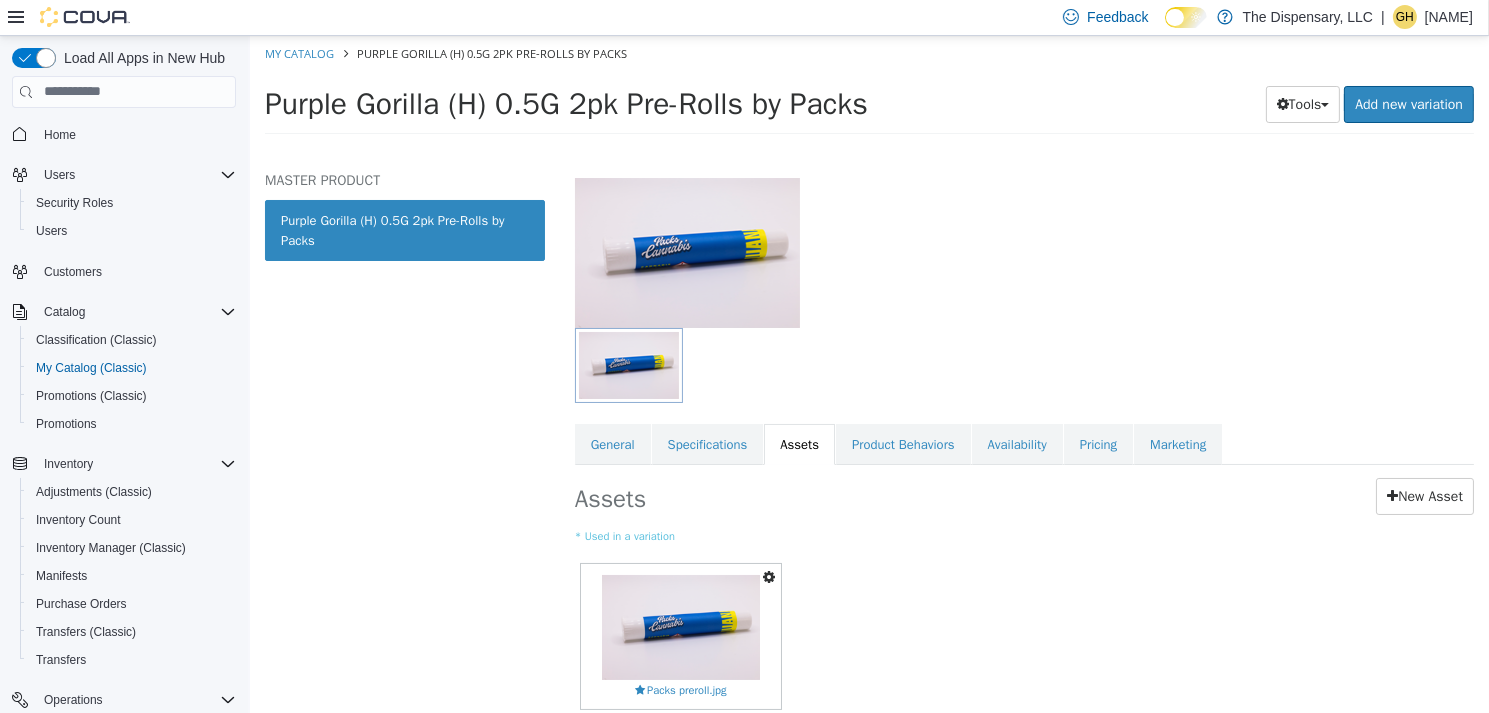 click at bounding box center (769, 576) 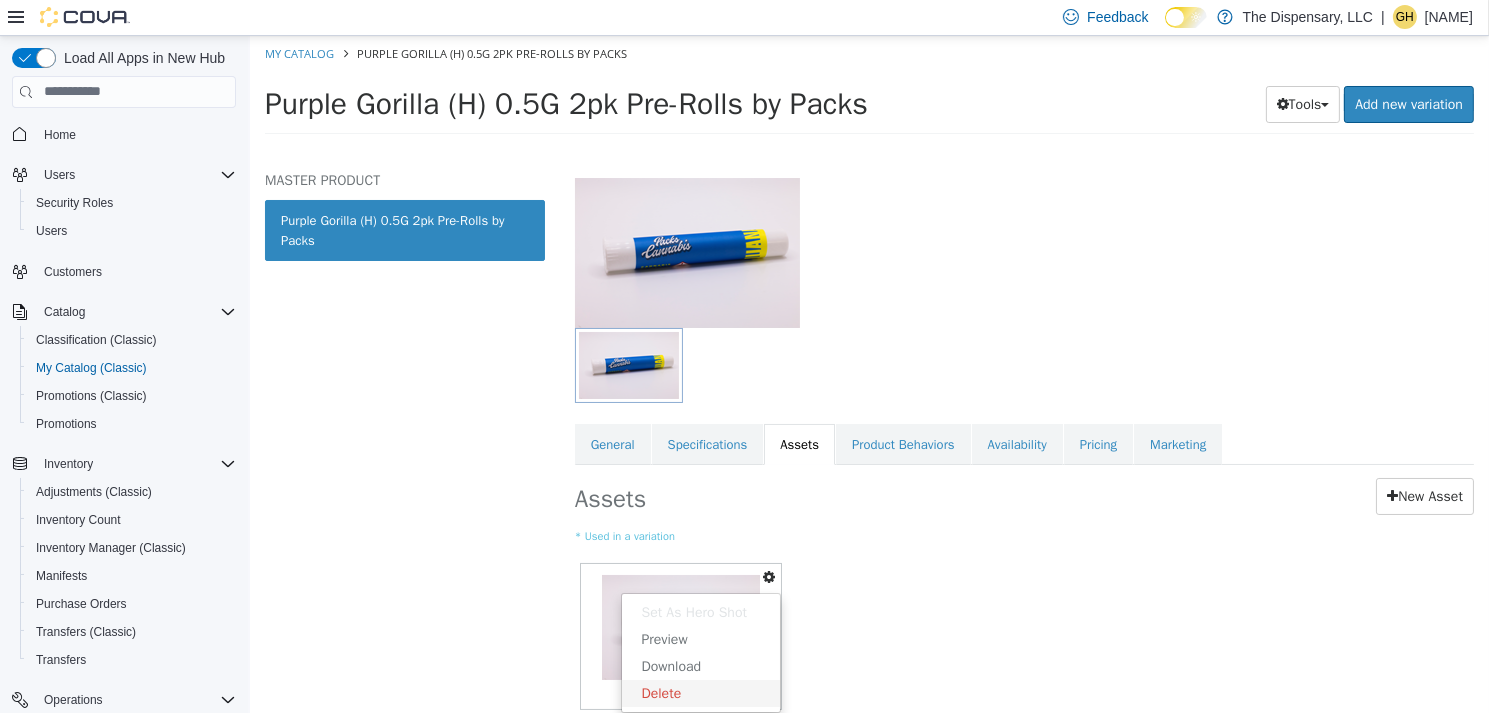 click on "Delete" at bounding box center (700, 692) 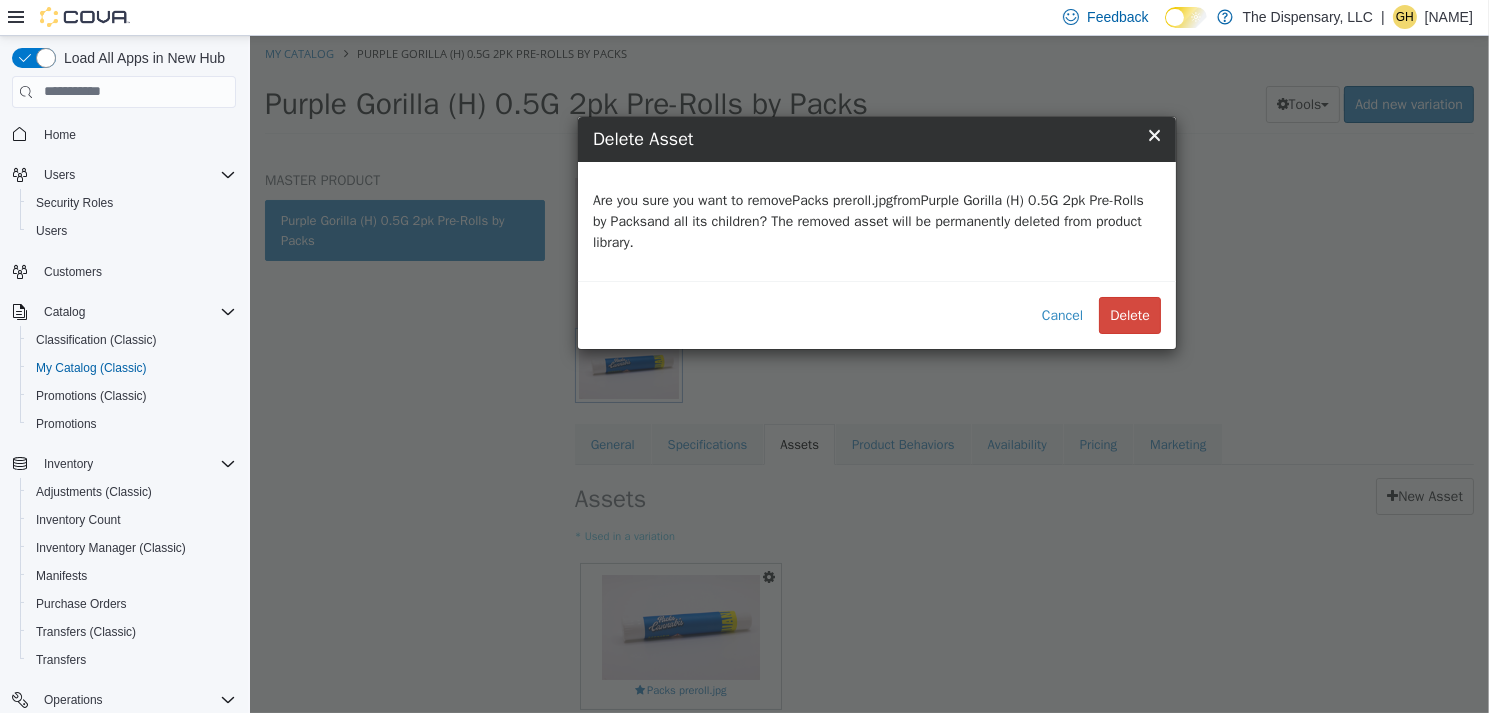 click on "Cancel Delete" at bounding box center (876, 314) 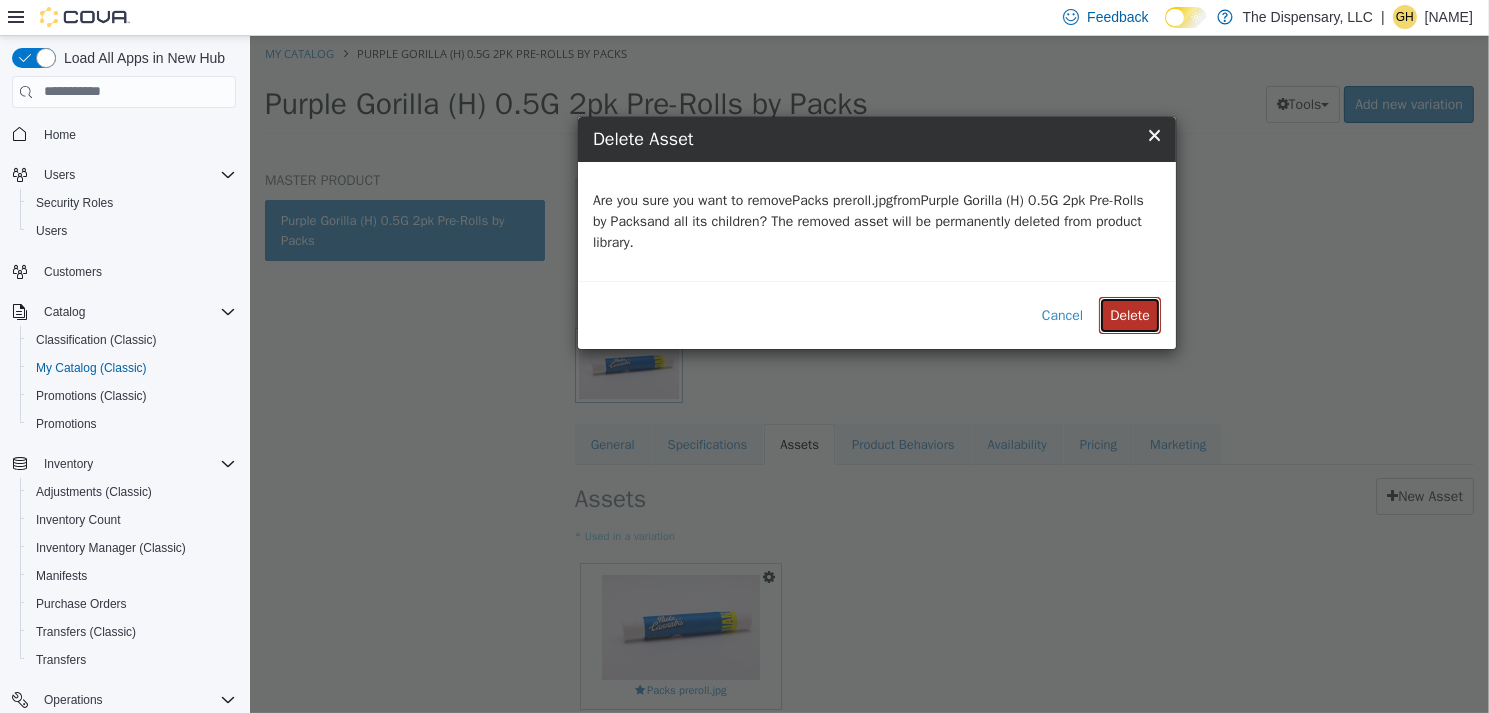 click on "Delete" at bounding box center [1129, 314] 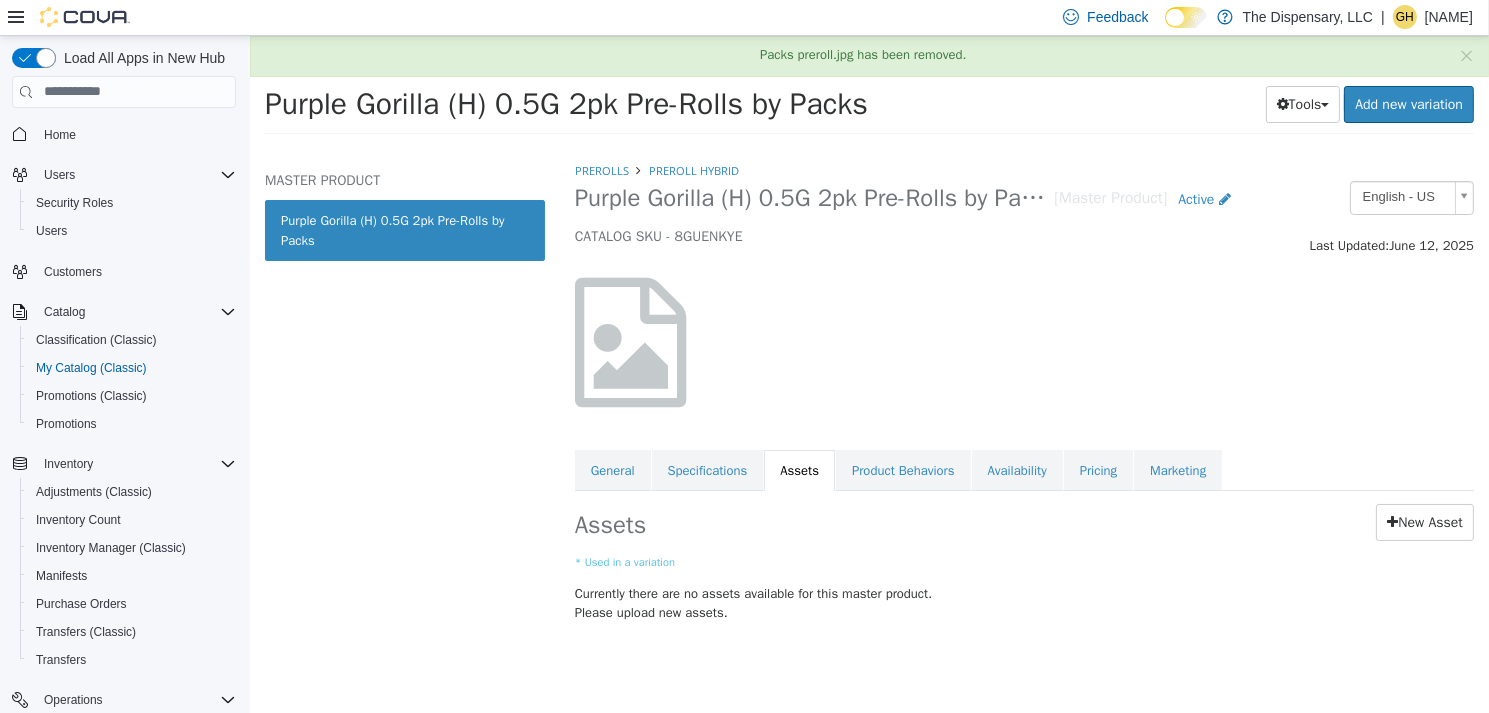 scroll, scrollTop: 0, scrollLeft: 0, axis: both 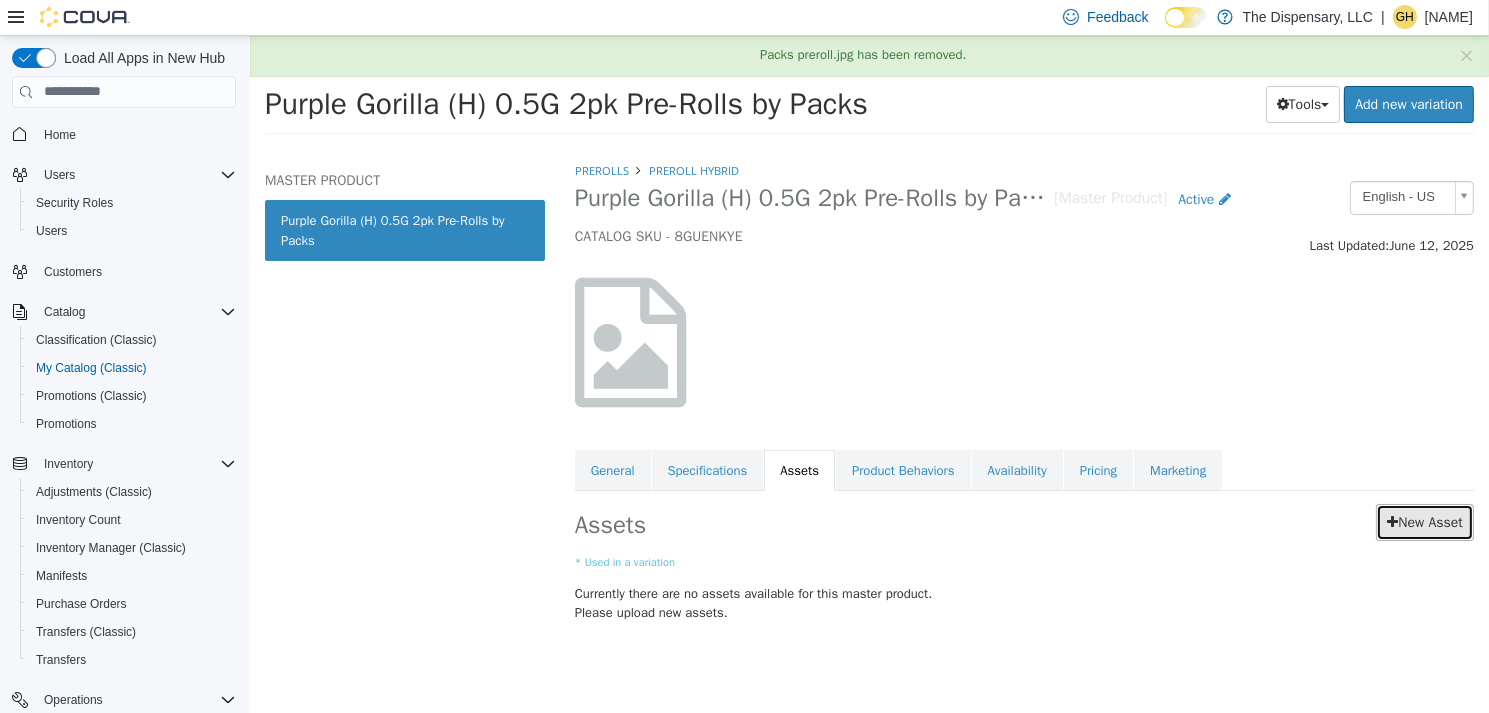 click on "New Asset" at bounding box center [1424, 521] 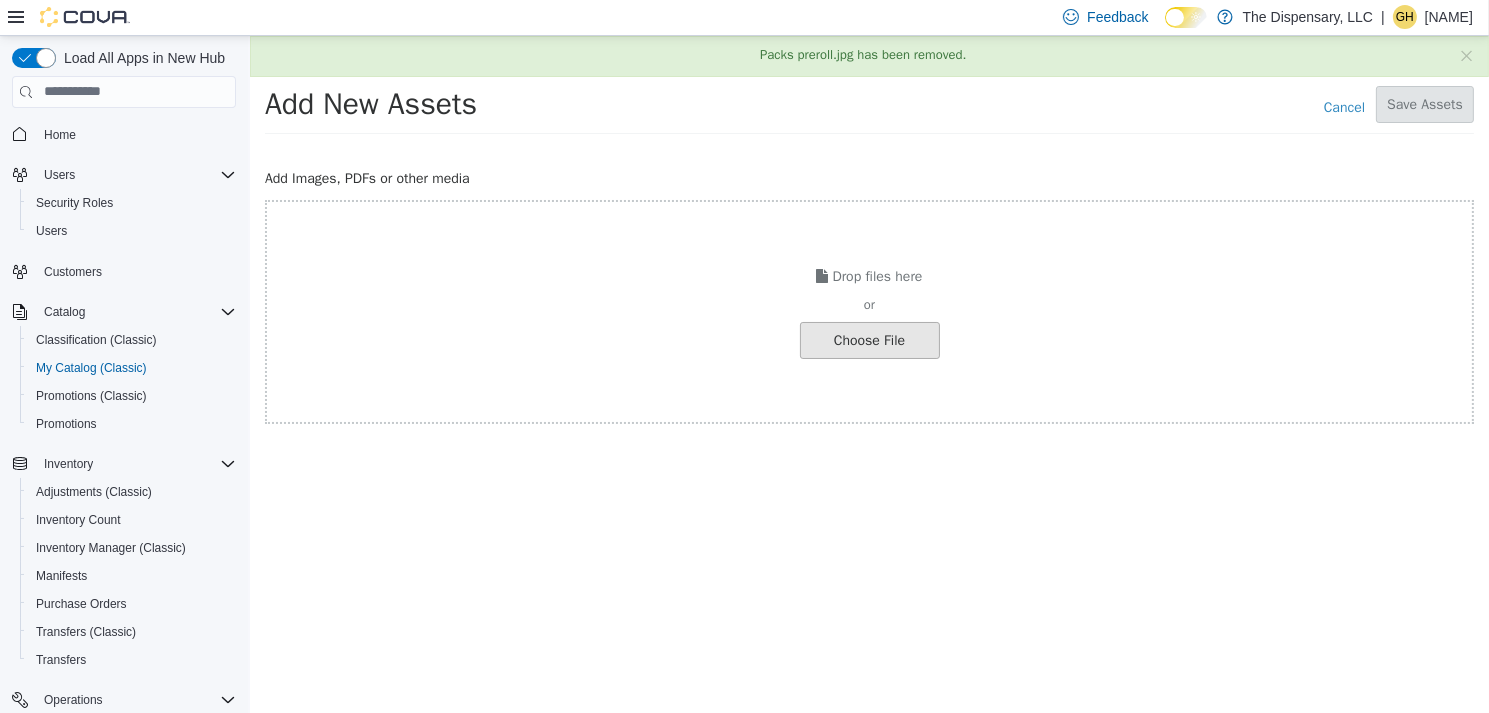 click at bounding box center (-178, 339) 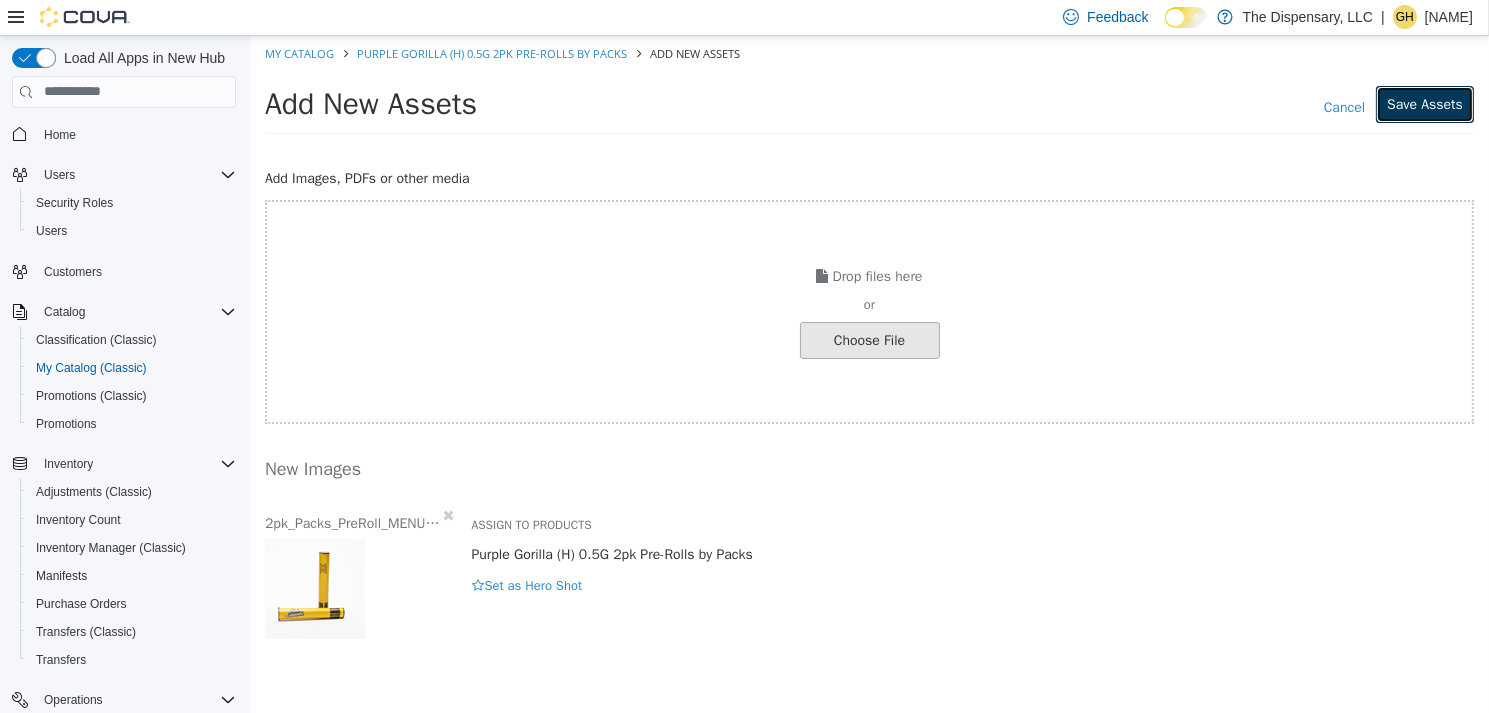 click on "Save Assets" at bounding box center [1424, 103] 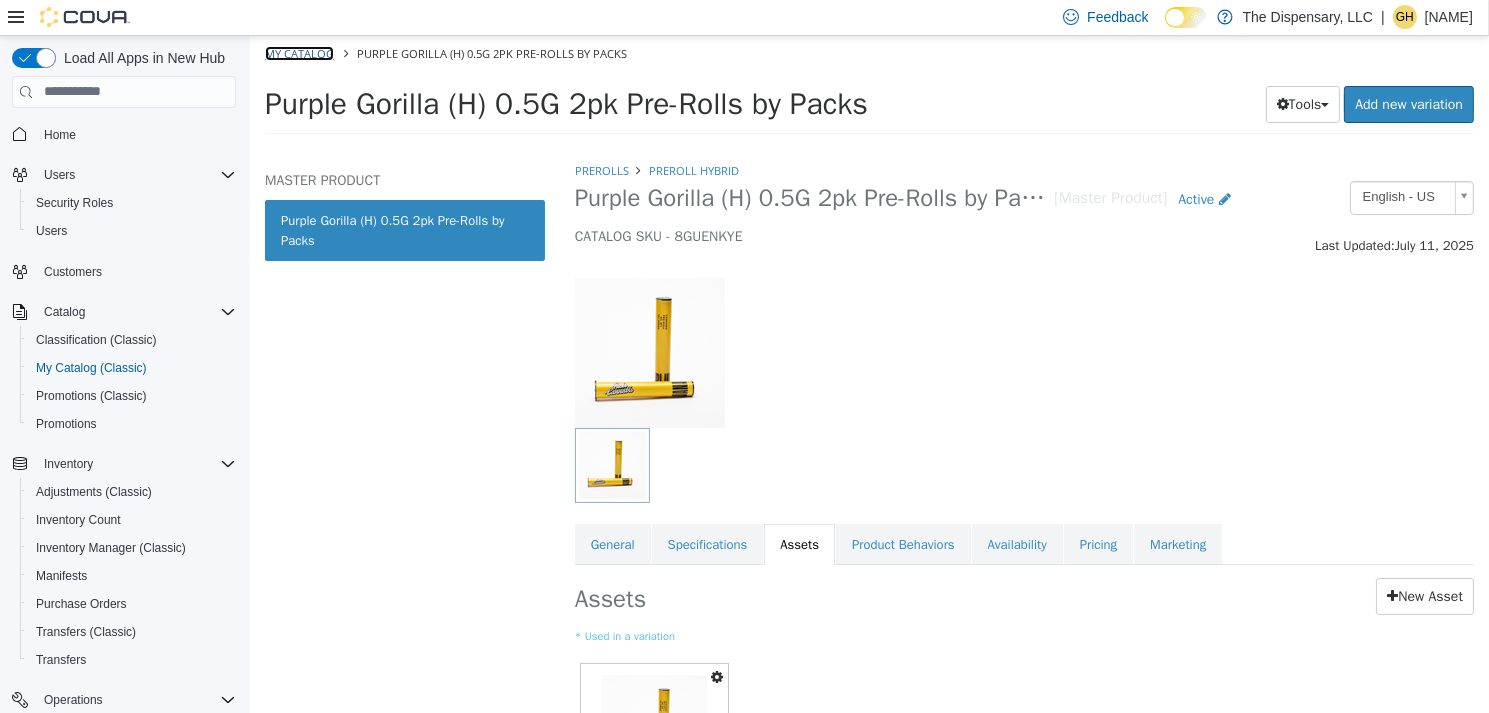 click on "My Catalog" at bounding box center (298, 52) 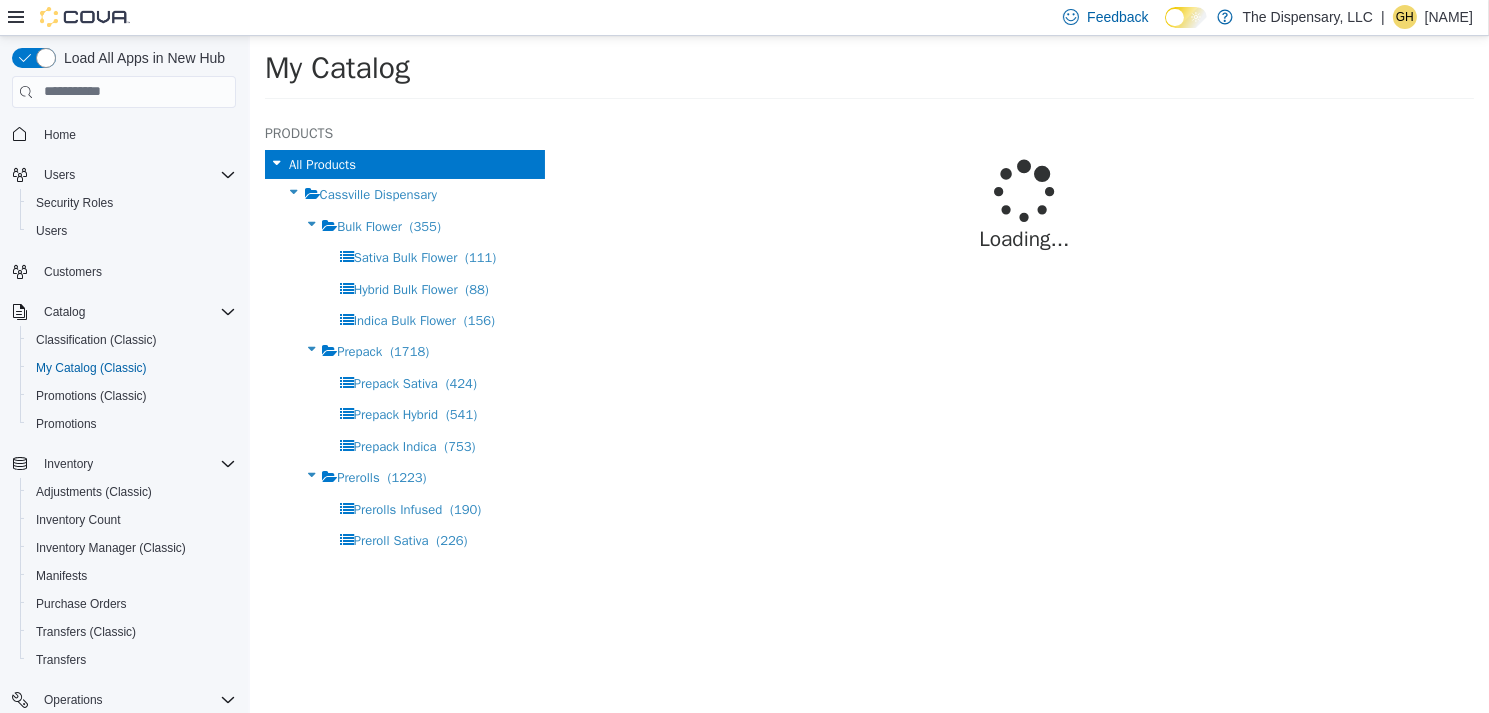 select on "**********" 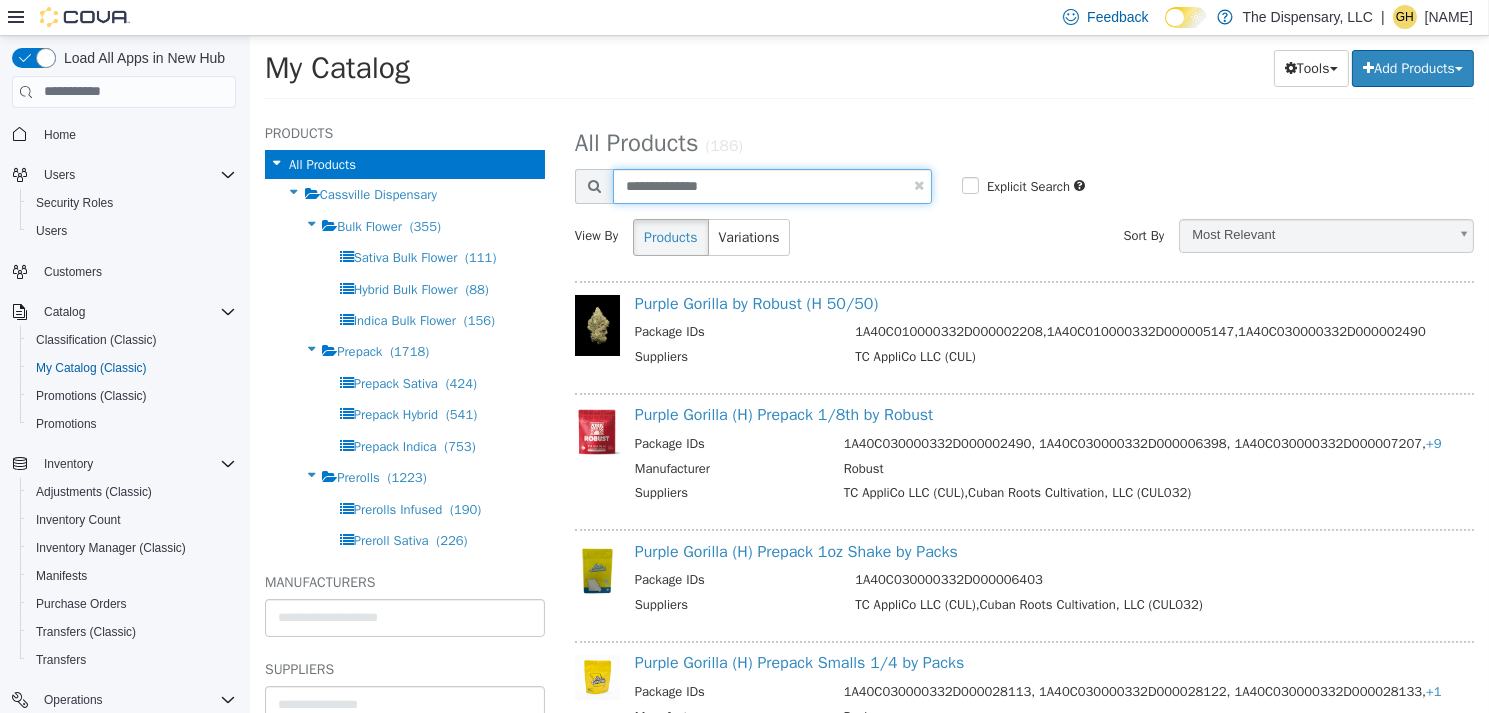 click on "**********" at bounding box center [771, 185] 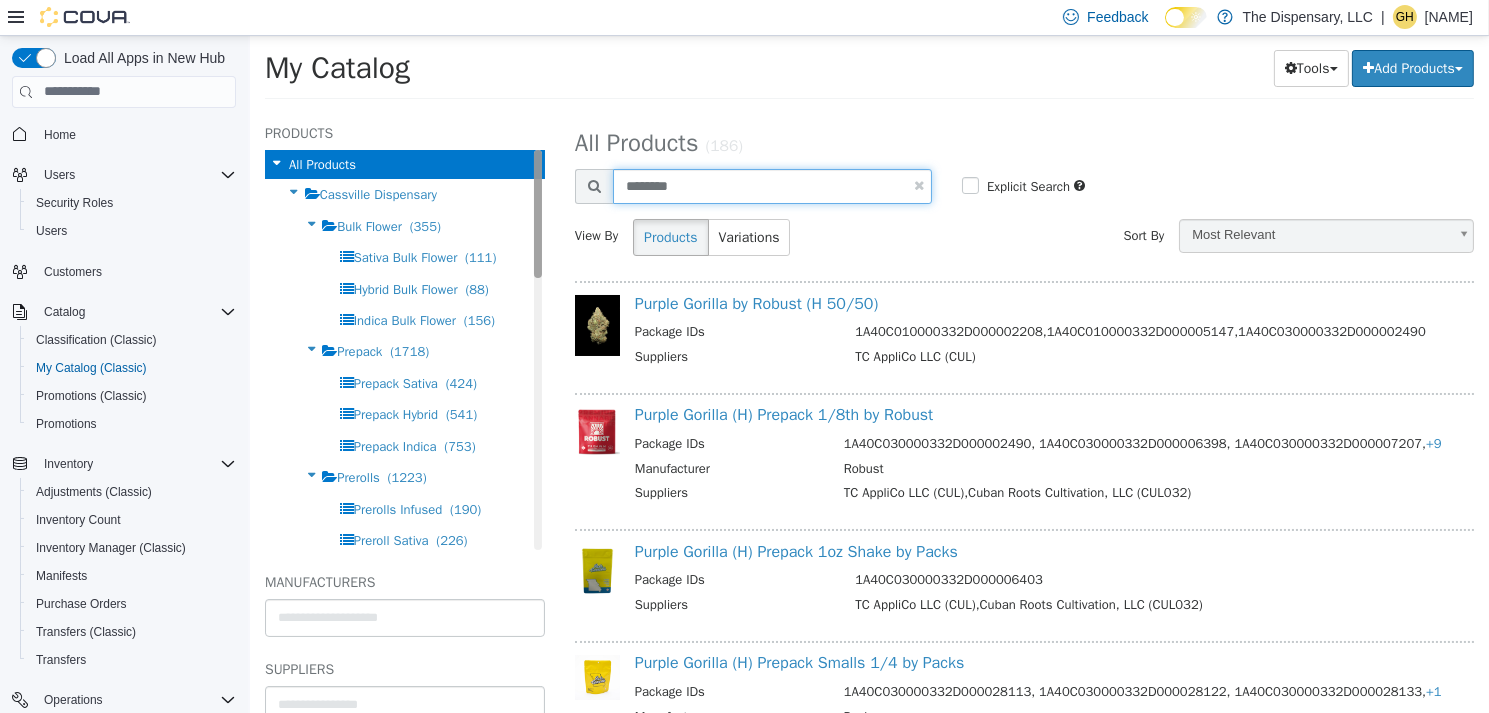 type on "********" 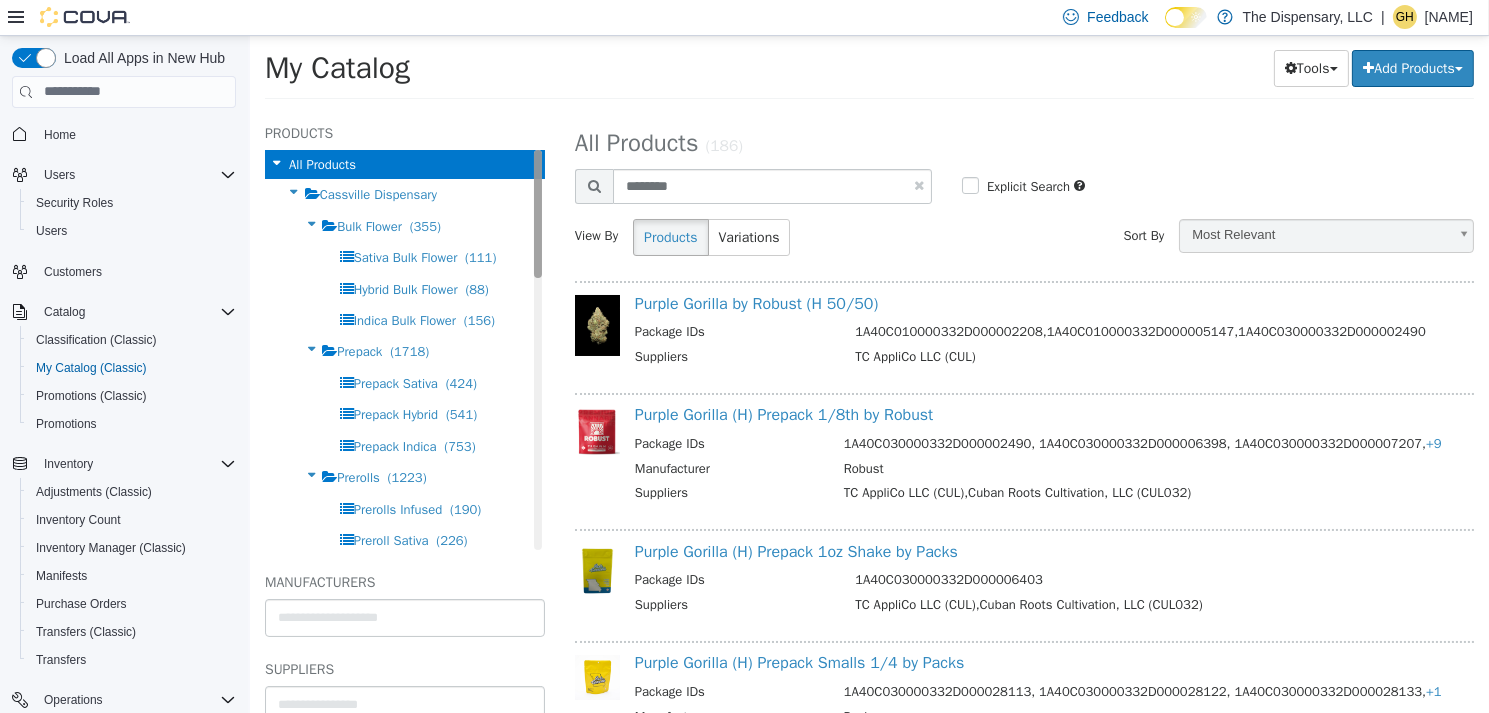 select on "**********" 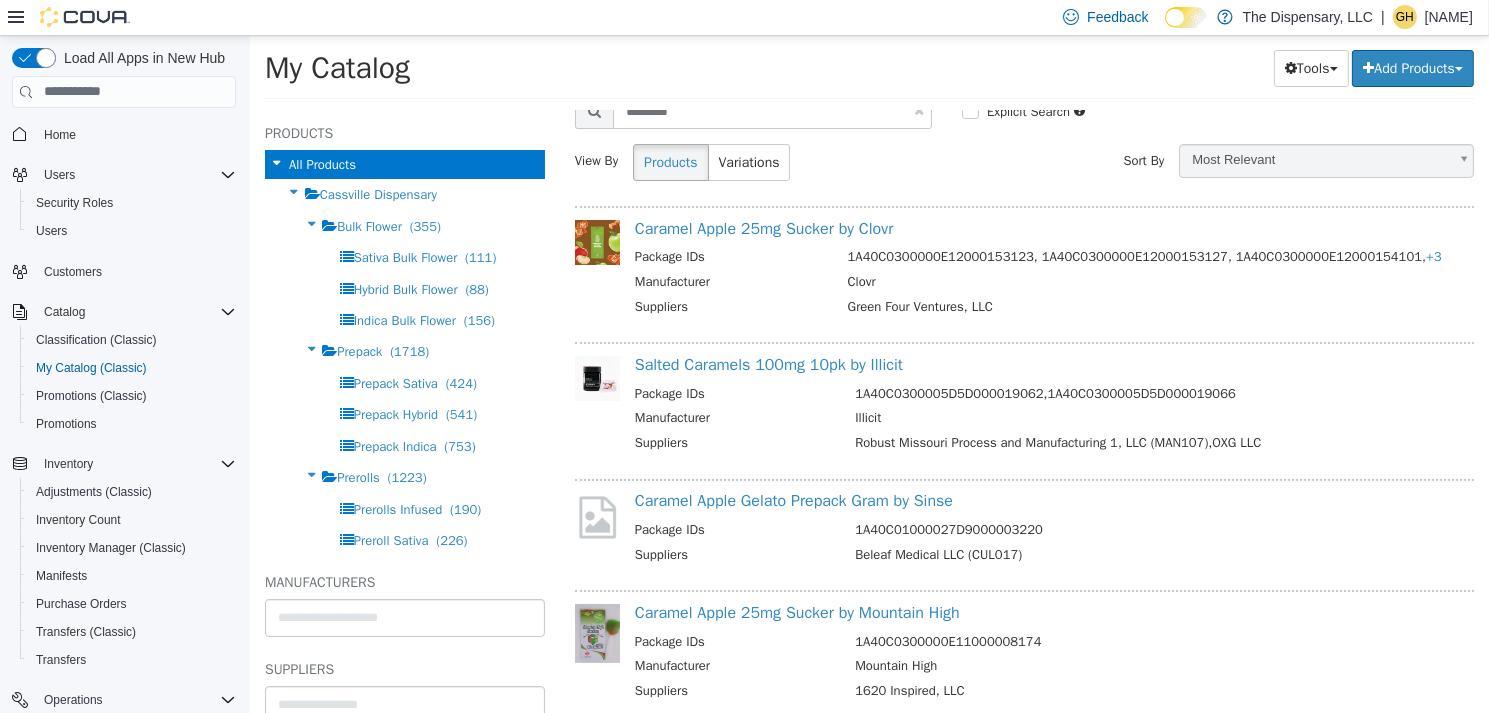 scroll, scrollTop: 0, scrollLeft: 0, axis: both 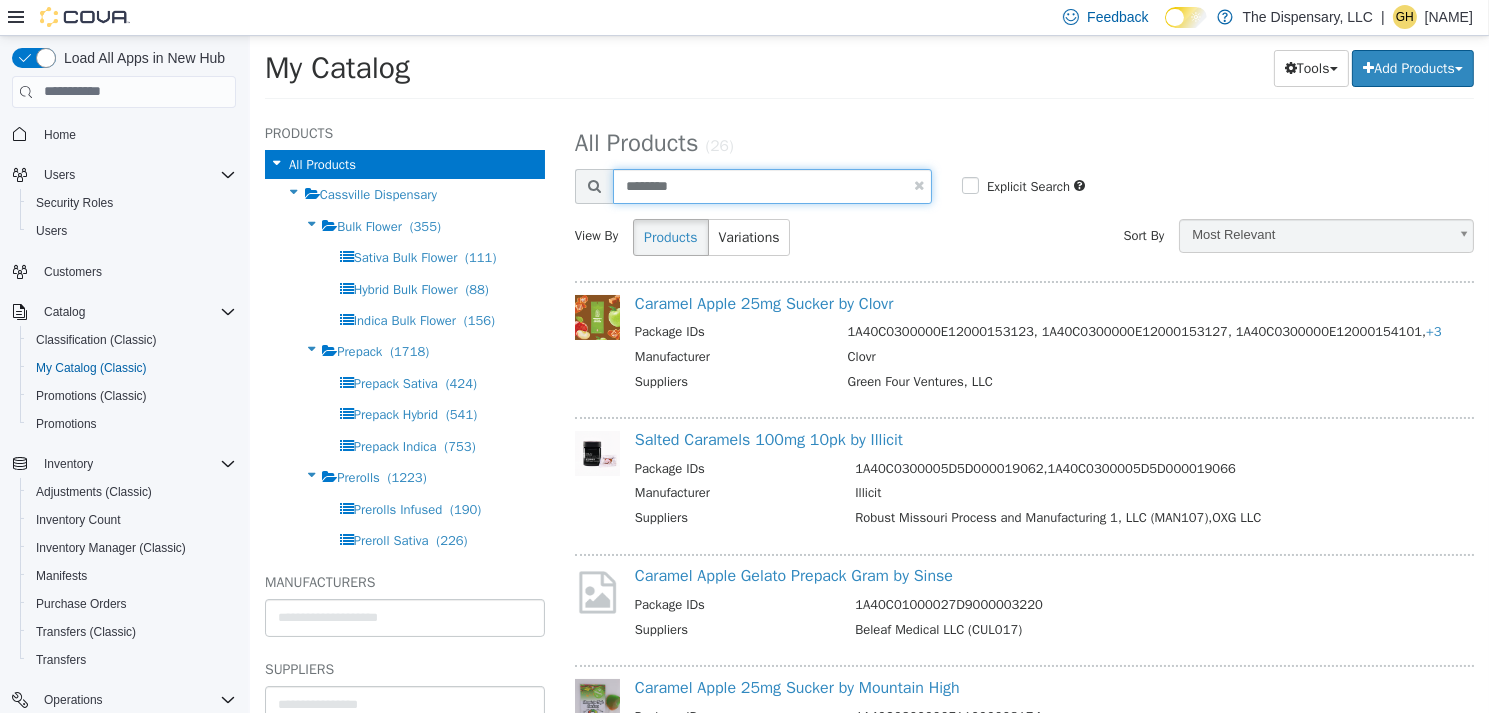 click on "********" at bounding box center [771, 185] 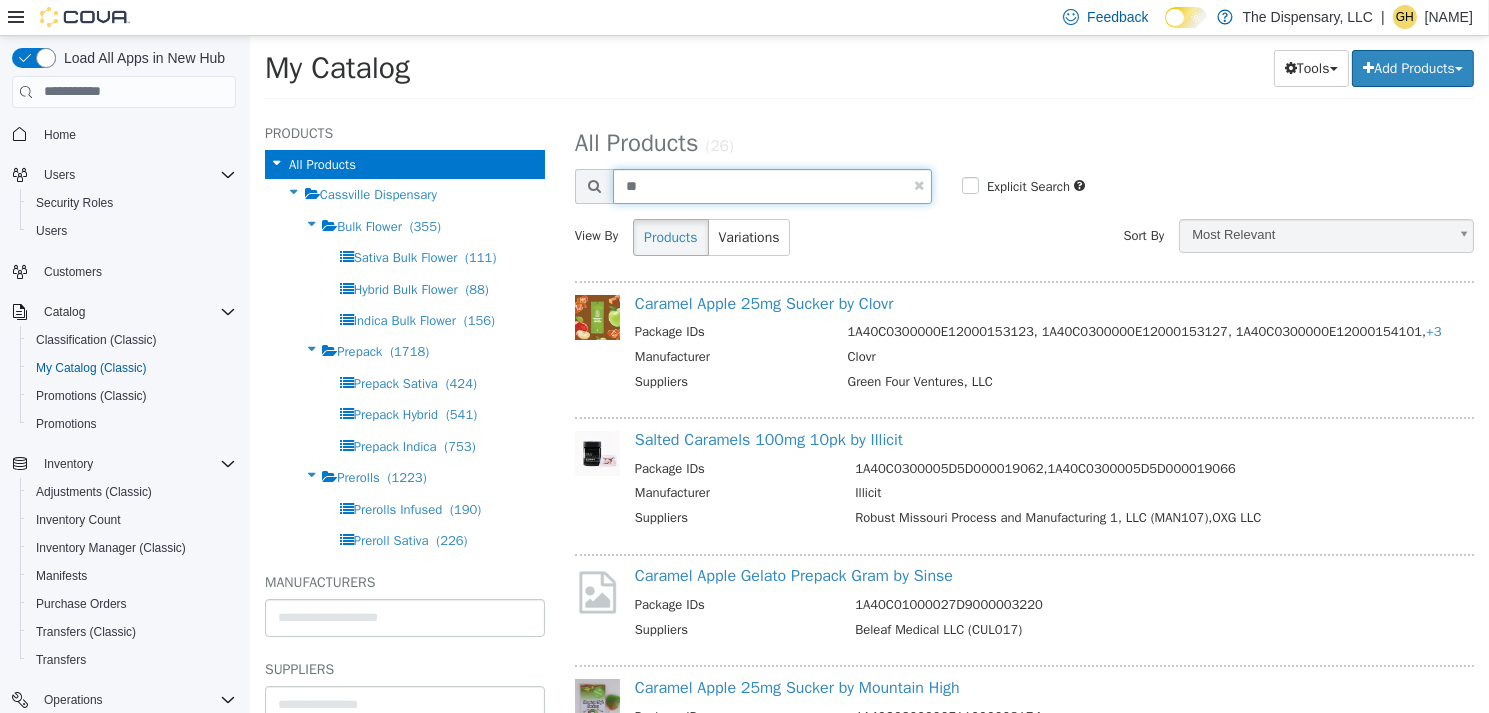 type on "*" 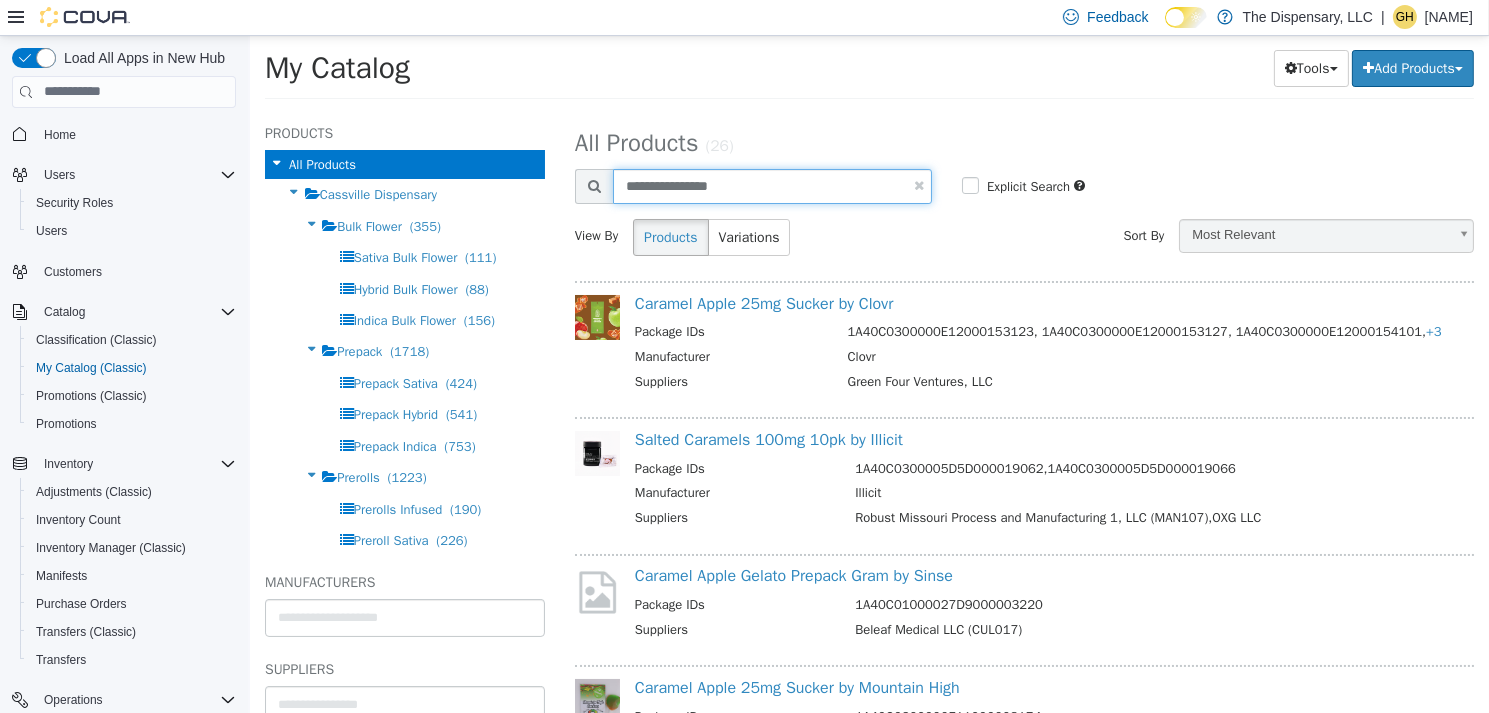 type on "**********" 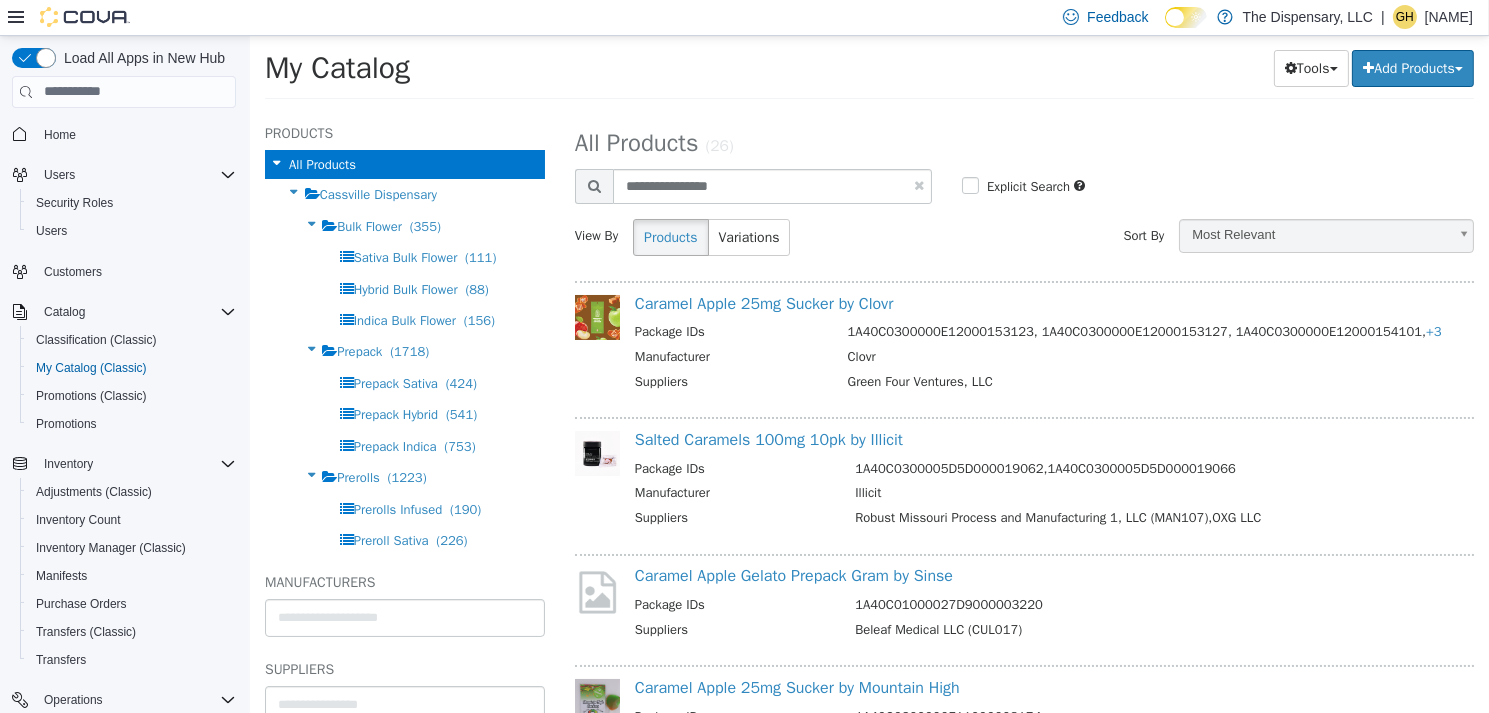 select on "**********" 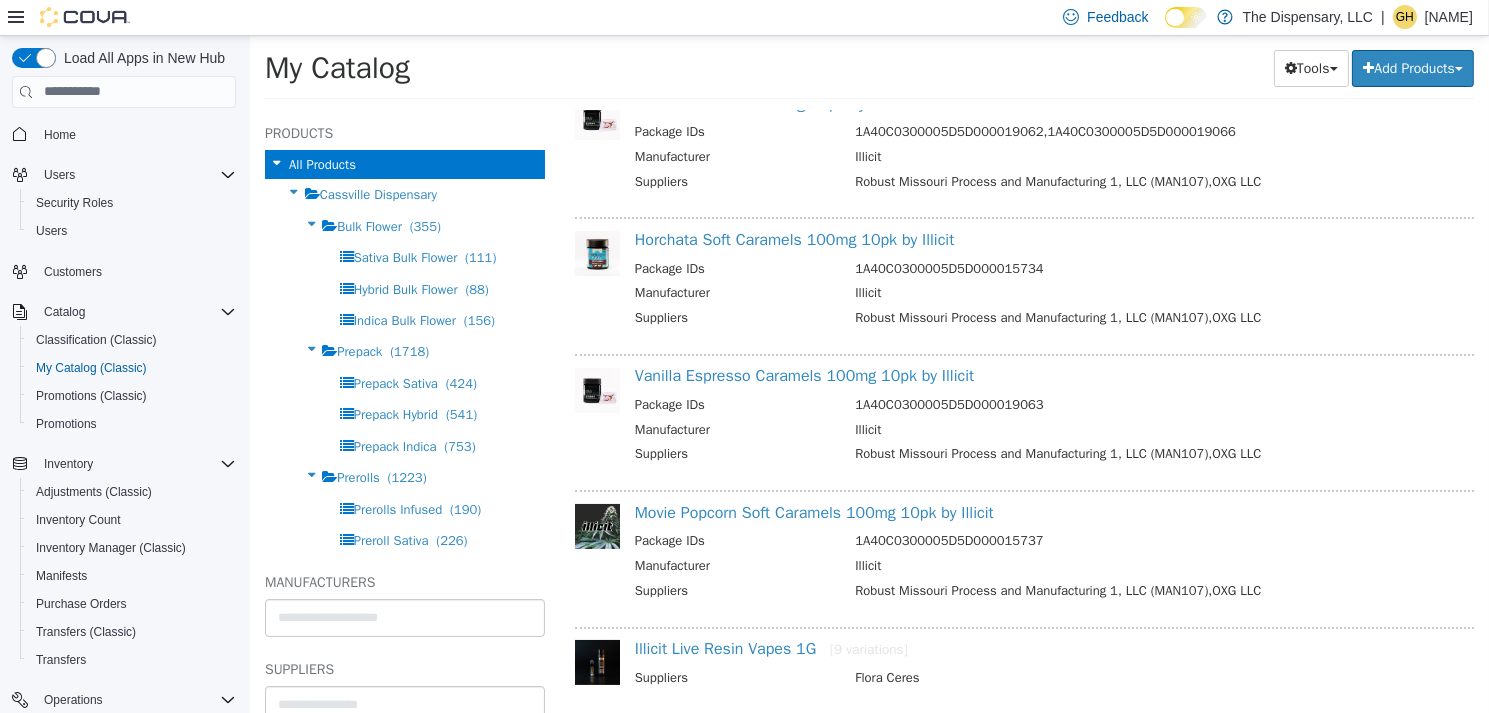 scroll, scrollTop: 100, scrollLeft: 0, axis: vertical 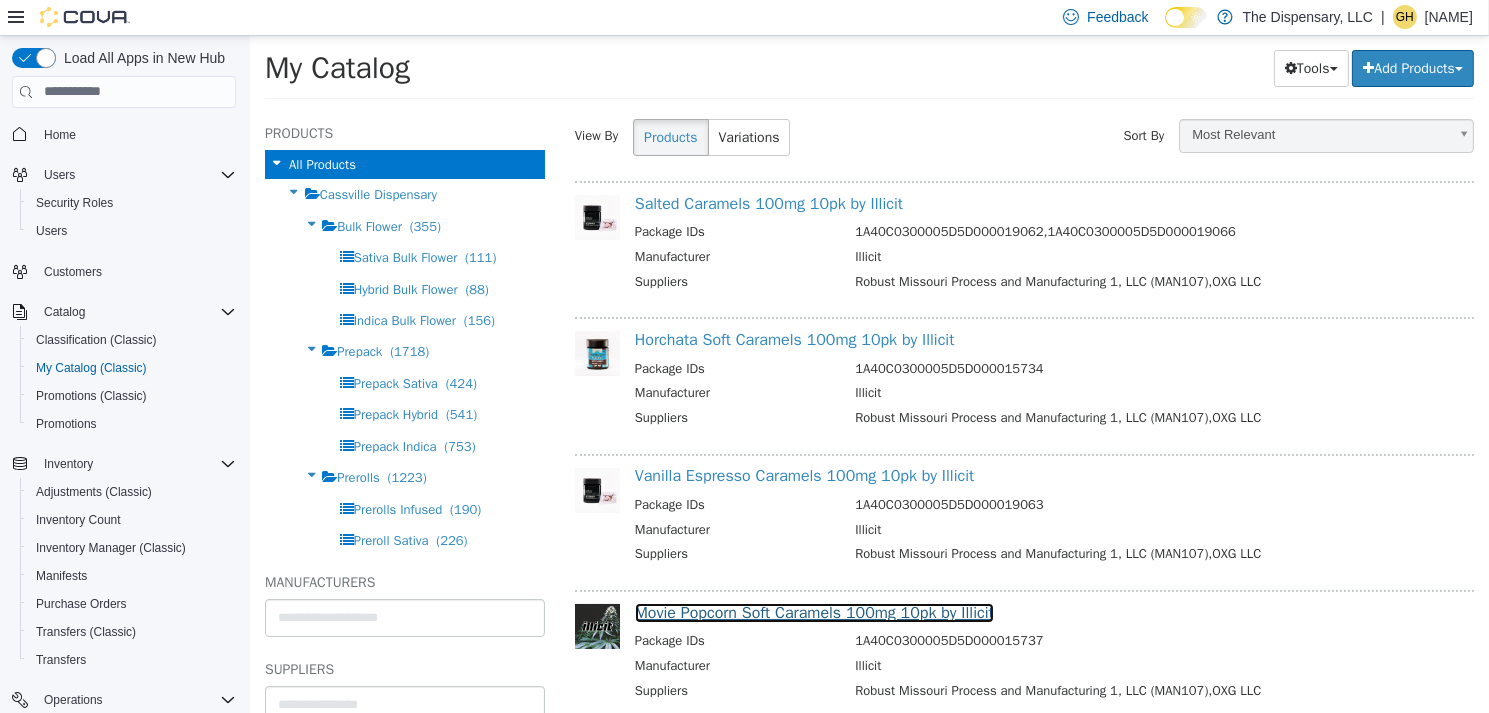 click on "Movie Popcorn Soft Caramels 100mg 10pk by Illicit" at bounding box center [813, 612] 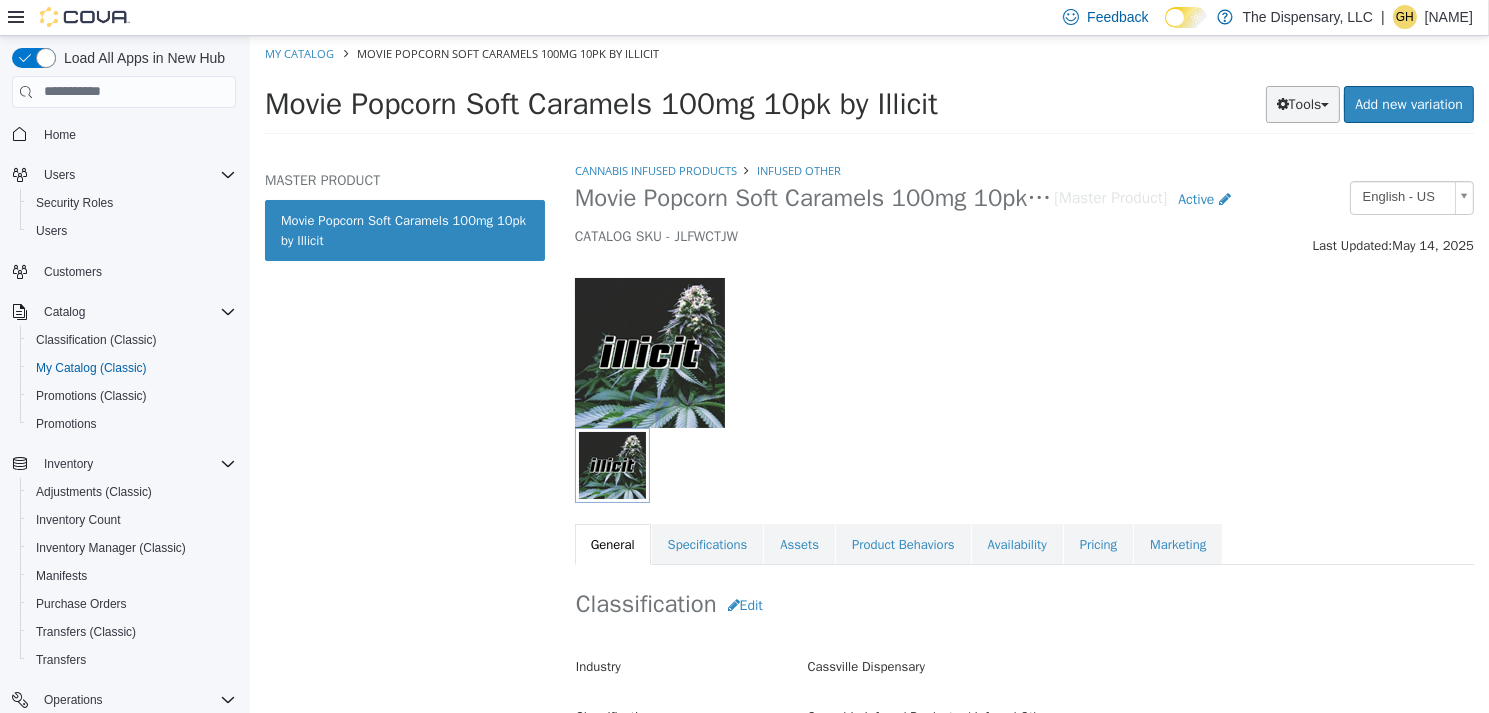 click at bounding box center [1282, 103] 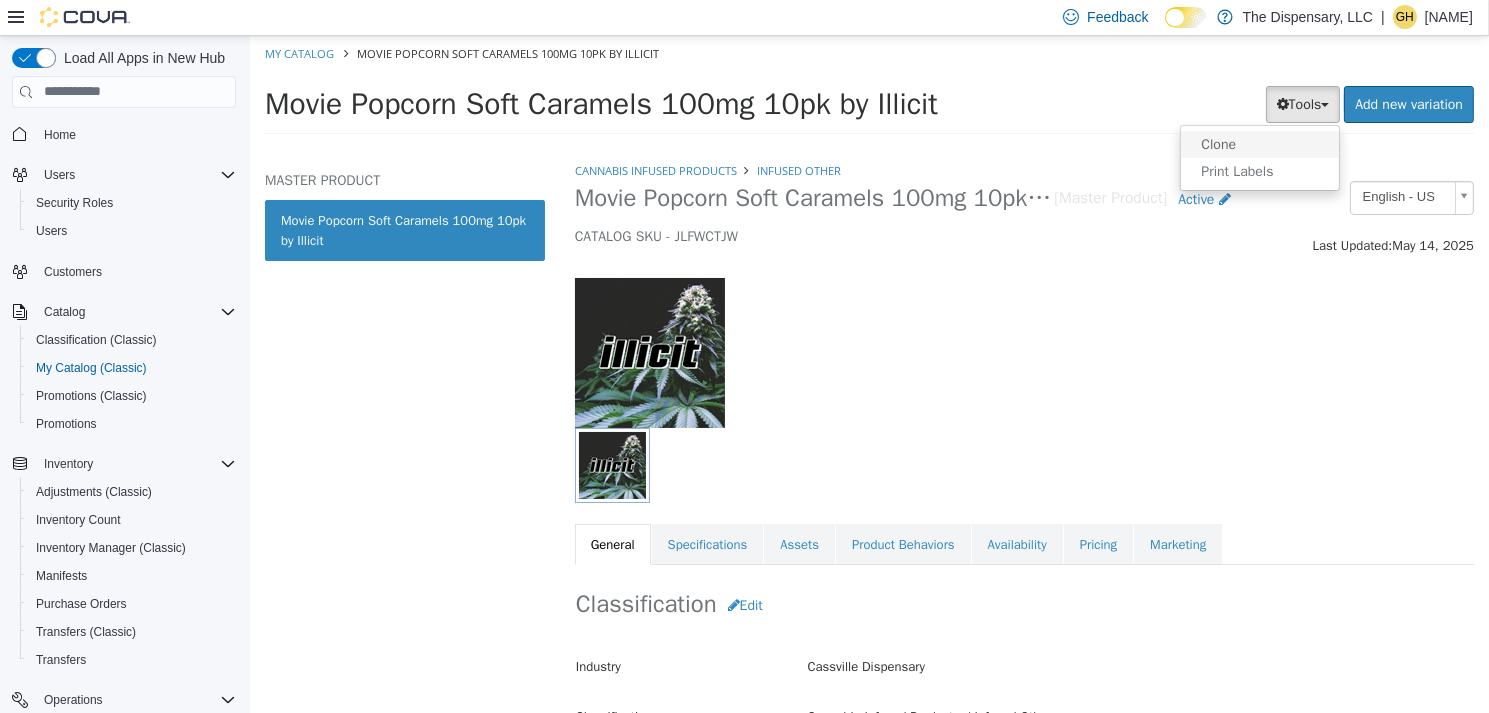 click on "Clone" at bounding box center [1259, 143] 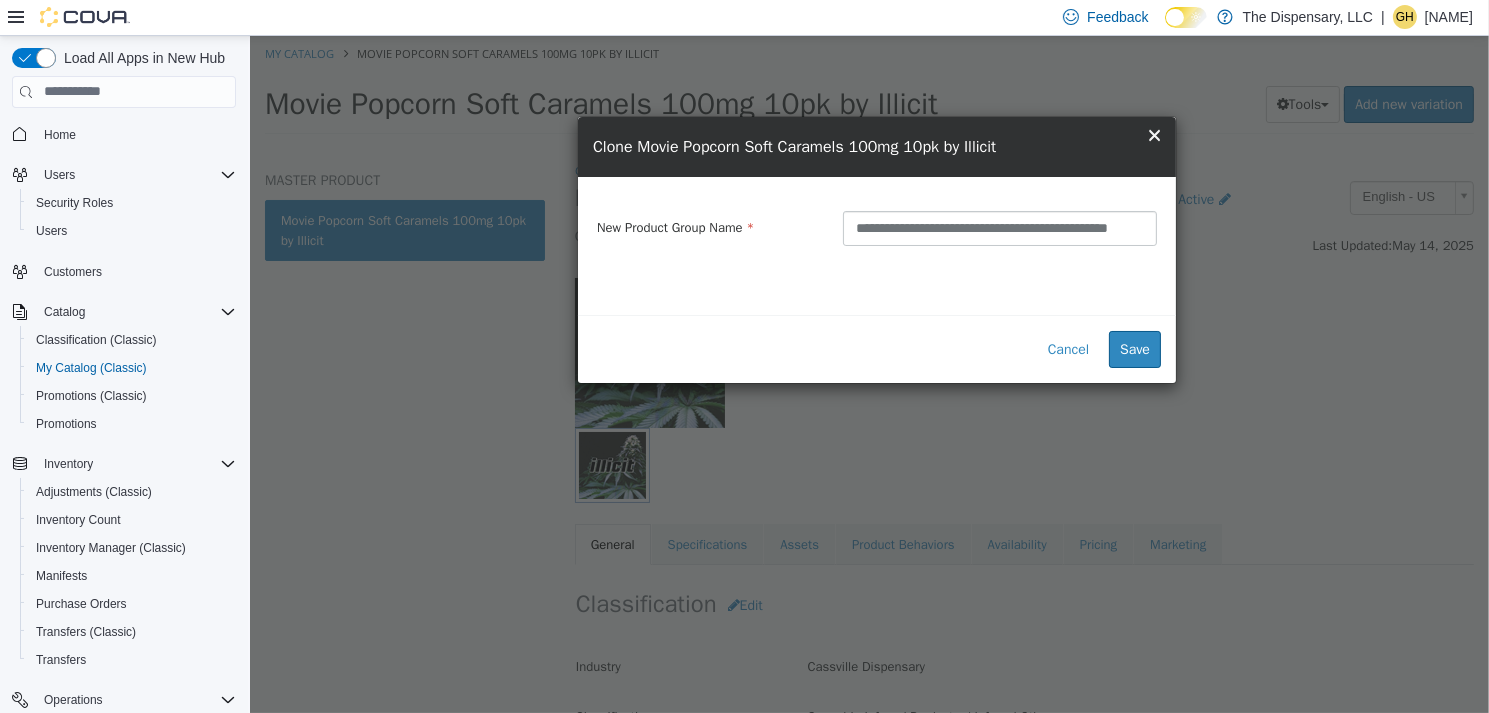 scroll, scrollTop: 0, scrollLeft: 24, axis: horizontal 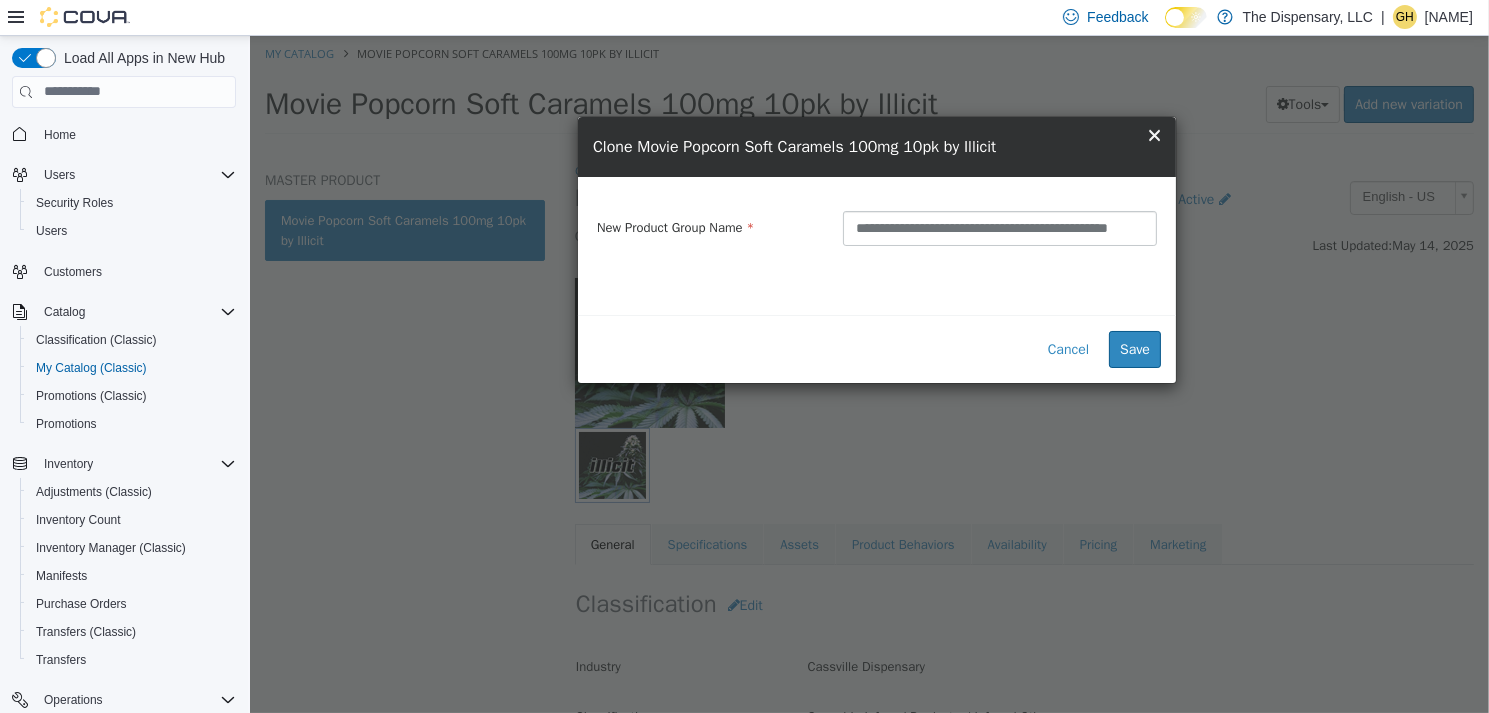 type on "**********" 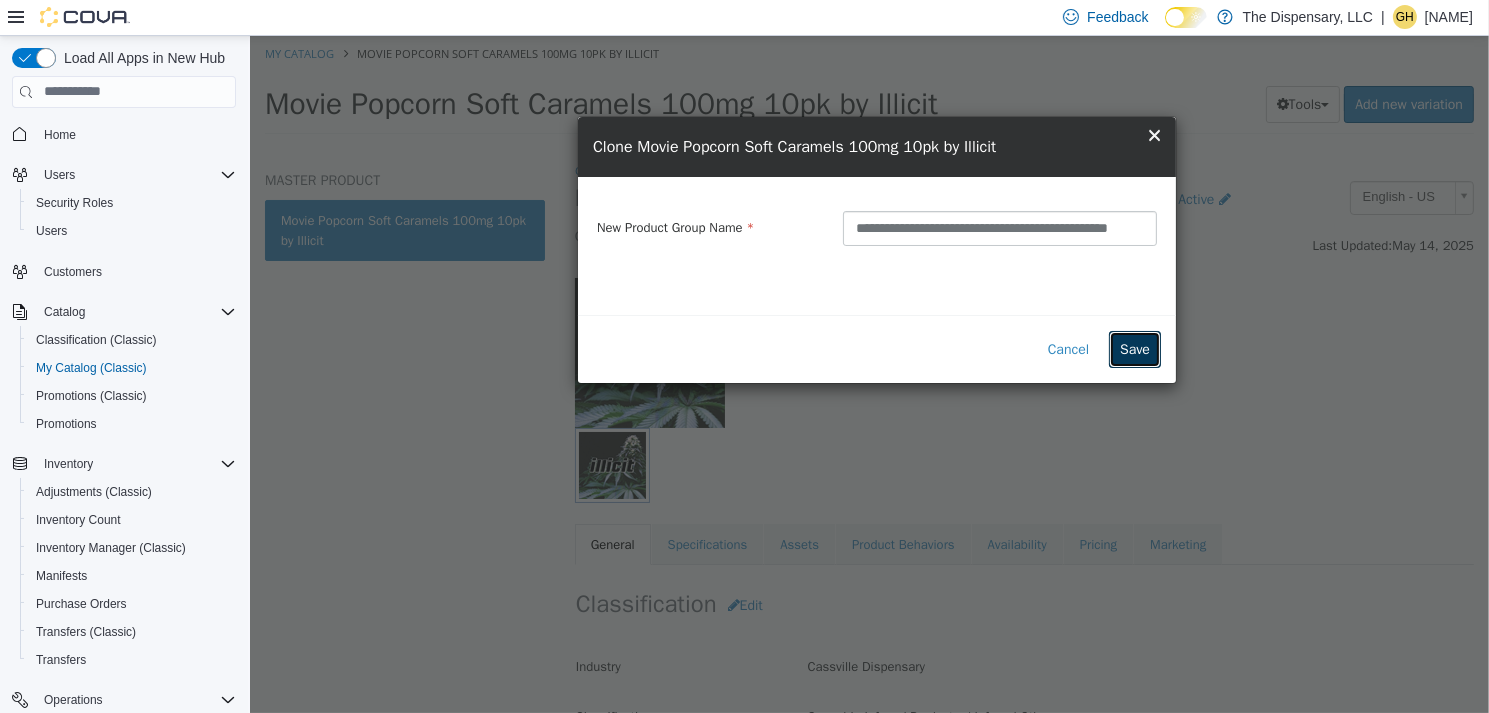 click on "Save" at bounding box center (1134, 348) 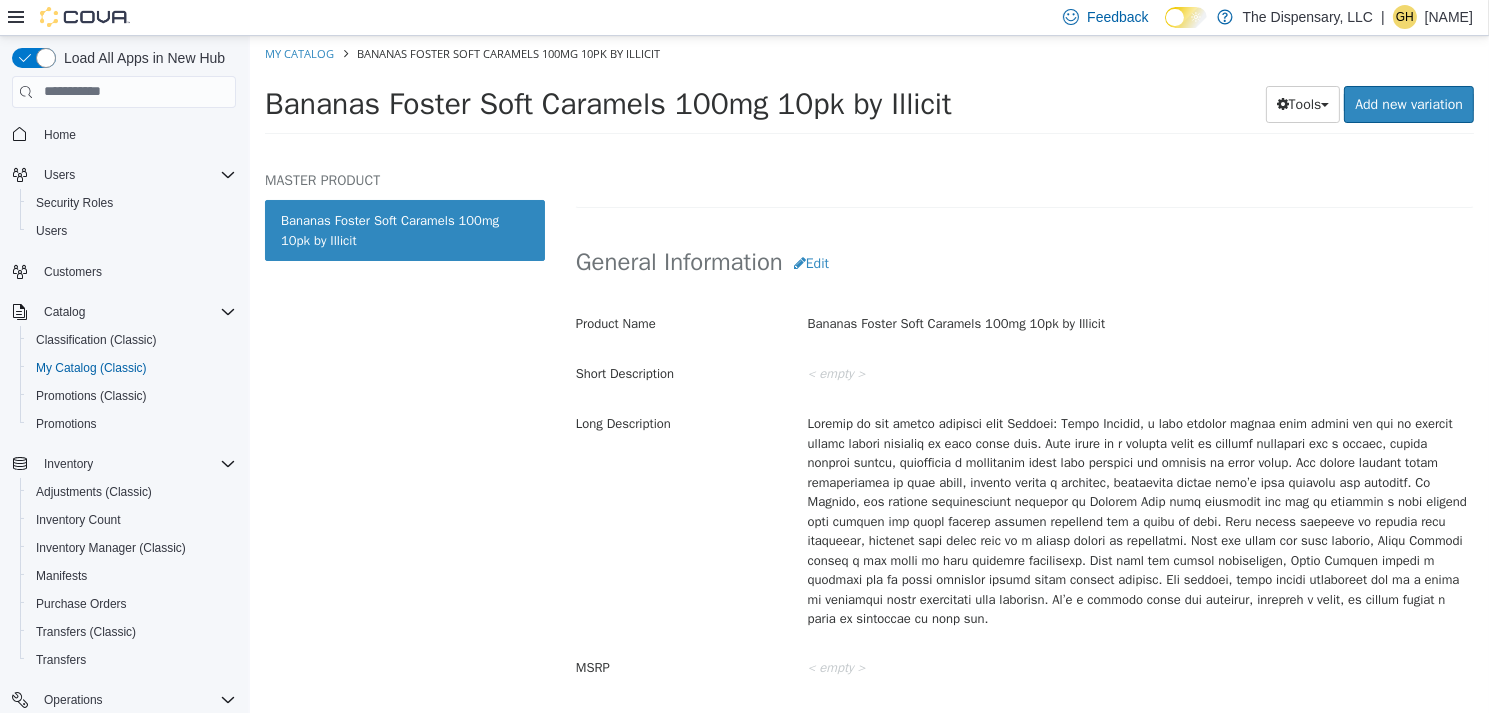scroll, scrollTop: 600, scrollLeft: 0, axis: vertical 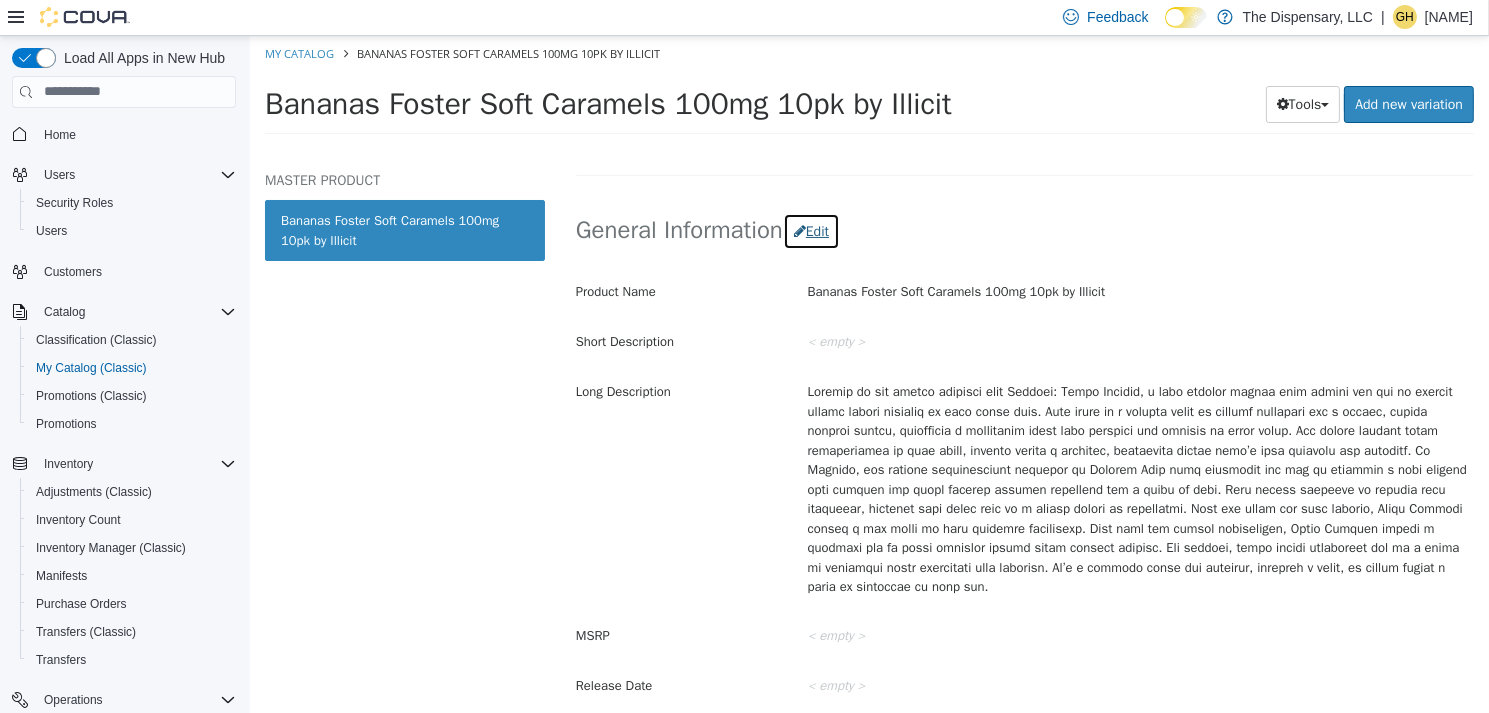 click on "Edit" at bounding box center (810, 230) 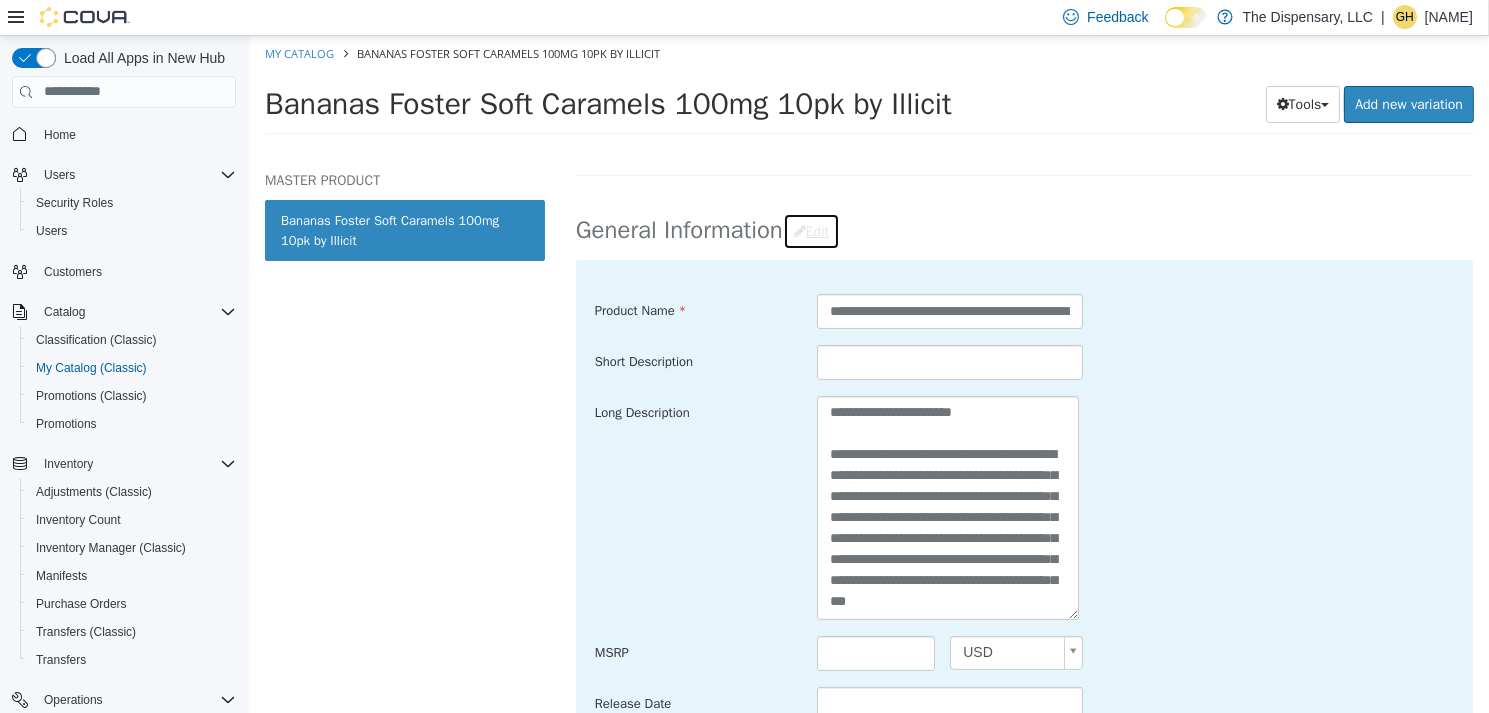 scroll, scrollTop: 567, scrollLeft: 0, axis: vertical 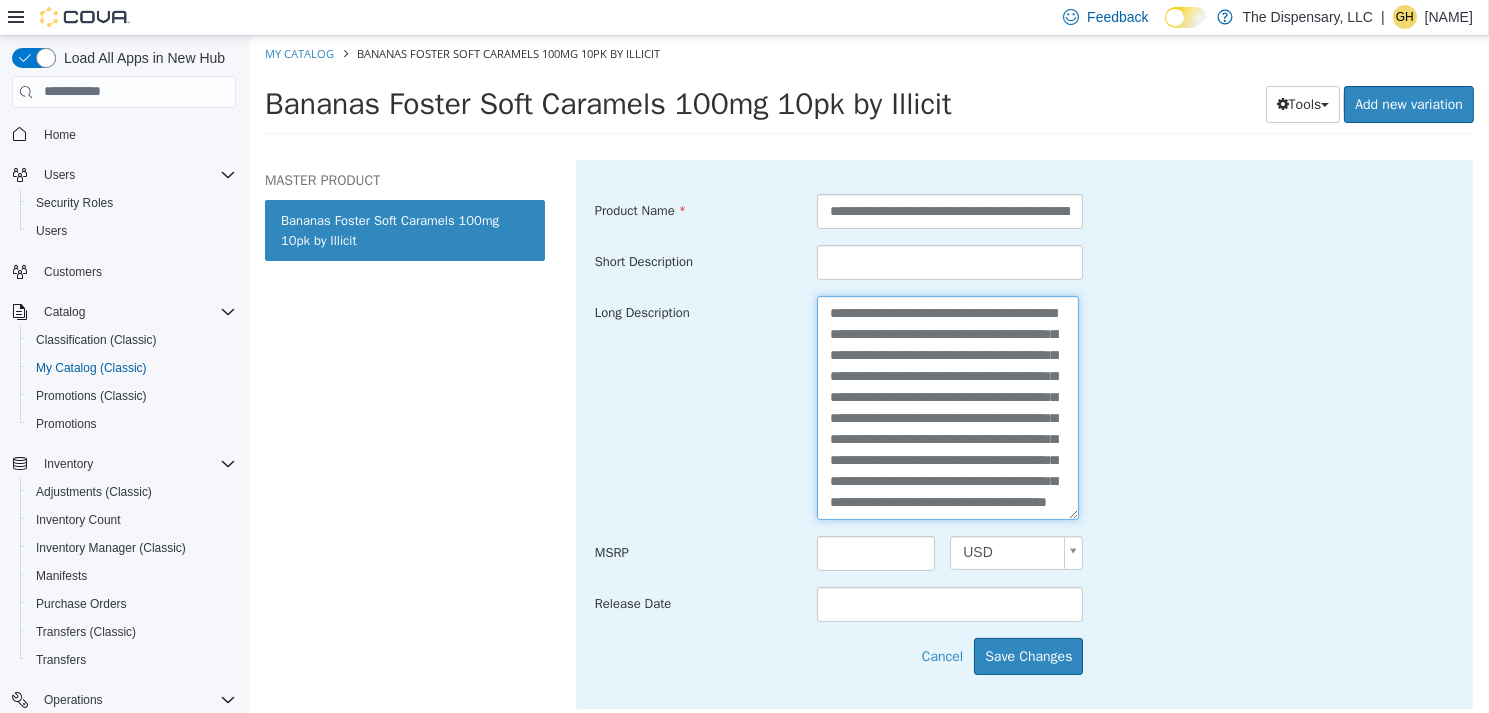 drag, startPoint x: 945, startPoint y: 506, endPoint x: 741, endPoint y: 259, distance: 320.35138 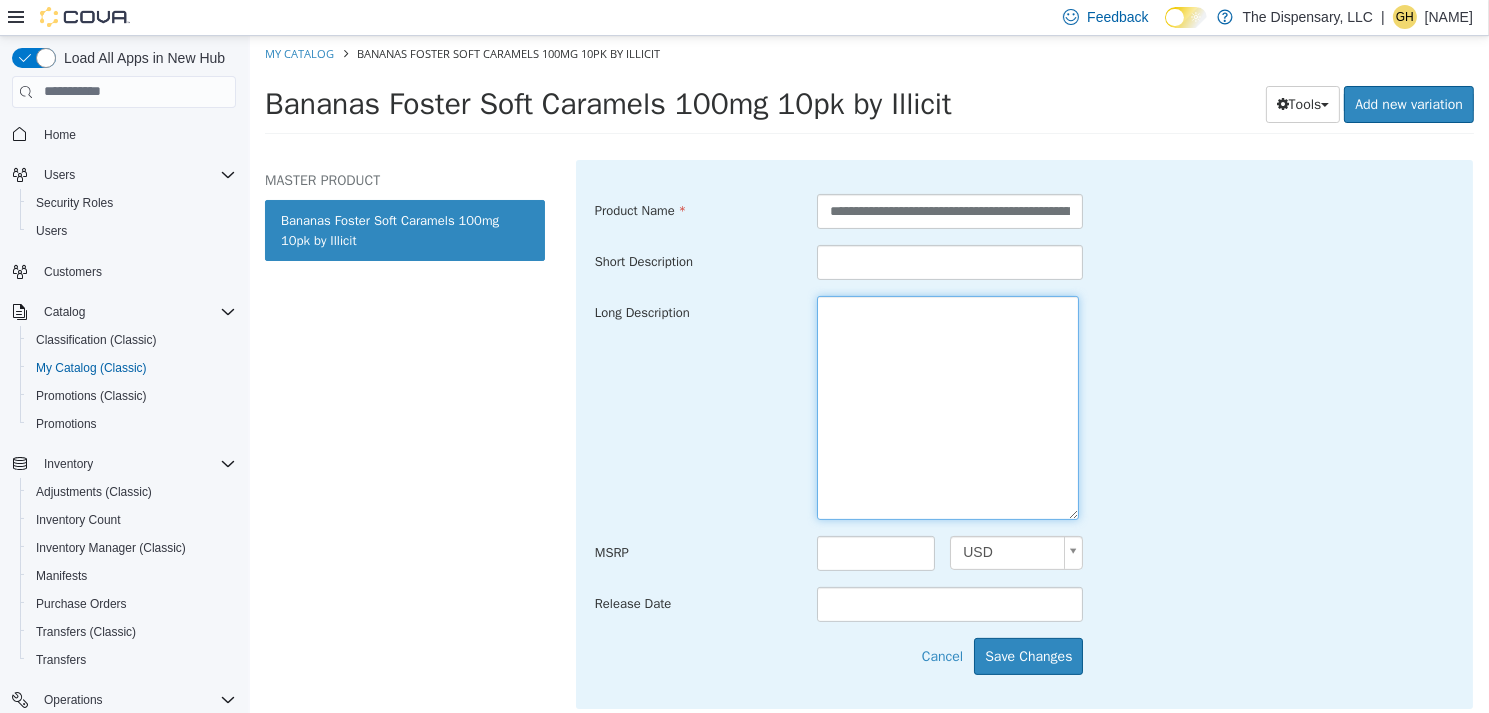 paste on "**********" 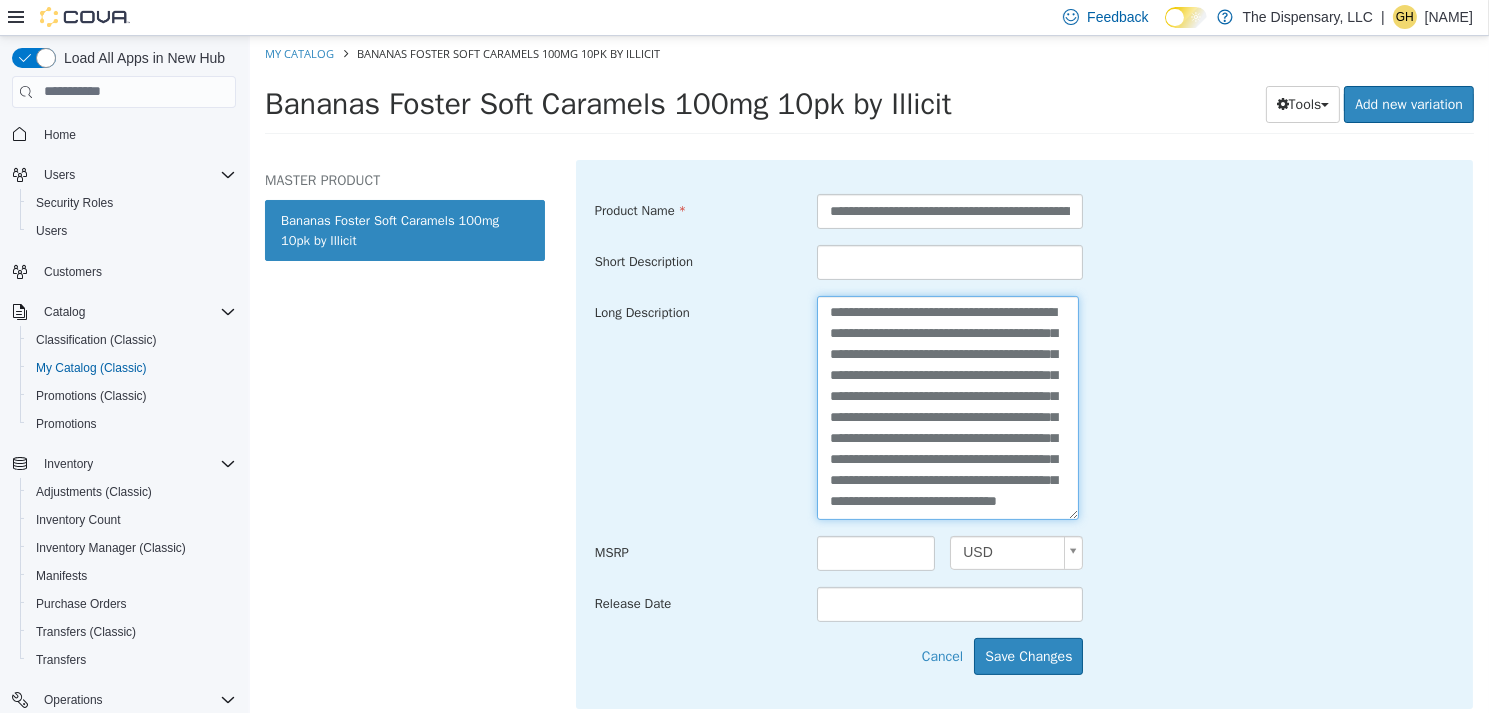scroll, scrollTop: 63, scrollLeft: 0, axis: vertical 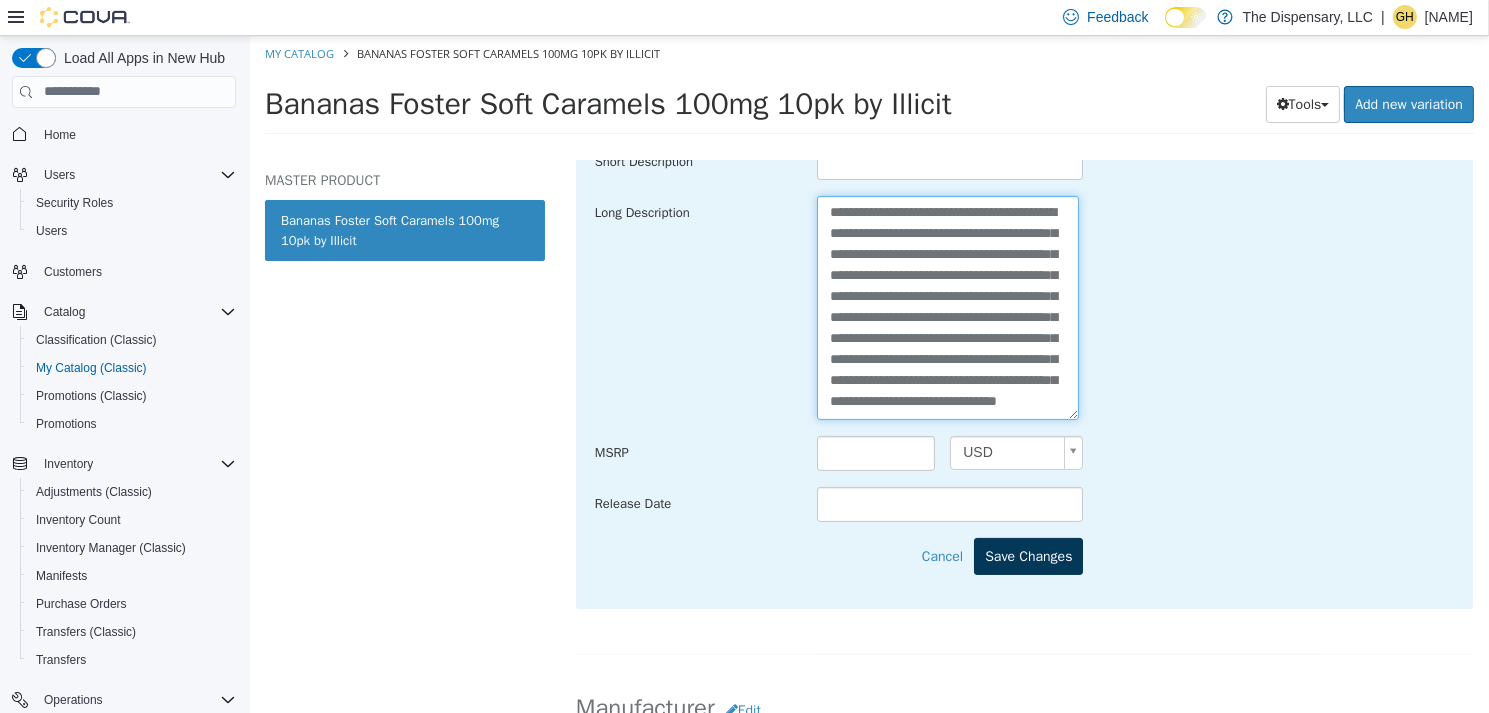 type on "**********" 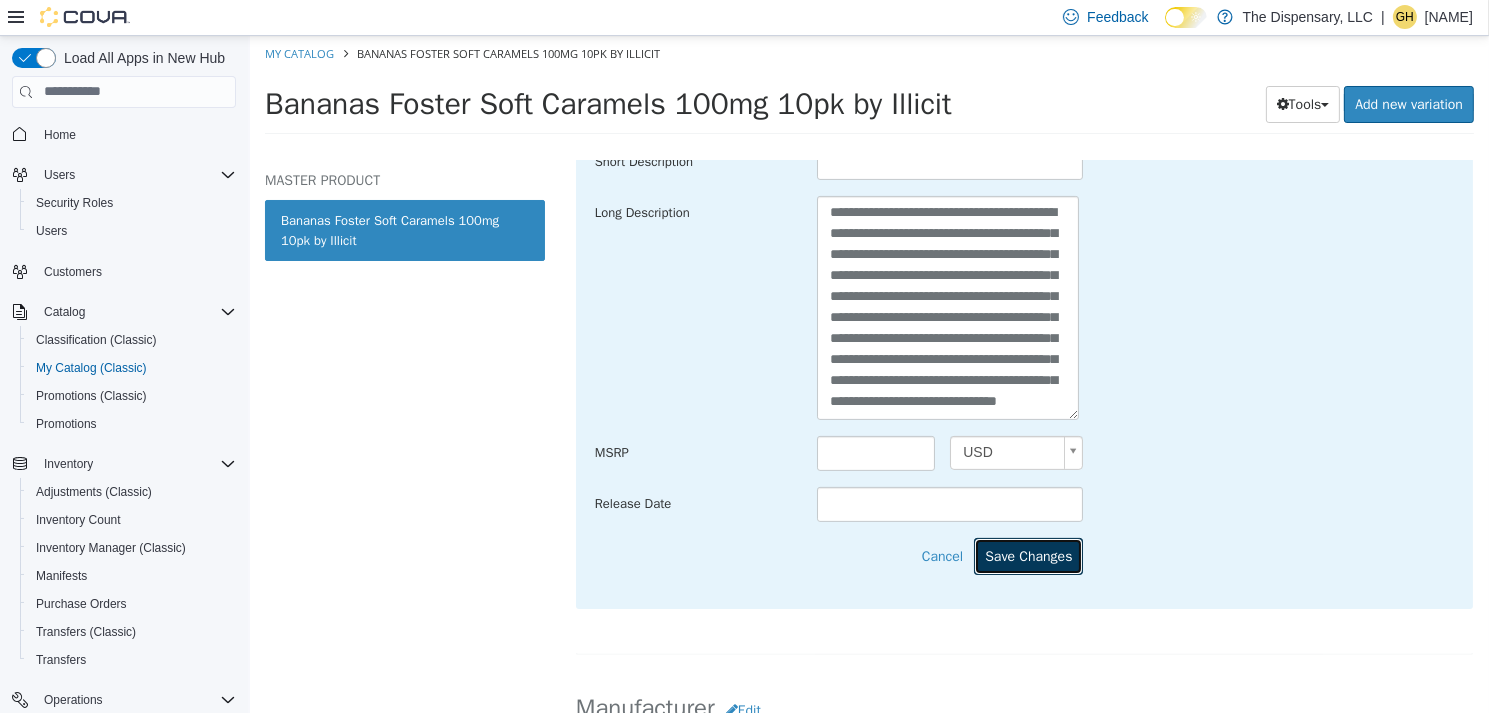 click on "Save Changes" at bounding box center (1027, 555) 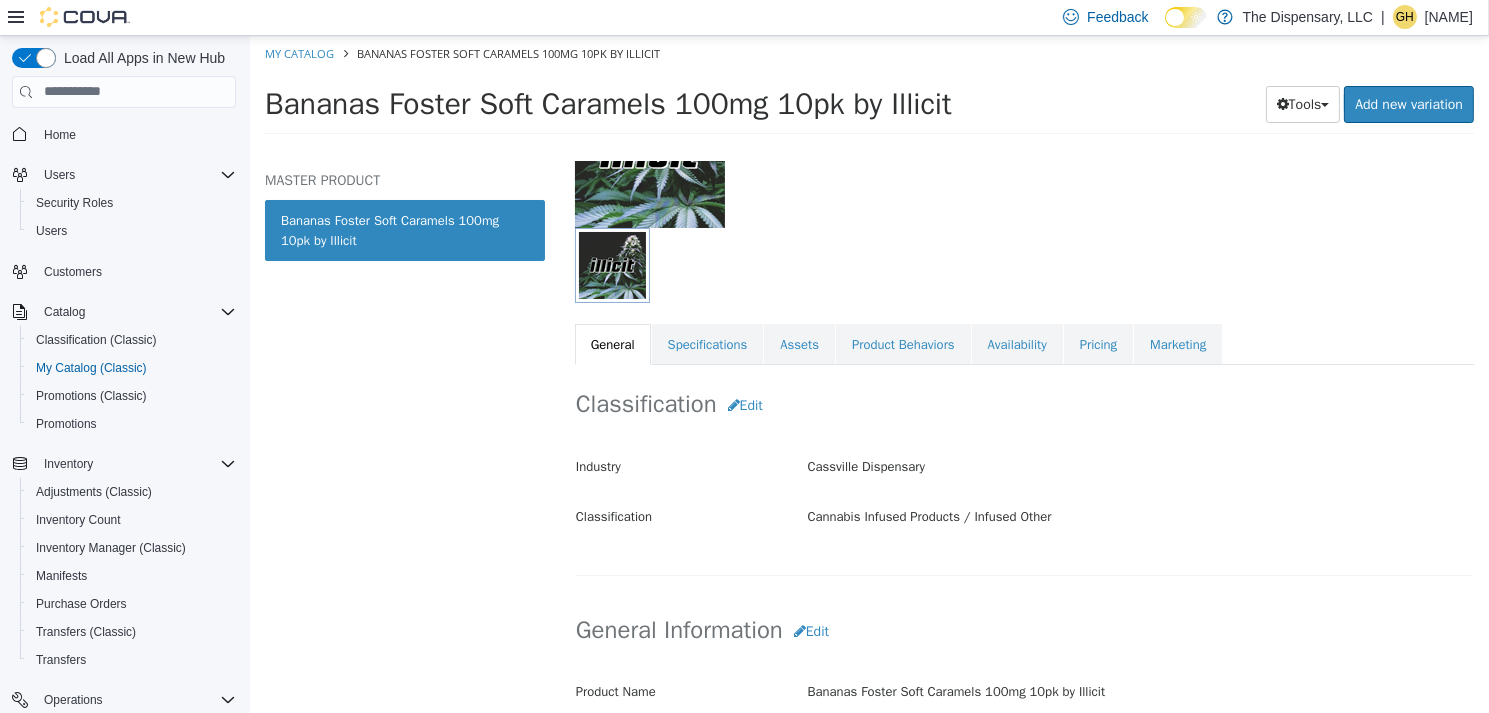 scroll, scrollTop: 200, scrollLeft: 0, axis: vertical 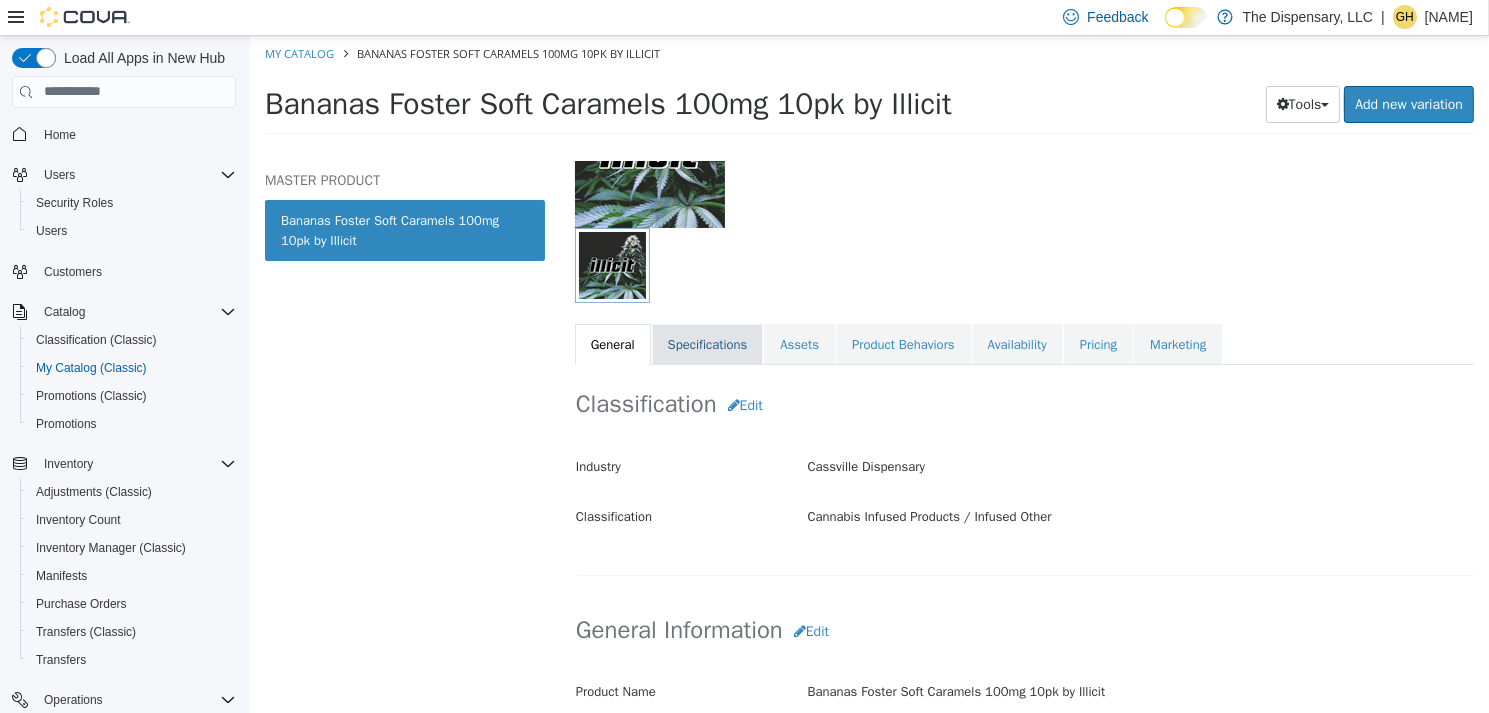 click on "Specifications" at bounding box center (707, 344) 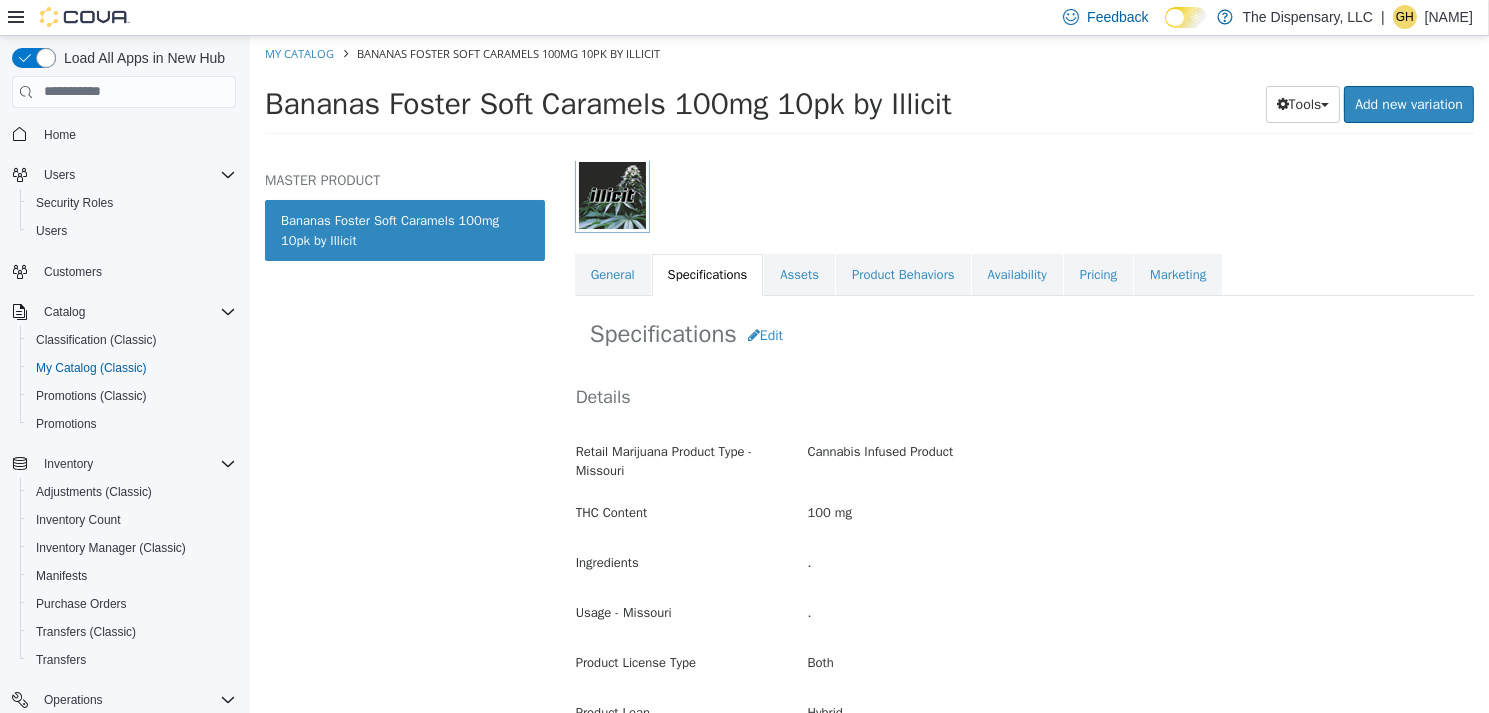 scroll, scrollTop: 342, scrollLeft: 0, axis: vertical 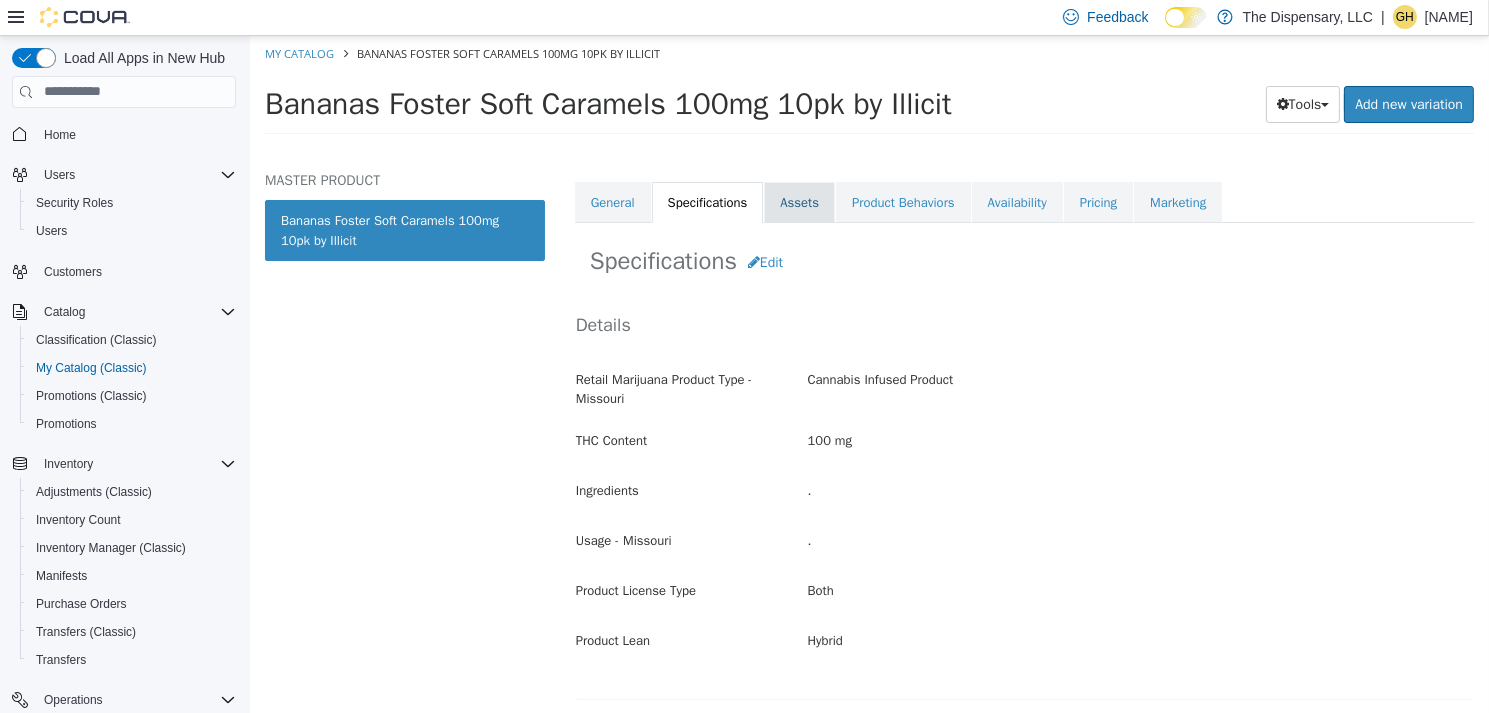 click on "Assets" at bounding box center [798, 202] 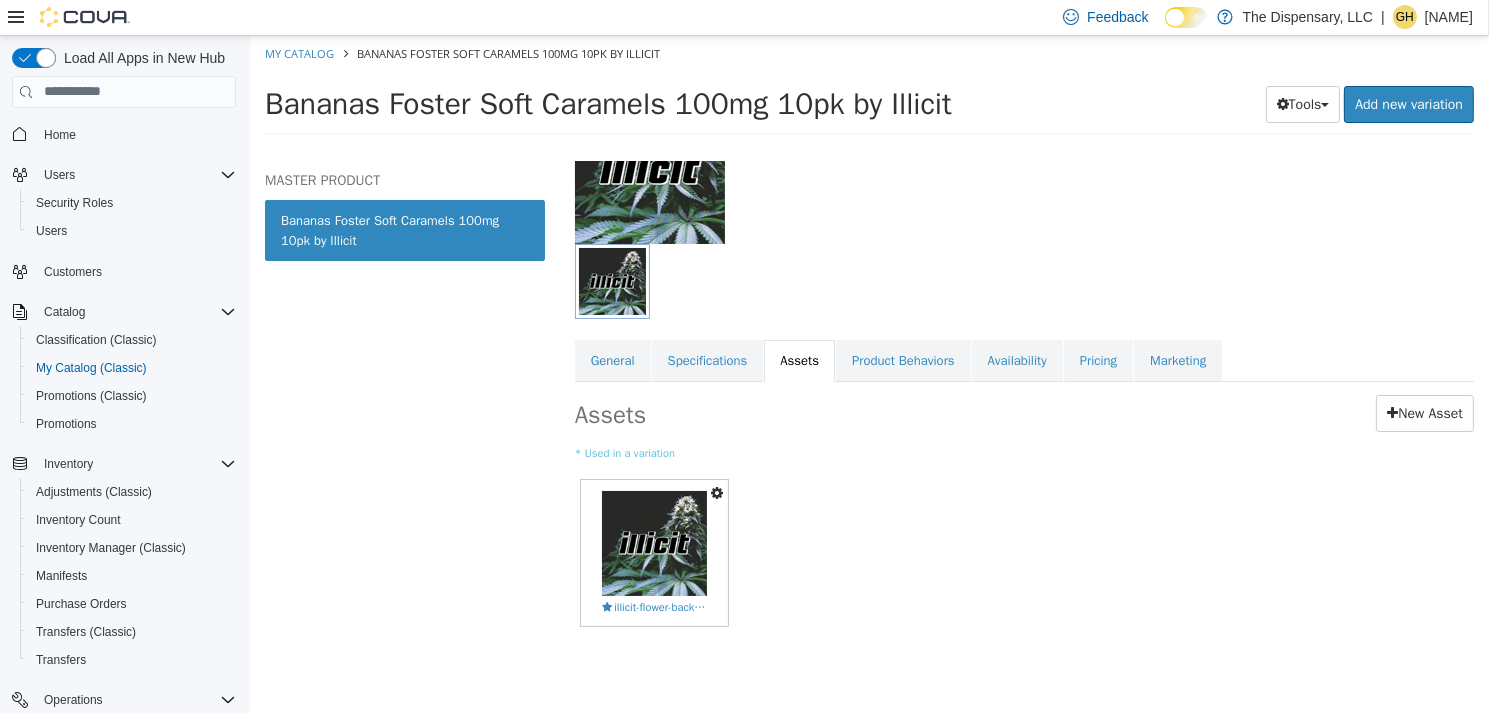 scroll, scrollTop: 184, scrollLeft: 0, axis: vertical 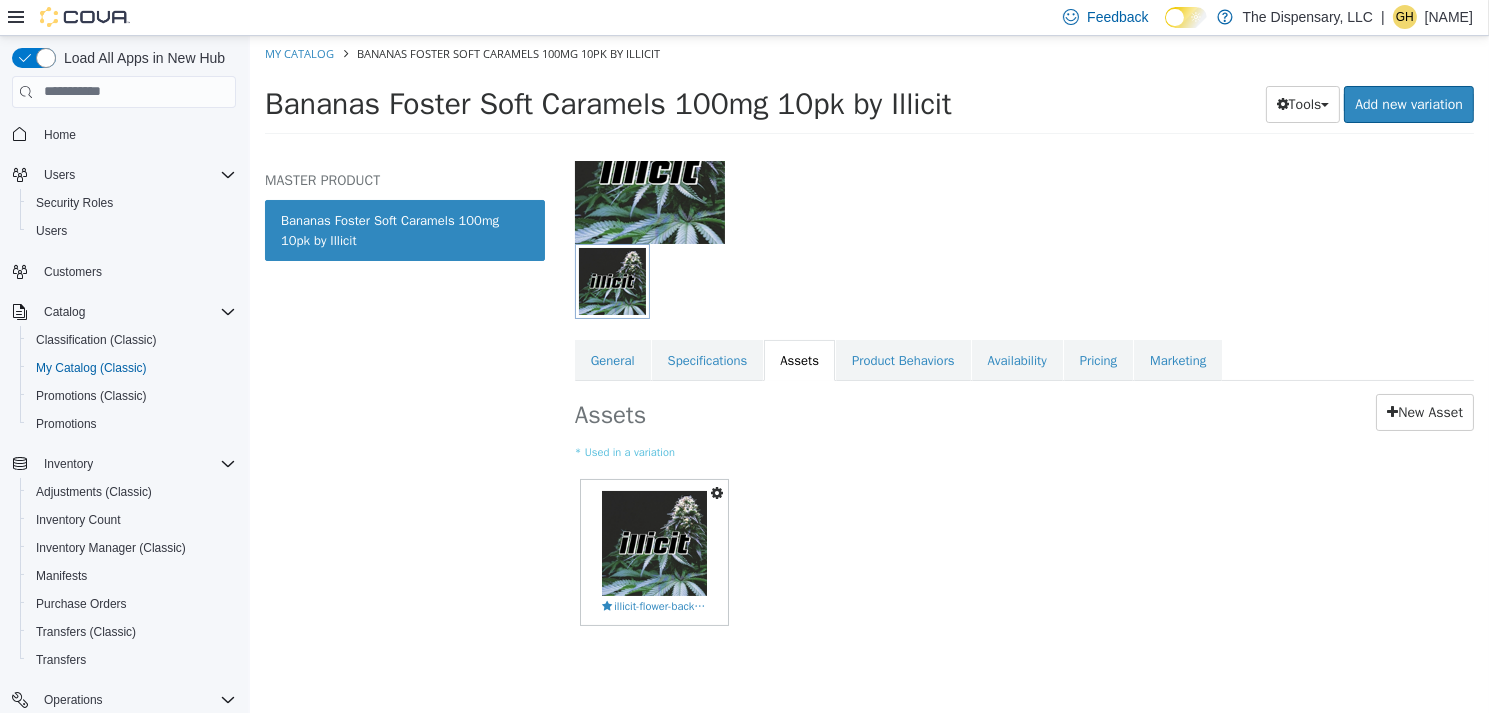 click at bounding box center (716, 492) 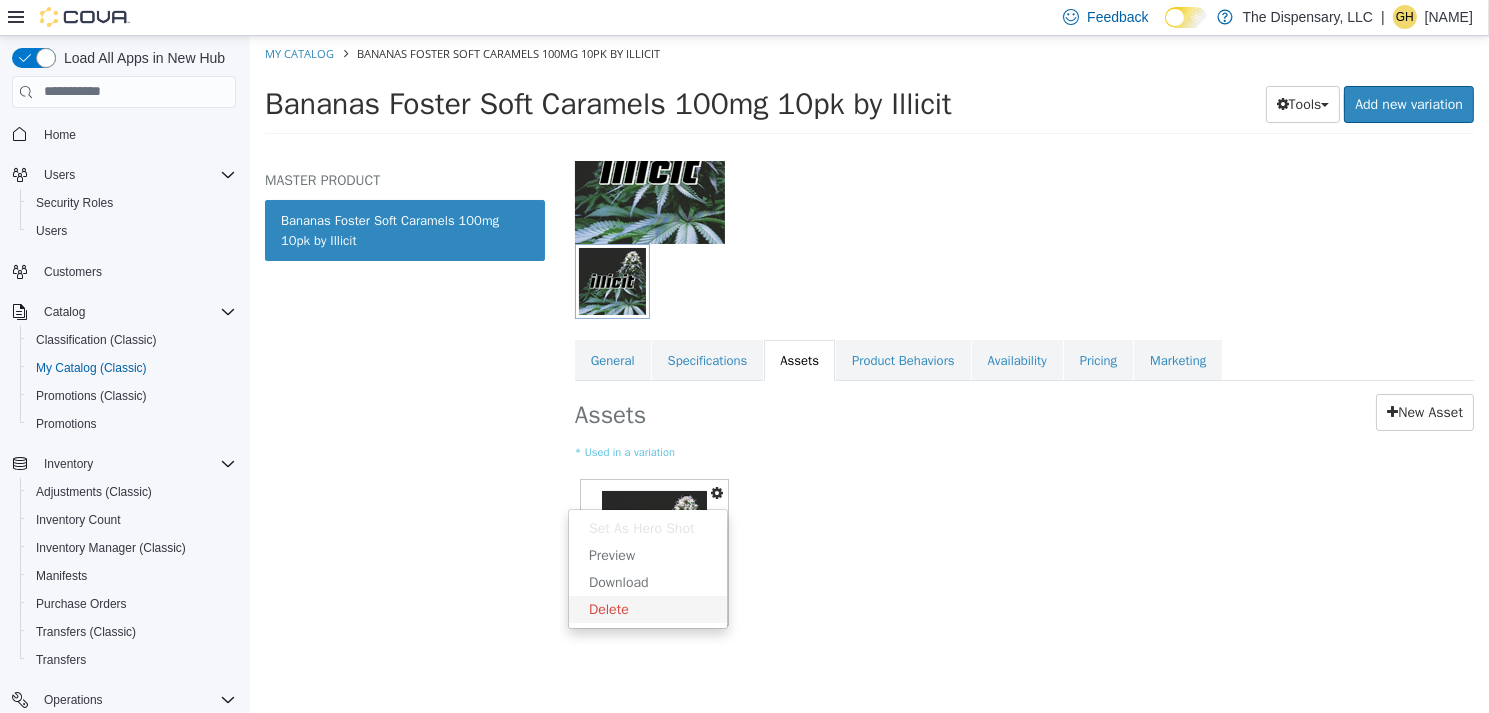 click on "Delete" at bounding box center [647, 608] 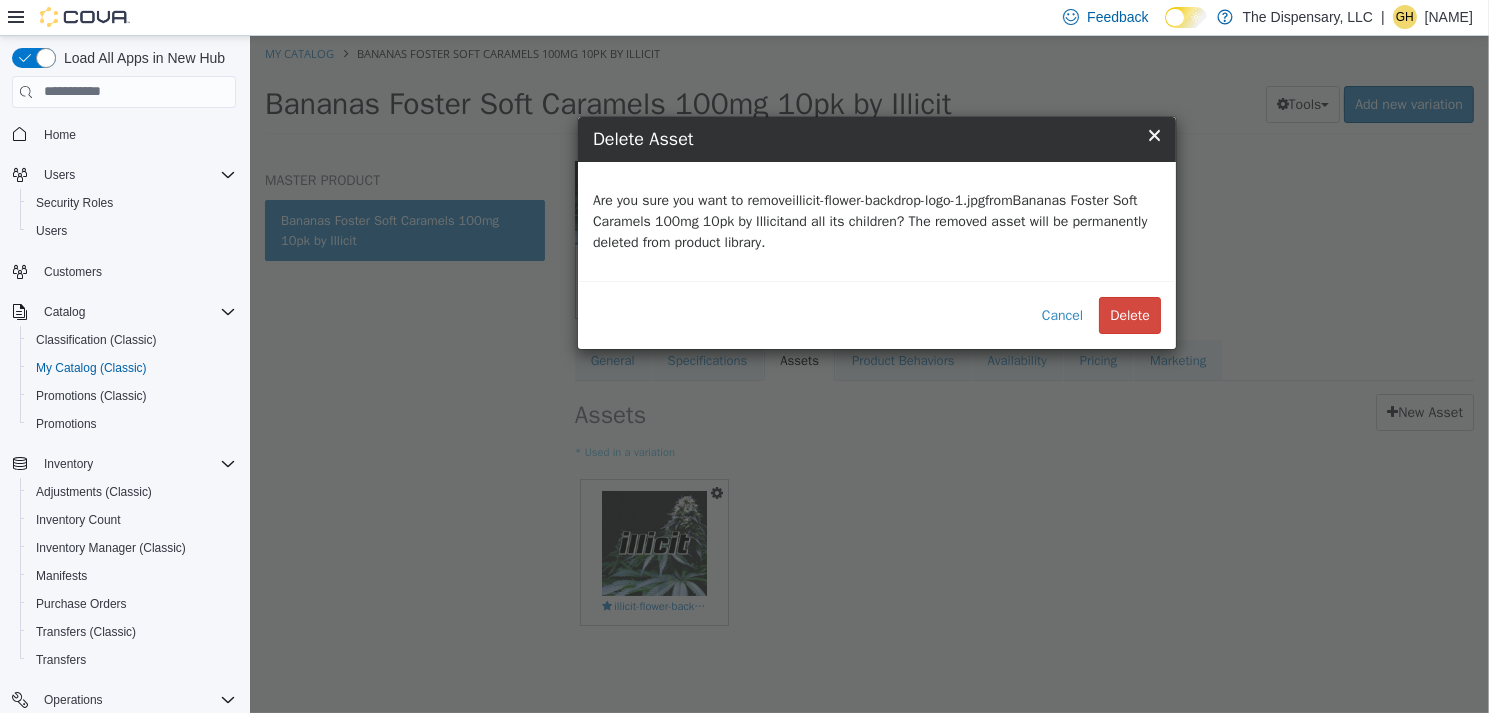 click on "Delete" at bounding box center [1129, 314] 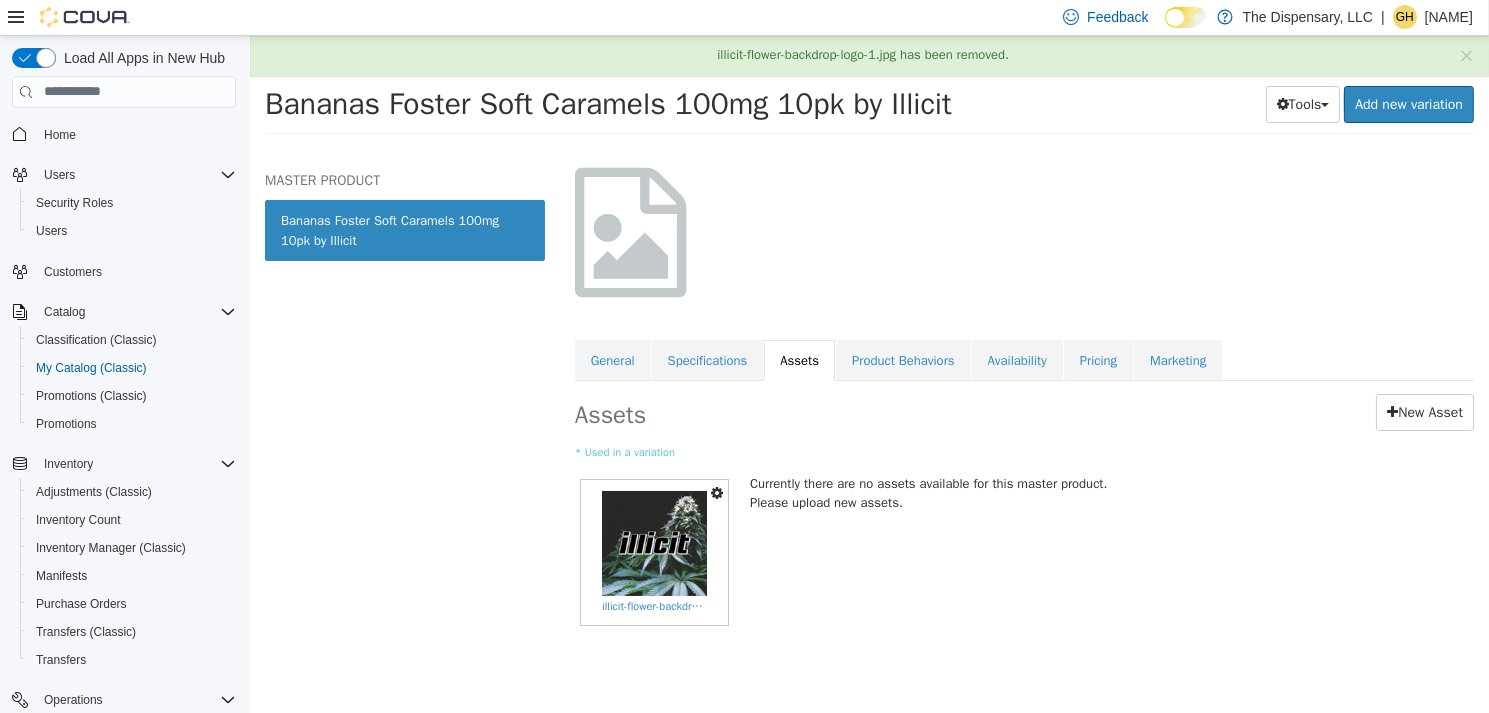 scroll, scrollTop: 0, scrollLeft: 0, axis: both 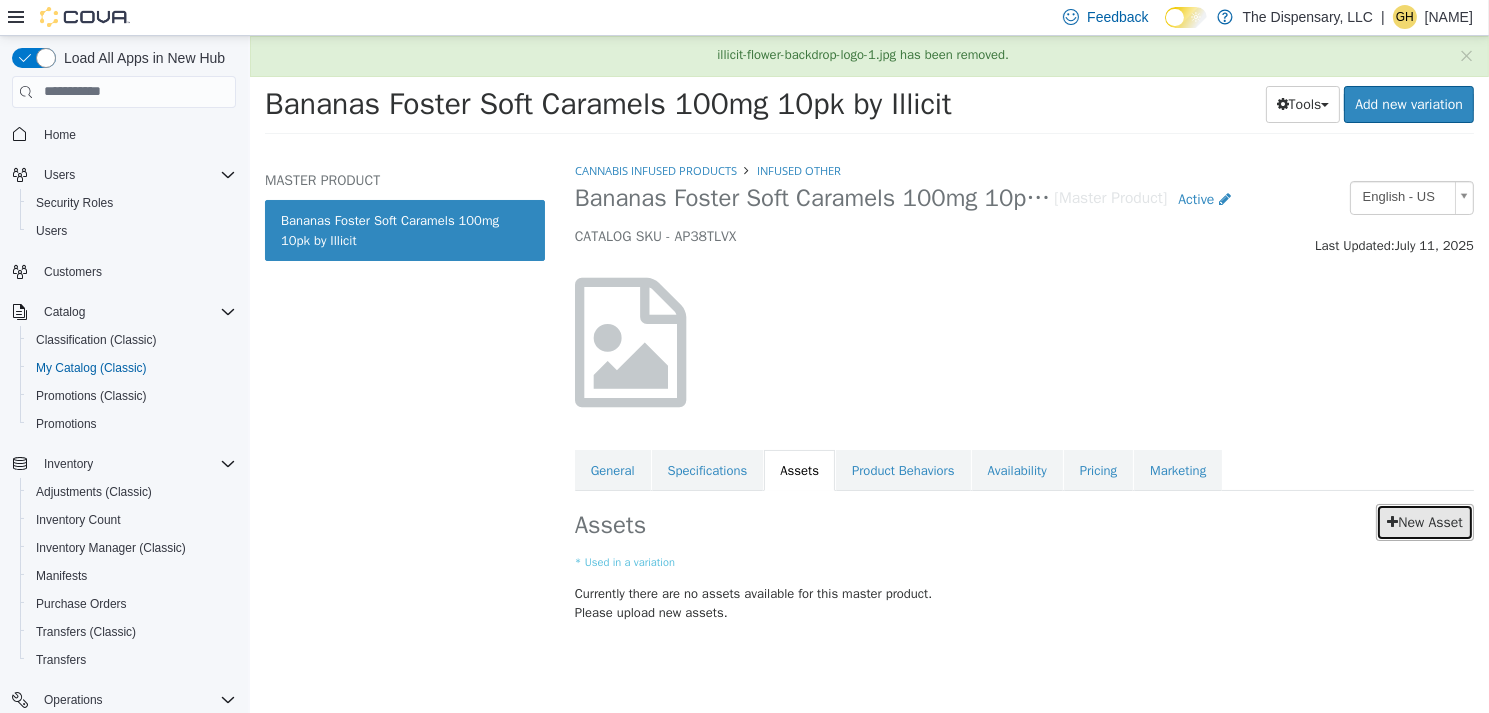 click on "New Asset" at bounding box center [1424, 521] 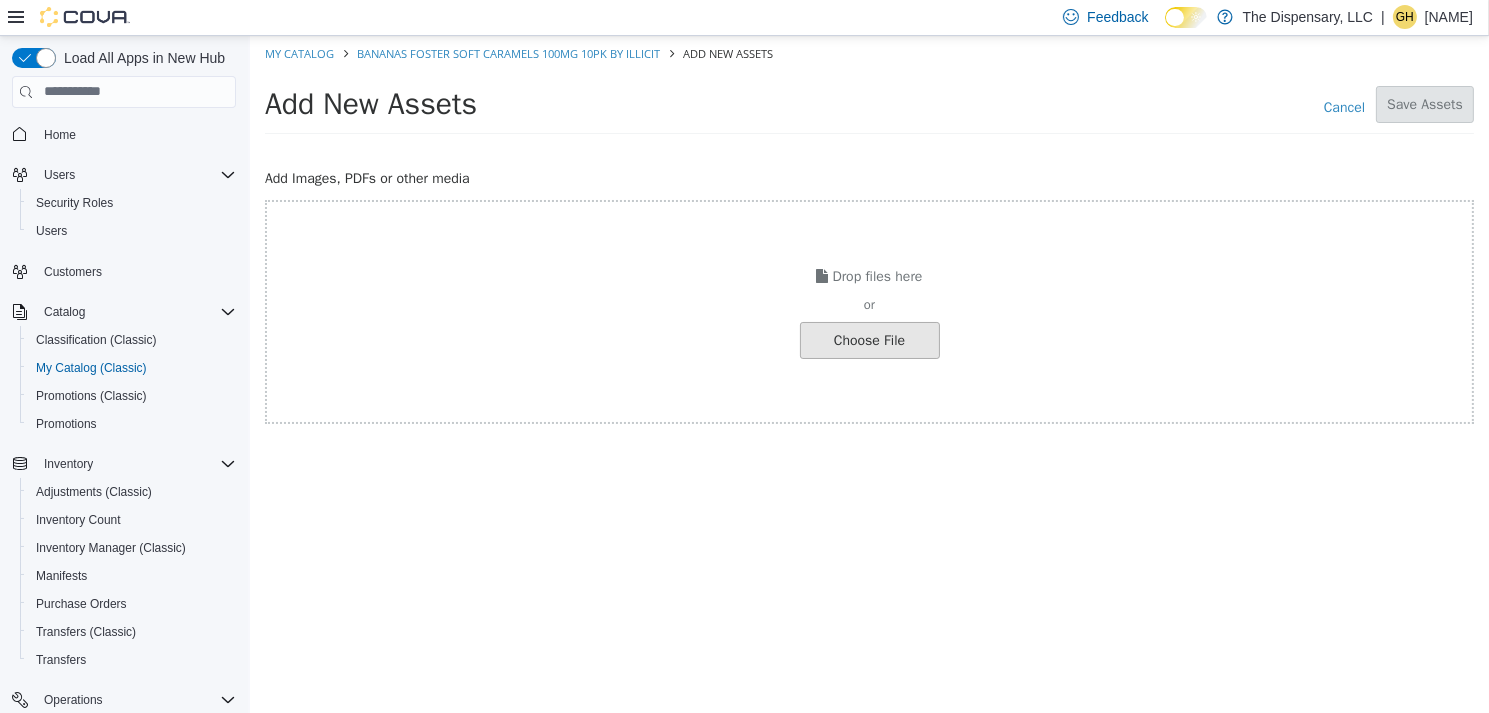 click at bounding box center [-178, 339] 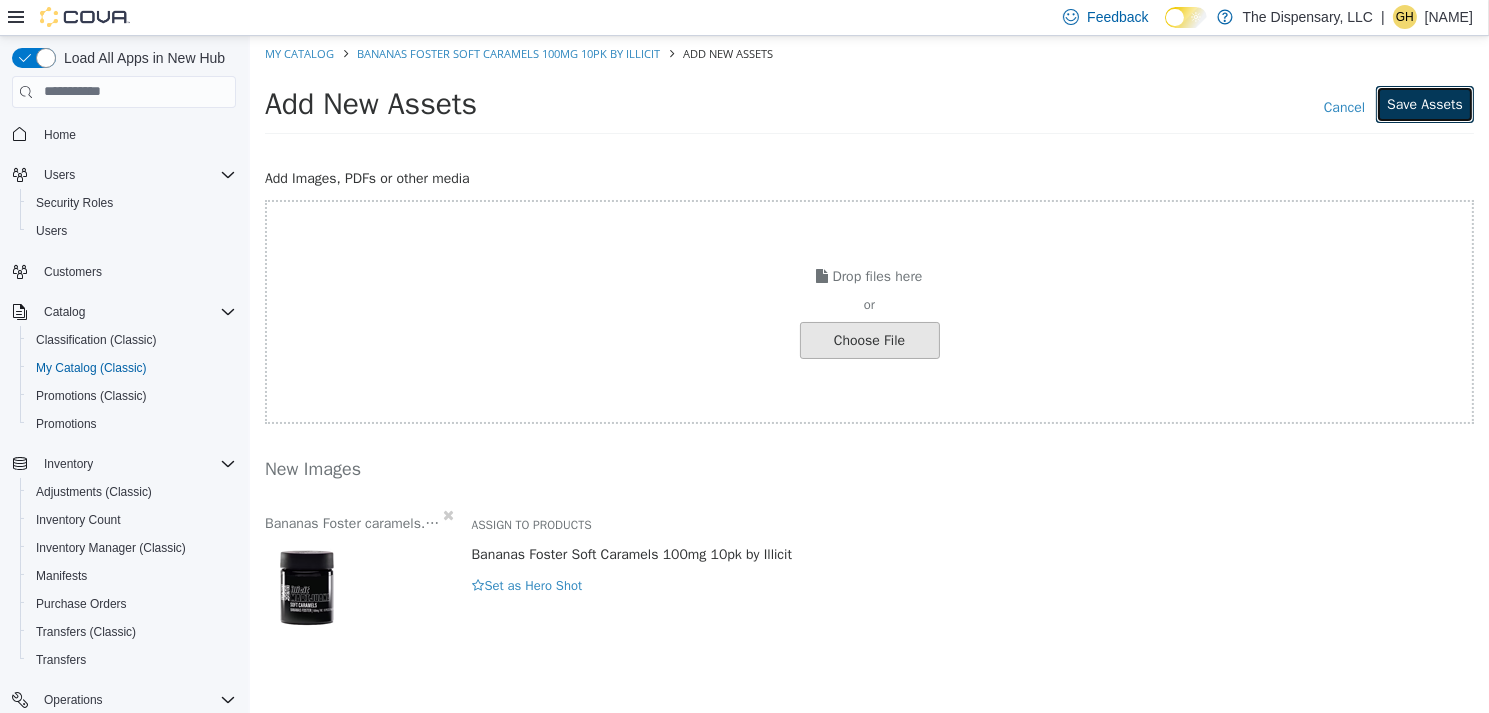 click on "Save Assets" at bounding box center [1424, 103] 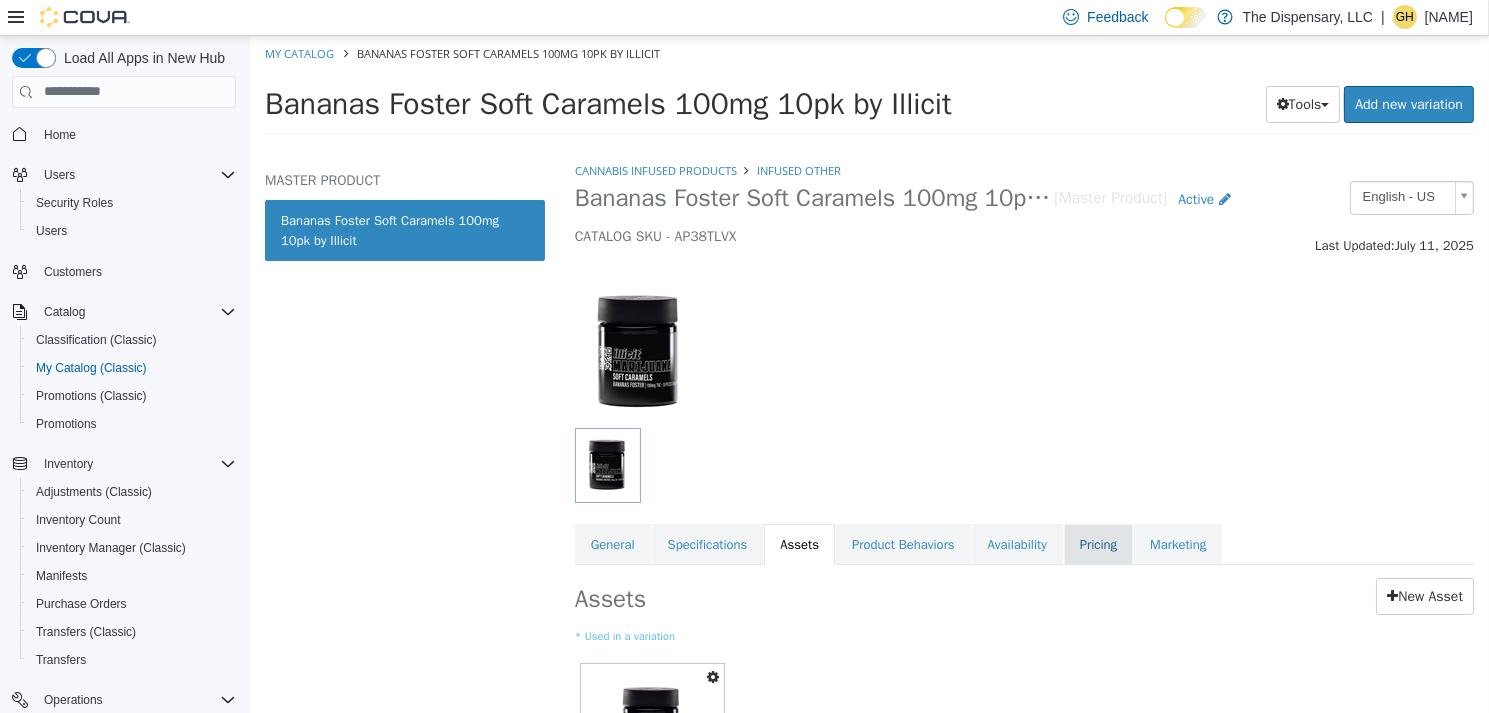 click on "Pricing" at bounding box center [1097, 544] 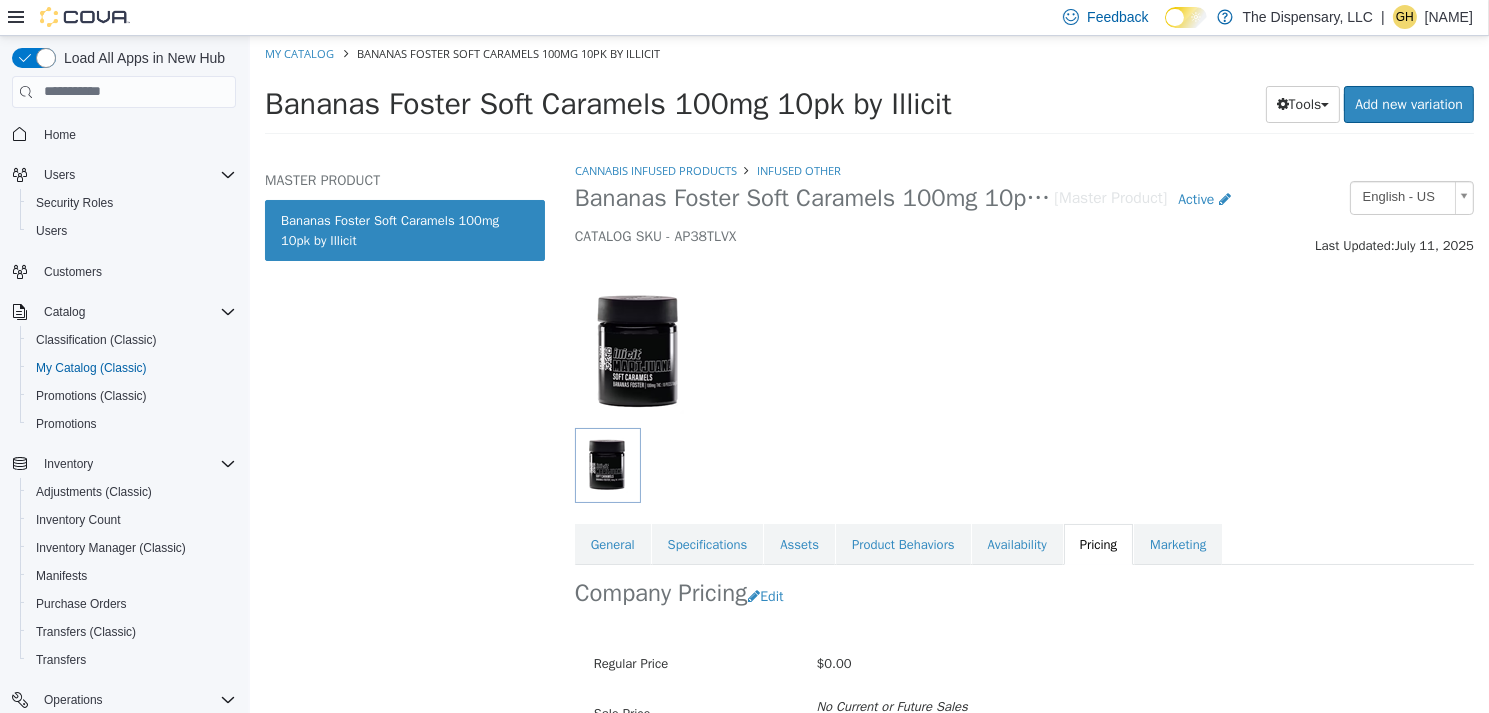 scroll, scrollTop: 100, scrollLeft: 0, axis: vertical 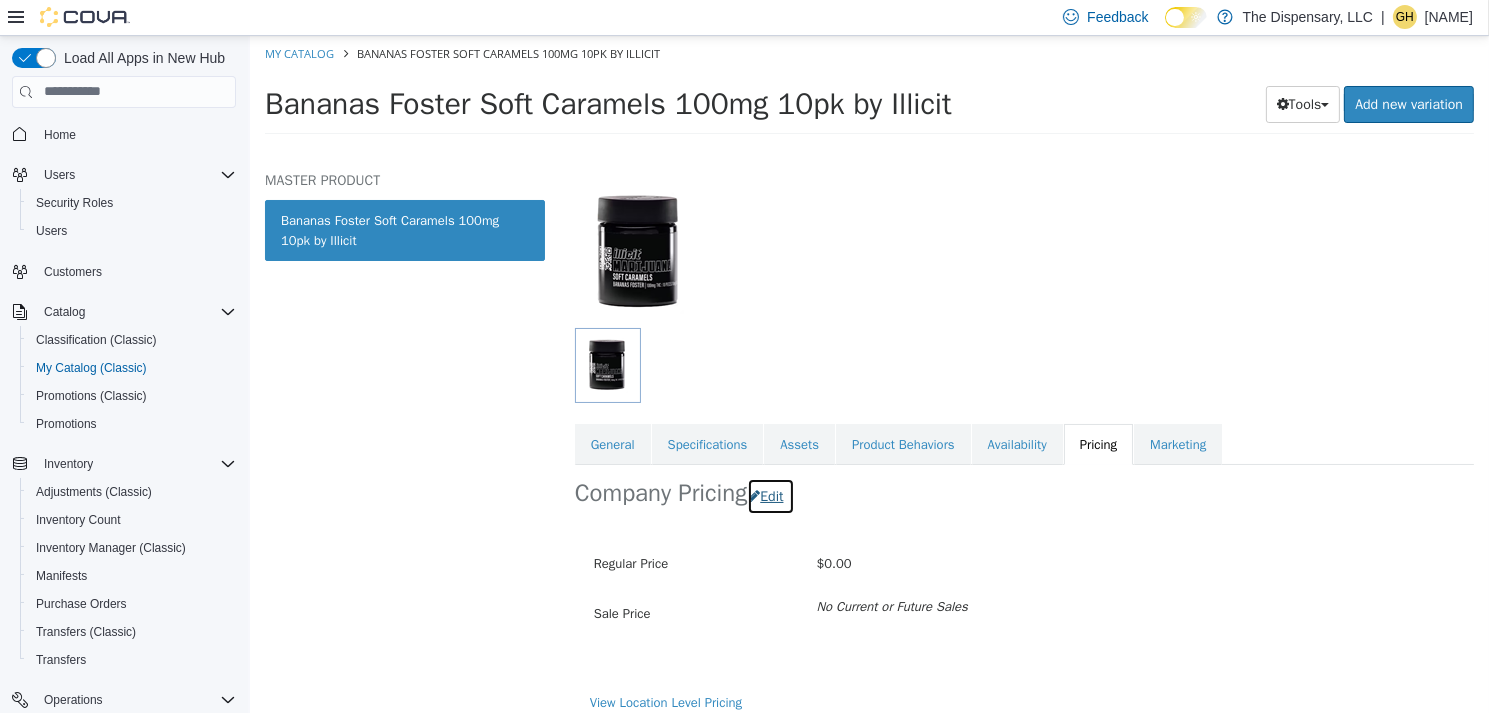 click on "Edit" at bounding box center (769, 495) 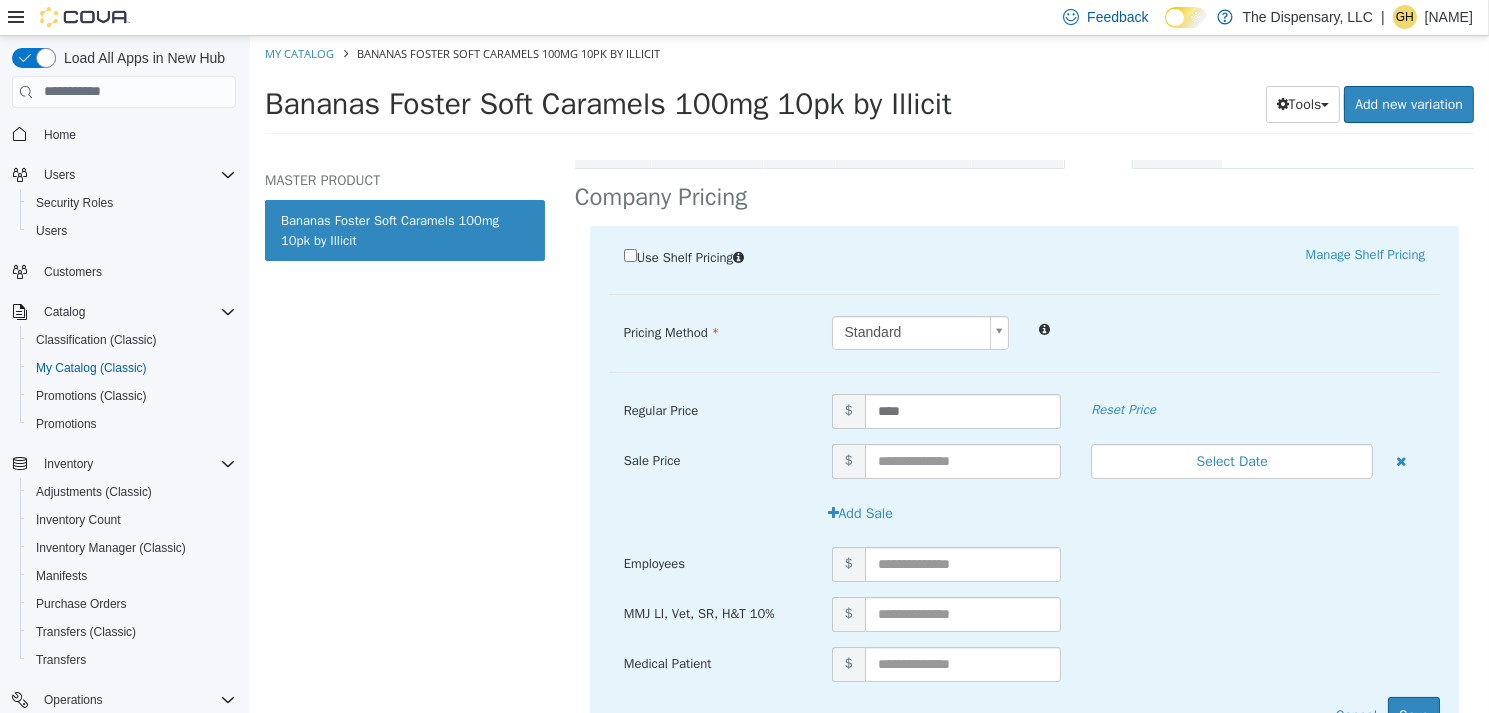 scroll, scrollTop: 400, scrollLeft: 0, axis: vertical 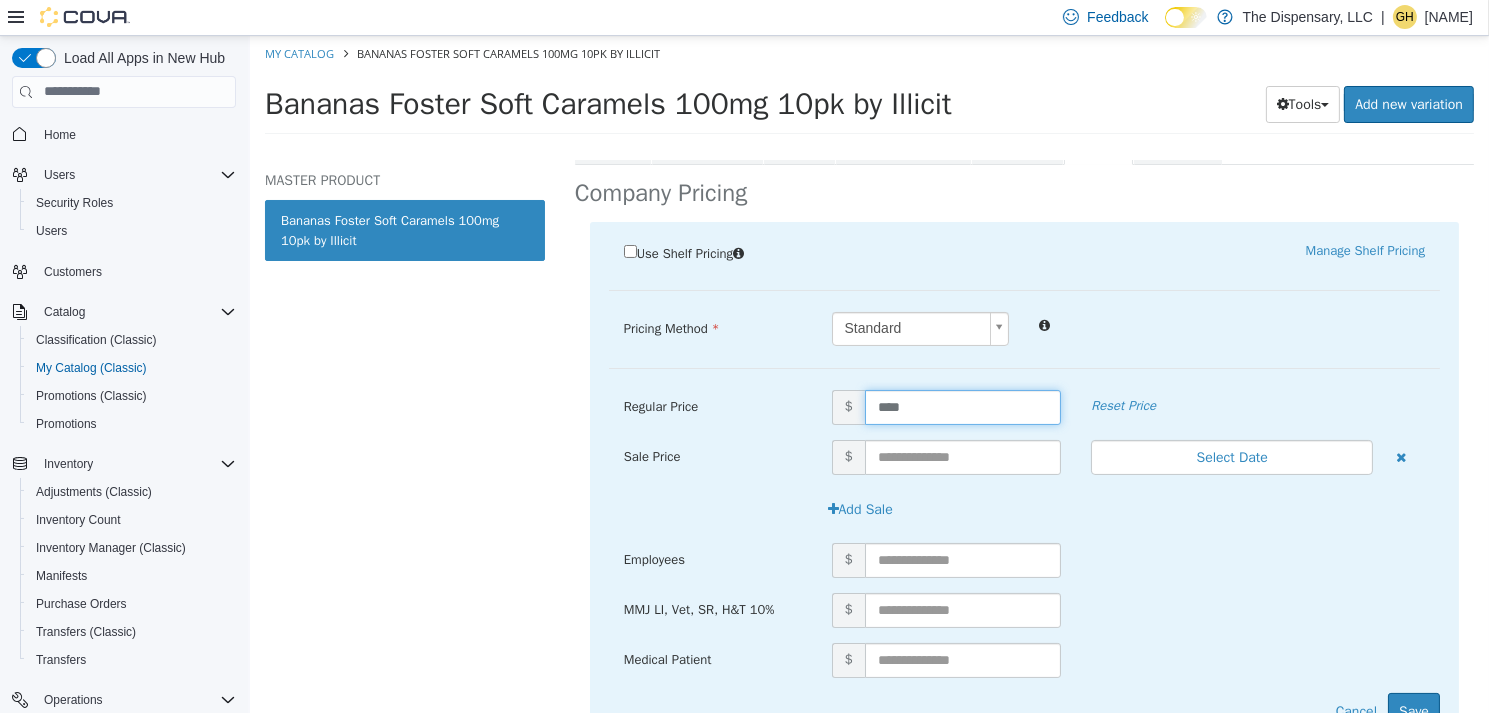 drag, startPoint x: 912, startPoint y: 412, endPoint x: 763, endPoint y: 388, distance: 150.9205 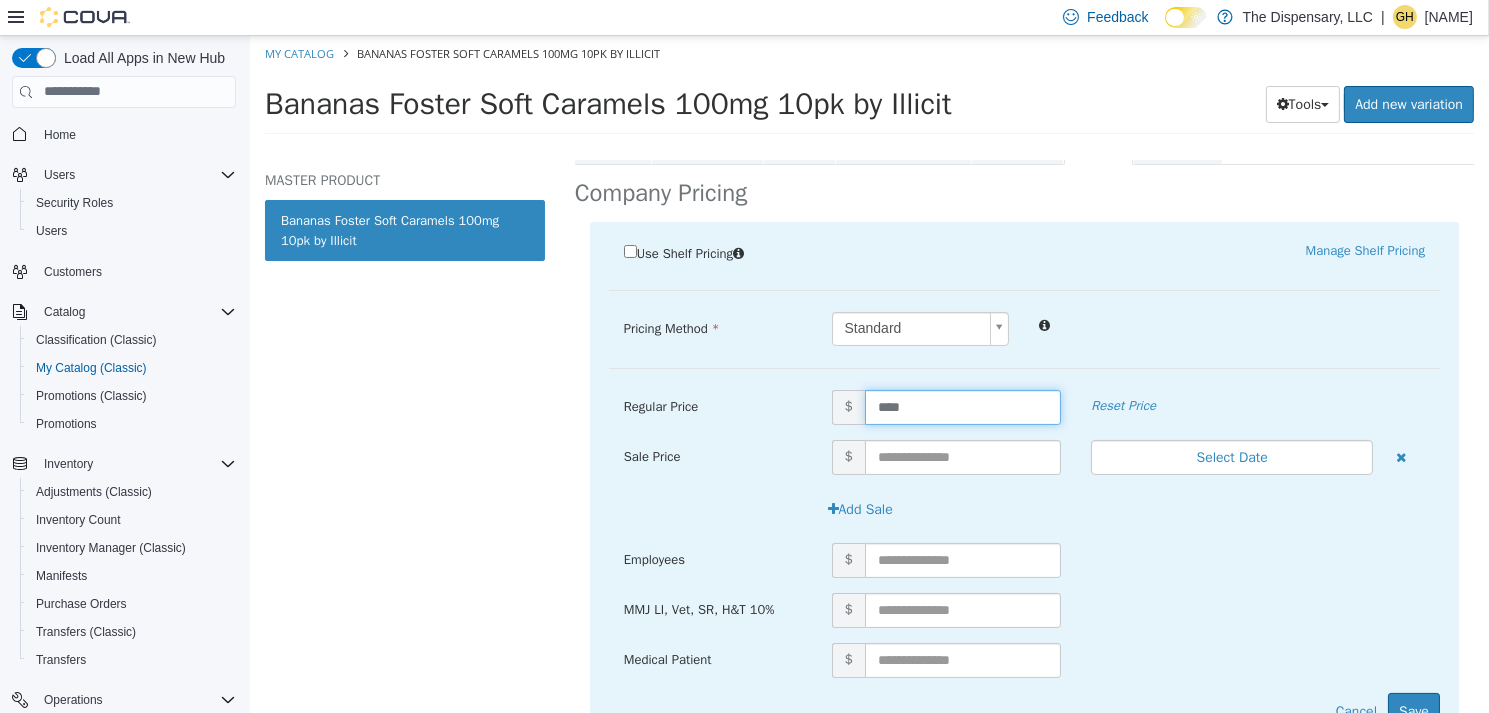 type on "*****" 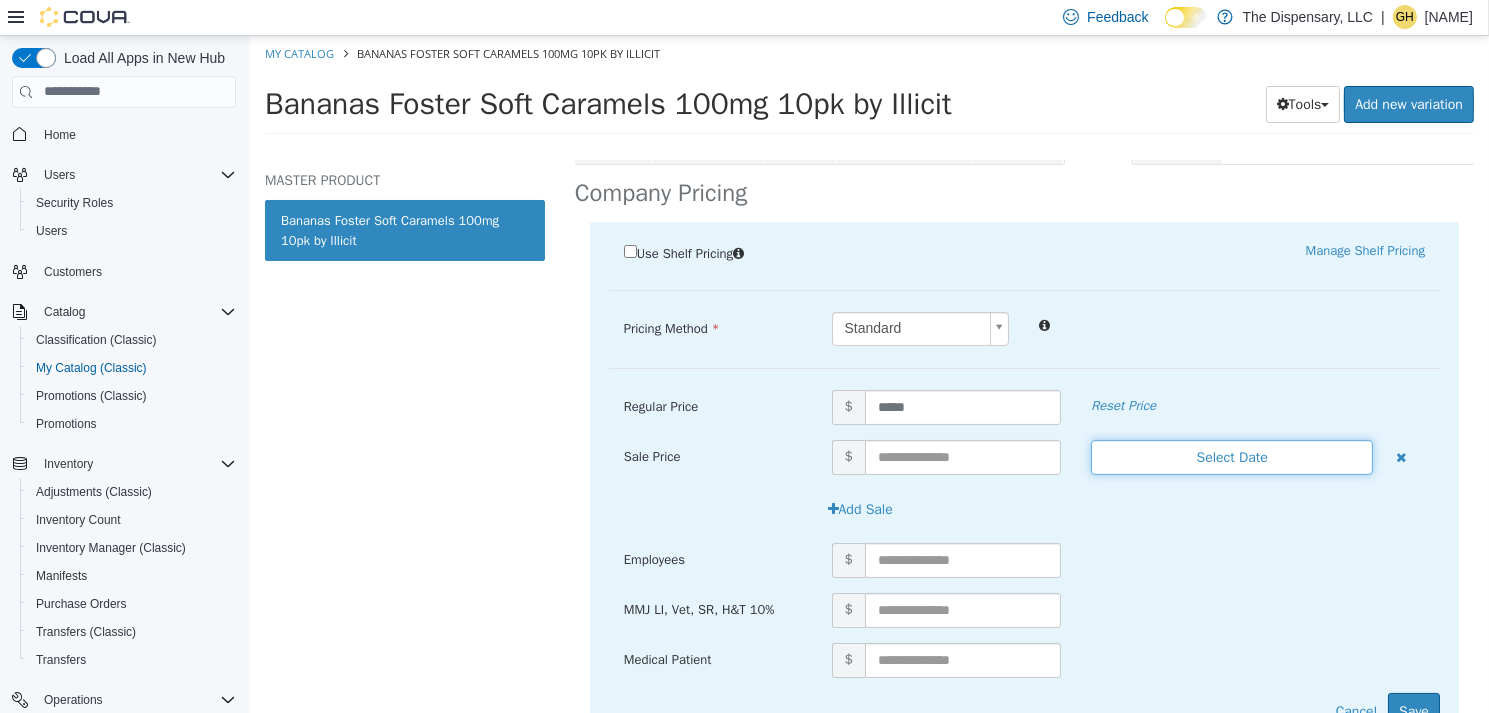 type 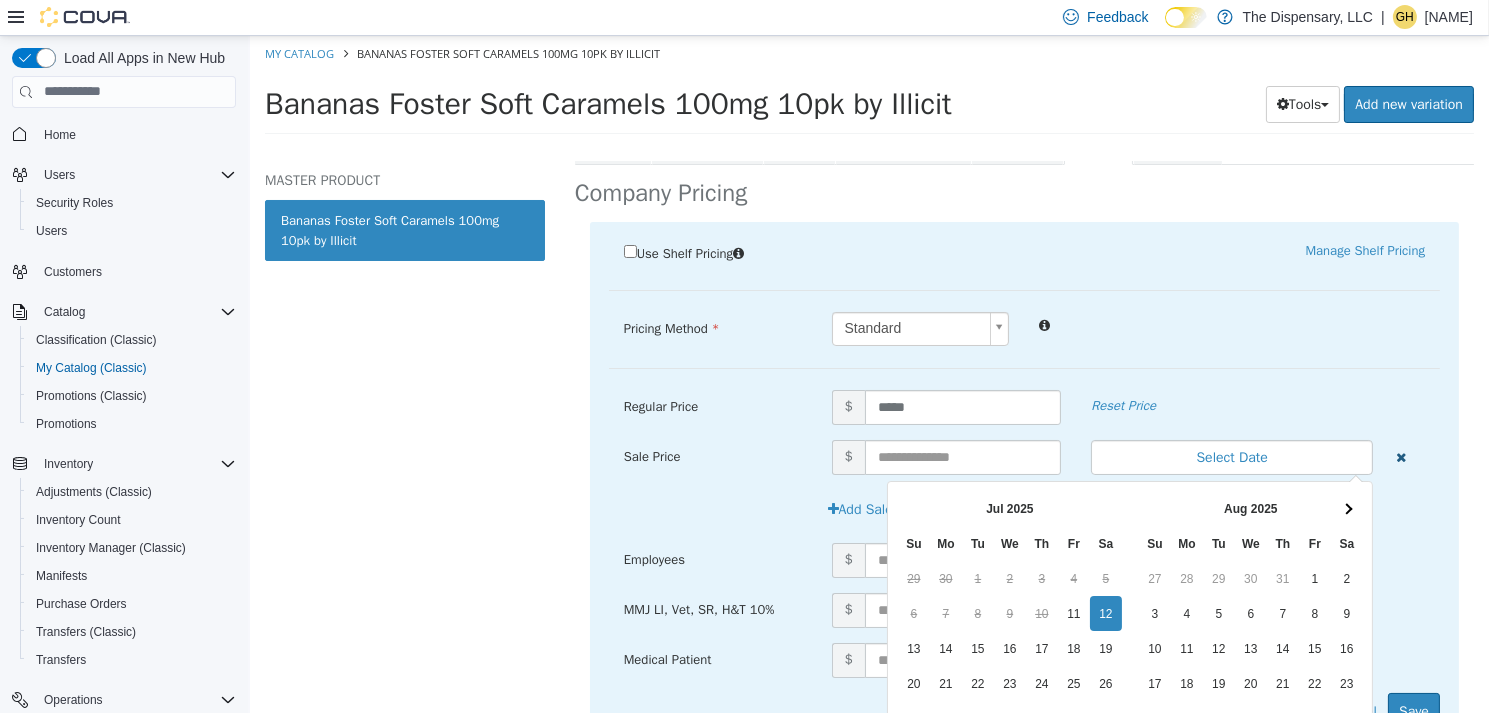 type 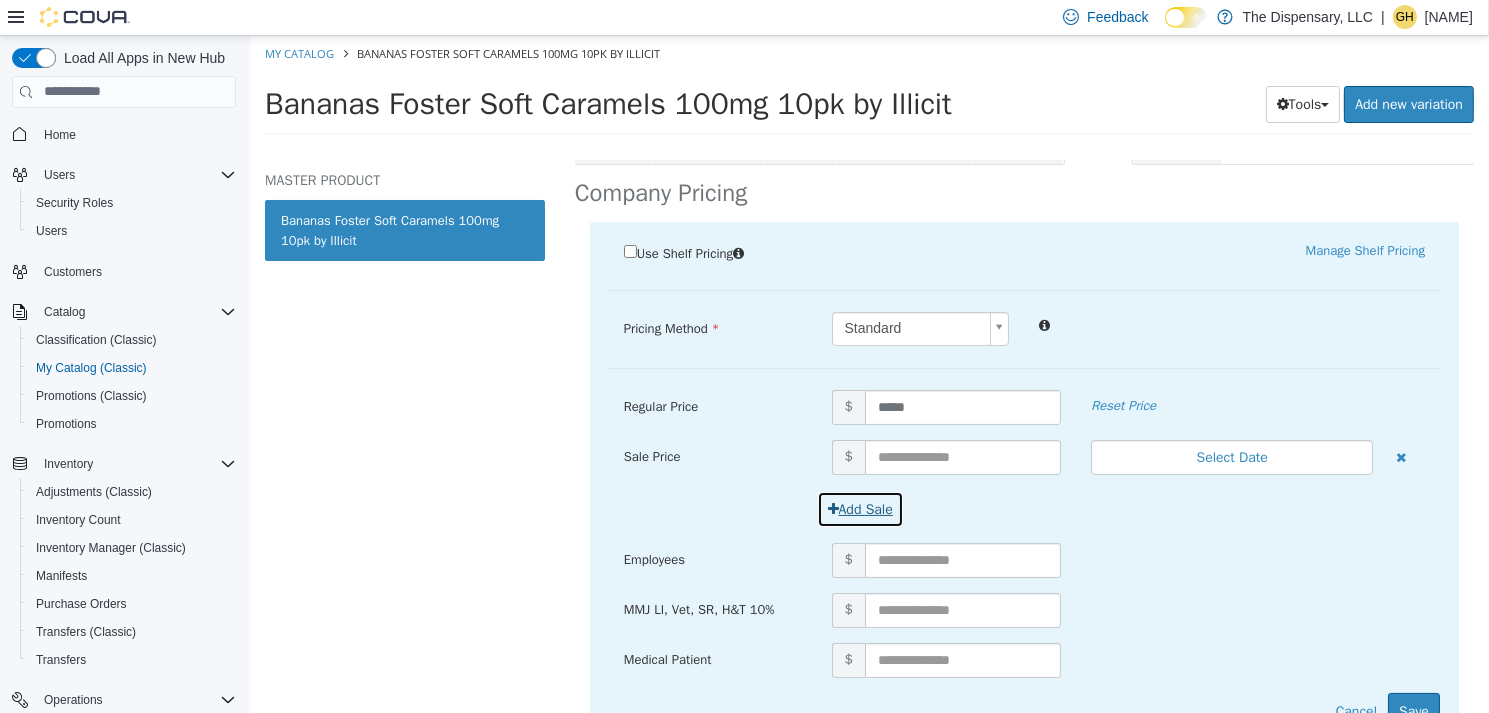 type 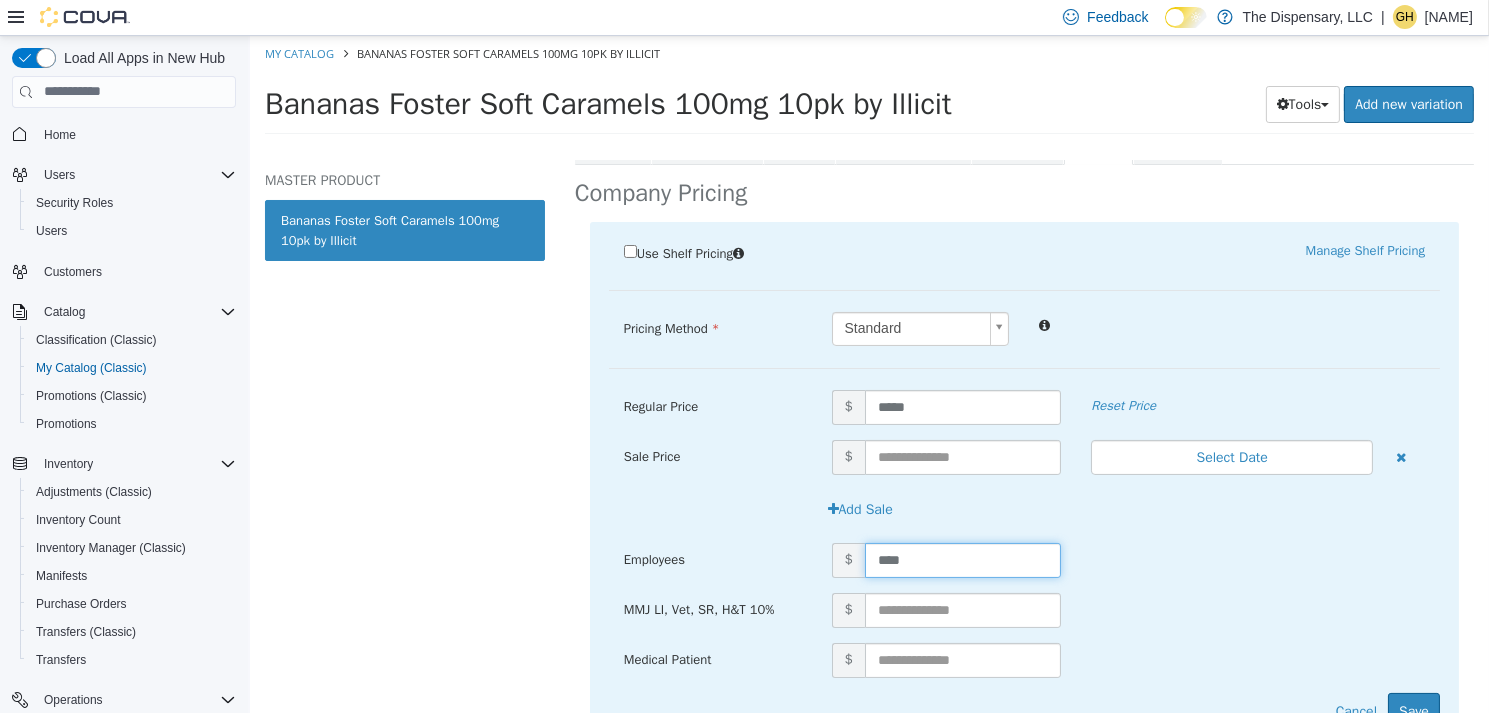 type on "*****" 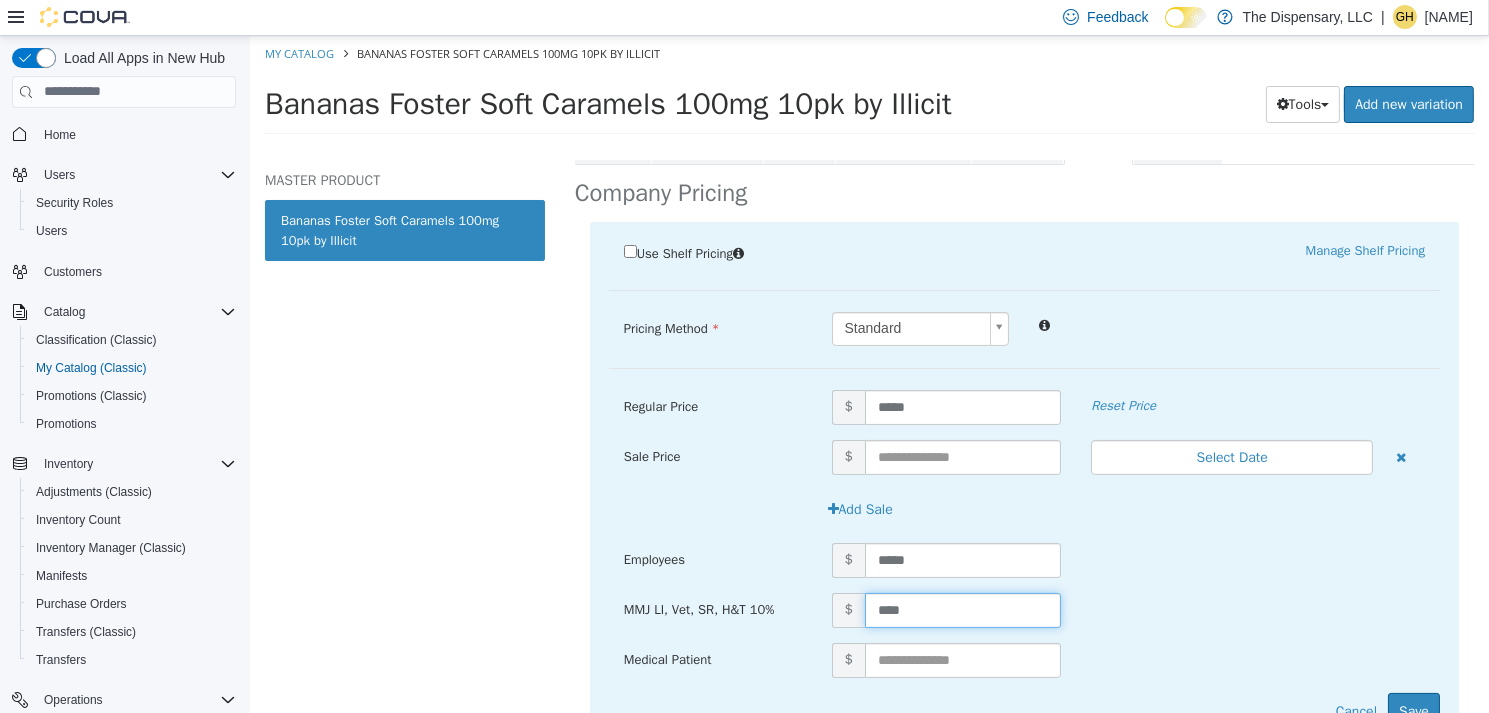type on "*****" 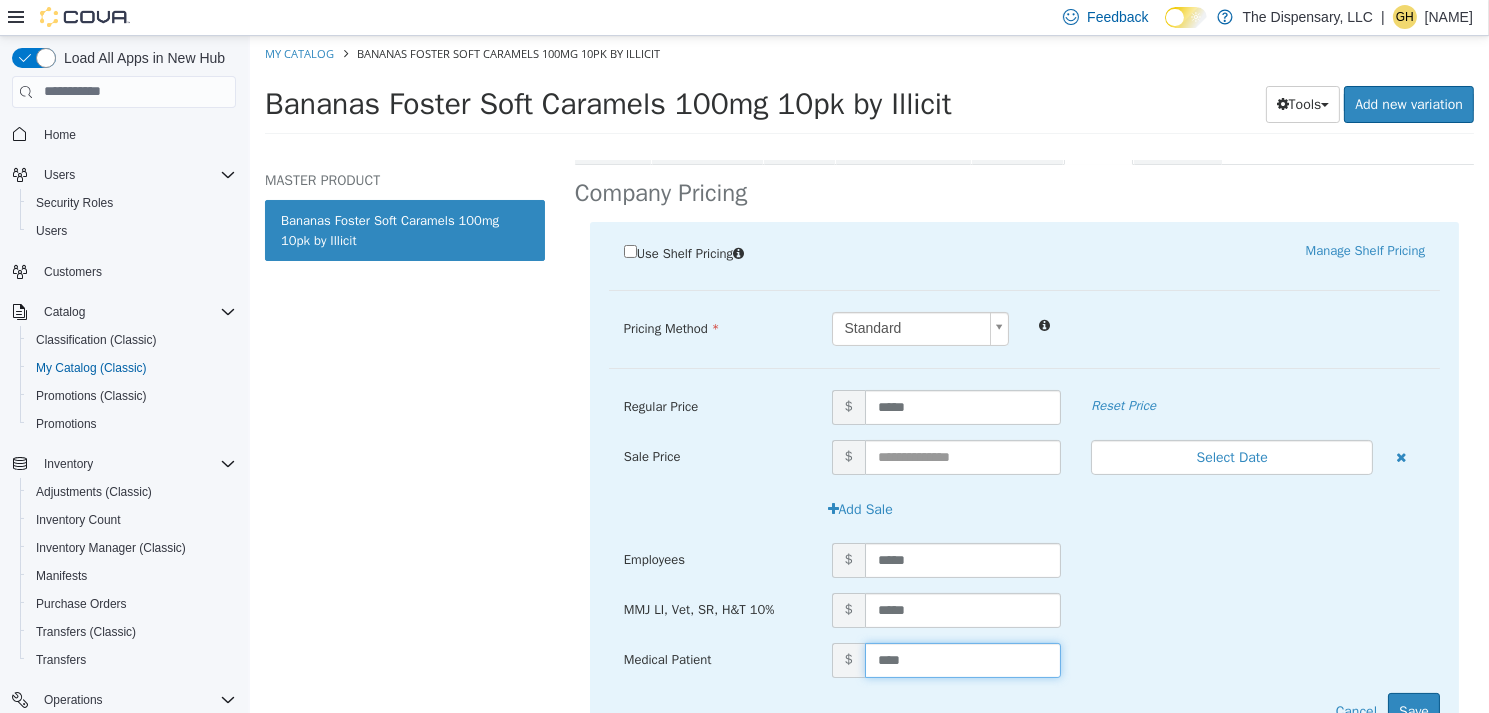 type on "*****" 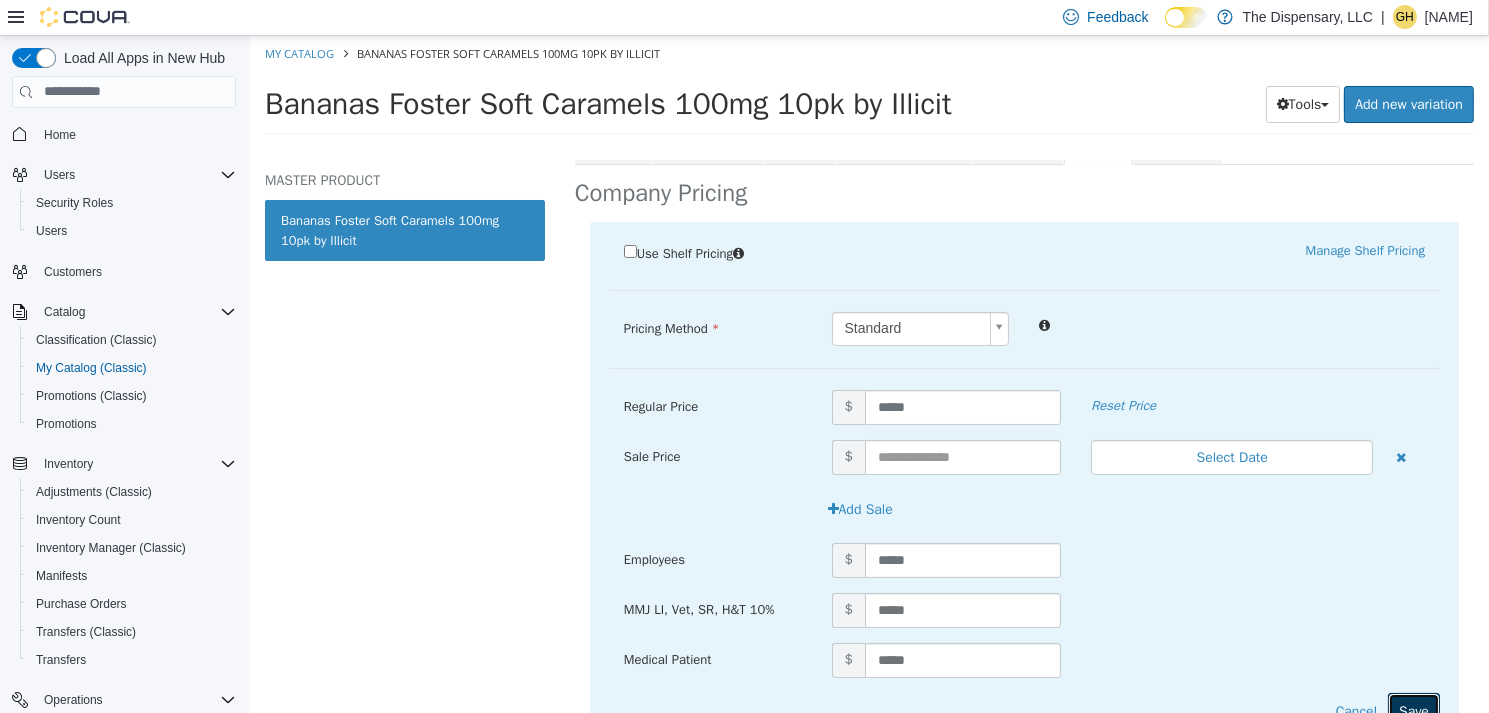click on "Save" at bounding box center (1413, 710) 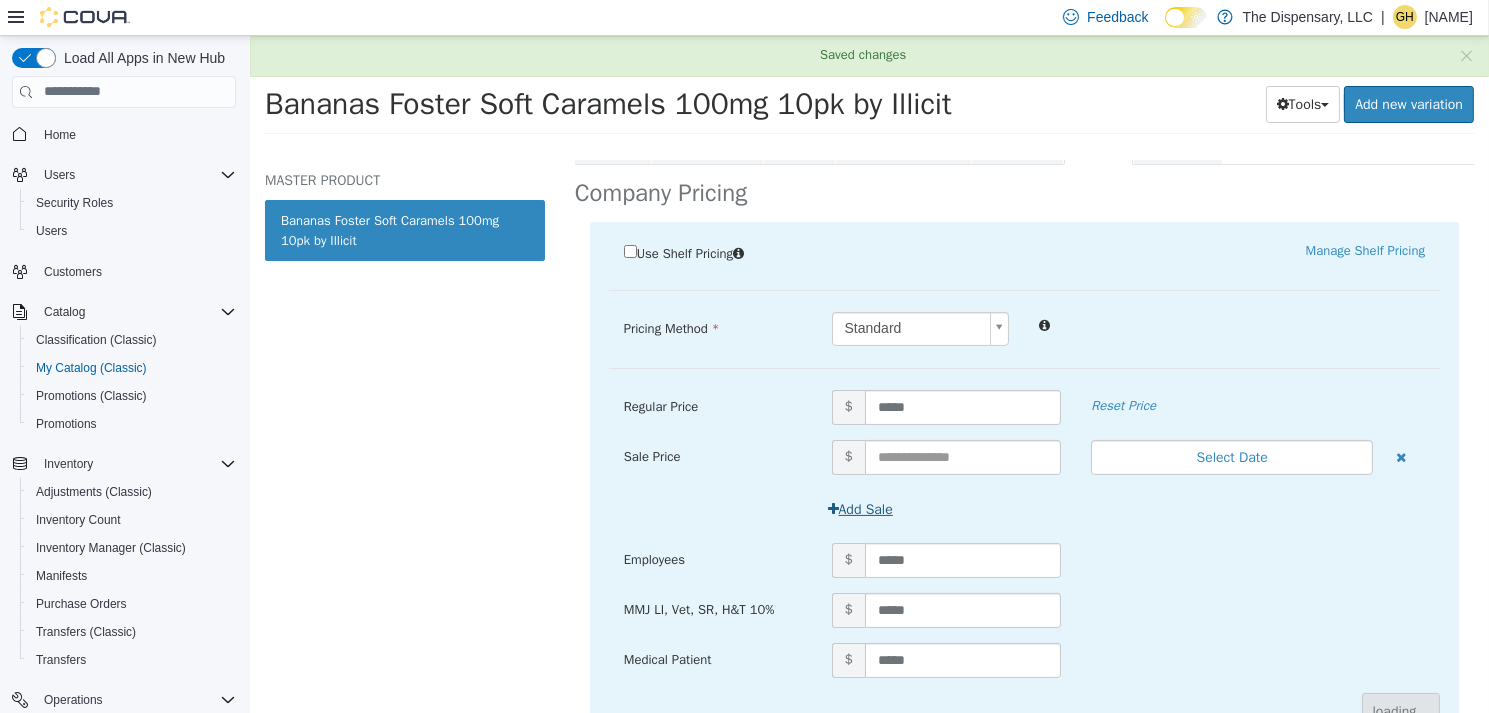 scroll, scrollTop: 262, scrollLeft: 0, axis: vertical 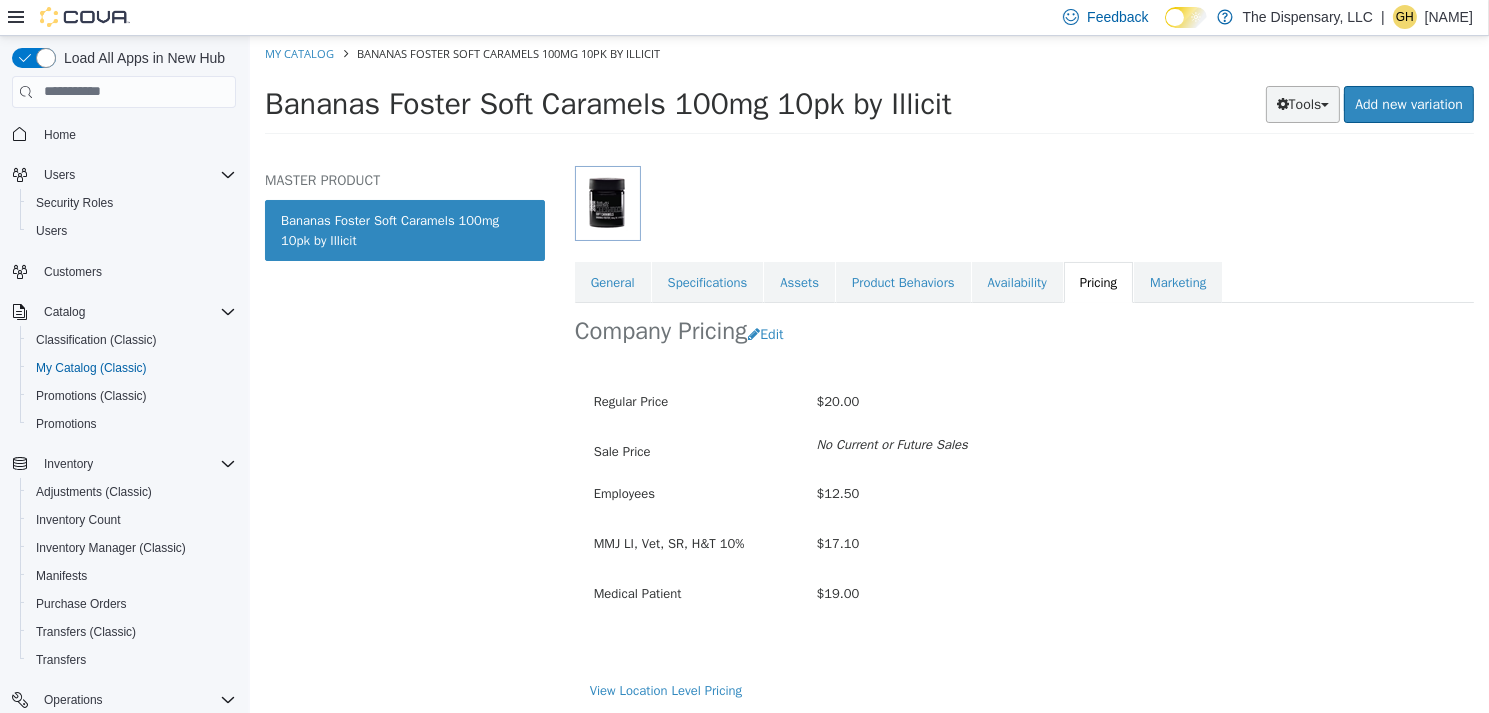 click on "Tools" at bounding box center (1302, 103) 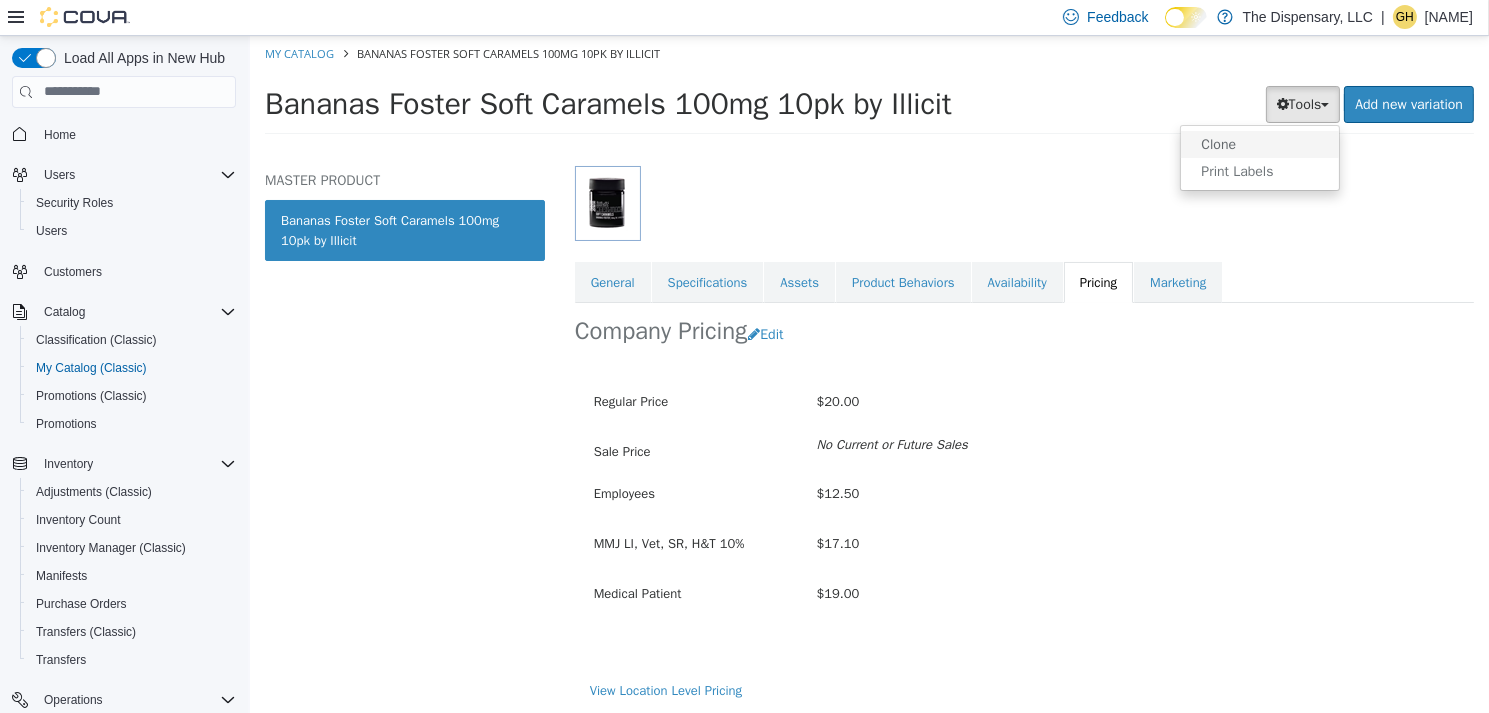 click on "Clone" at bounding box center [1259, 143] 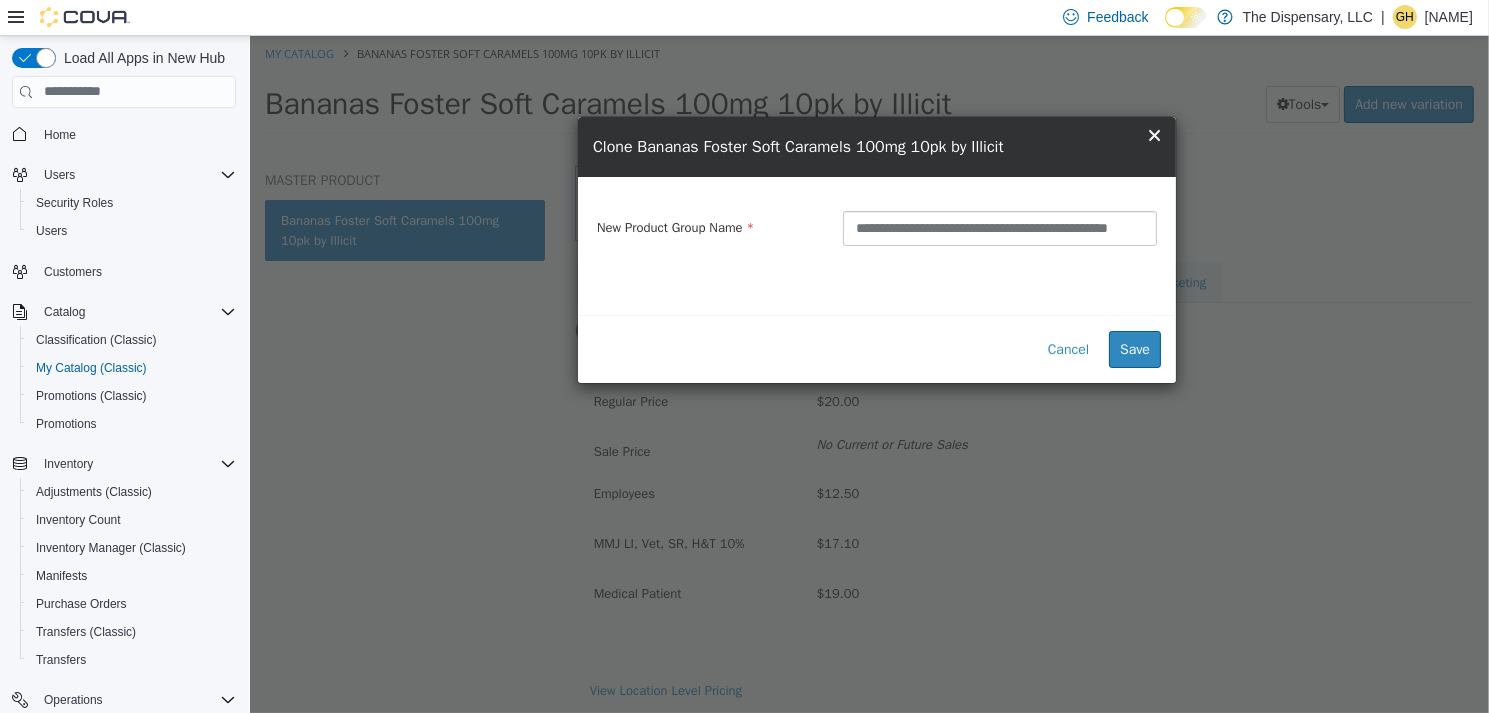 scroll, scrollTop: 0, scrollLeft: 27, axis: horizontal 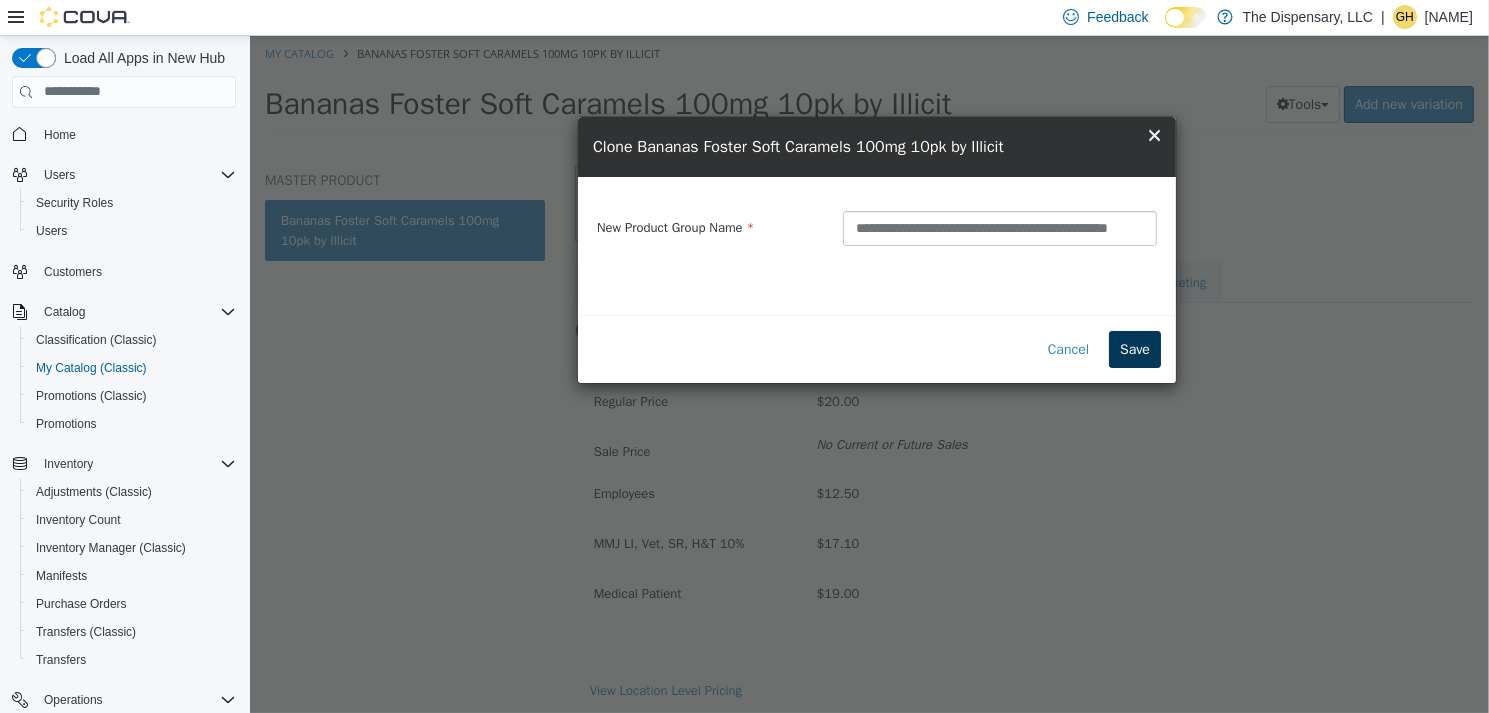 type on "**********" 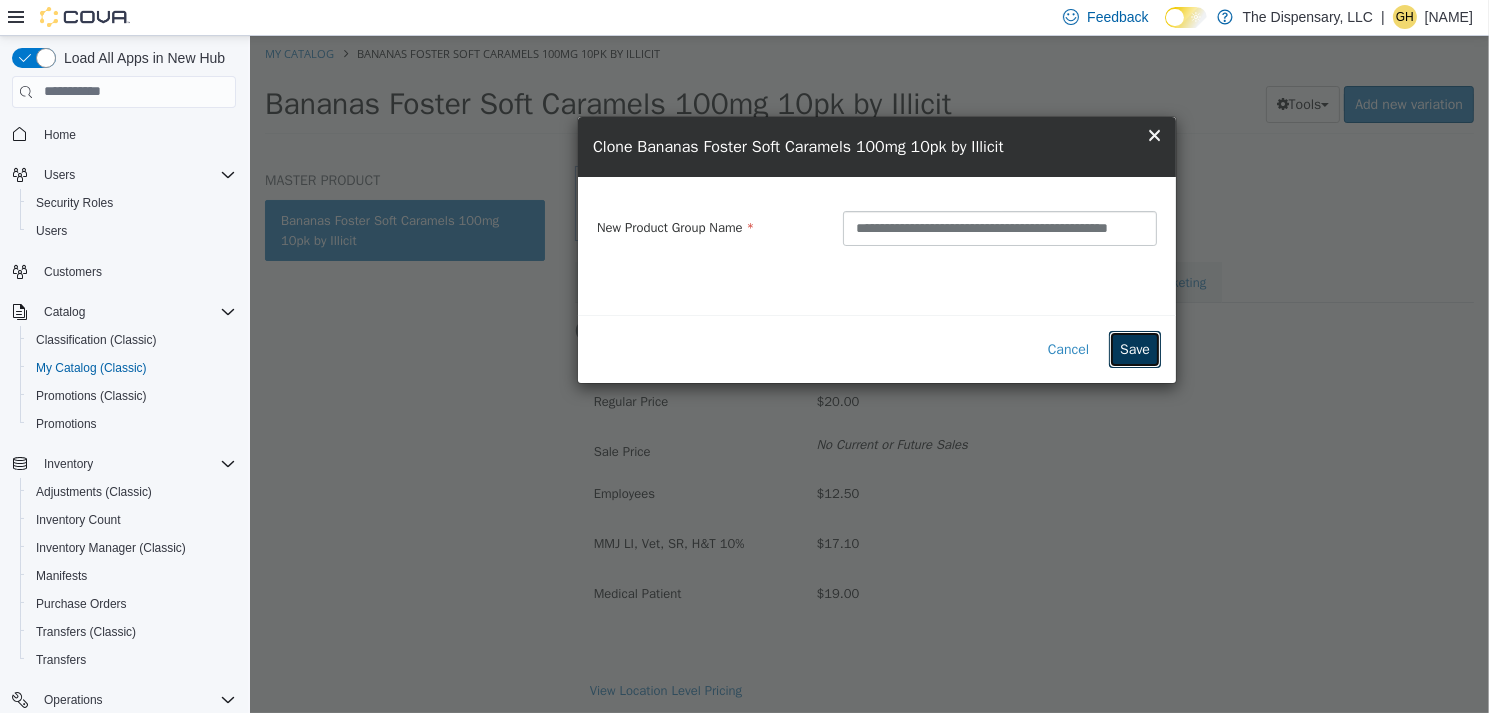 click on "Save" at bounding box center (1134, 348) 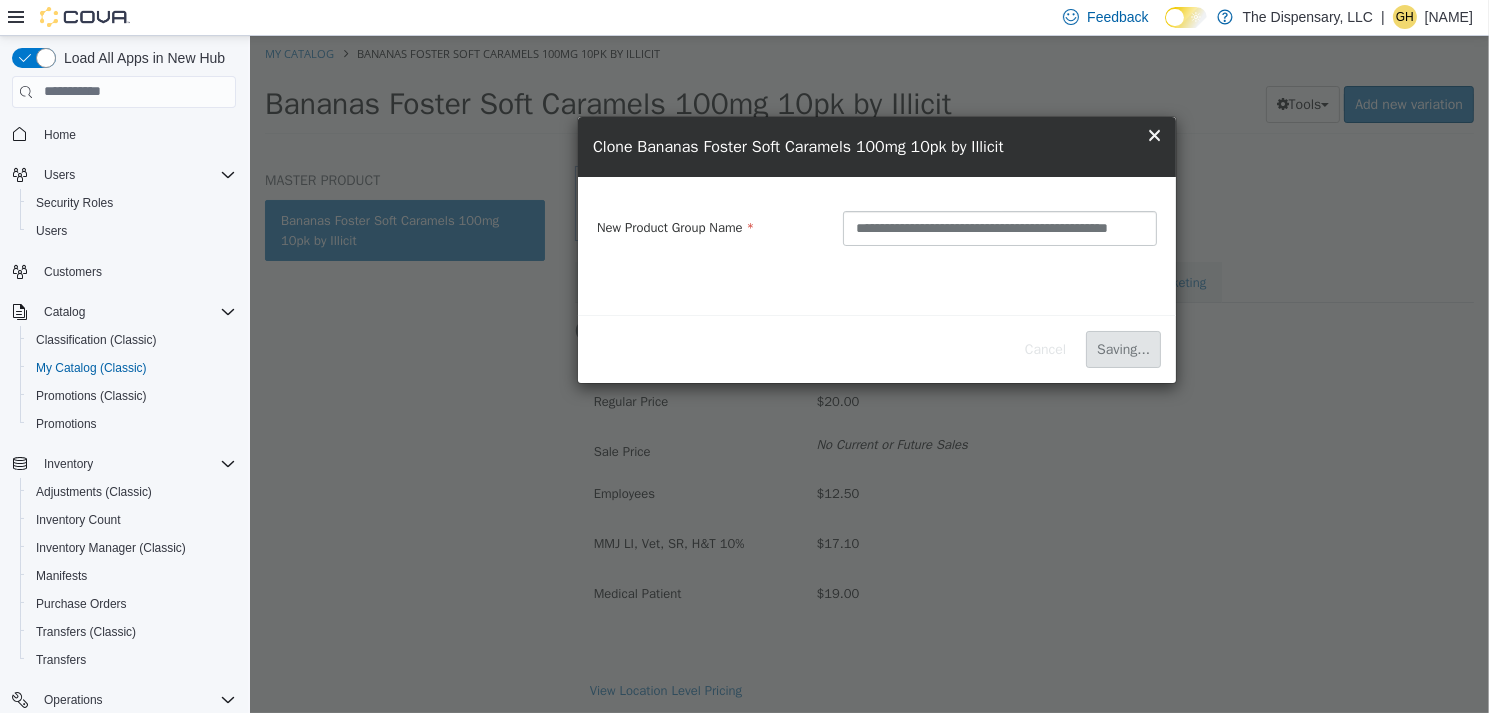 scroll, scrollTop: 0, scrollLeft: 0, axis: both 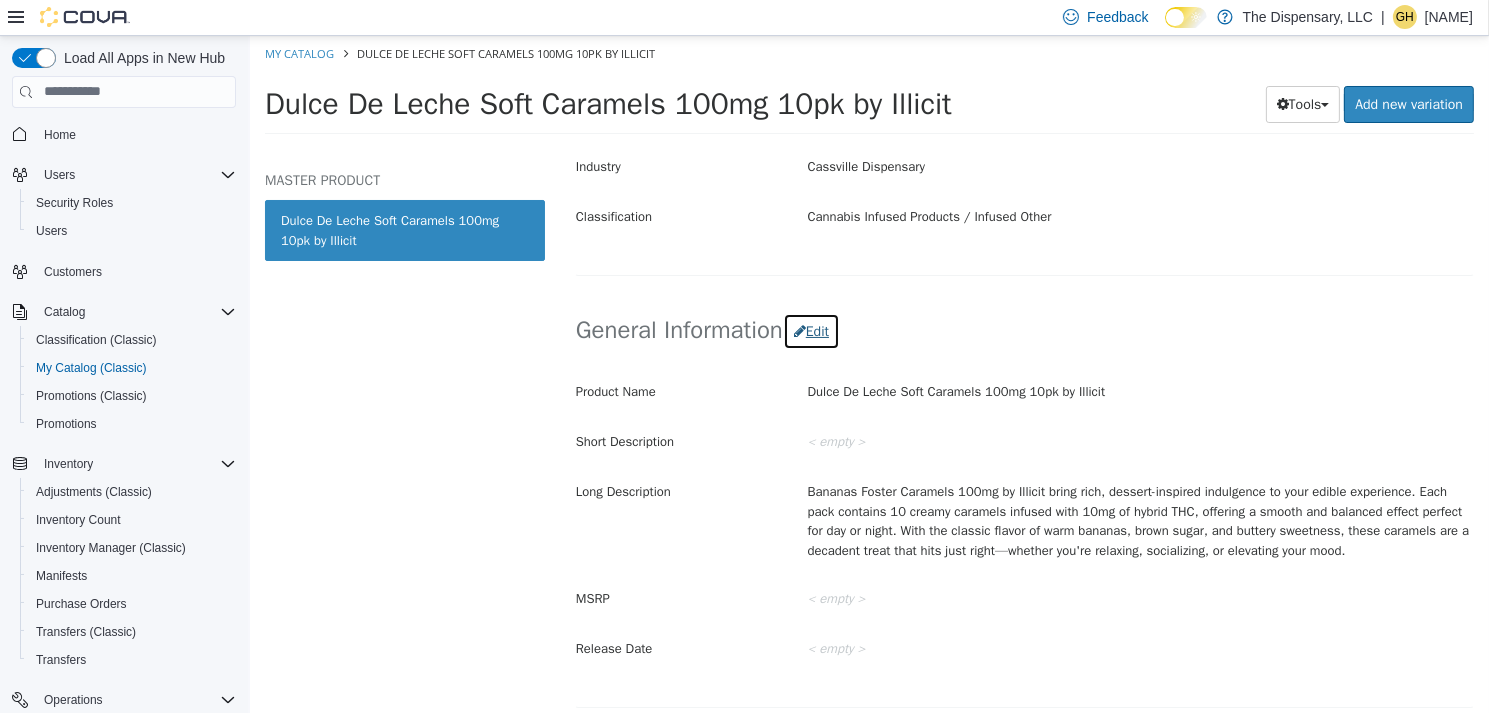 click on "Edit" at bounding box center (810, 330) 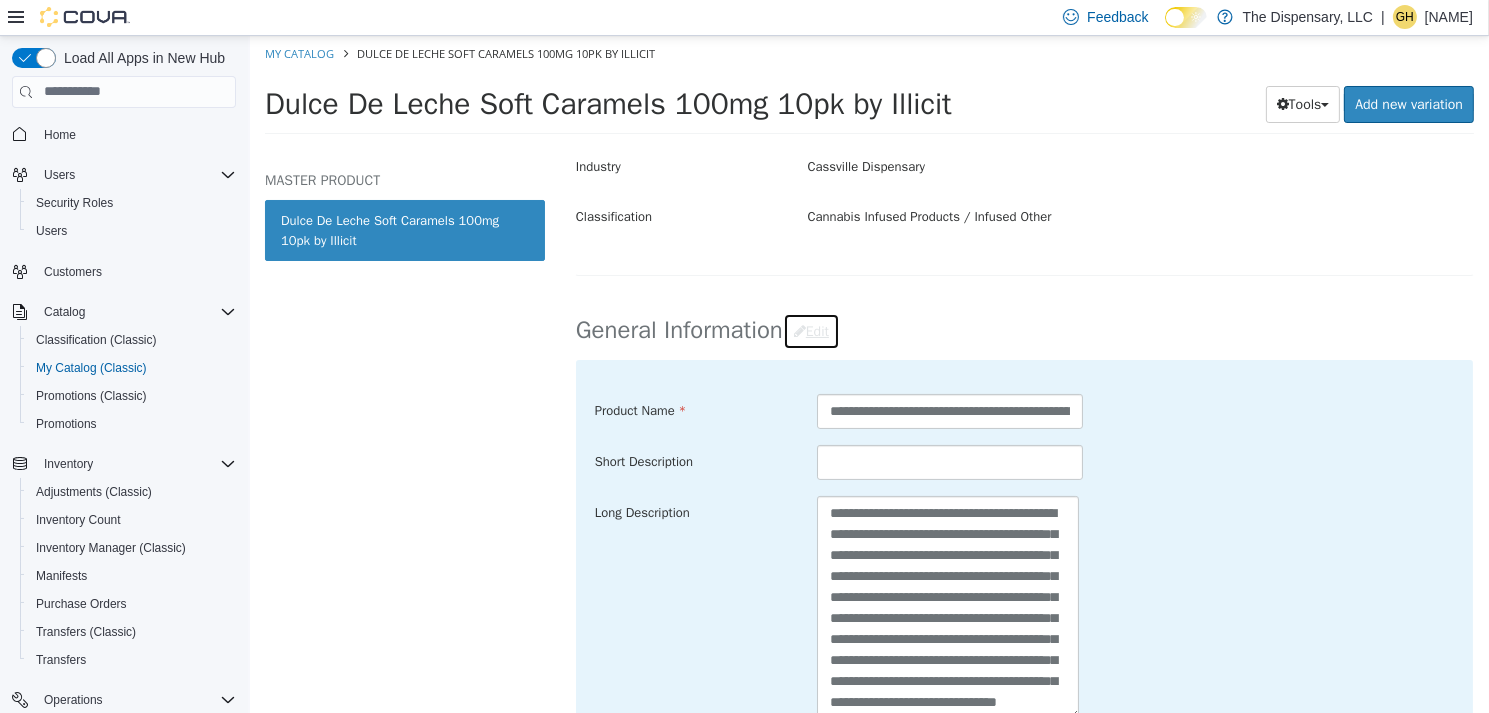 scroll, scrollTop: 63, scrollLeft: 0, axis: vertical 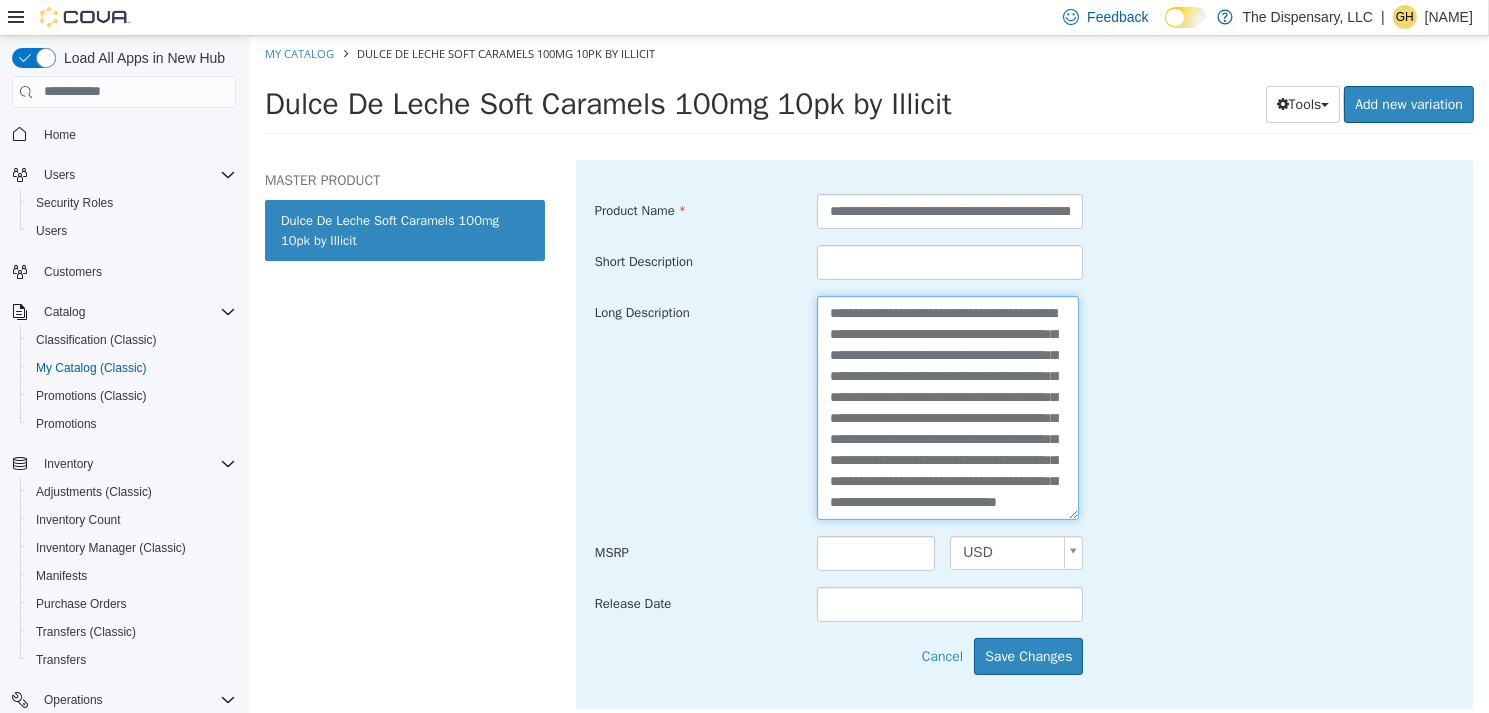 drag, startPoint x: 1046, startPoint y: 499, endPoint x: 671, endPoint y: 245, distance: 452.92493 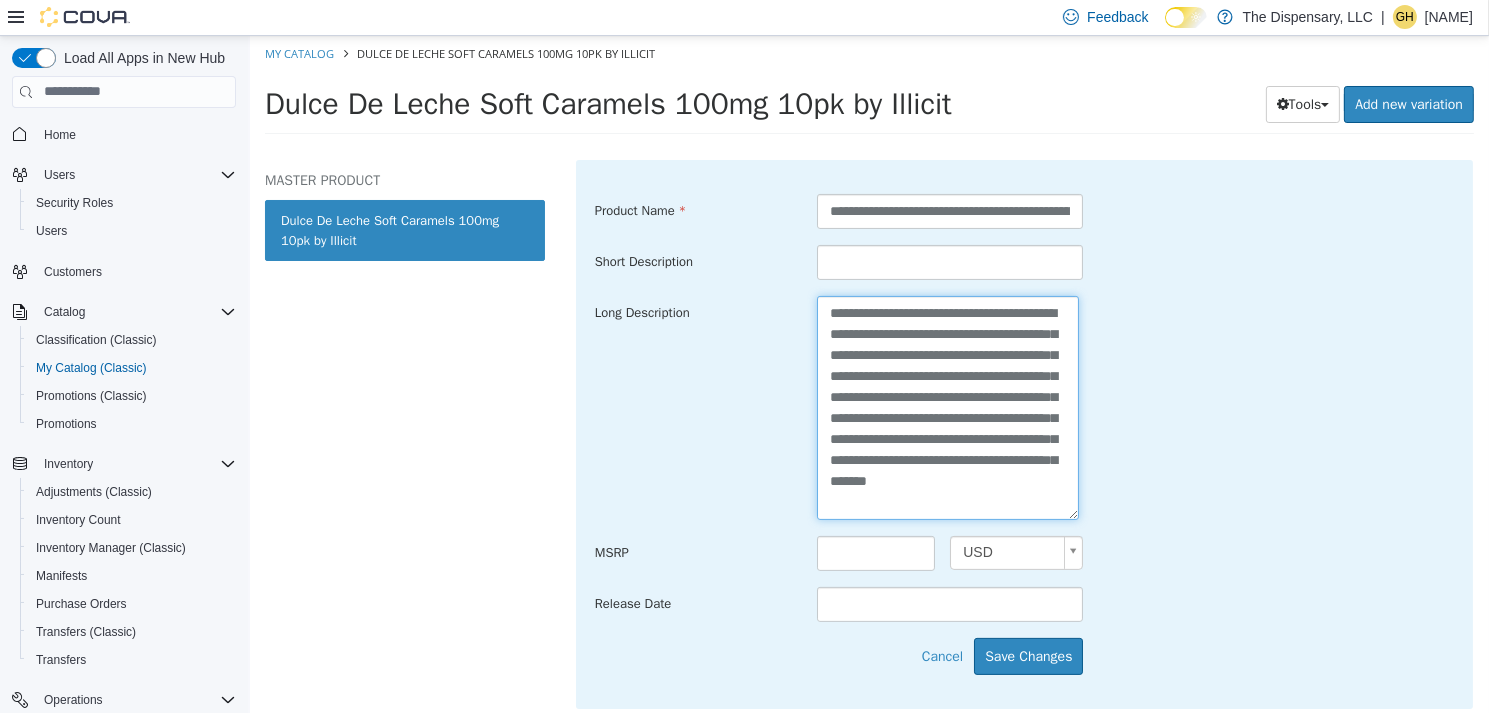 scroll, scrollTop: 727, scrollLeft: 0, axis: vertical 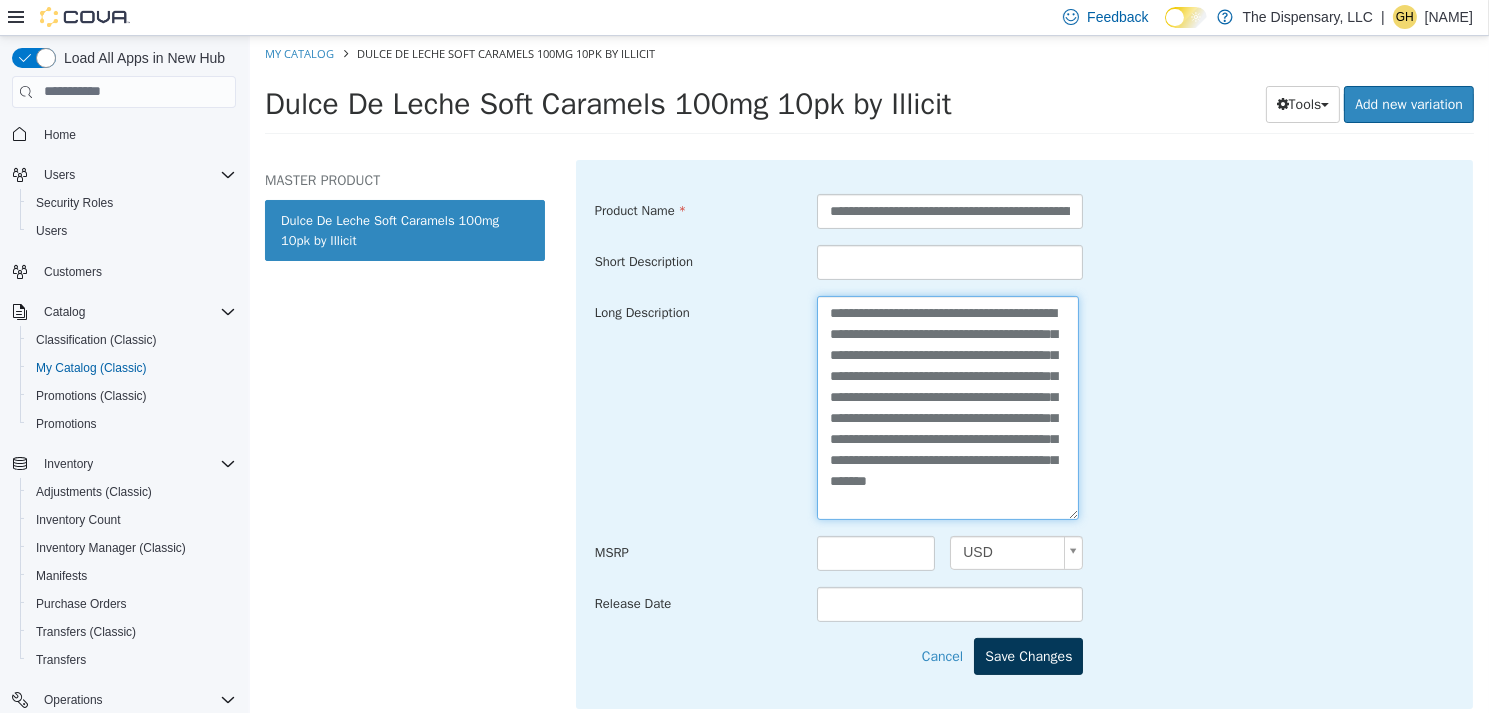 type on "**********" 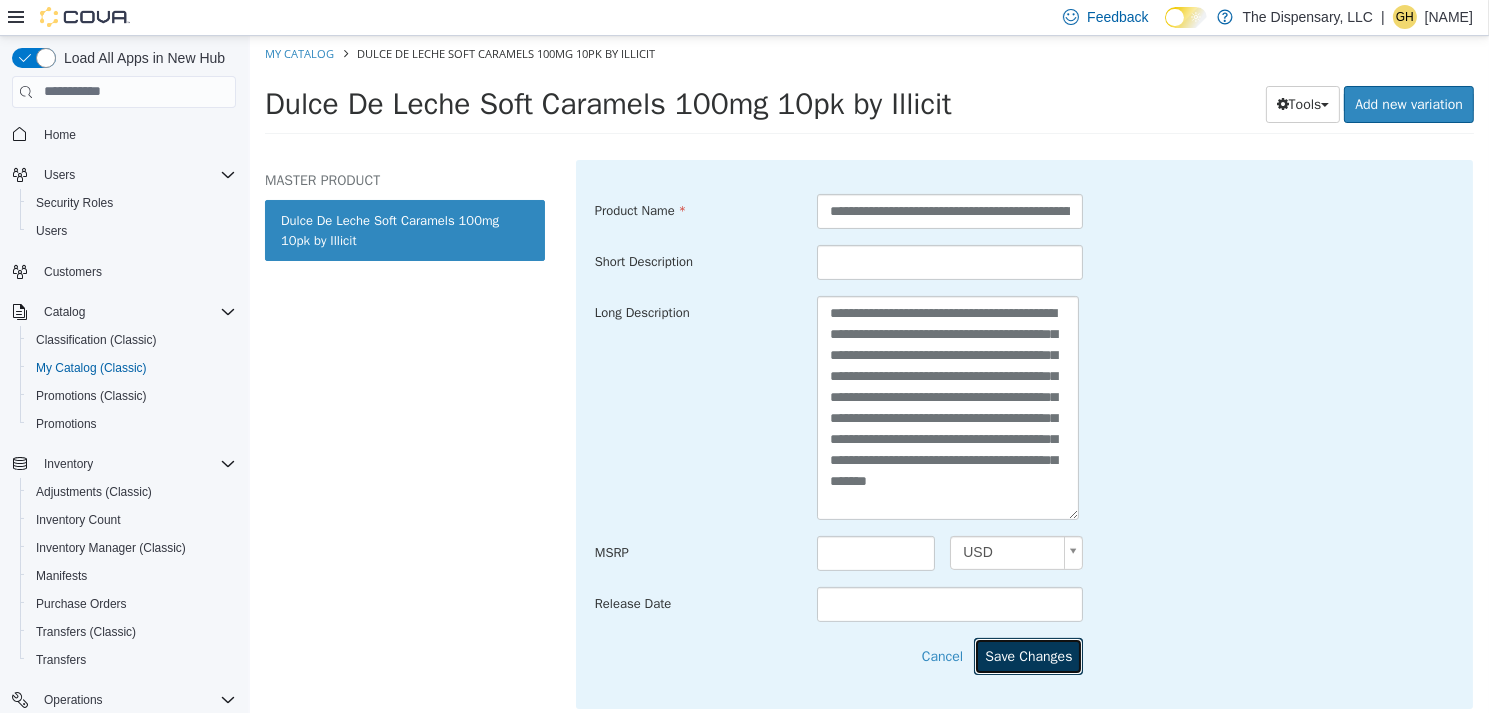 click on "Save Changes" at bounding box center (1027, 655) 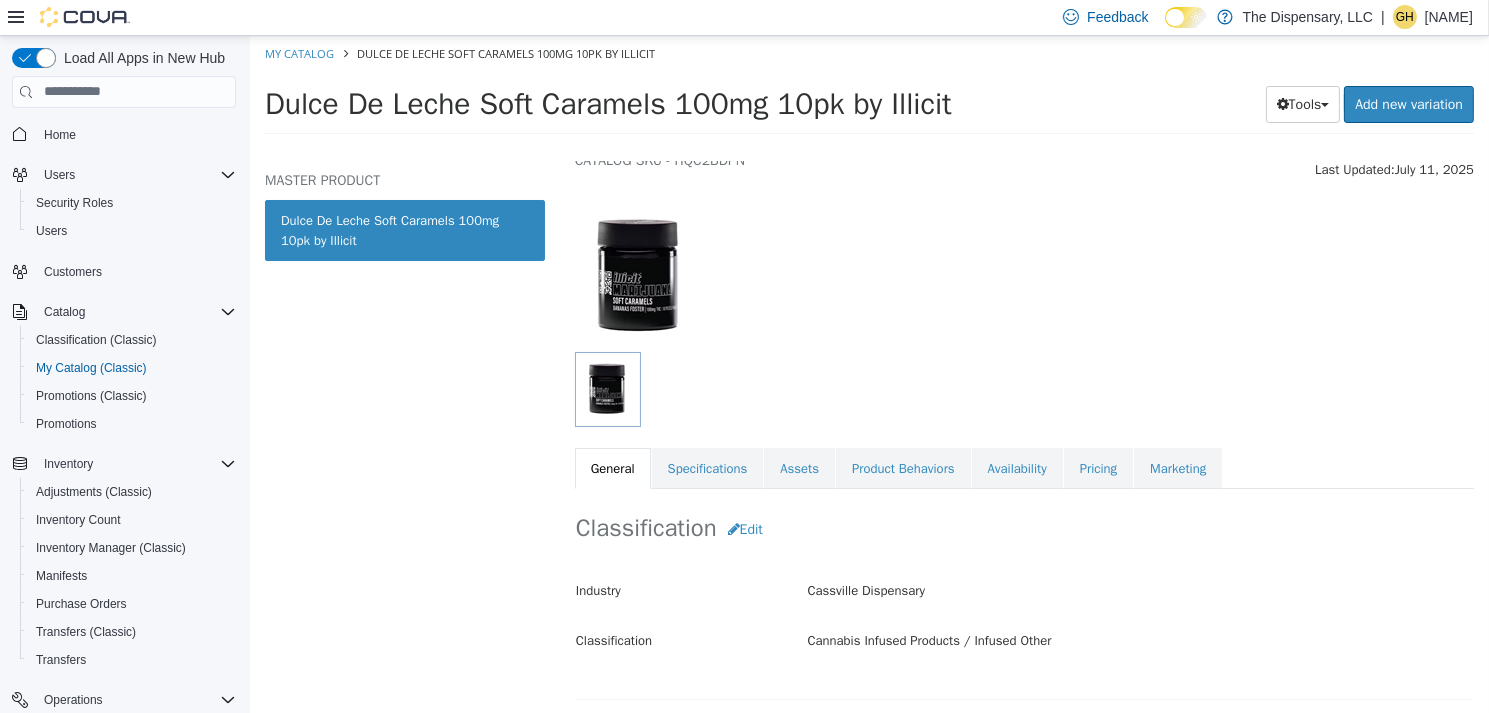 scroll, scrollTop: 0, scrollLeft: 0, axis: both 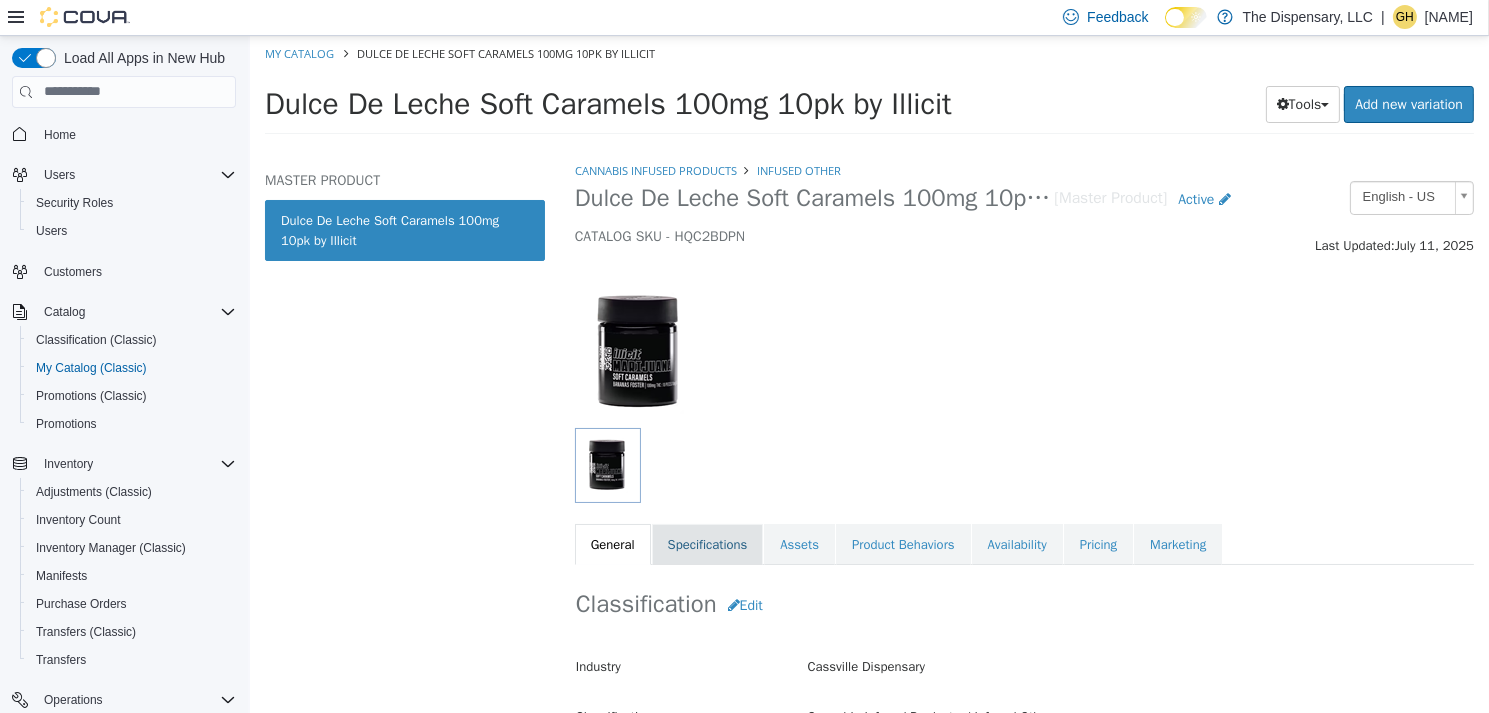 click on "Specifications" at bounding box center (707, 544) 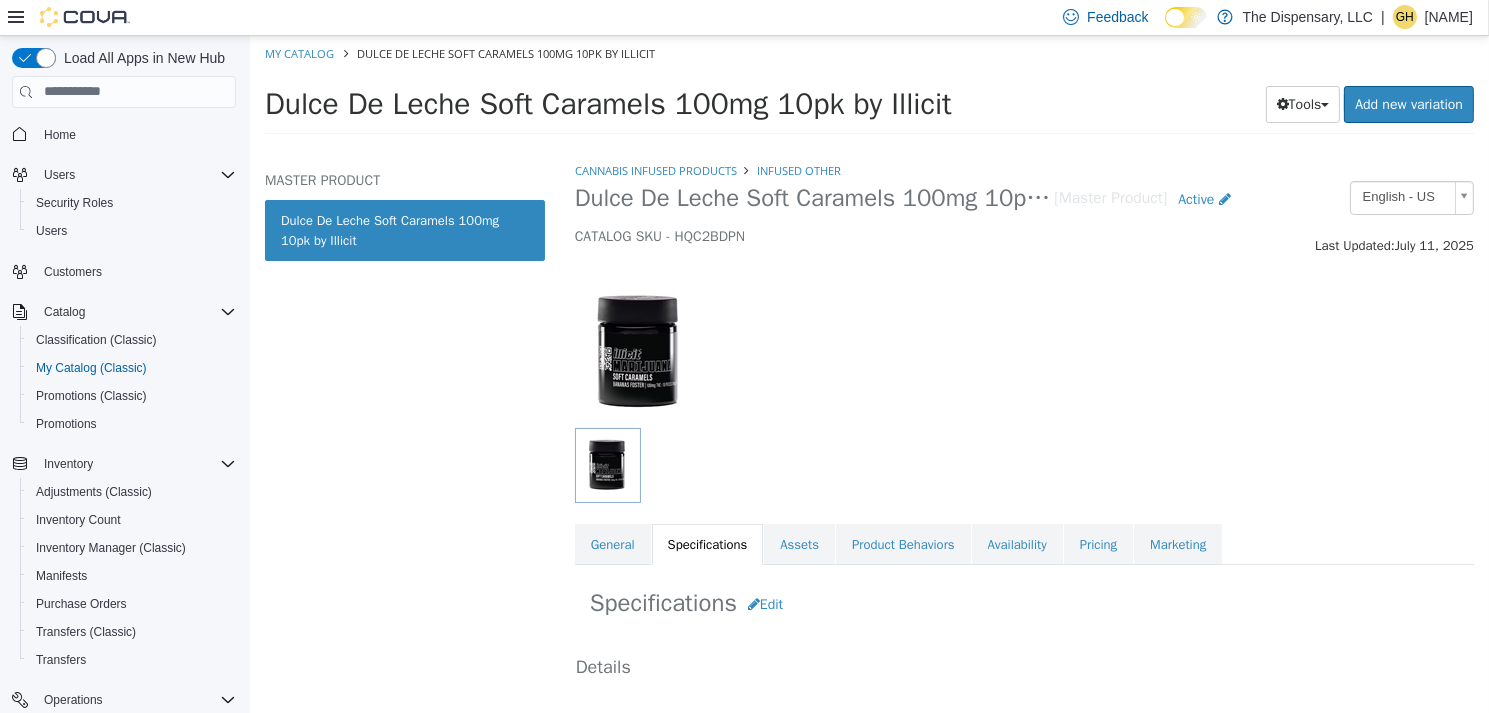 scroll, scrollTop: 300, scrollLeft: 0, axis: vertical 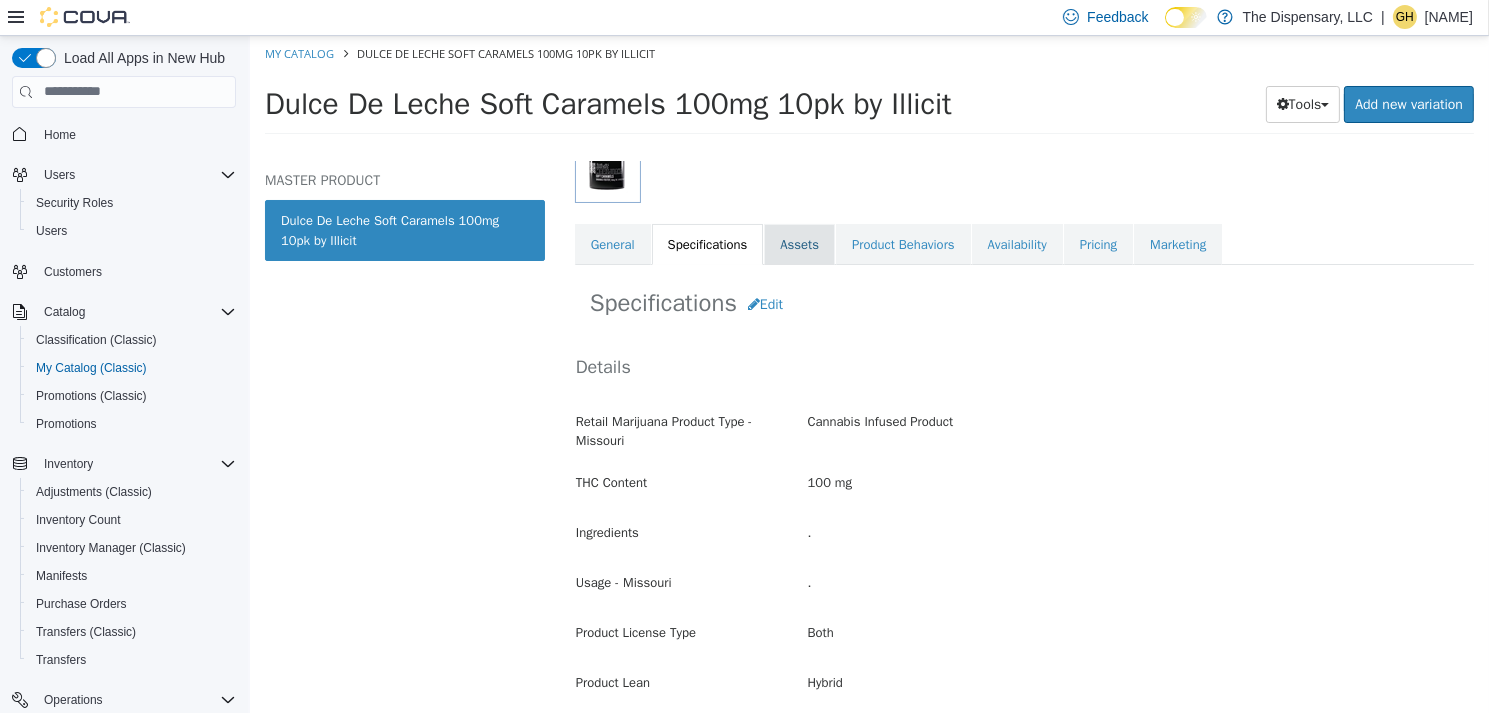 click on "Assets" at bounding box center [798, 244] 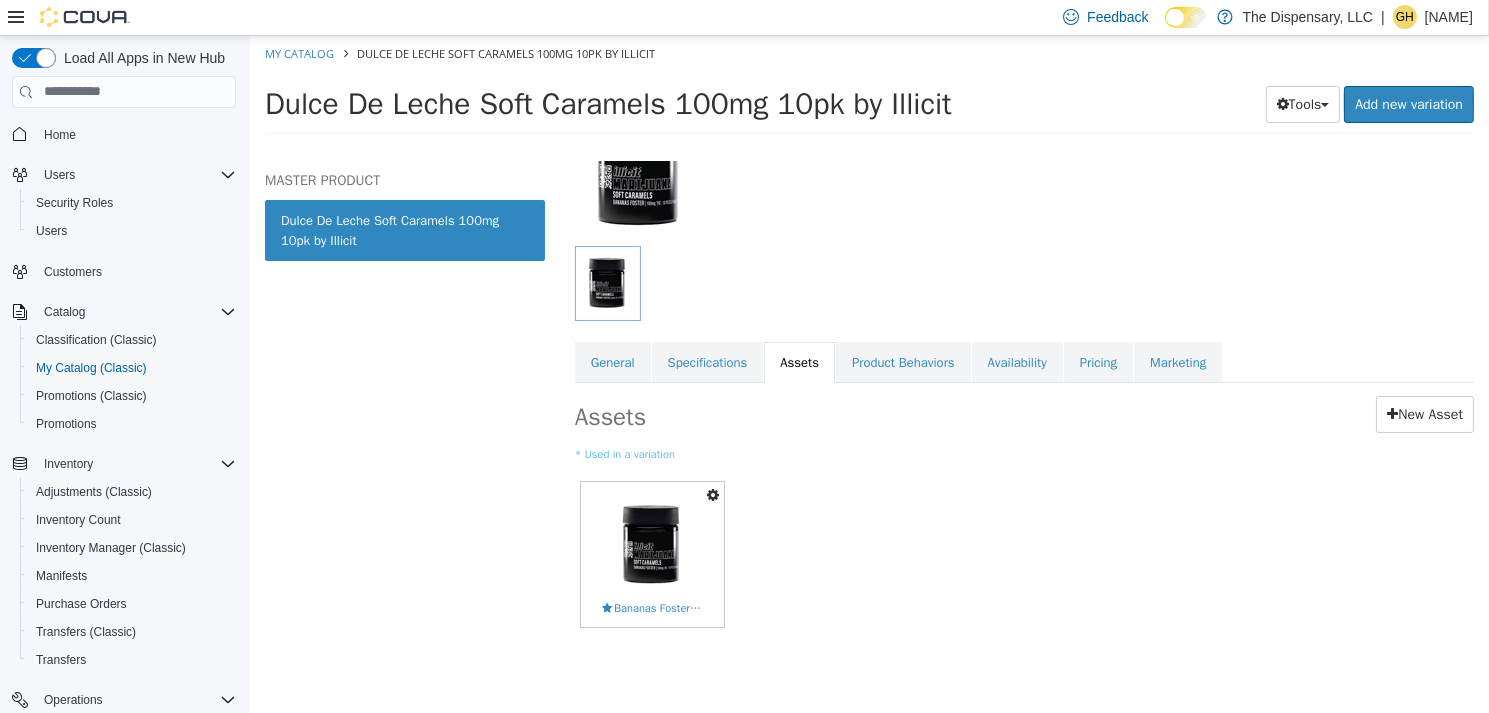 scroll, scrollTop: 184, scrollLeft: 0, axis: vertical 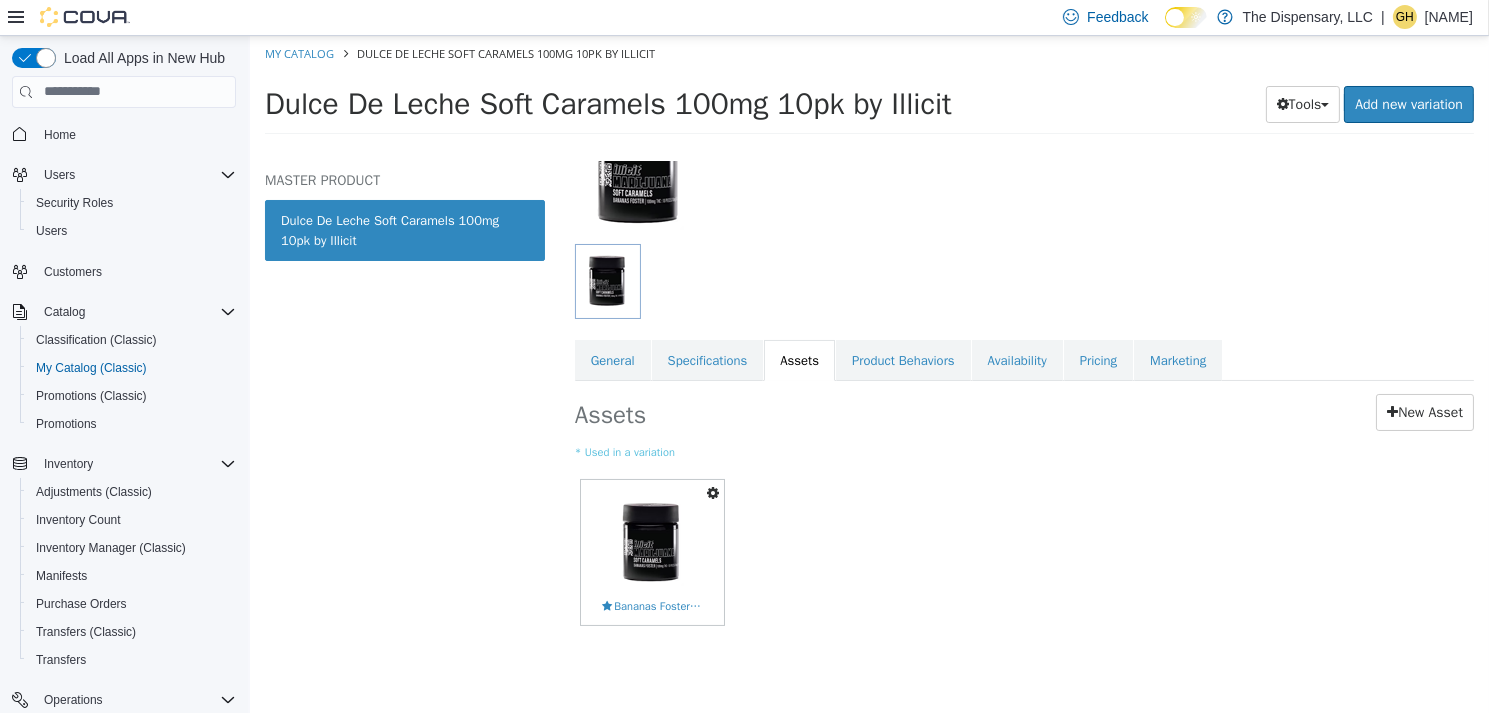 click at bounding box center [712, 492] 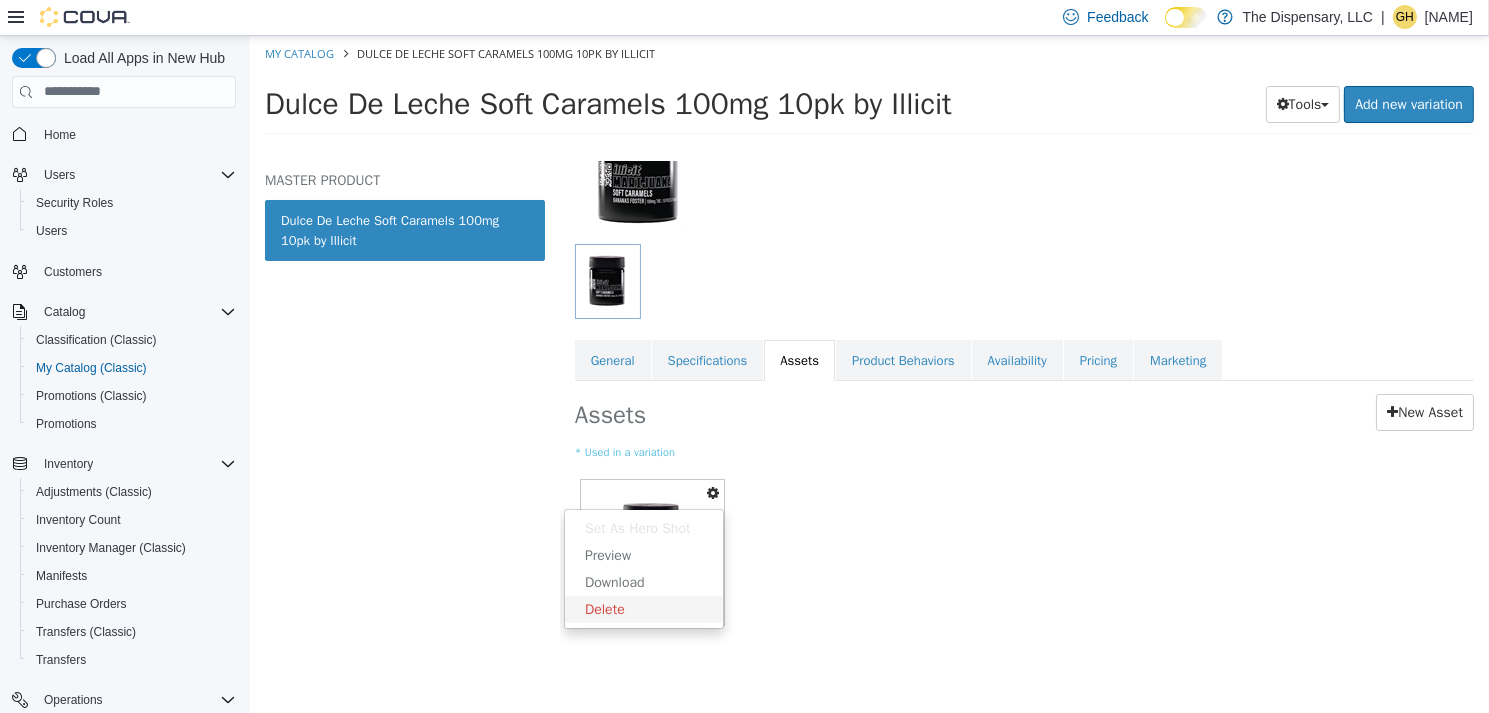 click on "Delete" at bounding box center [643, 608] 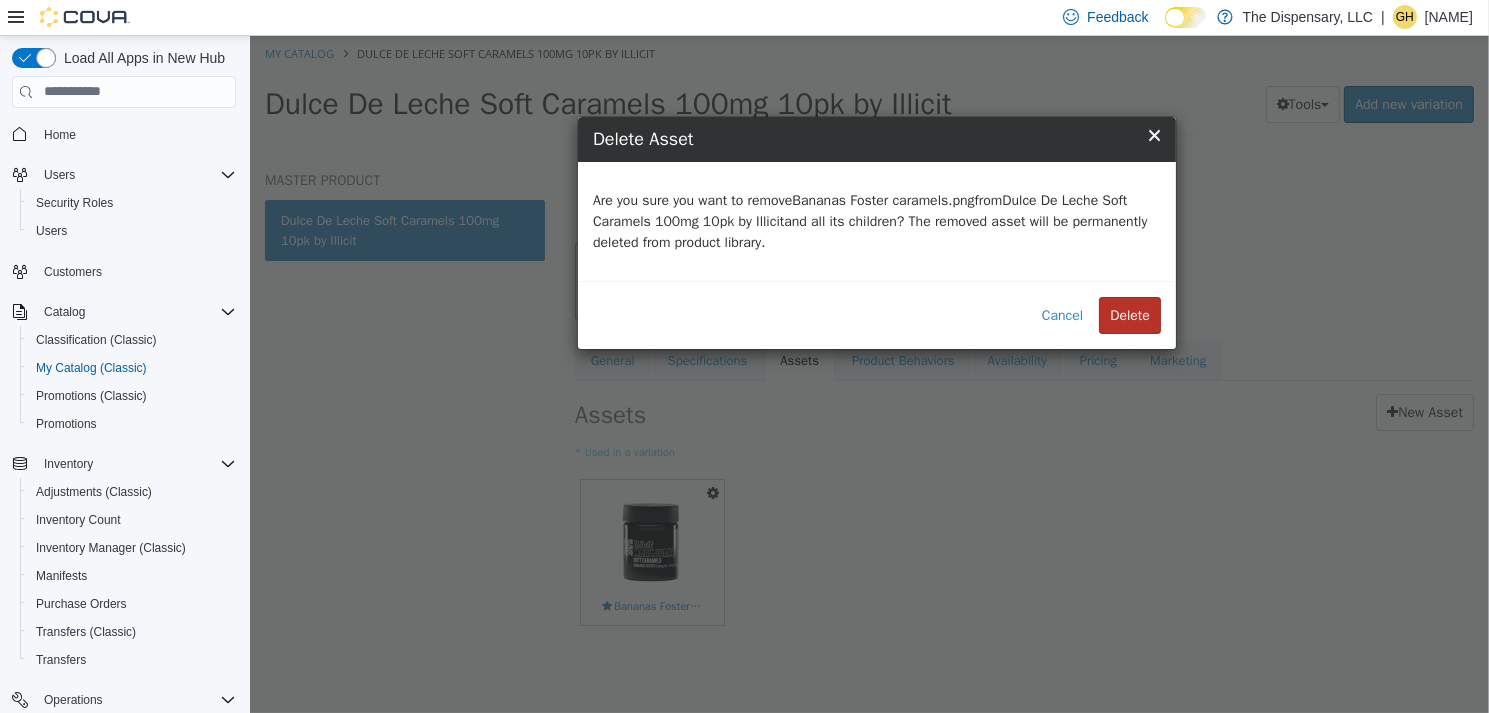 click on "Delete" at bounding box center (1129, 314) 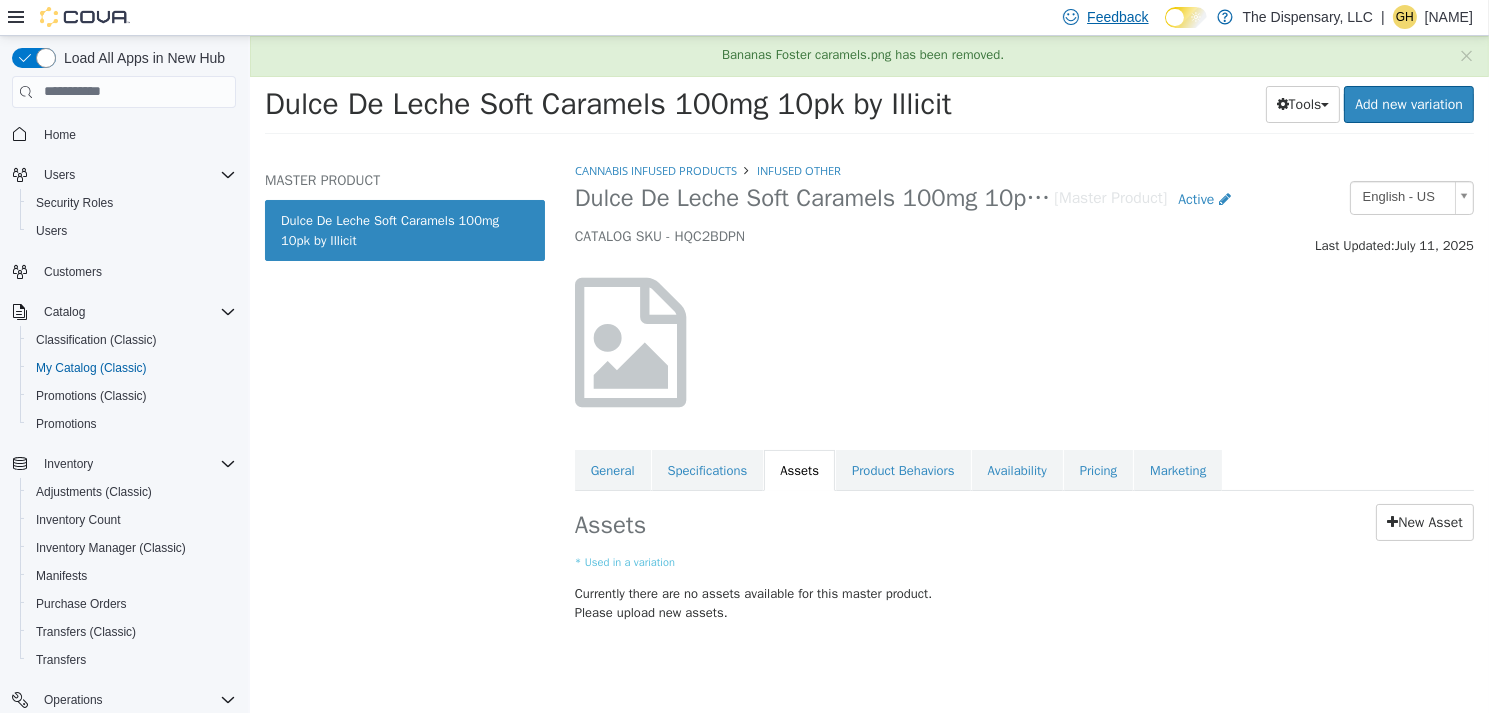 scroll, scrollTop: 0, scrollLeft: 0, axis: both 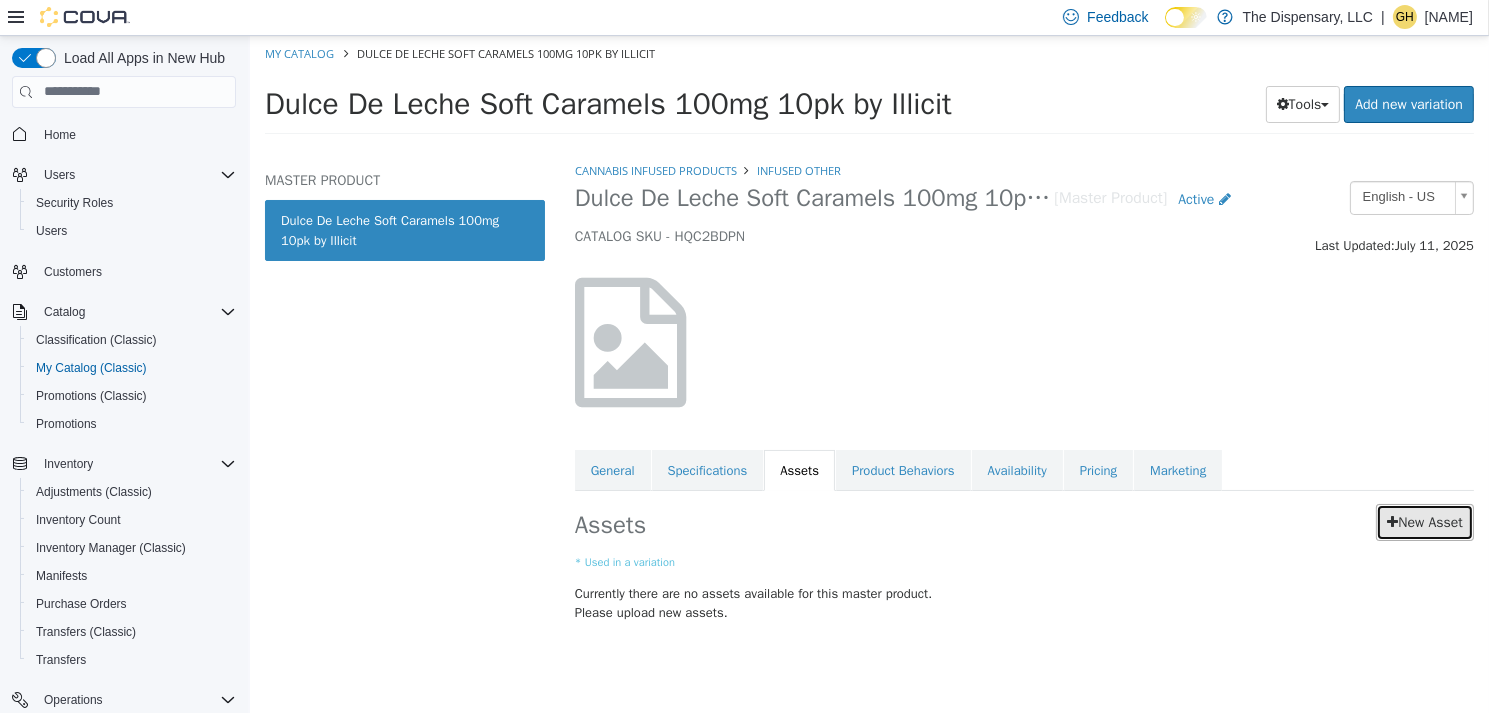 click on "New Asset" at bounding box center (1424, 521) 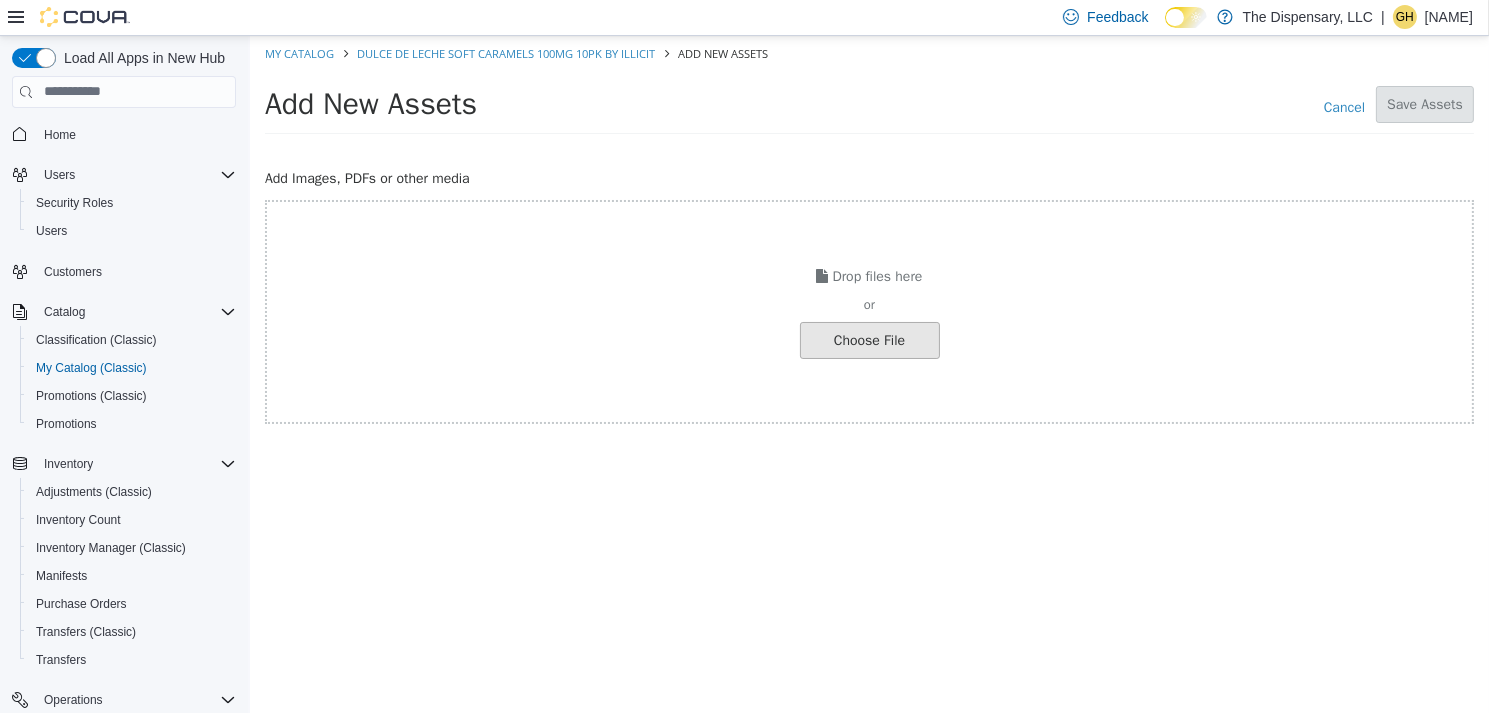 click at bounding box center [-178, 339] 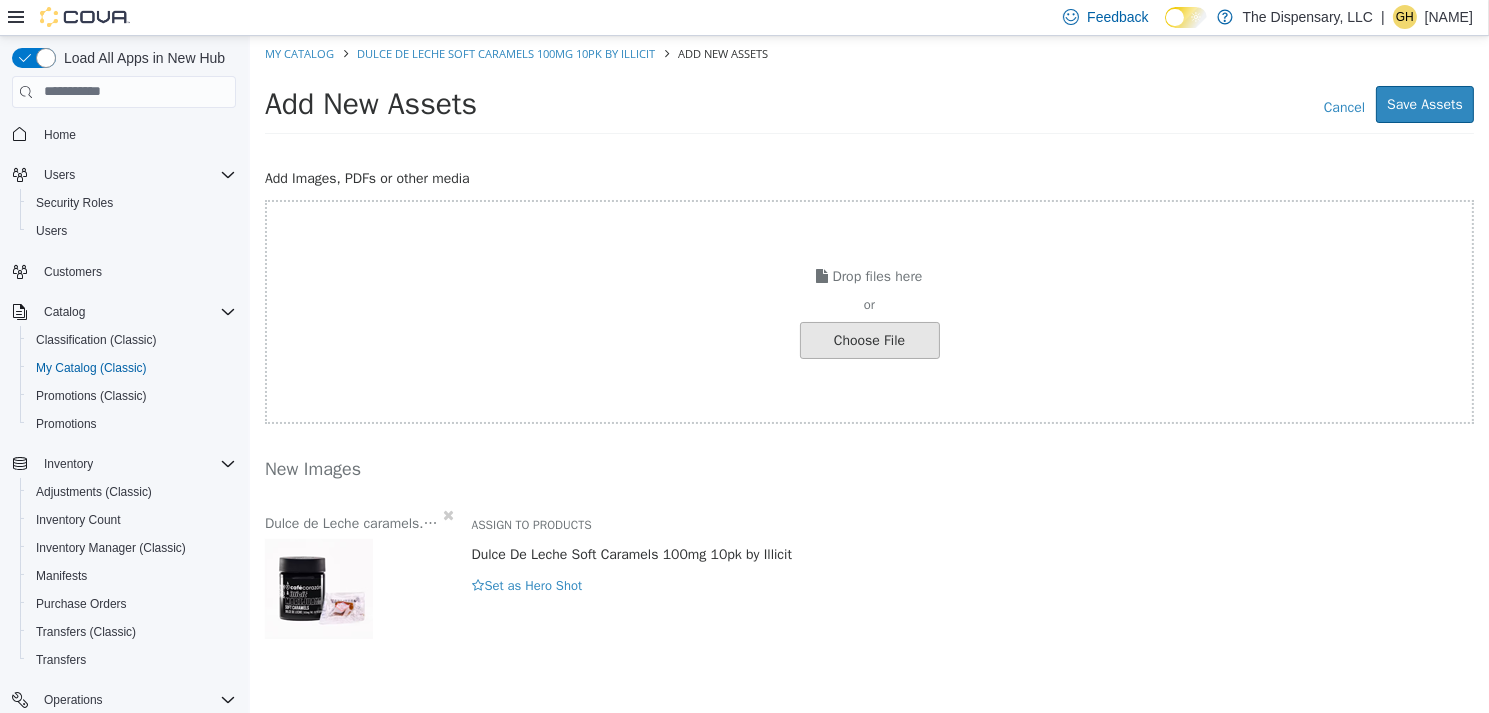 click on "Dulce de Leche caramels.png" at bounding box center [352, 523] 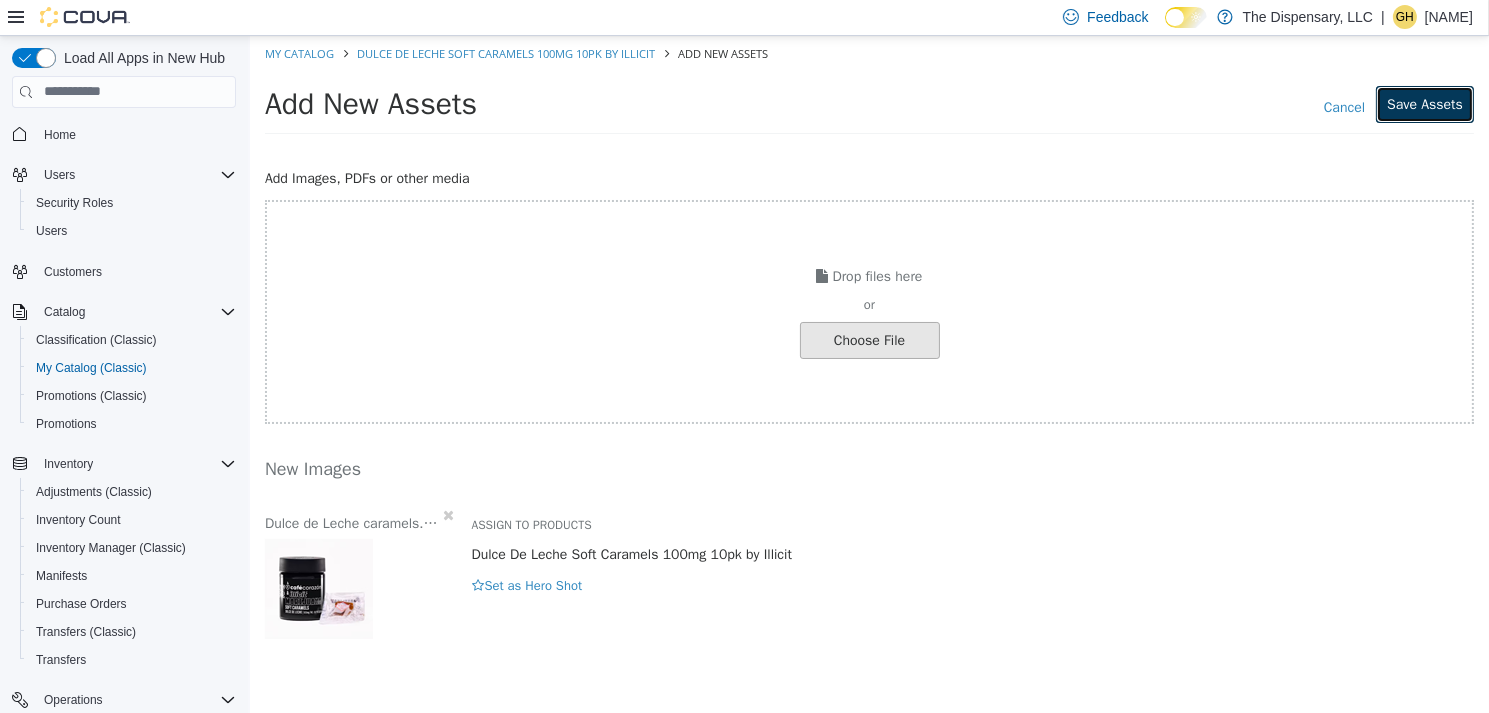 click on "Save Assets" at bounding box center [1424, 103] 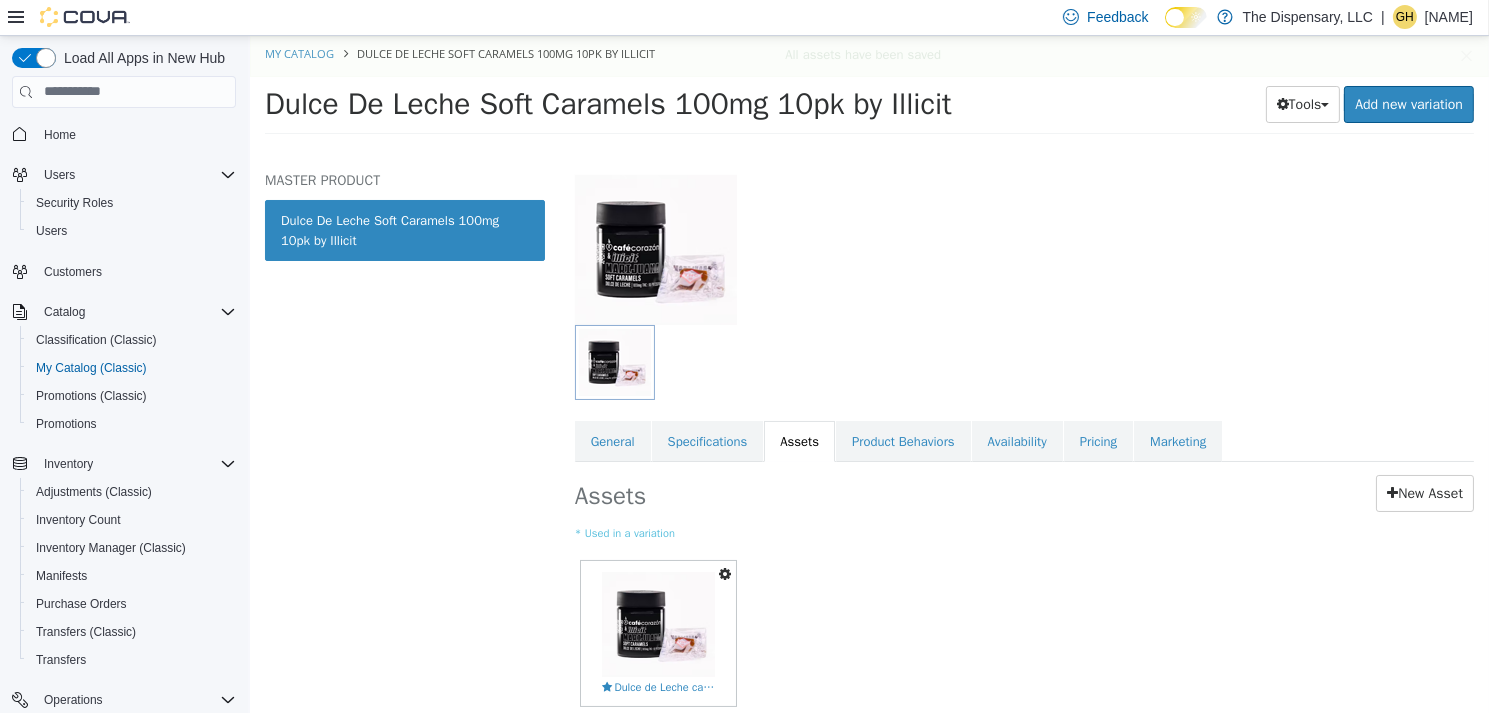 scroll, scrollTop: 184, scrollLeft: 0, axis: vertical 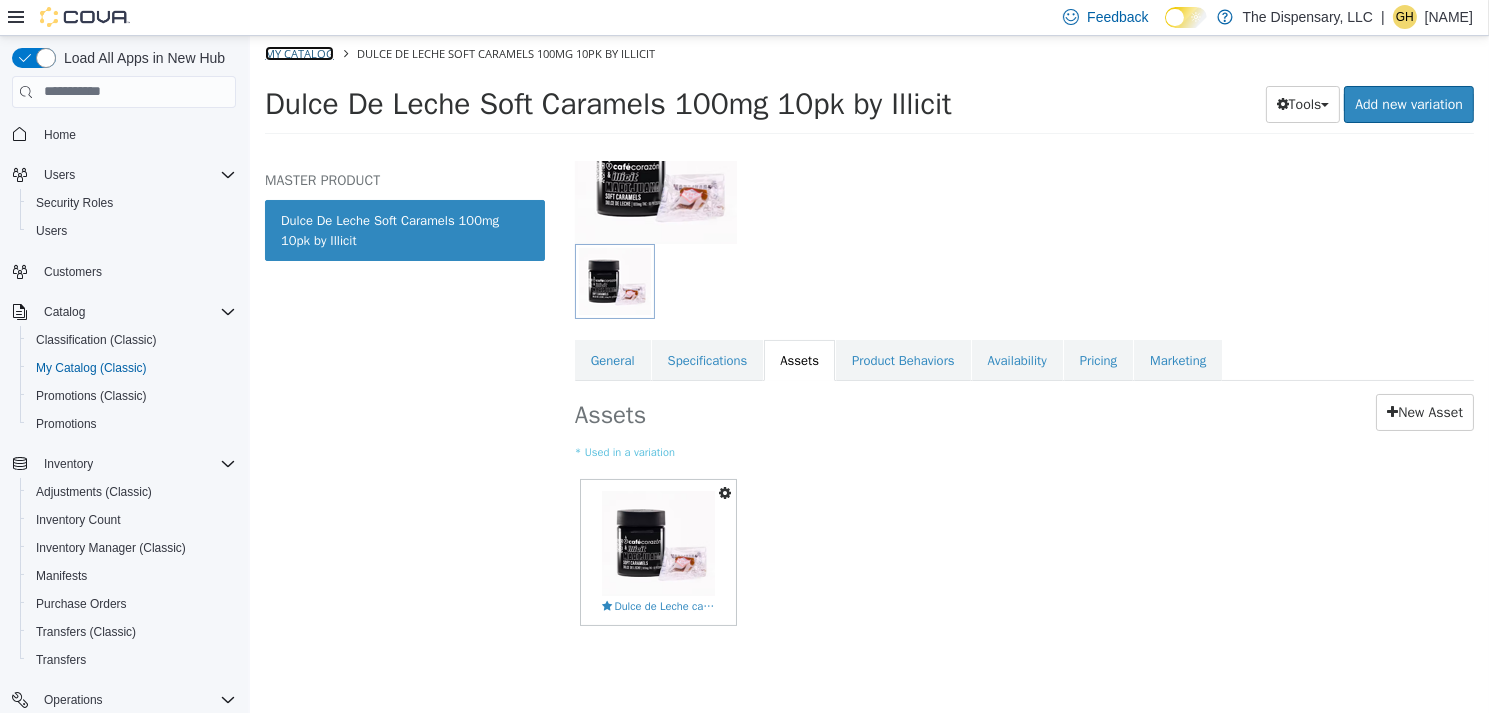 click on "My Catalog" at bounding box center [298, 52] 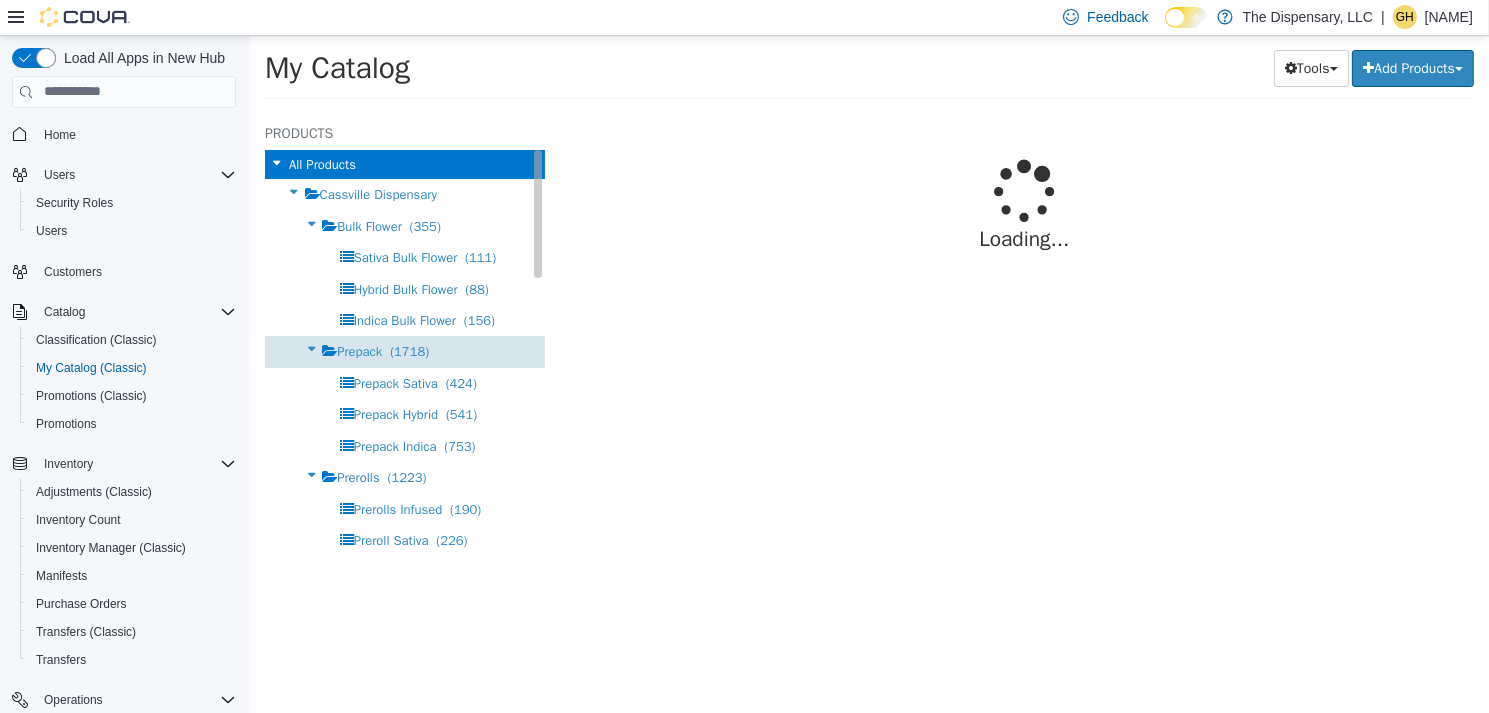 select on "**********" 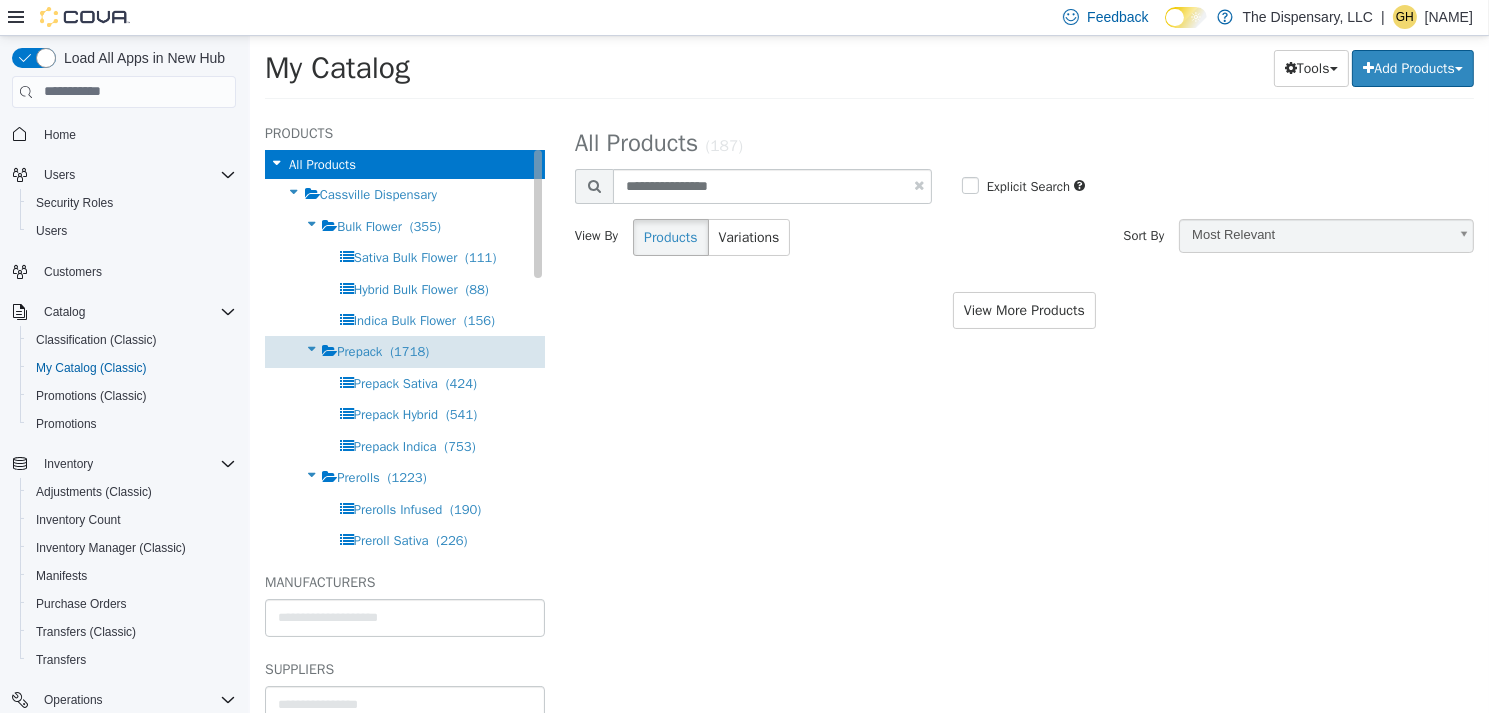 click on "Prepack" at bounding box center [358, 350] 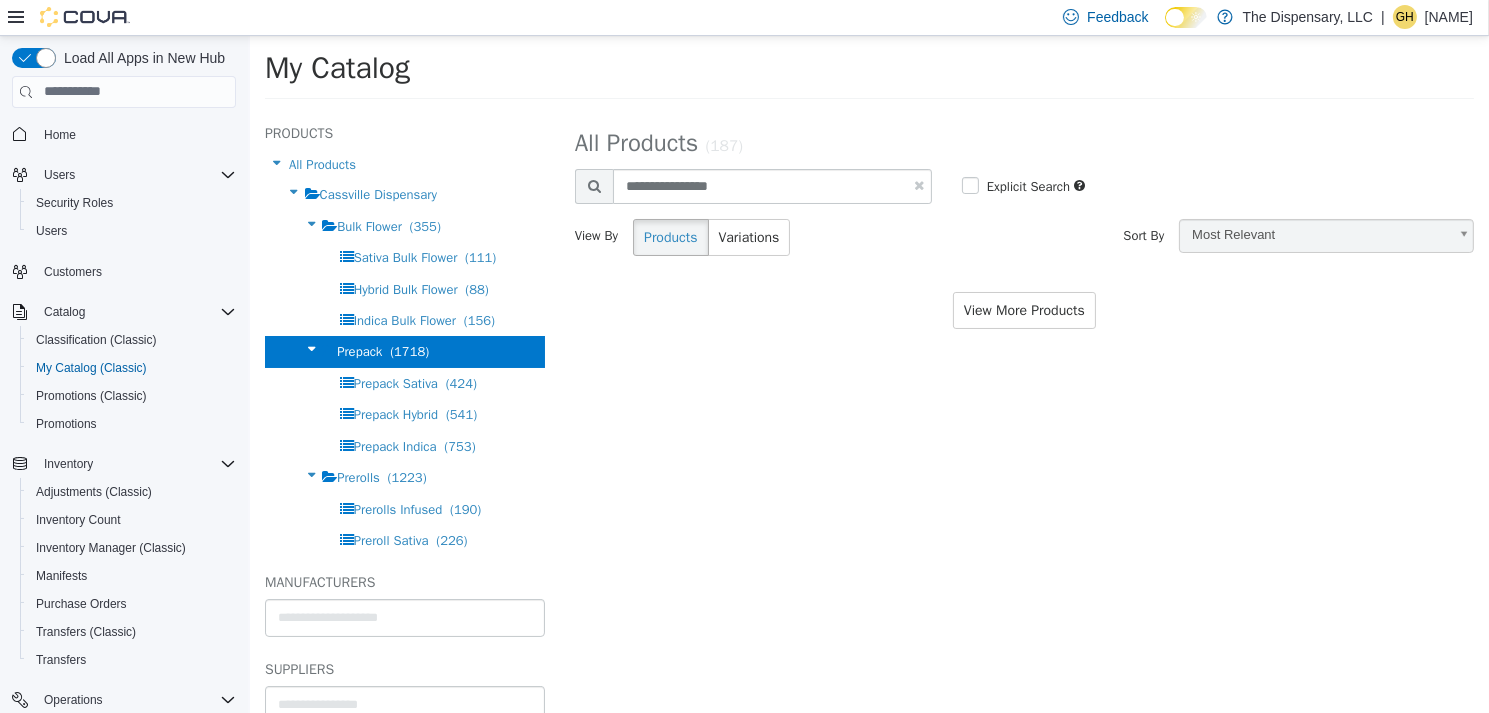 select on "**********" 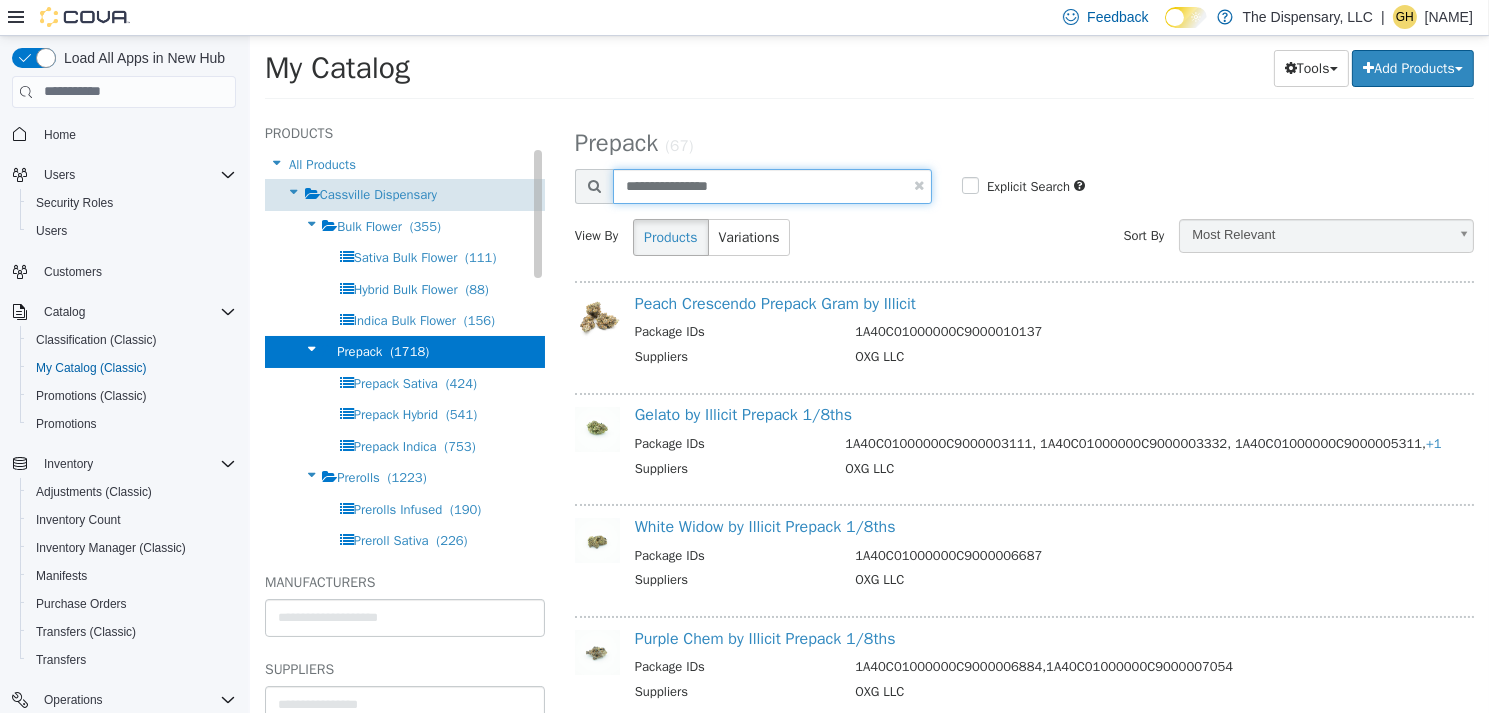 click on "Products All Products  Cassville Dispensary  Bulk Flower
(355)  Sativa Bulk Flower
(111)  Hybrid Bulk Flower
(88)  Indica Bulk Flower
(156)  Prepack
(1718)  Prepack Sativa
(424)  Prepack Hybrid
(541)  Prepack Indica
(753)  Prerolls
(1223)  Prerolls Infused
(190)  Preroll Sativa
(226)  Preroll Hybrid
(382)  Preroll Indica
(425)  Cannabis Infused Products
(710)  Infused Other
(320)  Infused Gummies
(360)  Topicals
(30)  Cartridges
(944)  Vape 510
(562)  Vape Disposable
(301)  Vape Pods
(81)  Concentrates
(621)  Concentrates
(621)  Integrated Gift Card
(1)  Miscellaneous
(63)  Consumption Items
(651)  Smoking Devices
(313)  Smoking Papers
(55)  Smoking Device Accessories
(283)  Apparel
(172)  CBD
(51)  HHW - Misc
(50)  HHW - Grow Supplies
(72)  HHW - Jewelry
(39)  HHW - Health And Beauty
(70)  HHW - Seeds
(38)
(187)" at bounding box center [868, 111] 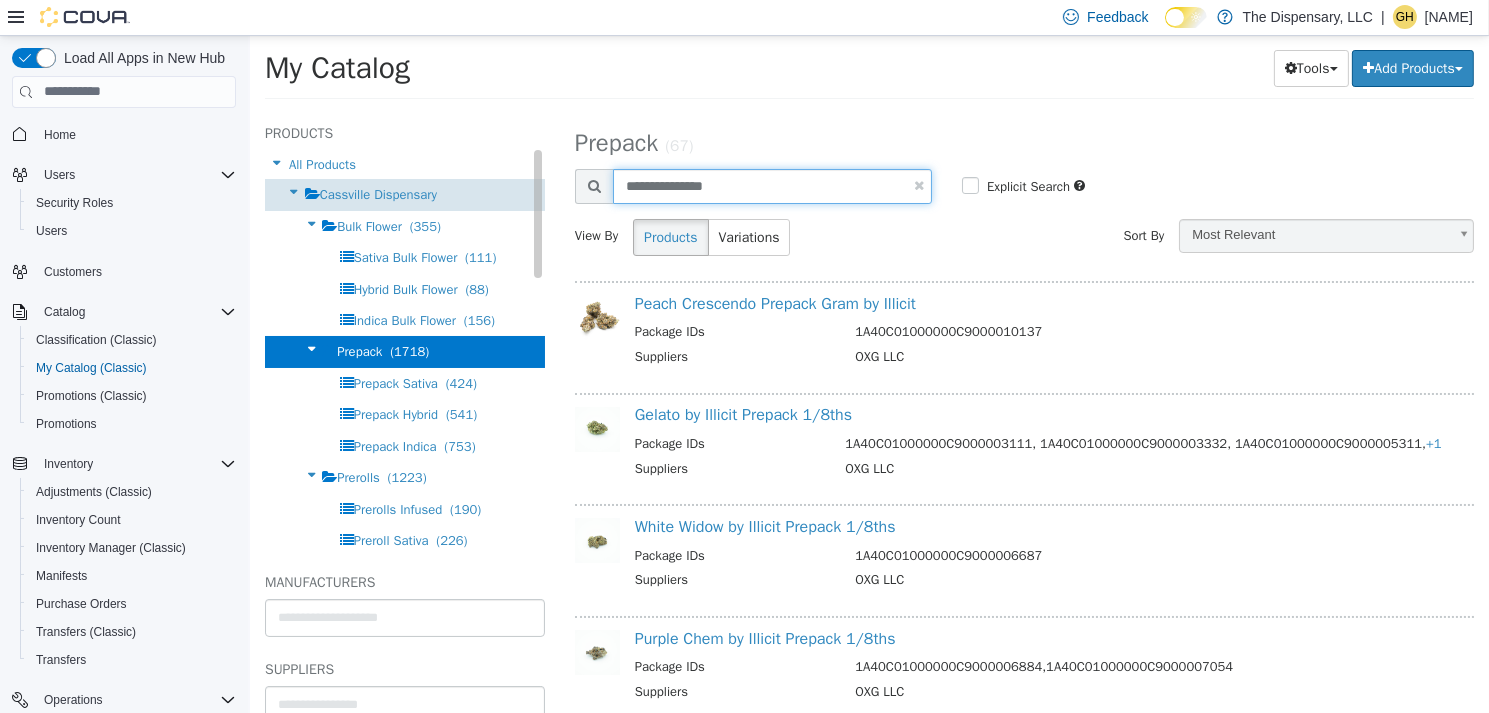 type on "**********" 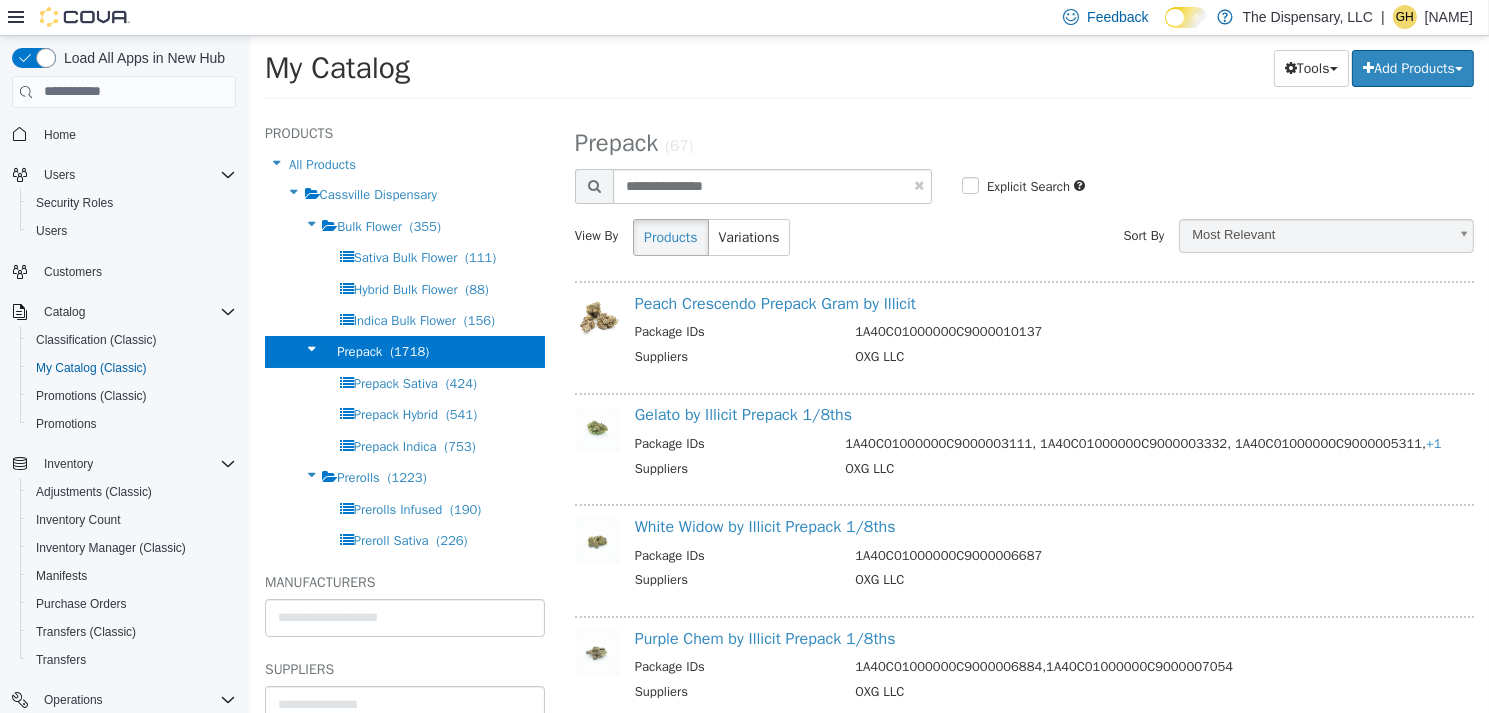 select on "**********" 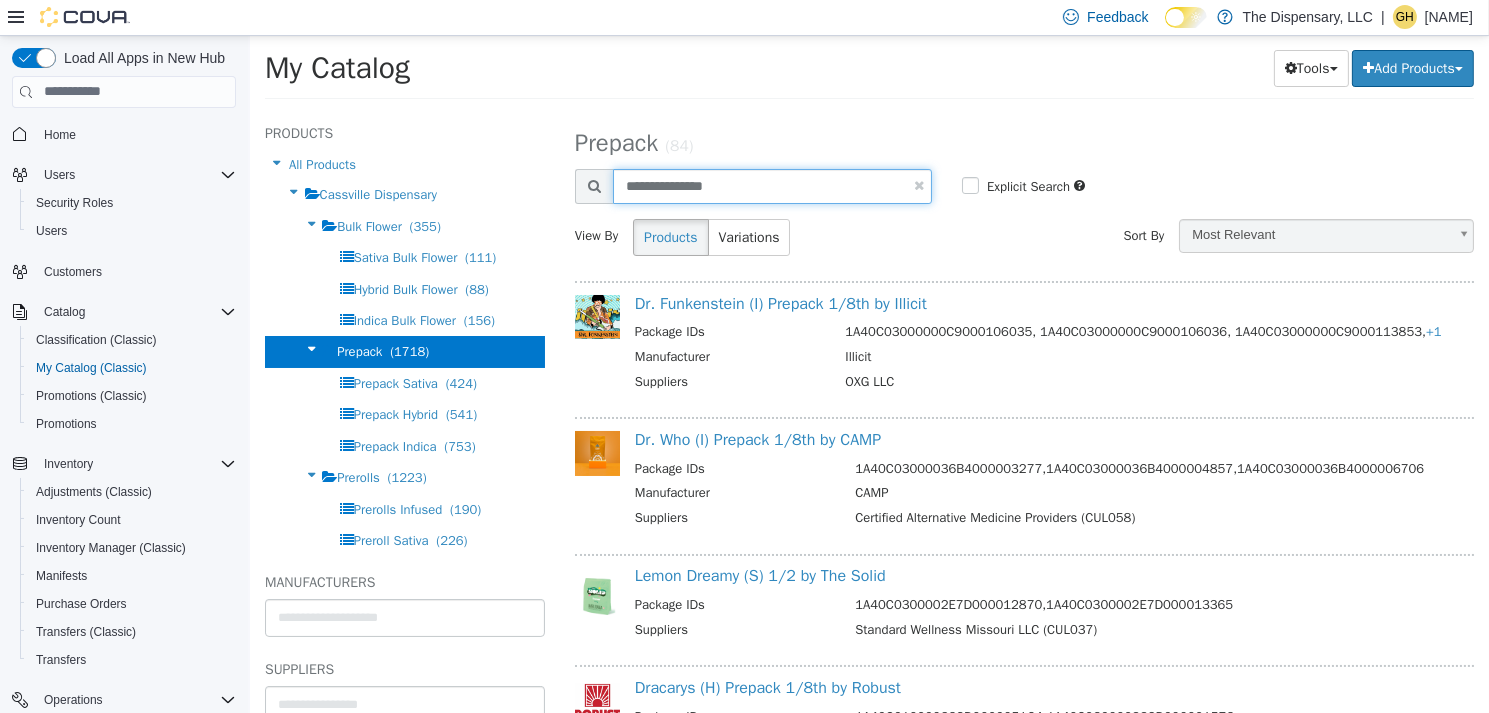 drag, startPoint x: 727, startPoint y: 176, endPoint x: 459, endPoint y: 143, distance: 270.02408 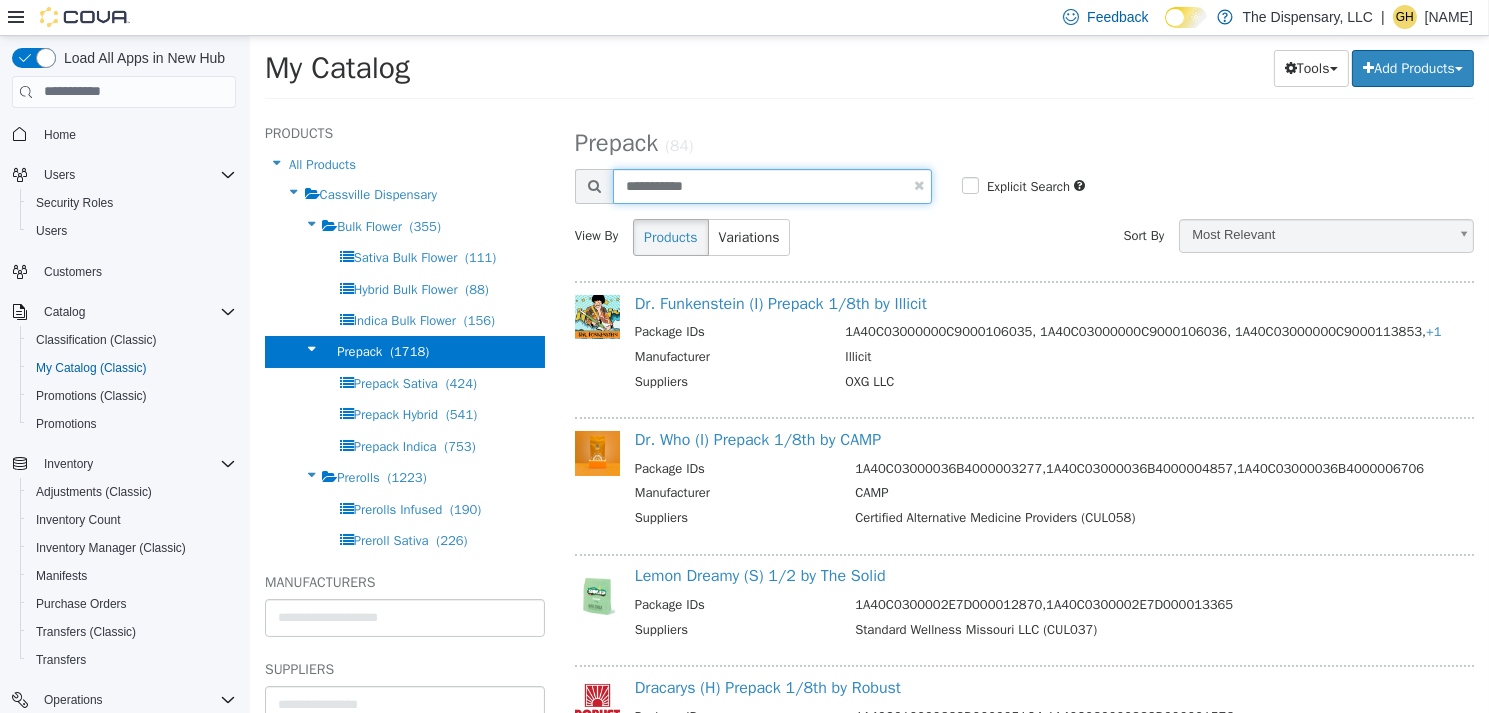 type on "**********" 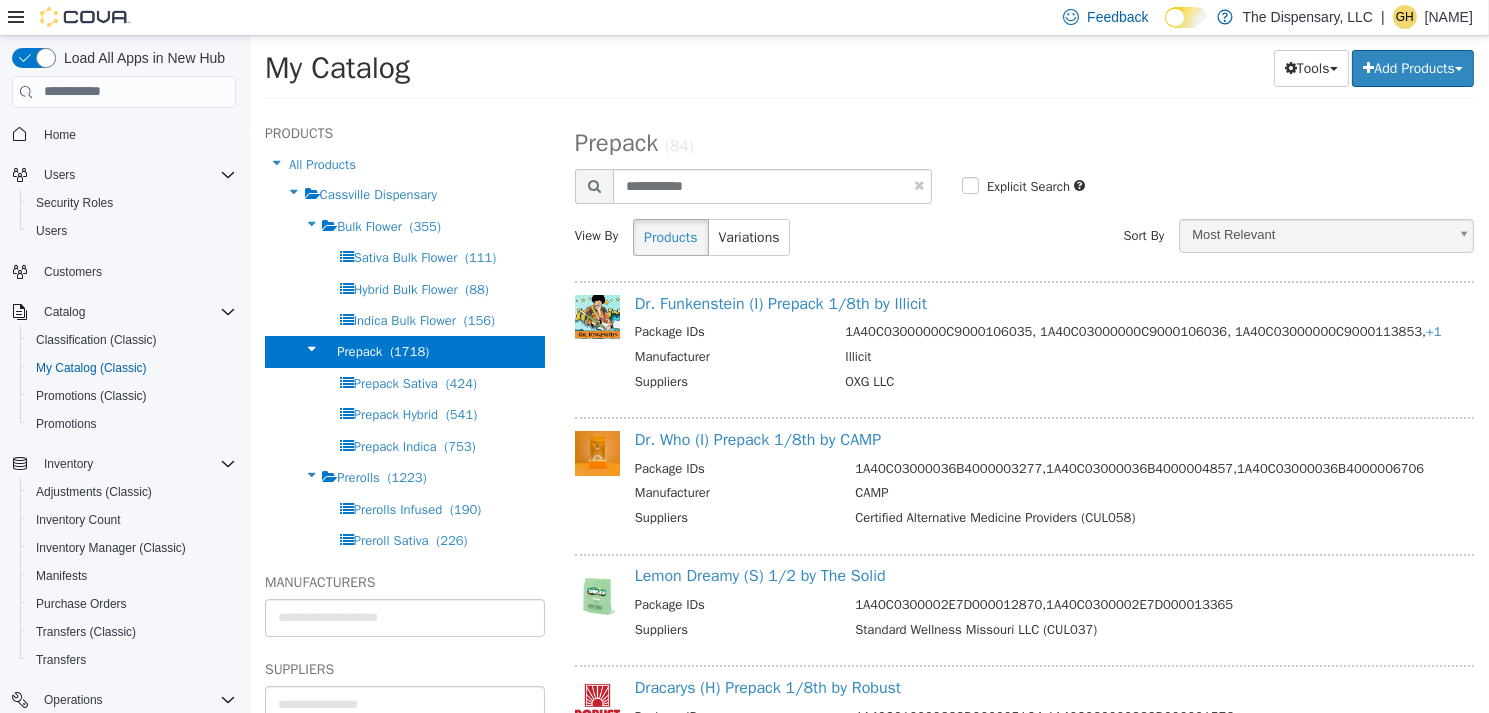 select on "**********" 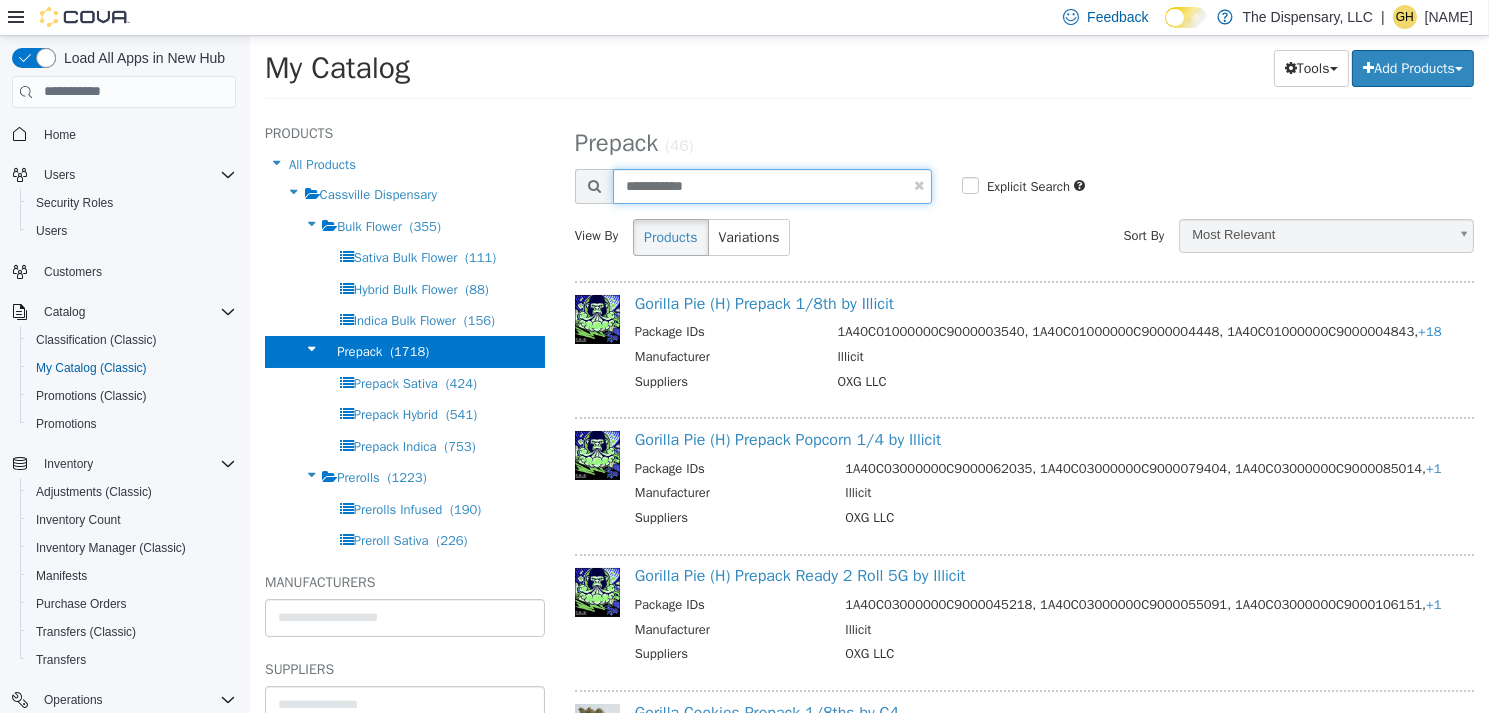 drag, startPoint x: 694, startPoint y: 185, endPoint x: 568, endPoint y: 189, distance: 126.06348 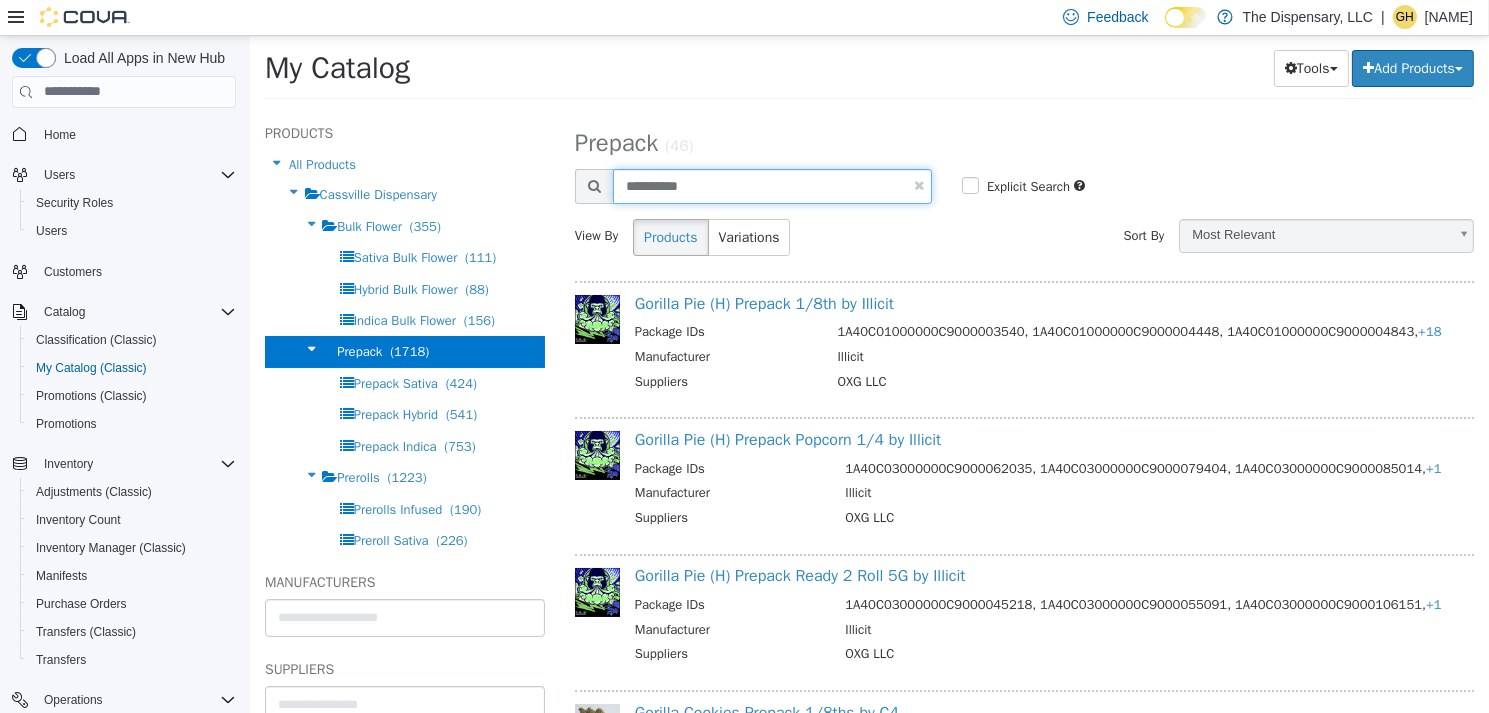 type on "**********" 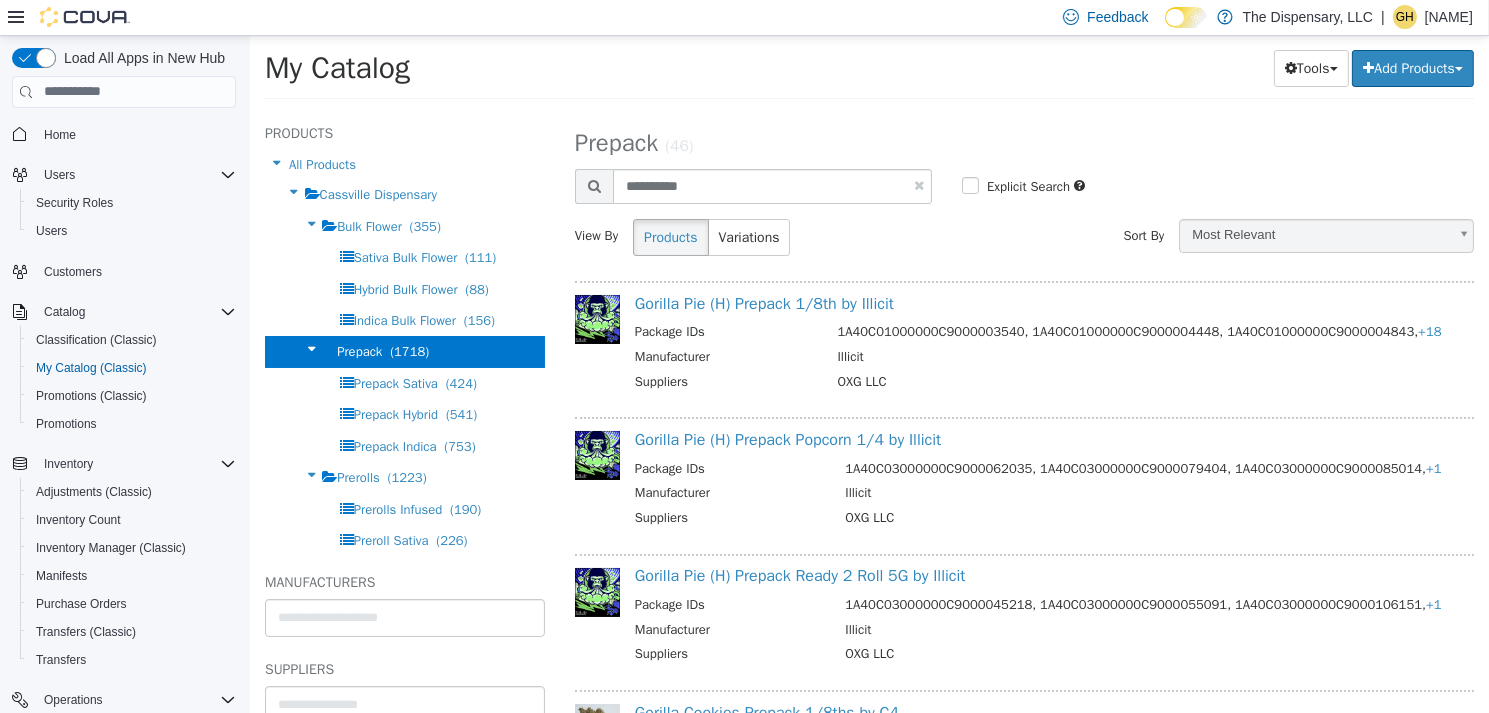select on "**********" 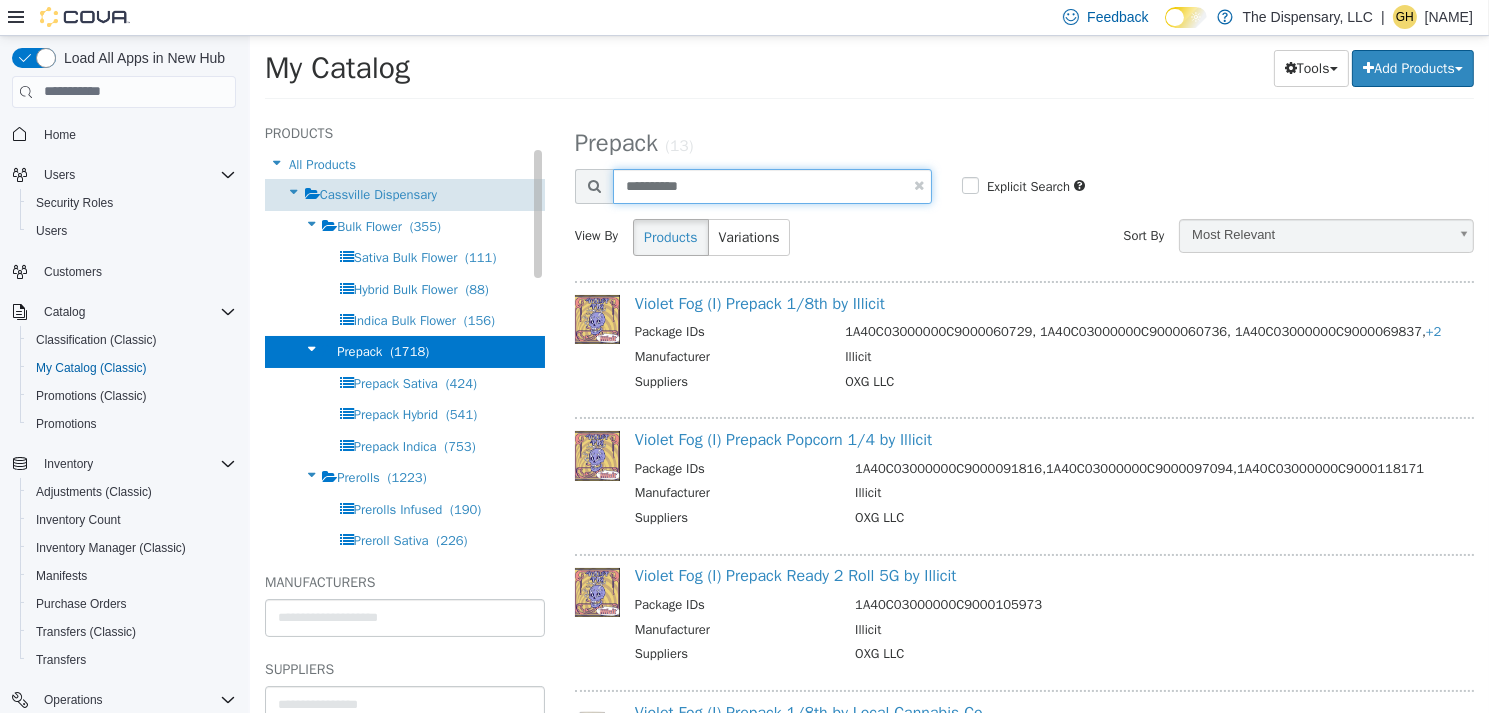 drag, startPoint x: 698, startPoint y: 189, endPoint x: 492, endPoint y: 179, distance: 206.24257 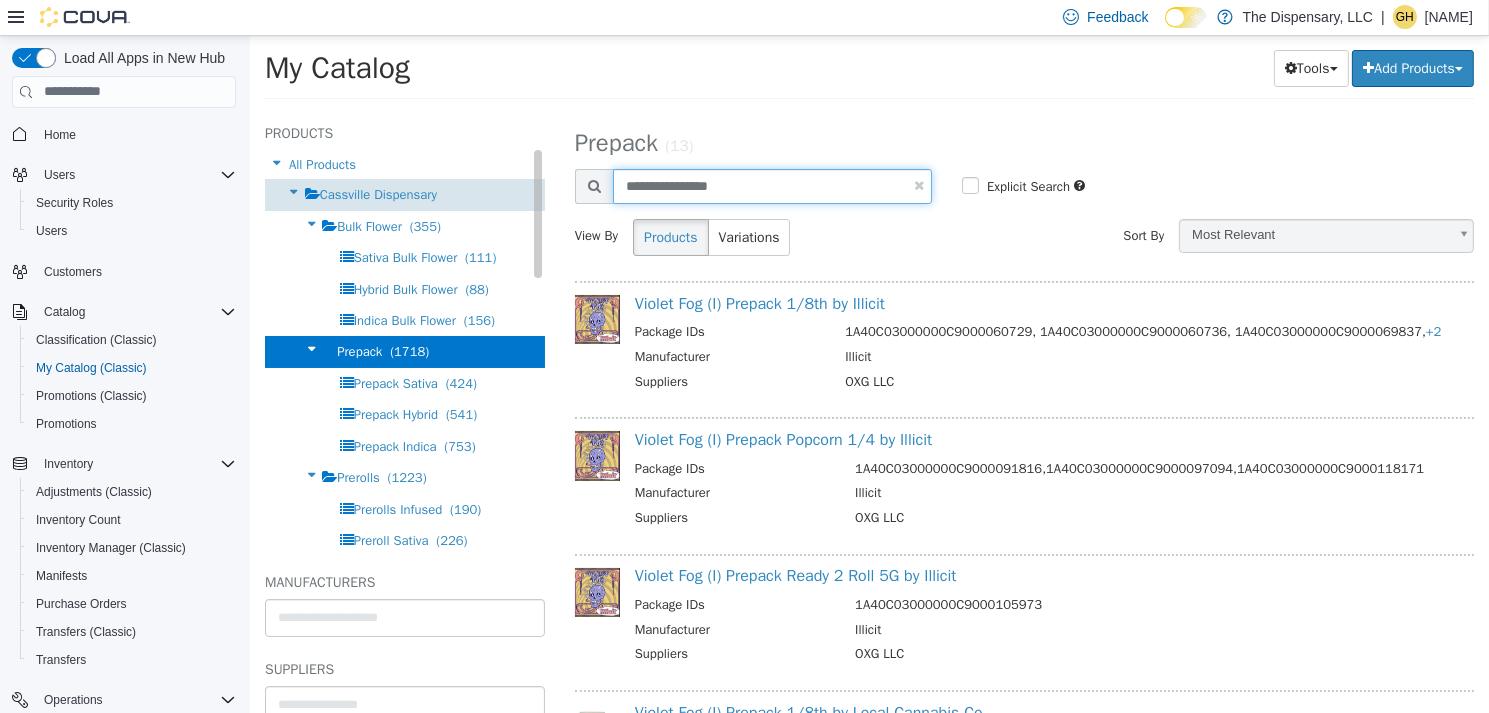 type on "**********" 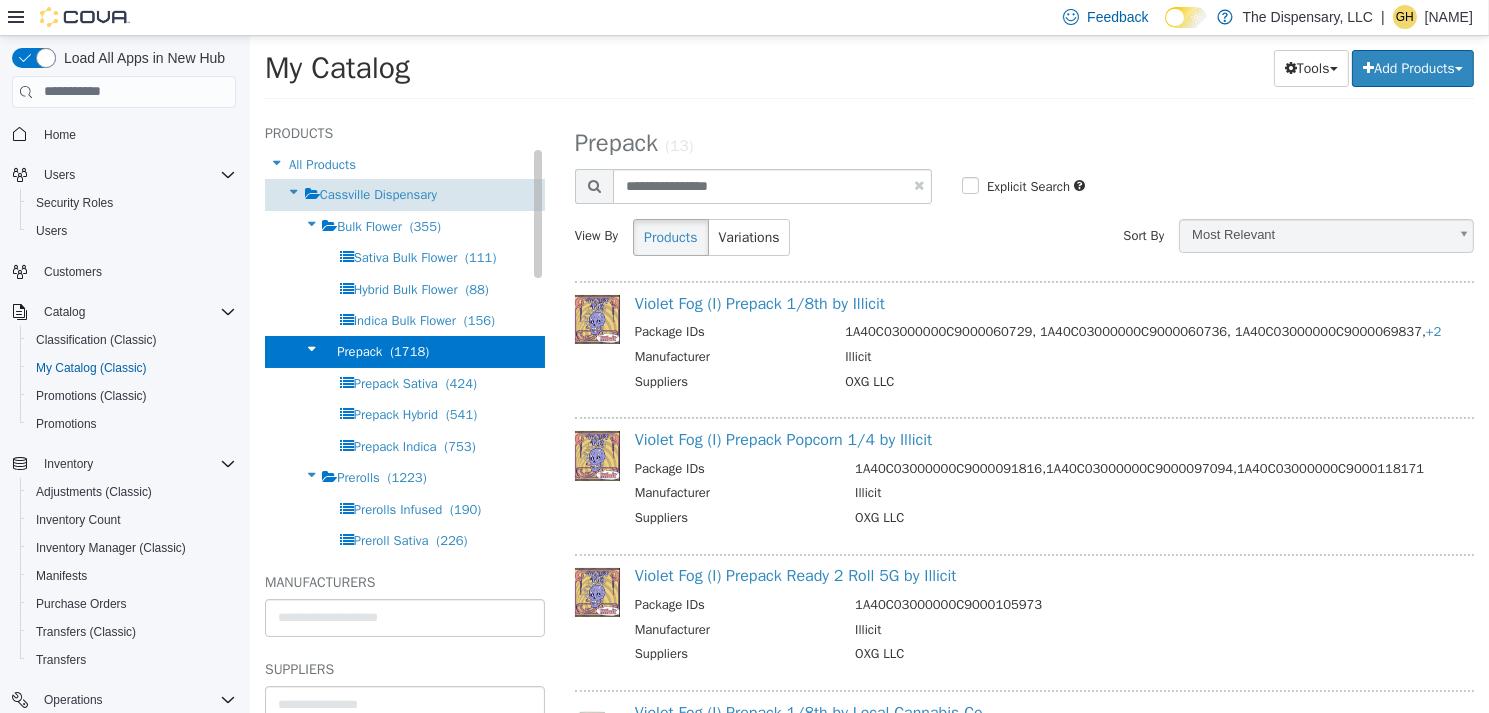 select on "**********" 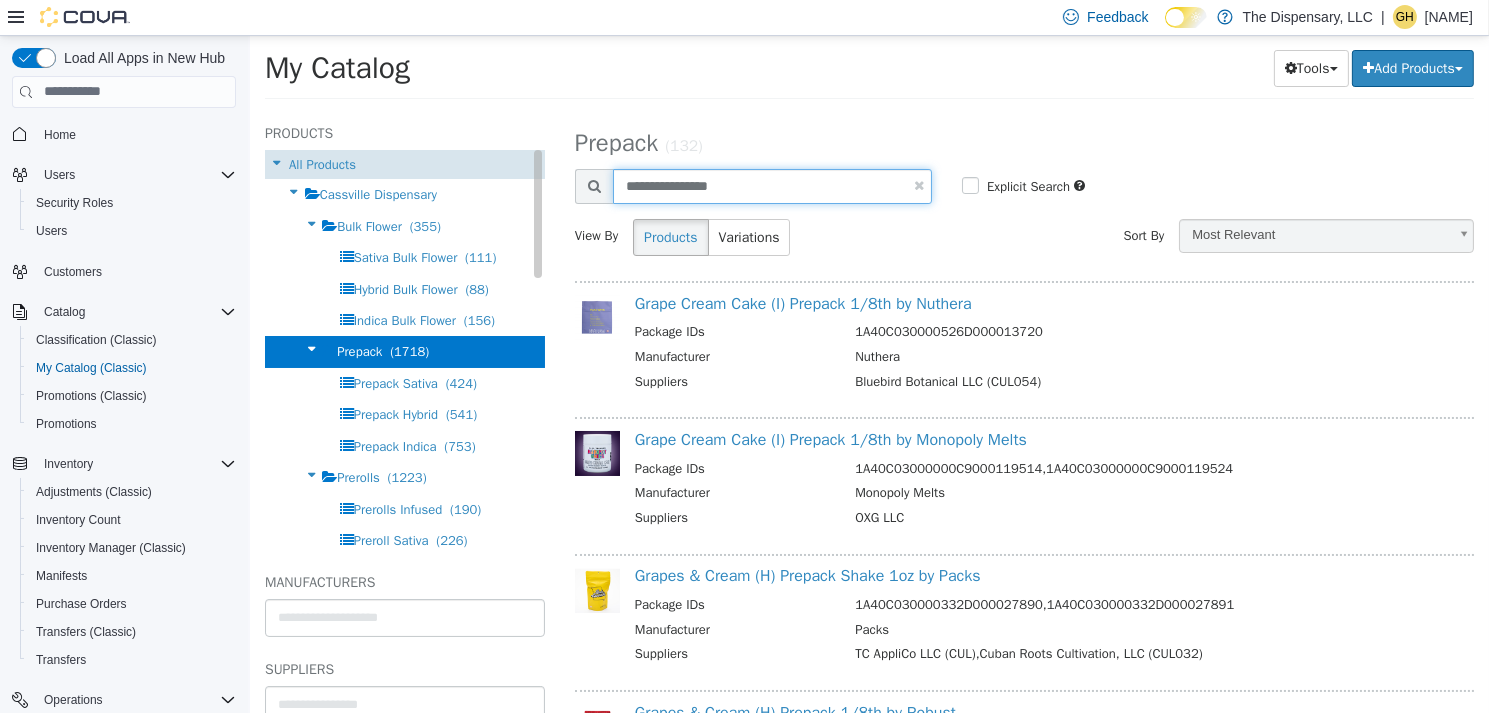 drag, startPoint x: 743, startPoint y: 192, endPoint x: 508, endPoint y: 172, distance: 235.84953 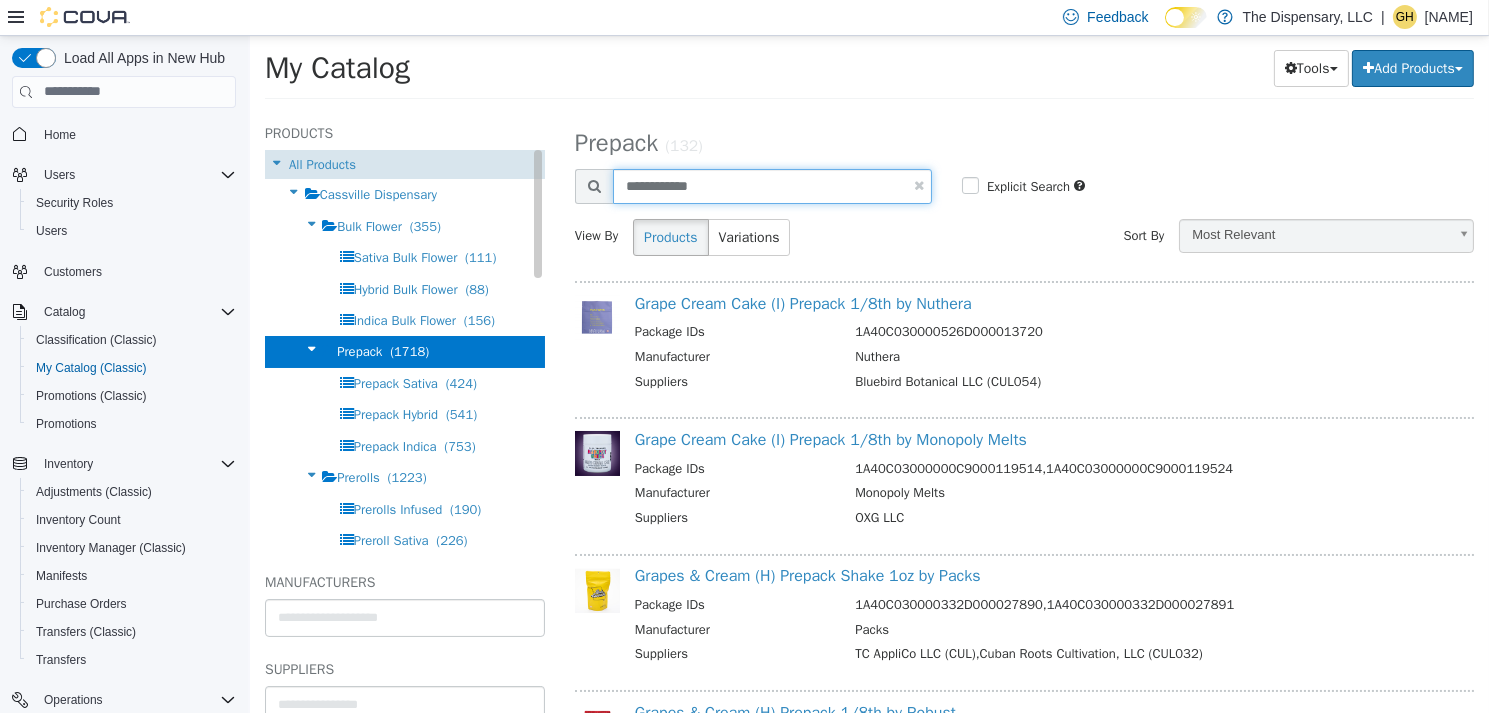 type on "**********" 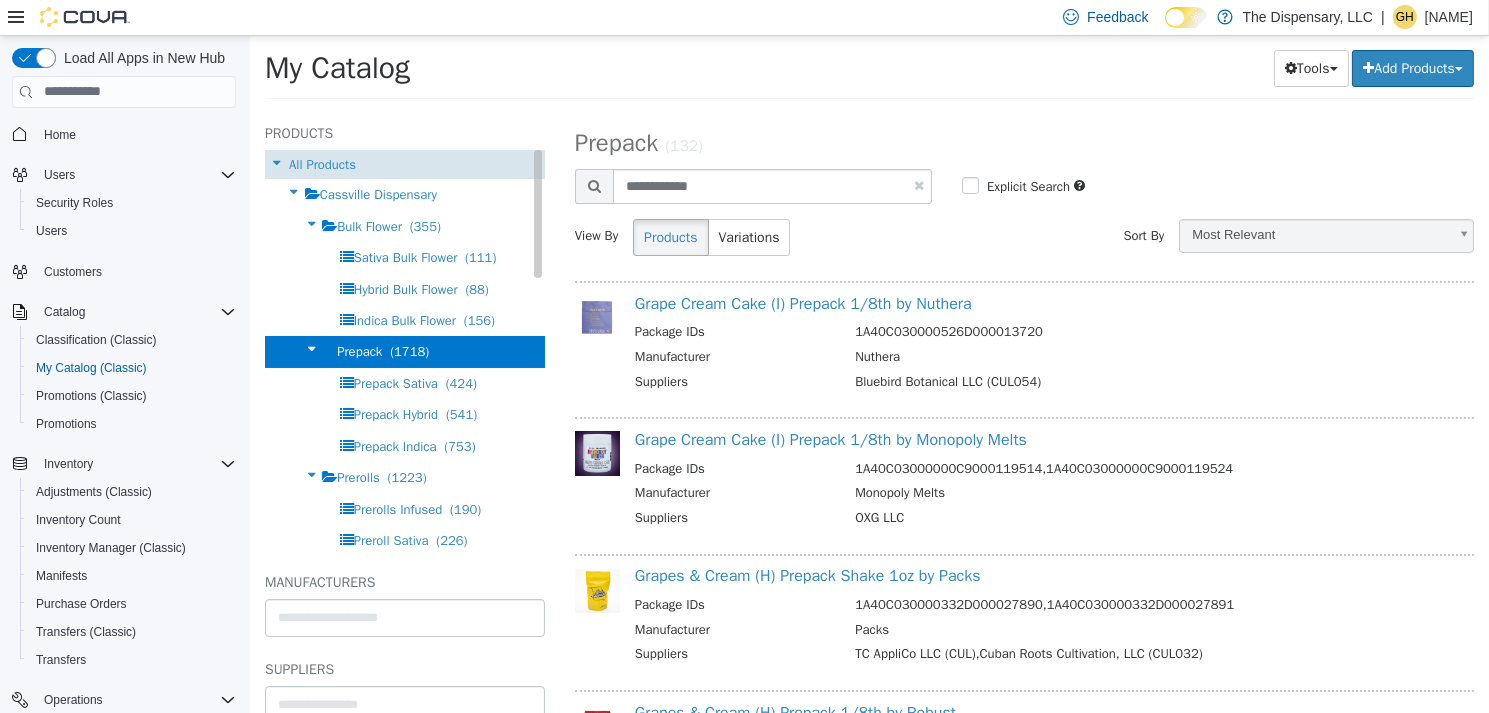 select on "**********" 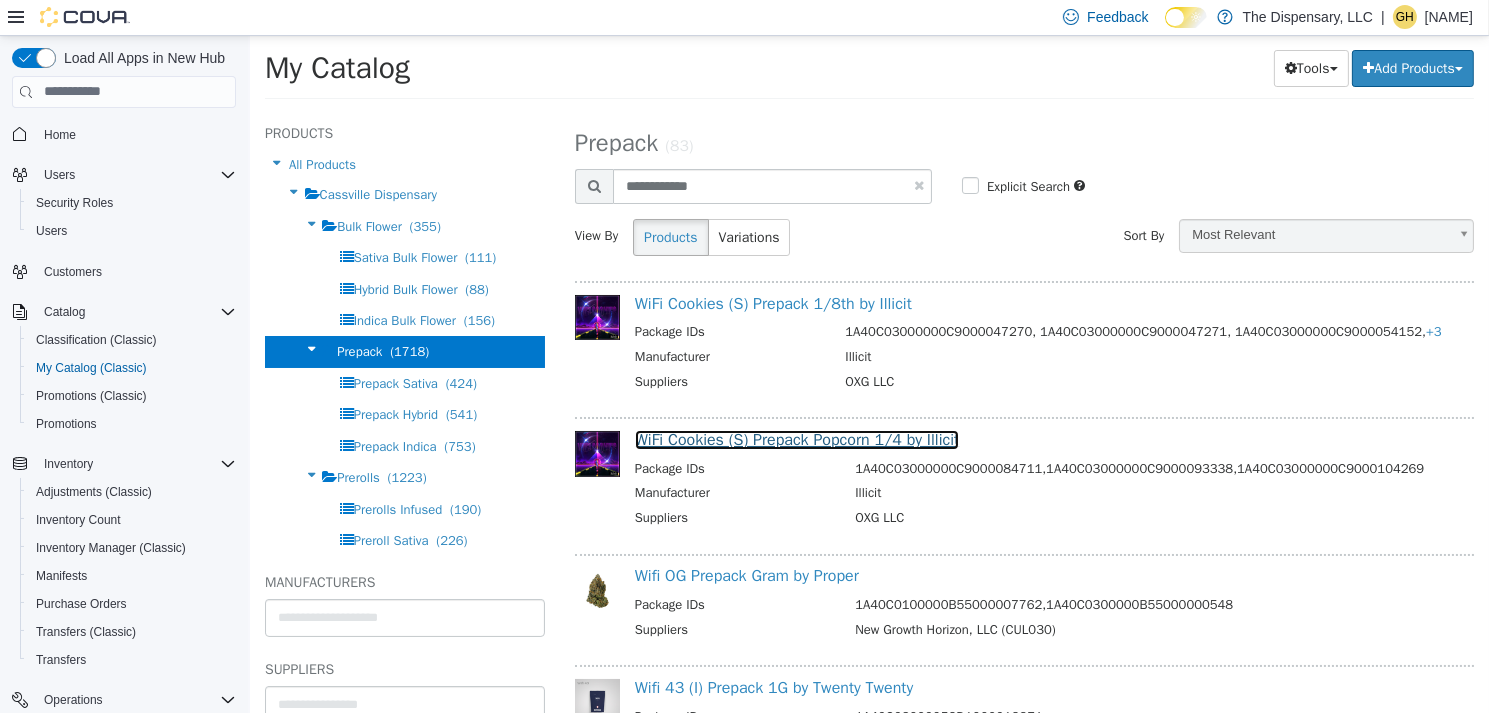 click on "WiFi Cookies (S) Prepack Popcorn 1/4 by Illicit" at bounding box center [796, 439] 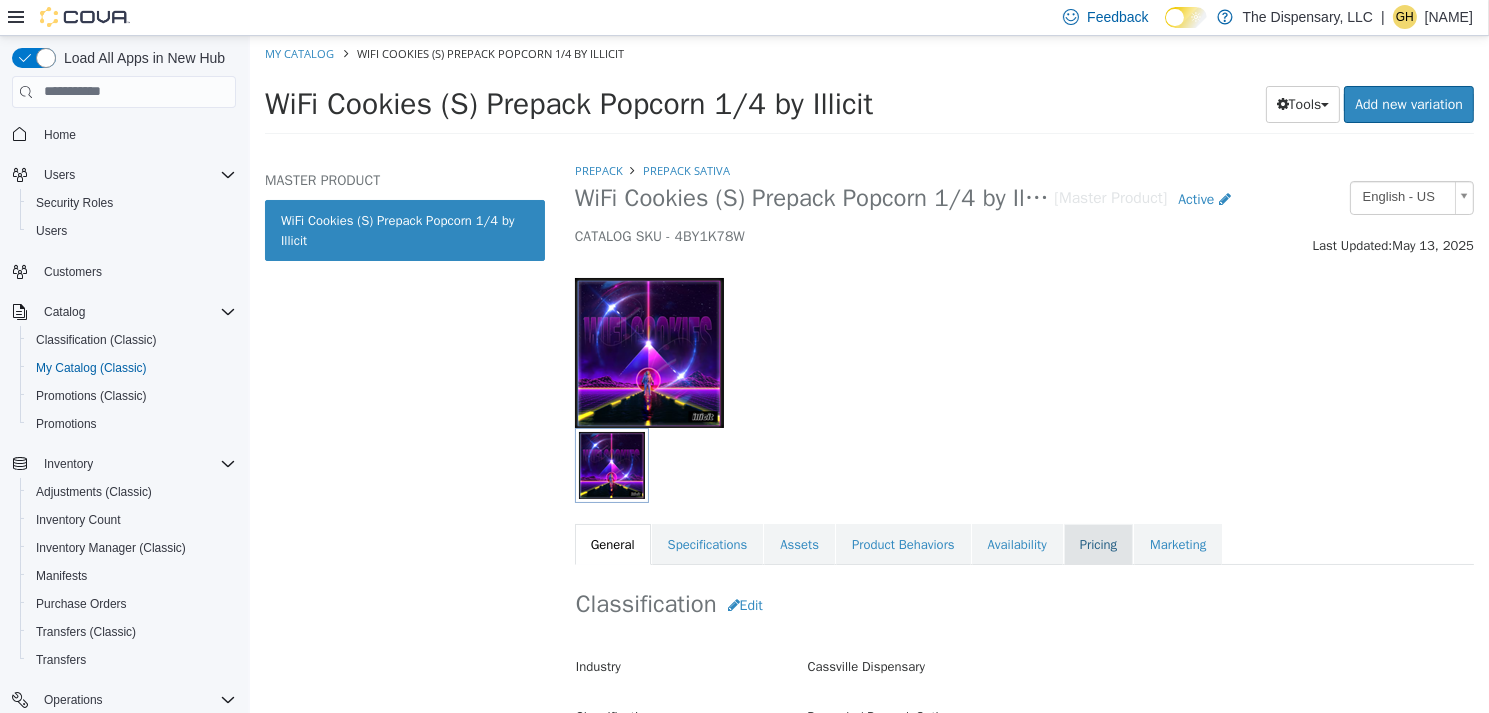 click on "Pricing" at bounding box center [1097, 544] 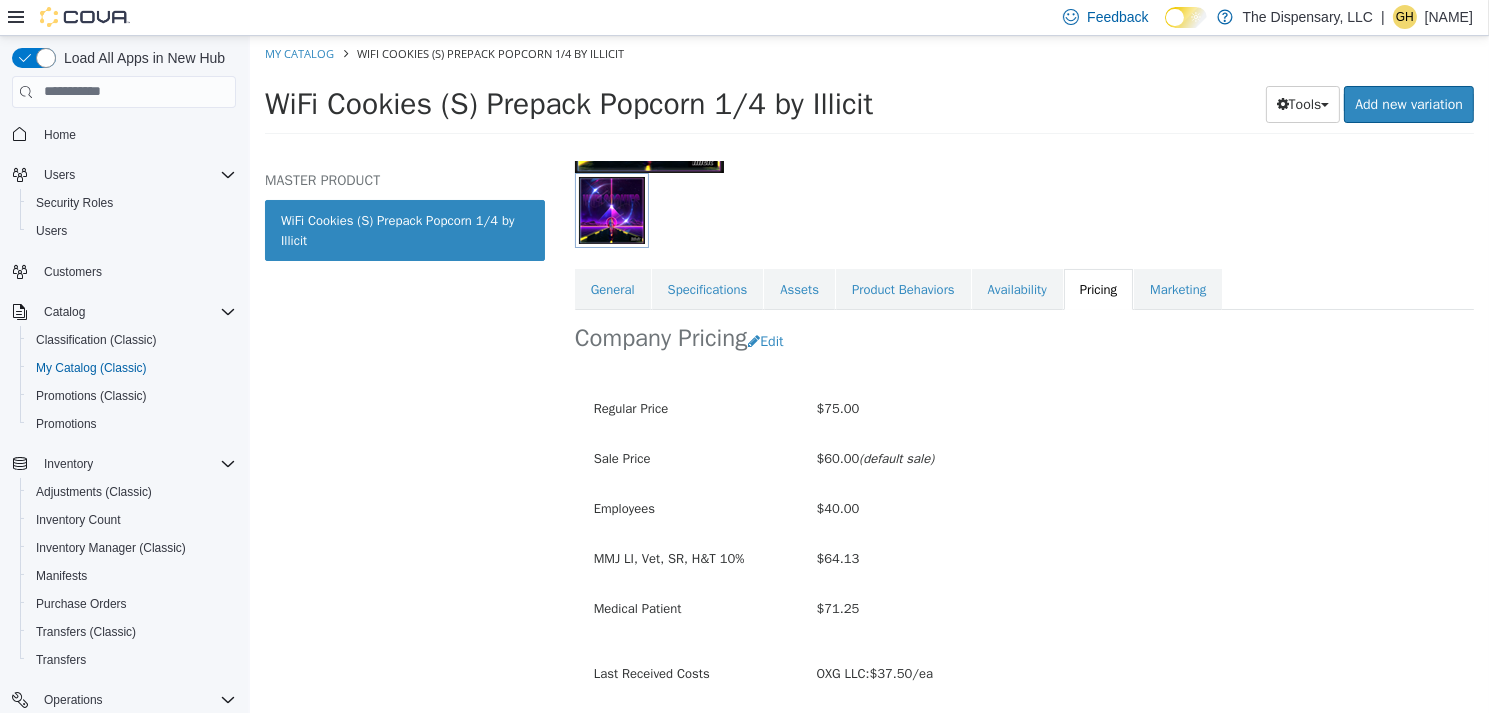 scroll, scrollTop: 300, scrollLeft: 0, axis: vertical 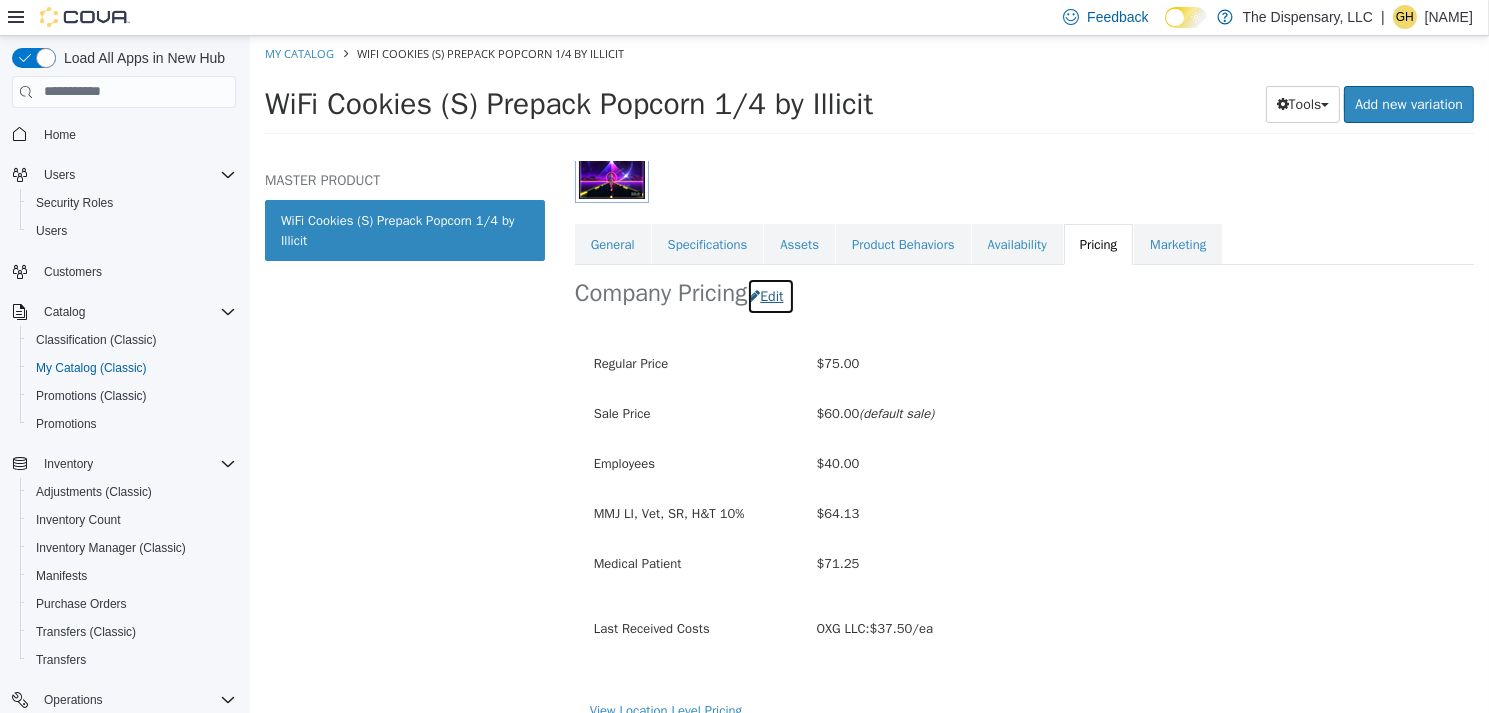 click on "Edit" at bounding box center [769, 295] 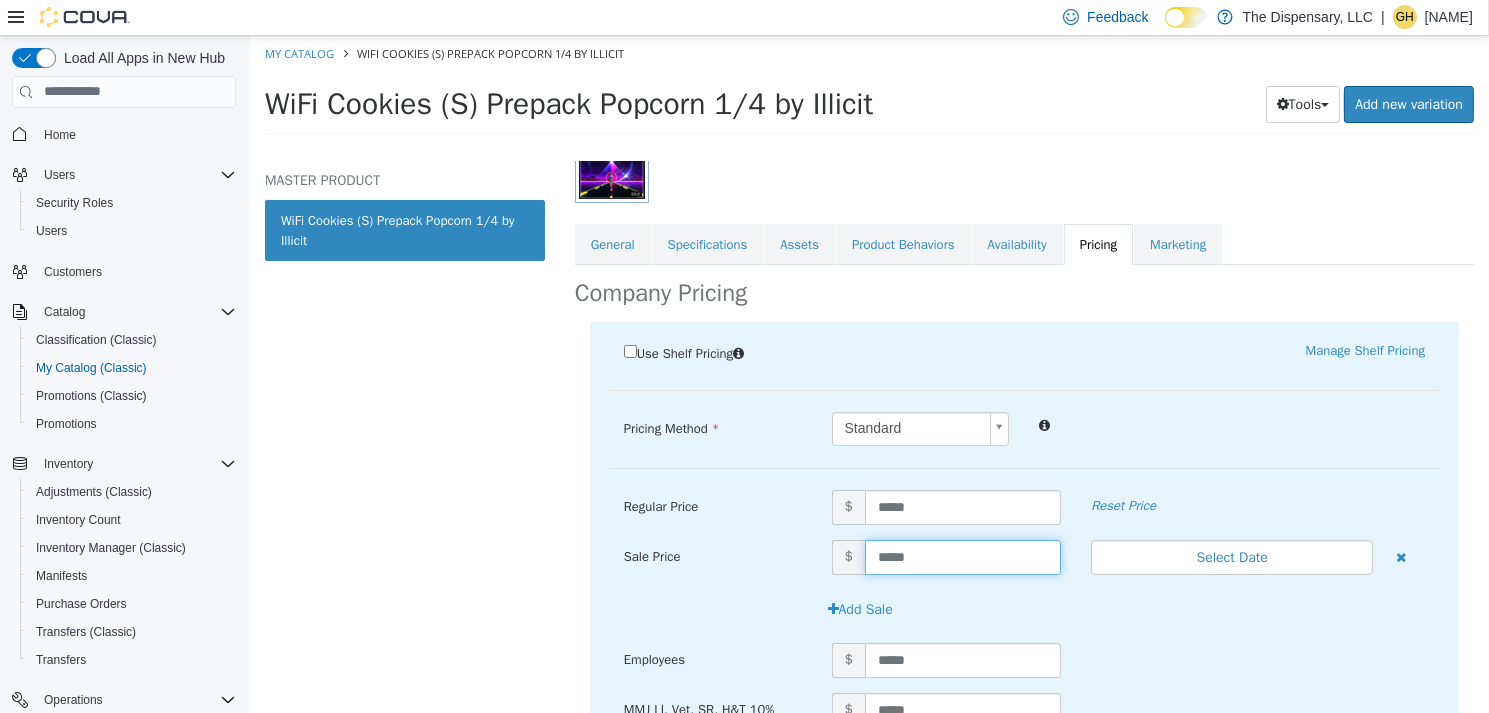drag, startPoint x: 909, startPoint y: 558, endPoint x: 661, endPoint y: 538, distance: 248.80515 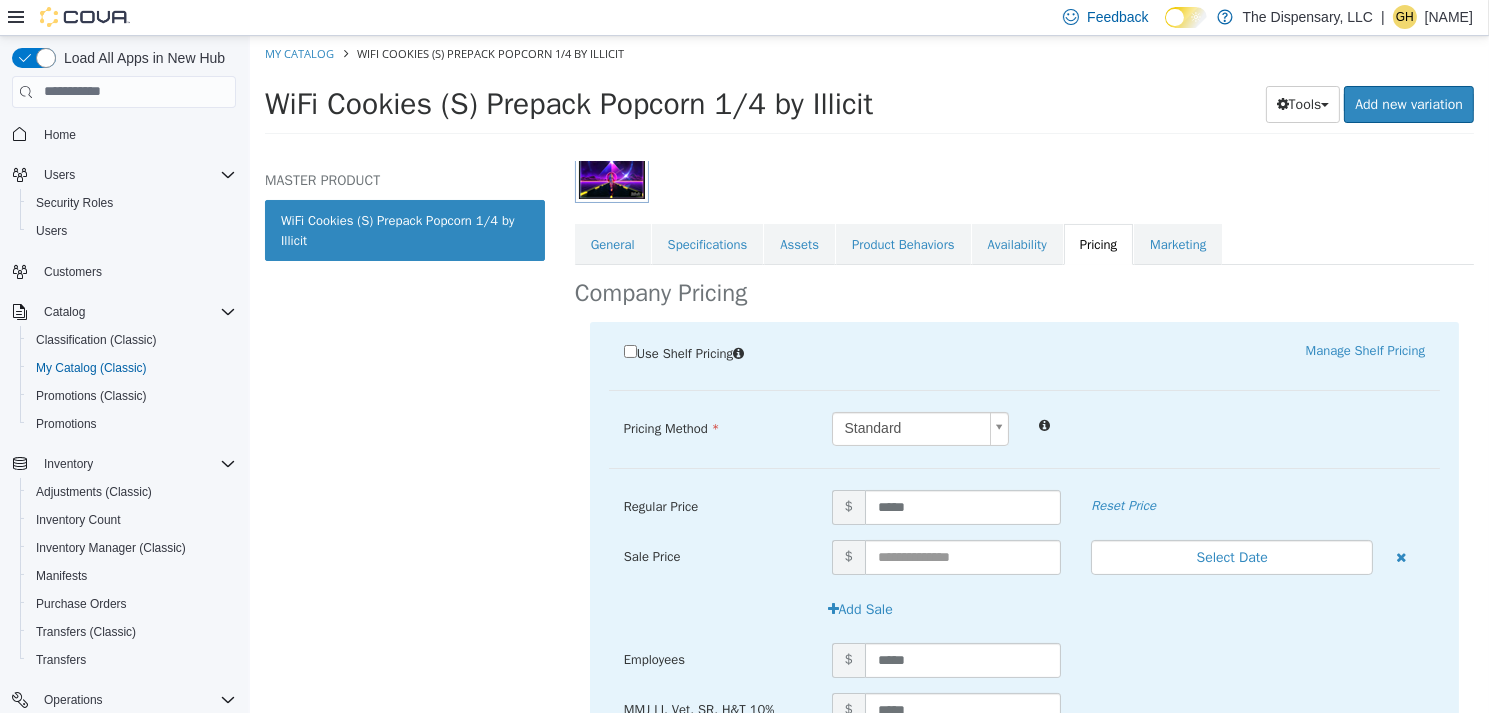 click on "Add Sale" at bounding box center [1023, 616] 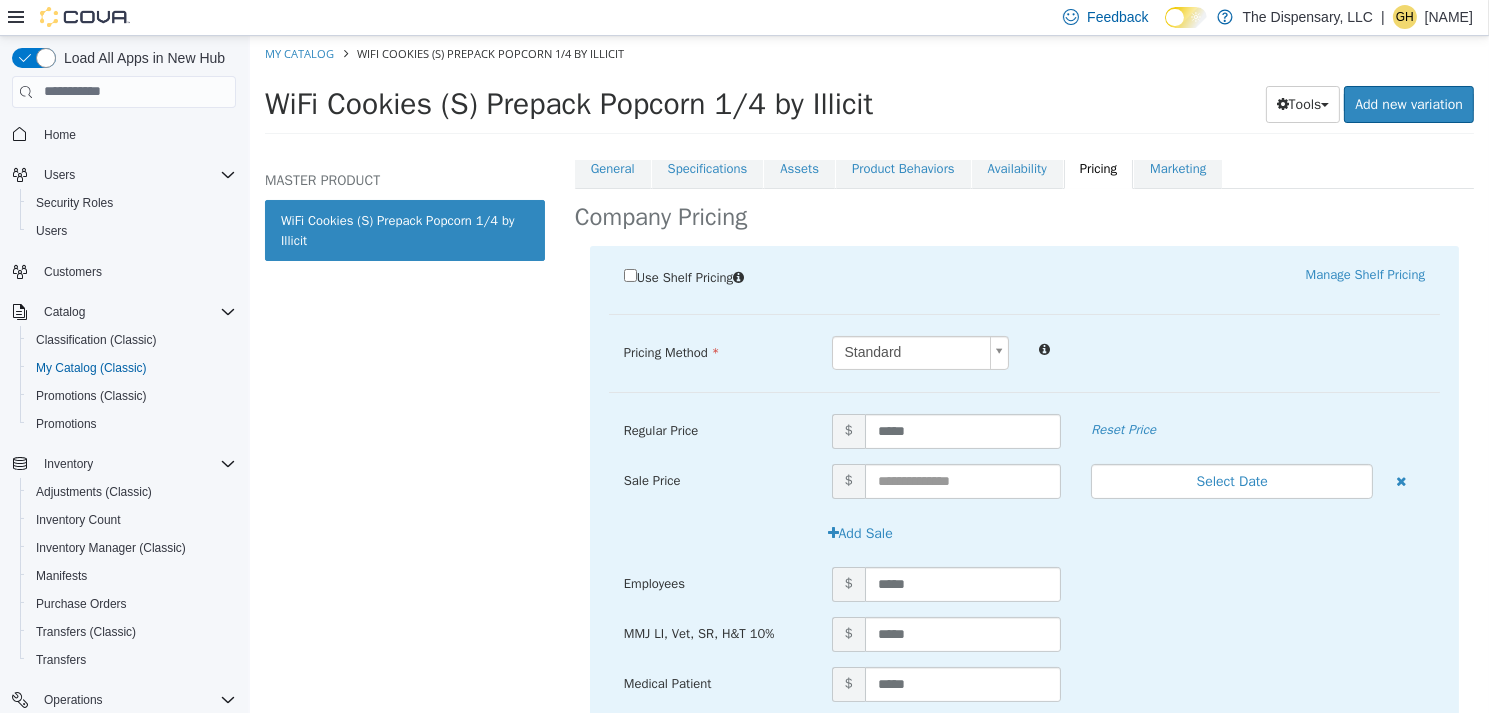scroll, scrollTop: 487, scrollLeft: 0, axis: vertical 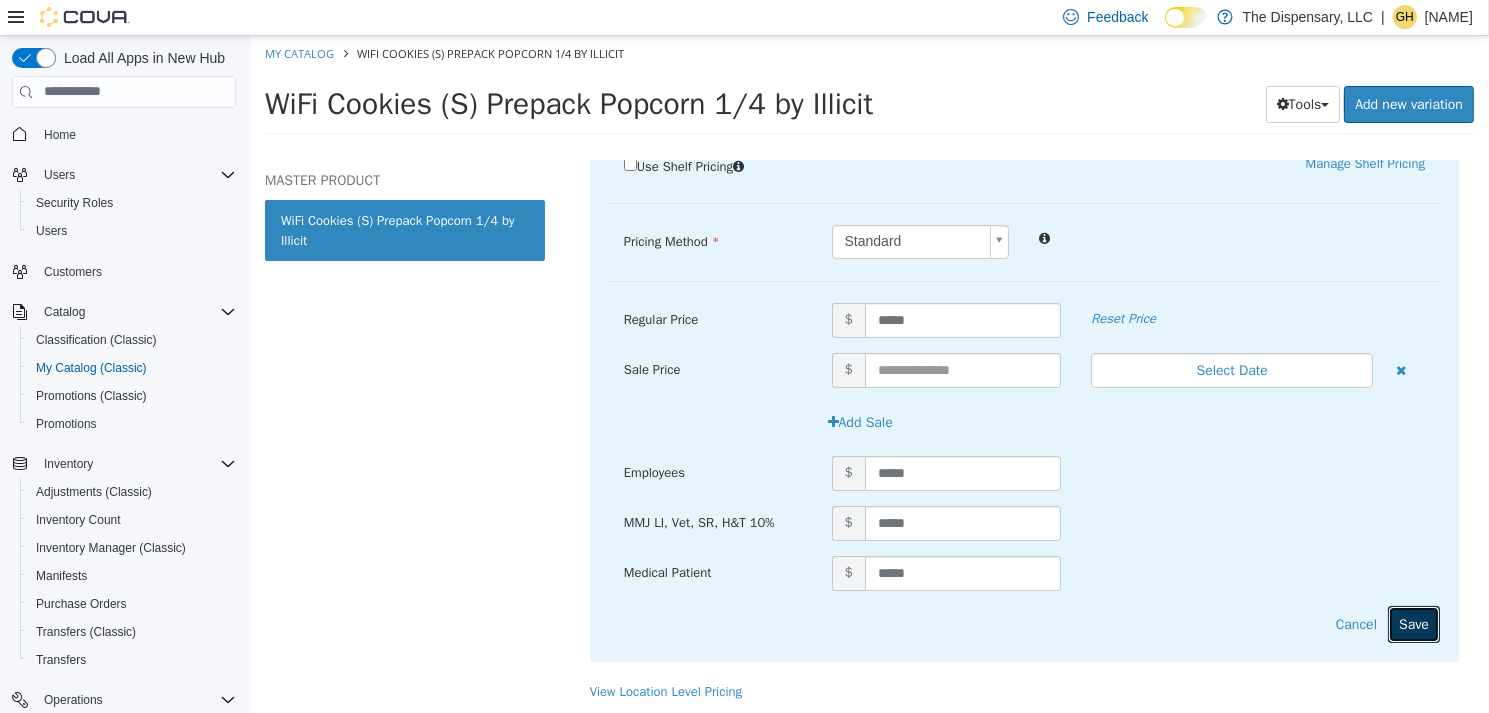 click on "Save" at bounding box center [1413, 623] 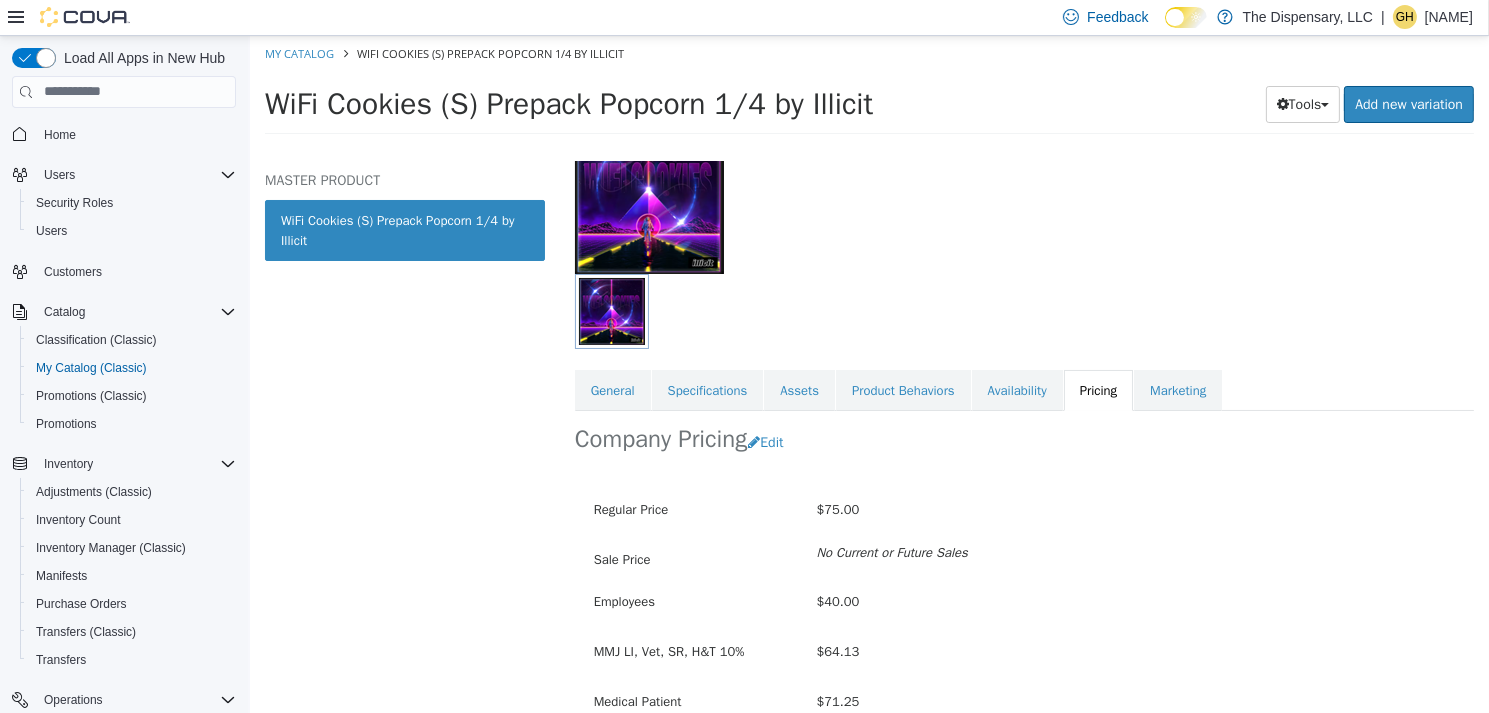 scroll, scrollTop: 0, scrollLeft: 0, axis: both 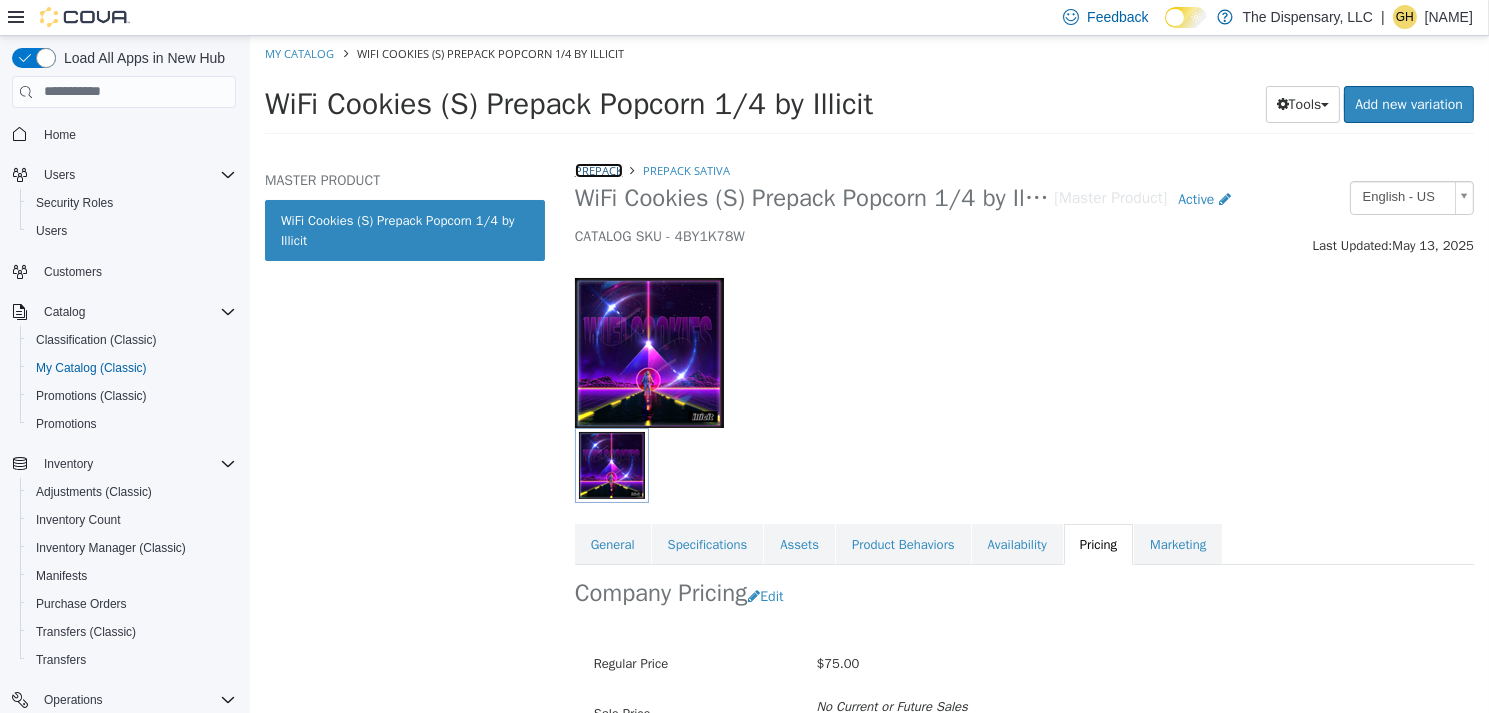 click on "Prepack" at bounding box center [598, 169] 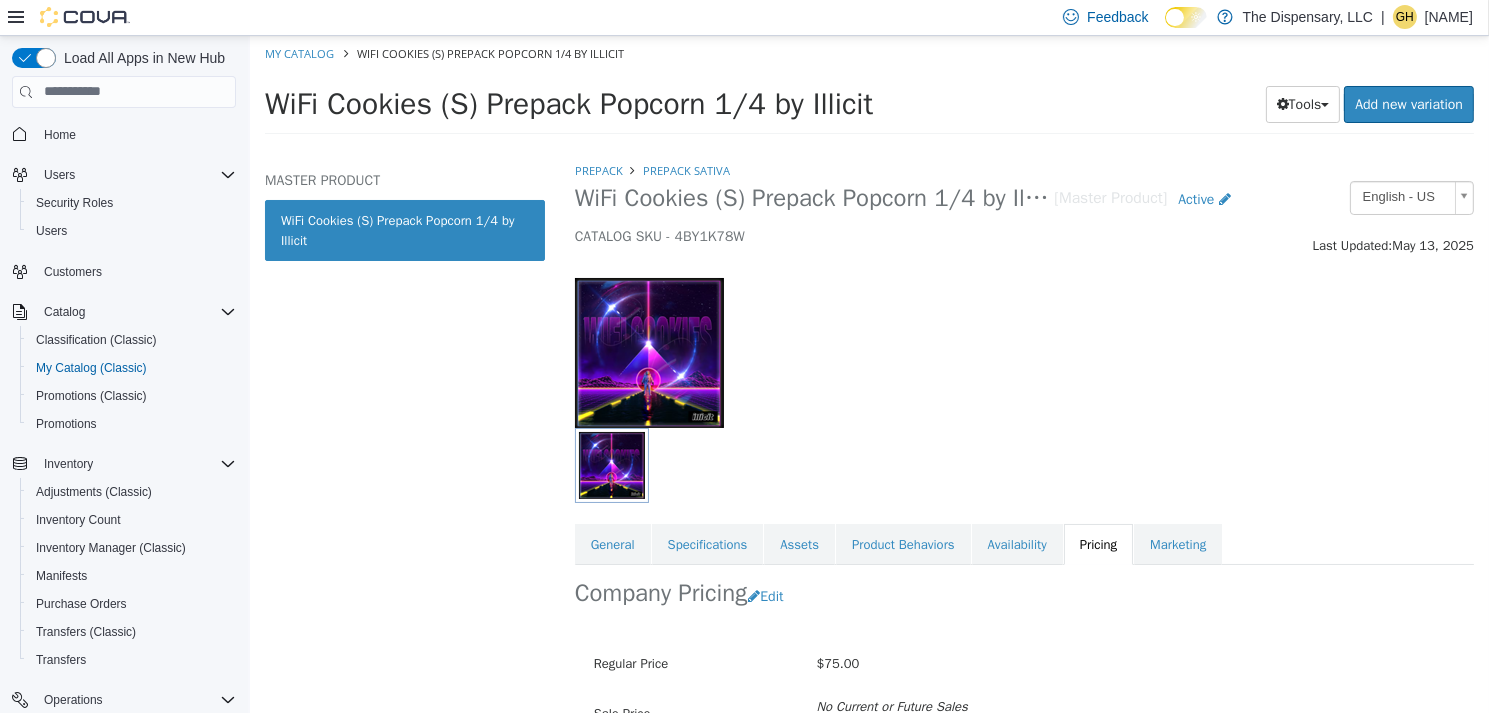 select on "**********" 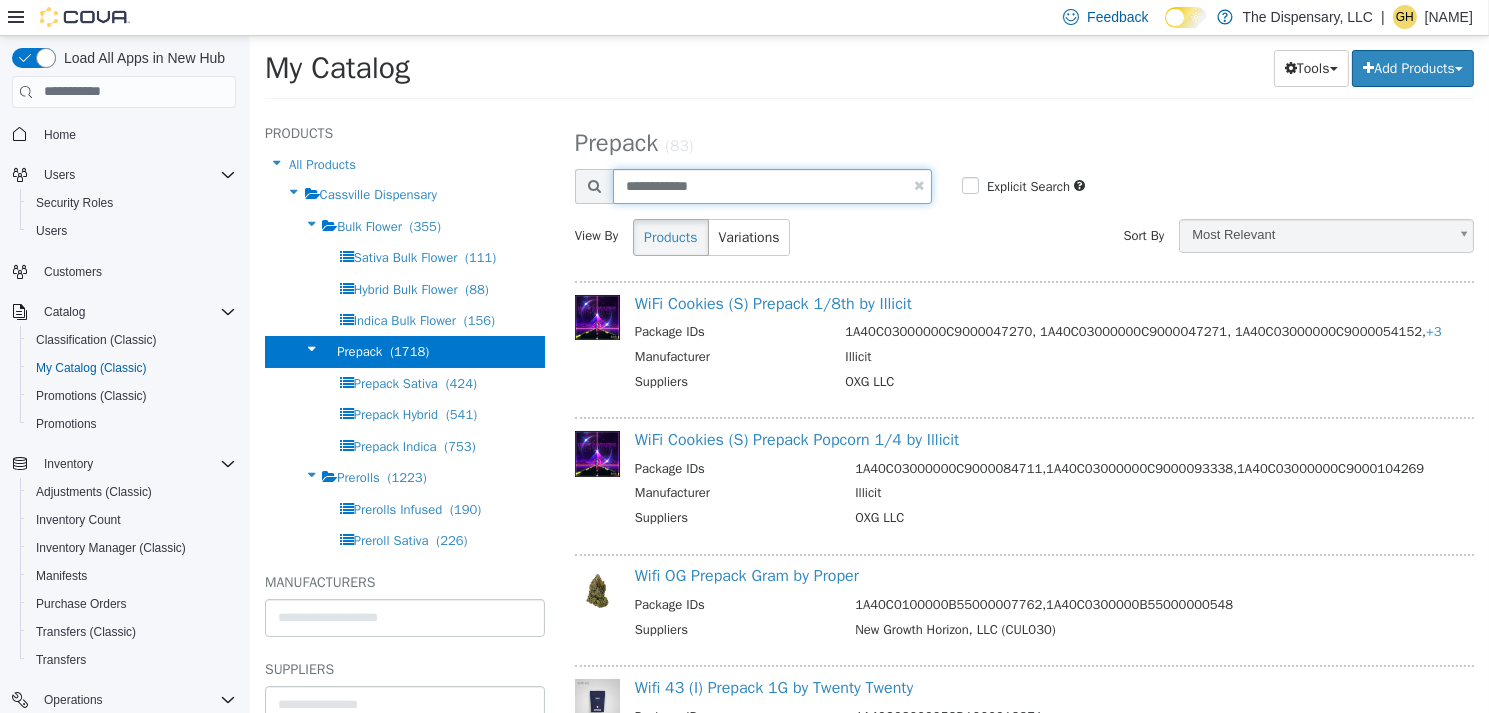 drag, startPoint x: 743, startPoint y: 182, endPoint x: 475, endPoint y: 118, distance: 275.53583 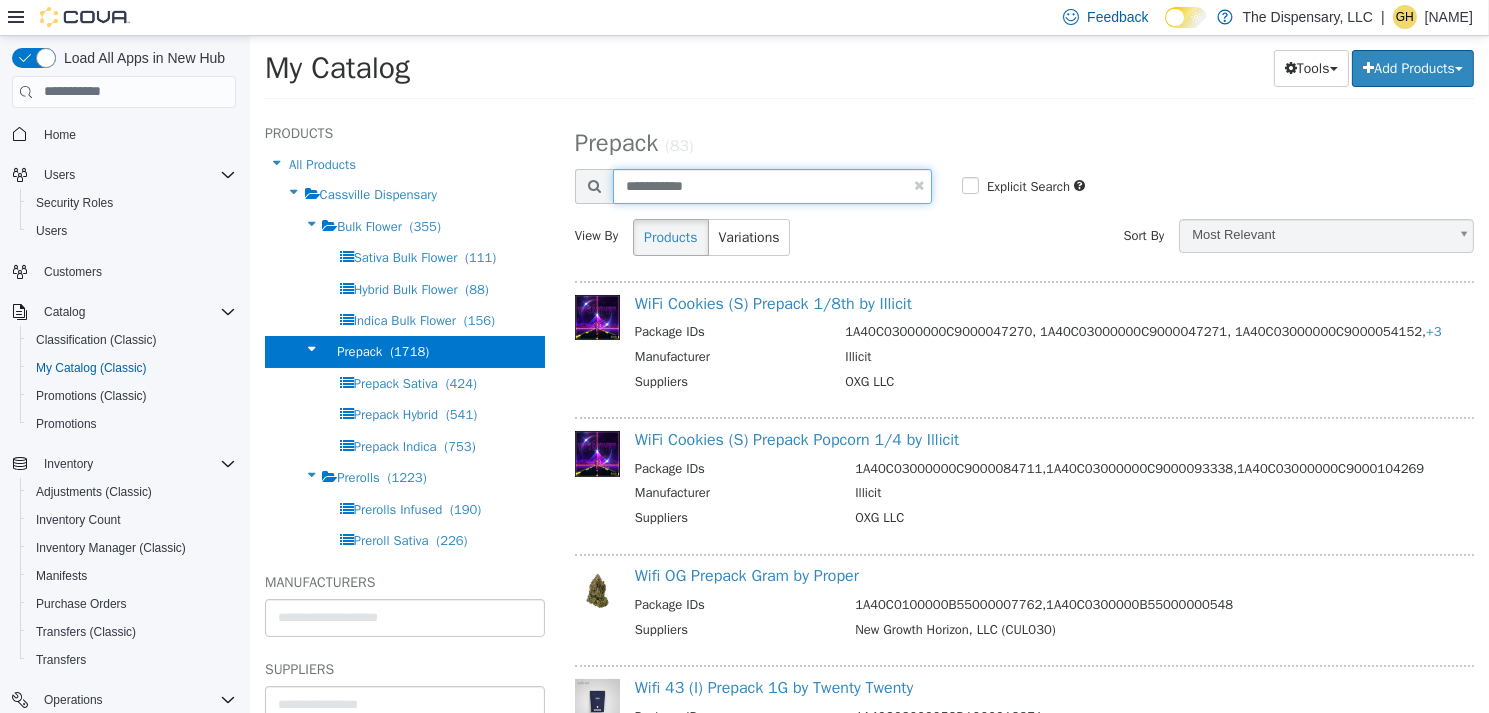 type on "**********" 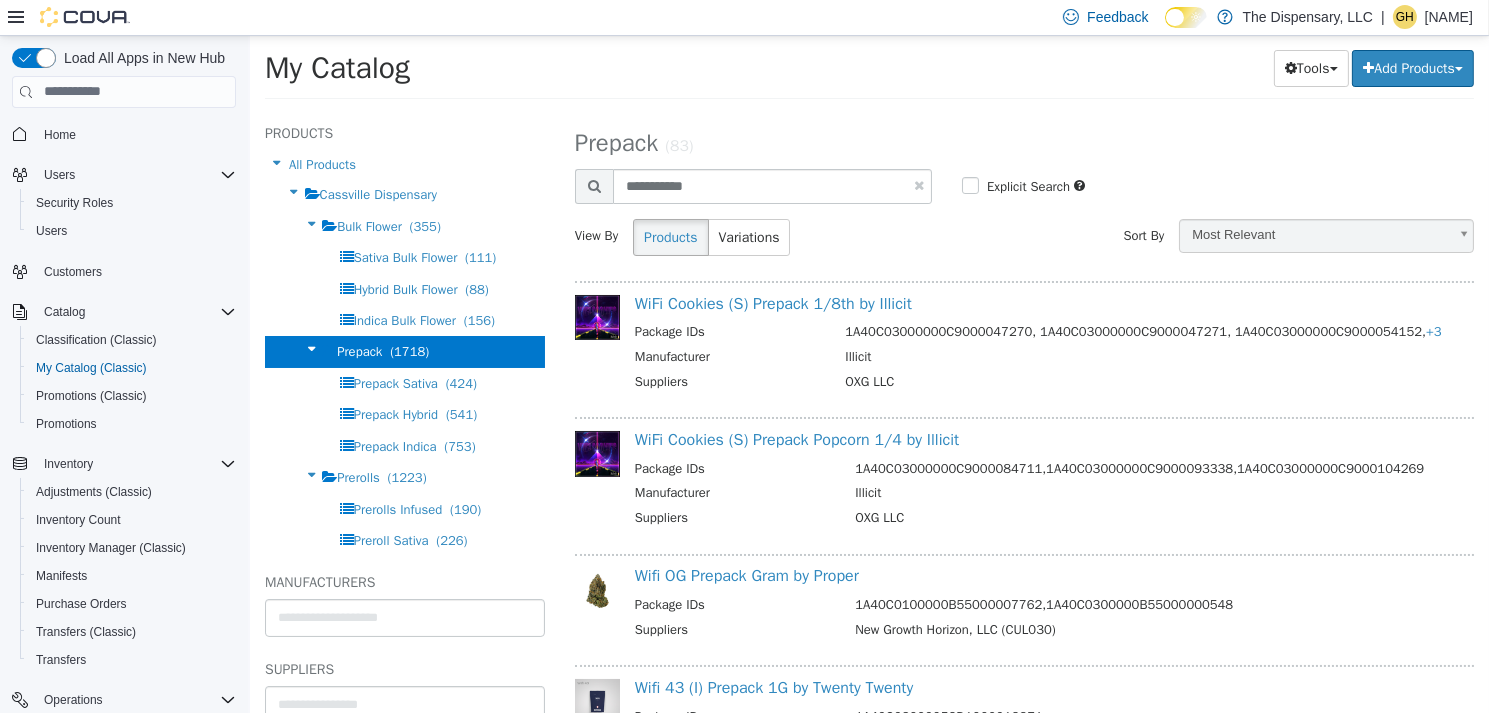 select on "**********" 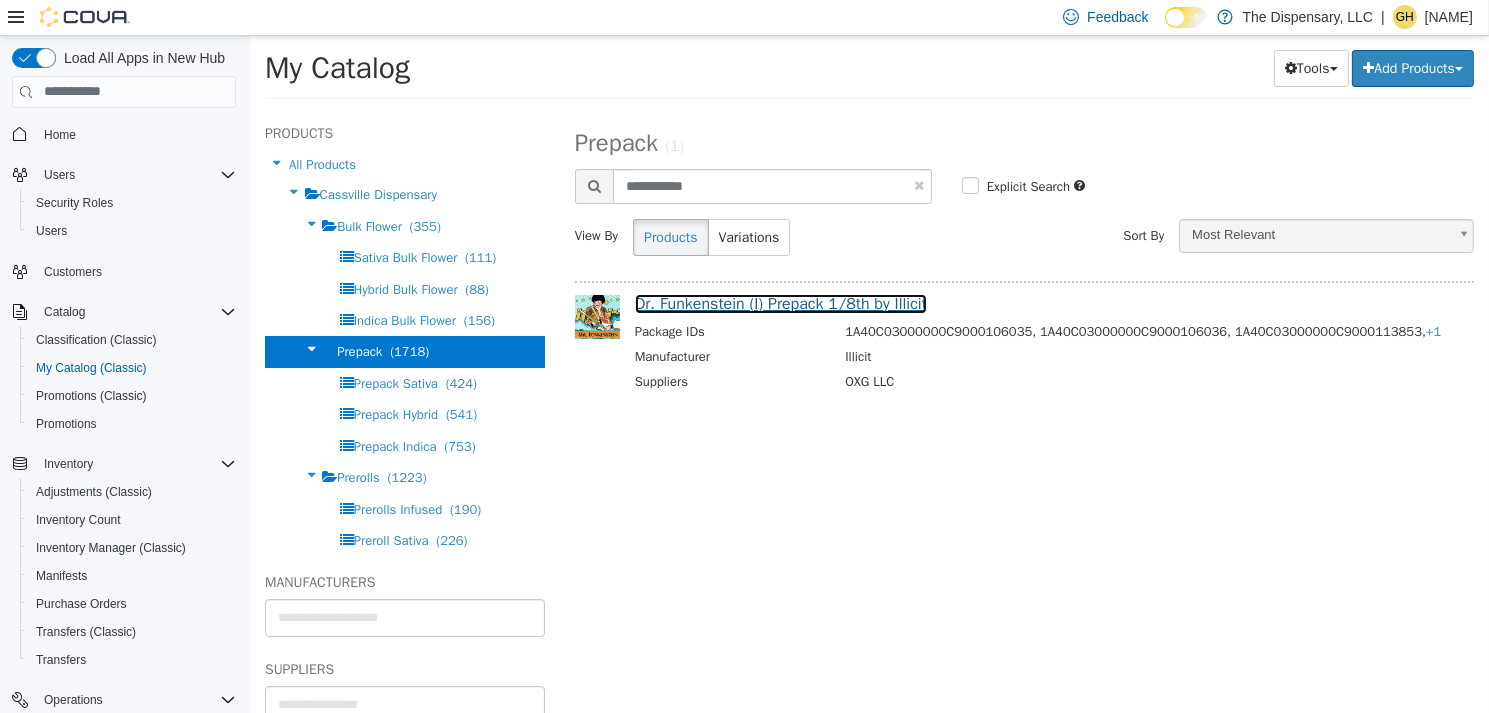 click on "Dr. Funkenstein (I) Prepack 1/8th by Illicit" at bounding box center [780, 303] 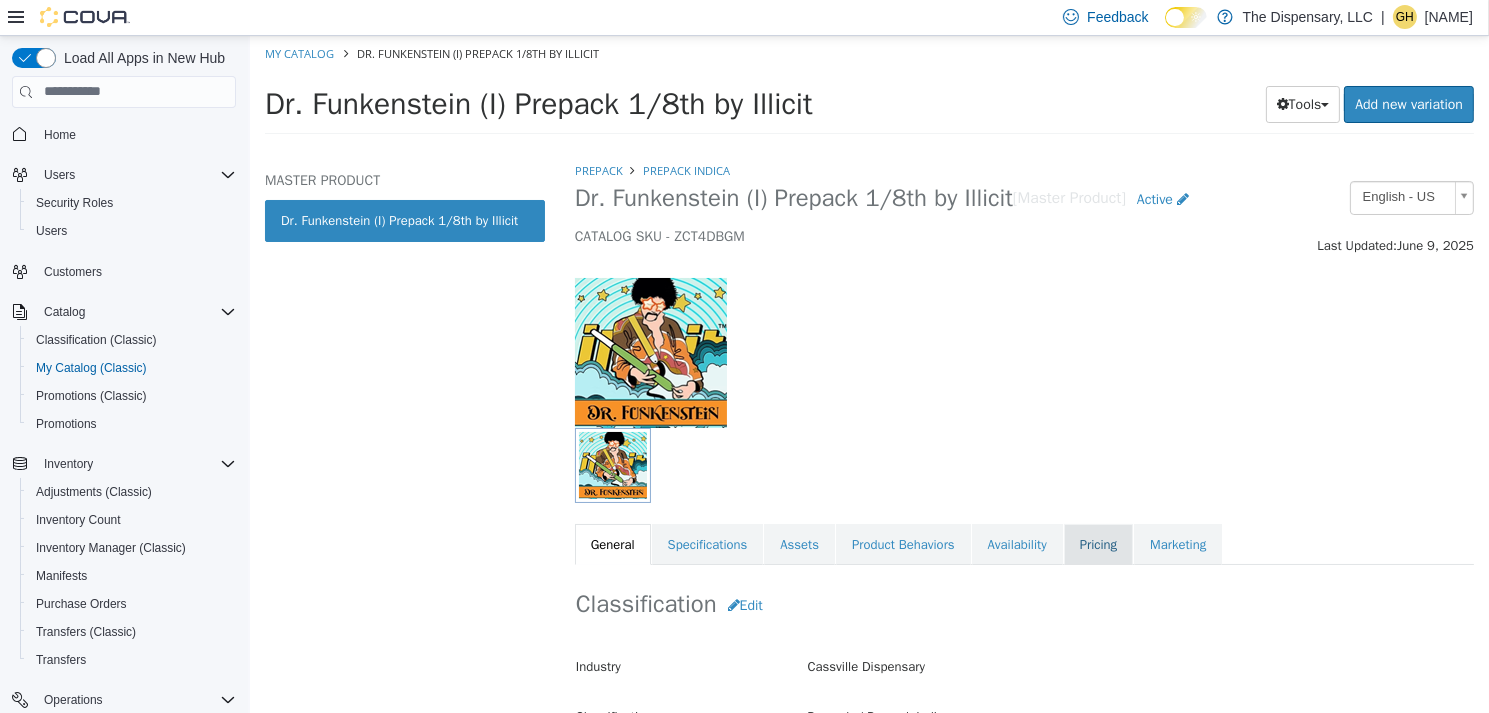 click on "Pricing" at bounding box center [1097, 544] 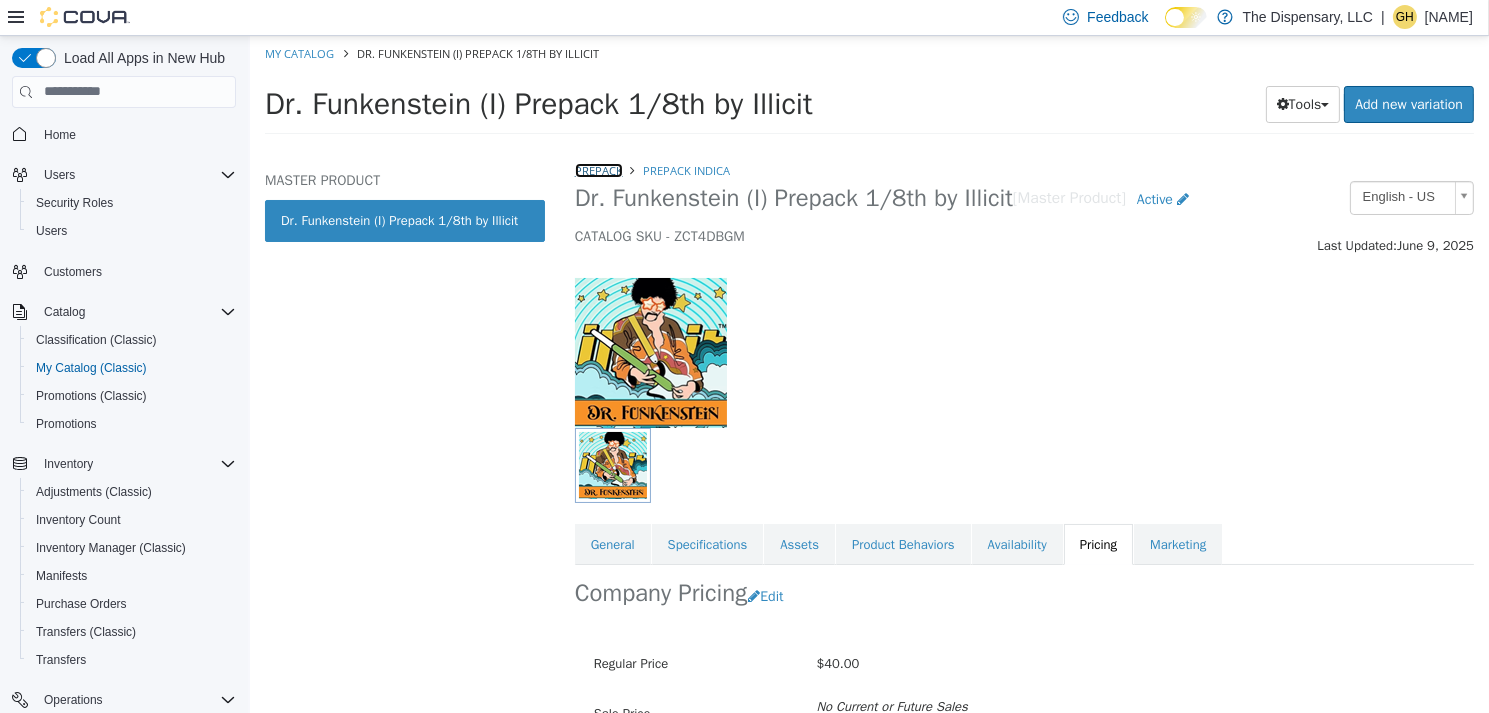 click on "Prepack" at bounding box center [598, 169] 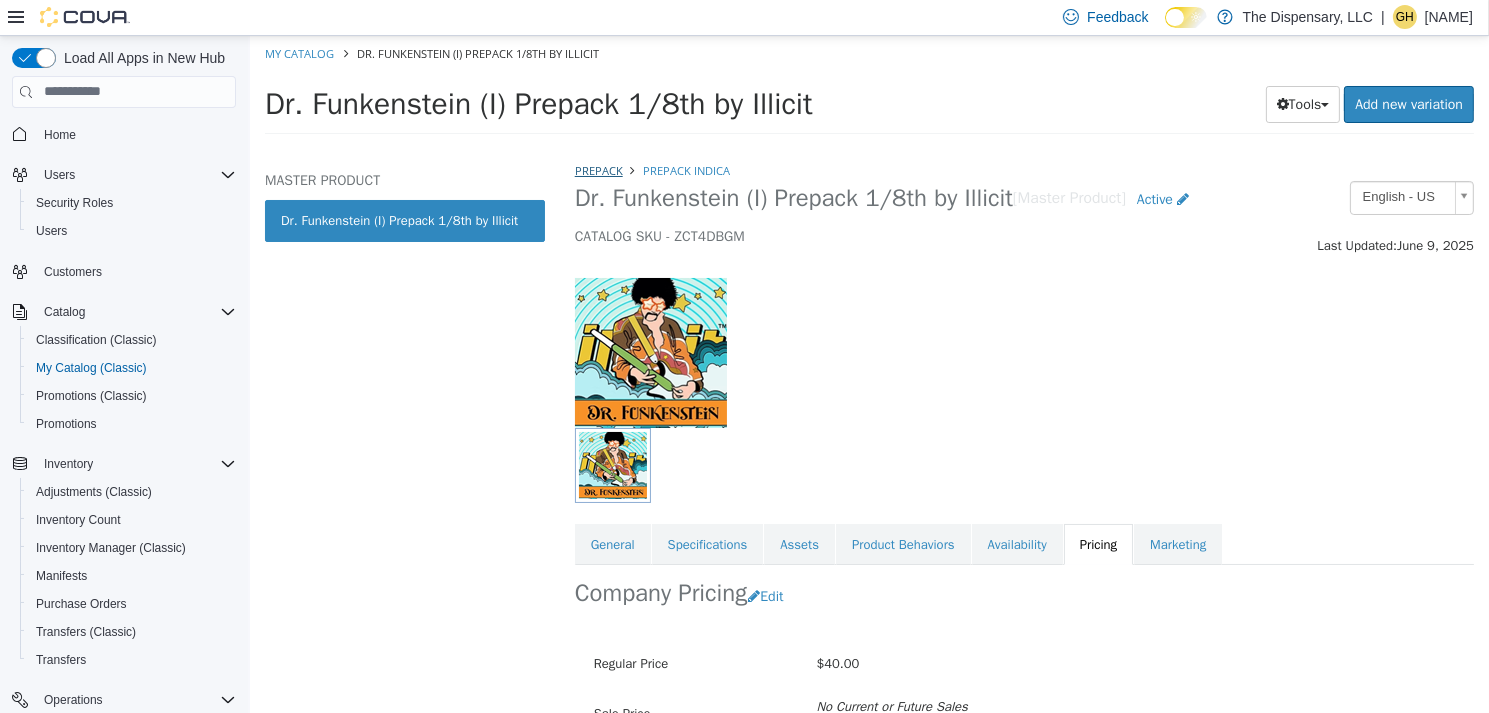 select on "**********" 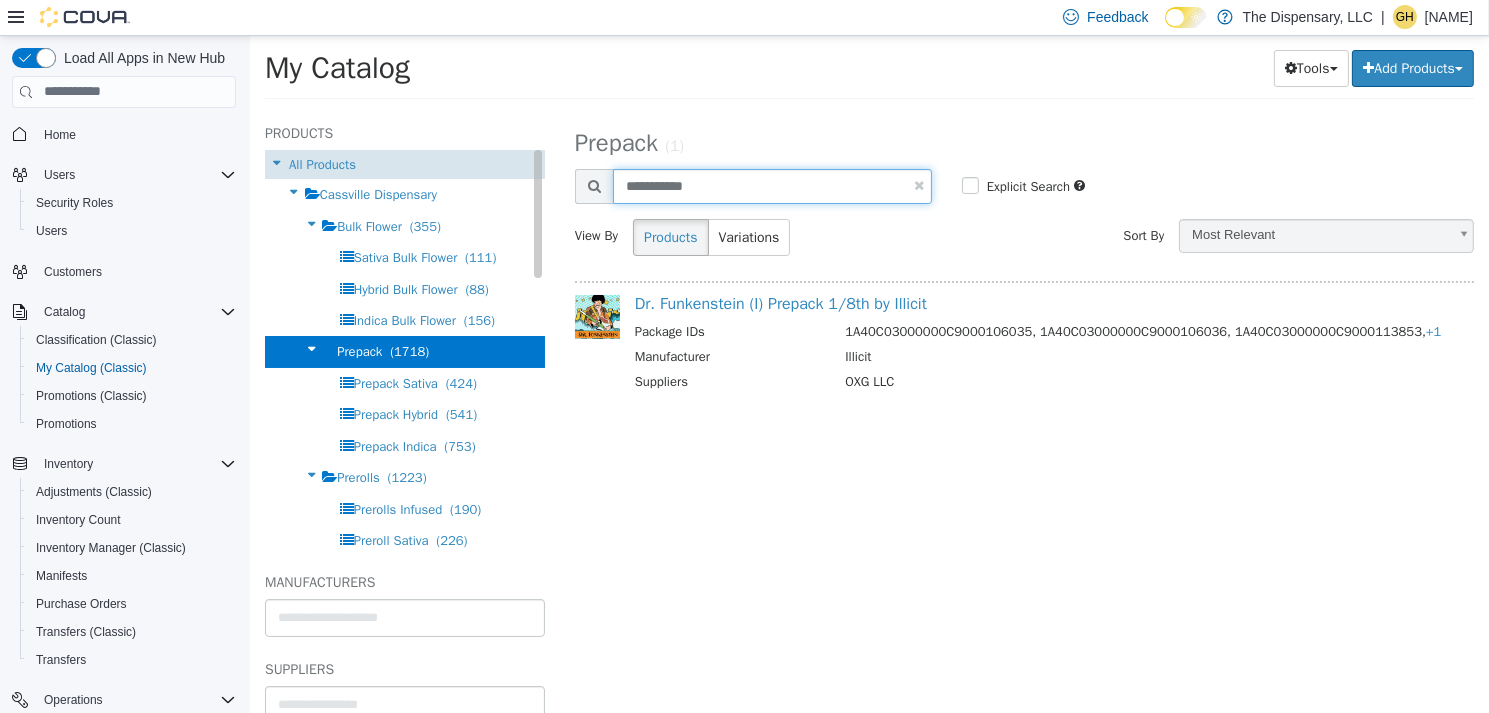 drag, startPoint x: 617, startPoint y: 173, endPoint x: 481, endPoint y: 166, distance: 136.18002 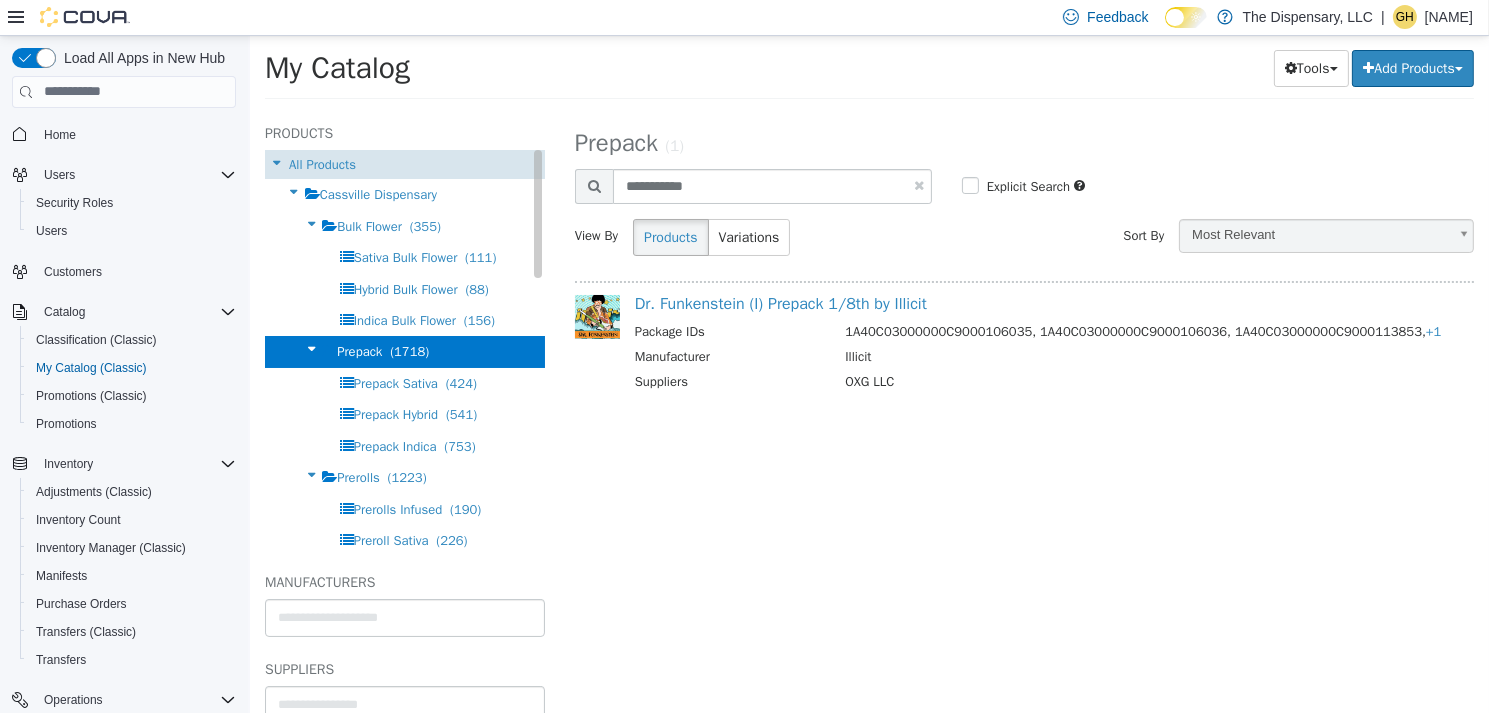 select on "**********" 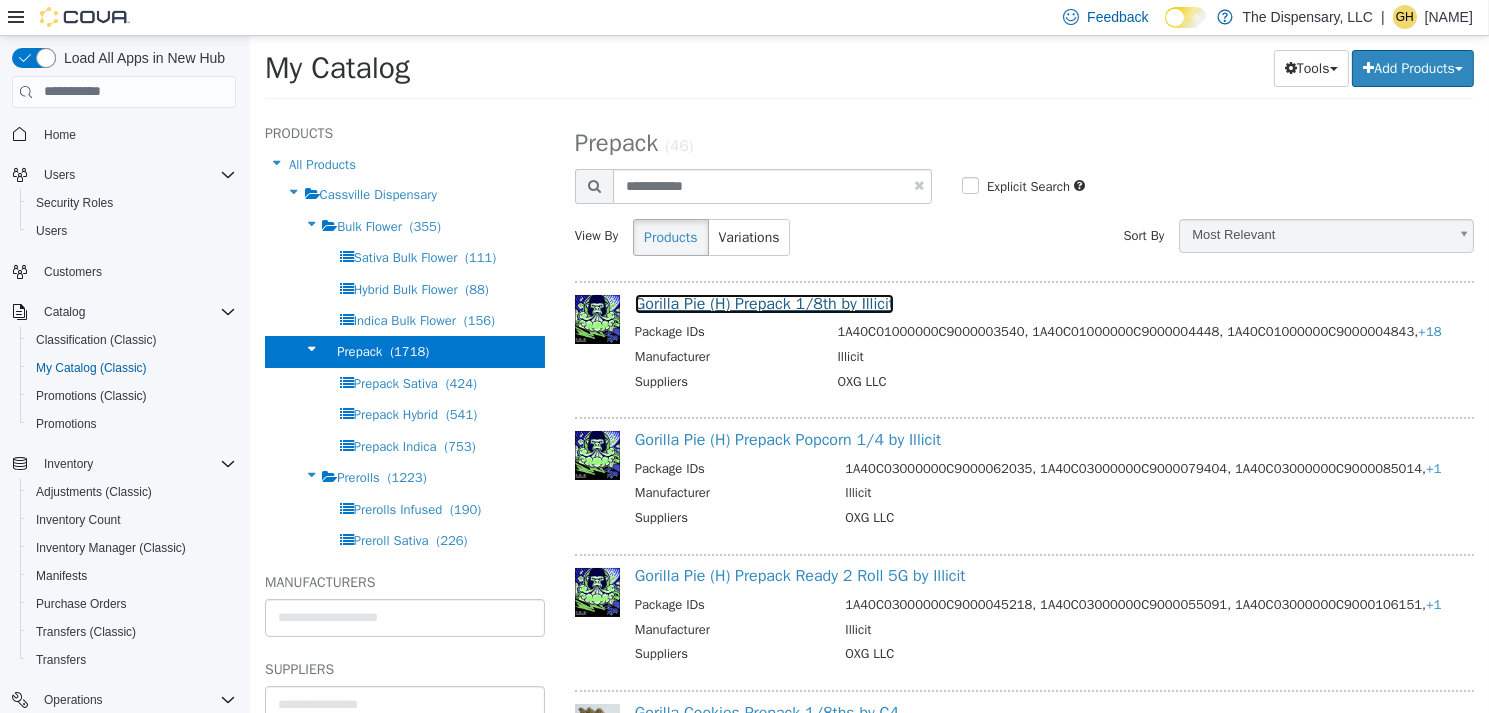 click on "Gorilla Pie (H) Prepack 1/8th by Illicit" at bounding box center (763, 303) 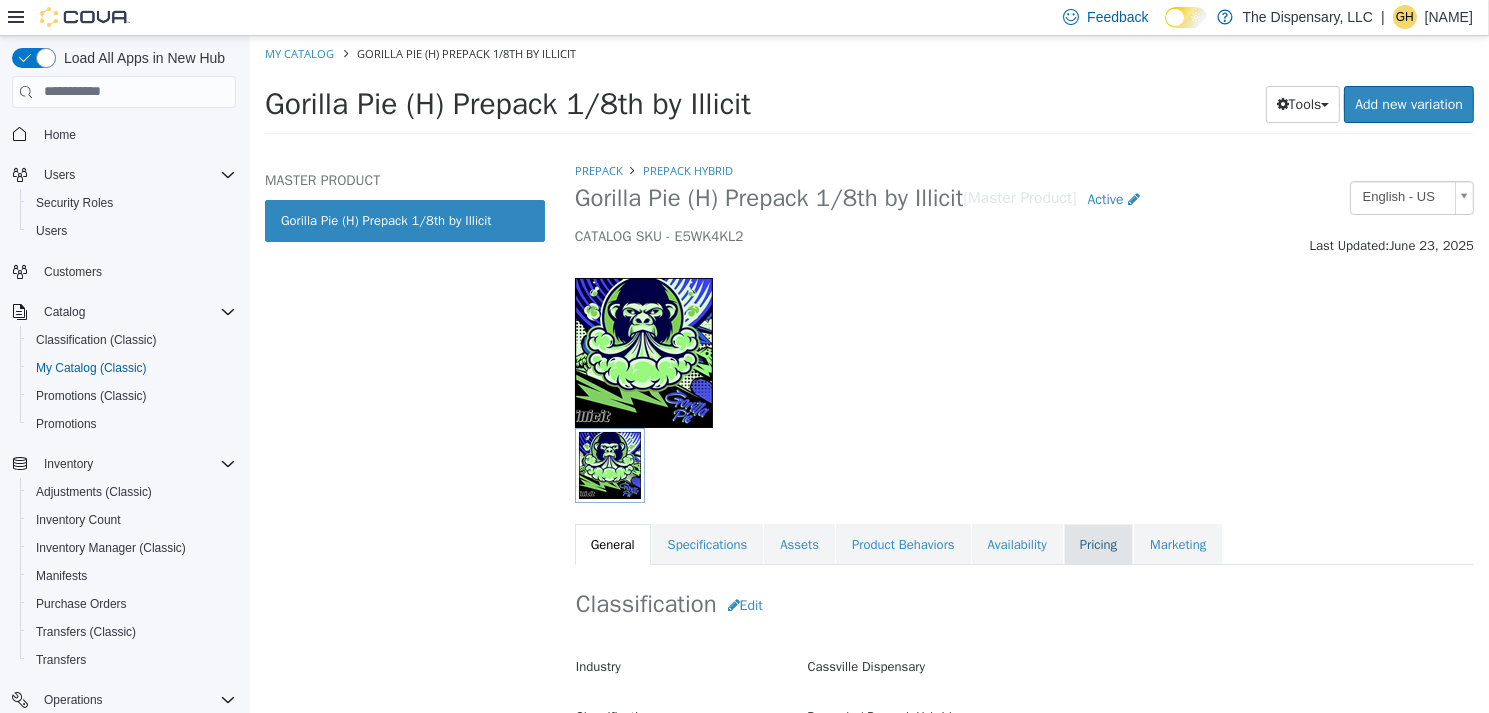 click on "Pricing" at bounding box center [1097, 544] 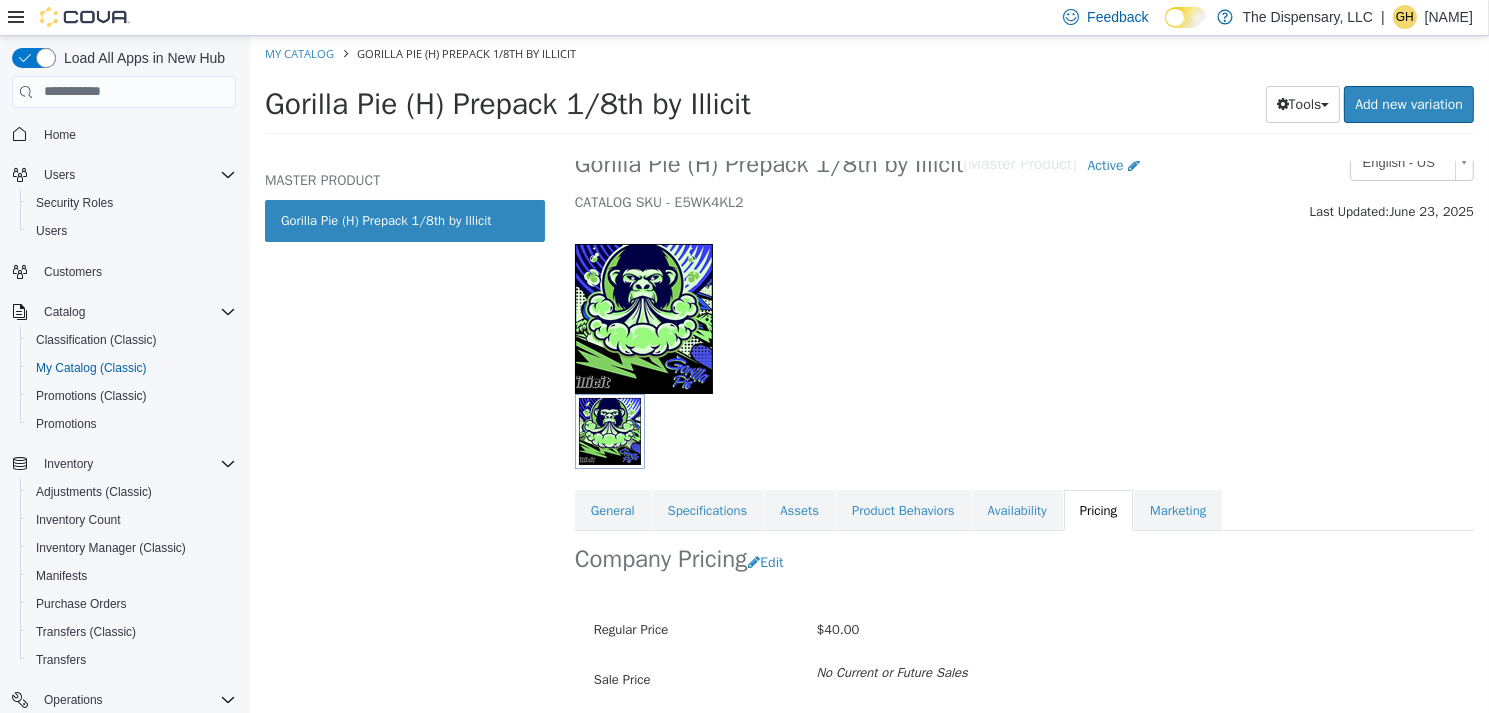 scroll, scrollTop: 0, scrollLeft: 0, axis: both 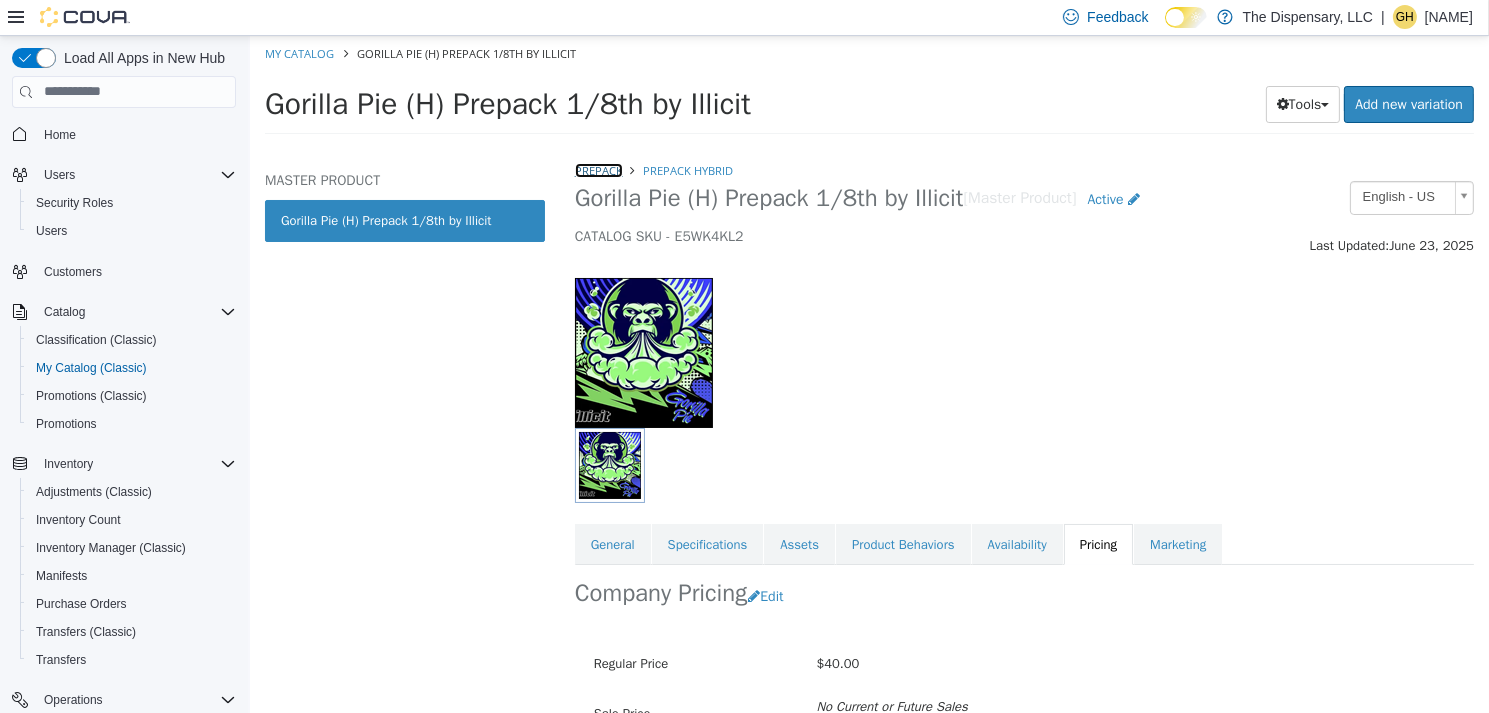 click on "Prepack" at bounding box center [598, 169] 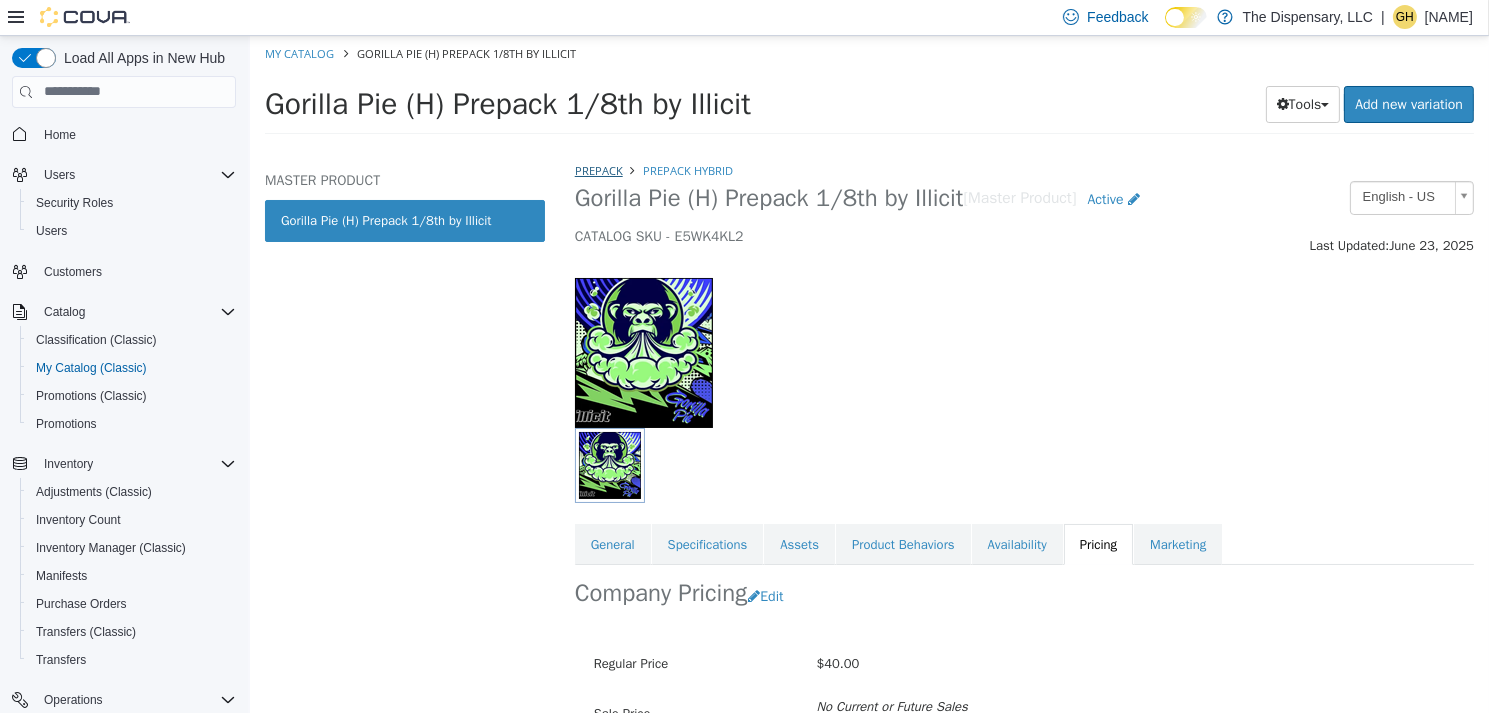 select on "**********" 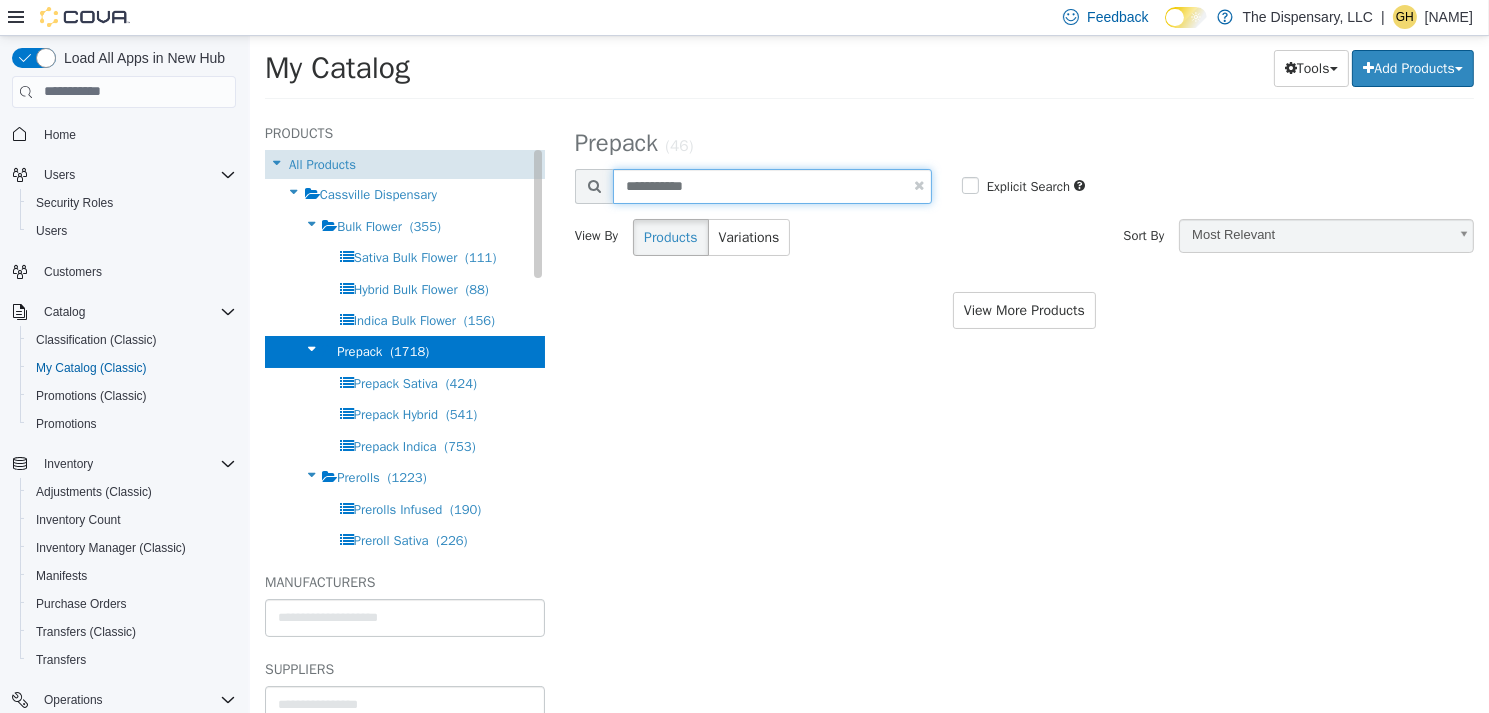 drag, startPoint x: 689, startPoint y: 182, endPoint x: 467, endPoint y: 165, distance: 222.64995 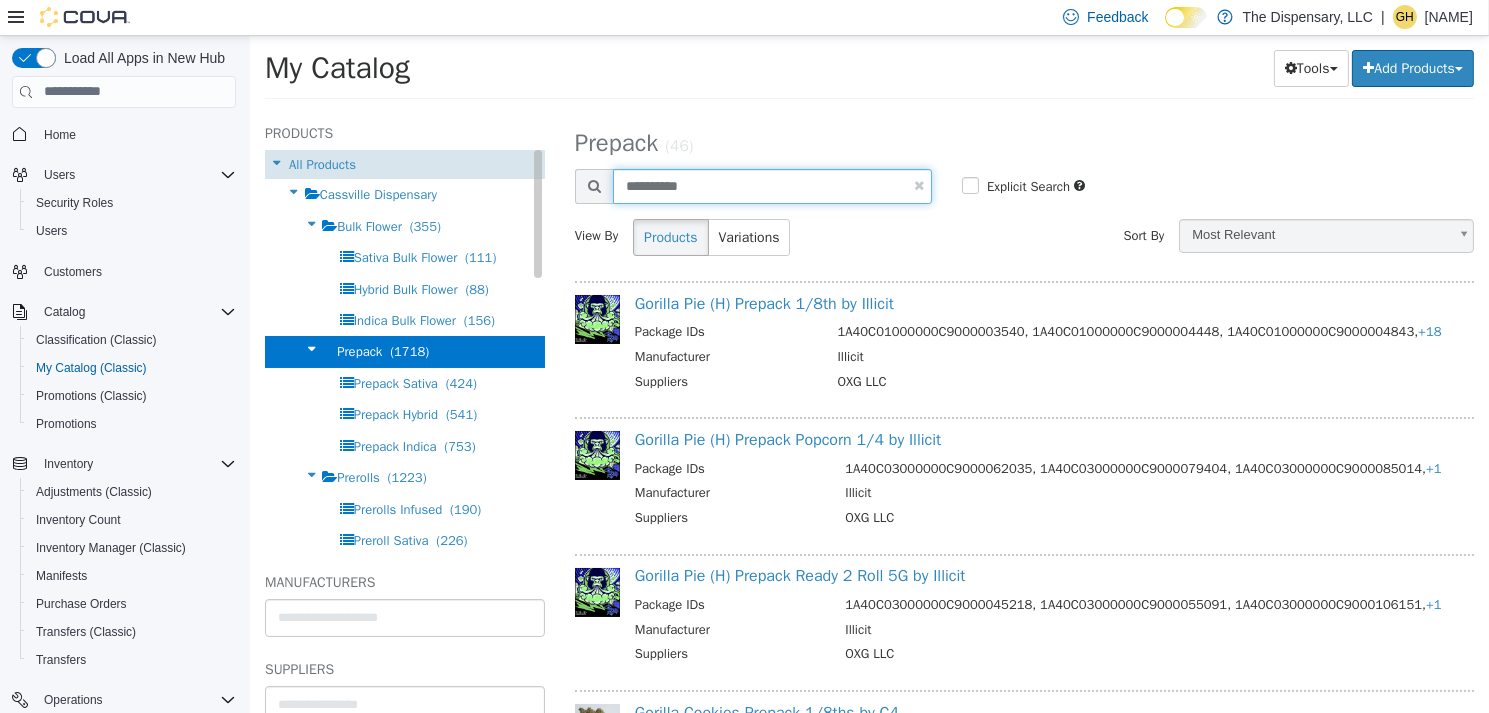 type on "**********" 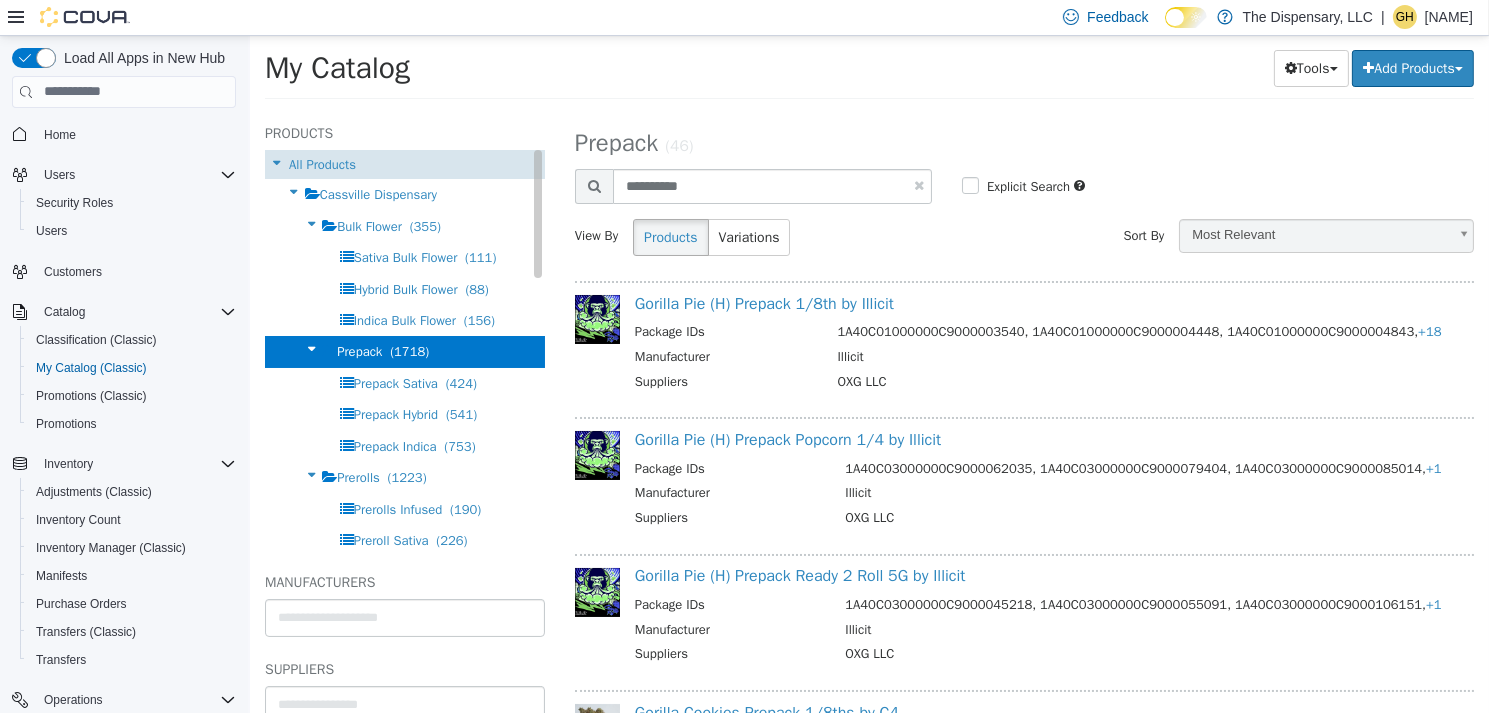 select on "**********" 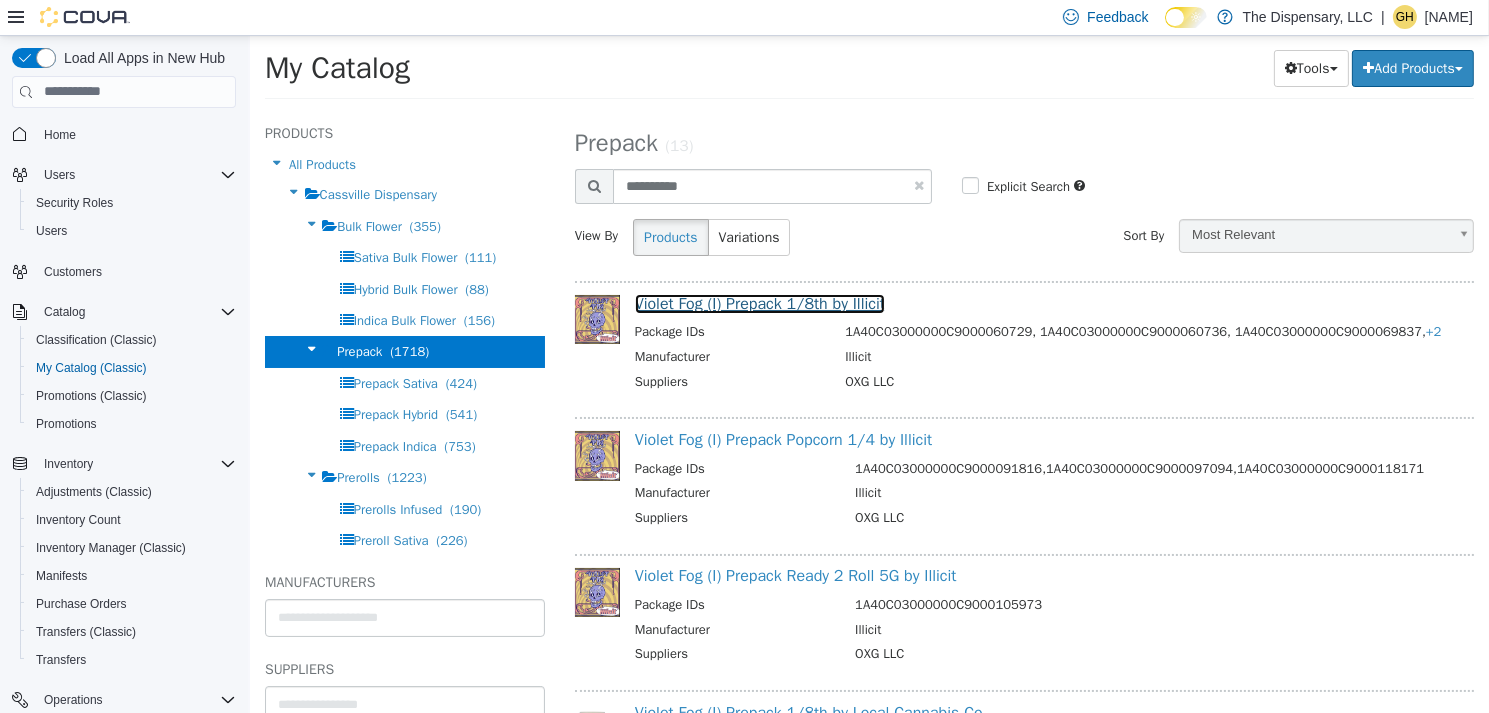 click on "Violet Fog (I) Prepack 1/8th by Illicit" at bounding box center (759, 303) 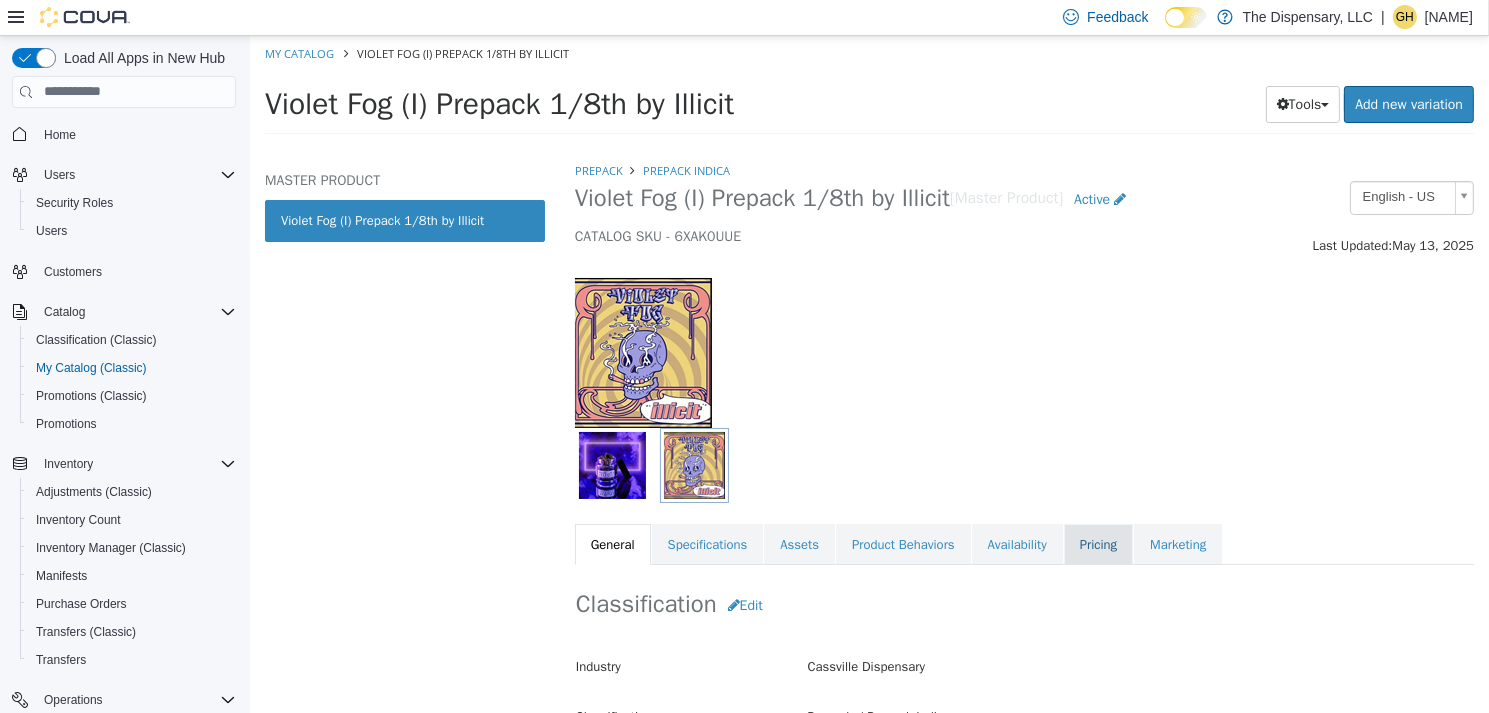 click on "Pricing" at bounding box center (1097, 544) 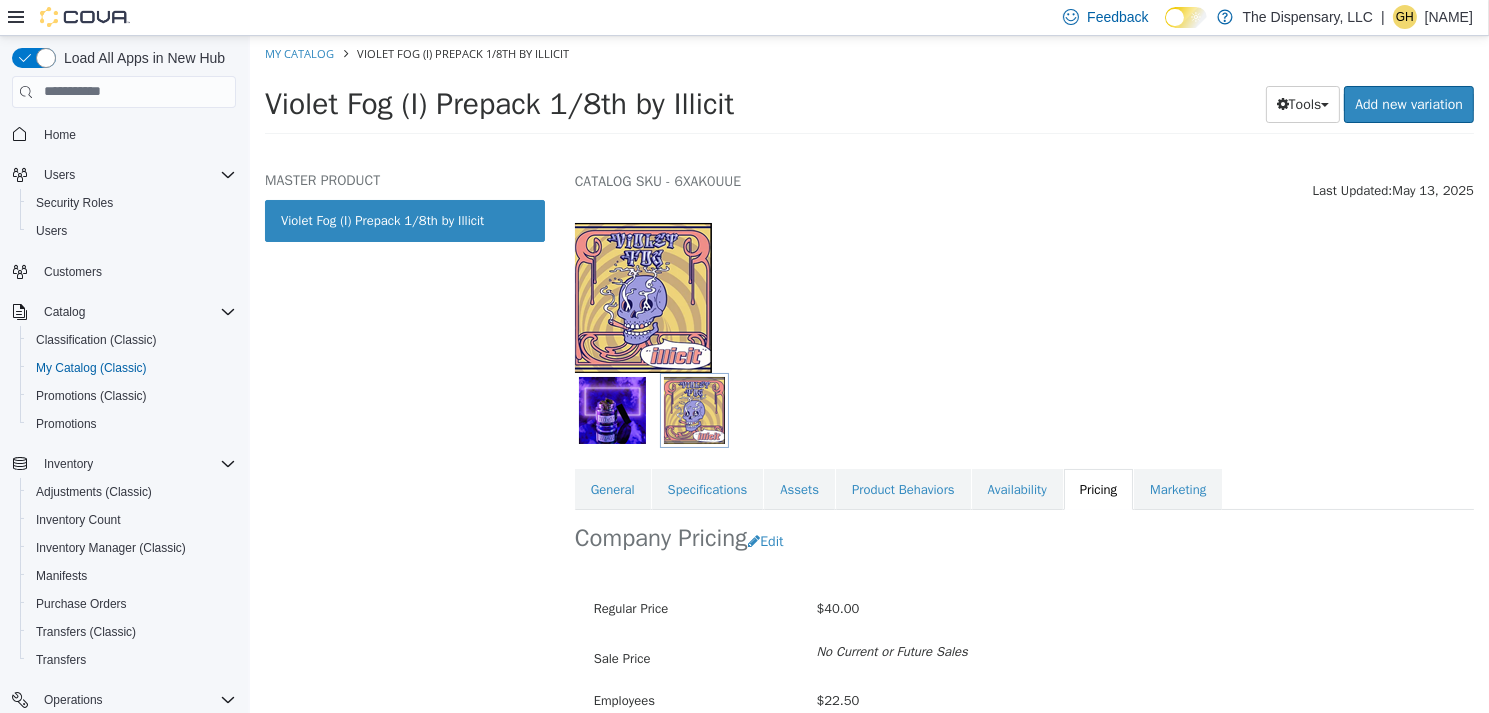 scroll, scrollTop: 0, scrollLeft: 0, axis: both 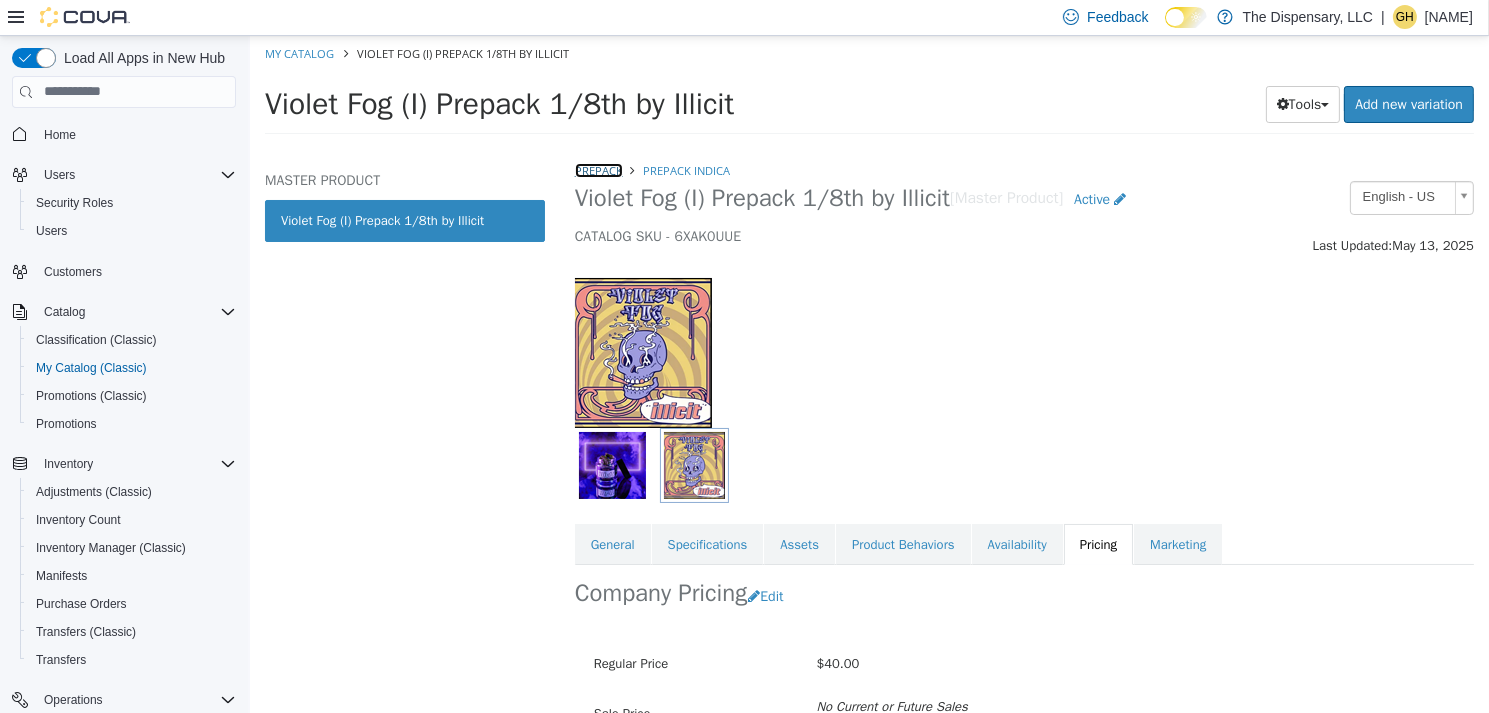 click on "Prepack" at bounding box center (598, 169) 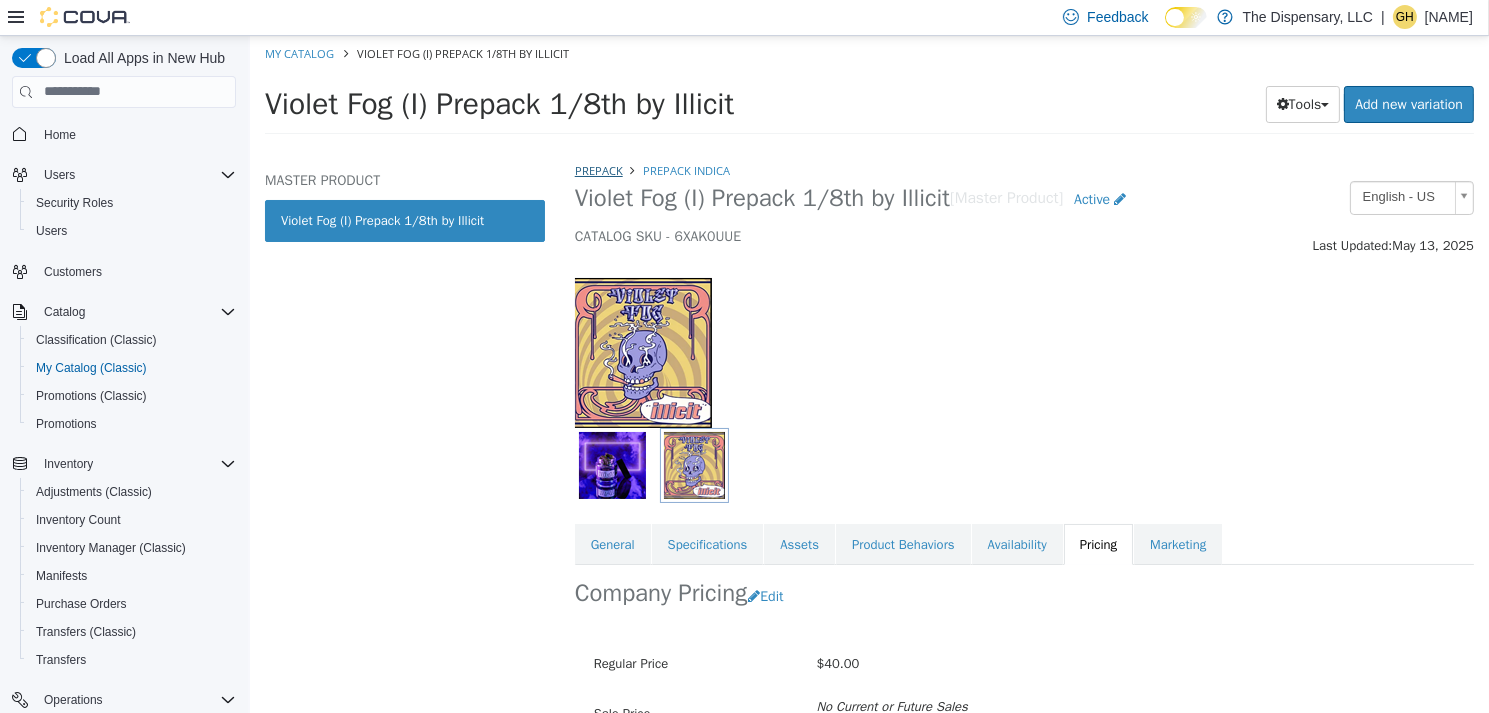 select on "**********" 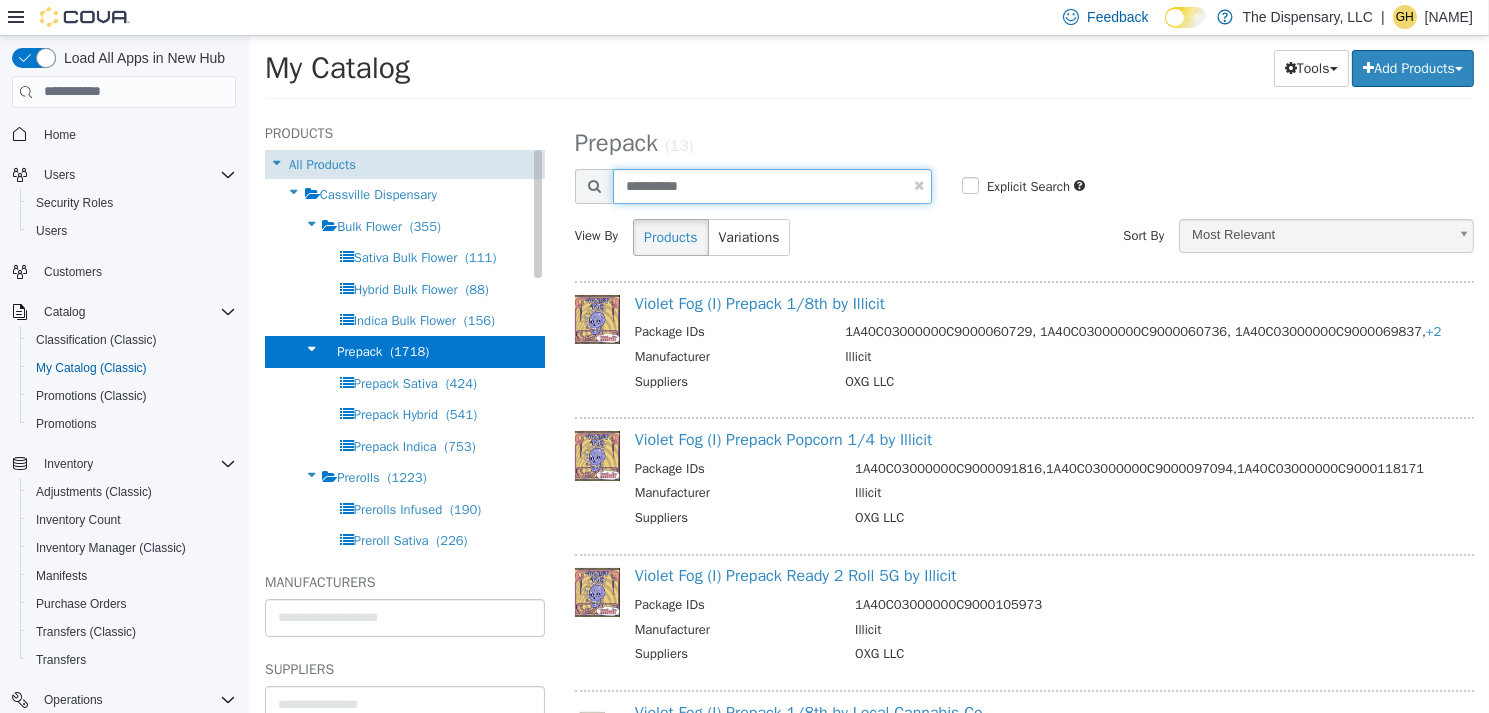 click on "Products All Products  Cassville Dispensary  Bulk Flower
(355)  Sativa Bulk Flower
(111)  Hybrid Bulk Flower
(88)  Indica Bulk Flower
(156)  Prepack
(1718)  Prepack Sativa
(424)  Prepack Hybrid
(541)  Prepack Indica
(753)  Prerolls
(1223)  Prerolls Infused
(190)  Preroll Sativa
(226)  Preroll Hybrid
(382)  Preroll Indica
(425)  Cannabis Infused Products
(710)  Infused Other
(320)  Infused Gummies
(360)  Topicals
(30)  Cartridges
(944)  Vape 510
(562)  Vape Disposable
(301)  Vape Pods
(81)  Concentrates
(621)  Concentrates
(621)  Integrated Gift Card
(1)  Miscellaneous
(63)  Consumption Items
(651)  Smoking Devices
(313)  Smoking Papers
(55)  Smoking Device Accessories
(283)  Apparel
(172)  CBD
(51)  HHW - Misc
(50)  HHW - Grow Supplies
(72)  HHW - Jewelry
(39)  HHW - Health And Beauty
(70)  HHW - Seeds
(38)
(187)" at bounding box center (868, 111) 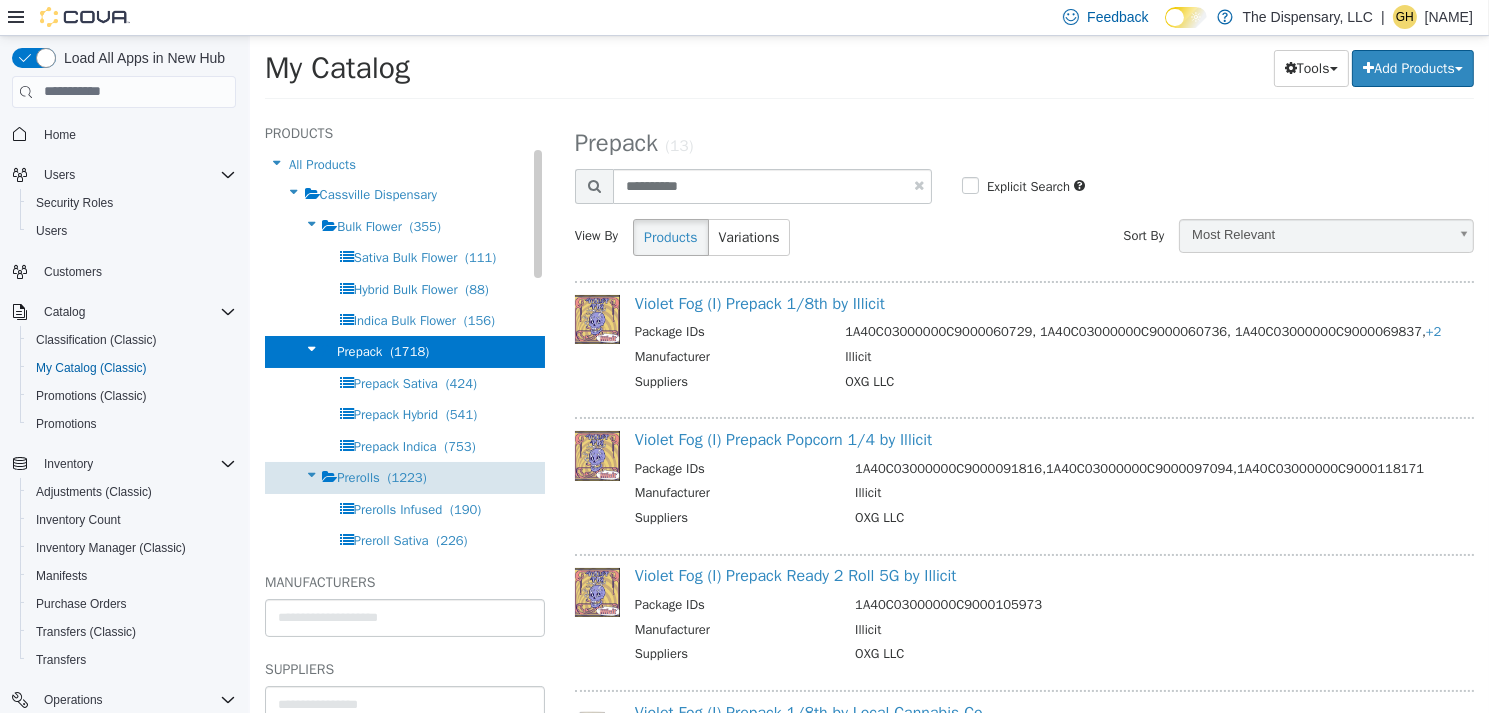 click on "Prerolls" at bounding box center (357, 476) 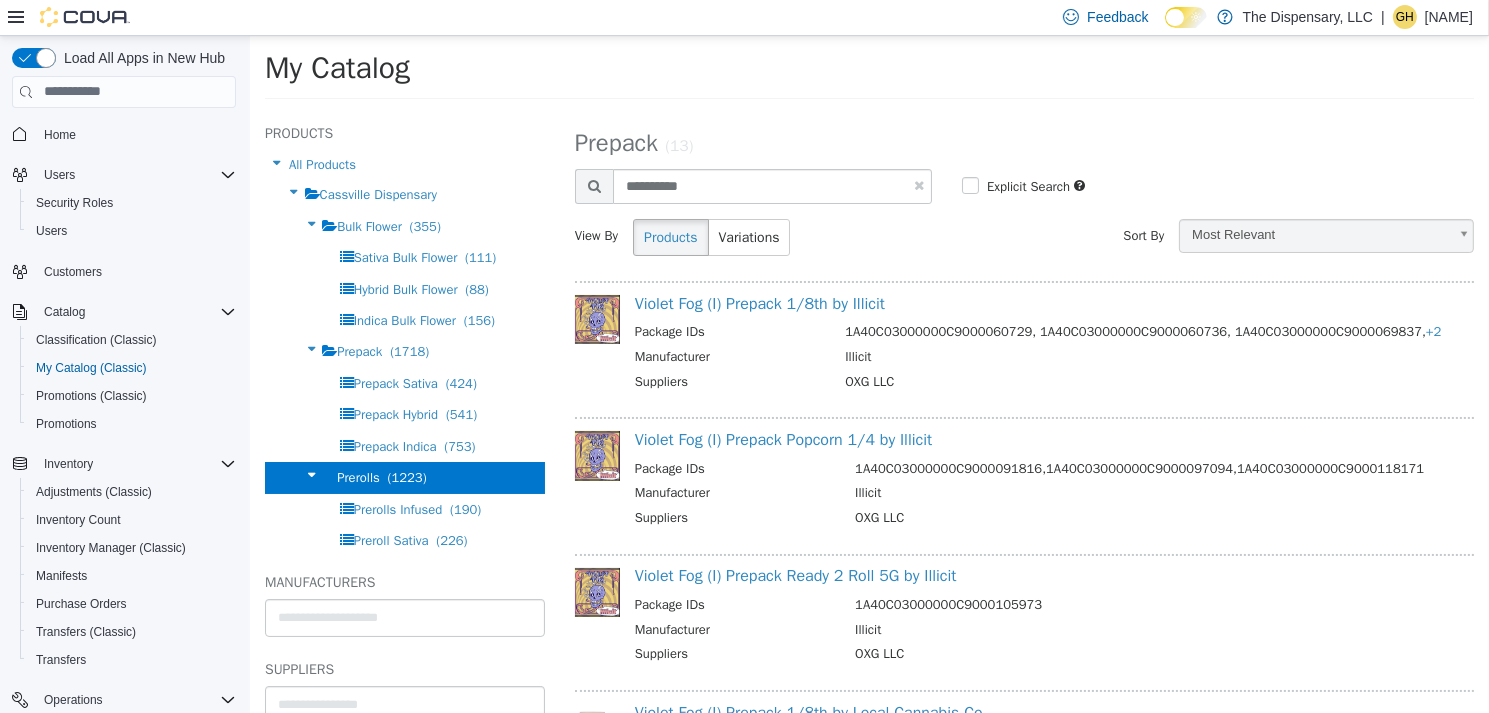 select on "**********" 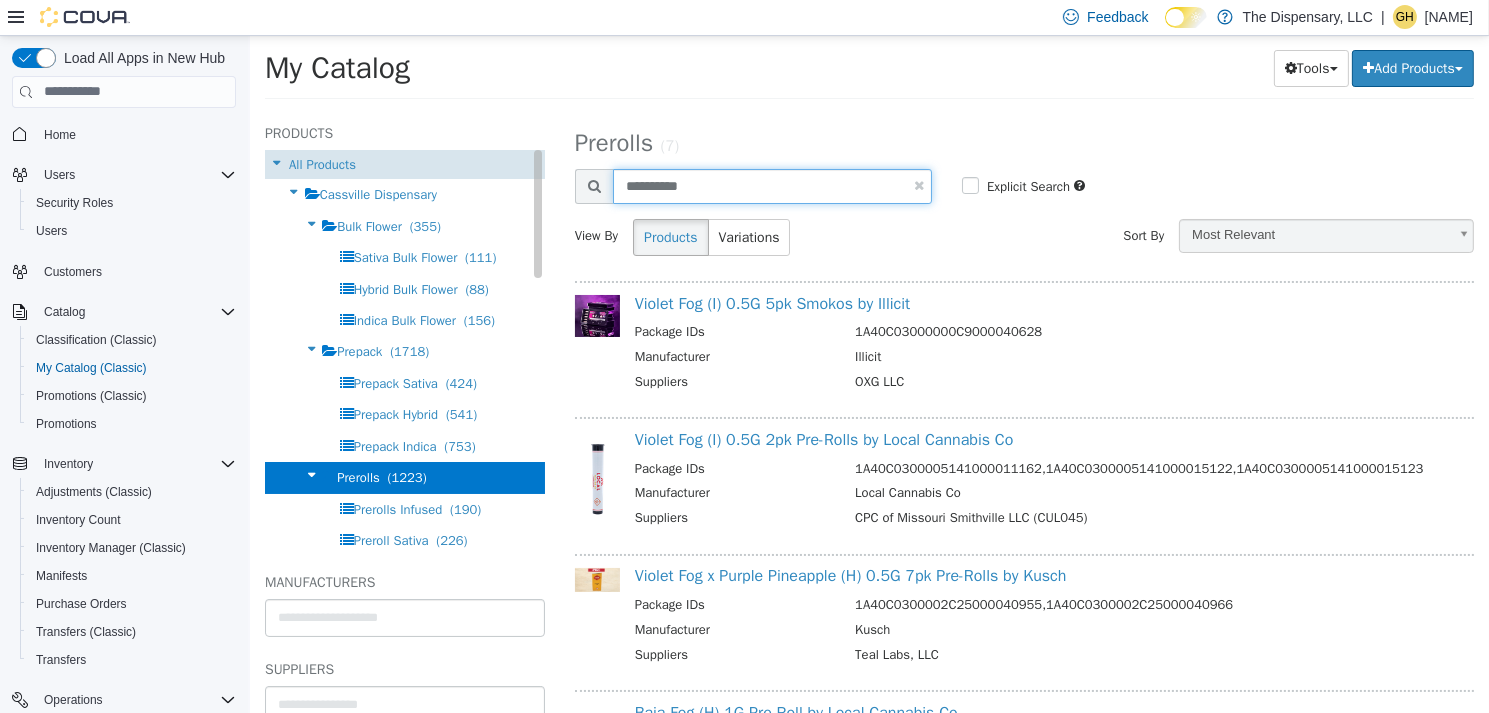 drag, startPoint x: 709, startPoint y: 194, endPoint x: 527, endPoint y: 168, distance: 183.84776 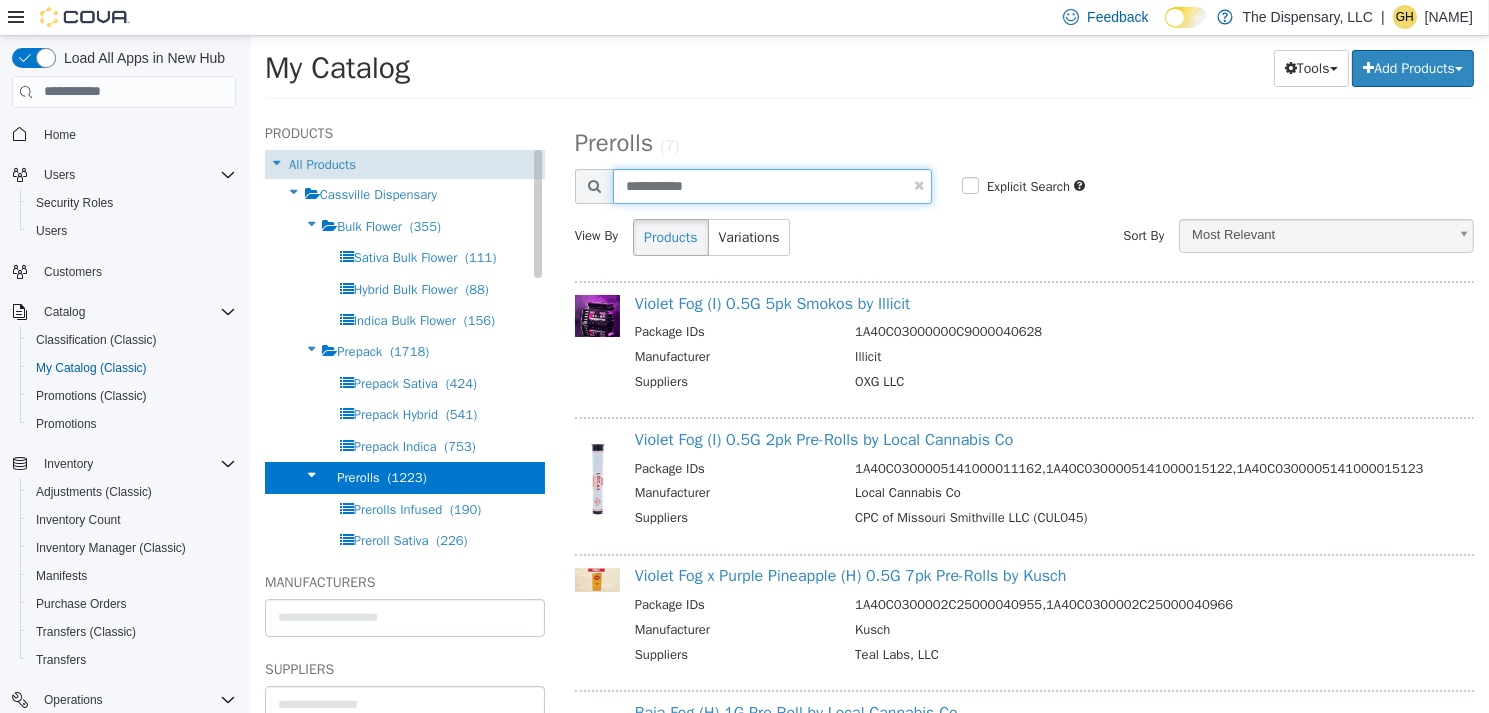type on "**********" 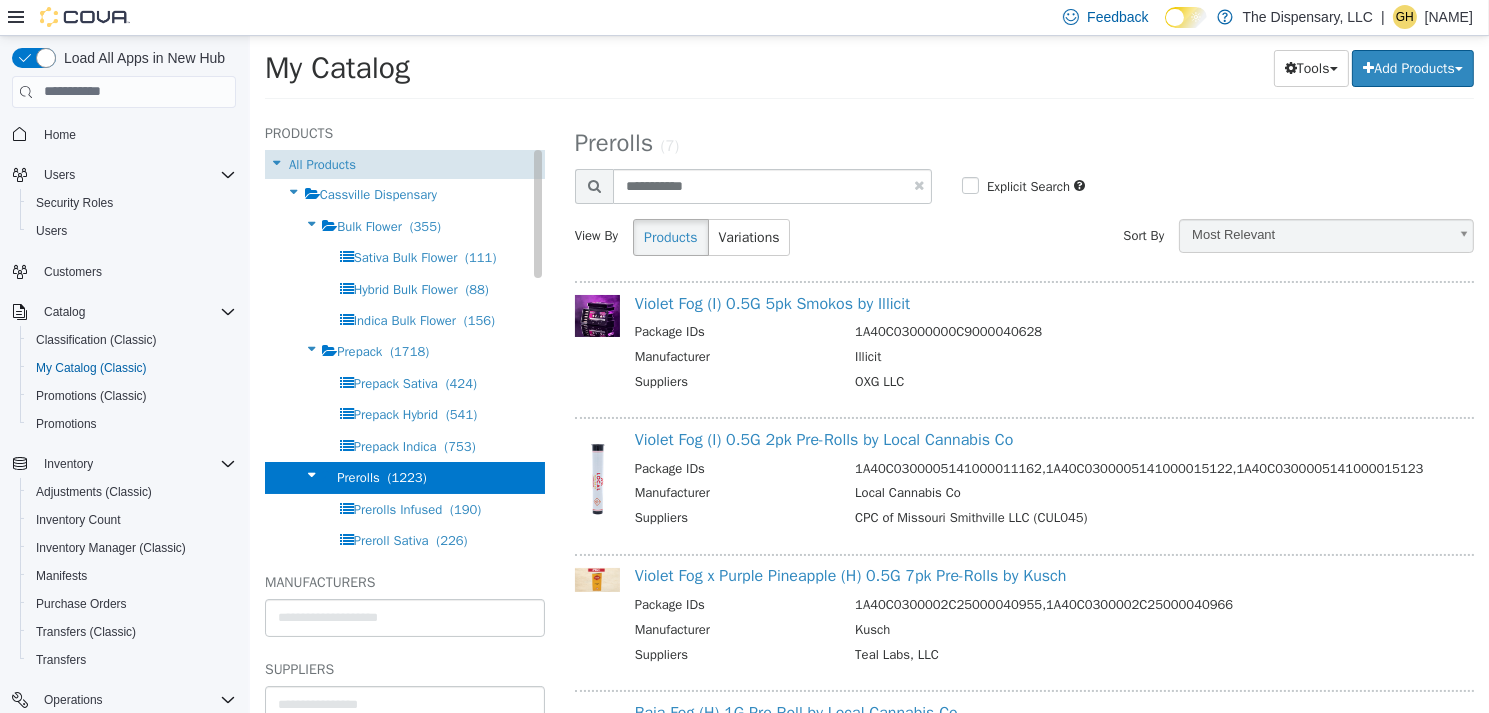 select on "**********" 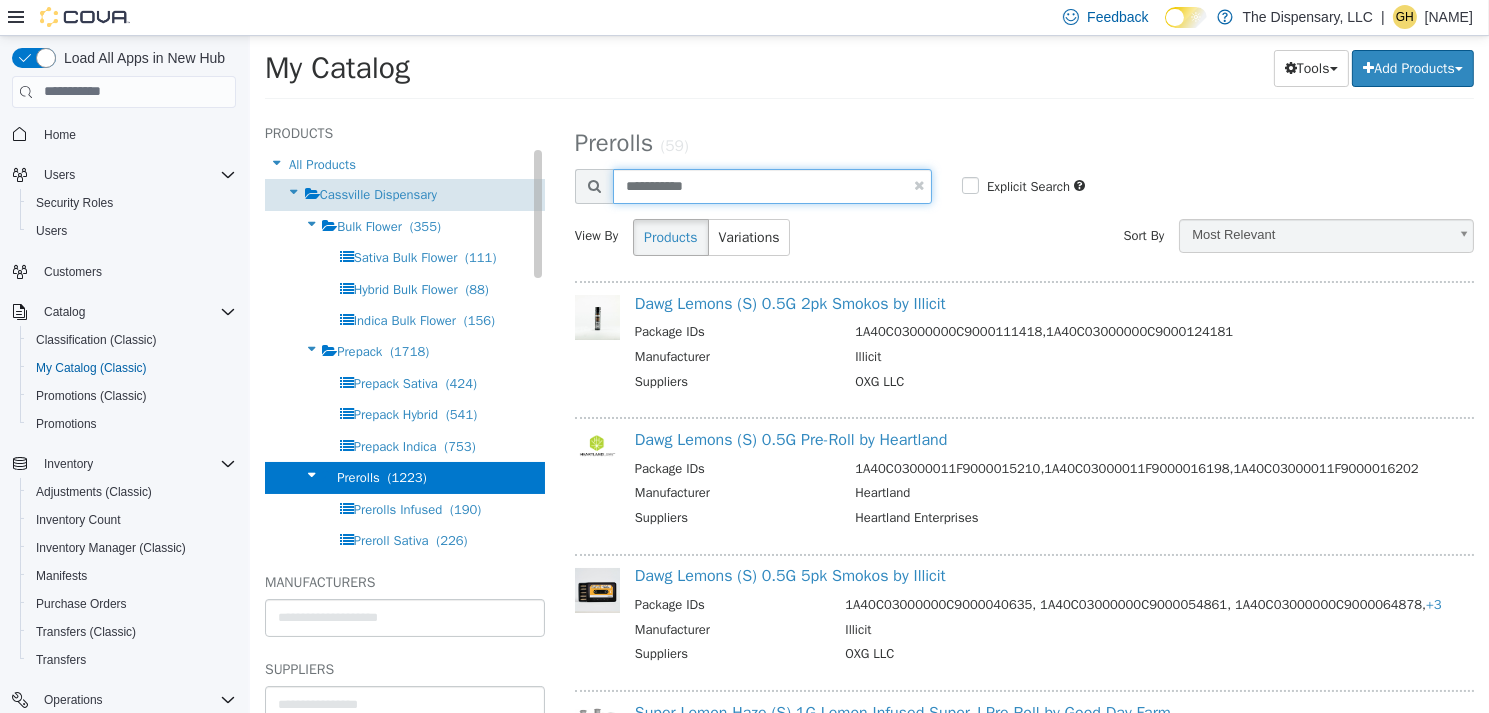 click on "Products All Products  Cassville Dispensary  Bulk Flower
(355)  Sativa Bulk Flower
(111)  Hybrid Bulk Flower
(88)  Indica Bulk Flower
(156)  Prepack
(1718)  Prepack Sativa
(424)  Prepack Hybrid
(541)  Prepack Indica
(753)  Prerolls
(1223)  Prerolls Infused
(190)  Preroll Sativa
(226)  Preroll Hybrid
(382)  Preroll Indica
(425)  Cannabis Infused Products
(710)  Infused Other
(320)  Infused Gummies
(360)  Topicals
(30)  Cartridges
(944)  Vape 510
(562)  Vape Disposable
(301)  Vape Pods
(81)  Concentrates
(621)  Concentrates
(621)  Integrated Gift Card
(1)  Miscellaneous
(63)  Consumption Items
(651)  Smoking Devices
(313)  Smoking Papers
(55)  Smoking Device Accessories
(283)  Apparel
(172)  CBD
(51)  HHW - Misc
(50)  HHW - Grow Supplies
(72)  HHW - Jewelry
(39)  HHW - Health And Beauty
(70)  HHW - Seeds
(38)
(187)" at bounding box center (868, 111) 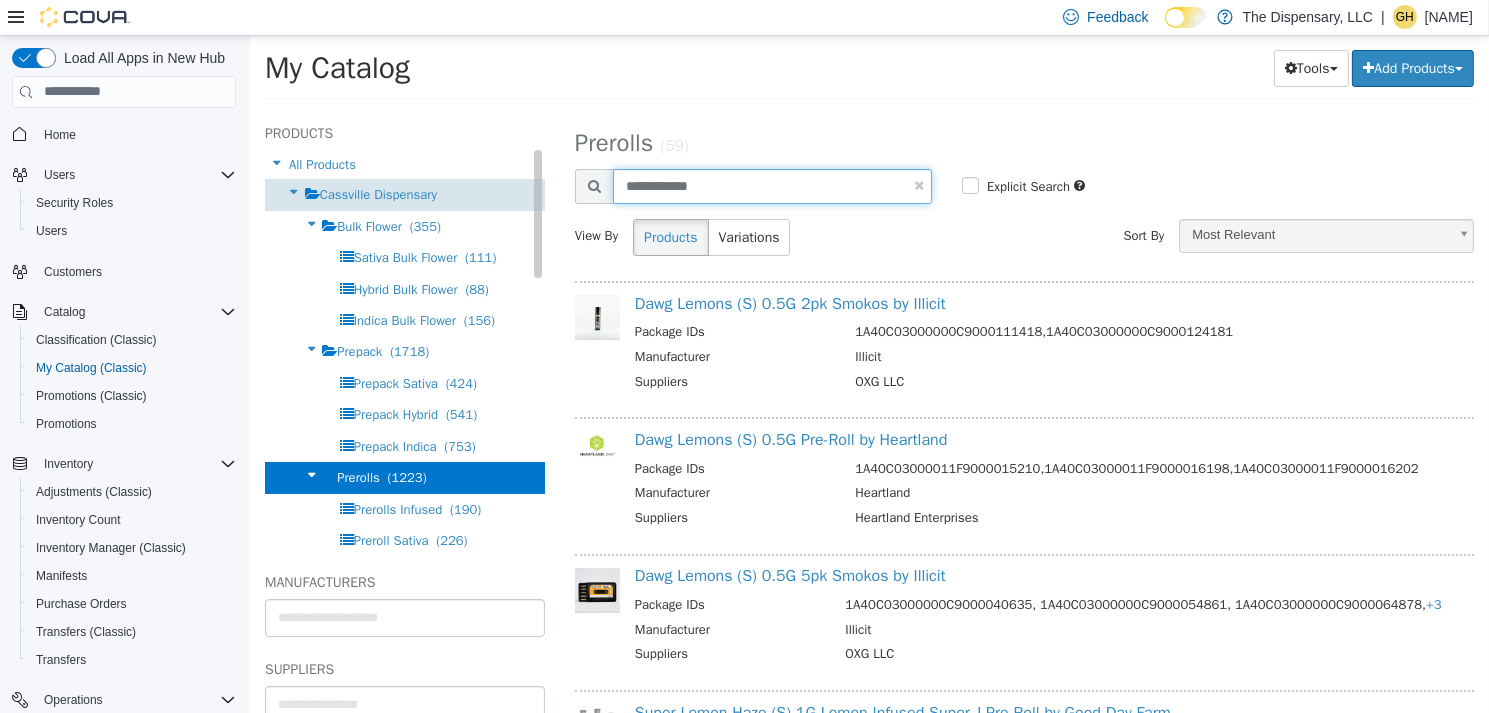 type on "**********" 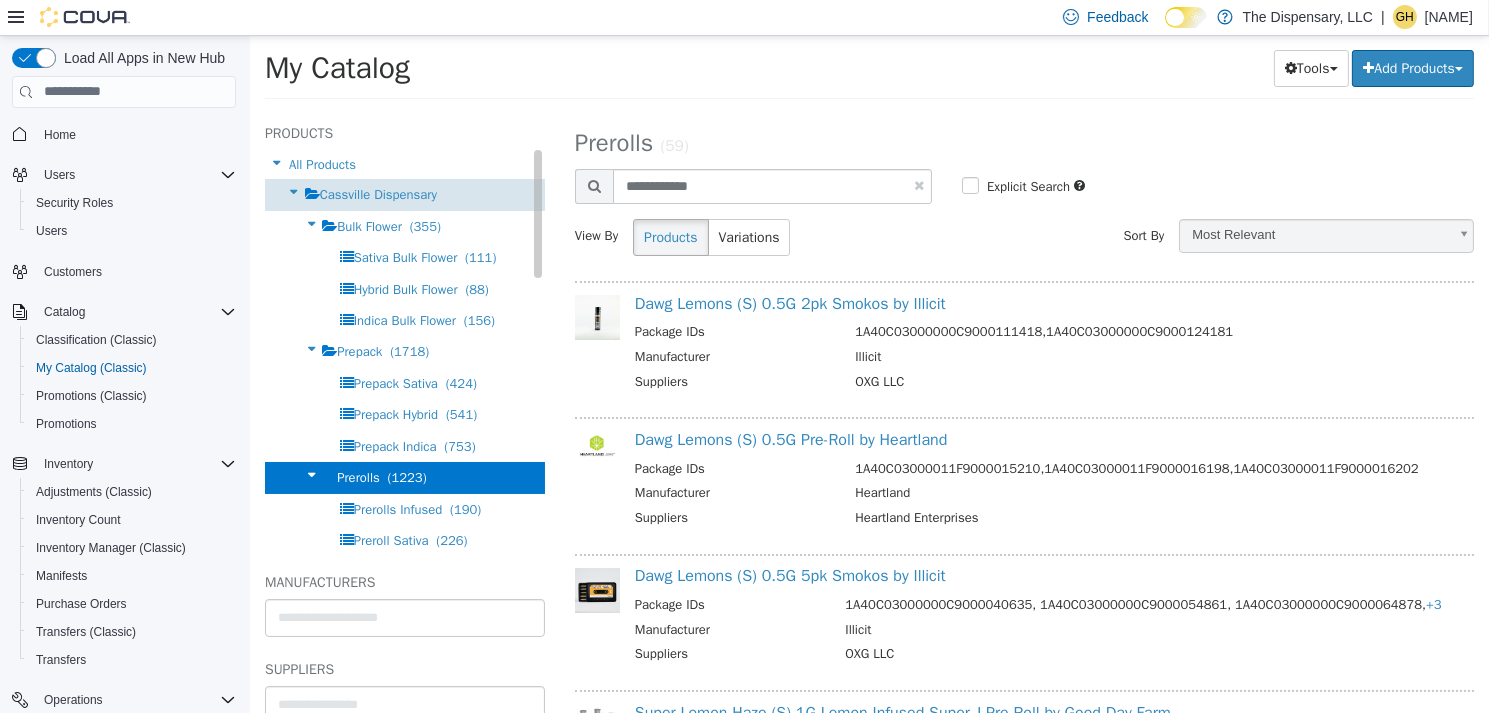 select on "**********" 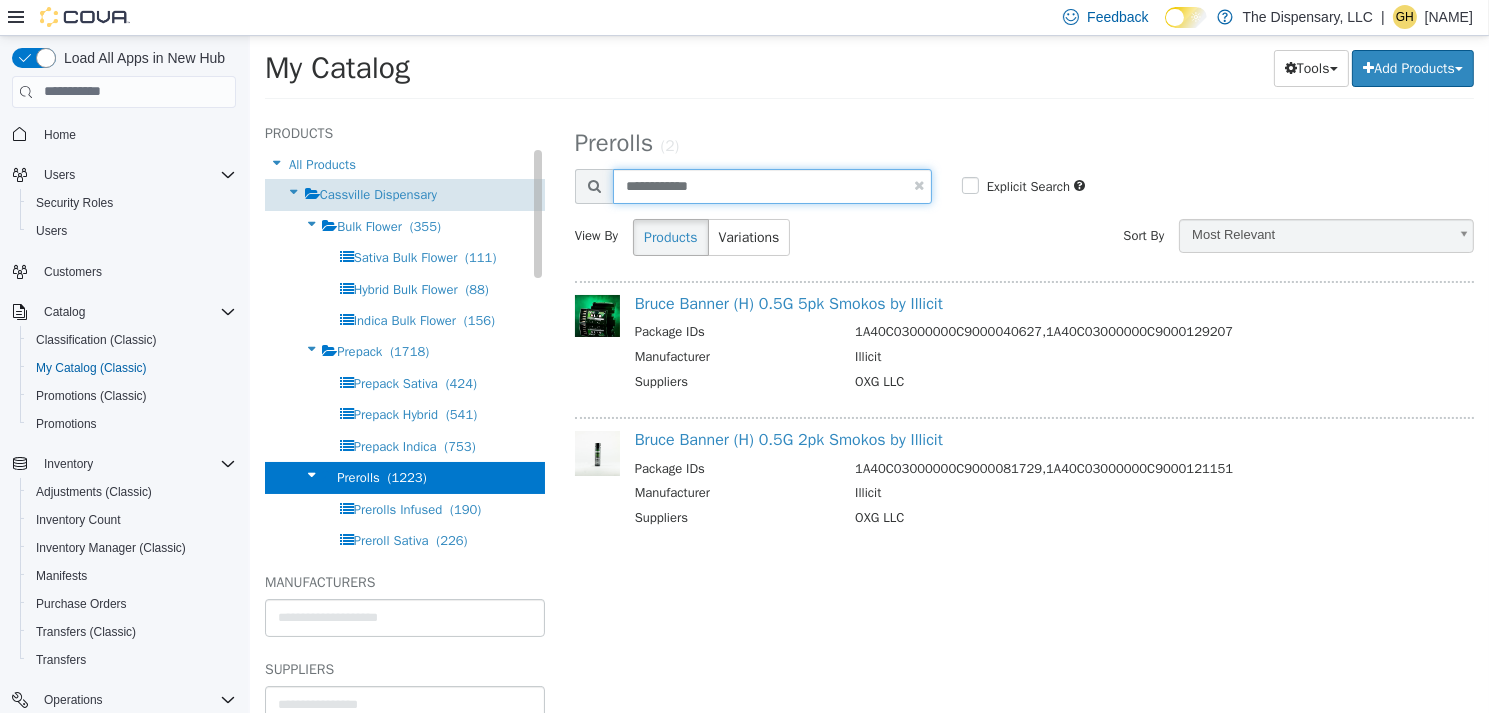 drag, startPoint x: 728, startPoint y: 185, endPoint x: 495, endPoint y: 196, distance: 233.2595 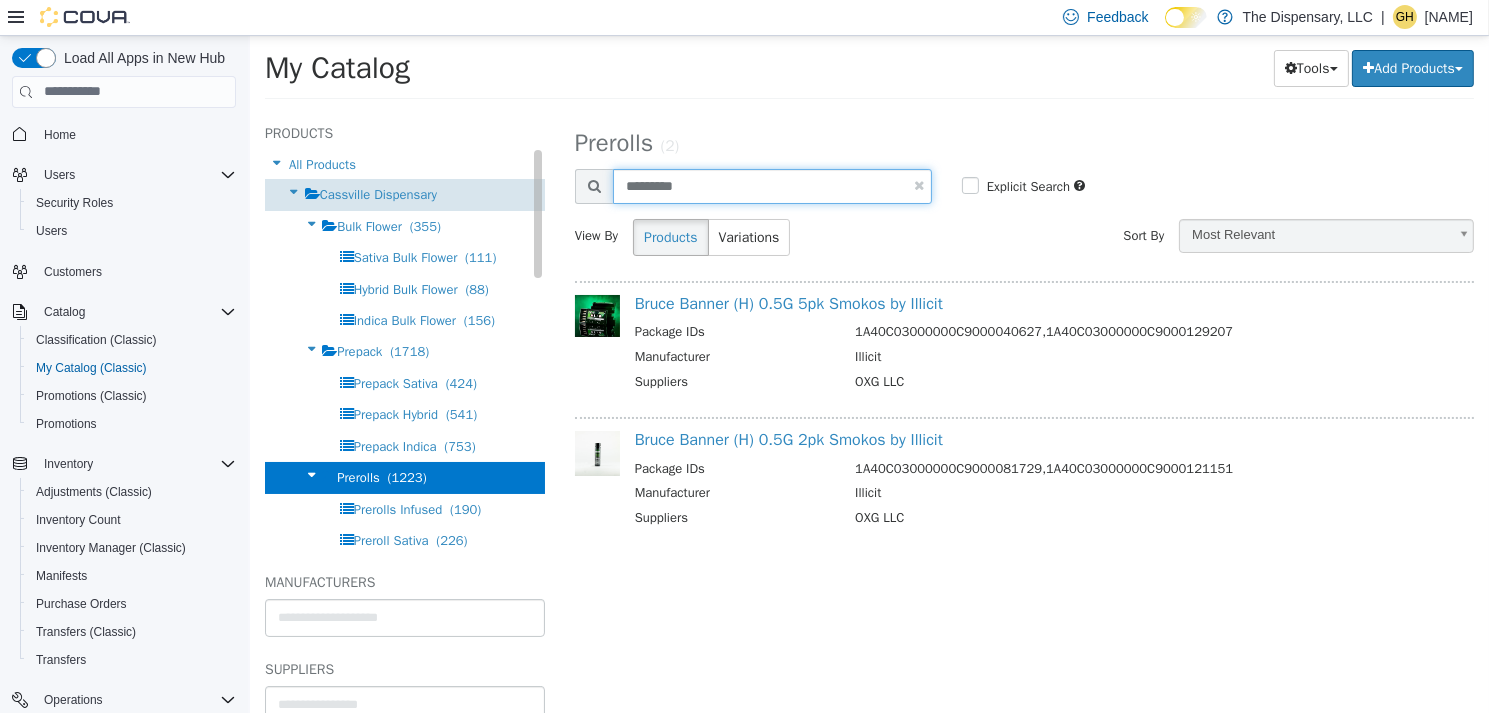 type on "*********" 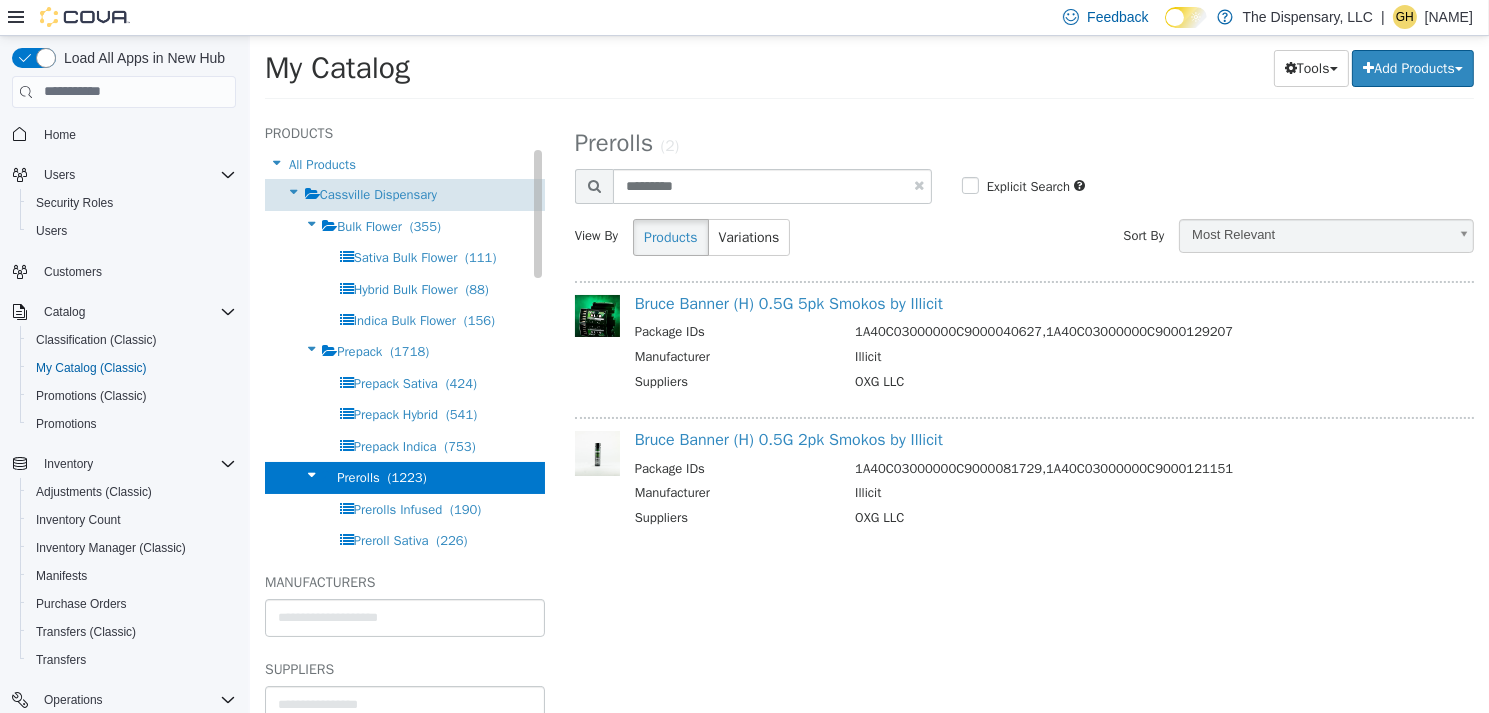 select on "**********" 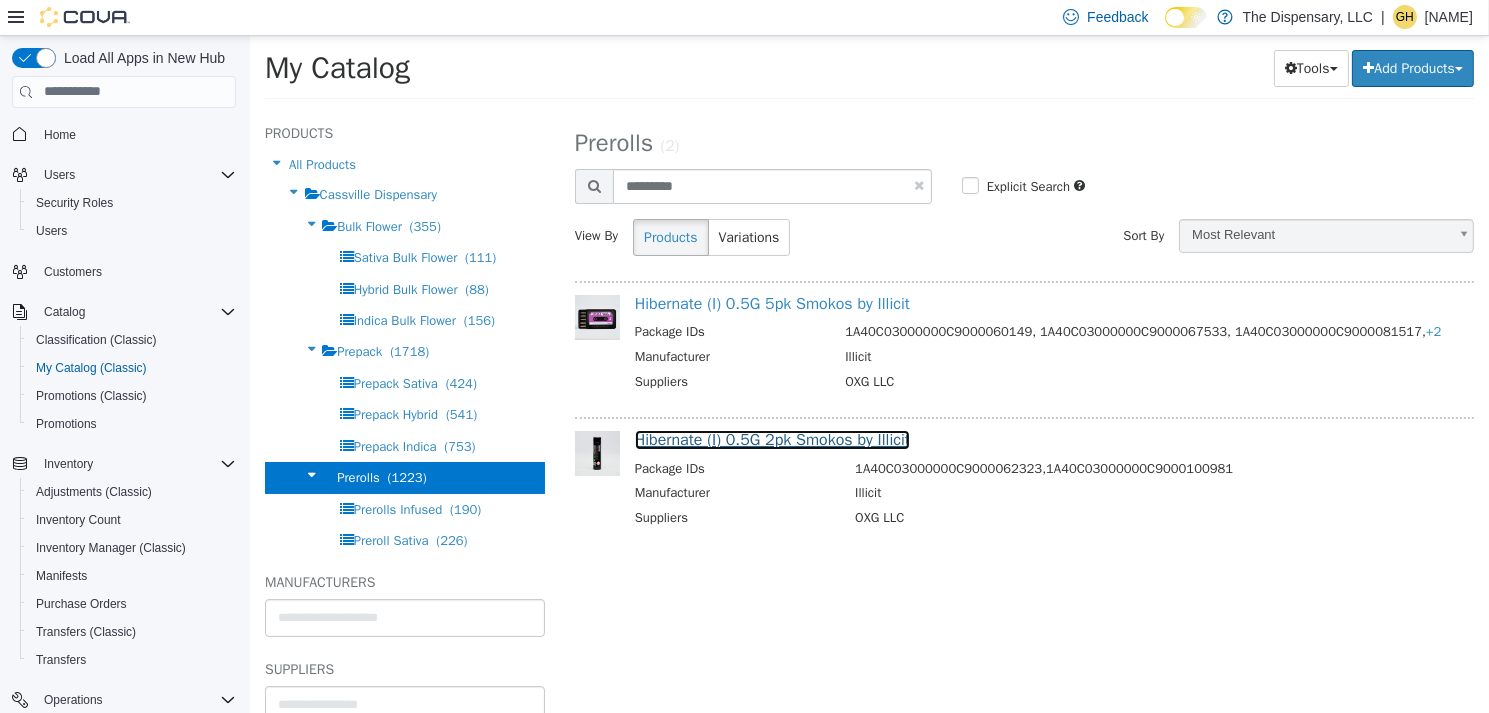 click on "Hibernate (I) 0.5G 2pk Smokos by Illicit" at bounding box center (771, 439) 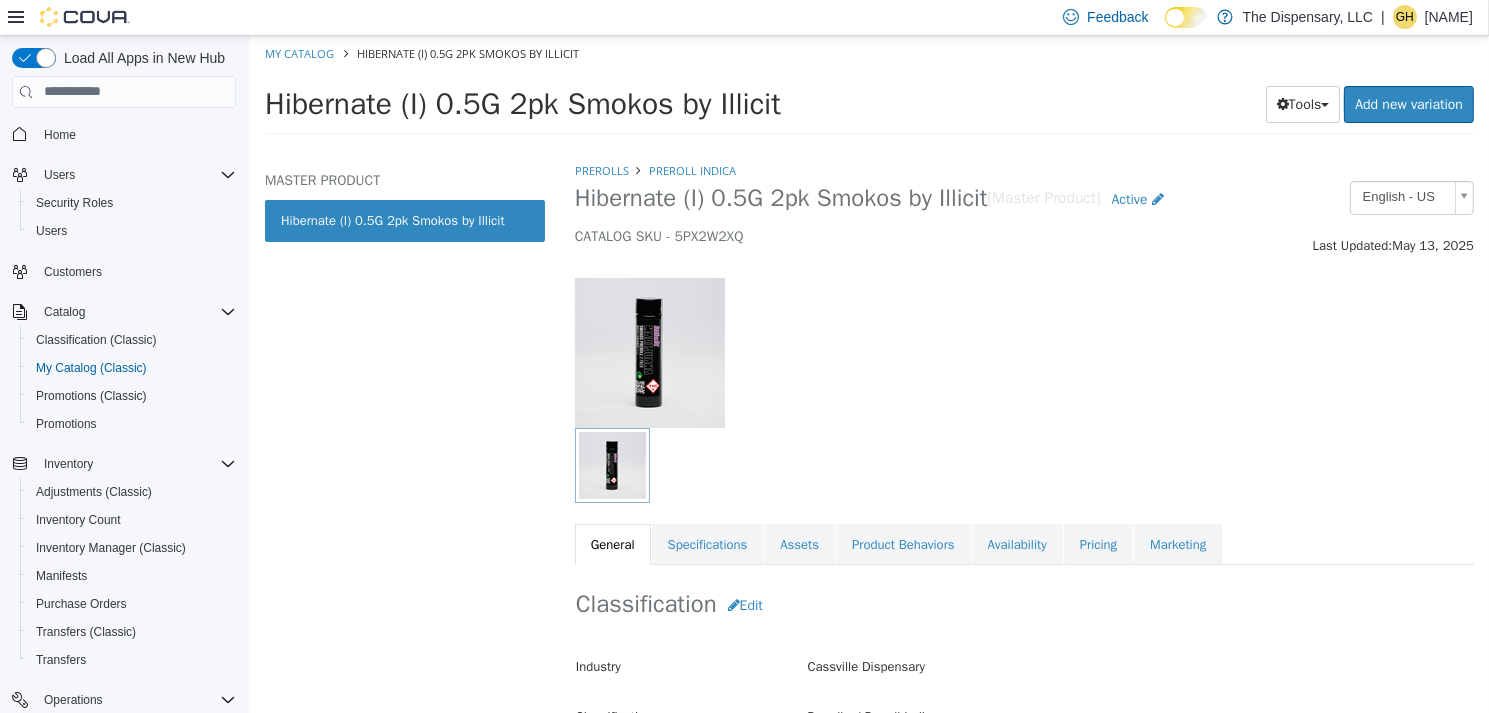 select on "**********" 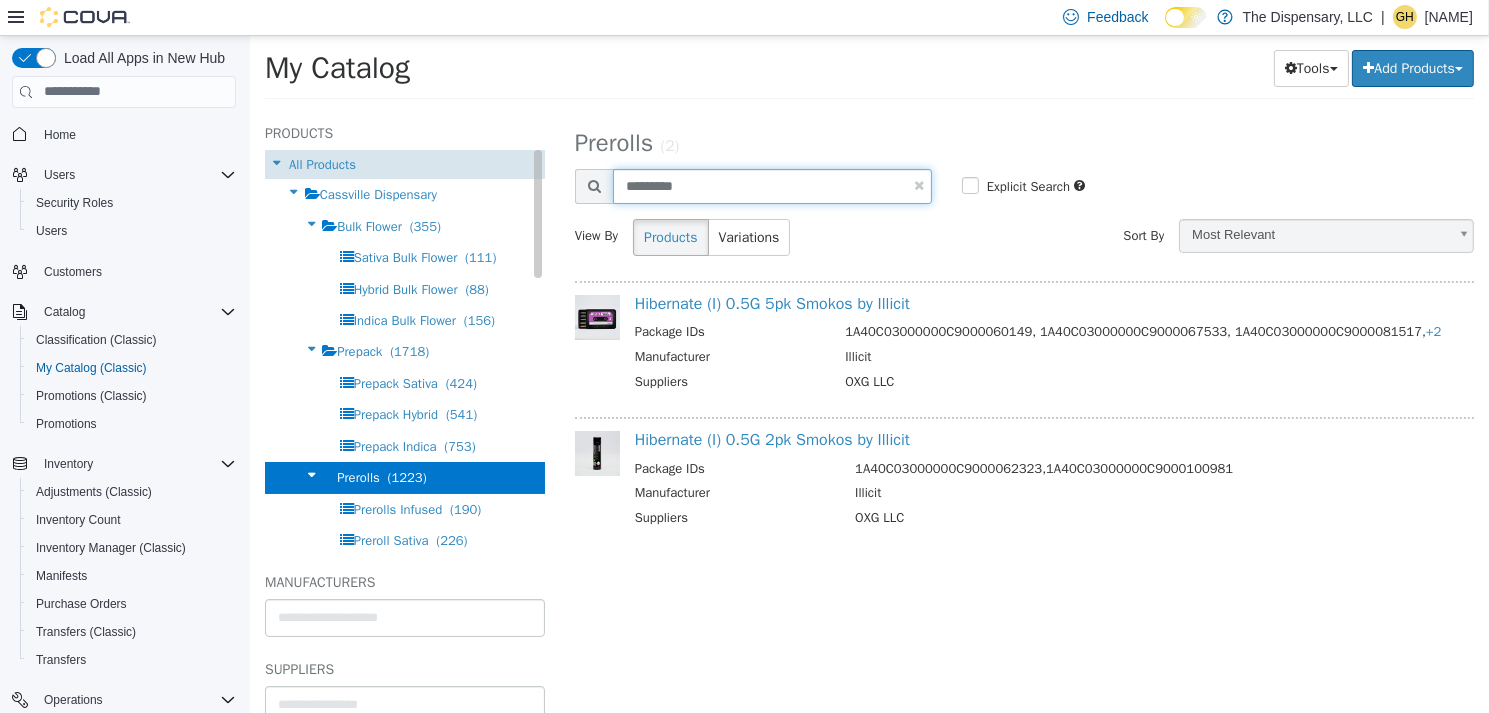 drag, startPoint x: 517, startPoint y: 167, endPoint x: 439, endPoint y: 159, distance: 78.40918 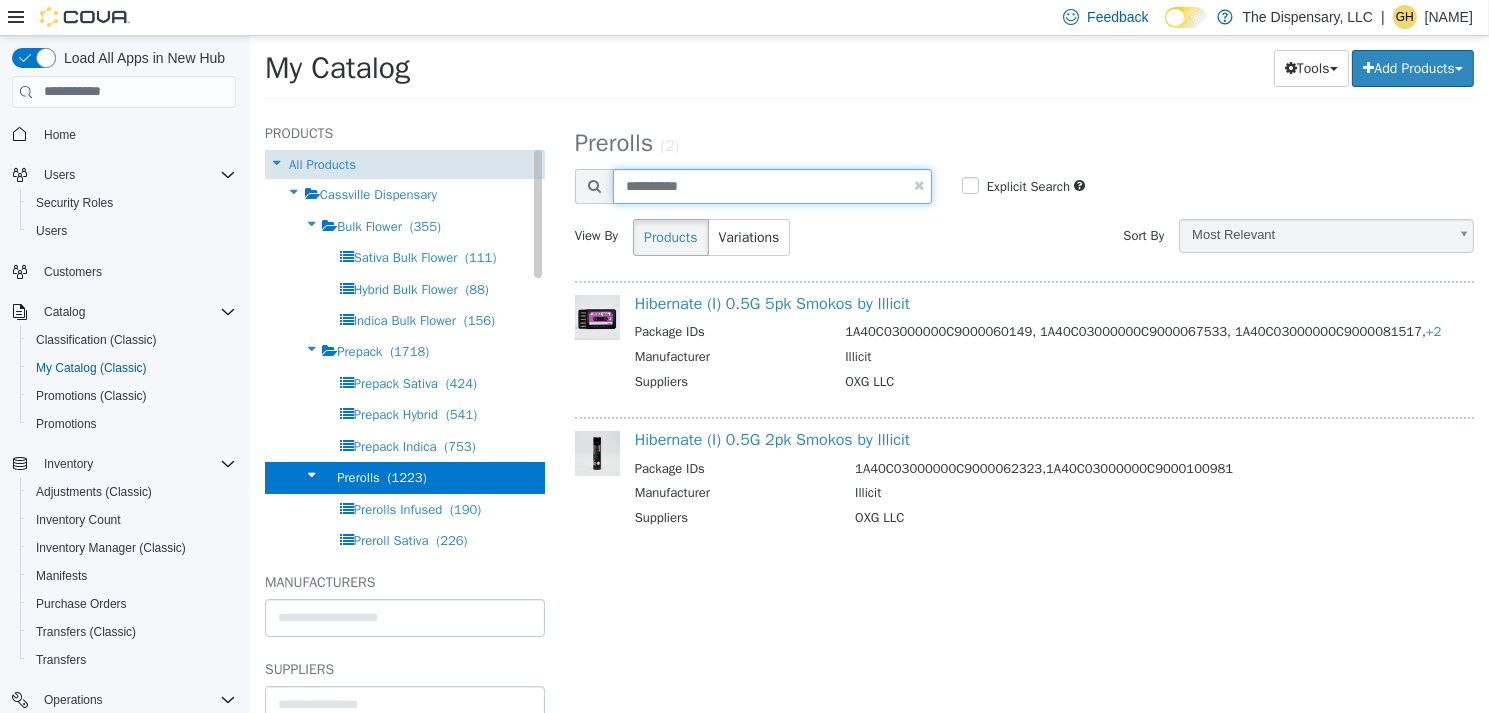 type on "**********" 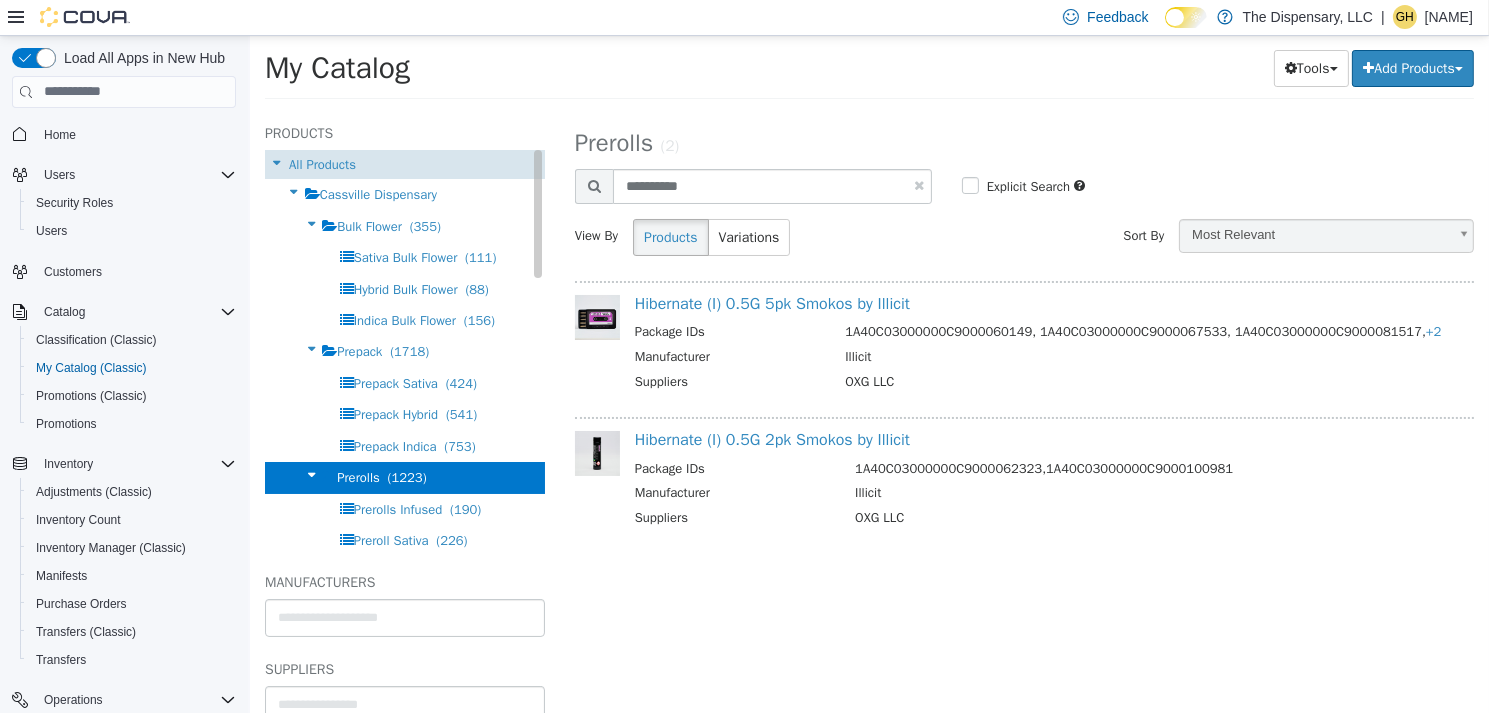 select on "**********" 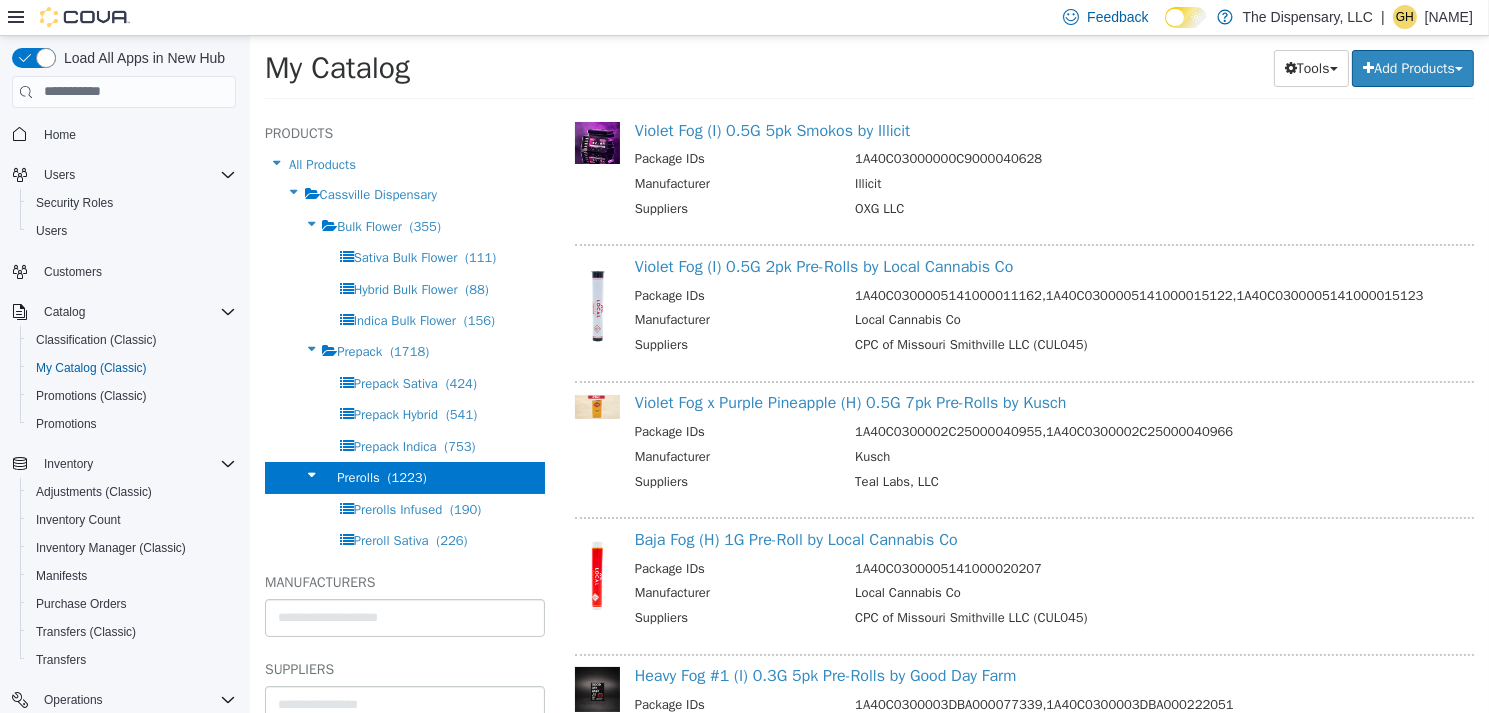 scroll, scrollTop: 0, scrollLeft: 0, axis: both 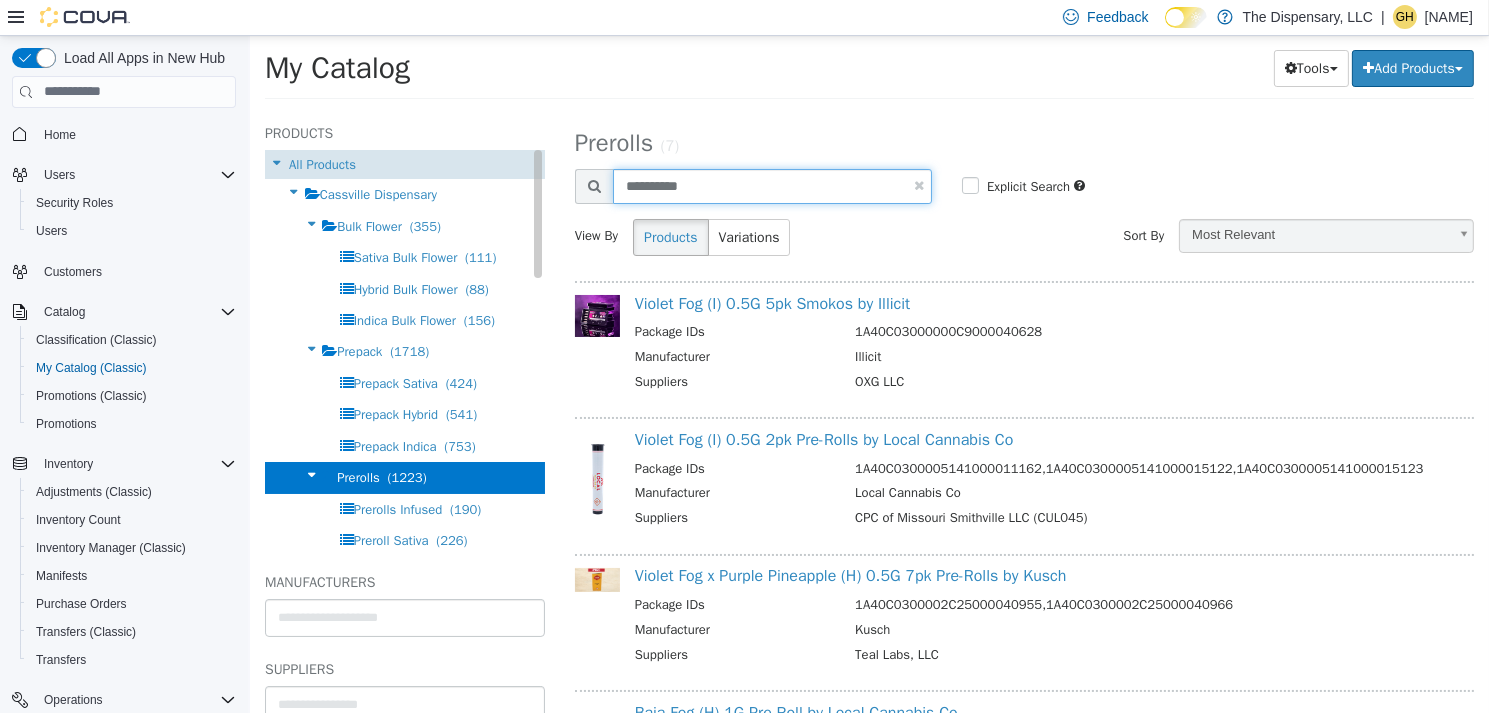 drag, startPoint x: 733, startPoint y: 190, endPoint x: 483, endPoint y: 175, distance: 250.4496 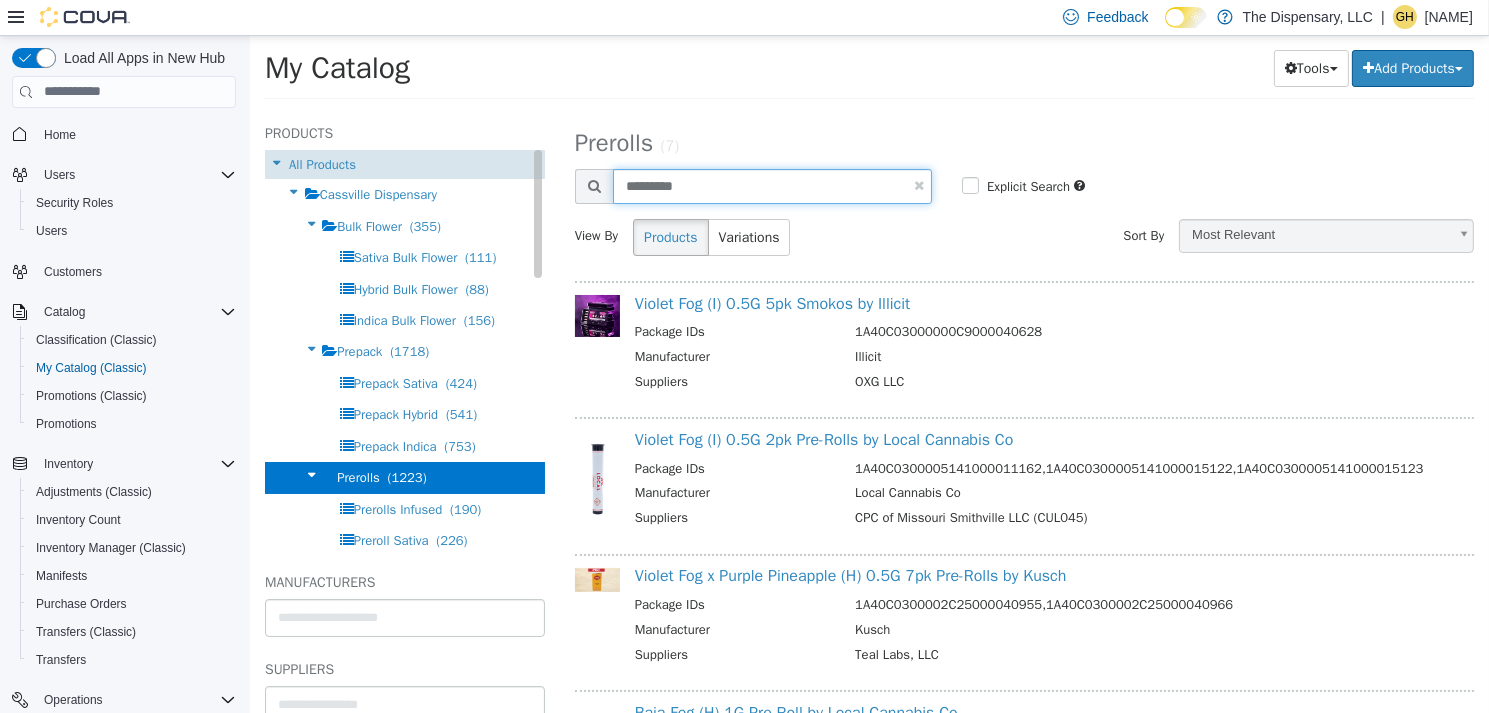 type on "*********" 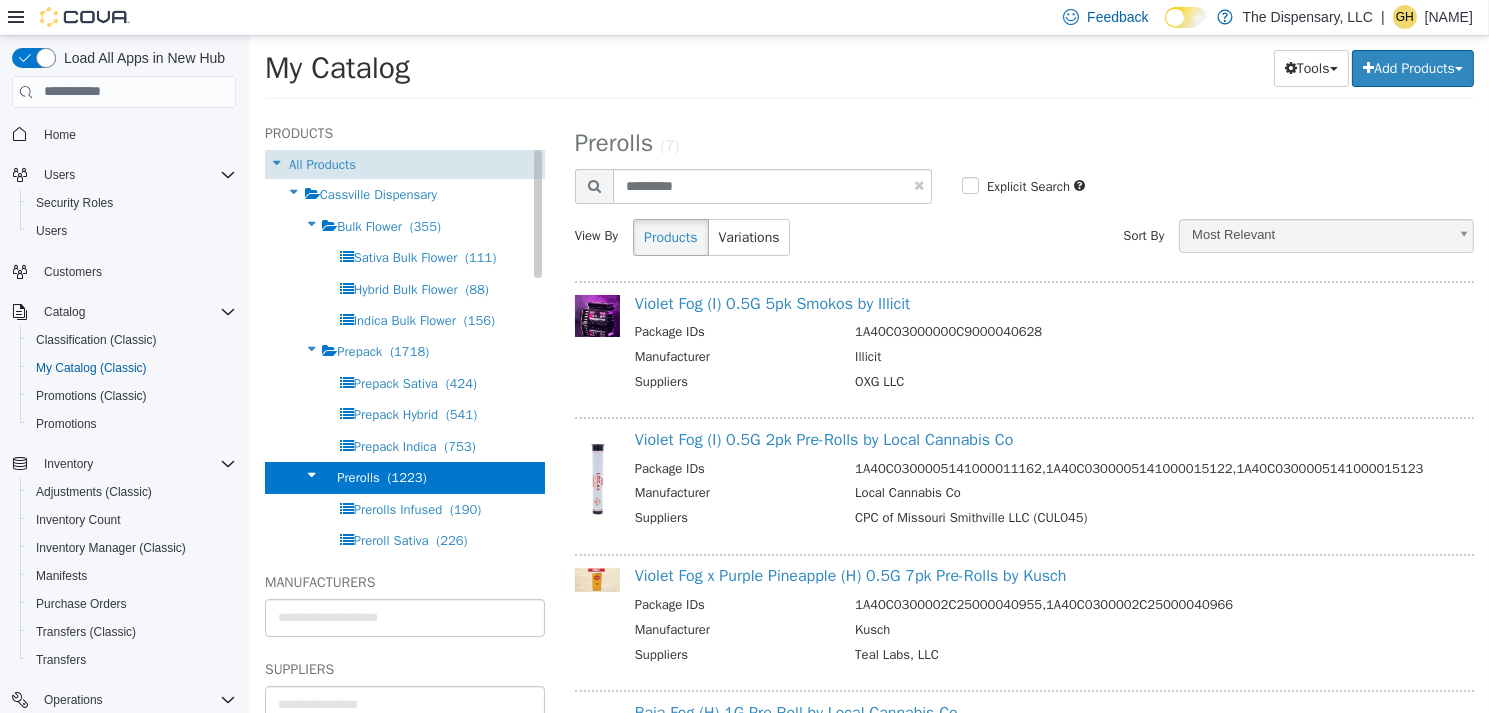 select on "**********" 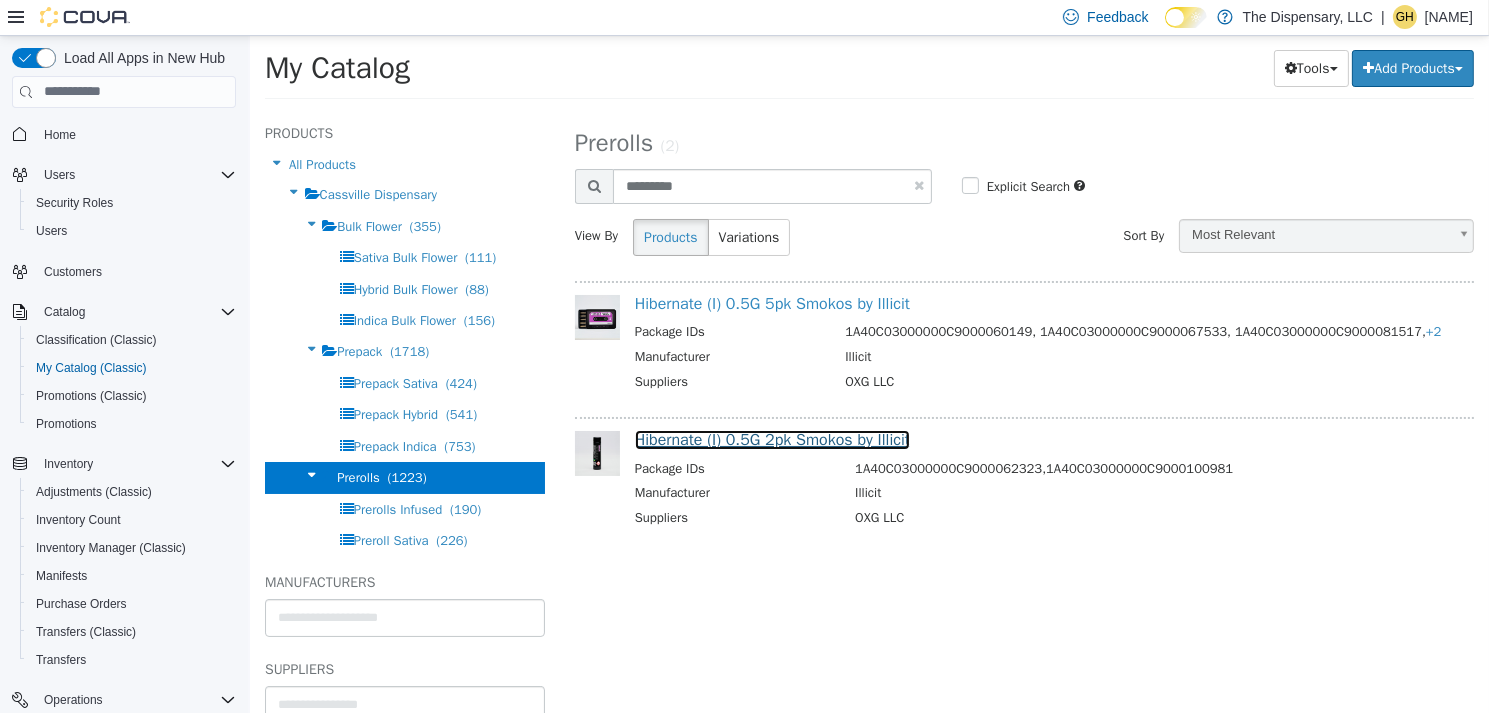 click on "Hibernate (I) 0.5G 2pk Smokos by Illicit" at bounding box center (771, 439) 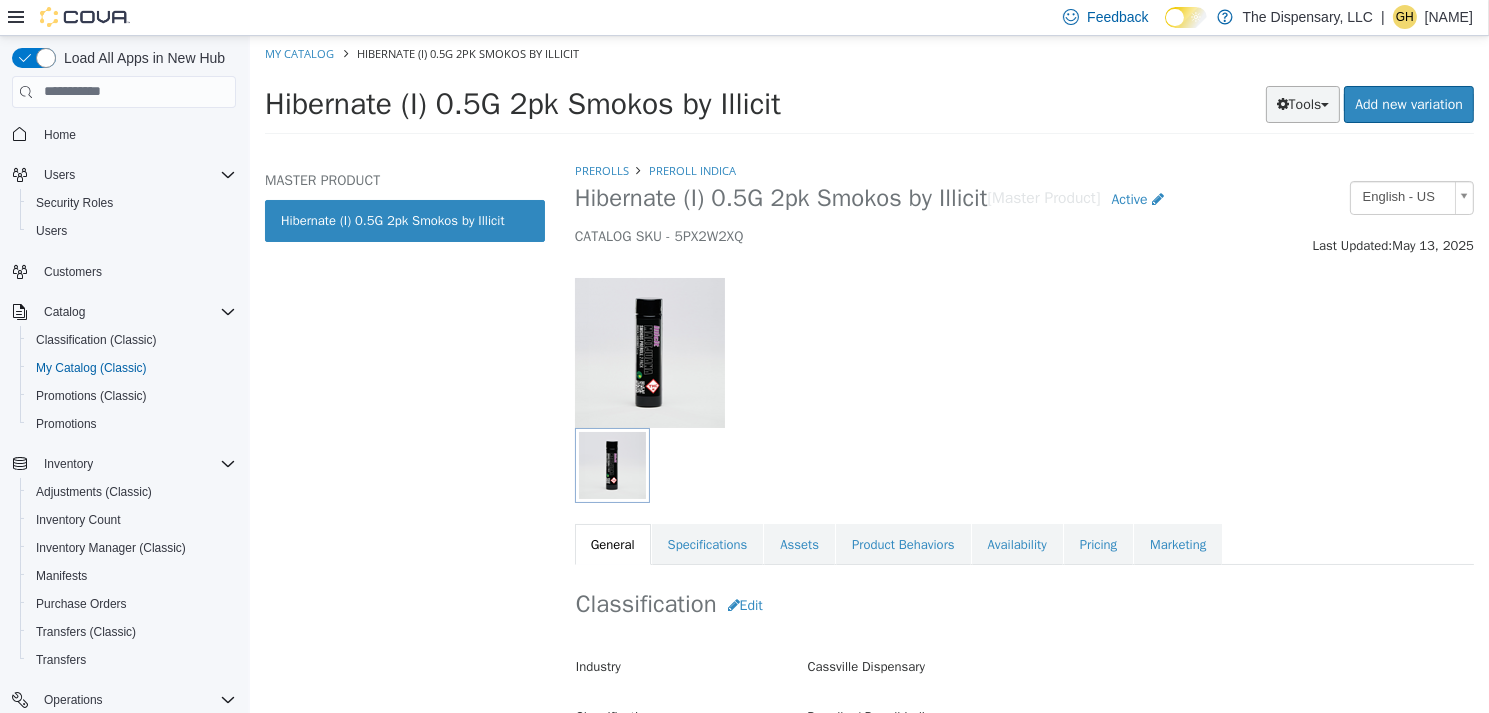 click on "Tools" at bounding box center (1302, 103) 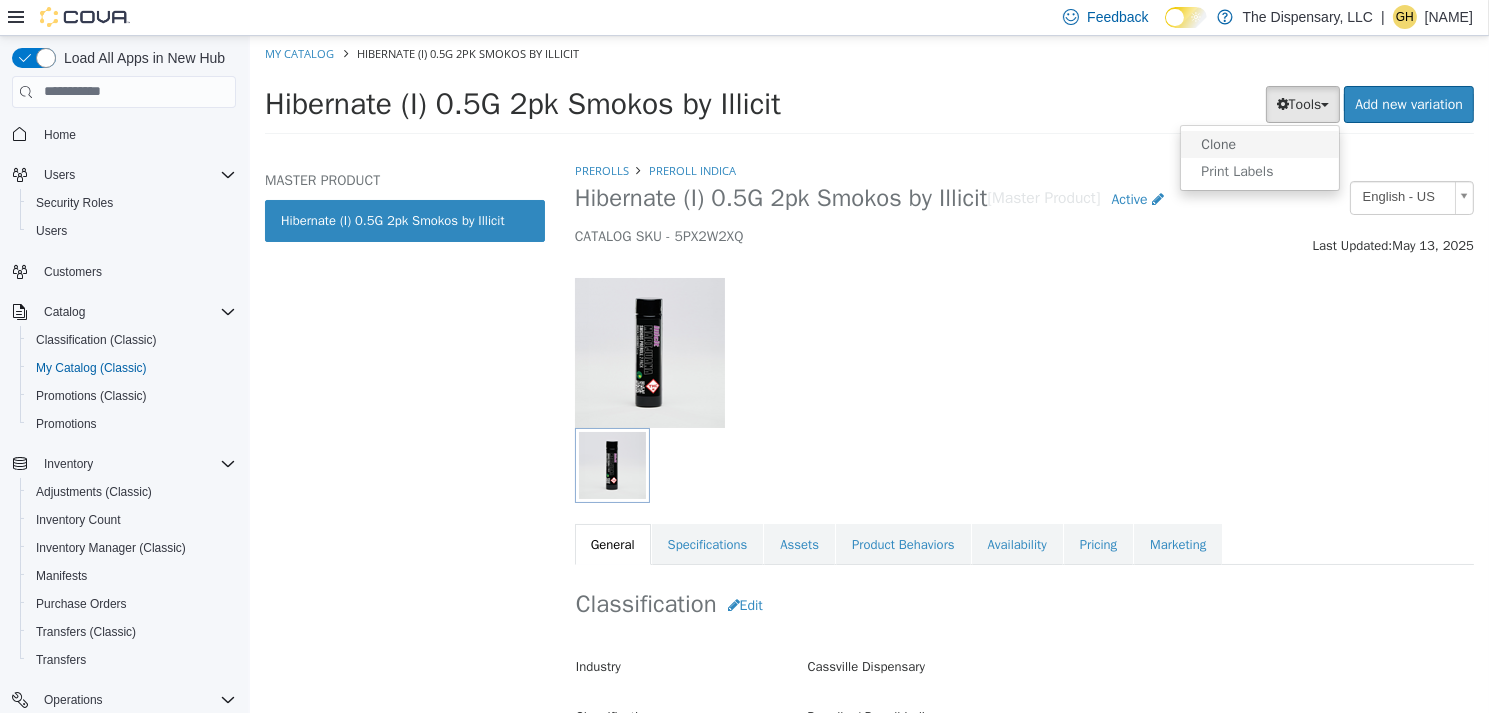 click on "Clone" at bounding box center (1259, 143) 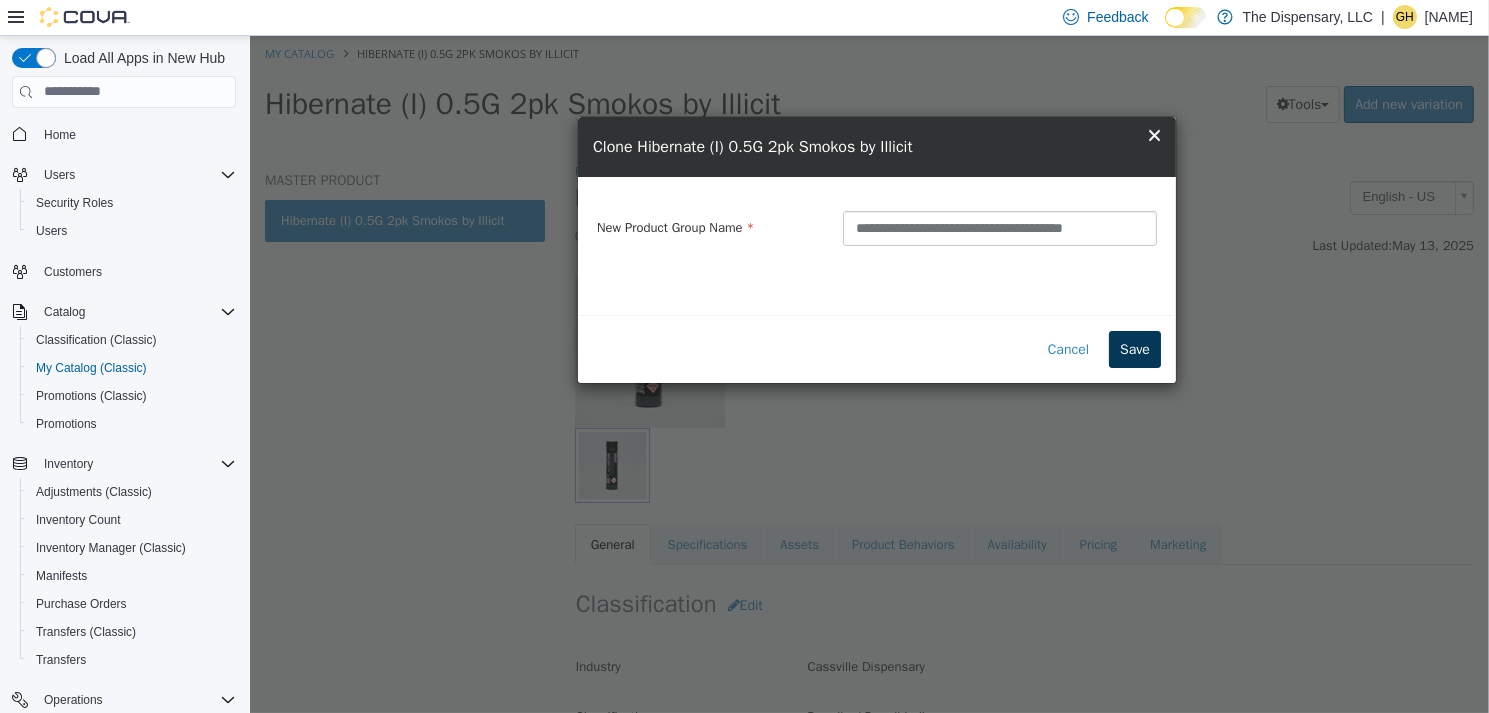 type on "**********" 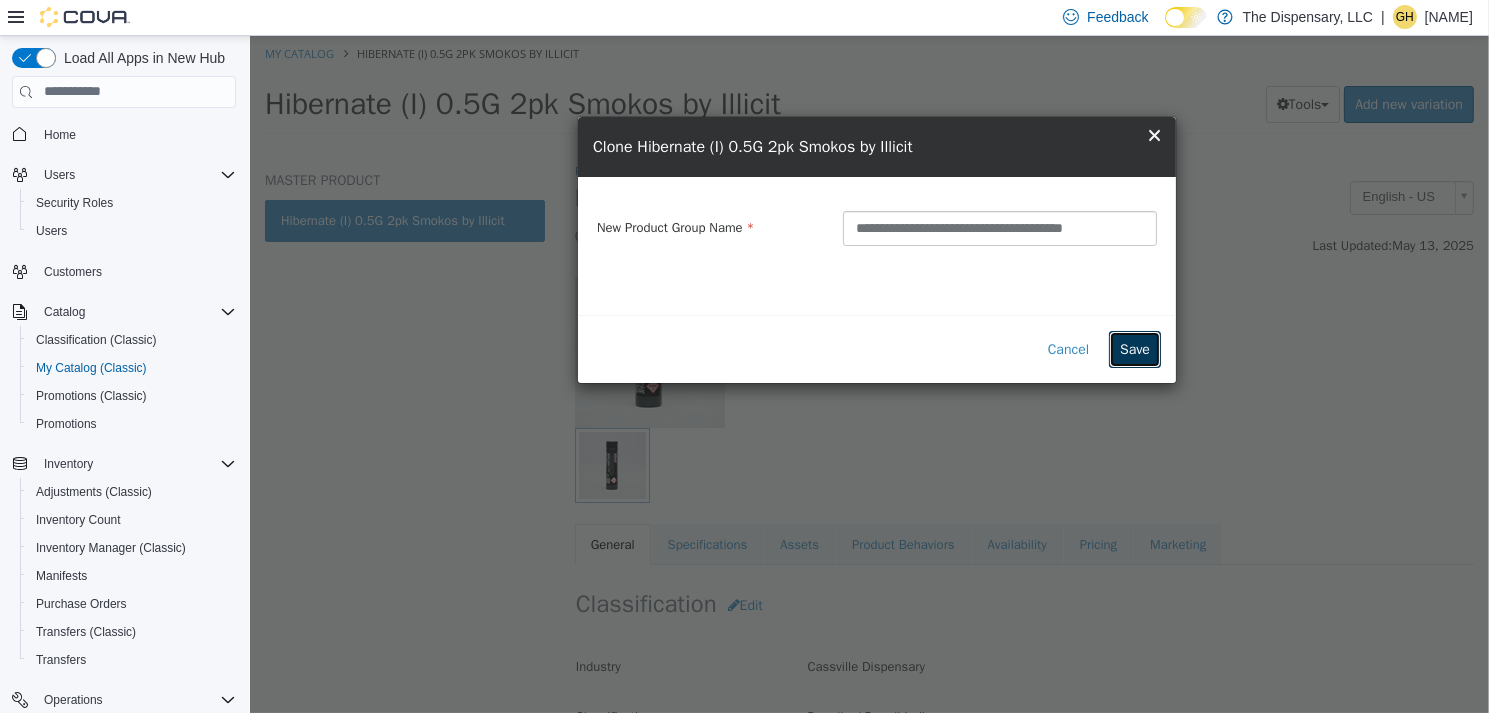 click on "Save" at bounding box center [1134, 348] 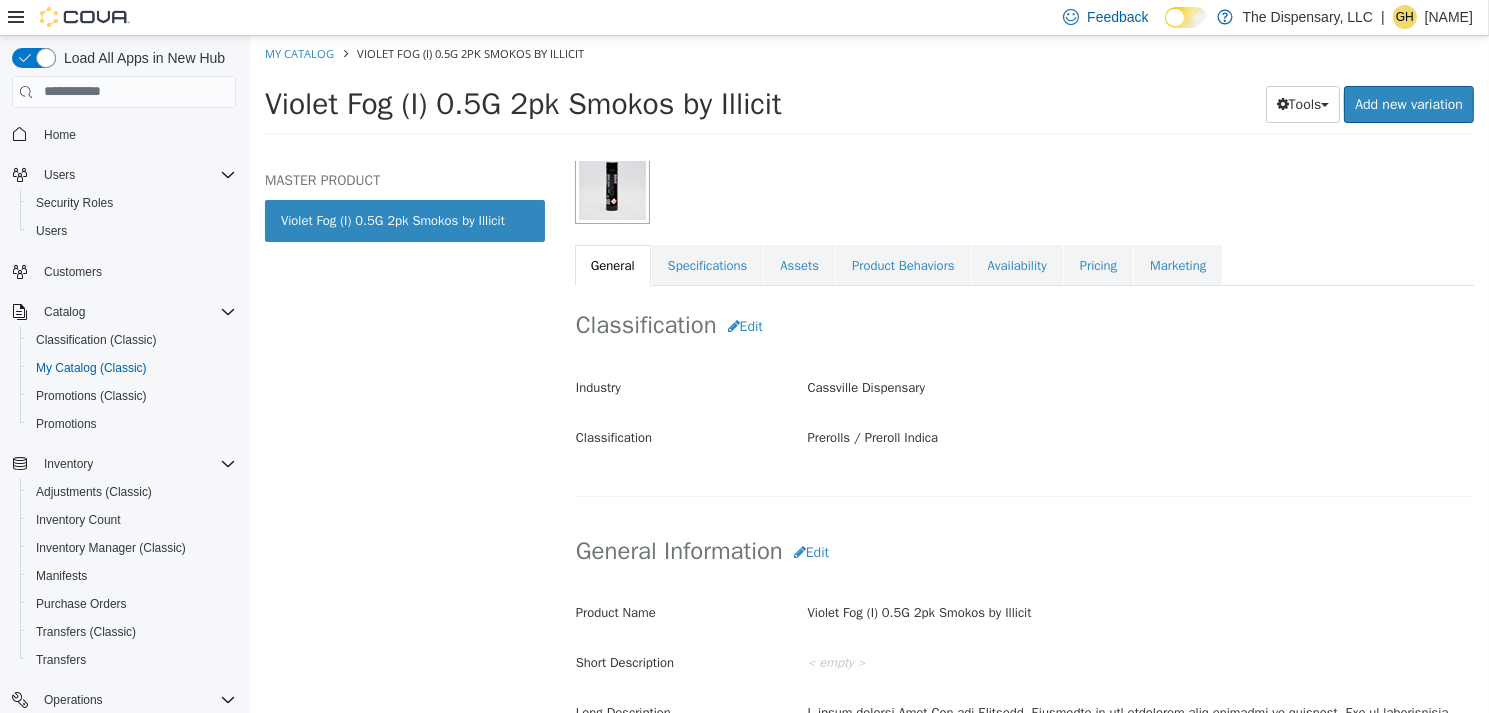 scroll, scrollTop: 400, scrollLeft: 0, axis: vertical 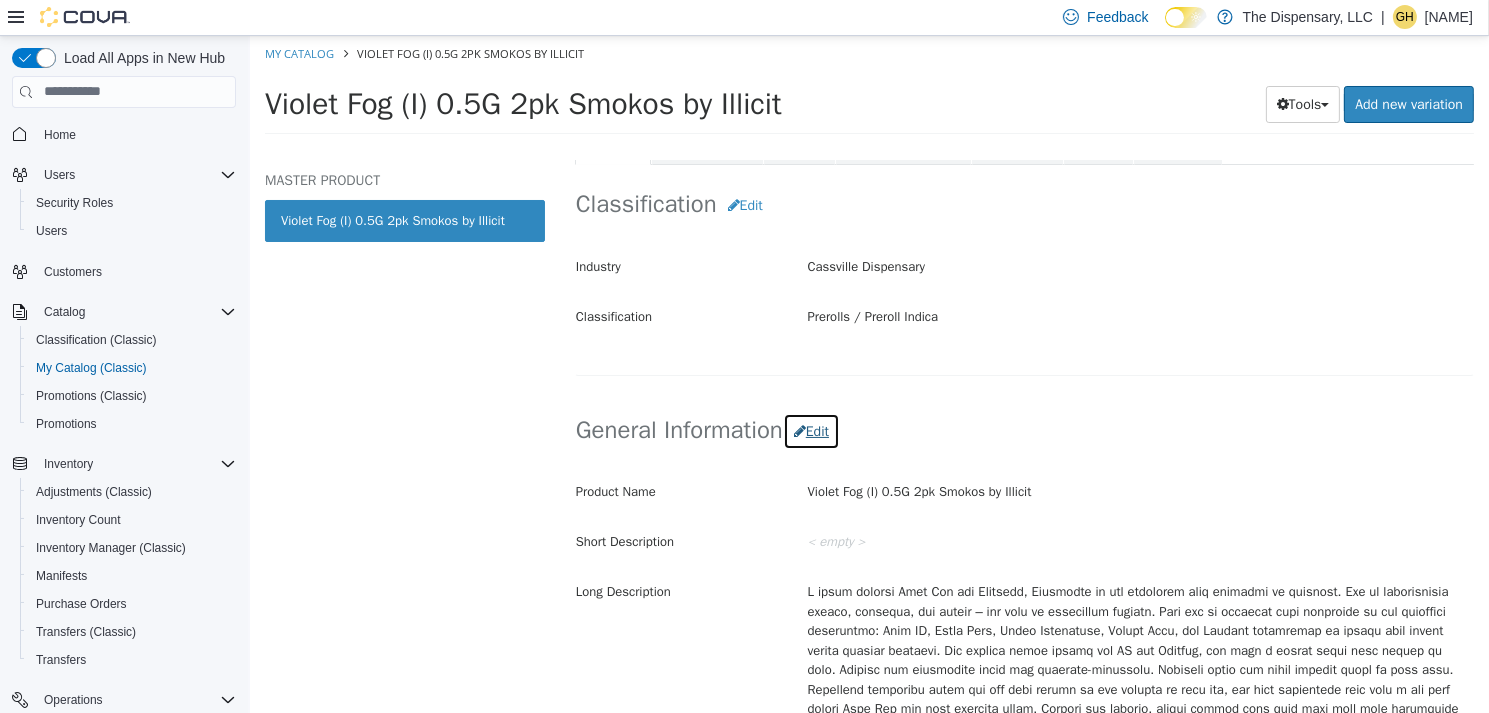 drag, startPoint x: 823, startPoint y: 412, endPoint x: 825, endPoint y: 424, distance: 12.165525 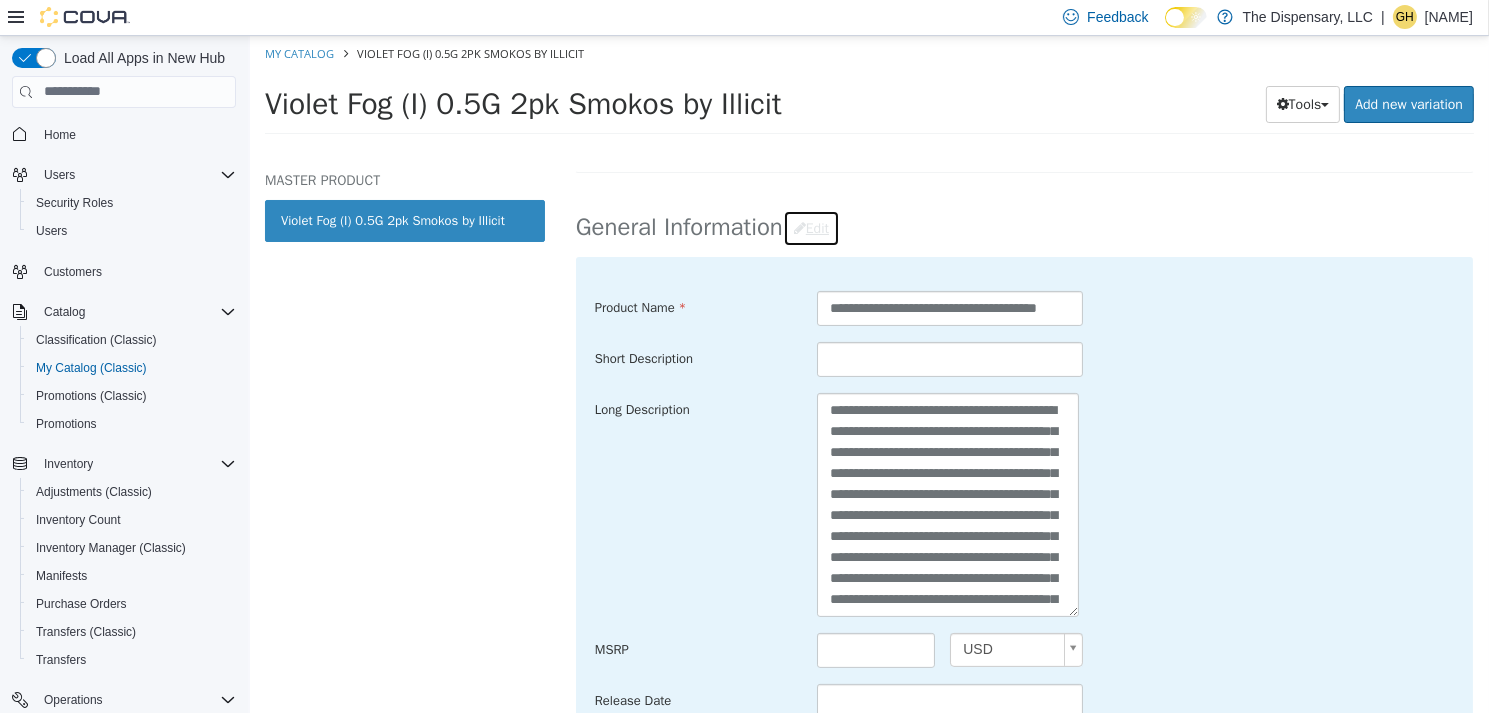 scroll, scrollTop: 600, scrollLeft: 0, axis: vertical 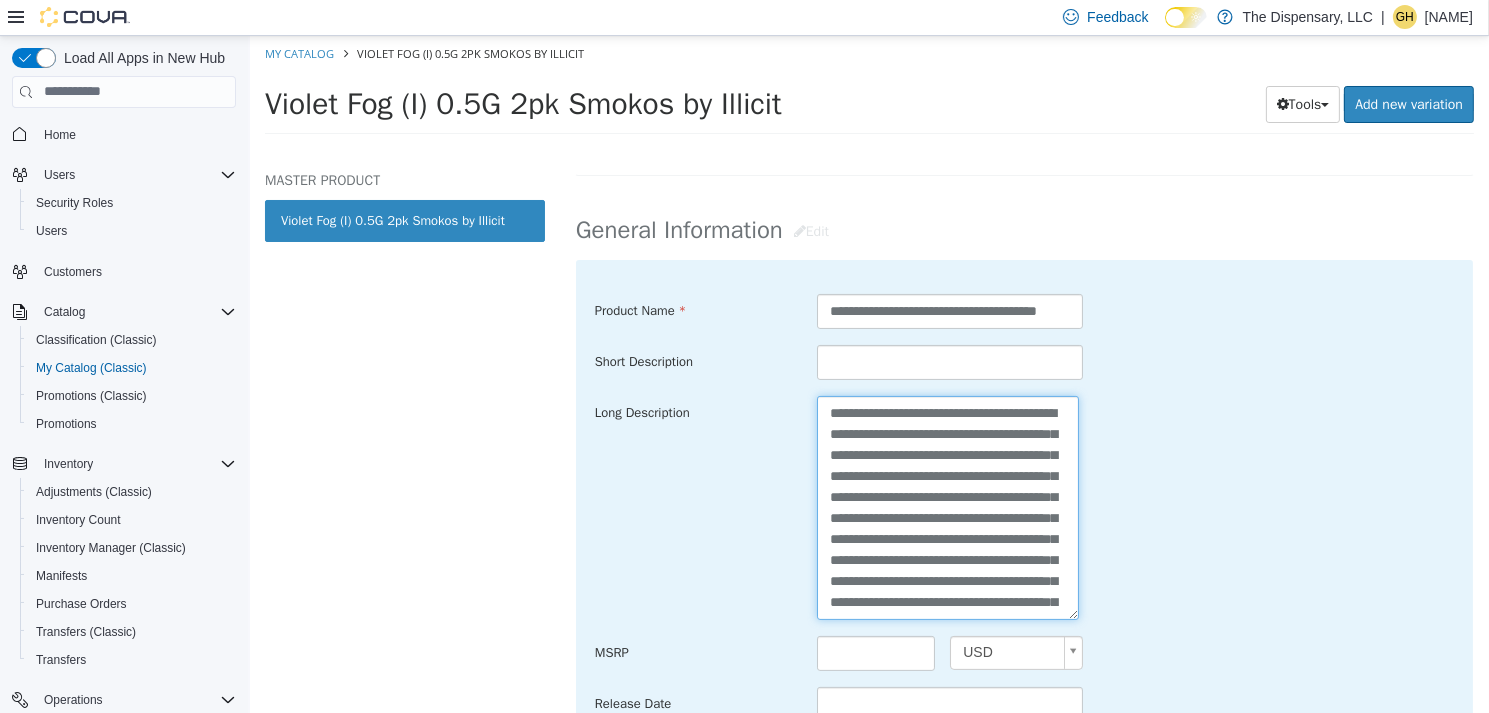 drag, startPoint x: 1035, startPoint y: 596, endPoint x: 688, endPoint y: 318, distance: 444.6268 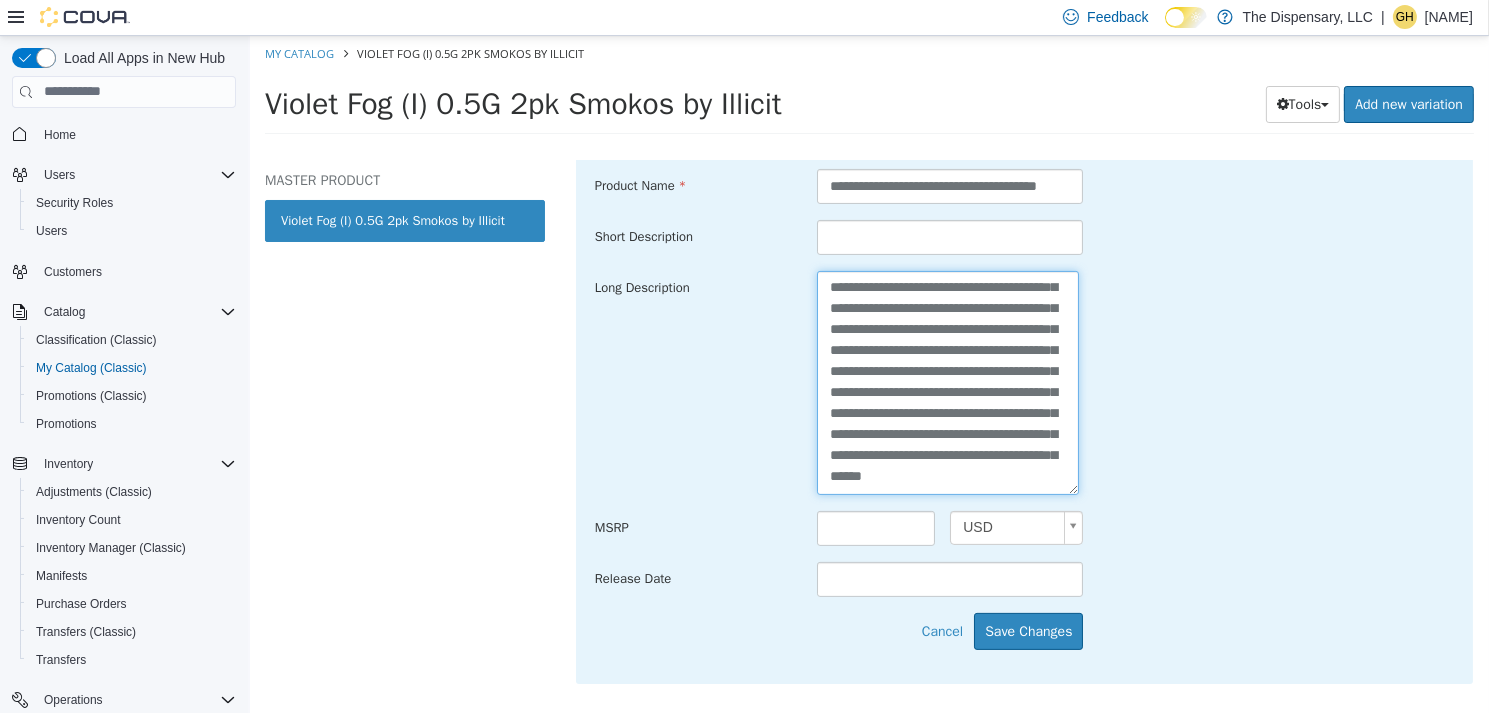 scroll, scrollTop: 800, scrollLeft: 0, axis: vertical 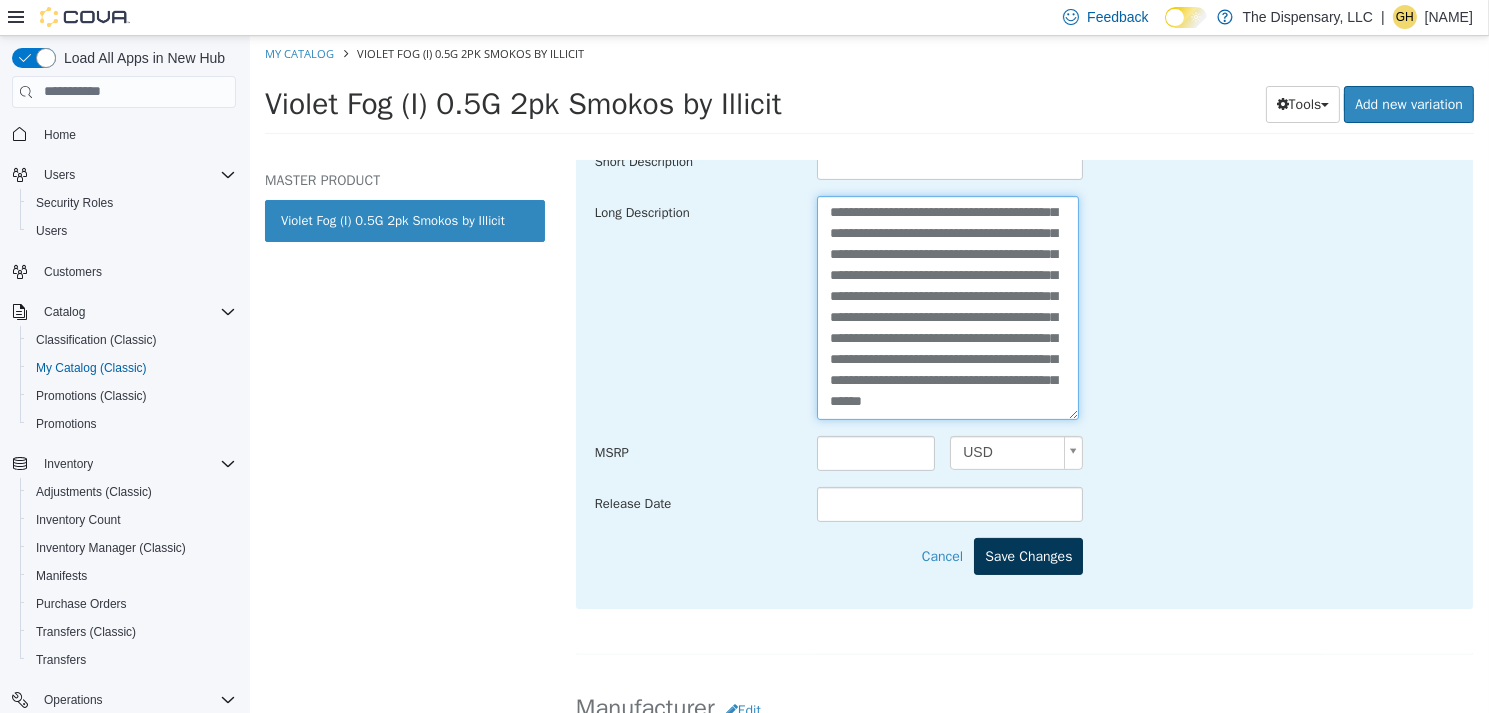 type on "**********" 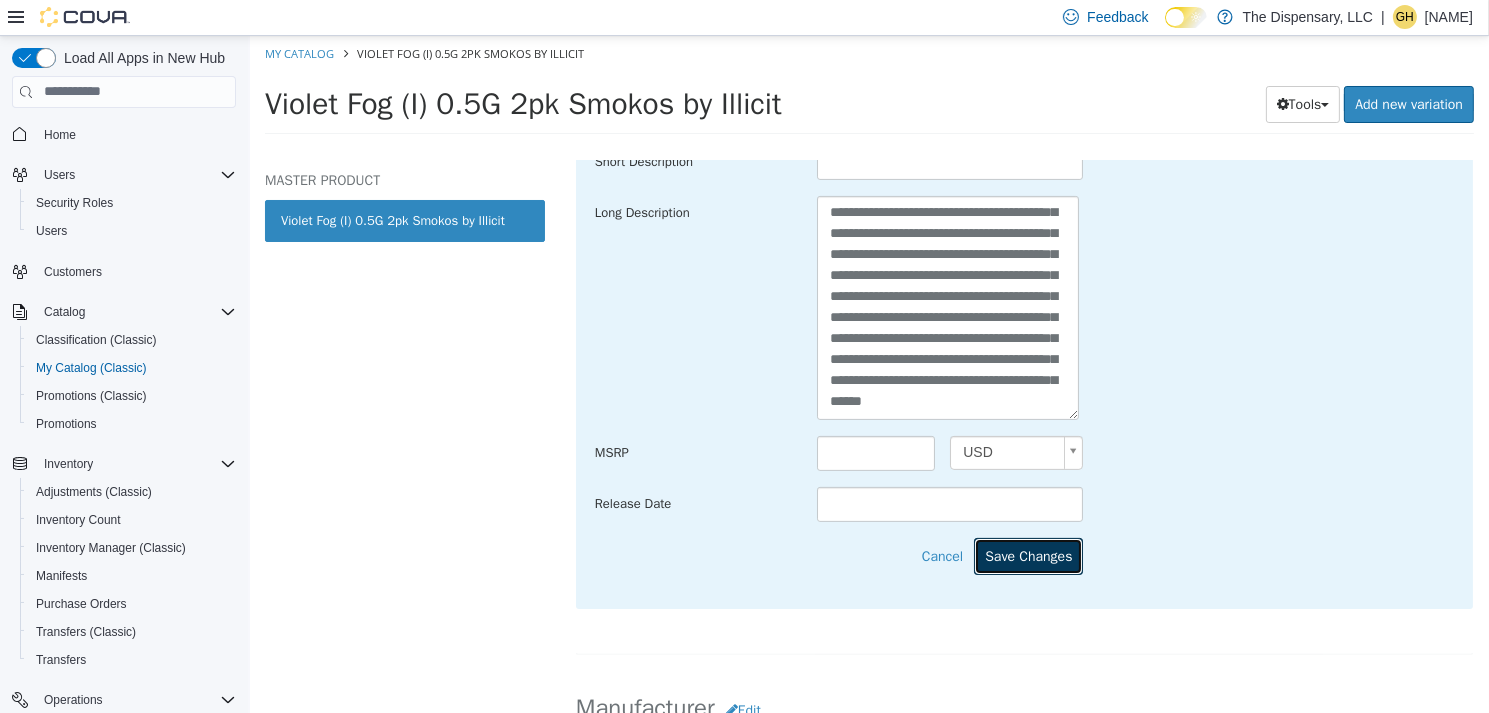click on "Save Changes" at bounding box center [1027, 555] 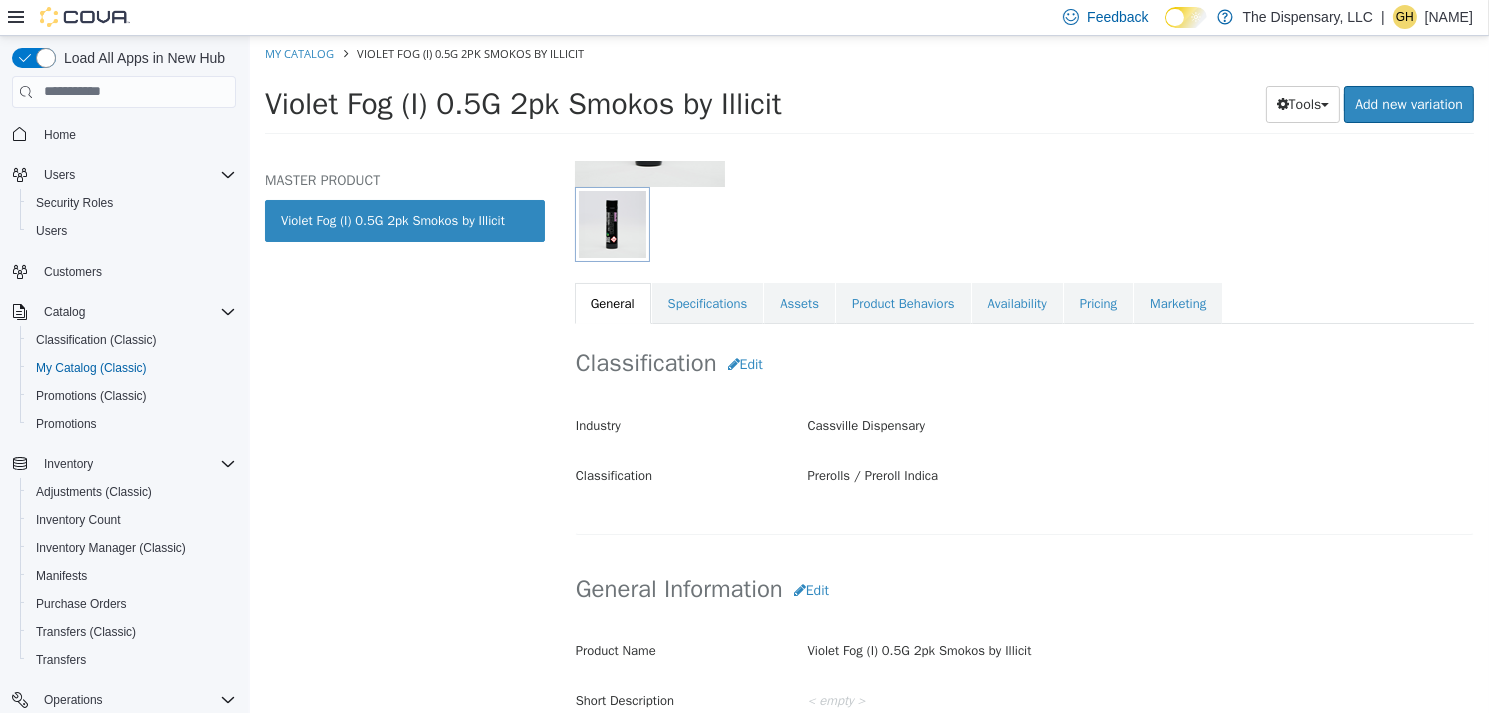 scroll, scrollTop: 200, scrollLeft: 0, axis: vertical 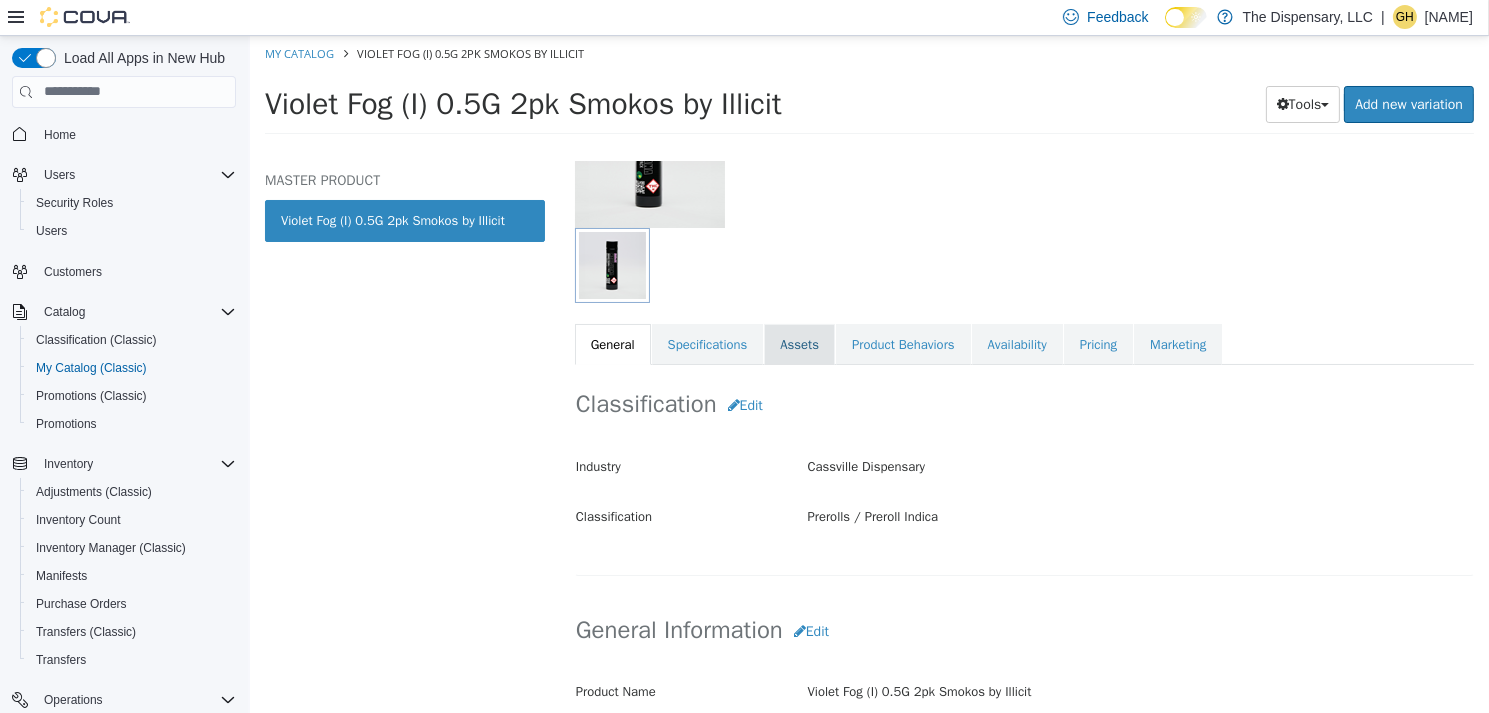 click on "Assets" at bounding box center [798, 344] 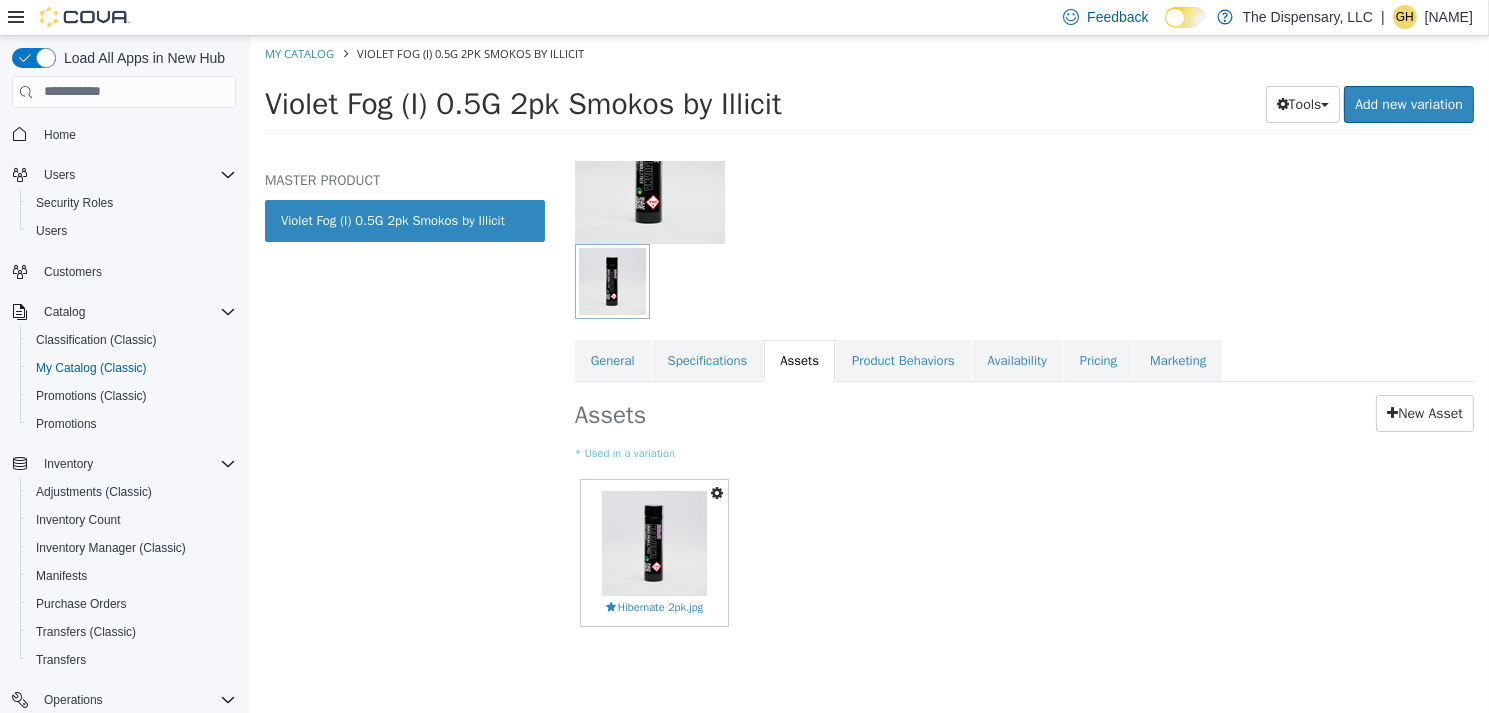 click at bounding box center (716, 492) 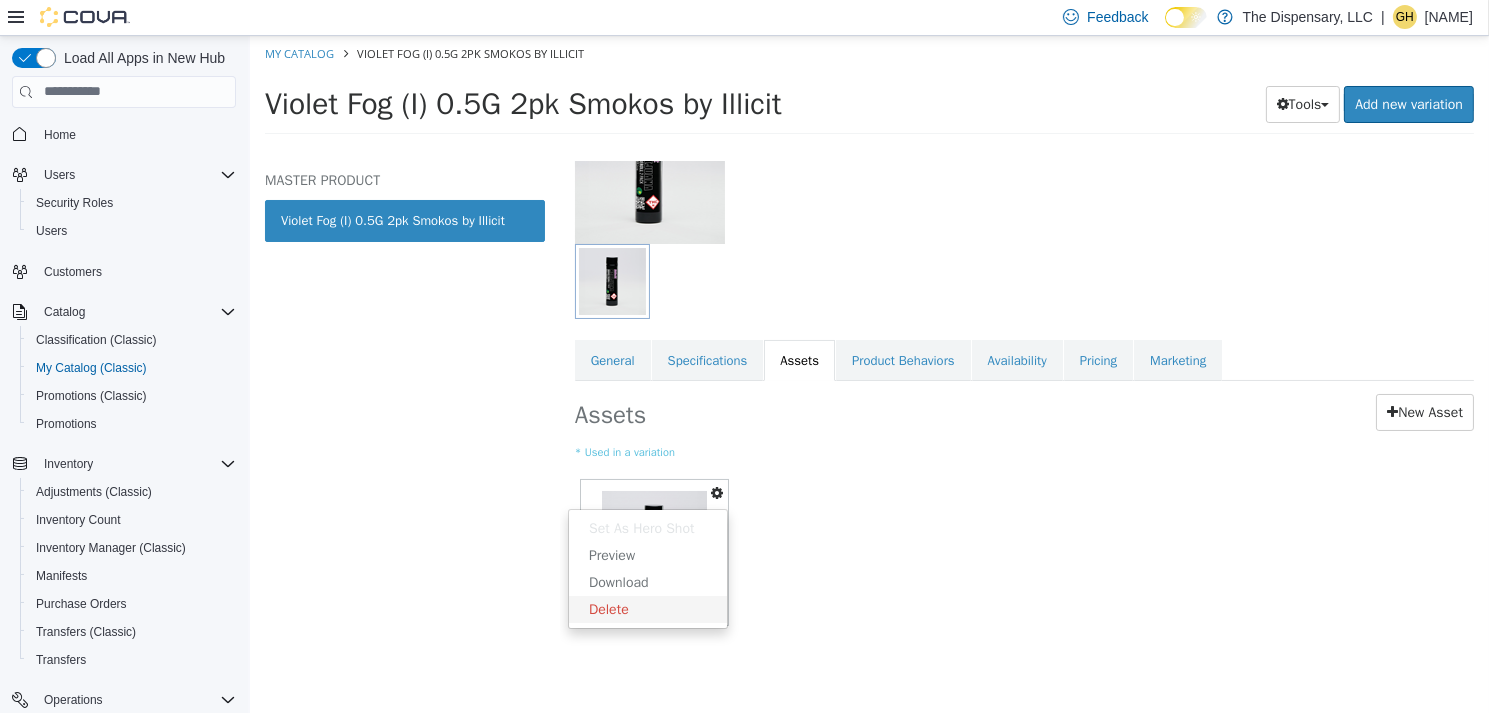 click on "Delete" at bounding box center (647, 608) 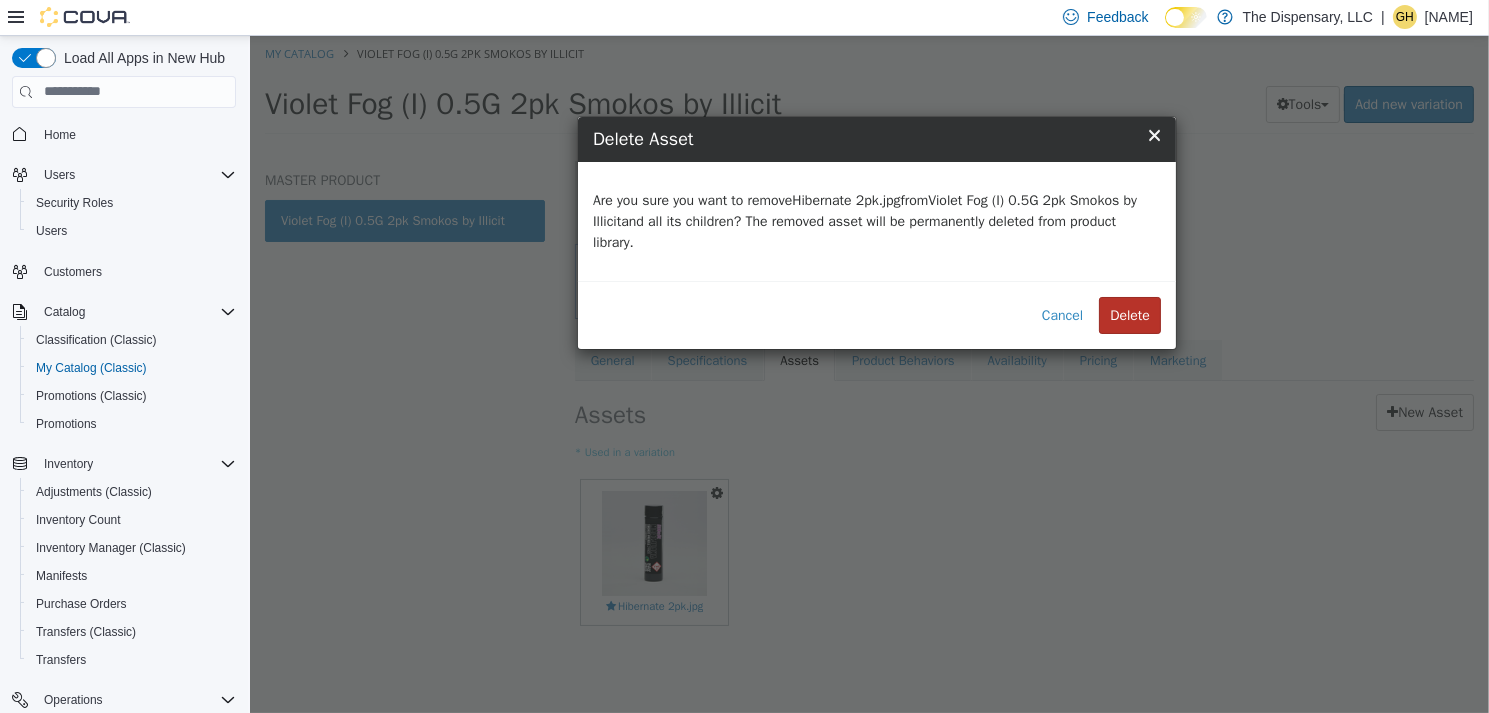 click on "Delete" at bounding box center [1129, 314] 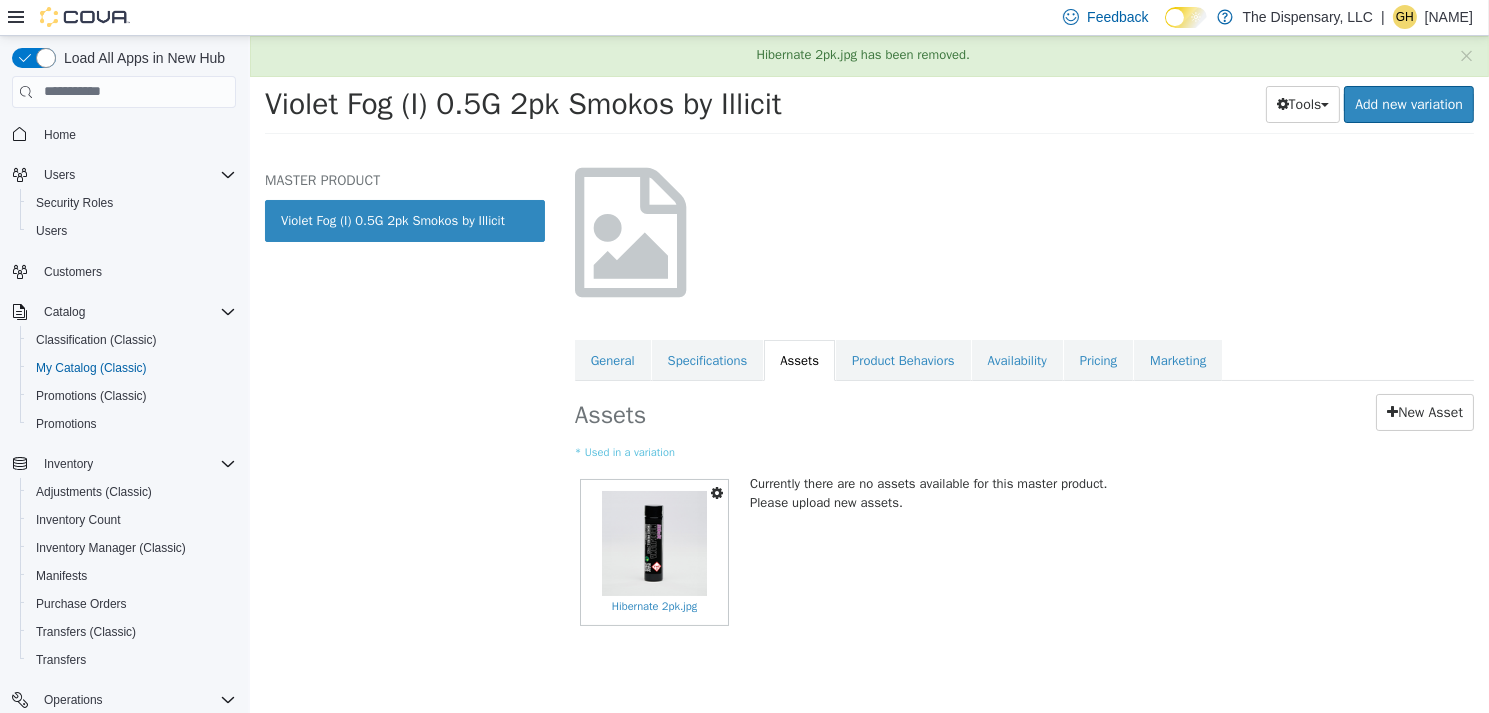 scroll, scrollTop: 0, scrollLeft: 0, axis: both 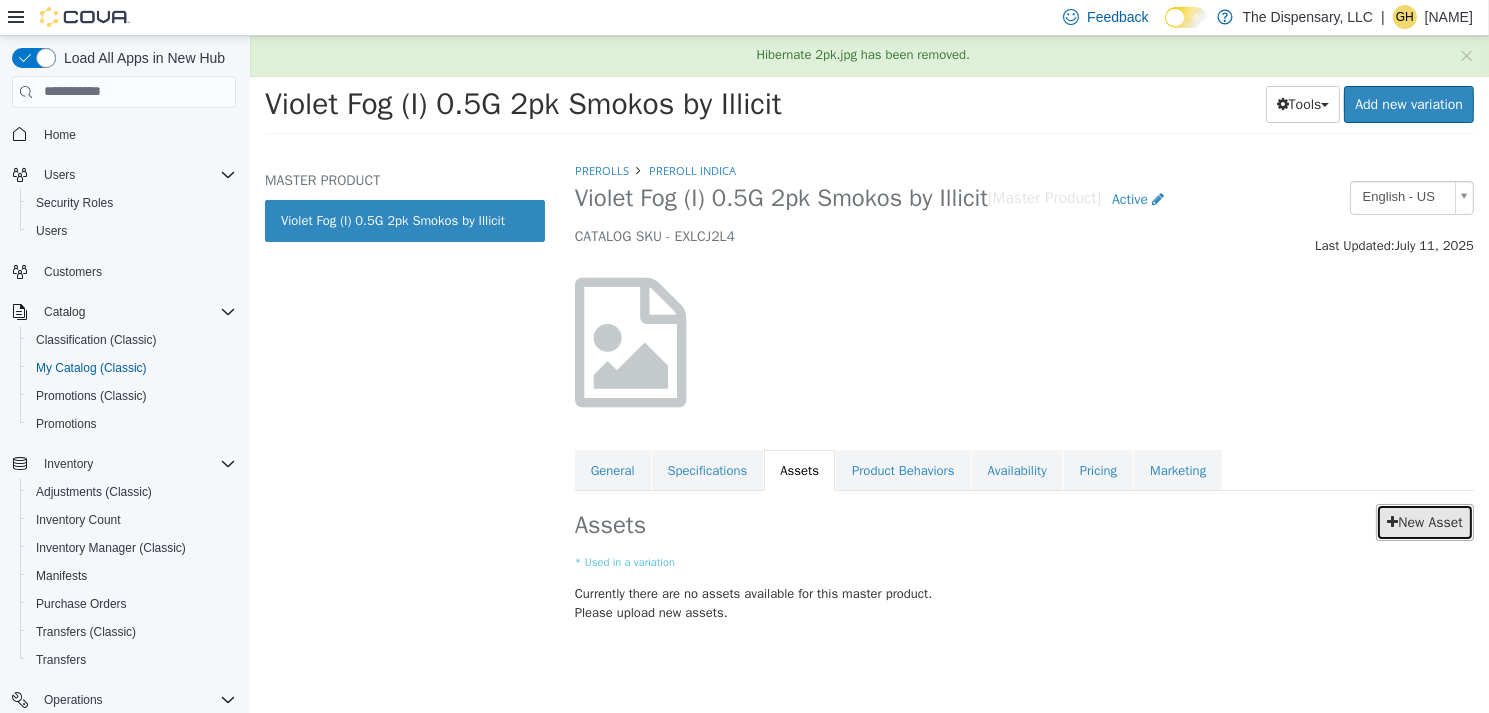 click on "New Asset" at bounding box center (1424, 521) 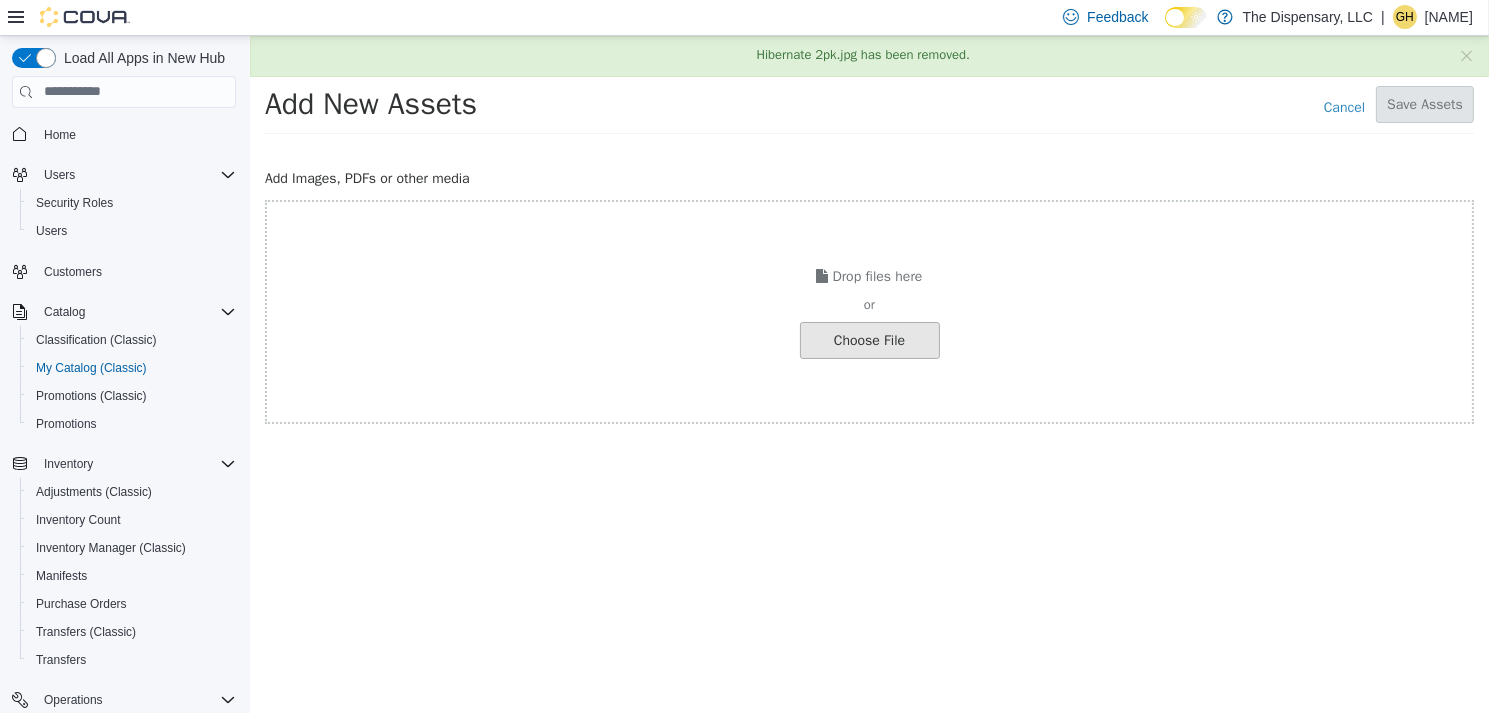 click at bounding box center [-178, 339] 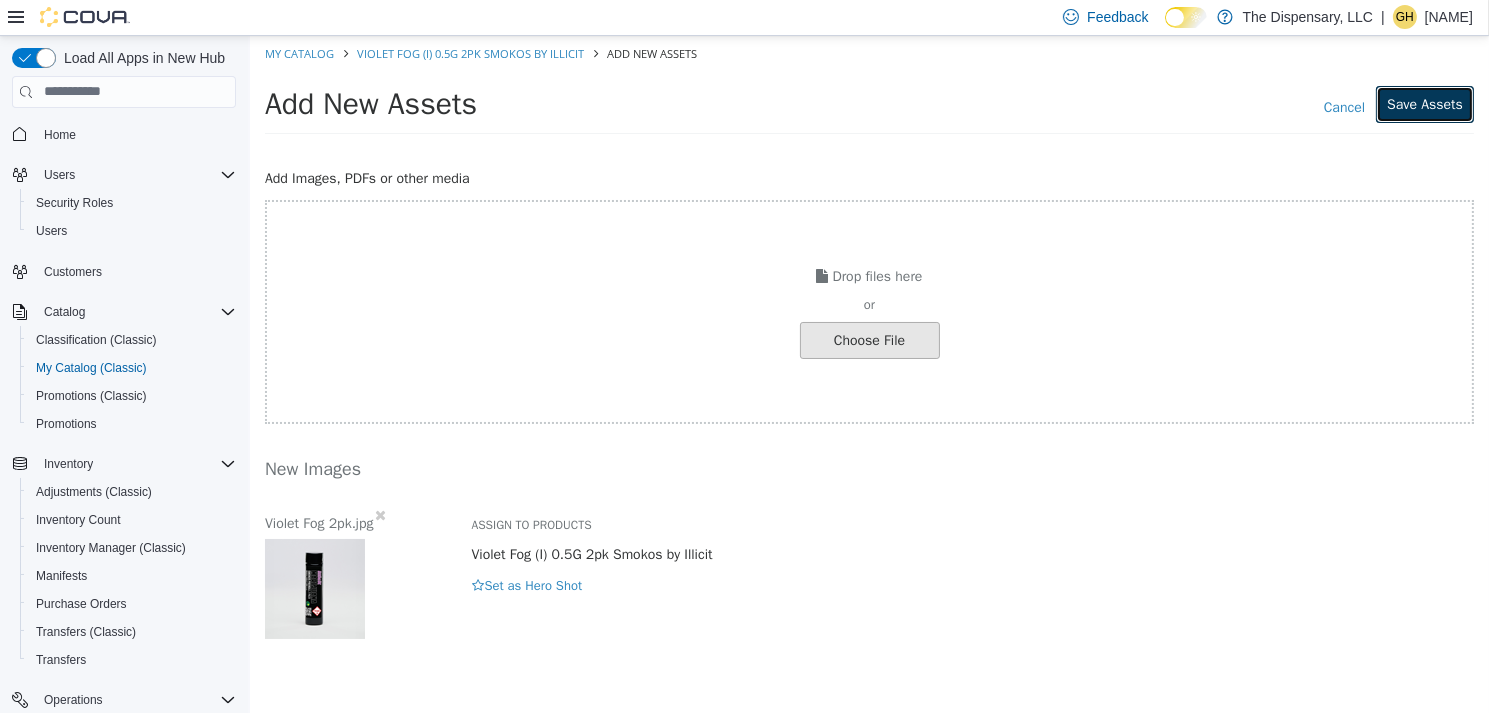 click on "Save Assets" at bounding box center (1424, 103) 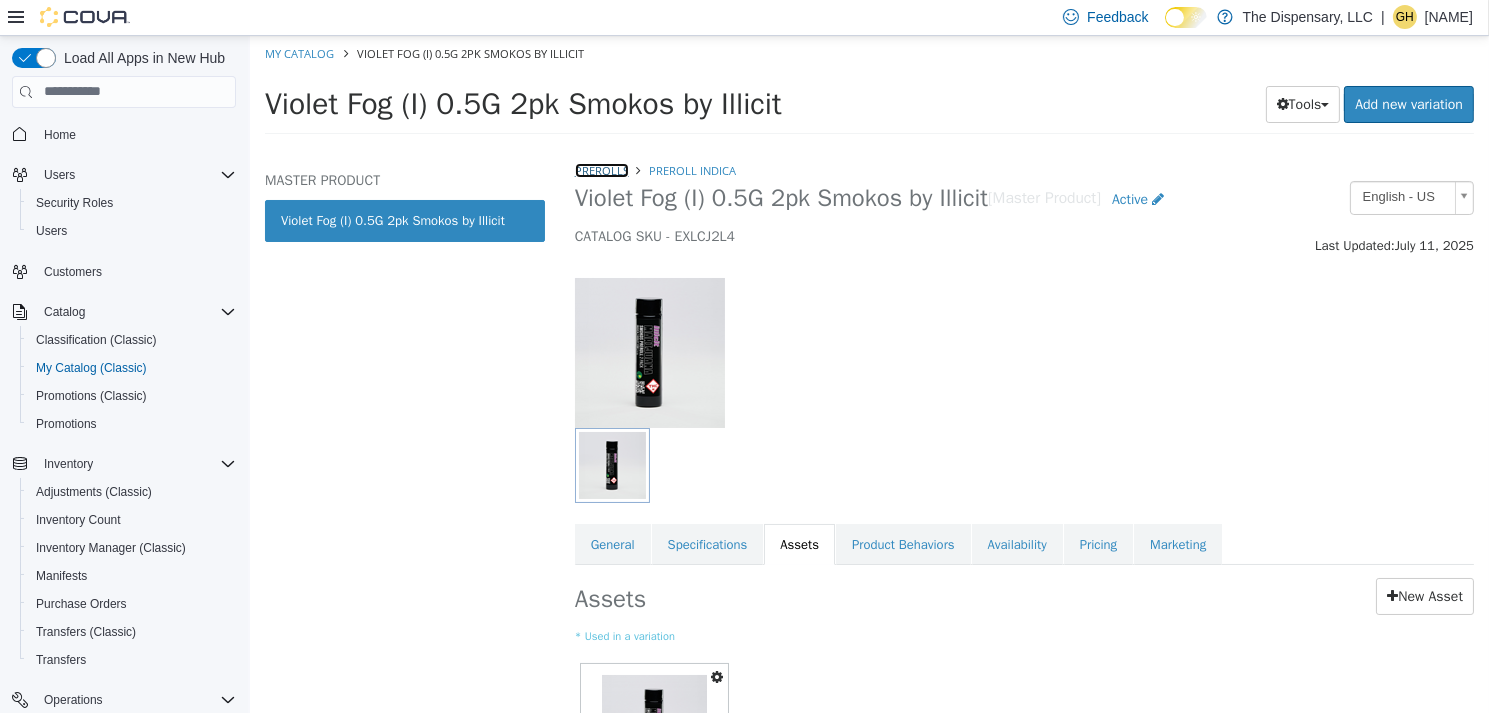 click on "Prerolls" at bounding box center (601, 169) 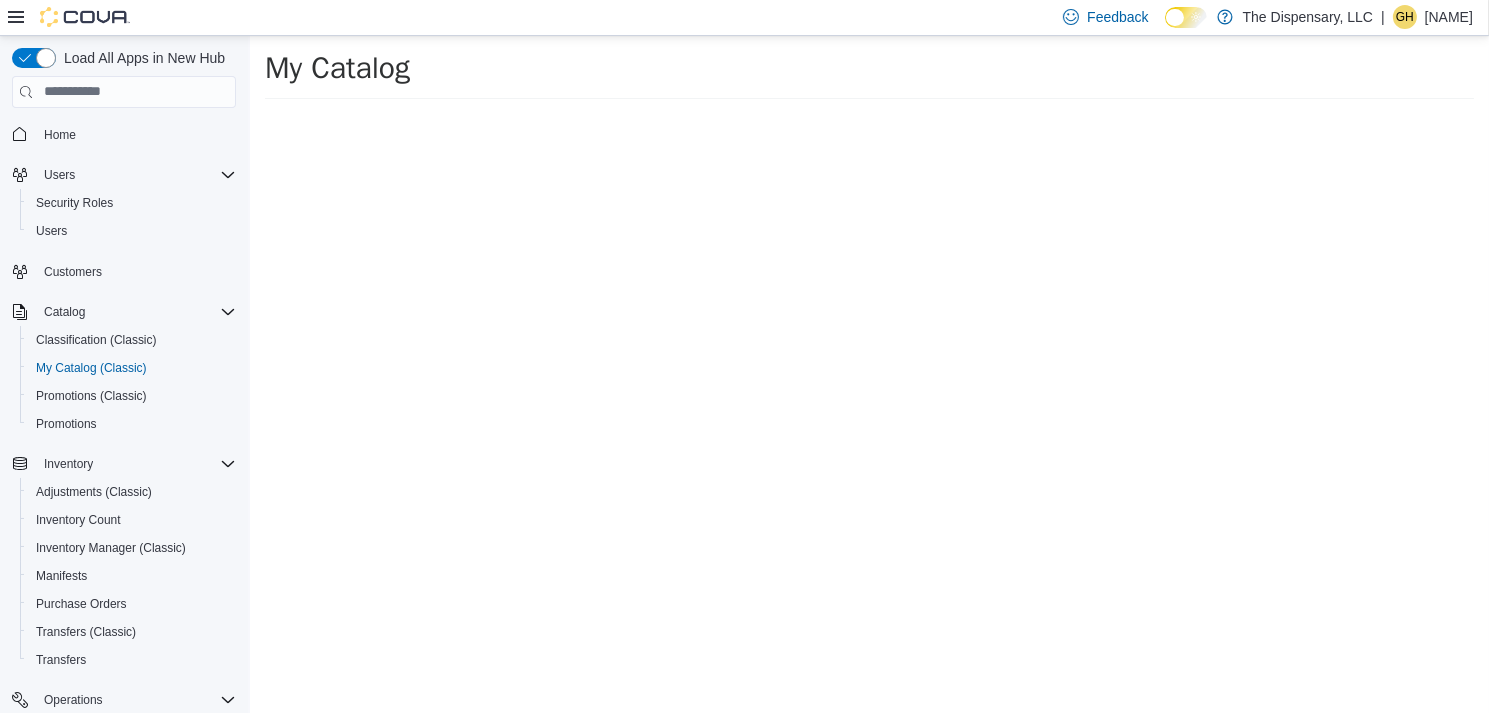 select on "**********" 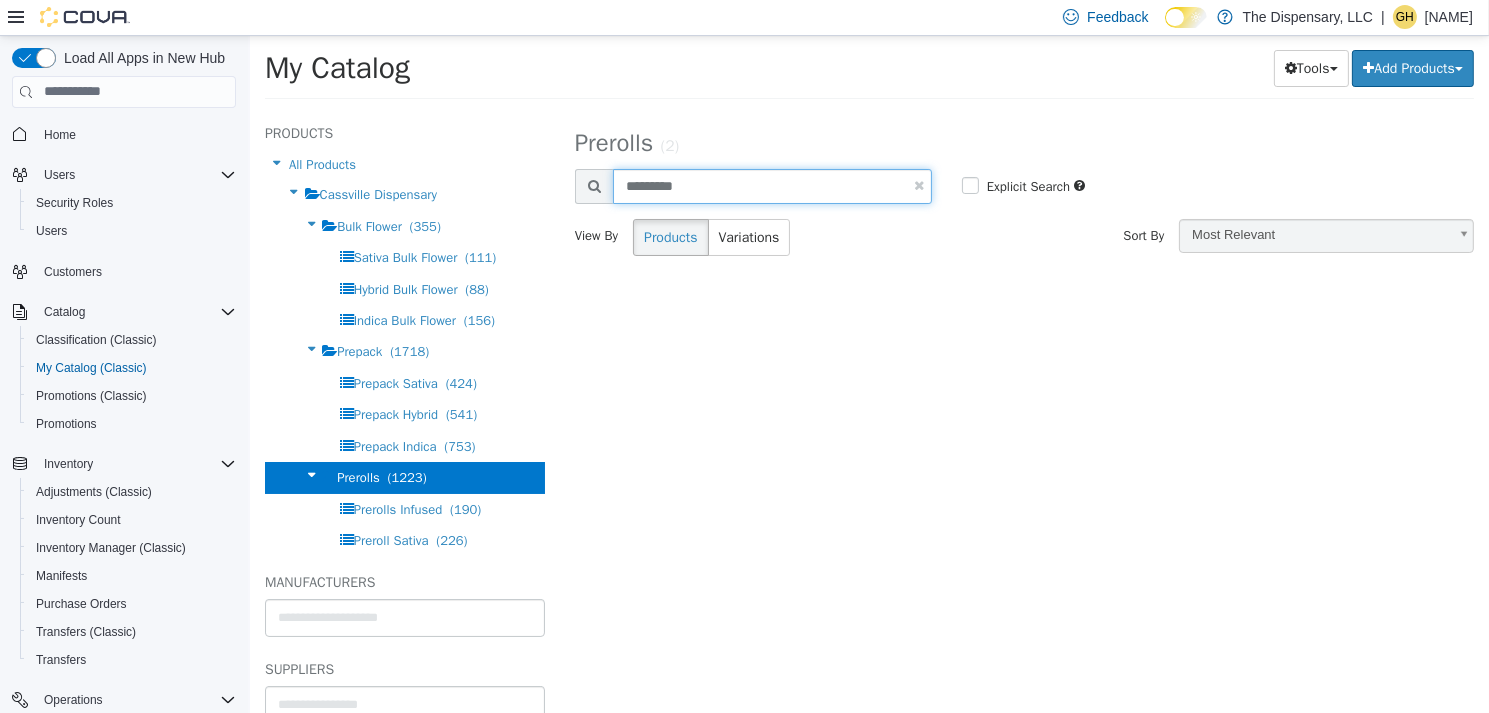 drag, startPoint x: 710, startPoint y: 185, endPoint x: 514, endPoint y: 145, distance: 200.04 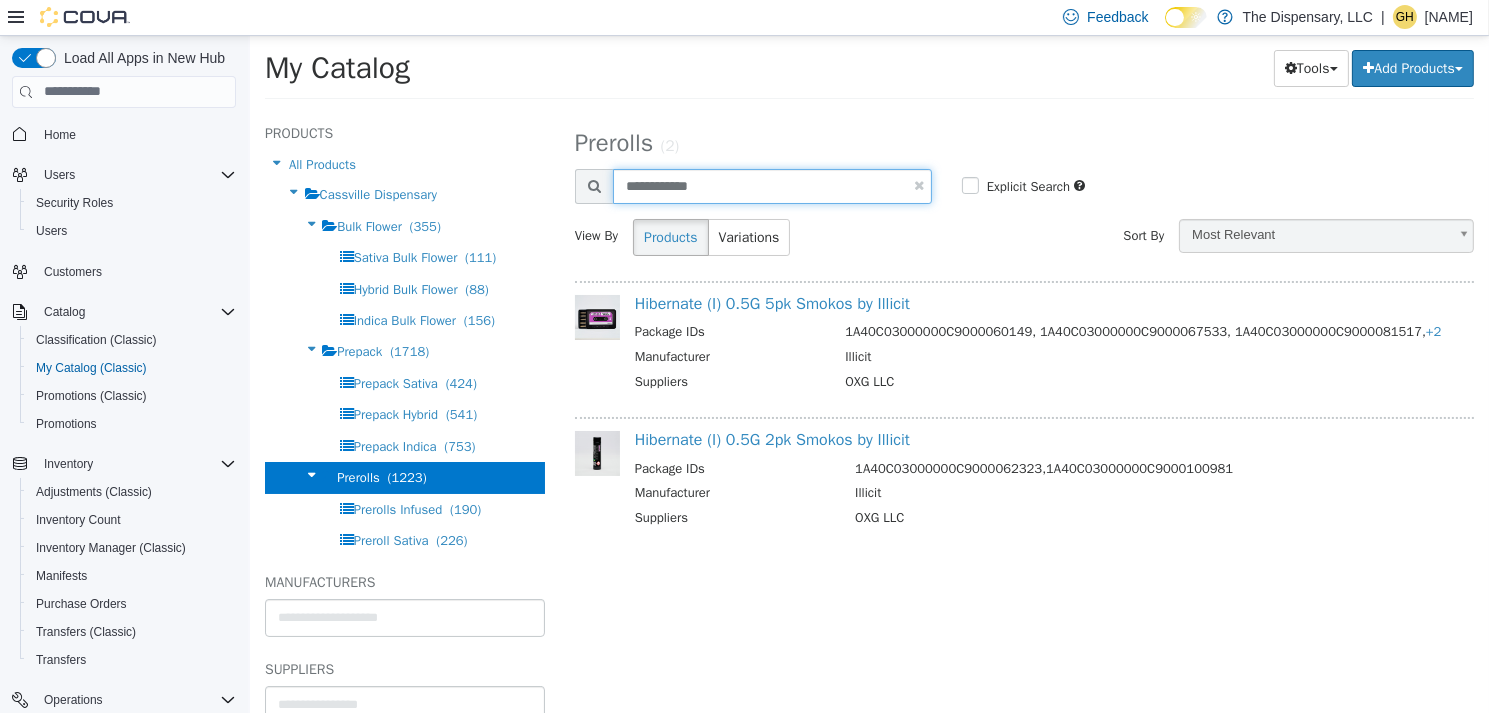 type on "**********" 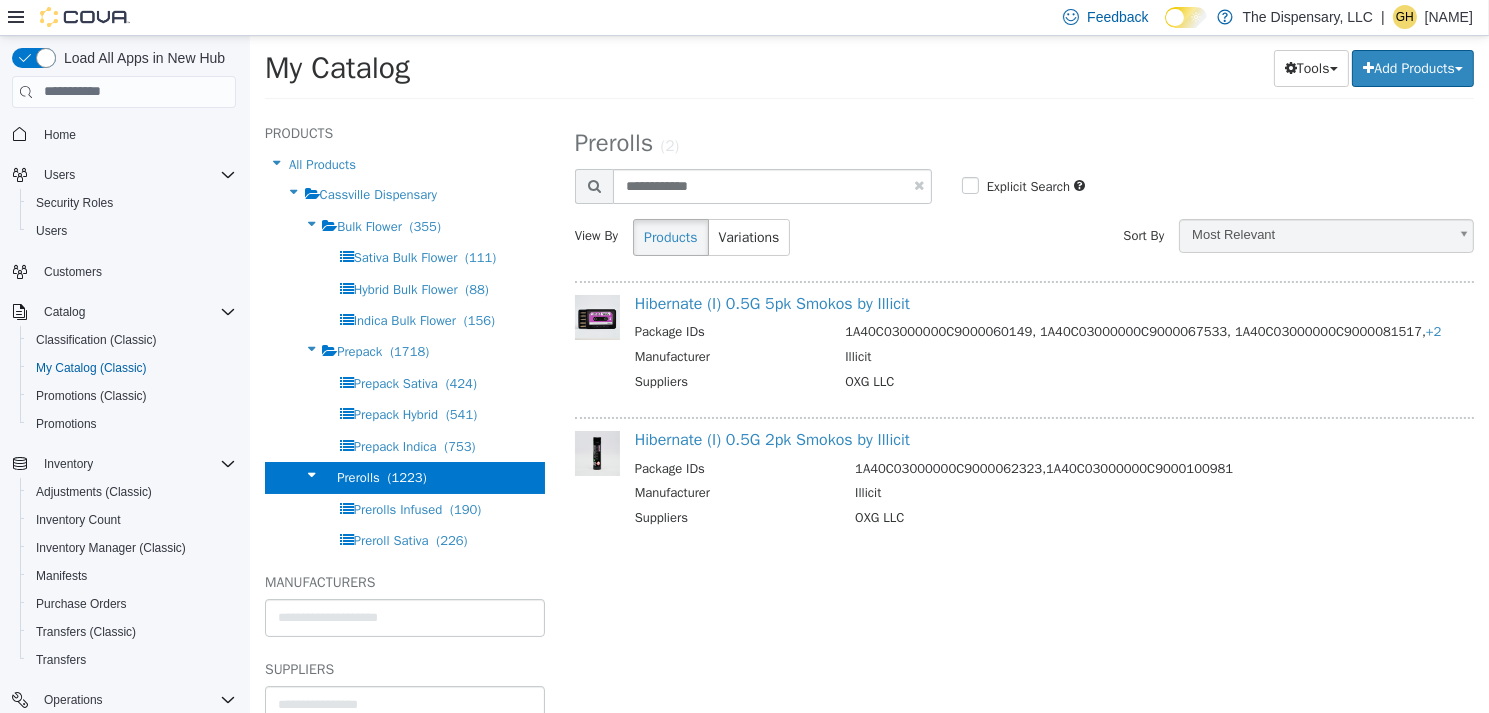 select on "**********" 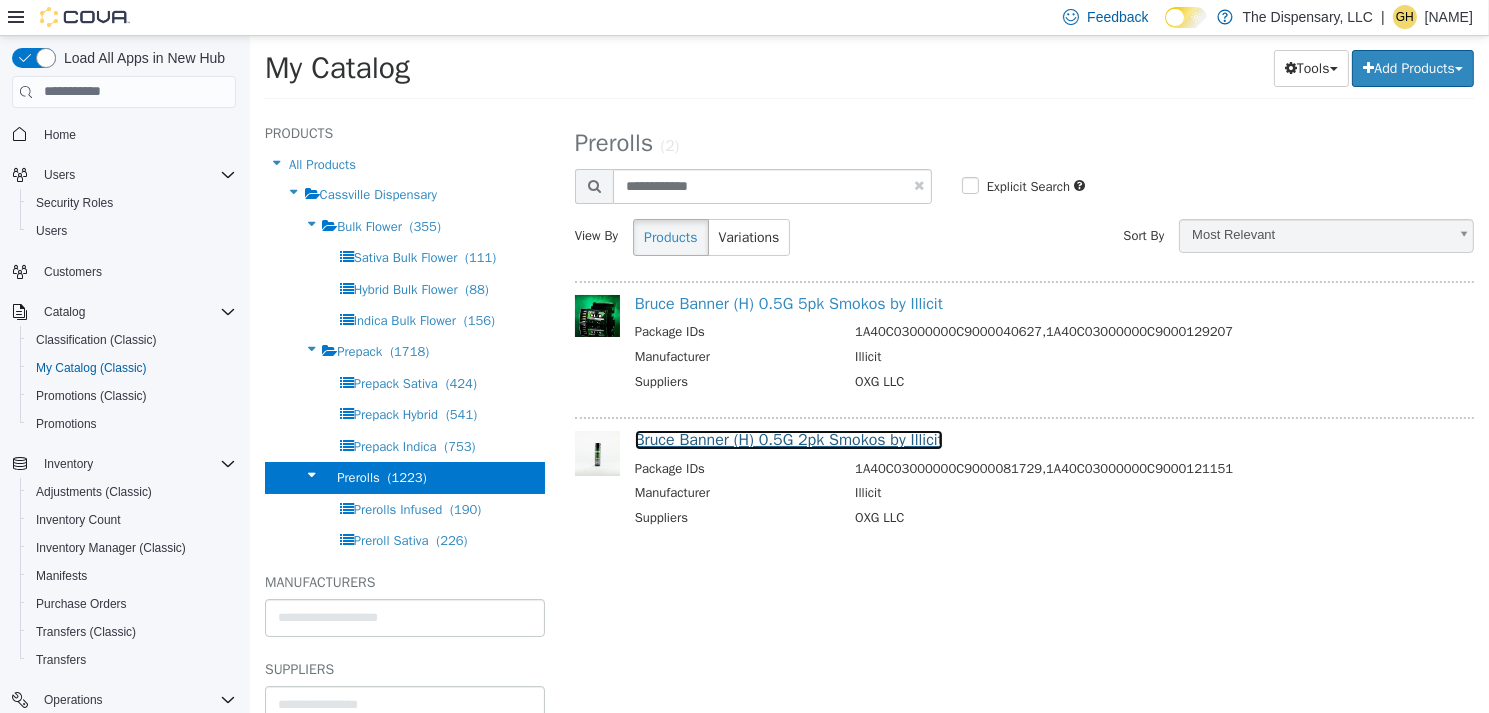 click on "Bruce Banner (H) 0.5G 2pk Smokos by Illicit" at bounding box center [788, 439] 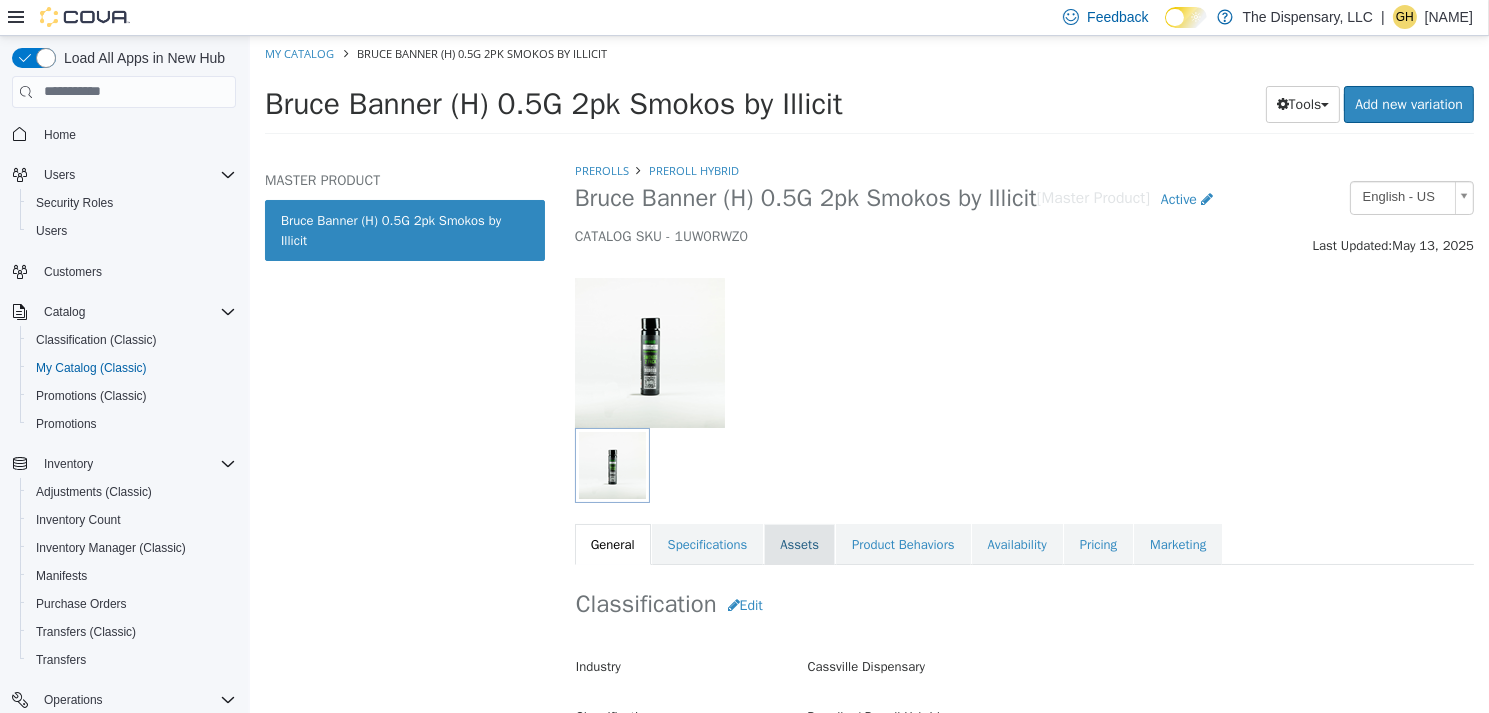 click on "Assets" at bounding box center [798, 544] 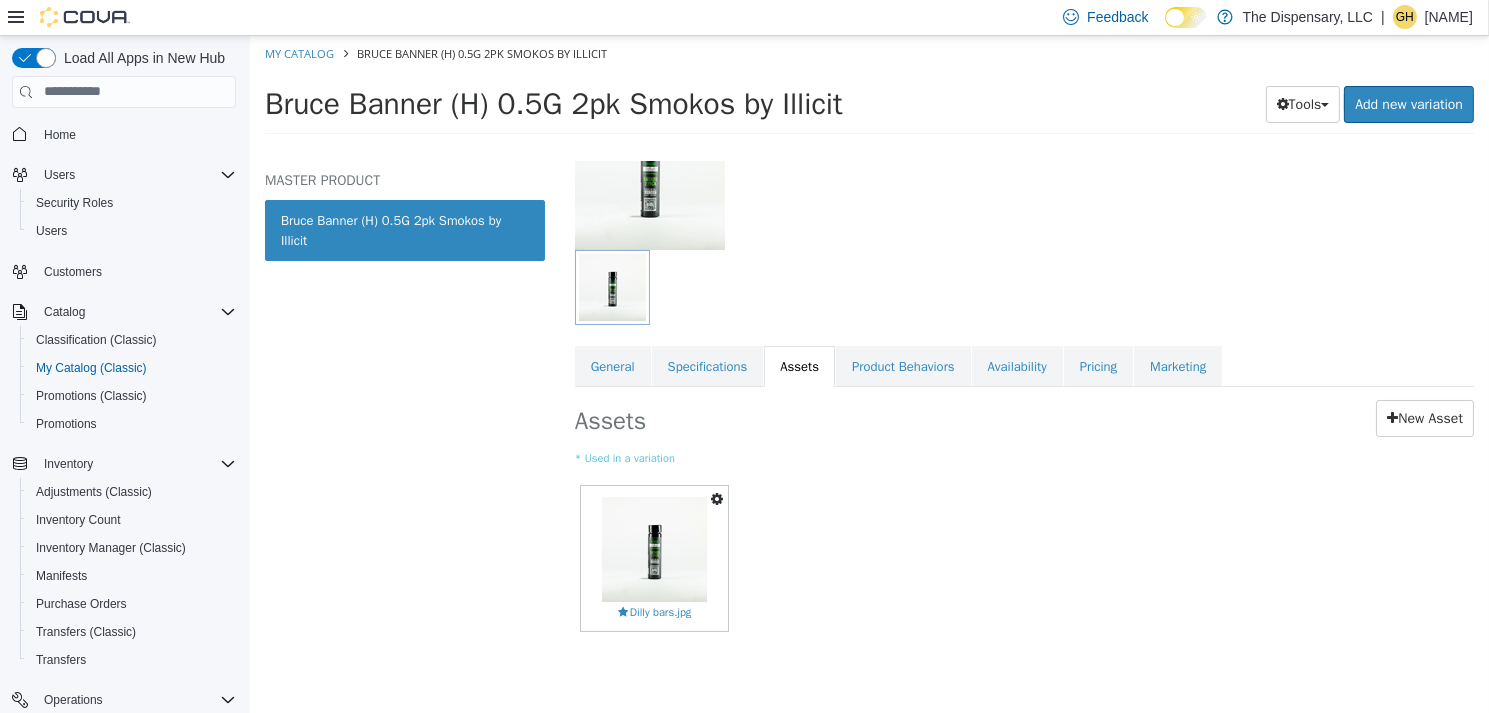 scroll, scrollTop: 184, scrollLeft: 0, axis: vertical 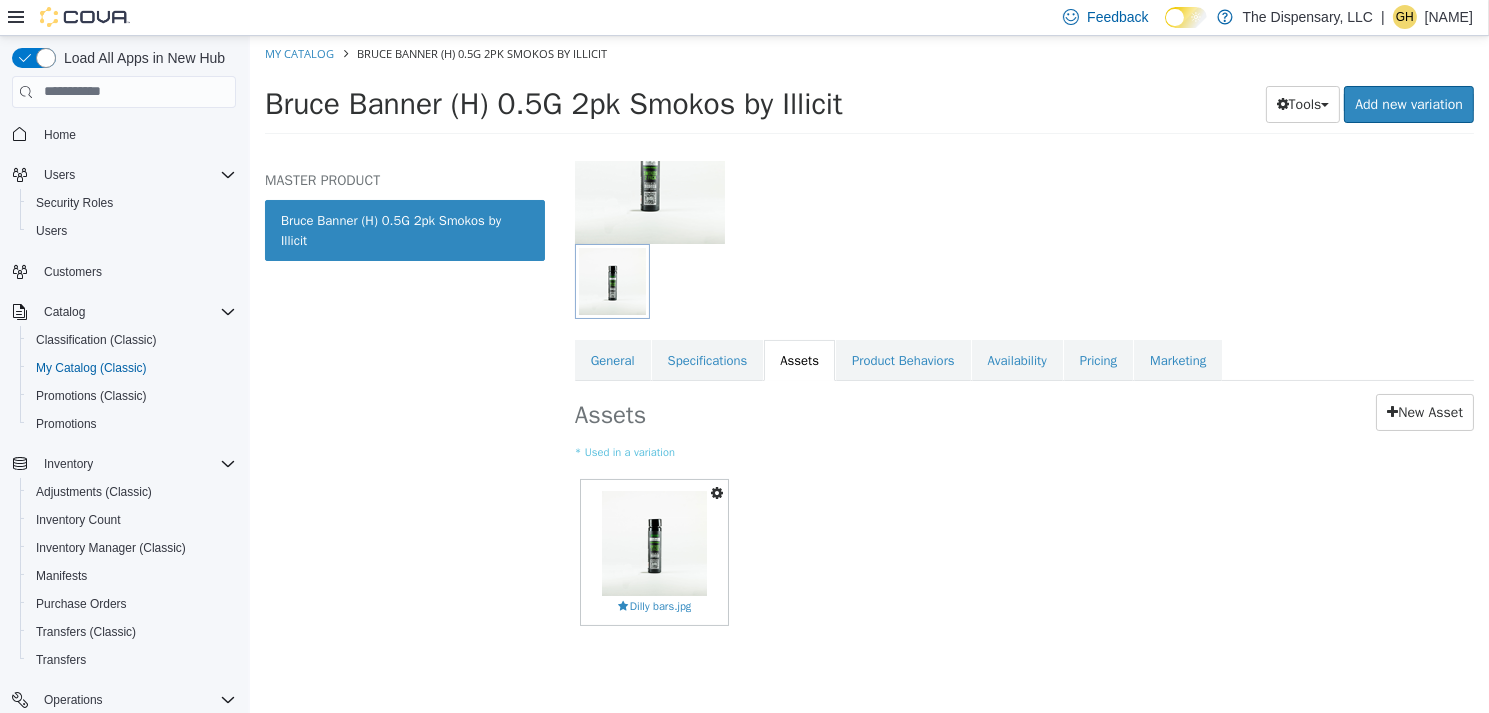 click at bounding box center (716, 492) 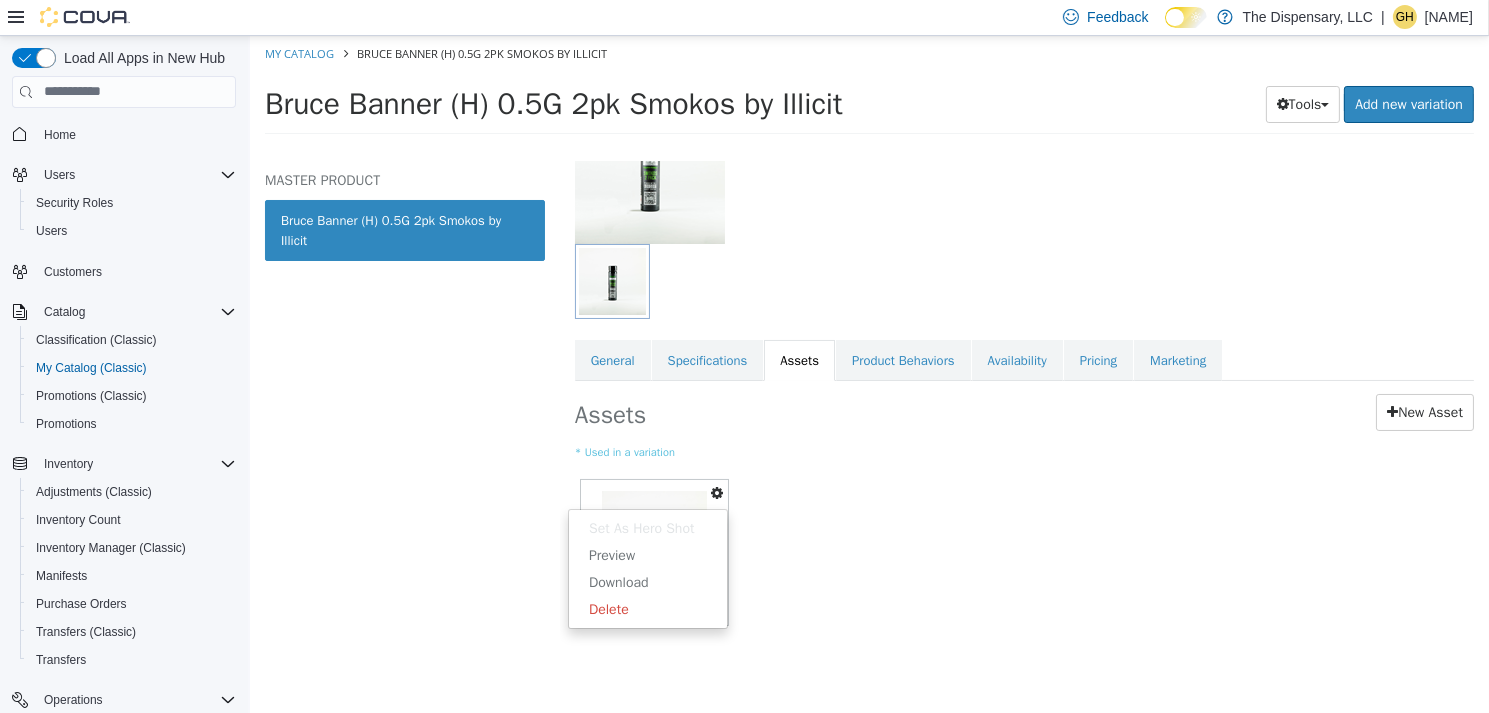 drag, startPoint x: 660, startPoint y: 616, endPoint x: 686, endPoint y: 599, distance: 31.06445 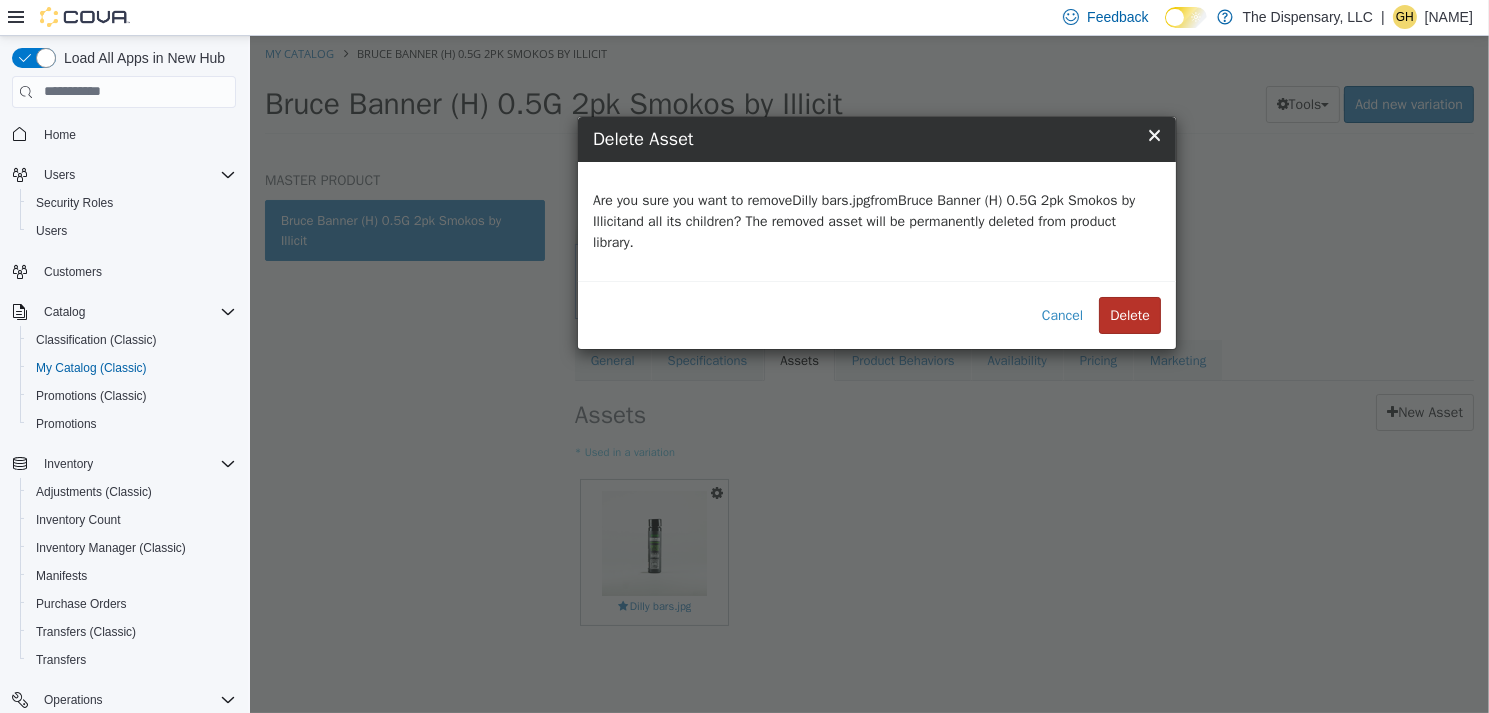 click on "Delete" at bounding box center [1129, 314] 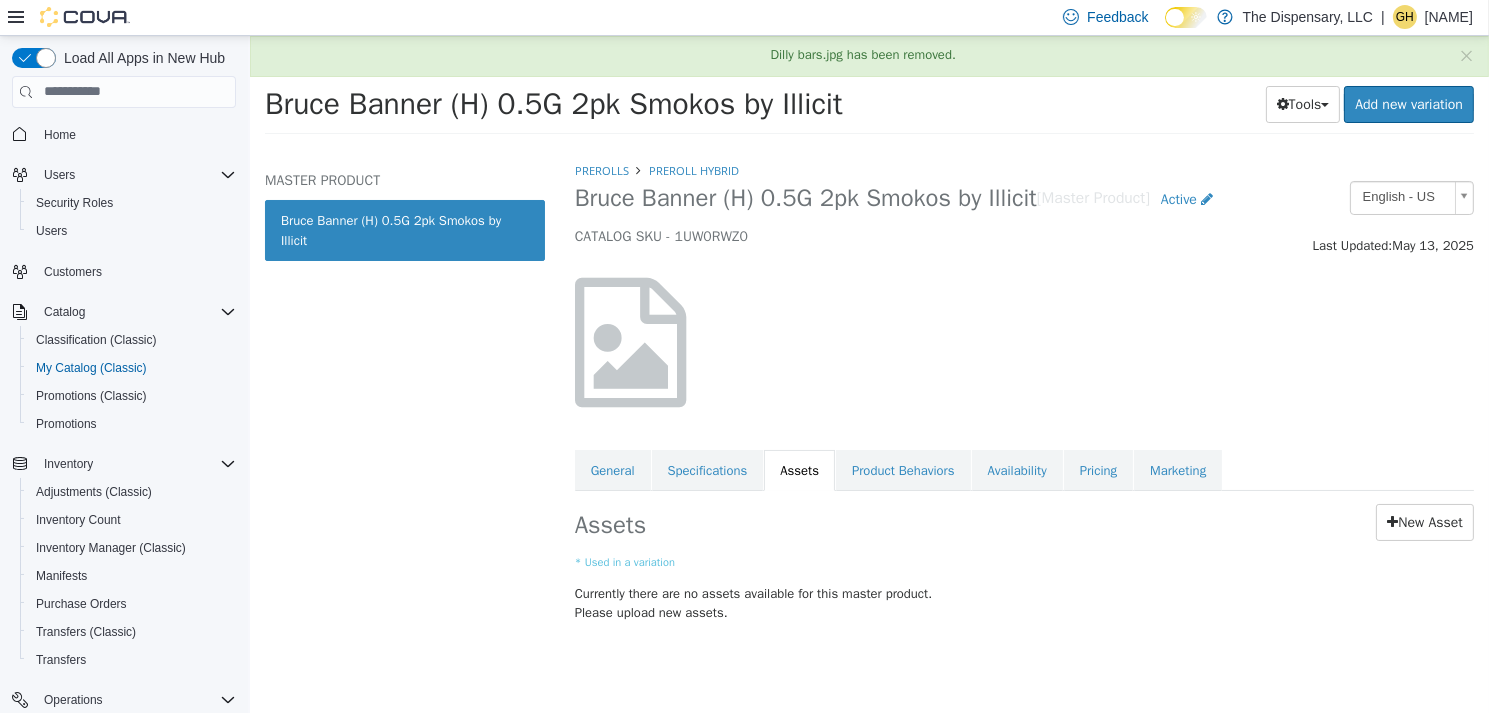 scroll, scrollTop: 0, scrollLeft: 0, axis: both 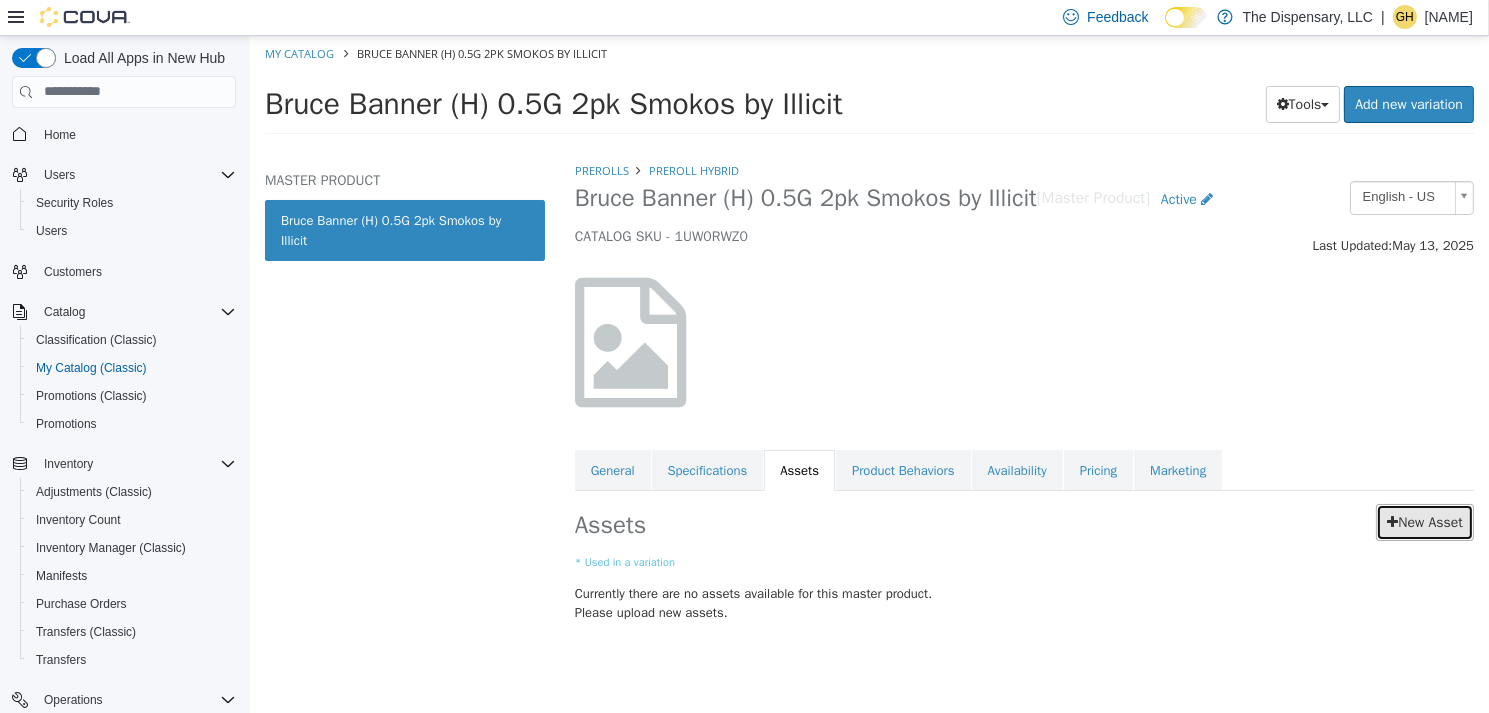 click on "New Asset" at bounding box center (1424, 521) 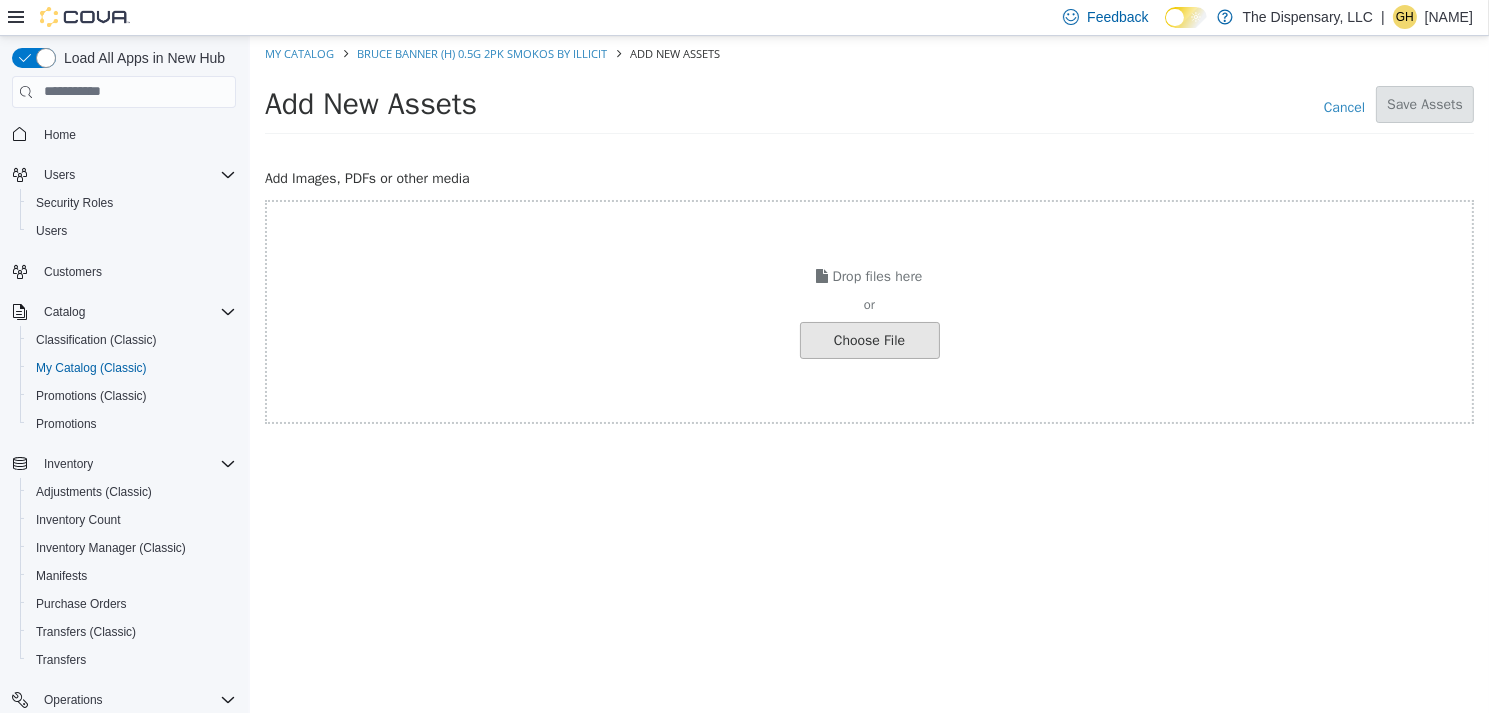 click at bounding box center (-178, 339) 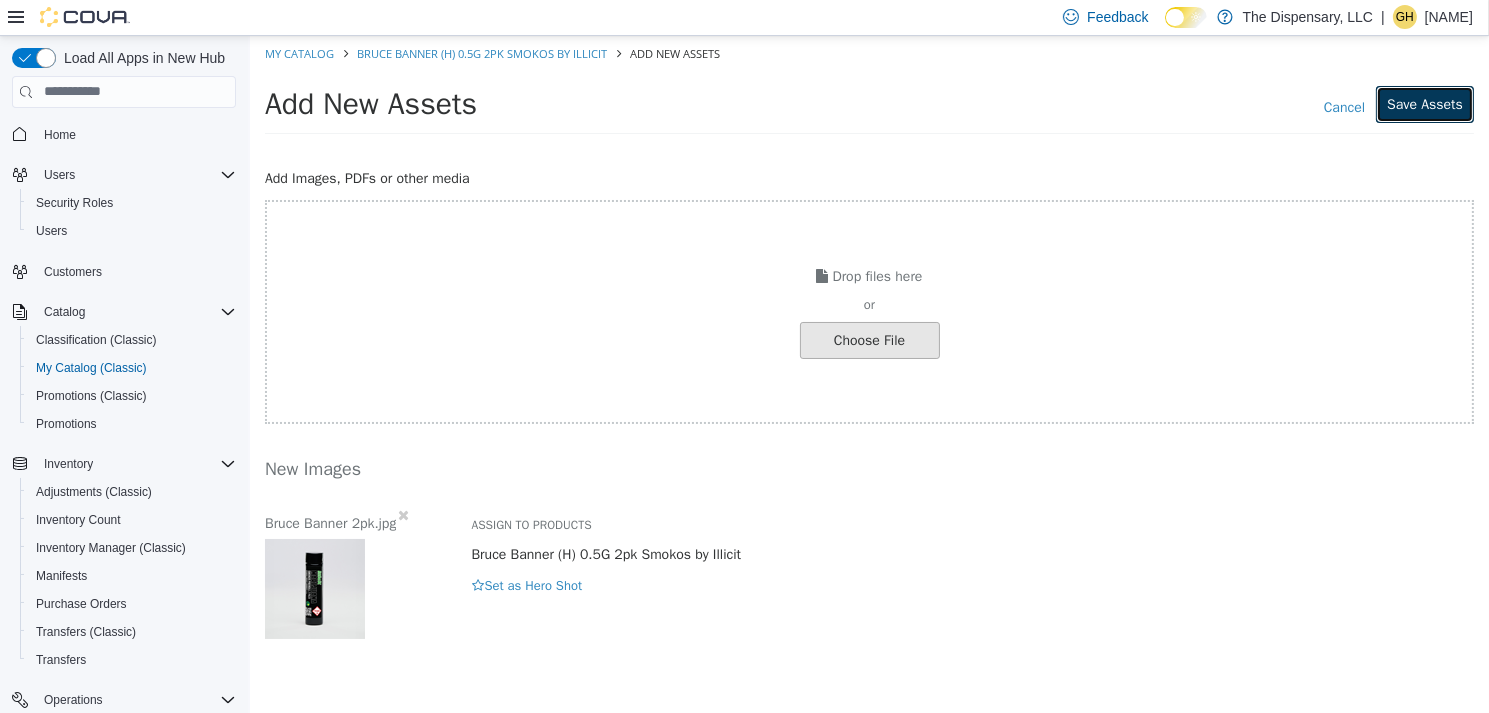 click on "Save Assets" at bounding box center (1424, 103) 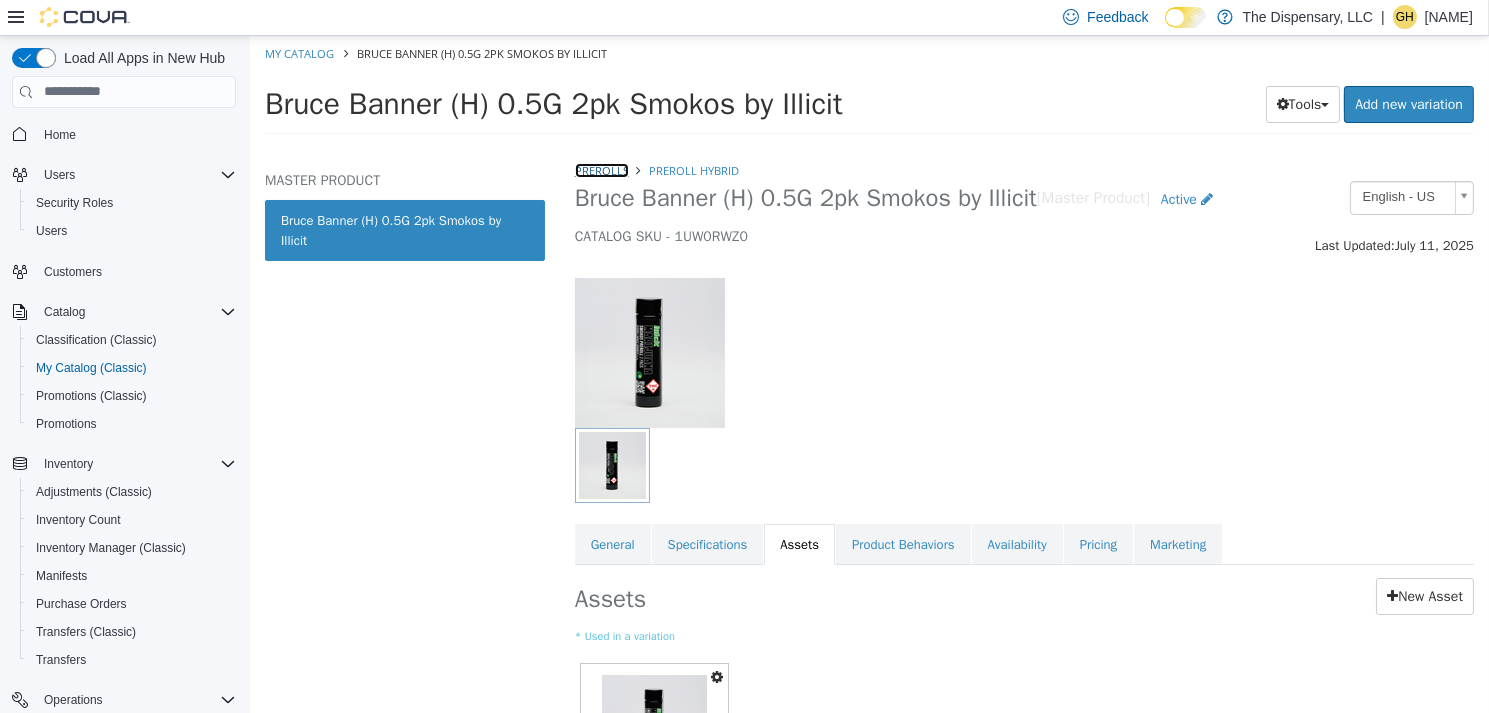 click on "Prerolls" at bounding box center [601, 169] 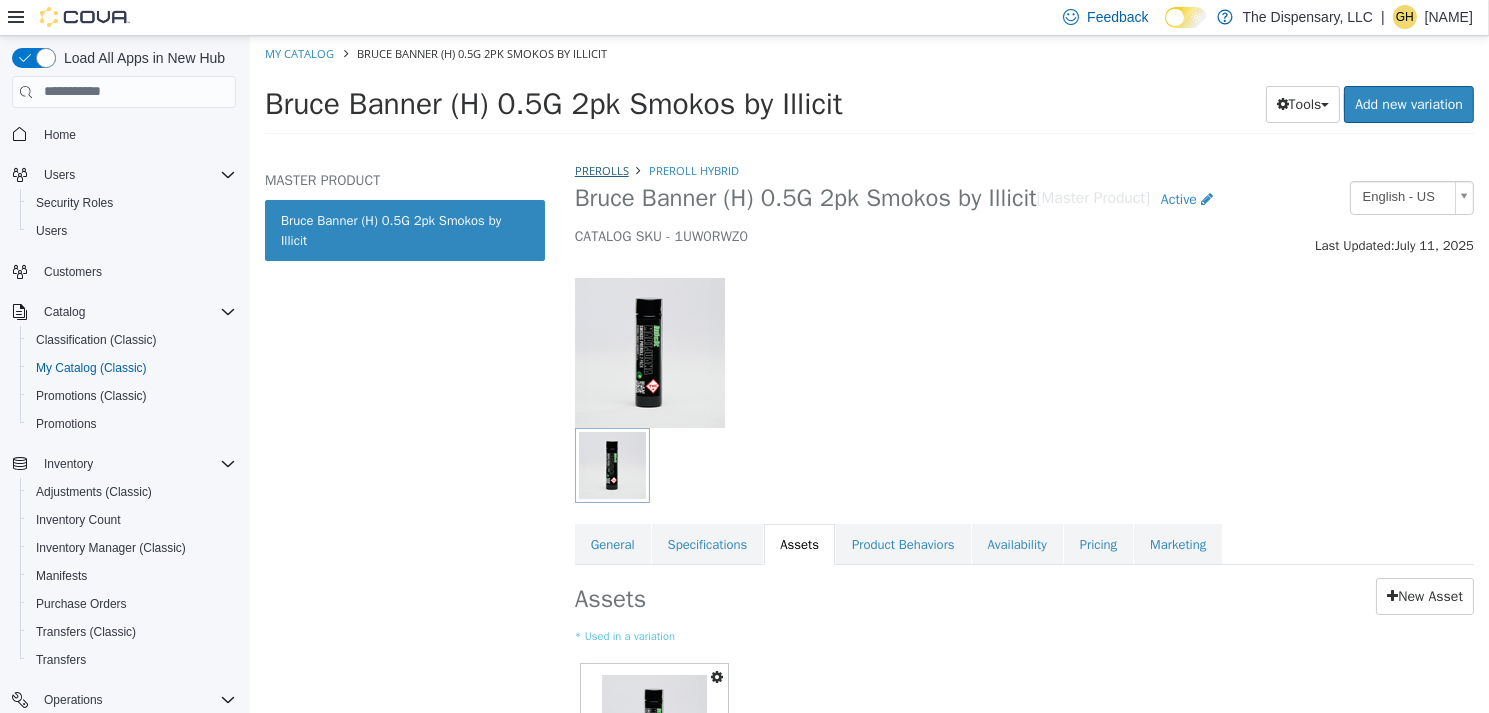 select on "**********" 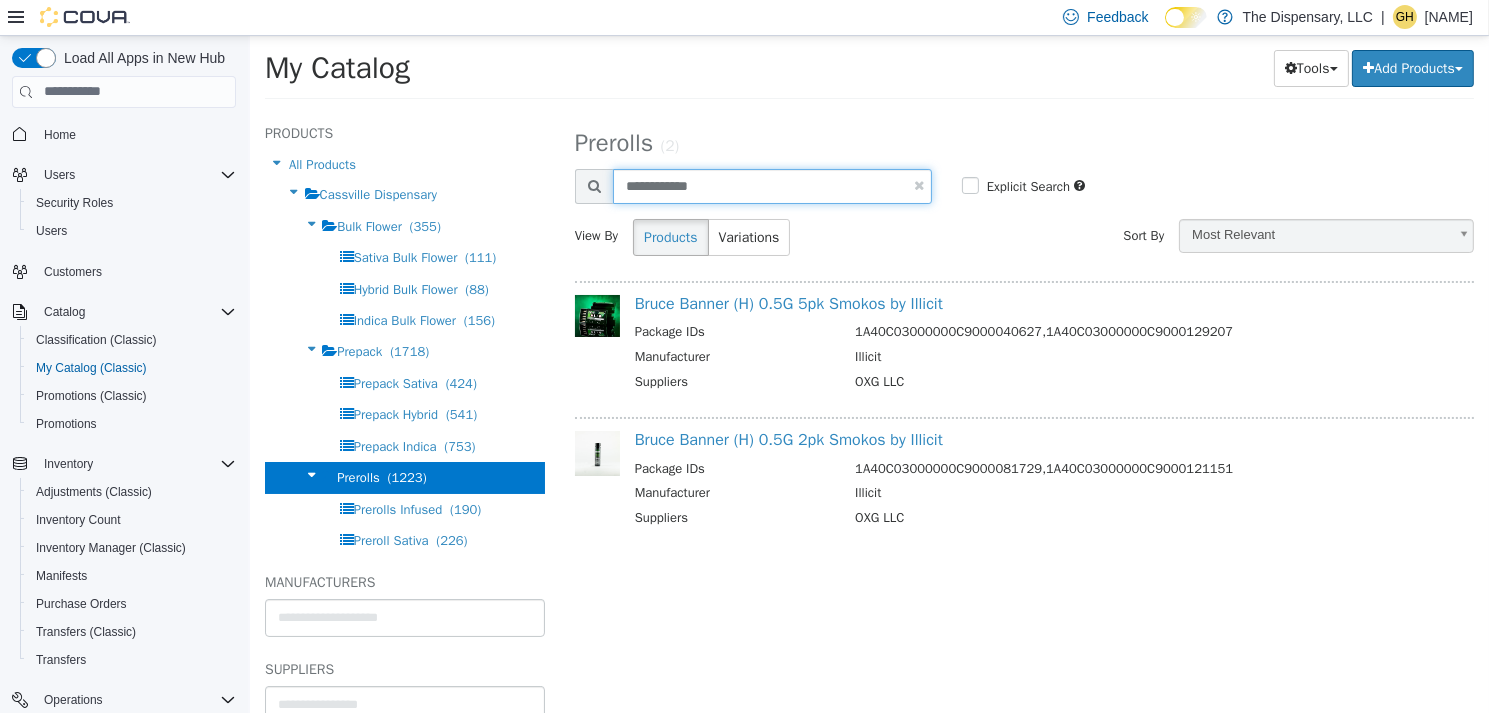 drag, startPoint x: 682, startPoint y: 176, endPoint x: 602, endPoint y: 175, distance: 80.00625 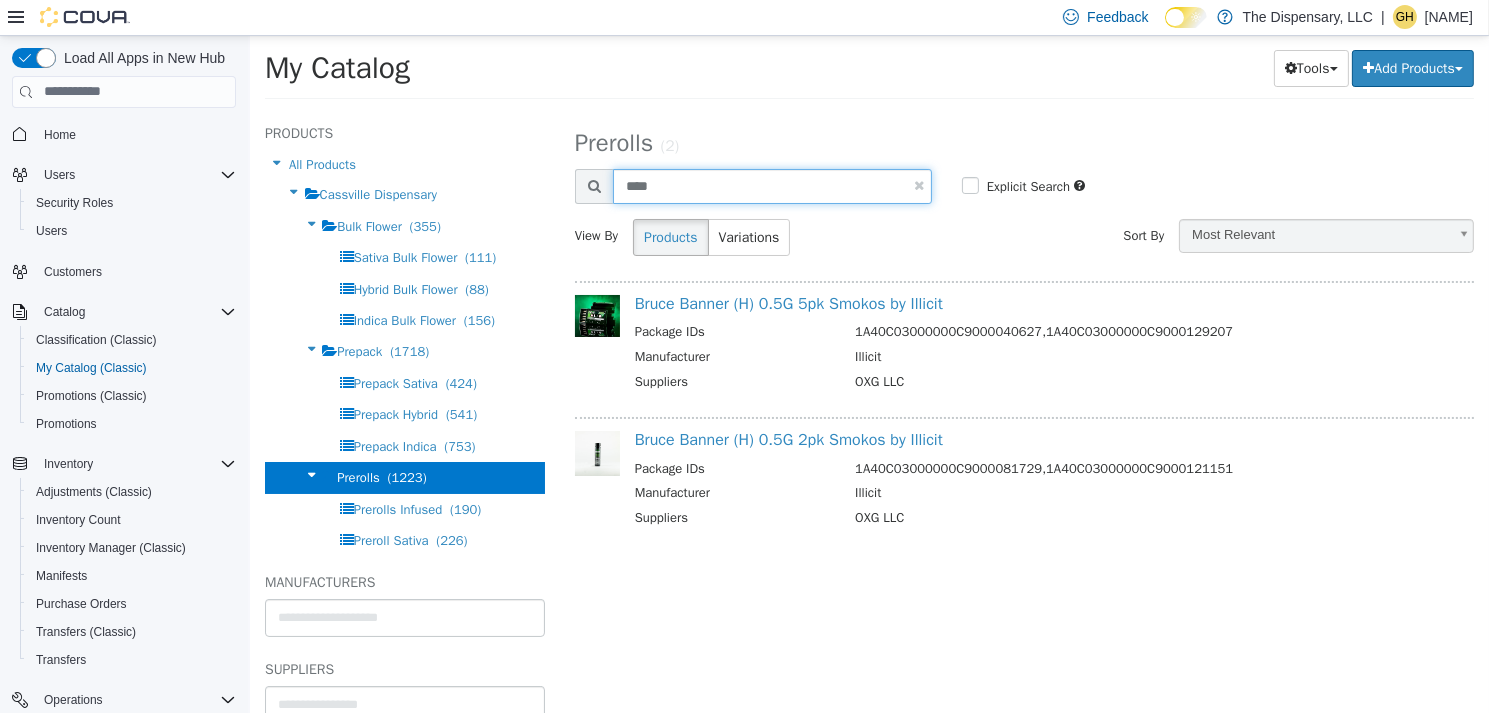 type on "****" 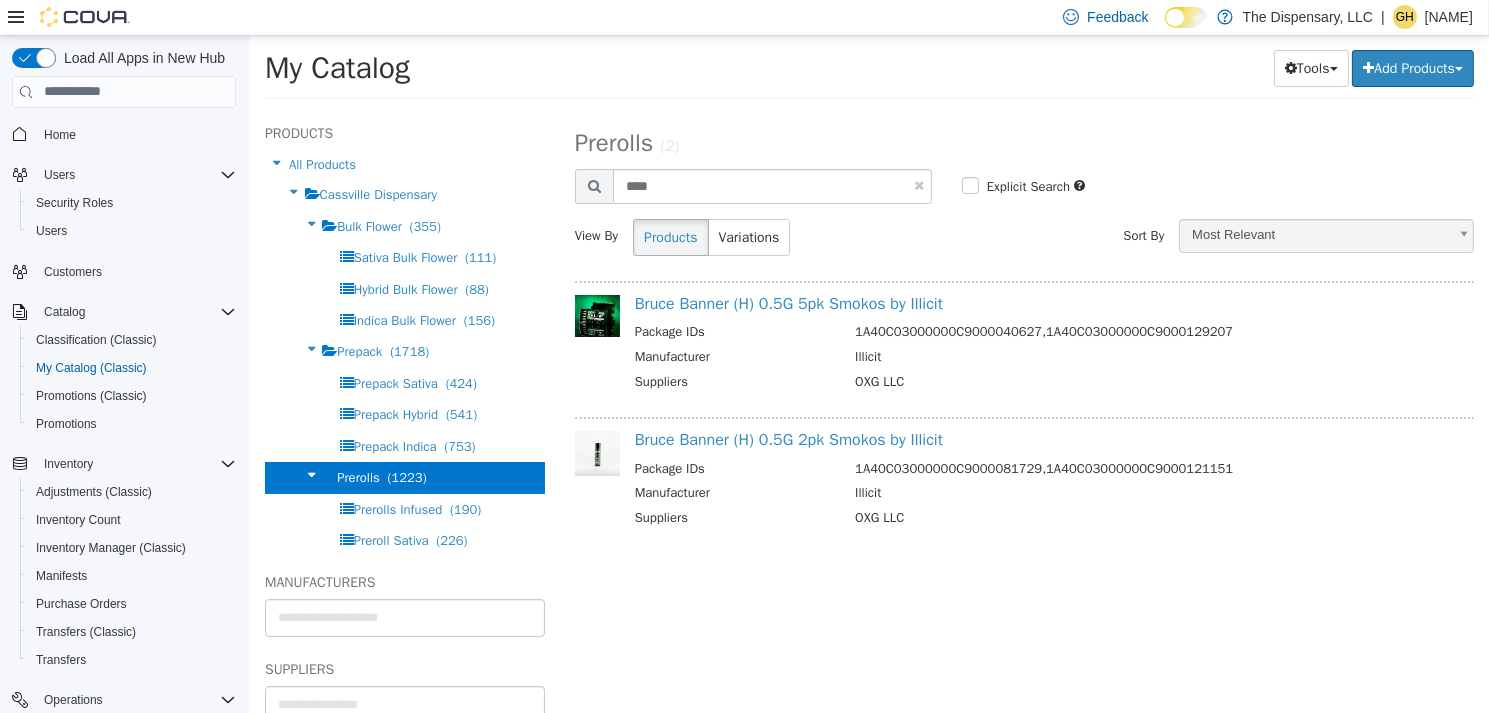 select on "**********" 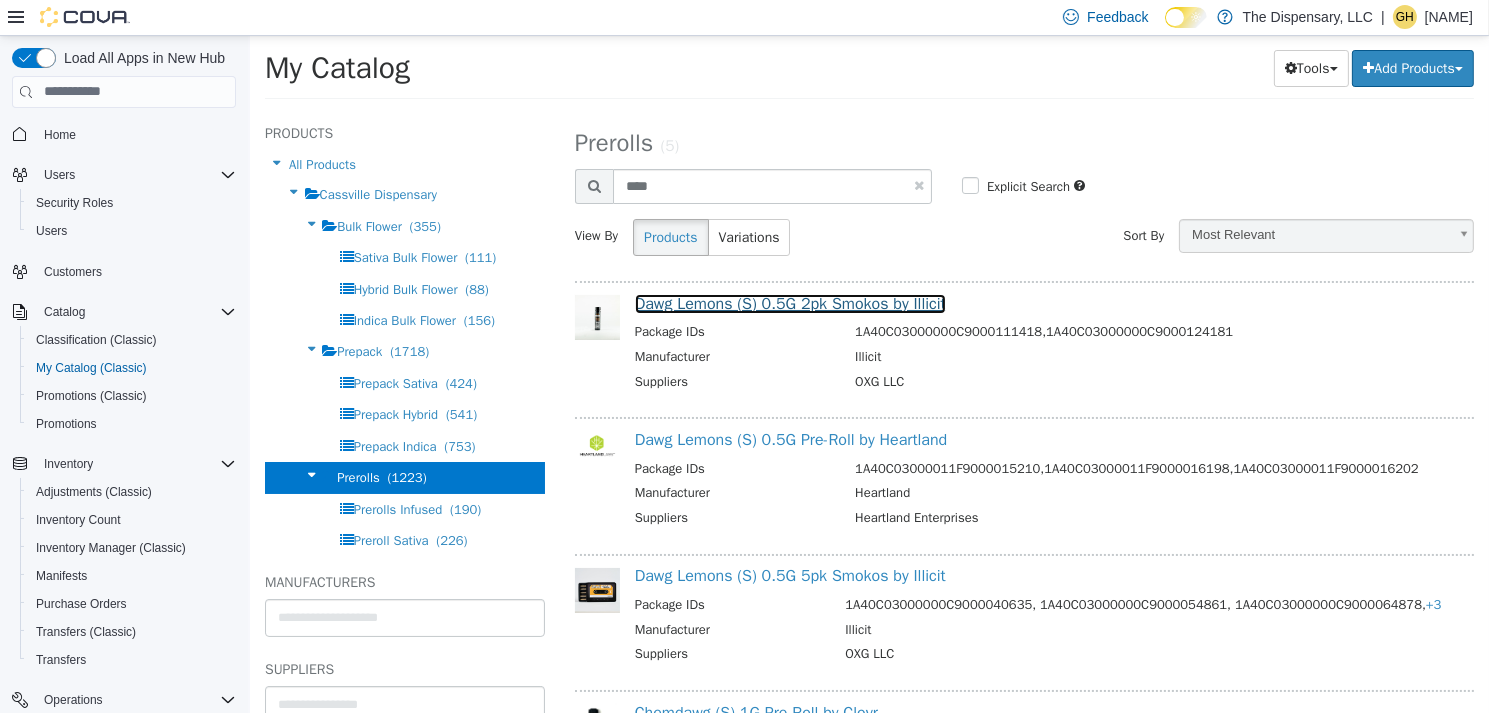 click on "Dawg Lemons (S) 0.5G 2pk Smokos by Illicit" at bounding box center [789, 303] 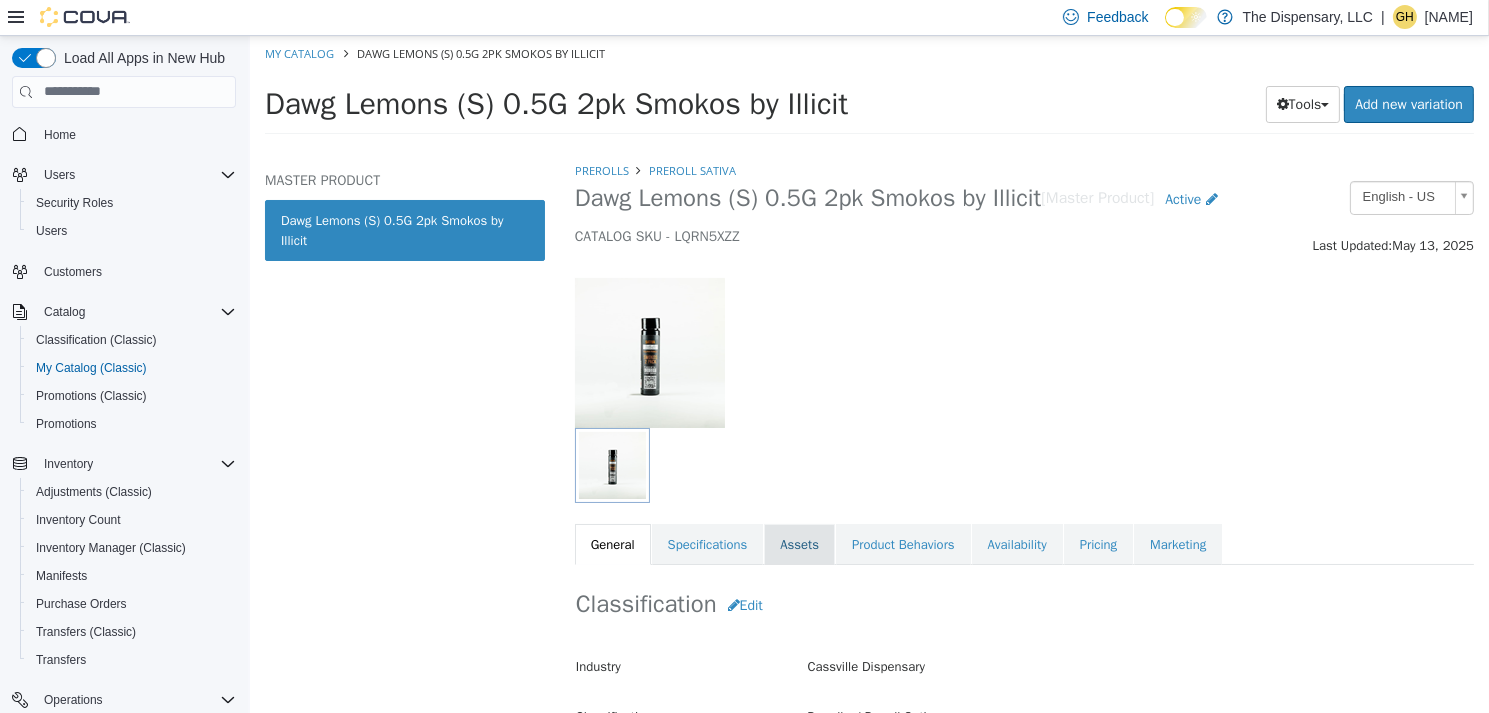 click on "Assets" at bounding box center [798, 544] 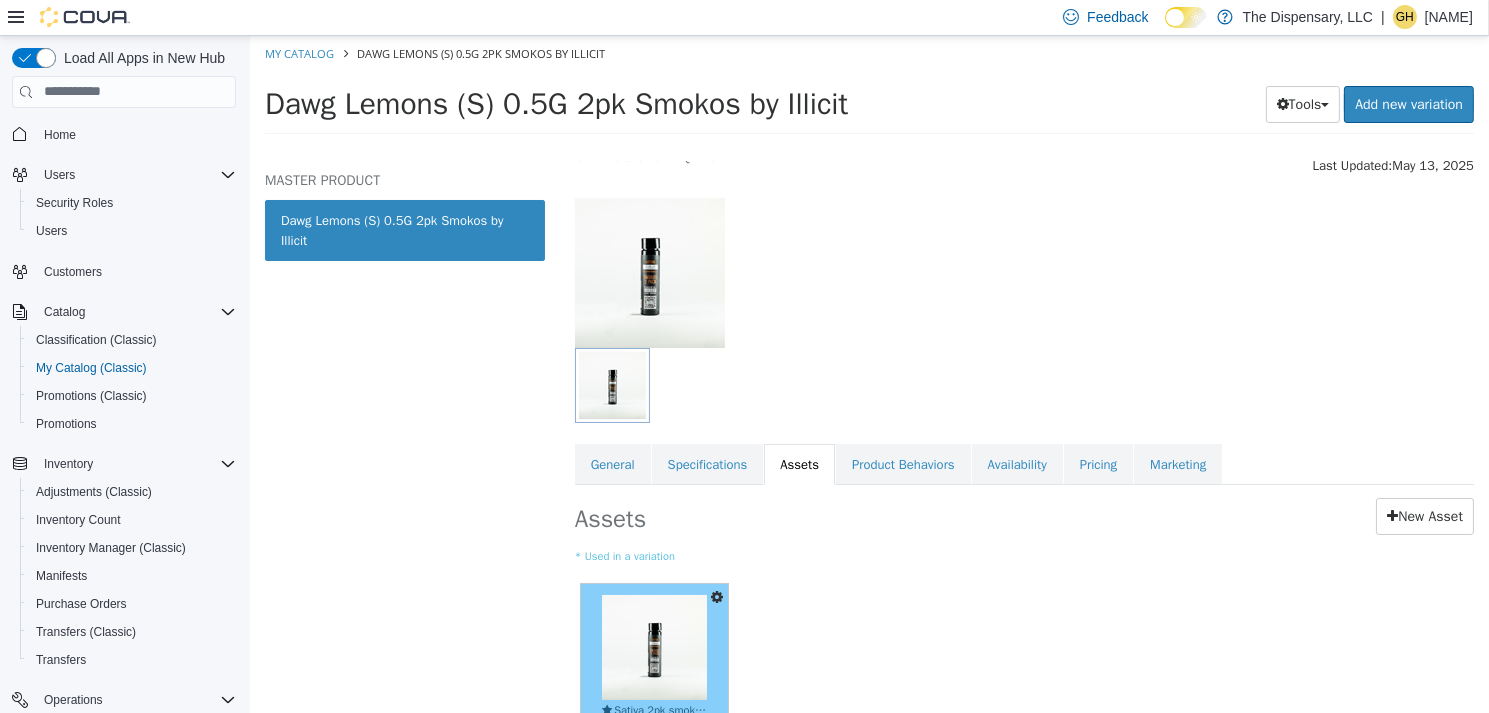 scroll, scrollTop: 184, scrollLeft: 0, axis: vertical 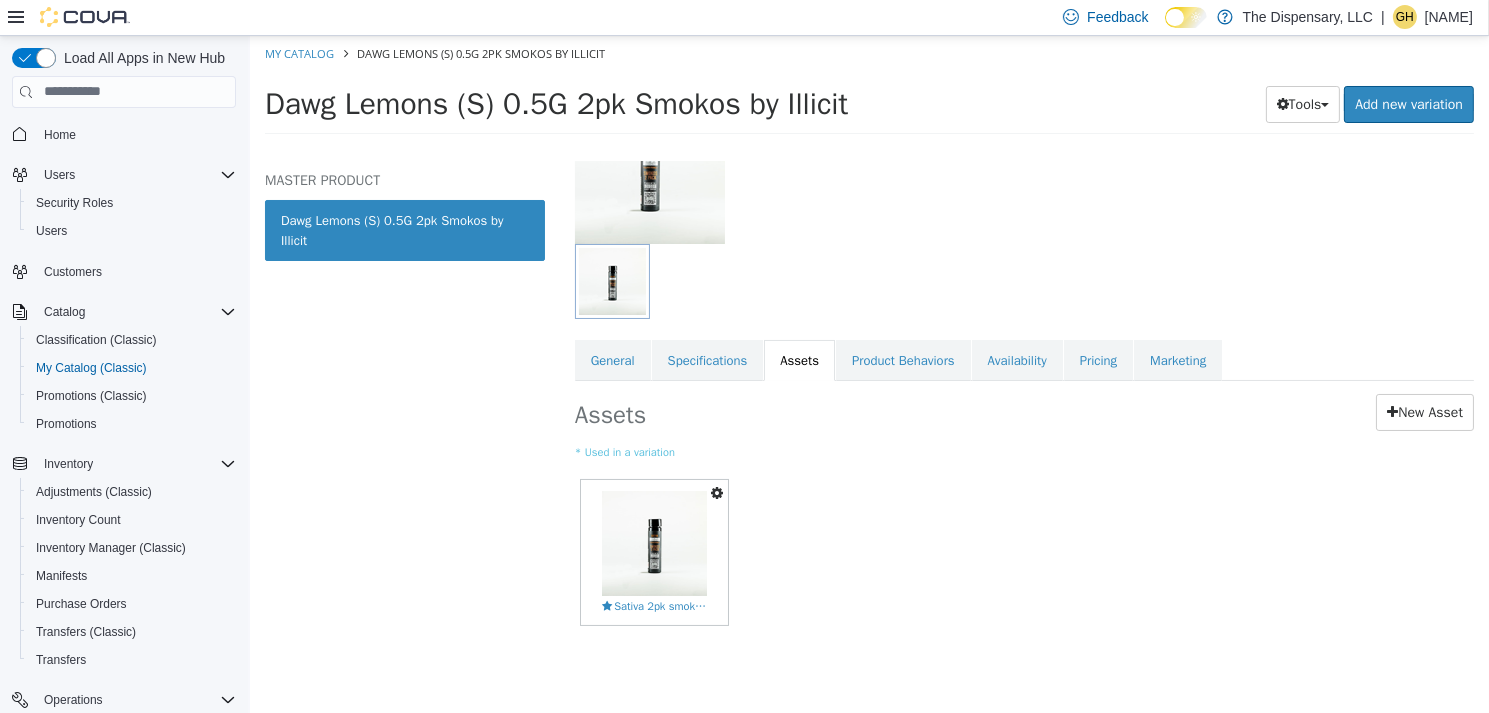 click at bounding box center (716, 492) 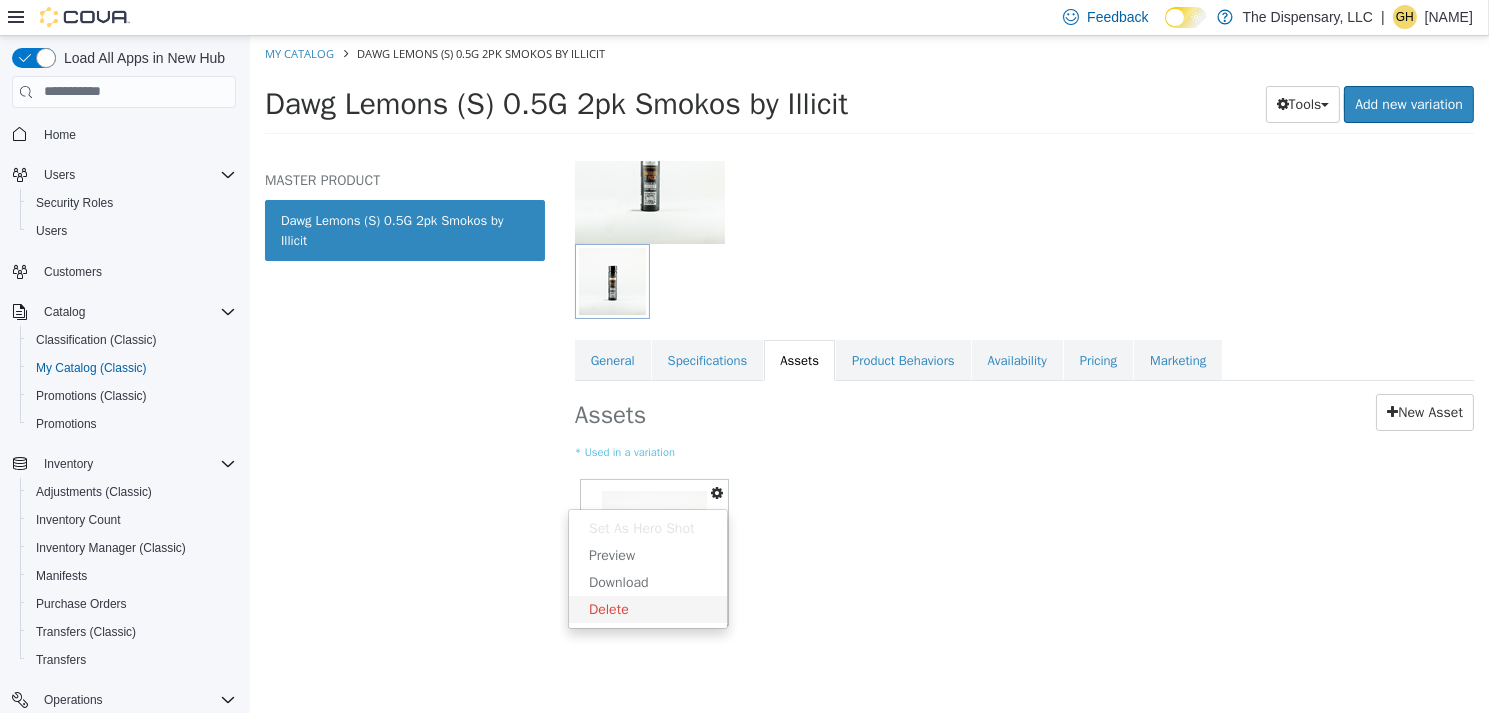 click on "Delete" at bounding box center (647, 608) 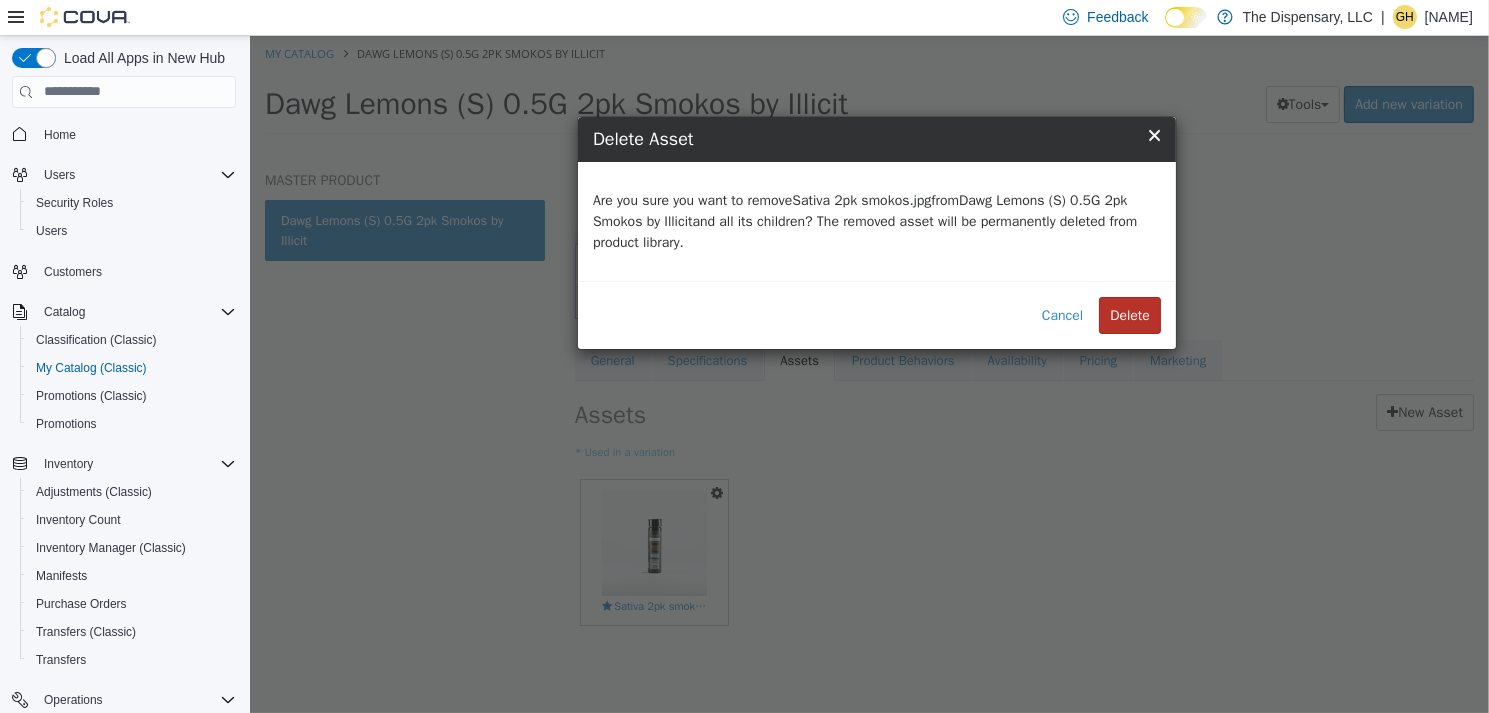 click on "Delete" at bounding box center [1129, 314] 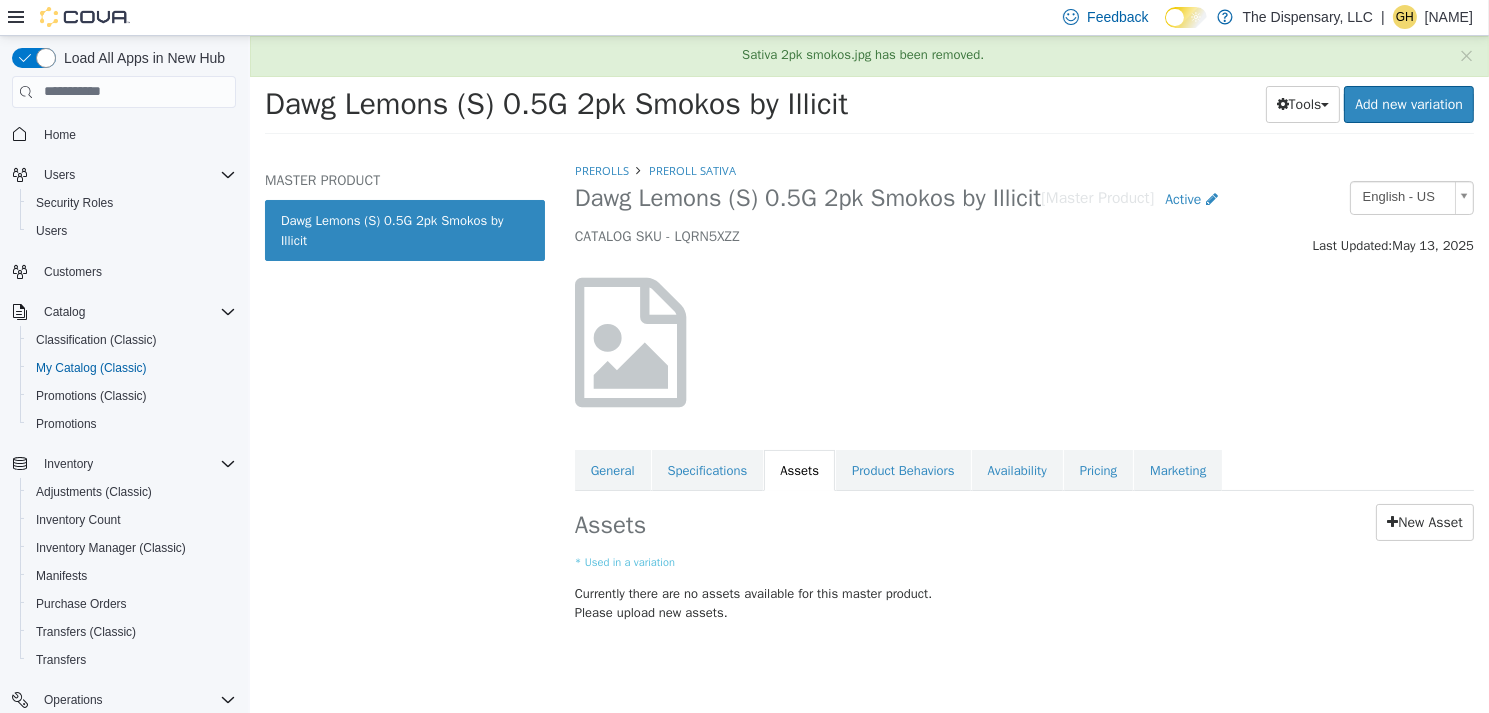 scroll, scrollTop: 0, scrollLeft: 0, axis: both 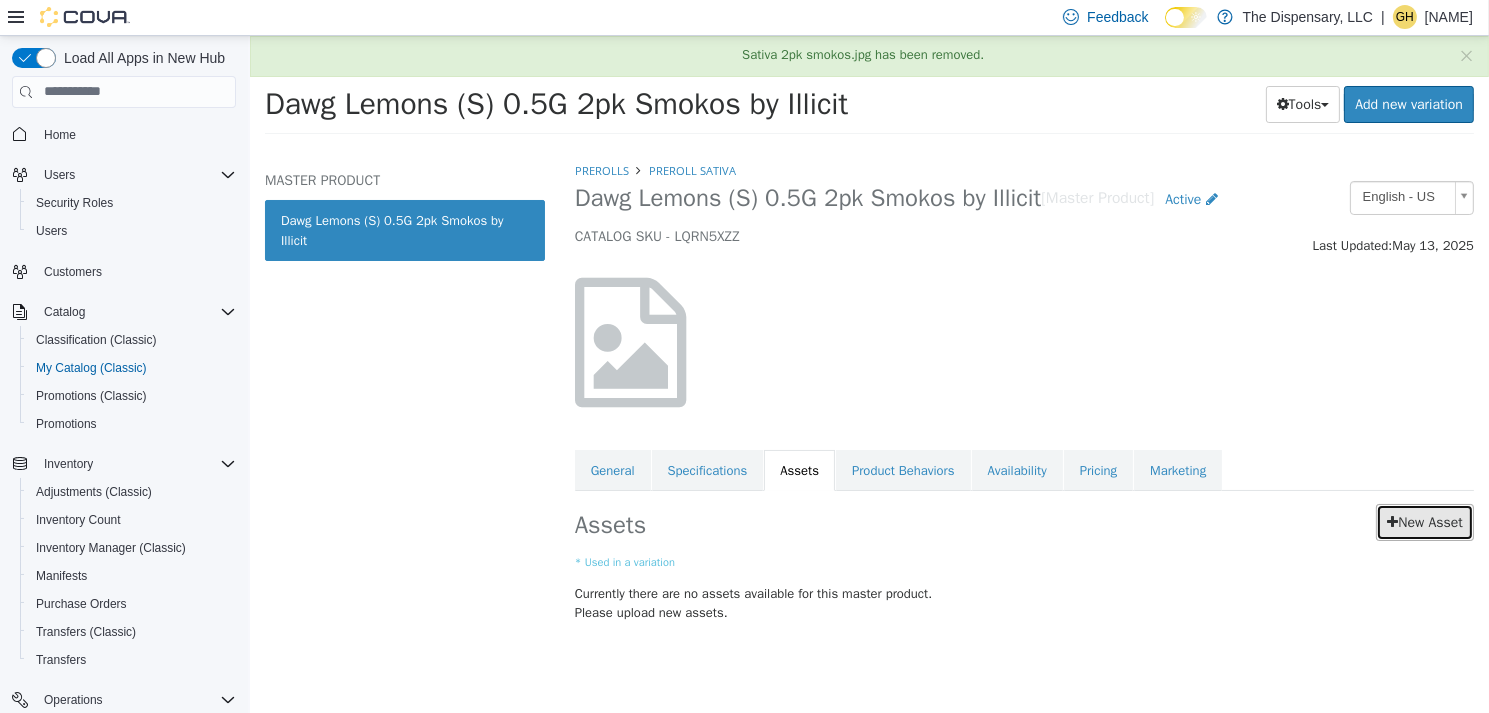 click on "New Asset" at bounding box center (1424, 521) 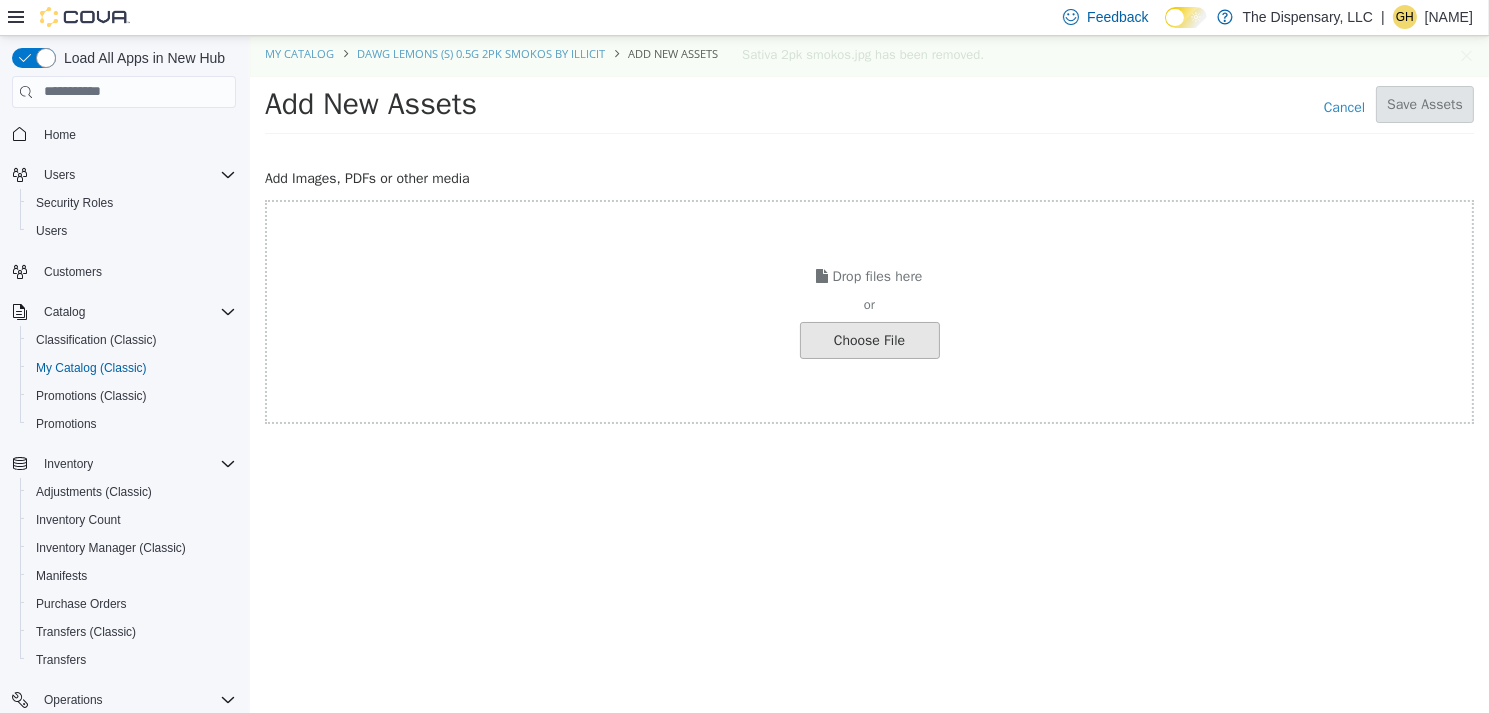 click at bounding box center (-178, 339) 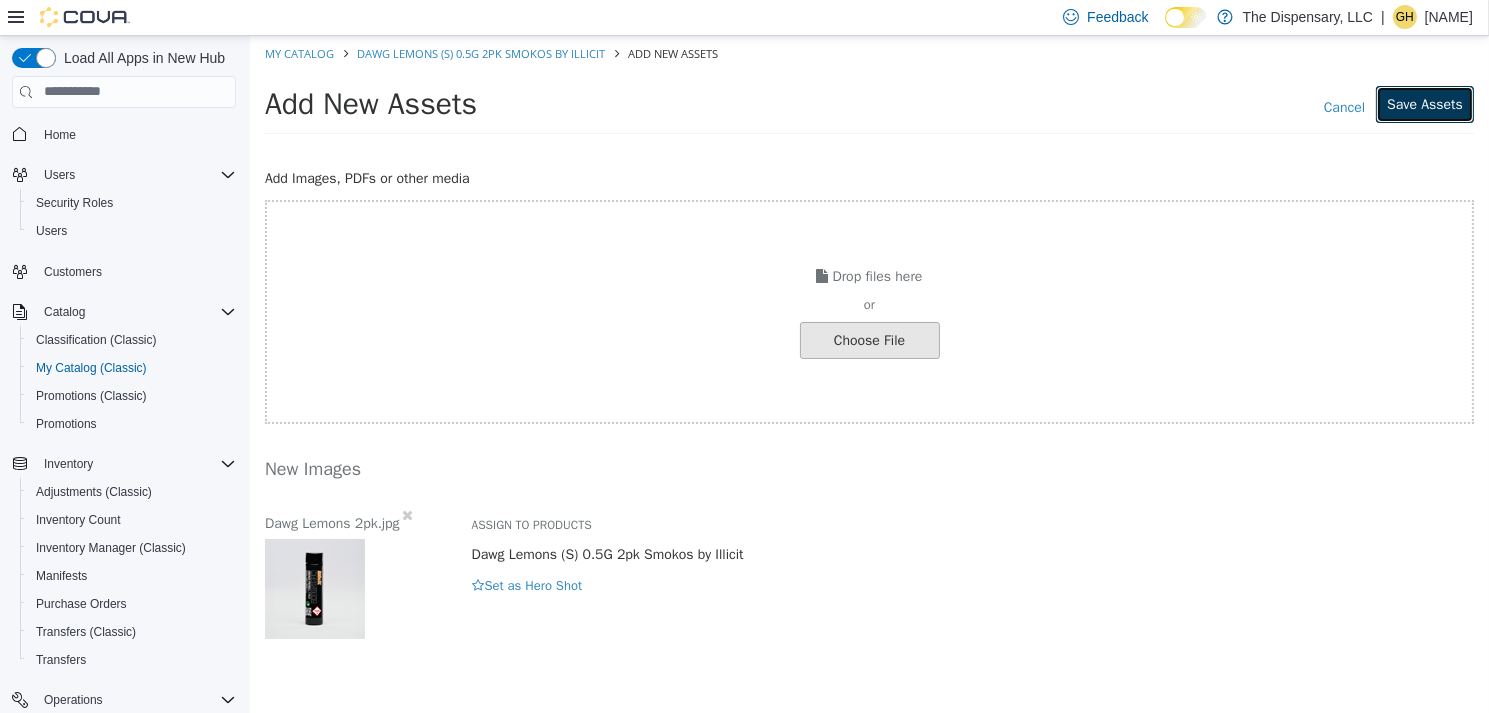 click on "Save Assets" at bounding box center [1424, 103] 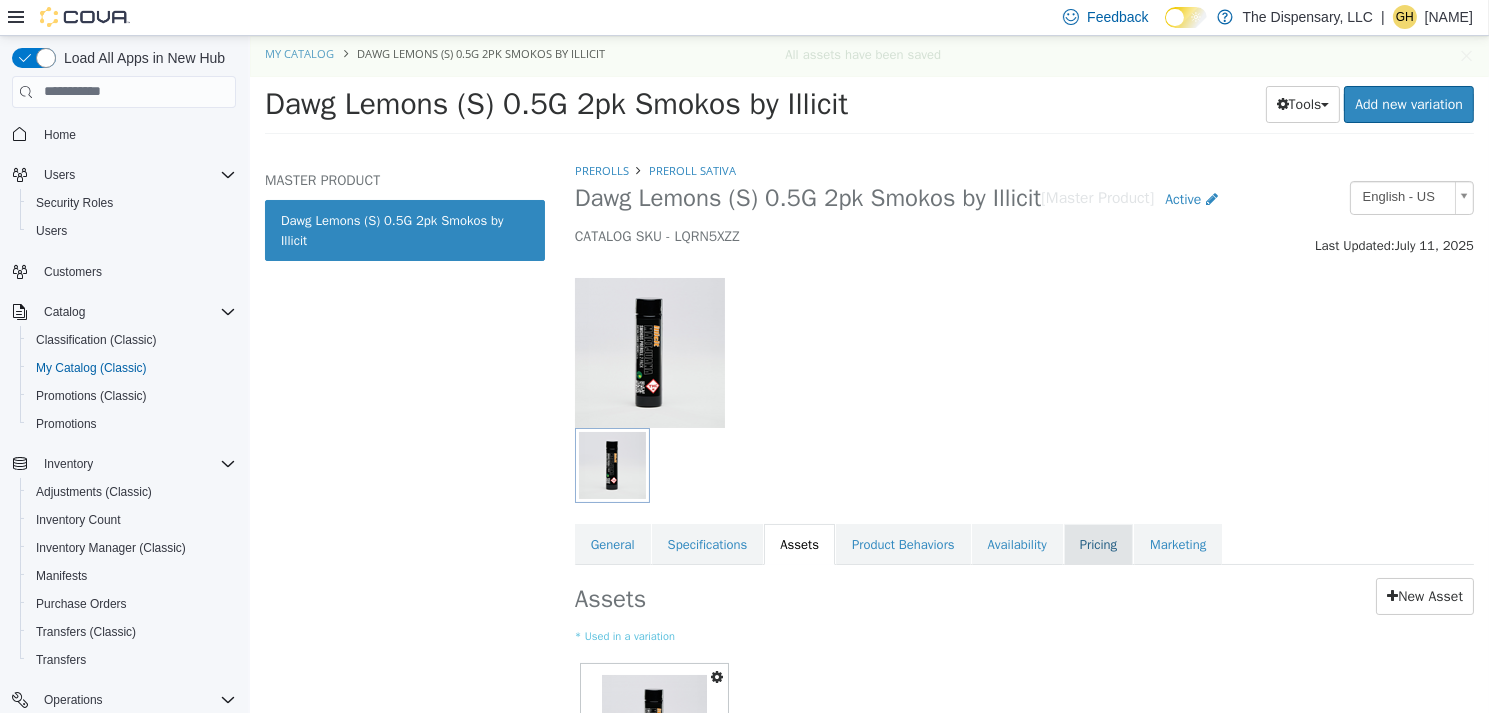 click on "Pricing" at bounding box center [1097, 544] 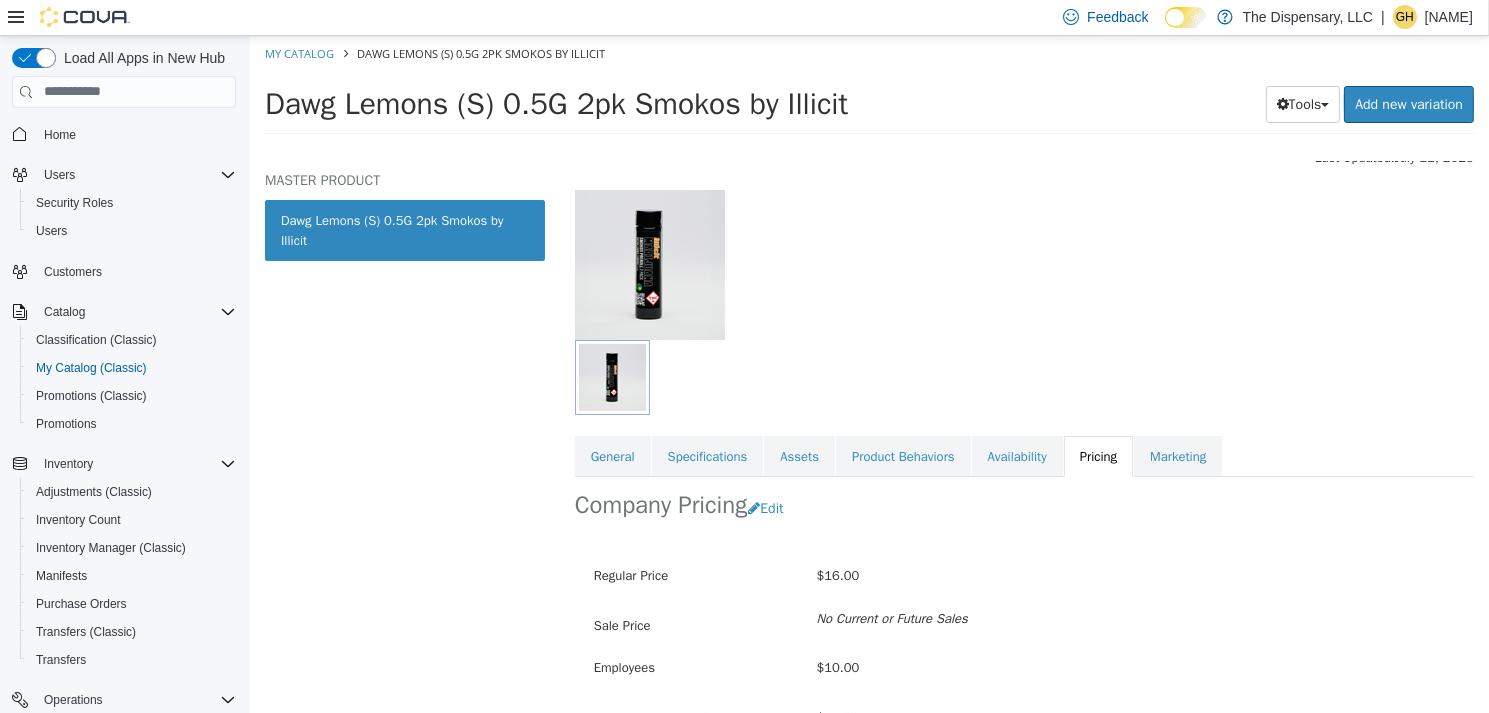 scroll, scrollTop: 0, scrollLeft: 0, axis: both 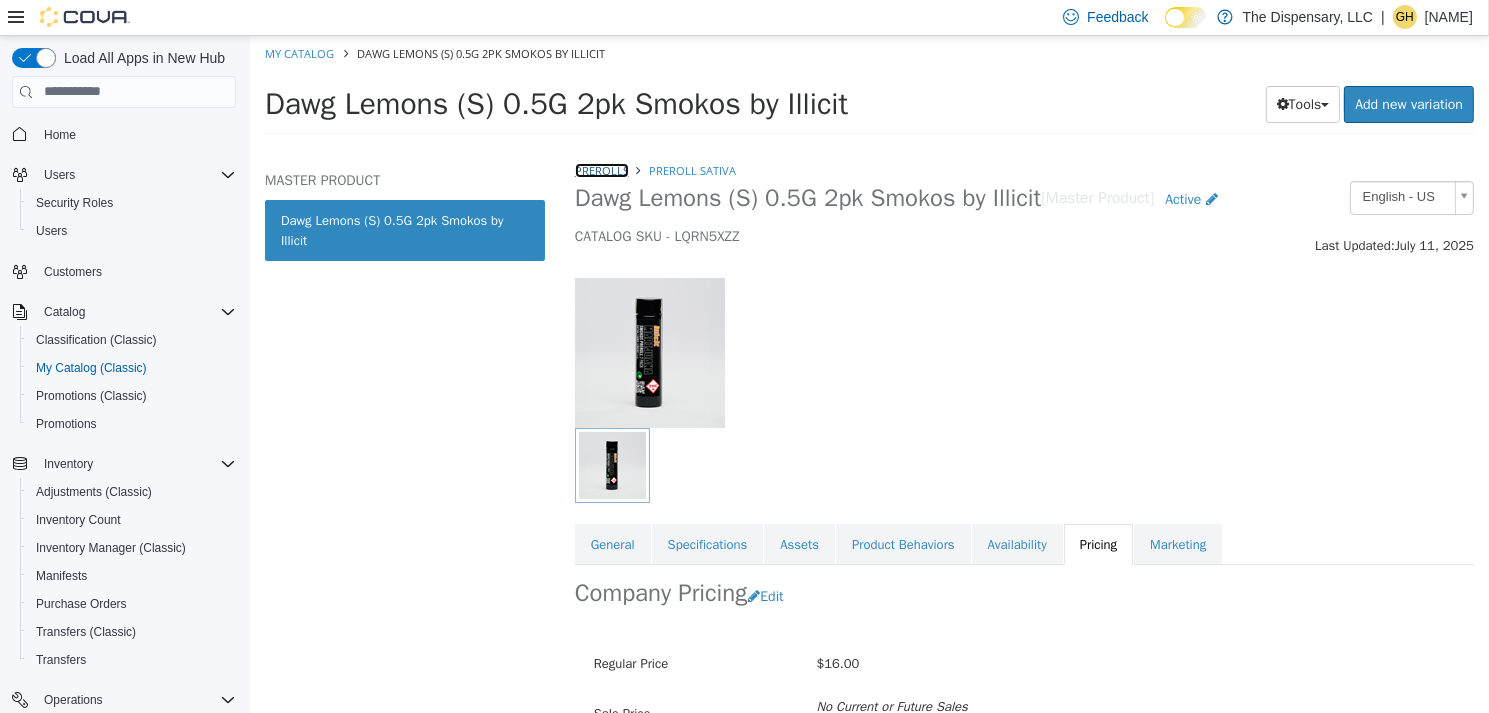 click on "Prerolls" at bounding box center (601, 169) 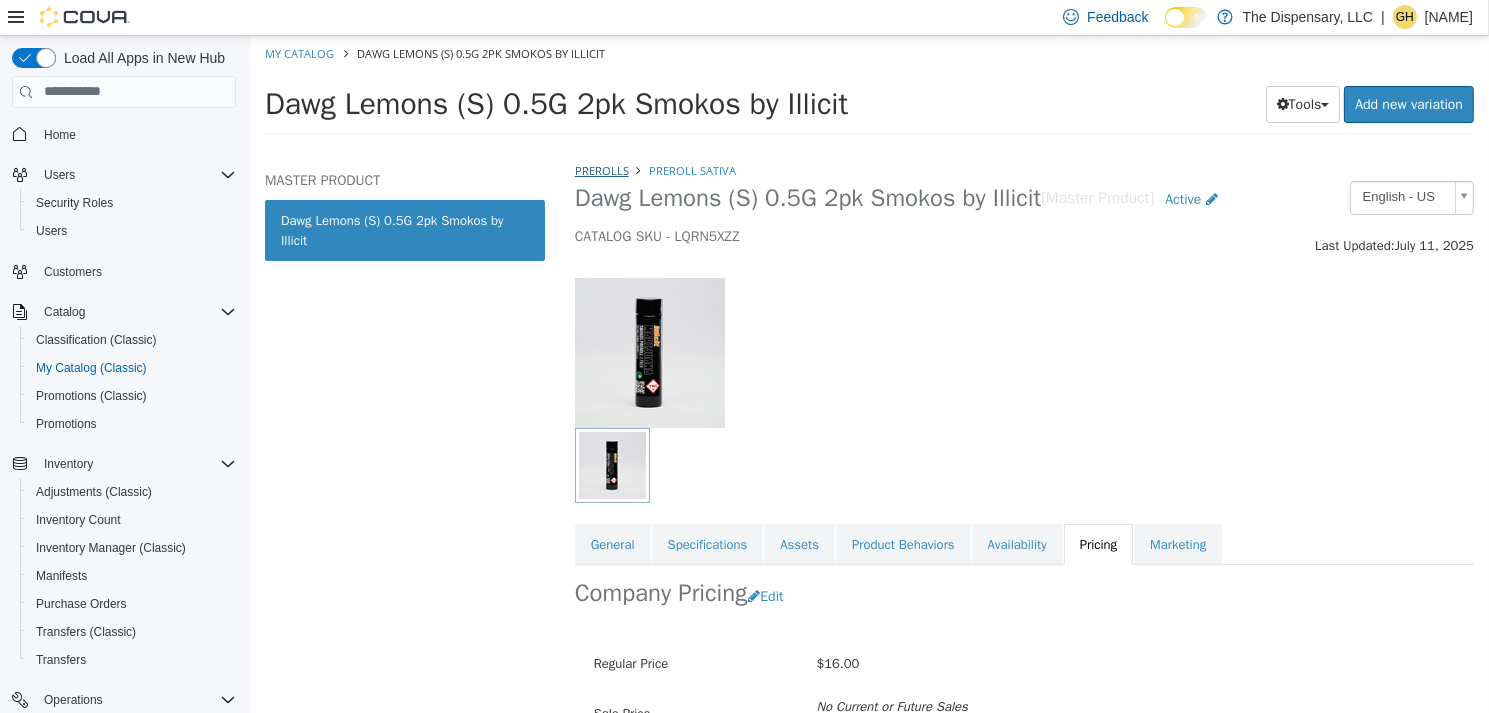 select on "**********" 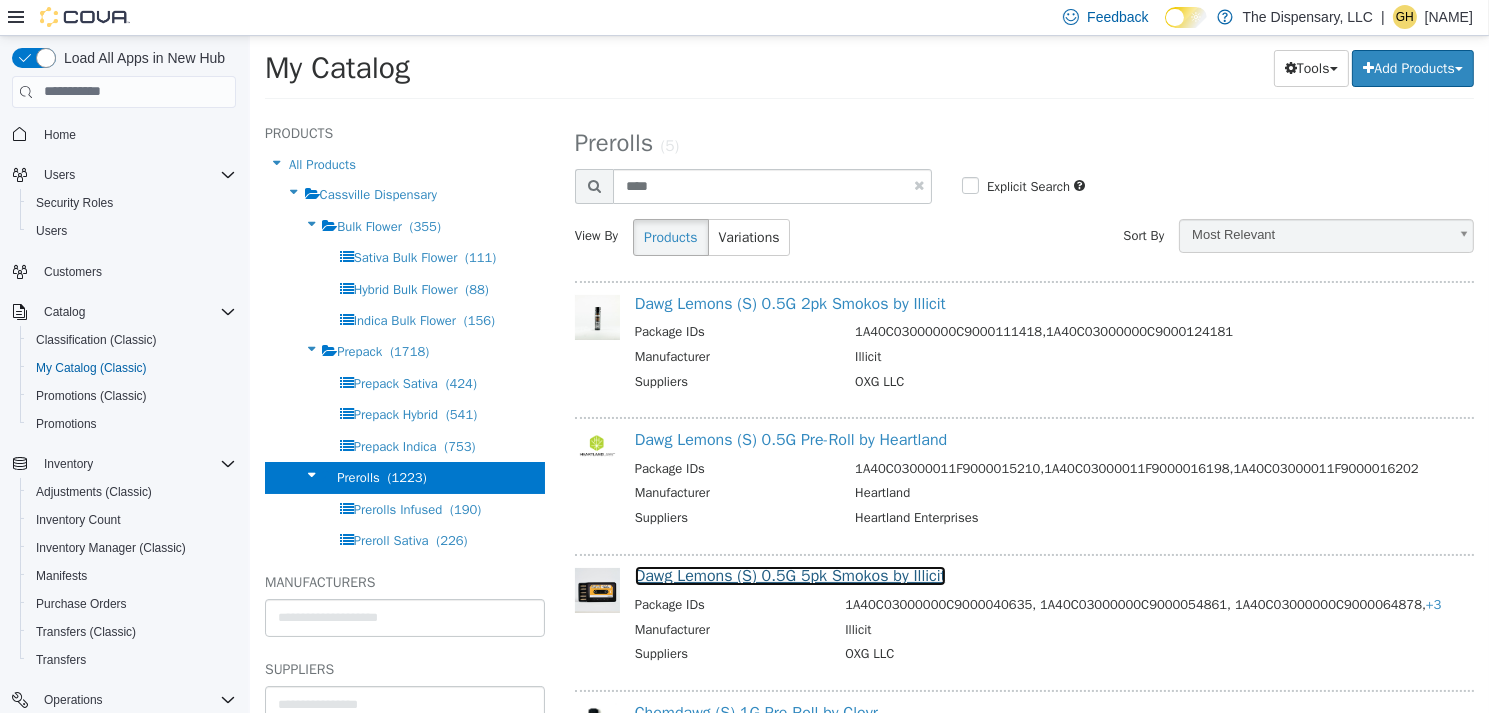 click on "Dawg Lemons (S) 0.5G 5pk Smokos by Illicit" at bounding box center (789, 575) 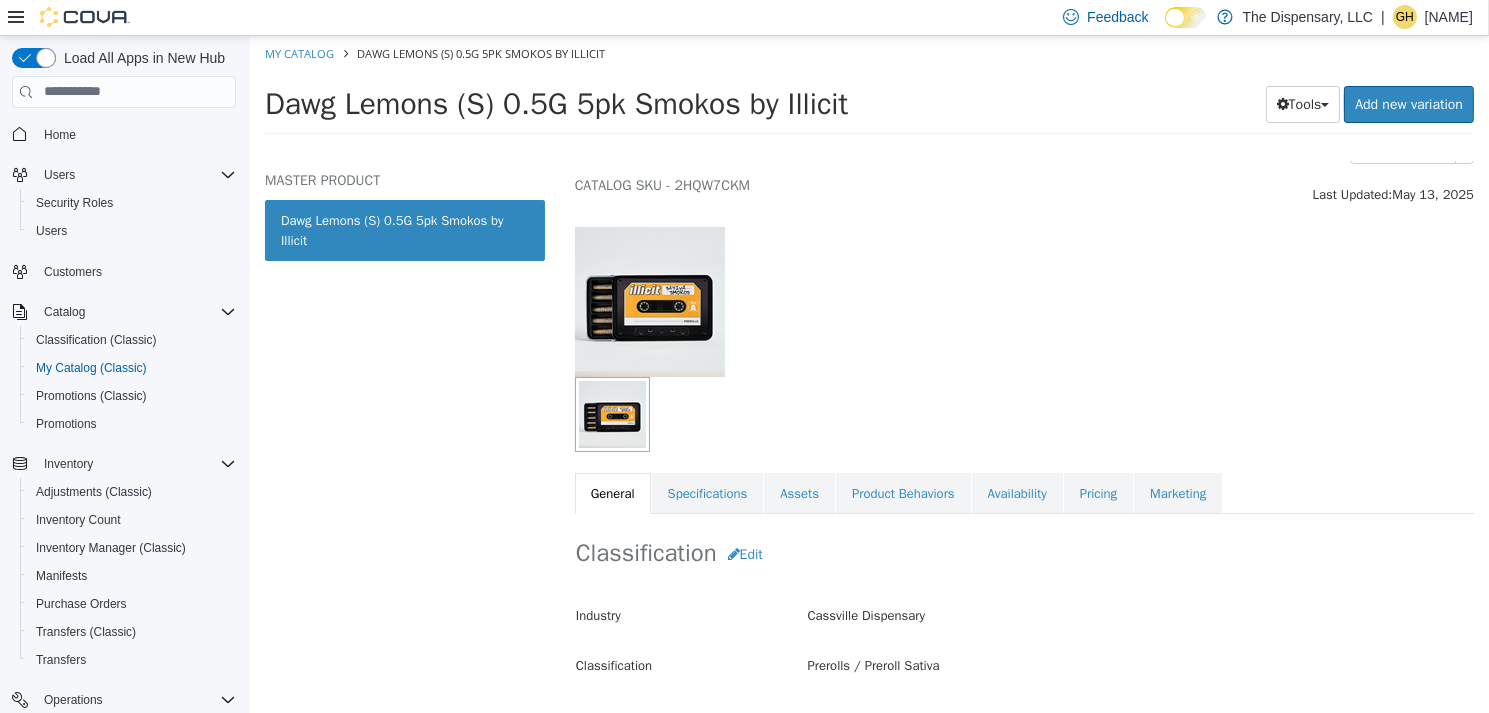 scroll, scrollTop: 0, scrollLeft: 0, axis: both 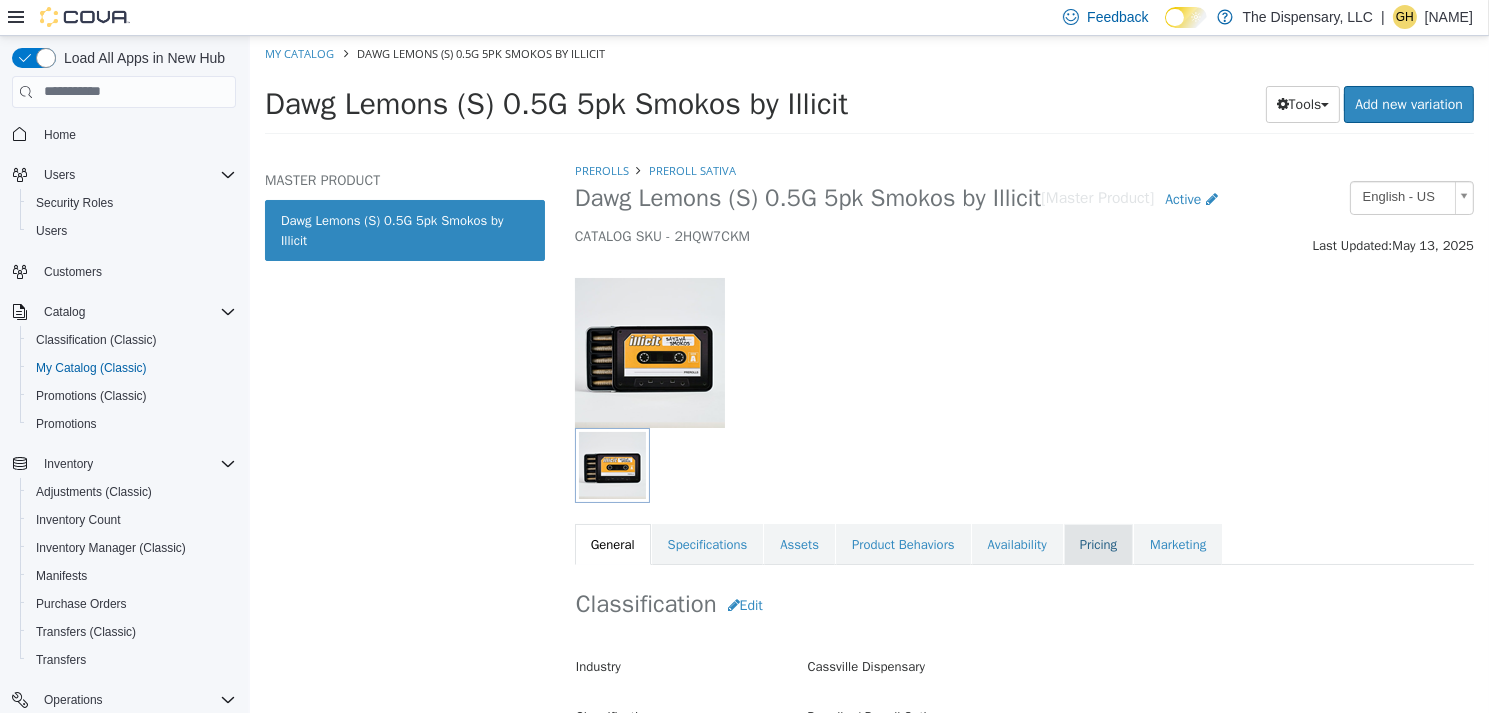 click on "Pricing" at bounding box center (1097, 544) 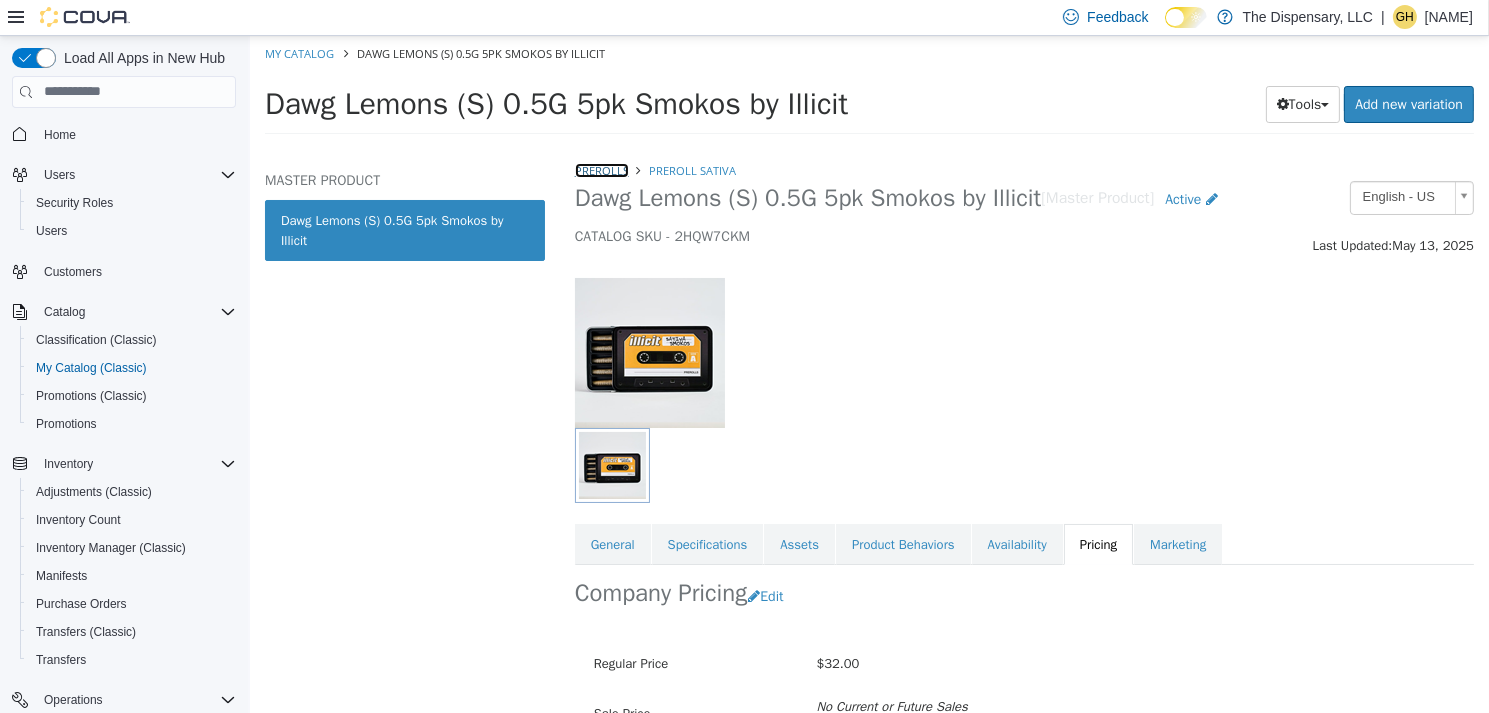 click on "Prerolls" at bounding box center (601, 169) 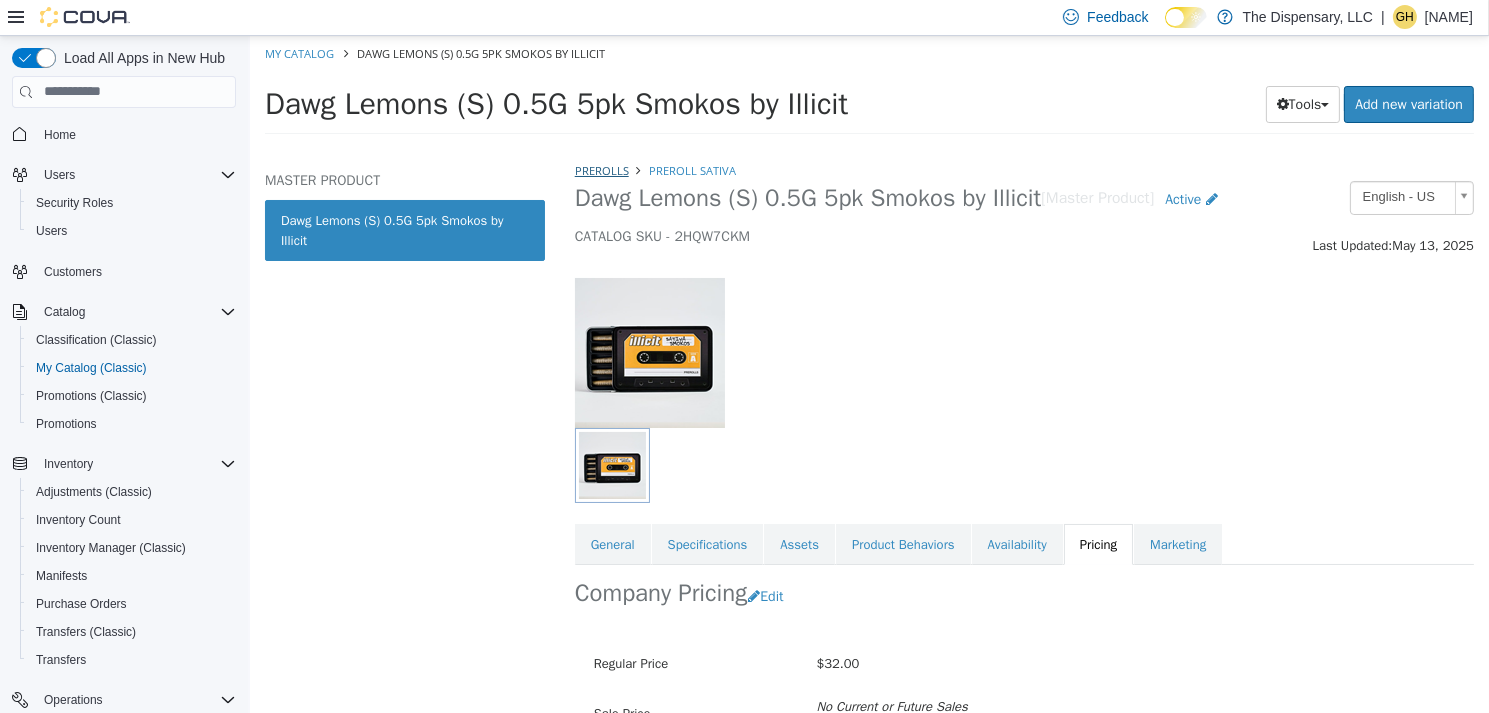 select on "**********" 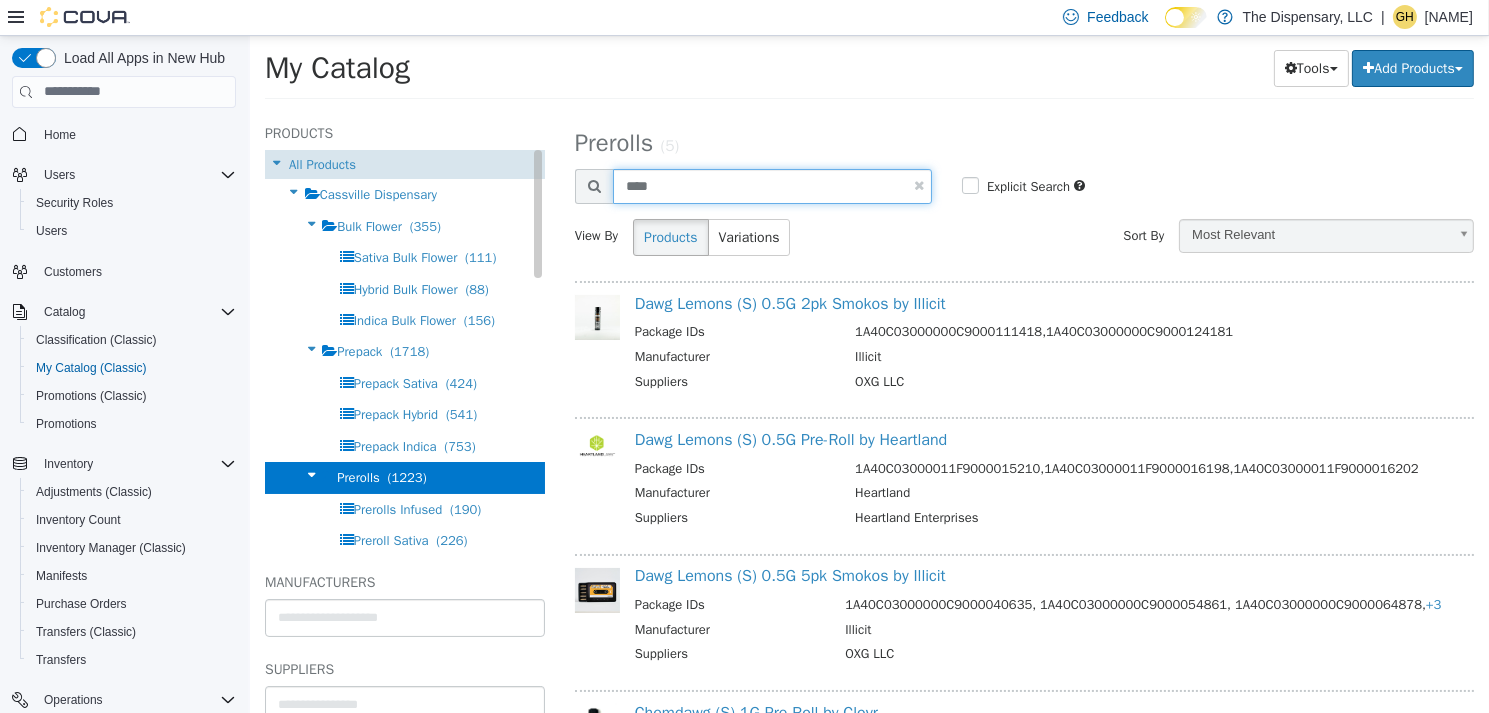 drag, startPoint x: 683, startPoint y: 175, endPoint x: 526, endPoint y: 165, distance: 157.31815 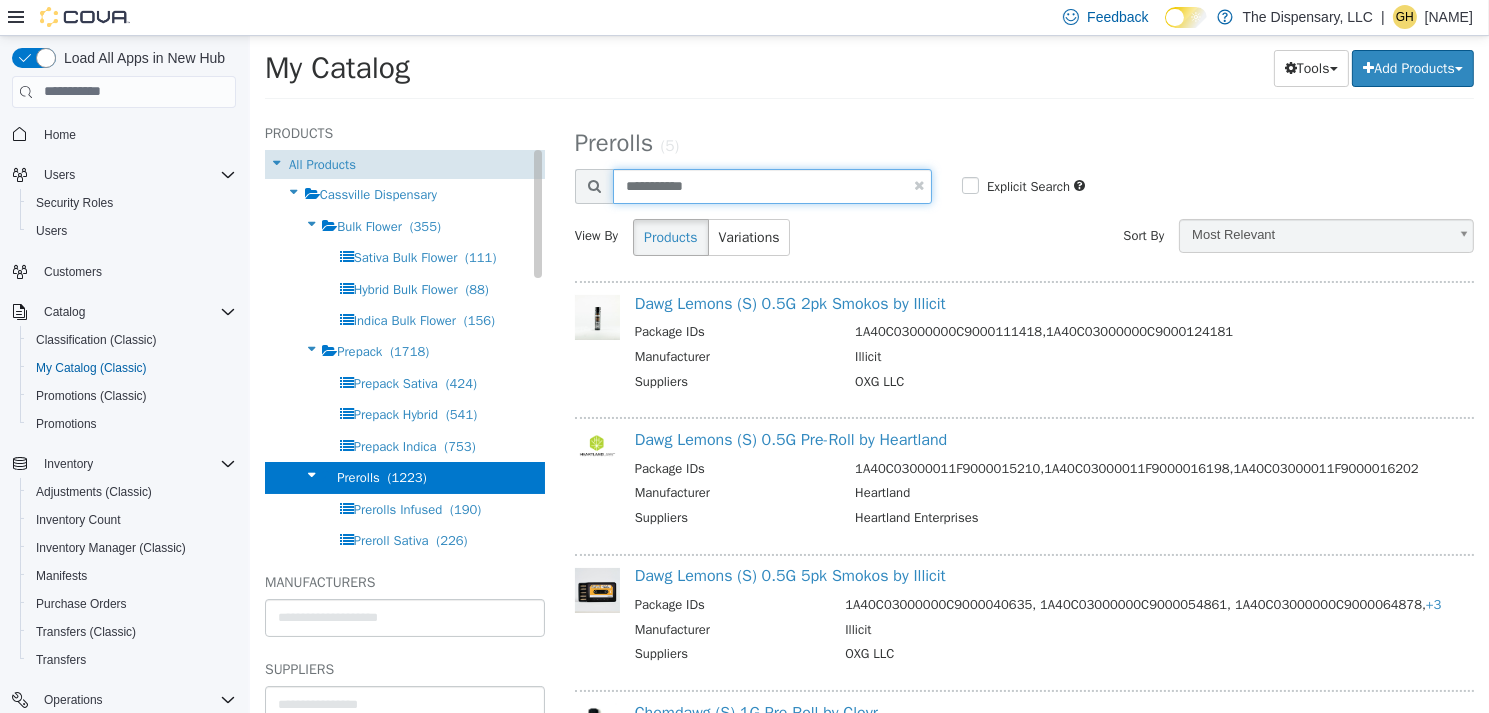 type on "**********" 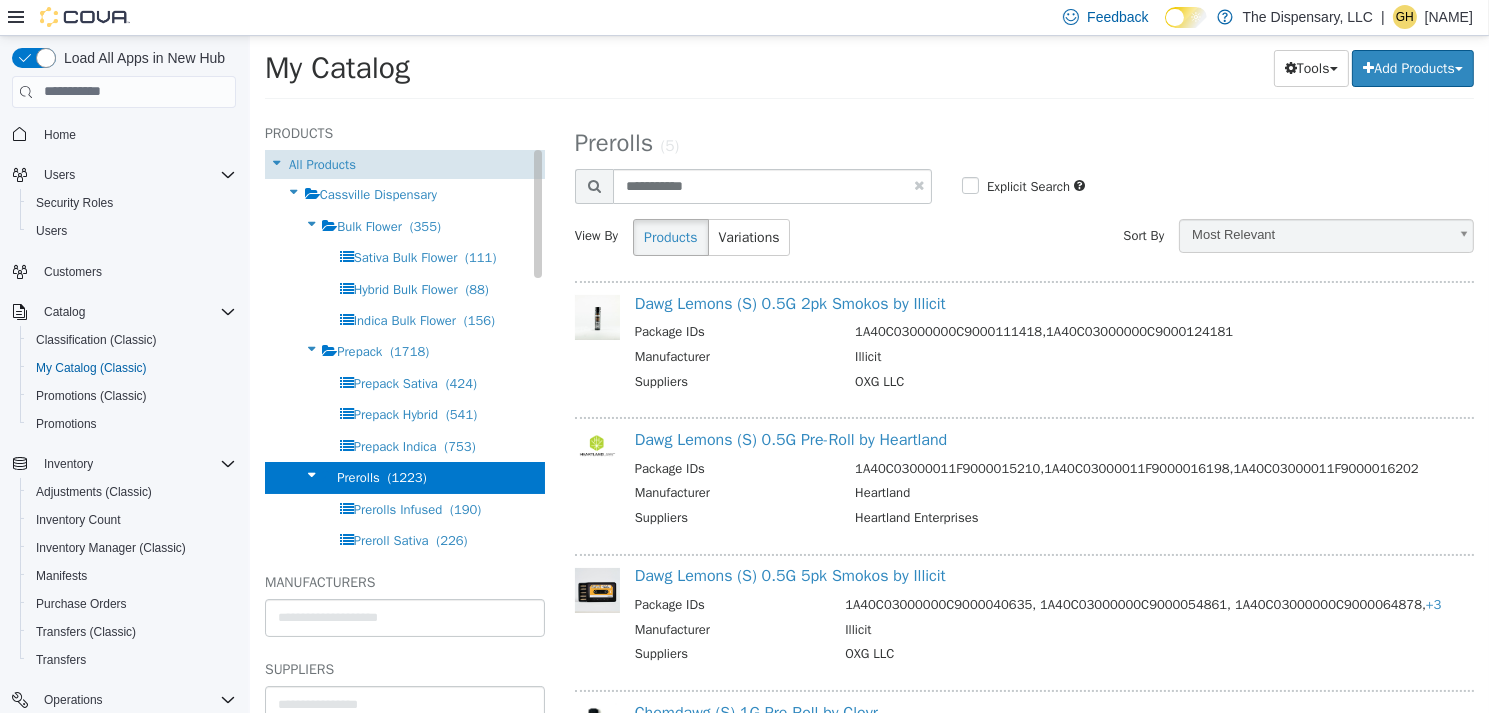 select on "**********" 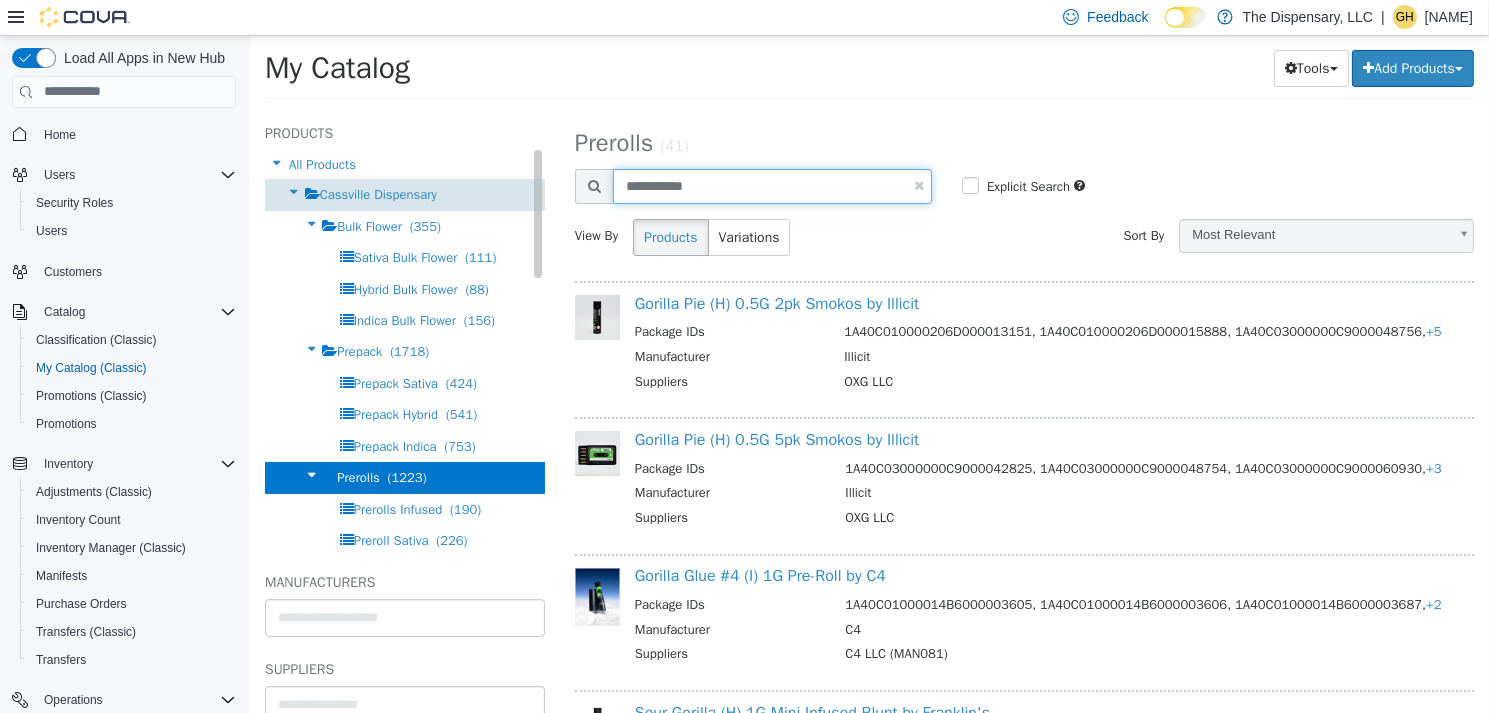 drag, startPoint x: 696, startPoint y: 179, endPoint x: 462, endPoint y: 182, distance: 234.01923 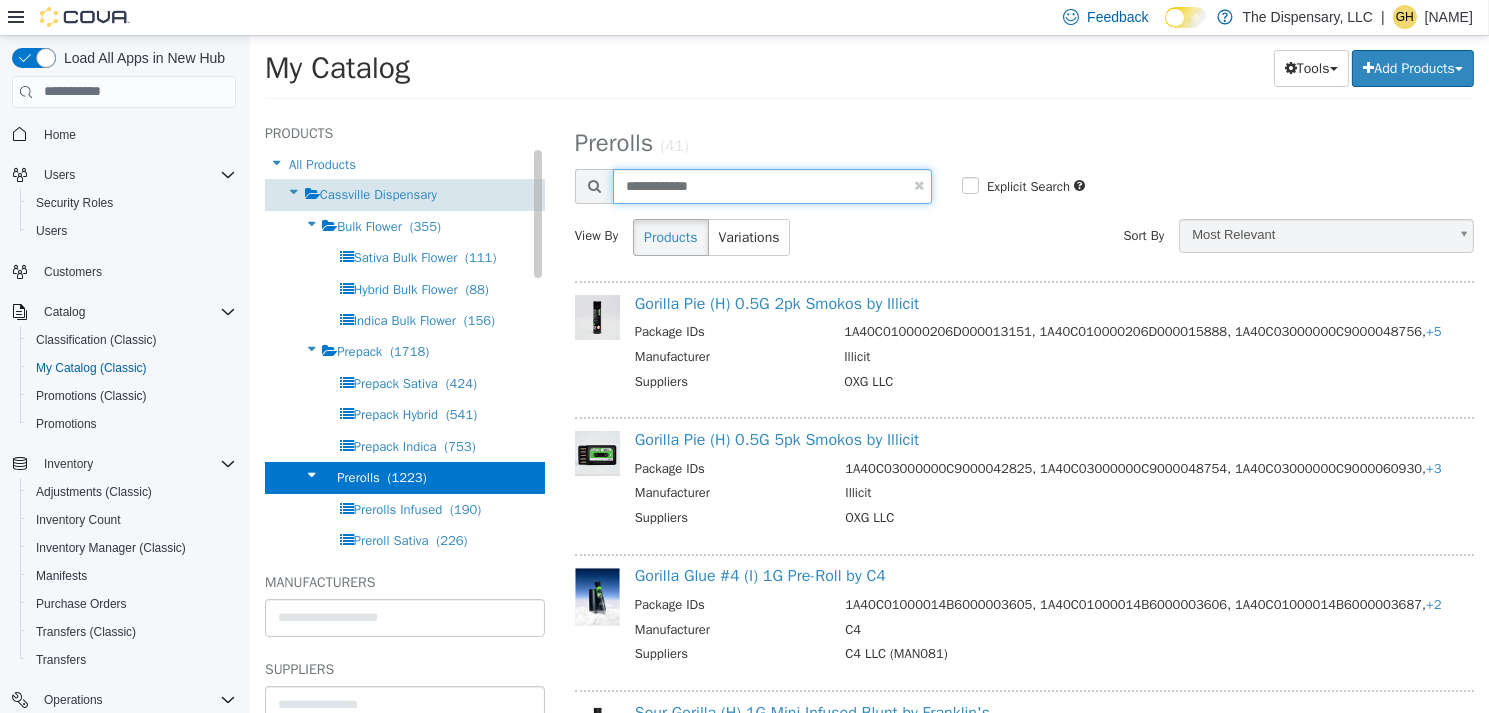 type on "**********" 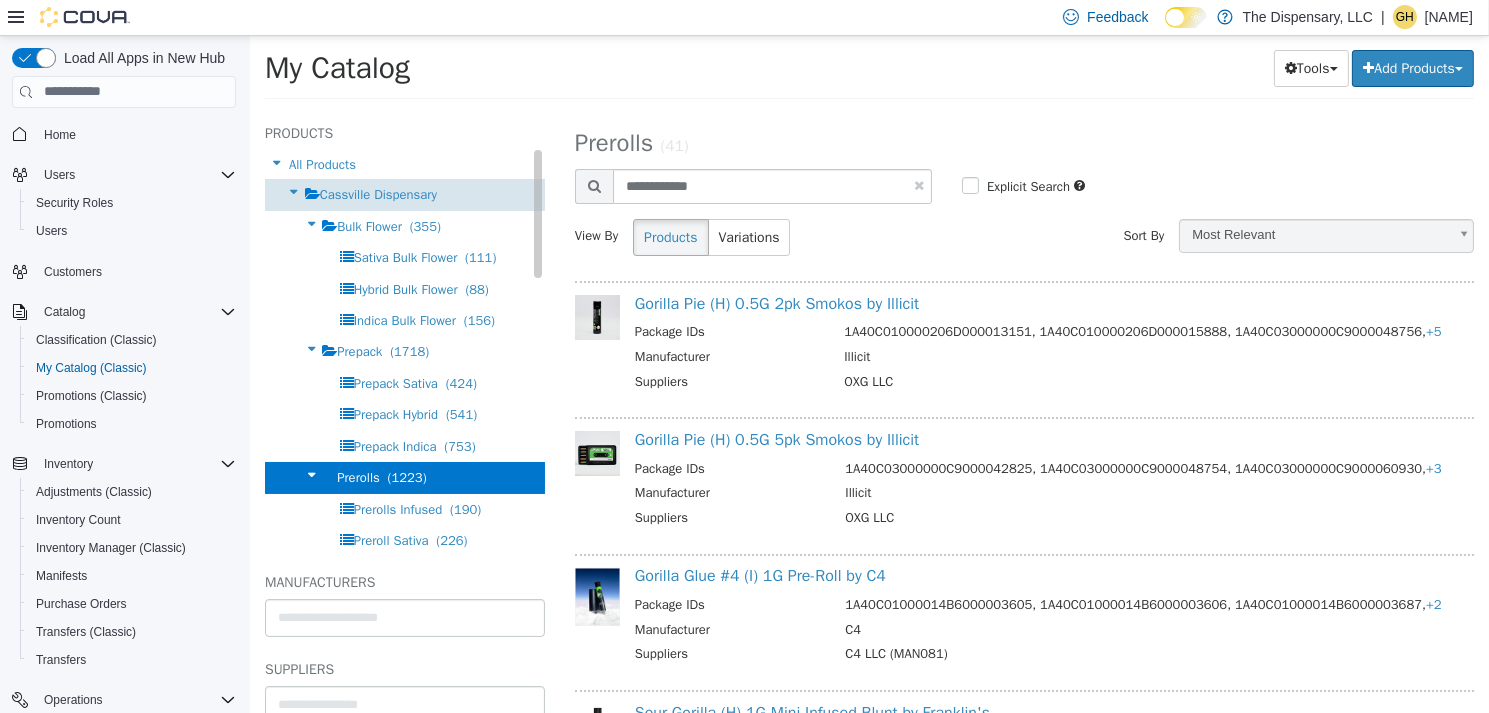 select on "**********" 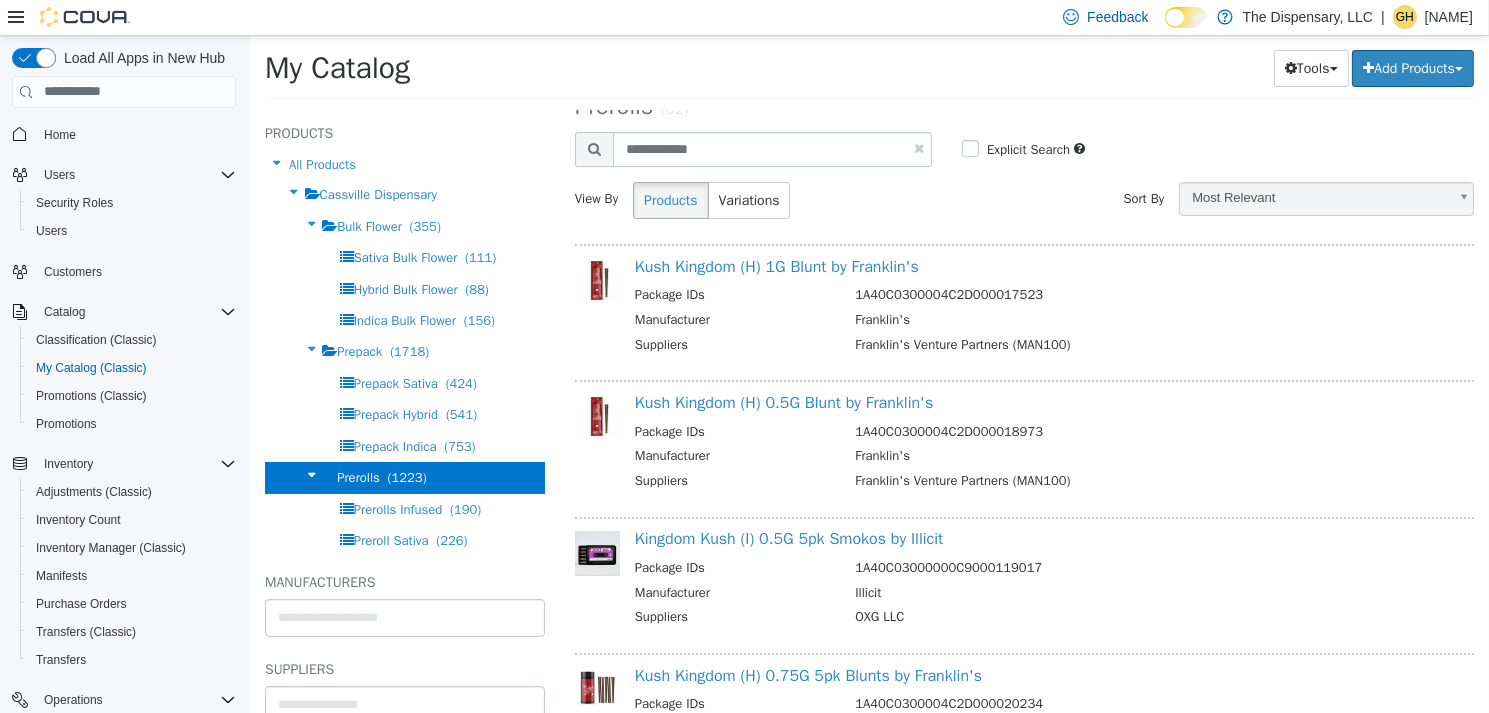 scroll, scrollTop: 100, scrollLeft: 0, axis: vertical 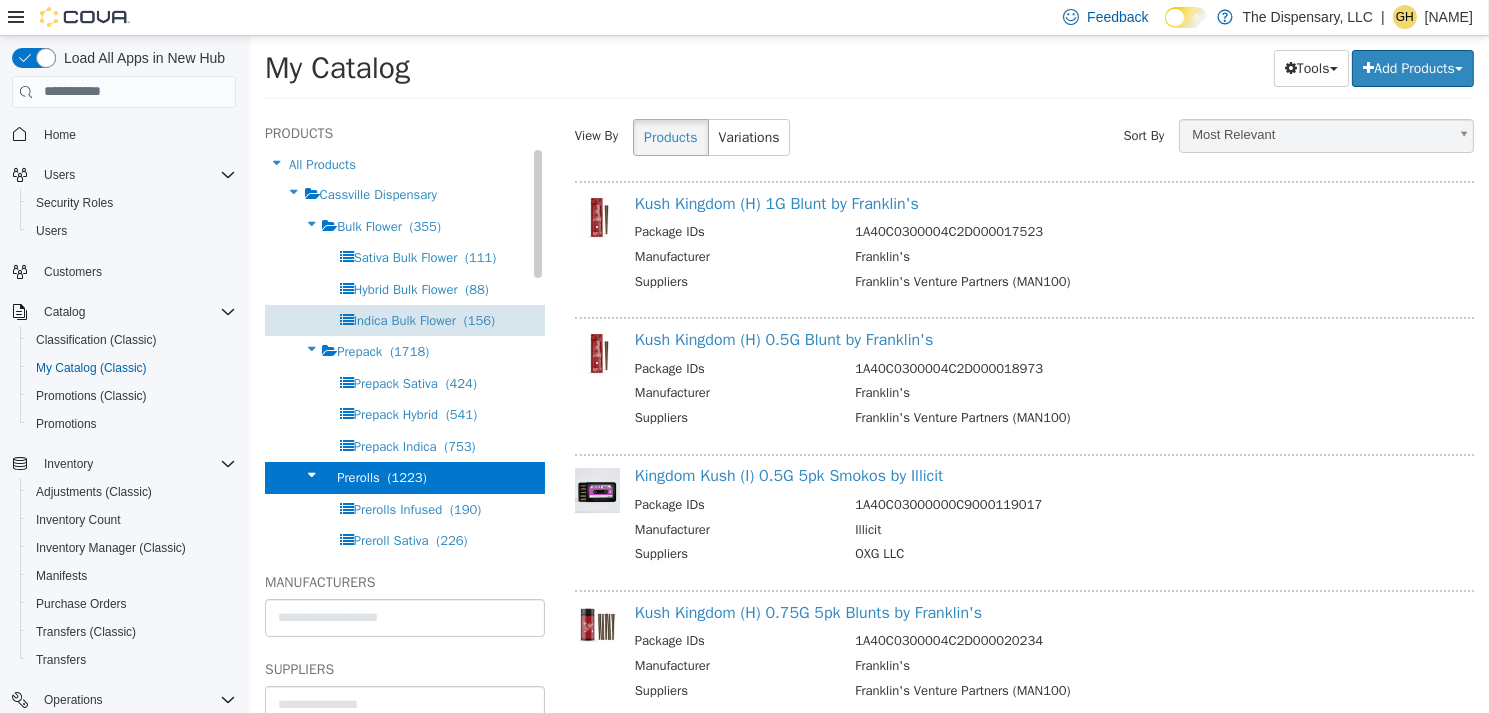 click on "Indica Bulk Flower
(156)" at bounding box center (404, 319) 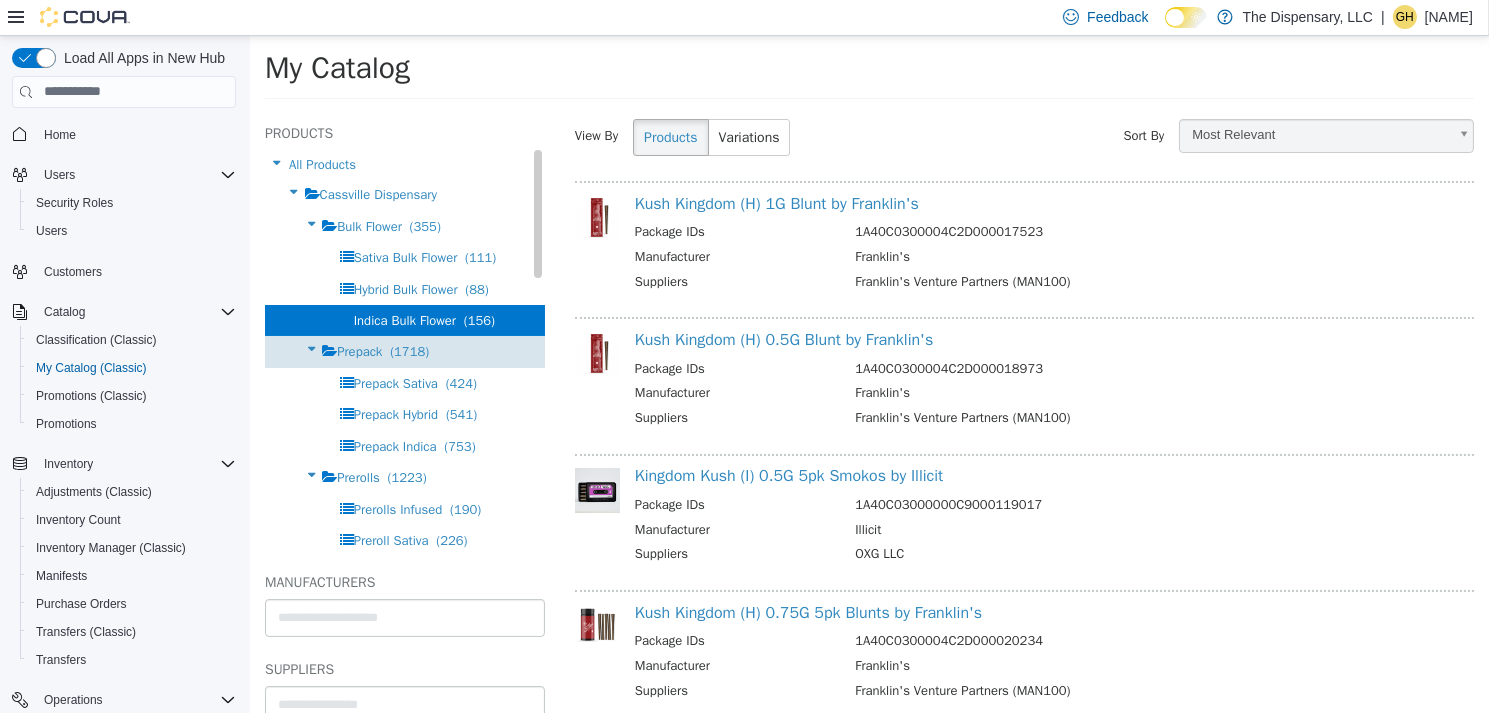click on "Prepack" at bounding box center [358, 350] 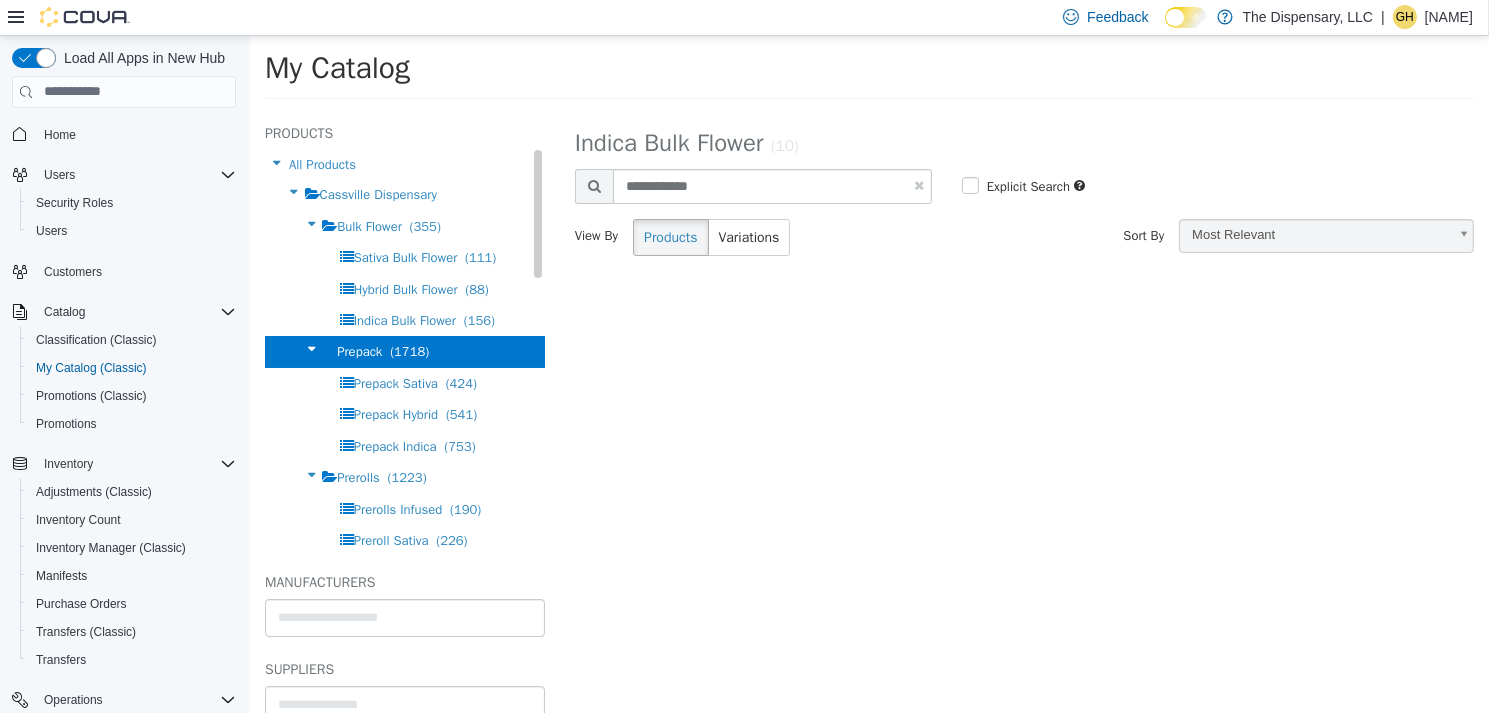 scroll, scrollTop: 0, scrollLeft: 0, axis: both 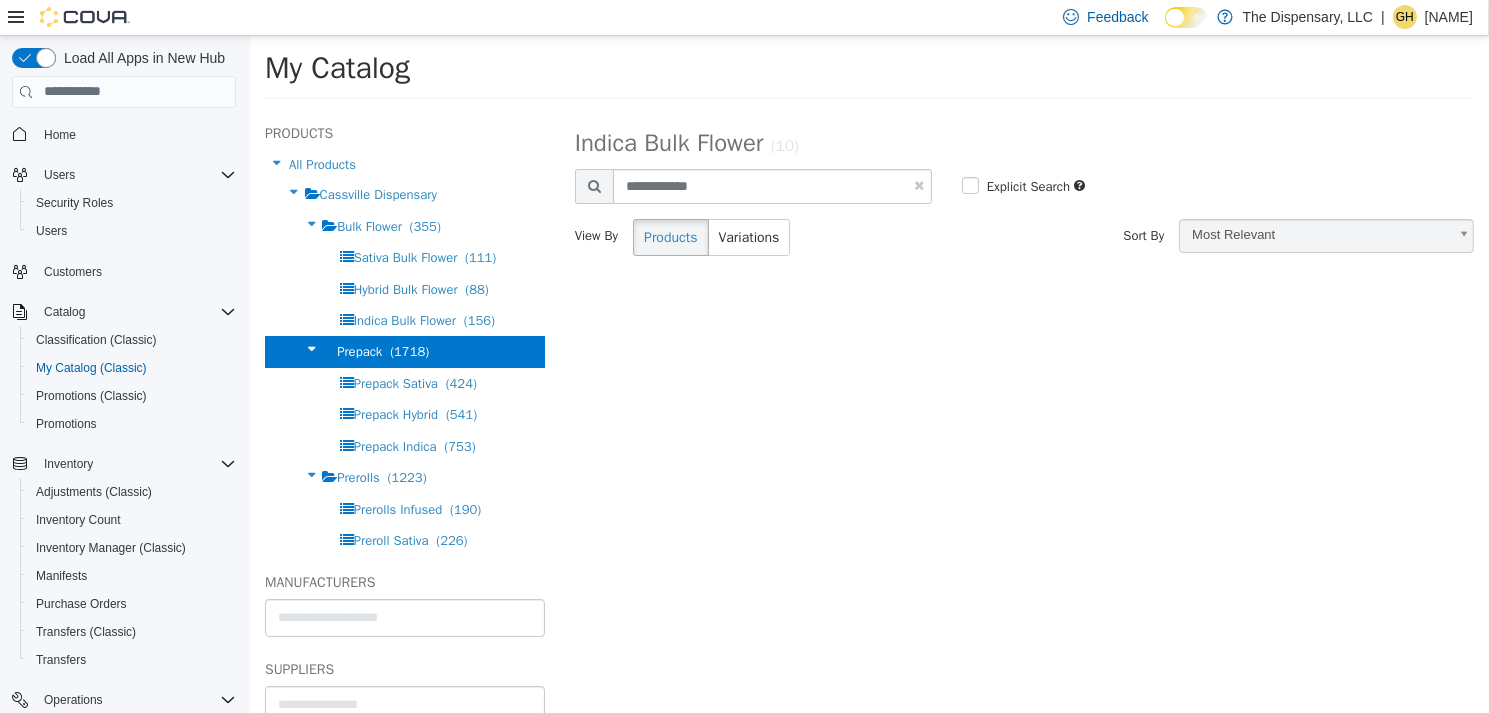 select on "**********" 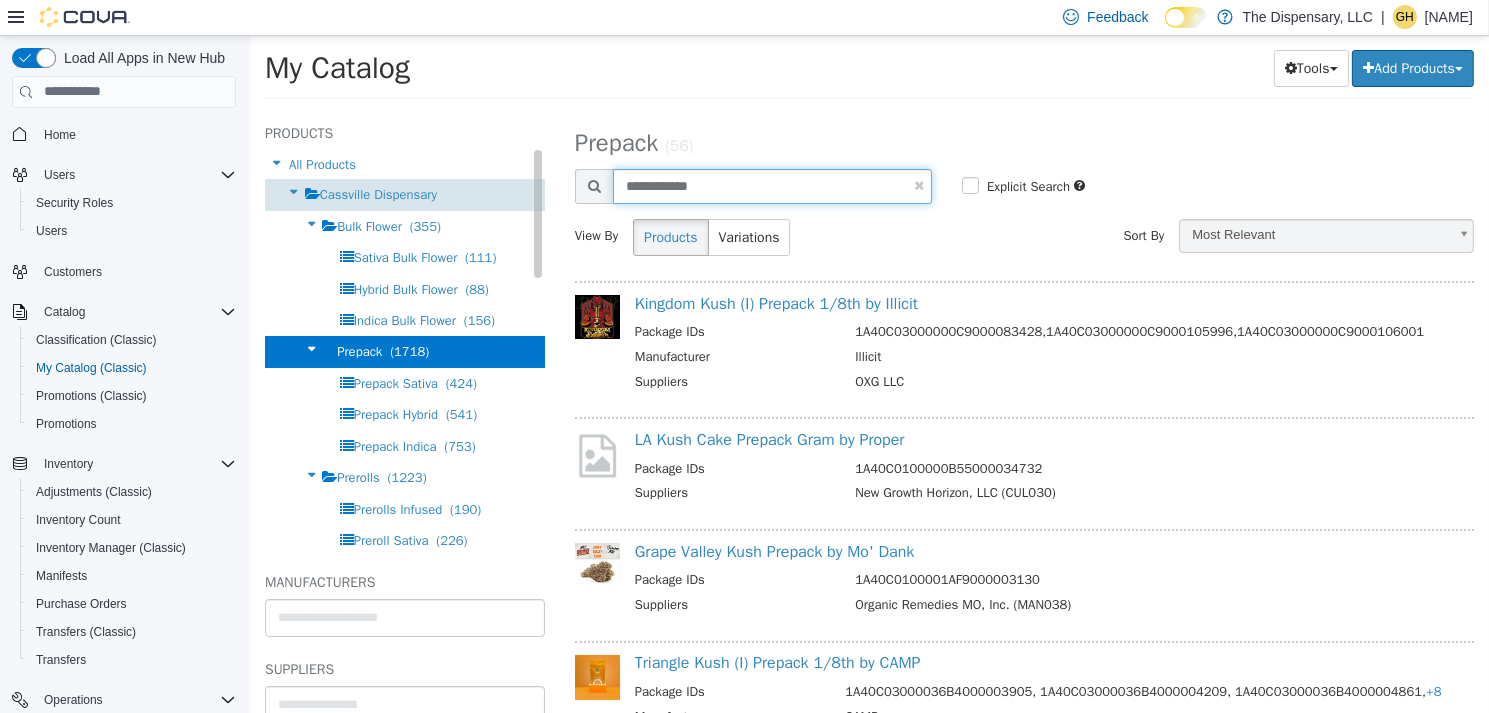 drag, startPoint x: 776, startPoint y: 191, endPoint x: 378, endPoint y: 189, distance: 398.00504 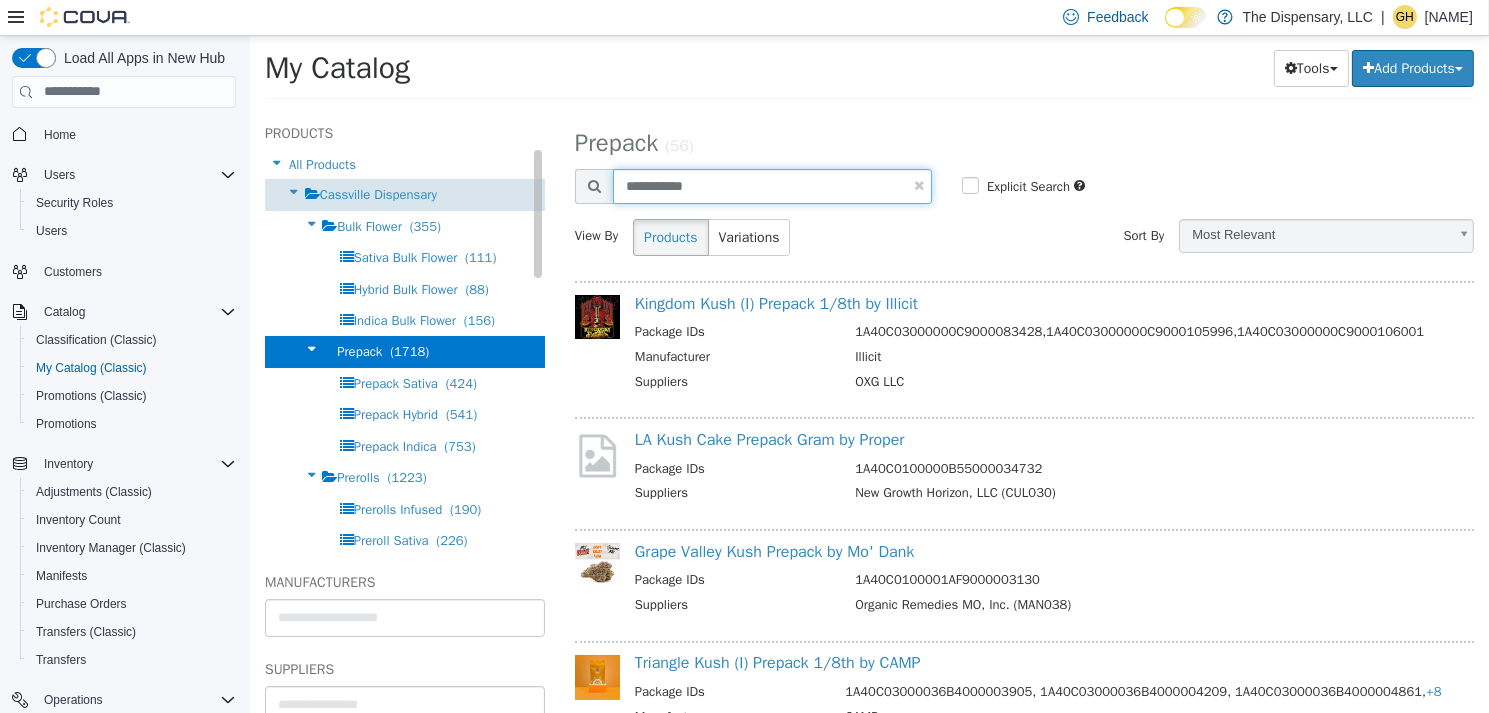 type on "**********" 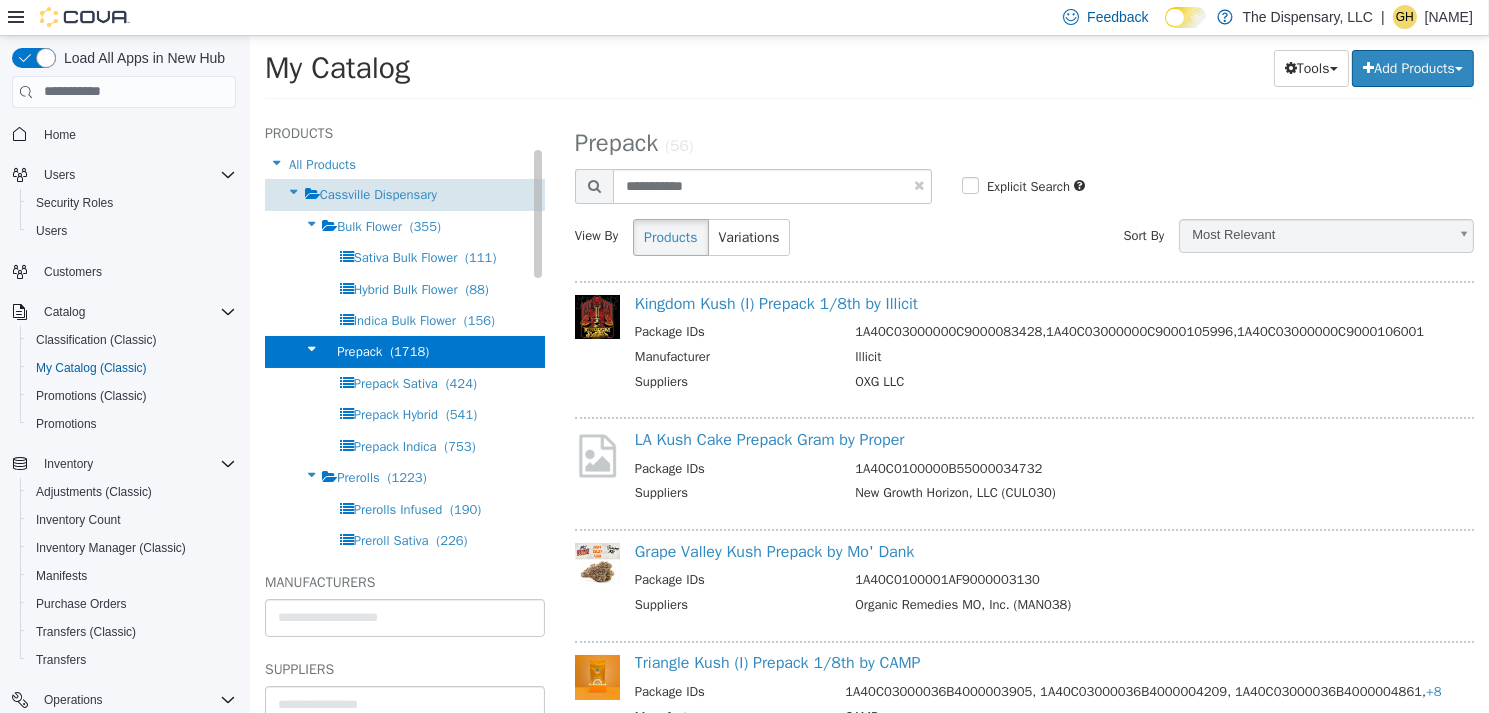 select on "**********" 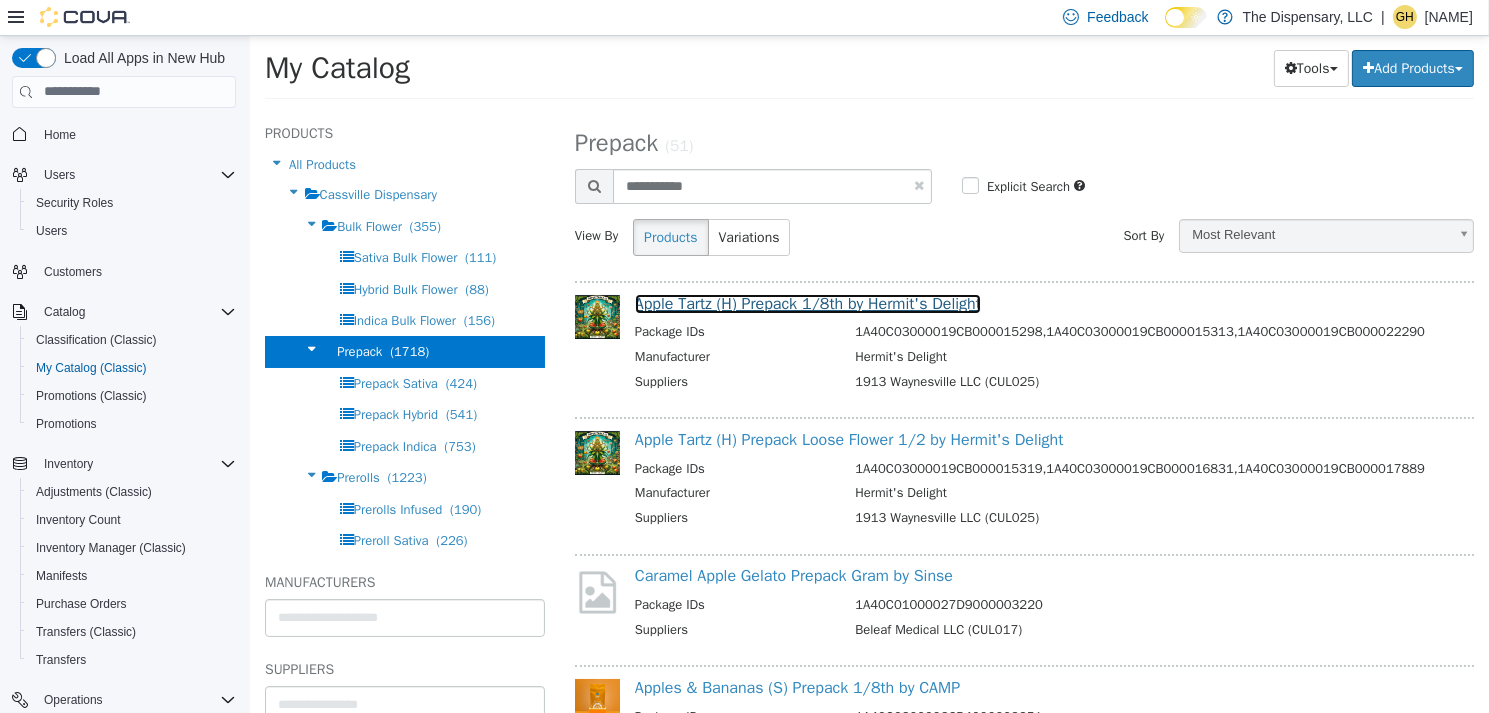 click on "Apple Tartz (H) Prepack 1/8th by Hermit's Delight" at bounding box center [807, 303] 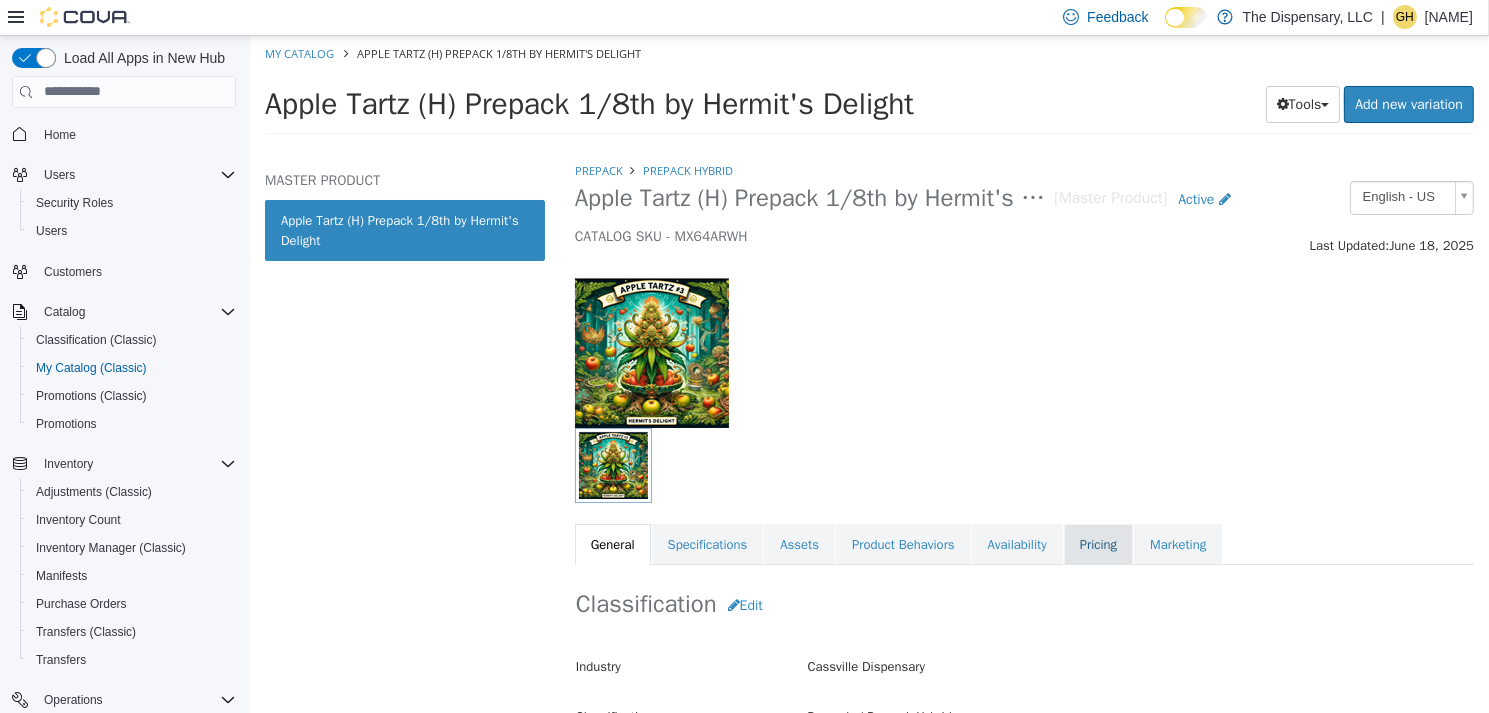 click on "Pricing" at bounding box center (1097, 544) 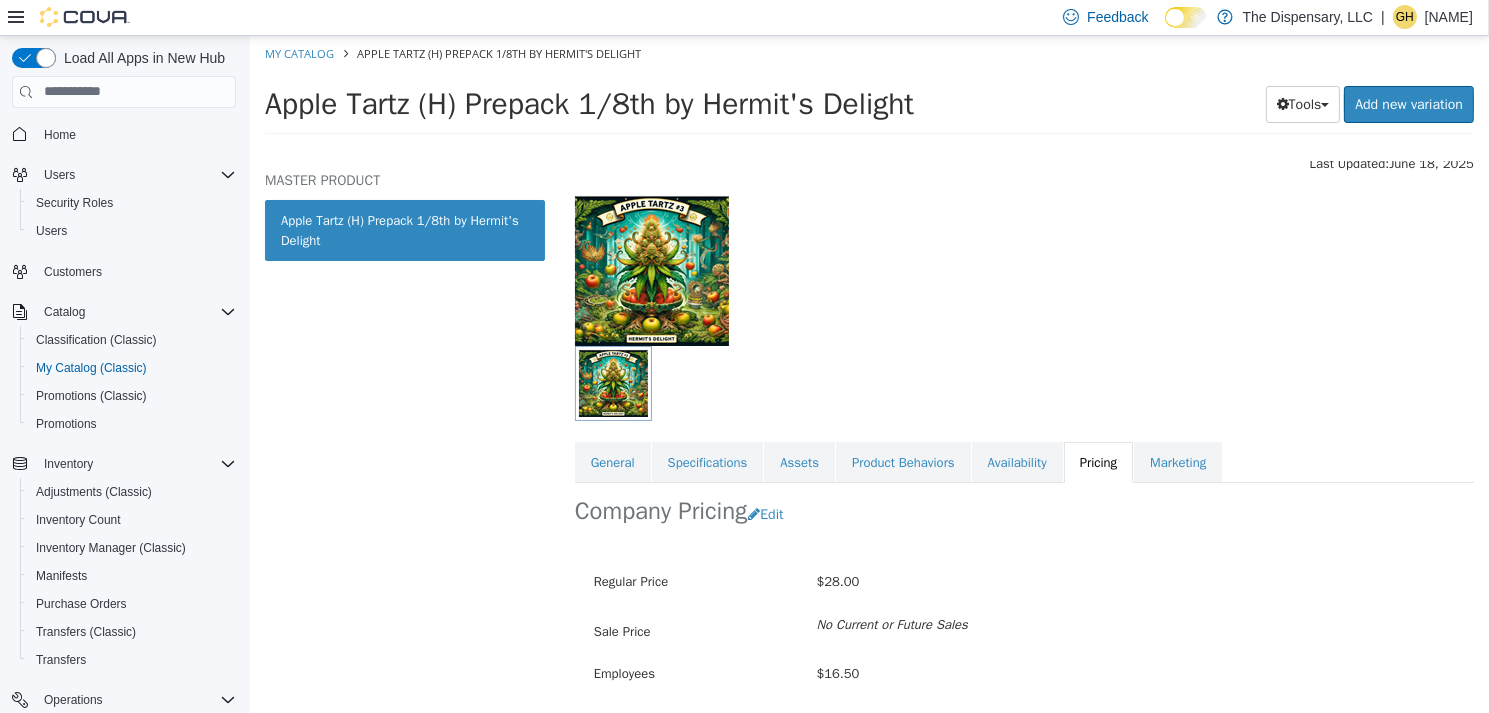 scroll, scrollTop: 0, scrollLeft: 0, axis: both 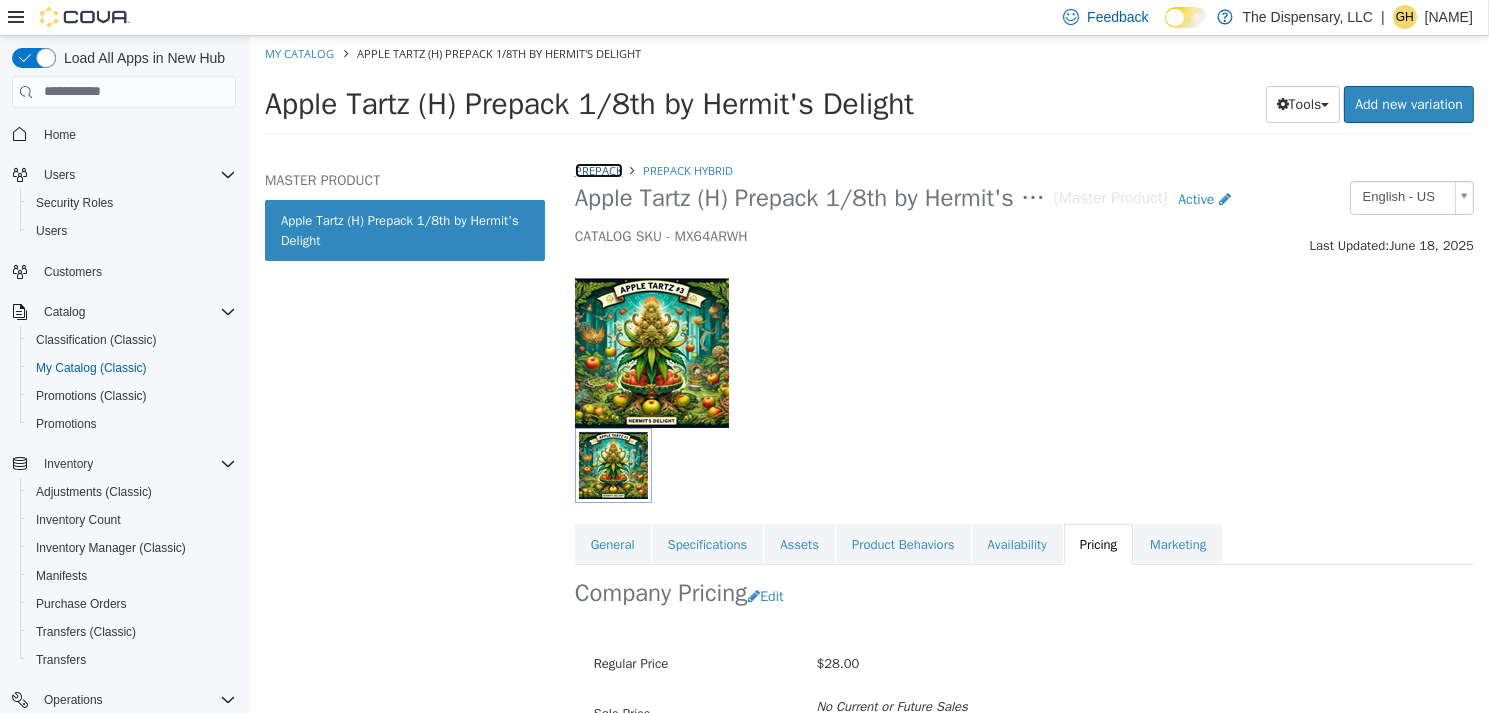 click on "Prepack" at bounding box center (598, 169) 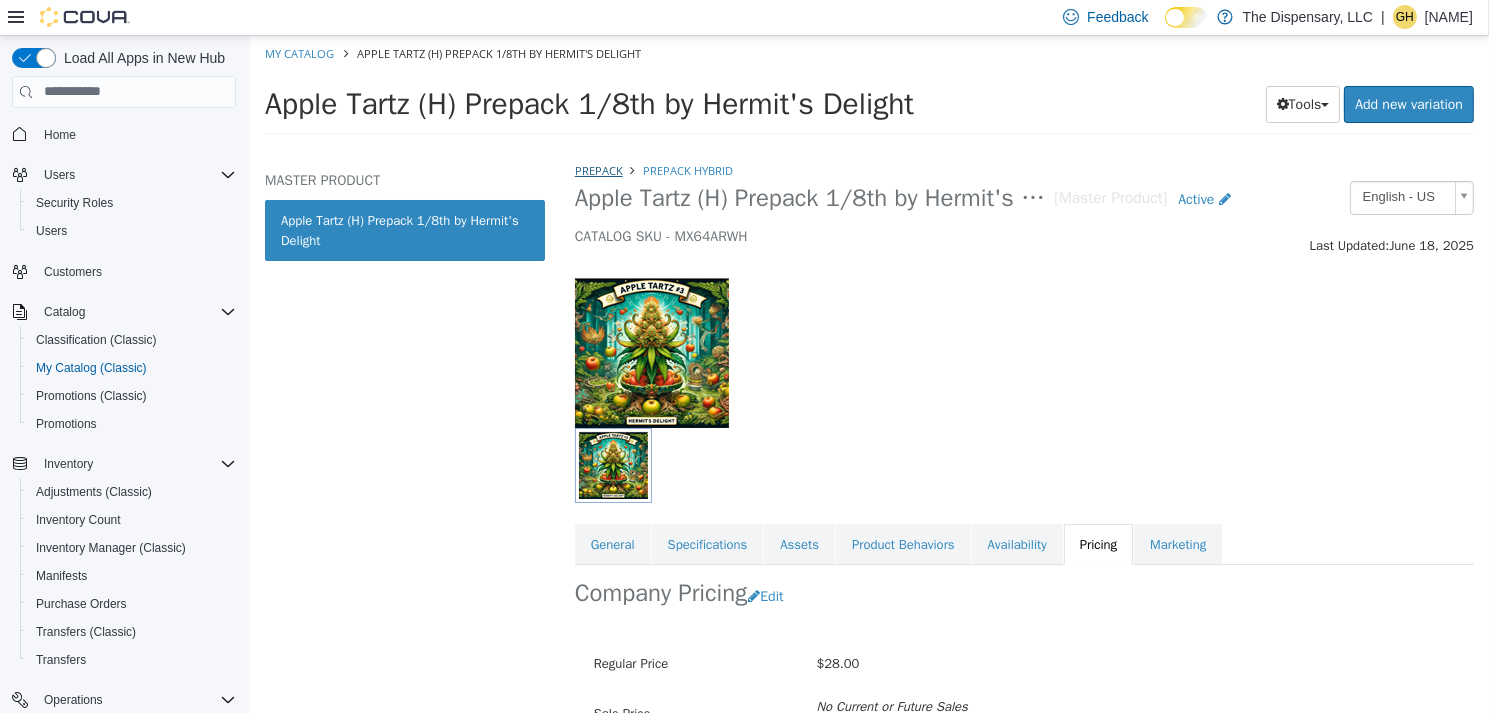 select on "**********" 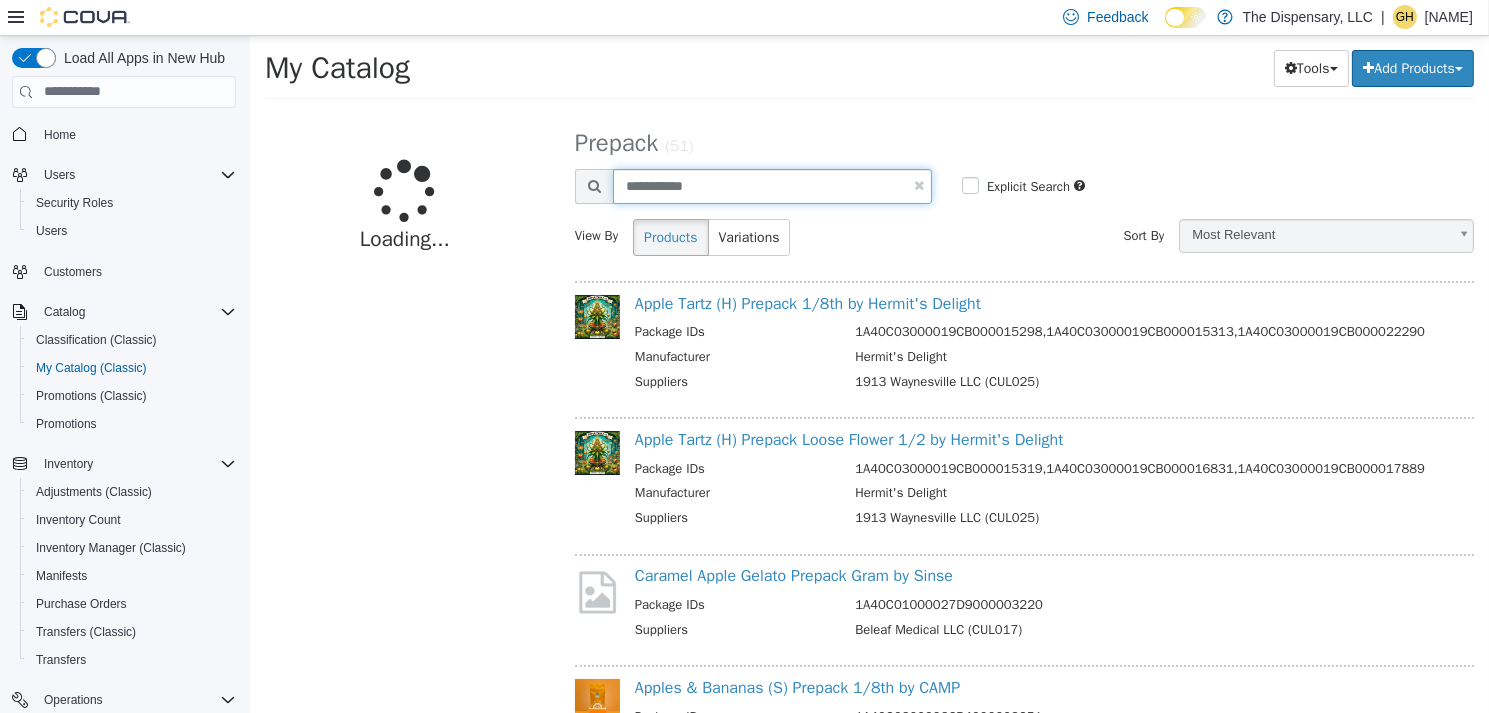 drag, startPoint x: 723, startPoint y: 179, endPoint x: 597, endPoint y: 172, distance: 126.1943 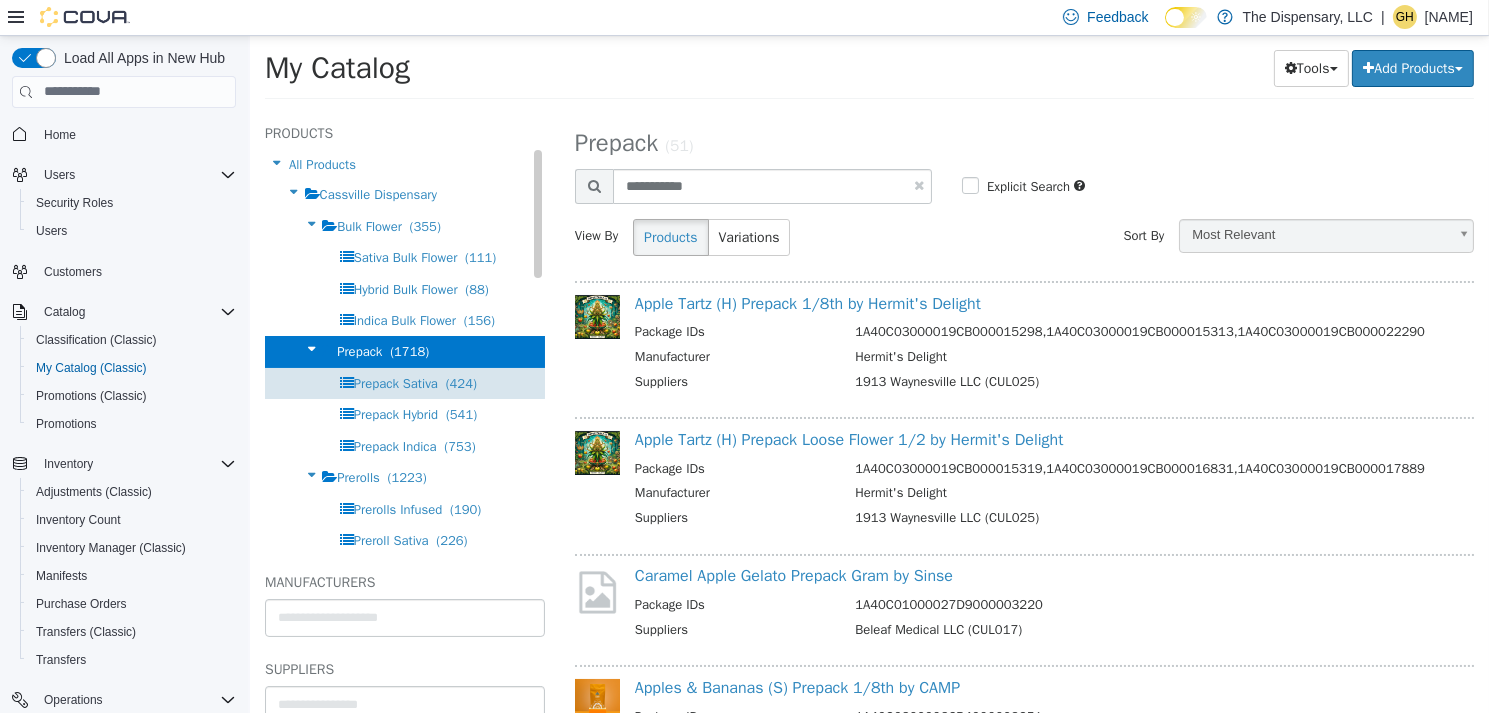 click on "Prepack Sativa" at bounding box center [395, 382] 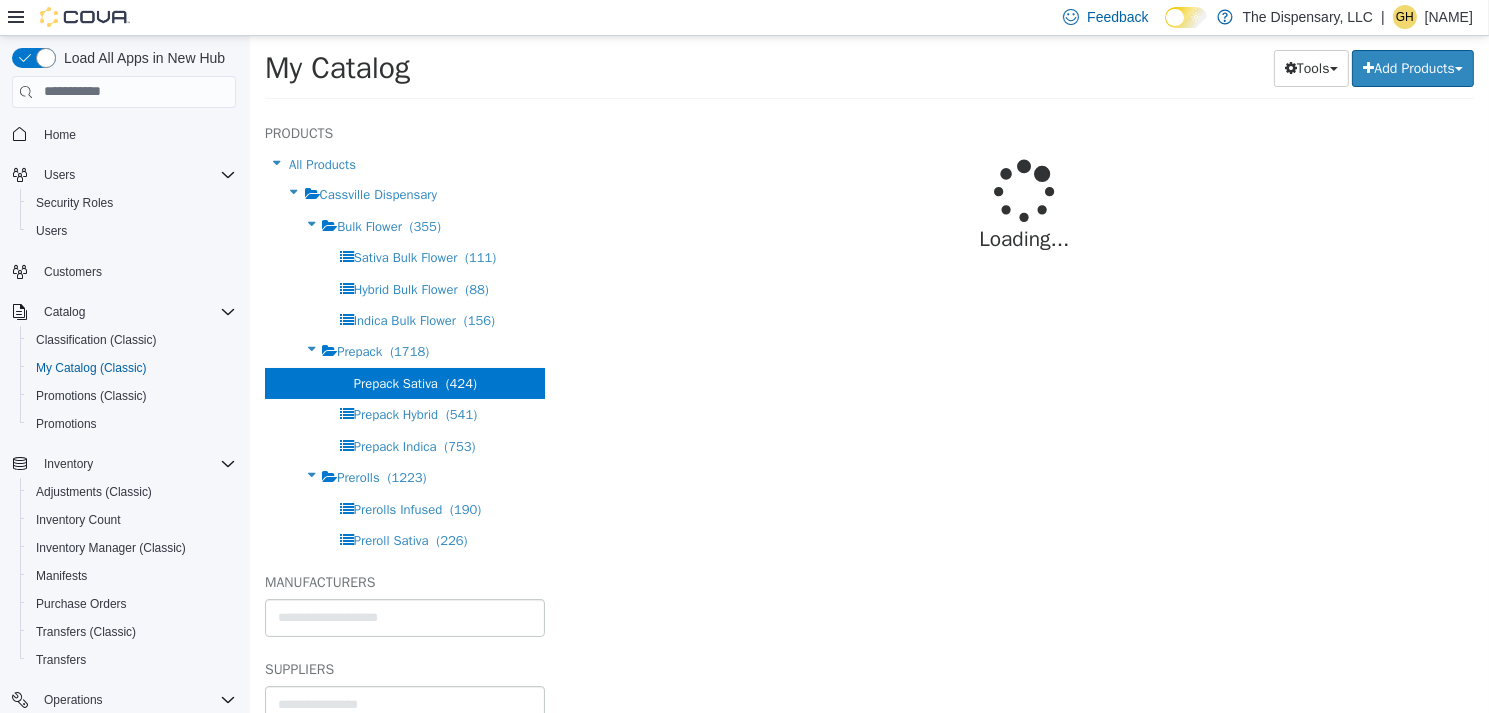 click on "Loading..." at bounding box center [1023, 214] 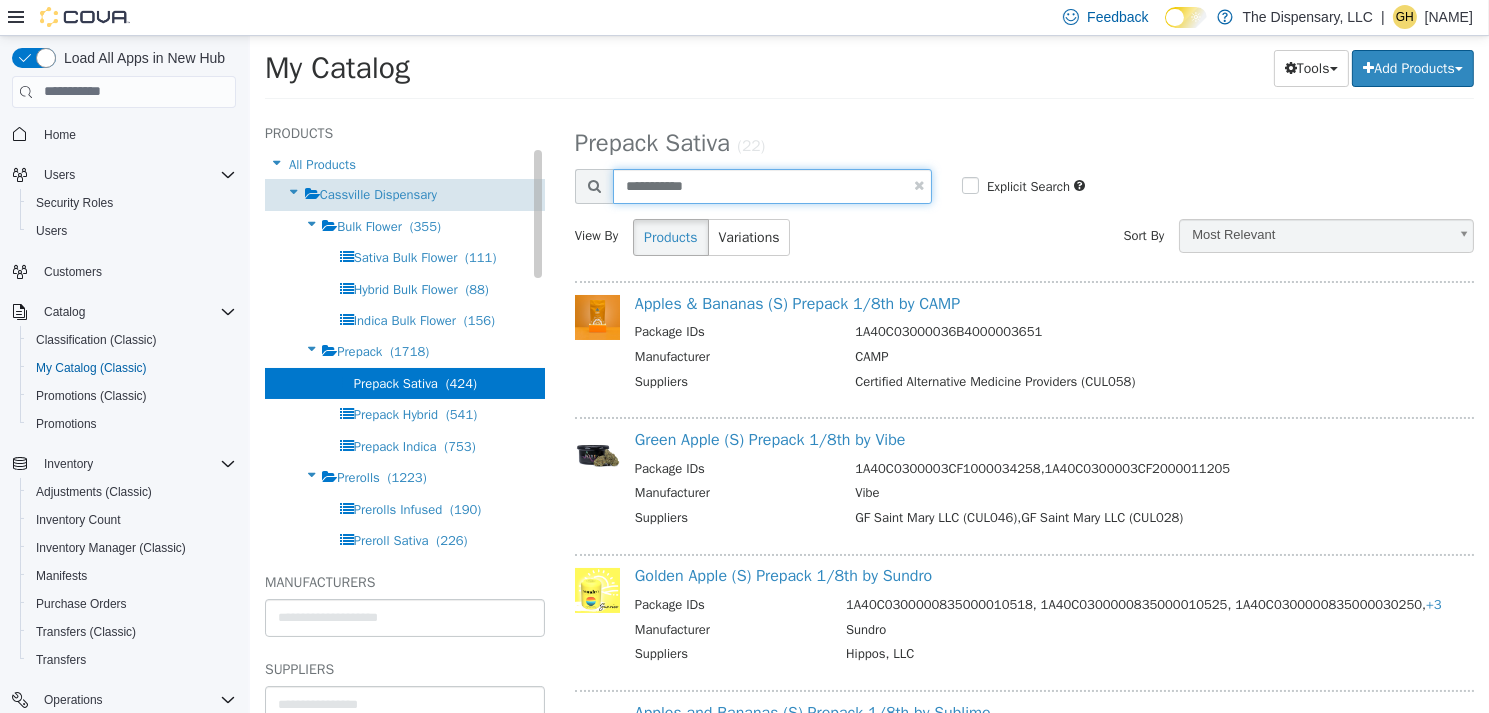 drag, startPoint x: 560, startPoint y: 191, endPoint x: 488, endPoint y: 191, distance: 72 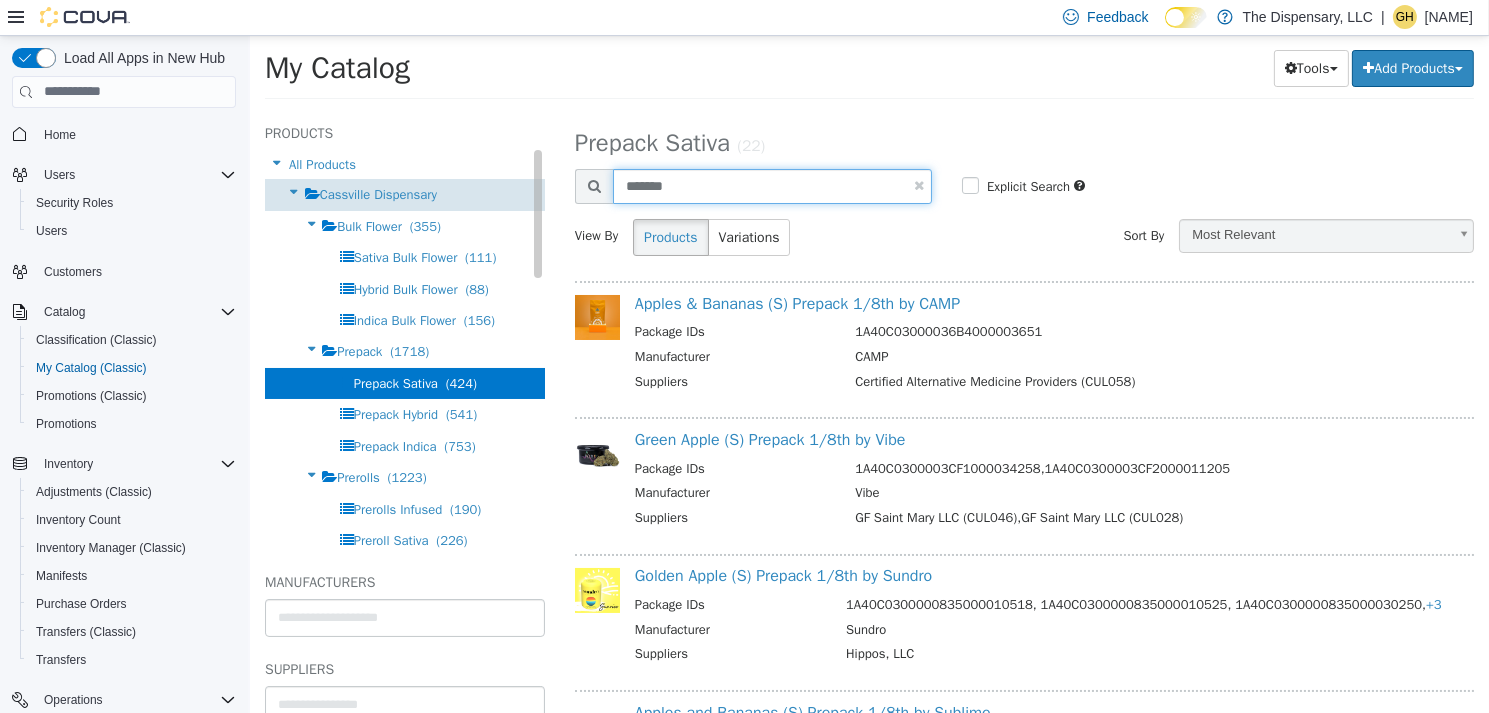 type on "*******" 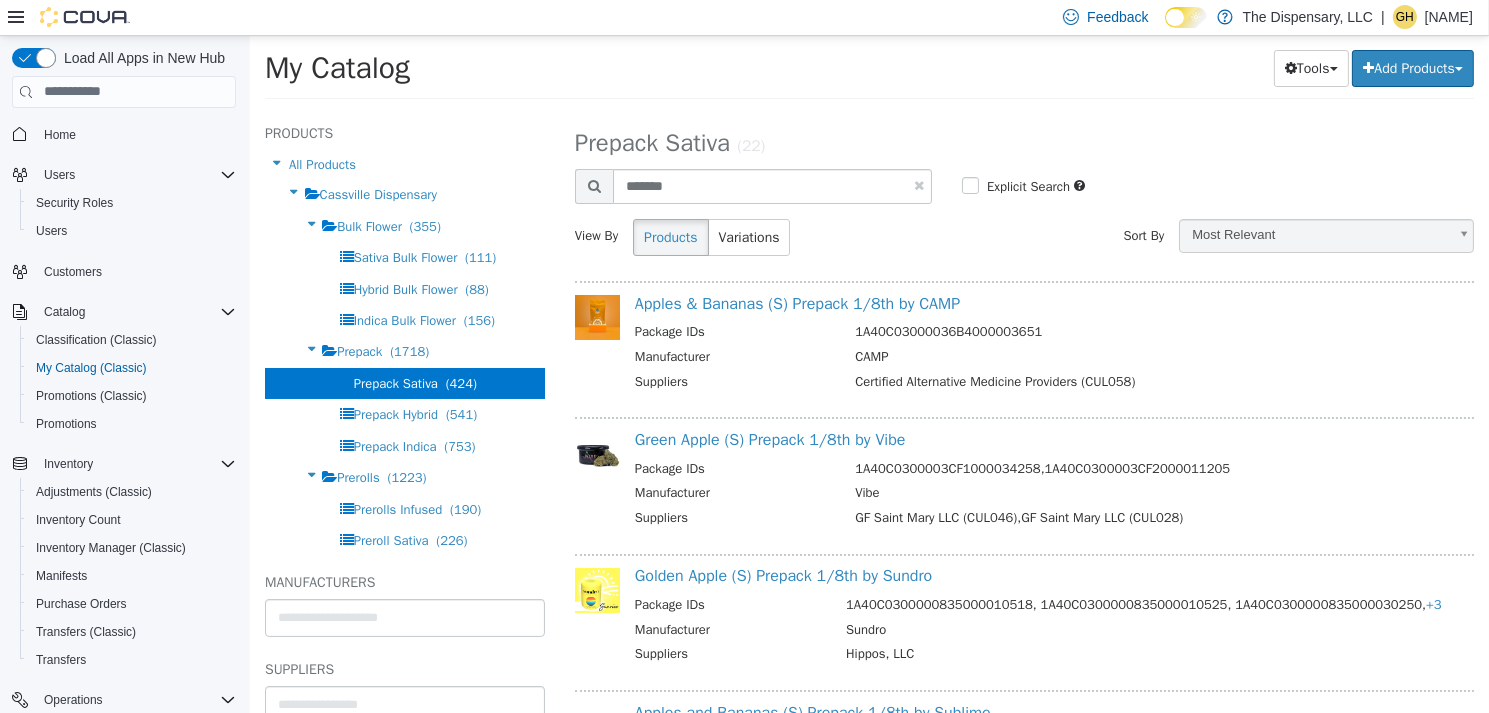 select on "**********" 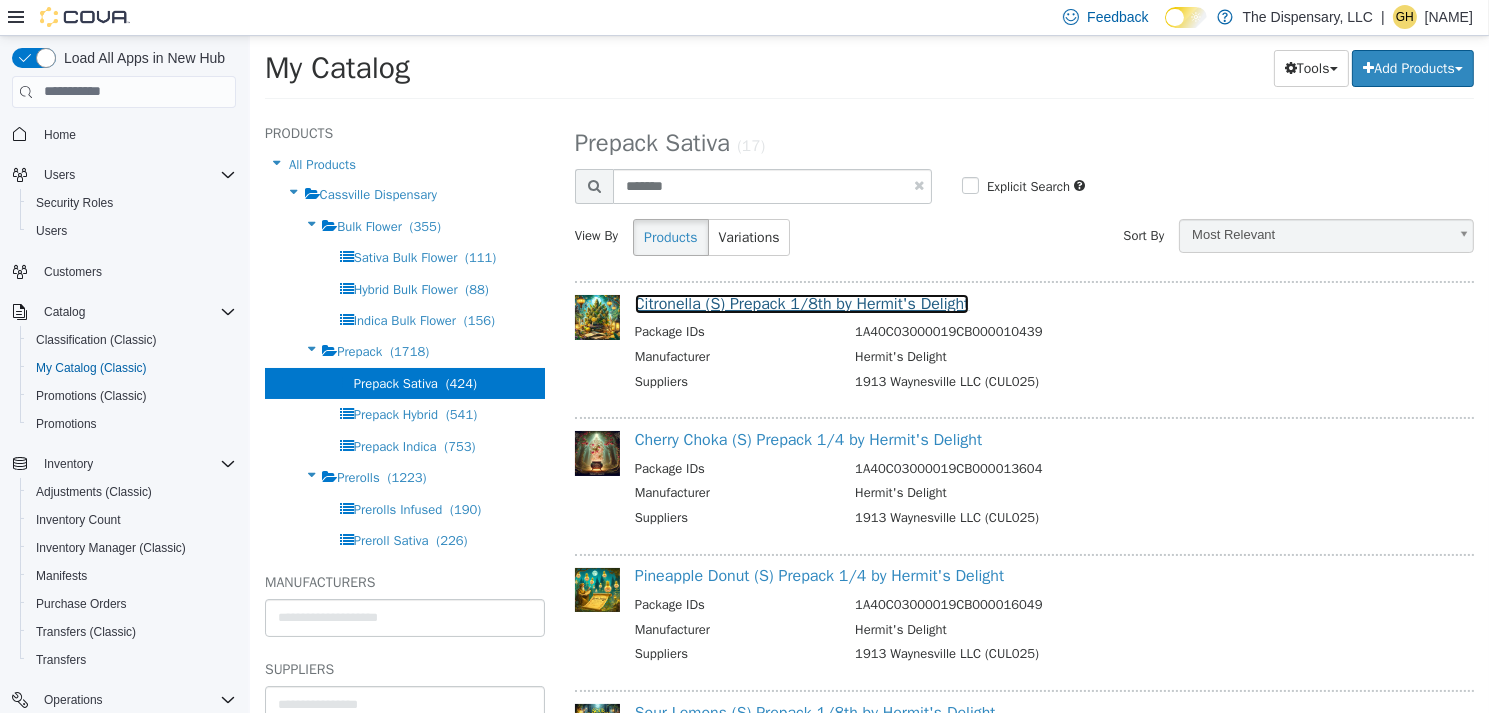 click on "Citronella (S) Prepack 1/8th by Hermit's Delight" at bounding box center (801, 303) 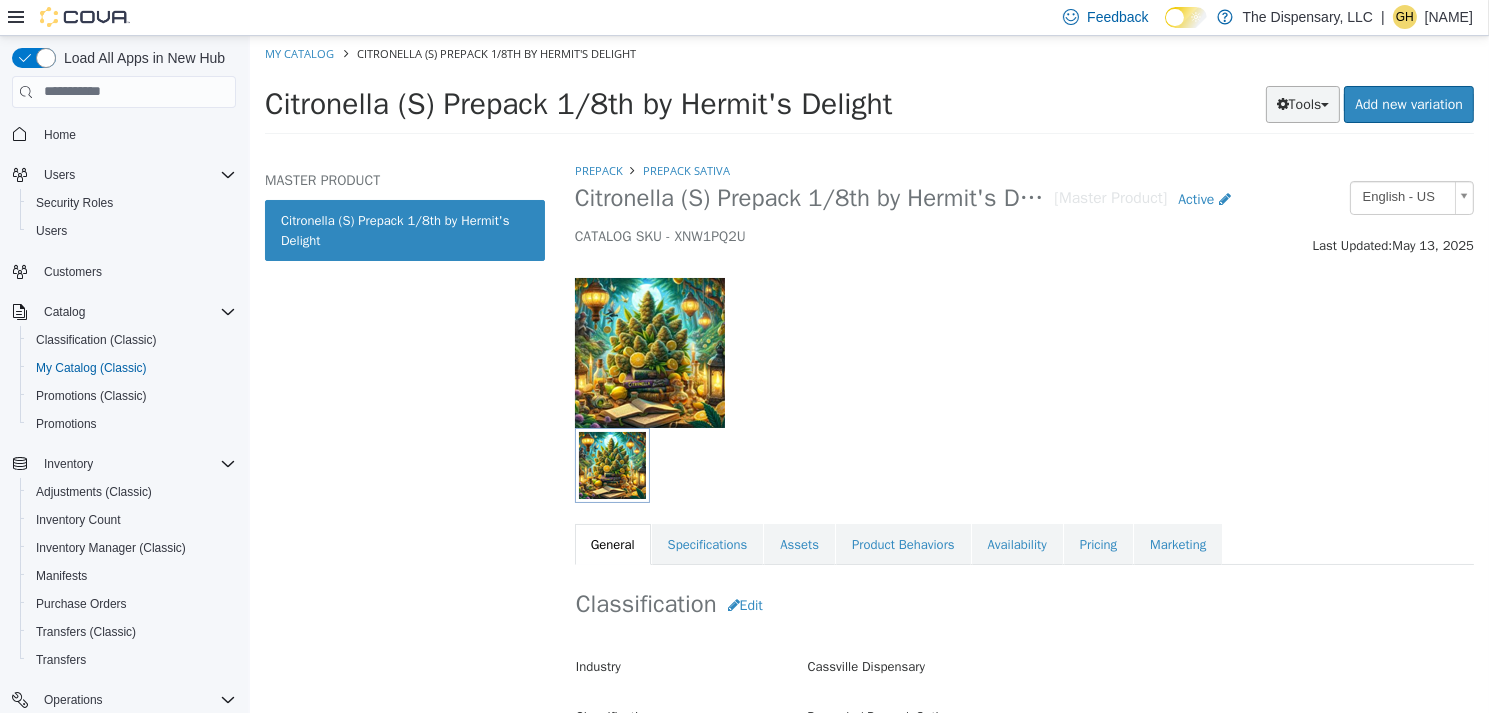 click on "Tools" at bounding box center [1302, 103] 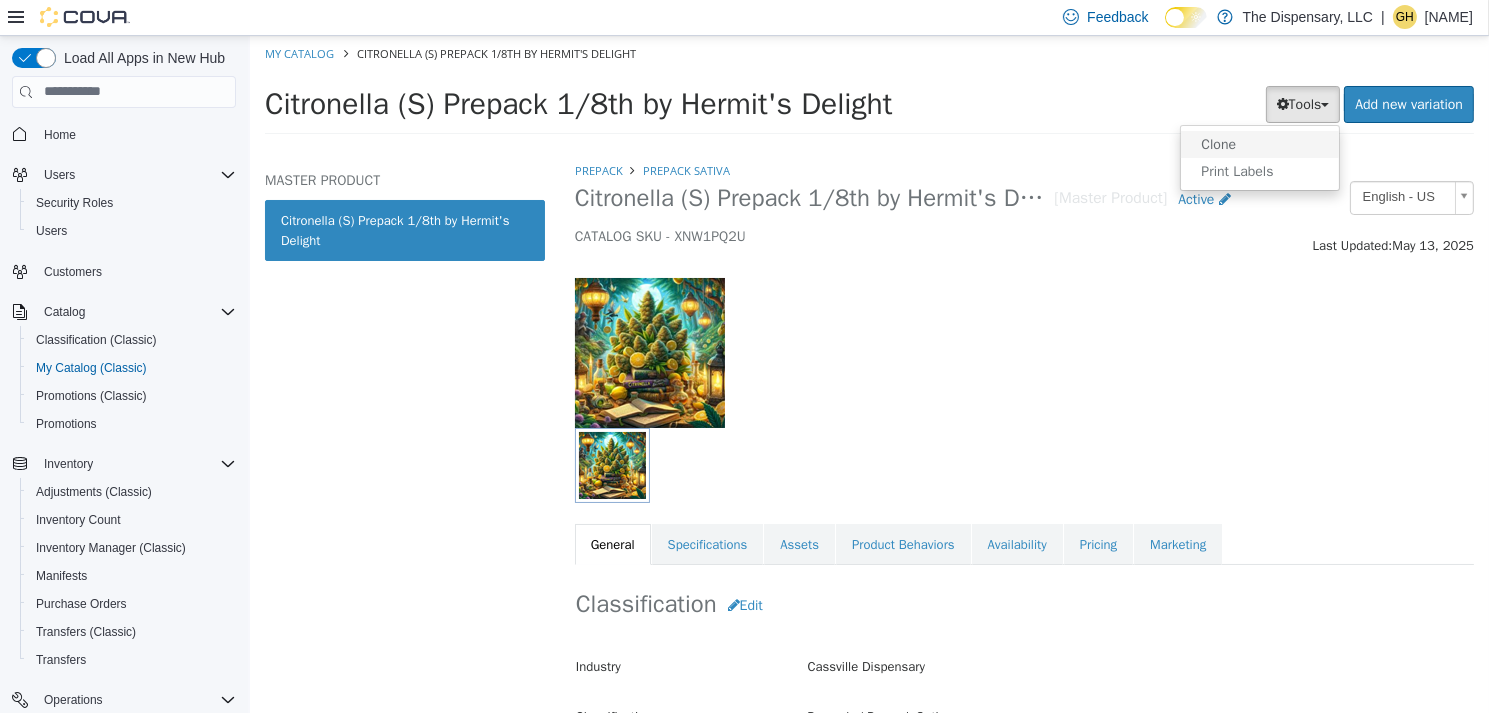 click on "Clone" at bounding box center [1259, 143] 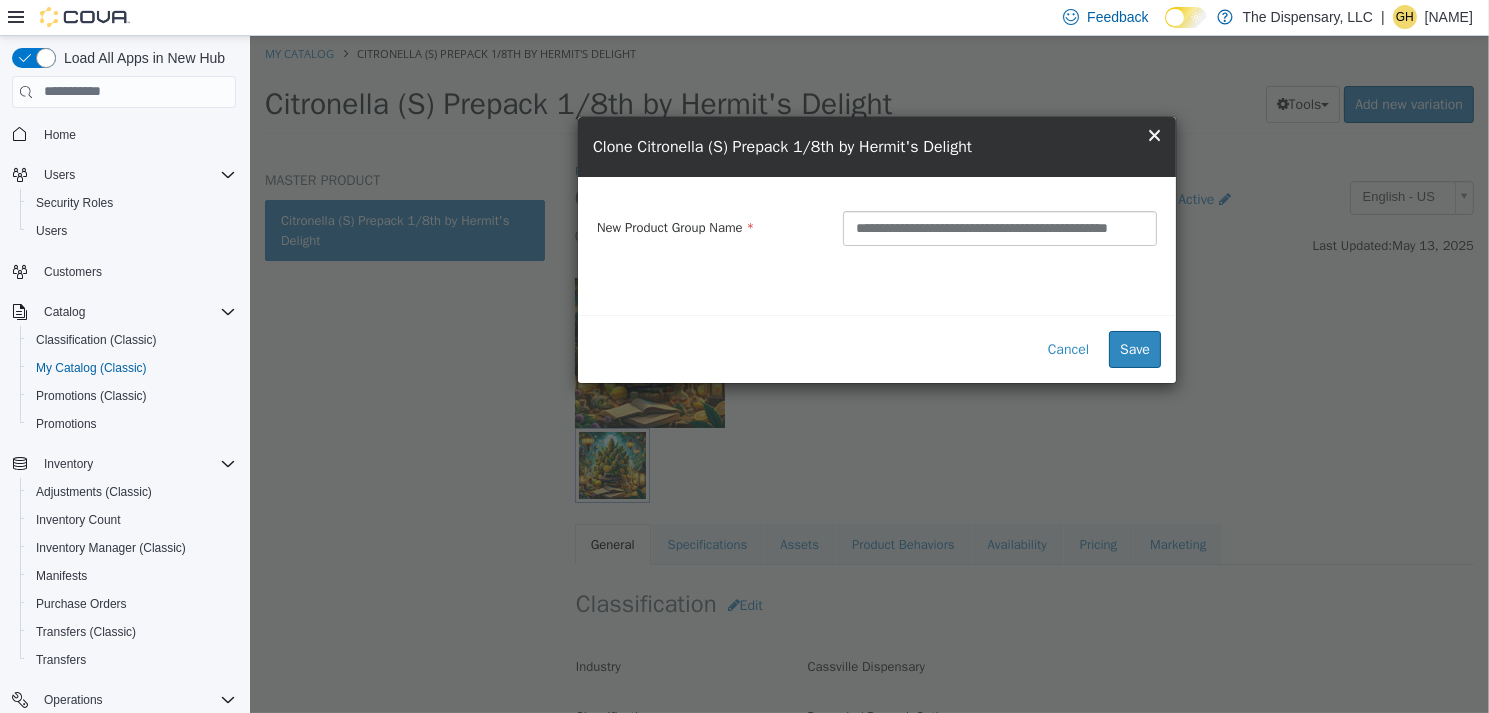 scroll, scrollTop: 0, scrollLeft: 24, axis: horizontal 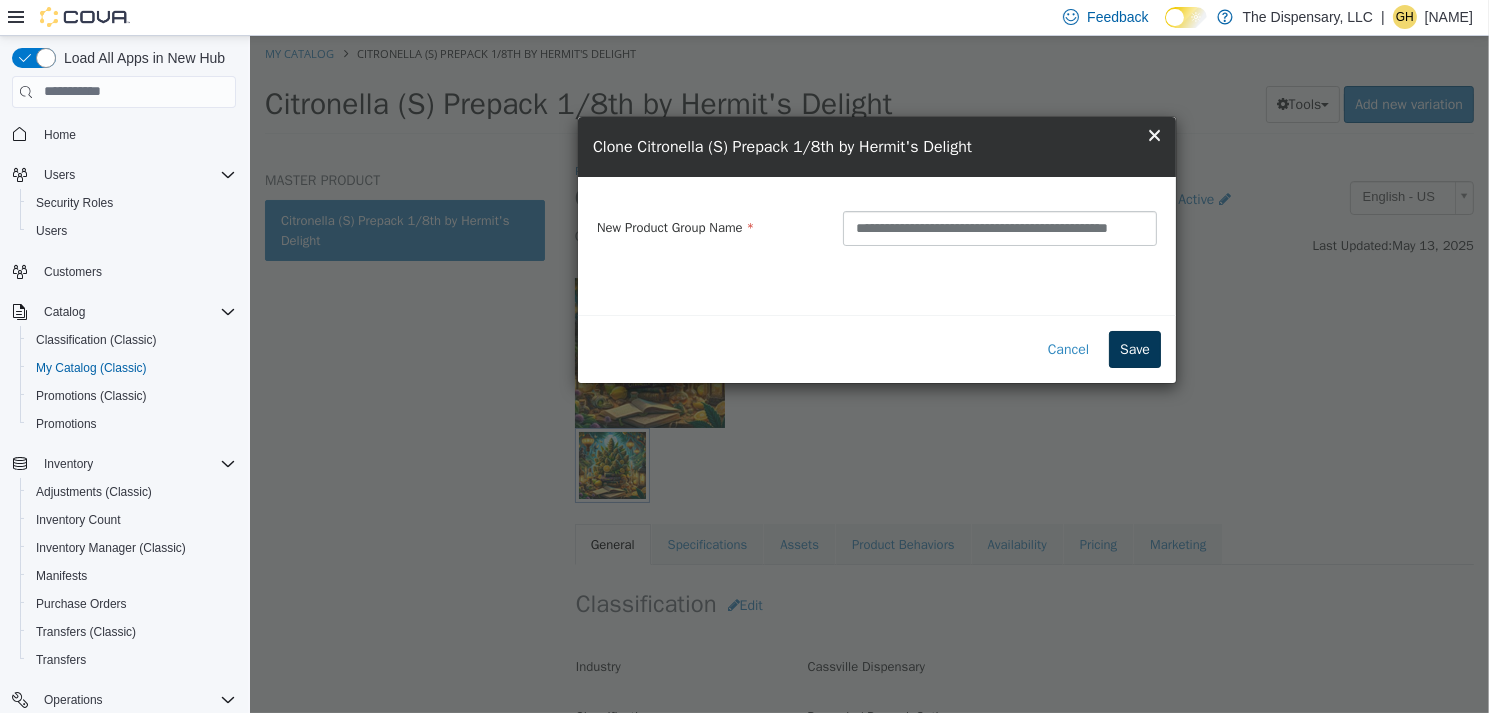 type on "**********" 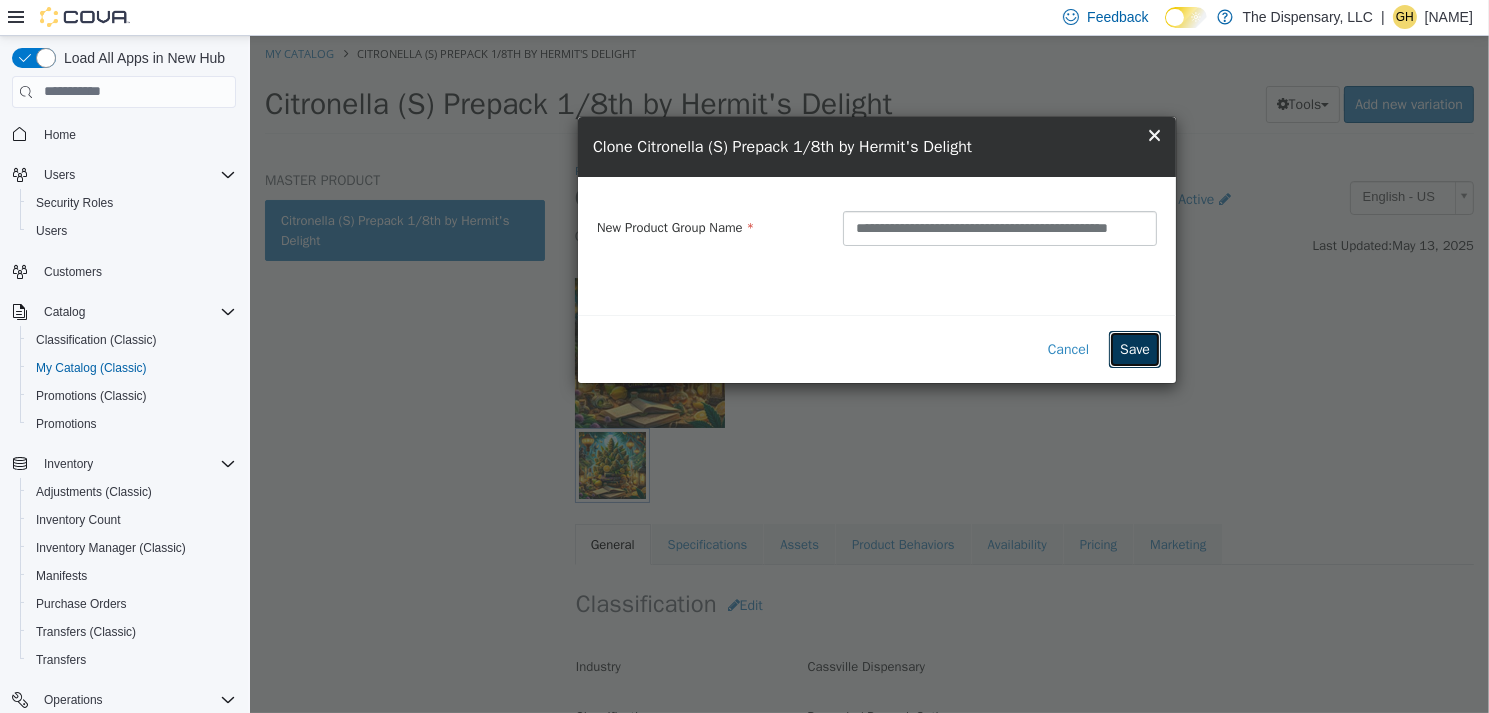 click on "Save" at bounding box center (1134, 348) 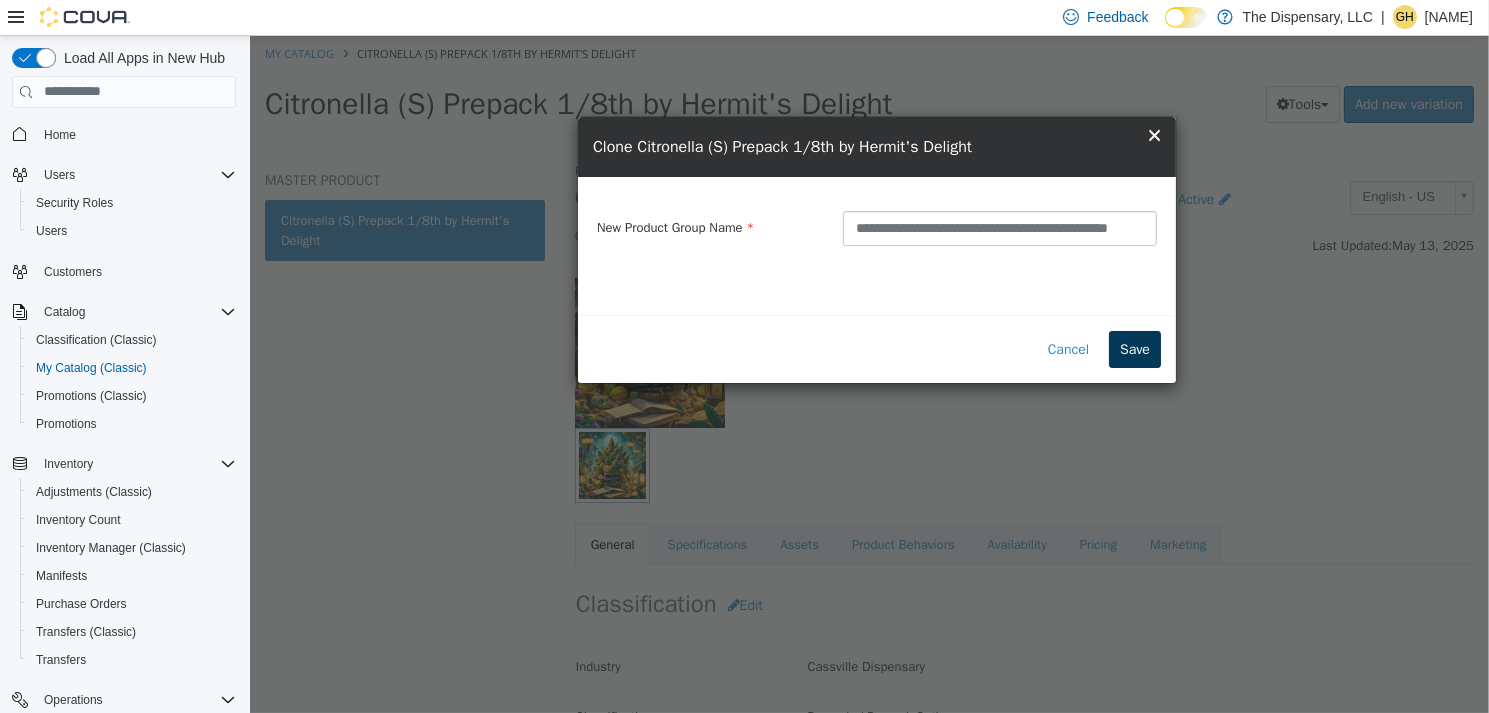 scroll, scrollTop: 0, scrollLeft: 0, axis: both 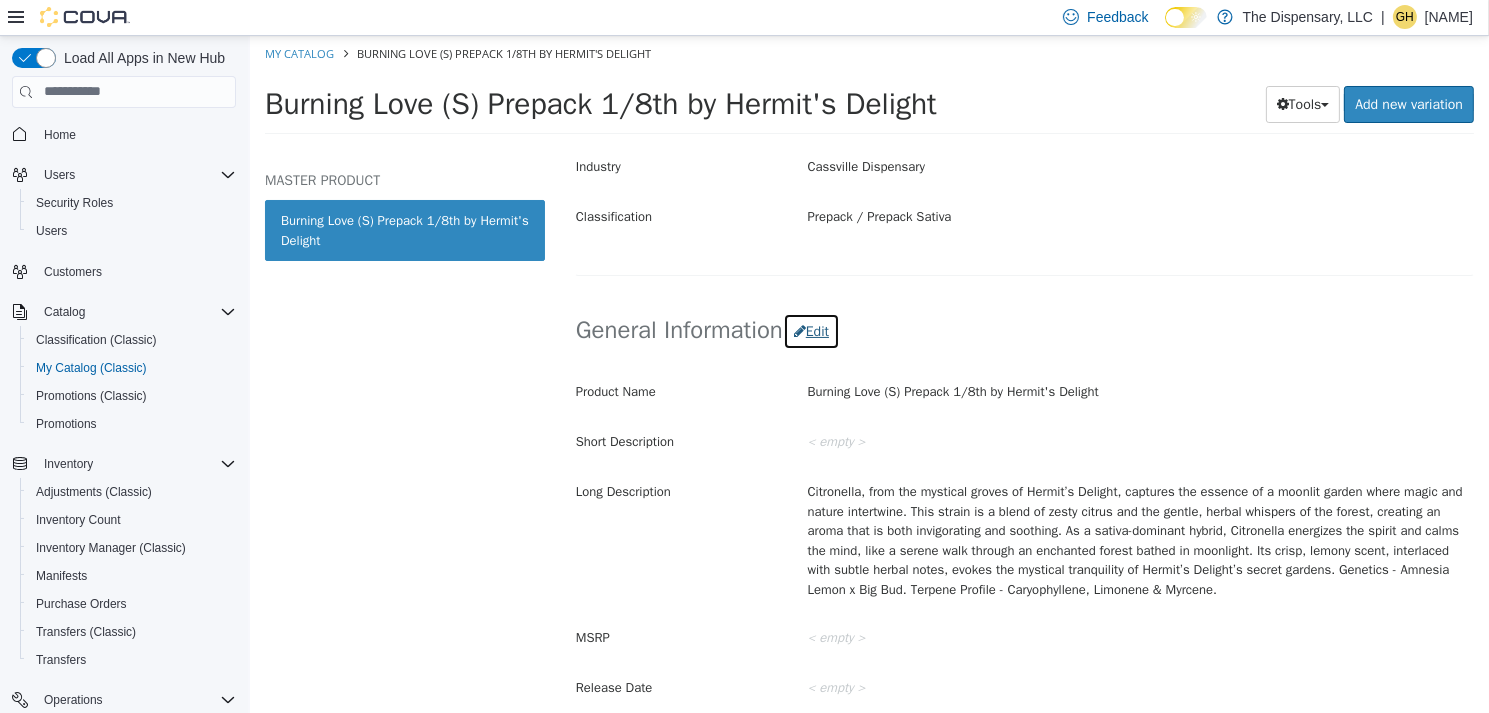 click on "Edit" at bounding box center (810, 330) 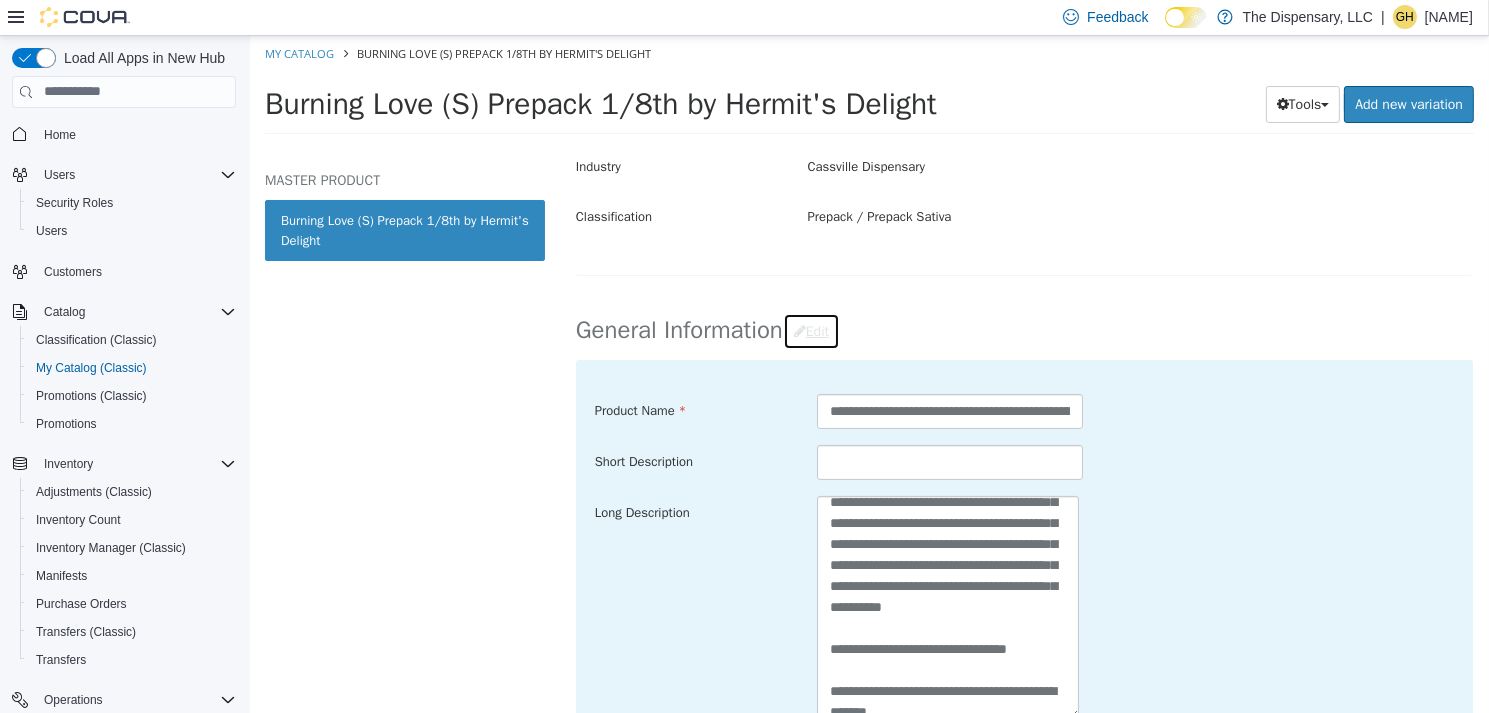 scroll, scrollTop: 294, scrollLeft: 0, axis: vertical 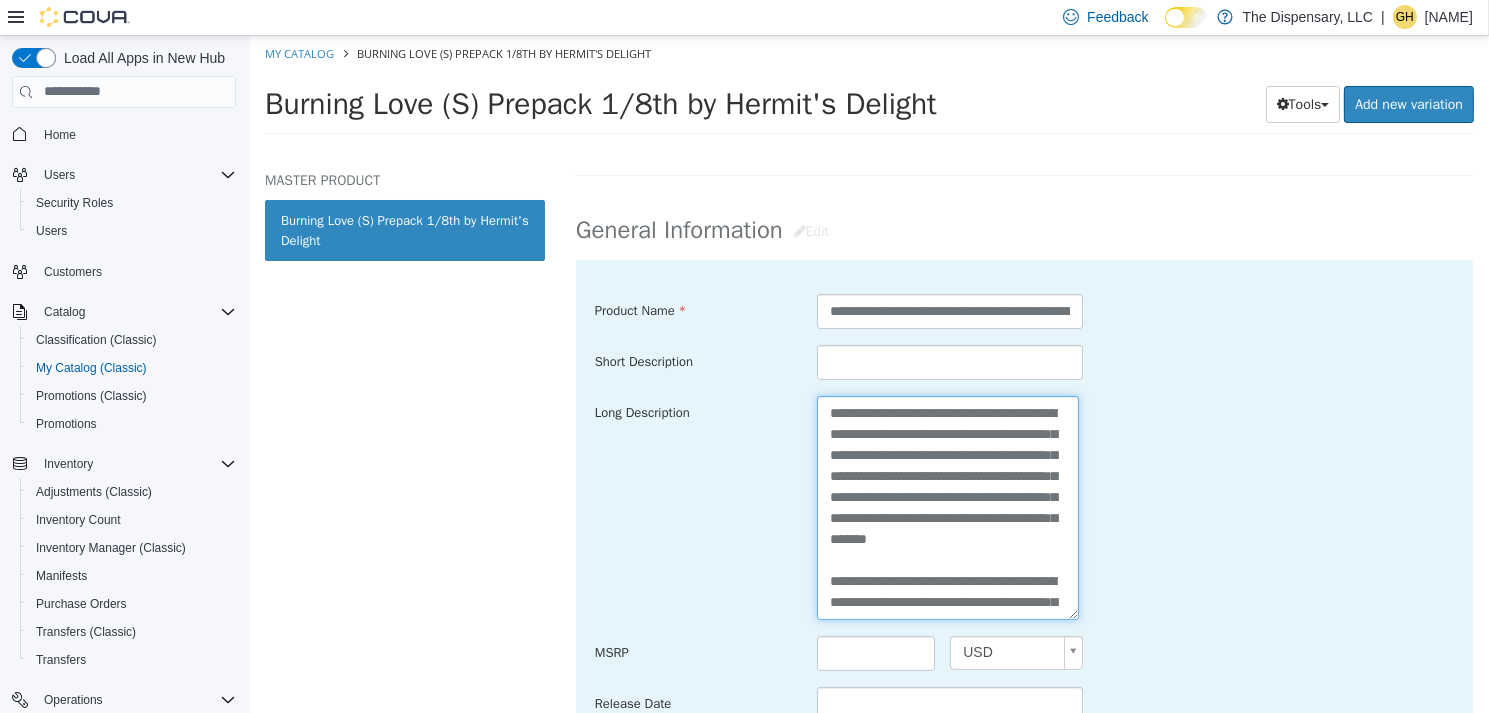 drag, startPoint x: 935, startPoint y: 475, endPoint x: 710, endPoint y: 307, distance: 280.80063 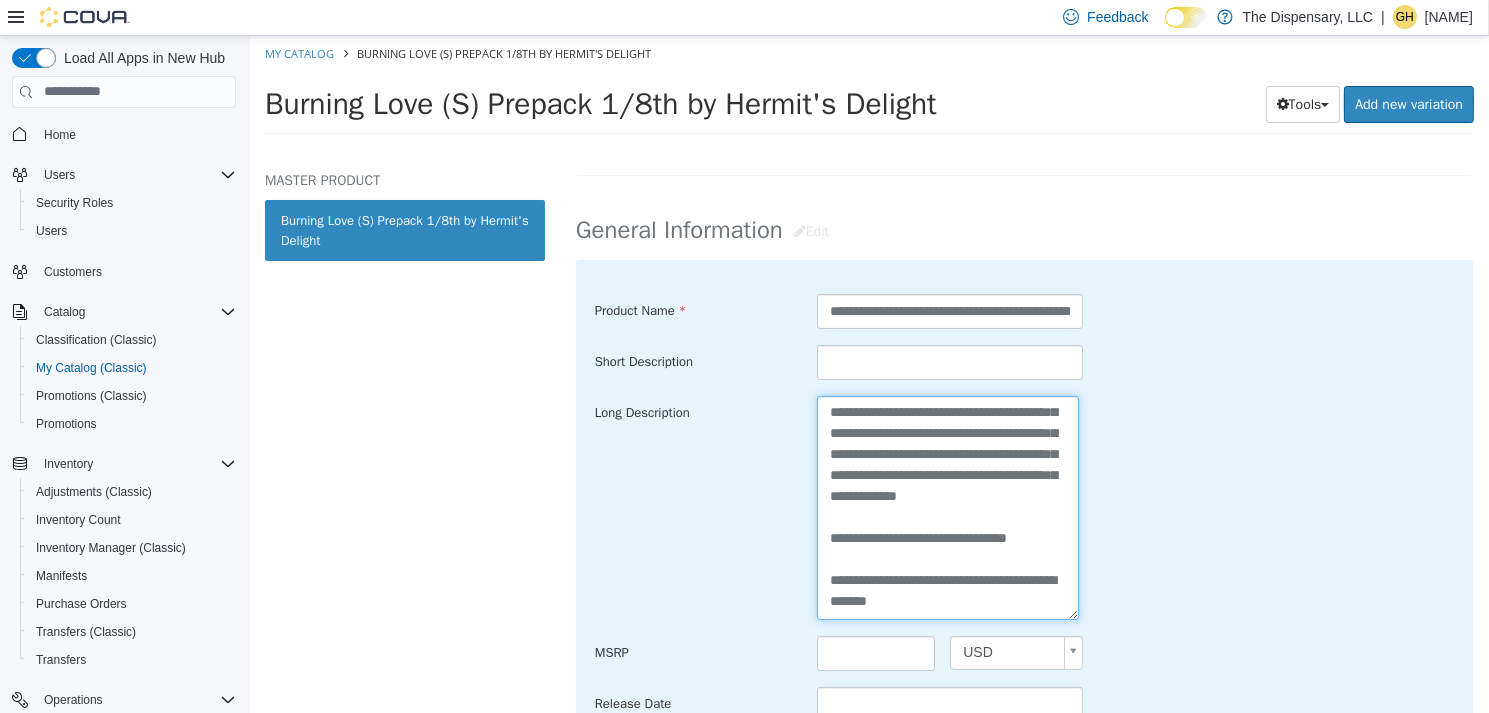 scroll, scrollTop: 147, scrollLeft: 0, axis: vertical 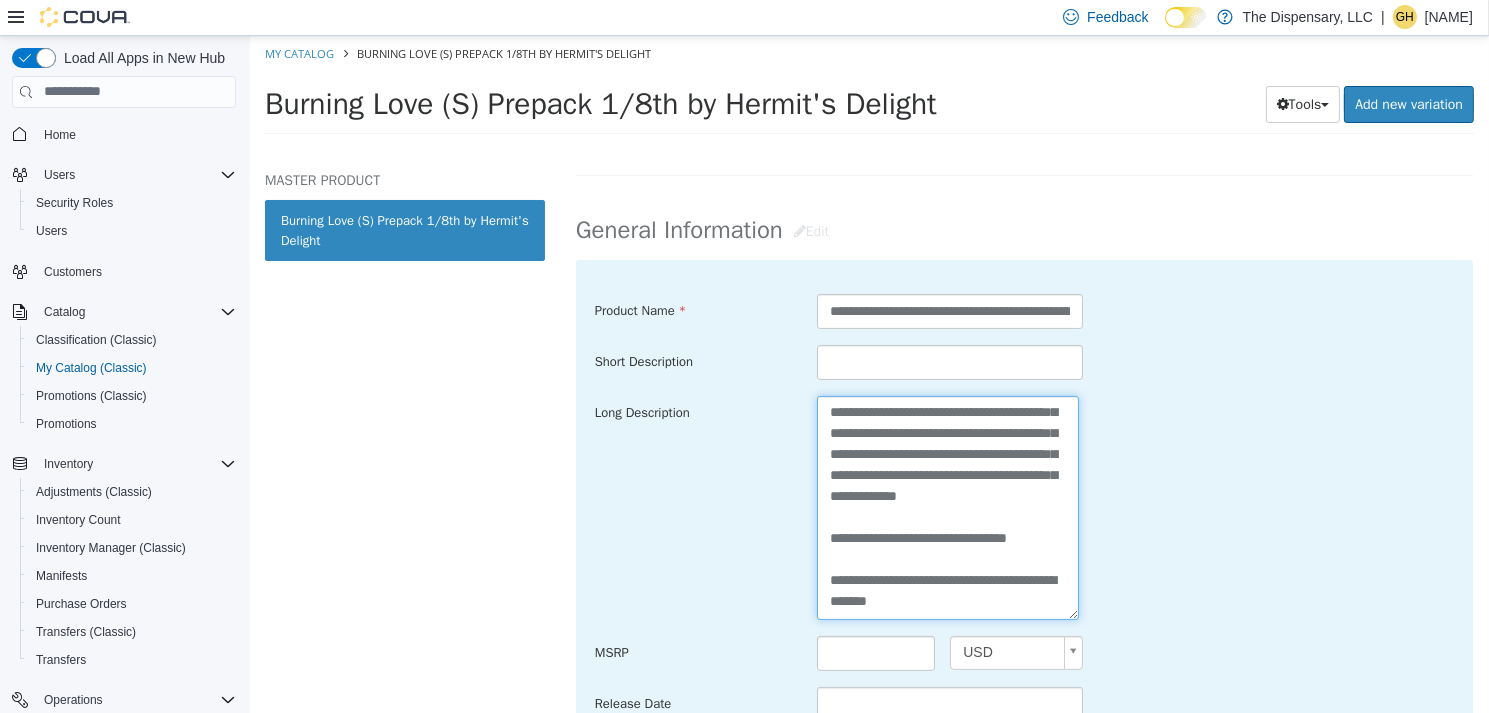 drag, startPoint x: 918, startPoint y: 540, endPoint x: 902, endPoint y: 514, distance: 30.528675 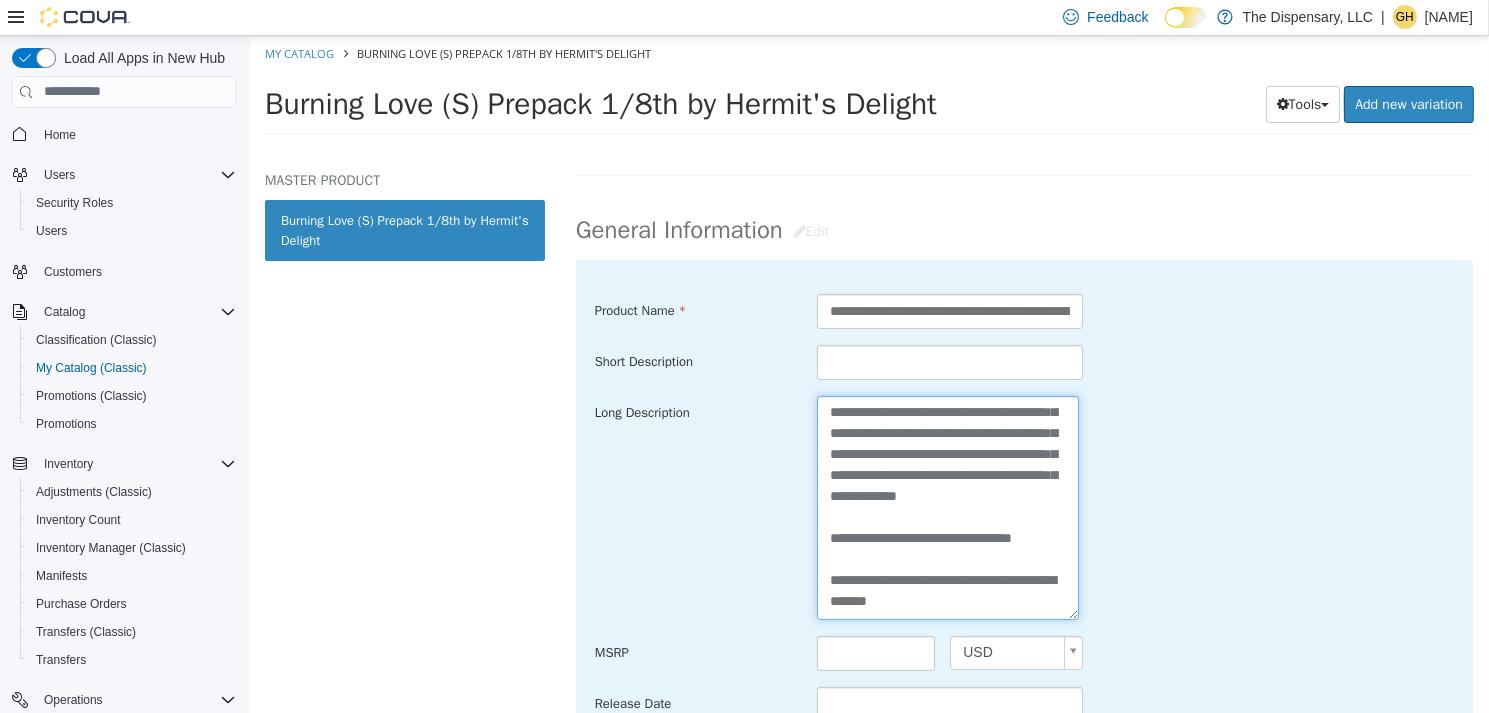 scroll, scrollTop: 147, scrollLeft: 0, axis: vertical 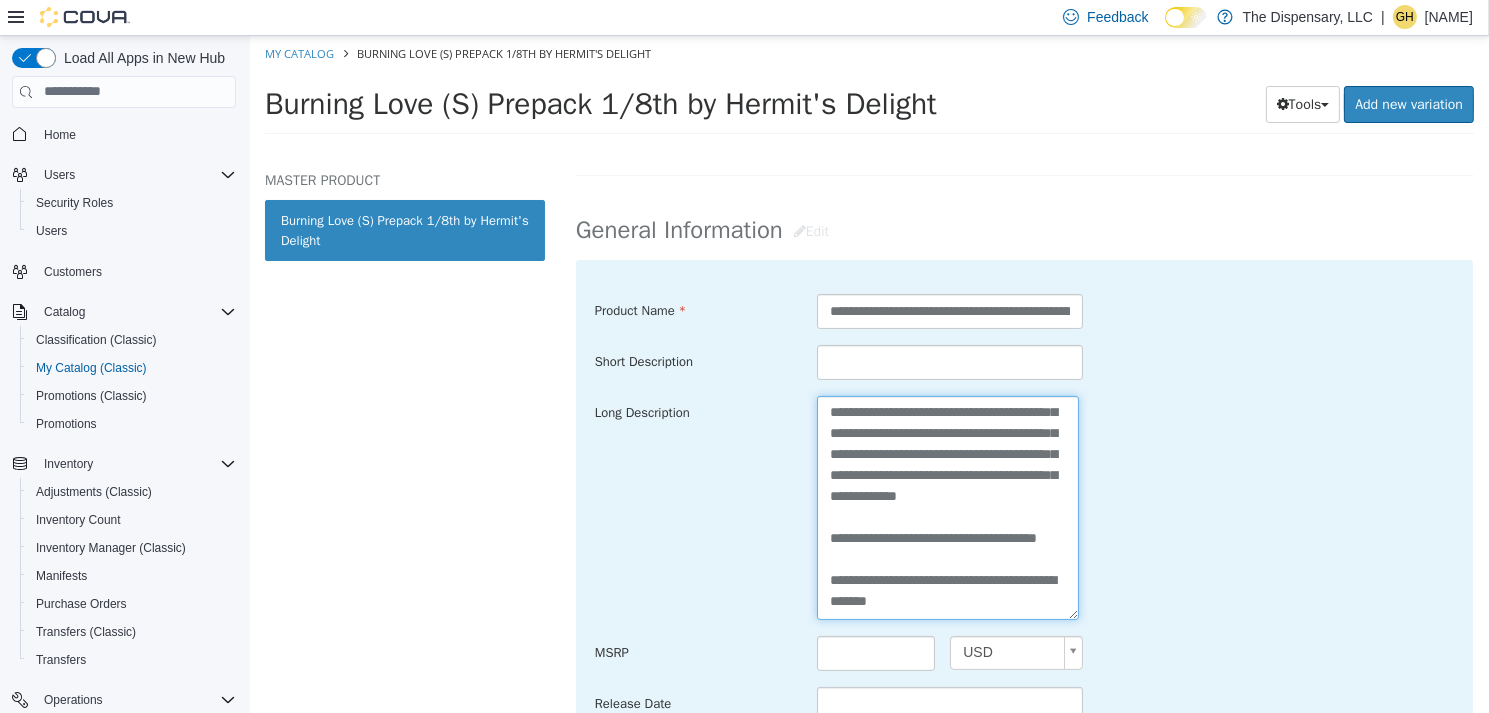 drag, startPoint x: 1018, startPoint y: 600, endPoint x: 819, endPoint y: 578, distance: 200.21239 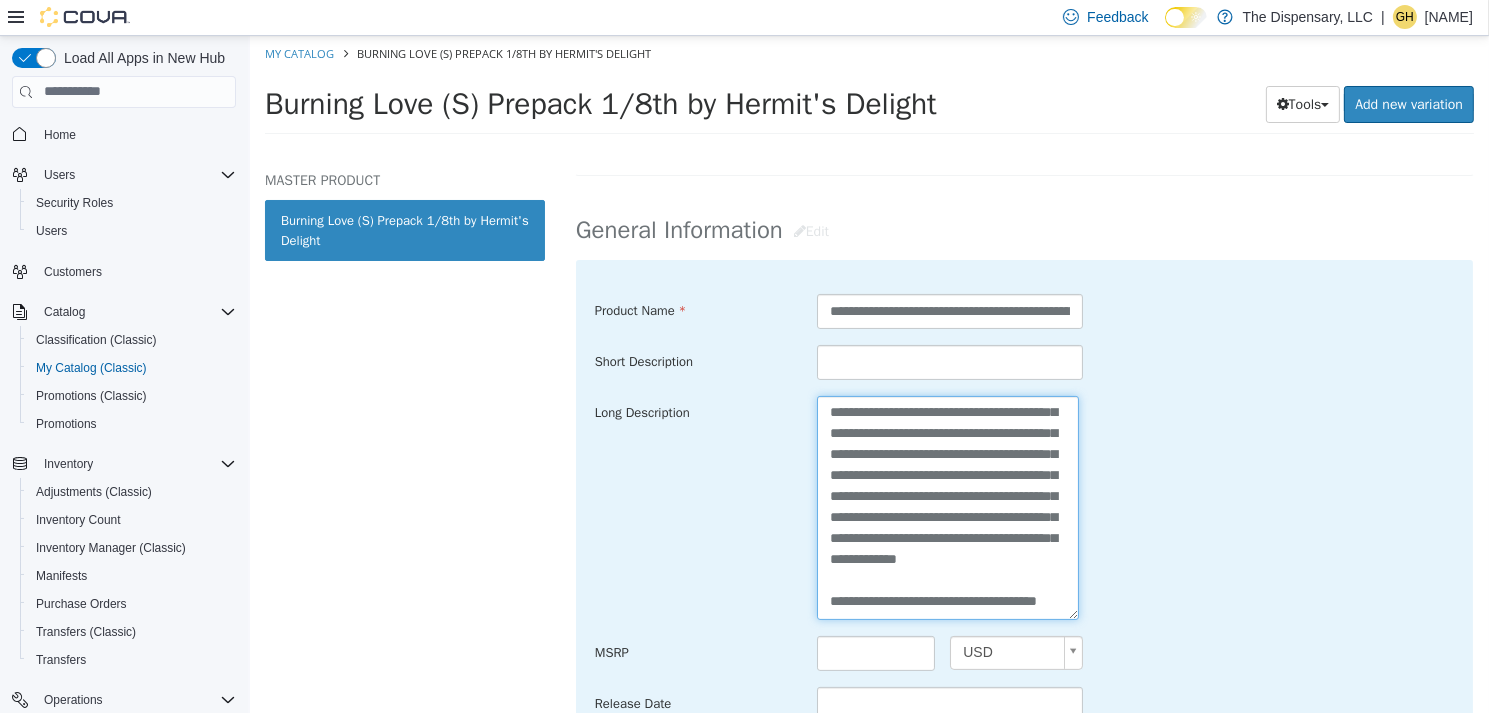 scroll, scrollTop: 0, scrollLeft: 0, axis: both 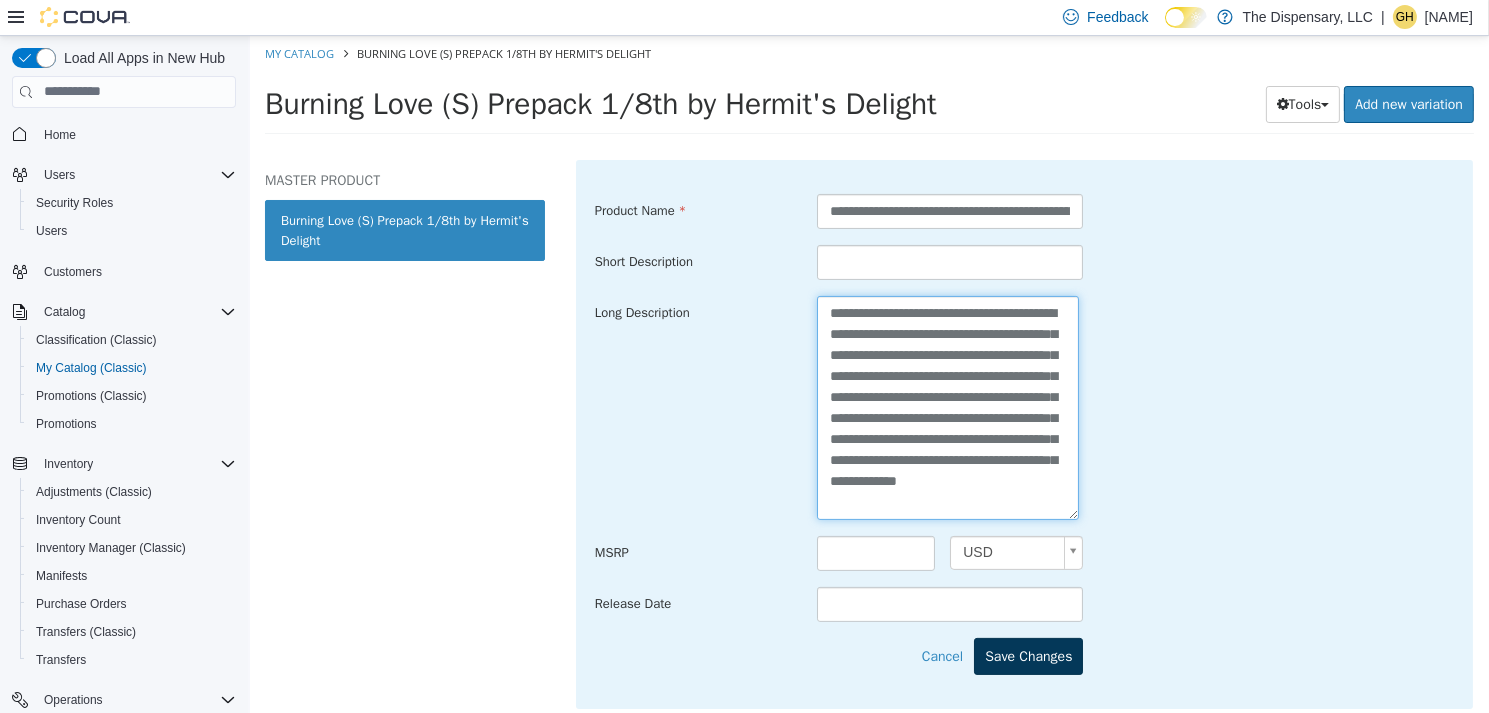 type on "**********" 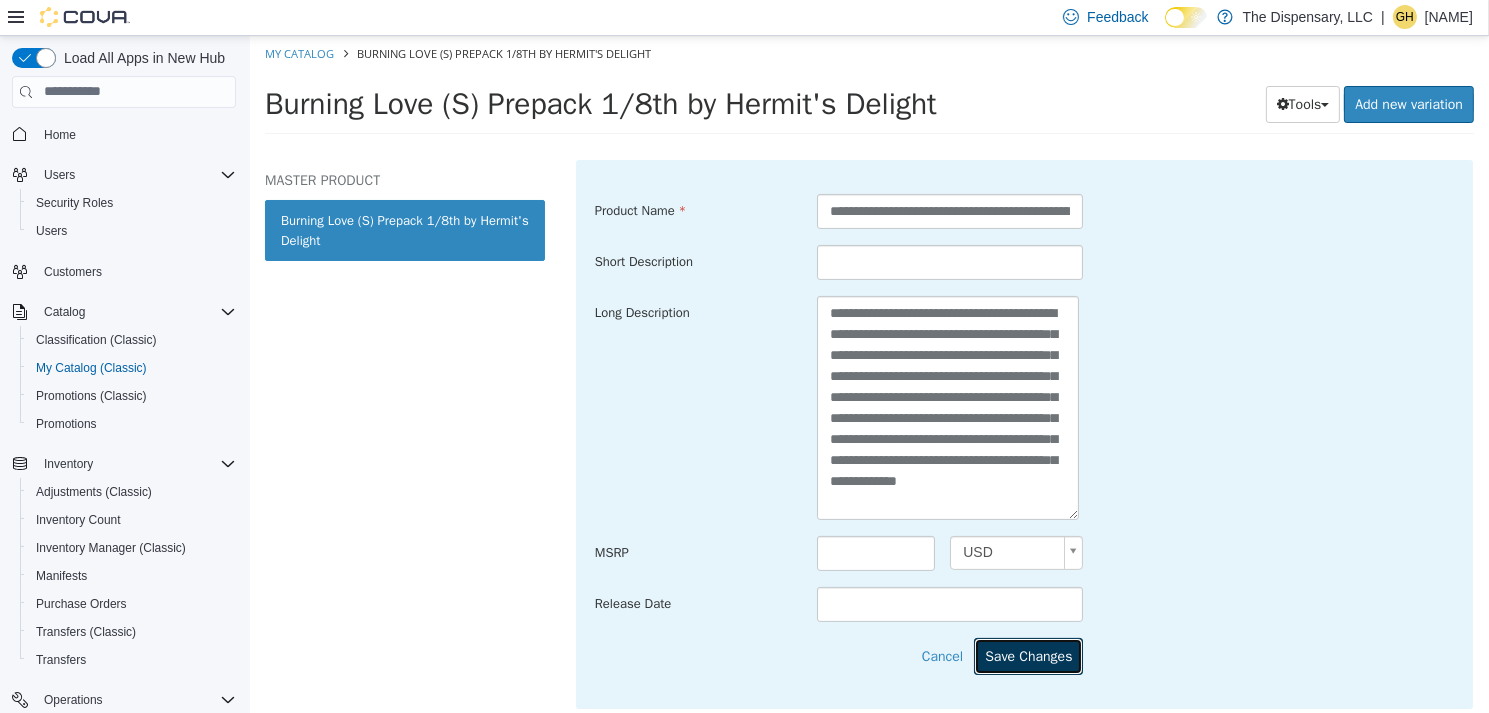 click on "Save Changes" at bounding box center (1027, 655) 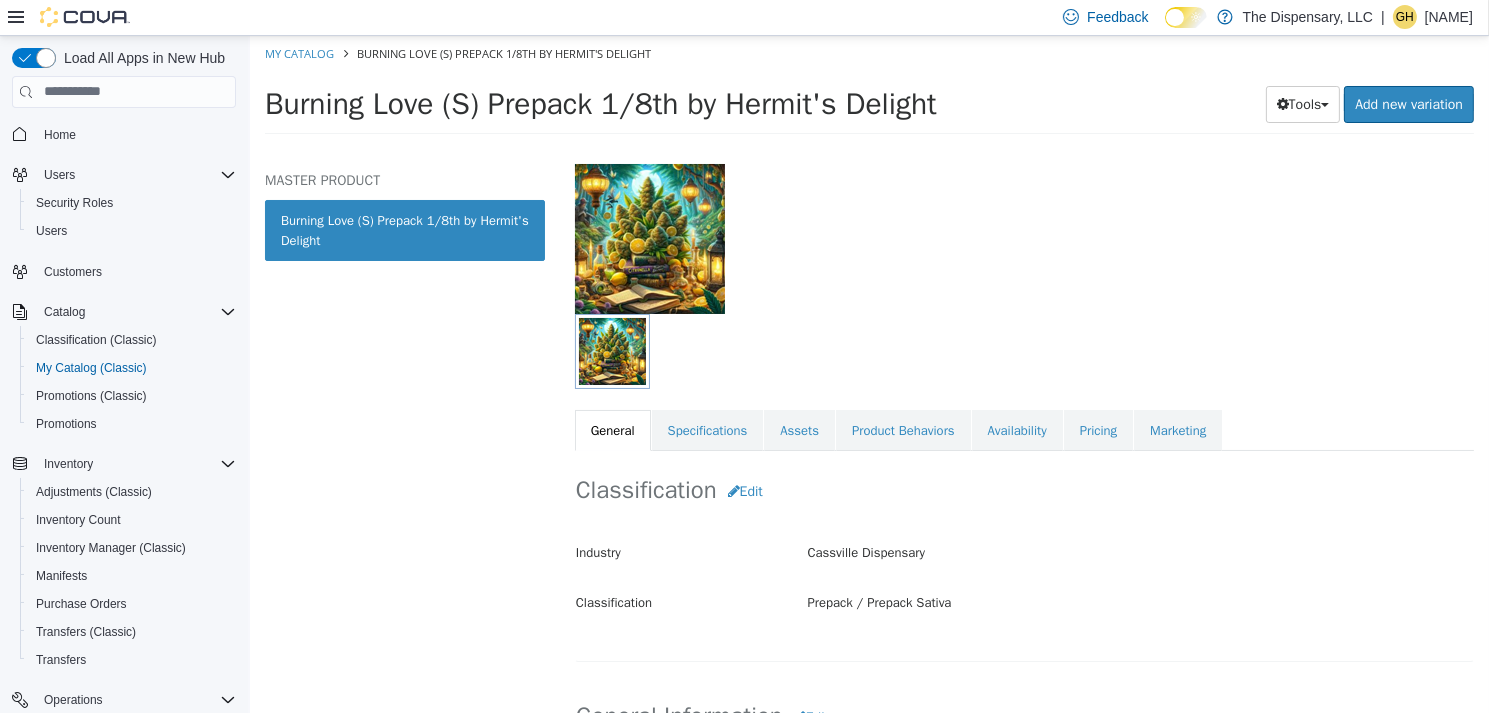 scroll, scrollTop: 100, scrollLeft: 0, axis: vertical 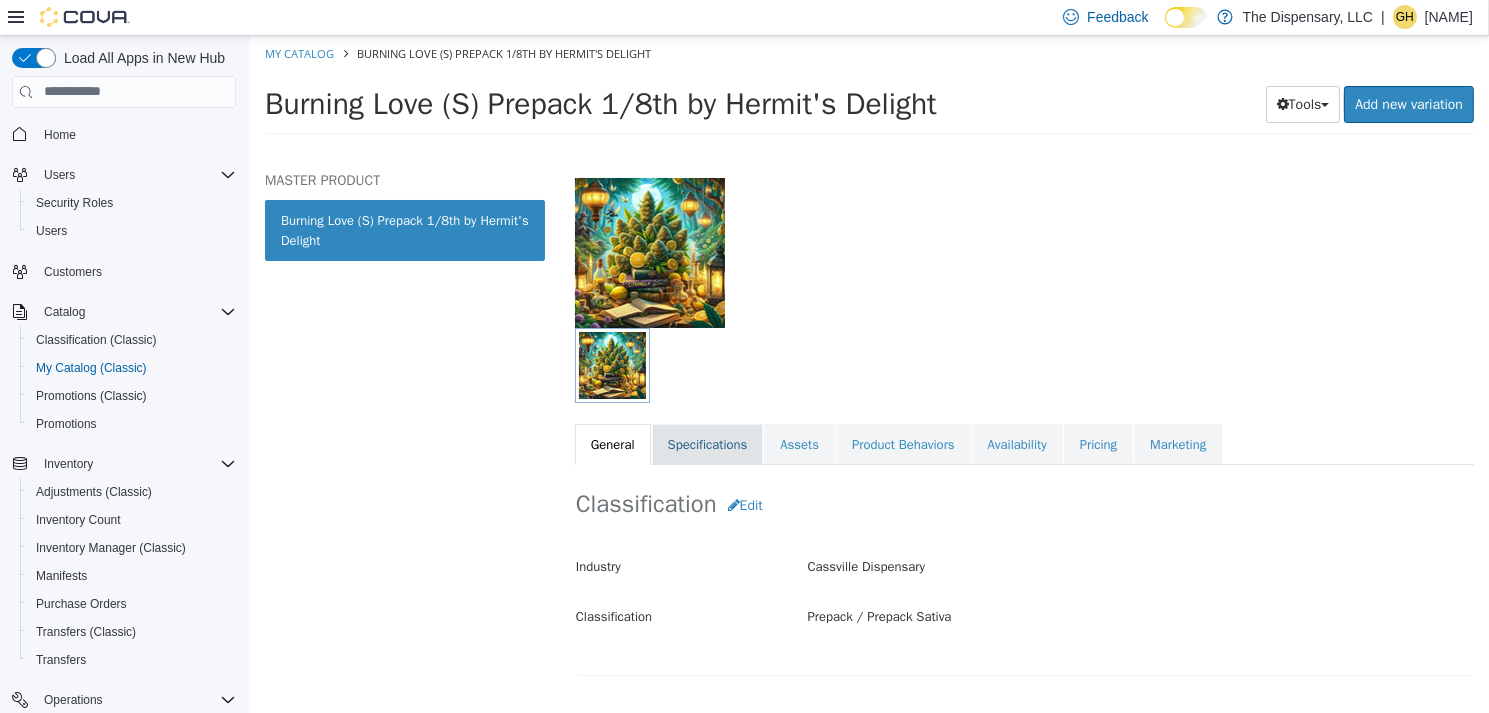click on "Specifications" at bounding box center (707, 444) 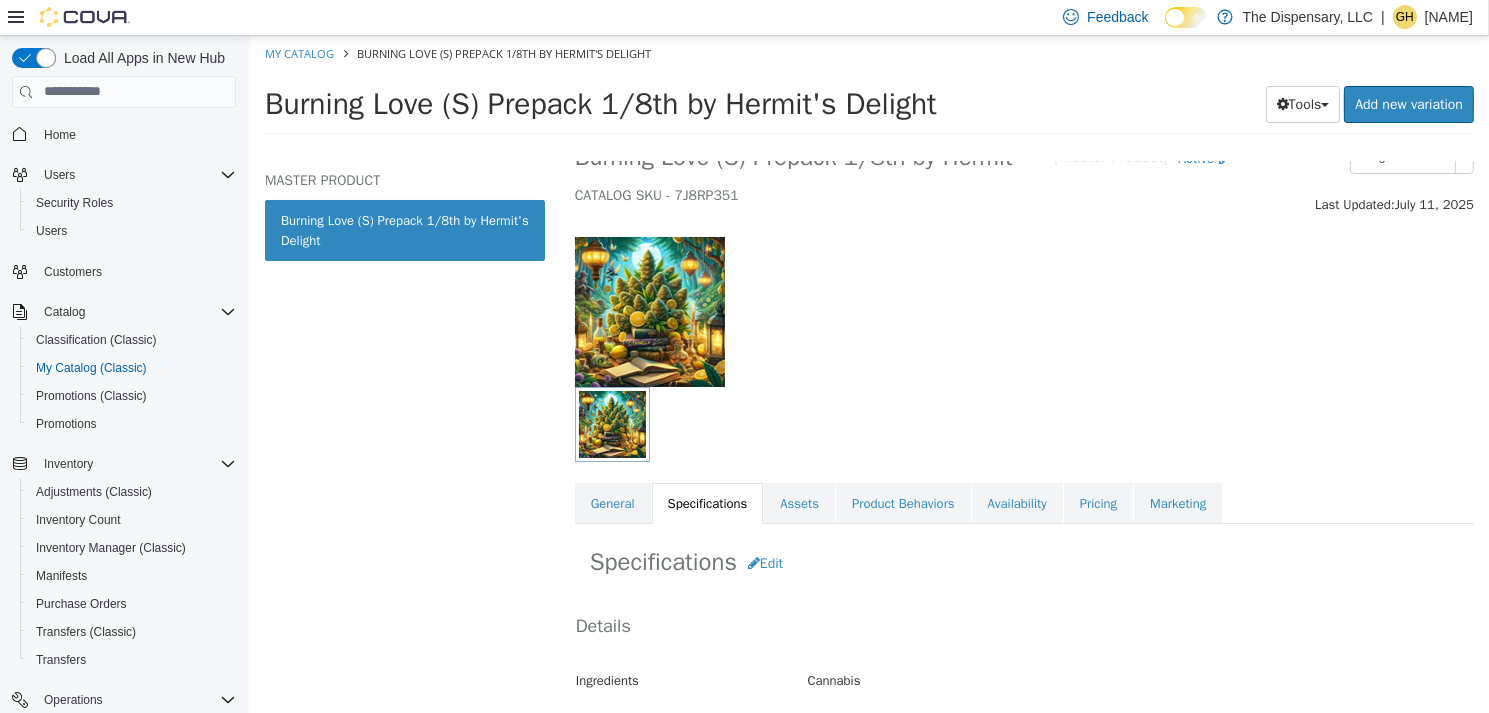 scroll, scrollTop: 0, scrollLeft: 0, axis: both 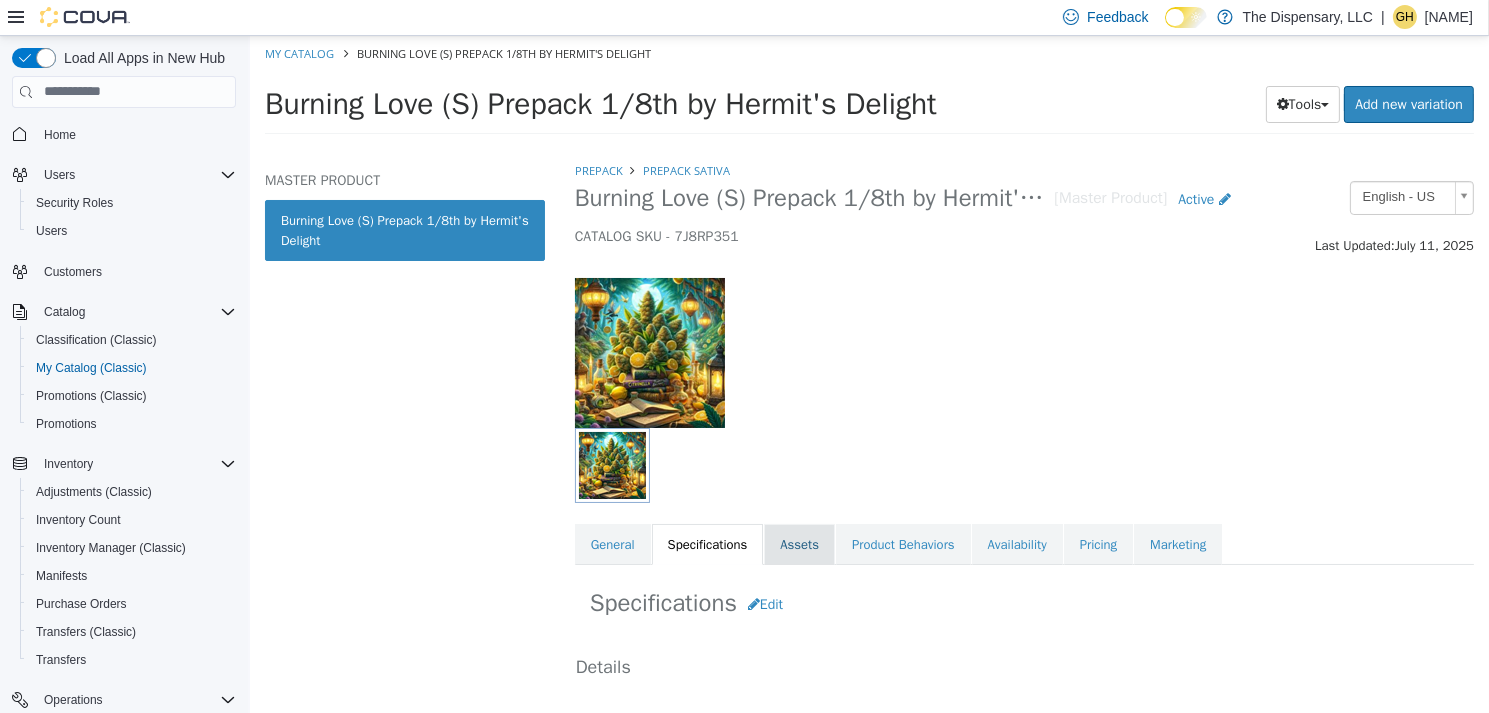 click on "Assets" at bounding box center (798, 544) 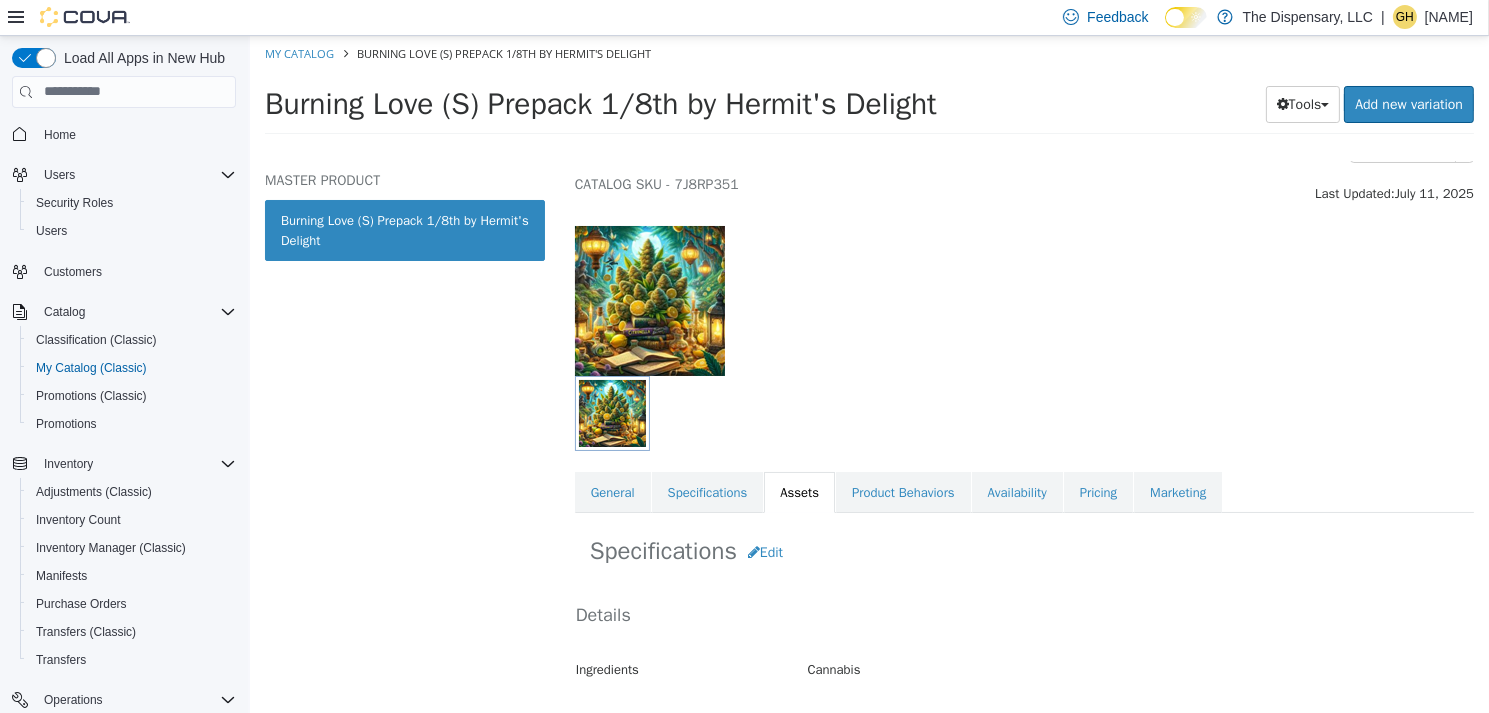 scroll, scrollTop: 100, scrollLeft: 0, axis: vertical 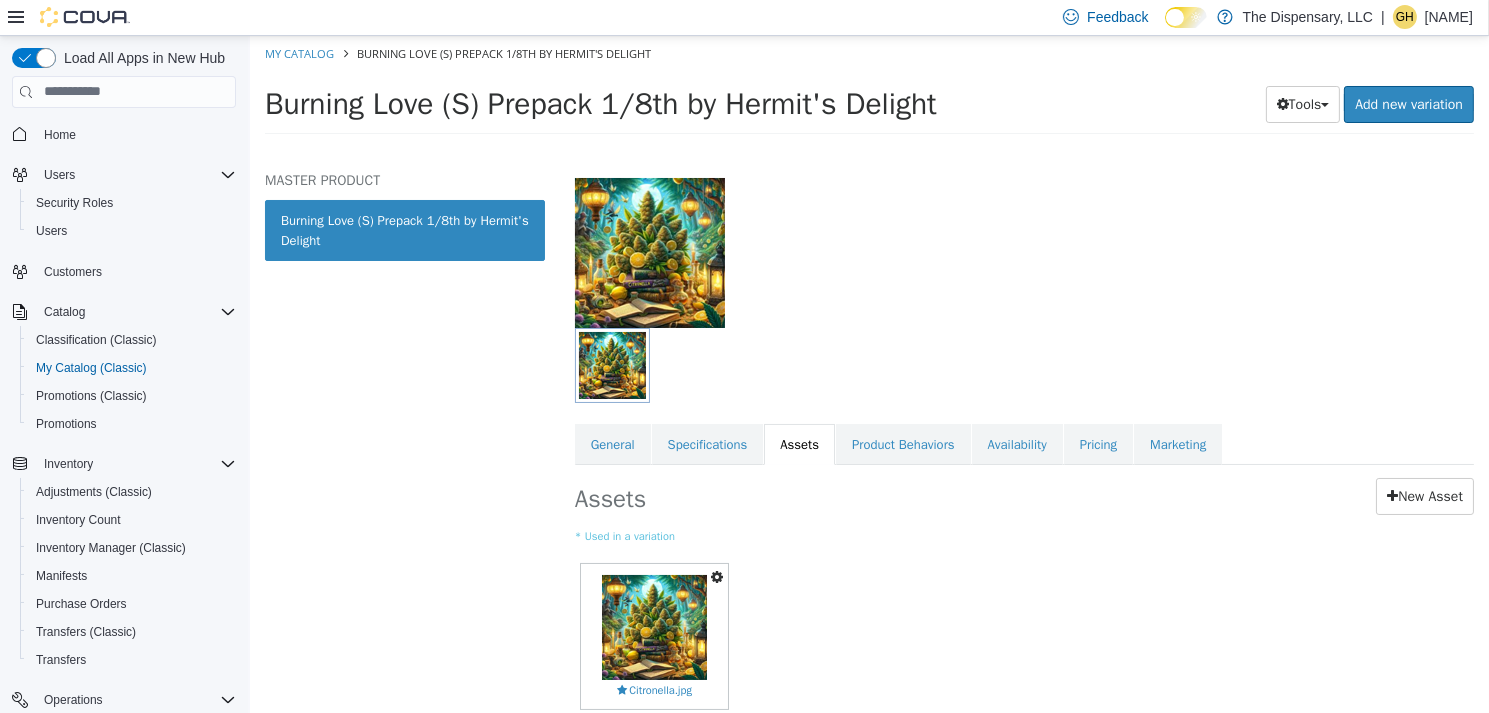 click at bounding box center [716, 576] 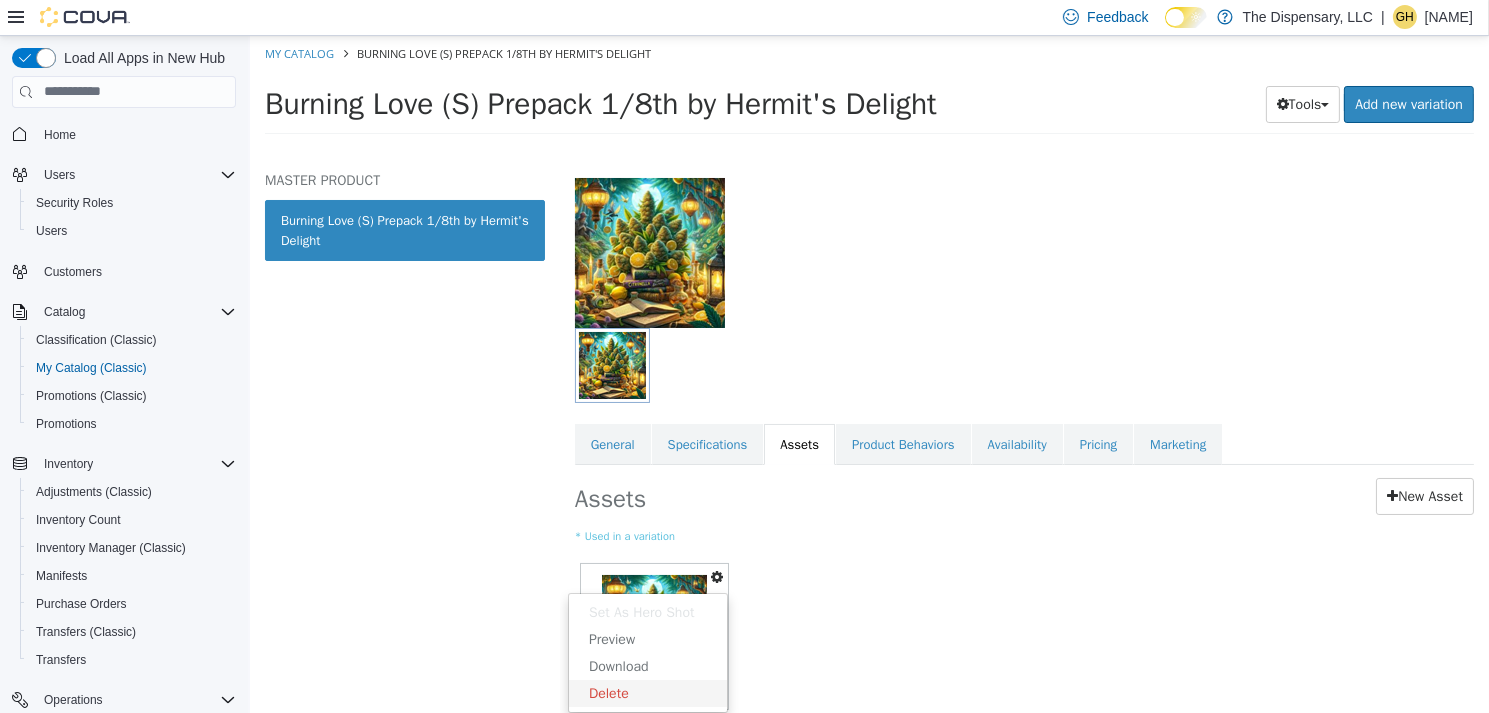 click on "Delete" at bounding box center [647, 692] 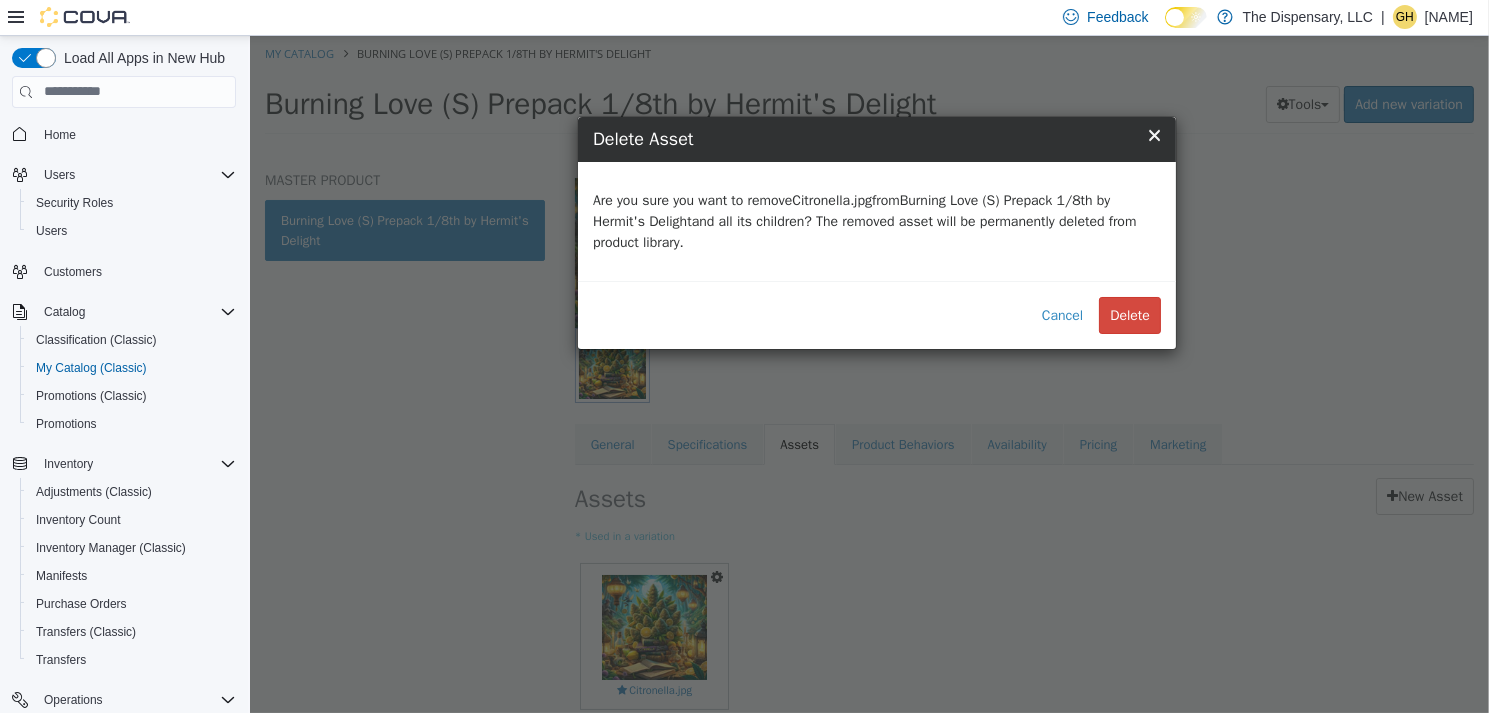 click on "Delete" at bounding box center [1129, 314] 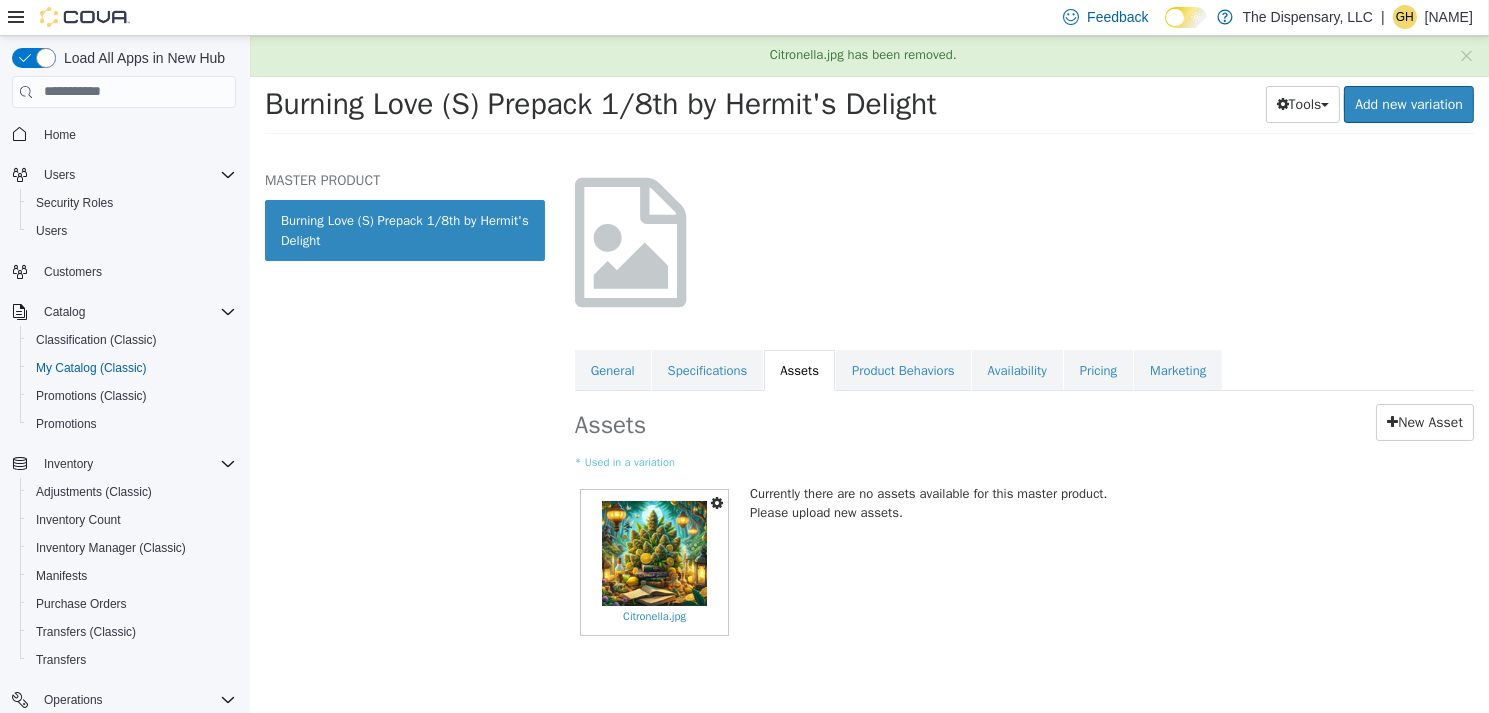 scroll, scrollTop: 0, scrollLeft: 0, axis: both 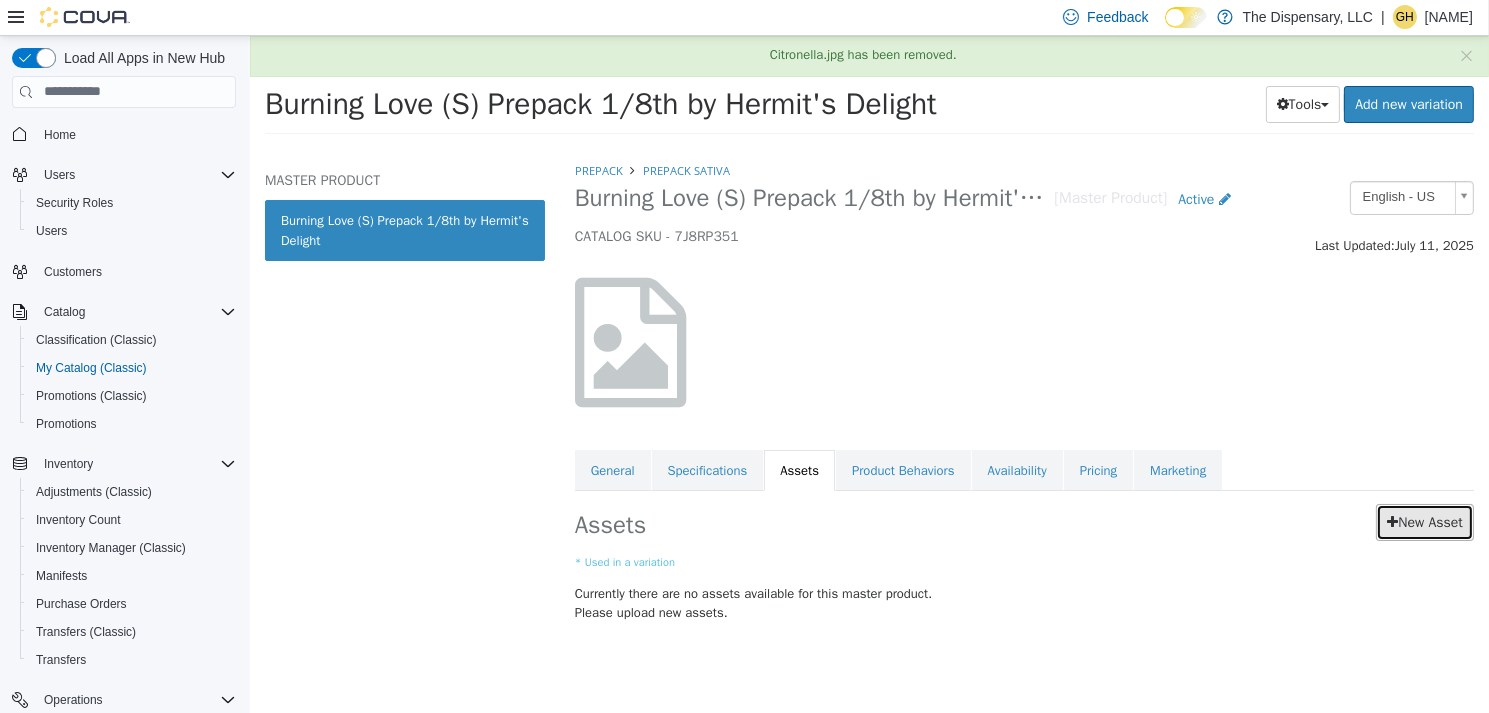 click on "New Asset" at bounding box center [1424, 521] 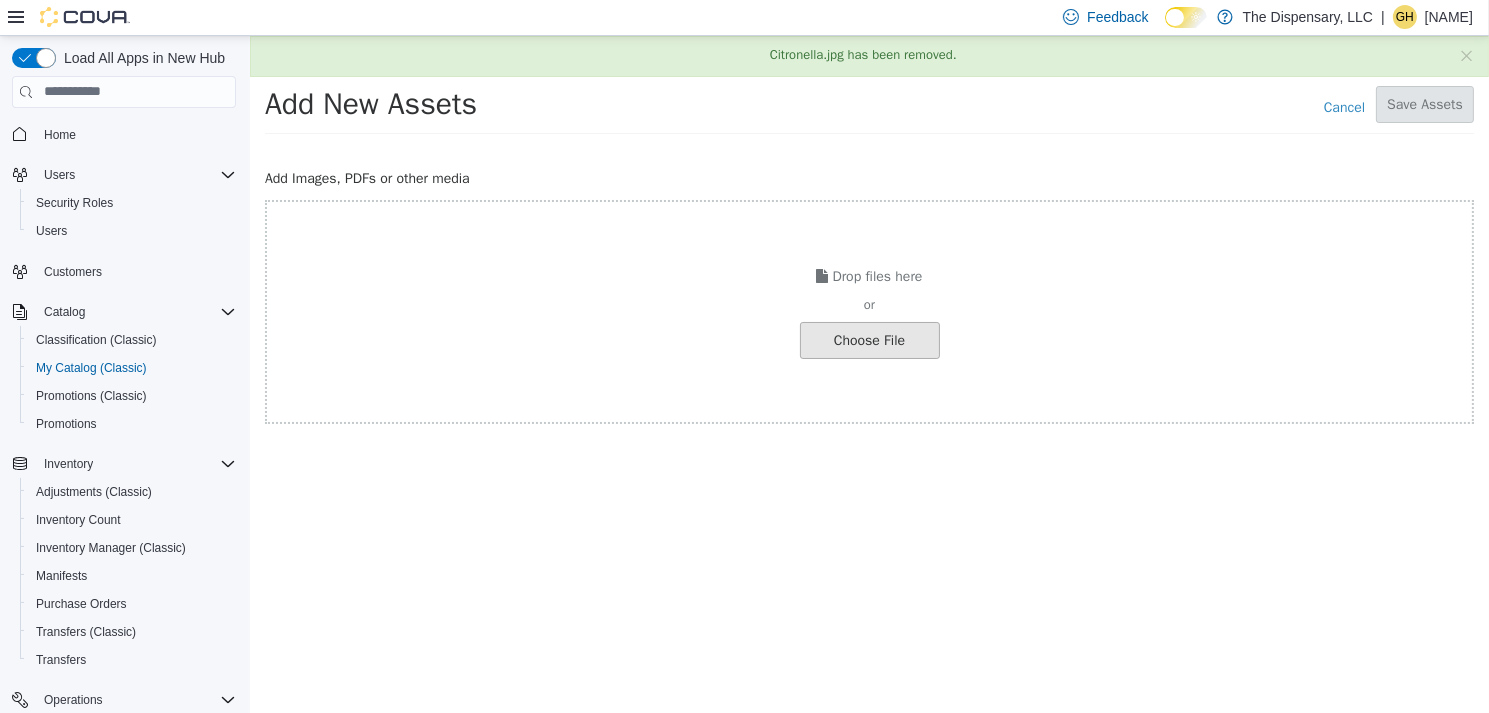 click at bounding box center [-178, 339] 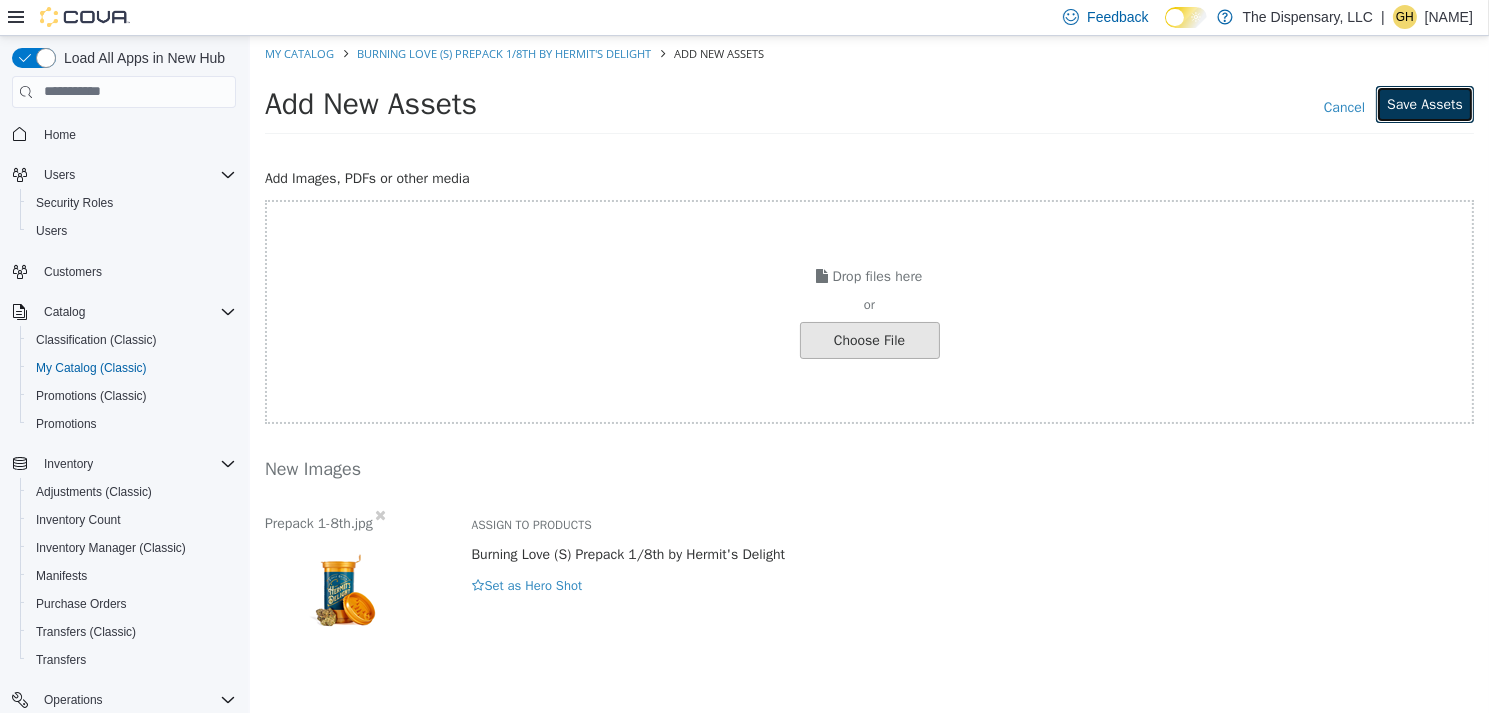 click on "Save Assets" at bounding box center (1424, 103) 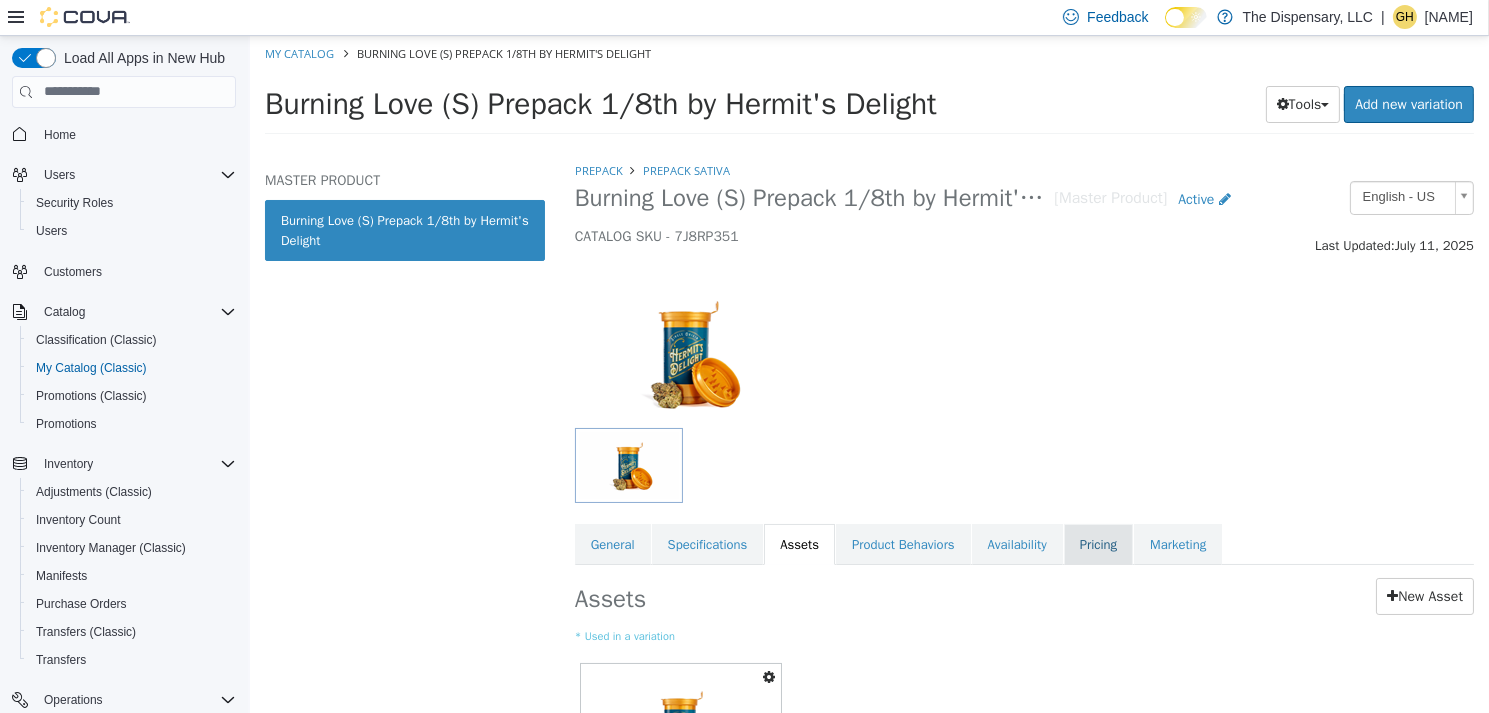click on "Pricing" at bounding box center [1097, 544] 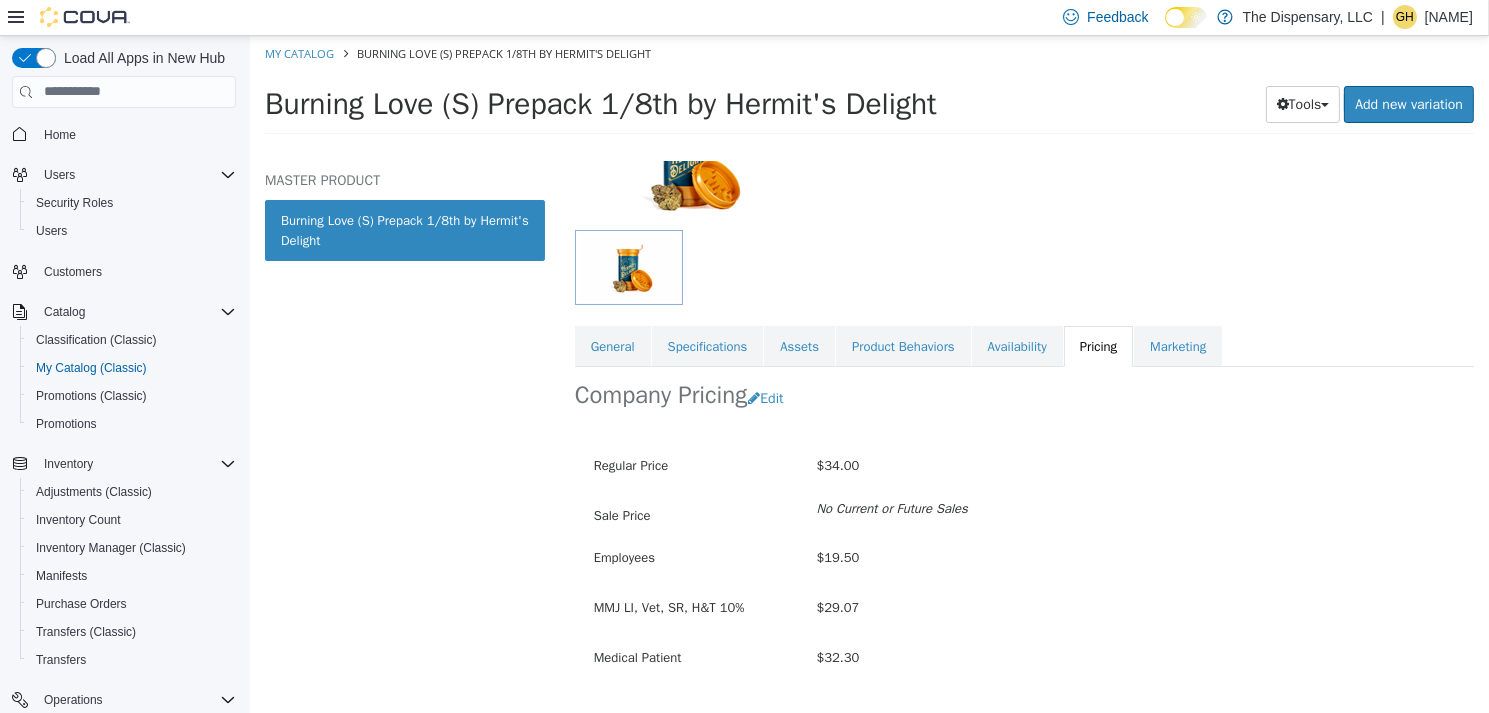 scroll, scrollTop: 200, scrollLeft: 0, axis: vertical 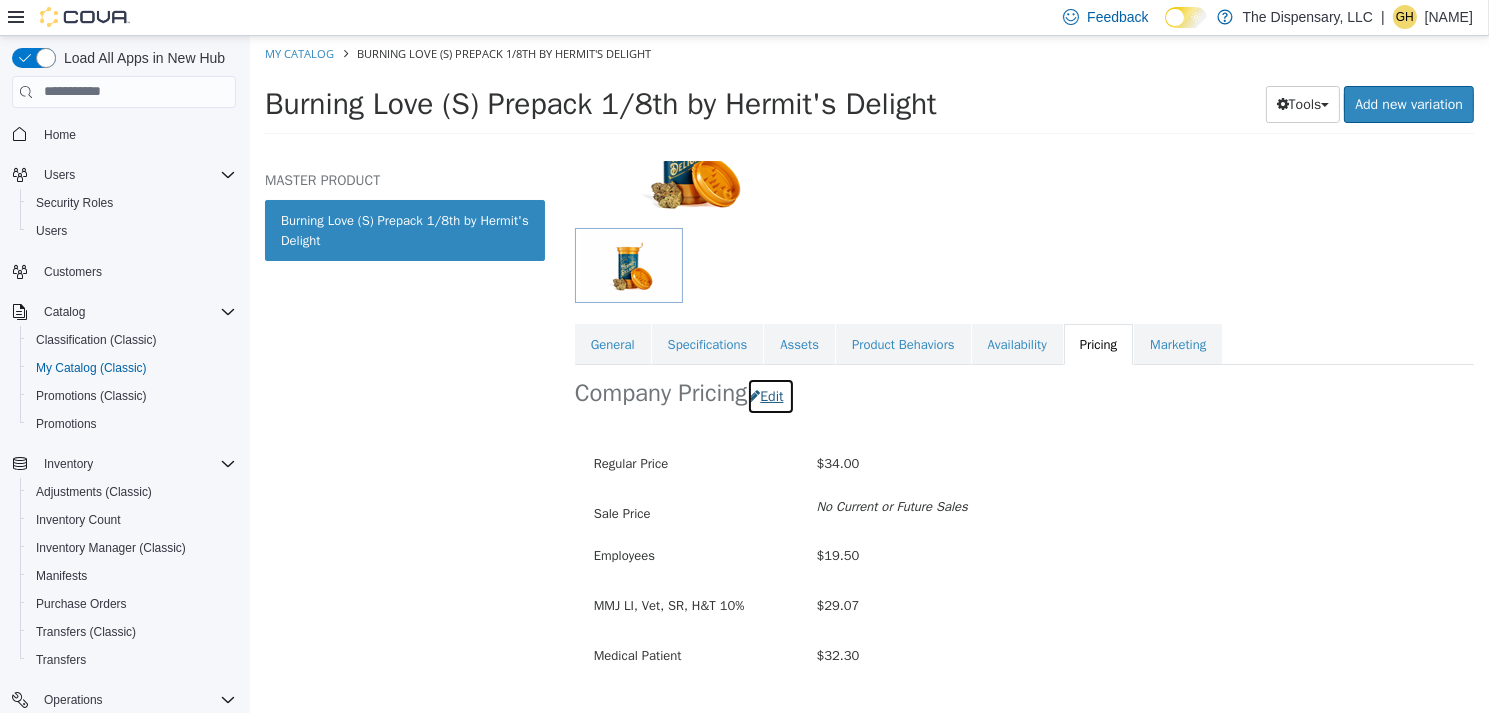click on "Edit" at bounding box center [769, 395] 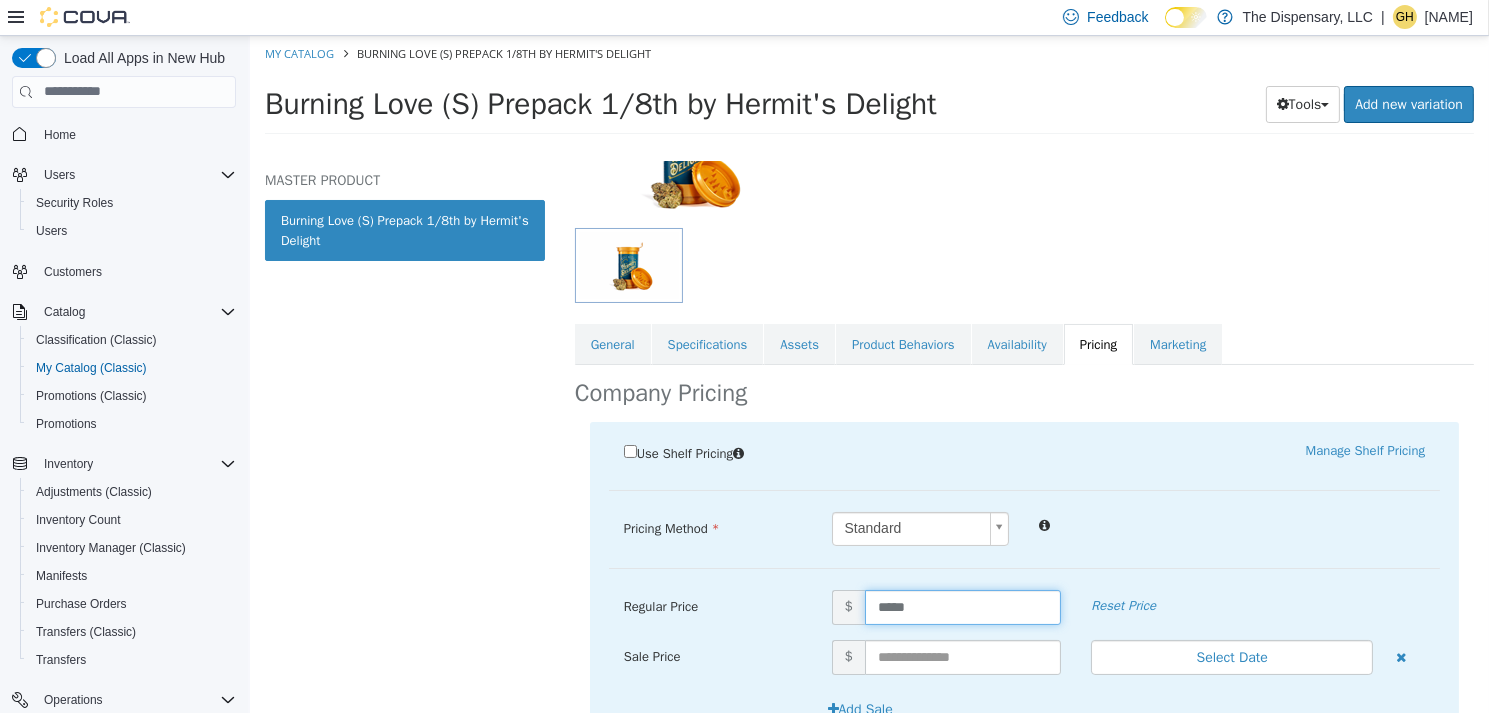 drag, startPoint x: 936, startPoint y: 601, endPoint x: 749, endPoint y: 592, distance: 187.21645 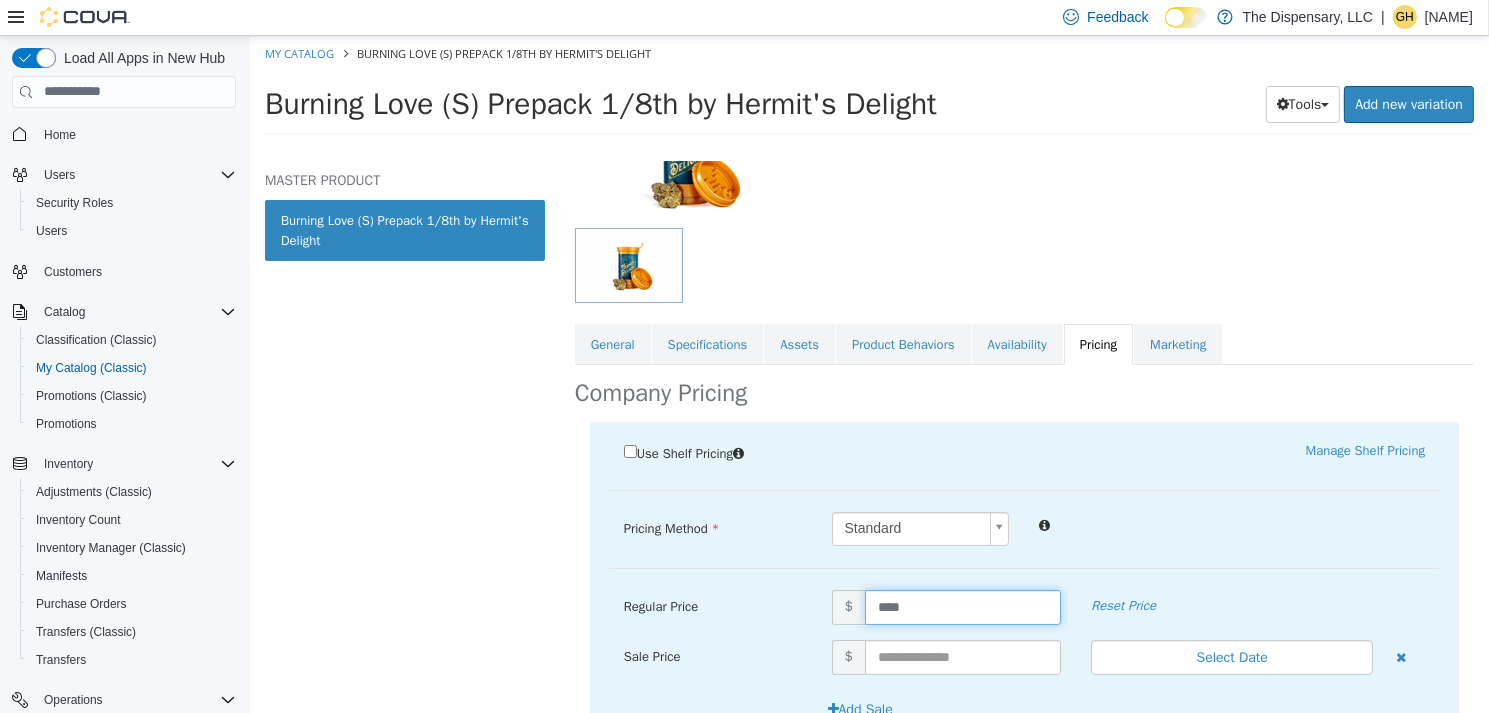 type on "*****" 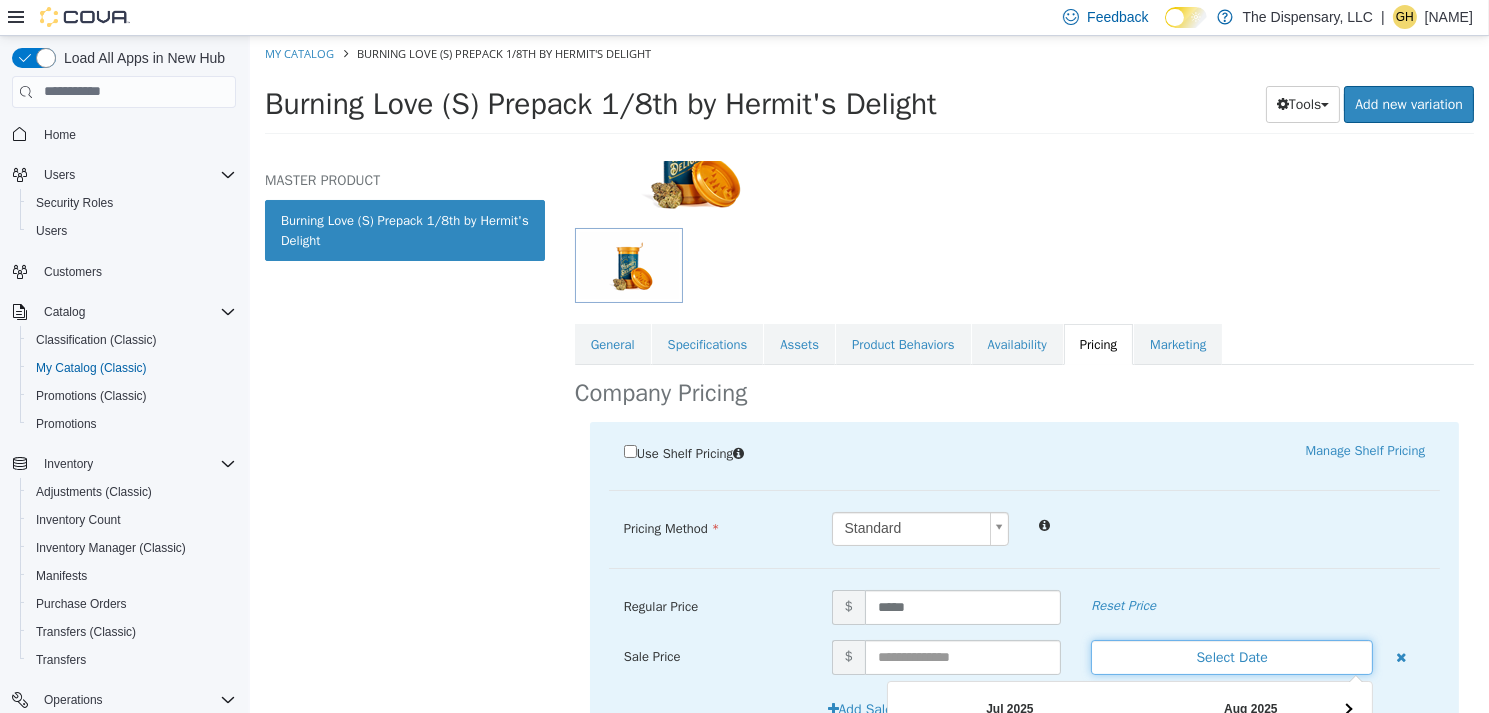 type 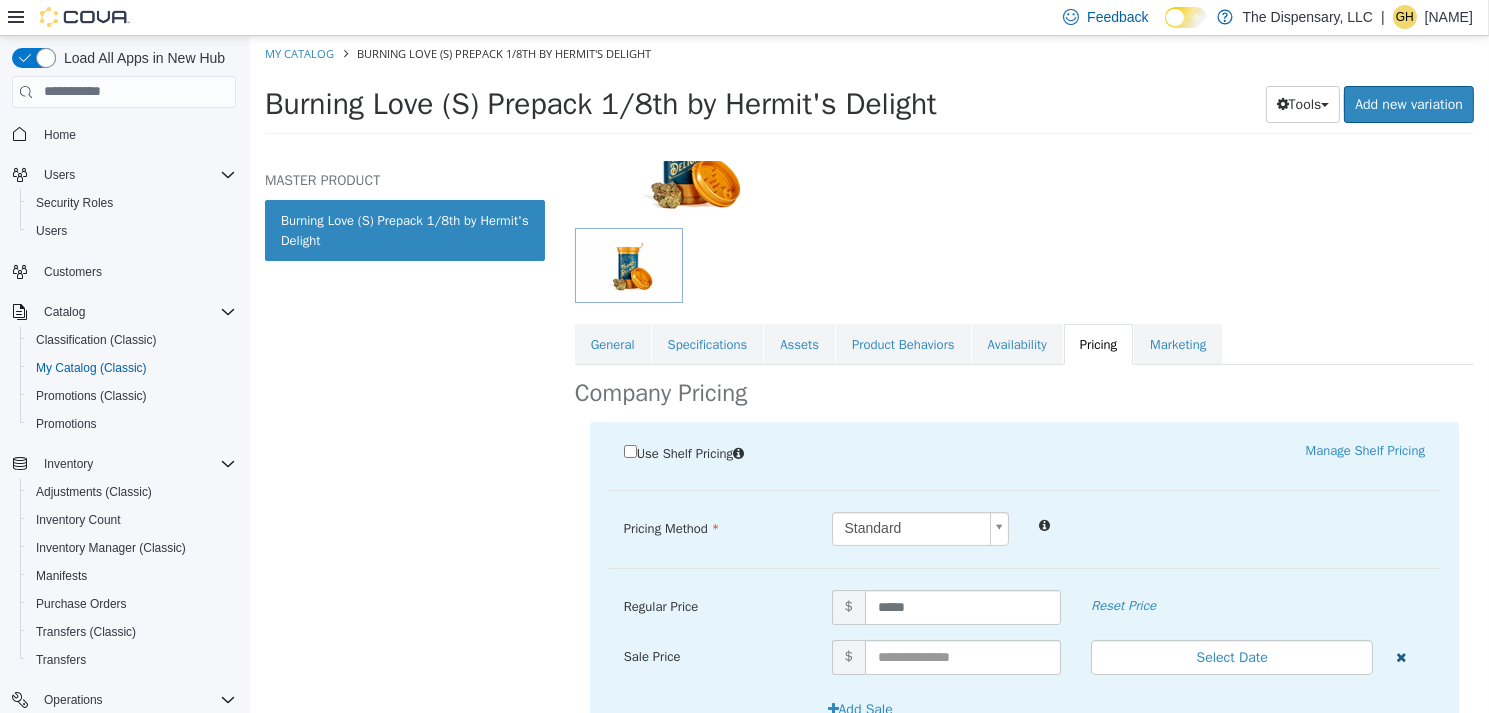 type 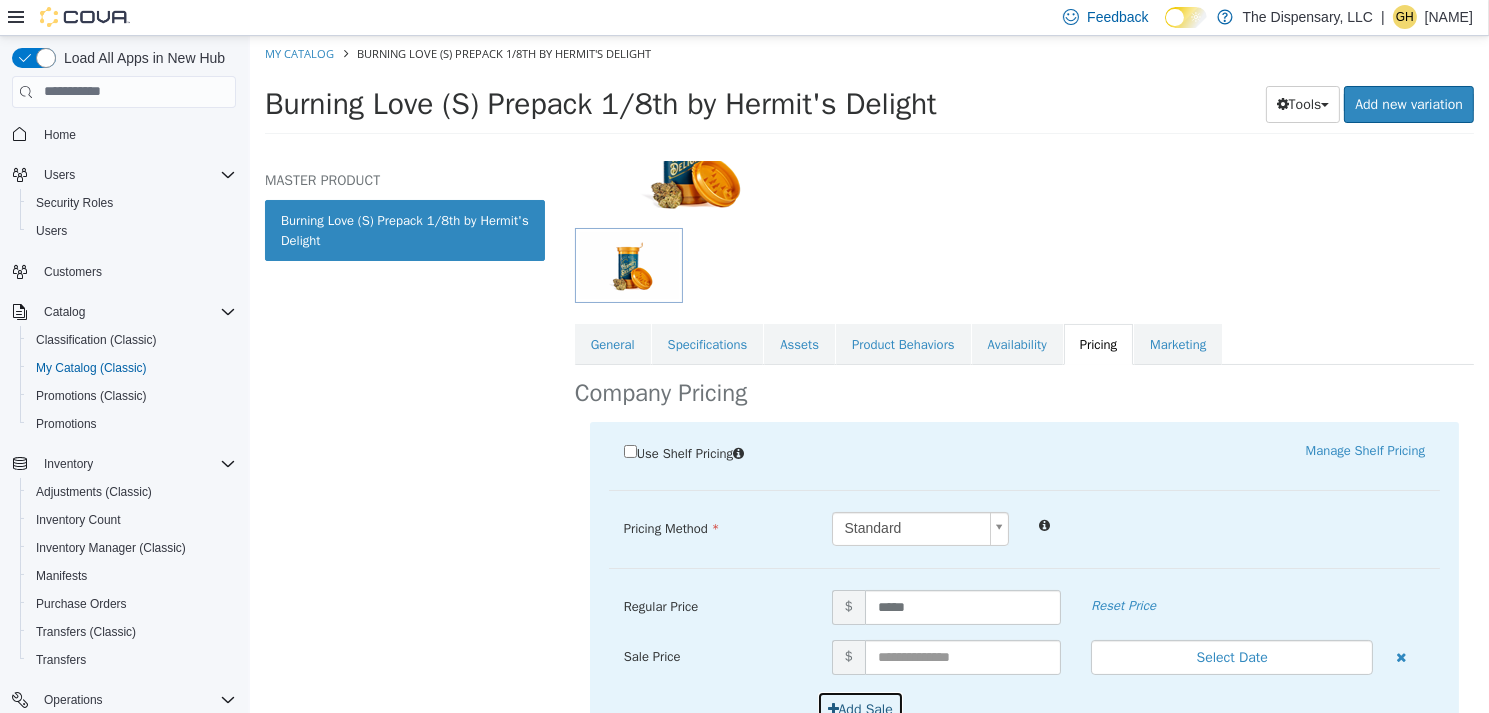 type 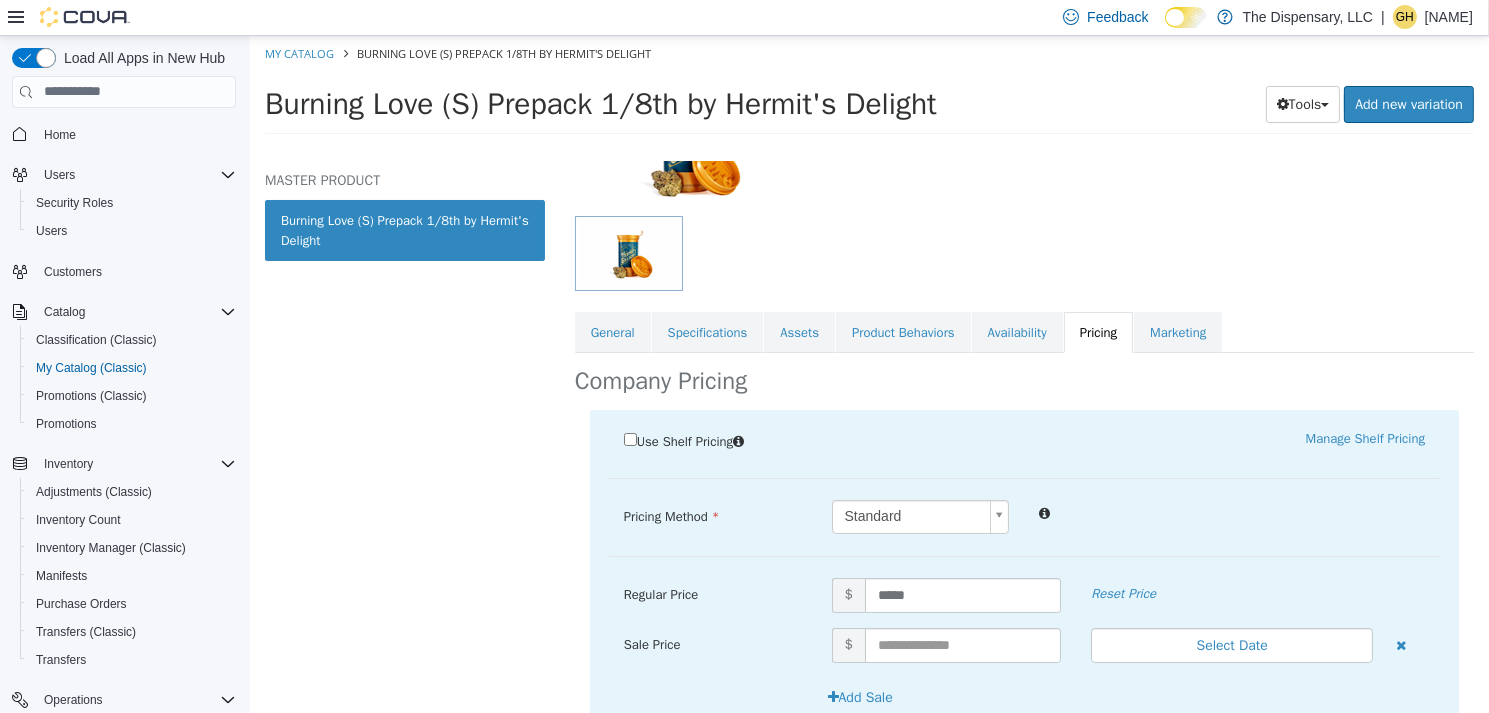 scroll, scrollTop: 487, scrollLeft: 0, axis: vertical 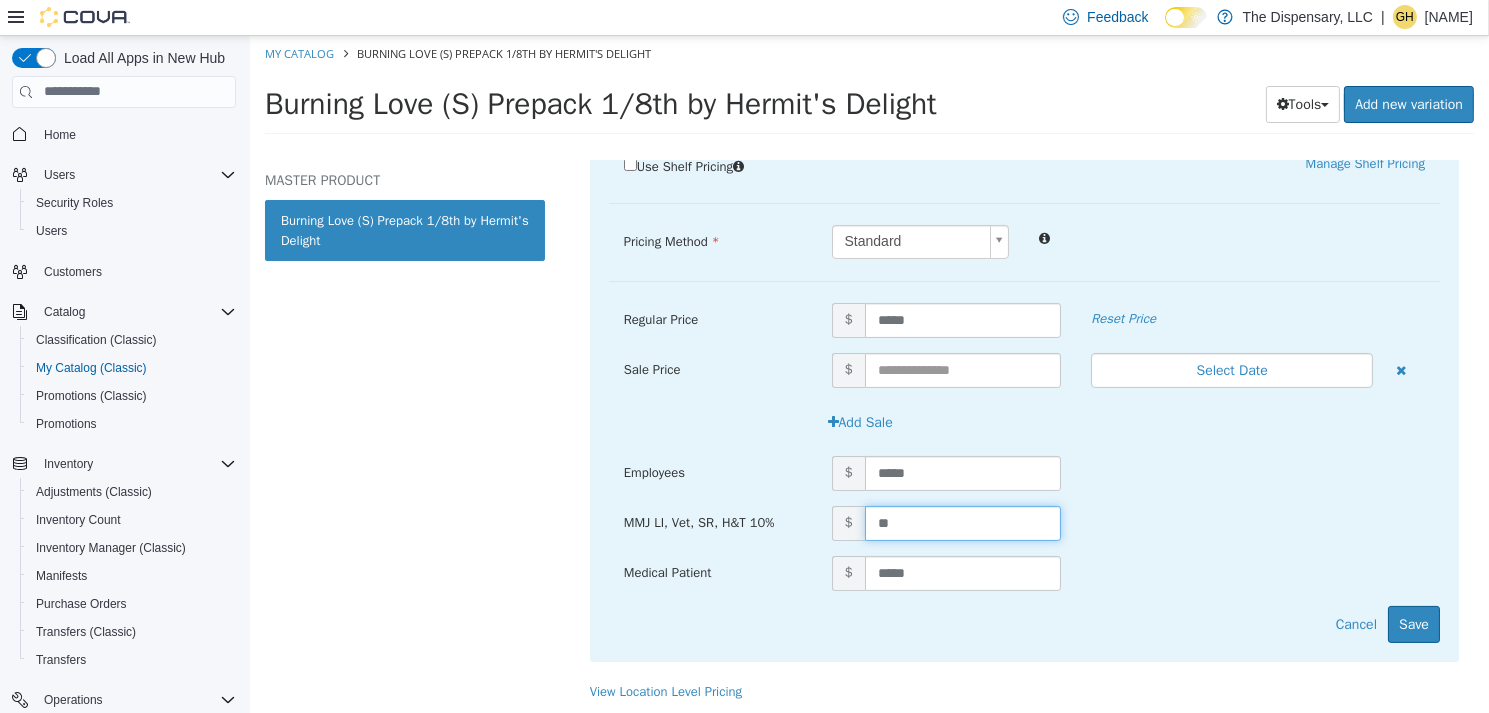 type on "*" 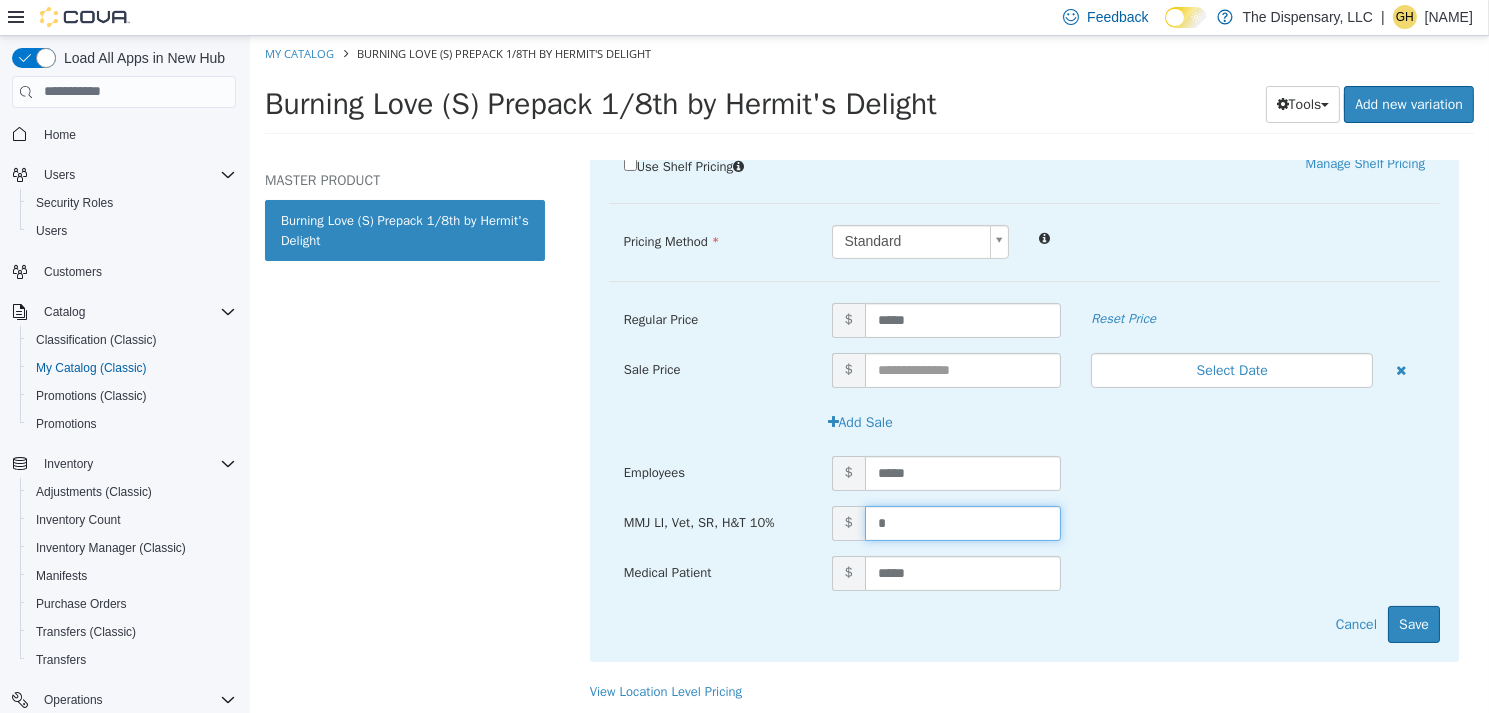 type 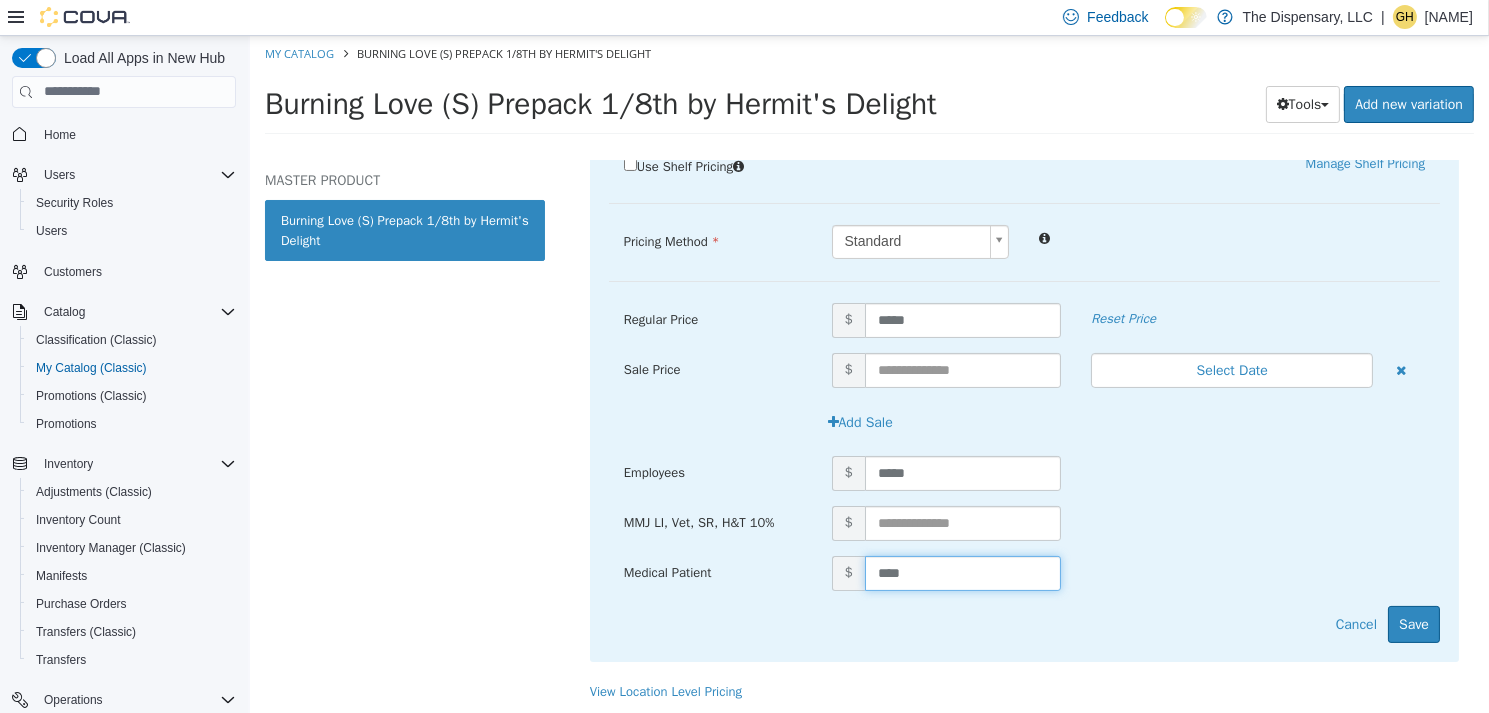 type on "*****" 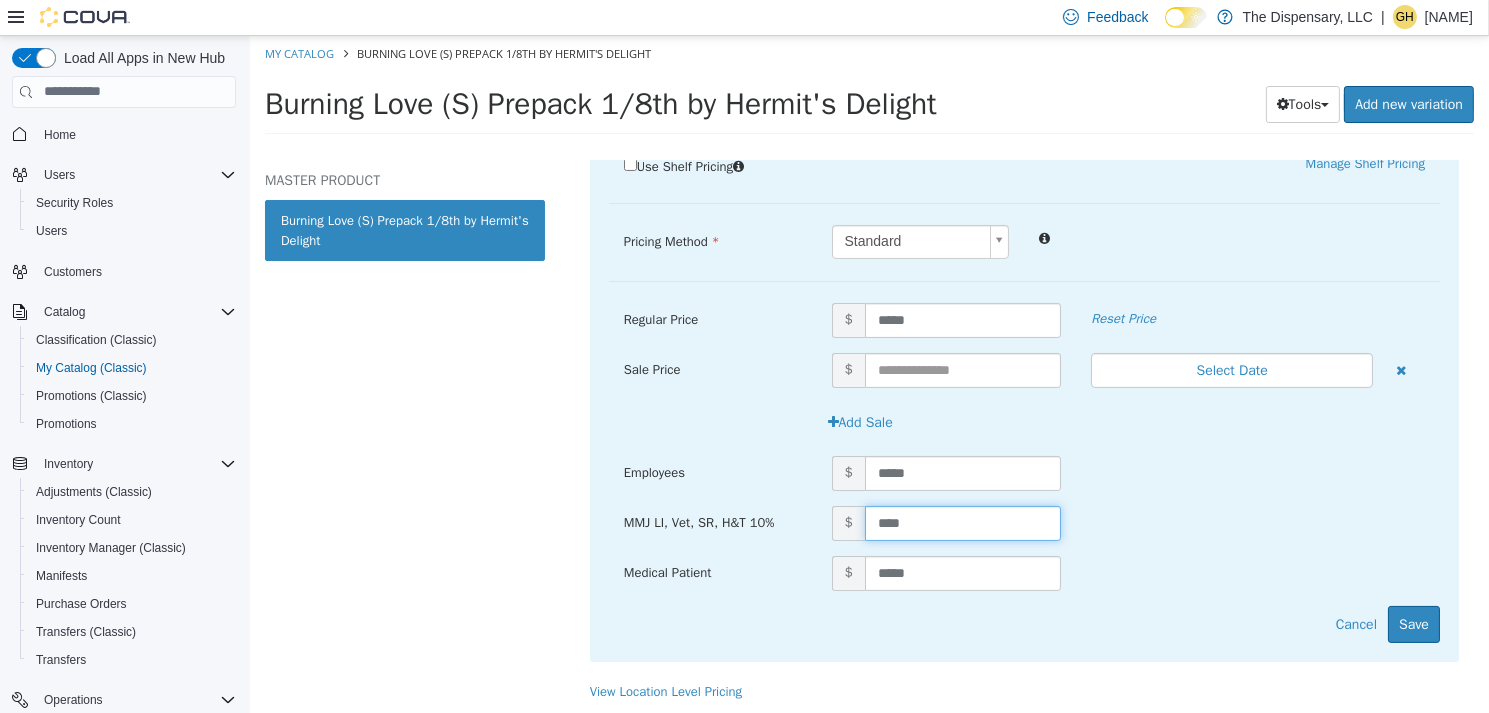 type on "*****" 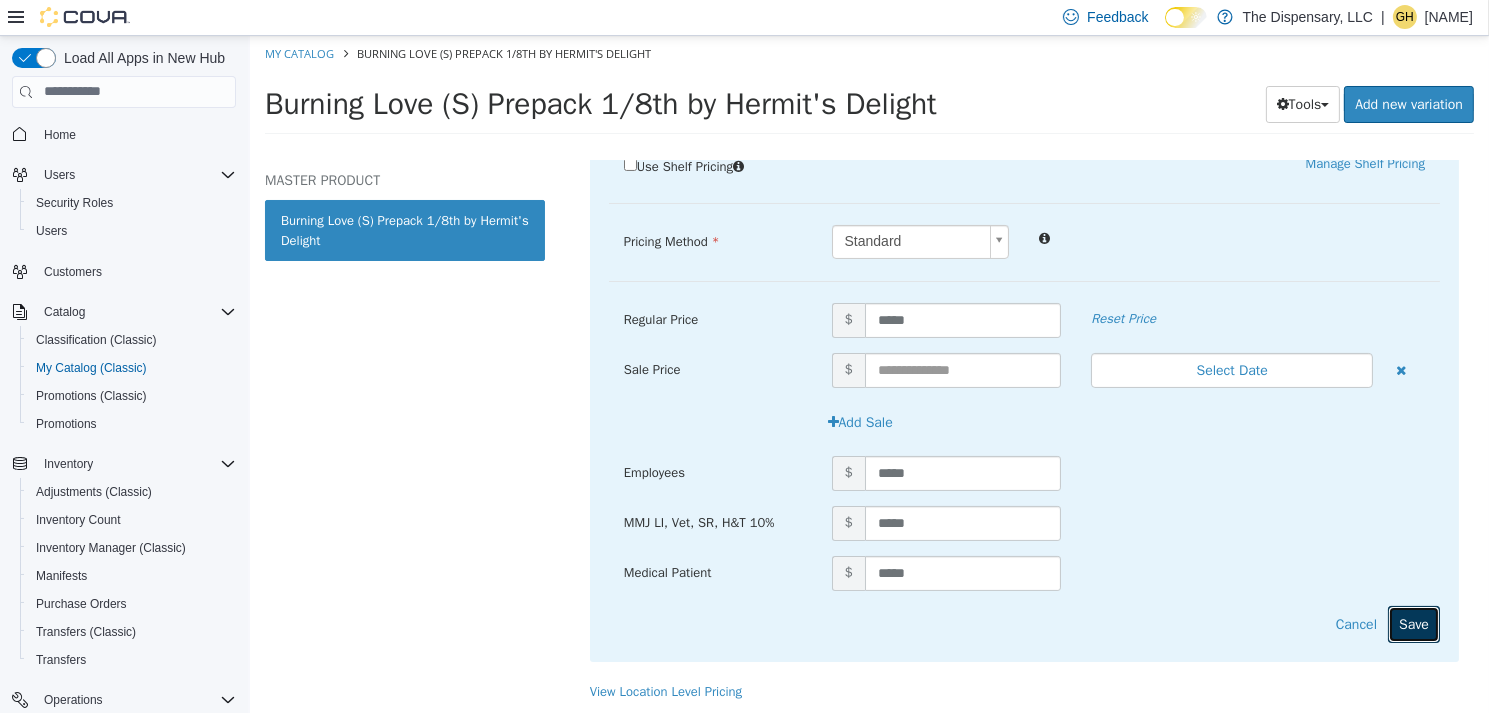 click on "Save" at bounding box center [1413, 623] 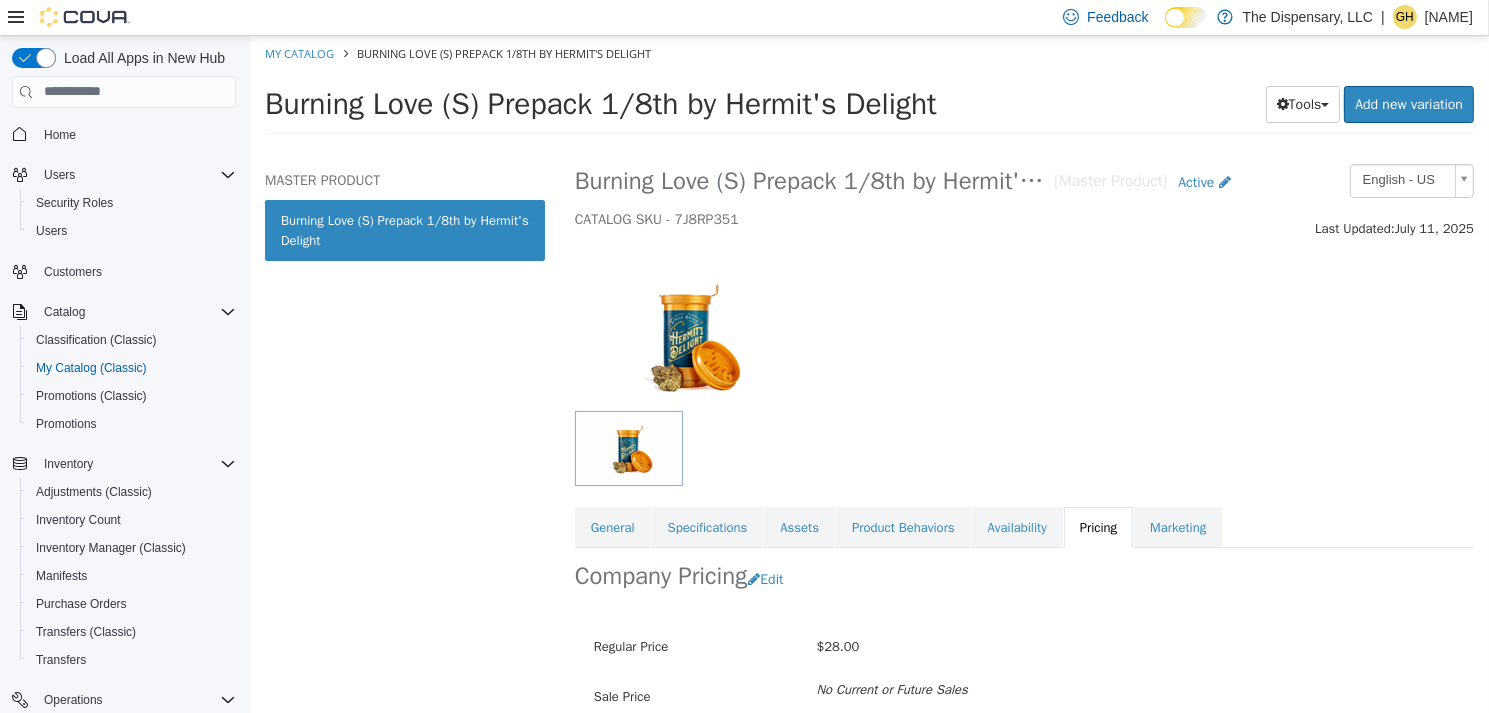 scroll, scrollTop: 0, scrollLeft: 0, axis: both 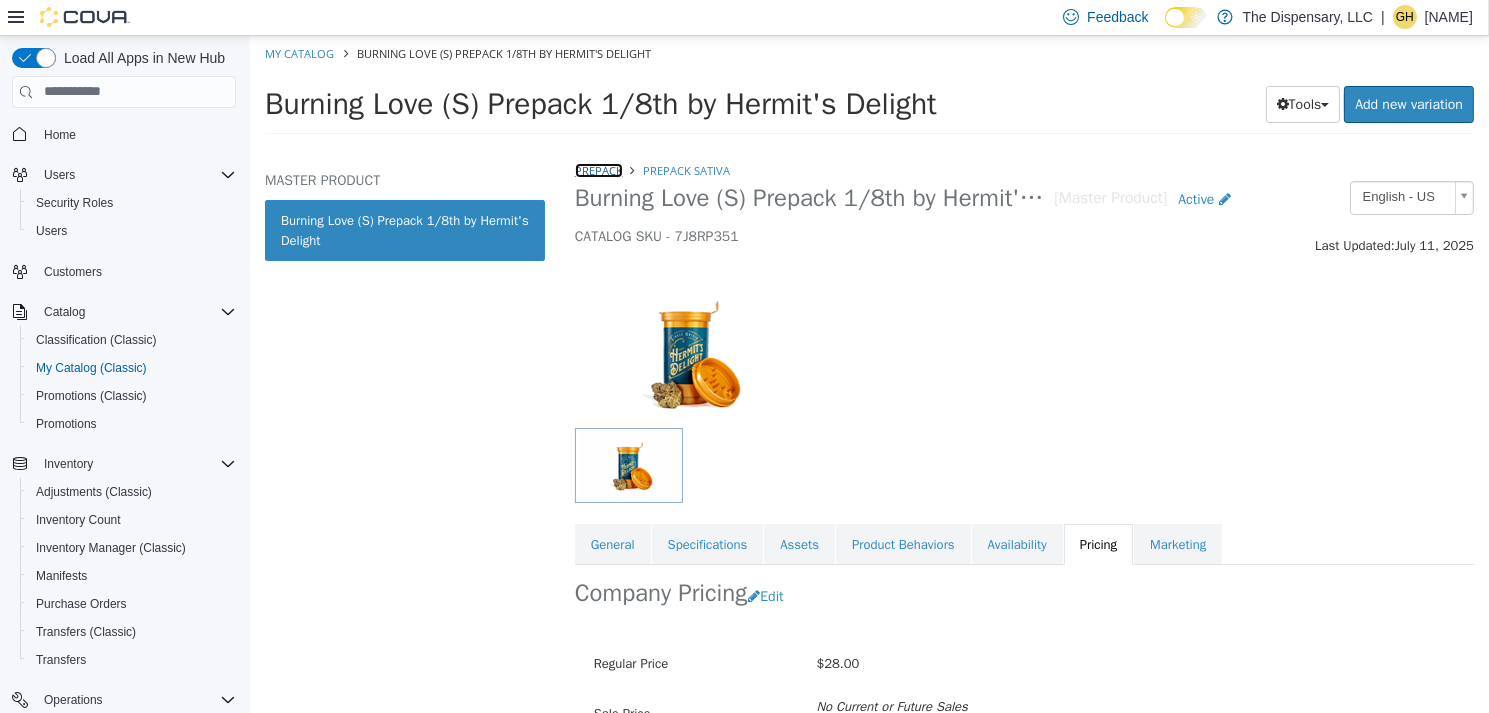 click on "Prepack" at bounding box center [598, 169] 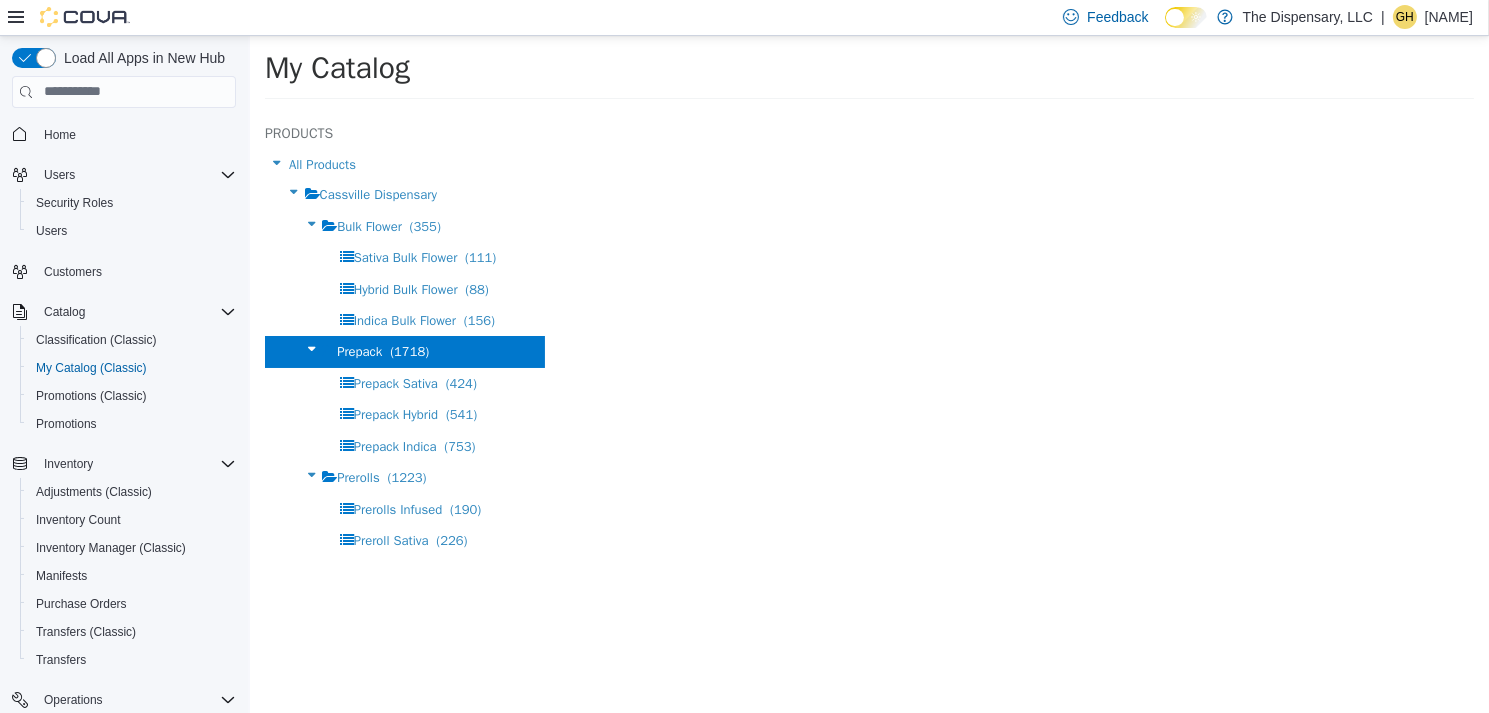 select on "**********" 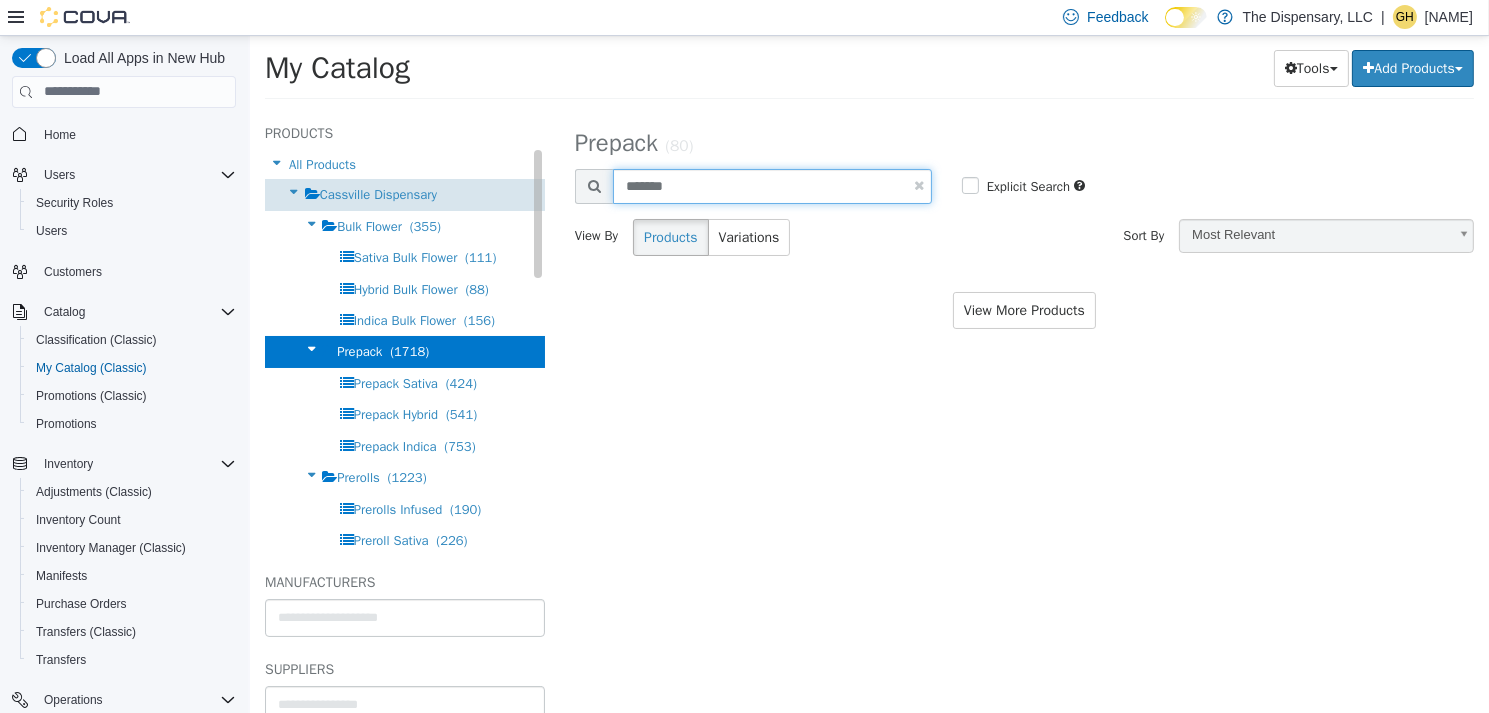 drag, startPoint x: 700, startPoint y: 183, endPoint x: 435, endPoint y: 177, distance: 265.0679 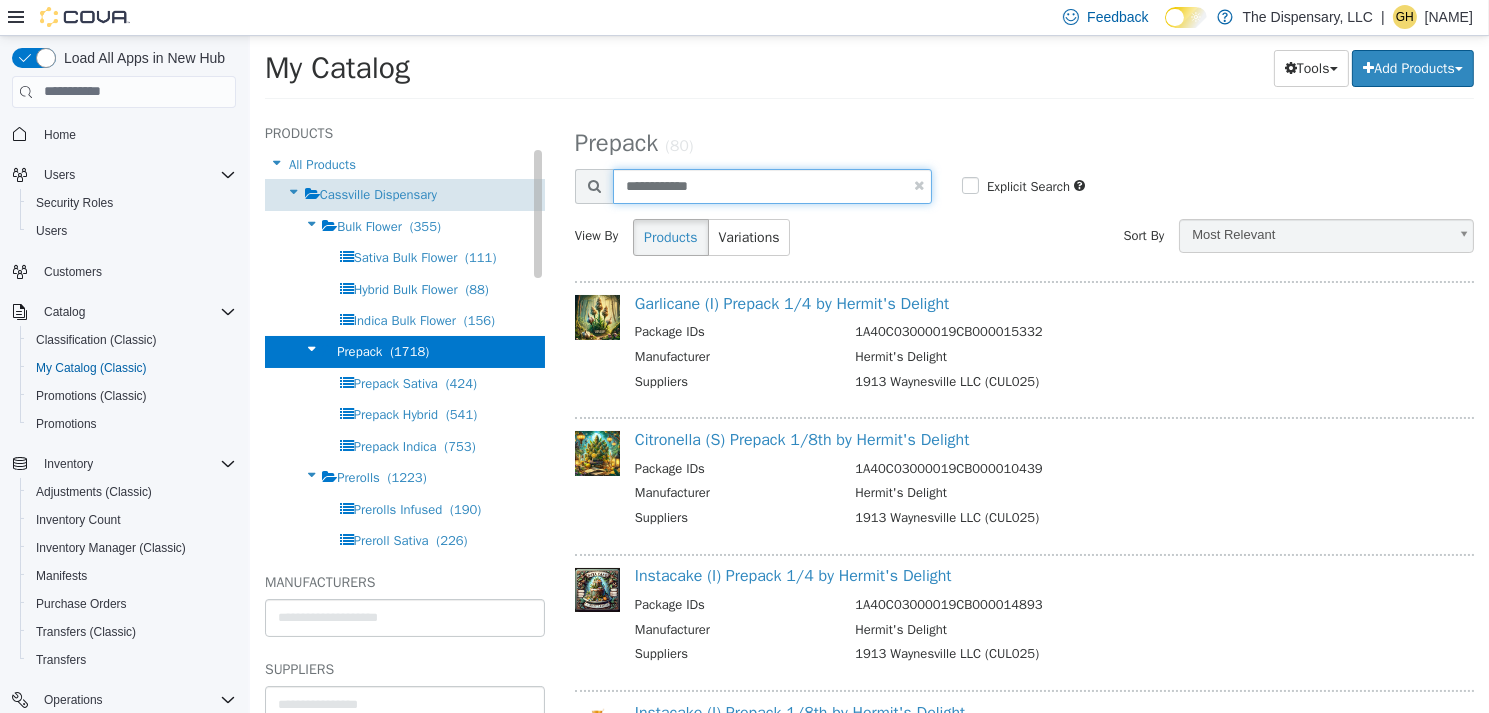 type on "**********" 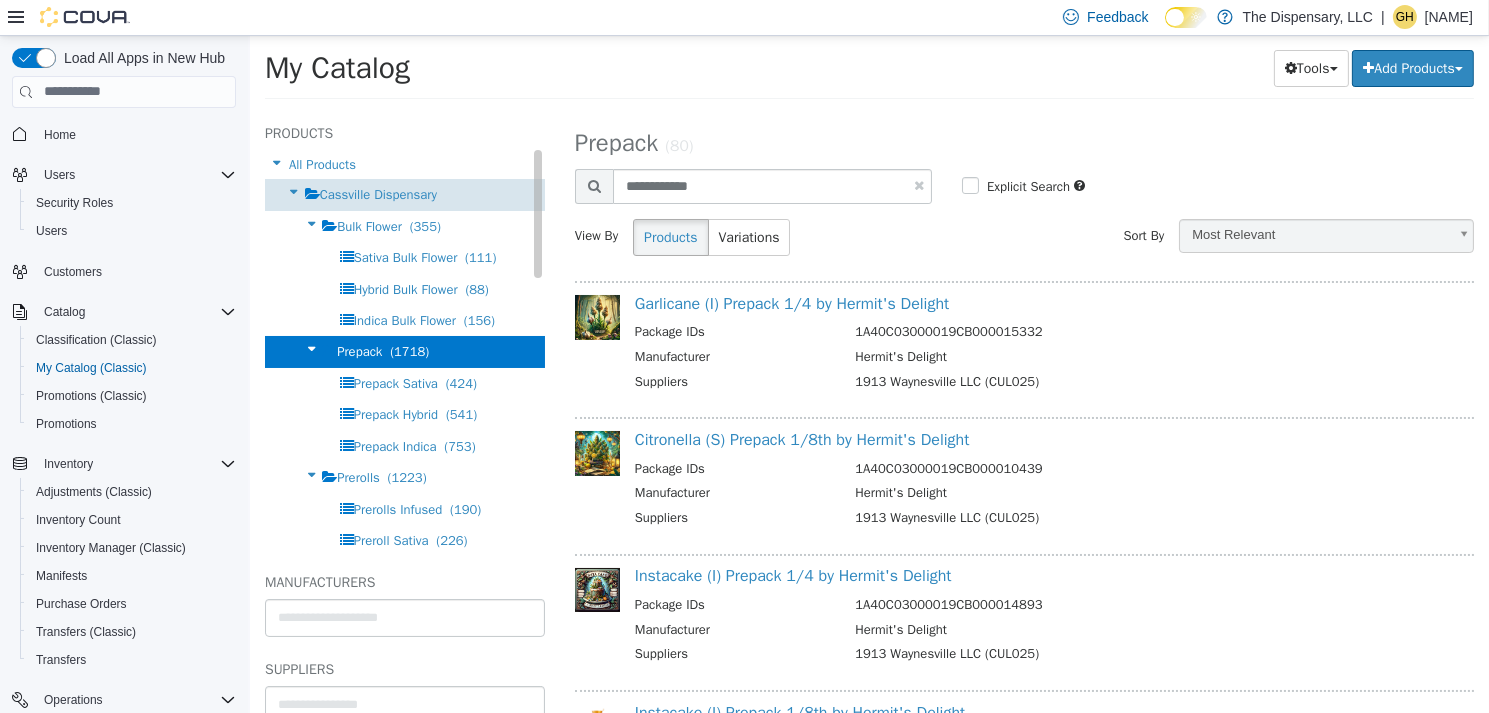 select on "**********" 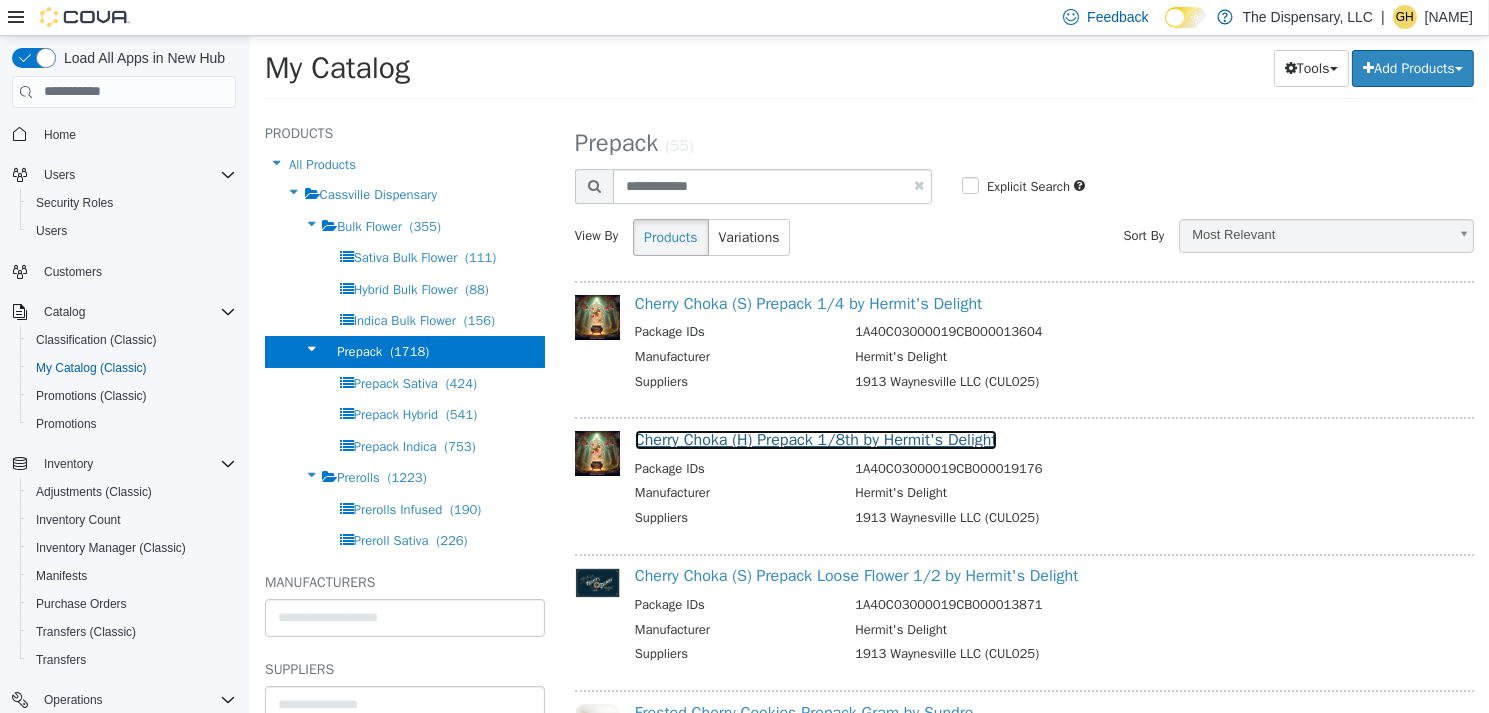 click on "Cherry Choka (H) Prepack 1/8th by Hermit's Delight" at bounding box center [815, 439] 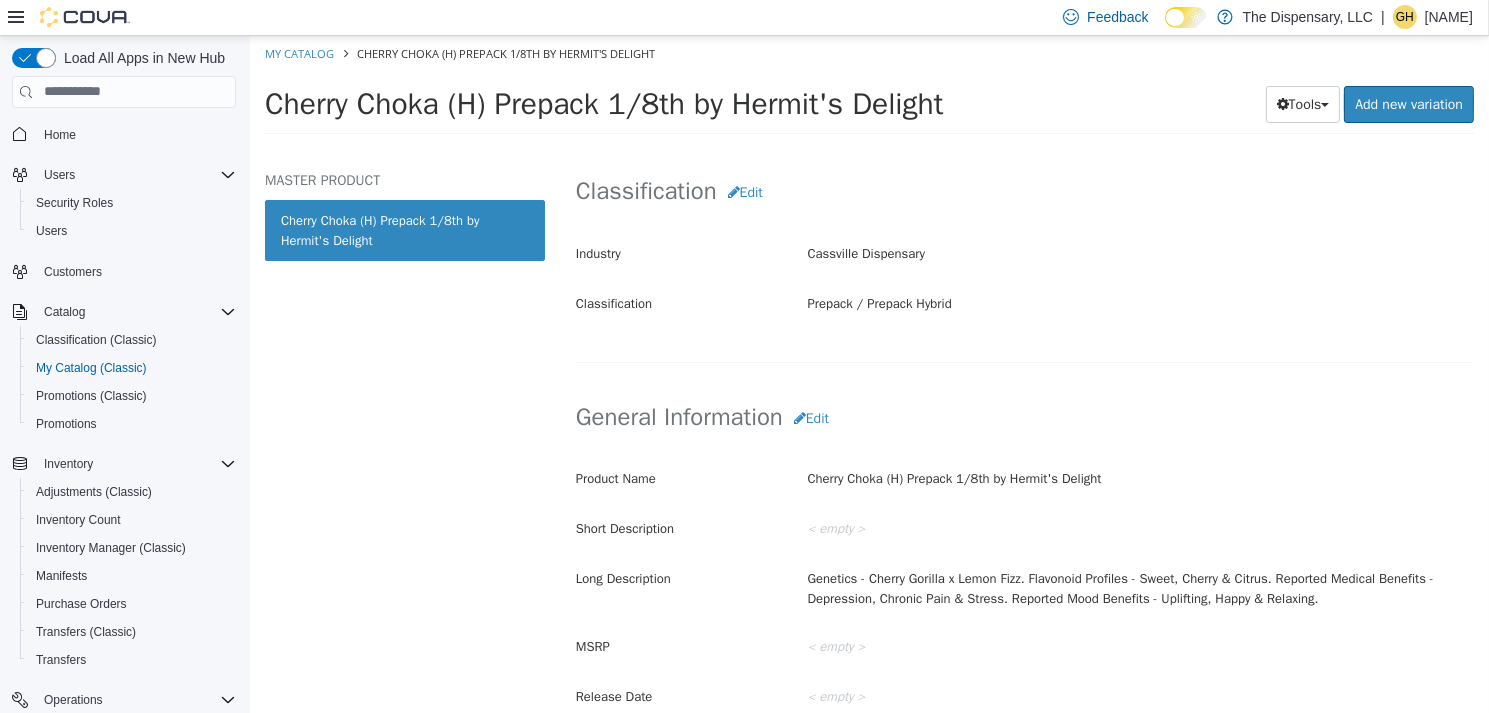 scroll, scrollTop: 300, scrollLeft: 0, axis: vertical 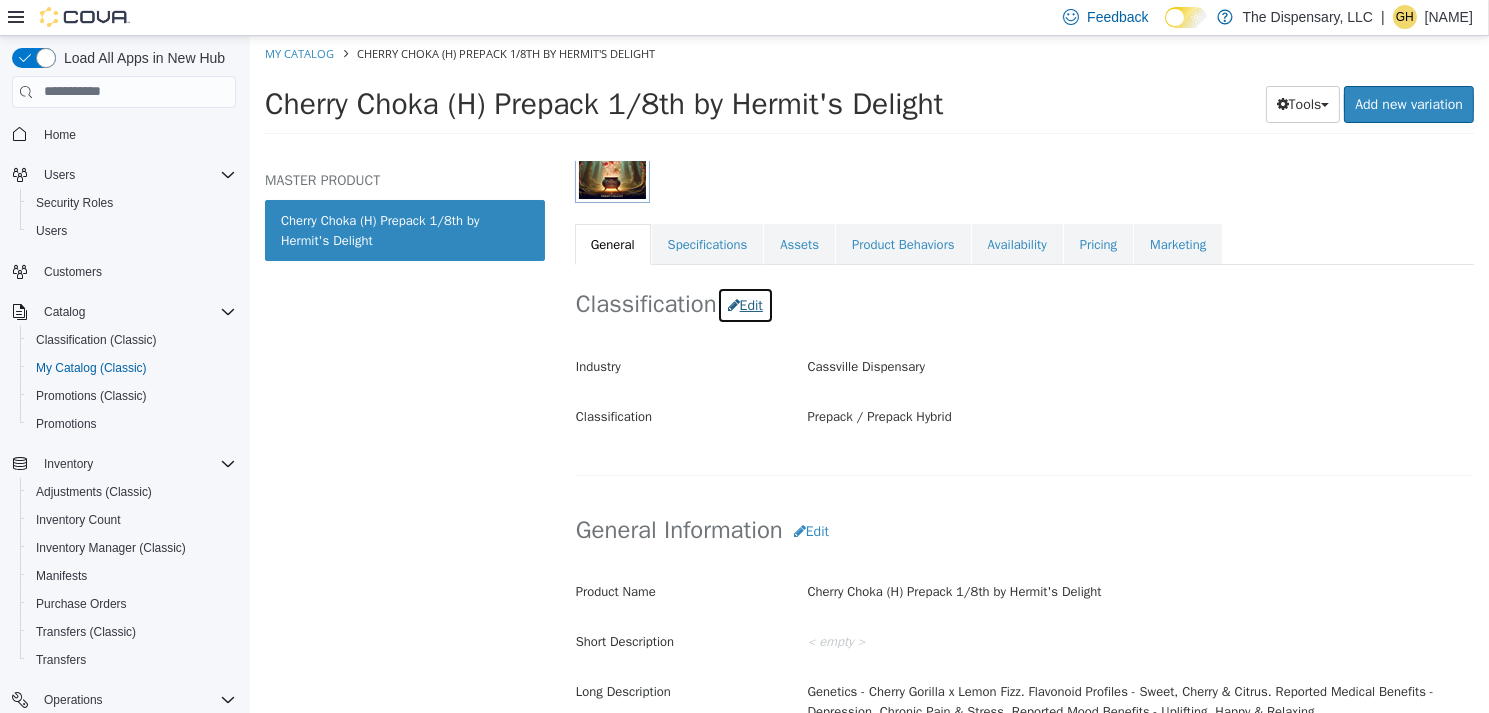click on "Edit" at bounding box center (744, 304) 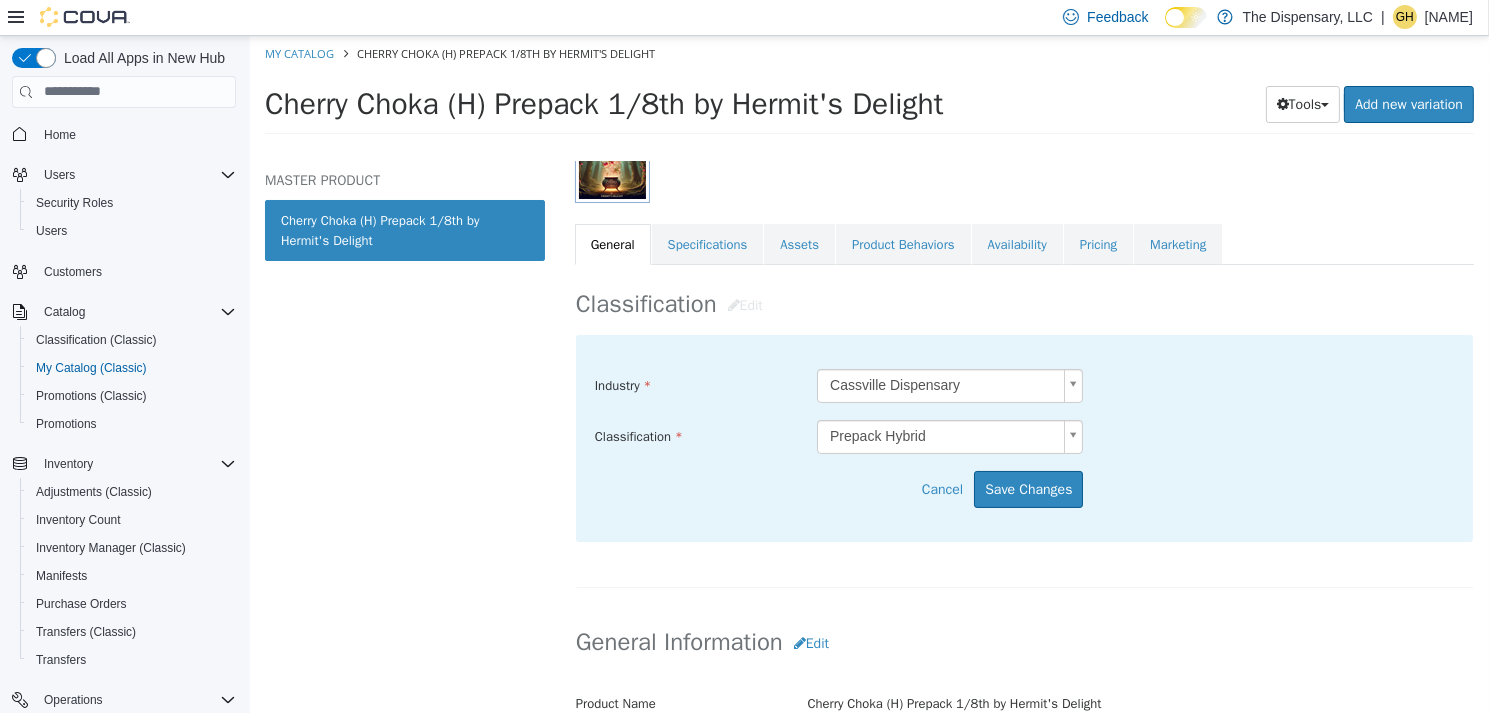 click on "Saving Bulk Changes...
×
Saved changes
My Catalog
Cherry Choka (H) Prepack 1/8th by Hermit's Delight
Cherry Choka (H) Prepack 1/8th by Hermit's Delight
Tools
Clone Print Labels   Add new variation
MASTER PRODUCT
Cherry Choka (H) Prepack 1/8th by Hermit's Delight
Prepack
Prepack Hybrid
Cherry Choka (H) Prepack 1/8th by Hermit's Delight
[Master Product] Active   CATALOG SKU - 61Z0HCHW     English - US                             Last Updated:  May 13, 2025
General Specifications Assets Product Behaviors Availability Pricing
Marketing Classification  Edit Industry
Cassville Dispensary                             ***** Classification
Prepack Hybrid                             ***** Cancel Save Changes General Information  Edit Product Name
Cherry Choka (H) Prepack 1/8th by Hermit's Delight
Short Description
< empty >
Long Description
MSRP
< empty >
Release Date" at bounding box center [868, 90] 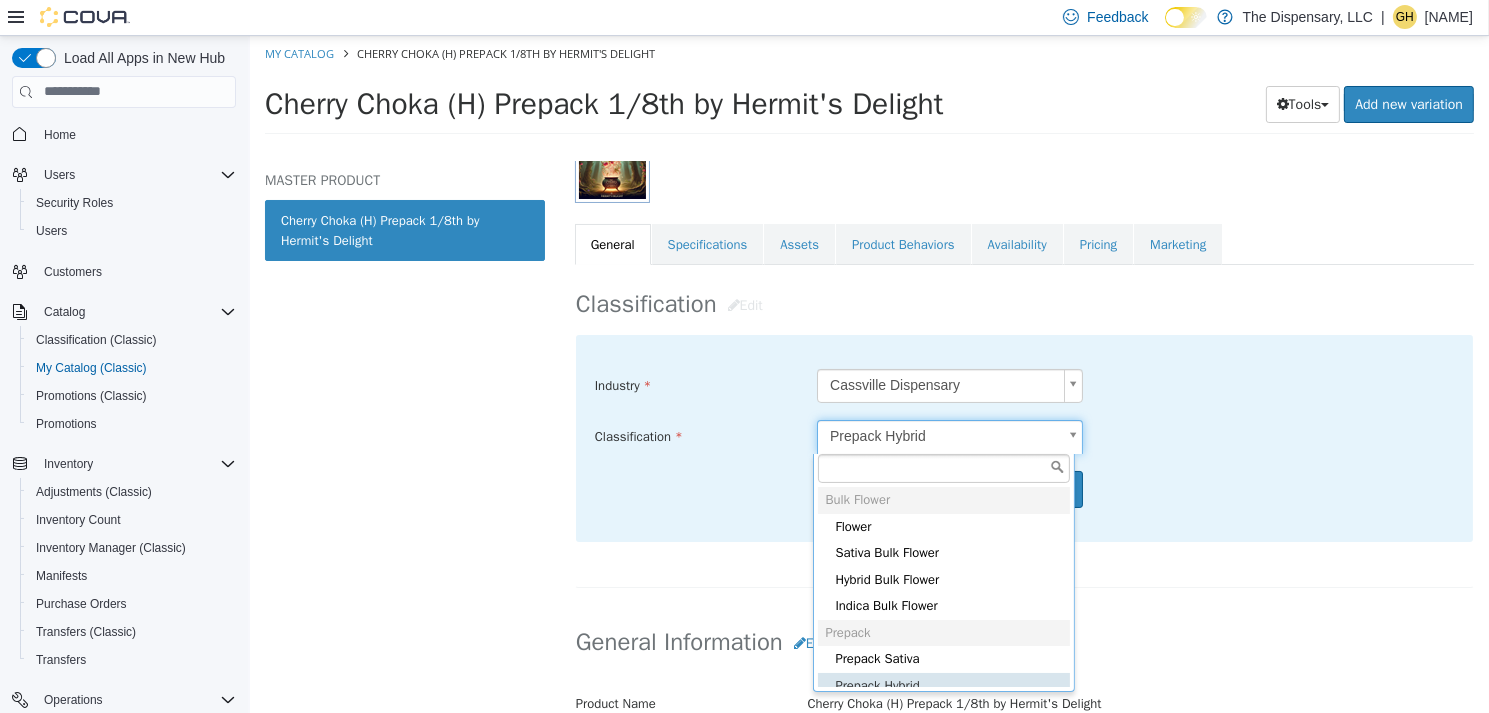 scroll, scrollTop: 3, scrollLeft: 0, axis: vertical 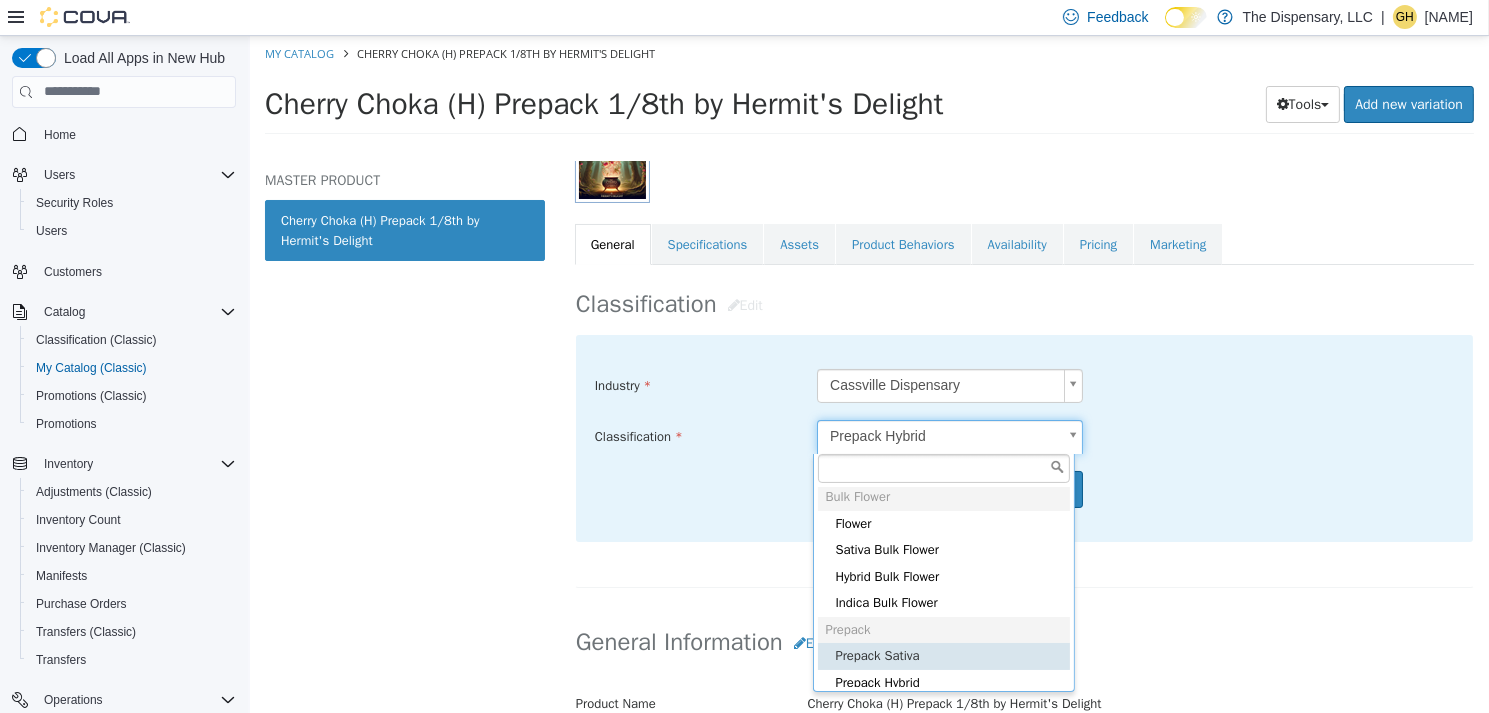 type on "*****" 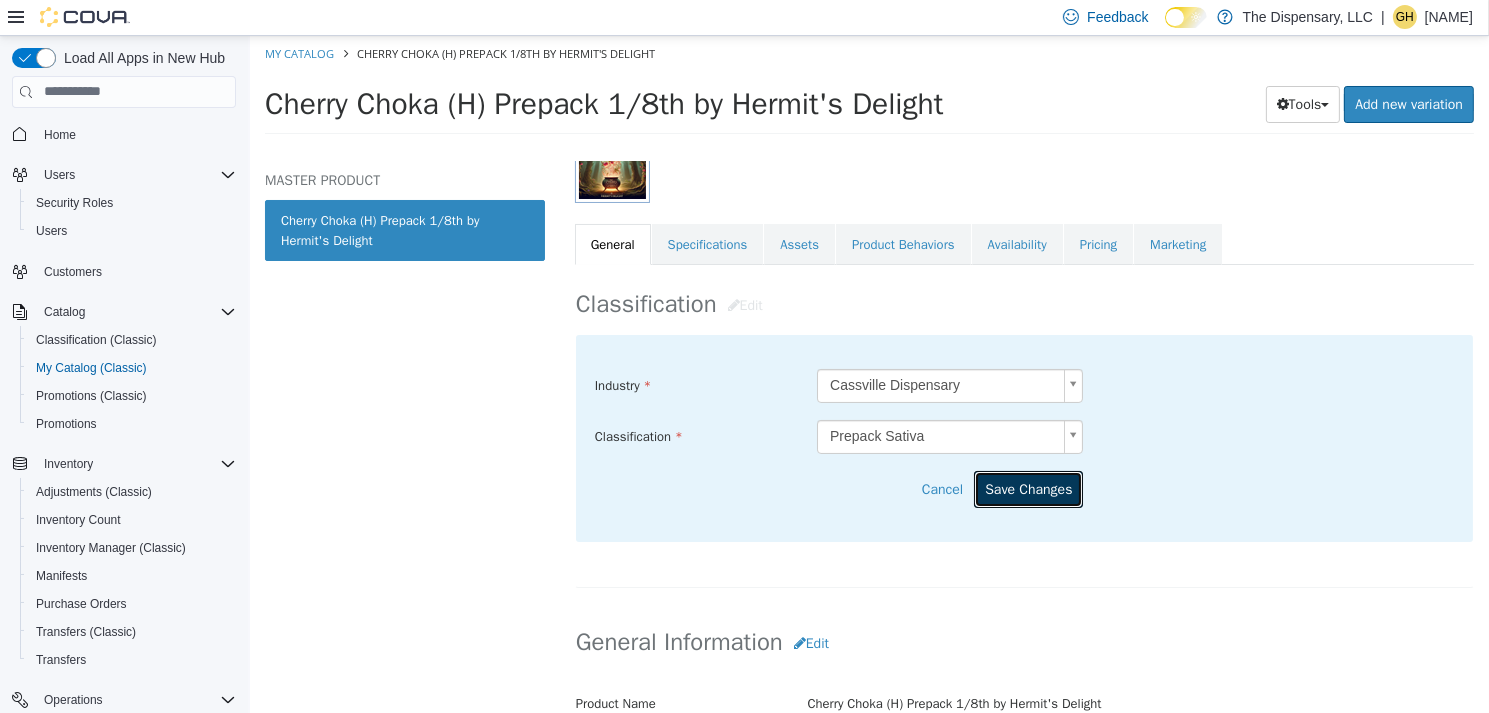 drag, startPoint x: 1039, startPoint y: 488, endPoint x: 1042, endPoint y: 510, distance: 22.203604 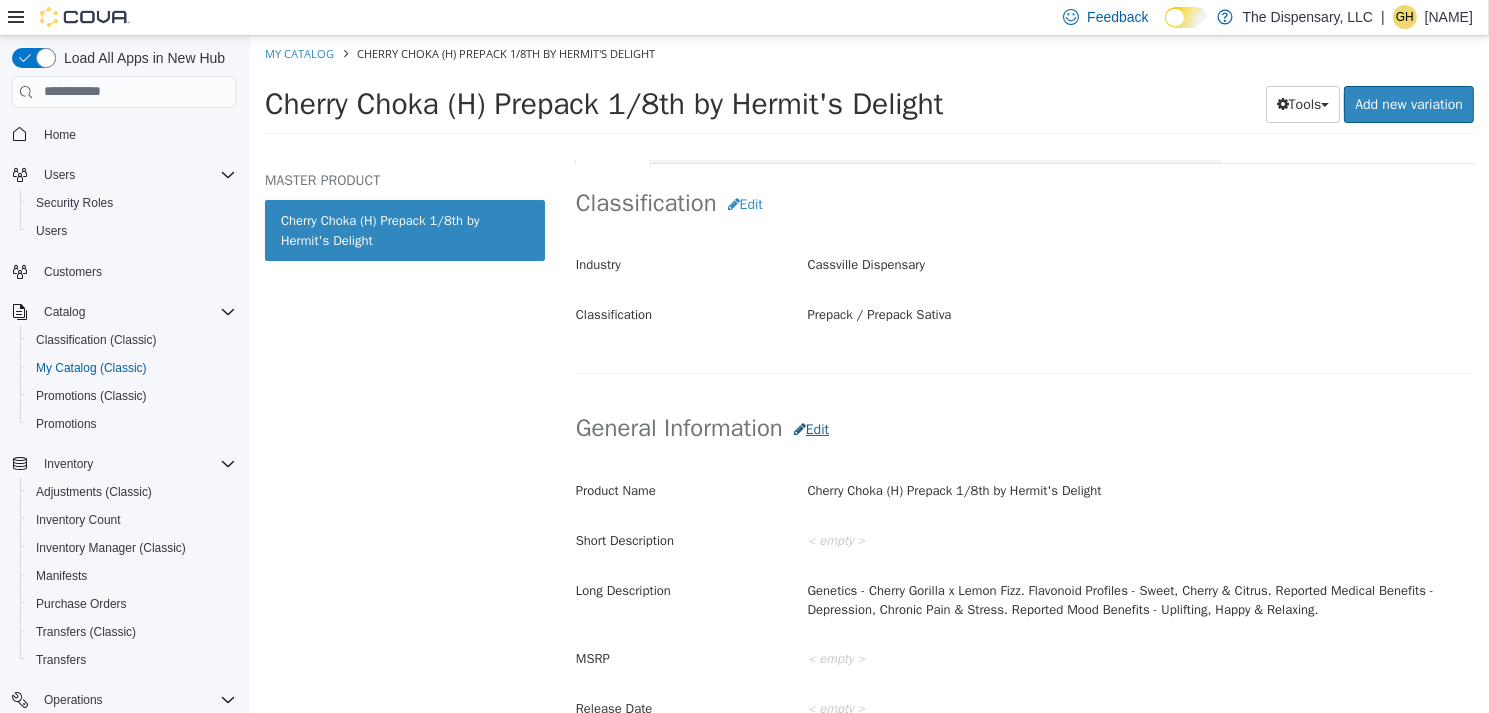 scroll, scrollTop: 401, scrollLeft: 0, axis: vertical 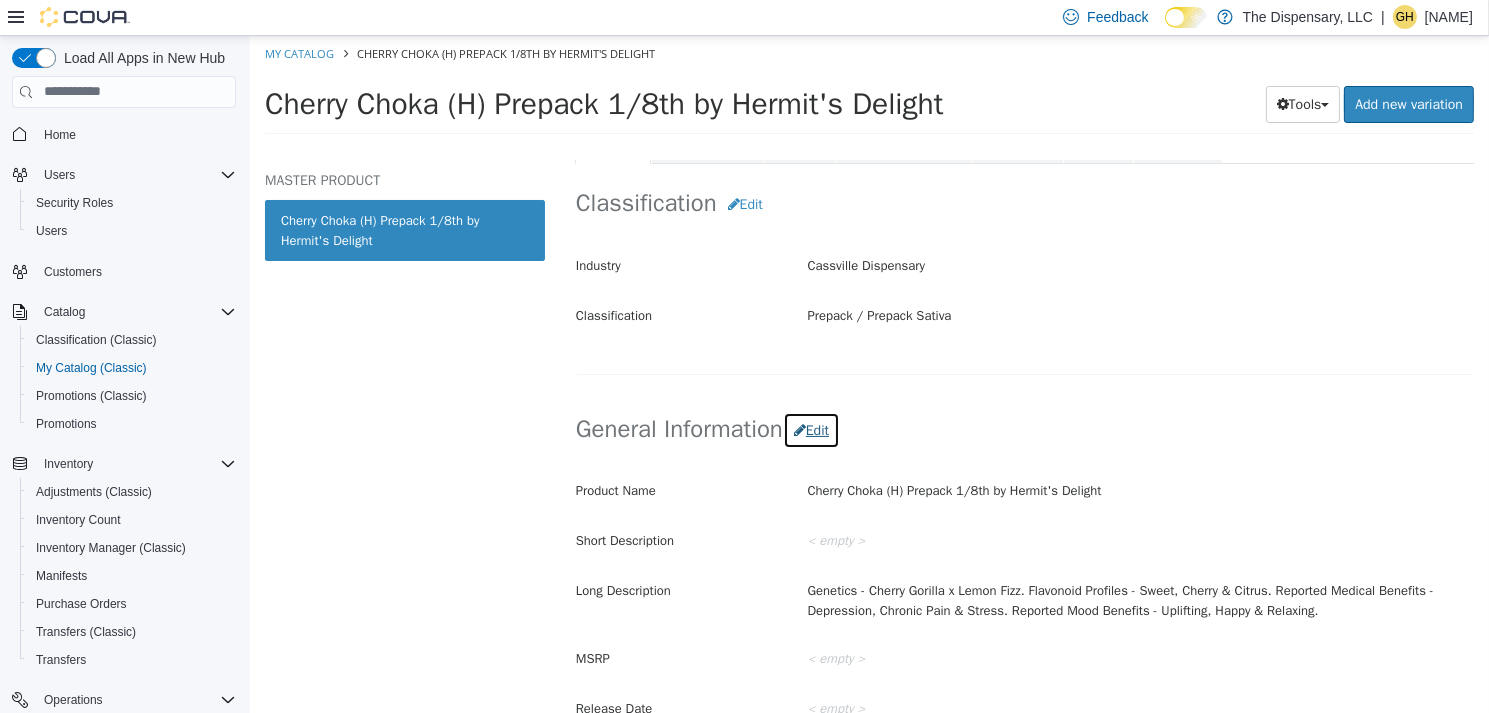 click on "Edit" at bounding box center (810, 429) 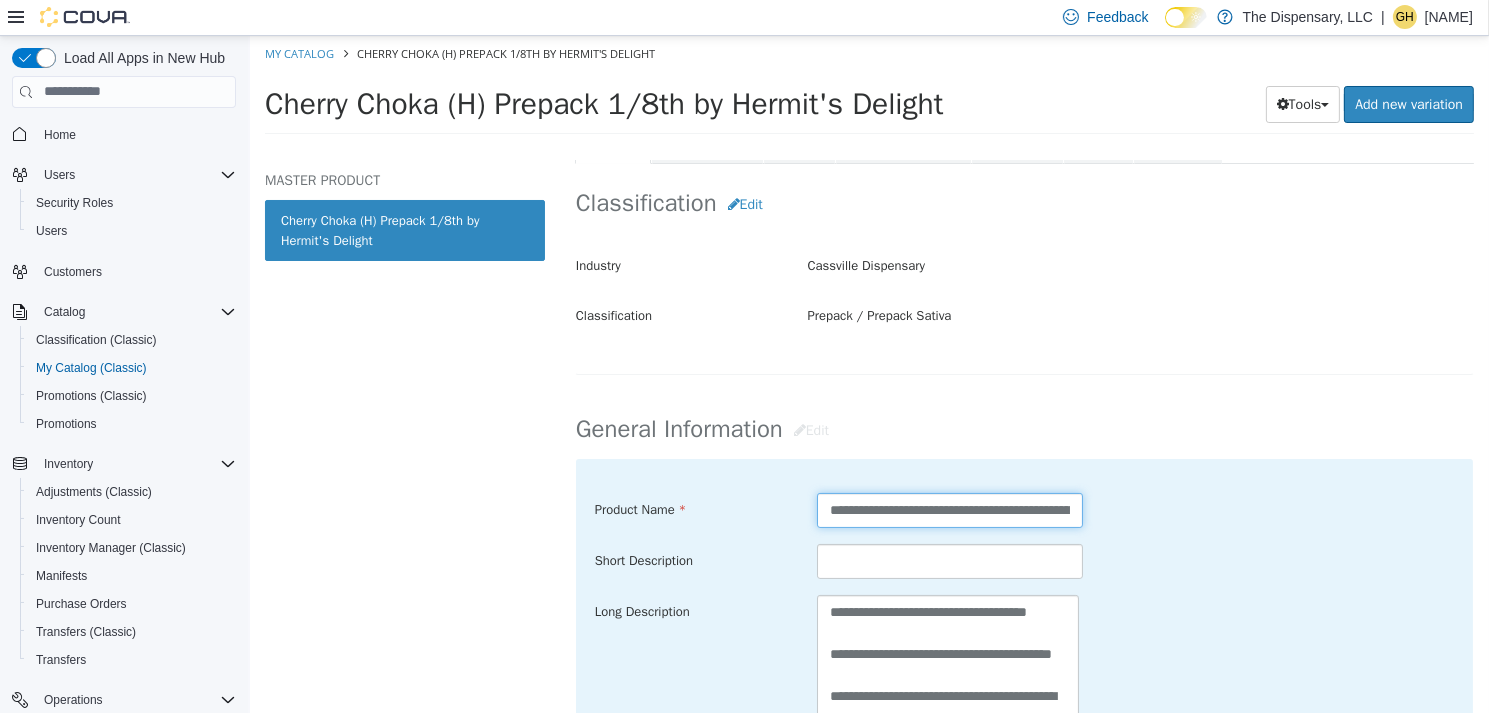 click on "**********" at bounding box center [949, 509] 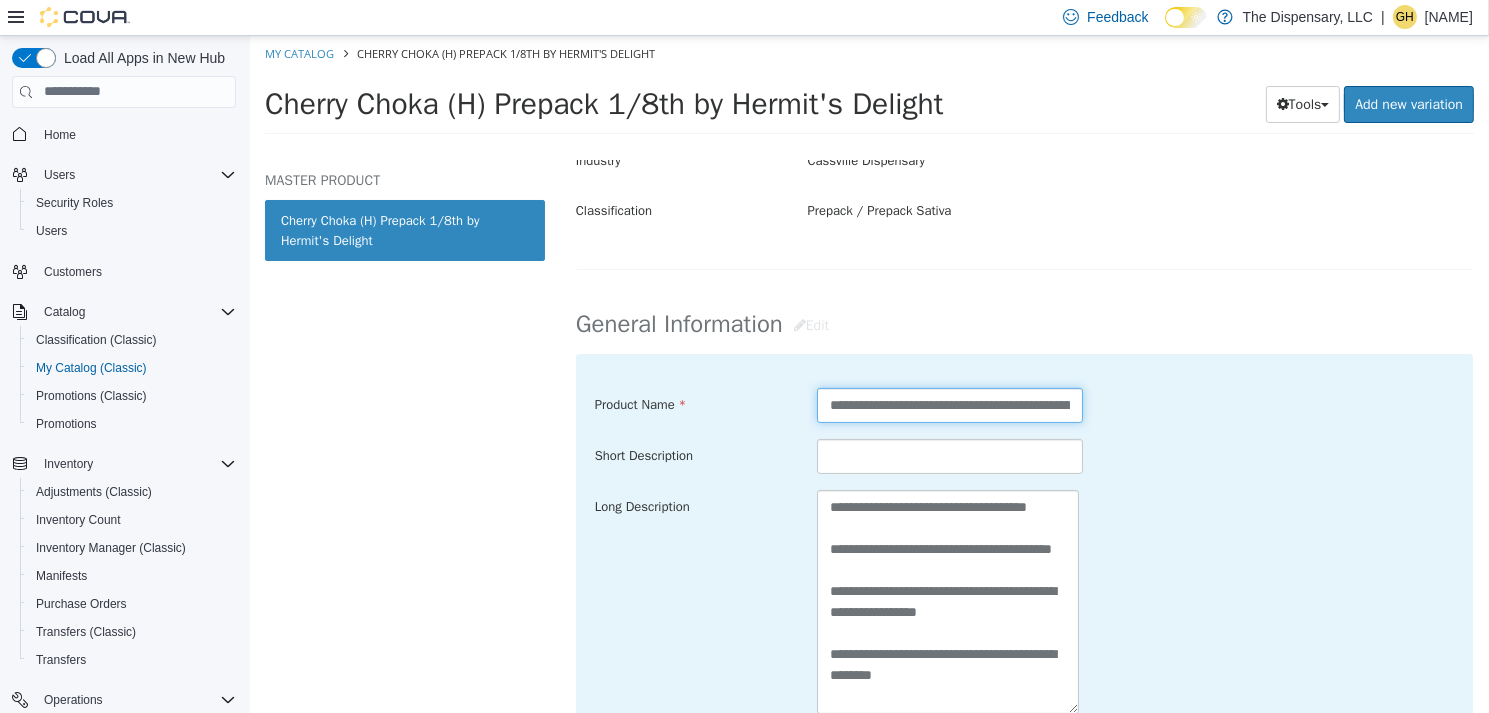 scroll, scrollTop: 701, scrollLeft: 0, axis: vertical 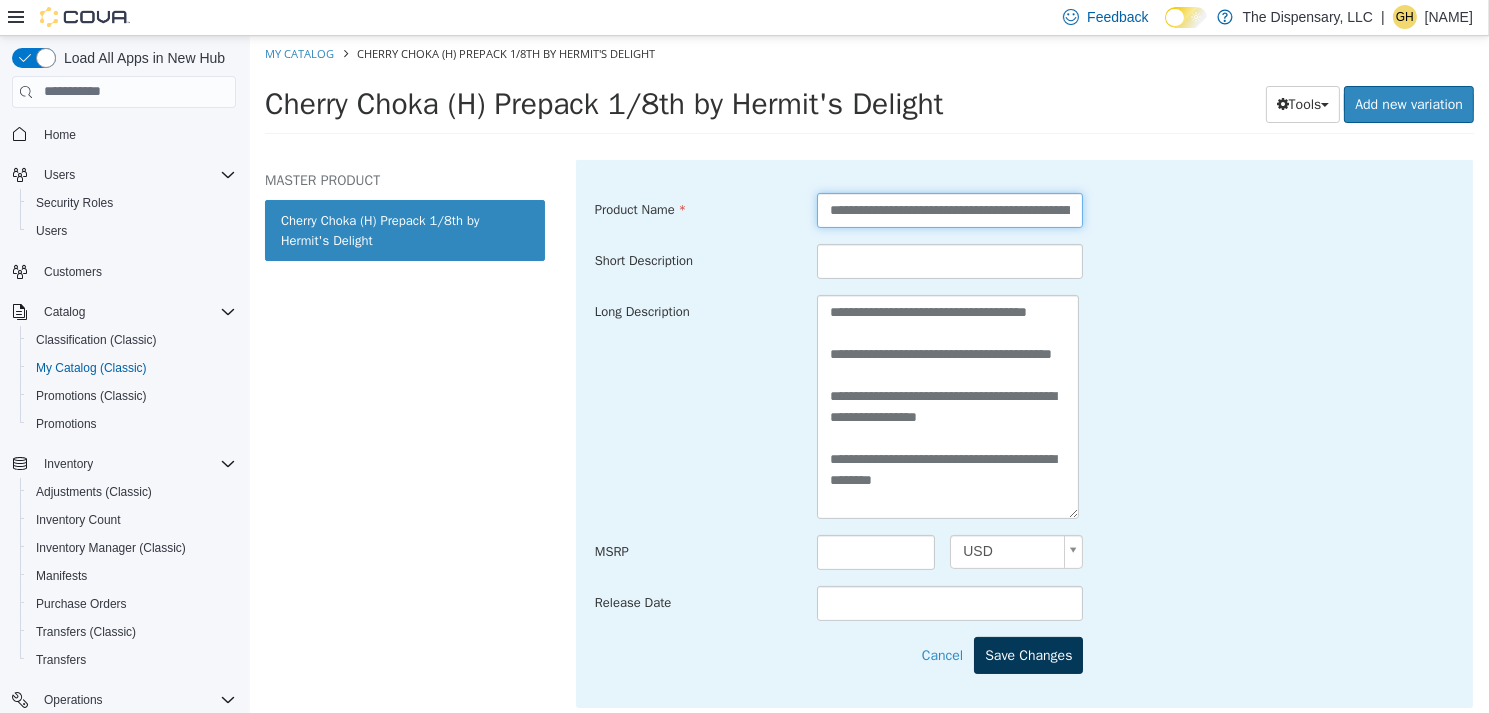 type on "**********" 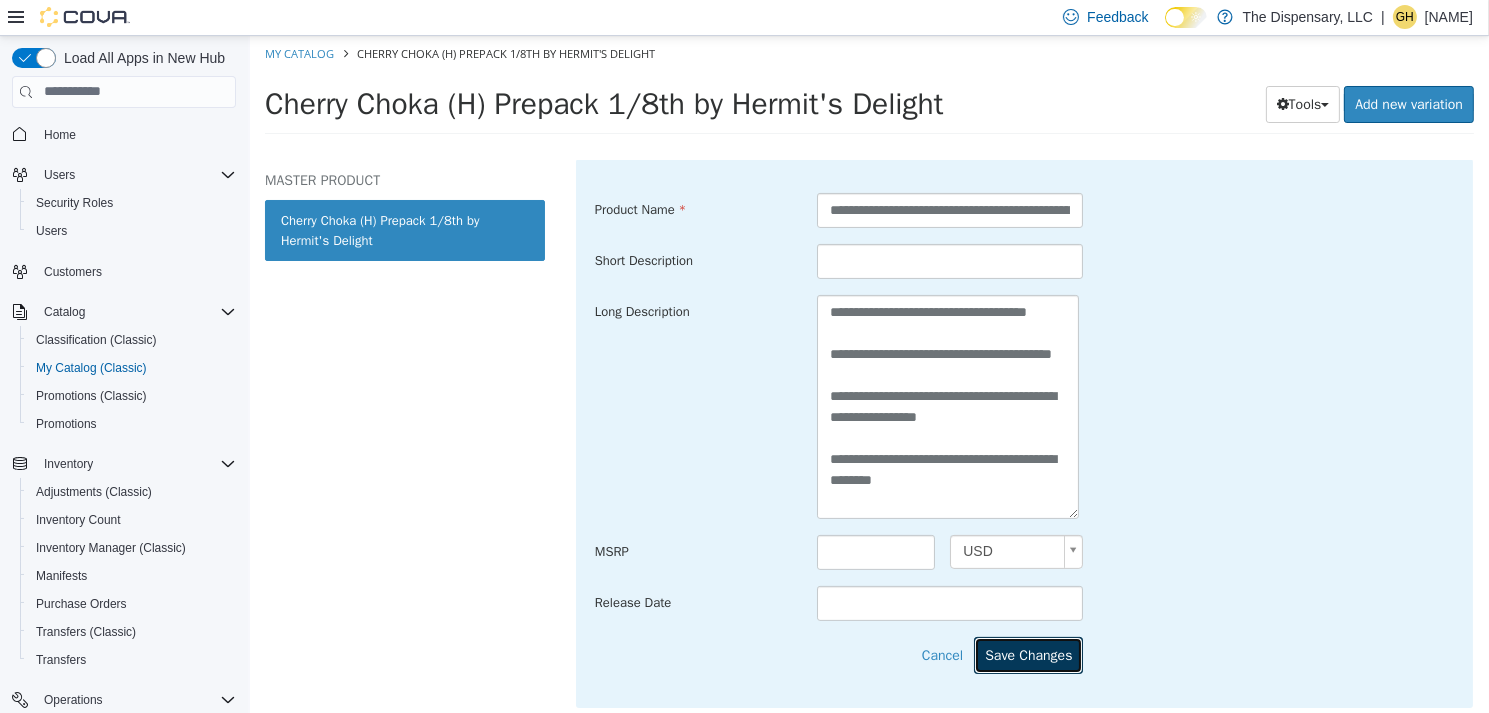 click on "Save Changes" at bounding box center [1027, 654] 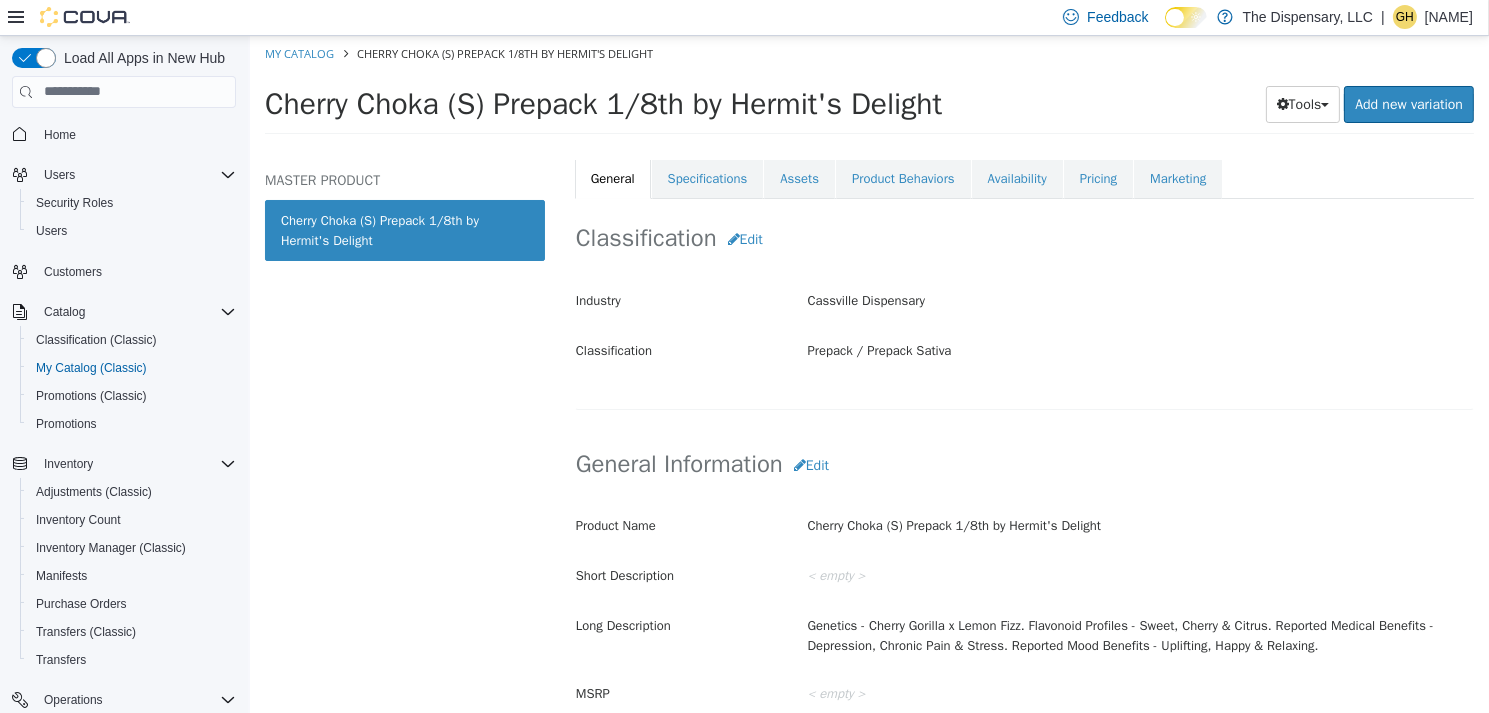 scroll, scrollTop: 101, scrollLeft: 0, axis: vertical 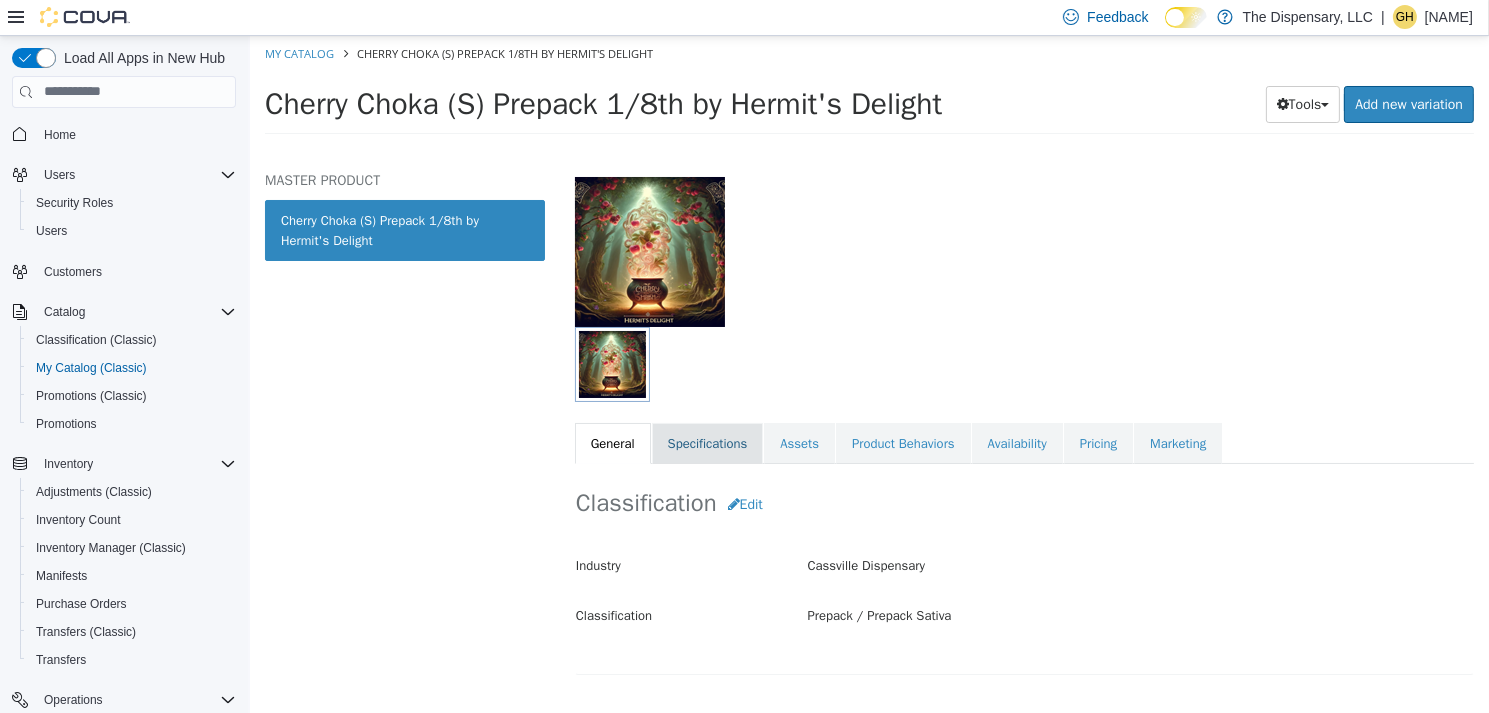 click on "Specifications" at bounding box center (707, 443) 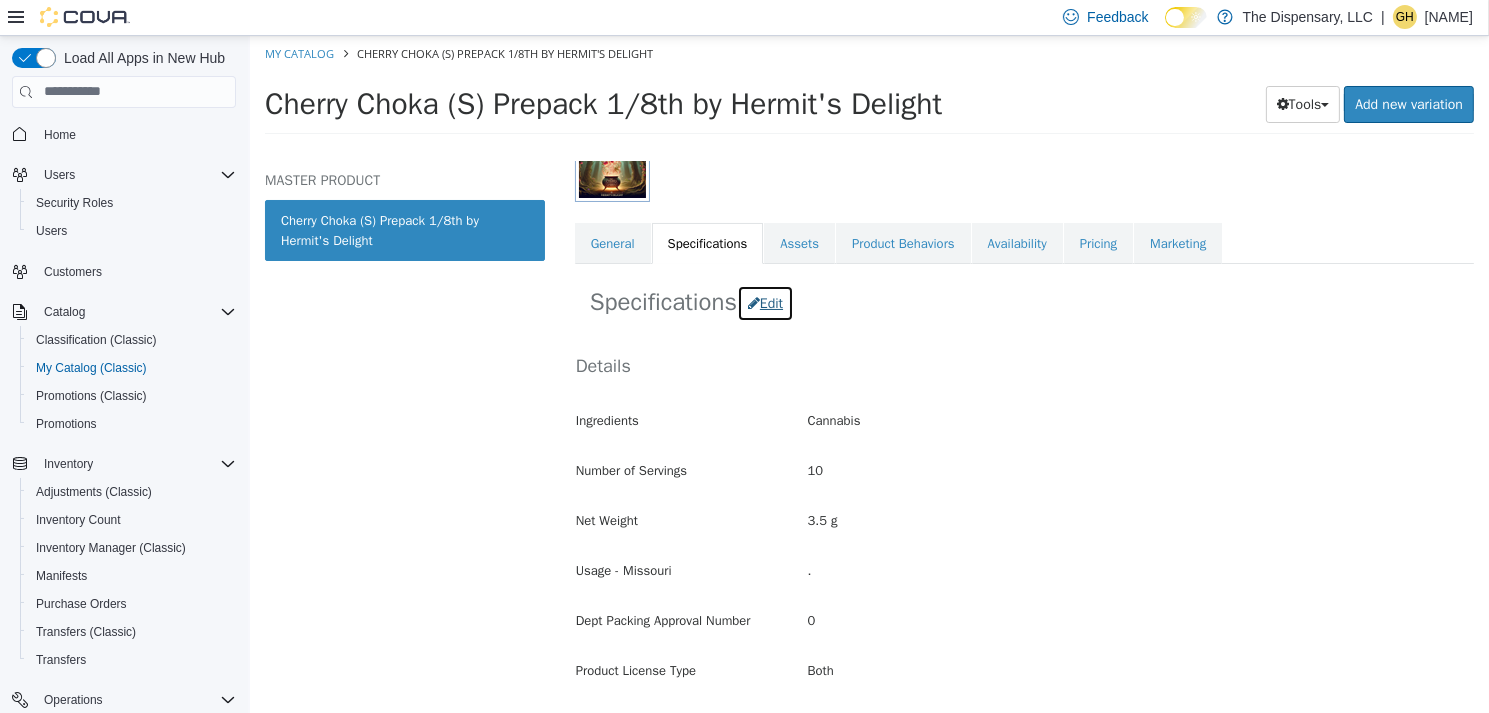 click on "Edit" at bounding box center [764, 302] 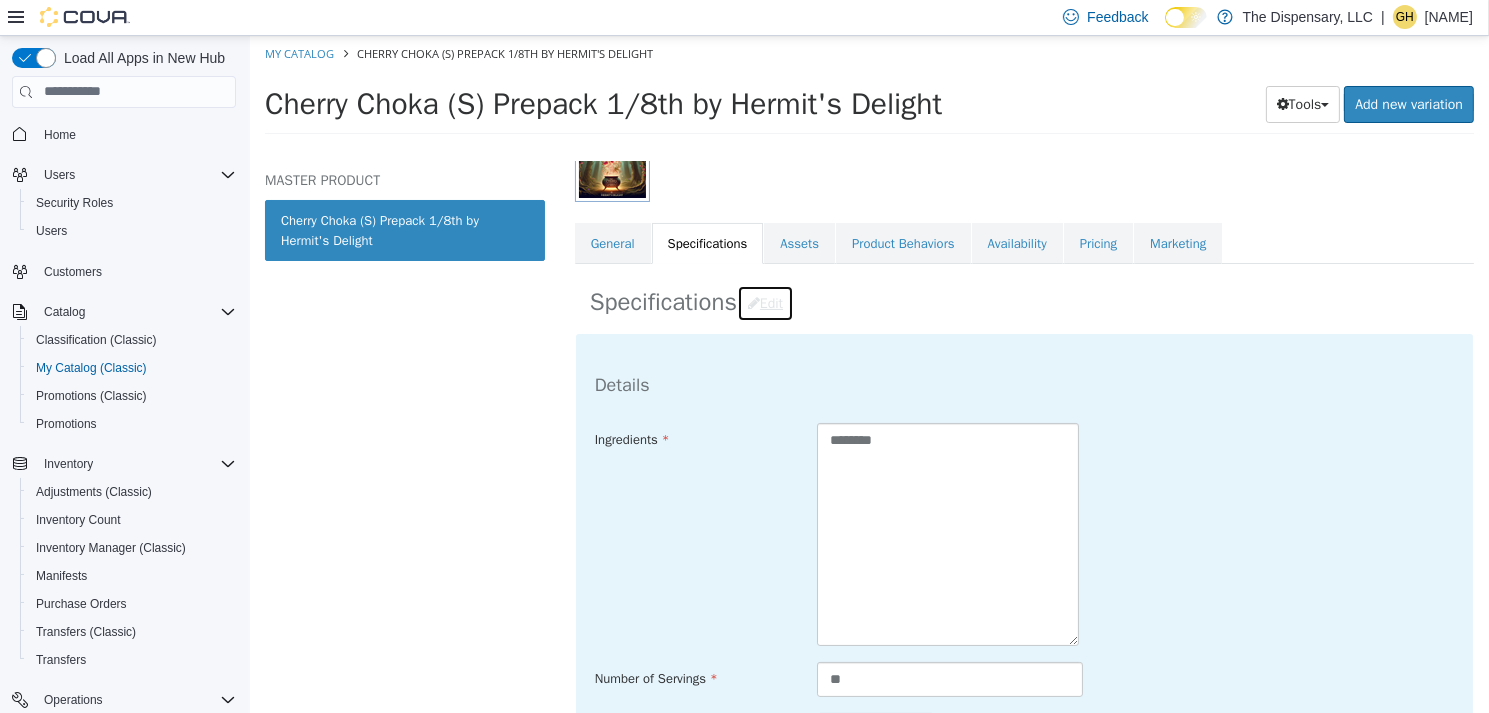 scroll, scrollTop: 701, scrollLeft: 0, axis: vertical 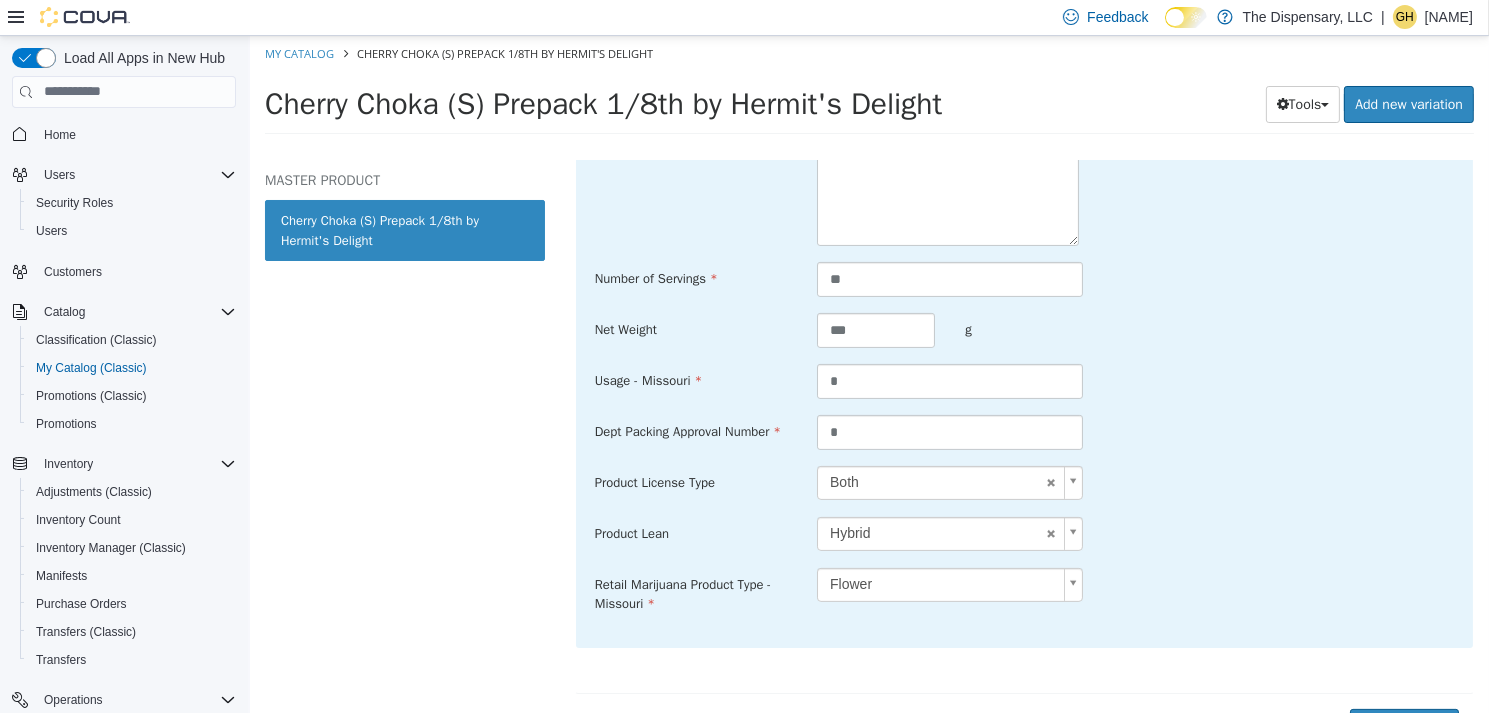 click on "Saving Bulk Changes...
×
Saved changes
My Catalog
Cherry Choka (S) Prepack 1/8th by Hermit's Delight
Cherry Choka (S) Prepack 1/8th by Hermit's Delight
Tools
Clone Print Labels   Add new variation
MASTER PRODUCT
Cherry Choka (S) Prepack 1/8th by Hermit's Delight
Prepack
Prepack Sativa
Cherry Choka (S) Prepack 1/8th by Hermit's Delight
[Master Product] Active   CATALOG SKU - 61Z0HCHW     English - US                             Last Updated:  July 11, 2025
General Specifications Assets Product Behaviors Availability Pricing
Marketing Specifications  Edit Details Ingredients
******** Number of Servings
** Net Weight
***
g
Usage - Missouri
* Dept Packing Approval Number
* Product License Type
Both                             **** Product Lean
Hybrid                             ****** Retail Marijuana Product Type - Missouri
Flower" at bounding box center [868, 90] 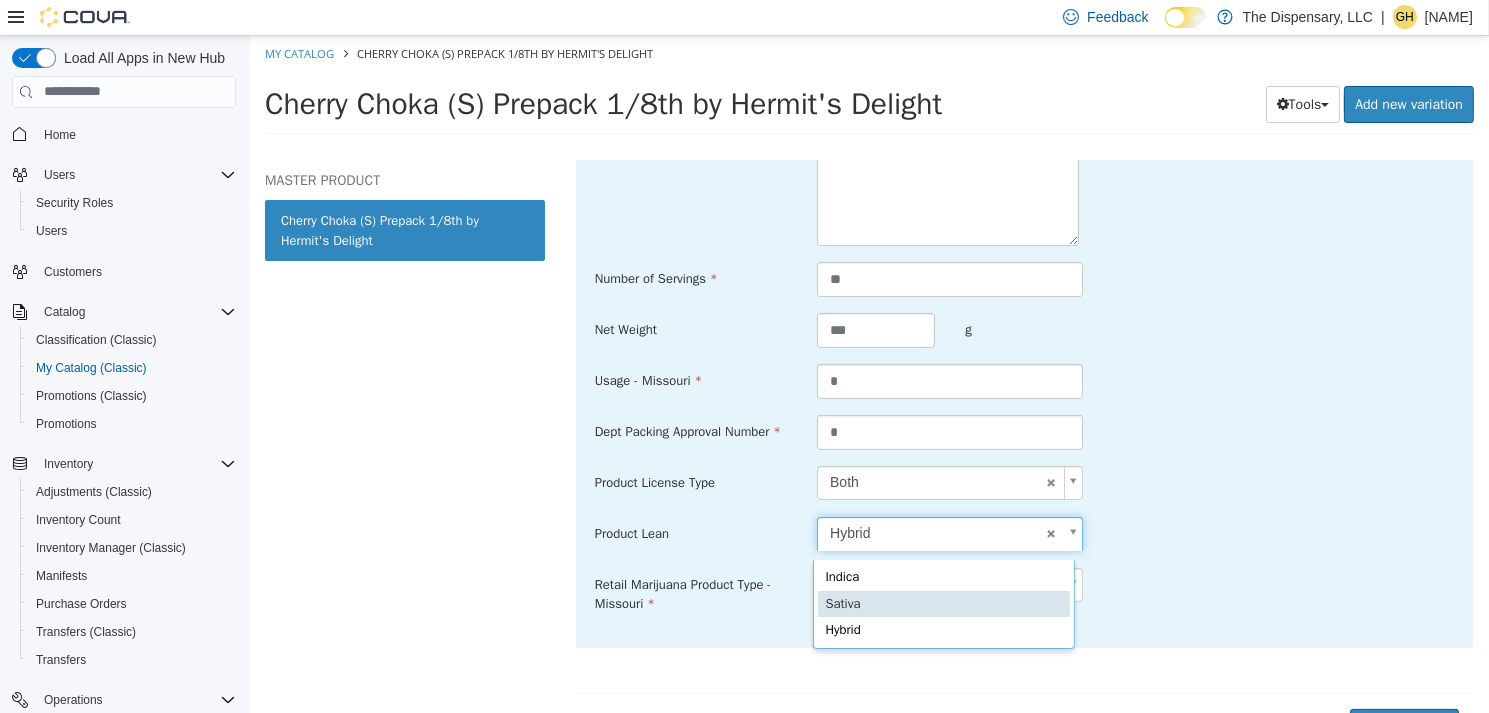 type on "******" 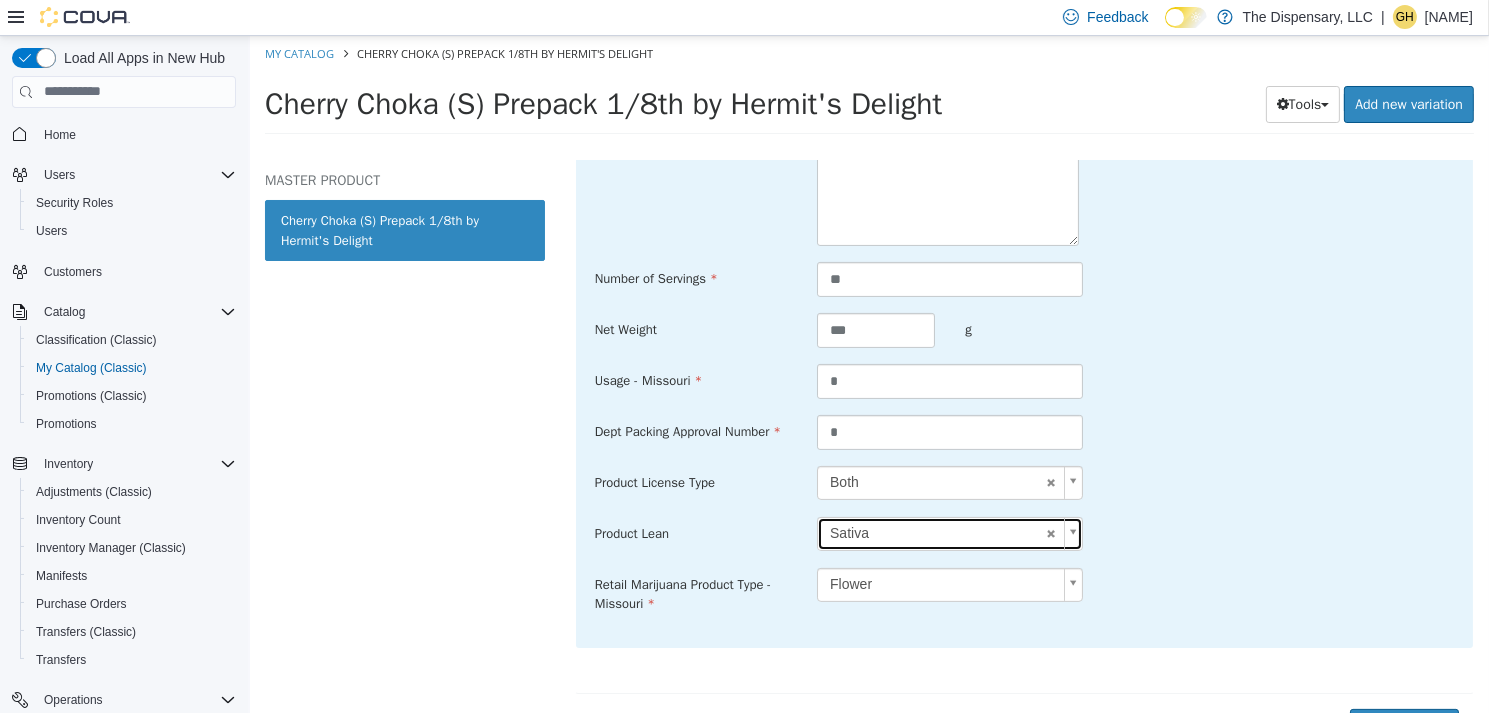 scroll, scrollTop: 0, scrollLeft: 0, axis: both 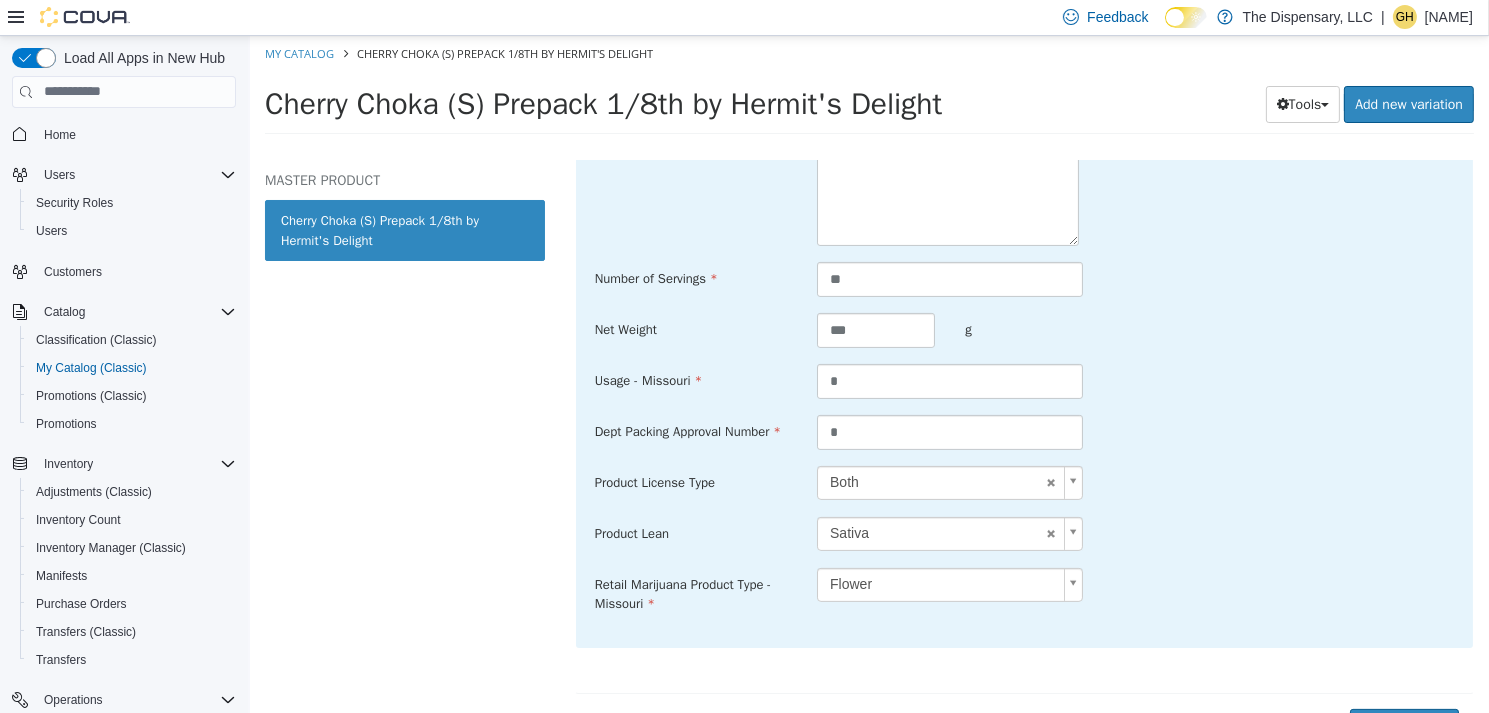 click on "Dept Packing Approval Number
*" at bounding box center (1023, 432) 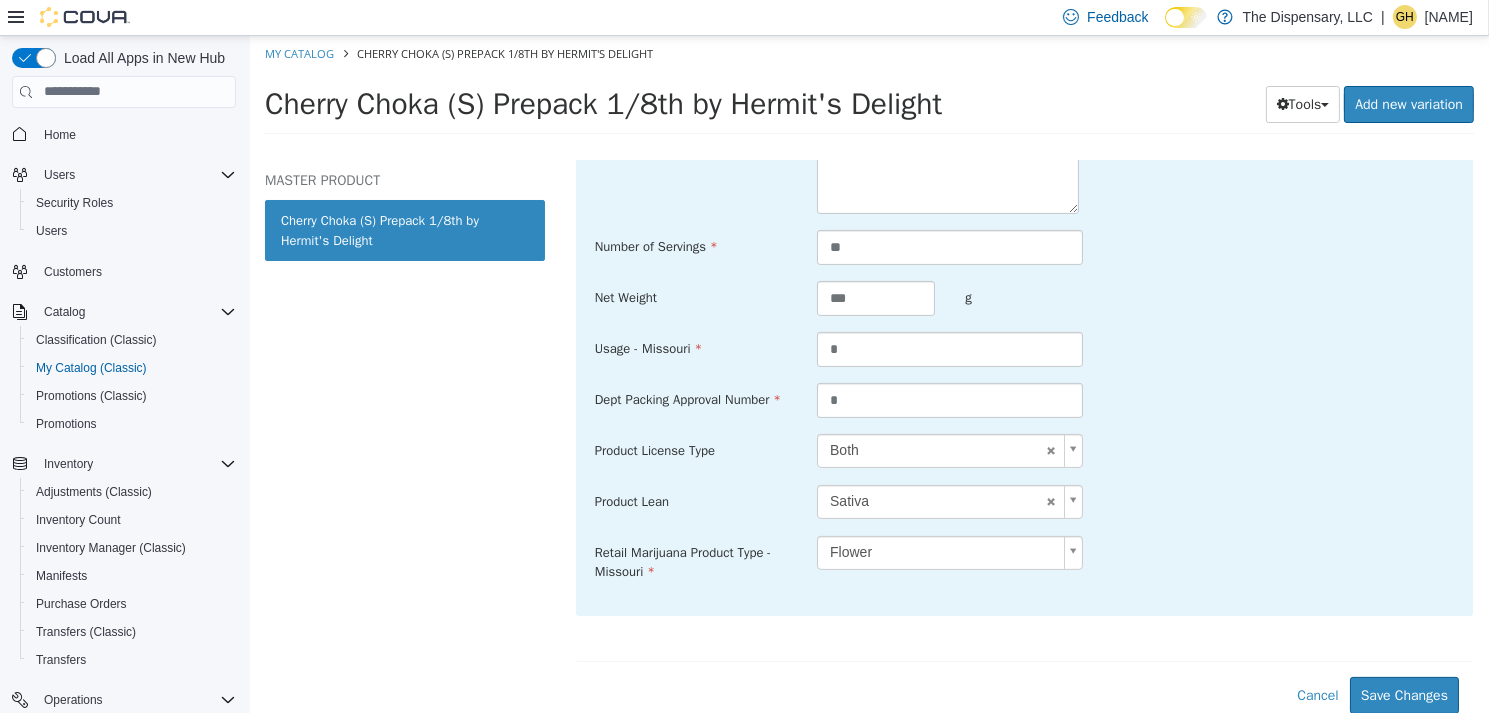 scroll, scrollTop: 741, scrollLeft: 0, axis: vertical 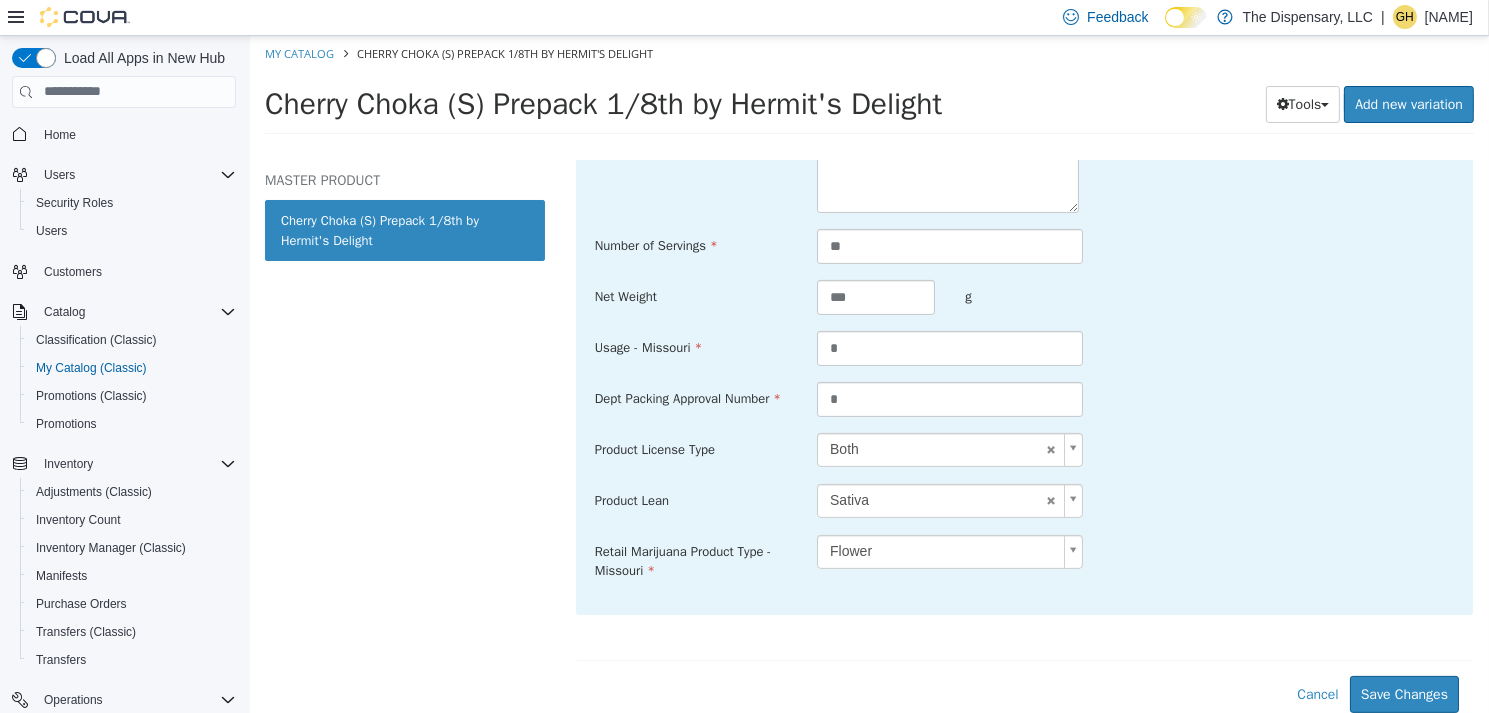 click on "Details Ingredients
******** Number of Servings
** Net Weight
***
g
Usage - Missouri
* Dept Packing Approval Number
* Product License Type
Both                             **** Product Lean
Sativa     ****** Retail Marijuana Product Type - Missouri
Flower                             ******" at bounding box center (1023, 287) 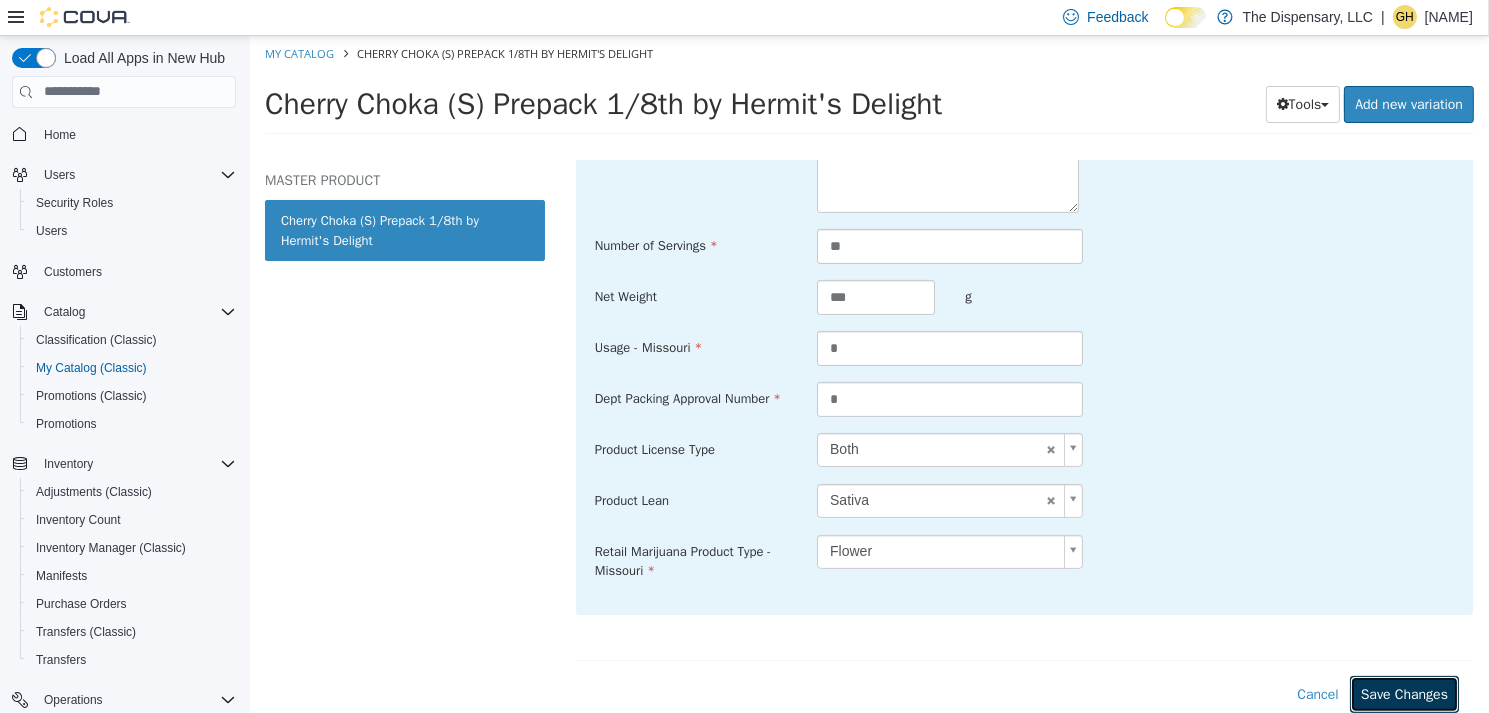 click on "Save Changes" at bounding box center (1403, 693) 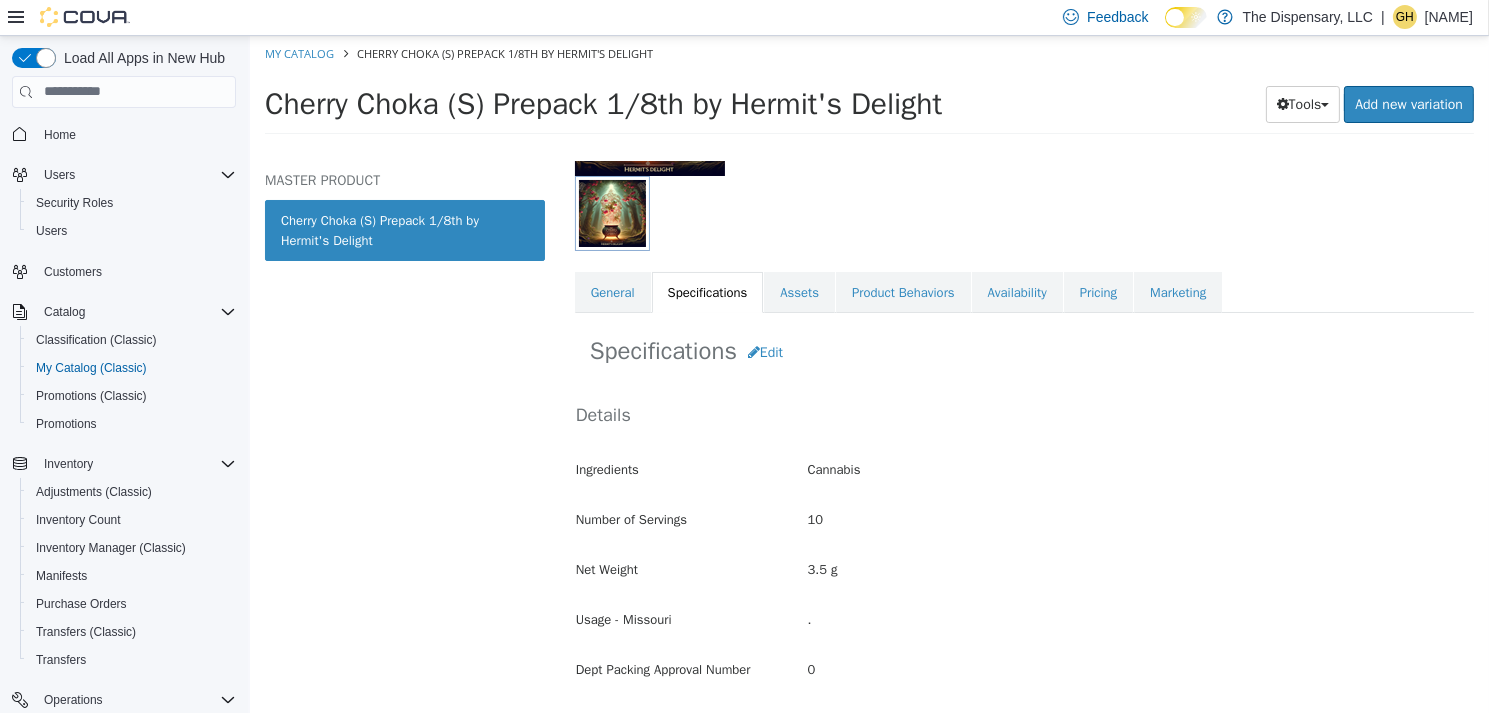scroll, scrollTop: 42, scrollLeft: 0, axis: vertical 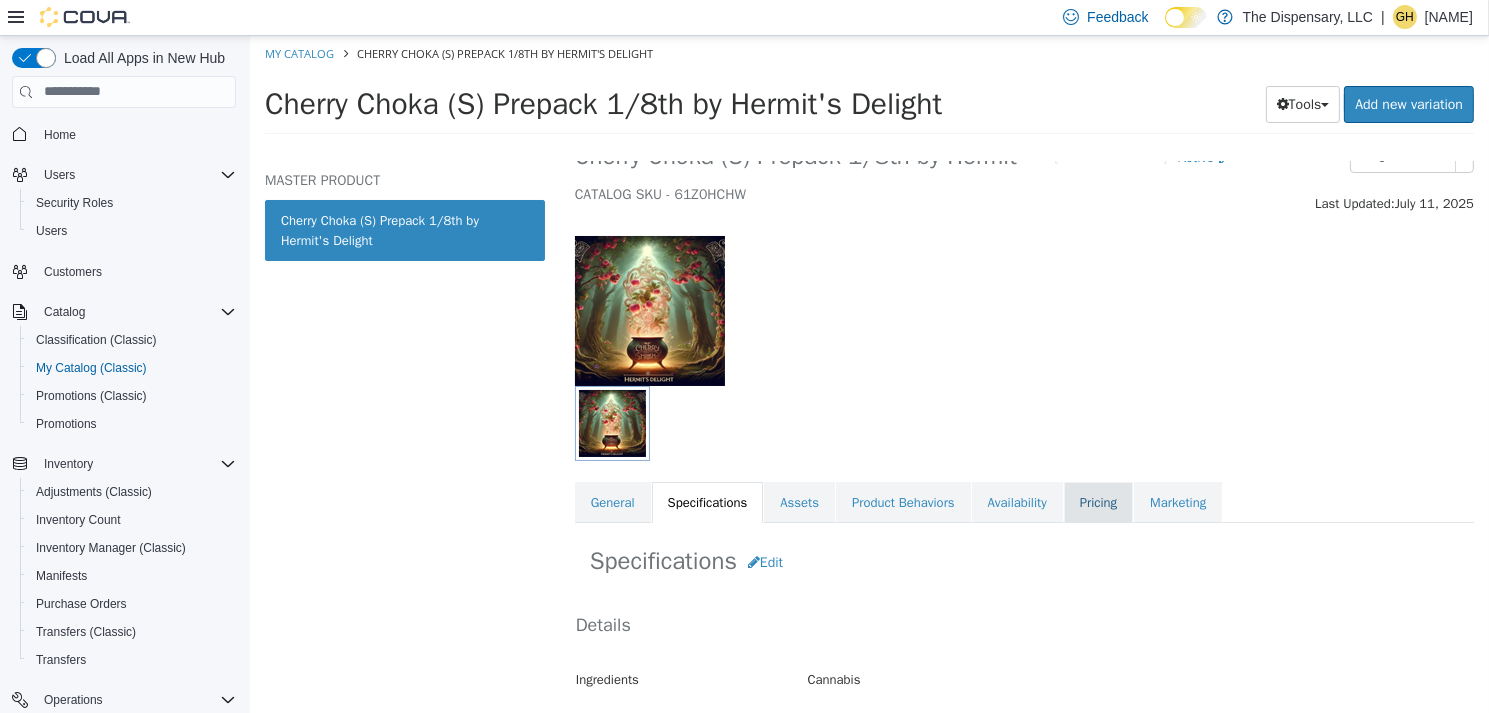 click on "Pricing" at bounding box center (1097, 502) 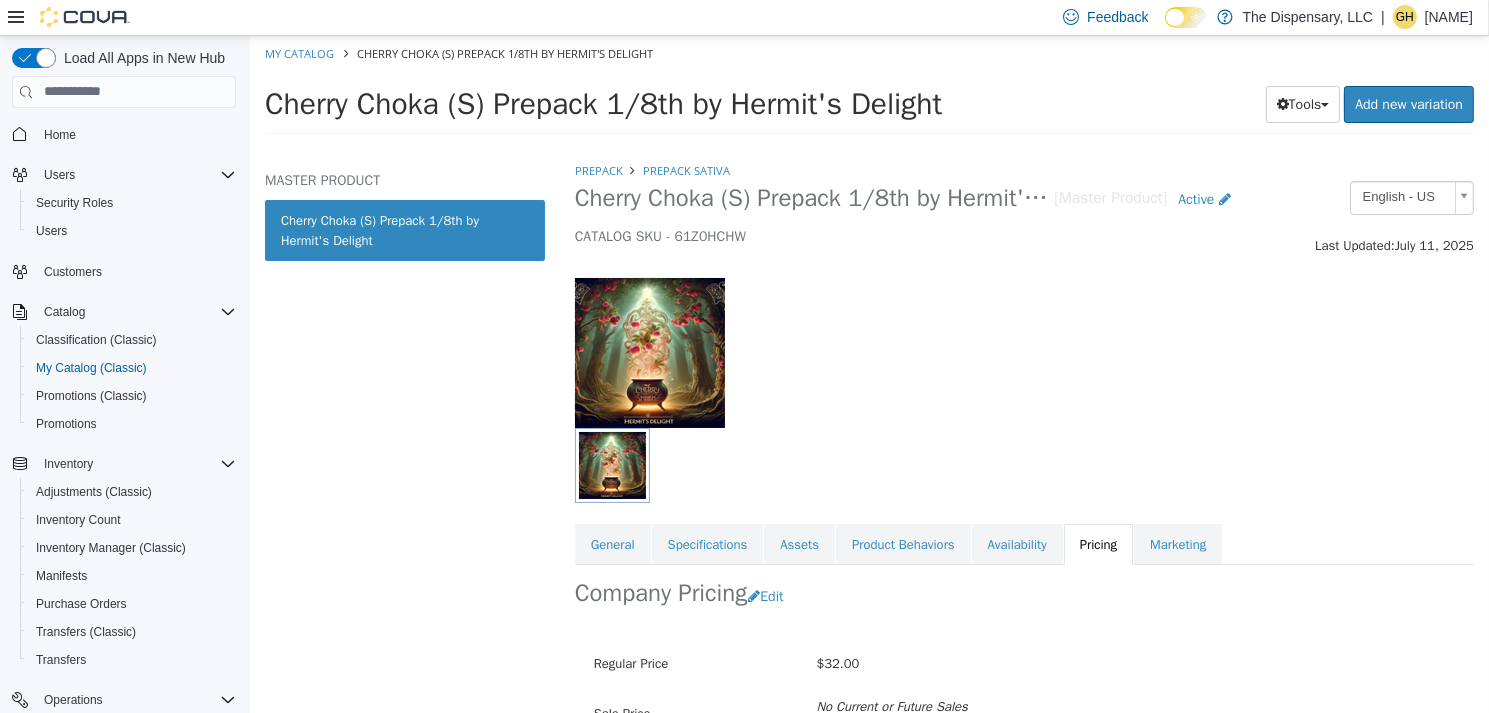 scroll, scrollTop: 200, scrollLeft: 0, axis: vertical 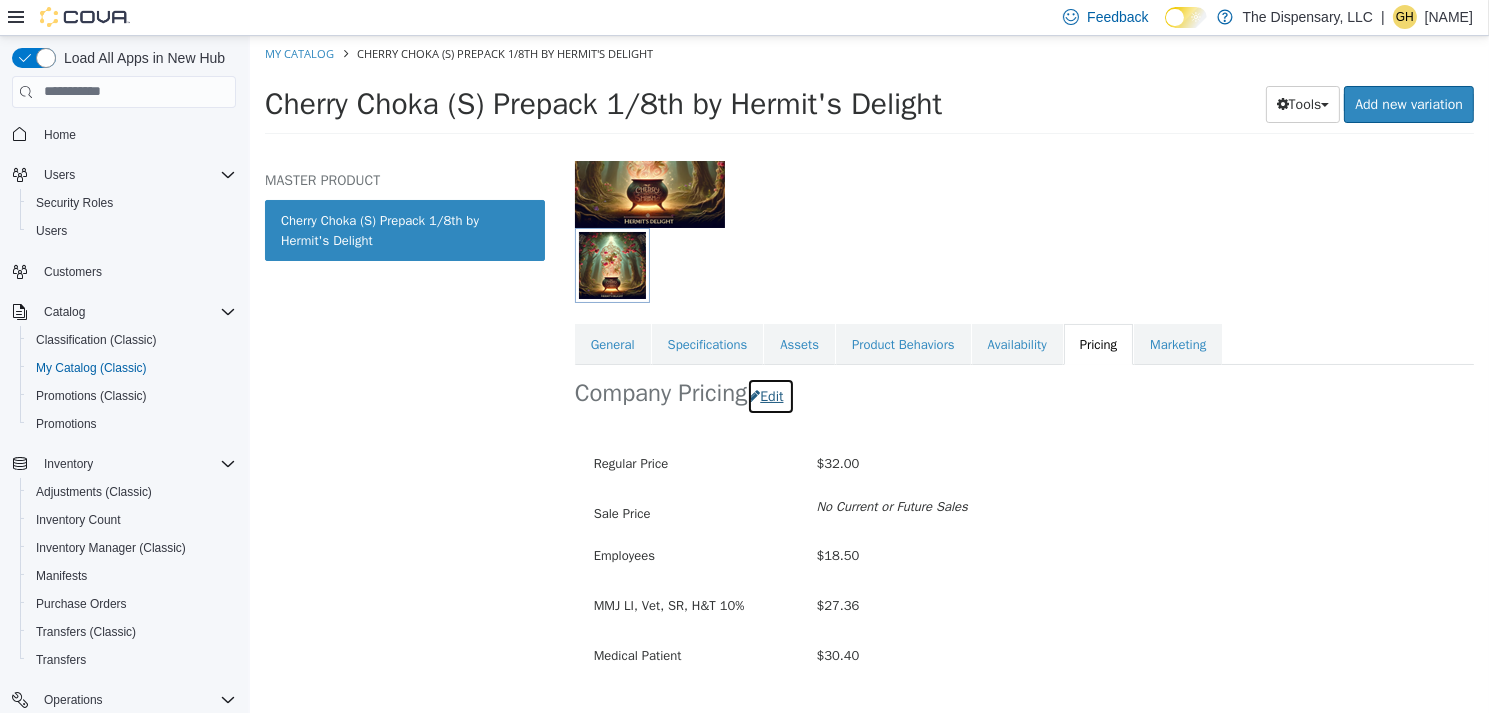 click on "Edit" at bounding box center (769, 395) 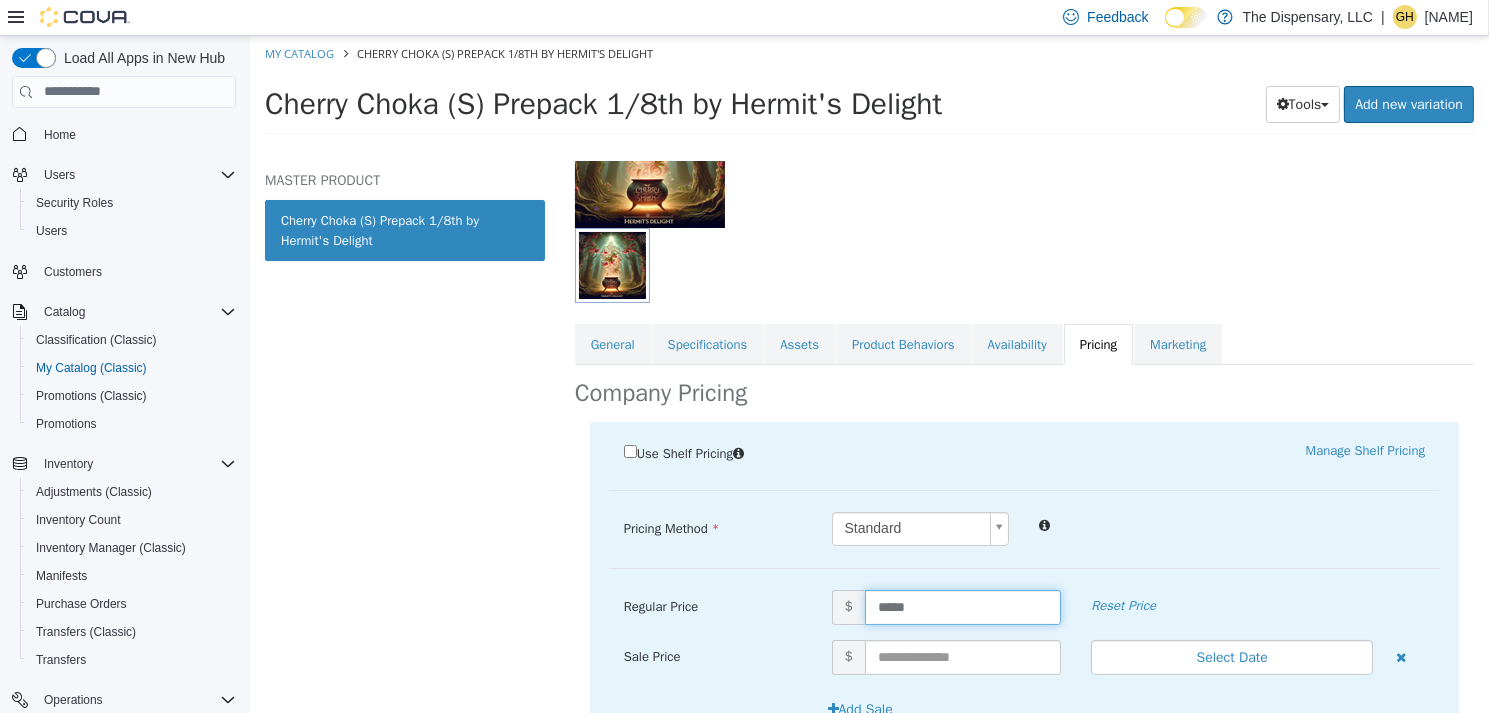 drag, startPoint x: 909, startPoint y: 603, endPoint x: 758, endPoint y: 581, distance: 152.59424 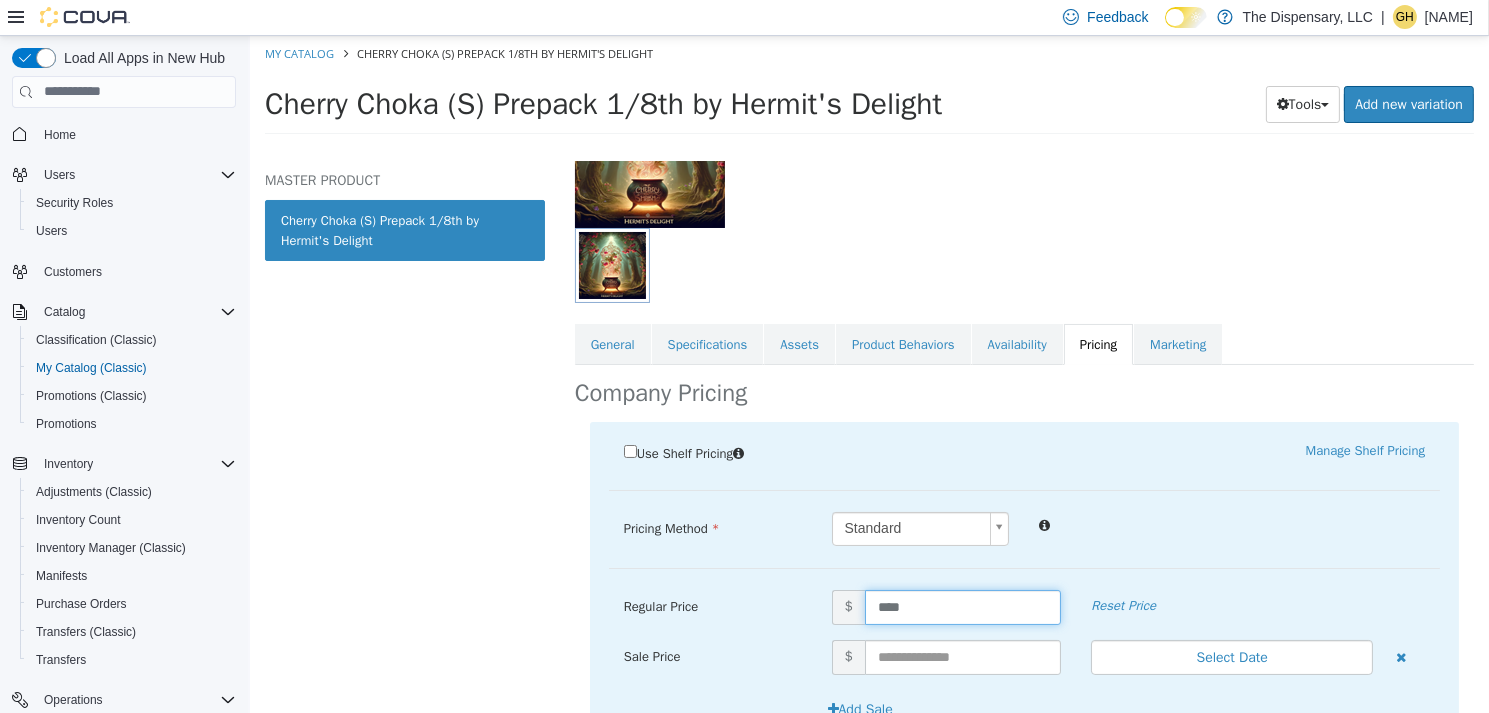 type on "*****" 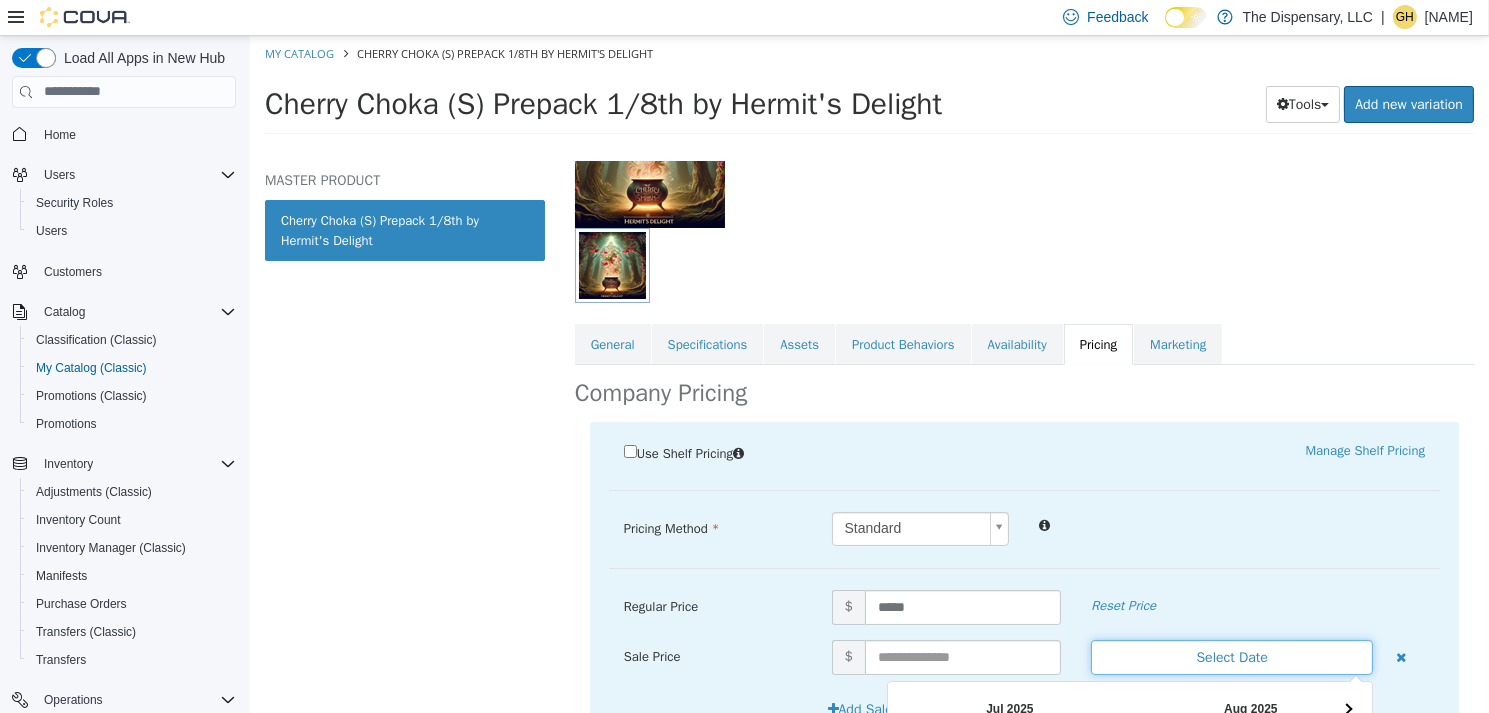 type 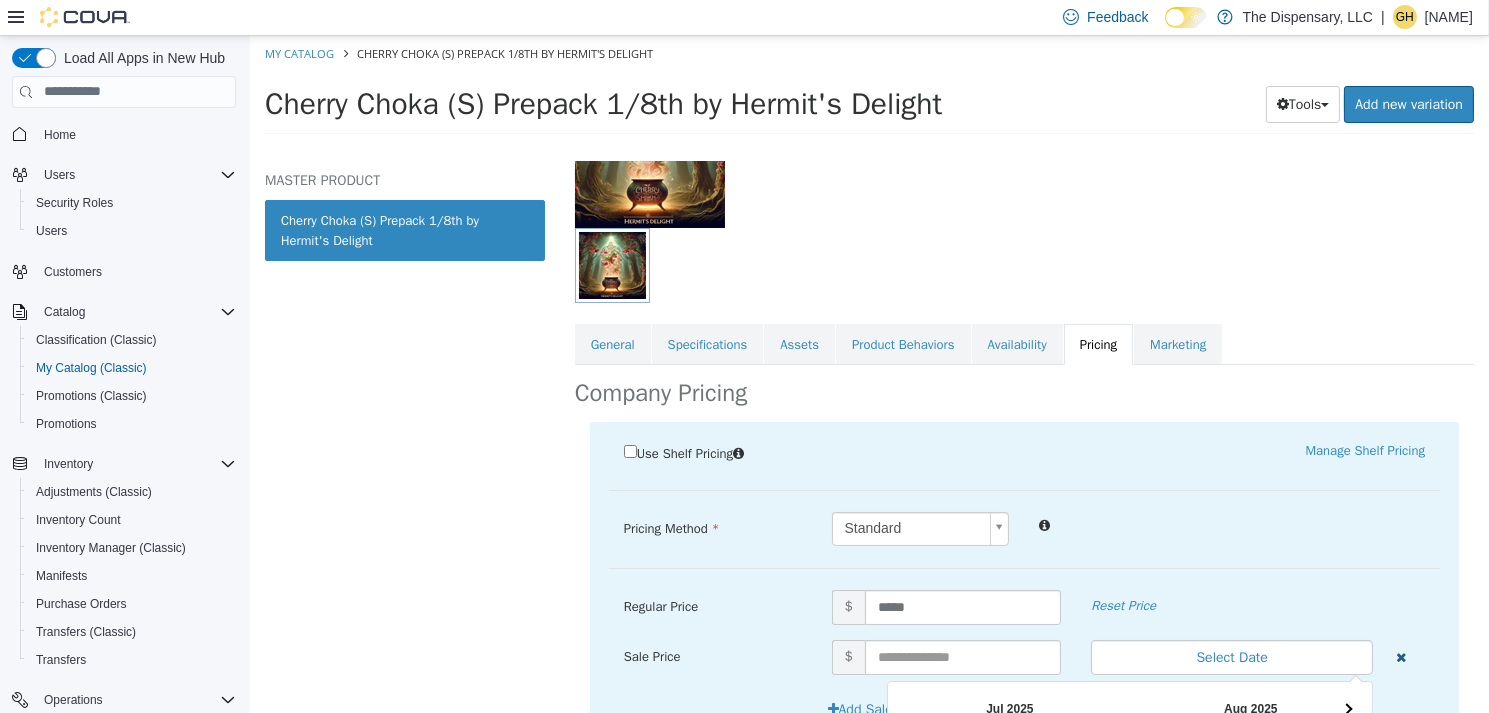 type 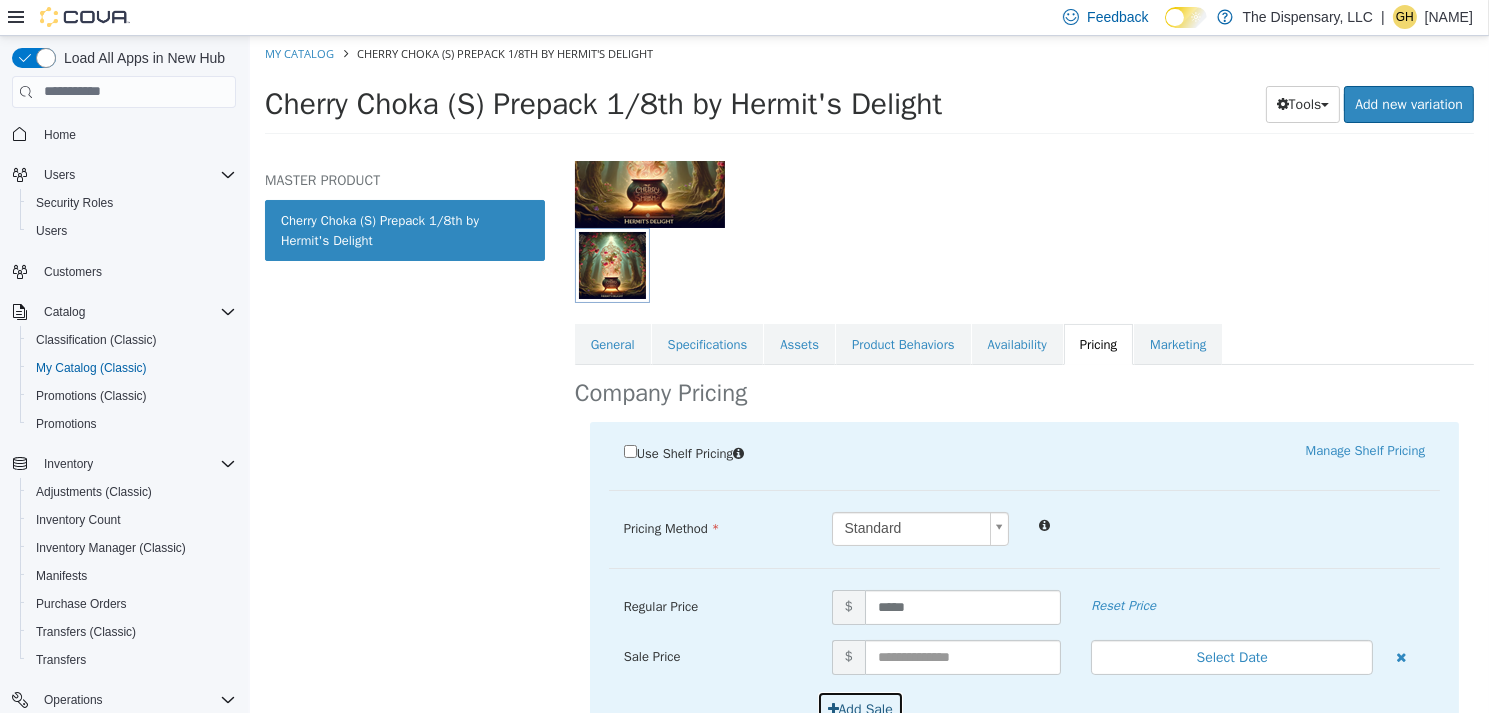 type 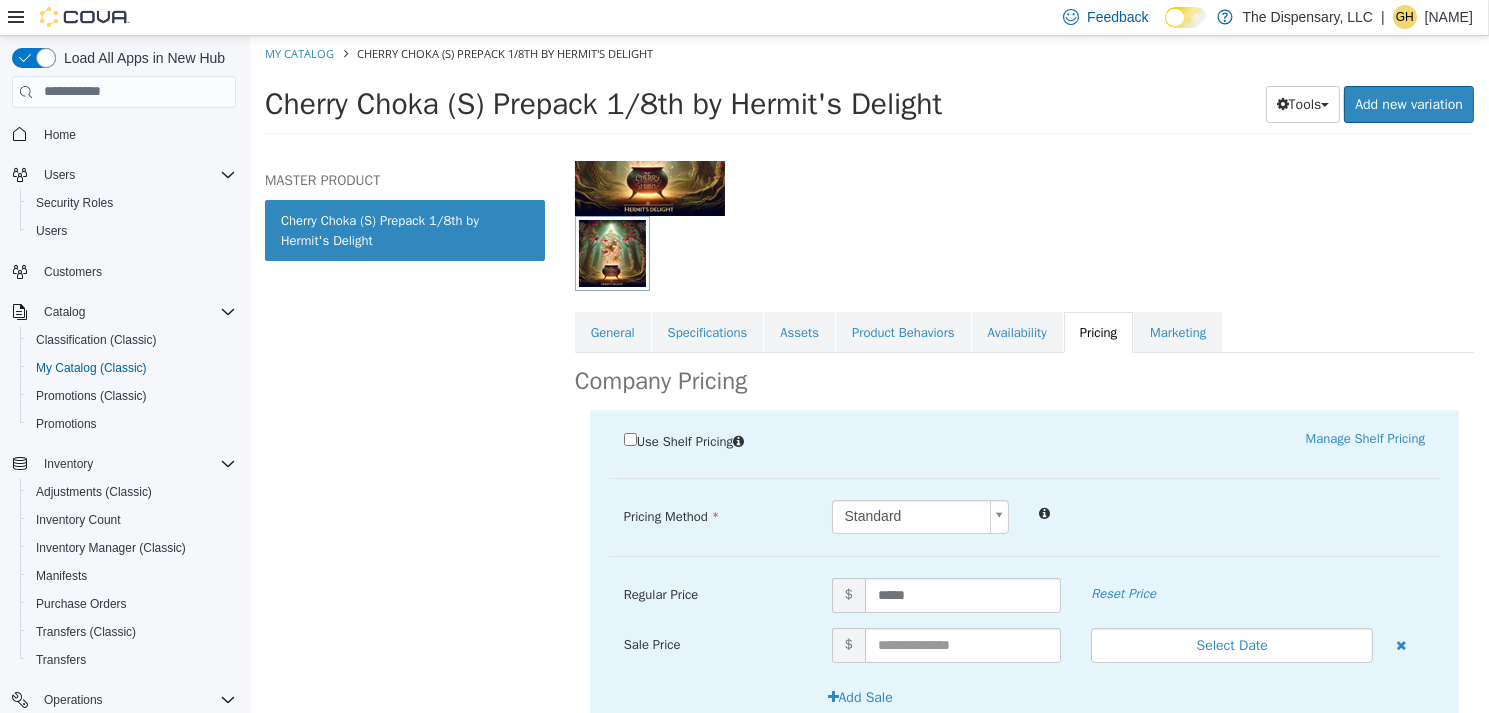 scroll, scrollTop: 487, scrollLeft: 0, axis: vertical 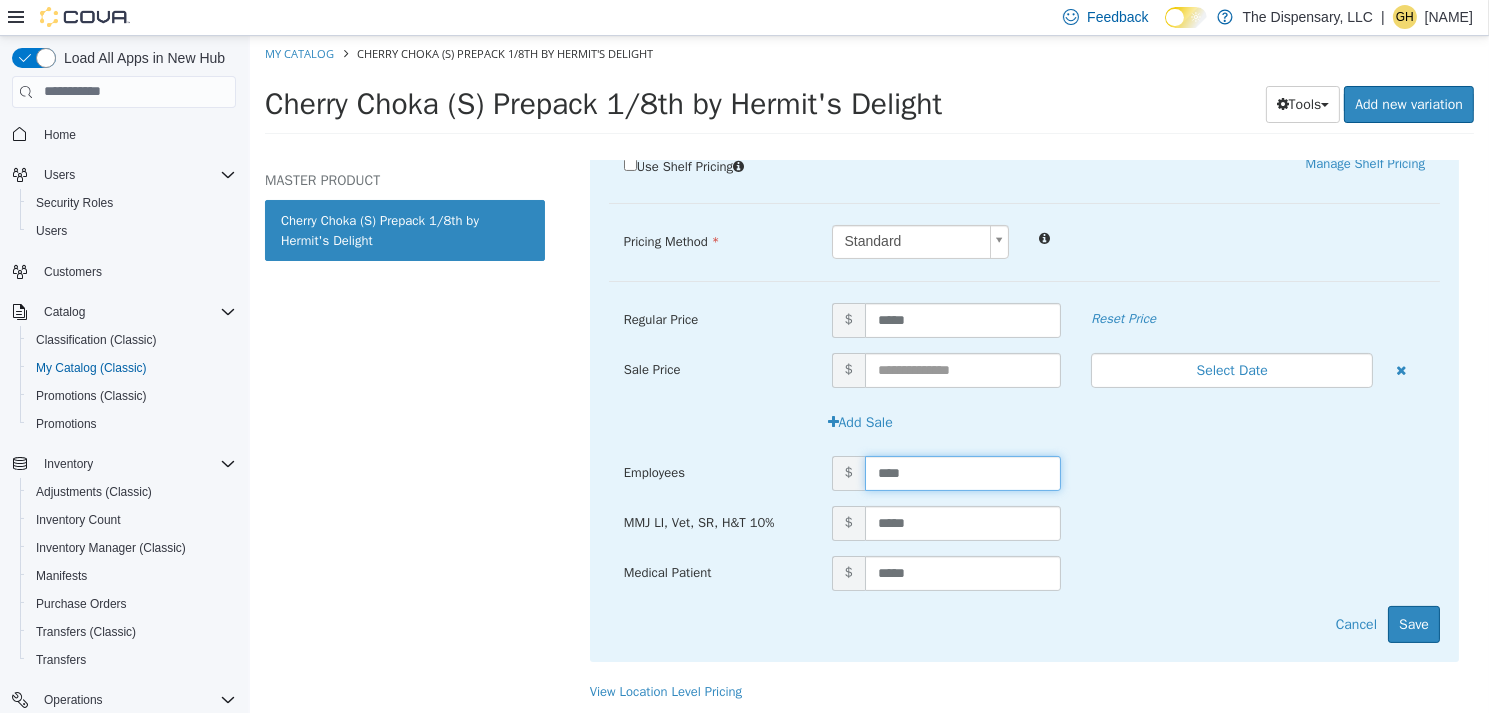 type on "*****" 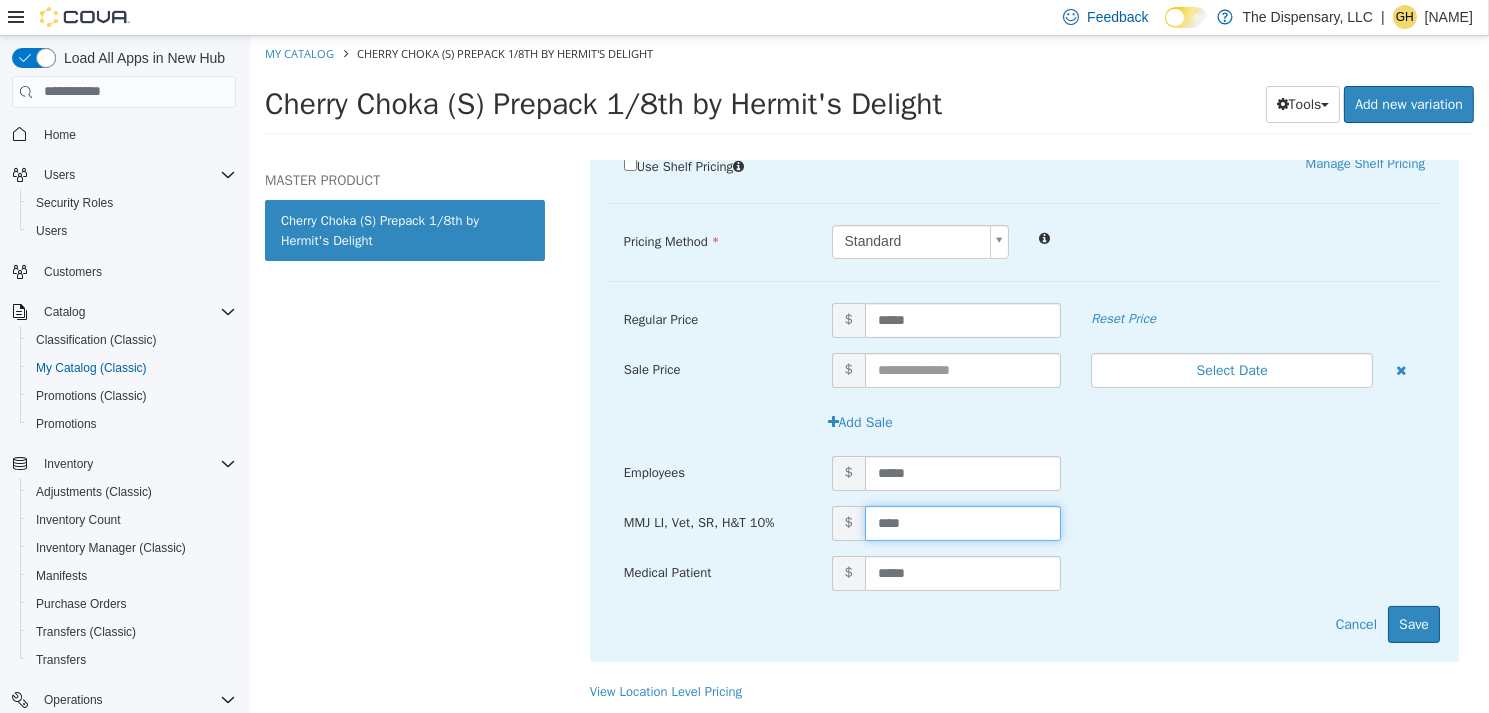 type on "*****" 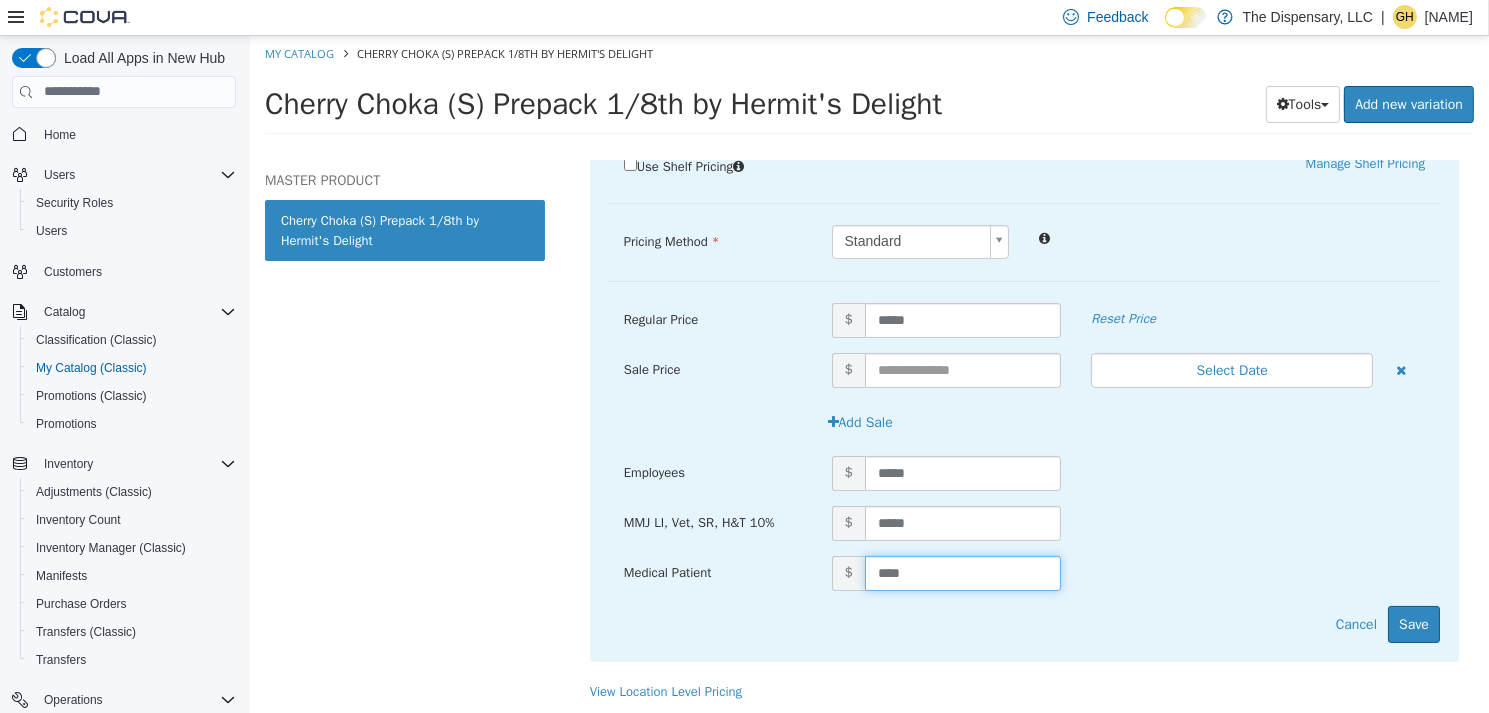 type on "*****" 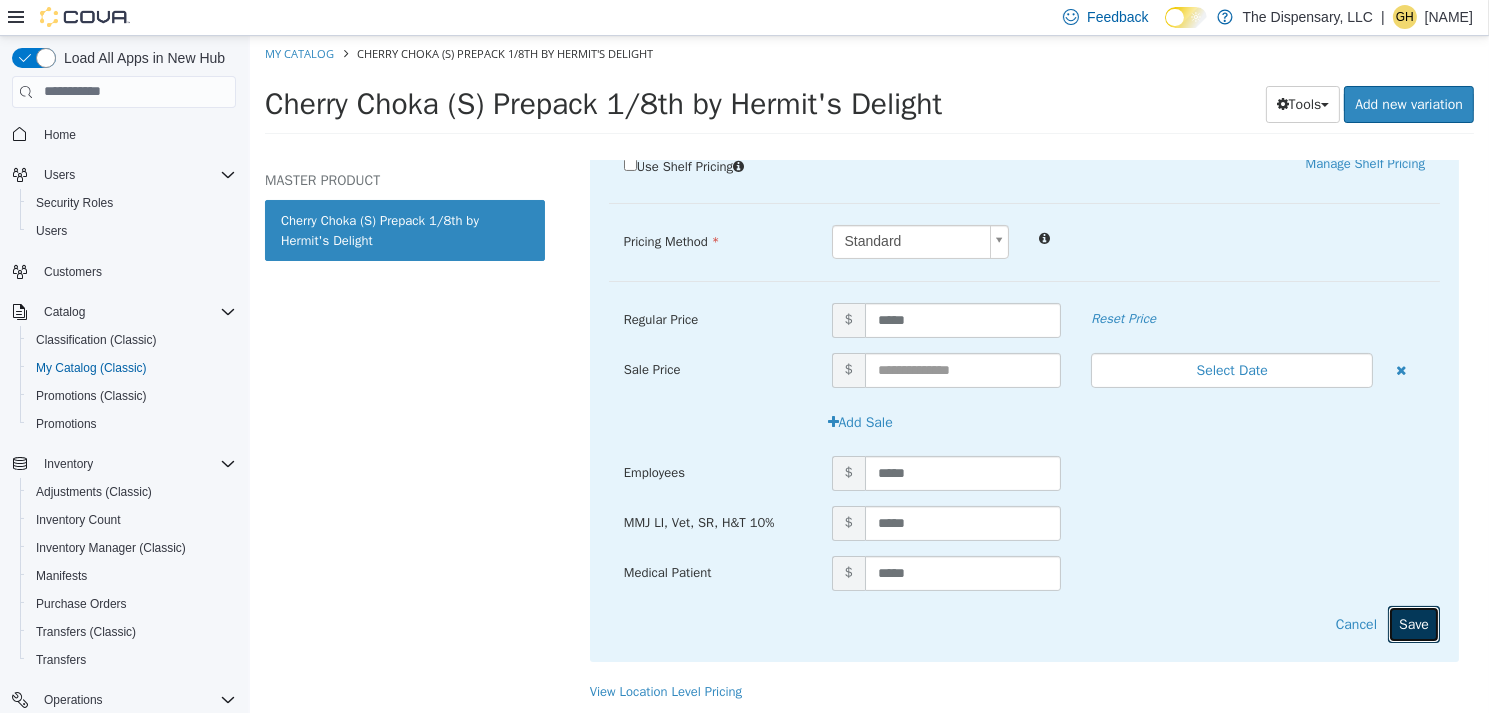 click on "Save" at bounding box center (1413, 623) 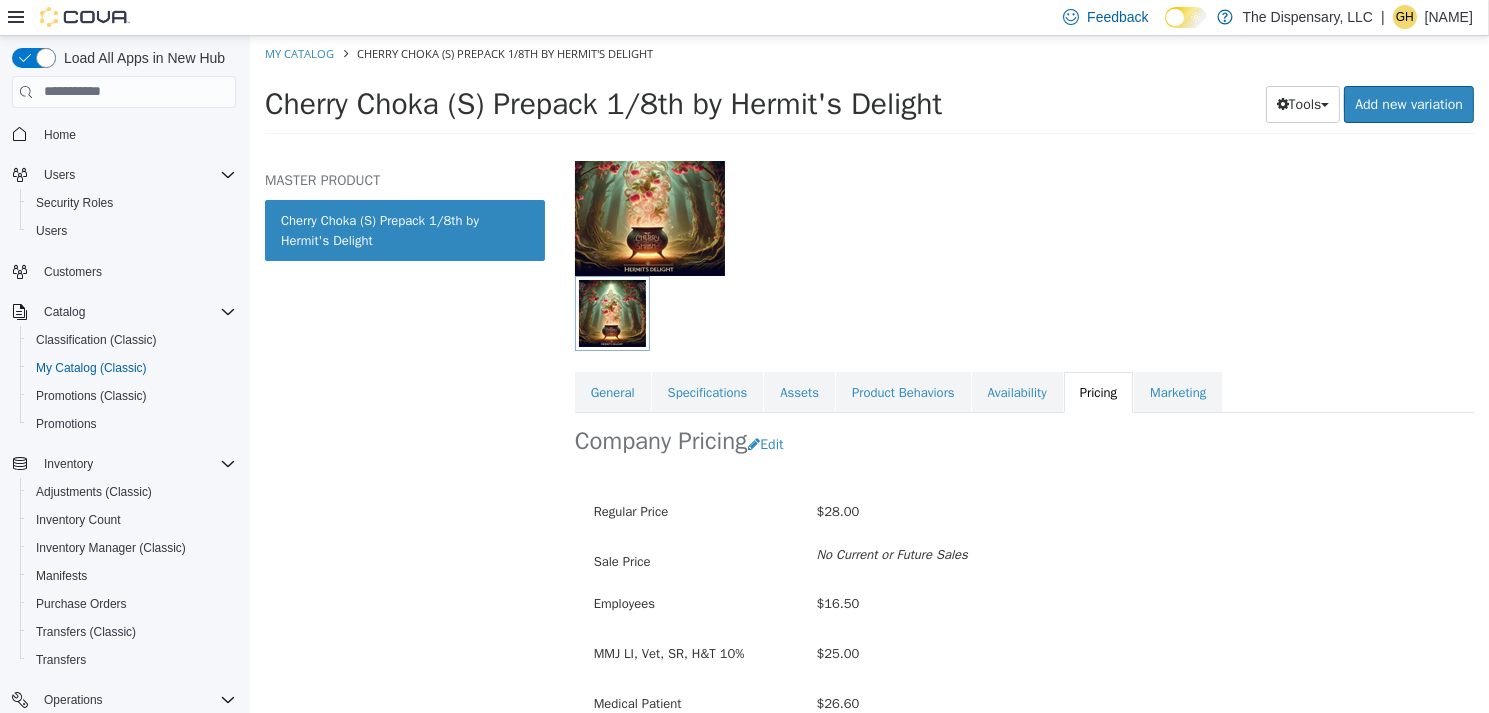 scroll, scrollTop: 0, scrollLeft: 0, axis: both 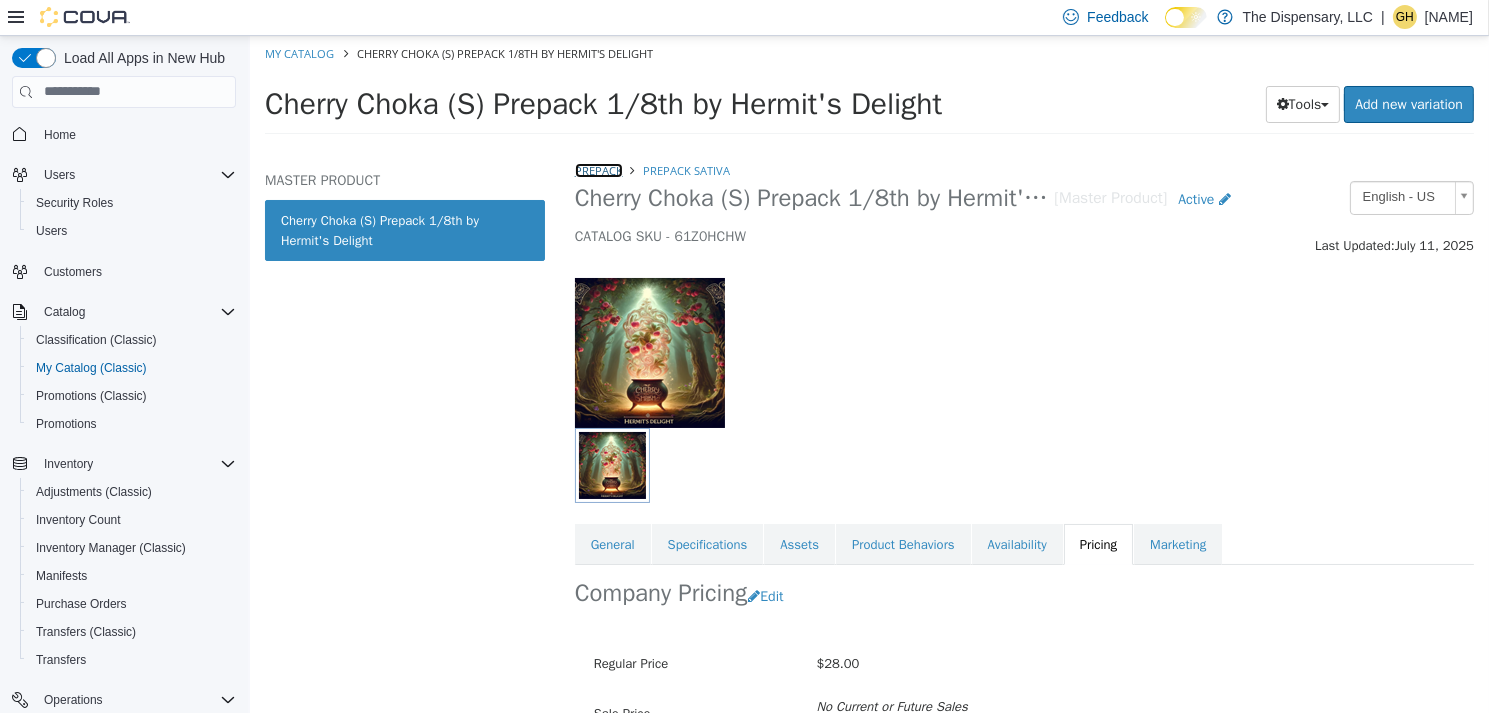 click on "Prepack" at bounding box center [598, 169] 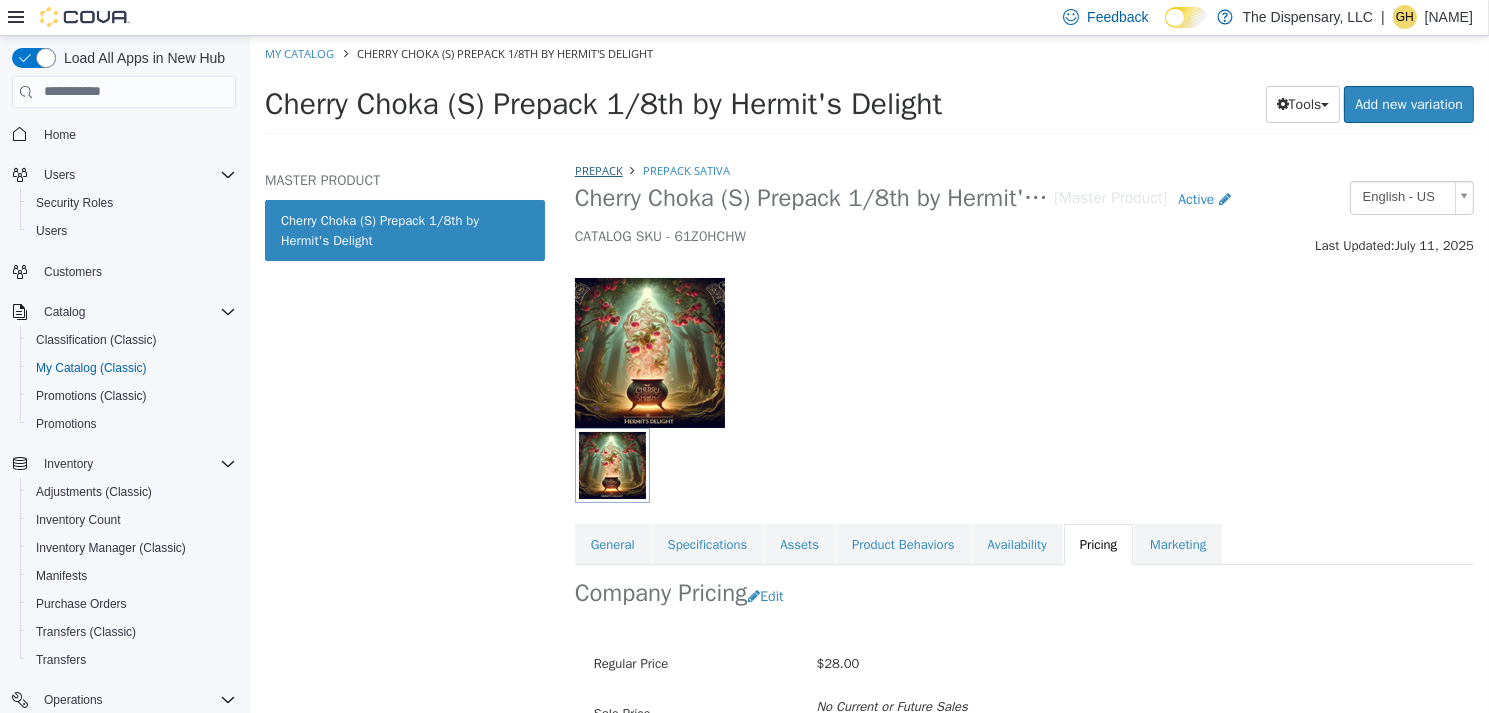 select on "**********" 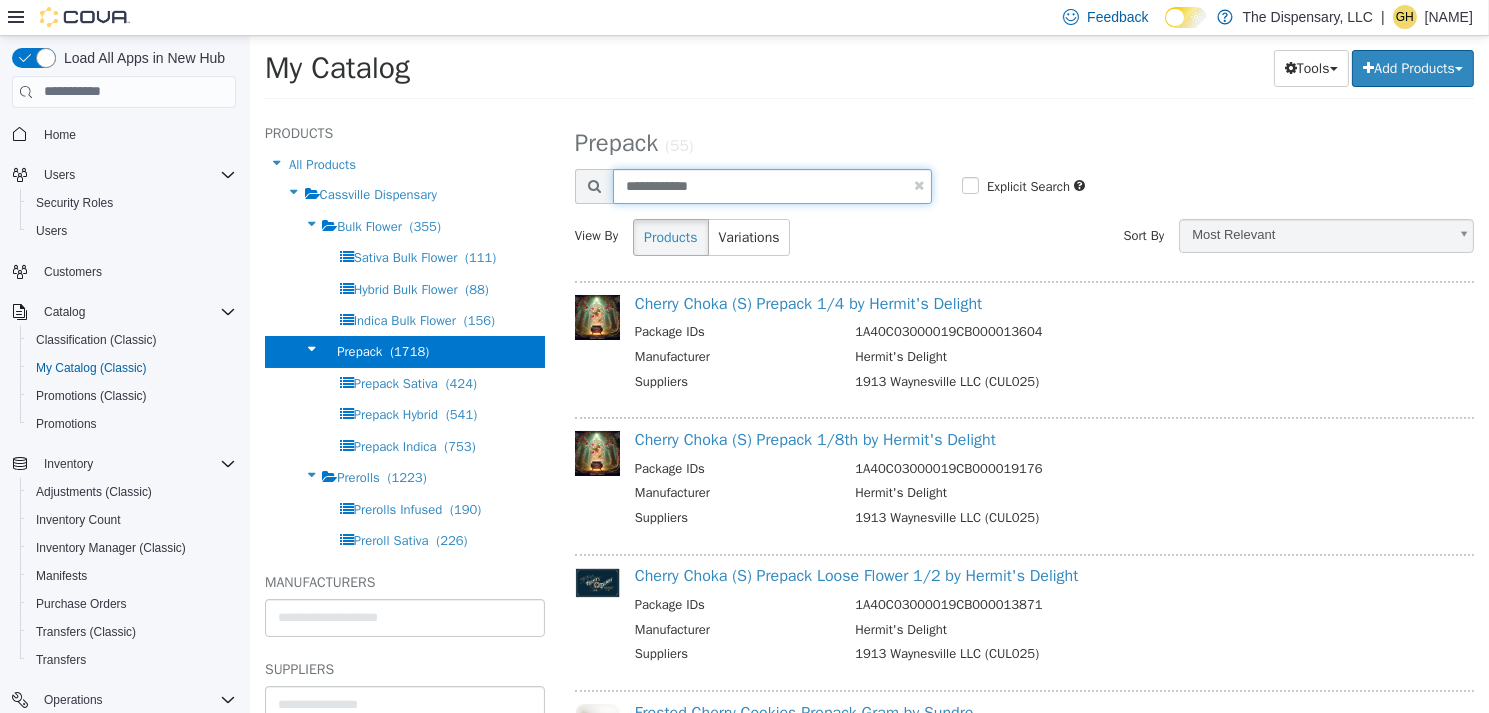 drag, startPoint x: 714, startPoint y: 191, endPoint x: 532, endPoint y: 176, distance: 182.61708 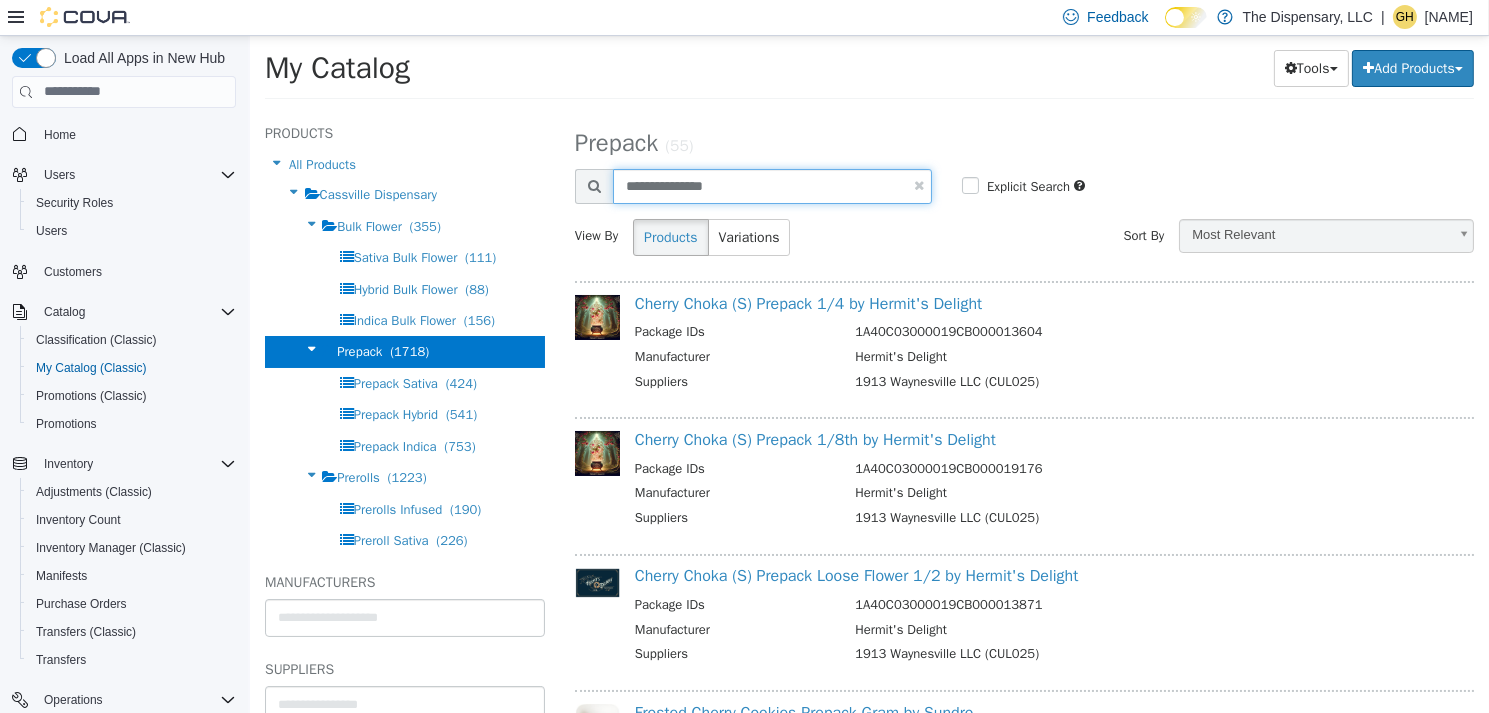 type on "**********" 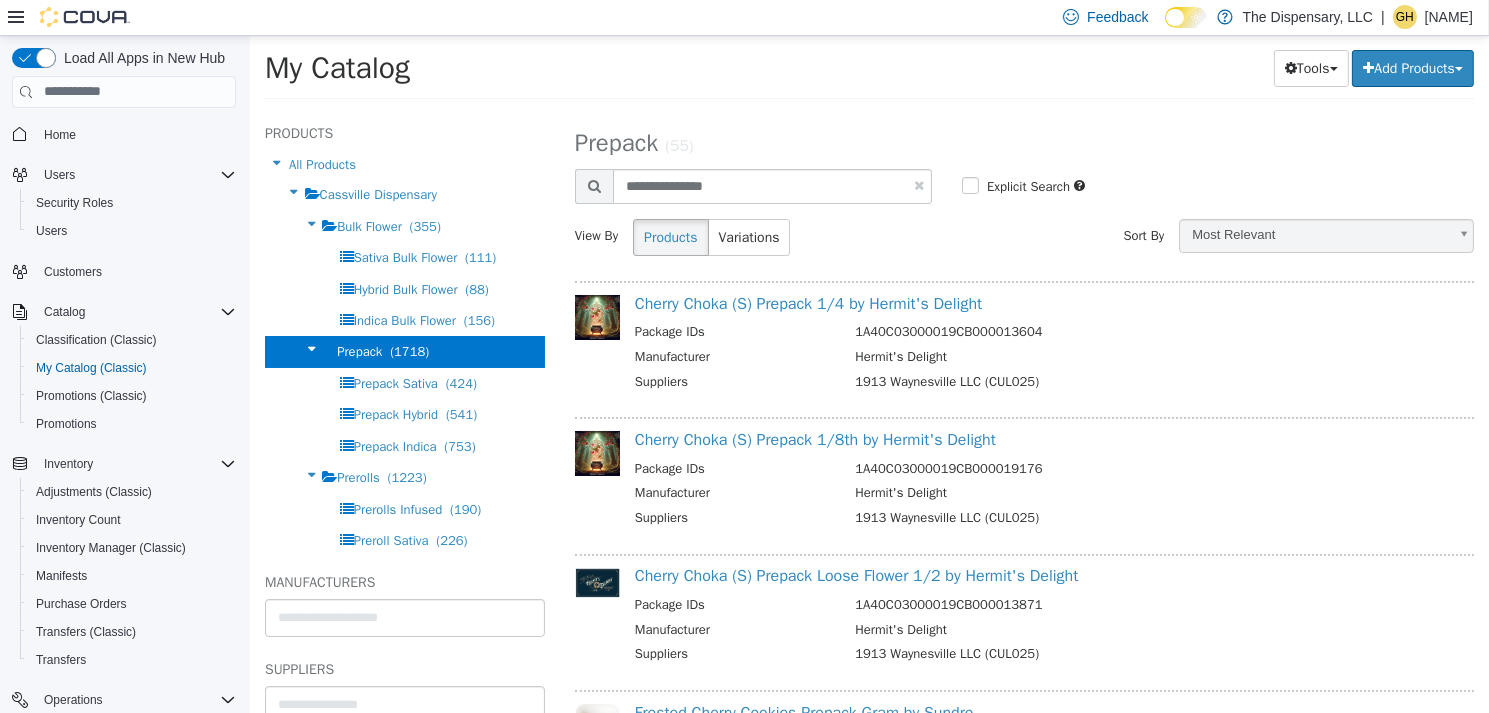select on "**********" 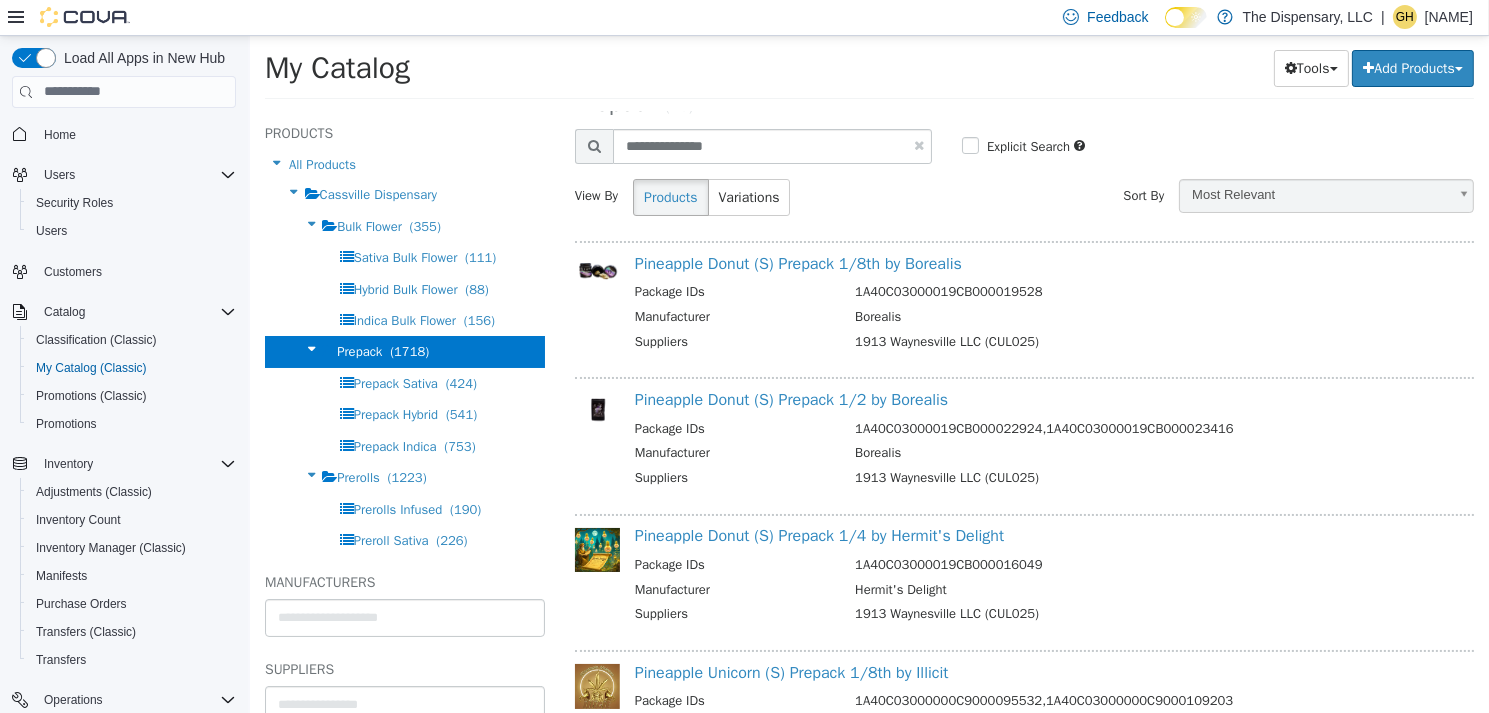scroll, scrollTop: 0, scrollLeft: 0, axis: both 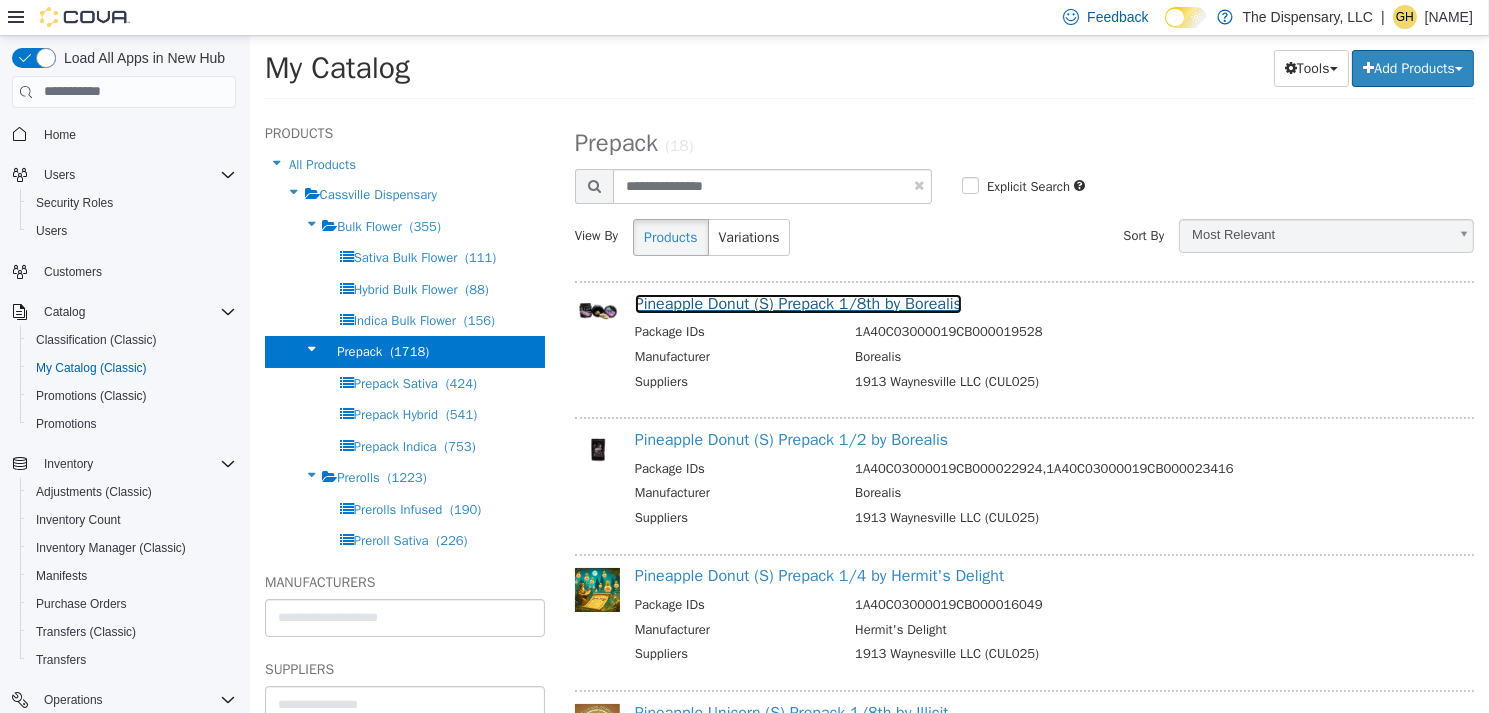 click on "Pineapple Donut (S) Prepack 1/8th by Borealis" at bounding box center [797, 303] 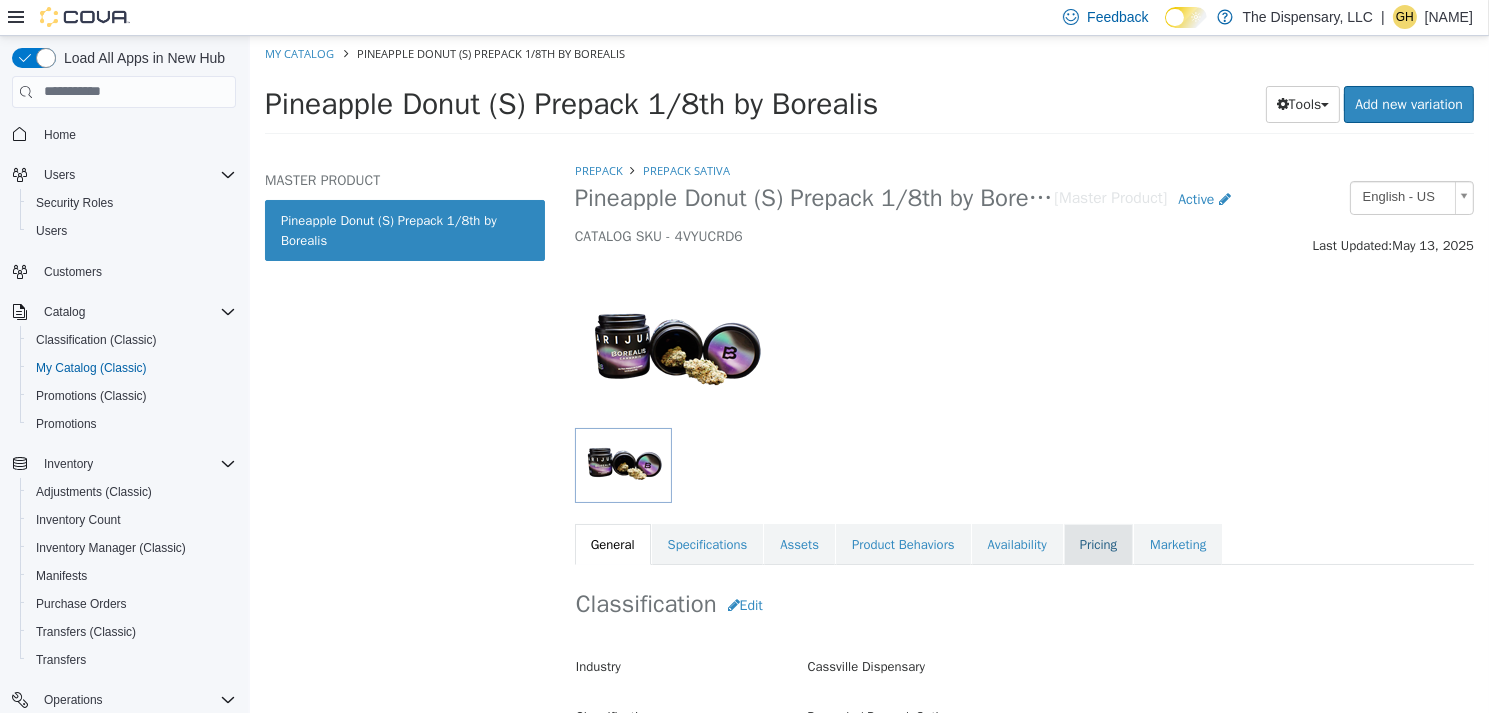click on "Pricing" at bounding box center (1097, 544) 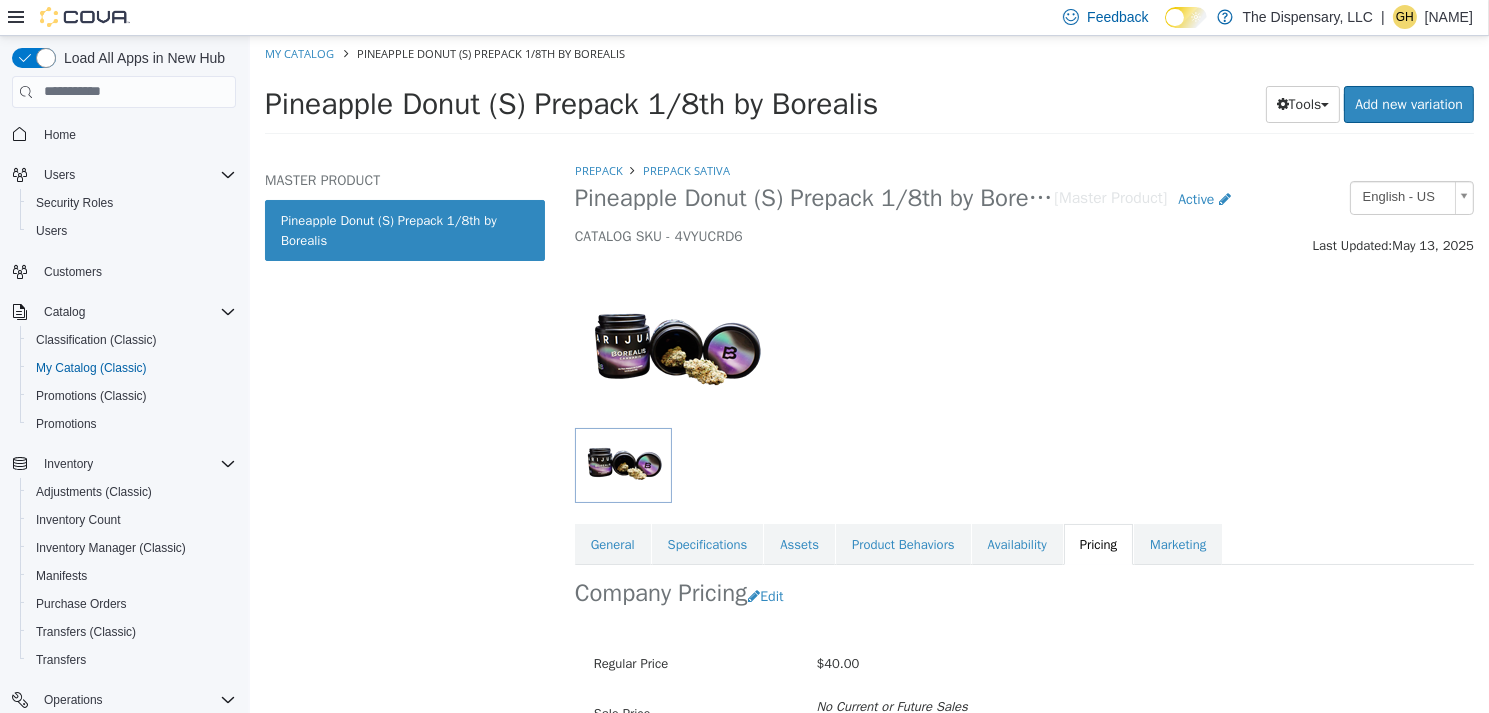 scroll, scrollTop: 200, scrollLeft: 0, axis: vertical 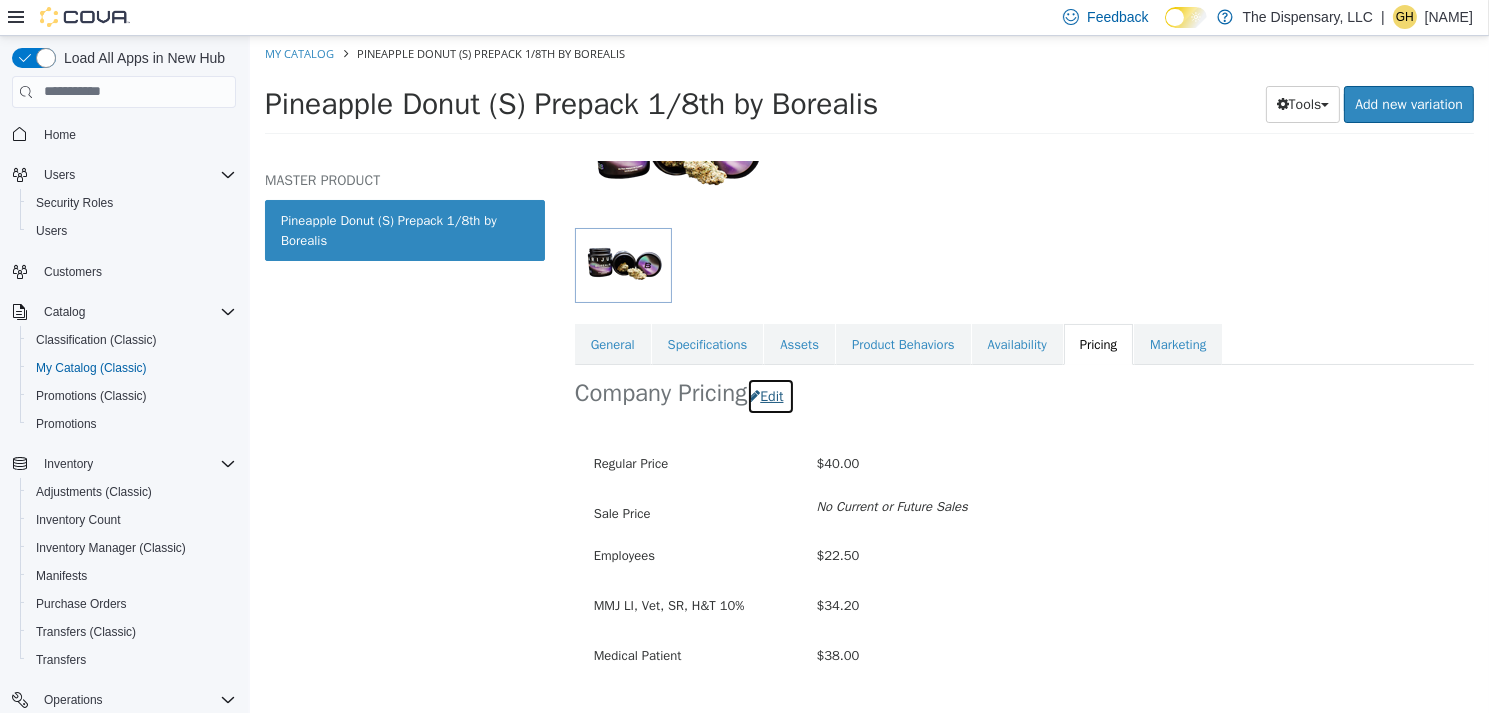 click on "Edit" at bounding box center [769, 395] 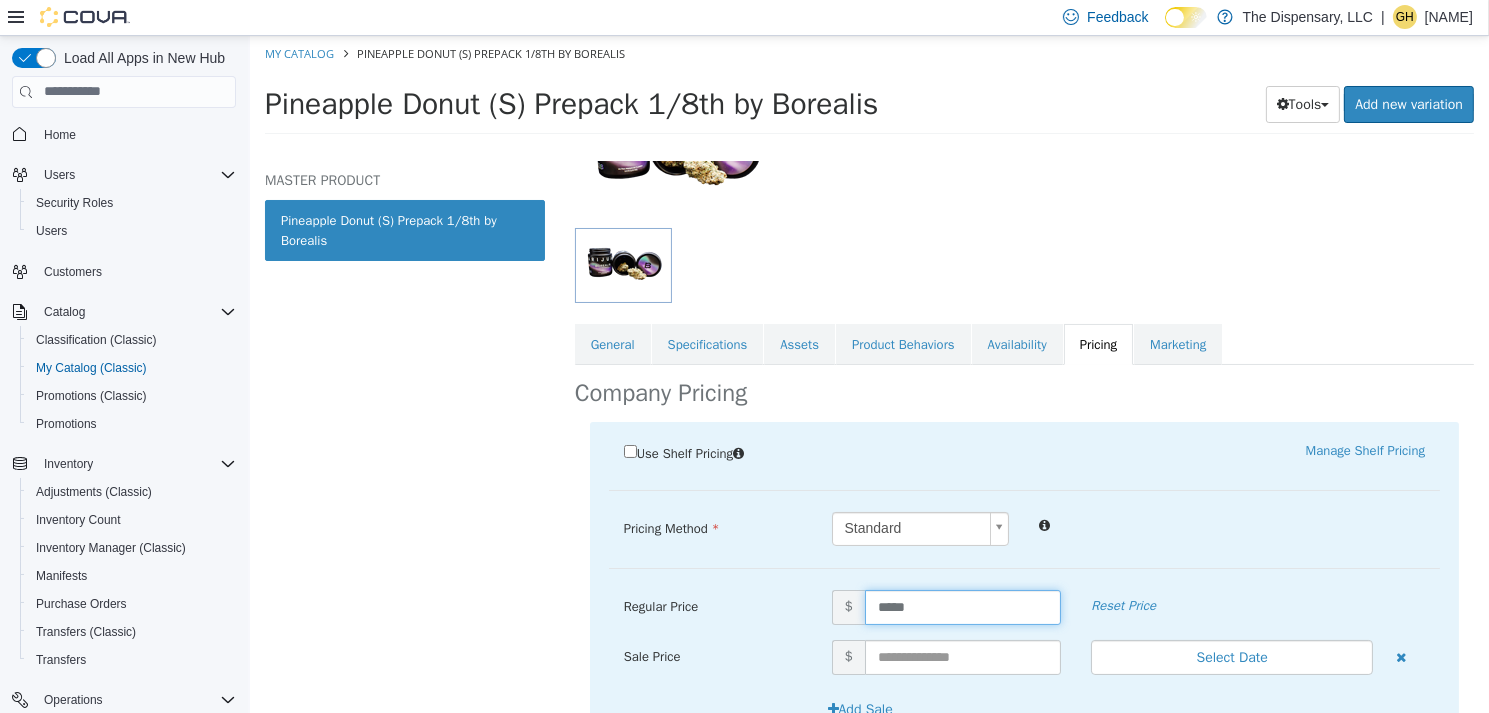 drag, startPoint x: 908, startPoint y: 593, endPoint x: 763, endPoint y: 577, distance: 145.88008 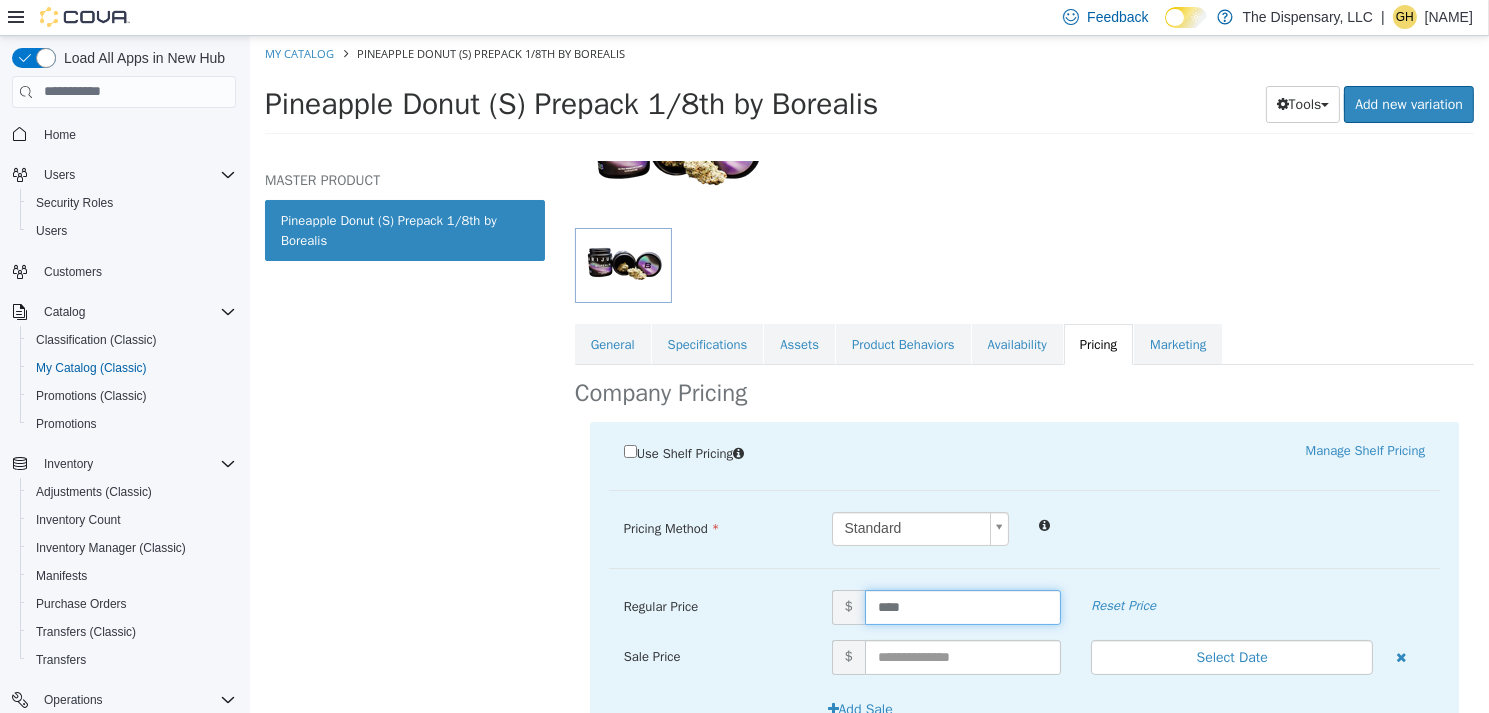 type on "*****" 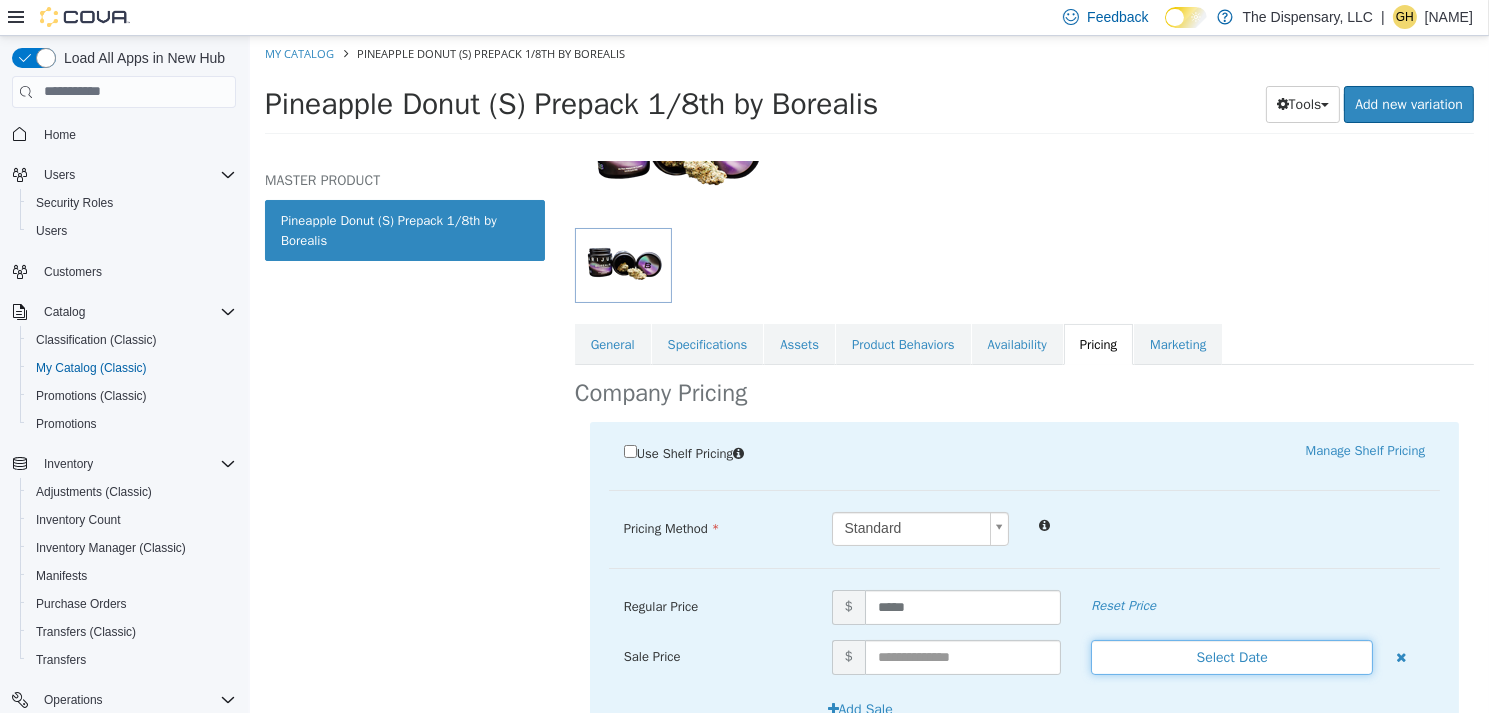 type 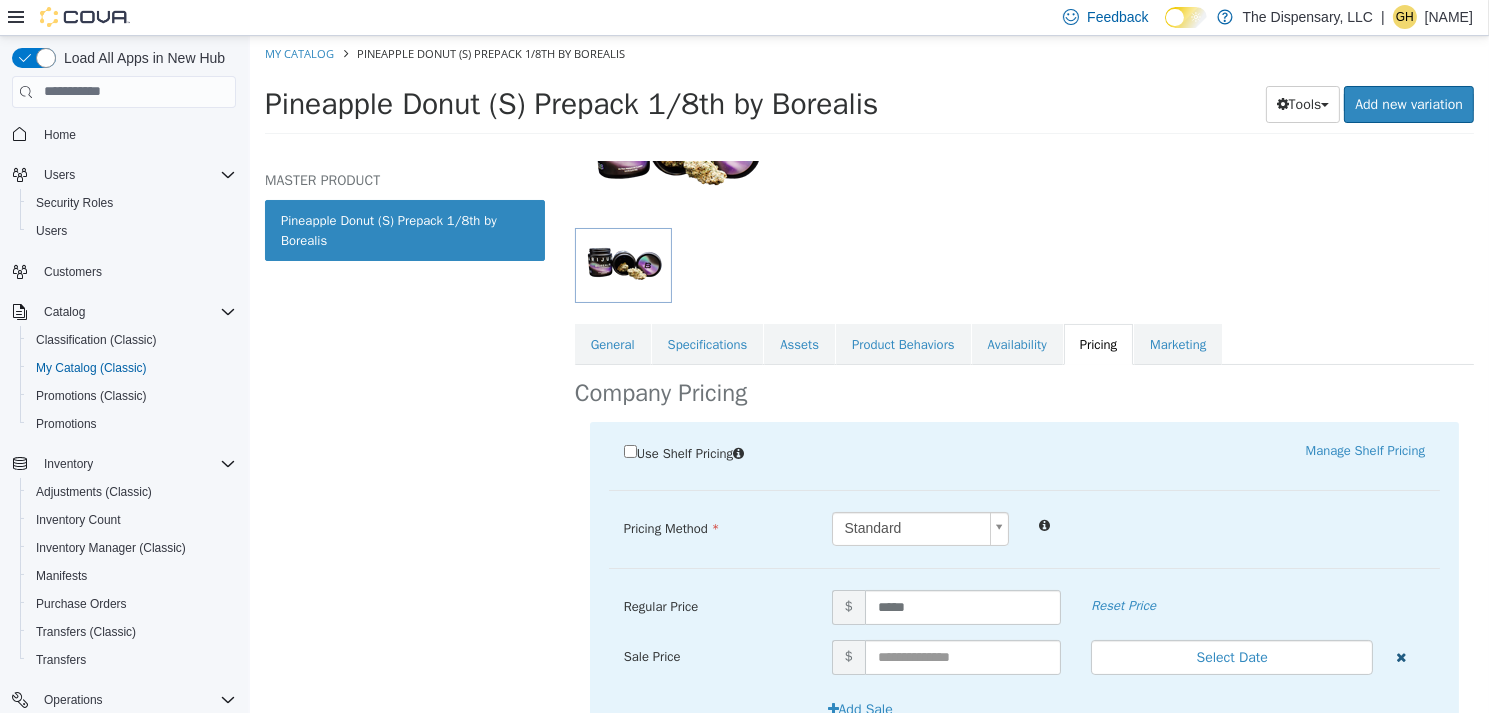 type 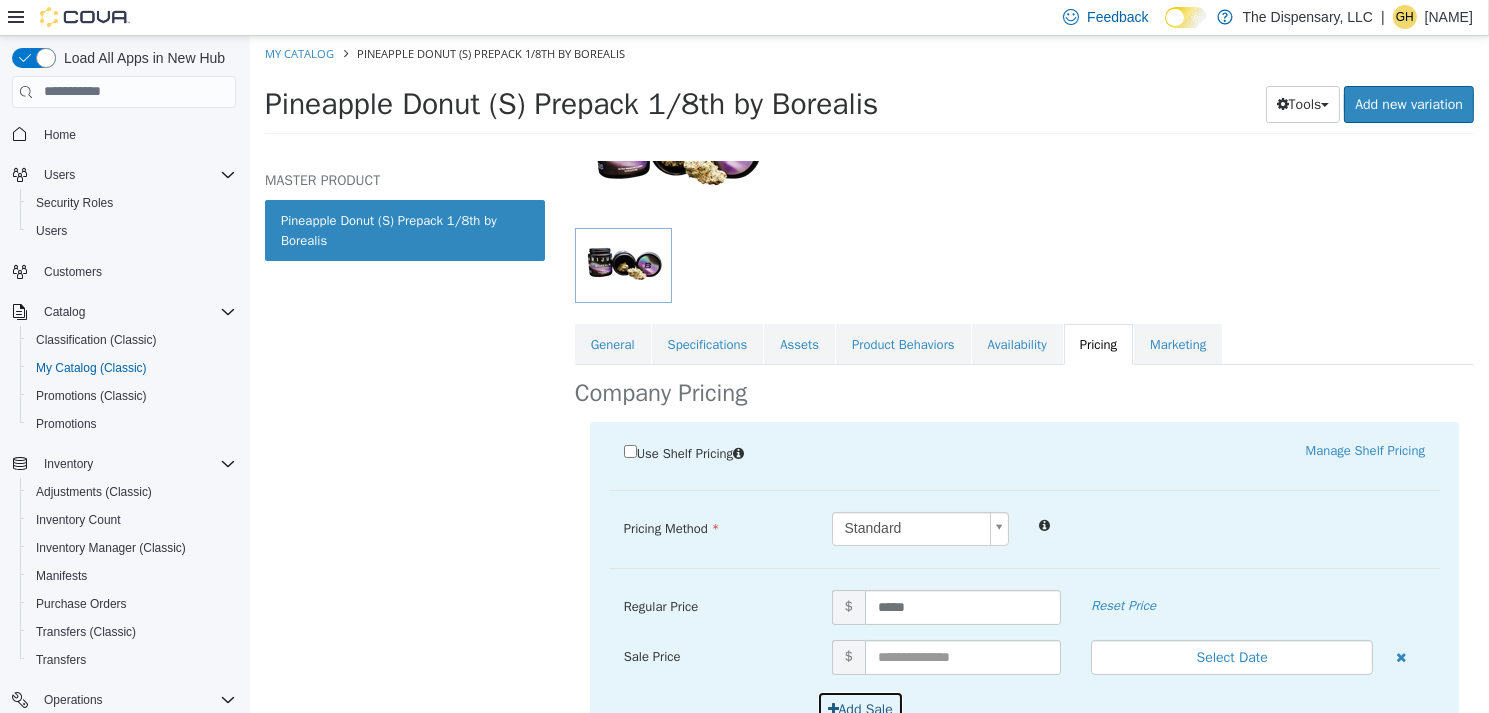 type 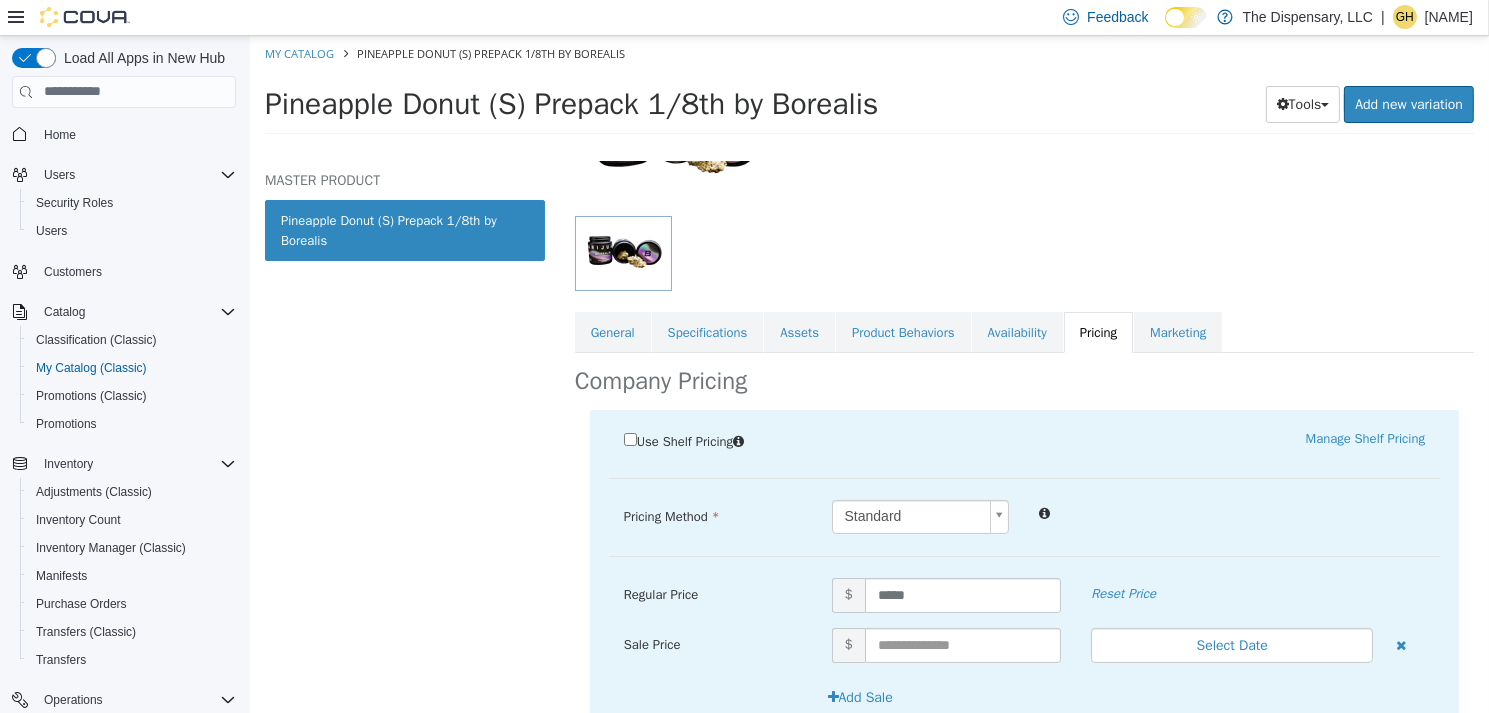 scroll, scrollTop: 487, scrollLeft: 0, axis: vertical 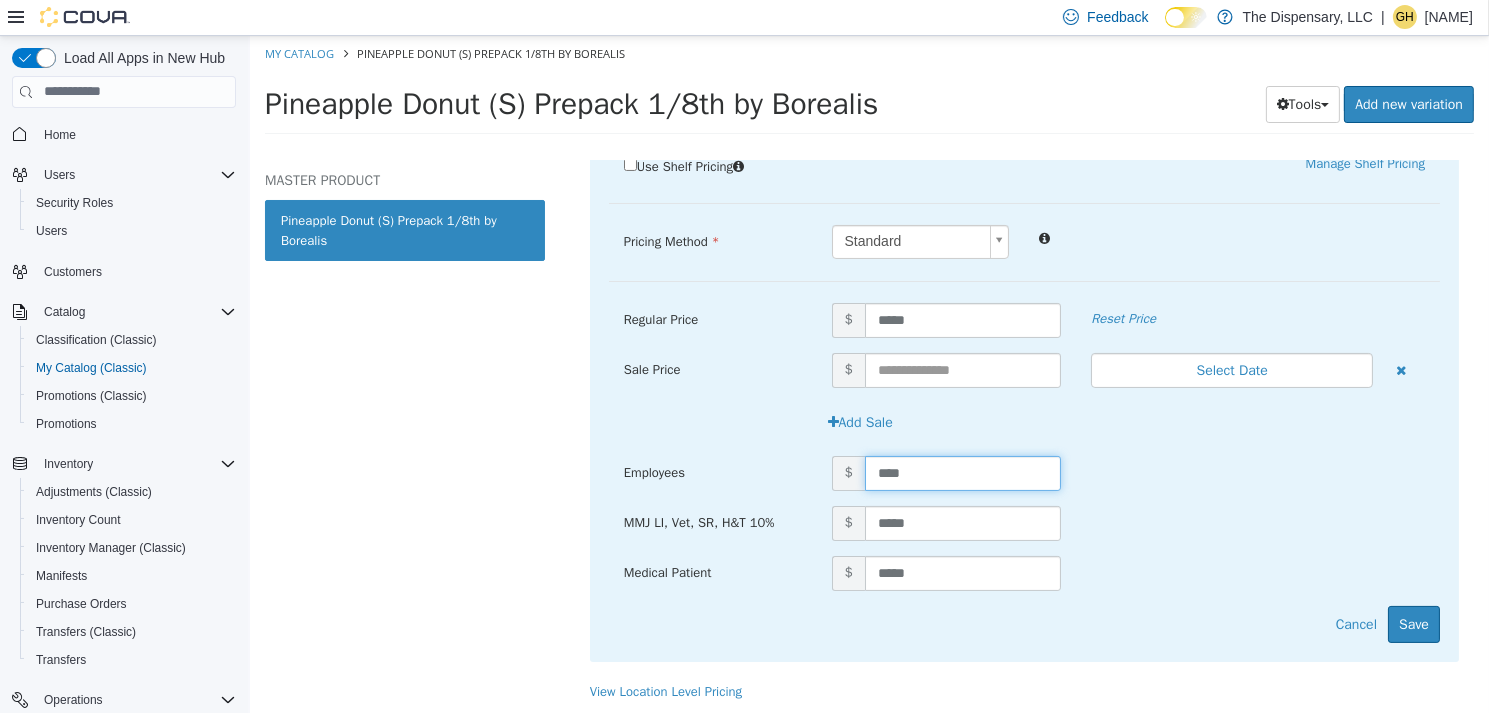 type on "*****" 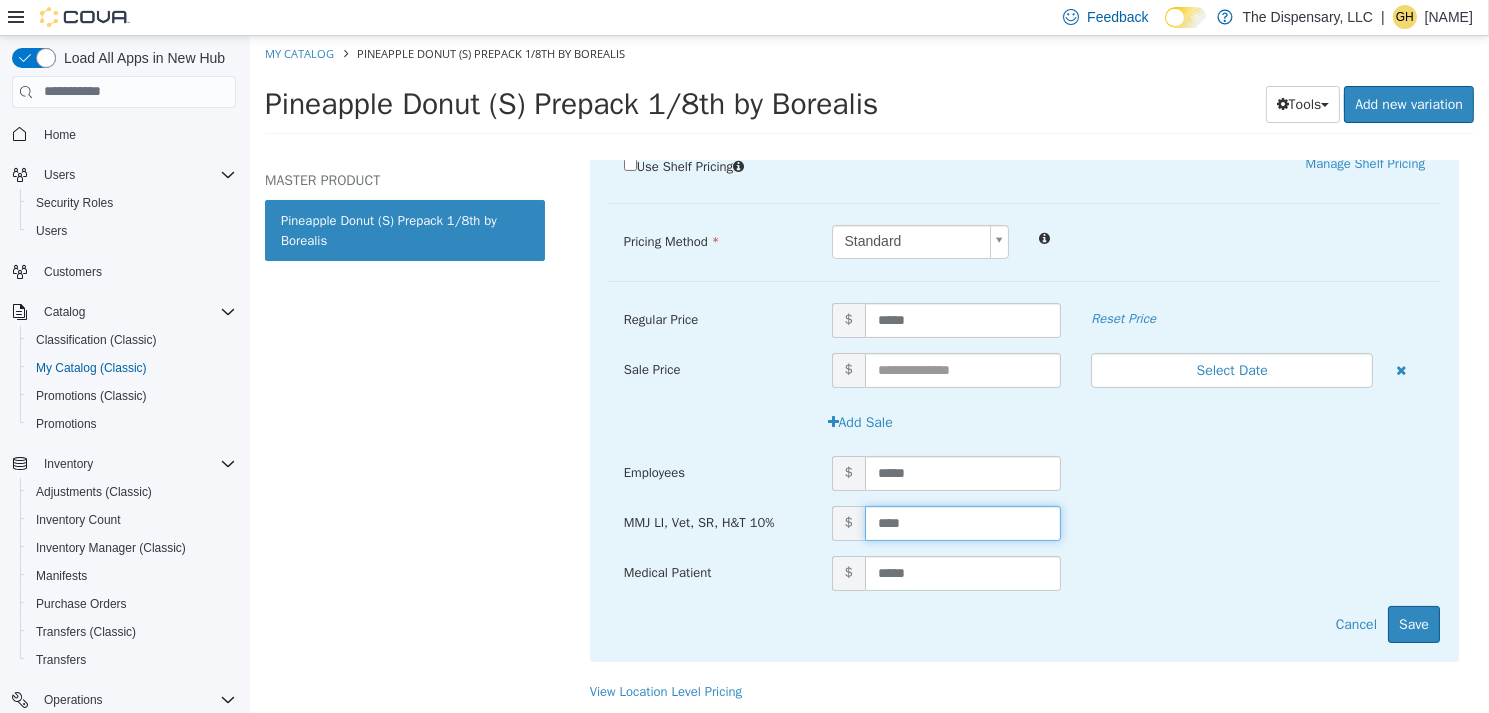 type on "*****" 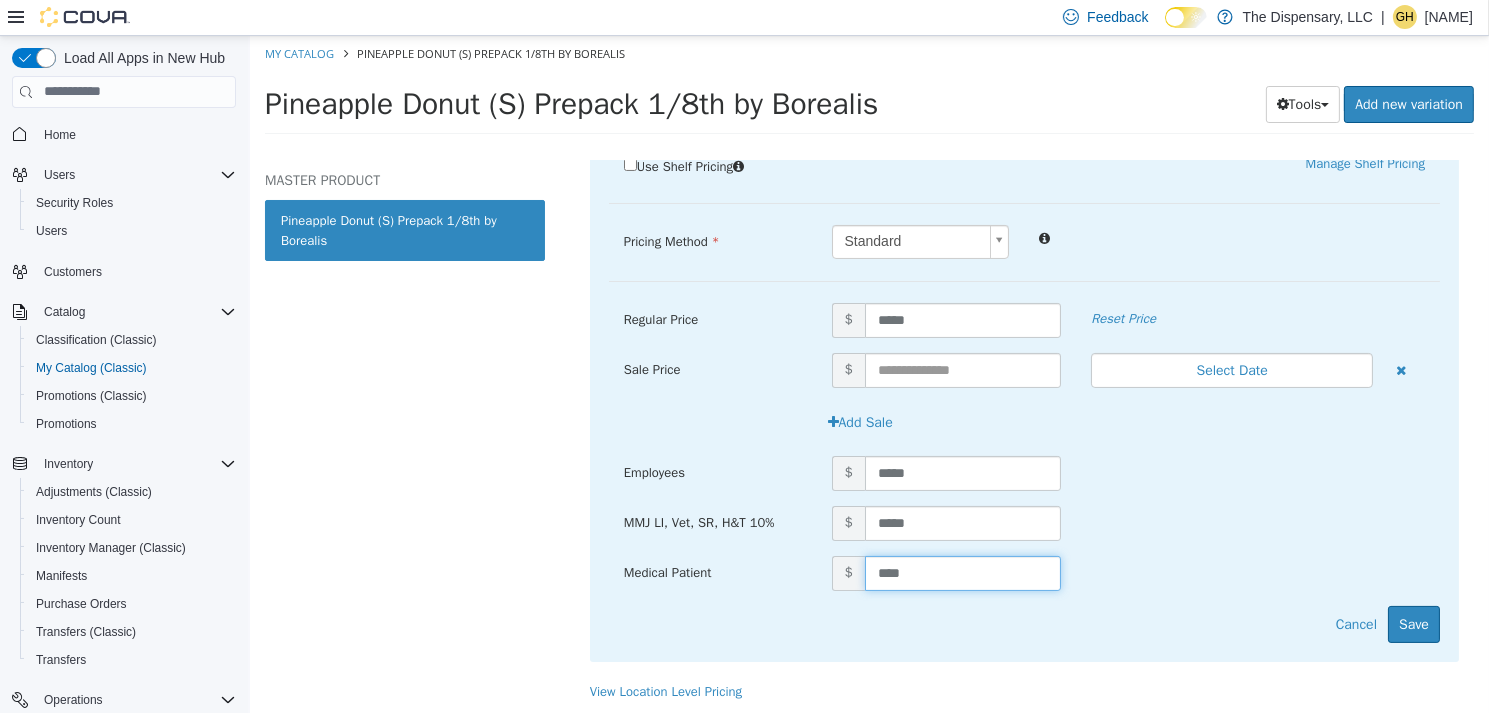 type on "*****" 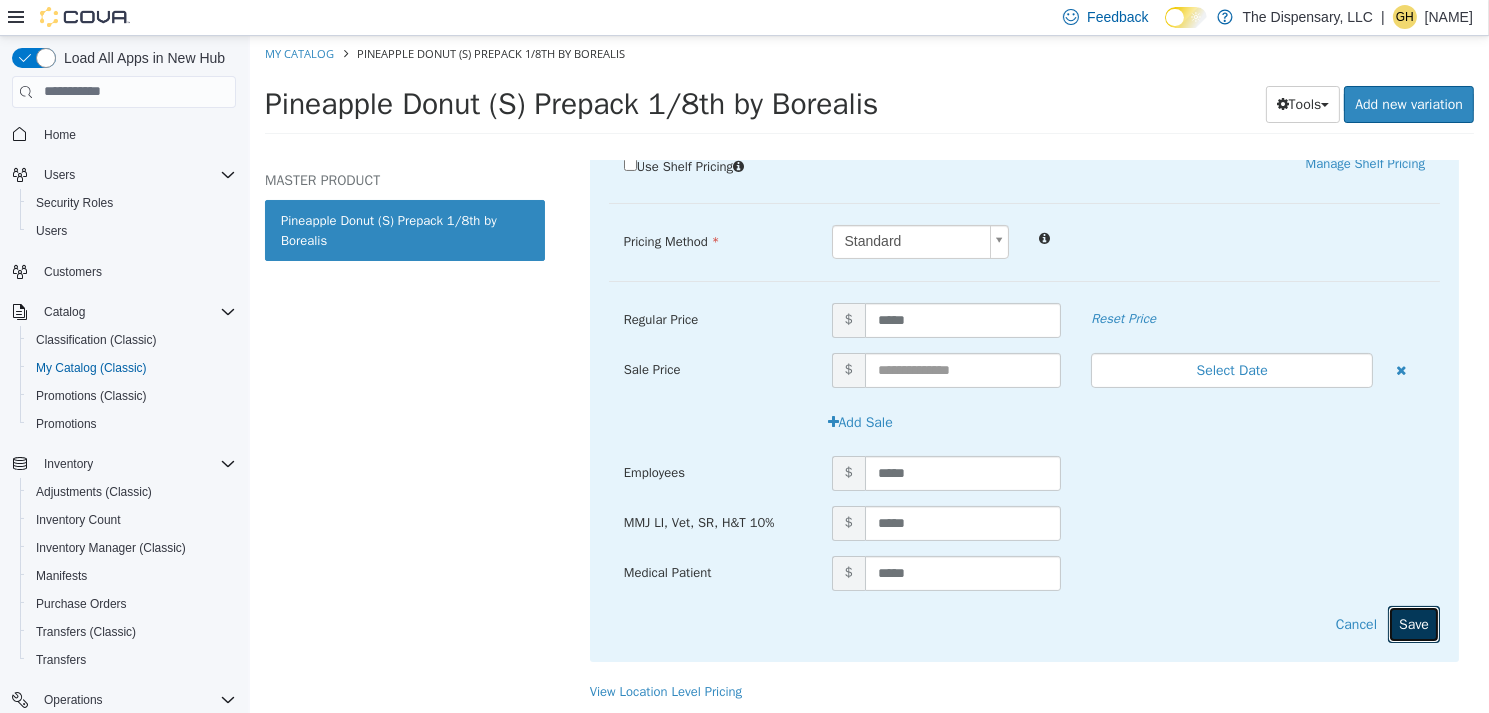 click on "Save" at bounding box center (1413, 623) 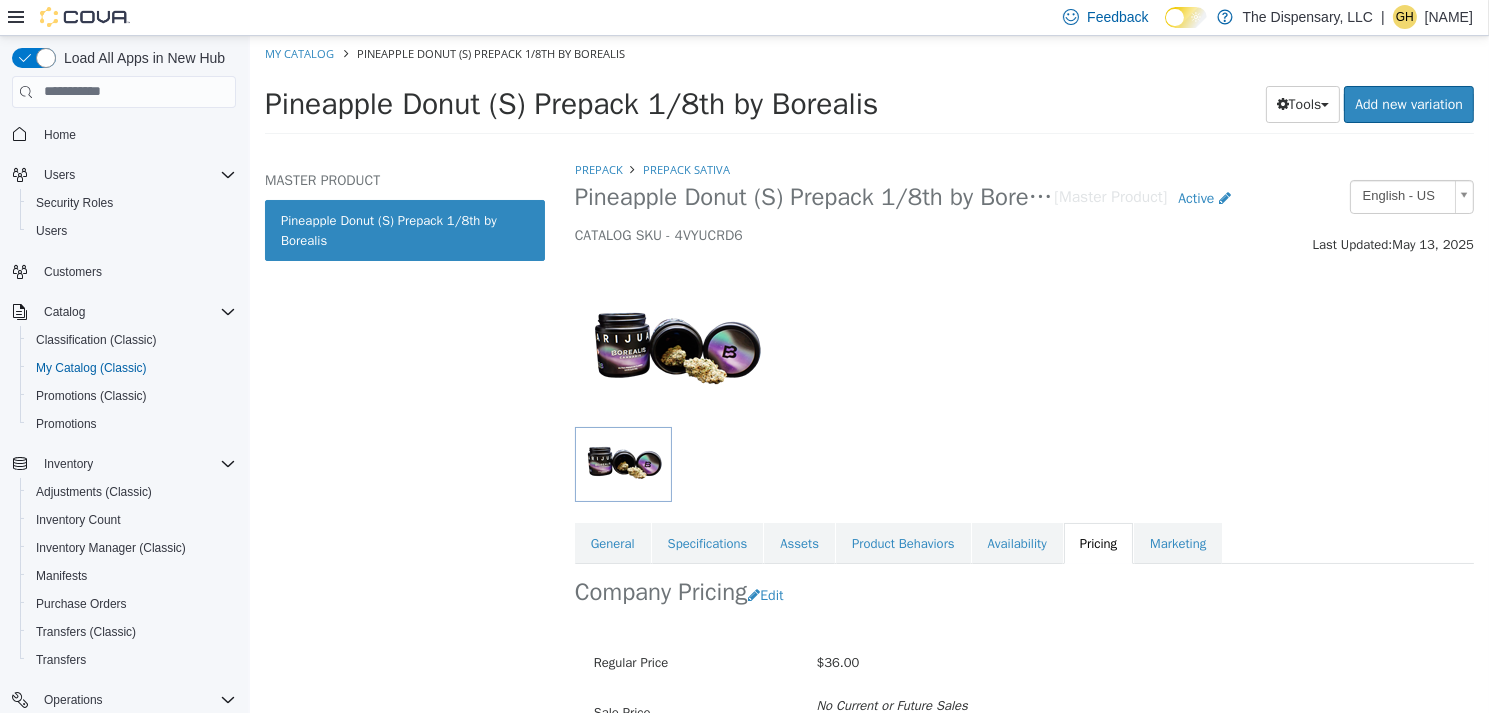 scroll, scrollTop: 0, scrollLeft: 0, axis: both 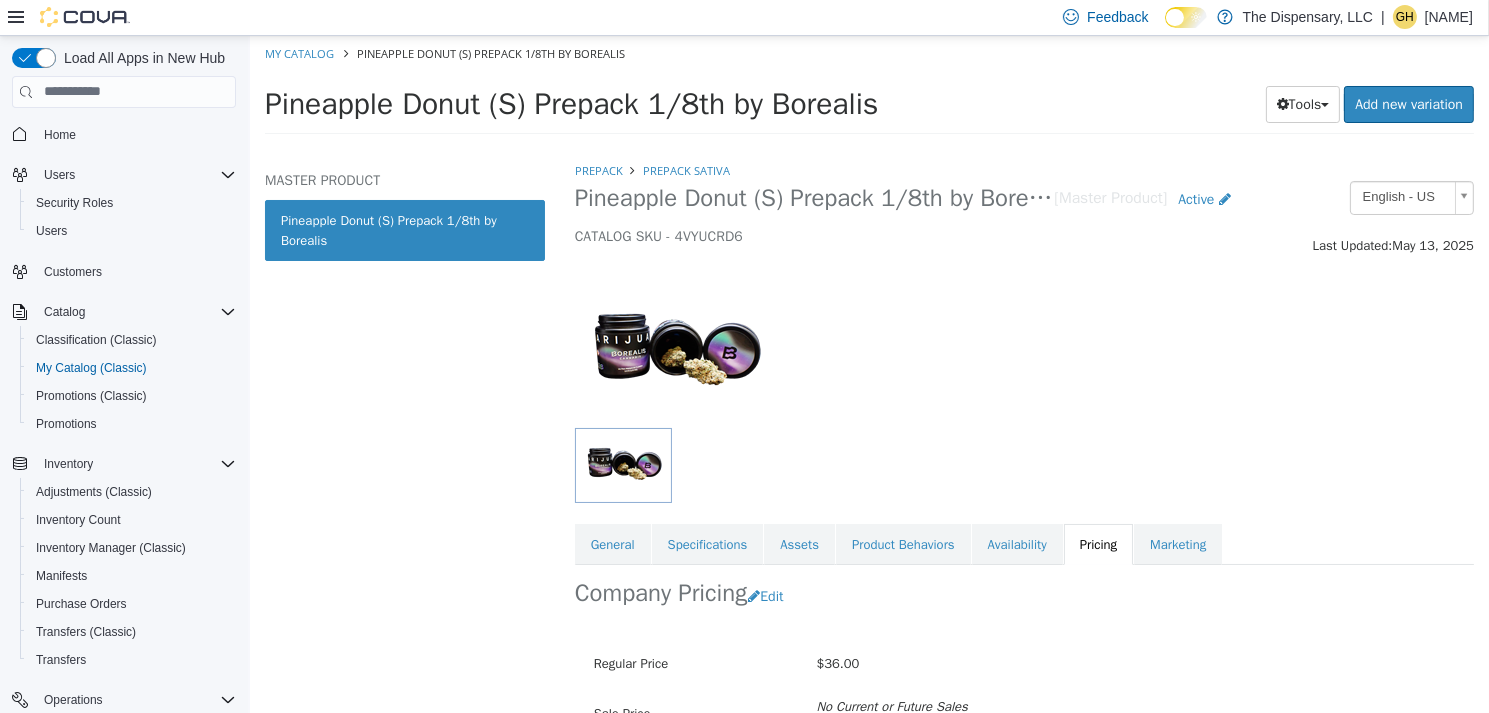 click on "Pineapple Donut (S) Prepack 1/8th by Borealis
[Master Product] Active" at bounding box center [907, 198] 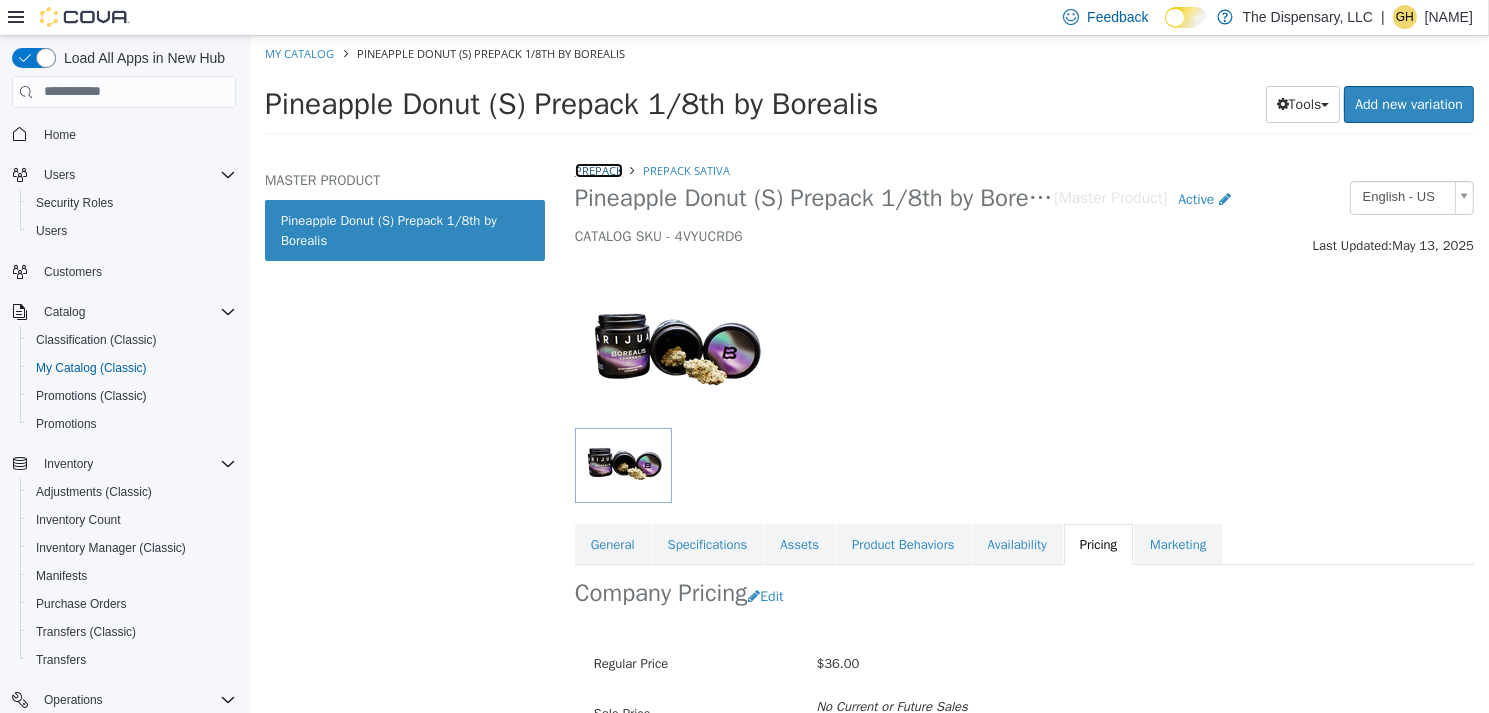 click on "Prepack" at bounding box center [598, 169] 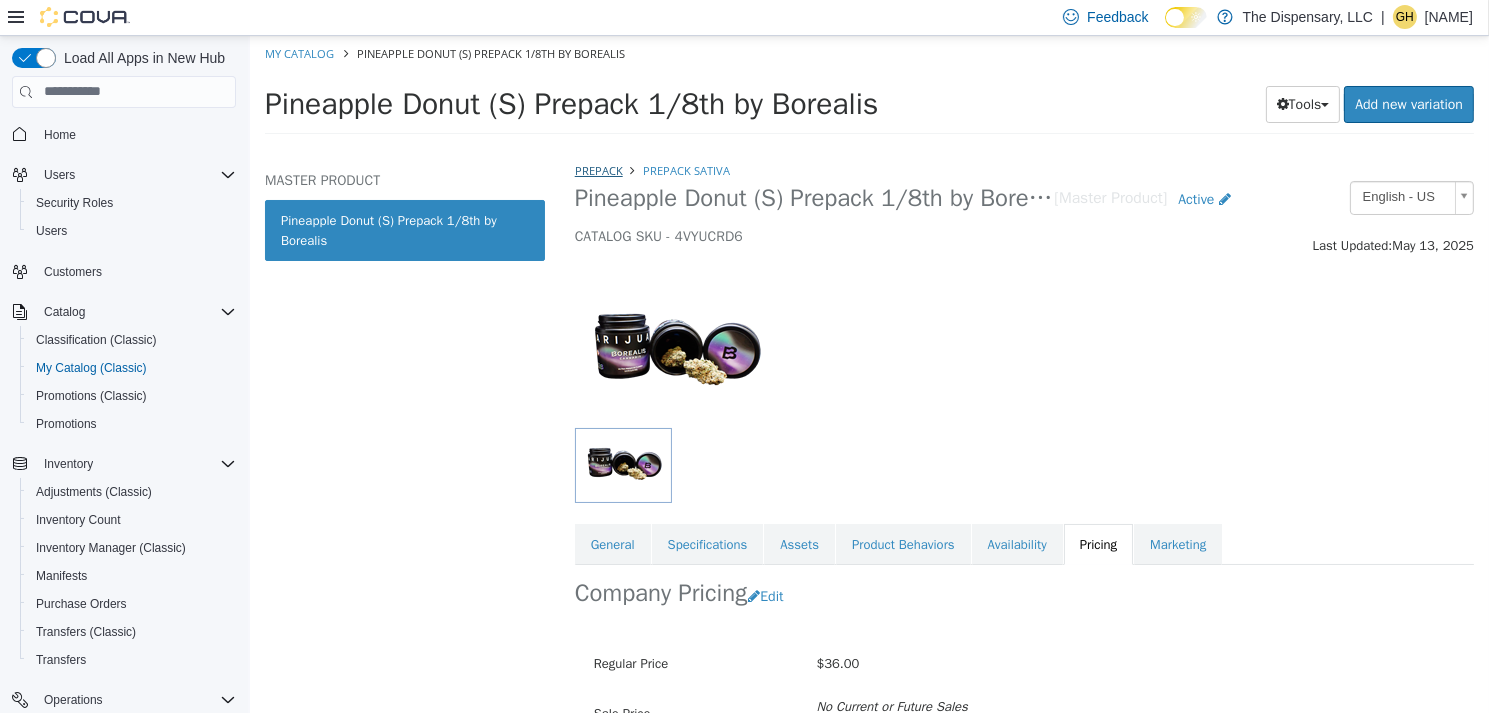 select on "**********" 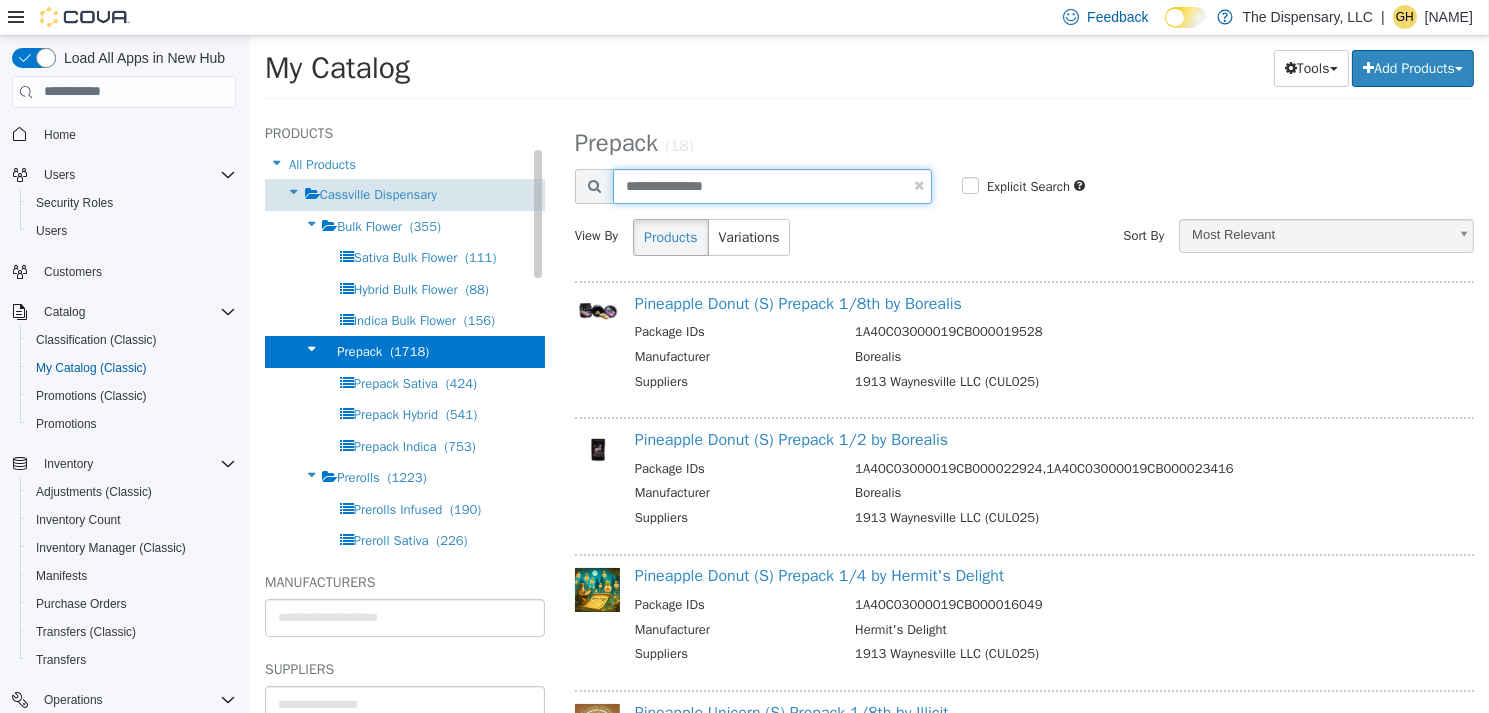 drag, startPoint x: 743, startPoint y: 191, endPoint x: 516, endPoint y: 193, distance: 227.0088 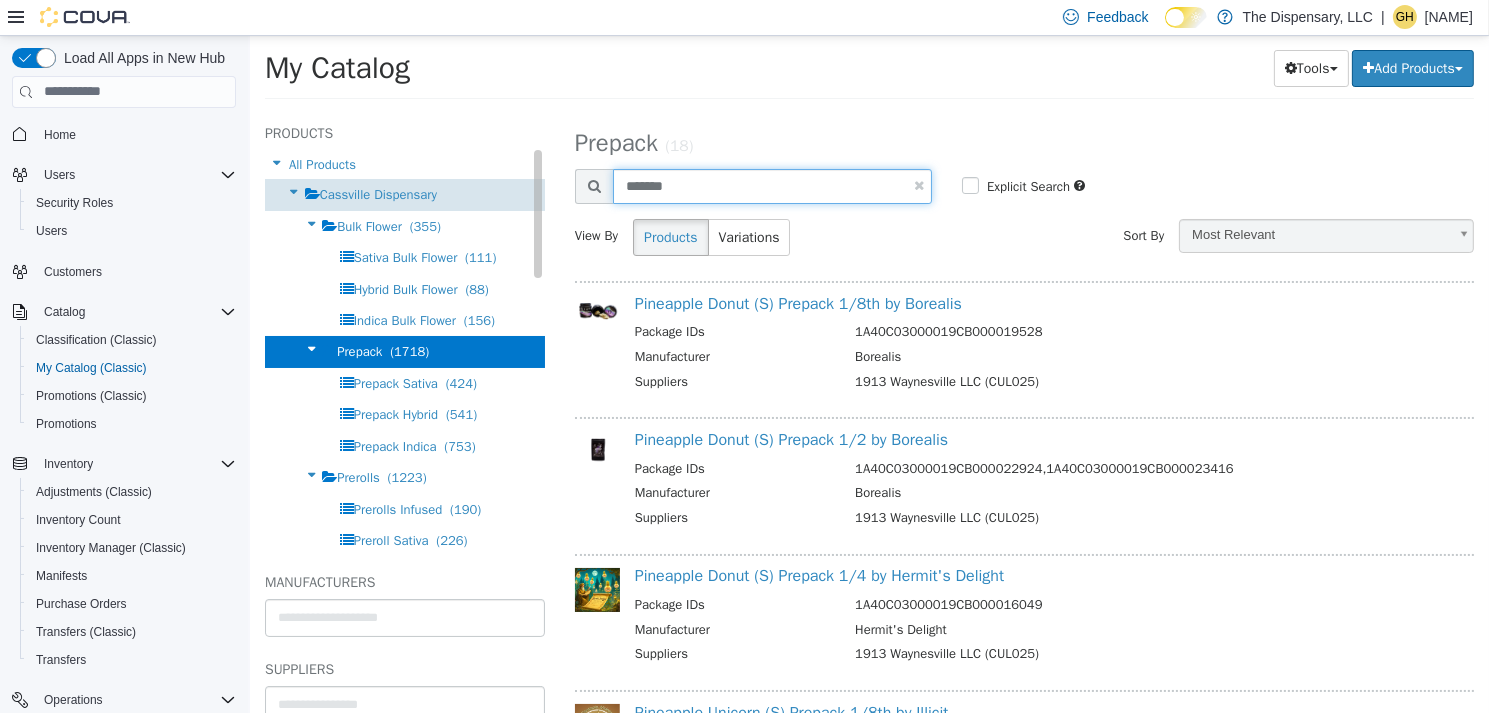 type on "*******" 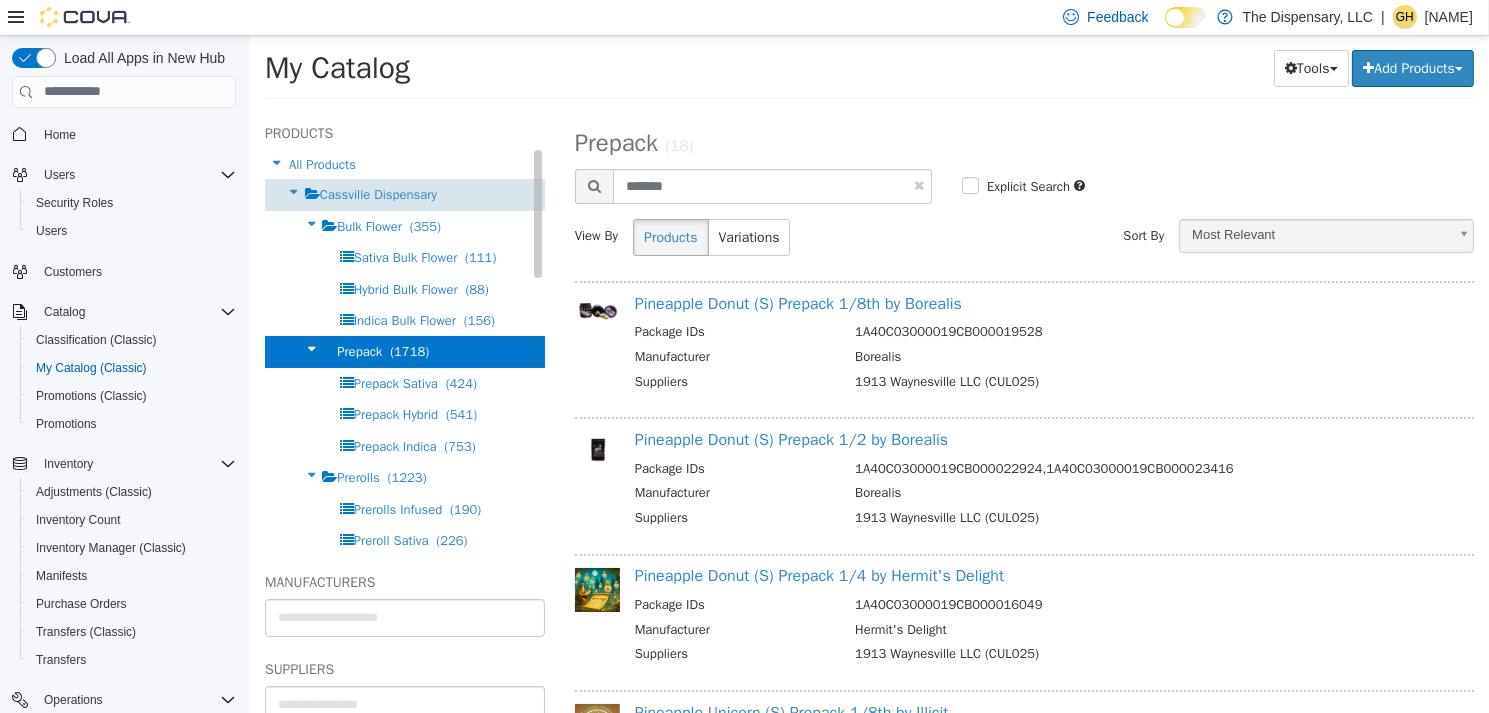 select on "**********" 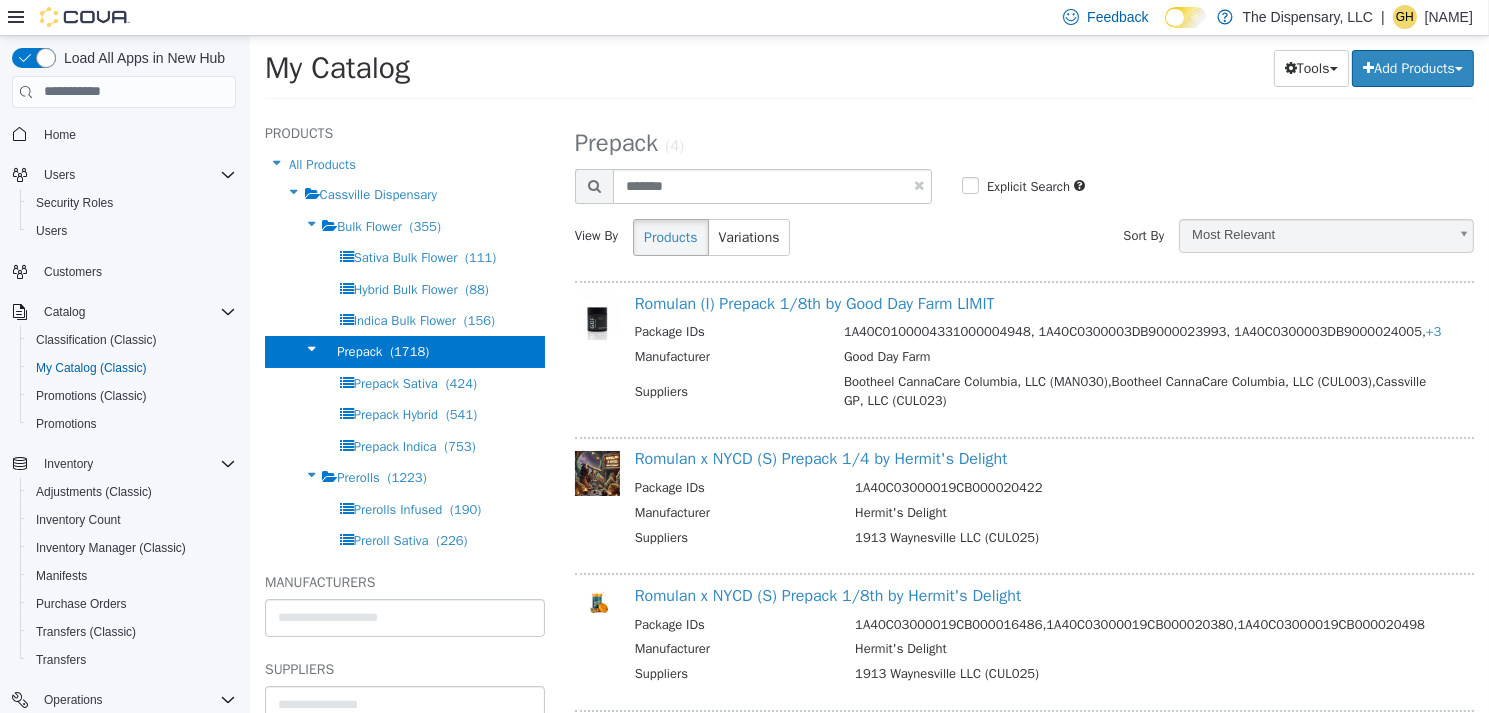 scroll, scrollTop: 100, scrollLeft: 0, axis: vertical 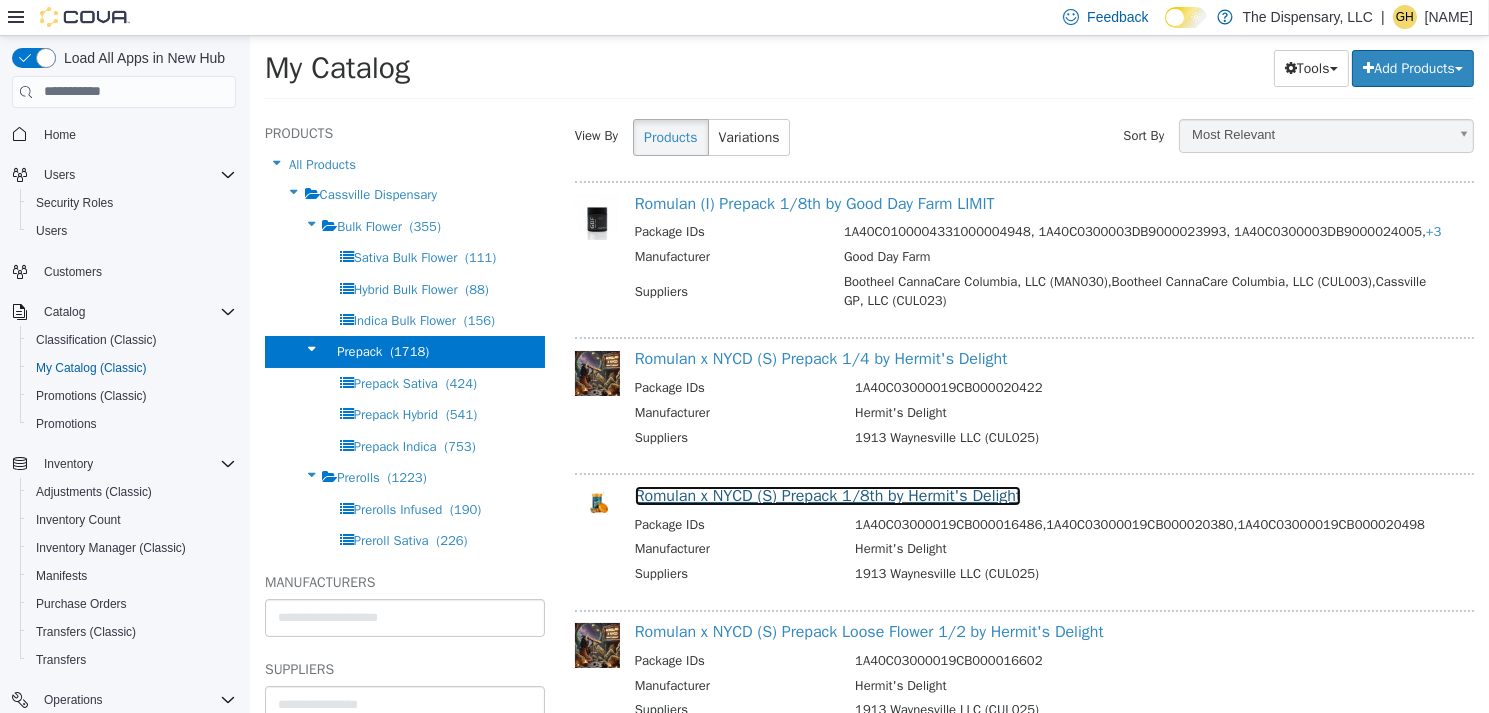 click on "Romulan x NYCD (S) Prepack 1/8th by Hermit's Delight" at bounding box center (827, 495) 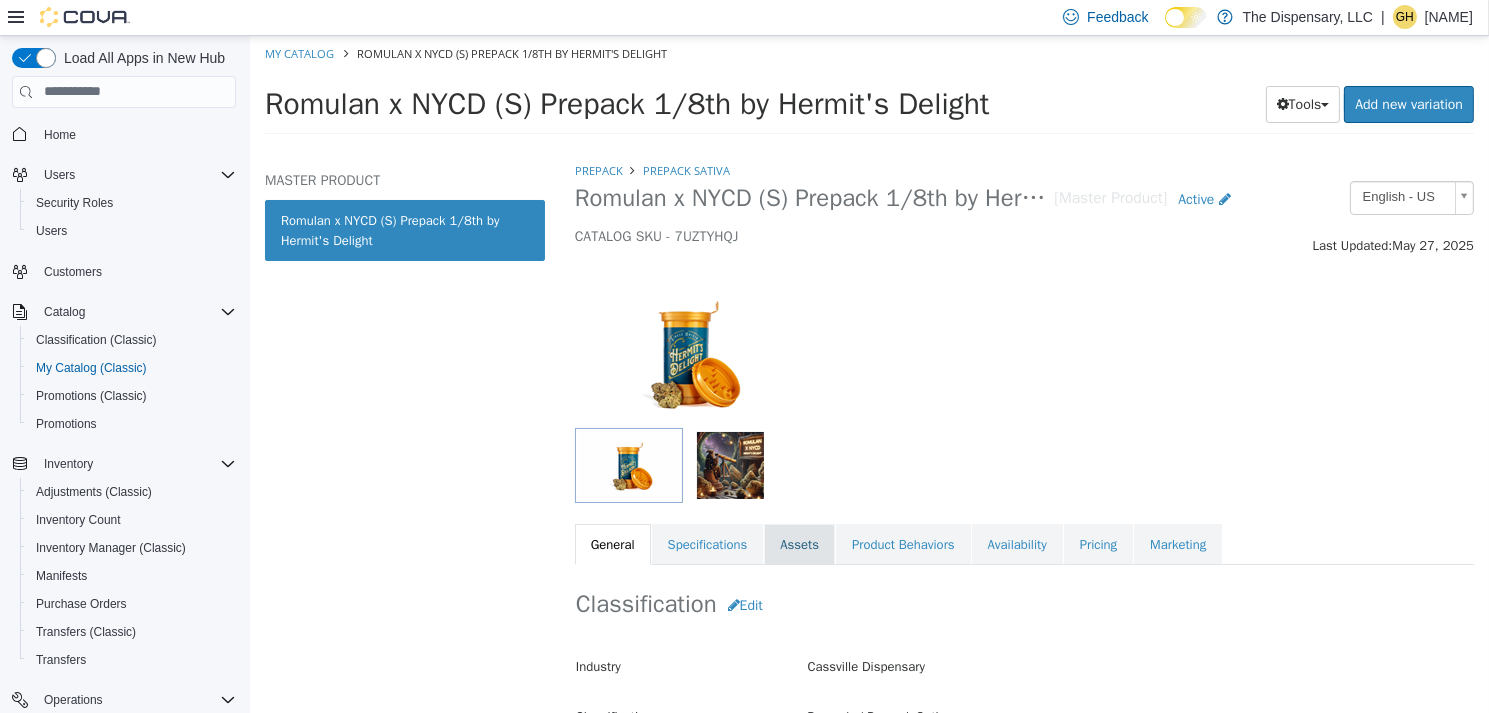 click on "Assets" at bounding box center [798, 544] 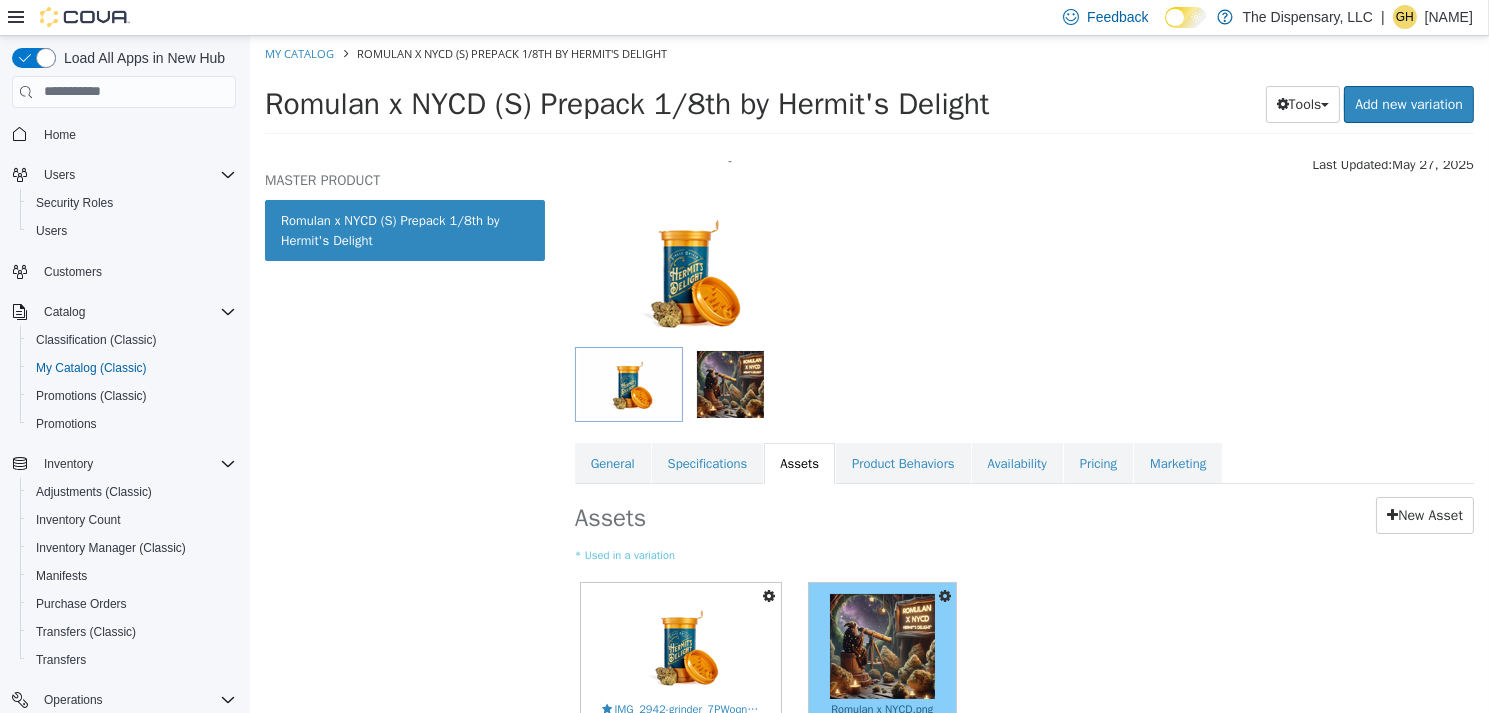 scroll, scrollTop: 184, scrollLeft: 0, axis: vertical 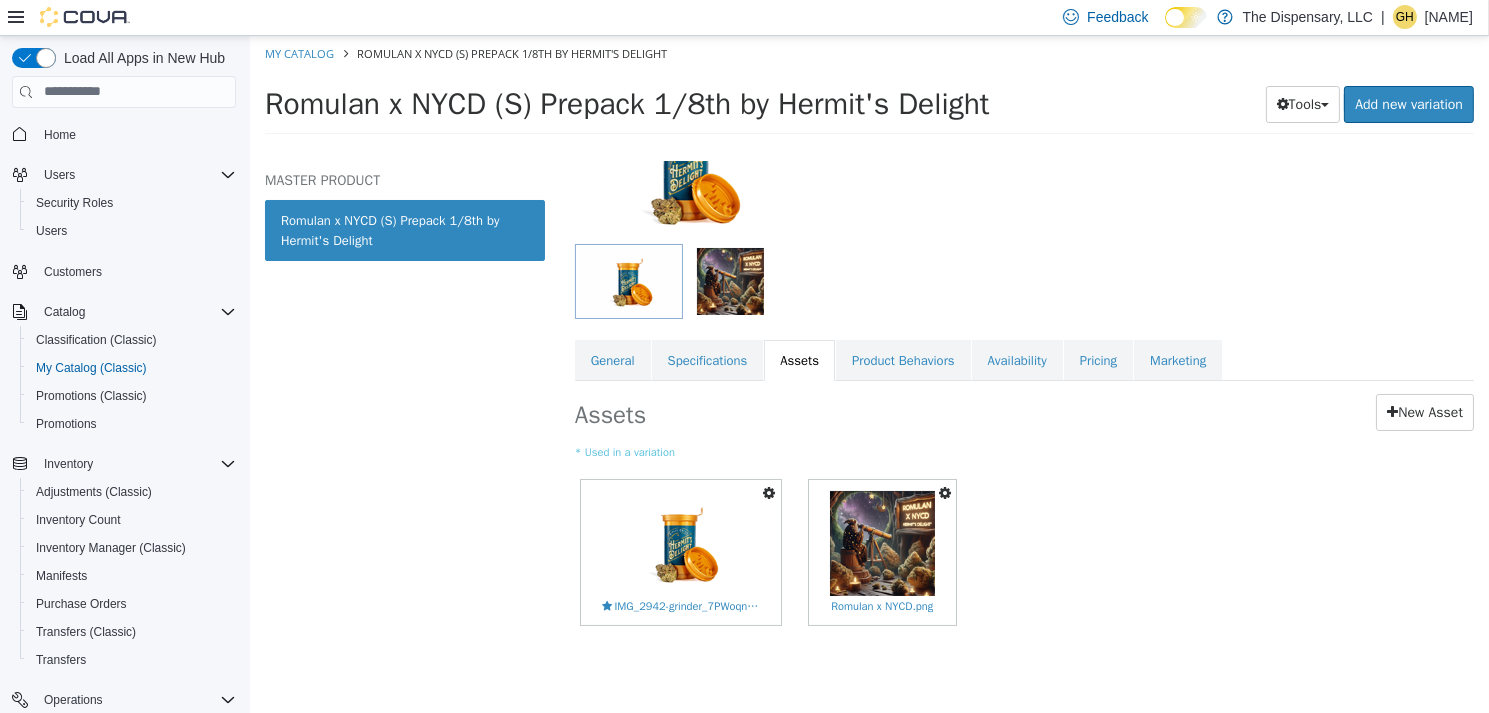 click at bounding box center (944, 492) 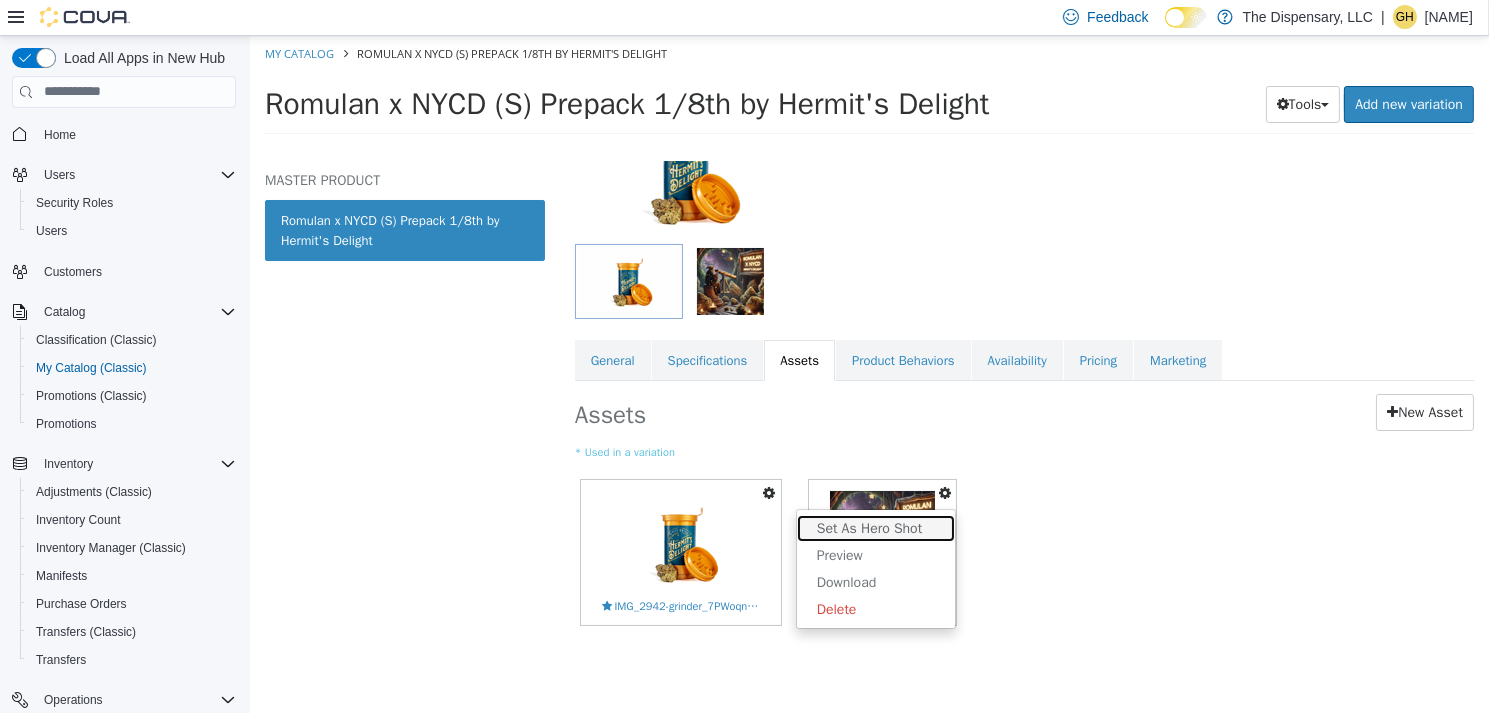 click on "Set As Hero Shot" at bounding box center (875, 527) 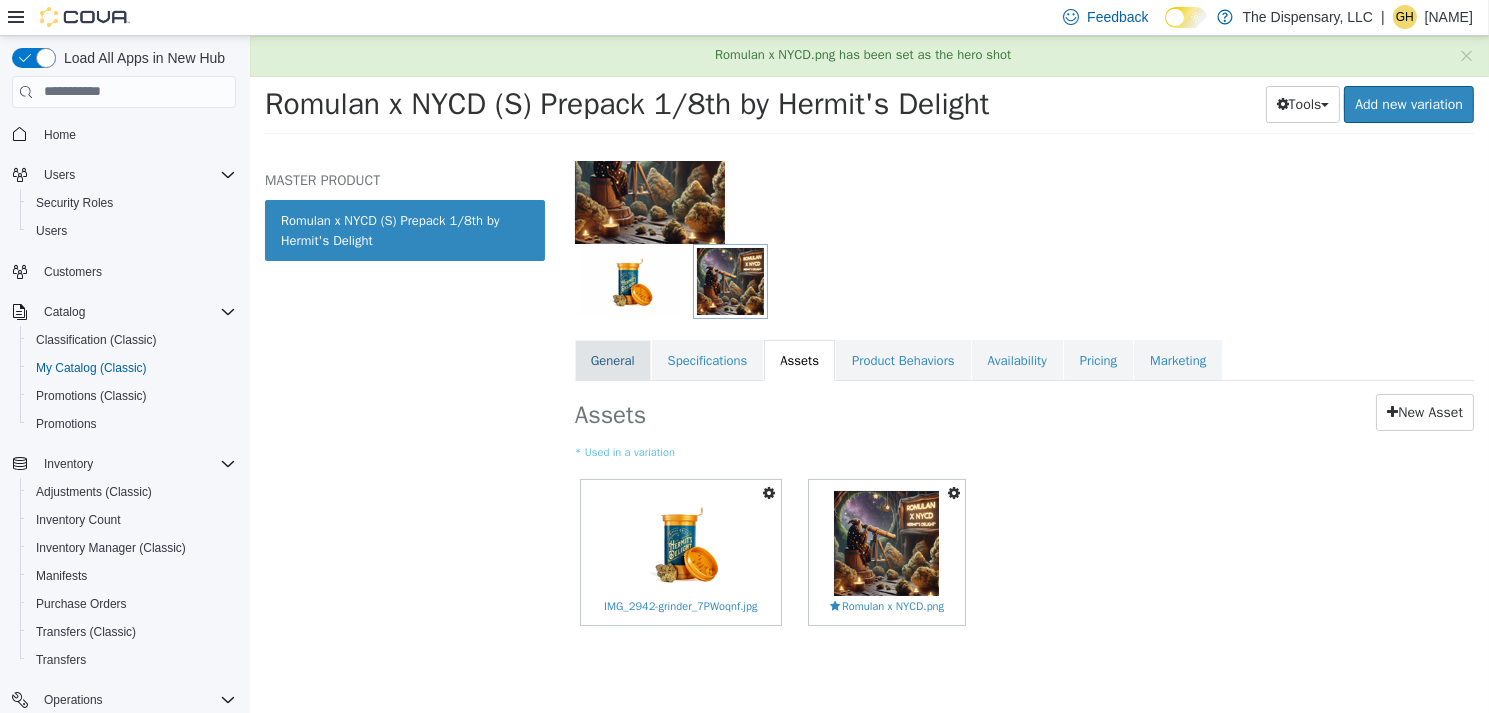 click on "General" at bounding box center (612, 360) 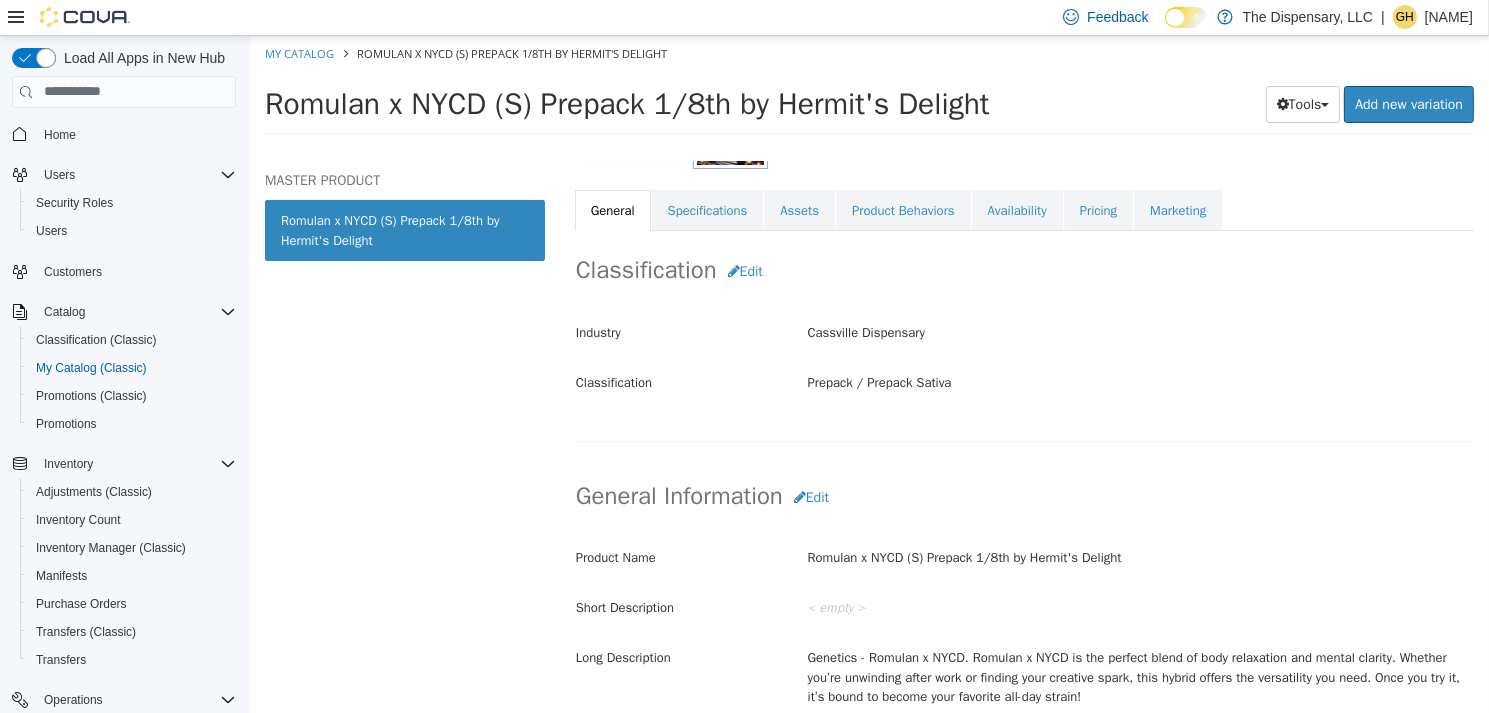 scroll, scrollTop: 300, scrollLeft: 0, axis: vertical 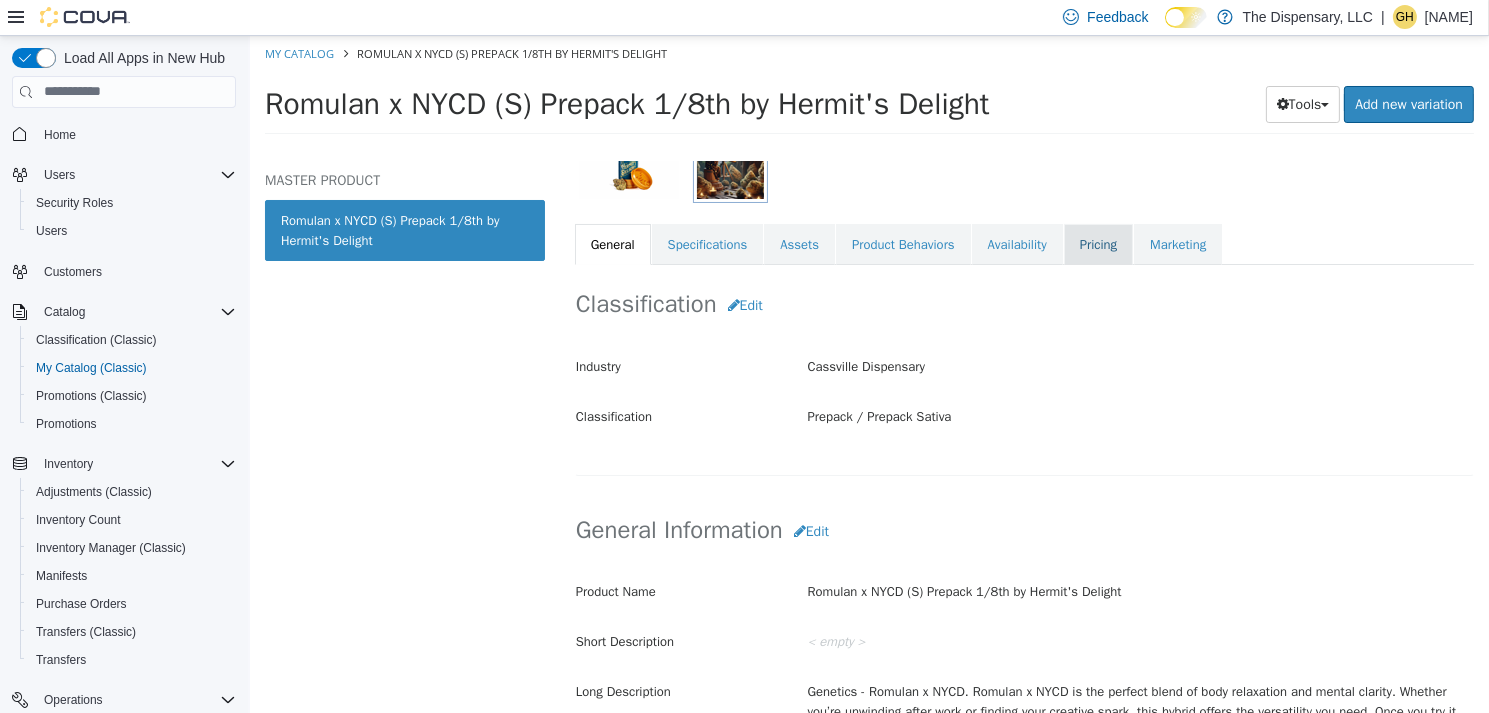 click on "Pricing" at bounding box center (1097, 244) 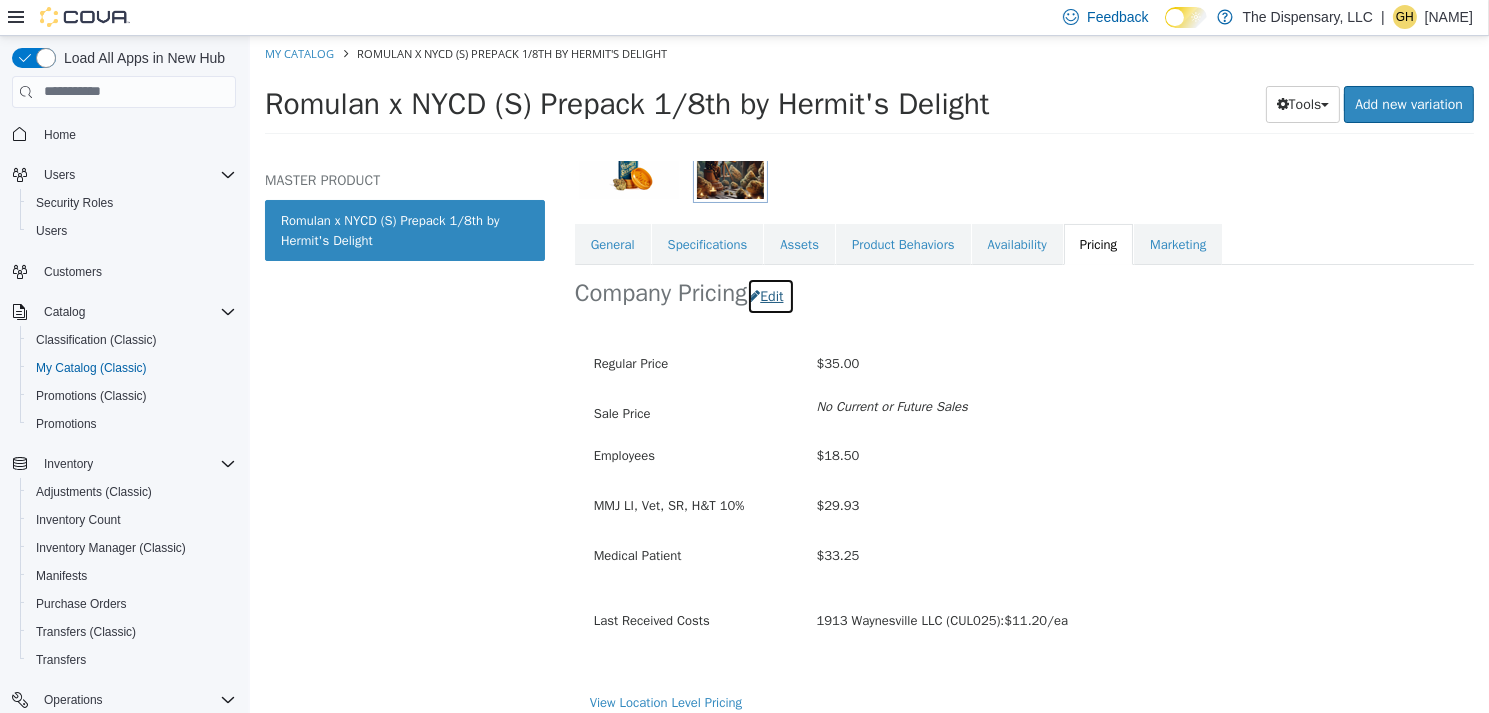 click on "Edit" at bounding box center (769, 295) 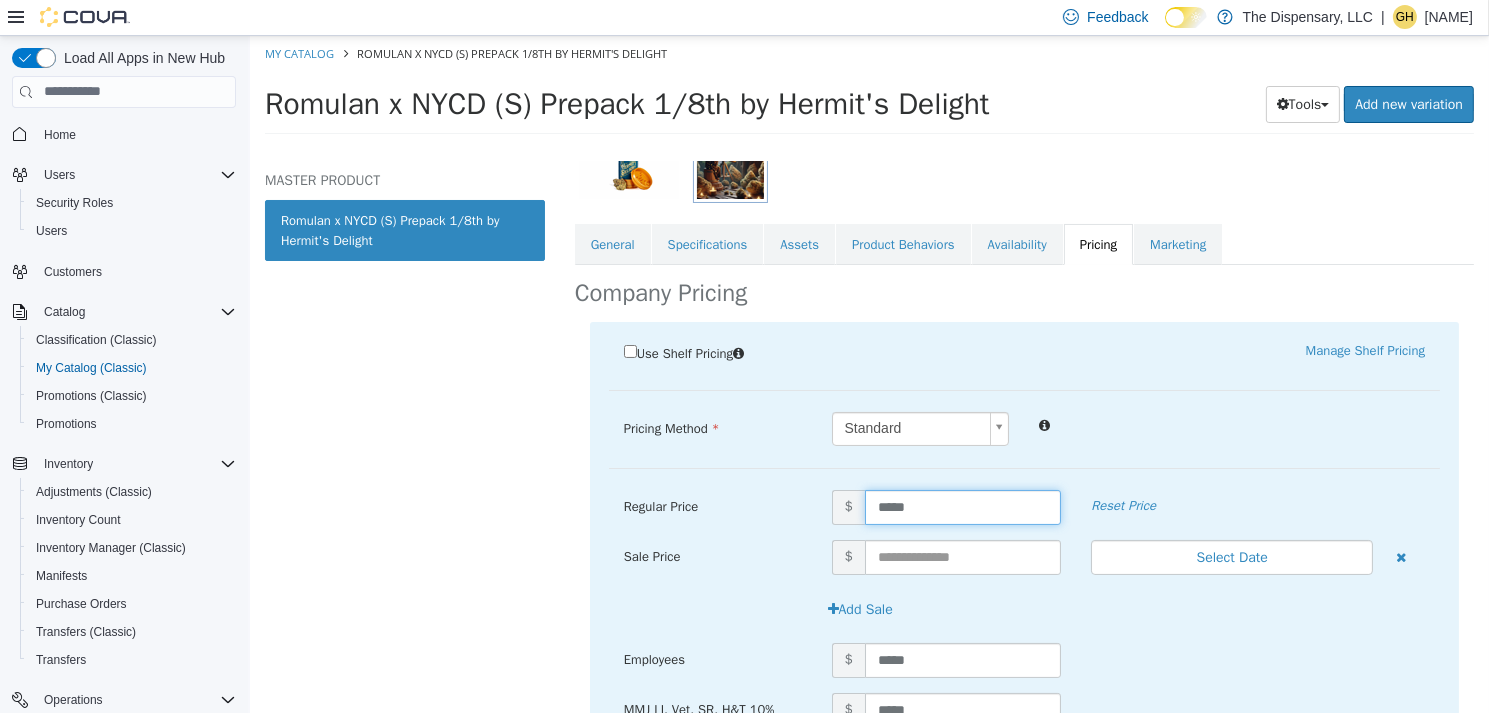drag, startPoint x: 954, startPoint y: 502, endPoint x: 783, endPoint y: 482, distance: 172.16562 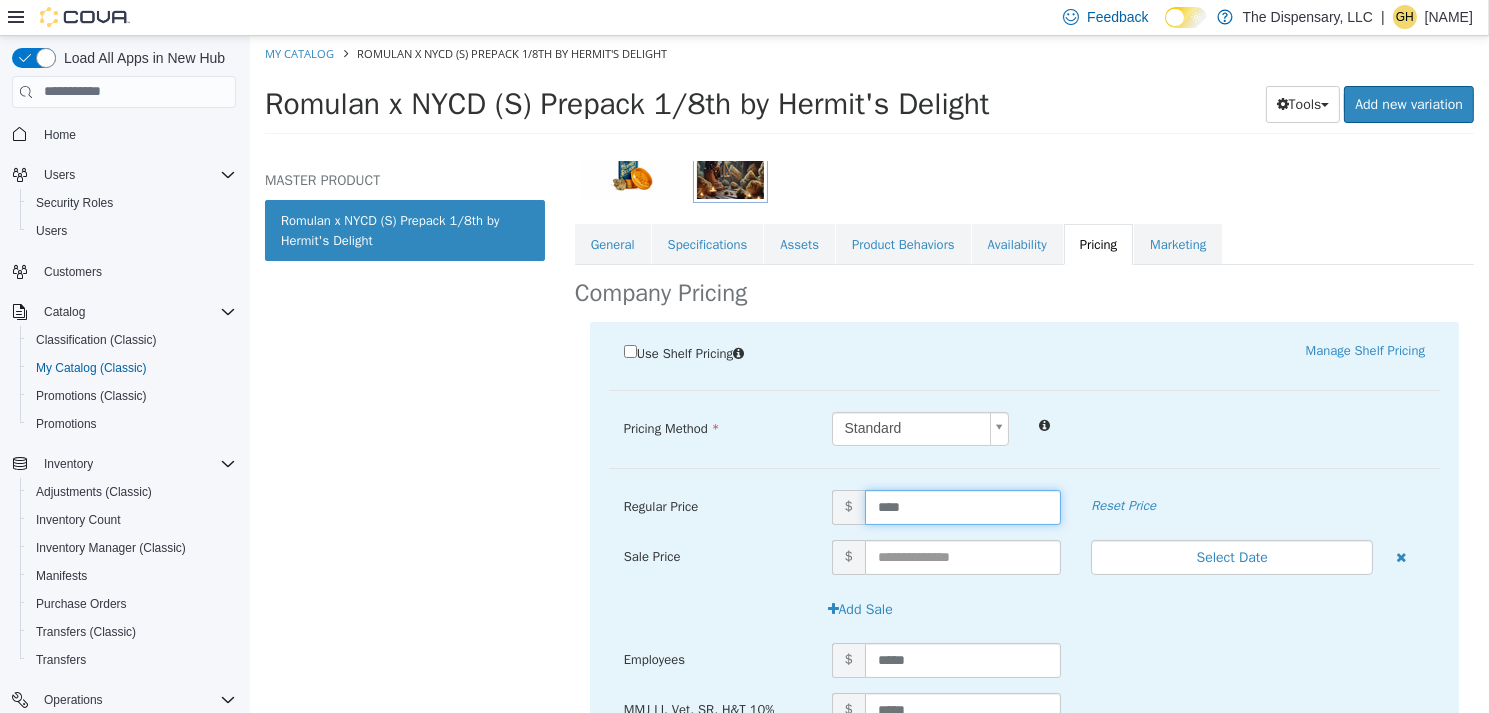 type on "*****" 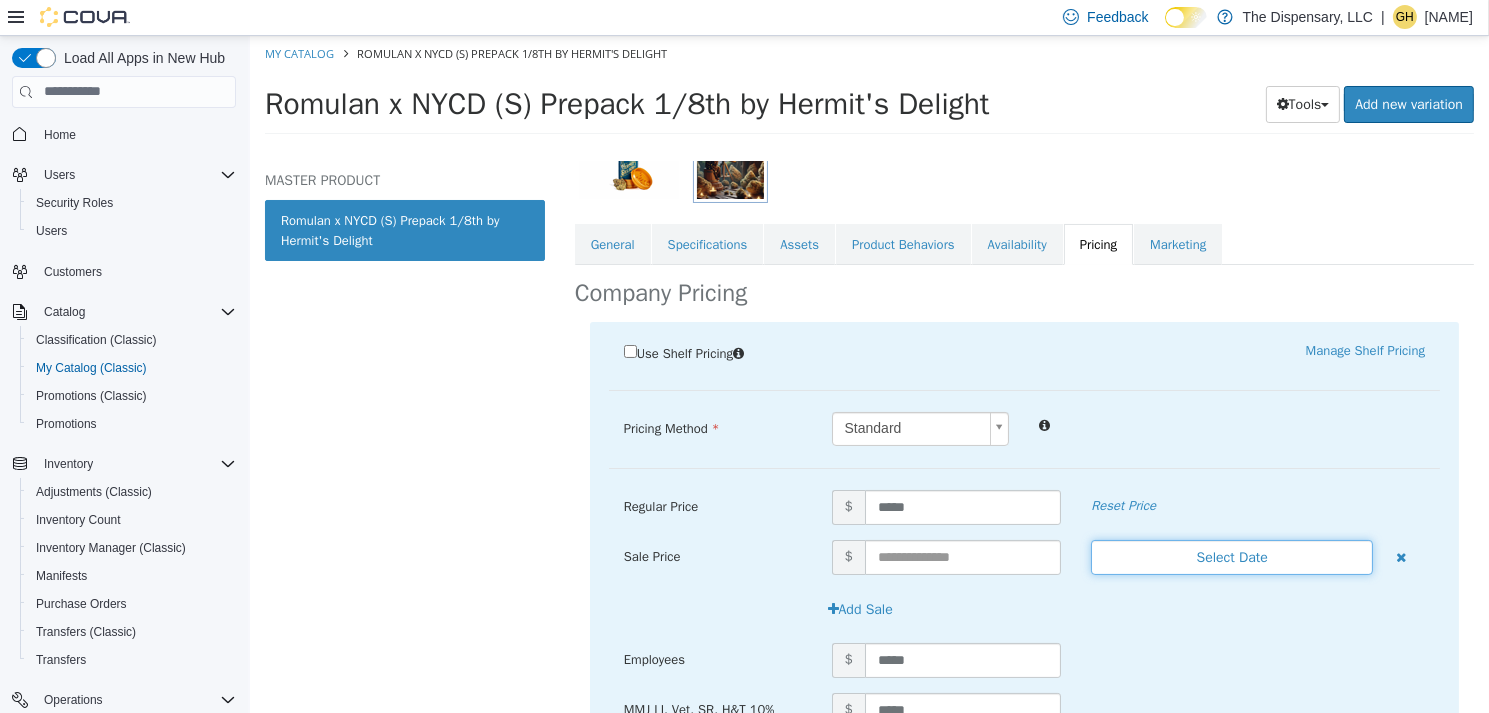 type 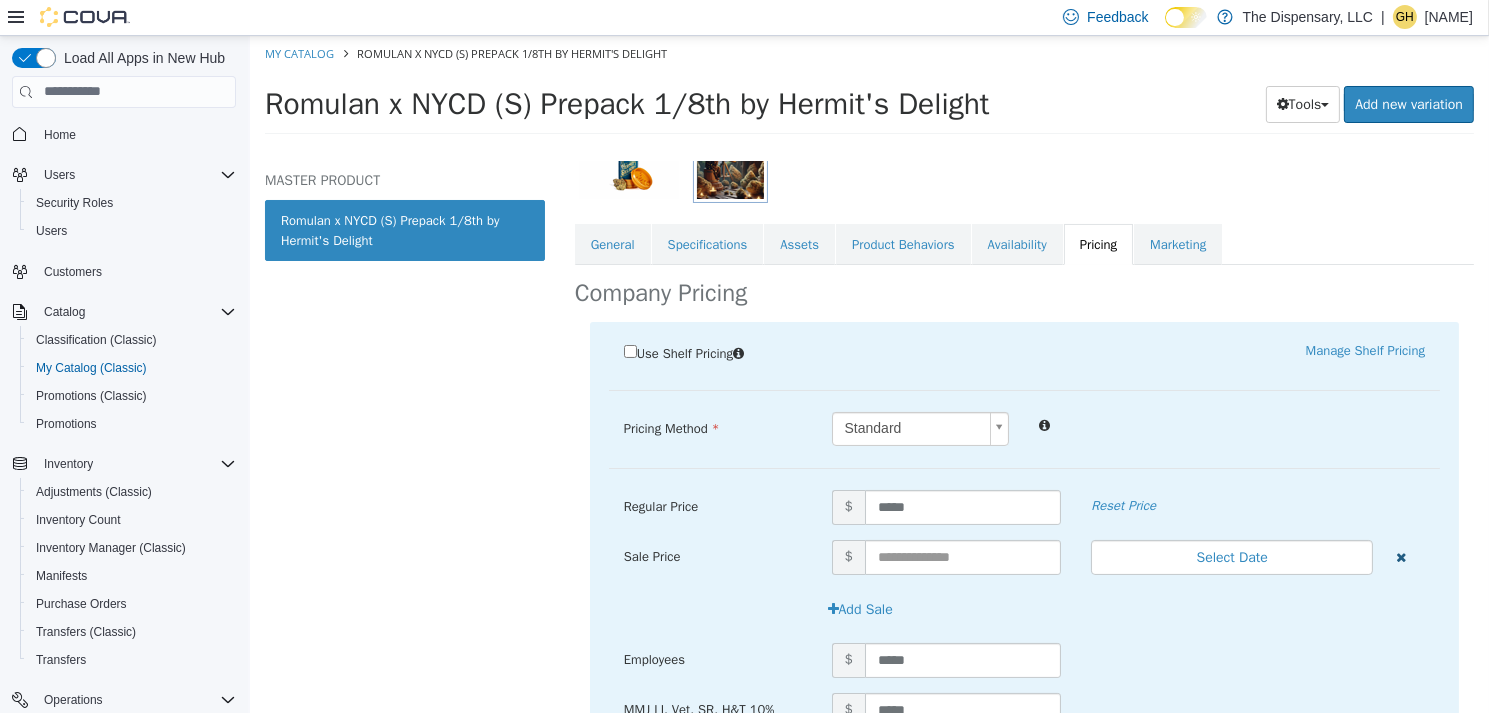 type 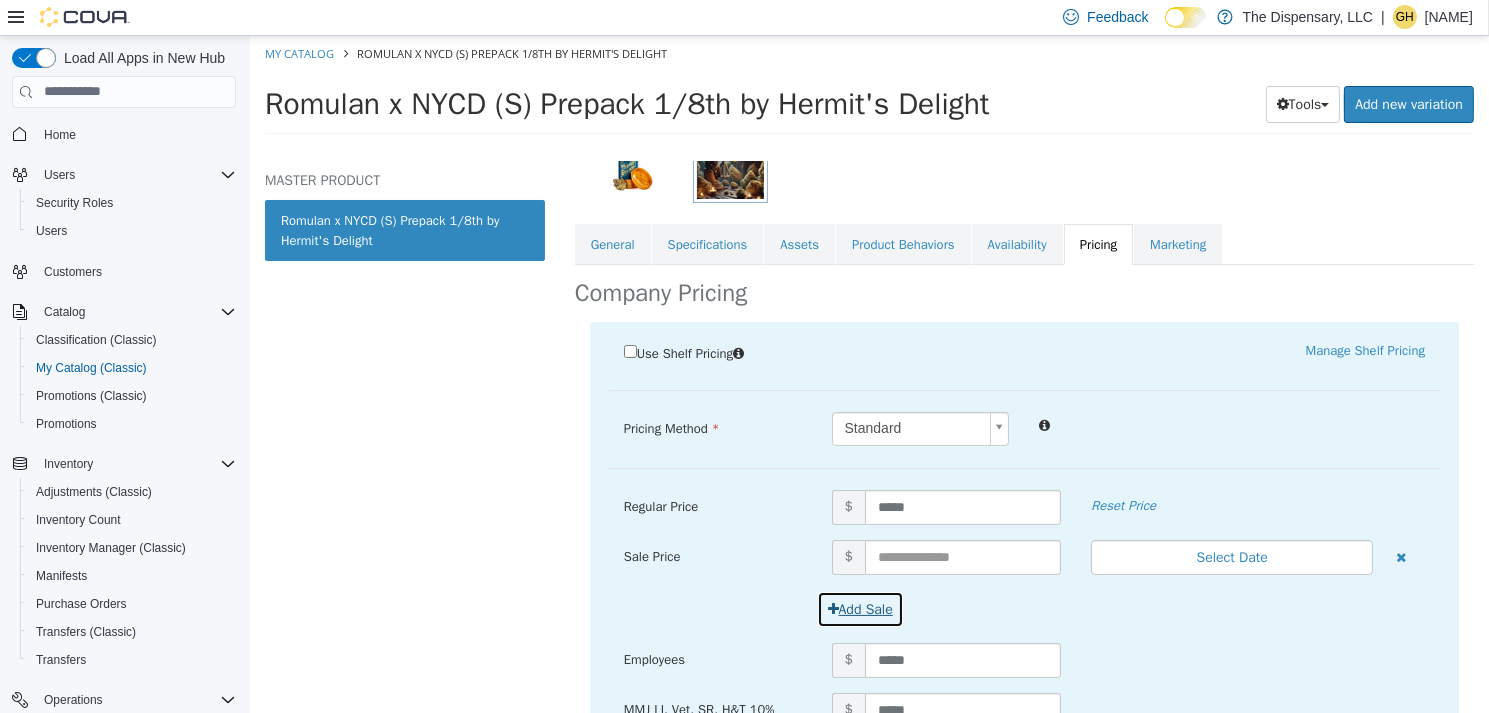 type 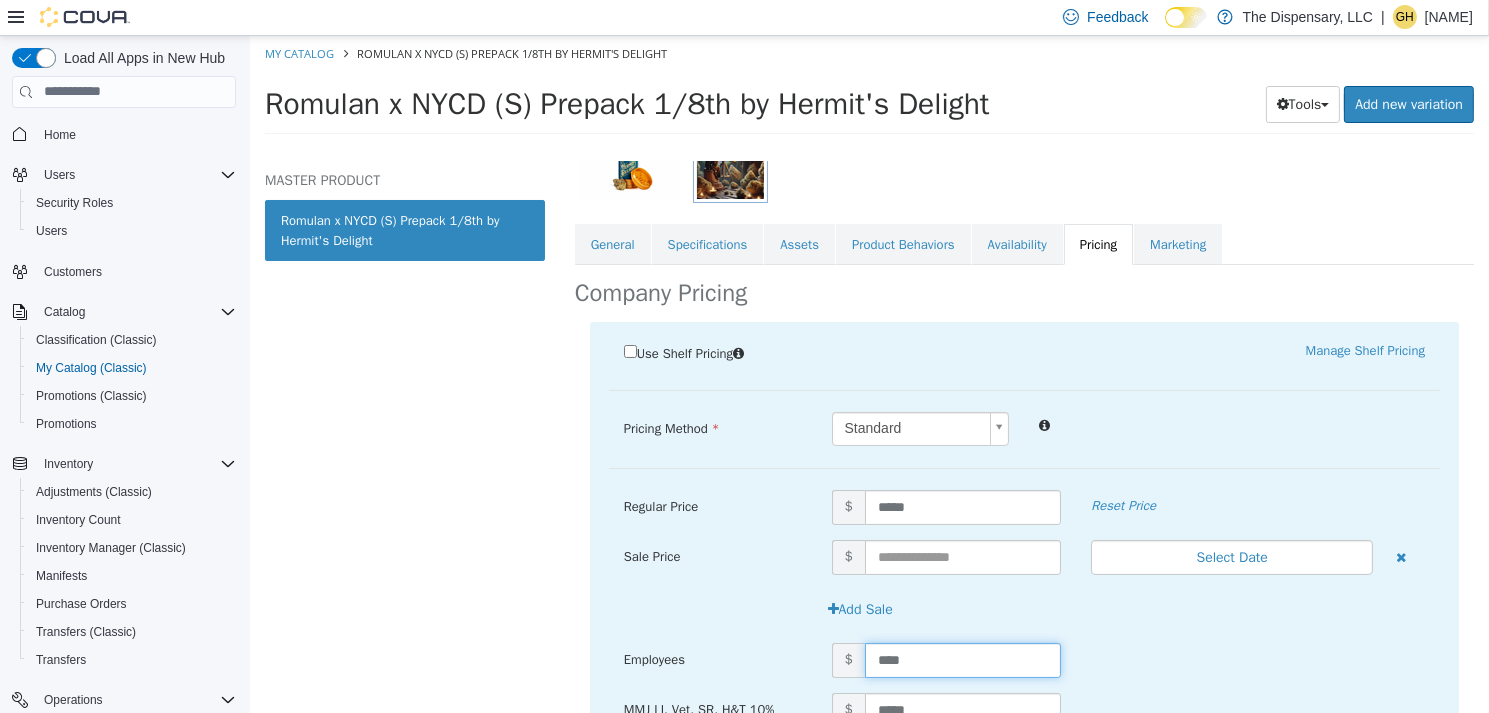 type on "*****" 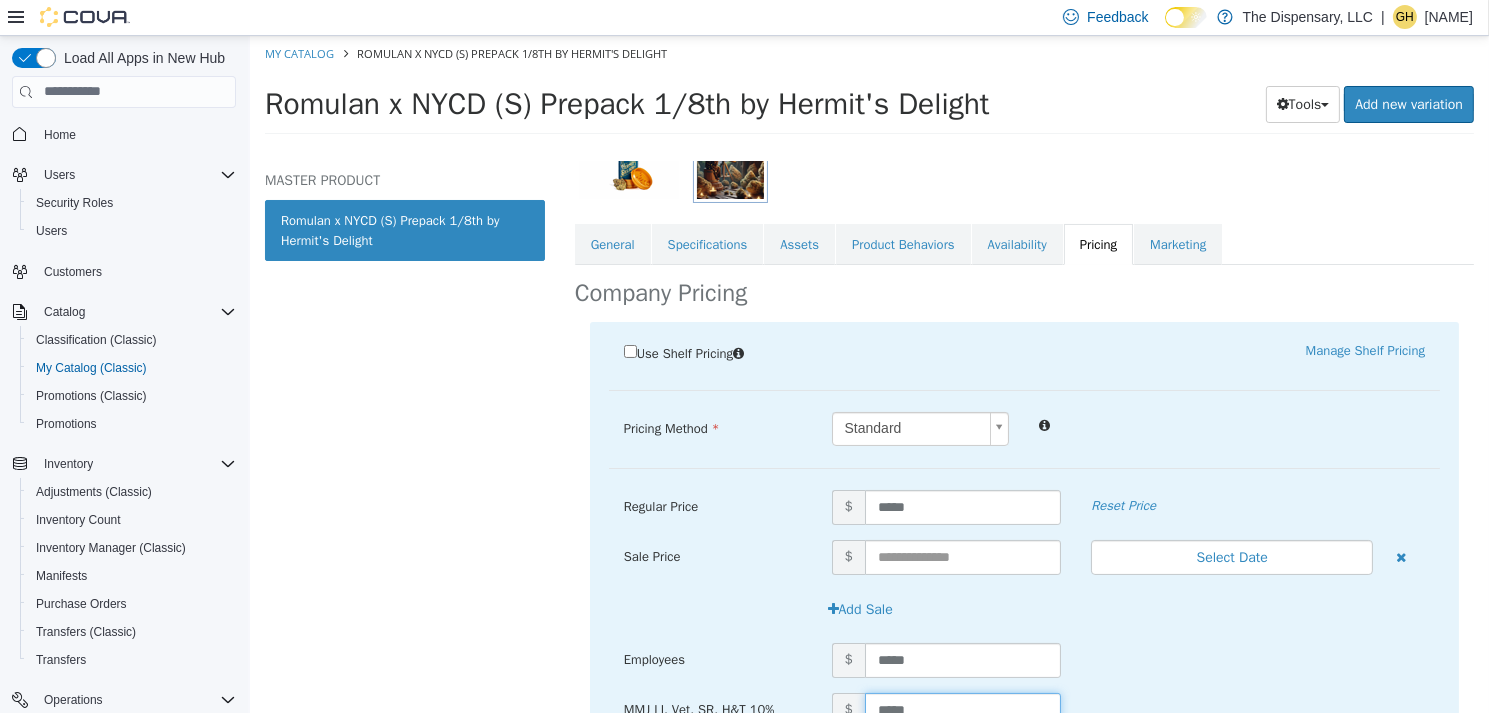 scroll, scrollTop: 312, scrollLeft: 0, axis: vertical 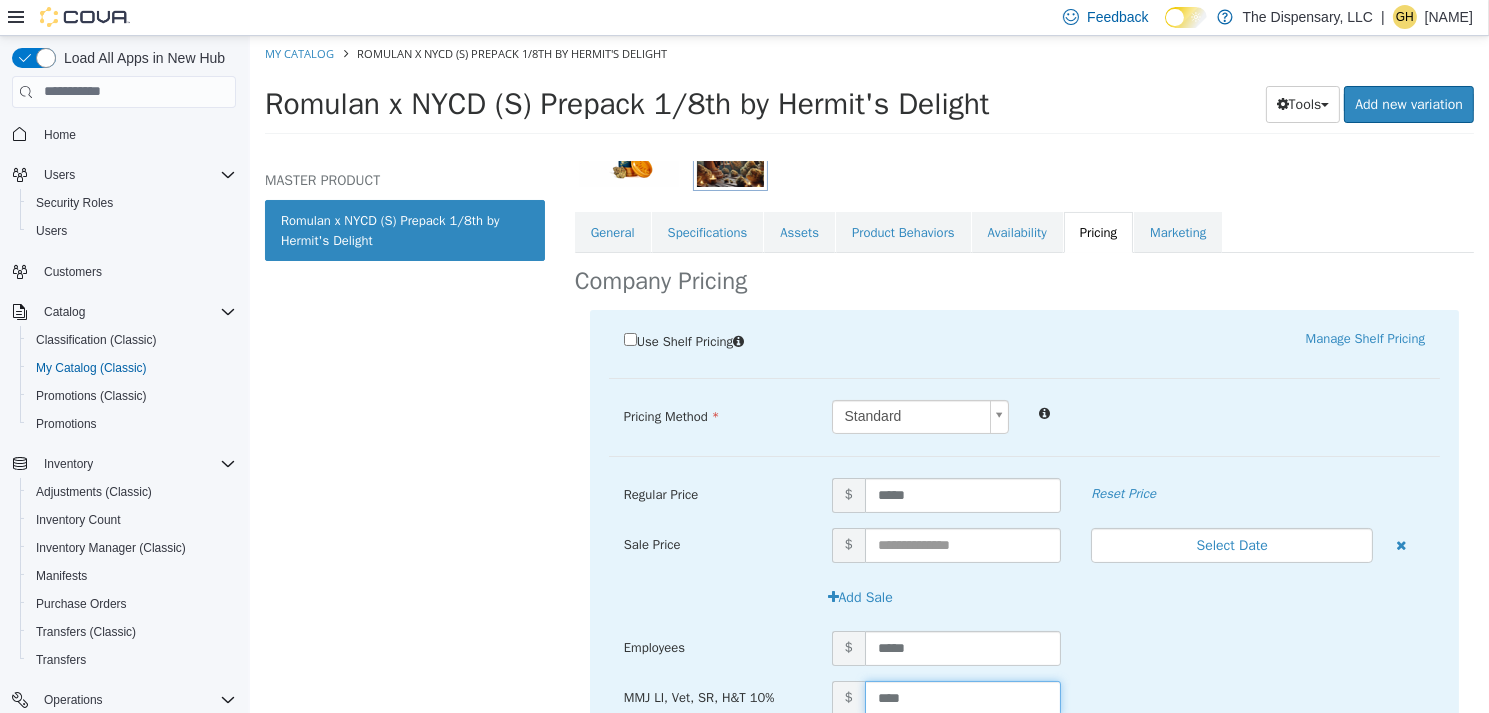 type on "*****" 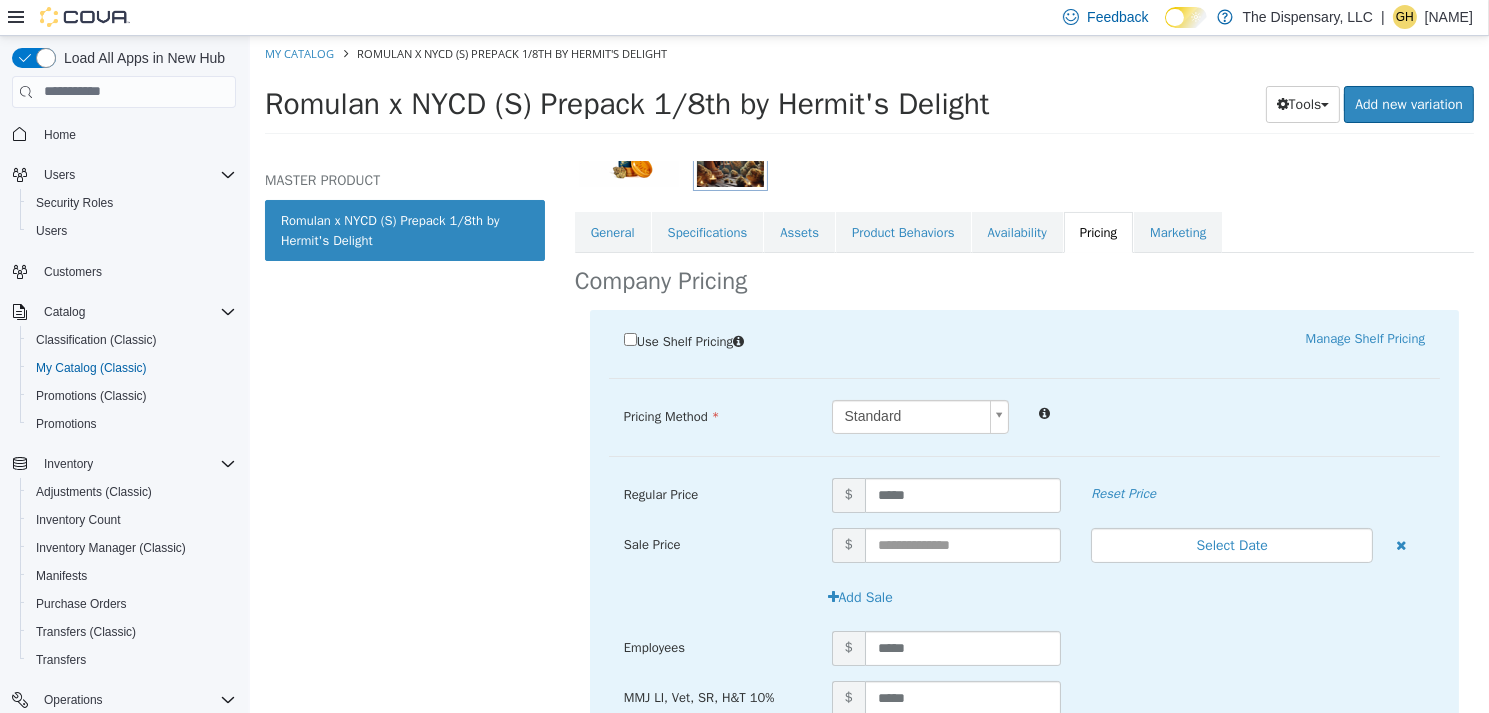 scroll, scrollTop: 487, scrollLeft: 0, axis: vertical 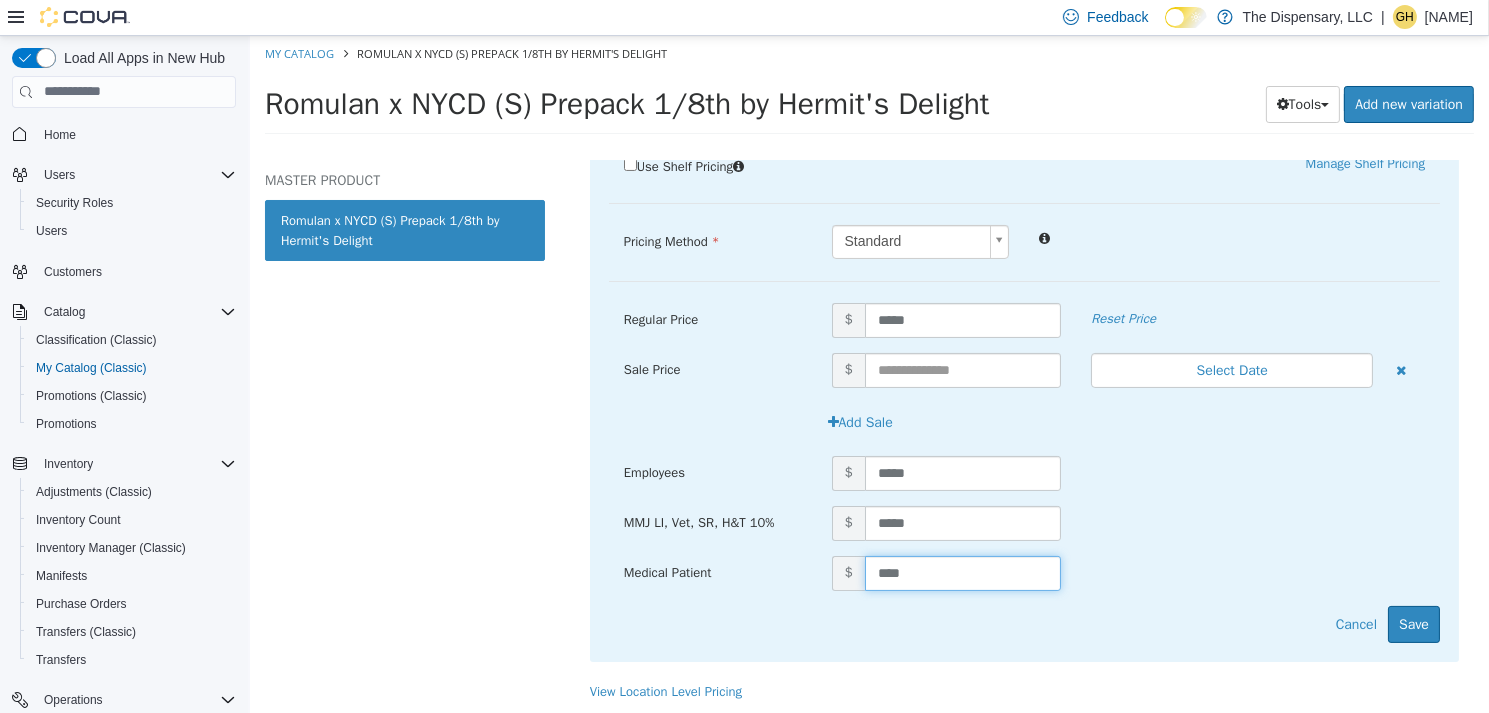 type on "*****" 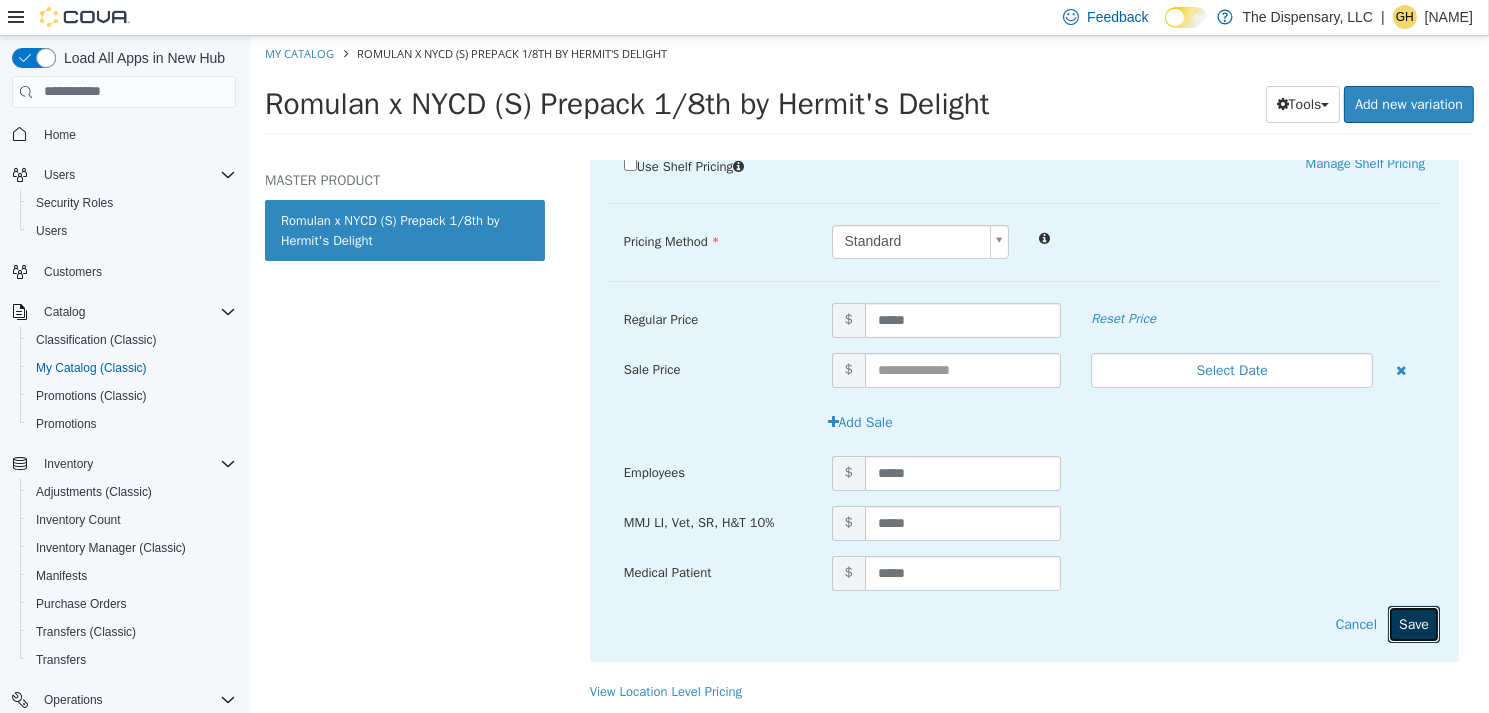 click on "Save" at bounding box center [1413, 623] 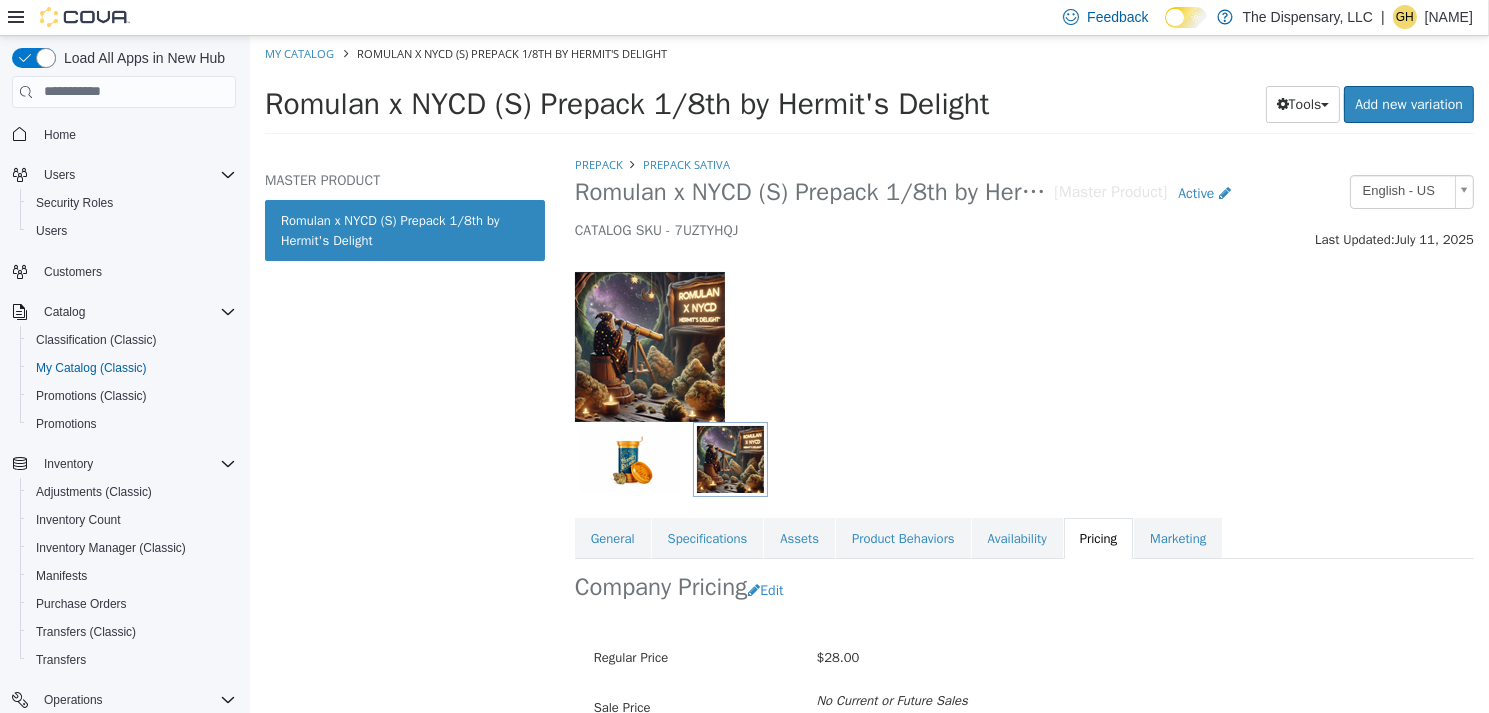 scroll, scrollTop: 0, scrollLeft: 0, axis: both 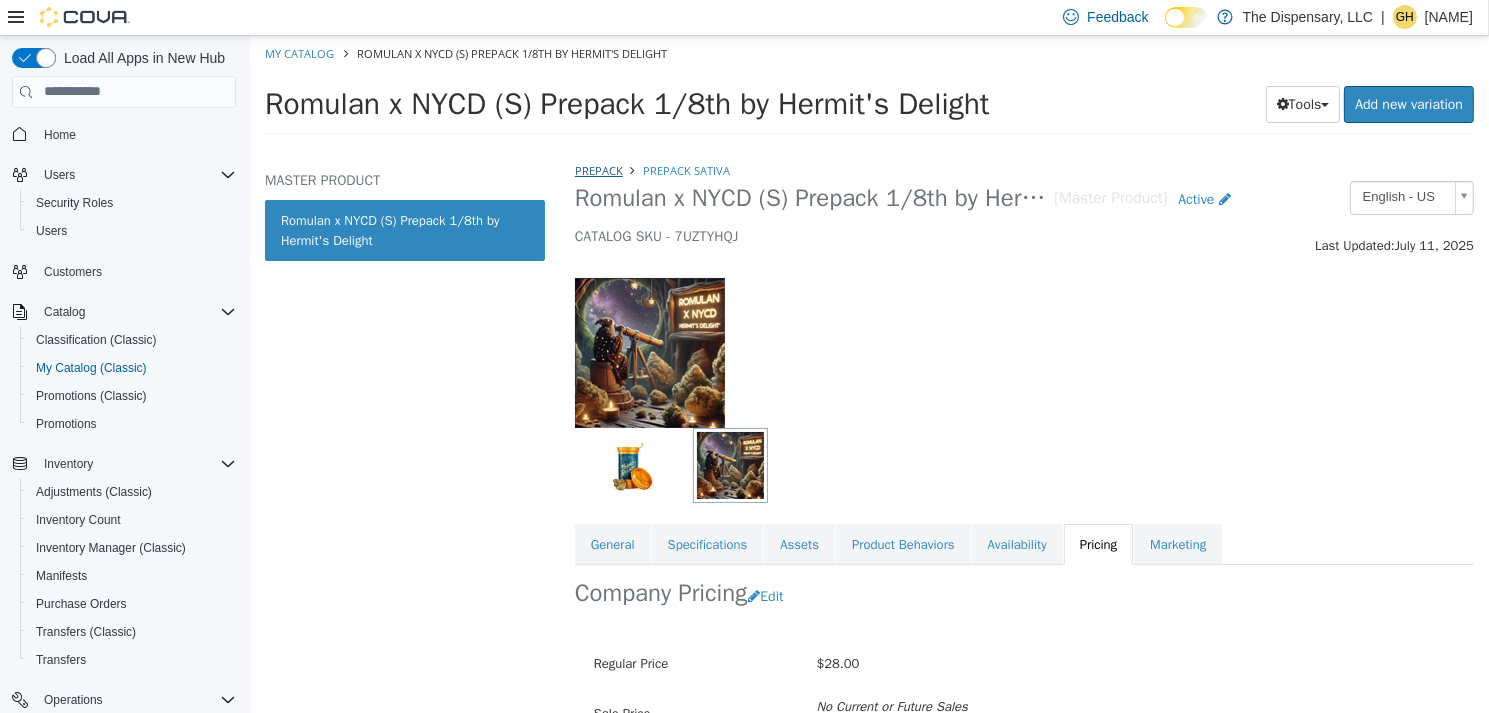 drag, startPoint x: 571, startPoint y: 173, endPoint x: 596, endPoint y: 172, distance: 25.019993 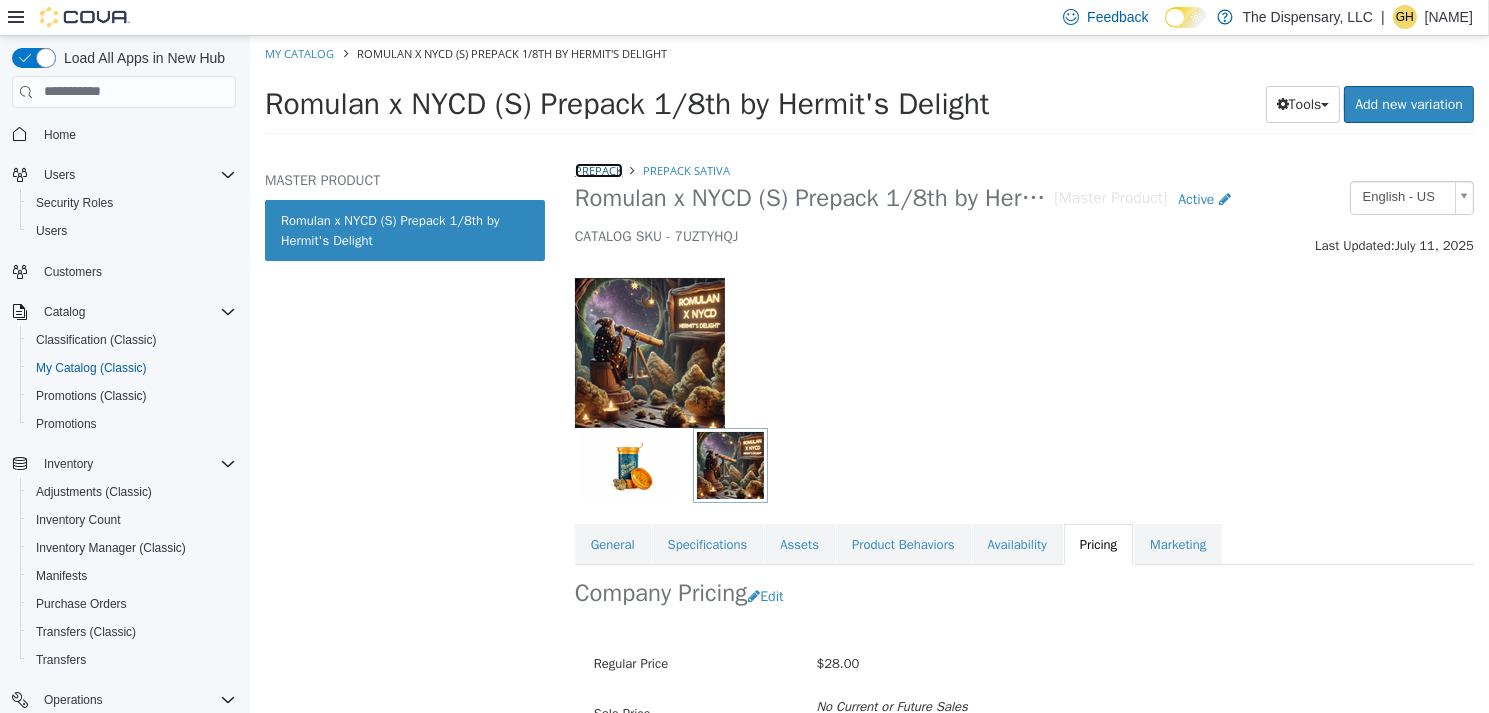 click on "Prepack" at bounding box center (598, 169) 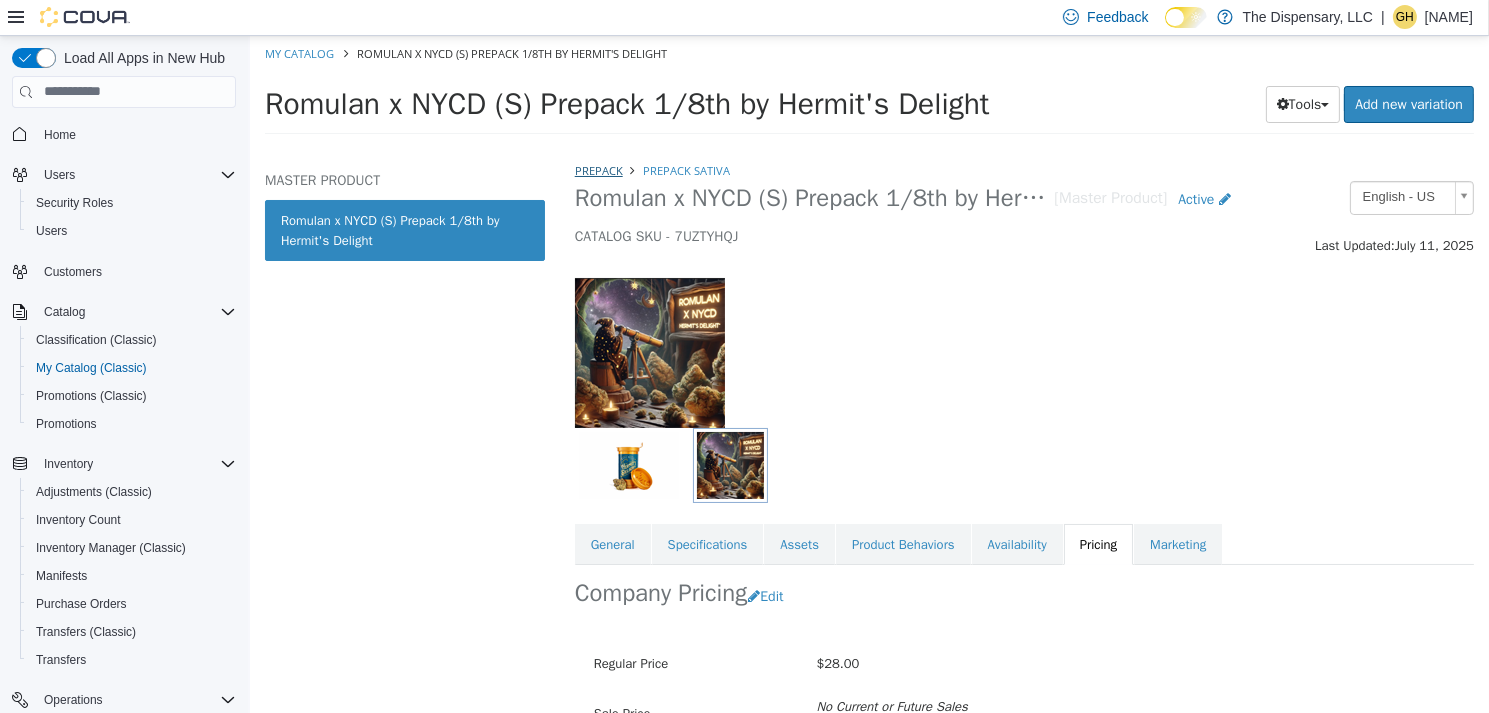 select on "**********" 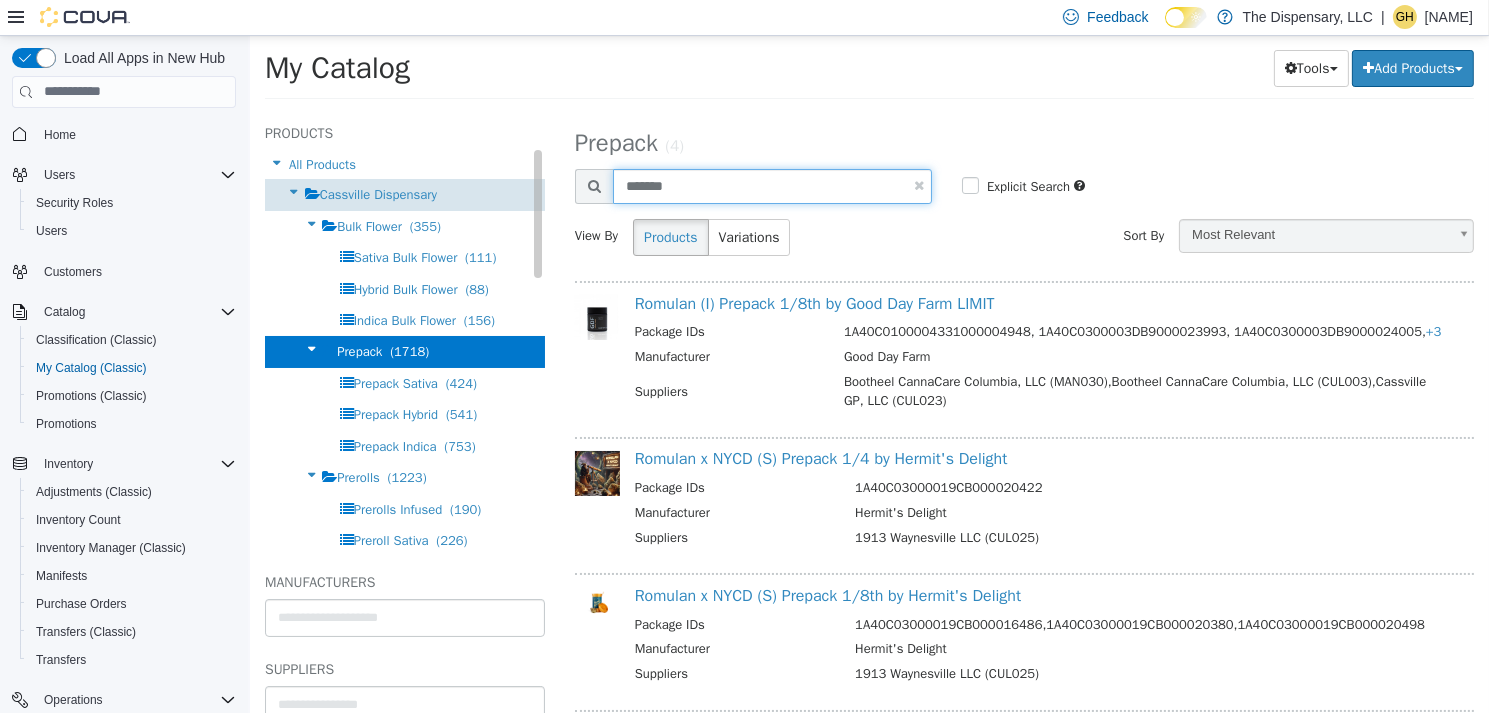 drag, startPoint x: 714, startPoint y: 182, endPoint x: 383, endPoint y: 185, distance: 331.01358 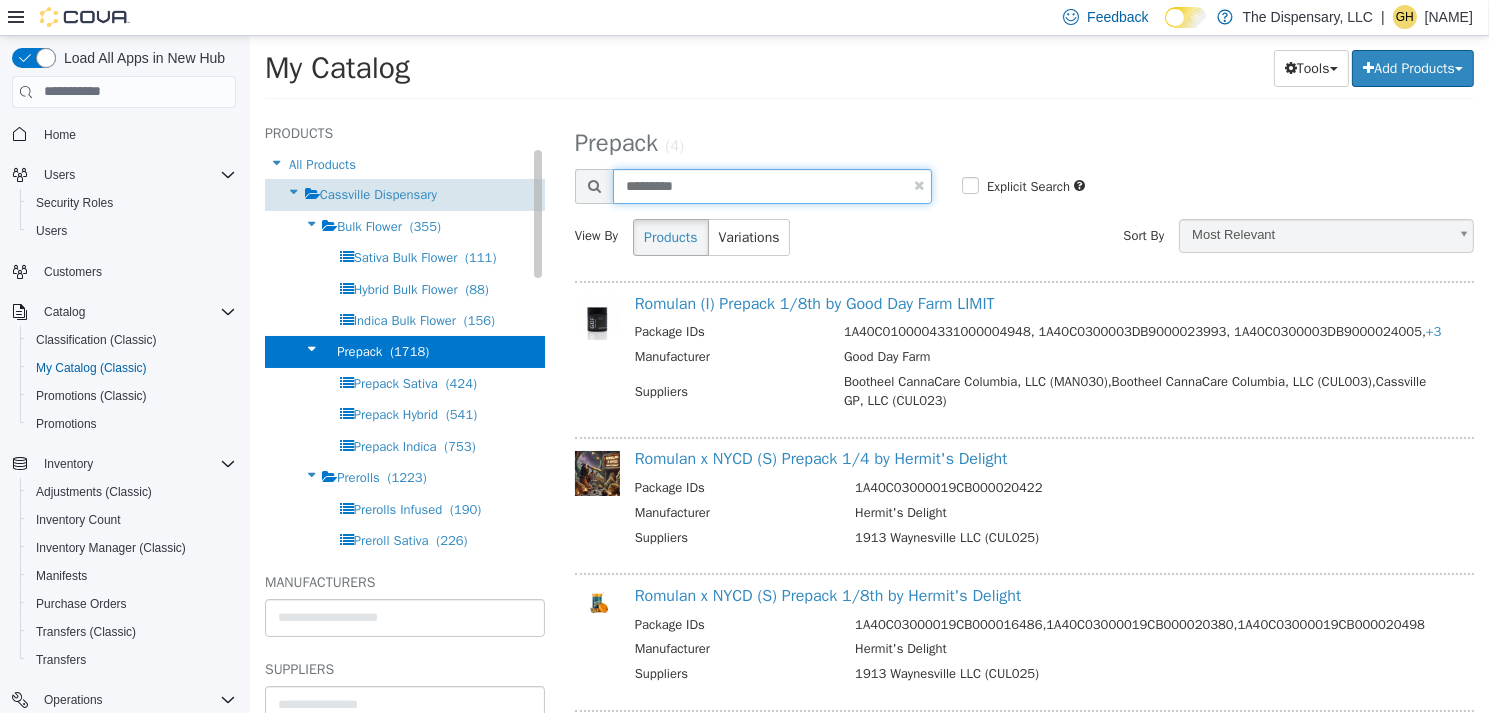 type on "*********" 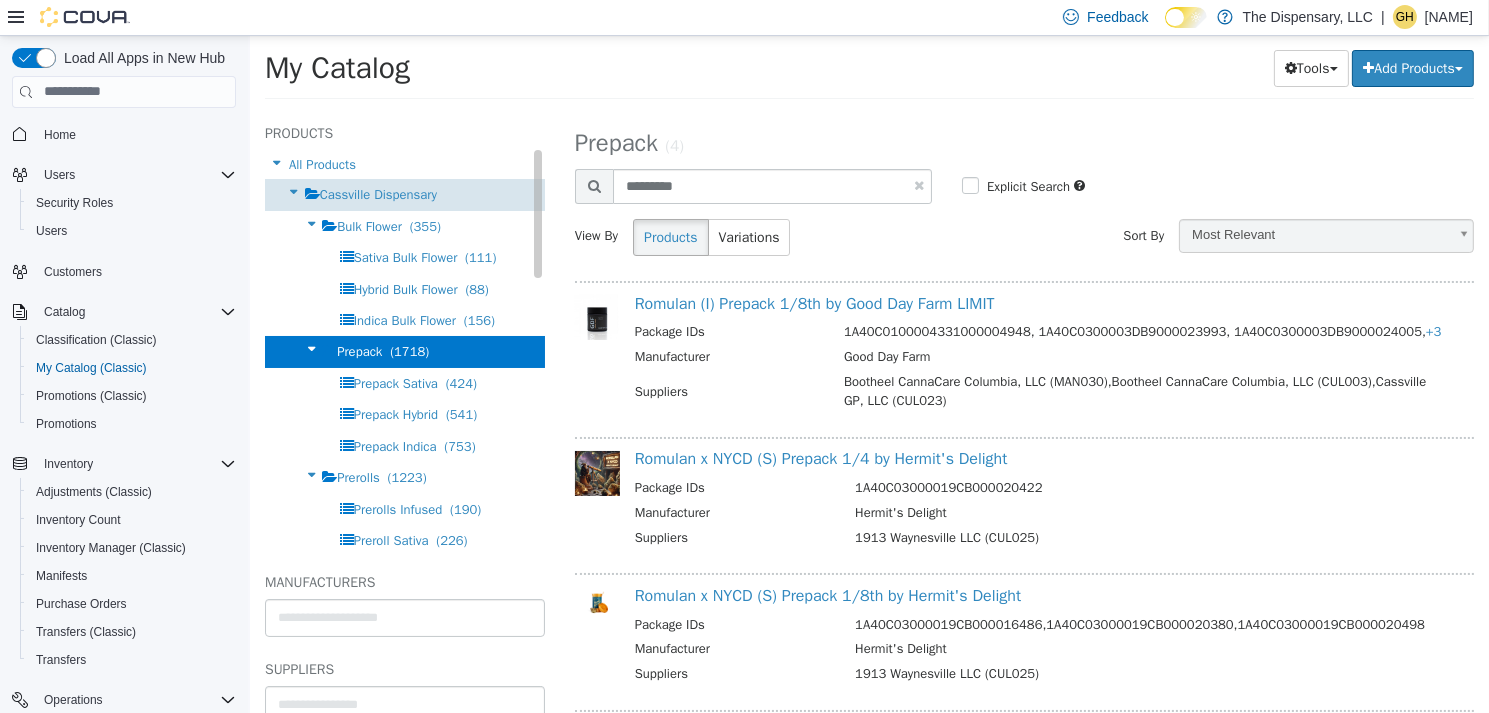 select on "**********" 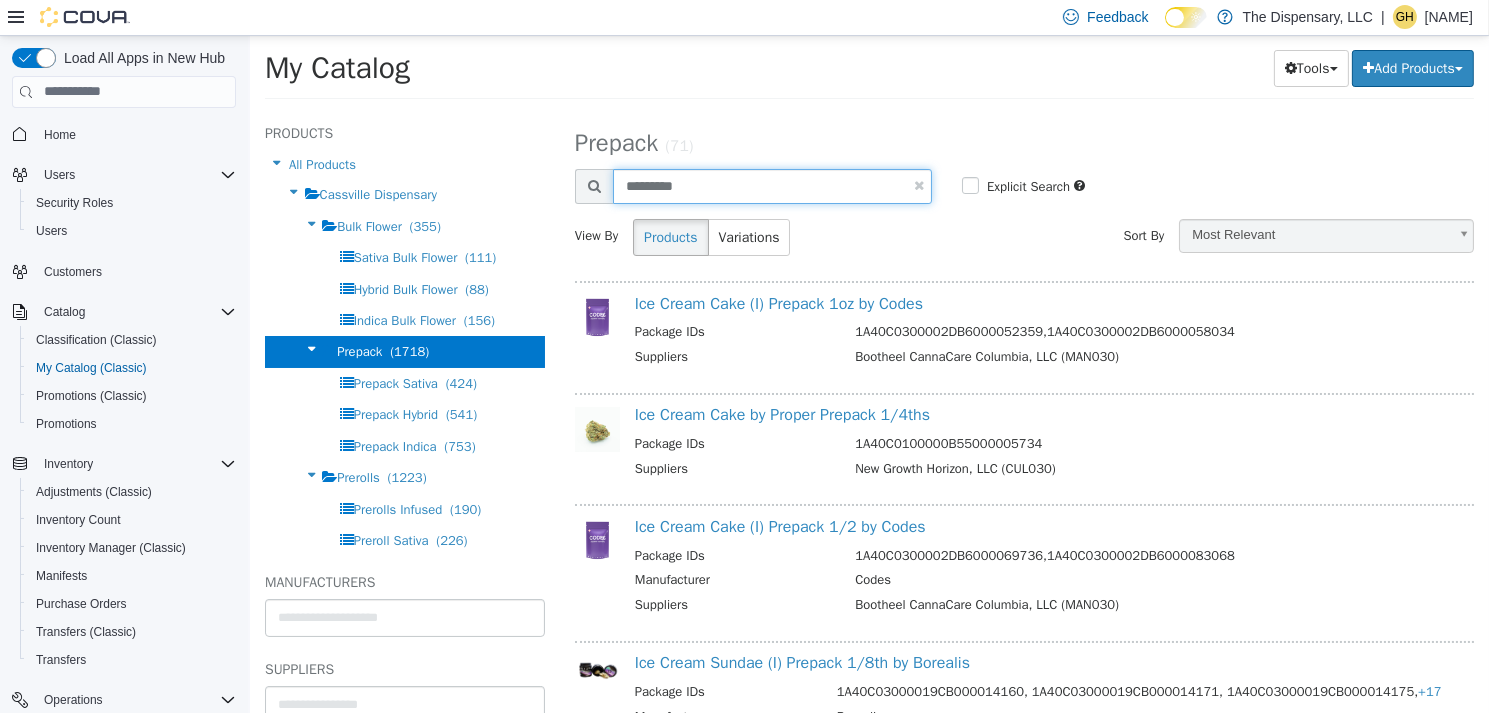 click on "*********" at bounding box center (771, 185) 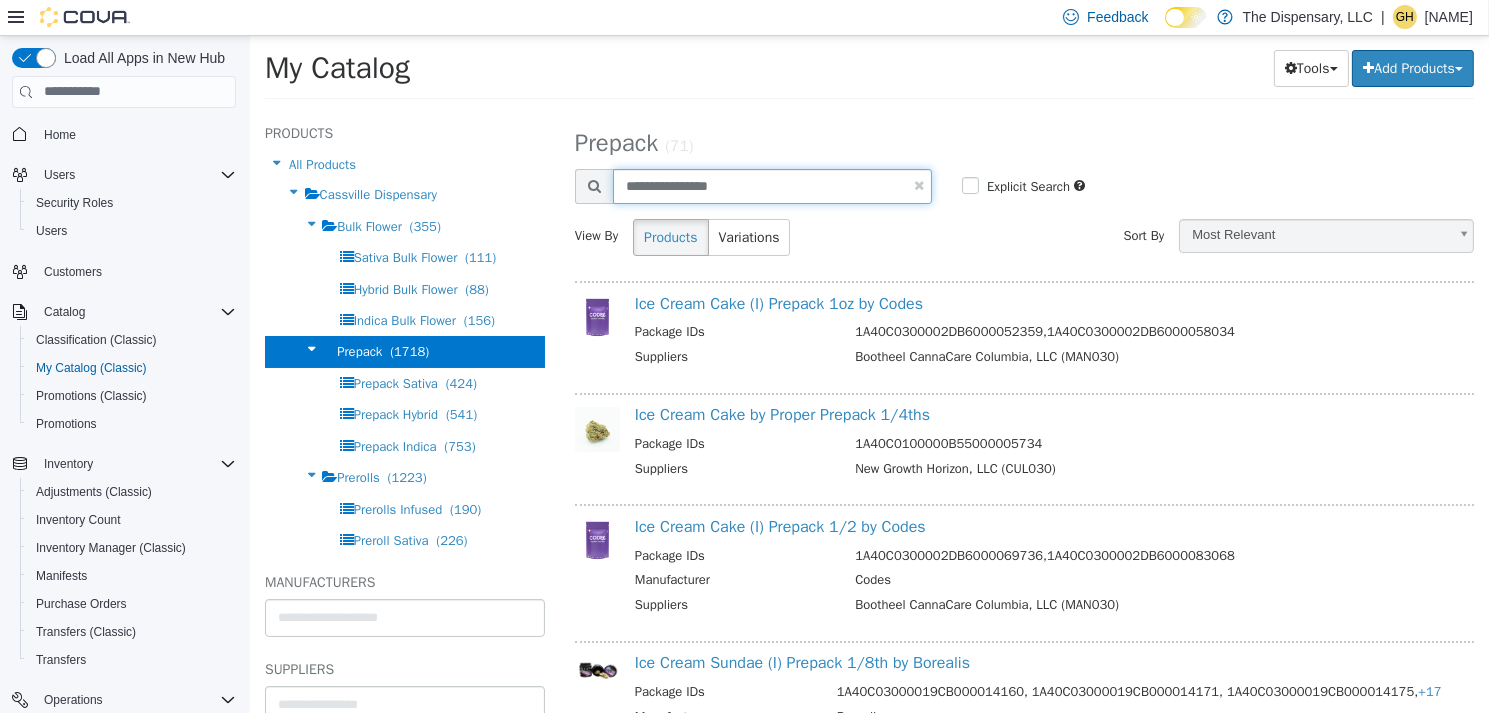 type on "**********" 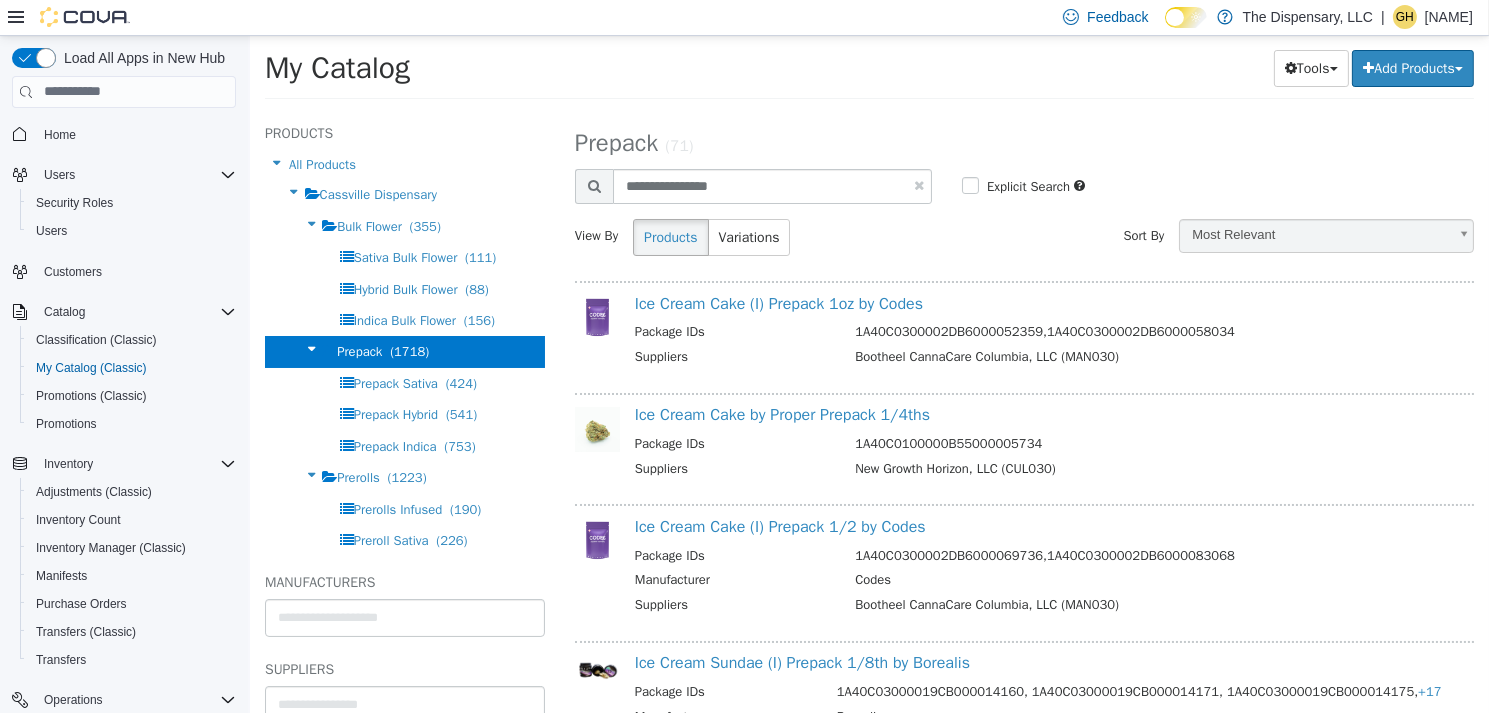 select on "**********" 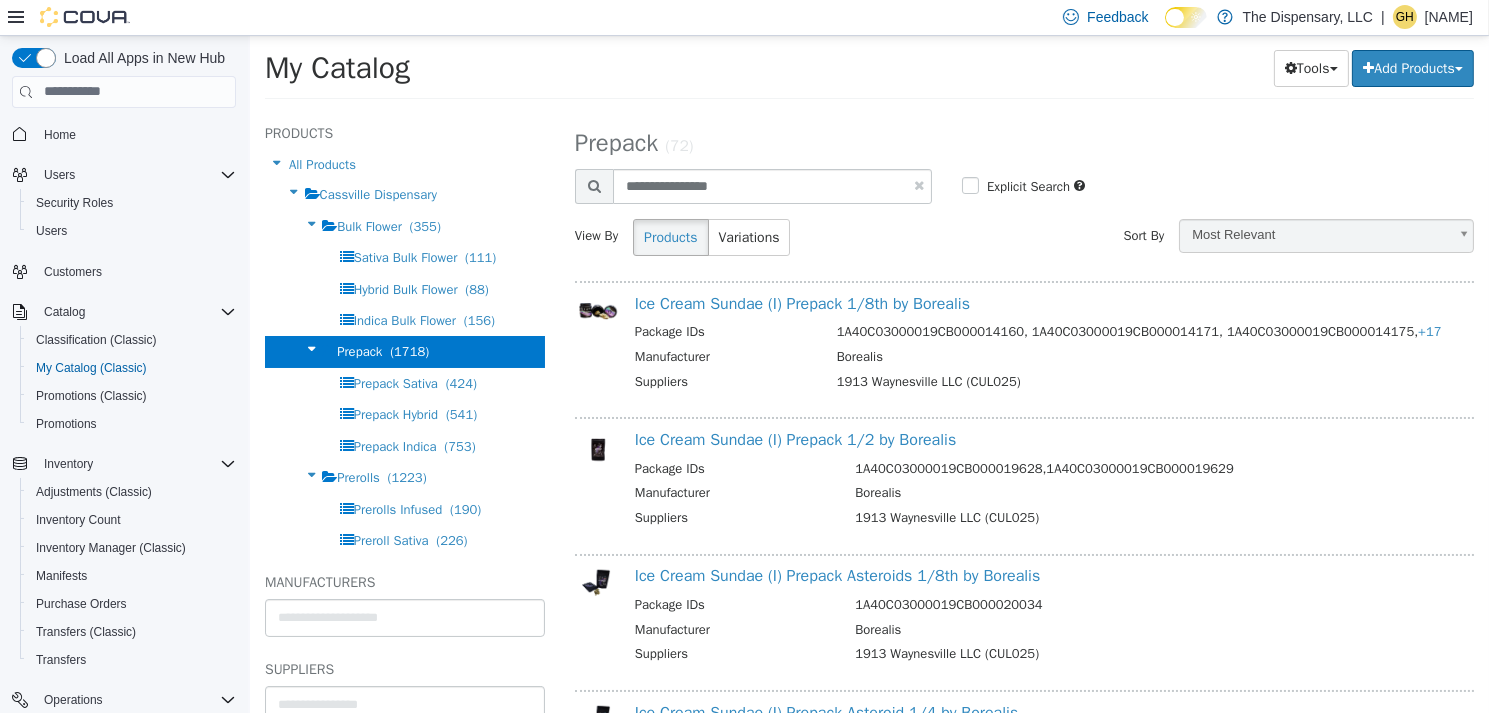 scroll, scrollTop: 100, scrollLeft: 0, axis: vertical 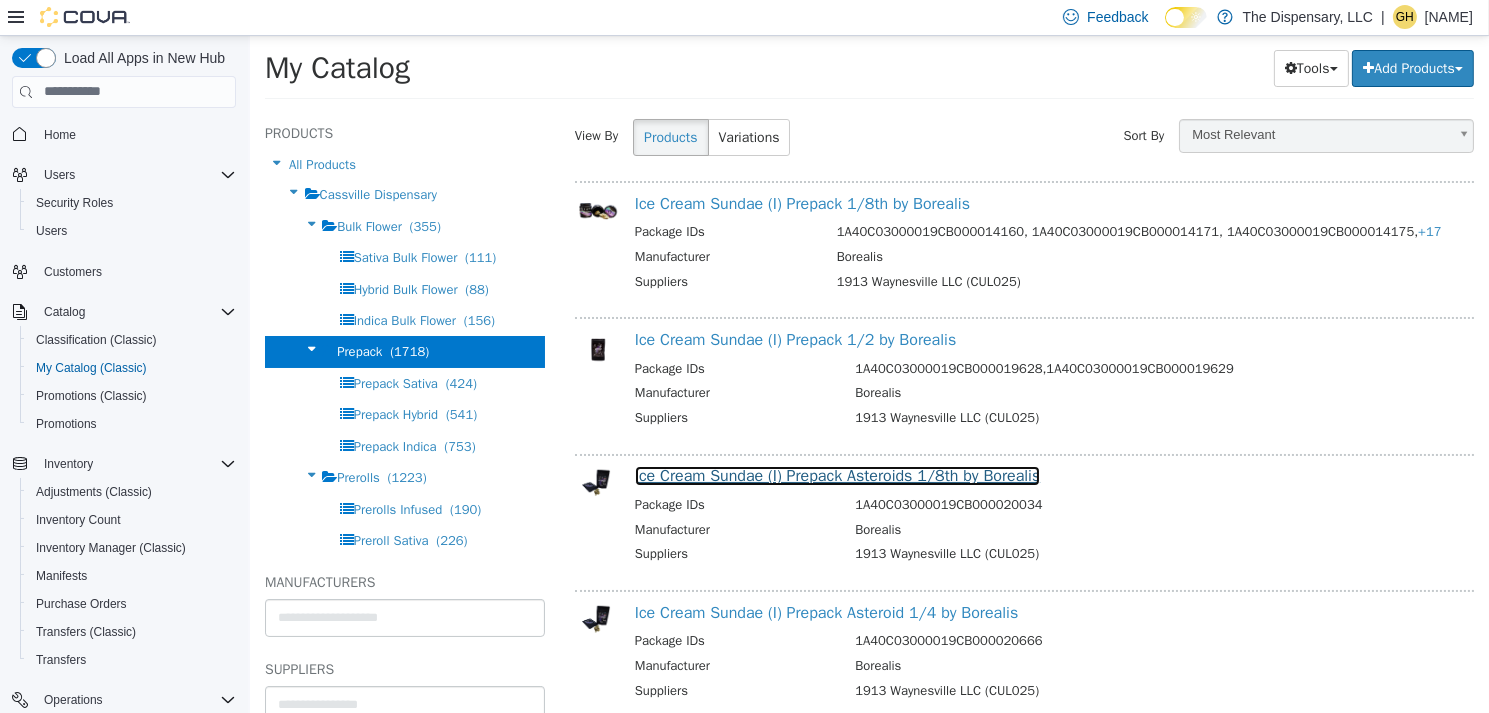 click on "Ice Cream Sundae (I) Prepack Asteroids 1/8th by Borealis" at bounding box center (837, 475) 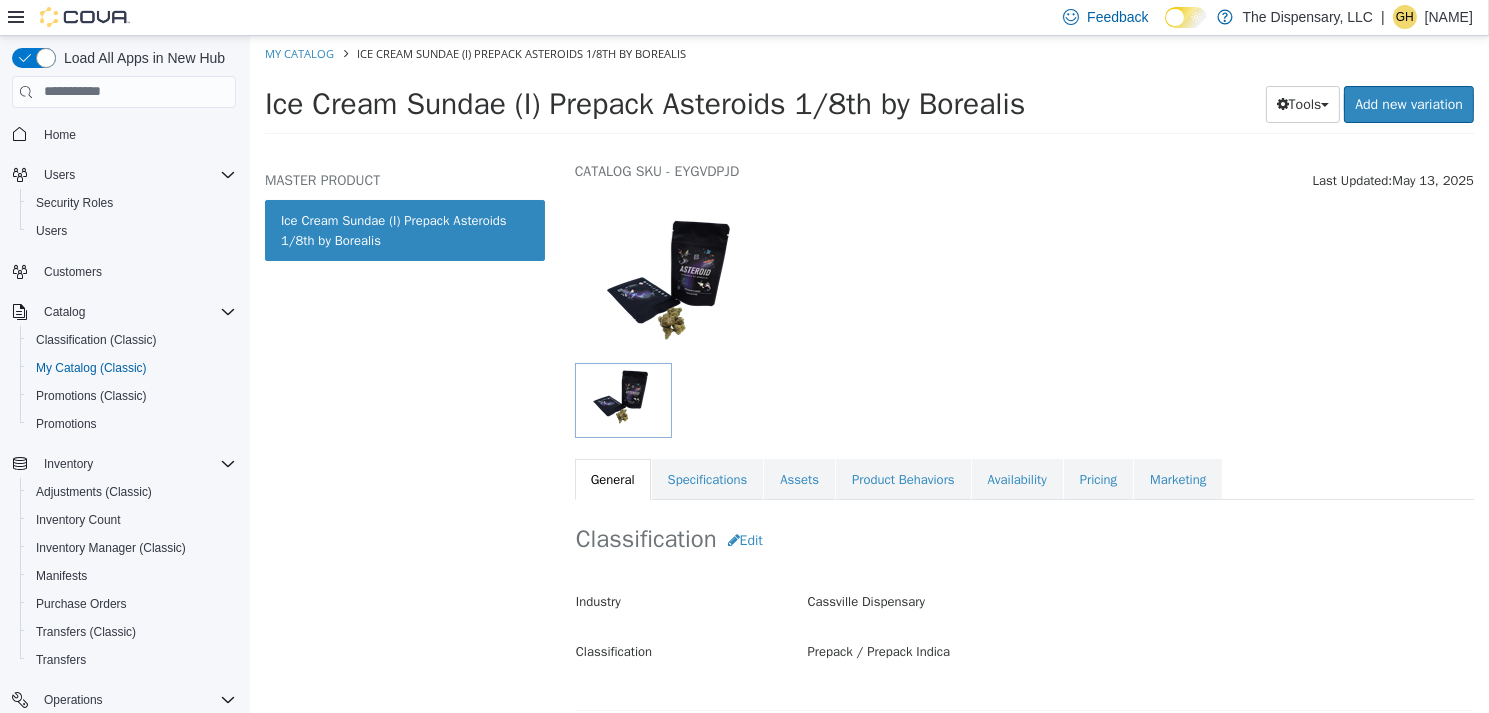 scroll, scrollTop: 100, scrollLeft: 0, axis: vertical 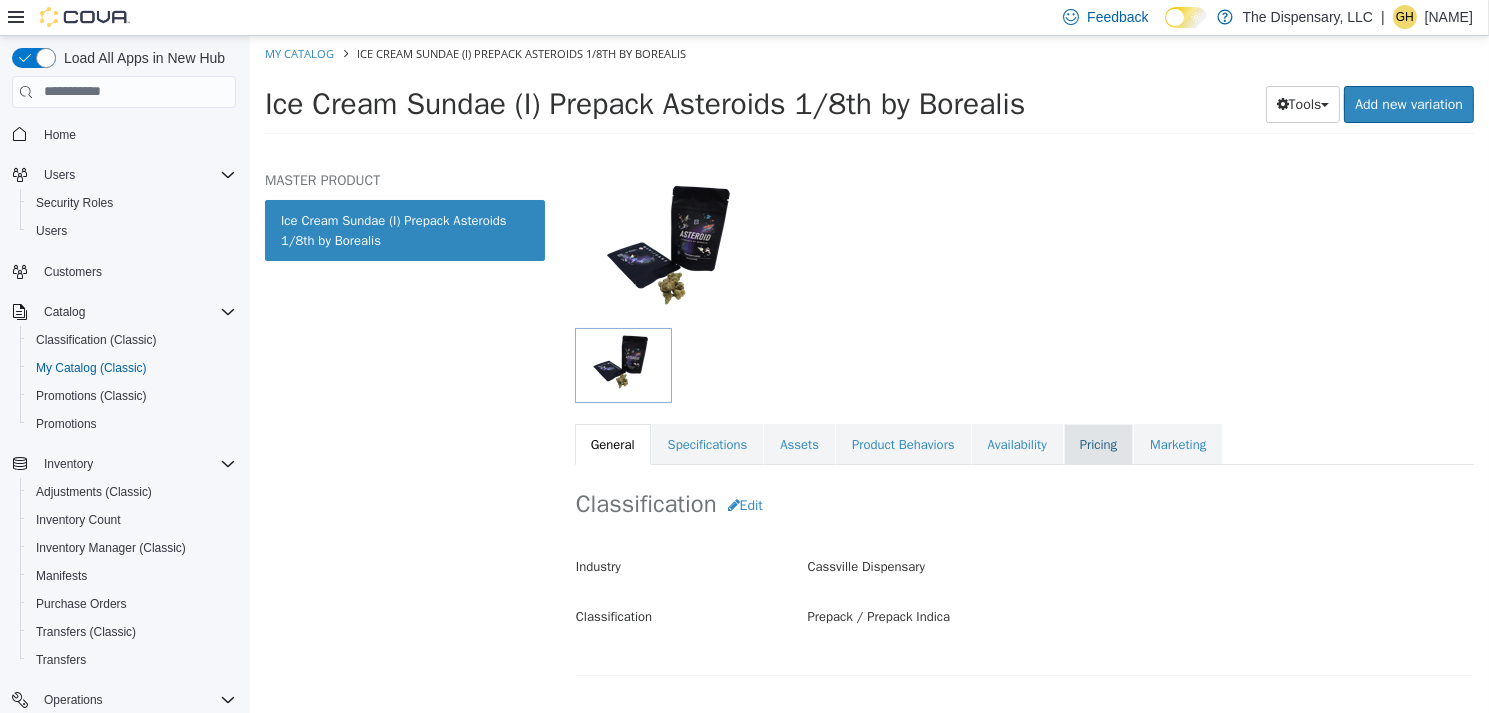 click on "Pricing" at bounding box center [1097, 444] 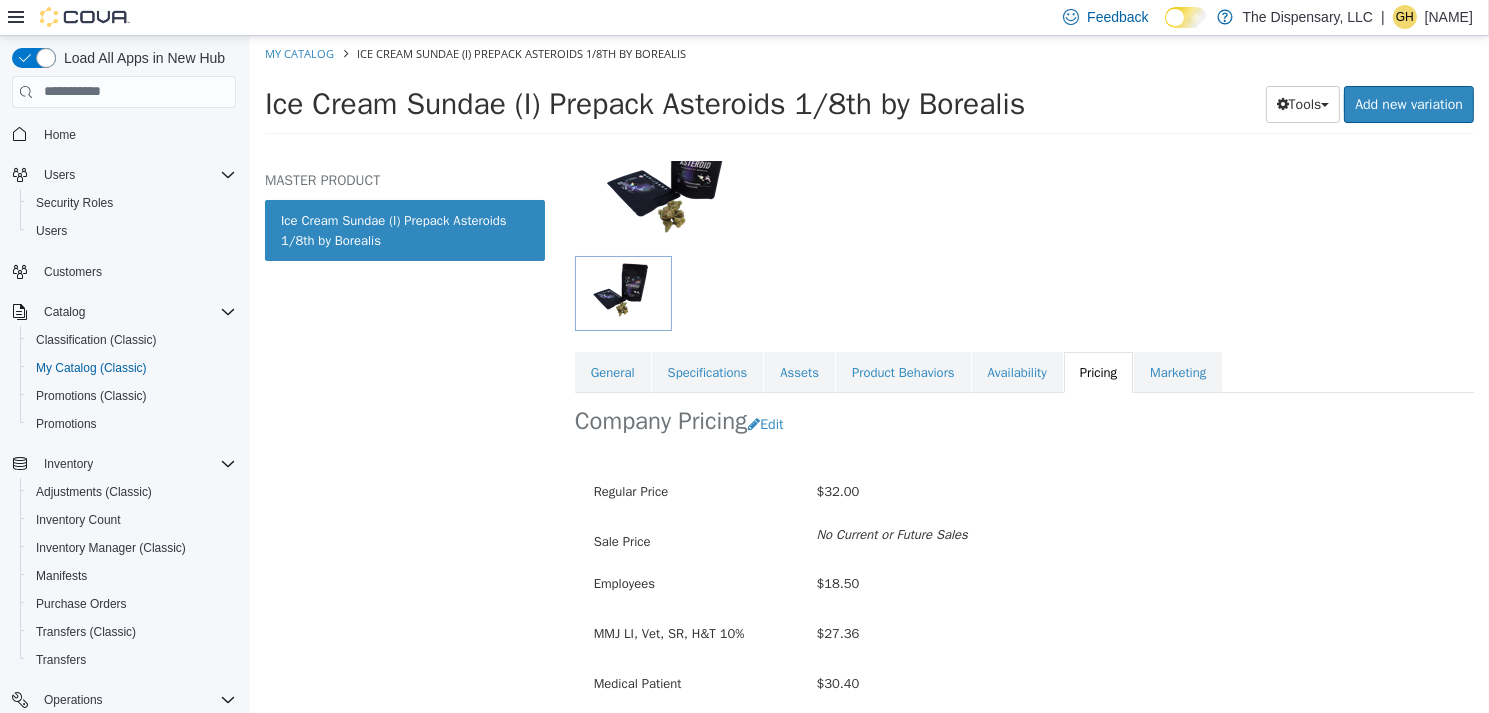 scroll, scrollTop: 300, scrollLeft: 0, axis: vertical 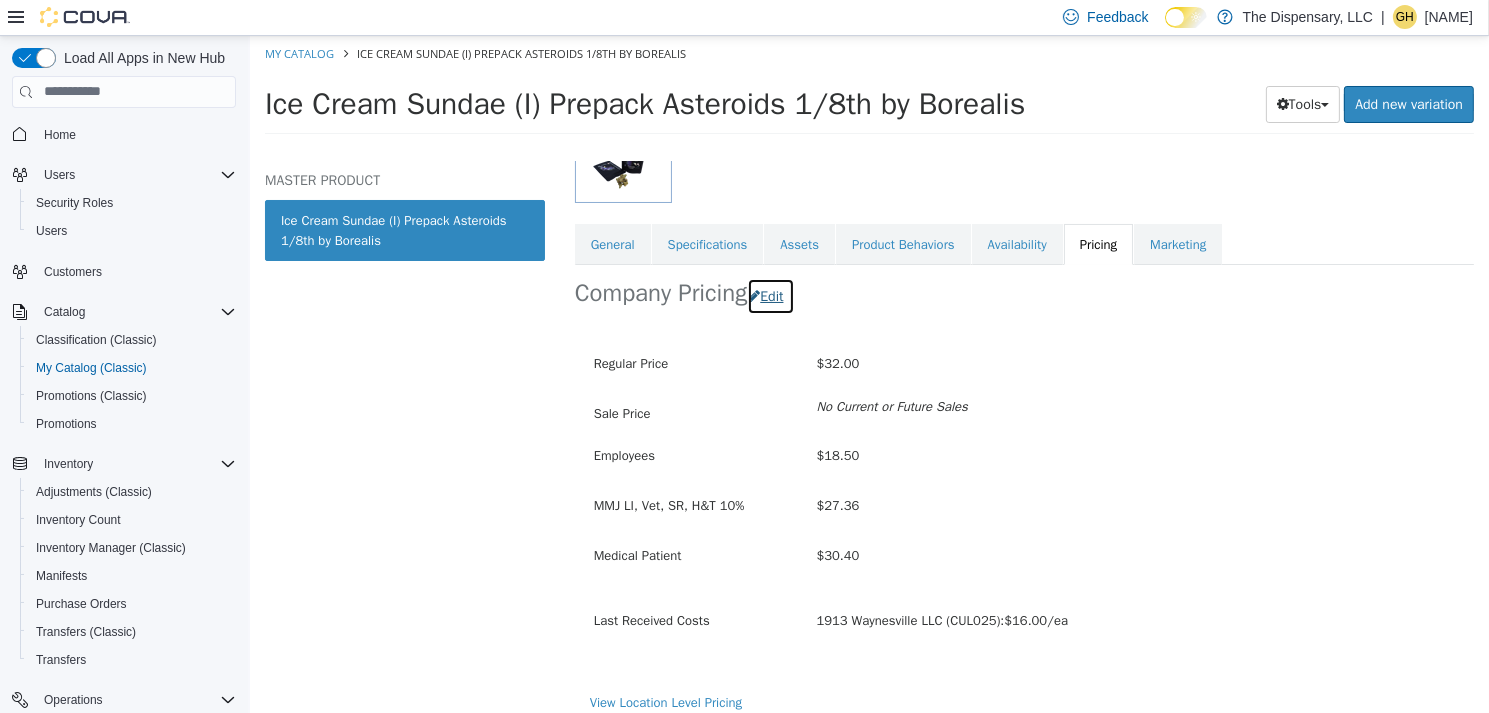 click on "Edit" at bounding box center [769, 295] 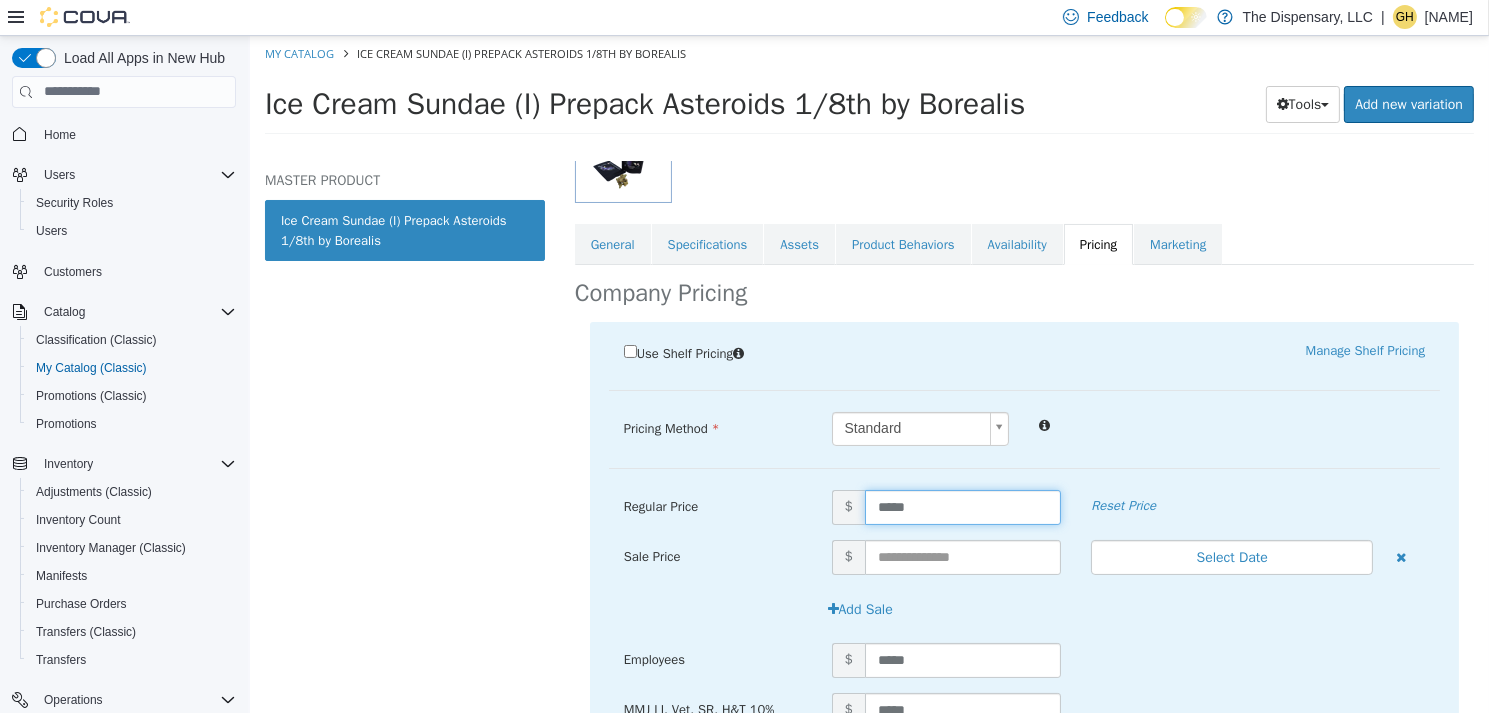 drag, startPoint x: 952, startPoint y: 516, endPoint x: 663, endPoint y: 504, distance: 289.24902 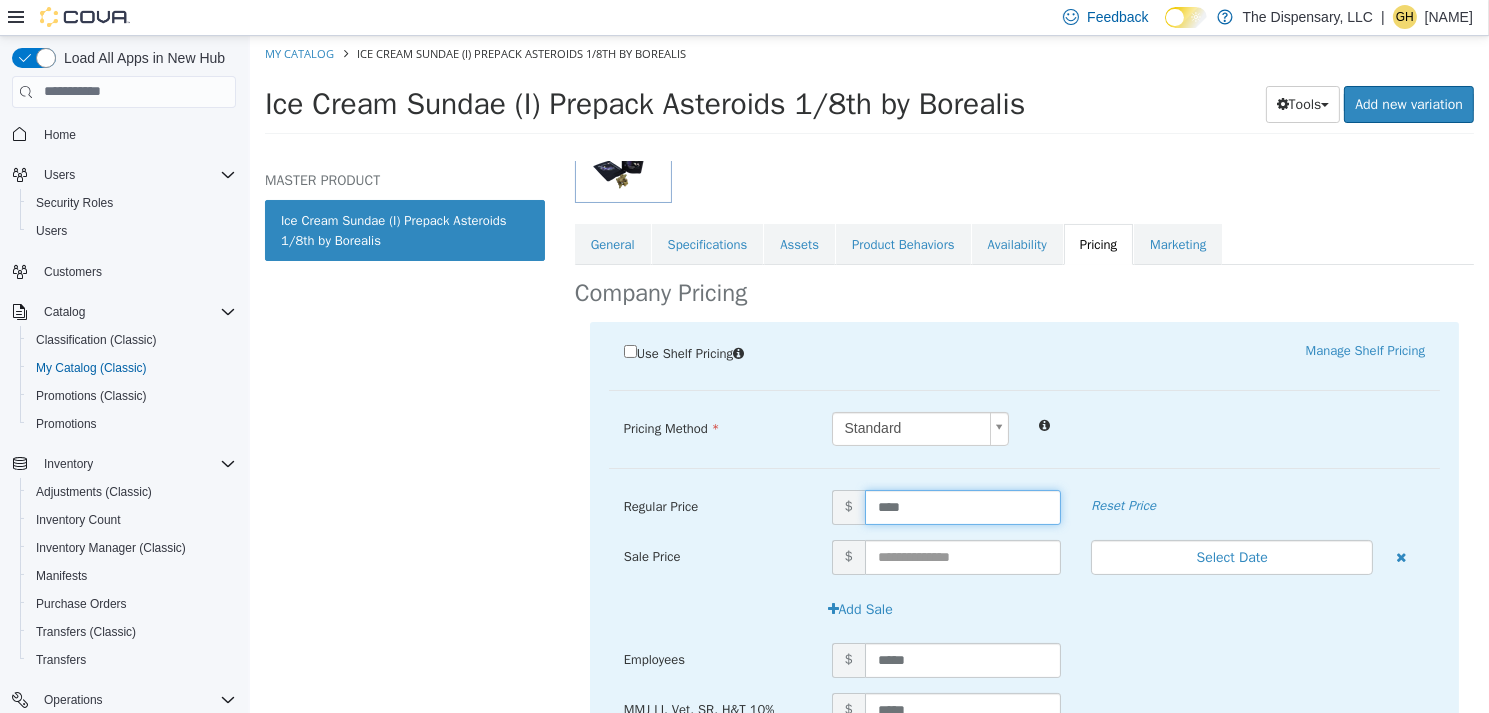 type on "*****" 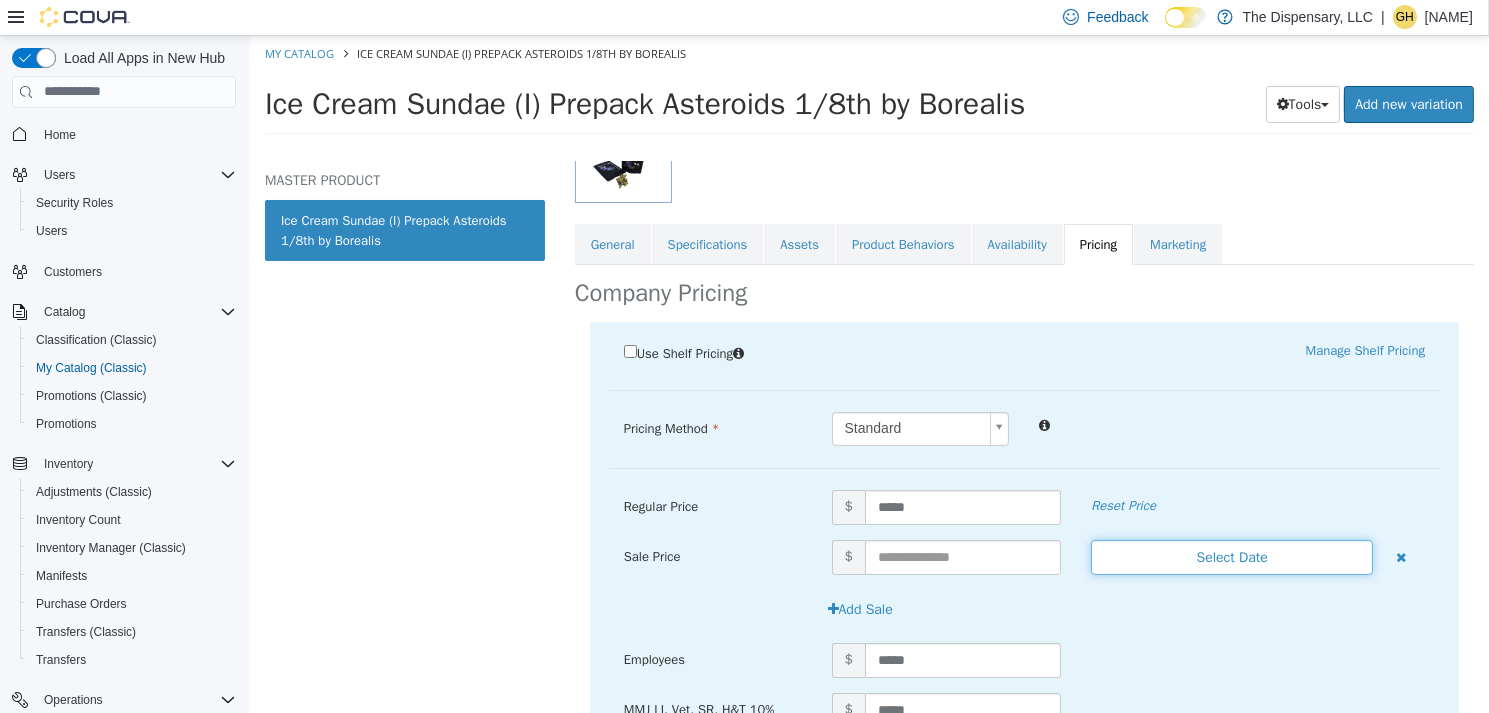 type 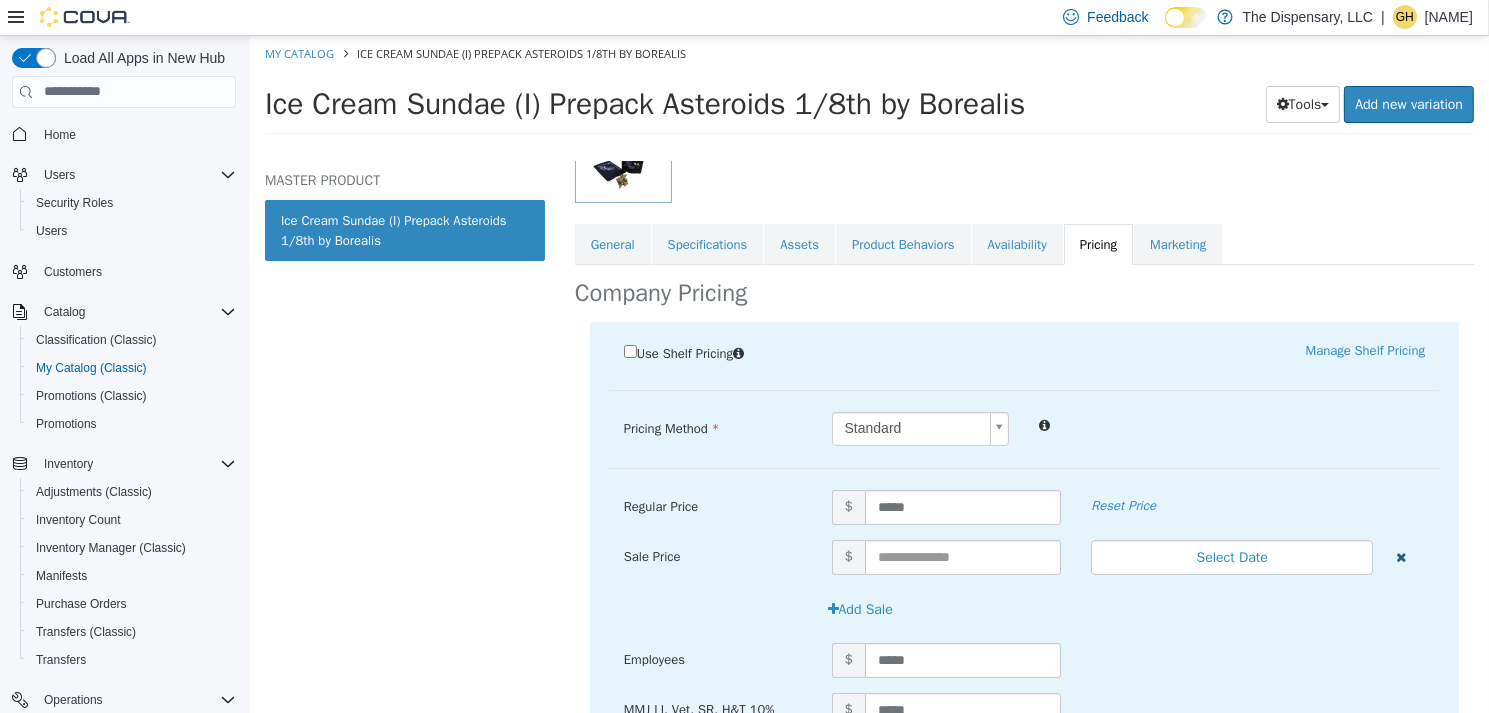 type 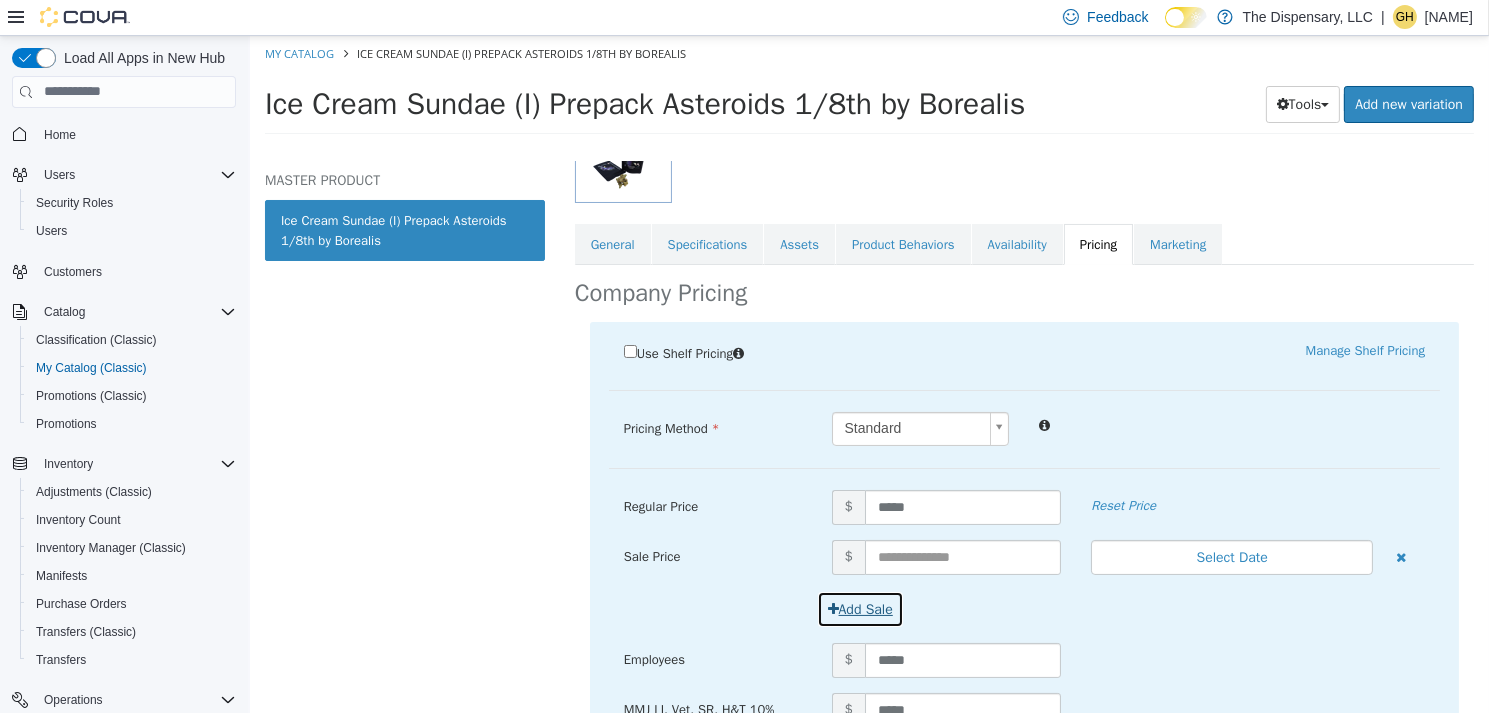 type 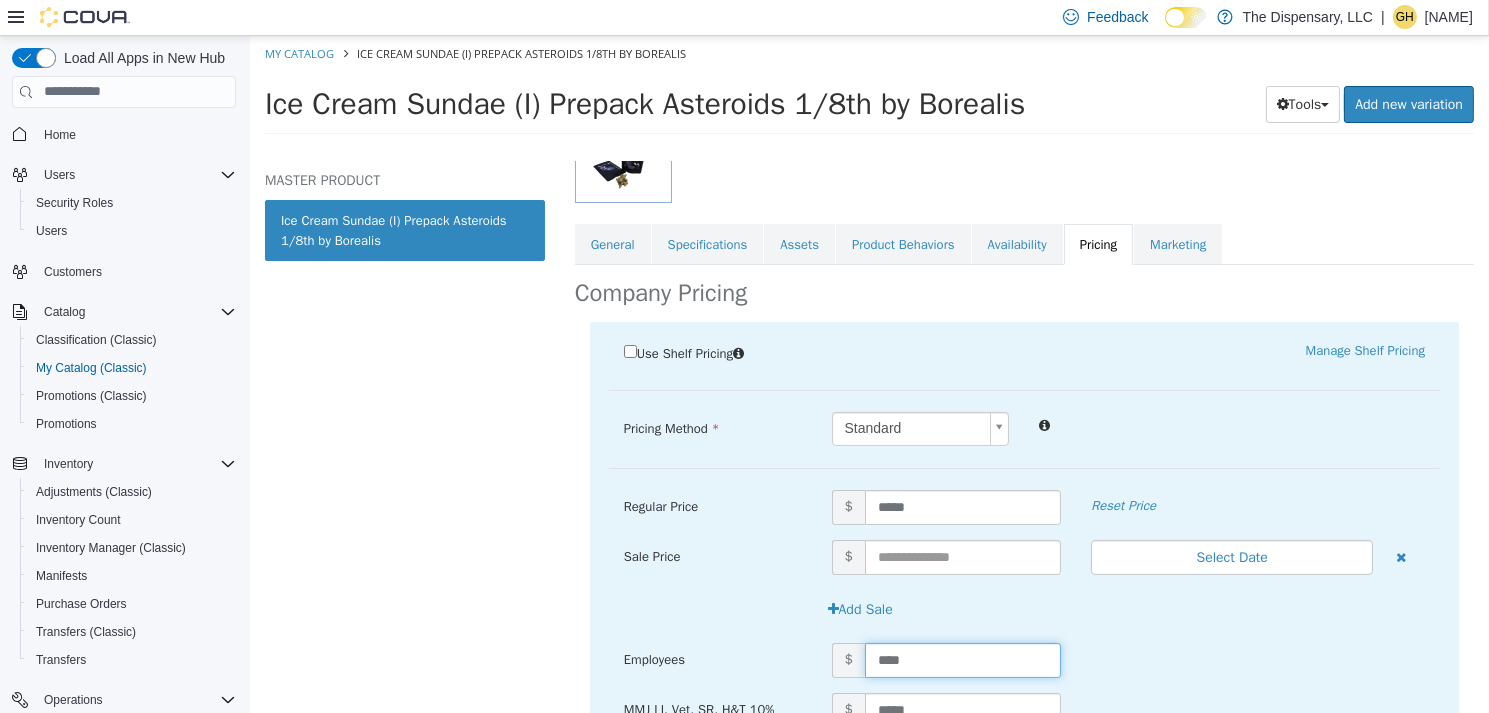 type on "*****" 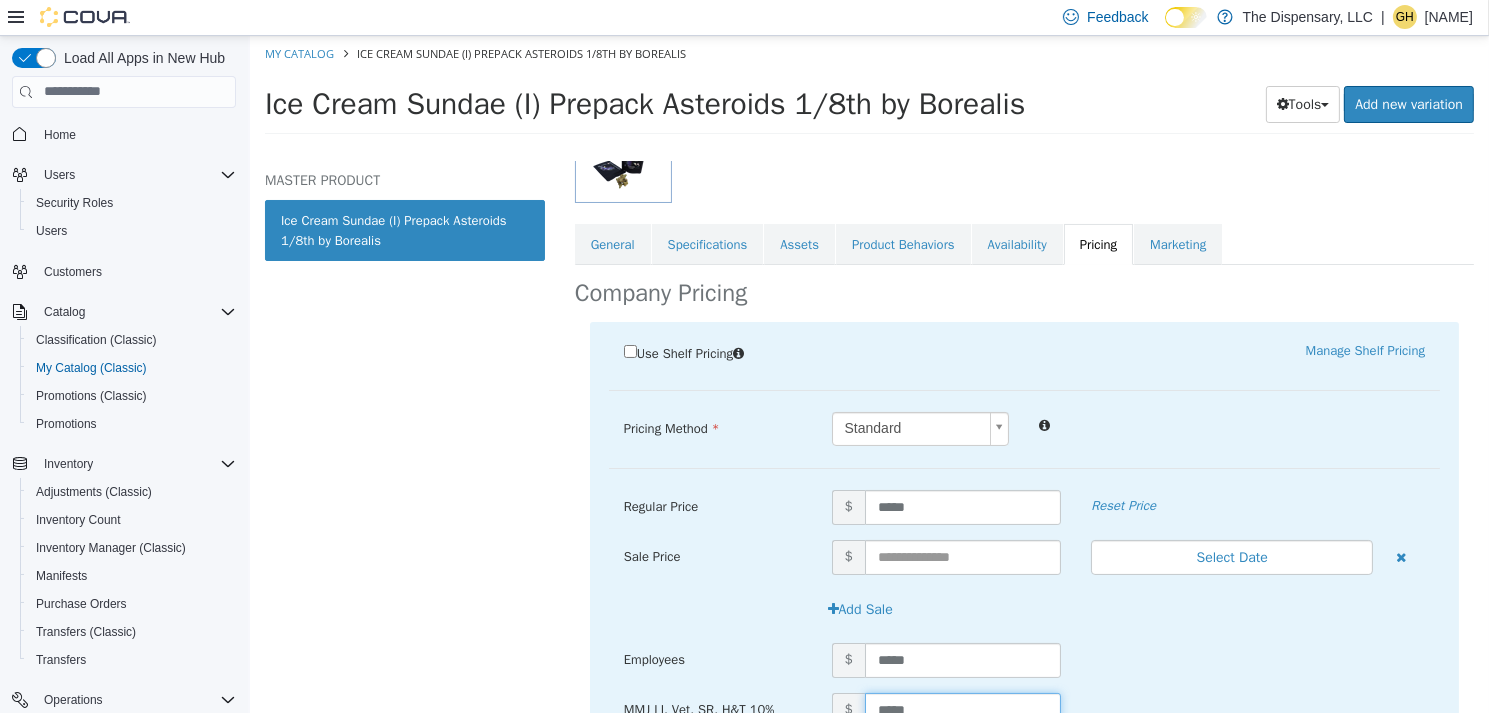 scroll, scrollTop: 312, scrollLeft: 0, axis: vertical 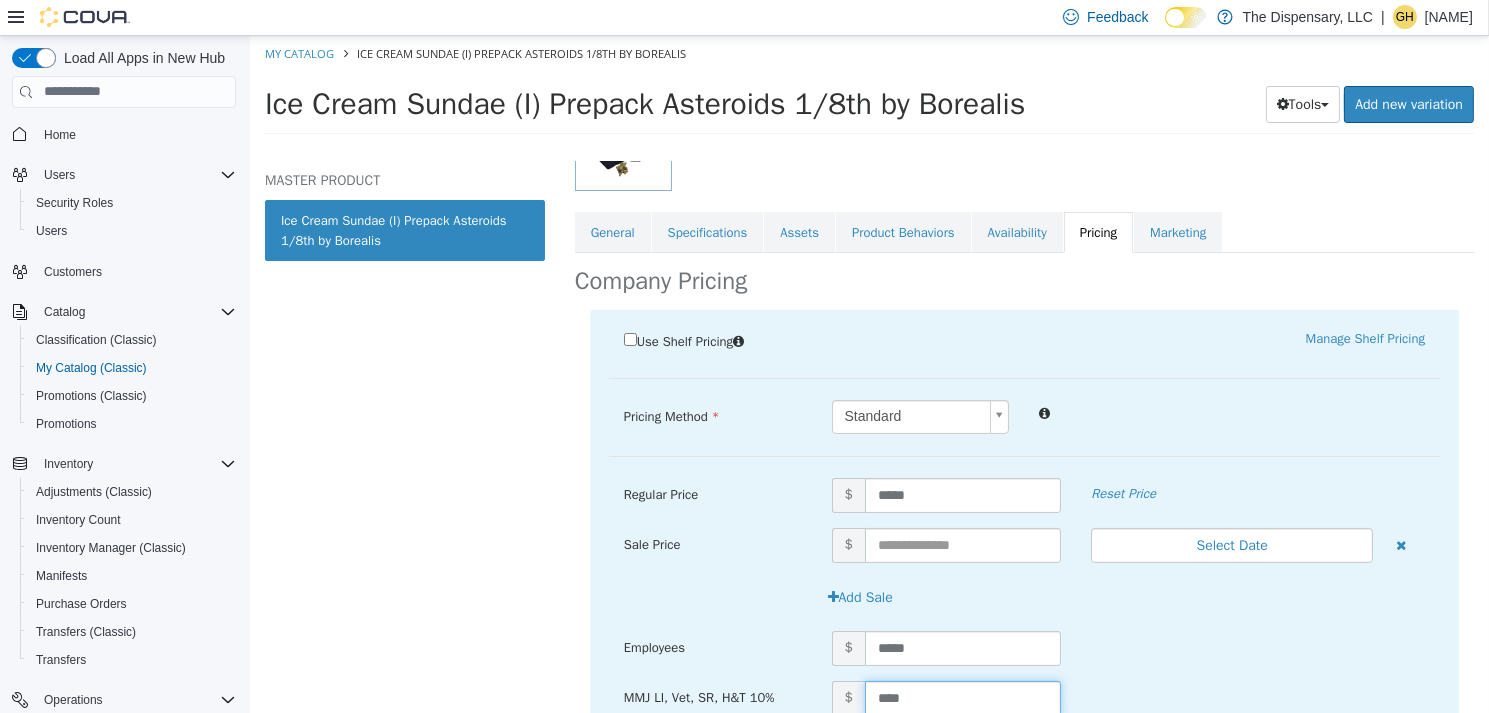 type on "*****" 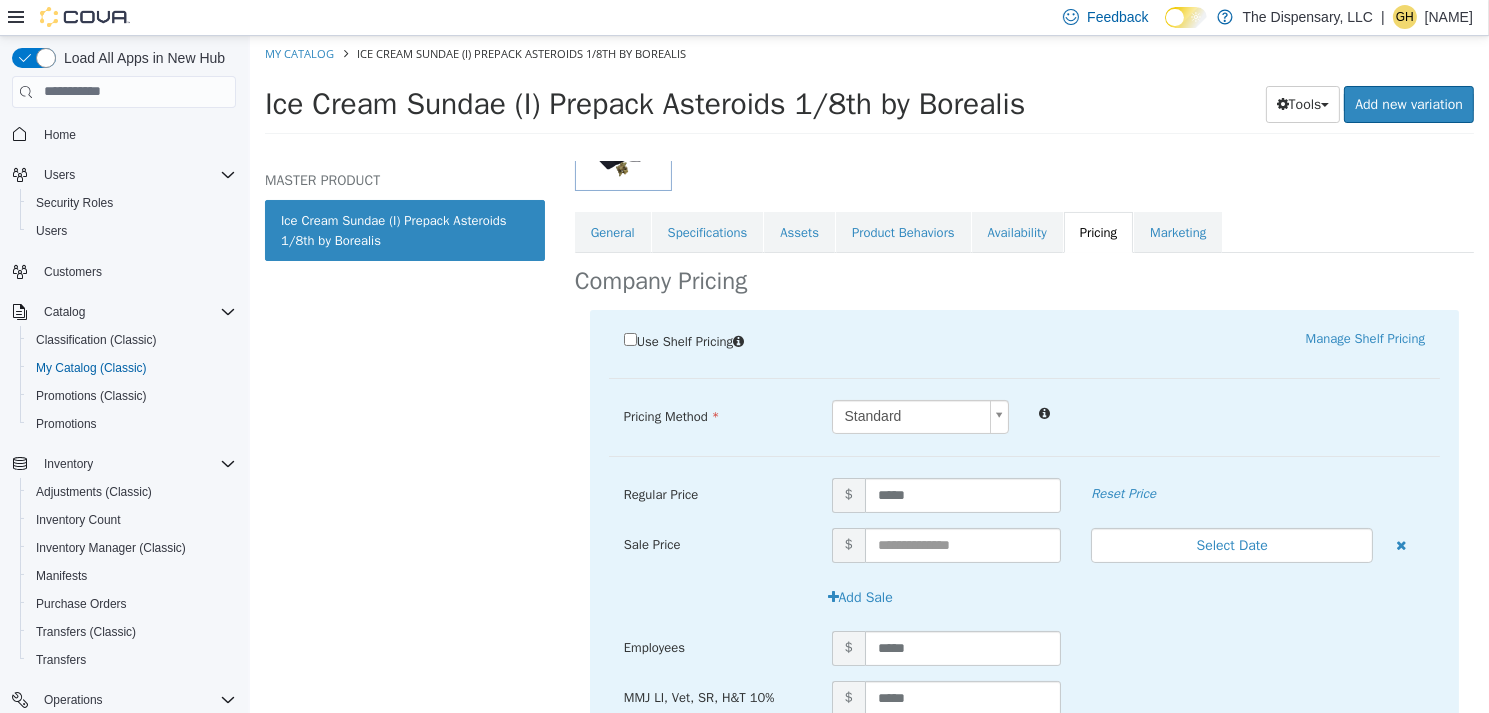 scroll, scrollTop: 487, scrollLeft: 0, axis: vertical 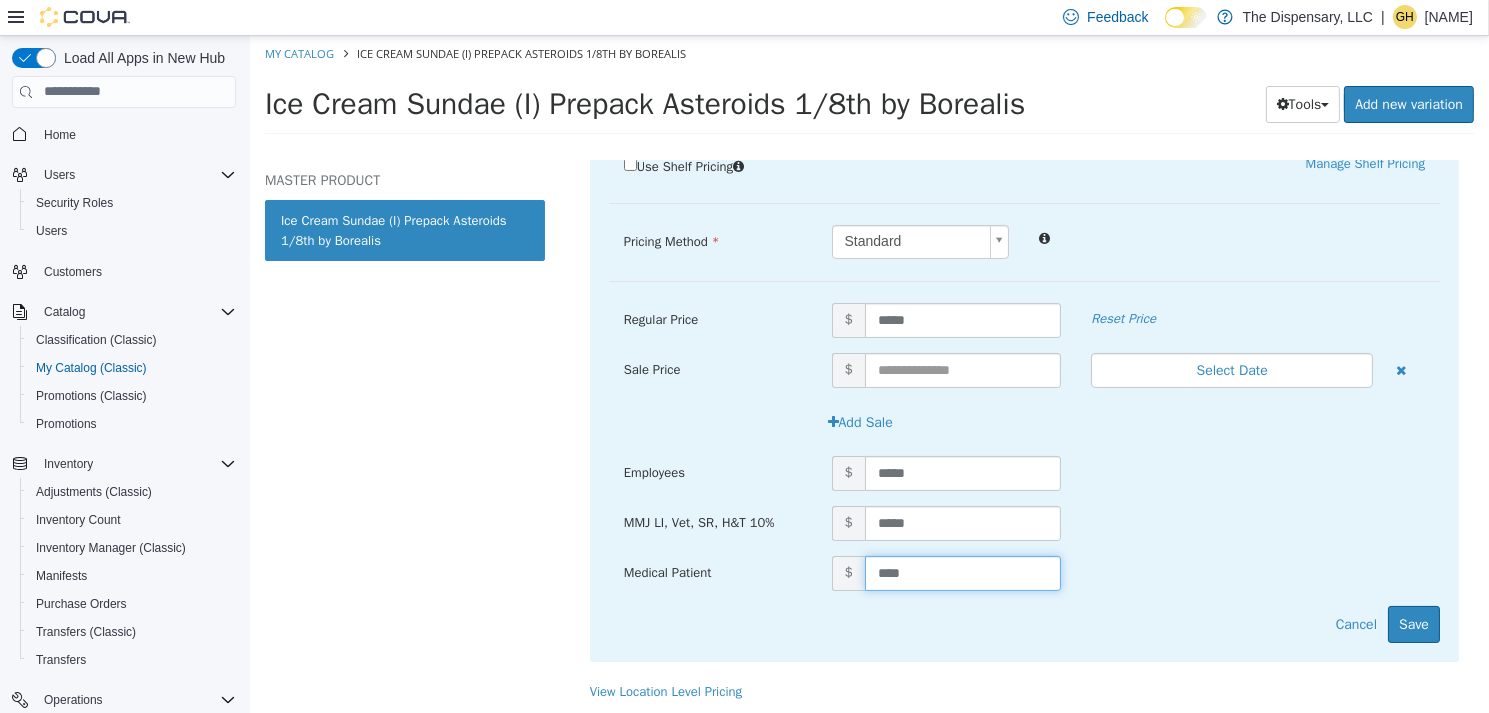 type on "*****" 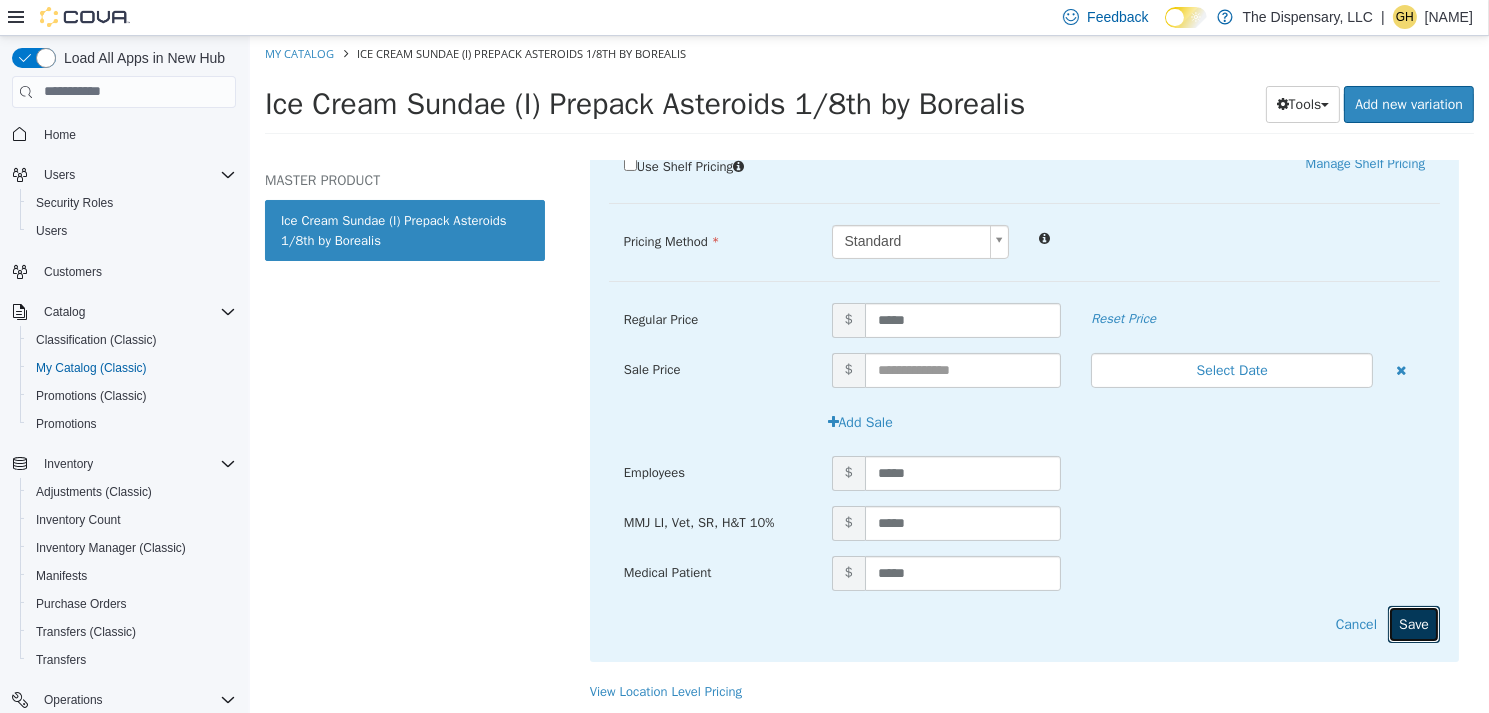 click on "Save" at bounding box center (1413, 623) 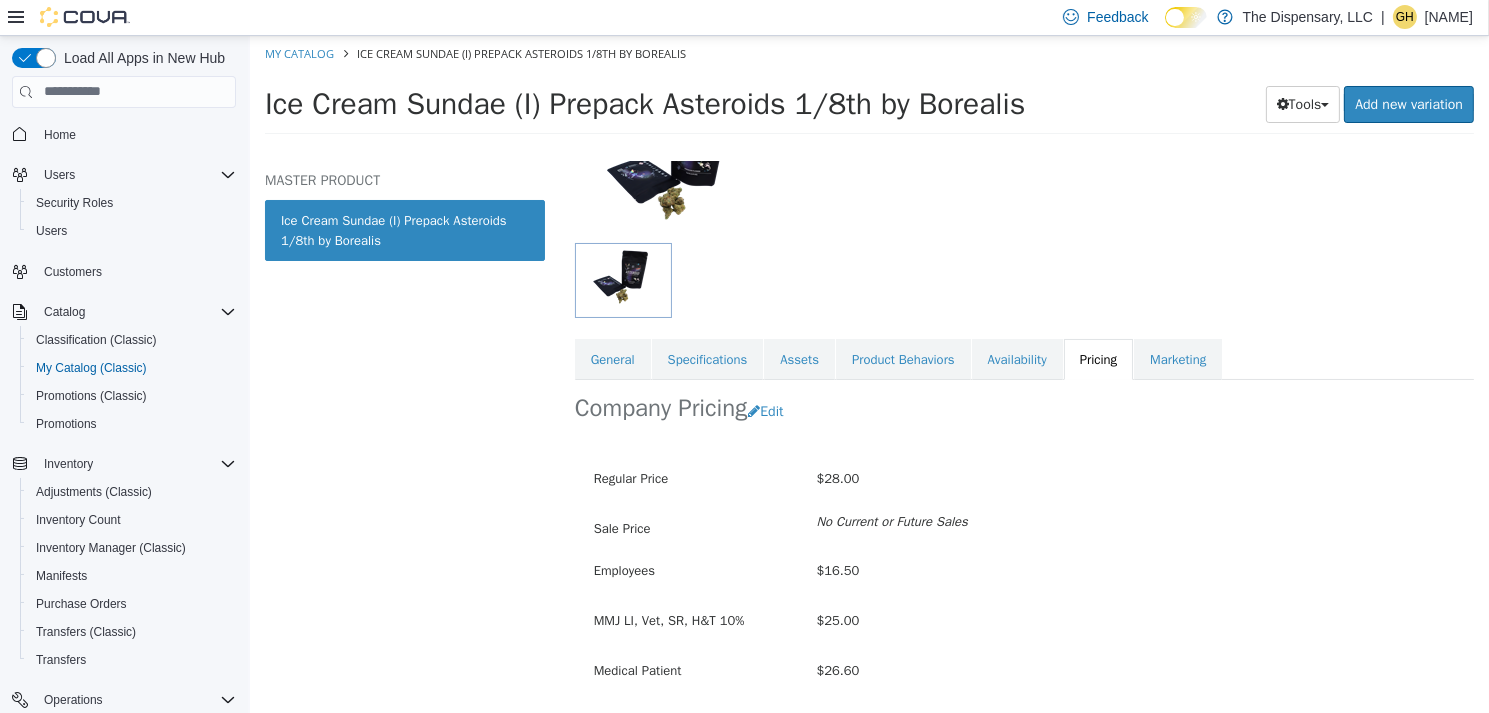 scroll, scrollTop: 0, scrollLeft: 0, axis: both 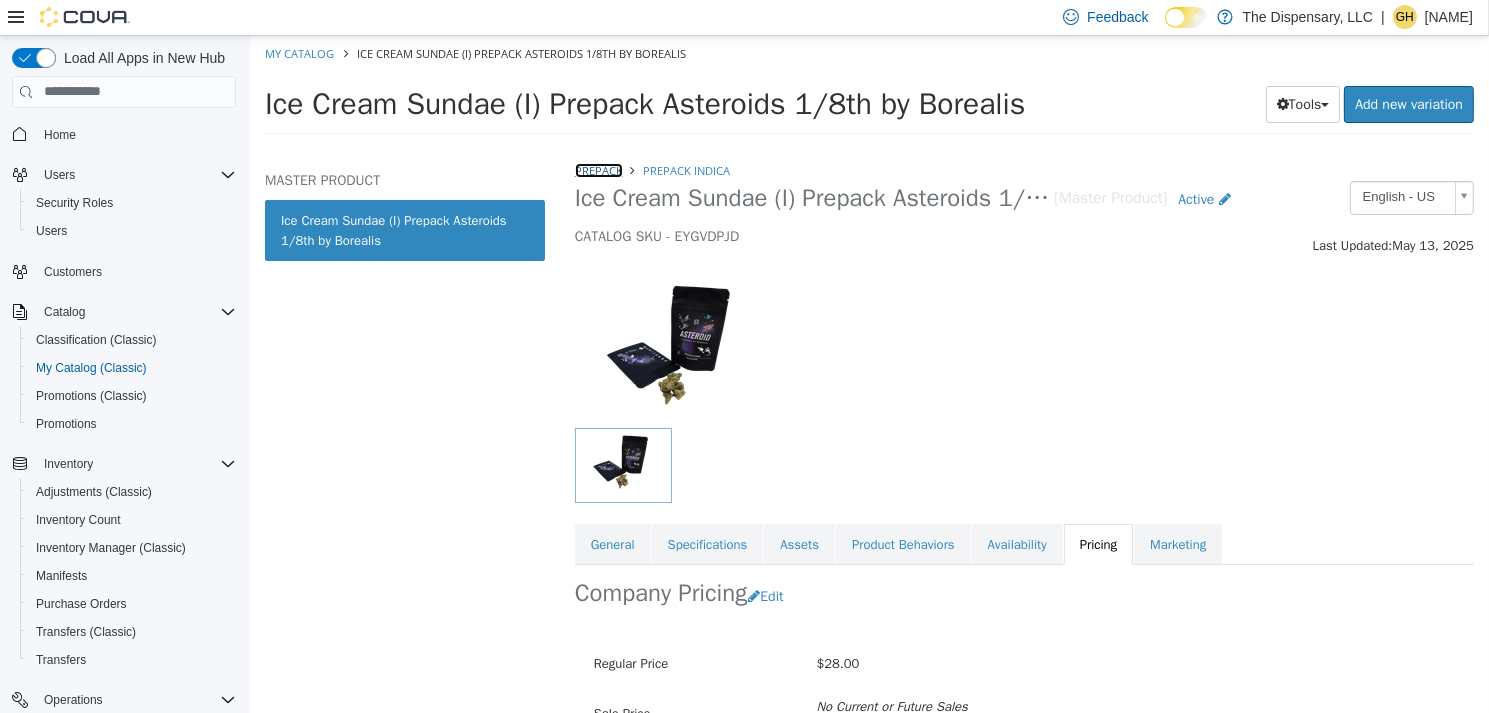 click on "Prepack" at bounding box center [598, 169] 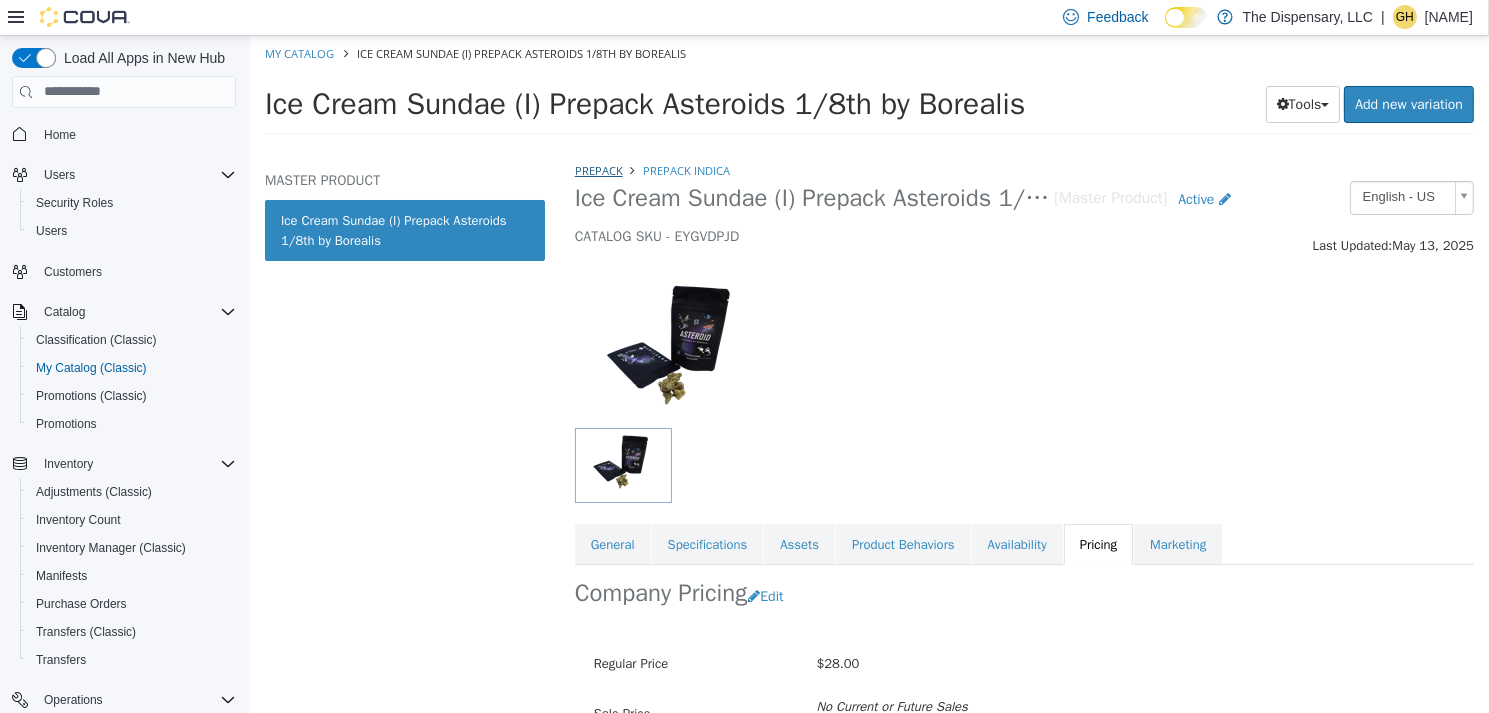 select on "**********" 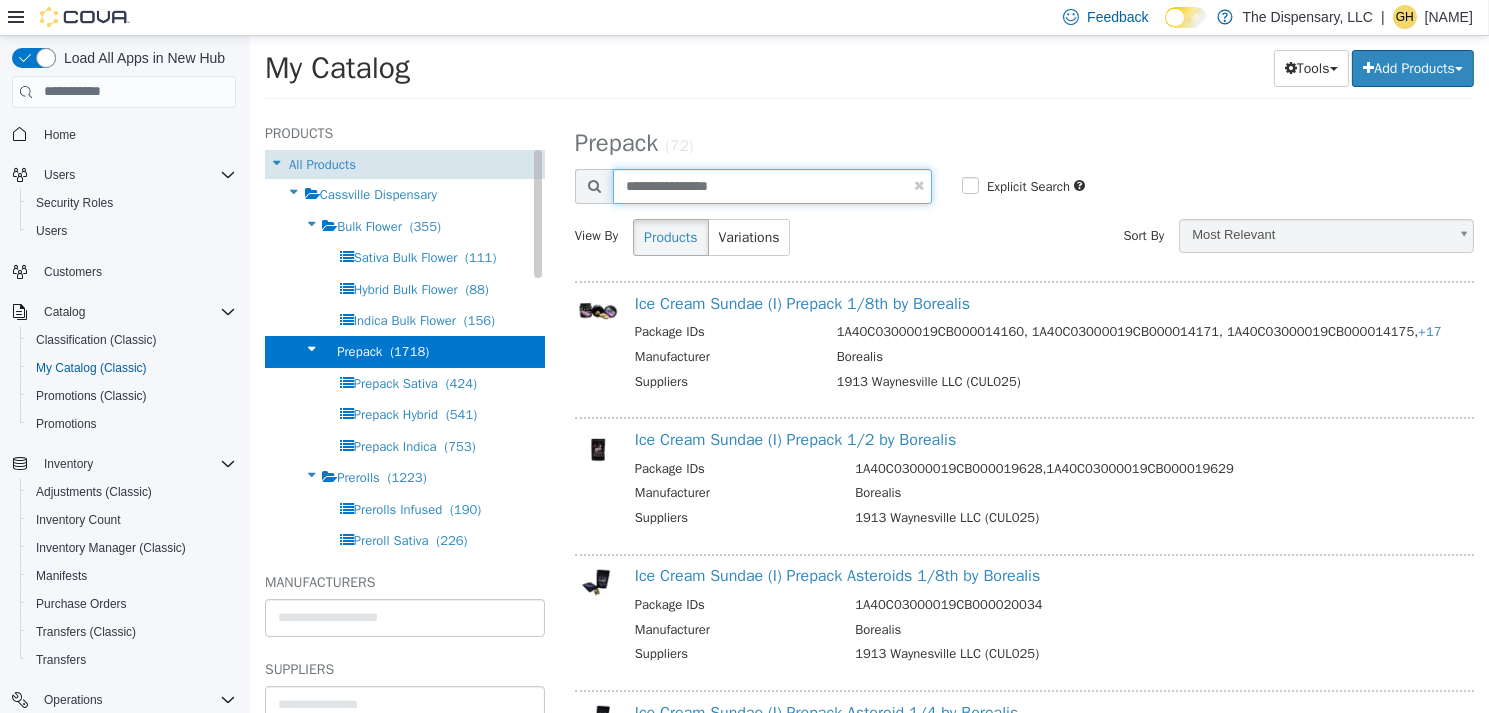 drag, startPoint x: 693, startPoint y: 169, endPoint x: 498, endPoint y: 163, distance: 195.09229 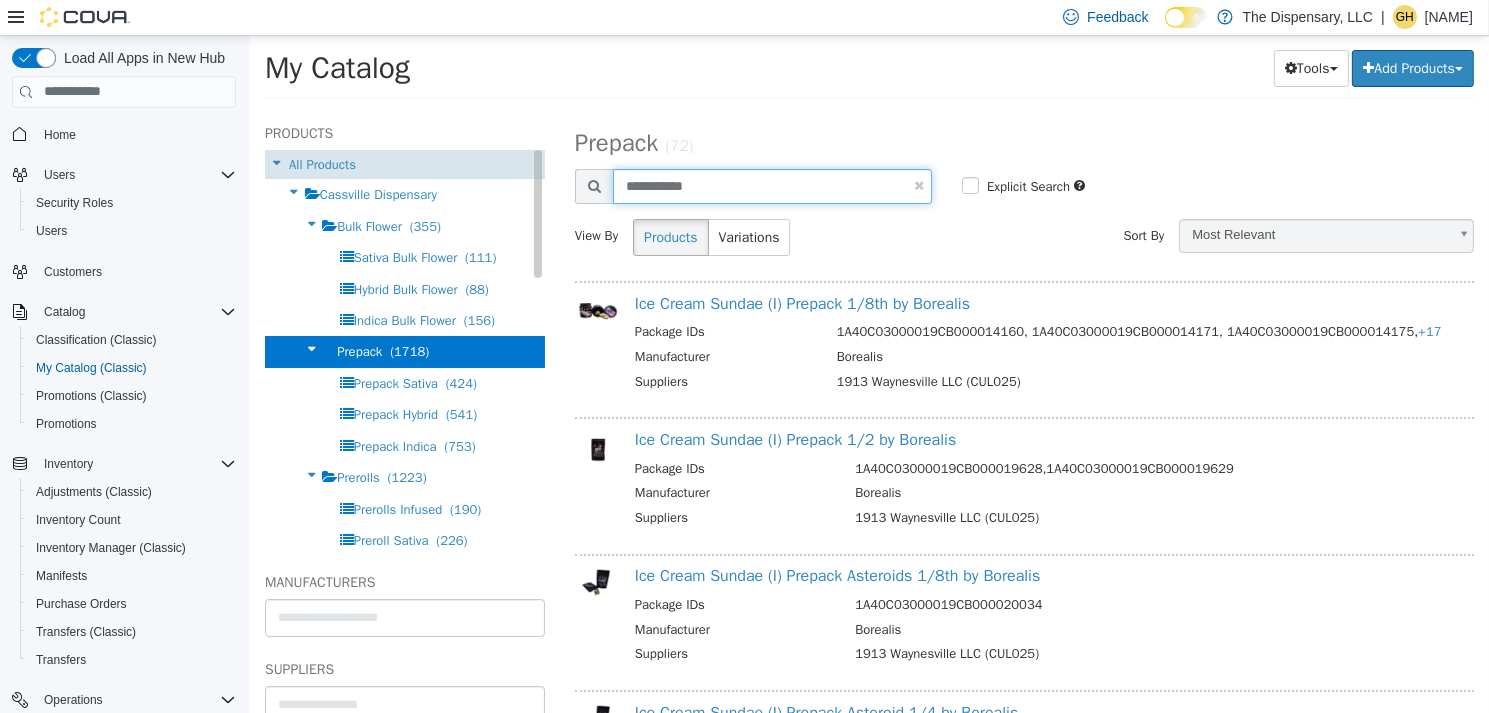 type on "**********" 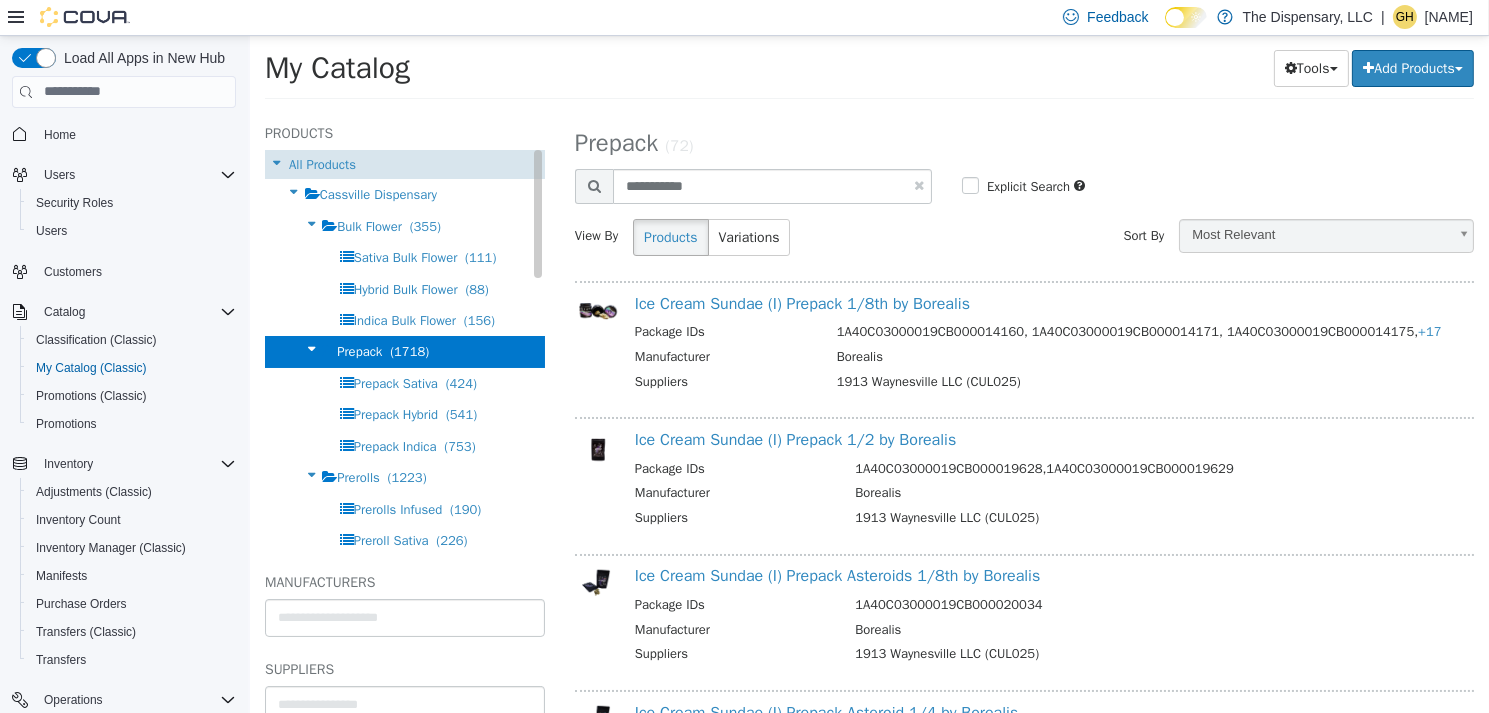 select on "**********" 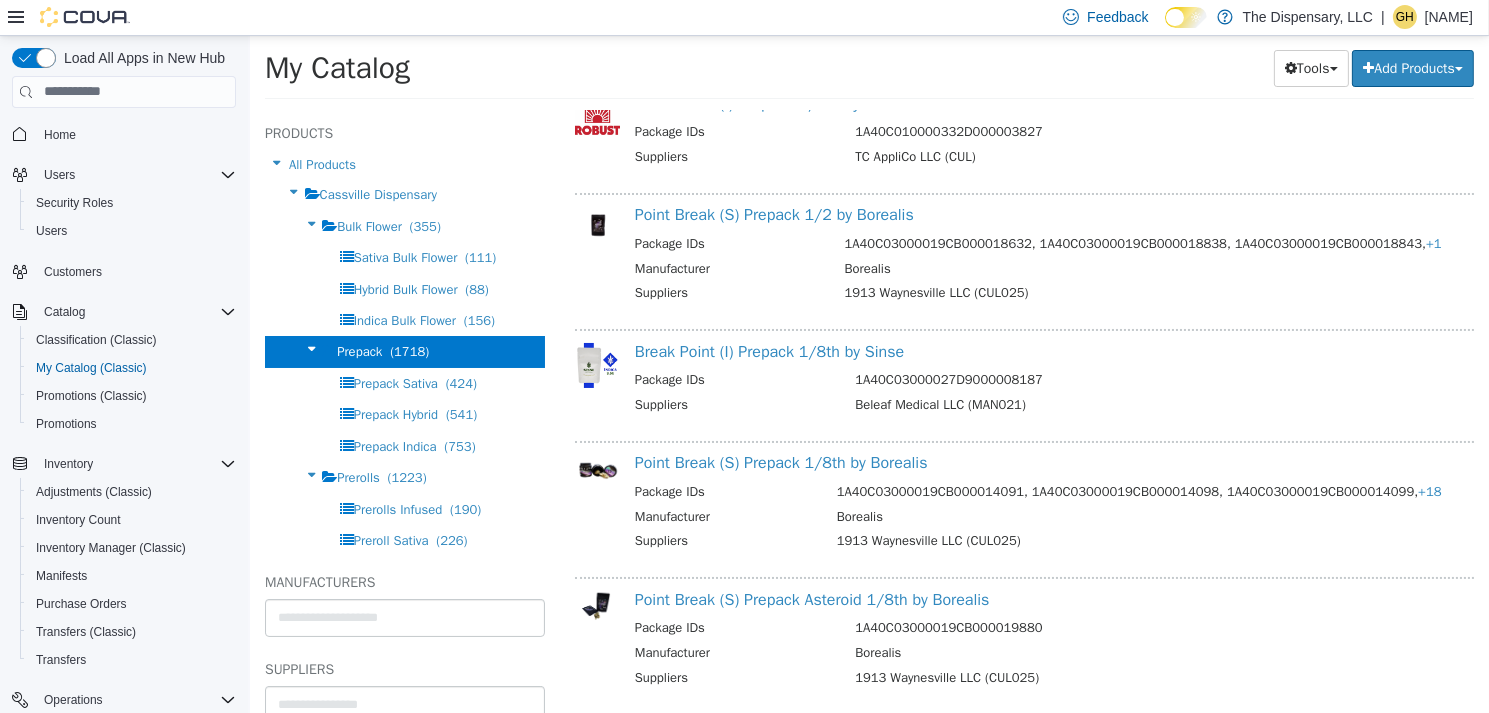 scroll, scrollTop: 300, scrollLeft: 0, axis: vertical 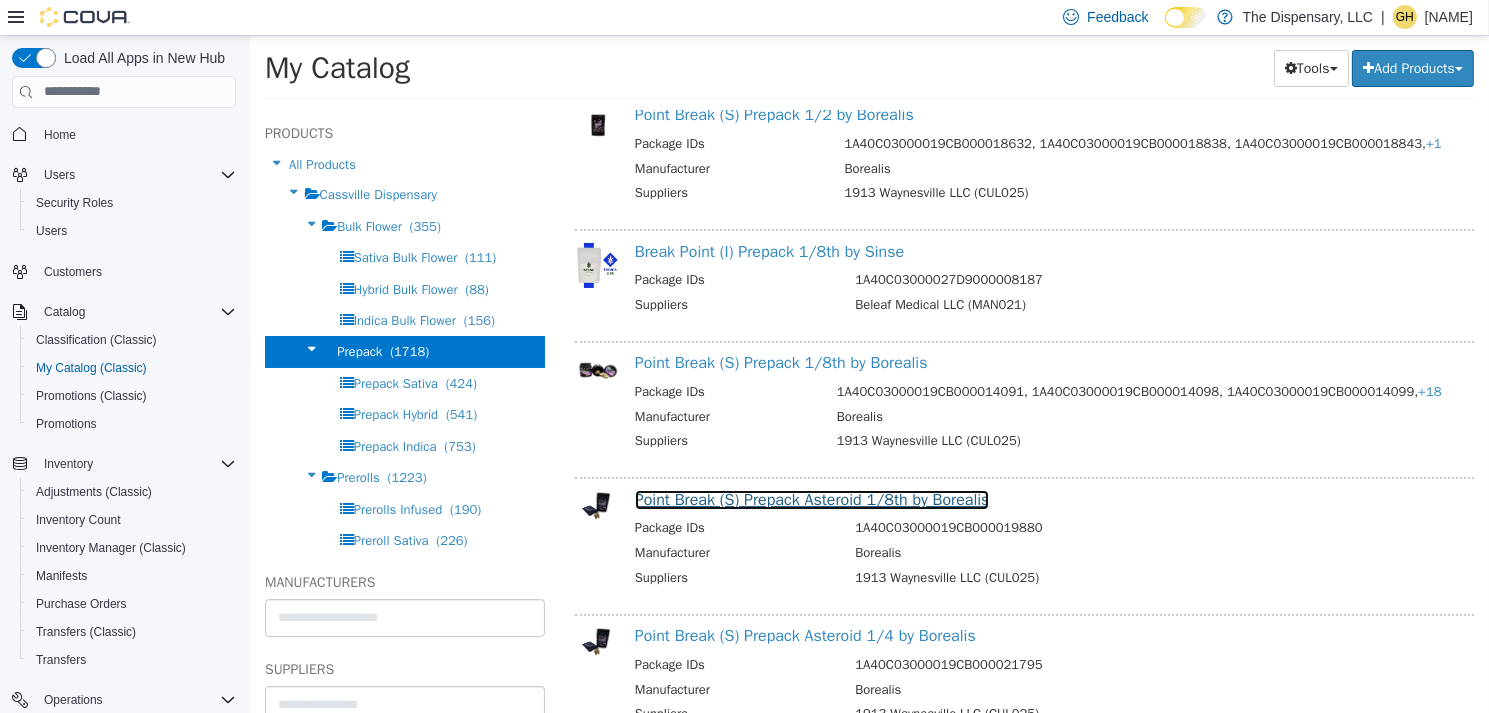 click on "Point Break (S) Prepack Asteroid 1/8th by Borealis" at bounding box center [811, 499] 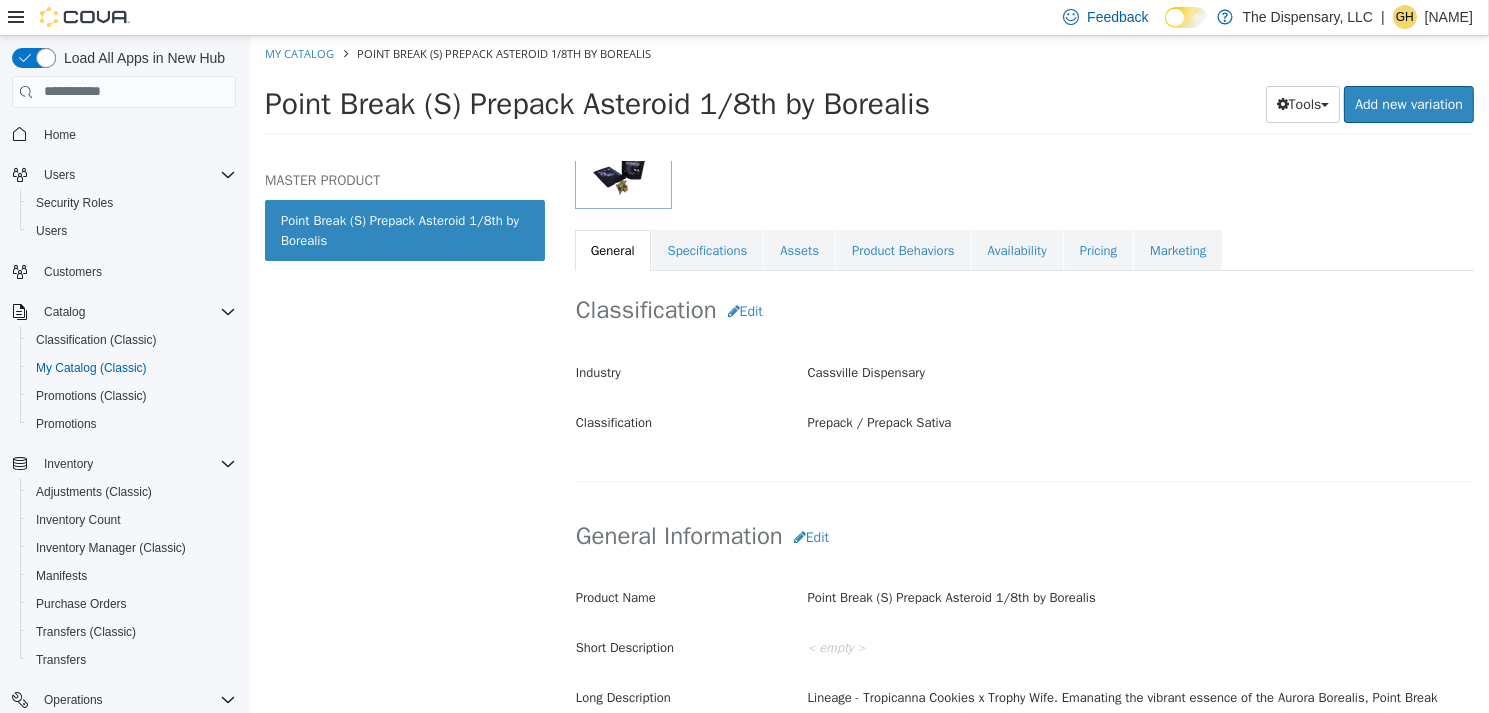 scroll, scrollTop: 500, scrollLeft: 0, axis: vertical 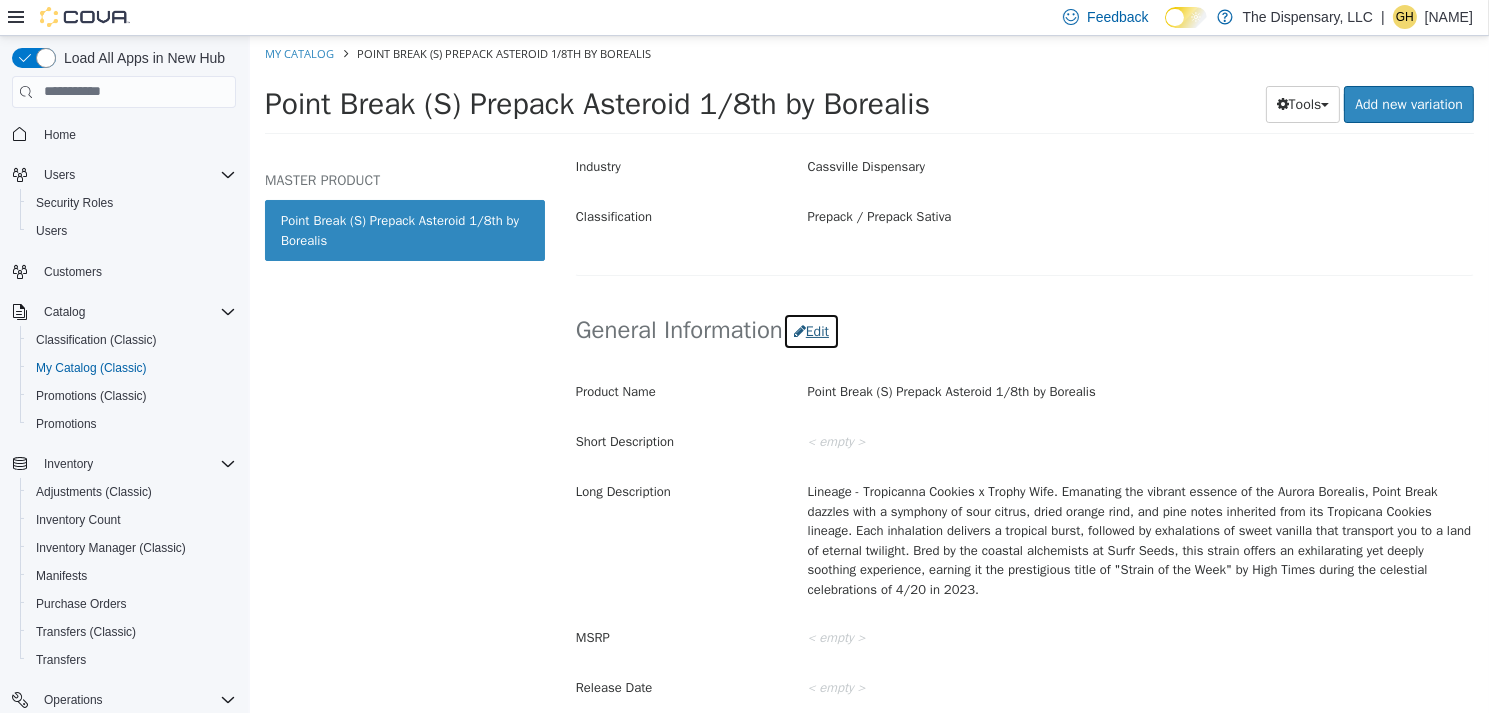 click on "Edit" at bounding box center (810, 330) 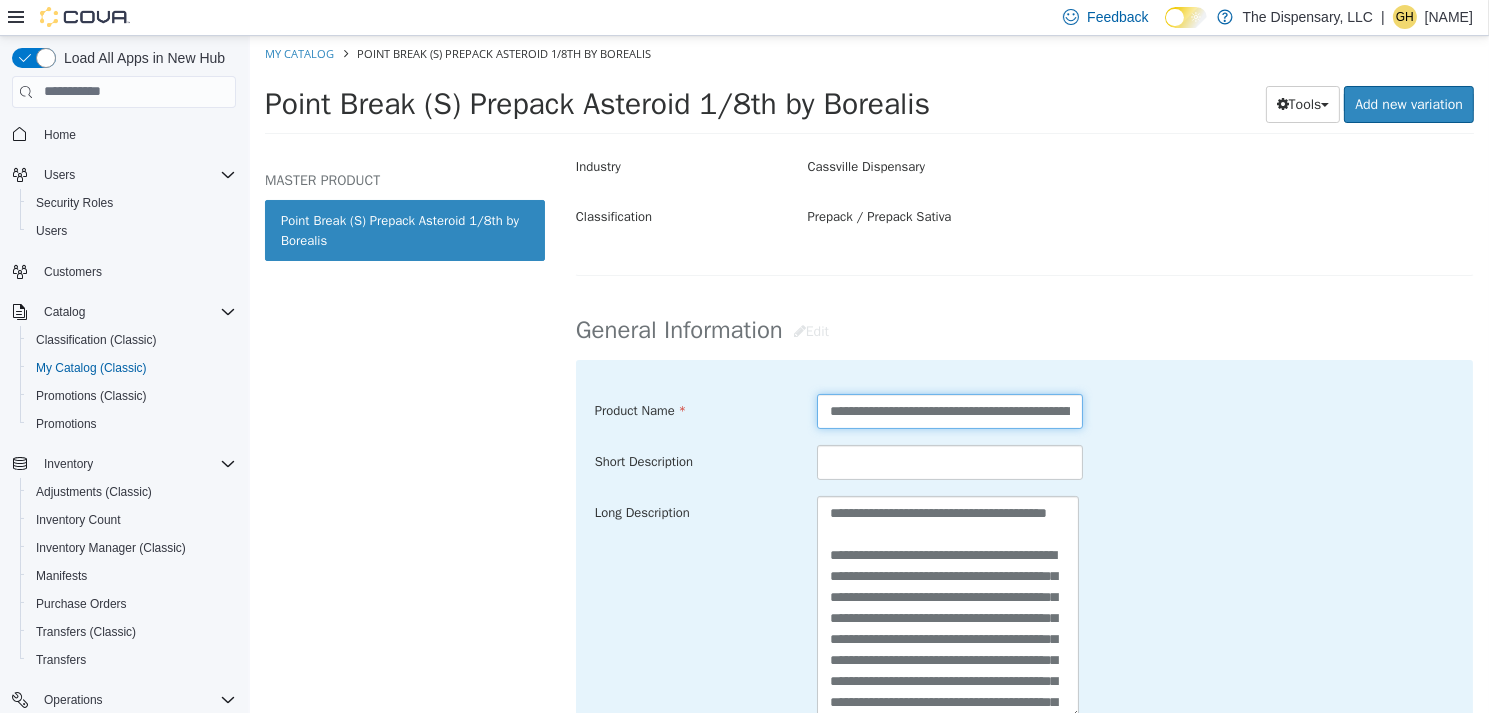 click on "**********" at bounding box center [949, 410] 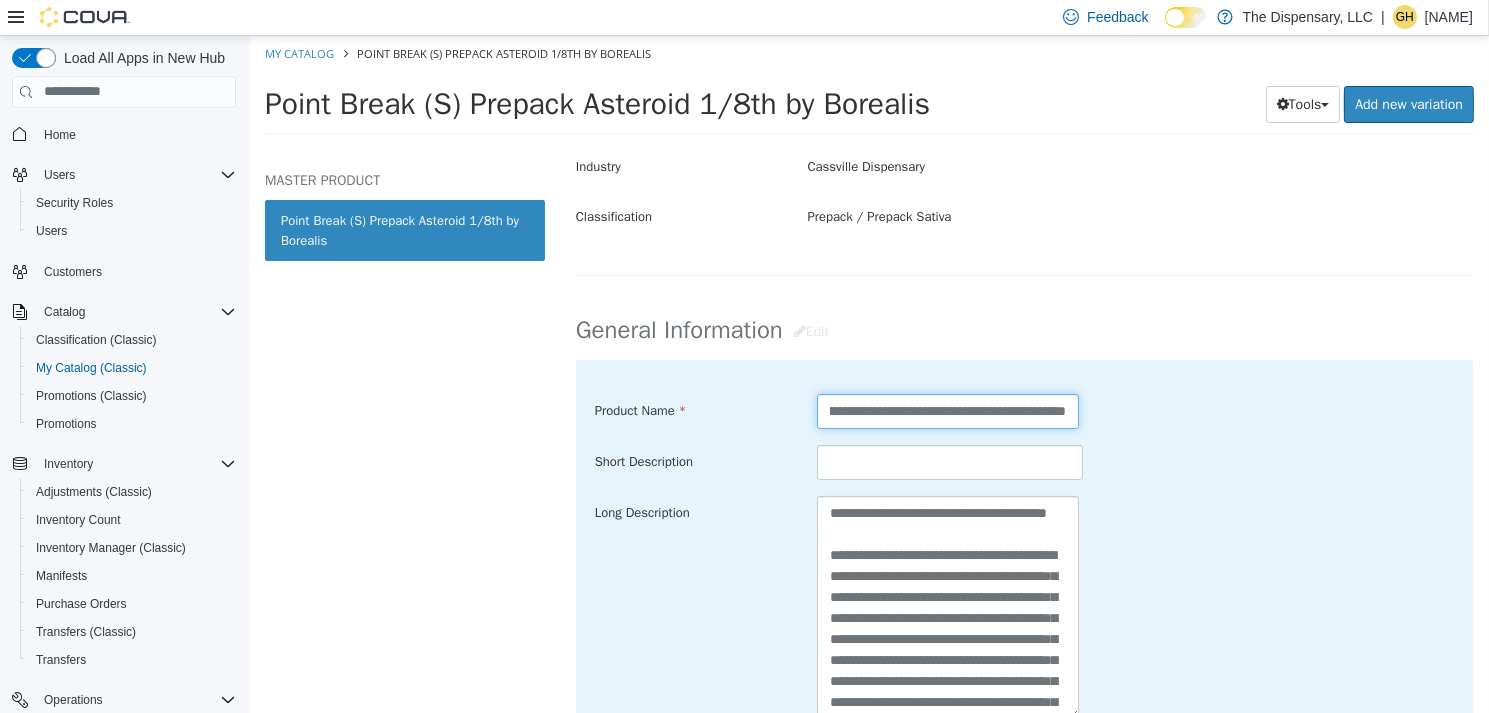 scroll, scrollTop: 0, scrollLeft: 106, axis: horizontal 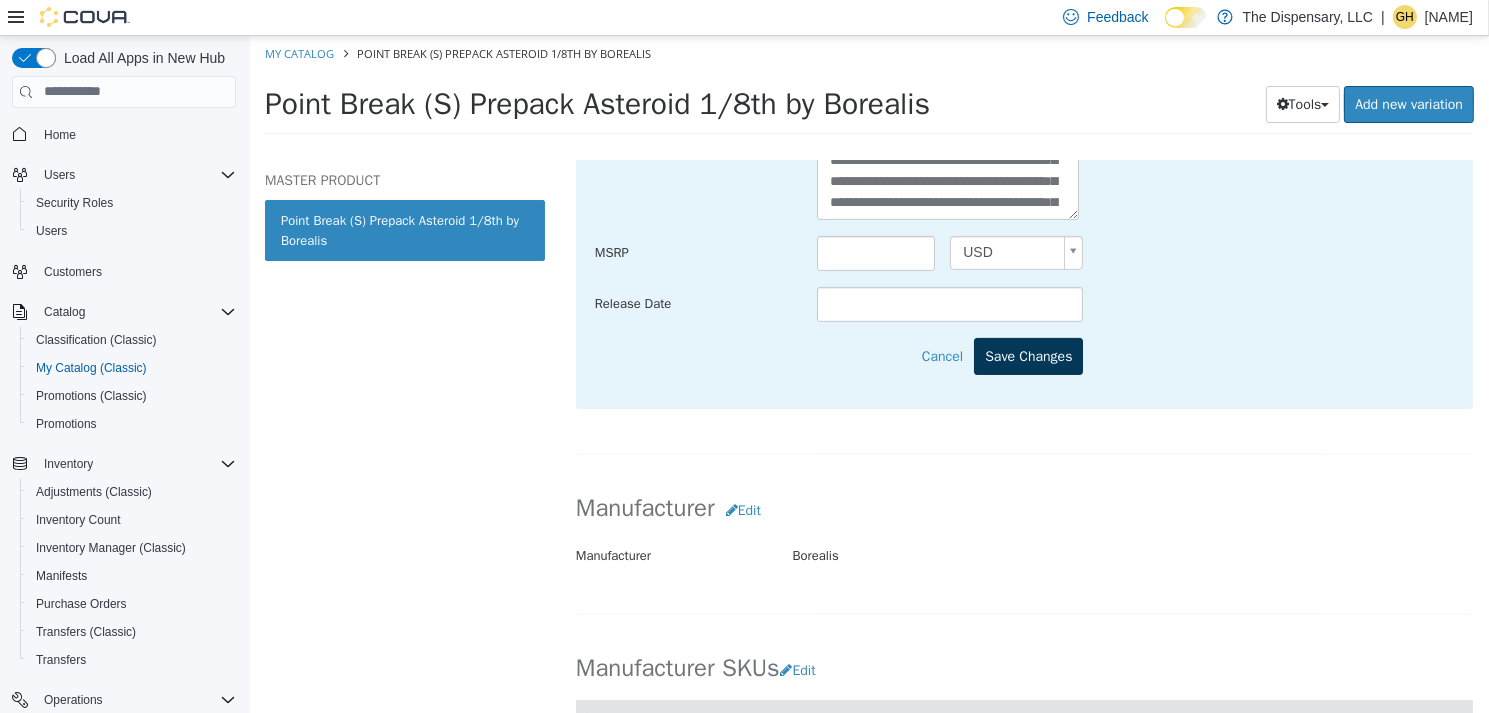 type on "**********" 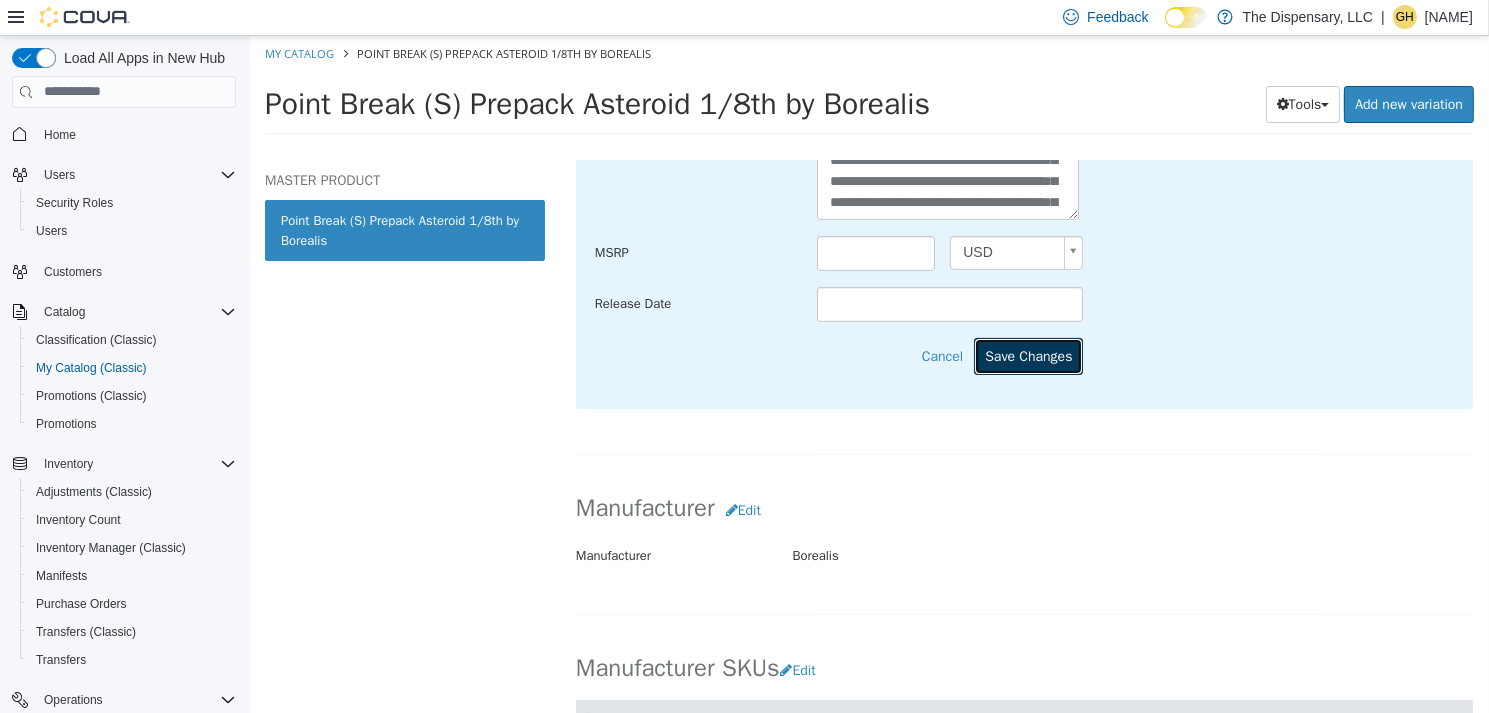 click on "Save Changes" at bounding box center (1027, 355) 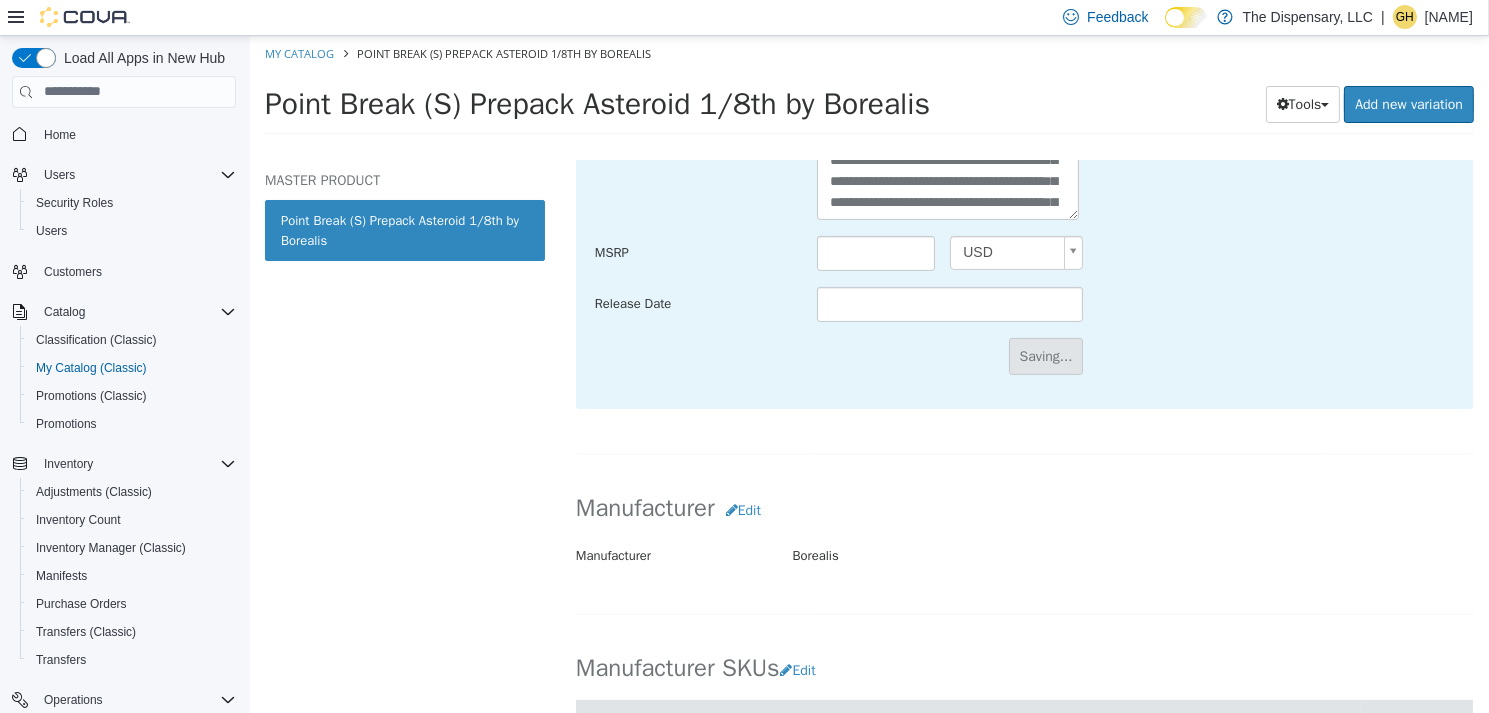 scroll, scrollTop: 0, scrollLeft: 0, axis: both 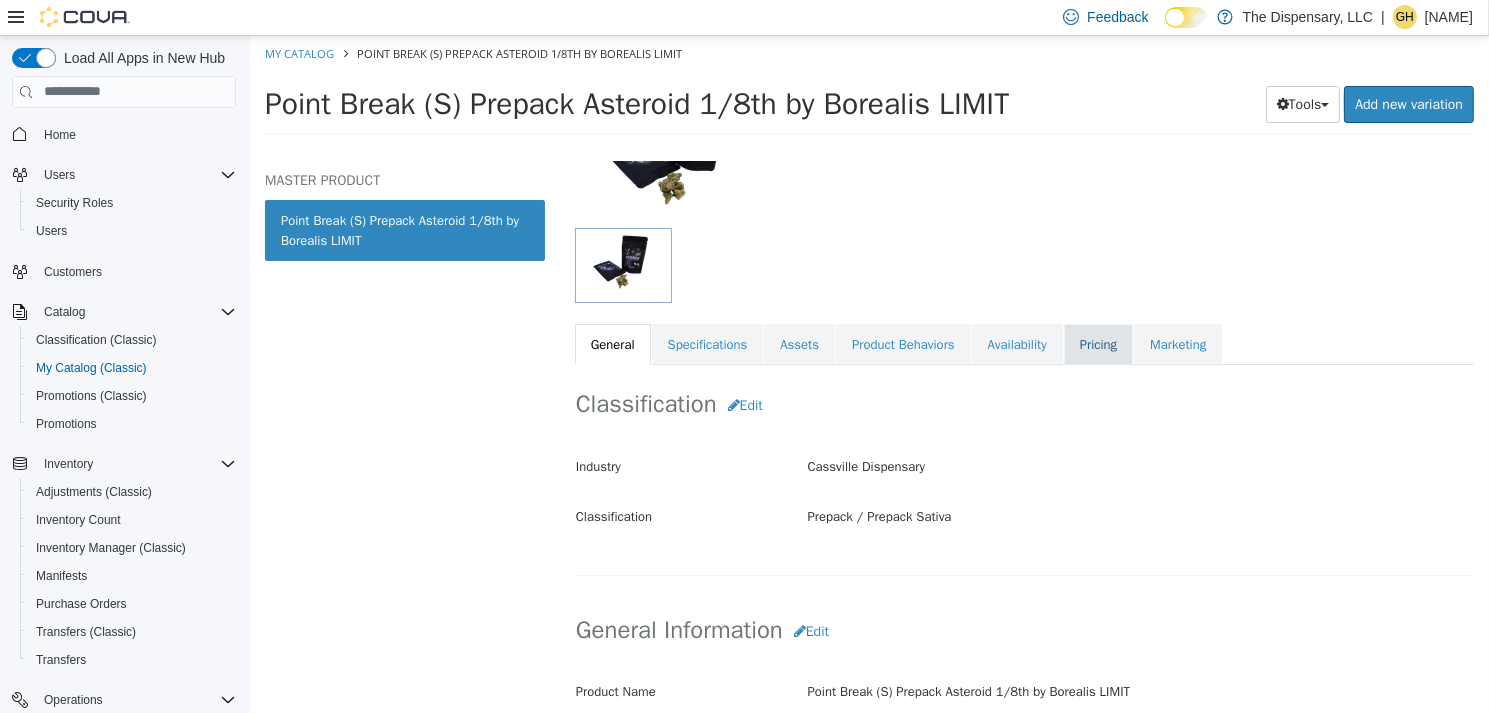 click on "Pricing" at bounding box center [1097, 344] 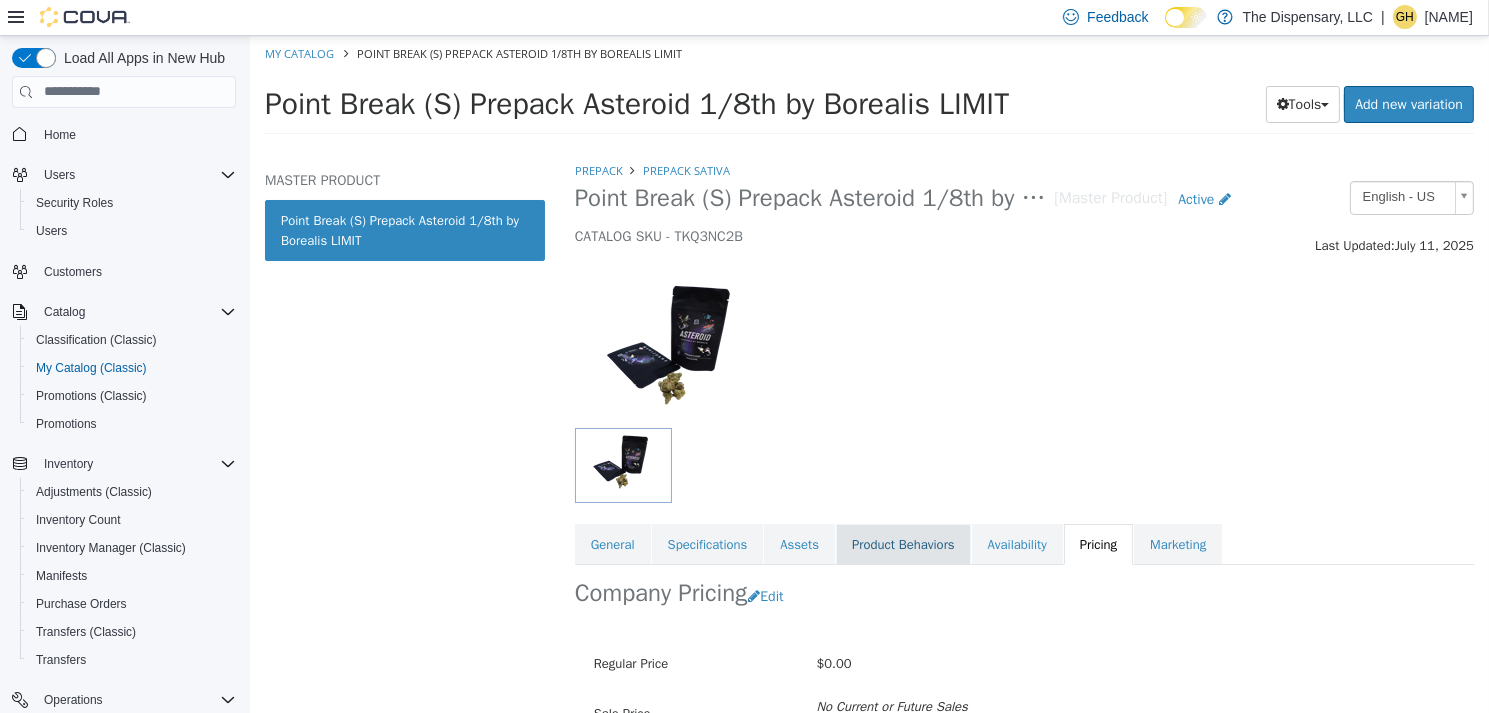 scroll, scrollTop: 162, scrollLeft: 0, axis: vertical 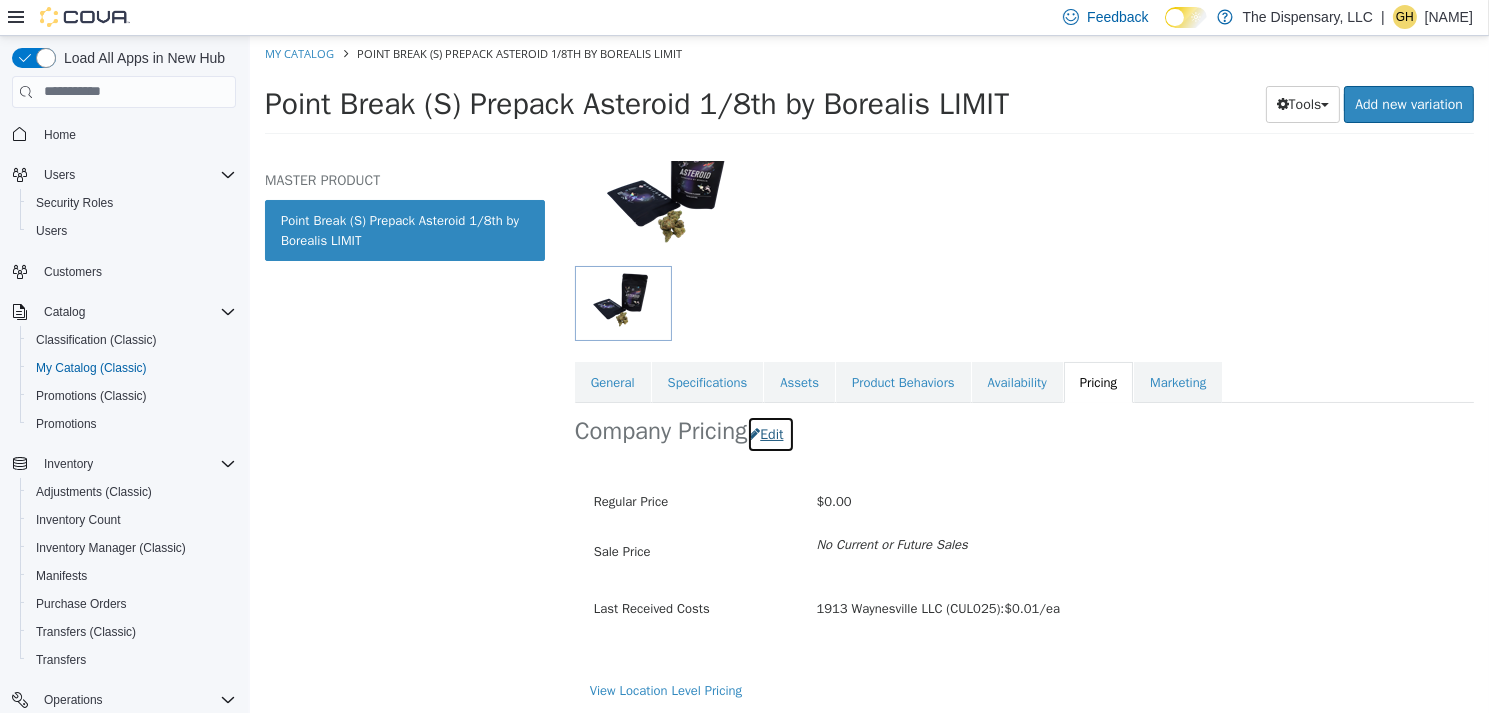 click on "Edit" at bounding box center (769, 433) 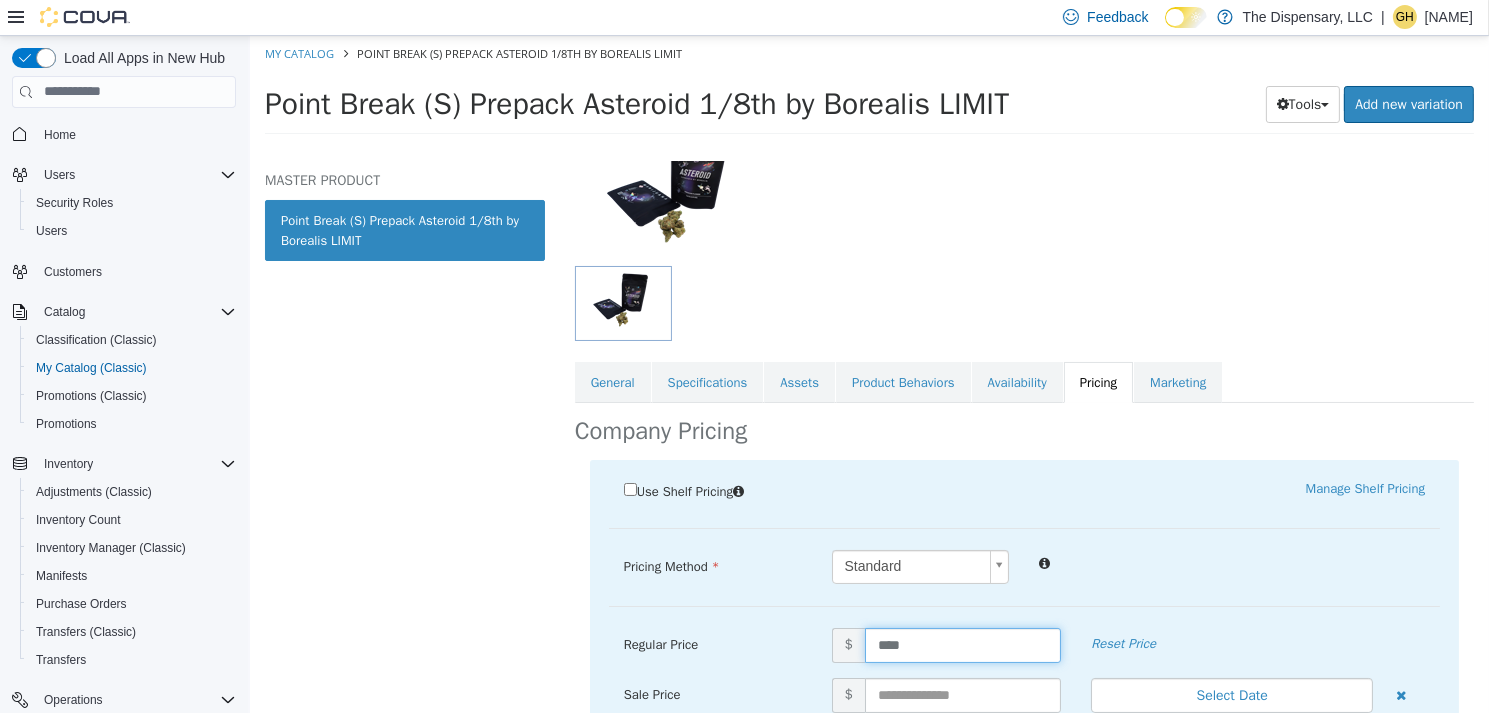 drag, startPoint x: 916, startPoint y: 629, endPoint x: 732, endPoint y: 605, distance: 185.55861 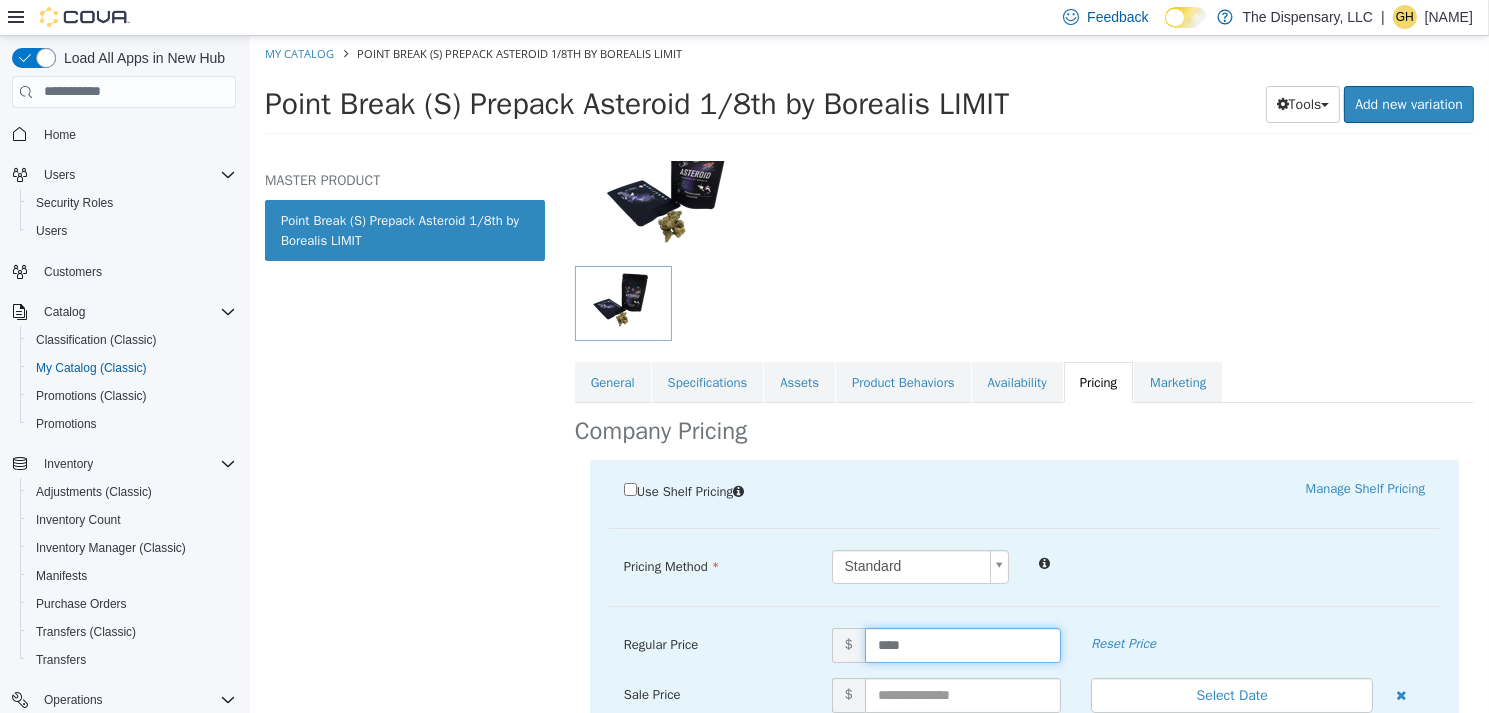 type on "*****" 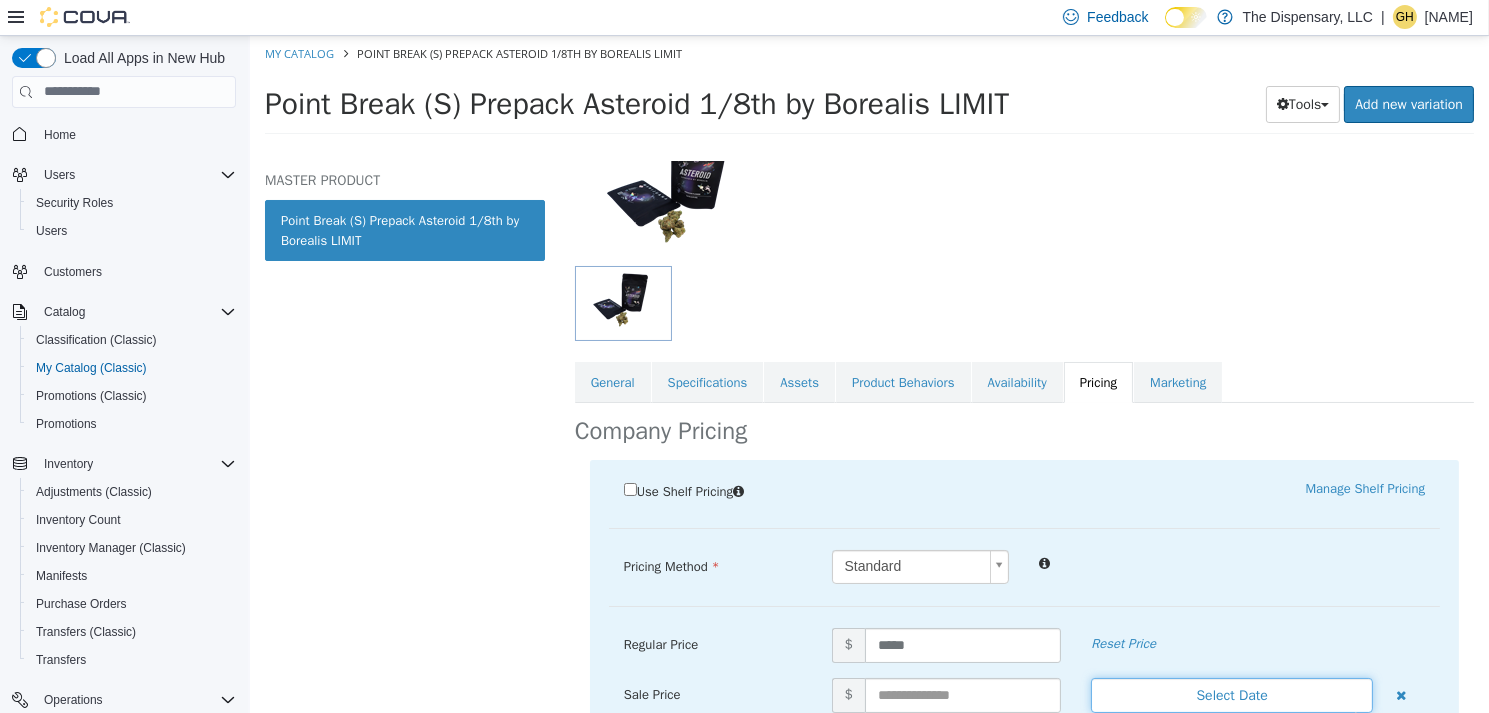 type 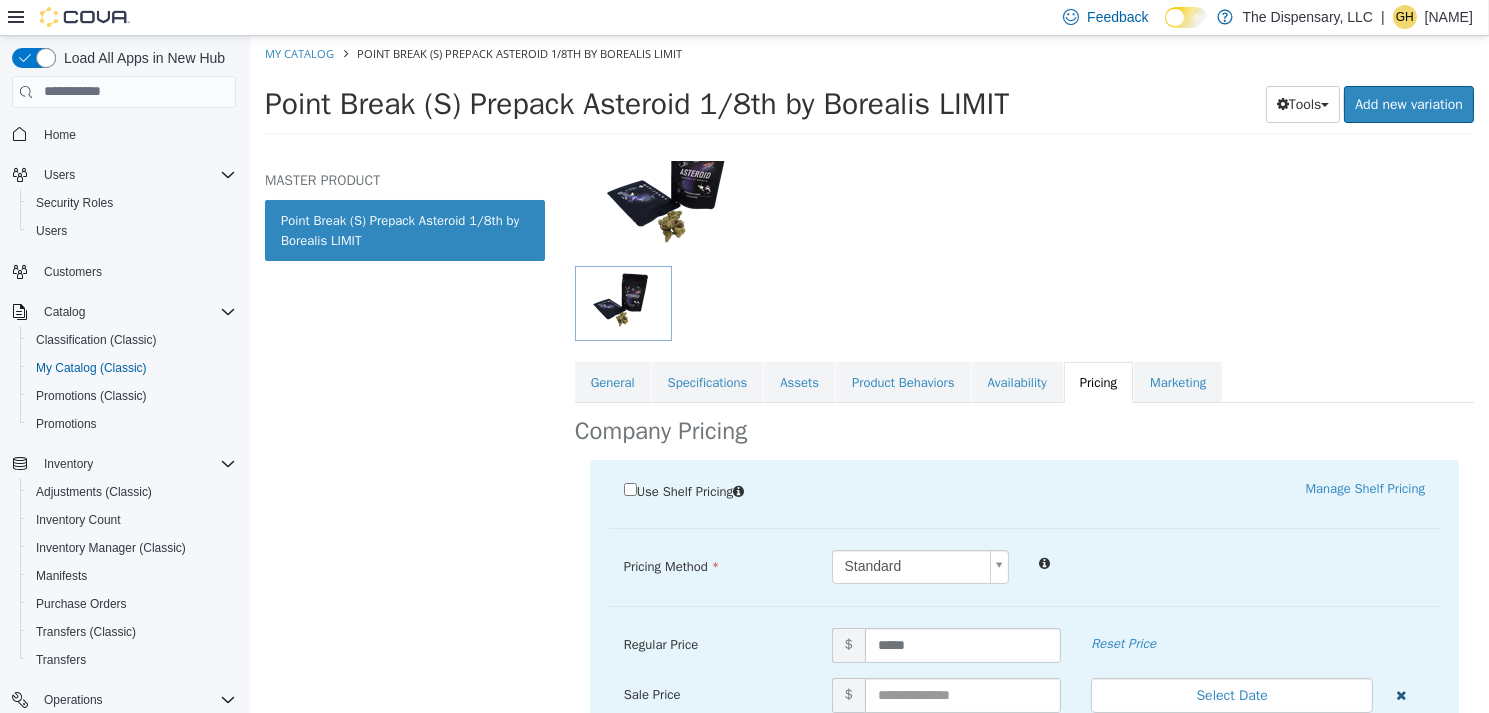 type 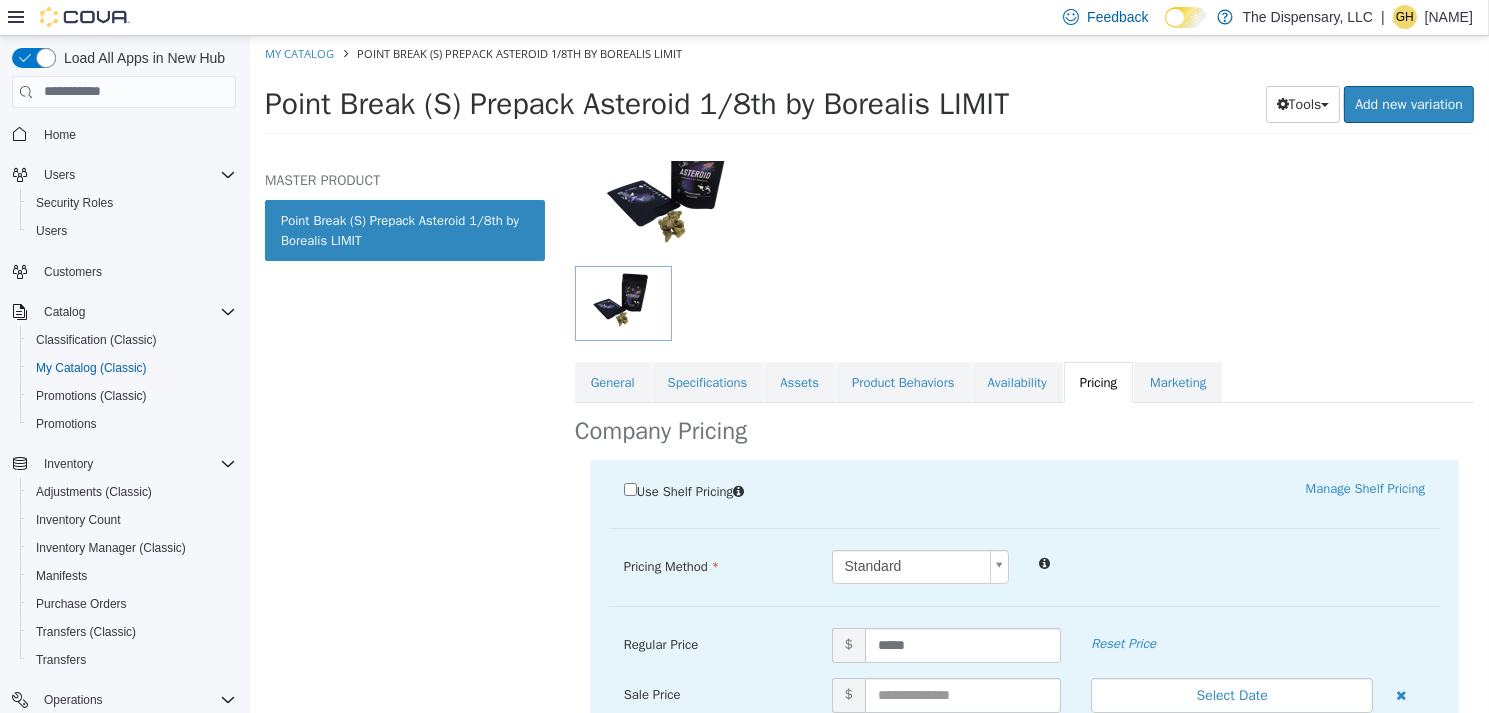 type 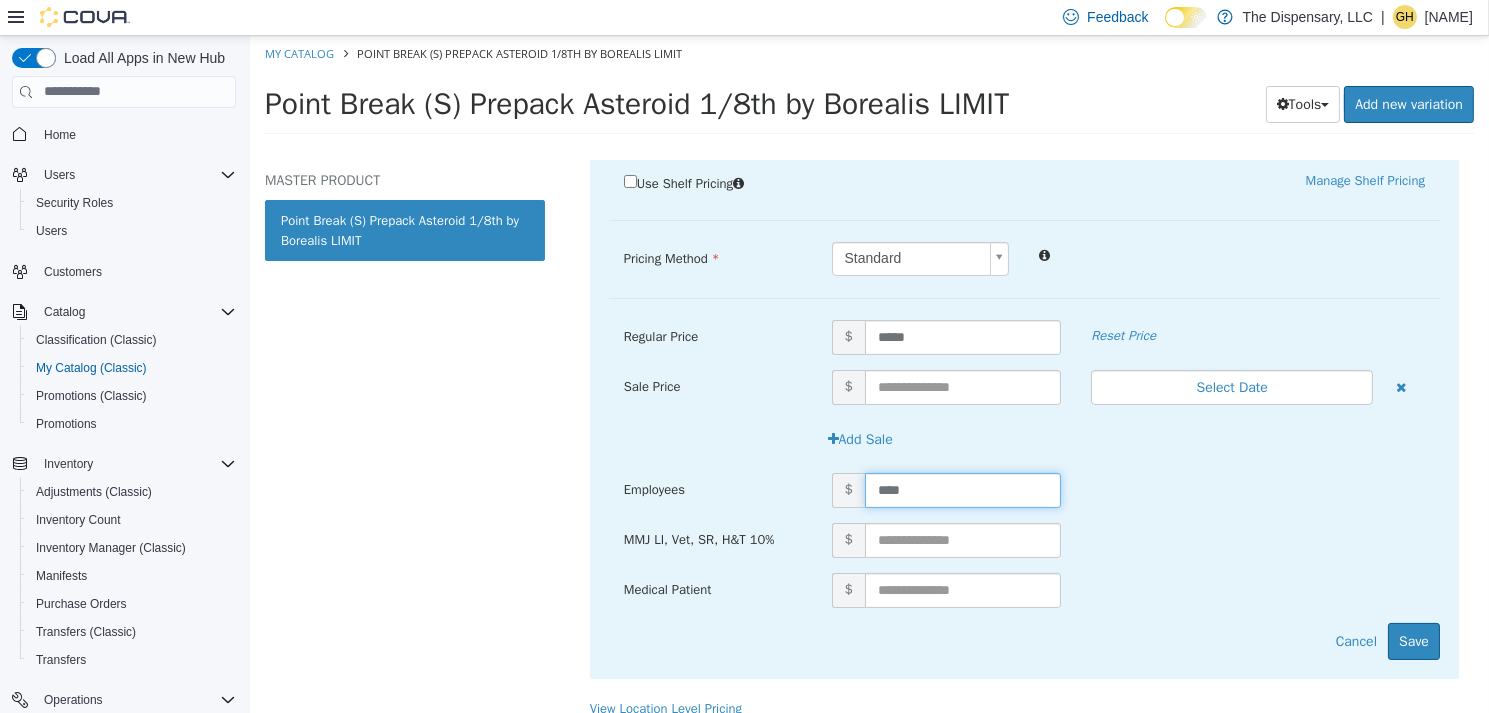 type on "*****" 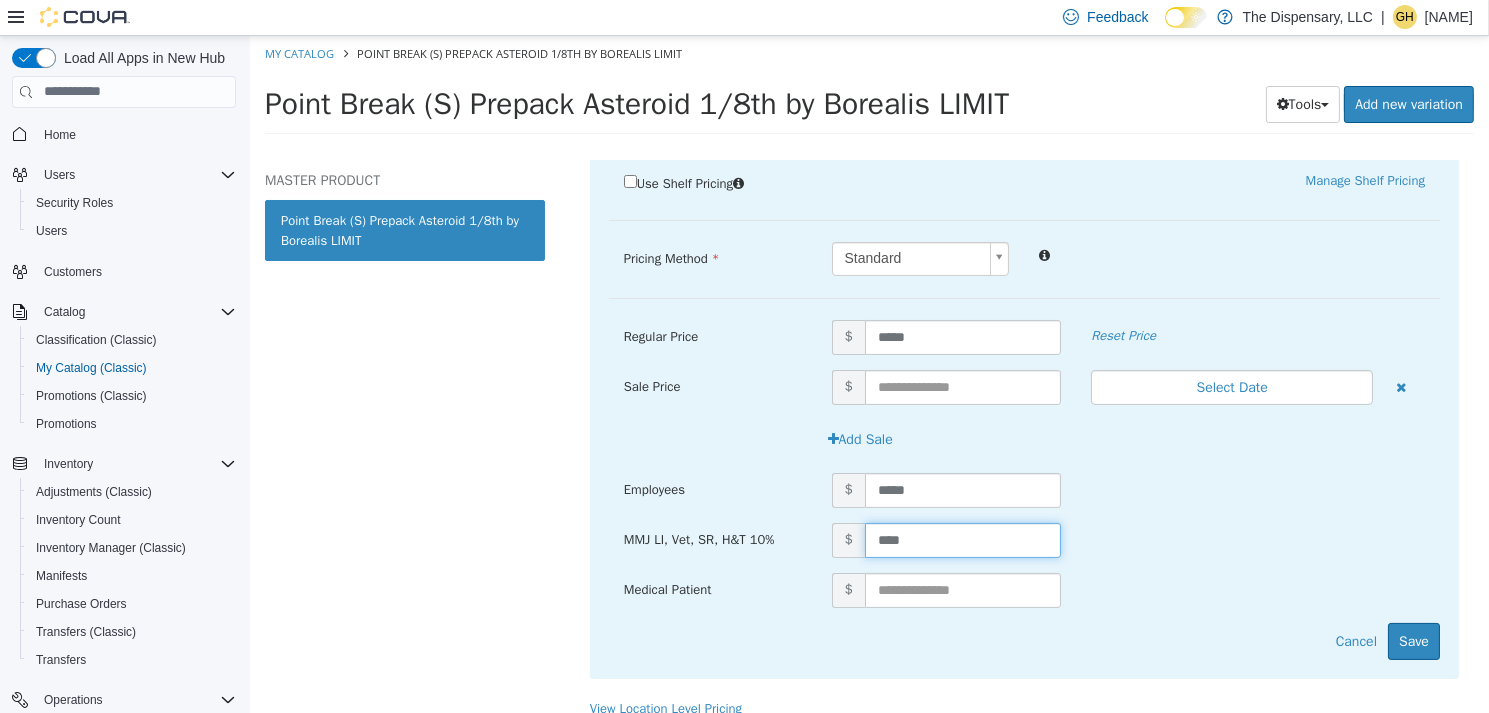 type on "*****" 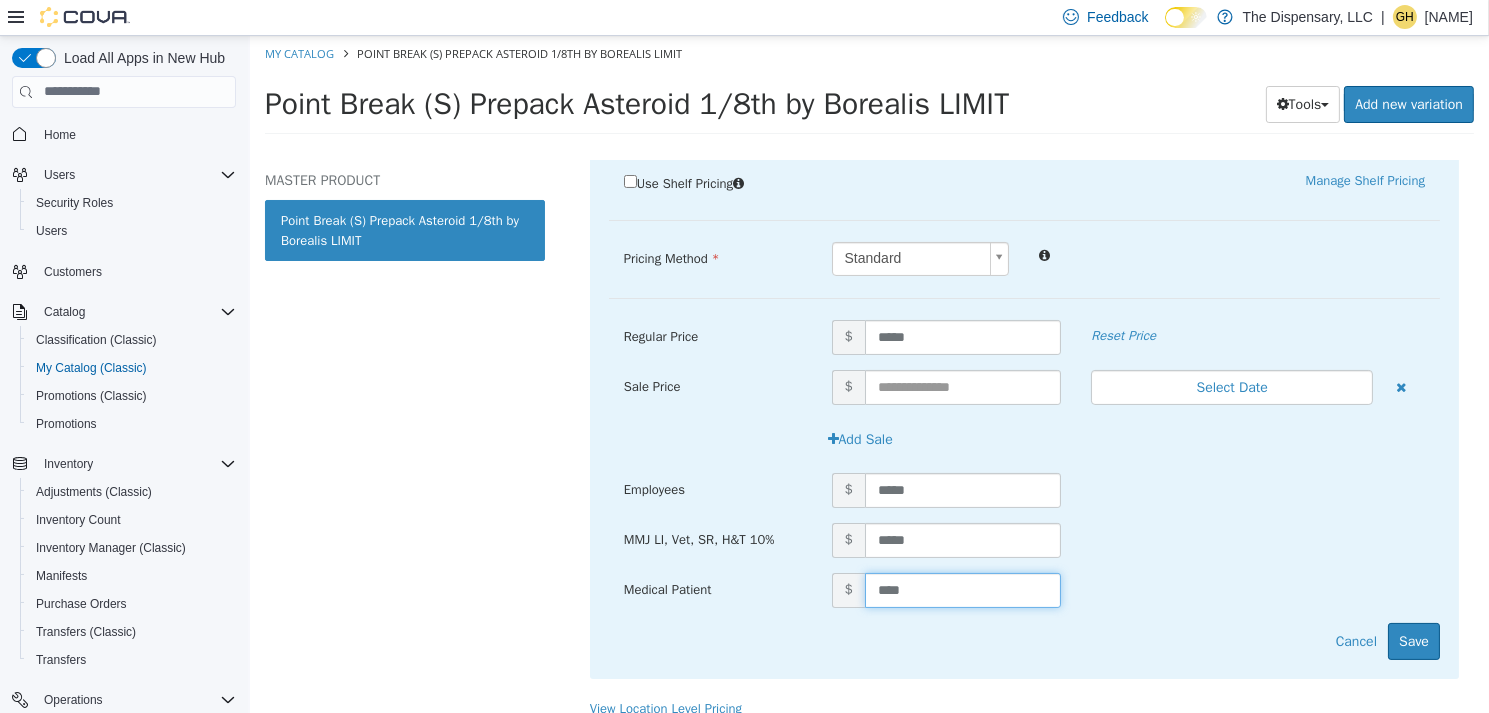 type on "*****" 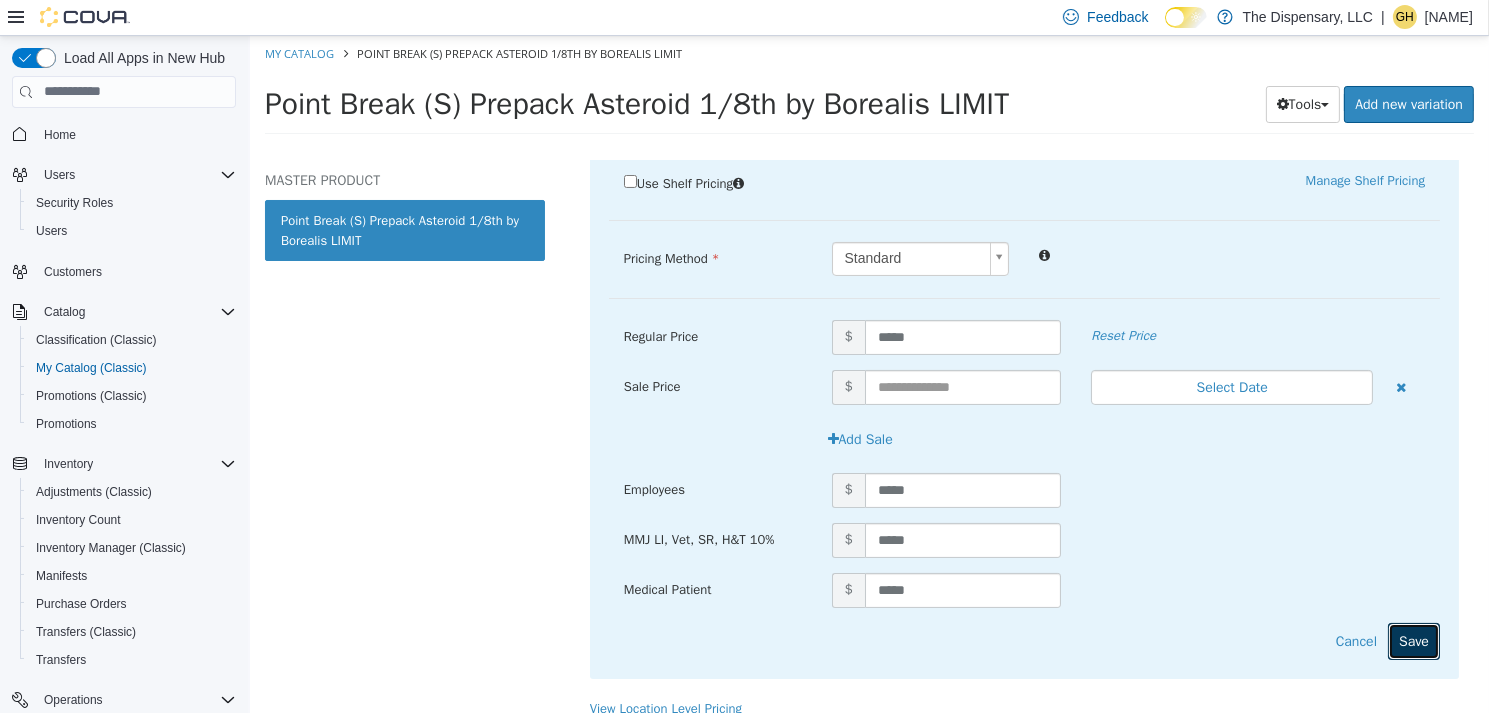 click on "Save" at bounding box center [1413, 640] 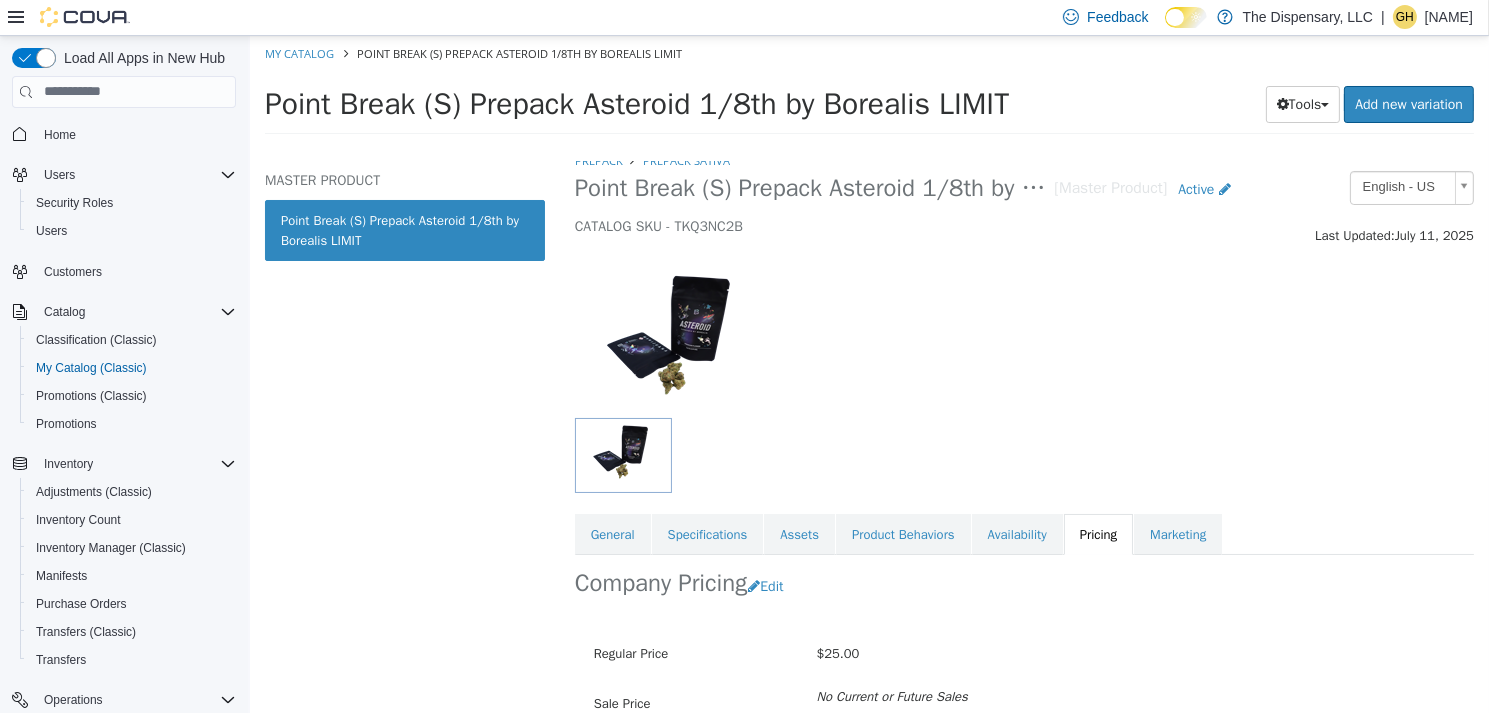scroll, scrollTop: 0, scrollLeft: 0, axis: both 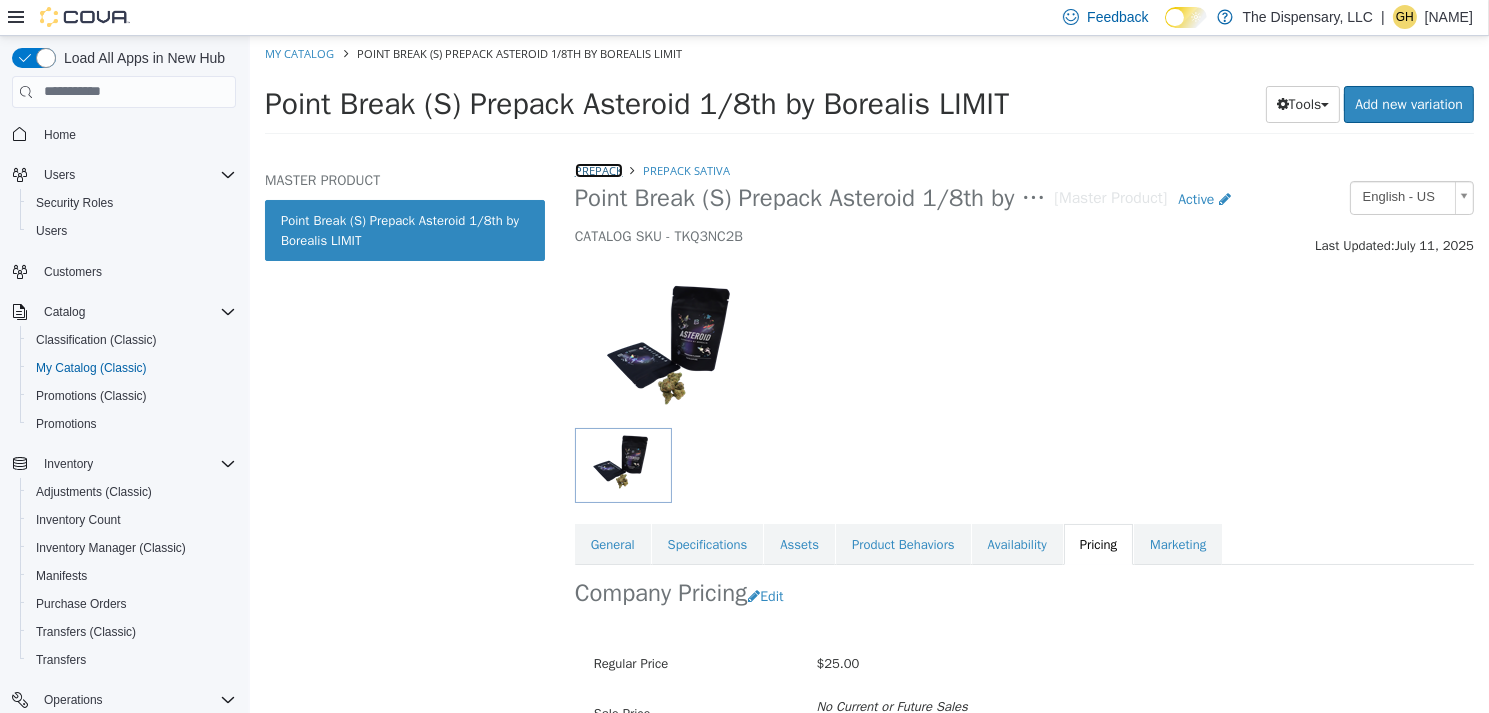 click on "Prepack" at bounding box center [598, 169] 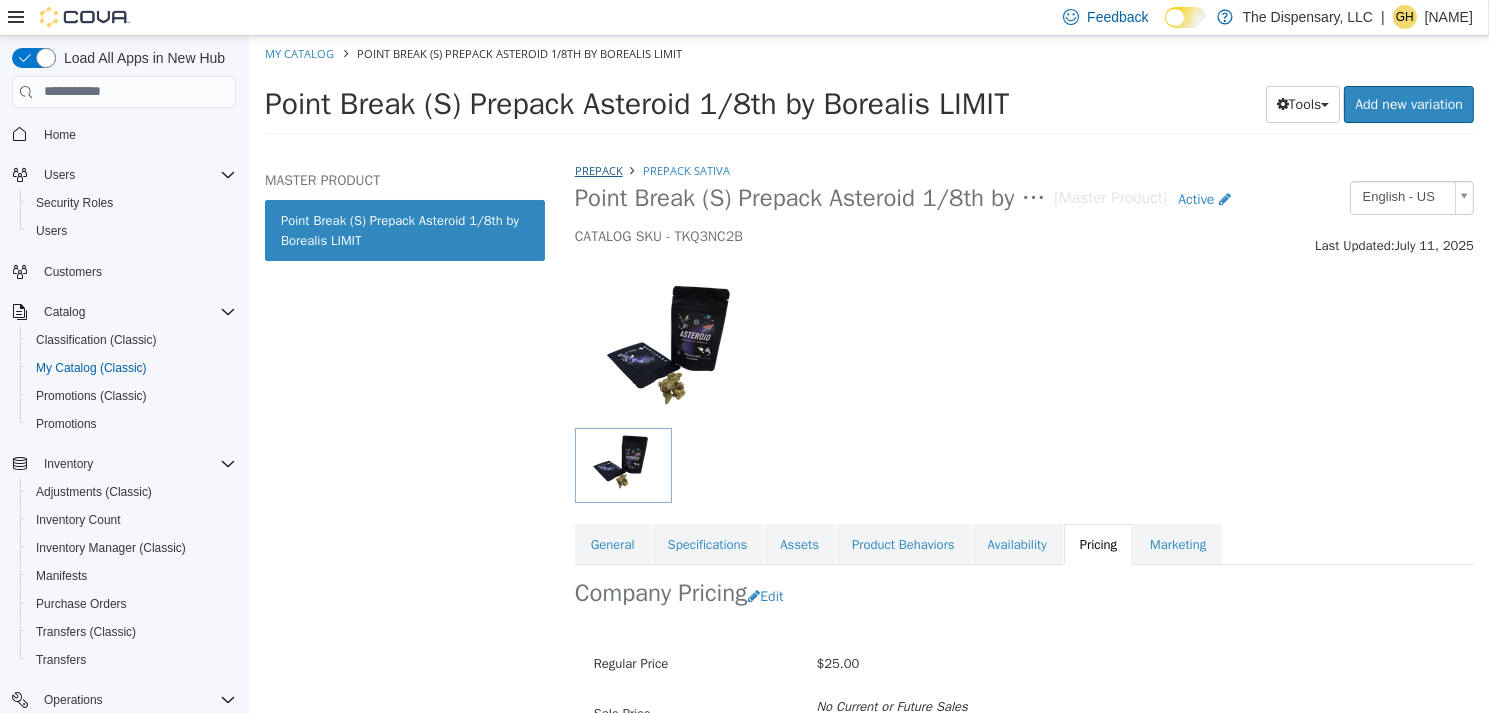 select on "**********" 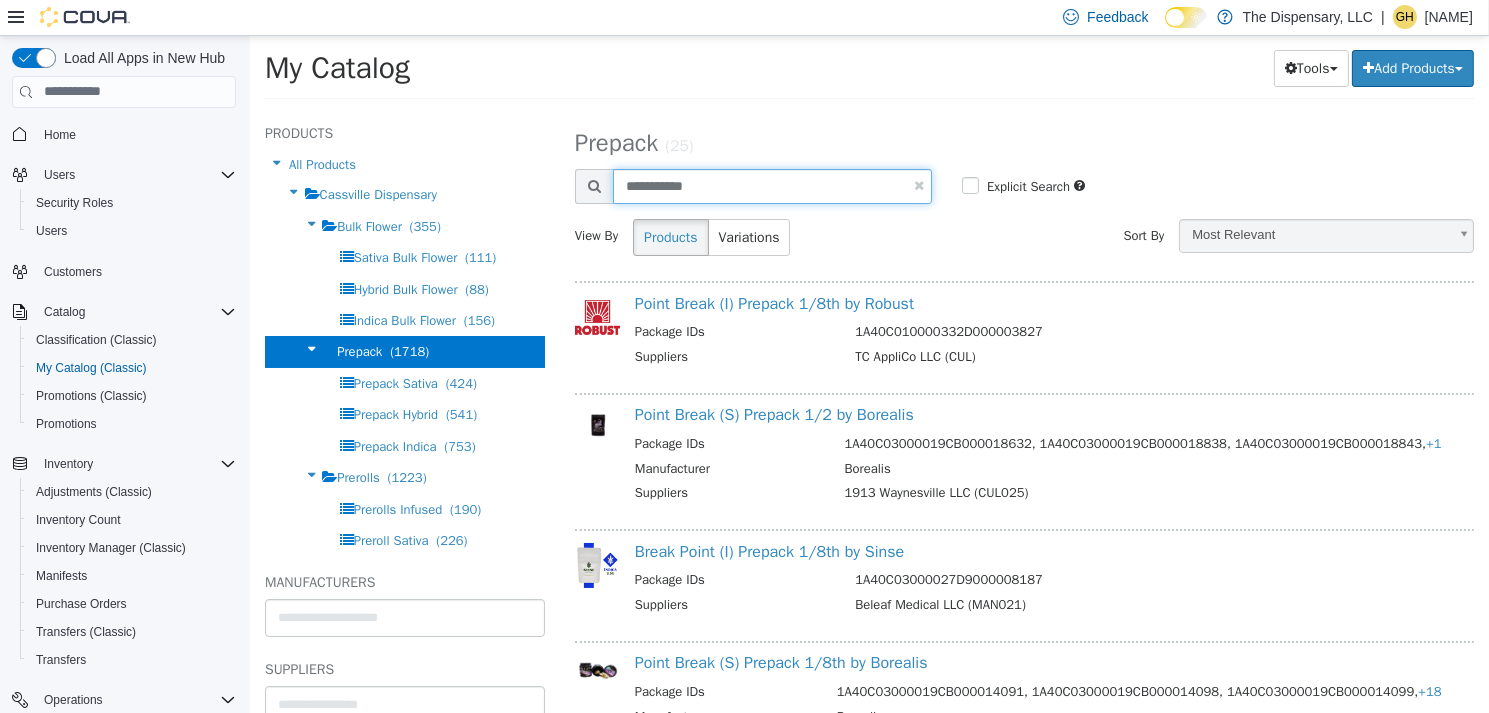 drag, startPoint x: 716, startPoint y: 182, endPoint x: 584, endPoint y: 170, distance: 132.54433 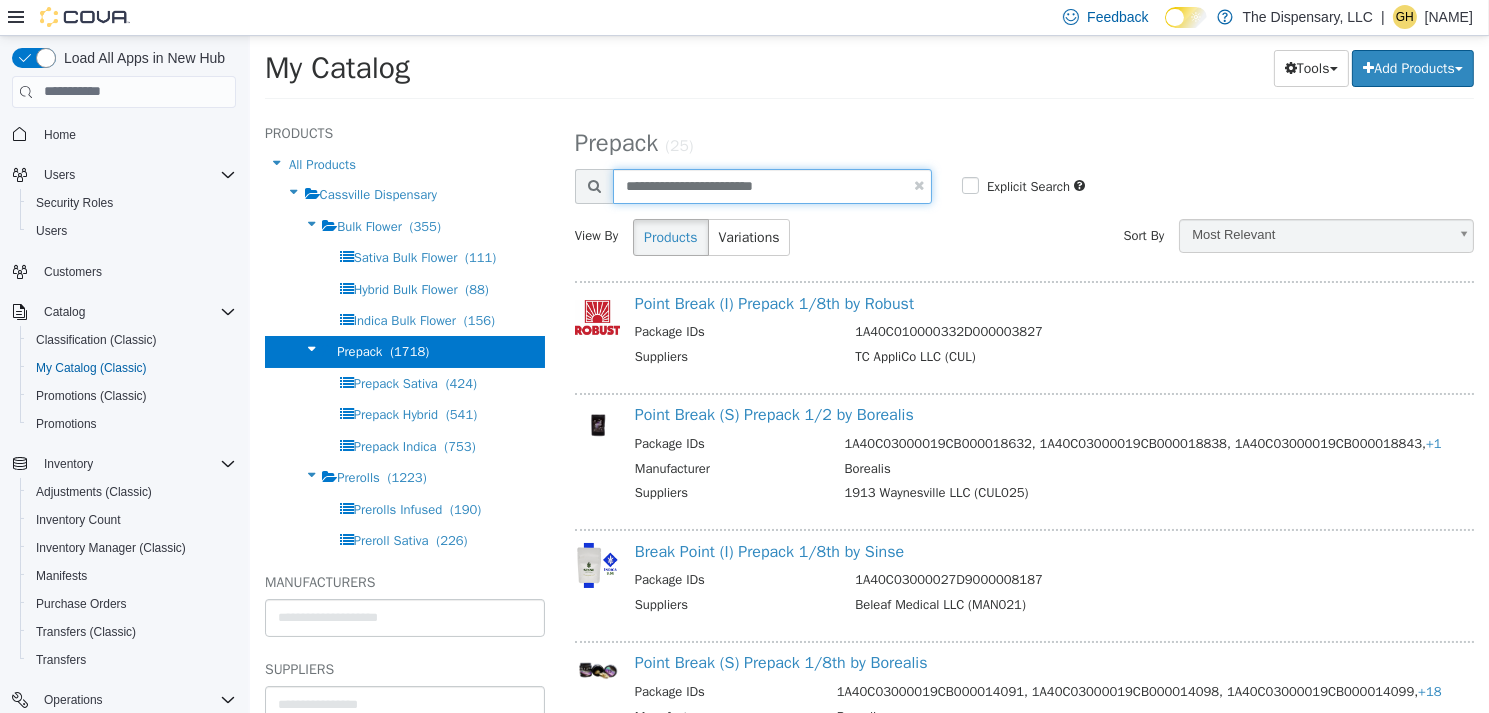 type on "**********" 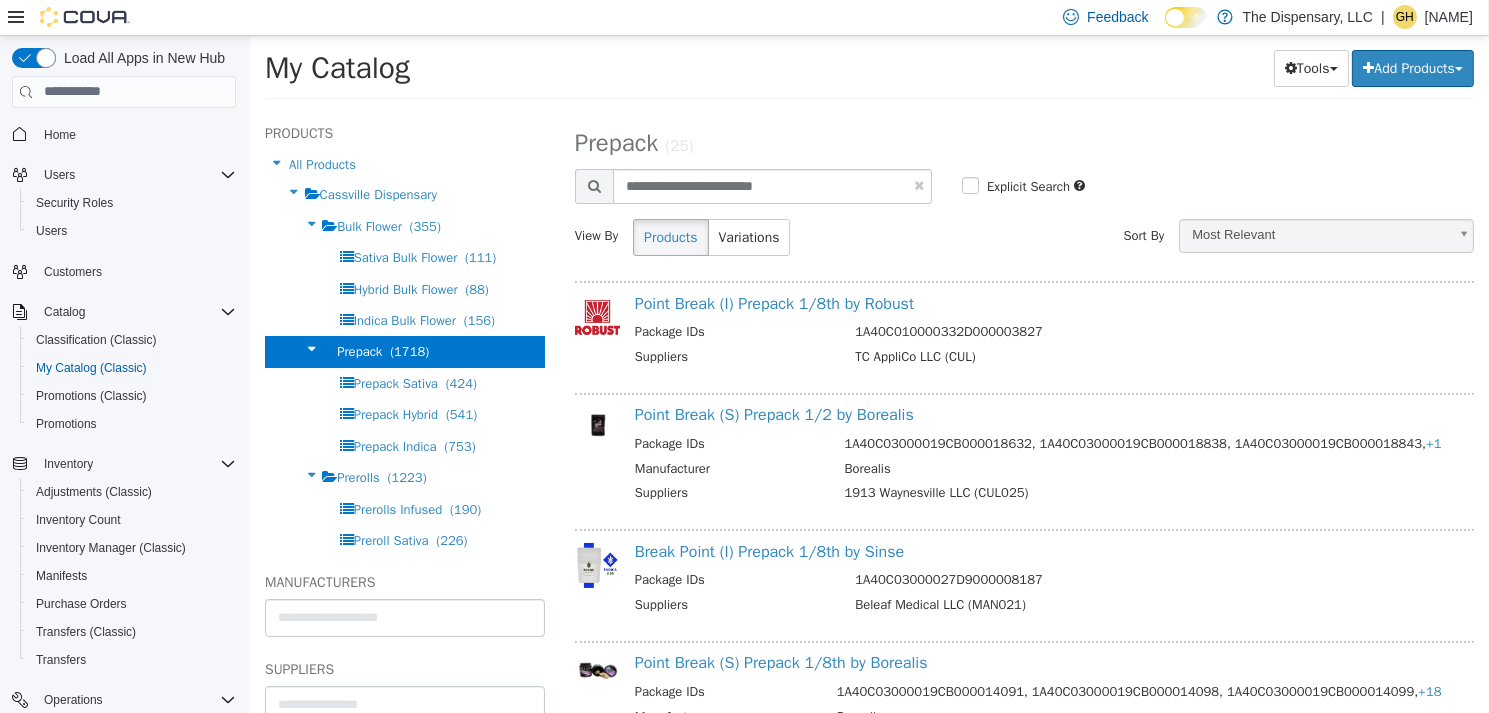 select on "**********" 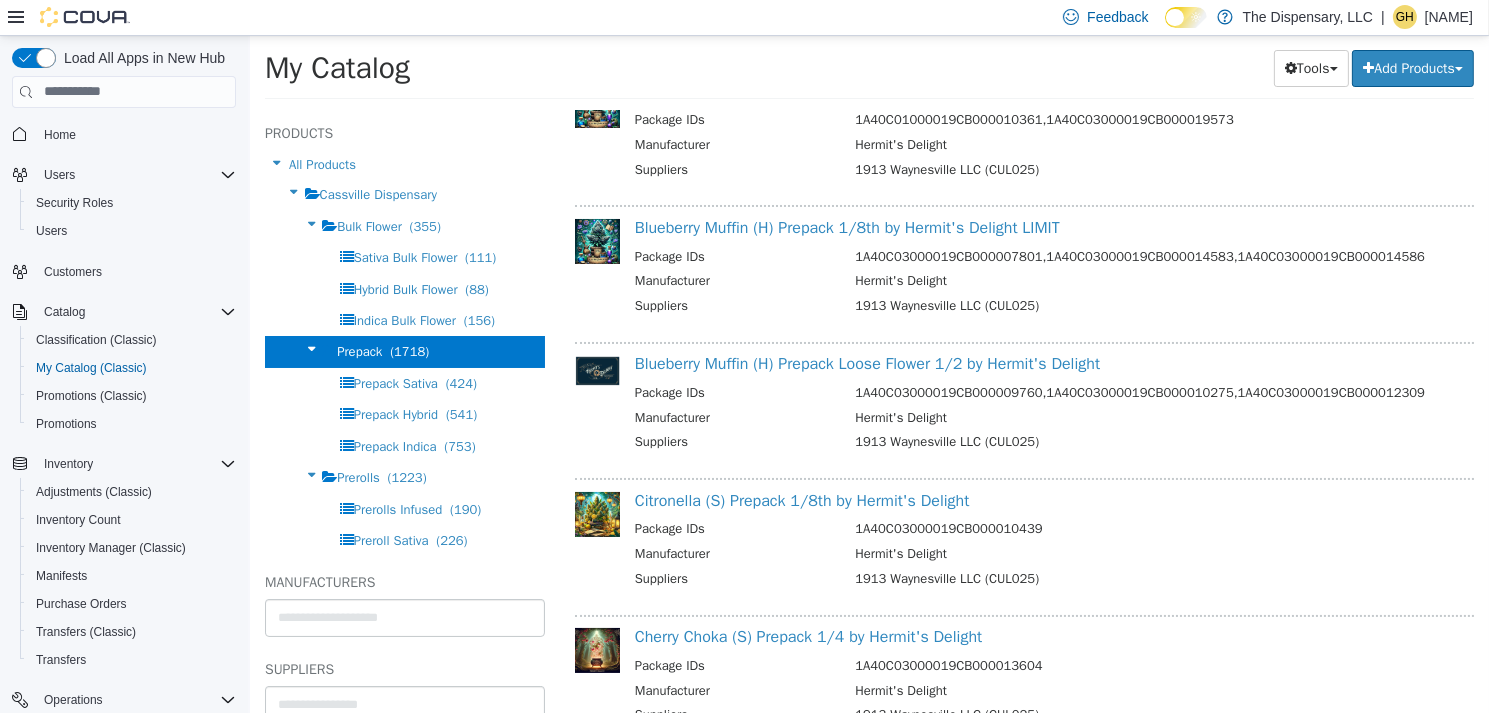 scroll, scrollTop: 100, scrollLeft: 0, axis: vertical 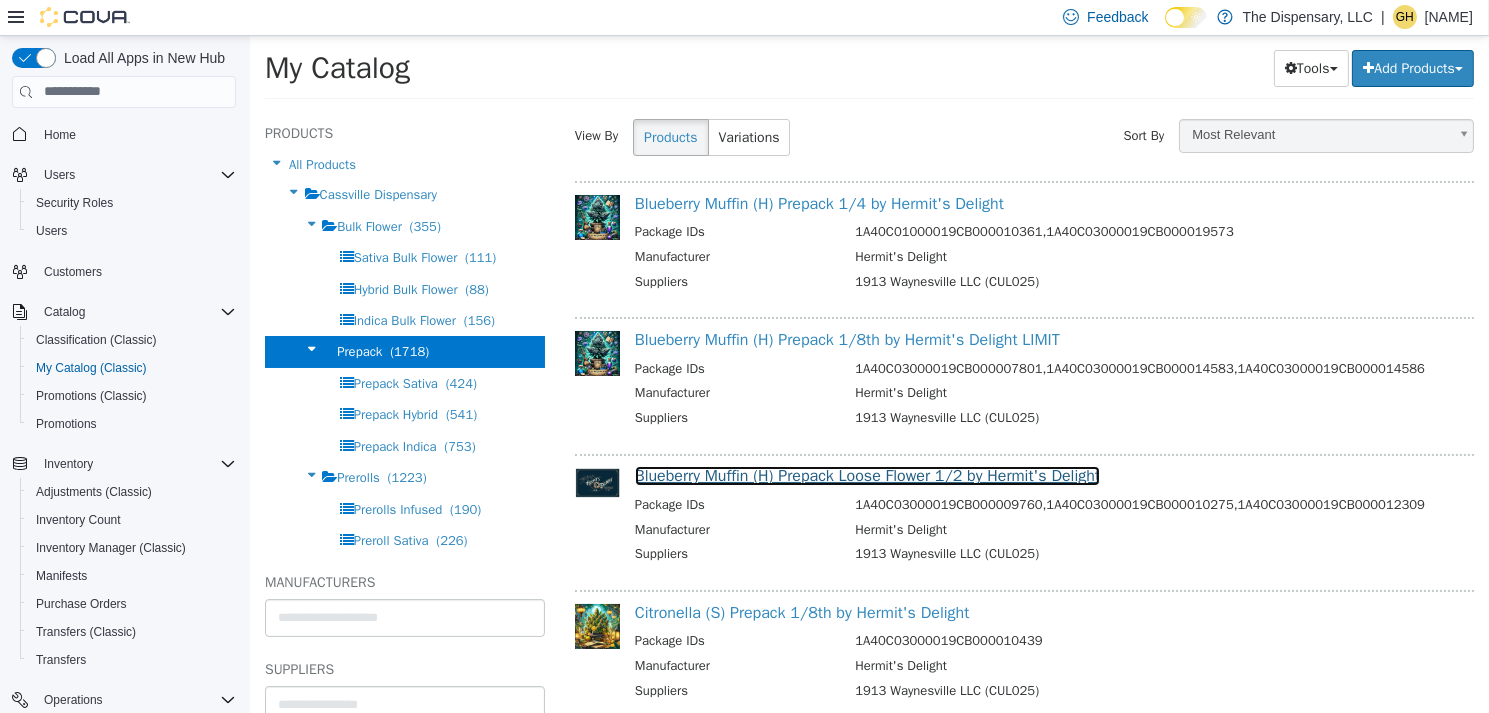 click on "Blueberry Muffin (H) Prepack Loose Flower 1/2 by Hermit's Delight" at bounding box center (866, 475) 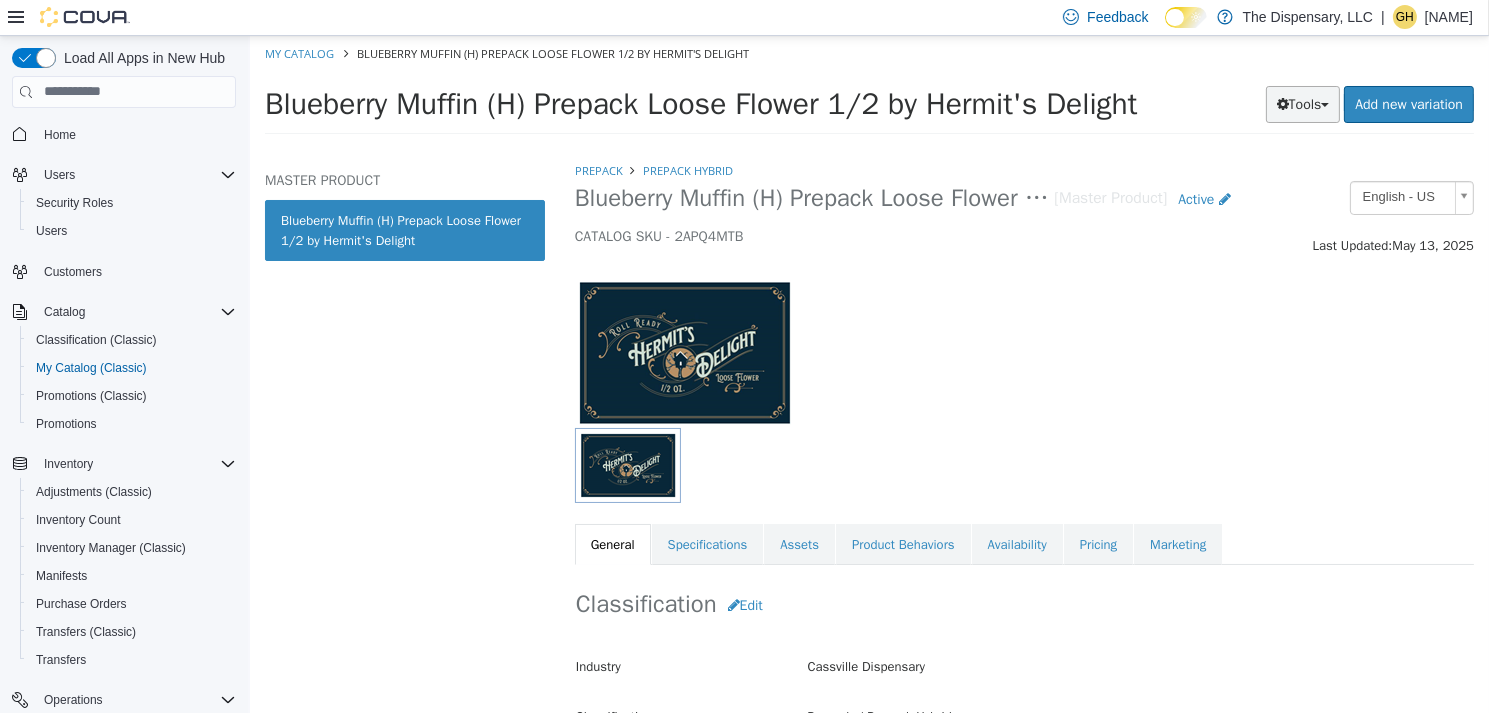 click on "Tools" at bounding box center [1302, 103] 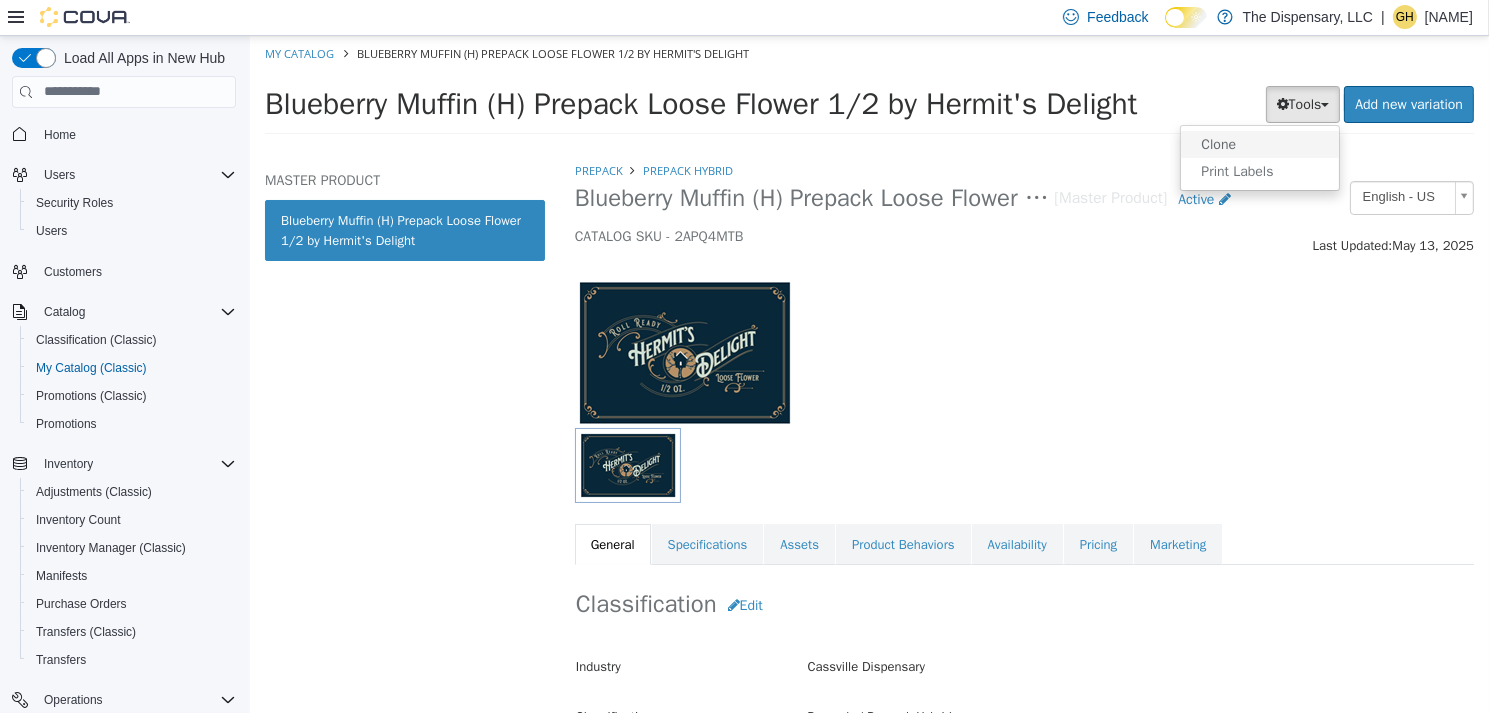 click on "Clone" at bounding box center [1259, 143] 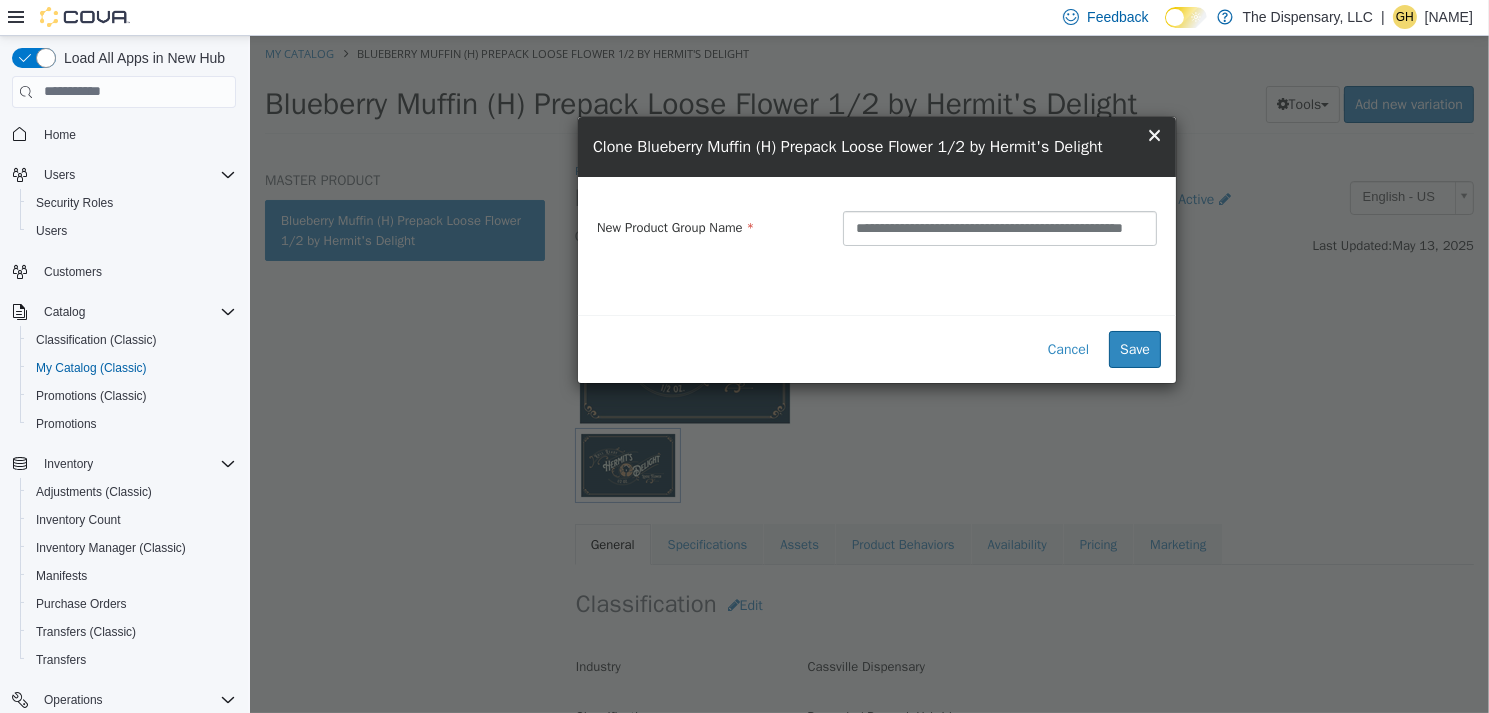 scroll, scrollTop: 0, scrollLeft: 41, axis: horizontal 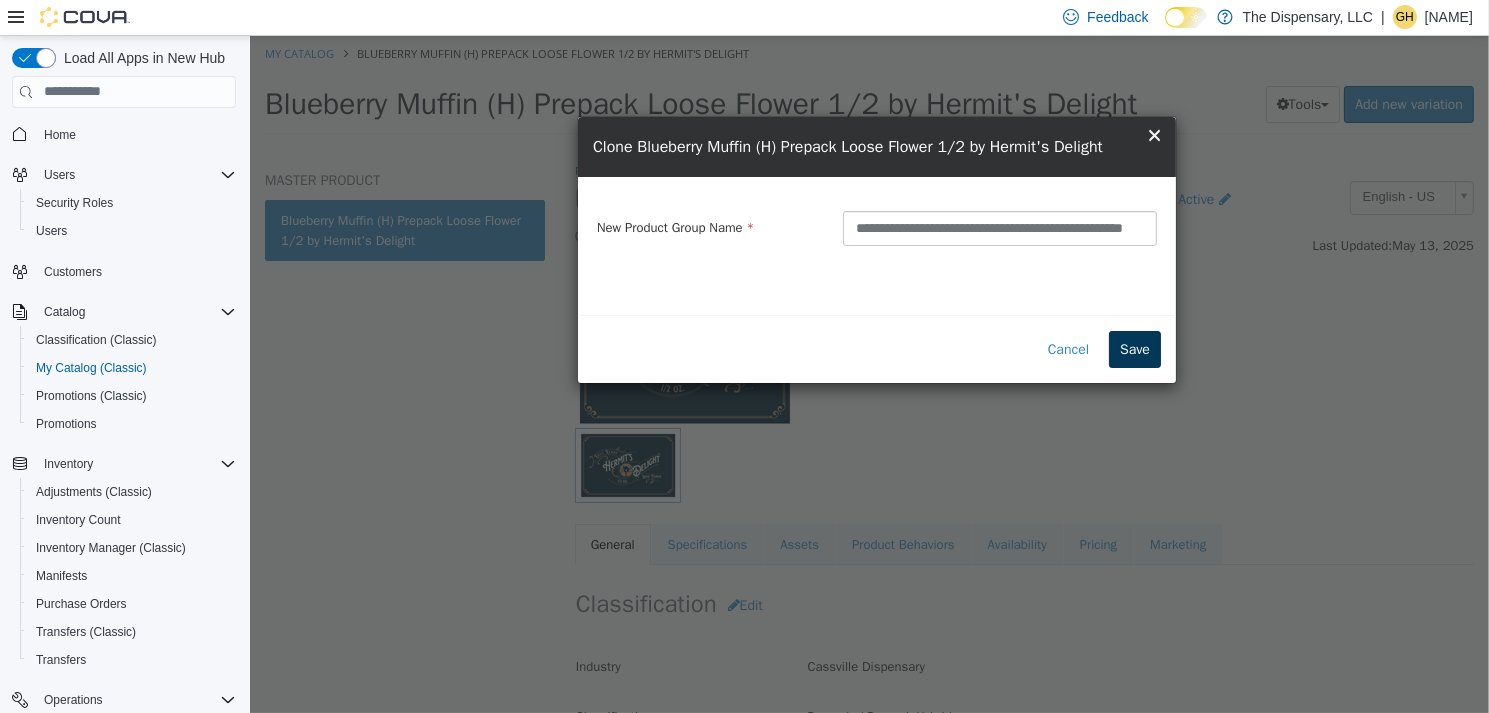 type on "**********" 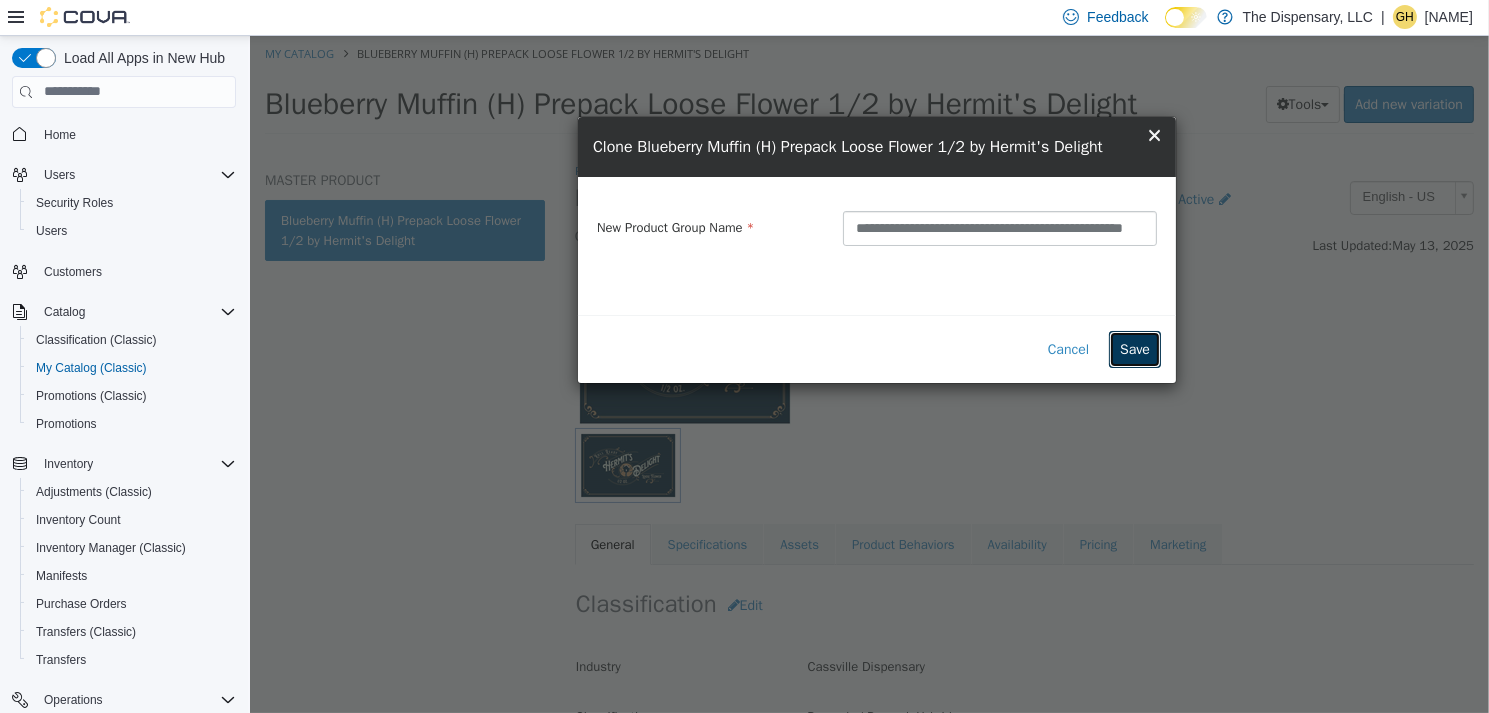 click on "Save" at bounding box center (1134, 348) 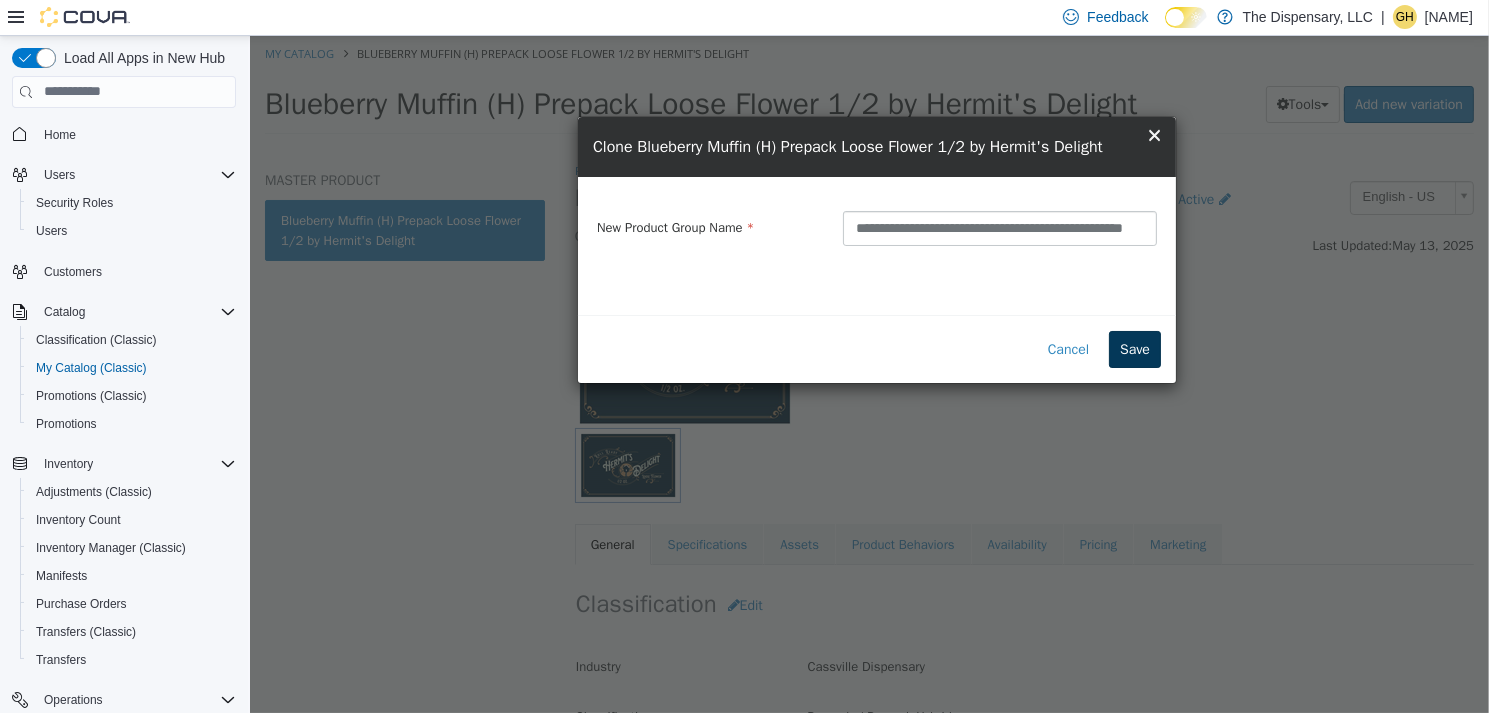 scroll, scrollTop: 0, scrollLeft: 0, axis: both 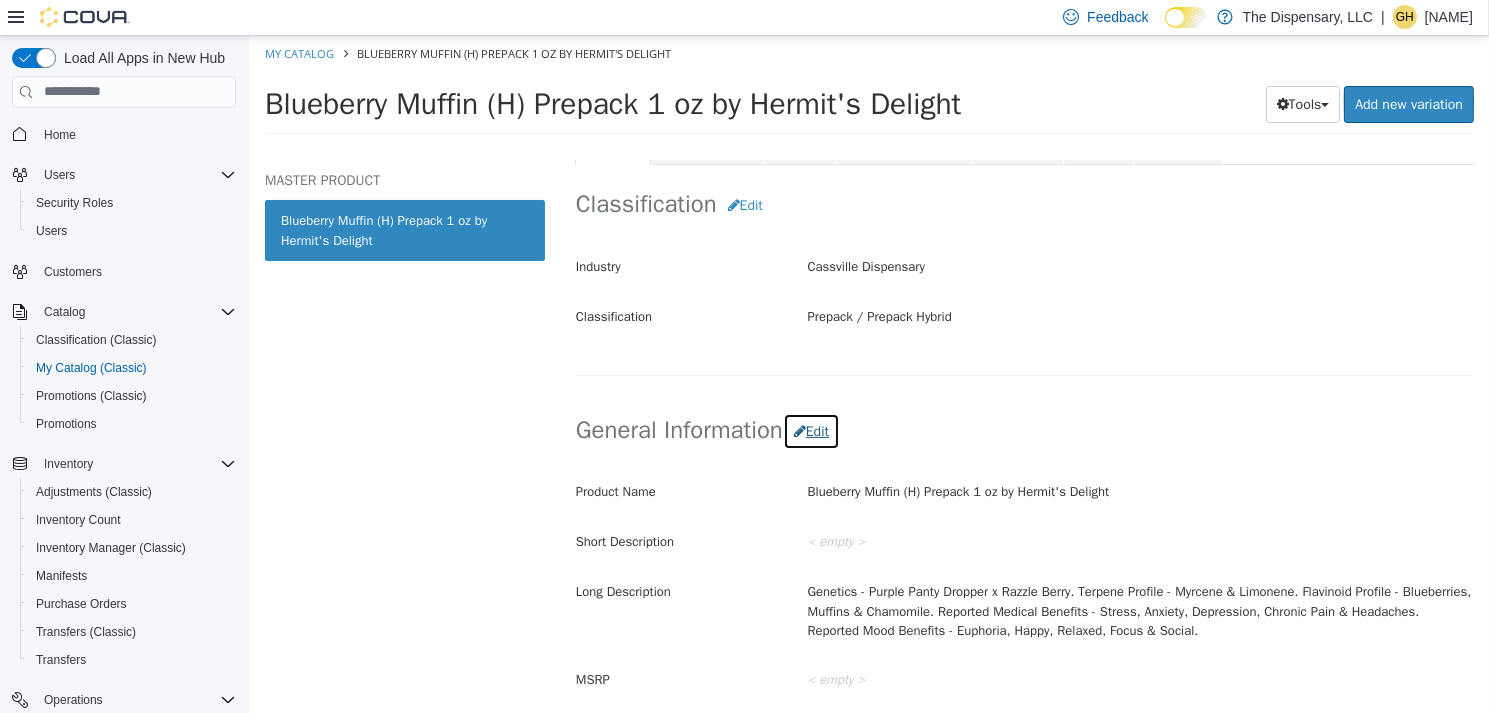 click on "Edit" at bounding box center (810, 430) 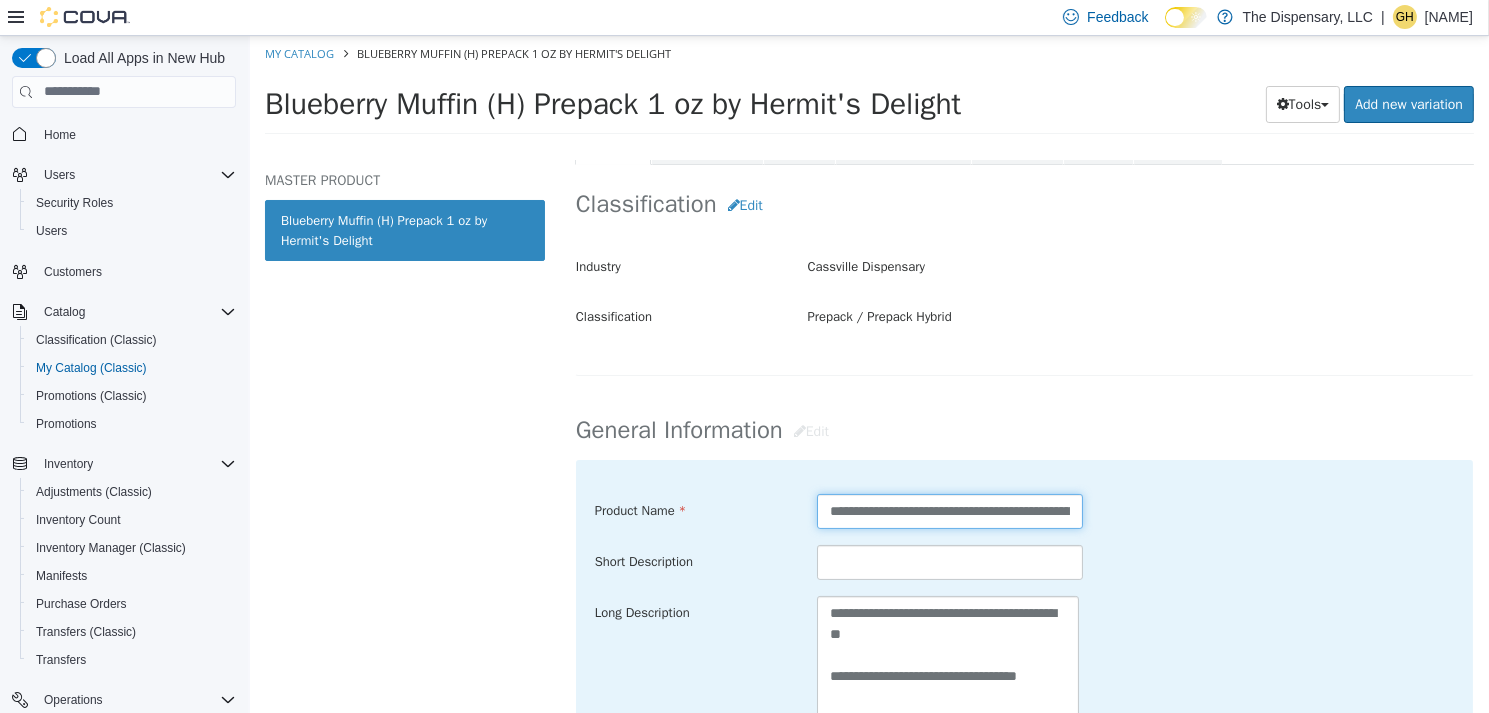 click on "**********" at bounding box center [949, 510] 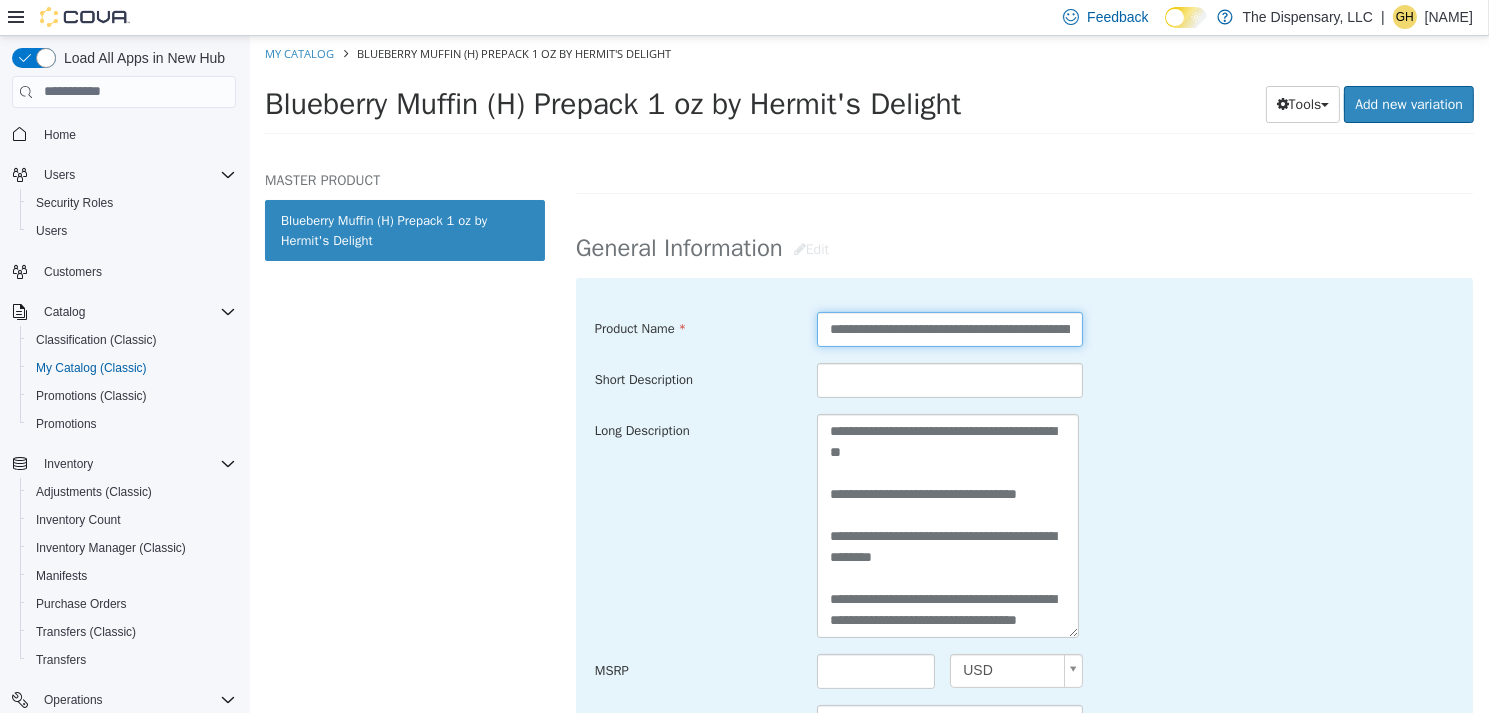 scroll, scrollTop: 600, scrollLeft: 0, axis: vertical 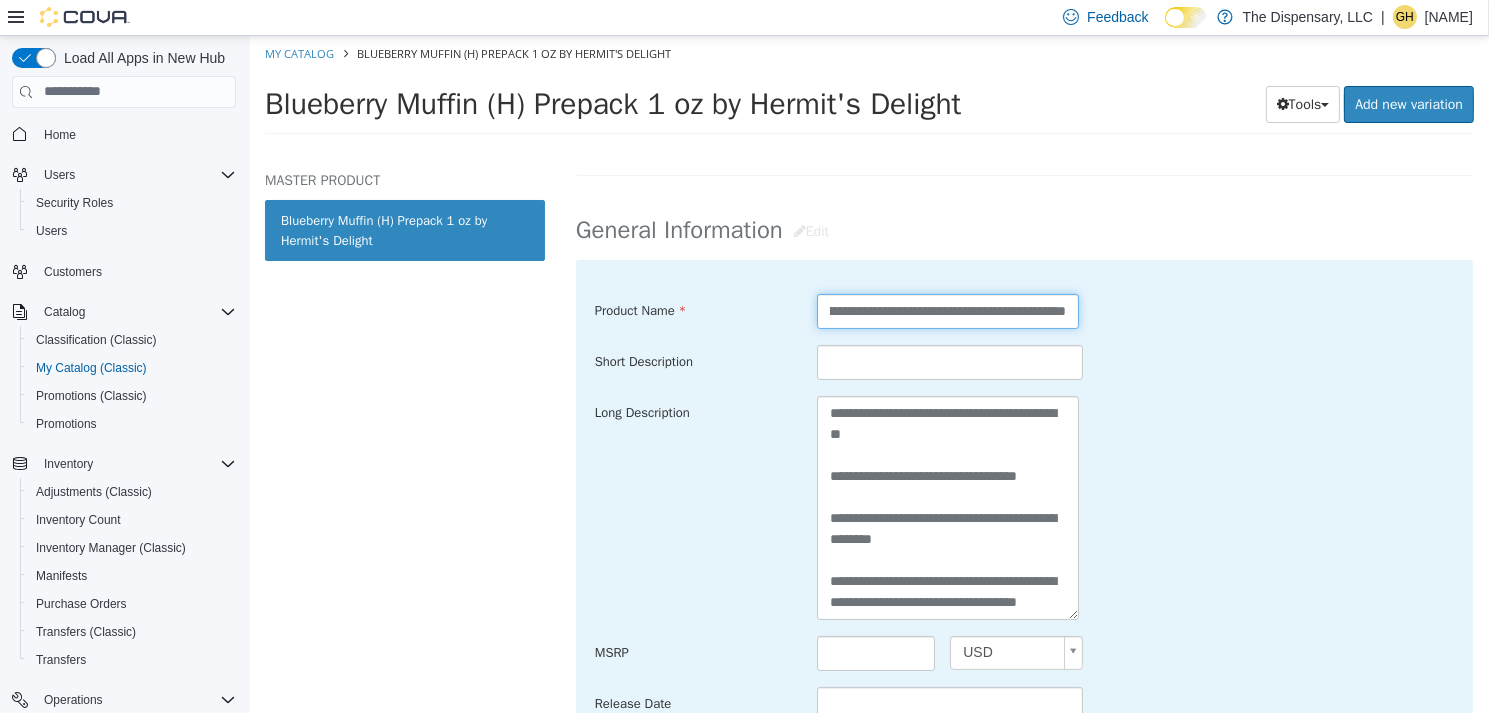 drag, startPoint x: 821, startPoint y: 313, endPoint x: 1273, endPoint y: 299, distance: 452.21677 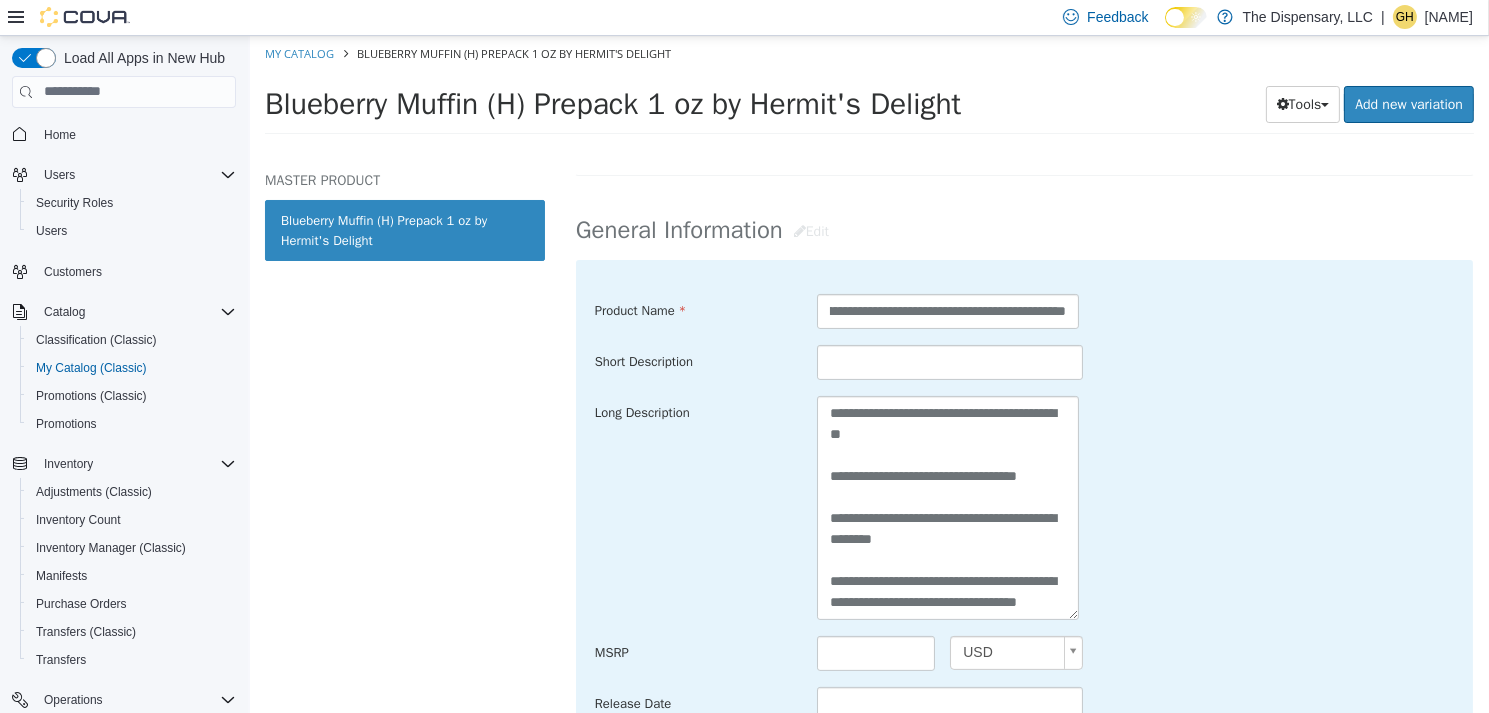 click on "Short Description" at bounding box center [1023, 362] 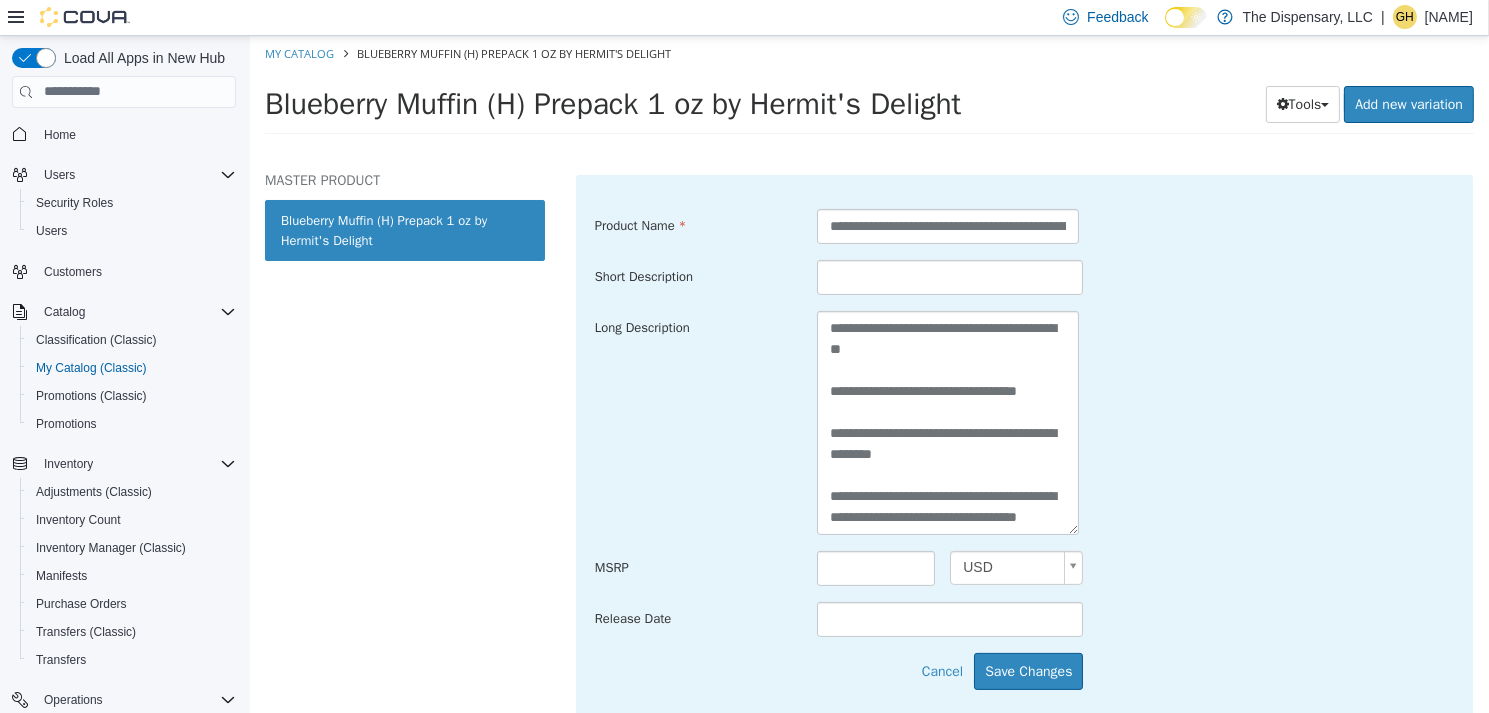 scroll, scrollTop: 800, scrollLeft: 0, axis: vertical 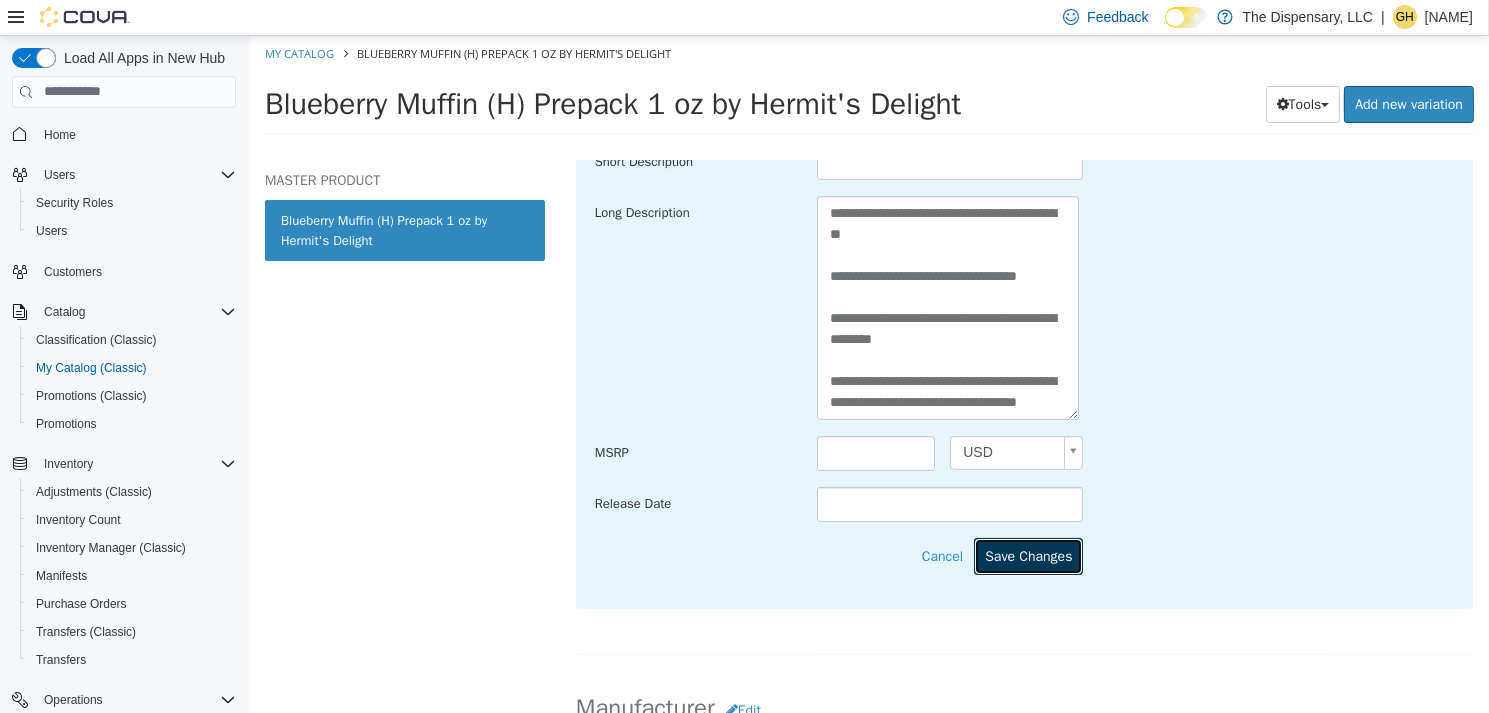 click on "Save Changes" at bounding box center (1027, 555) 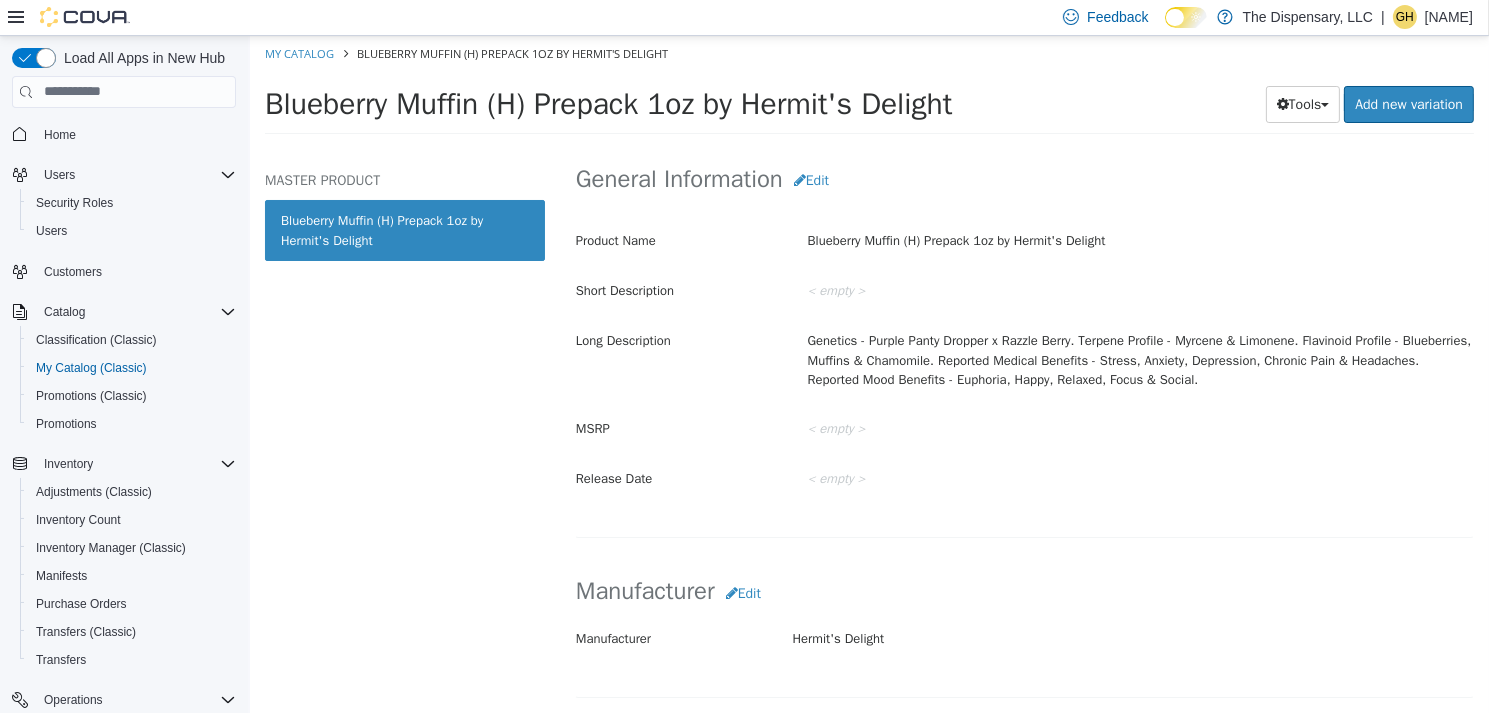 scroll, scrollTop: 500, scrollLeft: 0, axis: vertical 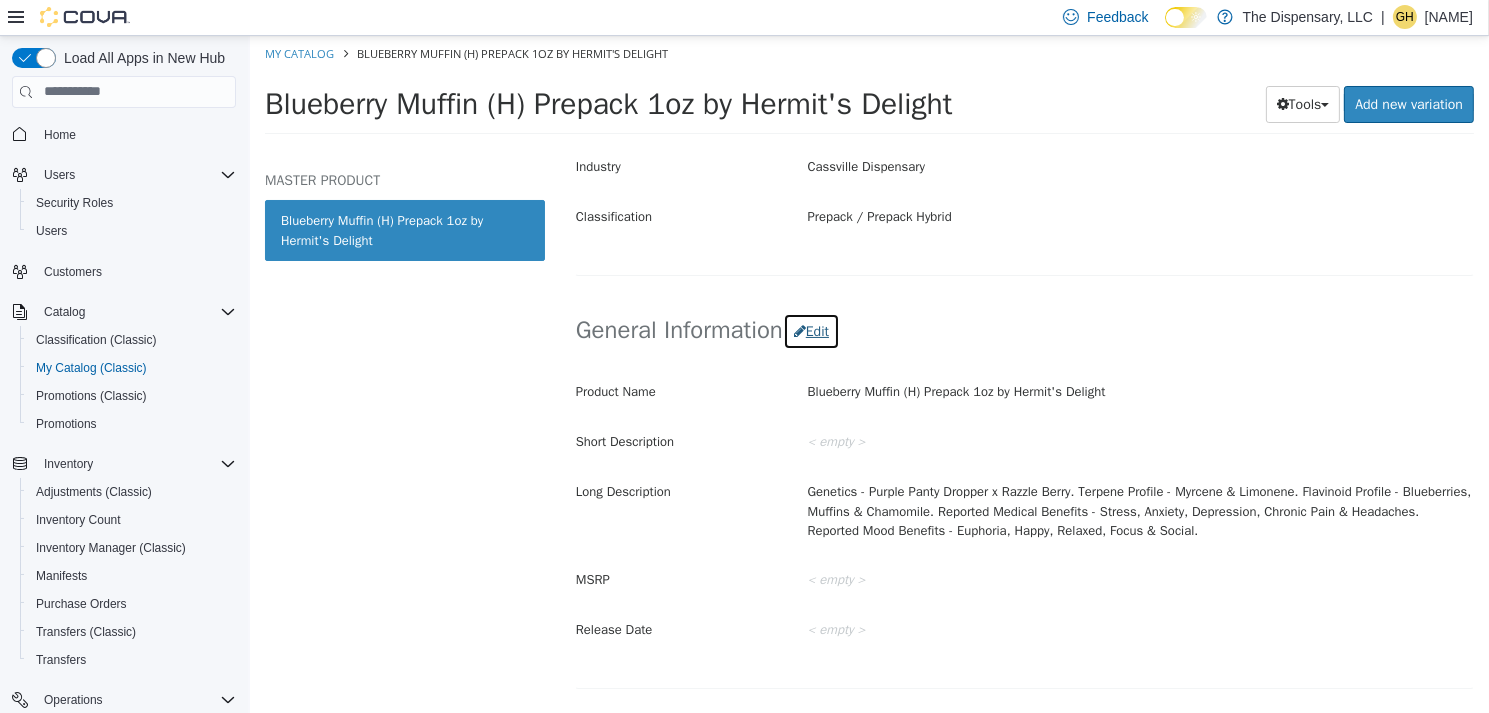 click on "Edit" at bounding box center (810, 330) 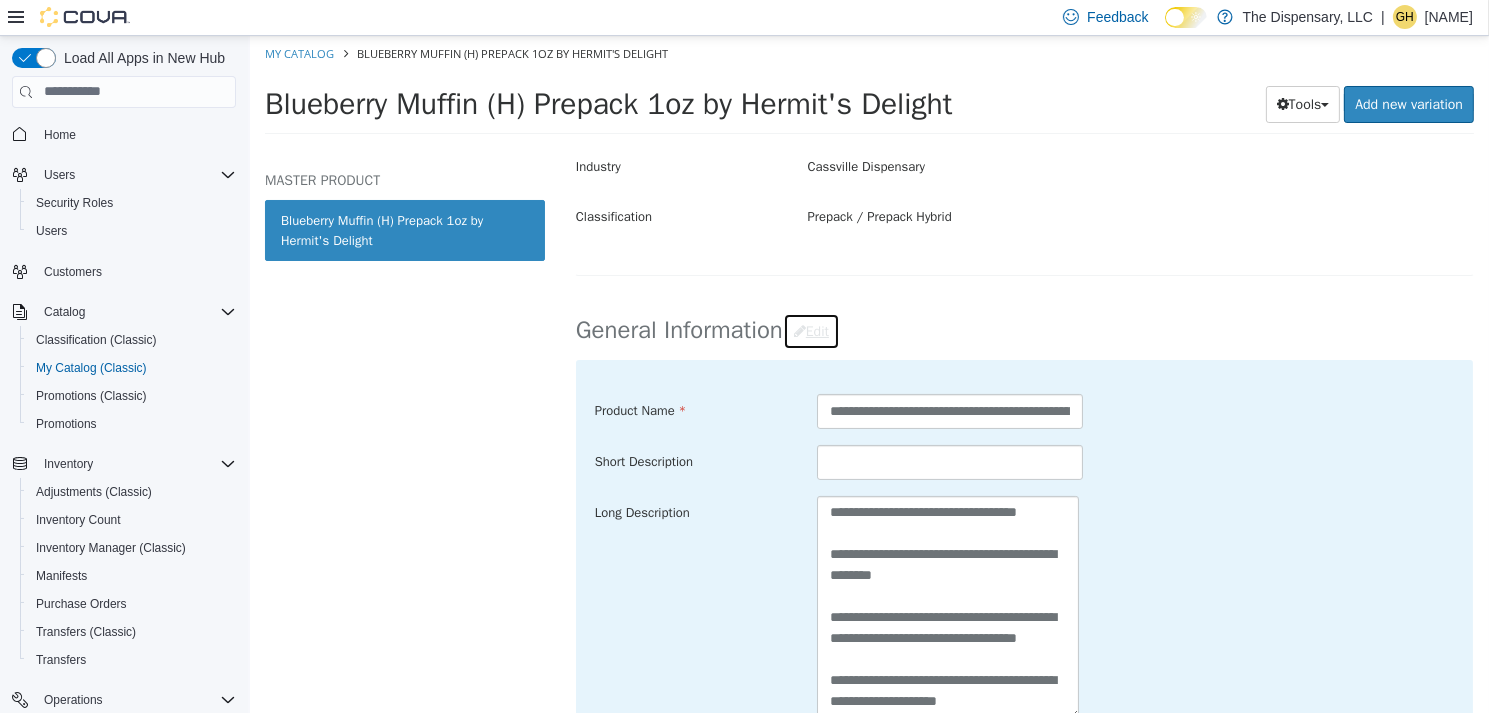 scroll, scrollTop: 126, scrollLeft: 0, axis: vertical 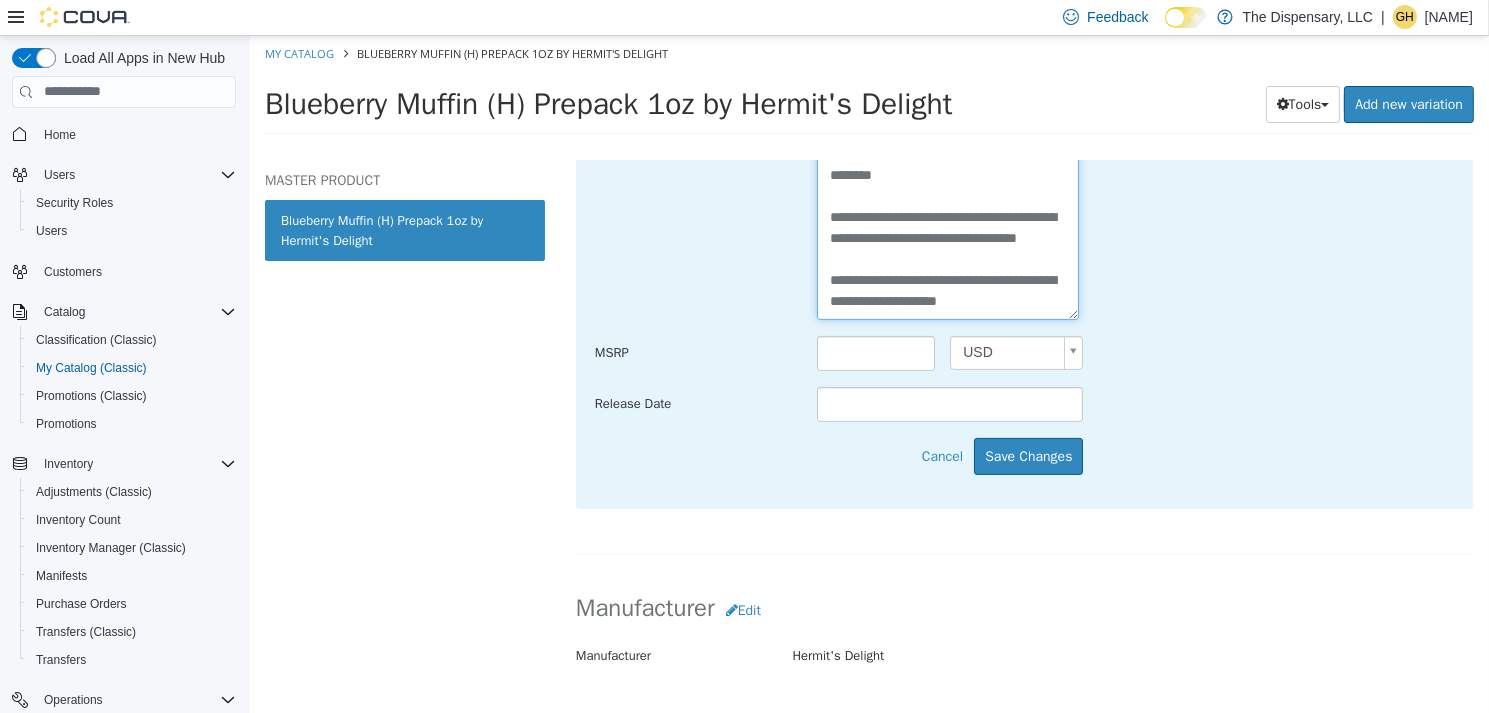 click on "**********" at bounding box center [947, 206] 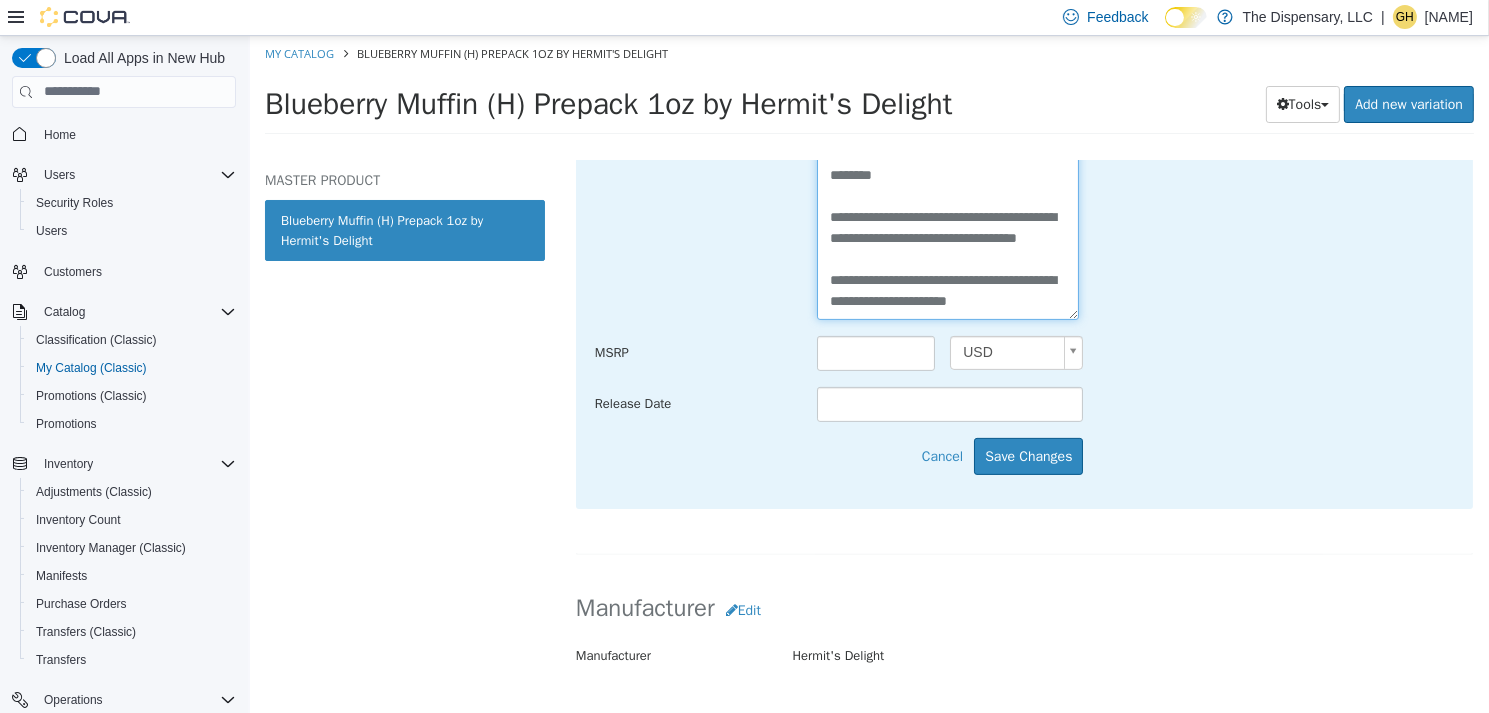 paste on "**********" 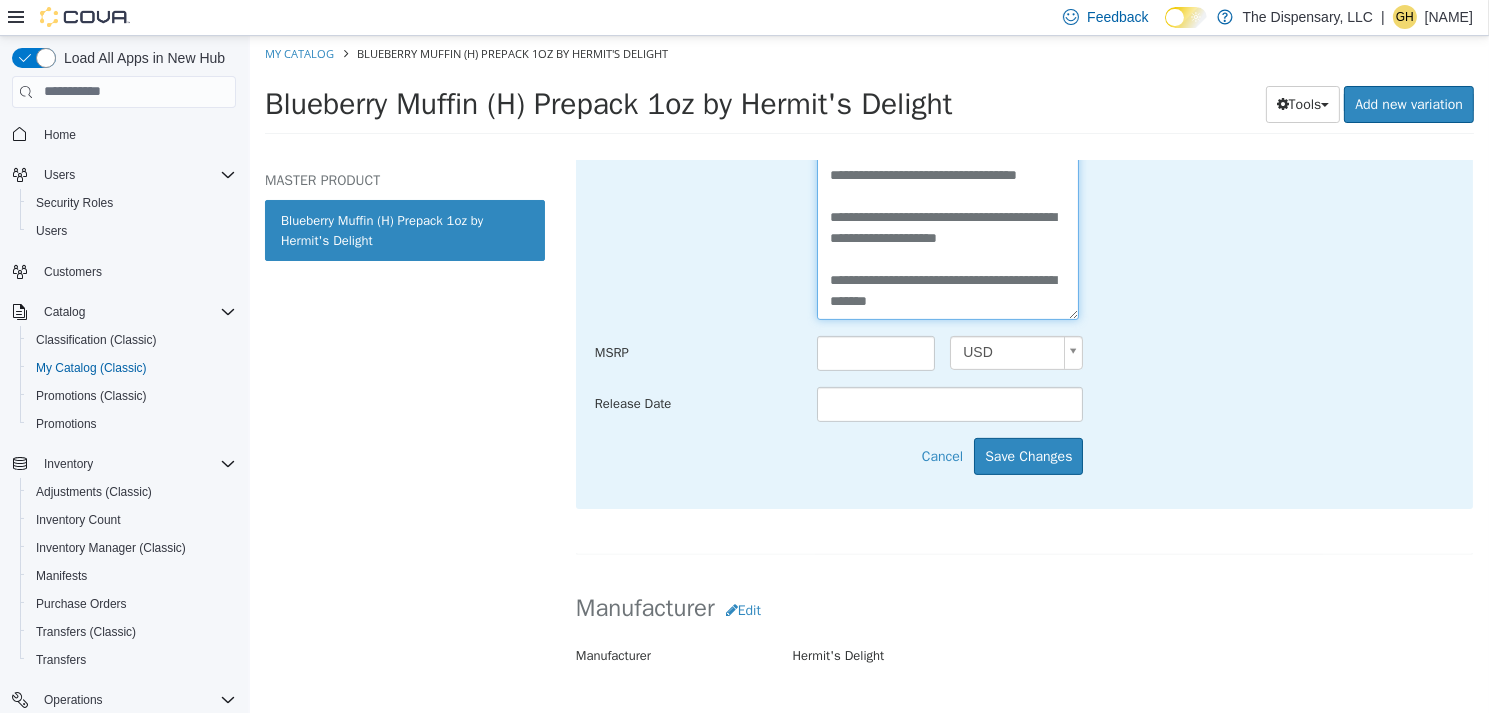 scroll, scrollTop: 182, scrollLeft: 0, axis: vertical 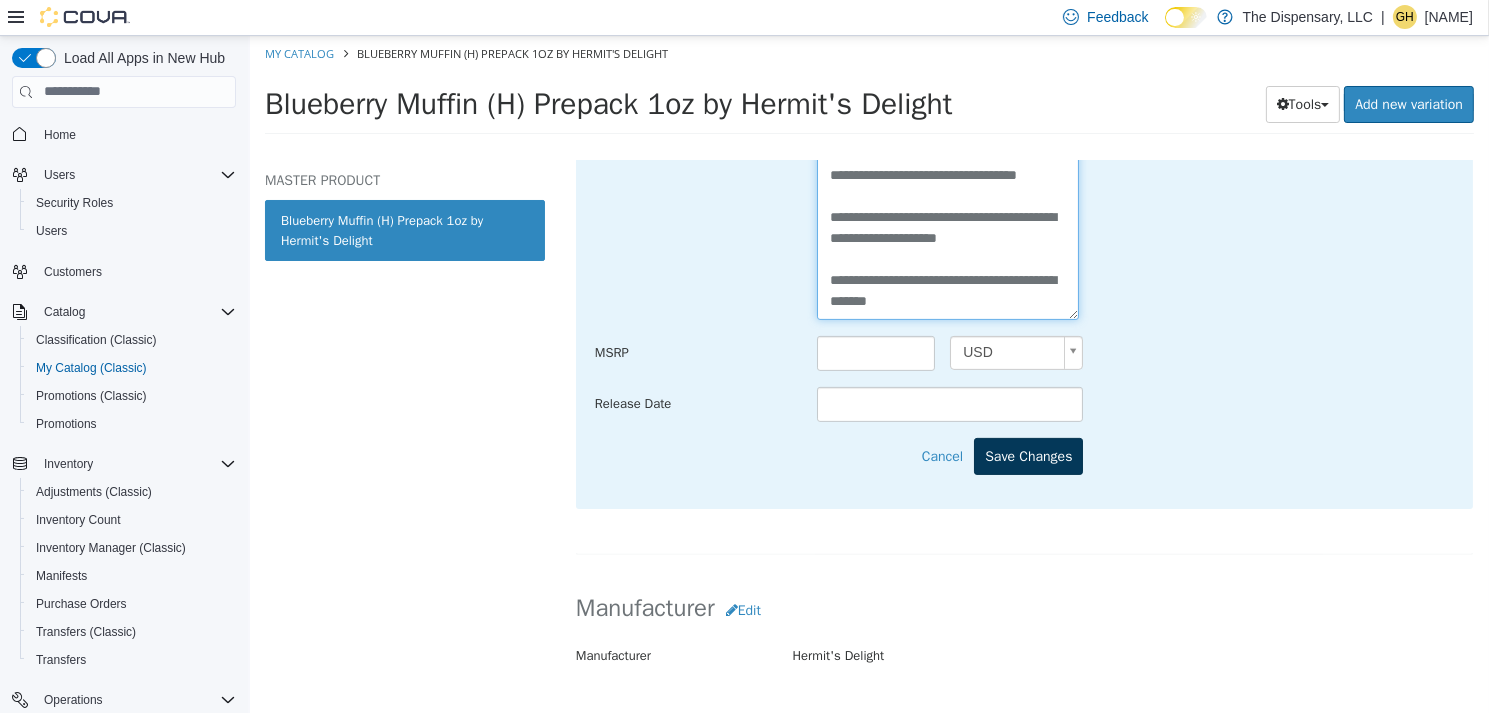 type on "**********" 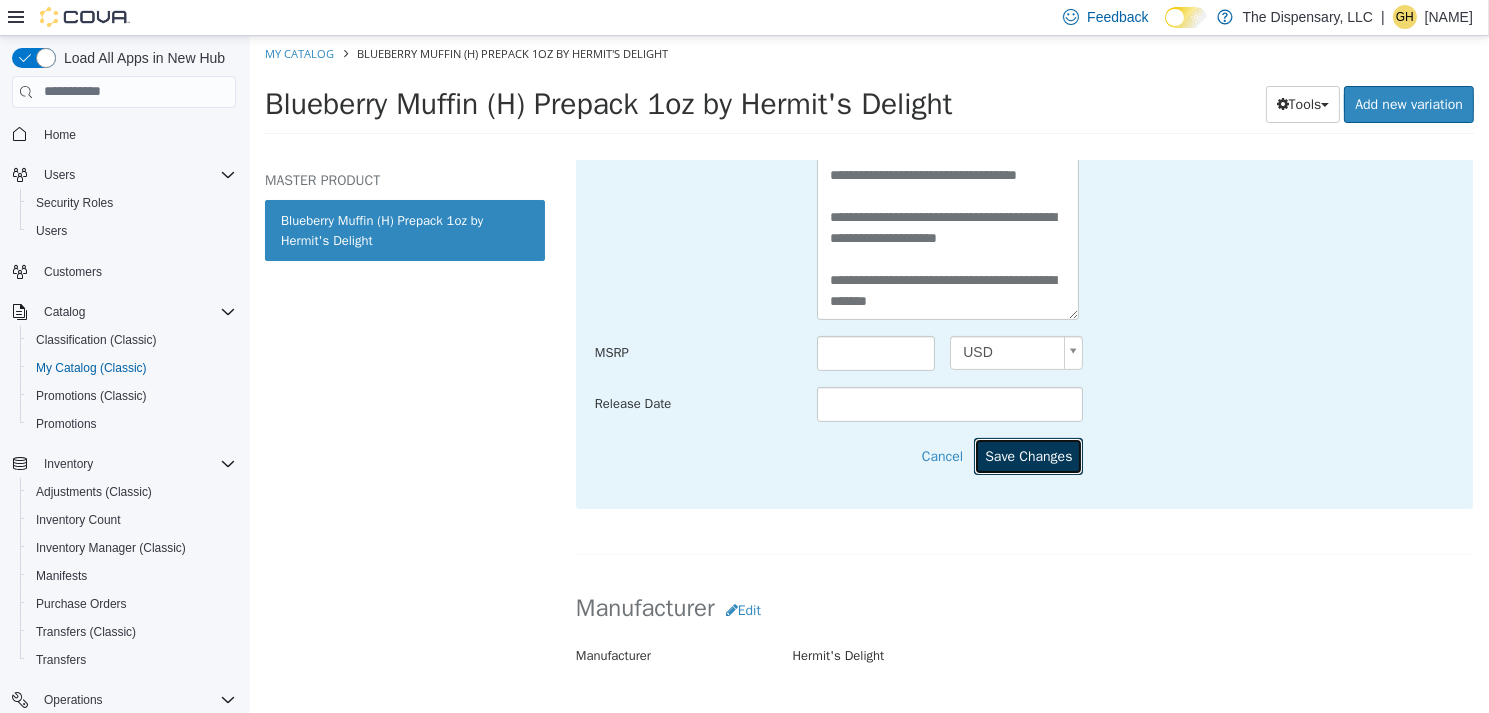 click on "Save Changes" at bounding box center [1027, 455] 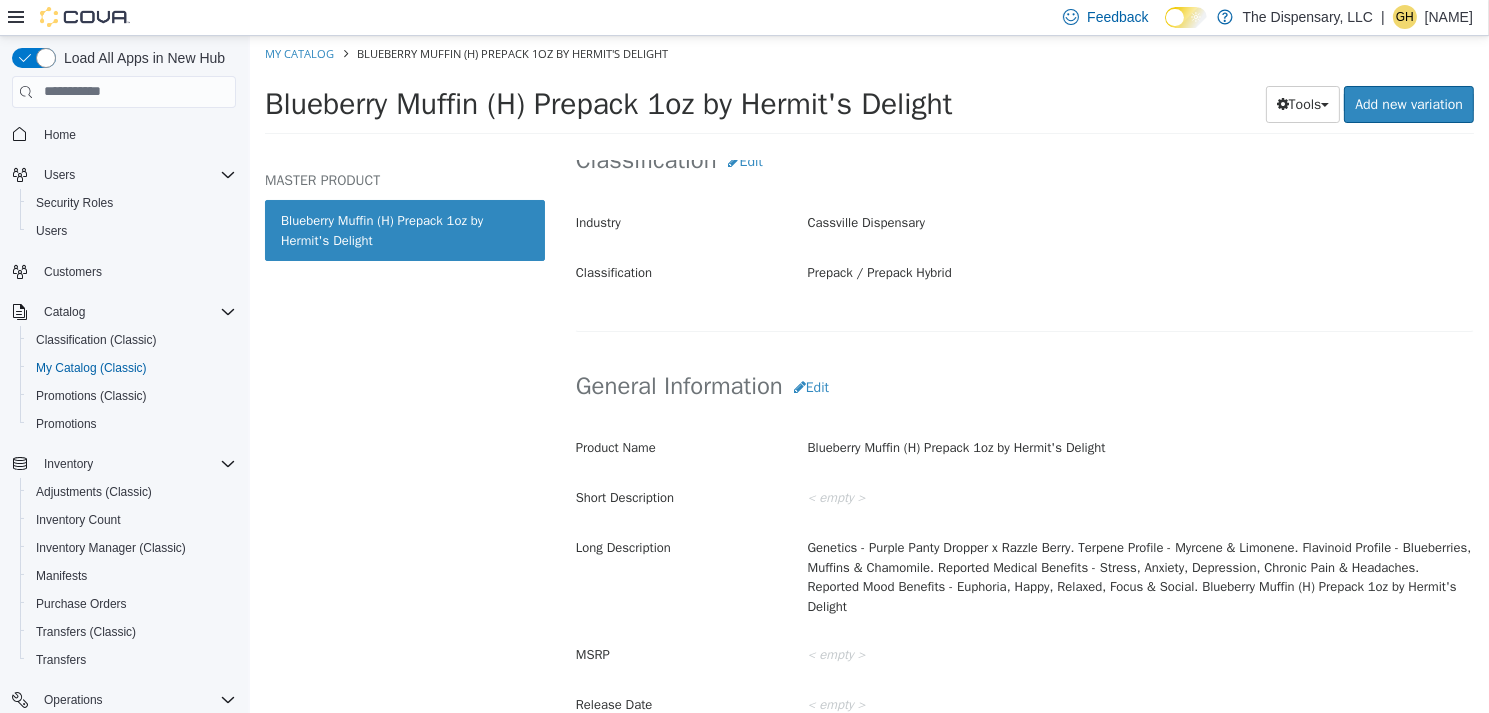 scroll, scrollTop: 300, scrollLeft: 0, axis: vertical 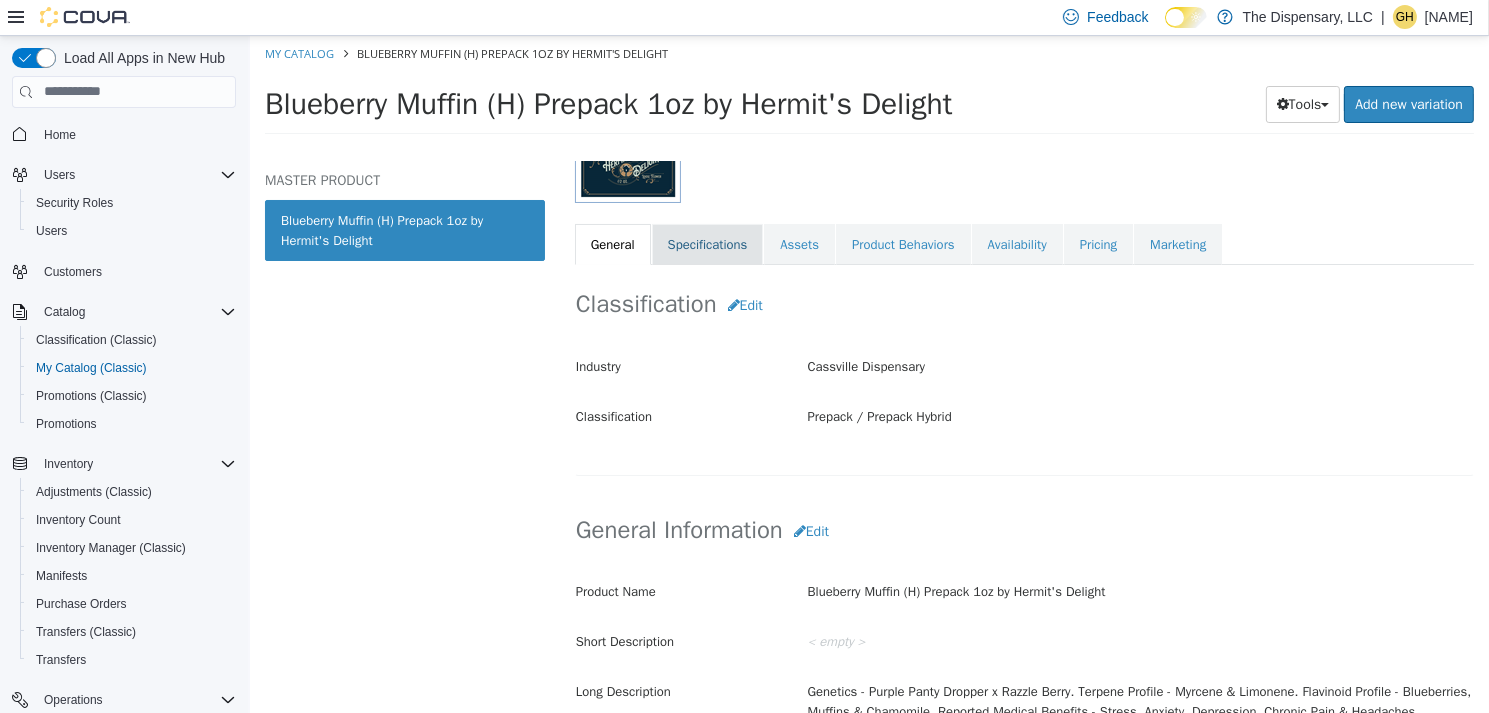 click on "Specifications" at bounding box center [707, 244] 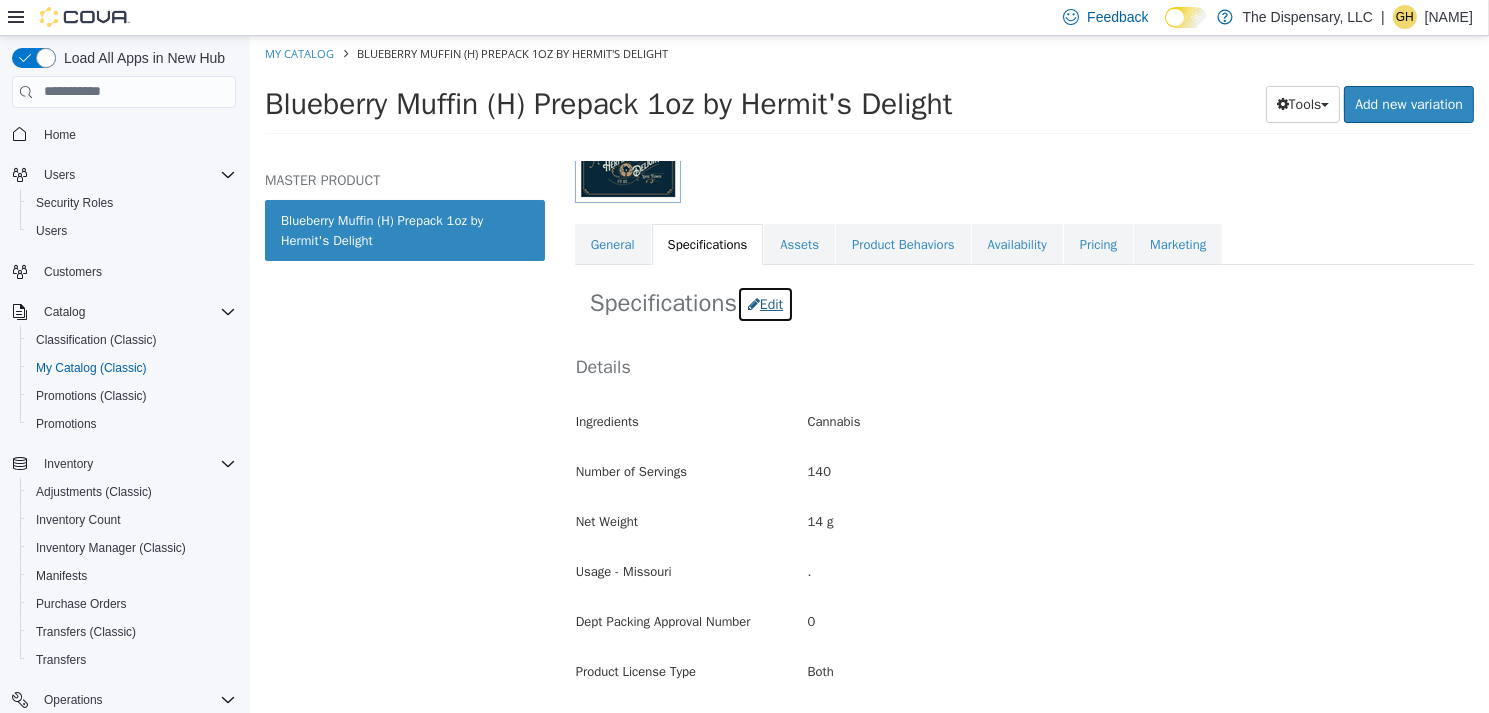 click on "Edit" at bounding box center (764, 303) 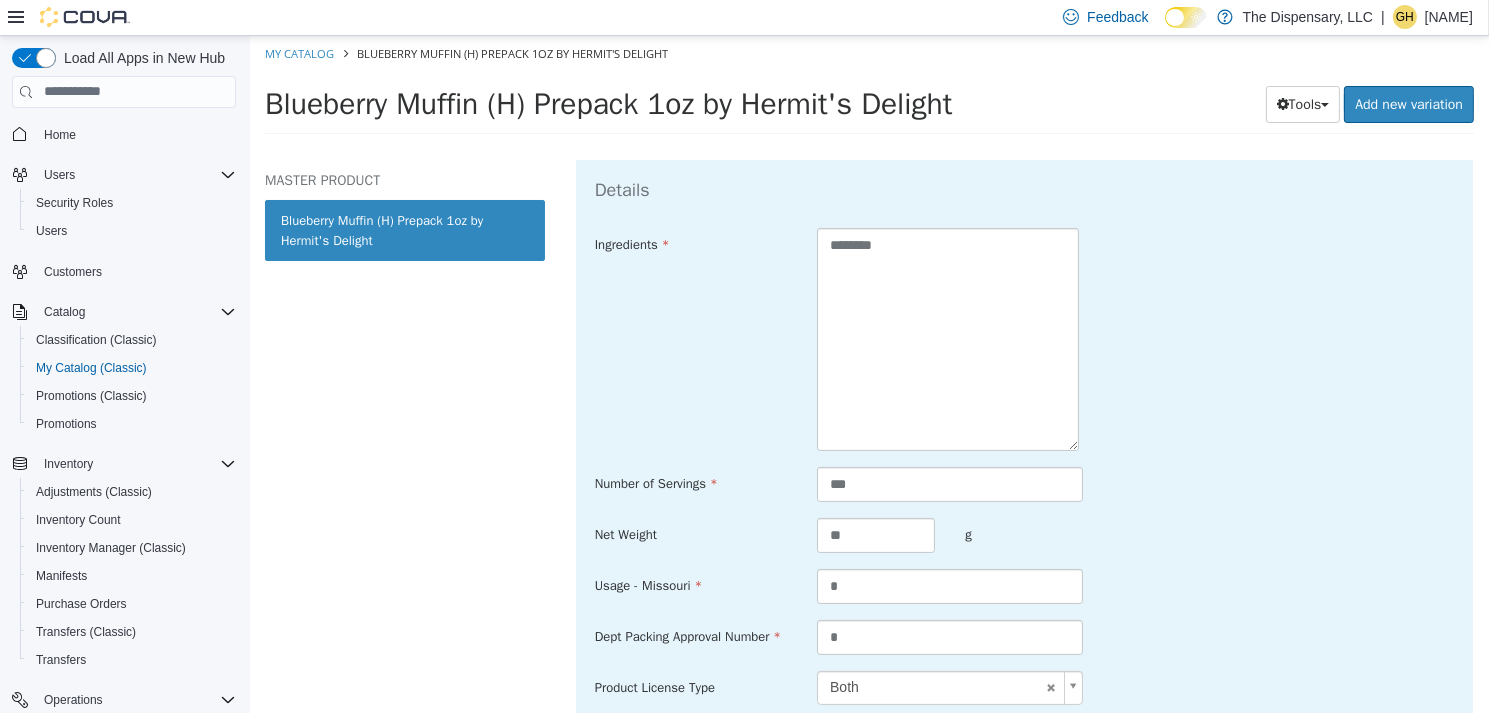 scroll, scrollTop: 500, scrollLeft: 0, axis: vertical 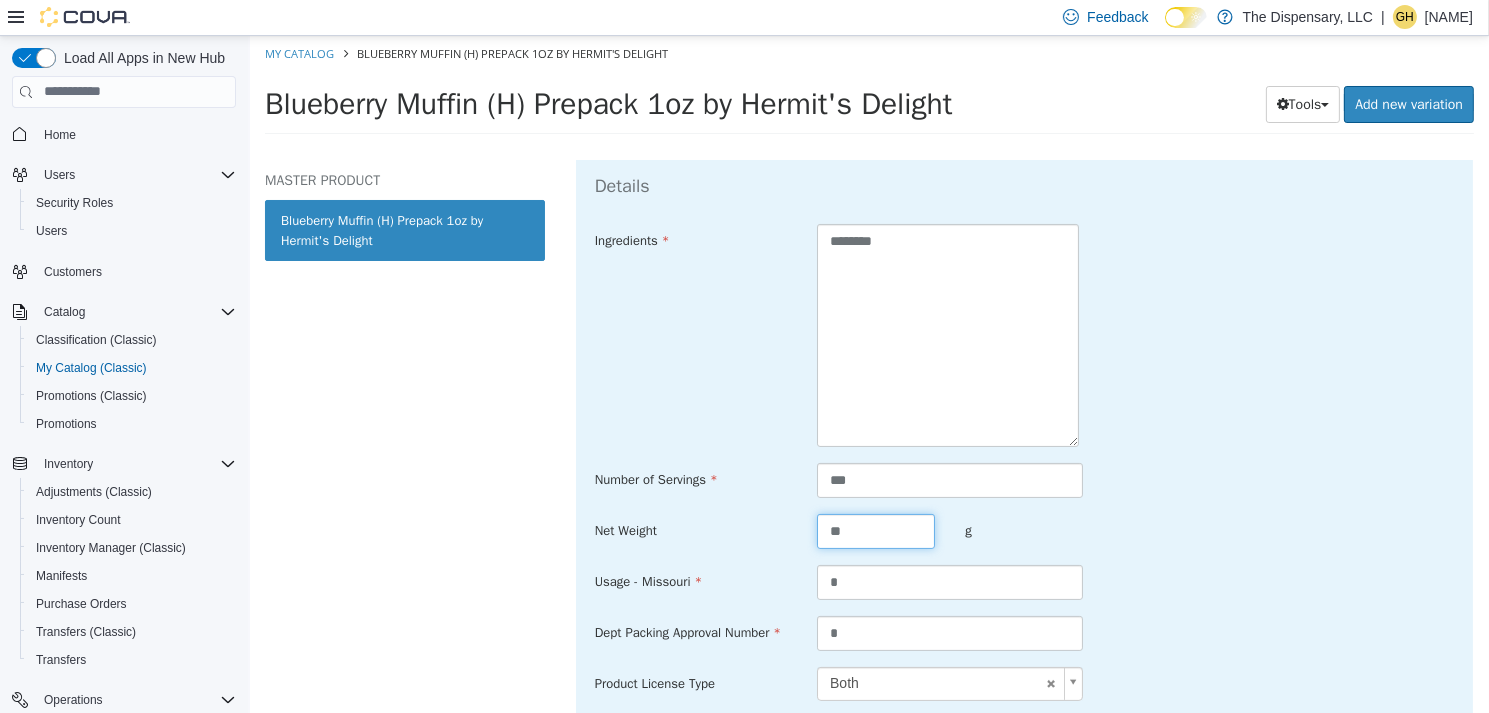 drag, startPoint x: 851, startPoint y: 526, endPoint x: 740, endPoint y: 509, distance: 112.29426 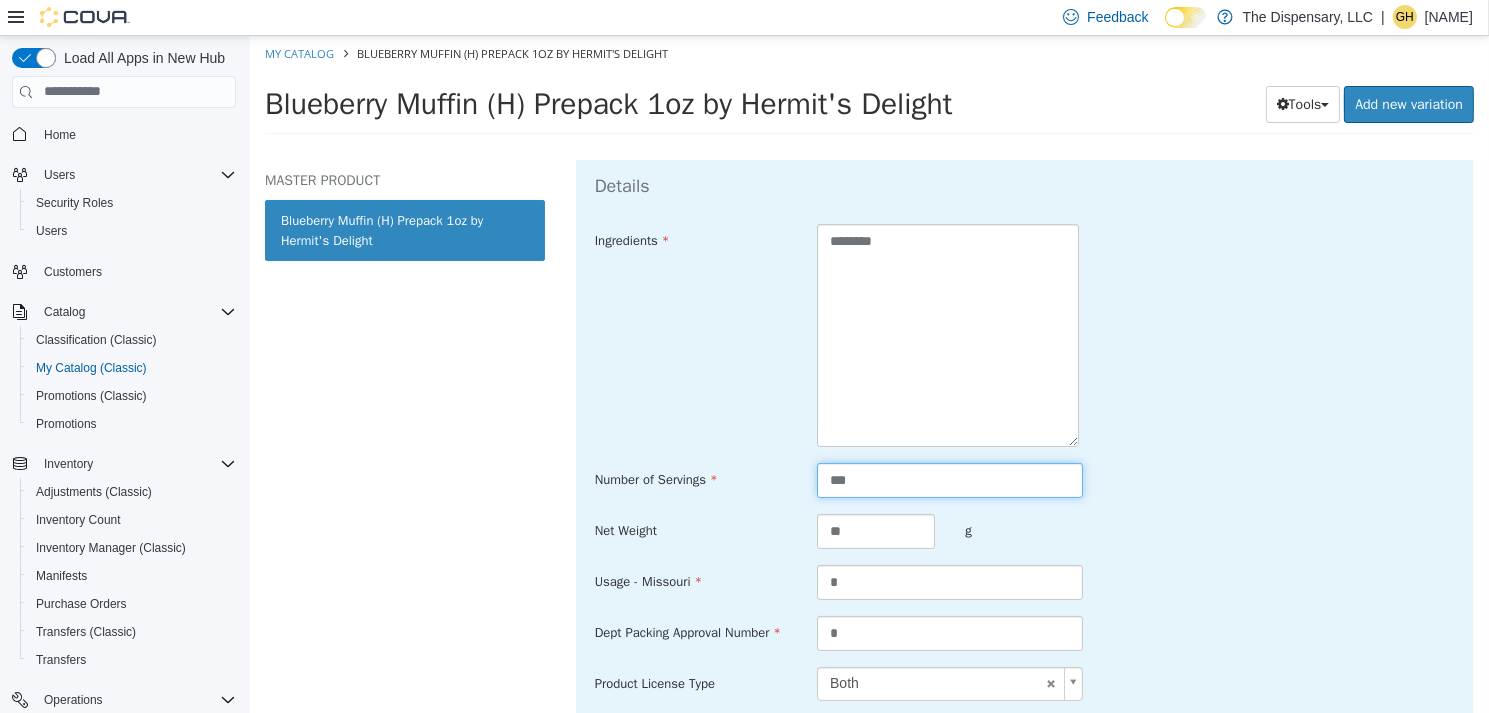 click on "***" at bounding box center [949, 479] 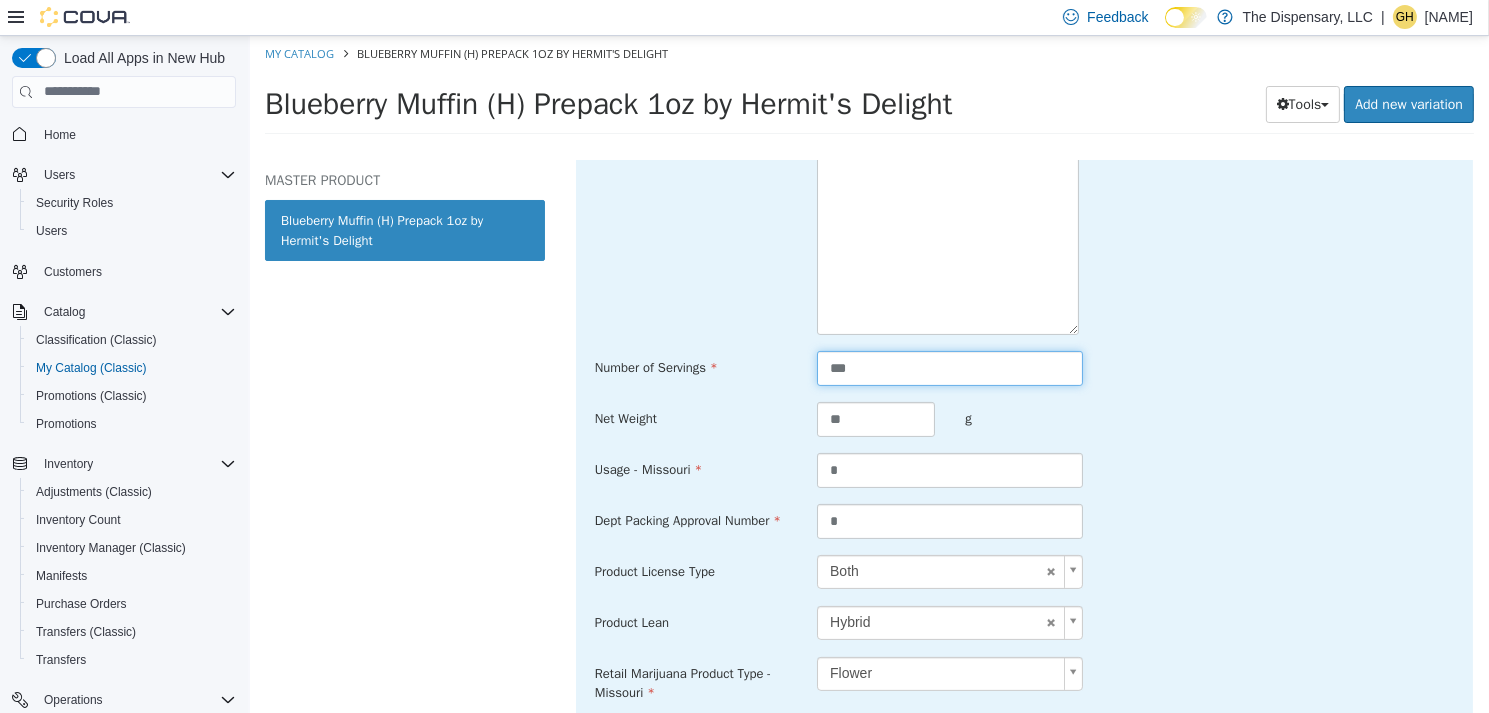 scroll, scrollTop: 741, scrollLeft: 0, axis: vertical 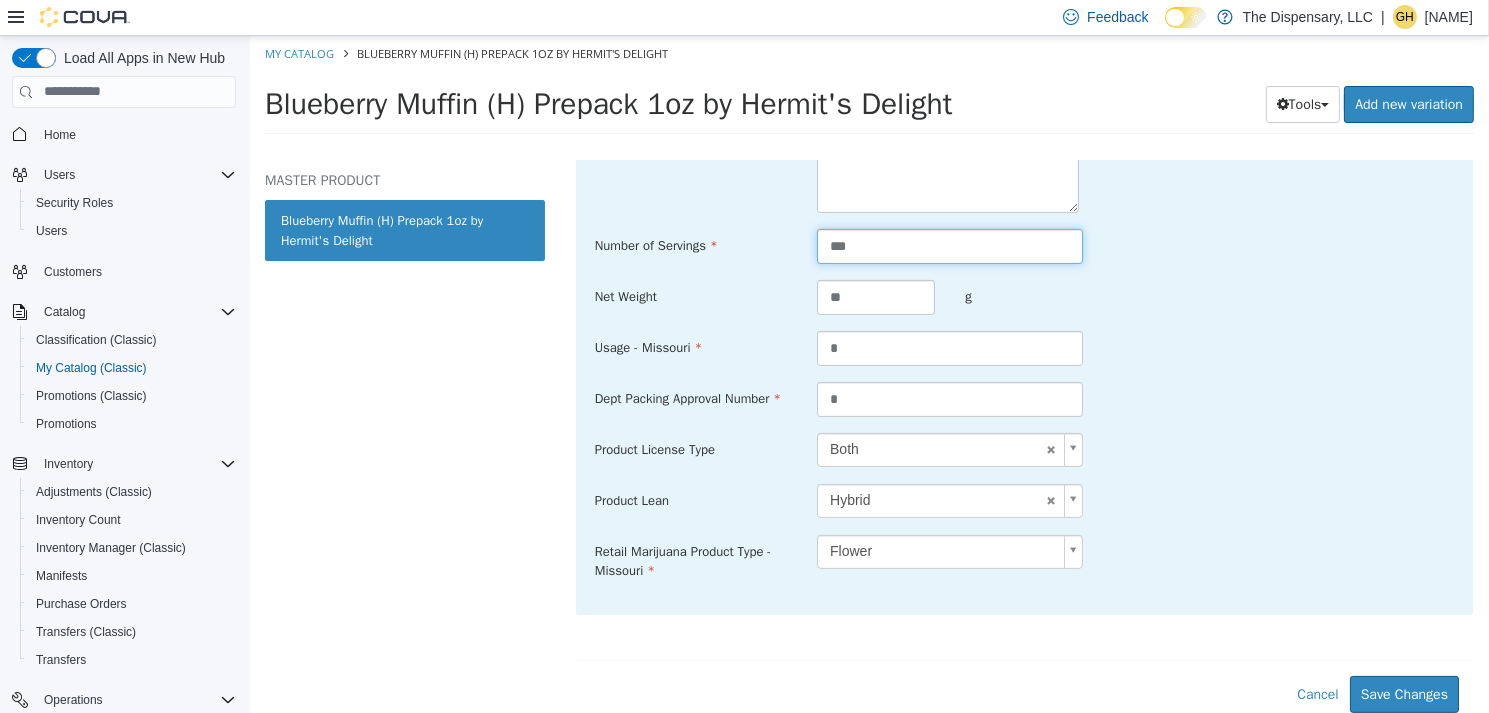 drag, startPoint x: 879, startPoint y: 231, endPoint x: 731, endPoint y: 210, distance: 149.48244 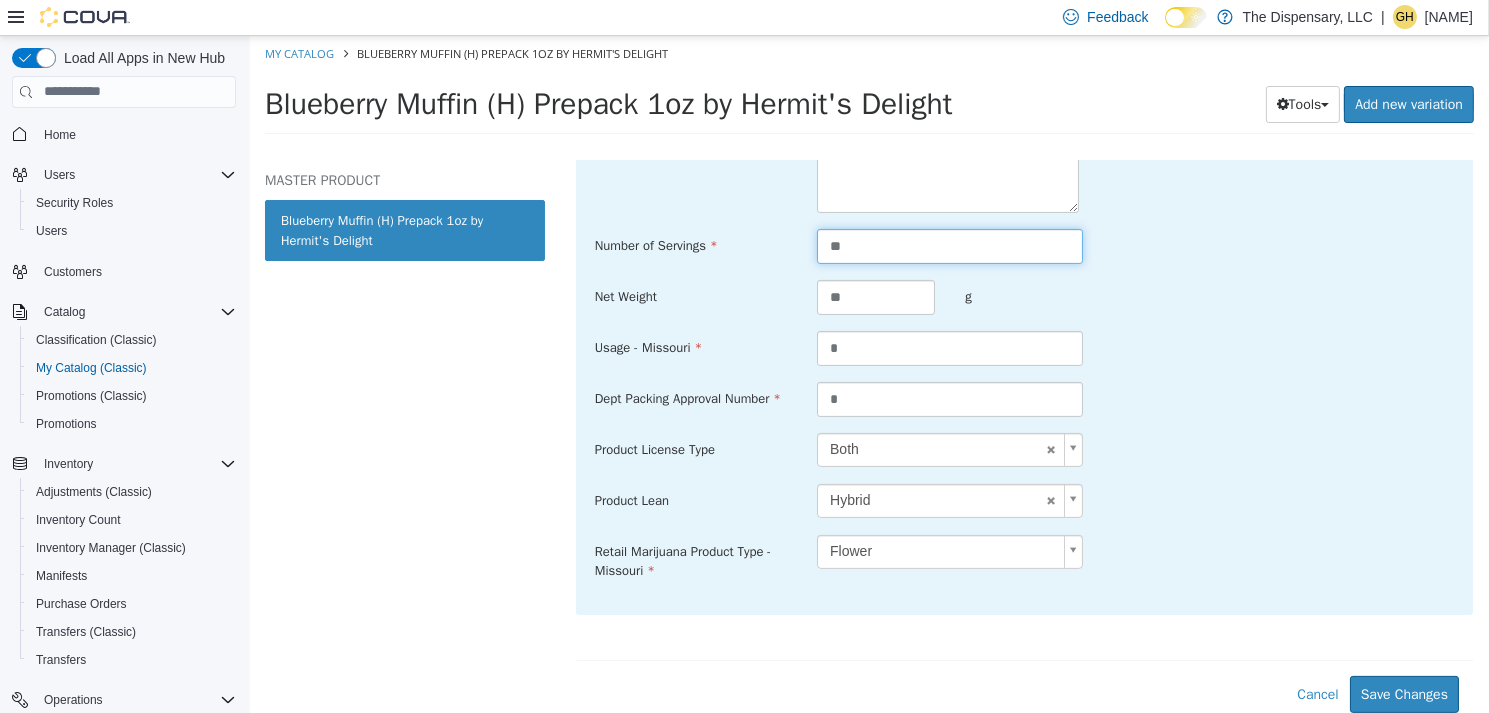 type on "**" 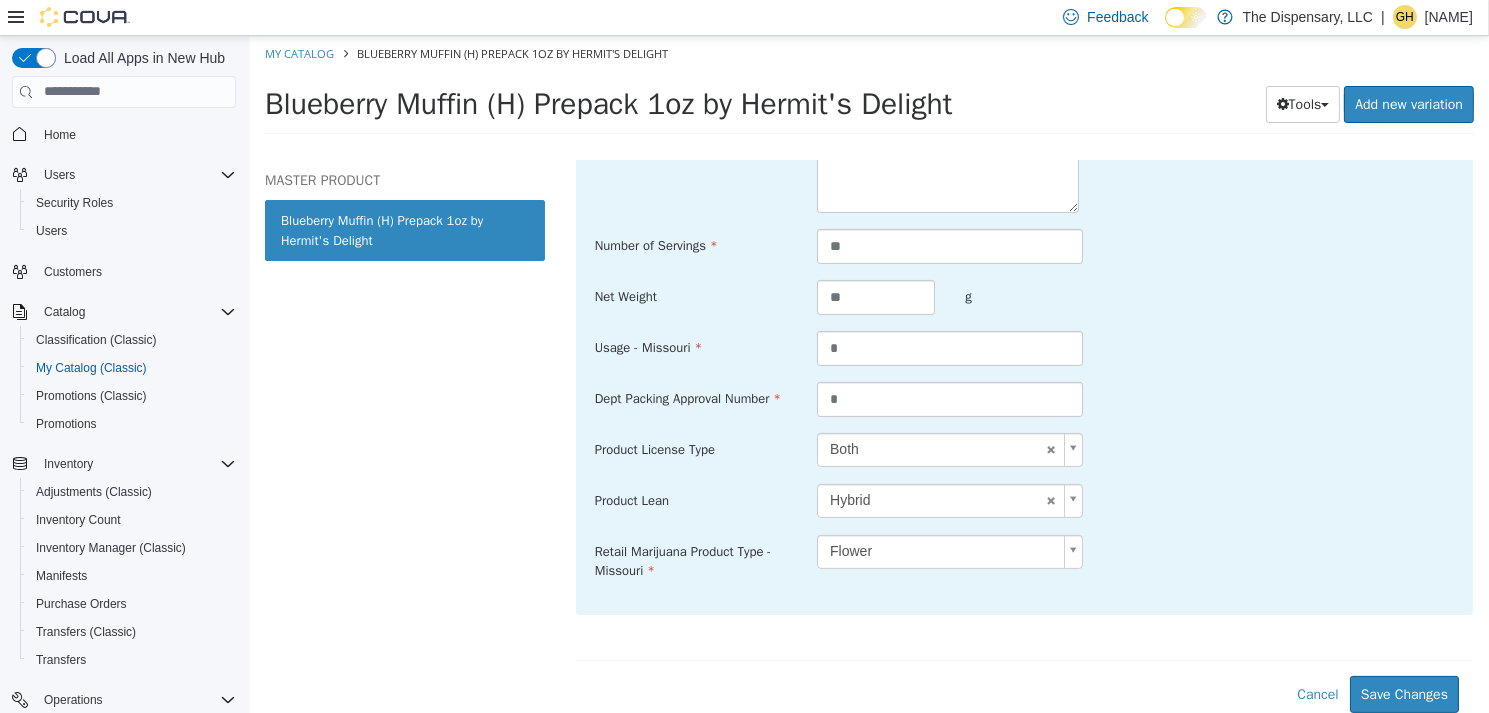 click on "Retail Marijuana Product Type - Missouri
Flower                             ******" at bounding box center (1023, 557) 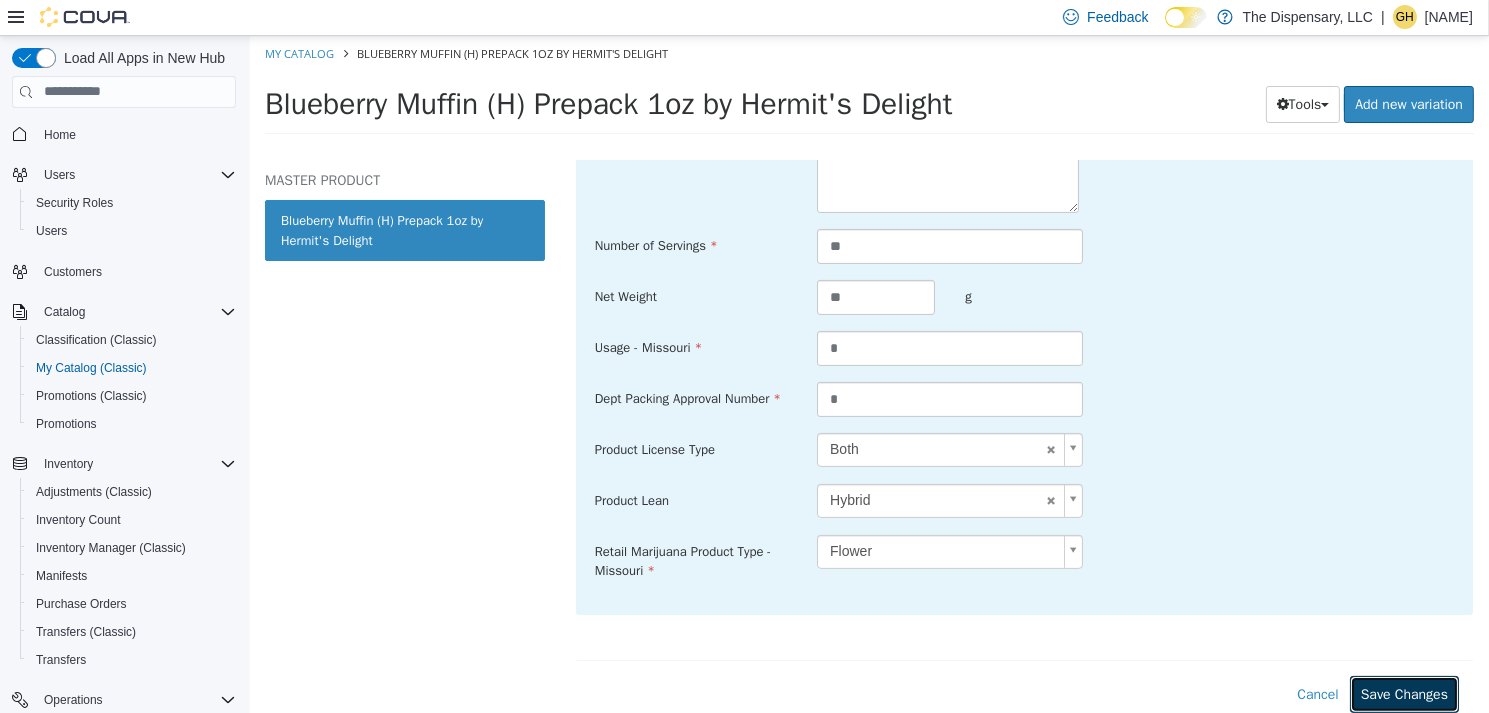 click on "Save Changes" at bounding box center (1403, 693) 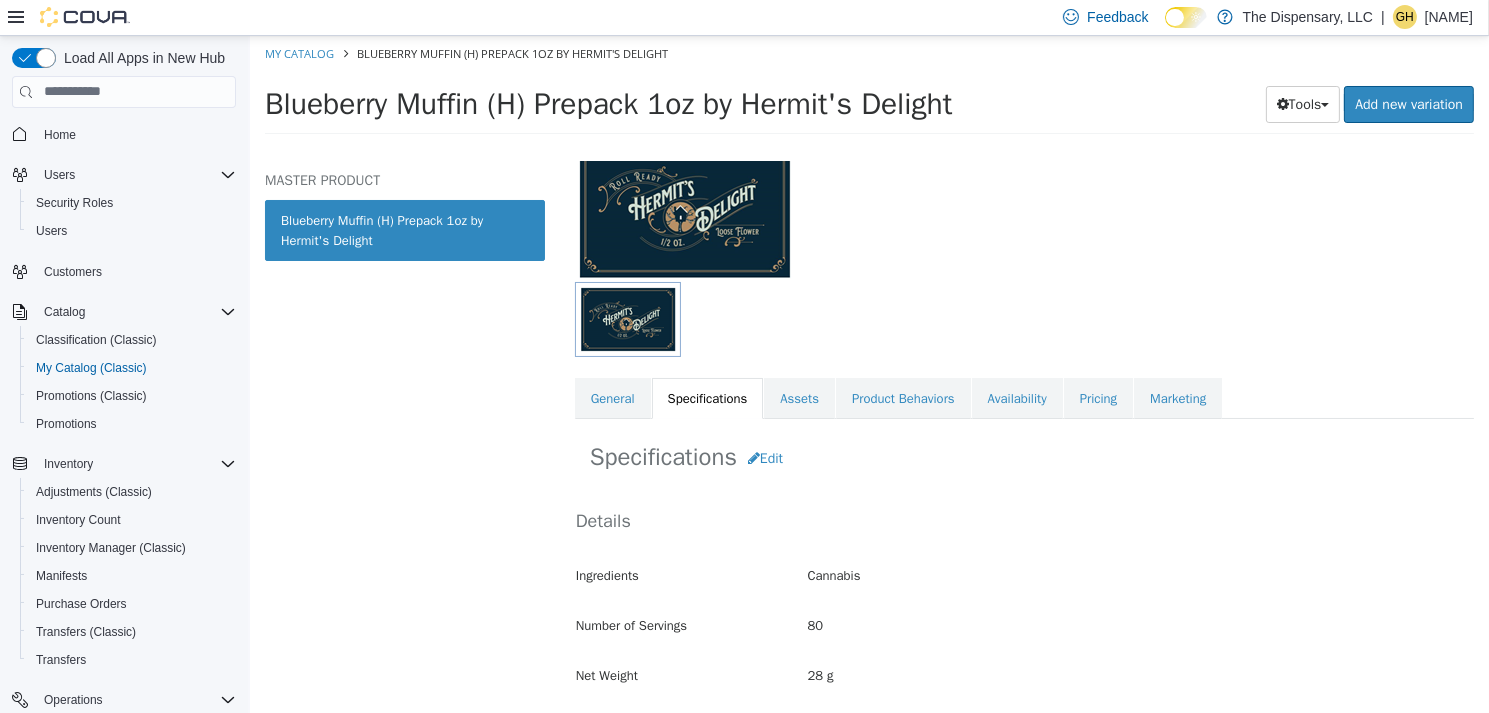 scroll, scrollTop: 142, scrollLeft: 0, axis: vertical 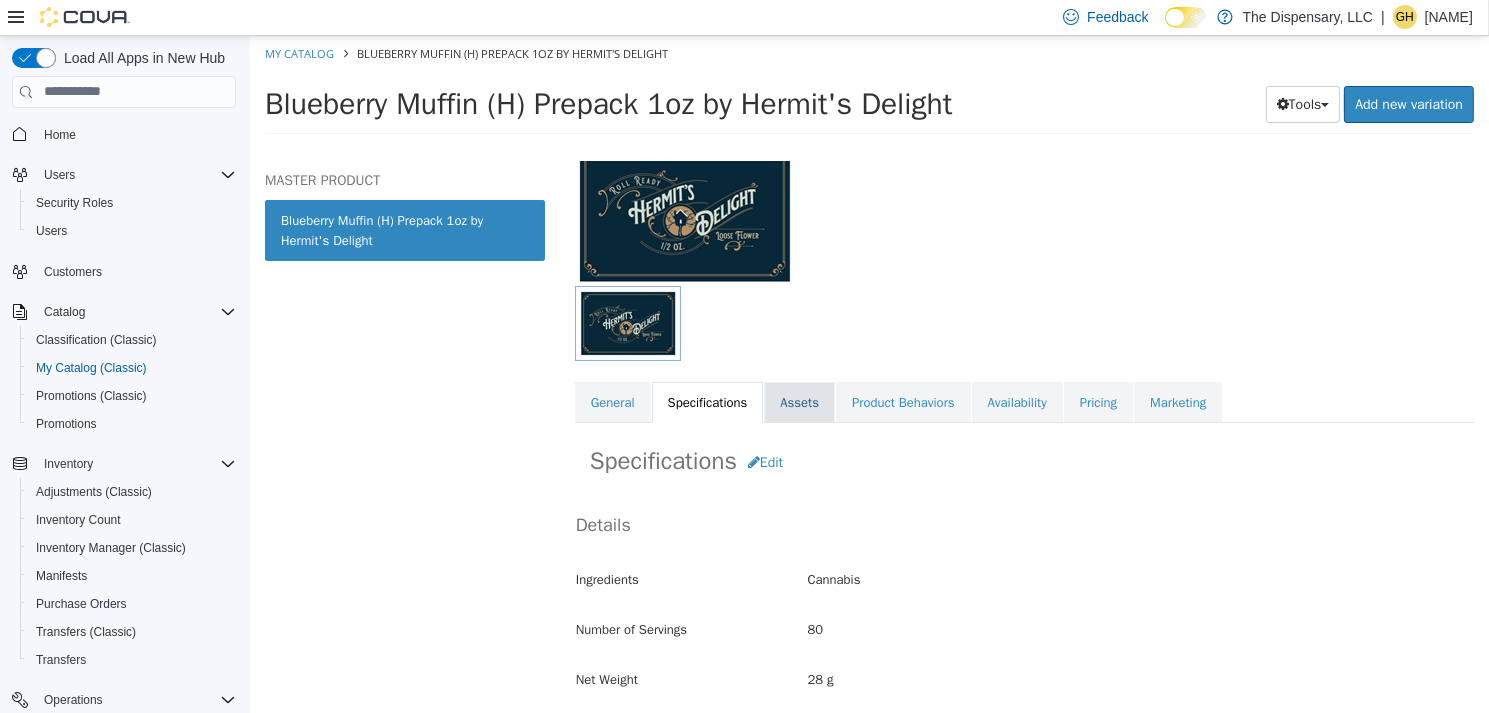 click on "Assets" at bounding box center [798, 402] 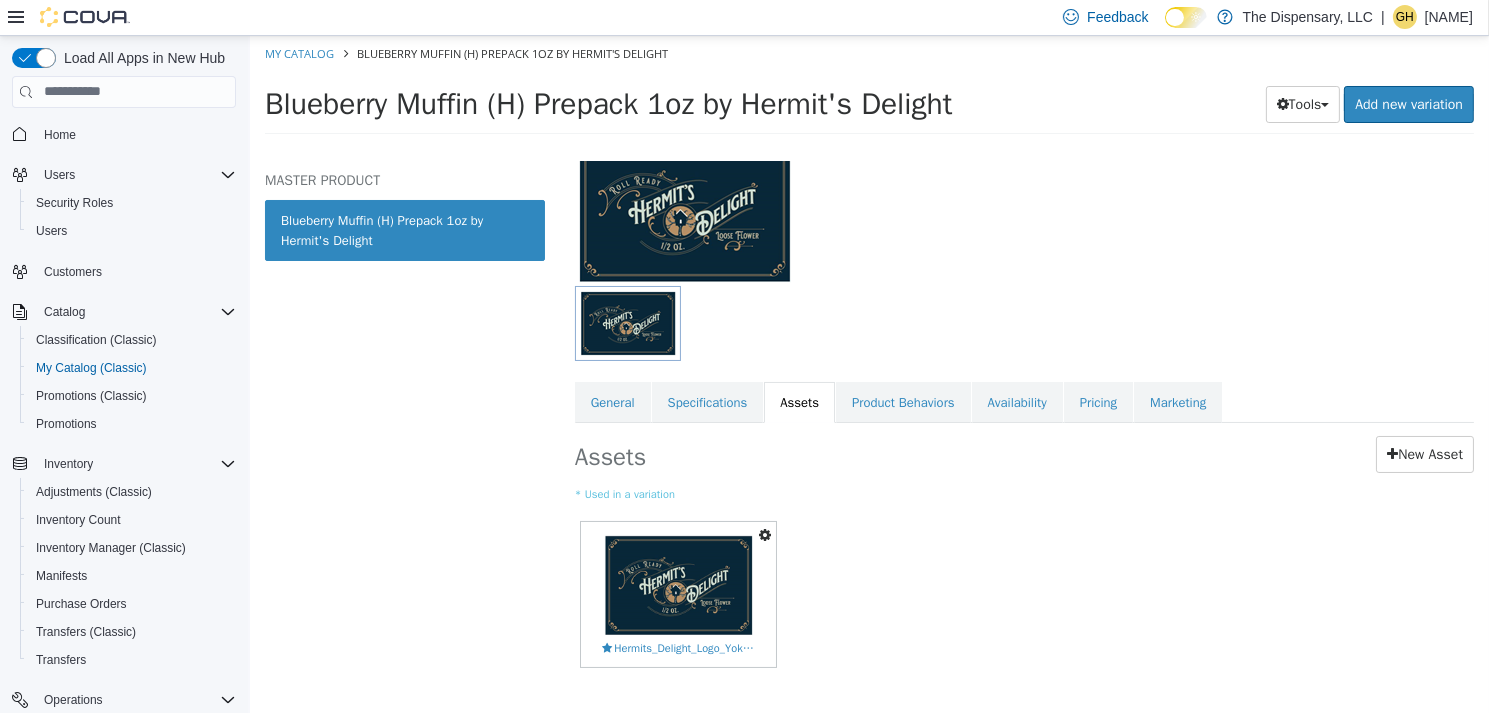 click at bounding box center [764, 534] 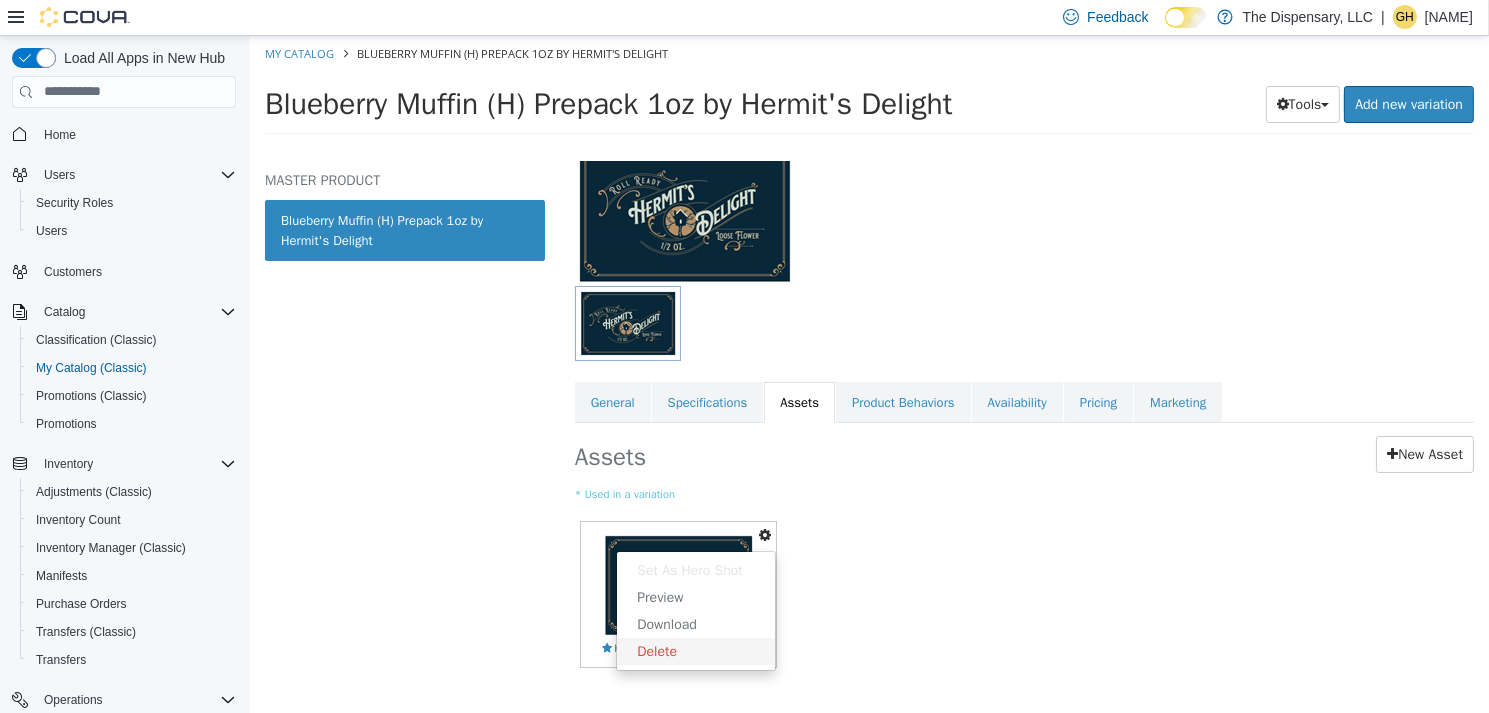 click on "Delete" at bounding box center [695, 650] 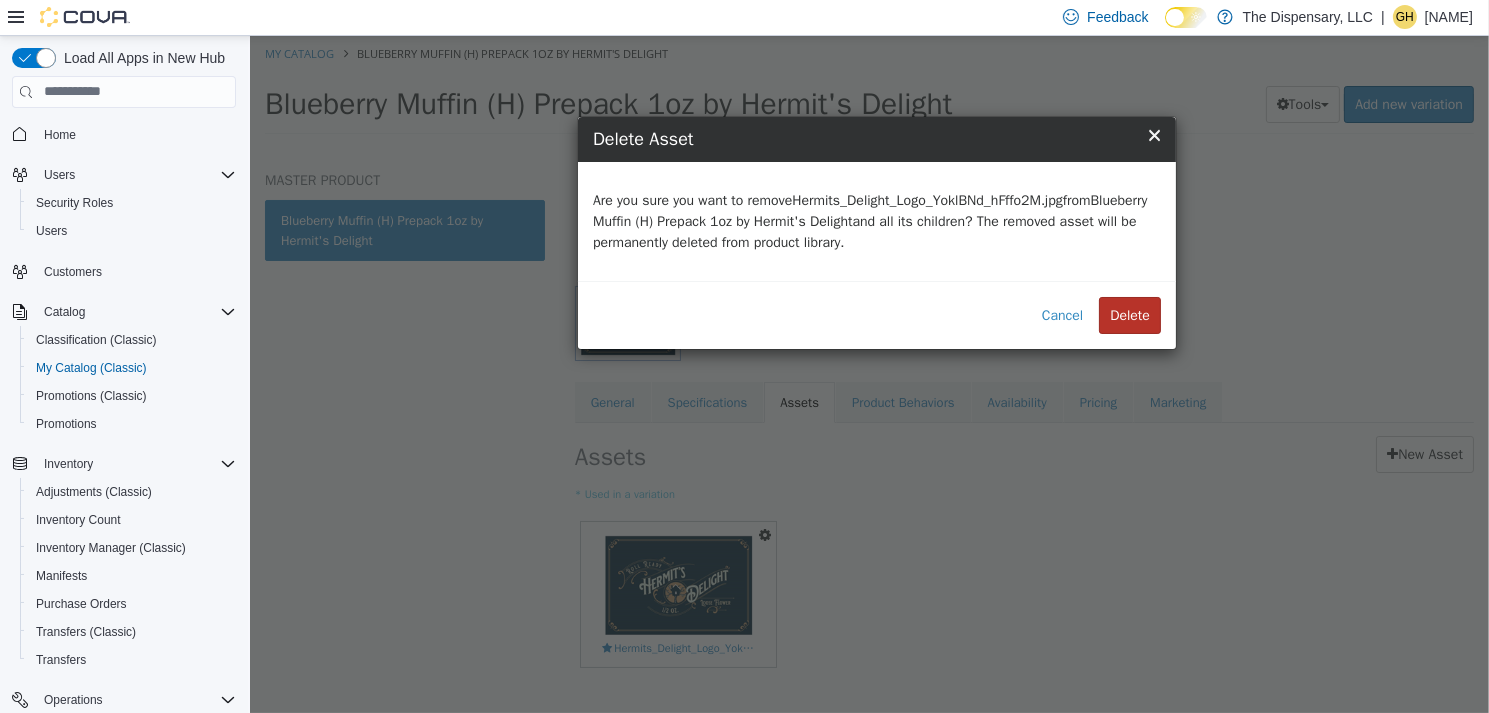 click on "Delete" at bounding box center [1129, 314] 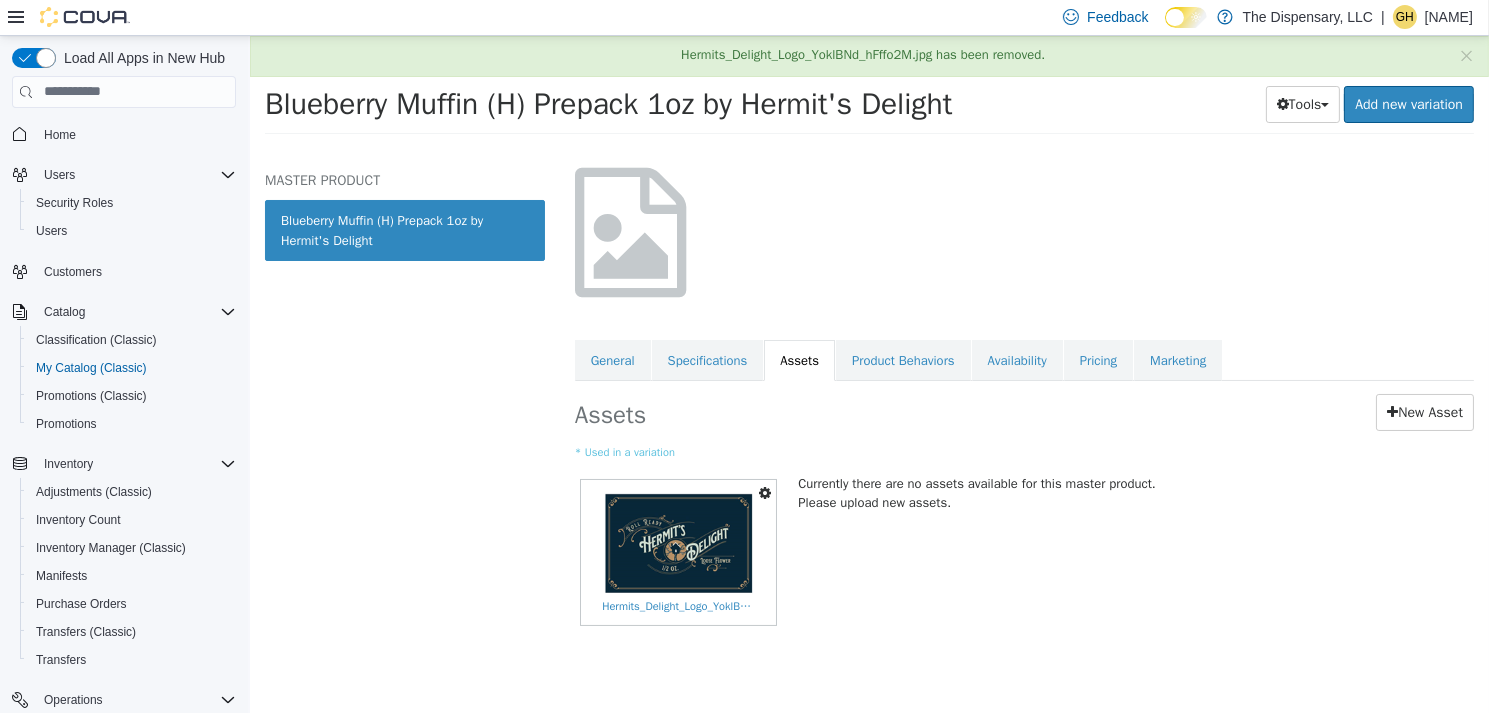 scroll, scrollTop: 0, scrollLeft: 0, axis: both 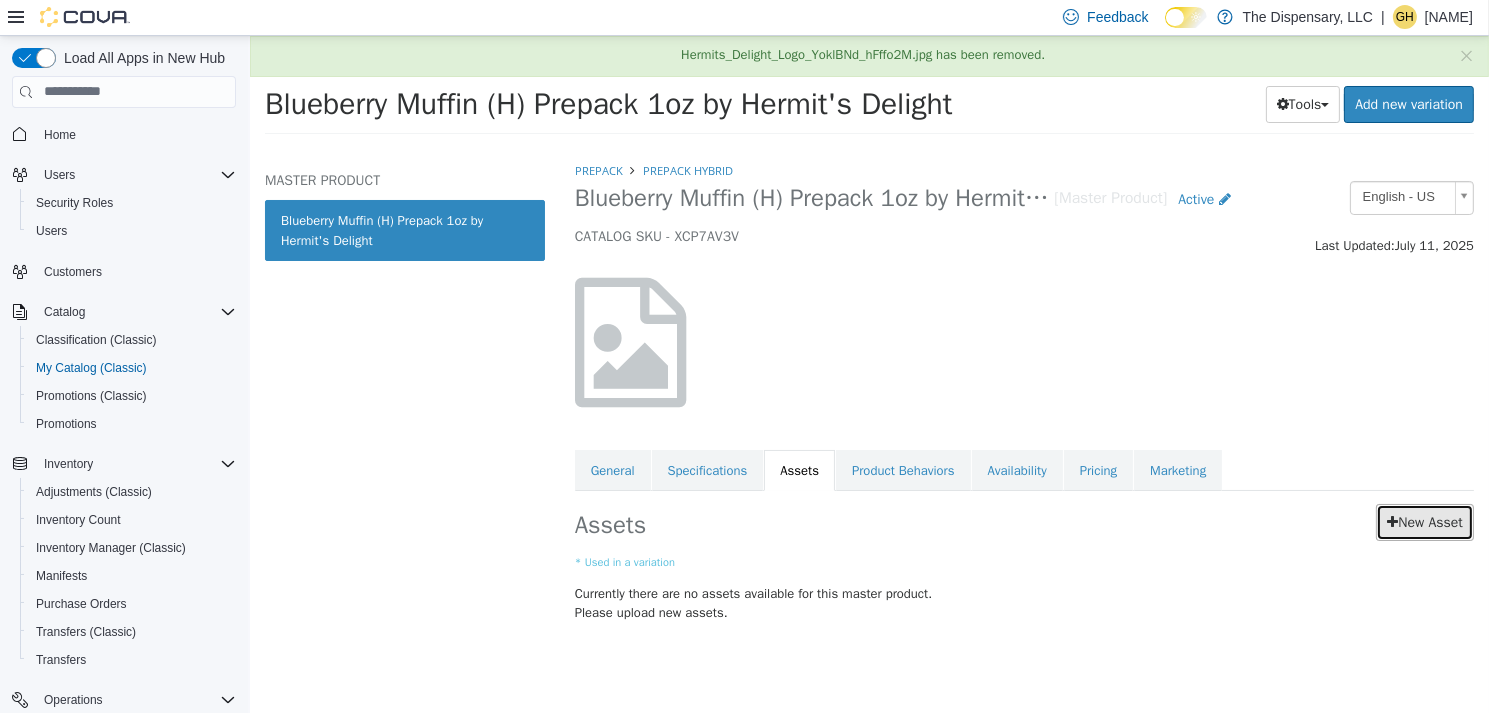 click on "New Asset" at bounding box center [1424, 521] 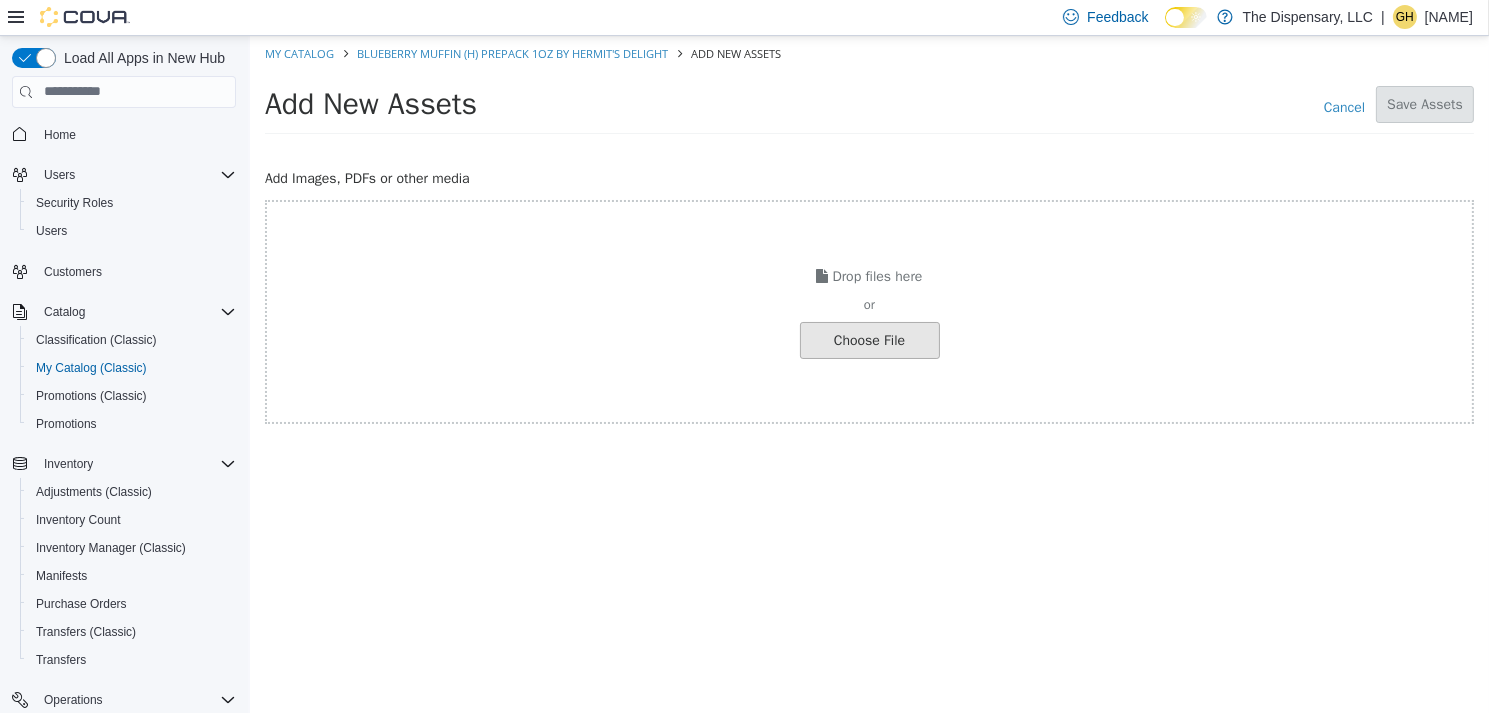 click at bounding box center (-178, 339) 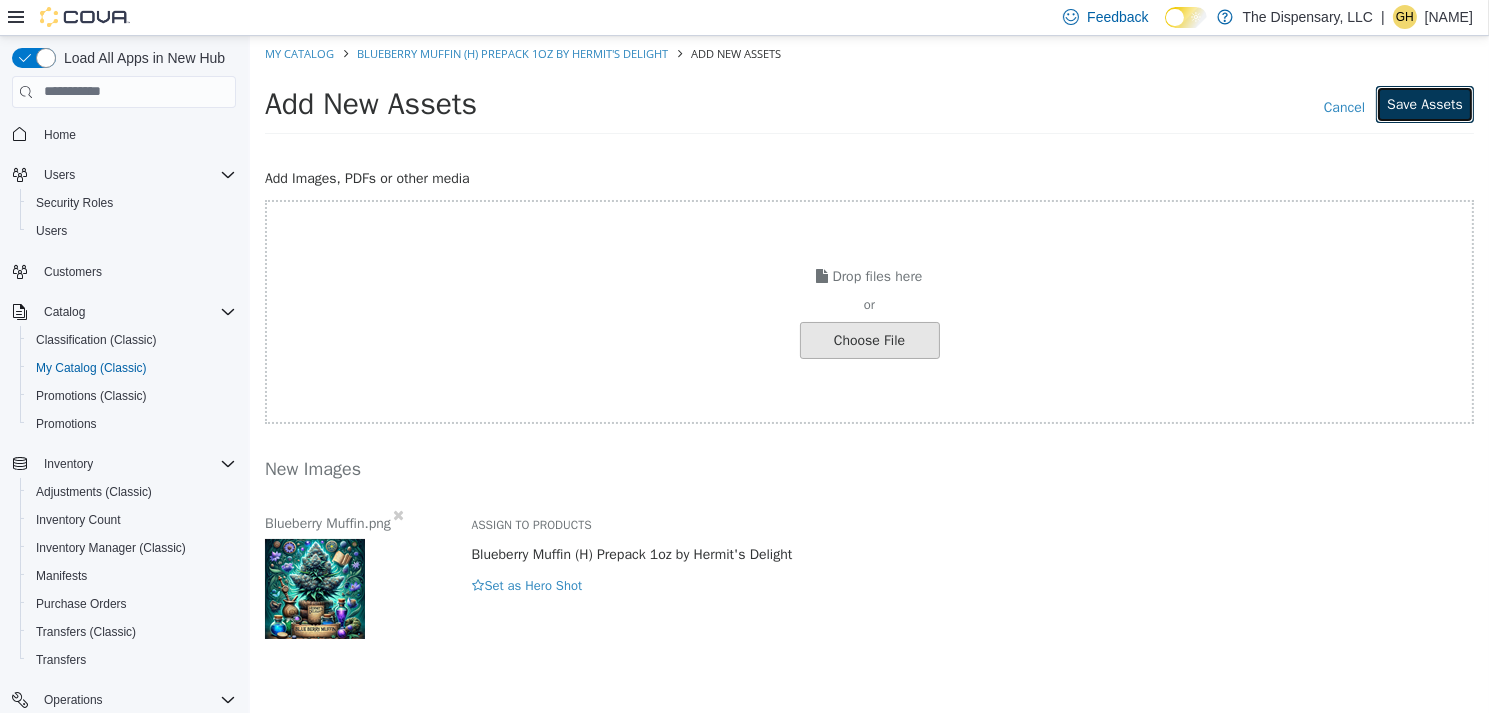 click on "Save Assets" at bounding box center [1424, 103] 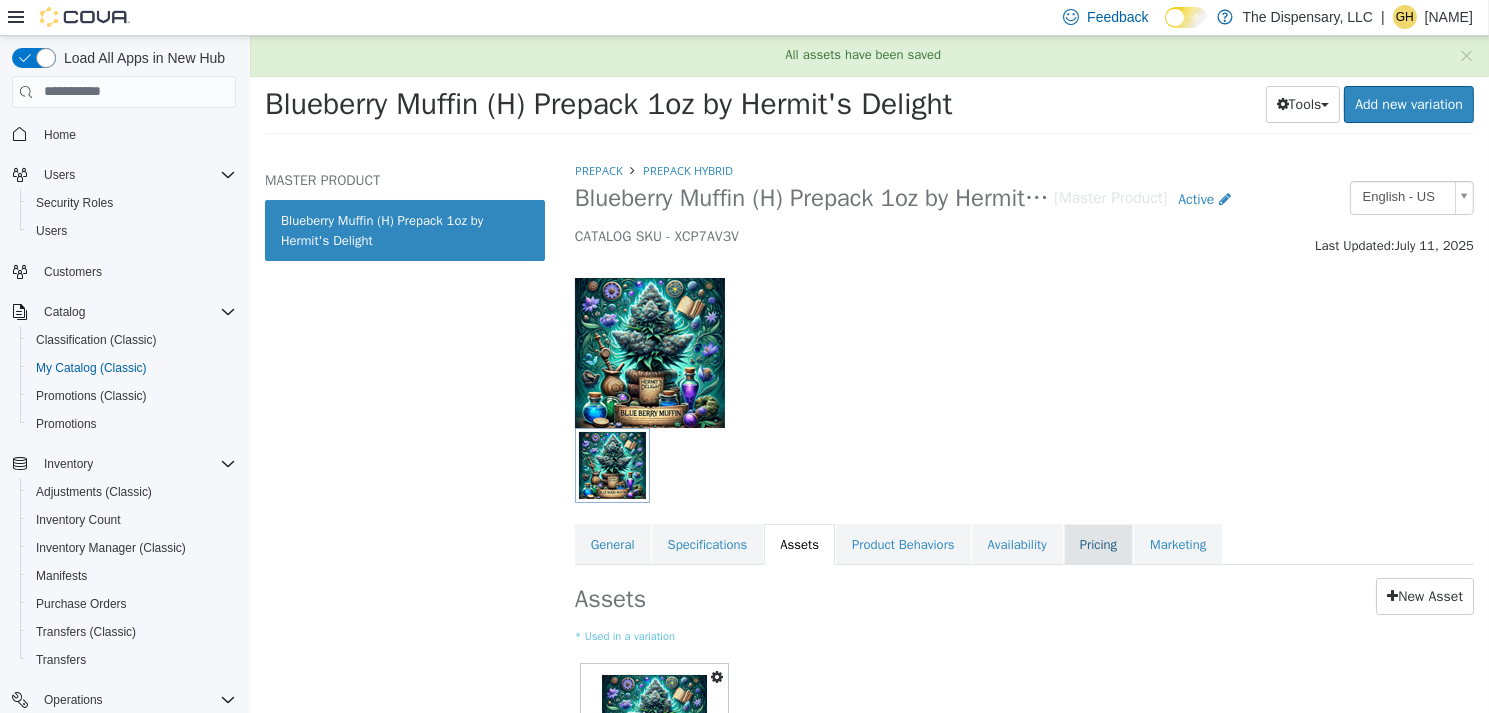 click on "Pricing" at bounding box center [1097, 544] 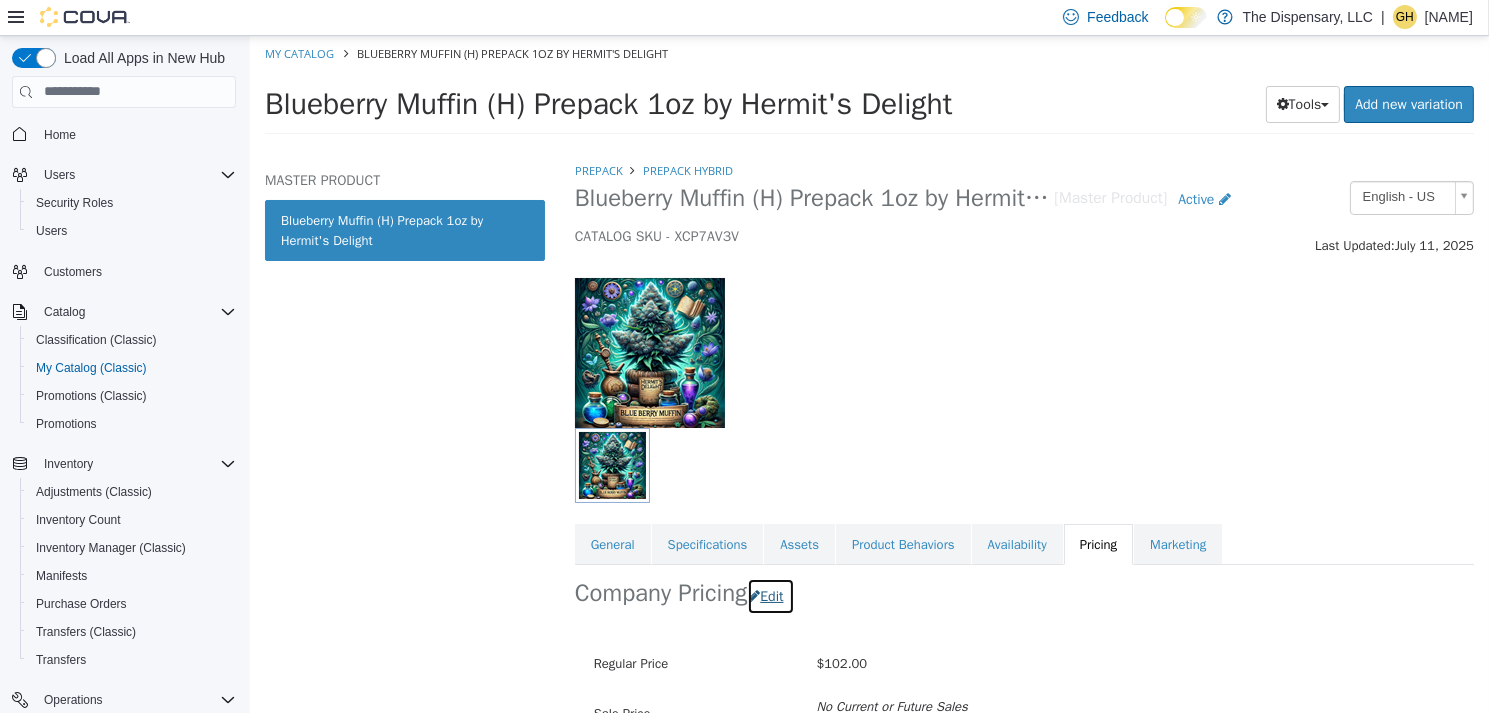click on "Edit" at bounding box center [769, 595] 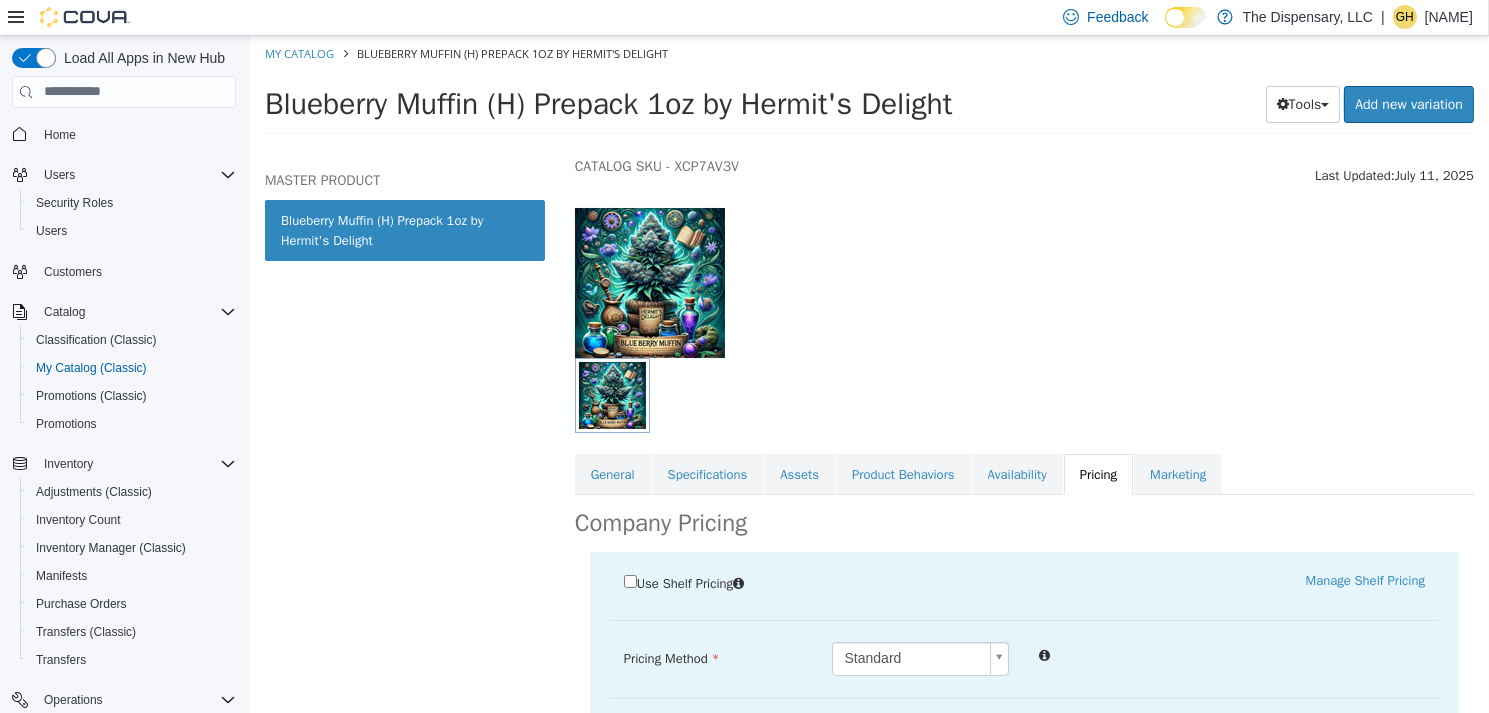 scroll, scrollTop: 200, scrollLeft: 0, axis: vertical 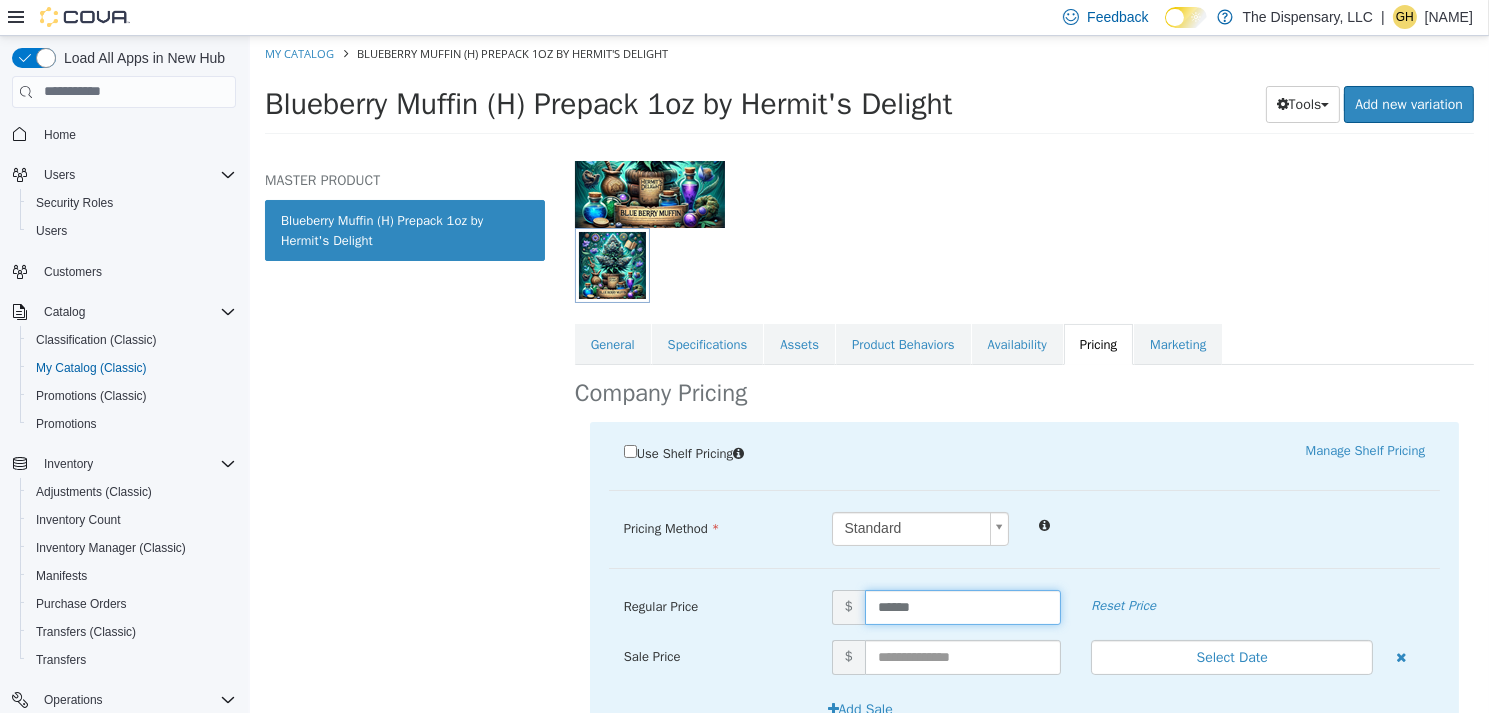 drag, startPoint x: 930, startPoint y: 593, endPoint x: 721, endPoint y: 571, distance: 210.15471 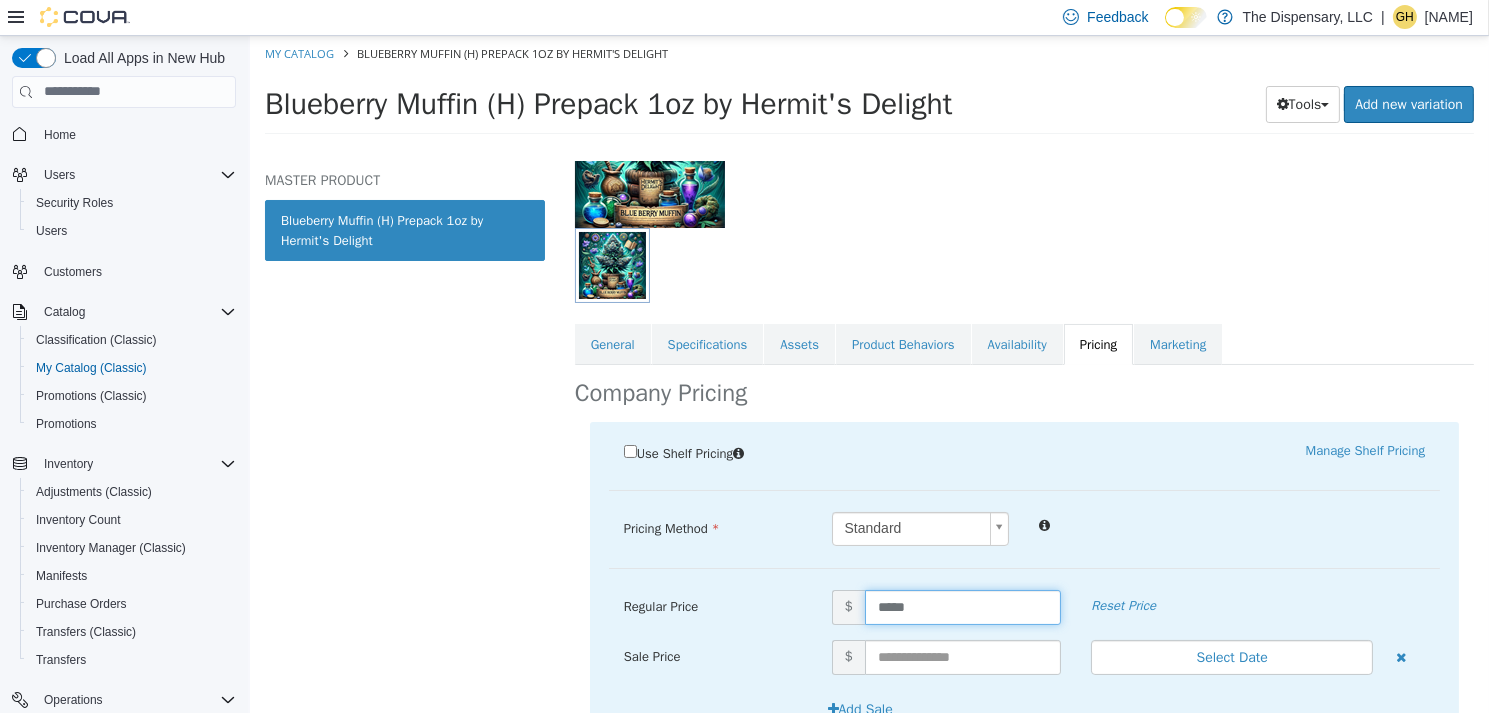 type on "******" 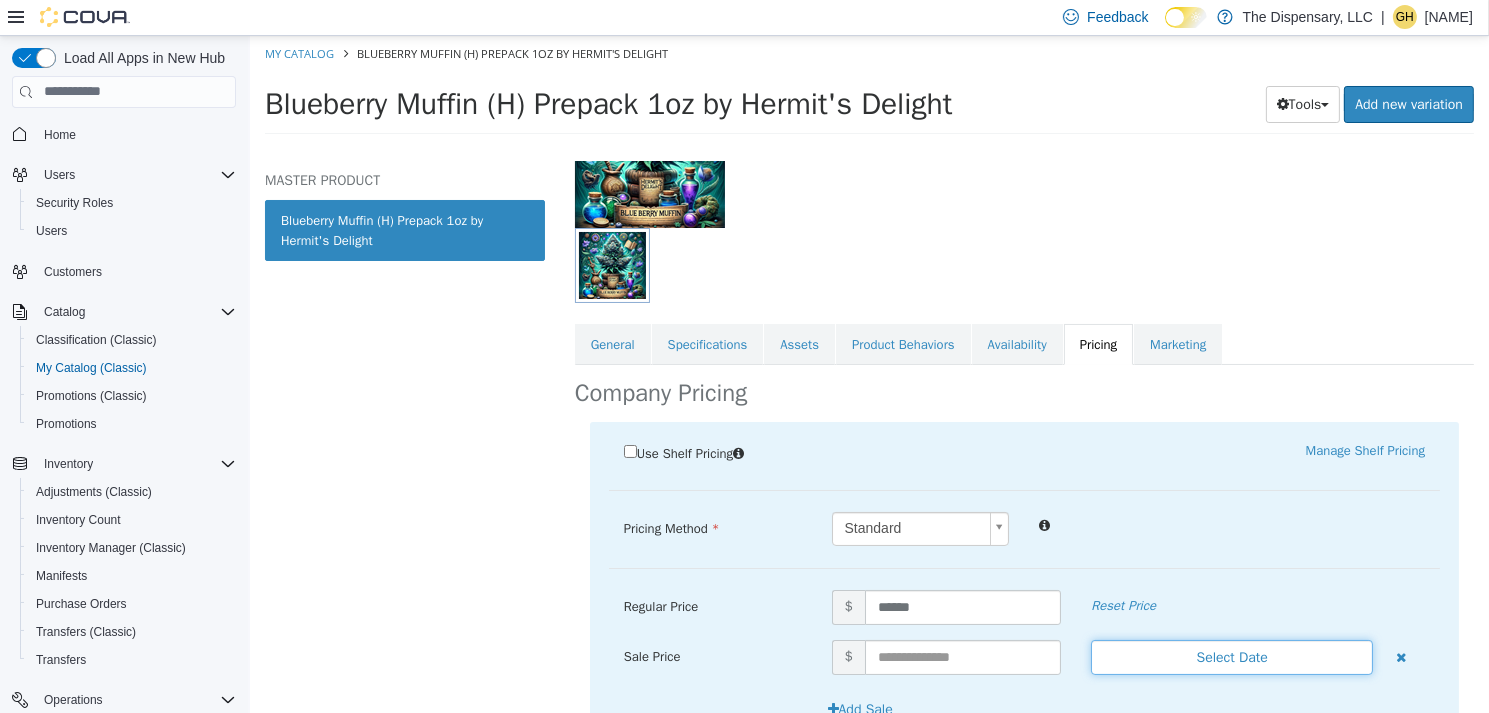 type 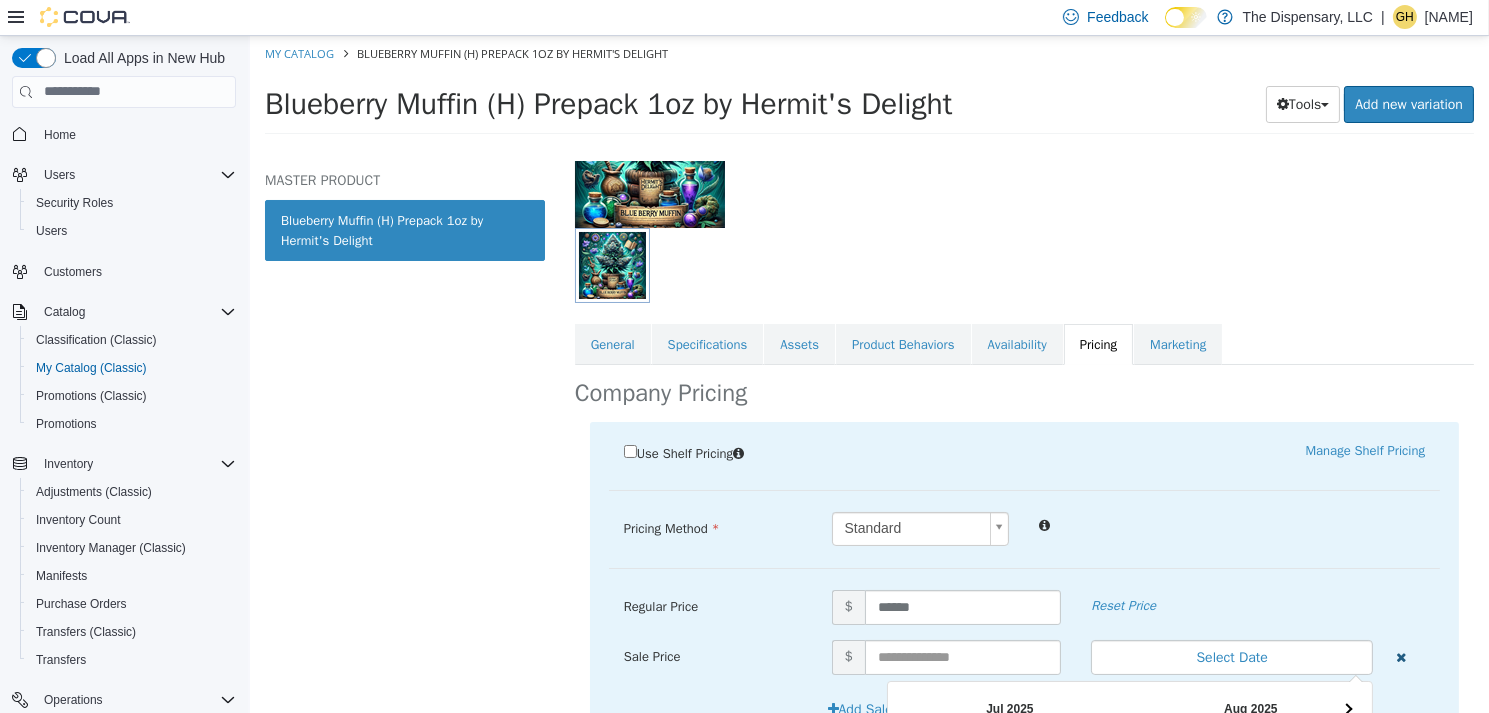 type 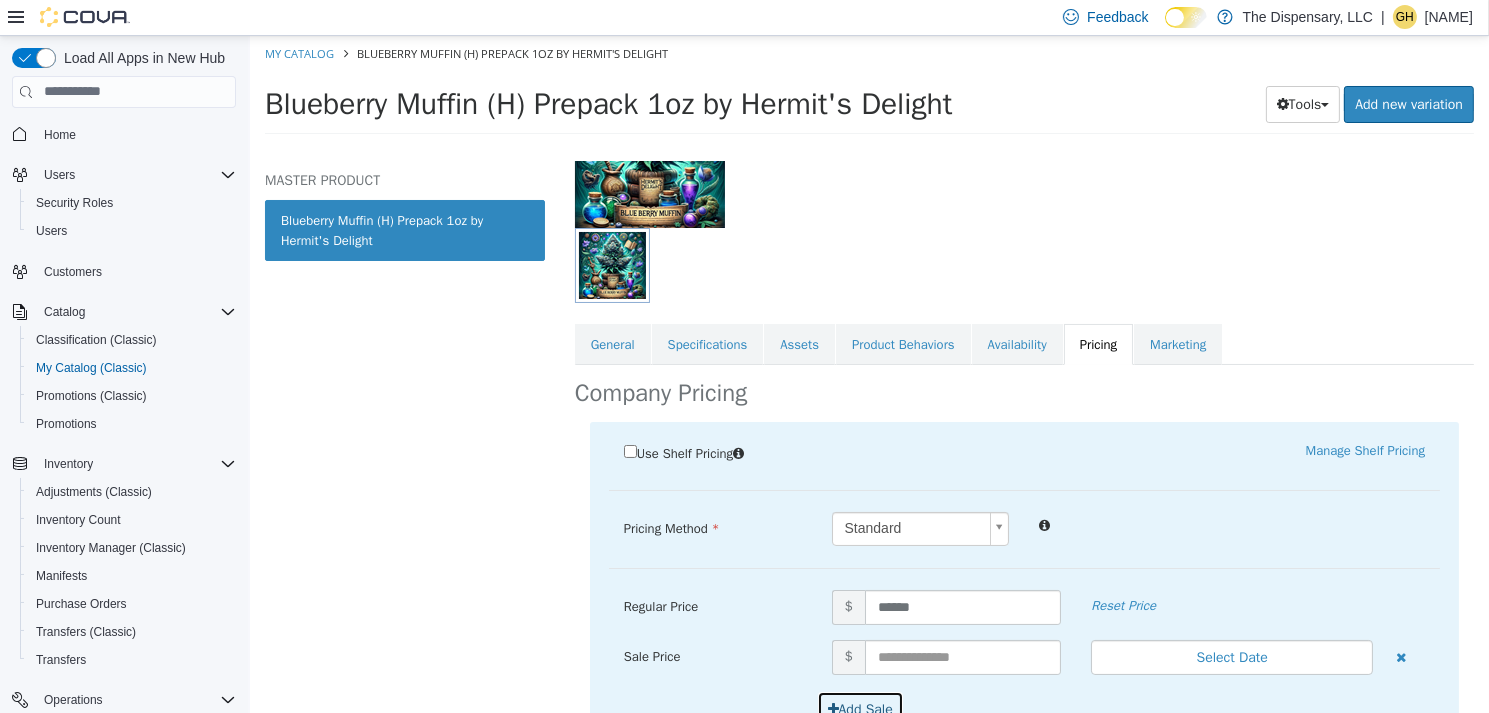 type 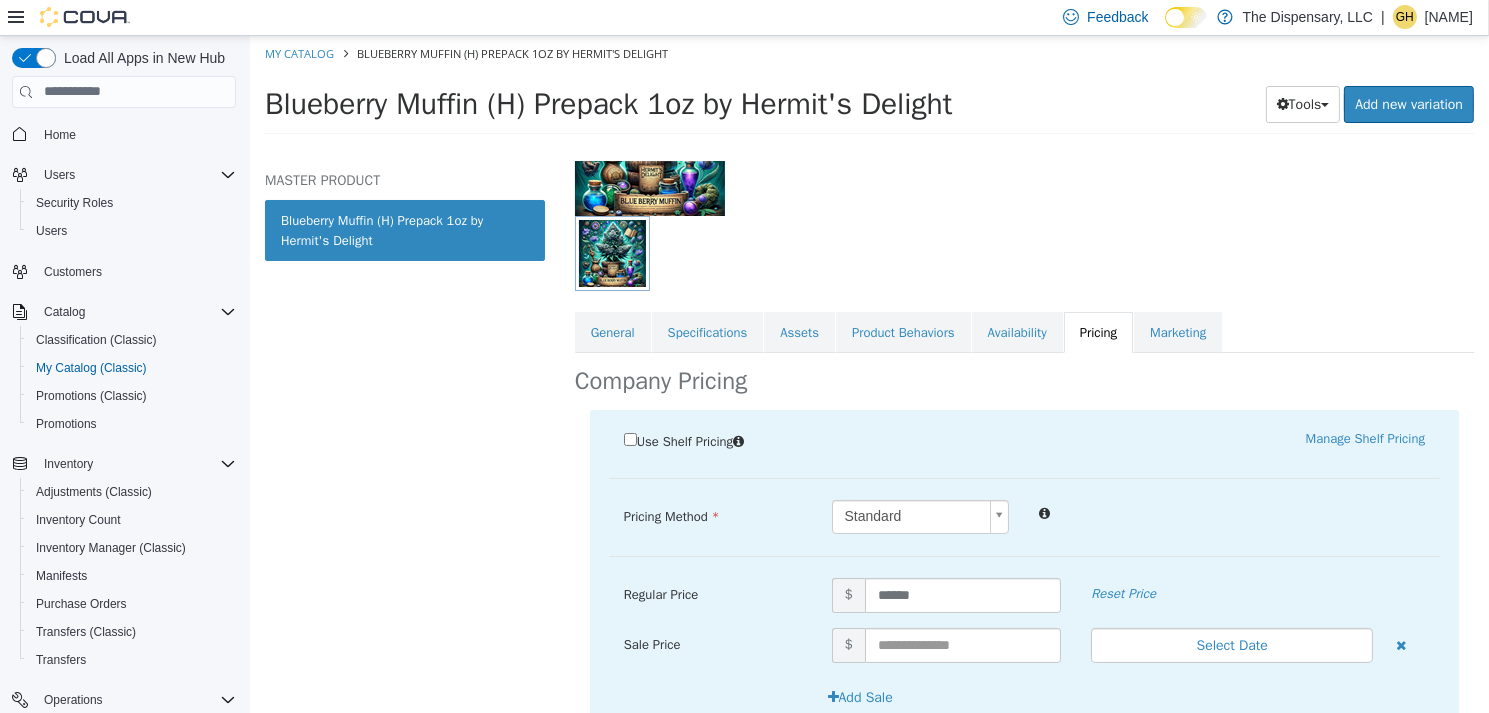 scroll, scrollTop: 487, scrollLeft: 0, axis: vertical 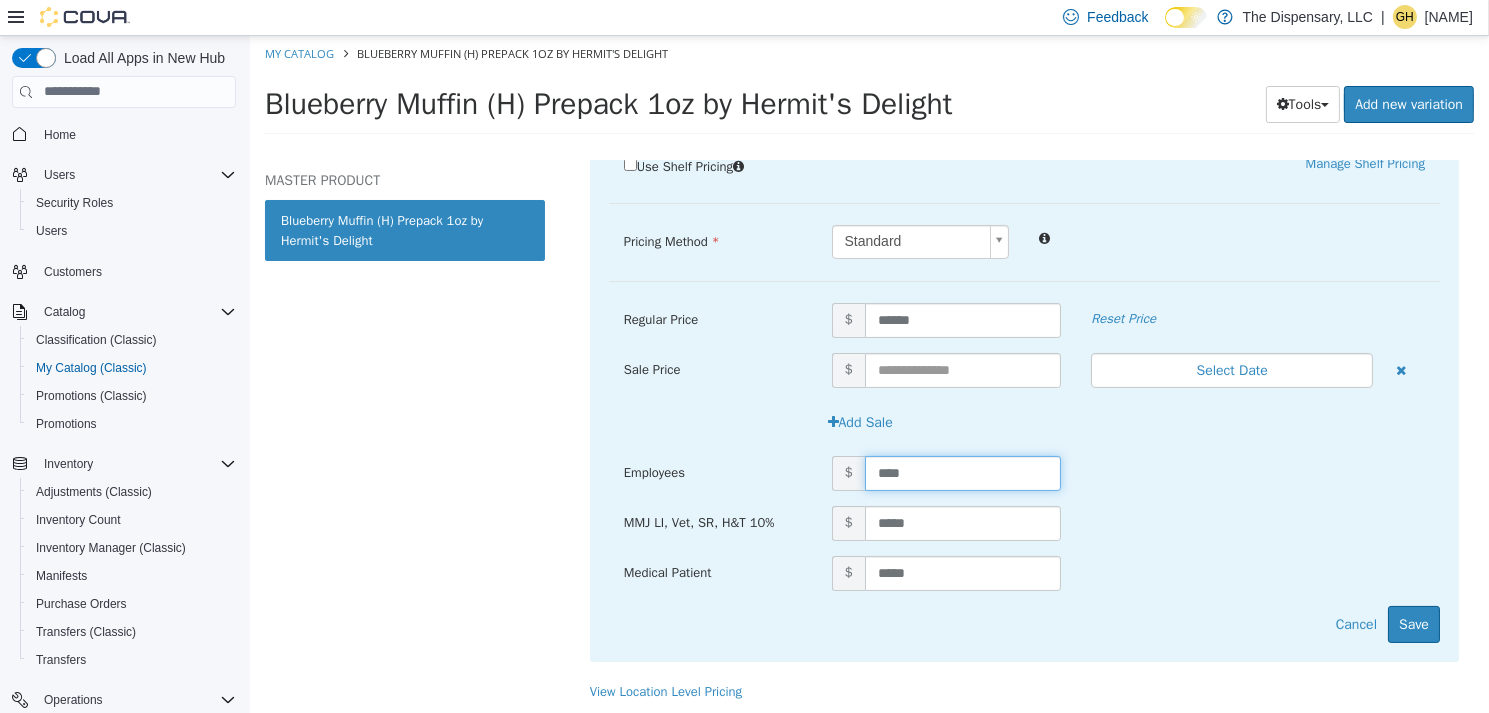type on "*****" 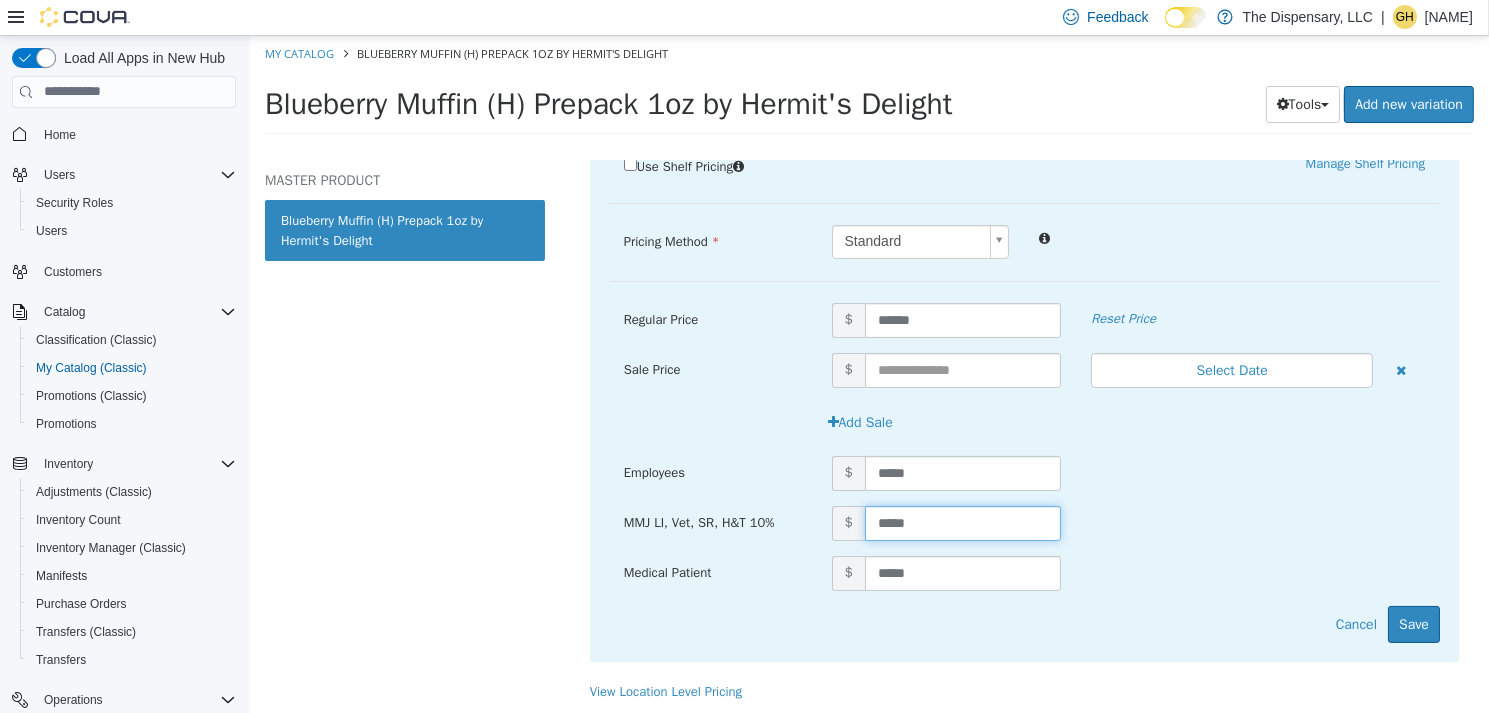 type on "******" 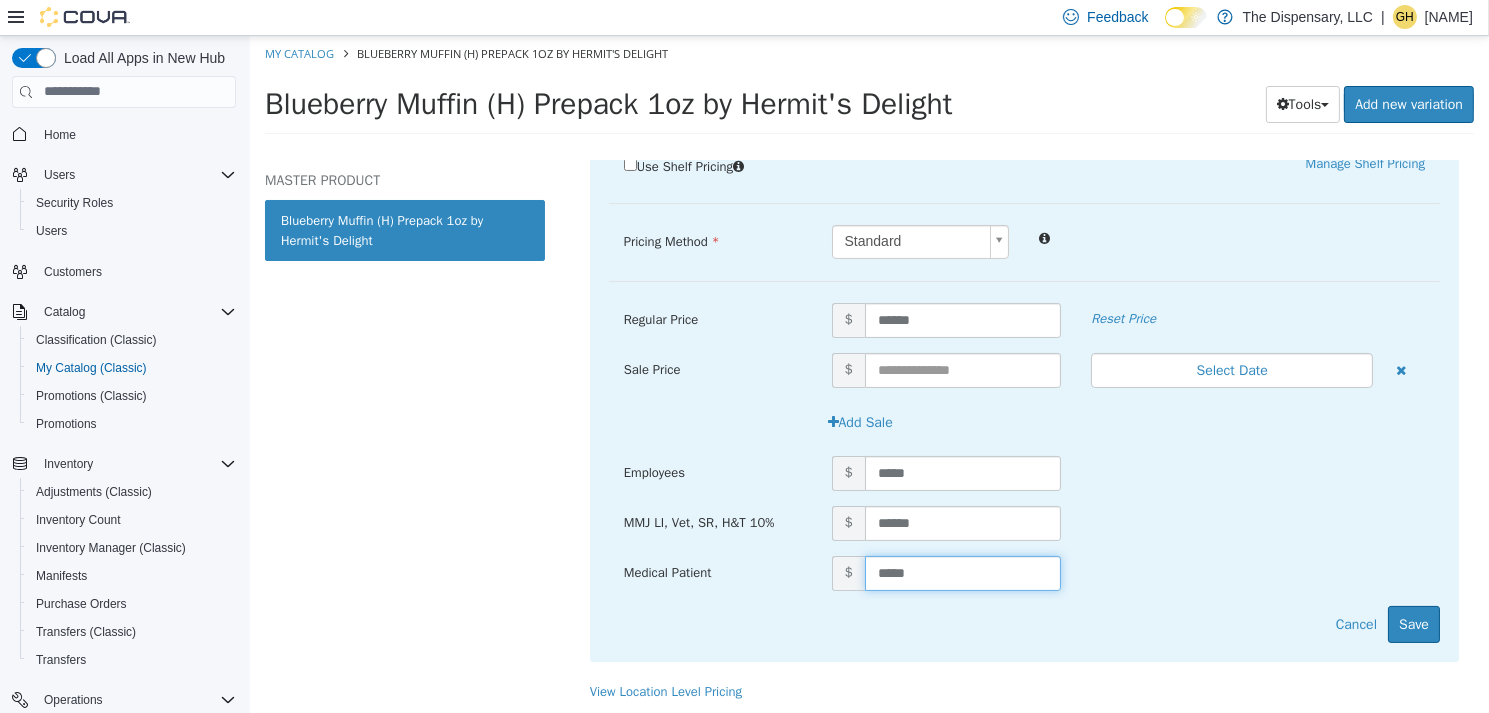 type on "******" 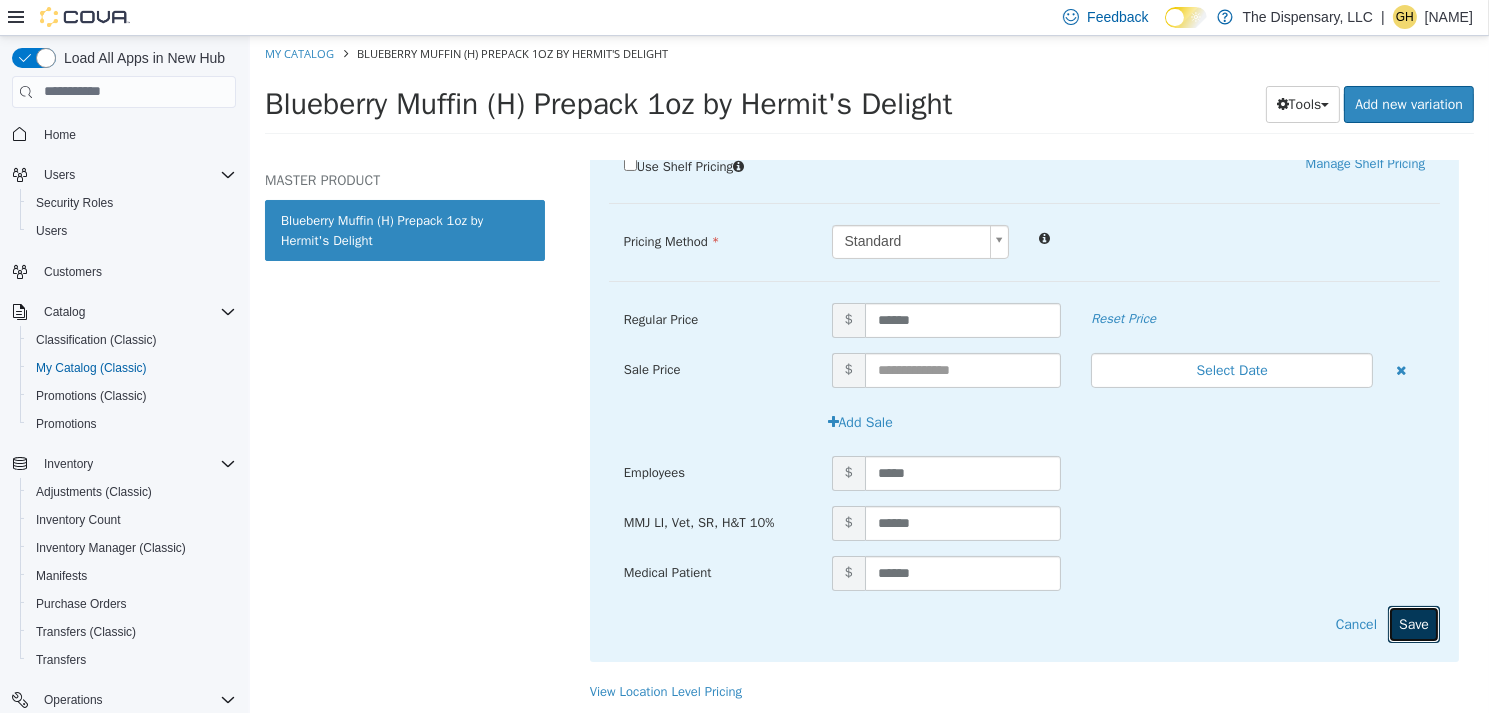 click on "Save" at bounding box center (1413, 623) 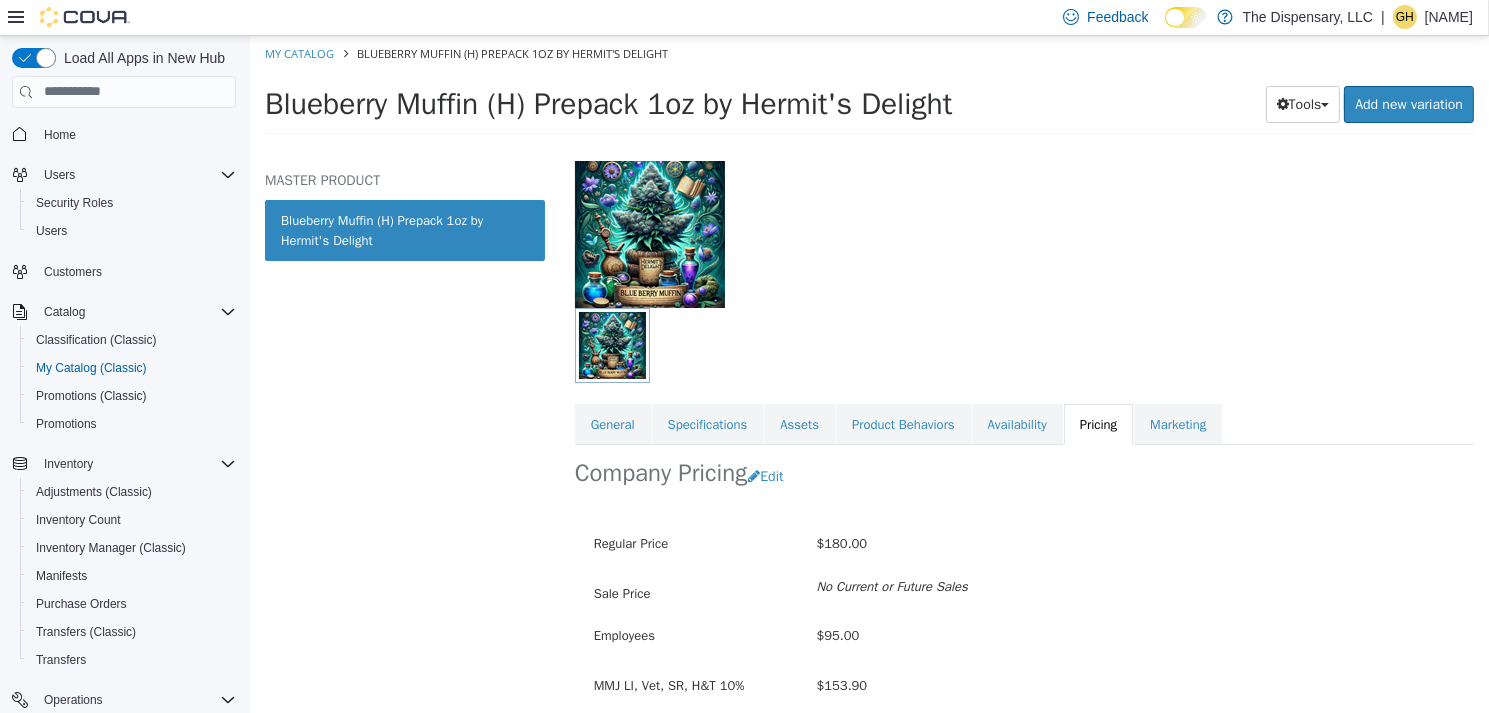 scroll, scrollTop: 0, scrollLeft: 0, axis: both 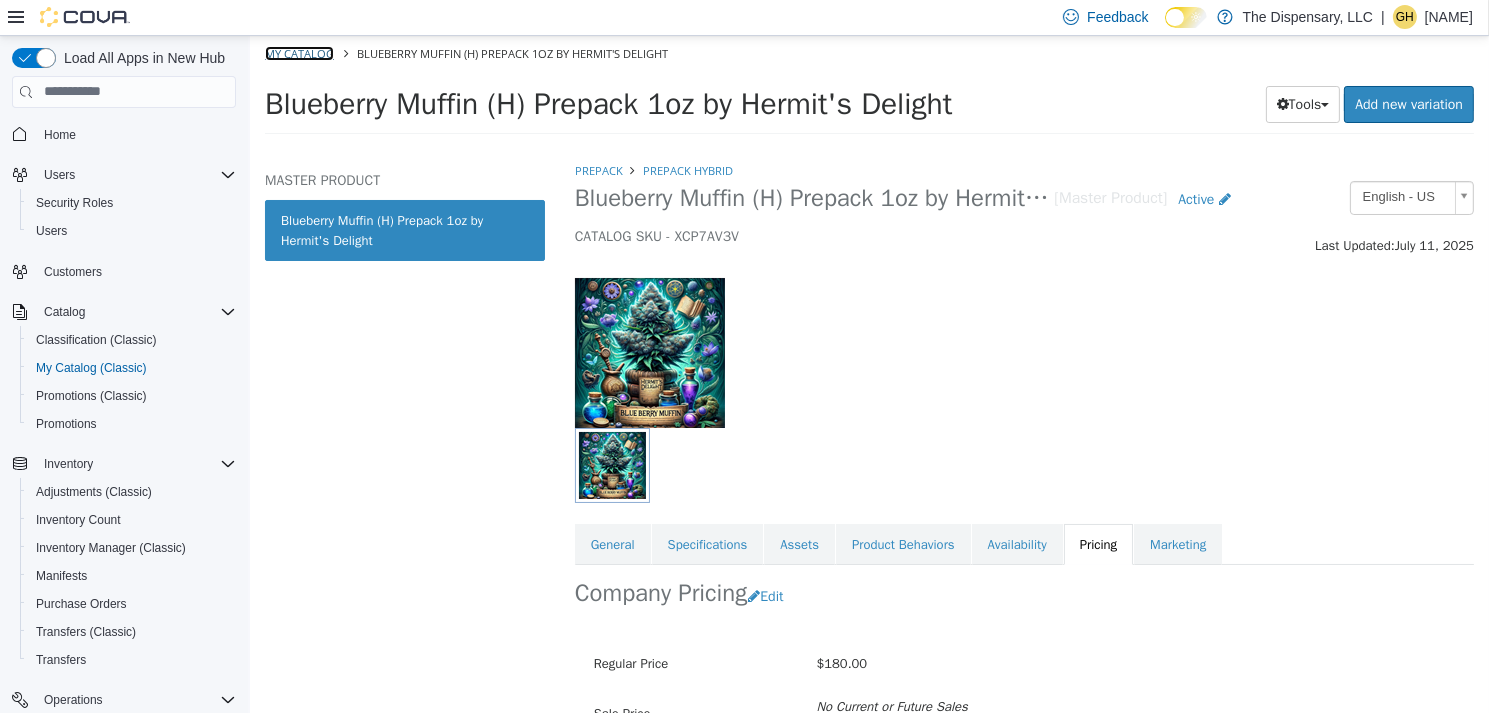 click on "My Catalog" at bounding box center (298, 52) 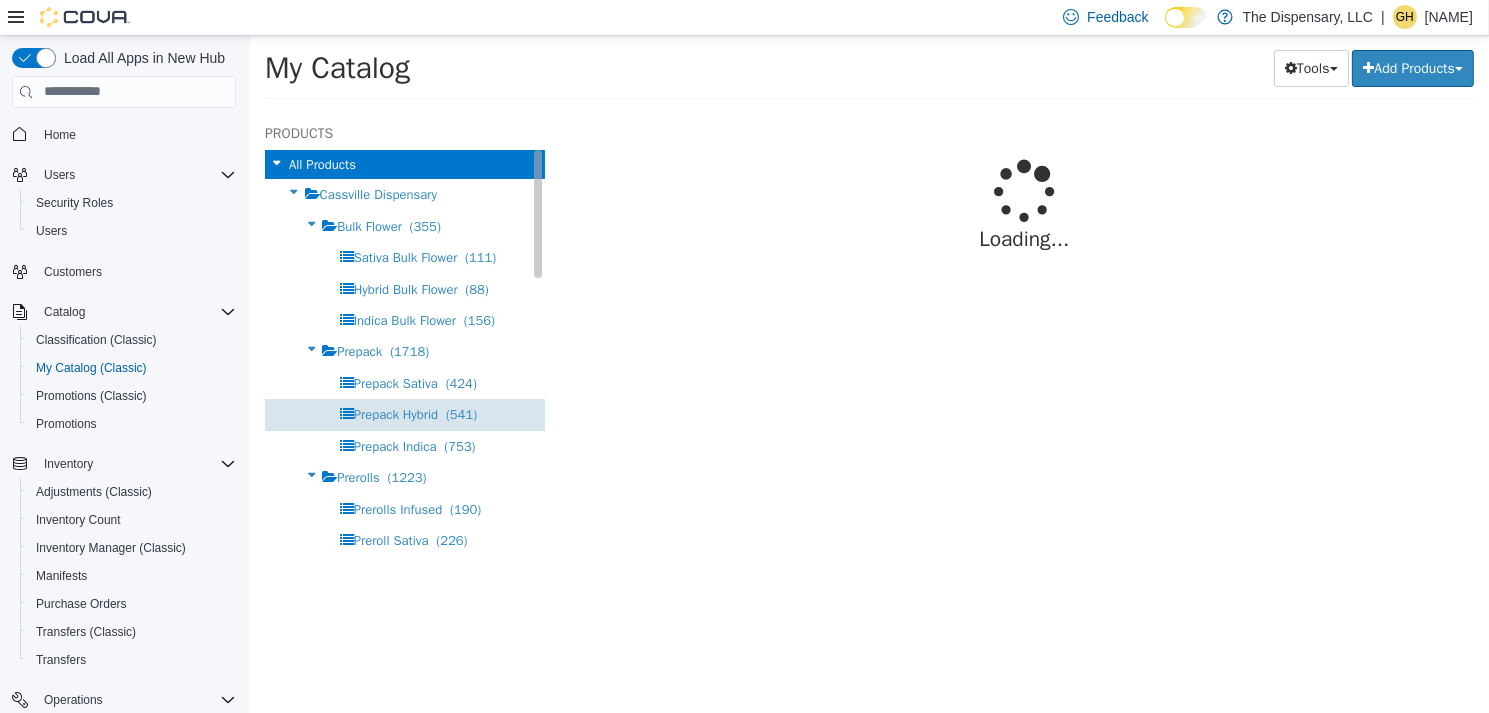select on "**********" 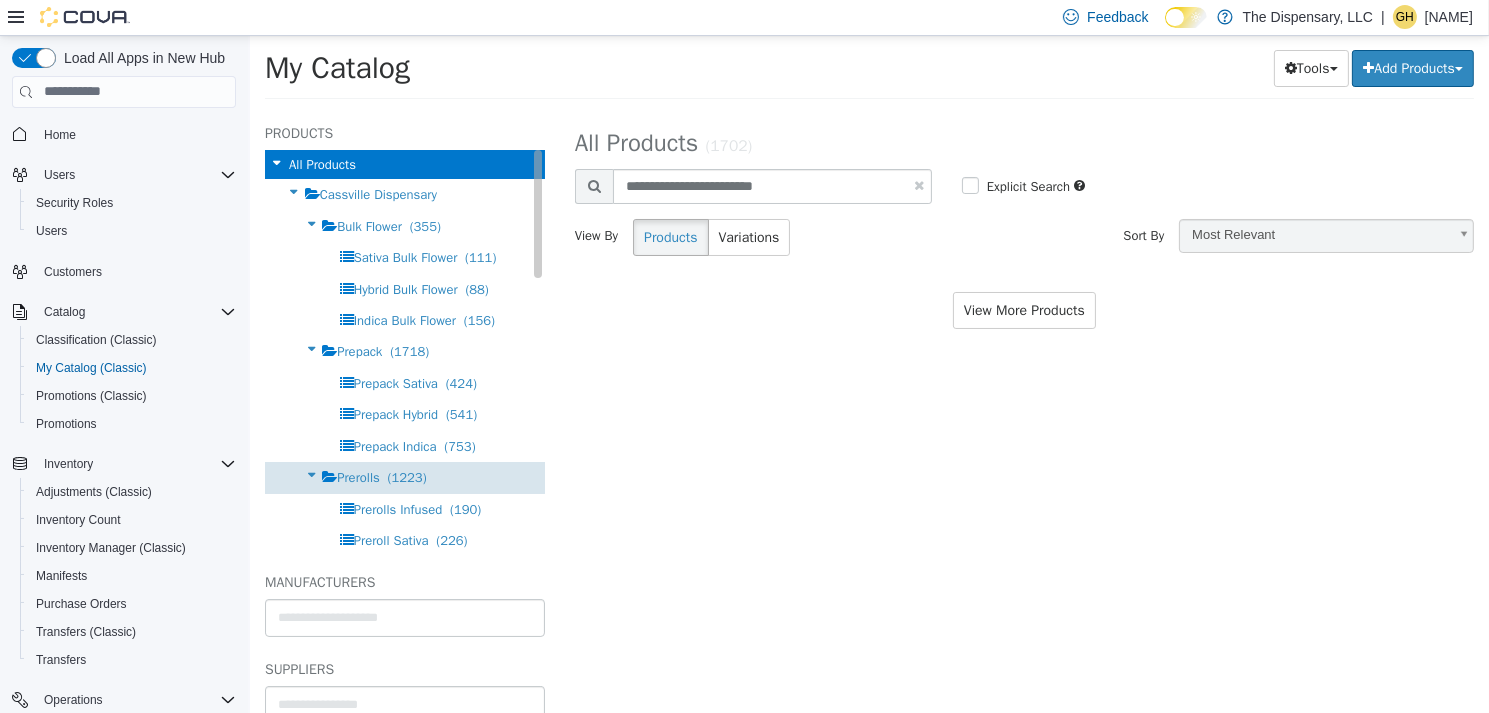 click on "Prerolls" at bounding box center (357, 476) 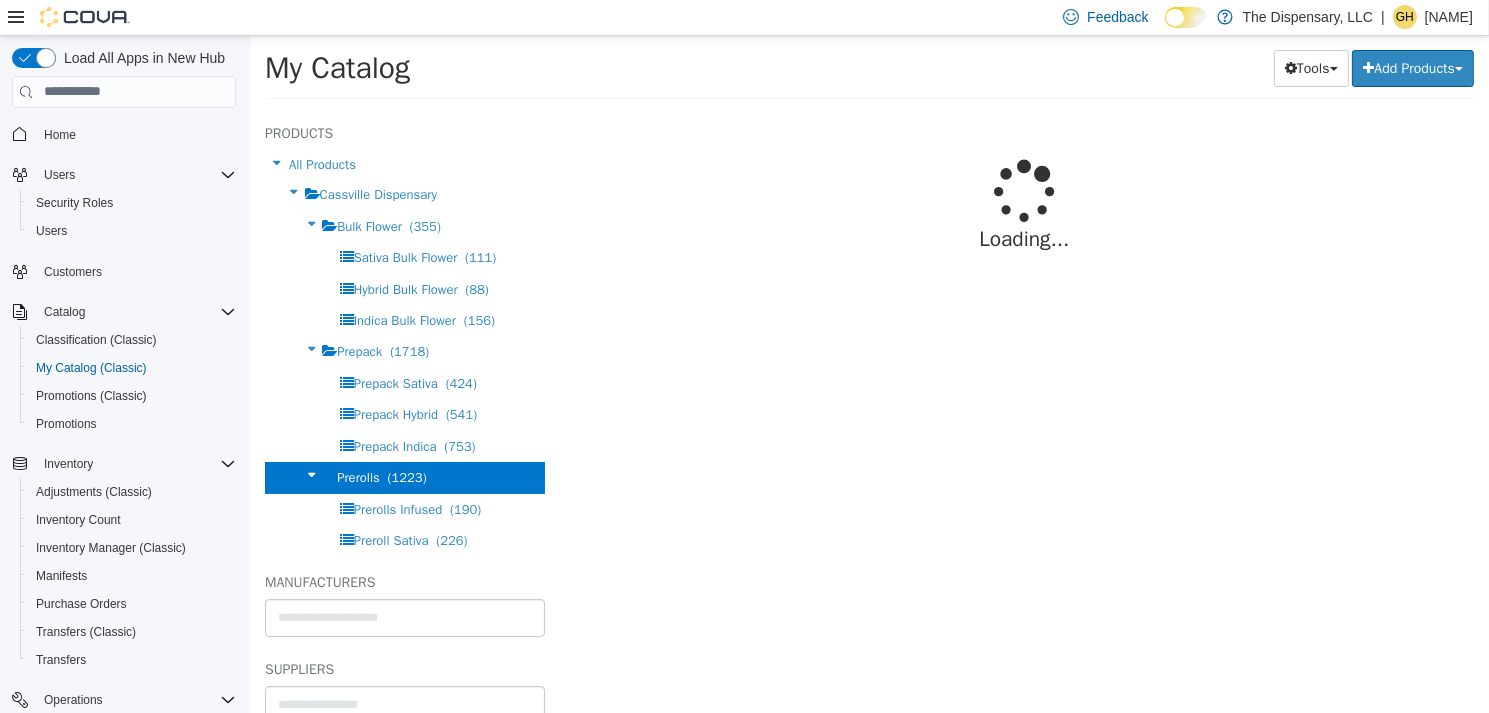 select on "**********" 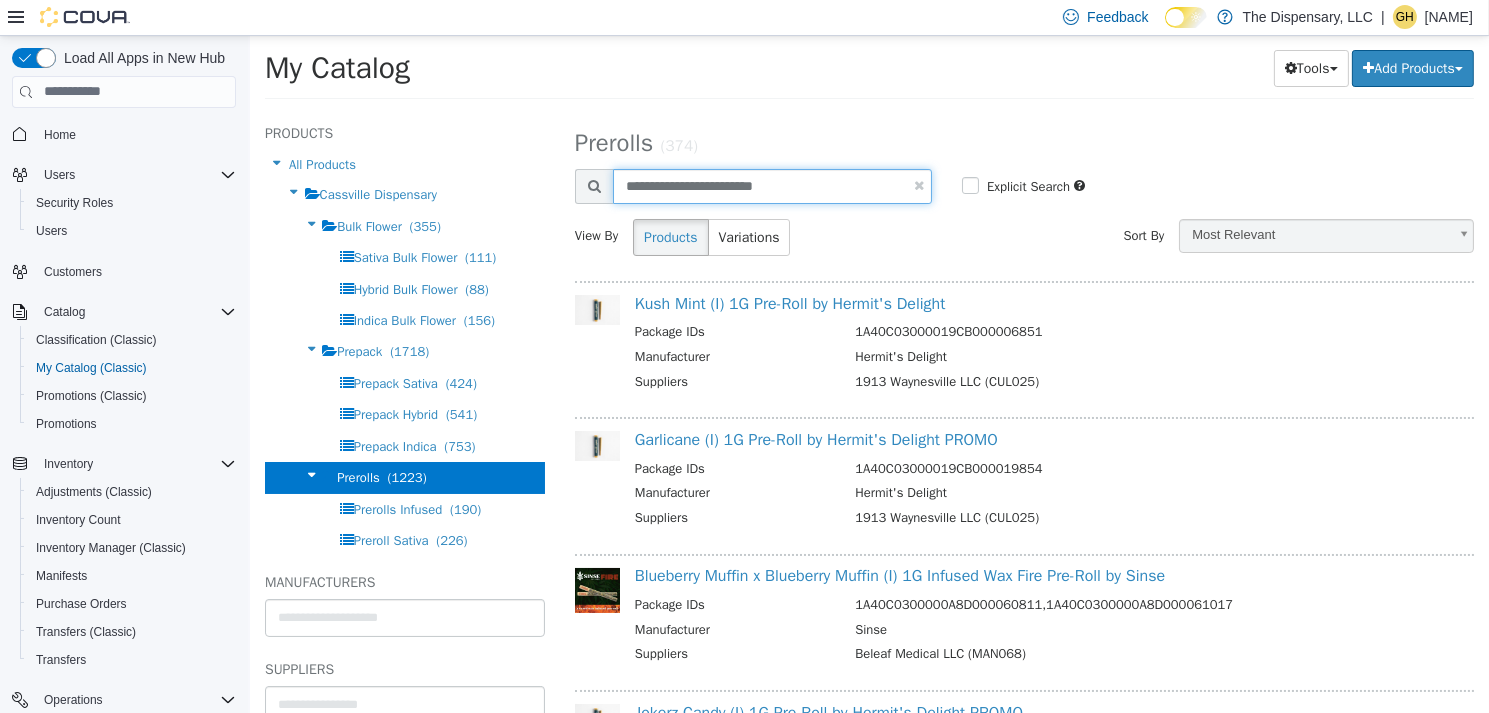 drag, startPoint x: 814, startPoint y: 179, endPoint x: 540, endPoint y: 168, distance: 274.2207 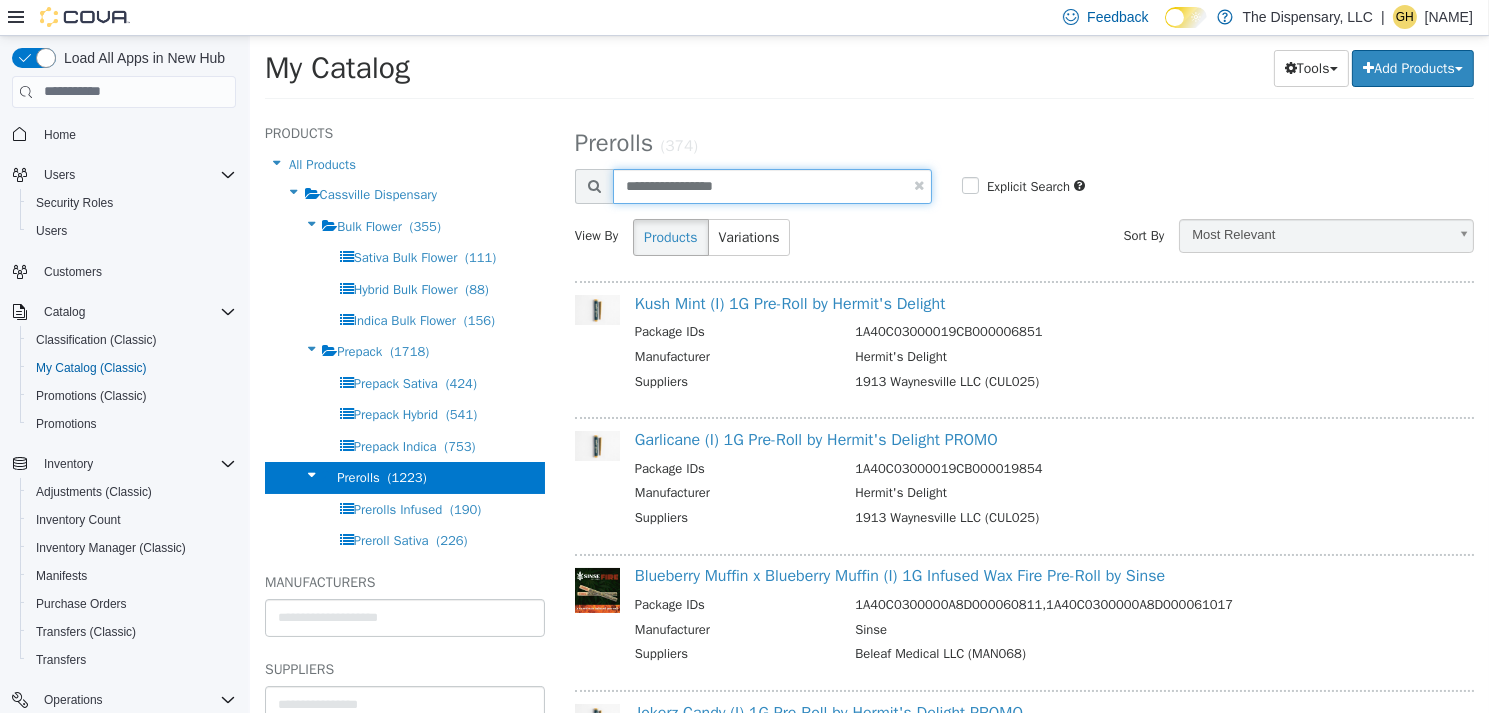 type on "**********" 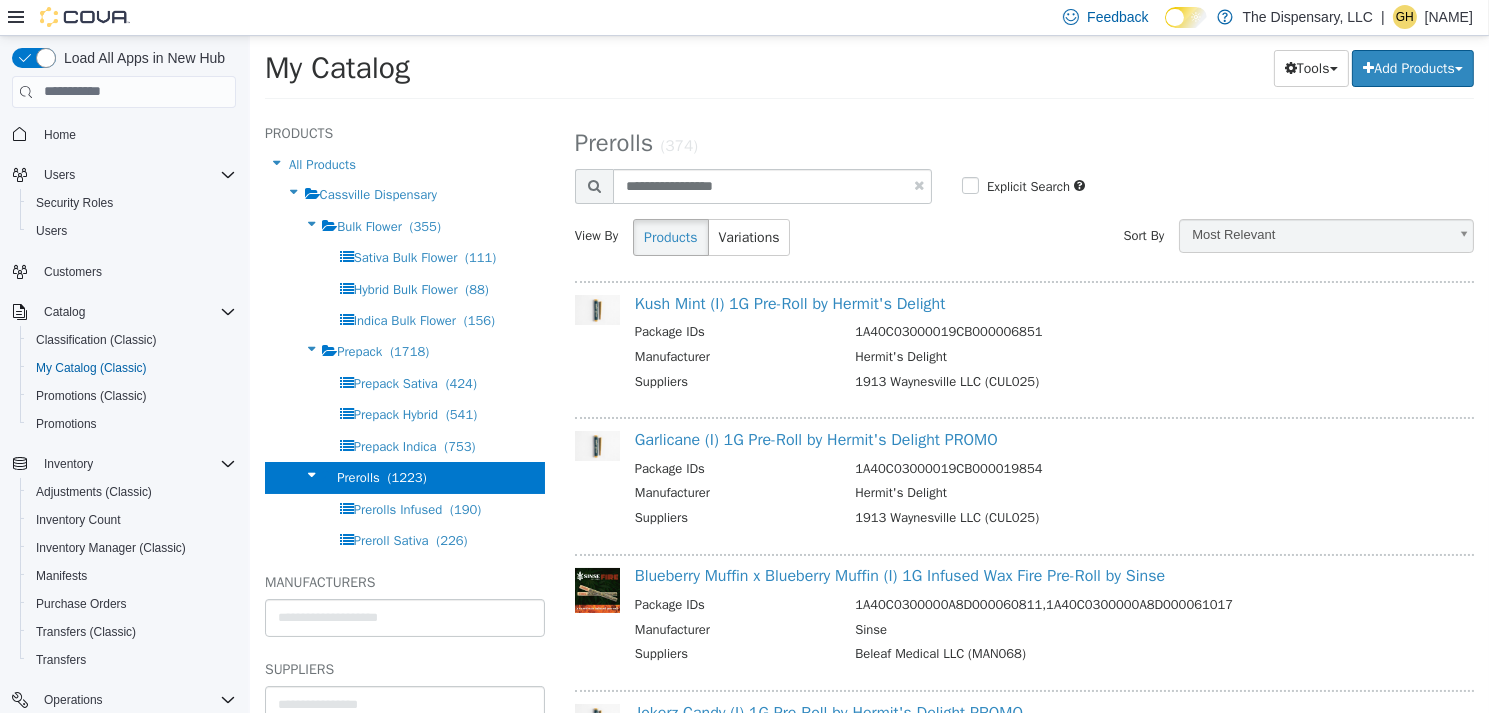 select on "**********" 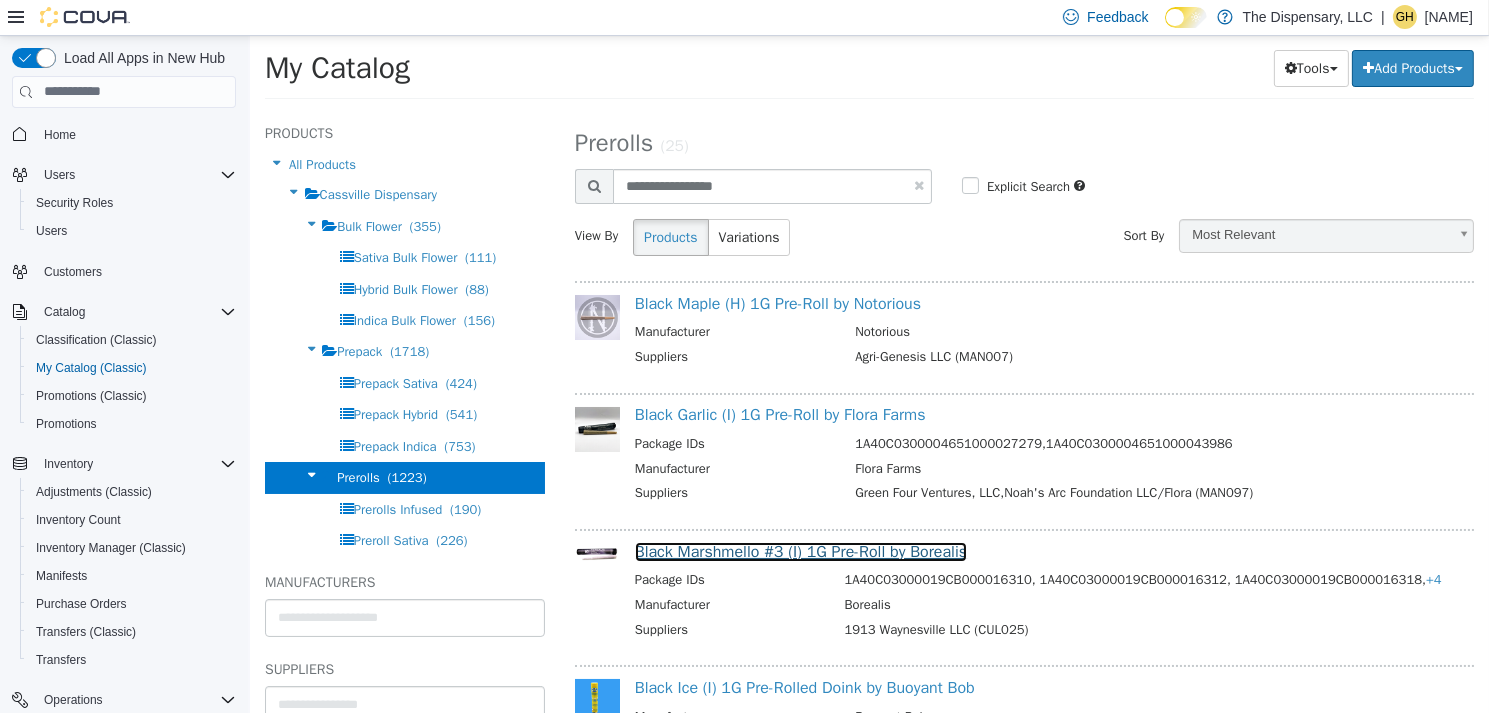click on "Black Marshmello #3 (I) 1G Pre-Roll by Borealis" at bounding box center (800, 551) 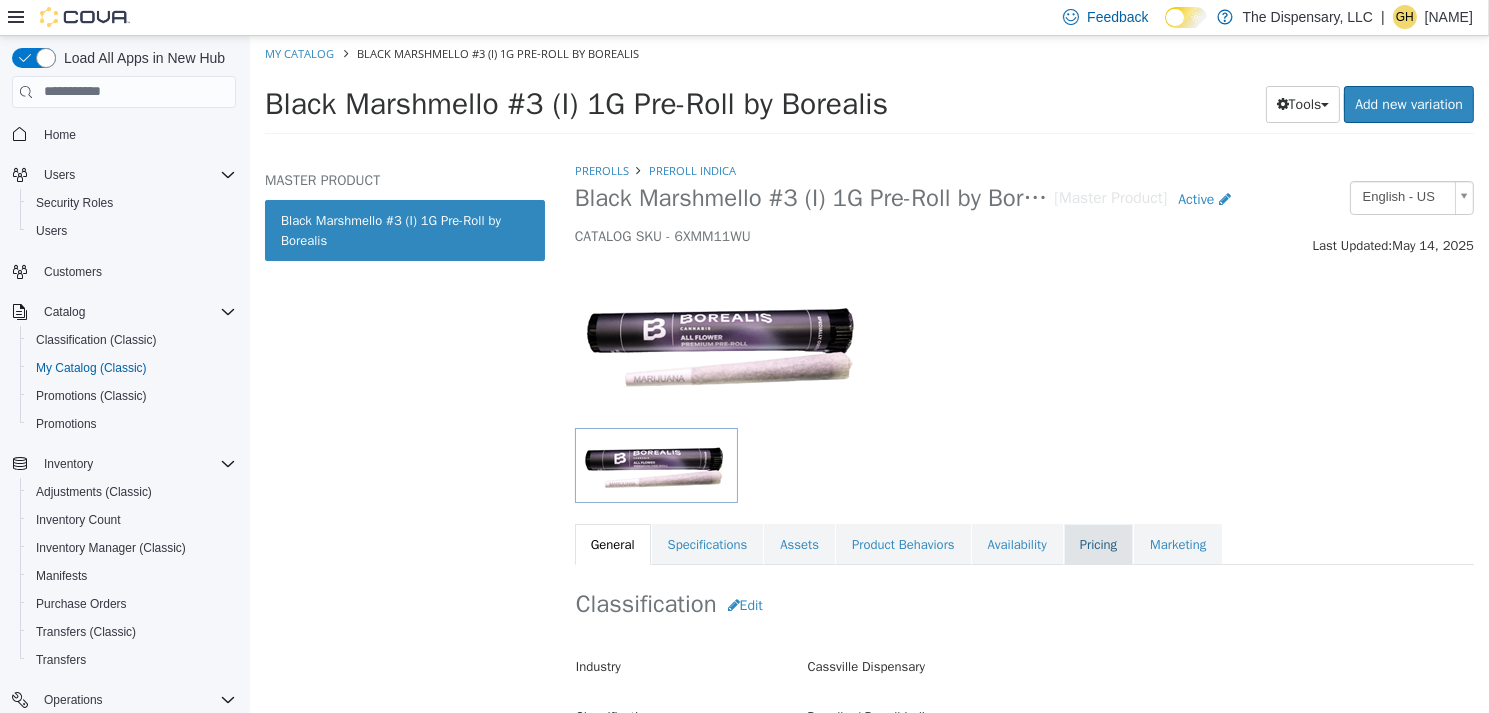 click on "Pricing" at bounding box center (1097, 544) 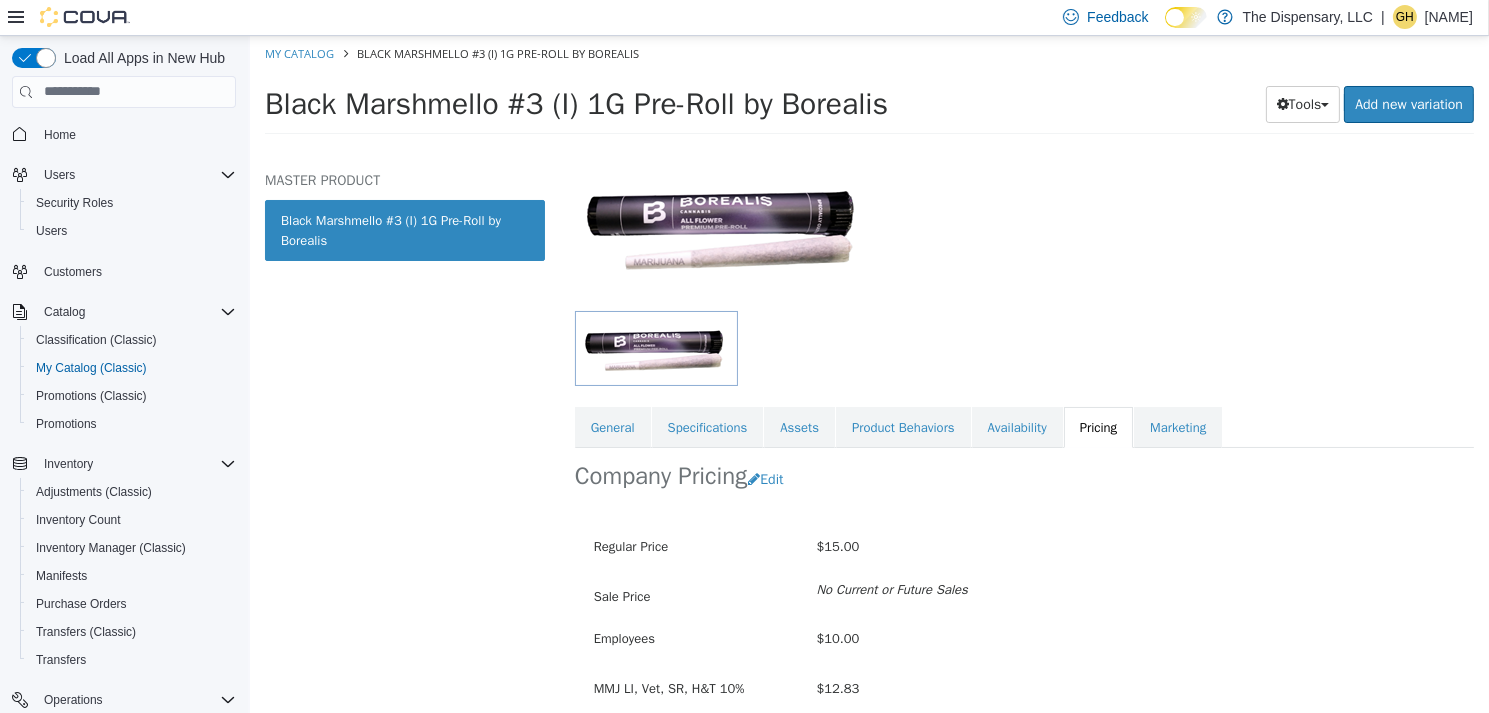 scroll, scrollTop: 300, scrollLeft: 0, axis: vertical 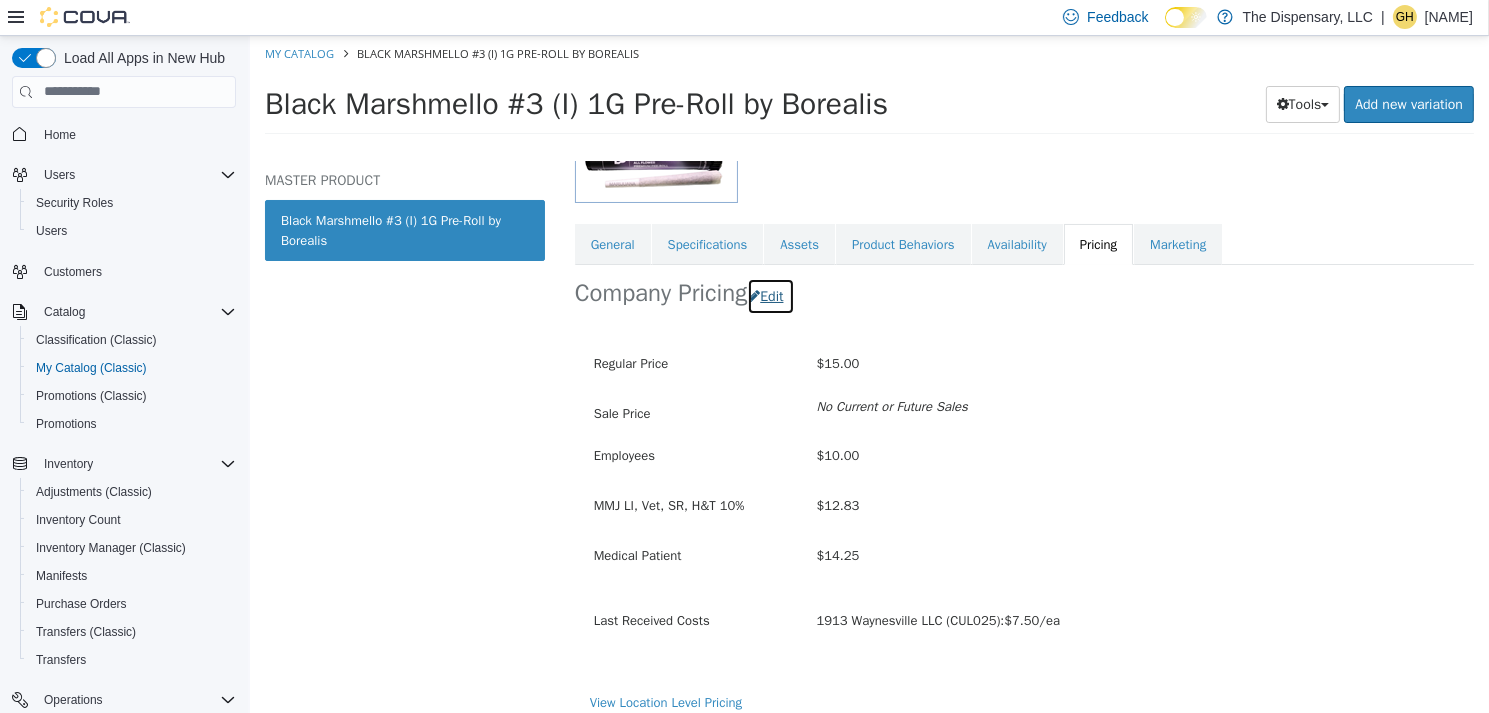 click on "Edit" at bounding box center (769, 295) 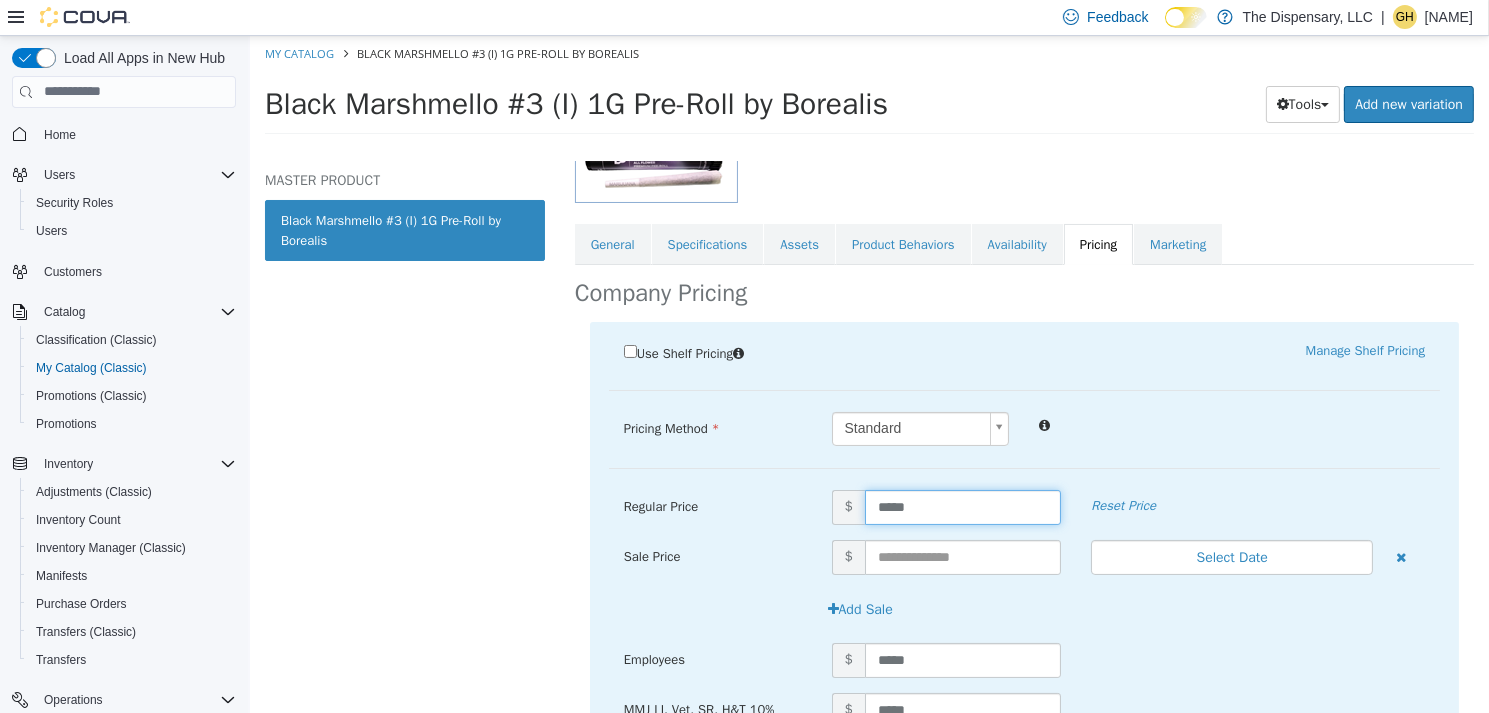 drag, startPoint x: 948, startPoint y: 506, endPoint x: 716, endPoint y: 454, distance: 237.75618 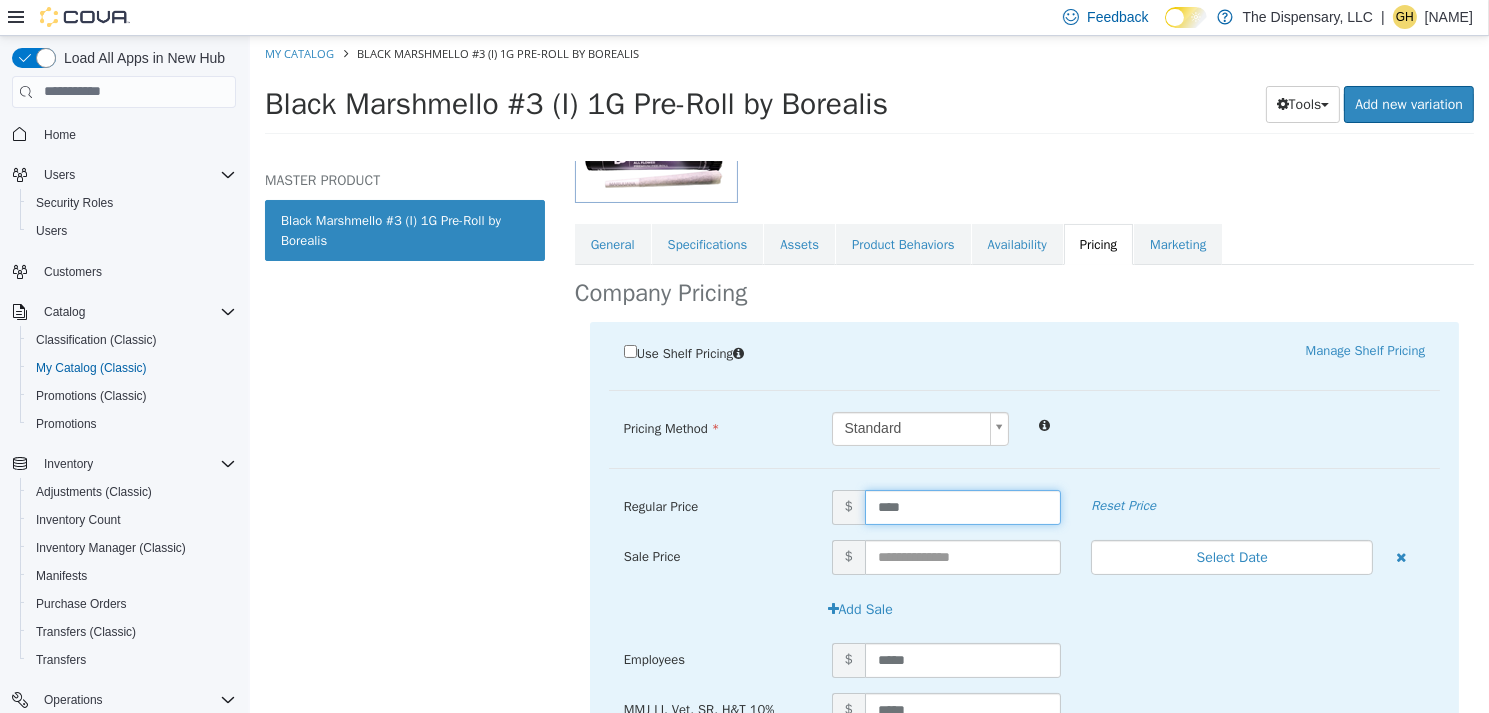 type on "*****" 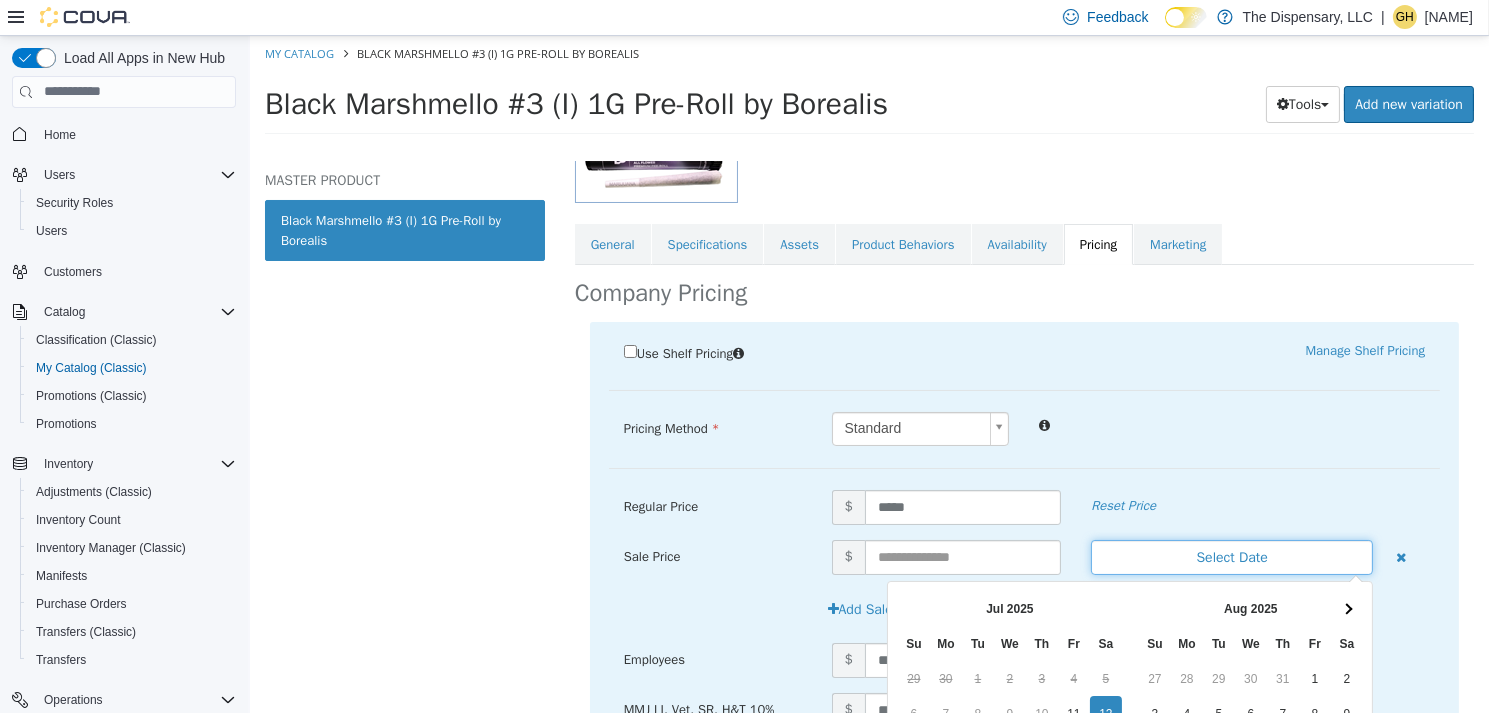 type 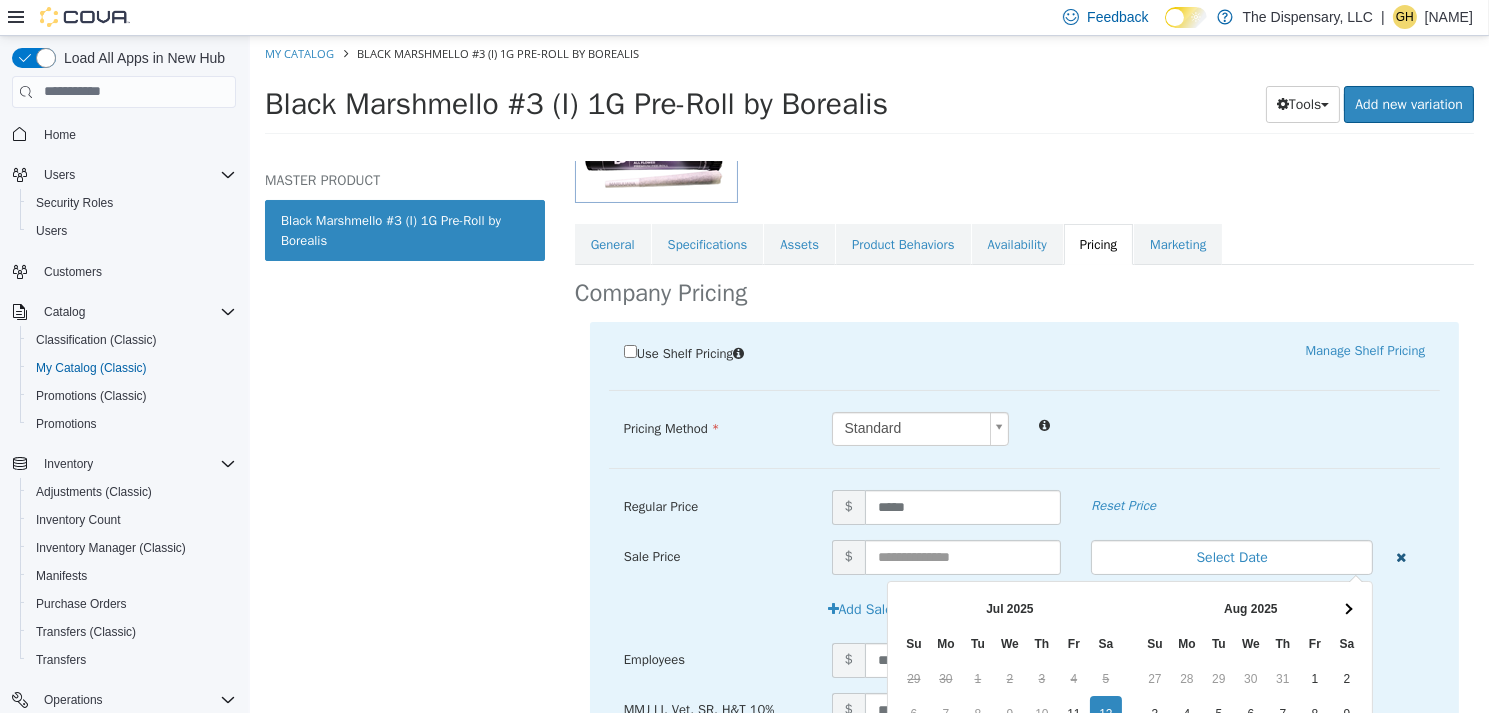 type 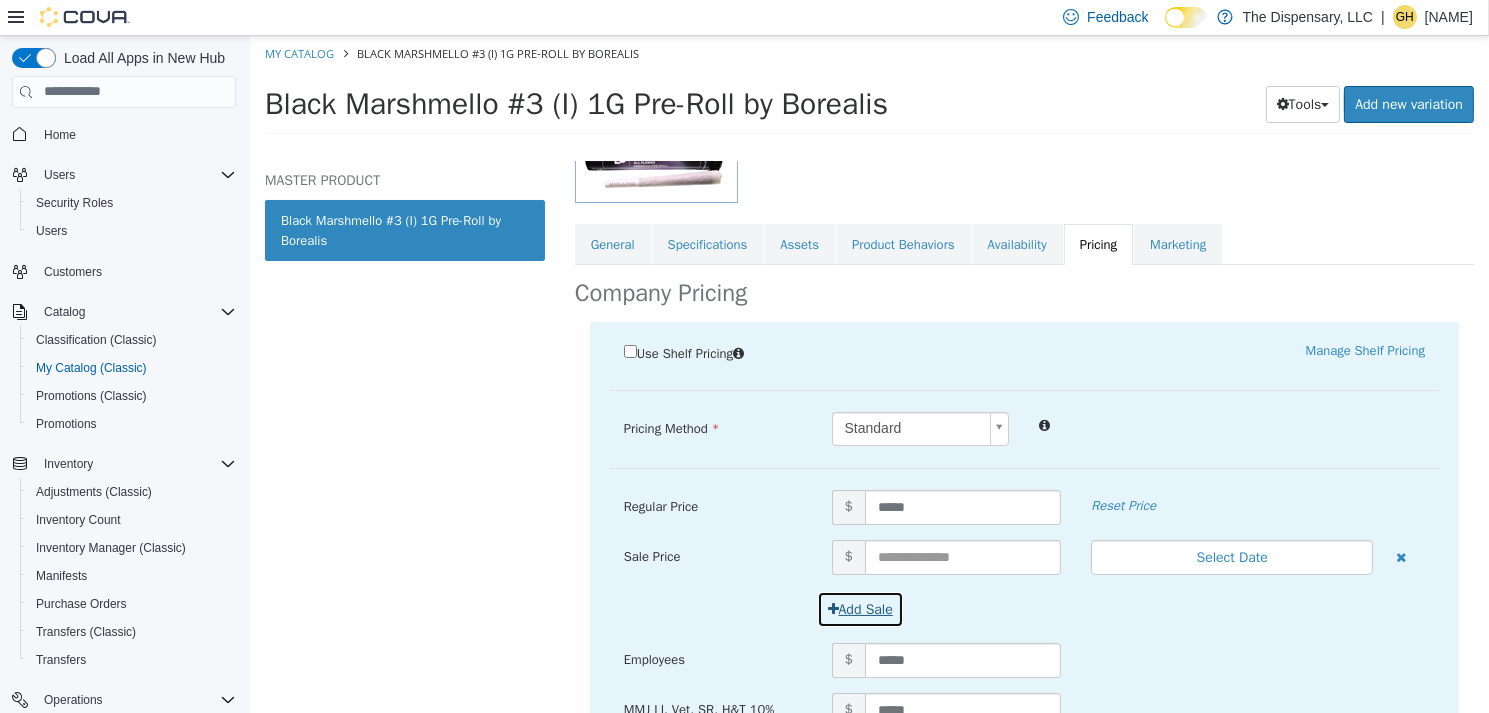 type 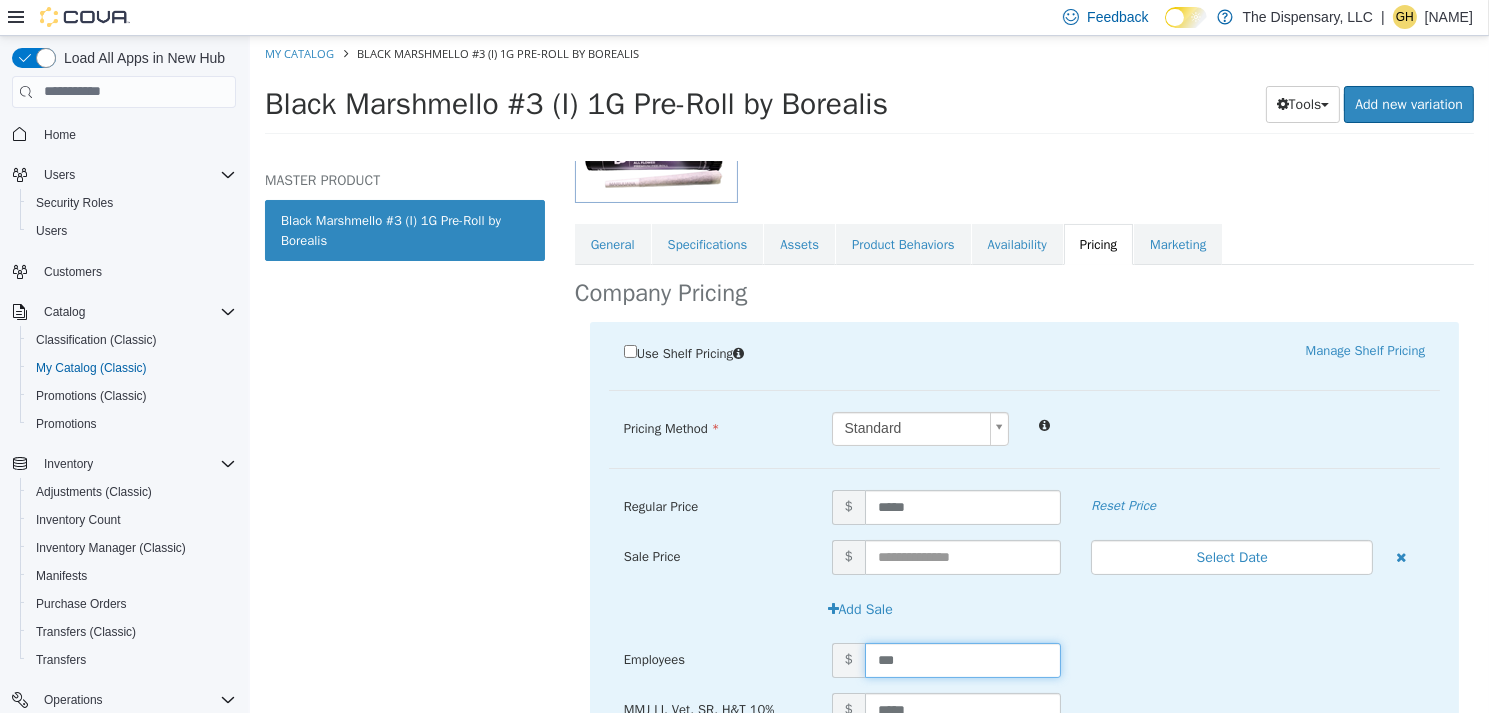 type on "****" 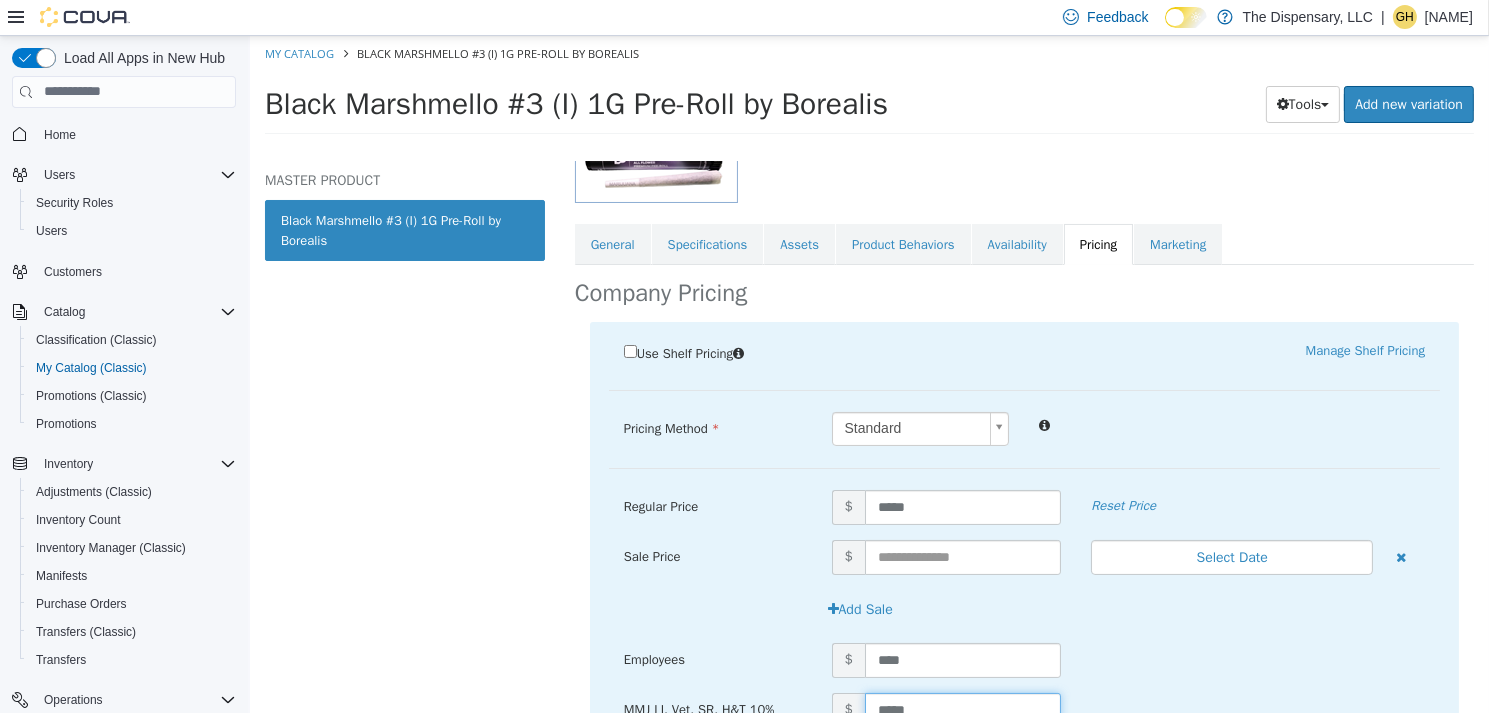 scroll, scrollTop: 312, scrollLeft: 0, axis: vertical 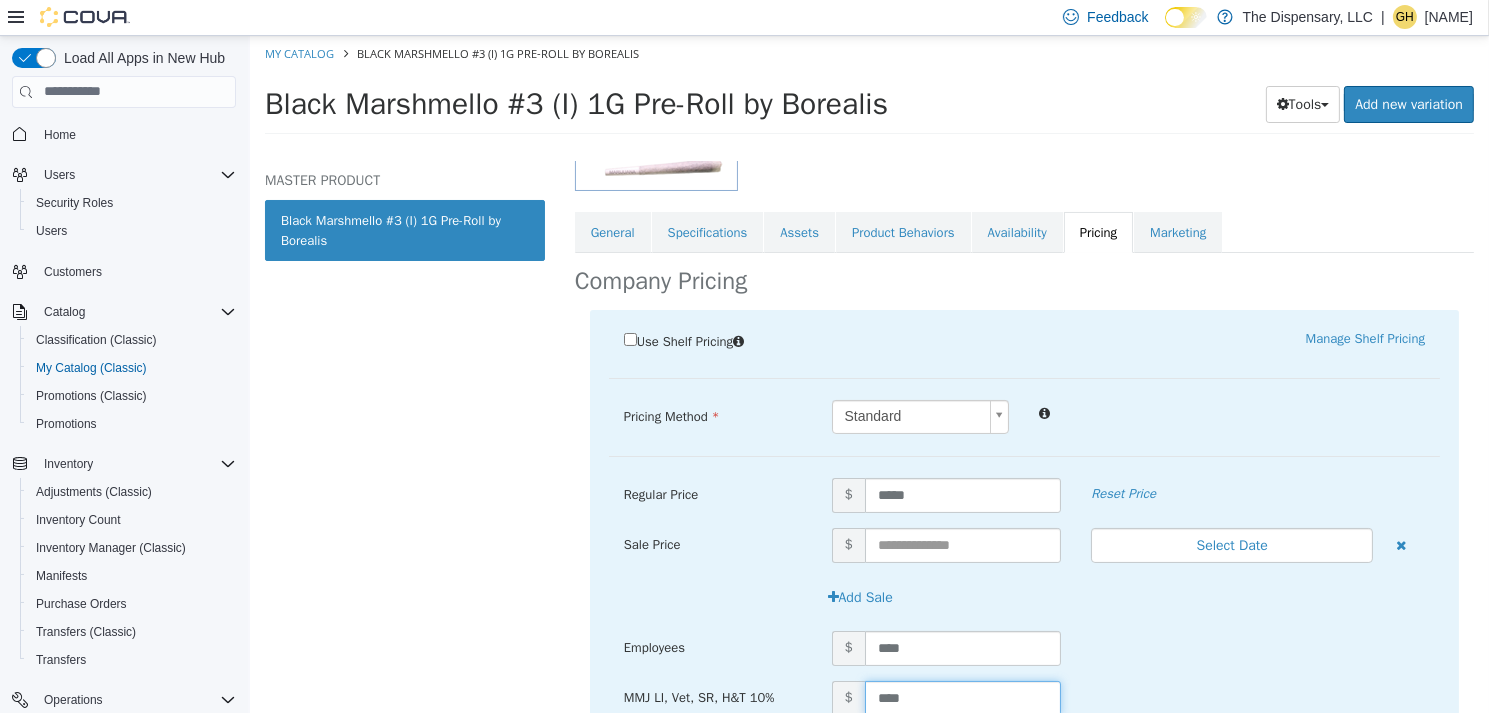 type on "*****" 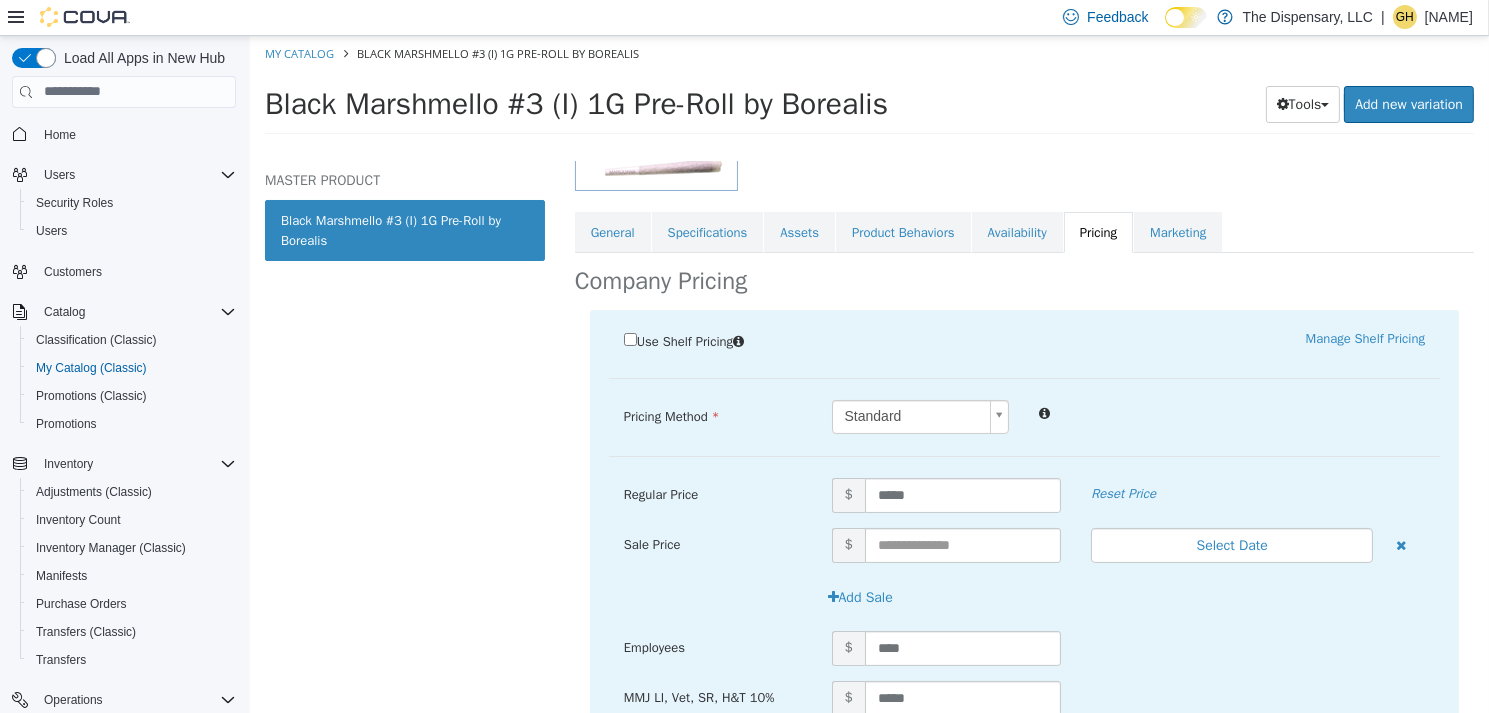 scroll, scrollTop: 487, scrollLeft: 0, axis: vertical 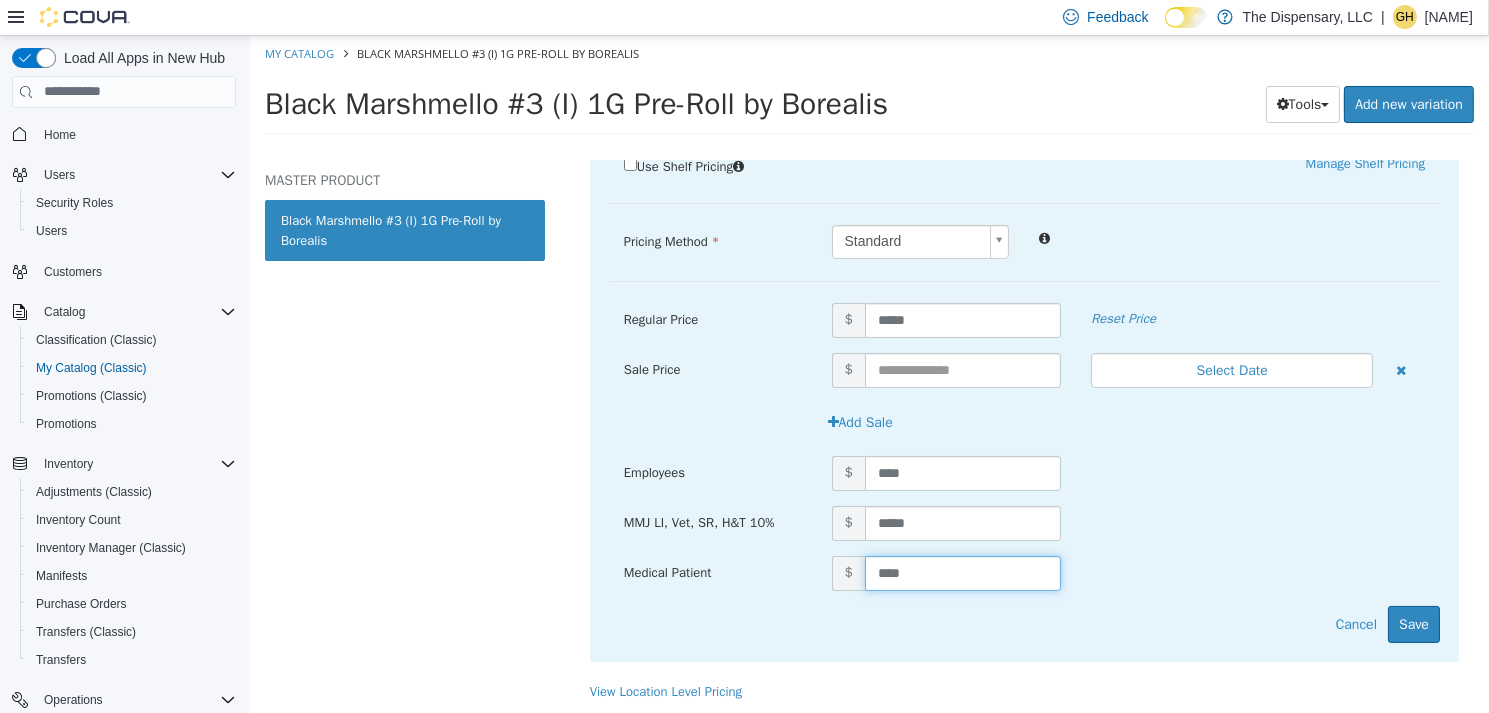 type on "*****" 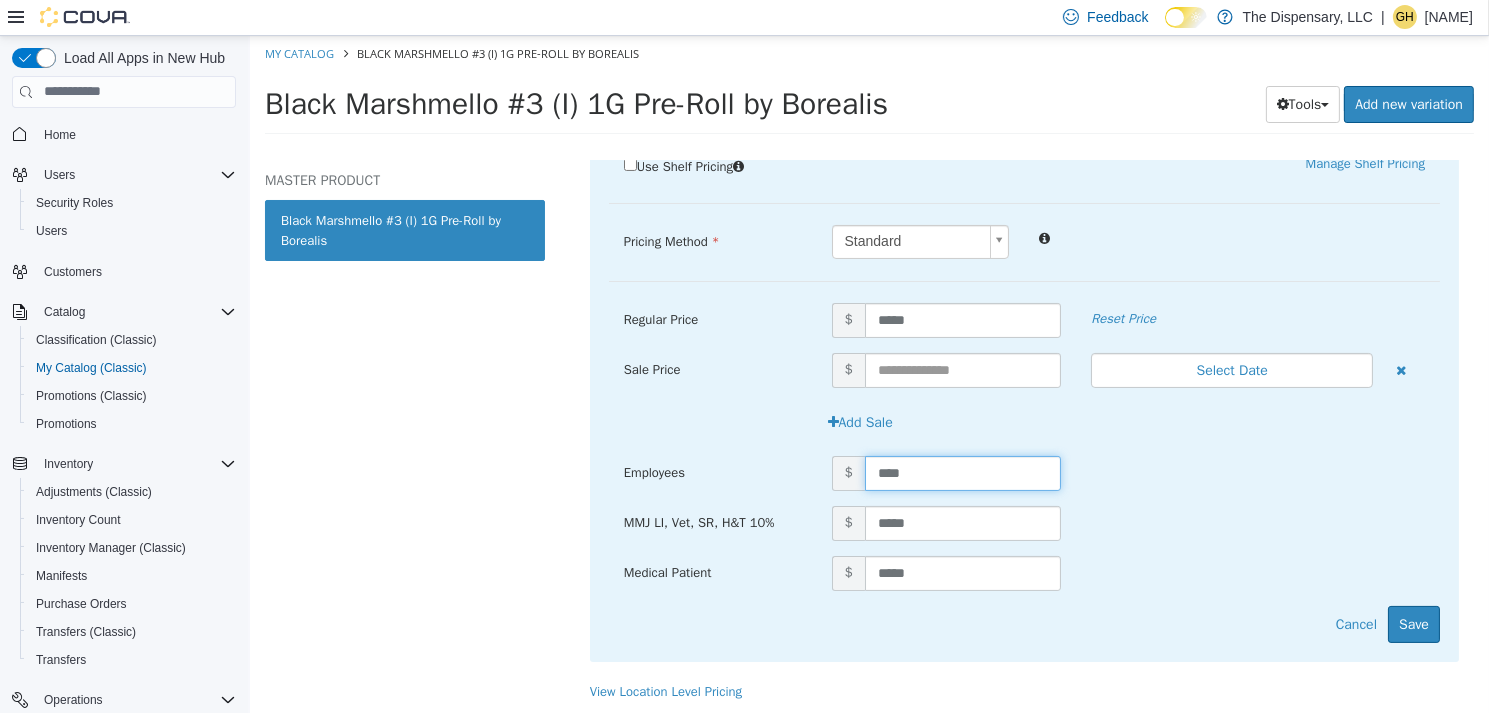 click on "****" at bounding box center [962, 472] 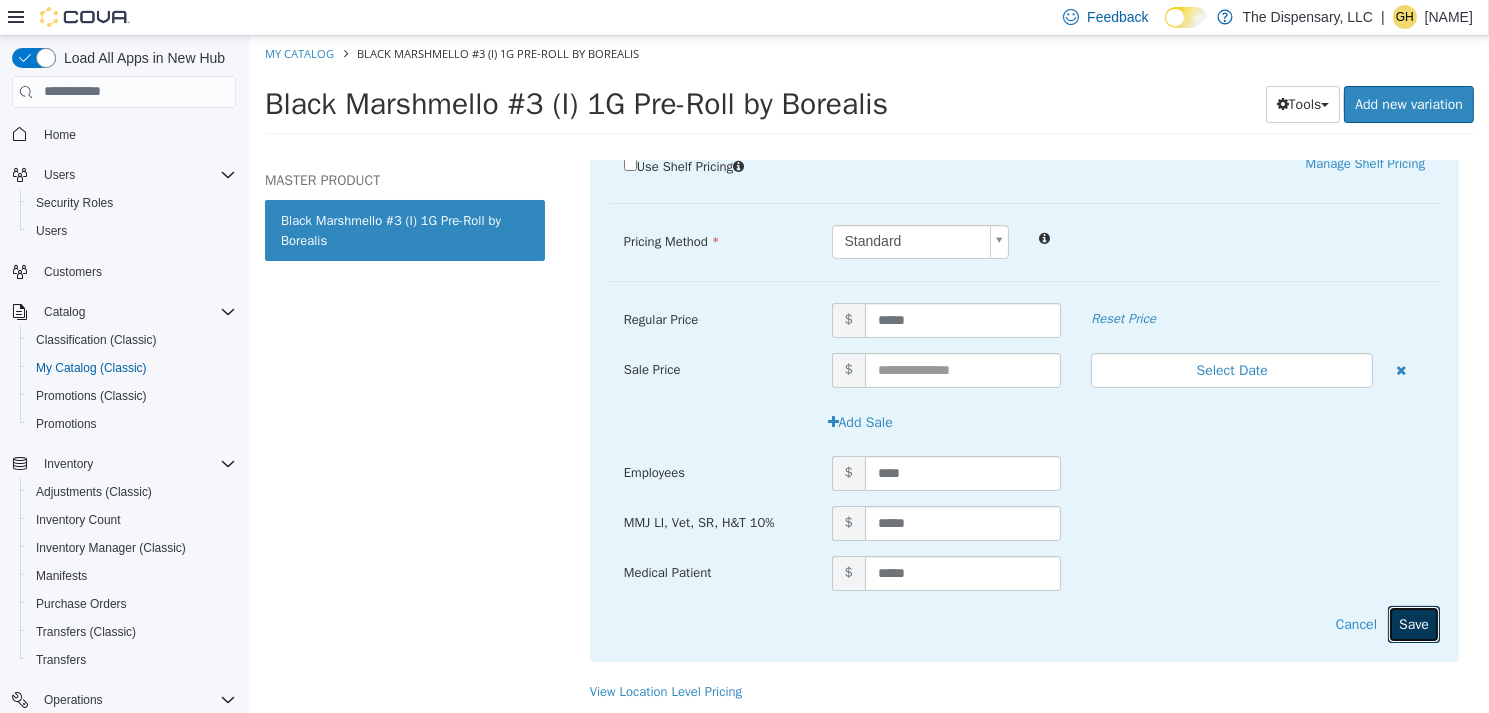 drag, startPoint x: 1400, startPoint y: 620, endPoint x: 1375, endPoint y: 611, distance: 26.57066 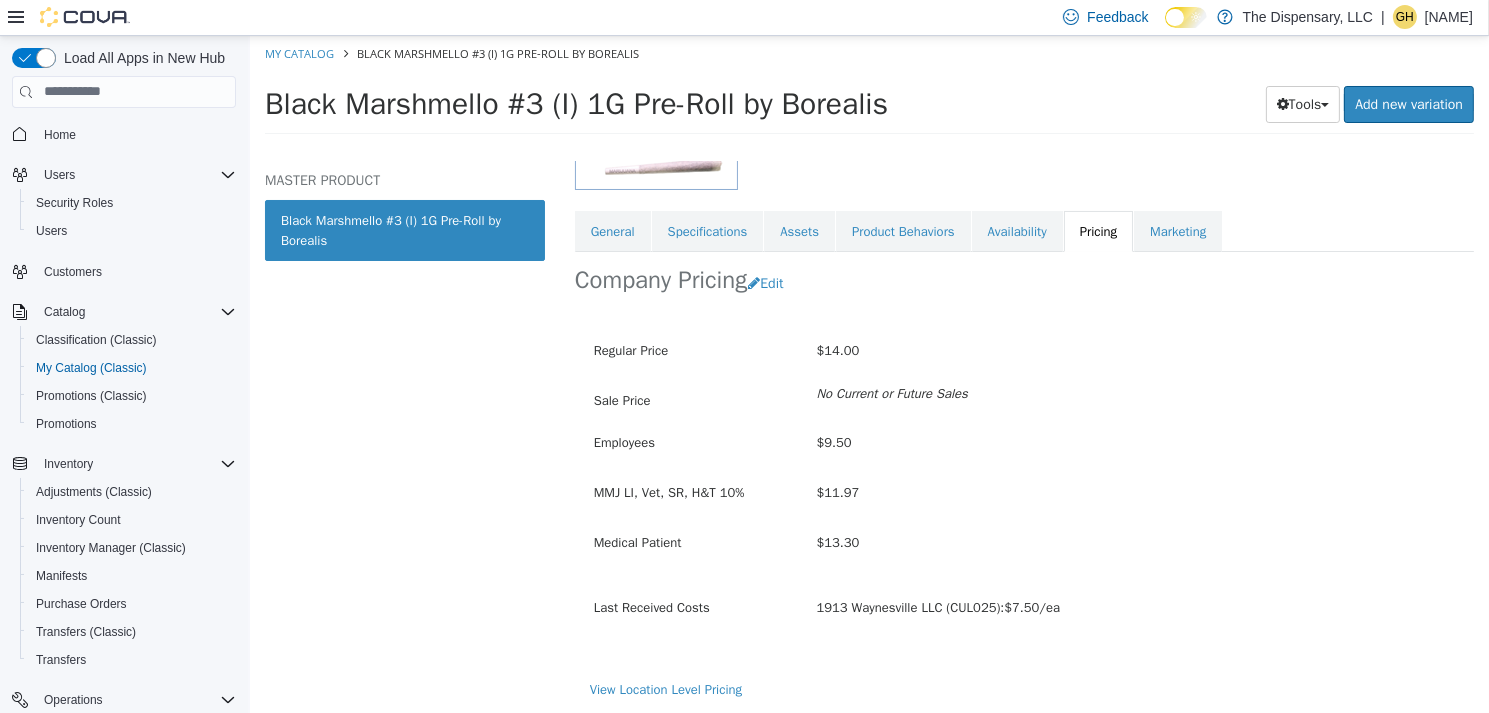 scroll, scrollTop: 0, scrollLeft: 0, axis: both 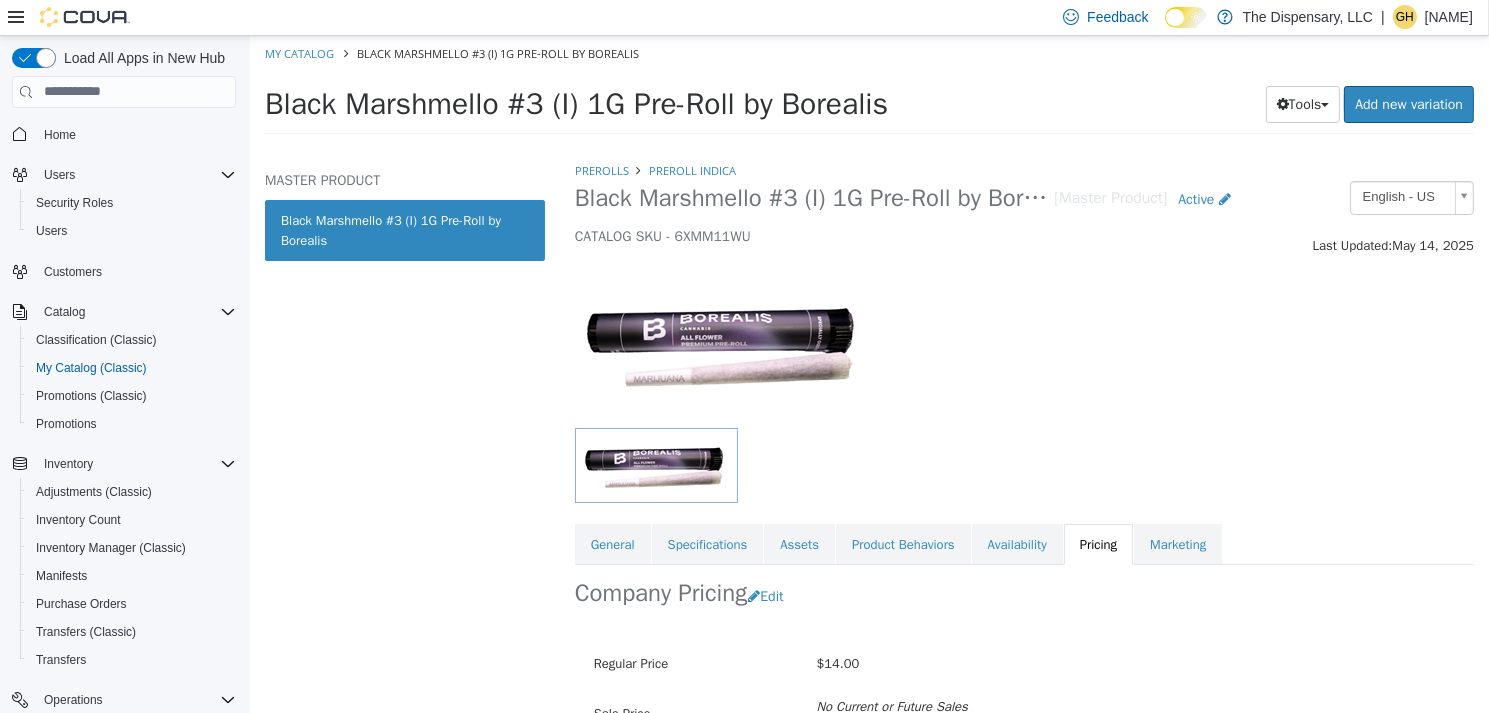 click on "My Catalog
Black Marshmello #3 (I) 1G Pre-Roll by Borealis" at bounding box center [868, 53] 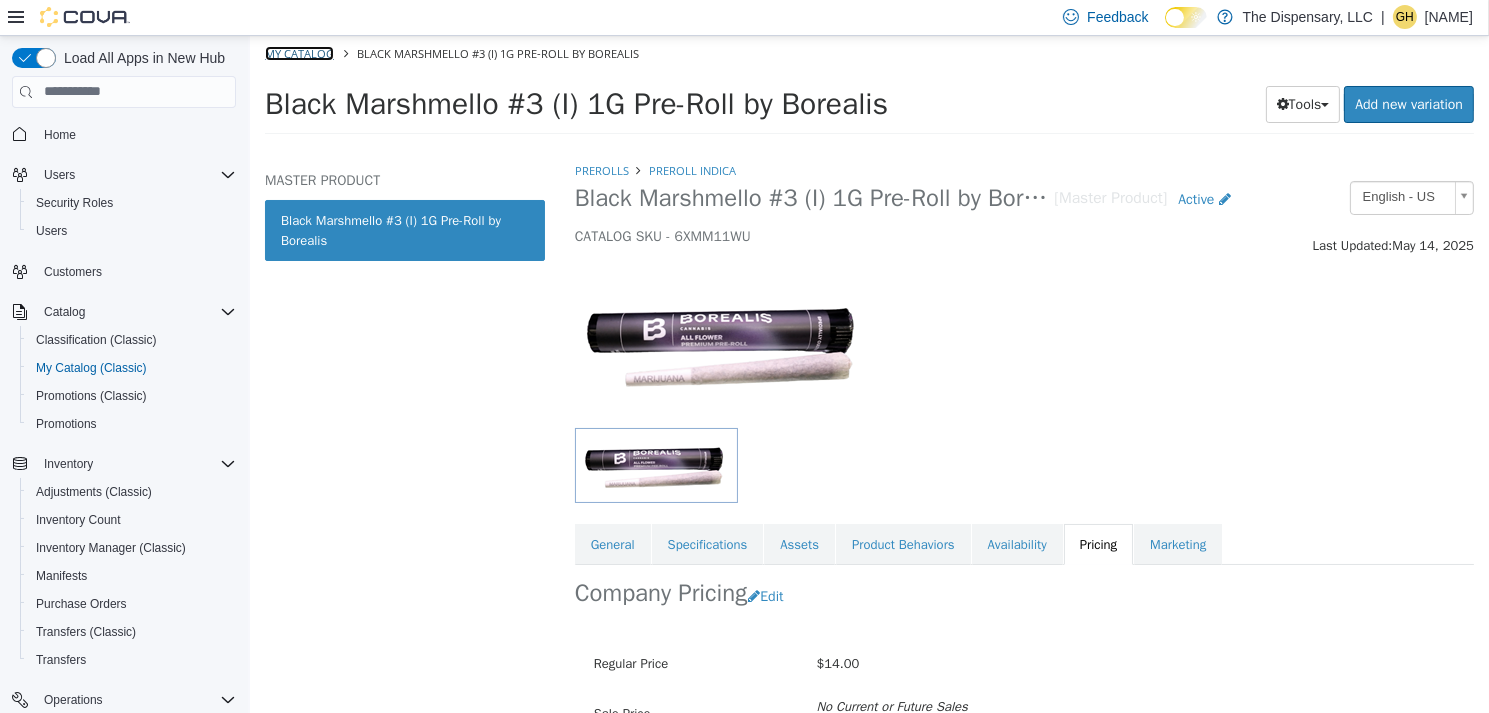 click on "My Catalog" at bounding box center [298, 52] 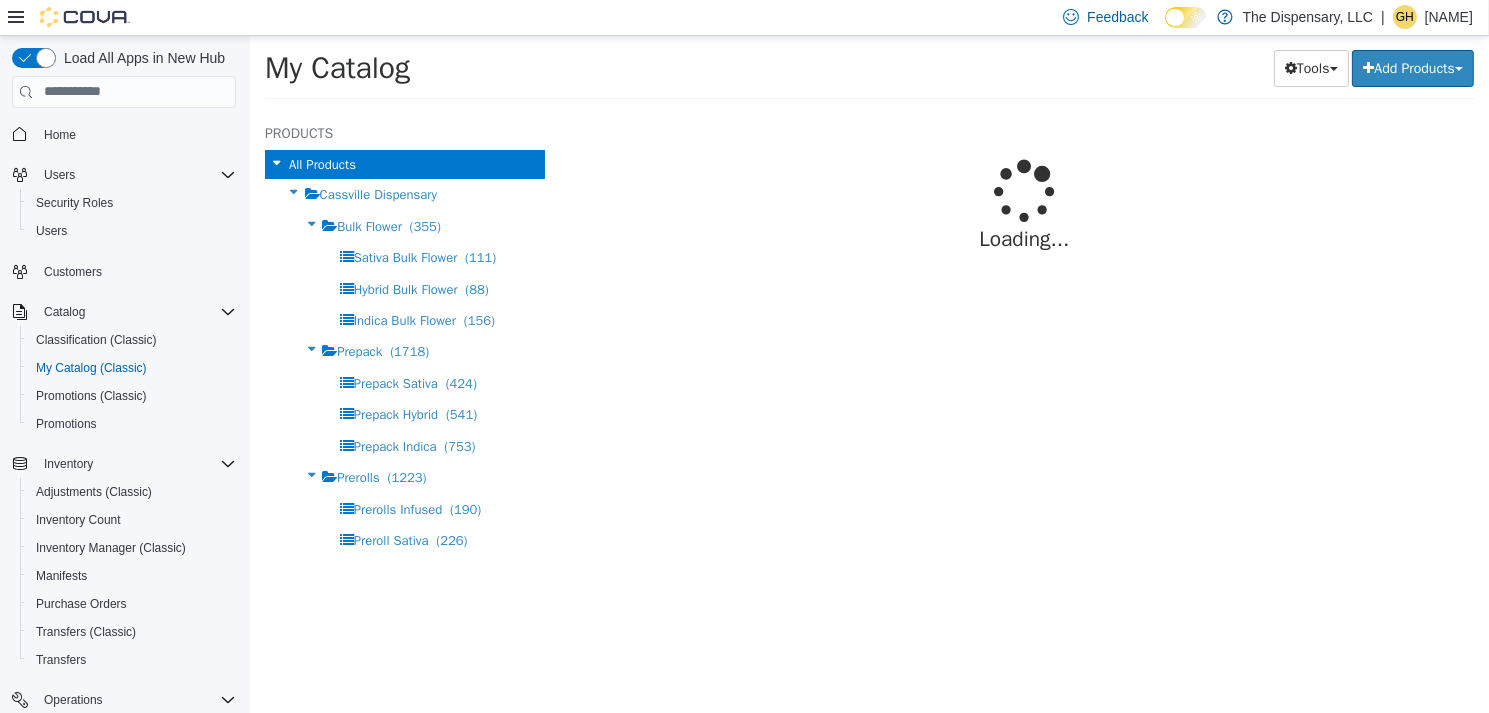 select on "**********" 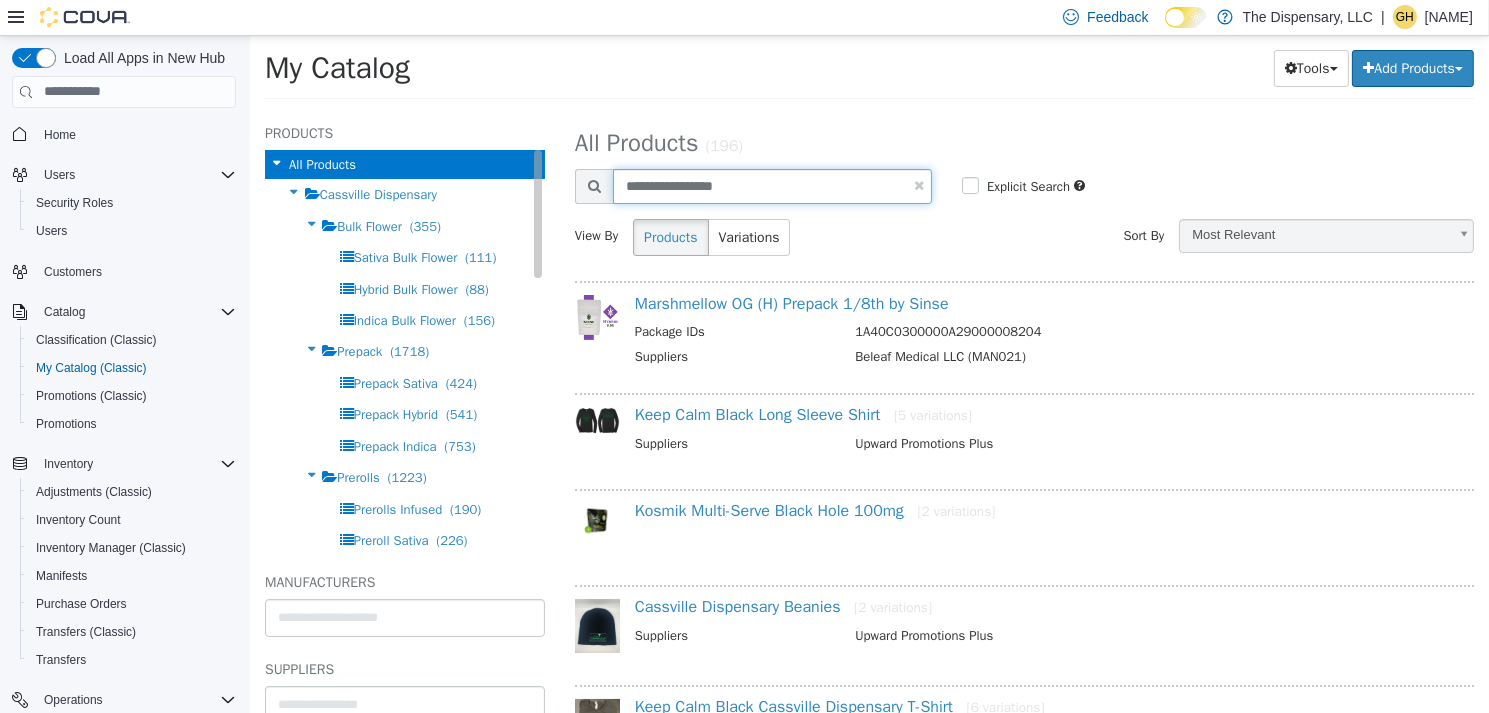 drag, startPoint x: 554, startPoint y: 177, endPoint x: 479, endPoint y: 176, distance: 75.00667 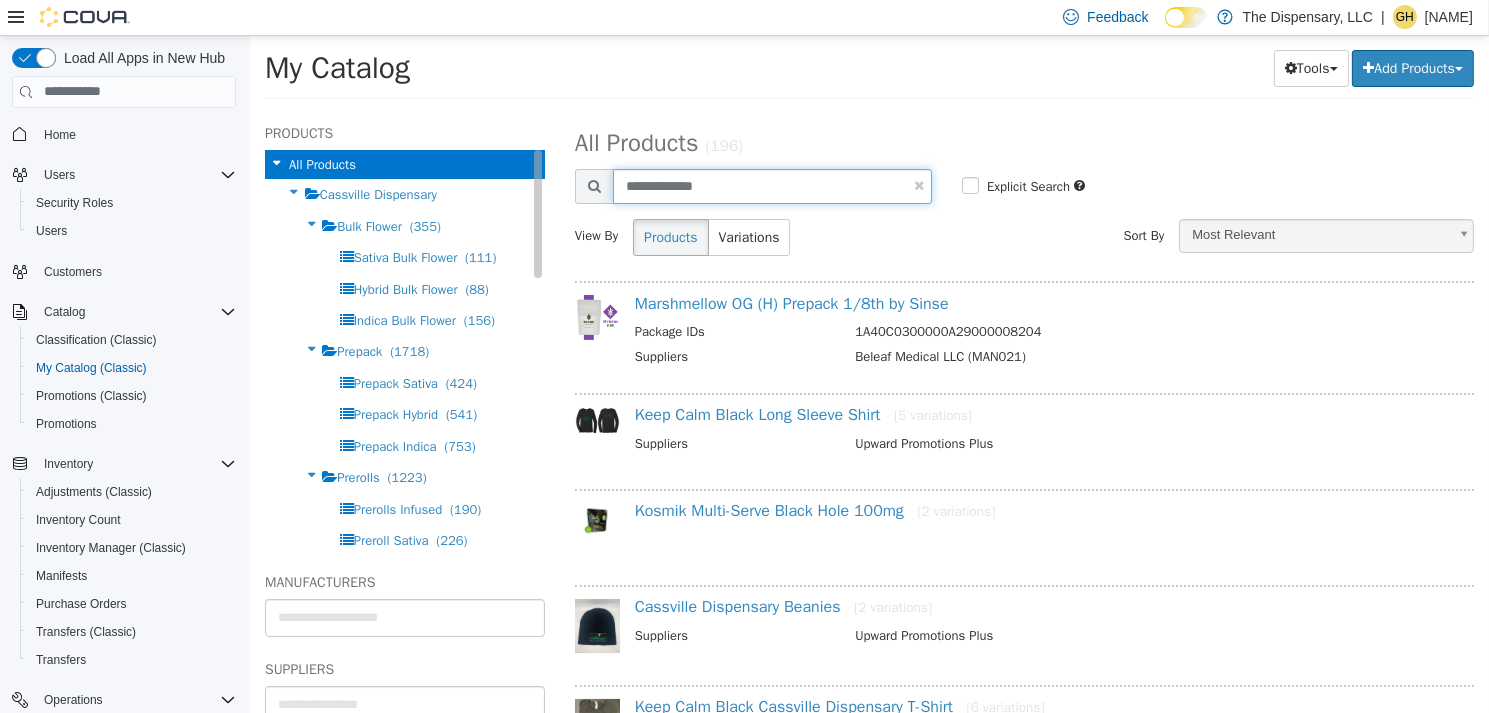 type on "**********" 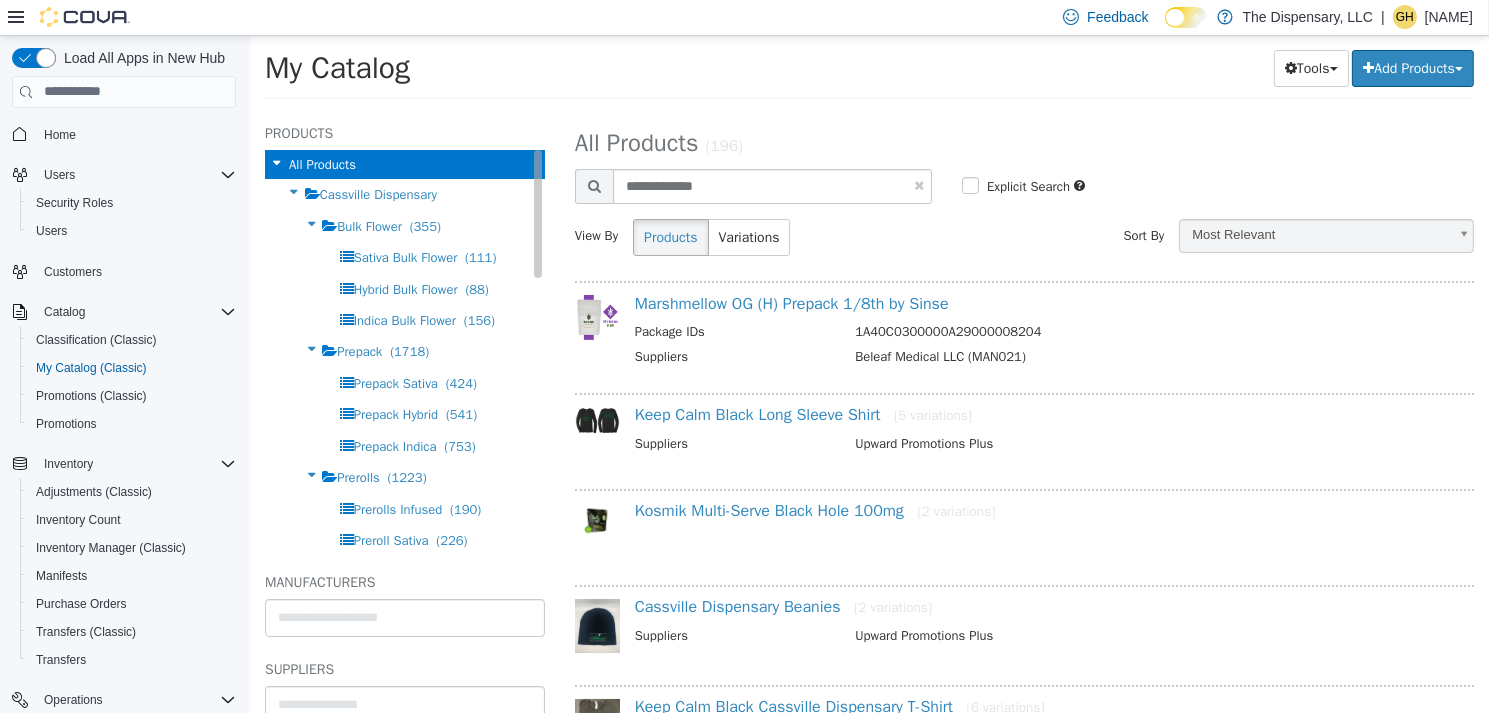 select on "**********" 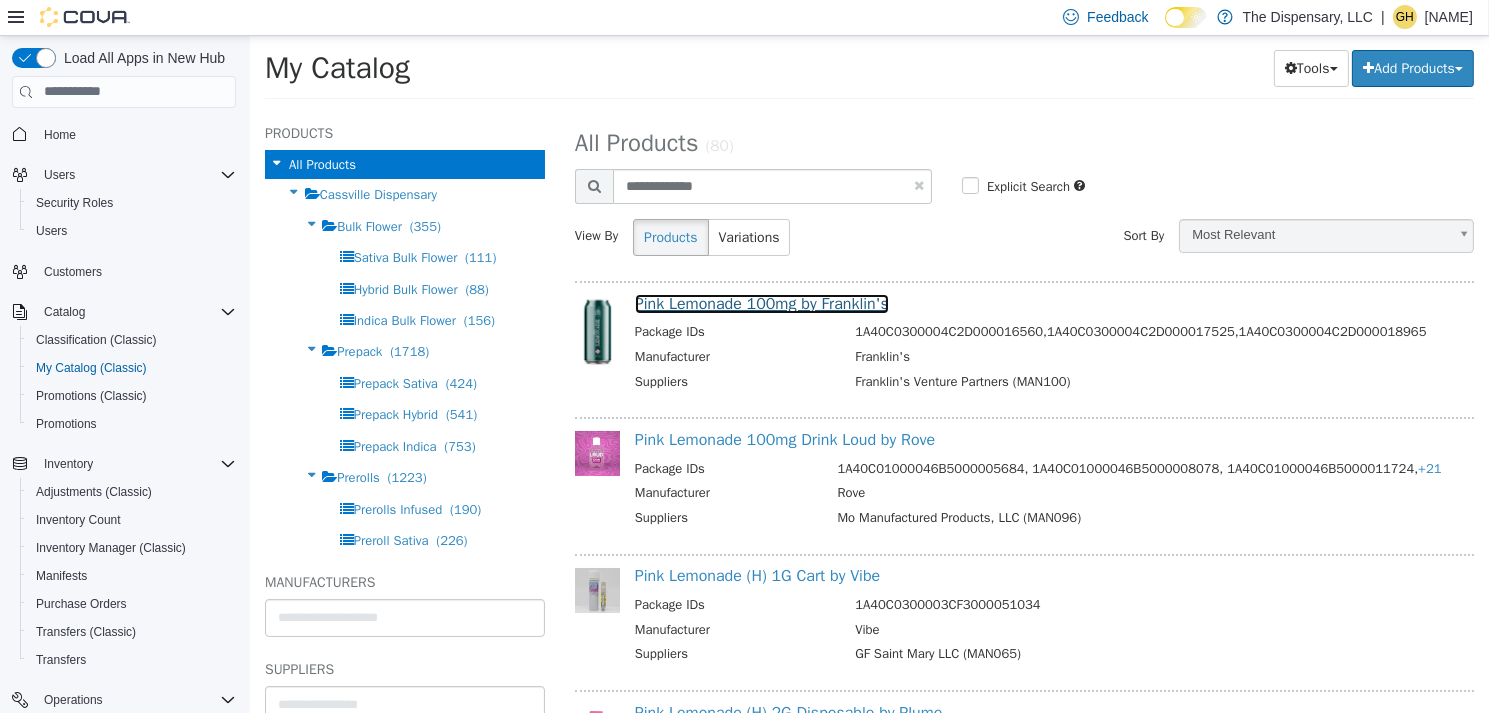 click on "Pink Lemonade 100mg by Franklin's" at bounding box center (761, 303) 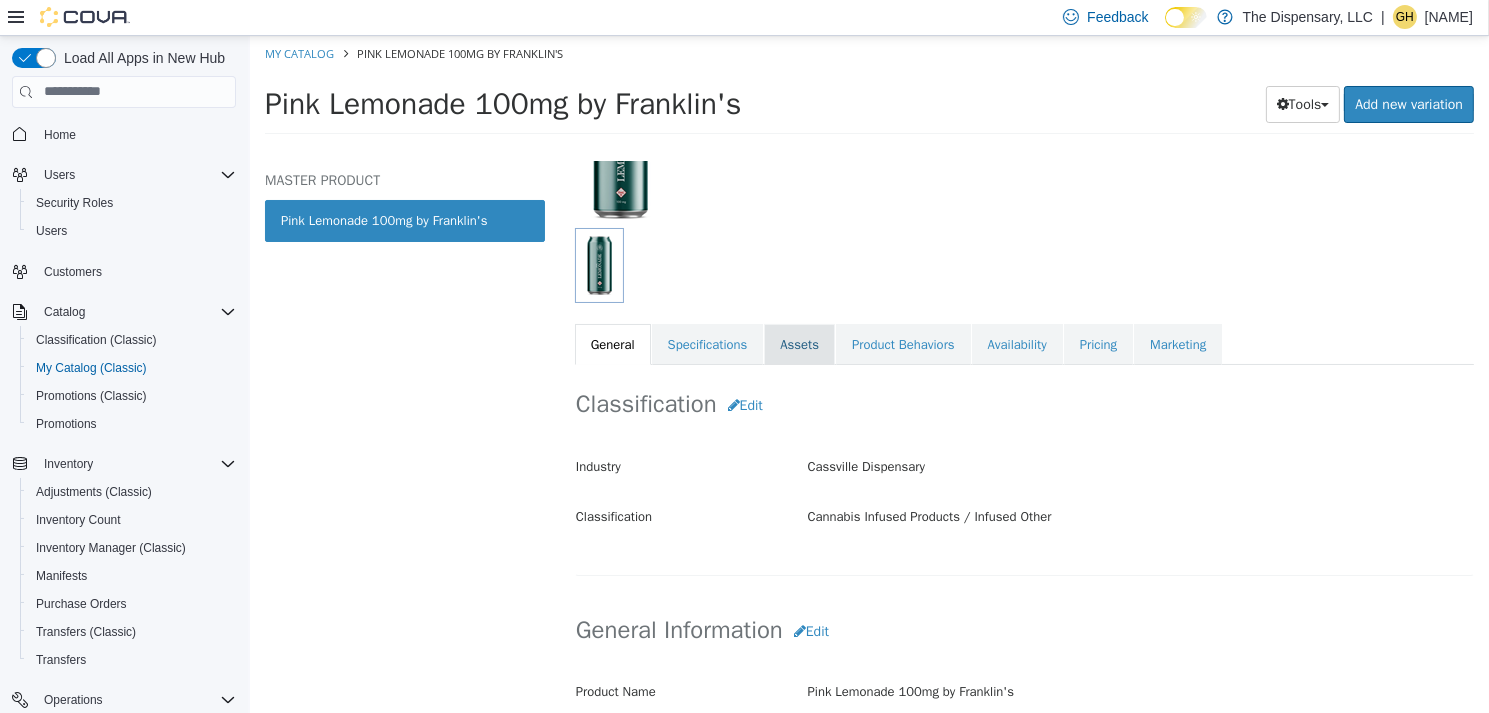 click on "Assets" at bounding box center (798, 344) 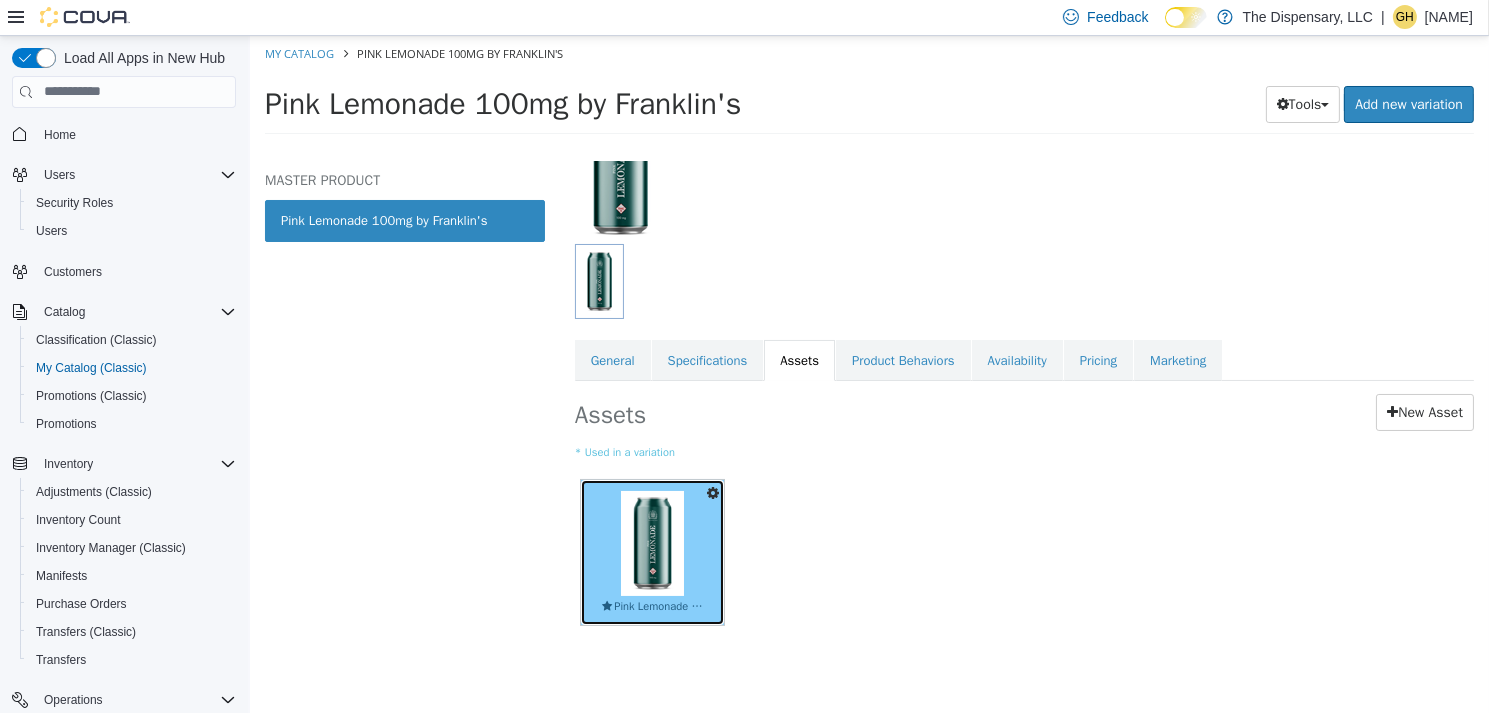 click on "Pink Lemonade 100mg.jpg" at bounding box center [651, 551] 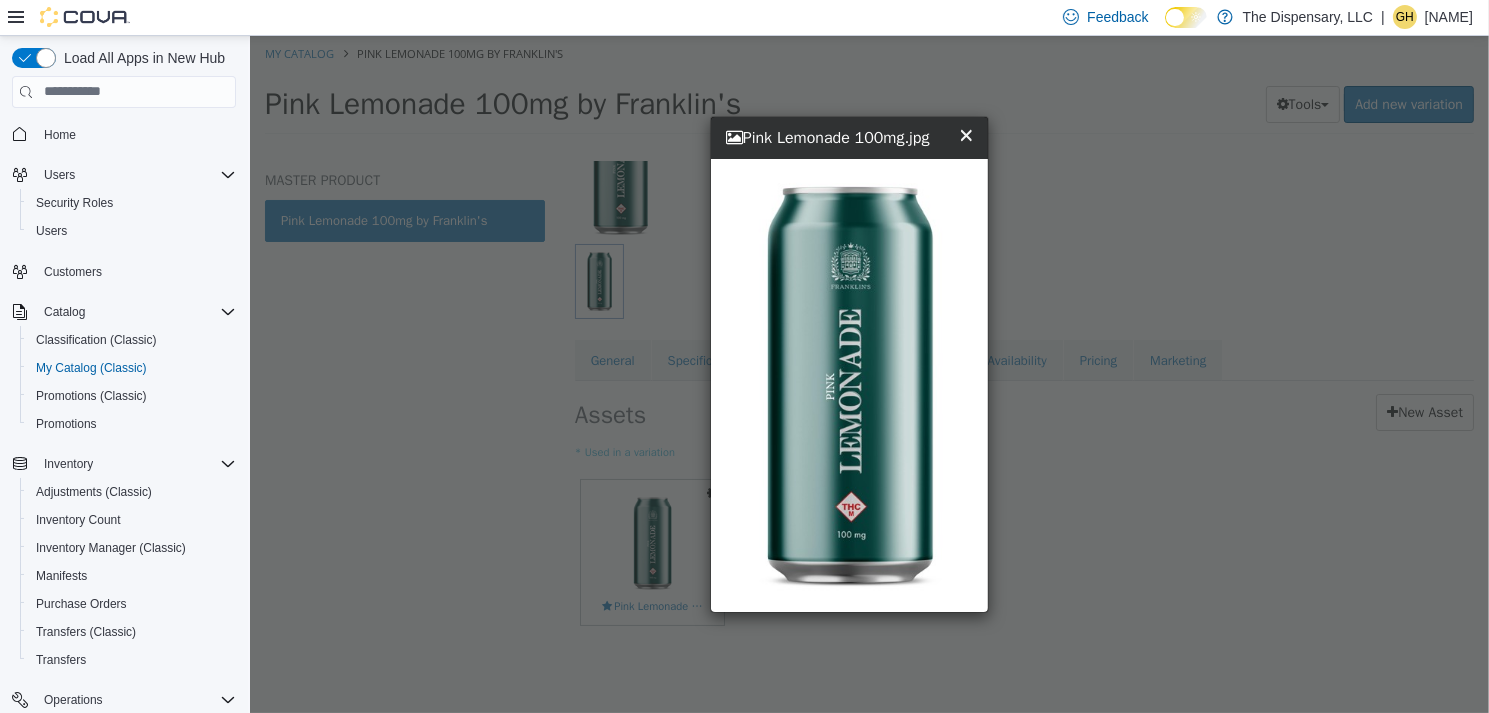 click on "×" at bounding box center (965, 133) 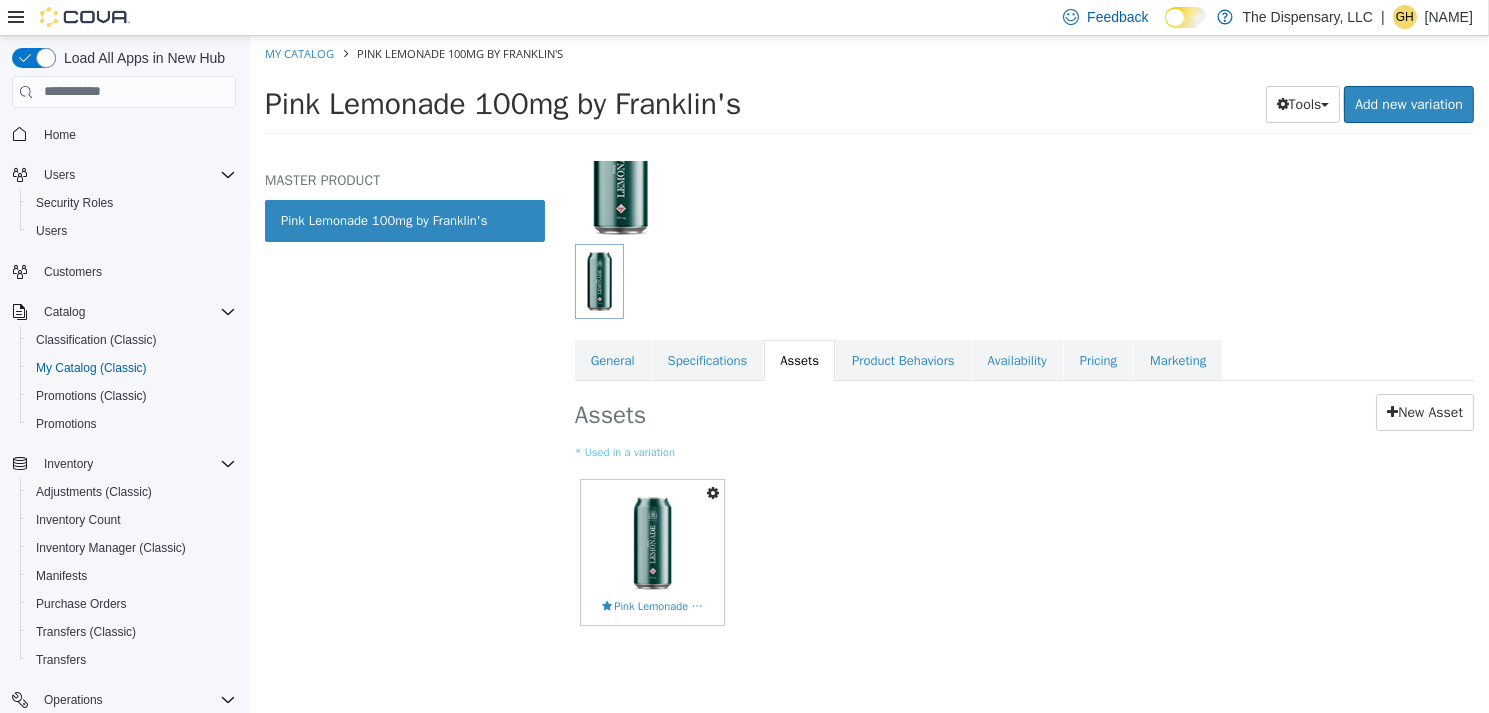 drag, startPoint x: 708, startPoint y: 484, endPoint x: 704, endPoint y: 496, distance: 12.649111 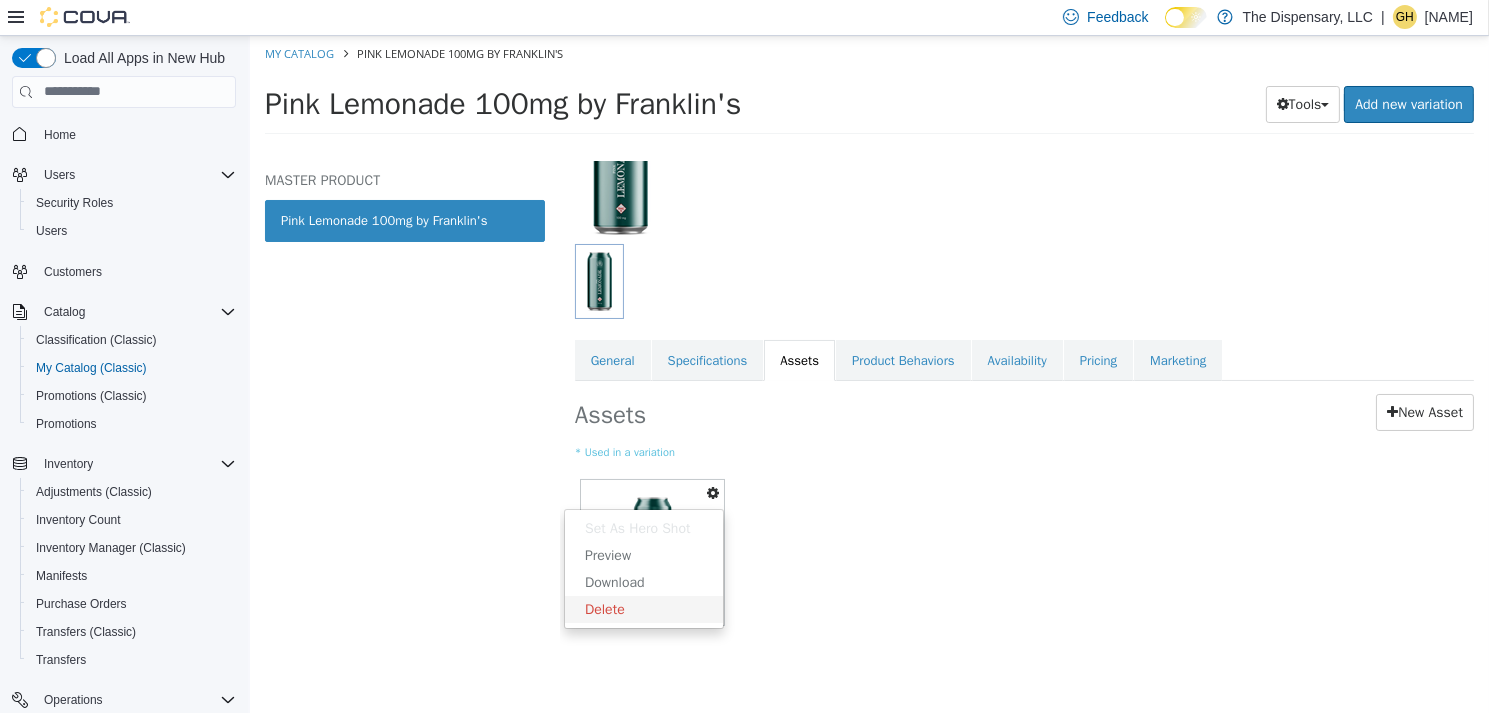 click on "Delete" at bounding box center (643, 608) 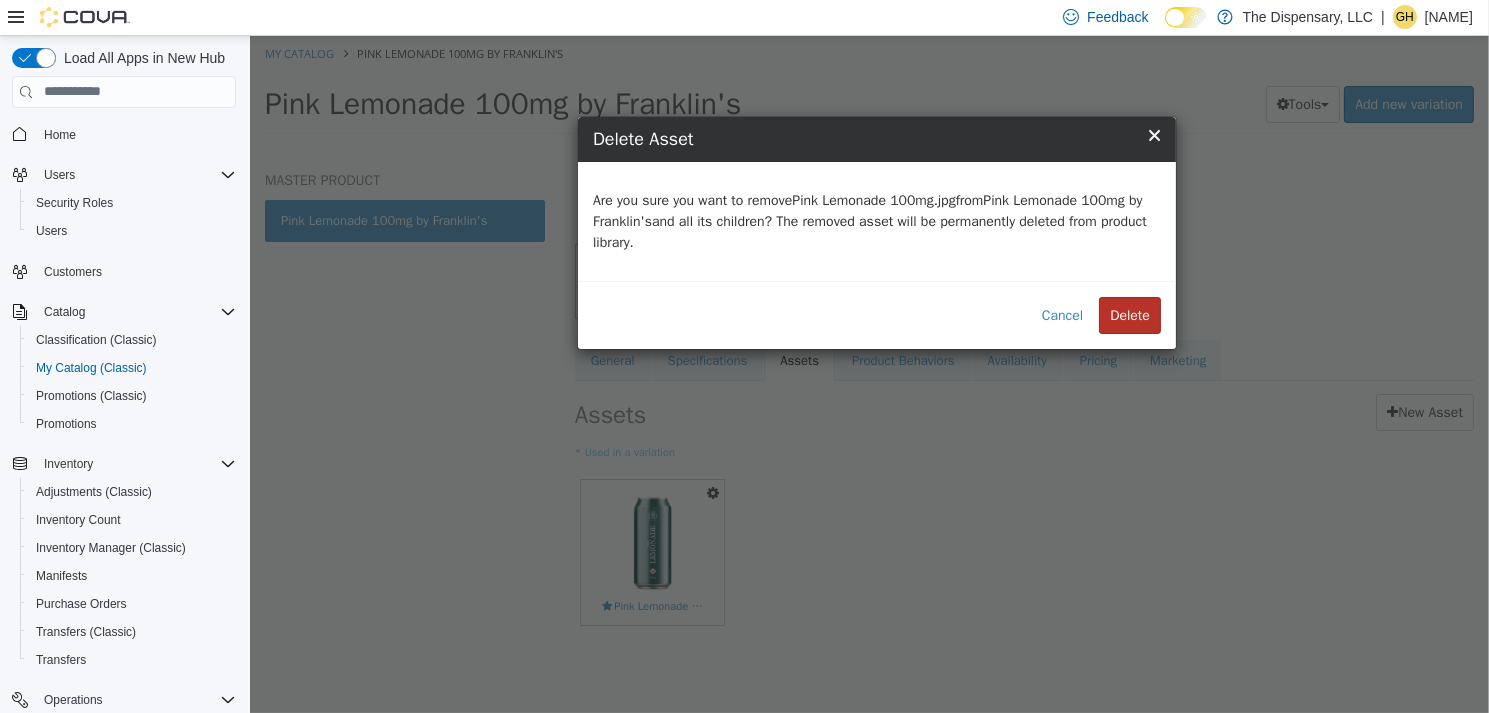 click on "Delete" at bounding box center (1129, 314) 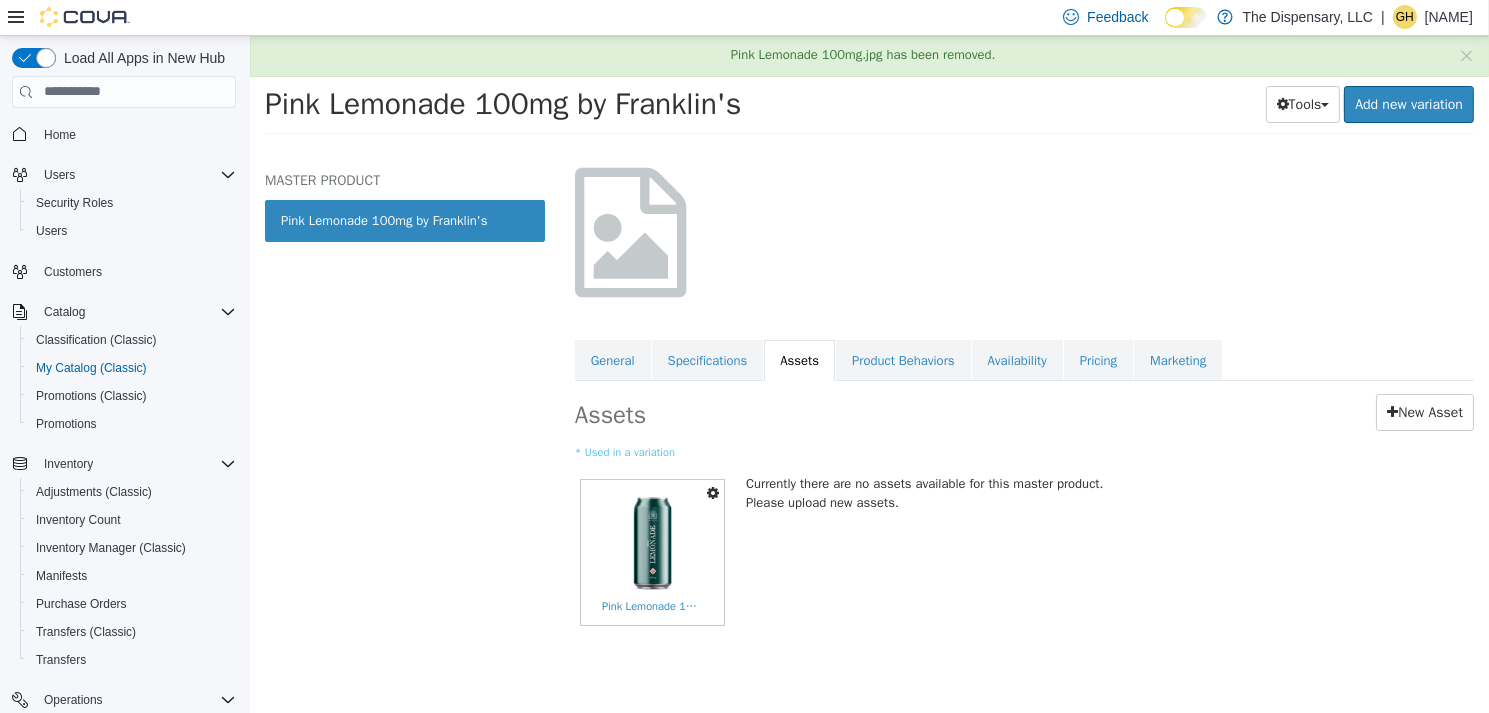 scroll, scrollTop: 0, scrollLeft: 0, axis: both 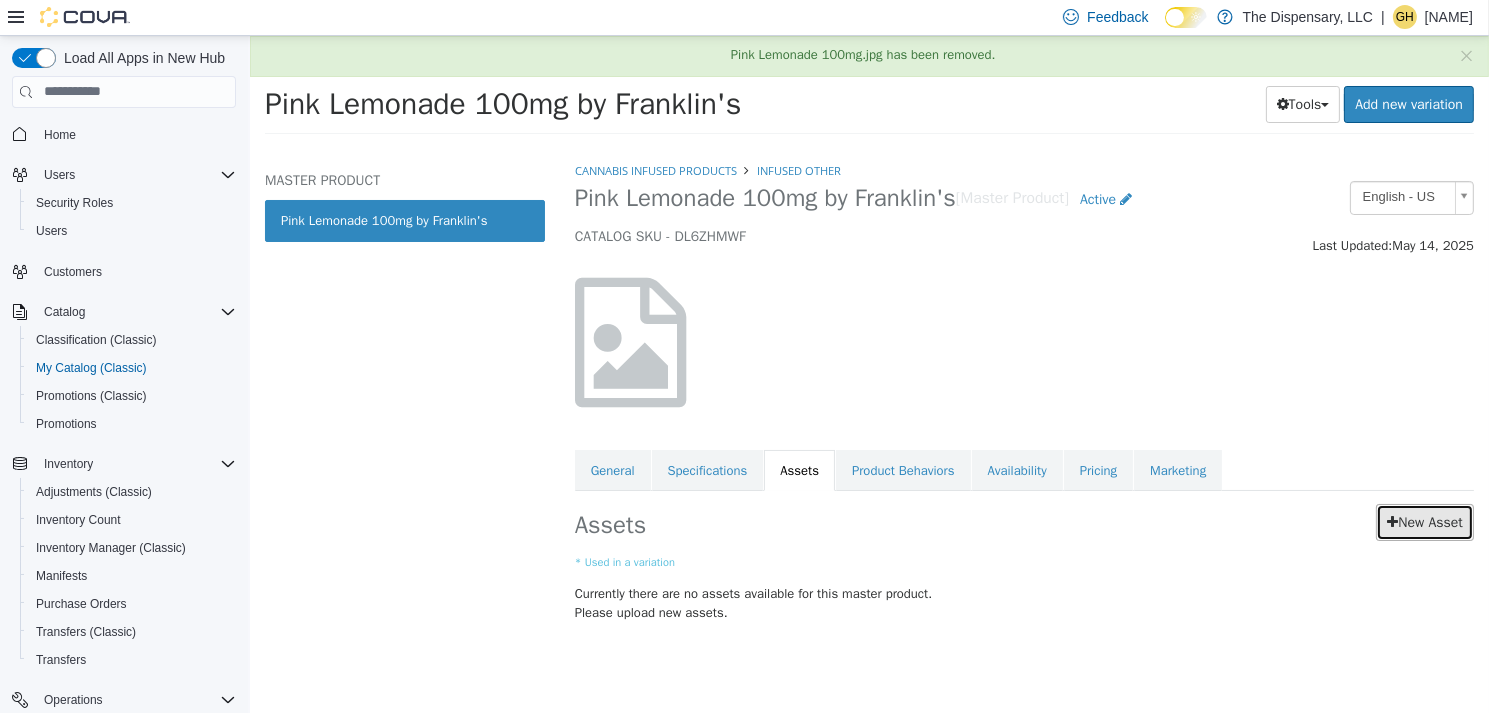 click on "New Asset" at bounding box center [1424, 521] 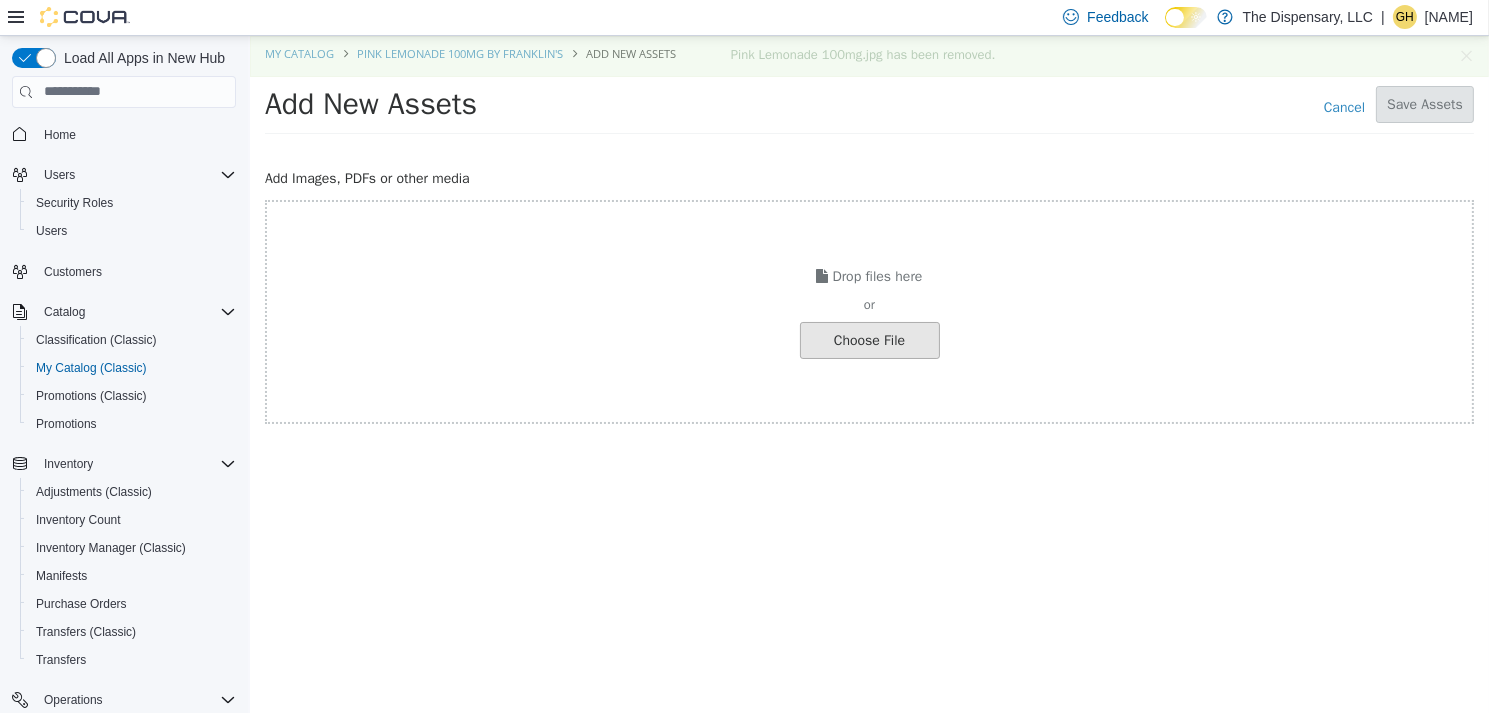 click at bounding box center (-178, 339) 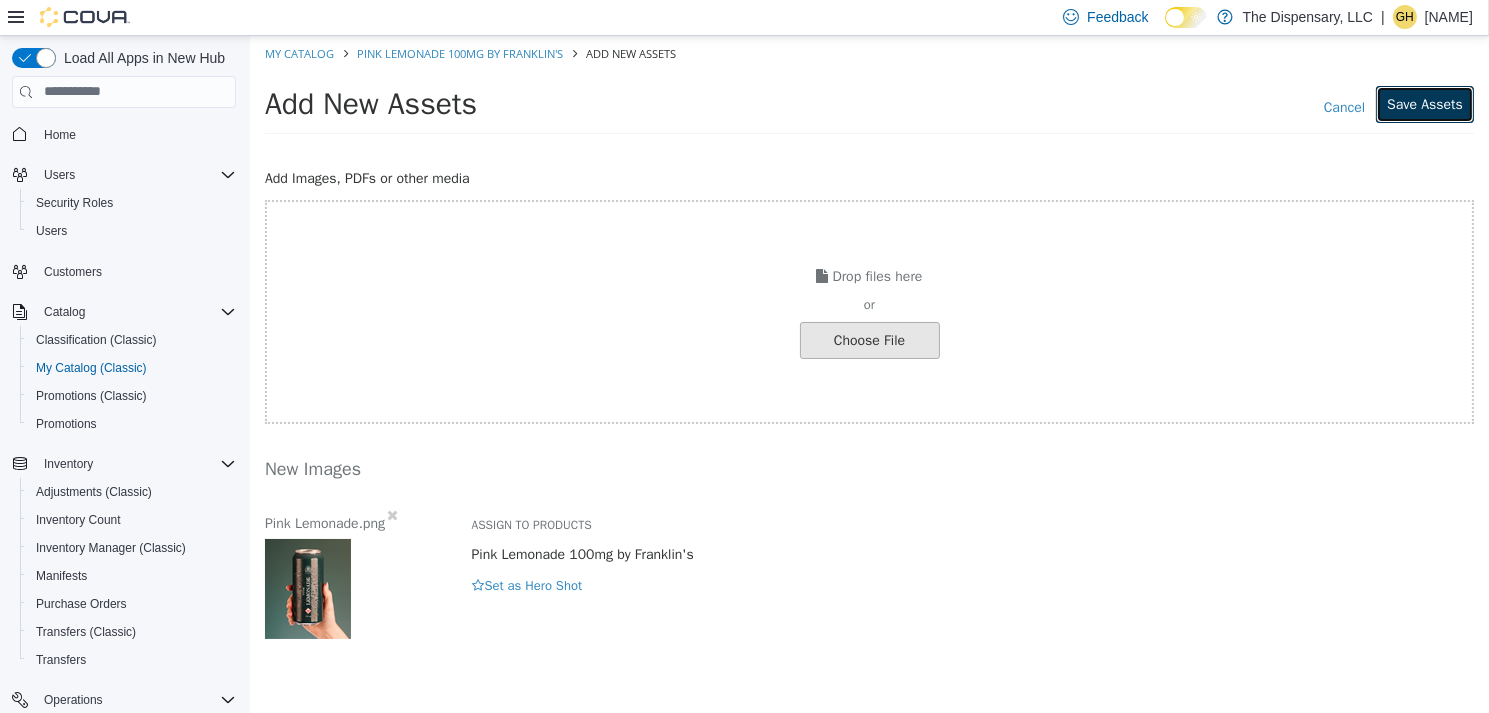 click on "Save Assets" at bounding box center [1424, 103] 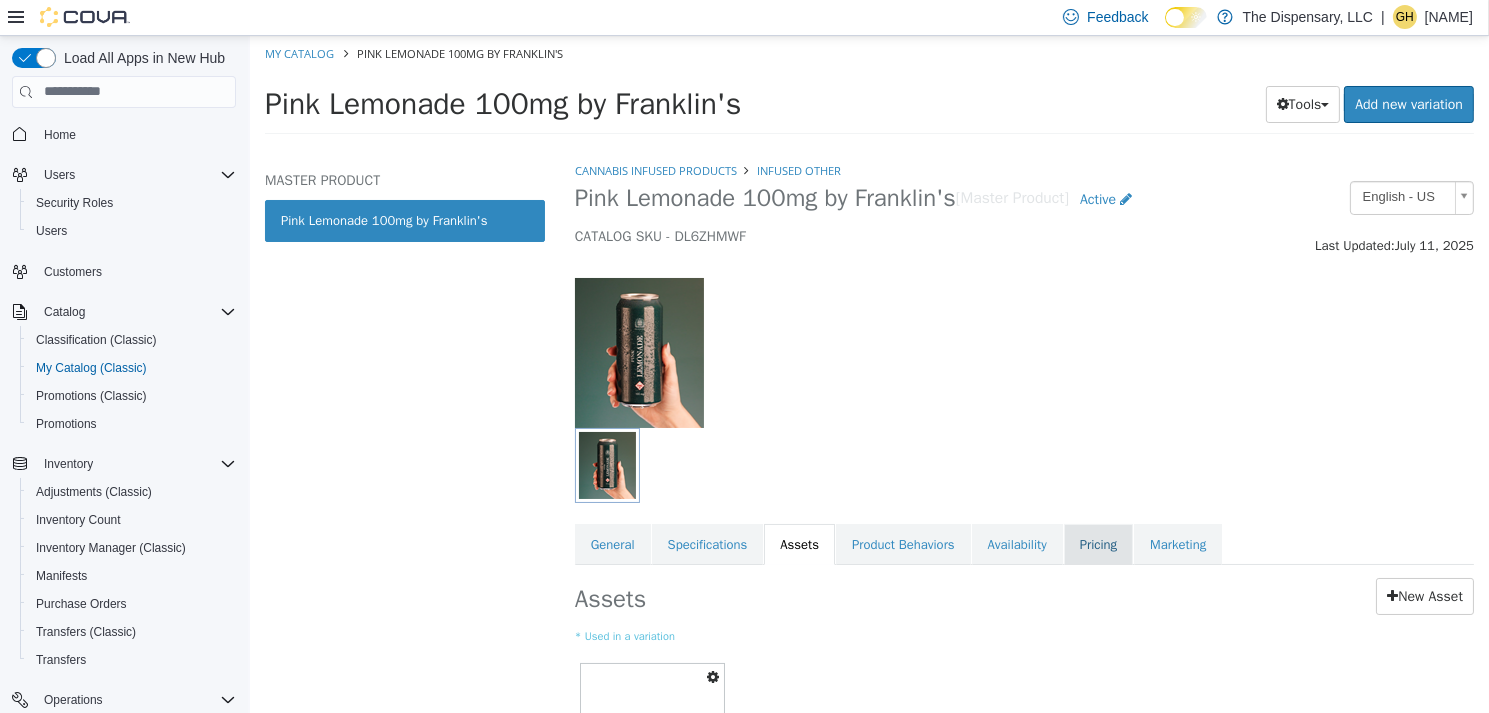 click on "Pricing" at bounding box center [1097, 544] 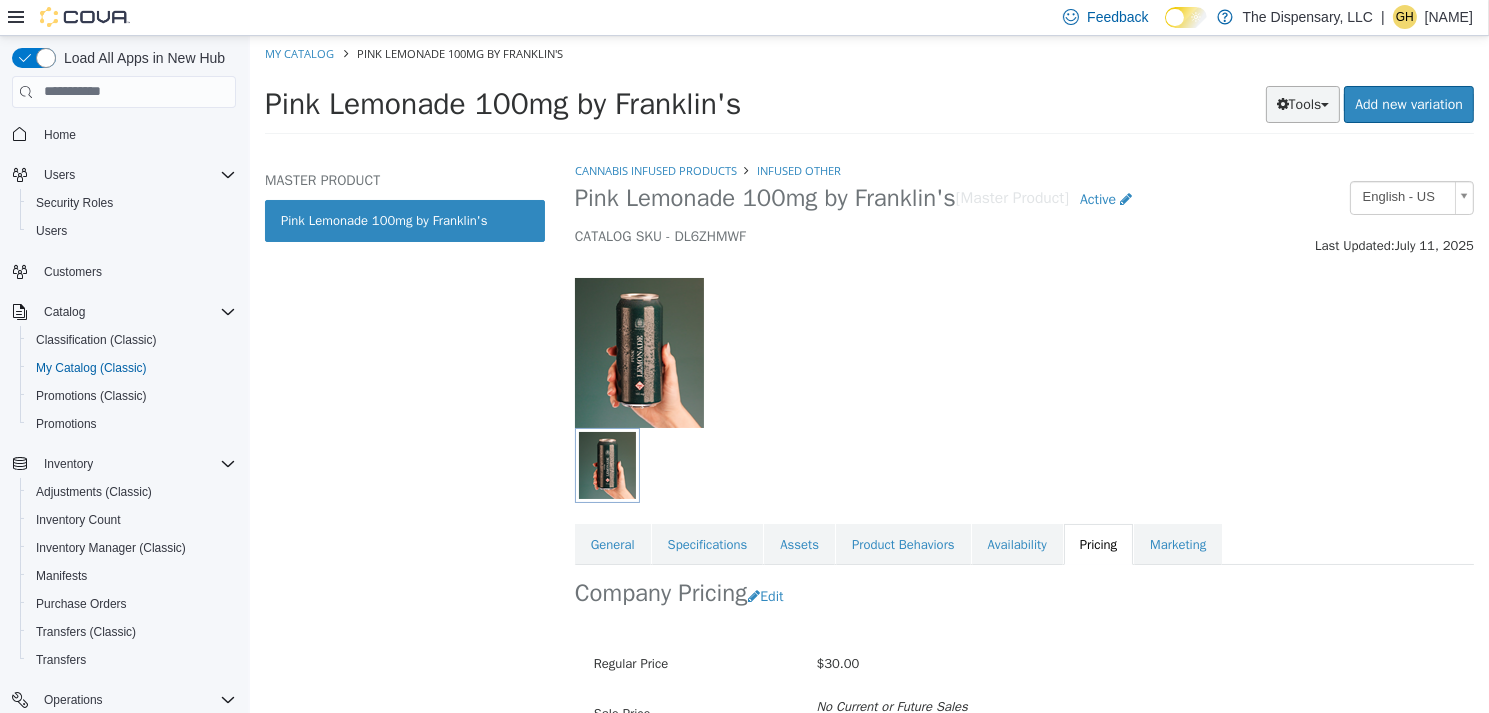click at bounding box center (1282, 103) 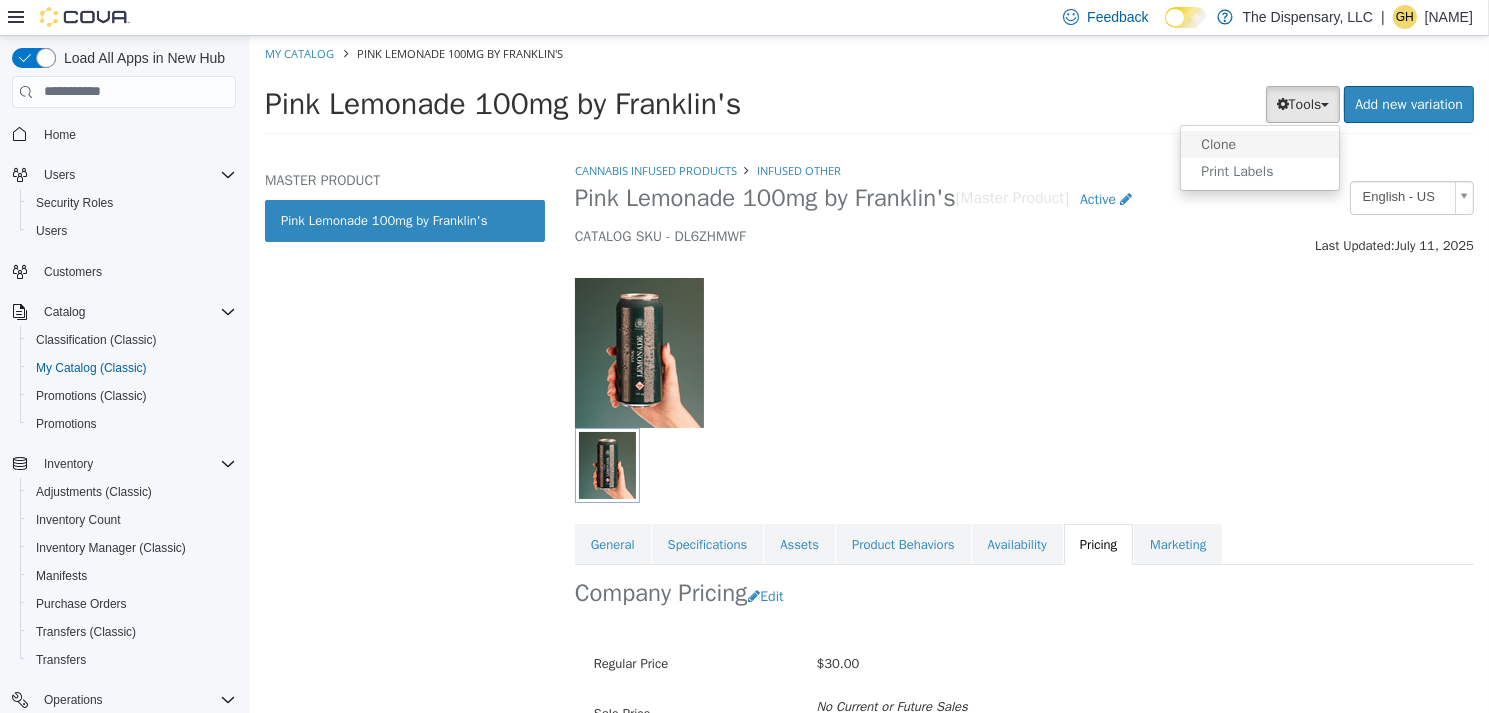 click on "Clone" at bounding box center [1259, 143] 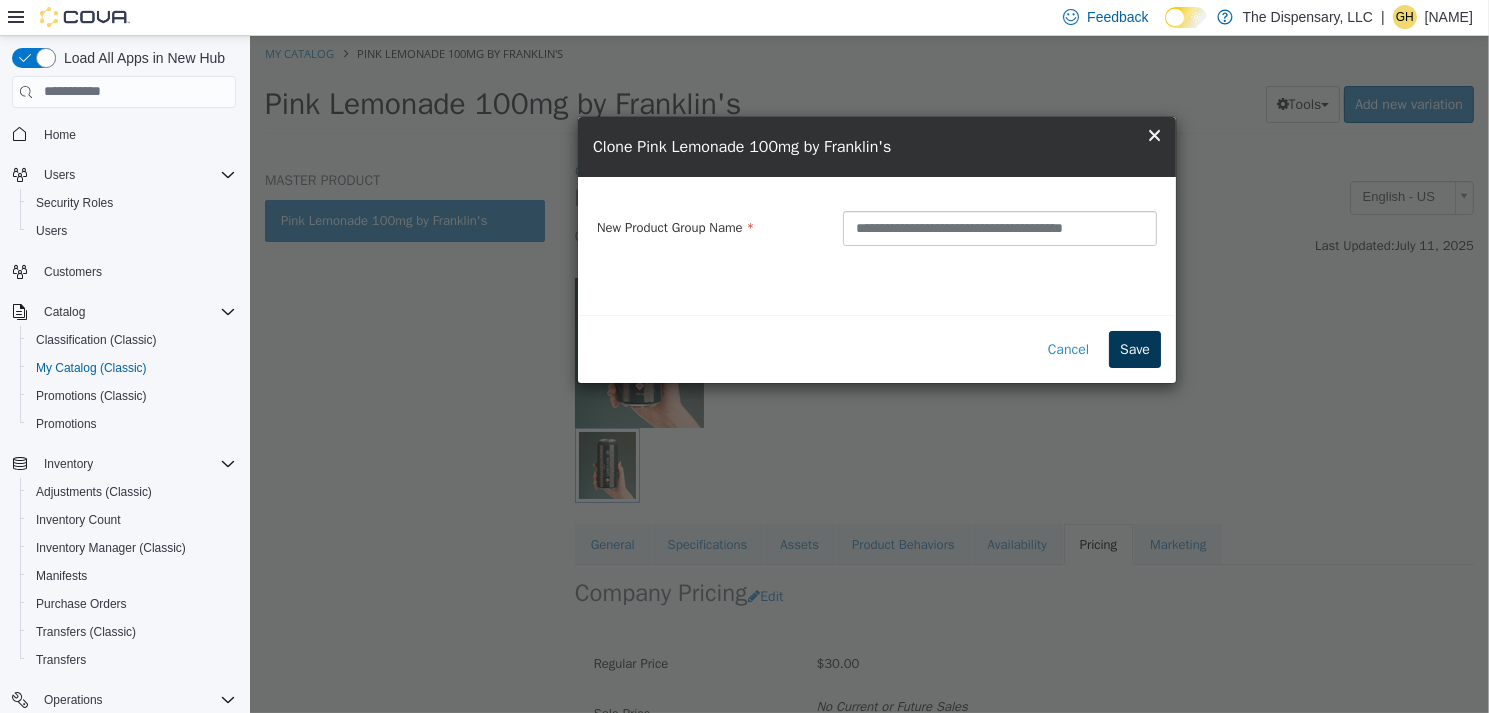 type on "**********" 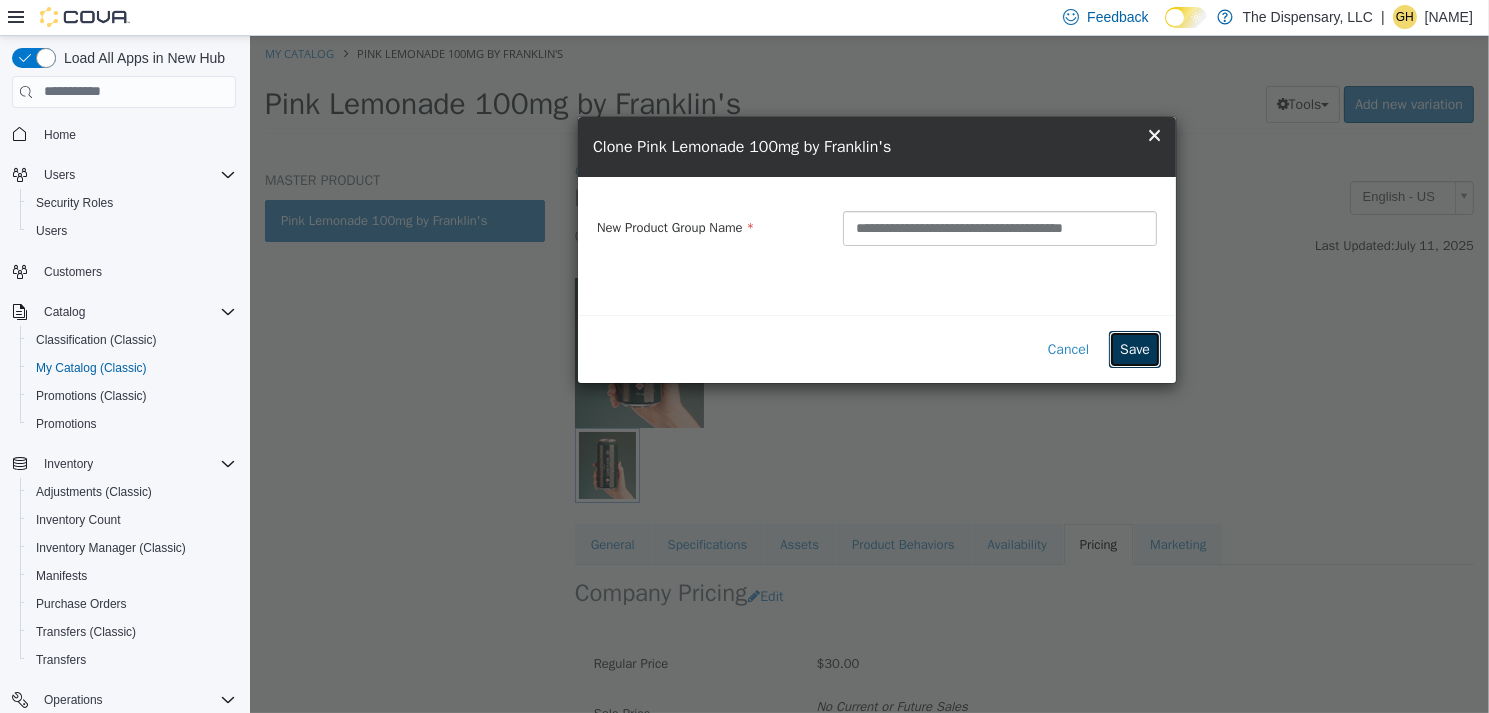 click on "Save" at bounding box center [1134, 348] 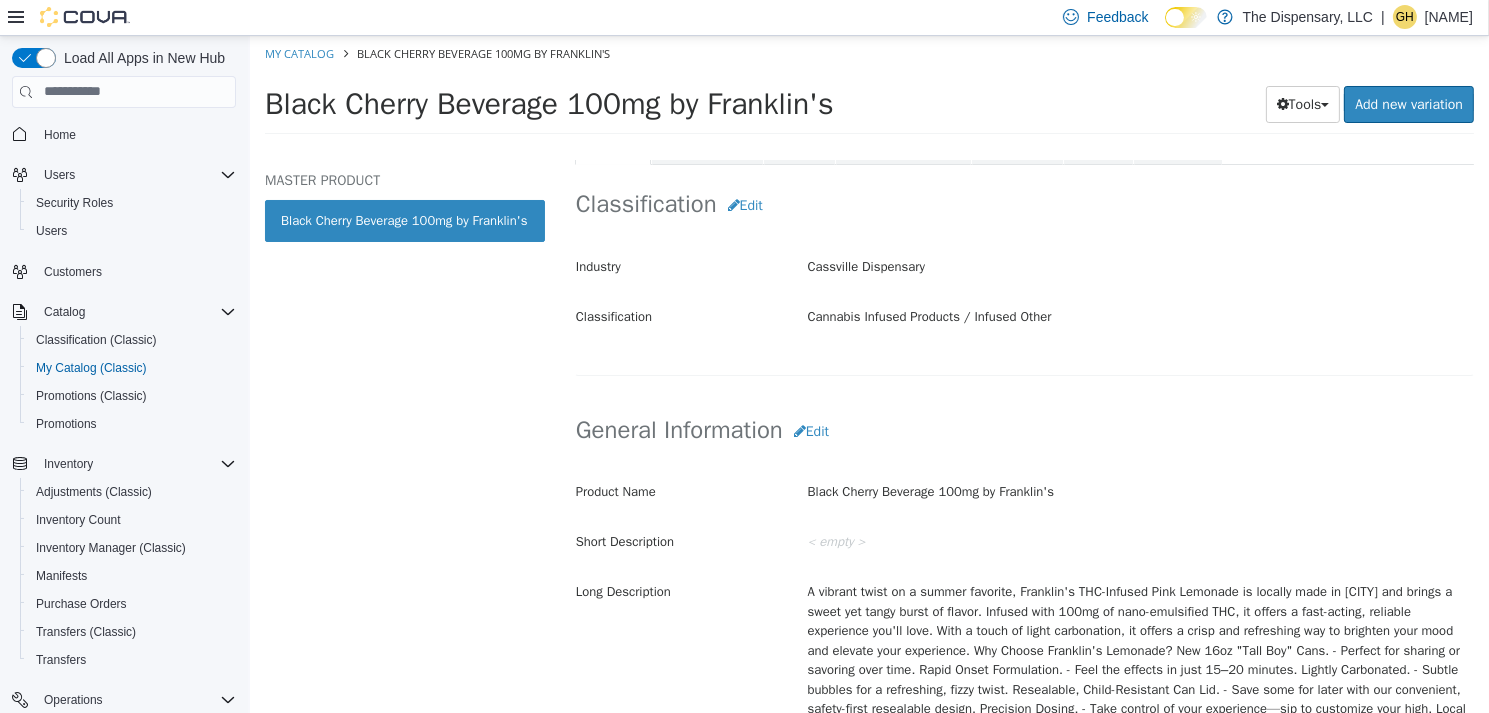 scroll, scrollTop: 500, scrollLeft: 0, axis: vertical 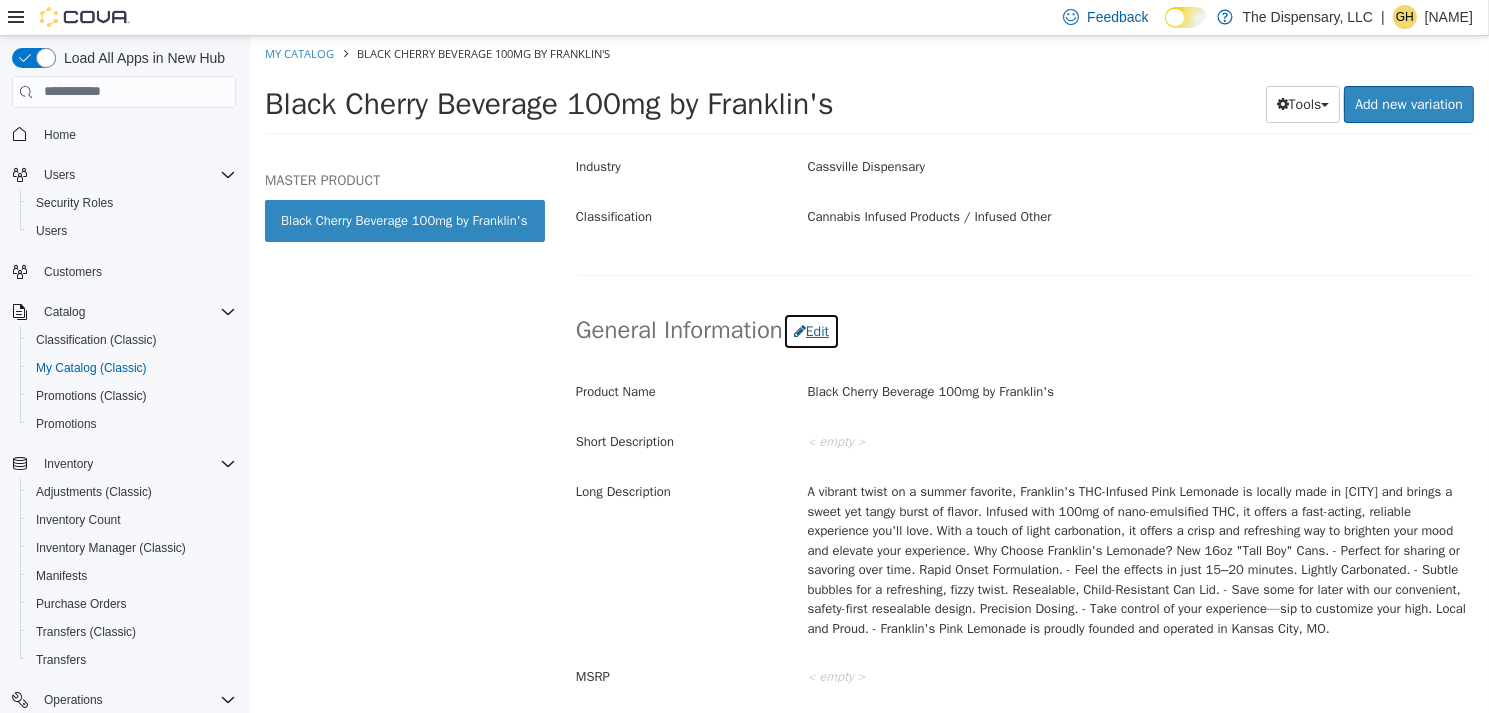 click on "Edit" at bounding box center (810, 330) 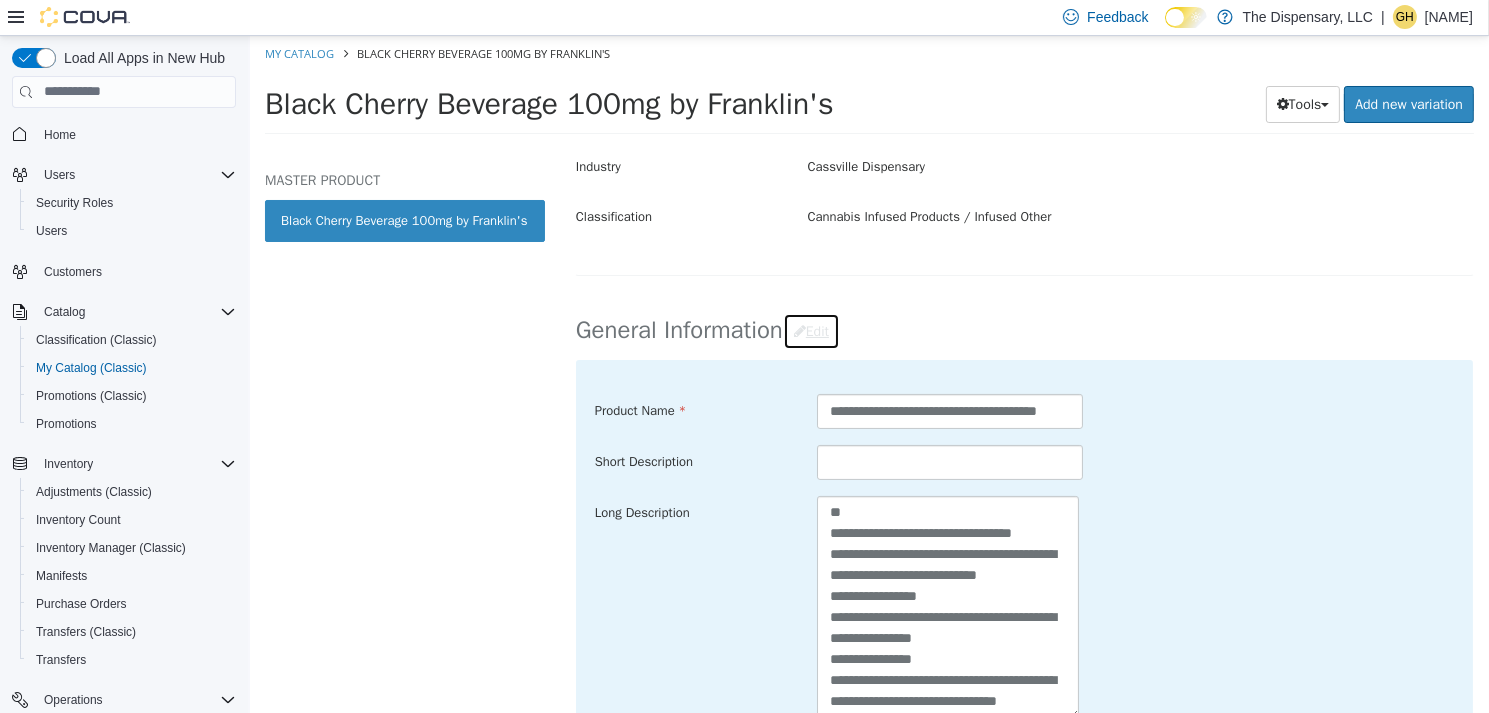 scroll, scrollTop: 504, scrollLeft: 0, axis: vertical 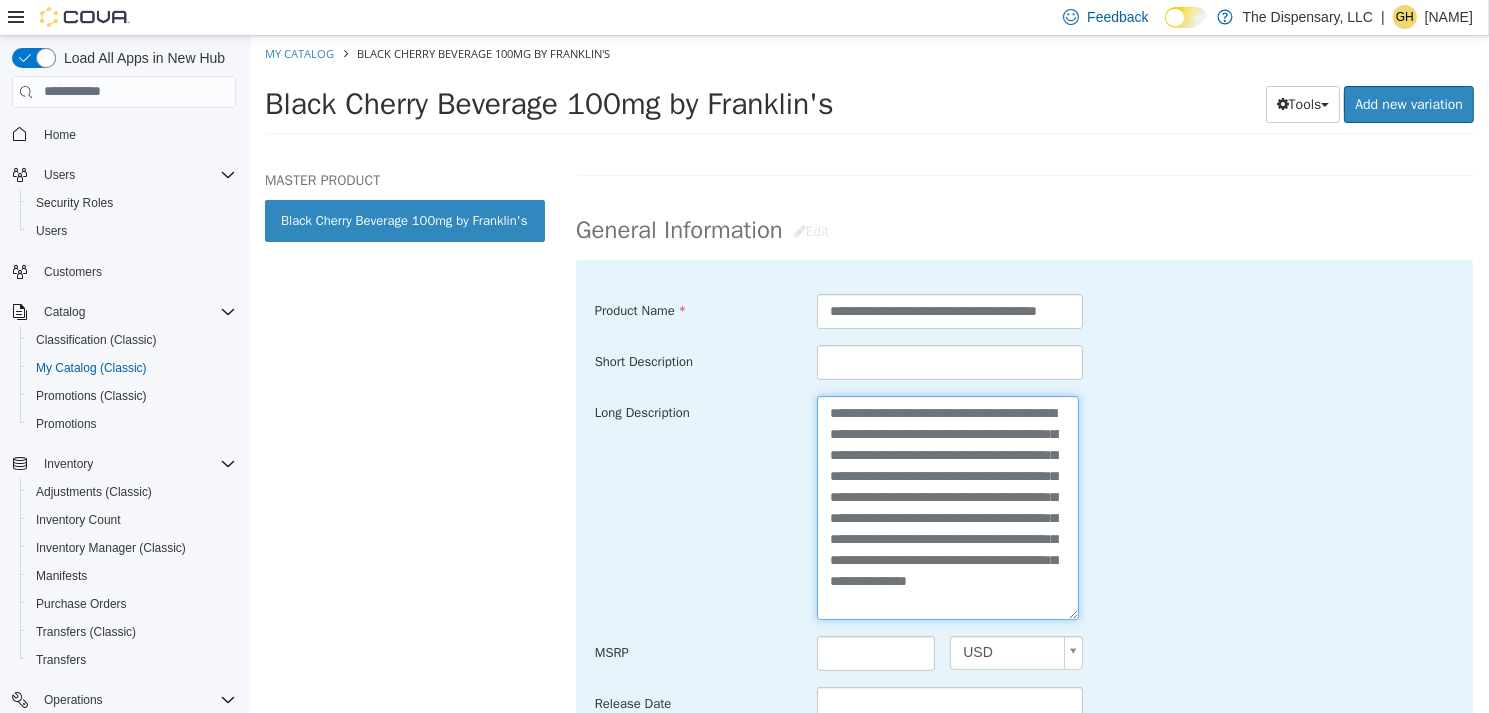 drag, startPoint x: 984, startPoint y: 603, endPoint x: 768, endPoint y: 292, distance: 378.65155 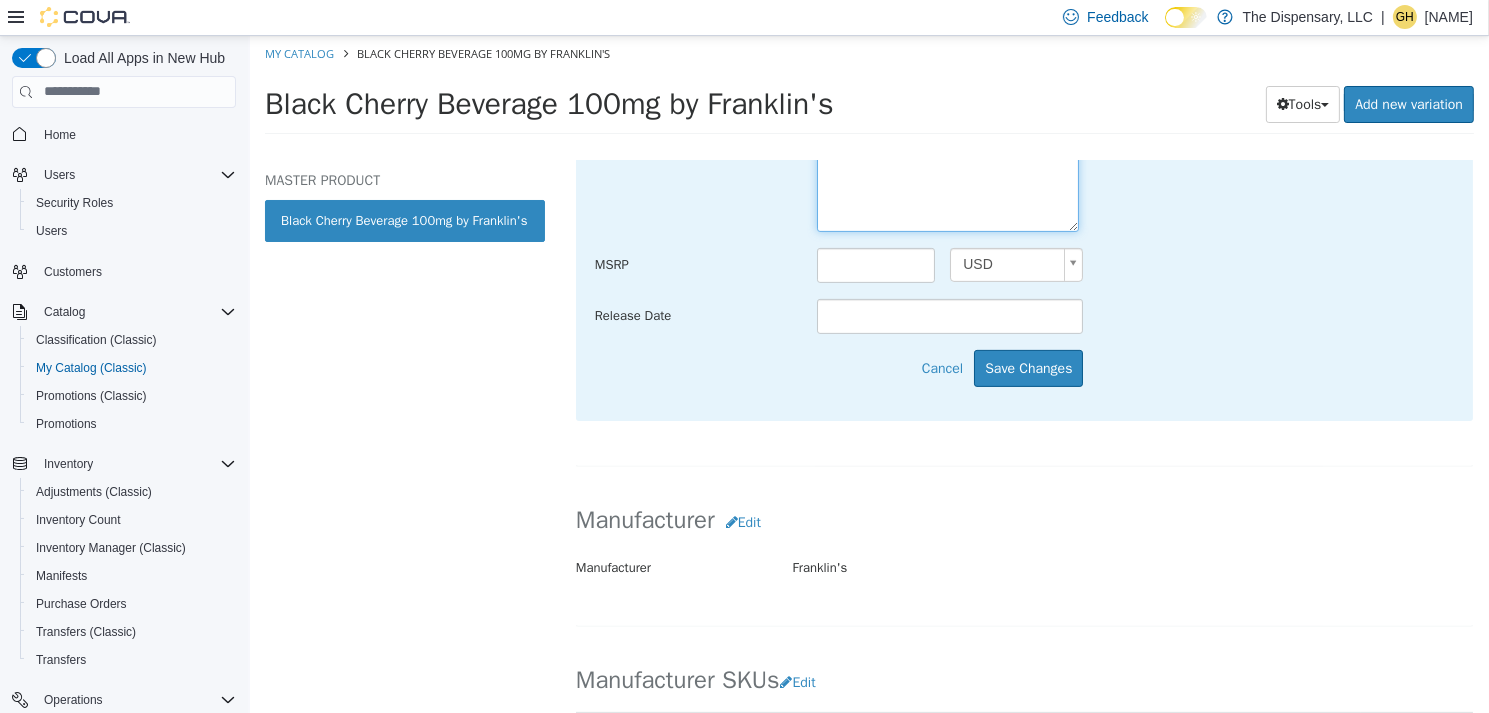 scroll, scrollTop: 1000, scrollLeft: 0, axis: vertical 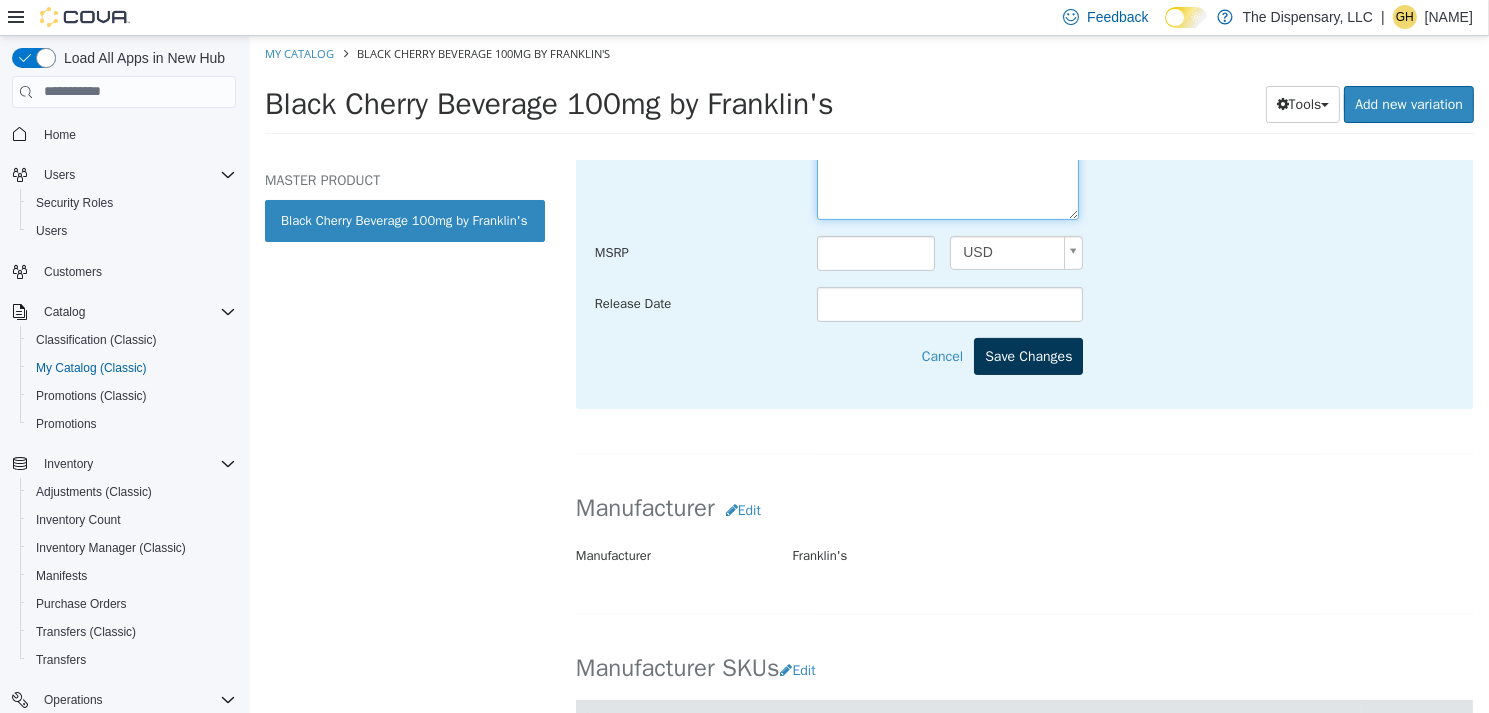 type 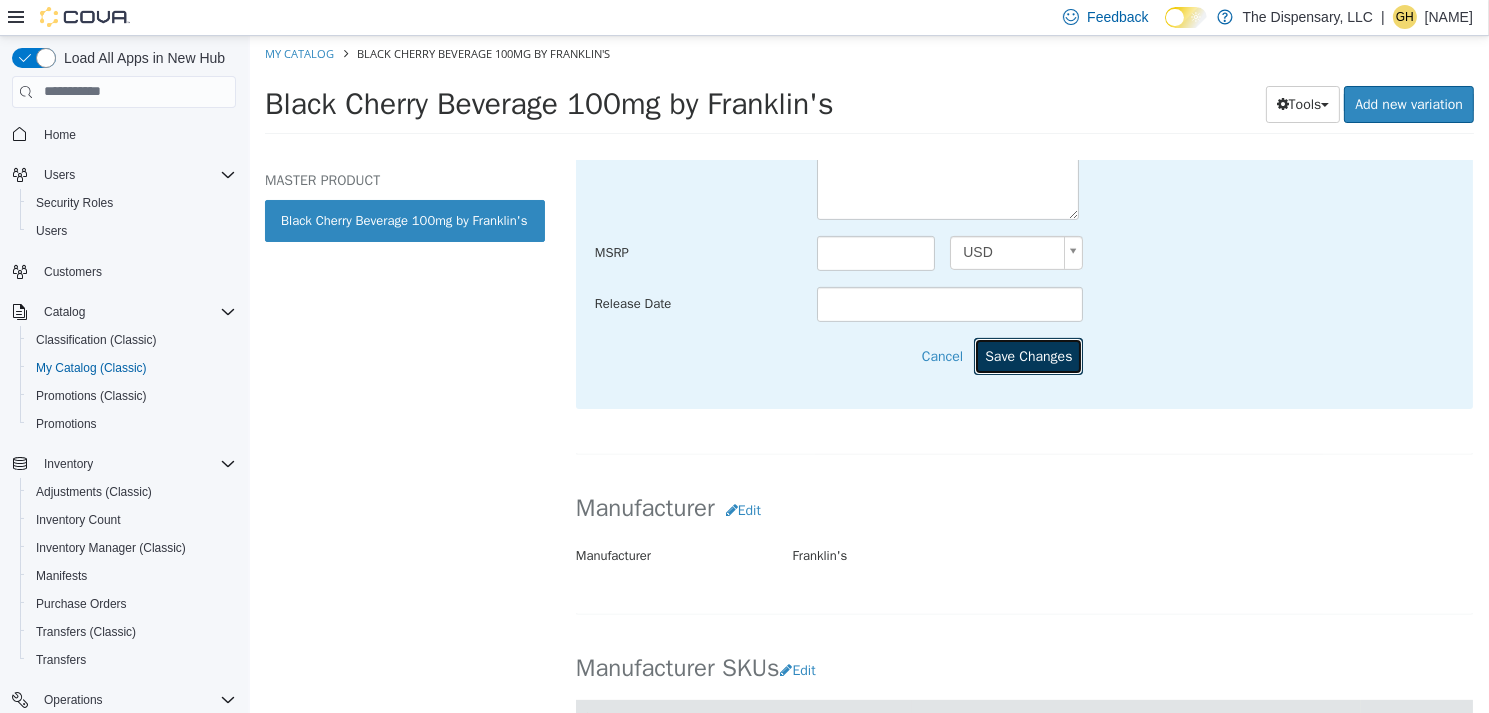 click on "Save Changes" at bounding box center (1027, 355) 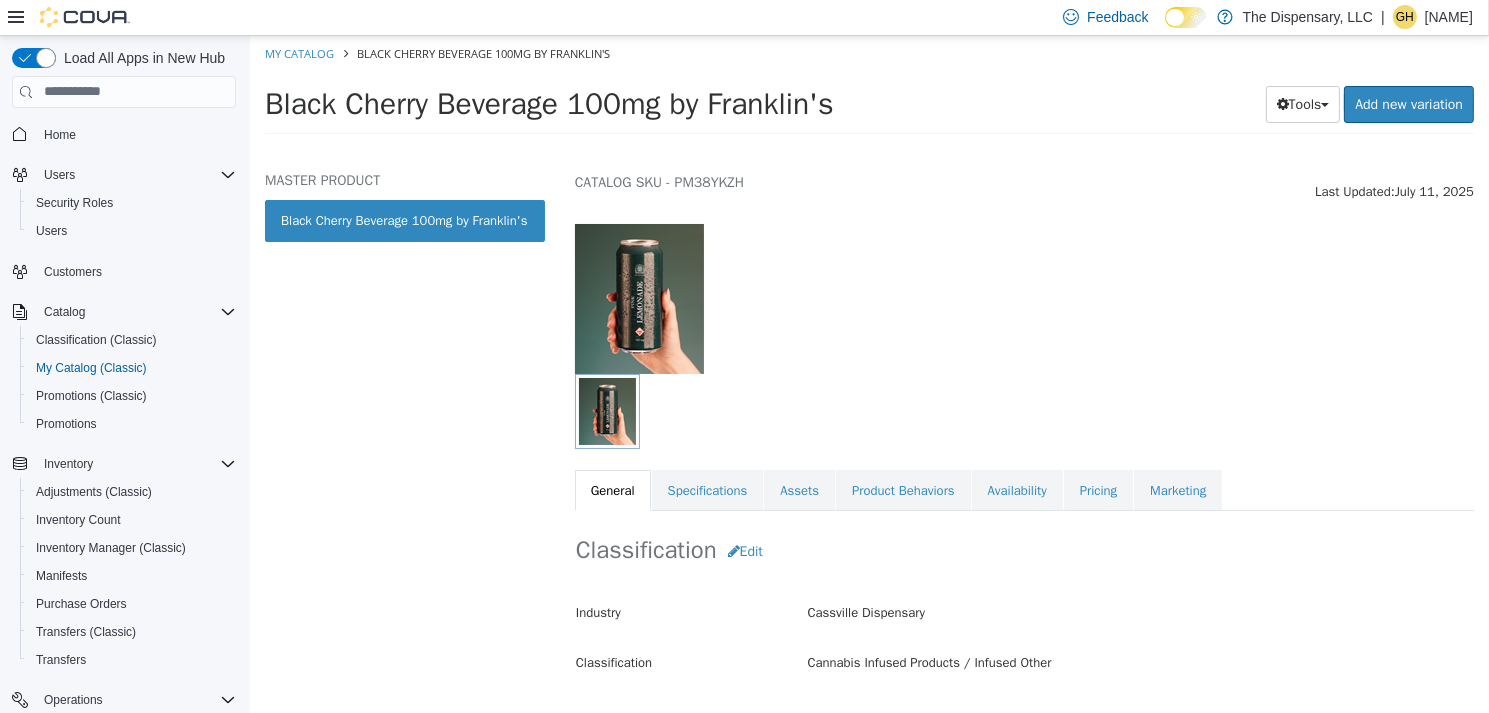 scroll, scrollTop: 0, scrollLeft: 0, axis: both 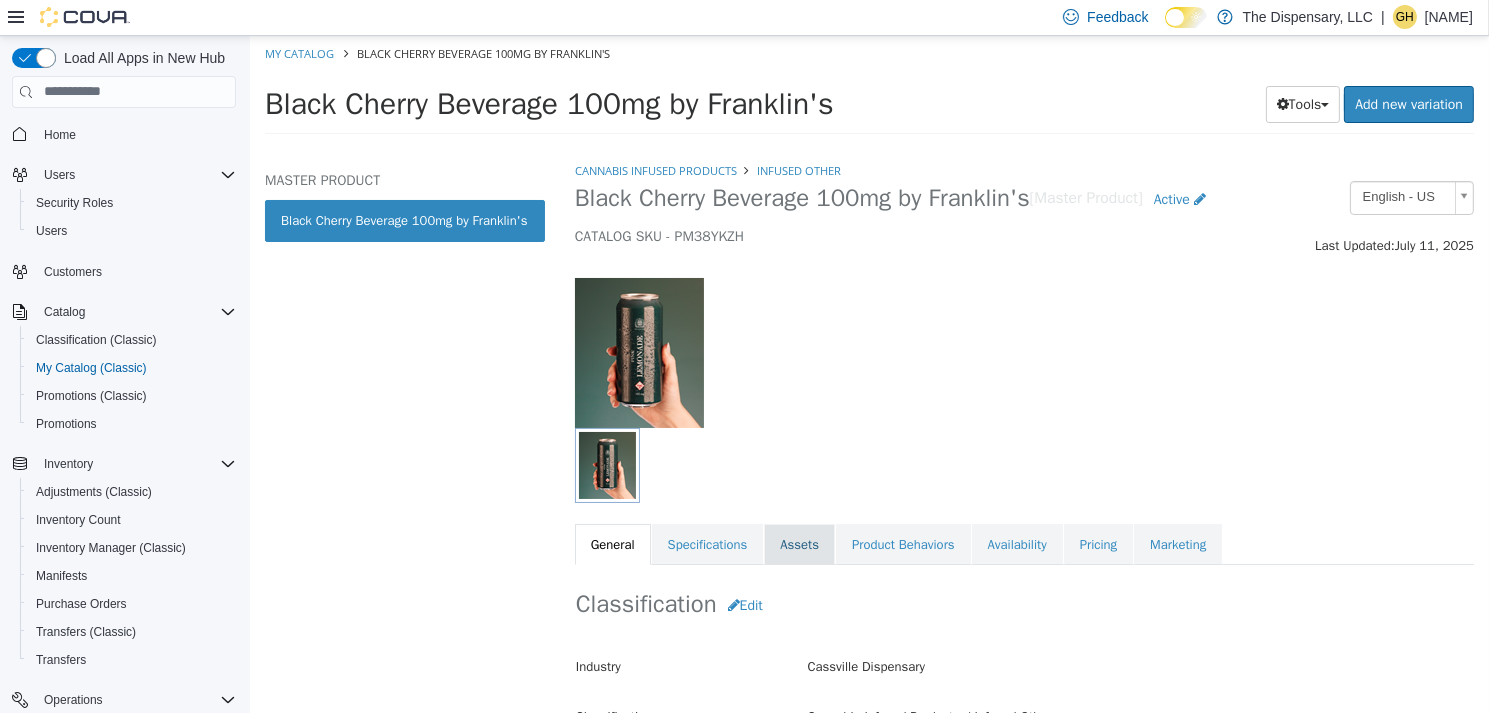 click on "Assets" at bounding box center (798, 544) 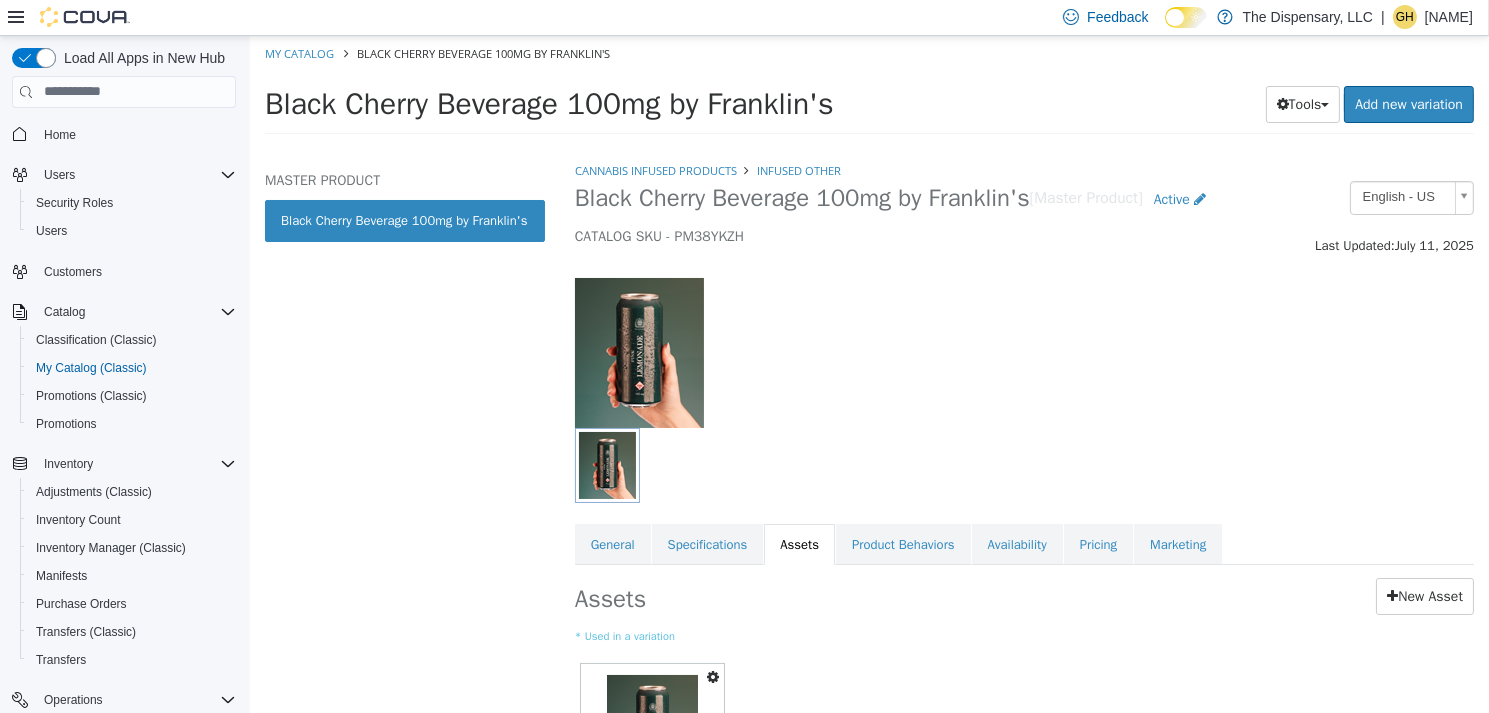 scroll, scrollTop: 100, scrollLeft: 0, axis: vertical 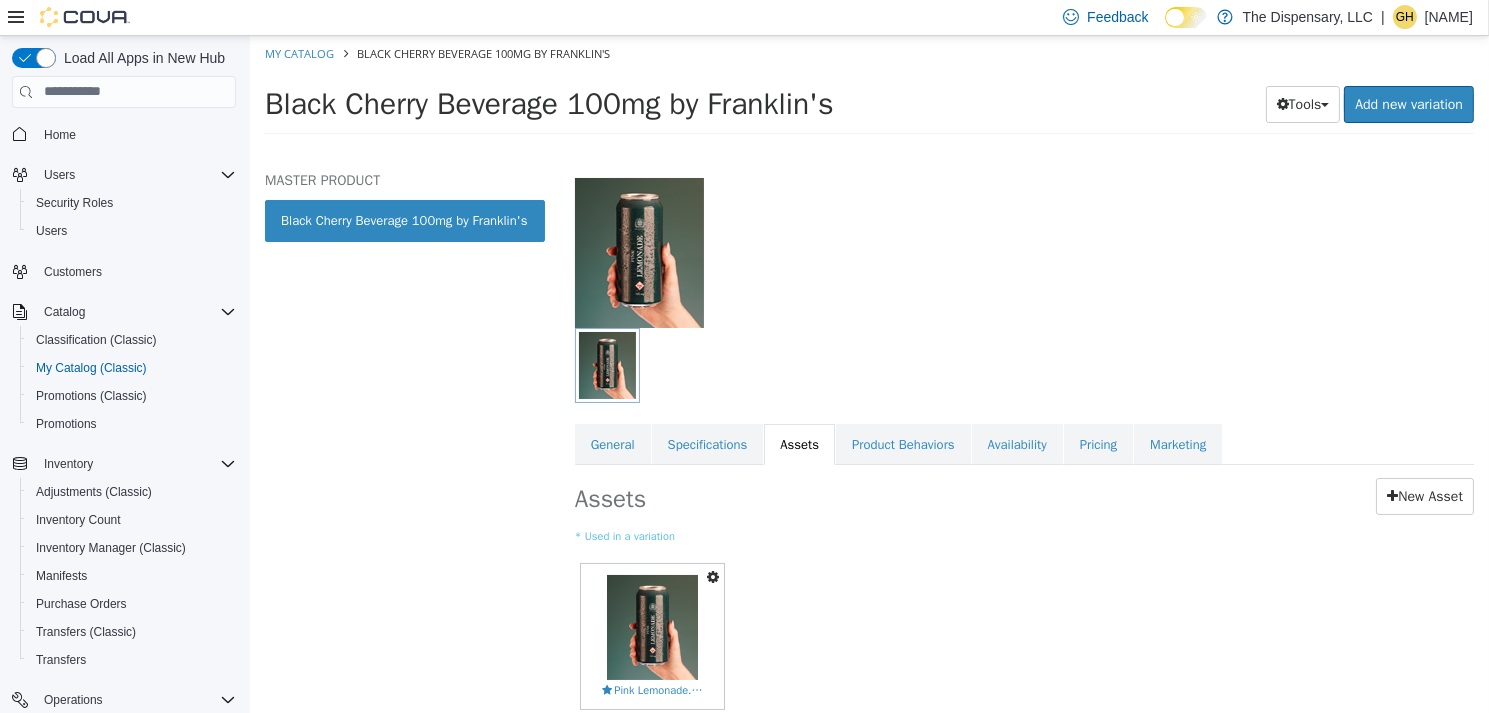 click at bounding box center [712, 576] 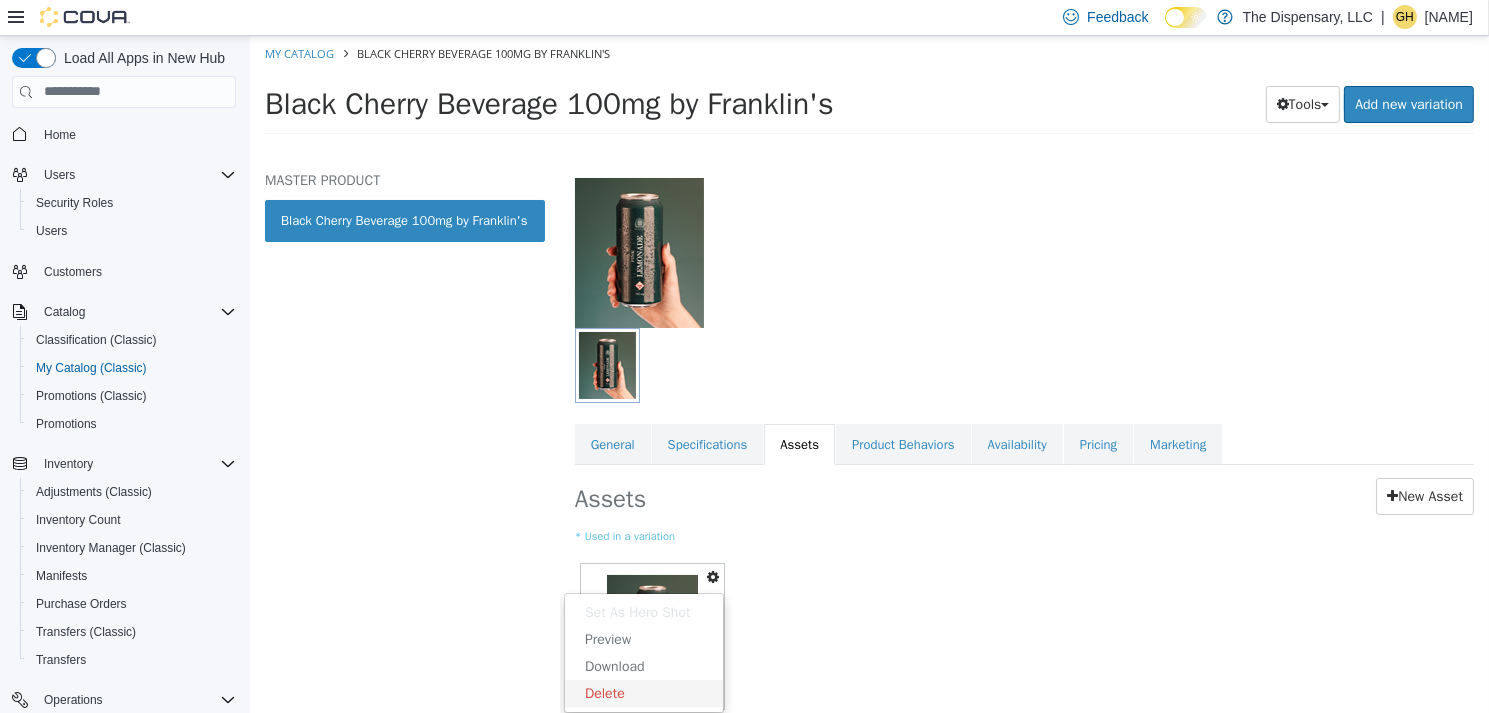 click on "Delete" at bounding box center (643, 692) 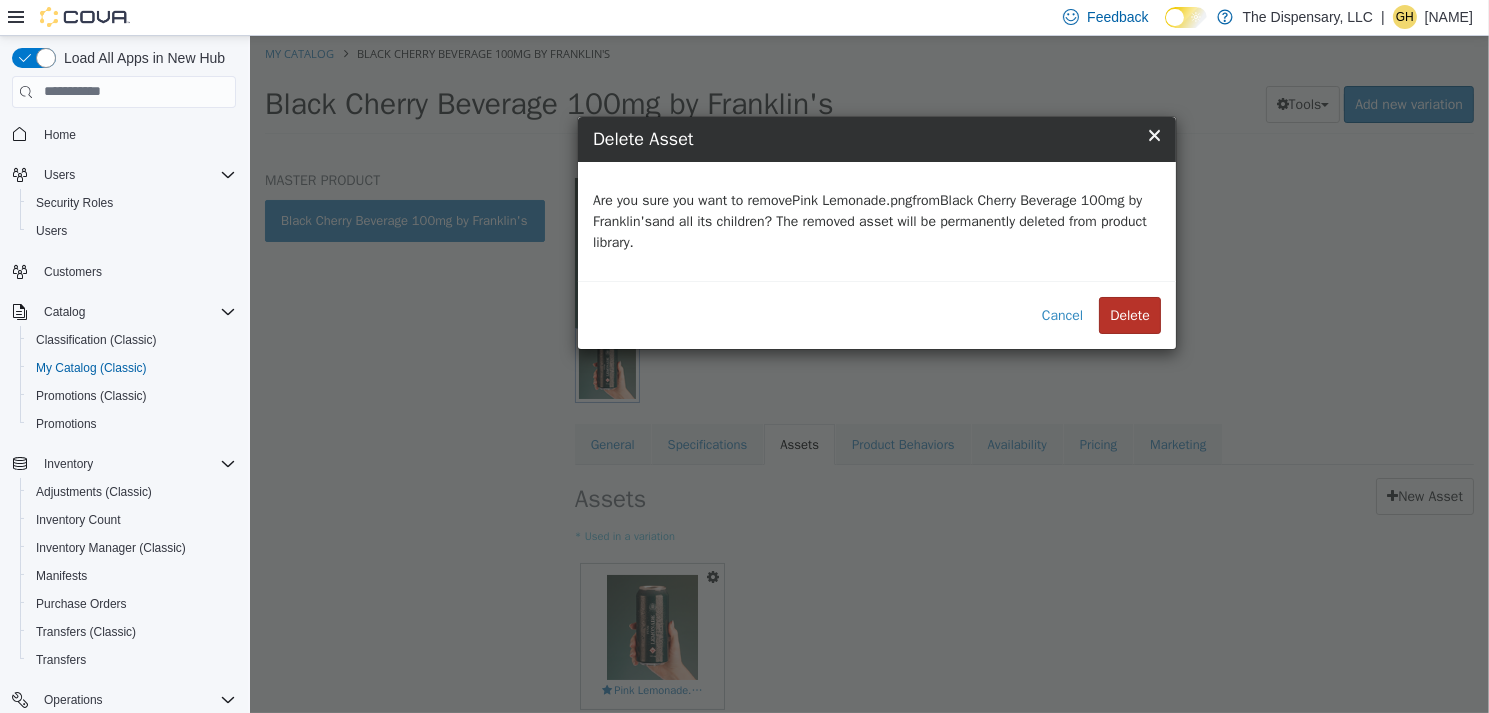 click on "Delete" at bounding box center (1129, 314) 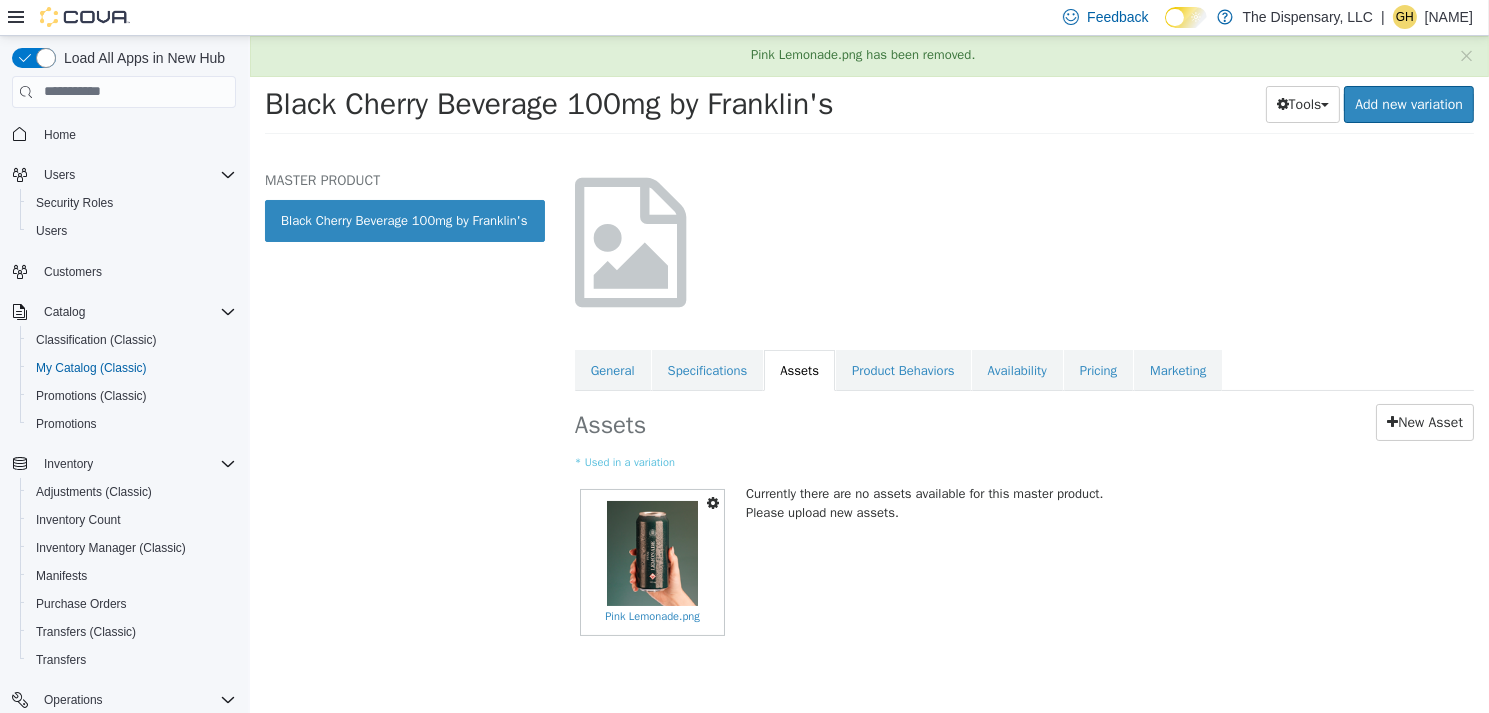 scroll, scrollTop: 0, scrollLeft: 0, axis: both 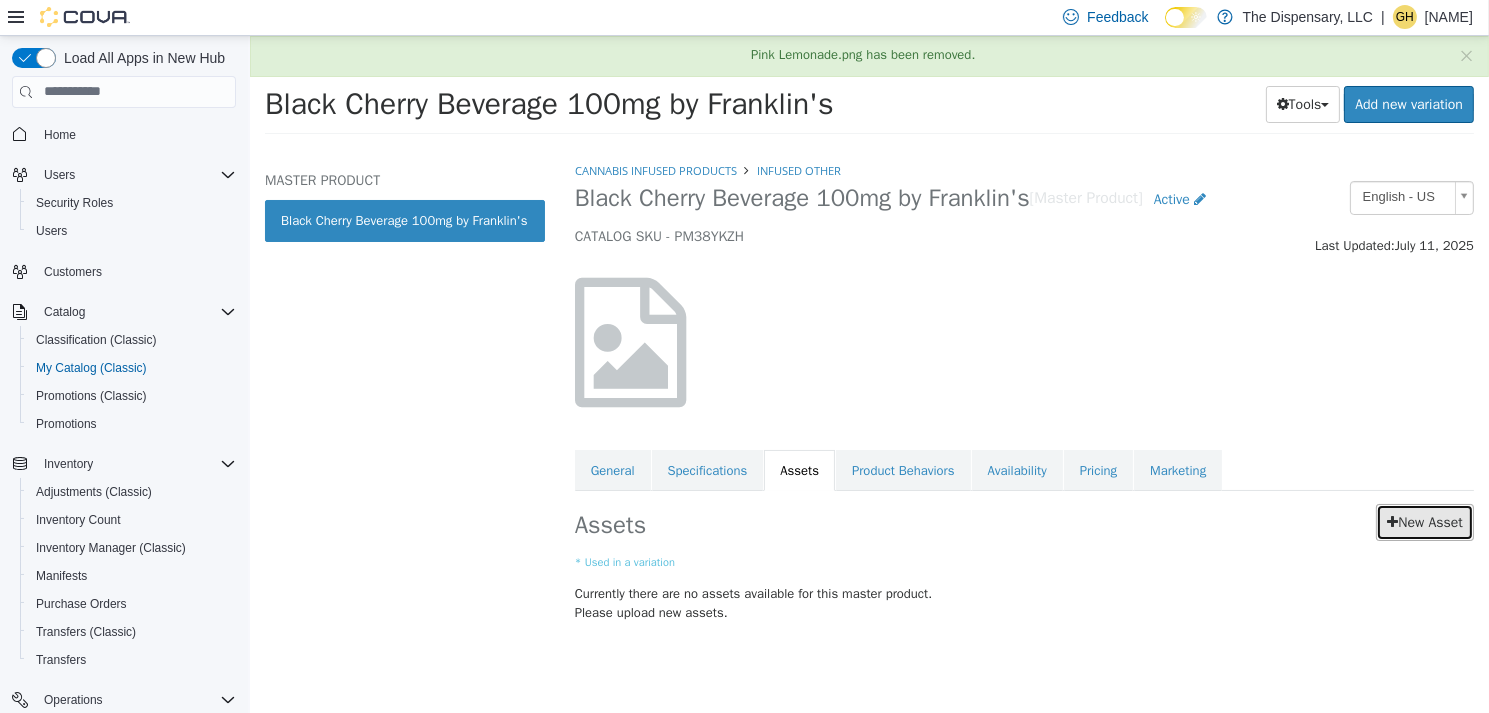 click on "New Asset" at bounding box center [1424, 521] 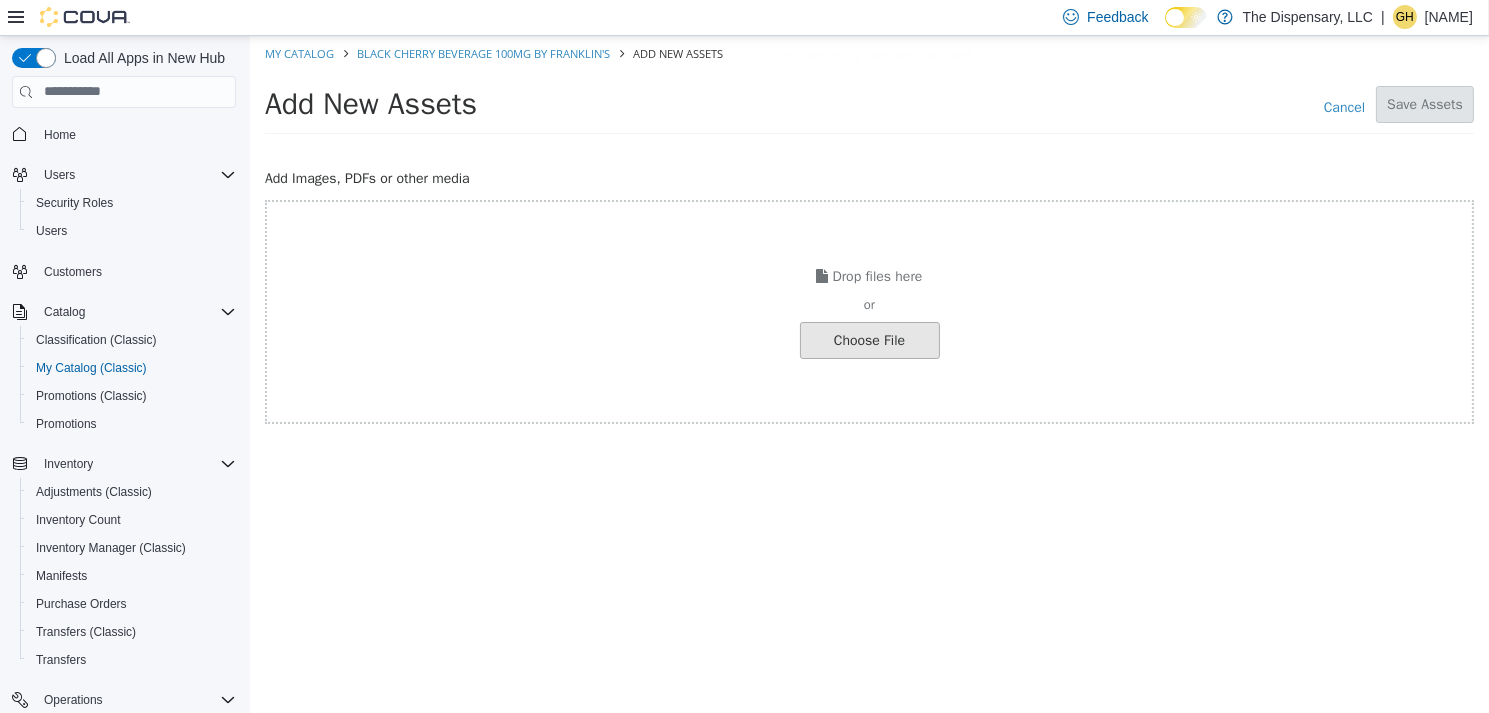 click at bounding box center [-178, 339] 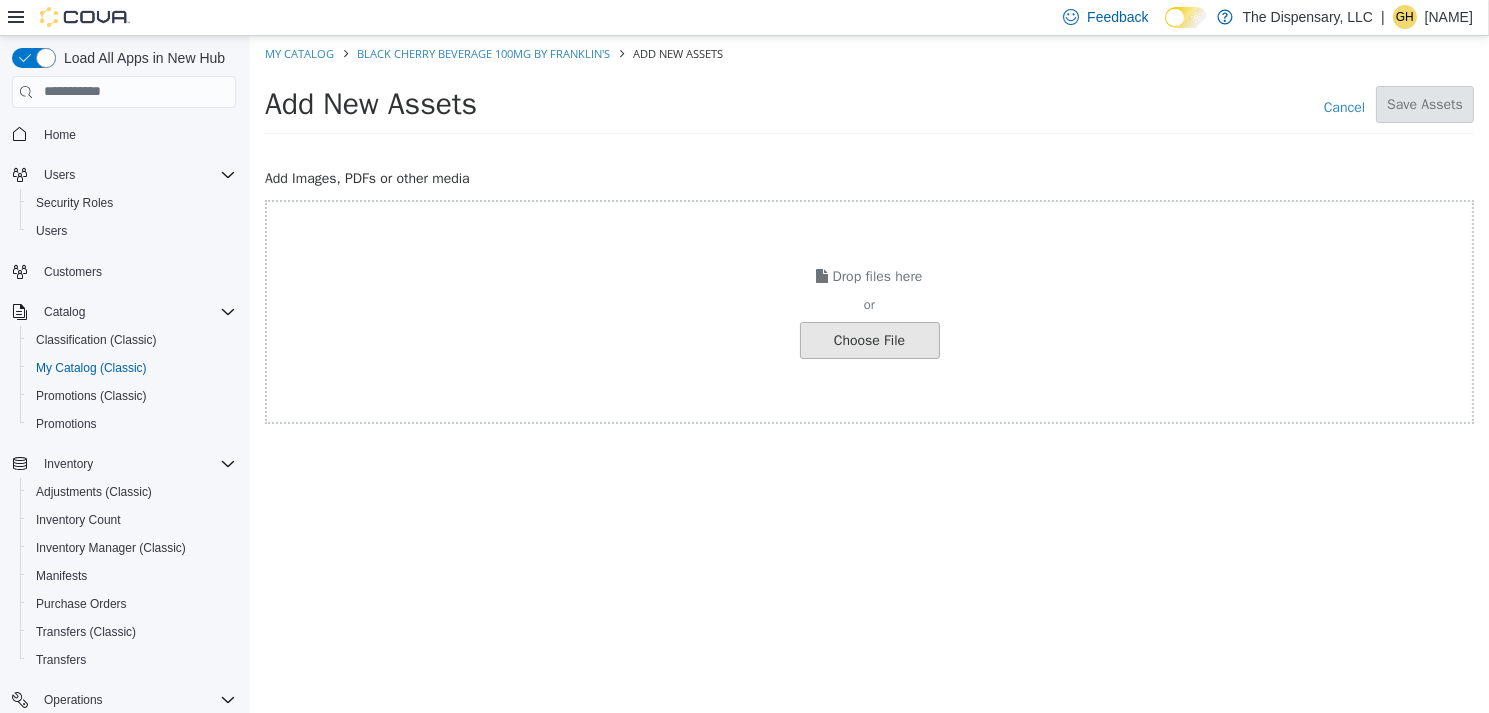 click at bounding box center (-178, 339) 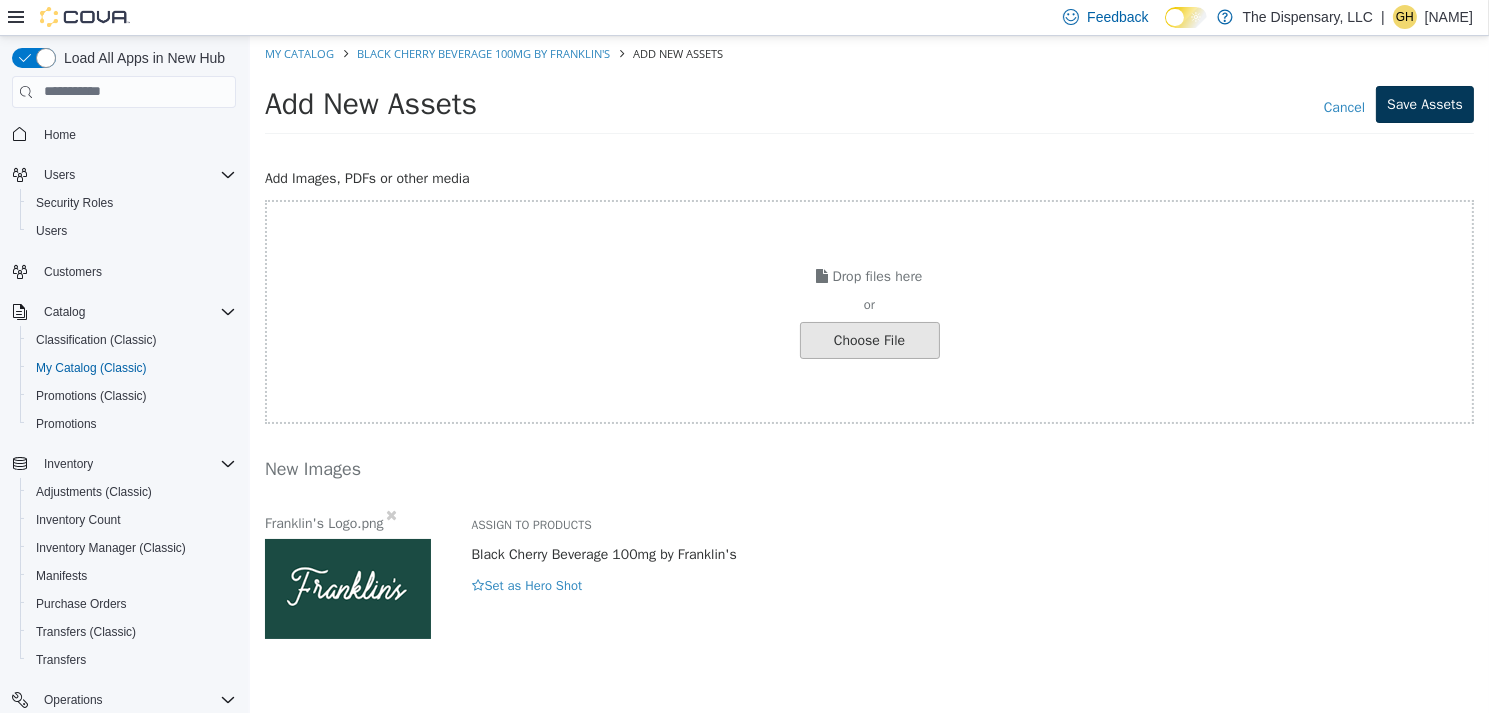 click on "Add New Assets
Cancel Save Assets" at bounding box center [868, 109] 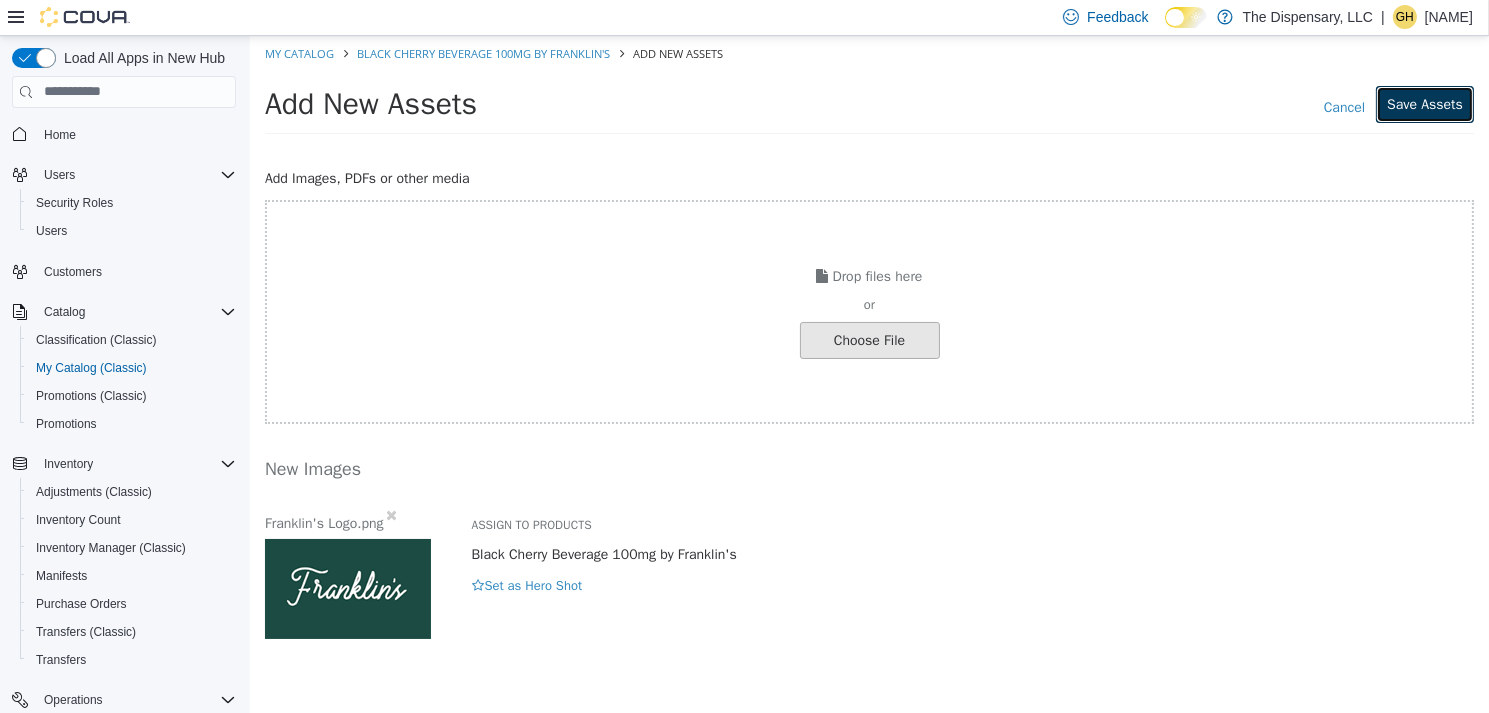 click on "Save Assets" at bounding box center (1424, 103) 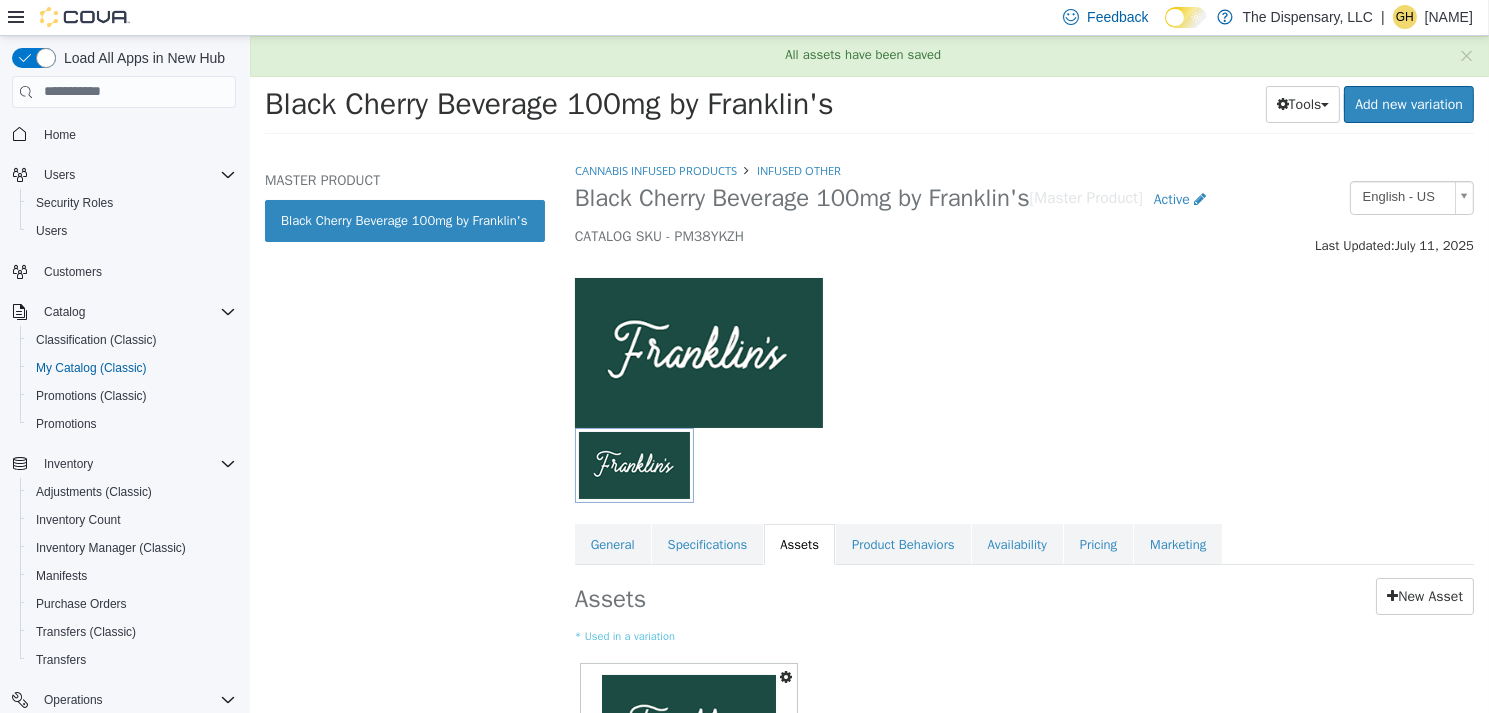 click at bounding box center [1023, 341] 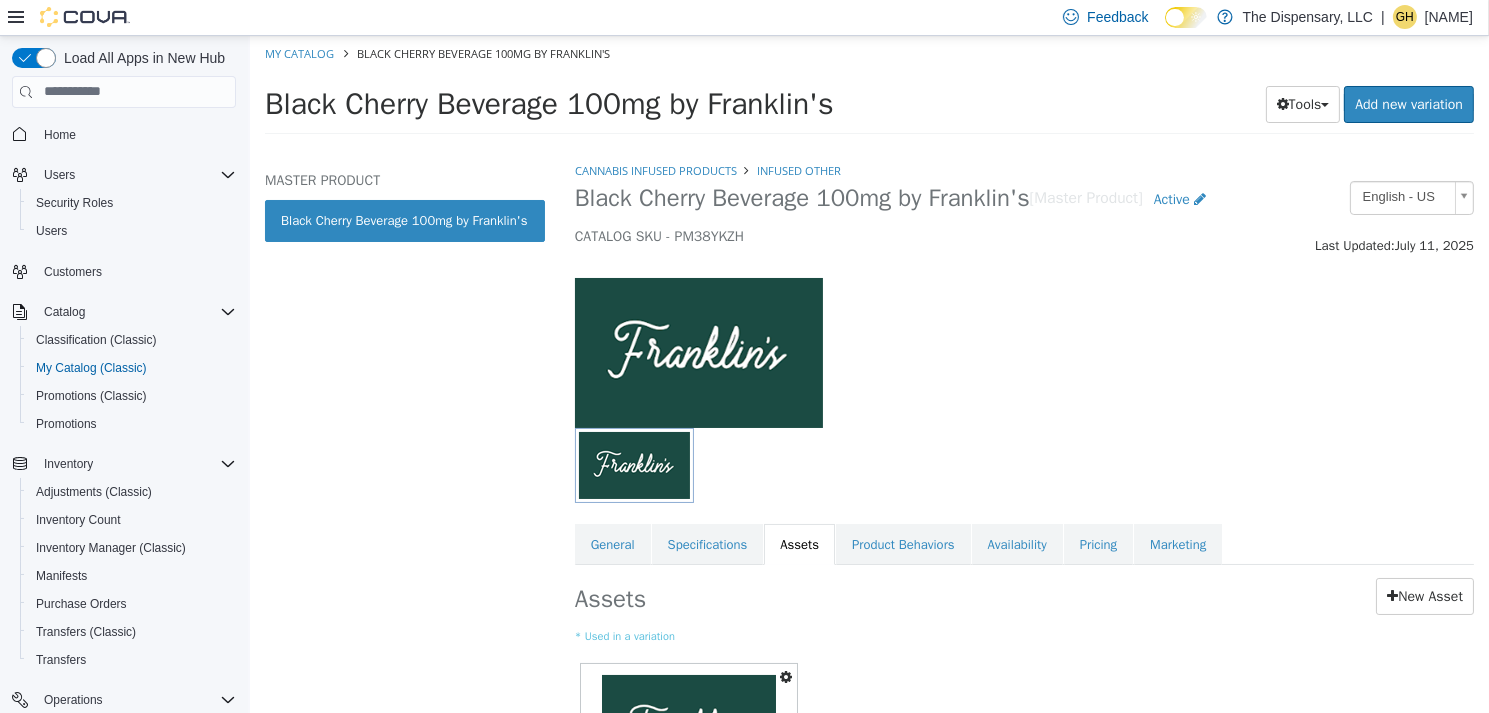 click on "Black Cherry Beverage 100mg by Franklin's
[Master Product] Active" at bounding box center [907, 198] 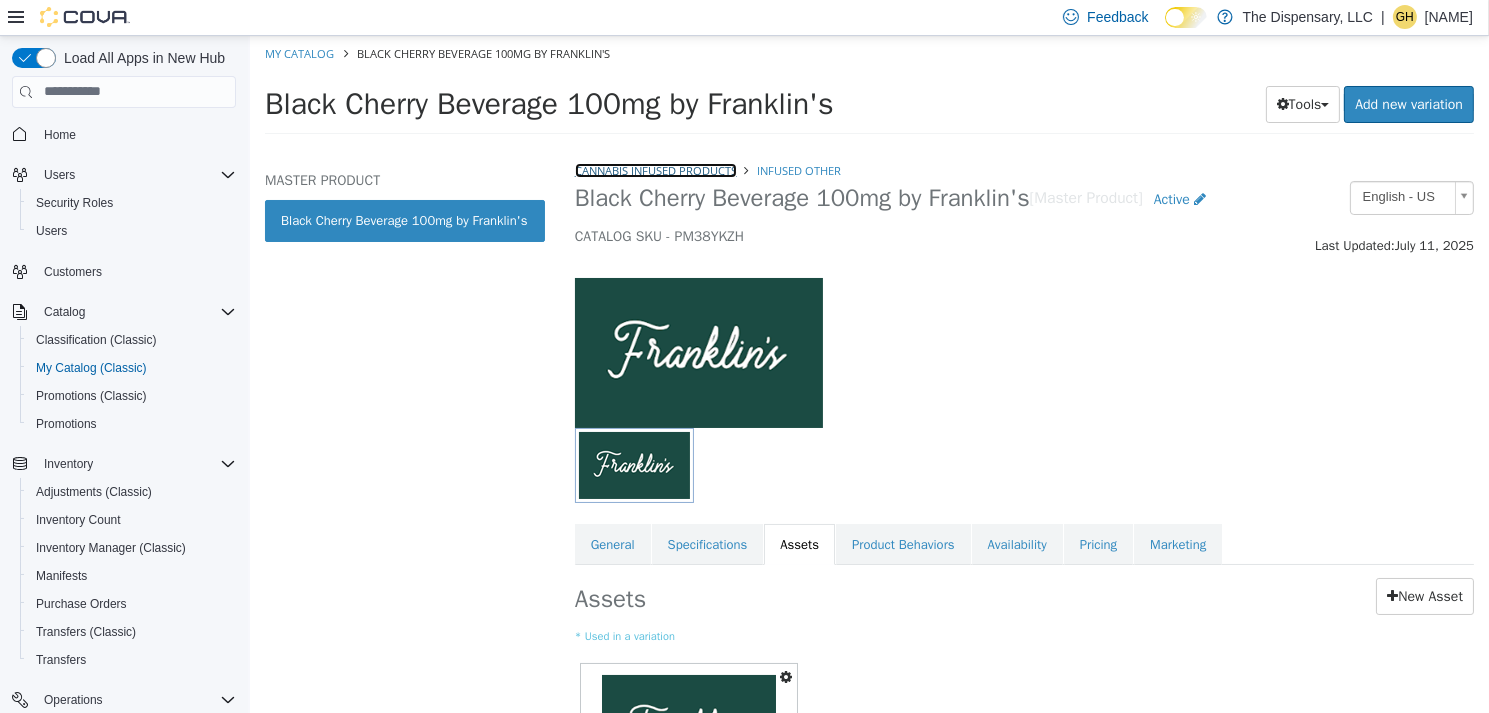 click on "Cannabis Infused Products" at bounding box center [655, 169] 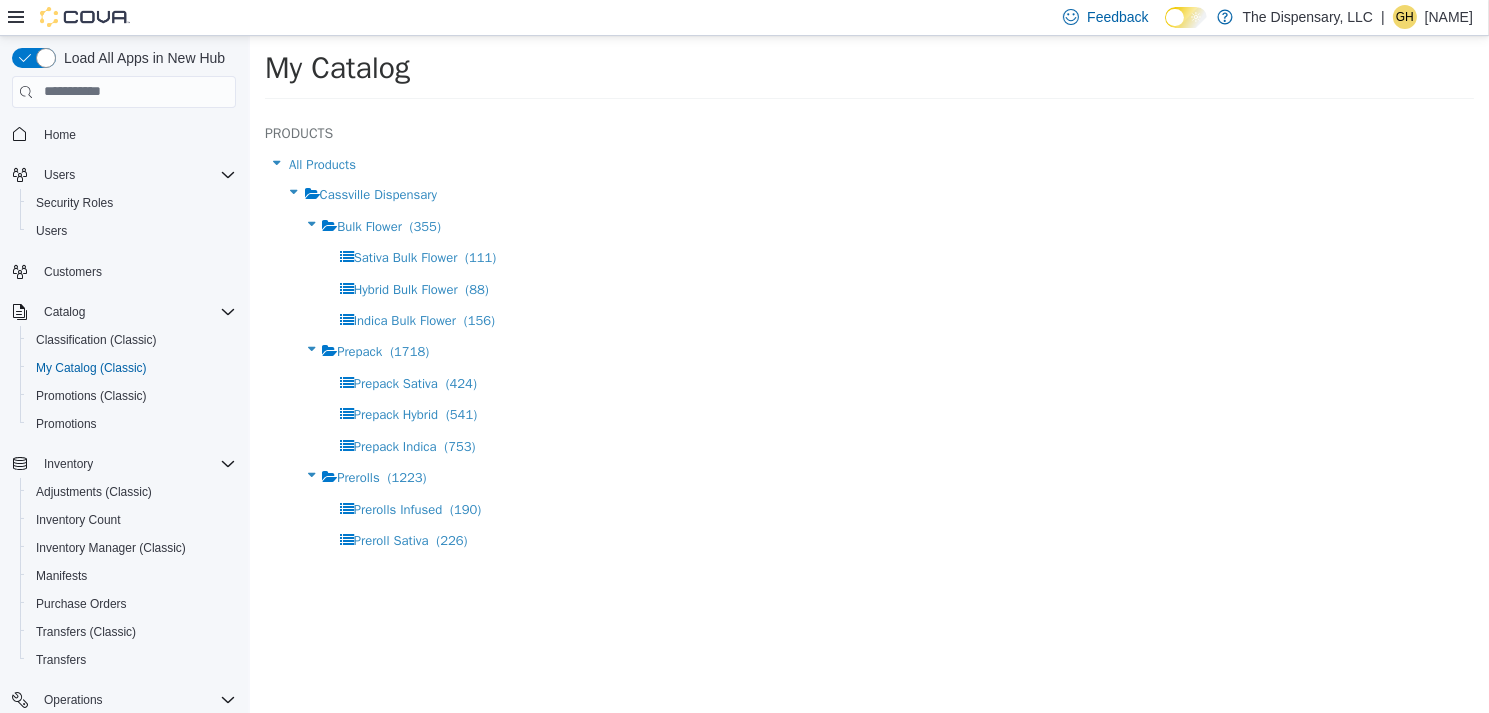select on "**********" 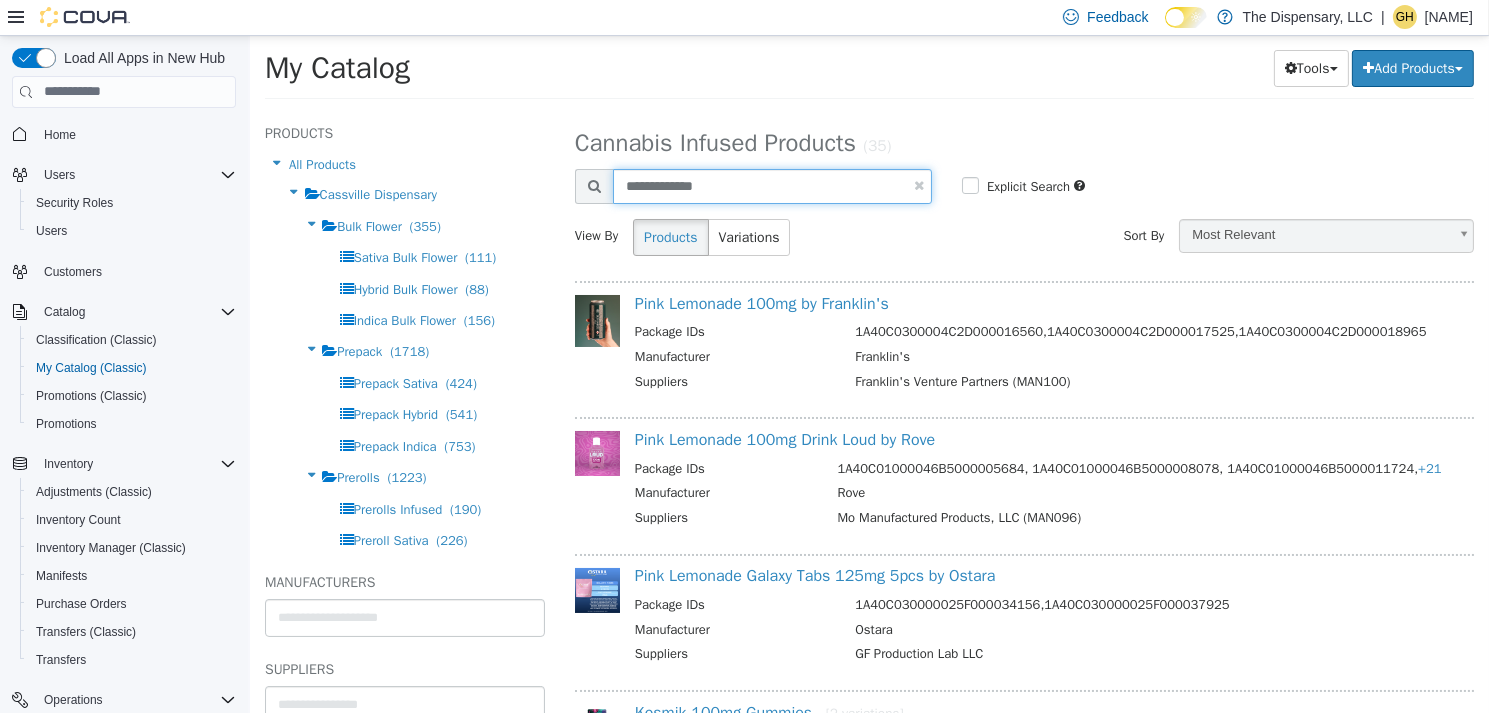 drag, startPoint x: 761, startPoint y: 180, endPoint x: 433, endPoint y: 145, distance: 329.8621 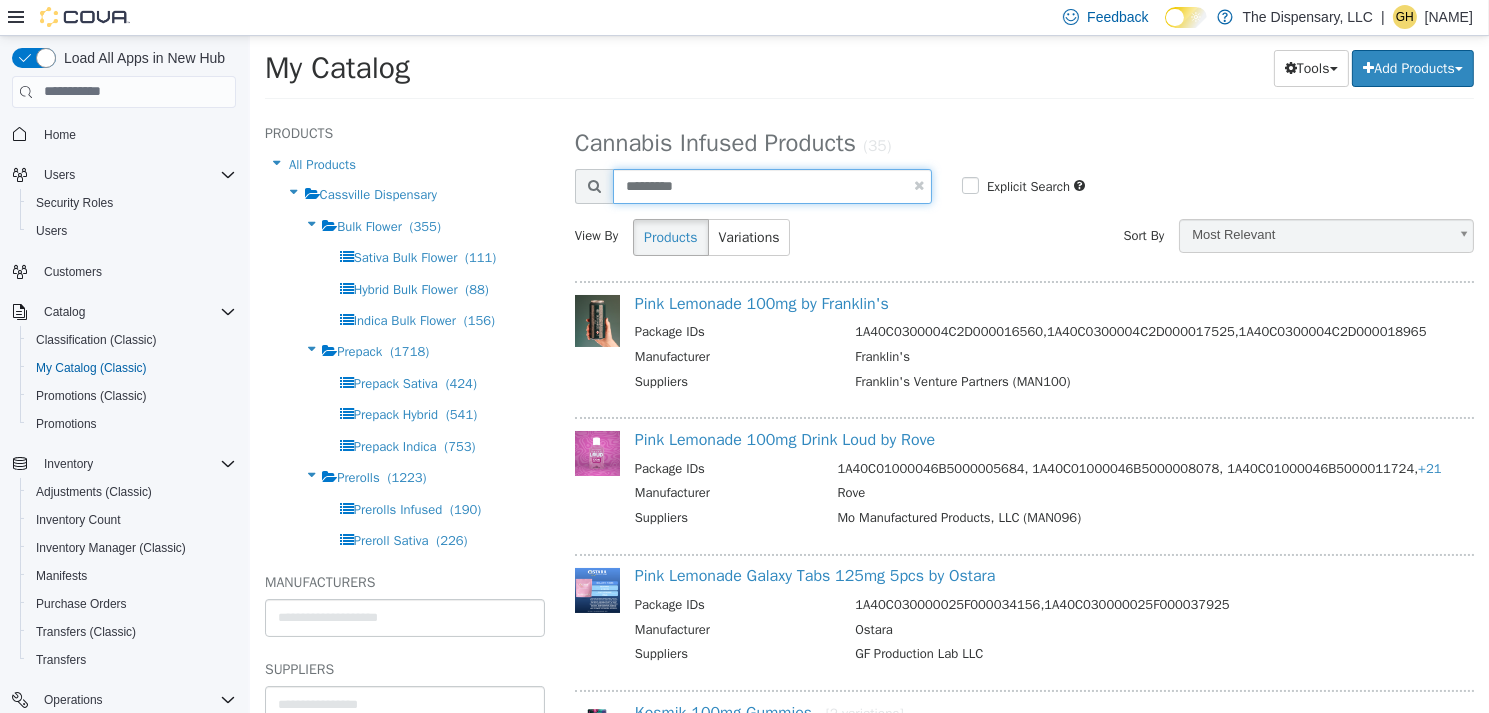 type on "*********" 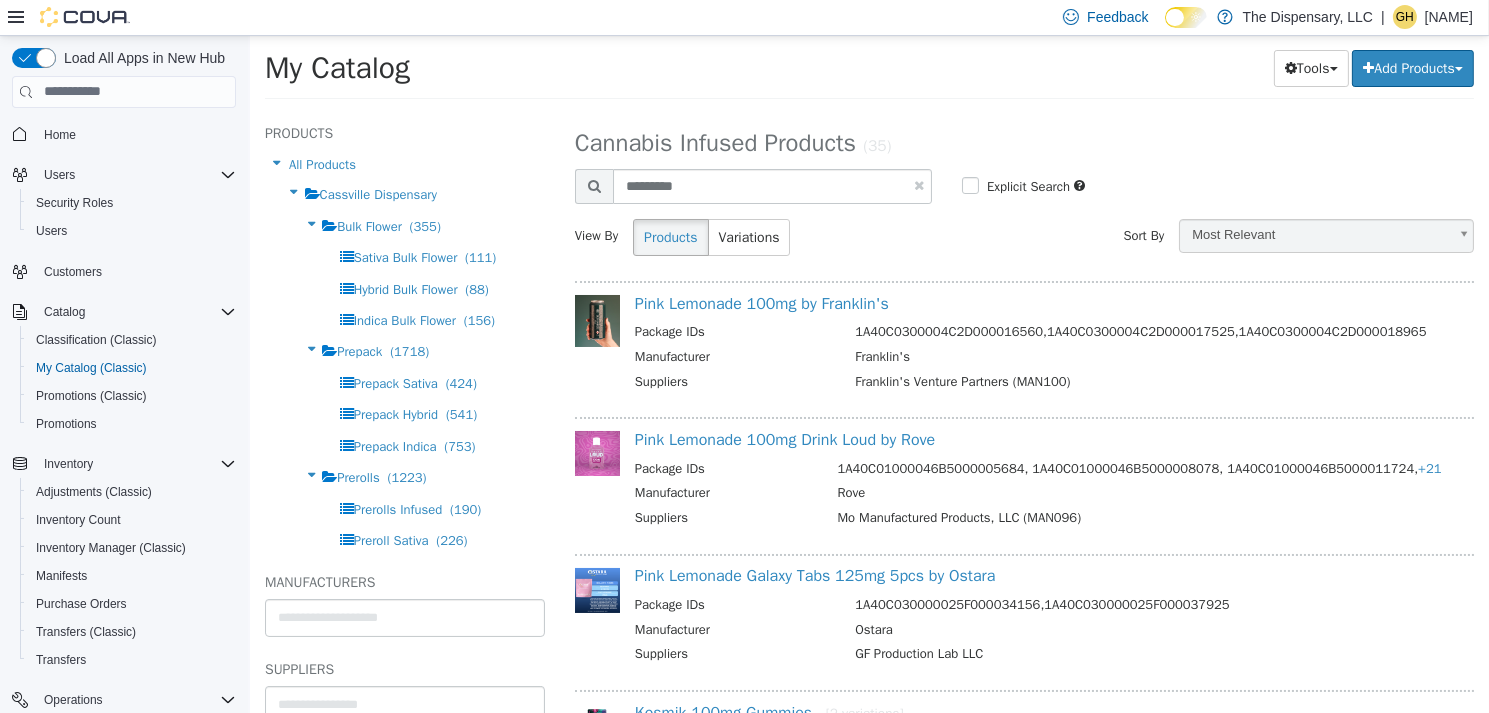 select on "**********" 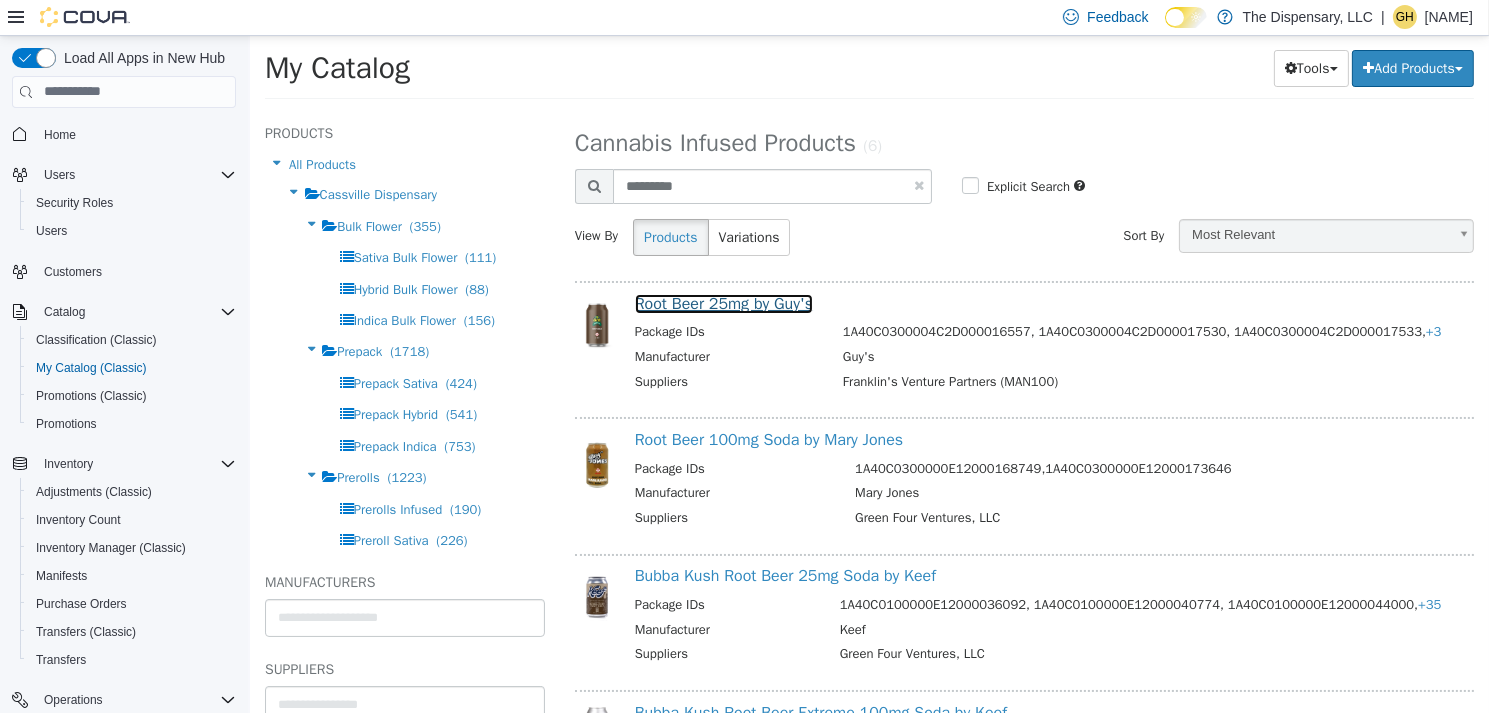 click on "Root Beer 25mg by Guy's" at bounding box center (723, 303) 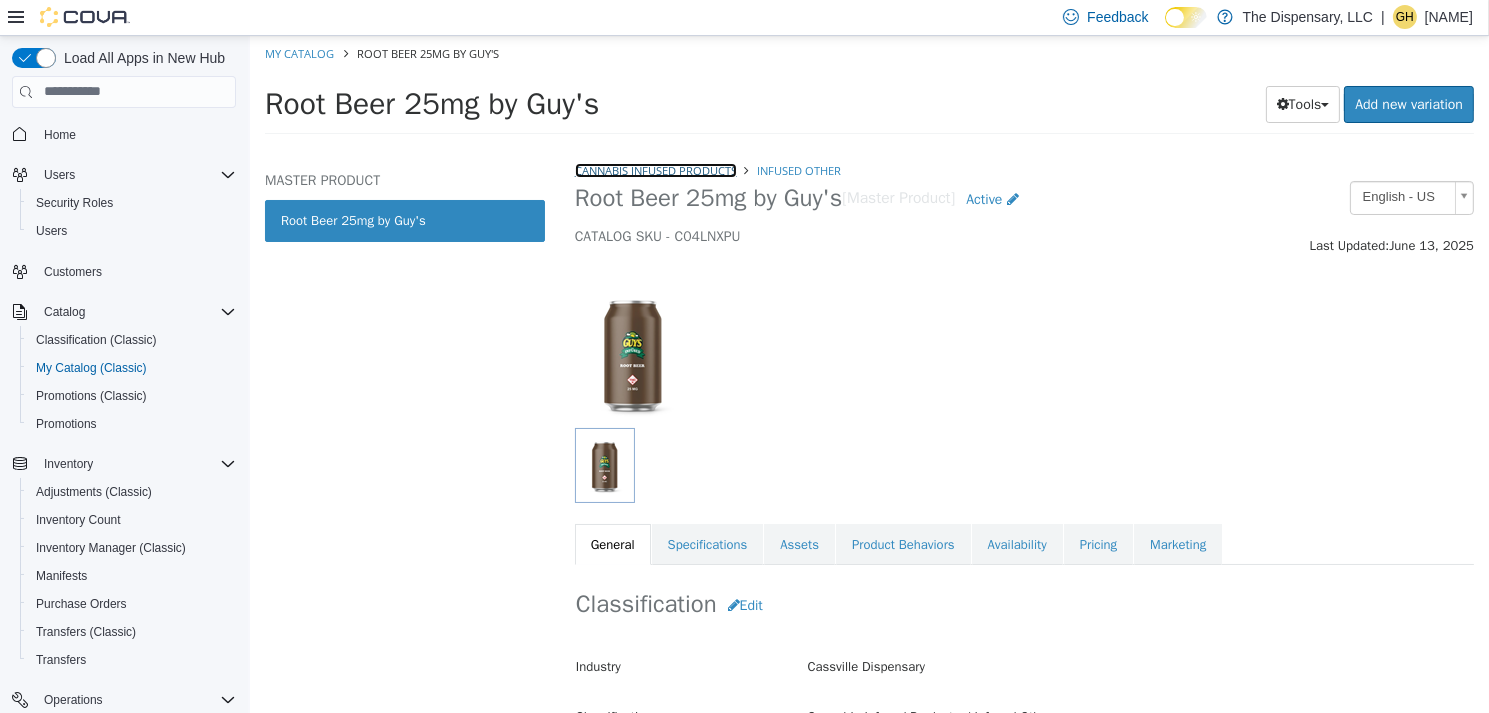 click on "Cannabis Infused Products" at bounding box center (655, 169) 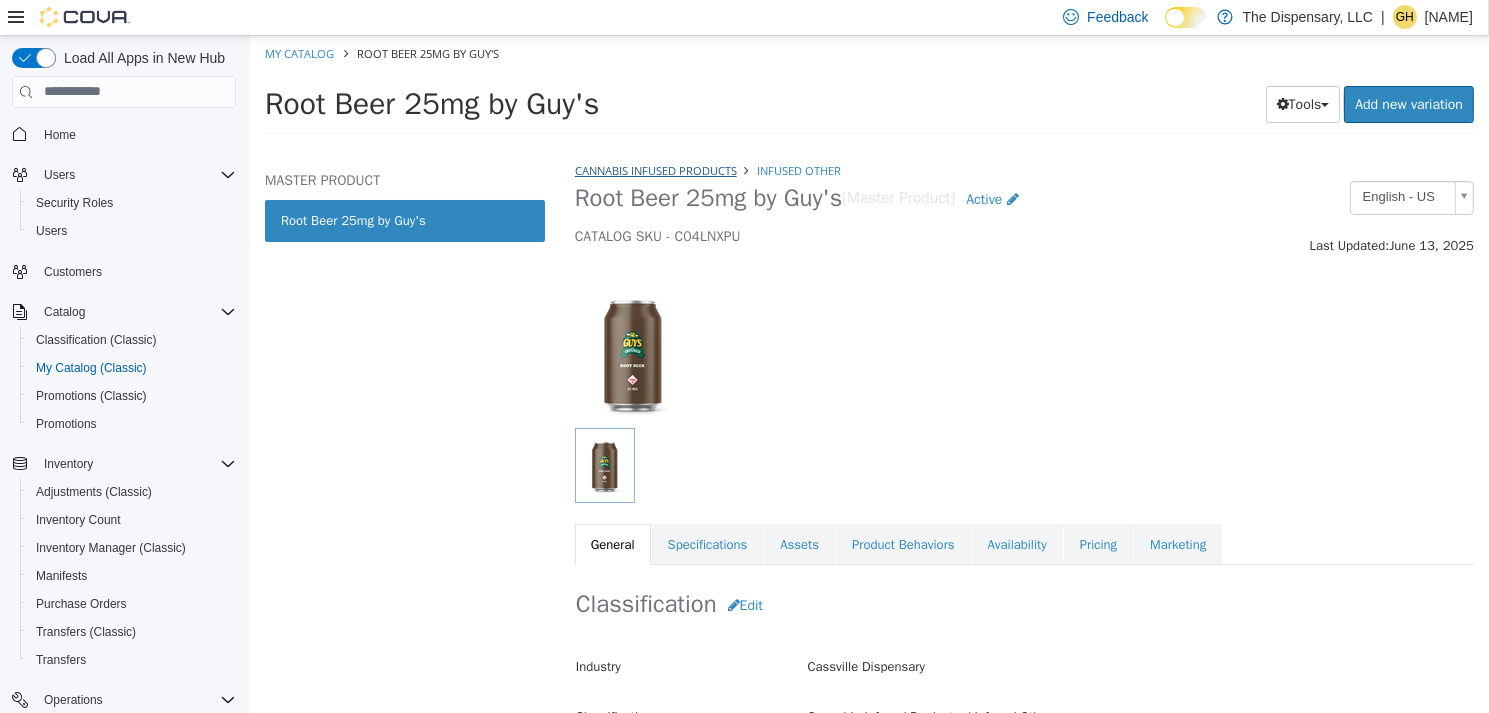 select on "**********" 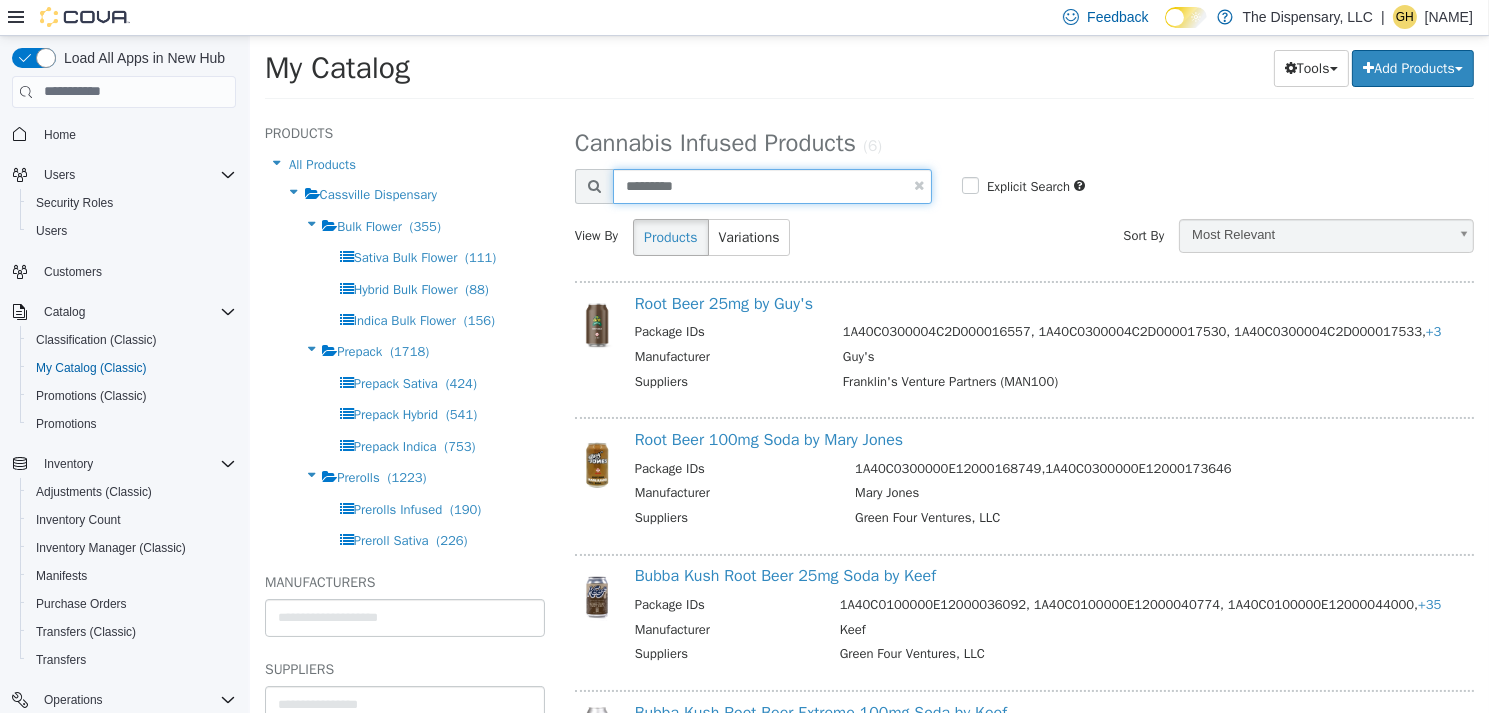 drag, startPoint x: 691, startPoint y: 189, endPoint x: 402, endPoint y: 141, distance: 292.95905 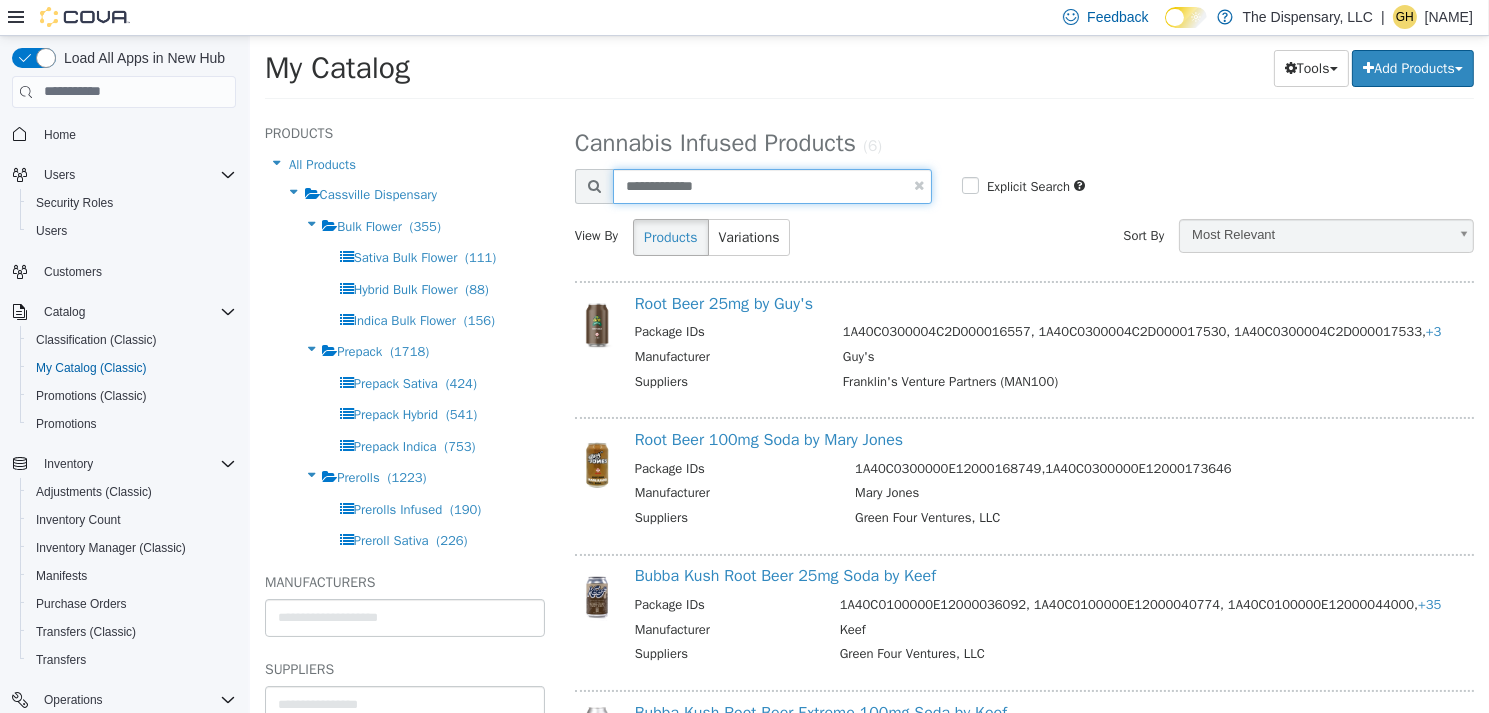 type on "**********" 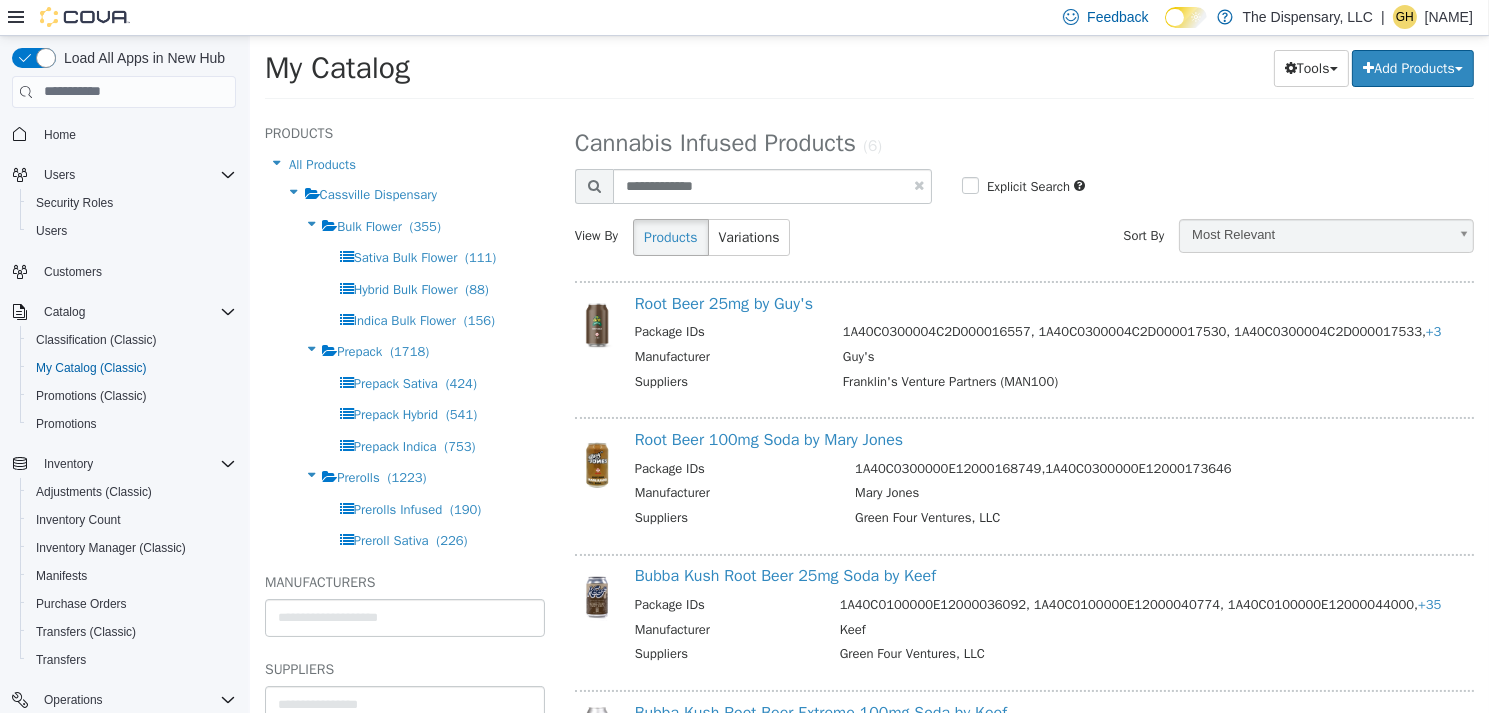 select on "**********" 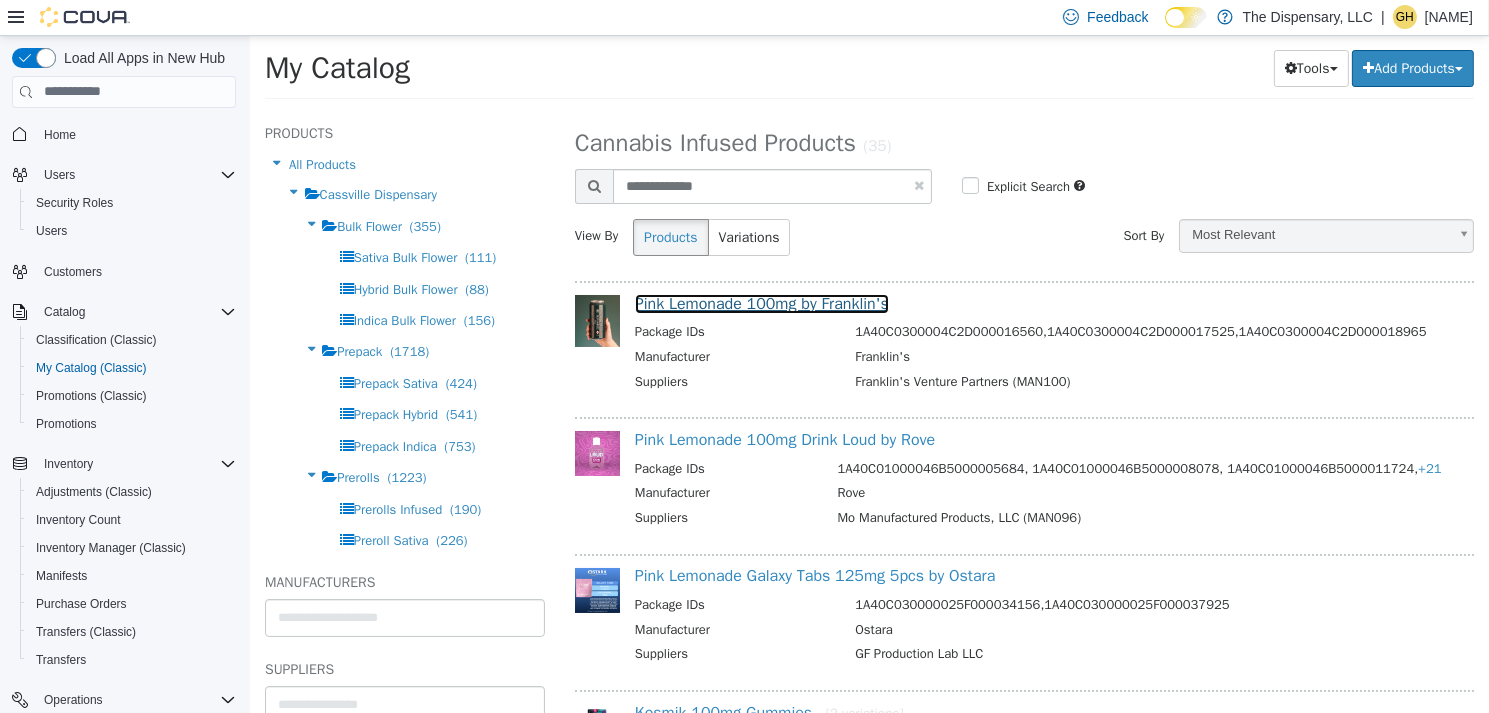 drag, startPoint x: 687, startPoint y: 302, endPoint x: 678, endPoint y: 296, distance: 10.816654 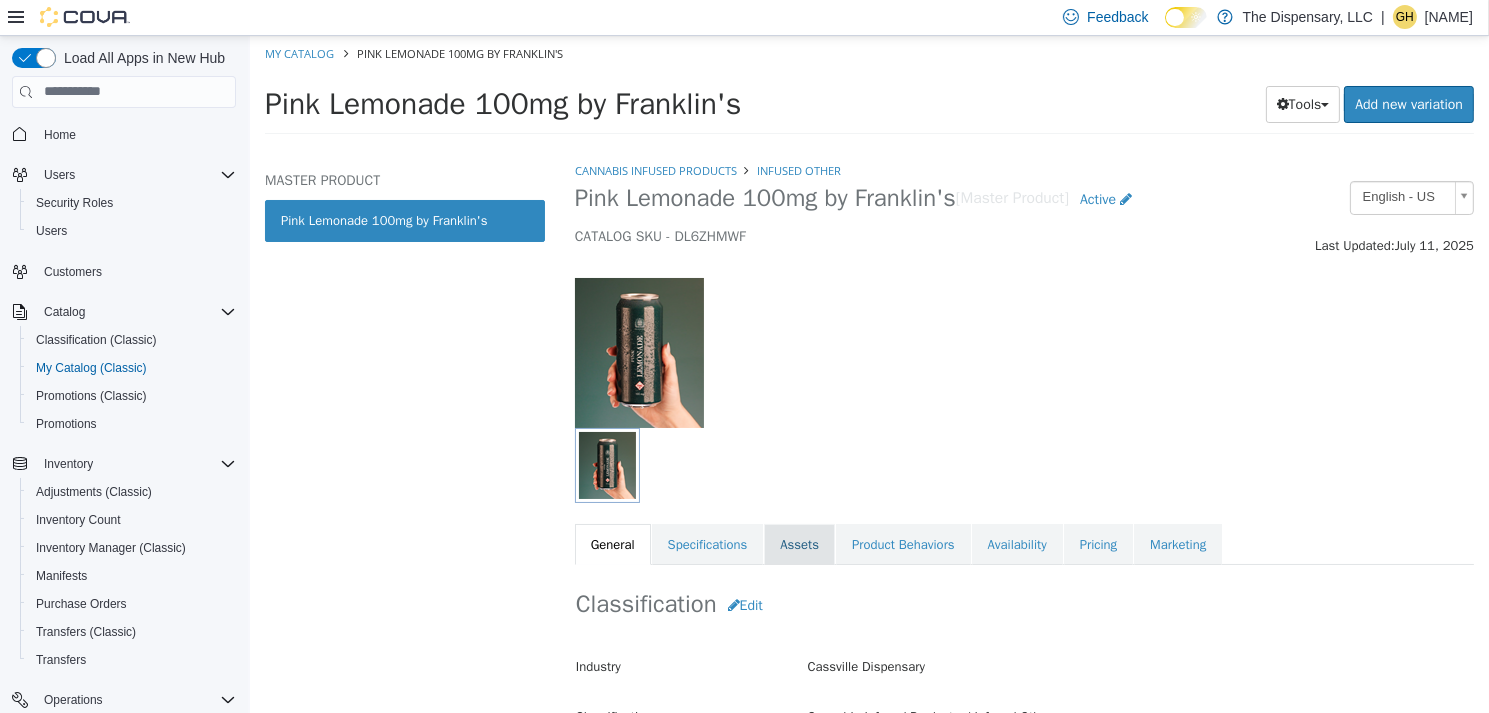 click on "Assets" at bounding box center [798, 544] 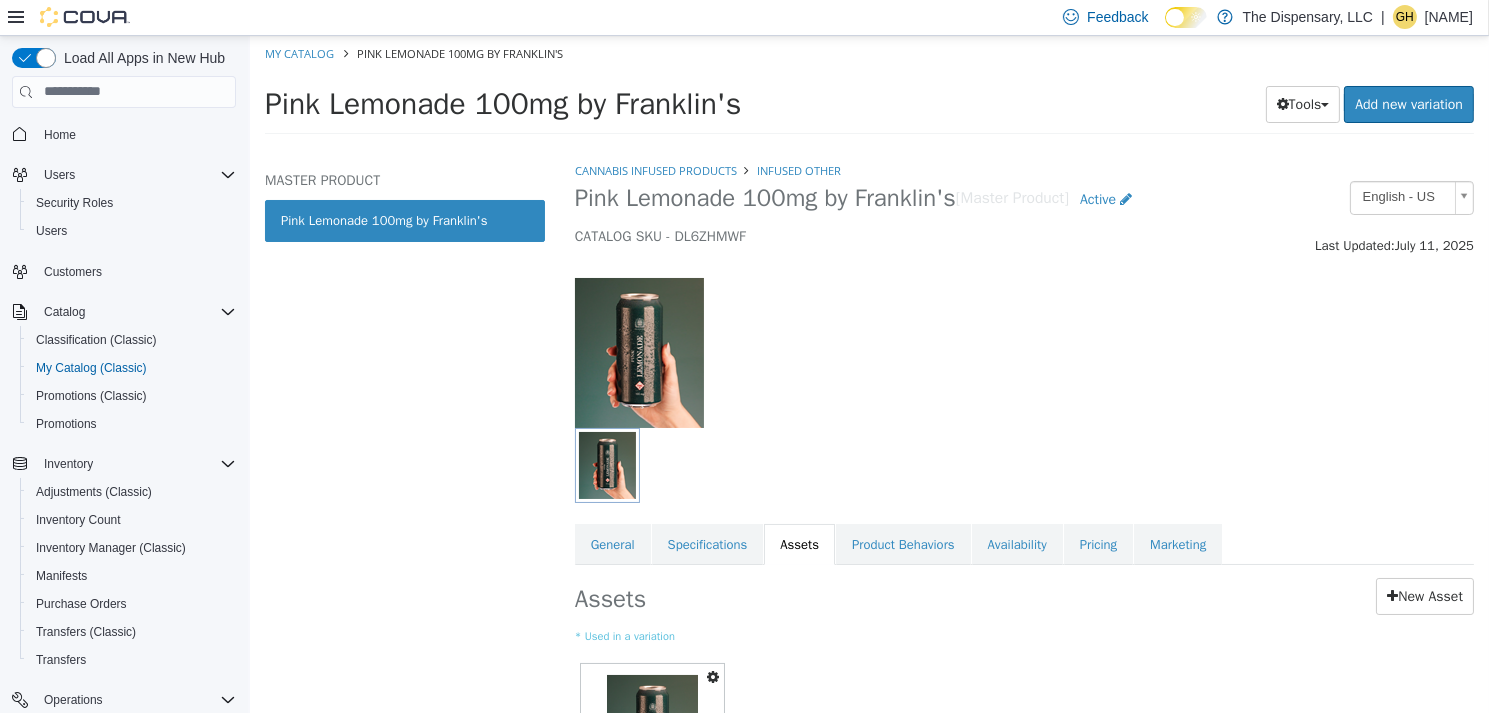 scroll, scrollTop: 100, scrollLeft: 0, axis: vertical 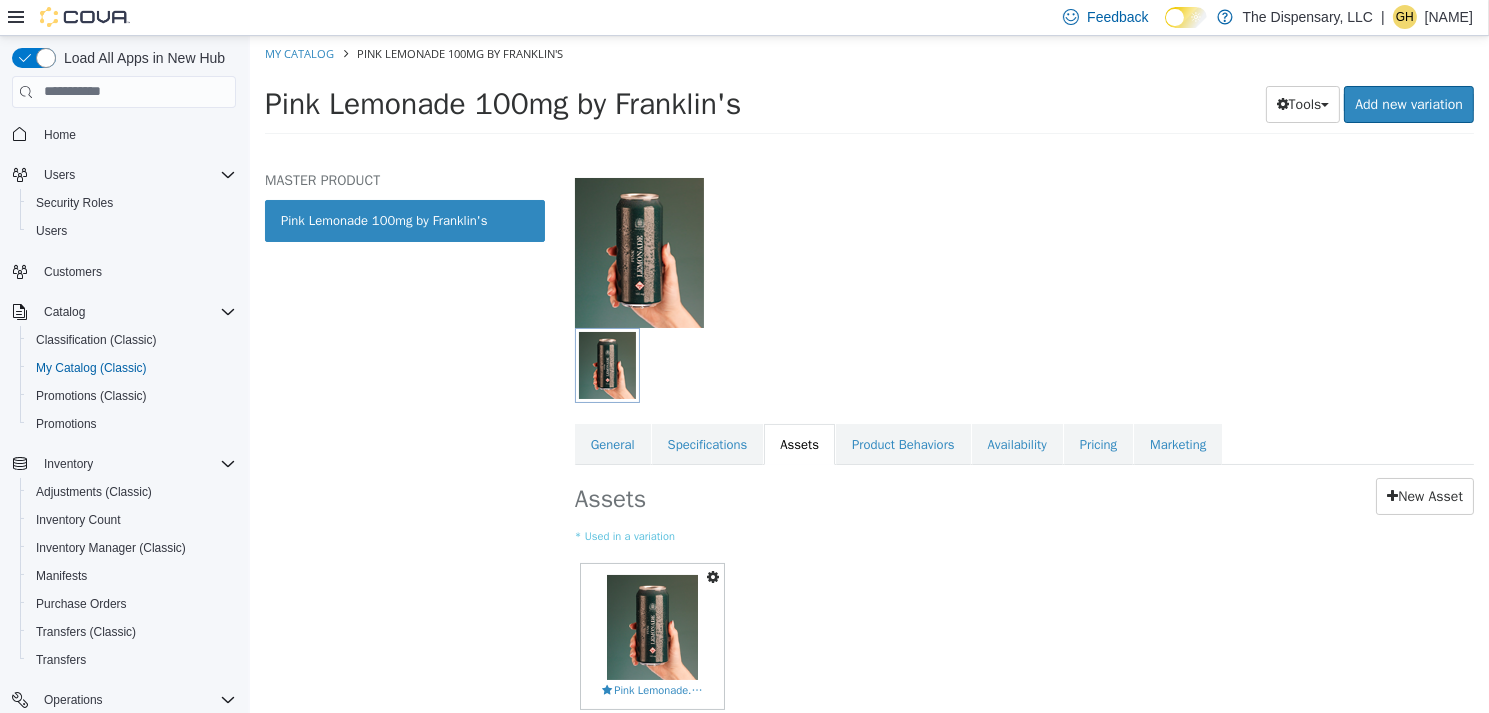 click at bounding box center (712, 576) 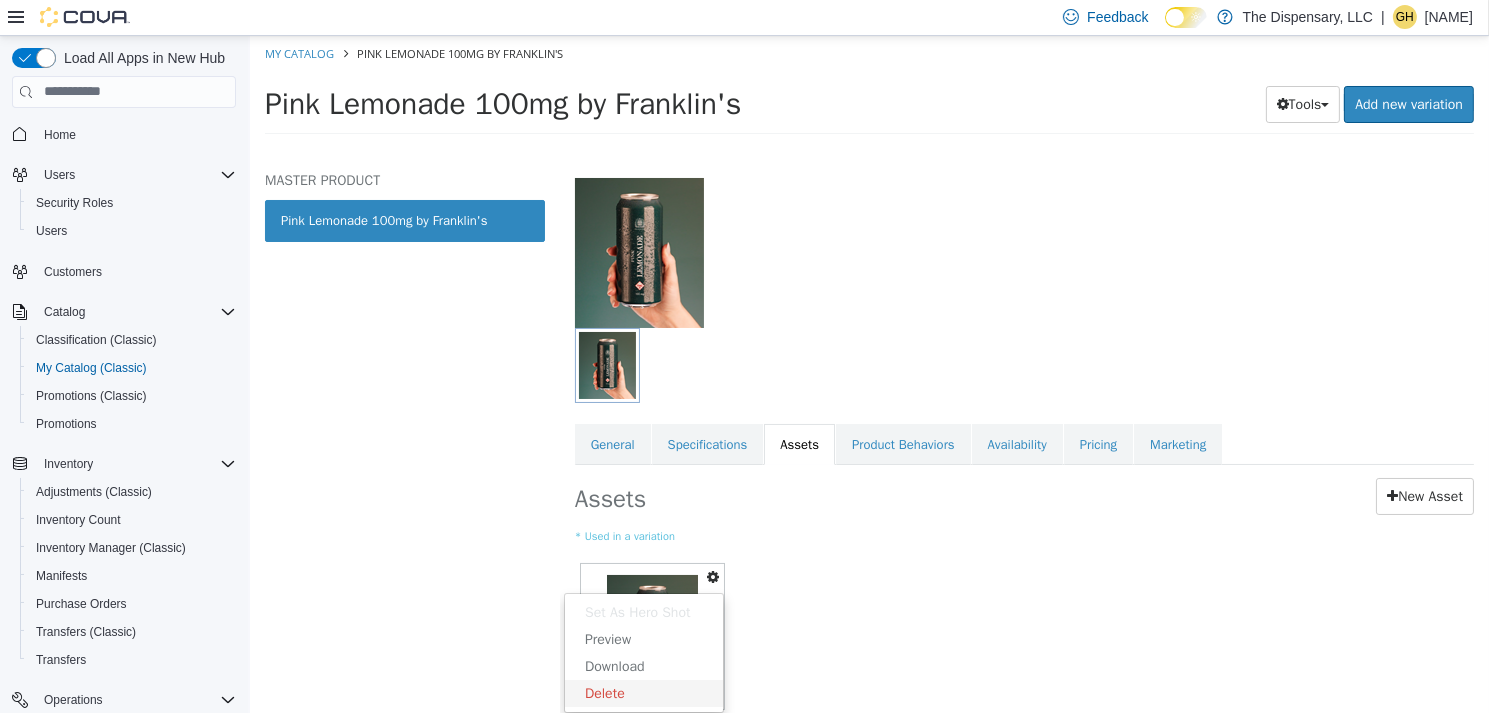 click on "Delete" at bounding box center [643, 692] 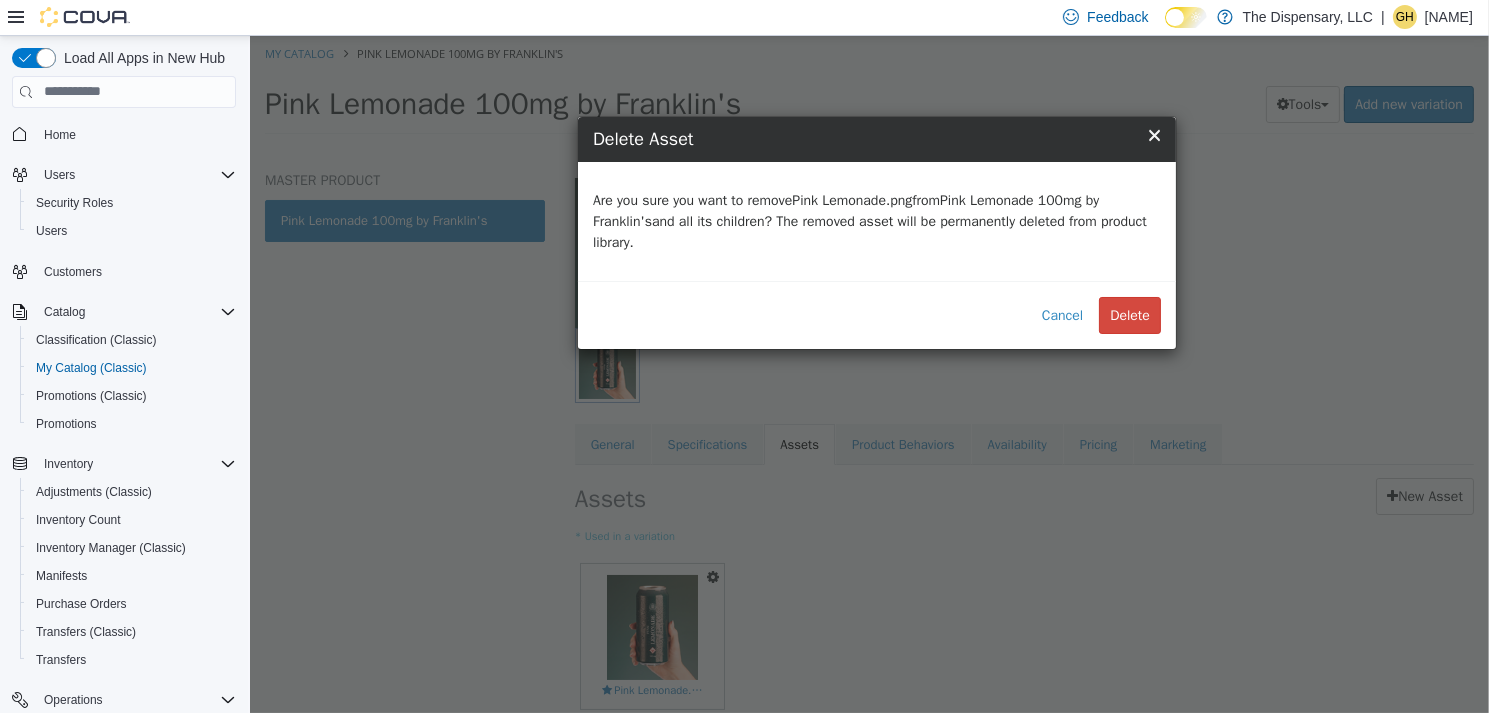 click on "Delete" at bounding box center [1129, 314] 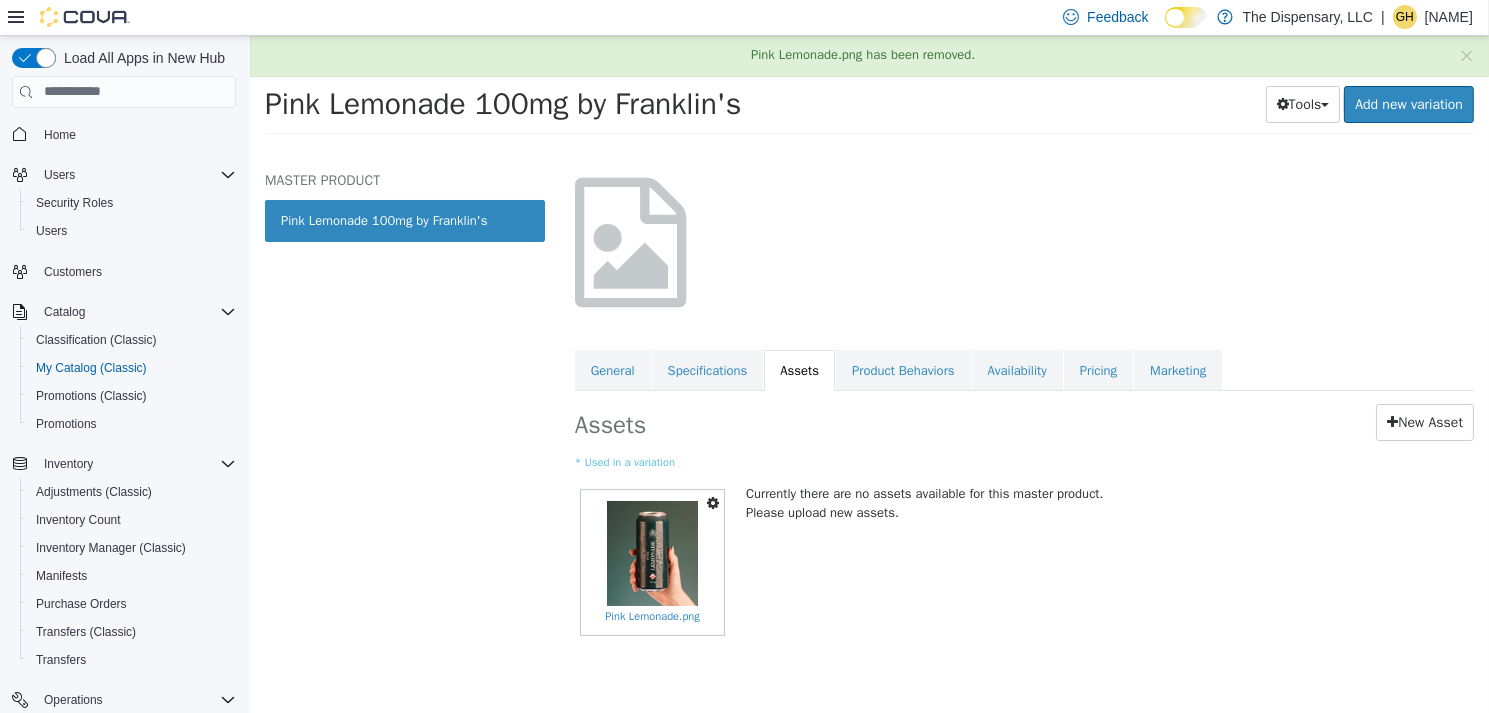 scroll, scrollTop: 0, scrollLeft: 0, axis: both 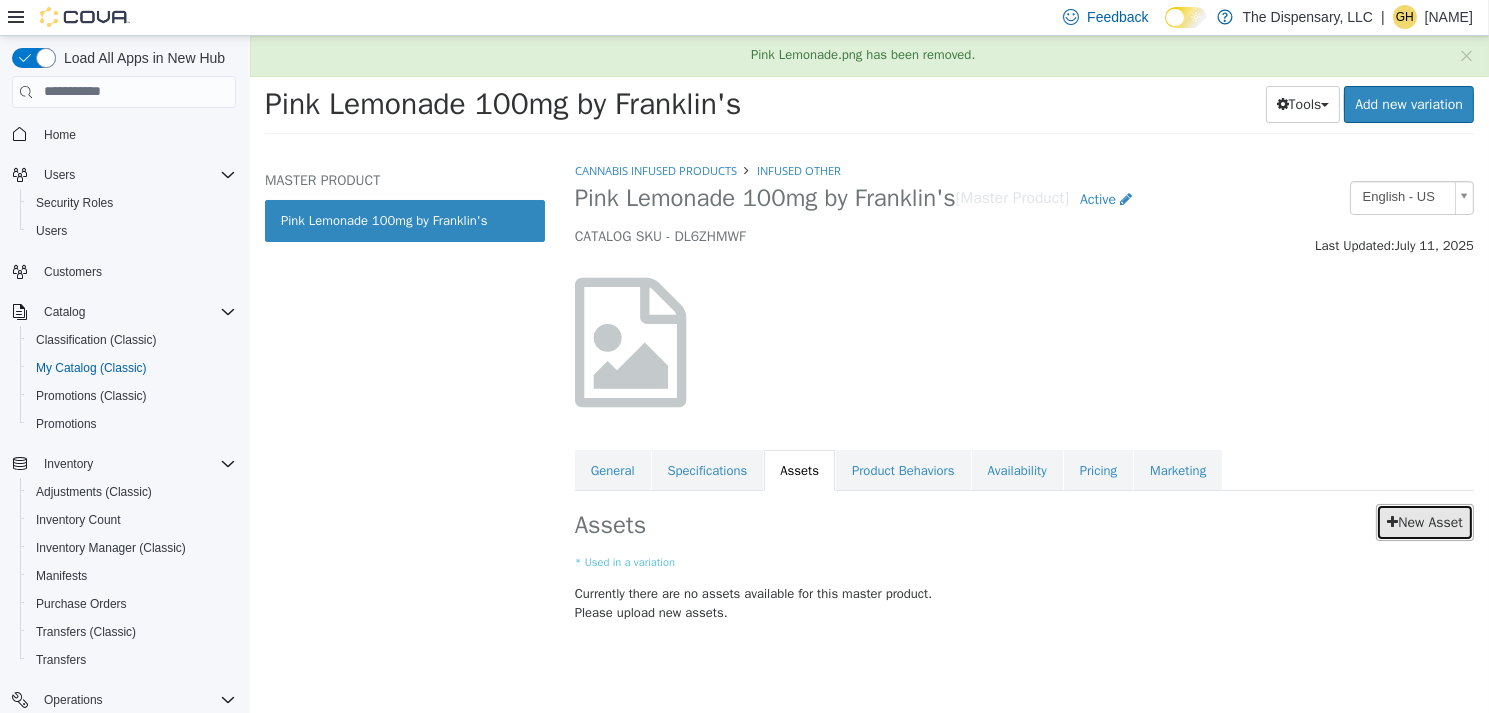 click on "New Asset" at bounding box center [1424, 521] 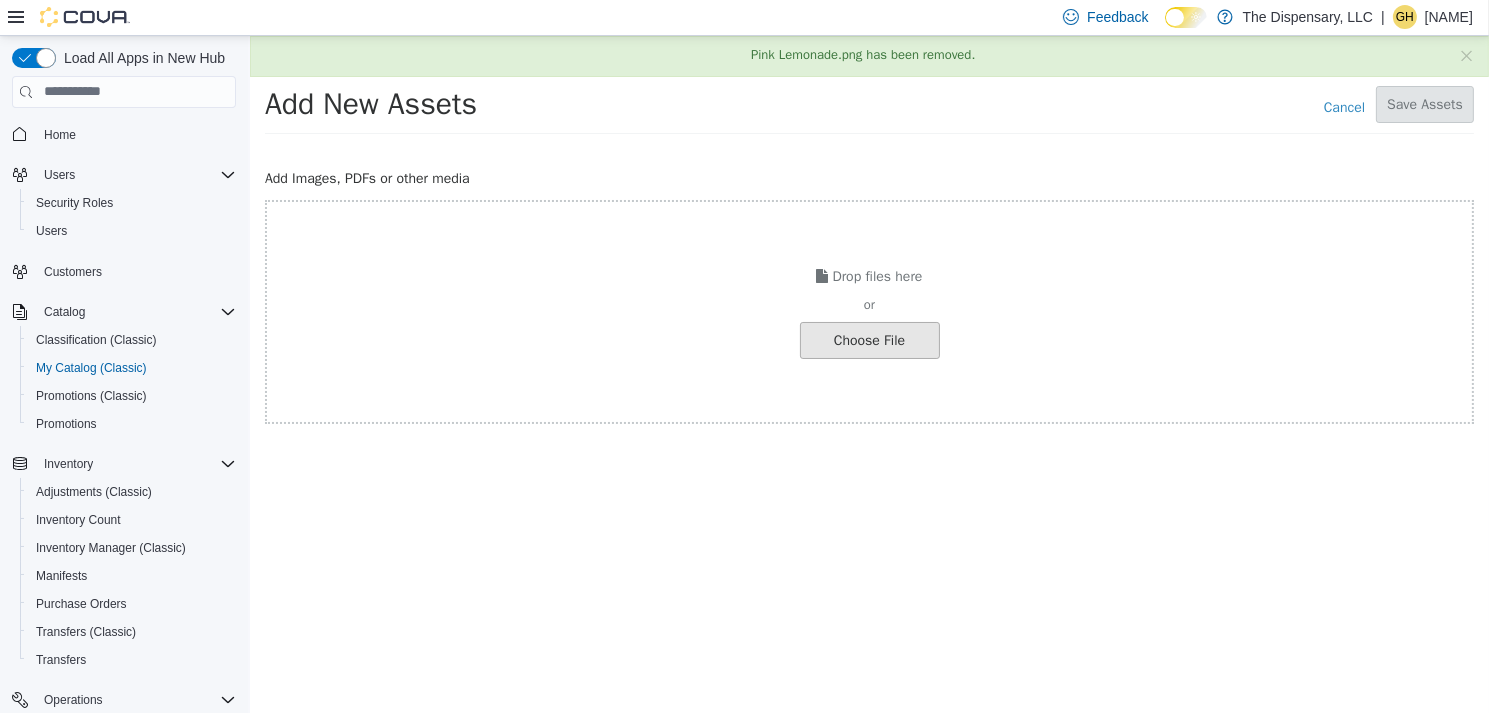 click at bounding box center [-178, 339] 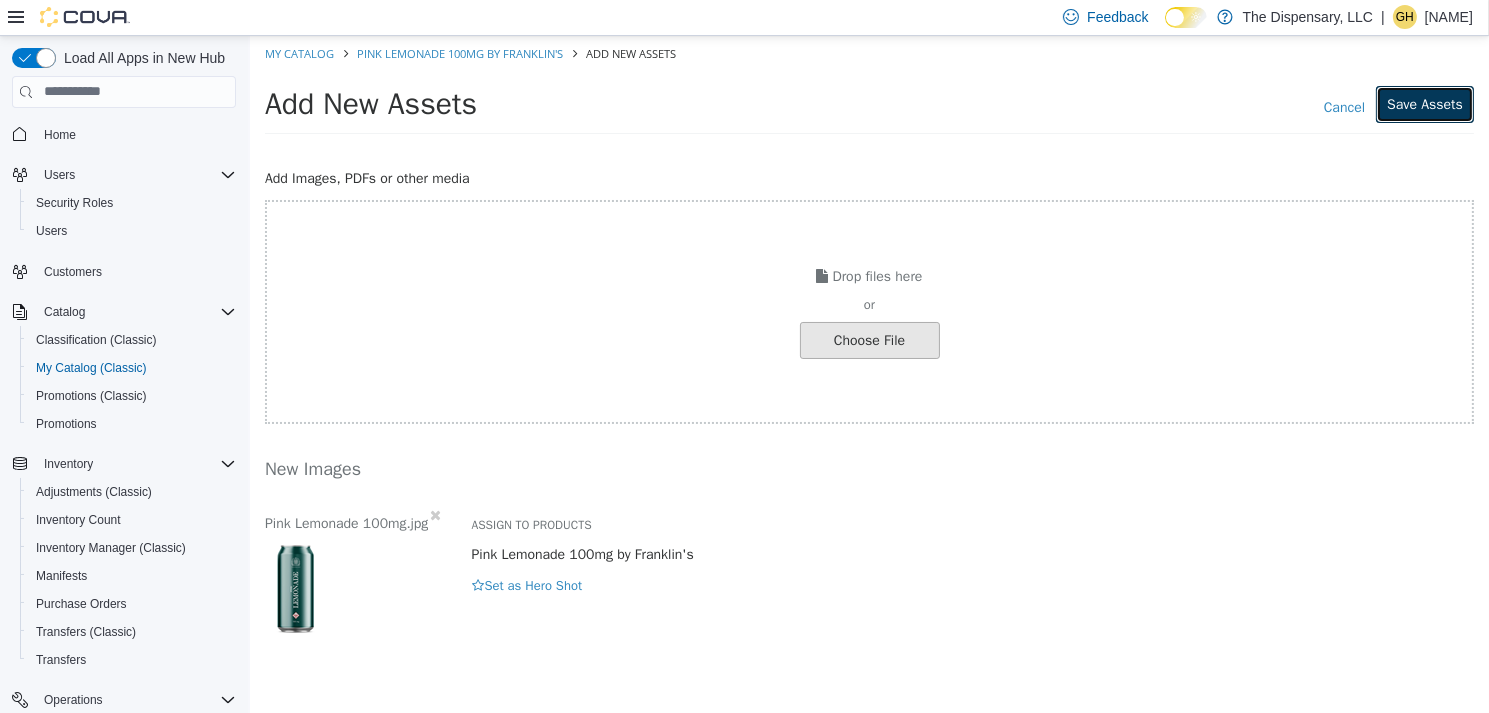 click on "Save Assets" at bounding box center [1424, 103] 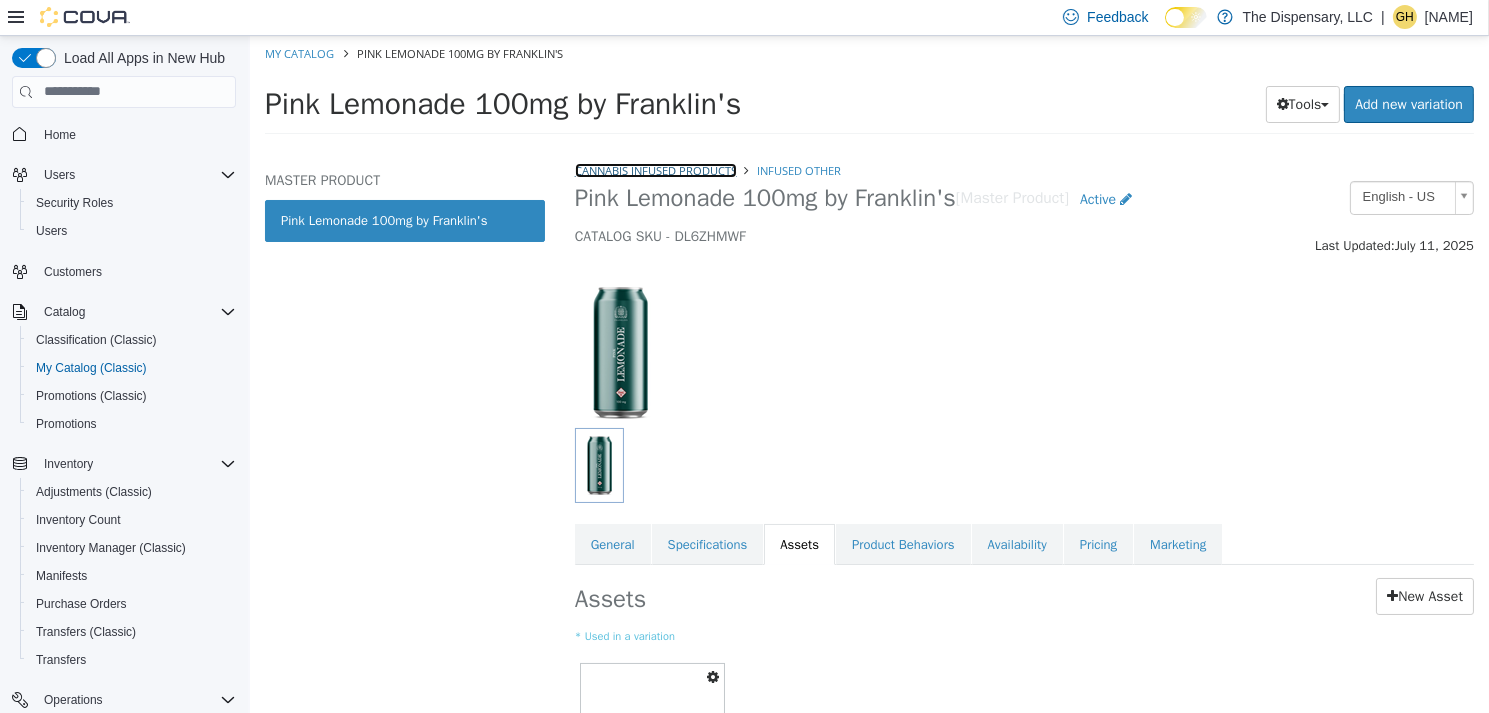 click on "Cannabis Infused Products" at bounding box center (655, 169) 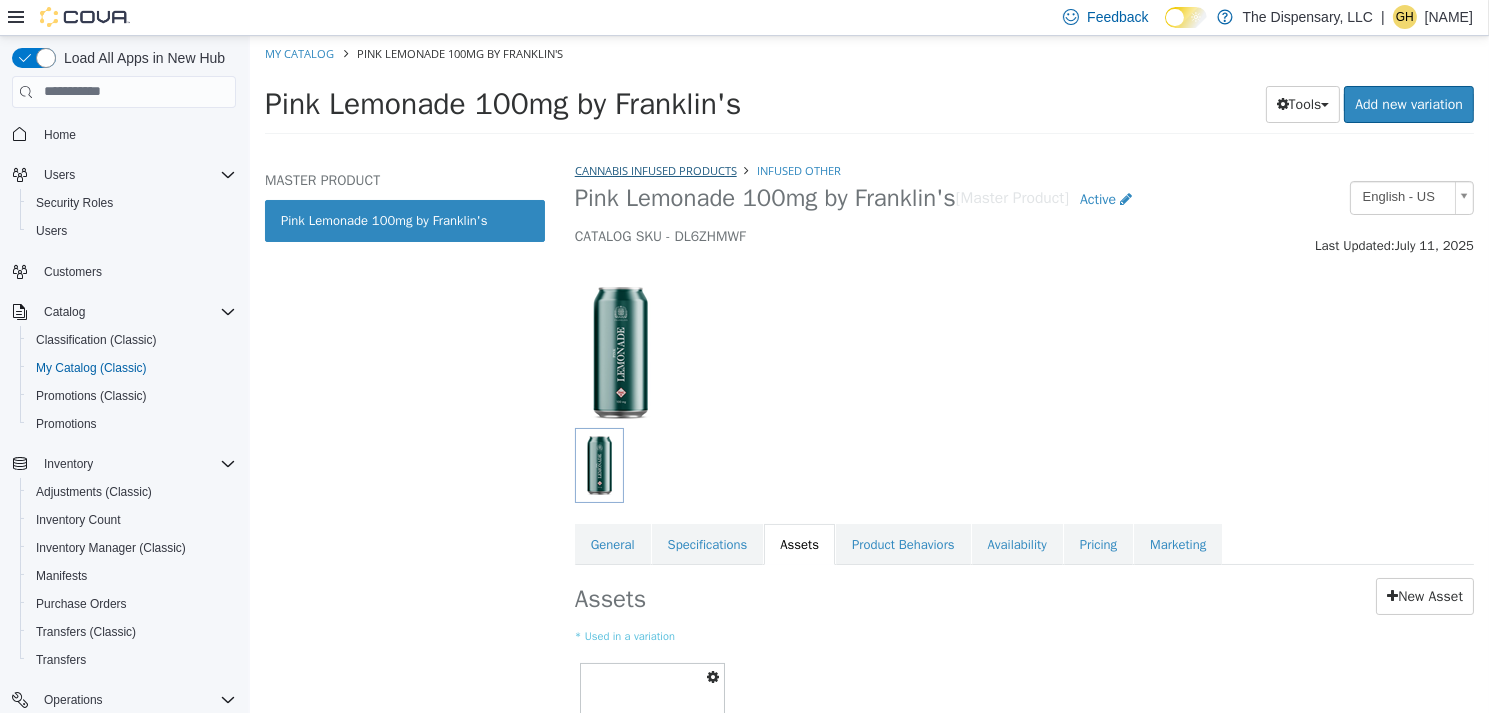 select on "**********" 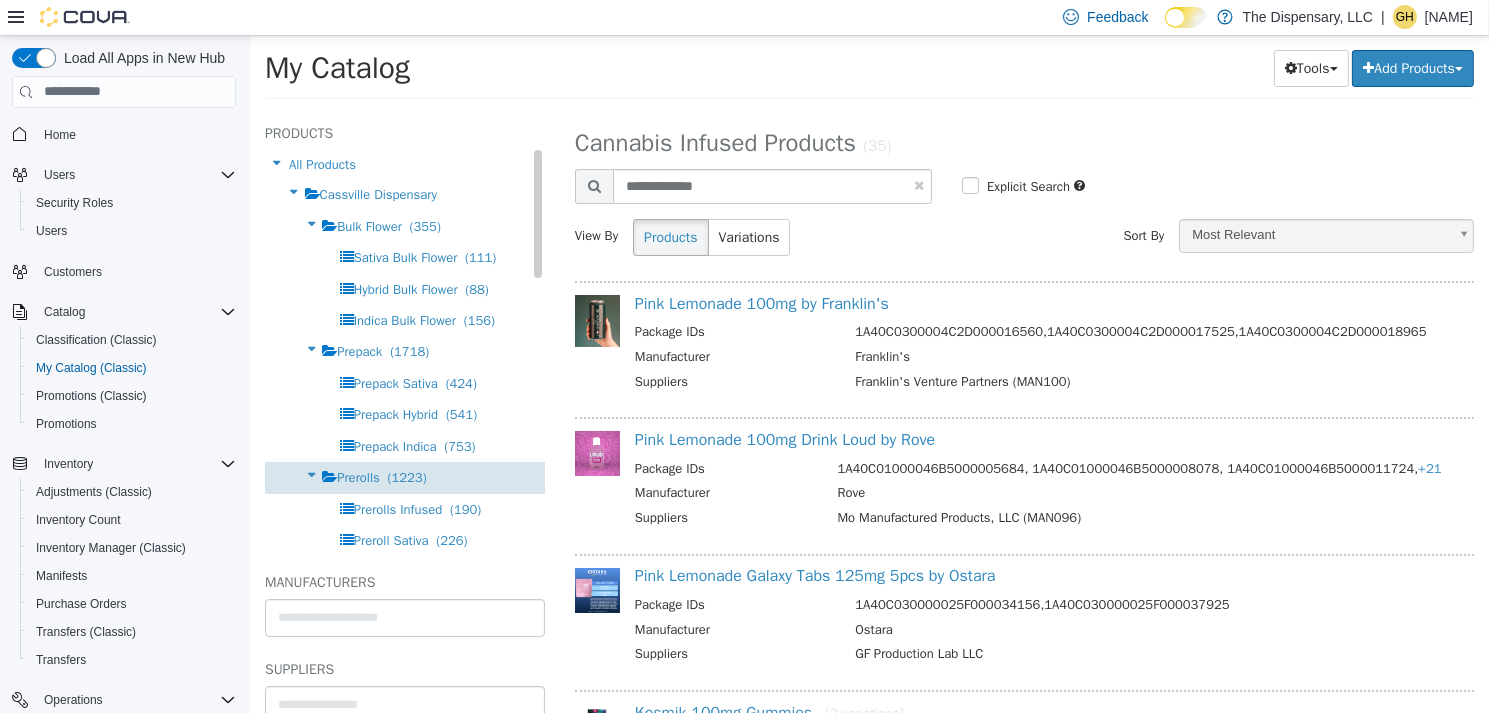 click on "Prerolls" at bounding box center [357, 476] 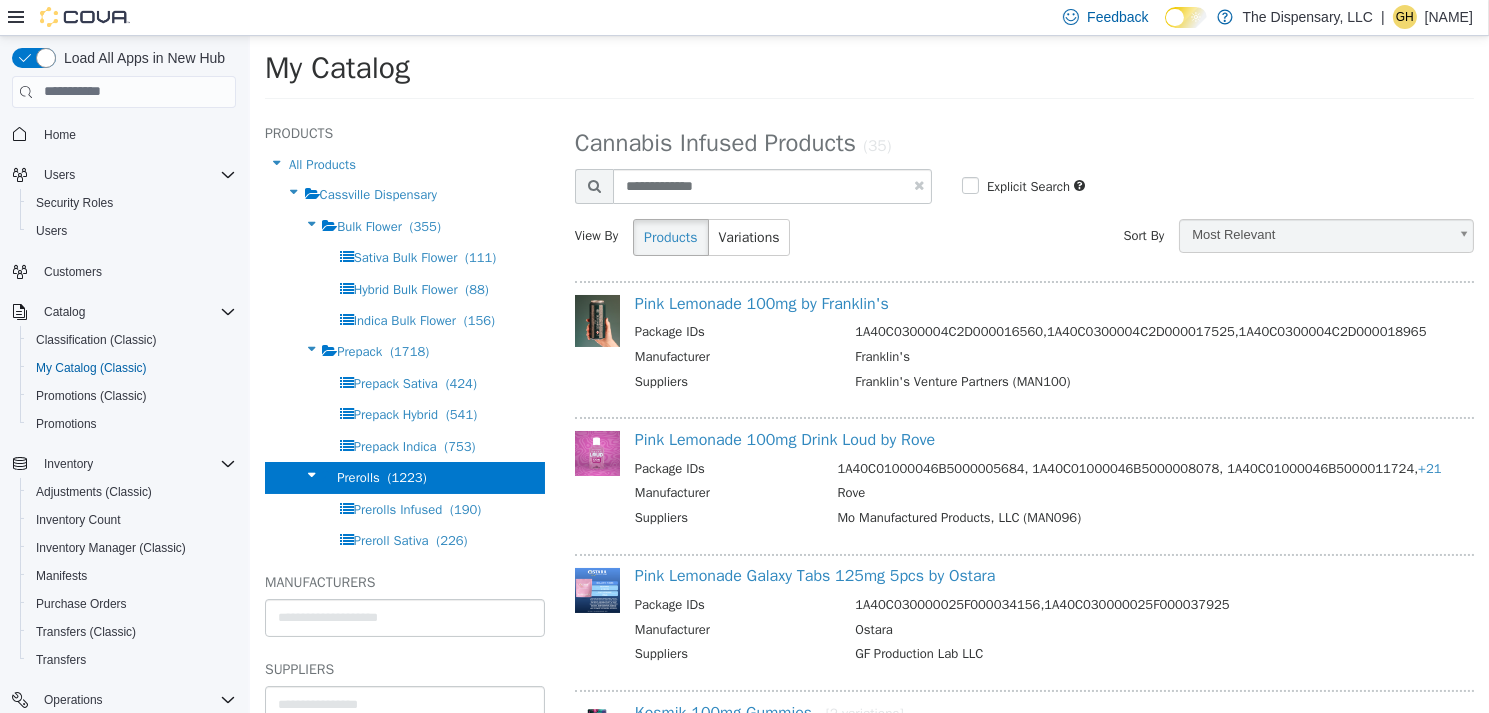 select on "**********" 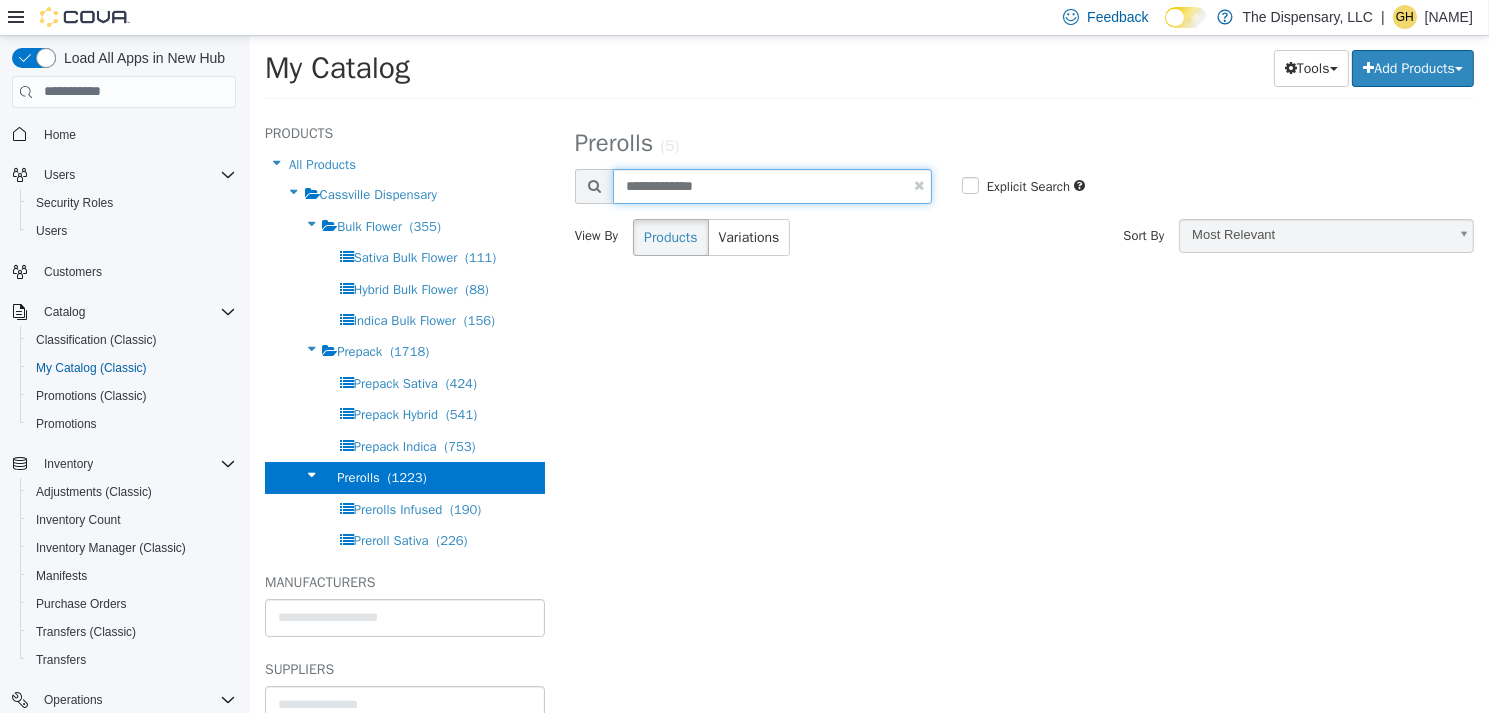 drag, startPoint x: 731, startPoint y: 184, endPoint x: 586, endPoint y: 173, distance: 145.41664 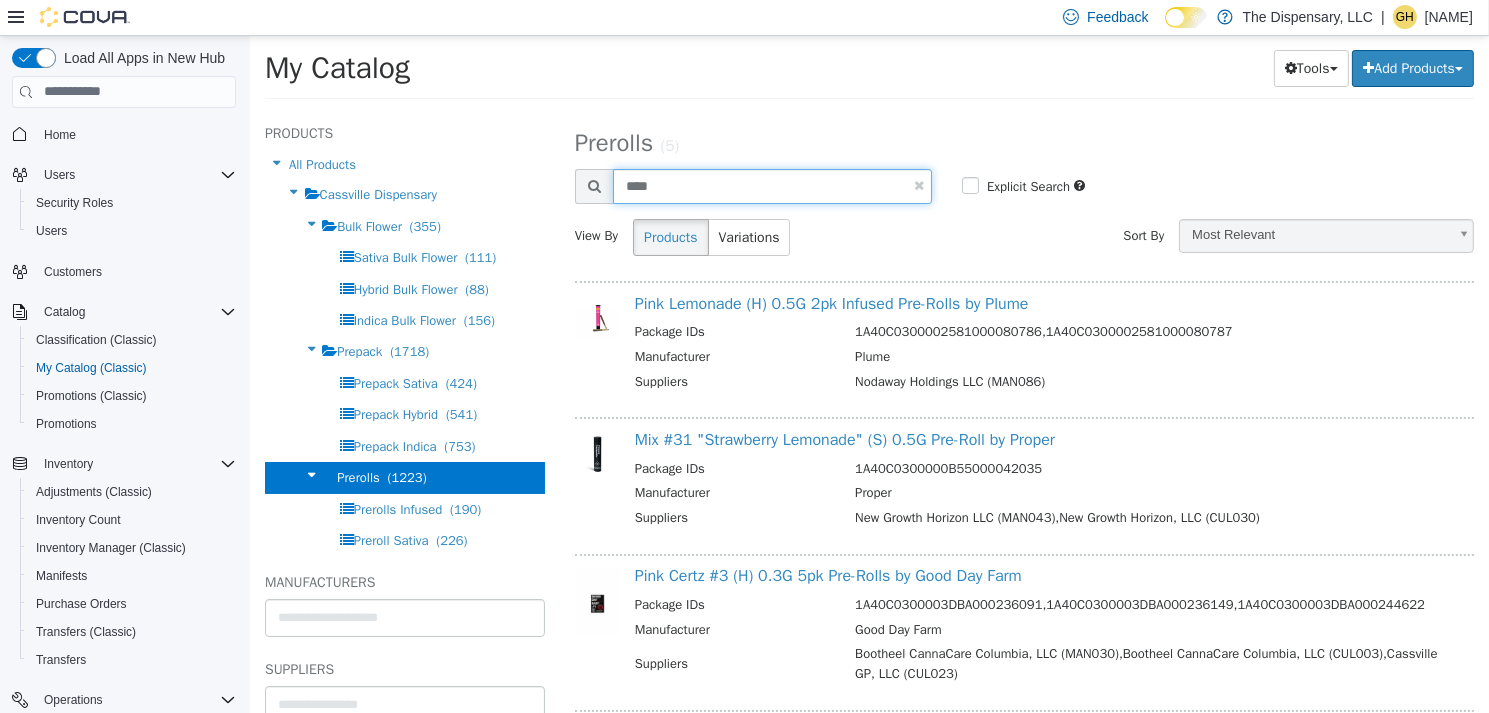 type on "****" 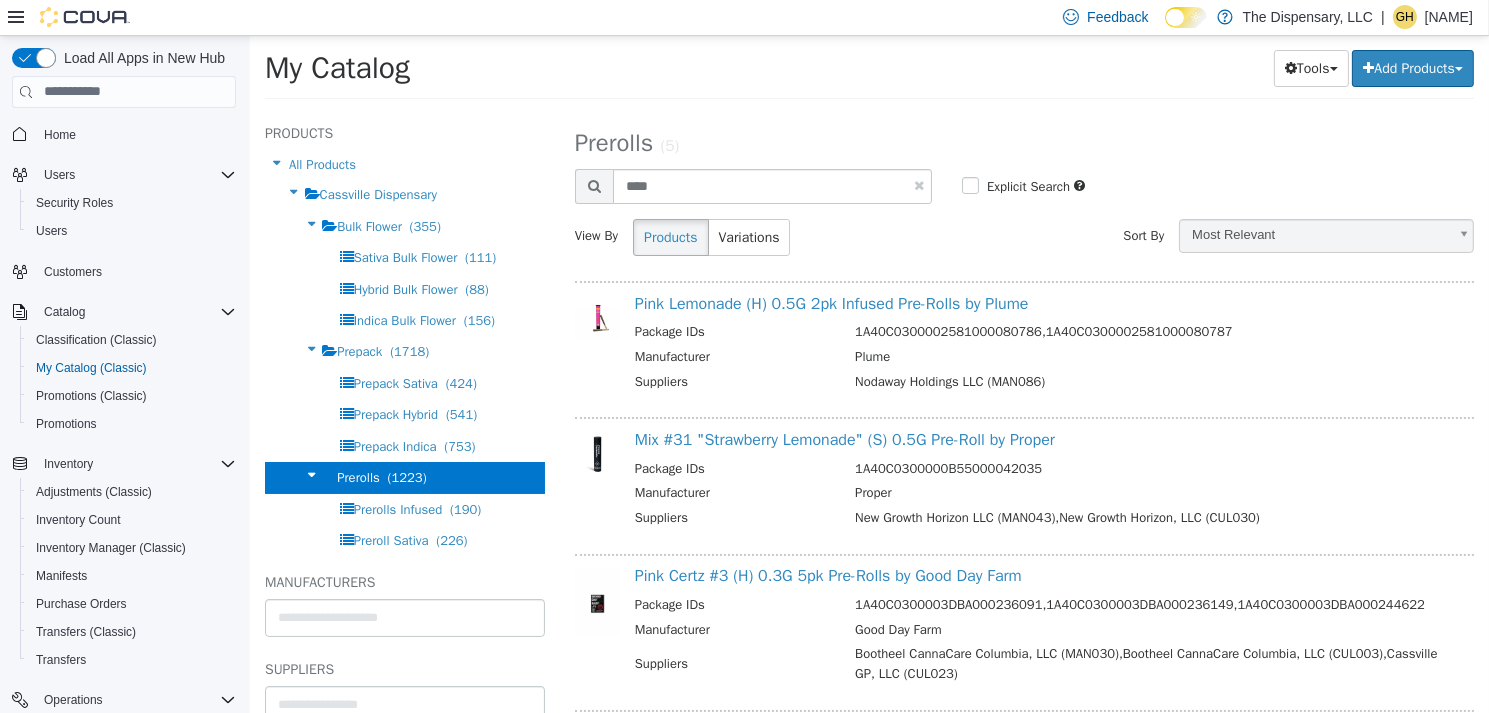 select on "**********" 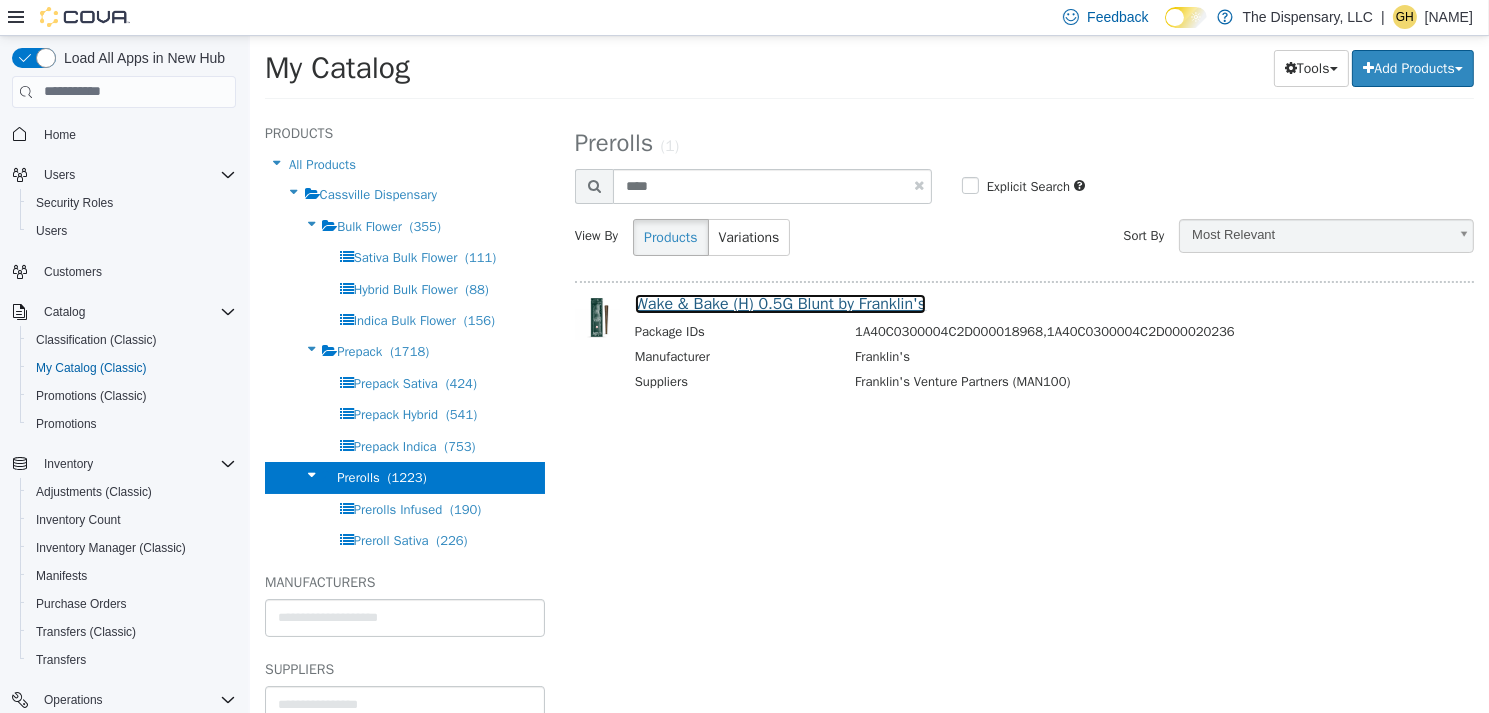 click on "Wake & Bake (H) 0.5G Blunt by Franklin's" at bounding box center [780, 303] 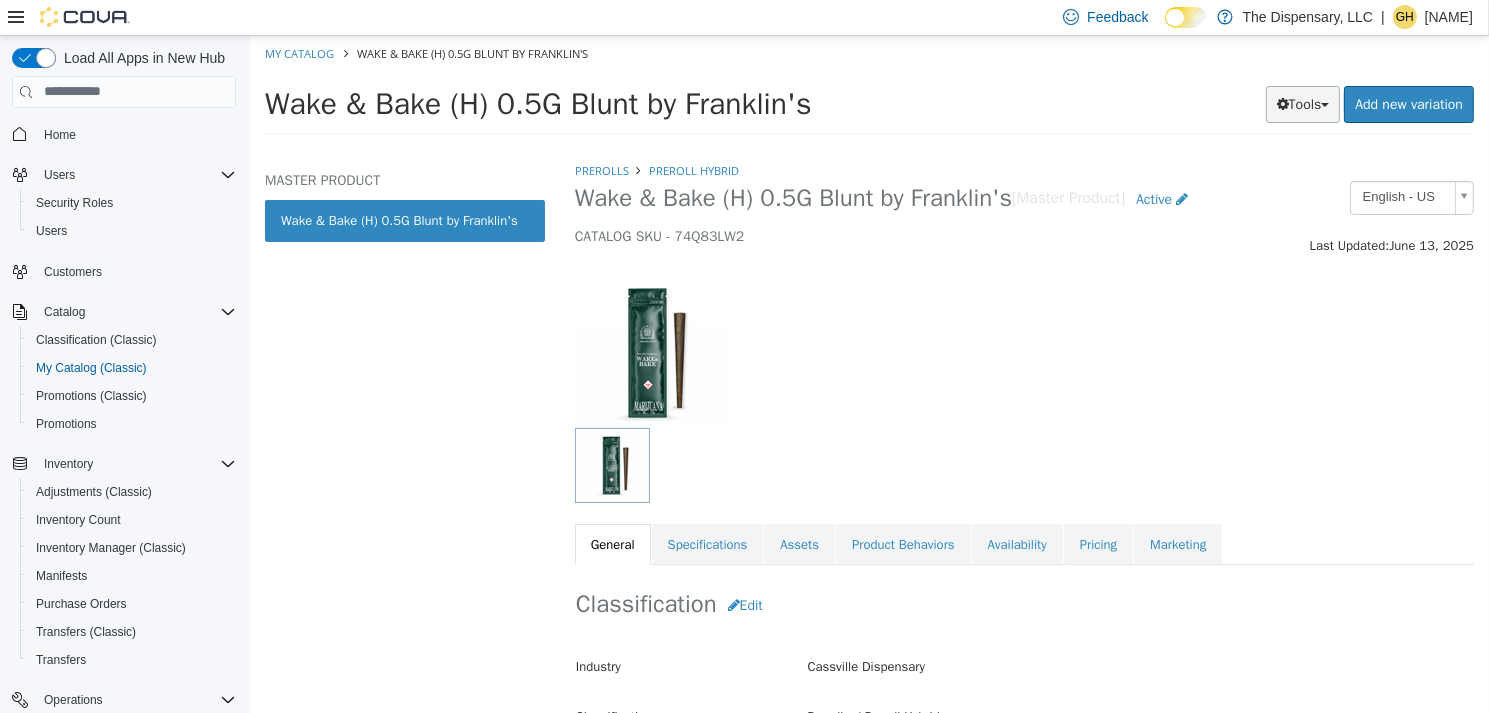 click on "Tools" at bounding box center (1302, 103) 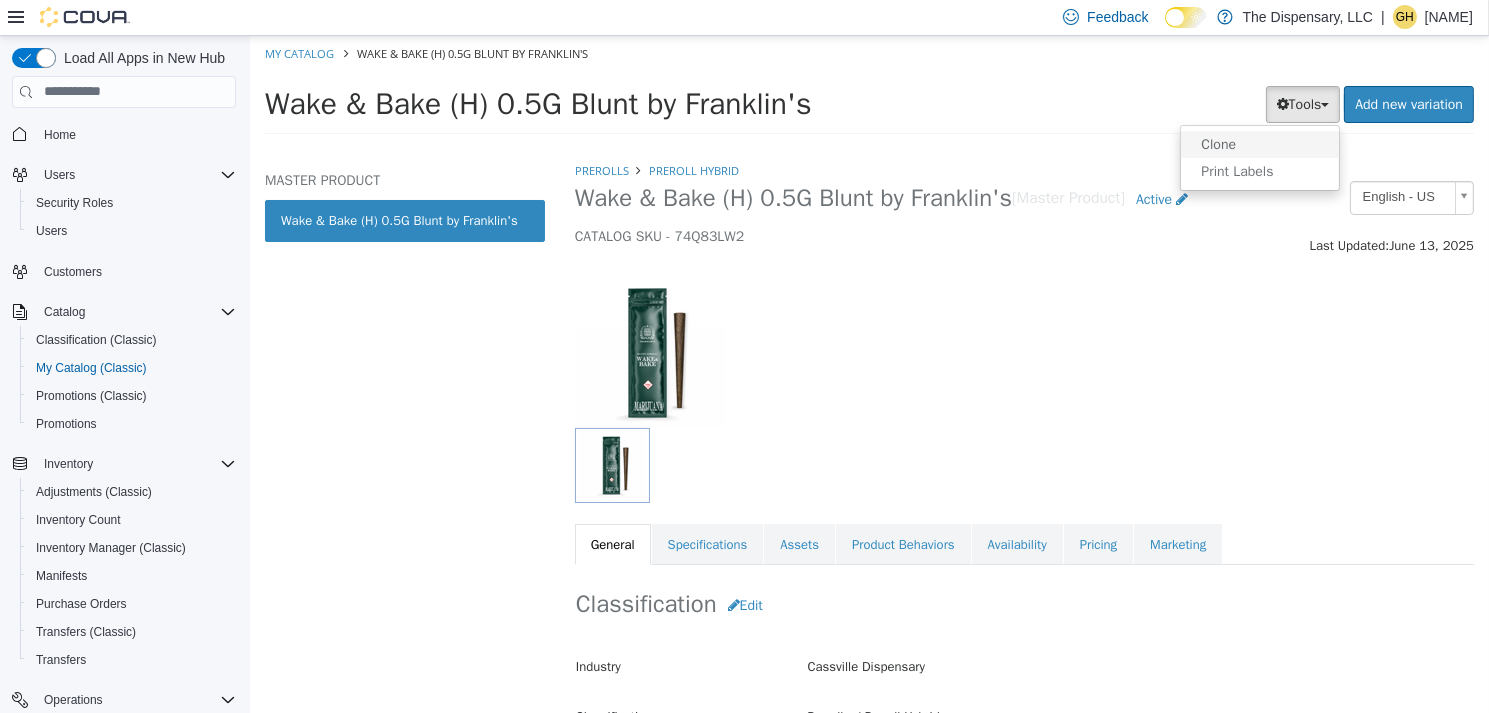 click on "Clone" at bounding box center (1259, 143) 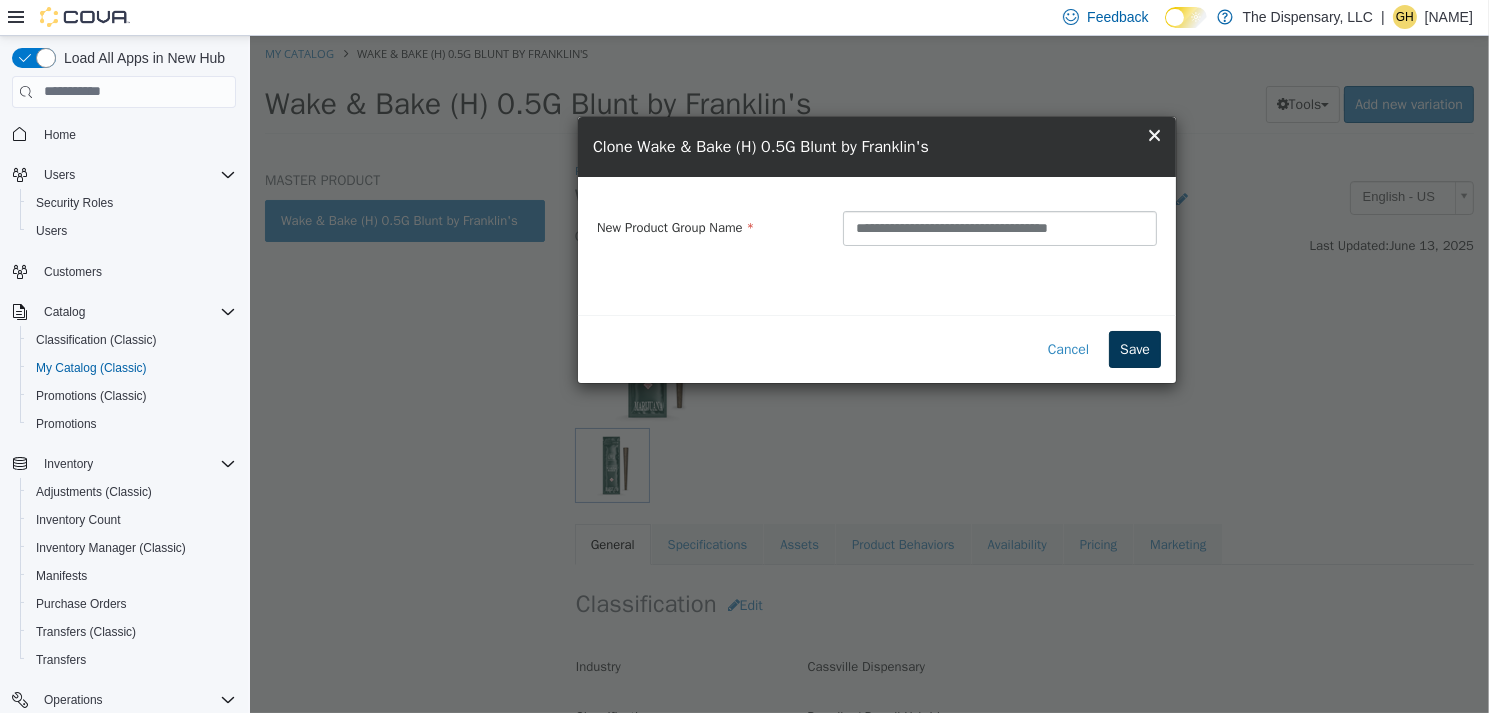 type on "**********" 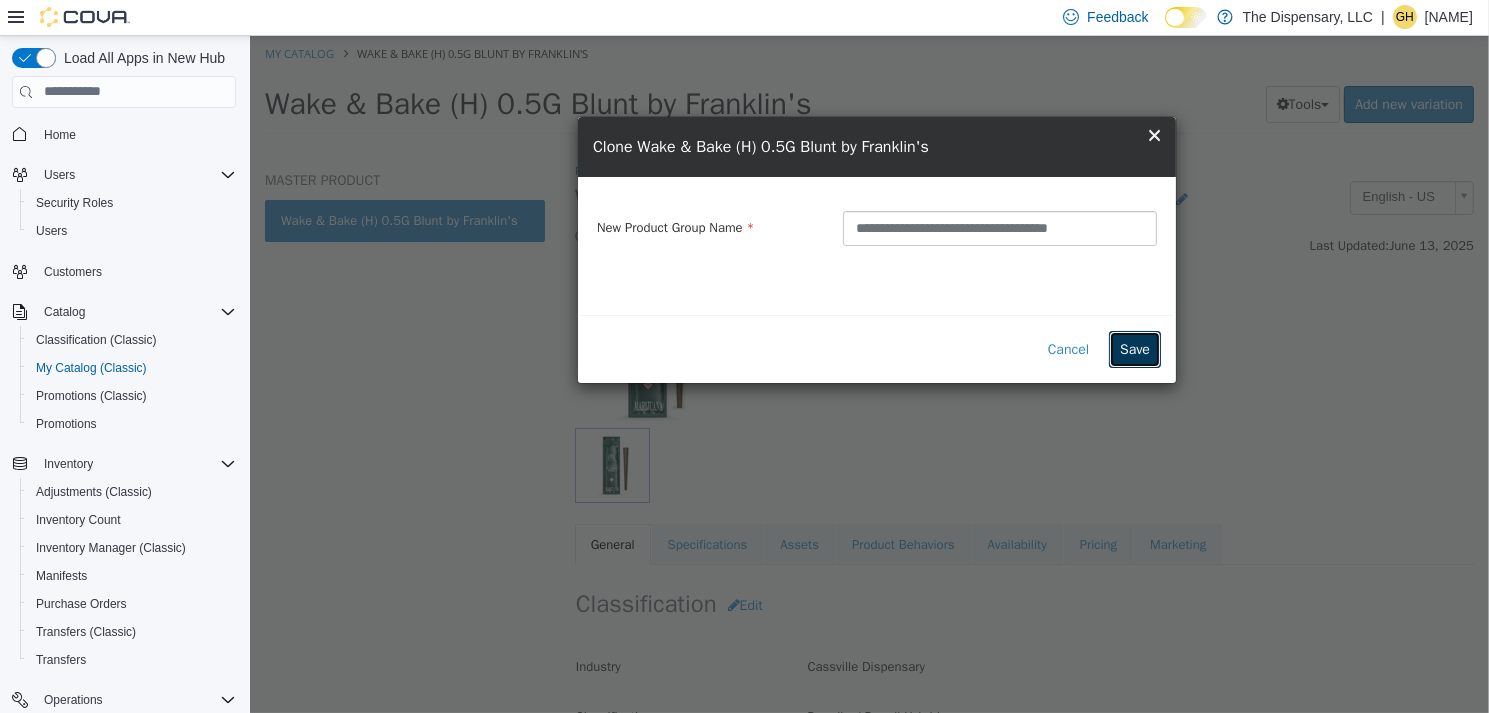 click on "Save" at bounding box center (1134, 348) 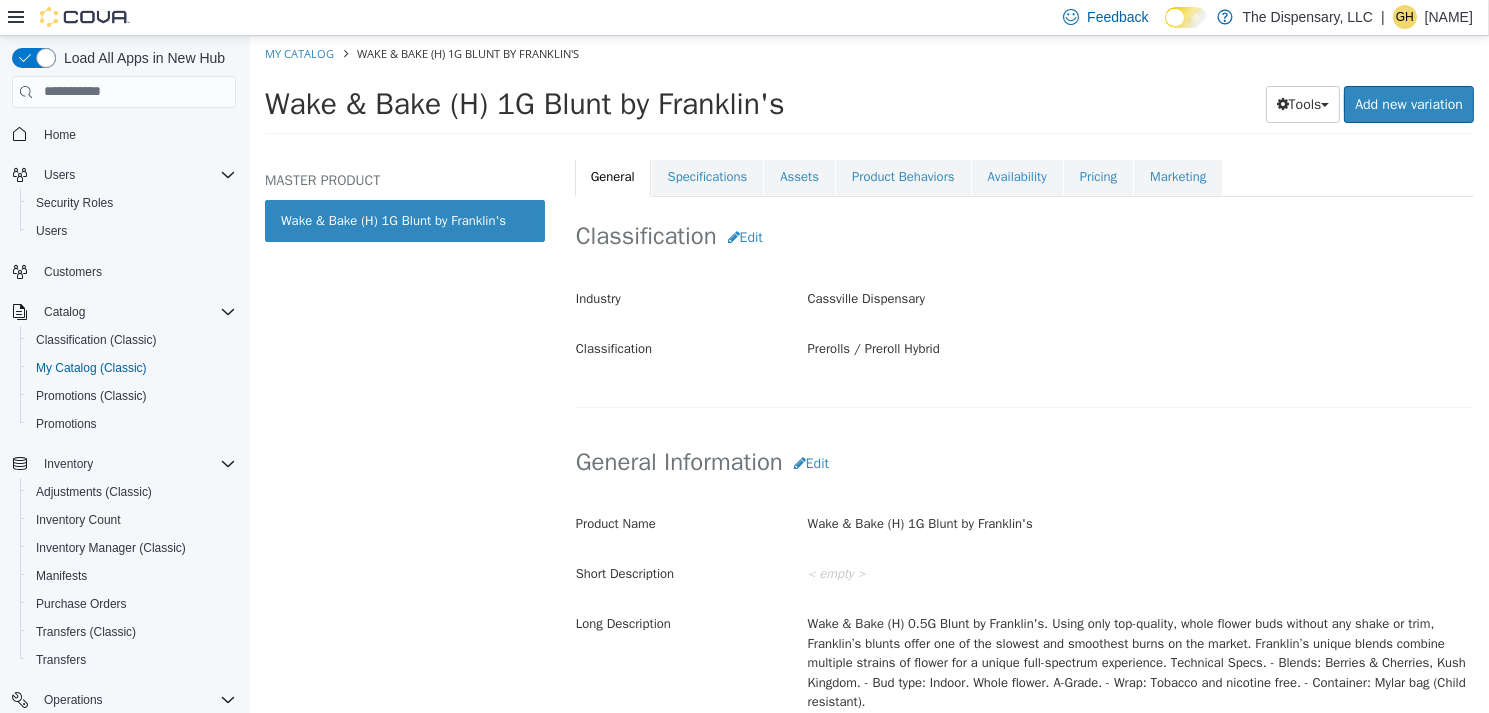 scroll, scrollTop: 400, scrollLeft: 0, axis: vertical 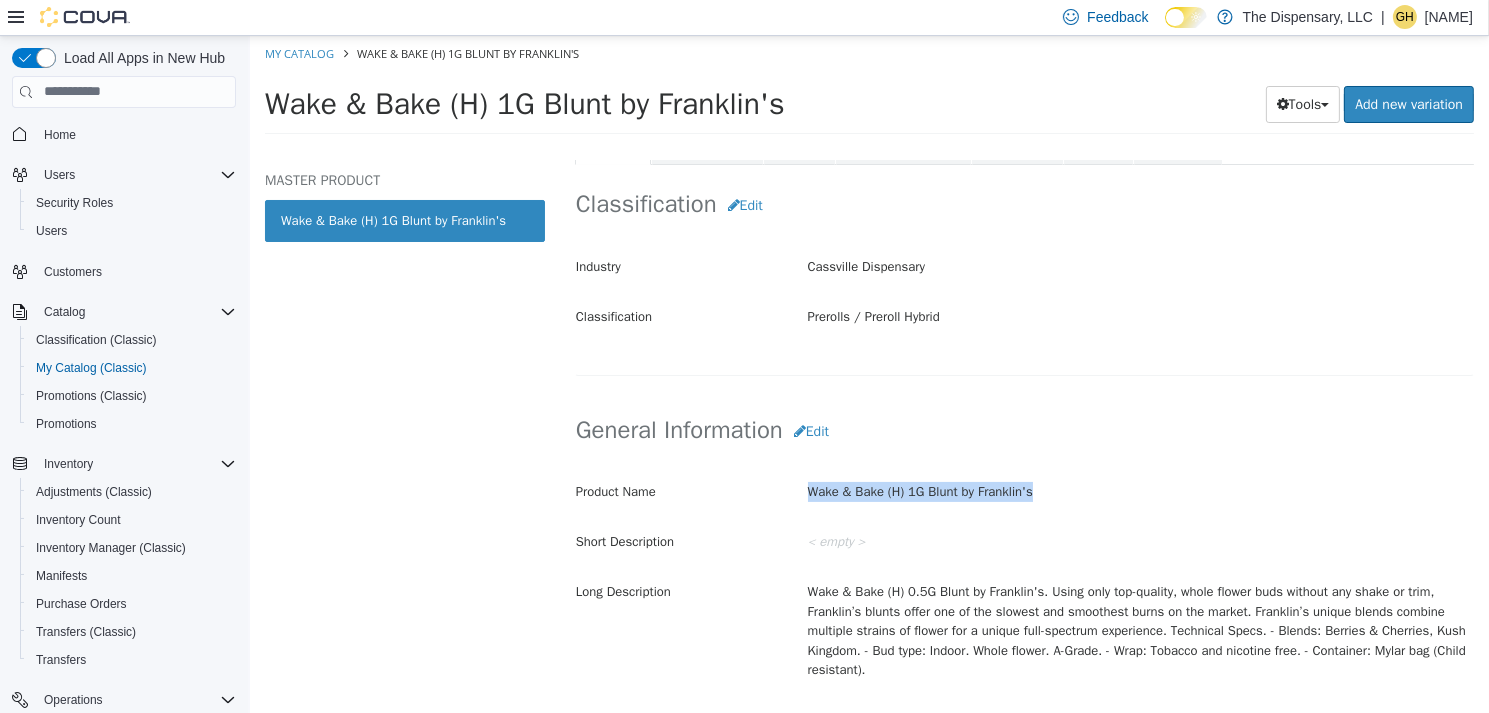 drag, startPoint x: 1033, startPoint y: 485, endPoint x: 804, endPoint y: 486, distance: 229.00218 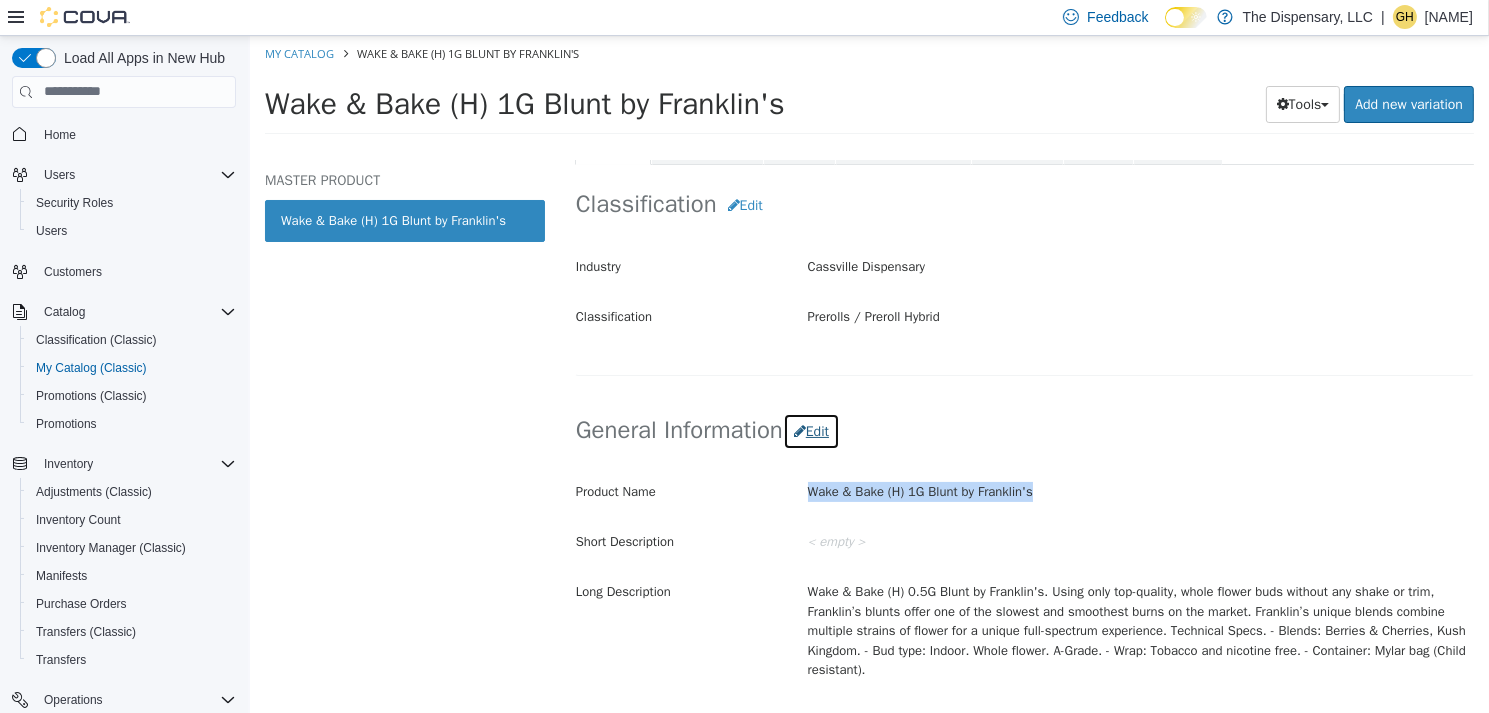 click on "Edit" at bounding box center (810, 430) 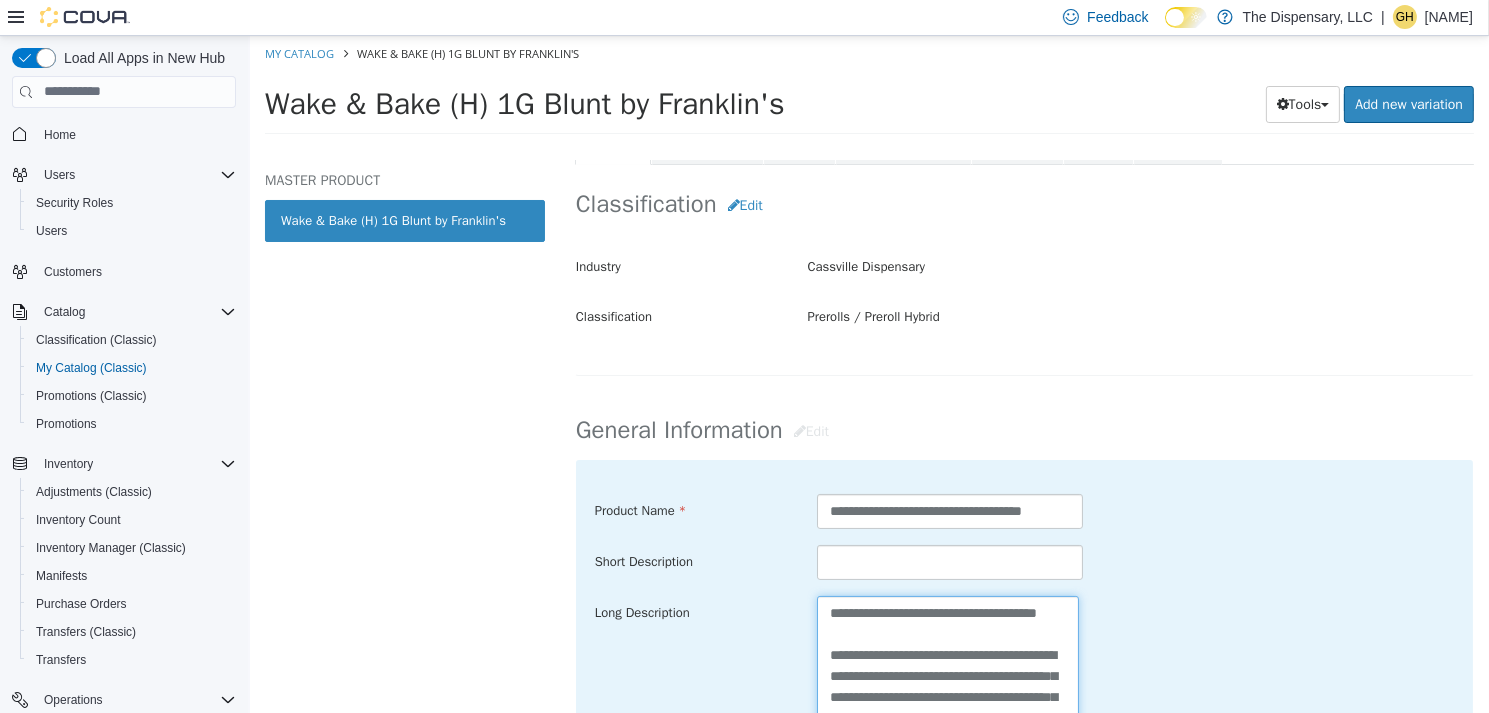 drag, startPoint x: 925, startPoint y: 633, endPoint x: 693, endPoint y: 594, distance: 235.25519 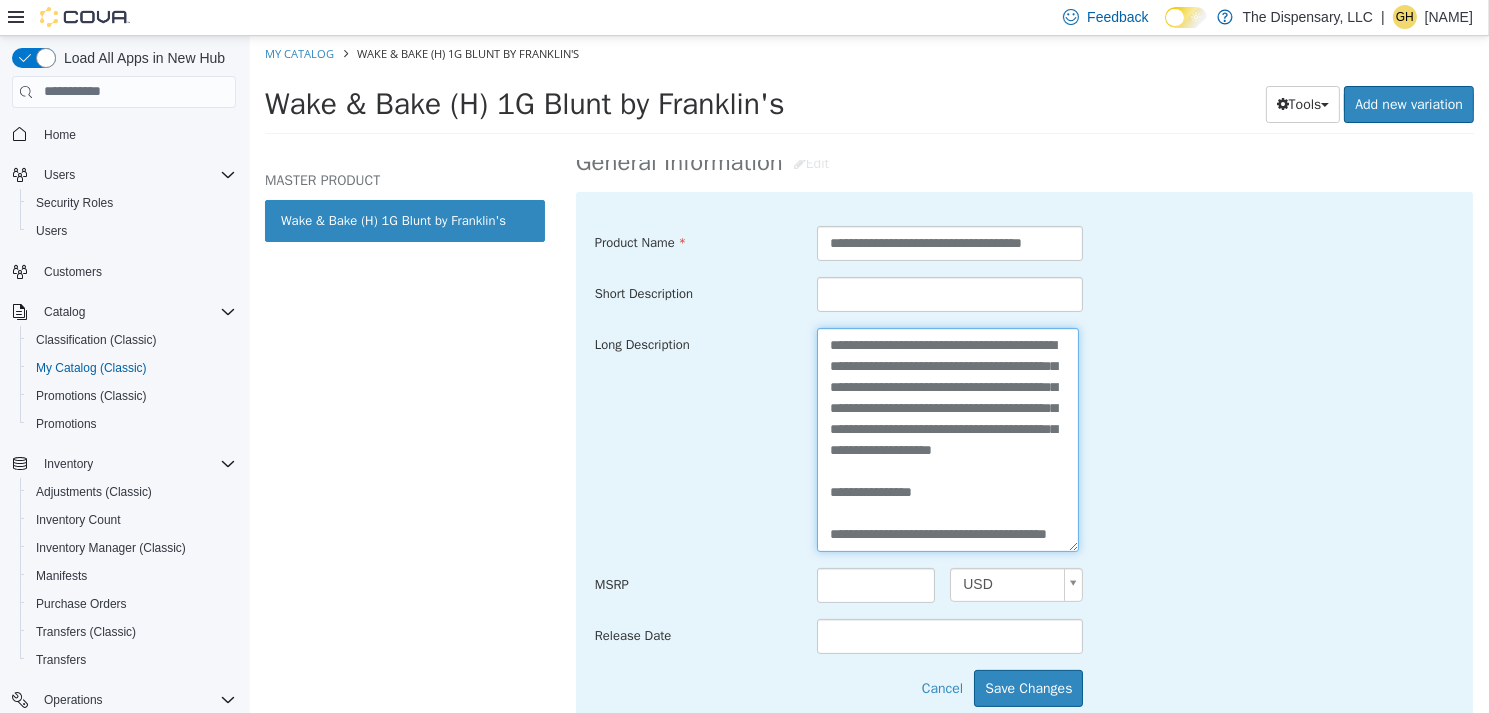 scroll, scrollTop: 700, scrollLeft: 0, axis: vertical 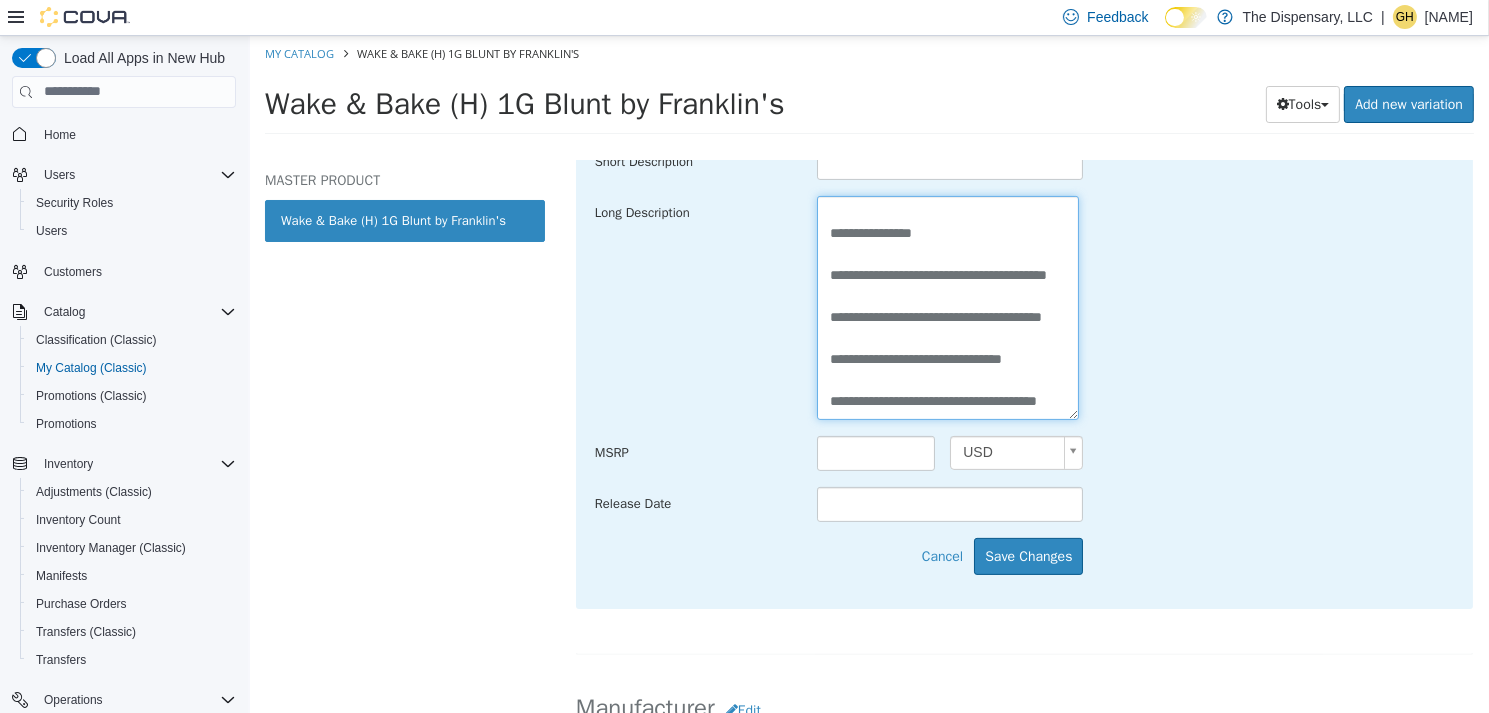 click on "**********" at bounding box center (947, 306) 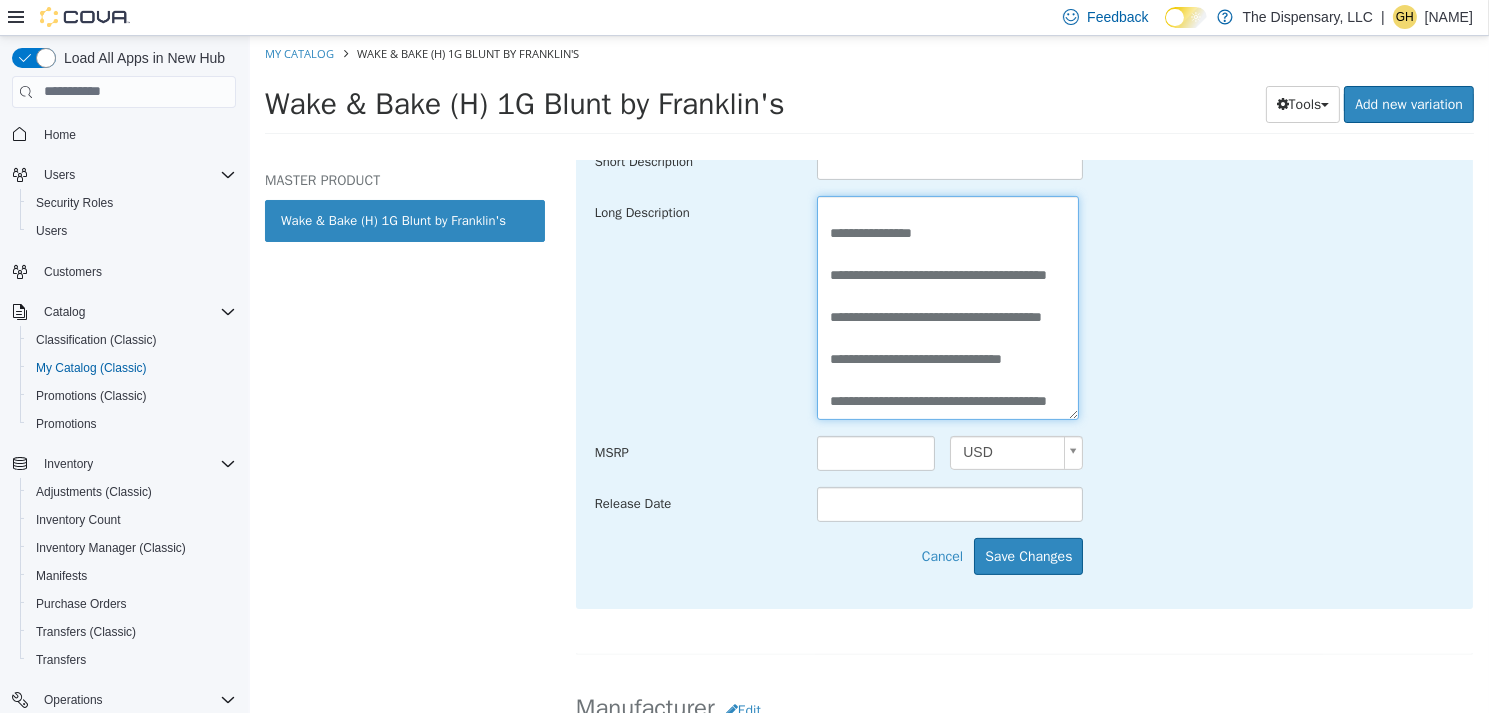 paste on "**********" 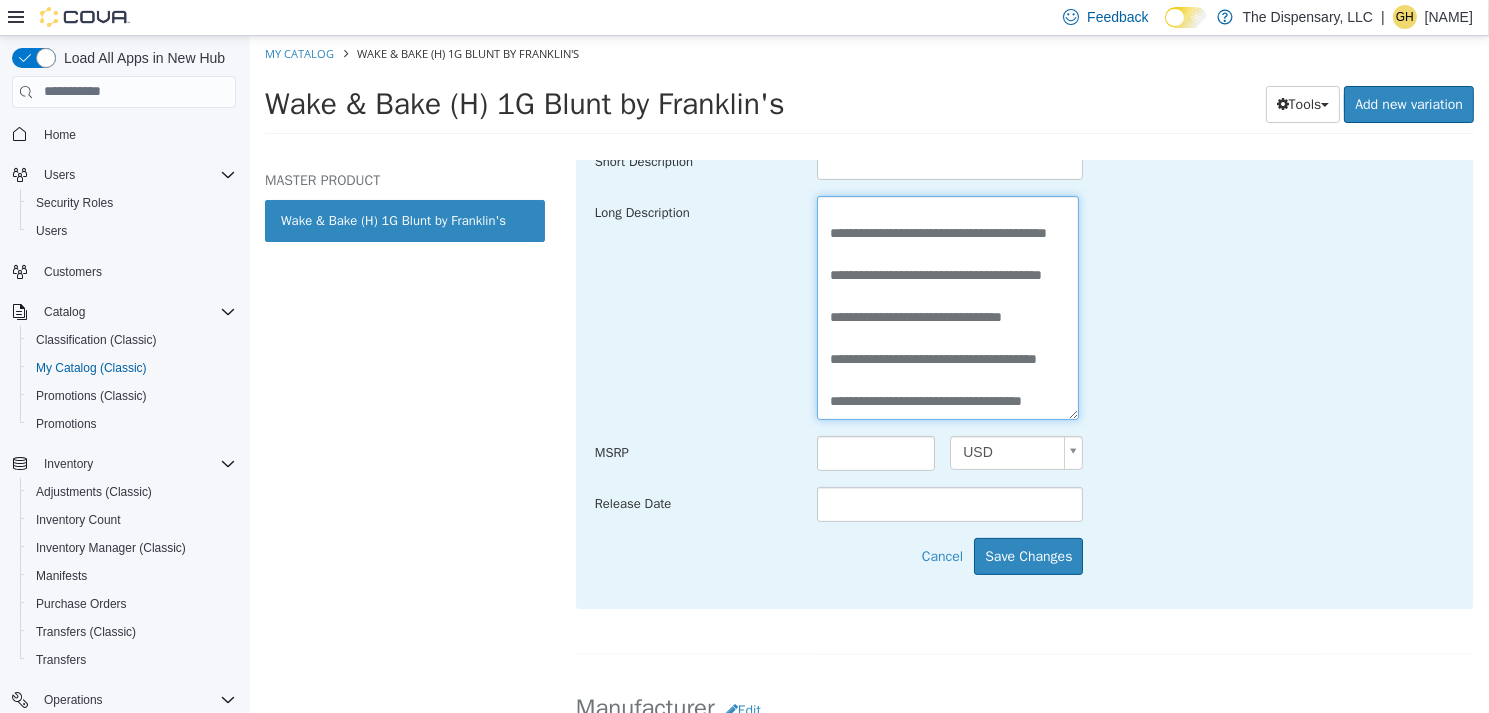 scroll, scrollTop: 286, scrollLeft: 0, axis: vertical 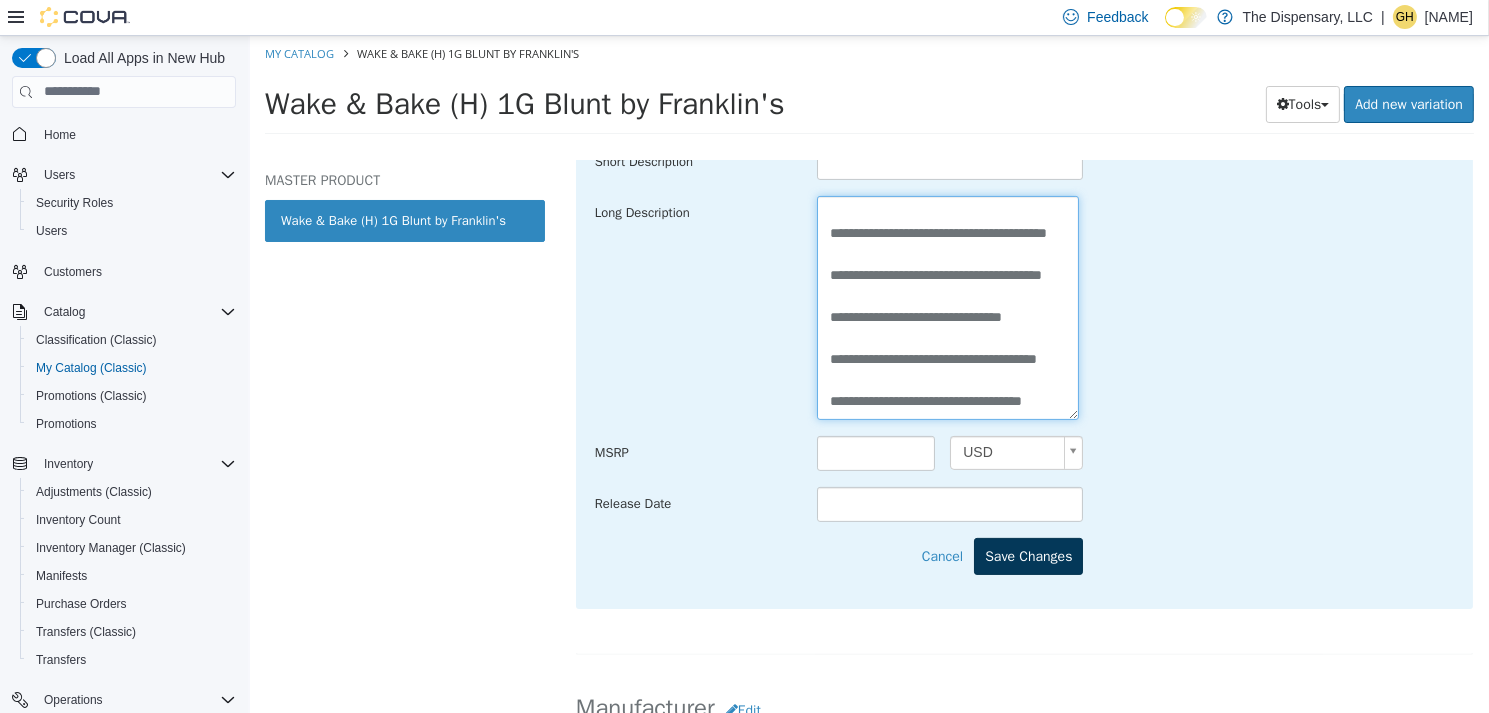 type on "**********" 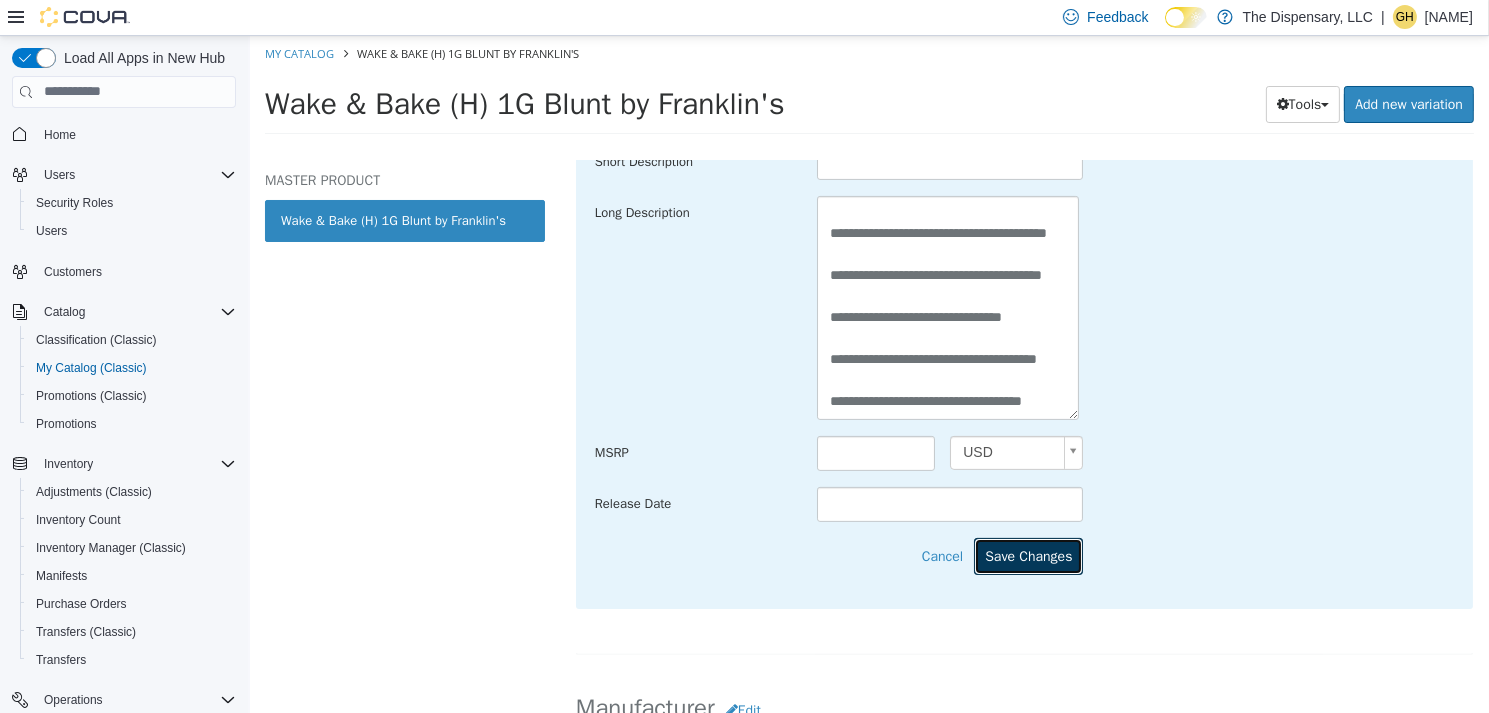 click on "Save Changes" at bounding box center [1027, 555] 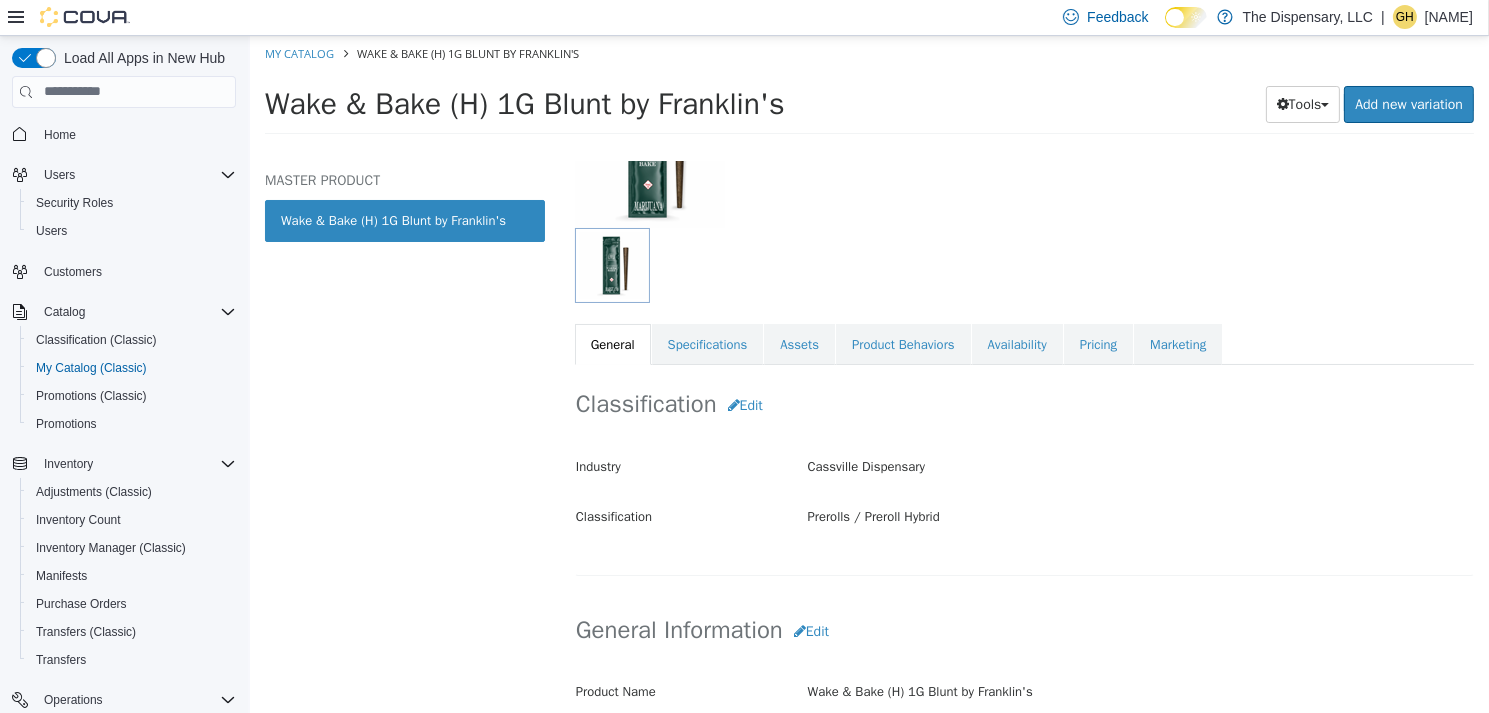 scroll, scrollTop: 0, scrollLeft: 0, axis: both 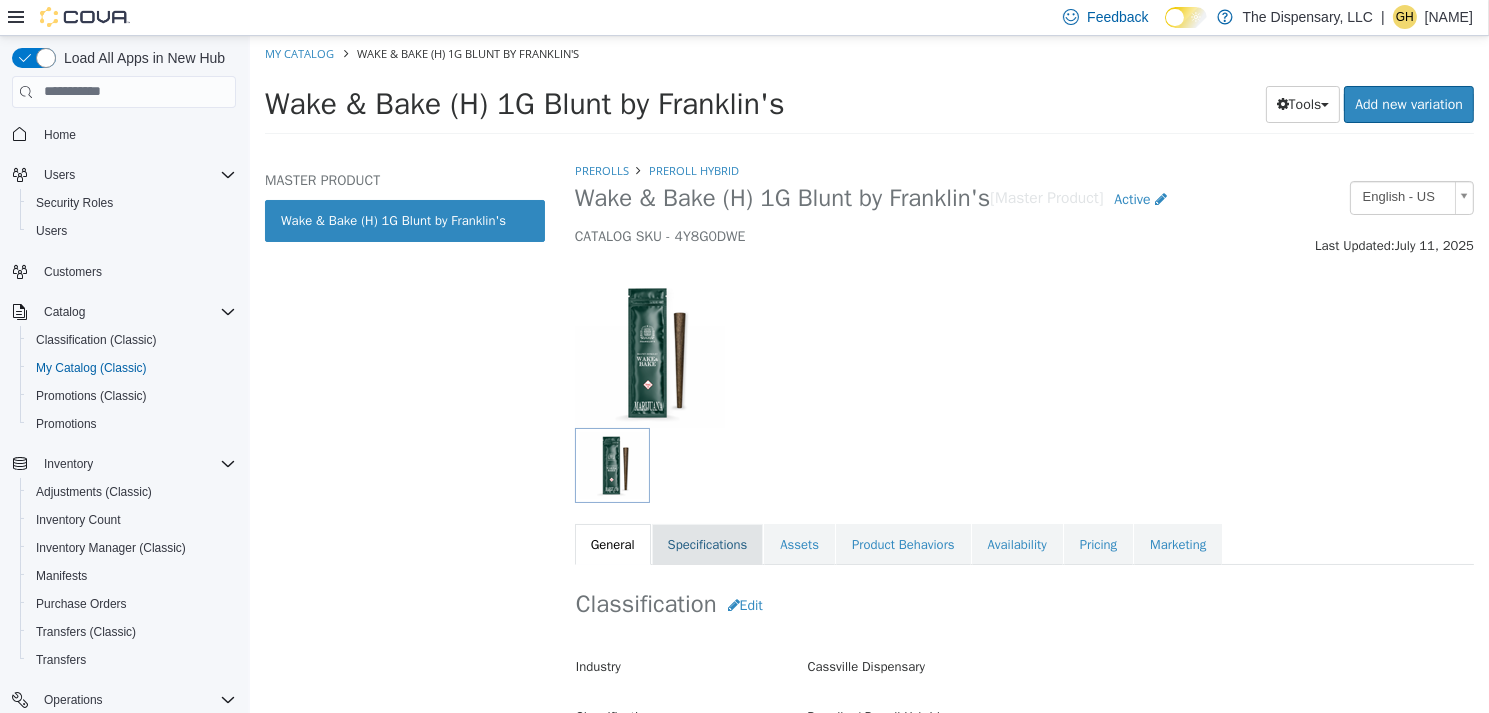 click on "Specifications" at bounding box center (707, 544) 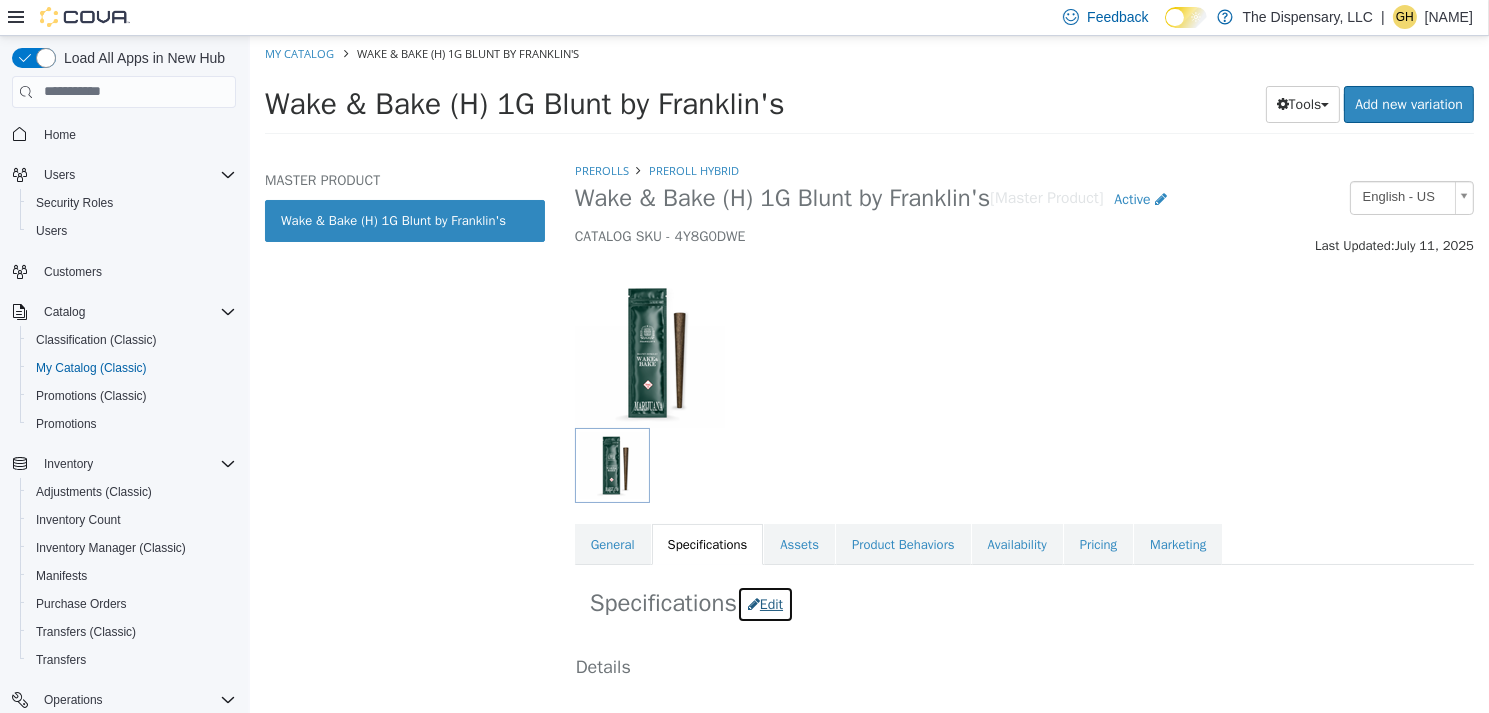 click on "Edit" at bounding box center (764, 603) 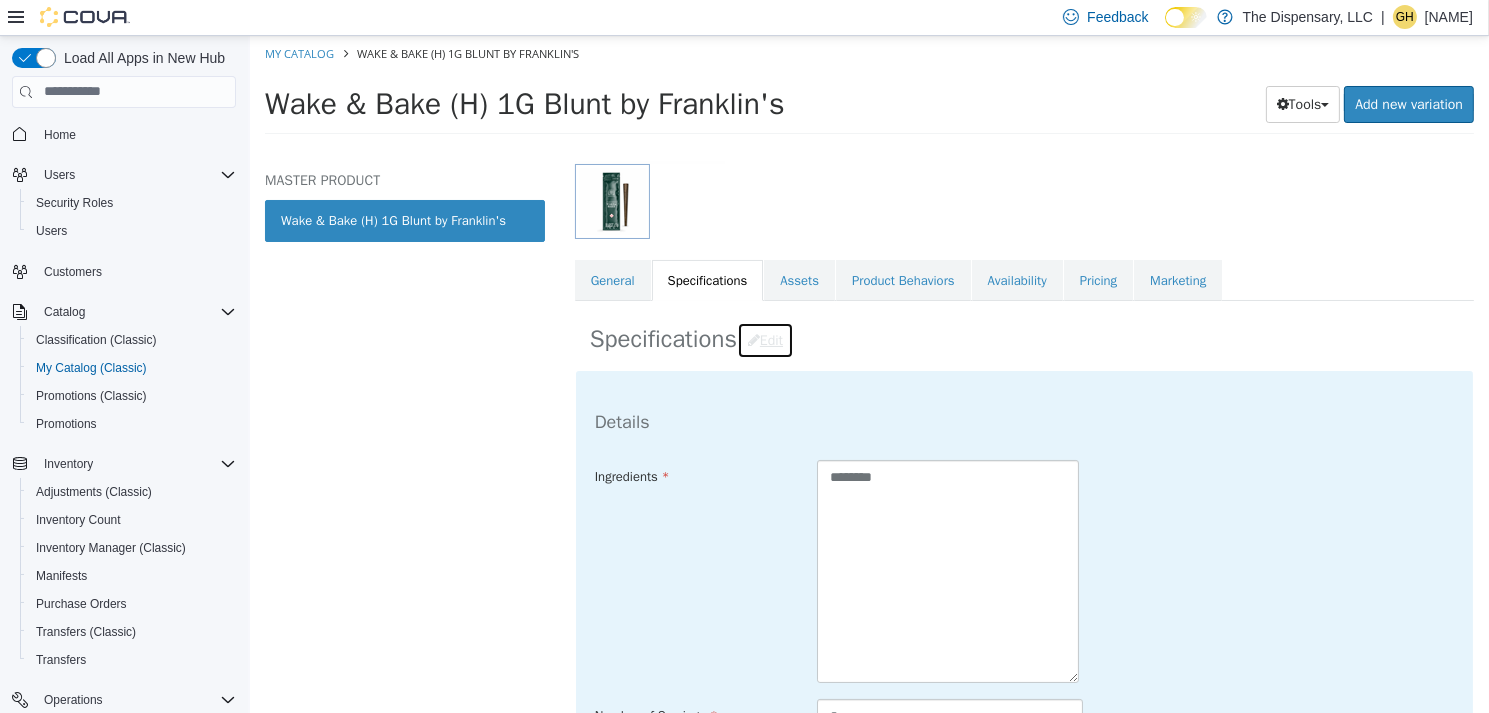 scroll, scrollTop: 500, scrollLeft: 0, axis: vertical 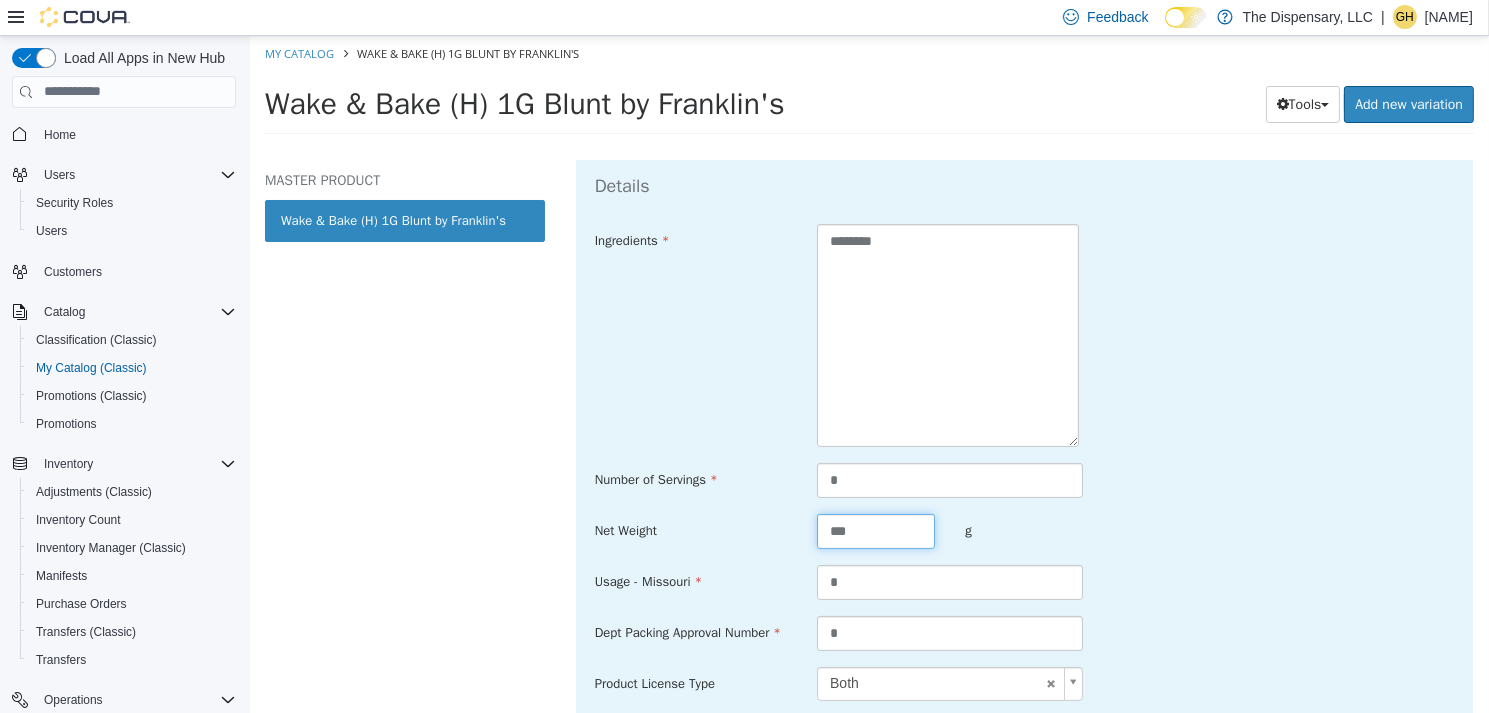 drag, startPoint x: 876, startPoint y: 520, endPoint x: 749, endPoint y: 511, distance: 127.3185 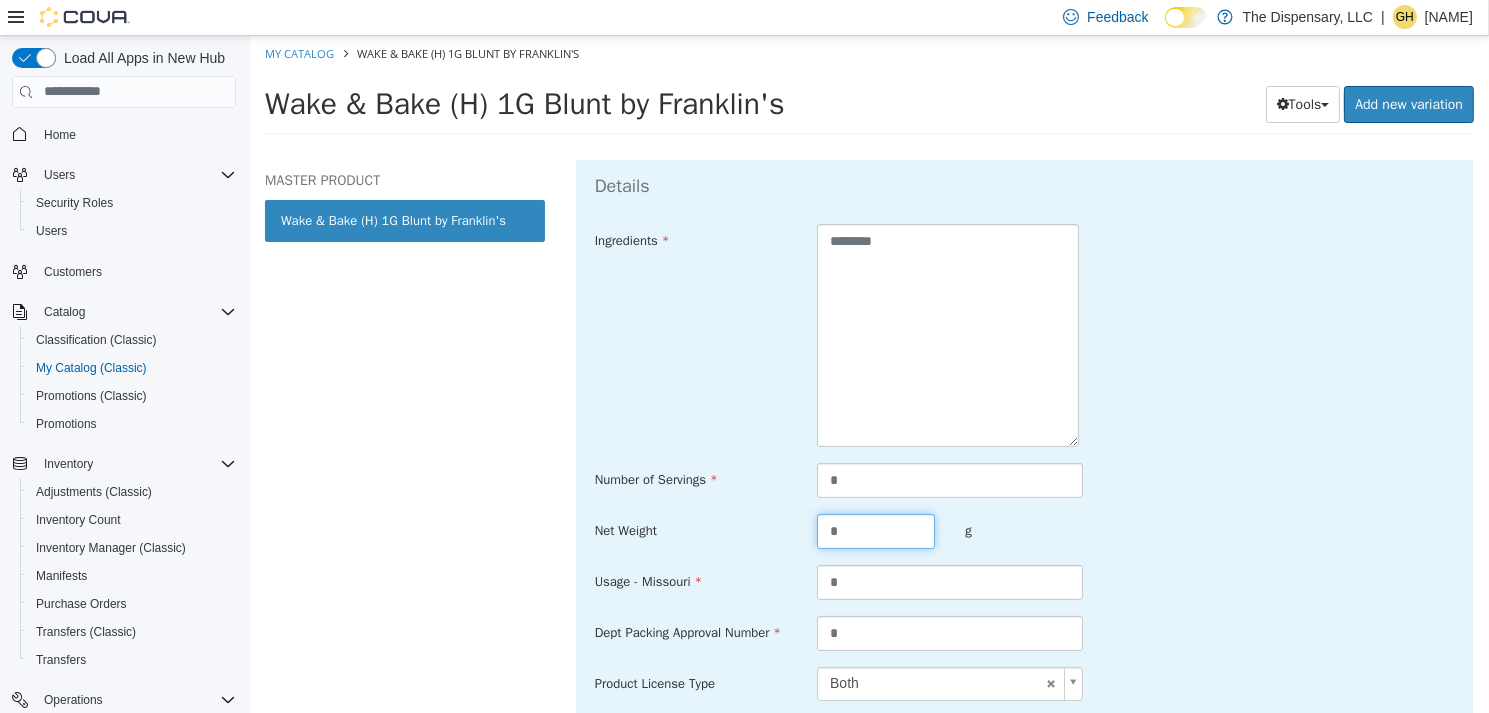 type on "*" 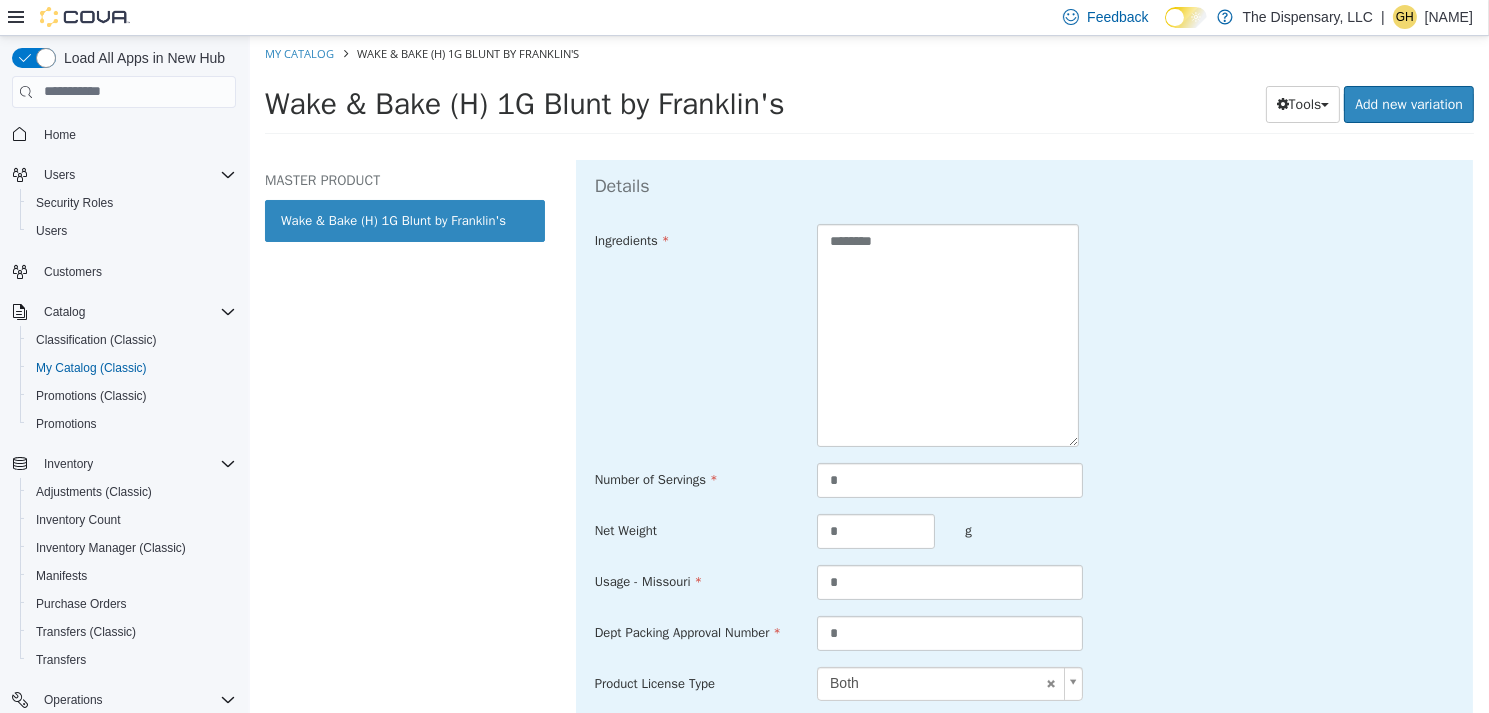 click on "Usage - Missouri
*" at bounding box center (1023, 582) 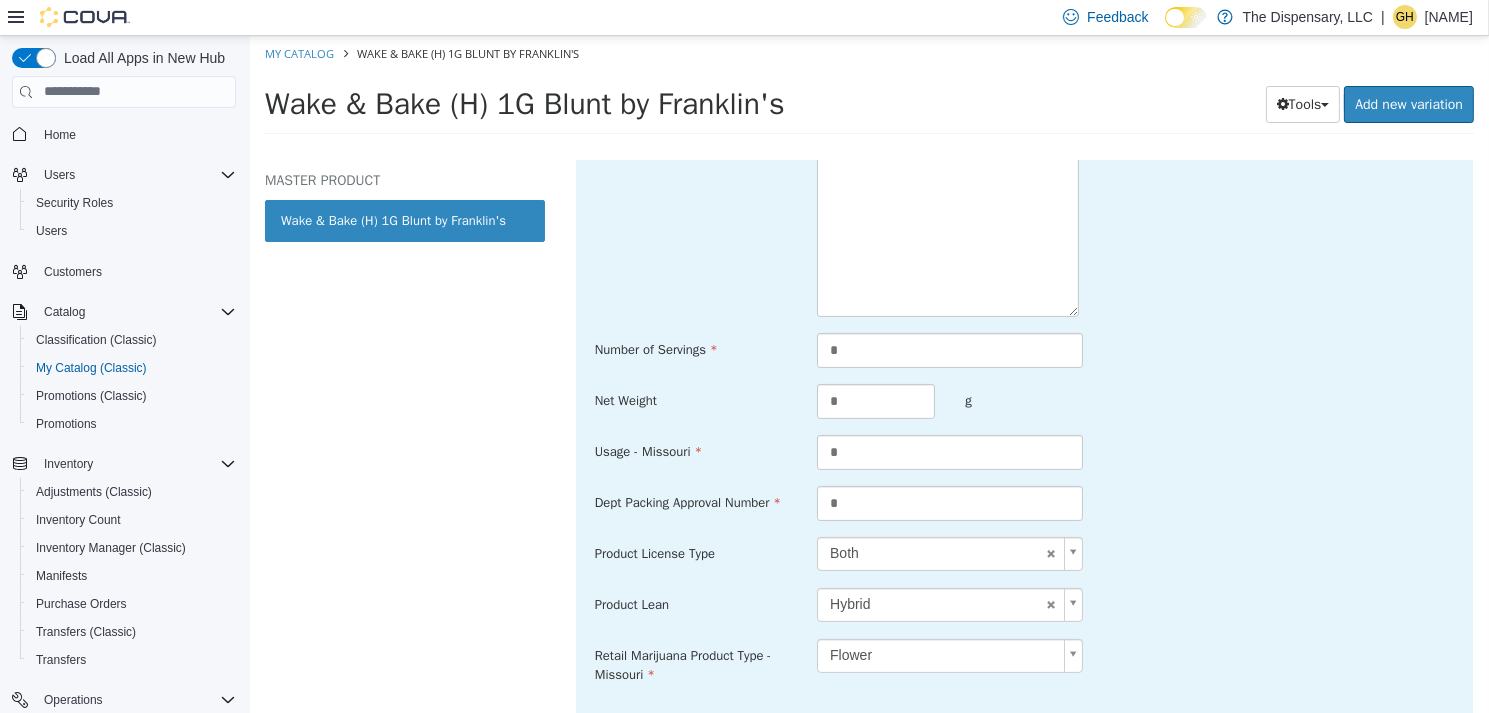 scroll, scrollTop: 741, scrollLeft: 0, axis: vertical 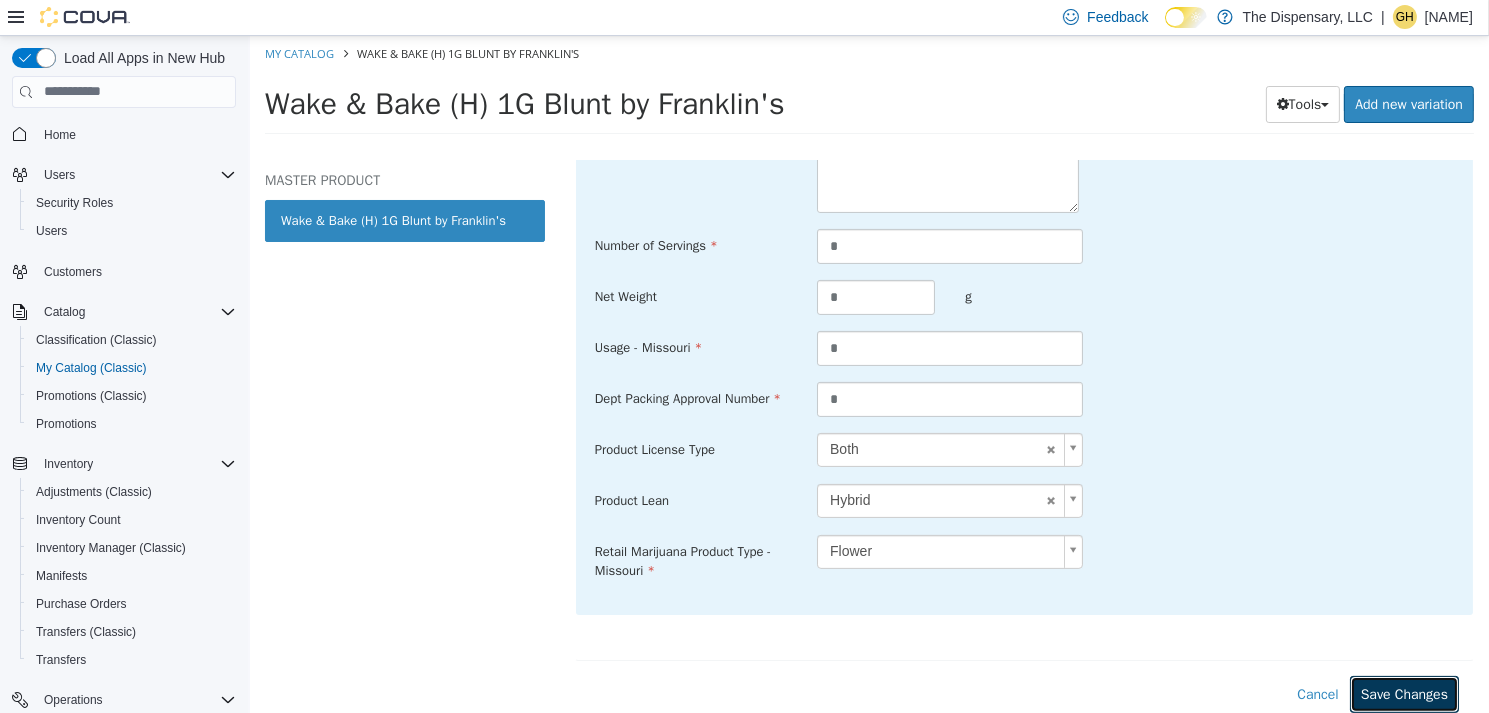 click on "Save Changes" at bounding box center (1403, 693) 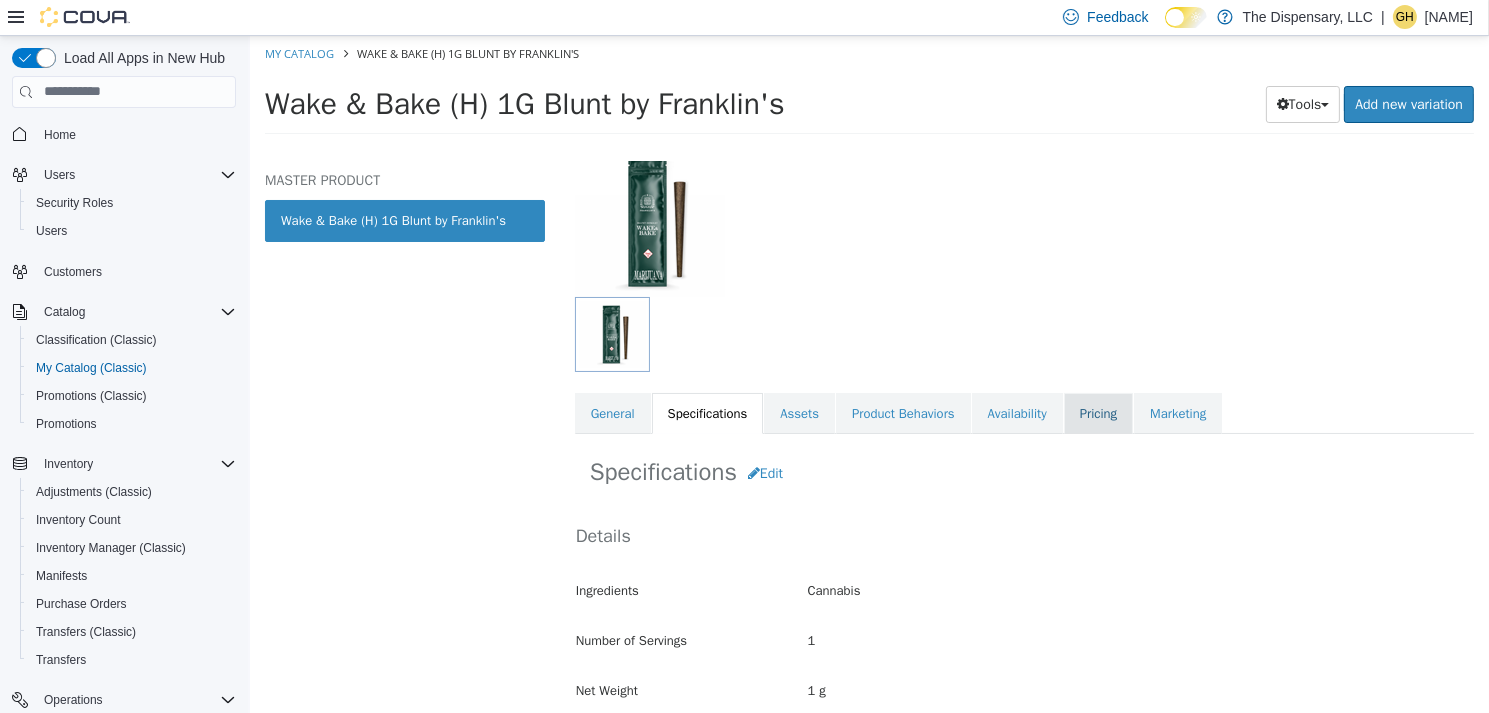 scroll, scrollTop: 0, scrollLeft: 0, axis: both 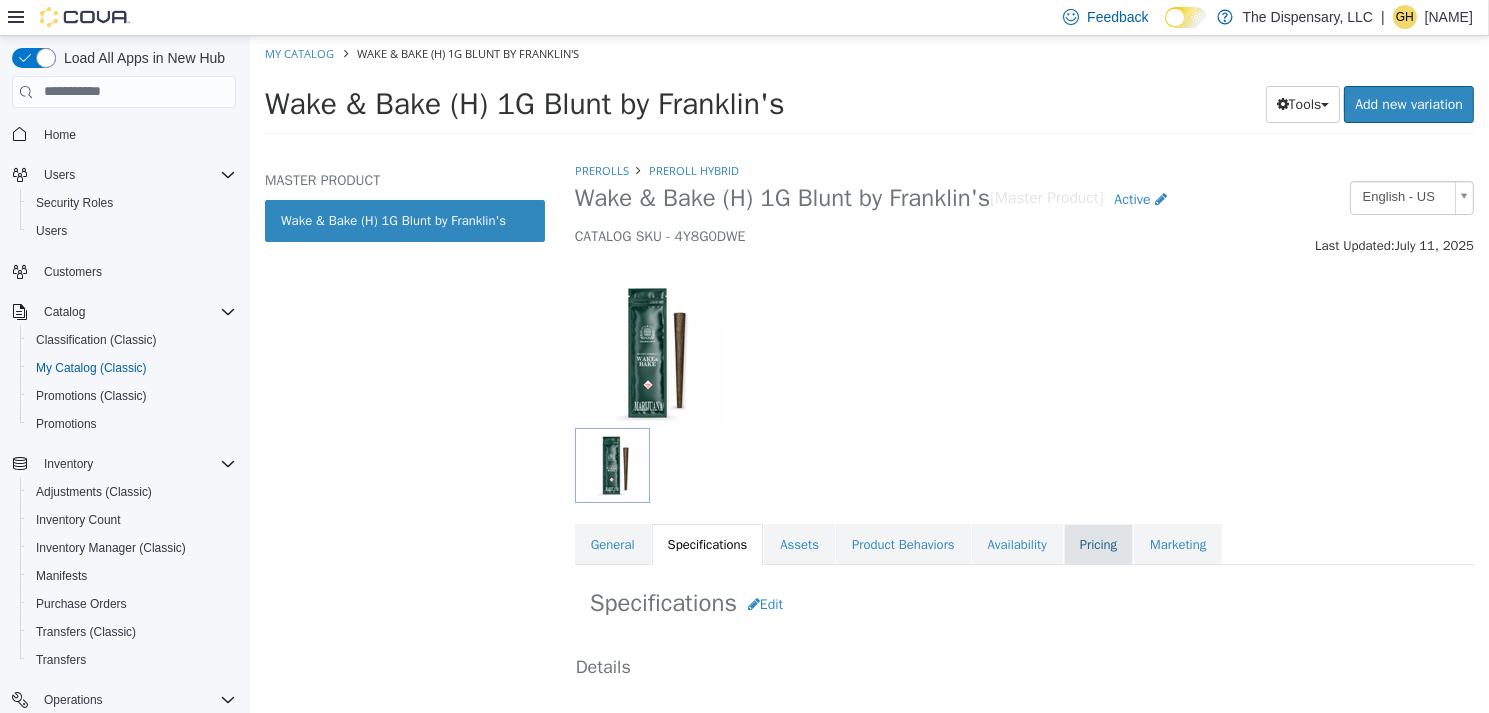 click on "Pricing" at bounding box center (1097, 544) 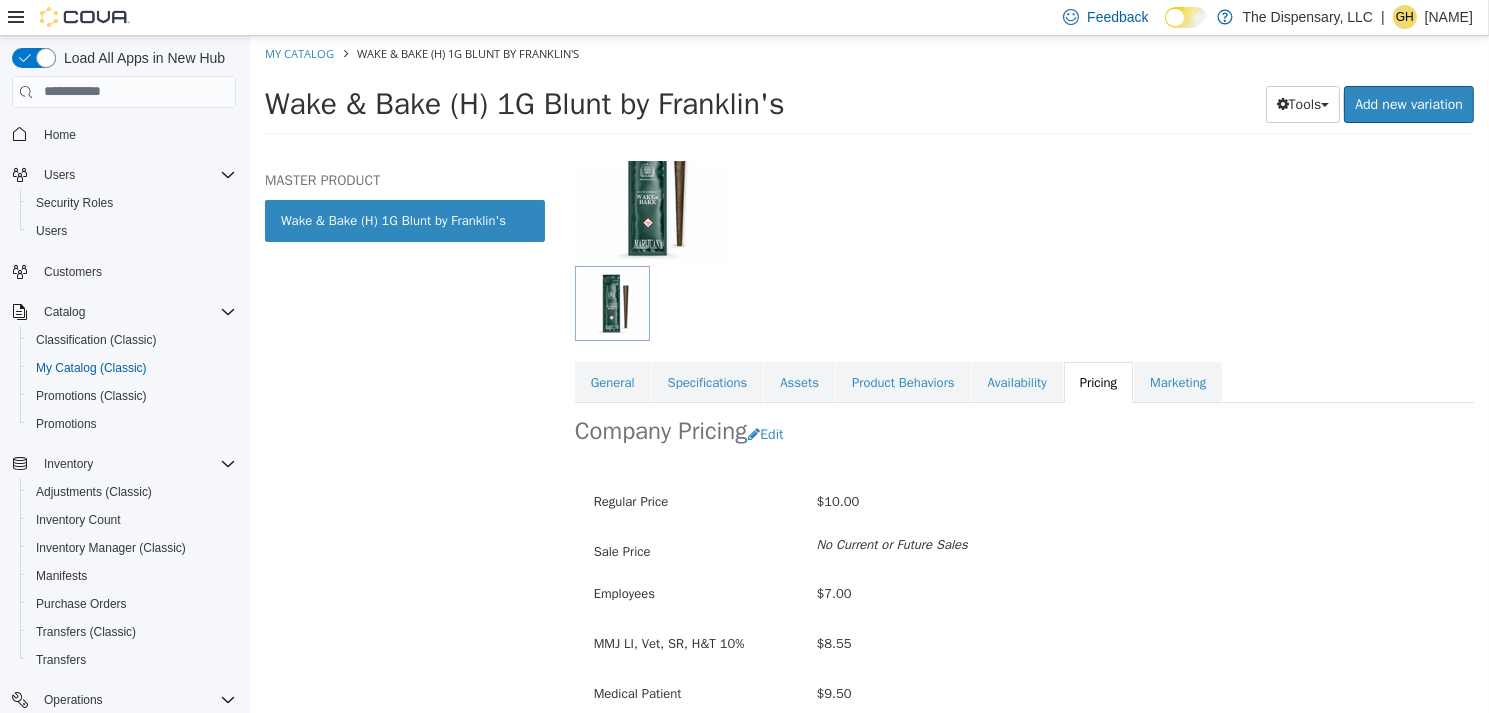 scroll, scrollTop: 200, scrollLeft: 0, axis: vertical 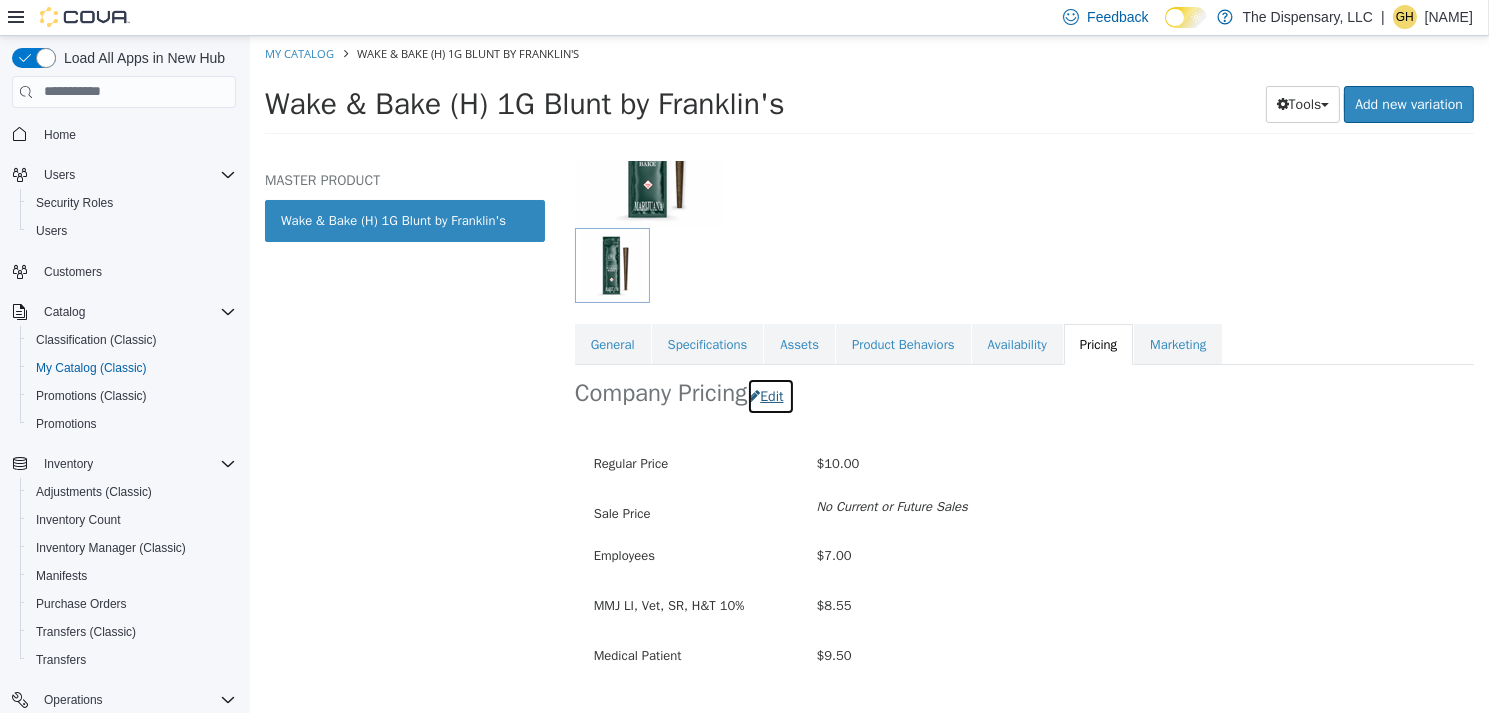 click on "Edit" at bounding box center (769, 395) 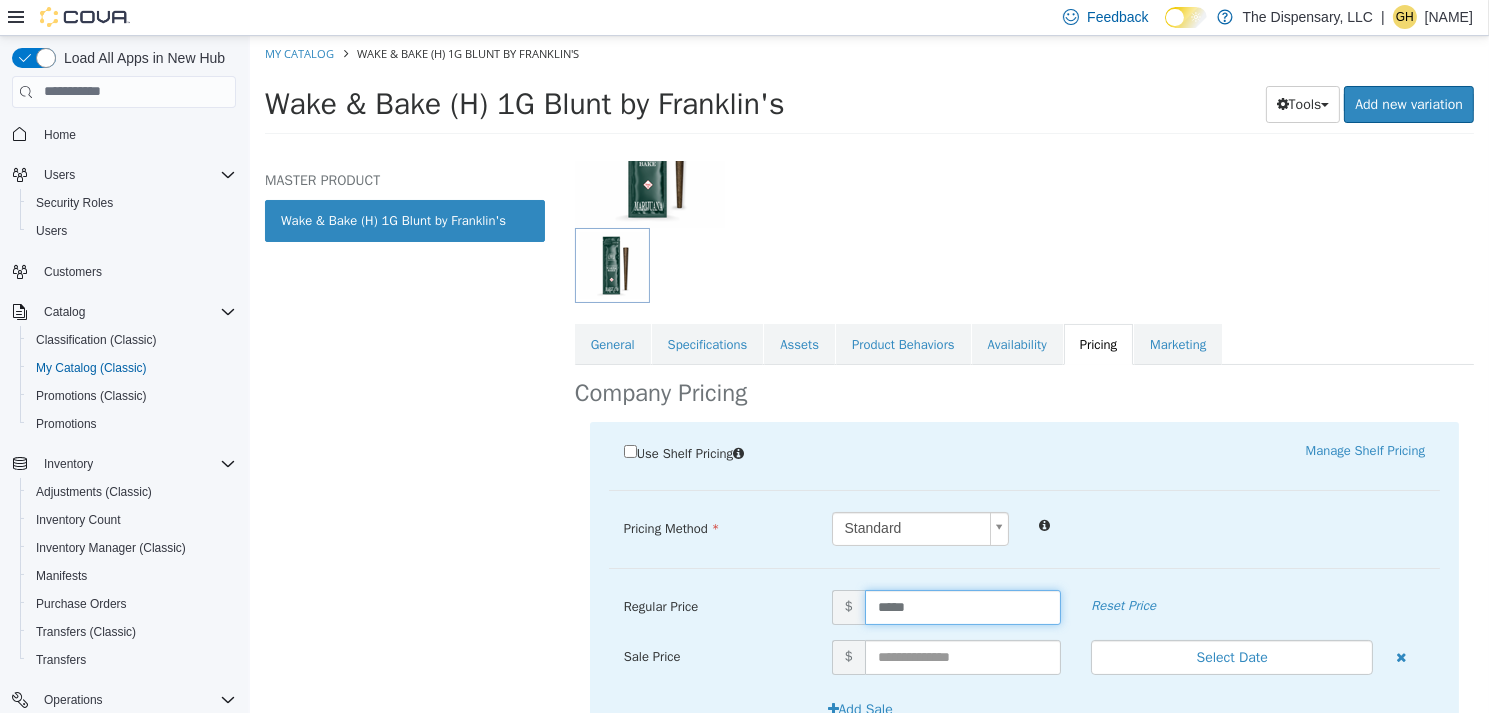 drag, startPoint x: 920, startPoint y: 603, endPoint x: 802, endPoint y: 603, distance: 118 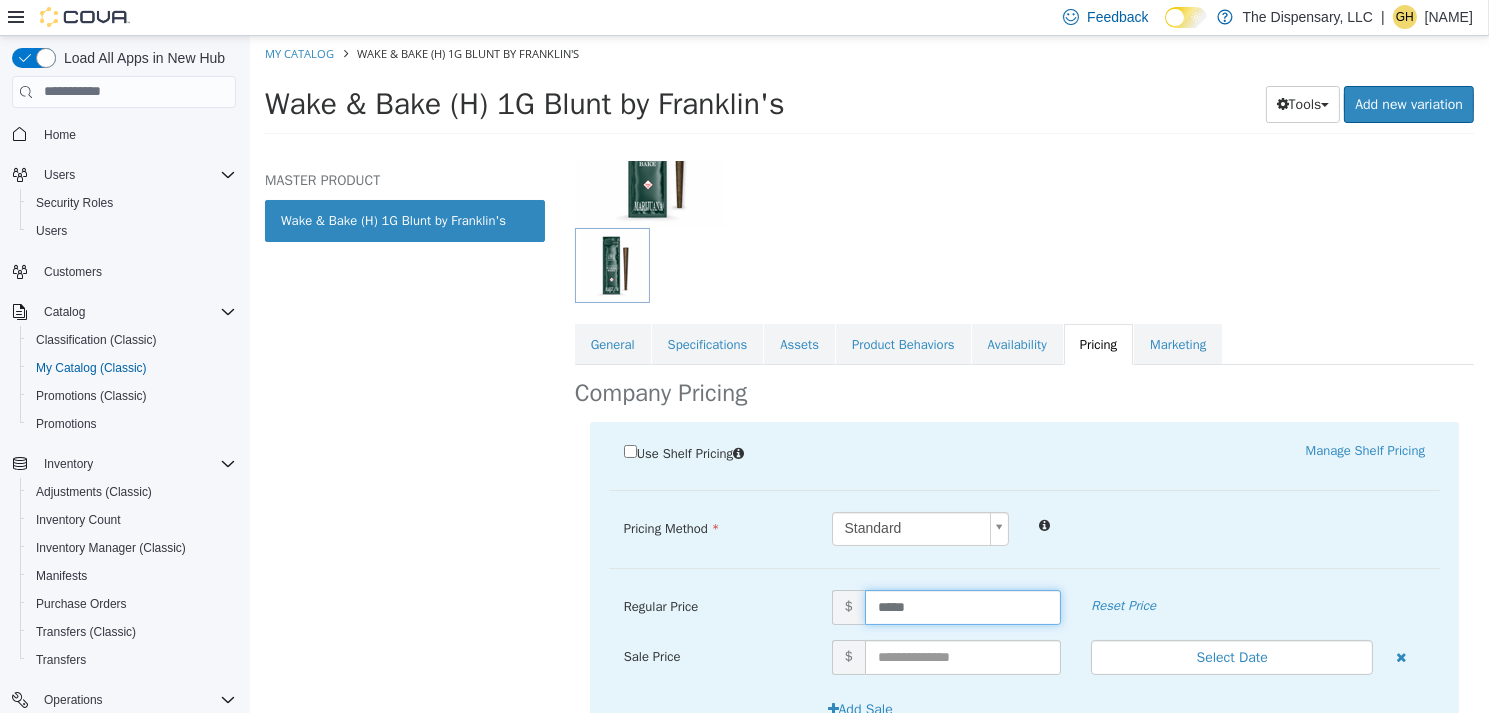 click on "Regular Price $ ***** Reset Price" at bounding box center [1023, 606] 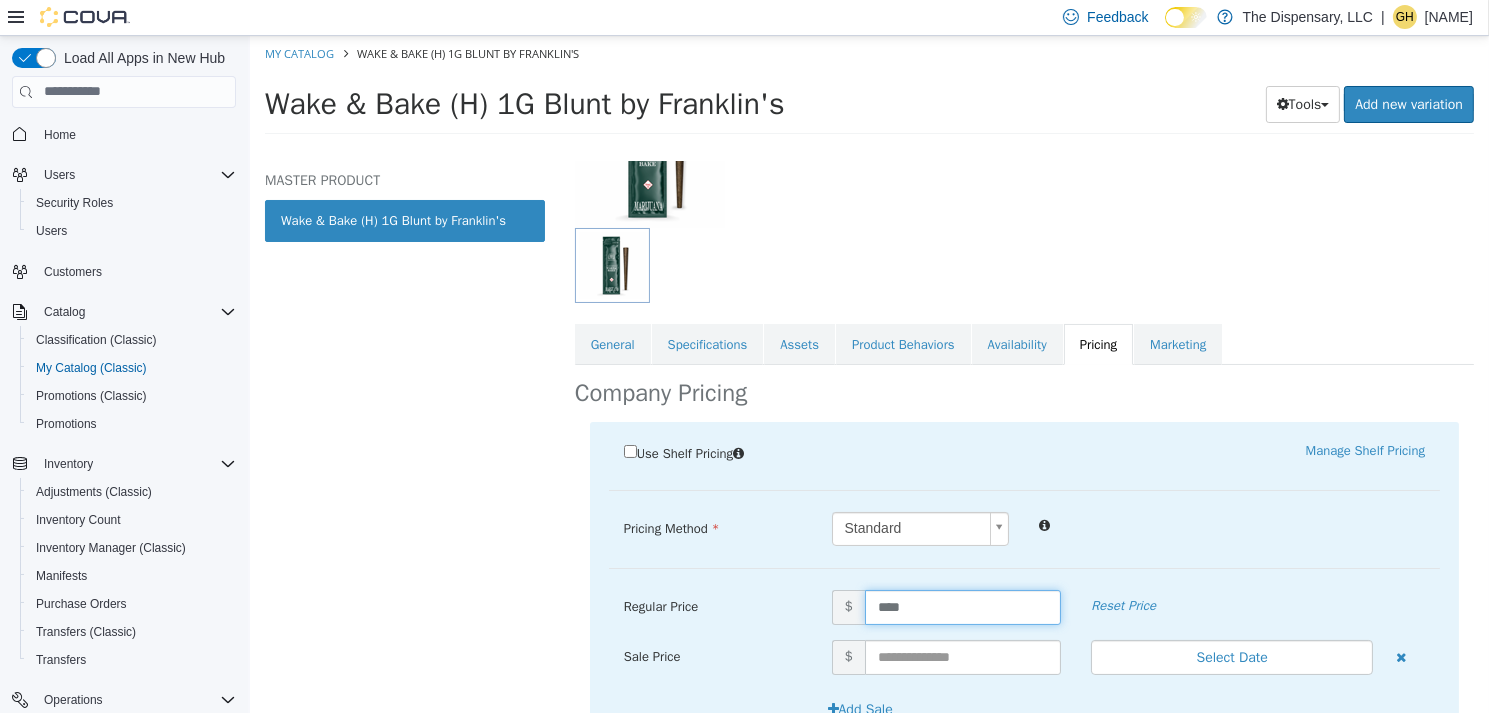 type on "*****" 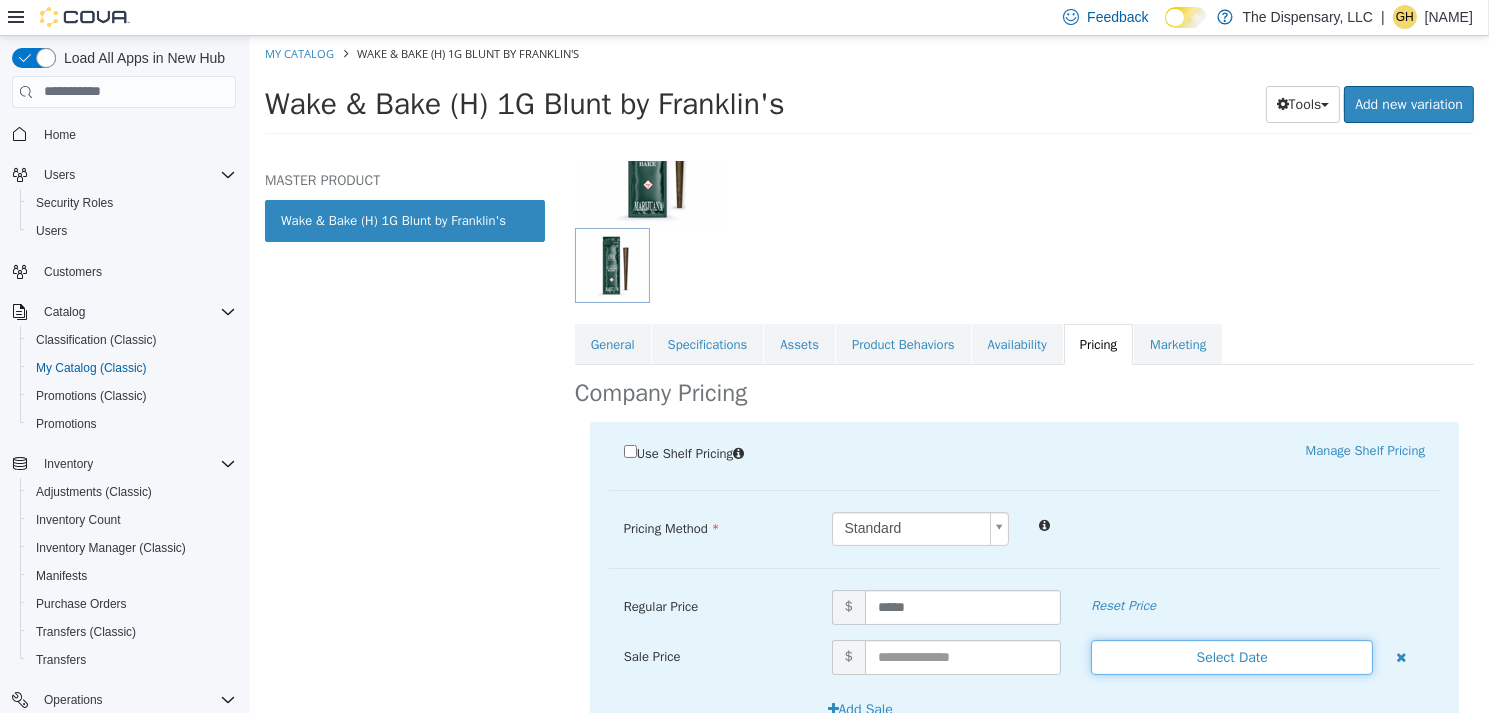 type 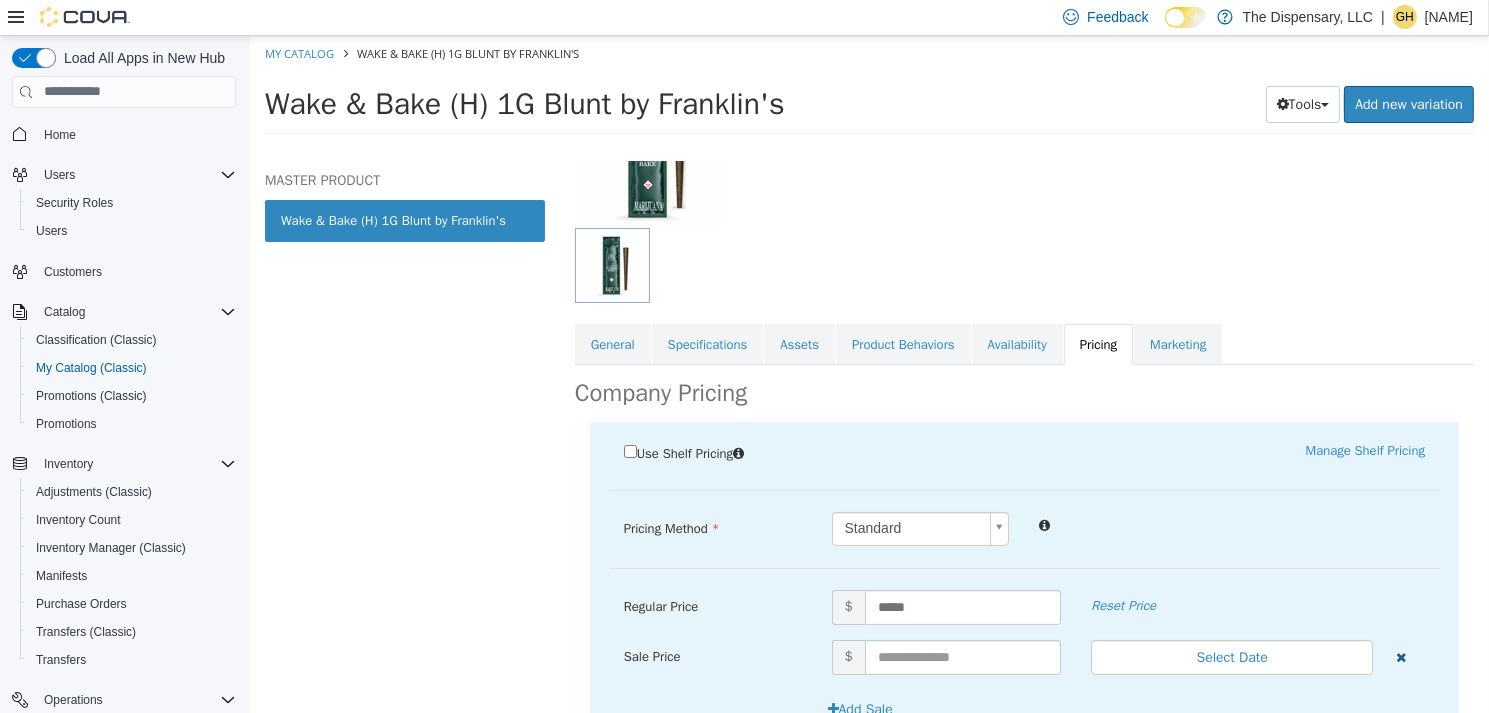 type 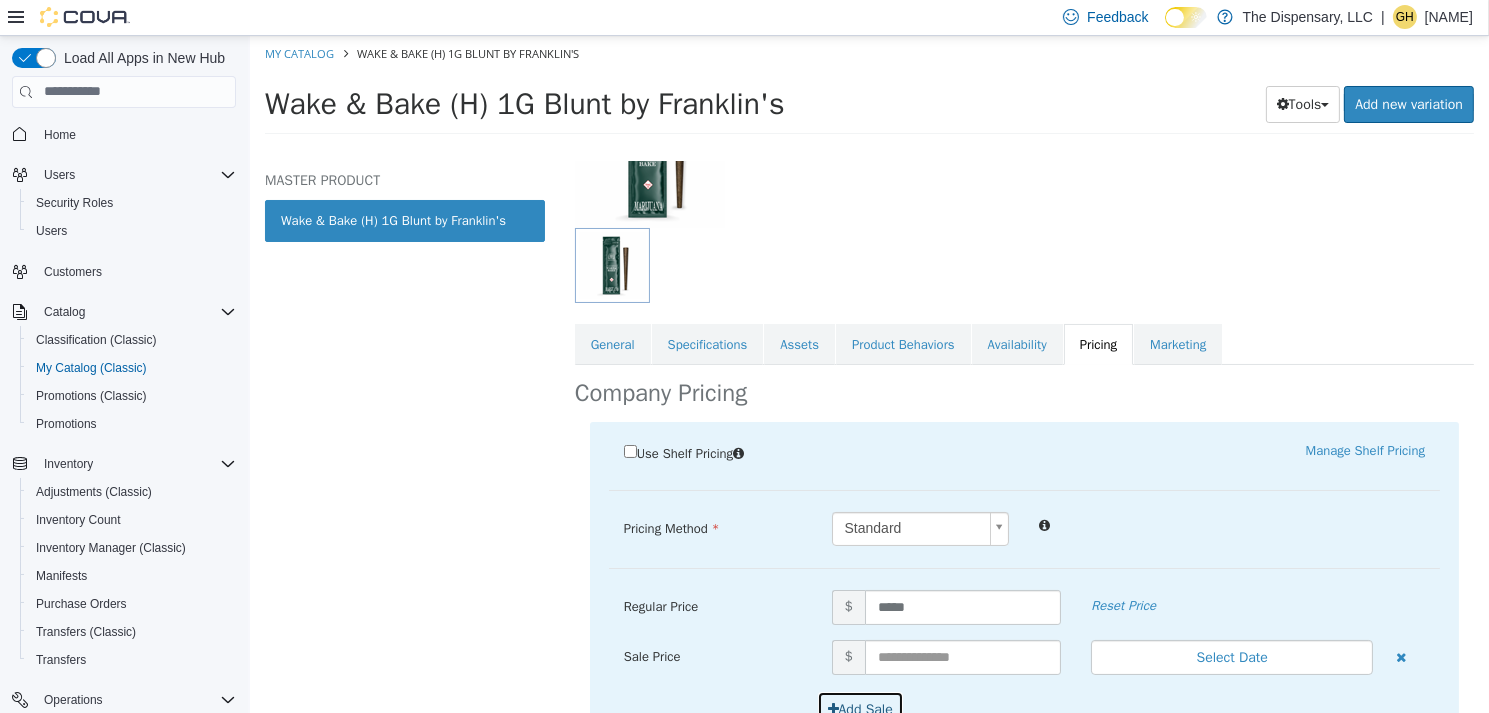 type 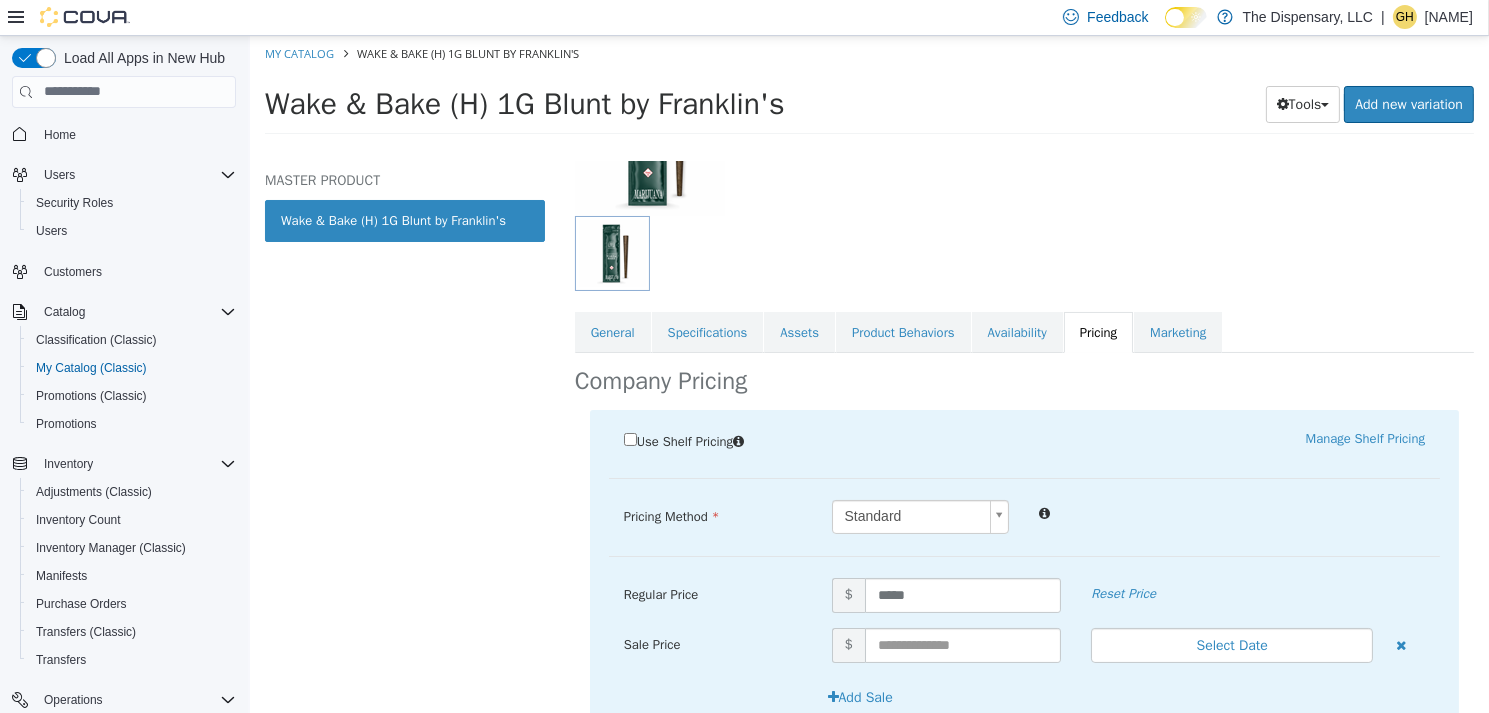 scroll, scrollTop: 487, scrollLeft: 0, axis: vertical 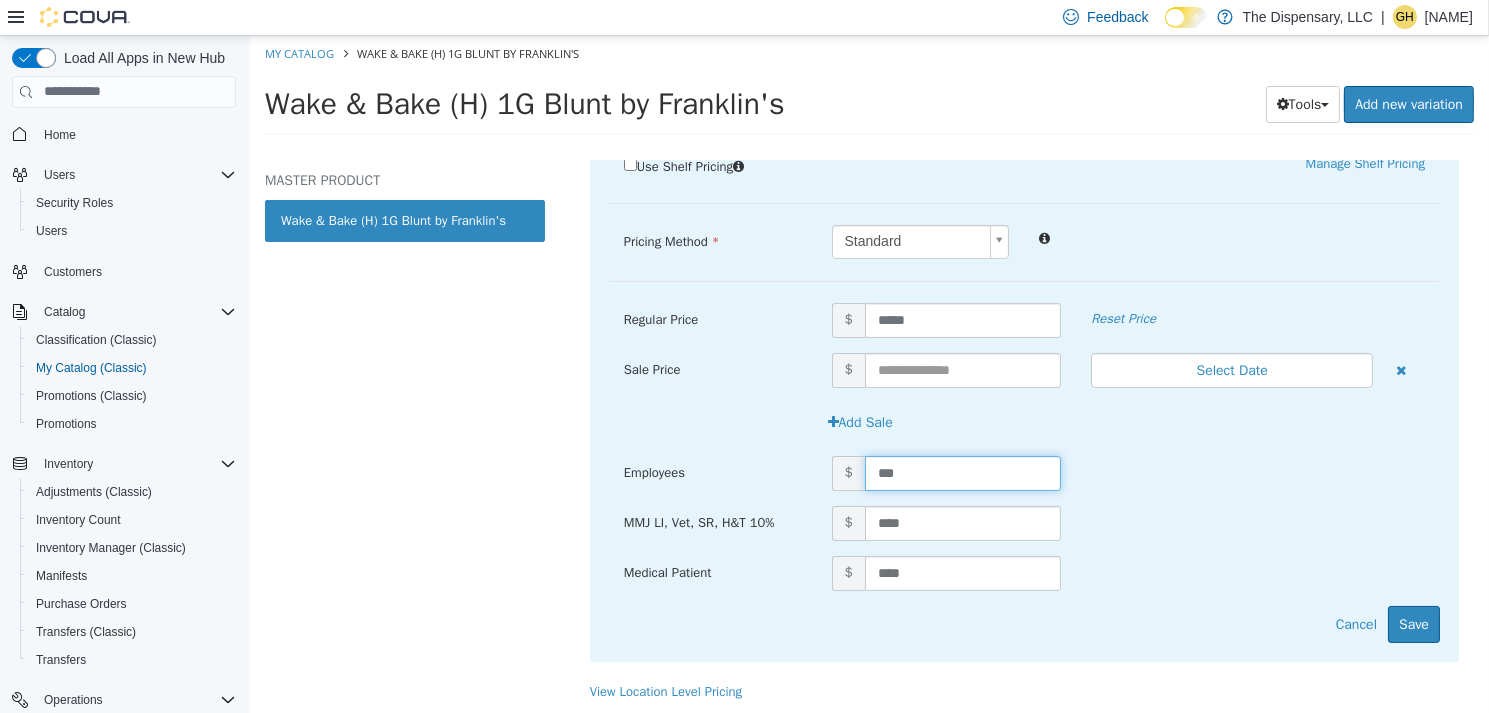 type on "****" 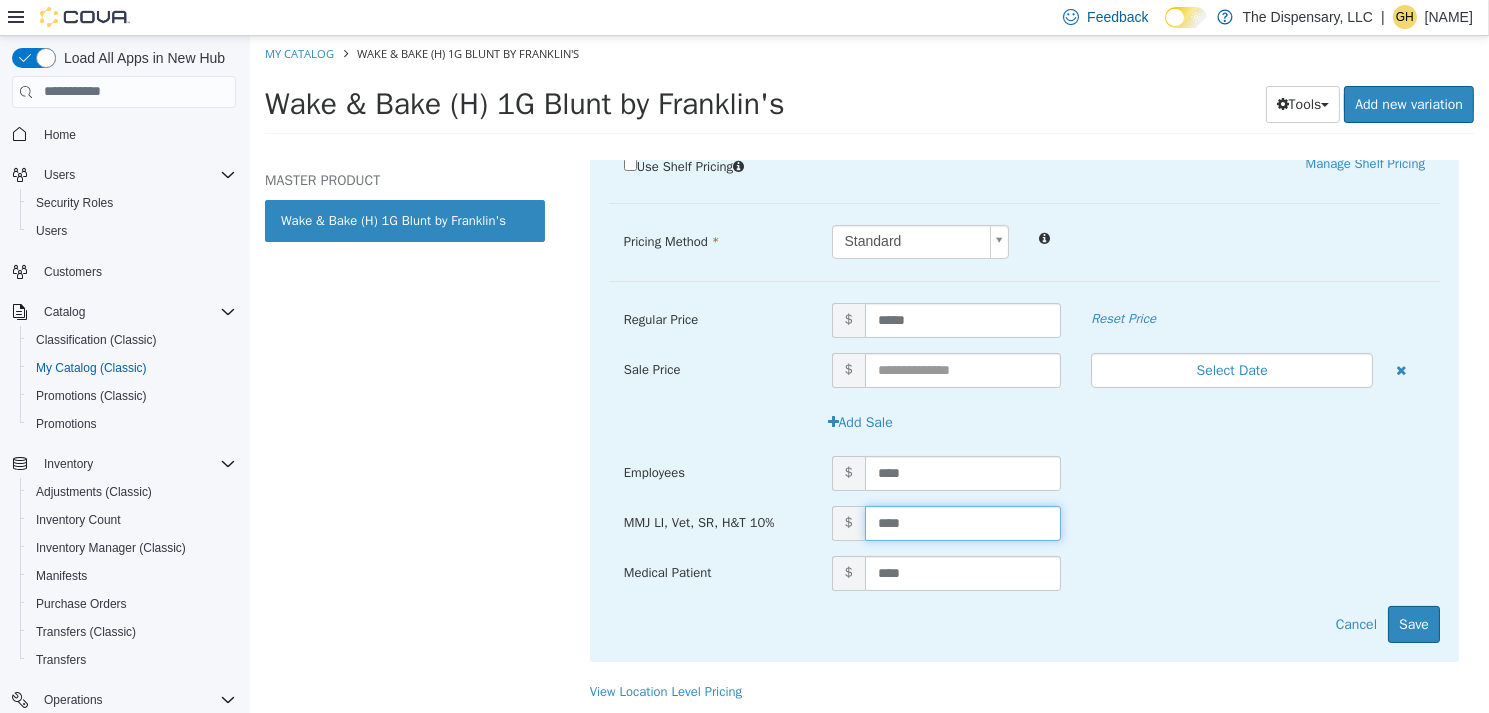 type on "*****" 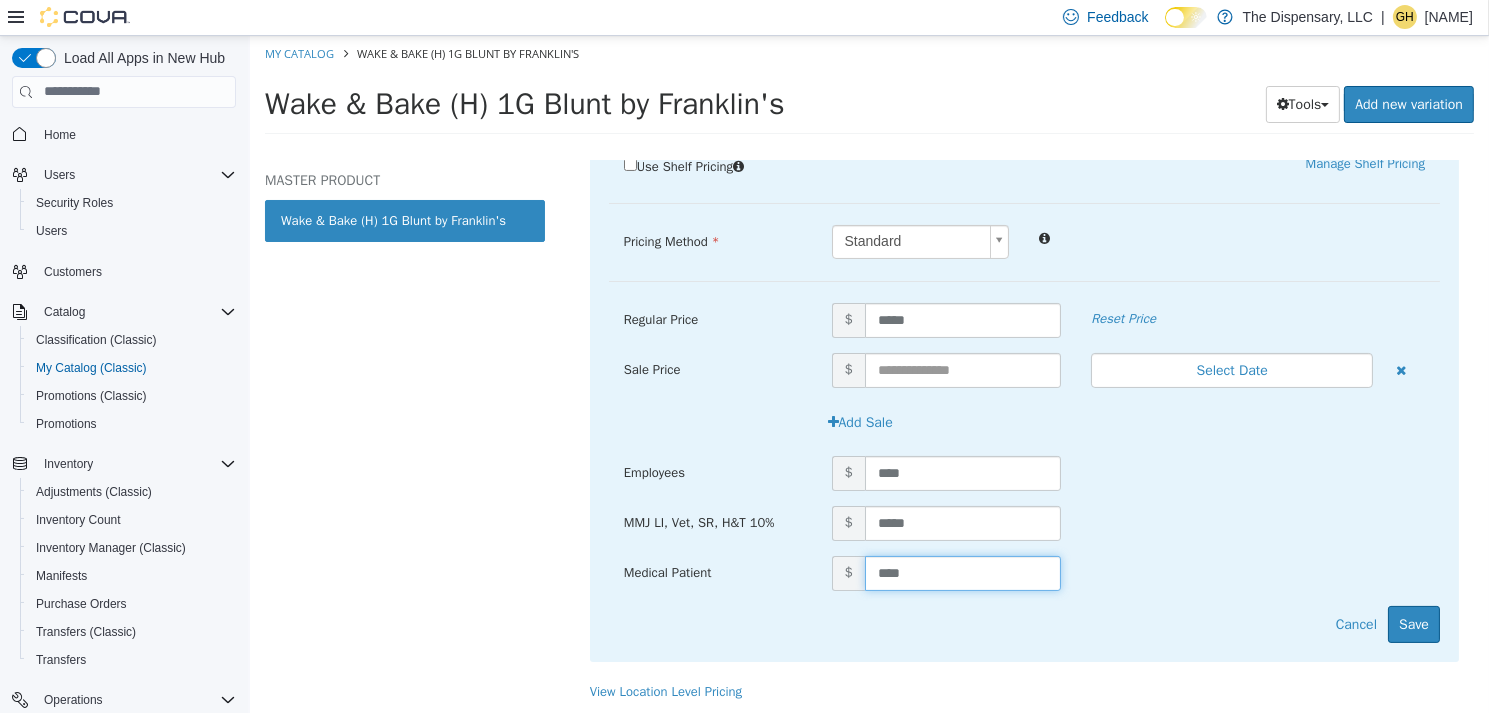 type on "*" 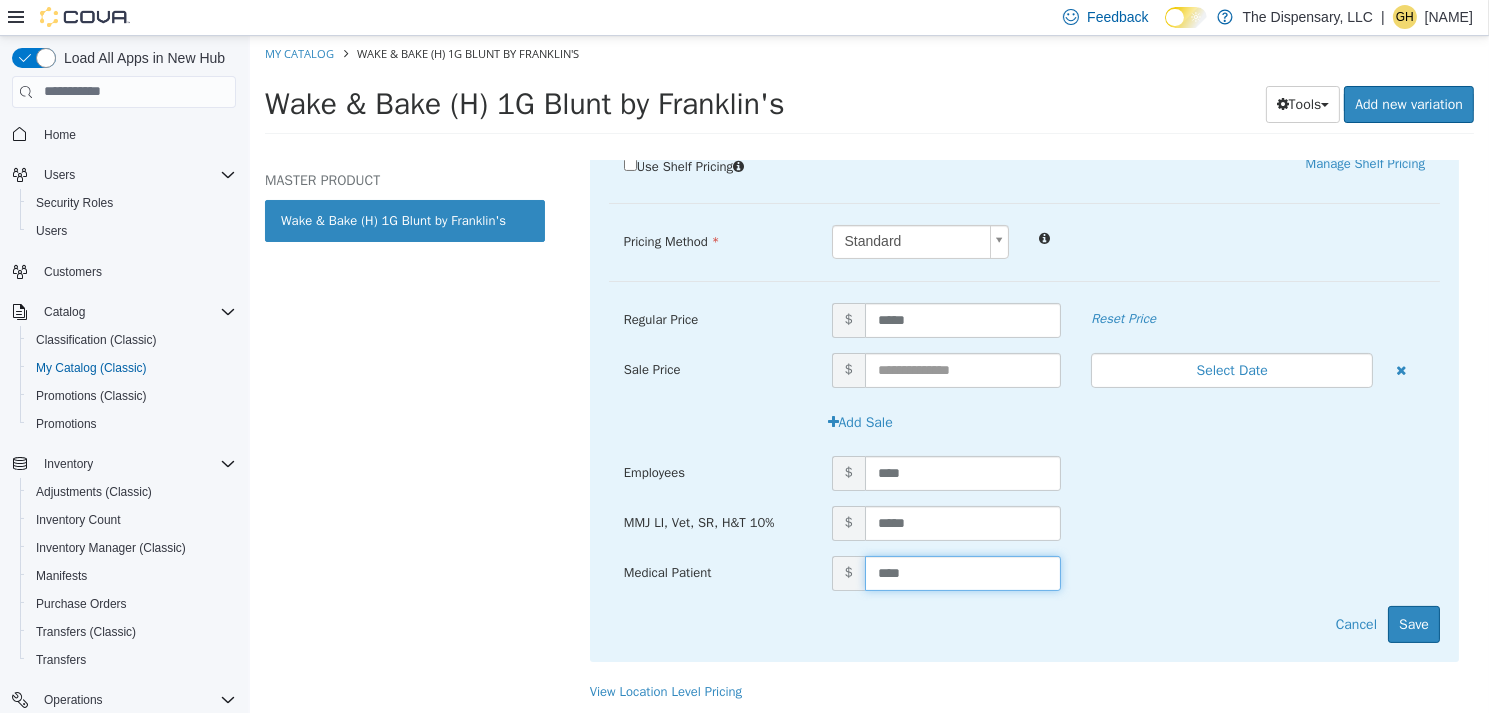 type on "*****" 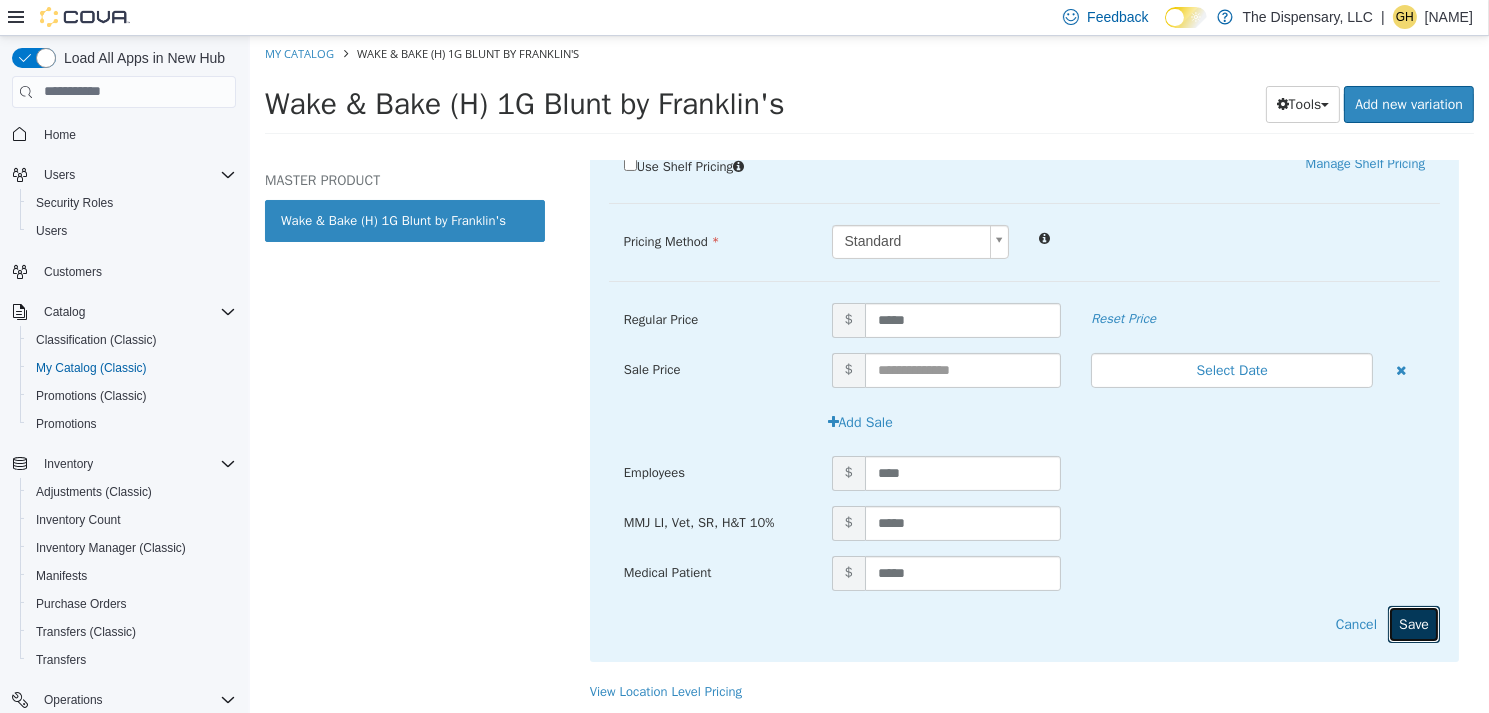 click on "Save" at bounding box center [1413, 623] 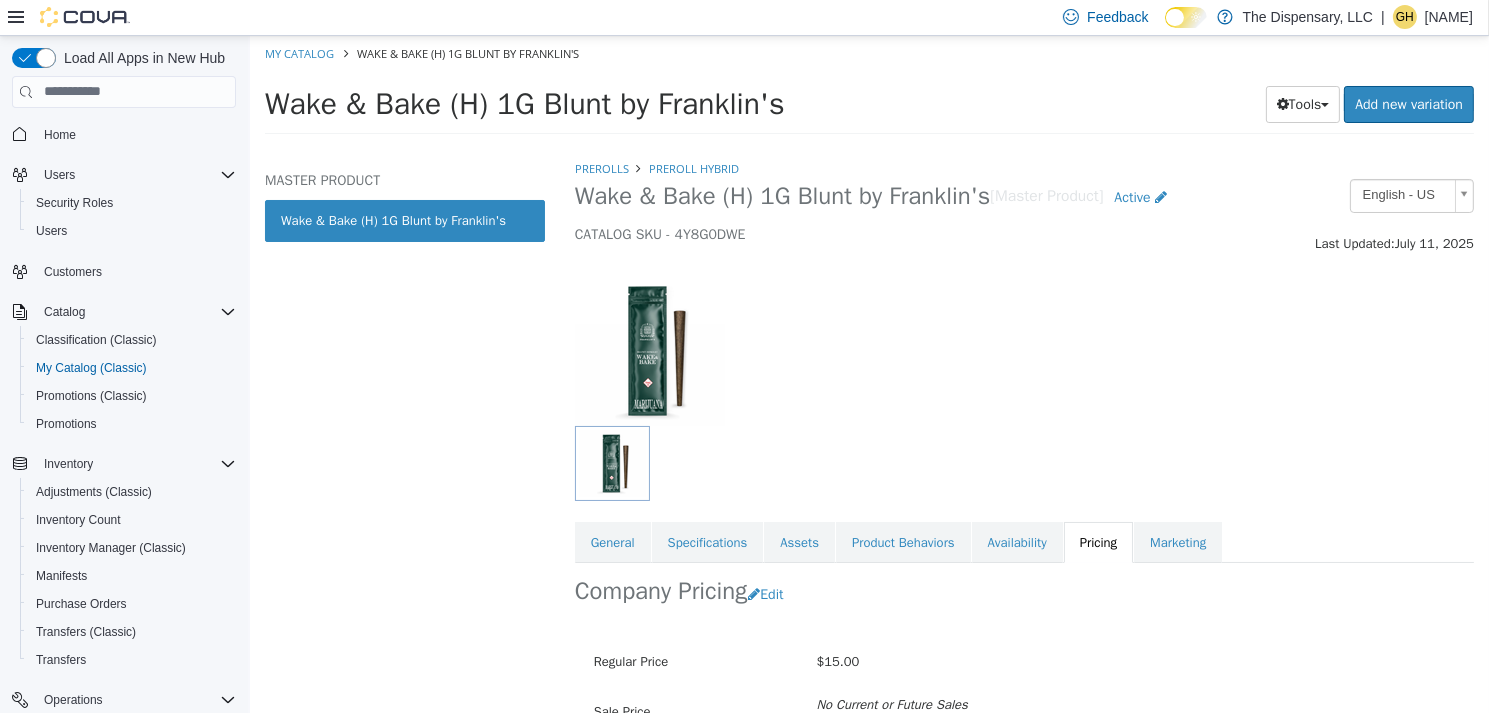 scroll, scrollTop: 0, scrollLeft: 0, axis: both 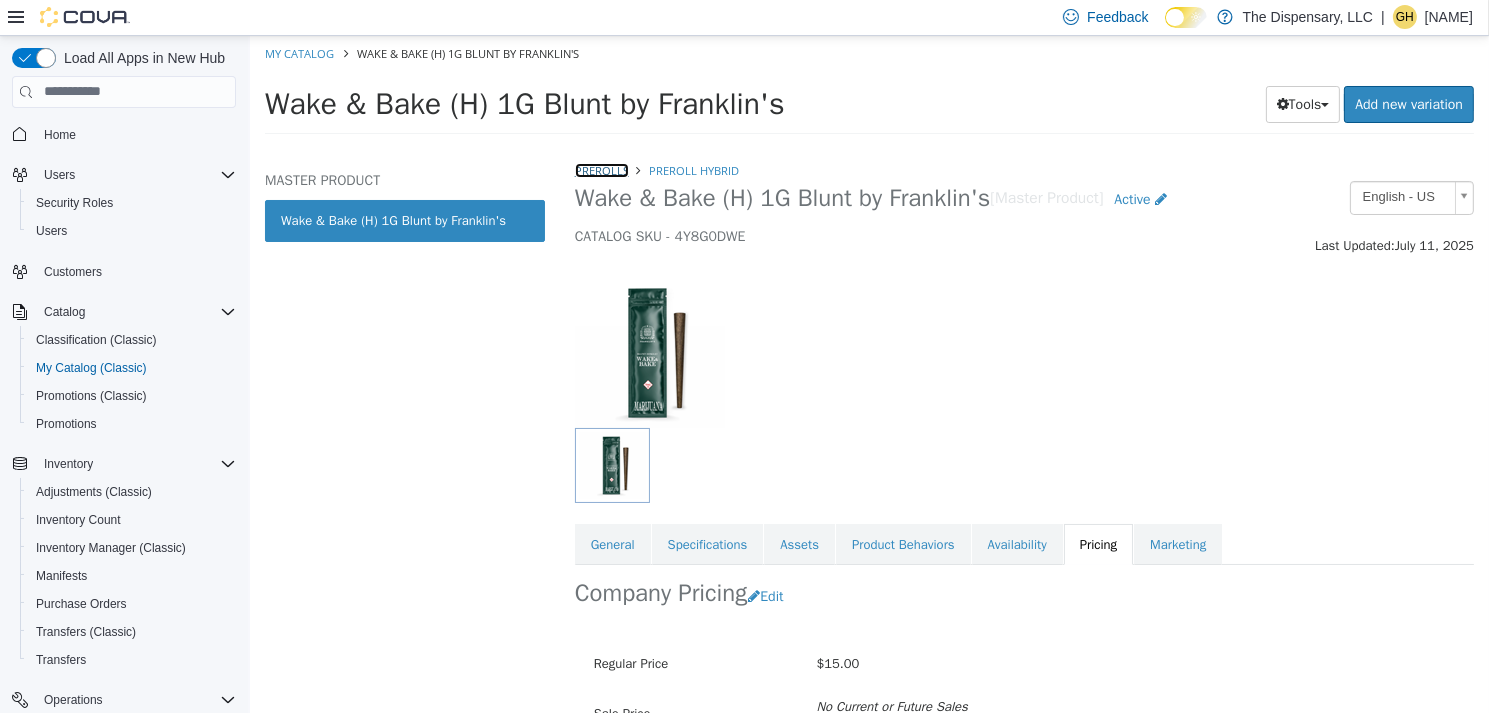 click on "Prerolls" at bounding box center [601, 169] 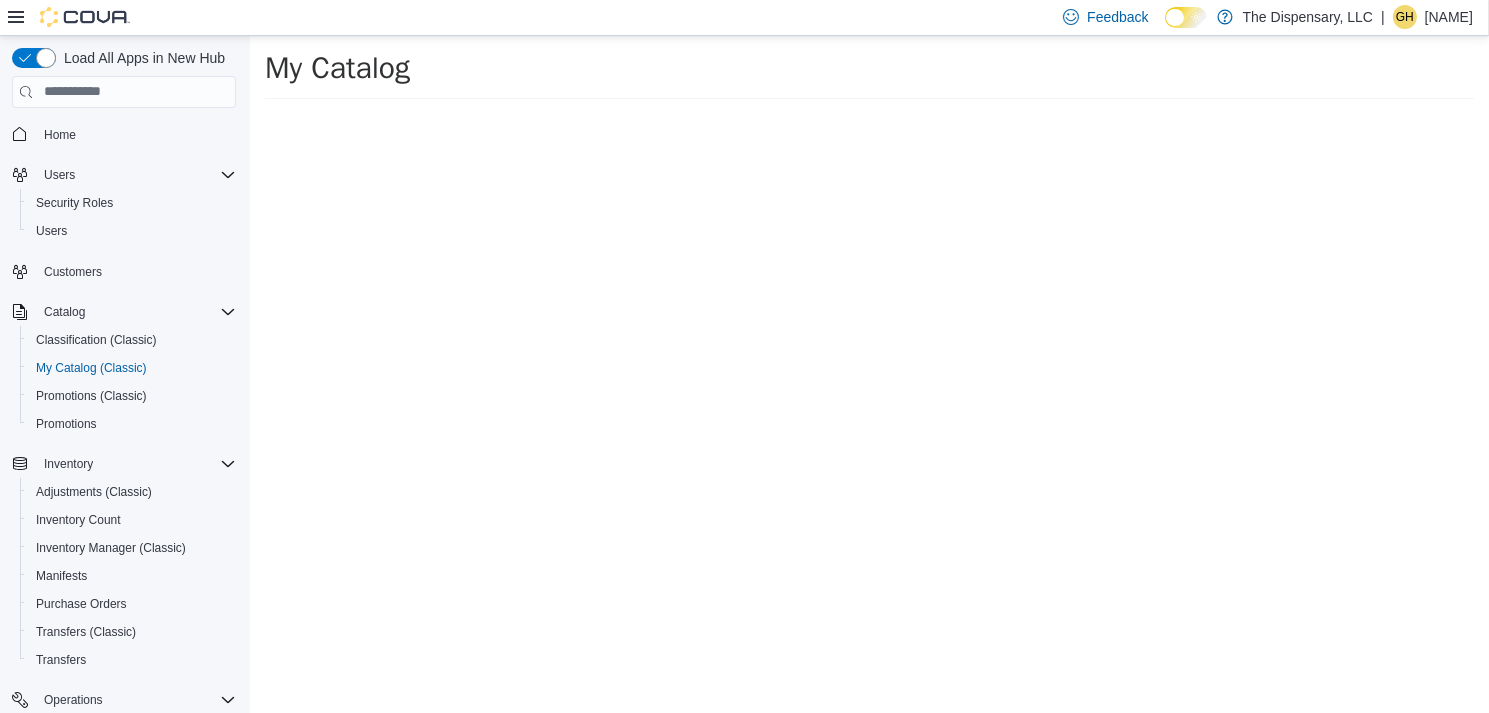 select on "**********" 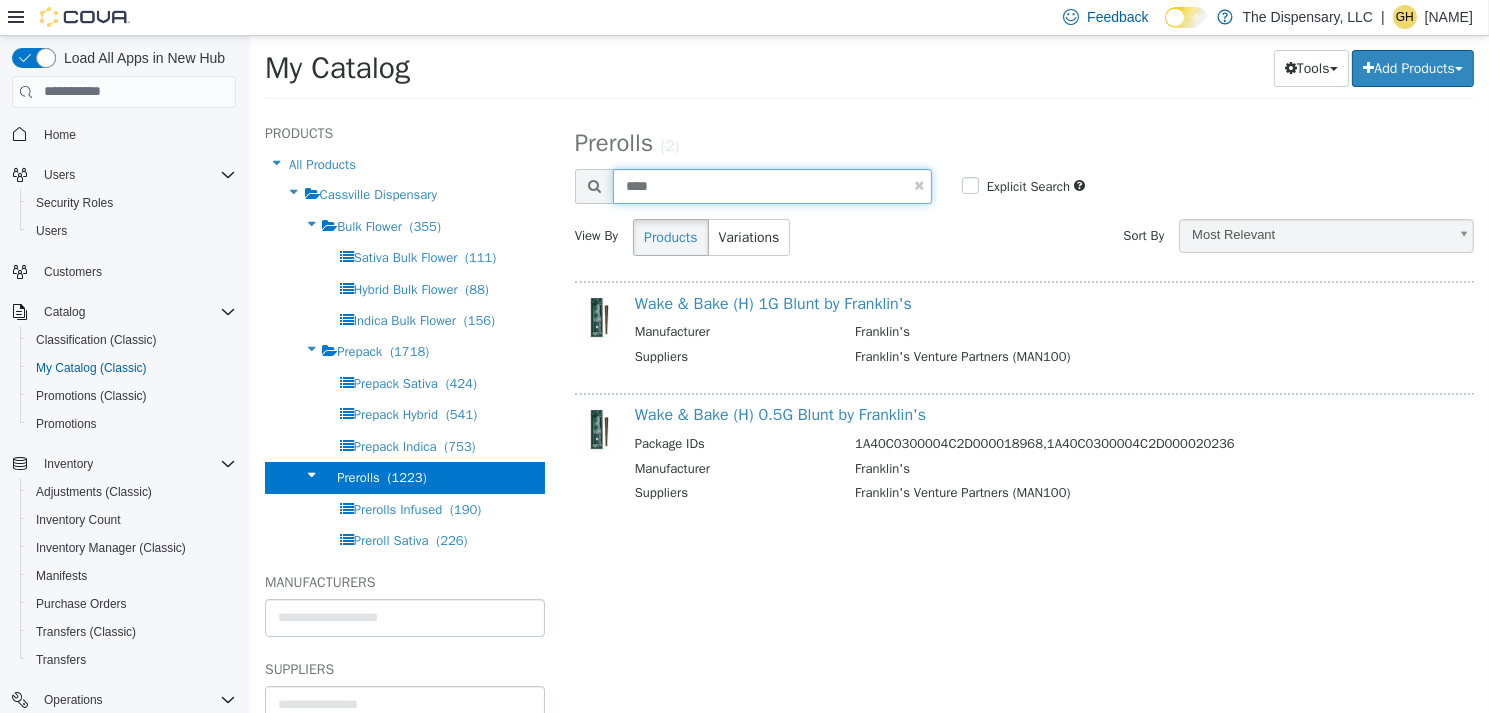 drag, startPoint x: 719, startPoint y: 180, endPoint x: 561, endPoint y: 176, distance: 158.05063 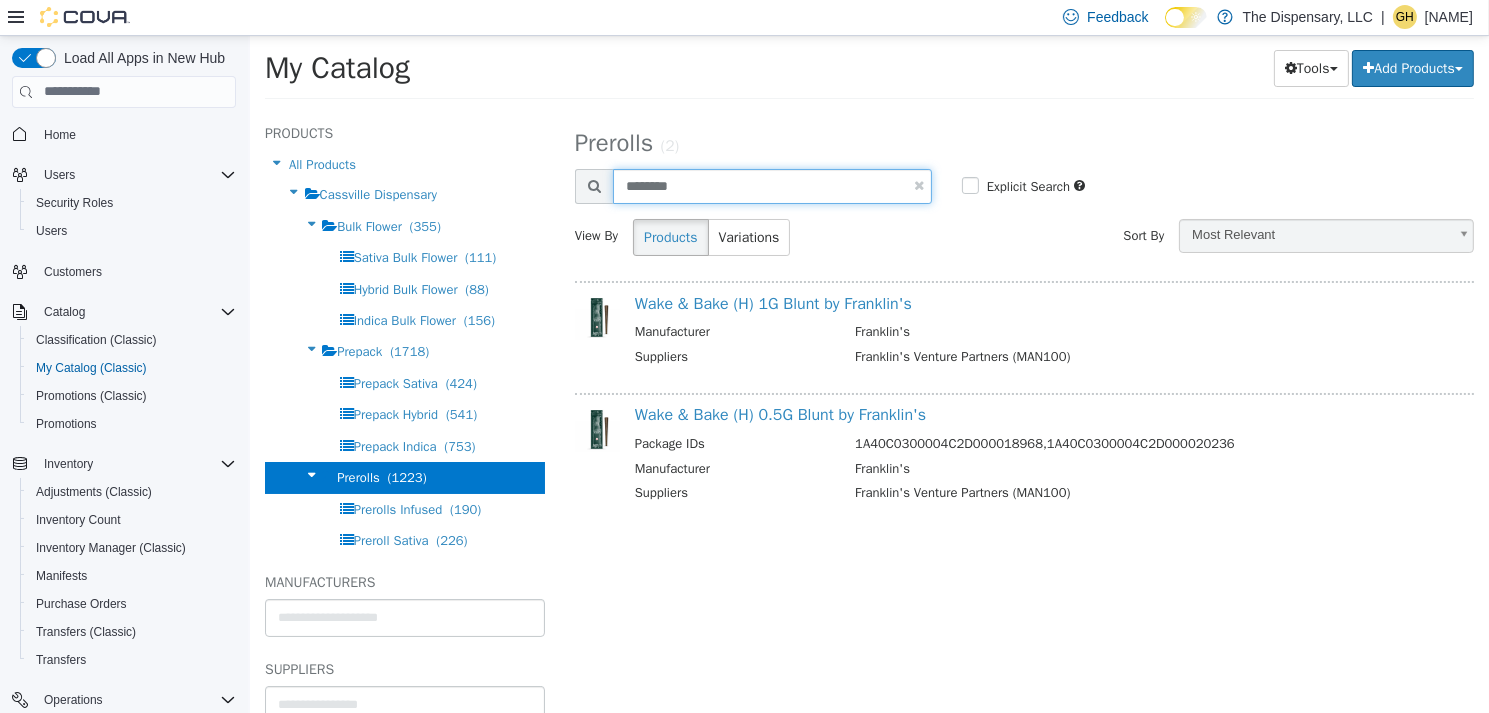 type on "********" 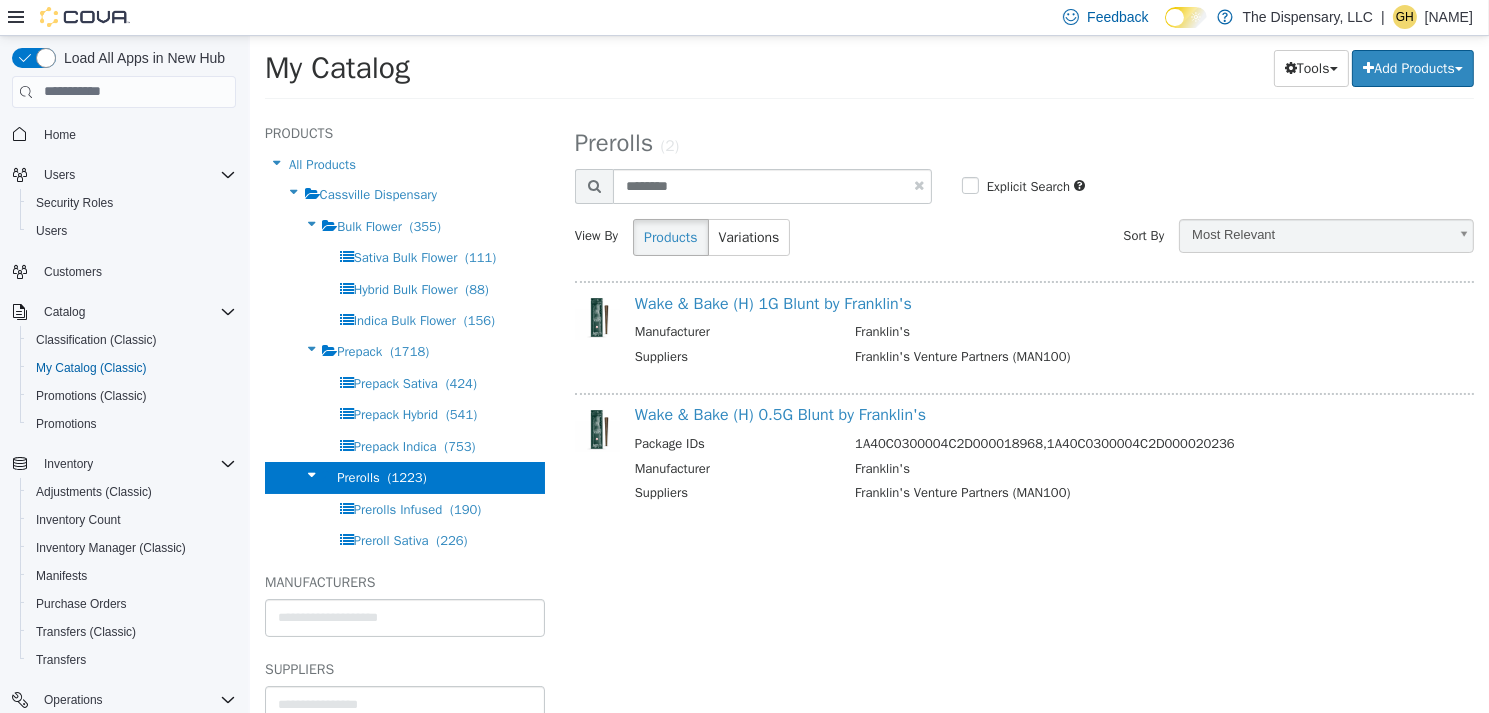 select on "**********" 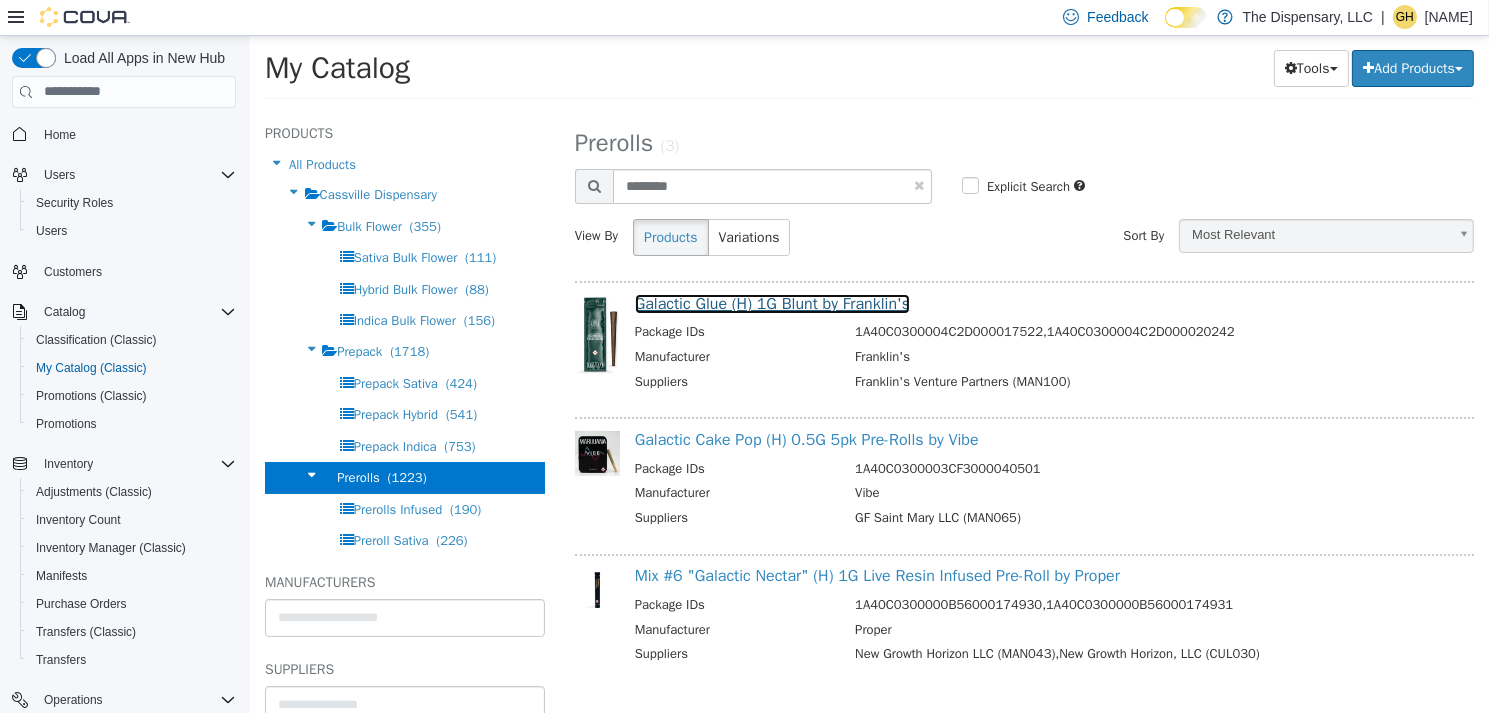 click on "Galactic Glue (H) 1G Blunt by Franklin's" at bounding box center (771, 303) 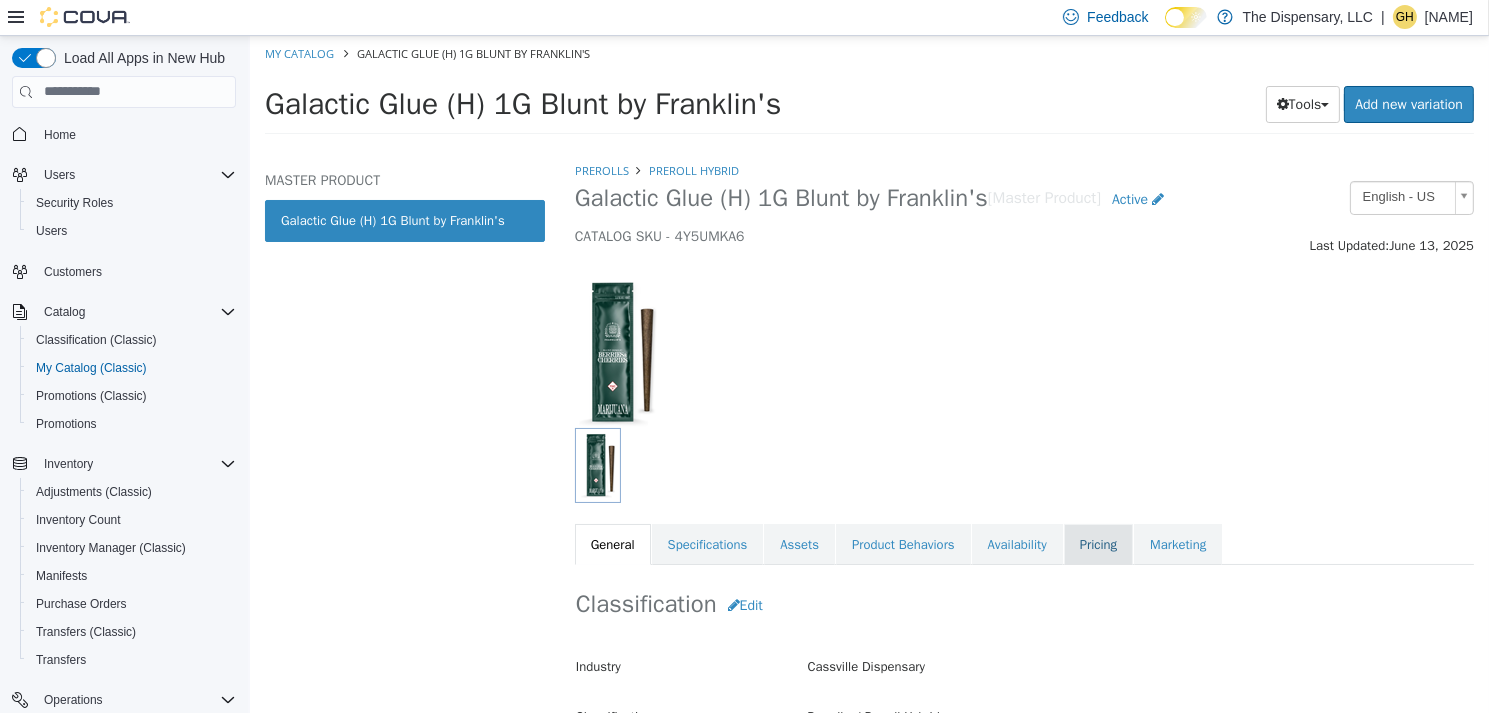 click on "Pricing" at bounding box center (1097, 544) 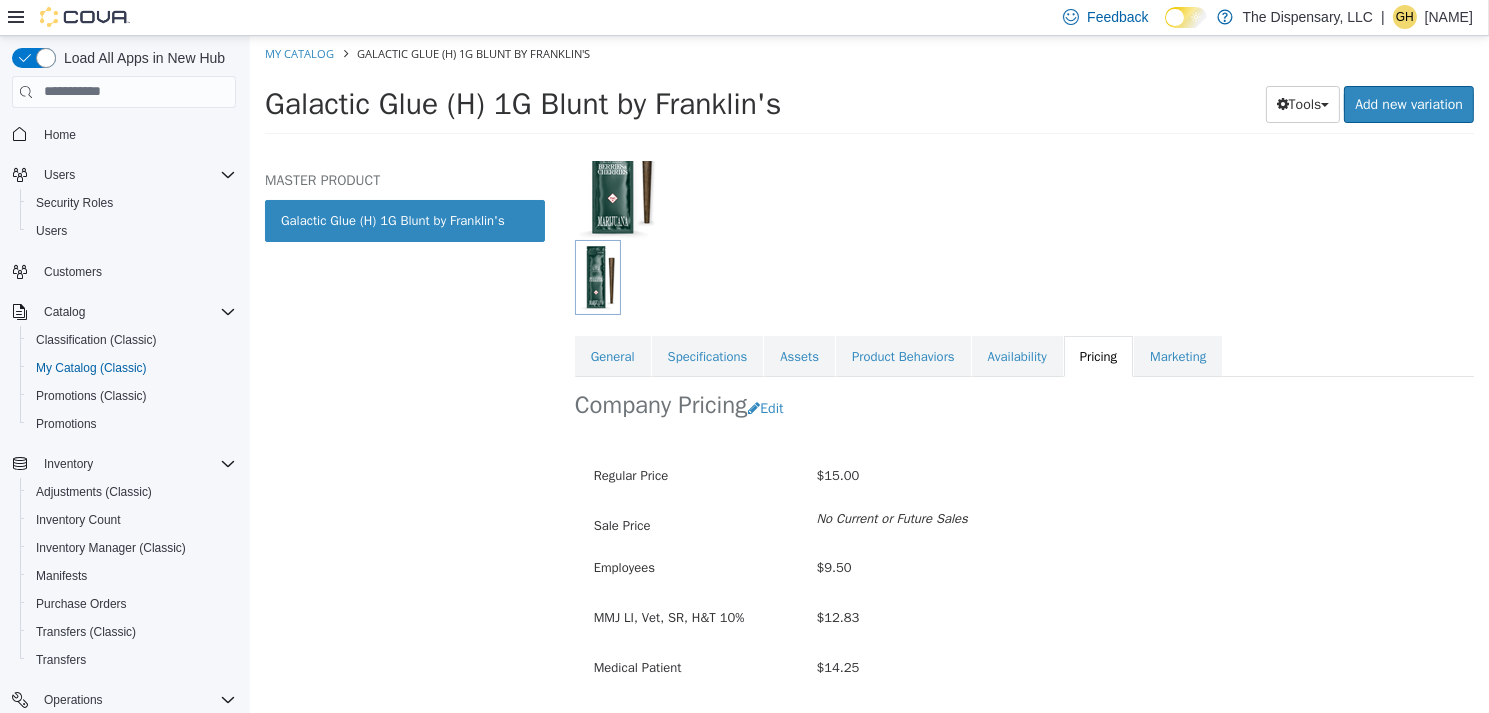 scroll, scrollTop: 200, scrollLeft: 0, axis: vertical 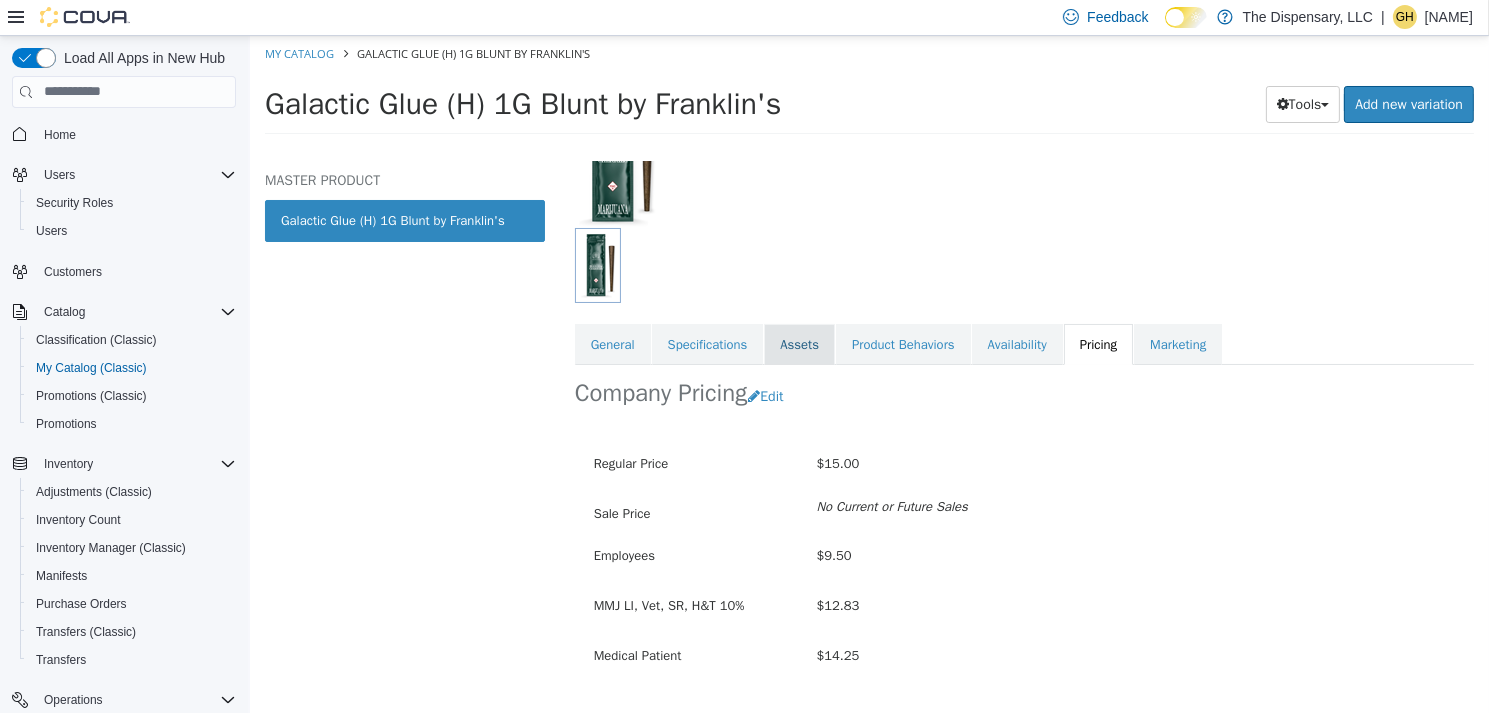 click on "Assets" at bounding box center (798, 344) 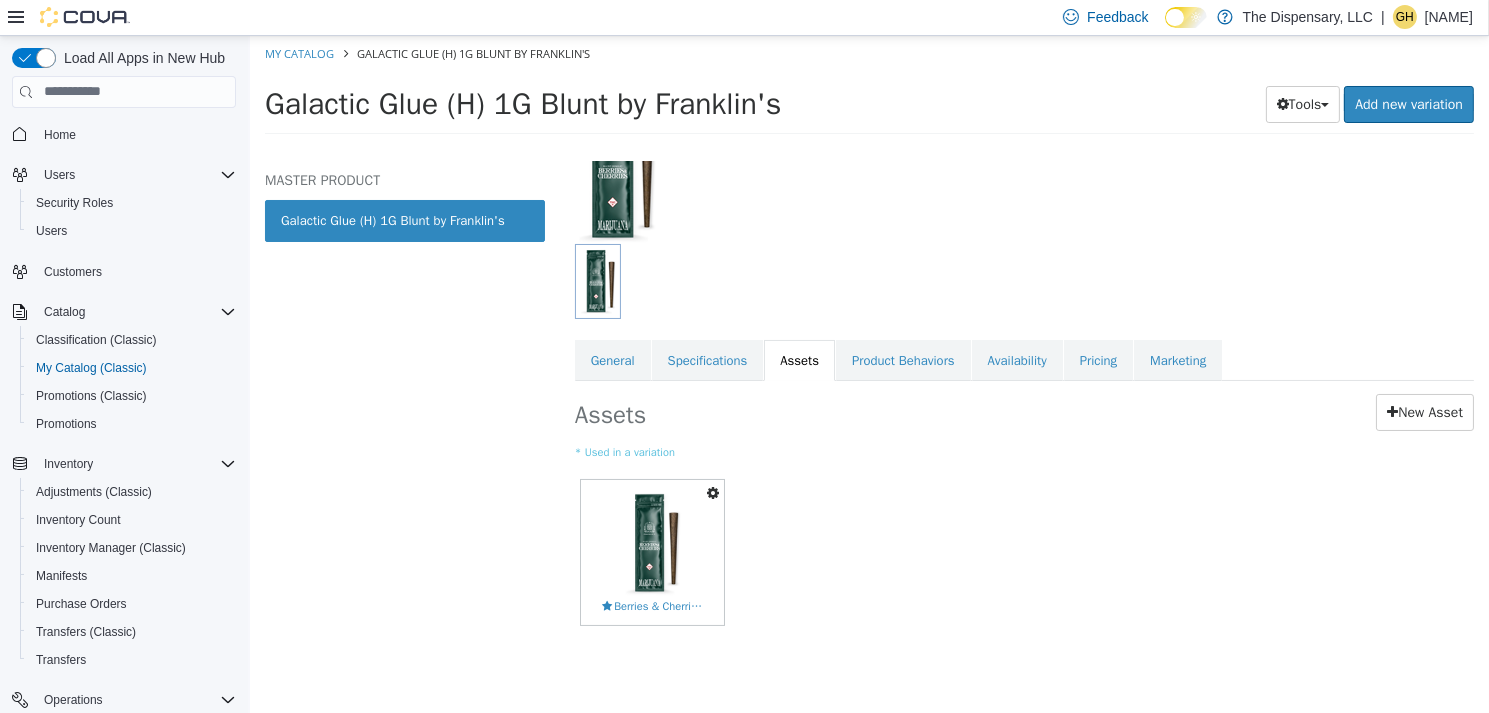 click at bounding box center [712, 492] 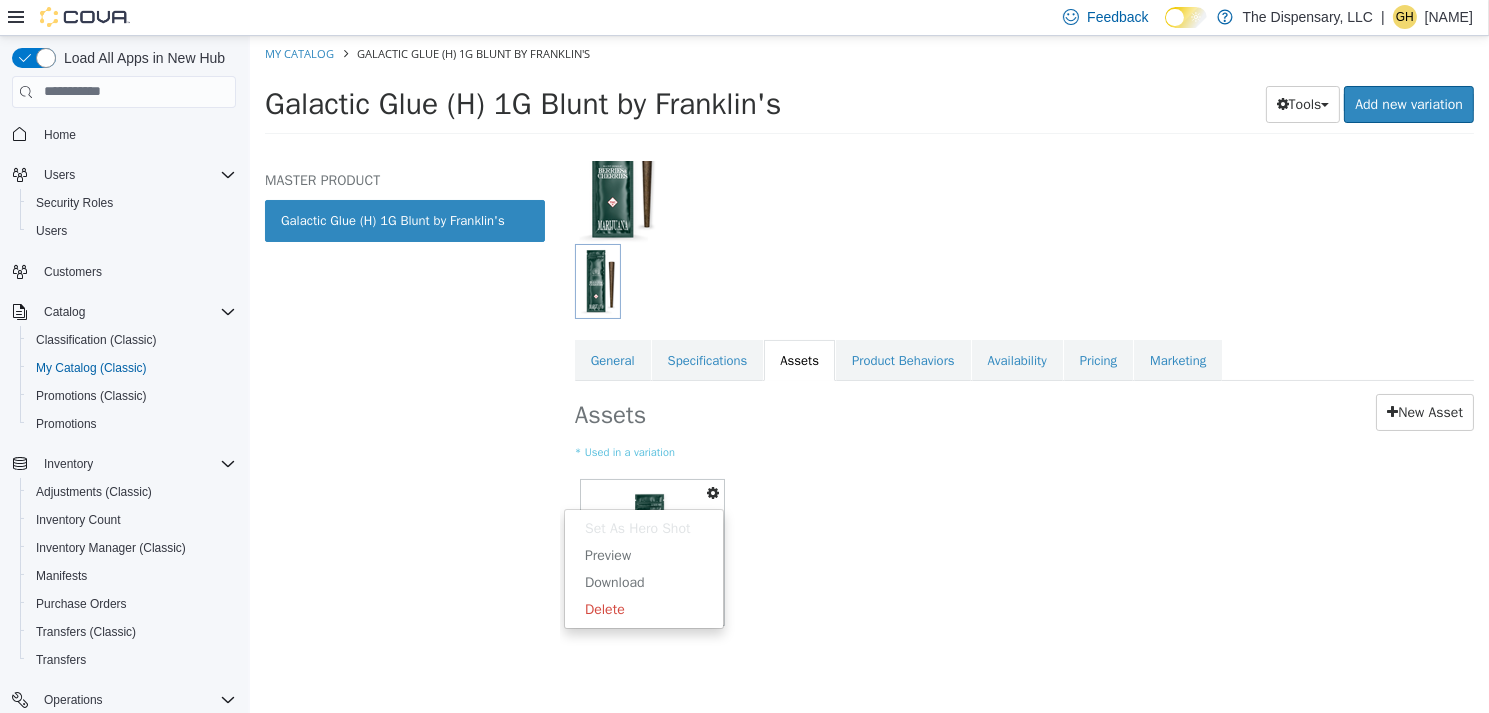 click on "Delete" at bounding box center [643, 608] 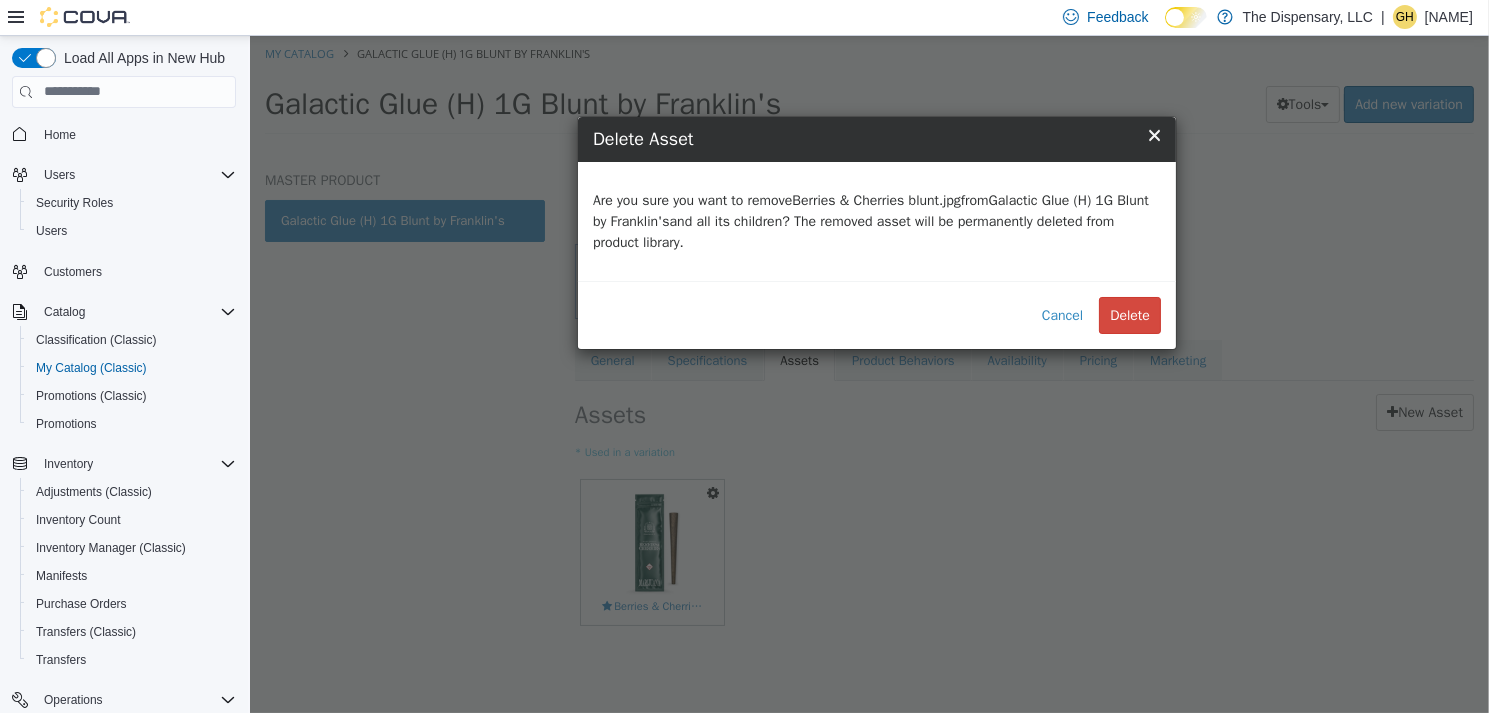 click on "Delete" at bounding box center [1129, 314] 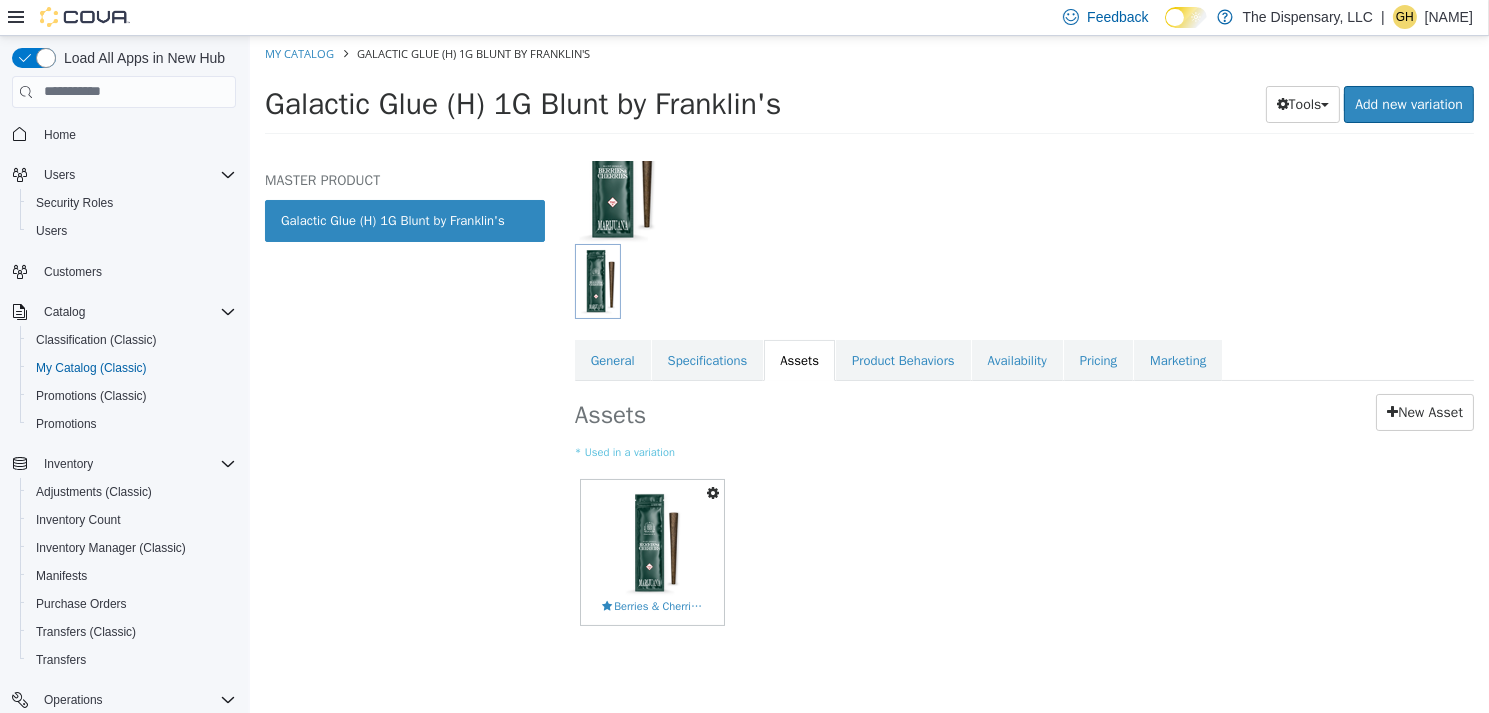 scroll, scrollTop: 110, scrollLeft: 0, axis: vertical 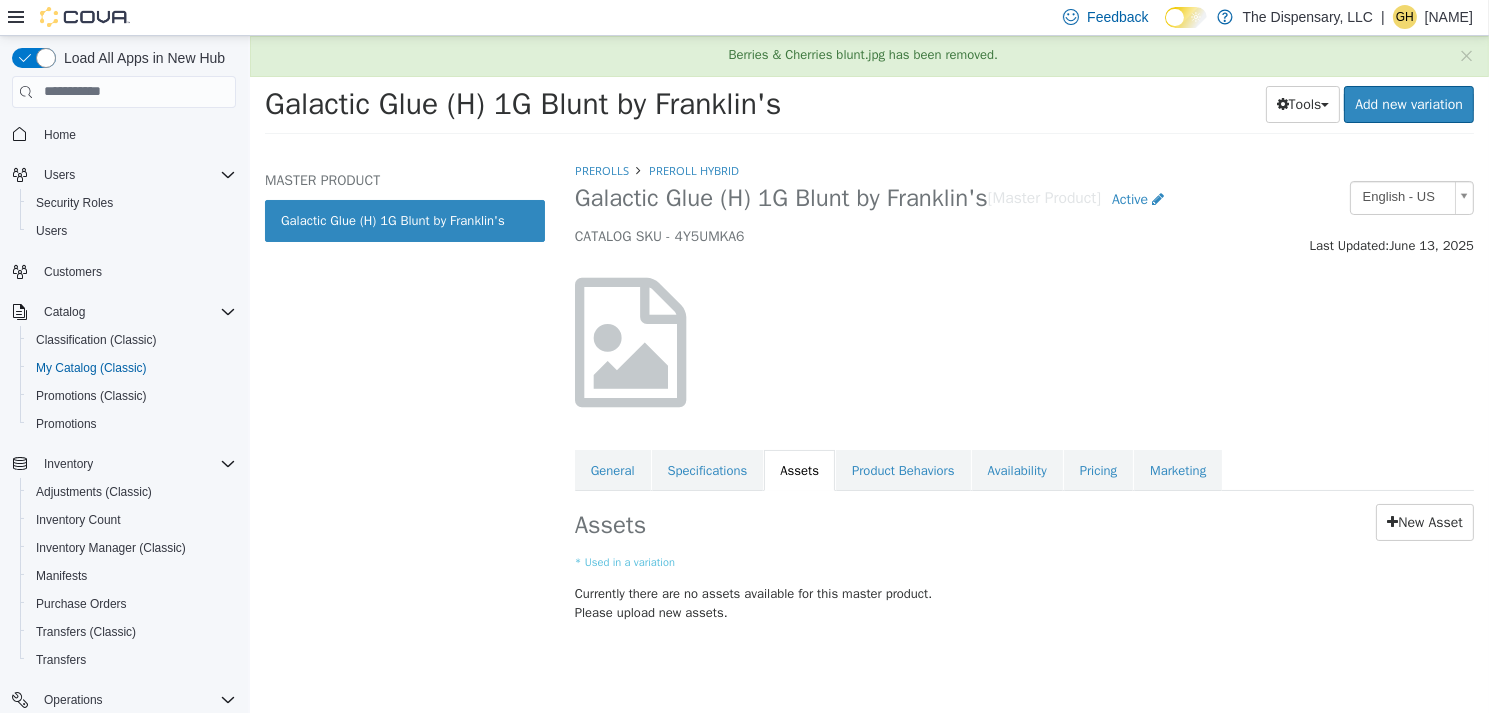 click at bounding box center (1023, 341) 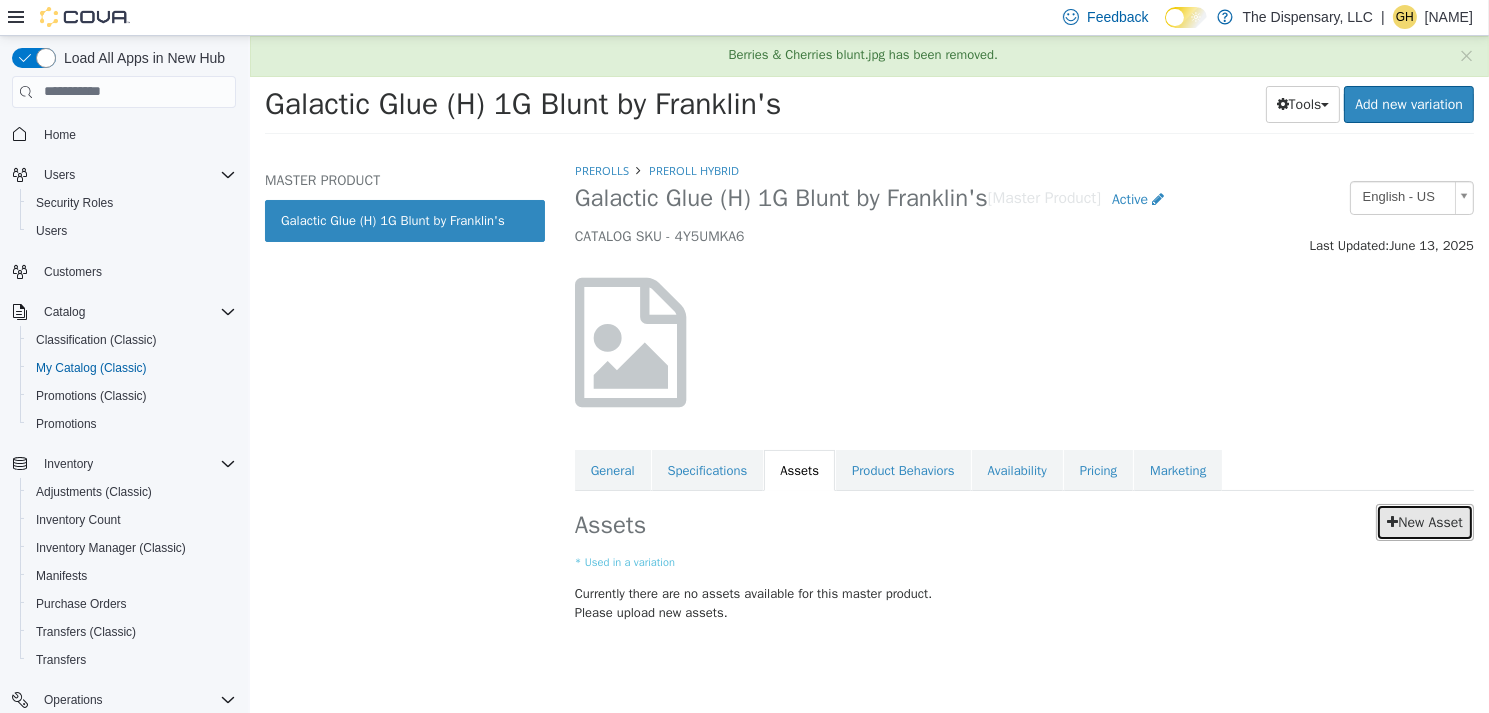 click on "New Asset" at bounding box center (1424, 521) 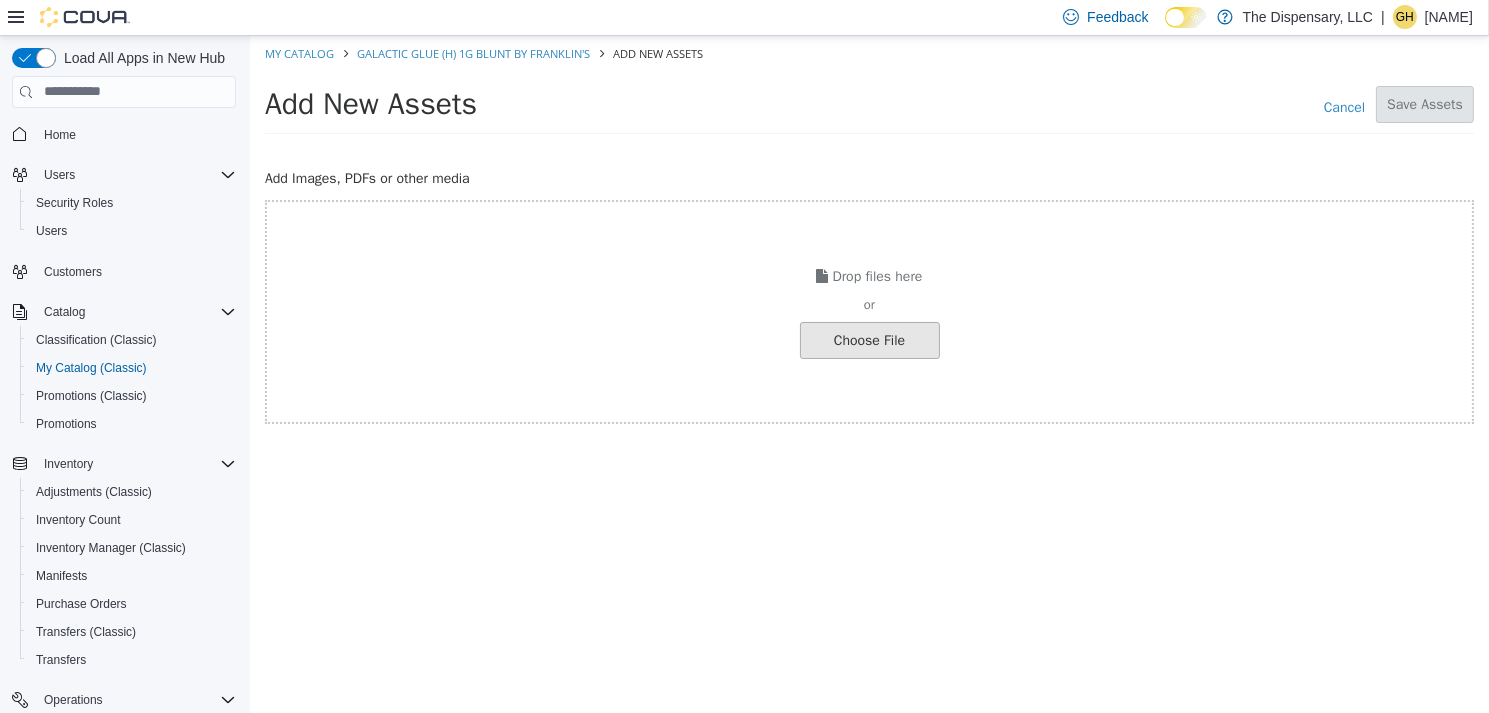 click at bounding box center (-178, 339) 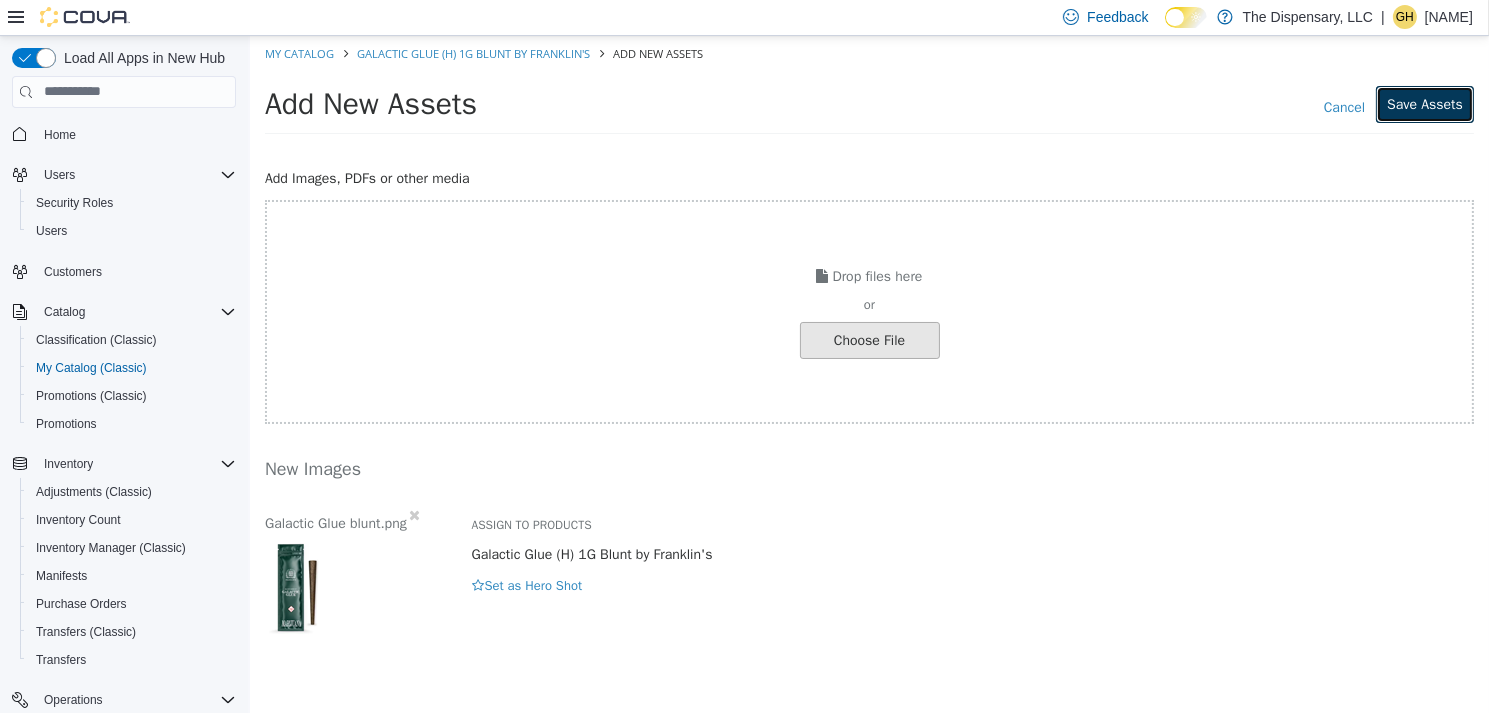 click on "Save Assets" at bounding box center [1424, 103] 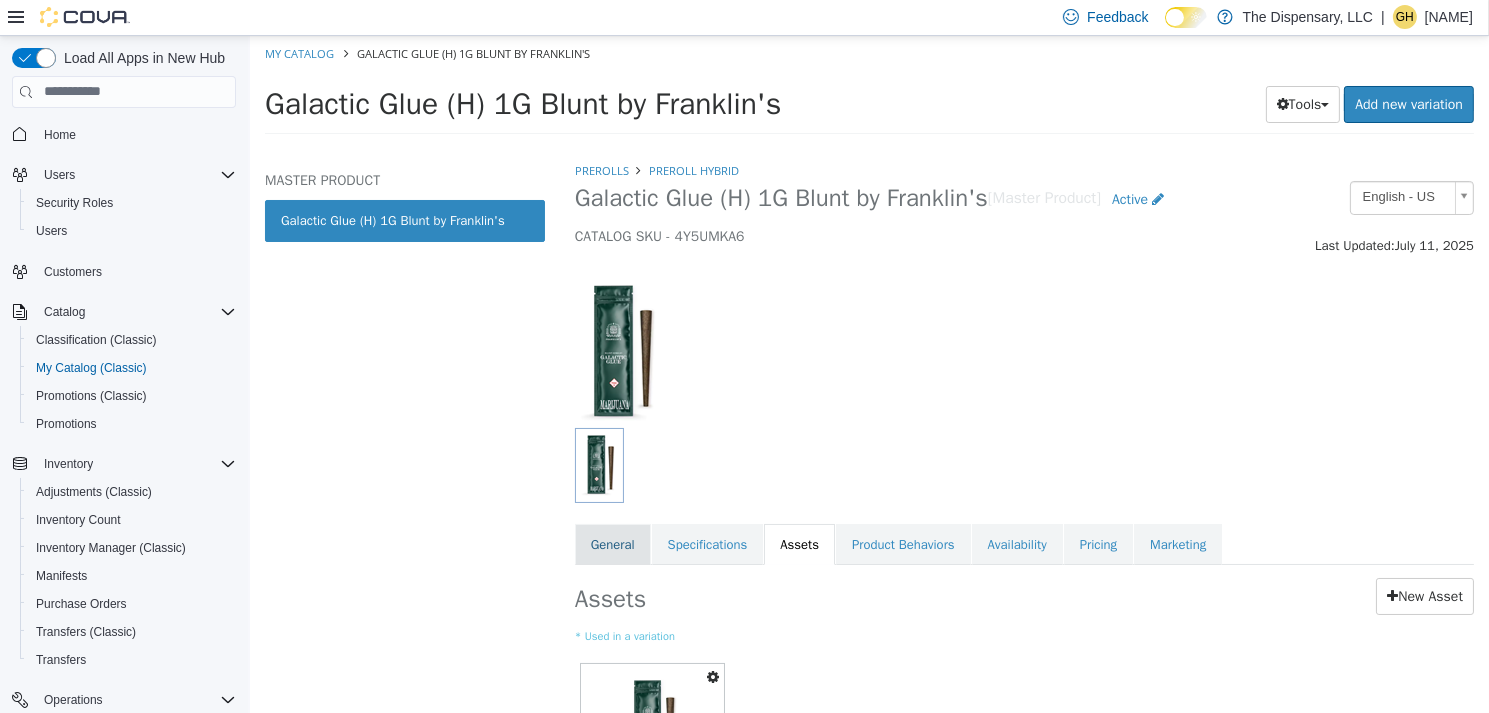 click on "General" at bounding box center [612, 544] 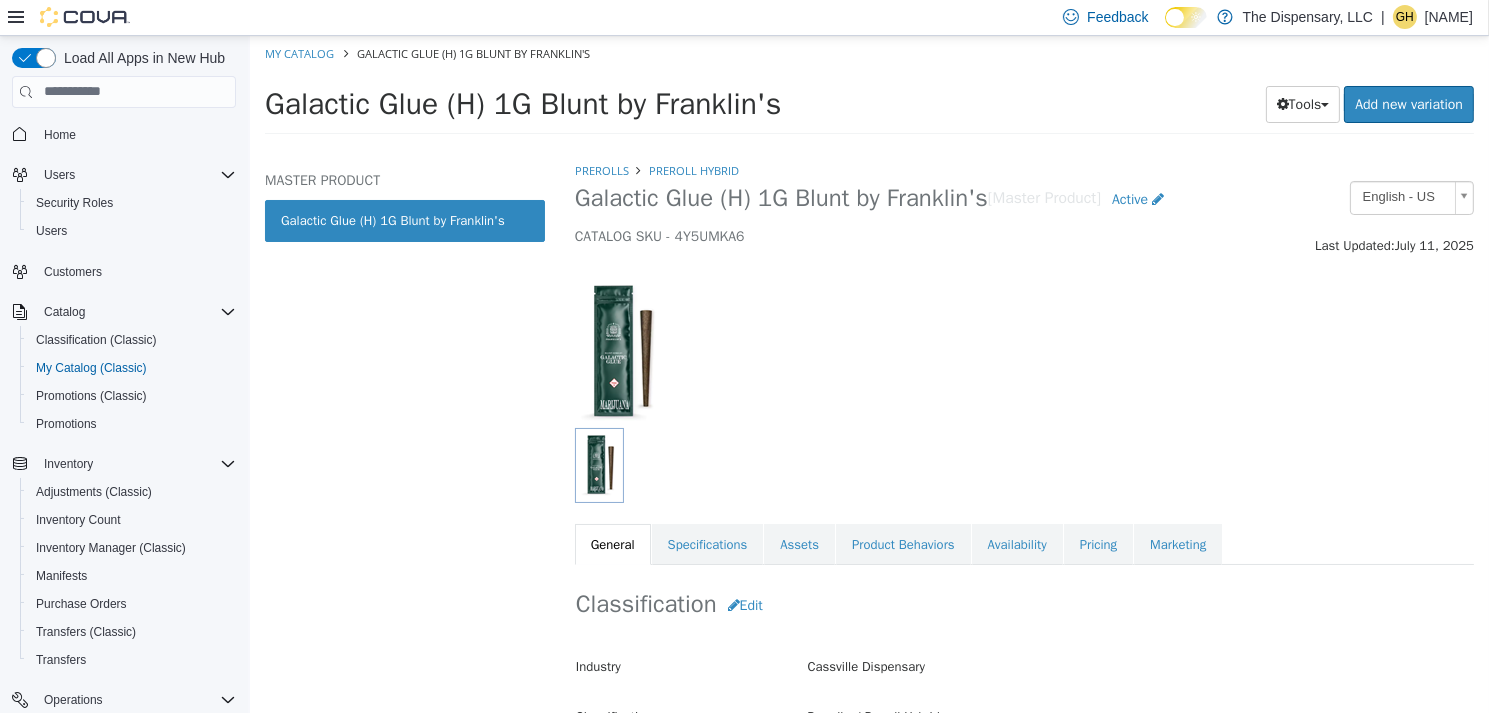 scroll, scrollTop: 500, scrollLeft: 0, axis: vertical 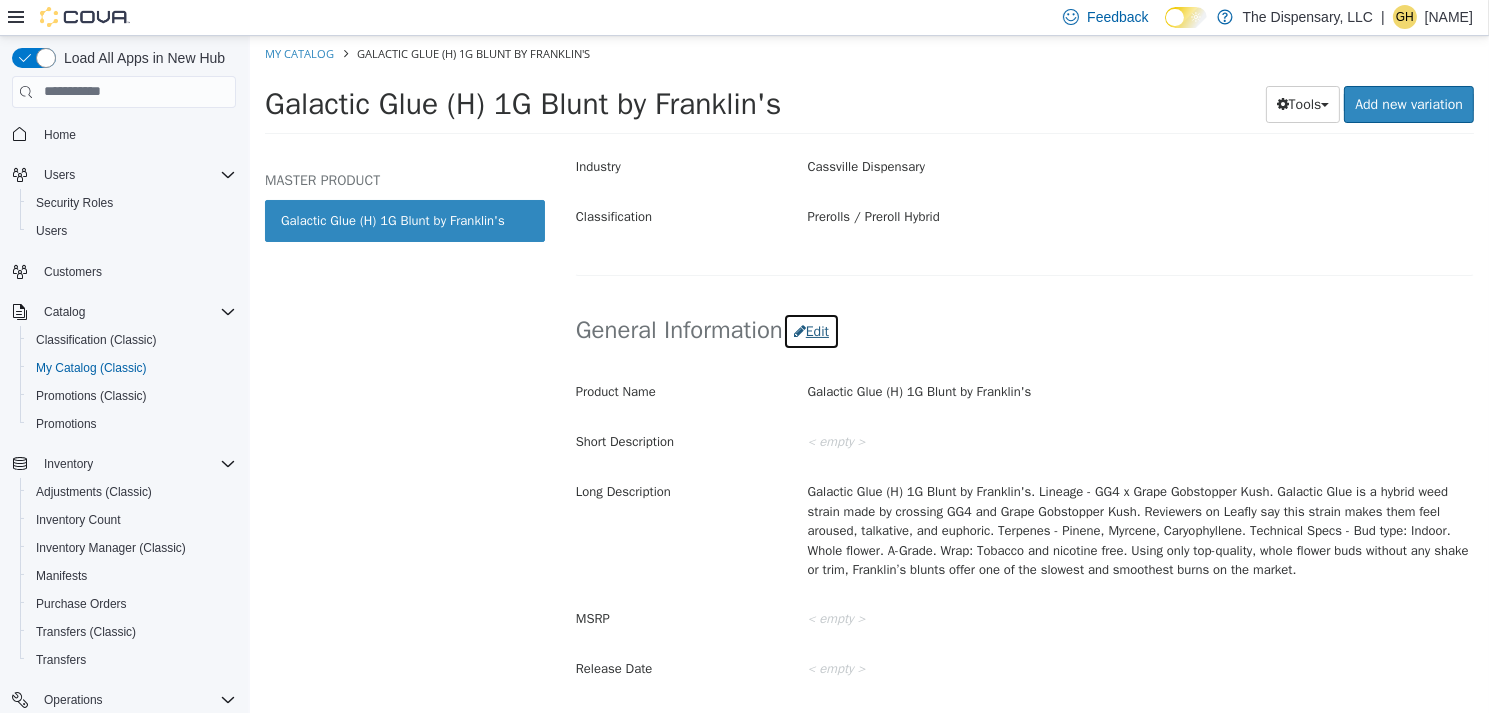 click on "Edit" at bounding box center [810, 330] 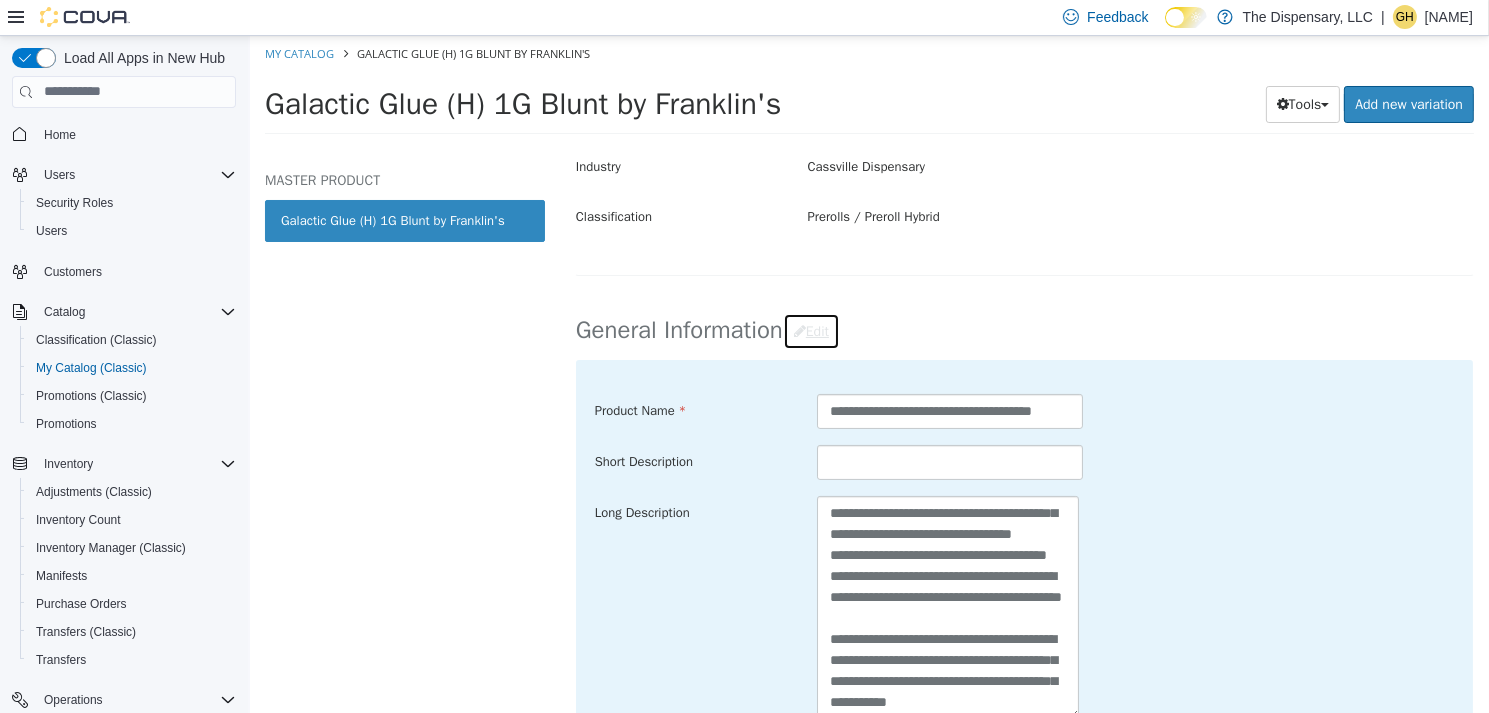 scroll, scrollTop: 0, scrollLeft: 0, axis: both 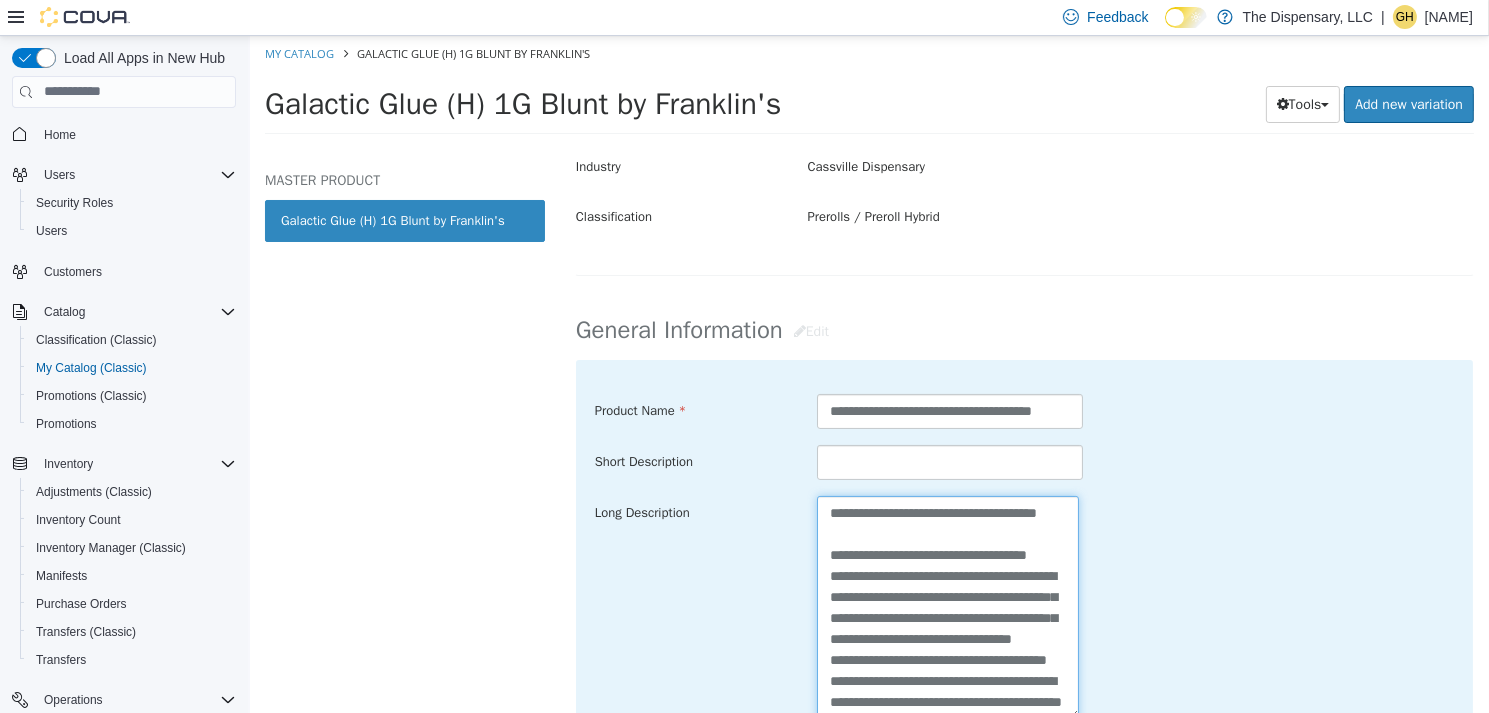 drag, startPoint x: 895, startPoint y: 537, endPoint x: 757, endPoint y: 485, distance: 147.47203 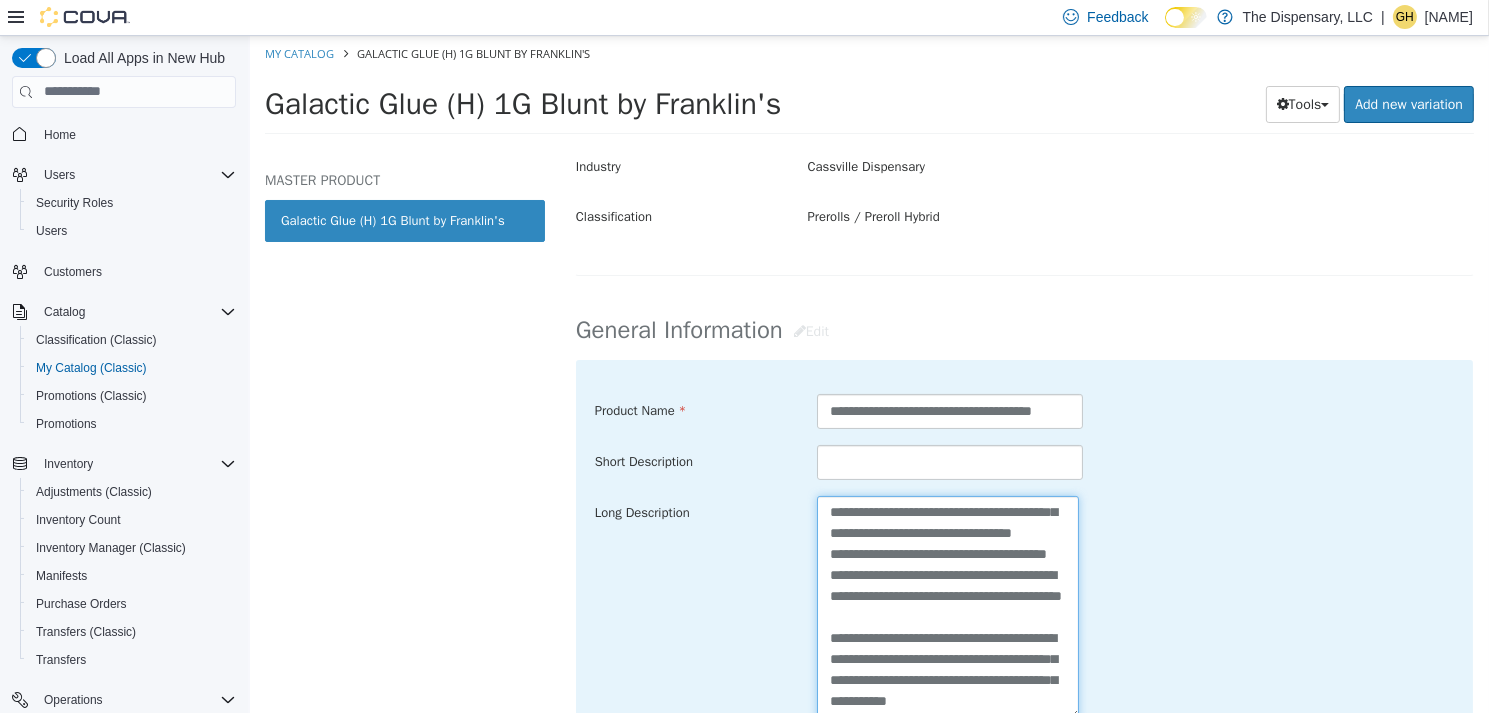 scroll, scrollTop: 189, scrollLeft: 0, axis: vertical 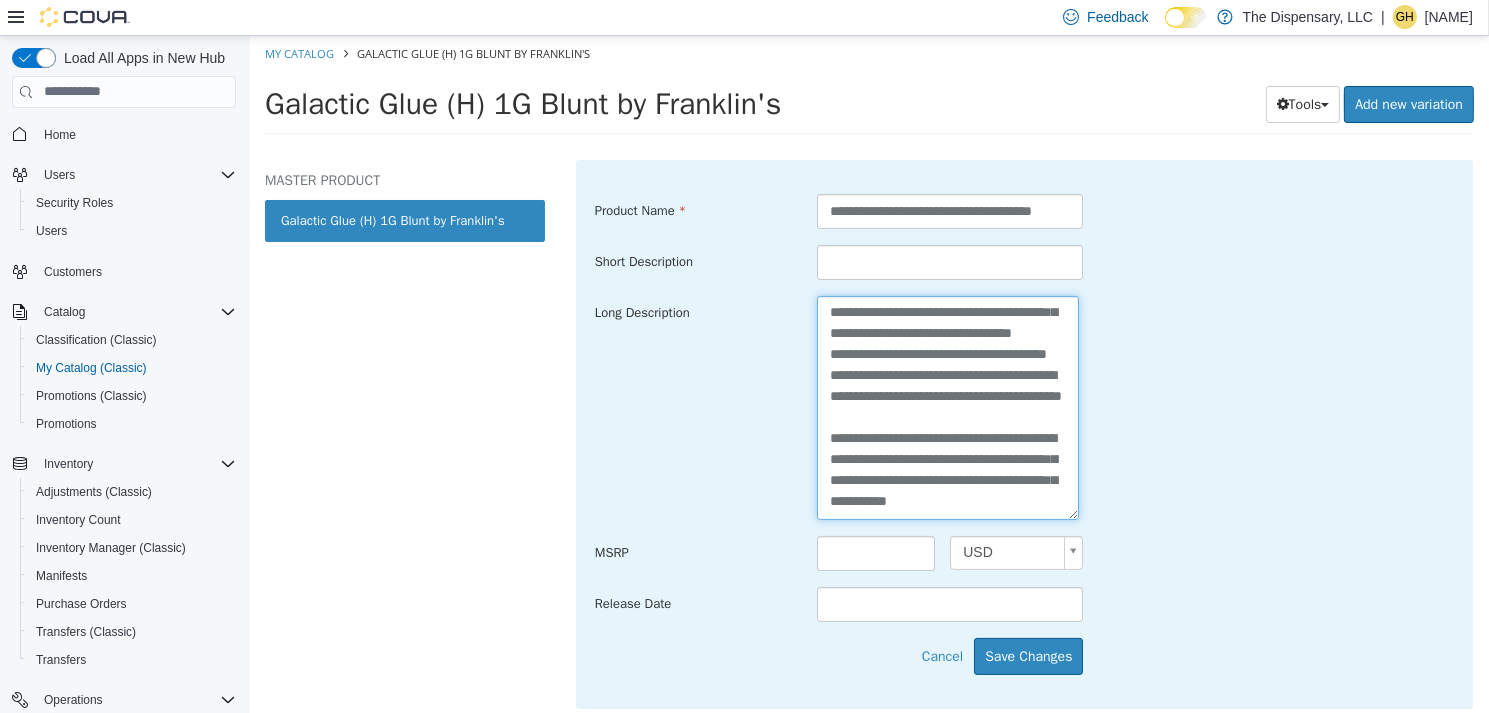 click on "**********" at bounding box center [947, 406] 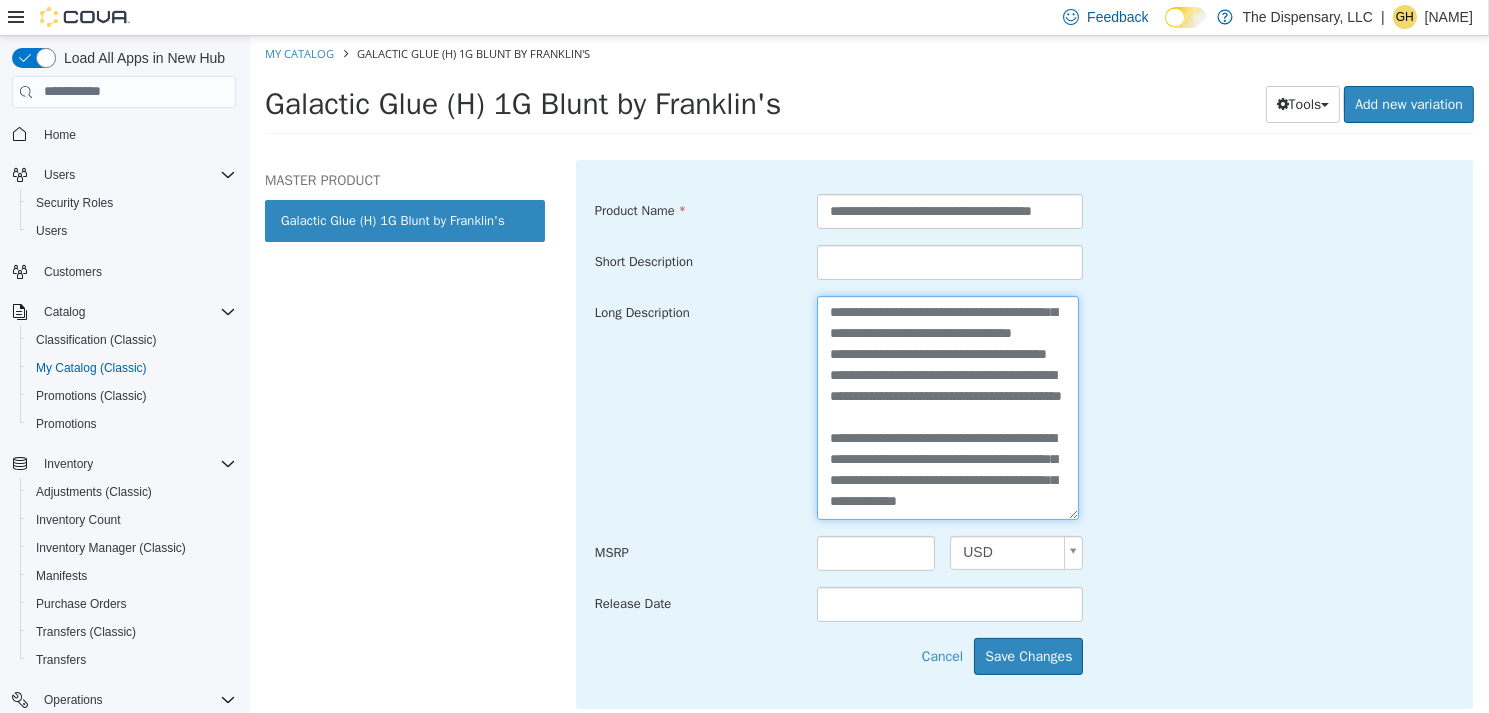 paste on "**********" 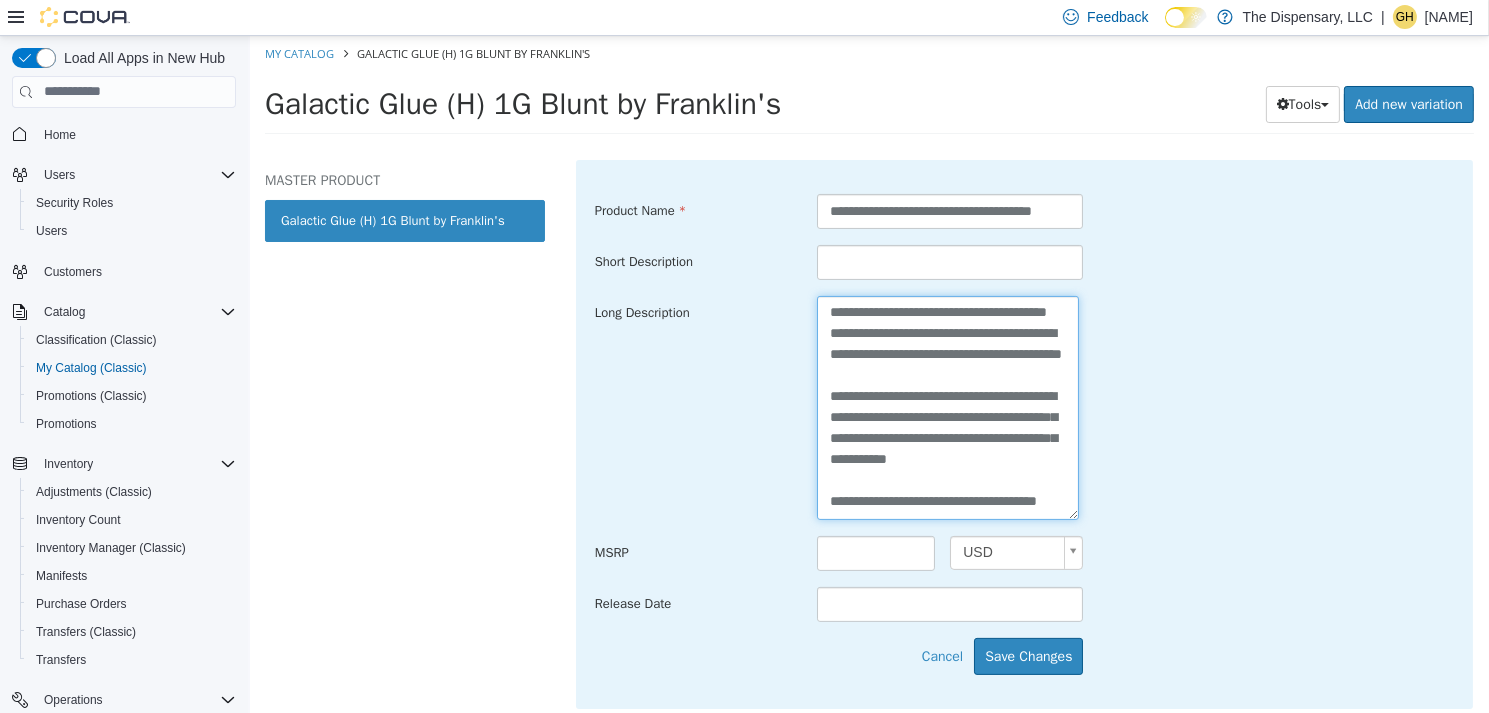 scroll, scrollTop: 244, scrollLeft: 0, axis: vertical 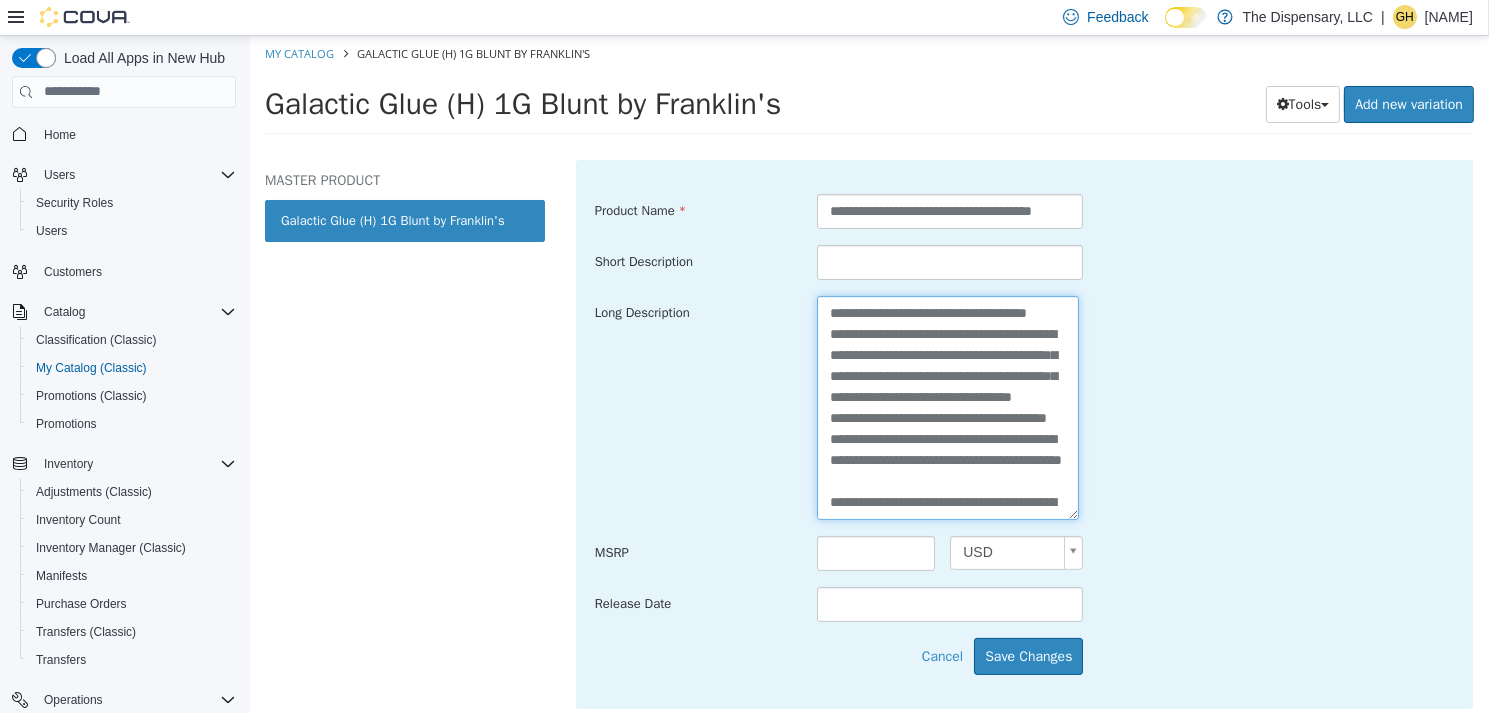 drag, startPoint x: 954, startPoint y: 444, endPoint x: 796, endPoint y: 261, distance: 241.77055 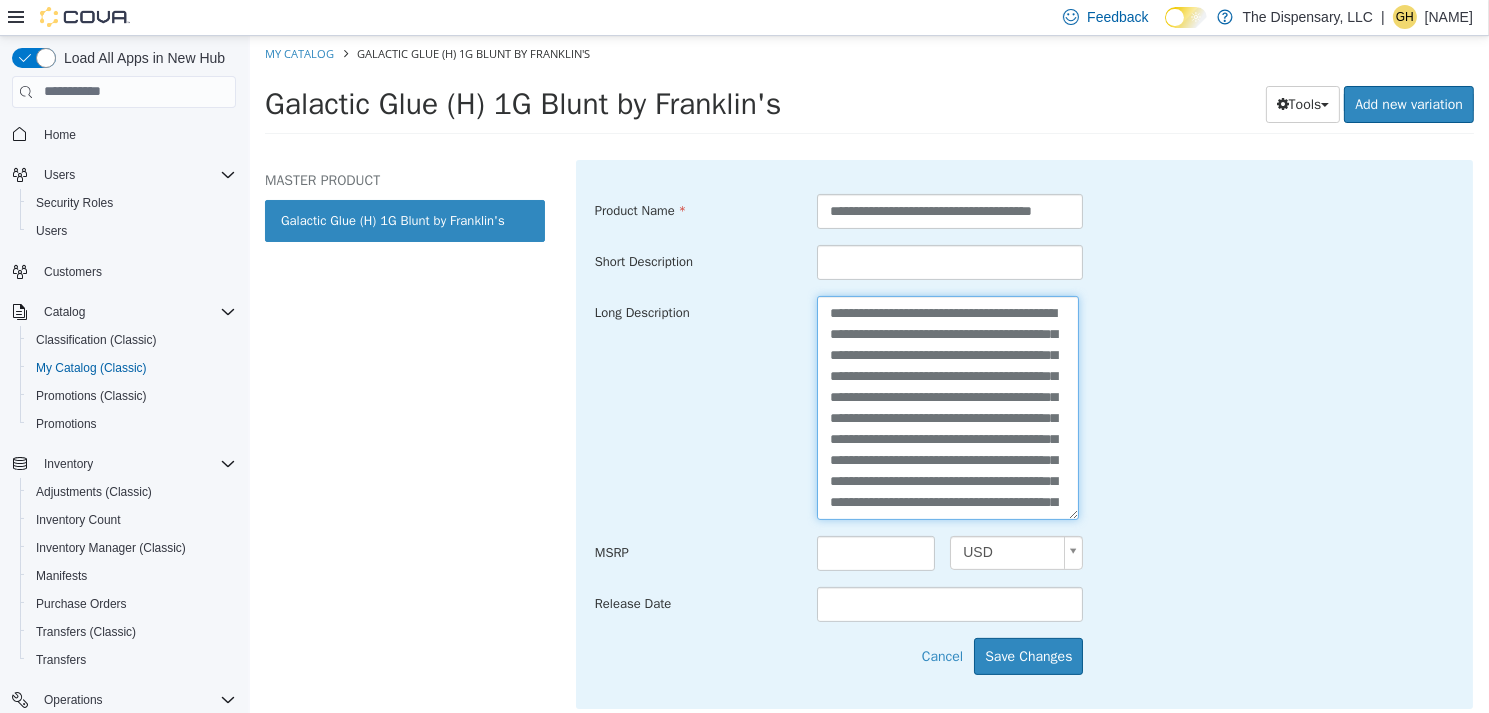 scroll, scrollTop: 455, scrollLeft: 0, axis: vertical 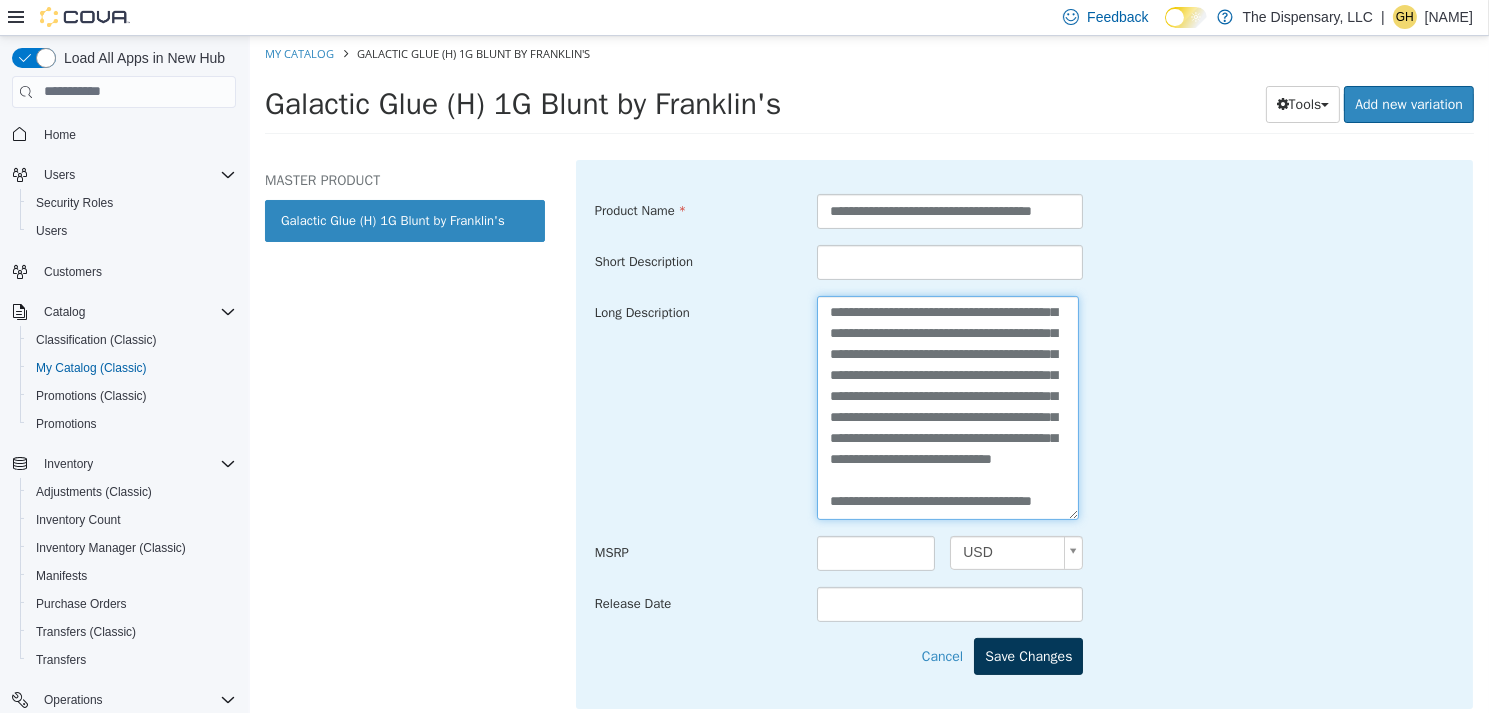type on "**********" 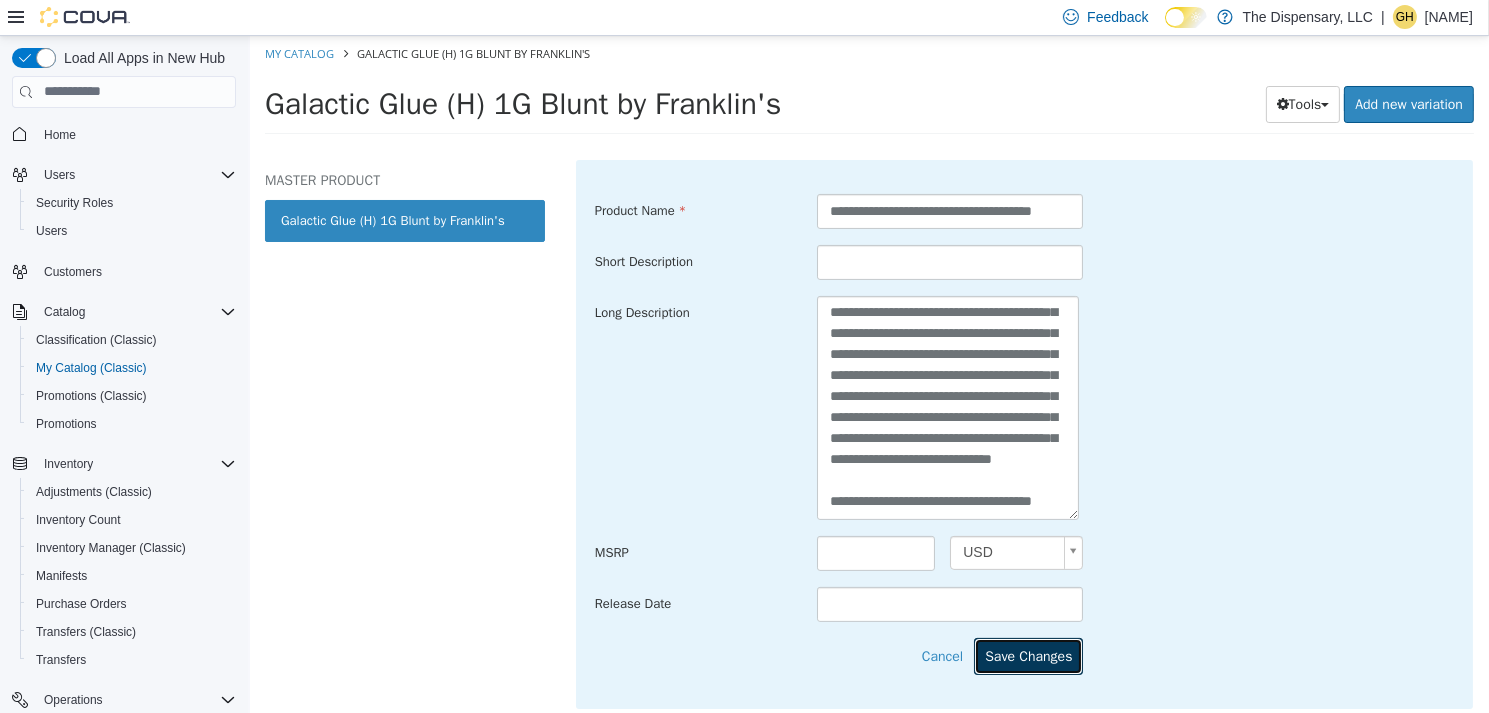 click on "Save Changes" at bounding box center (1027, 655) 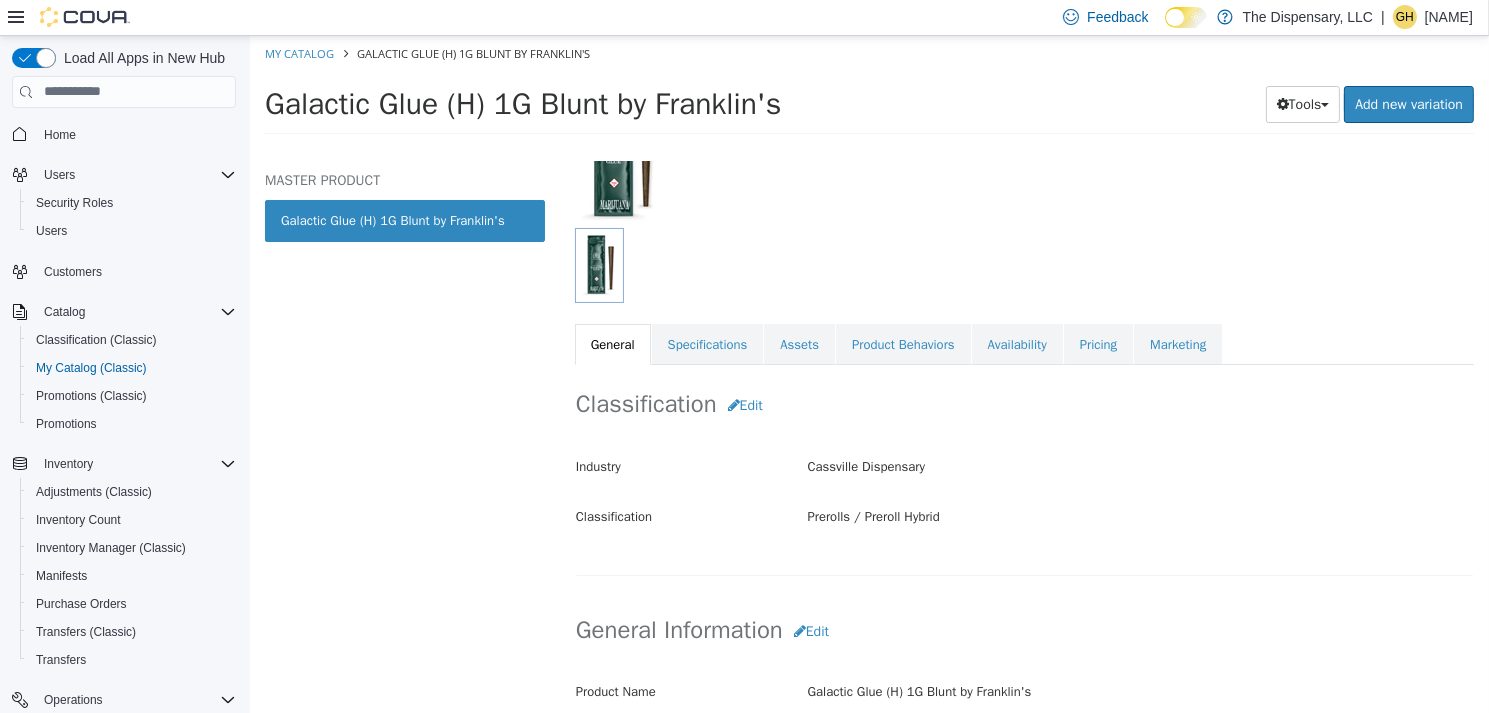 scroll, scrollTop: 0, scrollLeft: 0, axis: both 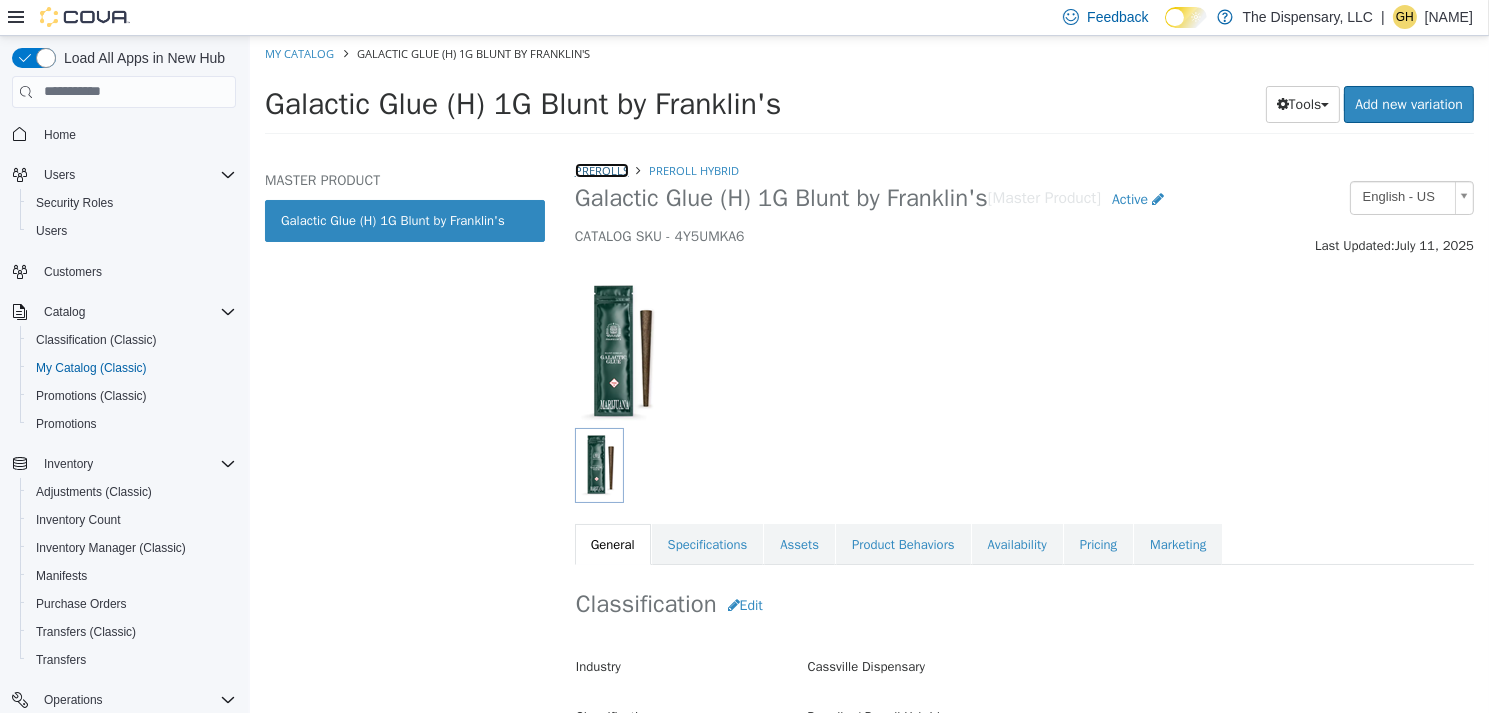 click on "Prerolls" at bounding box center [601, 169] 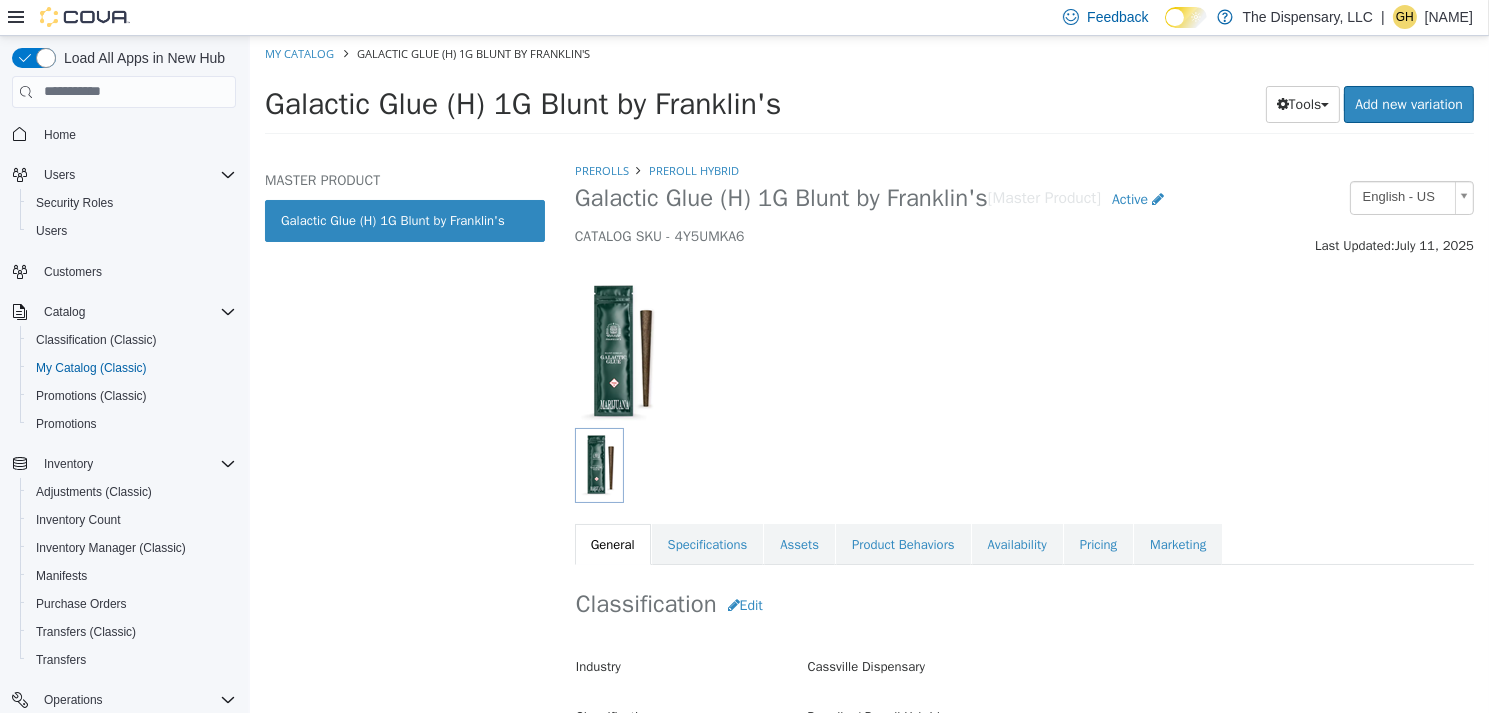 select on "**********" 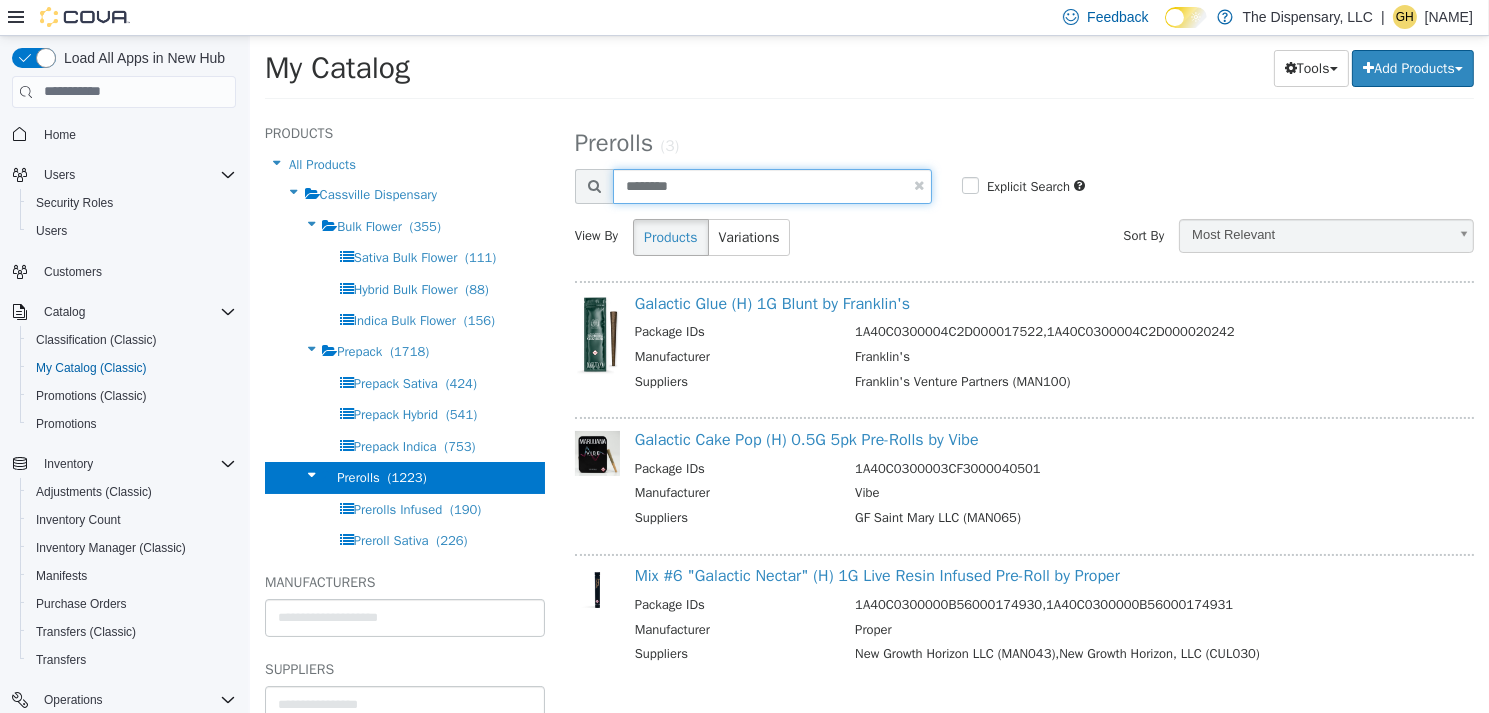 drag, startPoint x: 700, startPoint y: 185, endPoint x: 588, endPoint y: 176, distance: 112.36102 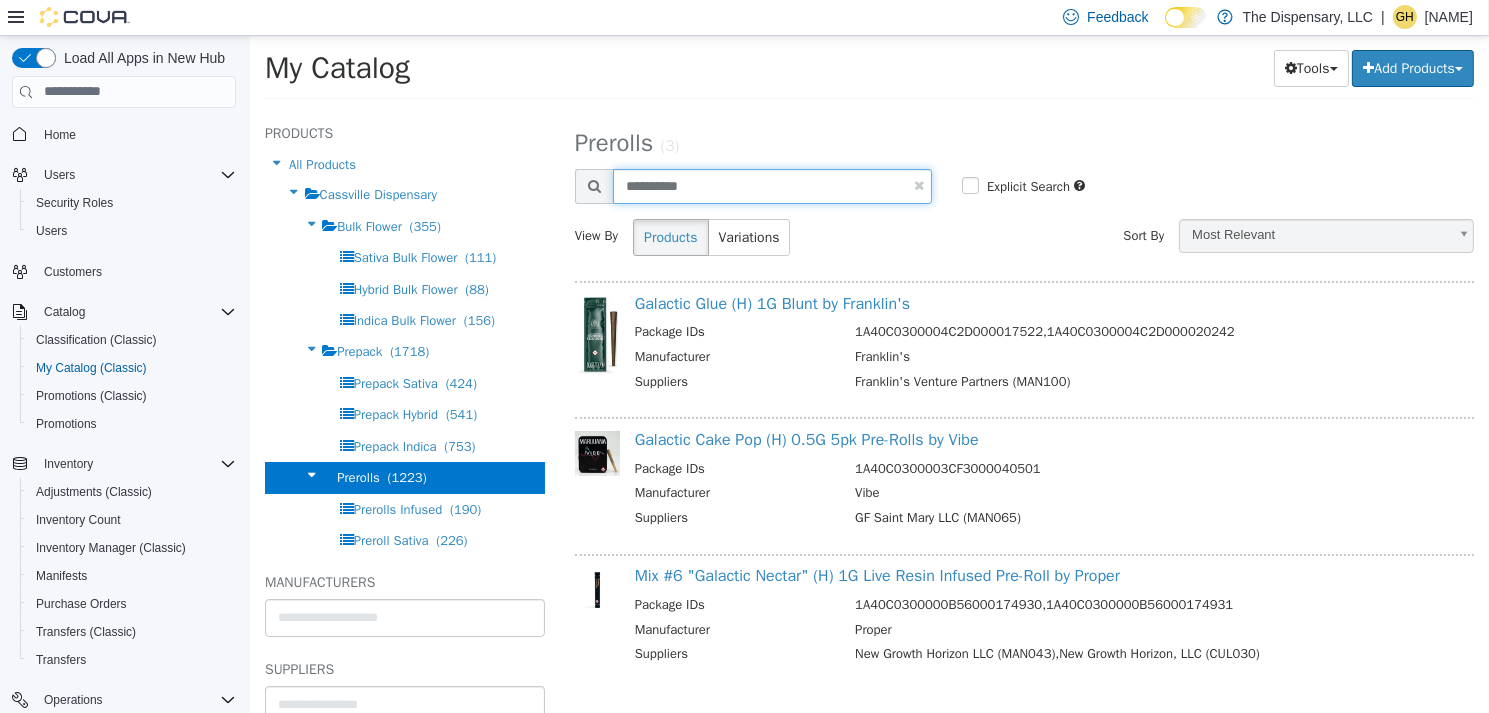 type on "**********" 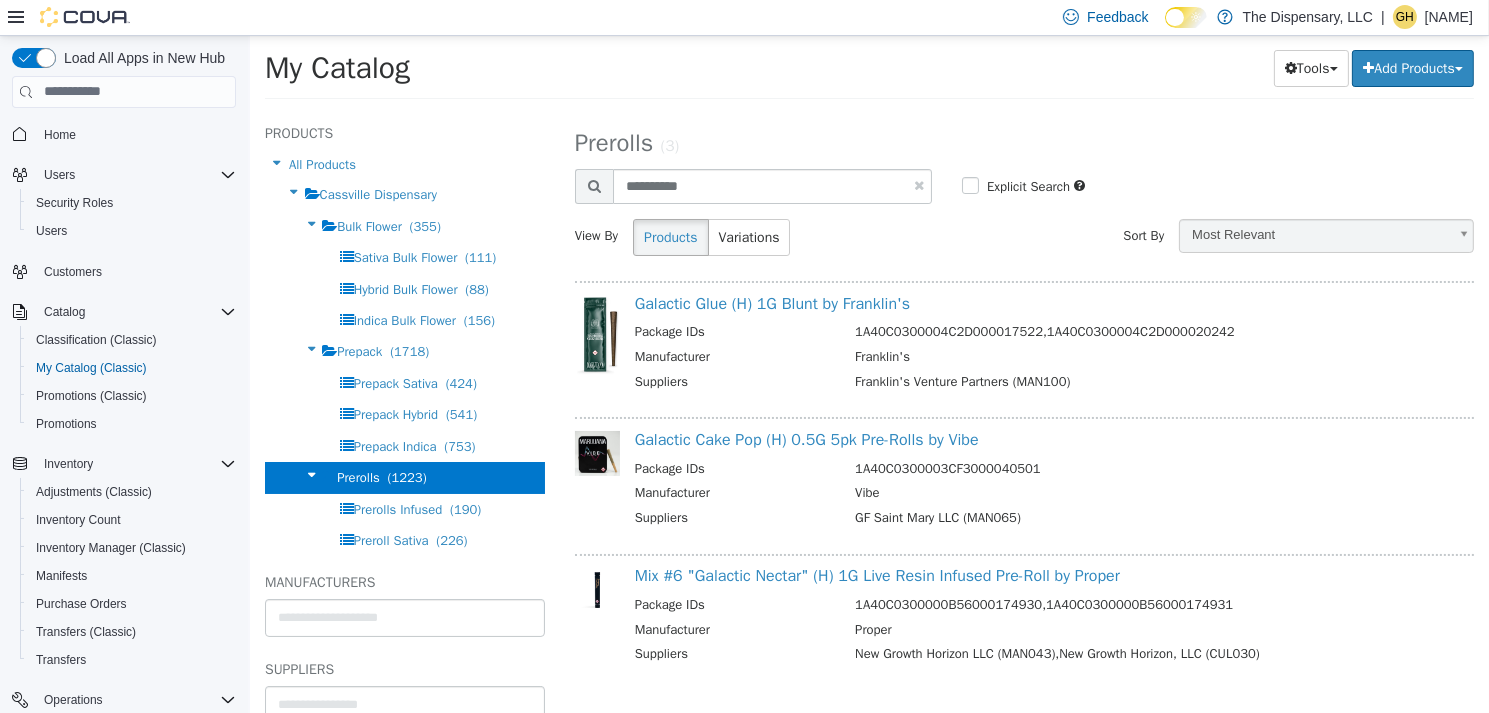 select on "**********" 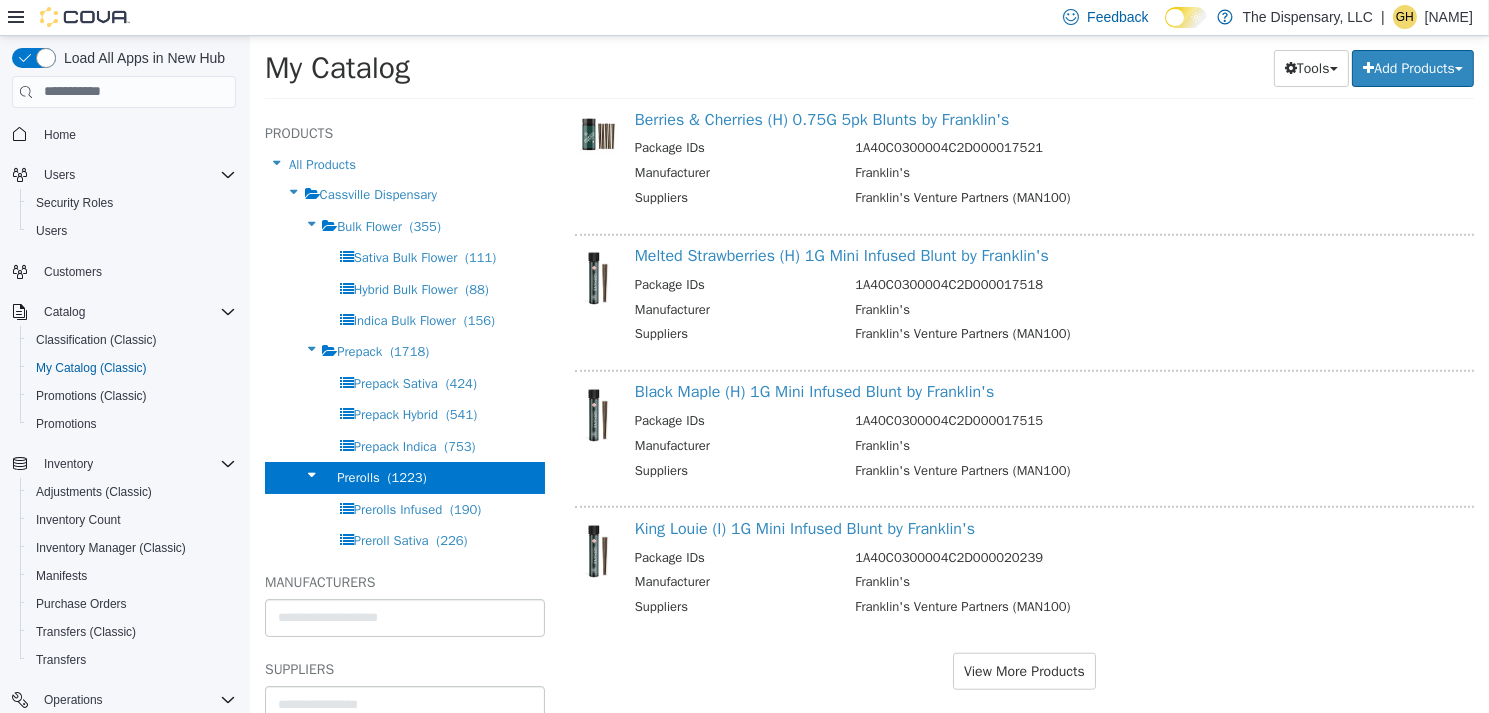 scroll, scrollTop: 2353, scrollLeft: 0, axis: vertical 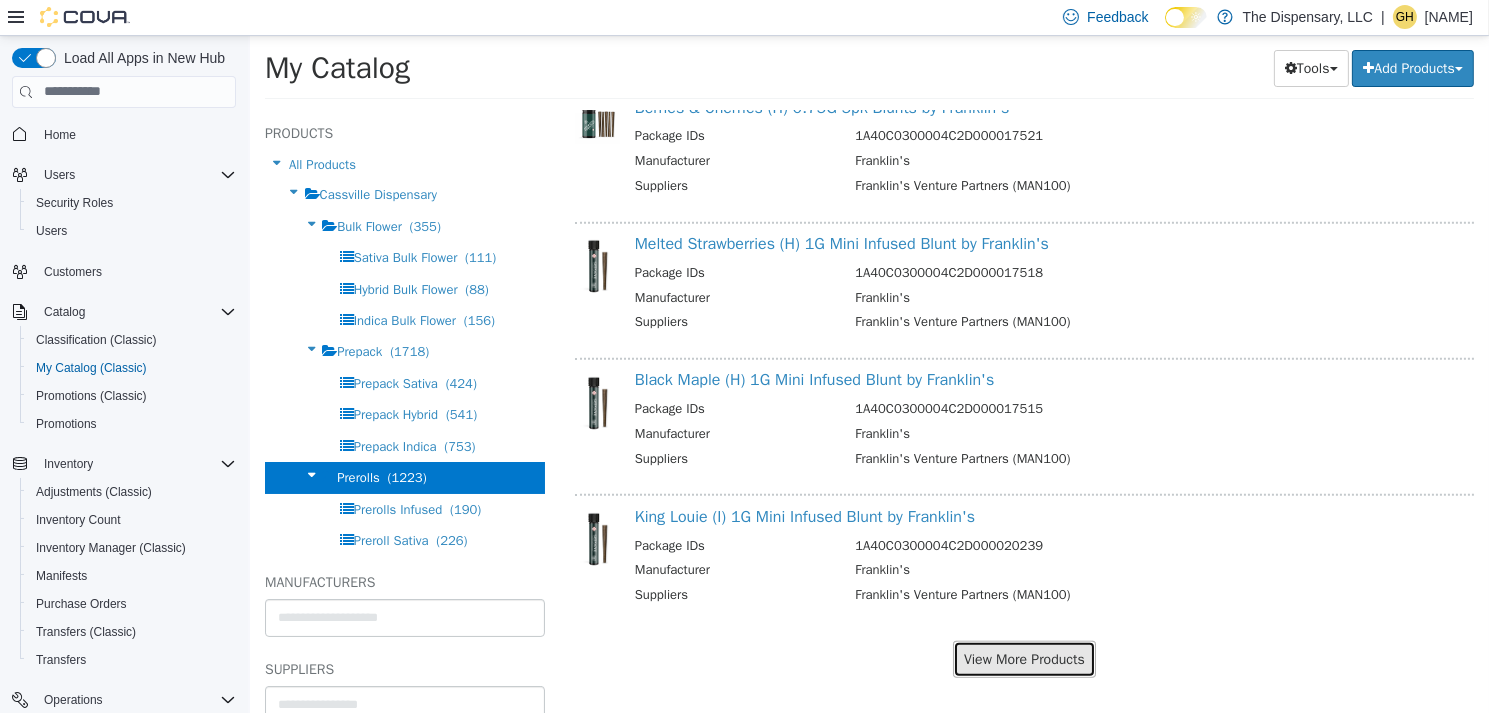 click on "View More Products" at bounding box center (1023, 658) 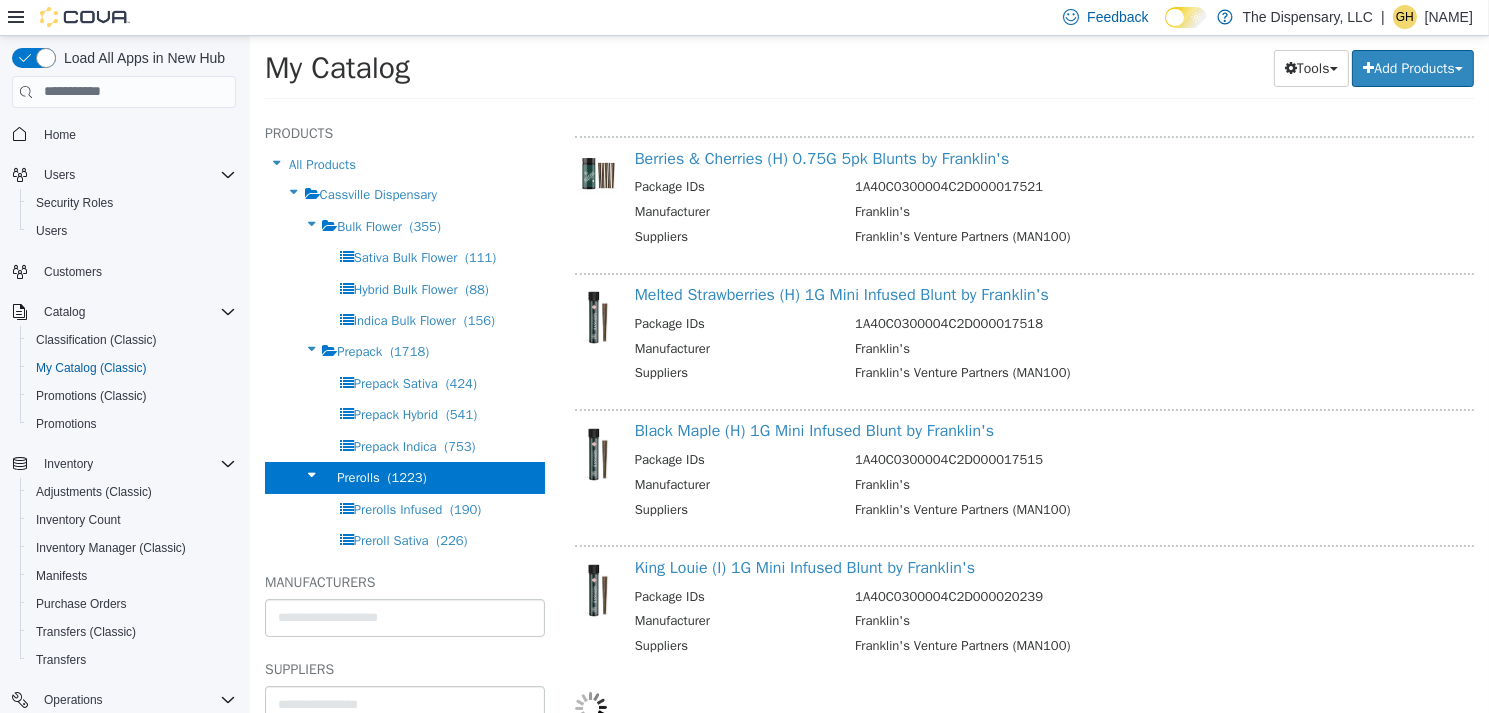 select on "**********" 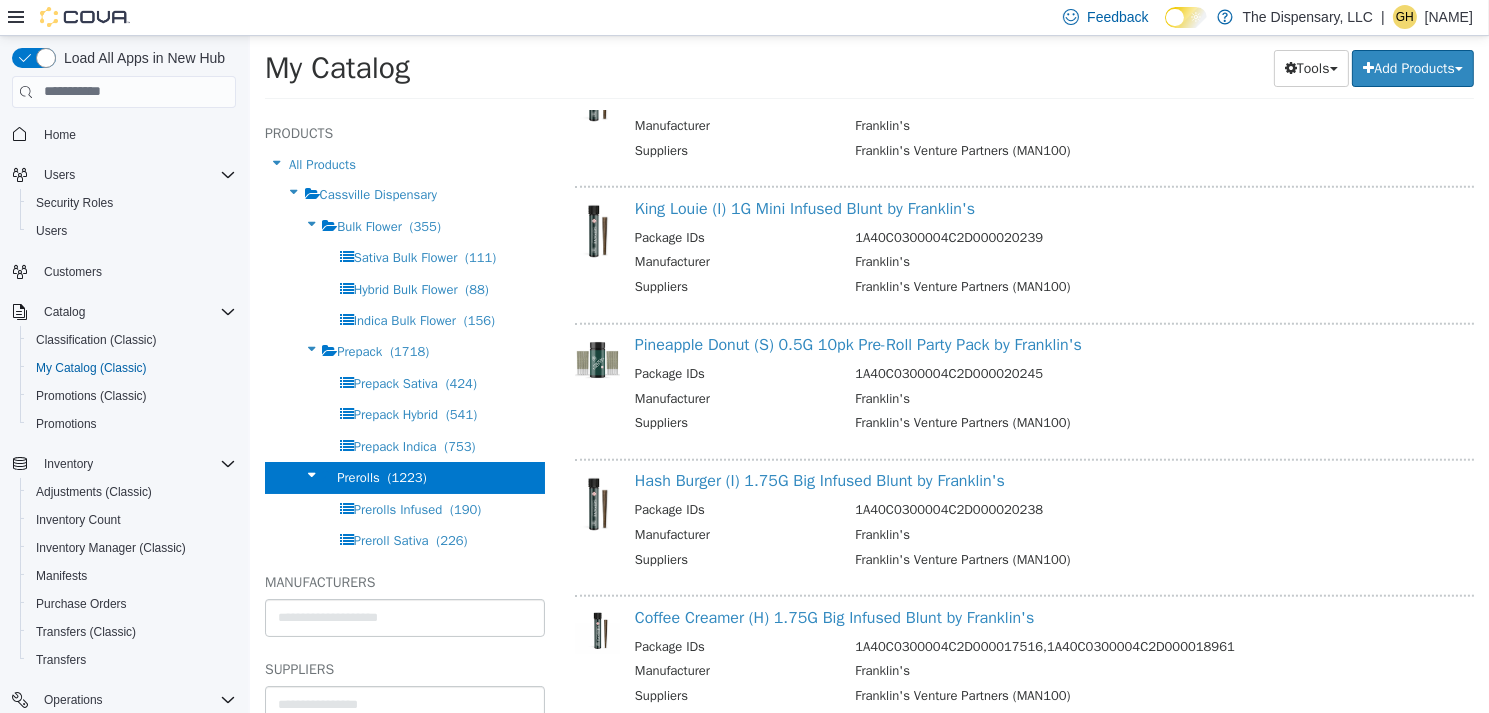 scroll, scrollTop: 2702, scrollLeft: 0, axis: vertical 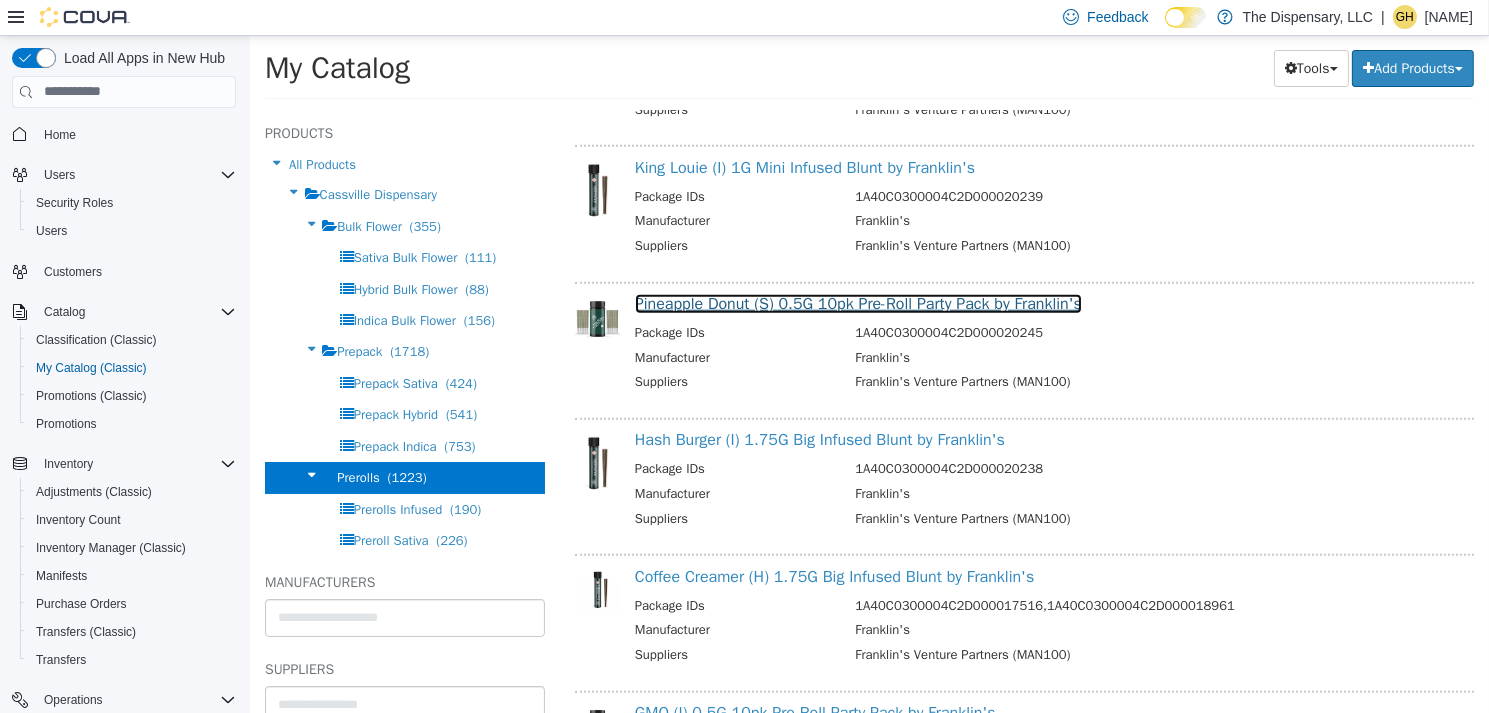 click on "Pineapple Donut (S) 0.5G 10pk Pre-Roll Party Pack by Franklin's" at bounding box center (857, 303) 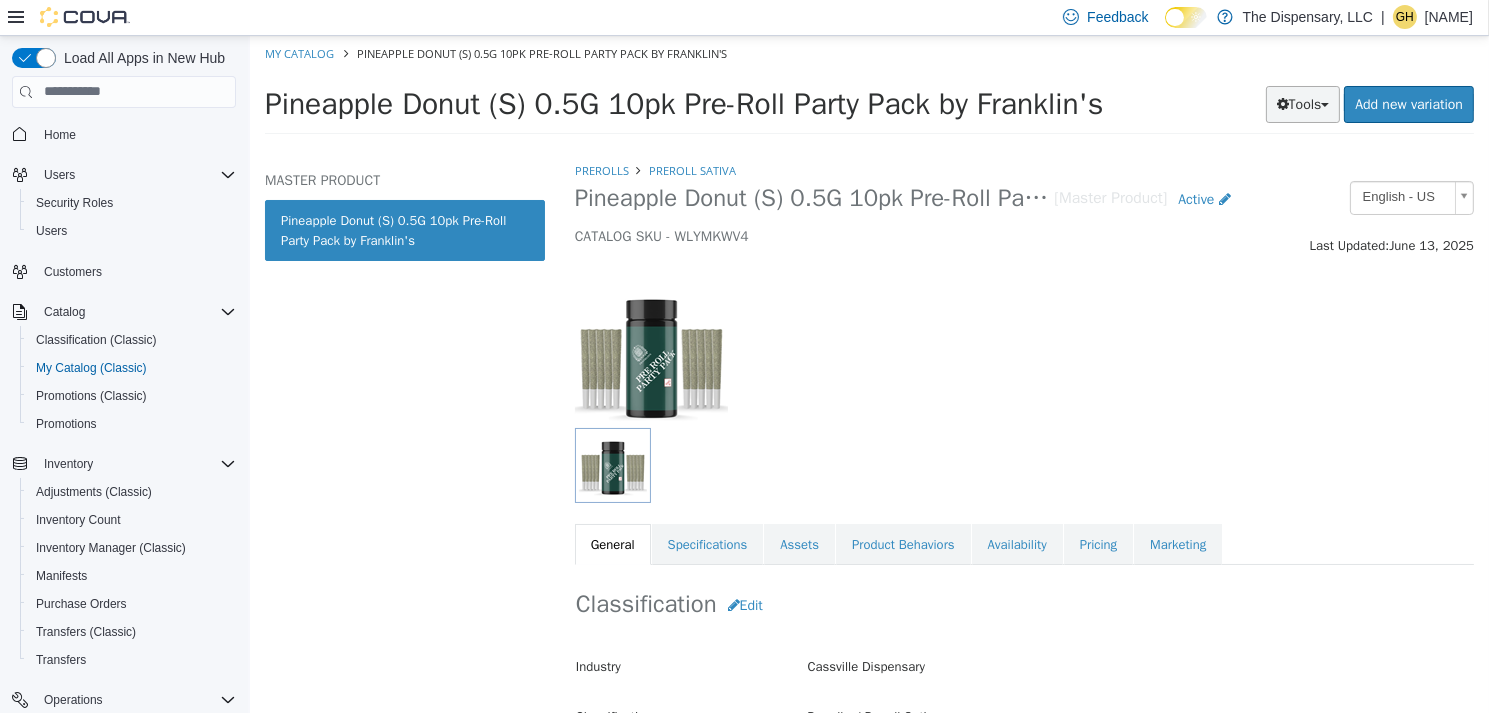 click on "Tools" at bounding box center [1302, 103] 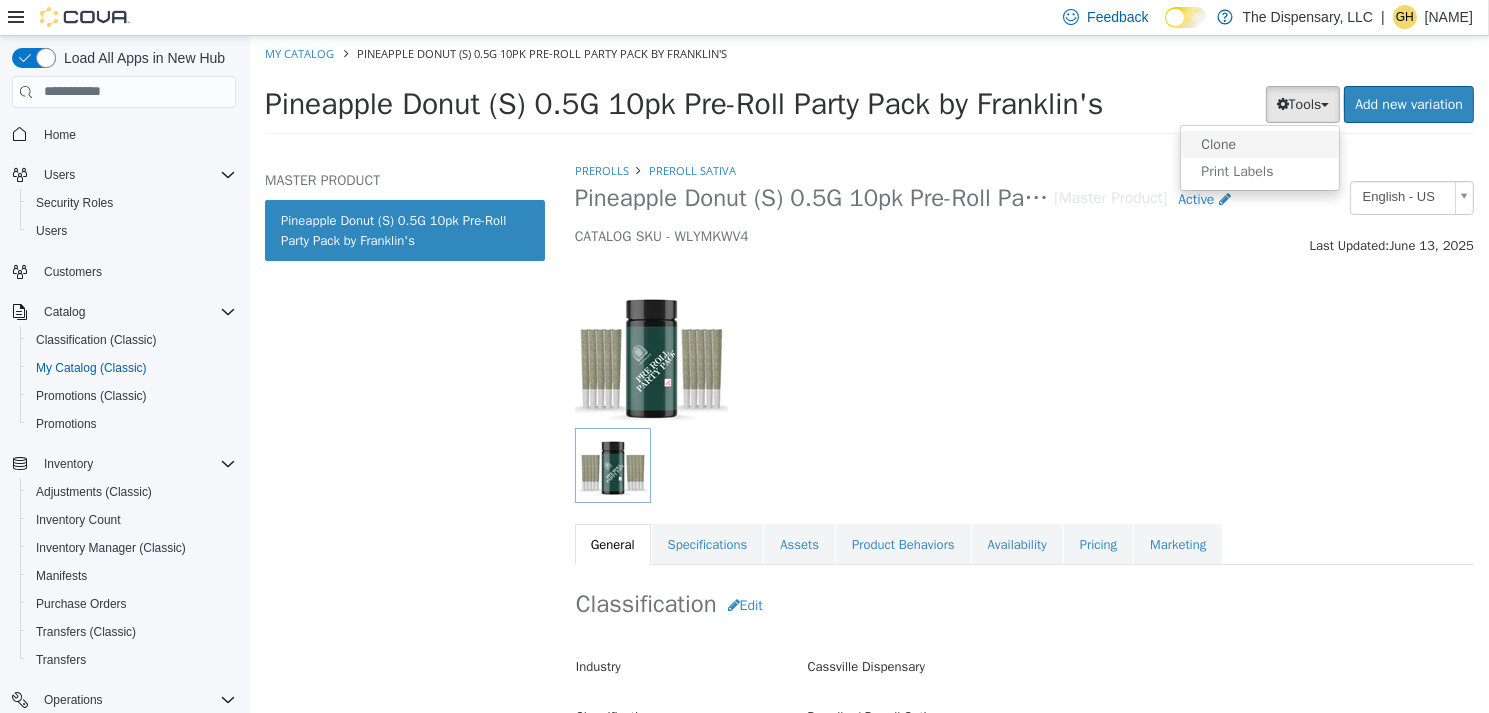 click on "Clone" at bounding box center [1259, 143] 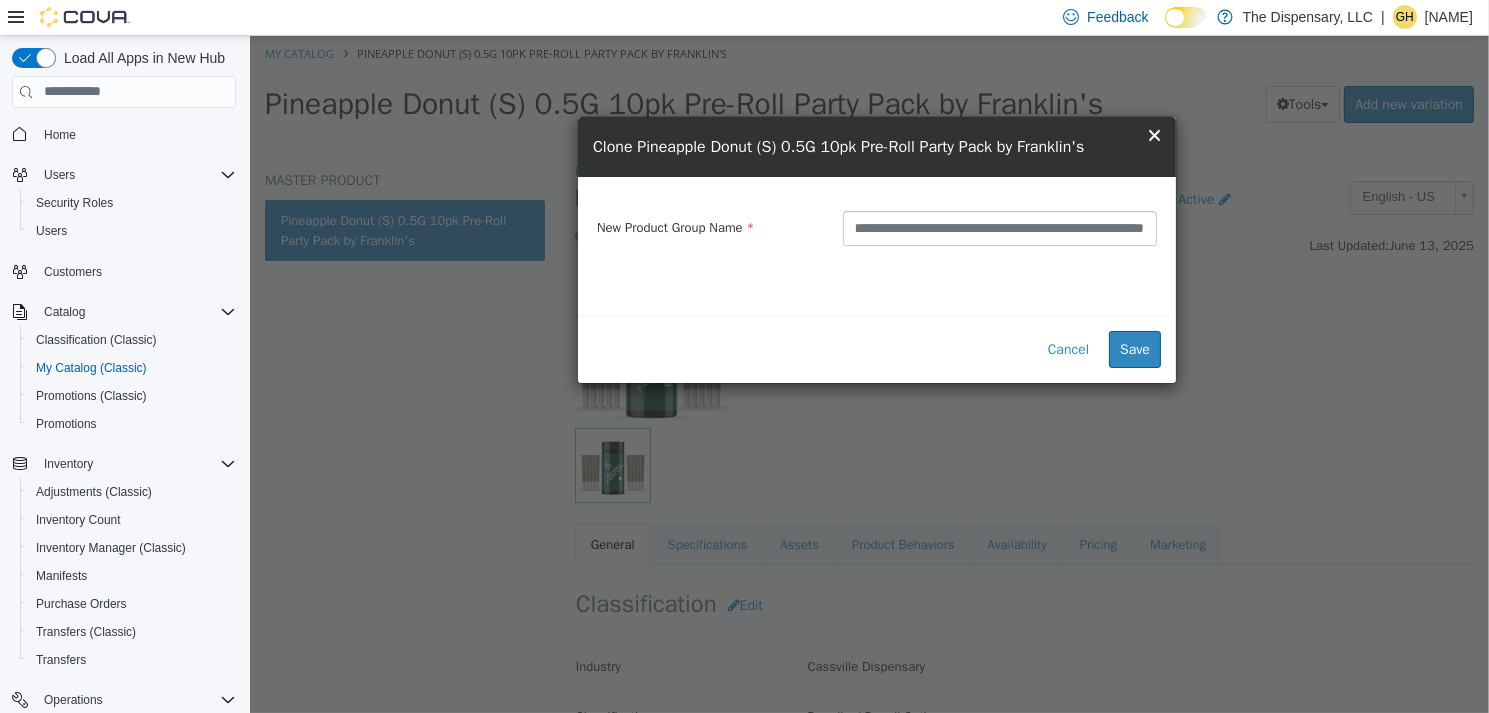 scroll, scrollTop: 0, scrollLeft: 67, axis: horizontal 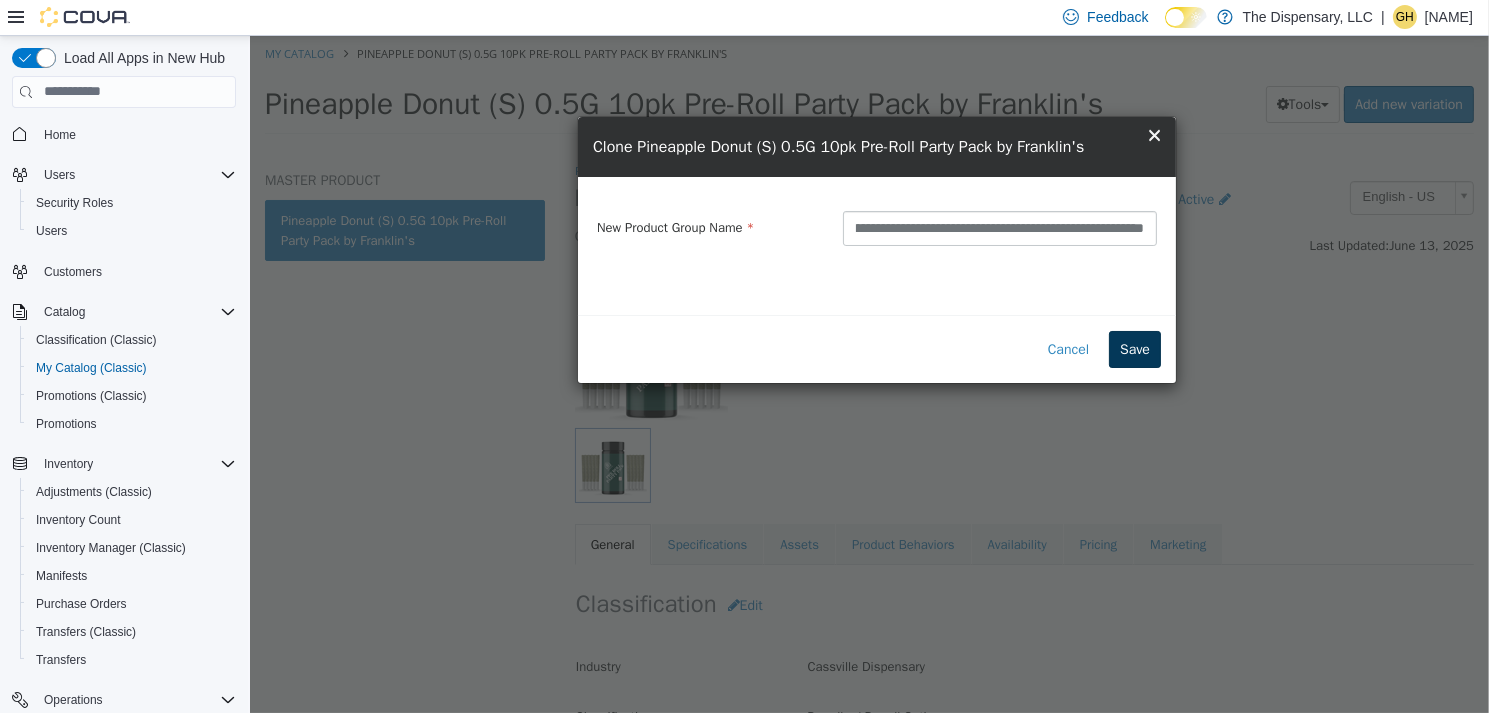 type 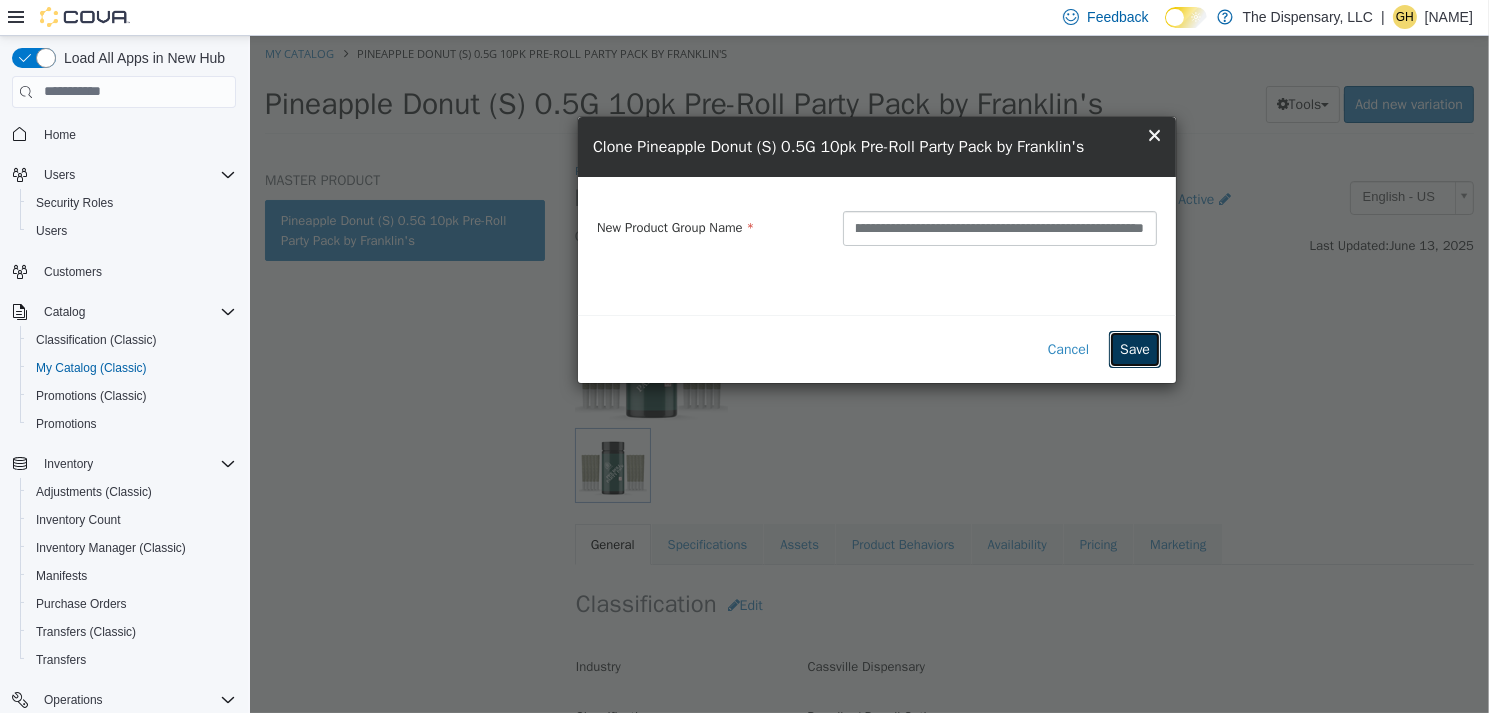 click on "Save" at bounding box center [1134, 348] 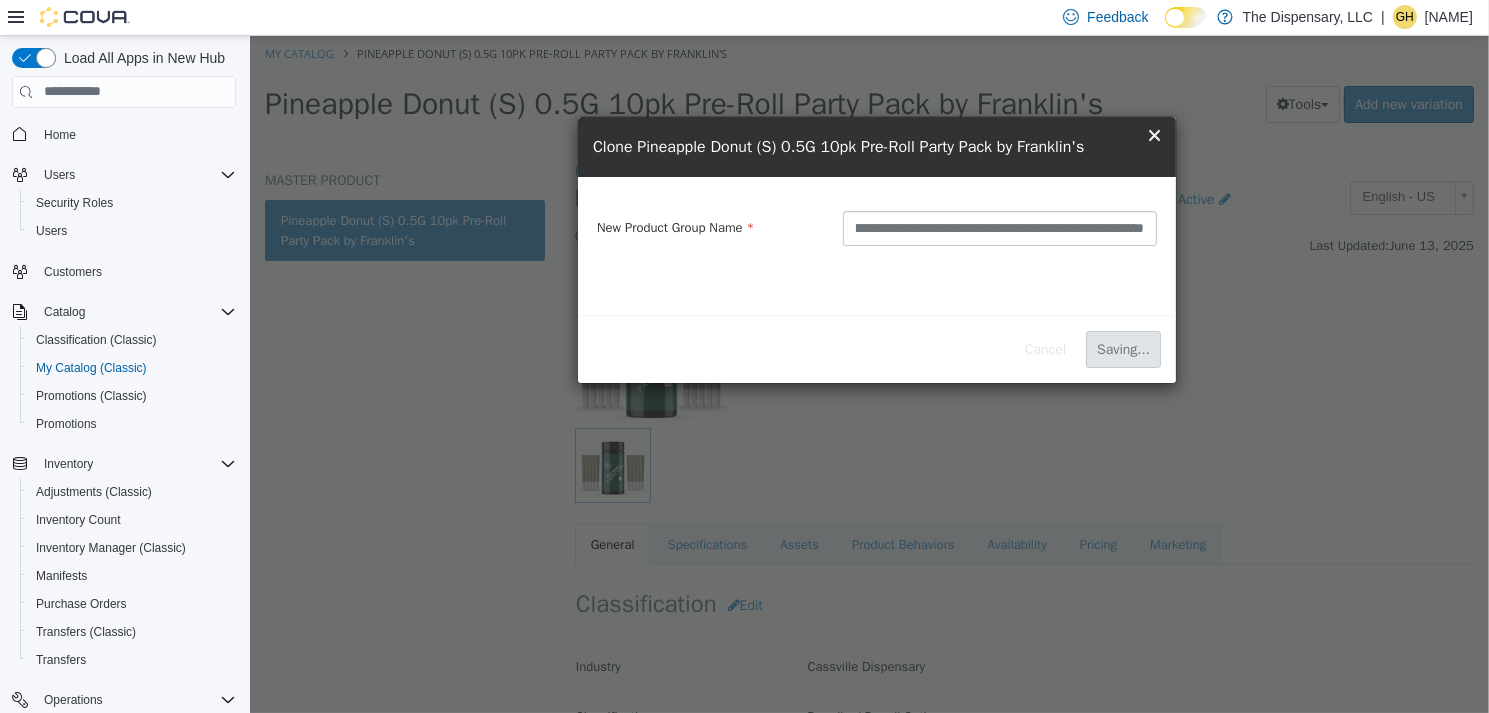 scroll, scrollTop: 0, scrollLeft: 0, axis: both 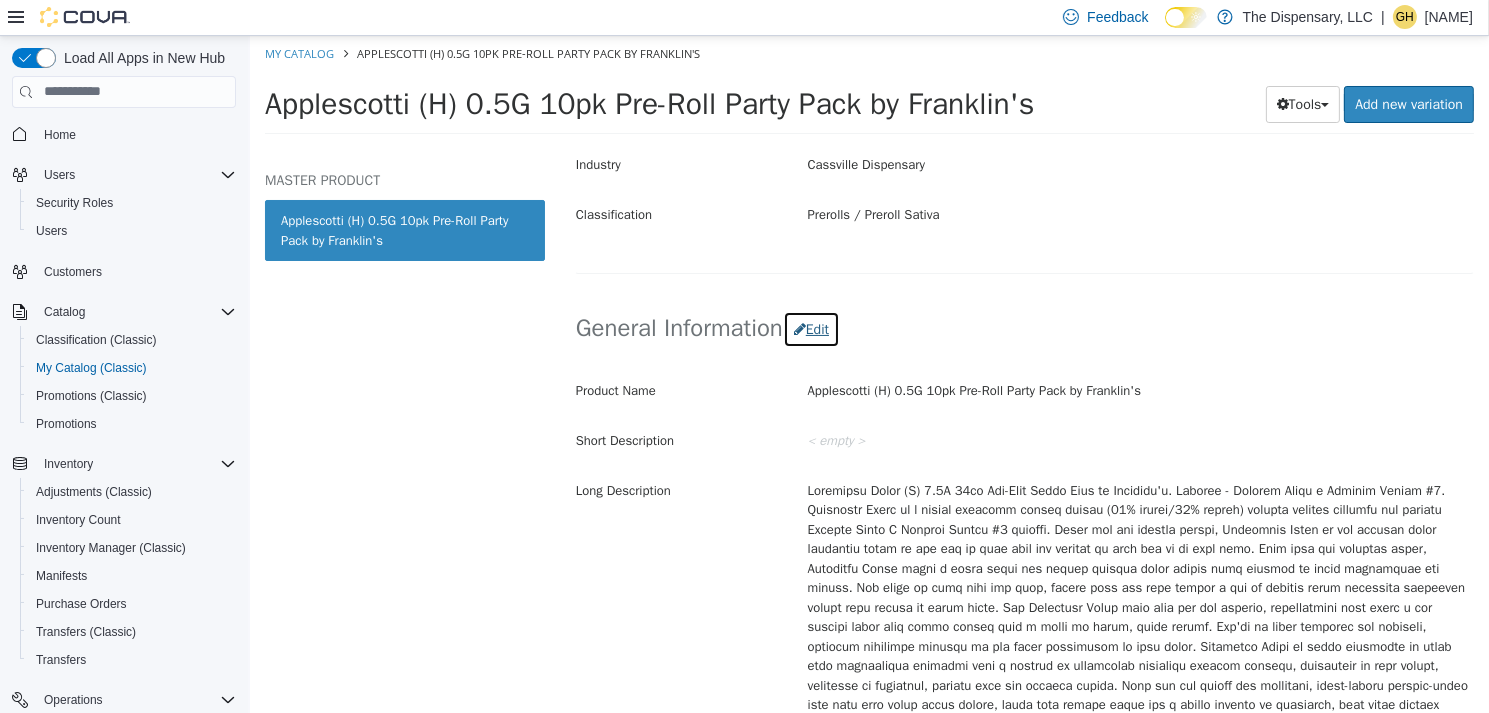 click on "Edit" at bounding box center (810, 328) 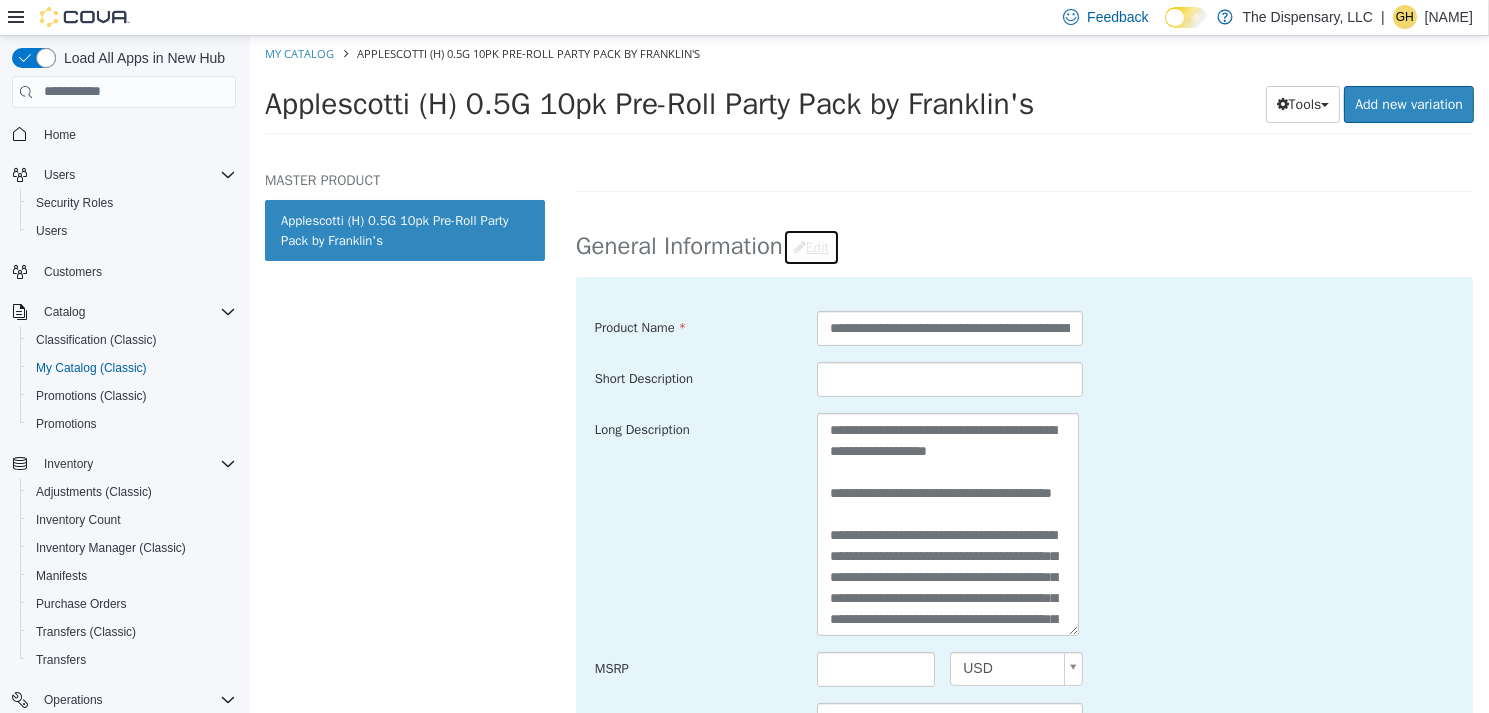 scroll, scrollTop: 700, scrollLeft: 0, axis: vertical 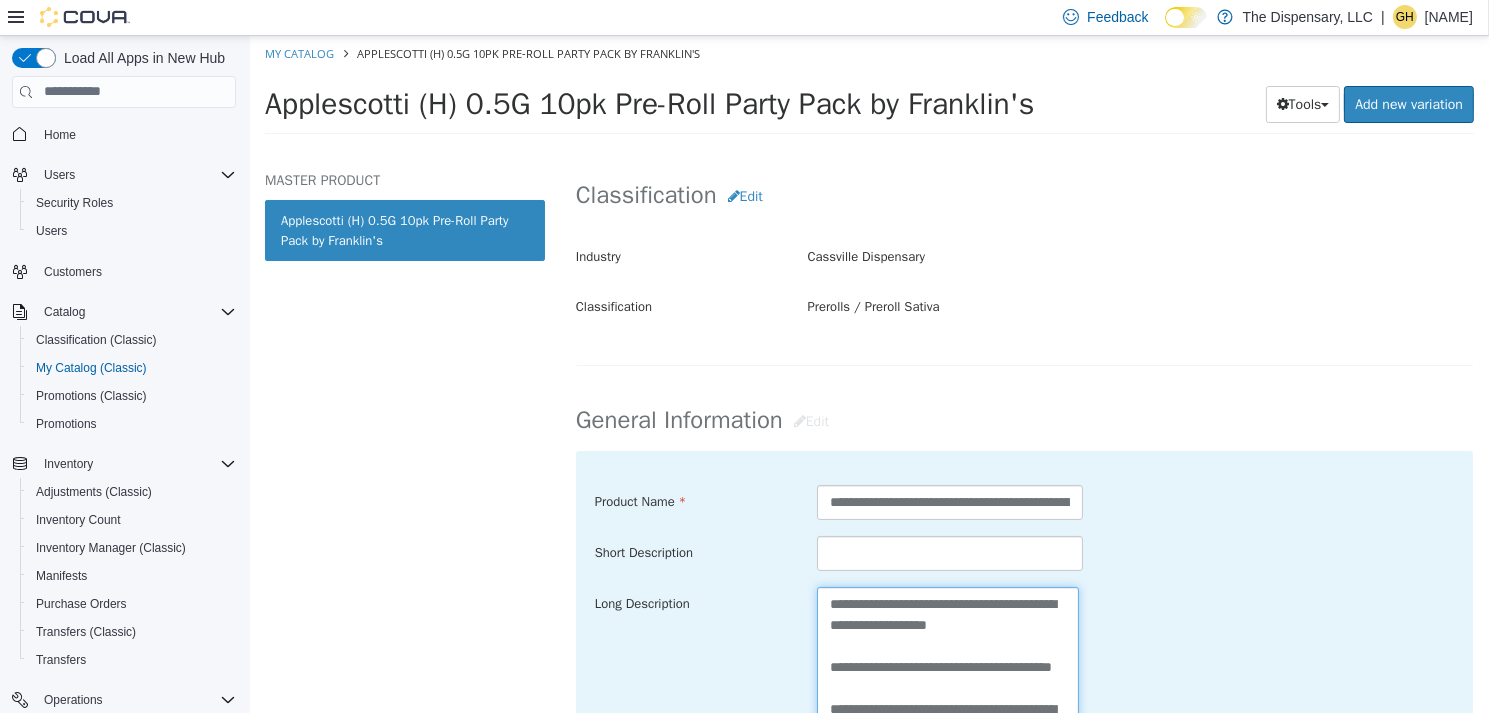 drag, startPoint x: 847, startPoint y: 415, endPoint x: 613, endPoint y: 124, distance: 373.41263 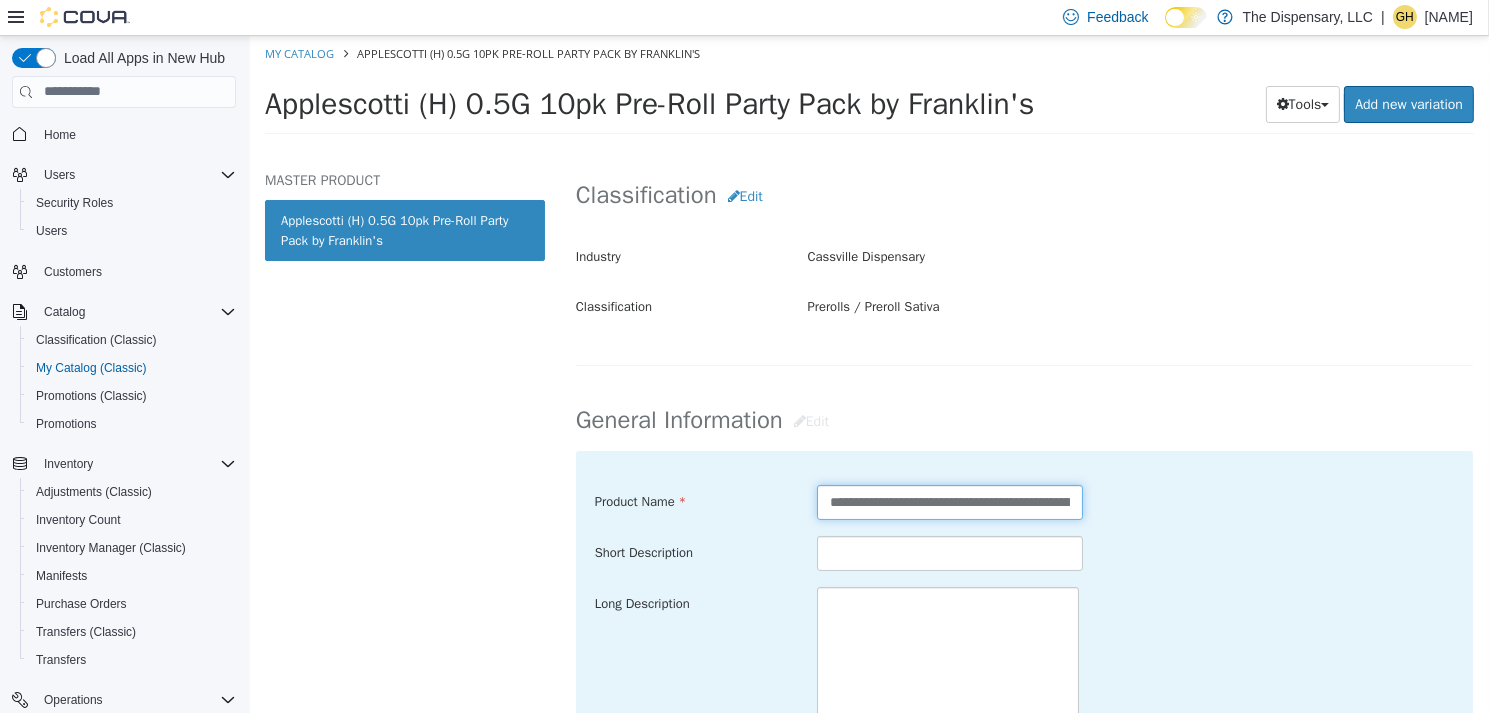 scroll, scrollTop: 0, scrollLeft: 120, axis: horizontal 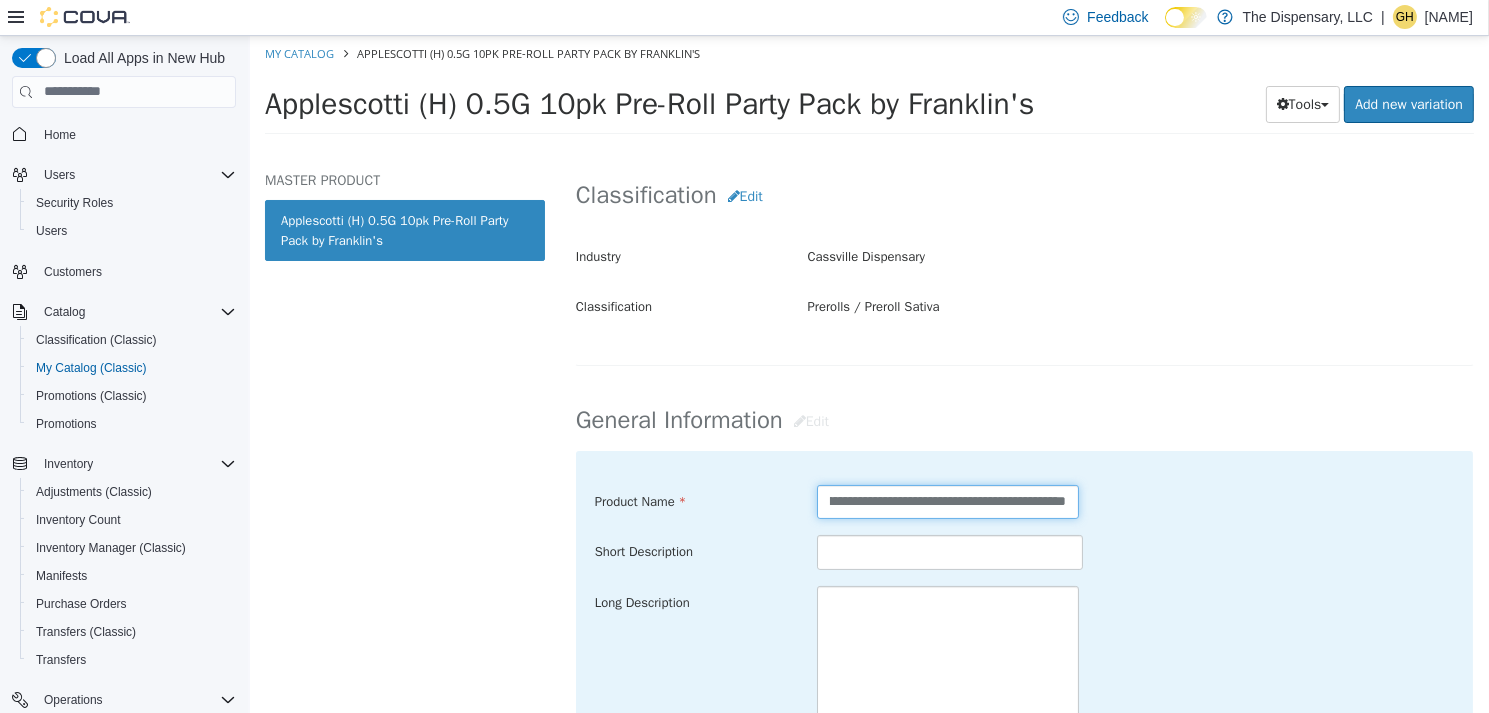 drag, startPoint x: 823, startPoint y: 508, endPoint x: 1309, endPoint y: 525, distance: 486.29724 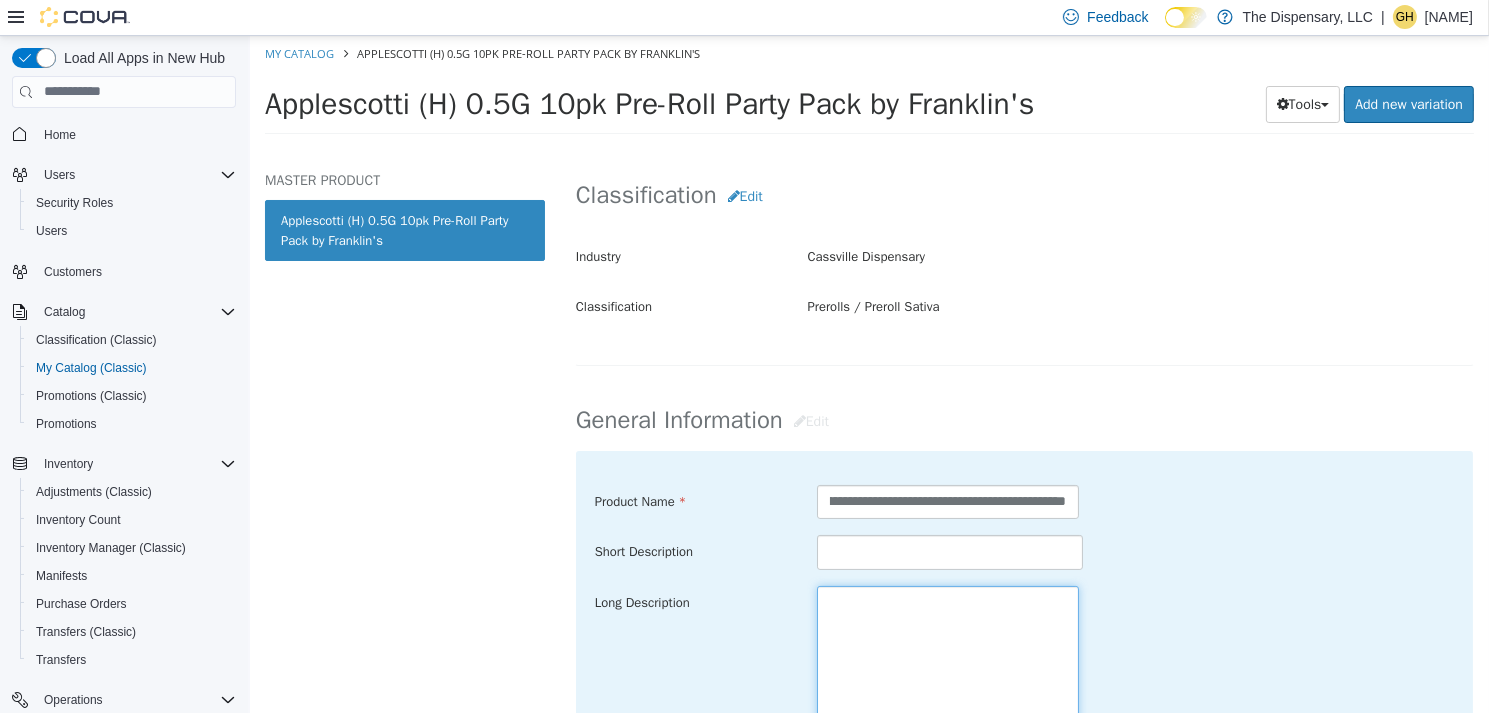 click at bounding box center (947, 696) 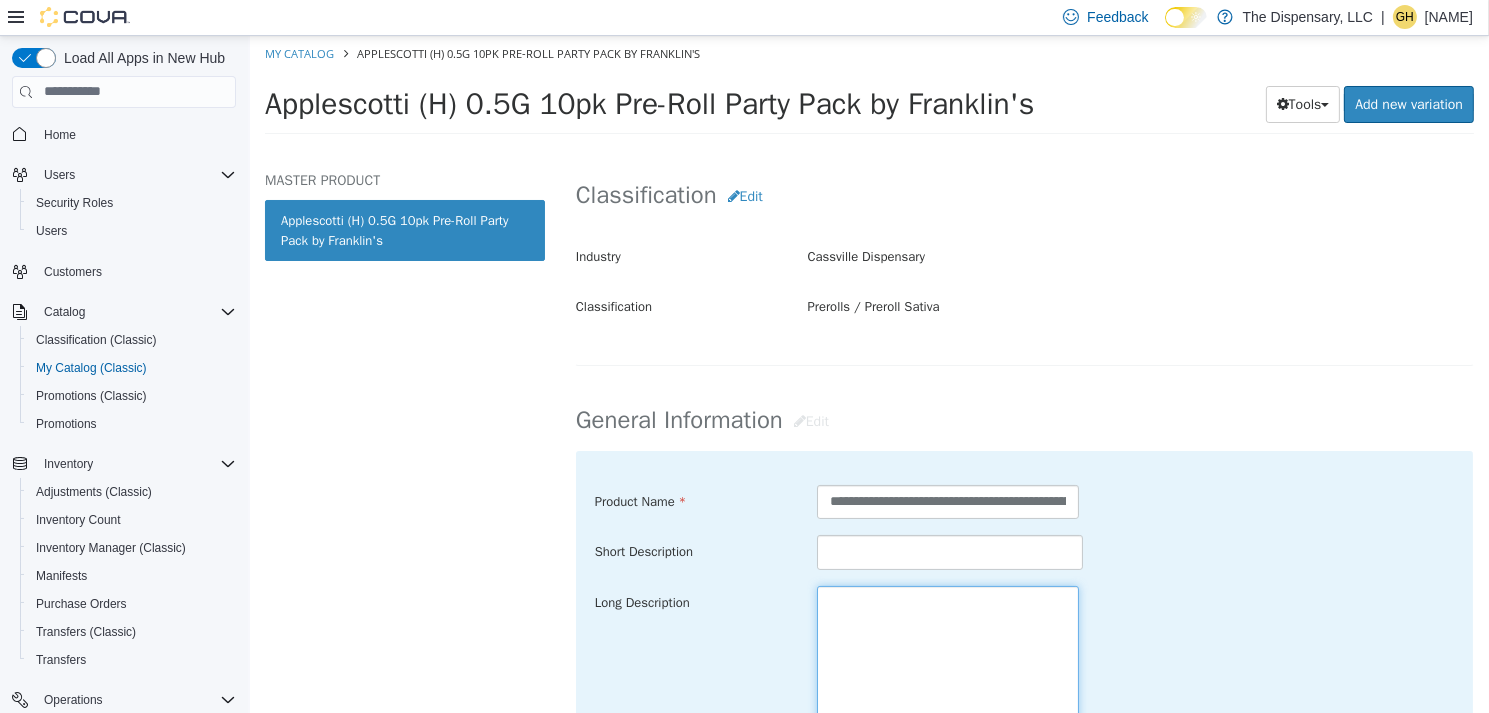 paste on "**********" 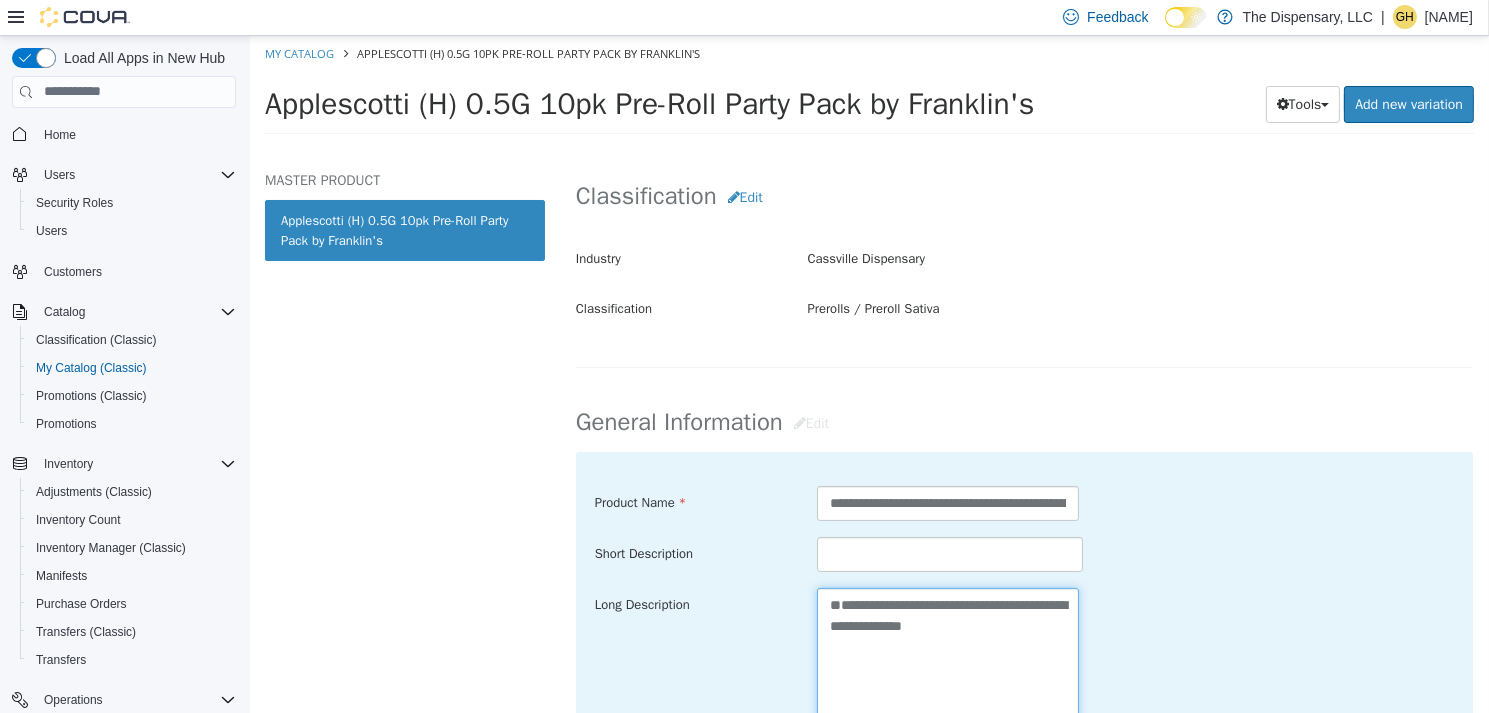 scroll, scrollTop: 410, scrollLeft: 0, axis: vertical 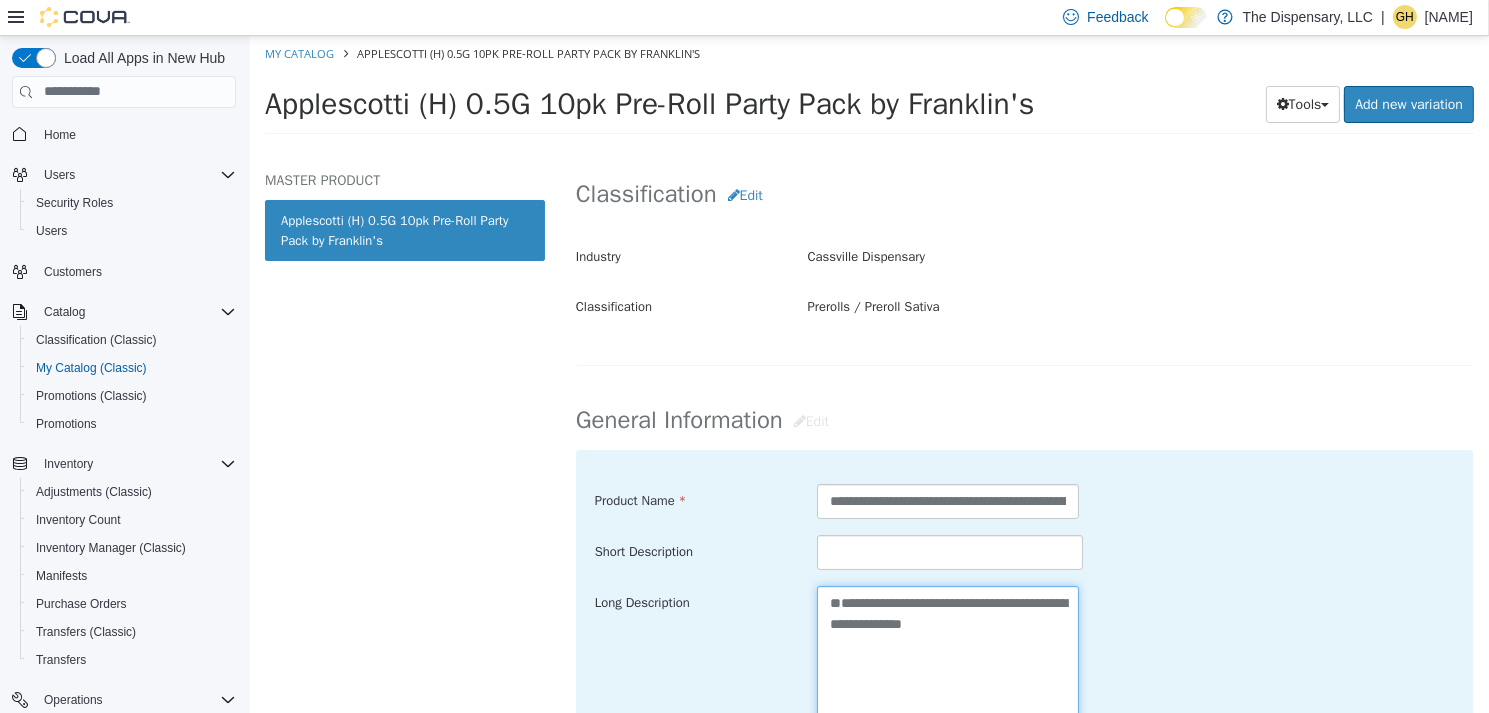 click at bounding box center (947, 696) 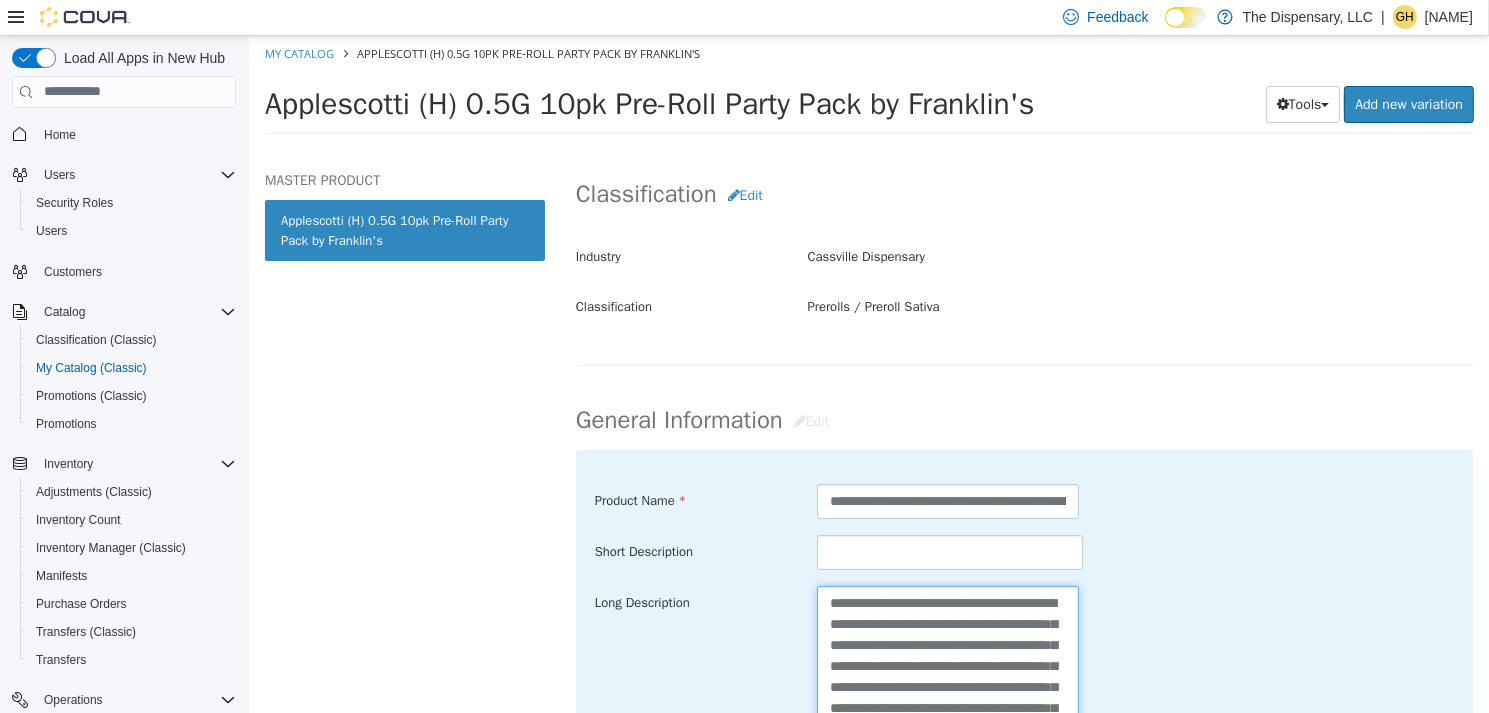 scroll, scrollTop: 13, scrollLeft: 0, axis: vertical 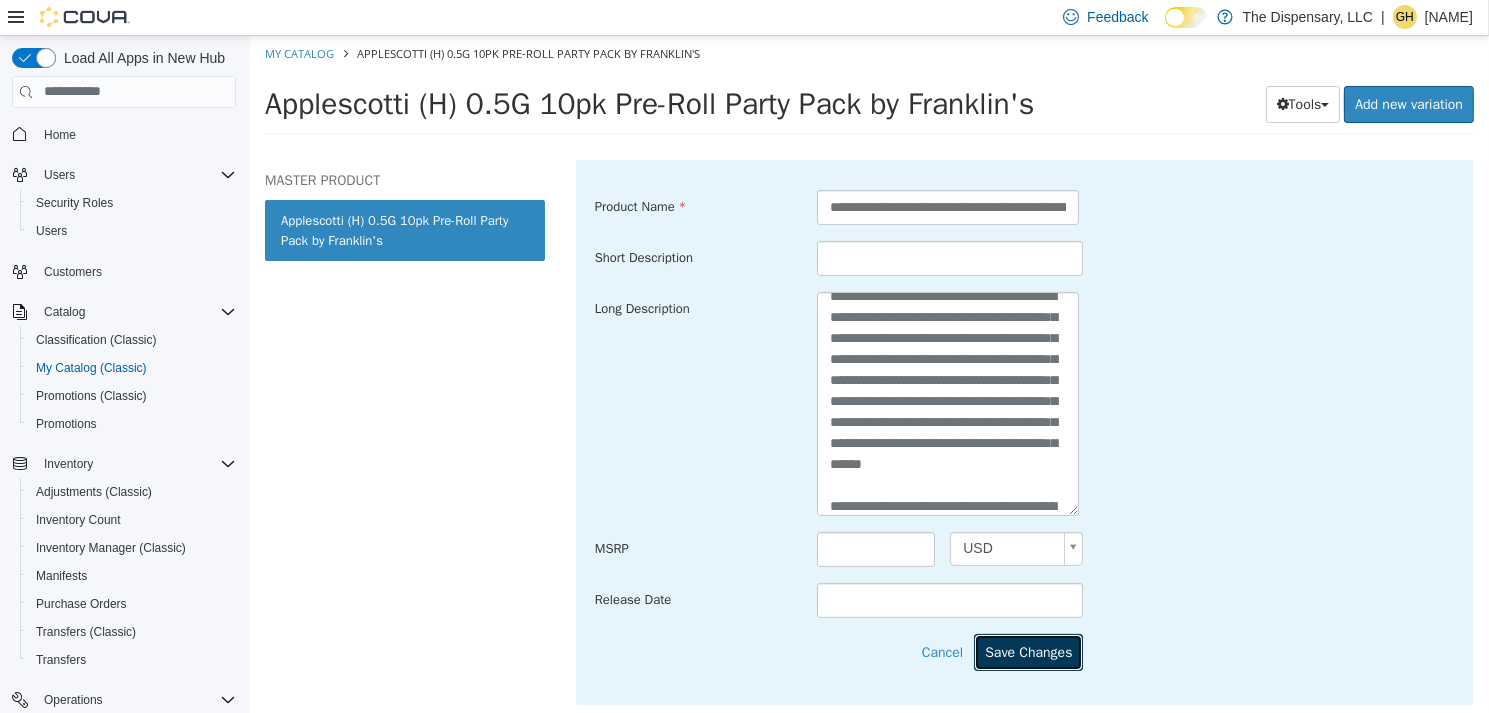 click on "Save Changes" at bounding box center (1027, 651) 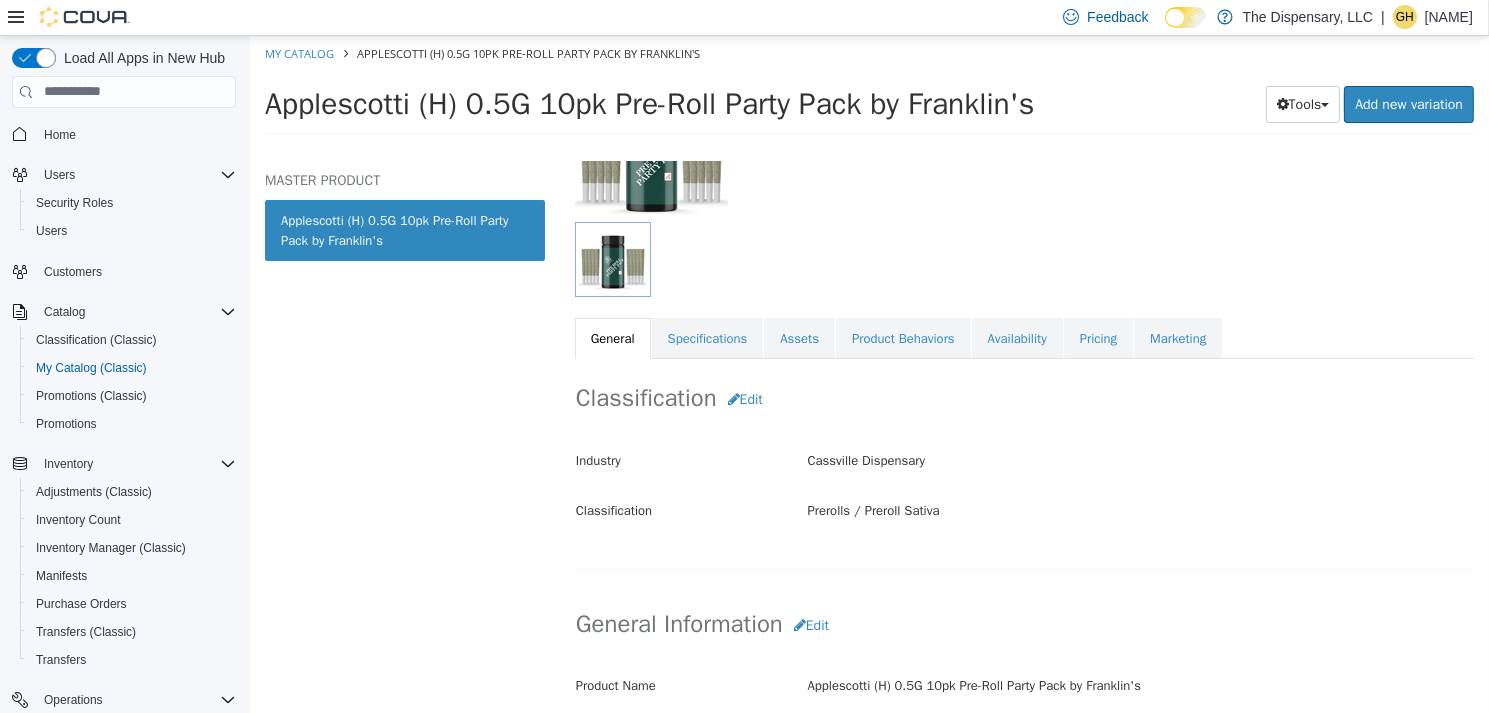 scroll, scrollTop: 204, scrollLeft: 0, axis: vertical 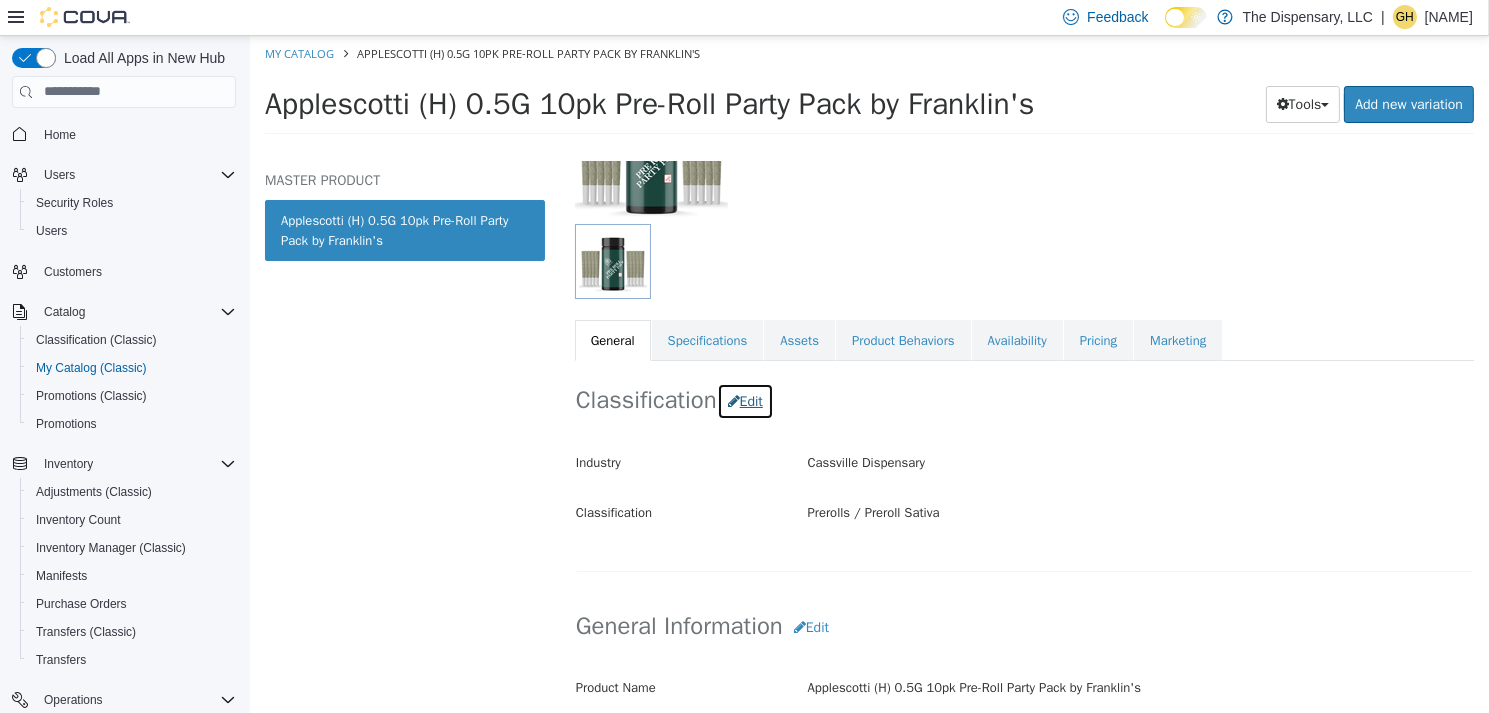 click on "Edit" at bounding box center (744, 400) 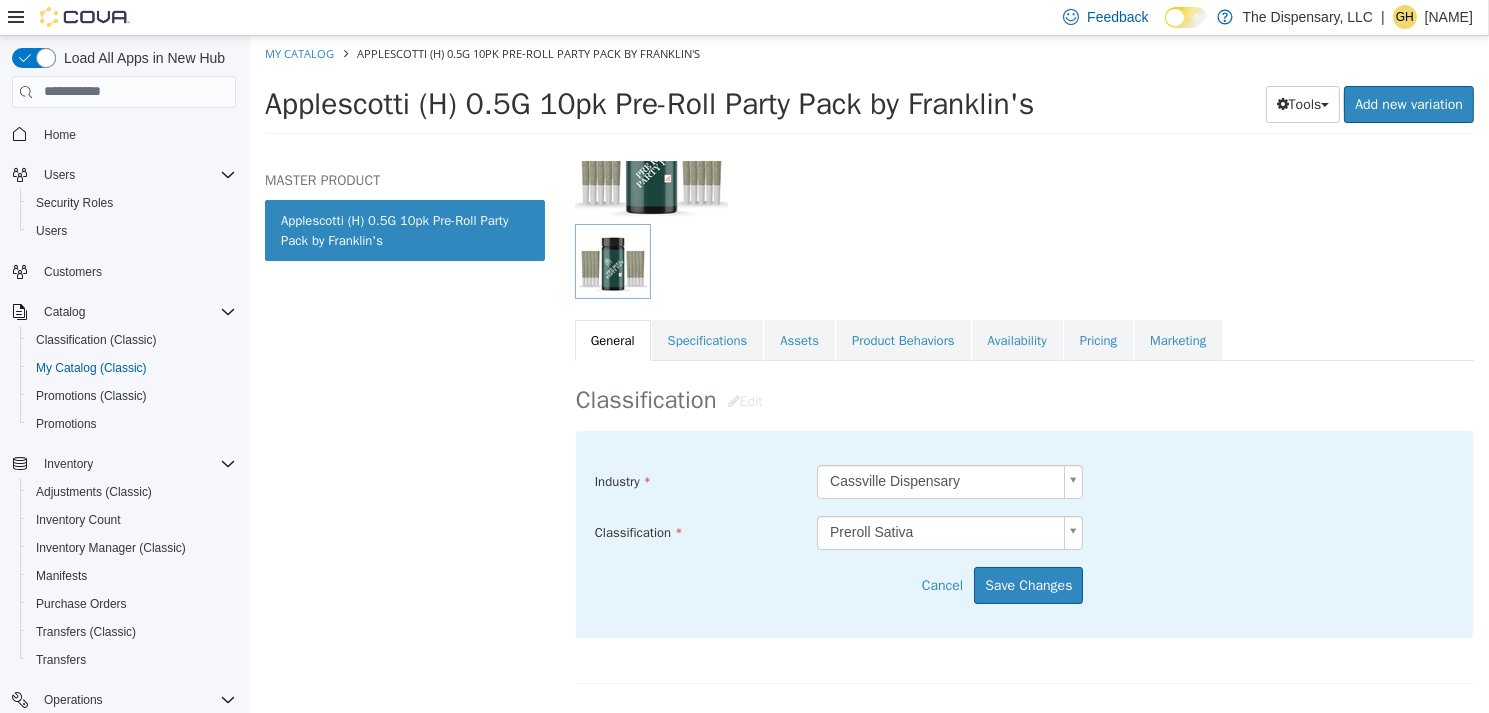 click on "Saving Bulk Changes...
×
Save successful.
My Catalog
Applescotti (H) 0.5G 10pk Pre-Roll Party Pack by Franklin's
Applescotti (H) 0.5G 10pk Pre-Roll Party Pack by Franklin's
Tools
Clone Print Labels   Add new variation
MASTER PRODUCT
Applescotti (H) 0.5G 10pk Pre-Roll Party Pack by Franklin's
Prerolls
Preroll Sativa
Applescotti (H) 0.5G 10pk Pre-Roll Party Pack by Franklin's
[Master Product] Active   CATALOG SKU - 0WAF1VW3     English - US                             Last Updated:  July 11, 2025
General Specifications Assets Product Behaviors Availability Pricing
Marketing Classification  Edit Industry
Cassville Dispensary                             ***** Classification
Preroll Sativa                             ***** Cancel Save Changes General Information  Edit Product Name
Applescotti (H) 0.5G 10pk Pre-Roll Party Pack by Franklin's
Short Description
< empty >" at bounding box center [868, 90] 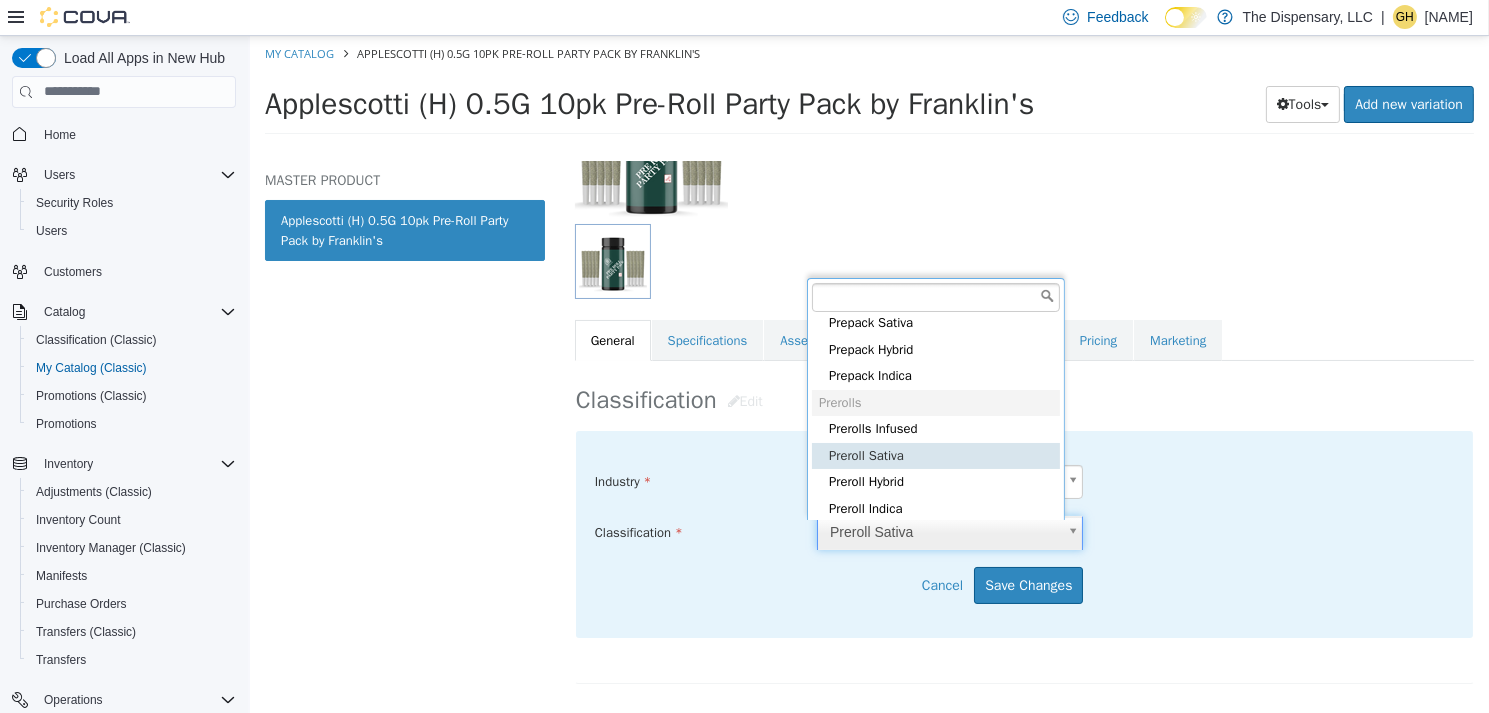 scroll, scrollTop: 209, scrollLeft: 0, axis: vertical 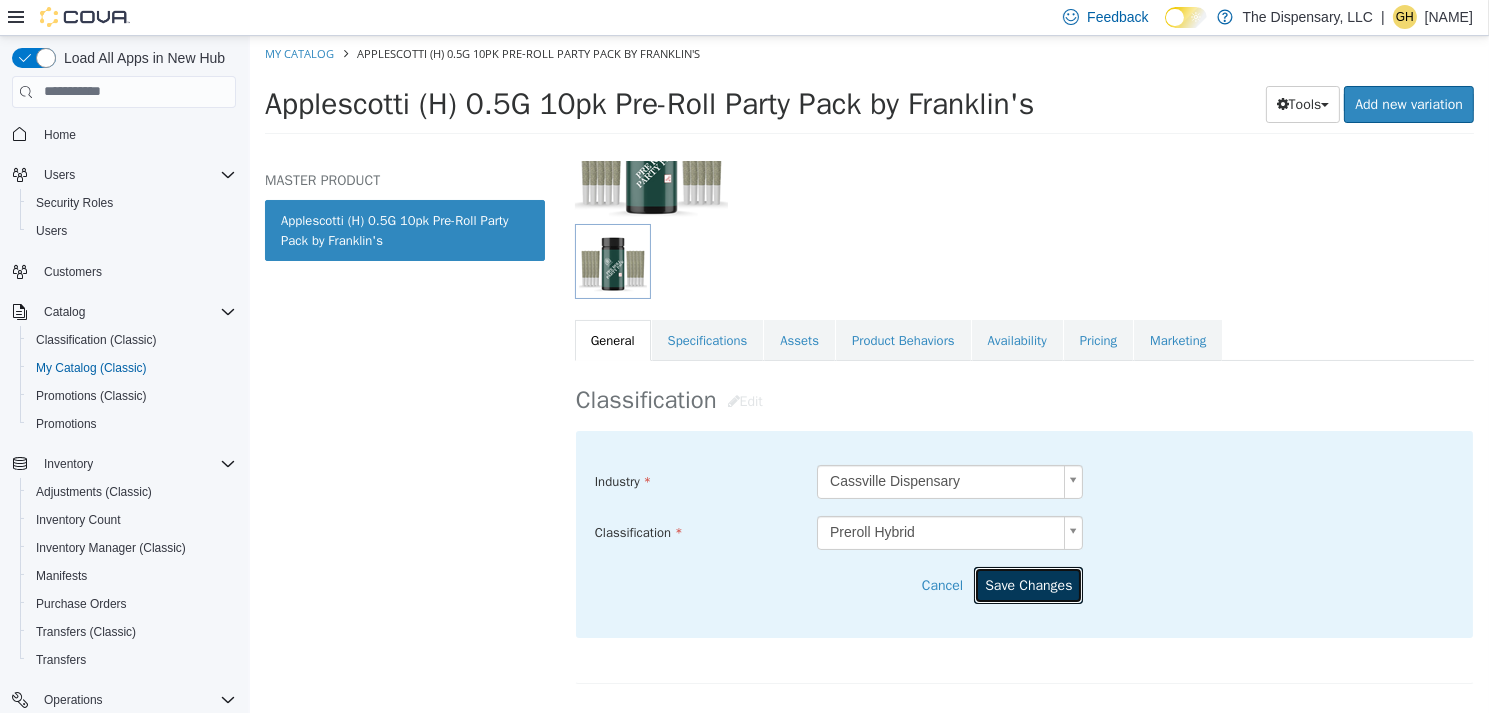 click on "Save Changes" at bounding box center [1027, 584] 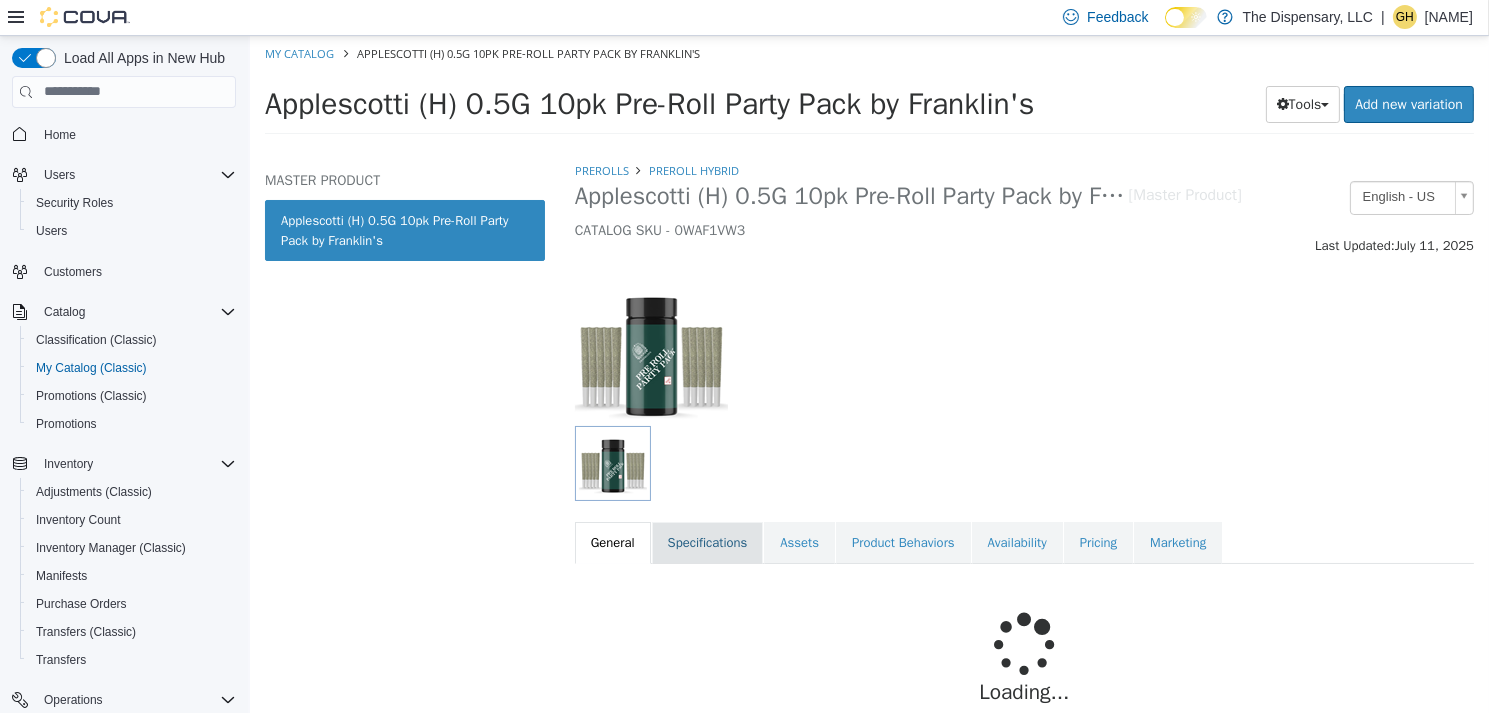 click on "Specifications" at bounding box center (707, 542) 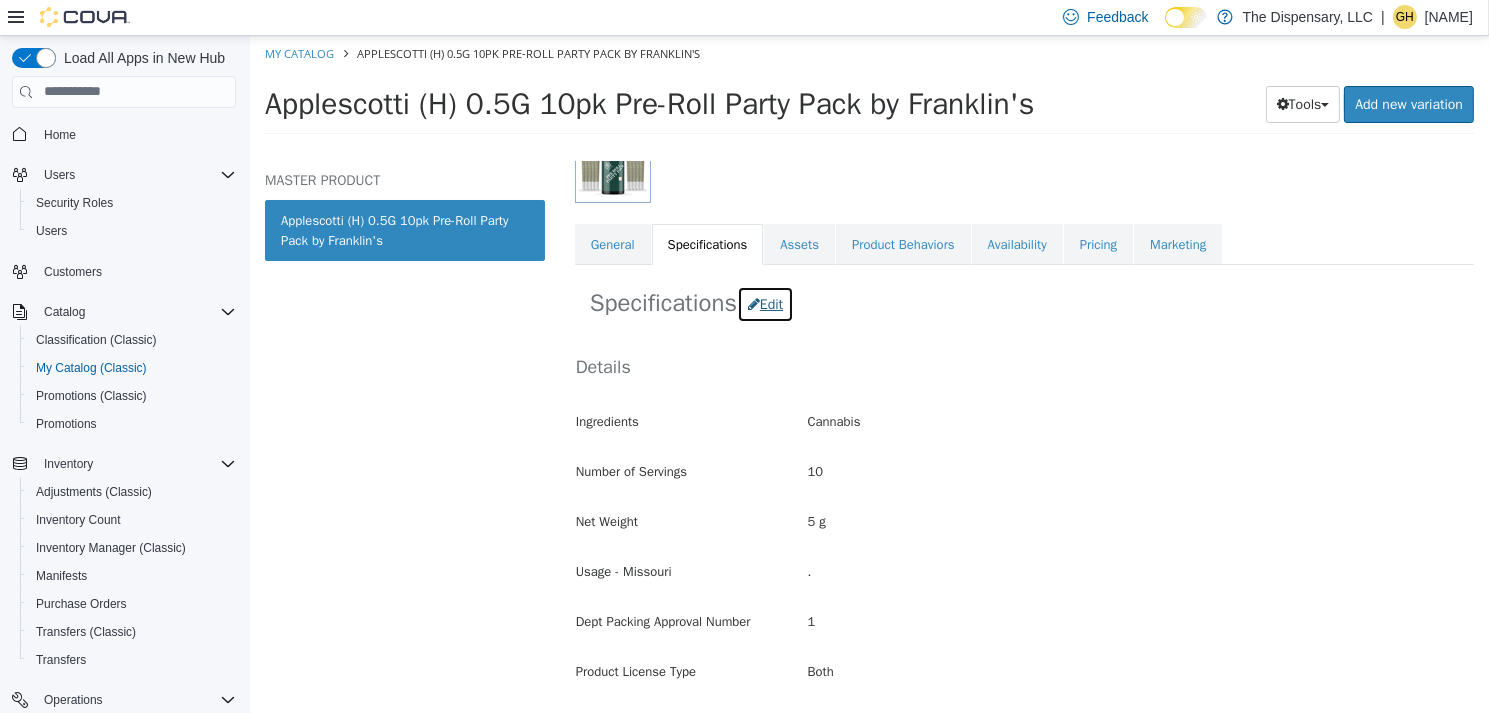 click on "Edit" at bounding box center [764, 303] 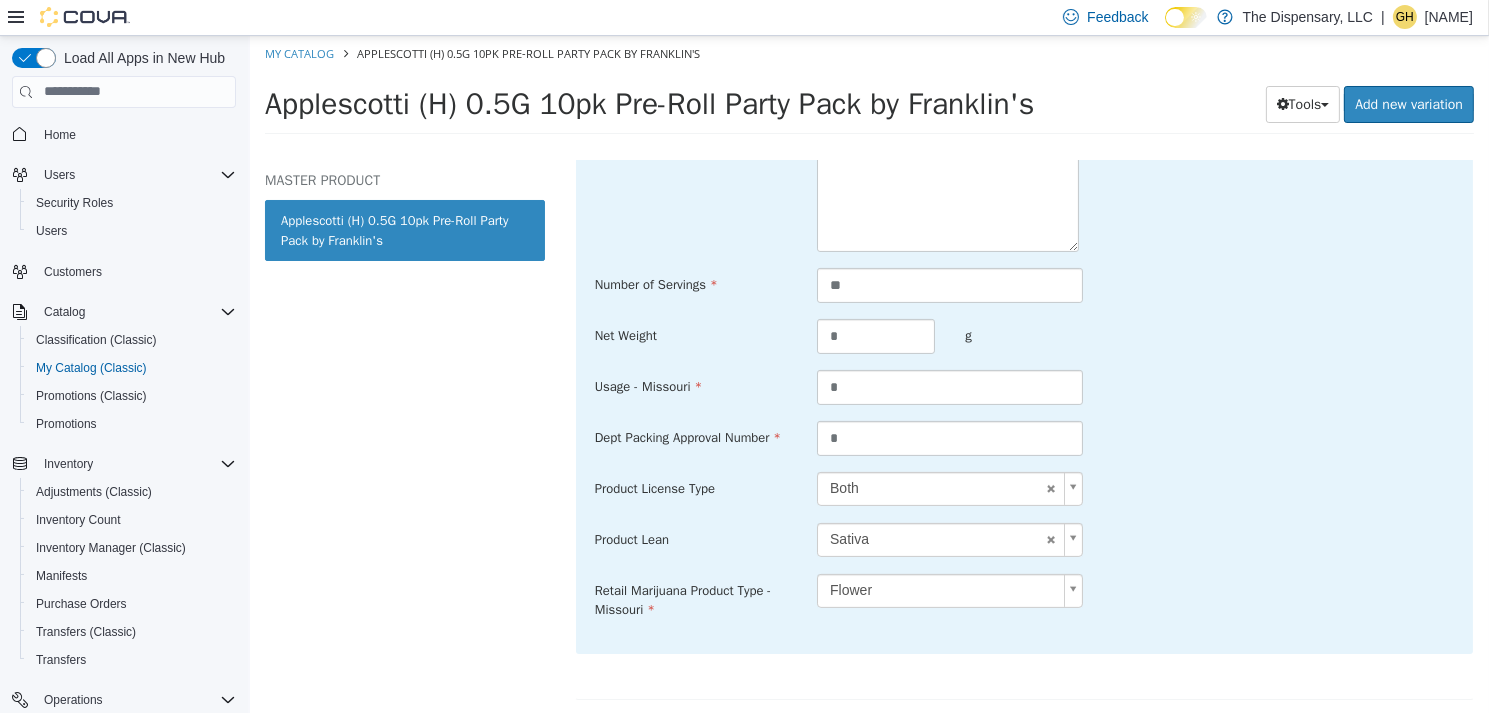 scroll, scrollTop: 700, scrollLeft: 0, axis: vertical 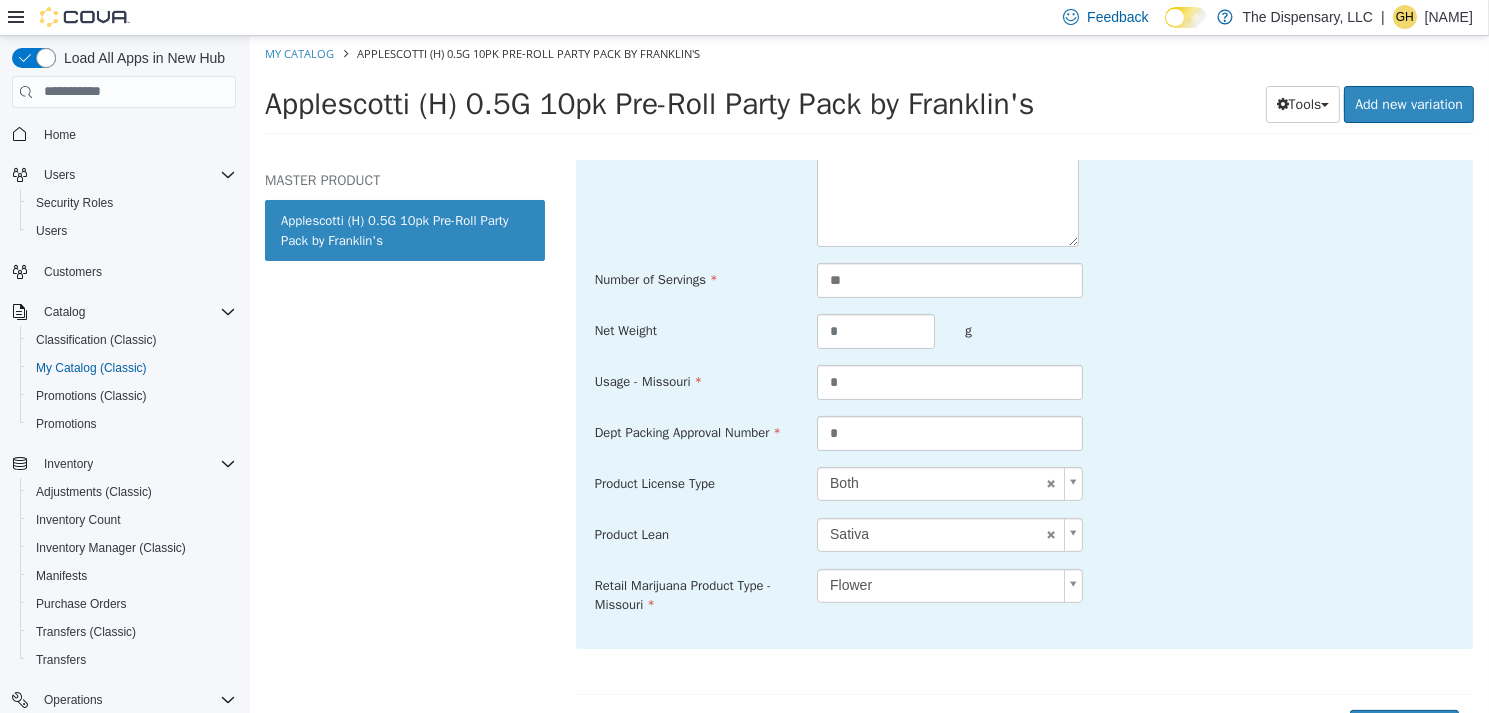 click on "Saving Bulk Changes...
×
Save successful.
My Catalog
Applescotti (H) 0.5G 10pk Pre-Roll Party Pack by Franklin's
Applescotti (H) 0.5G 10pk Pre-Roll Party Pack by Franklin's
Tools
Clone Print Labels   Add new variation
MASTER PRODUCT
Applescotti (H) 0.5G 10pk Pre-Roll Party Pack by Franklin's
Prerolls
Preroll Hybrid
Applescotti (H) 0.5G 10pk Pre-Roll Party Pack by Franklin's
[Master Product] Active   CATALOG SKU - 0WAF1VW3     English - US                             Last Updated:  July 11, 2025
General Specifications Assets Product Behaviors Availability Pricing
Marketing Specifications  Edit Details Ingredients
******** Number of Servings
** Net Weight
*
g
Usage - Missouri
* Dept Packing Approval Number
* Product License Type
Both                             **** Product Lean
Sativa                             ****** Retail Marijuana Product Type - Missouri" at bounding box center (868, 90) 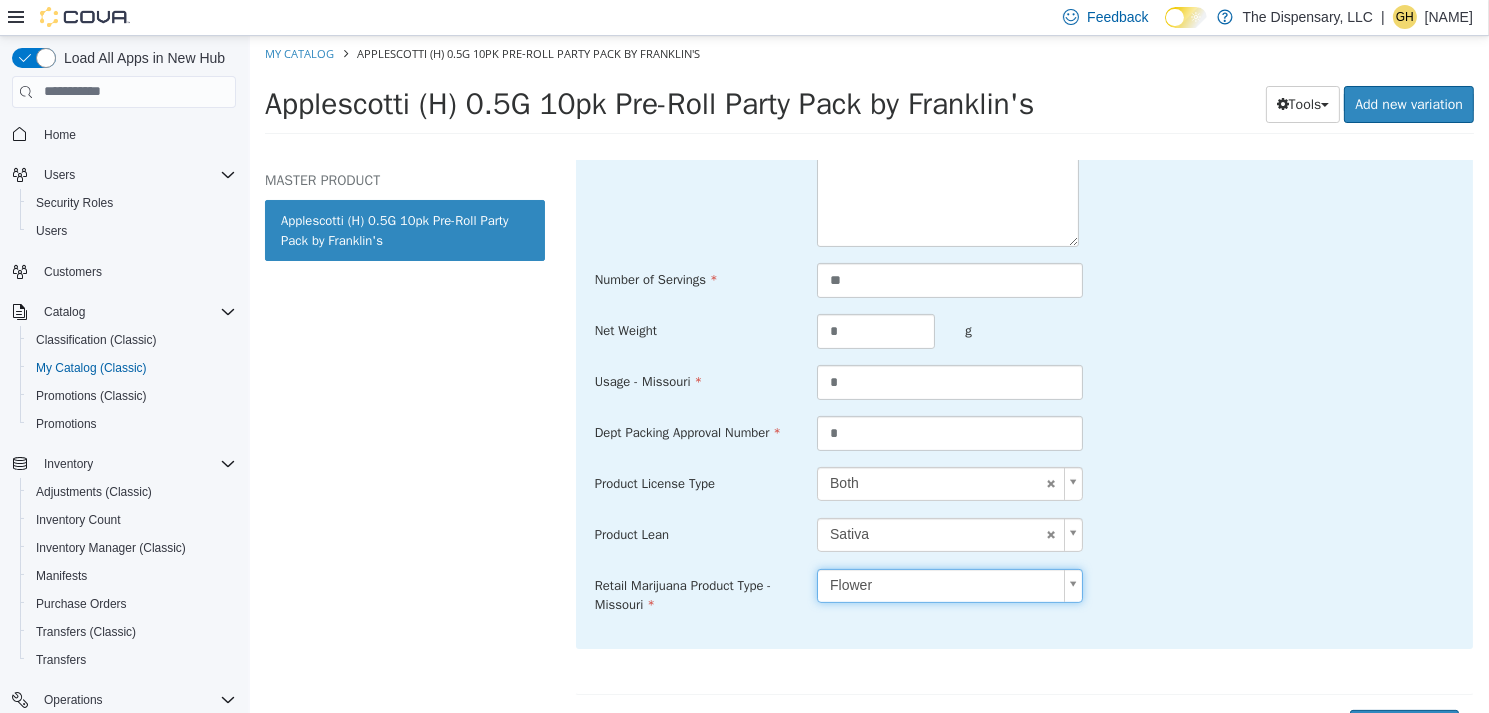 click on "Saving Bulk Changes...
×
Save successful.
My Catalog
Applescotti (H) 0.5G 10pk Pre-Roll Party Pack by Franklin's
Applescotti (H) 0.5G 10pk Pre-Roll Party Pack by Franklin's
Tools
Clone Print Labels   Add new variation
MASTER PRODUCT
Applescotti (H) 0.5G 10pk Pre-Roll Party Pack by Franklin's
Prerolls
Preroll Hybrid
Applescotti (H) 0.5G 10pk Pre-Roll Party Pack by Franklin's
[Master Product] Active   CATALOG SKU - 0WAF1VW3     English - US                             Last Updated:  July 11, 2025
General Specifications Assets Product Behaviors Availability Pricing
Marketing Specifications  Edit Details Ingredients
******** Number of Servings
** Net Weight
*
g
Usage - Missouri
* Dept Packing Approval Number
* Product License Type
Both                             **** Product Lean
Sativa                             ****** Retail Marijuana Product Type - Missouri" at bounding box center (868, 90) 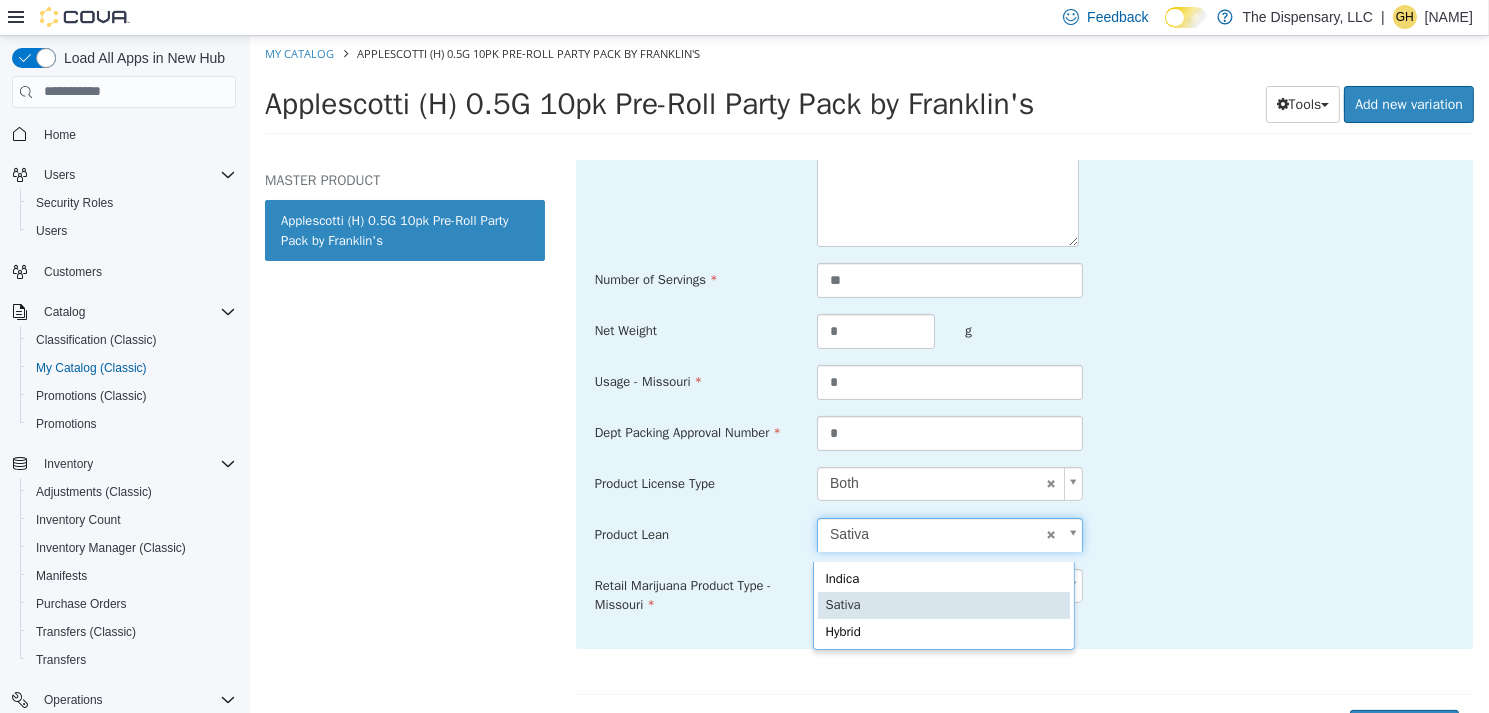 scroll, scrollTop: 0, scrollLeft: 0, axis: both 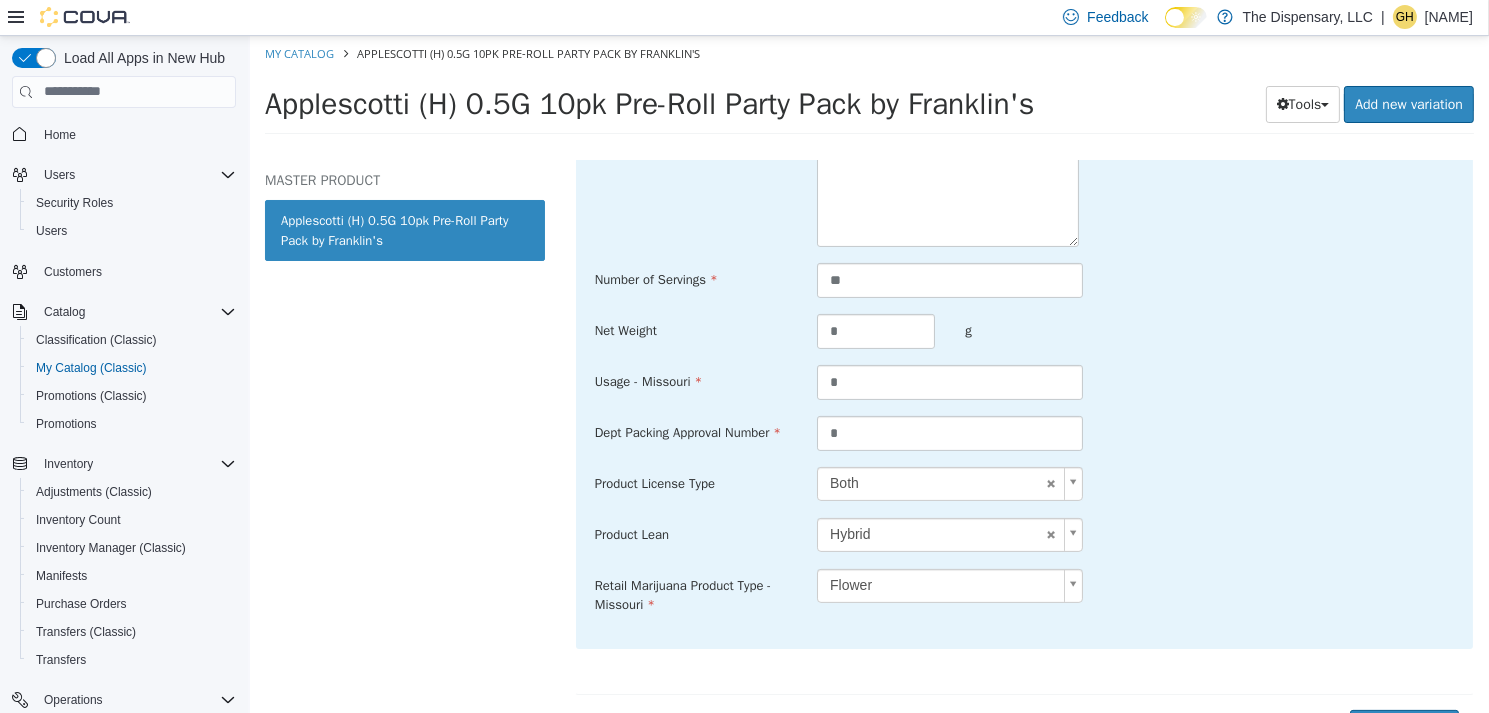 click on "Ingredients
******** Number of Servings
** Net Weight
*
g
Usage - Missouri
* Dept Packing Approval Number
* Product License Type
Both                             **** Product Lean
Hybrid     ****** Retail Marijuana Product Type - Missouri
Flower     ******" at bounding box center [1023, 318] 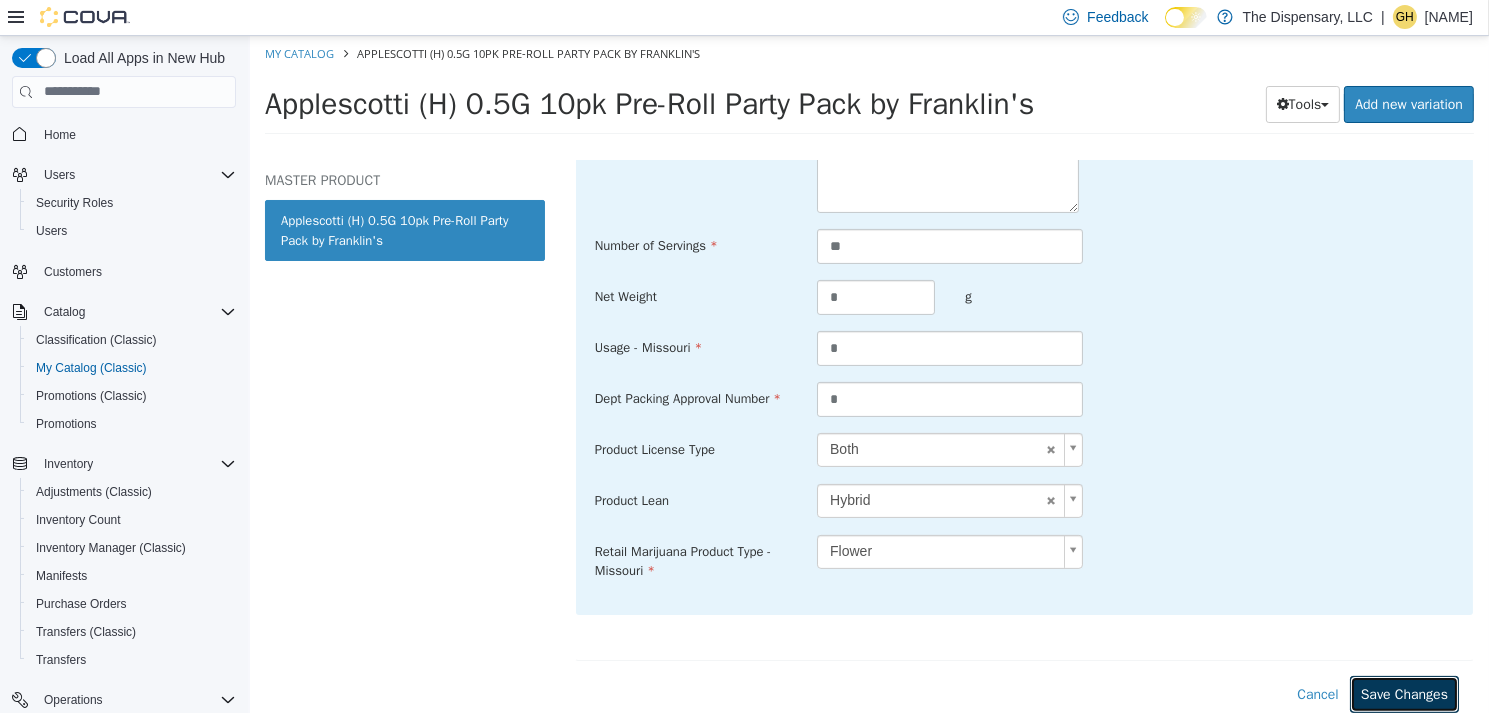 click on "Save Changes" at bounding box center (1403, 693) 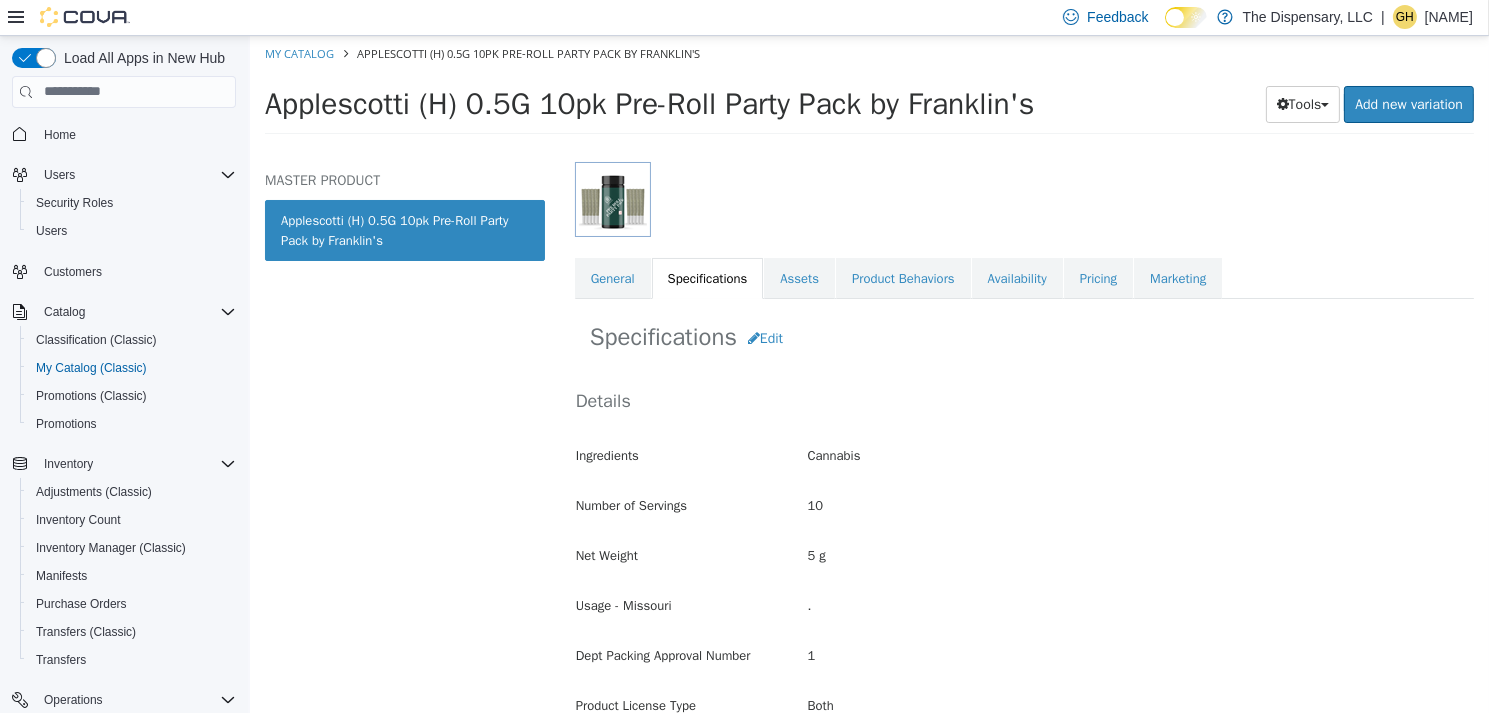 scroll, scrollTop: 42, scrollLeft: 0, axis: vertical 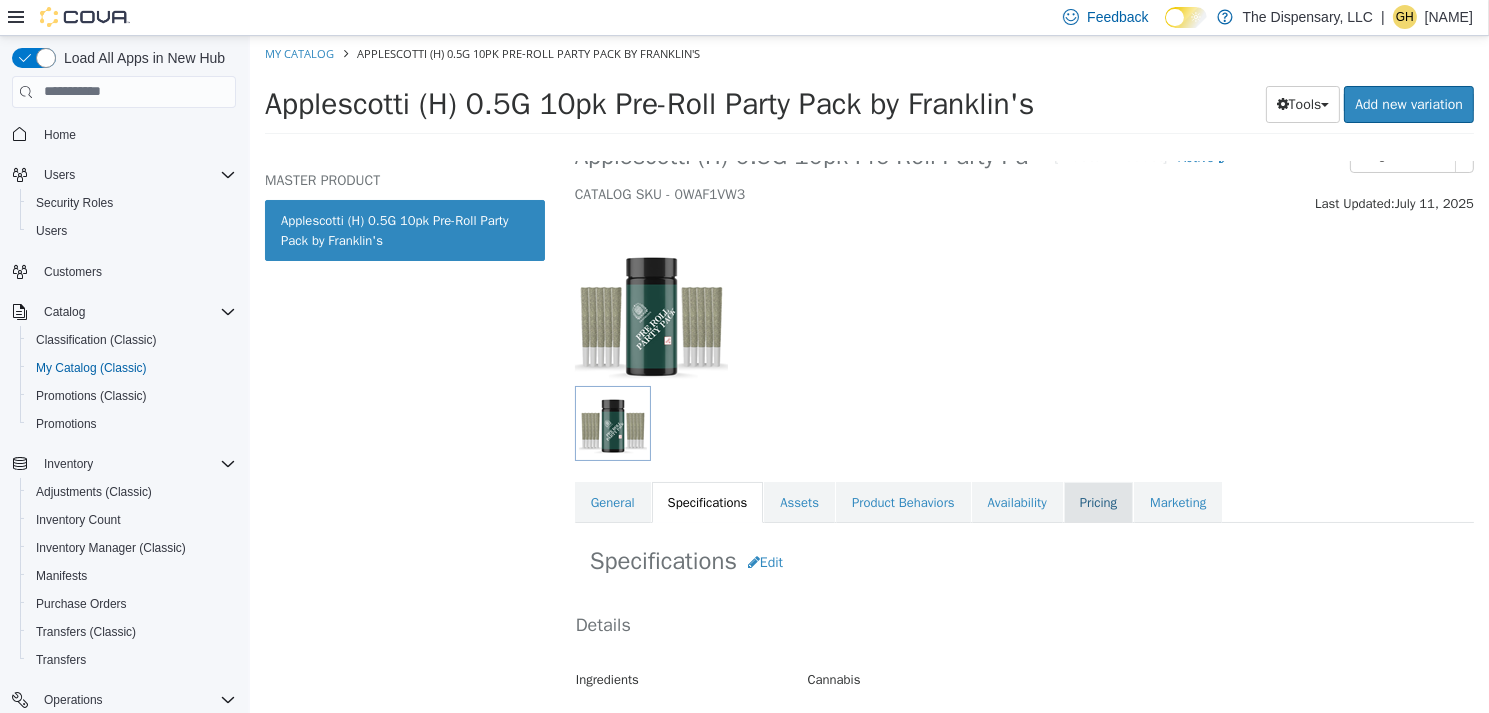 click on "Pricing" at bounding box center (1097, 502) 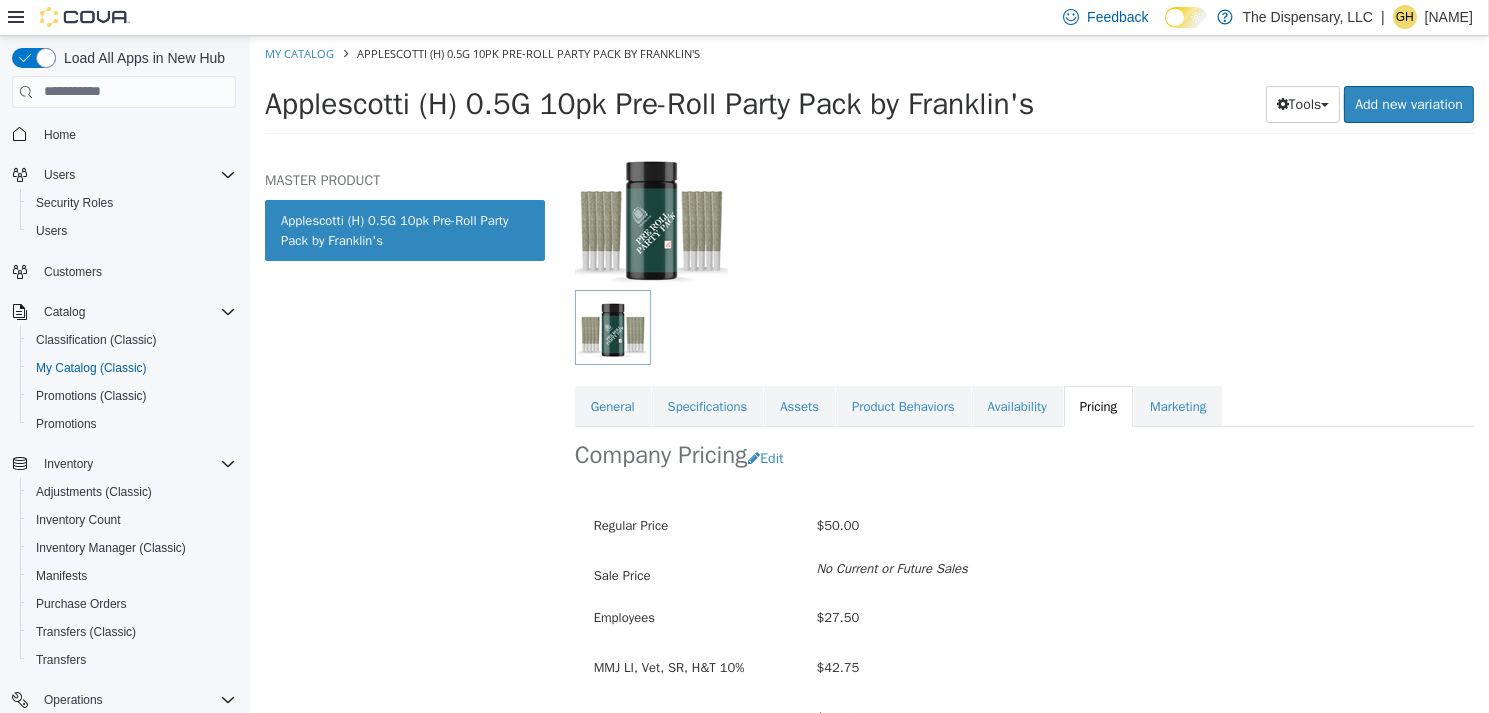 scroll, scrollTop: 0, scrollLeft: 0, axis: both 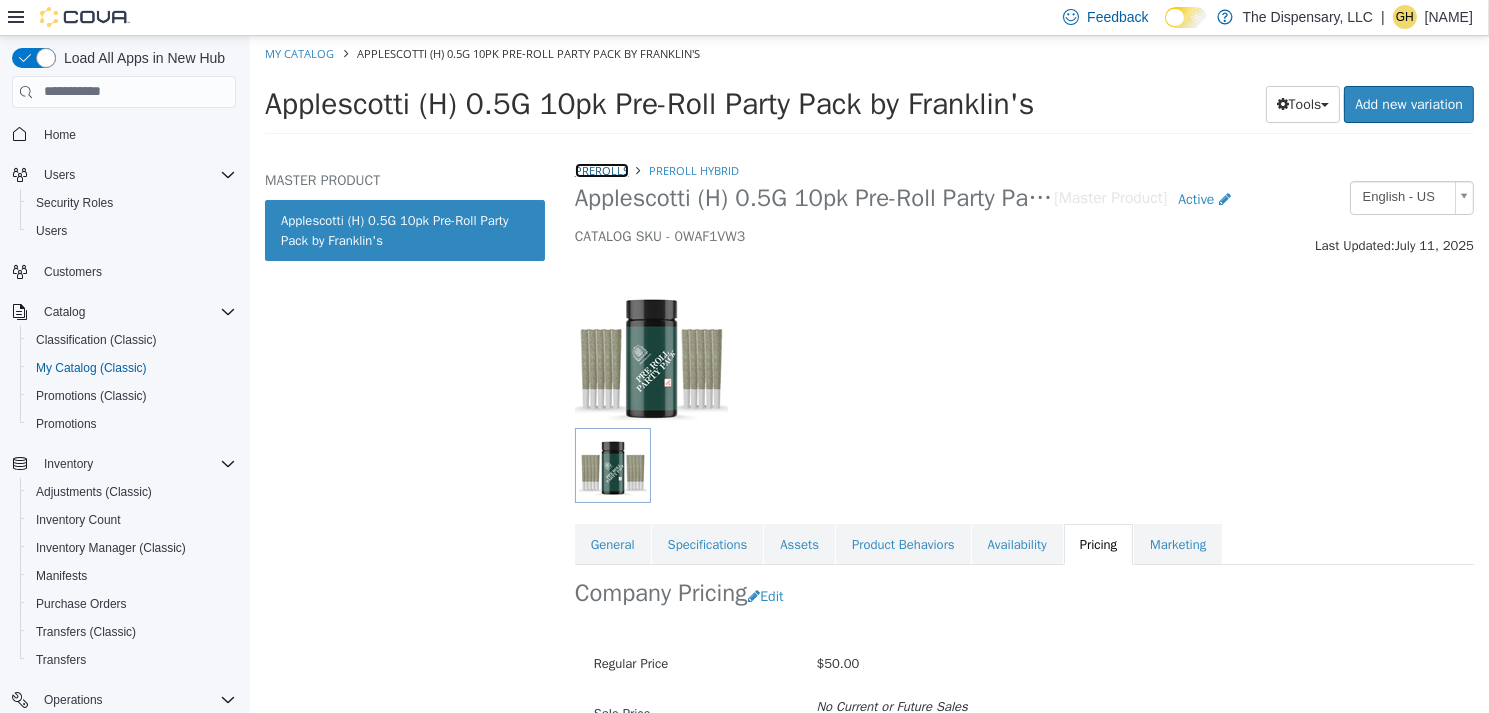 click on "Prerolls" at bounding box center [601, 169] 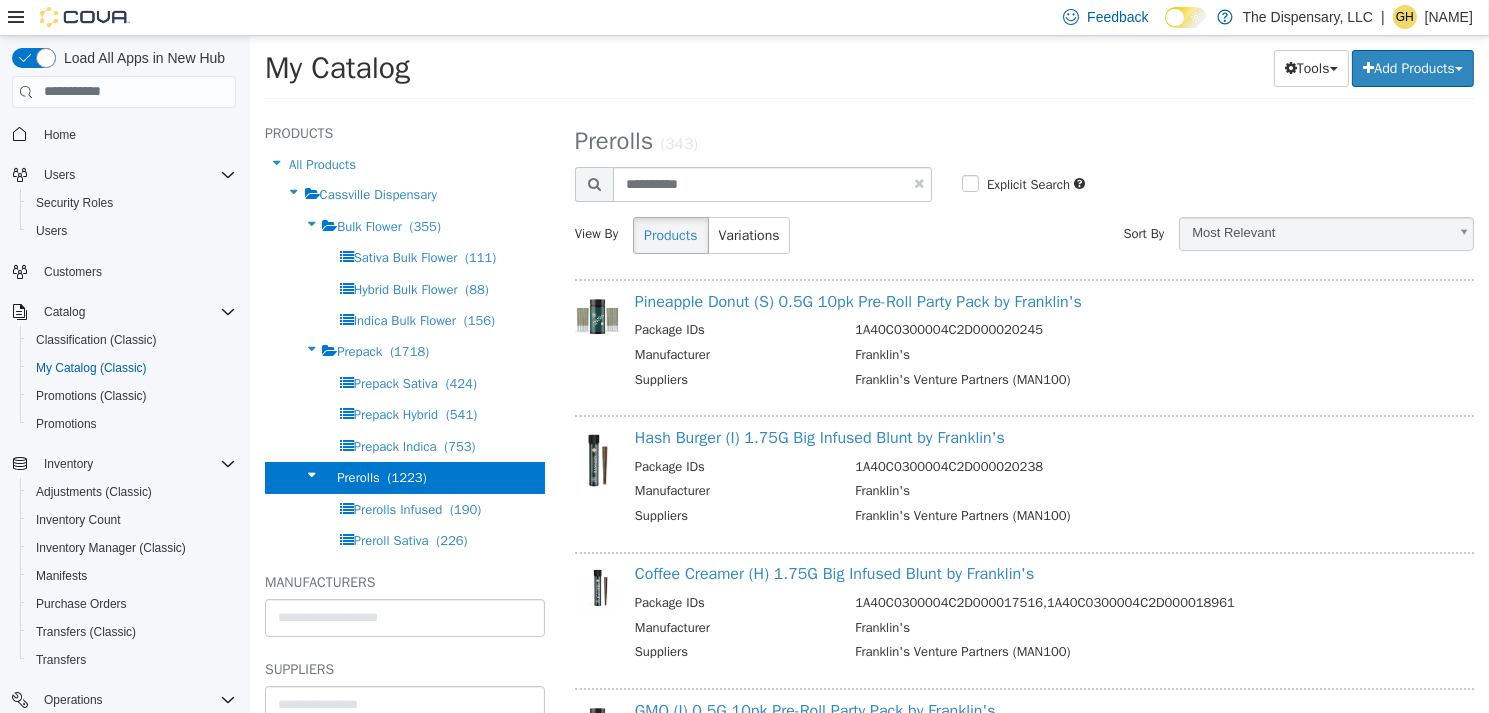 scroll, scrollTop: 0, scrollLeft: 0, axis: both 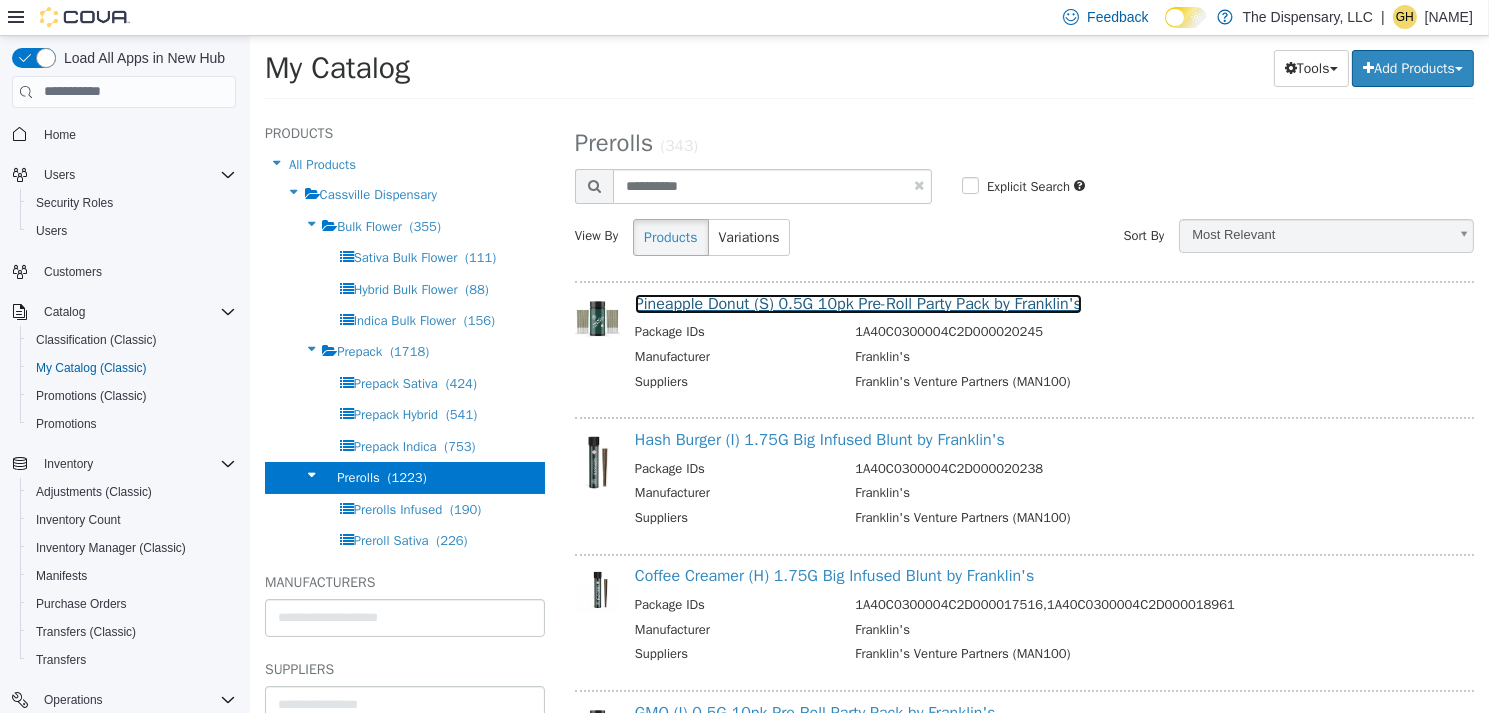 click on "Pineapple Donut (S) 0.5G 10pk Pre-Roll Party Pack by Franklin's" at bounding box center (857, 303) 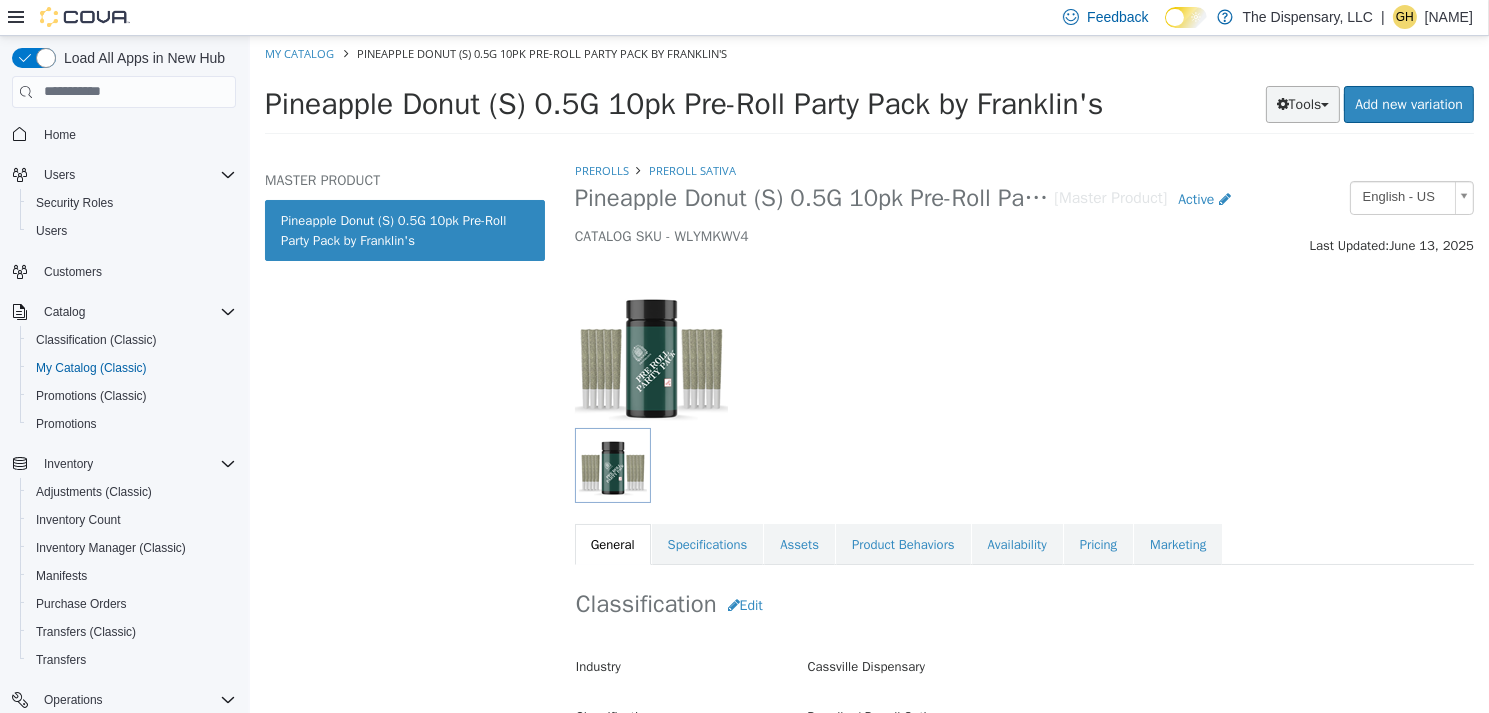 click on "Tools" at bounding box center [1302, 103] 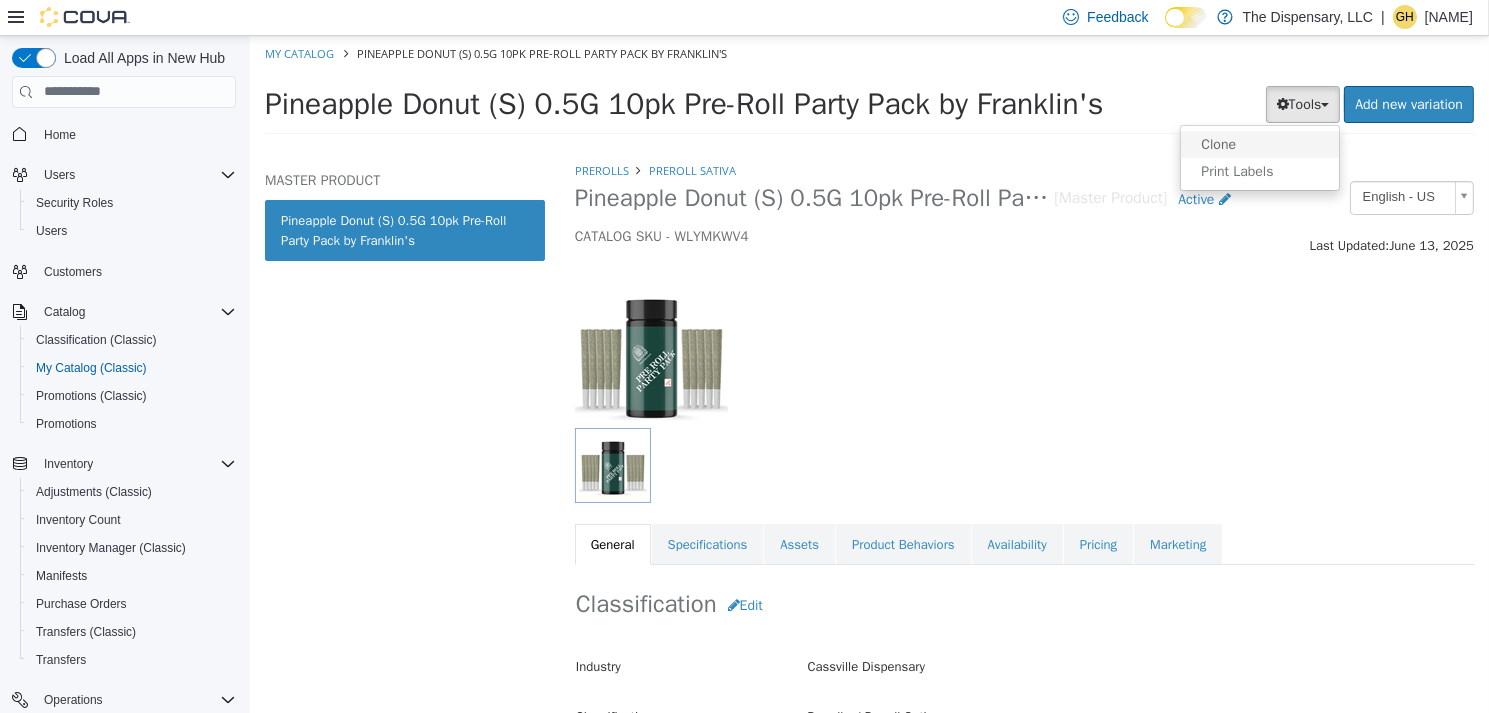 click on "Clone" at bounding box center (1259, 143) 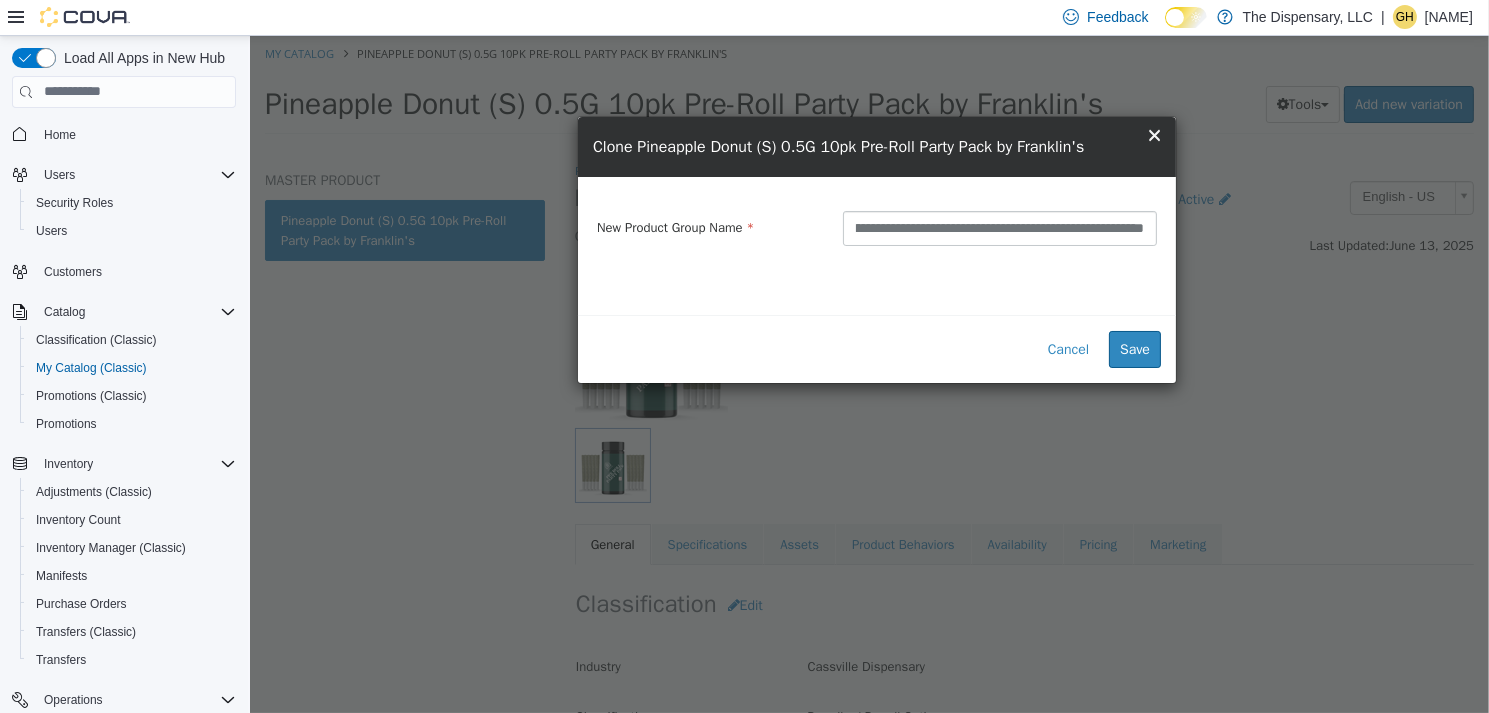 scroll, scrollTop: 0, scrollLeft: 100, axis: horizontal 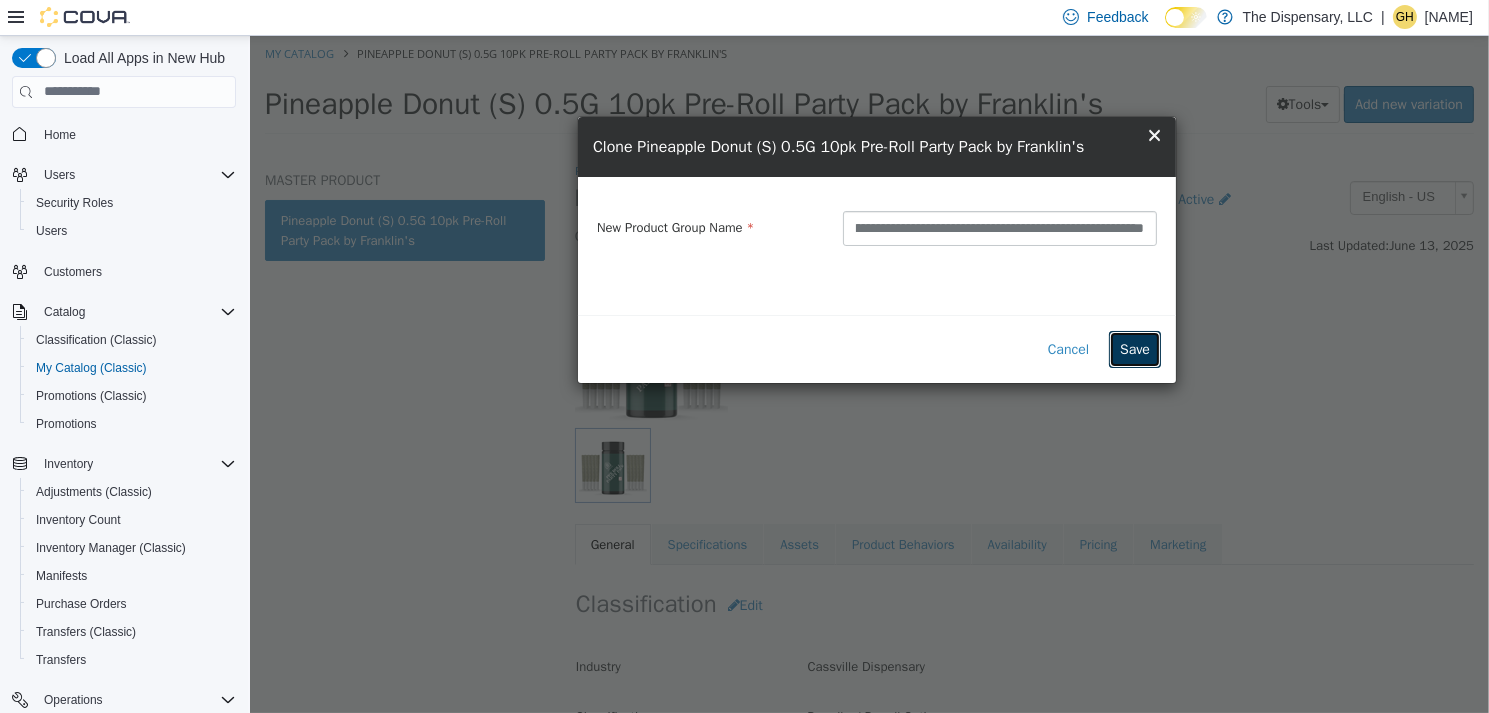 click on "Save" at bounding box center (1134, 348) 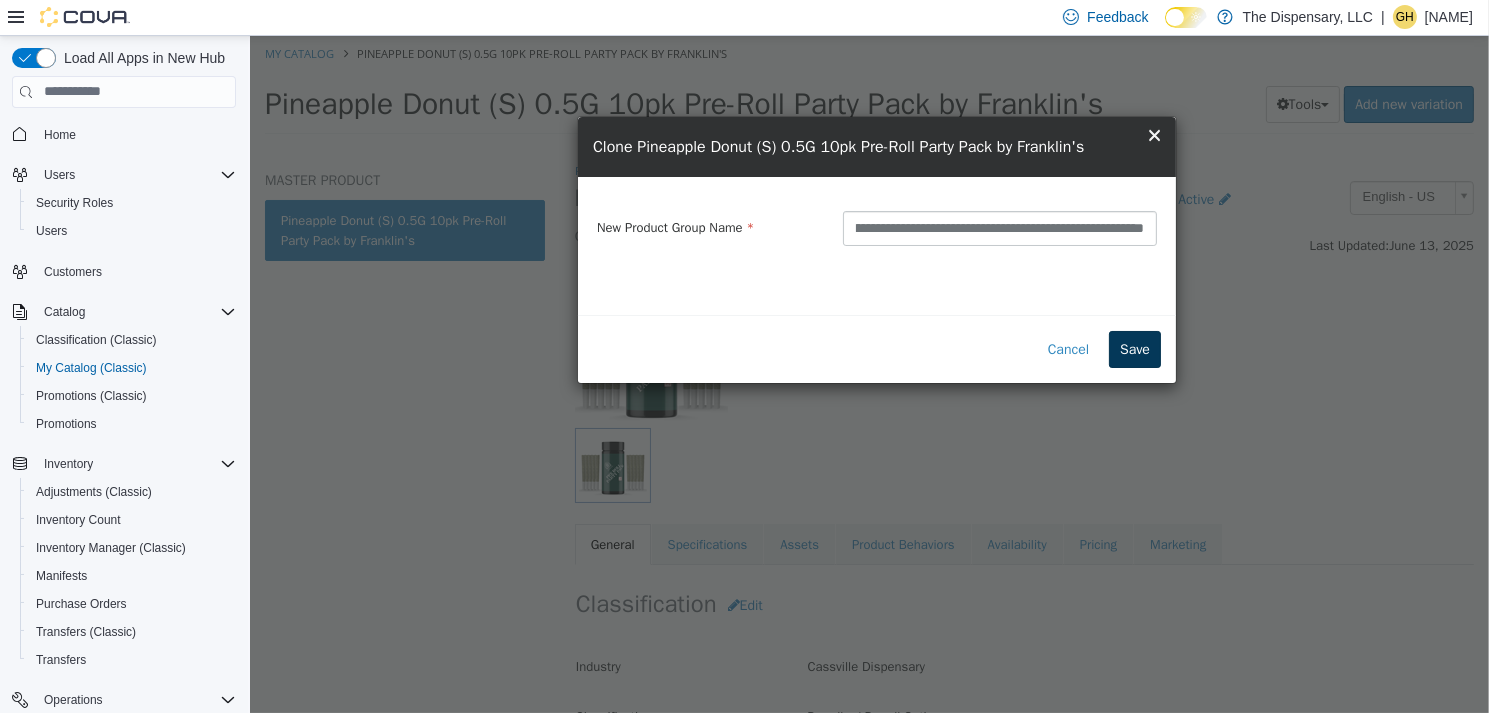 scroll, scrollTop: 0, scrollLeft: 0, axis: both 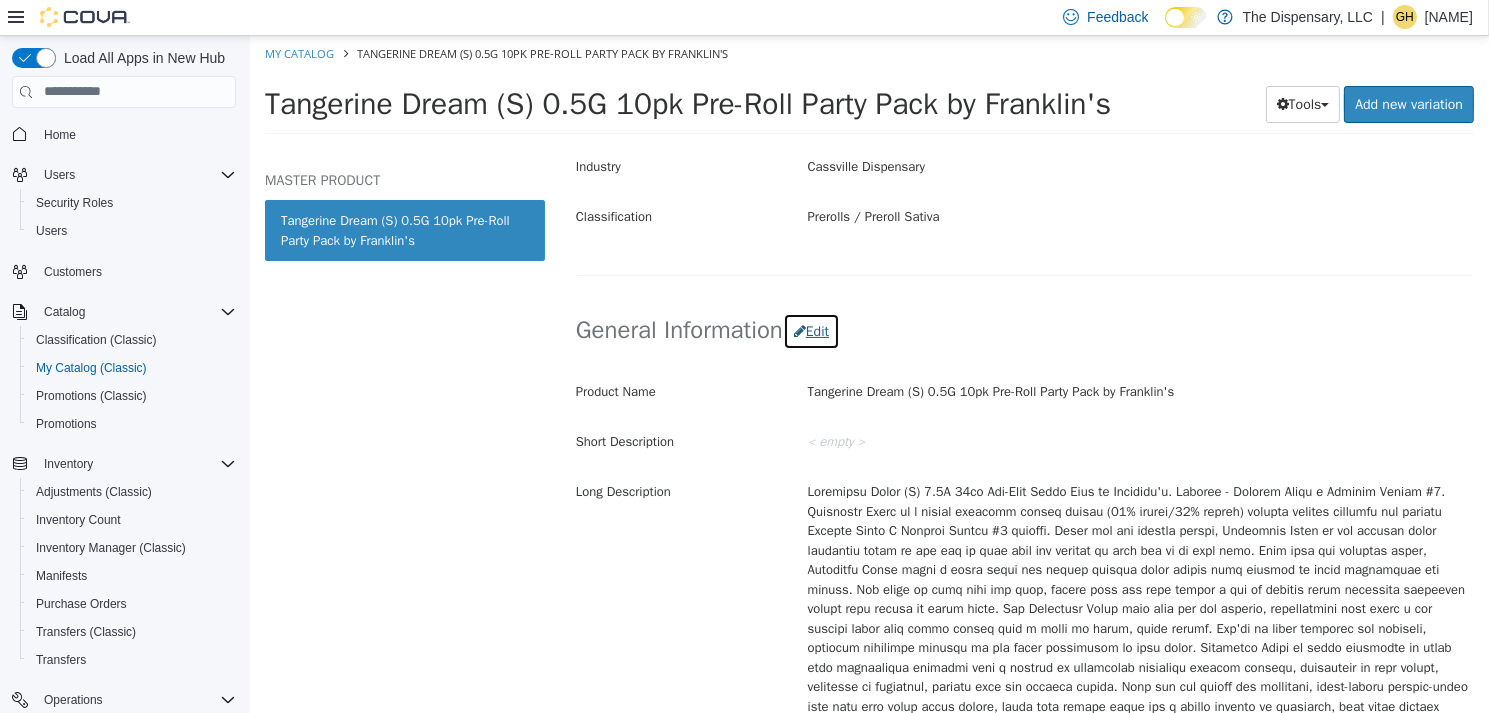click on "Edit" at bounding box center [810, 330] 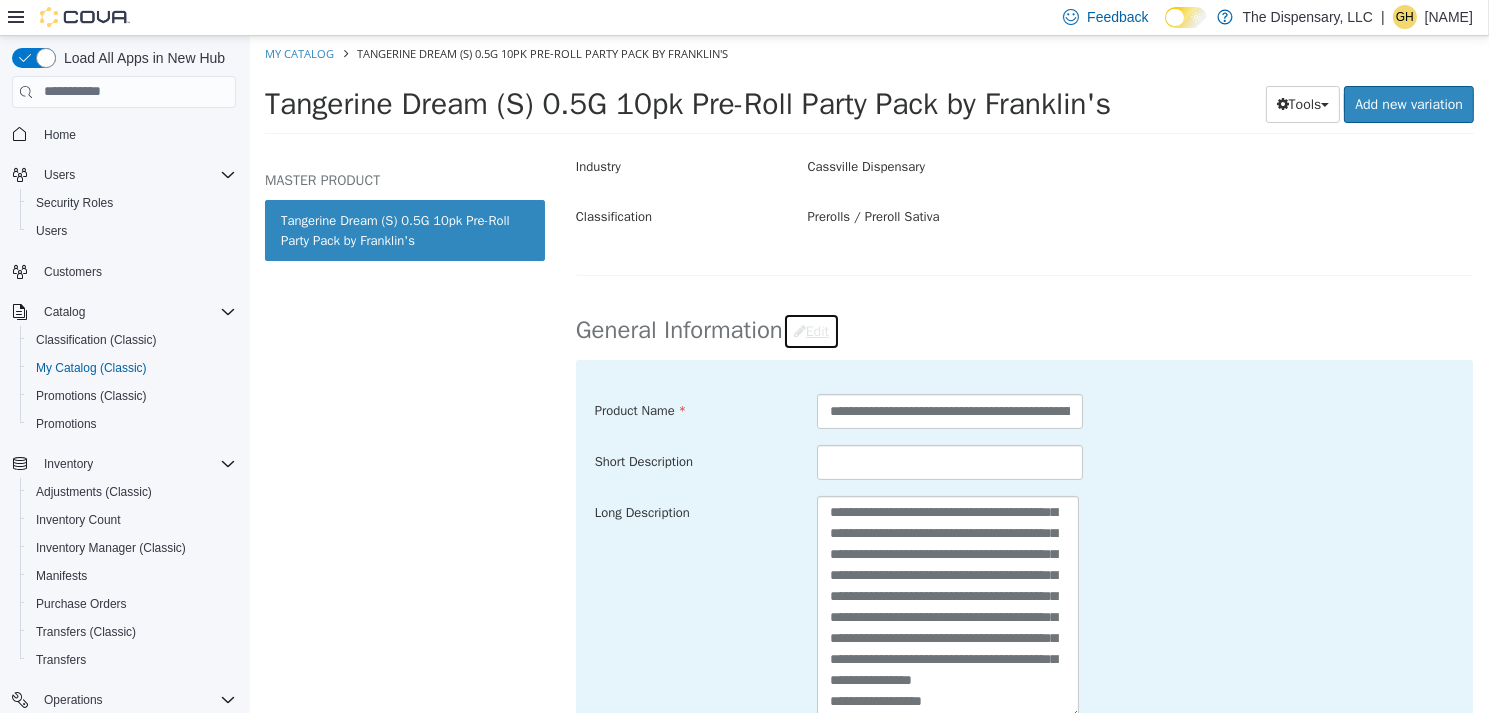 scroll, scrollTop: 735, scrollLeft: 0, axis: vertical 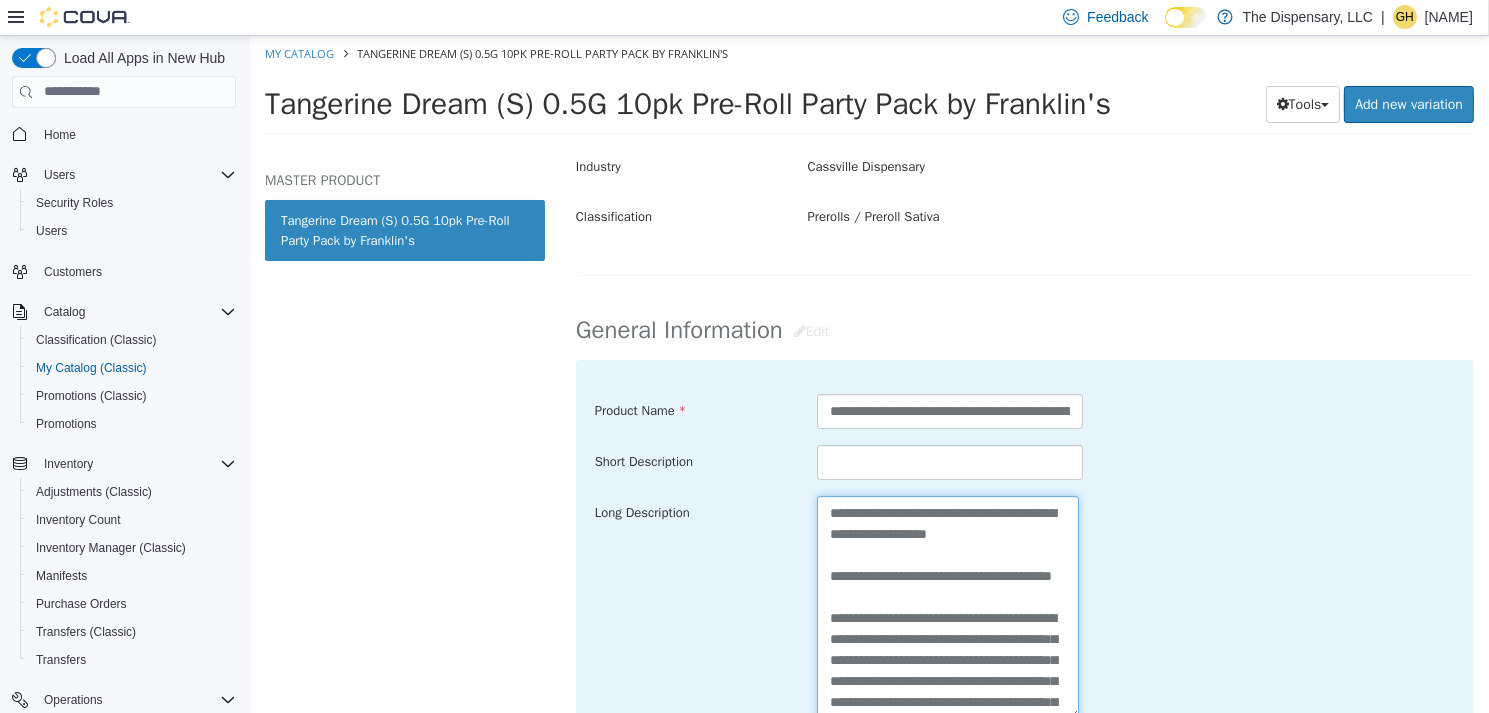 drag, startPoint x: 962, startPoint y: 696, endPoint x: 690, endPoint y: 359, distance: 433.07388 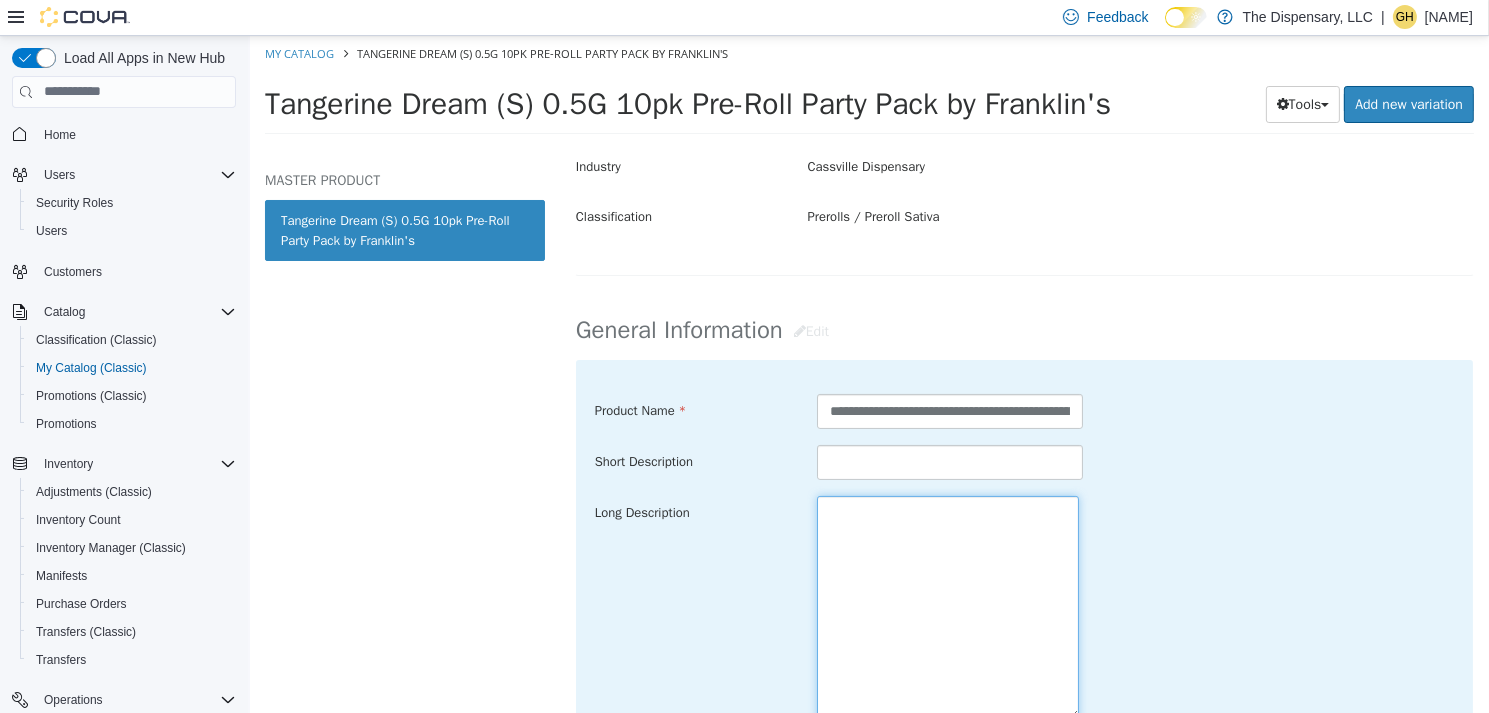 paste on "**********" 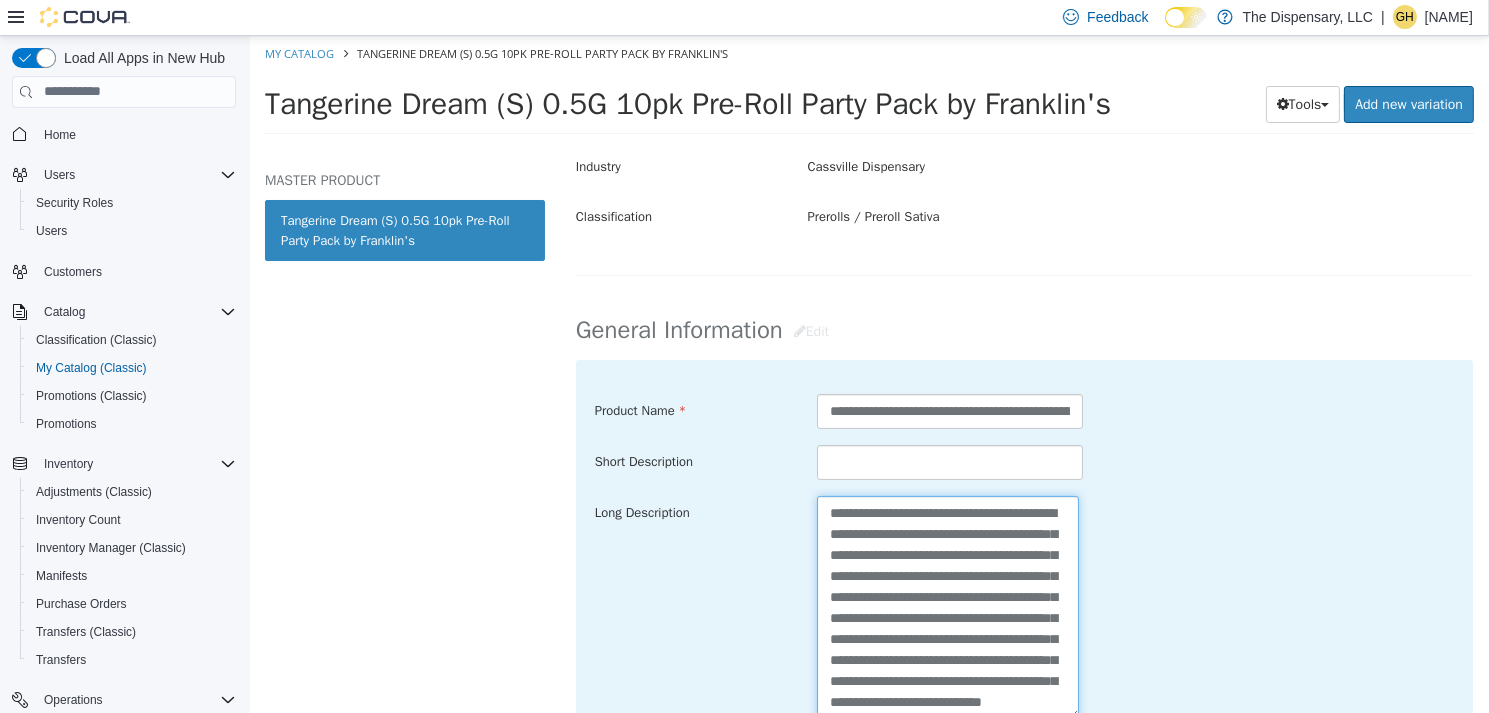 scroll, scrollTop: 55, scrollLeft: 0, axis: vertical 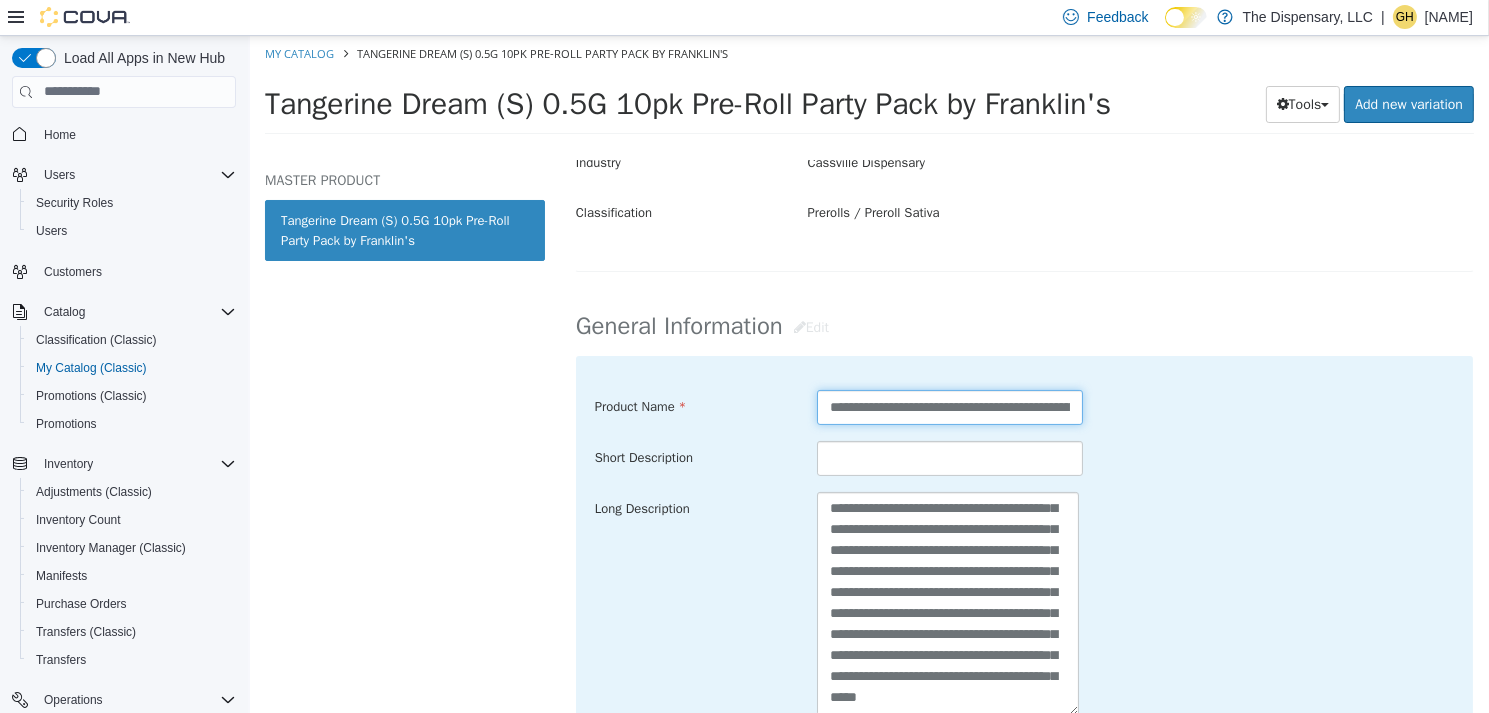 click on "**********" at bounding box center (949, 406) 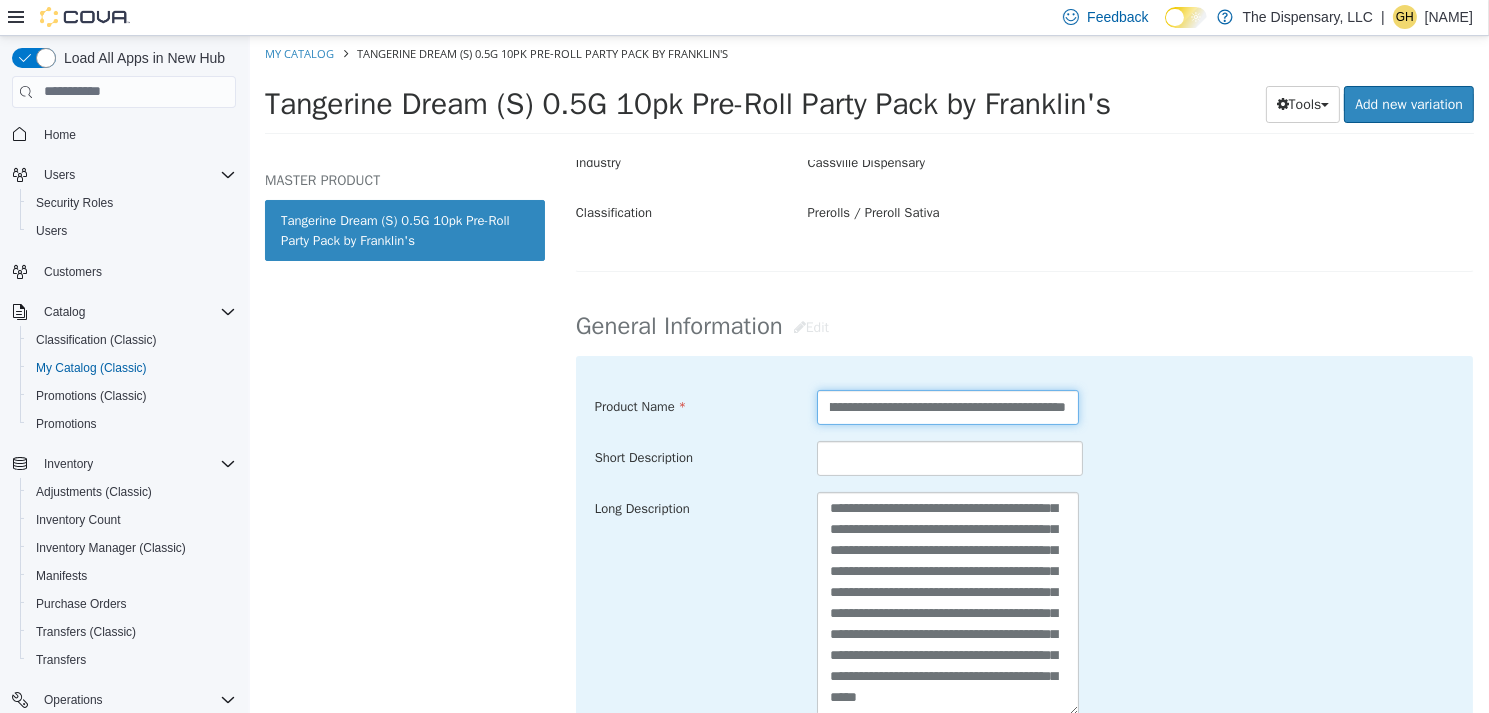 drag, startPoint x: 819, startPoint y: 403, endPoint x: 1245, endPoint y: 424, distance: 426.5173 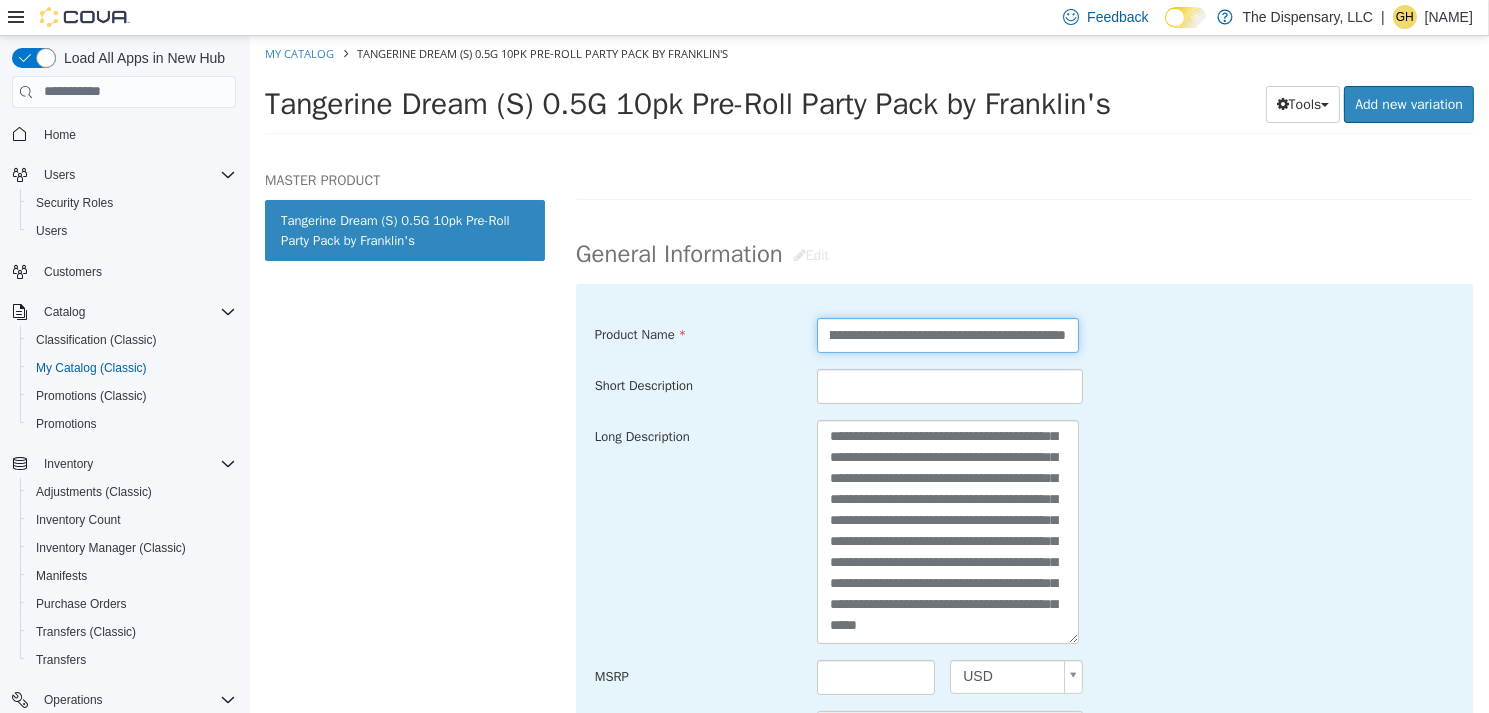 scroll, scrollTop: 604, scrollLeft: 0, axis: vertical 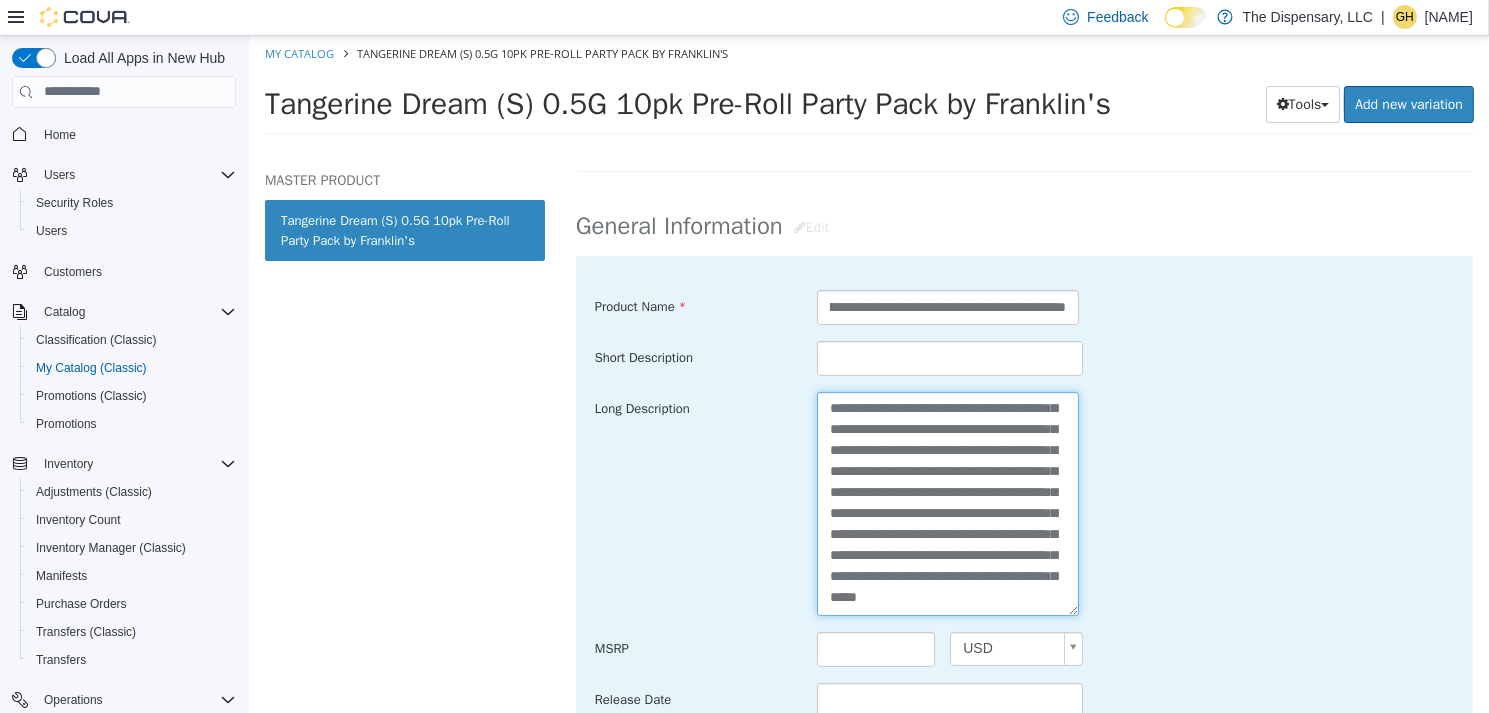 click at bounding box center [947, 502] 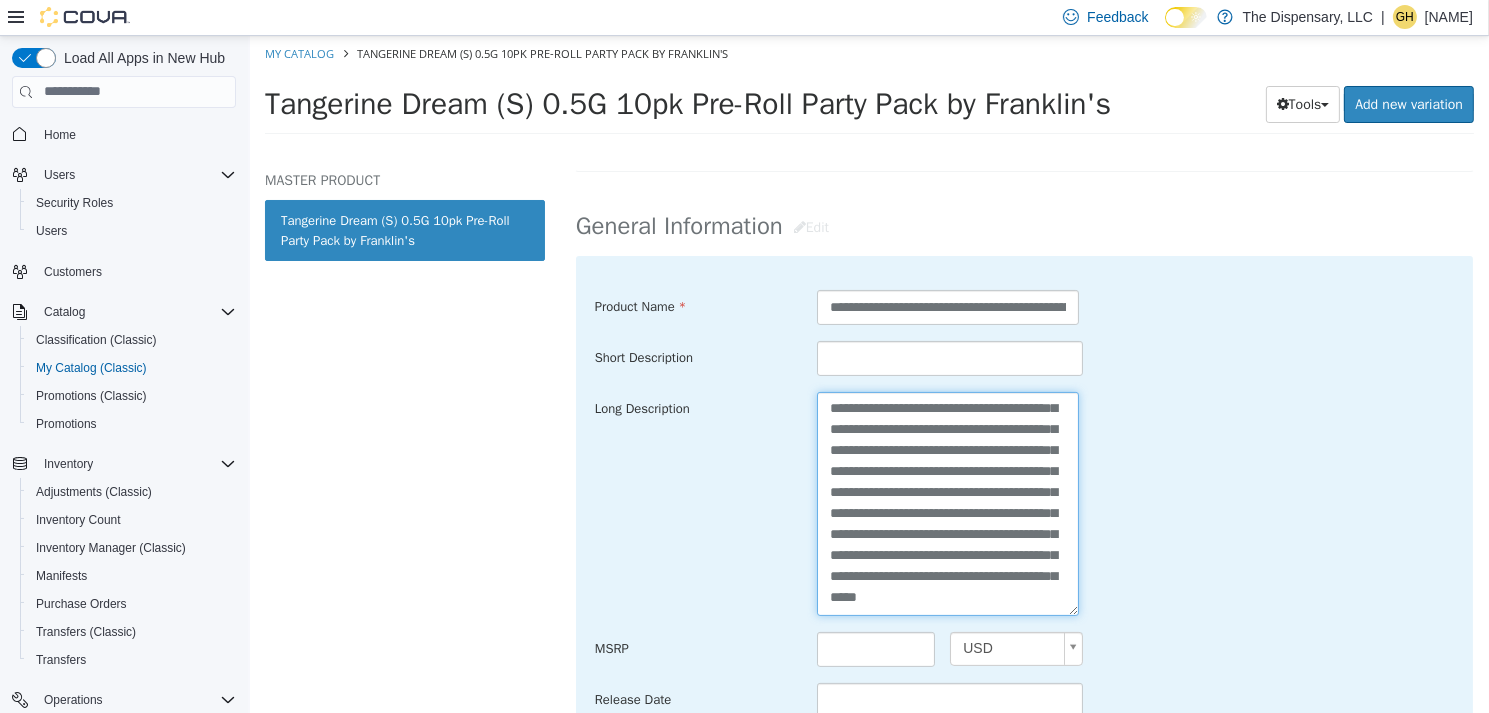 click at bounding box center [947, 502] 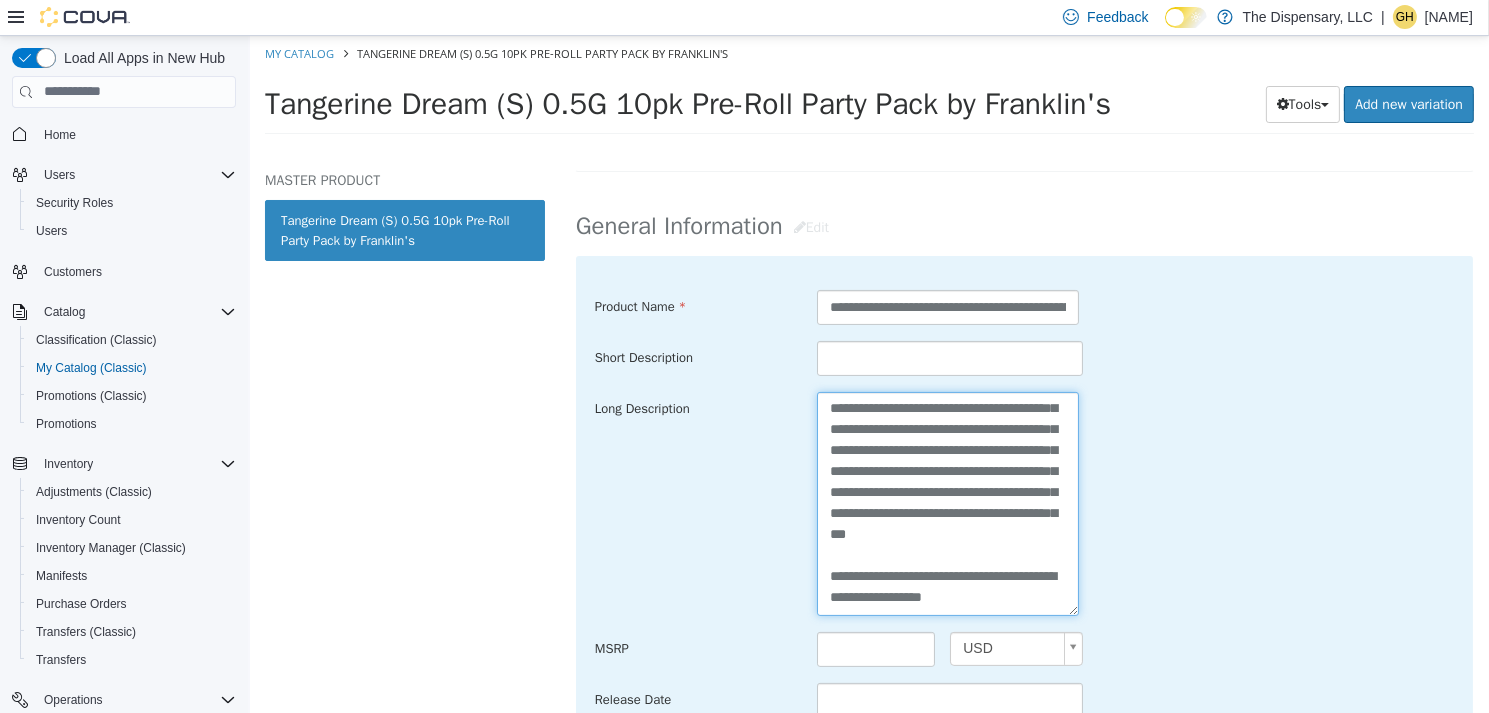 scroll, scrollTop: 140, scrollLeft: 0, axis: vertical 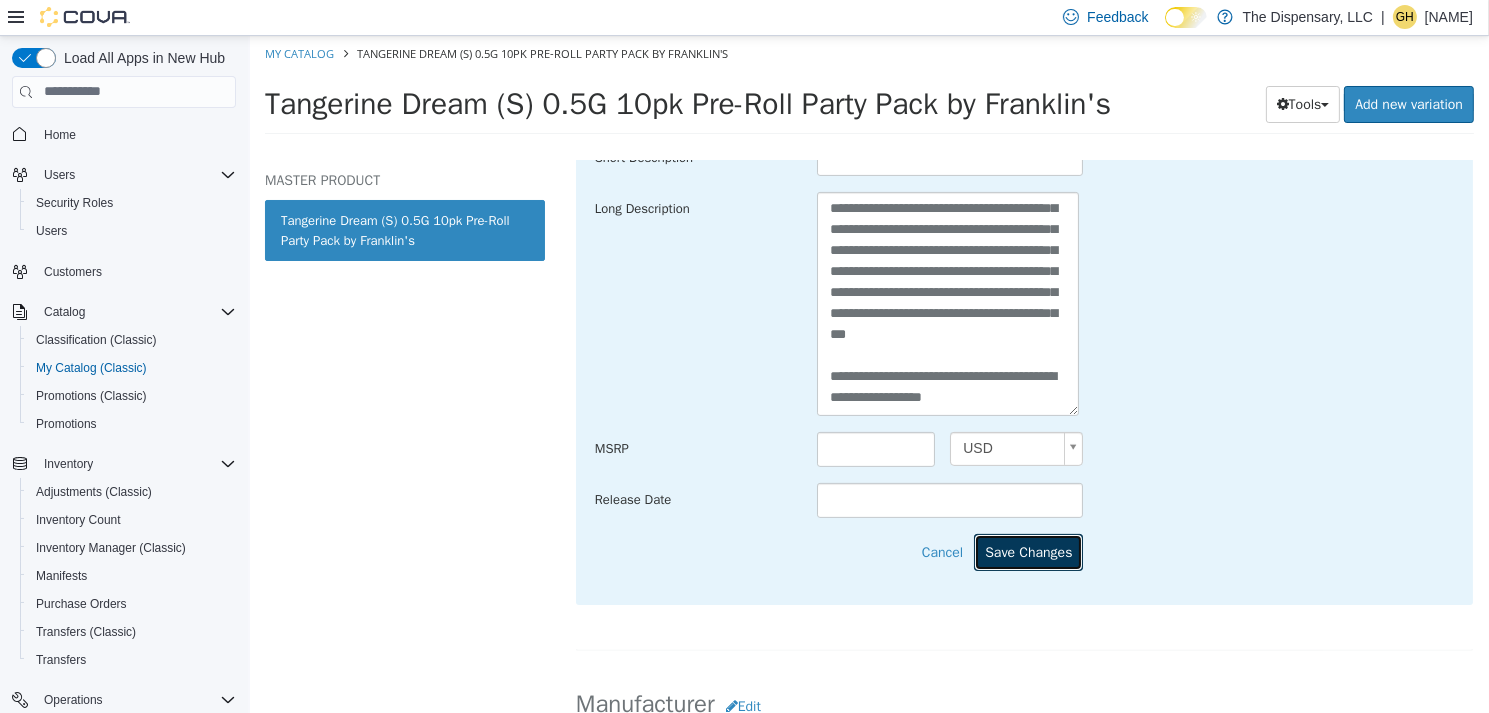 drag, startPoint x: 1054, startPoint y: 568, endPoint x: 1051, endPoint y: 552, distance: 16.27882 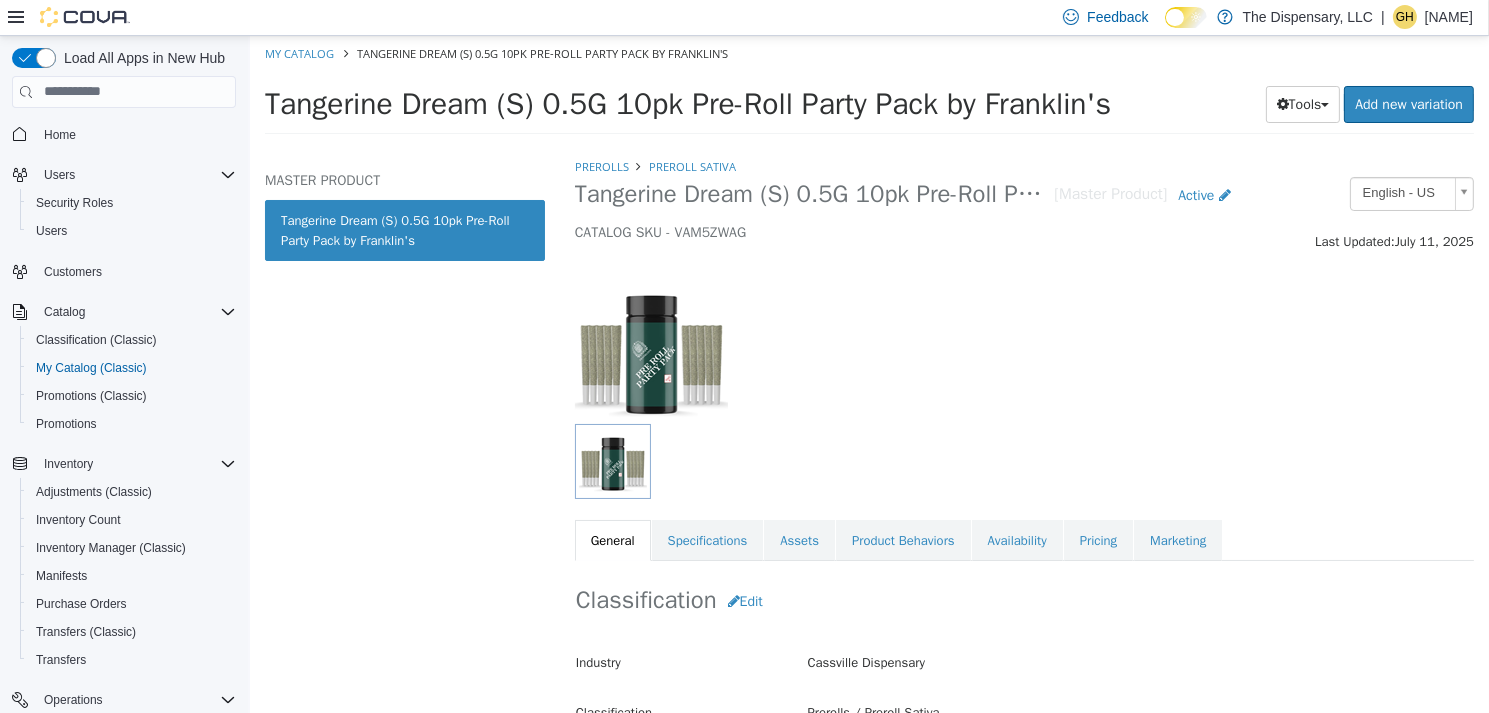 scroll, scrollTop: 0, scrollLeft: 0, axis: both 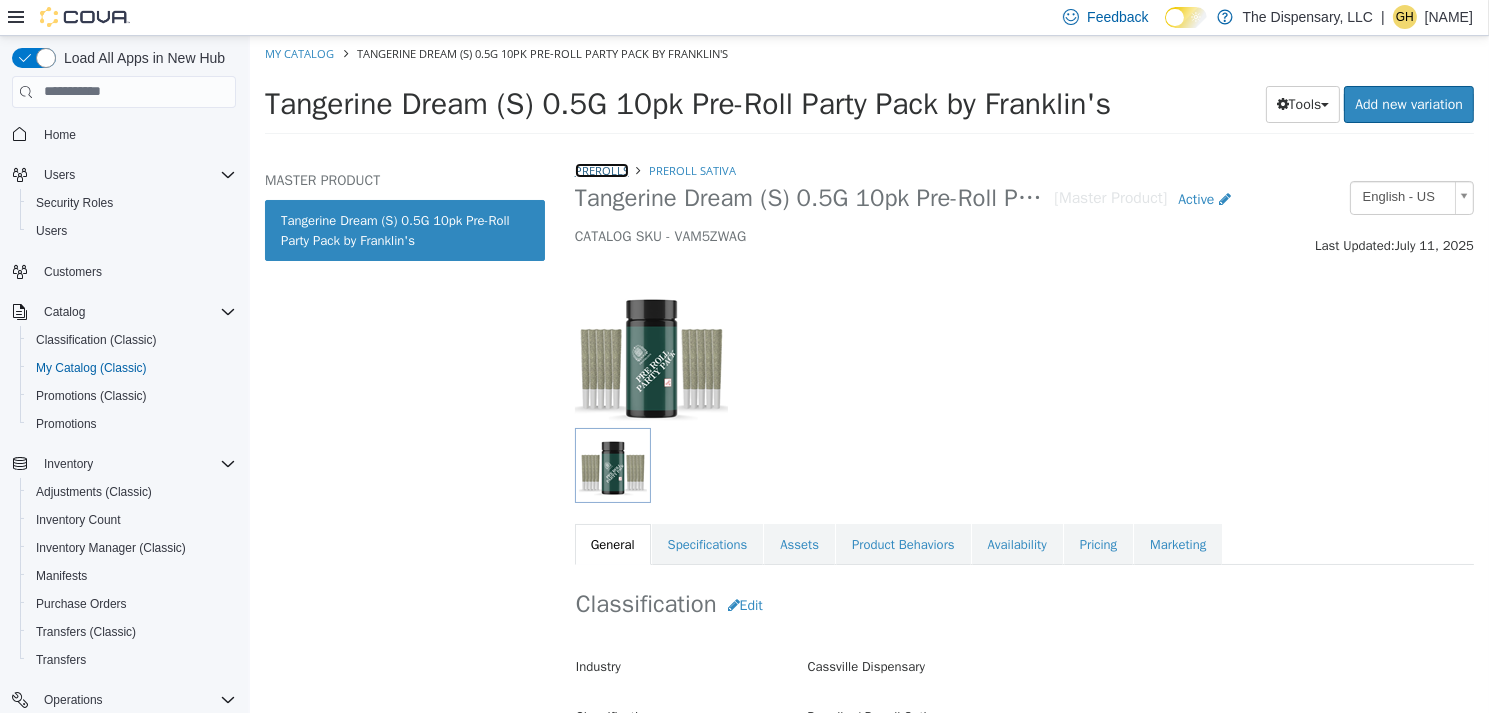 click on "Prerolls" at bounding box center [601, 169] 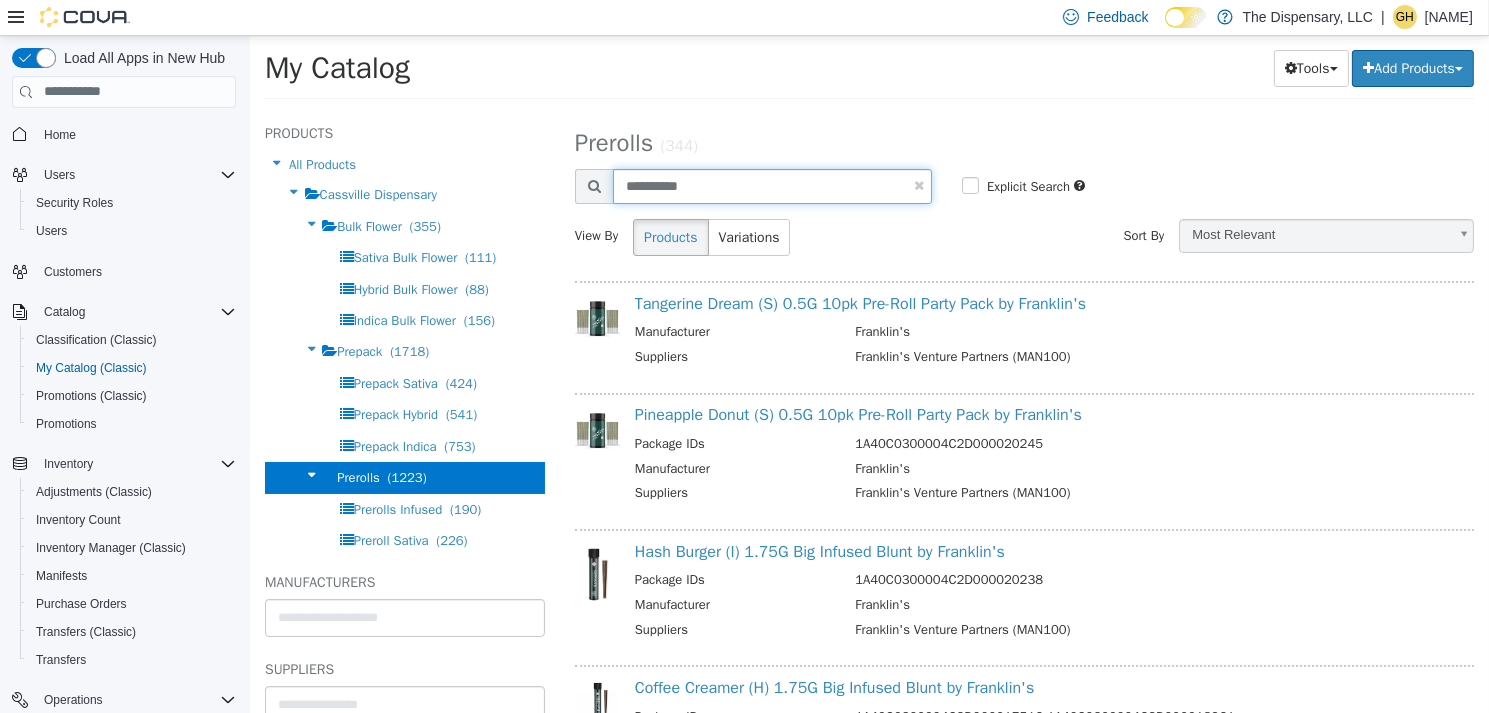 drag, startPoint x: 725, startPoint y: 182, endPoint x: 590, endPoint y: 177, distance: 135.09256 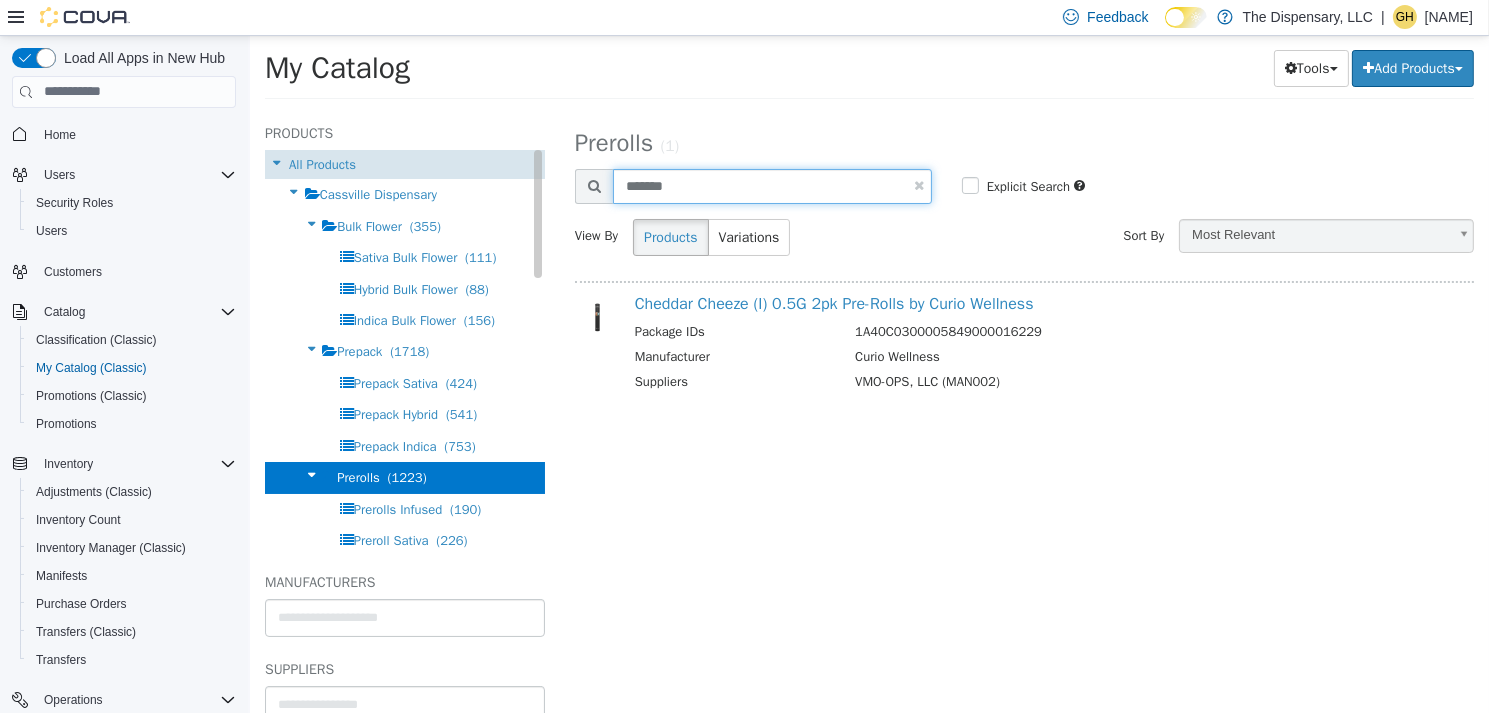 drag, startPoint x: 679, startPoint y: 182, endPoint x: 504, endPoint y: 173, distance: 175.23128 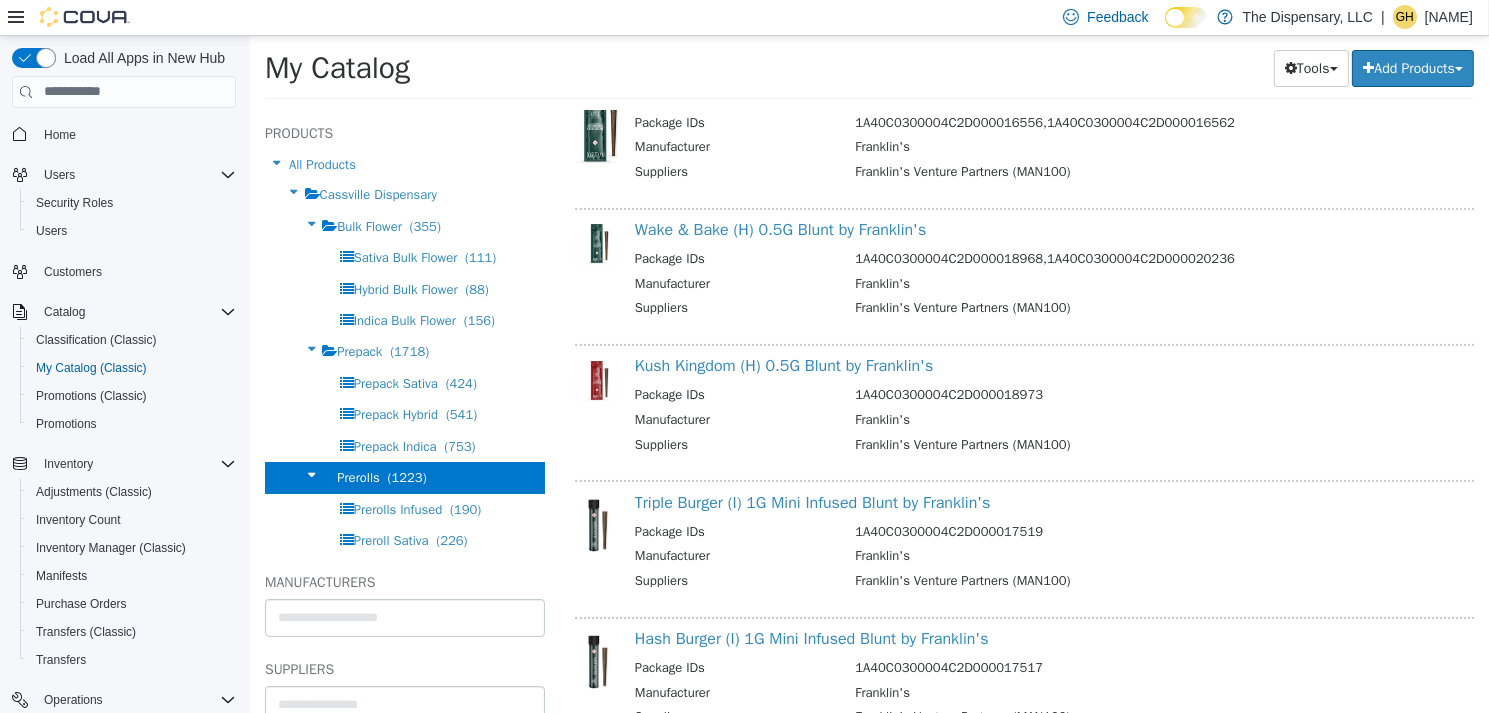 scroll, scrollTop: 900, scrollLeft: 0, axis: vertical 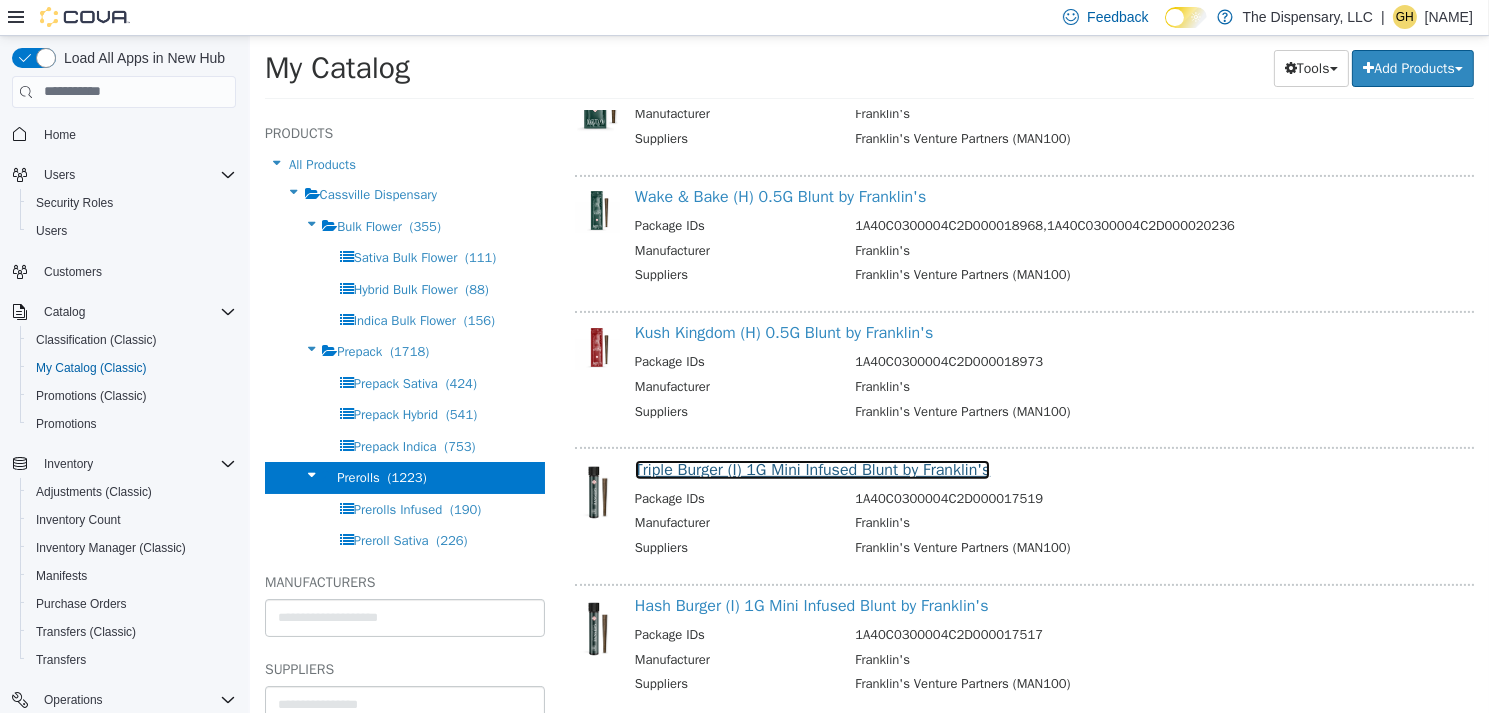 click on "Triple Burger (I) 1G Mini Infused Blunt by Franklin's" at bounding box center (812, 469) 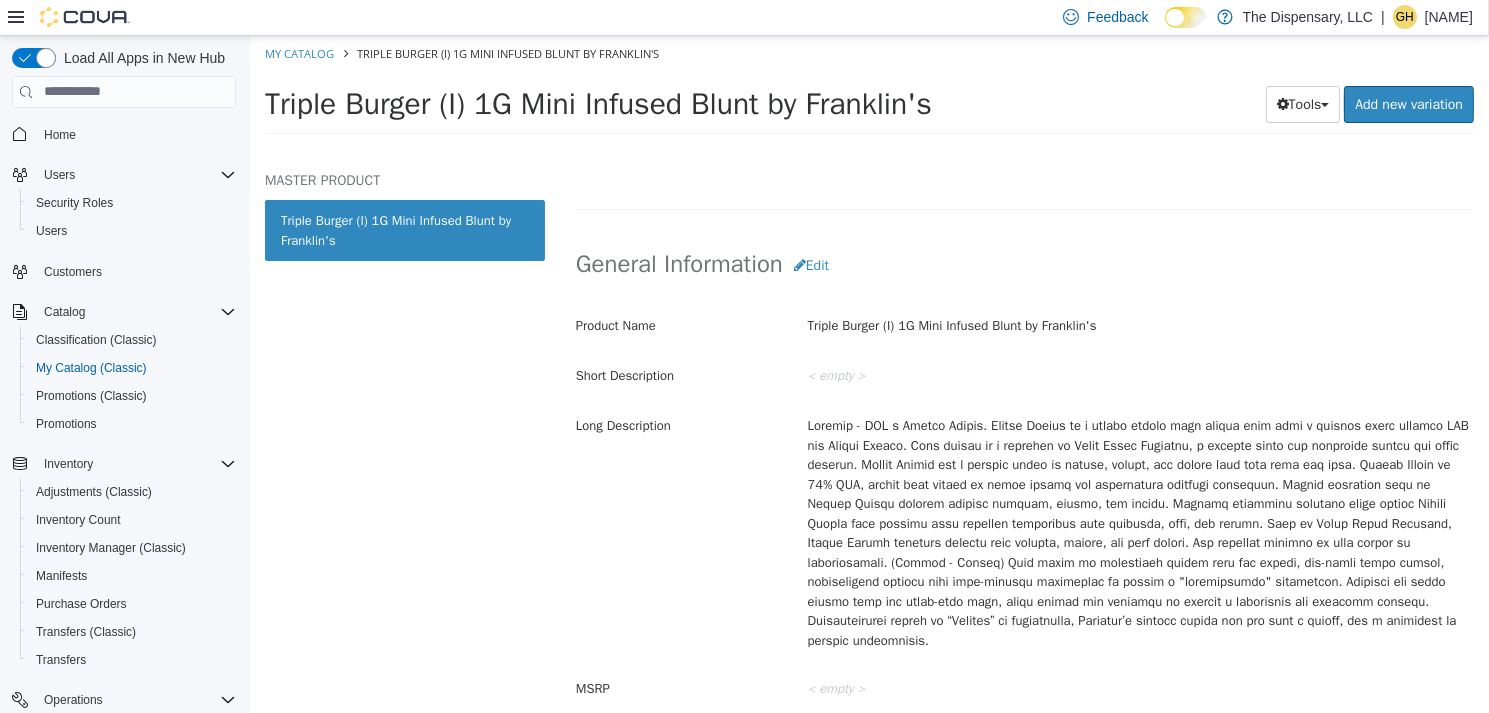 scroll, scrollTop: 600, scrollLeft: 0, axis: vertical 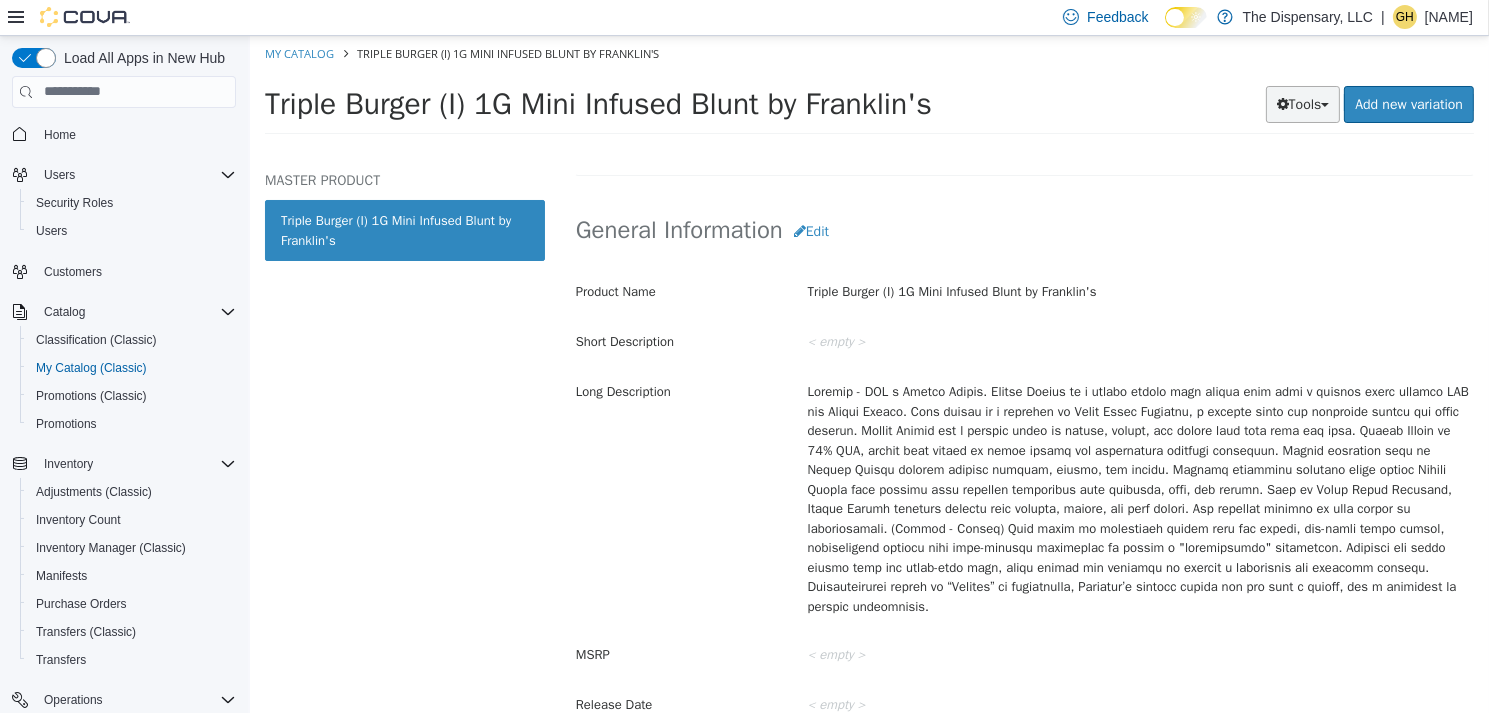click on "Tools" at bounding box center [1302, 103] 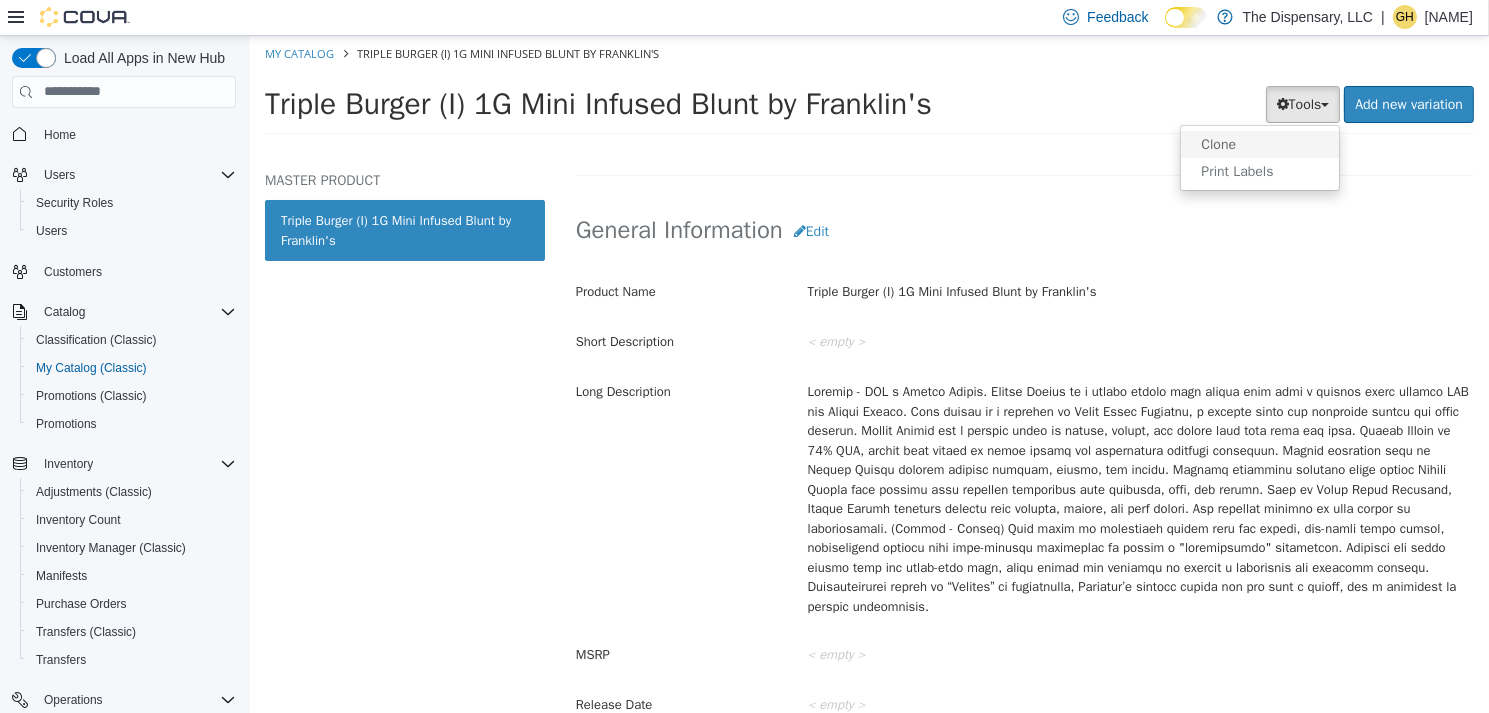 click on "Clone" at bounding box center (1259, 143) 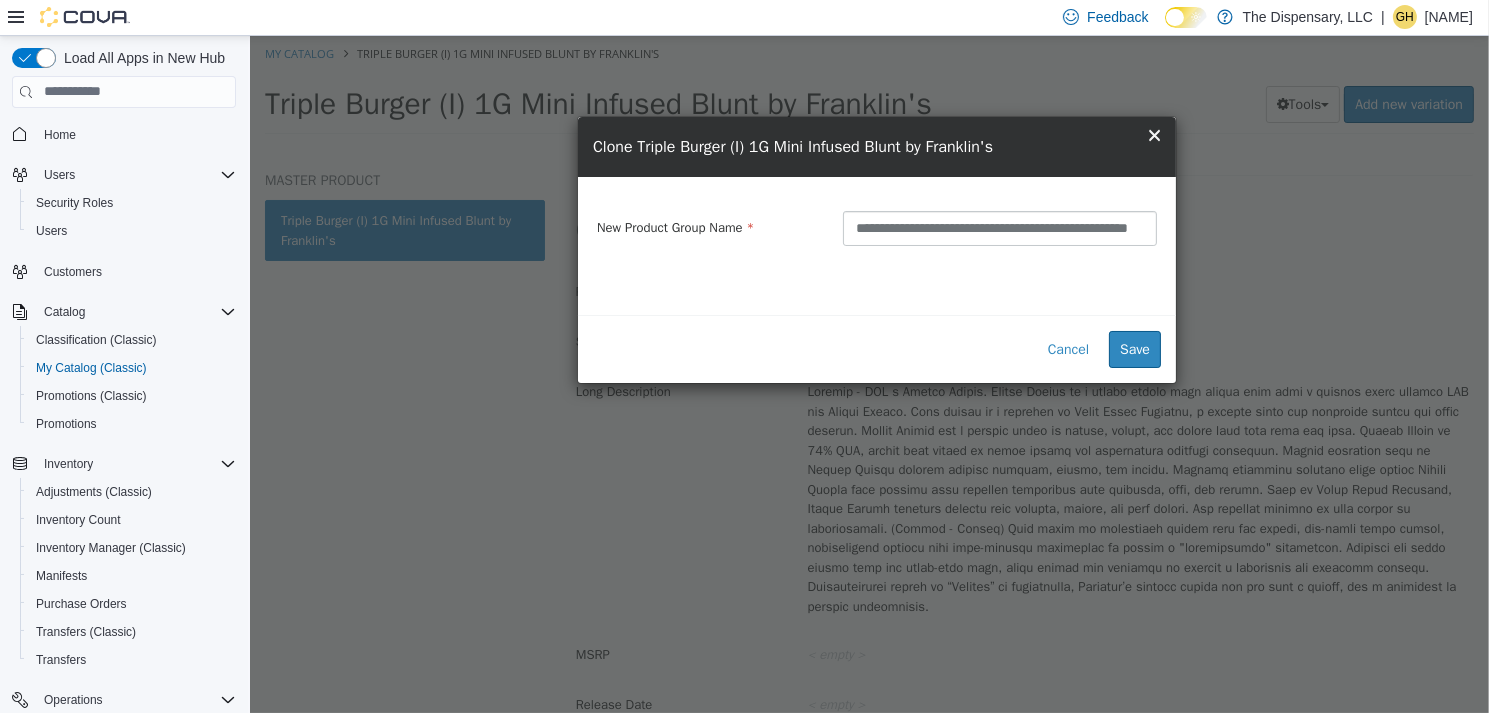 scroll, scrollTop: 0, scrollLeft: 45, axis: horizontal 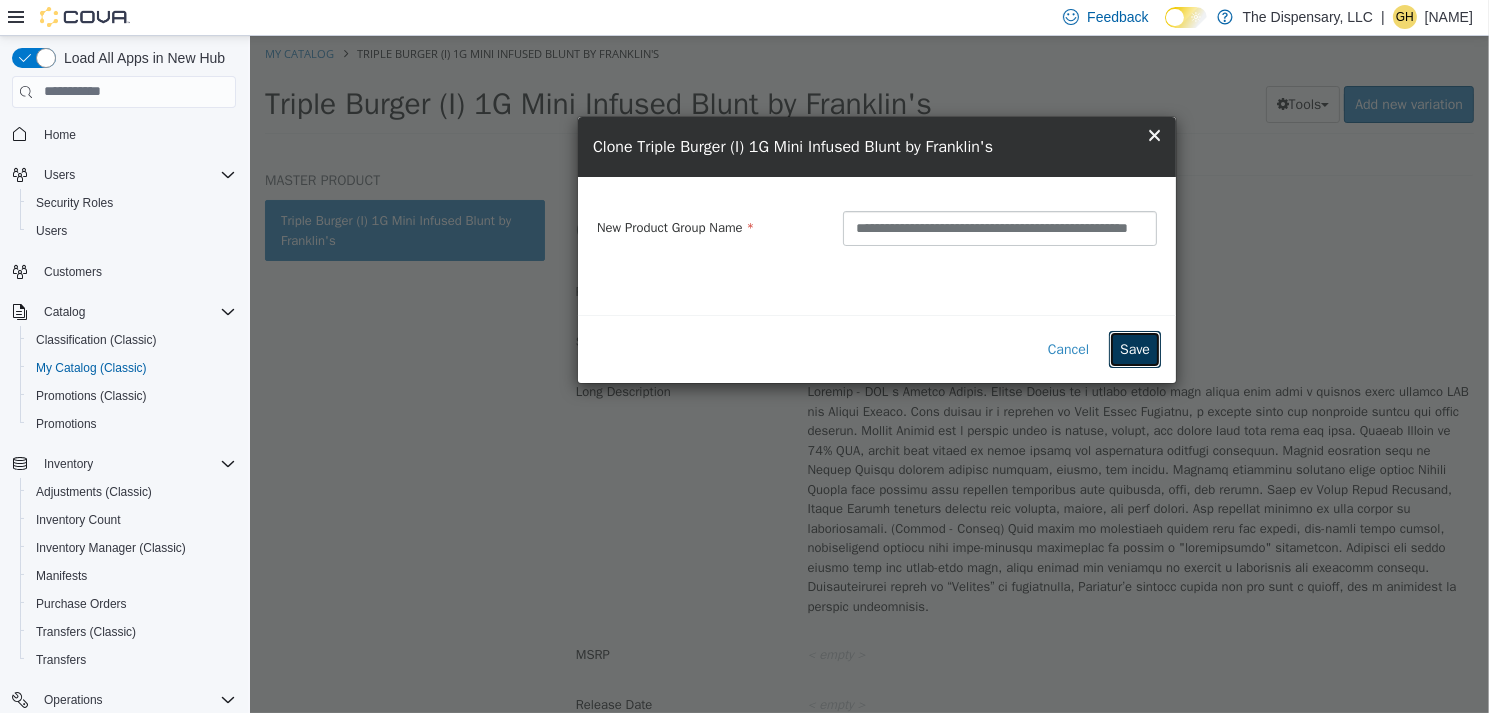 click on "Save" at bounding box center (1134, 348) 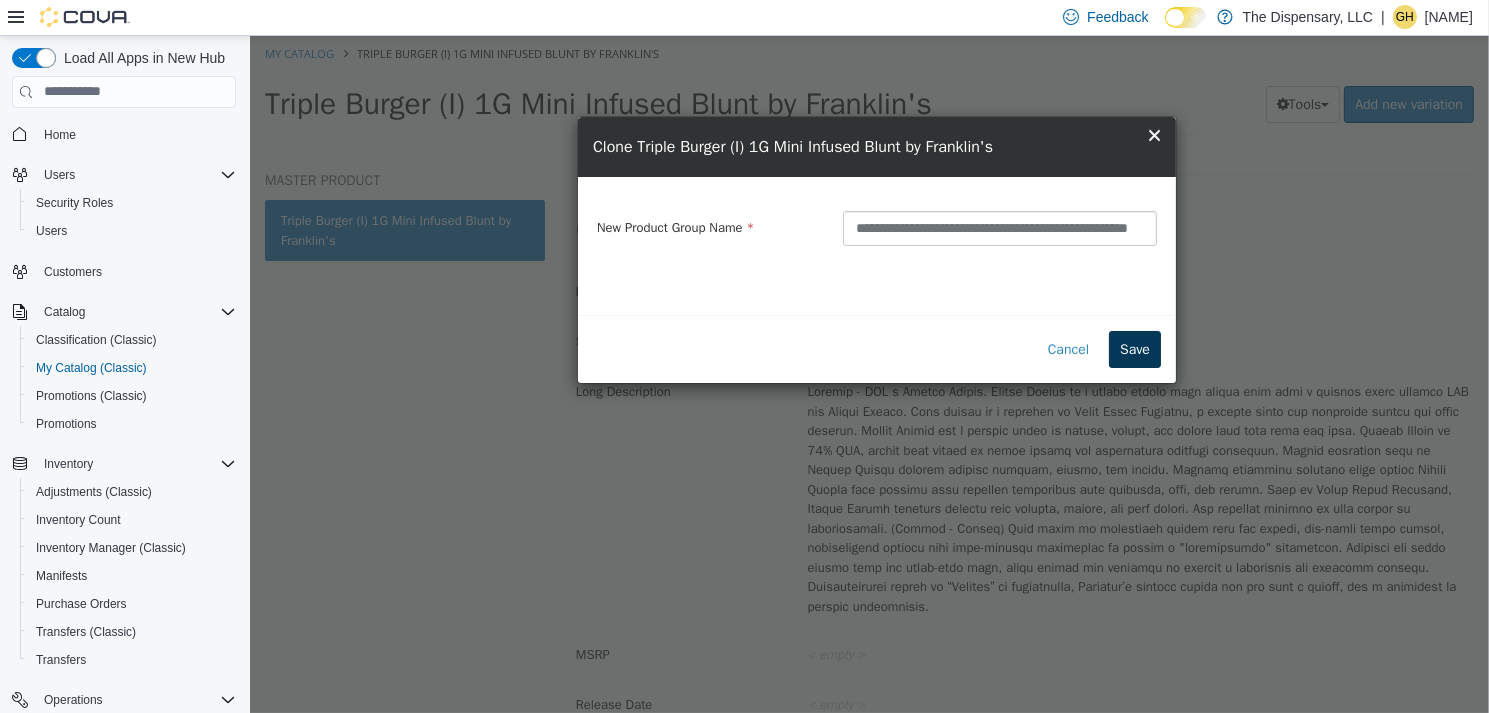scroll, scrollTop: 0, scrollLeft: 0, axis: both 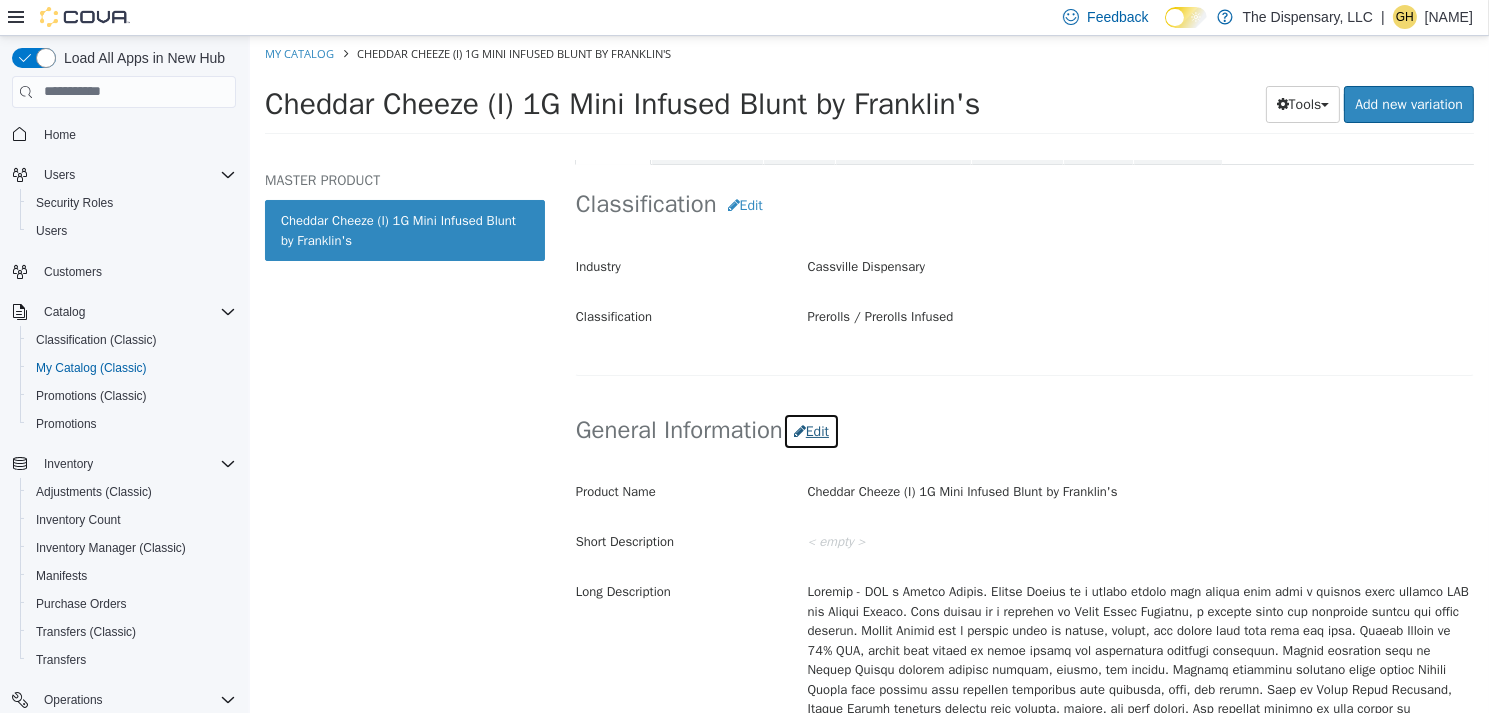 click on "Edit" at bounding box center (810, 430) 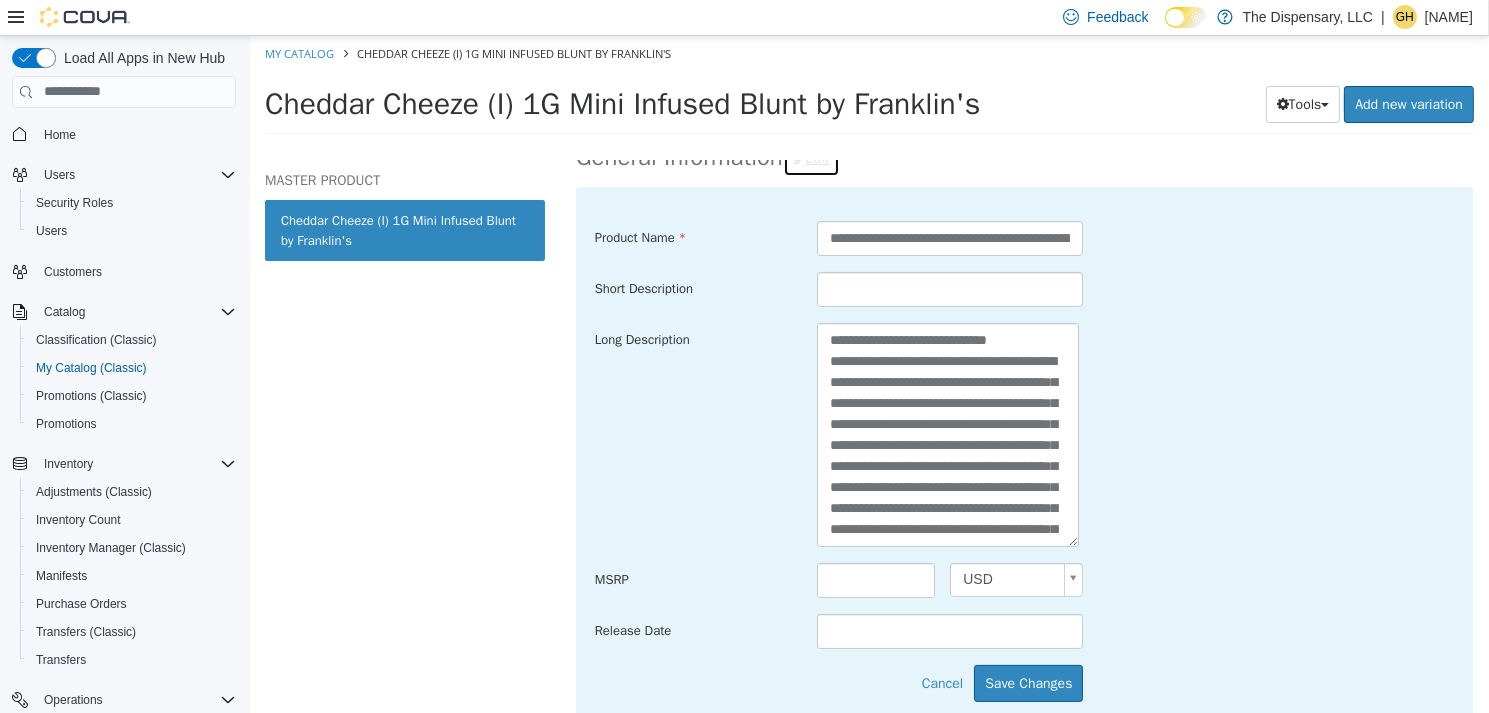 scroll, scrollTop: 700, scrollLeft: 0, axis: vertical 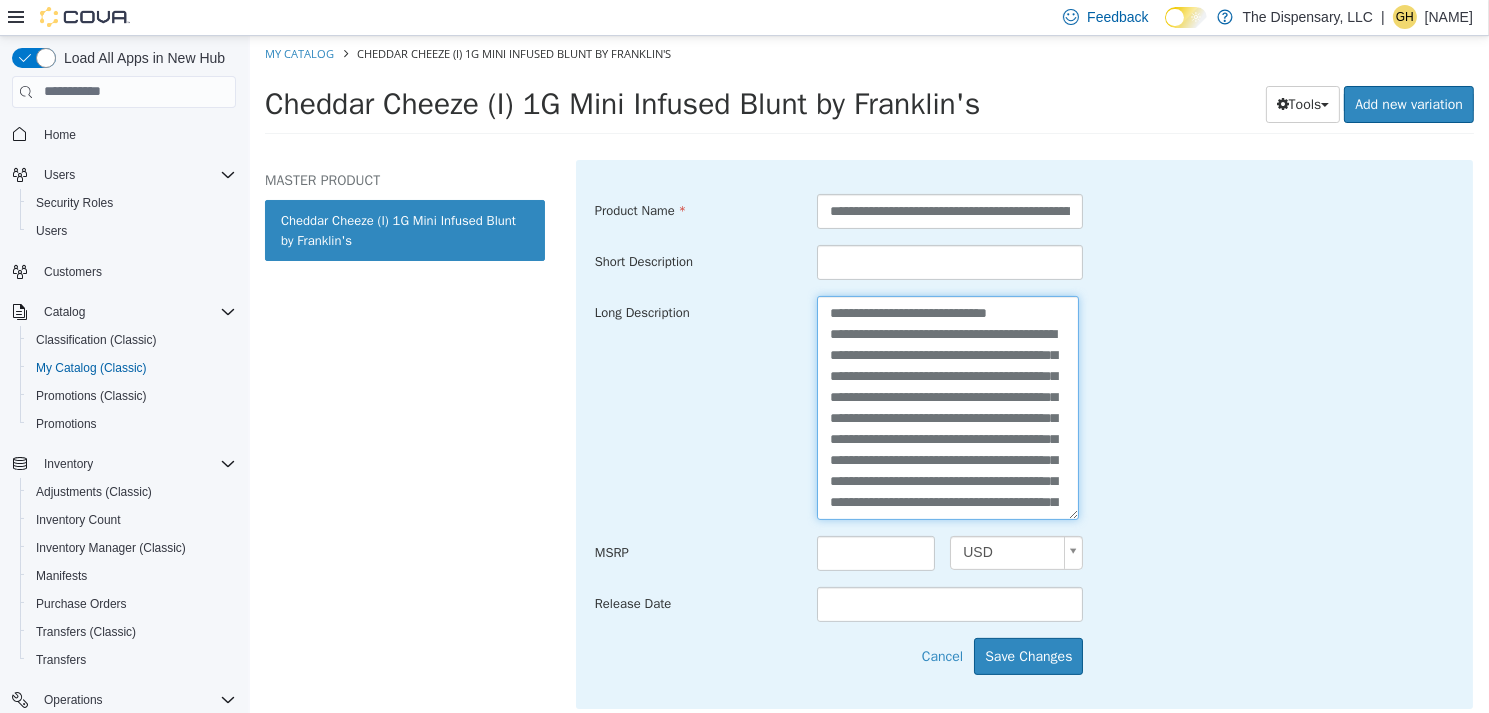 drag, startPoint x: 1038, startPoint y: 415, endPoint x: 709, endPoint y: 229, distance: 377.93784 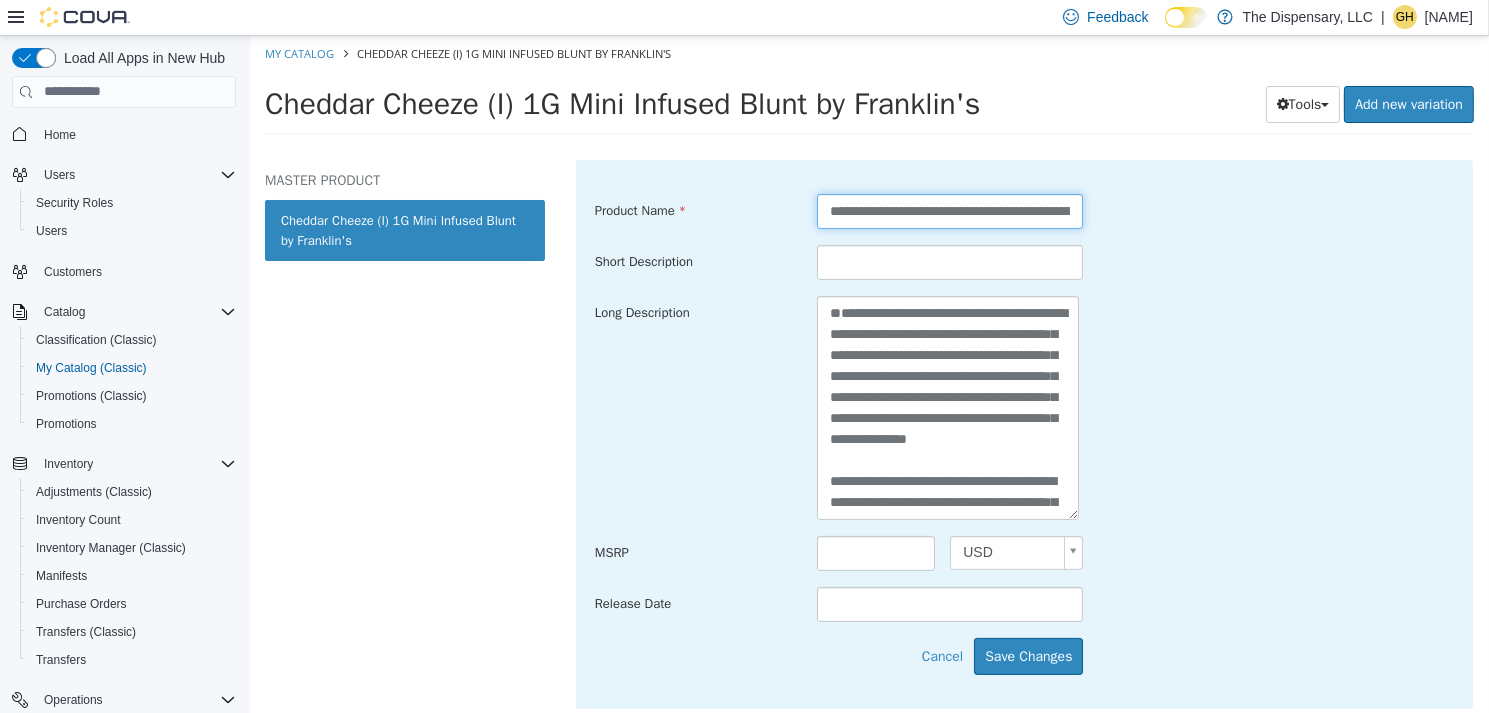 scroll, scrollTop: 0, scrollLeft: 98, axis: horizontal 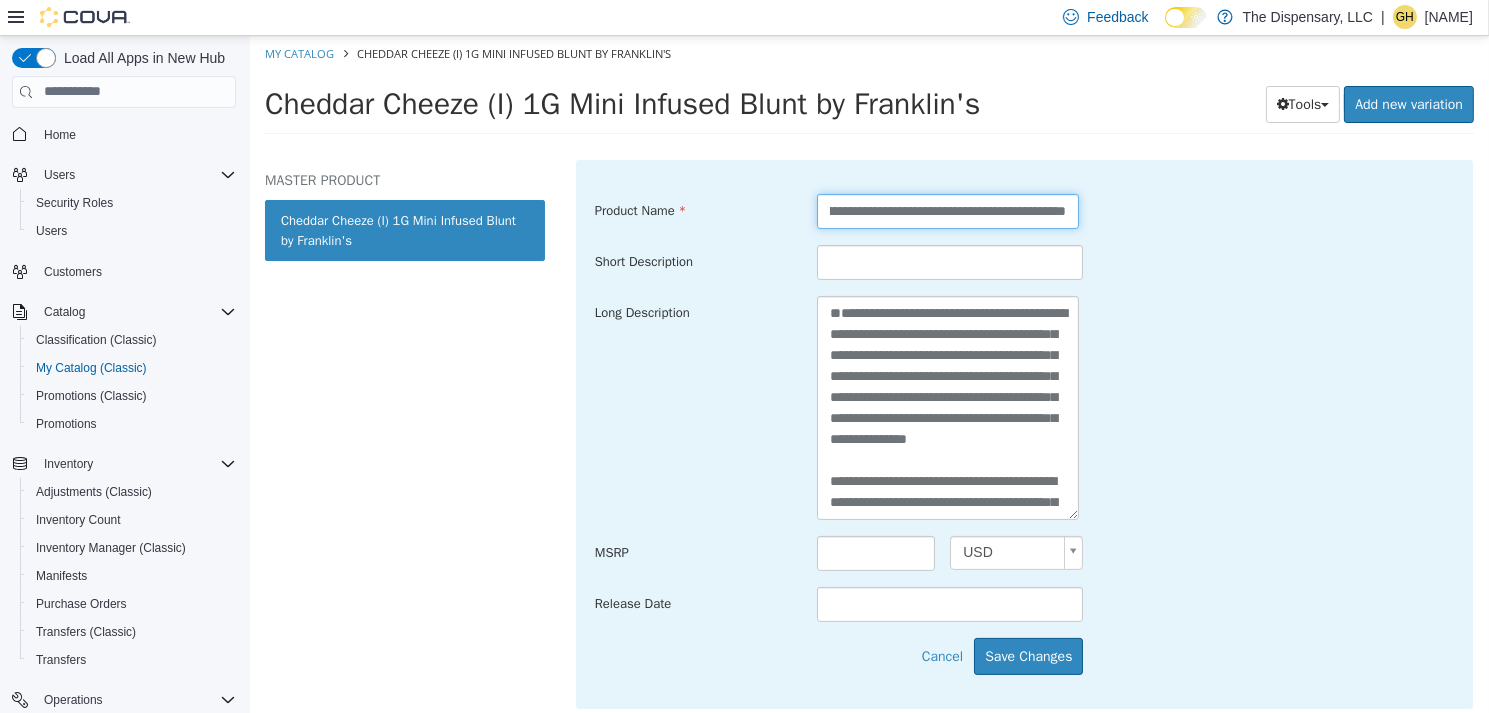drag, startPoint x: 816, startPoint y: 207, endPoint x: 1181, endPoint y: 213, distance: 365.04932 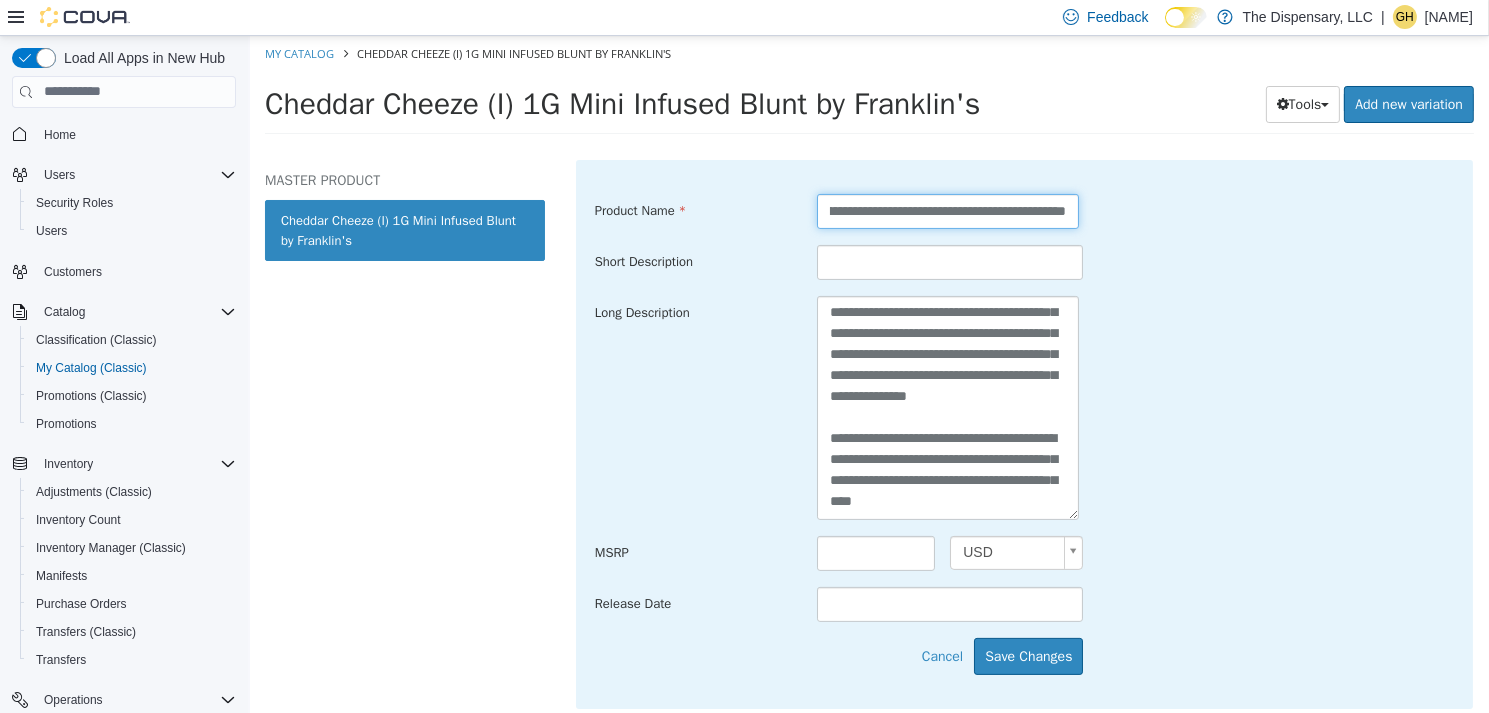 scroll, scrollTop: 126, scrollLeft: 0, axis: vertical 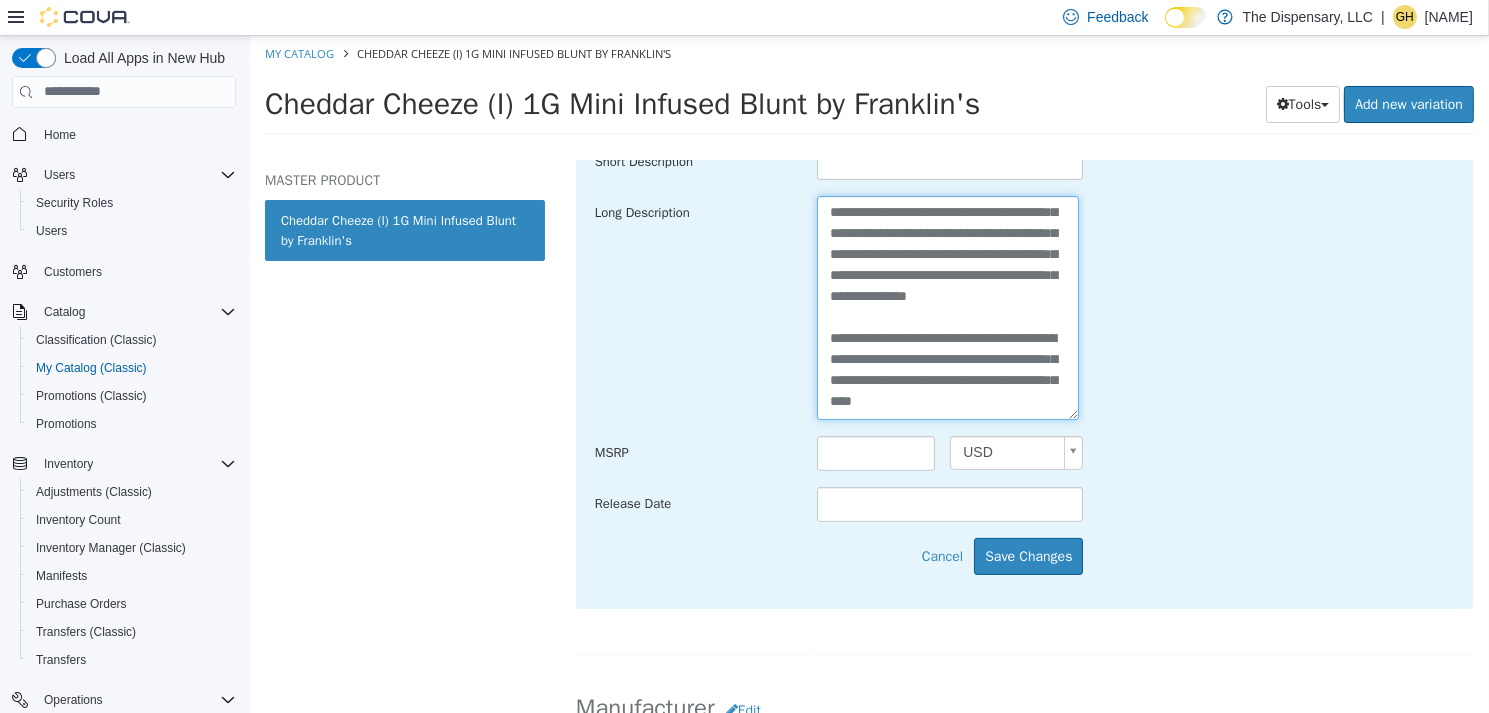 click at bounding box center (947, 306) 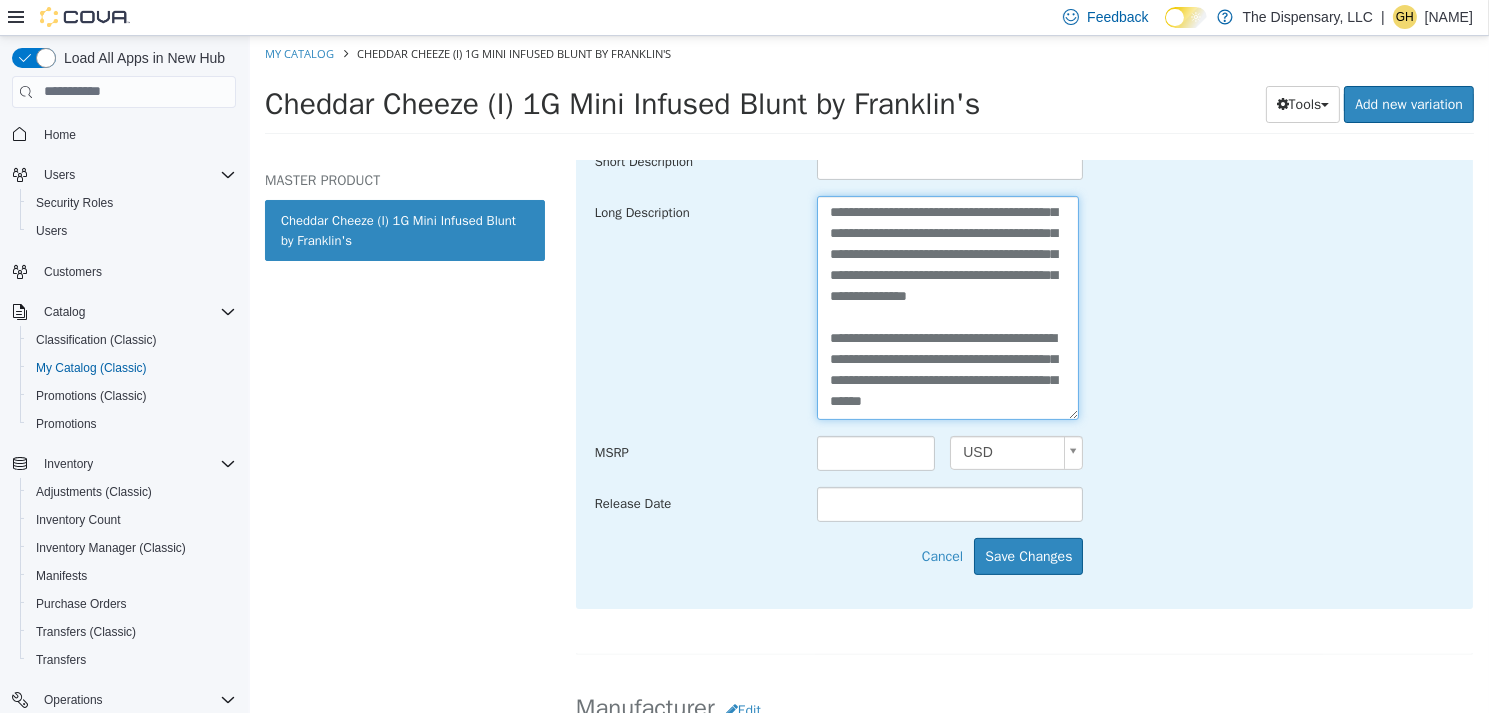 paste on "**********" 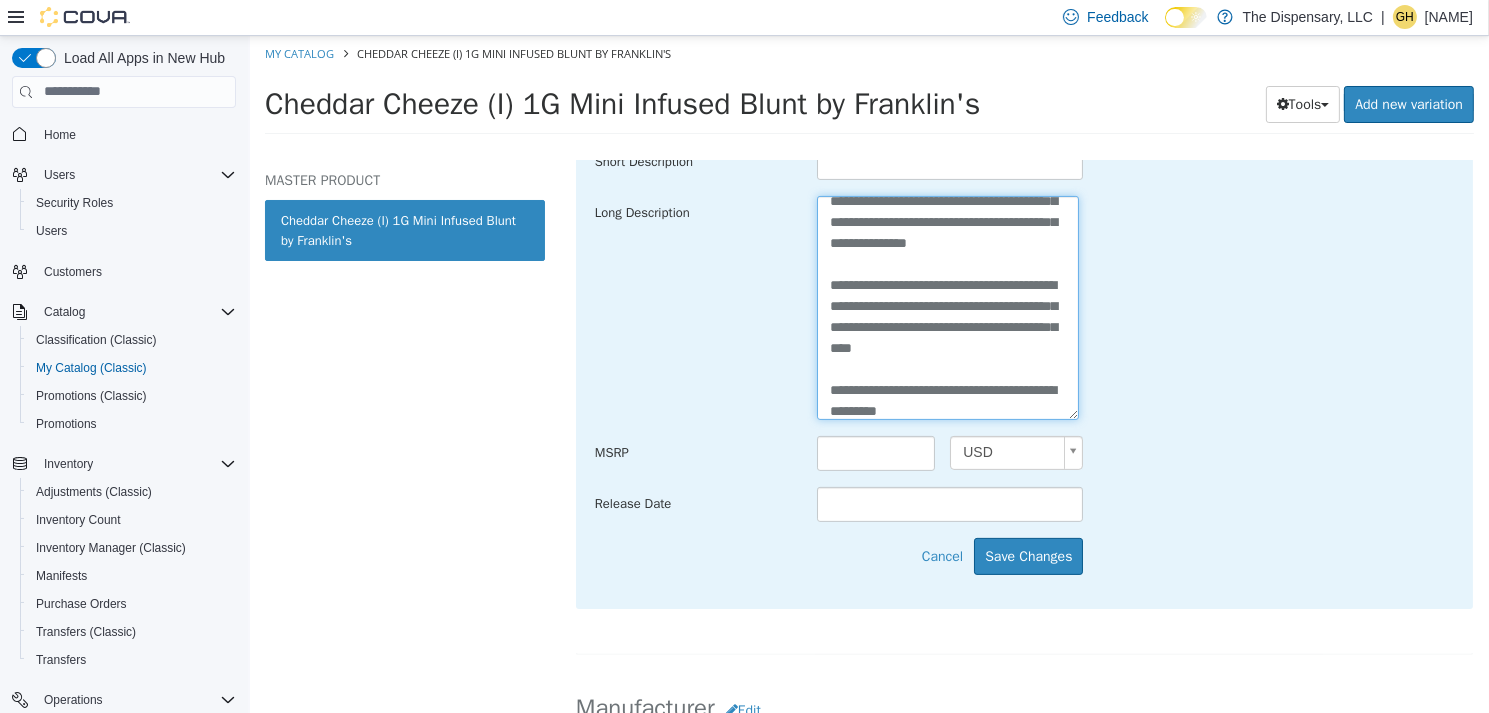 scroll, scrollTop: 0, scrollLeft: 0, axis: both 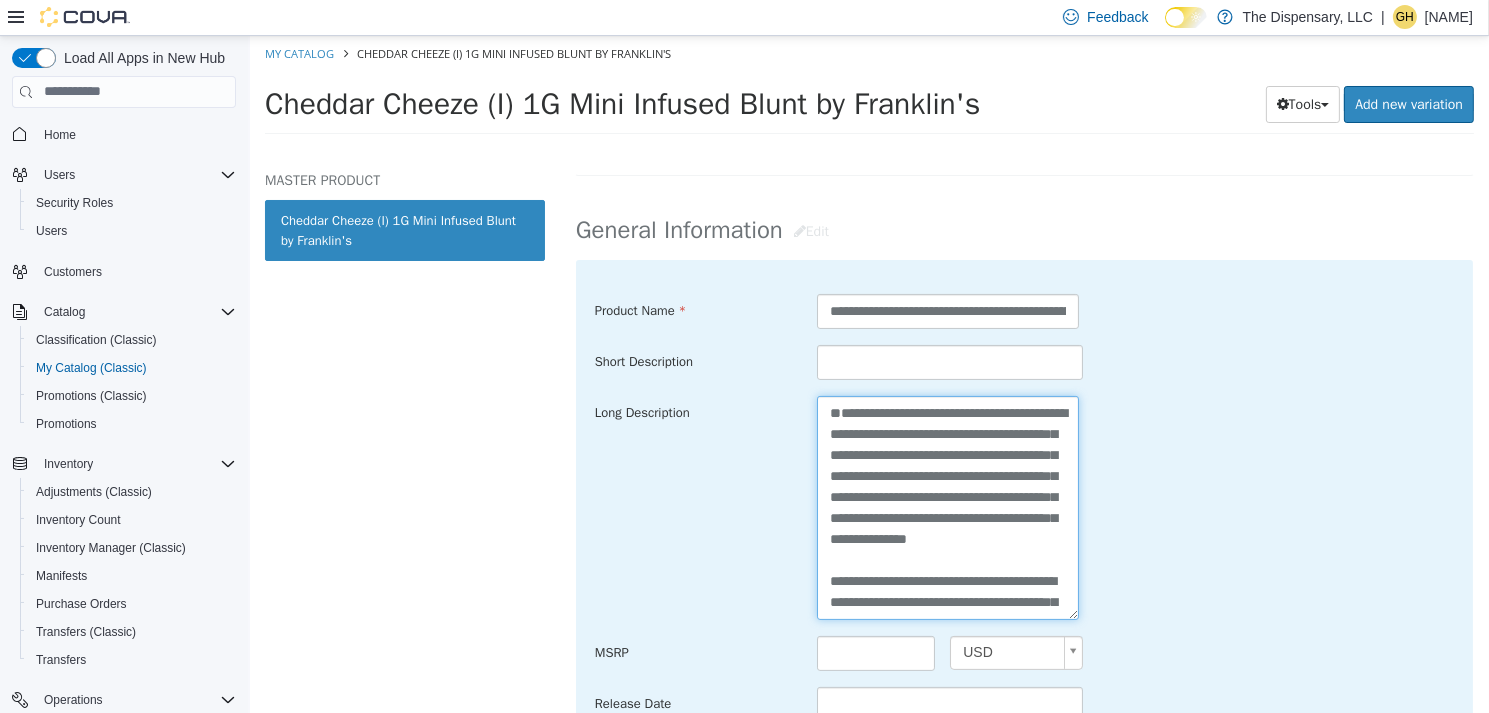 click at bounding box center [947, 506] 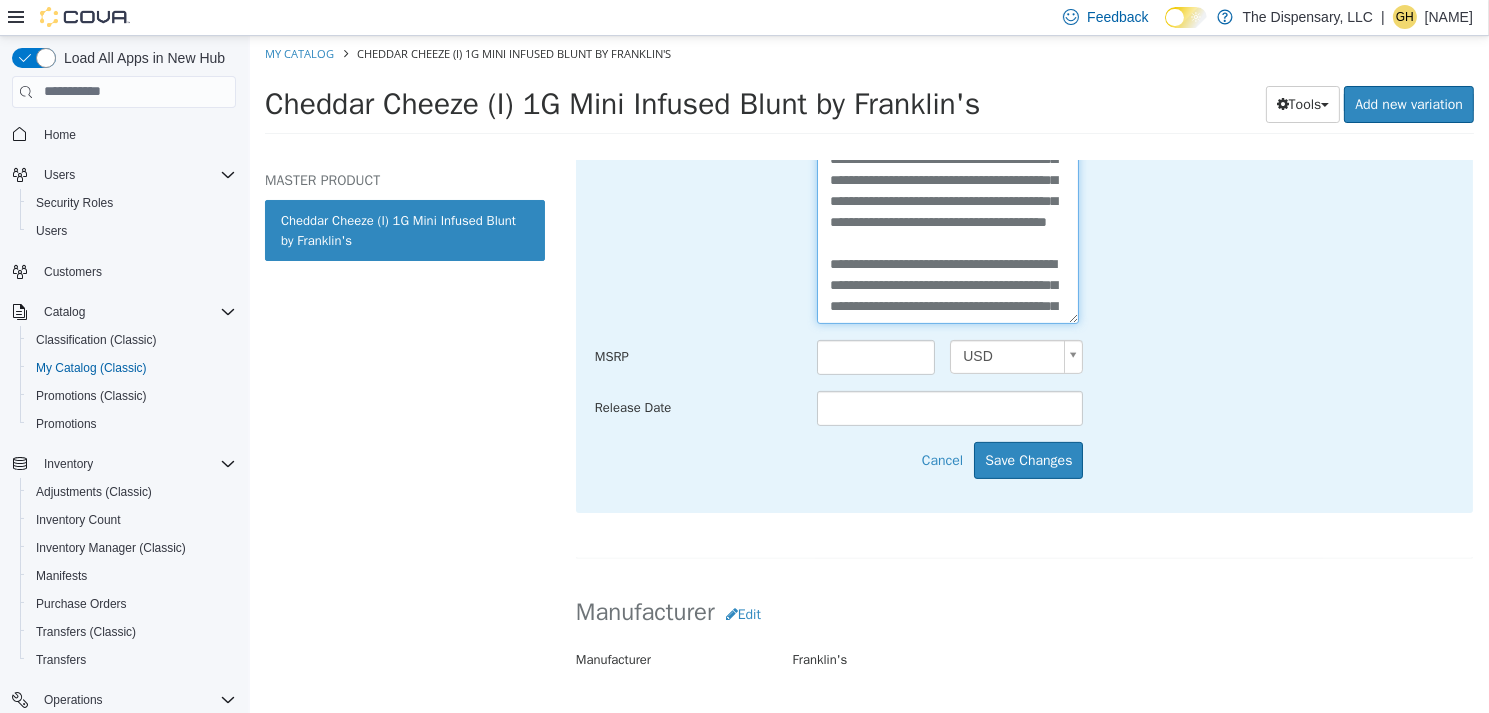 scroll, scrollTop: 900, scrollLeft: 0, axis: vertical 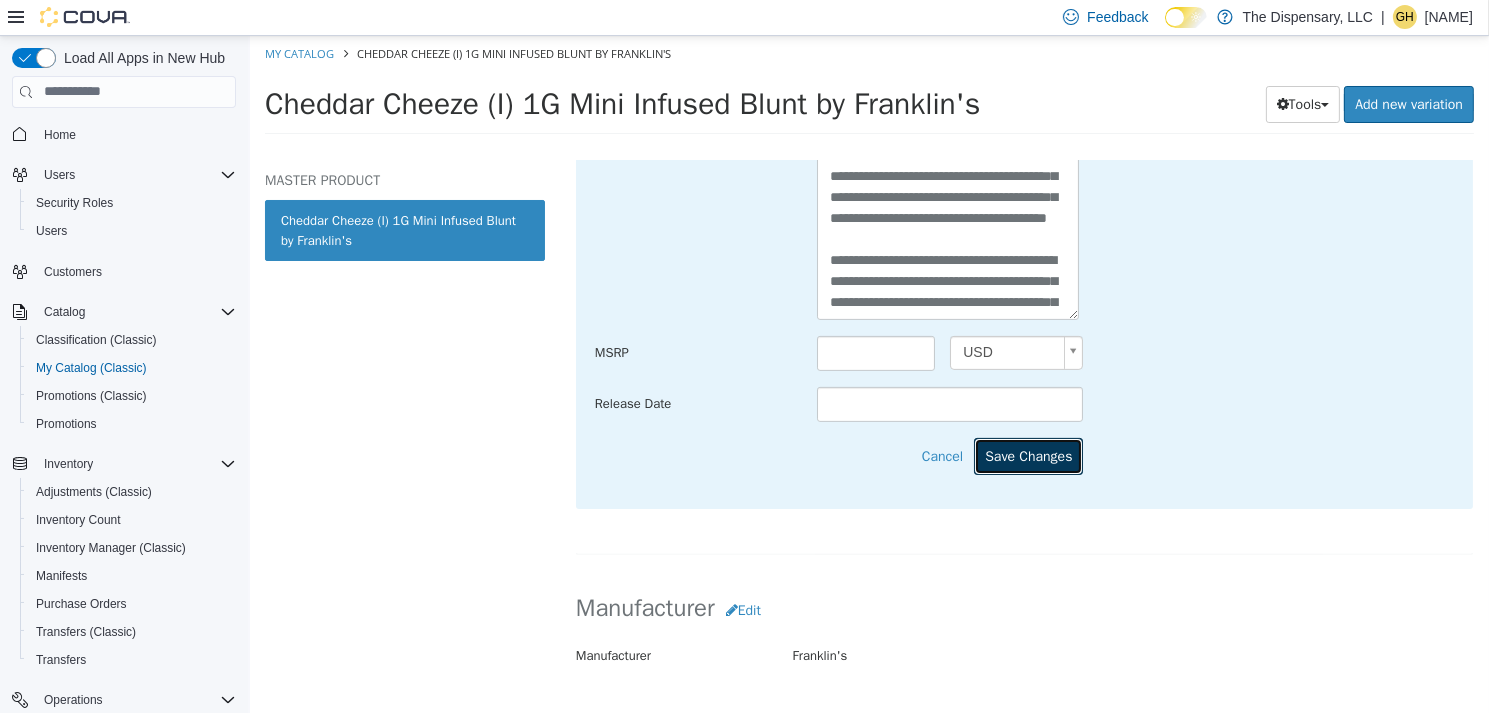 click on "Save Changes" at bounding box center (1027, 455) 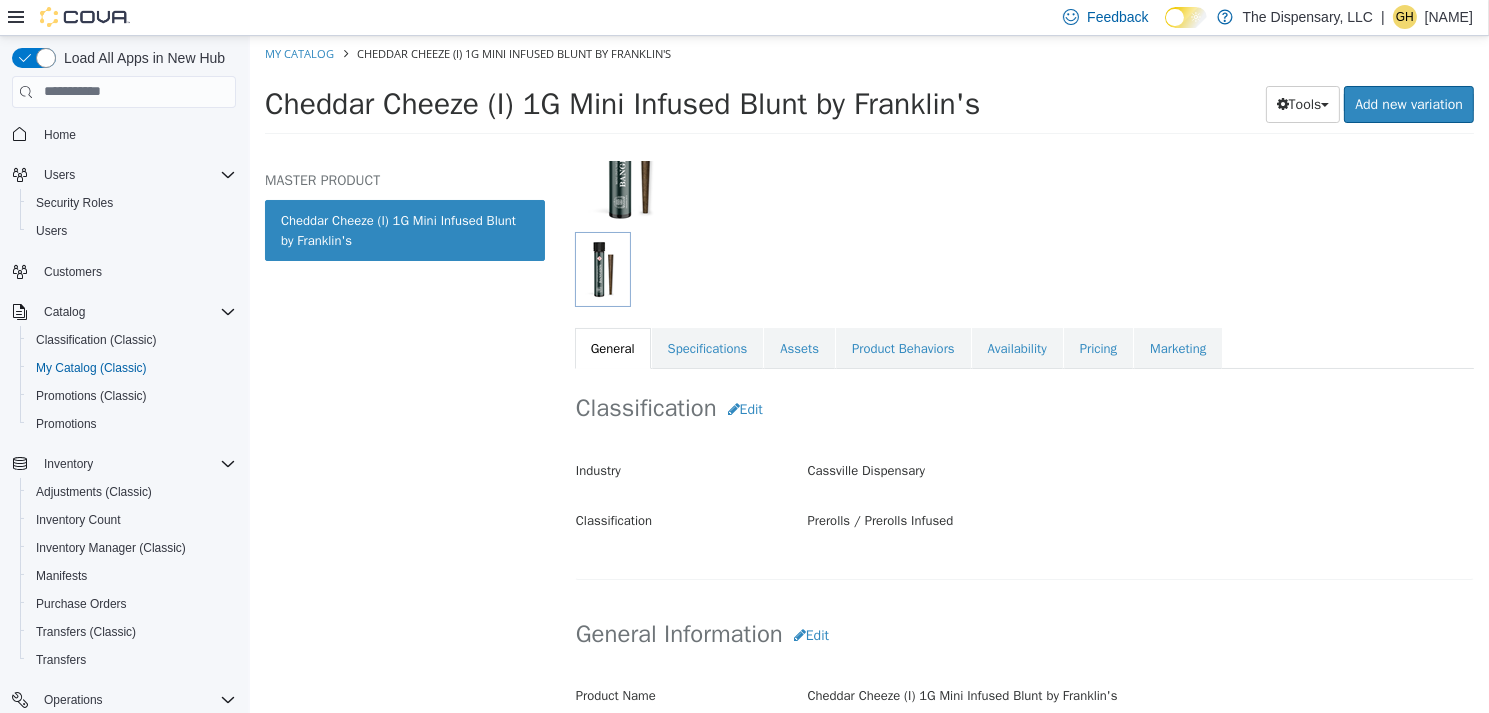 scroll, scrollTop: 200, scrollLeft: 0, axis: vertical 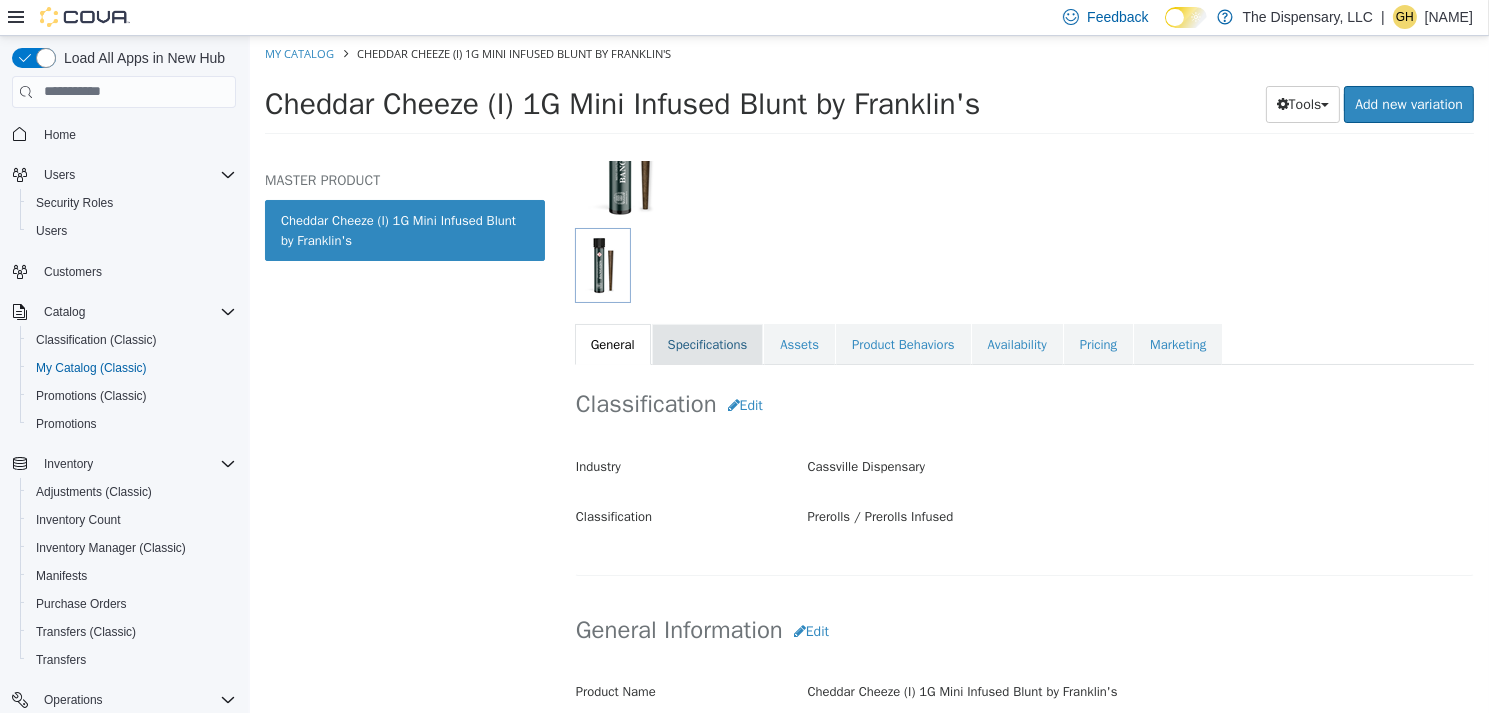 click on "Specifications" at bounding box center (707, 344) 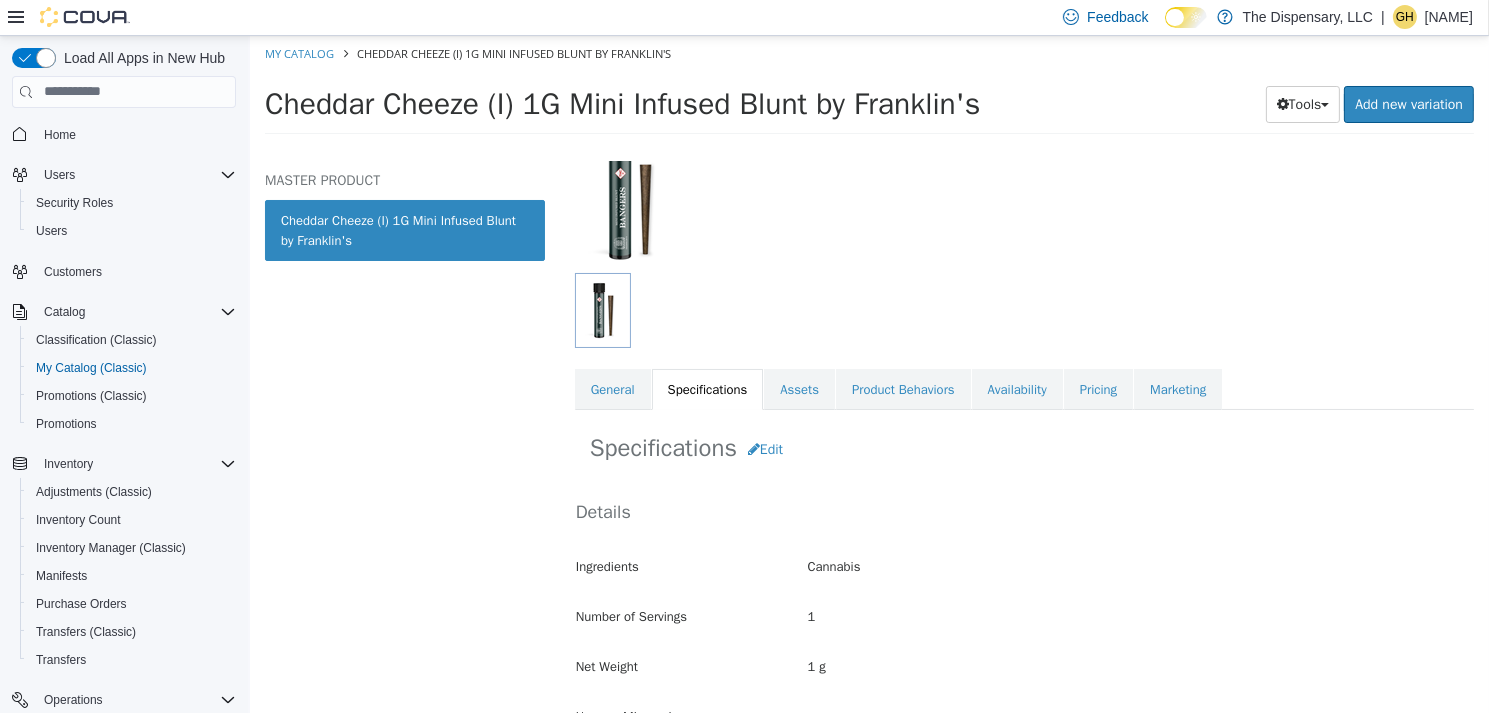 scroll, scrollTop: 142, scrollLeft: 0, axis: vertical 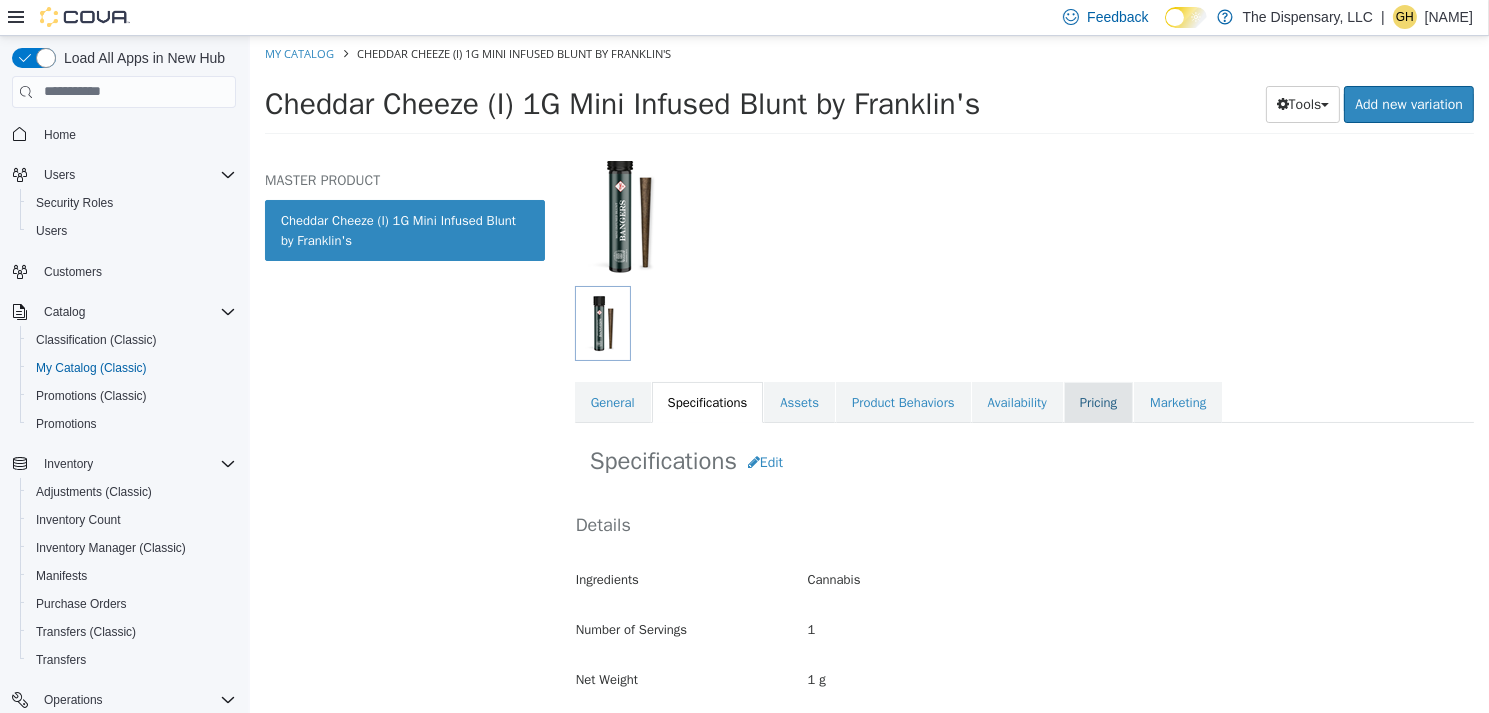 click on "Pricing" at bounding box center (1097, 402) 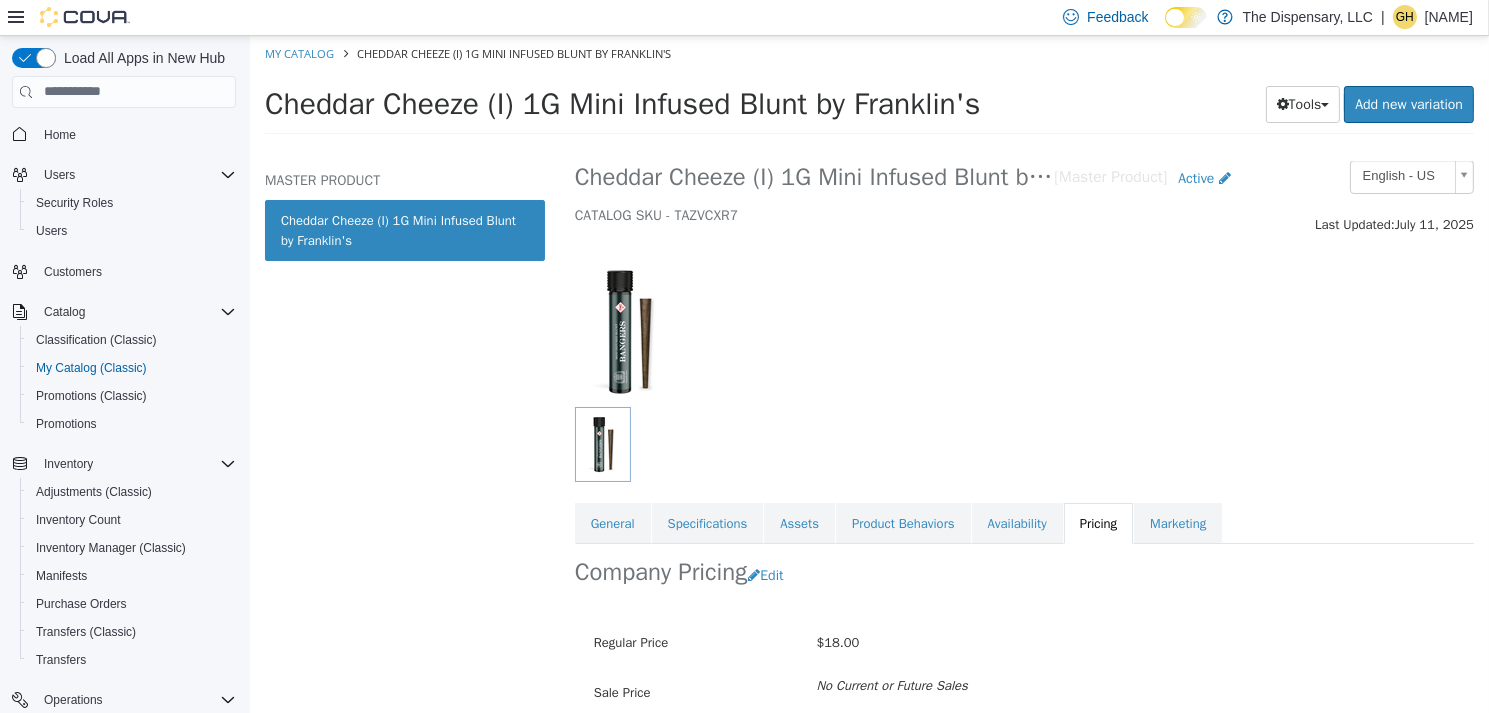 scroll, scrollTop: 0, scrollLeft: 0, axis: both 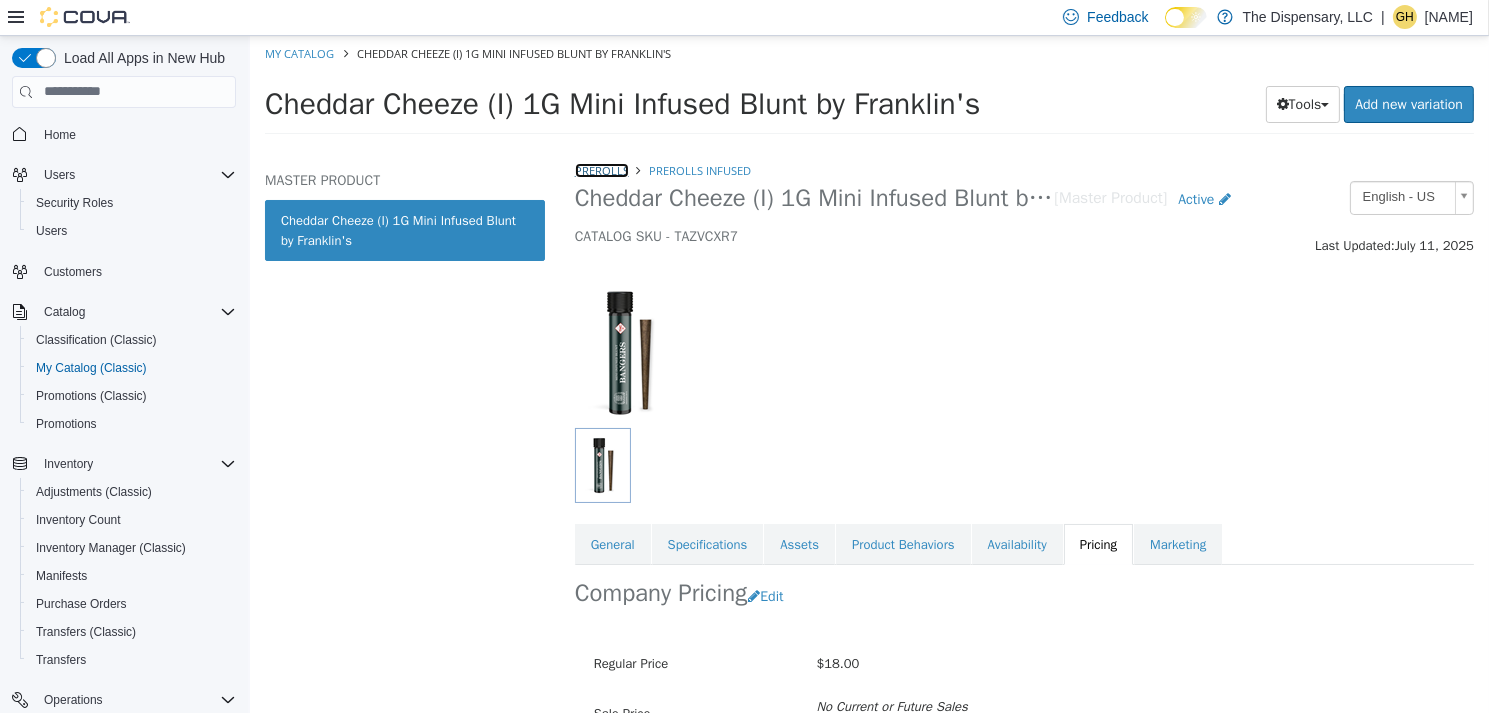 click on "Prerolls" at bounding box center [601, 169] 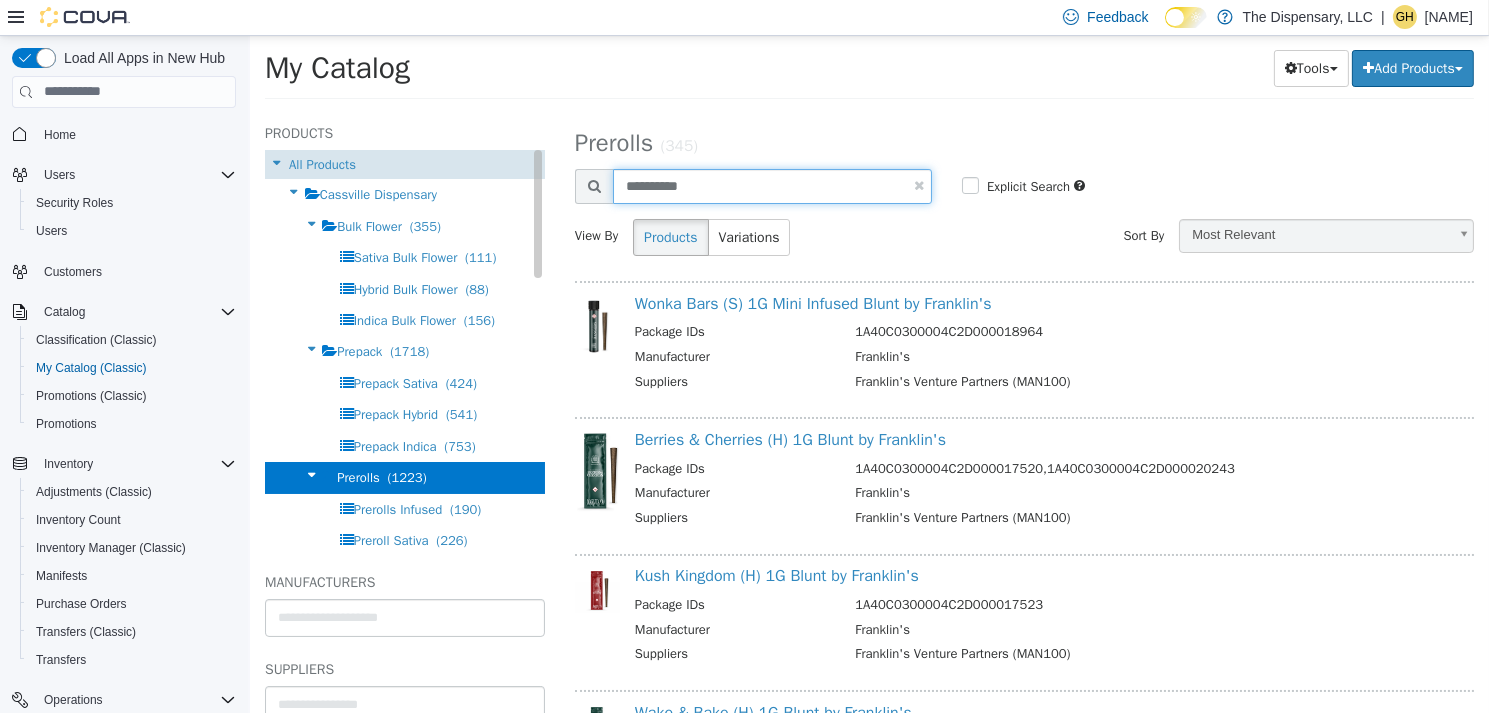 click on "Products All Products  Cassville Dispensary  Bulk Flower
(355)  Sativa Bulk Flower
(111)  Hybrid Bulk Flower
(88)  Indica Bulk Flower
(156)  Prepack
(1718)  Prepack Sativa
(424)  Prepack Hybrid
(541)  Prepack Indica
(753)  Prerolls
(1223)  Prerolls Infused
(190)  Preroll Sativa
(226)  Preroll Hybrid
(382)  Preroll Indica
(425)  Cannabis Infused Products
(710)  Infused Other
(320)  Infused Gummies
(360)  Topicals
(30)  Cartridges
(944)  Vape 510
(562)  Vape Disposable
(301)  Vape Pods
(81)  Concentrates
(621)  Concentrates
(621)  Integrated Gift Card
(1)  Miscellaneous
(63)  Consumption Items
(651)  Smoking Devices
(313)  Smoking Papers
(55)  Smoking Device Accessories
(283)  Apparel
(172)  CBD
(51)  HHW - Misc
(50)  HHW - Grow Supplies
(72)  HHW - Jewelry
(39)  HHW - Health And Beauty
(70)  HHW - Seeds
(38)
(187)" at bounding box center (868, 111) 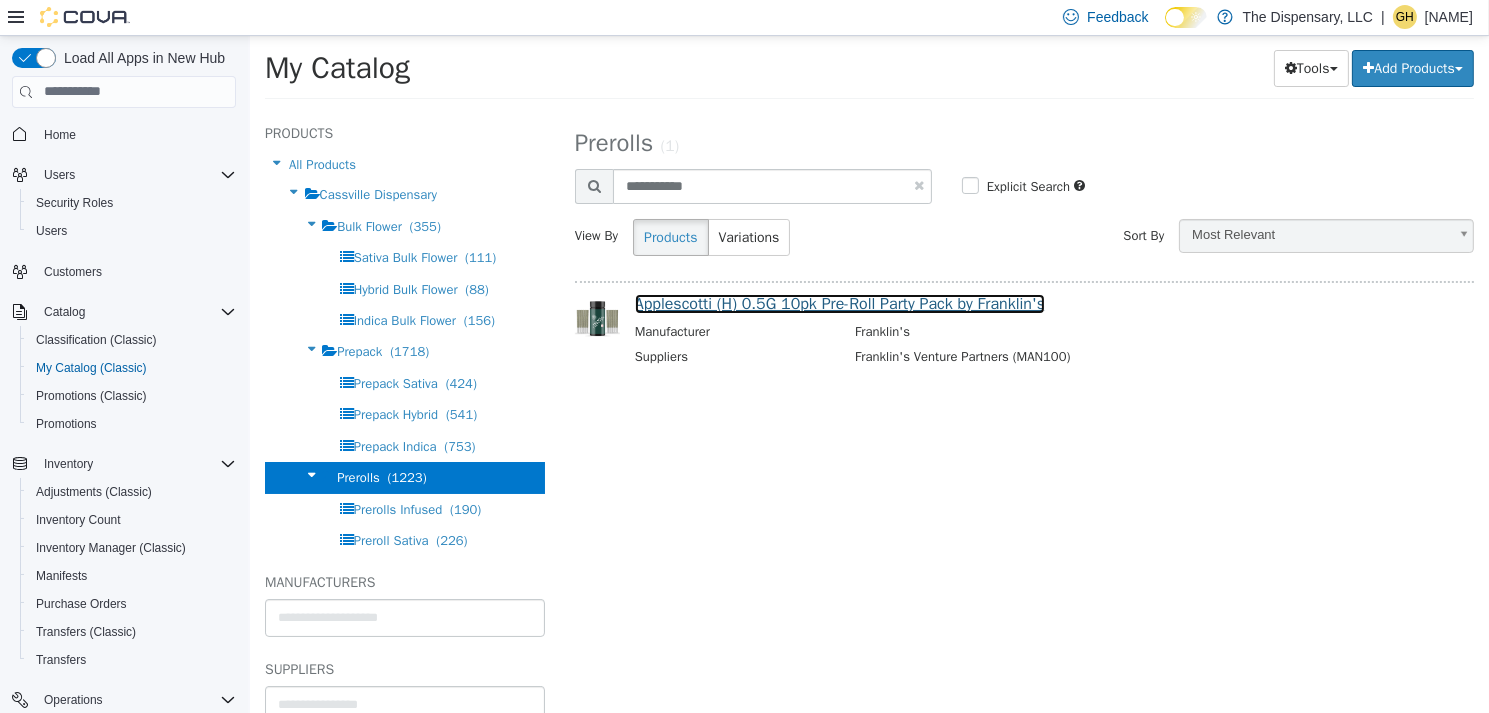 click on "Applescotti (H) 0.5G 10pk Pre-Roll Party Pack by Franklin's" at bounding box center [839, 303] 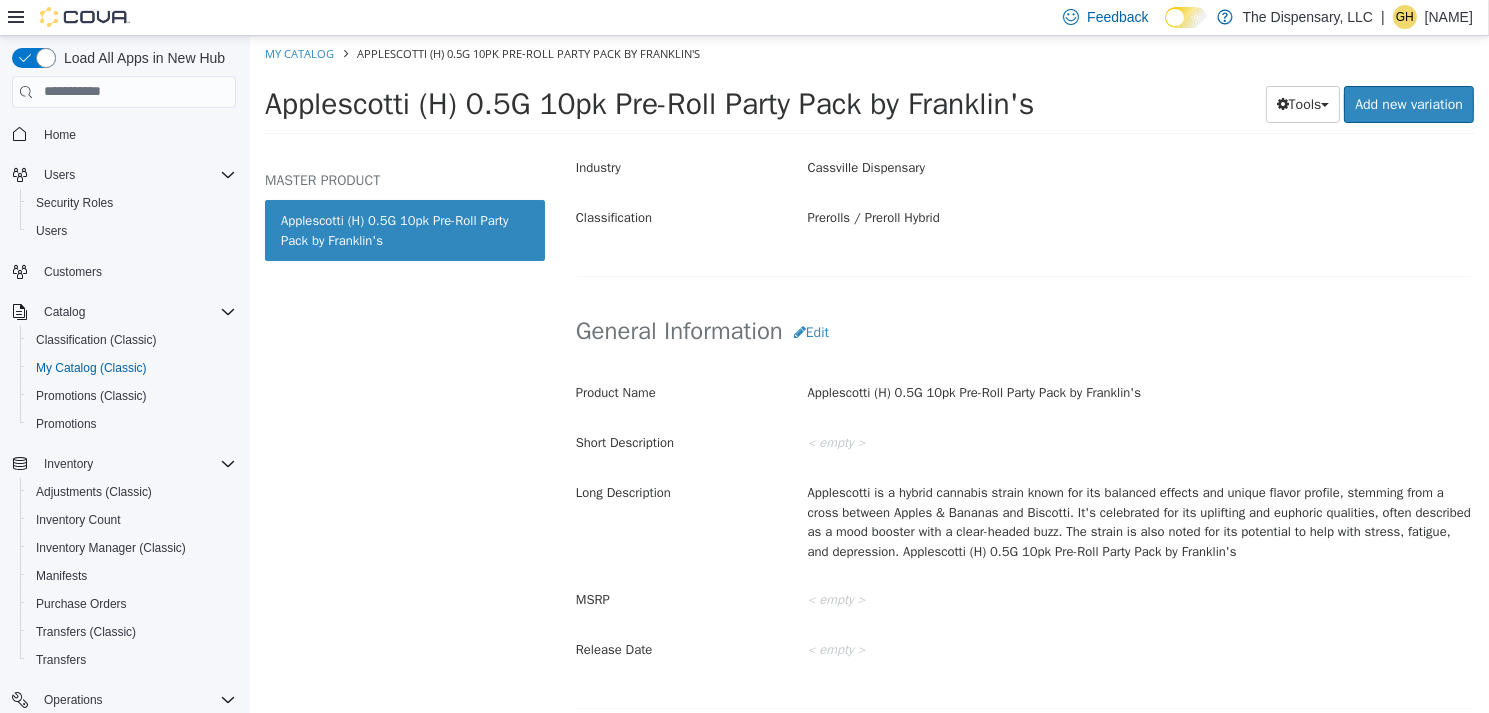scroll, scrollTop: 501, scrollLeft: 0, axis: vertical 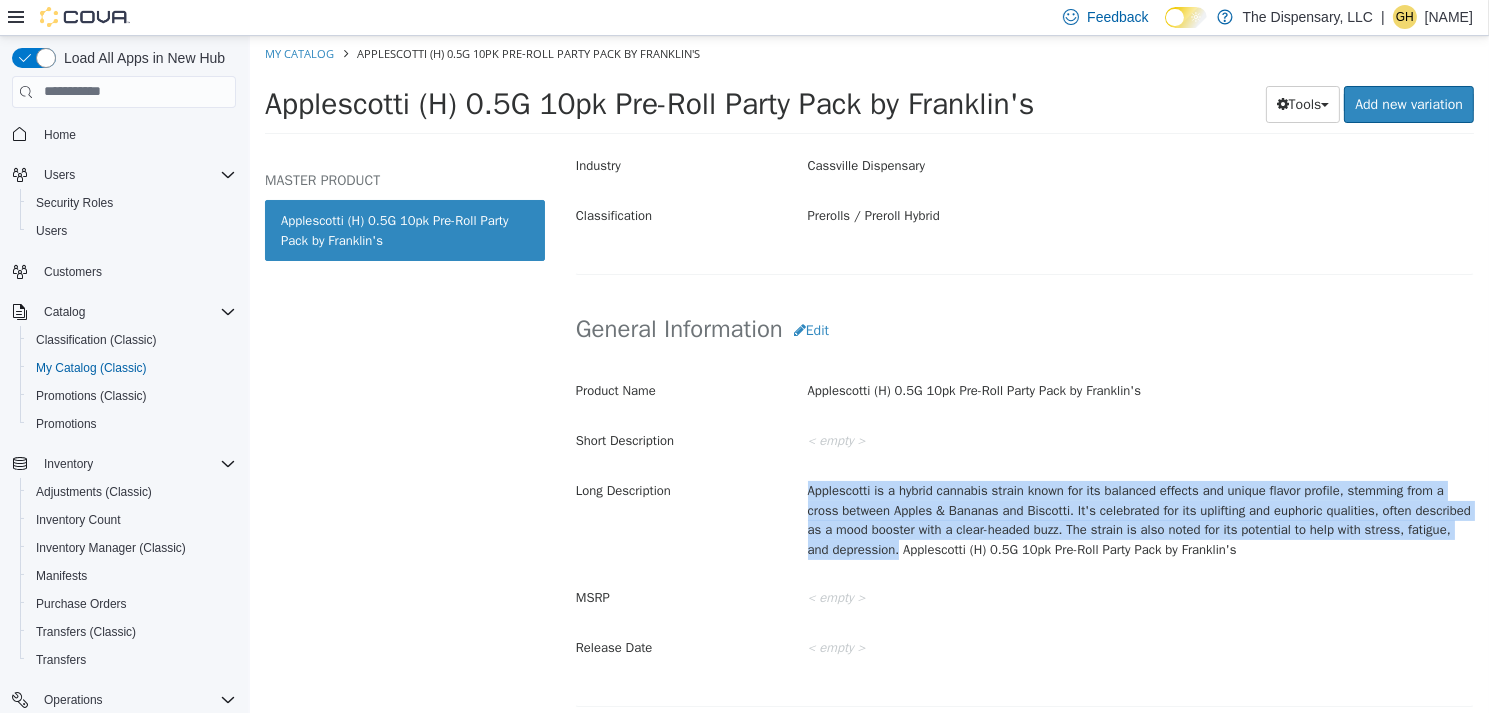 drag, startPoint x: 940, startPoint y: 548, endPoint x: 792, endPoint y: 493, distance: 157.8892 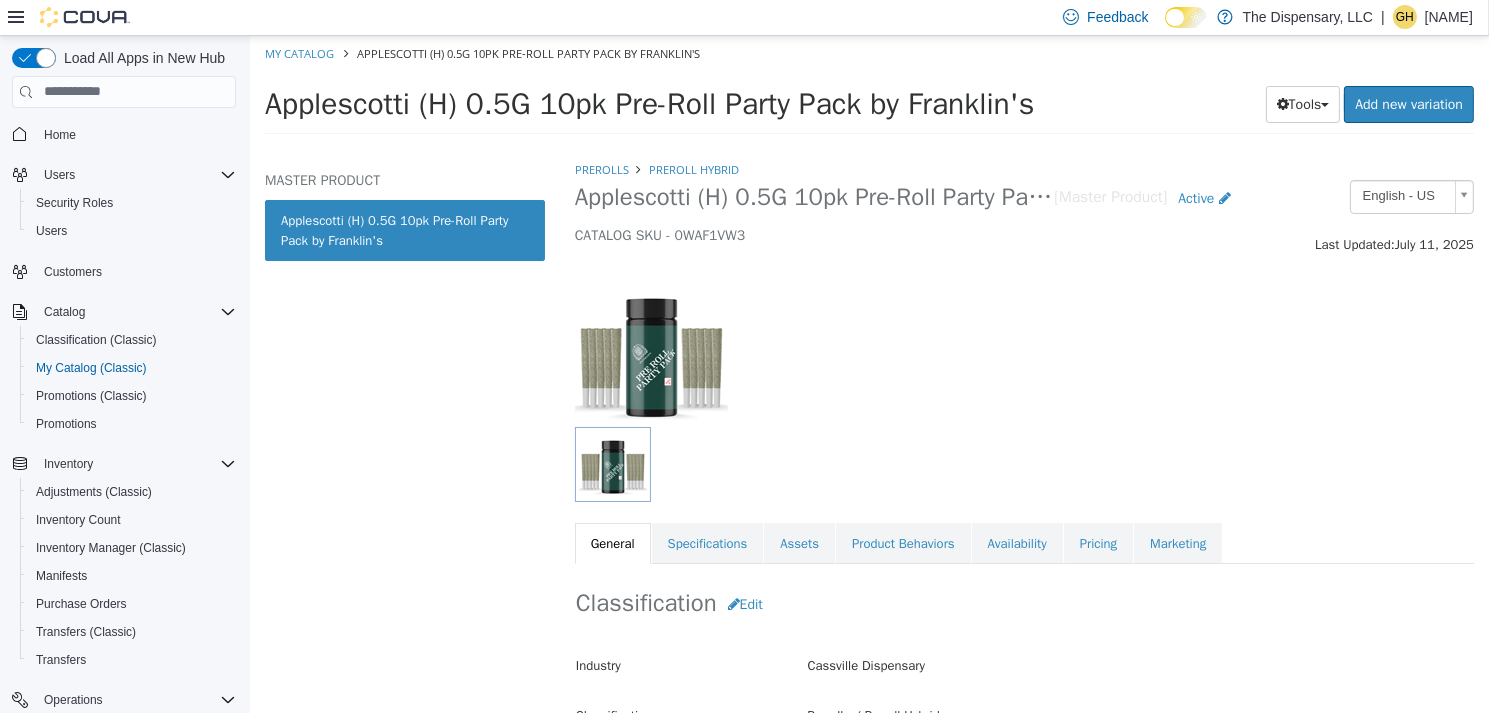 scroll, scrollTop: 0, scrollLeft: 0, axis: both 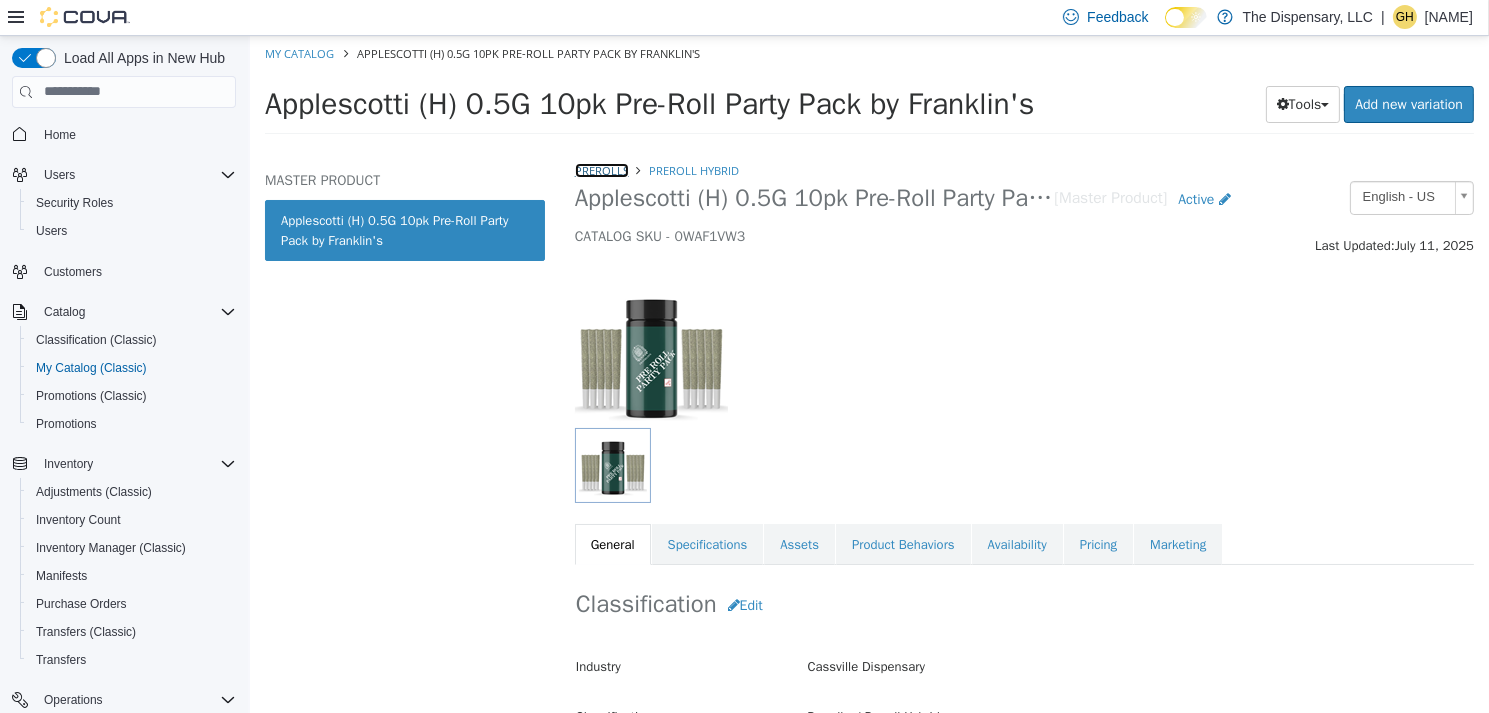 click on "Prerolls" at bounding box center (601, 169) 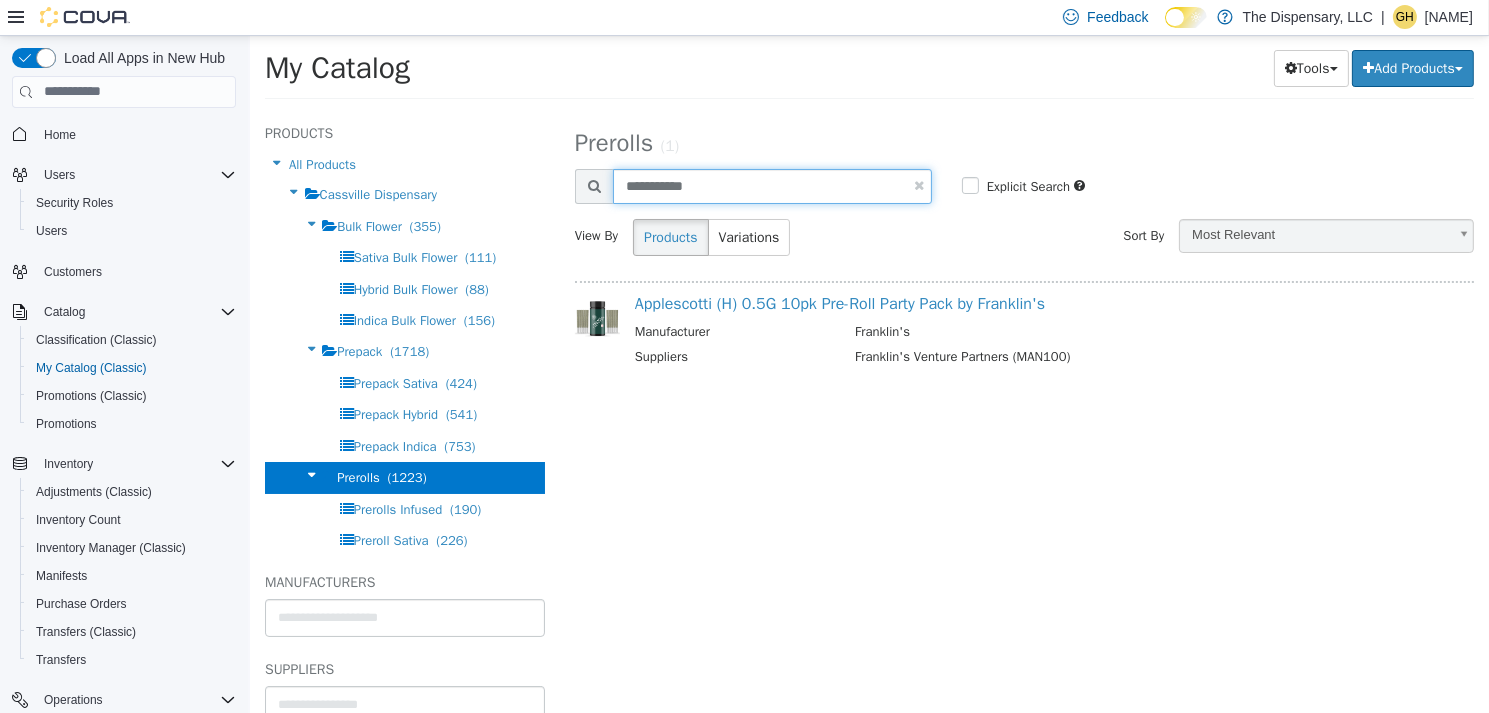 drag, startPoint x: 740, startPoint y: 179, endPoint x: 535, endPoint y: 151, distance: 206.90337 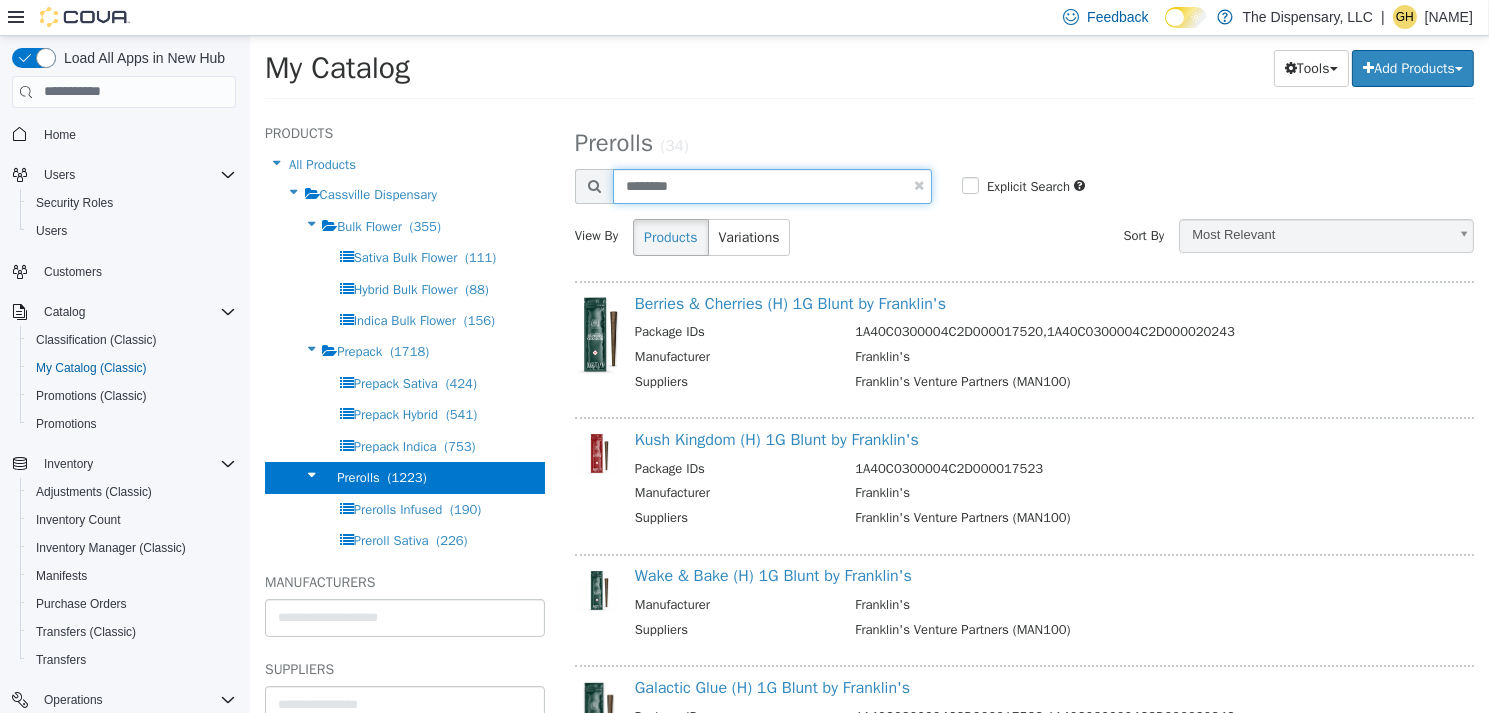 click on "********" at bounding box center (771, 185) 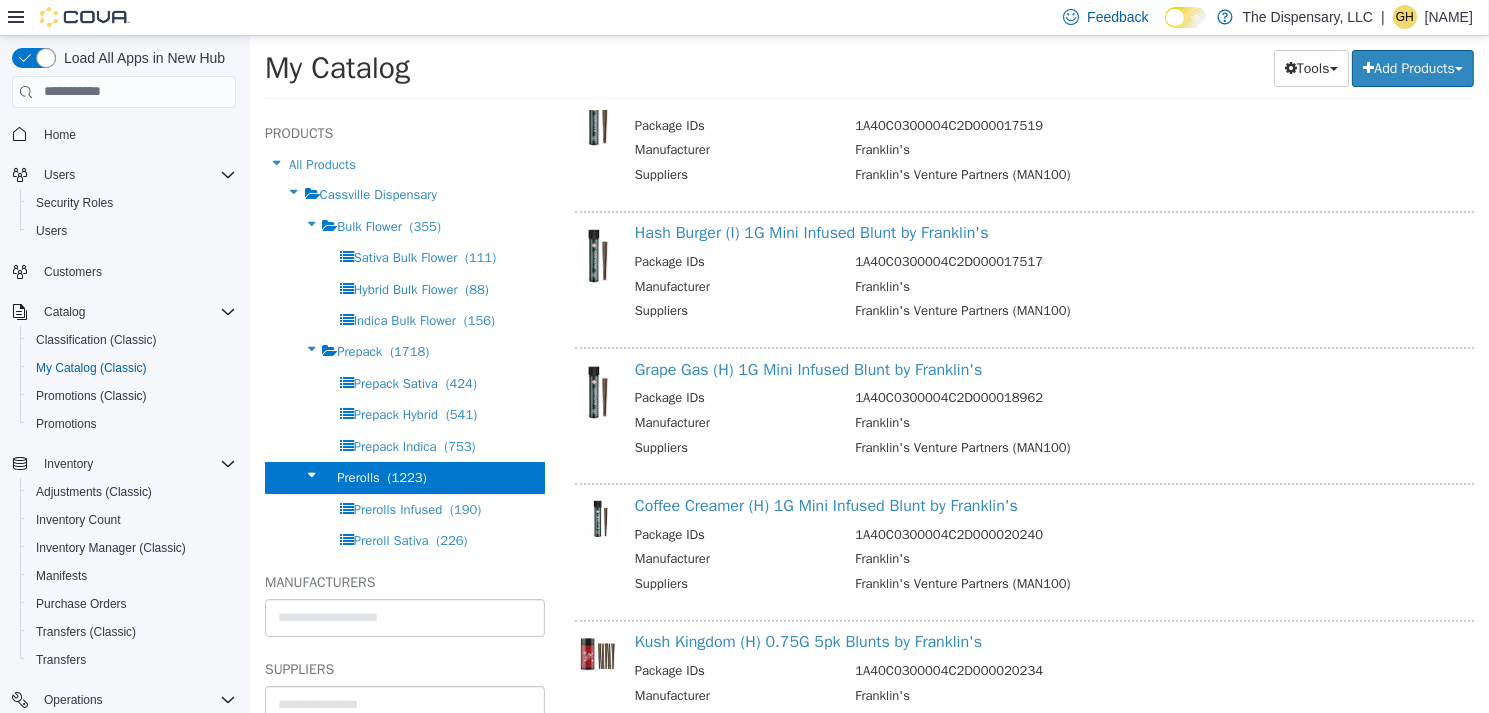 scroll, scrollTop: 1300, scrollLeft: 0, axis: vertical 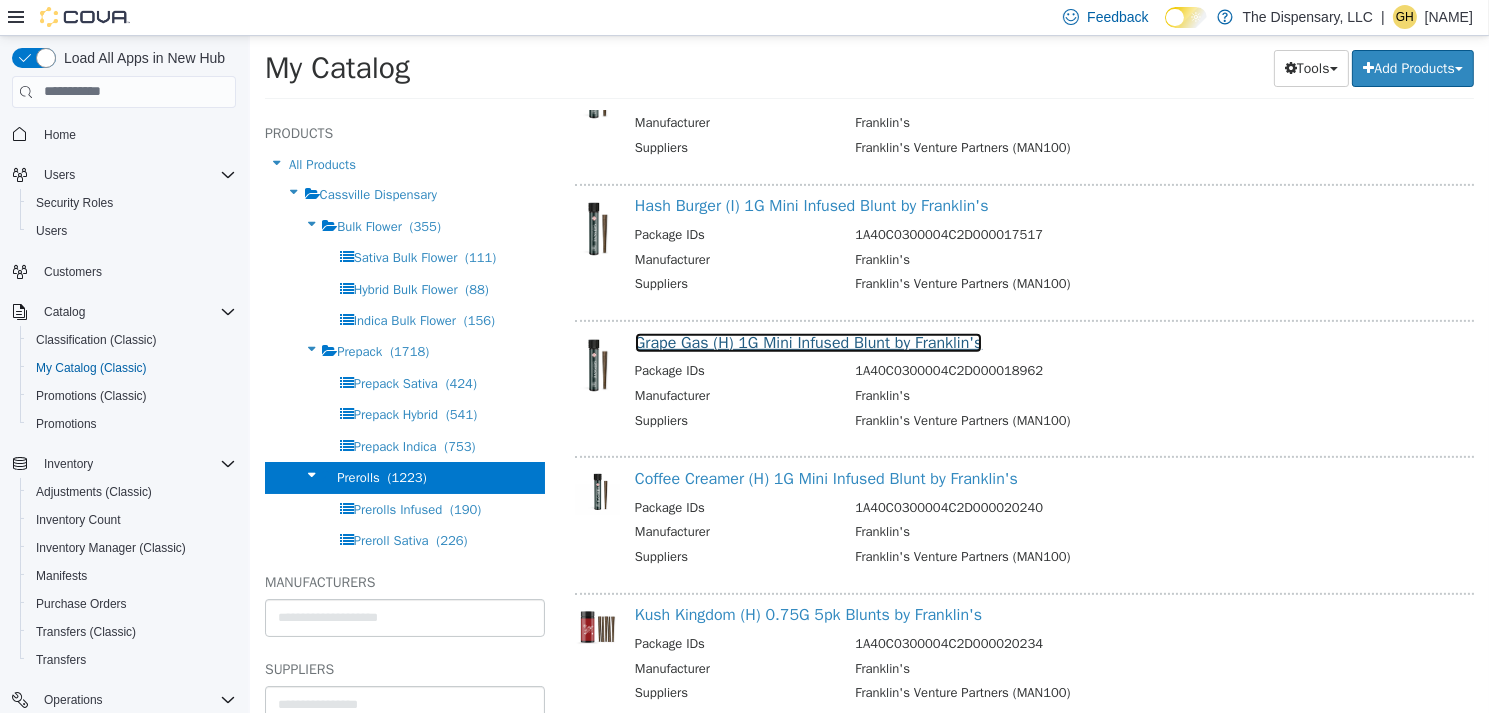 click on "Grape Gas (H) 1G Mini Infused Blunt by Franklin's" at bounding box center (808, 342) 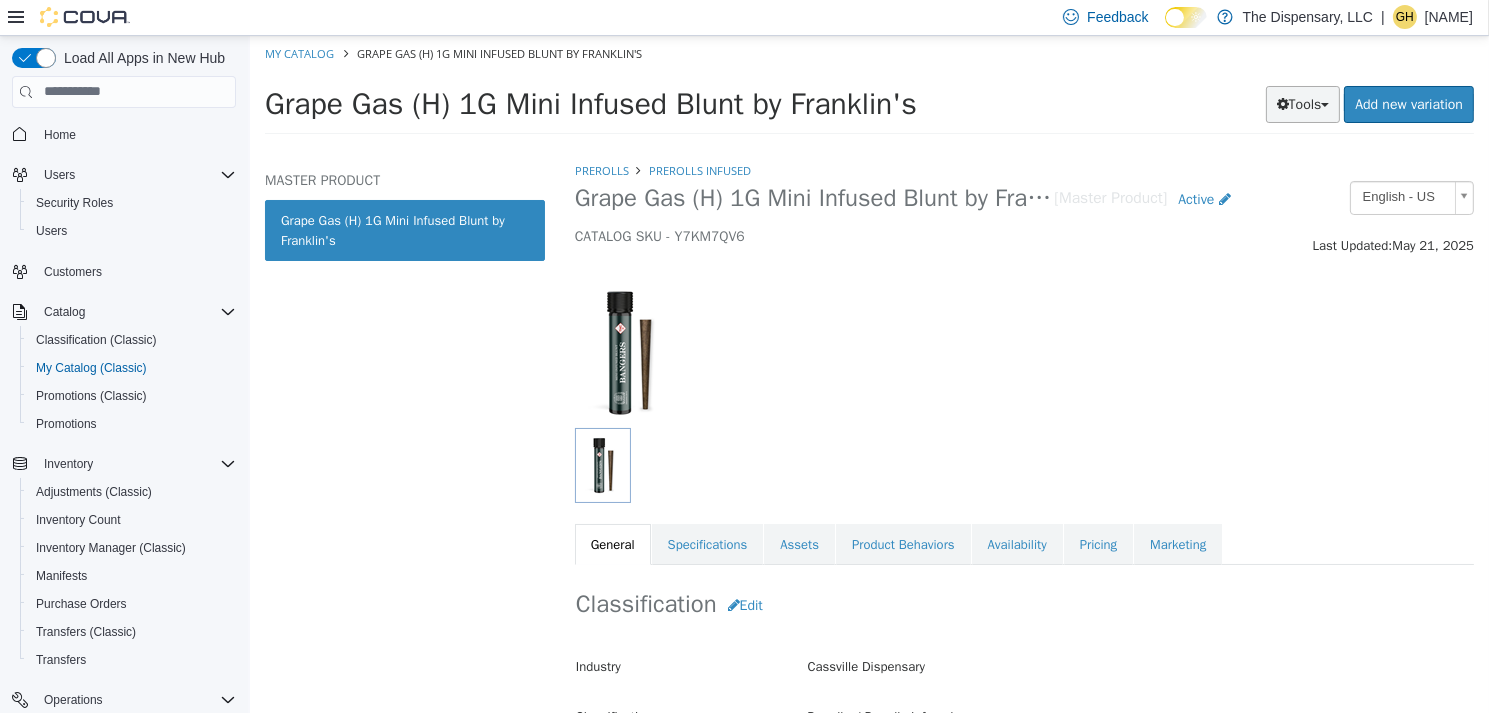 click on "Tools" at bounding box center [1302, 103] 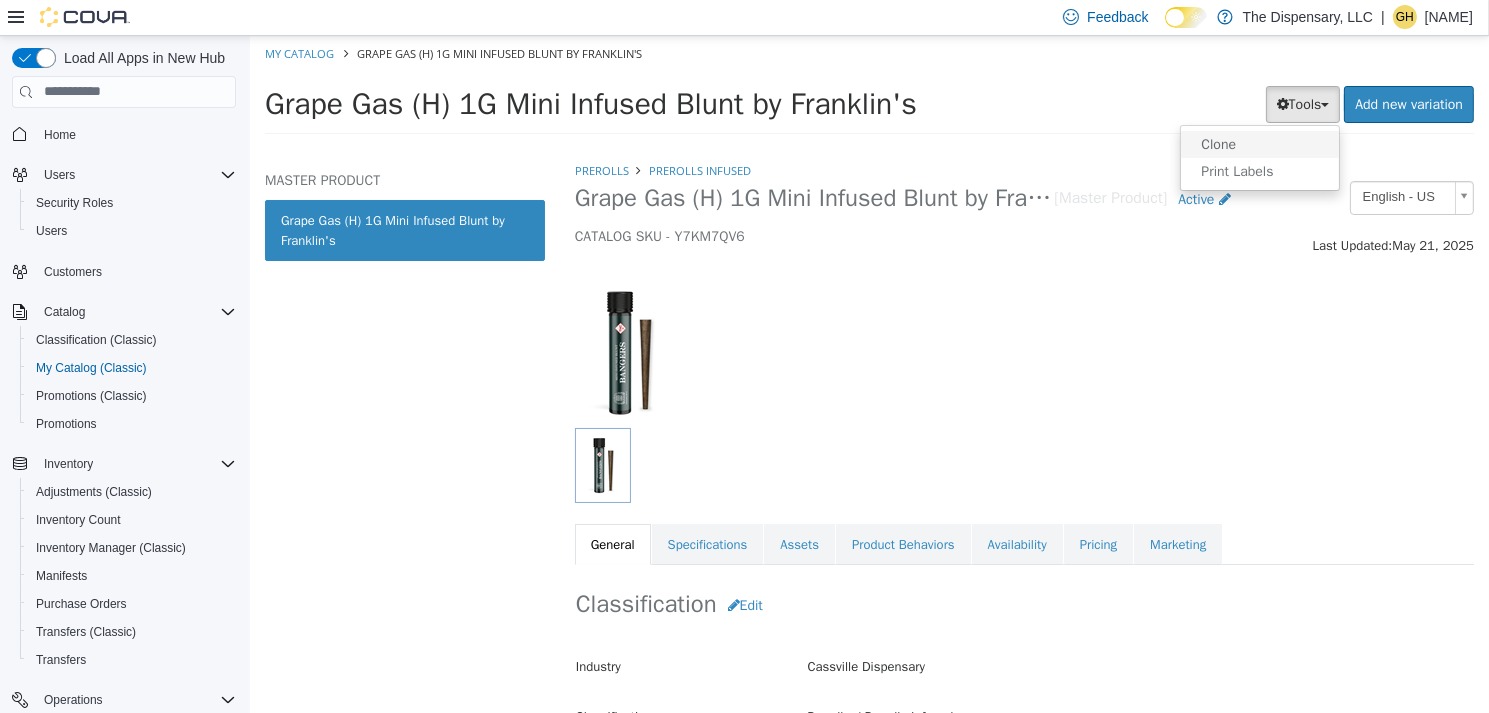 click on "Clone" at bounding box center [1259, 143] 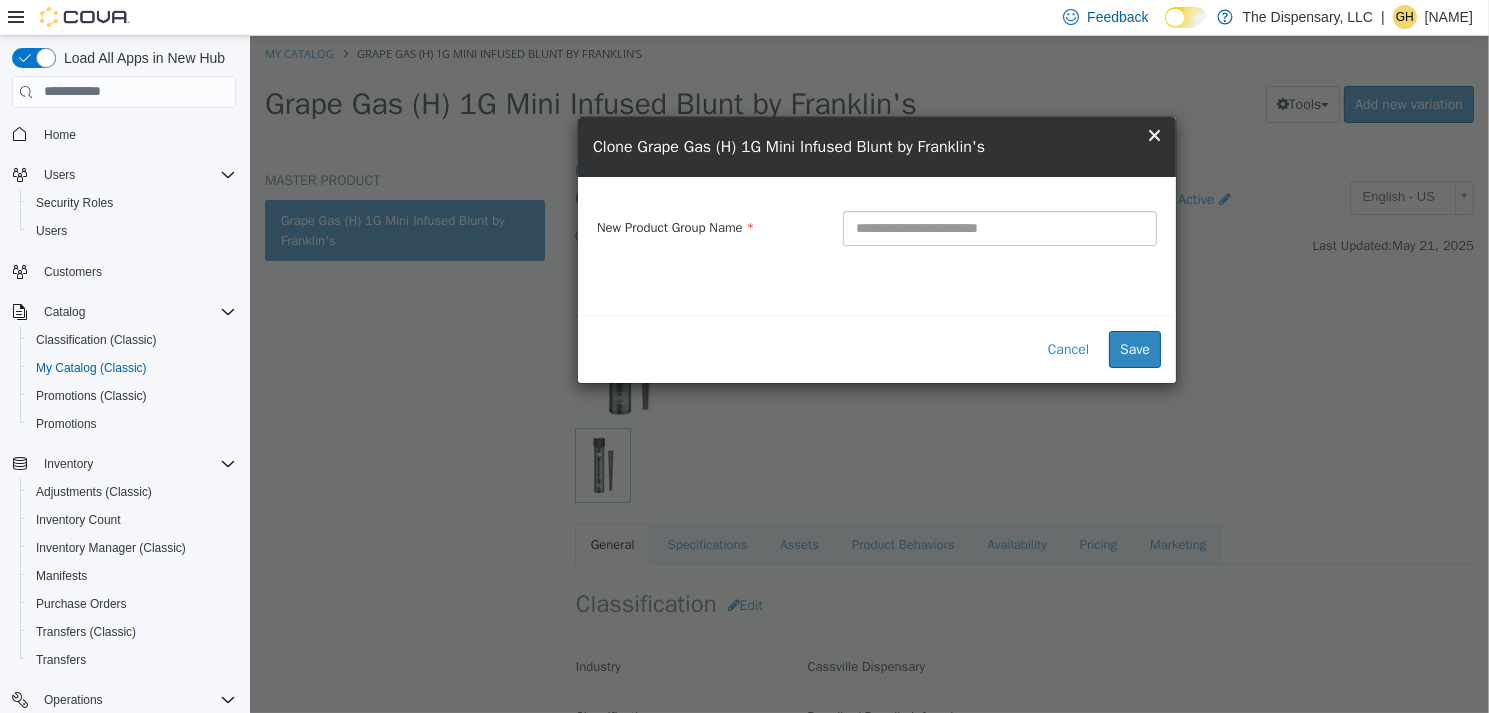 click at bounding box center [999, 227] 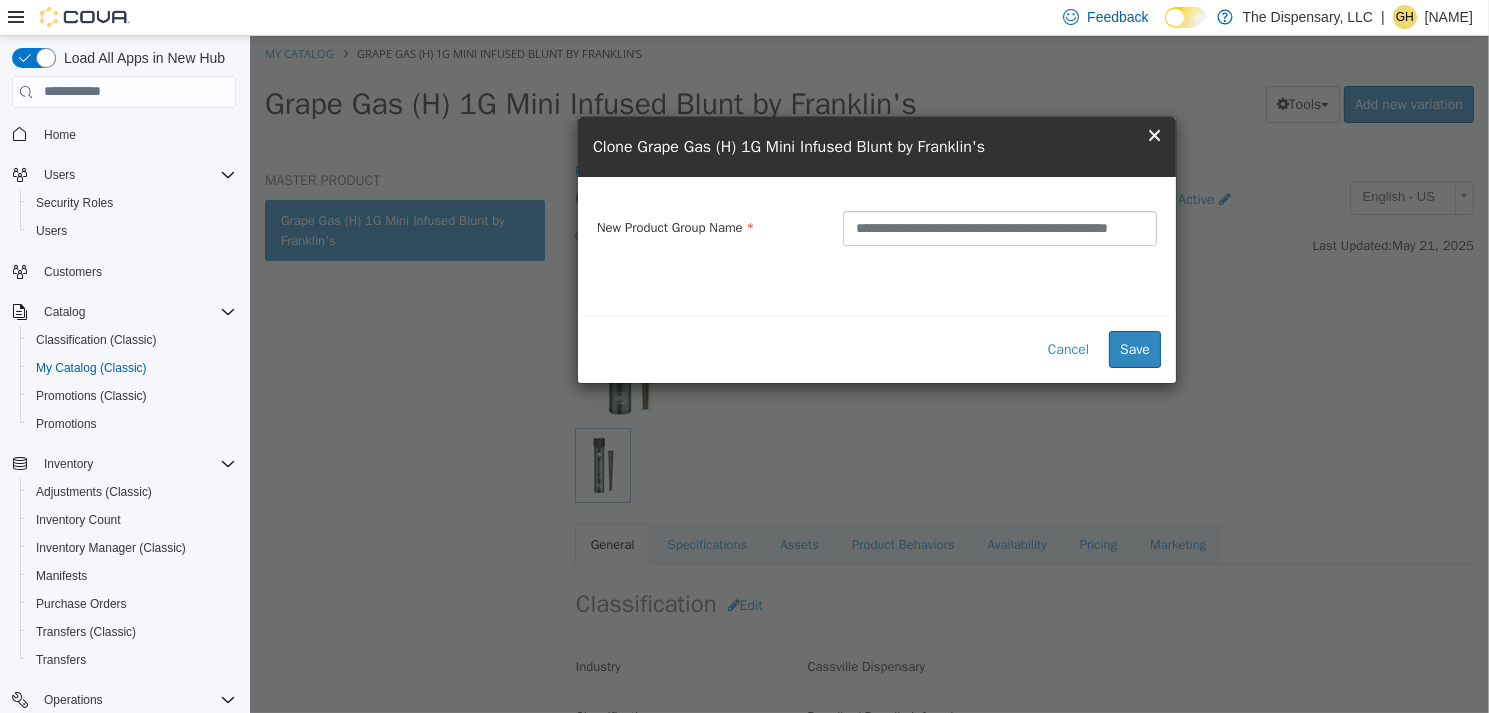 scroll, scrollTop: 0, scrollLeft: 20, axis: horizontal 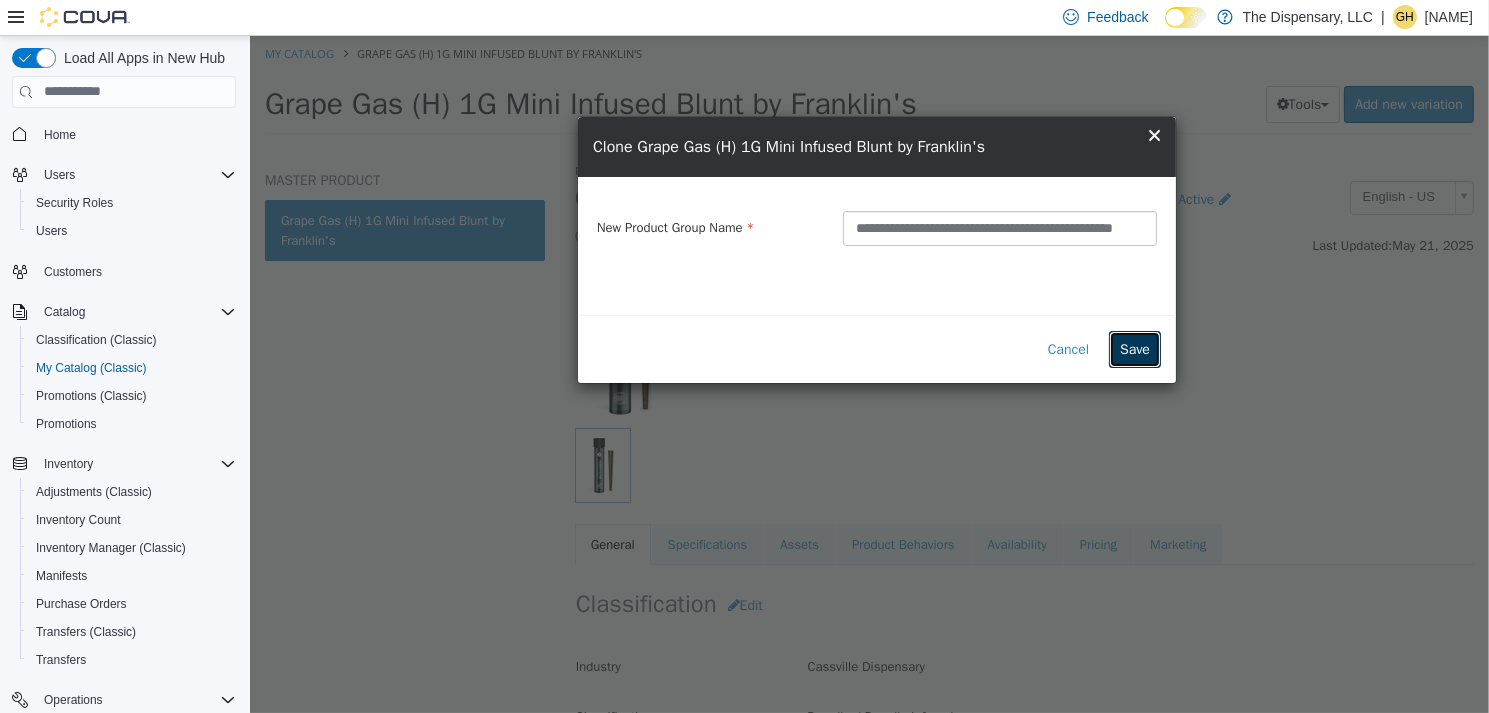 click on "Save" at bounding box center (1134, 348) 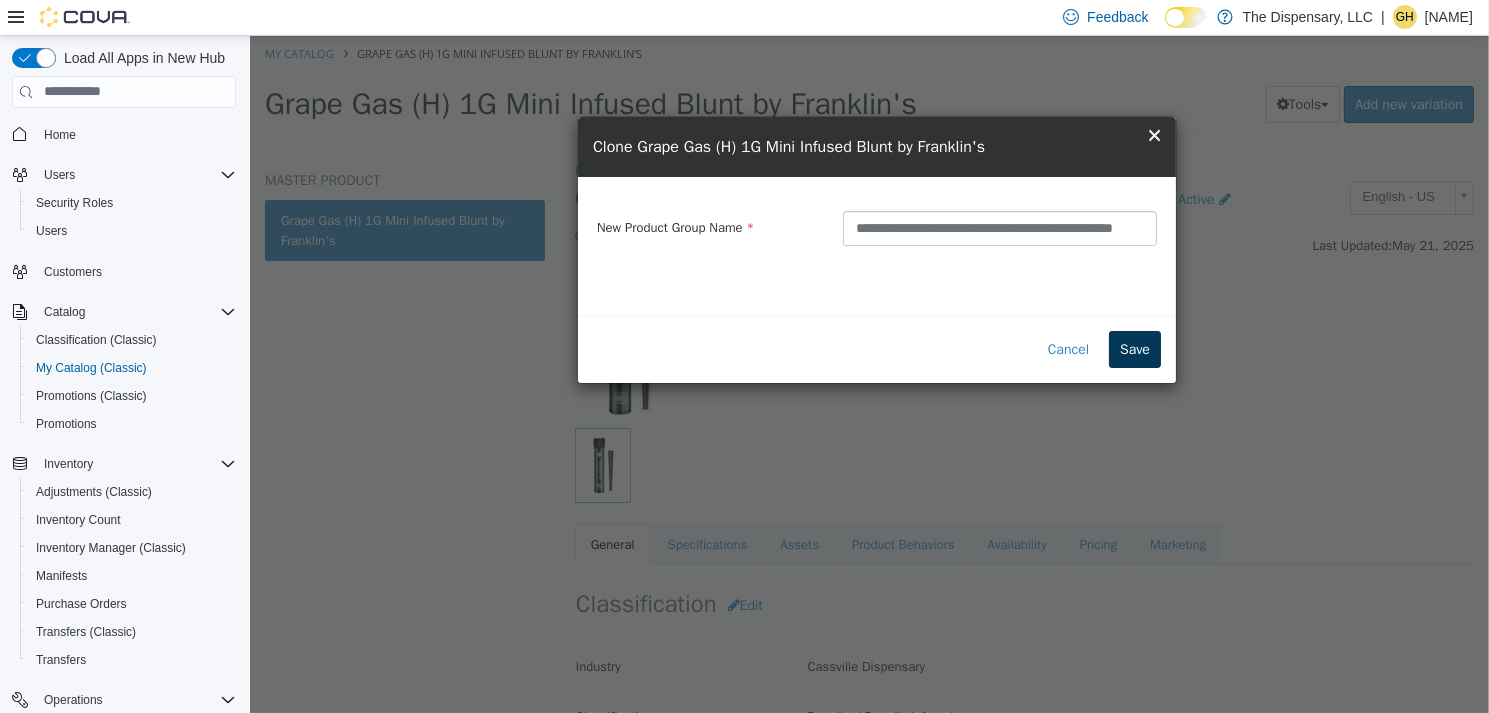 scroll, scrollTop: 0, scrollLeft: 0, axis: both 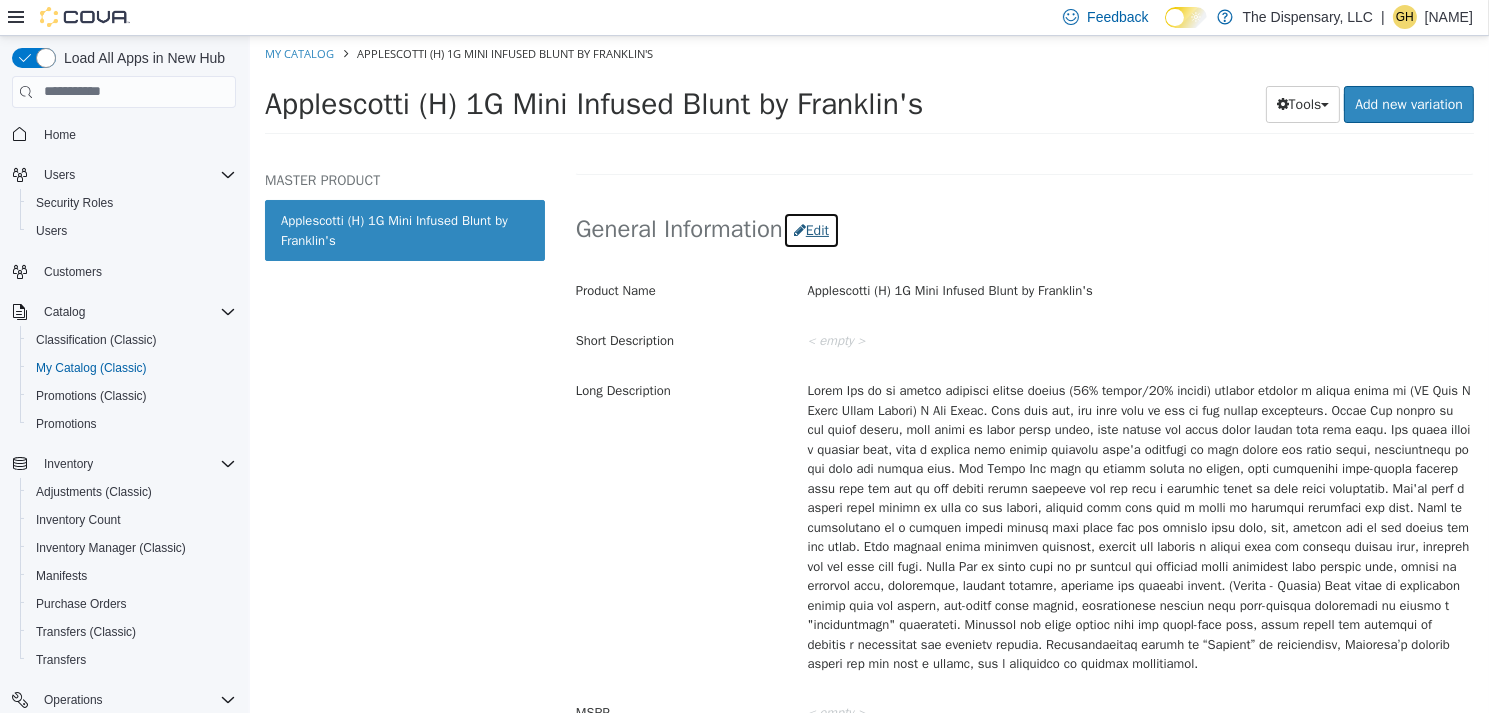 click on "Edit" at bounding box center (810, 229) 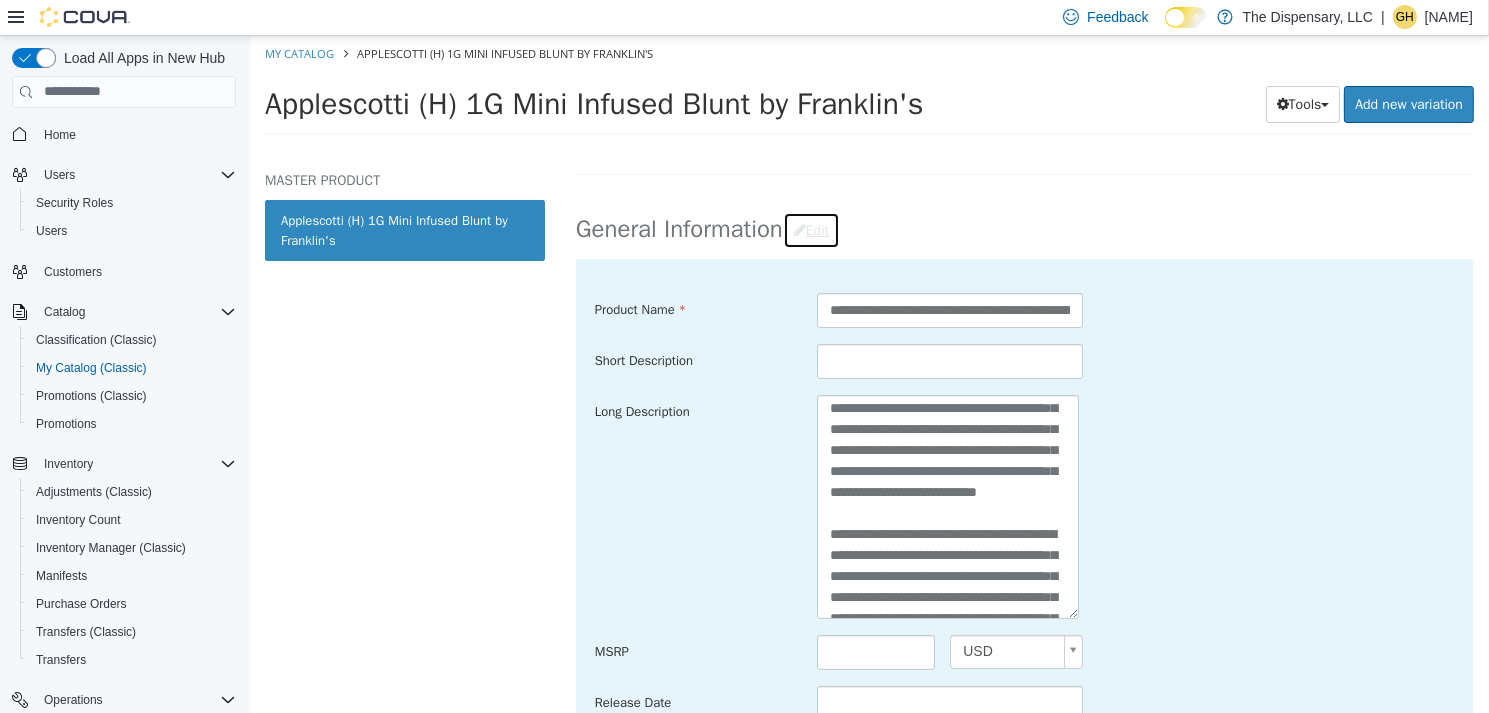 scroll, scrollTop: 600, scrollLeft: 0, axis: vertical 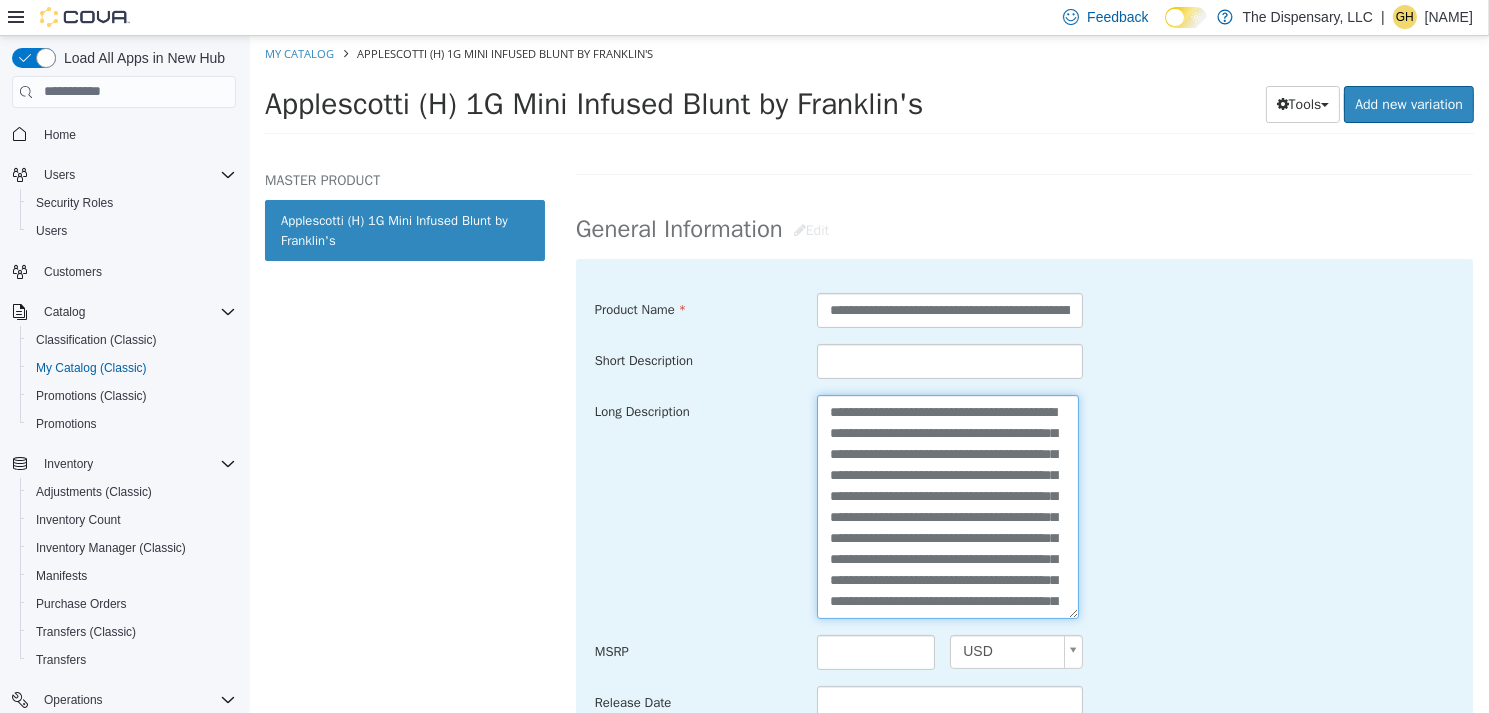drag, startPoint x: 977, startPoint y: 566, endPoint x: 709, endPoint y: 330, distance: 357.09943 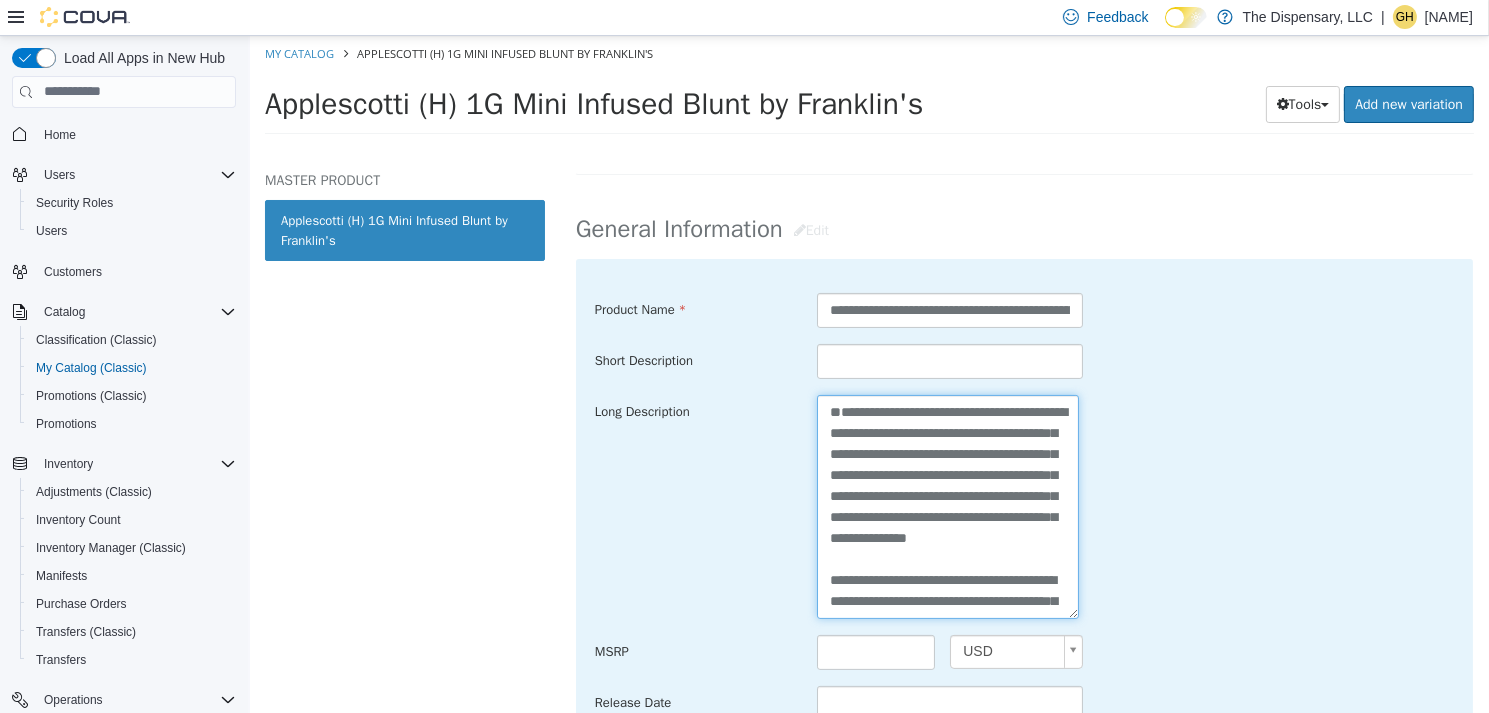 paste on "**********" 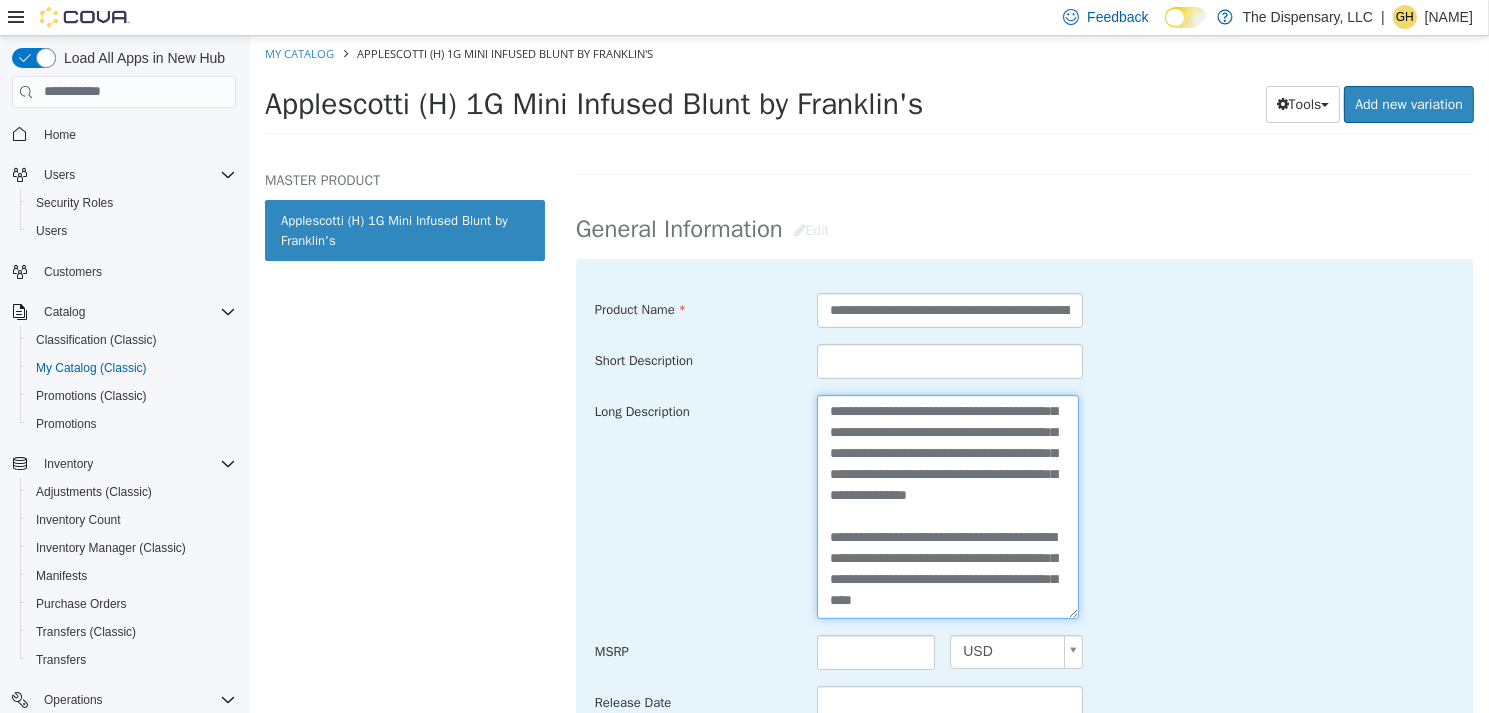 scroll, scrollTop: 336, scrollLeft: 0, axis: vertical 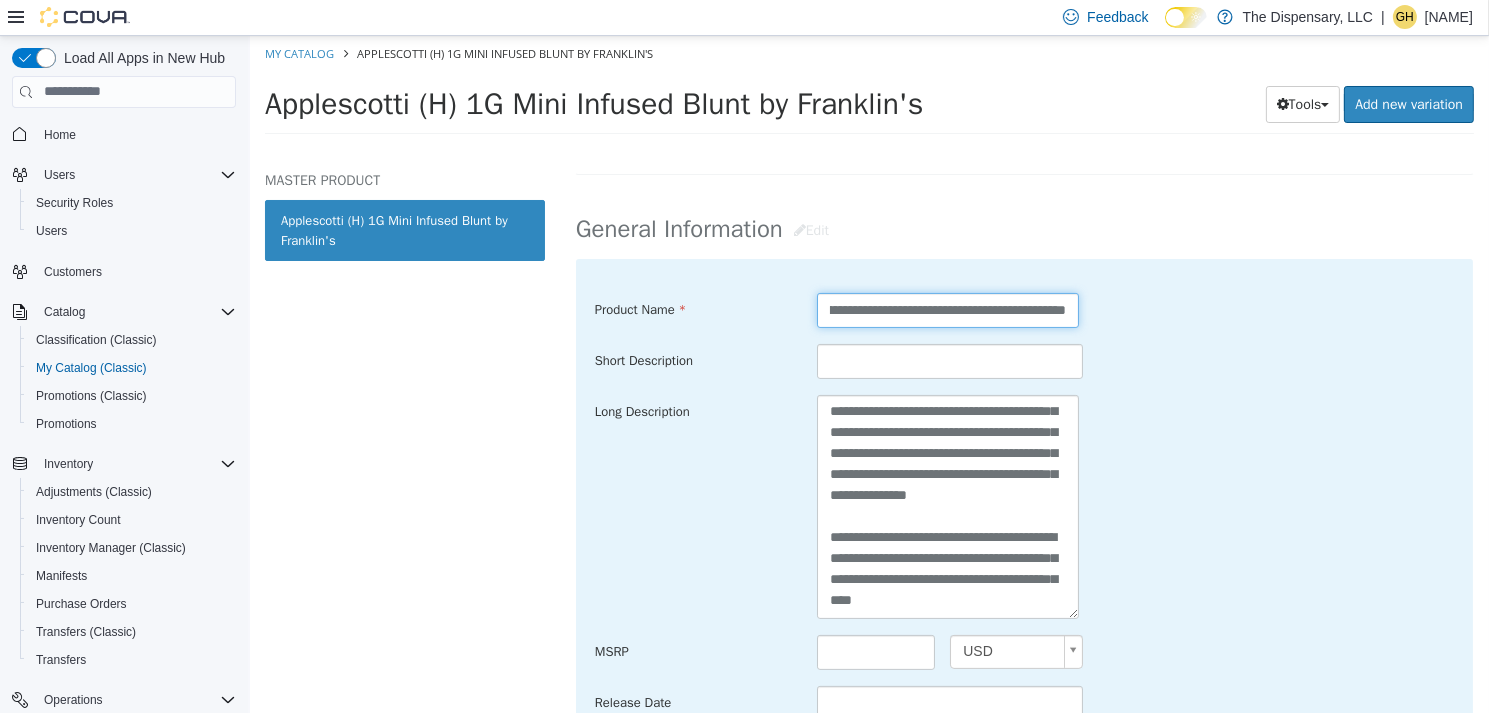 drag, startPoint x: 823, startPoint y: 313, endPoint x: 1297, endPoint y: 308, distance: 474.02637 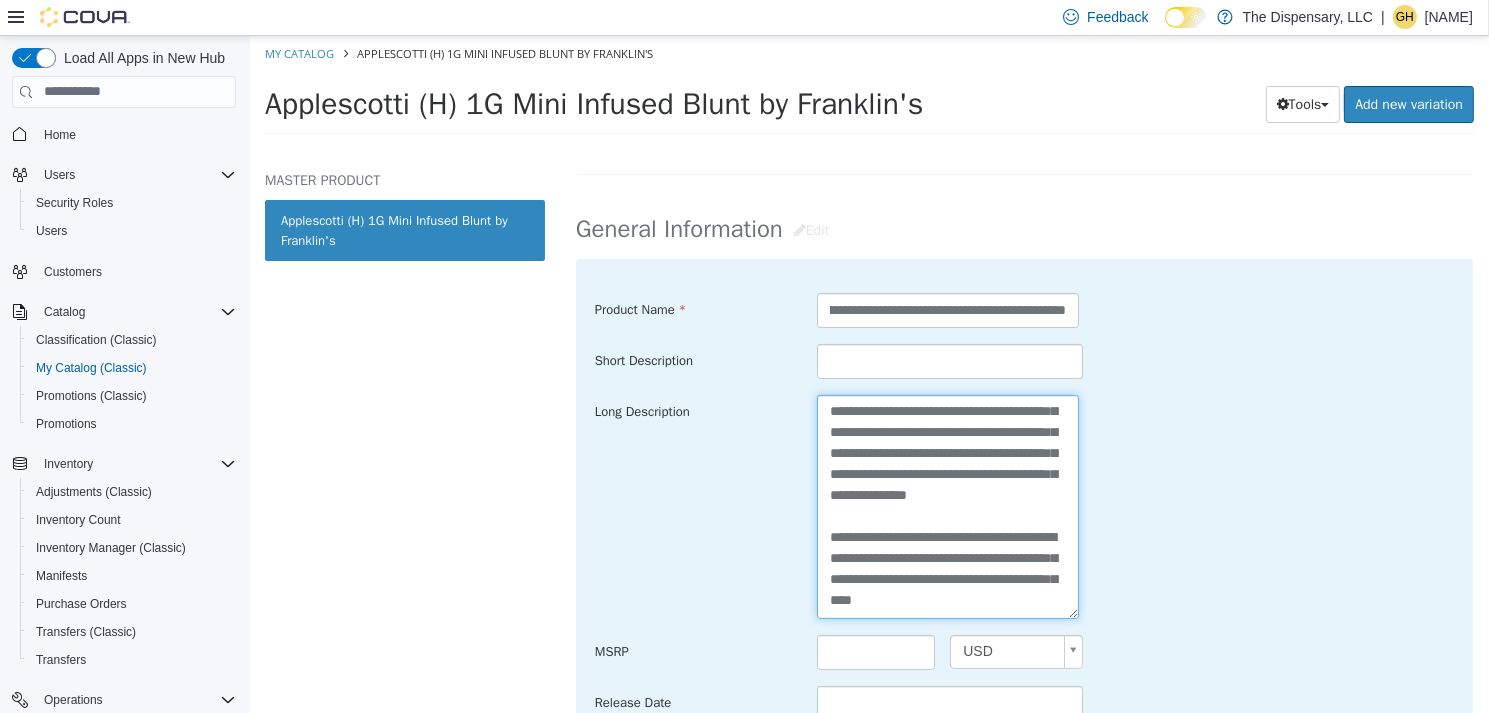 click at bounding box center (947, 505) 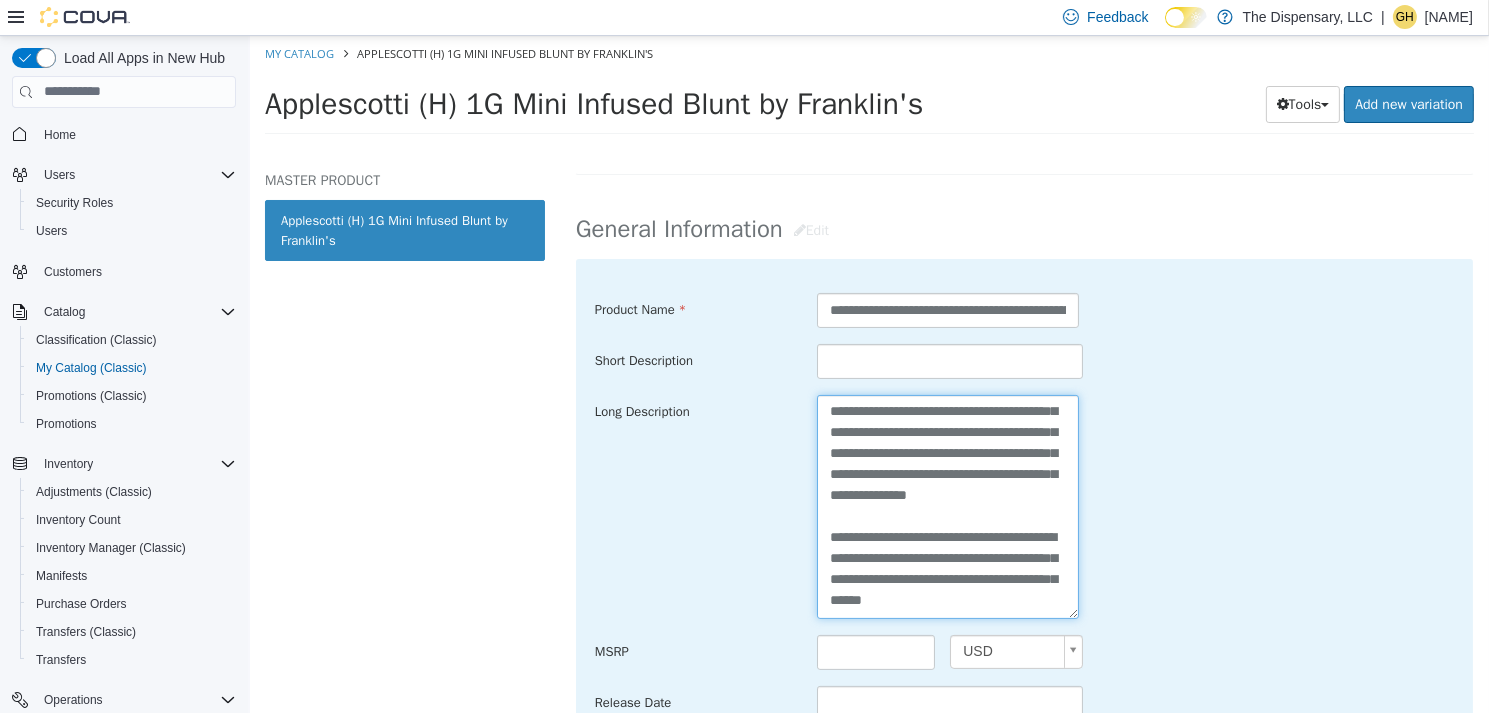 paste on "**********" 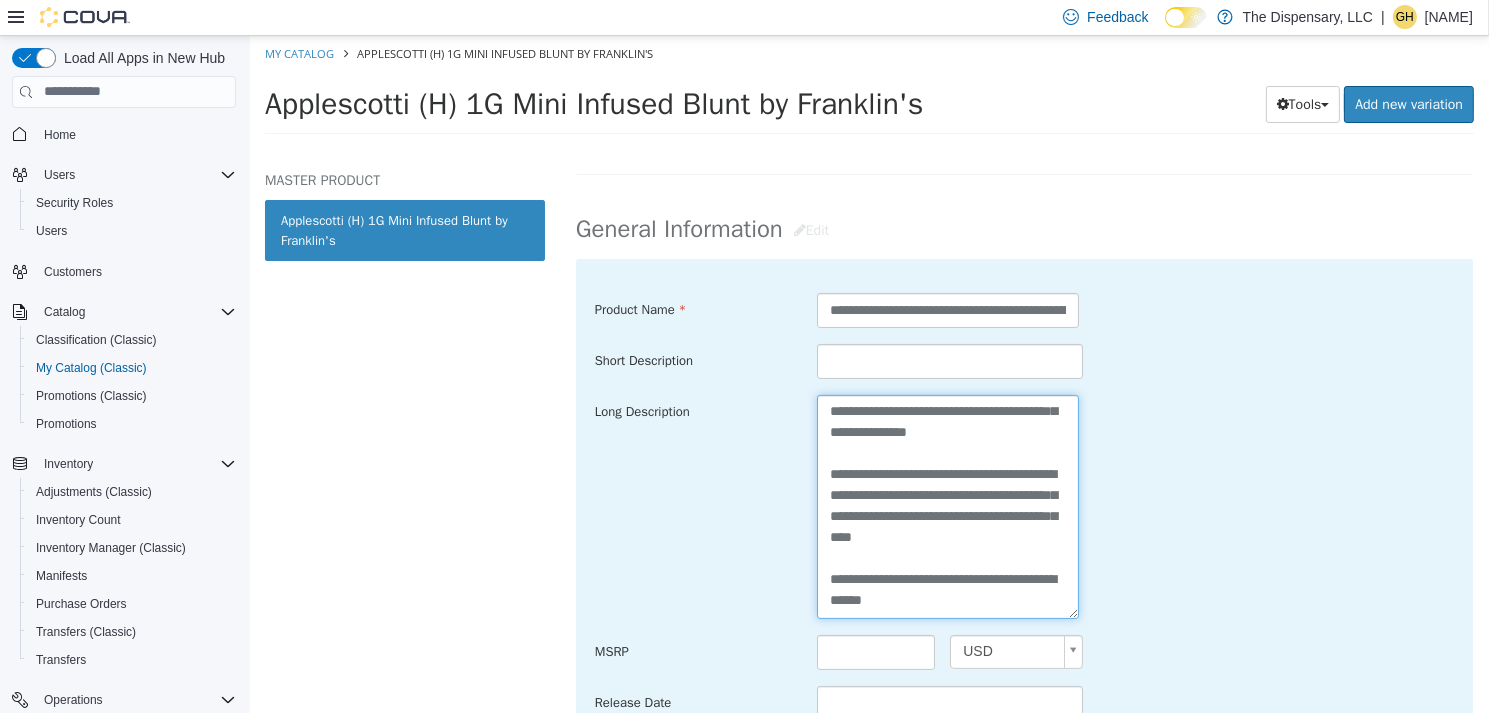 scroll, scrollTop: 392, scrollLeft: 0, axis: vertical 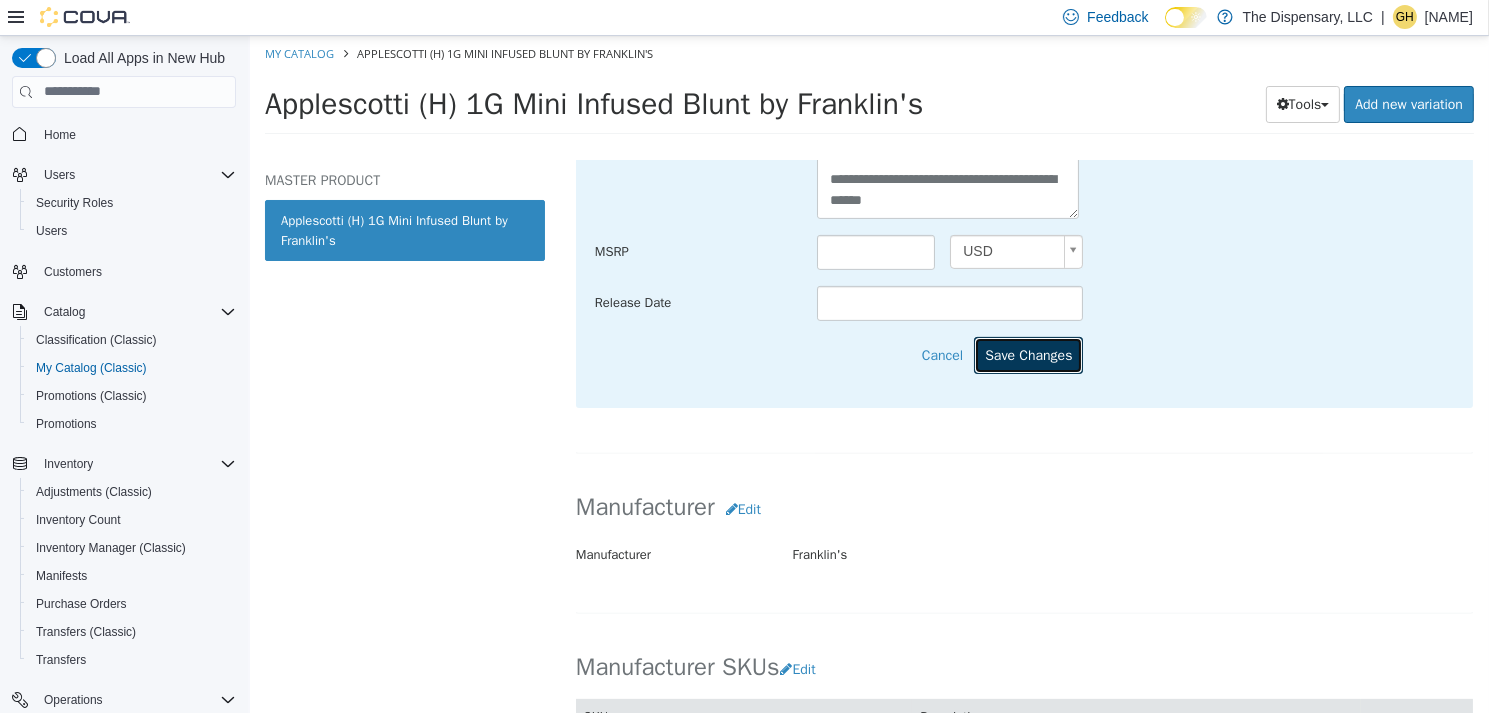 click on "Save Changes" at bounding box center (1027, 354) 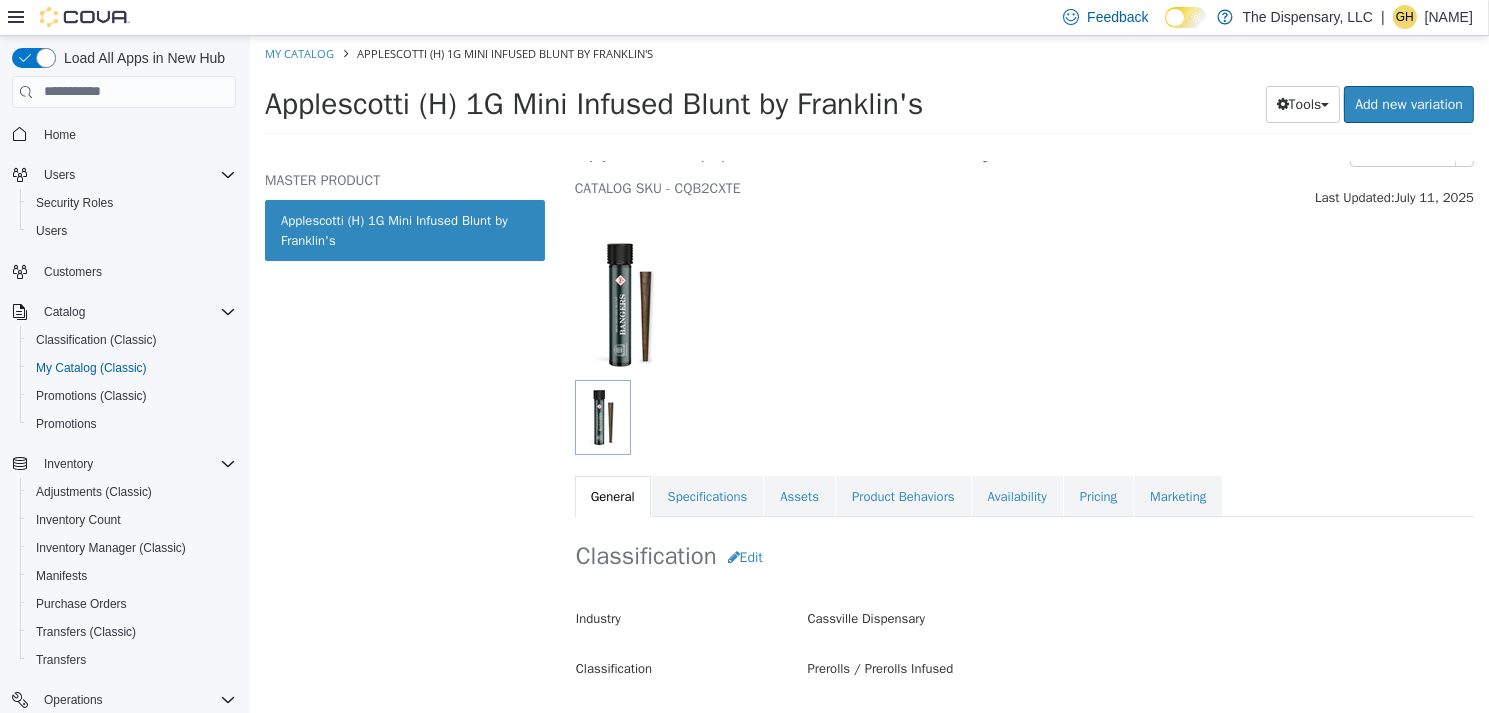 scroll, scrollTop: 0, scrollLeft: 0, axis: both 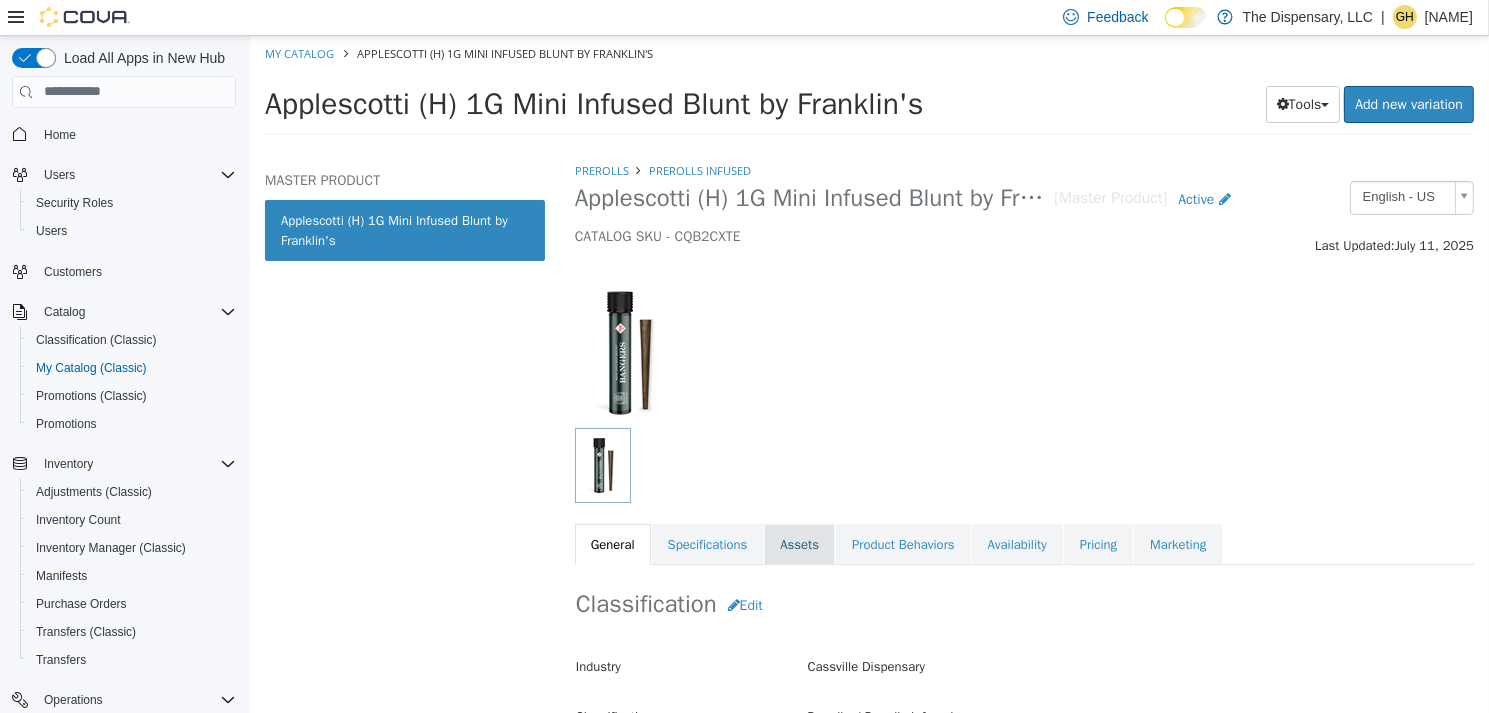 click on "Assets" at bounding box center [798, 544] 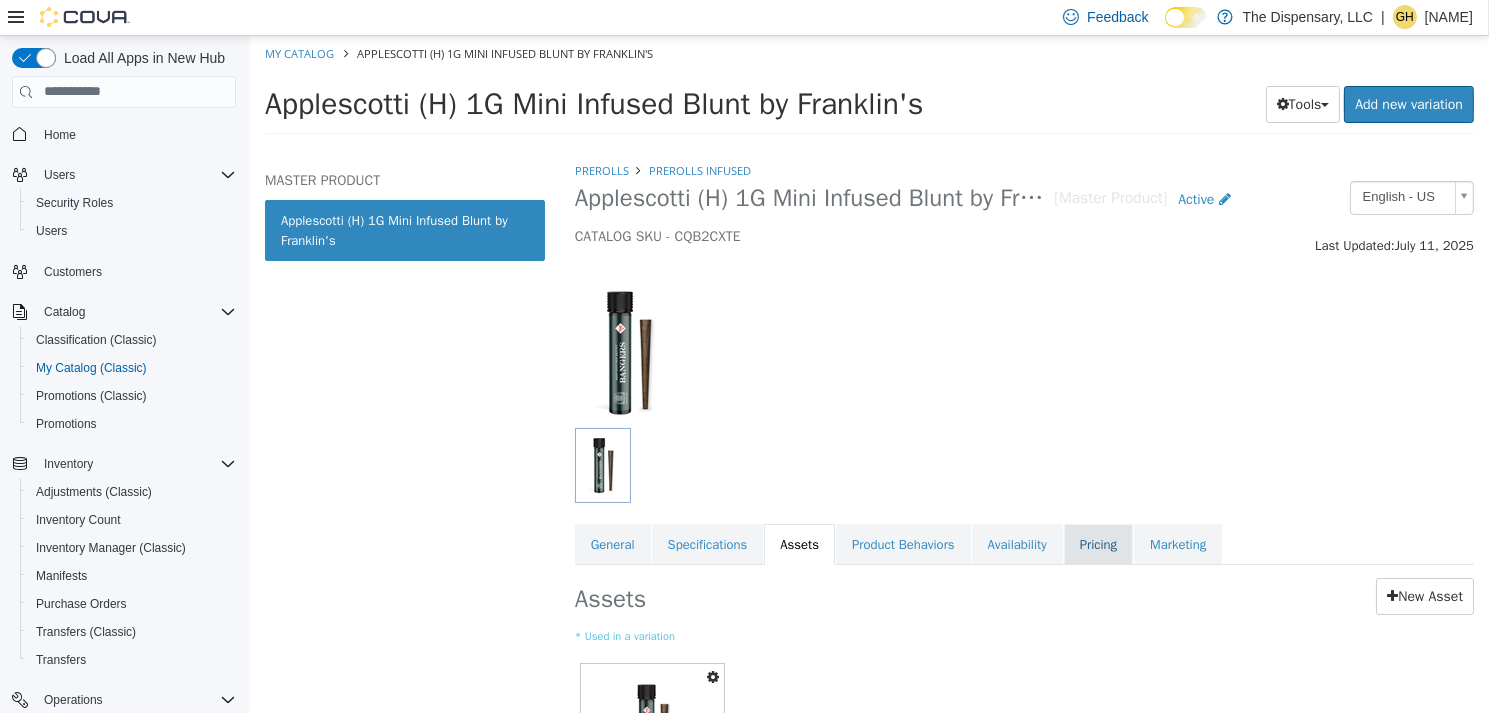 click on "Pricing" at bounding box center (1097, 544) 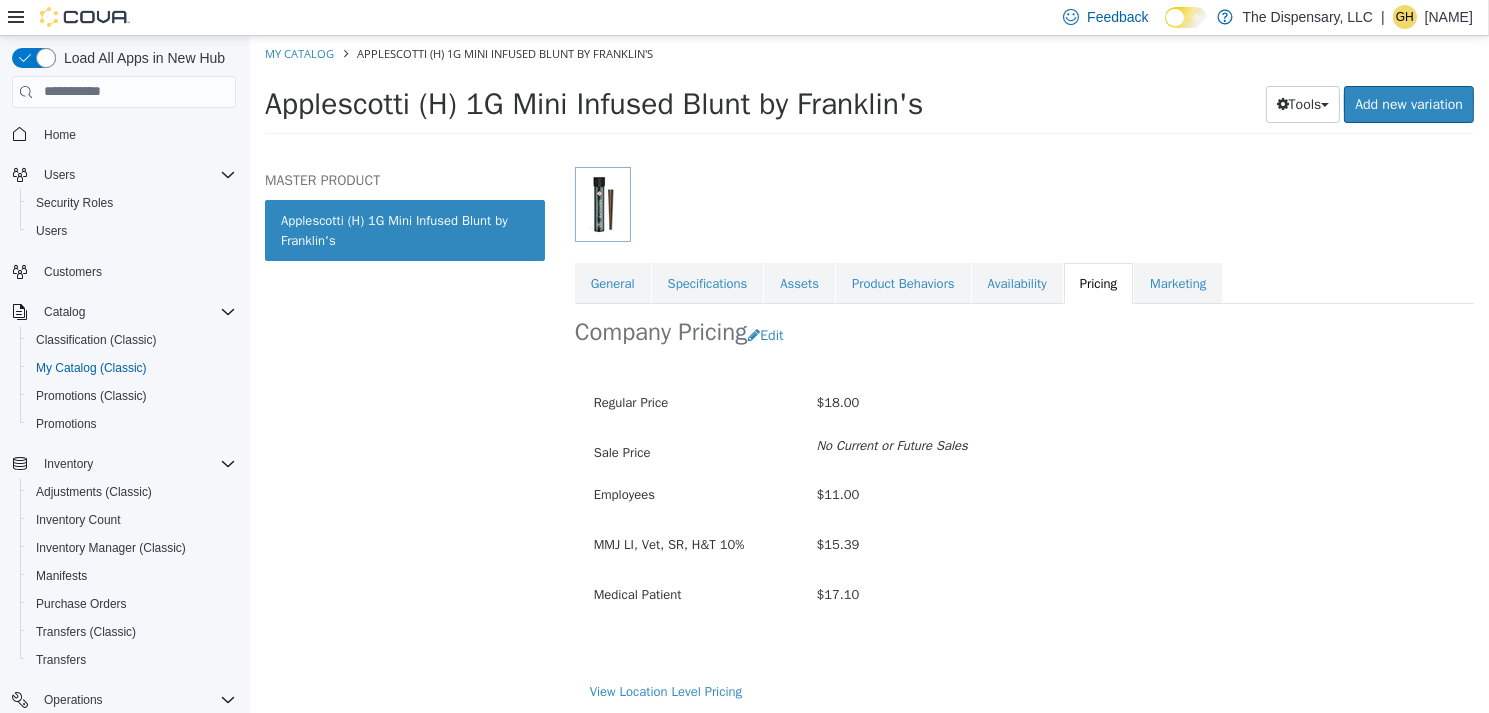 scroll, scrollTop: 262, scrollLeft: 0, axis: vertical 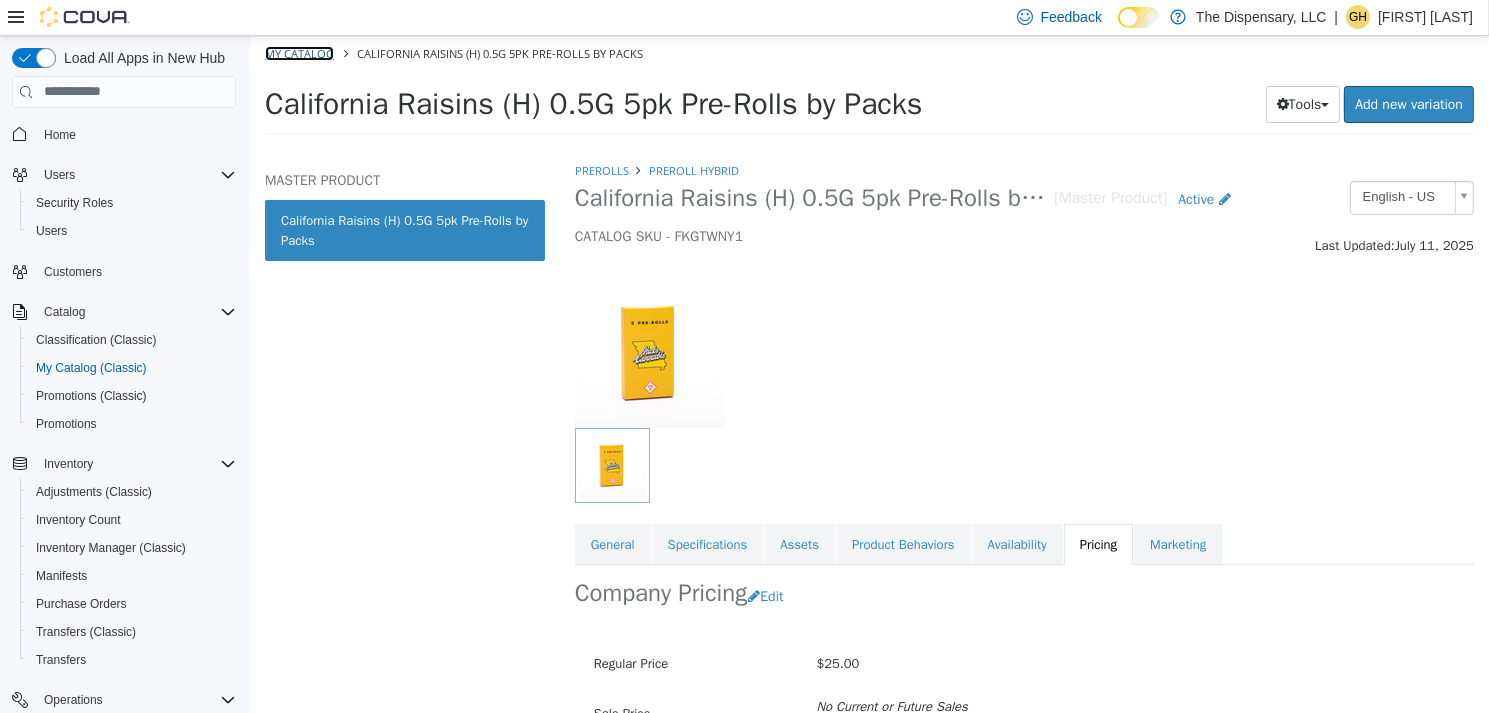 click on "My Catalog" at bounding box center (298, 52) 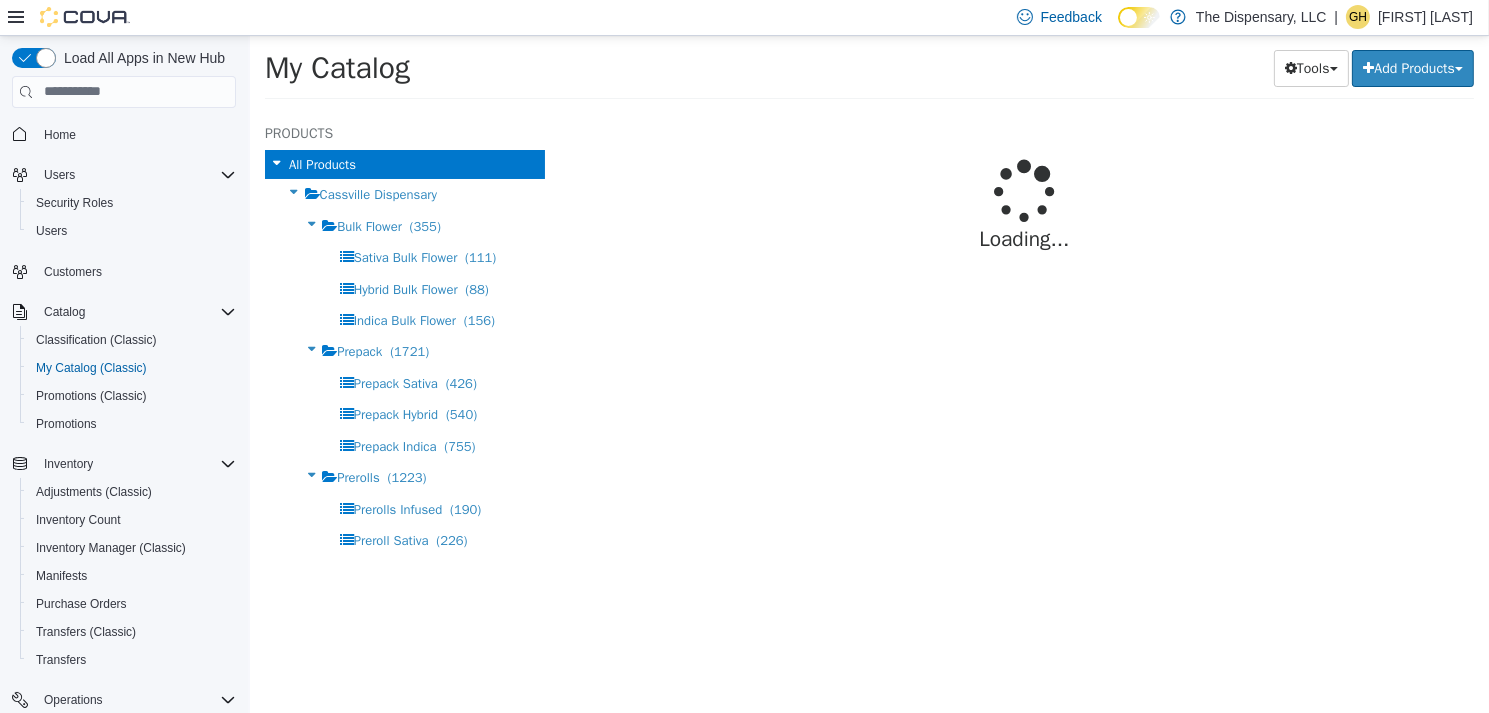 select on "**********" 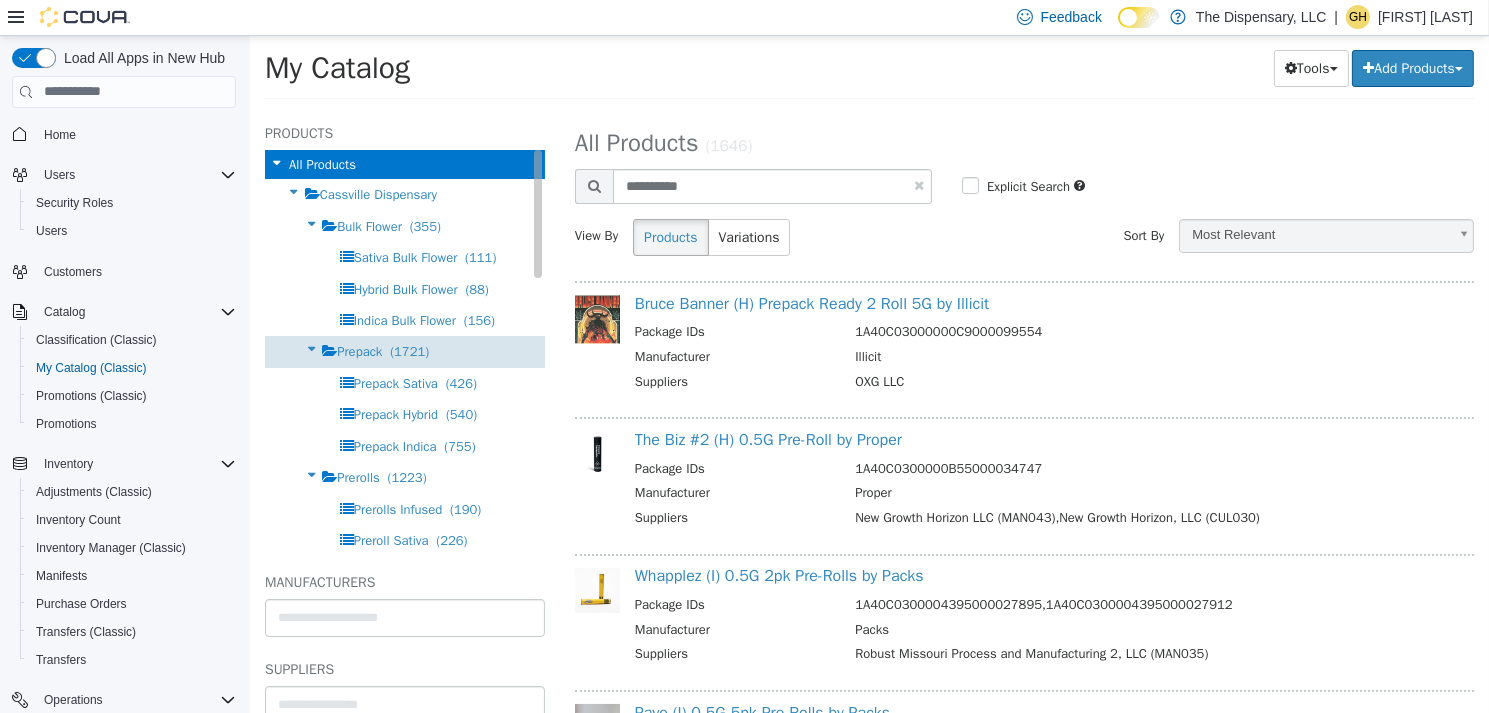 click on "Prepack" at bounding box center (358, 350) 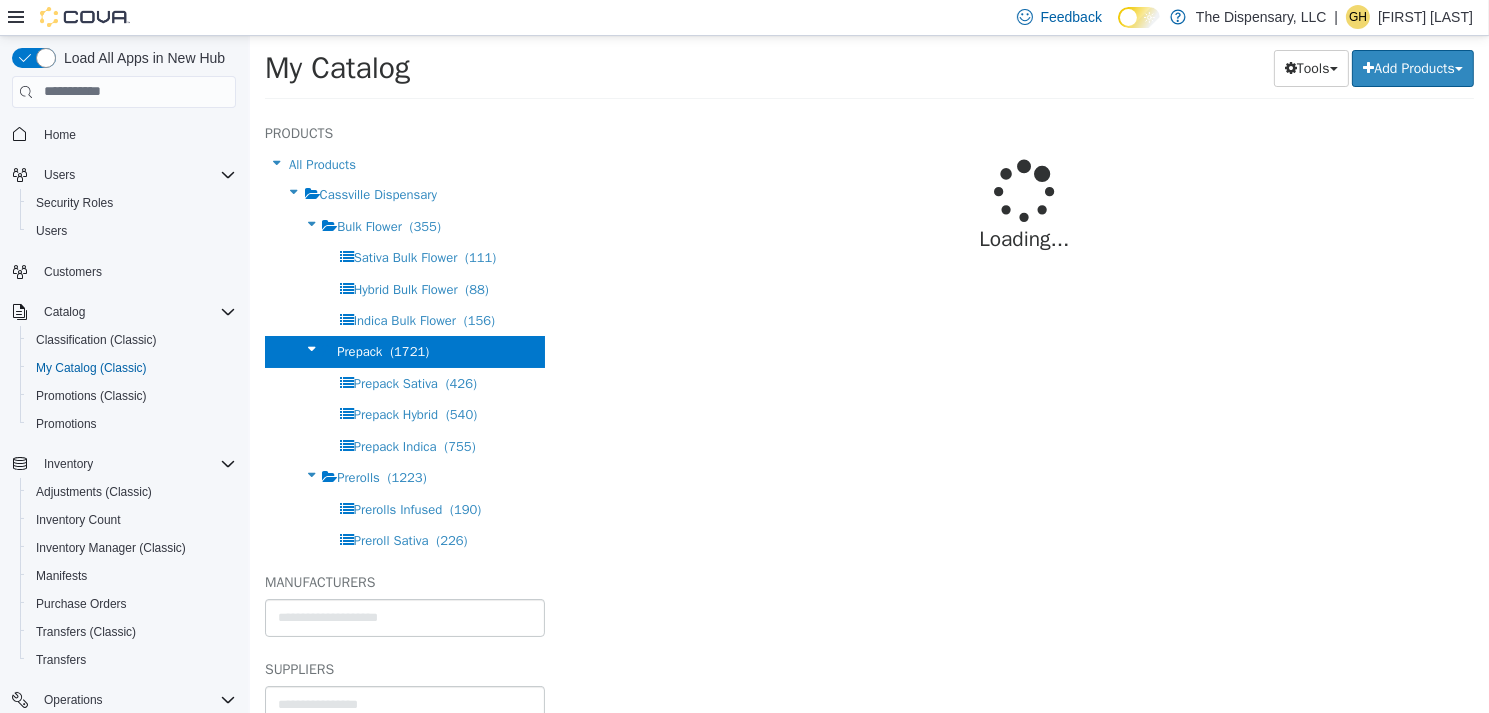 select on "**********" 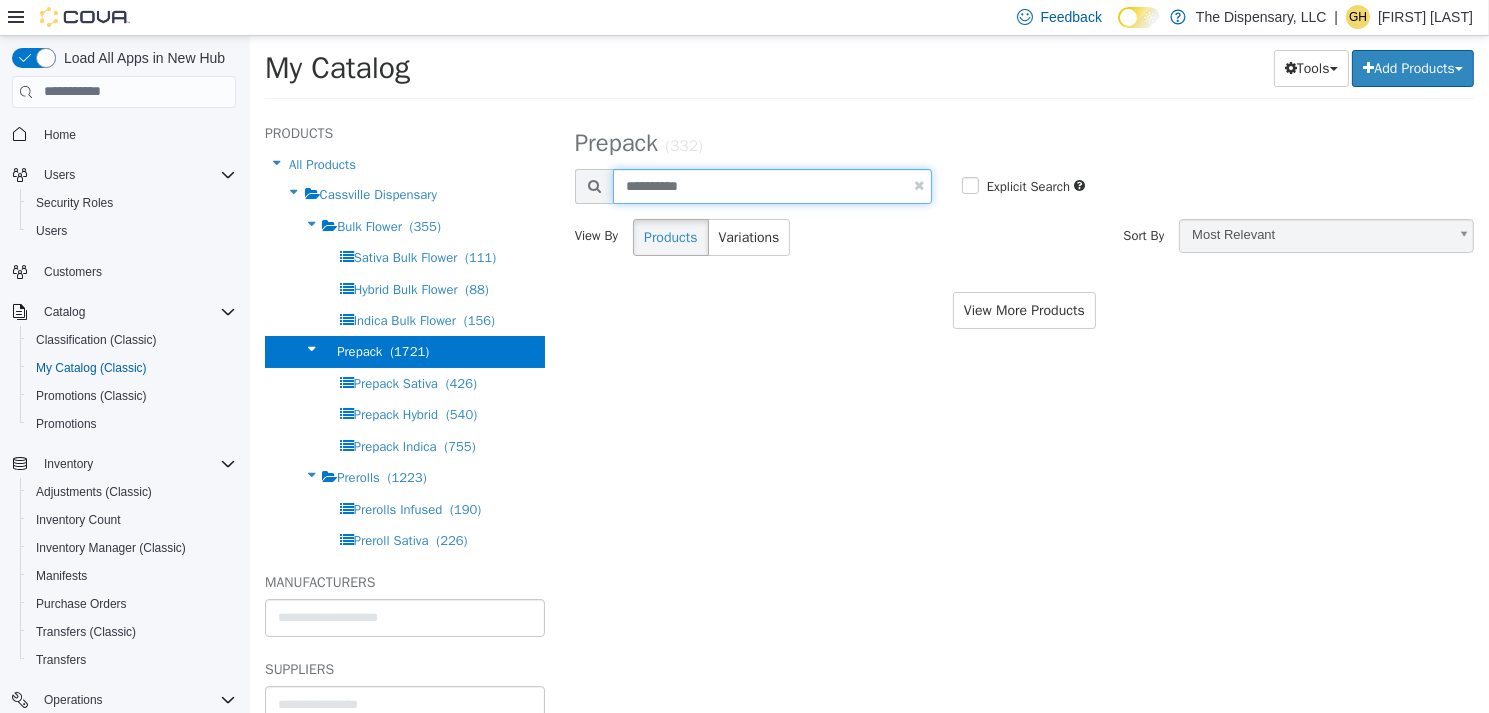 drag, startPoint x: 669, startPoint y: 184, endPoint x: 541, endPoint y: 176, distance: 128.24976 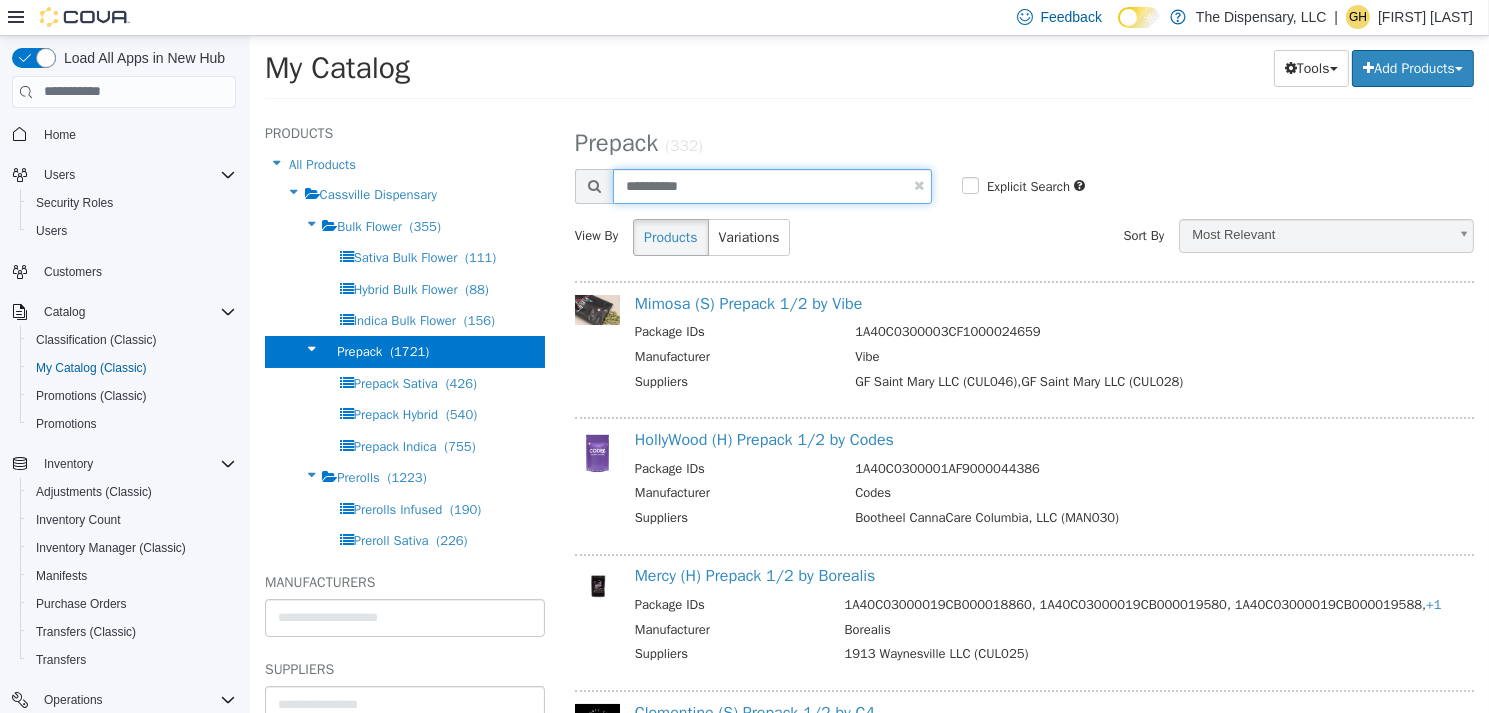 type on "**********" 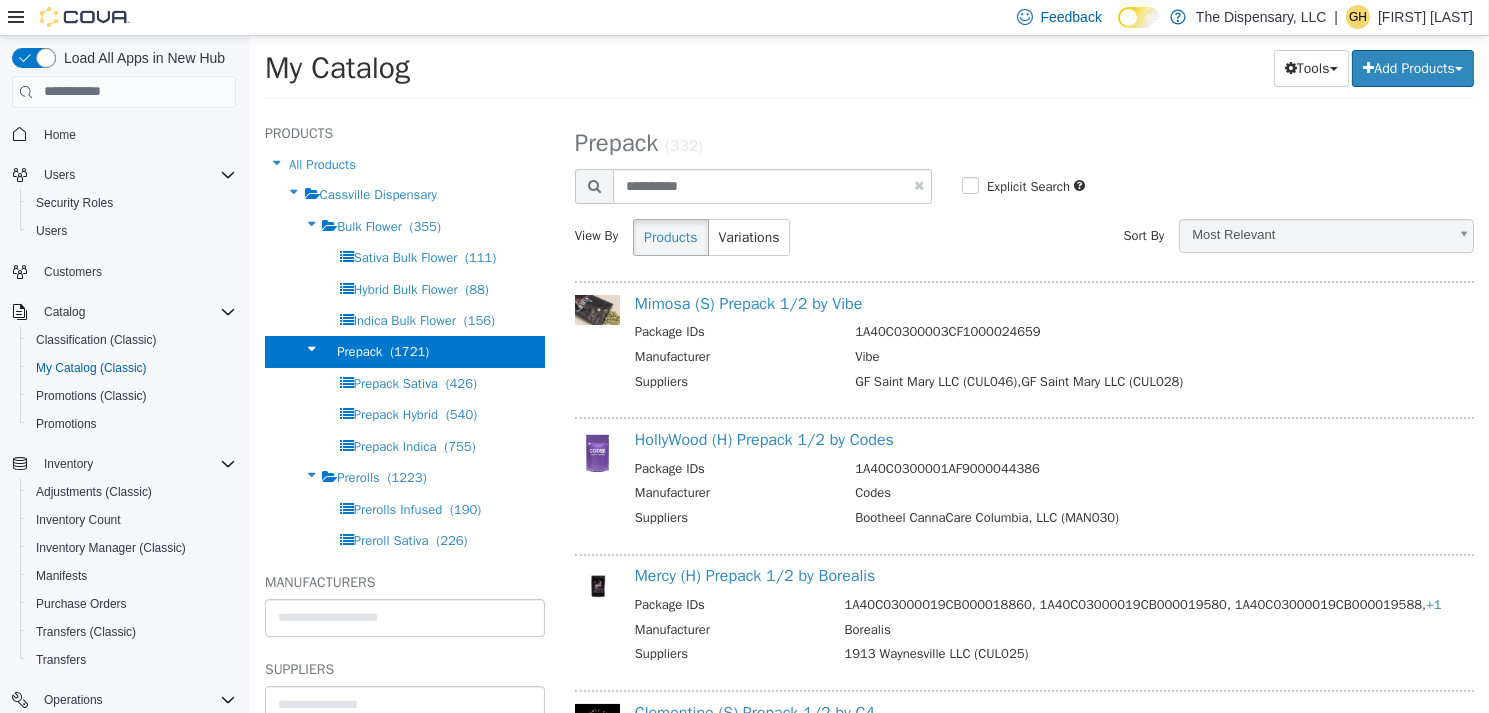 select on "**********" 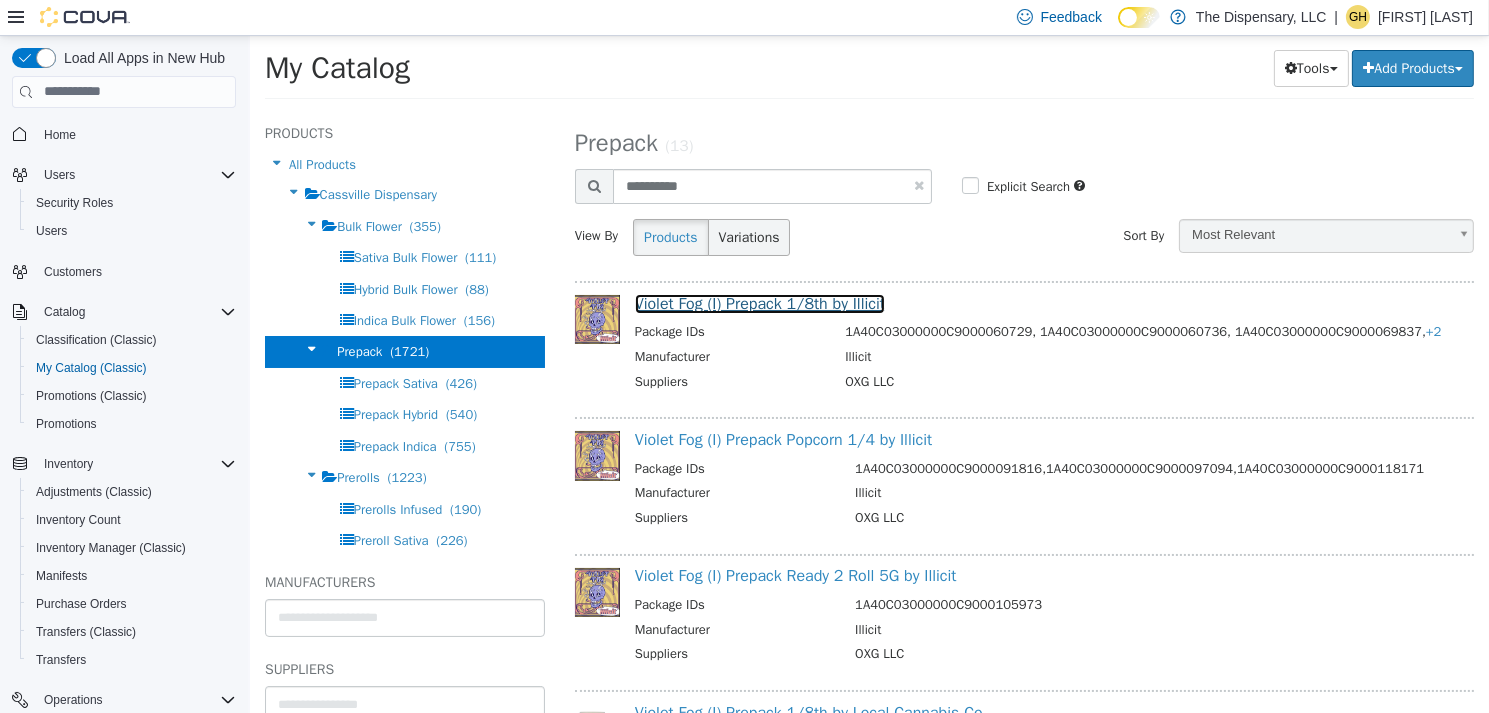 click on "Violet Fog (I) Prepack 1/8th by Illicit" at bounding box center (759, 303) 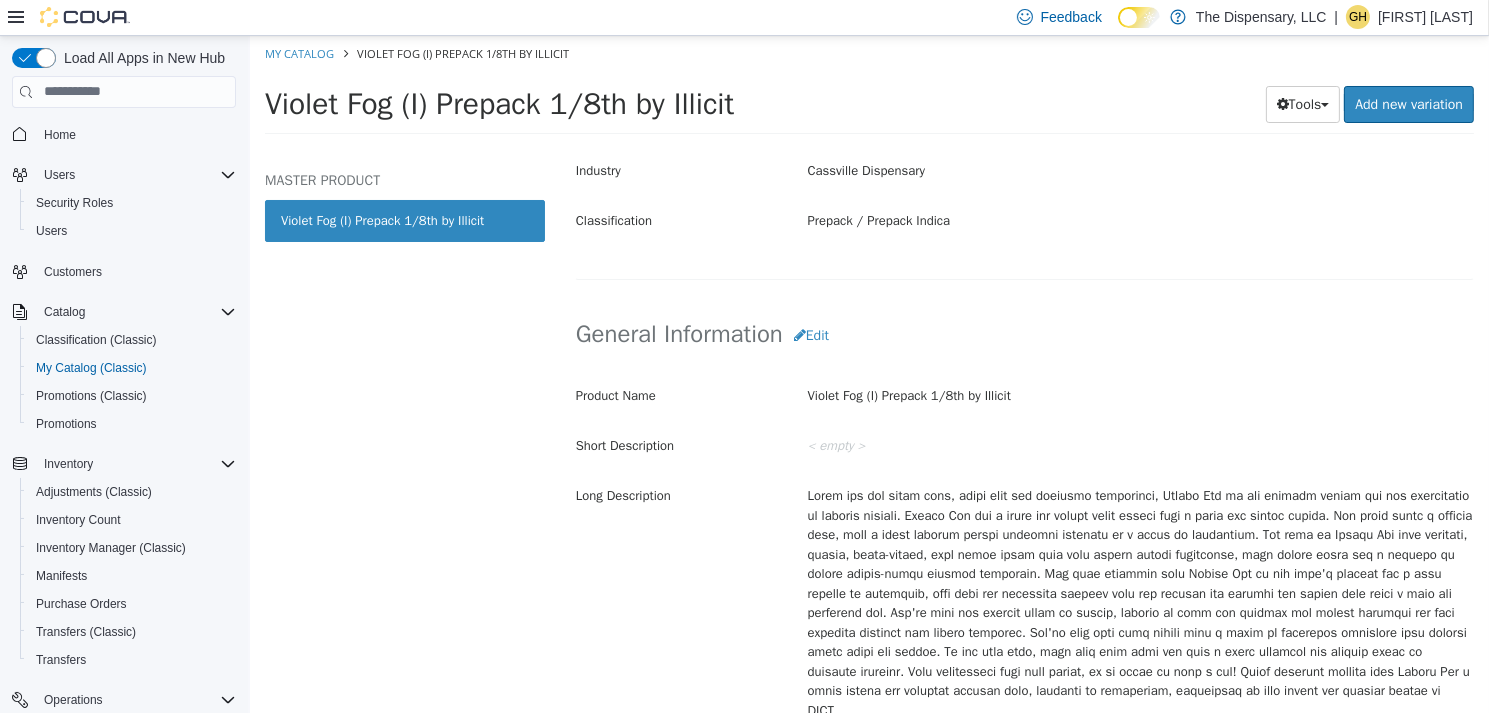 scroll, scrollTop: 600, scrollLeft: 0, axis: vertical 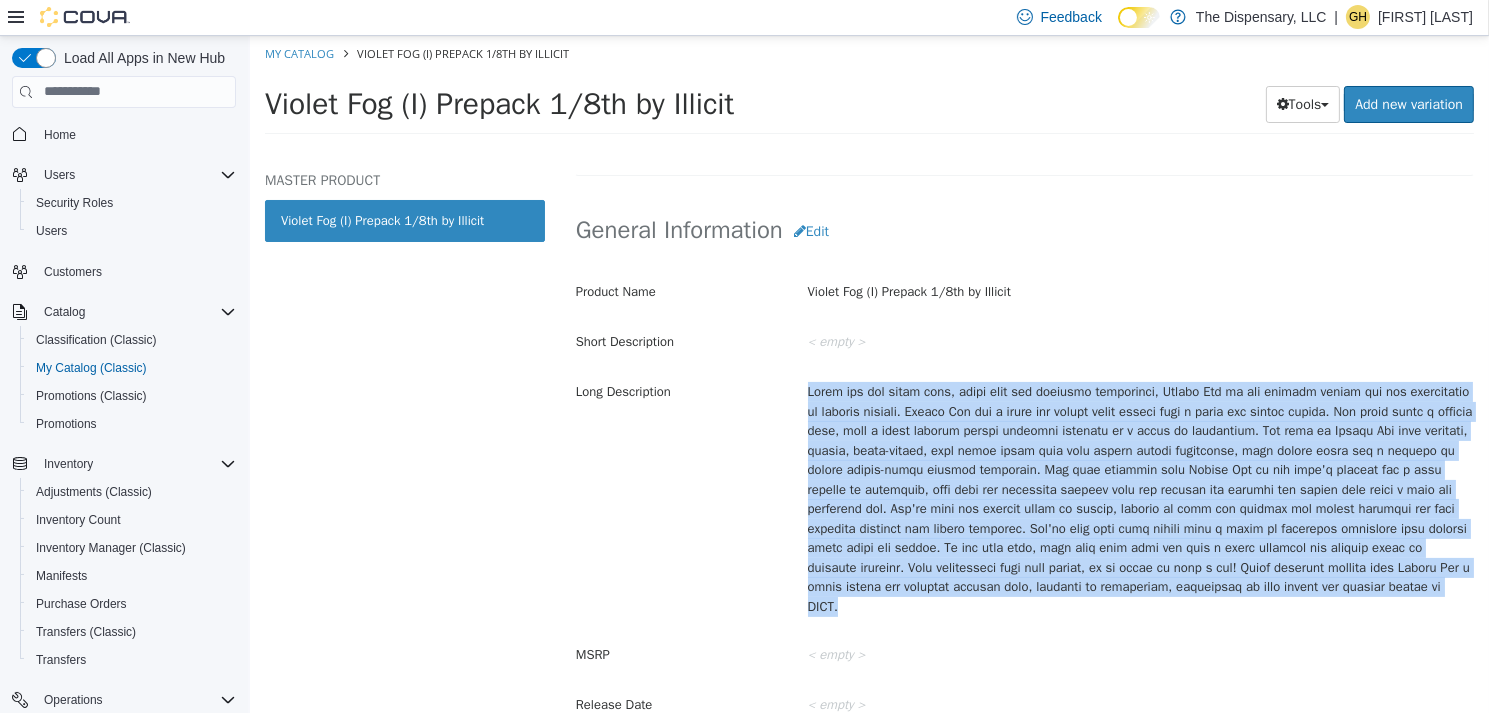 drag, startPoint x: 1036, startPoint y: 604, endPoint x: 796, endPoint y: 399, distance: 315.63428 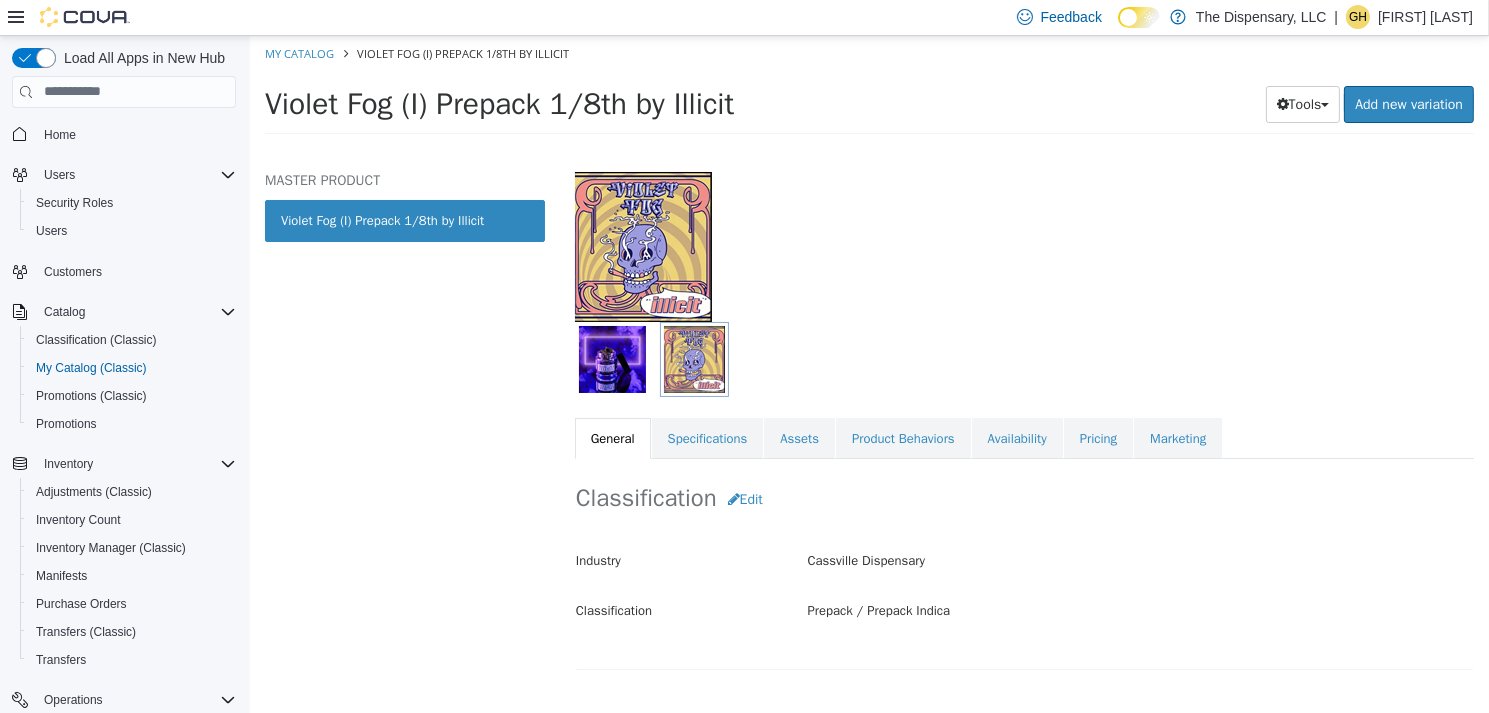 scroll, scrollTop: 0, scrollLeft: 0, axis: both 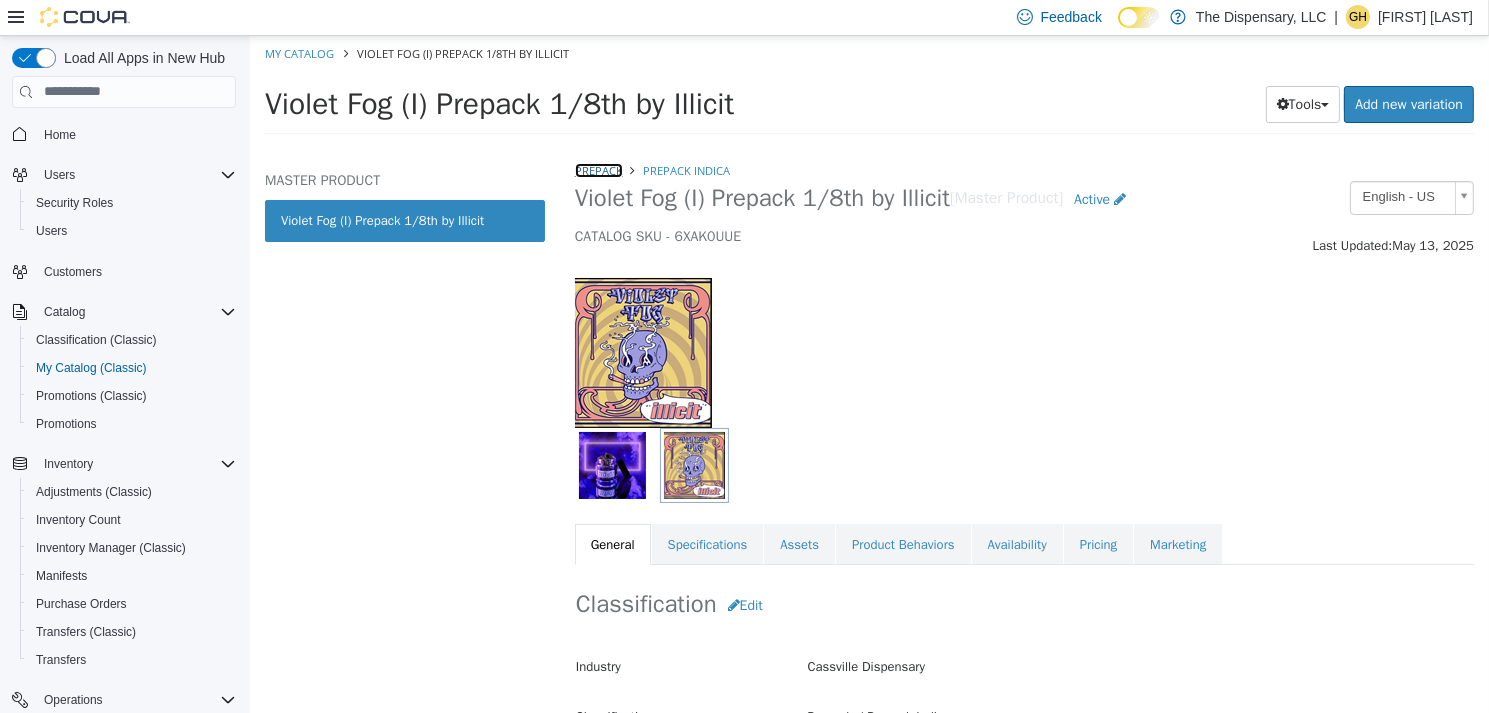 click on "Prepack" at bounding box center [598, 169] 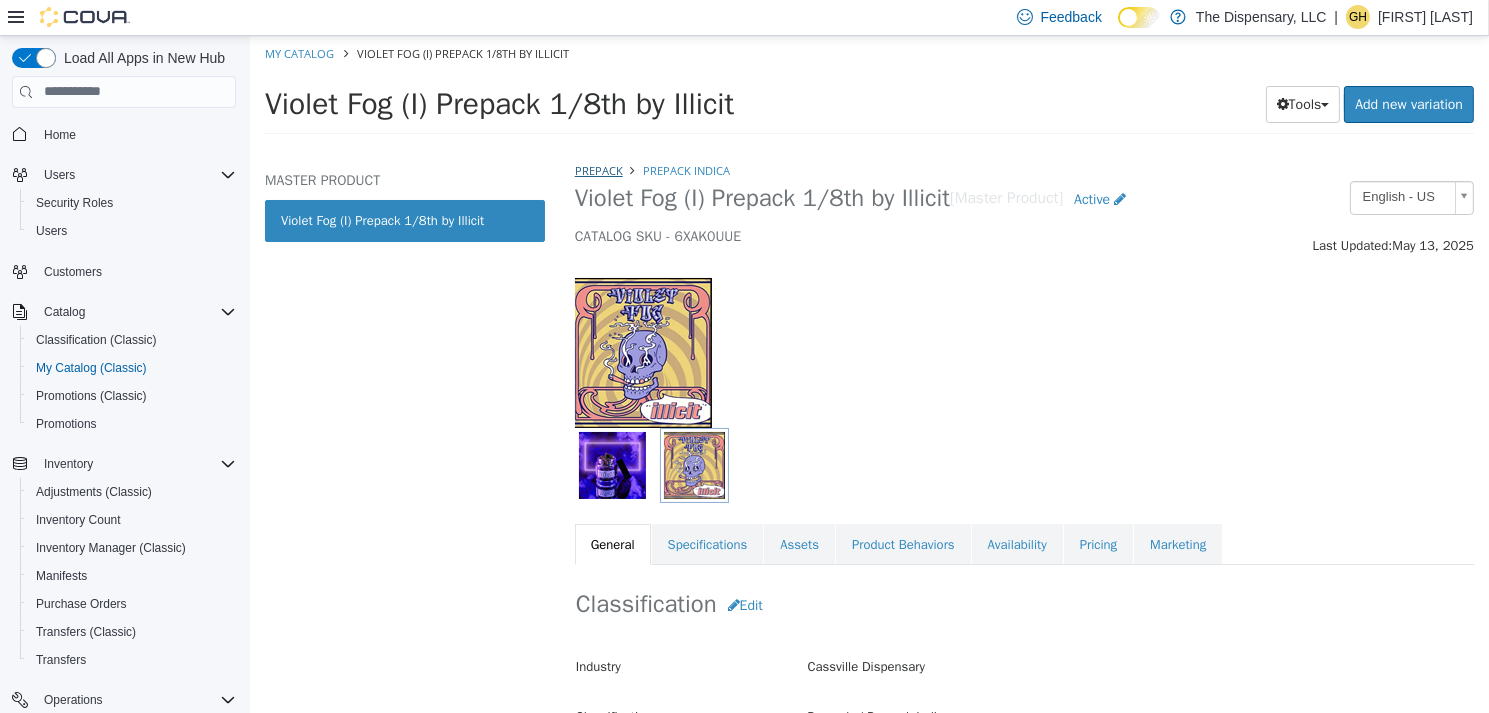 select on "**********" 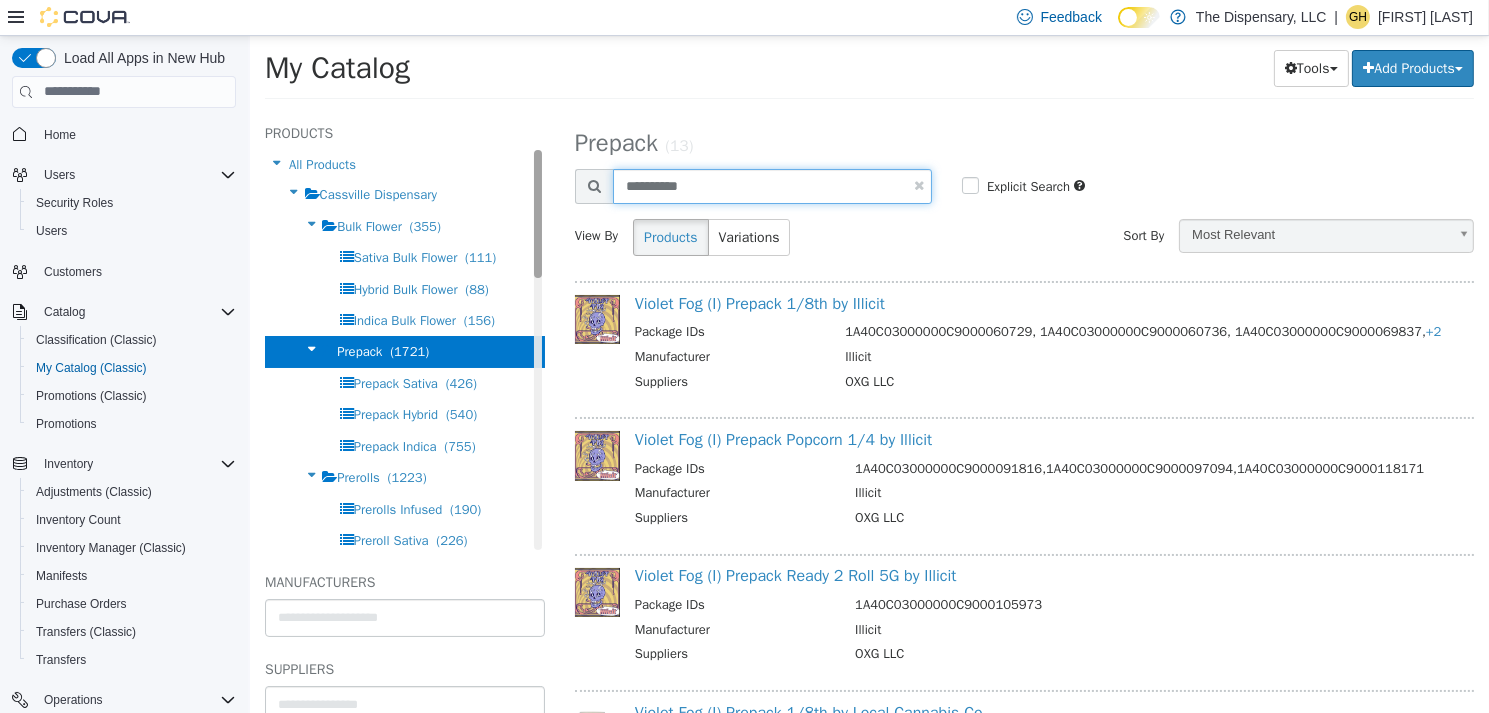 drag, startPoint x: 758, startPoint y: 179, endPoint x: 523, endPoint y: 180, distance: 235.00212 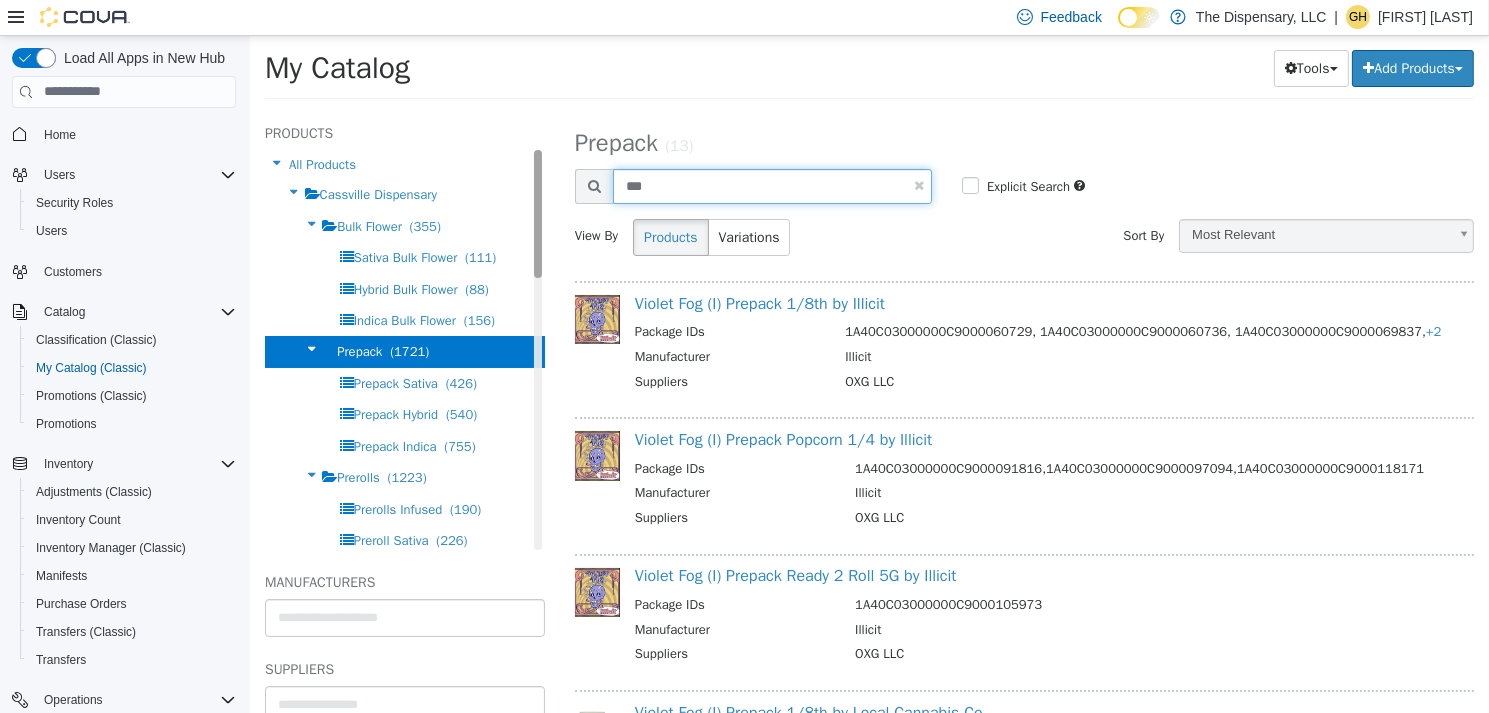 type on "***" 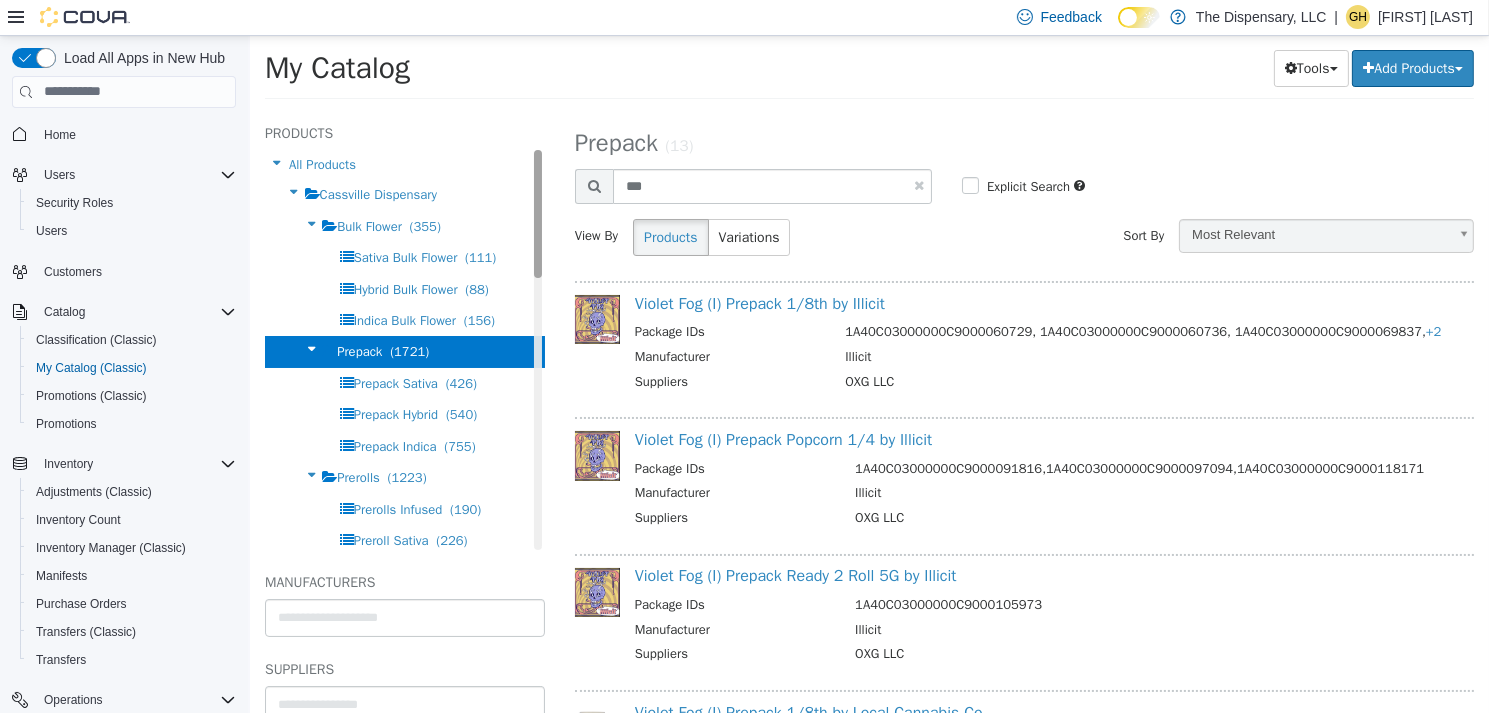 select on "**********" 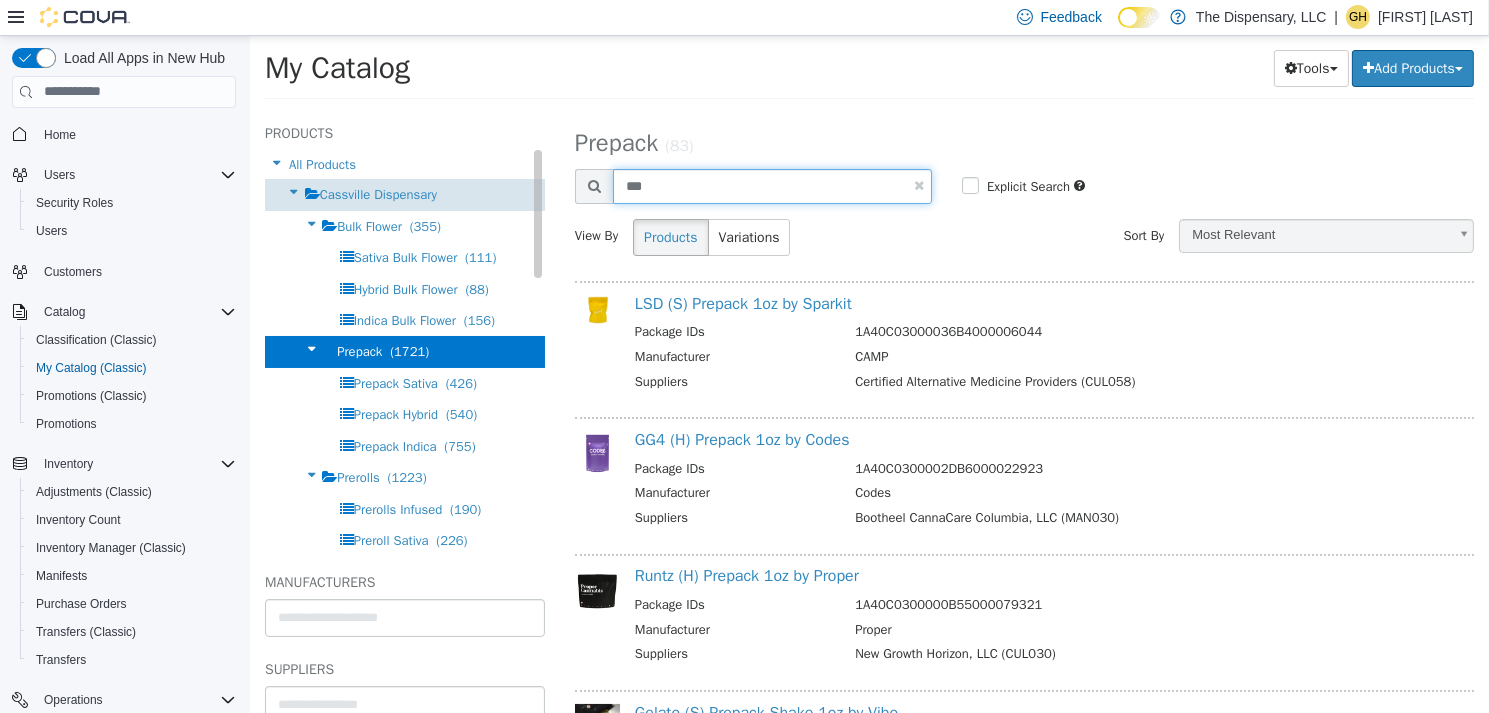 drag, startPoint x: 698, startPoint y: 187, endPoint x: 478, endPoint y: 180, distance: 220.11133 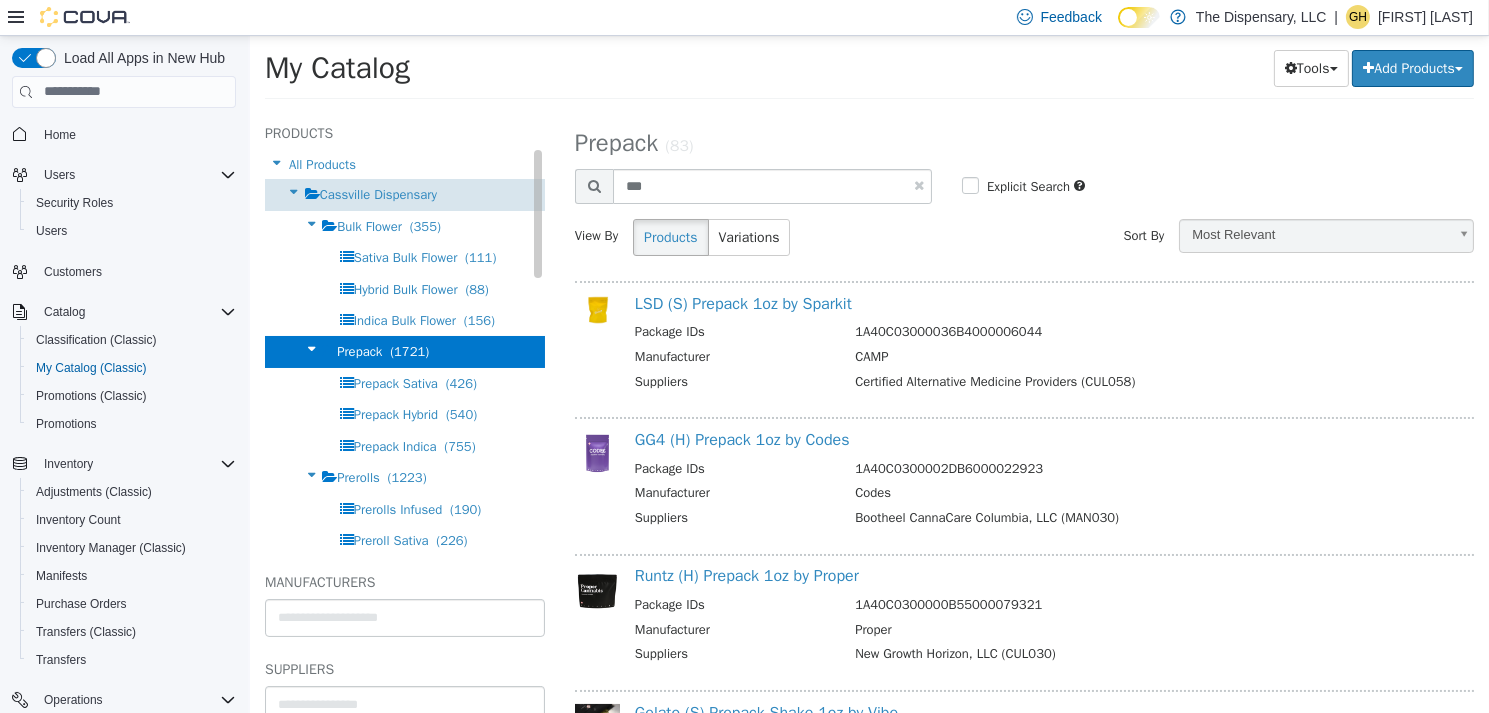 click on "Cassville Dispensary" at bounding box center (404, 193) 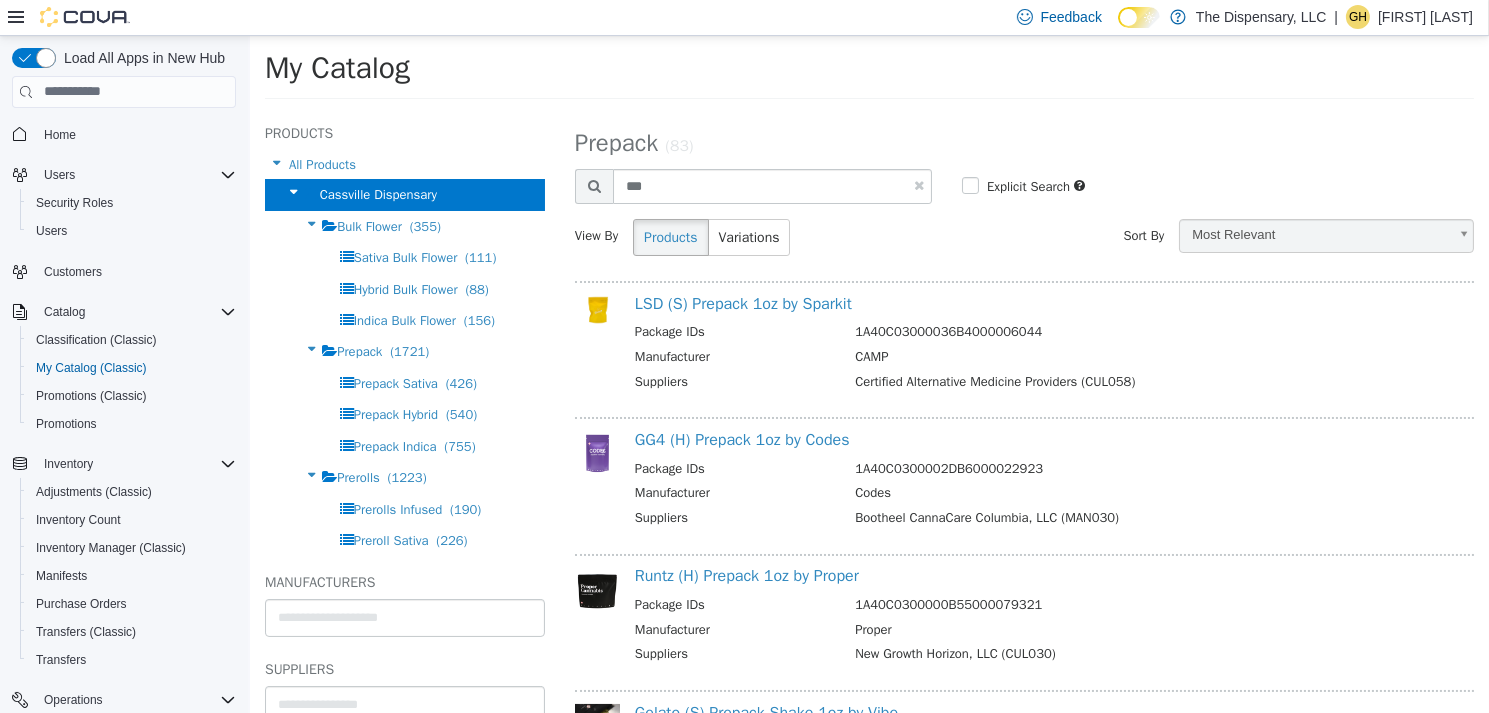 select on "**********" 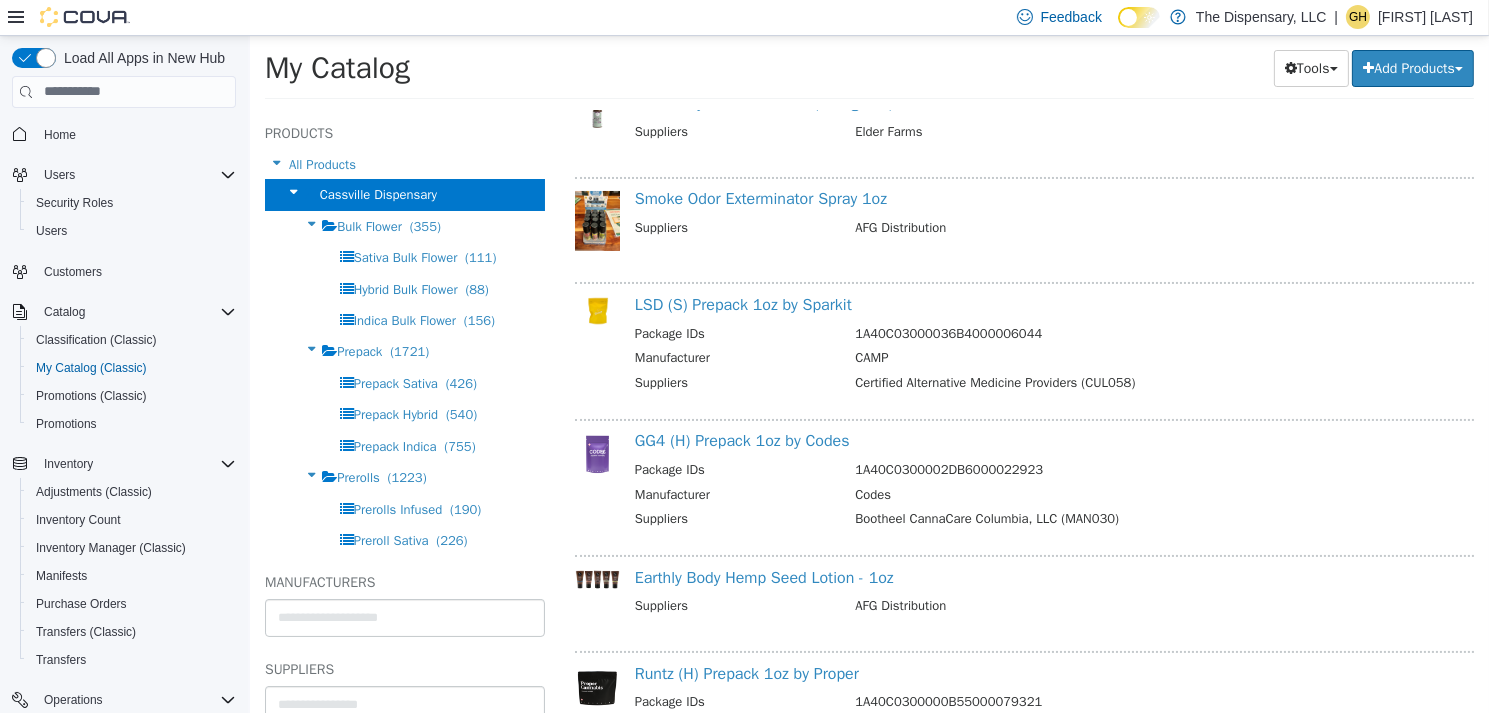 scroll, scrollTop: 0, scrollLeft: 0, axis: both 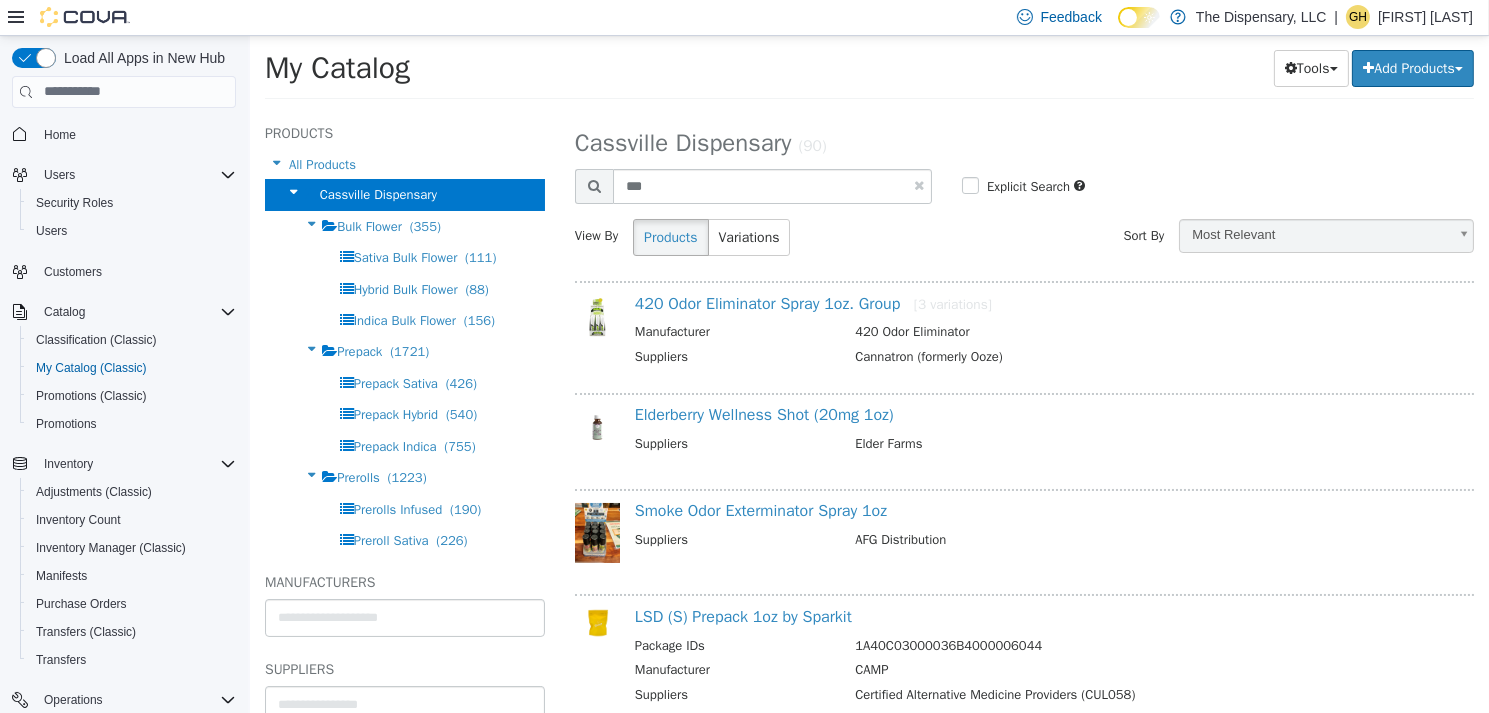 click at bounding box center (918, 184) 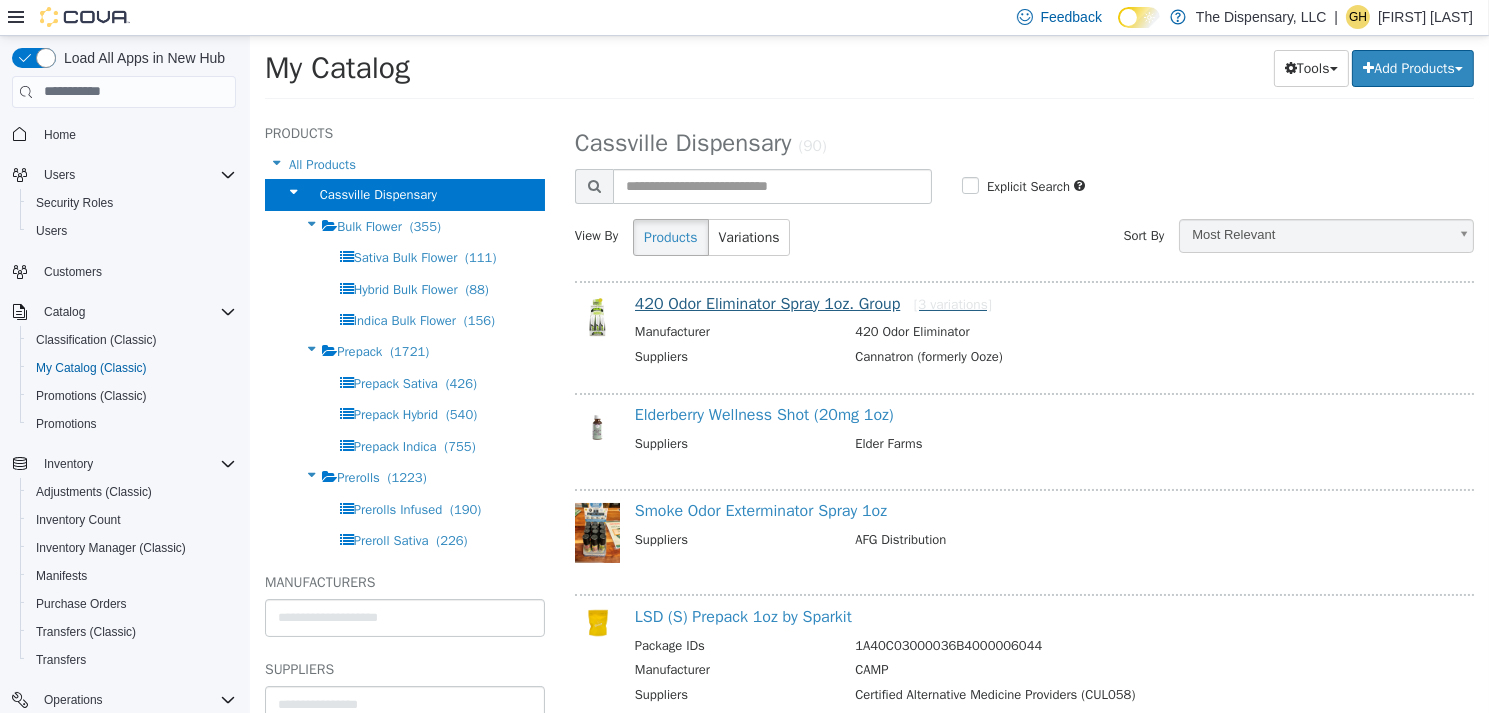 select on "**********" 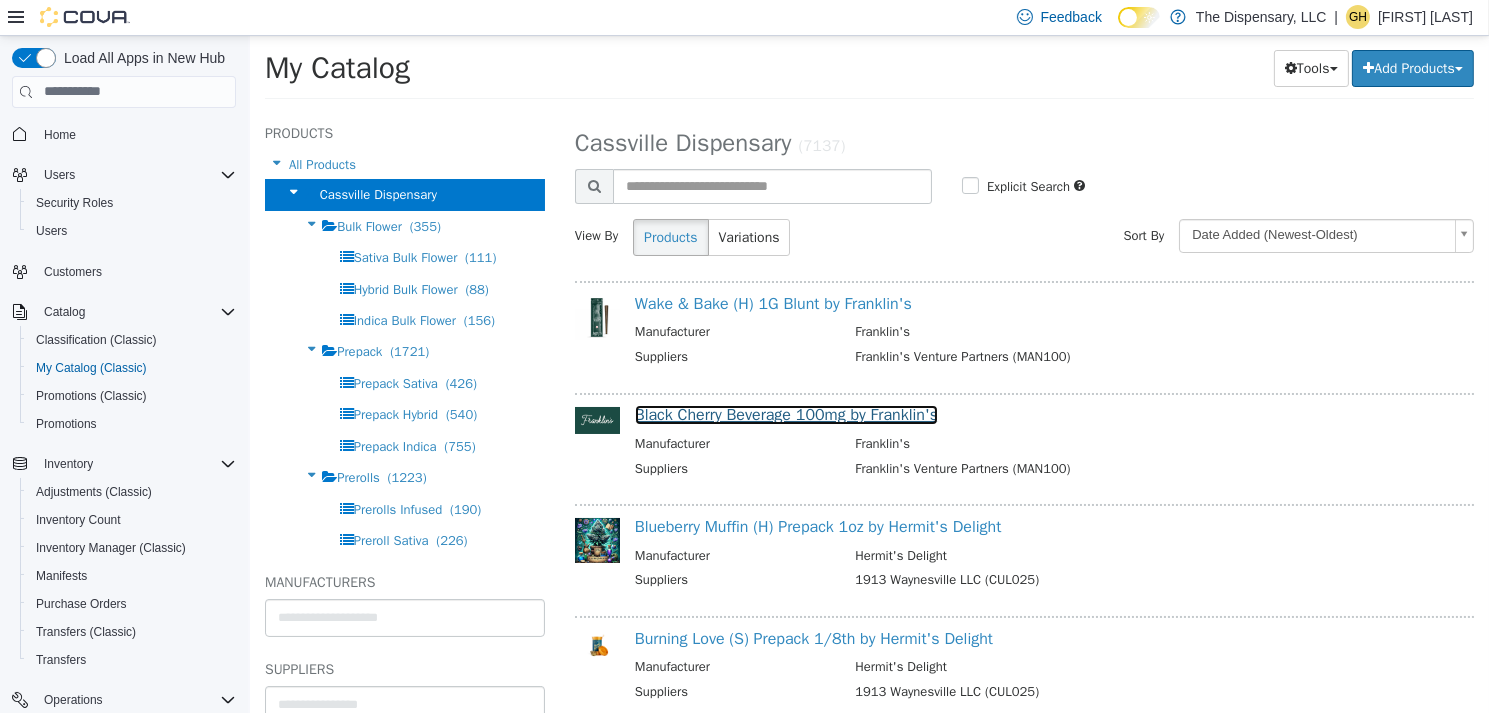 click on "Black Cherry Beverage 100mg by Franklin's" at bounding box center [785, 414] 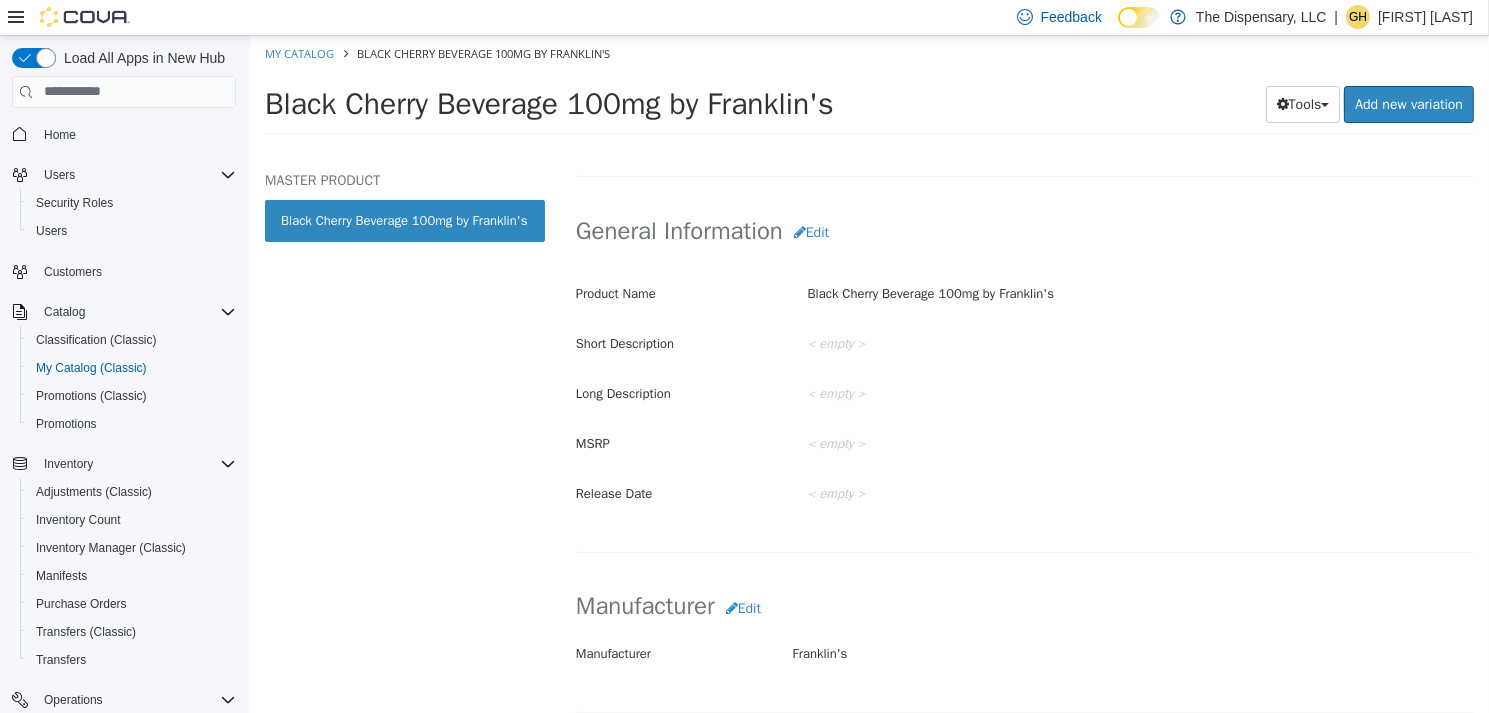 scroll, scrollTop: 602, scrollLeft: 0, axis: vertical 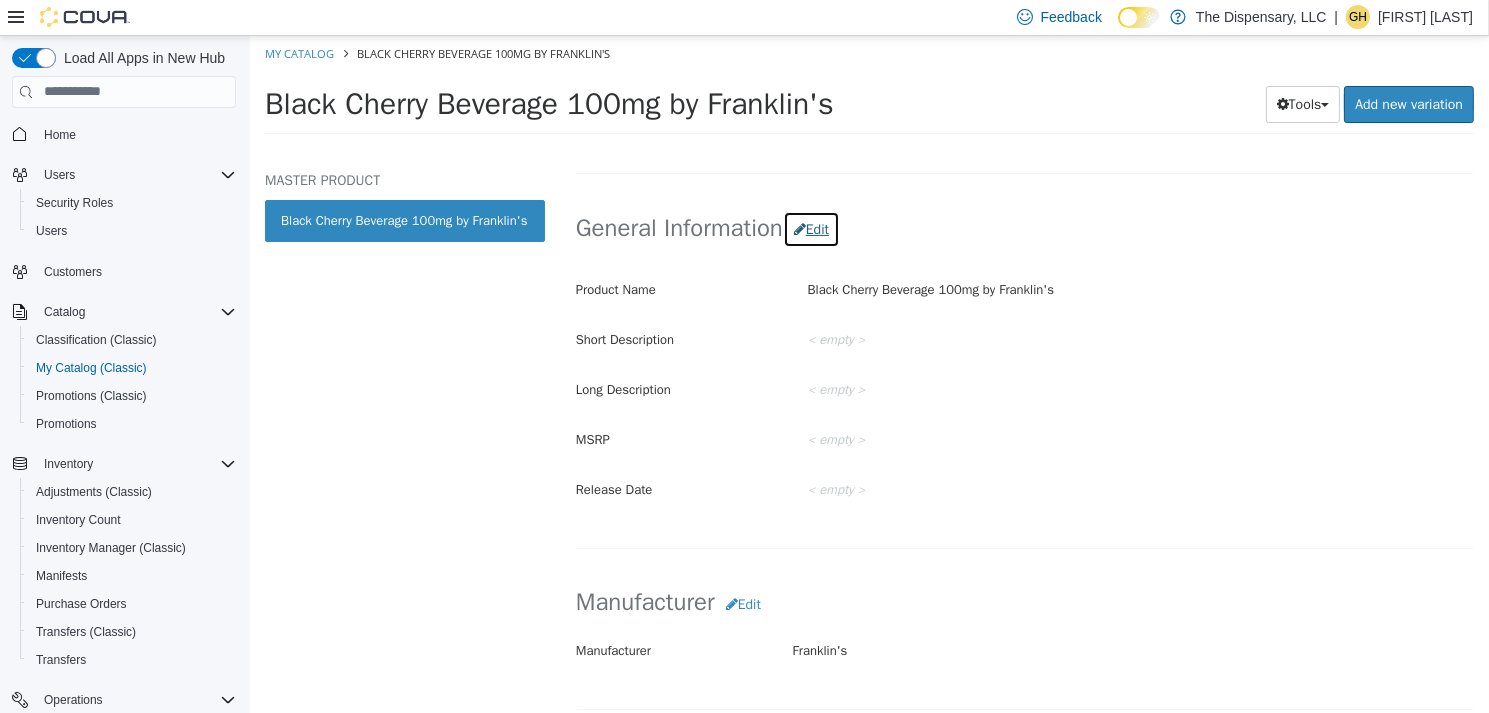 click on "Edit" at bounding box center [810, 228] 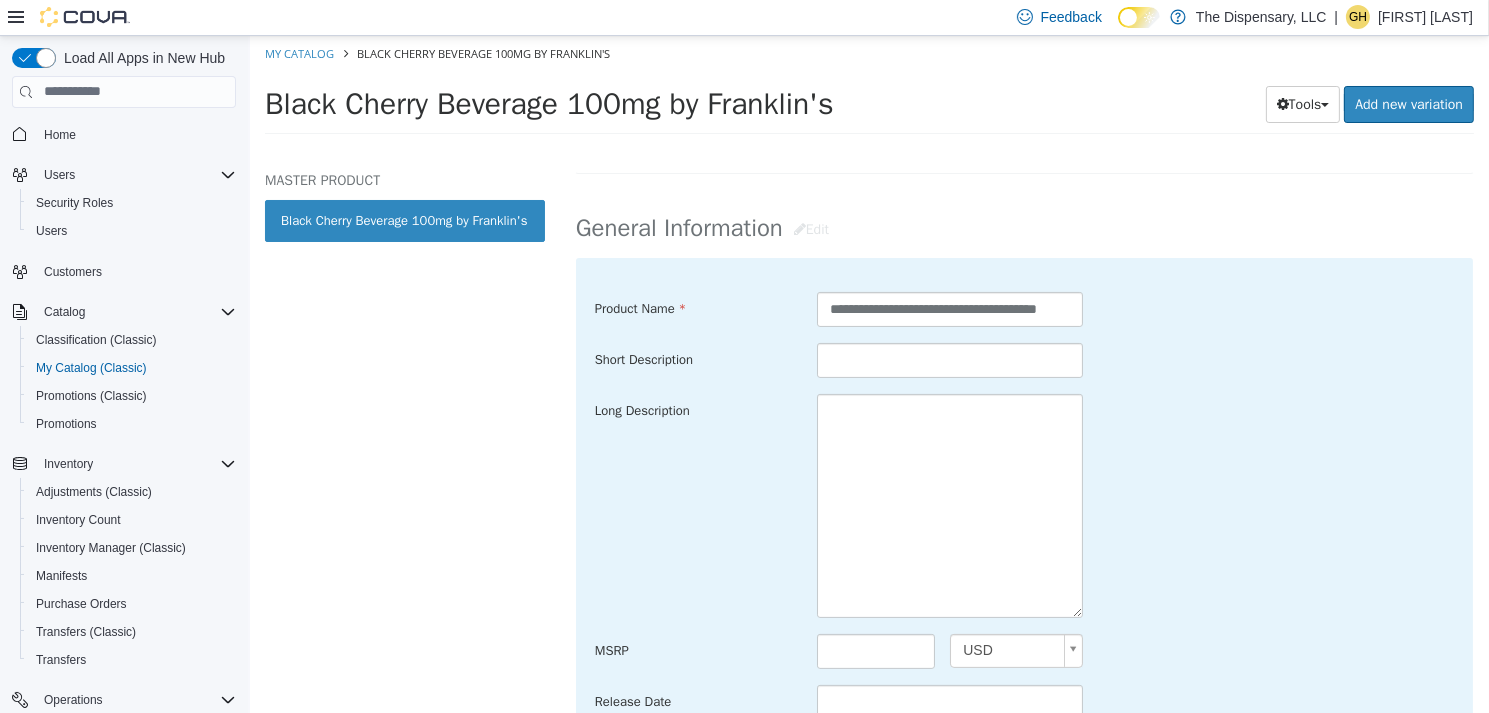 click on "**********" at bounding box center [949, 308] 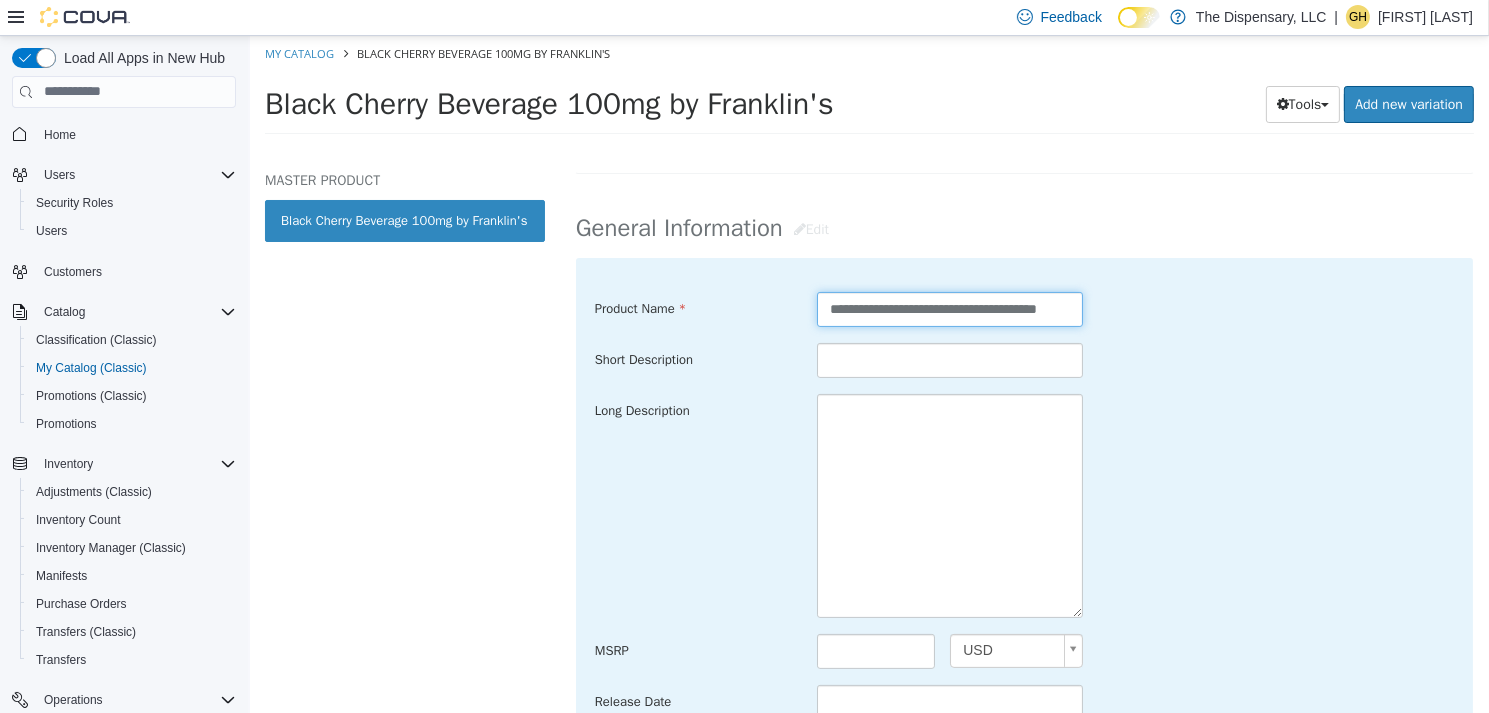 scroll, scrollTop: 0, scrollLeft: 27, axis: horizontal 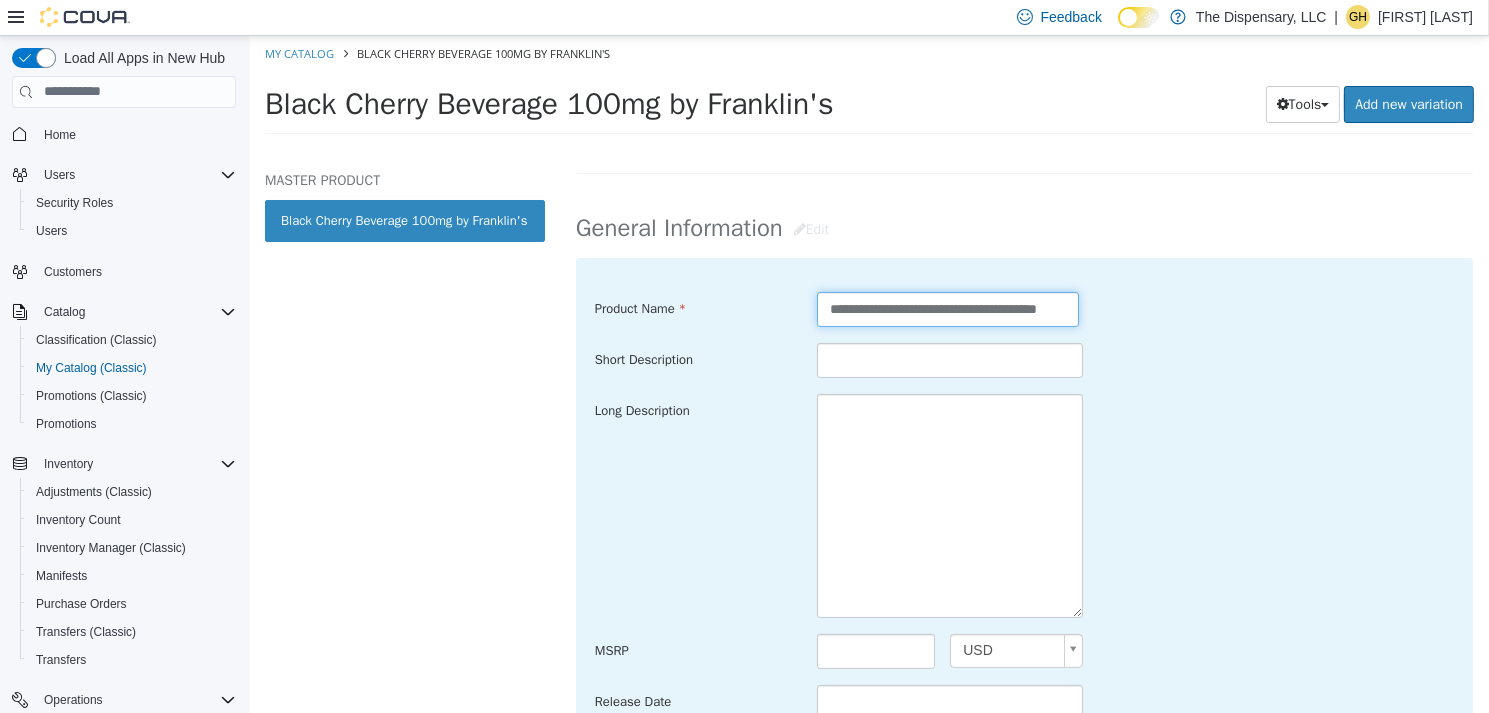 drag, startPoint x: 819, startPoint y: 304, endPoint x: 1384, endPoint y: 299, distance: 565.0221 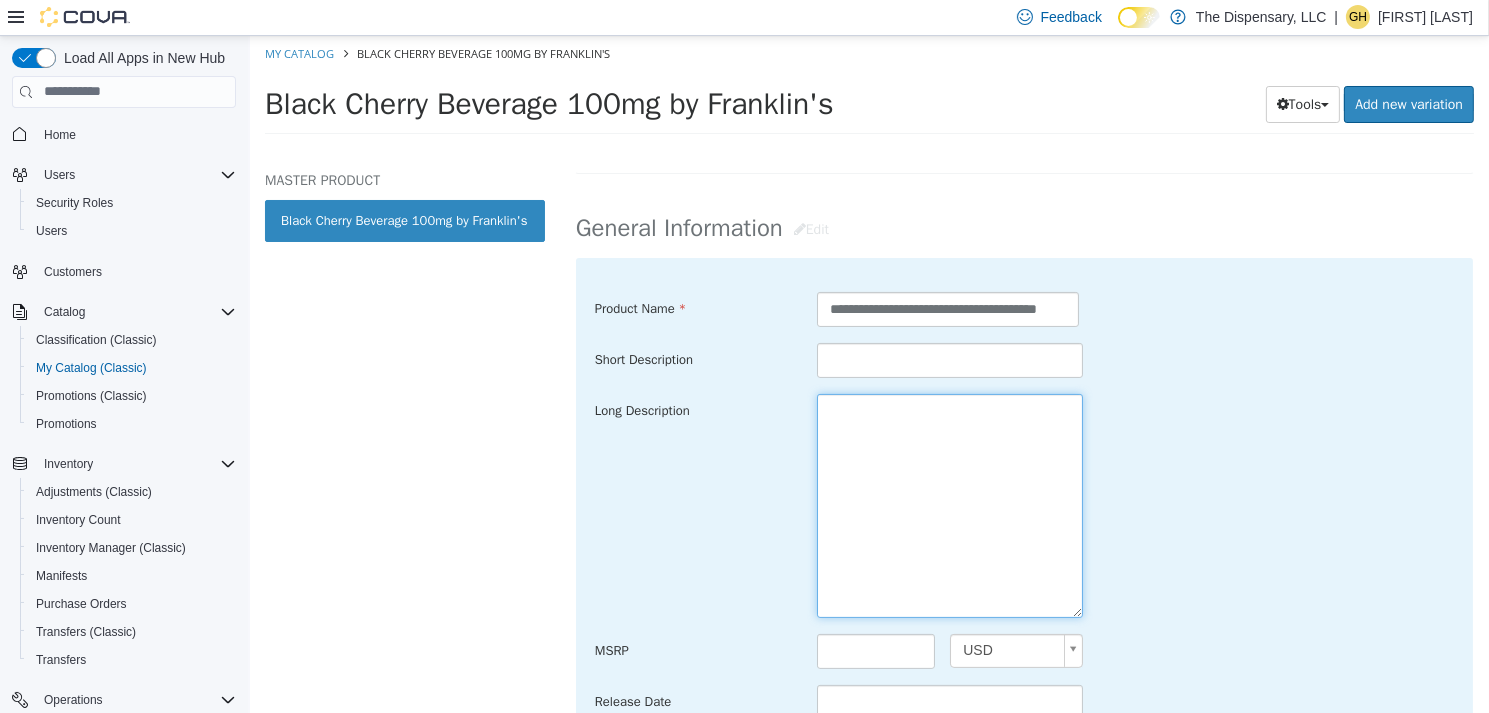 click at bounding box center (949, 505) 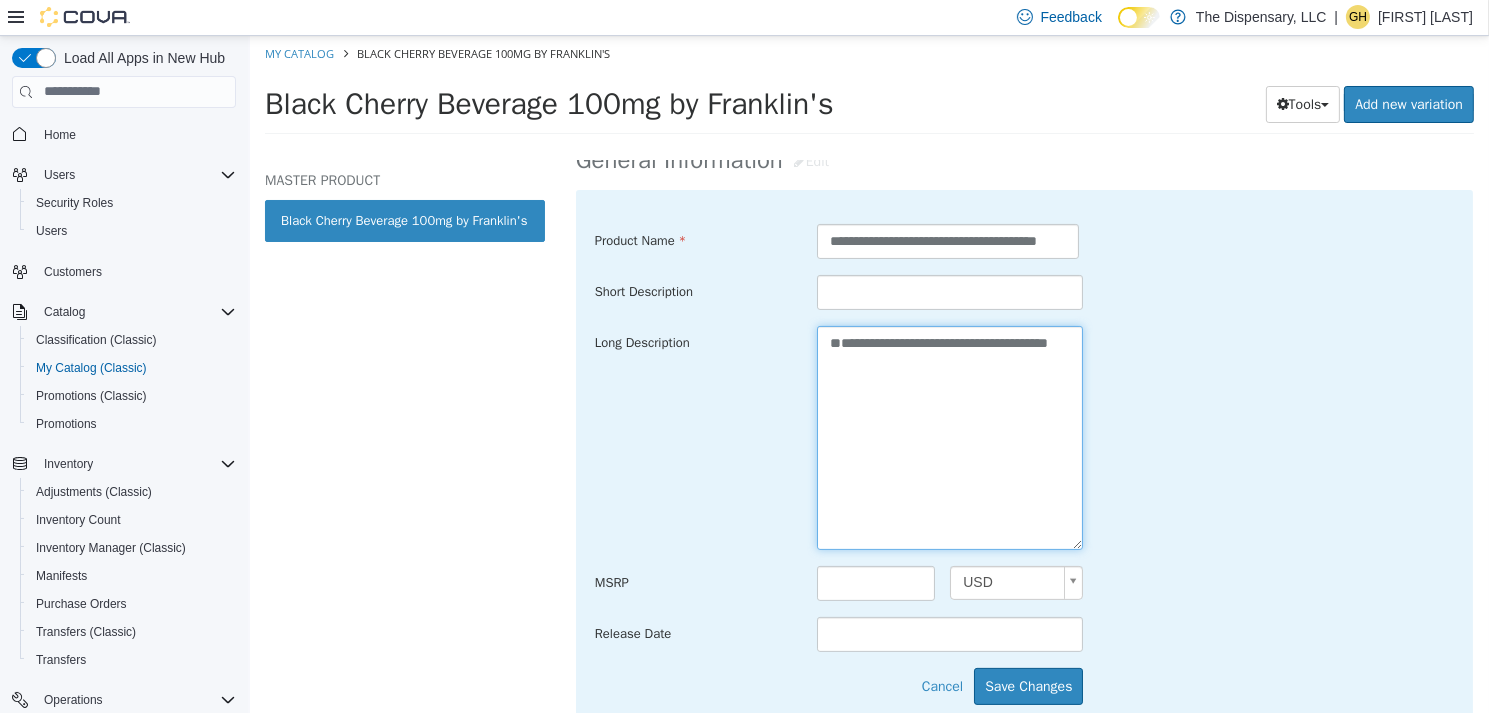 scroll, scrollTop: 802, scrollLeft: 0, axis: vertical 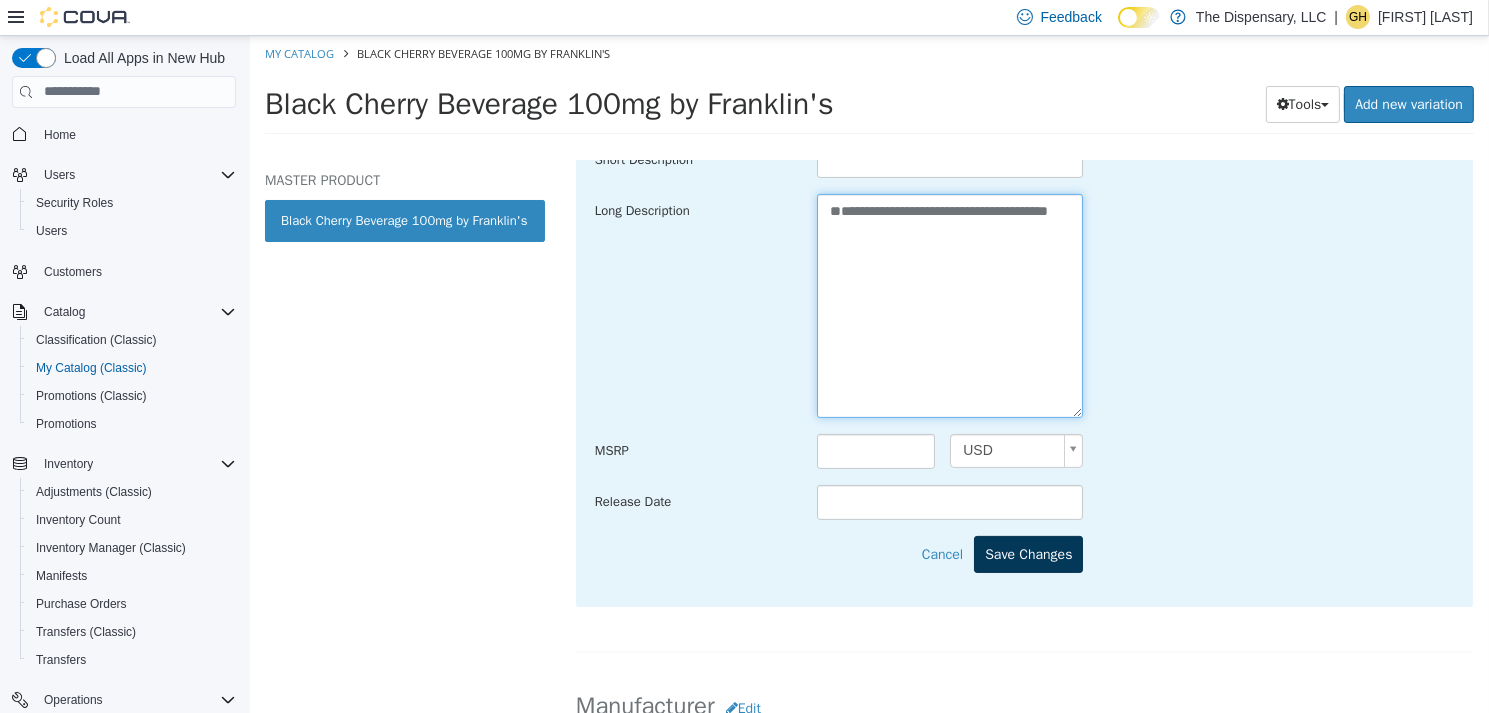type on "**********" 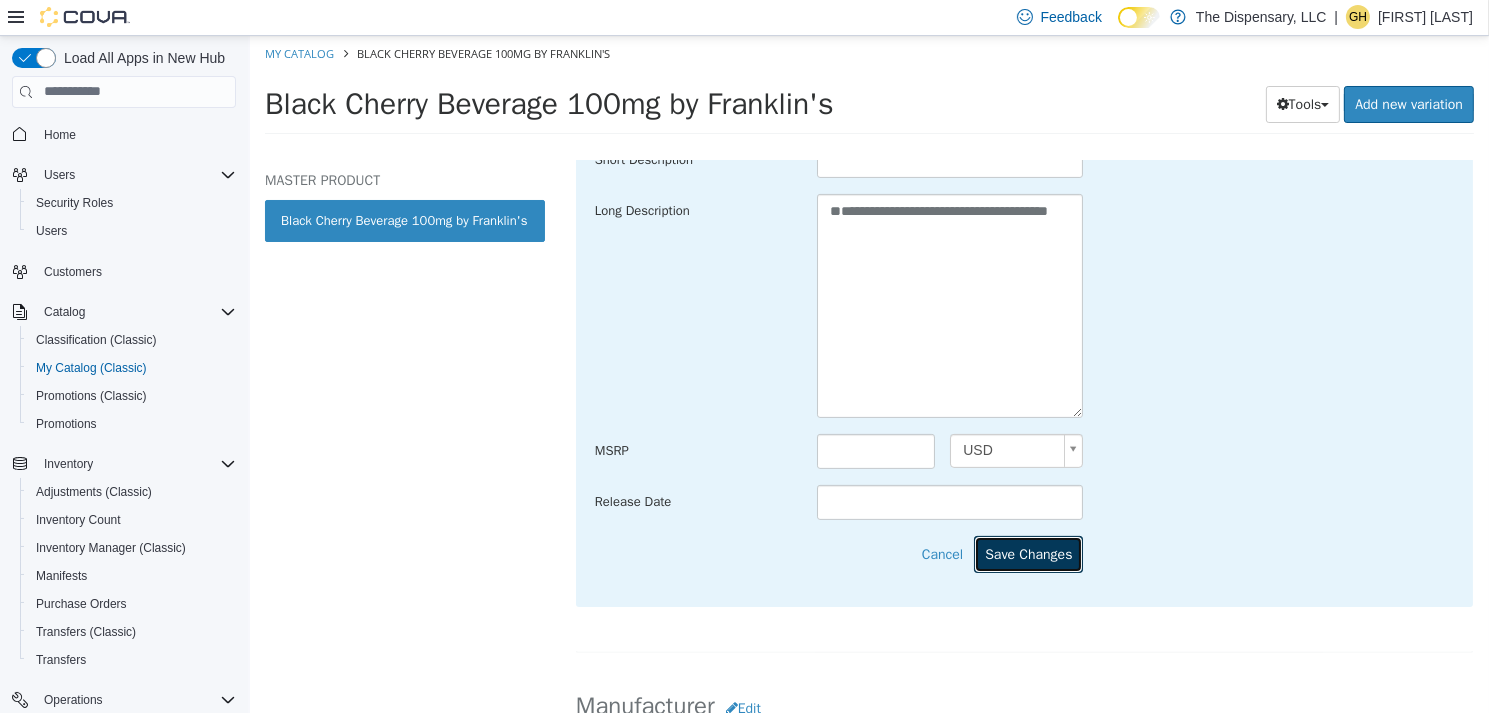 click on "Save Changes" at bounding box center (1027, 553) 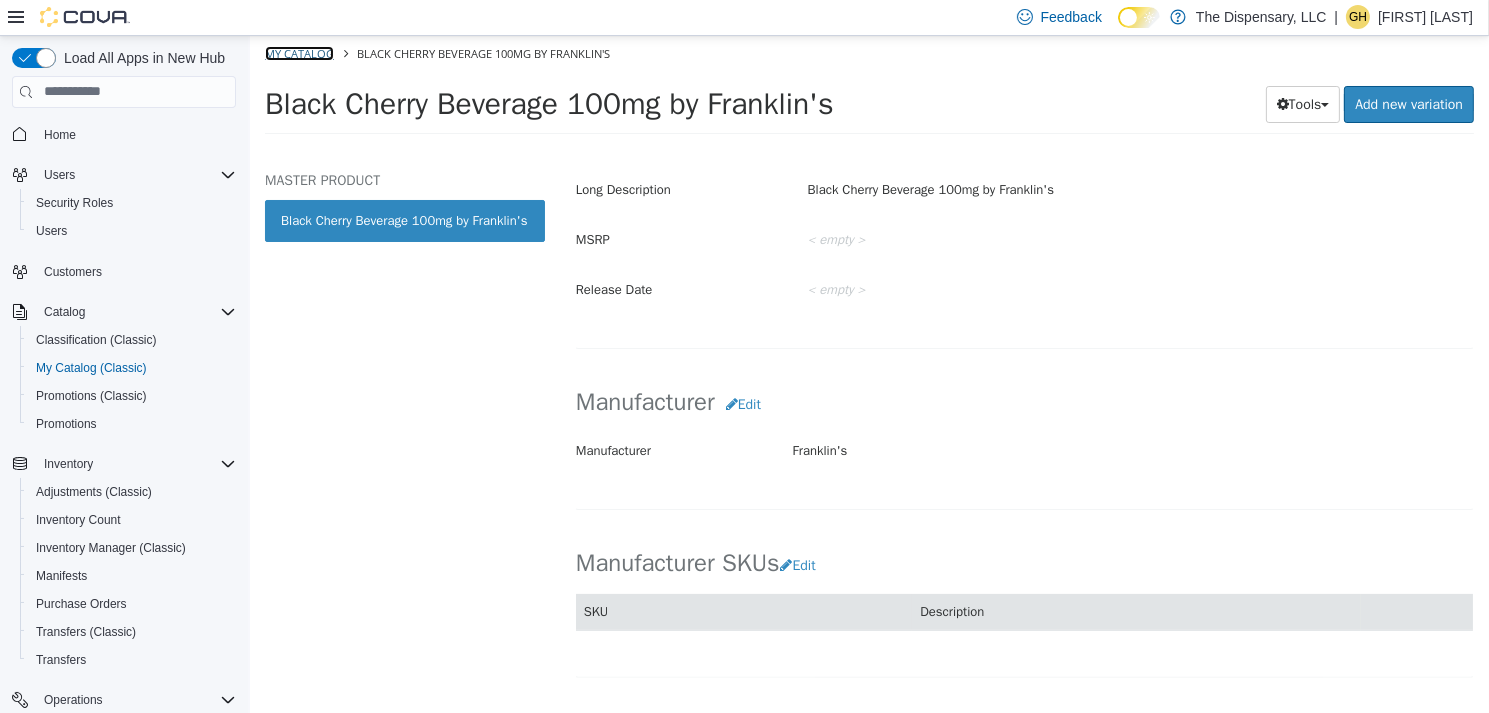 click on "My Catalog" at bounding box center [298, 52] 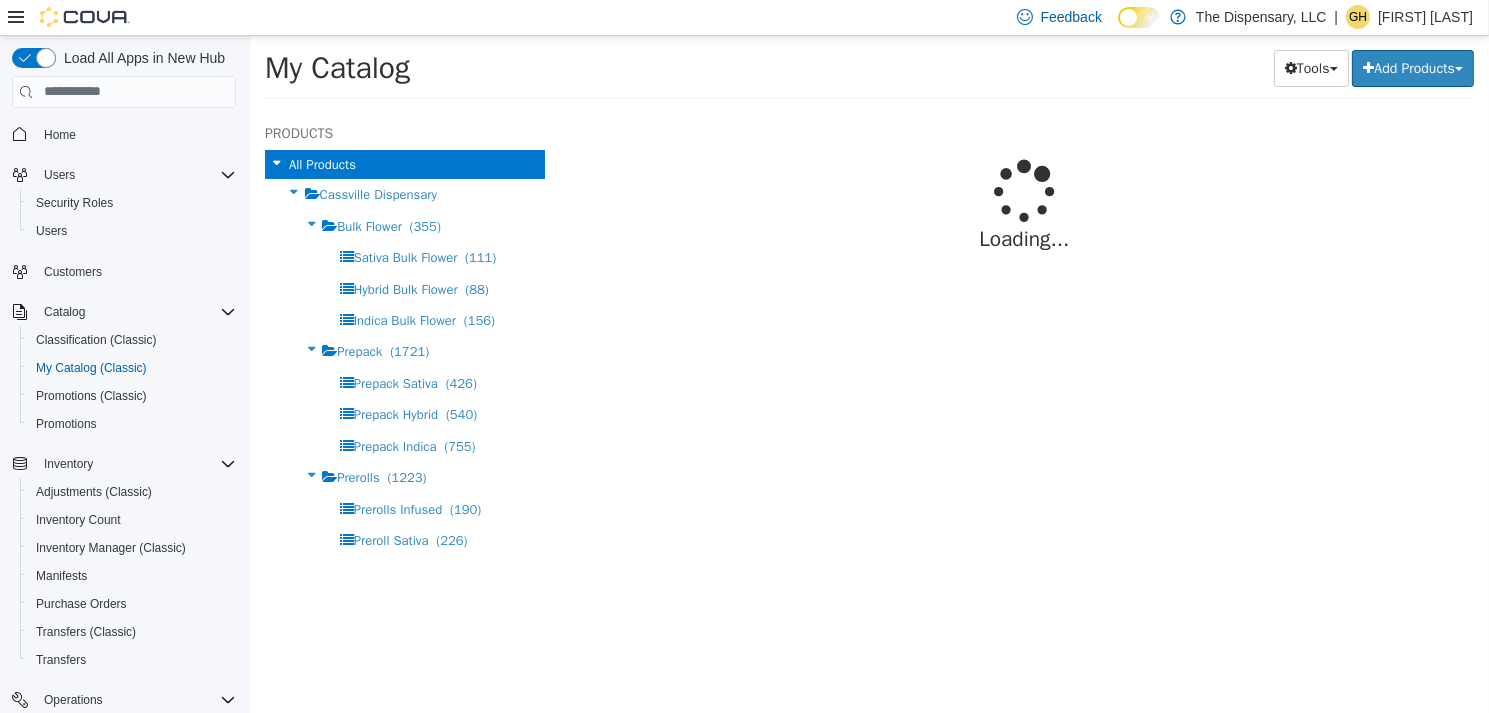 select on "**********" 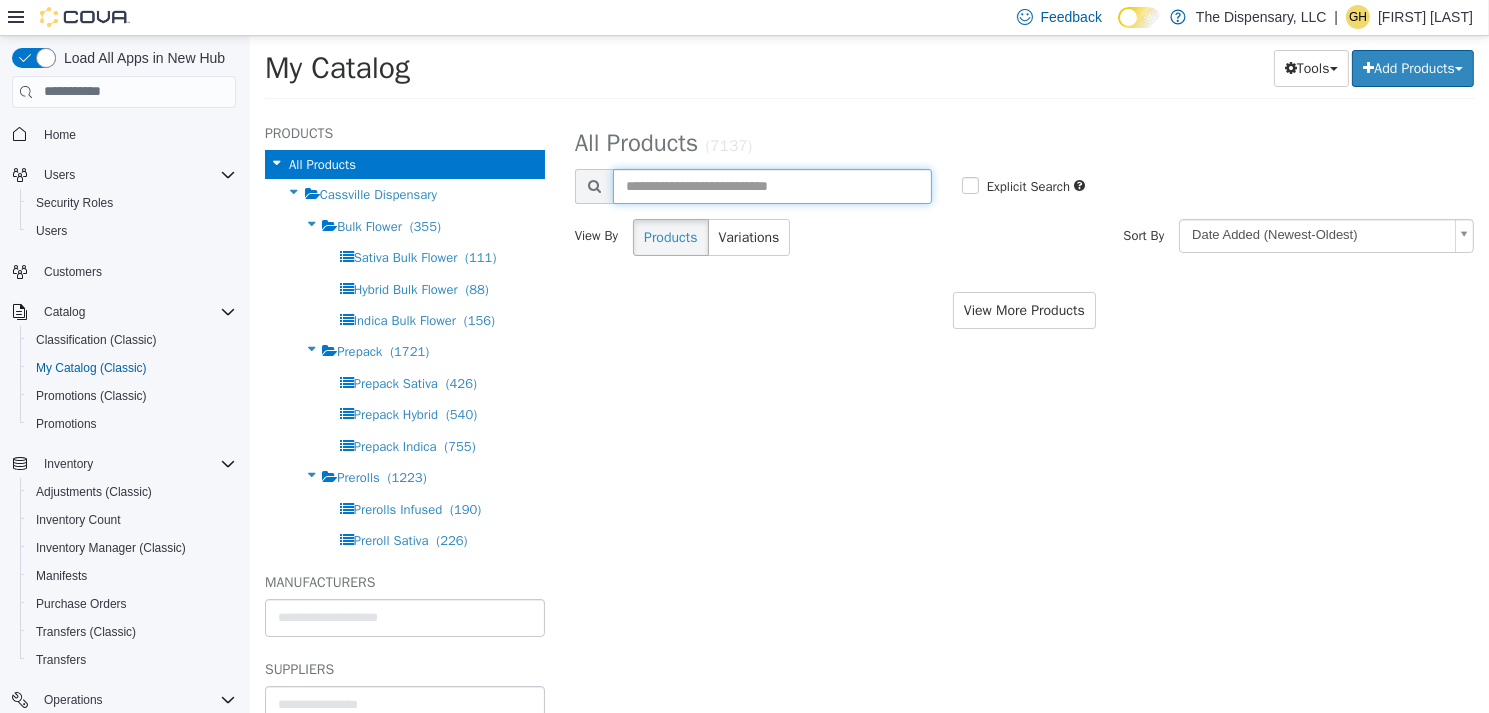 click at bounding box center (771, 185) 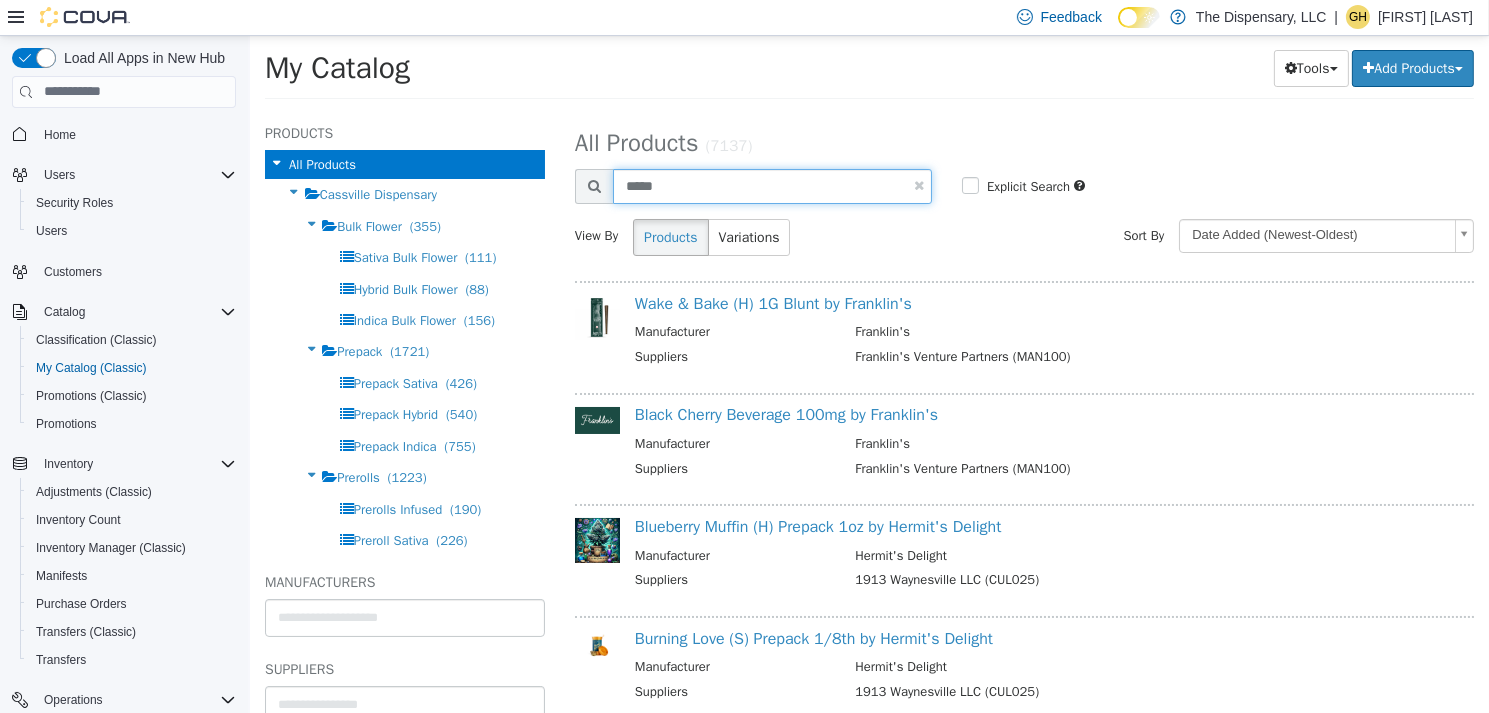 type on "*****" 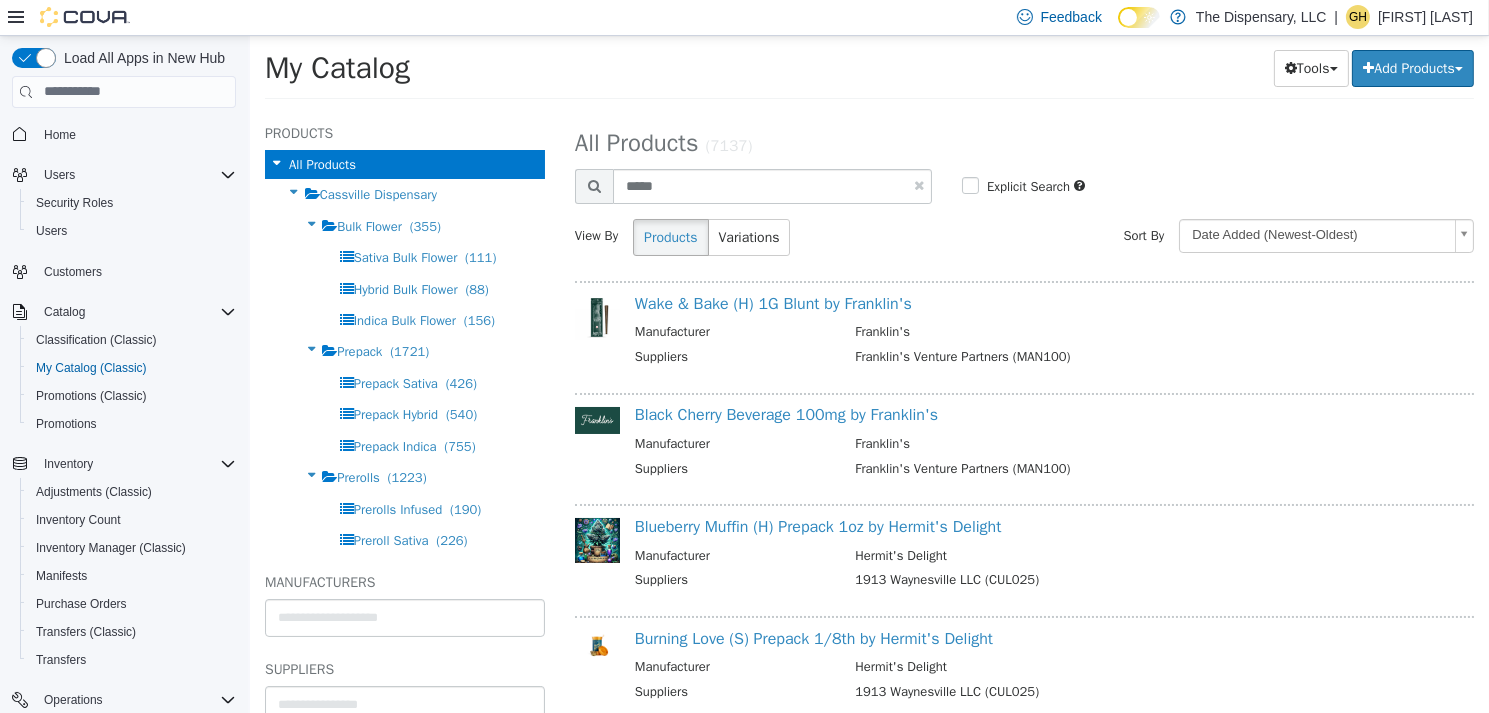 select on "**********" 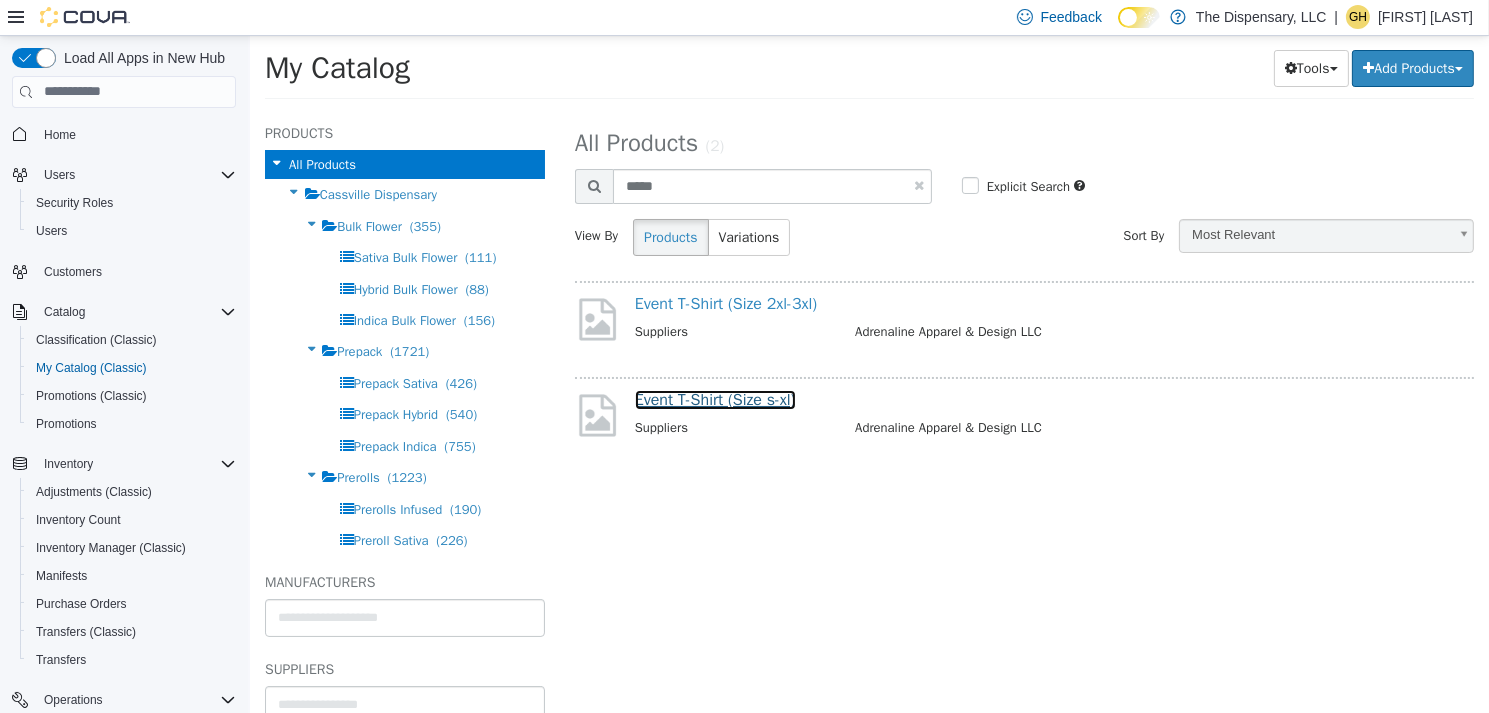 click on "Event T-Shirt (Size s-xl)" at bounding box center [714, 399] 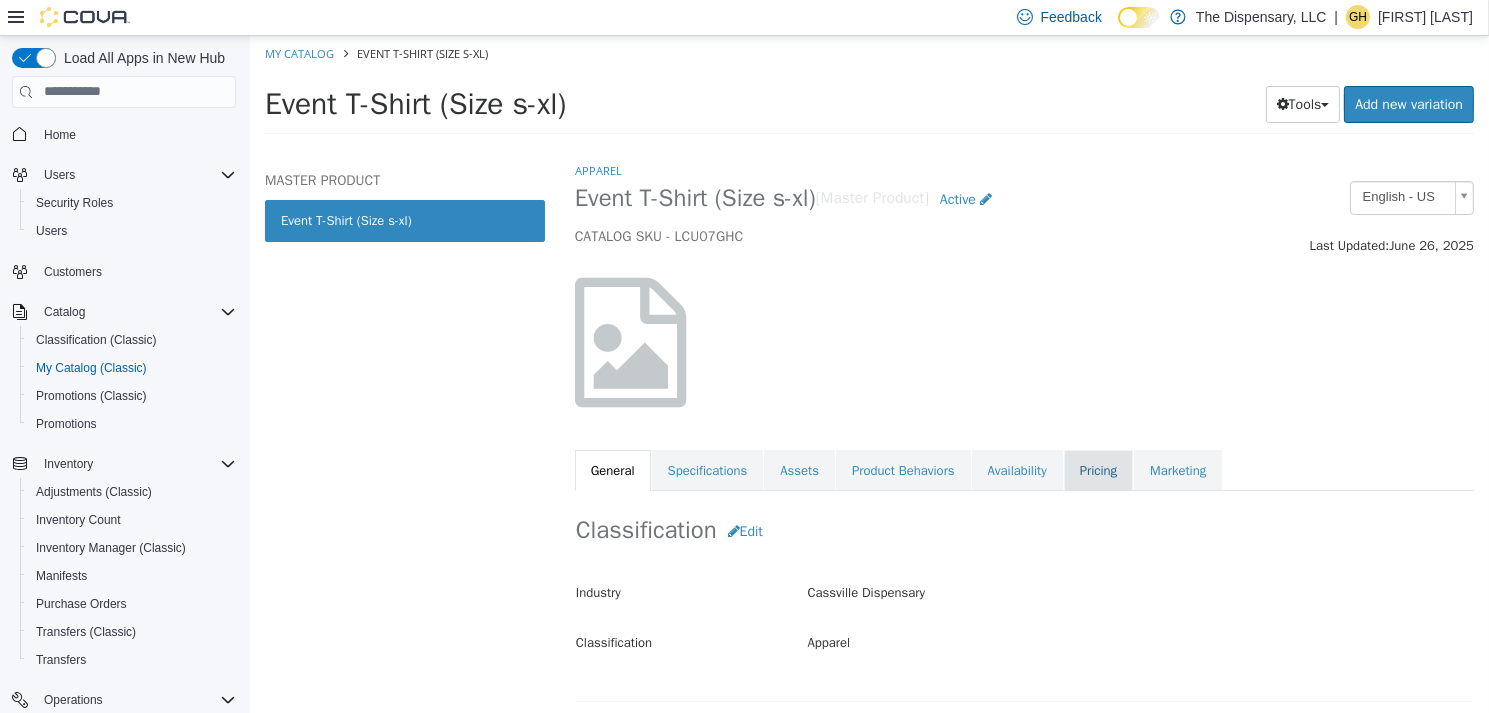 click on "Pricing" at bounding box center [1097, 470] 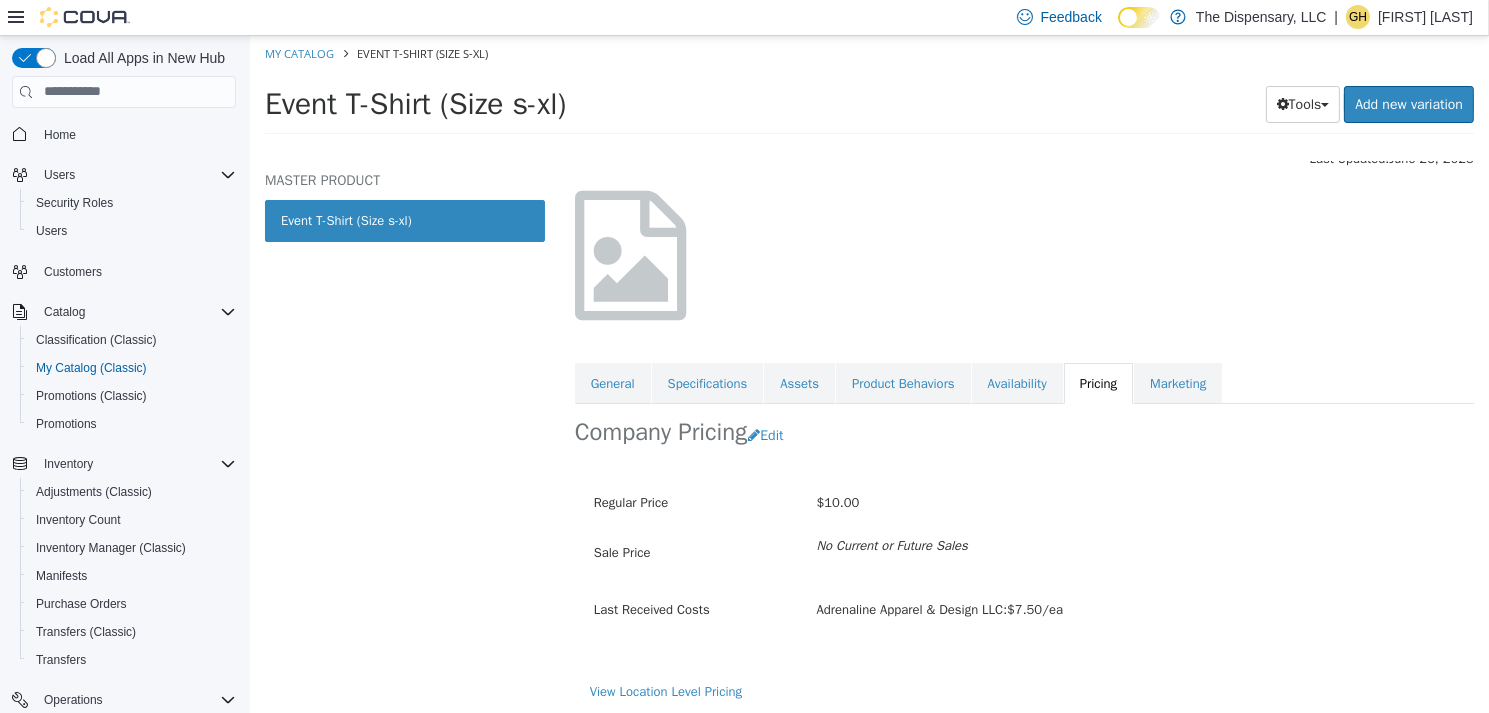 scroll, scrollTop: 88, scrollLeft: 0, axis: vertical 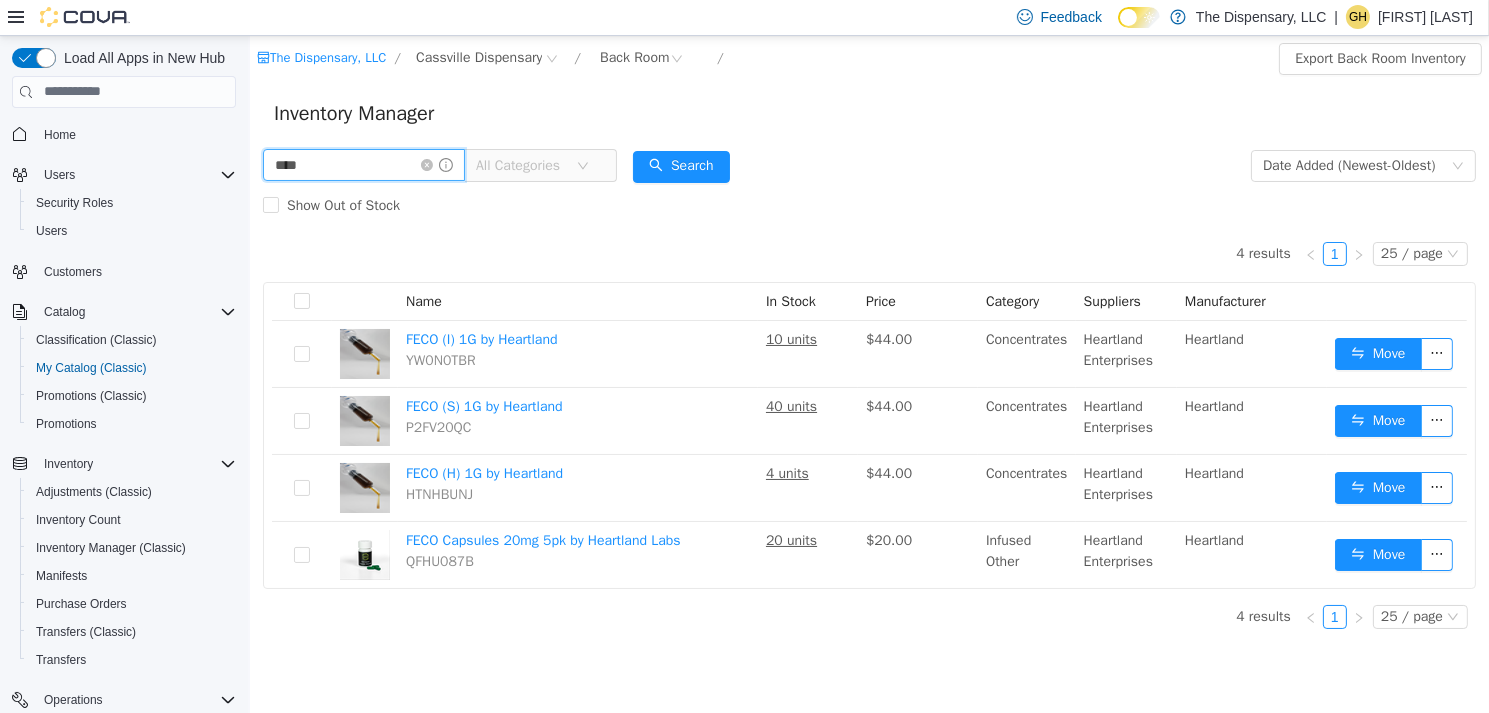 drag, startPoint x: 319, startPoint y: 167, endPoint x: 262, endPoint y: 165, distance: 57.035076 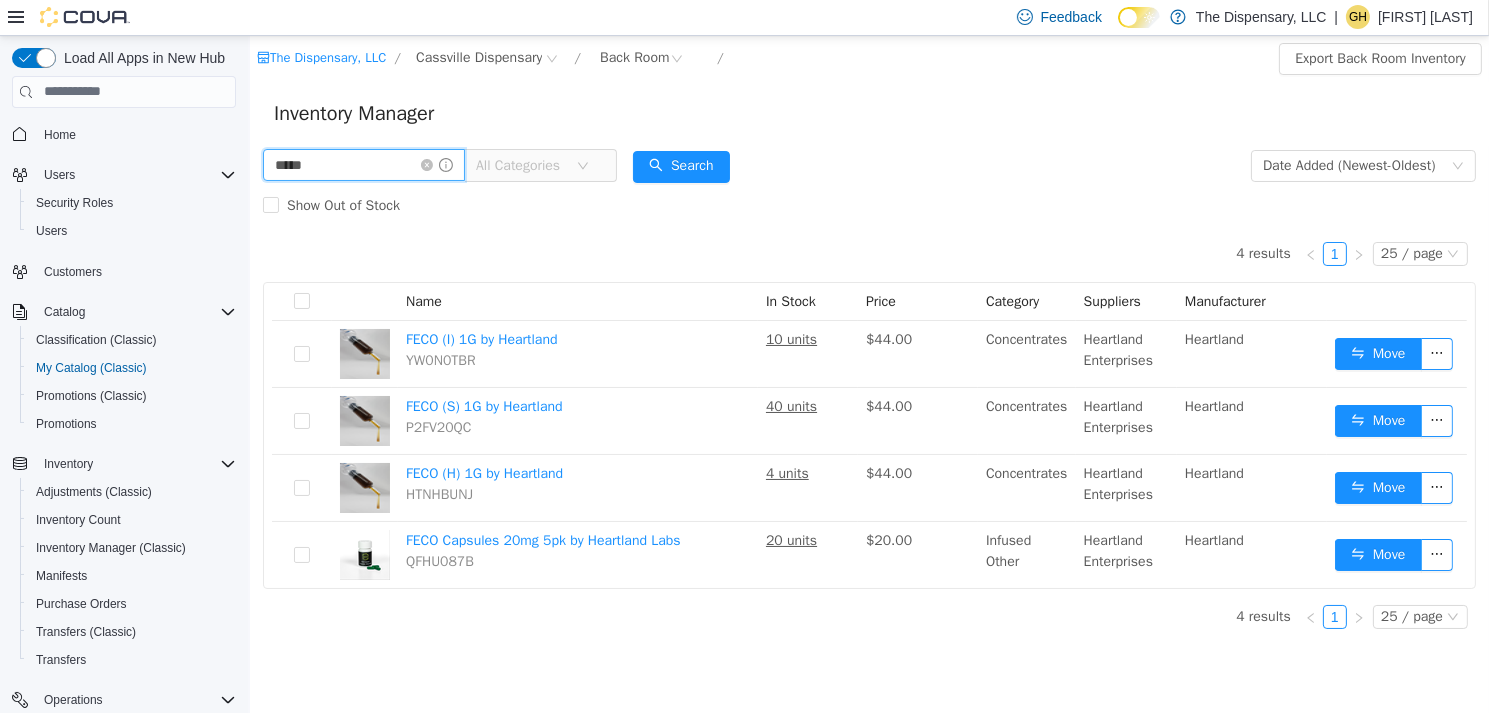 type on "*****" 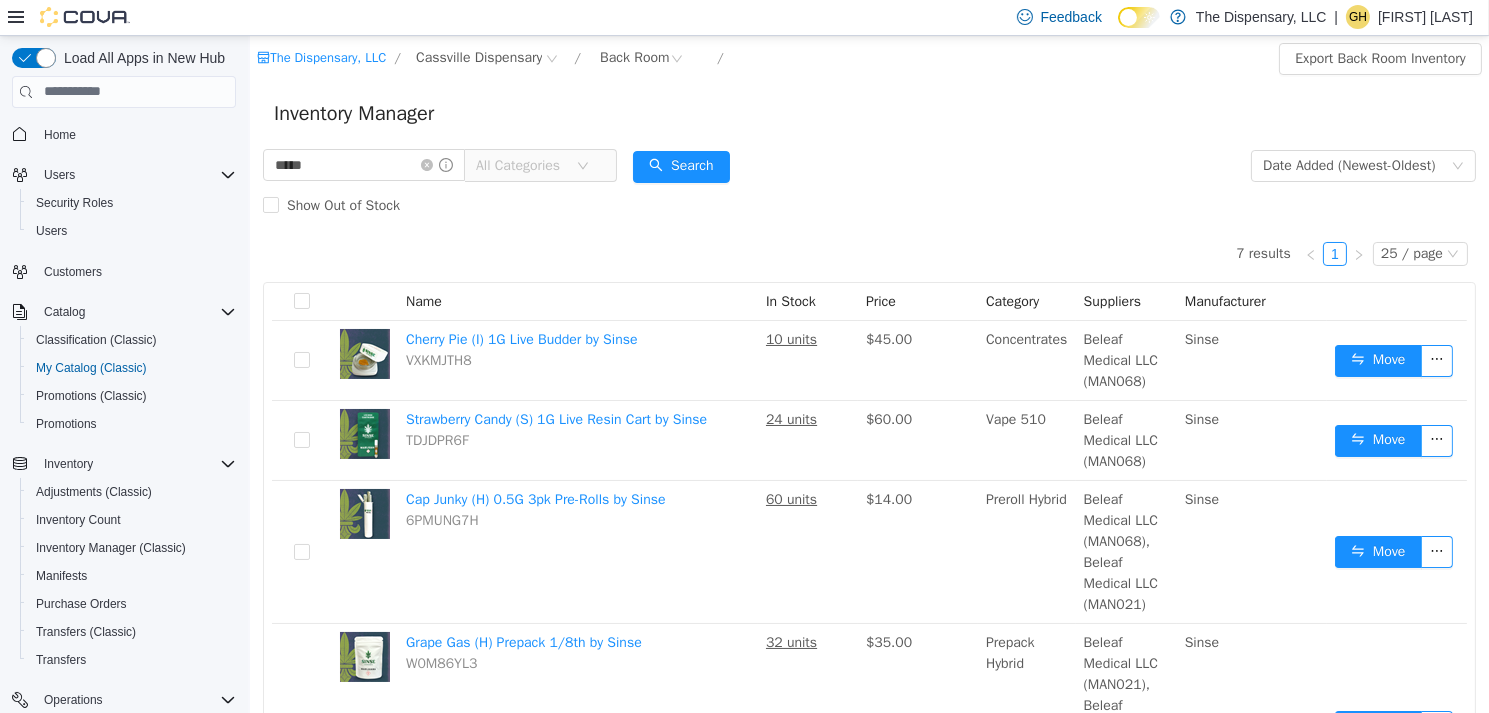 click on "All Categories" at bounding box center [520, 165] 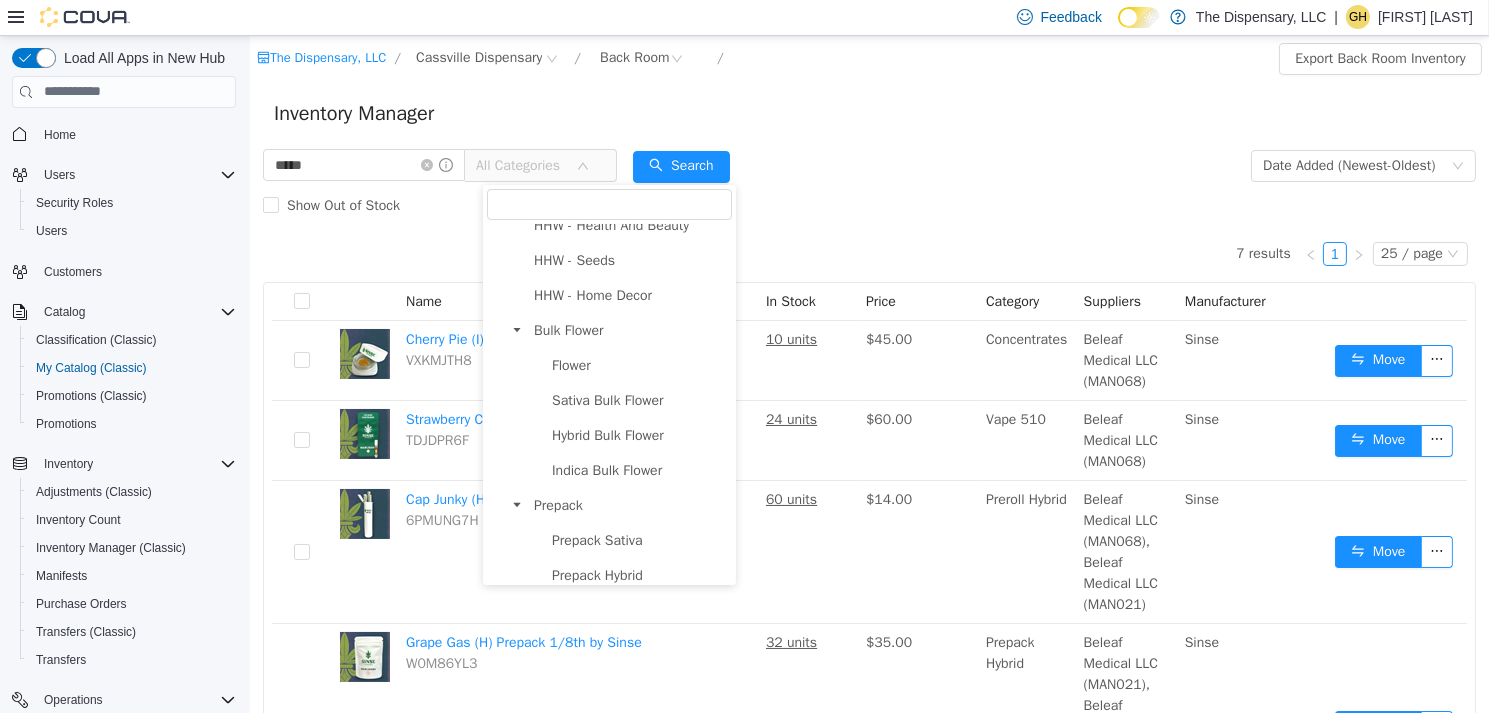 scroll, scrollTop: 300, scrollLeft: 0, axis: vertical 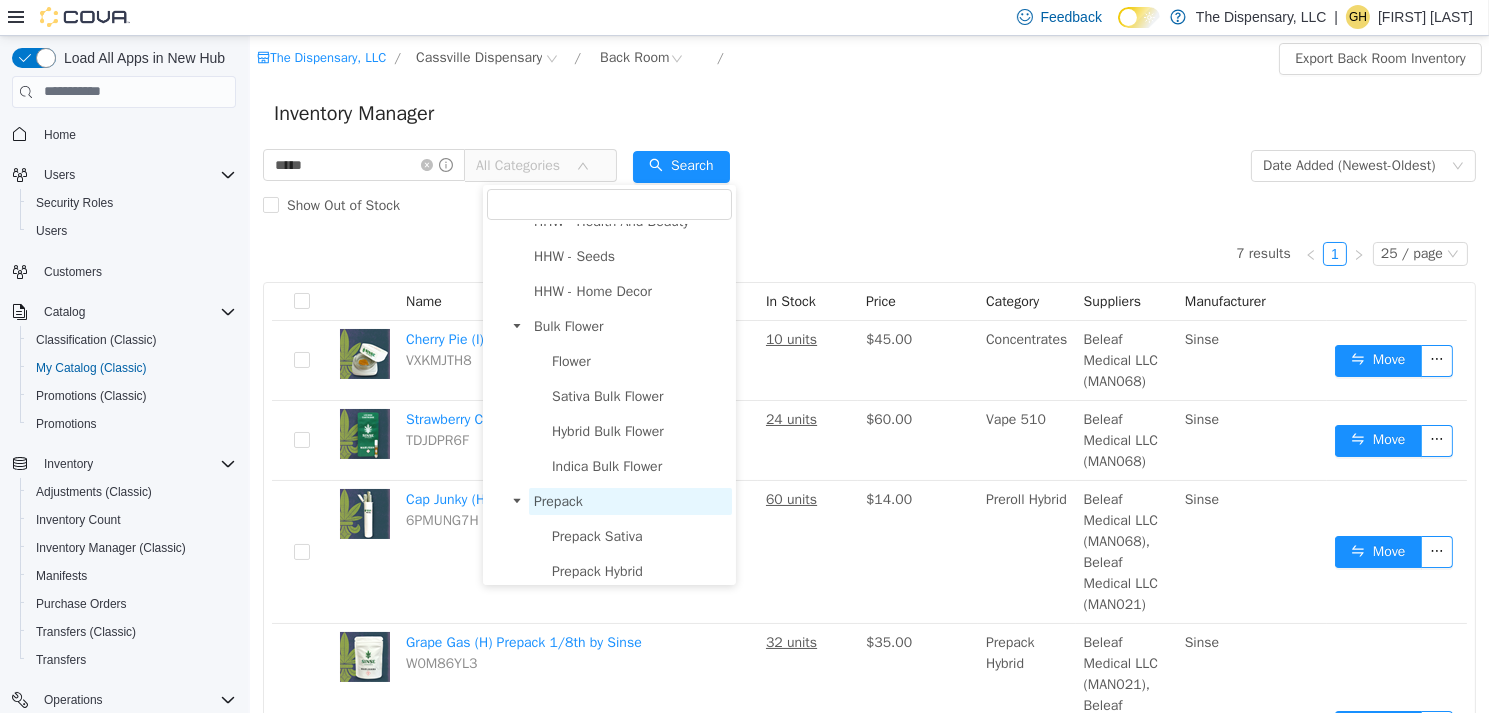 click on "Prepack" at bounding box center (557, 500) 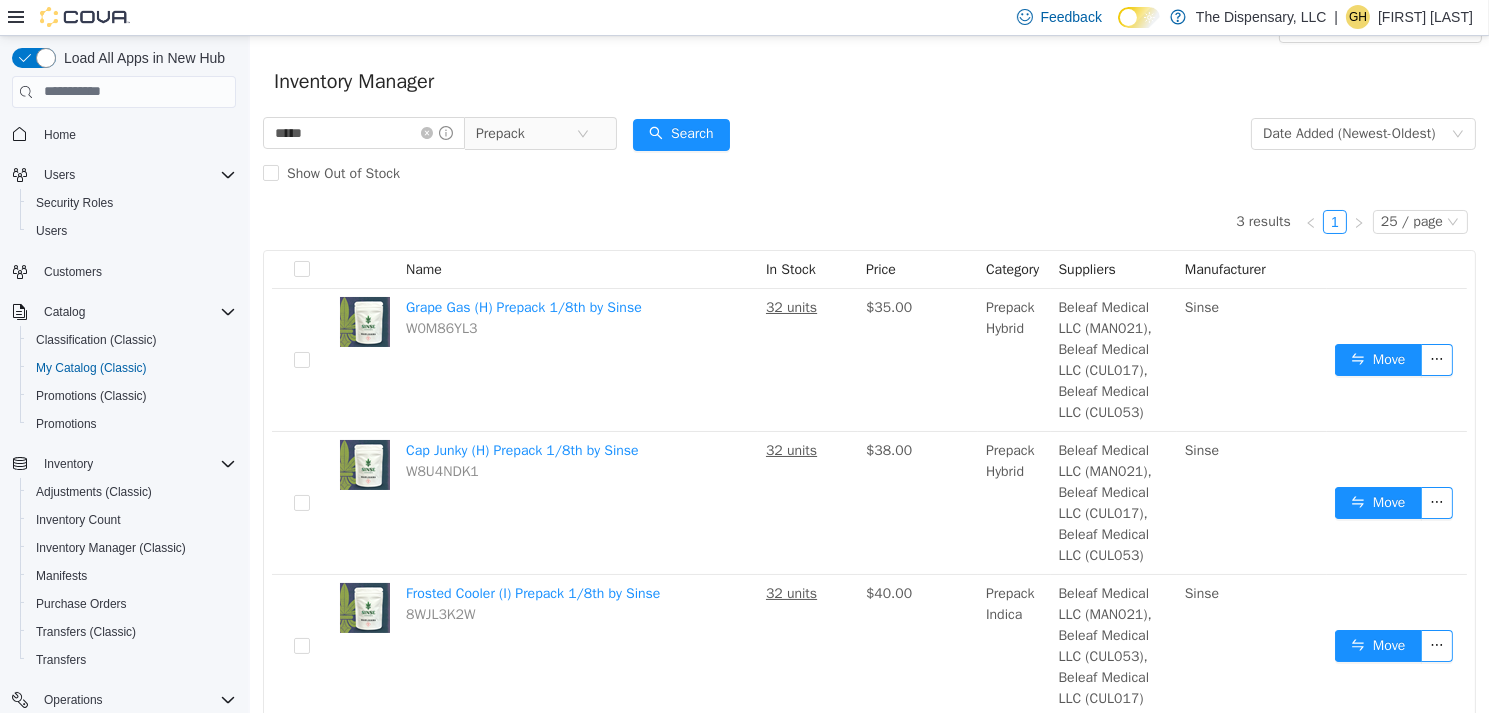 scroll, scrollTop: 0, scrollLeft: 0, axis: both 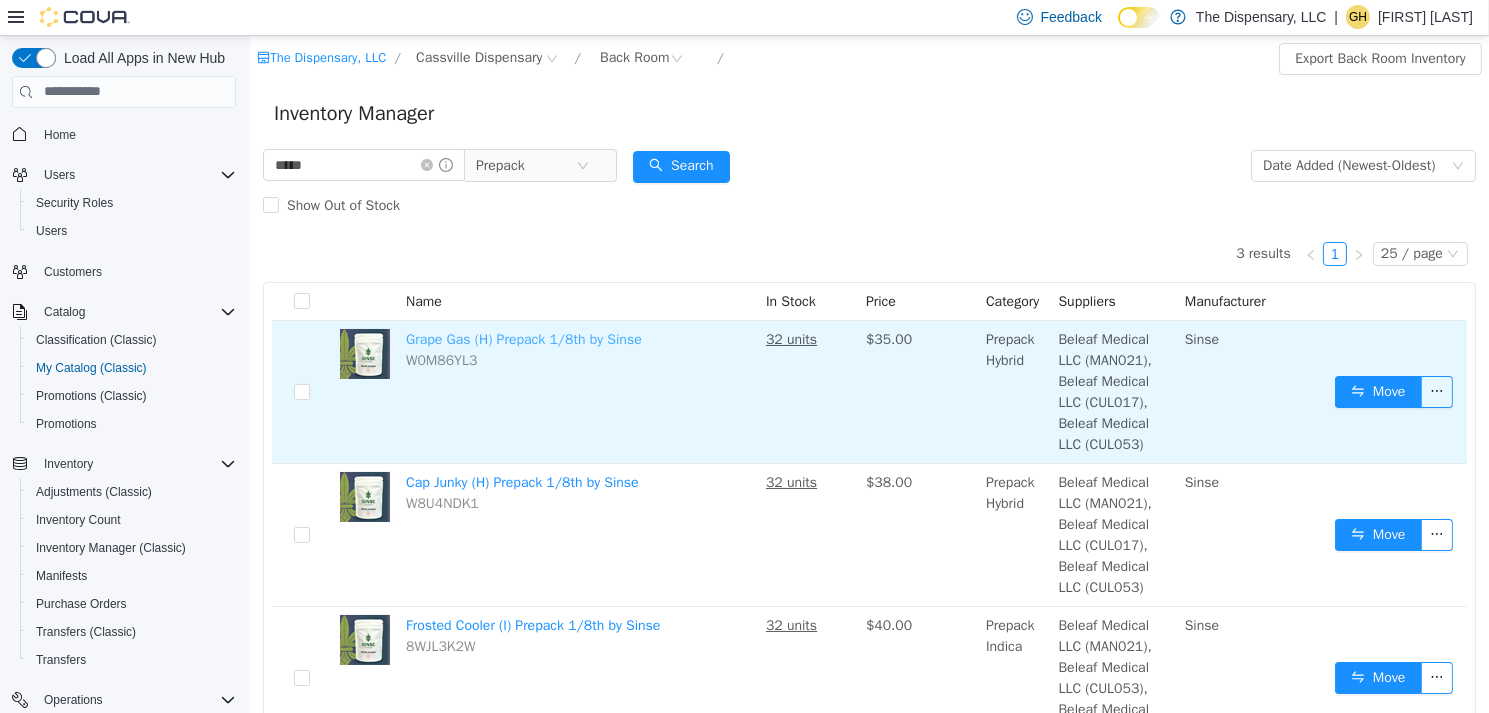 click on "Grape Gas (H) Prepack 1/8th by Sinse" at bounding box center [523, 338] 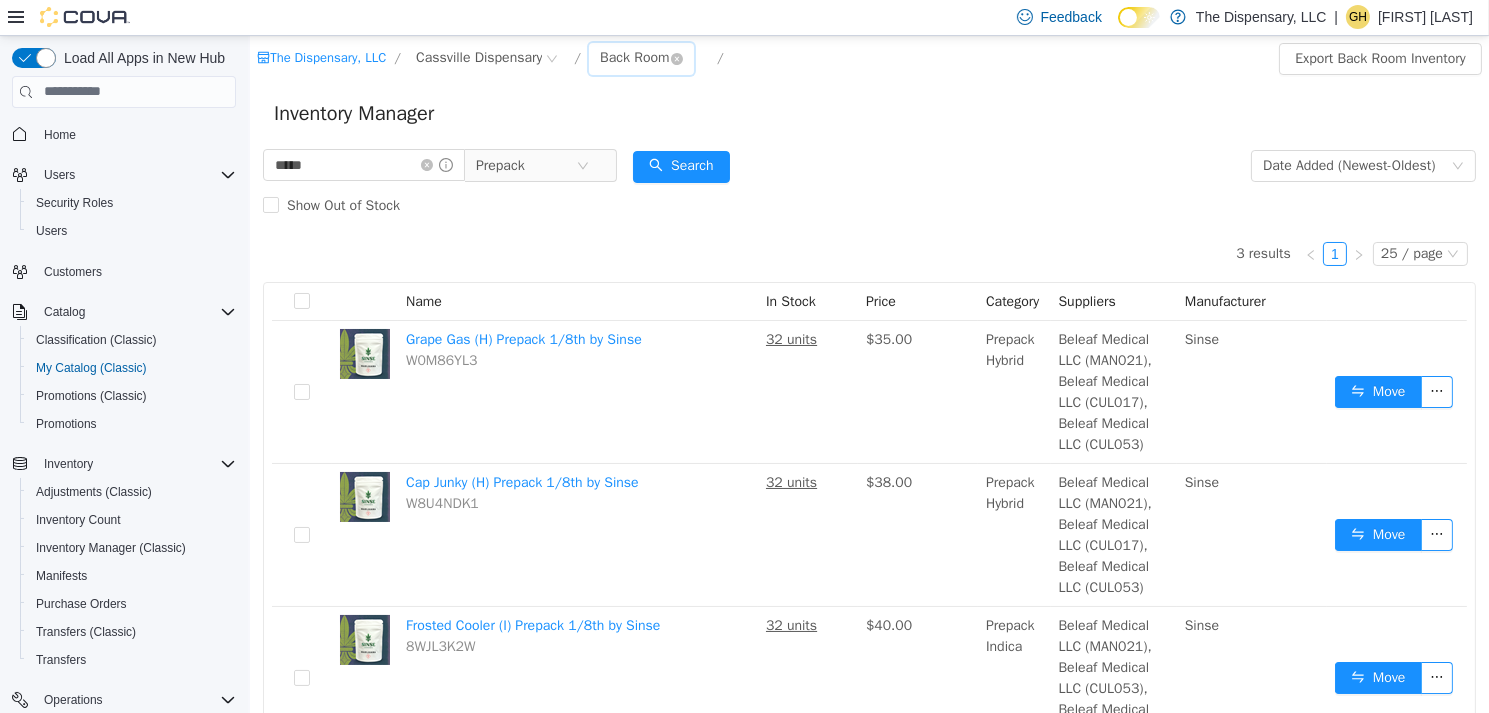 click on "Back Room" at bounding box center (633, 57) 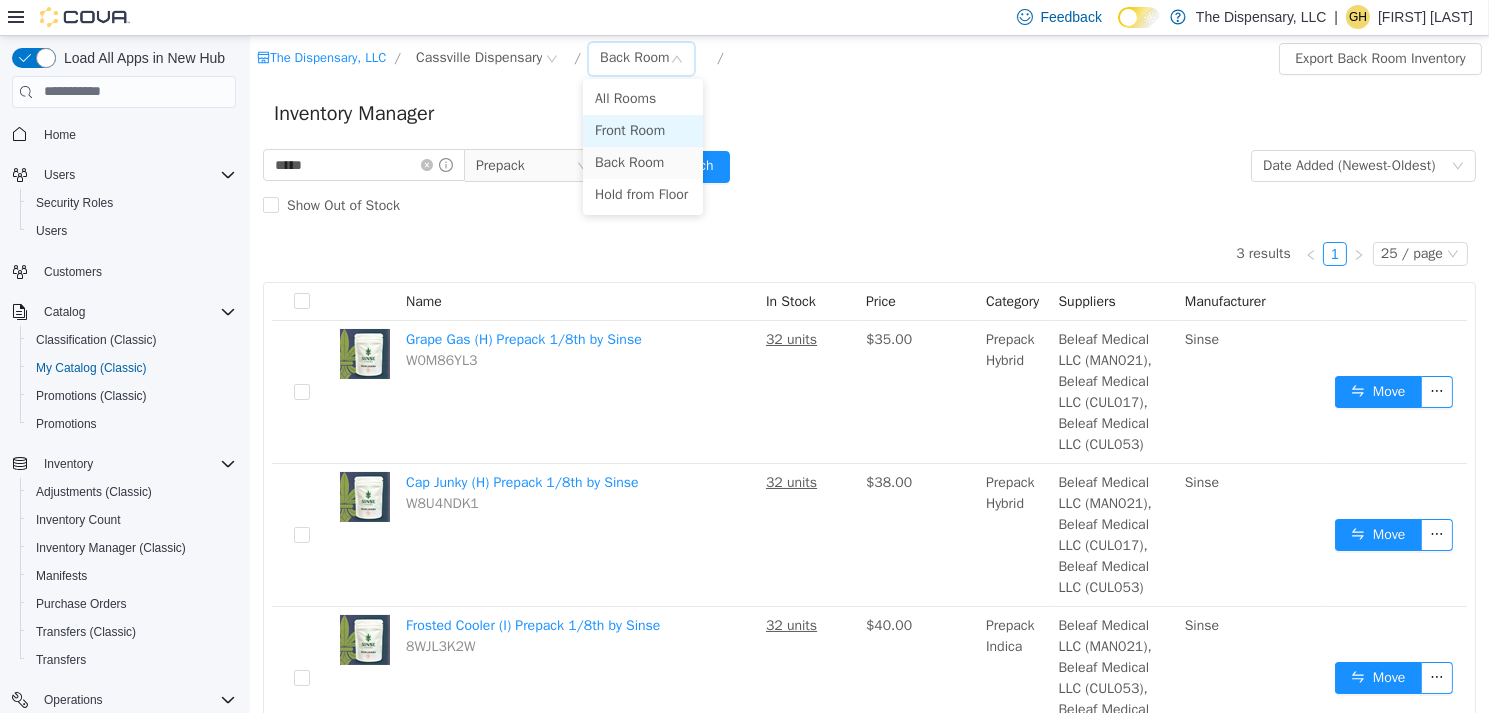 click on "Front Room" at bounding box center [642, 130] 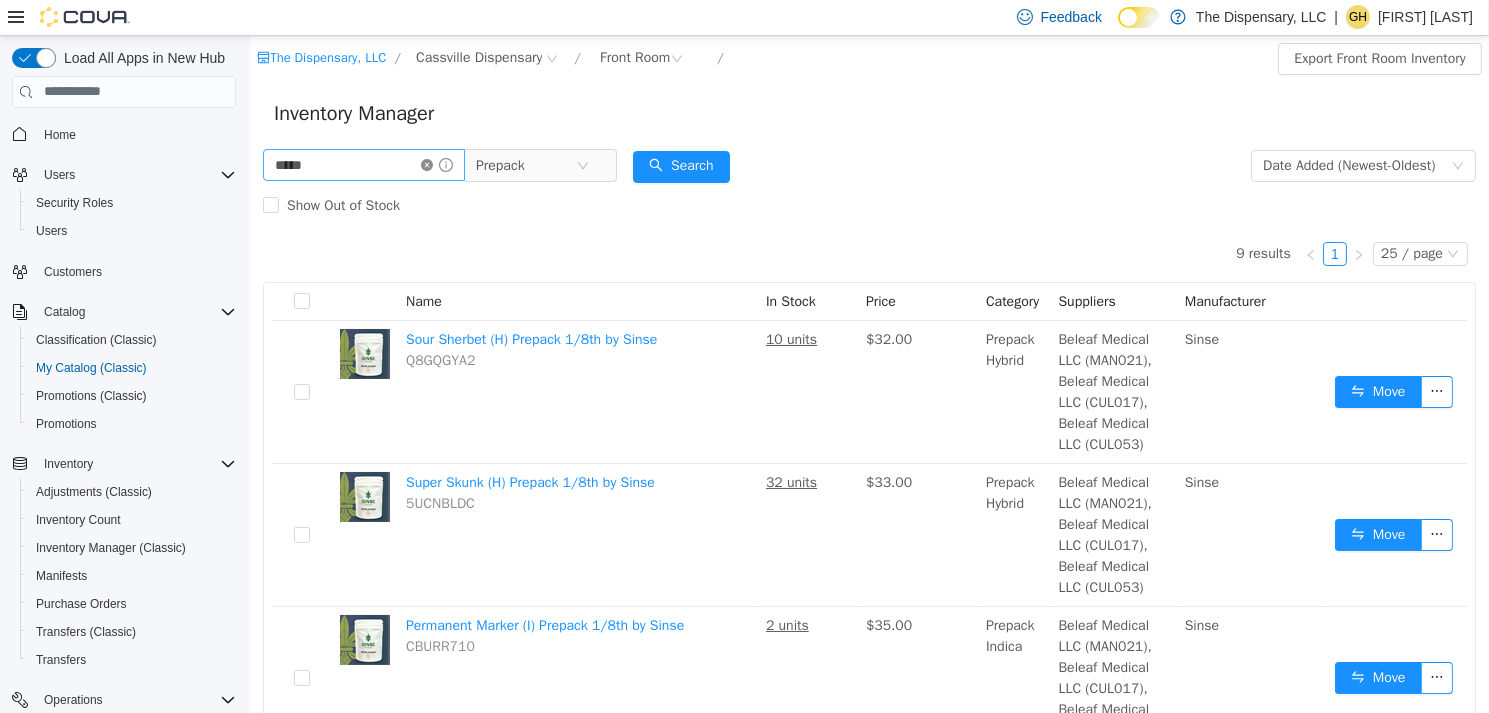 click 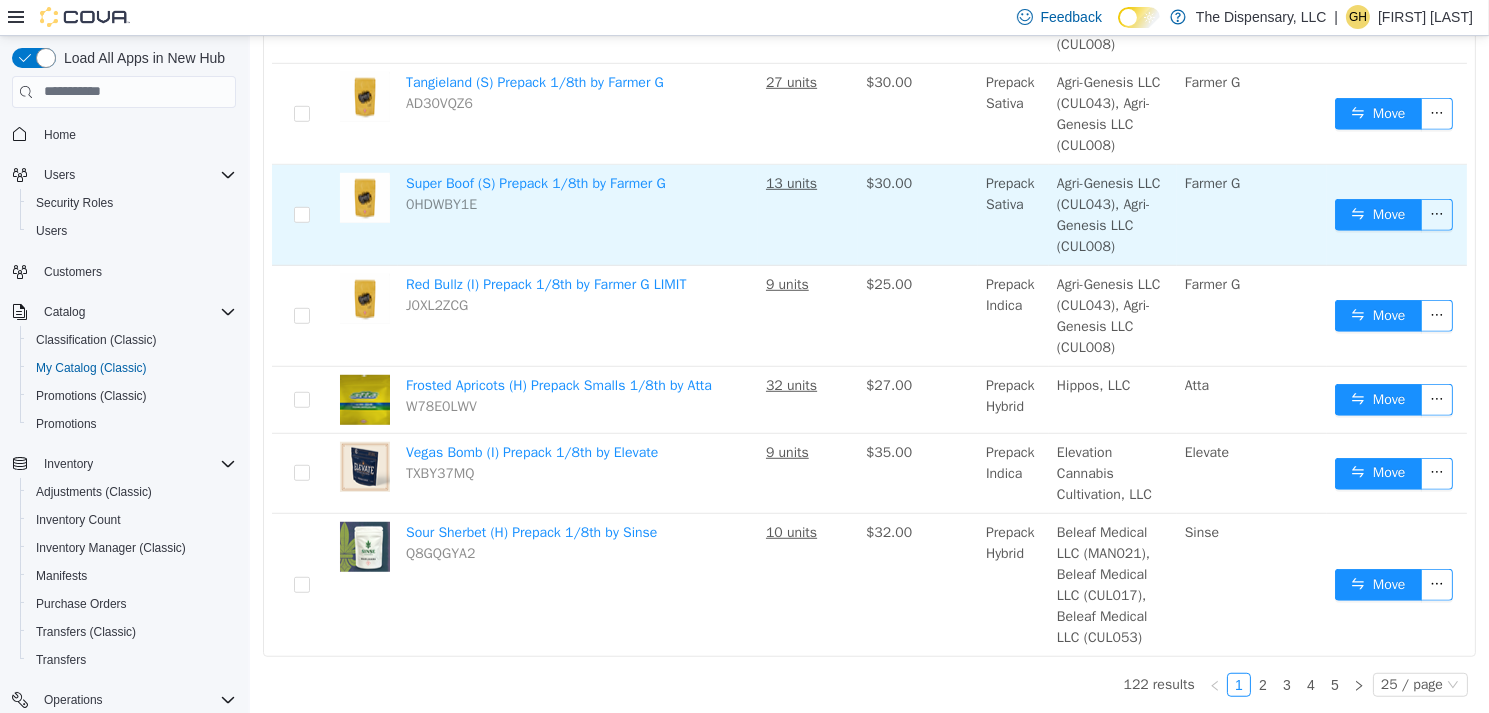 scroll, scrollTop: 1960, scrollLeft: 0, axis: vertical 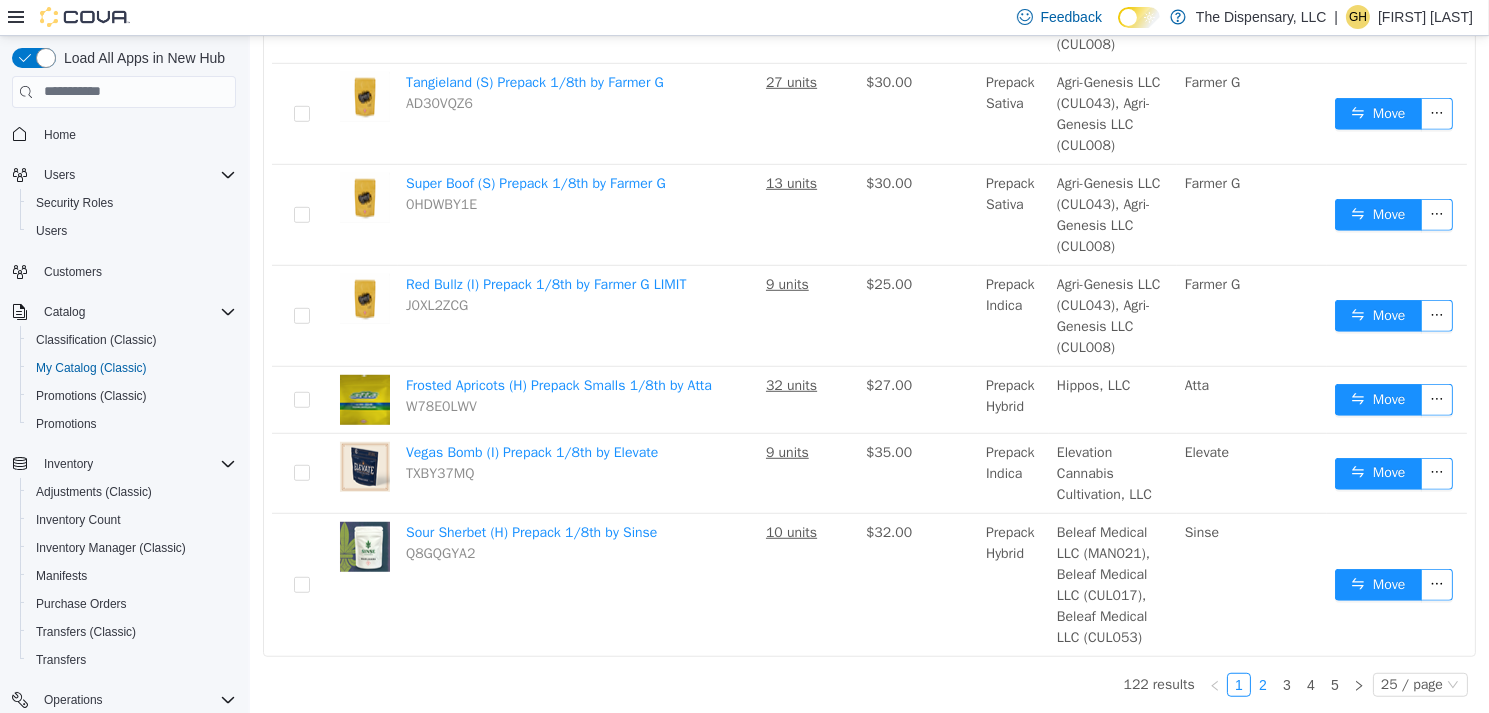 click on "2" at bounding box center (1262, 684) 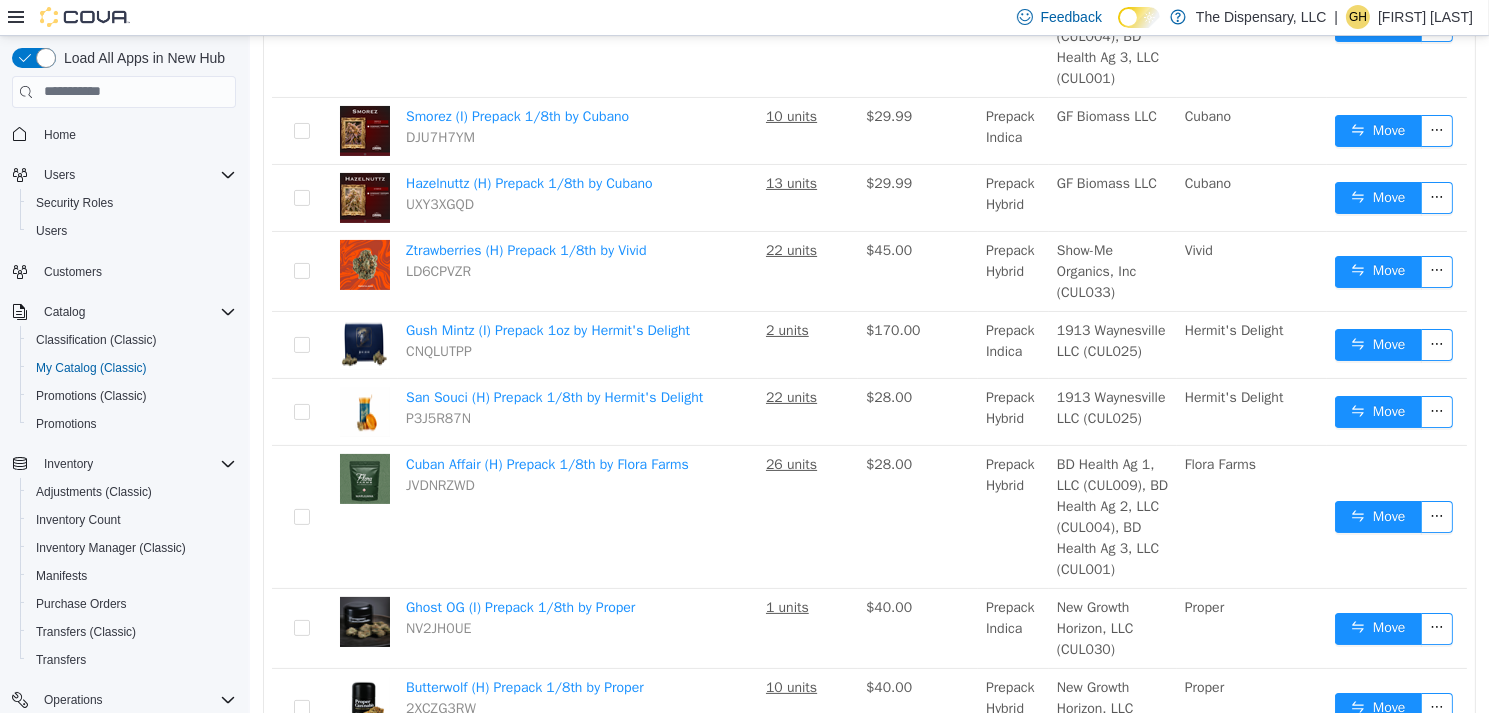 scroll, scrollTop: 600, scrollLeft: 0, axis: vertical 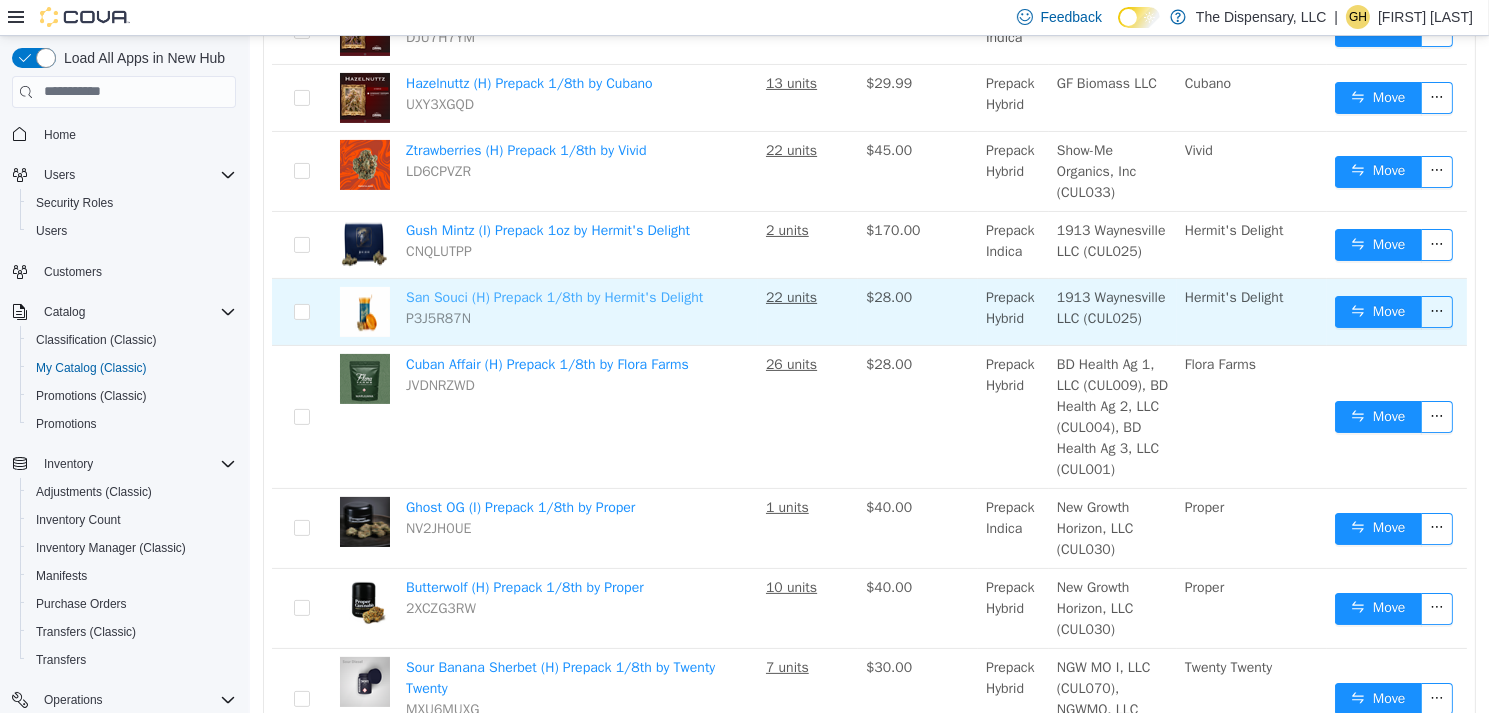 click on "San Souci (H) Prepack 1/8th by Hermit's Delight" at bounding box center [553, 296] 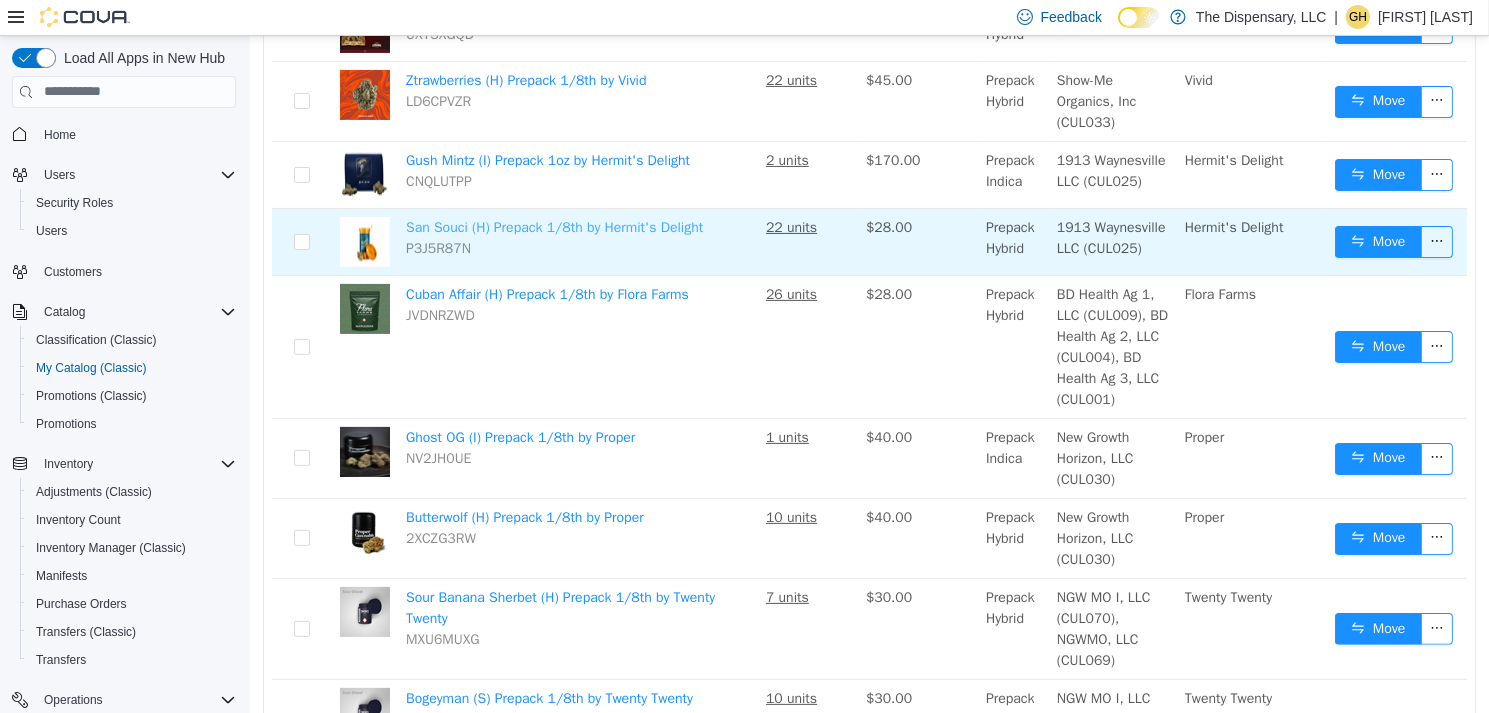 scroll, scrollTop: 700, scrollLeft: 0, axis: vertical 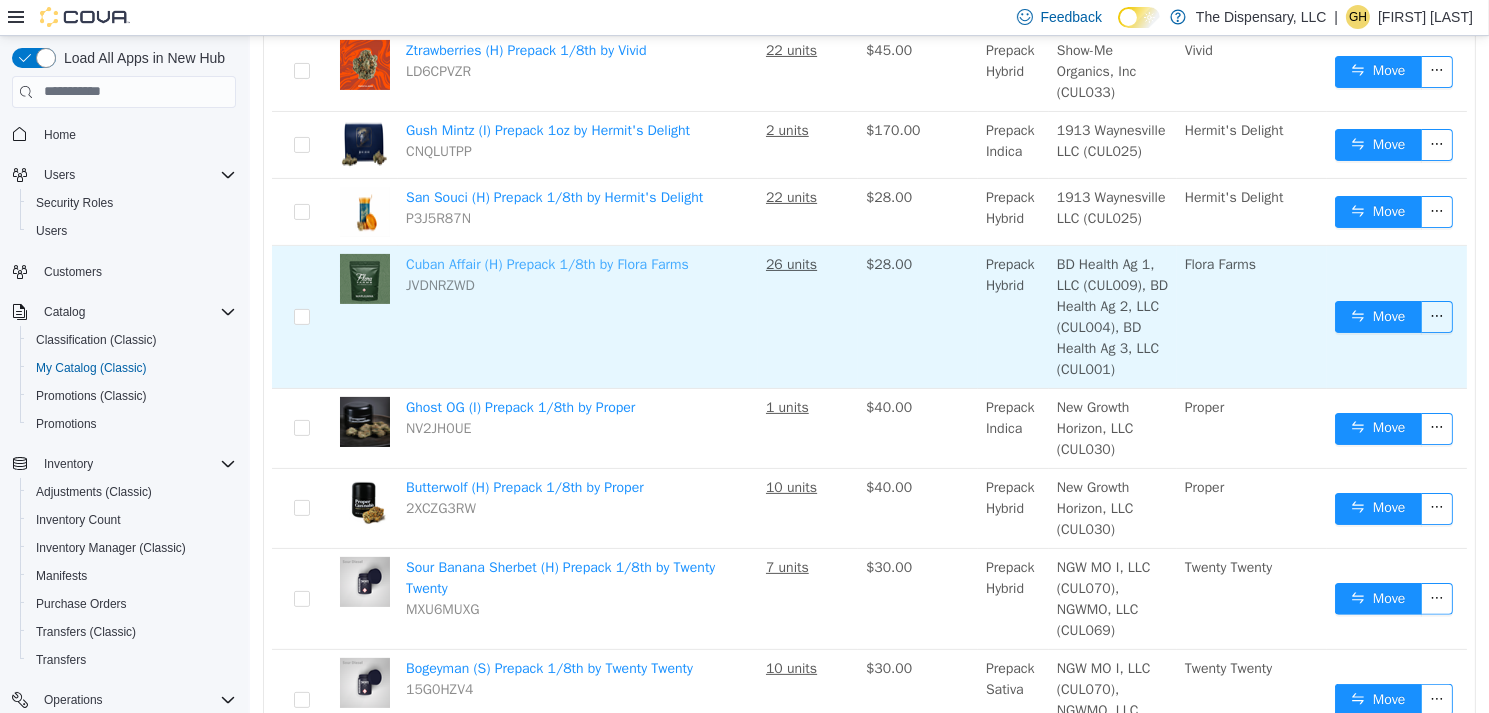 click on "Cuban Affair (H) Prepack 1/8th by Flora Farms" at bounding box center (546, 263) 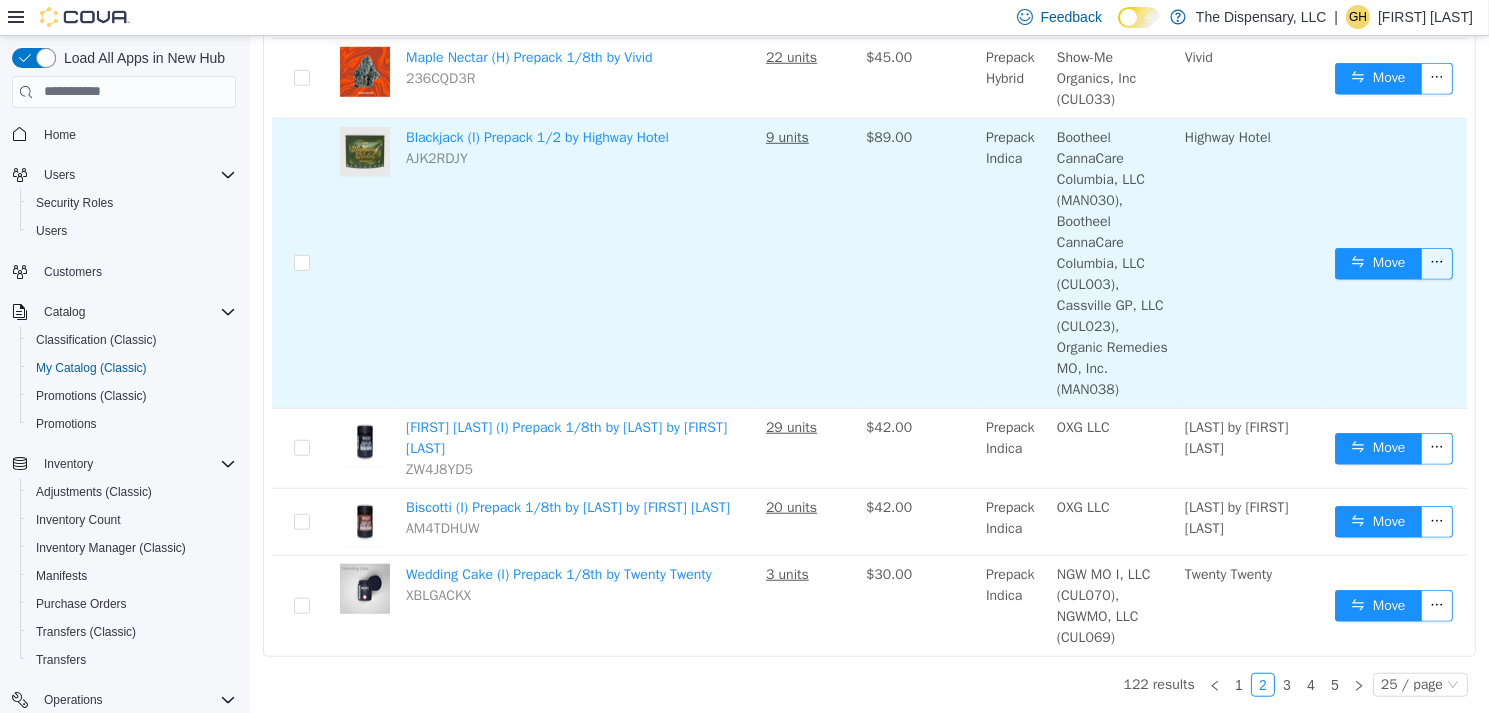 scroll, scrollTop: 2440, scrollLeft: 0, axis: vertical 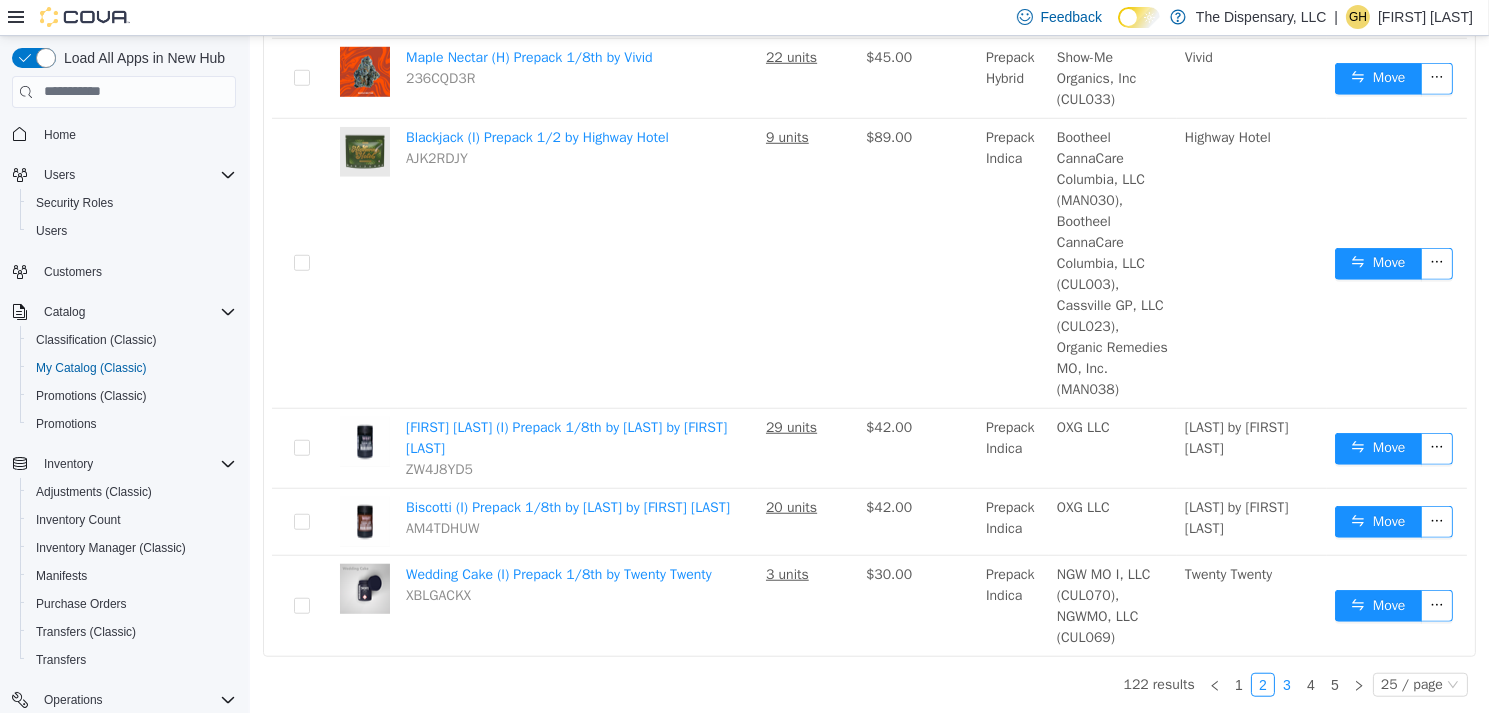 click on "3" at bounding box center [1286, 684] 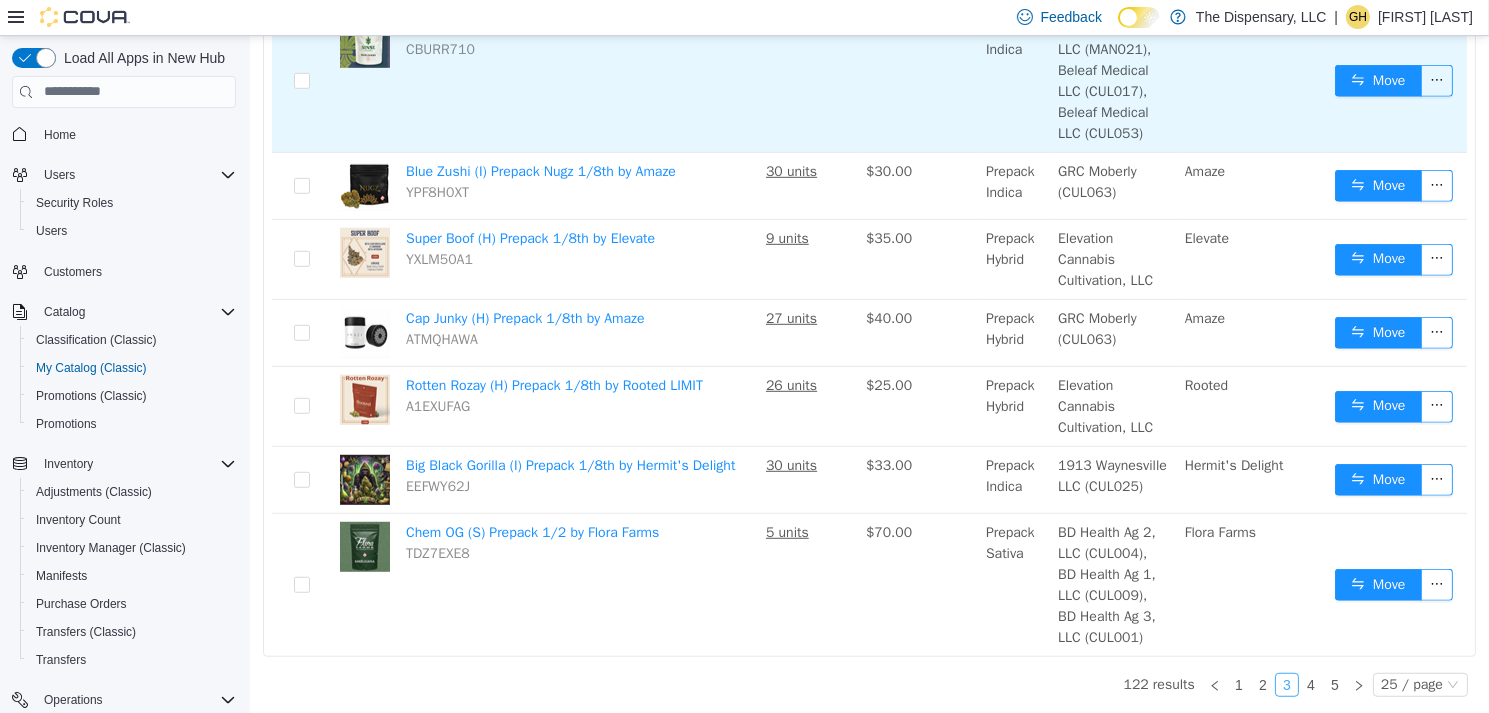 scroll, scrollTop: 1931, scrollLeft: 0, axis: vertical 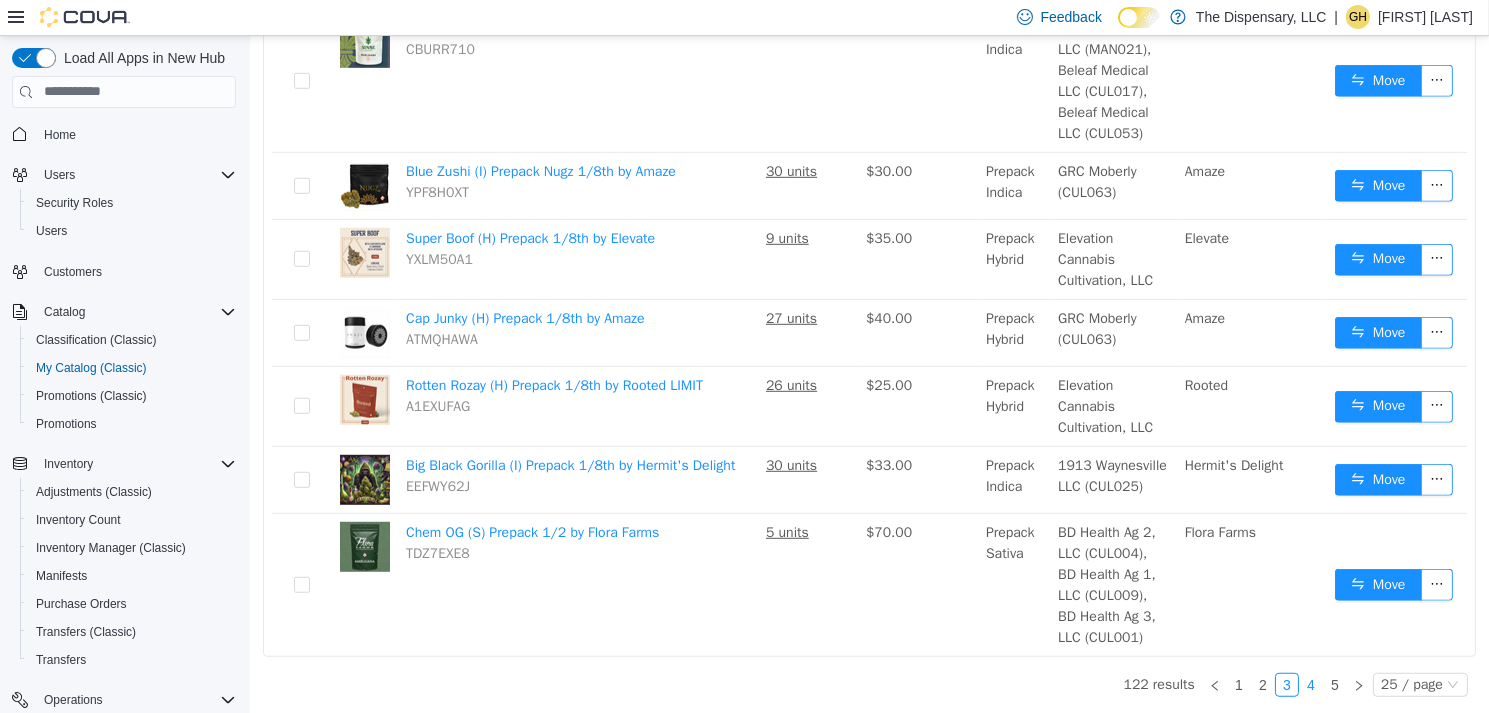 click on "4" at bounding box center [1310, 684] 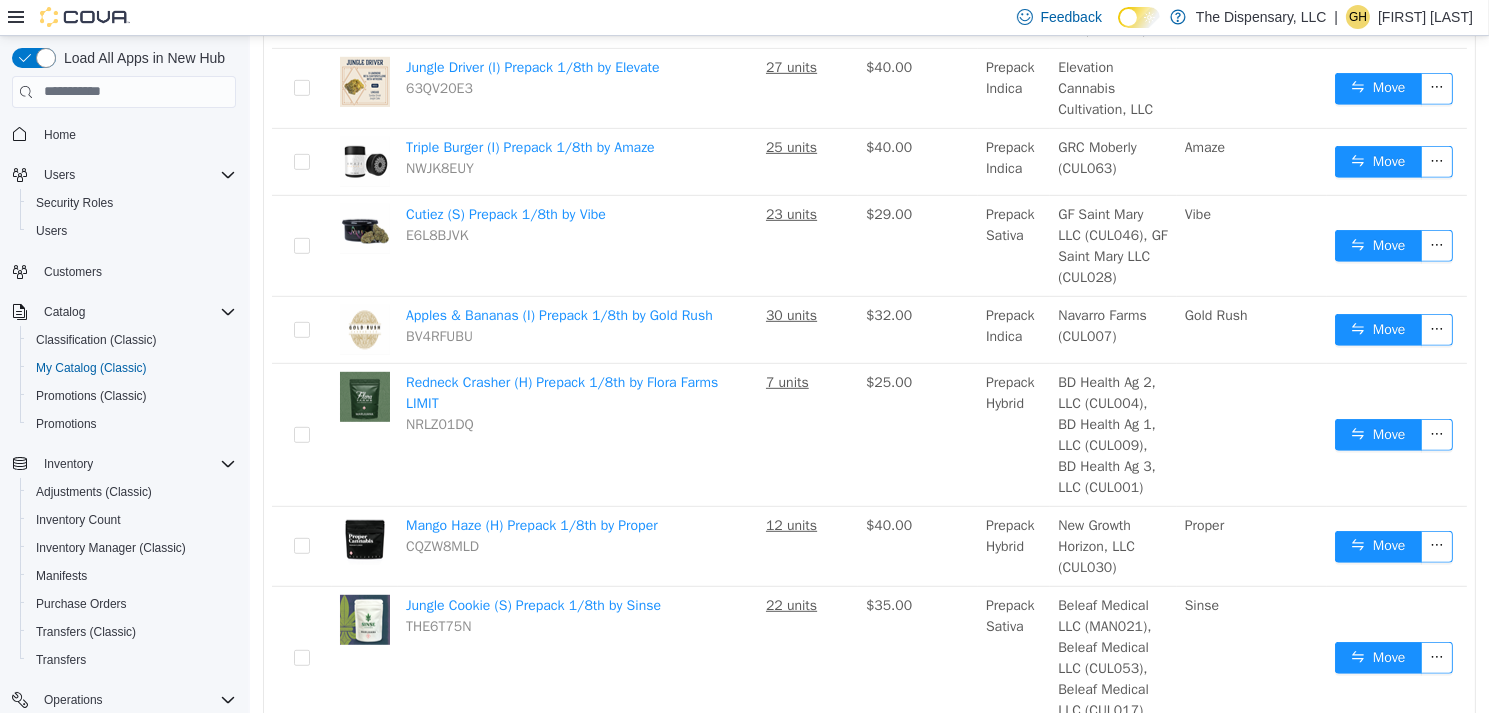 scroll, scrollTop: 1600, scrollLeft: 0, axis: vertical 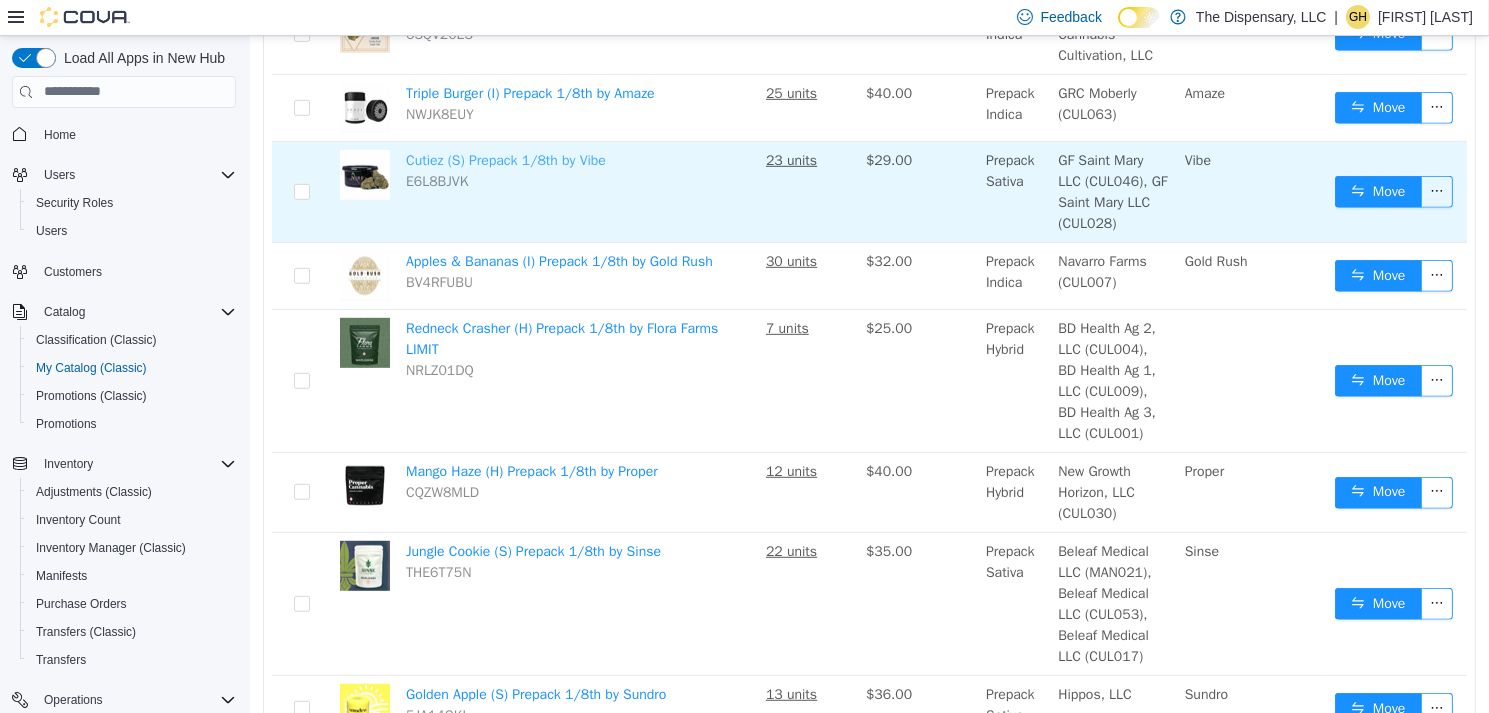 click on "Cutiez (S) Prepack 1/8th by Vibe" at bounding box center [505, 159] 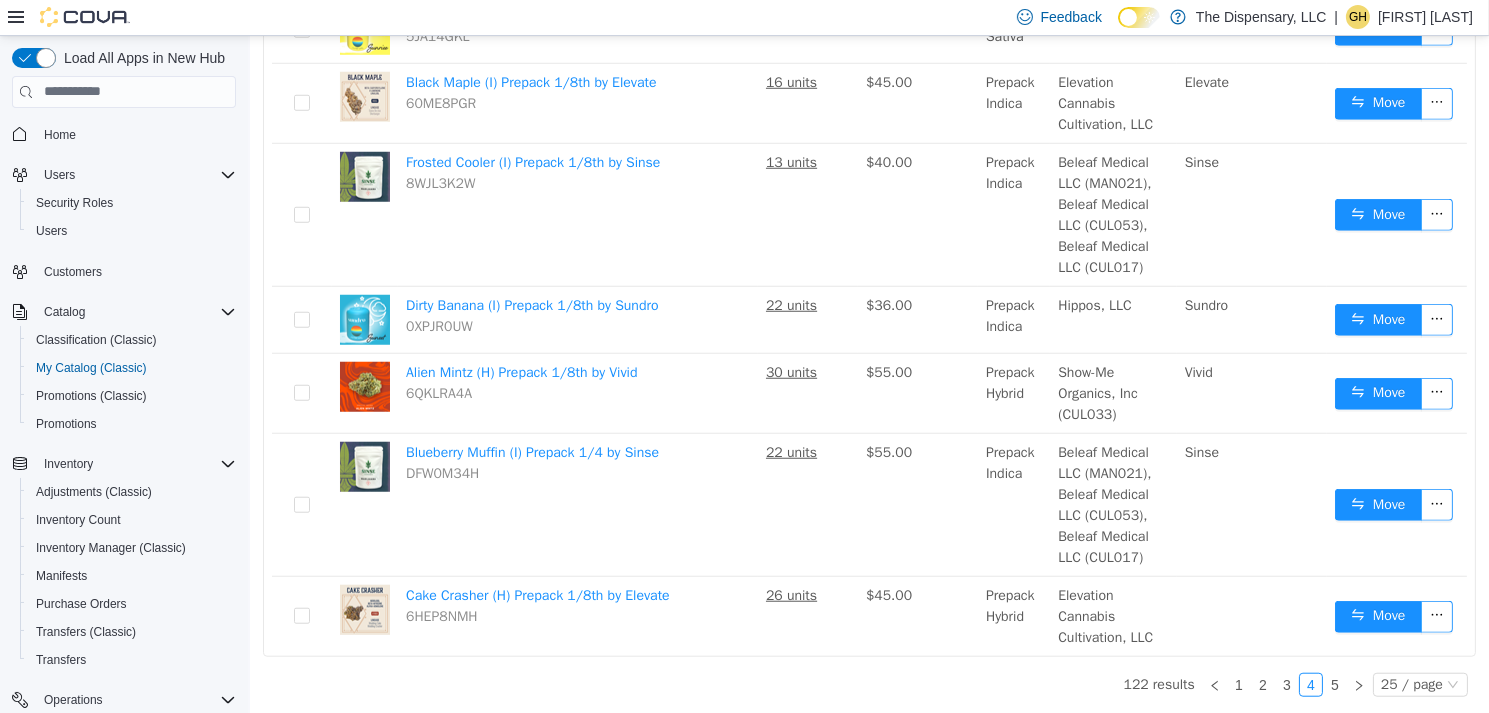 scroll, scrollTop: 2524, scrollLeft: 0, axis: vertical 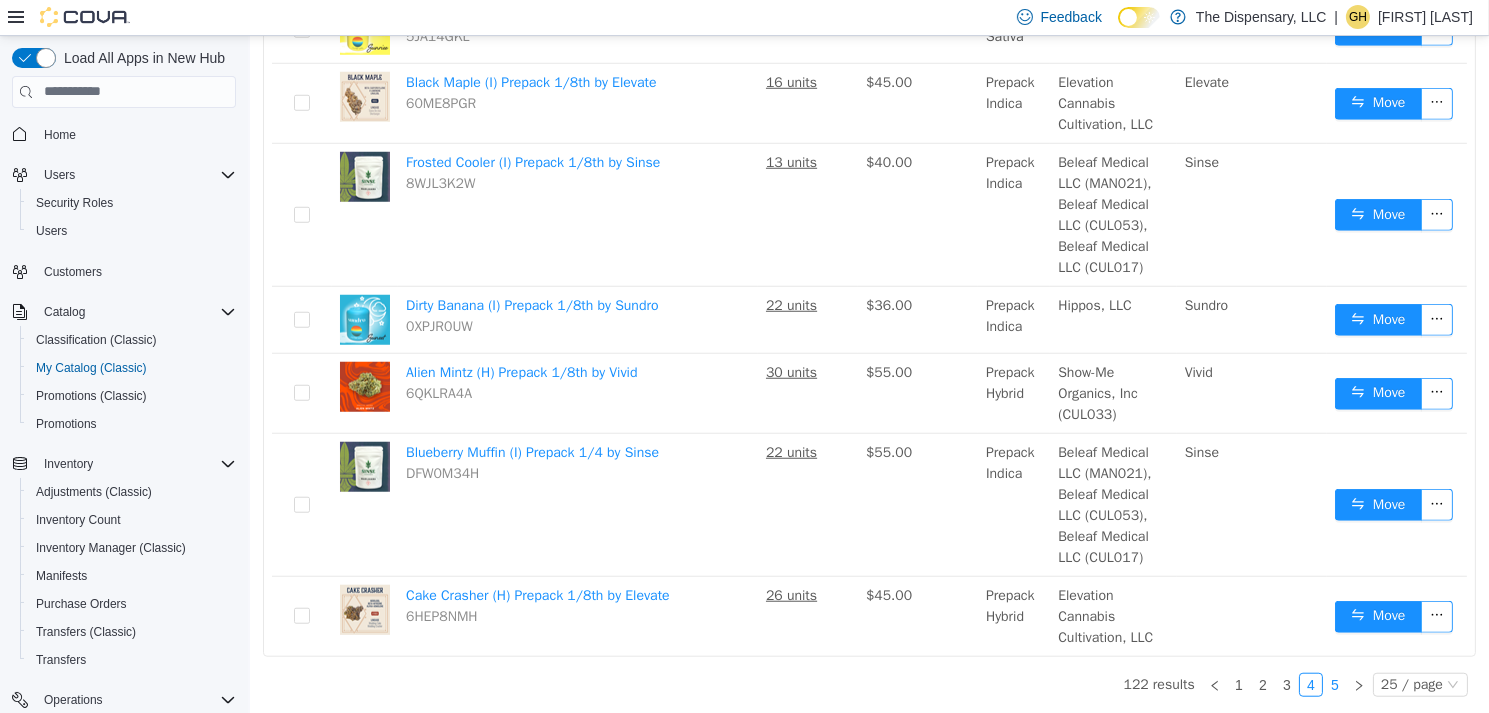 click on "5" at bounding box center [1334, 684] 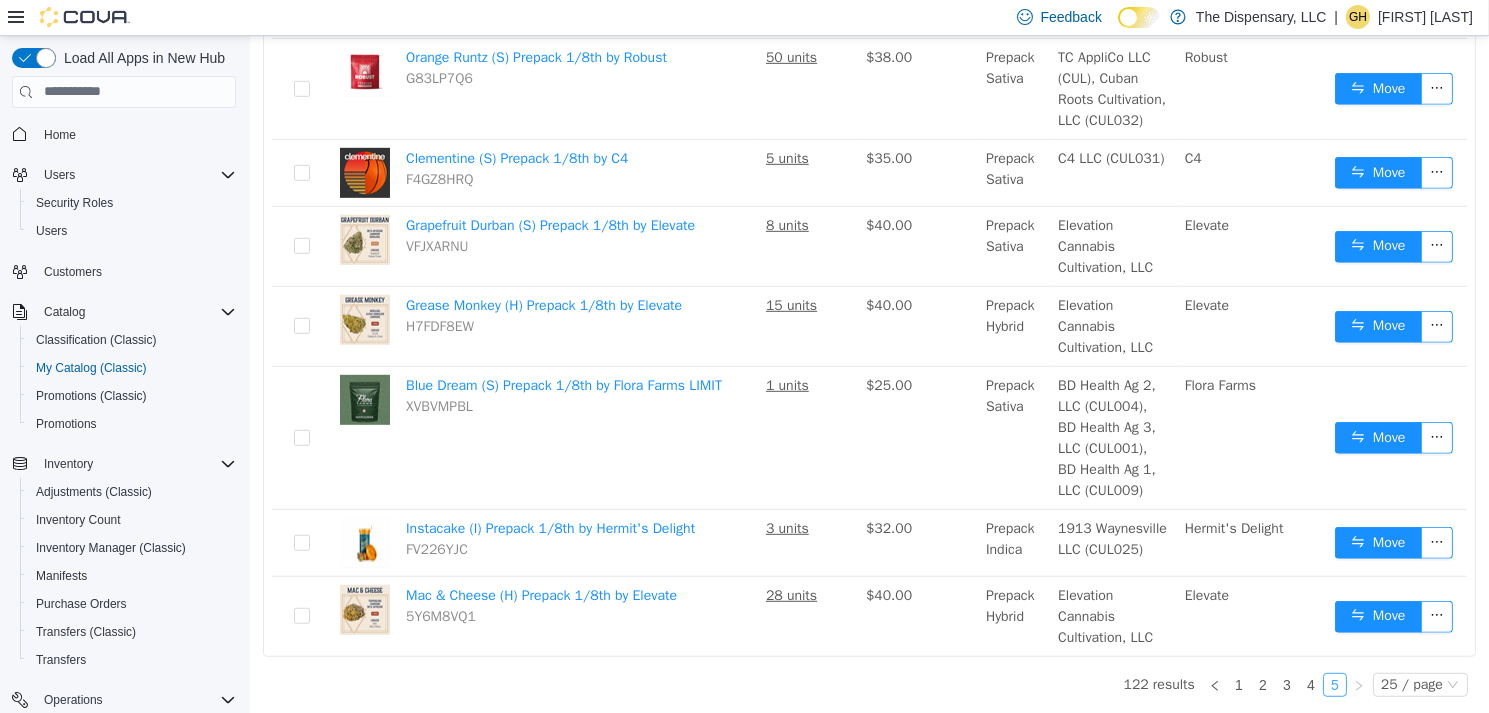 scroll, scrollTop: 1927, scrollLeft: 0, axis: vertical 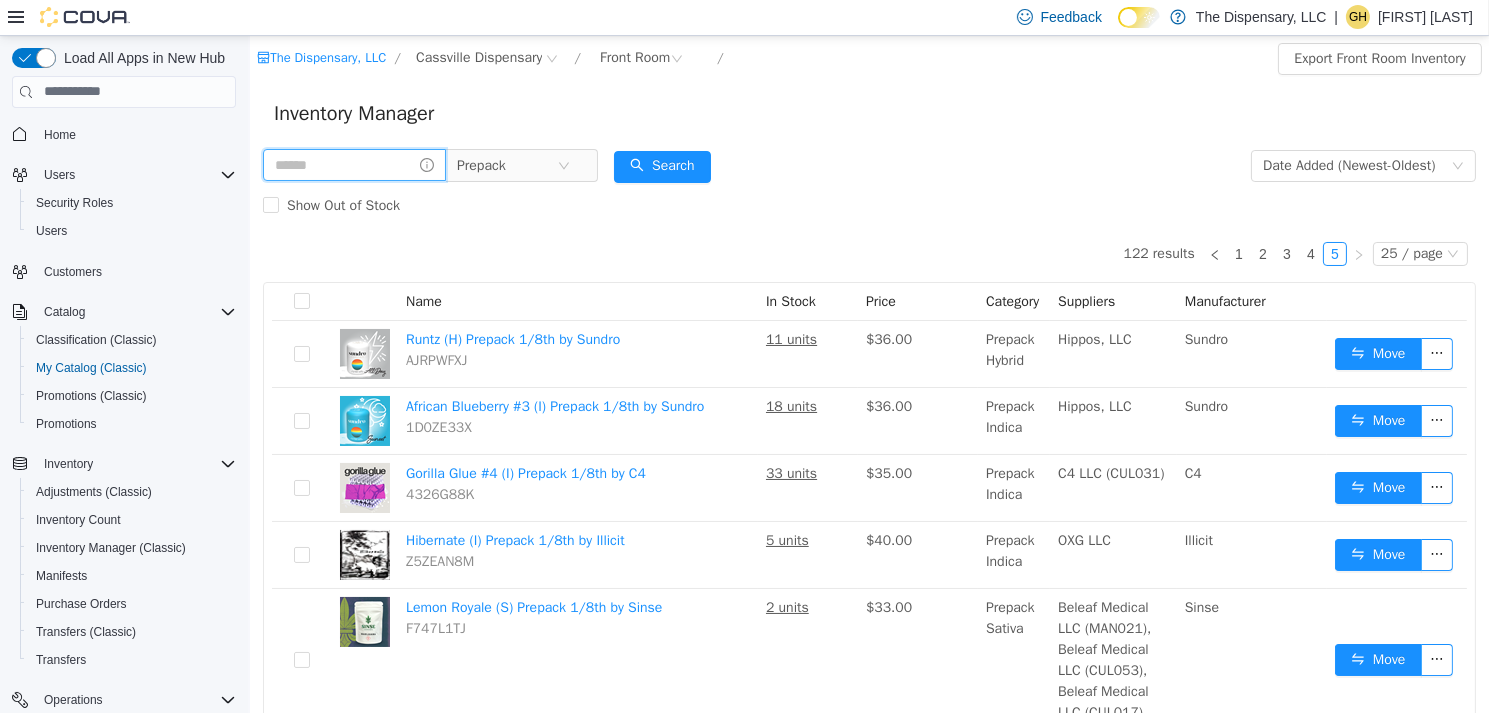 click at bounding box center [353, 164] 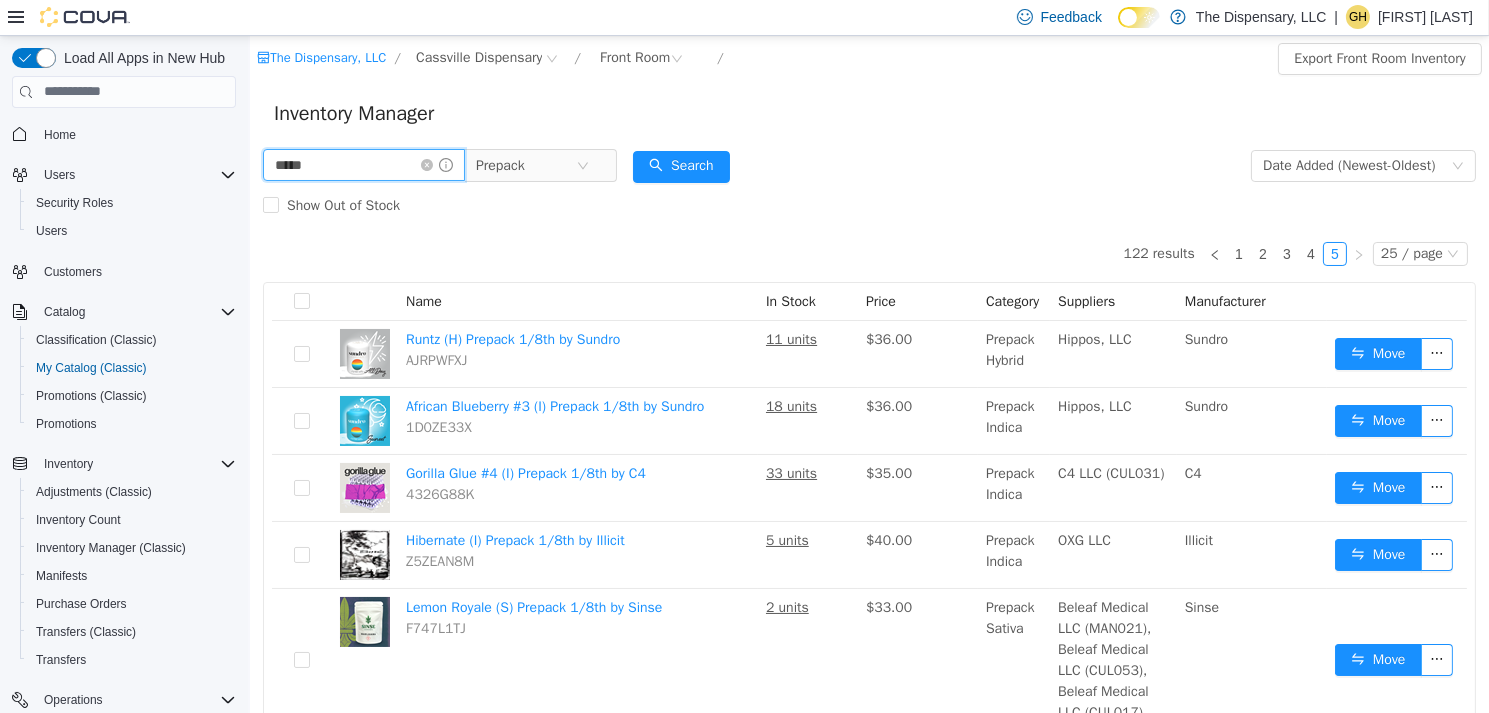 type on "*****" 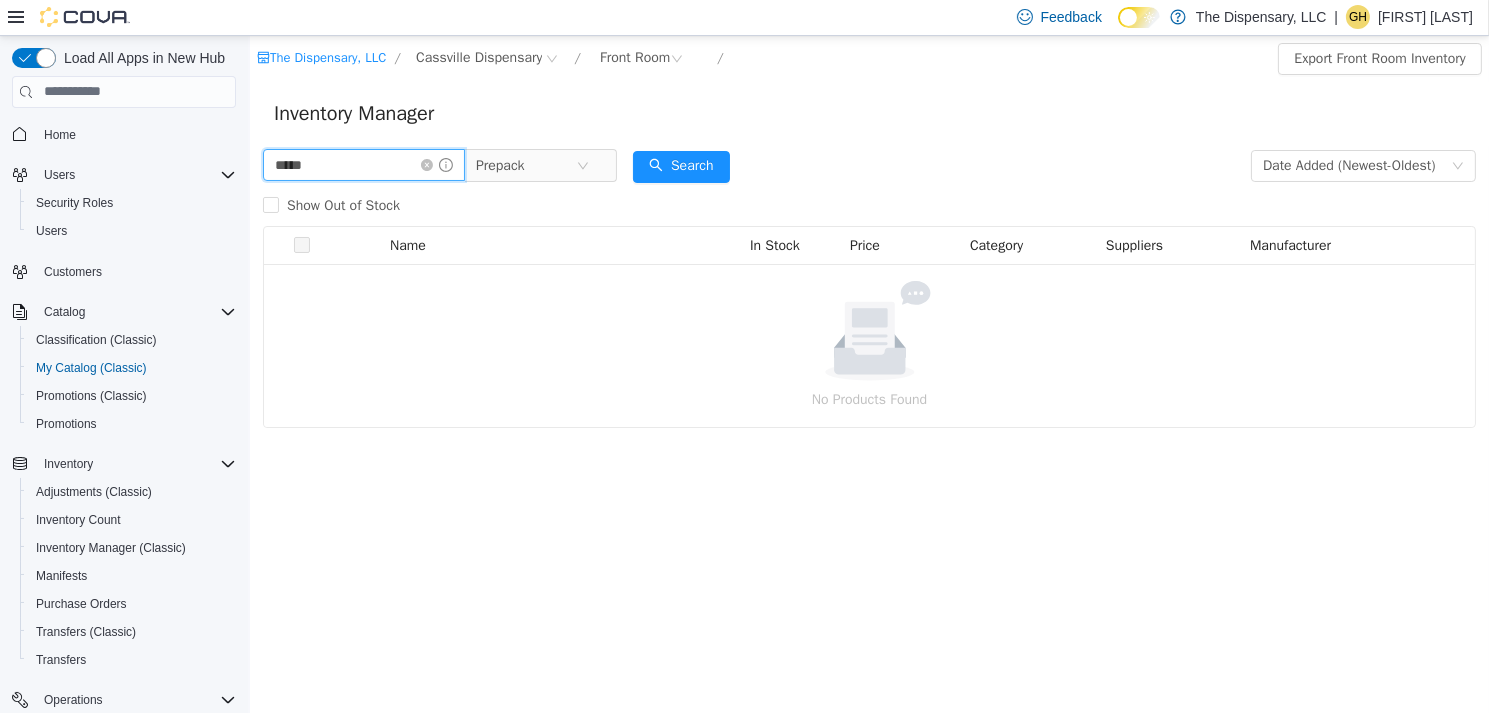 drag, startPoint x: 343, startPoint y: 162, endPoint x: 236, endPoint y: 160, distance: 107.01869 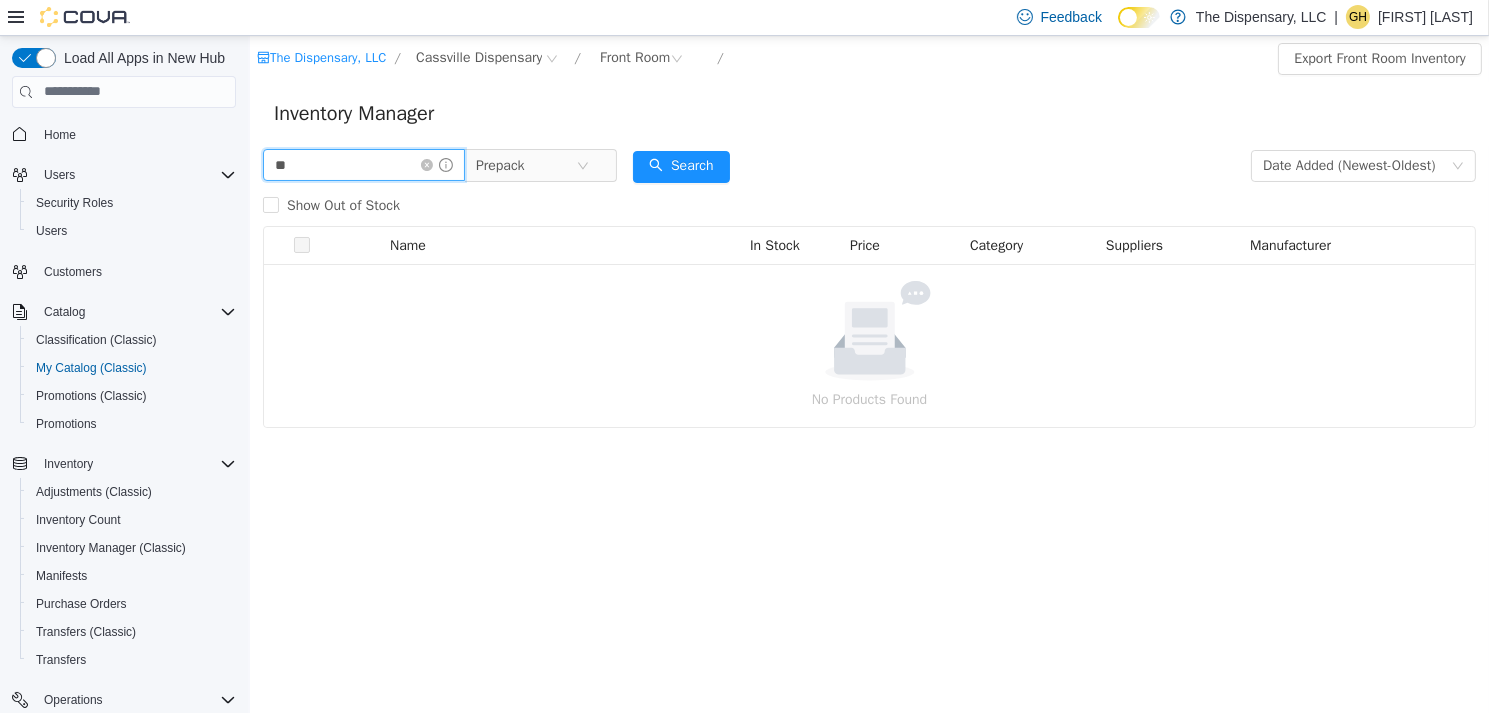 type on "*" 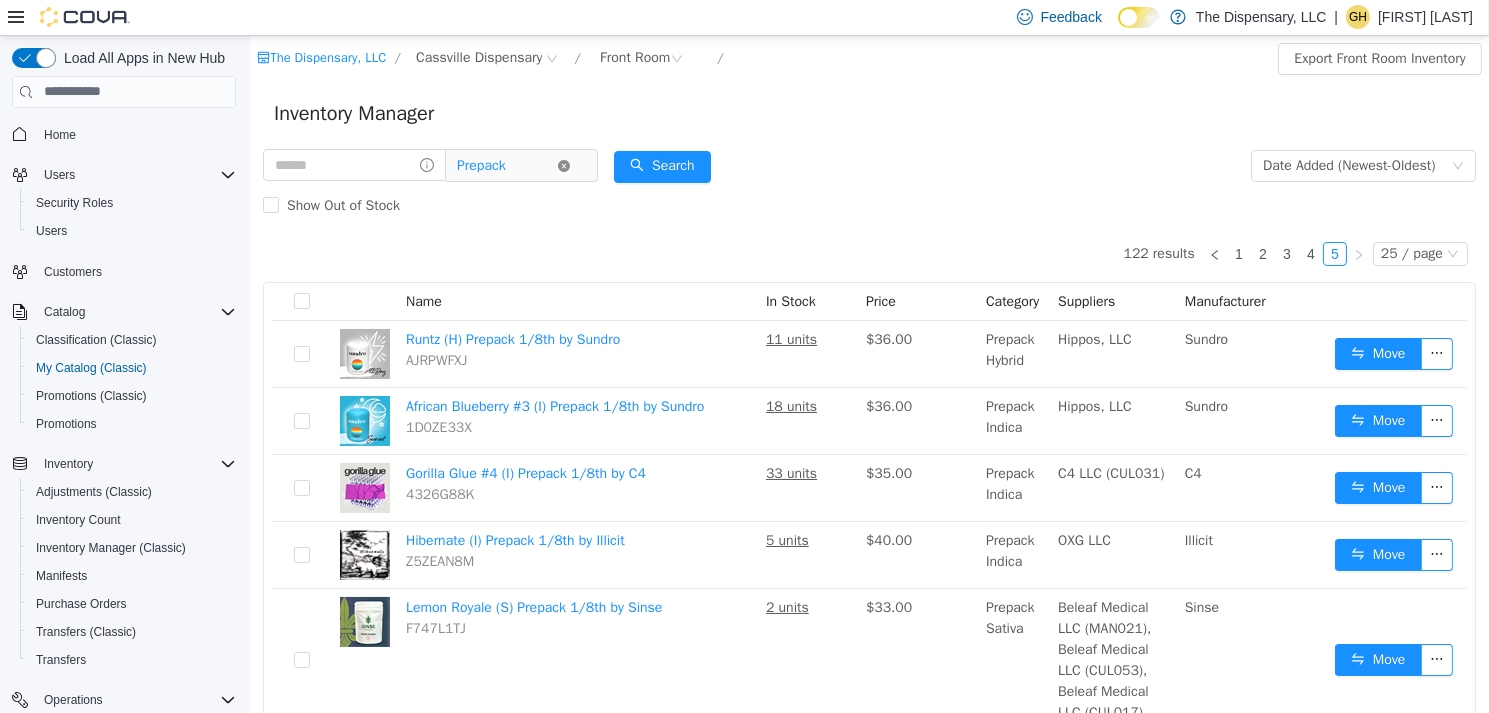click 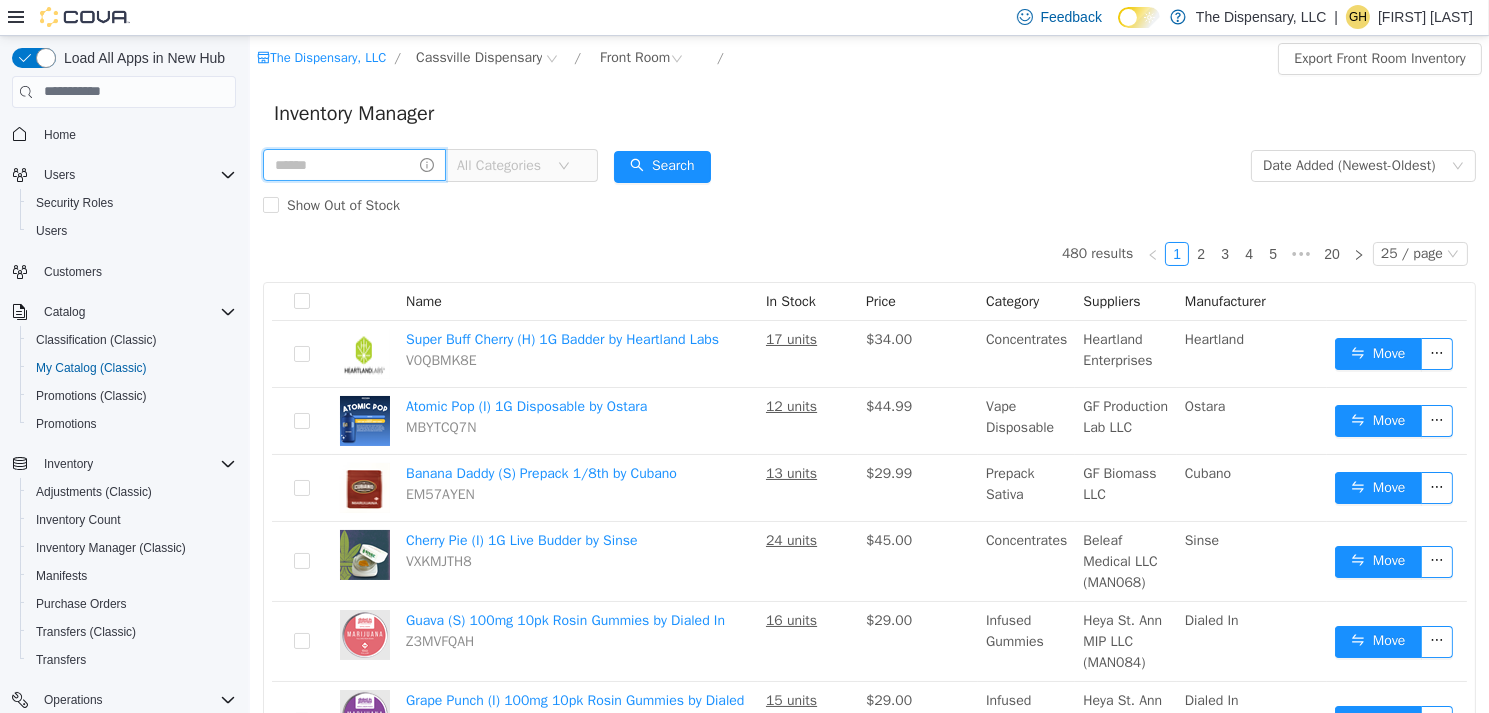 click at bounding box center (353, 164) 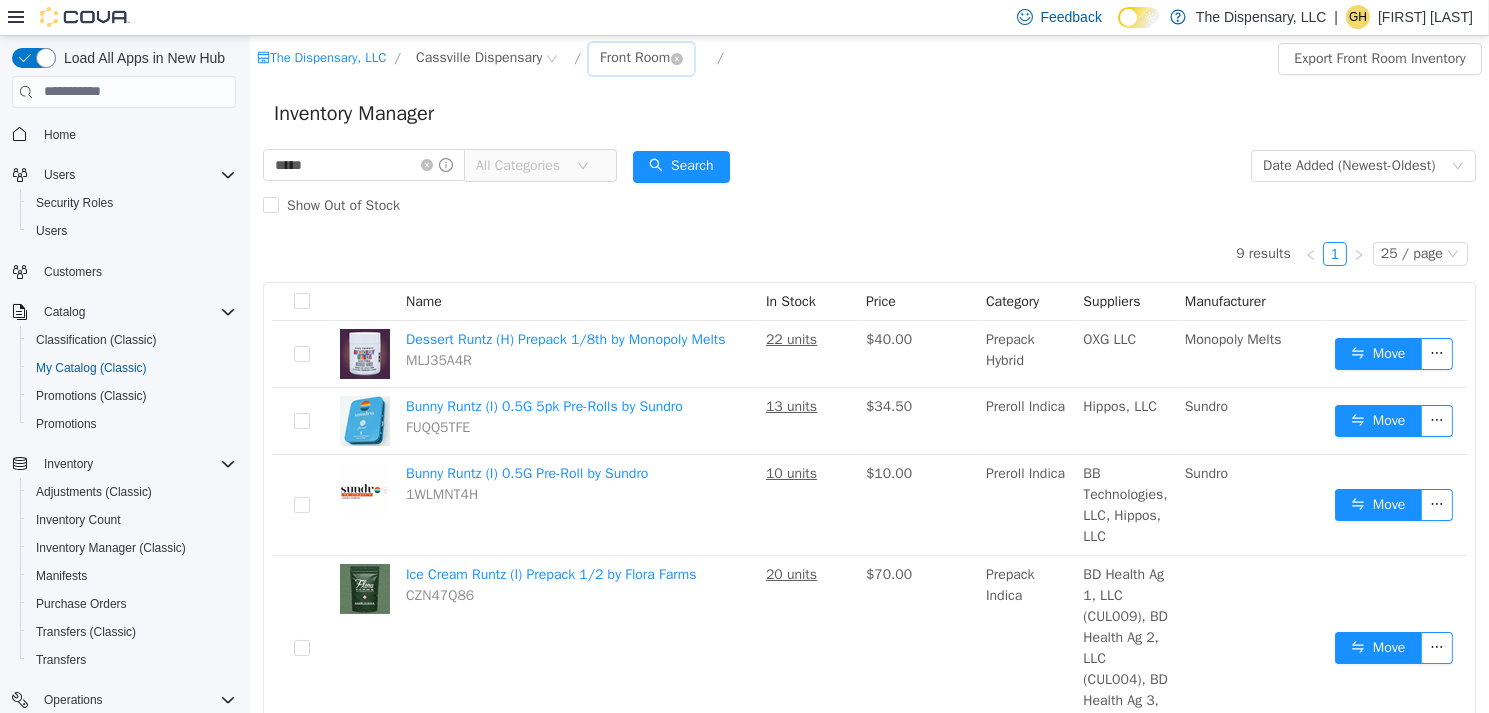 click on "Front Room" at bounding box center [634, 57] 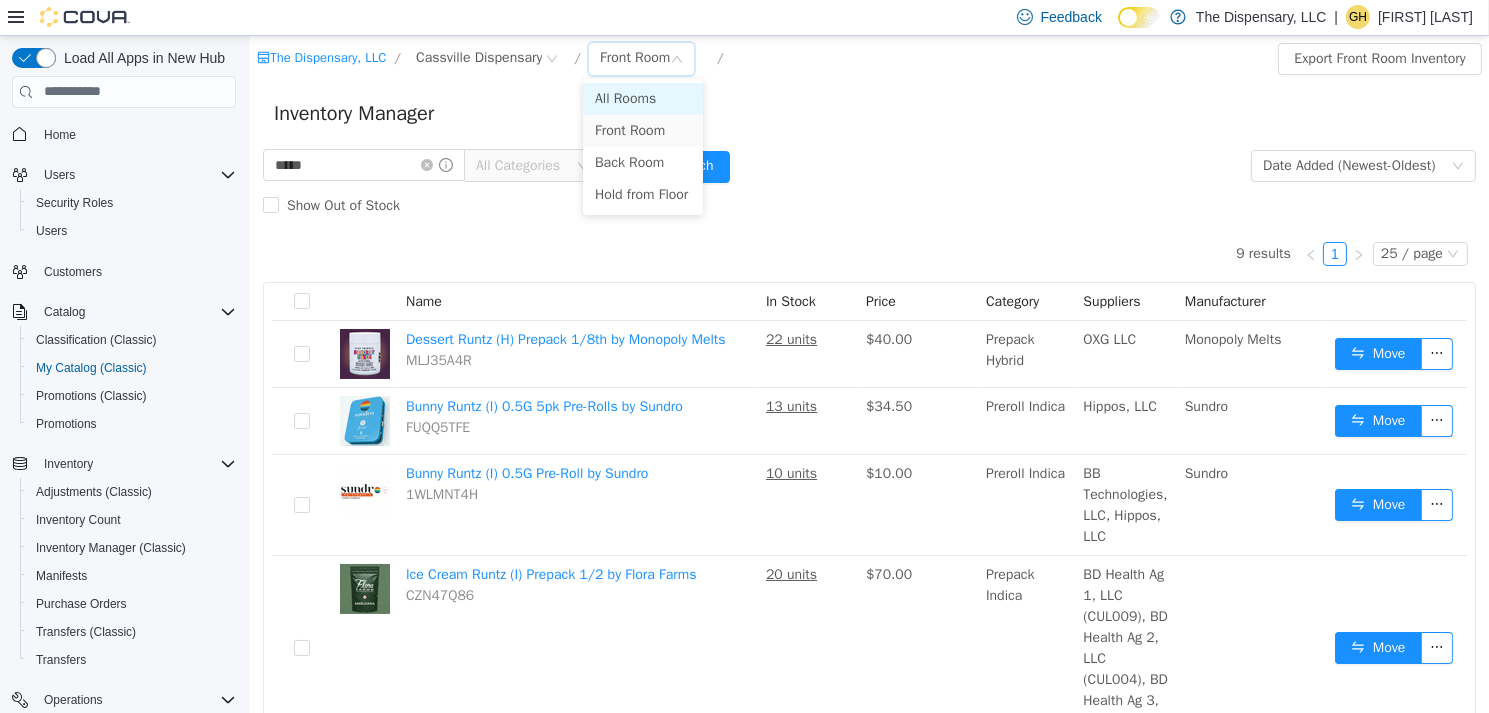 click on "All Rooms" at bounding box center (642, 98) 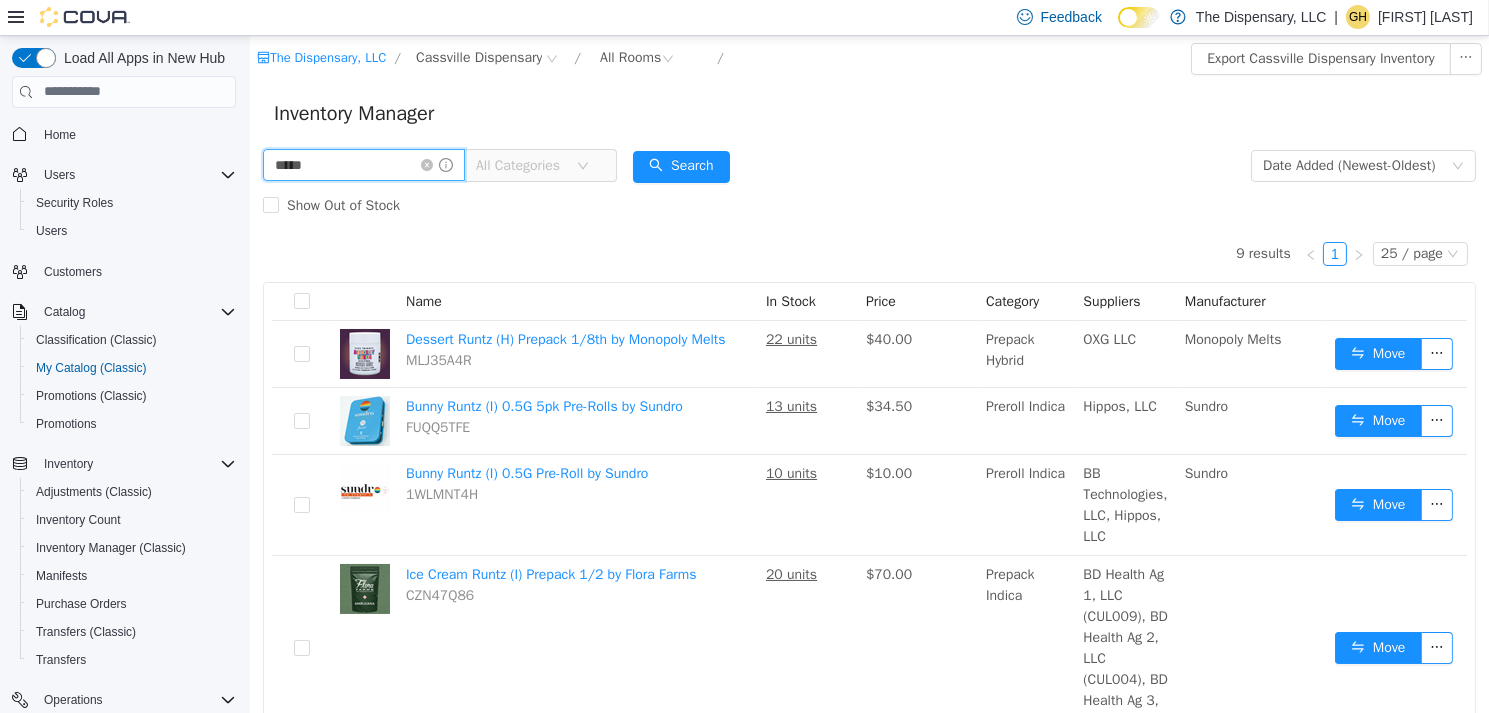 drag, startPoint x: 335, startPoint y: 162, endPoint x: 229, endPoint y: 151, distance: 106.56923 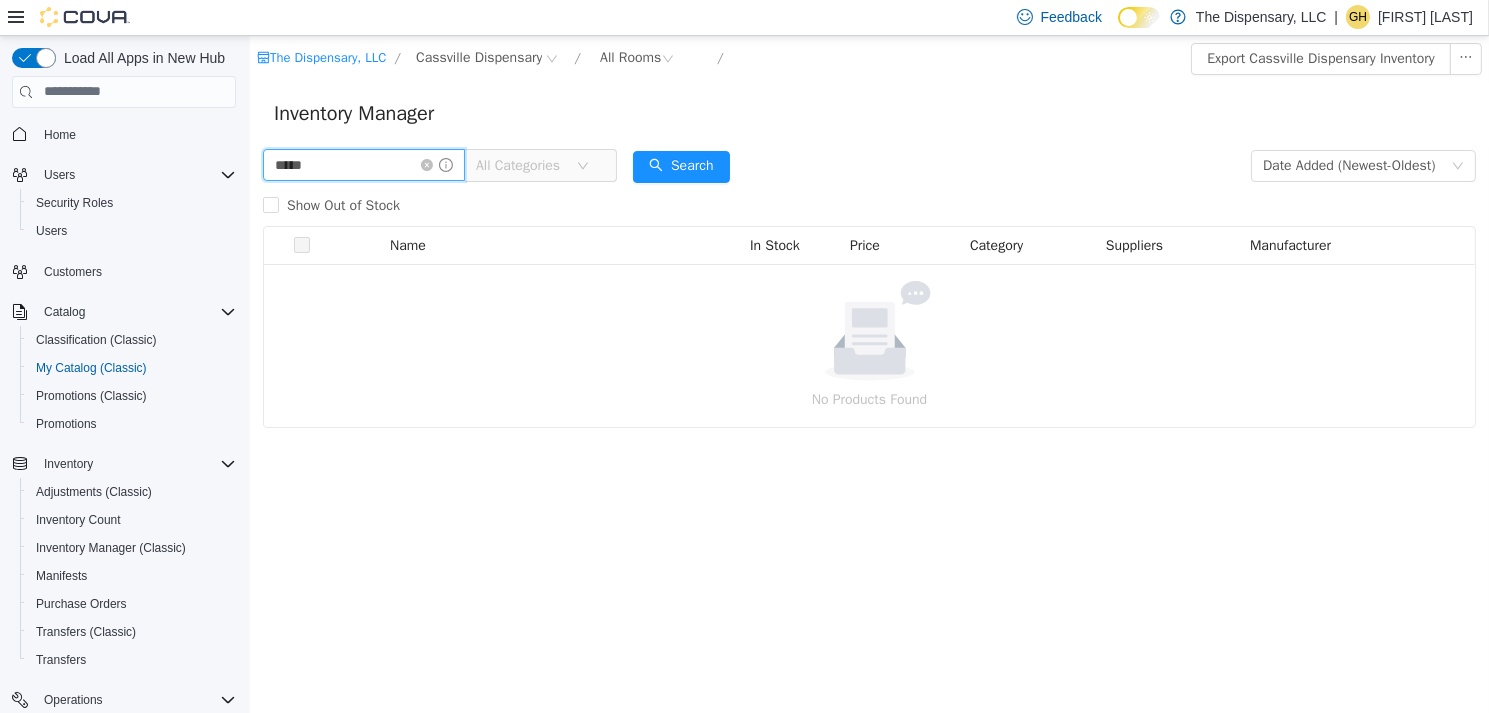 type on "*****" 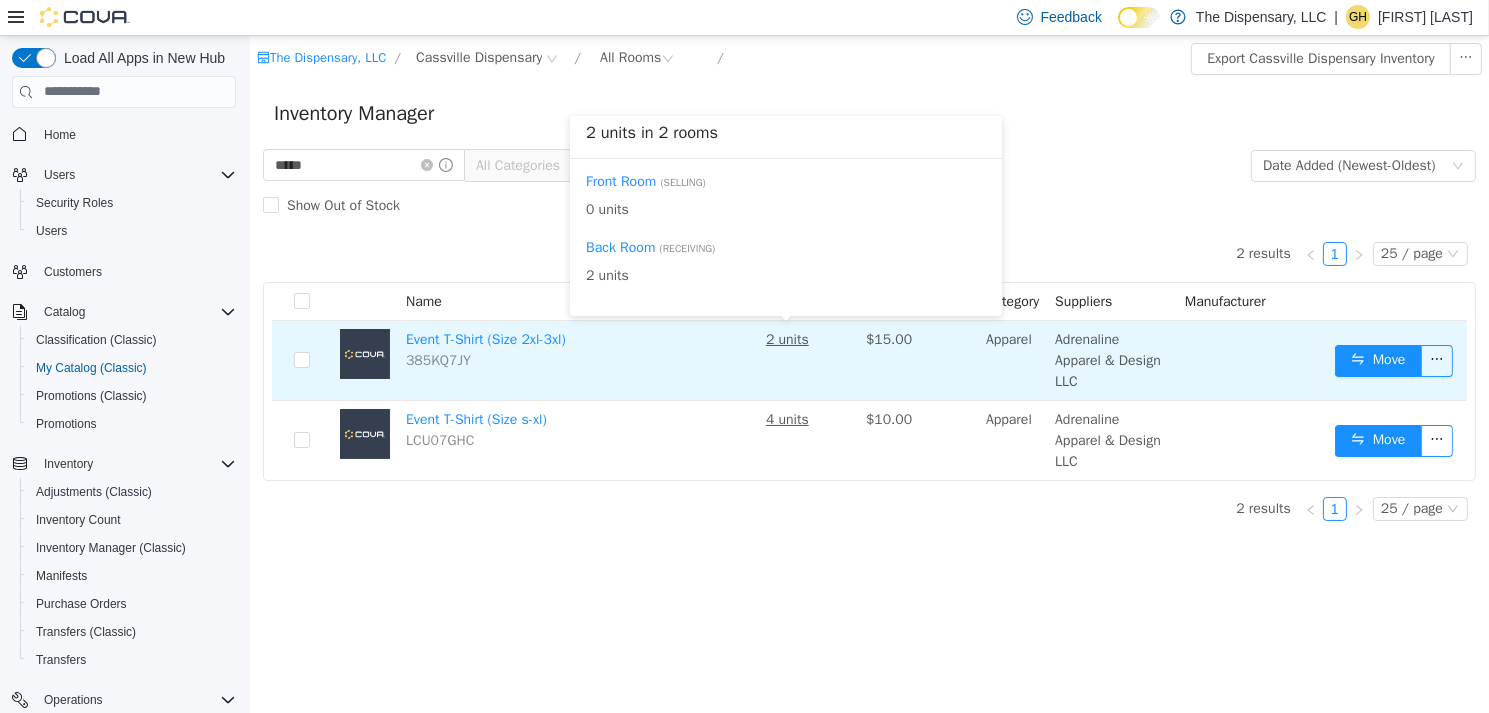 click on "2 units" at bounding box center [786, 338] 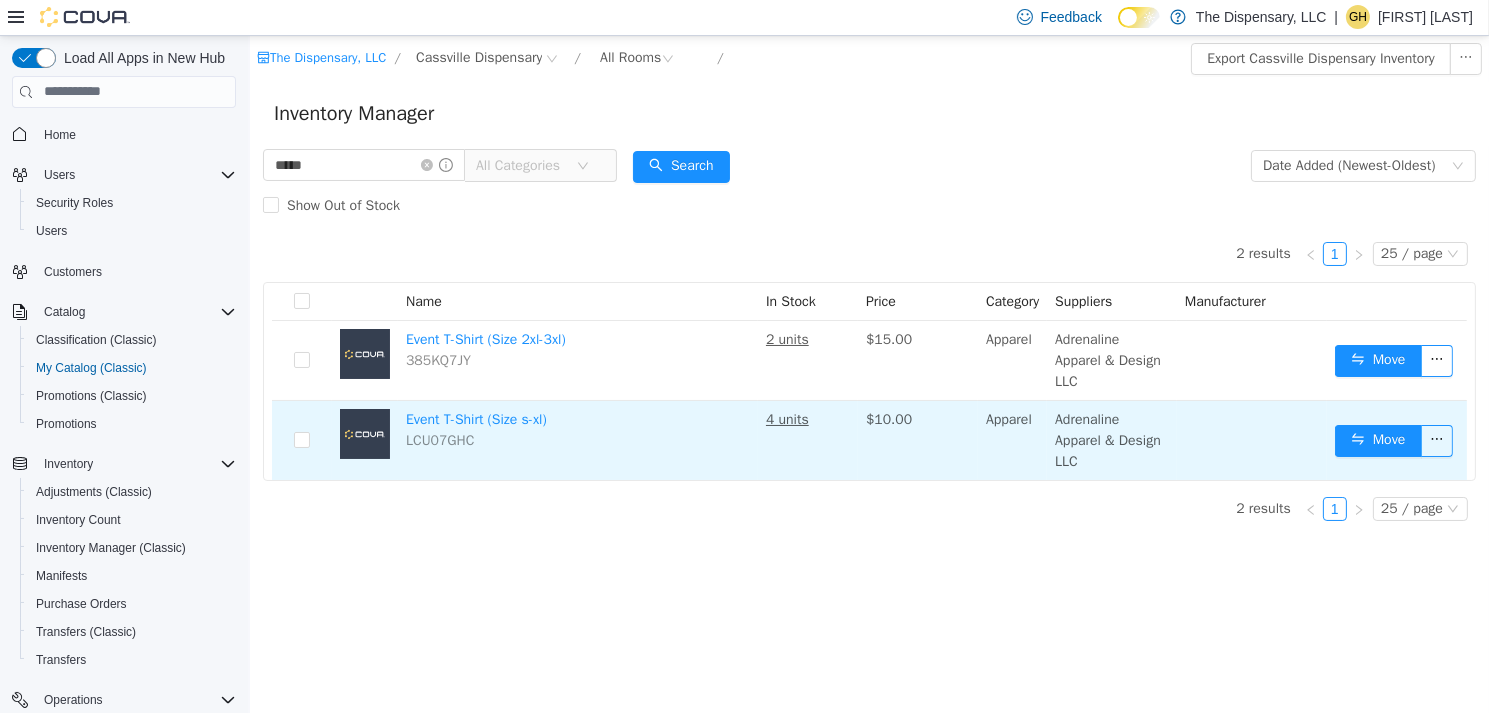 click on "4 units" at bounding box center (786, 418) 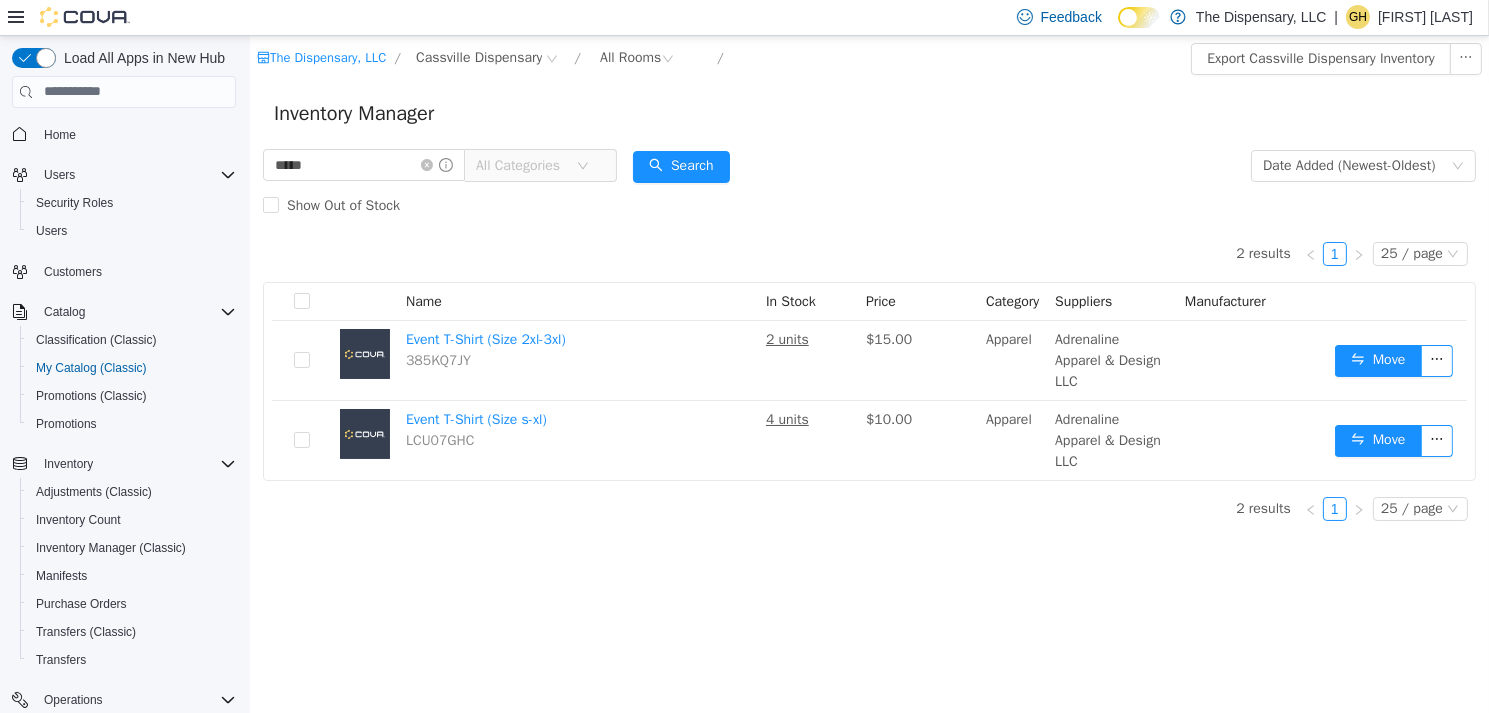 click on "2 results 1 25 / page Name In Stock Price Category Suppliers Manufacturer Event T-Shirt (Size 2xl-3xl) 385KQ7JY 2 units $15.00 Apparel Adrenaline Apparel & Design LLC Move Event T-Shirt (Size s-xl) LCU07GHC 4 units $10.00 Apparel Adrenaline Apparel & Design LLC Move 2 results 1 25 / page" at bounding box center (868, 380) 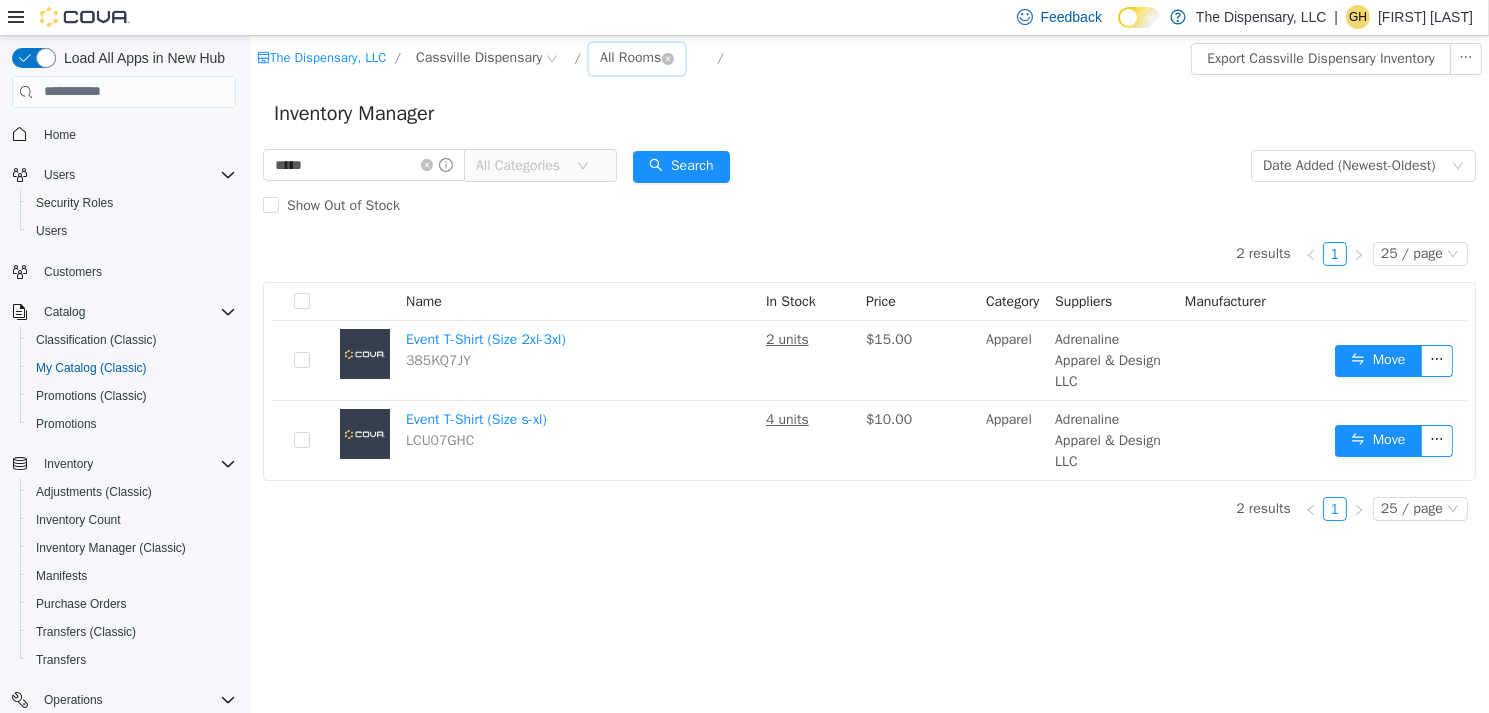 click on "All Rooms" at bounding box center (629, 57) 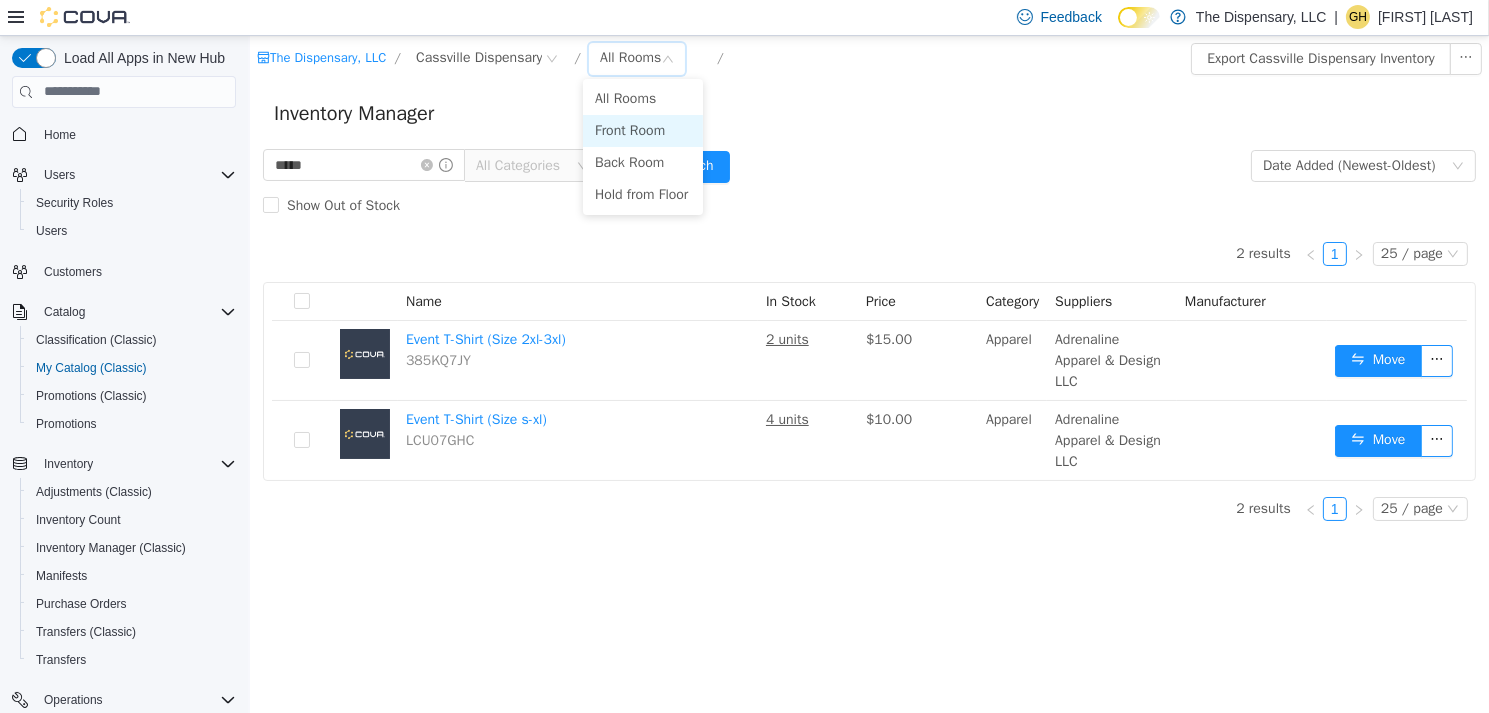 click on "Front Room" at bounding box center [642, 130] 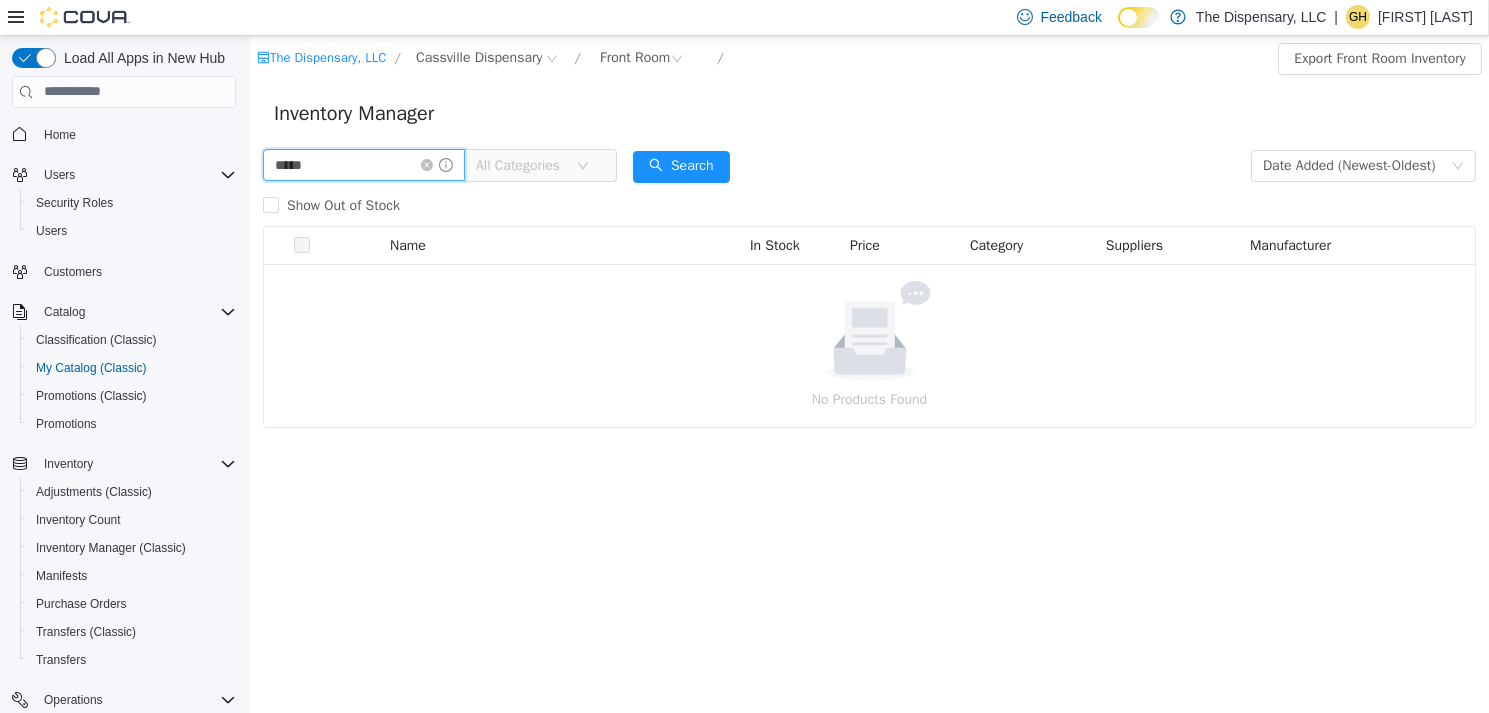 click on "*****" at bounding box center [363, 164] 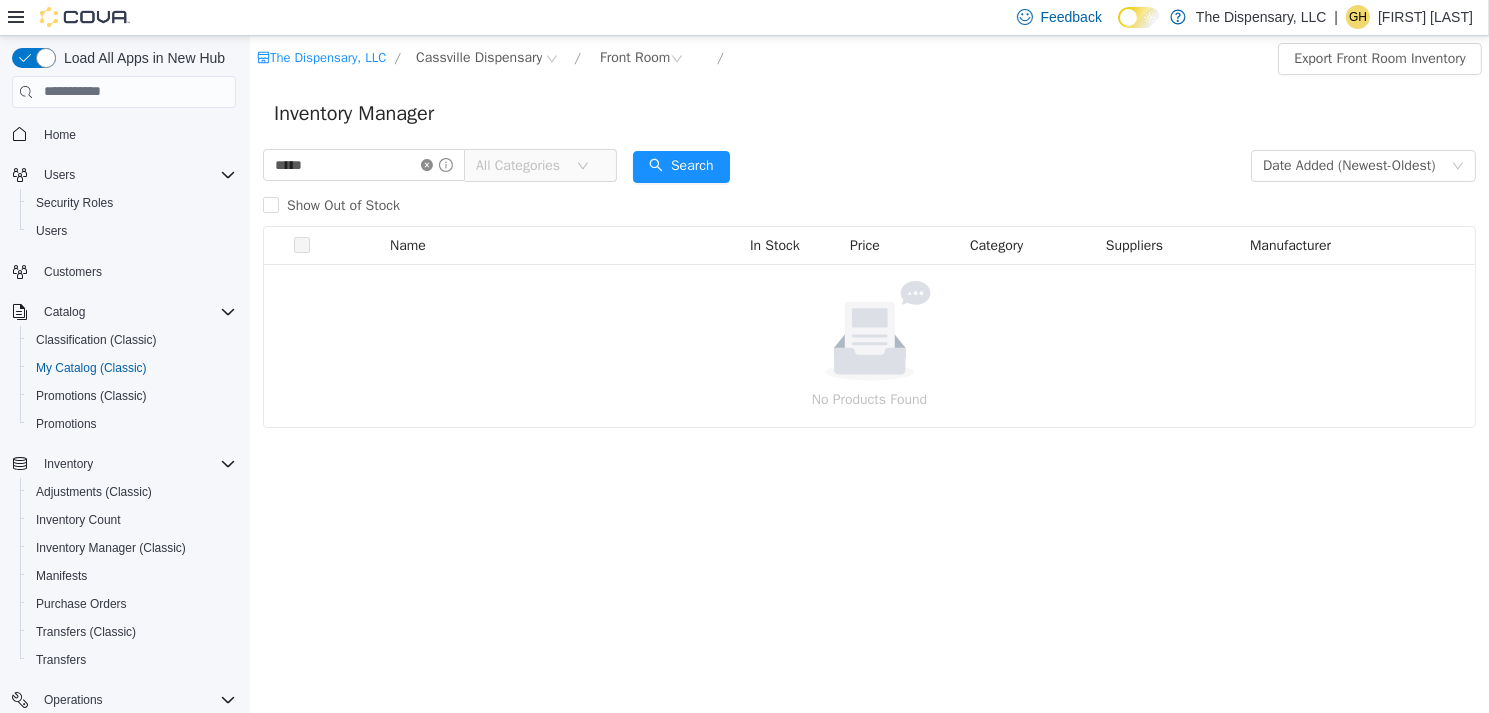 click 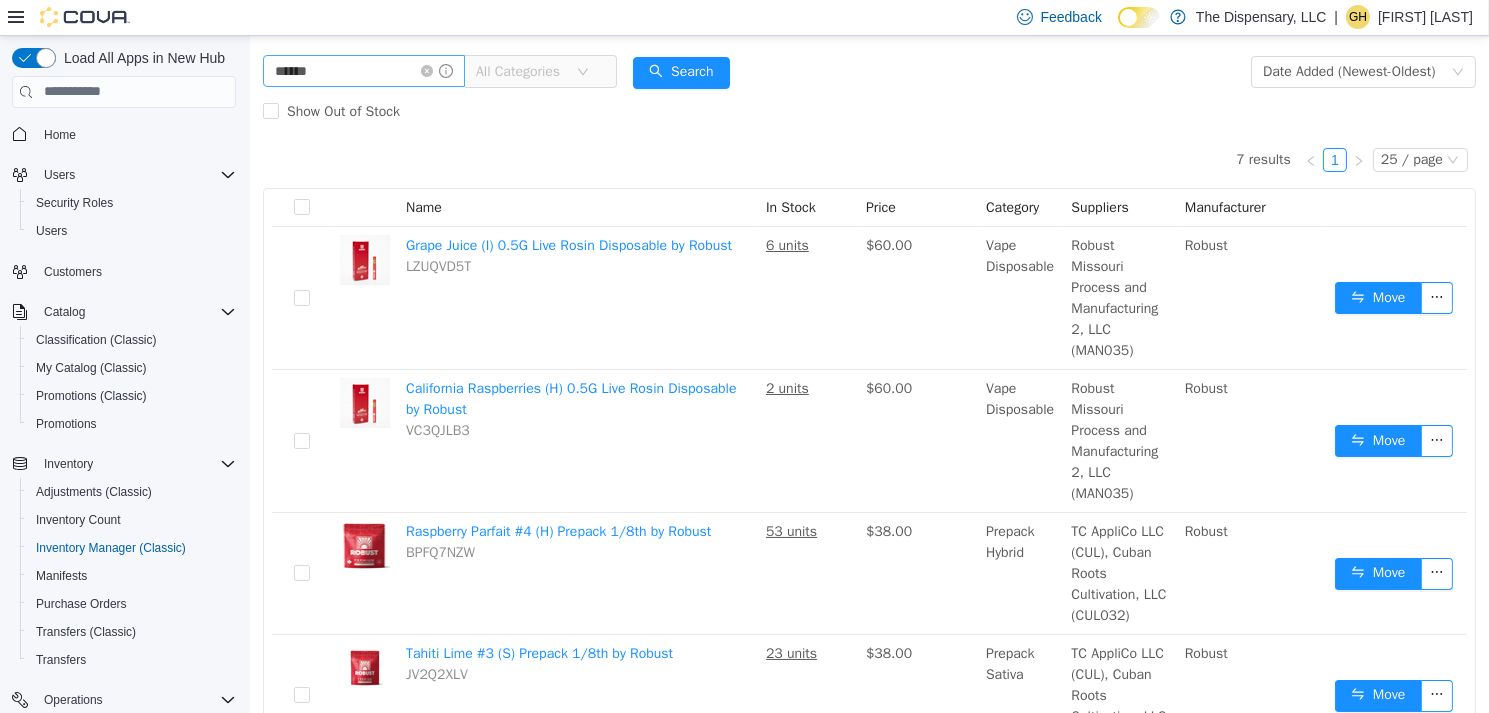 scroll, scrollTop: 0, scrollLeft: 0, axis: both 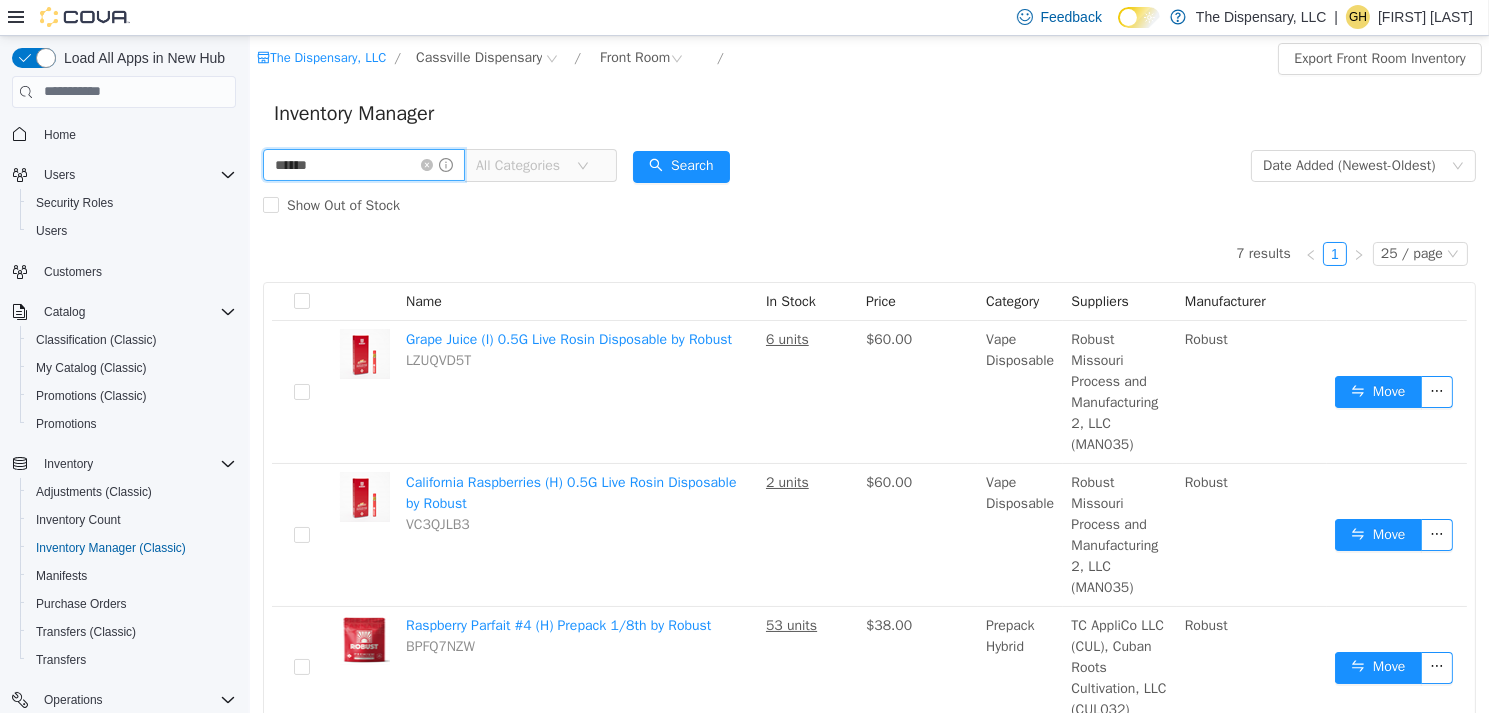 click on "******" at bounding box center [363, 164] 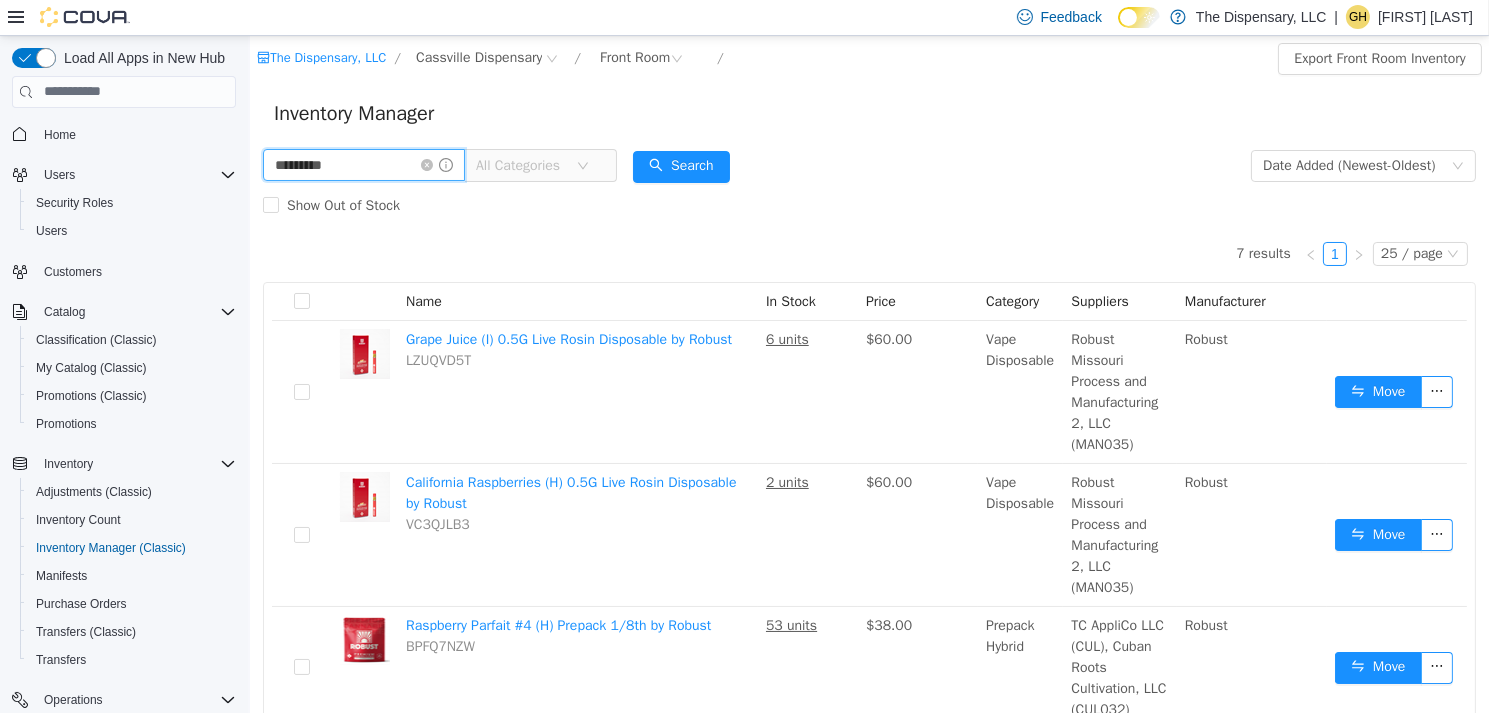 type on "*********" 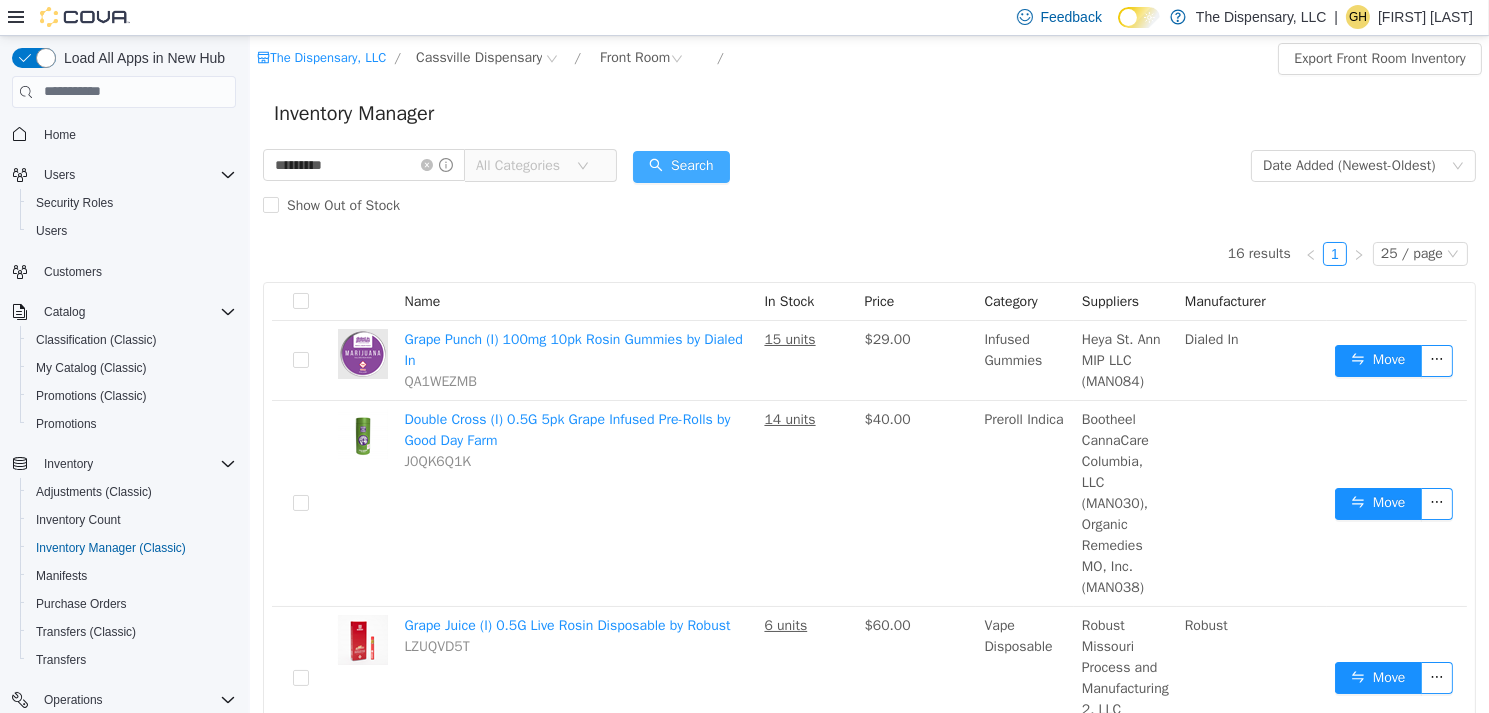 click on "Search" at bounding box center [680, 166] 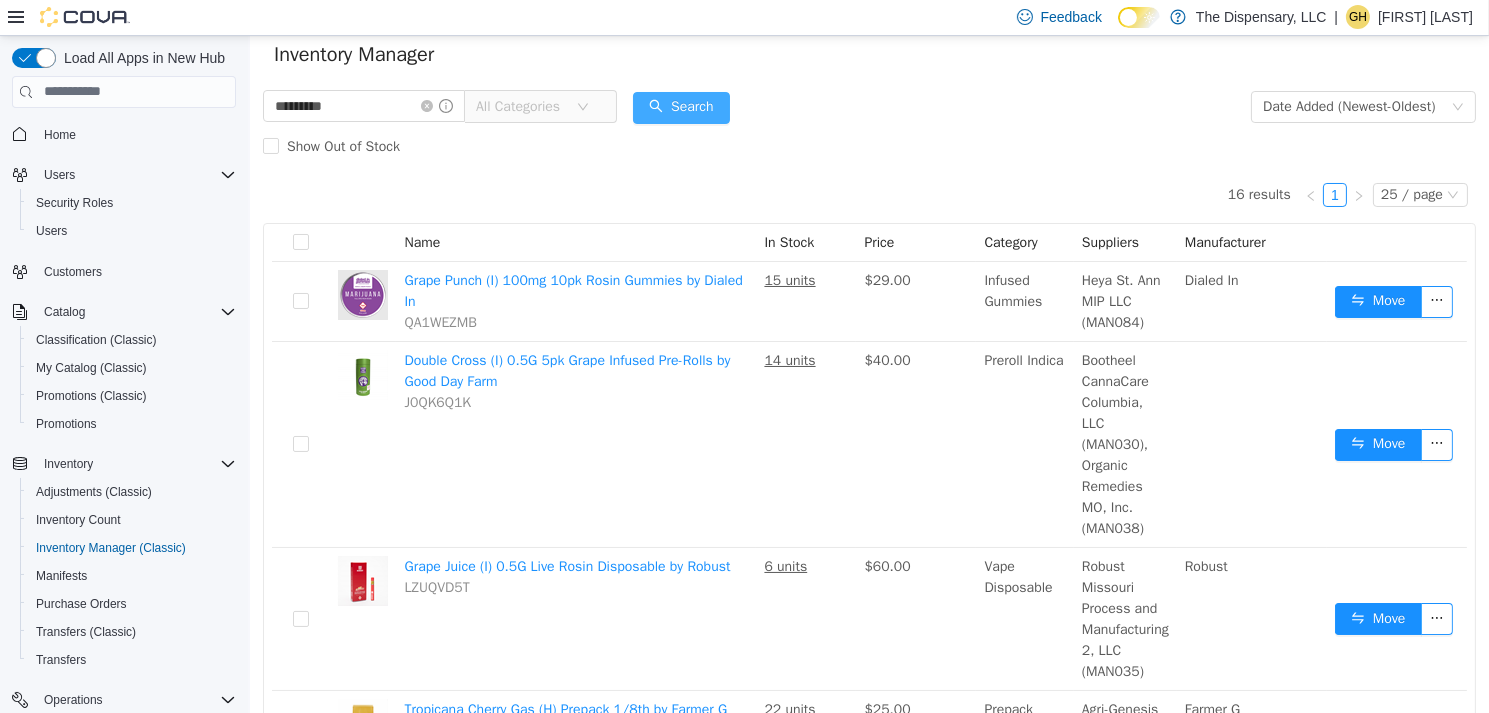 scroll, scrollTop: 0, scrollLeft: 0, axis: both 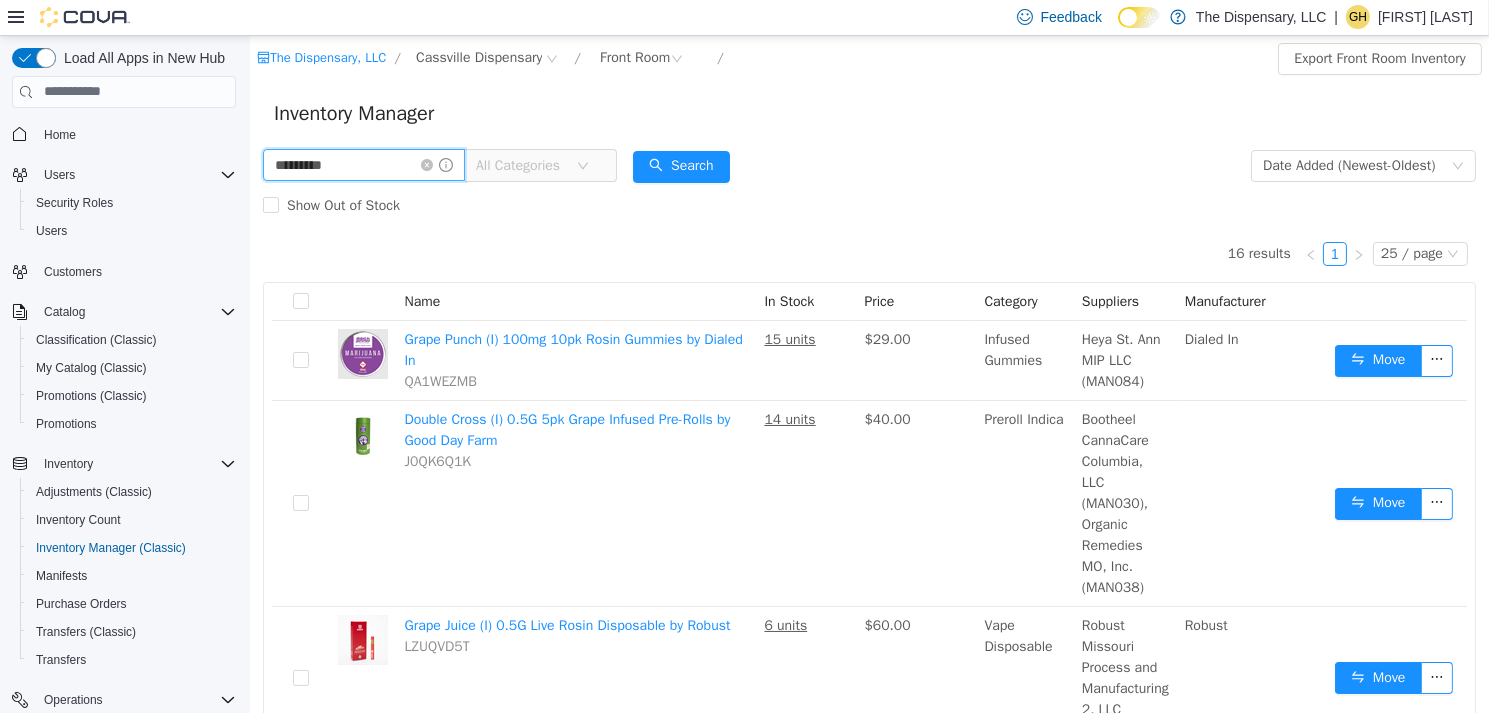 drag, startPoint x: 386, startPoint y: 165, endPoint x: 186, endPoint y: 151, distance: 200.4894 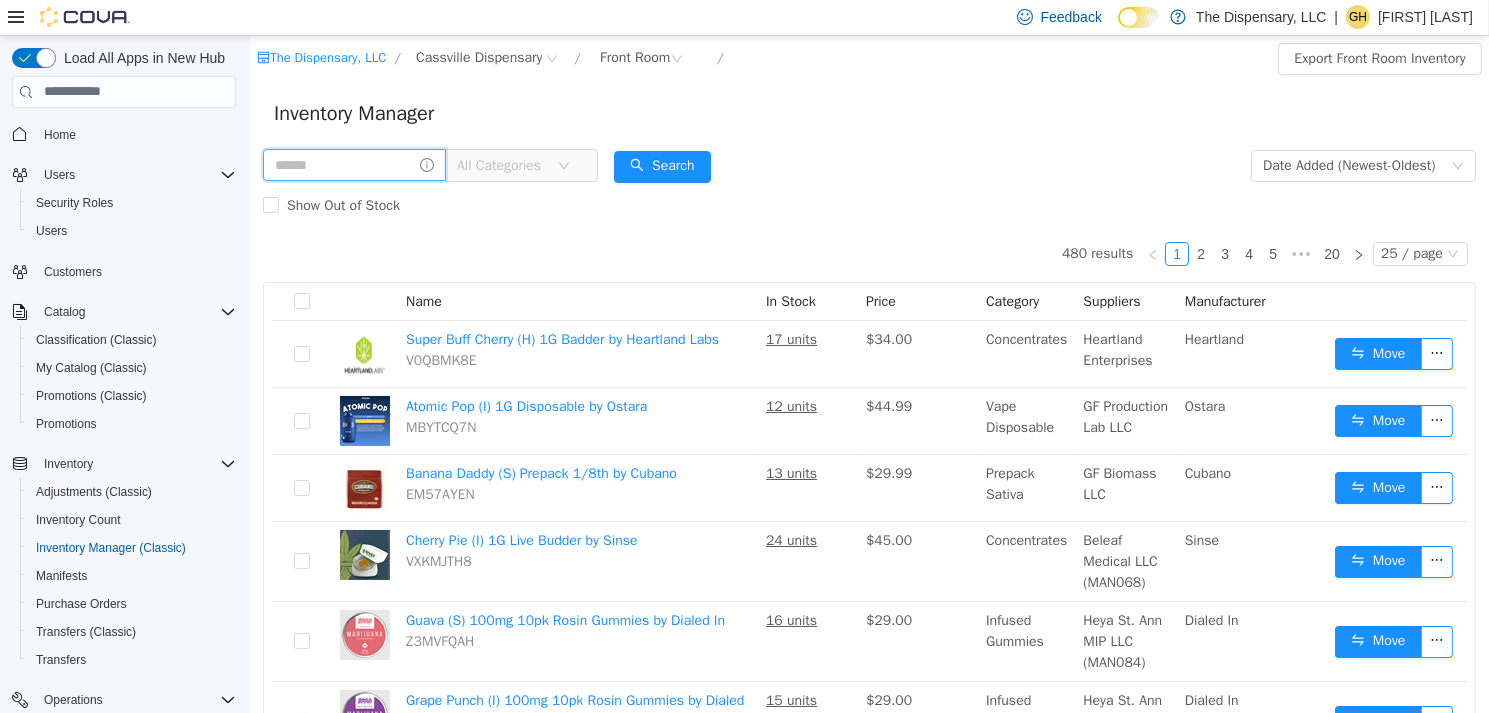 type 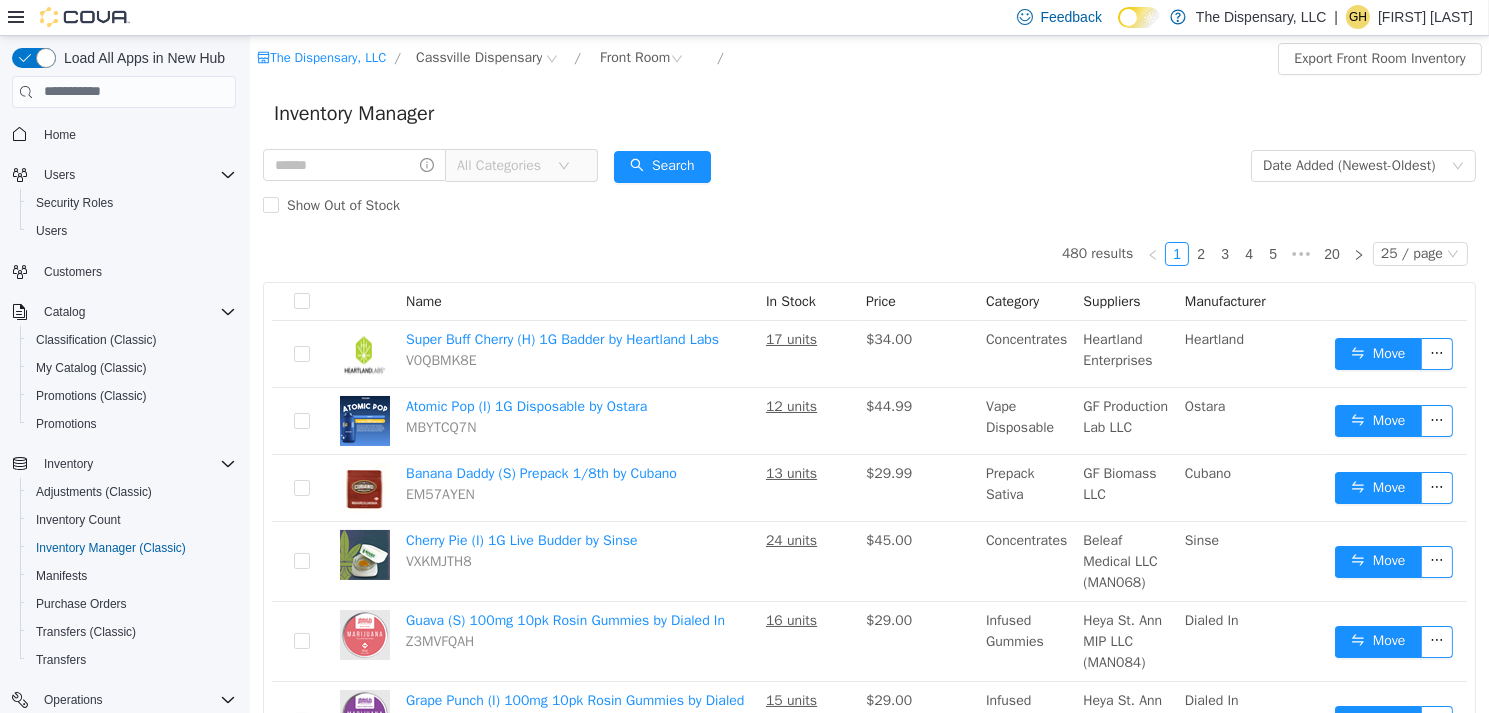 click on "All Categories" at bounding box center [501, 165] 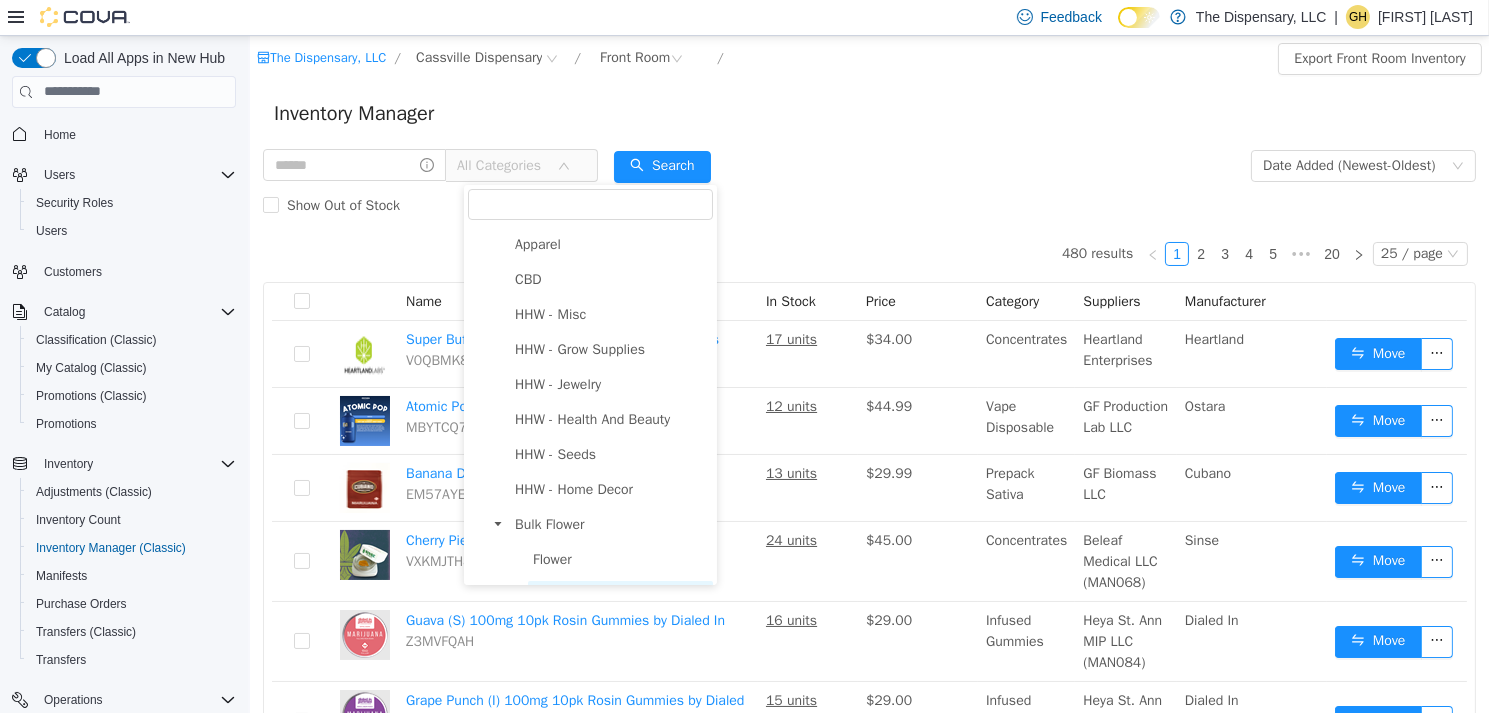 scroll, scrollTop: 300, scrollLeft: 0, axis: vertical 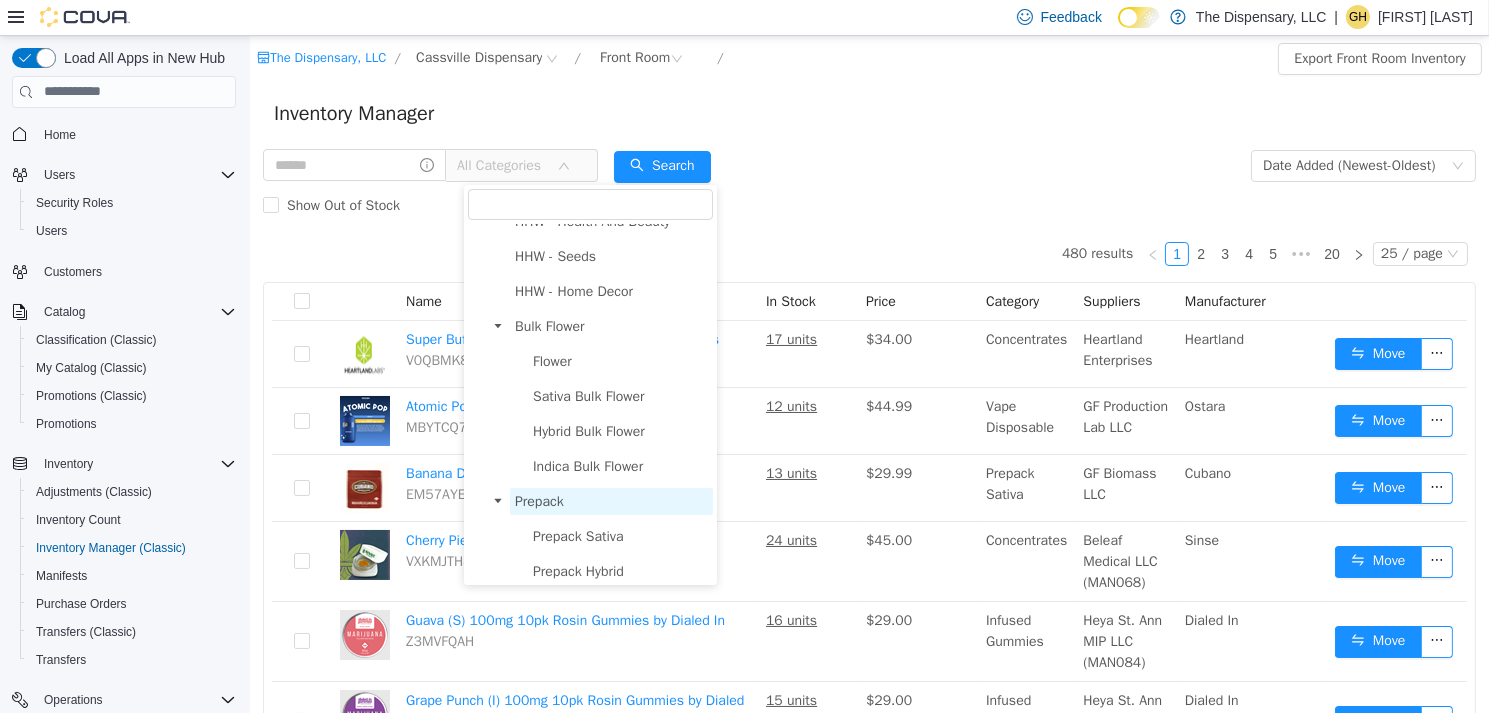 click on "Prepack" at bounding box center (538, 500) 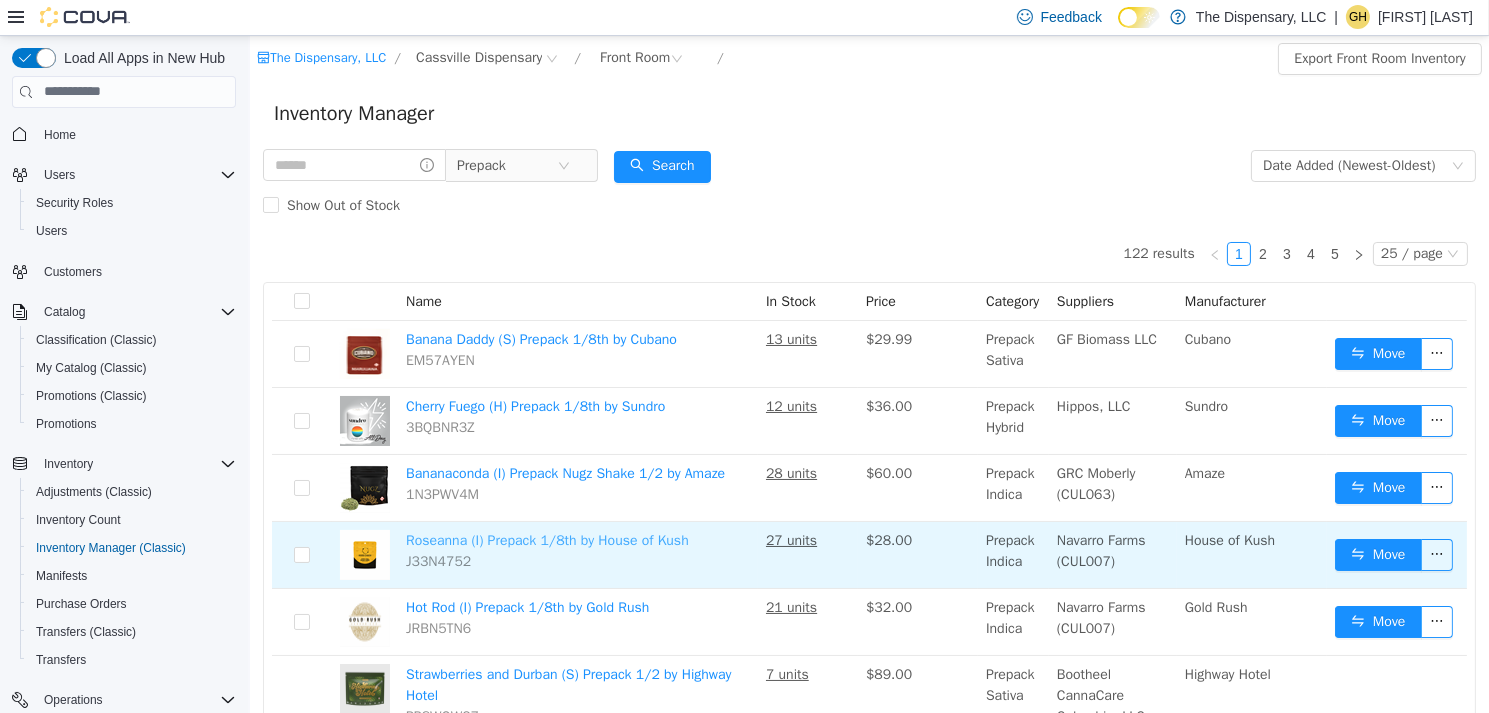 click on "Roseanna (I) Prepack 1/8th by House of Kush" at bounding box center (546, 539) 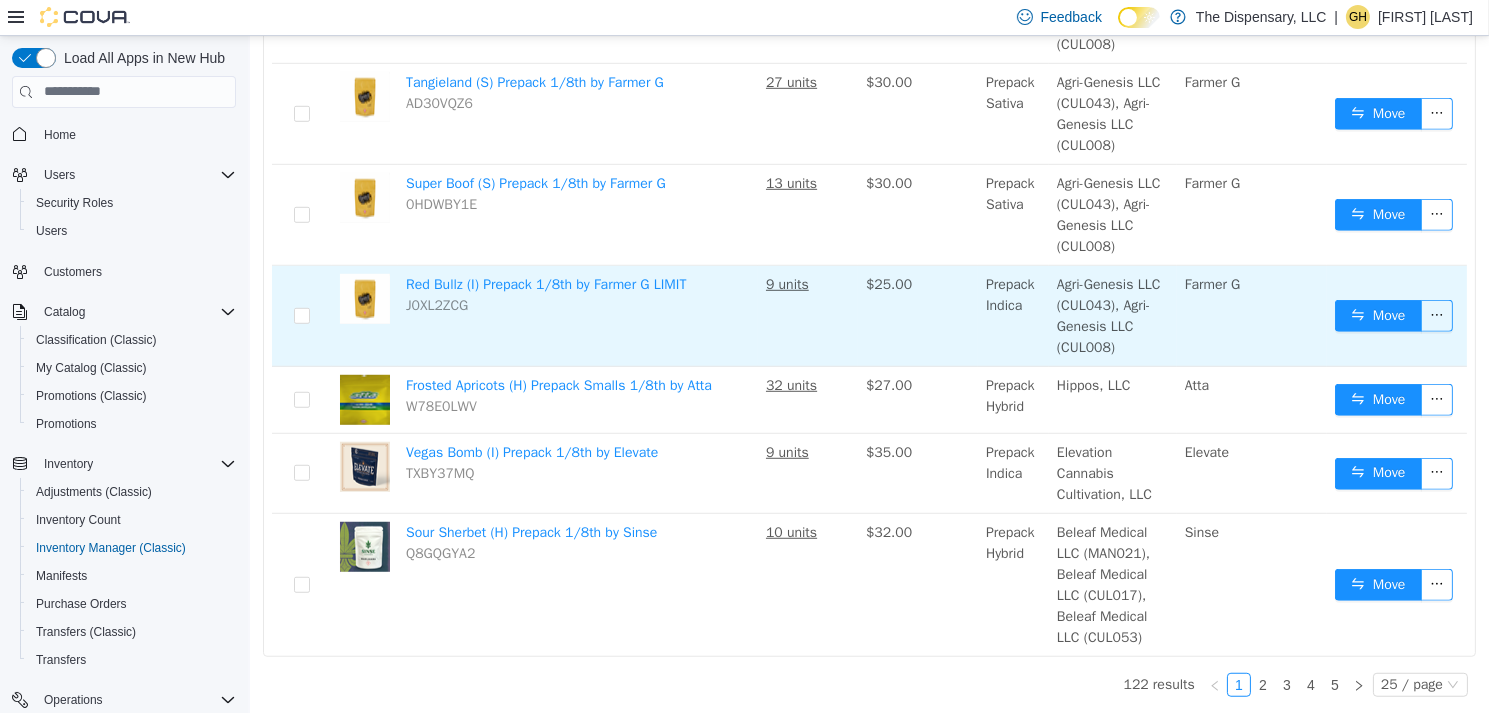 scroll, scrollTop: 1960, scrollLeft: 0, axis: vertical 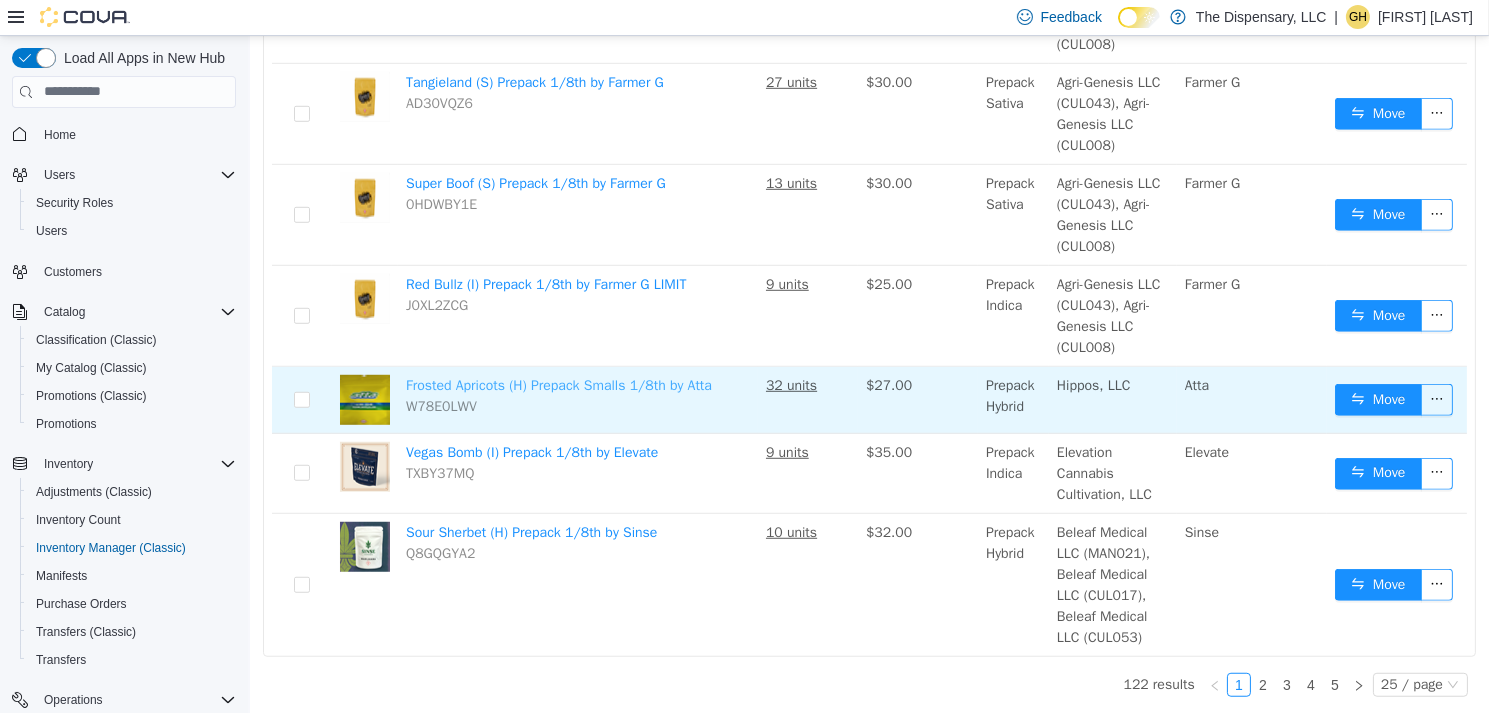 click on "Frosted Apricots (H) Prepack Smalls 1/8th by Atta" at bounding box center (558, 384) 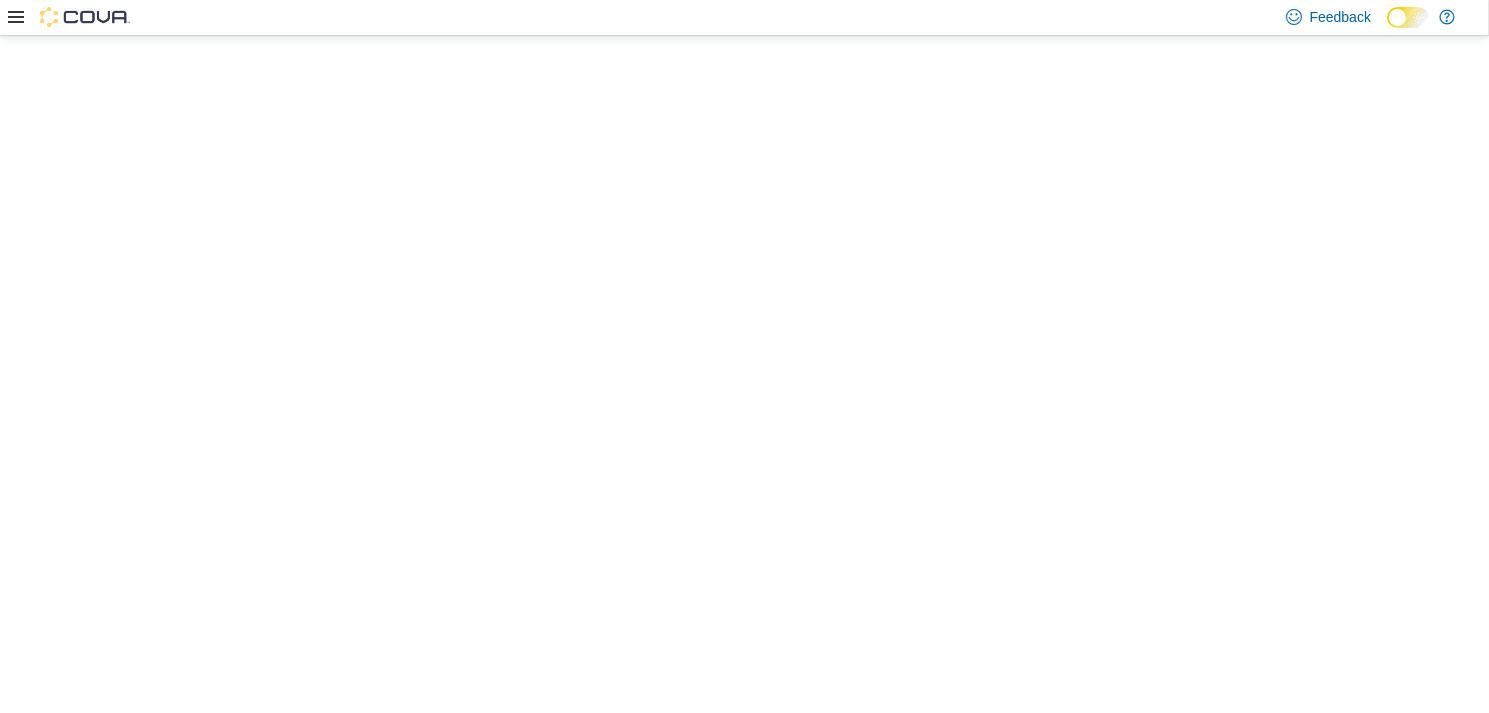 scroll, scrollTop: 0, scrollLeft: 0, axis: both 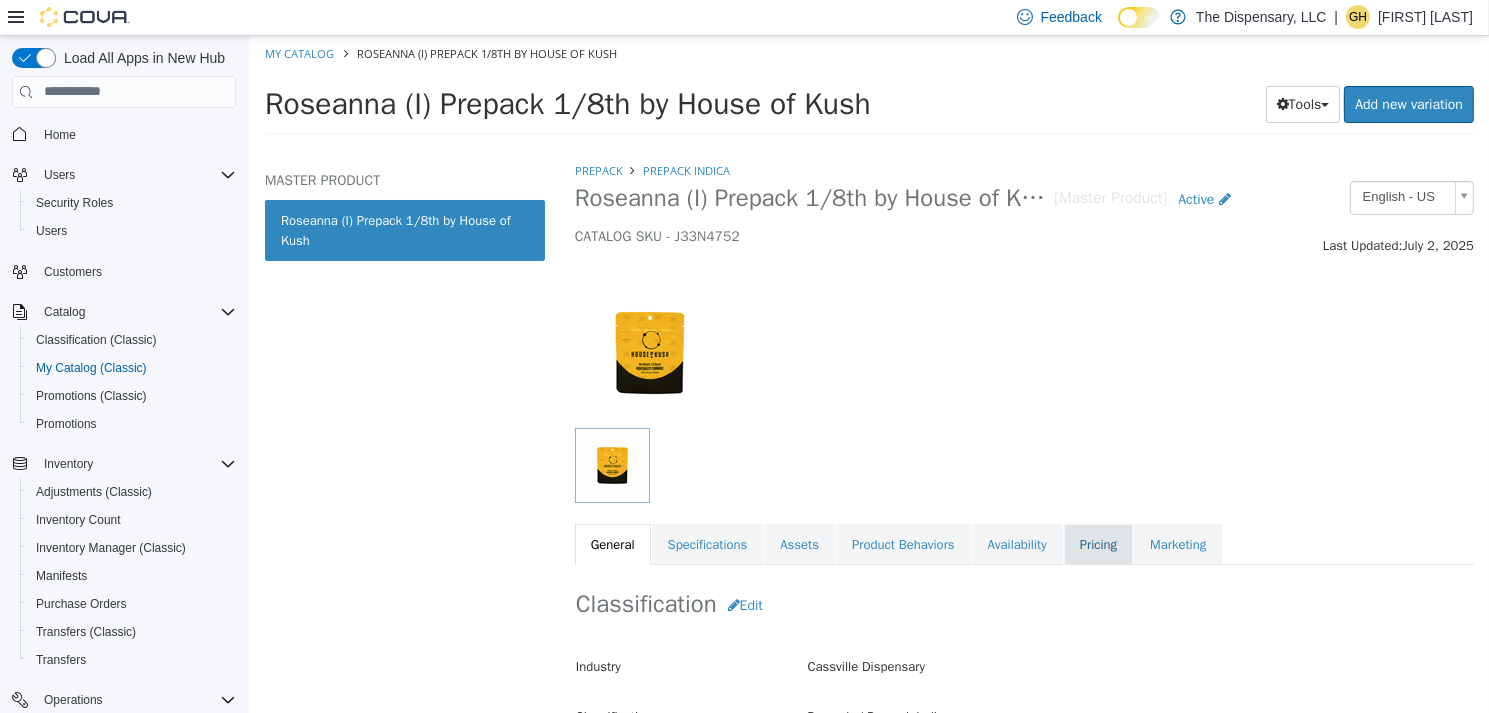 click on "Pricing" at bounding box center [1097, 544] 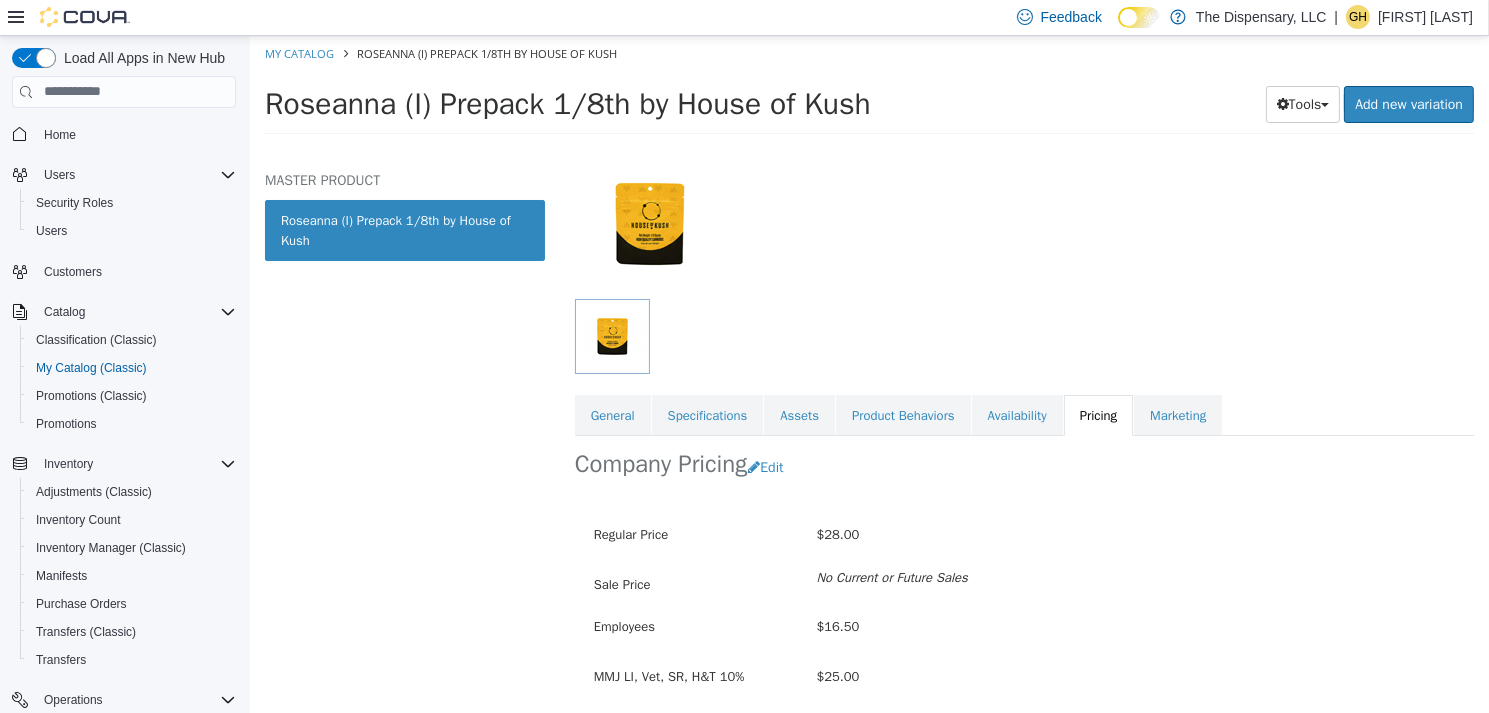 scroll, scrollTop: 0, scrollLeft: 0, axis: both 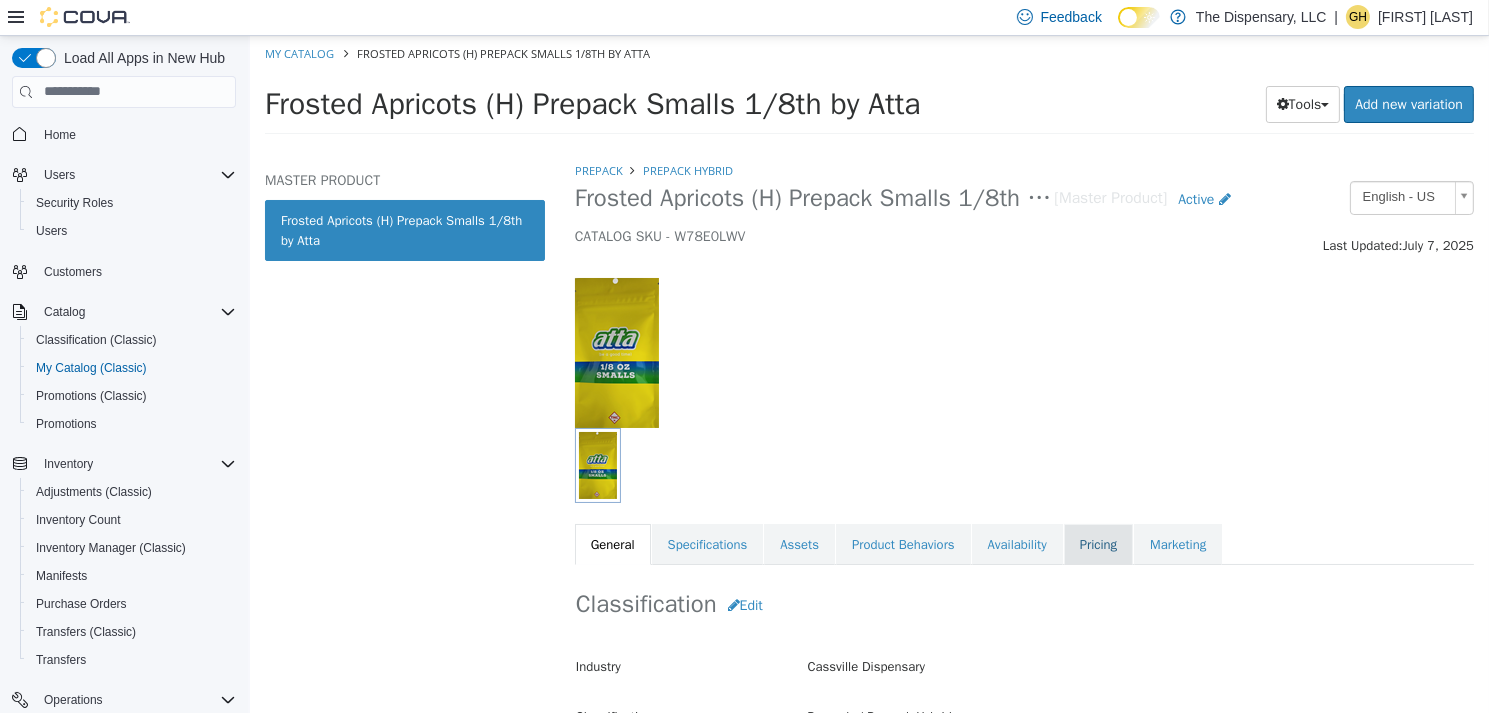 click on "Pricing" at bounding box center (1097, 544) 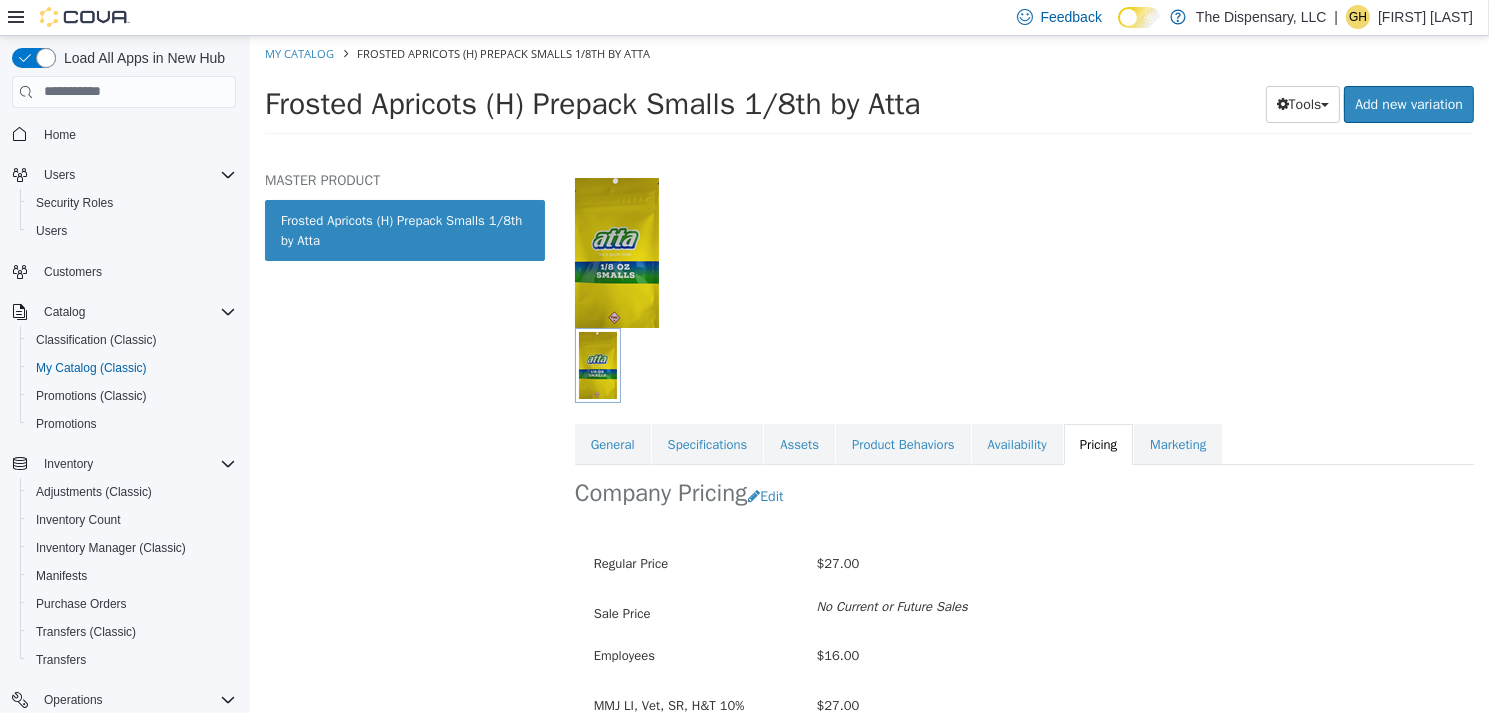 scroll, scrollTop: 200, scrollLeft: 0, axis: vertical 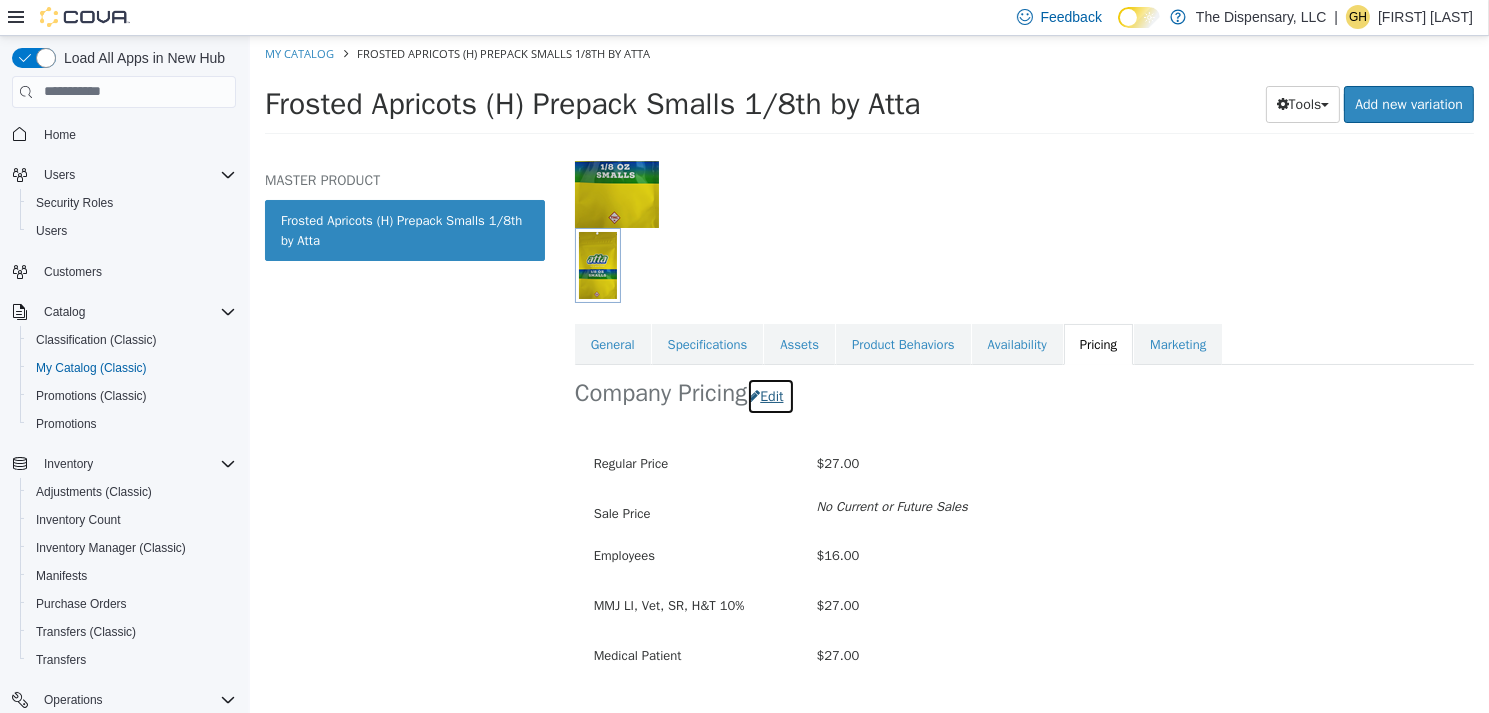 click on "Edit" at bounding box center (769, 395) 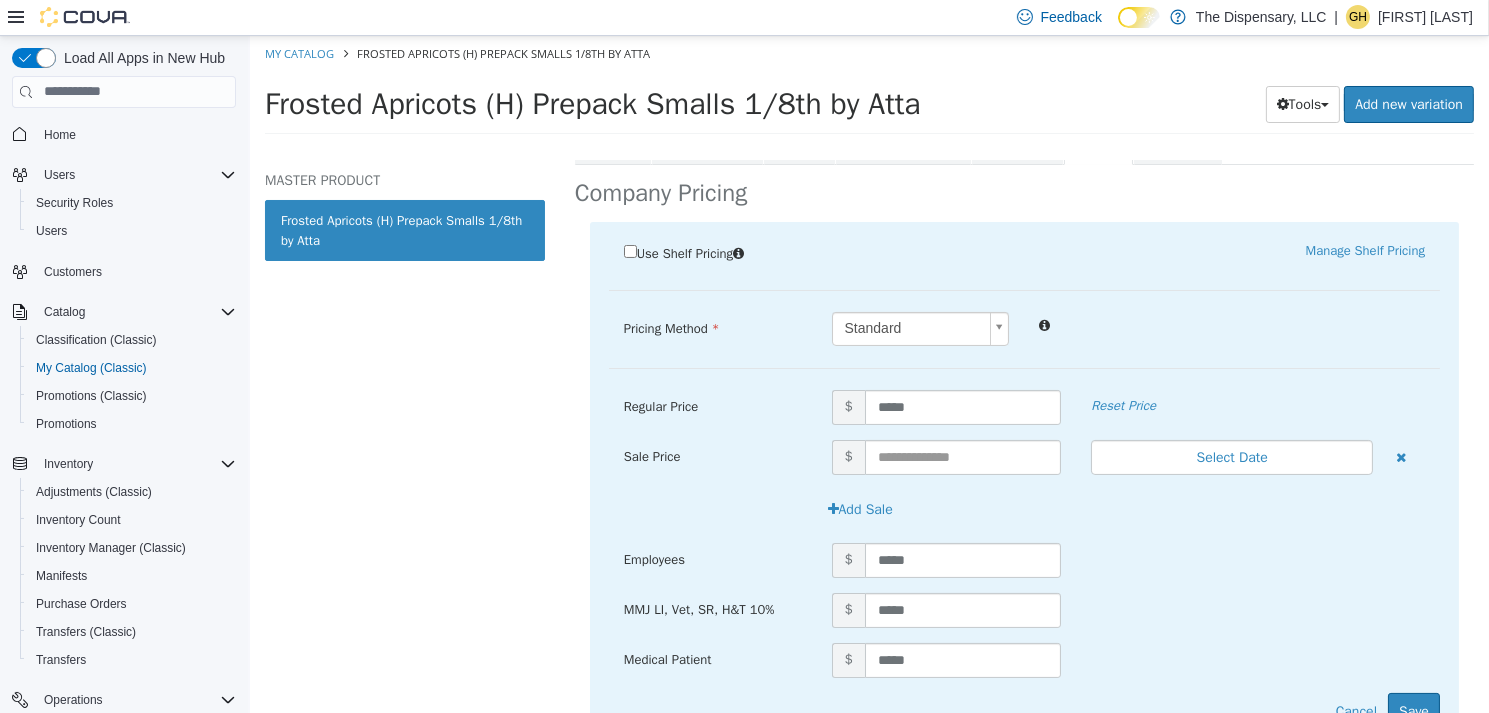 scroll, scrollTop: 487, scrollLeft: 0, axis: vertical 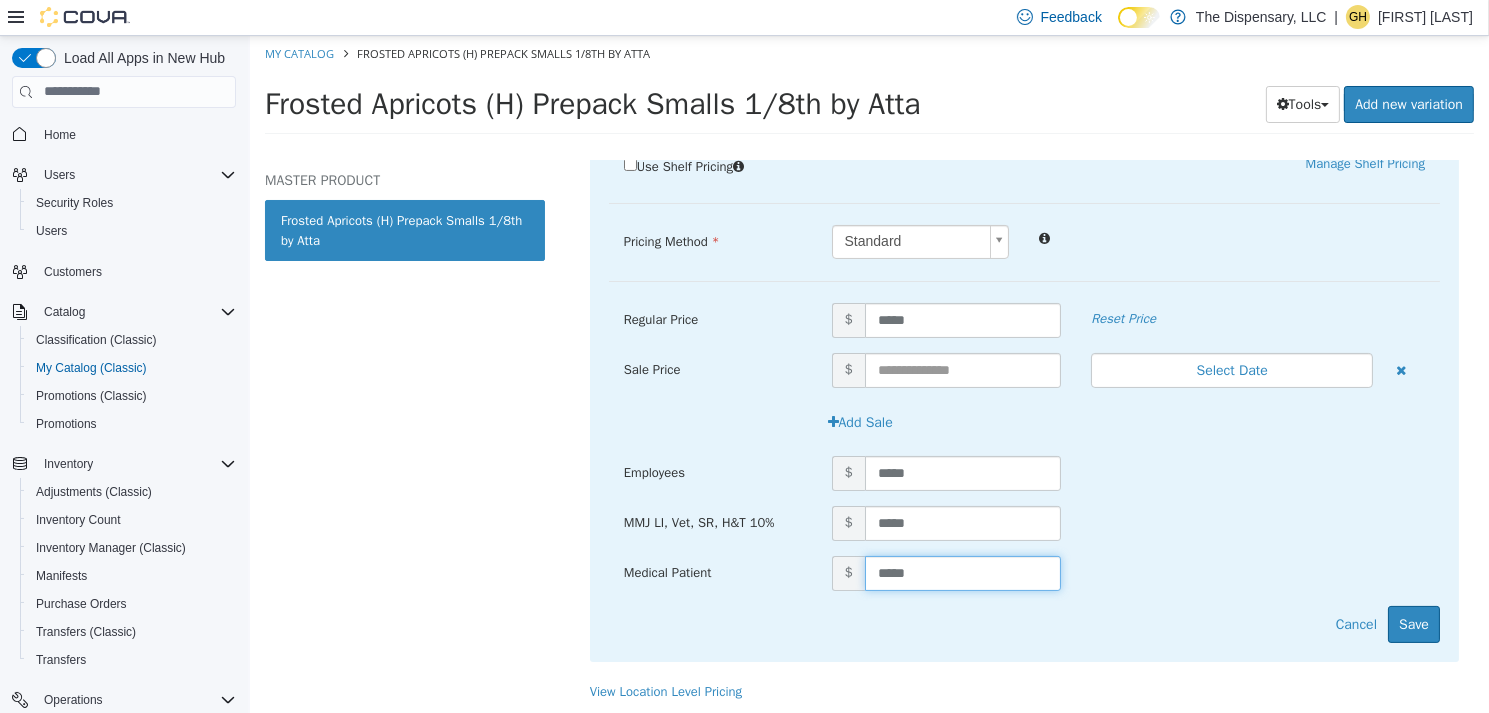 drag, startPoint x: 940, startPoint y: 575, endPoint x: 795, endPoint y: 574, distance: 145.00345 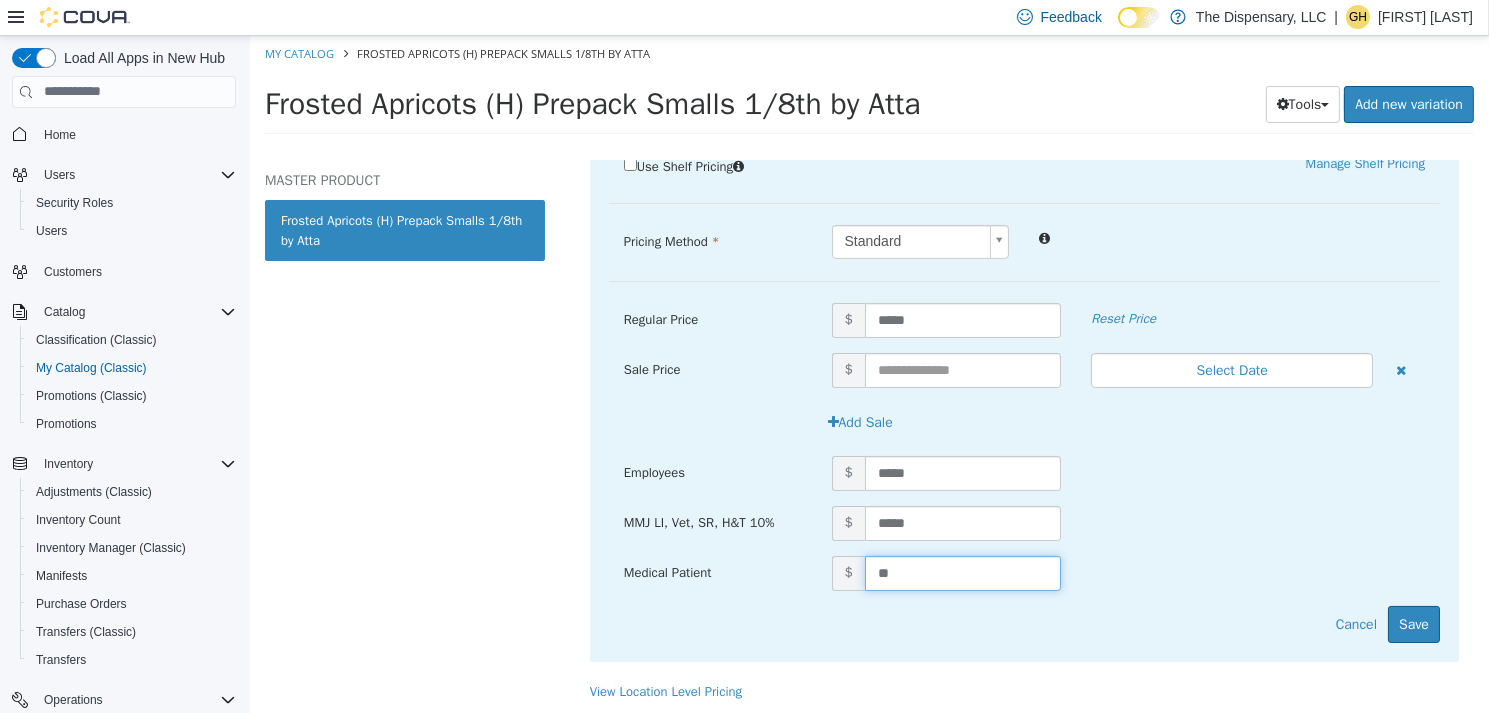 type on "*" 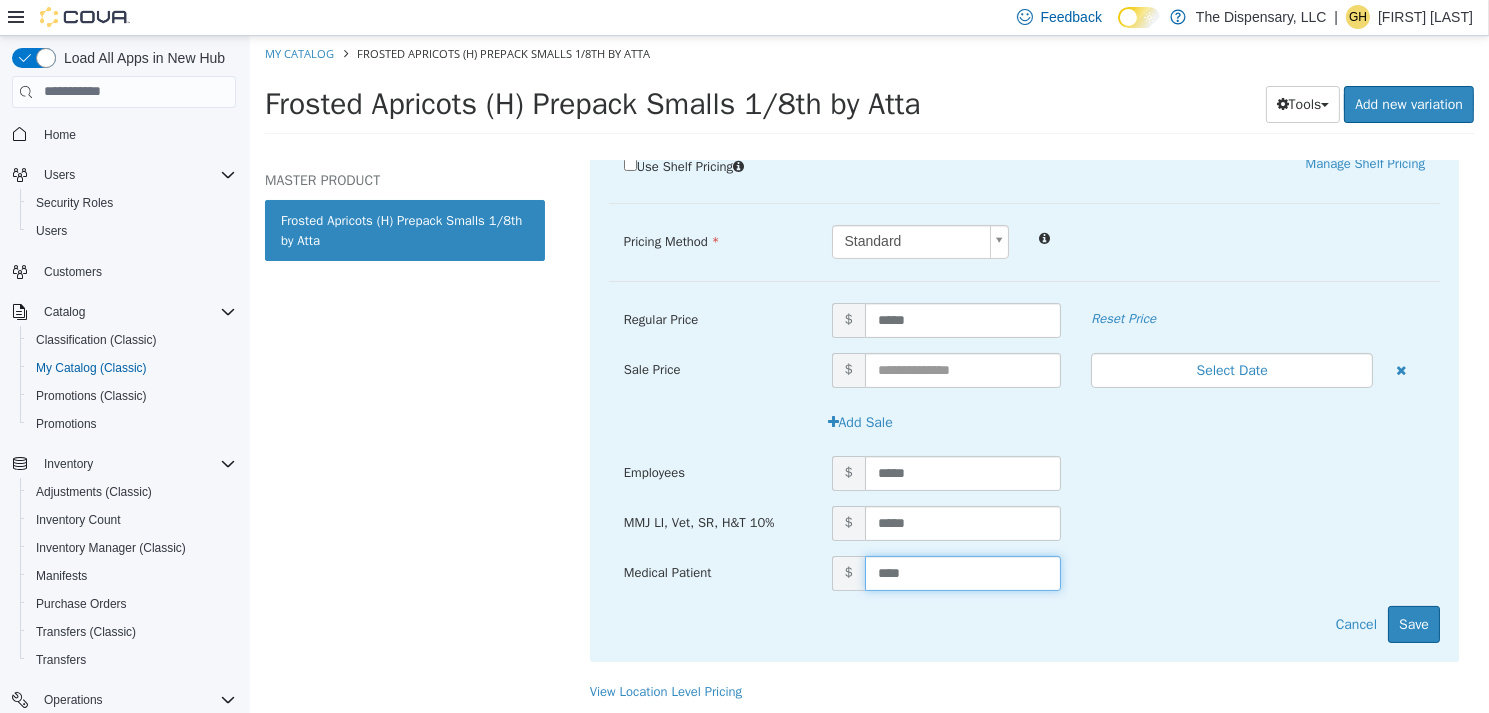 type on "*****" 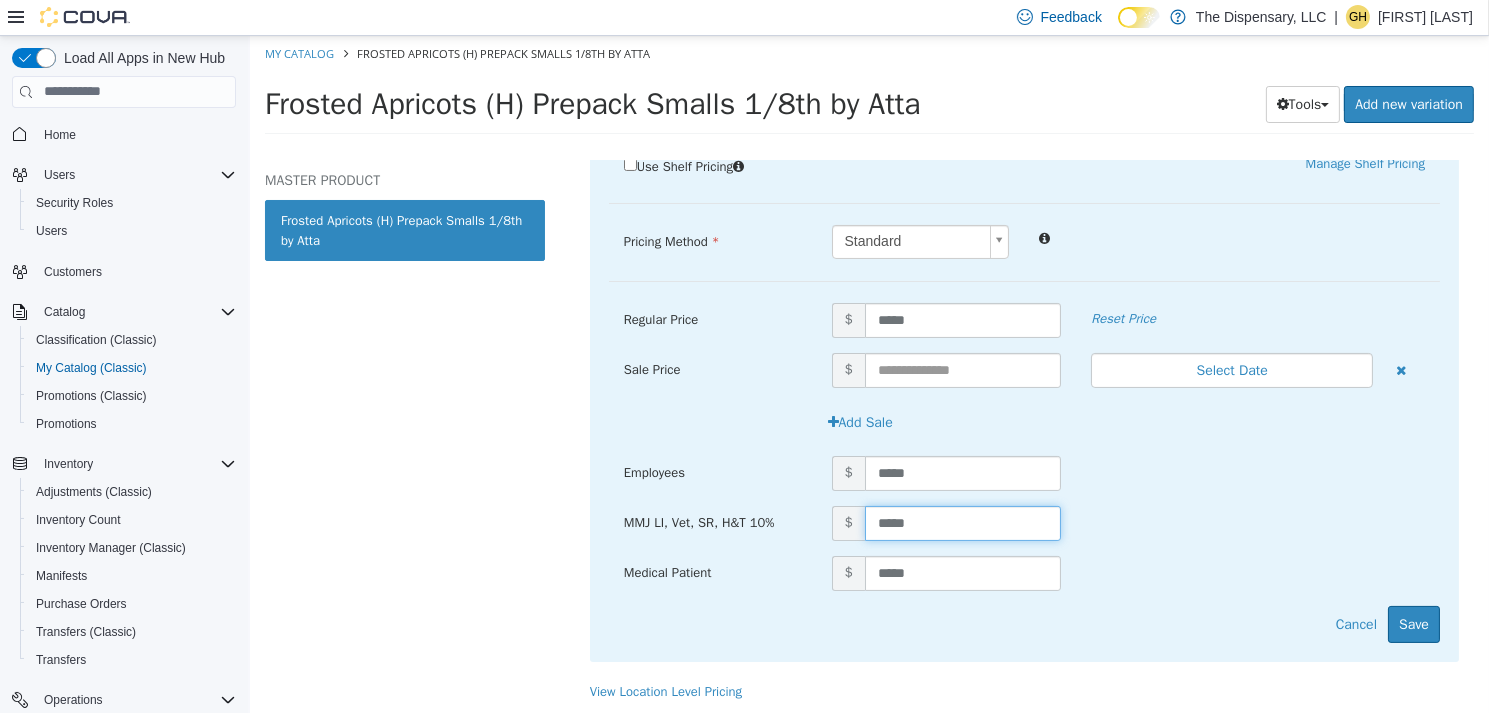 drag, startPoint x: 943, startPoint y: 526, endPoint x: 774, endPoint y: 517, distance: 169.23947 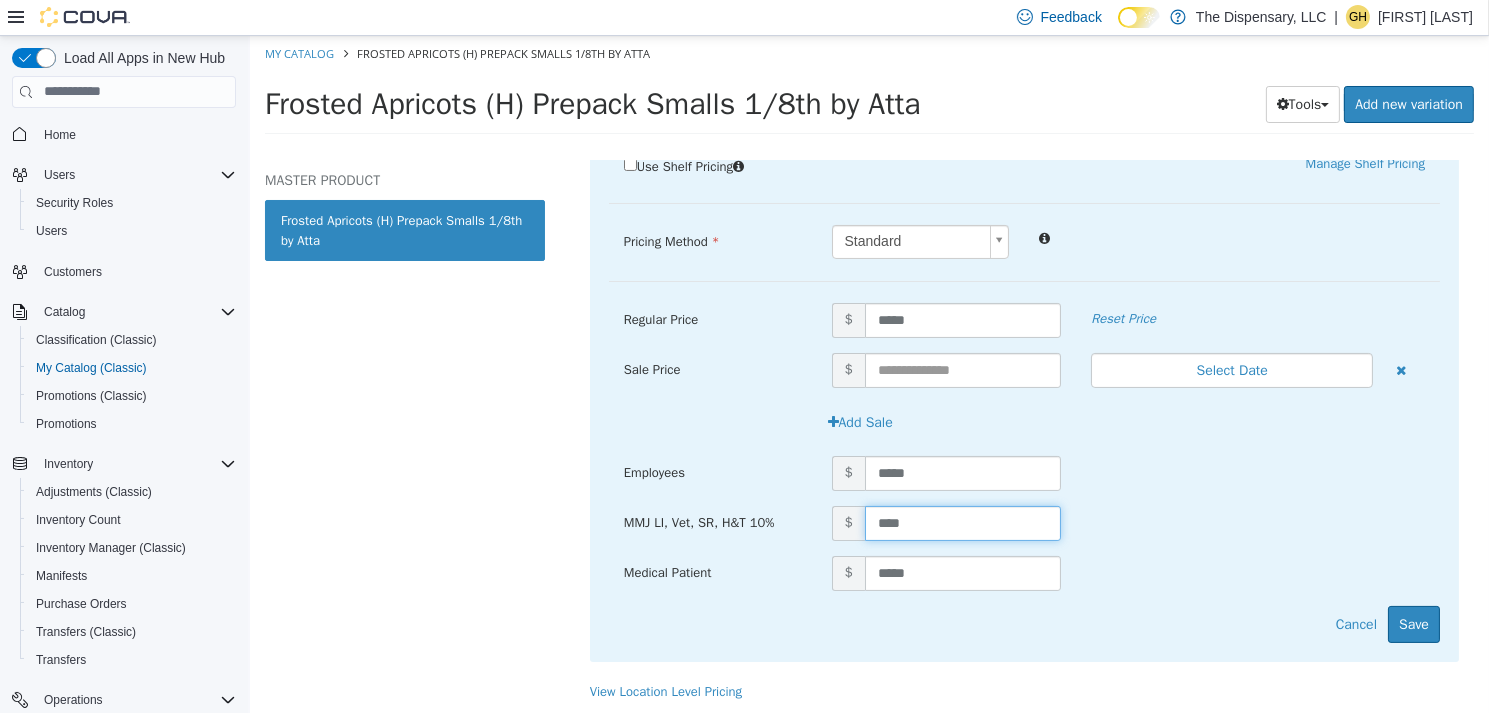 type on "*****" 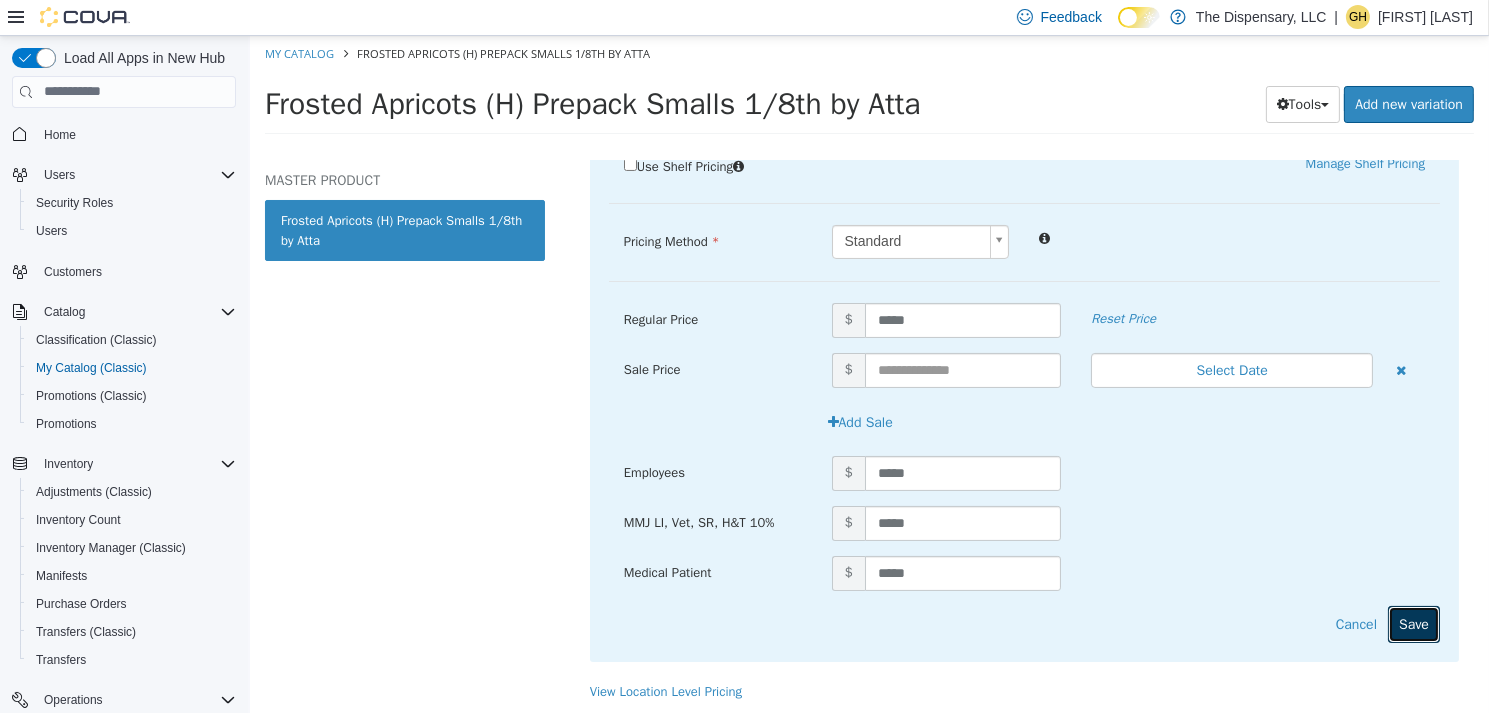 click on "Save" at bounding box center [1413, 623] 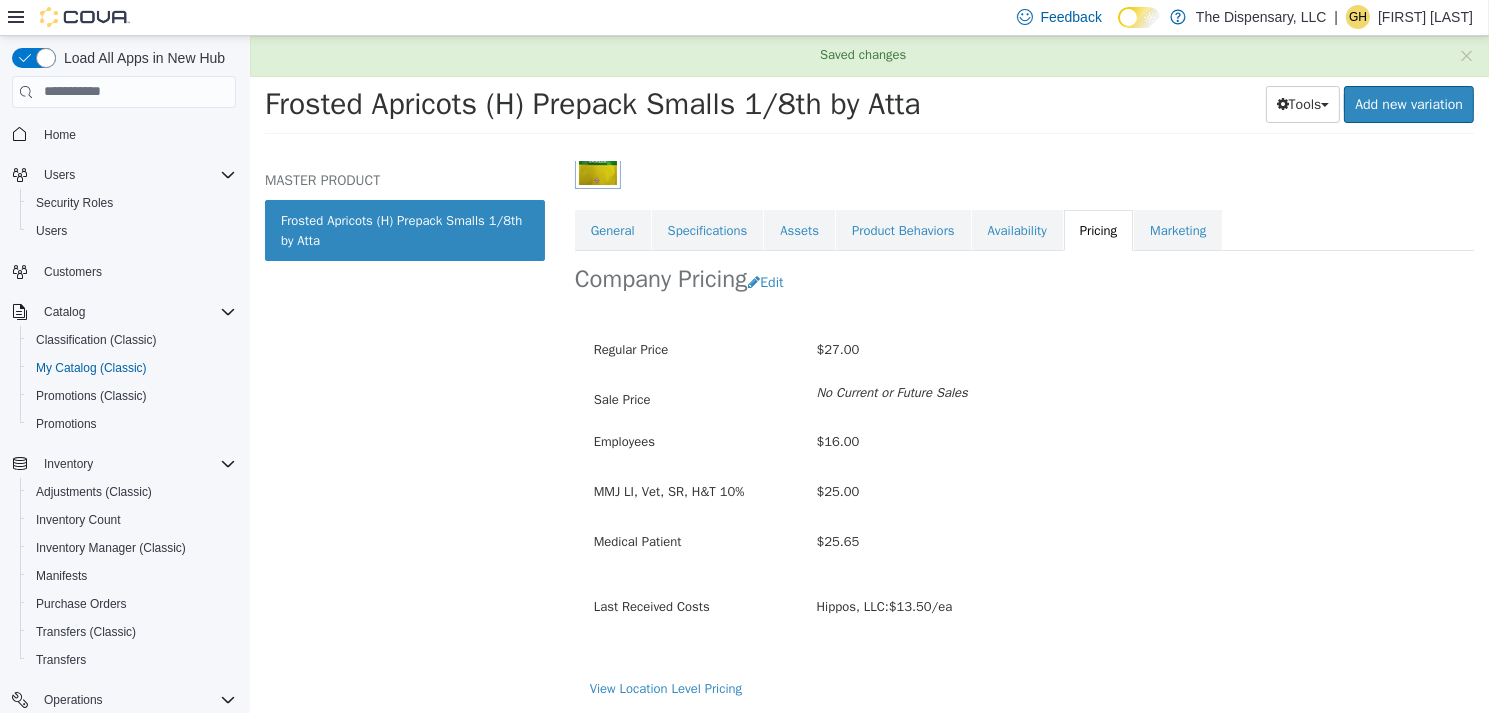 scroll, scrollTop: 313, scrollLeft: 0, axis: vertical 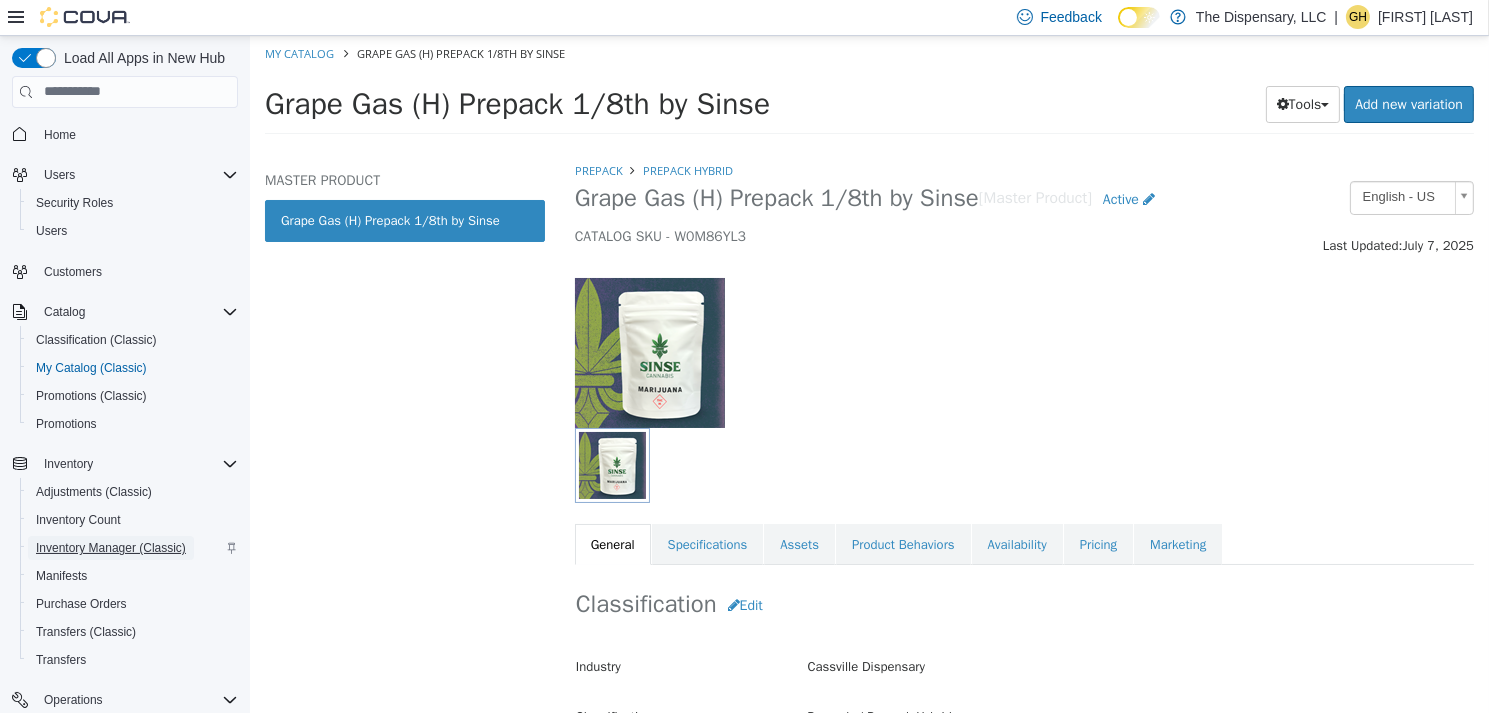 click on "Inventory Manager (Classic)" at bounding box center [111, 548] 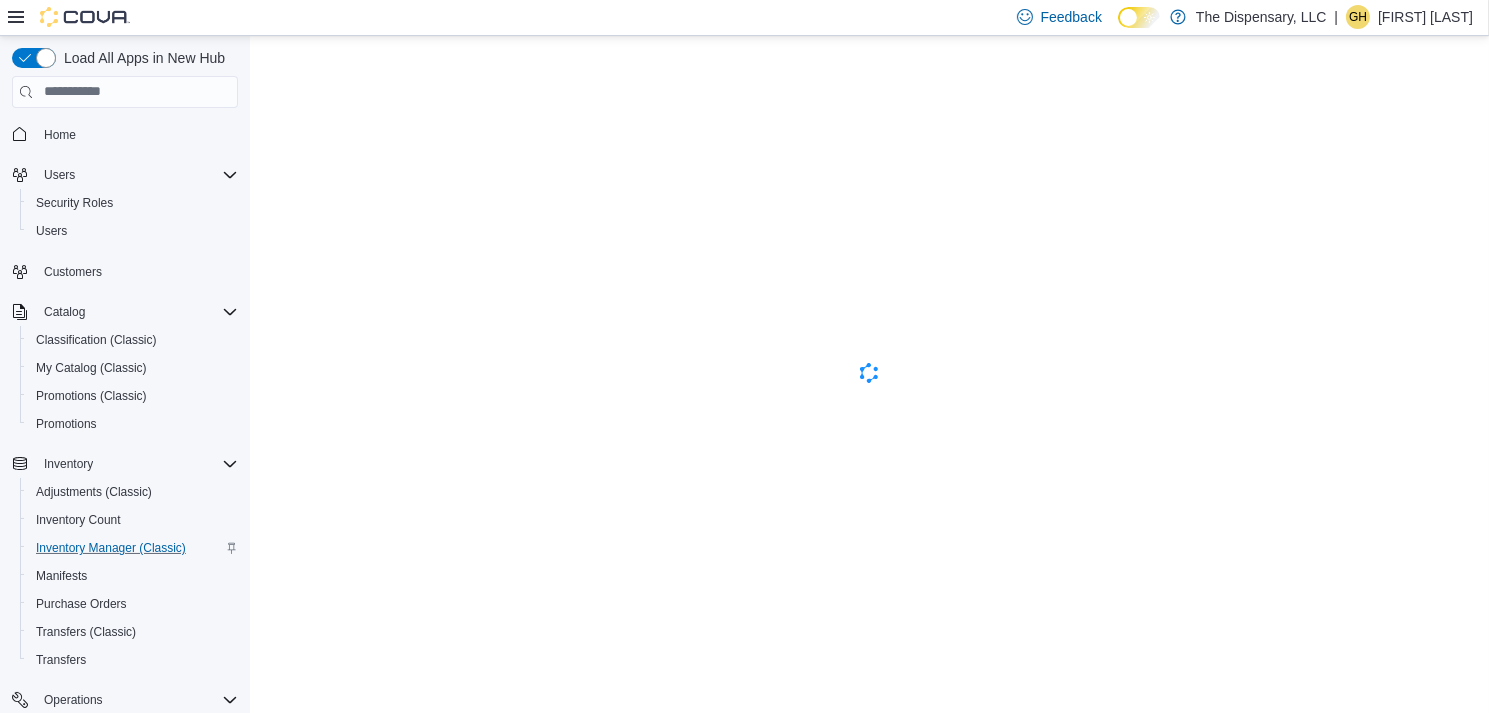 scroll, scrollTop: 0, scrollLeft: 0, axis: both 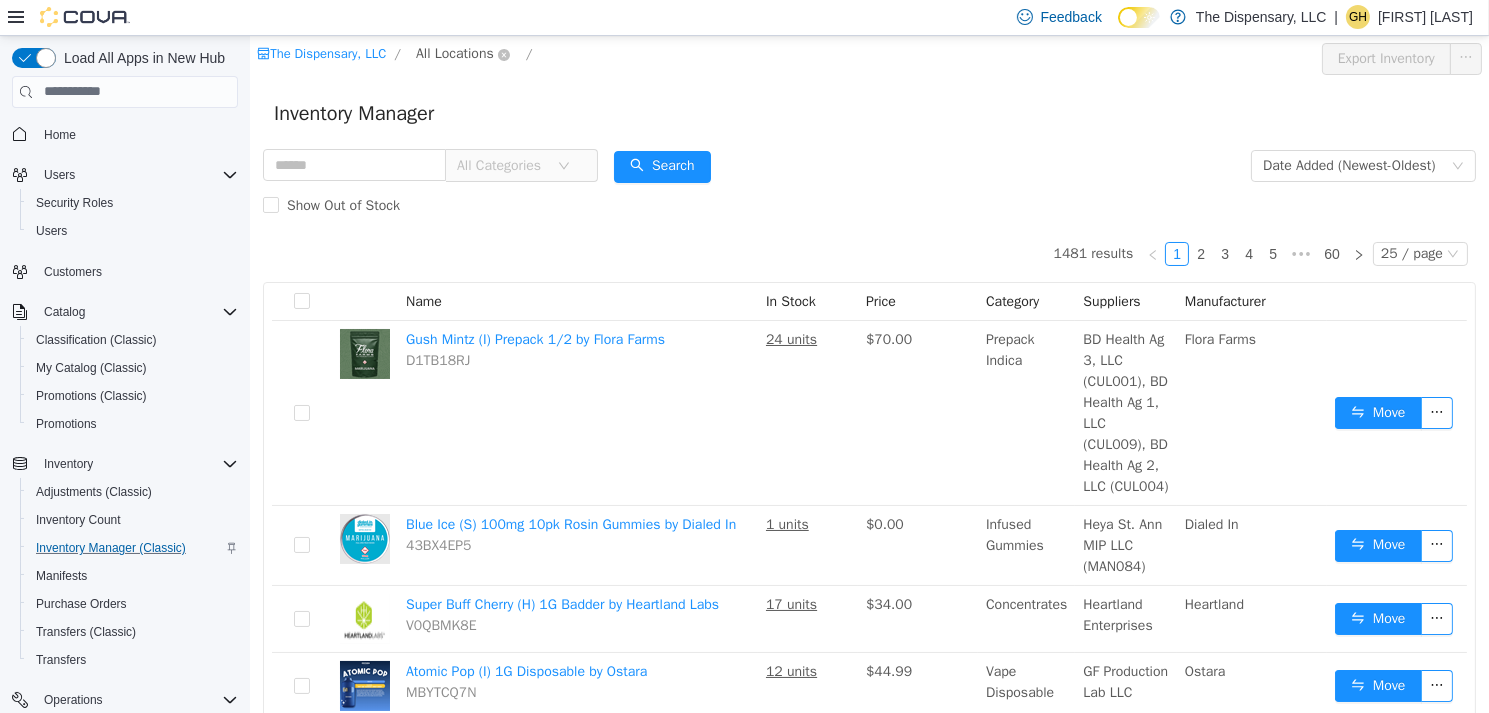 click on "All Locations" at bounding box center (454, 53) 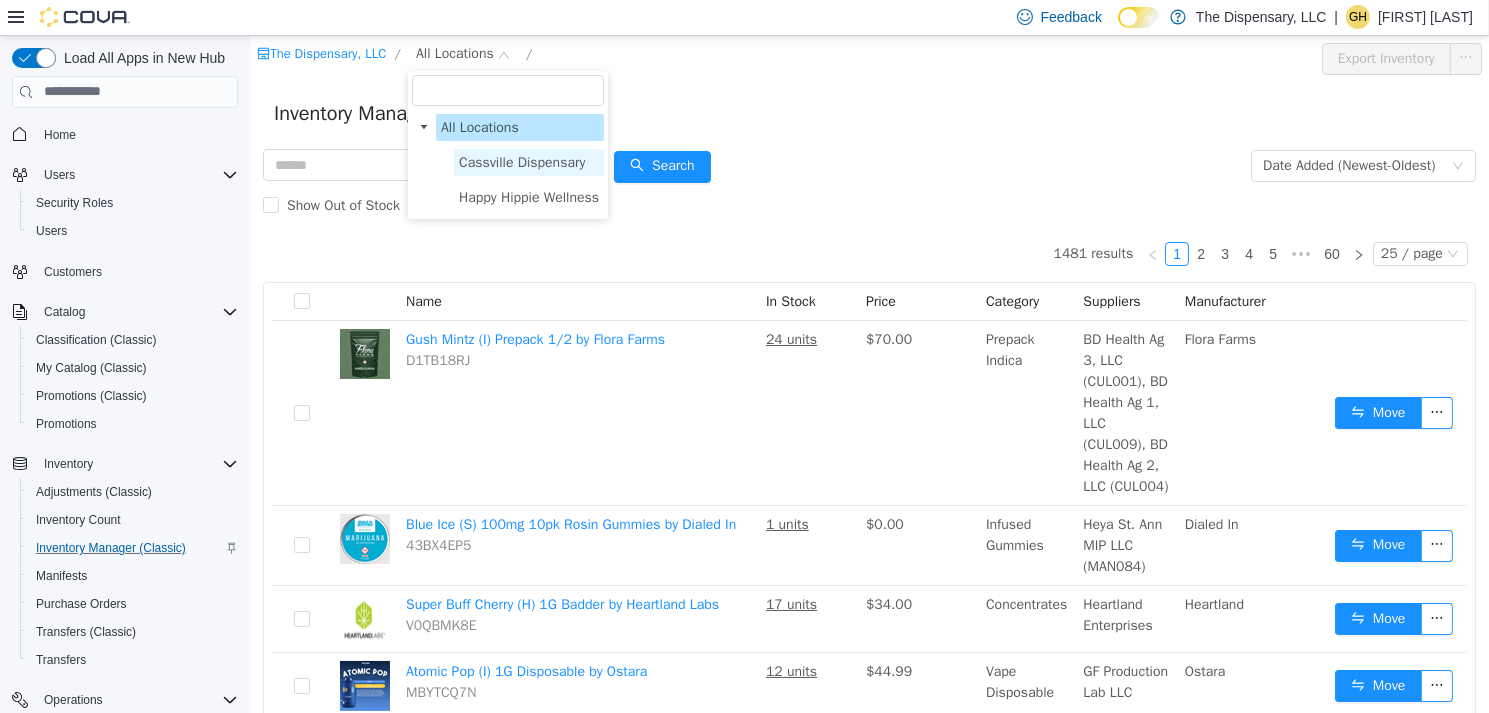 click on "Cassville Dispensary" at bounding box center [521, 161] 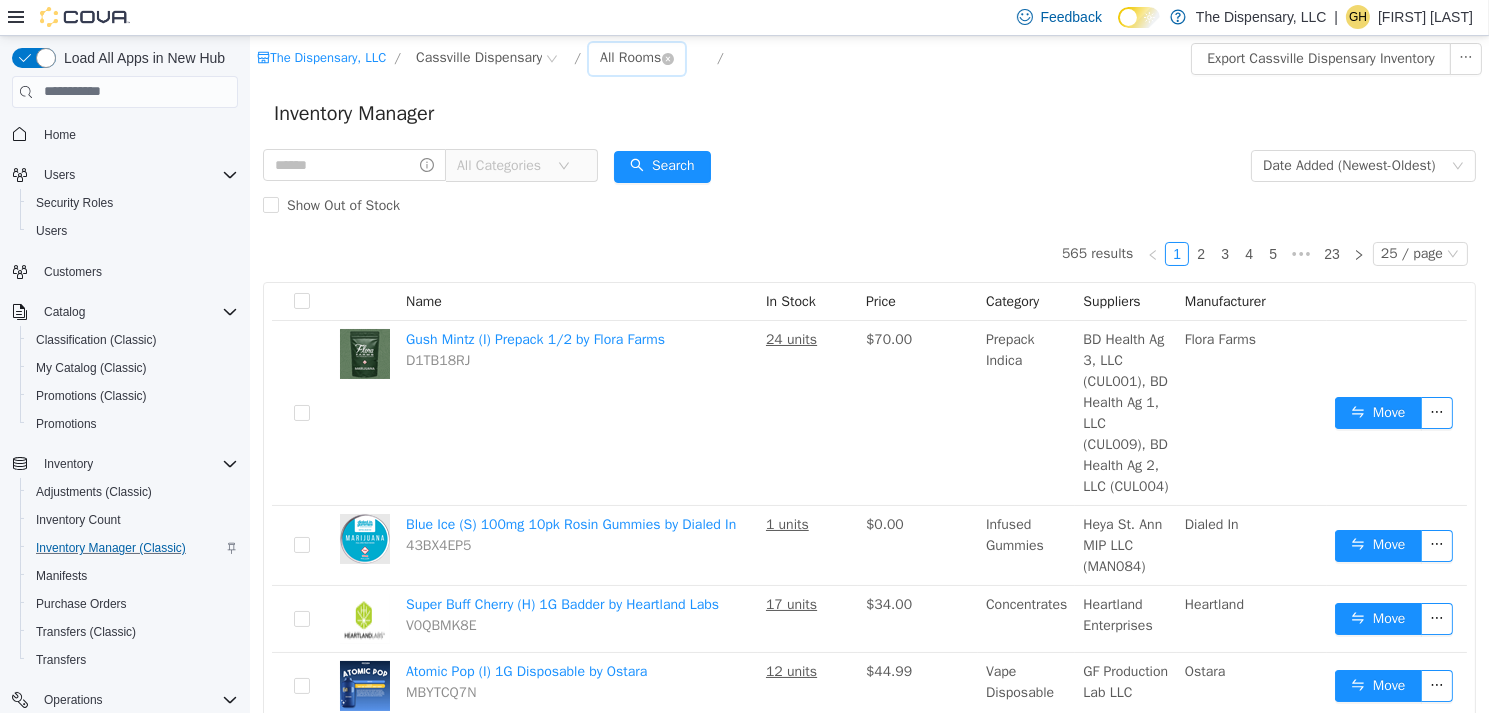 click on "All Rooms" at bounding box center [629, 57] 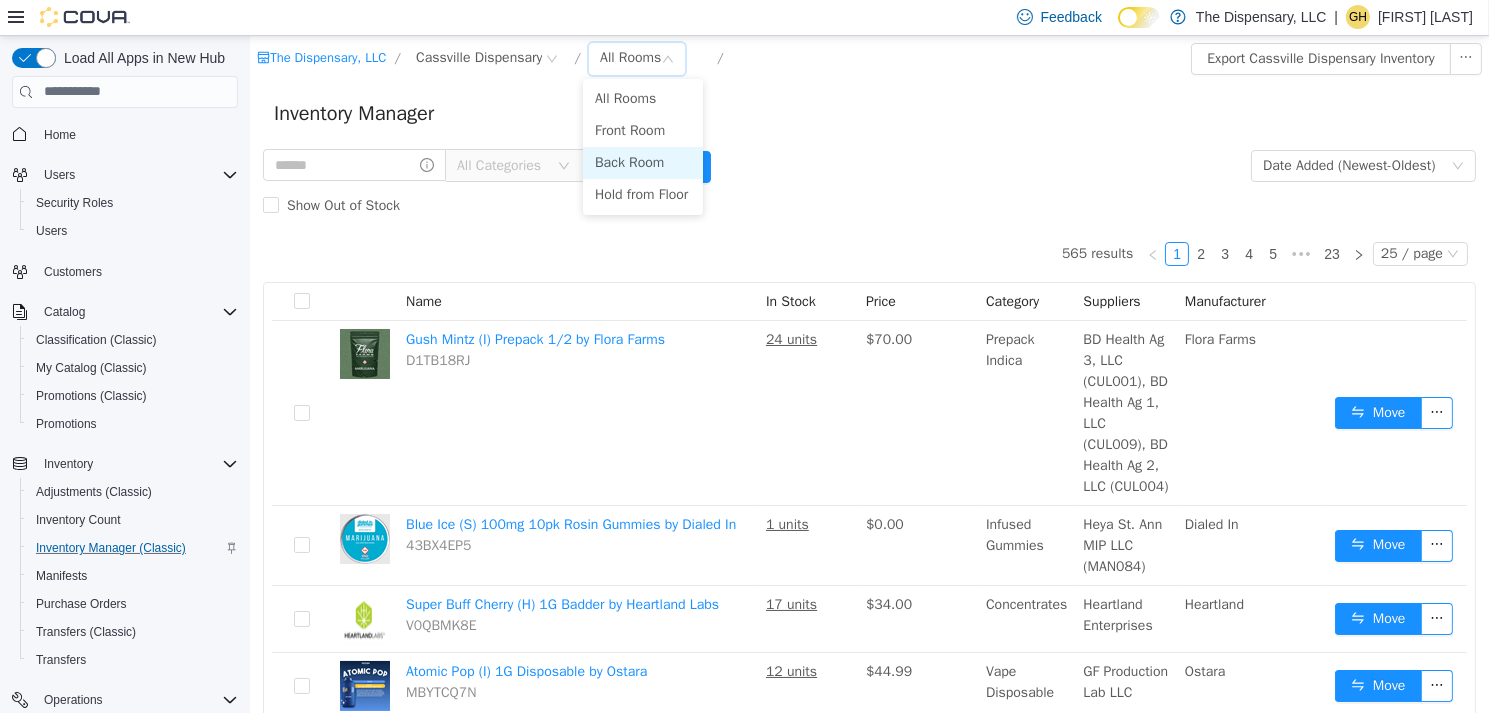 click on "Back Room" at bounding box center [642, 162] 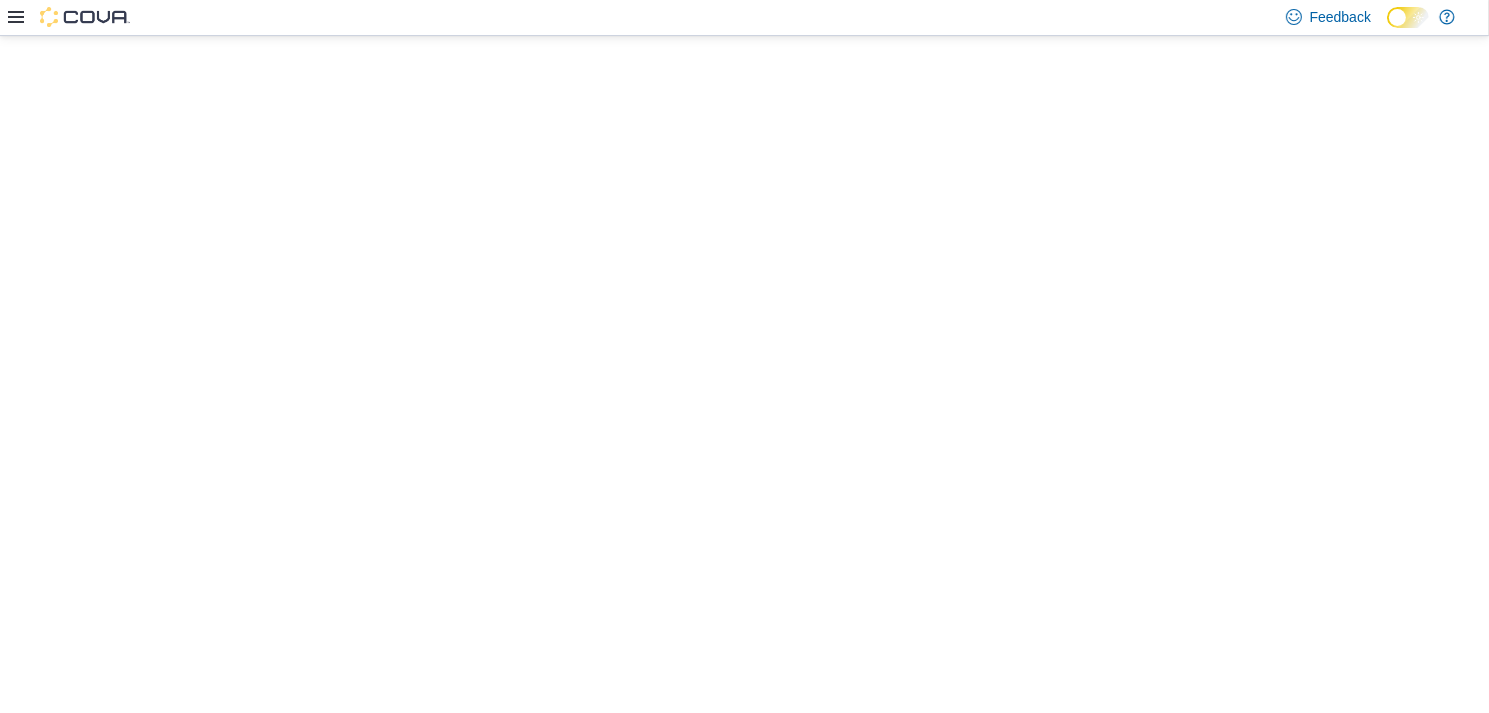 scroll, scrollTop: 0, scrollLeft: 0, axis: both 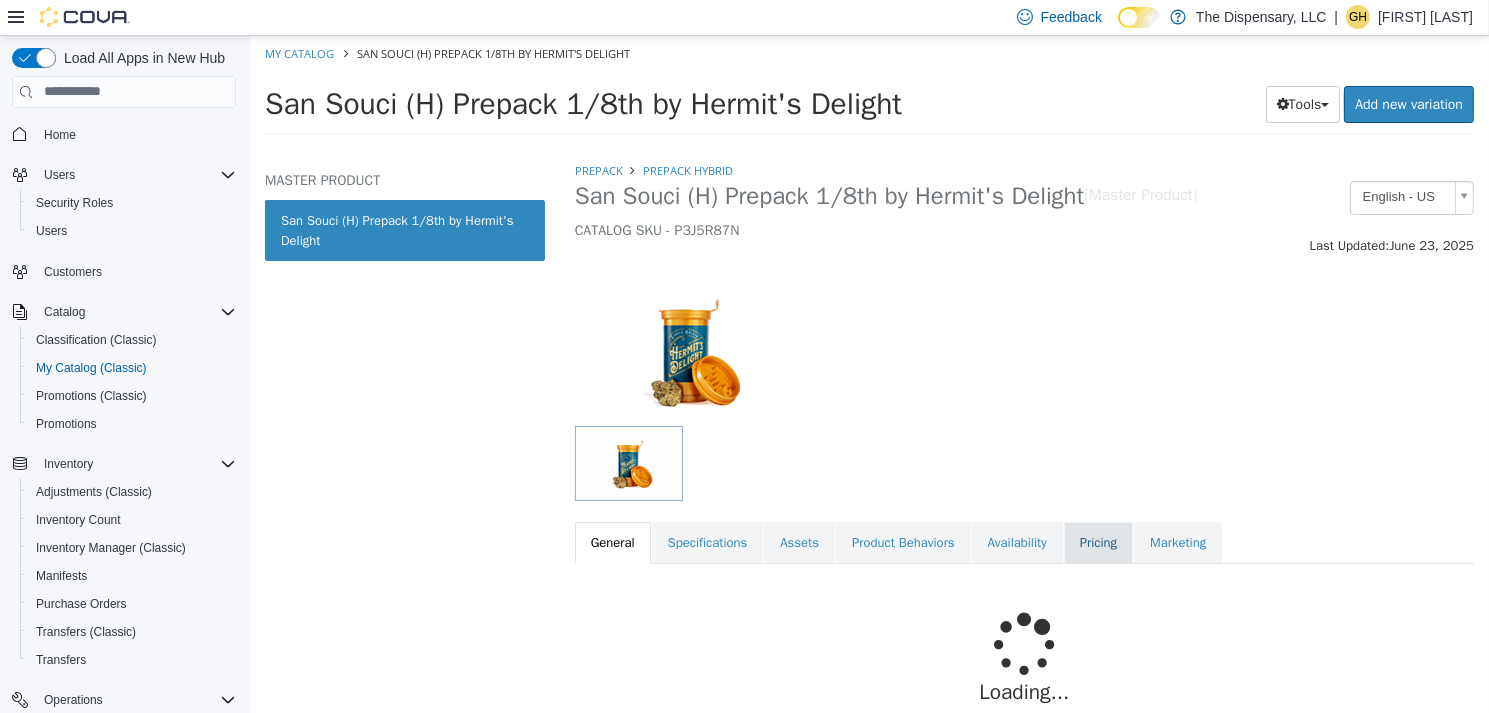 click on "Pricing" at bounding box center [1097, 542] 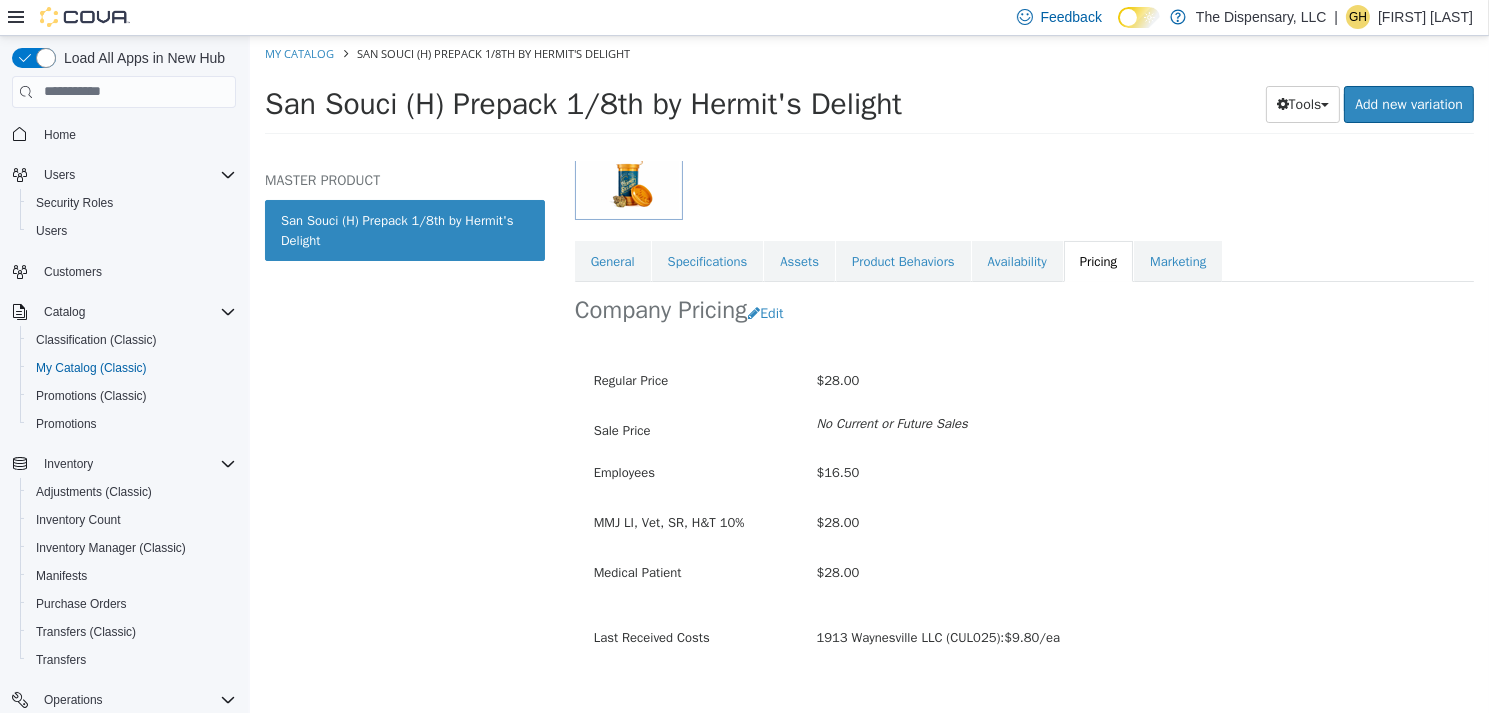 scroll, scrollTop: 300, scrollLeft: 0, axis: vertical 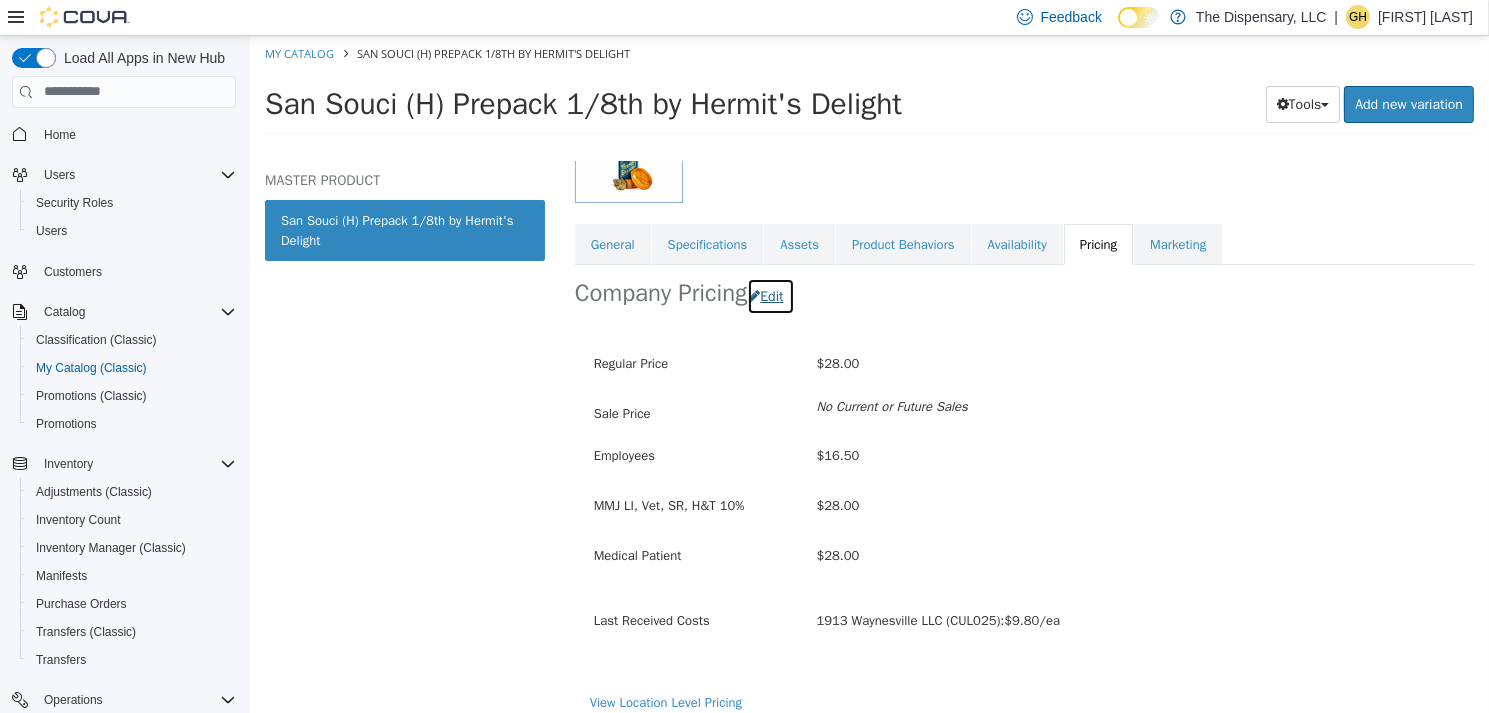 click on "Edit" at bounding box center [769, 295] 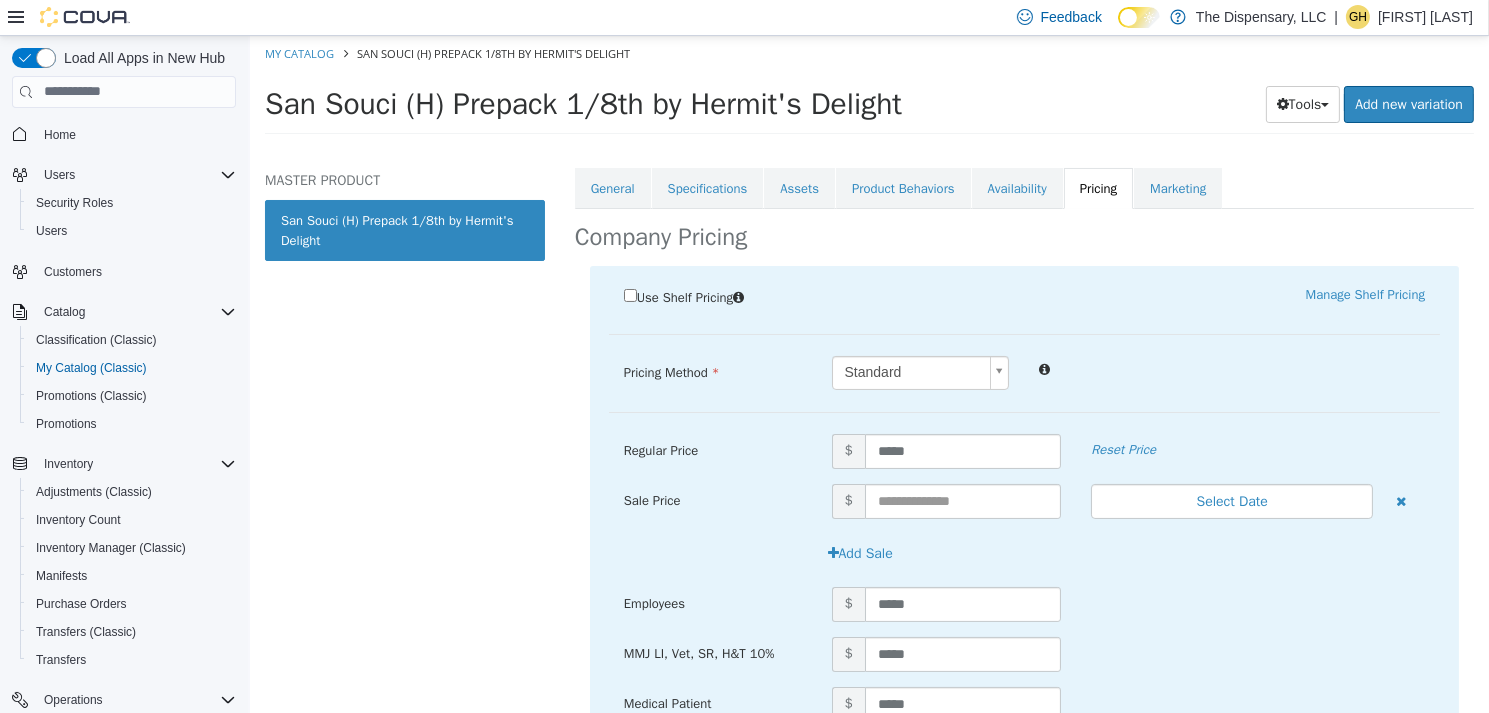 scroll, scrollTop: 400, scrollLeft: 0, axis: vertical 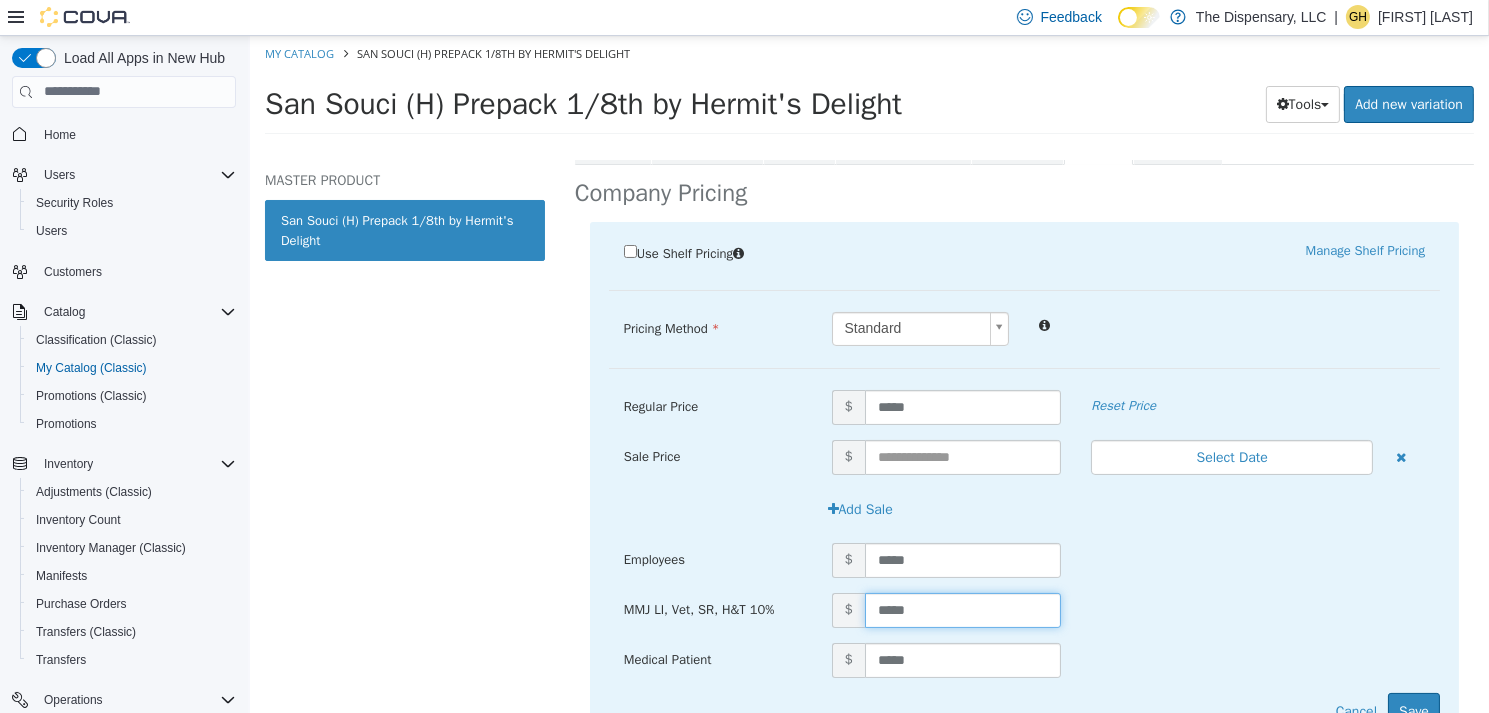 drag, startPoint x: 922, startPoint y: 603, endPoint x: 806, endPoint y: 600, distance: 116.03879 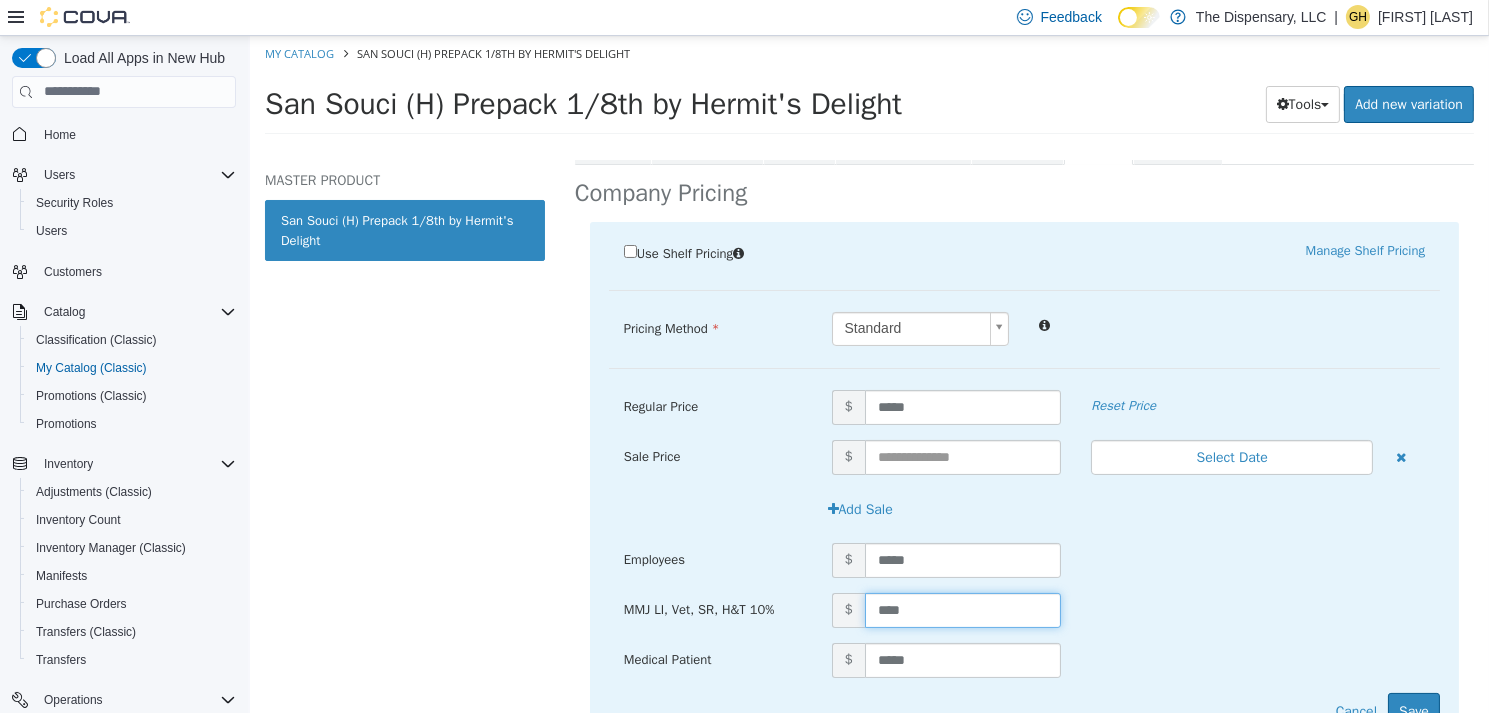type on "*****" 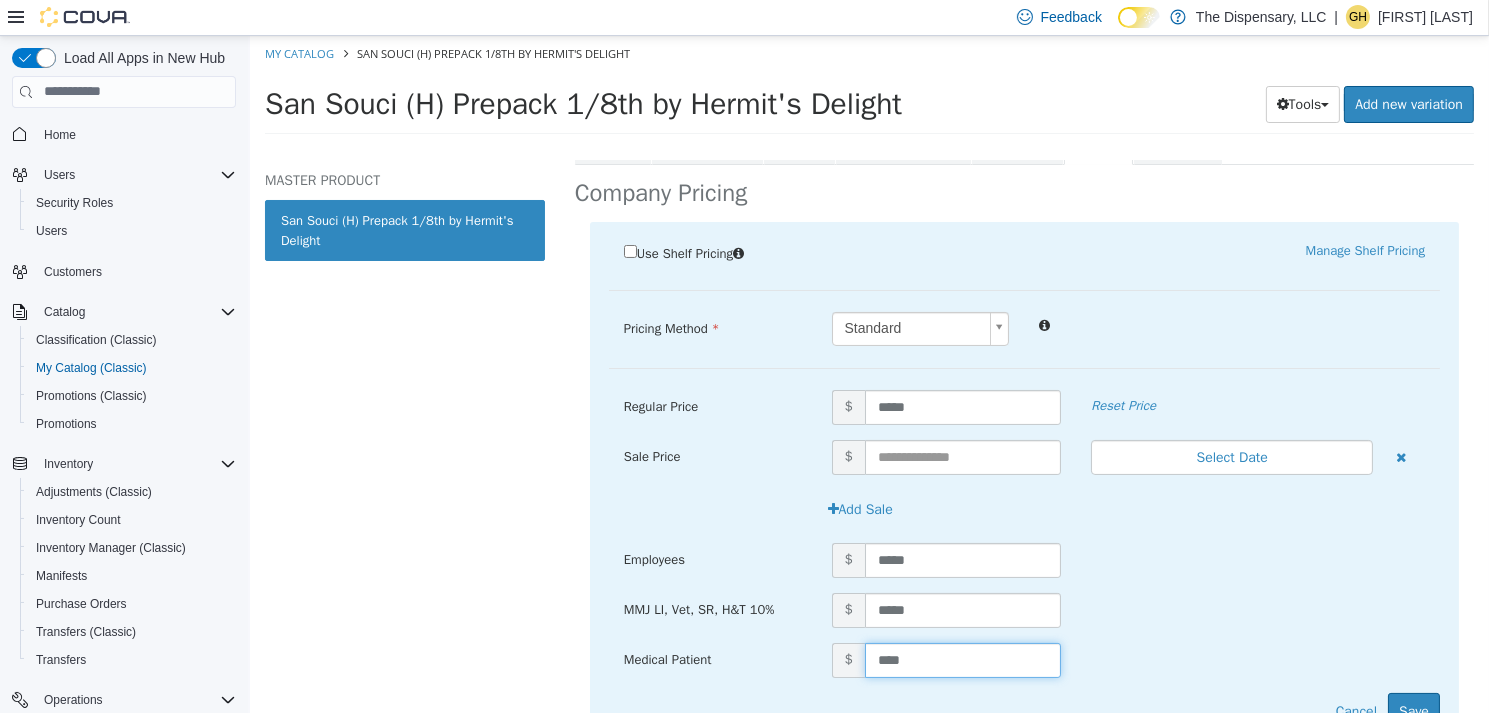 type on "*****" 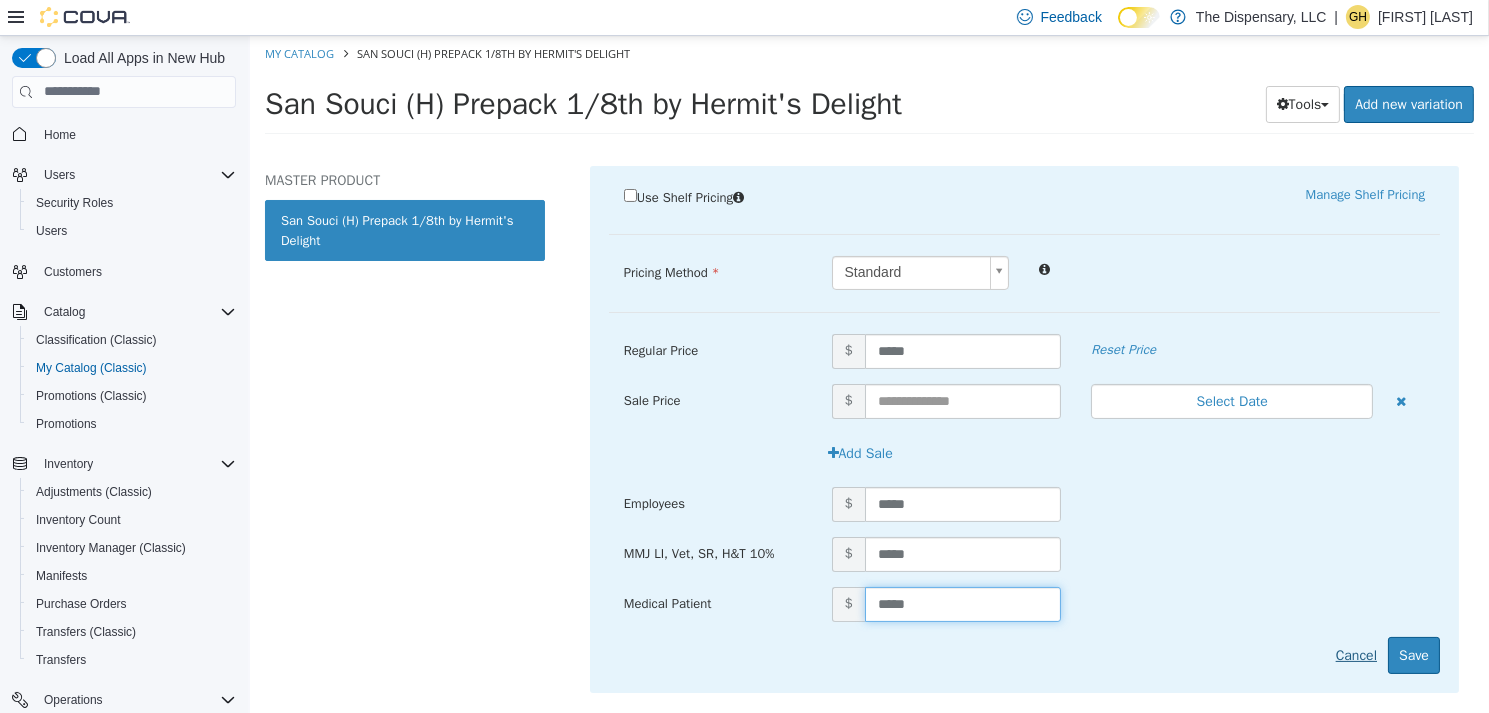 scroll, scrollTop: 487, scrollLeft: 0, axis: vertical 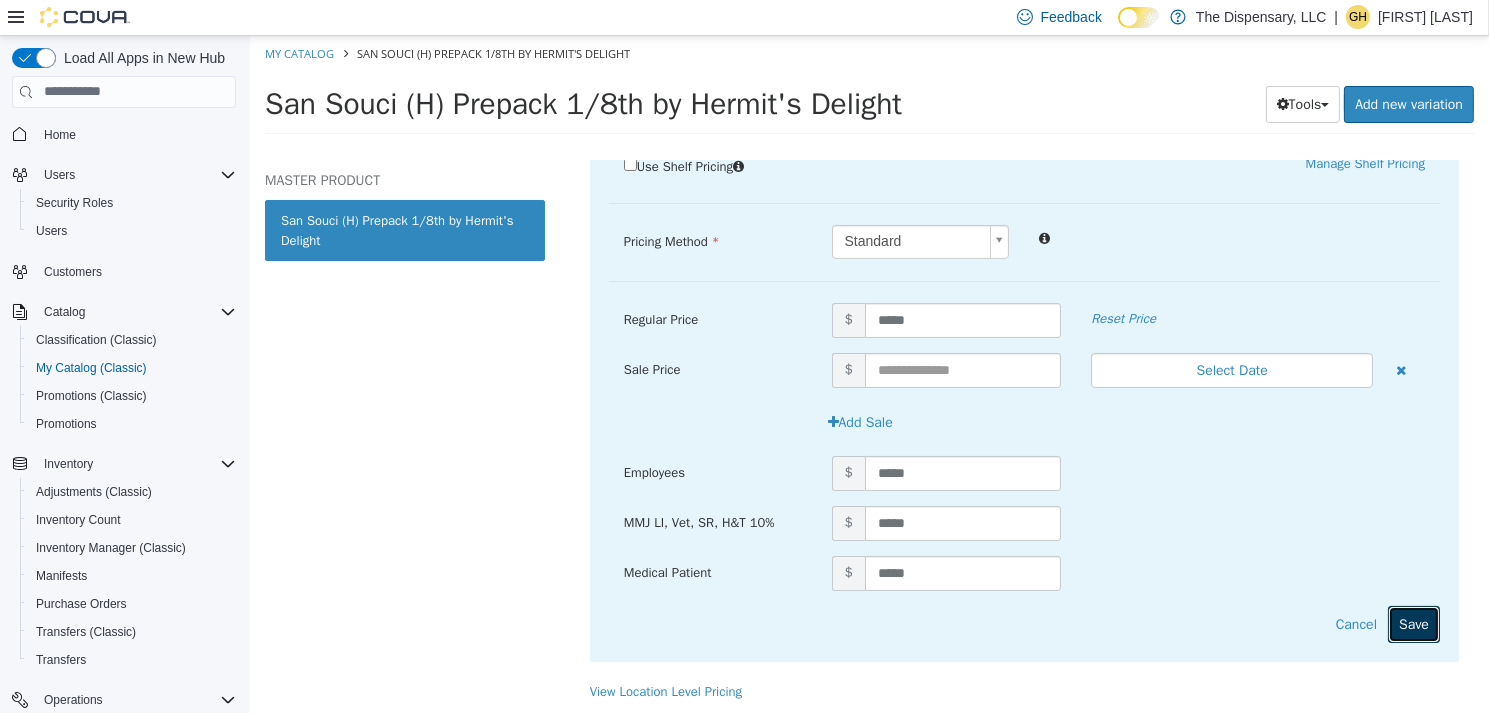 click on "Save" at bounding box center (1413, 623) 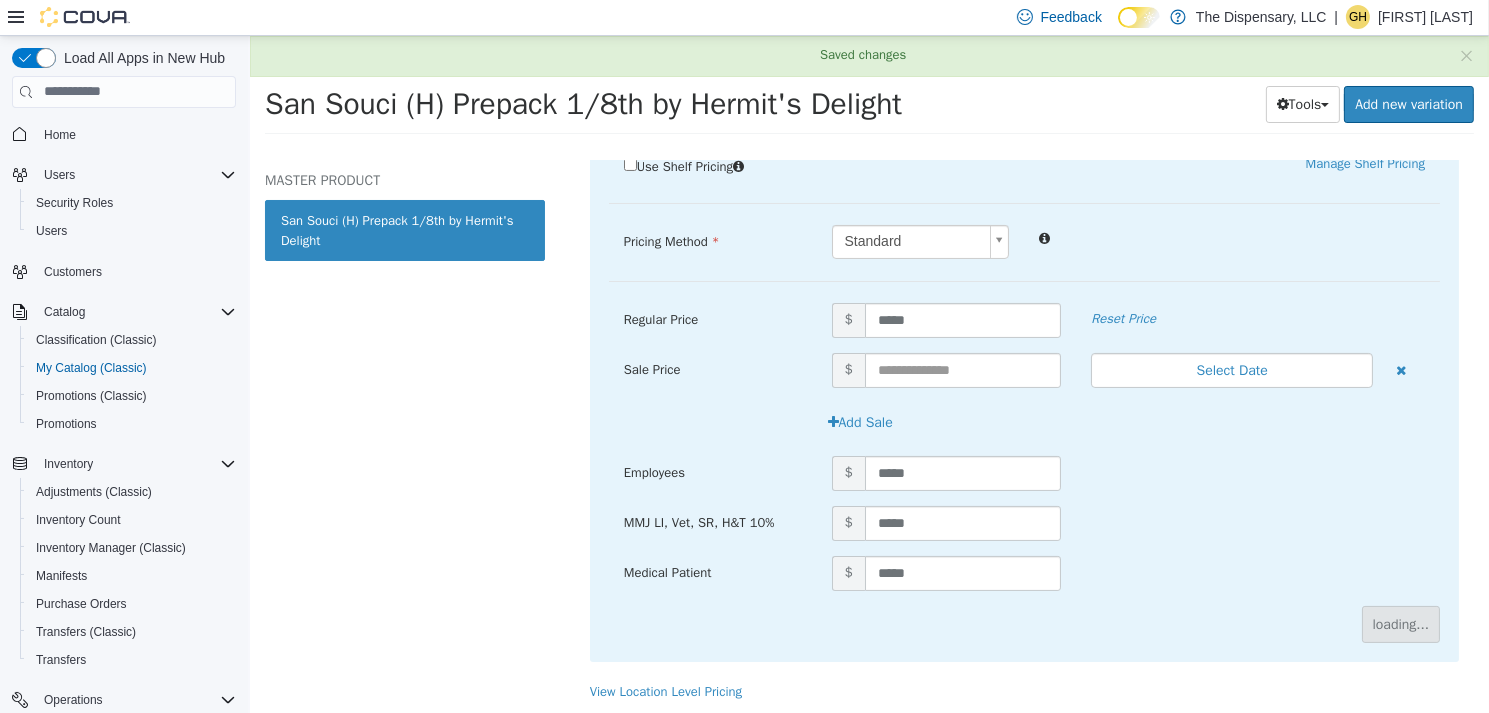 scroll, scrollTop: 313, scrollLeft: 0, axis: vertical 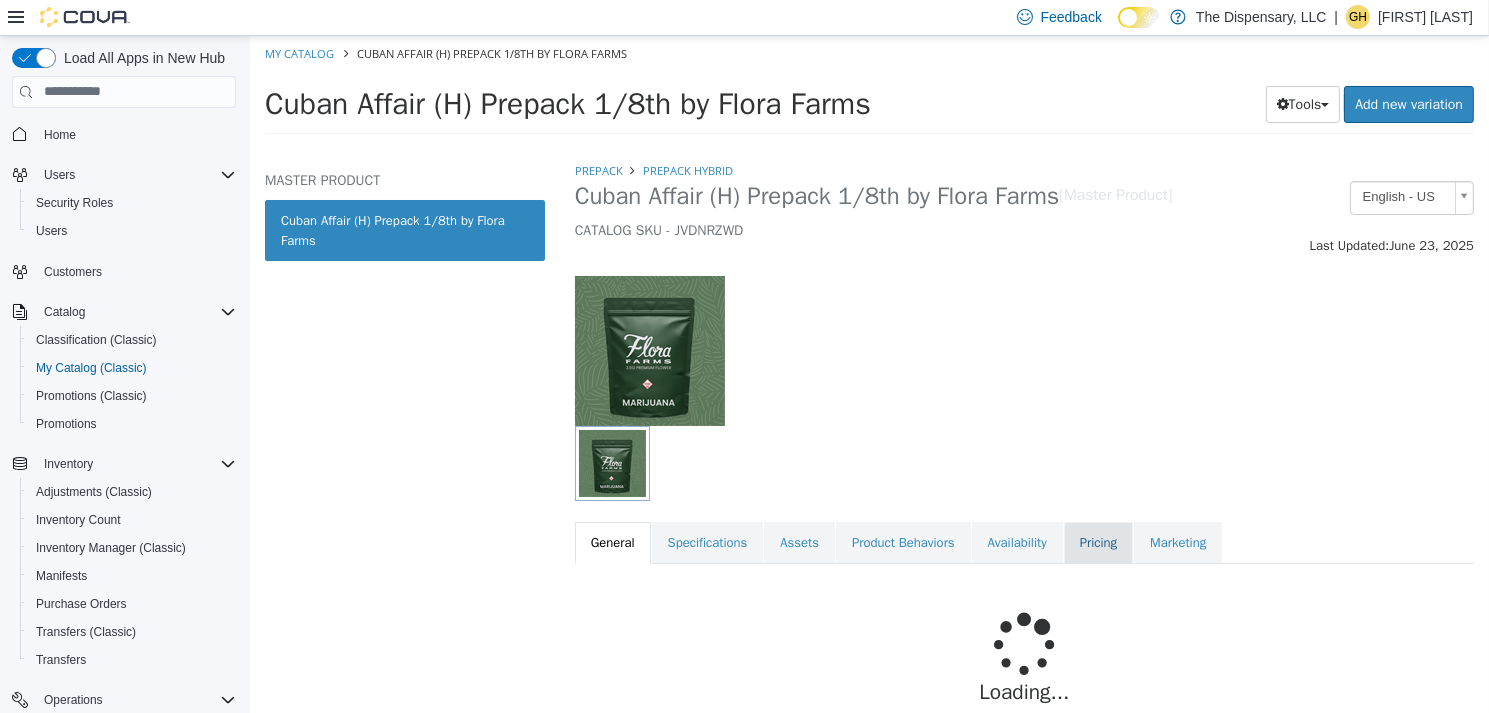 click on "Pricing" at bounding box center (1097, 542) 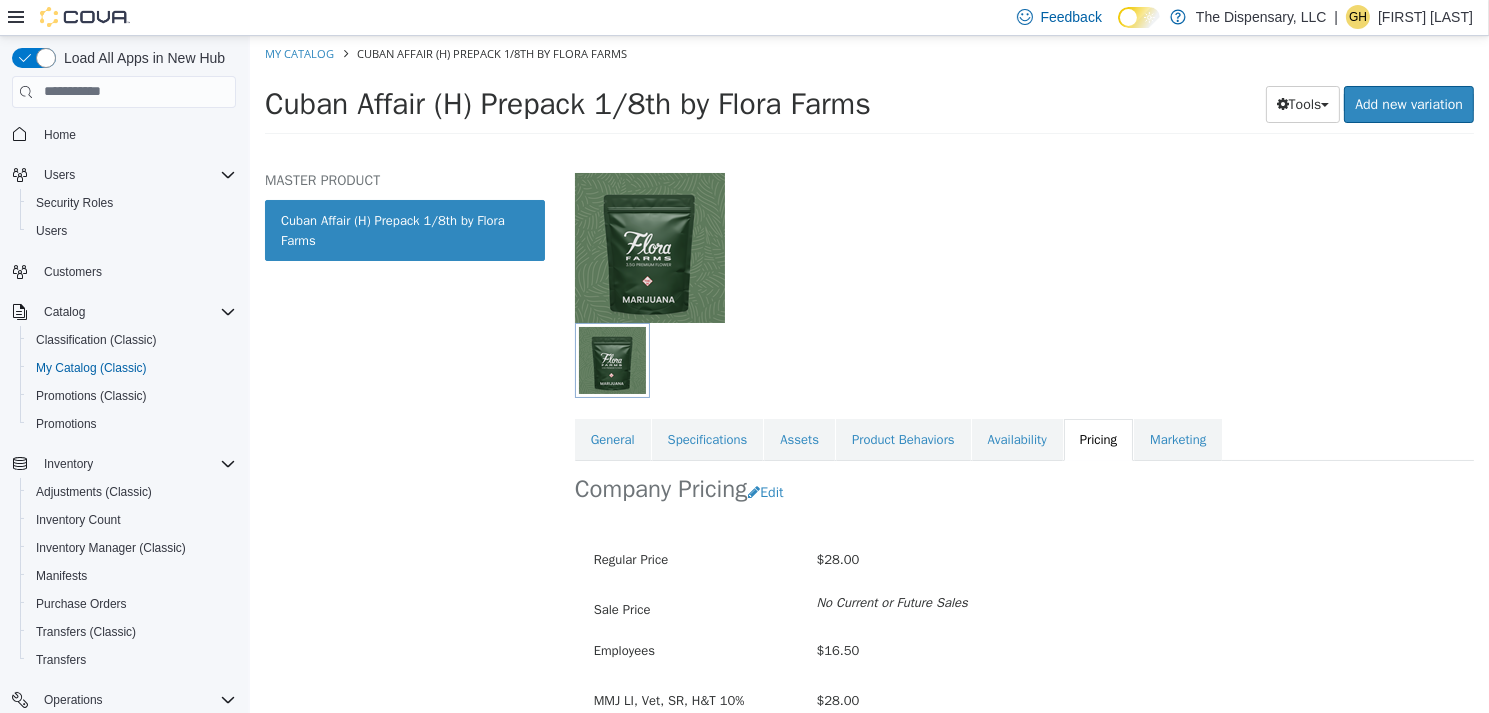 scroll, scrollTop: 200, scrollLeft: 0, axis: vertical 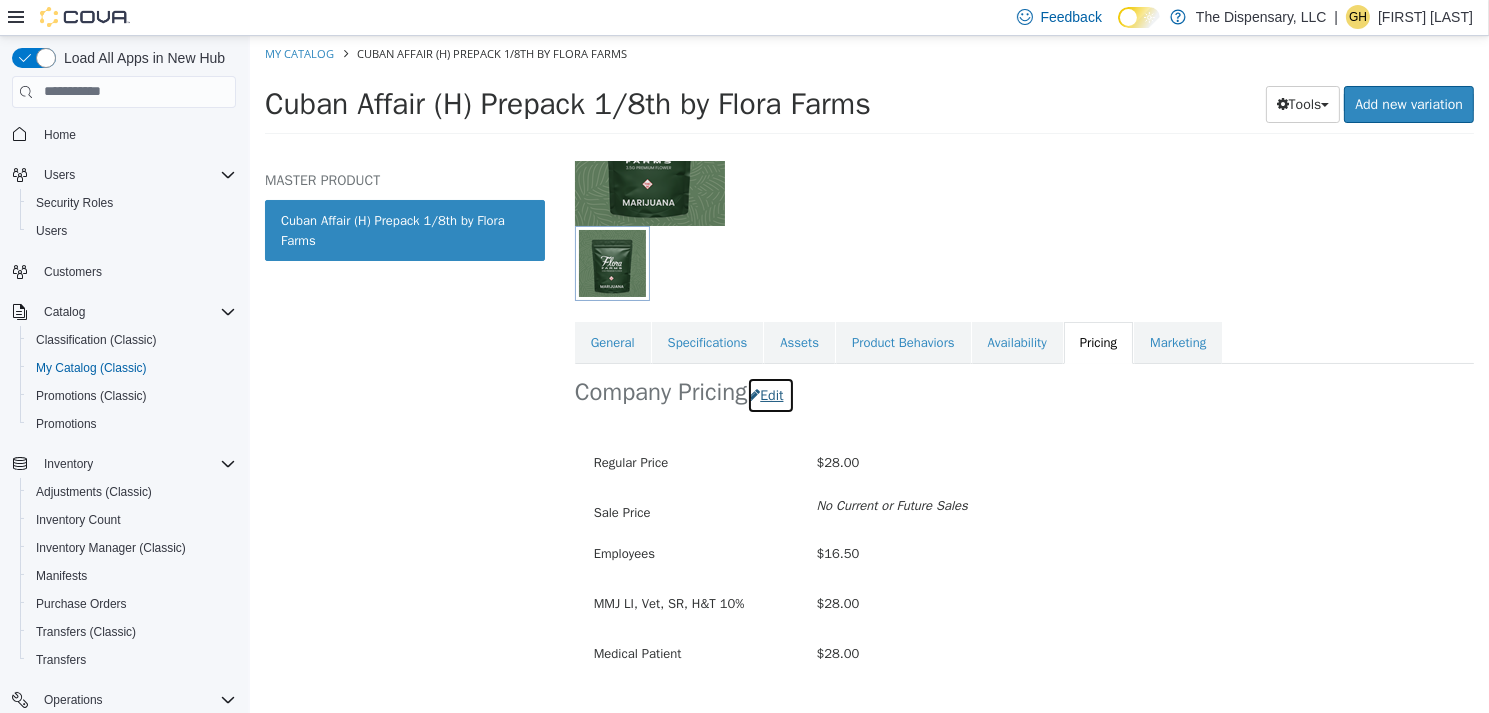 click on "Edit" at bounding box center [769, 394] 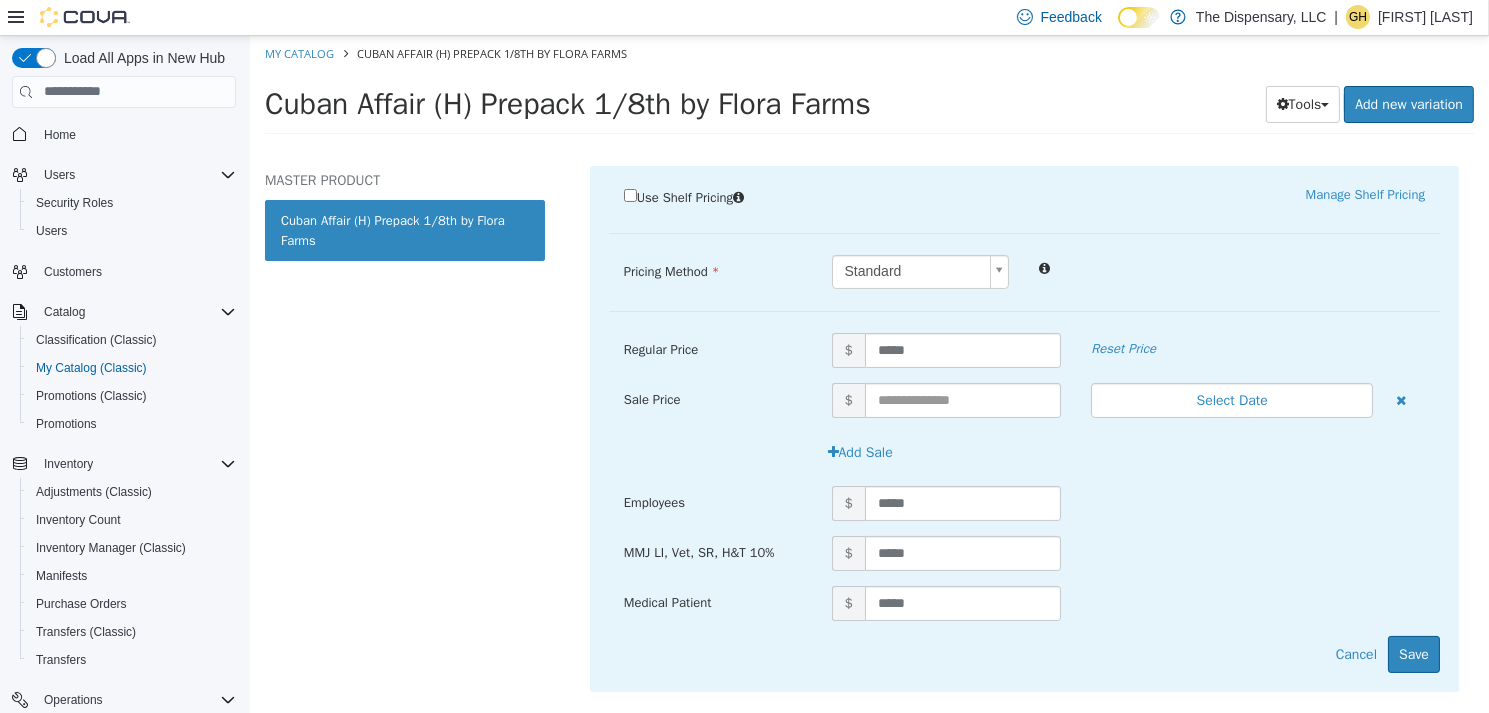 scroll, scrollTop: 486, scrollLeft: 0, axis: vertical 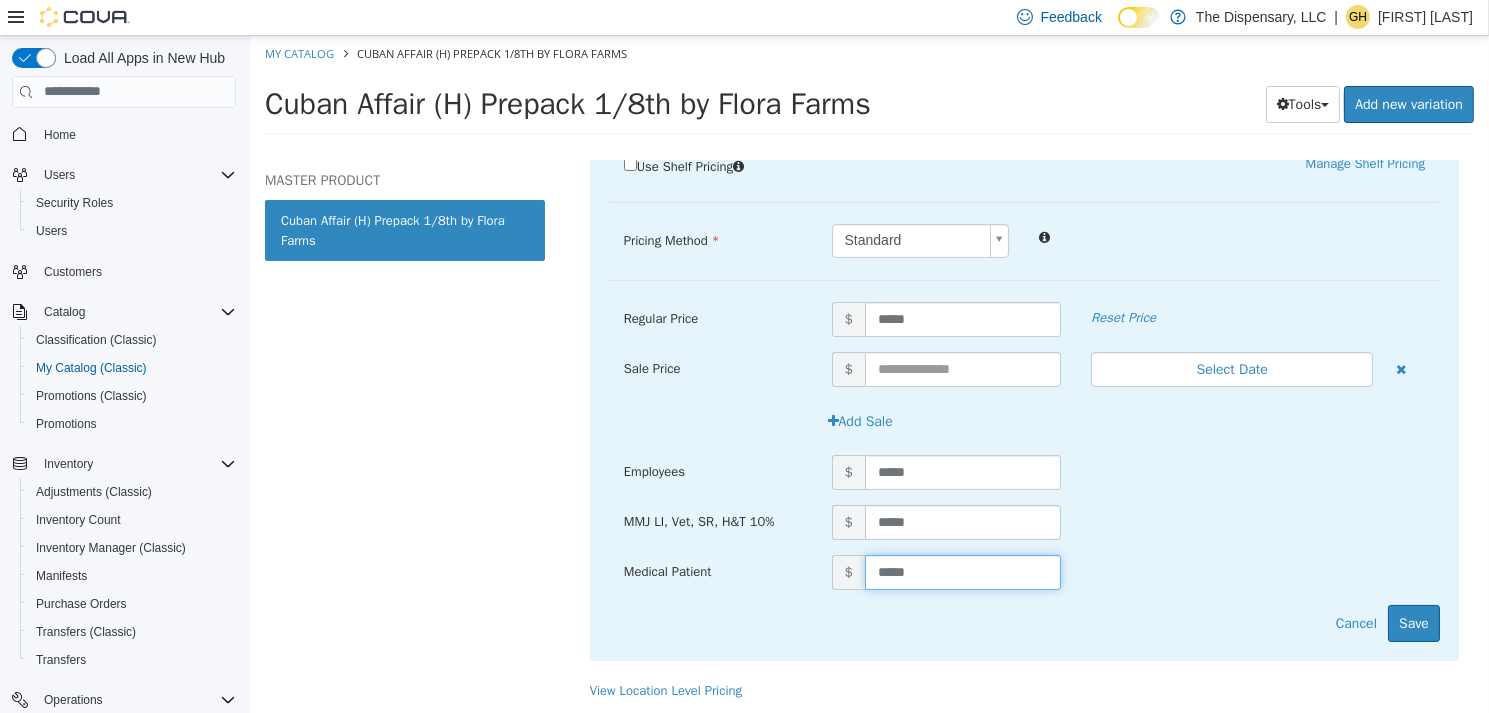 drag, startPoint x: 926, startPoint y: 567, endPoint x: 719, endPoint y: 558, distance: 207.19556 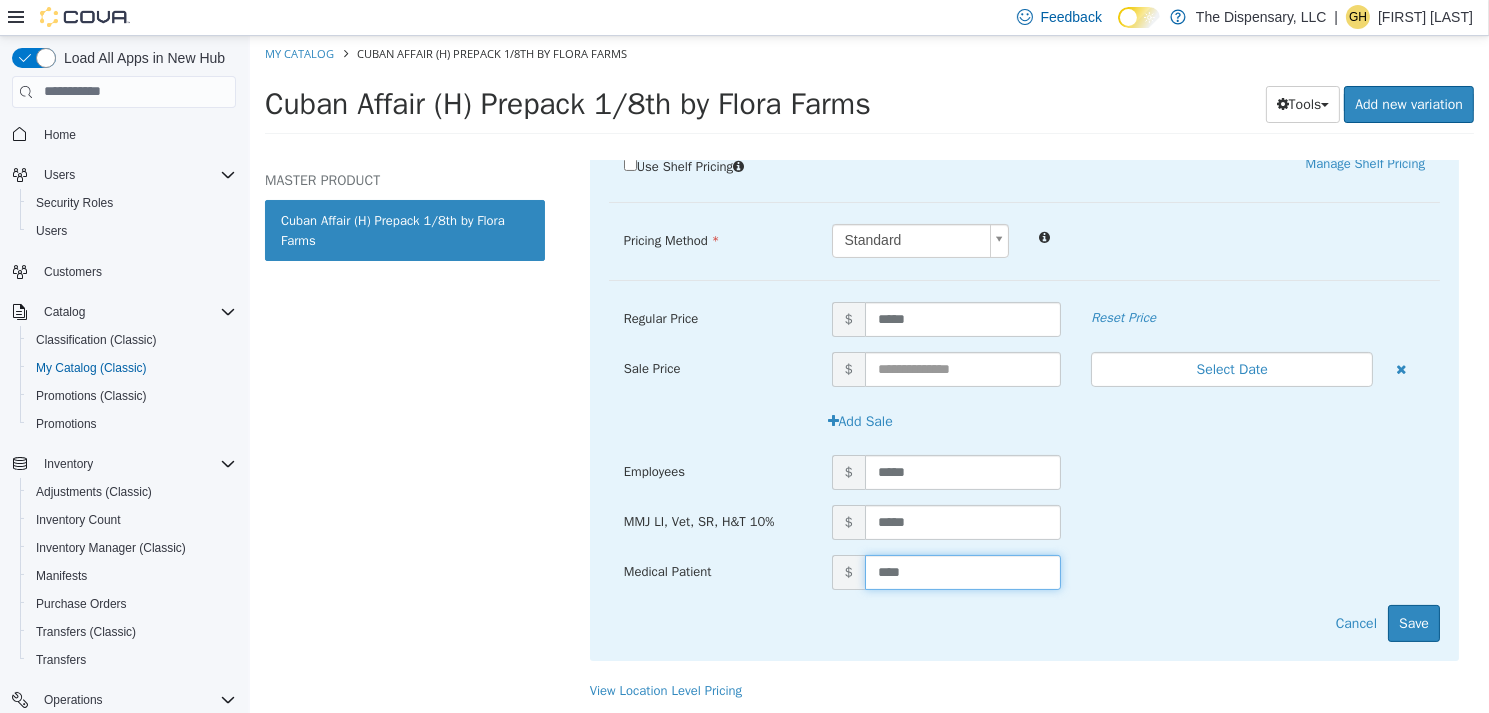type on "*****" 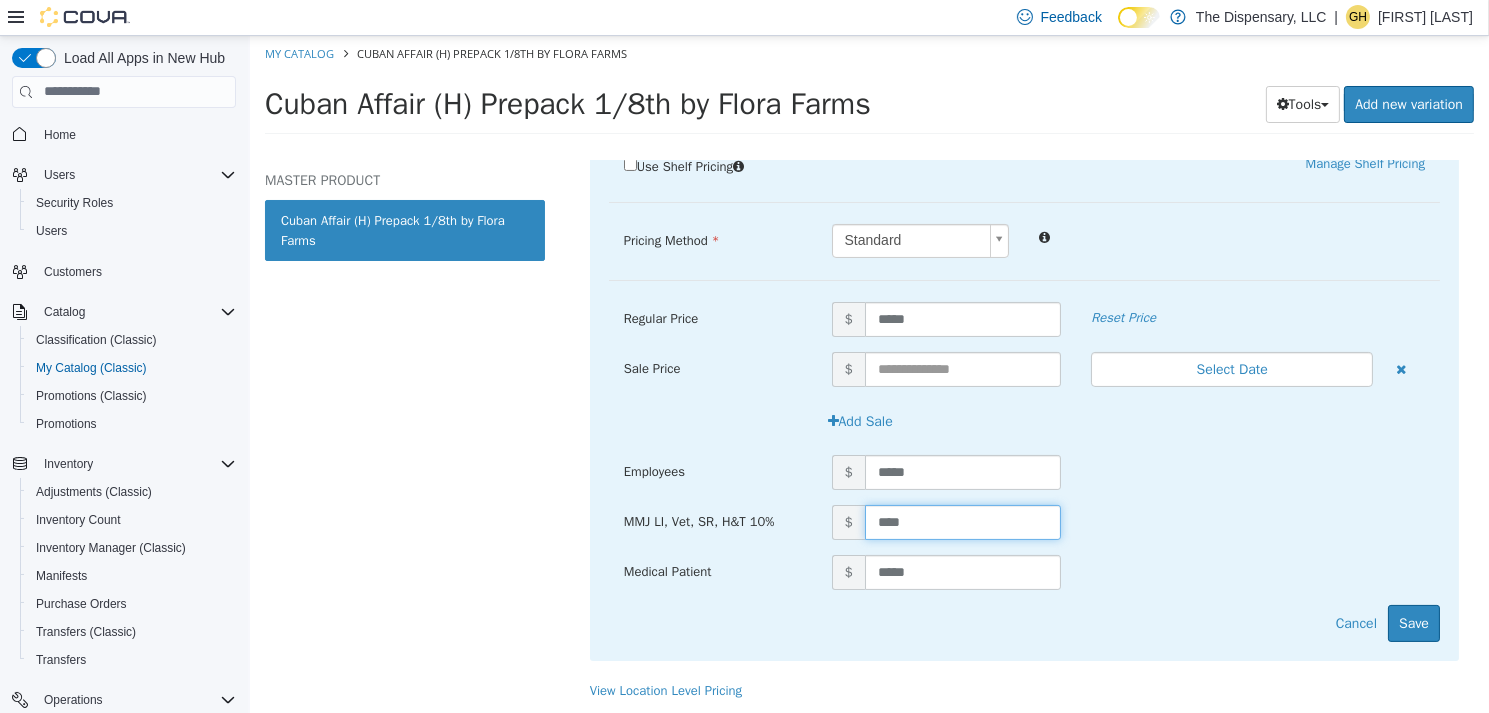 type on "*****" 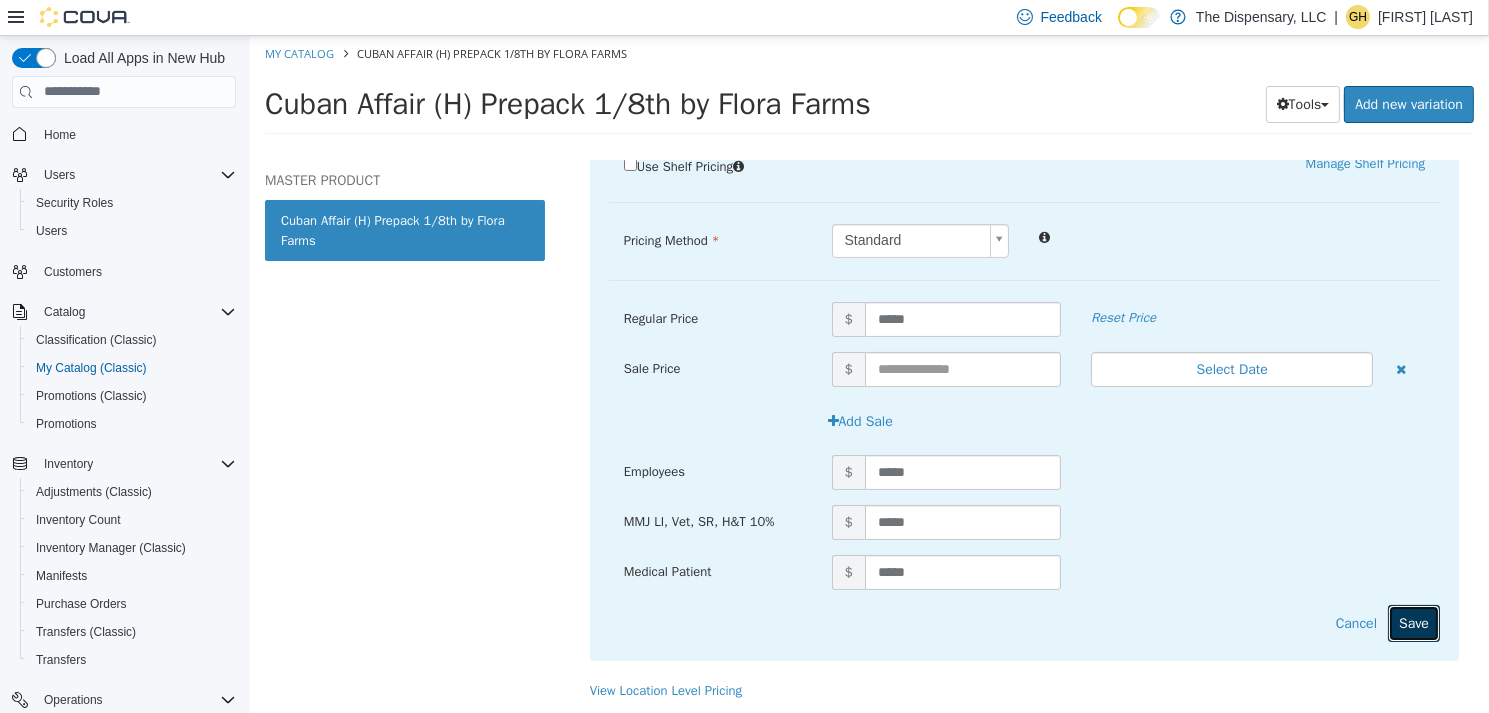 click on "Save" at bounding box center (1413, 622) 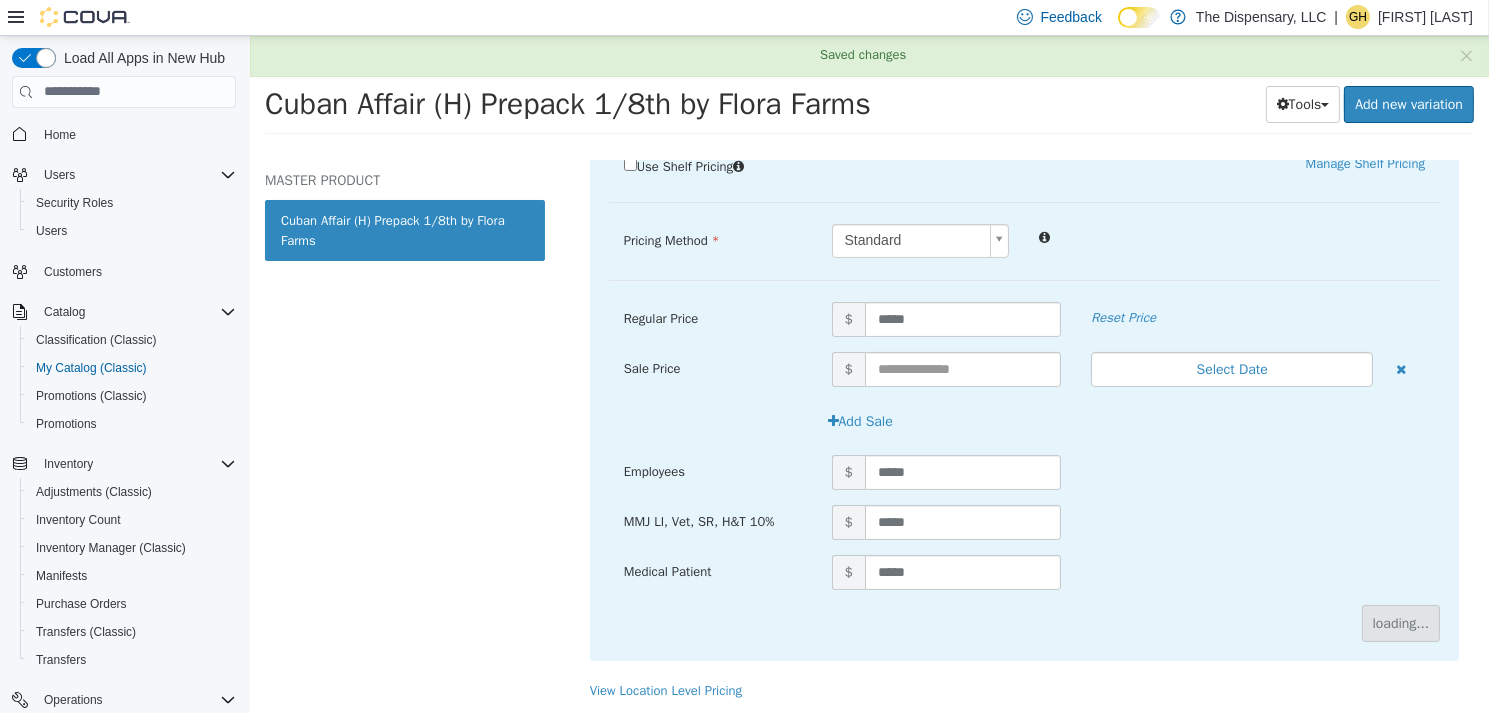 scroll, scrollTop: 310, scrollLeft: 0, axis: vertical 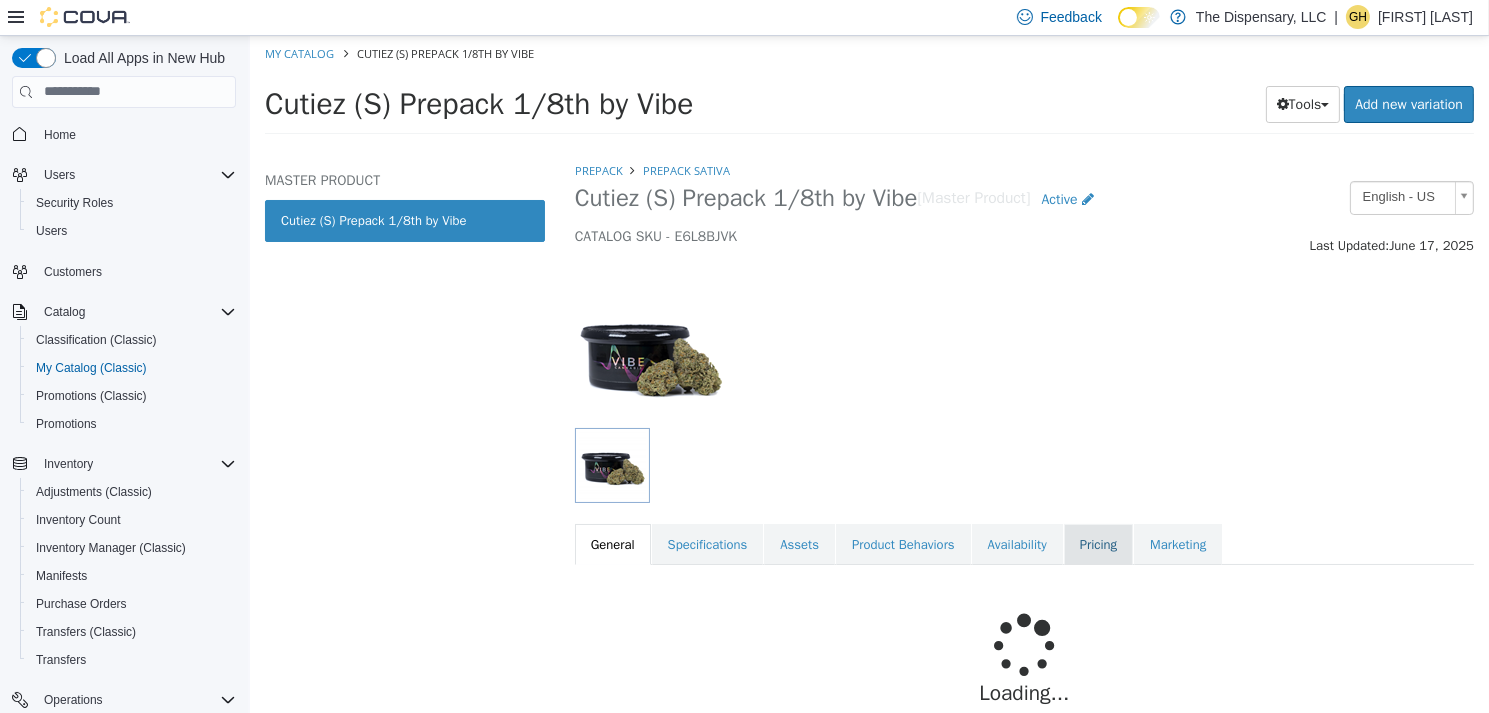 click on "Pricing" at bounding box center [1097, 544] 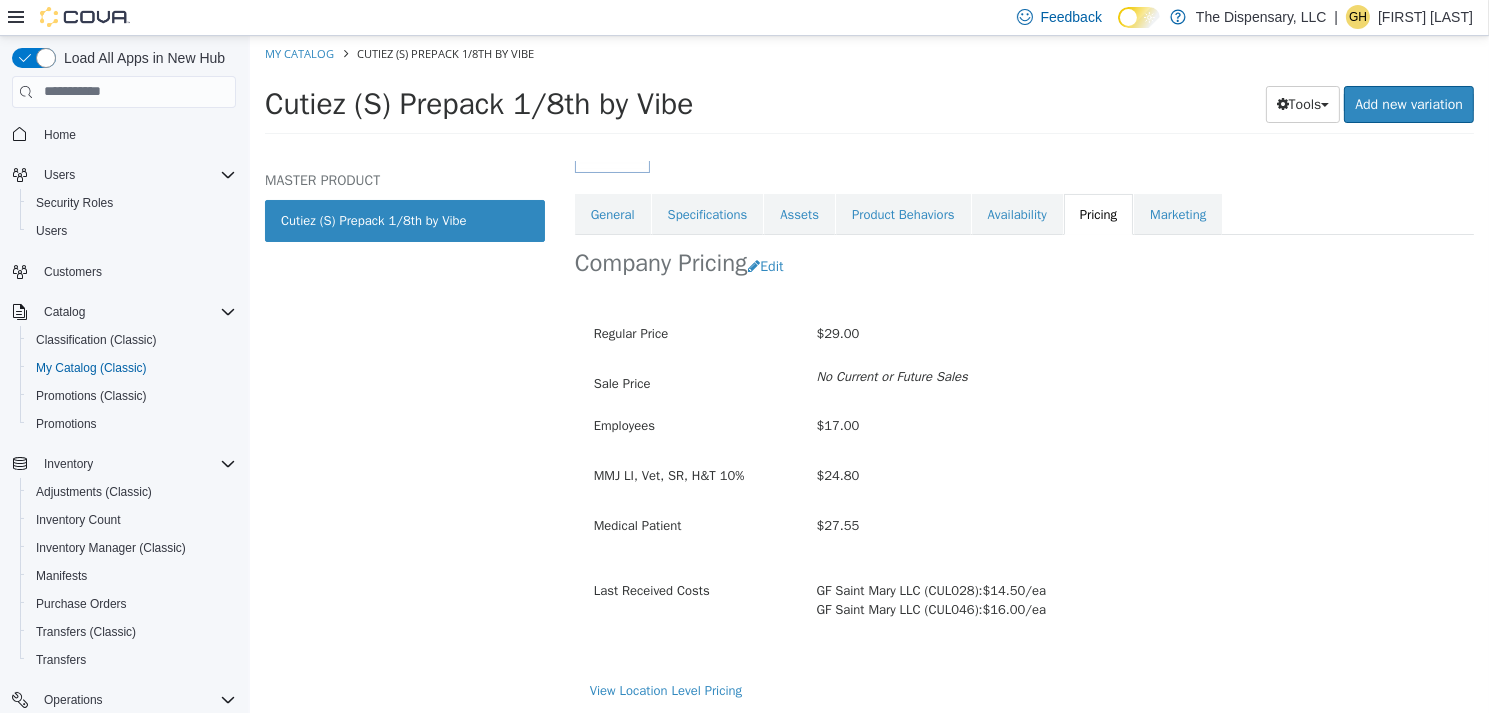 scroll, scrollTop: 331, scrollLeft: 0, axis: vertical 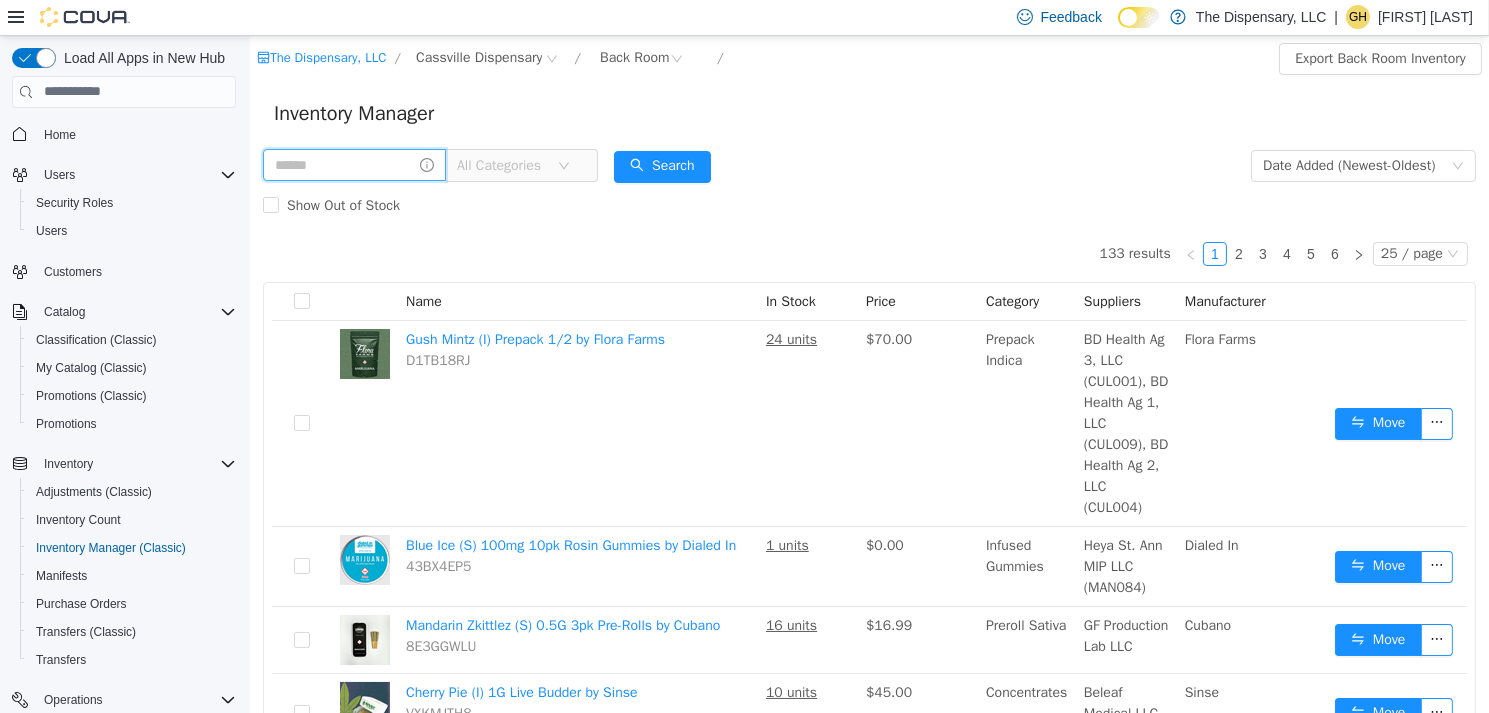 click at bounding box center [353, 164] 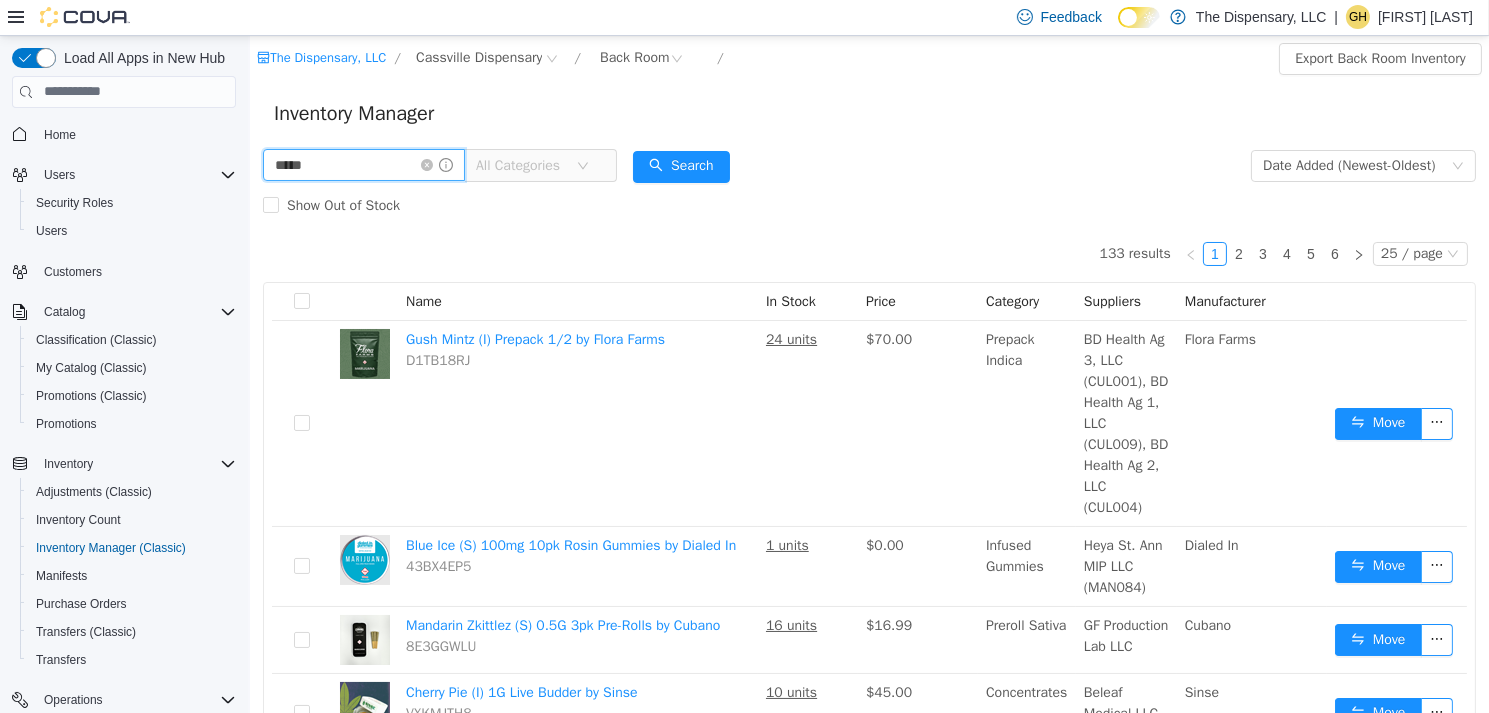 type on "*****" 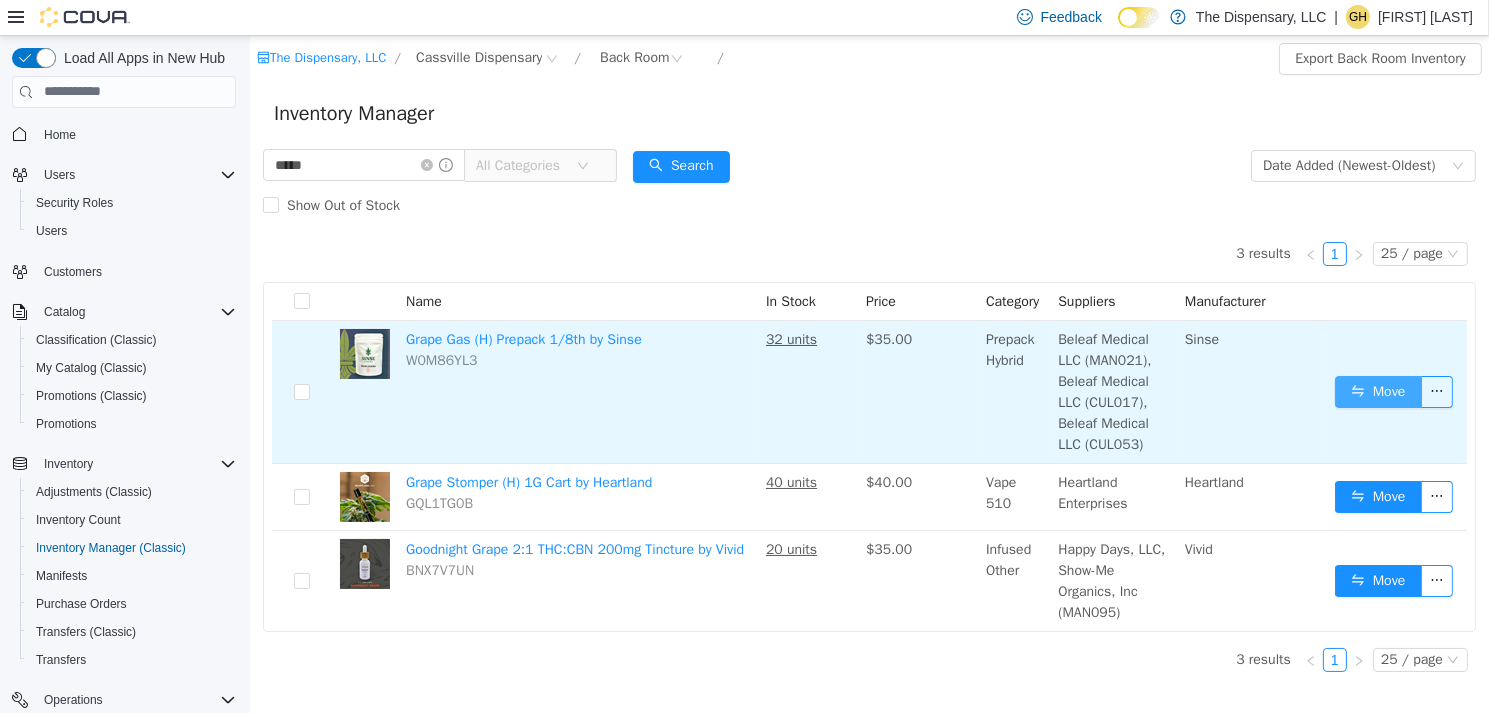 click on "Move" at bounding box center [1377, 391] 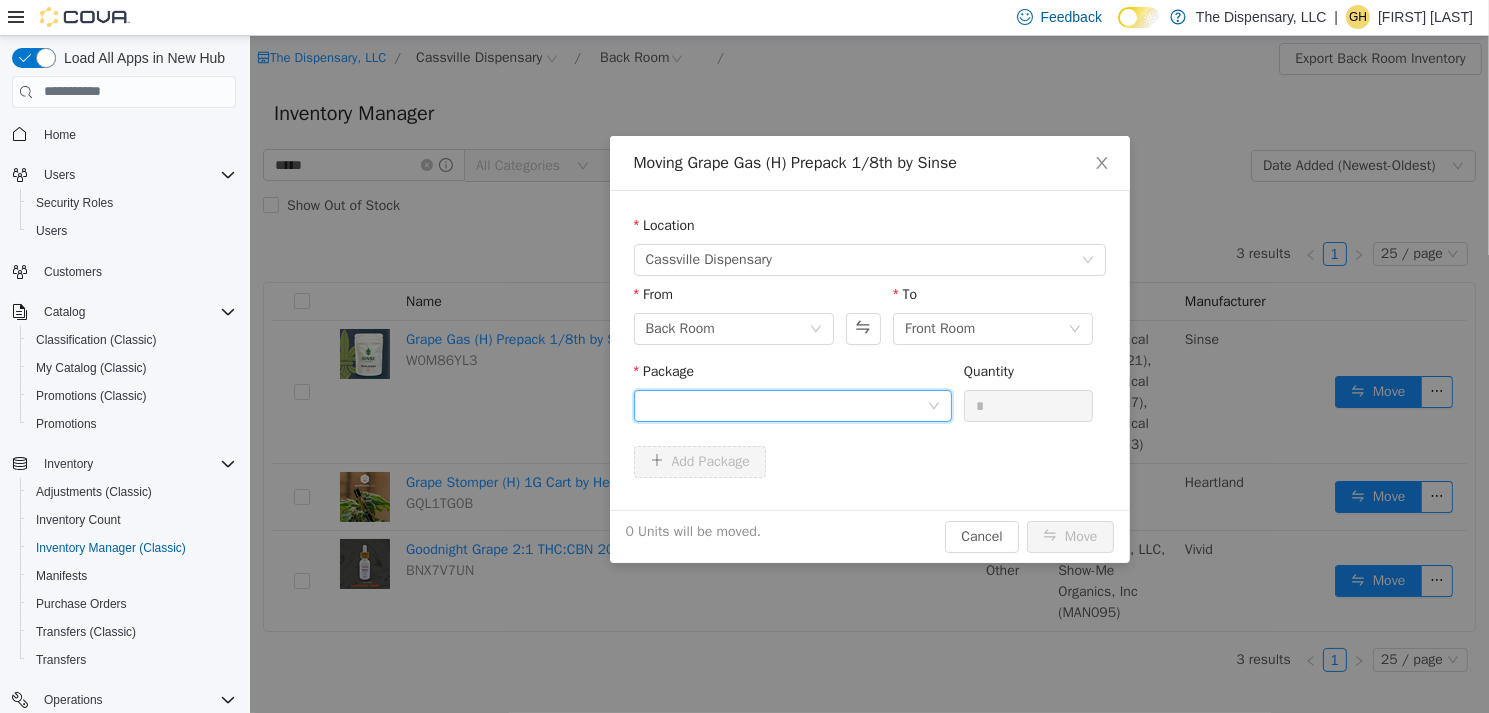 click at bounding box center [785, 405] 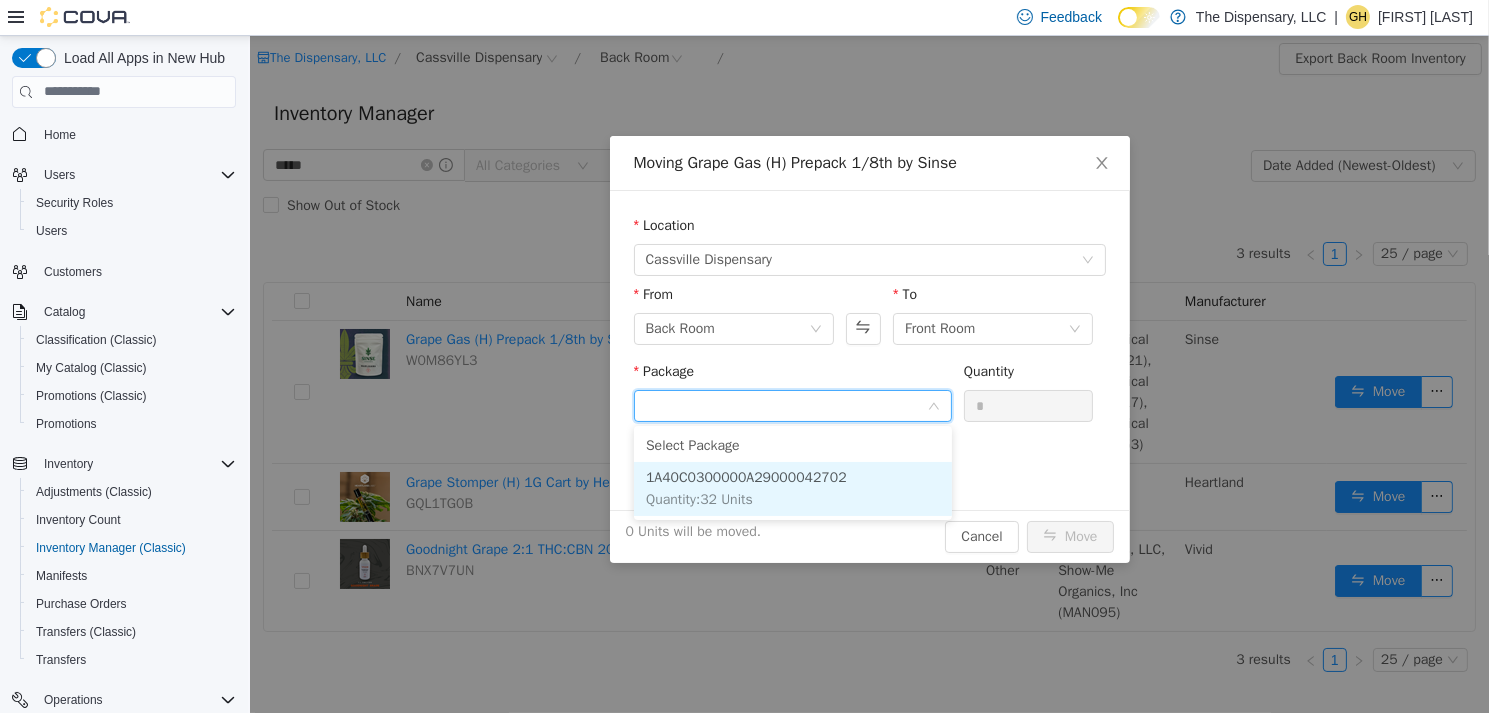 click on "1A40C0300000A29000042702 Quantity :  32 Units" at bounding box center (792, 488) 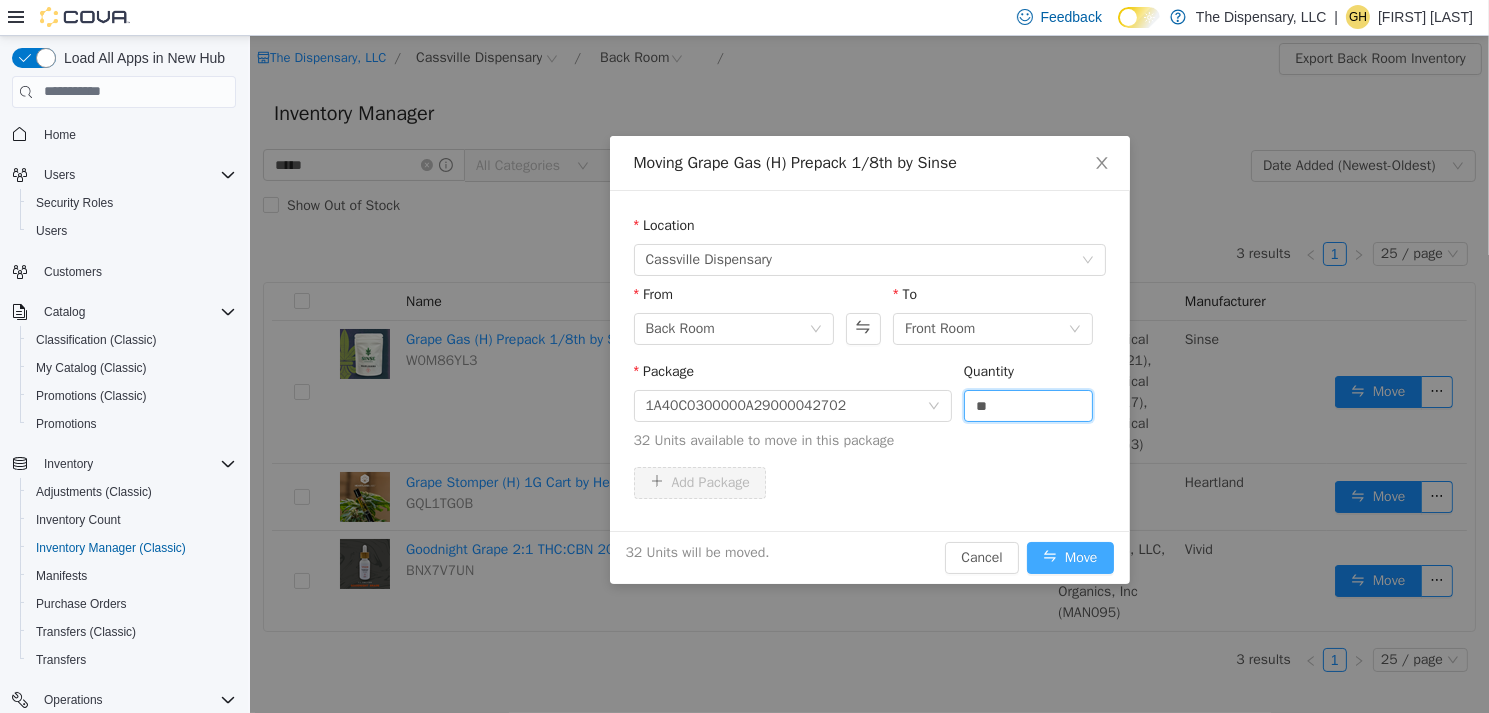 type on "**" 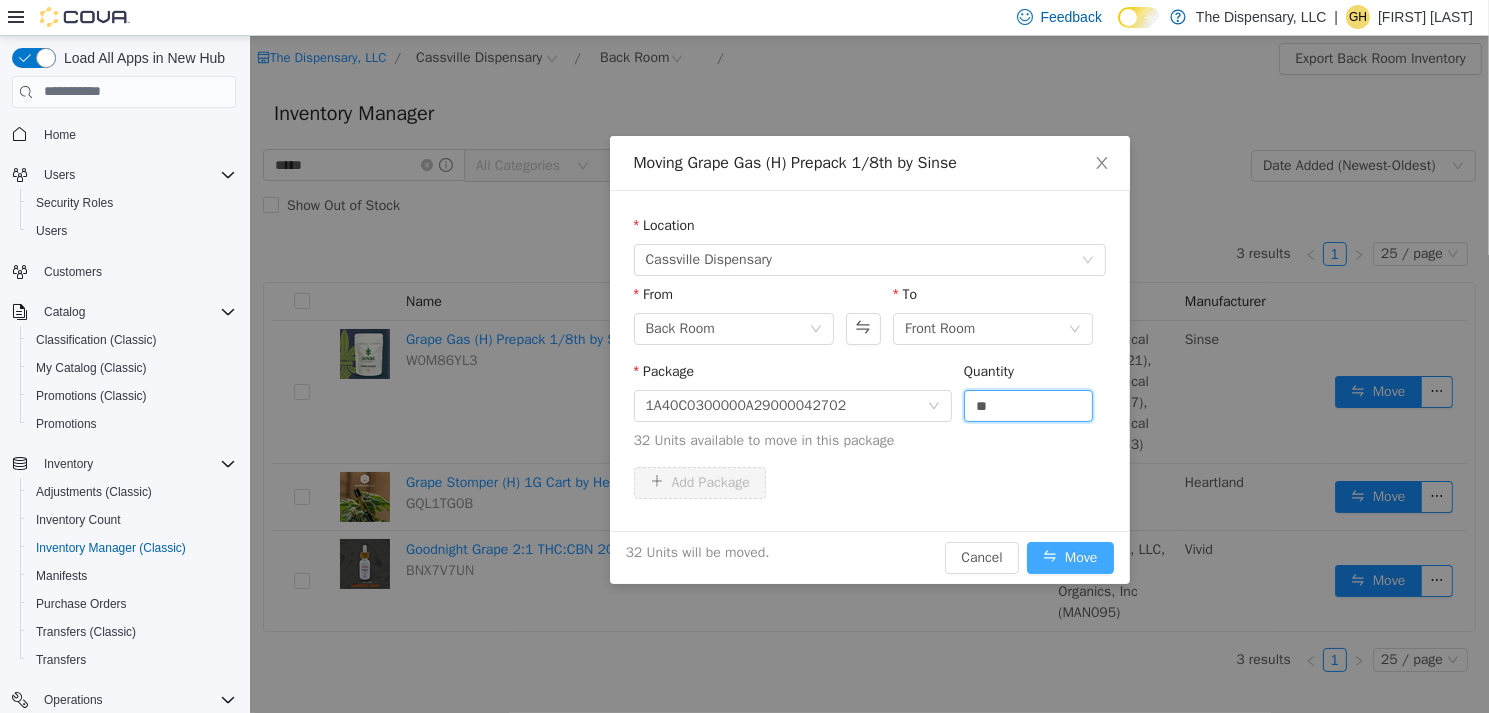 click on "Move" at bounding box center (1069, 557) 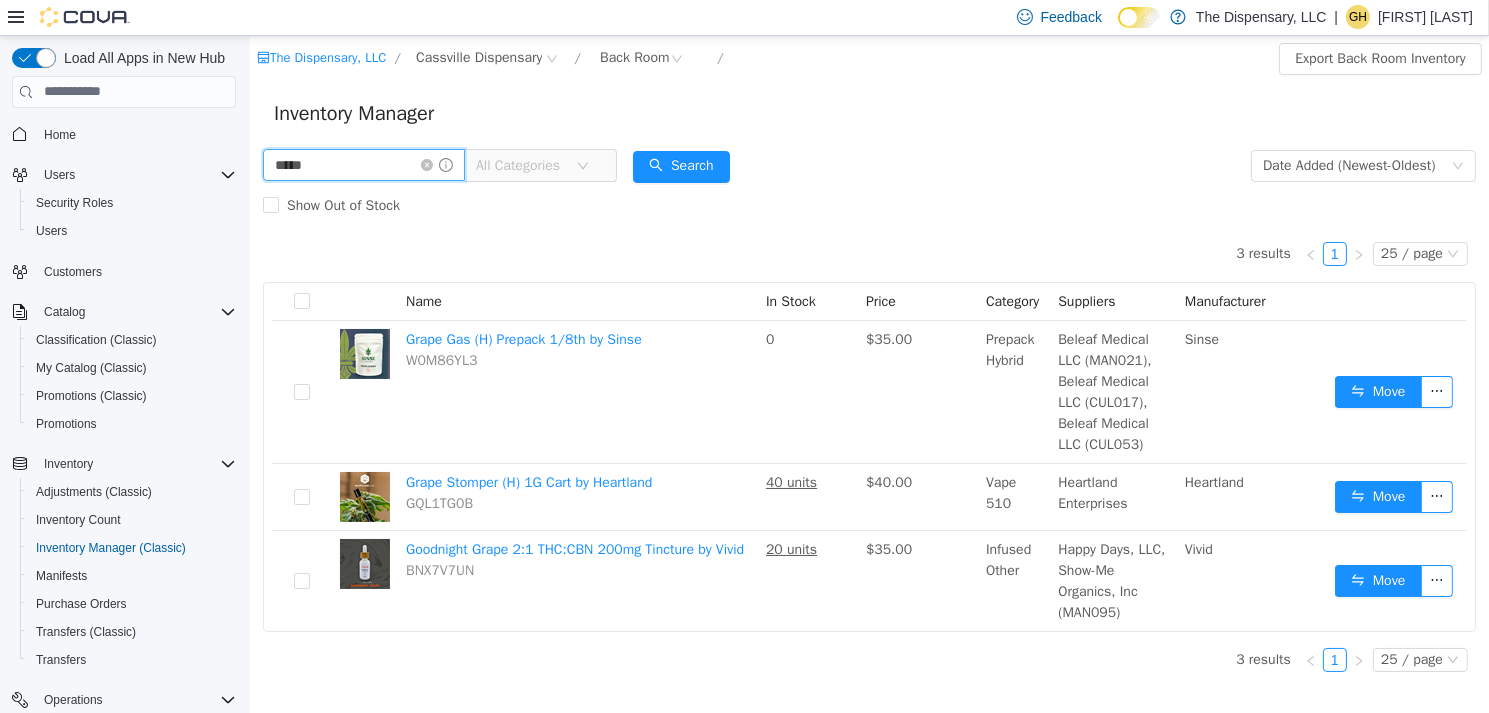 drag, startPoint x: 316, startPoint y: 159, endPoint x: 217, endPoint y: 139, distance: 101 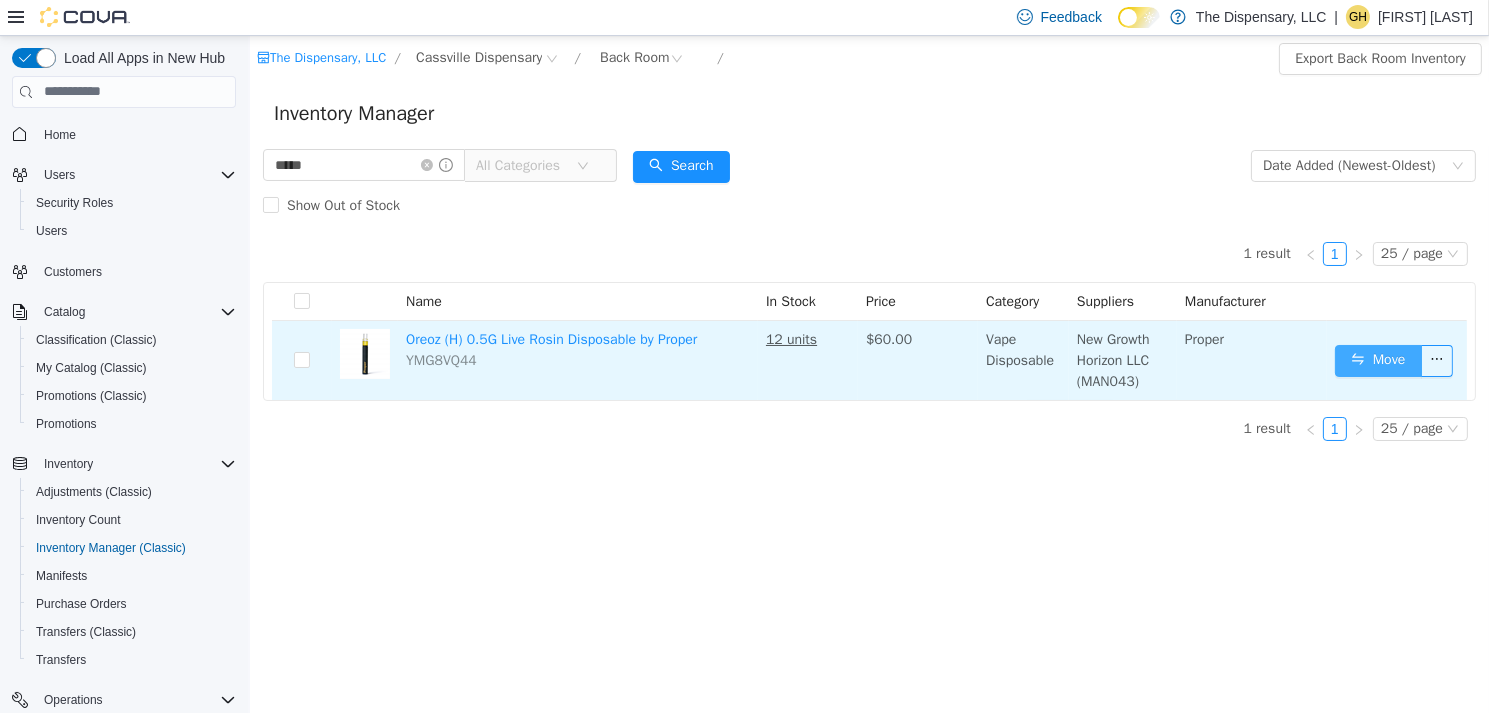 click on "Move" at bounding box center (1377, 360) 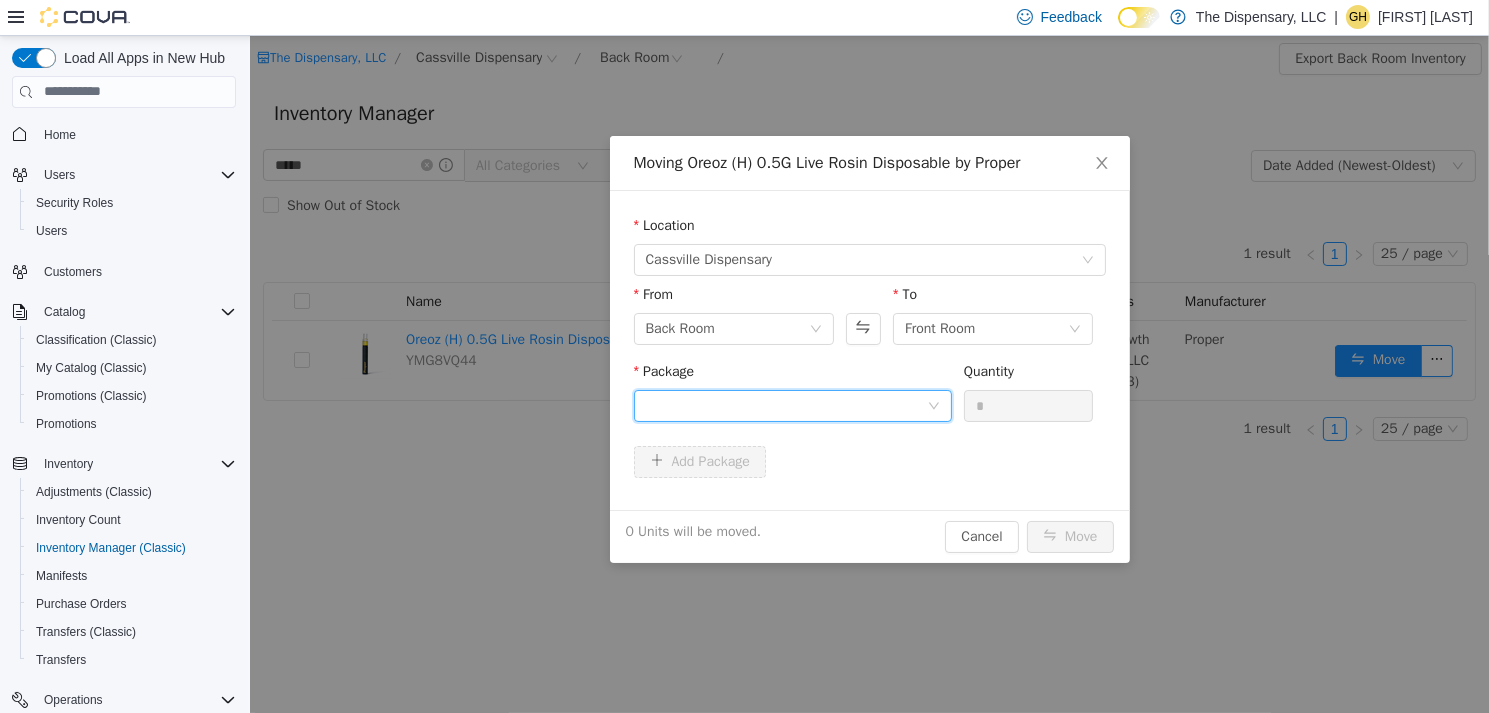click at bounding box center (785, 405) 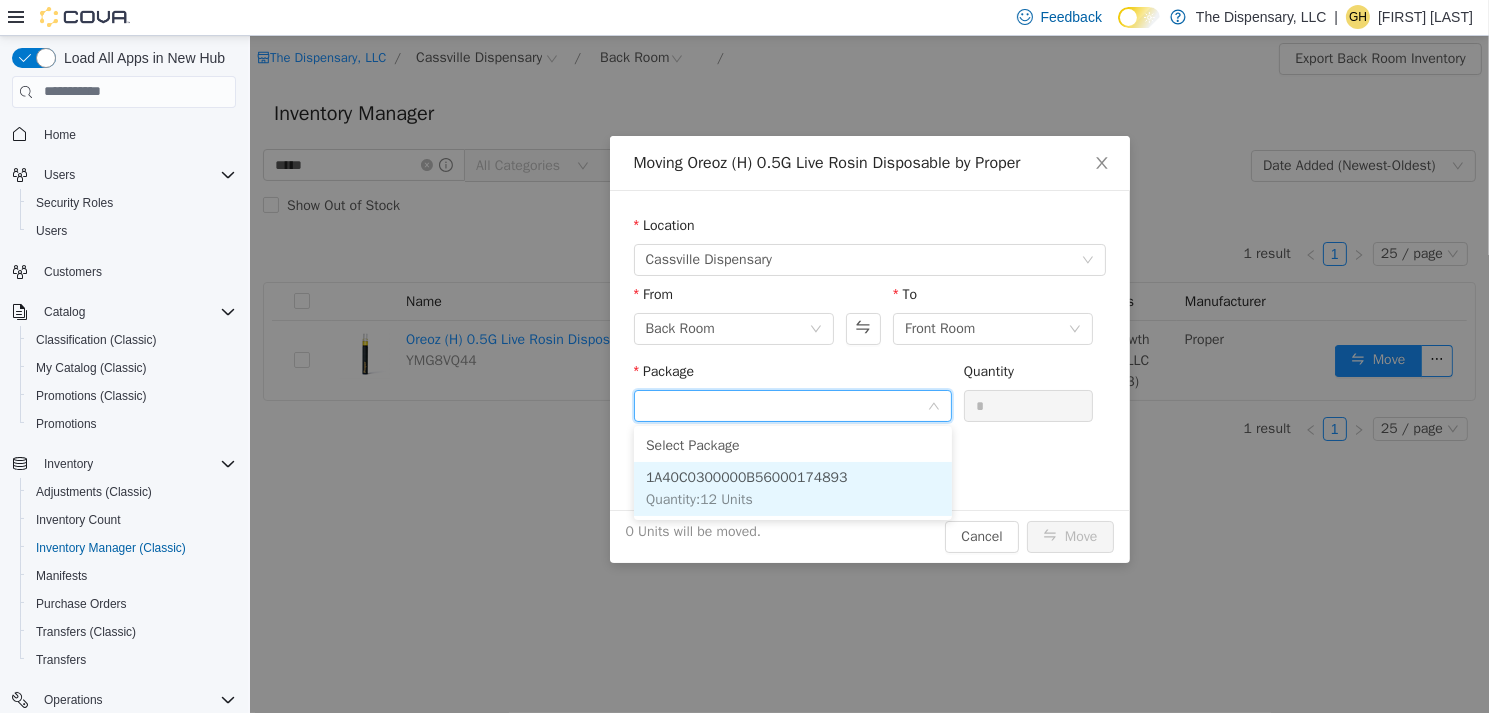 click on "1A40C0300000B56000174893 Quantity :  12 Units" at bounding box center [792, 488] 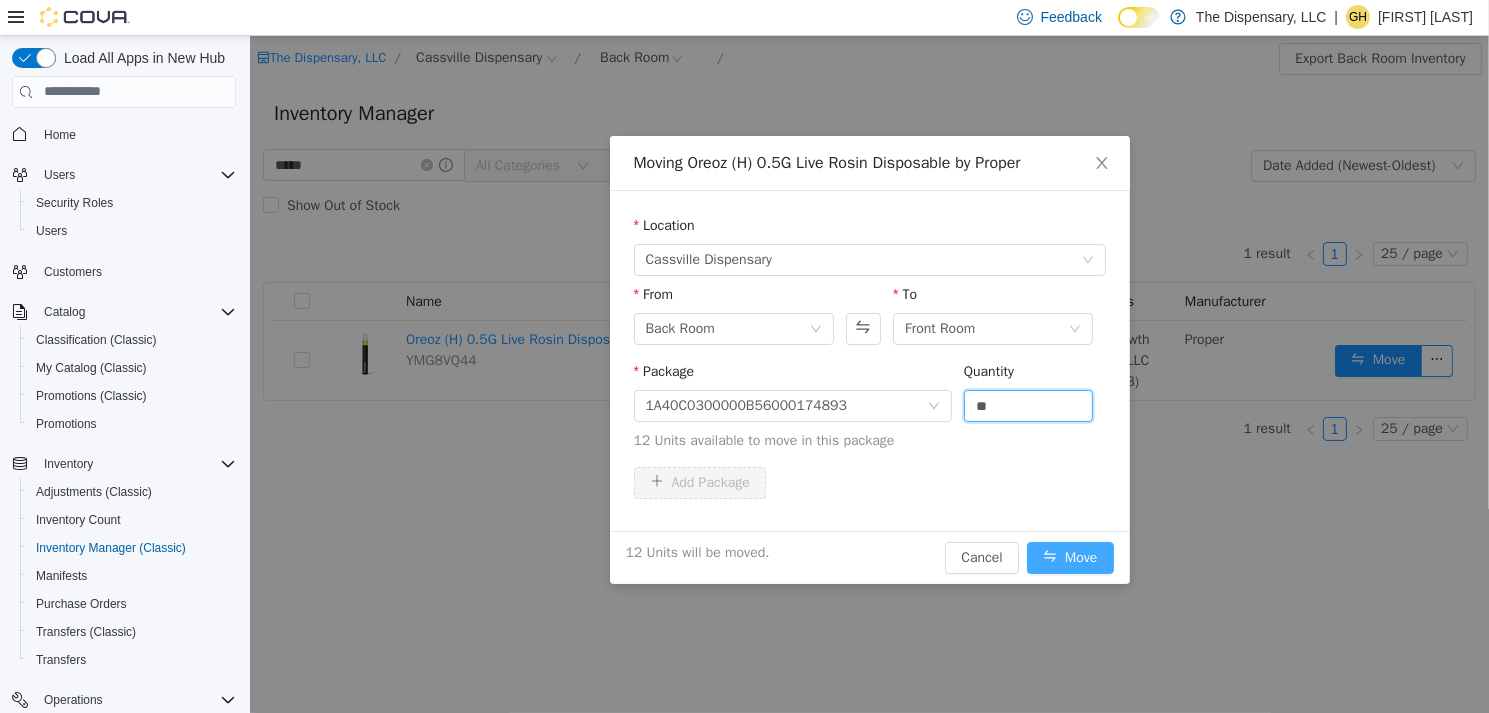 type on "**" 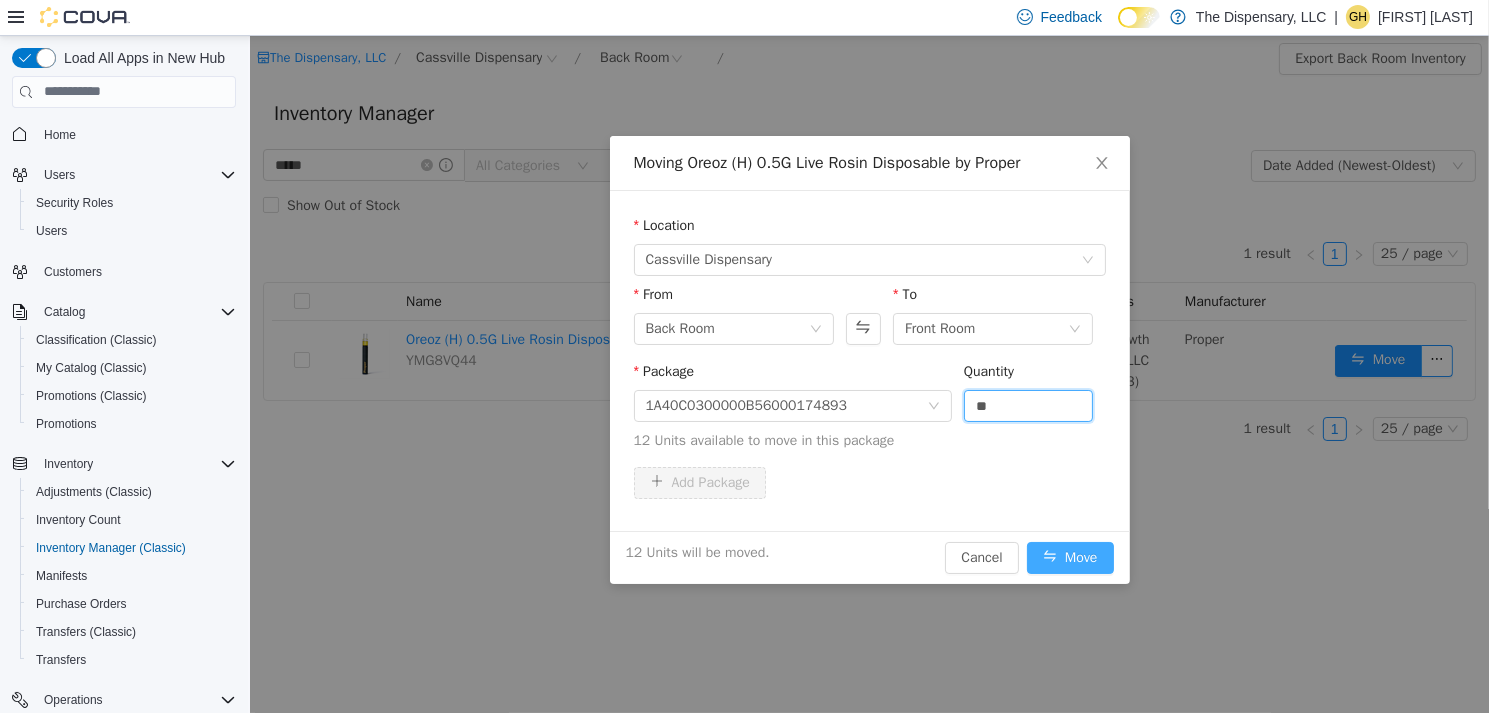 click on "Move" at bounding box center [1069, 557] 